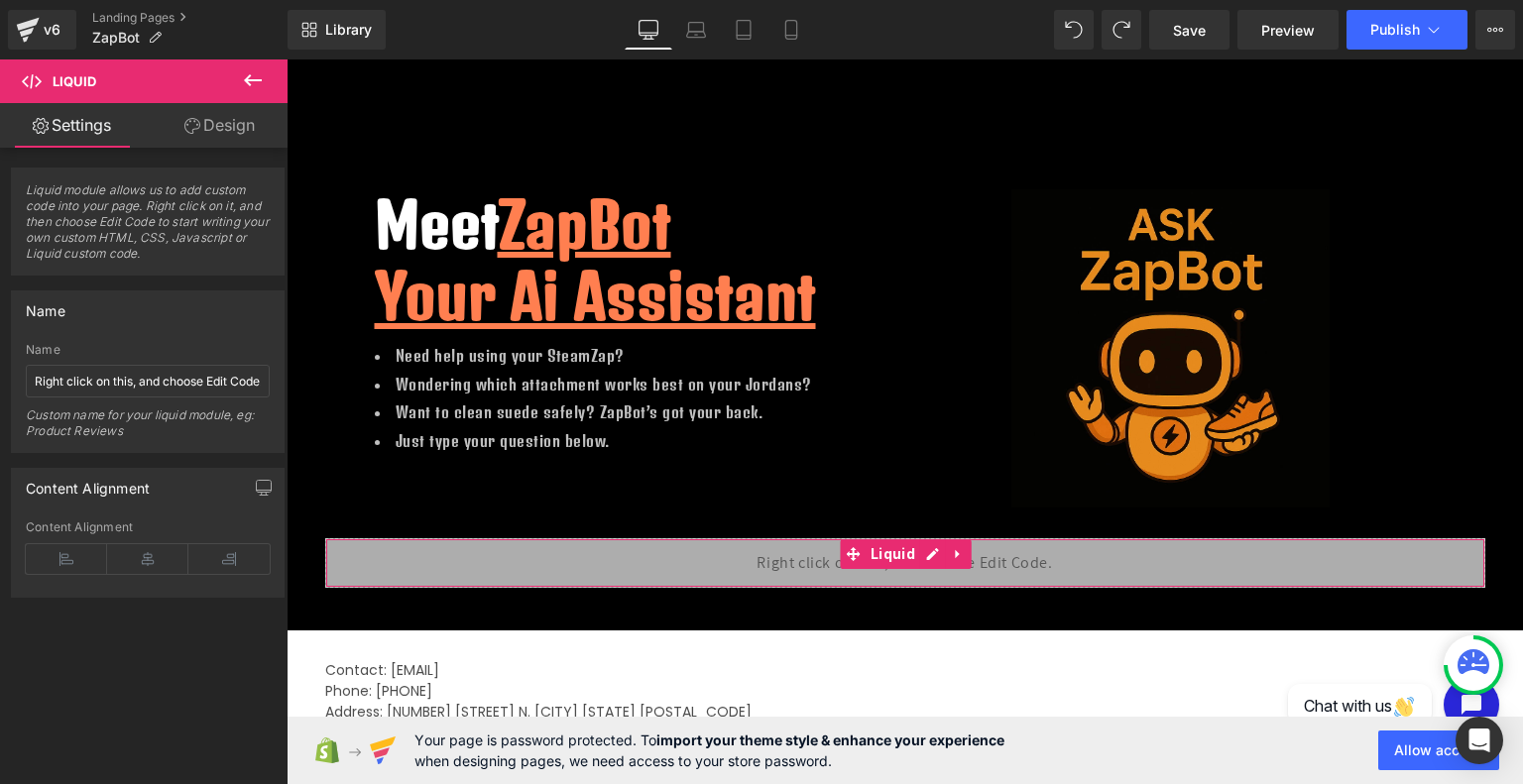 scroll, scrollTop: 0, scrollLeft: 0, axis: both 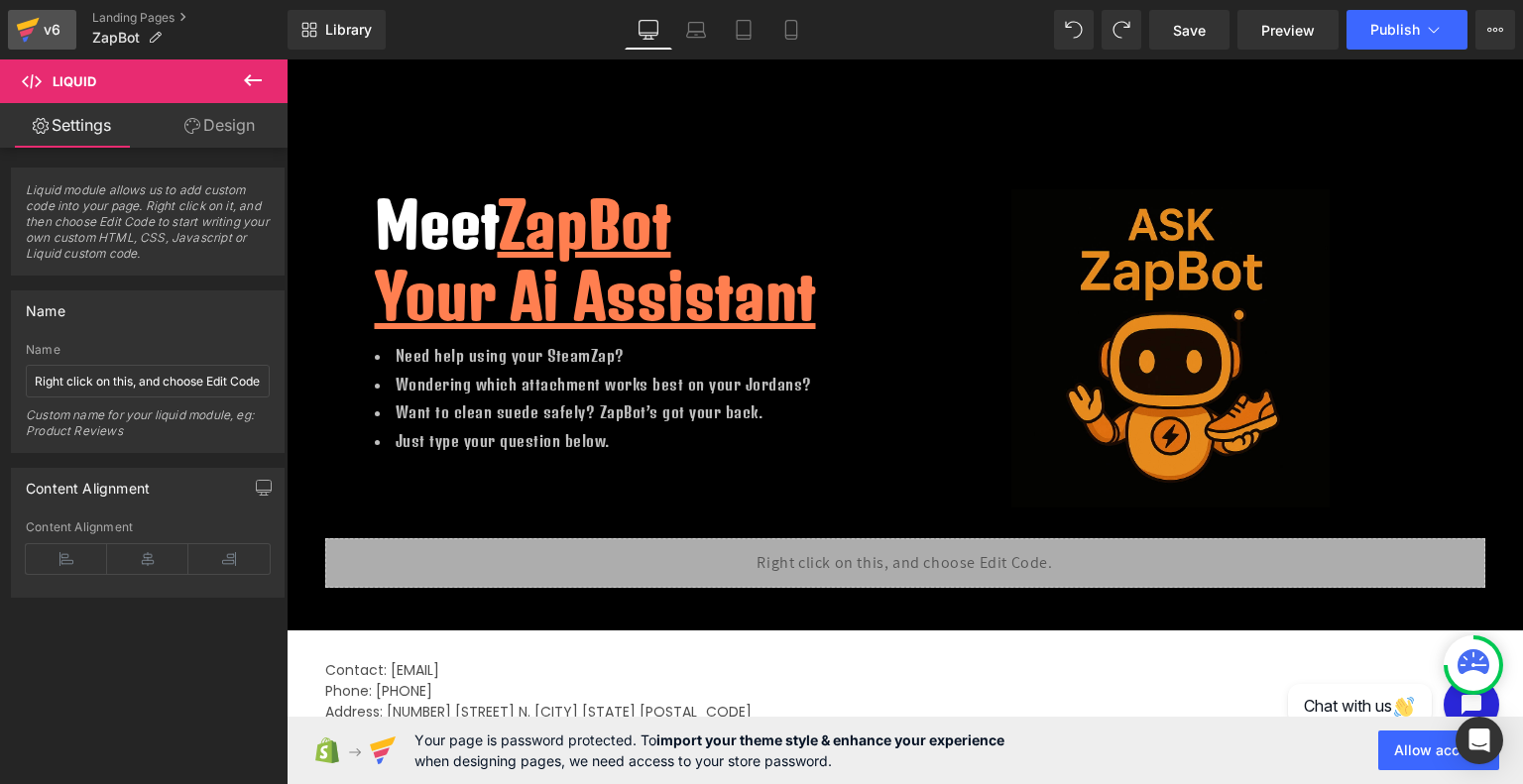 click on "v6" at bounding box center (52, 30) 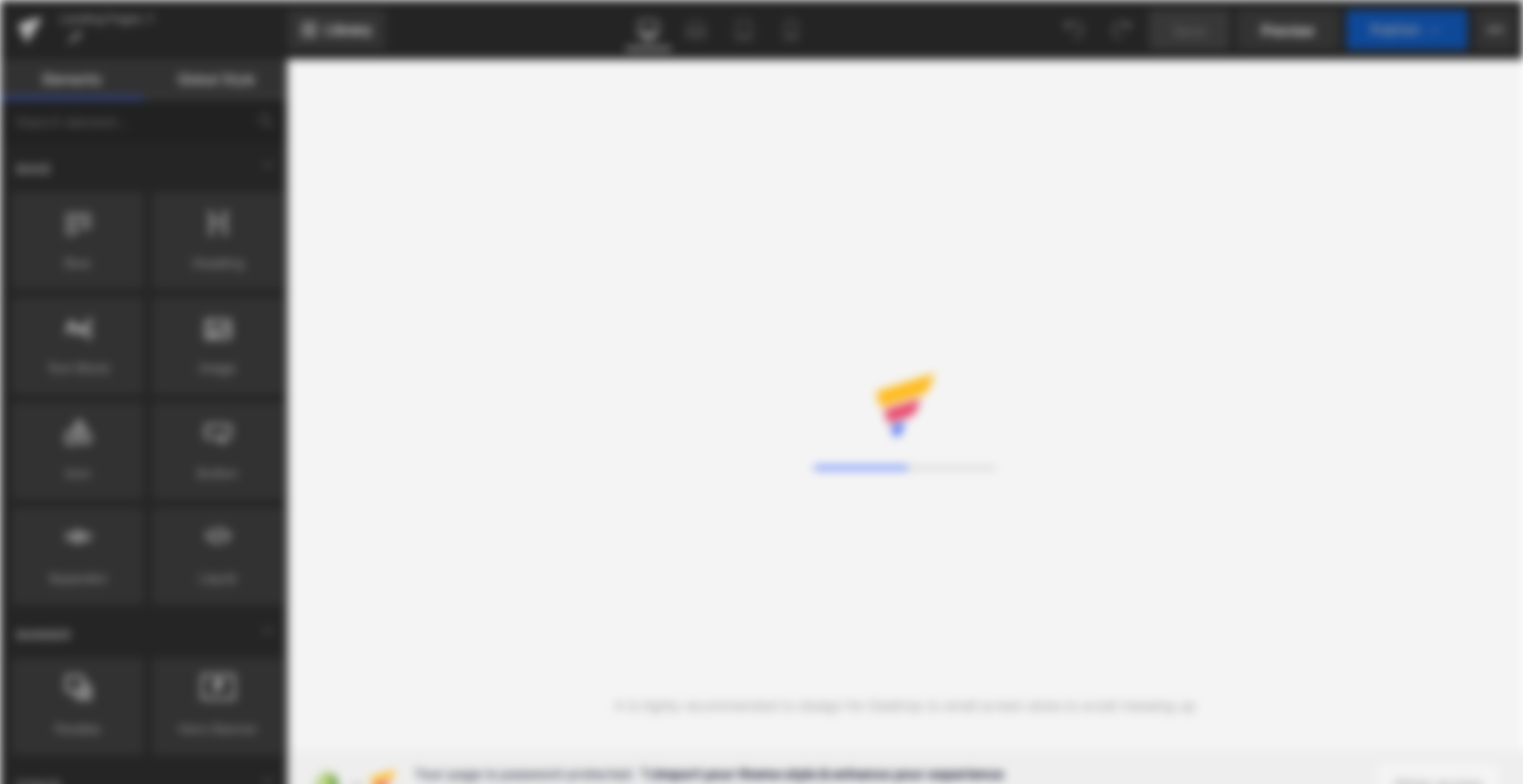 scroll, scrollTop: 0, scrollLeft: 0, axis: both 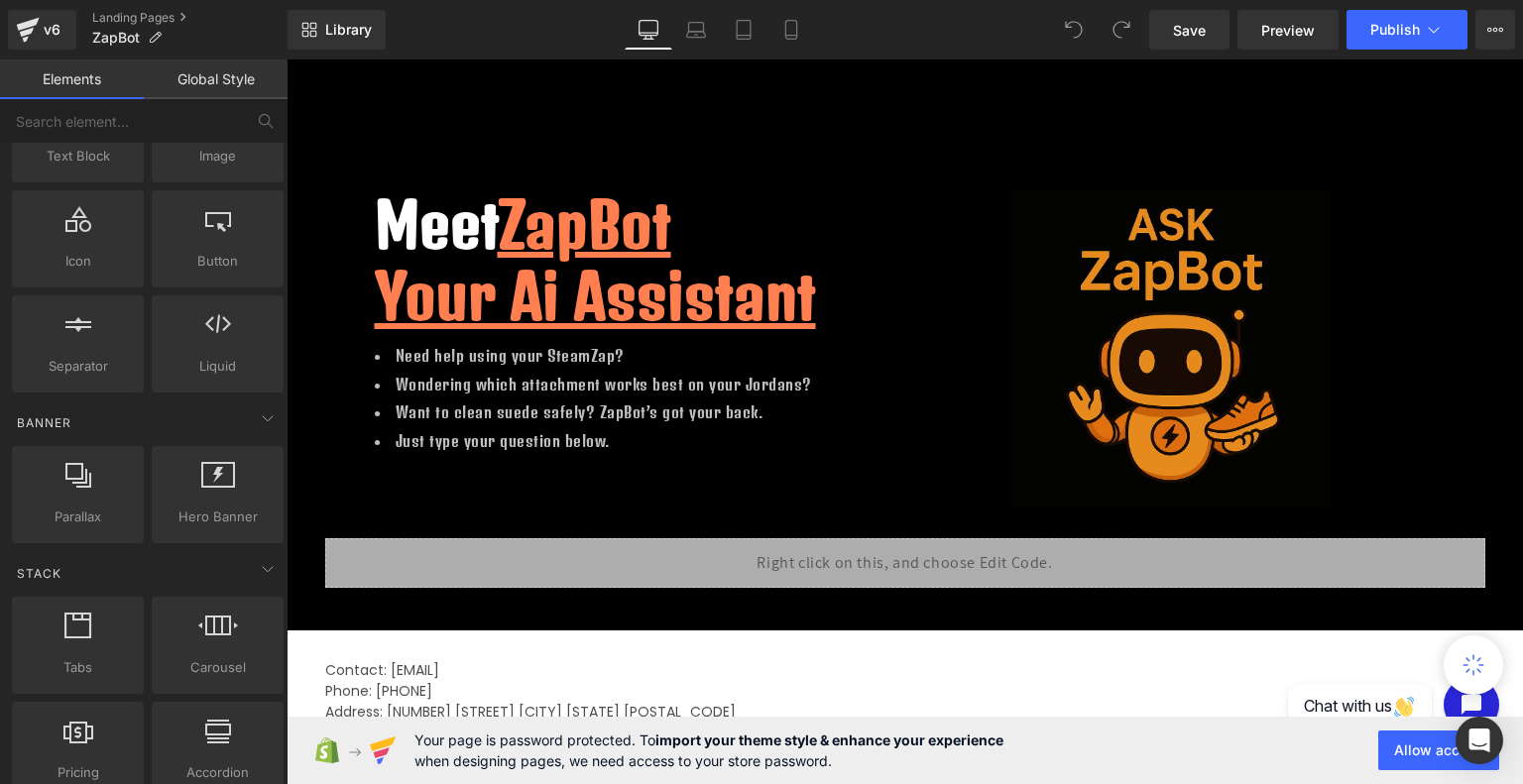 click on "Global Style" at bounding box center [215, 79] 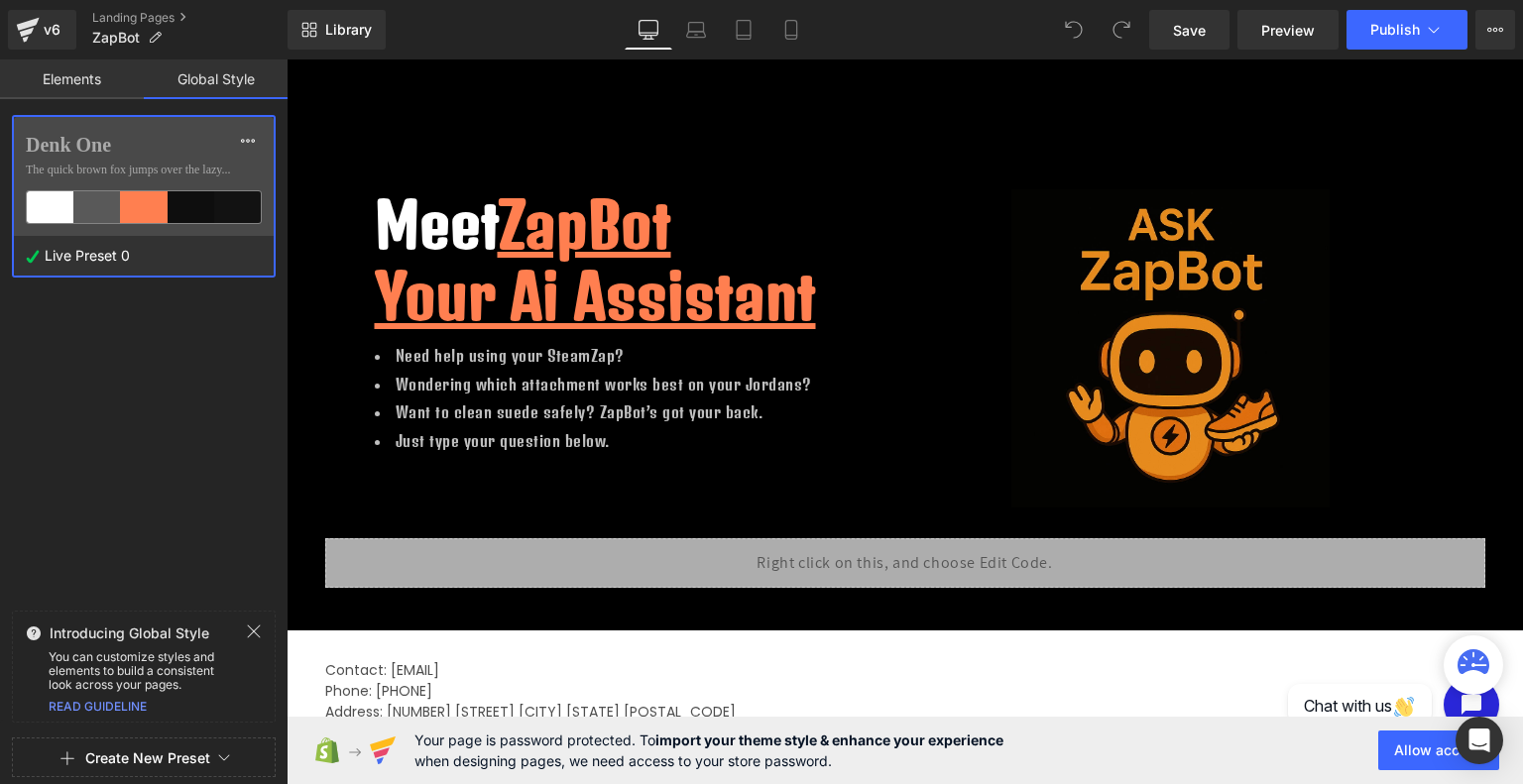 scroll, scrollTop: 0, scrollLeft: 0, axis: both 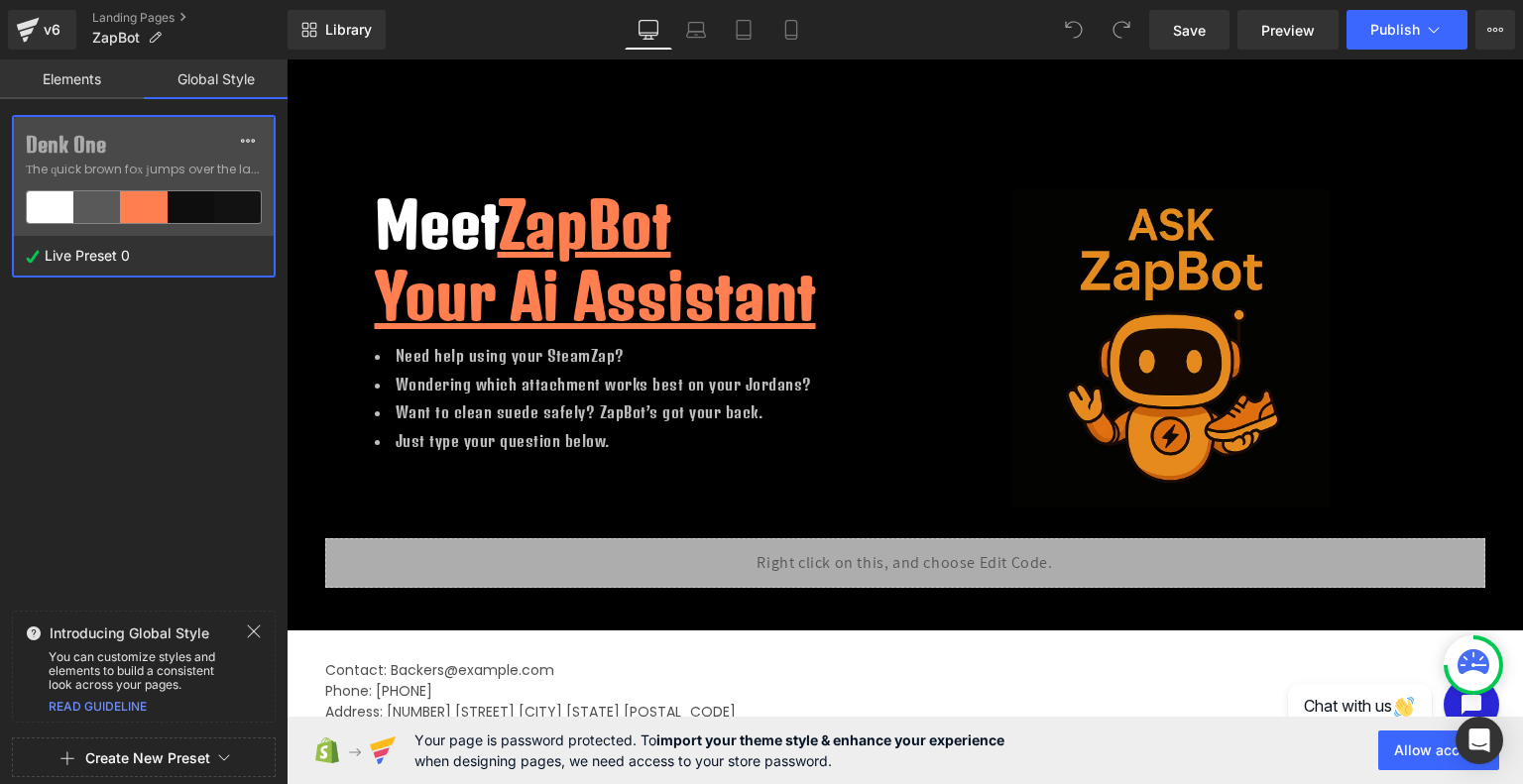 click on "Elements" 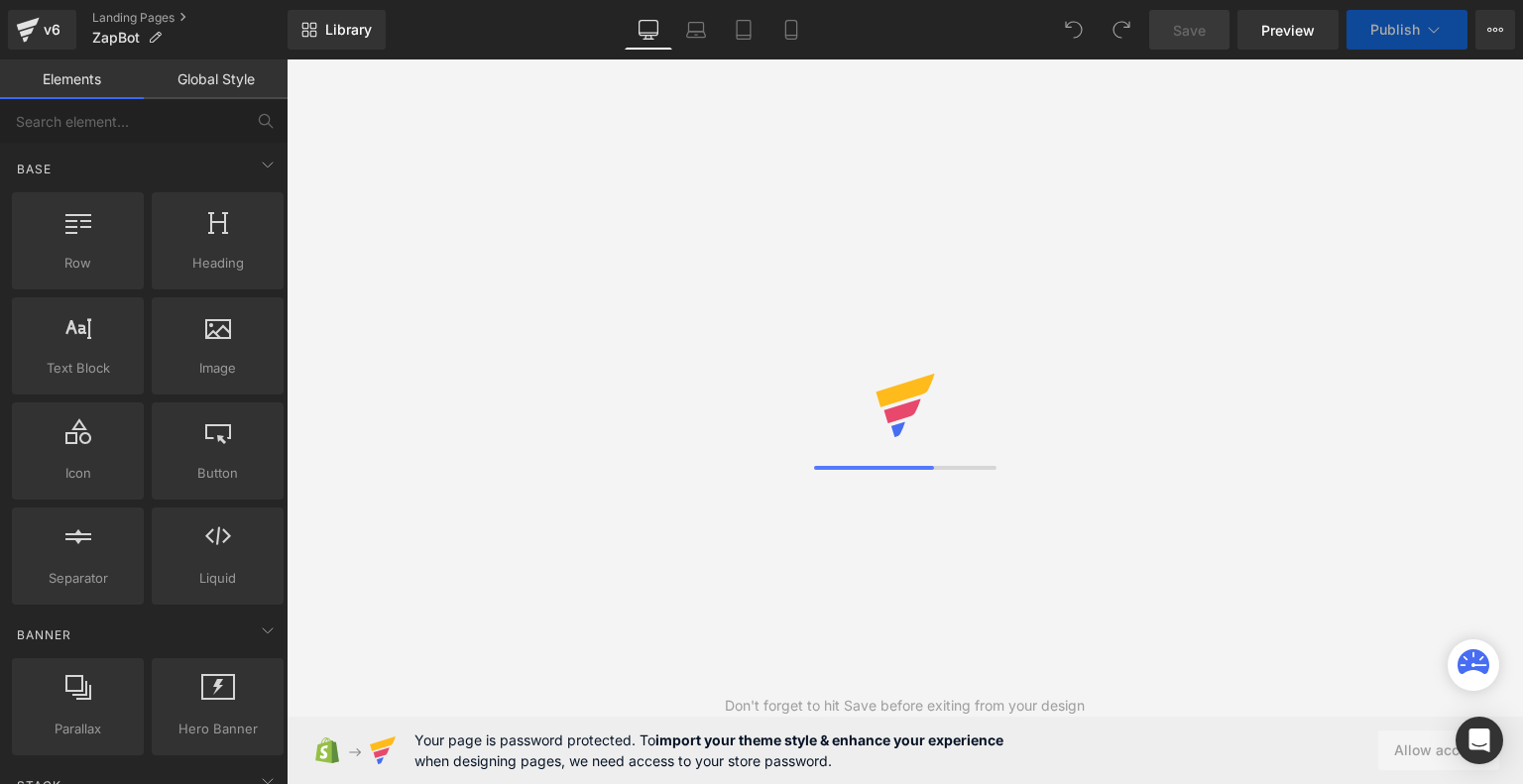 scroll, scrollTop: 0, scrollLeft: 0, axis: both 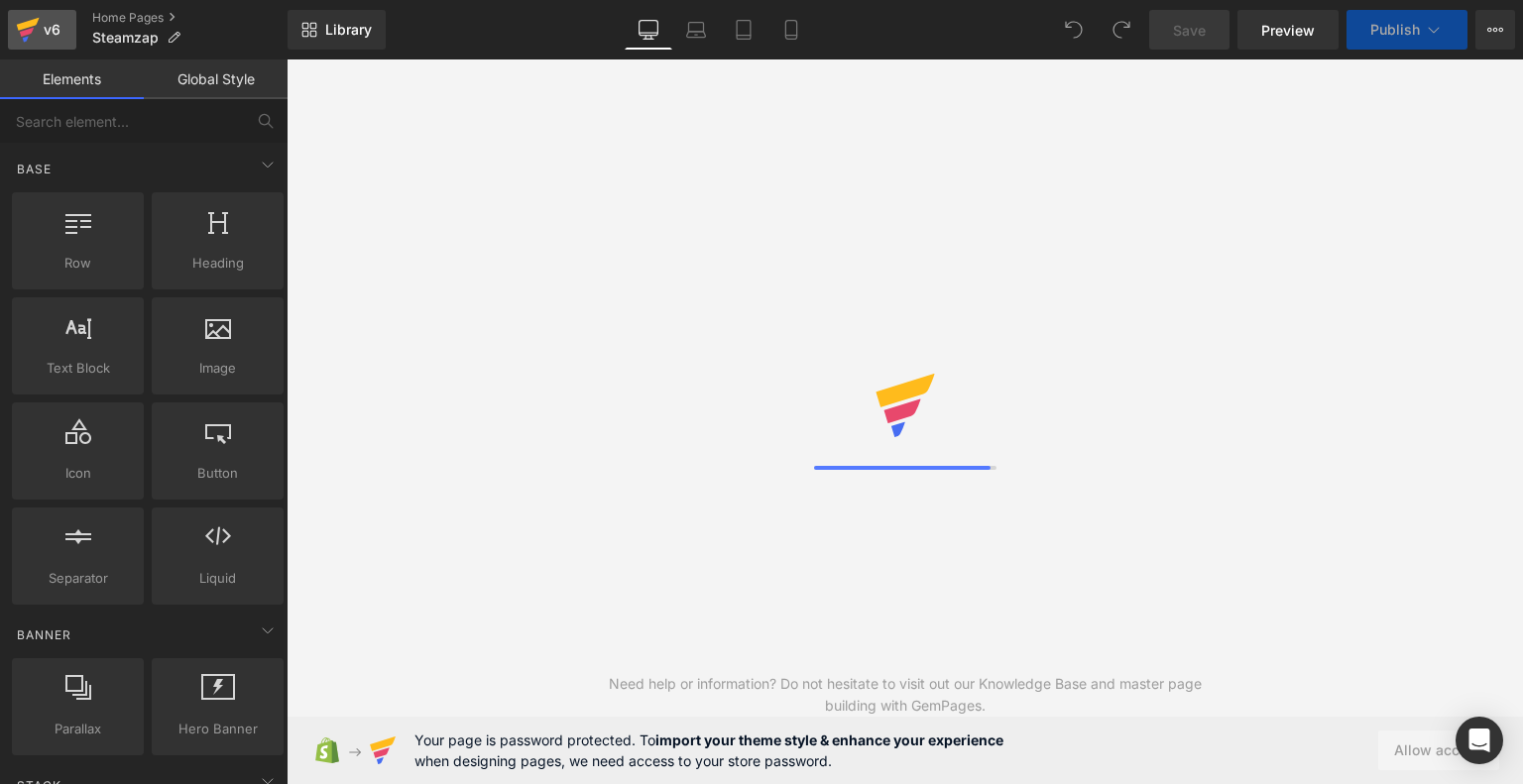 click on "v6" at bounding box center (52, 30) 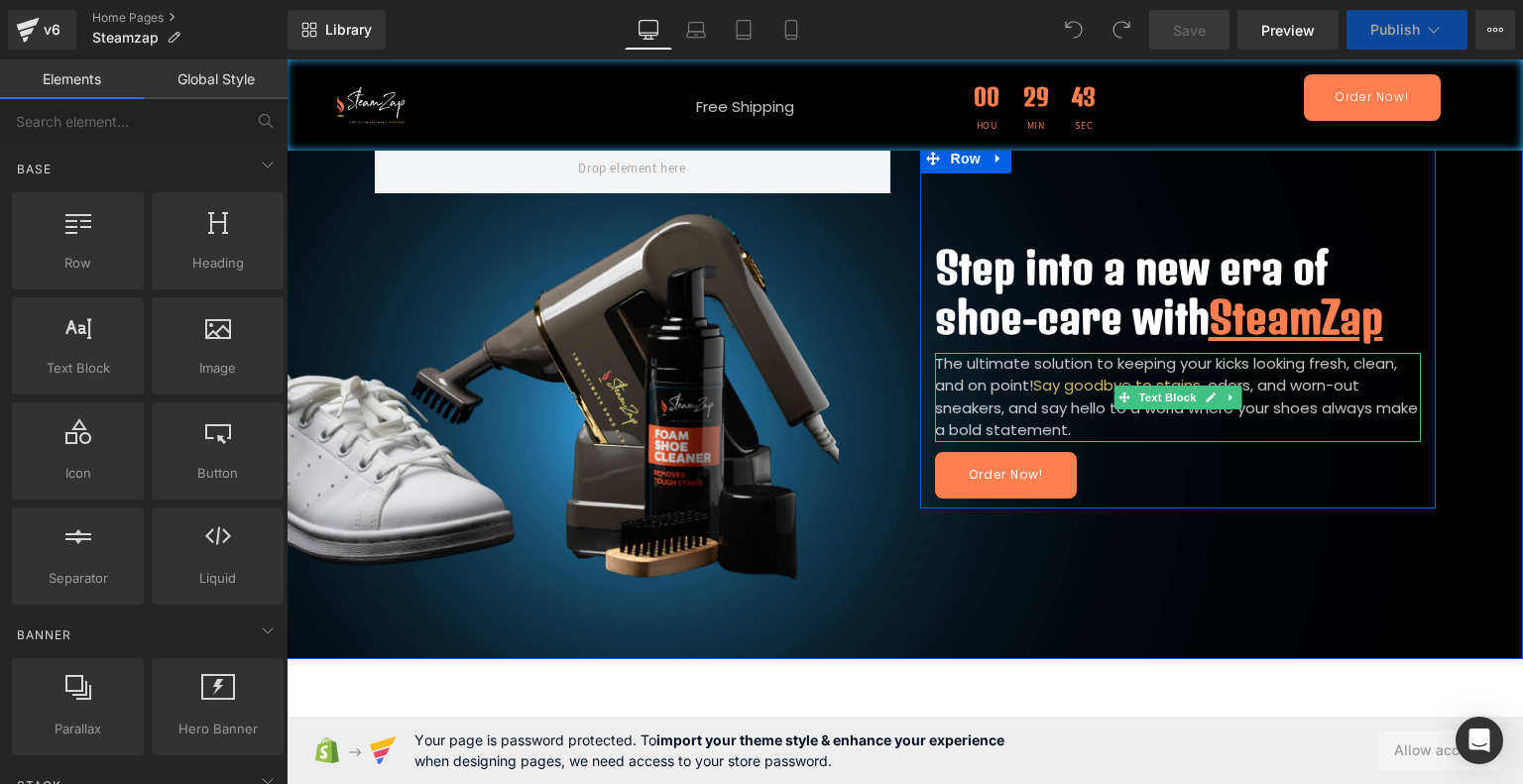 scroll, scrollTop: 0, scrollLeft: 0, axis: both 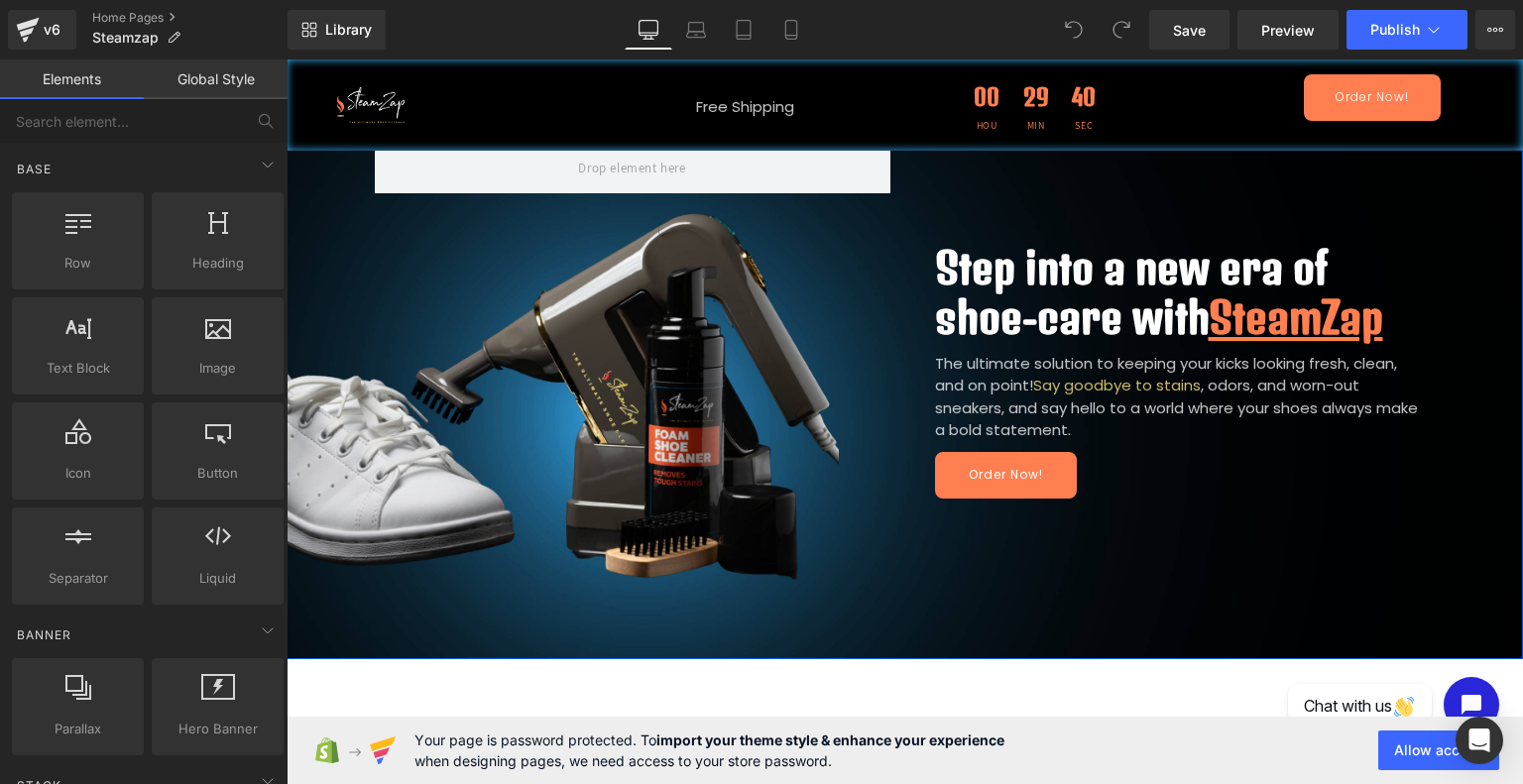 click on "Step into a new era of shoe-care with  SteamZap Heading         The ultimate solution to keeping your kicks looking fresh, clean, and on point!  Say goodbye to stains , odors, and worn-out sneakers, and say hello to a world where your shoes always make a bold statement.  Text Block         Order Now! Button         Row         Row" at bounding box center [904, 328] 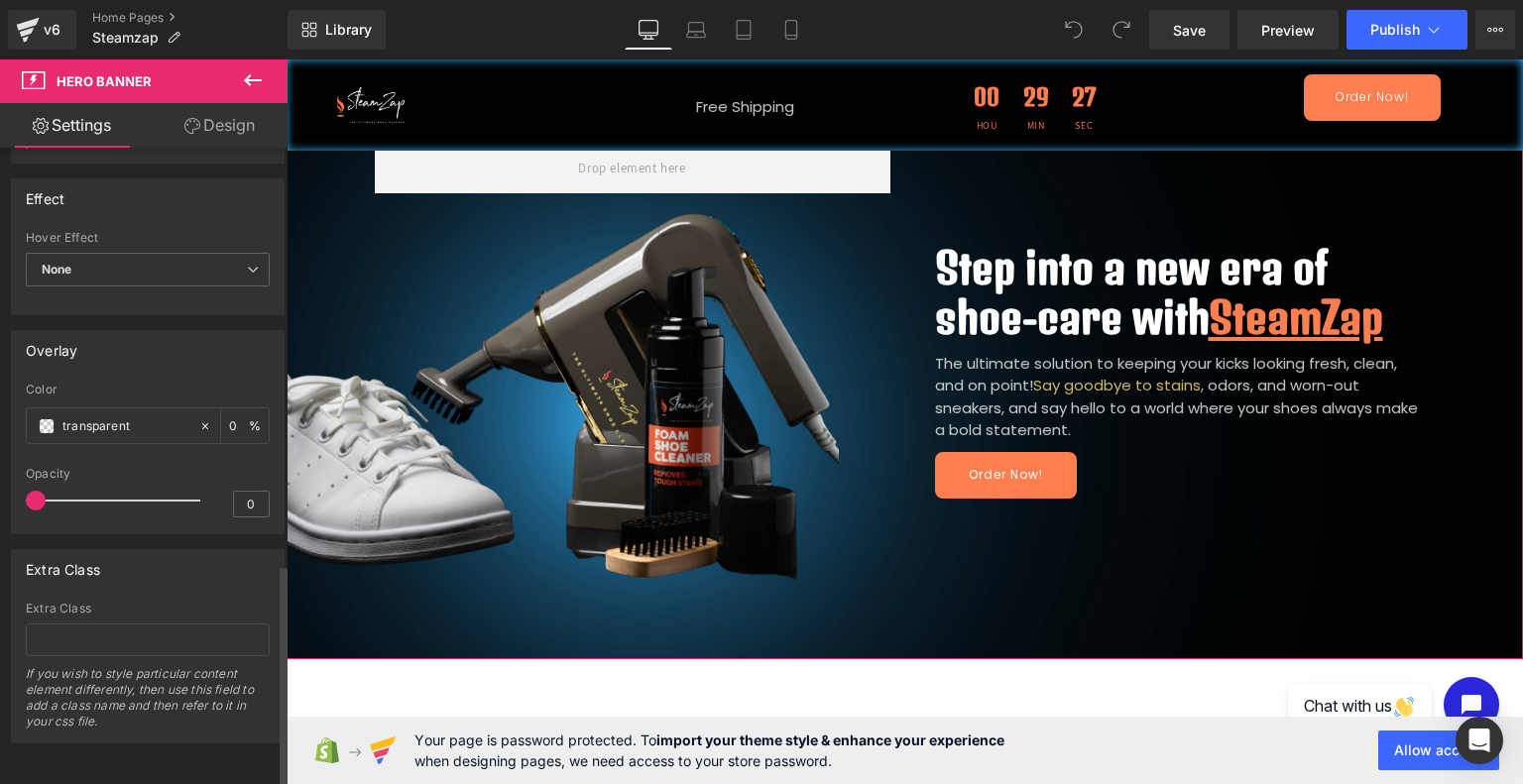 scroll, scrollTop: 1189, scrollLeft: 0, axis: vertical 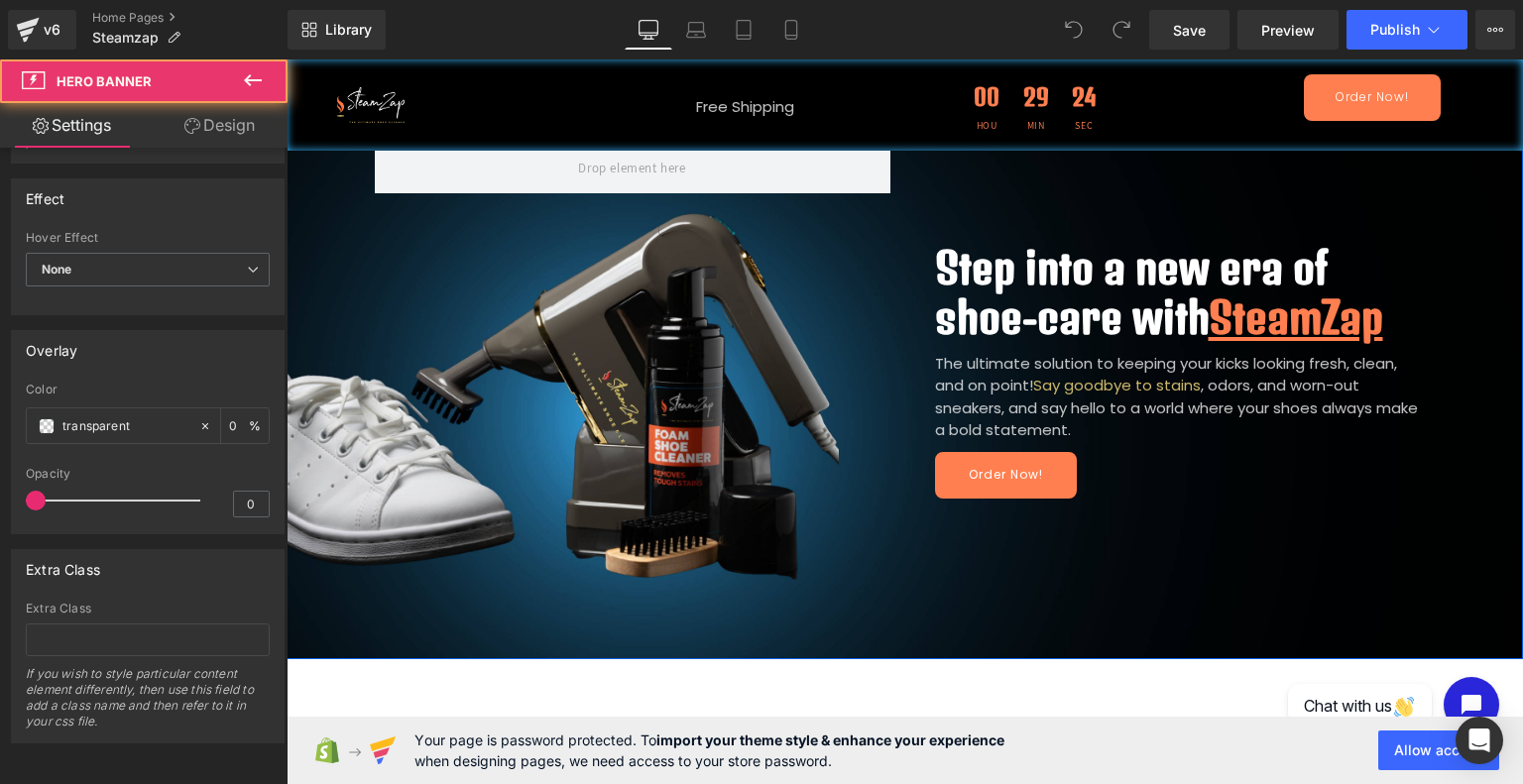 click on "Step into a new era of shoe-care with  SteamZap Heading         The ultimate solution to keeping your kicks looking fresh, clean, and on point!  Say goodbye to stains , odors, and worn-out sneakers, and say hello to a world where your shoes always make a bold statement.  Text Block         Order Now! Button         Row         Row" at bounding box center [904, 328] 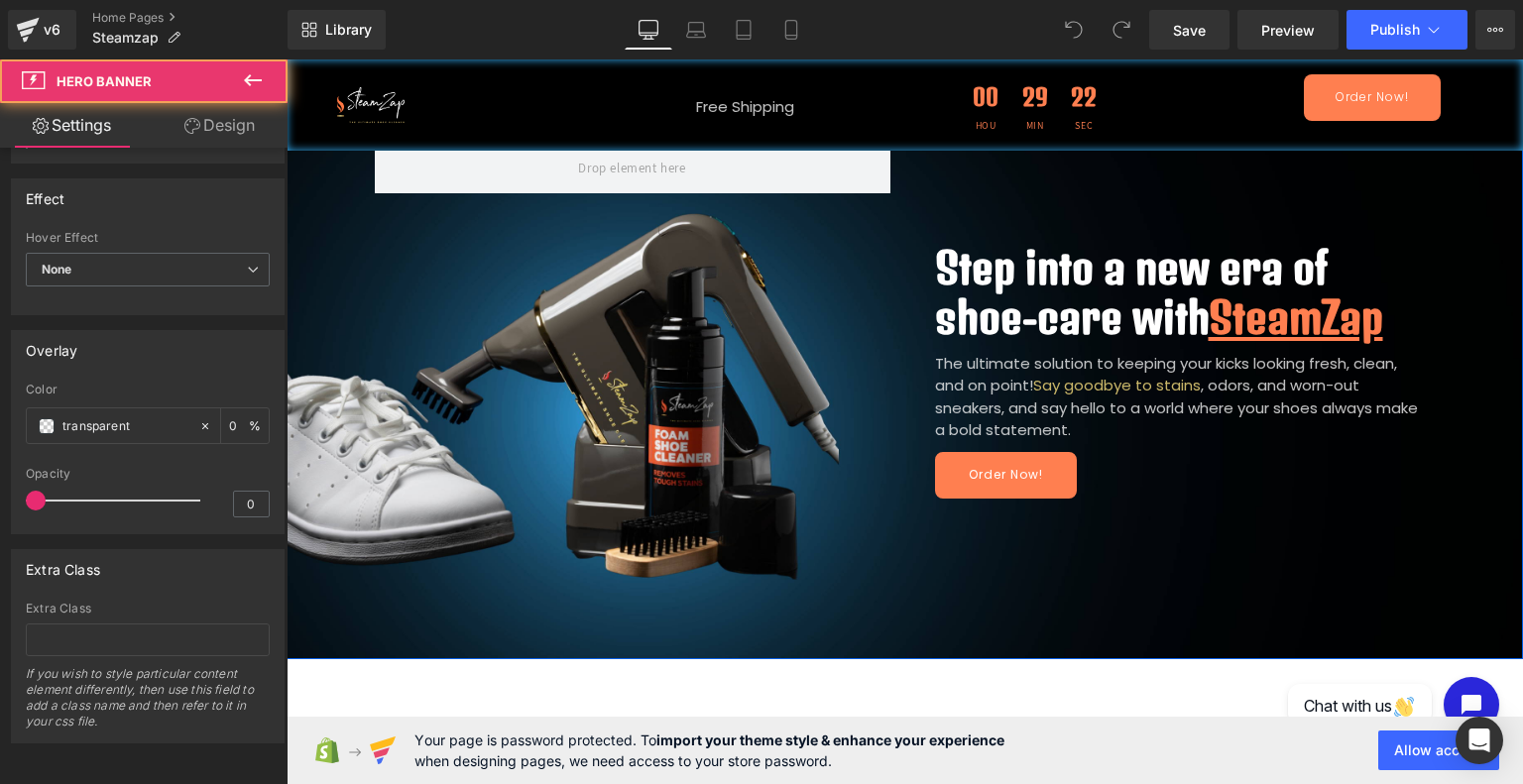 click at bounding box center (904, 374) 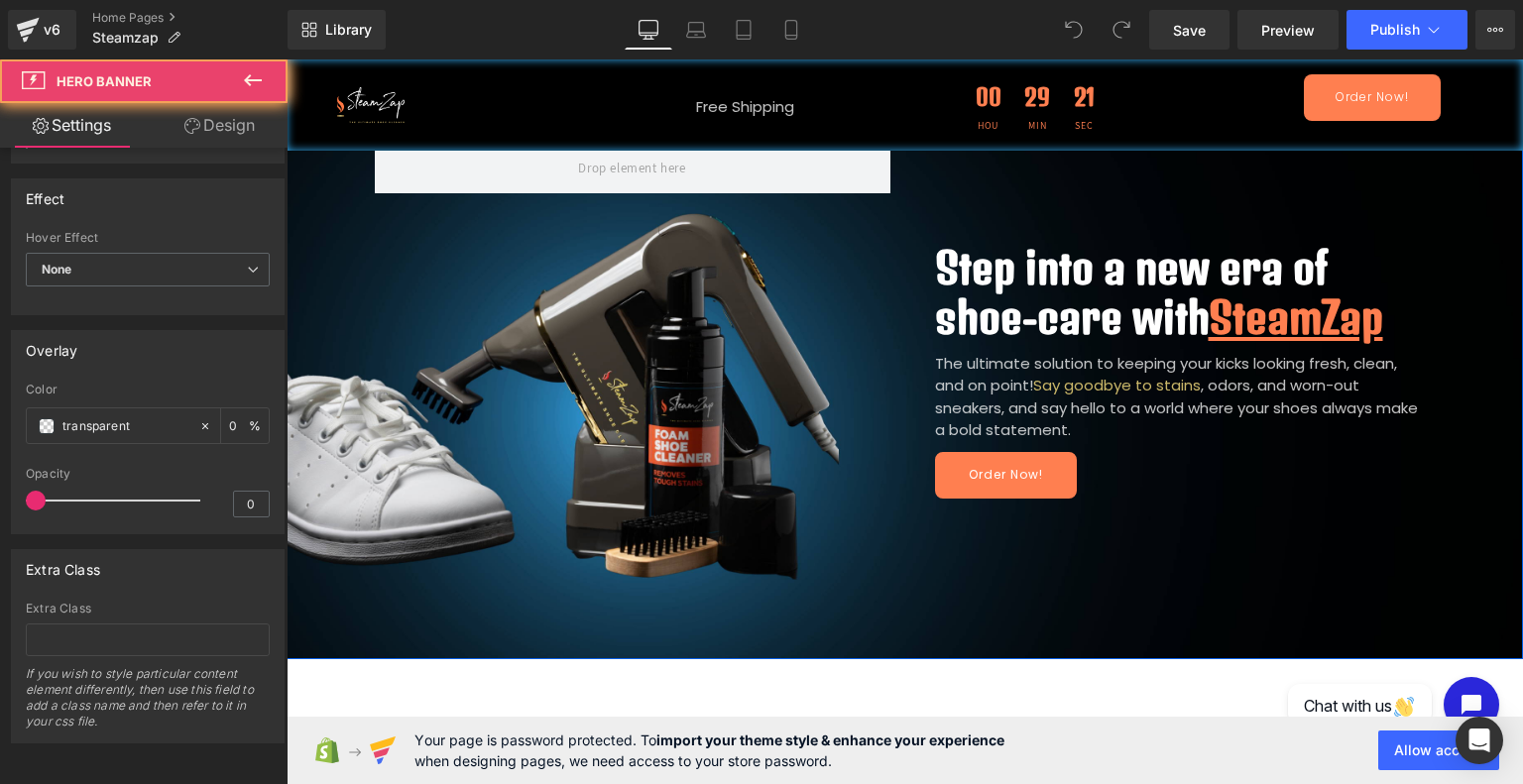 click at bounding box center (904, 374) 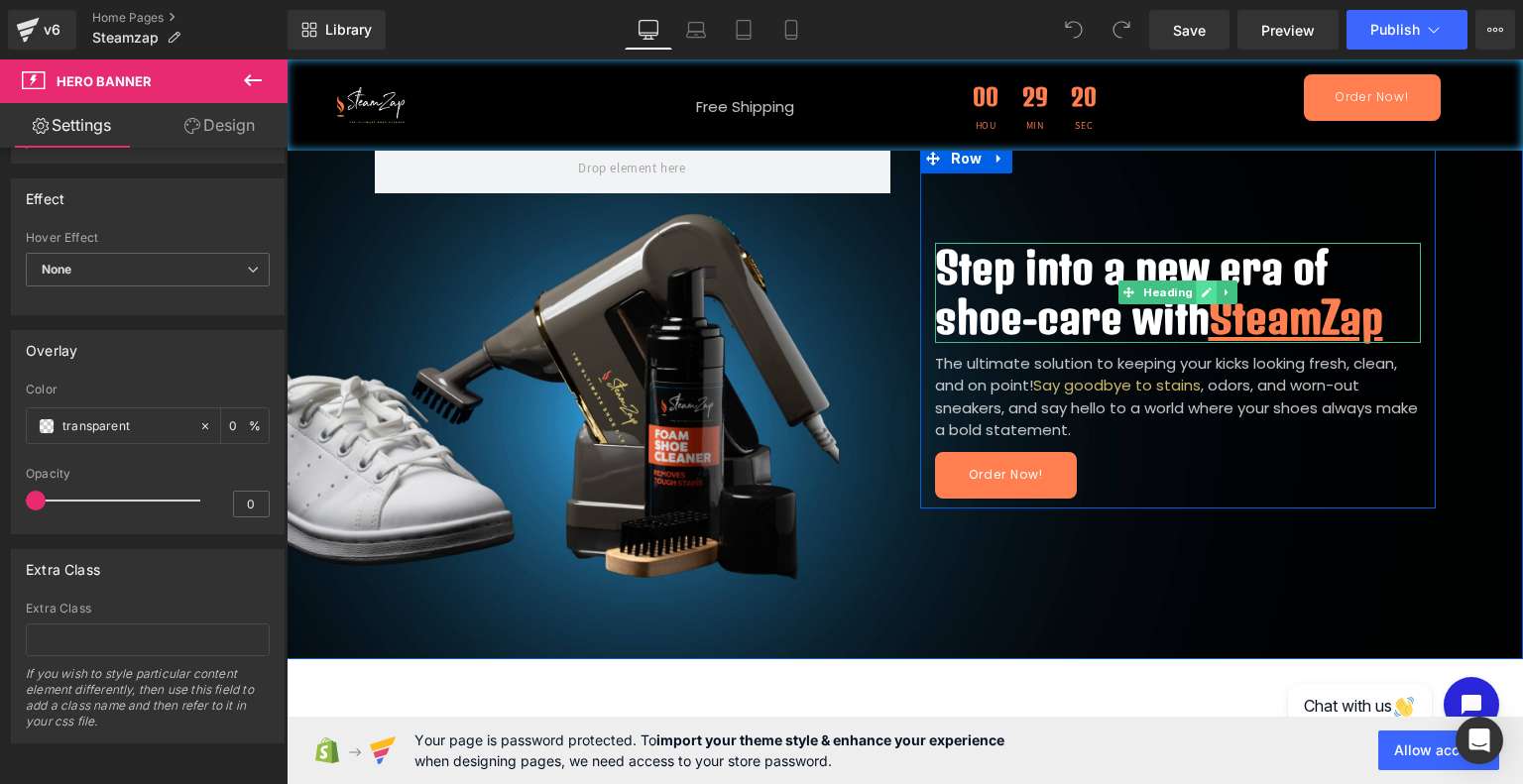 click at bounding box center (1206, 292) 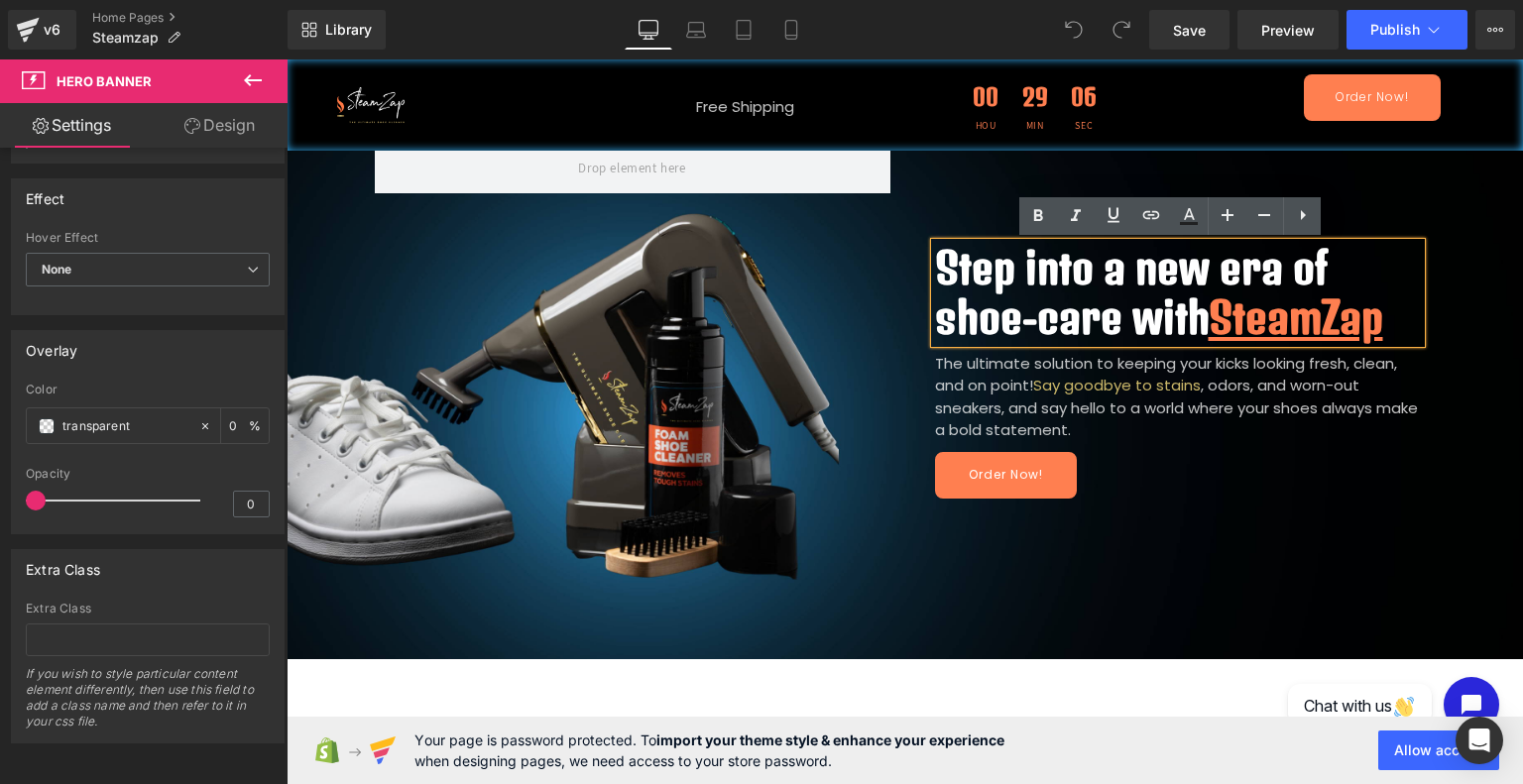 scroll, scrollTop: 633, scrollLeft: 0, axis: vertical 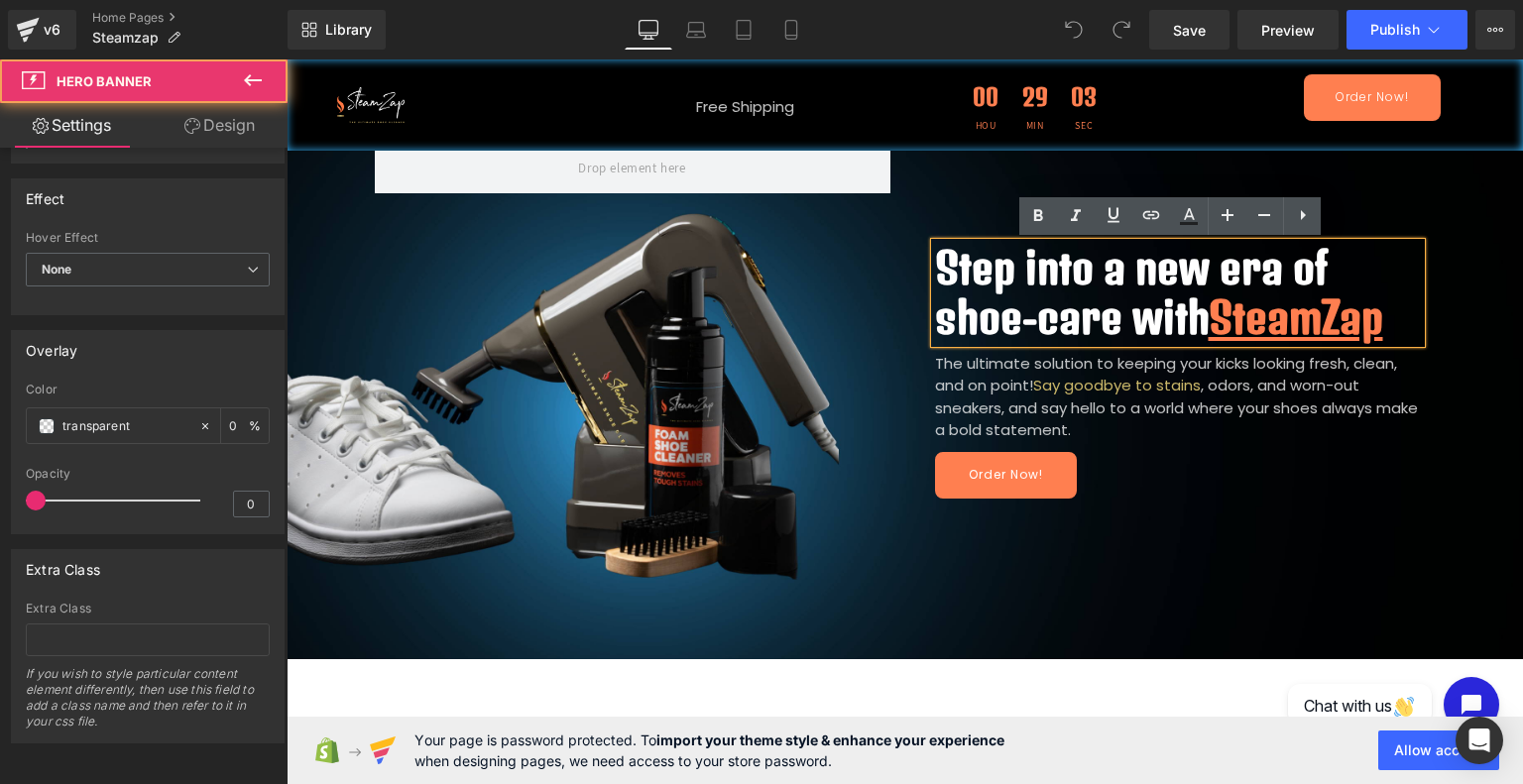 click at bounding box center (904, 374) 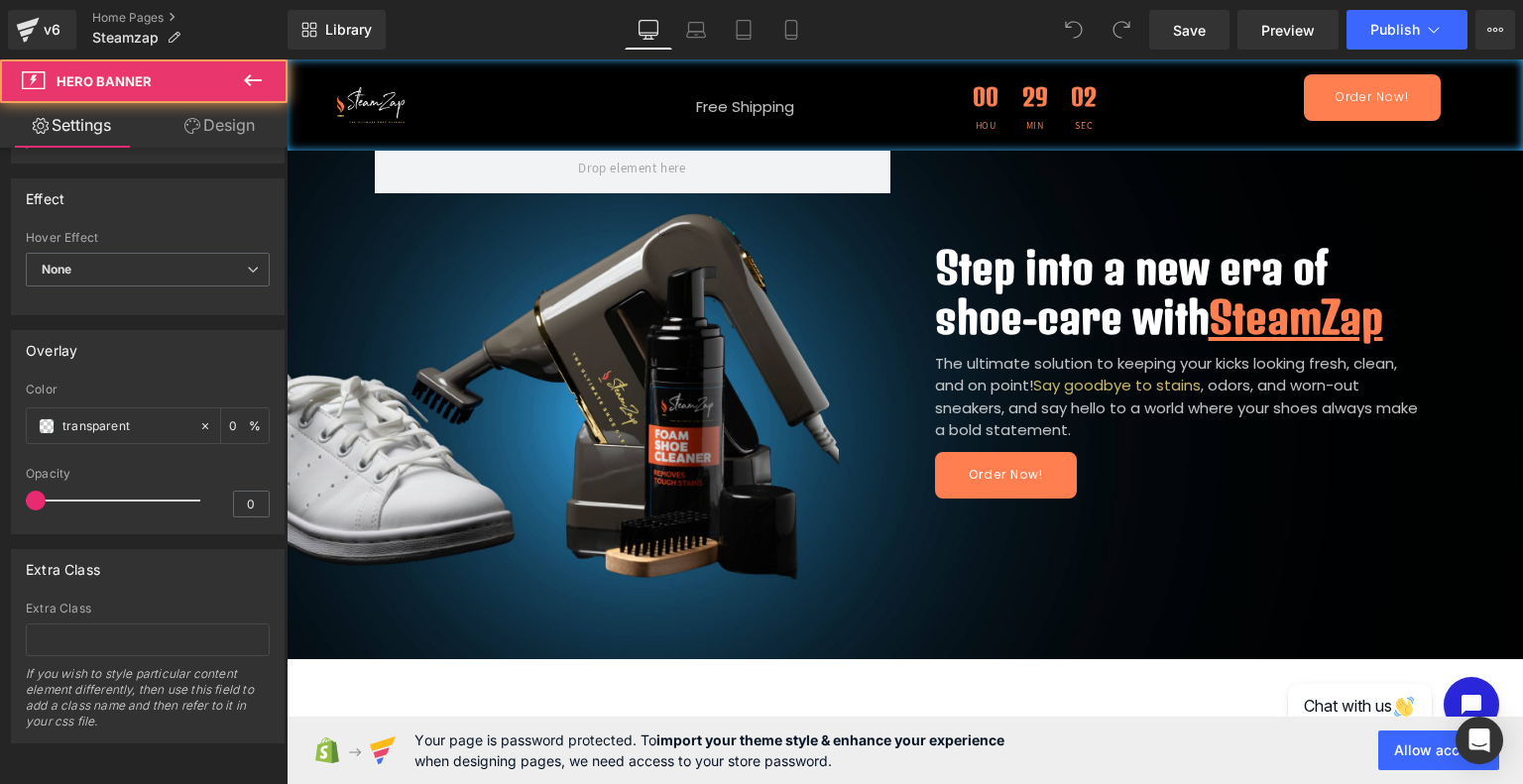 scroll, scrollTop: 634, scrollLeft: 0, axis: vertical 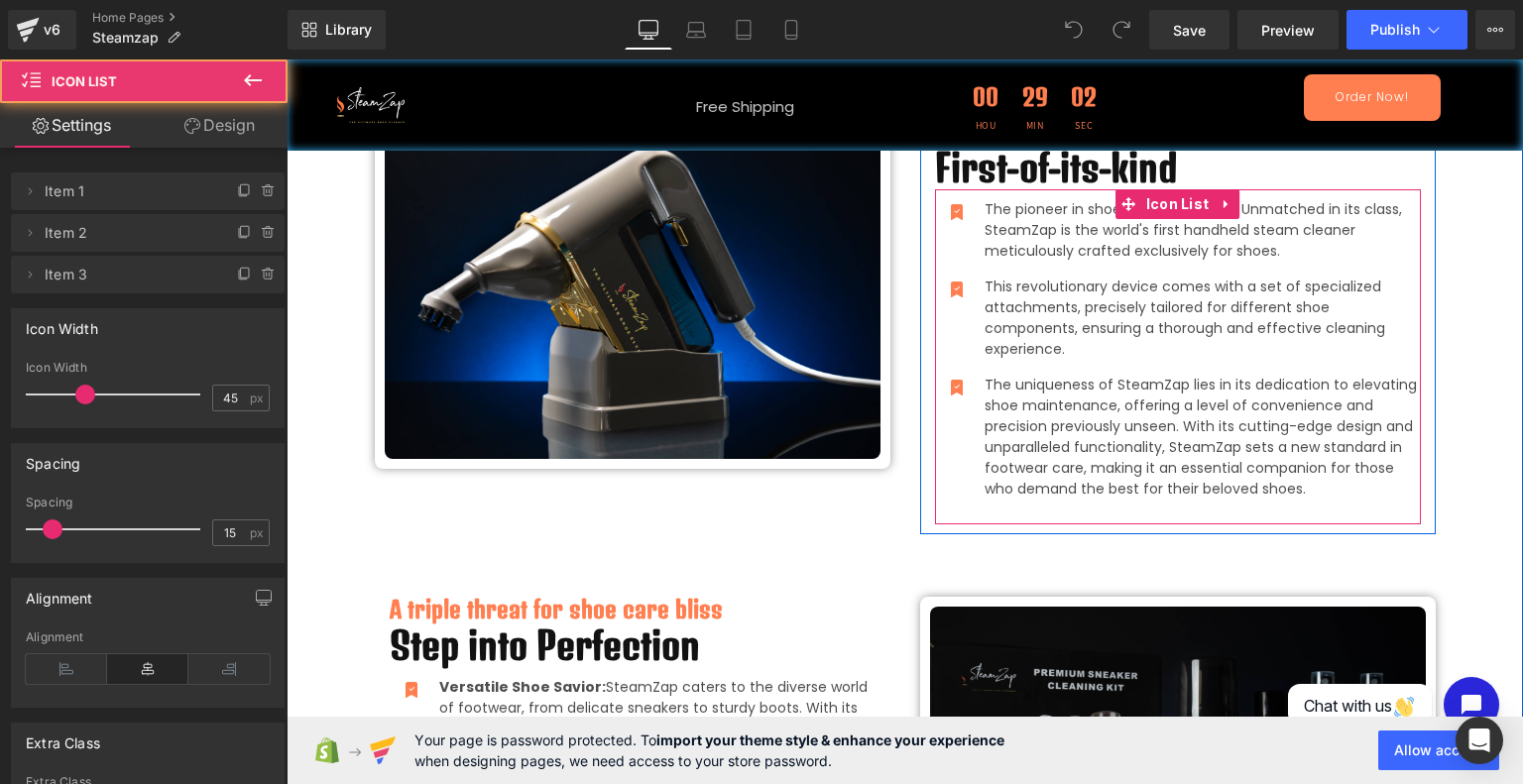 click on "This revolutionary device comes with a set of specialized attachments, precisely tailored for different shoe components, ensuring a thorough and effective cleaning experience.
Text Block" at bounding box center [1178, 318] 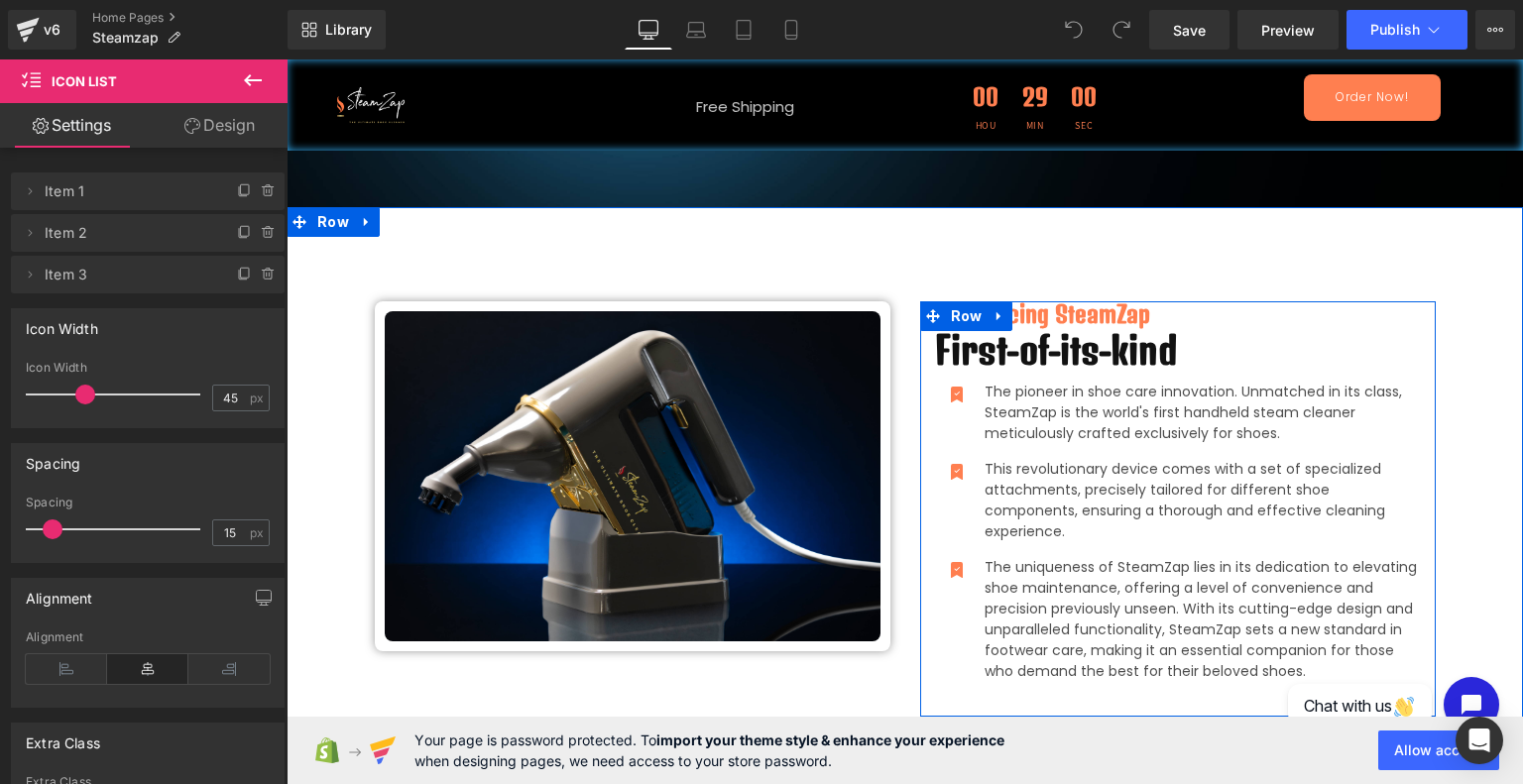 scroll, scrollTop: 392, scrollLeft: 0, axis: vertical 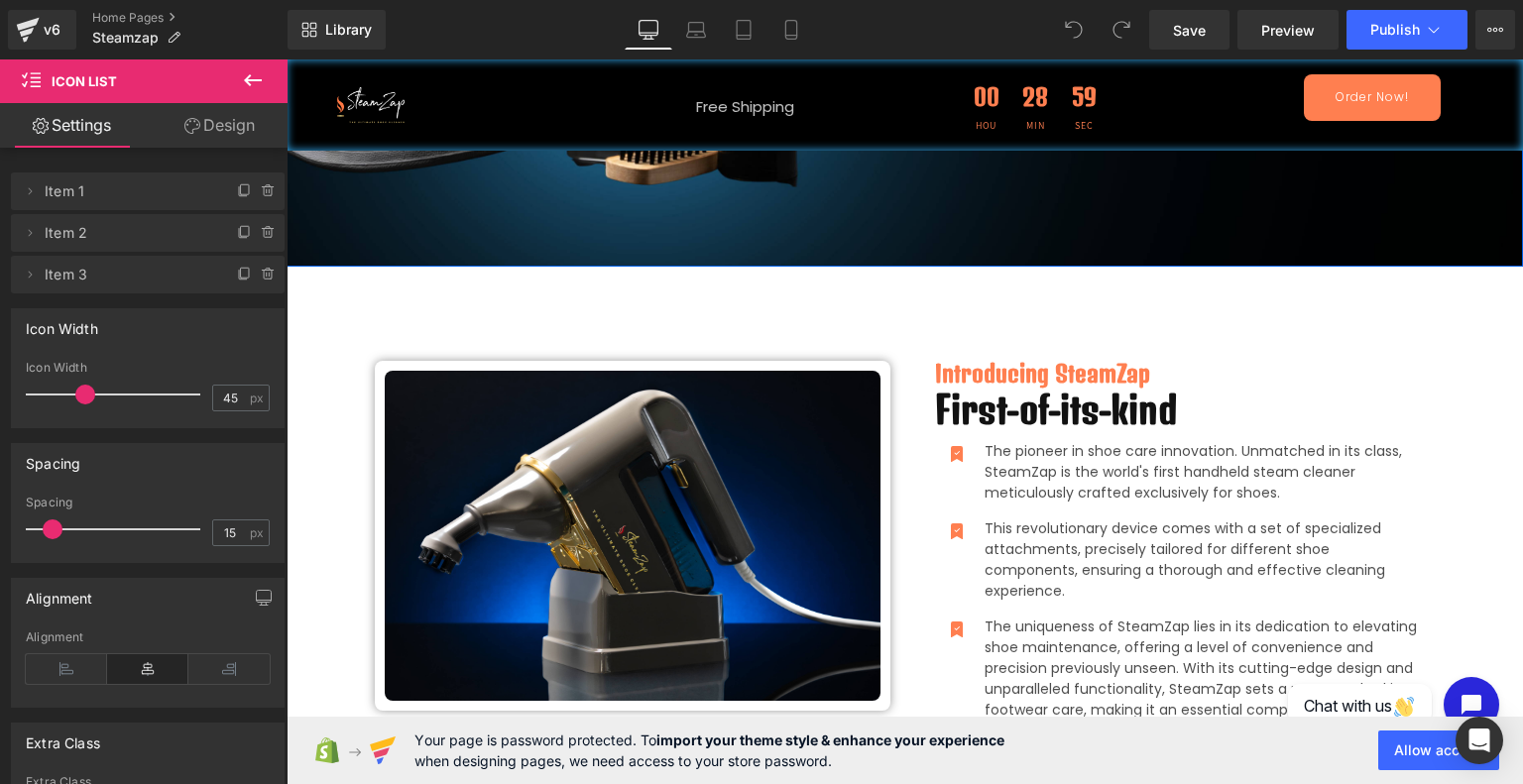 click at bounding box center (904, -19) 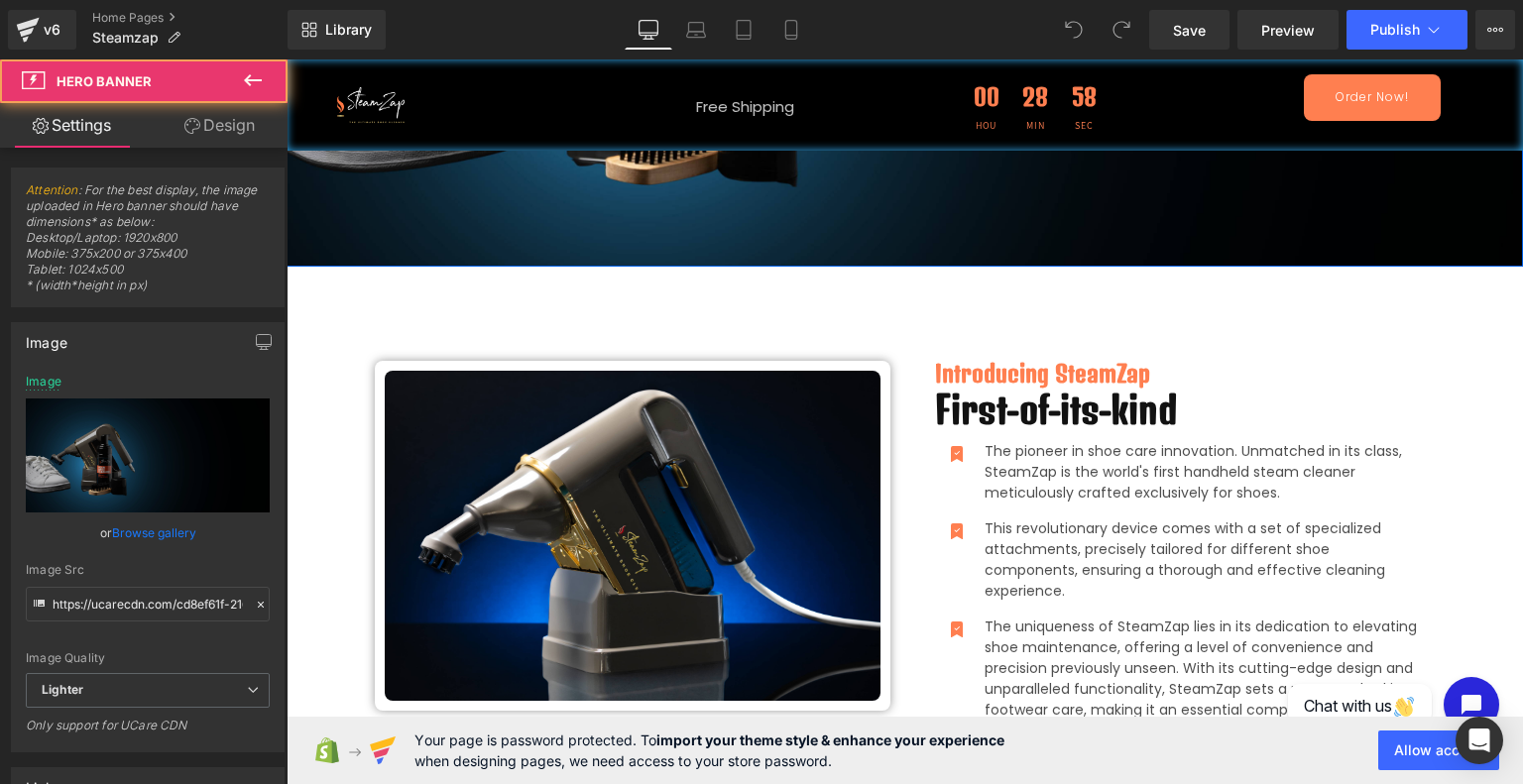 scroll, scrollTop: 0, scrollLeft: 0, axis: both 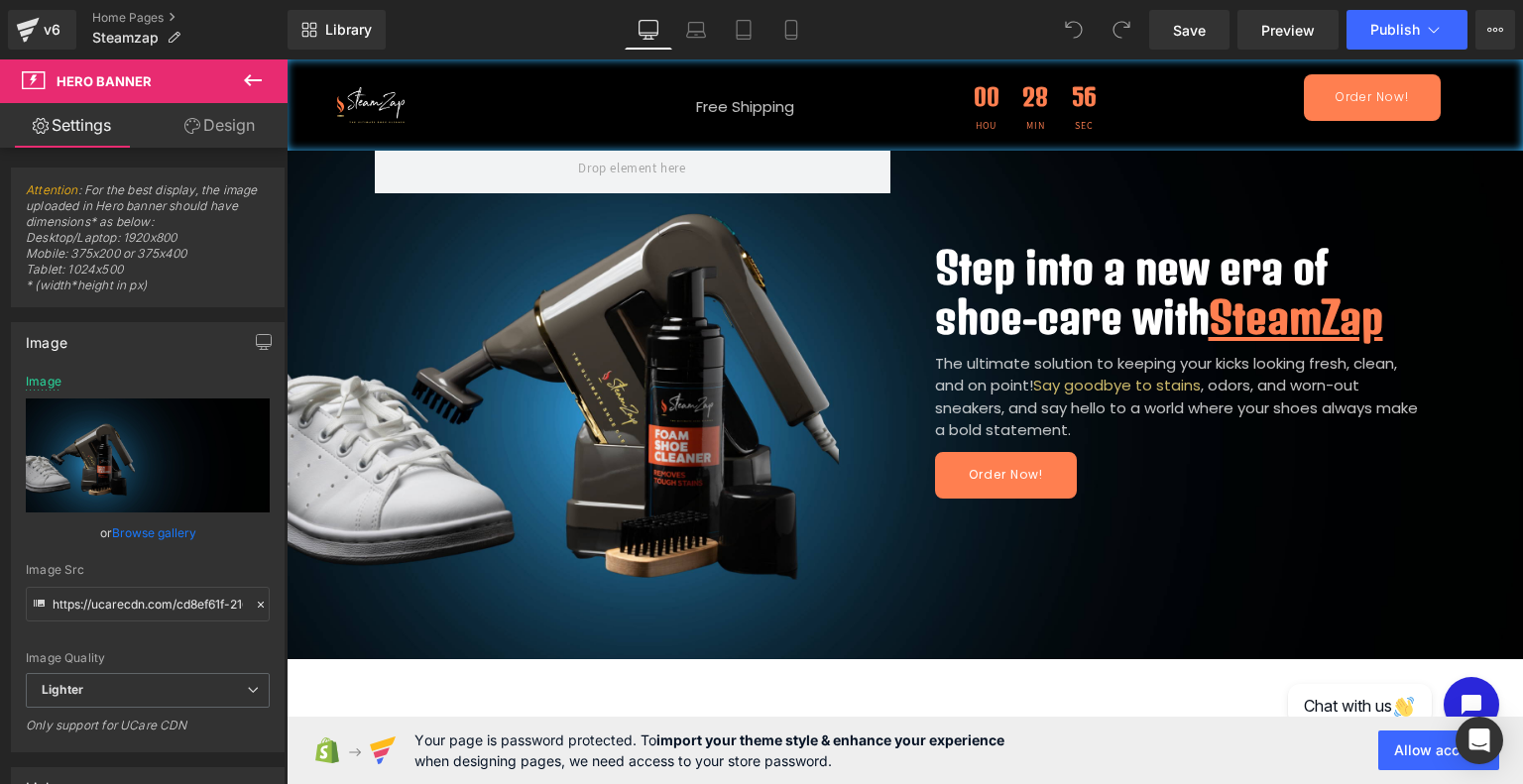 click on "Library Desktop Desktop Laptop Tablet Mobile Save Preview Publish Scheduled View Live Page View with current Template Save Template to Library Schedule Publish  Optimize  Publish Settings Shortcuts  Your page can’t be published   You've reached the maximum number of published pages on your plan  (0/0).  You need to upgrade your plan or unpublish all your pages to get 1 publish slot.   Unpublish pages   Upgrade plan" at bounding box center [905, 30] 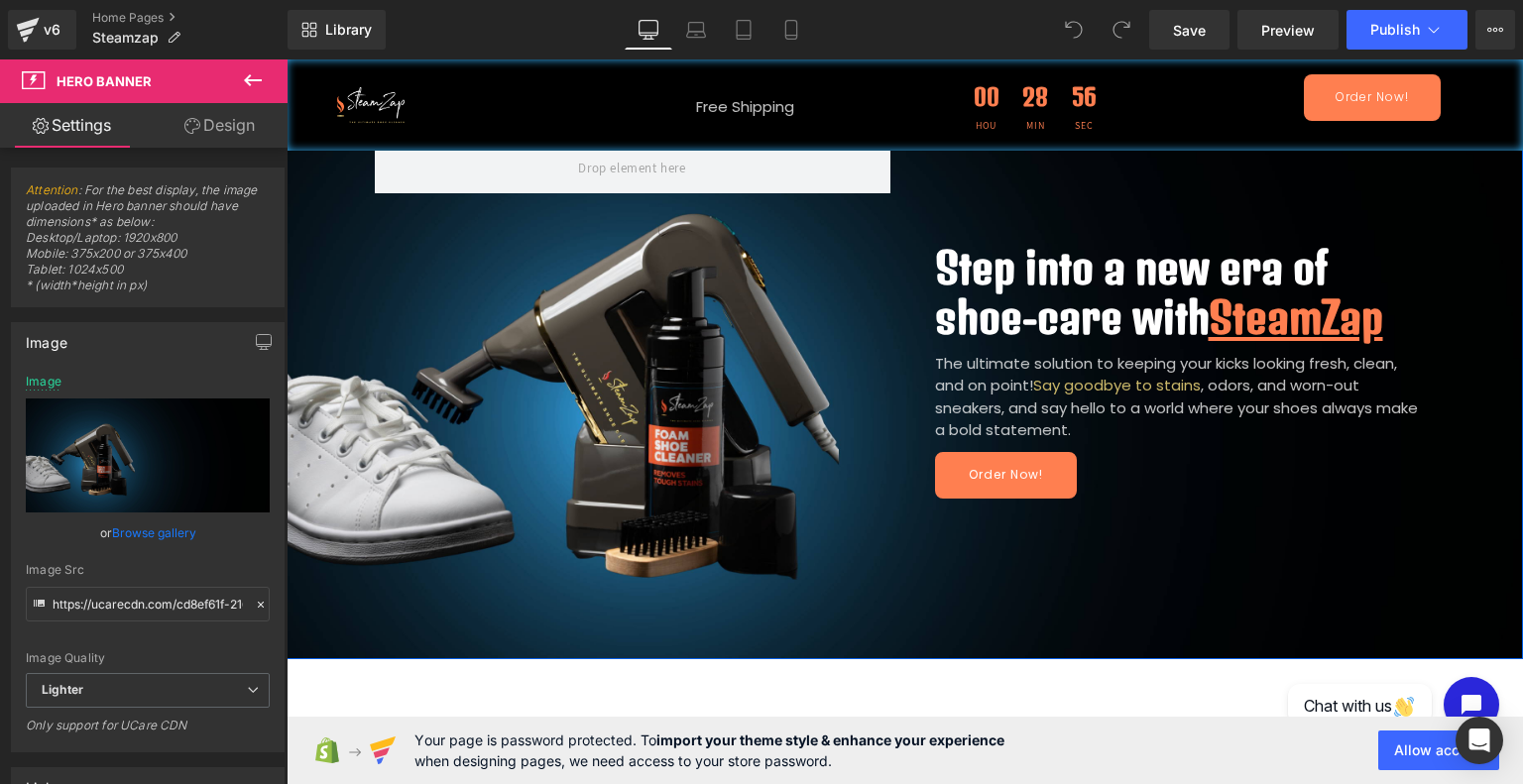 click on "Step into a new era of shoe-care with  SteamZap Heading         The ultimate solution to keeping your kicks looking fresh, clean, and on point!  Say goodbye to stains , odors, and worn-out sneakers, and say hello to a world where your shoes always make a bold statement.  Text Block         Order Now! Button         Row         Row" at bounding box center [904, 328] 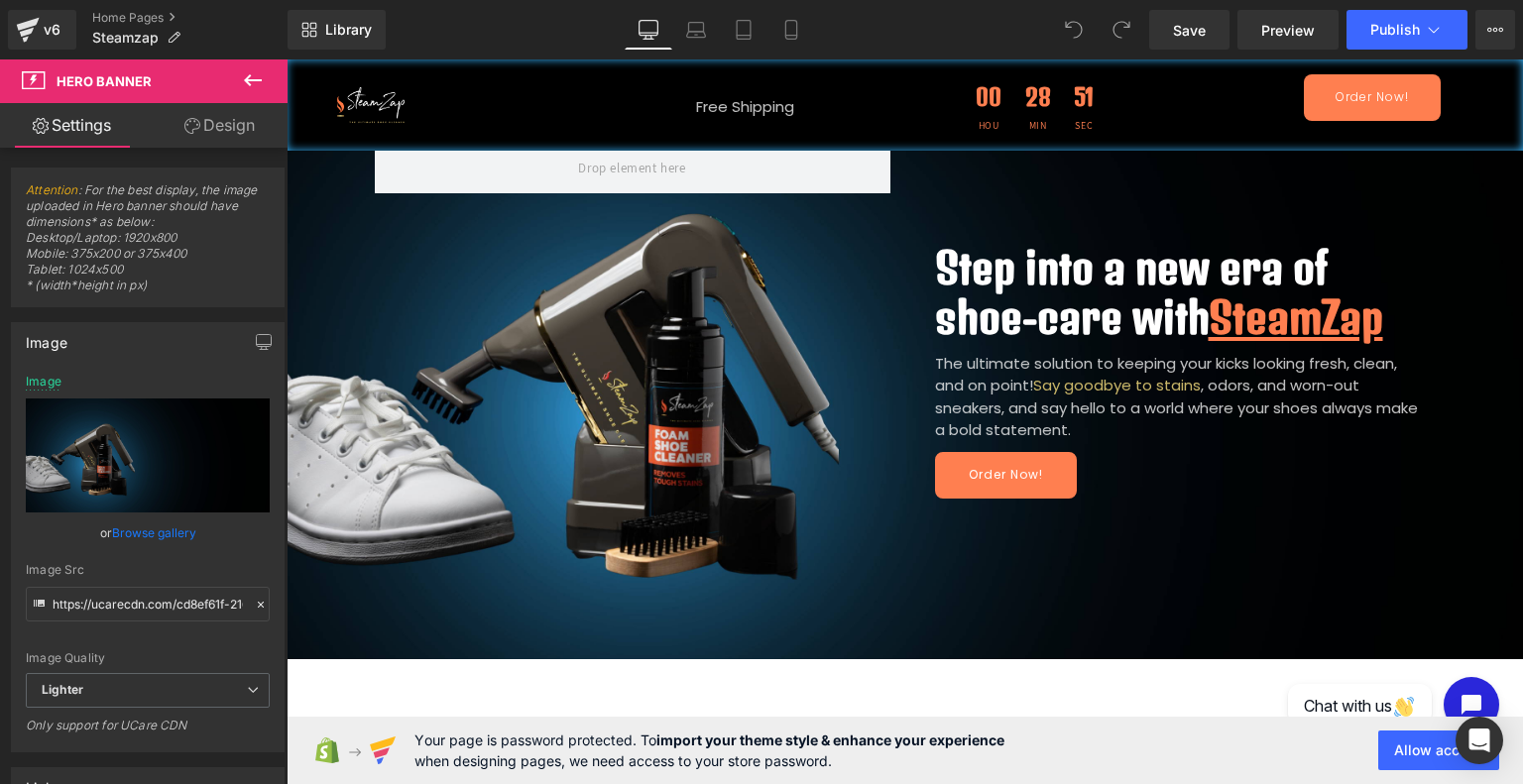 click 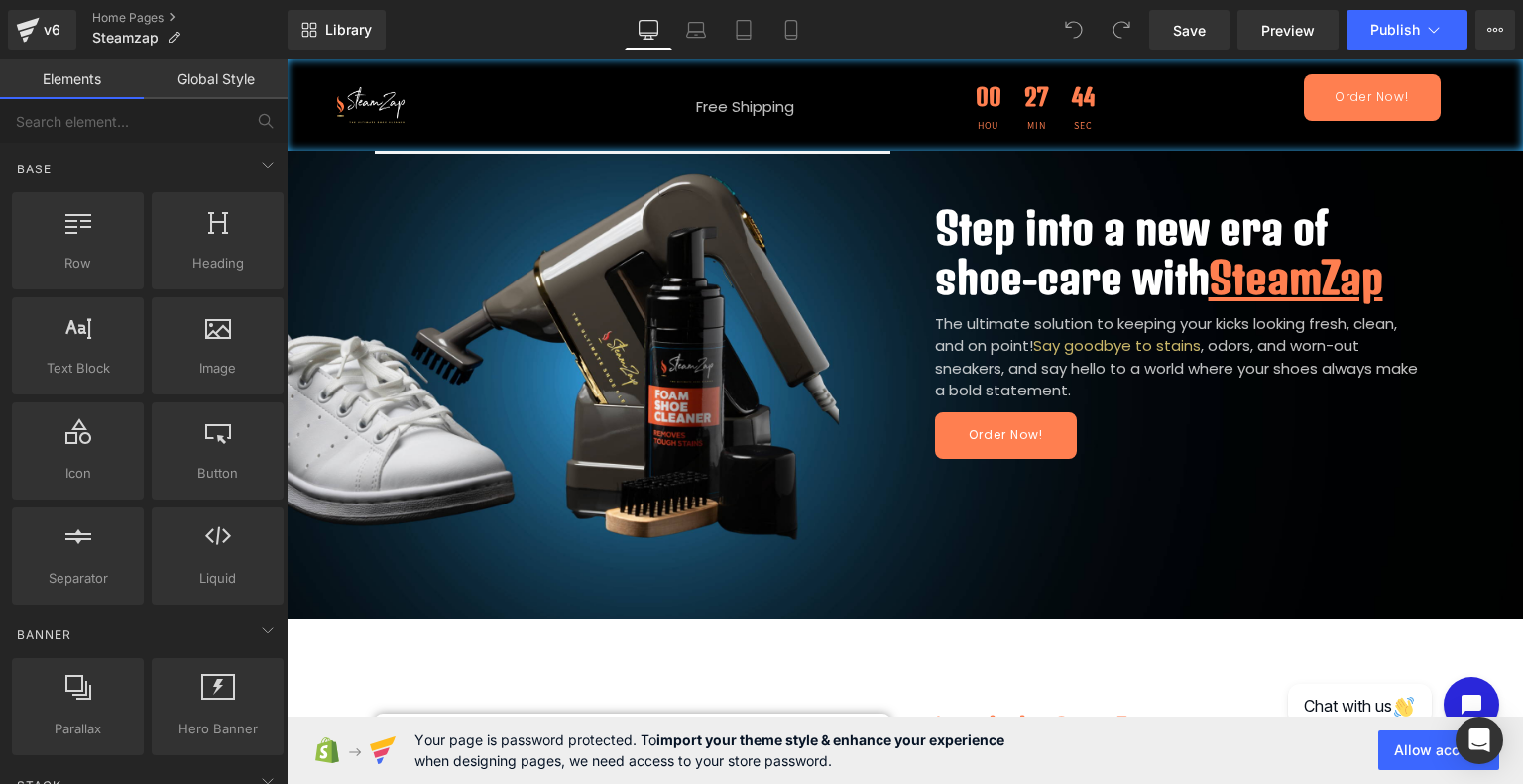 scroll, scrollTop: 0, scrollLeft: 0, axis: both 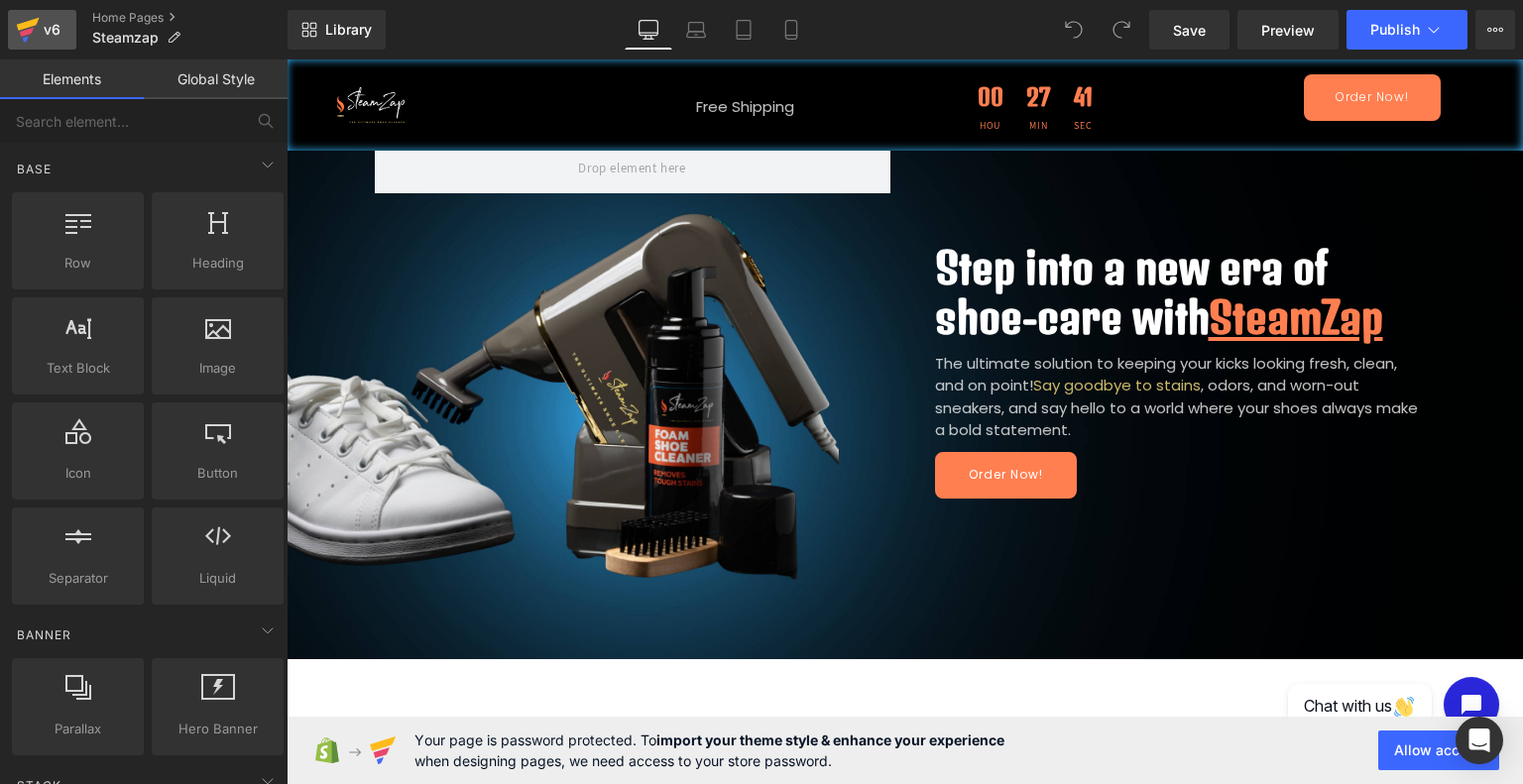 click on "v6" at bounding box center (52, 30) 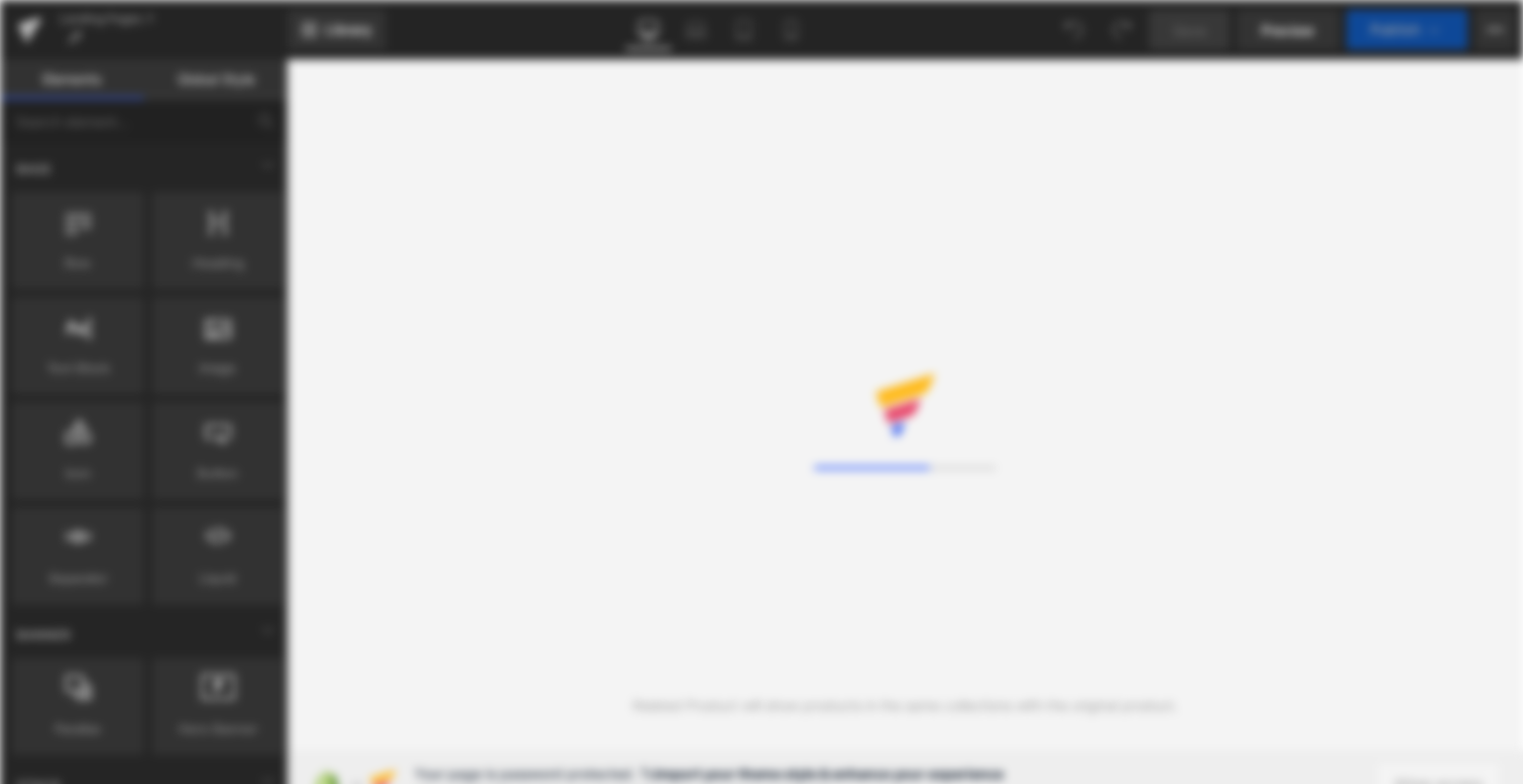 scroll, scrollTop: 0, scrollLeft: 0, axis: both 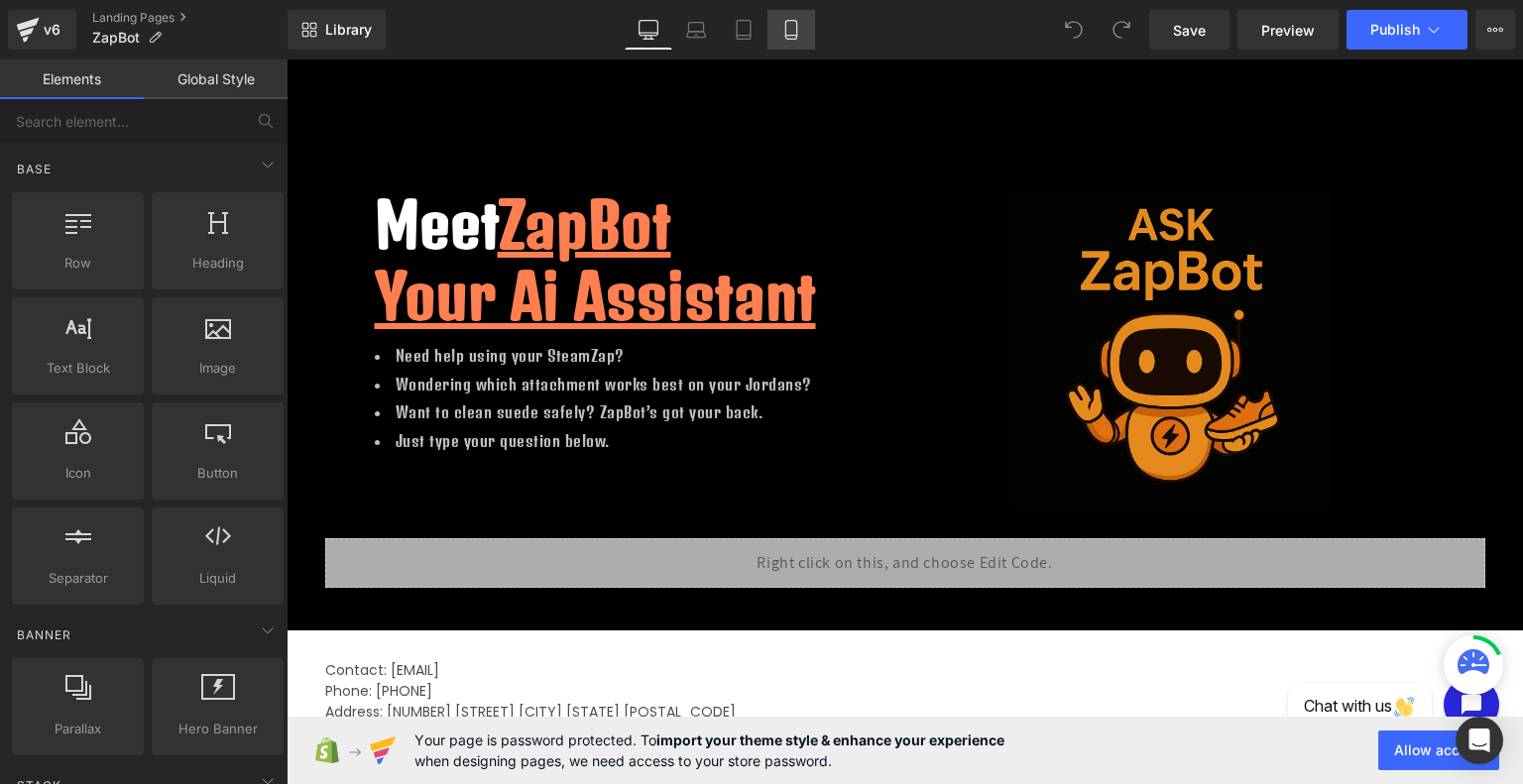 click 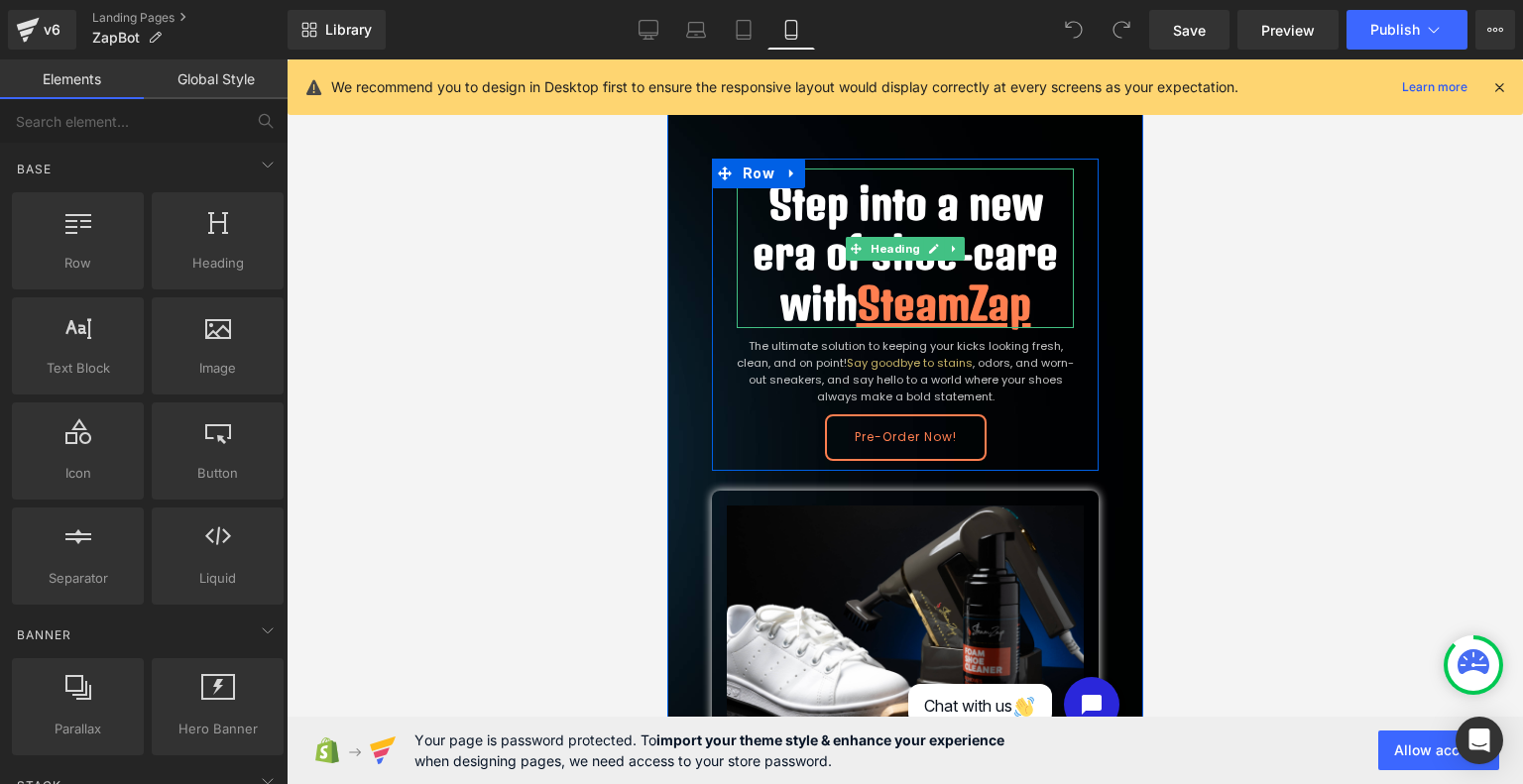 click on "Step into a new era of shoe-care with  SteamZap" at bounding box center [904, 253] 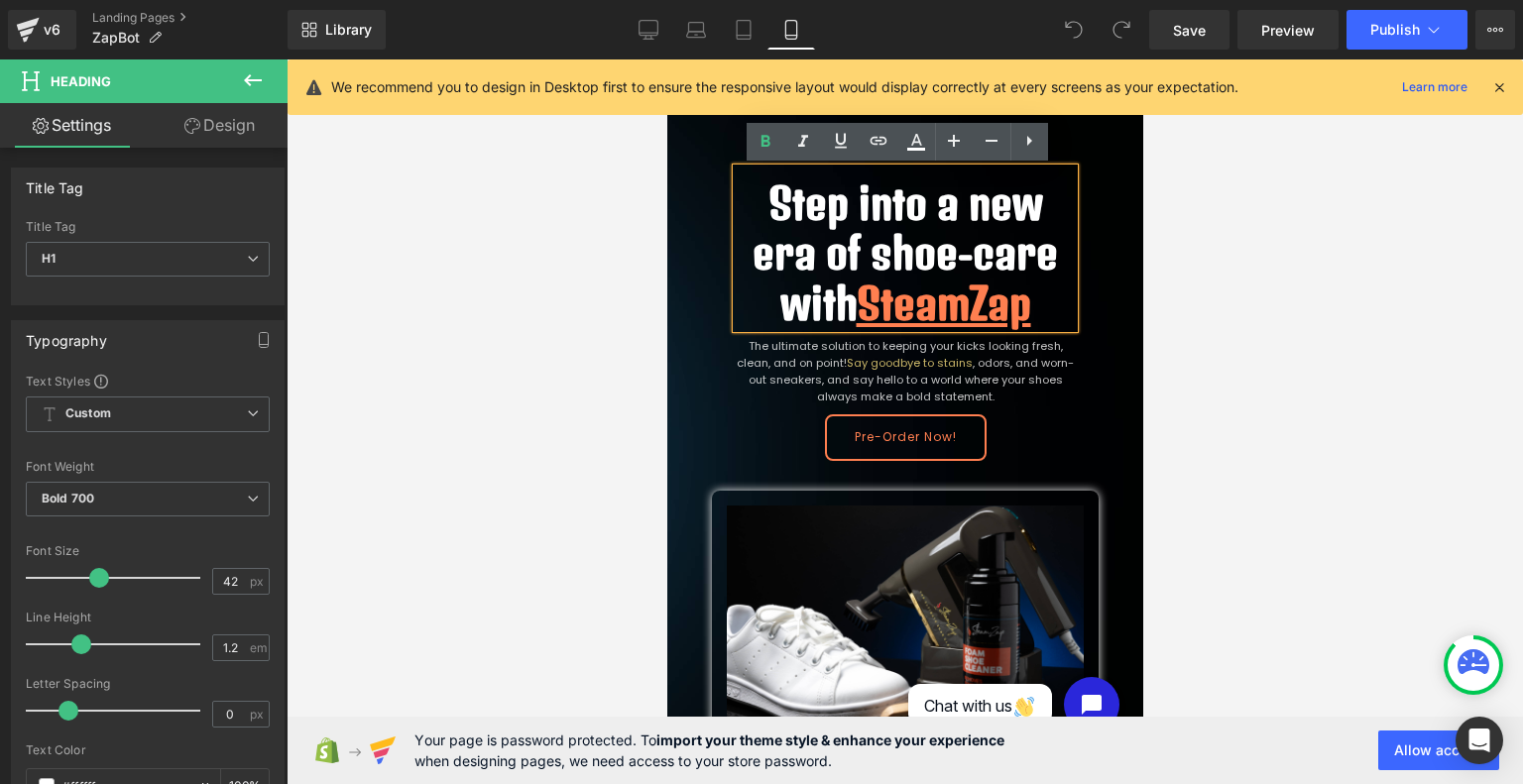 click on "The ultimate solution to keeping your kicks looking fresh, clean, and on point!  Say goodbye to stains , odors, and worn-out sneakers, and say hello to a world where your shoes always make a bold statement." at bounding box center [904, 371] 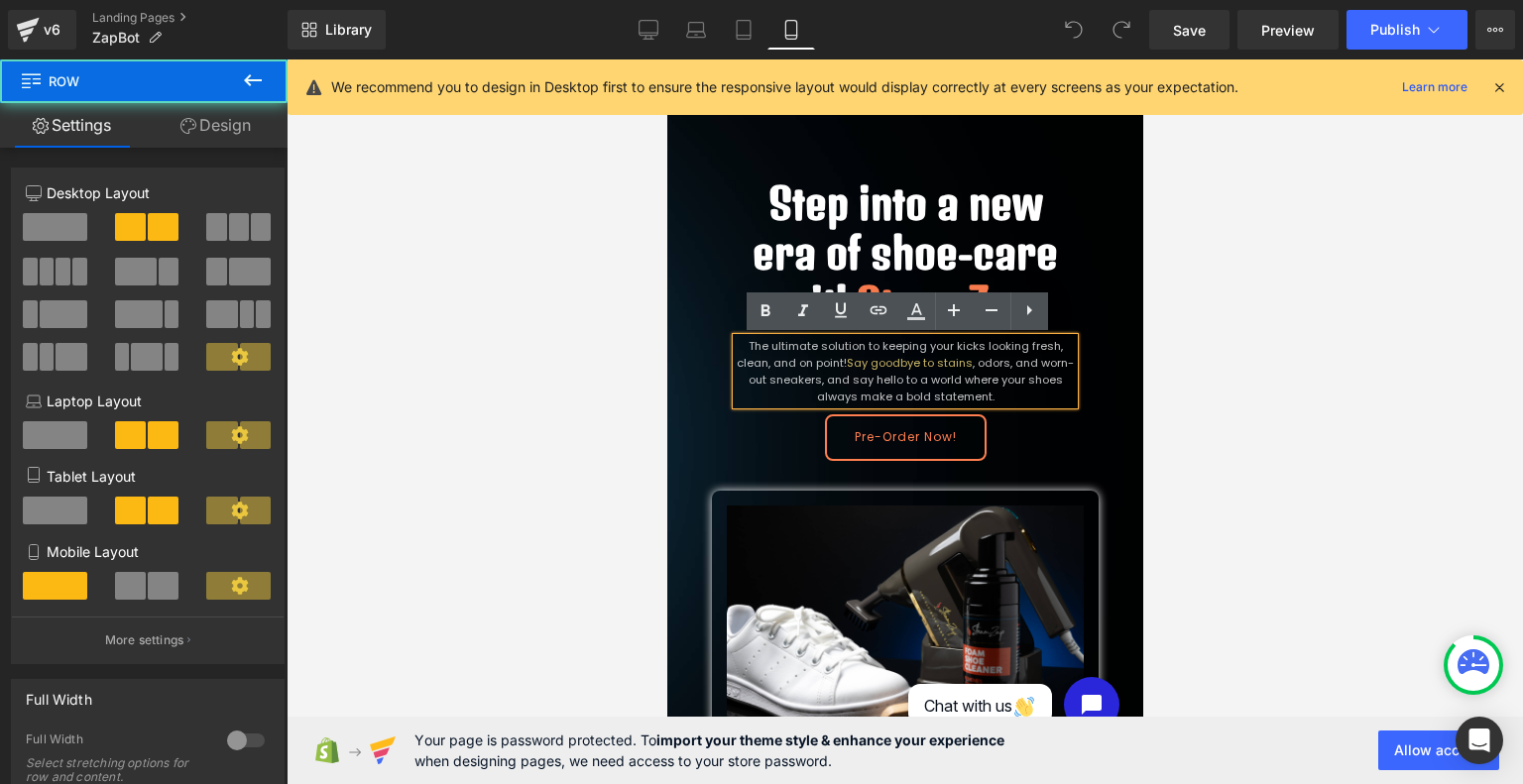 click on "Step into a new era of shoe-care with  SteamZap Heading         The ultimate solution to keeping your kicks looking fresh, clean, and on point!  Say goodbye to stains , odors, and worn-out sneakers, and say hello to a world where your shoes always make a bold statement. Text Block         Pre-Order Now! Button         Row" at bounding box center [904, 265] 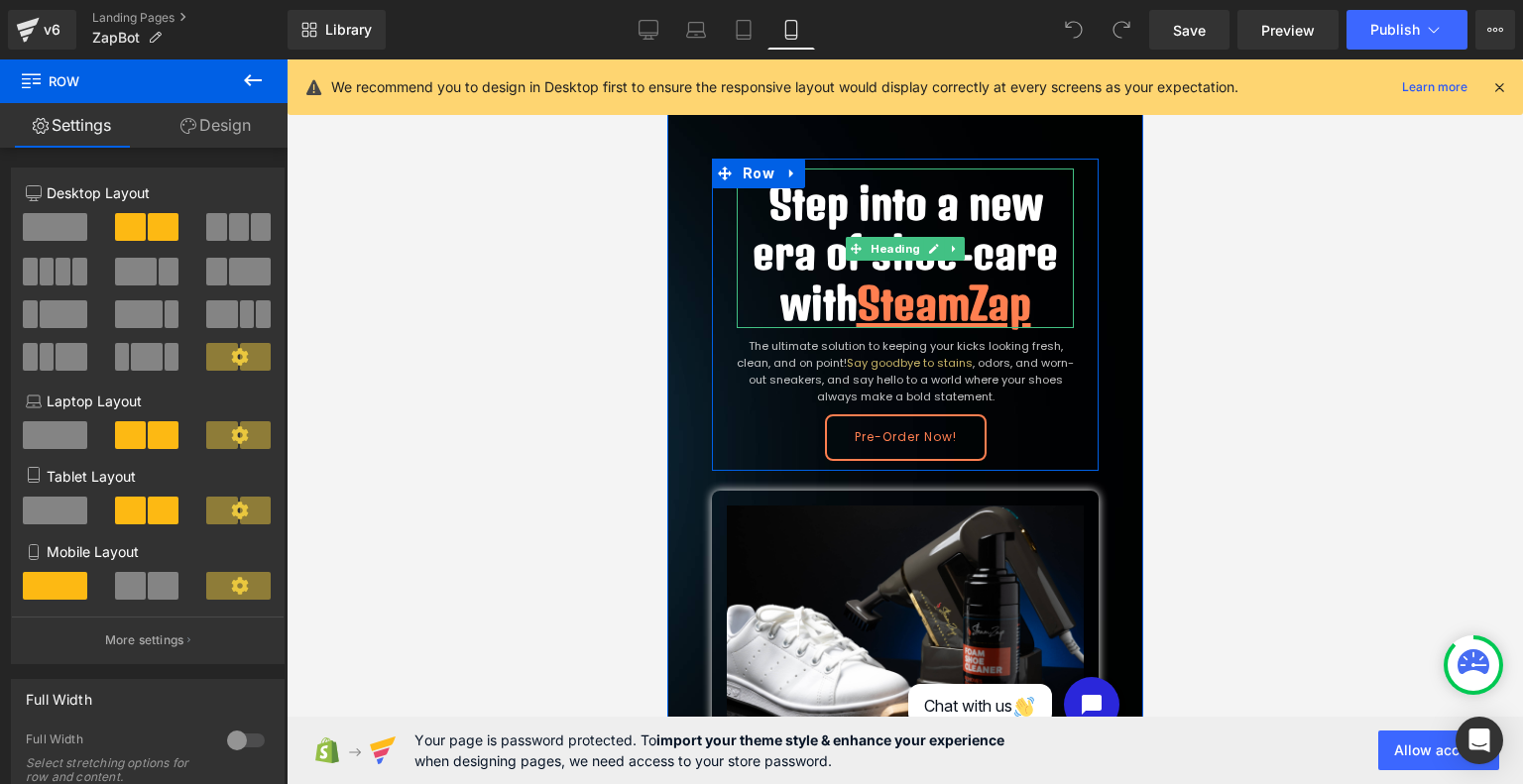 click on "Step into a new era of shoe-care with  SteamZap" at bounding box center (904, 253) 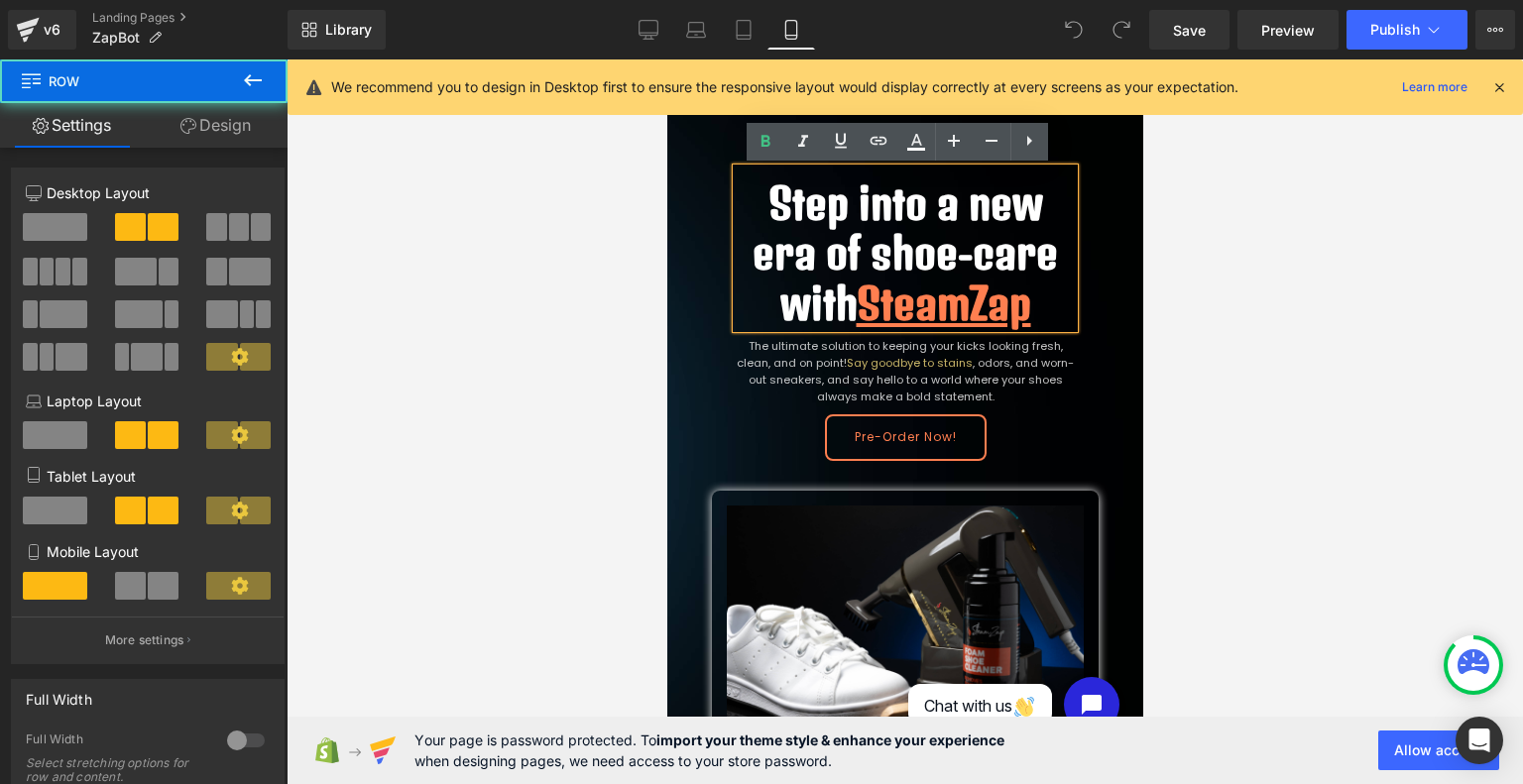 click on "Step into a new era of shoe-care with  SteamZap Heading         The ultimate solution to keeping your kicks looking fresh, clean, and on point!  Say goodbye to stains , odors, and worn-out sneakers, and say hello to a world where your shoes always make a bold statement. Text Block         Pre-Order Now! Button         Row" at bounding box center (904, 265) 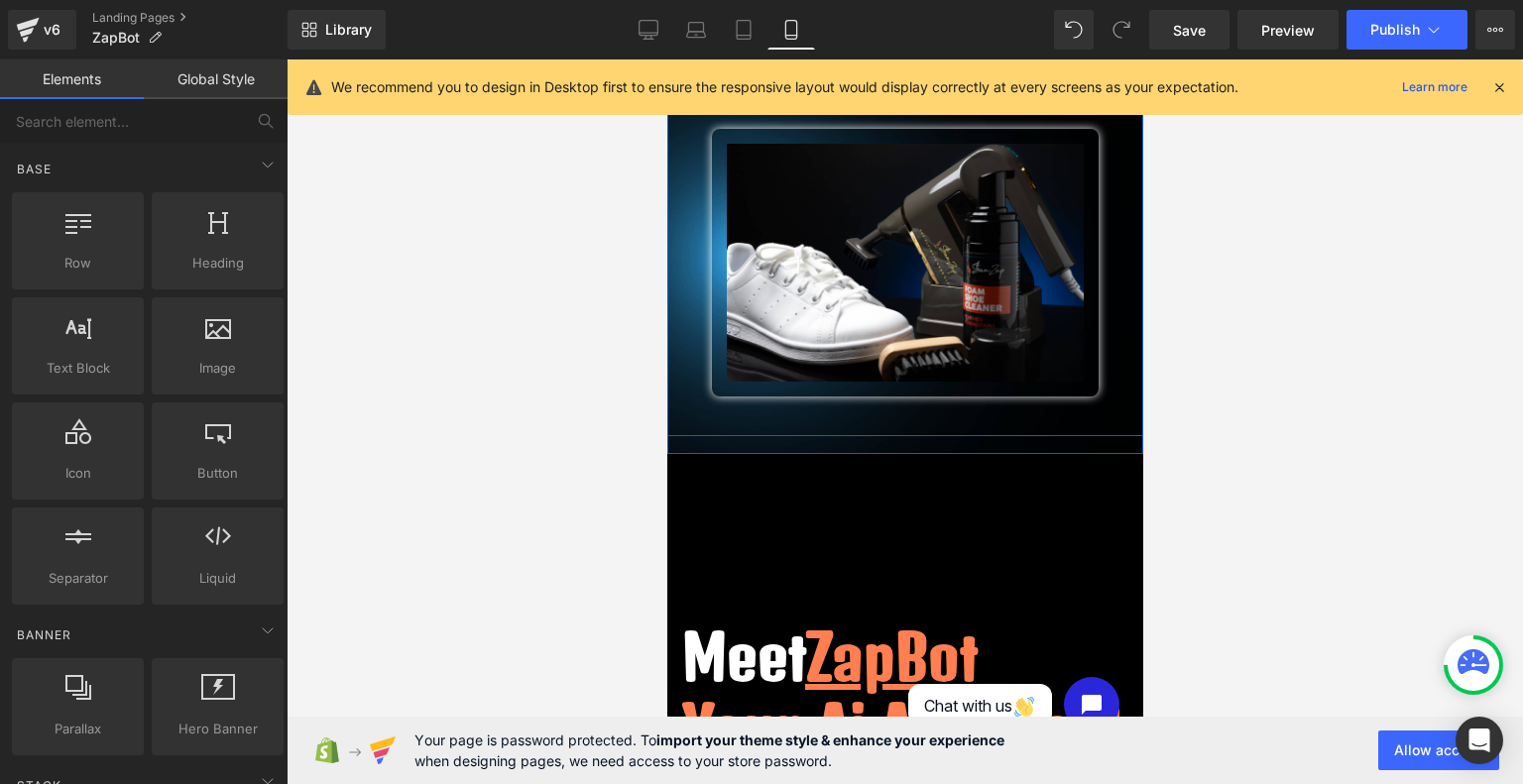 click on "Image         Row" at bounding box center (904, 268) 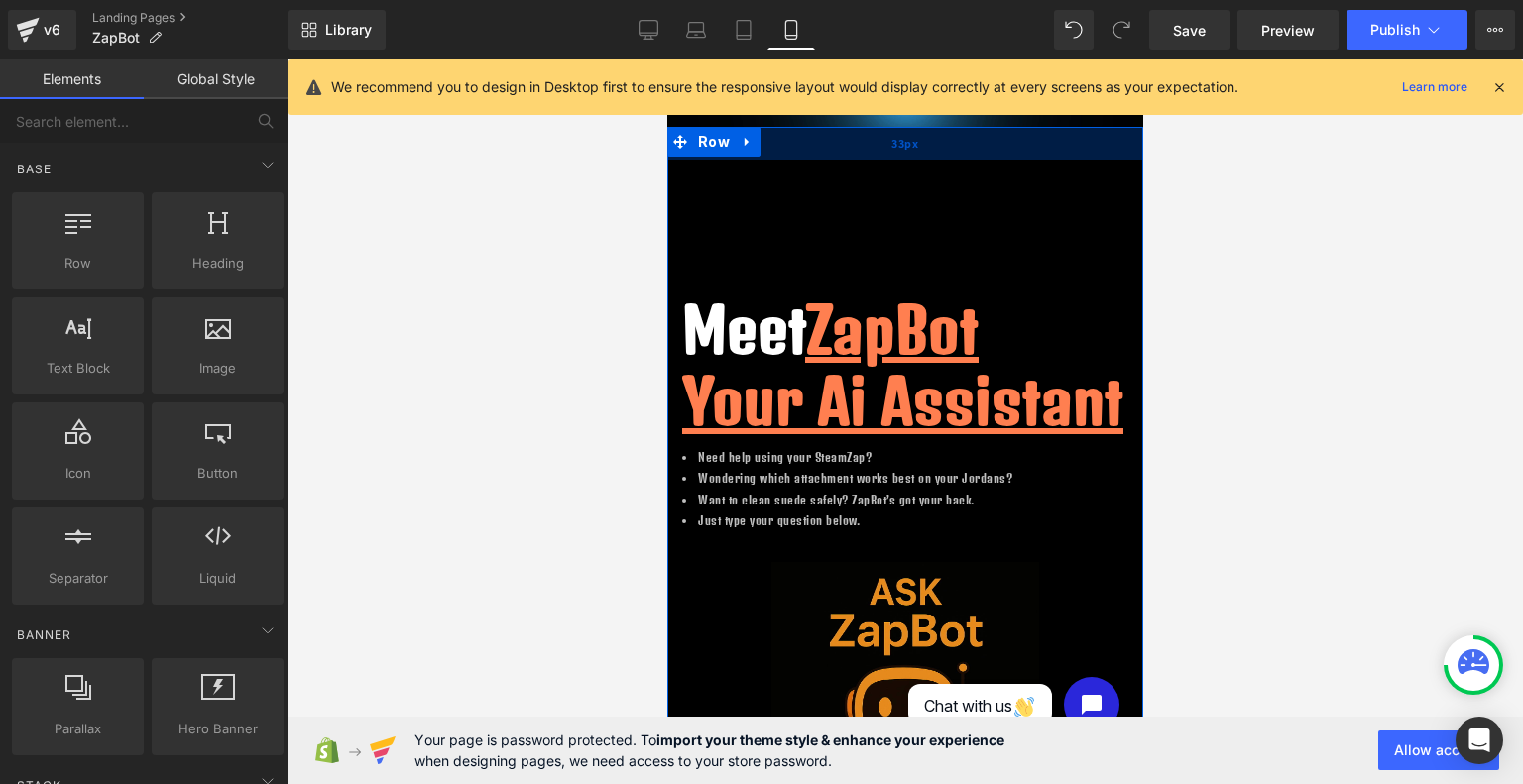 click on "33px" at bounding box center (904, 143) 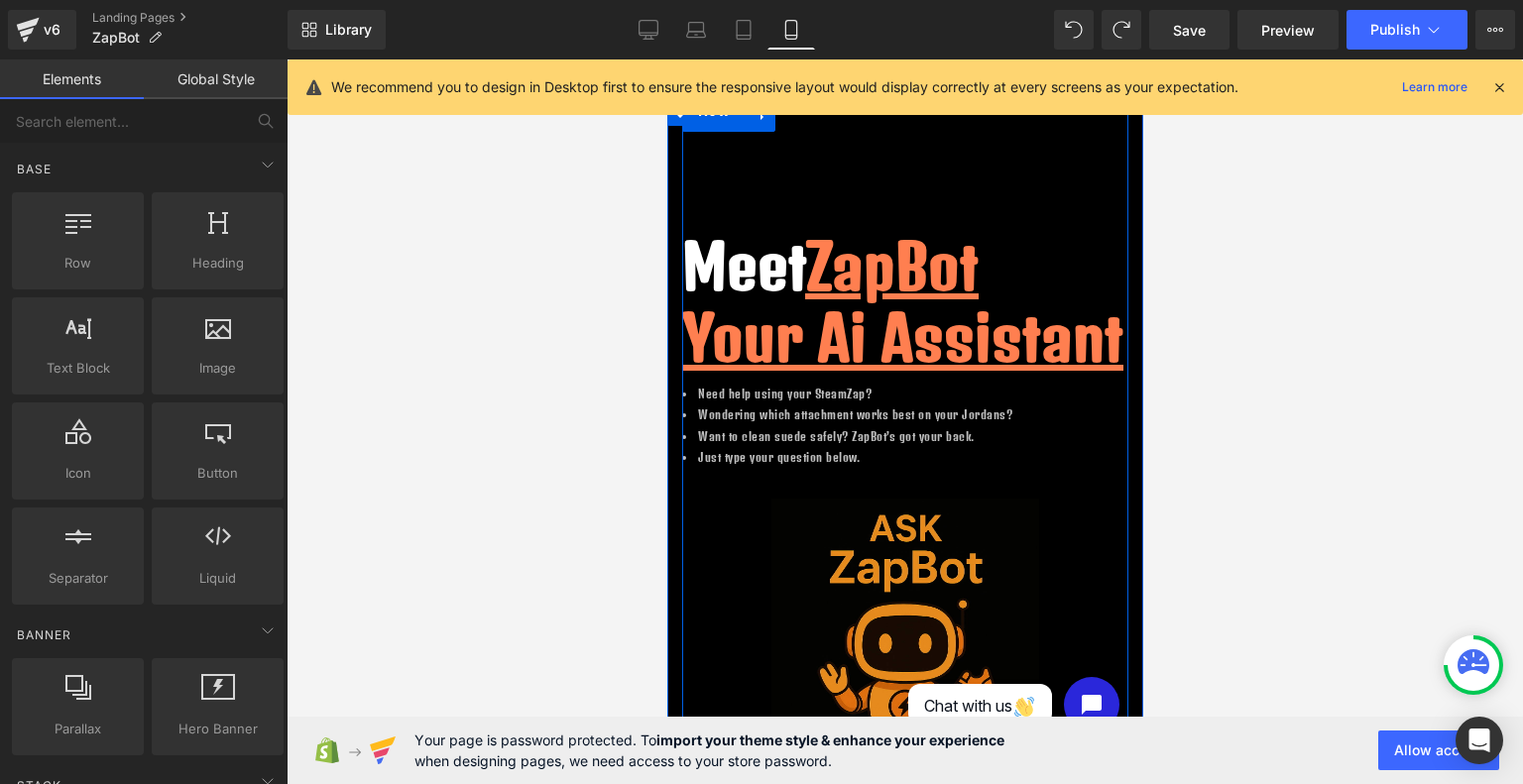 scroll, scrollTop: 0, scrollLeft: 0, axis: both 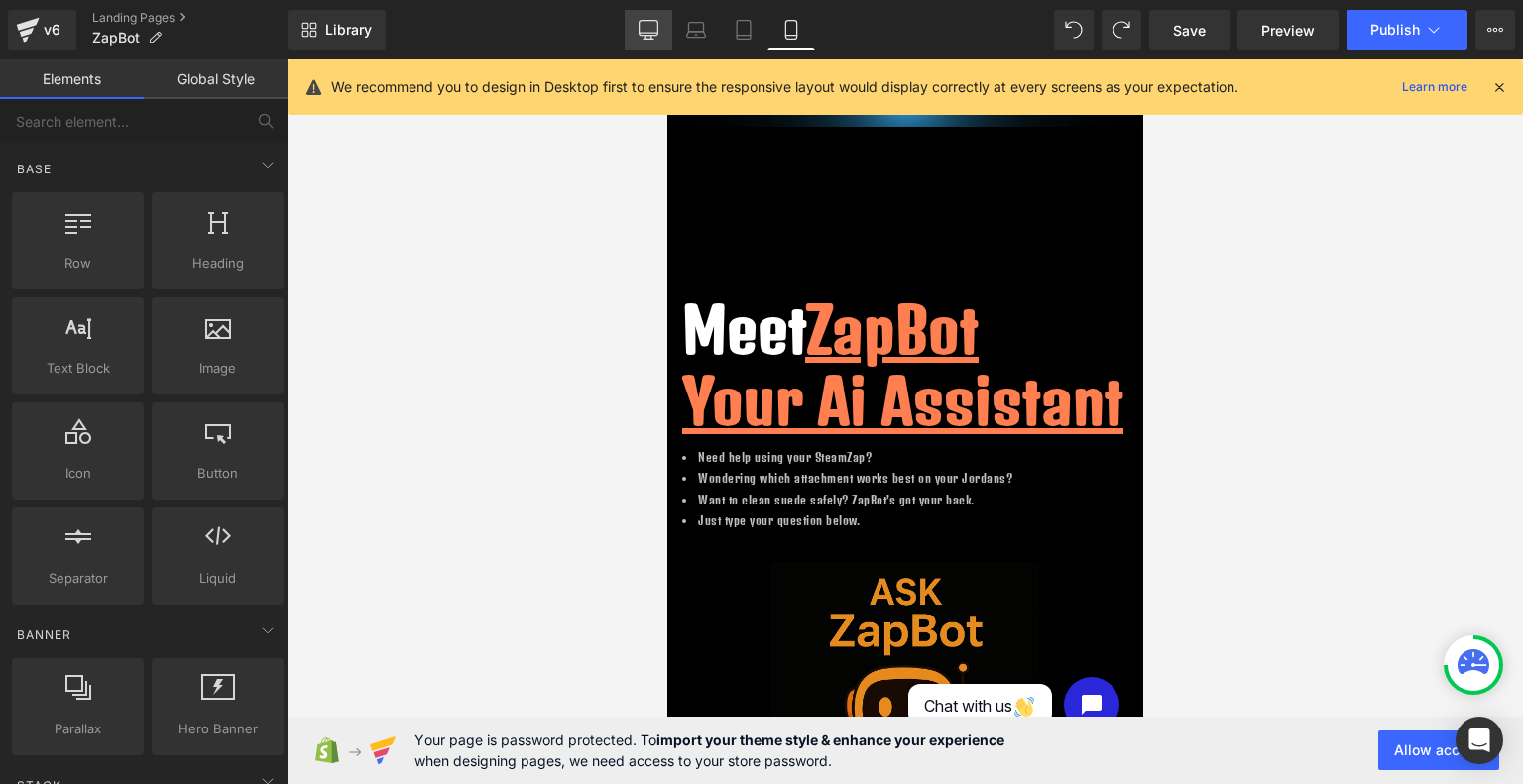 click 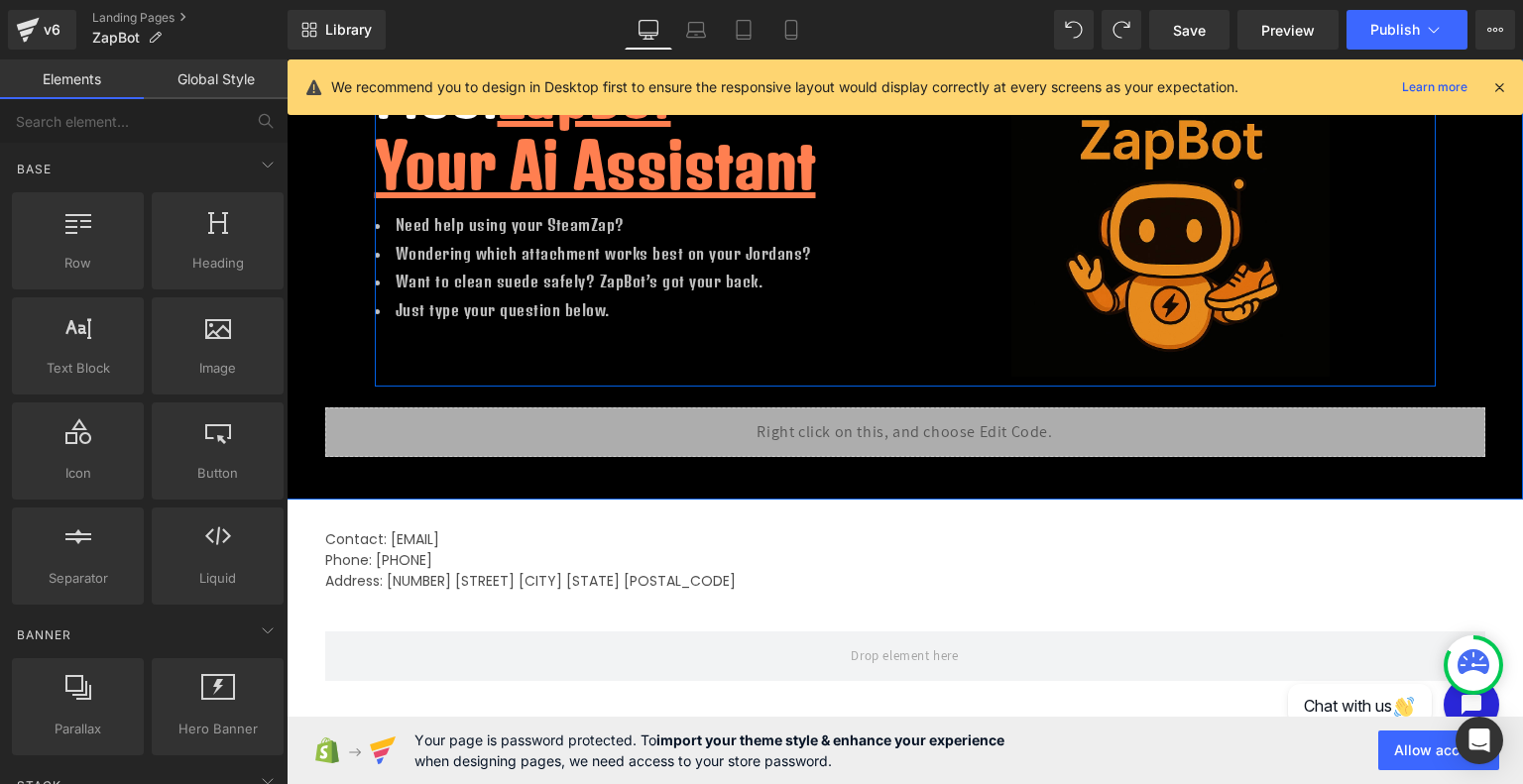 scroll, scrollTop: 0, scrollLeft: 0, axis: both 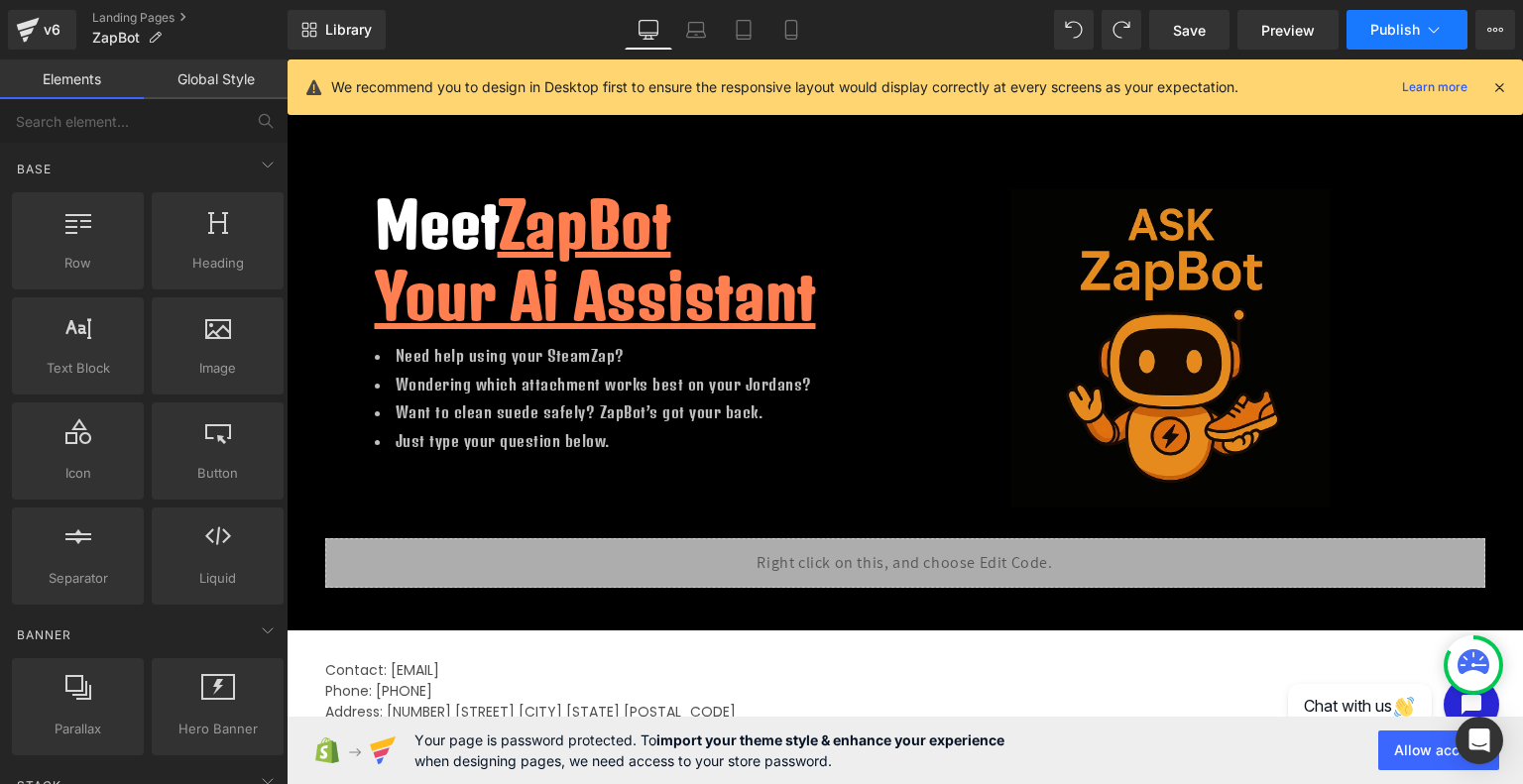 click on "Publish" at bounding box center [1395, 30] 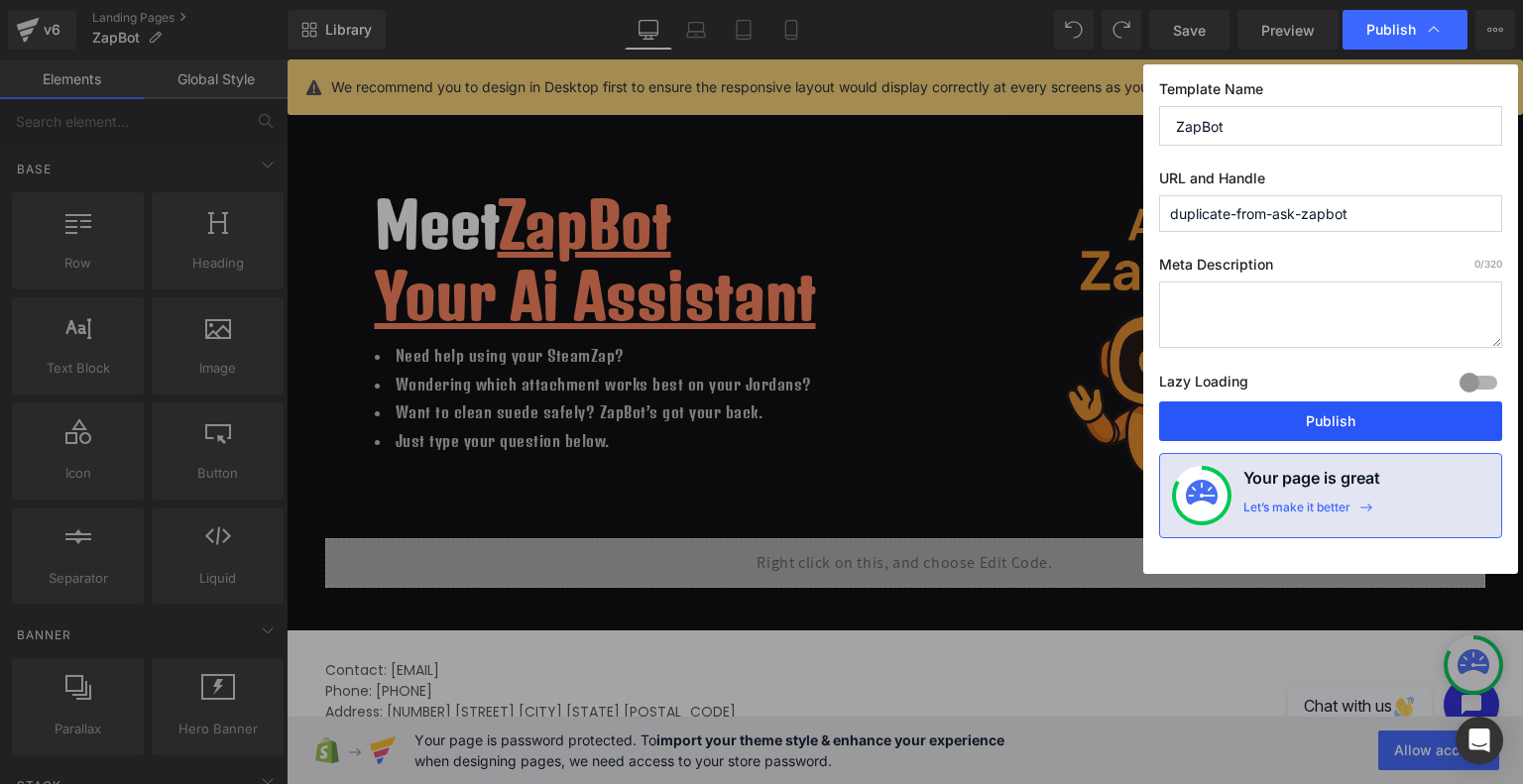 click on "Publish" at bounding box center [1331, 421] 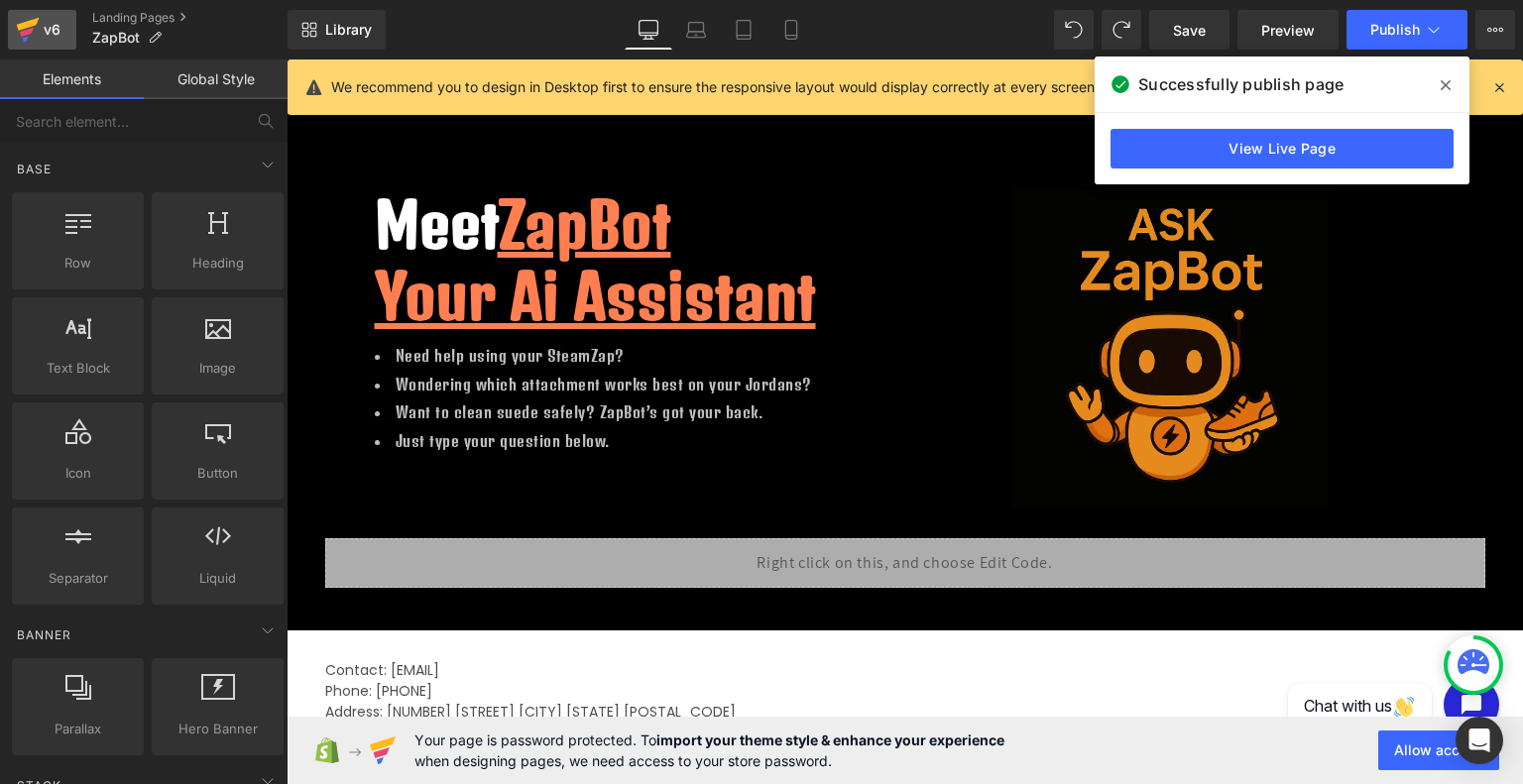 click on "v6" at bounding box center [52, 30] 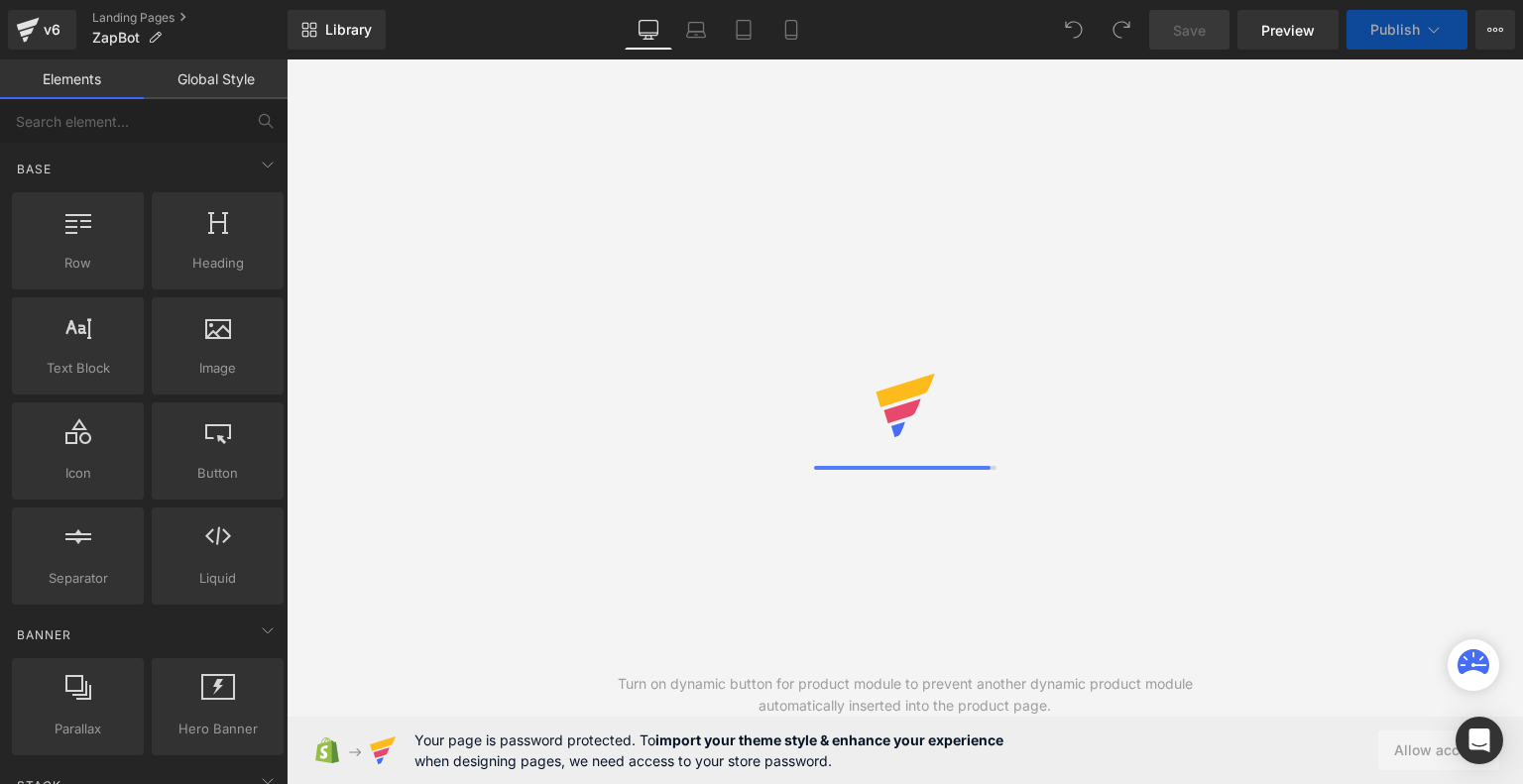 scroll, scrollTop: 0, scrollLeft: 0, axis: both 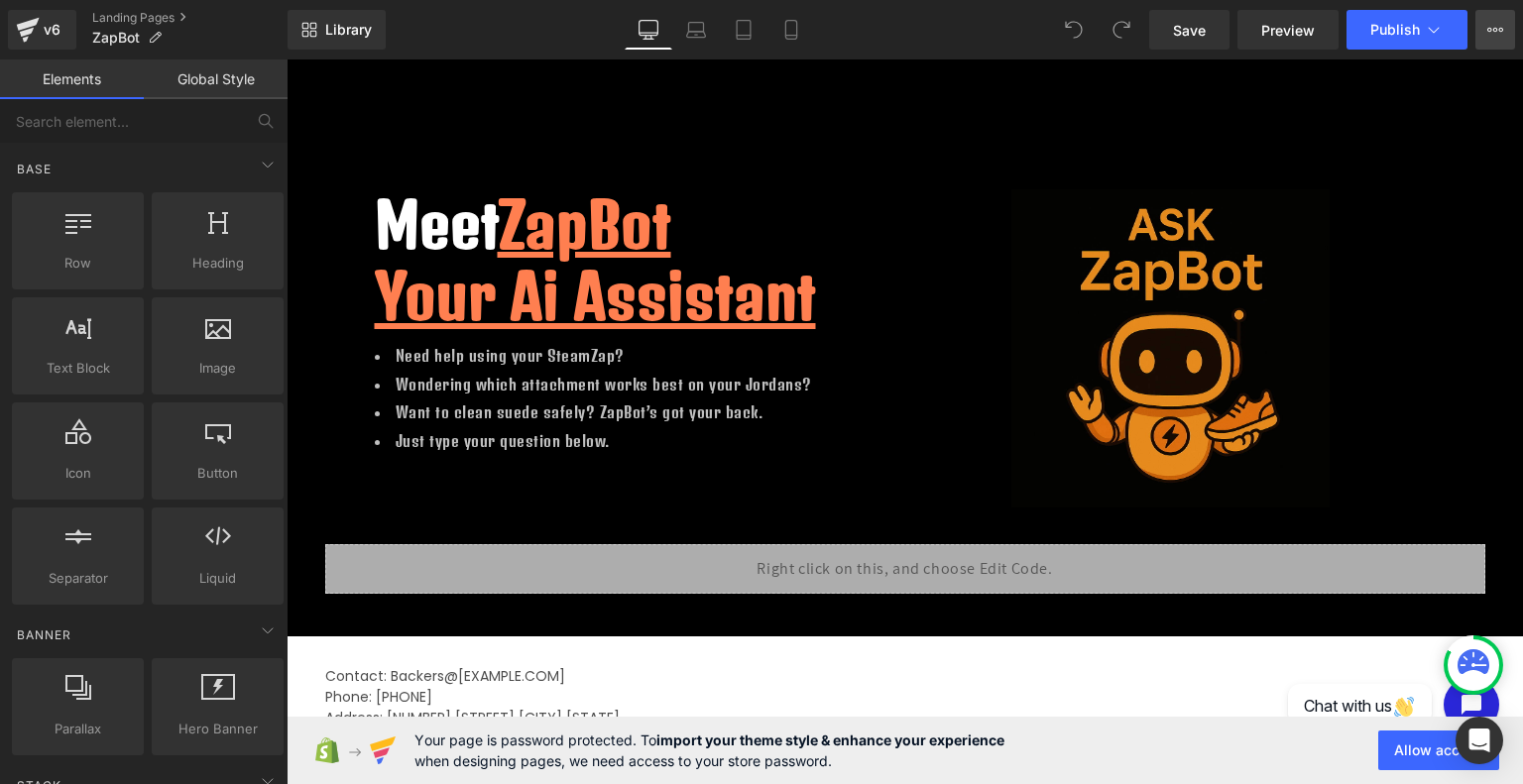 click on "View Live Page View with current Template Save Template to Library Schedule Publish  Optimize  Publish Settings Shortcuts" at bounding box center [1495, 30] 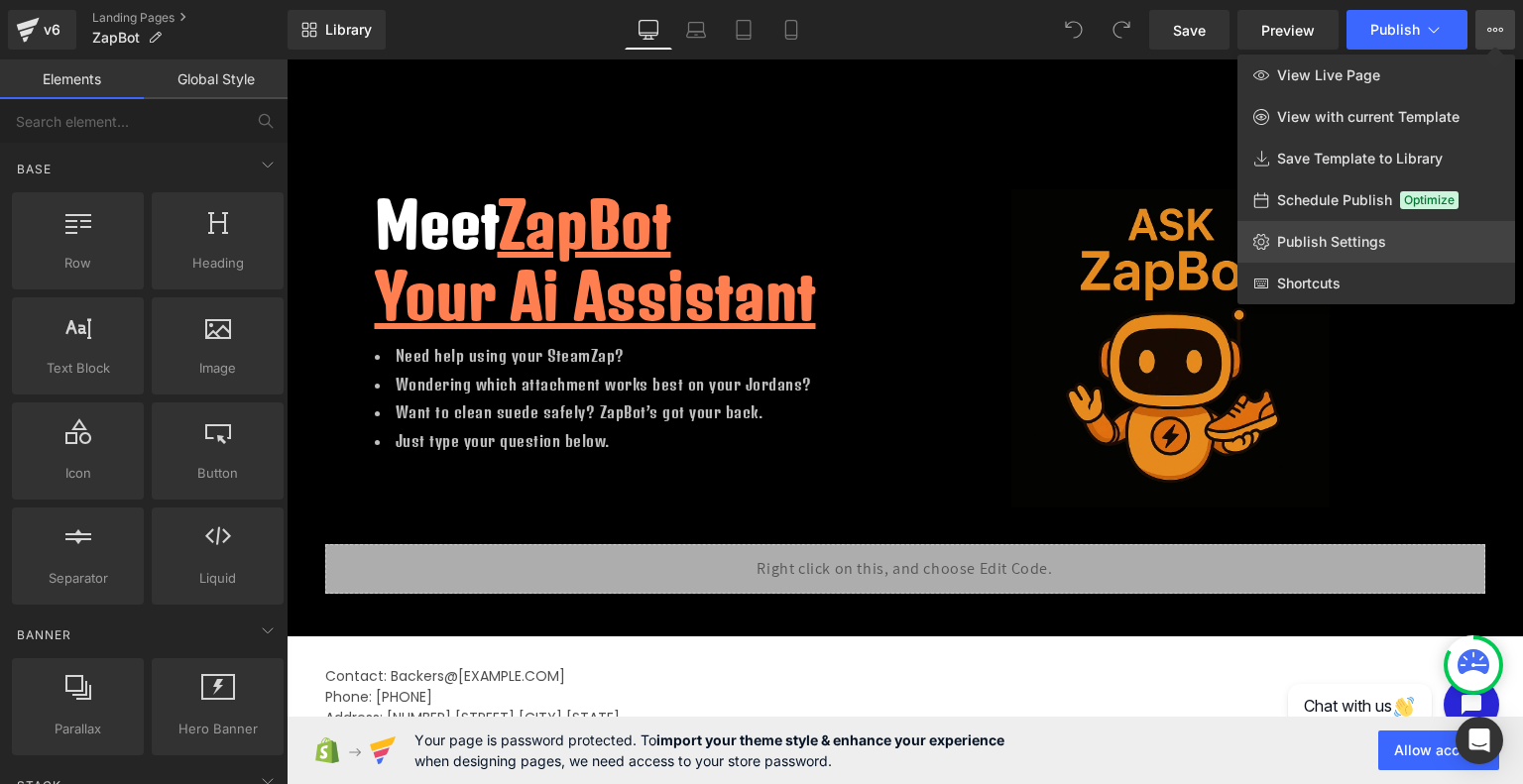 click on "Publish Settings" at bounding box center [1332, 242] 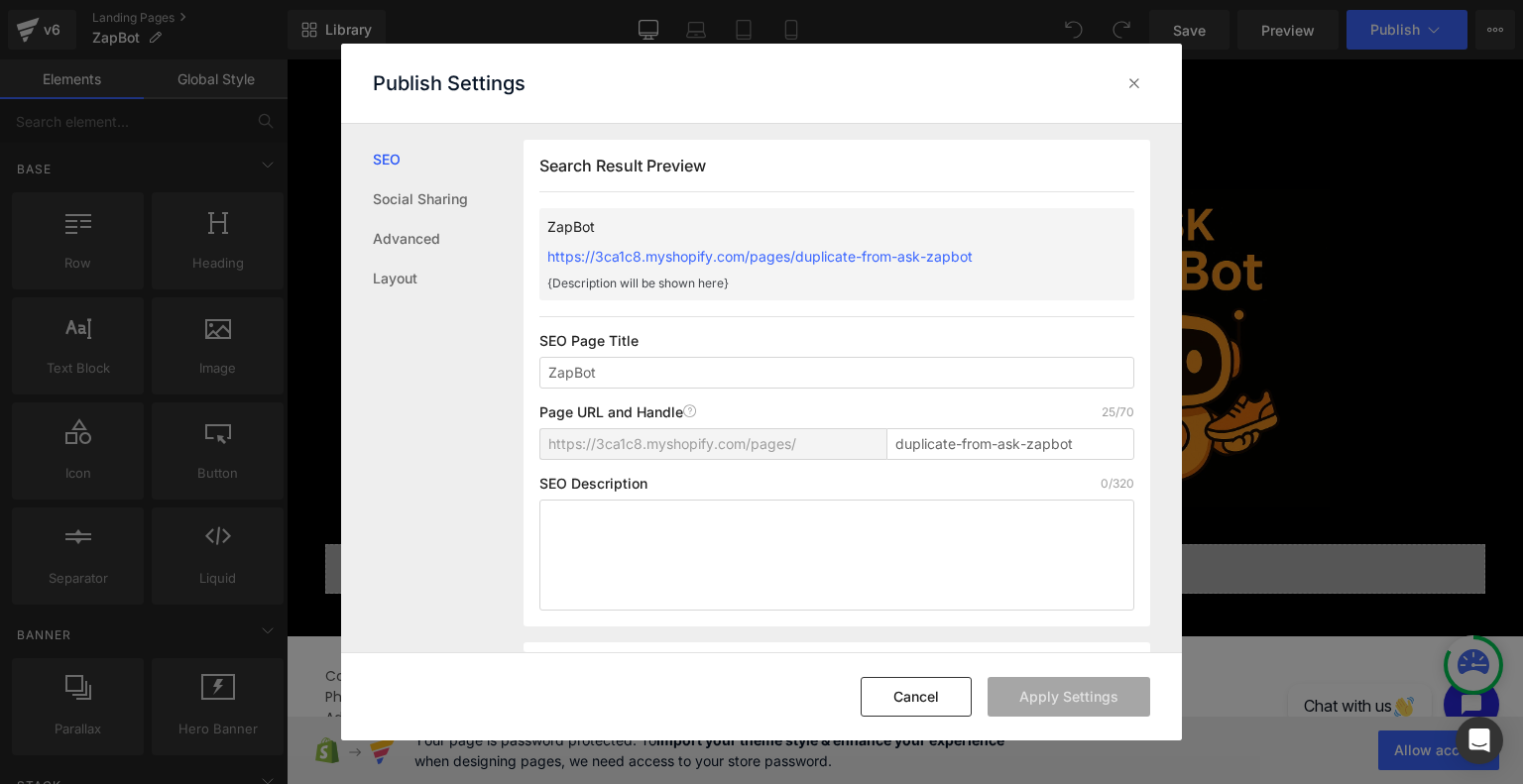 scroll, scrollTop: 0, scrollLeft: 0, axis: both 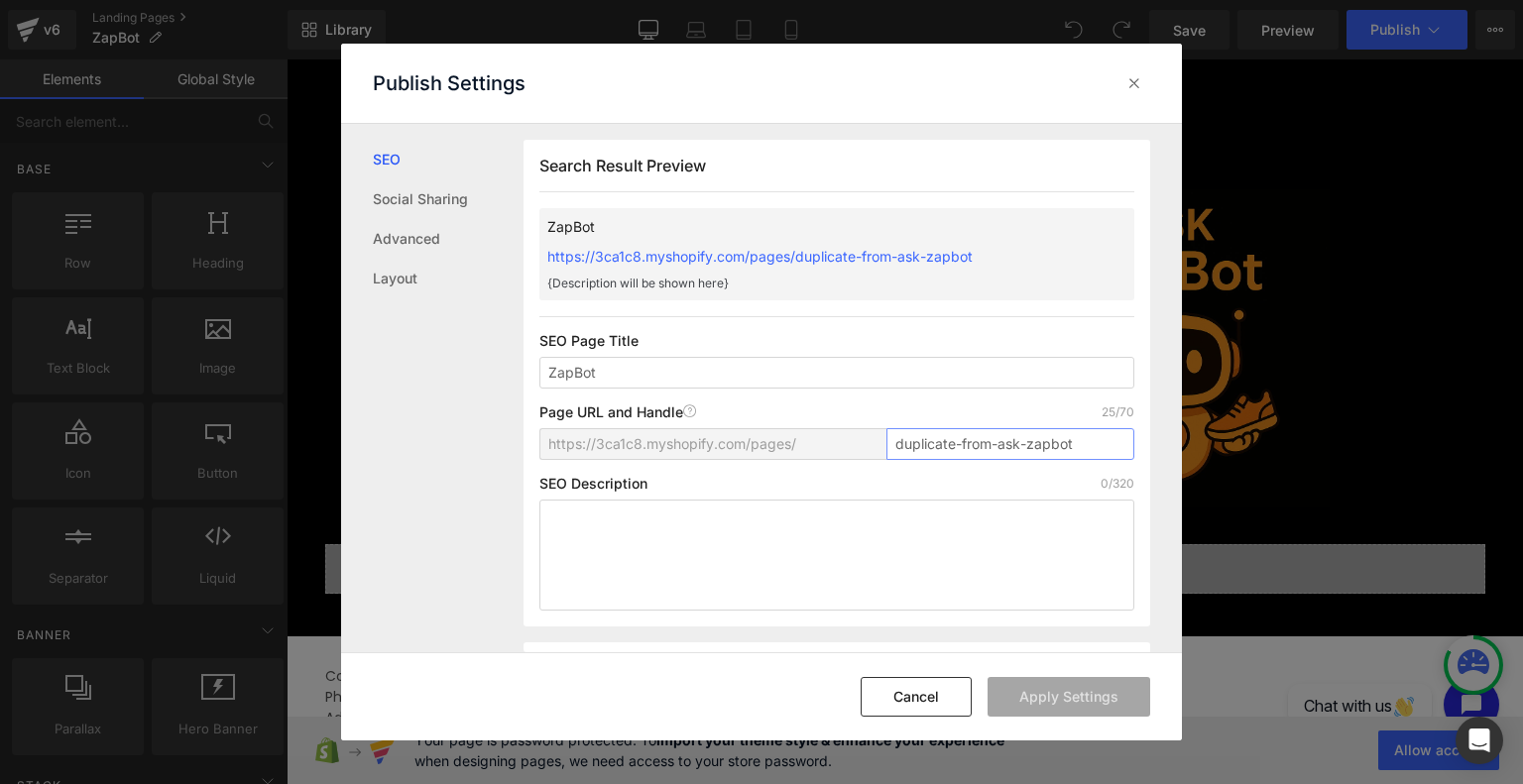 click on "duplicate-from-ask-zapbot" at bounding box center (1010, 444) 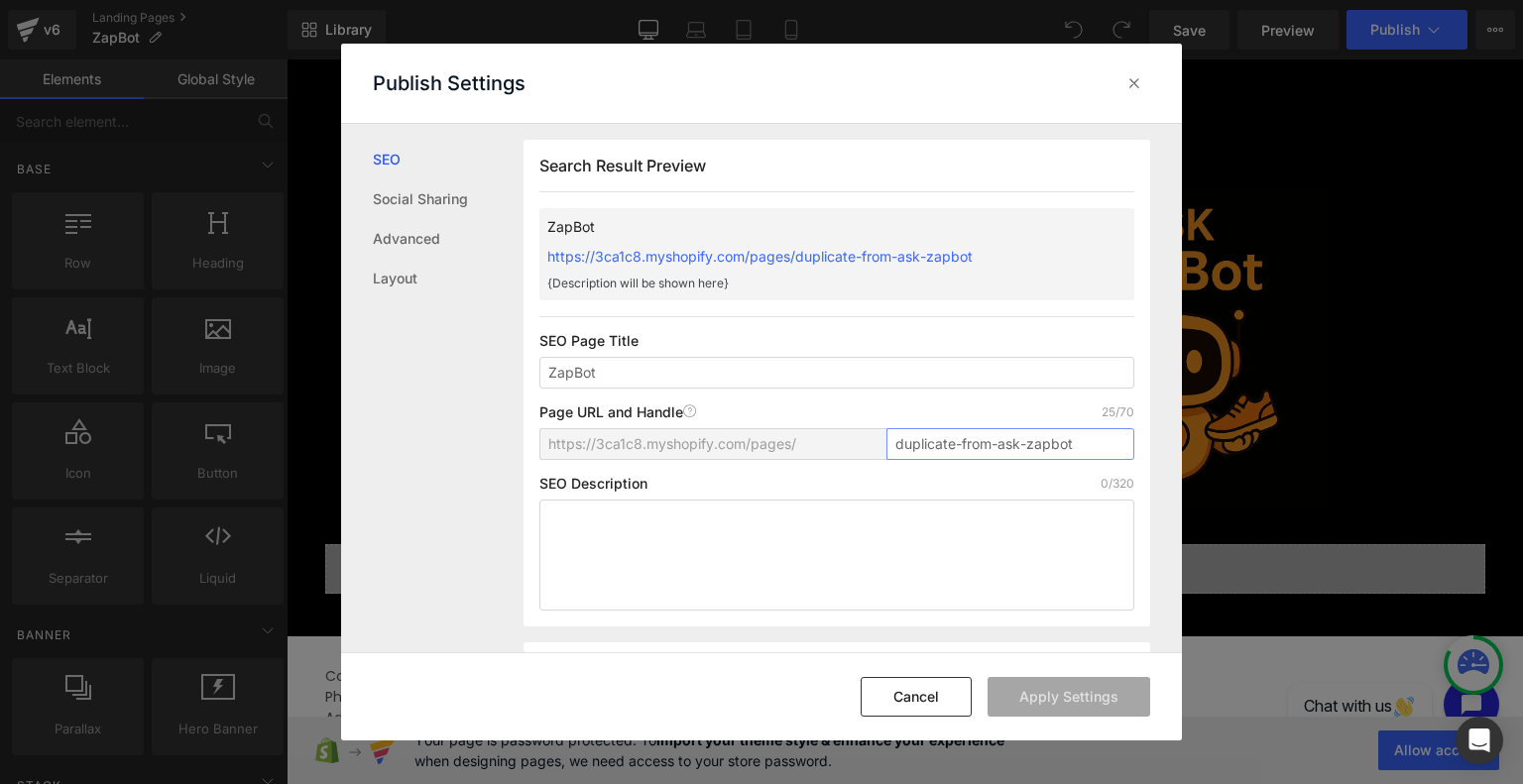 click on "duplicate-from-ask-zapbot" at bounding box center [1010, 444] 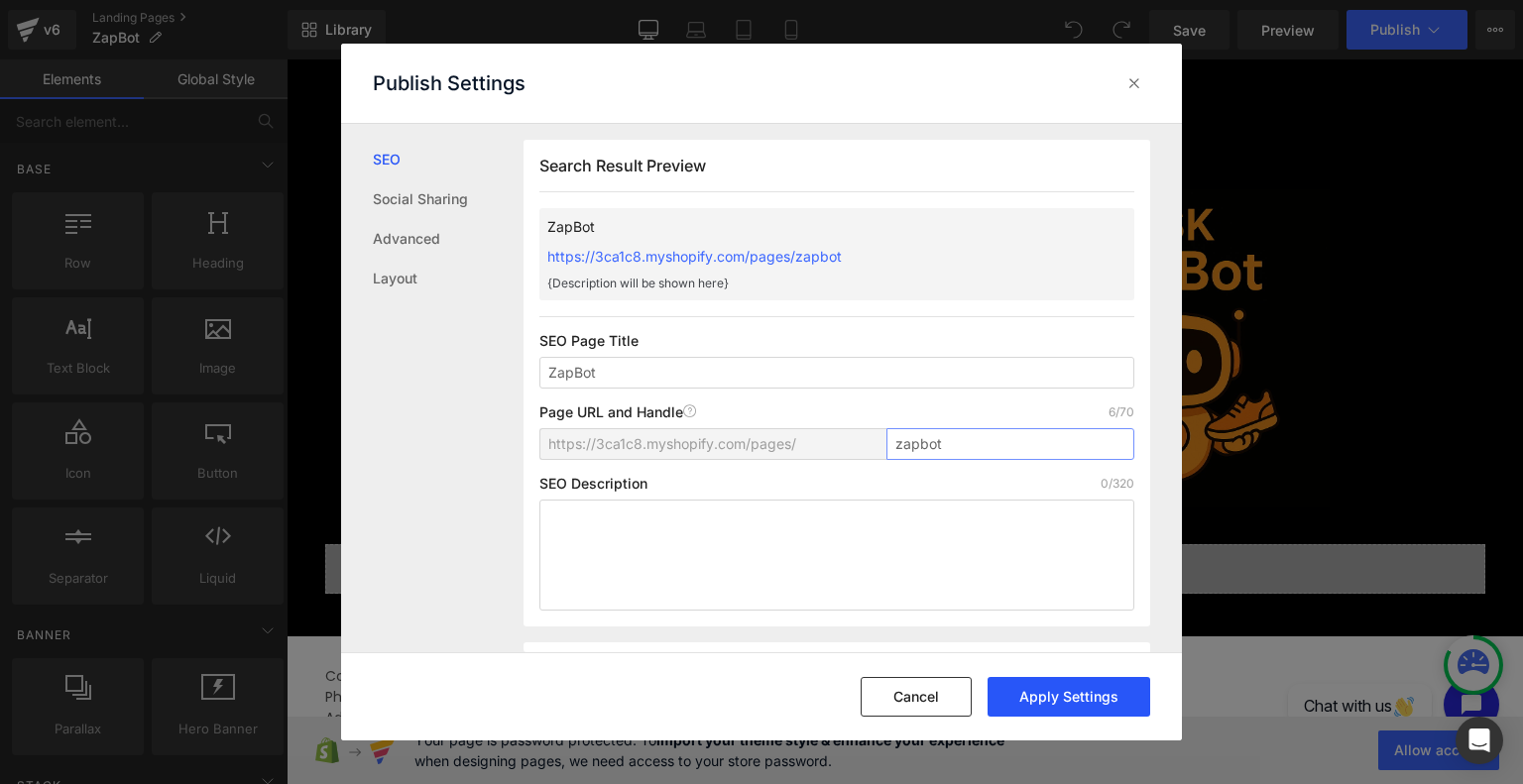 type on "zapbot" 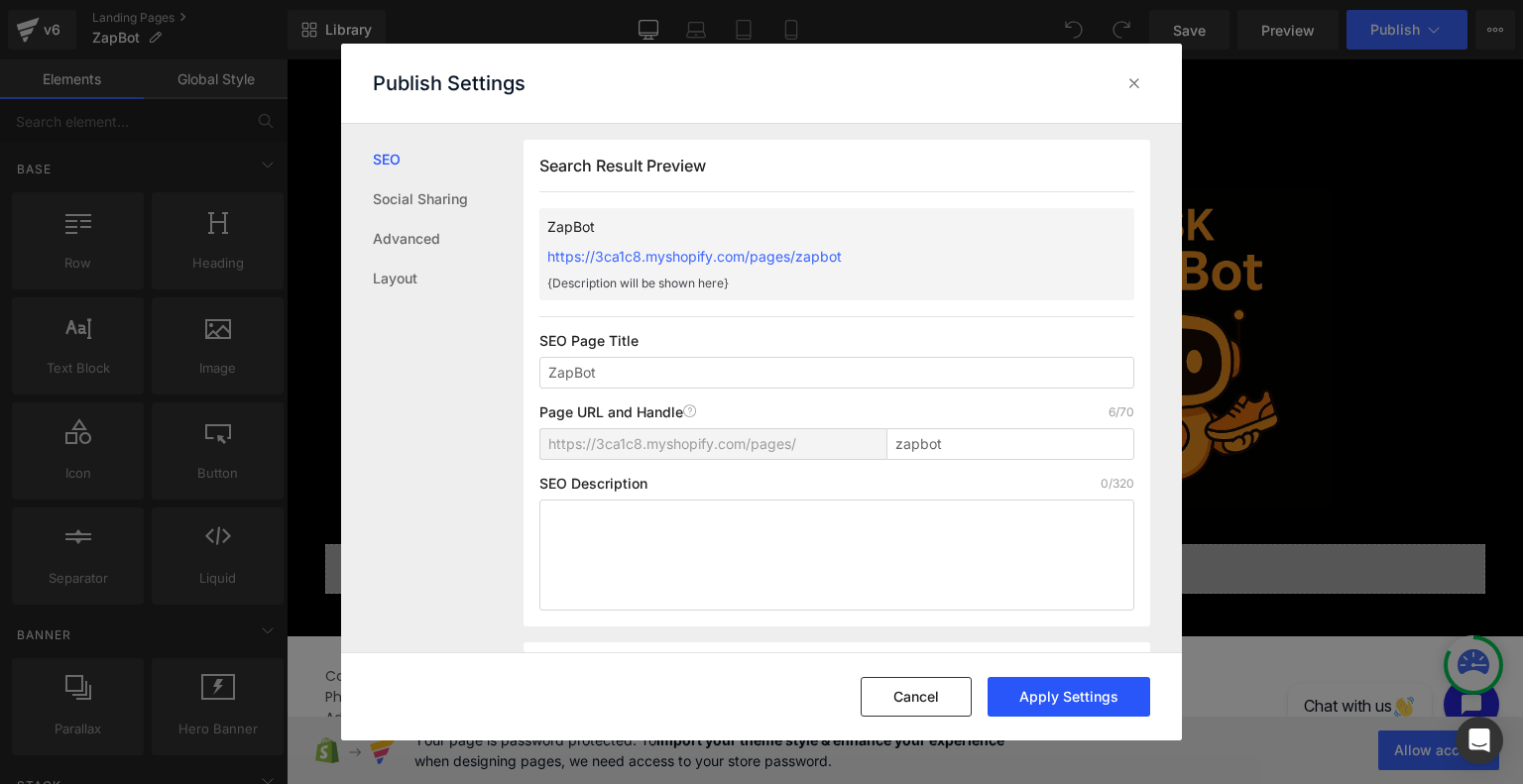 click on "Apply Settings" at bounding box center [1069, 697] 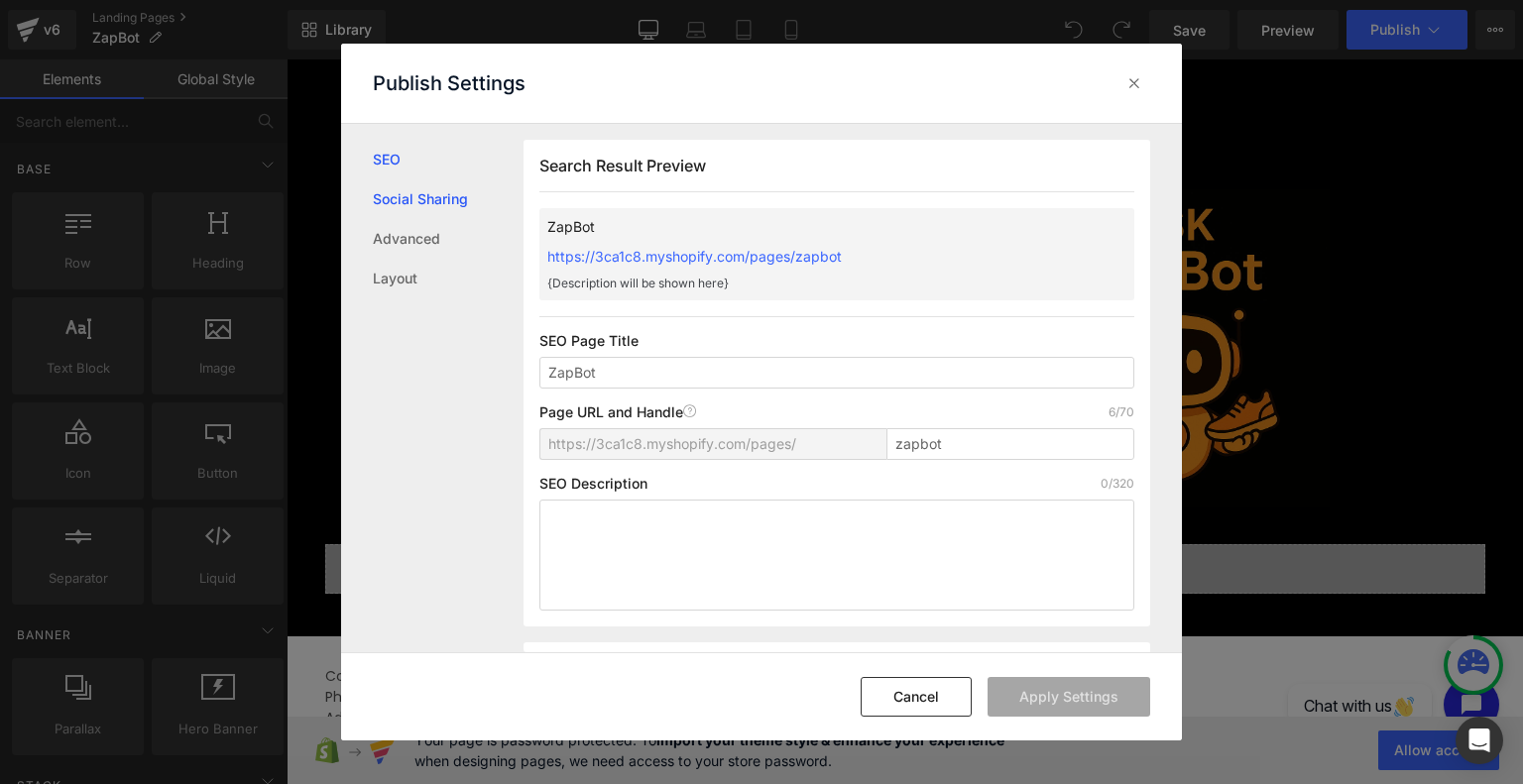 click on "Social Sharing" at bounding box center [448, 199] 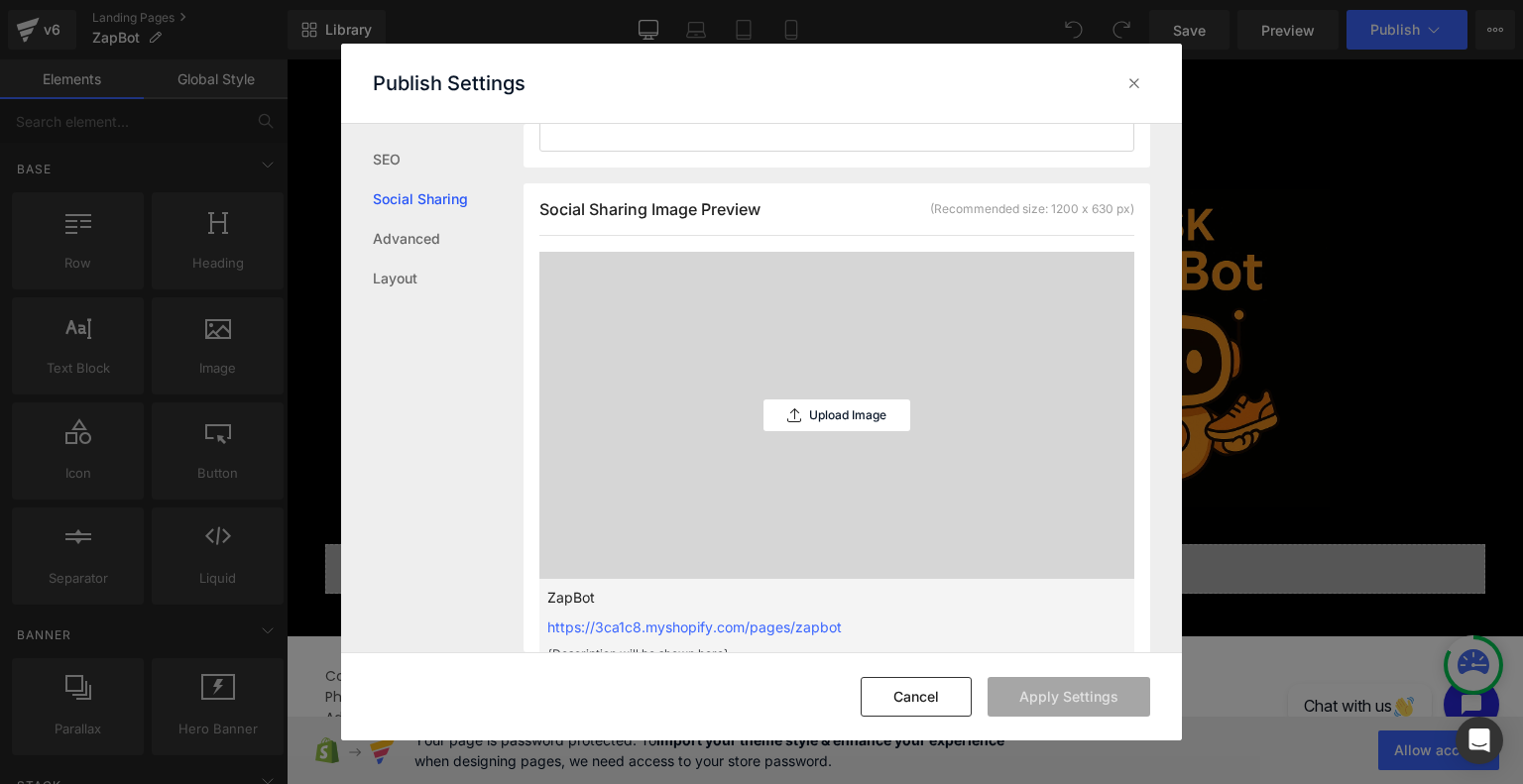 scroll, scrollTop: 503, scrollLeft: 0, axis: vertical 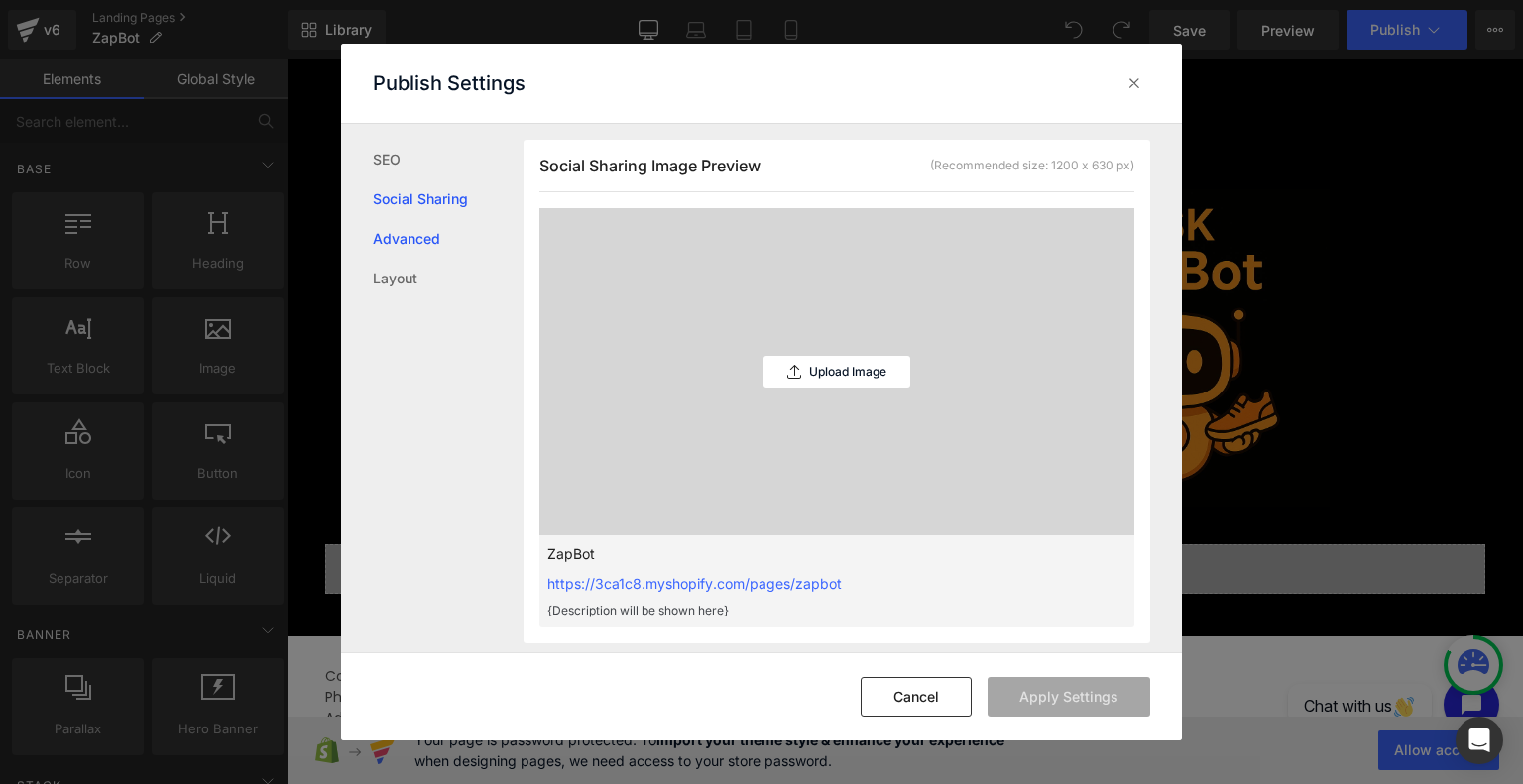 click on "Advanced" at bounding box center [448, 239] 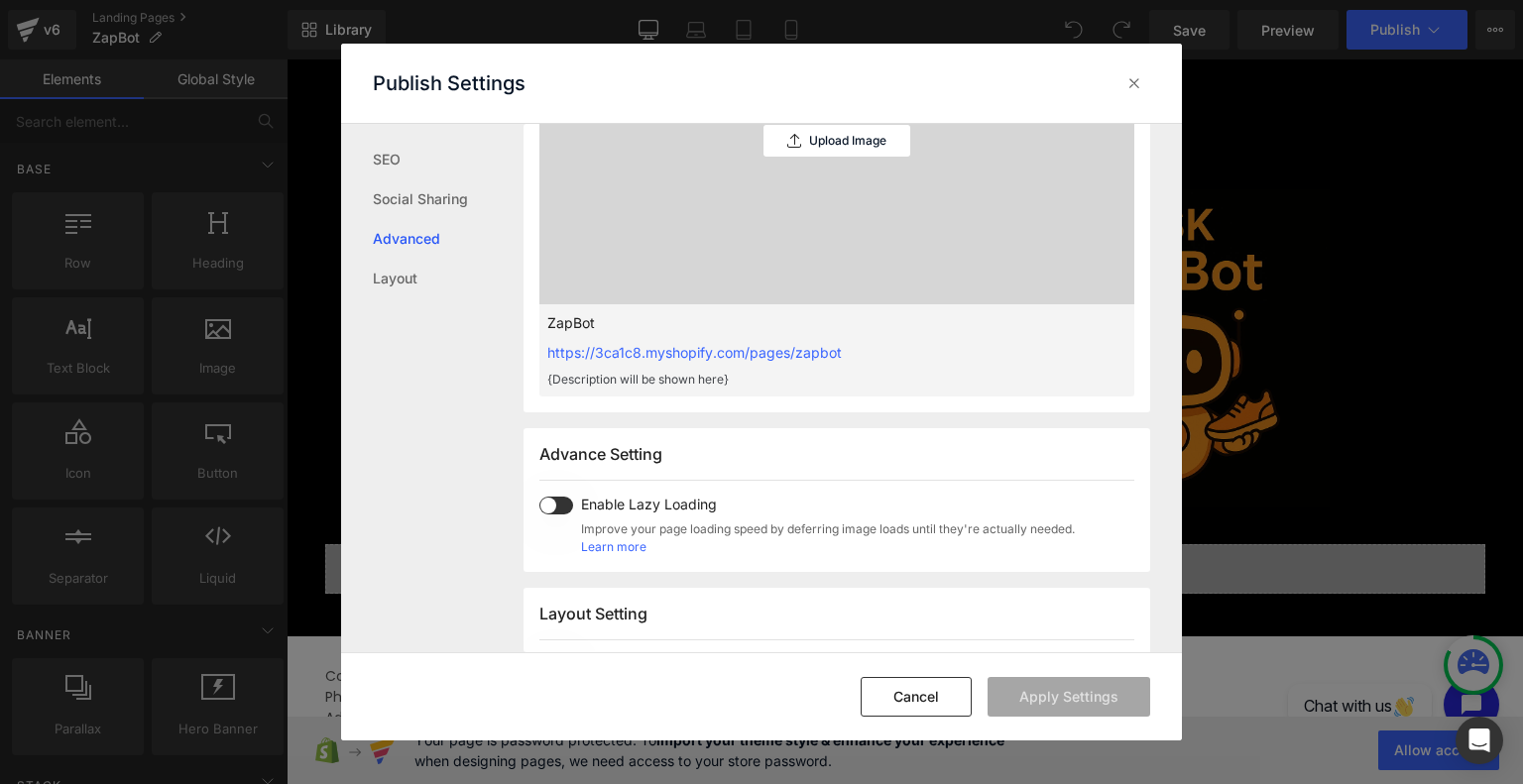 scroll, scrollTop: 1022, scrollLeft: 0, axis: vertical 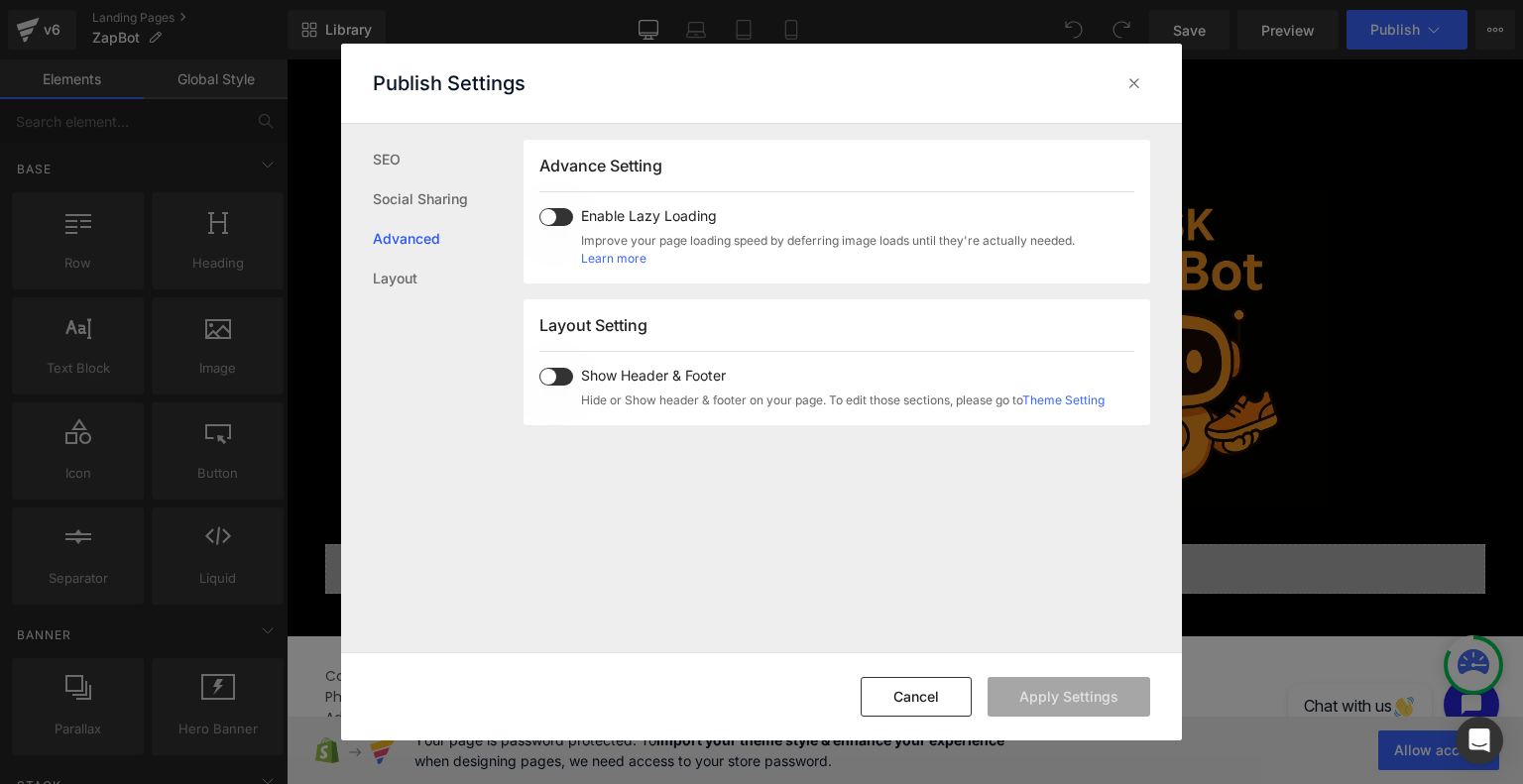 click at bounding box center [556, 377] 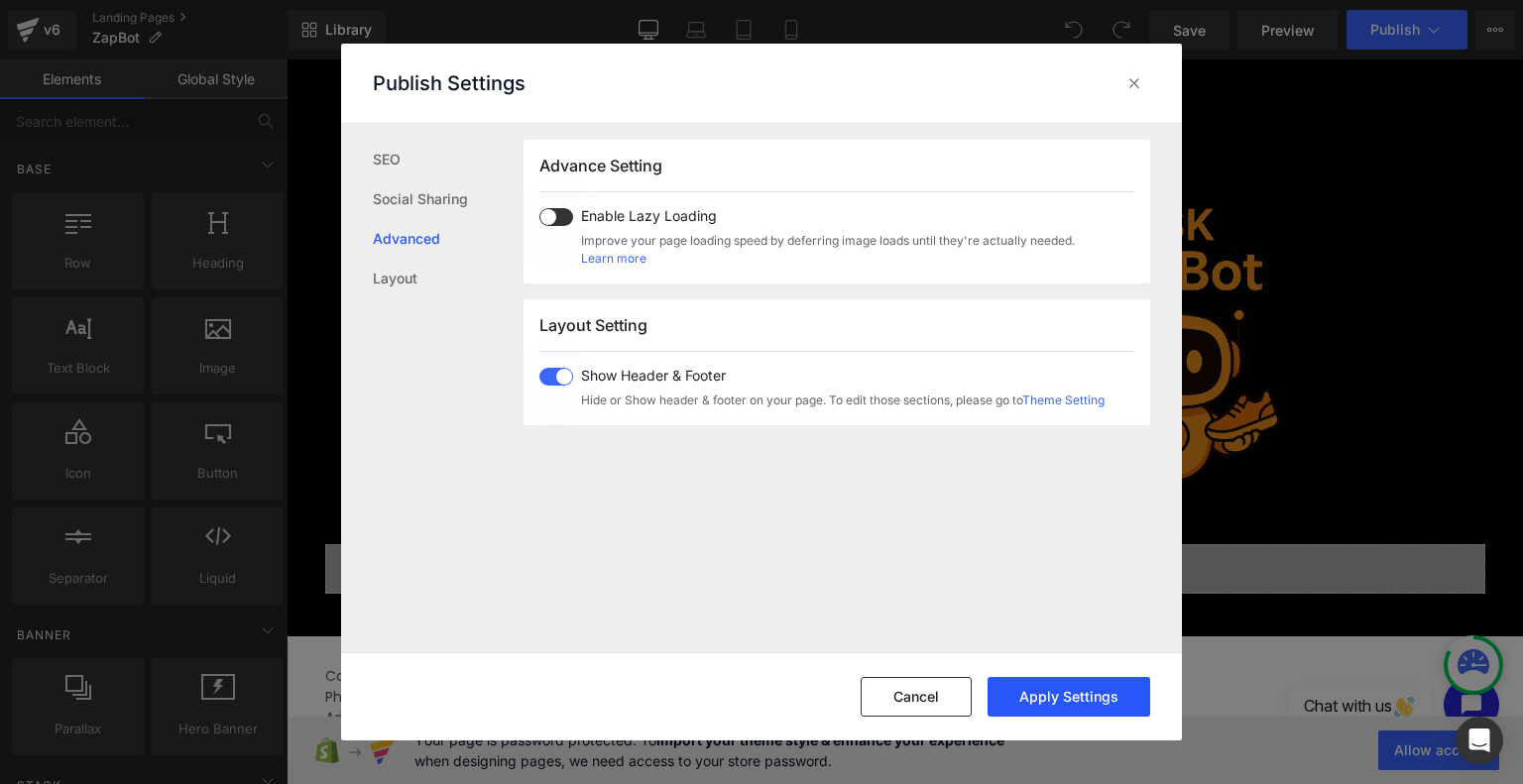 click on "Apply Settings" at bounding box center [1069, 697] 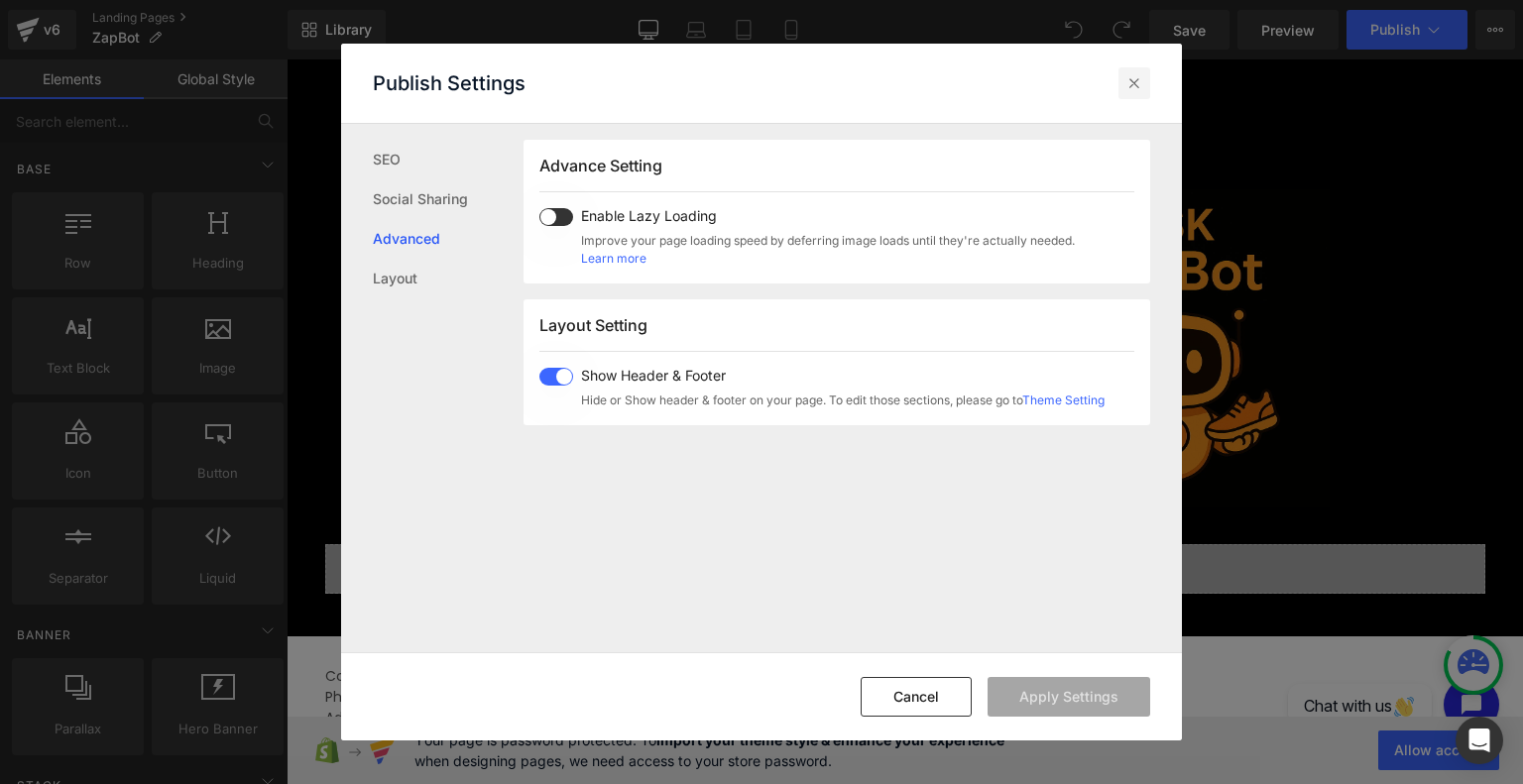 click at bounding box center [1134, 83] 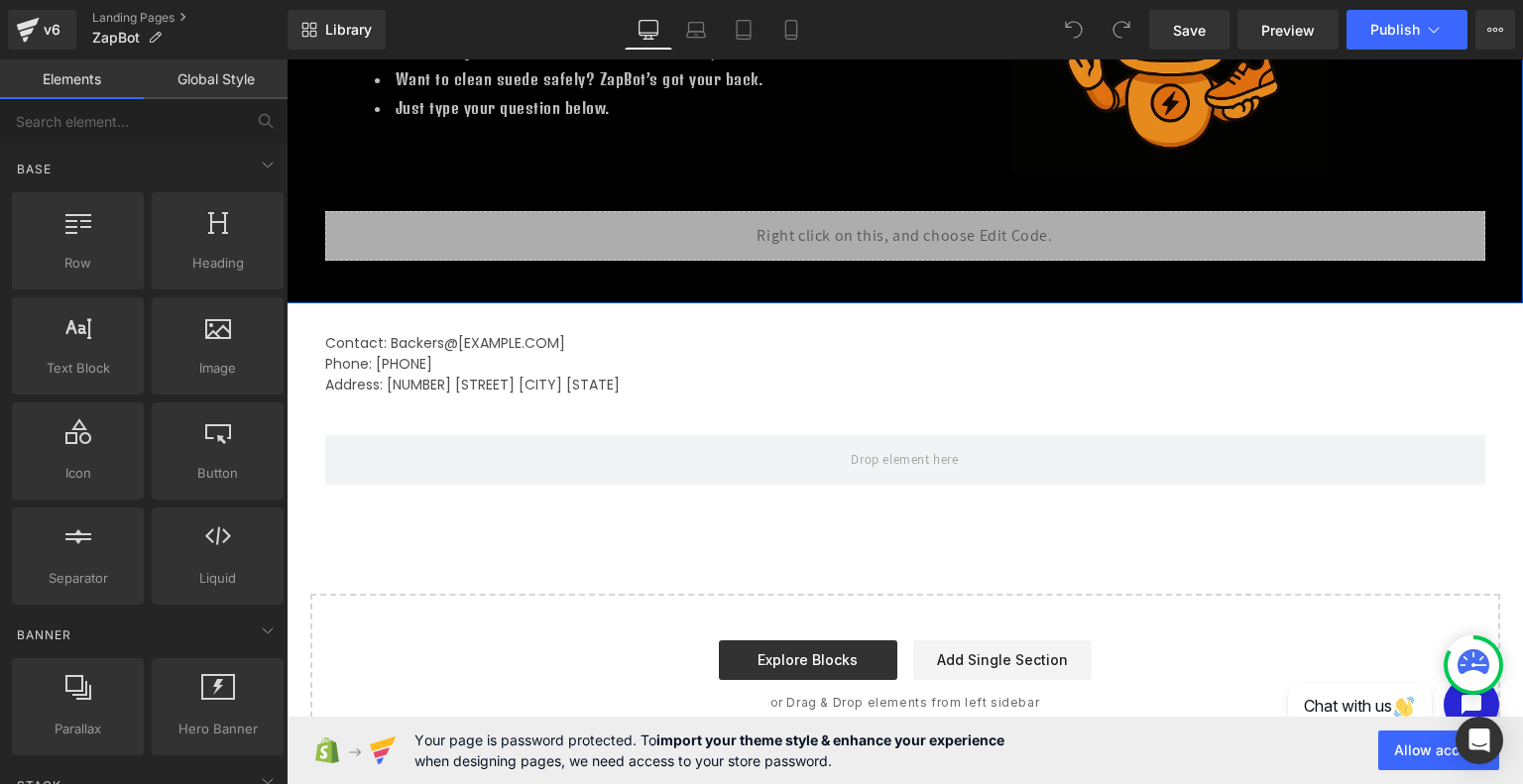 scroll, scrollTop: 330, scrollLeft: 0, axis: vertical 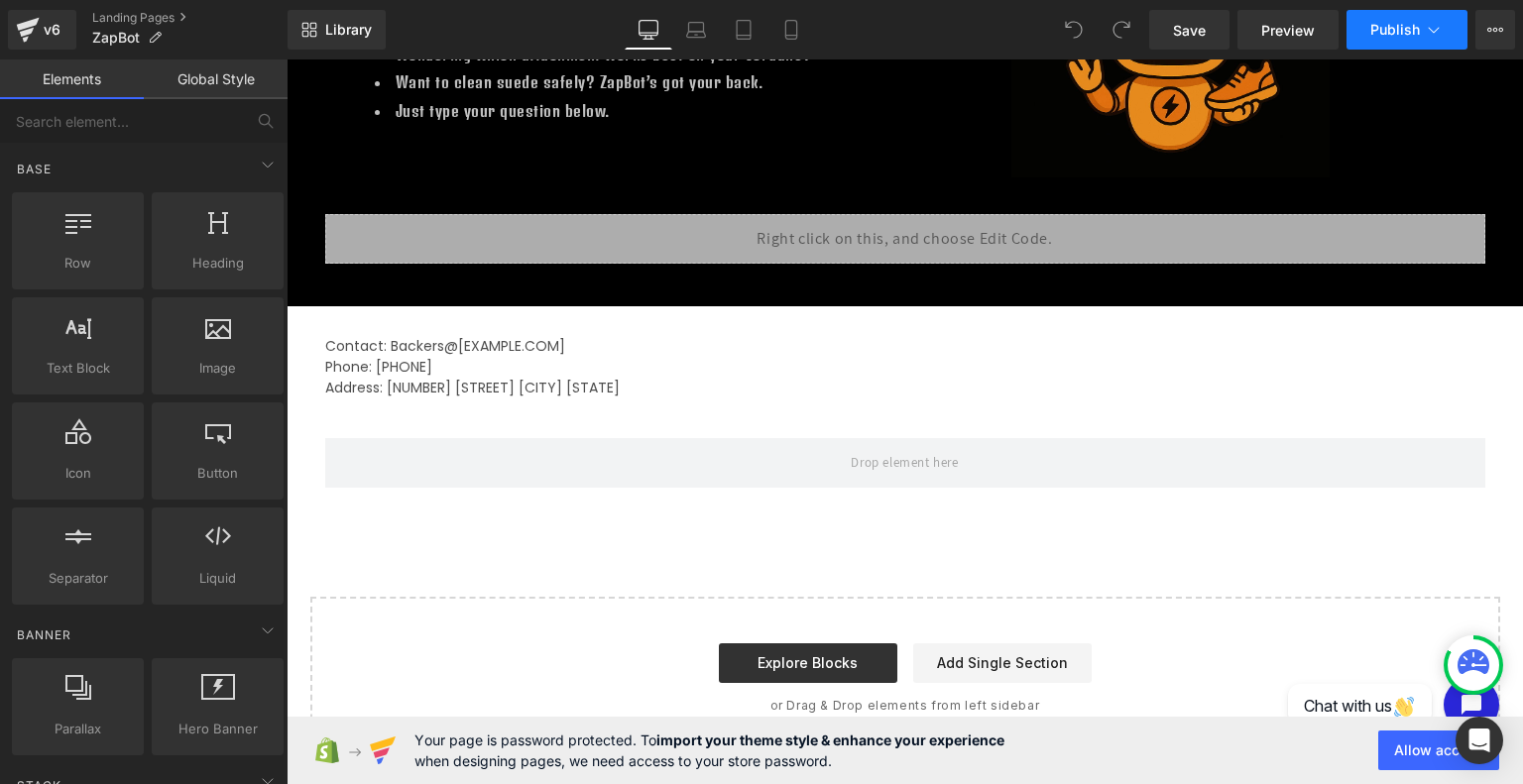click on "Publish" at bounding box center [1395, 30] 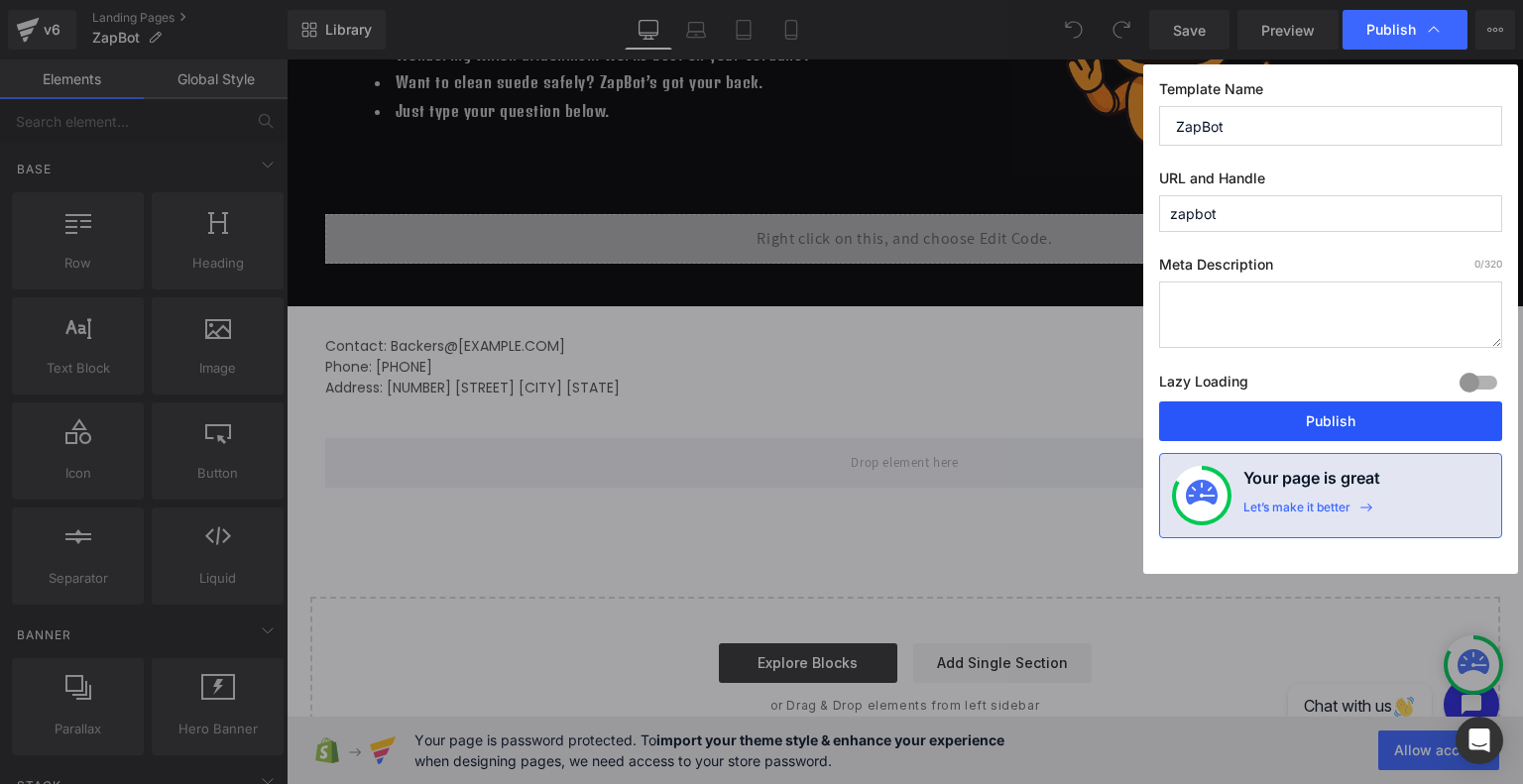 click on "Publish" at bounding box center [1331, 421] 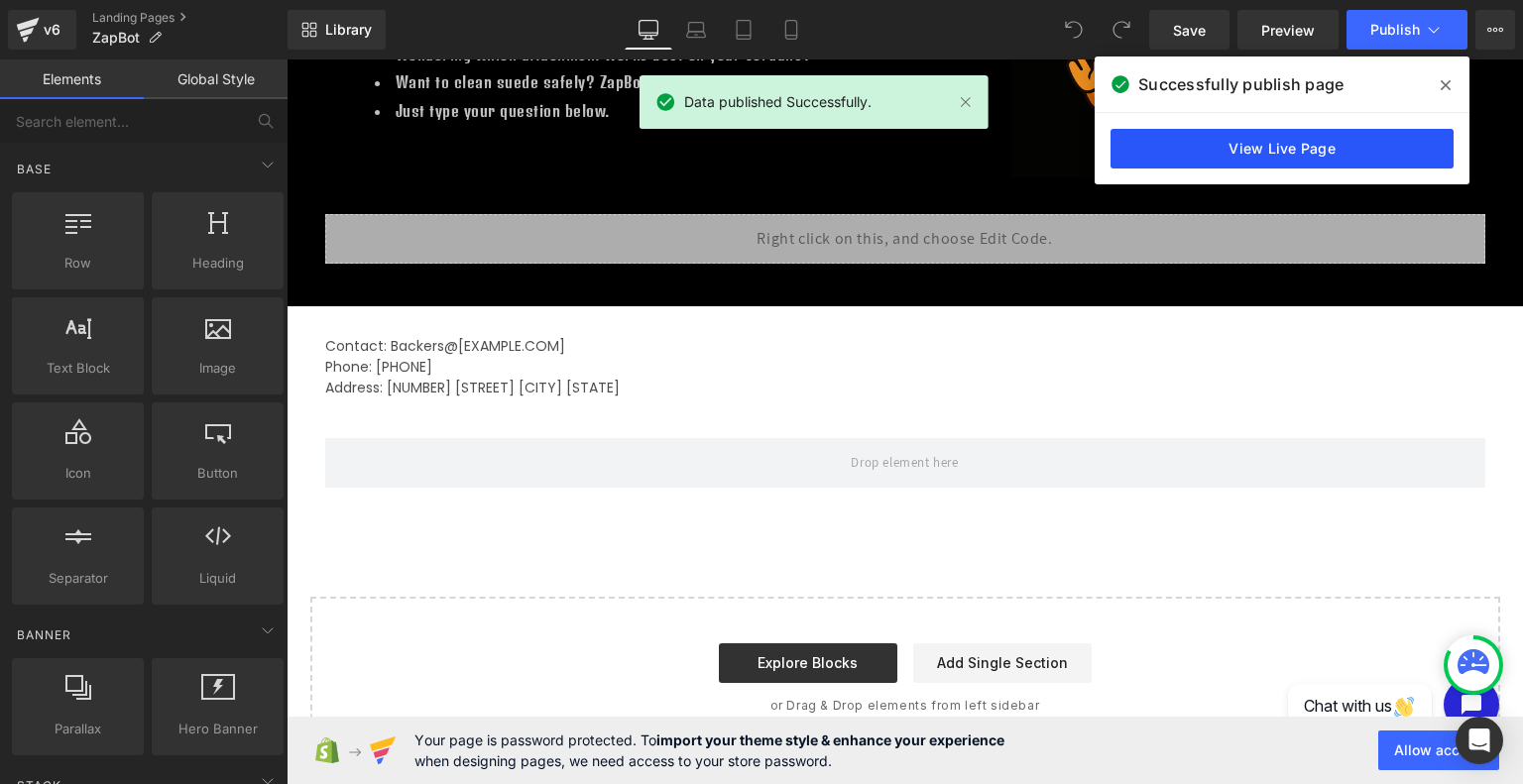 click on "View Live Page" at bounding box center (1282, 149) 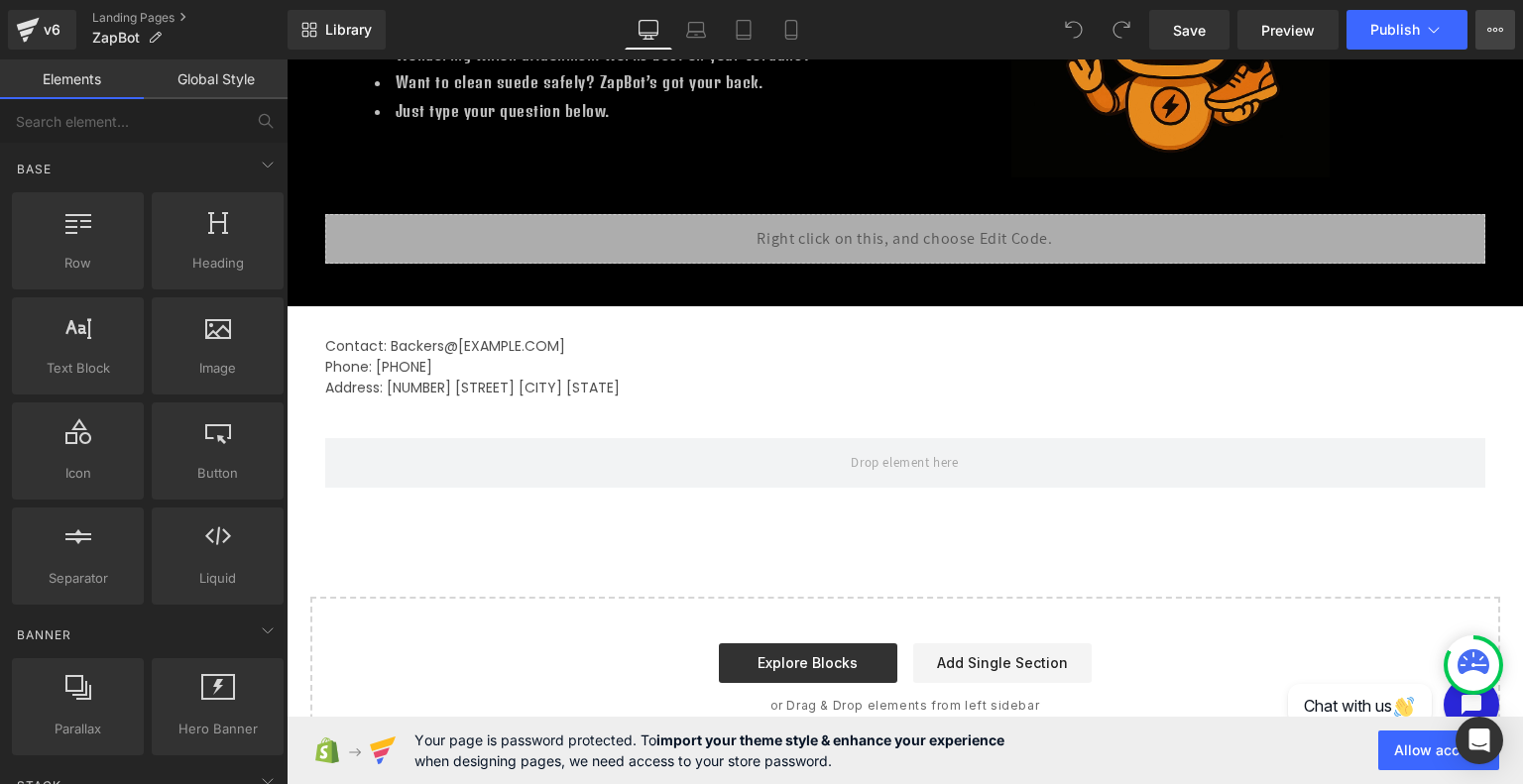 click on "View Live Page View with current Template Save Template to Library Schedule Publish  Optimize  Publish Settings Shortcuts" at bounding box center (1495, 30) 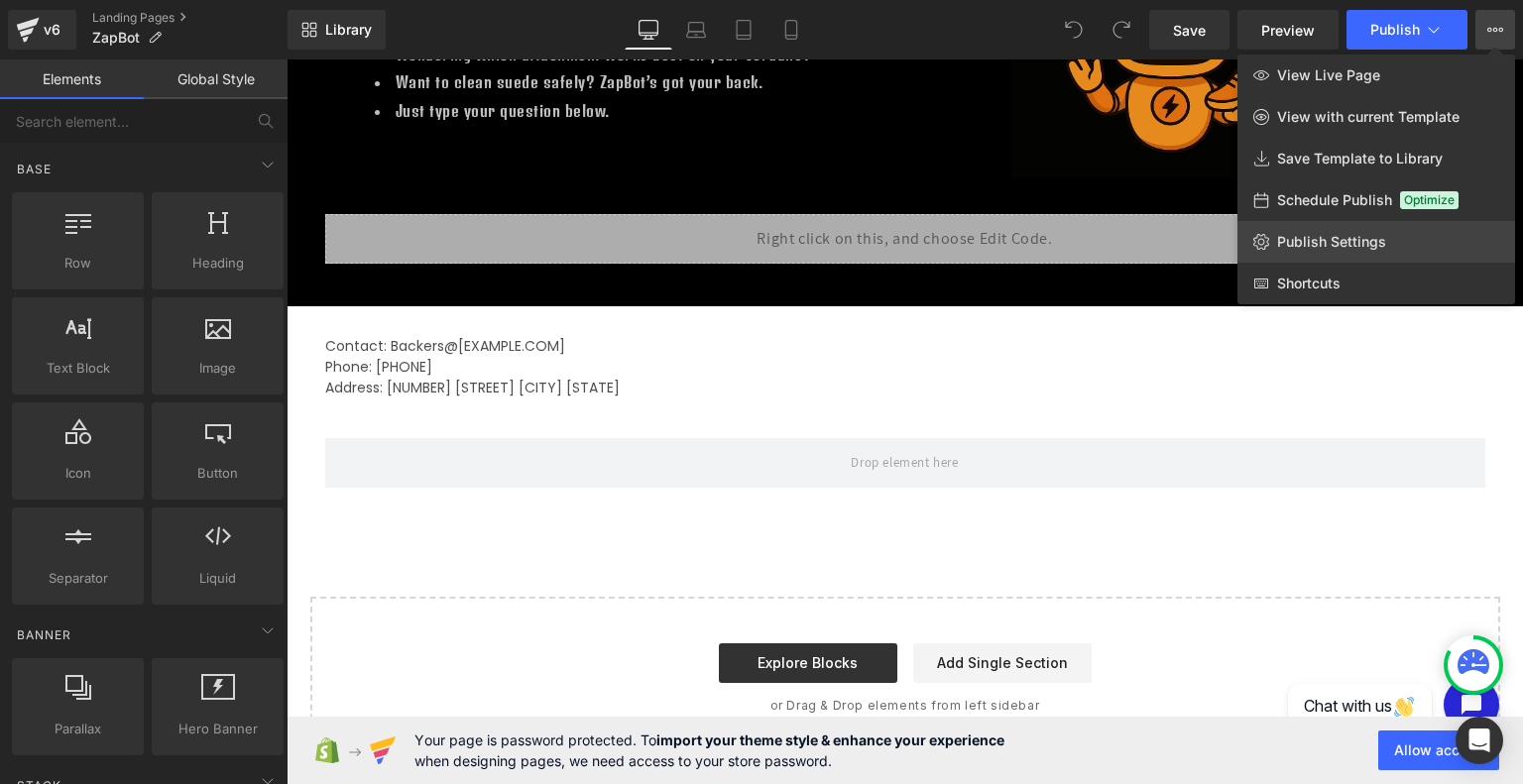 click on "Publish Settings" at bounding box center (1332, 242) 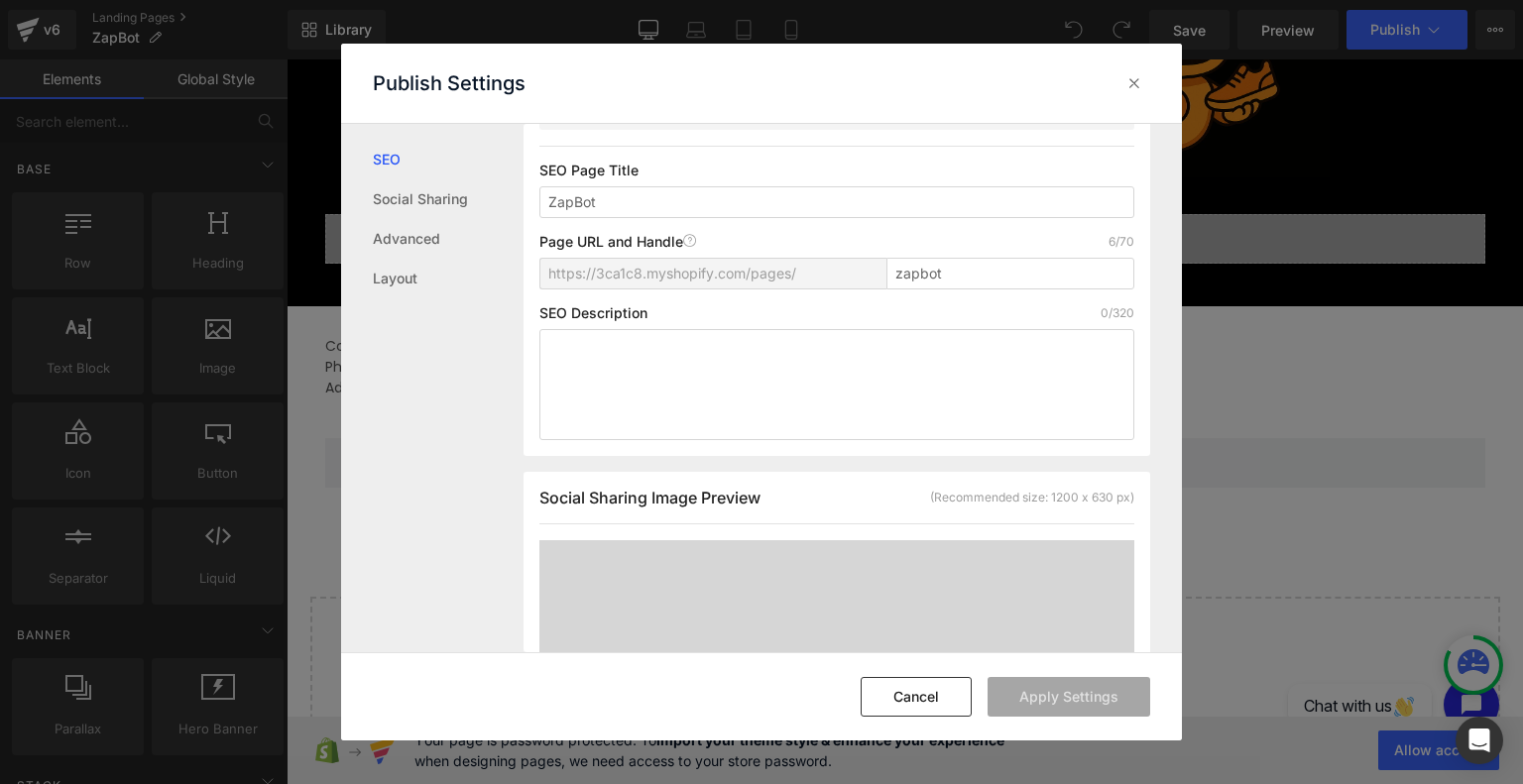 scroll, scrollTop: 169, scrollLeft: 0, axis: vertical 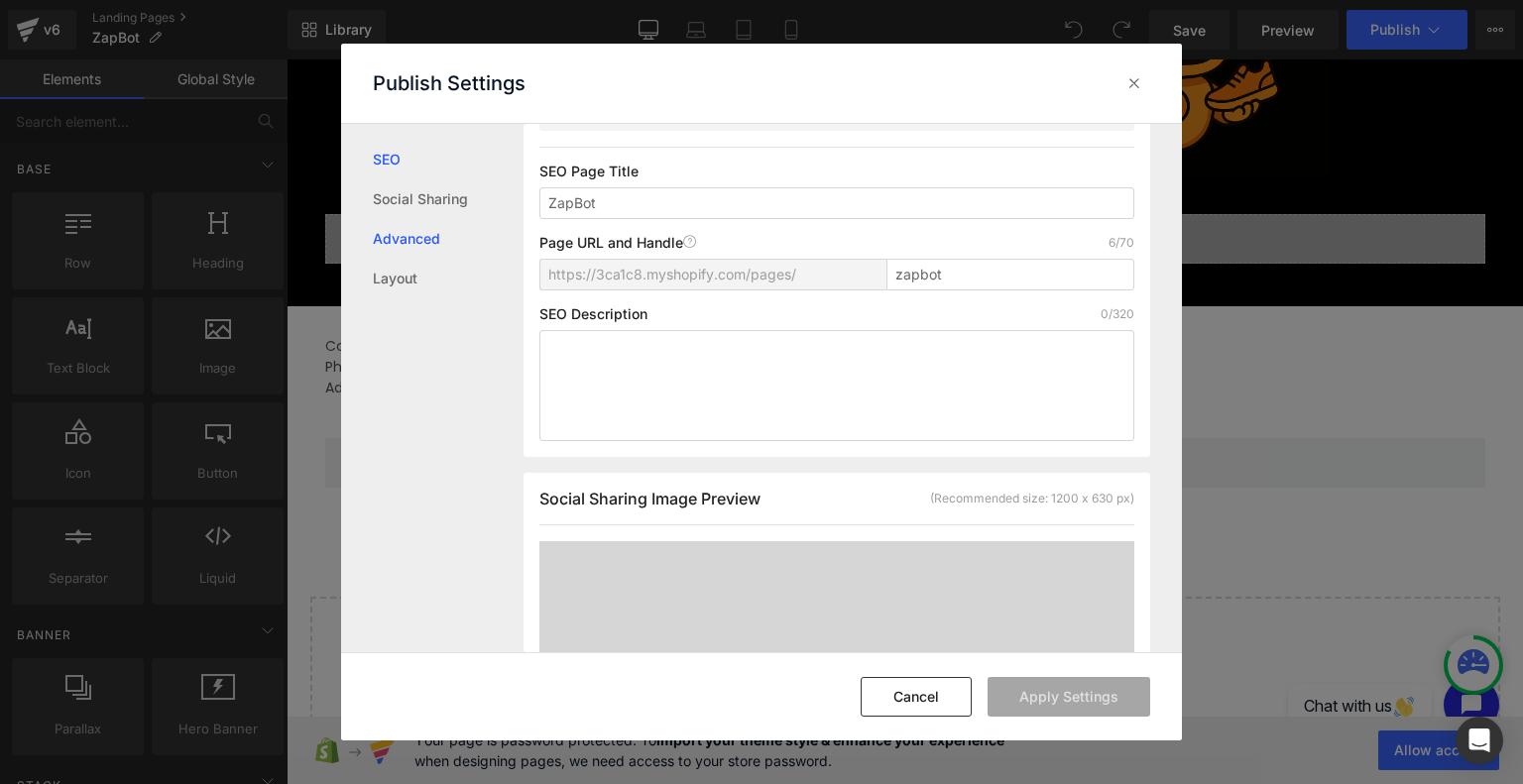 click on "Advanced" at bounding box center [448, 239] 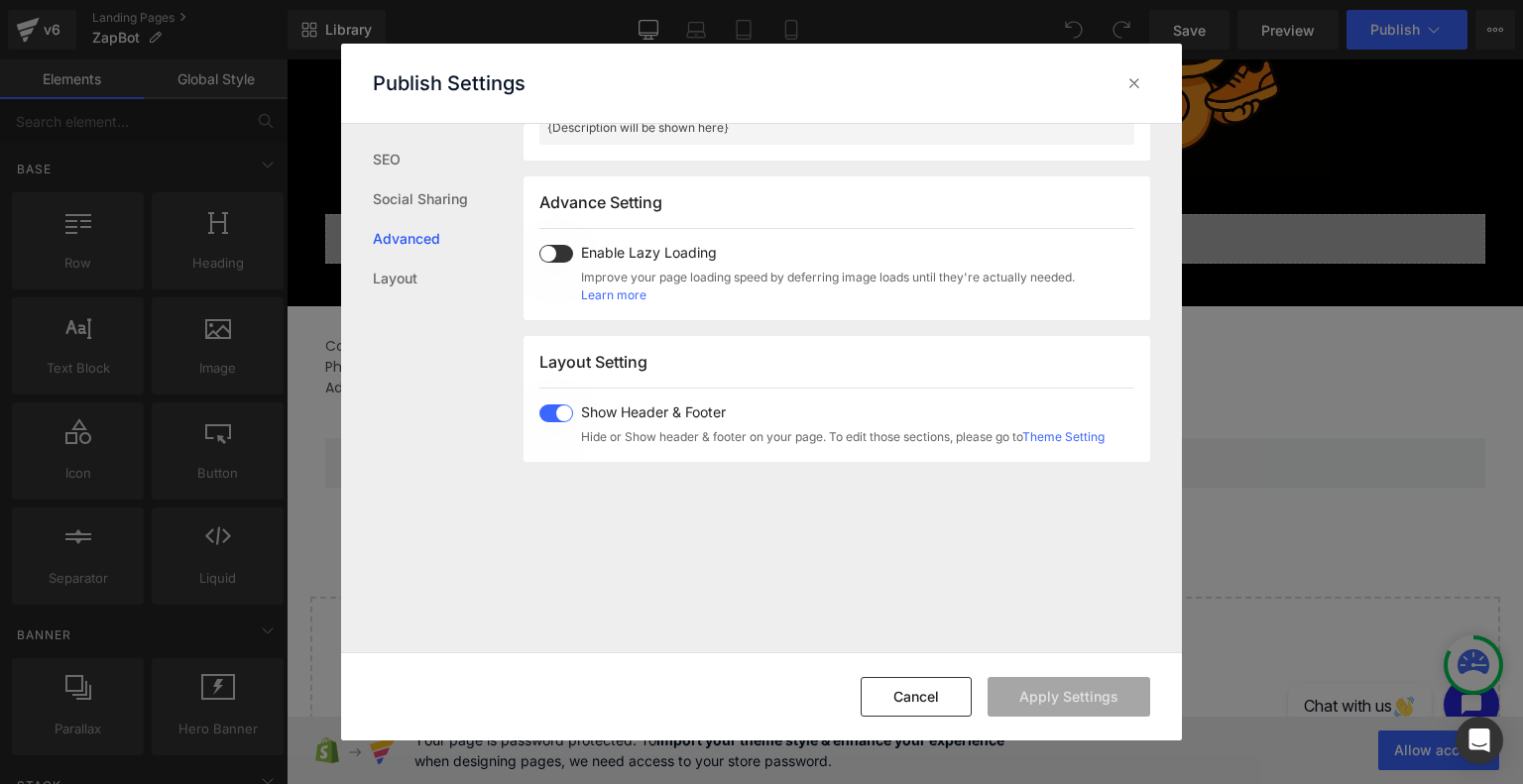 scroll, scrollTop: 1022, scrollLeft: 0, axis: vertical 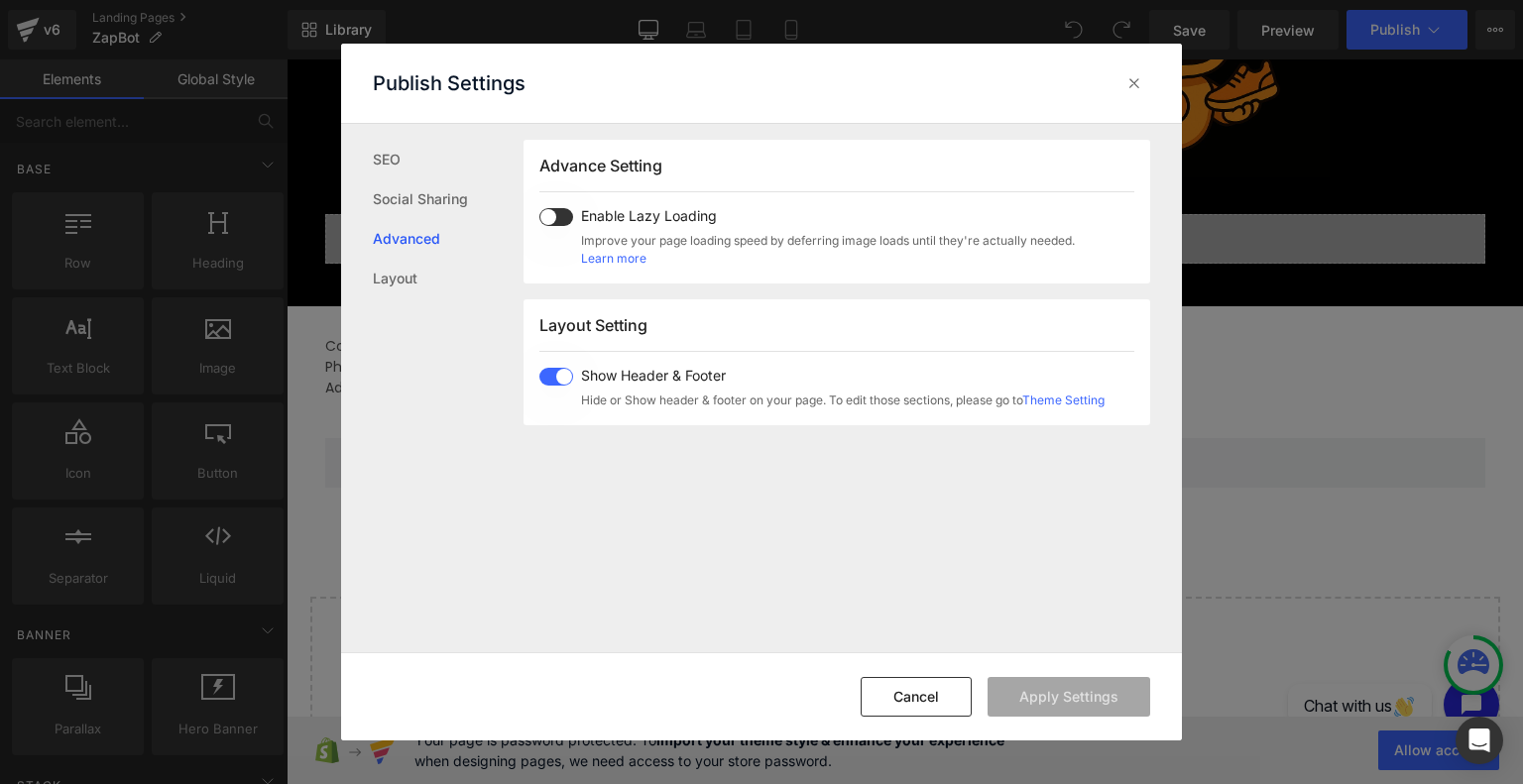 click at bounding box center (556, 377) 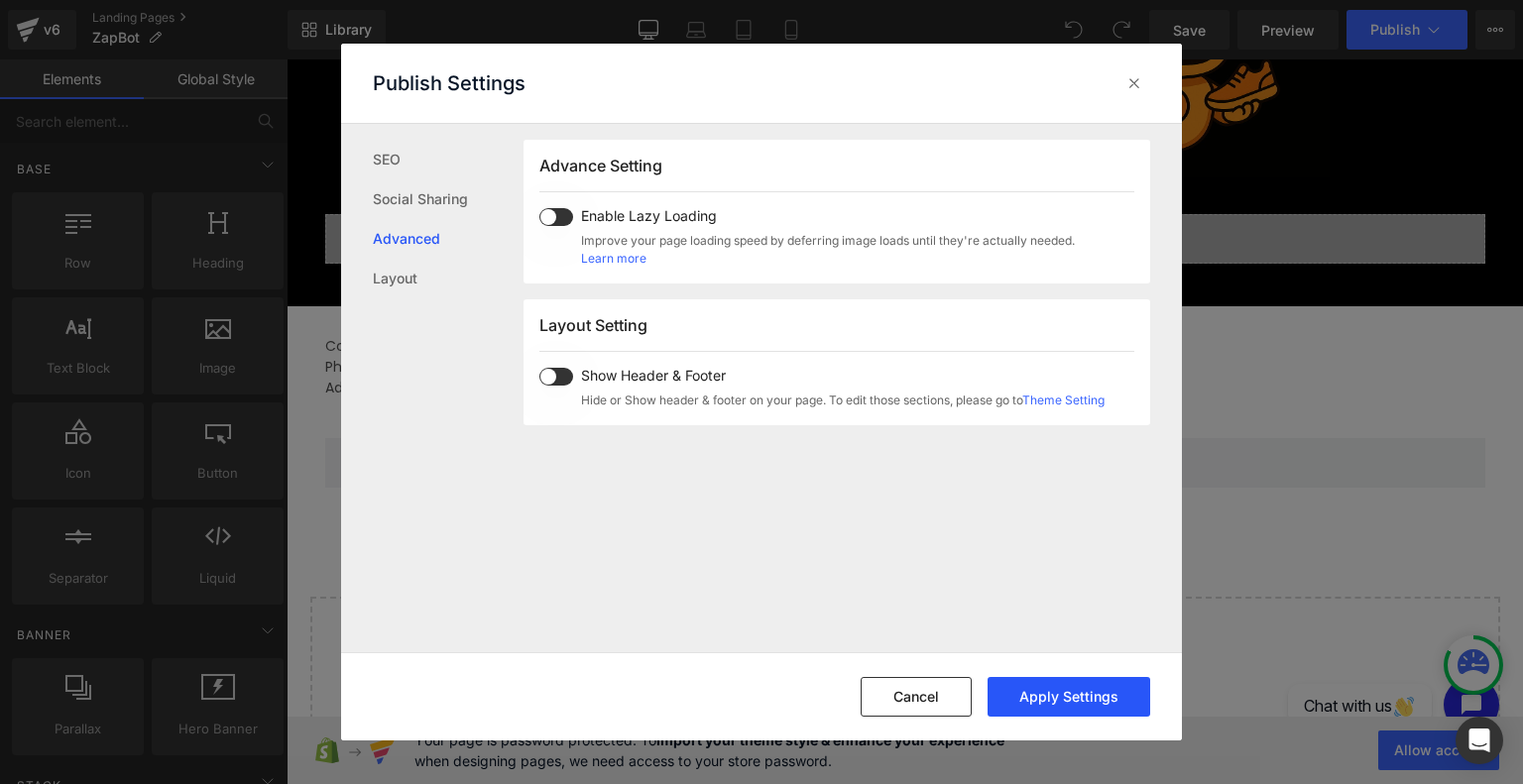 click on "Apply Settings" at bounding box center (1069, 697) 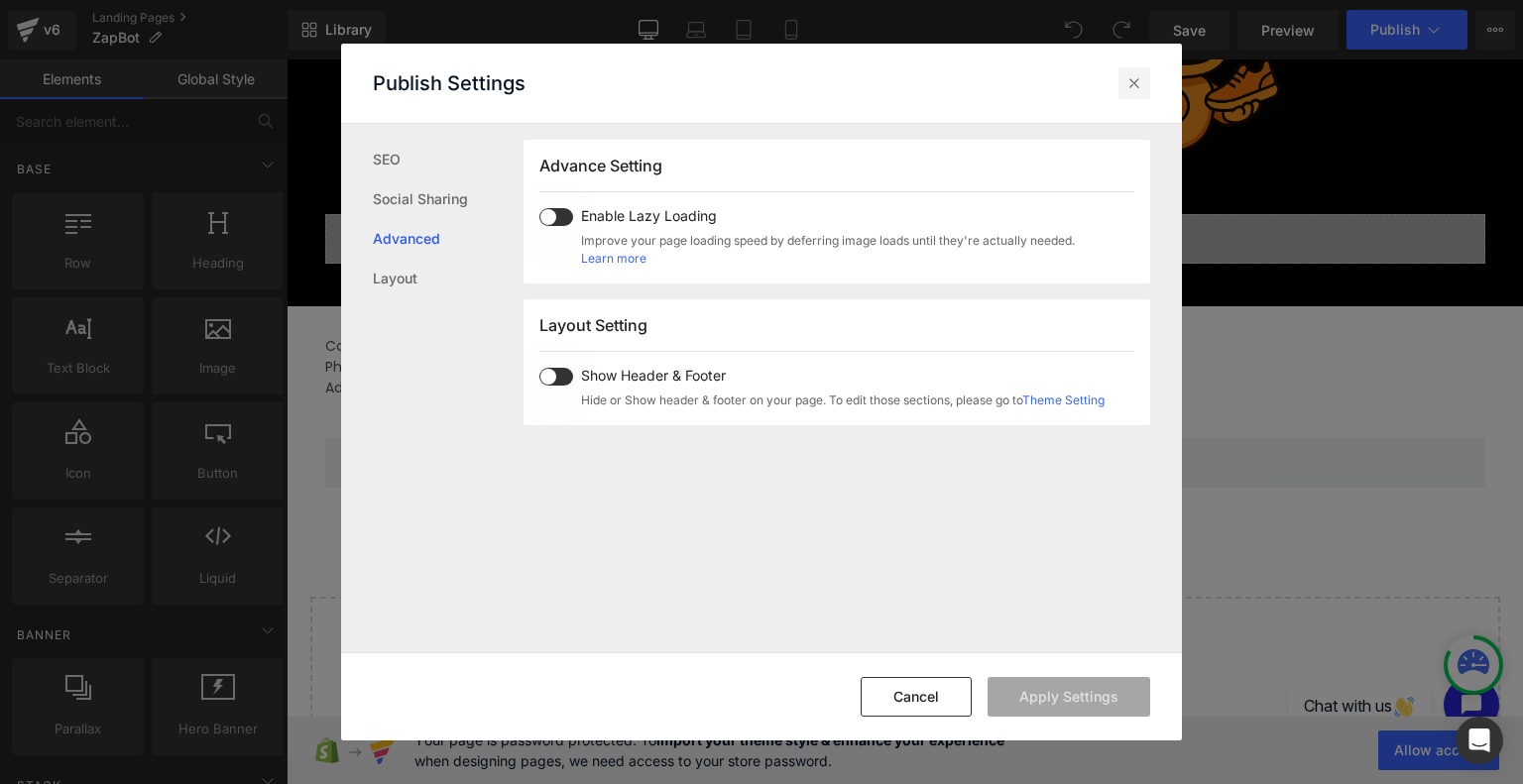 click at bounding box center (1134, 83) 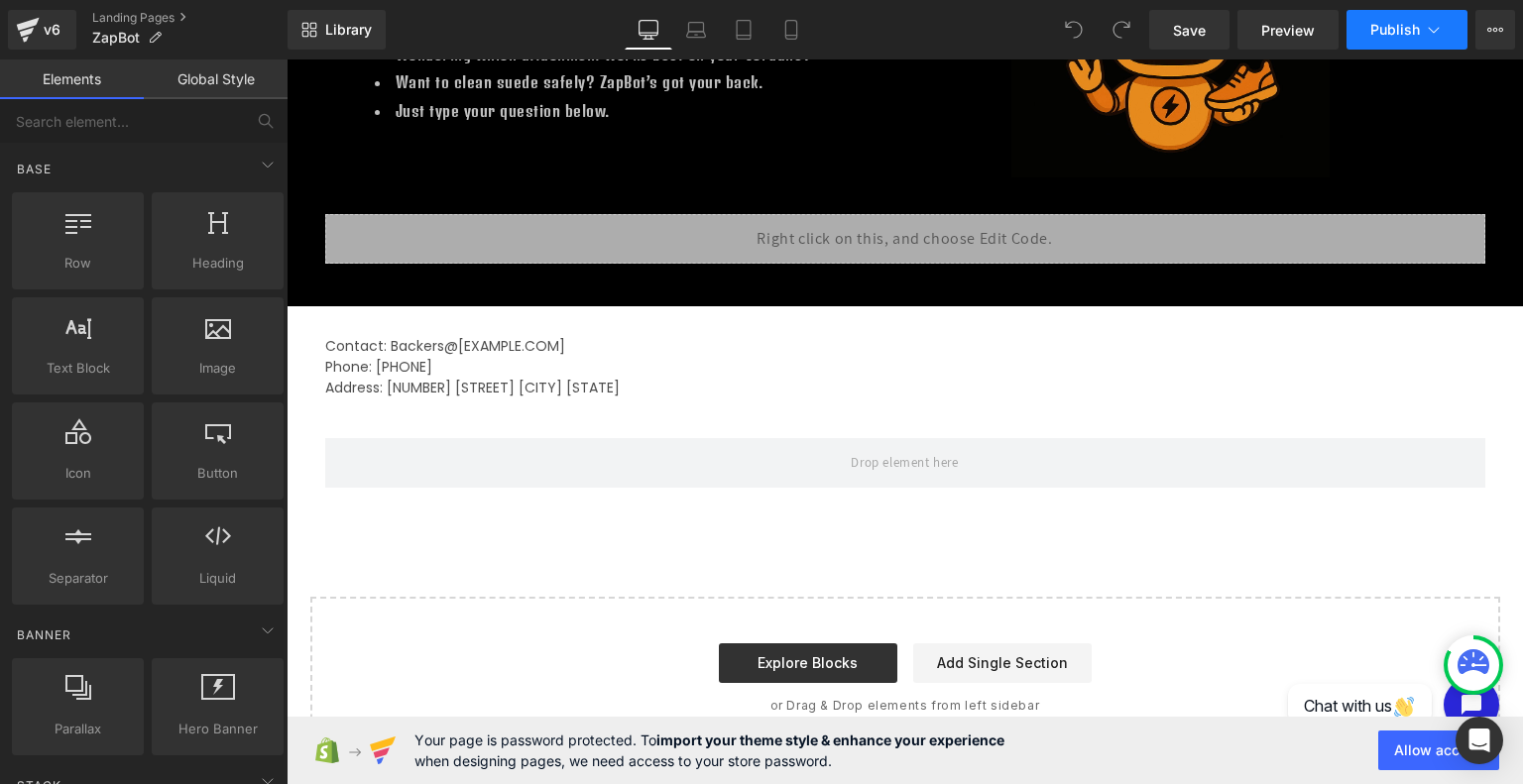 click on "Publish" at bounding box center (1407, 30) 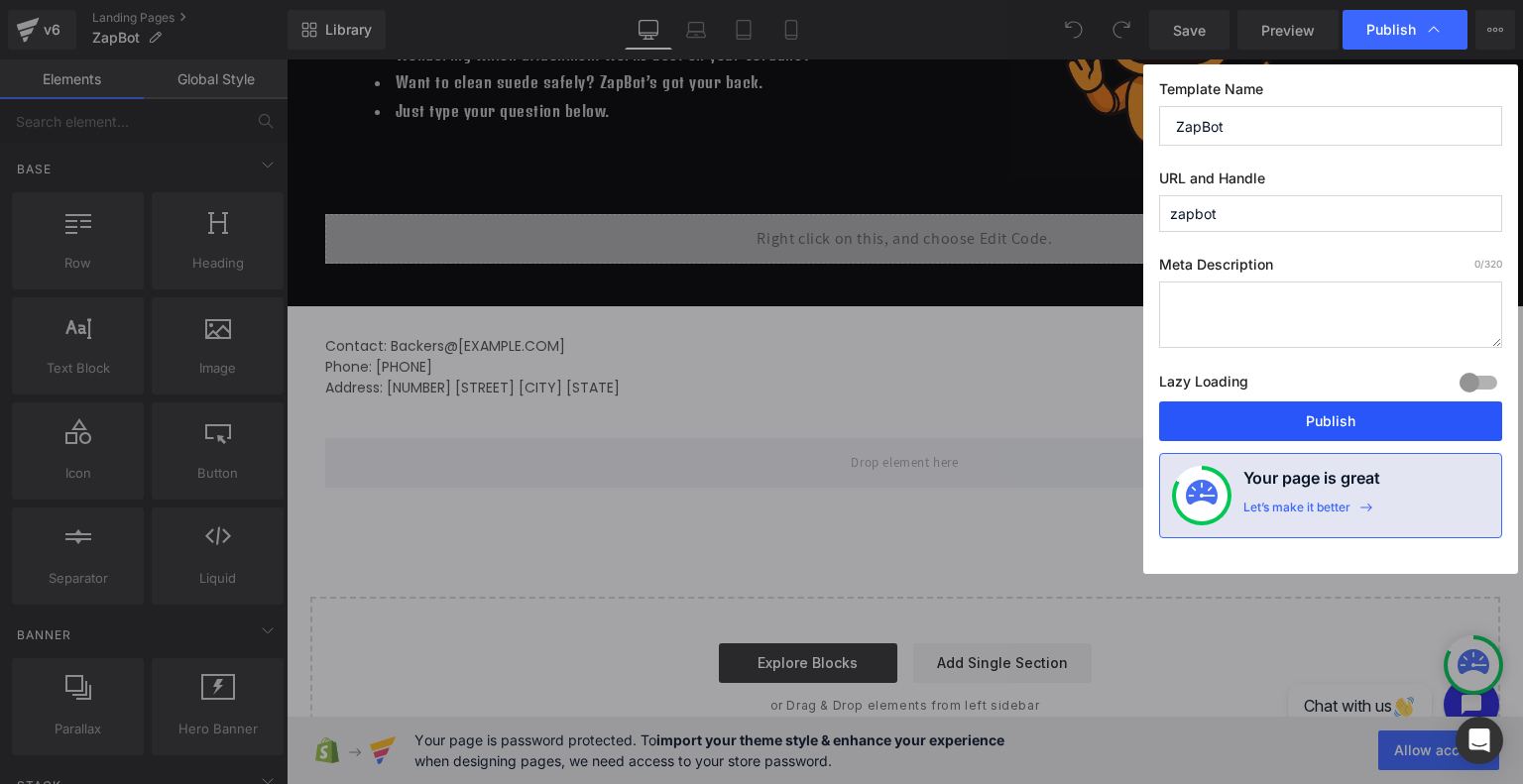 click on "Publish" at bounding box center [1331, 421] 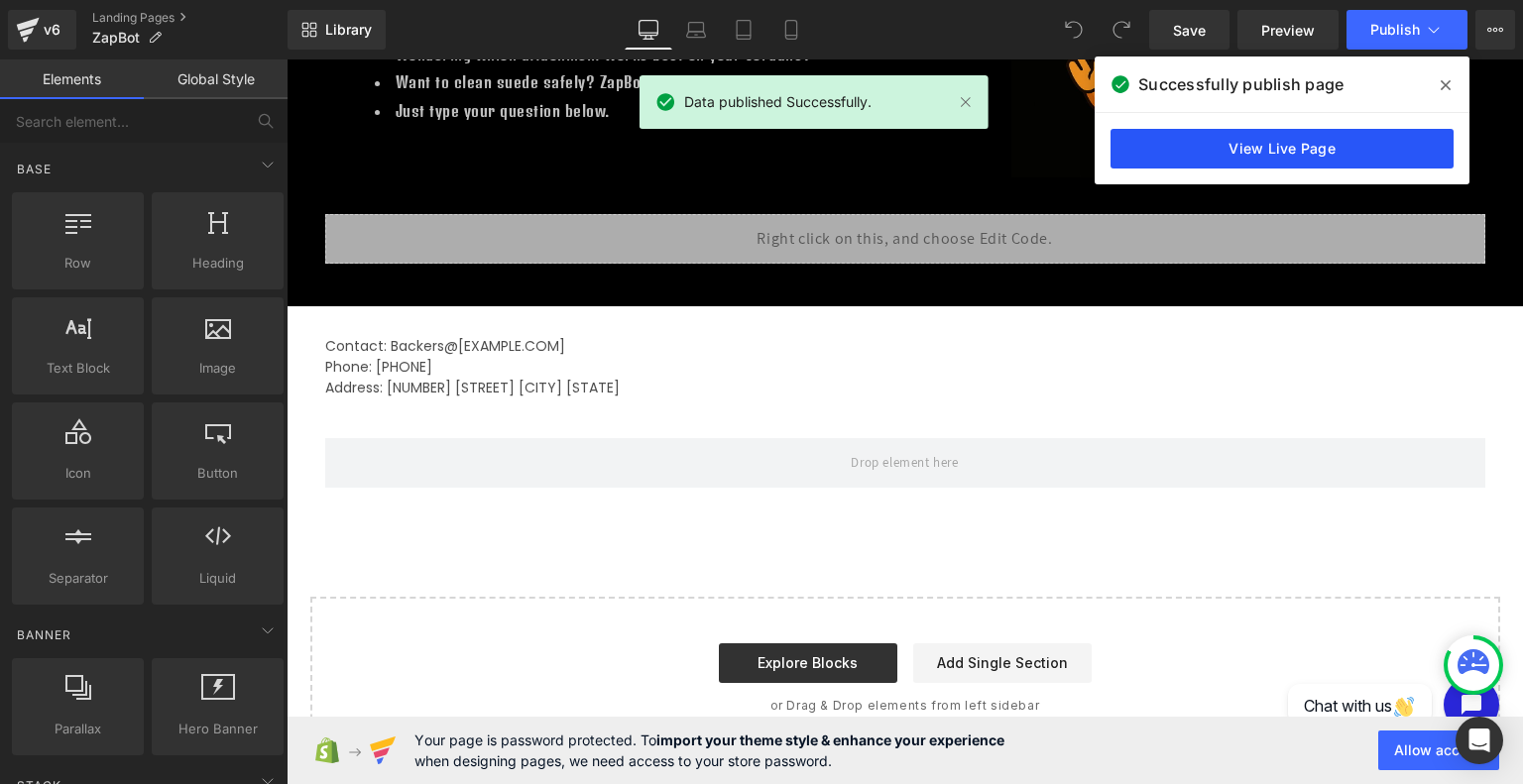 click on "View Live Page" at bounding box center (1282, 149) 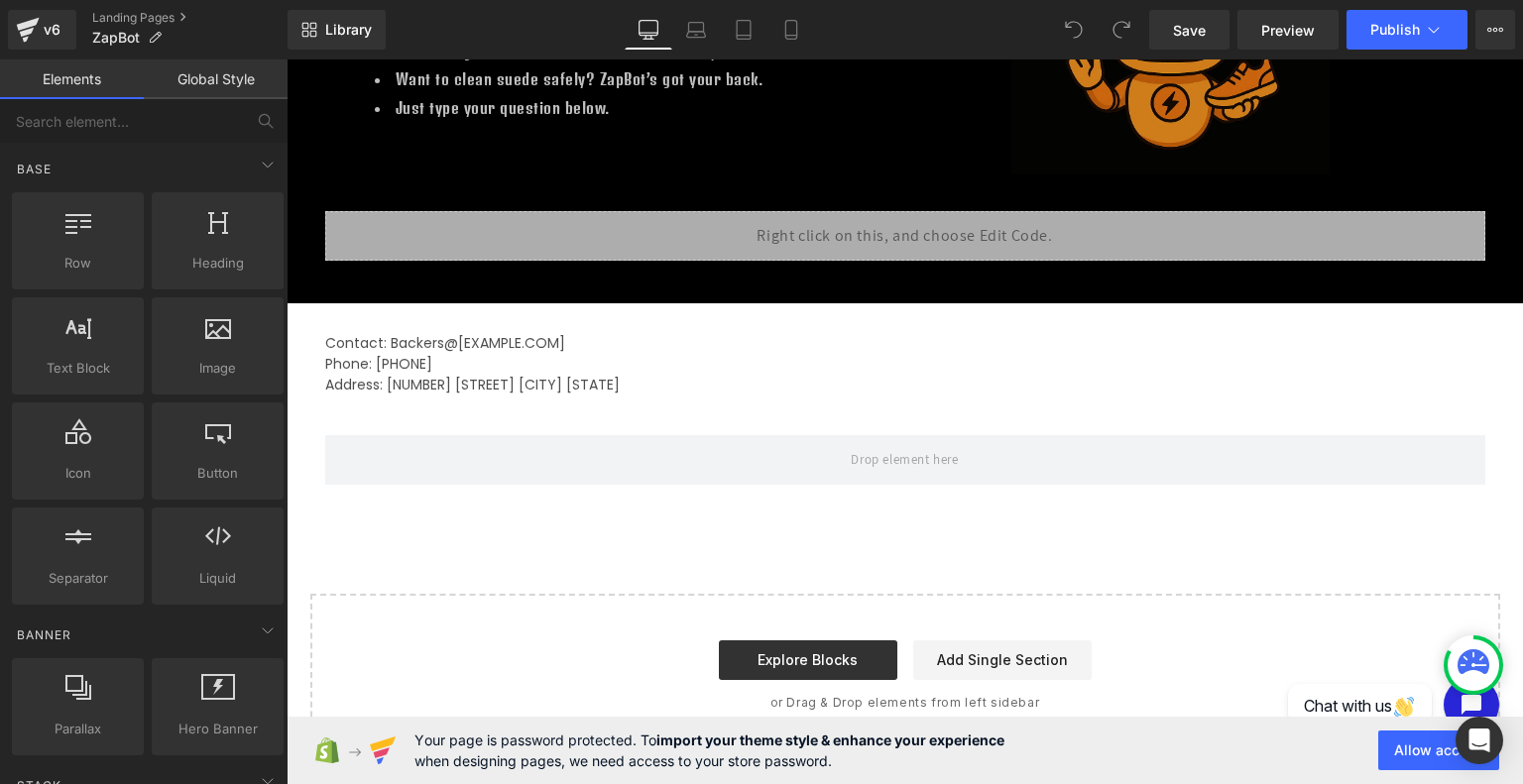 scroll, scrollTop: 0, scrollLeft: 0, axis: both 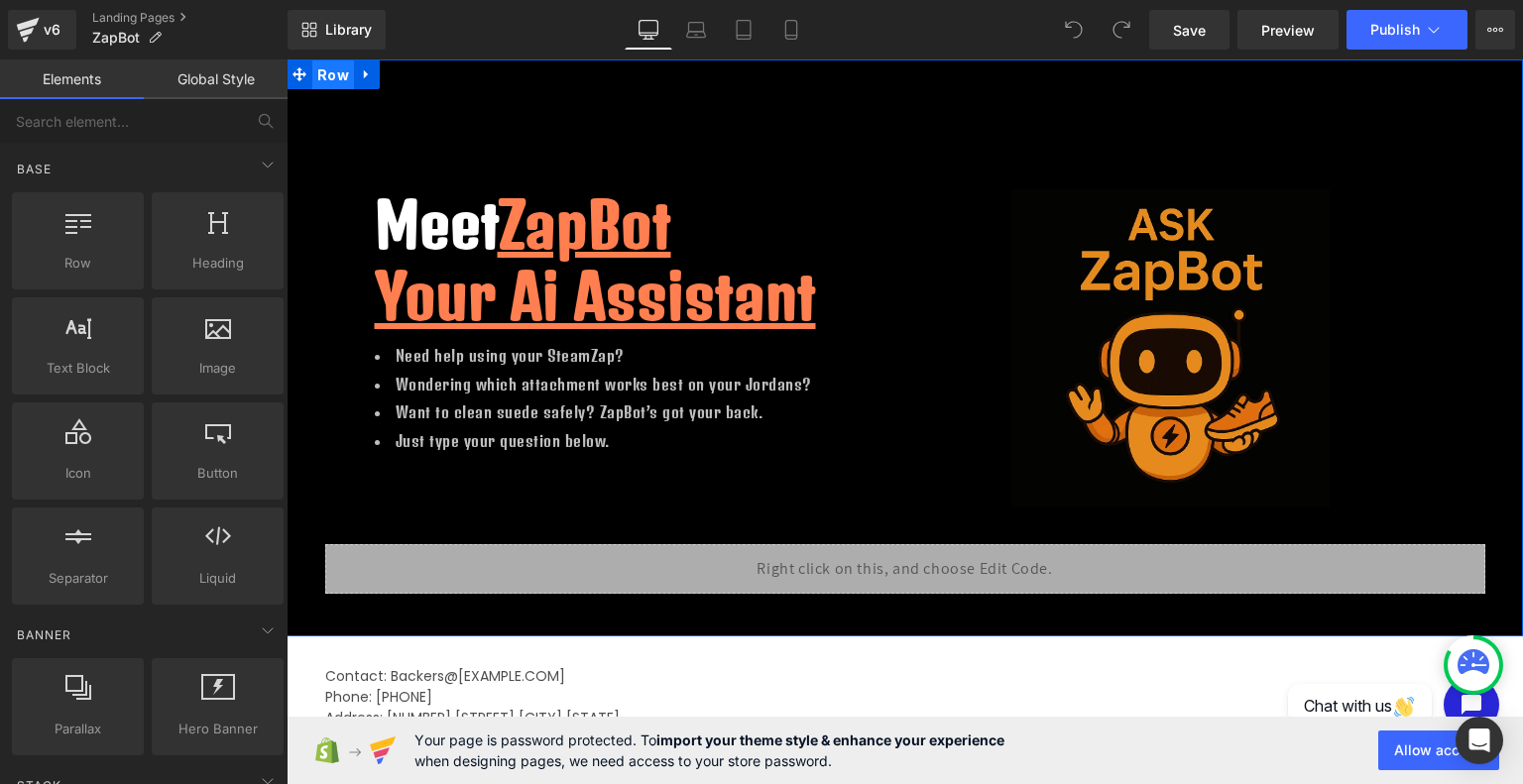 click on "Row" at bounding box center (333, 75) 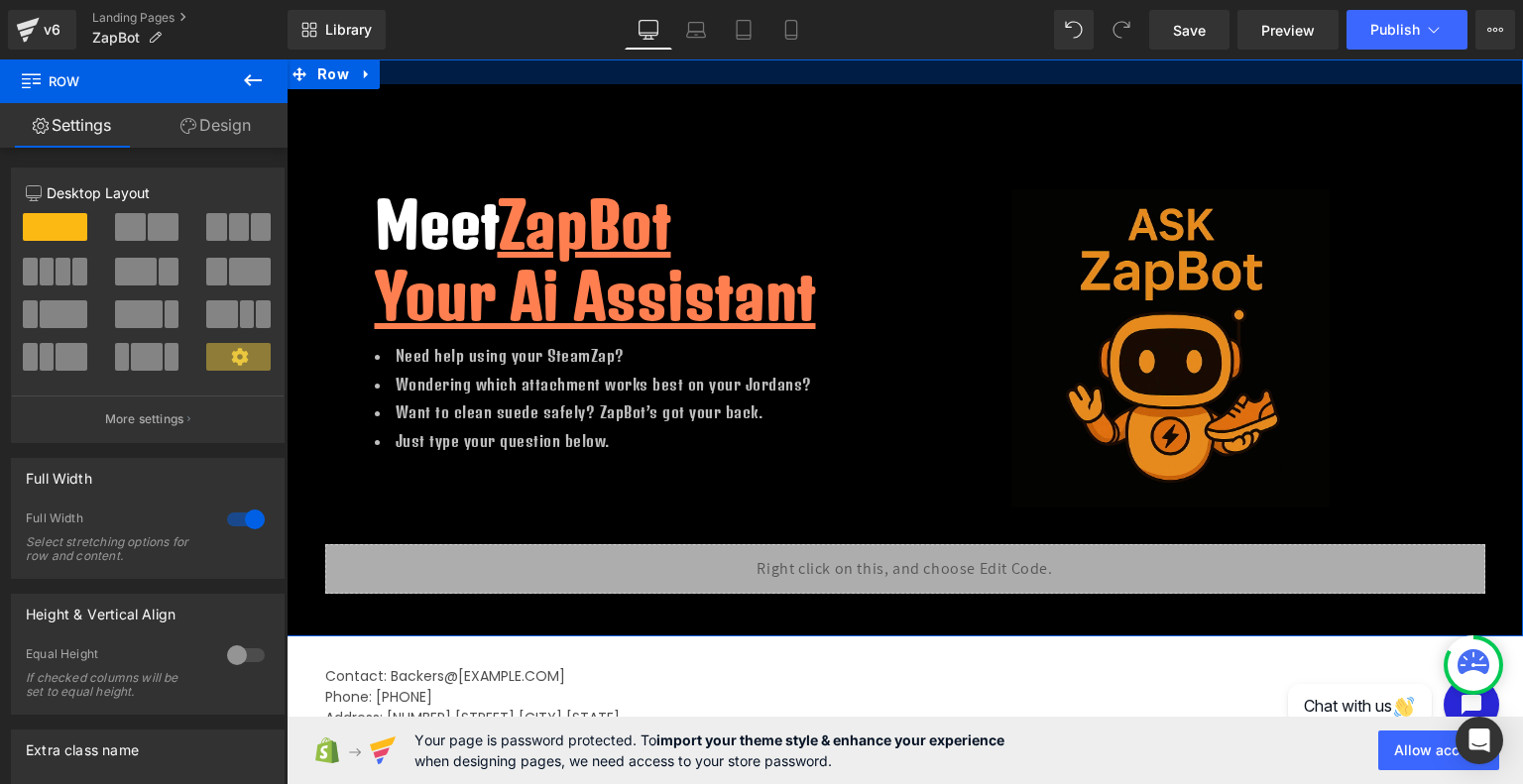 click at bounding box center (904, 71) 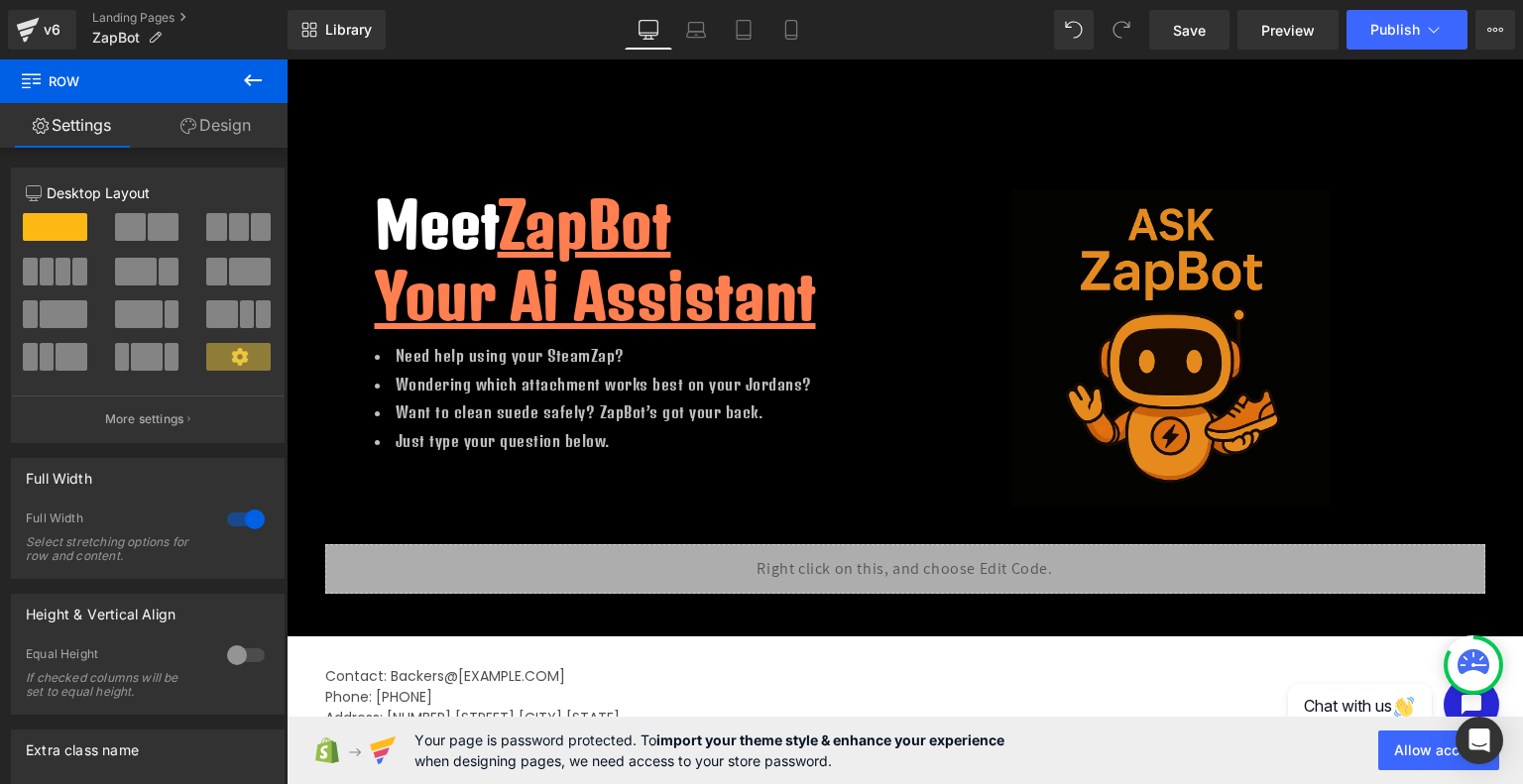 click 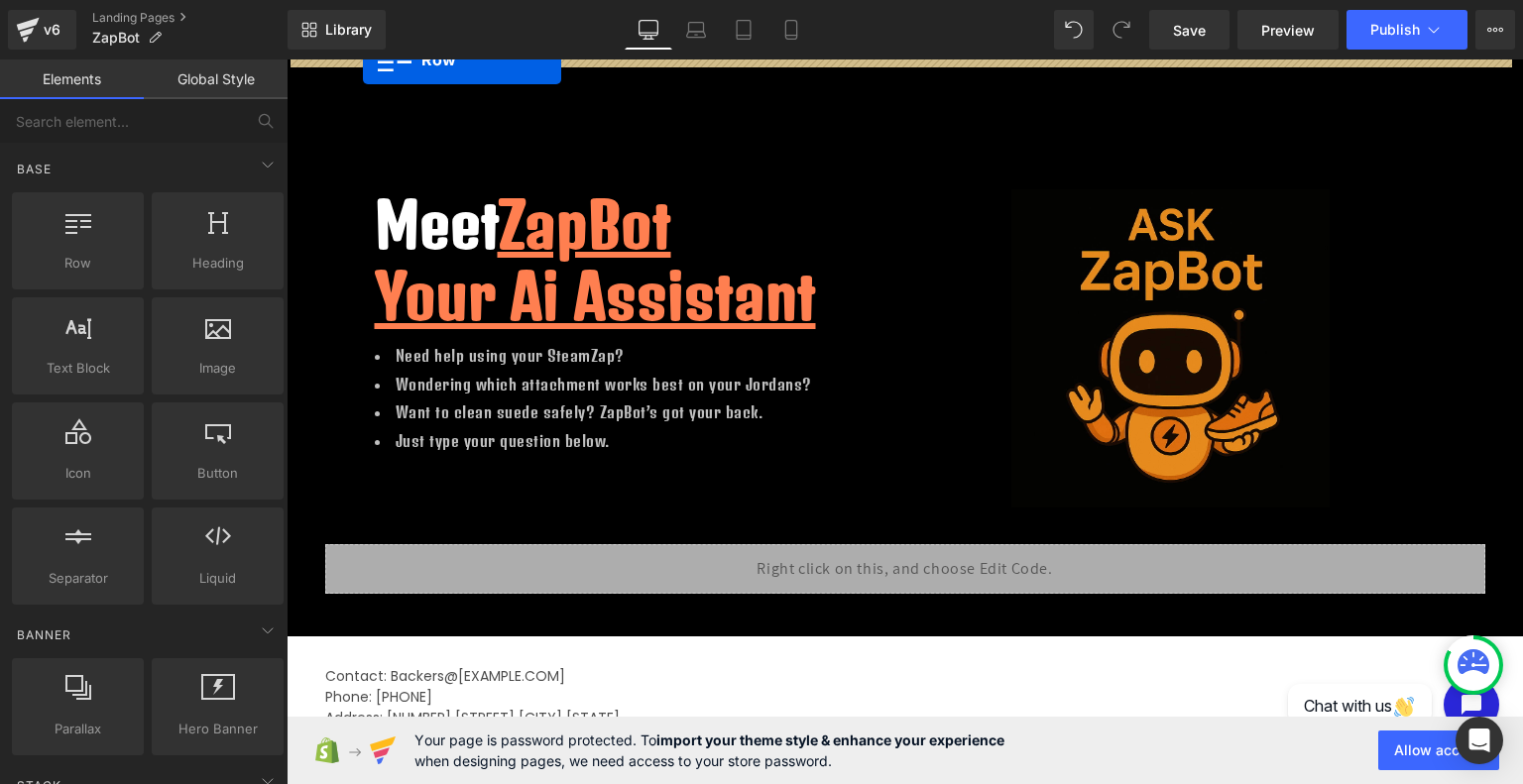 drag, startPoint x: 93, startPoint y: 246, endPoint x: 362, endPoint y: 55, distance: 329.91211 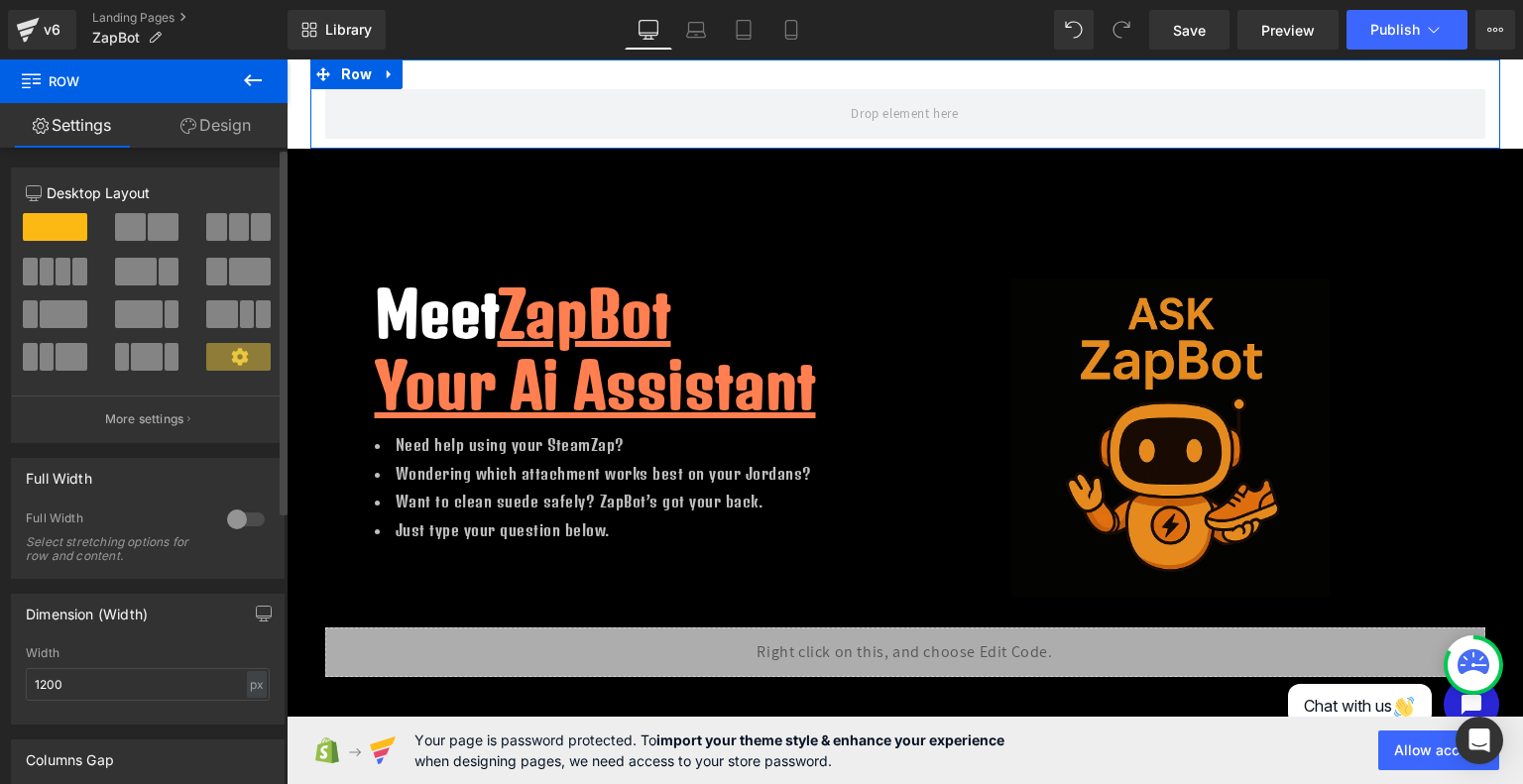 click at bounding box center [47, 272] 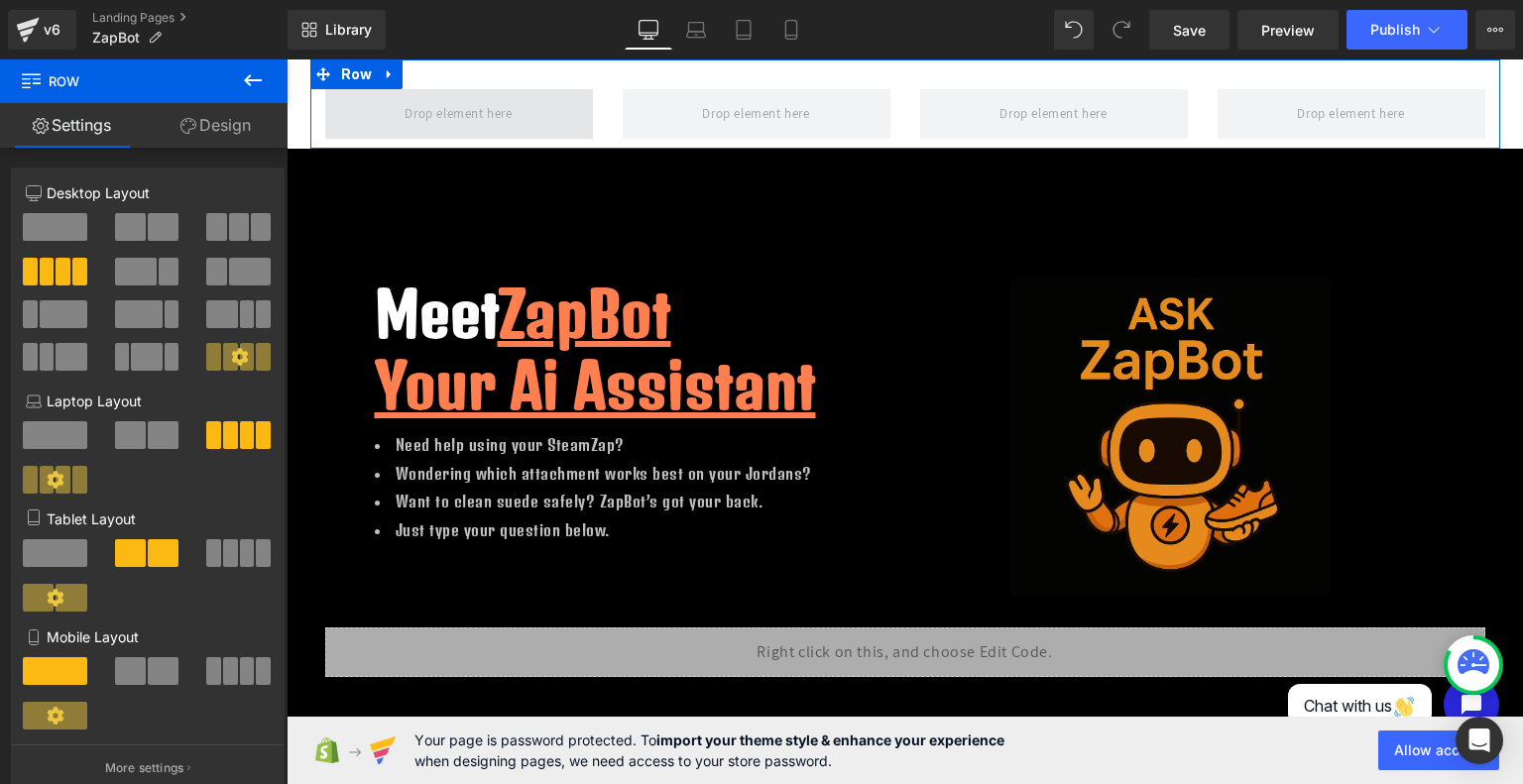 click at bounding box center [459, 114] 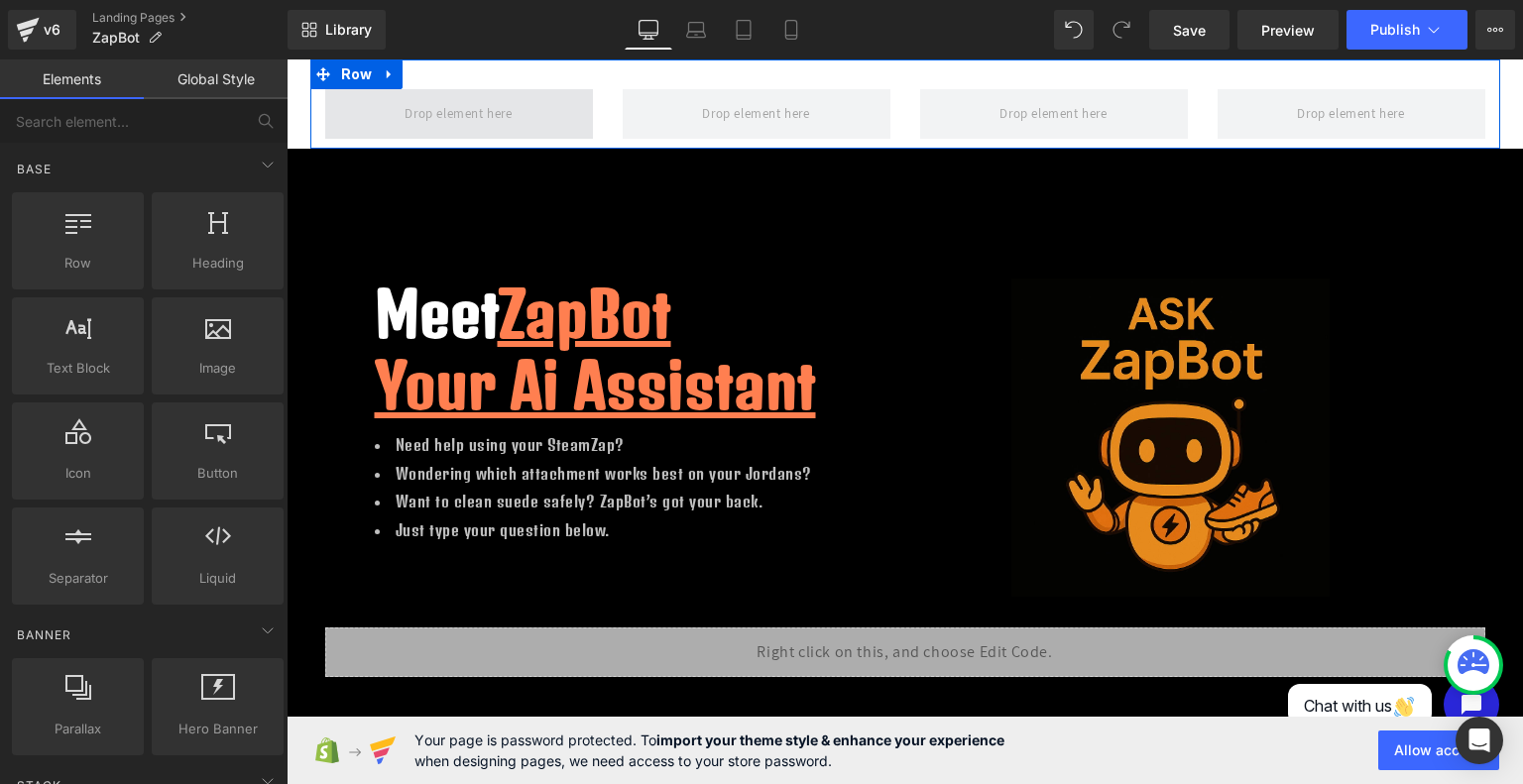 click at bounding box center (458, 113) 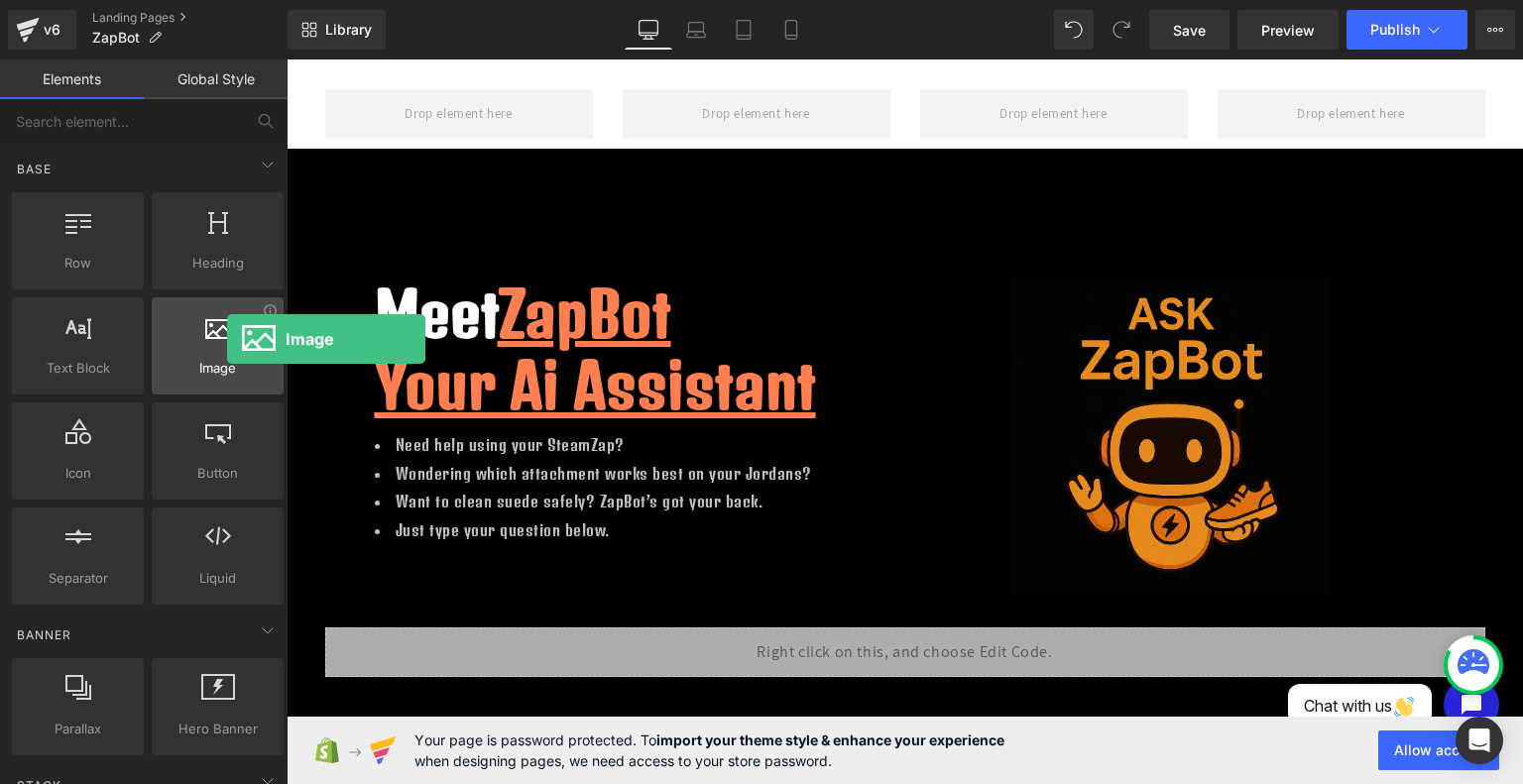 click at bounding box center [217, 335] 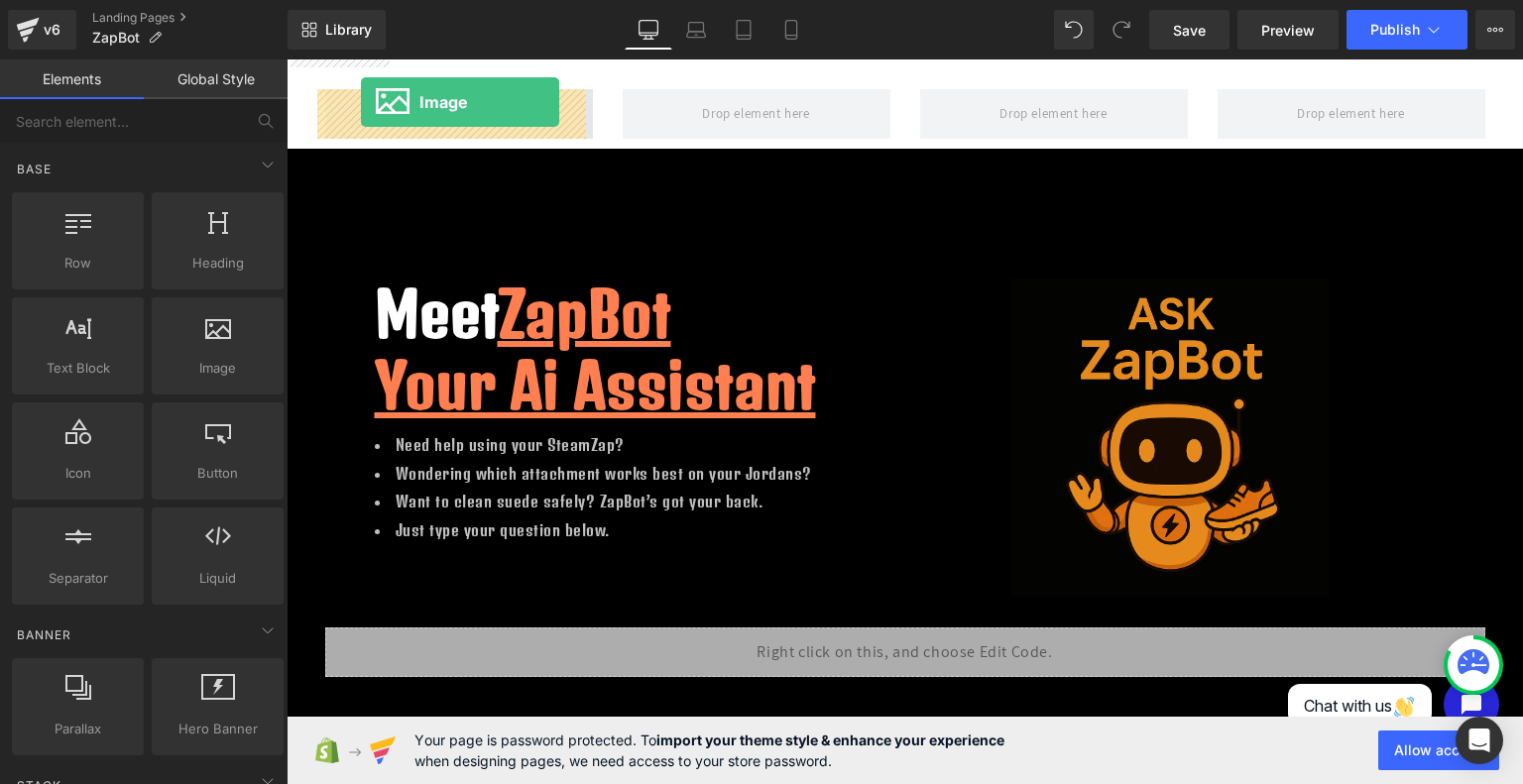 drag, startPoint x: 514, startPoint y: 398, endPoint x: 363, endPoint y: 103, distance: 331.40006 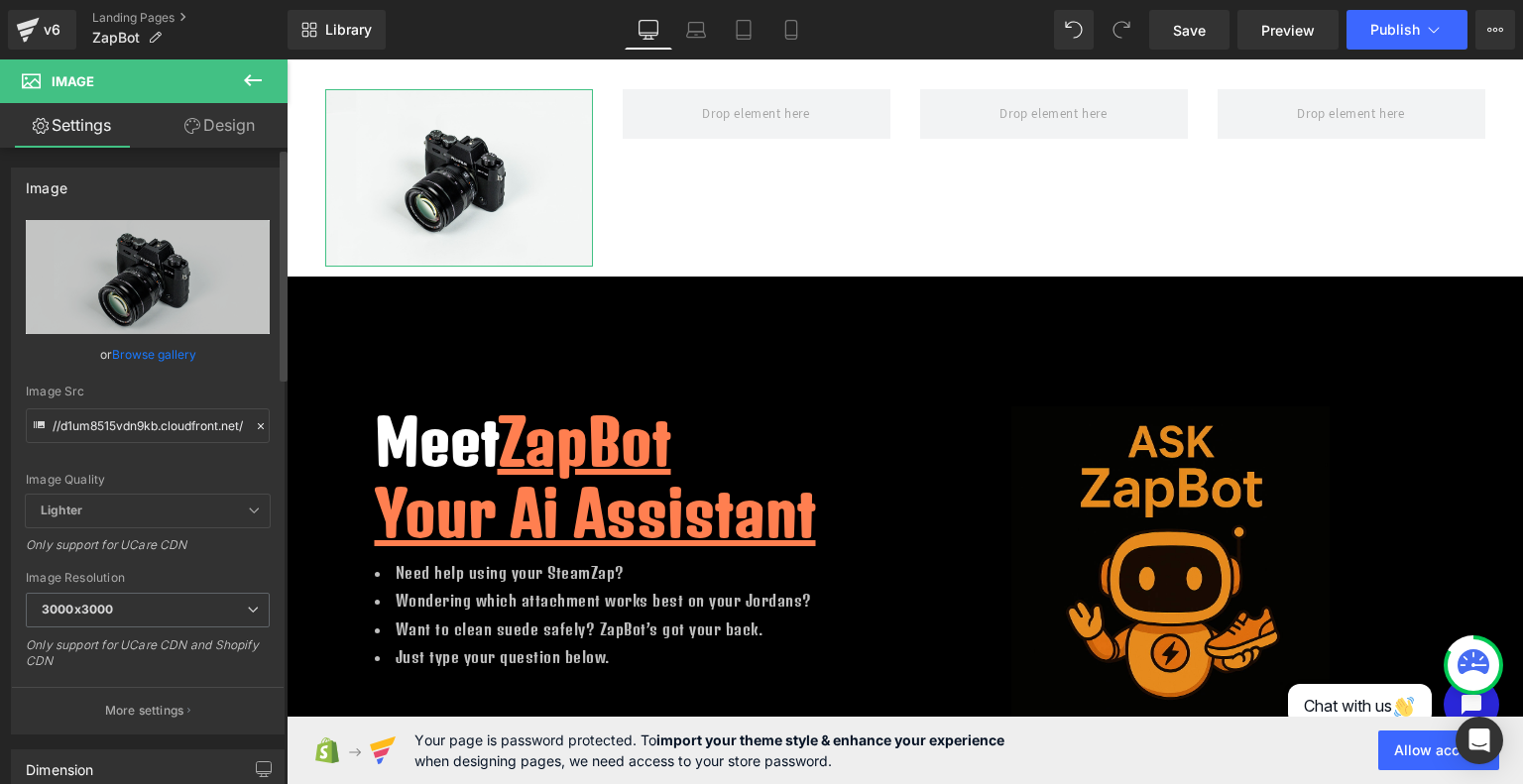 click on "Browse gallery" at bounding box center [154, 354] 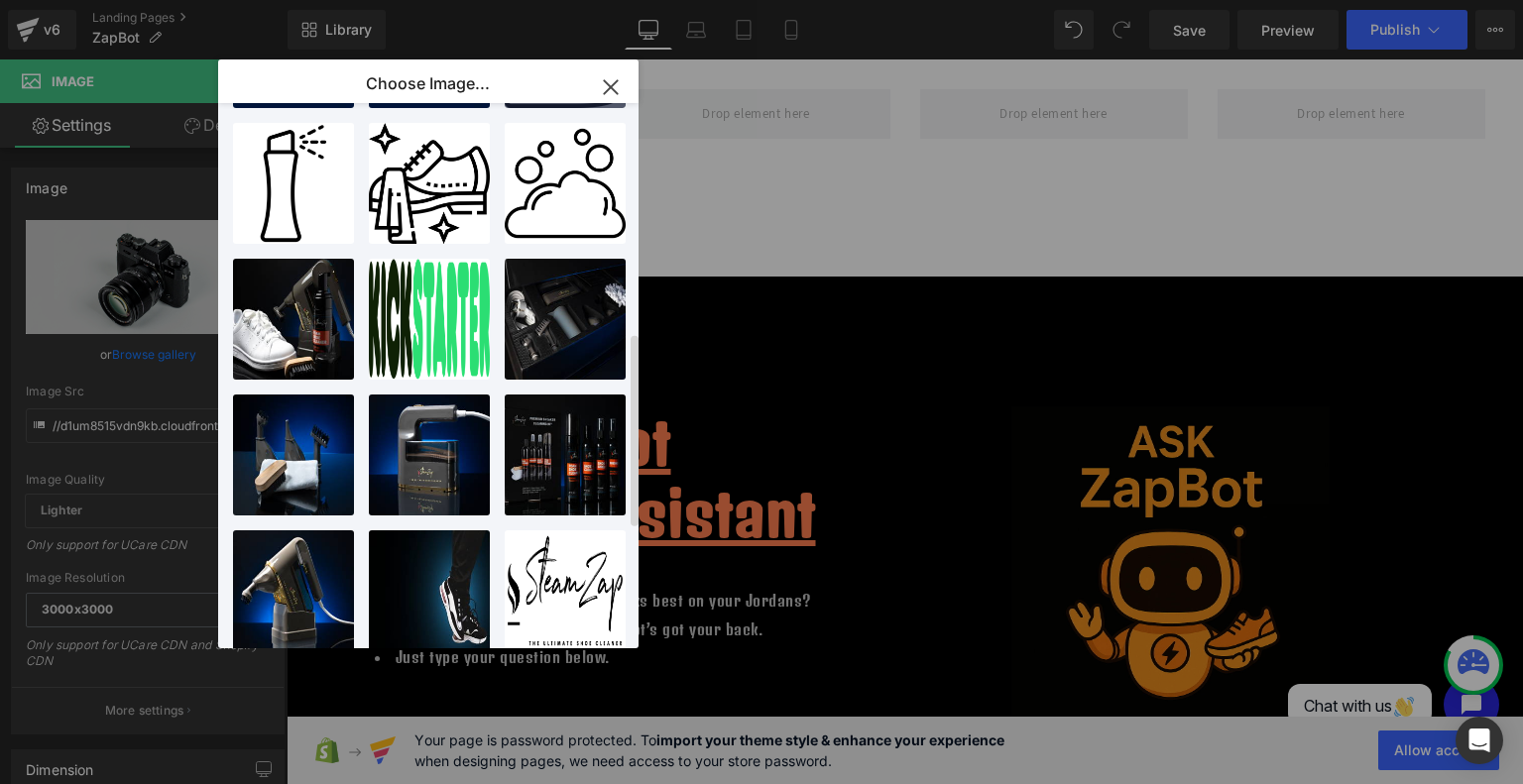 scroll, scrollTop: 646, scrollLeft: 0, axis: vertical 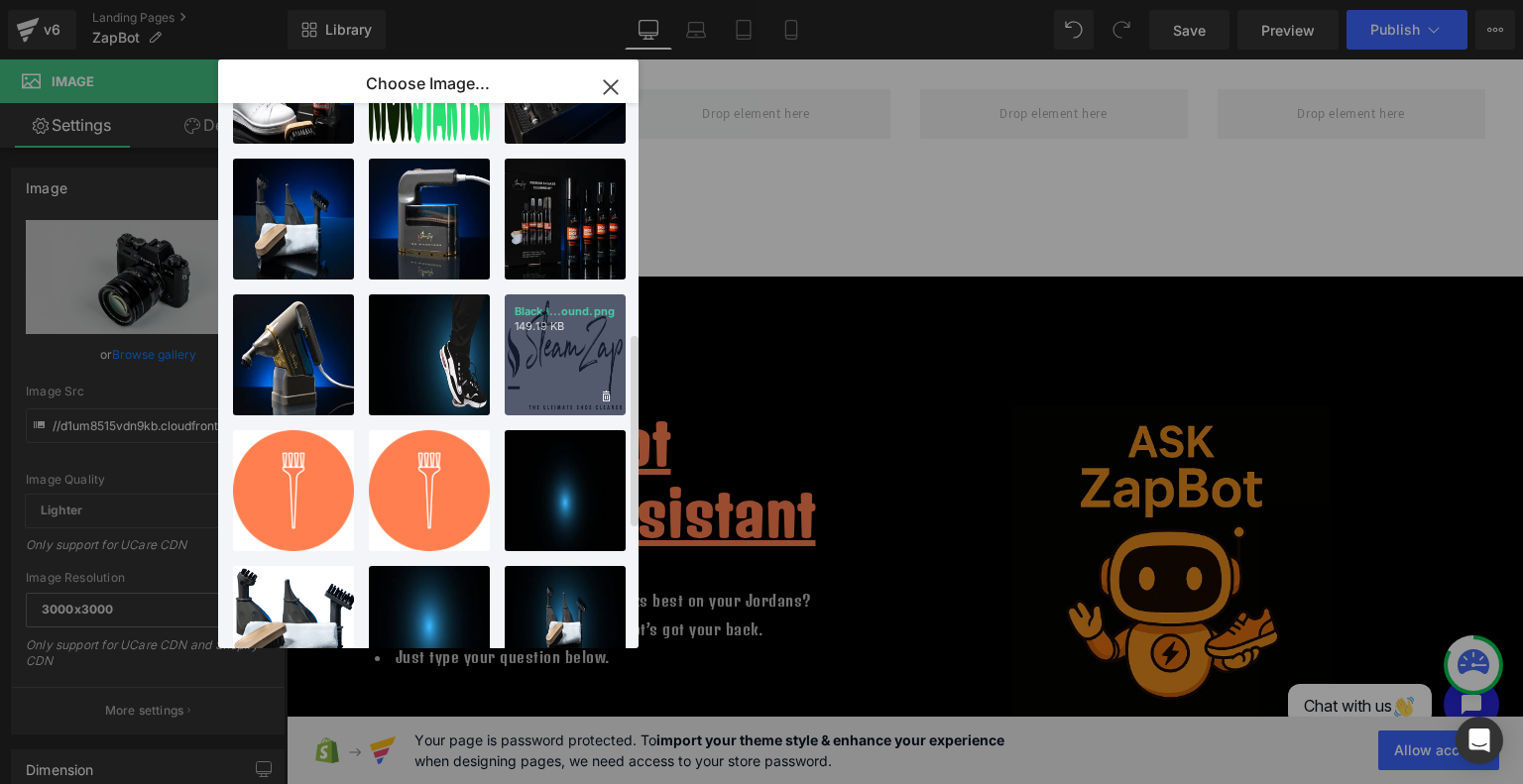 click on "Black l...ound.png 149.19 KB" at bounding box center [565, 355] 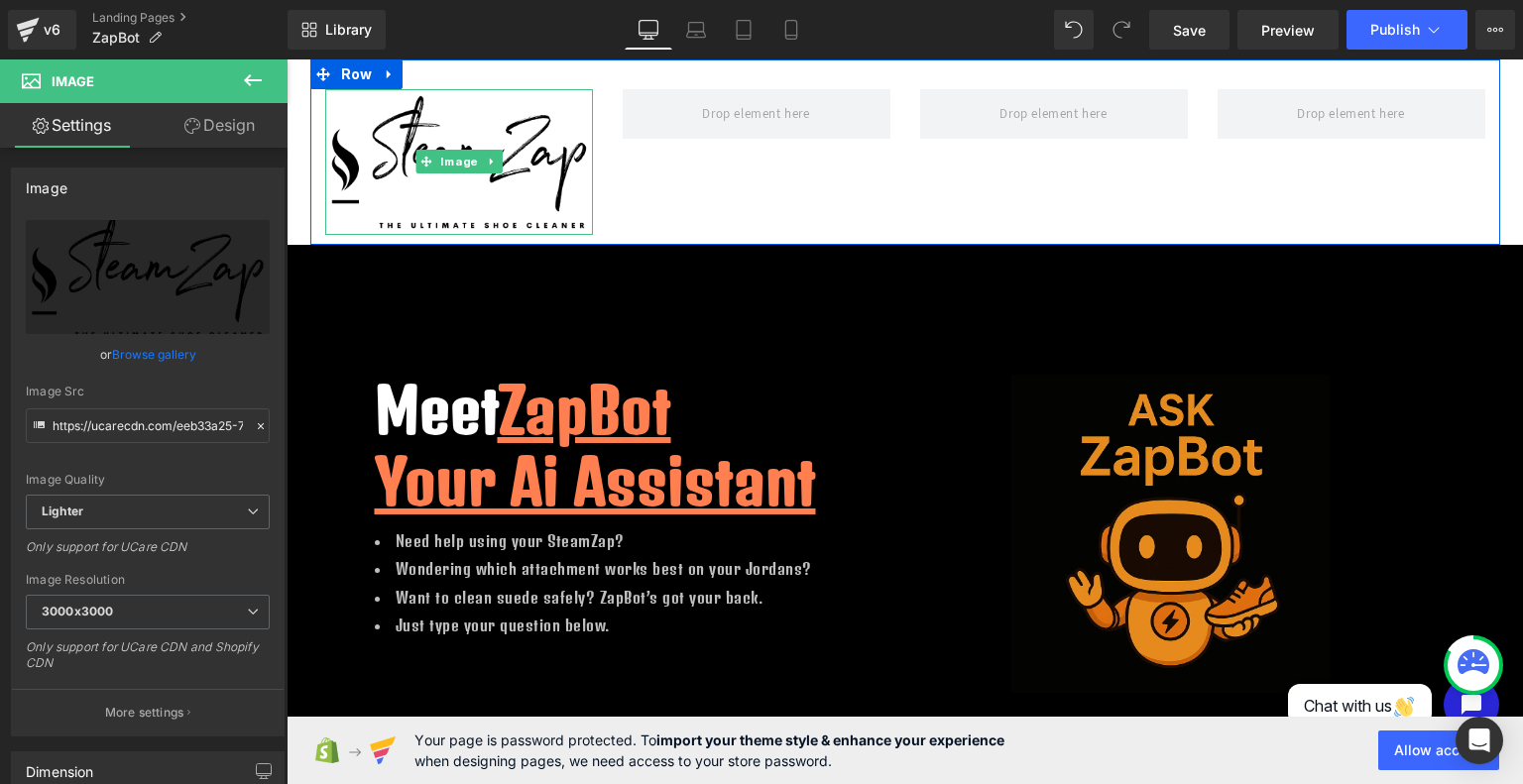 click at bounding box center [459, 162] 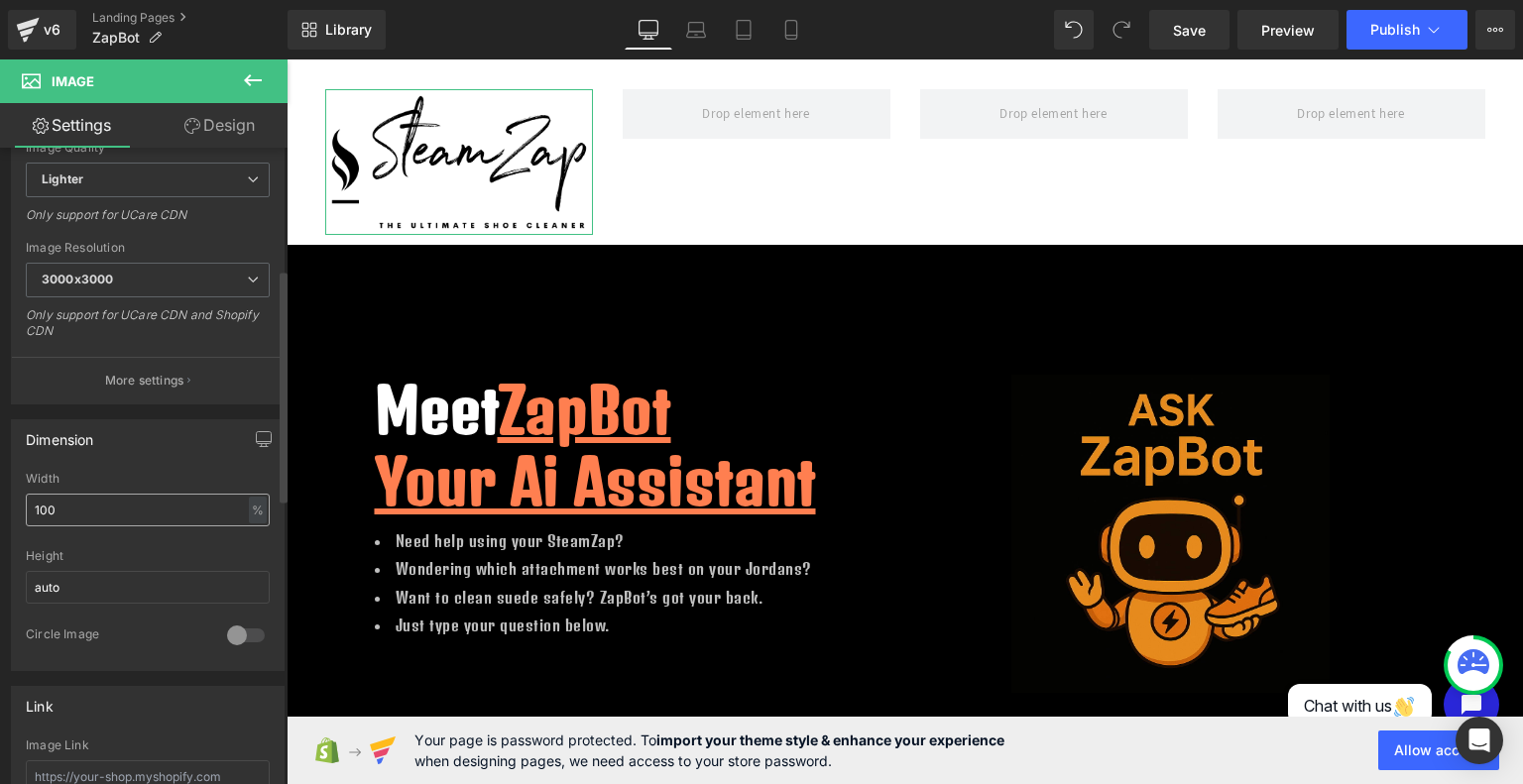 scroll, scrollTop: 490, scrollLeft: 0, axis: vertical 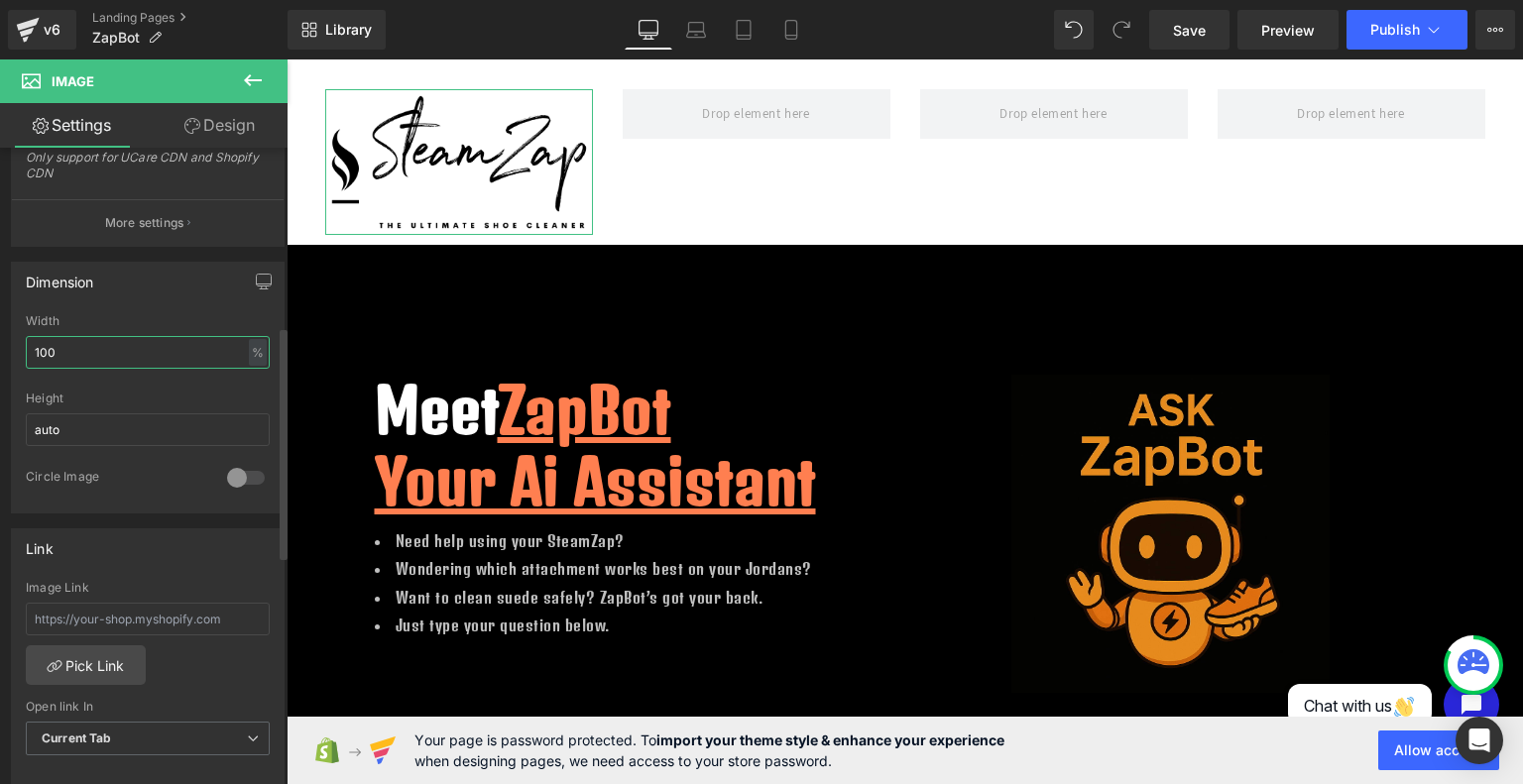 click on "100" at bounding box center [148, 352] 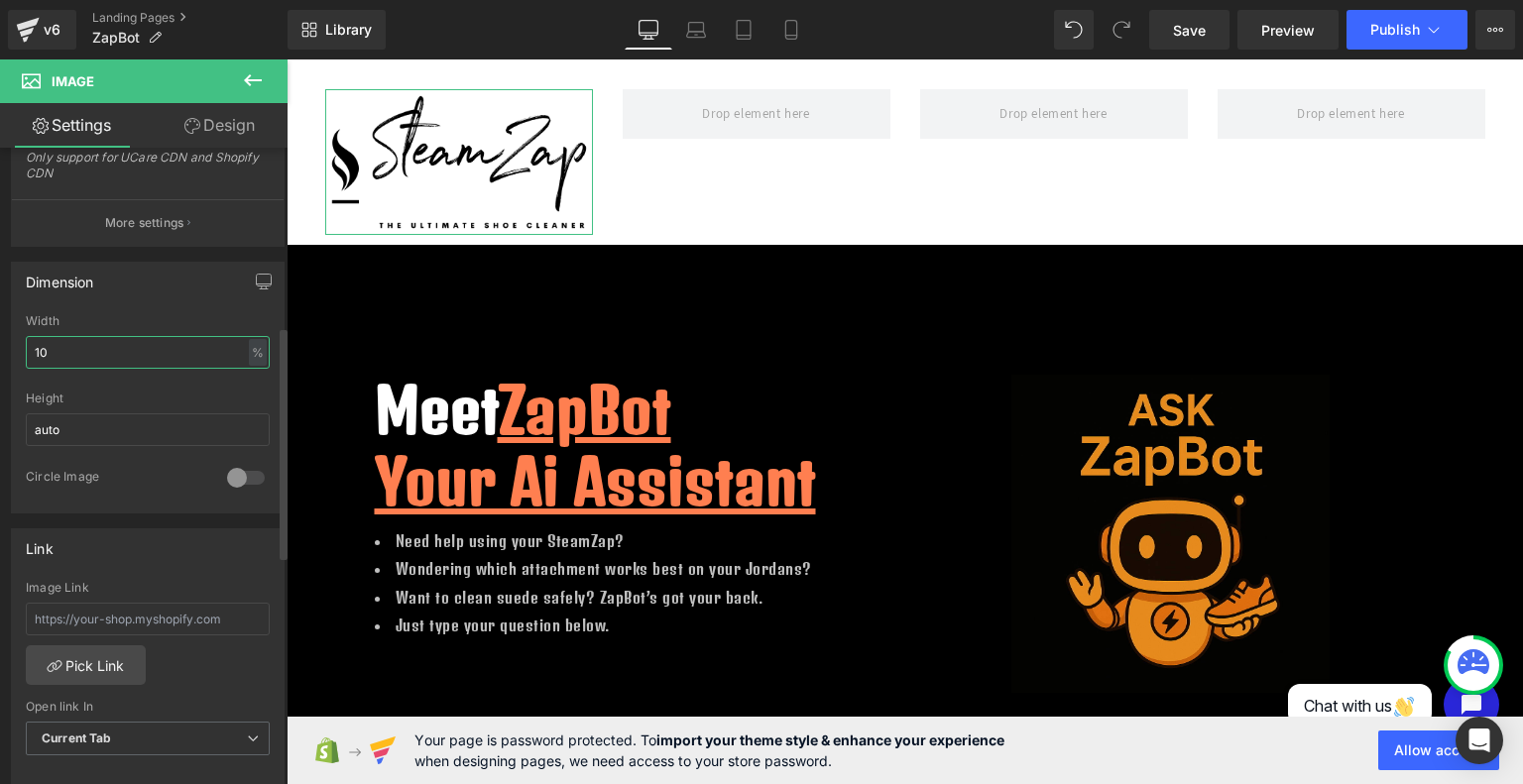 type on "1" 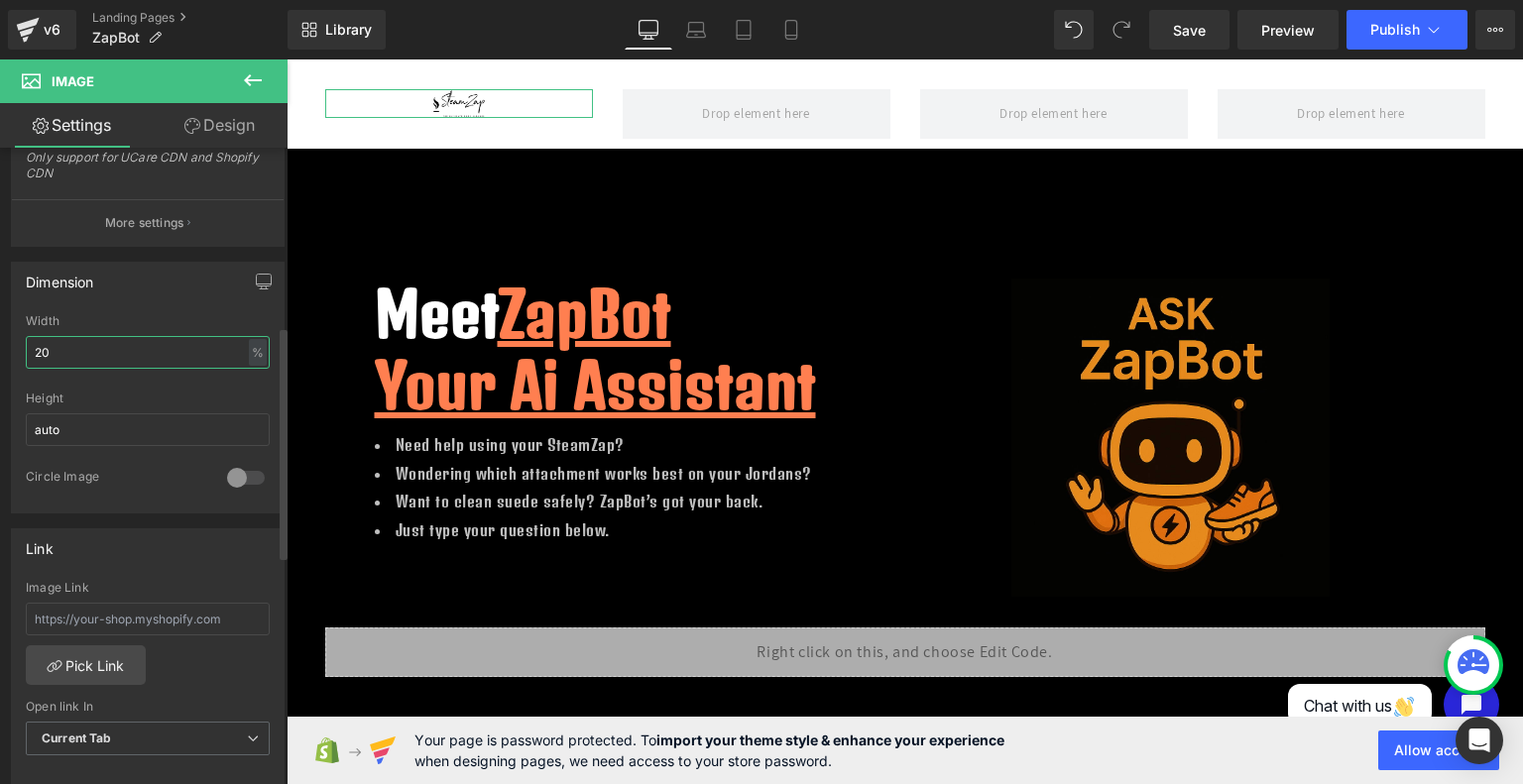 type on "2" 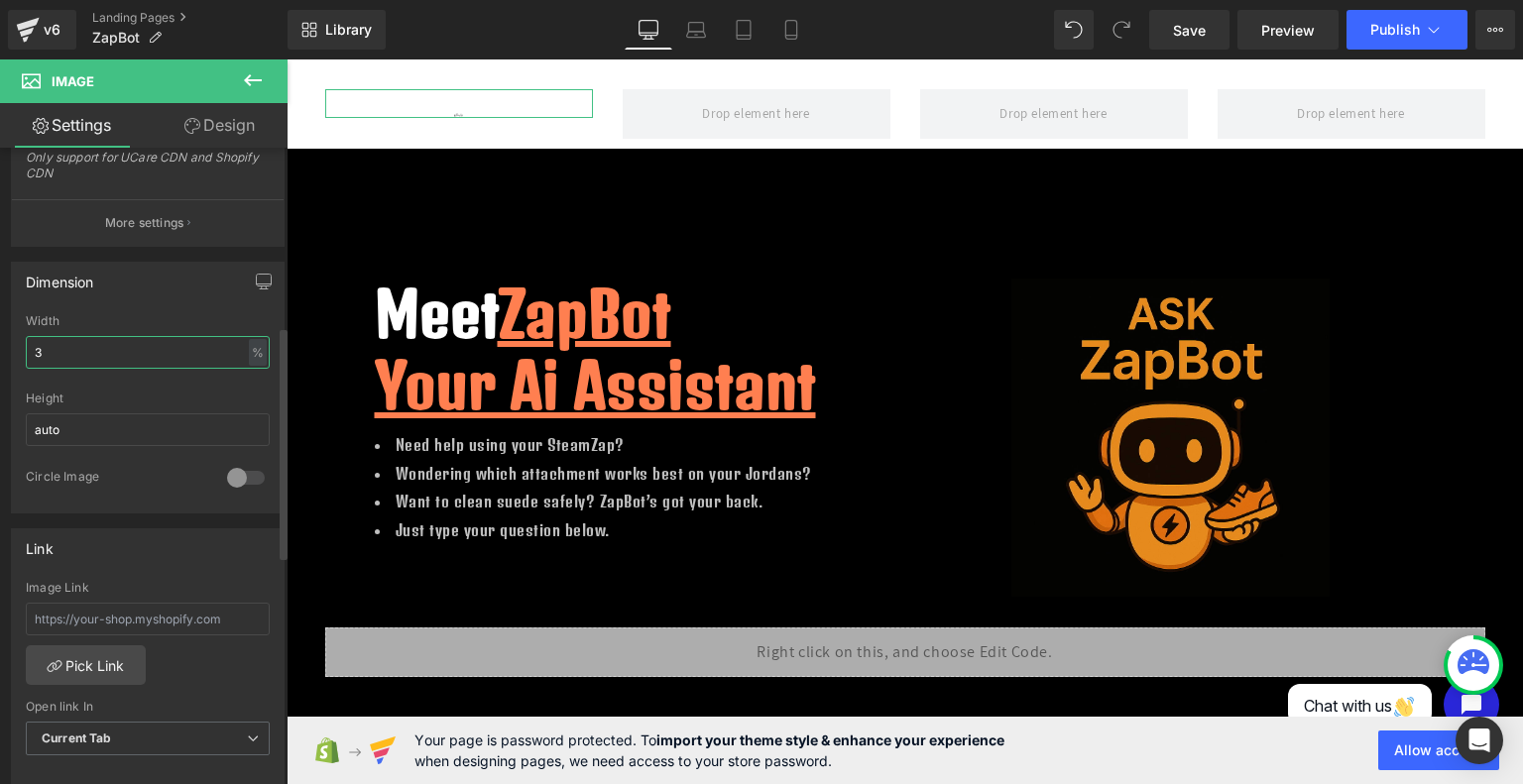 type on "30" 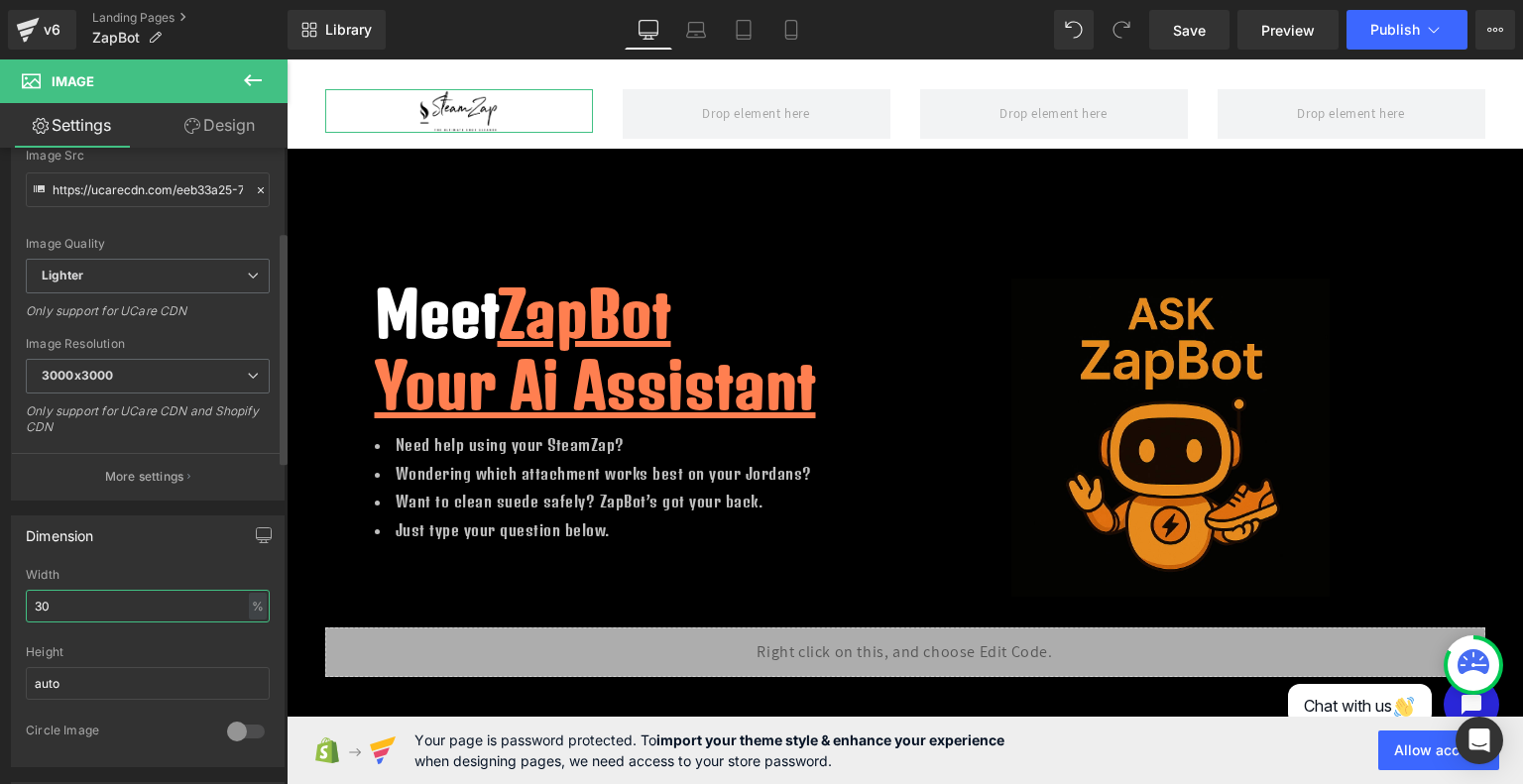 scroll, scrollTop: 228, scrollLeft: 0, axis: vertical 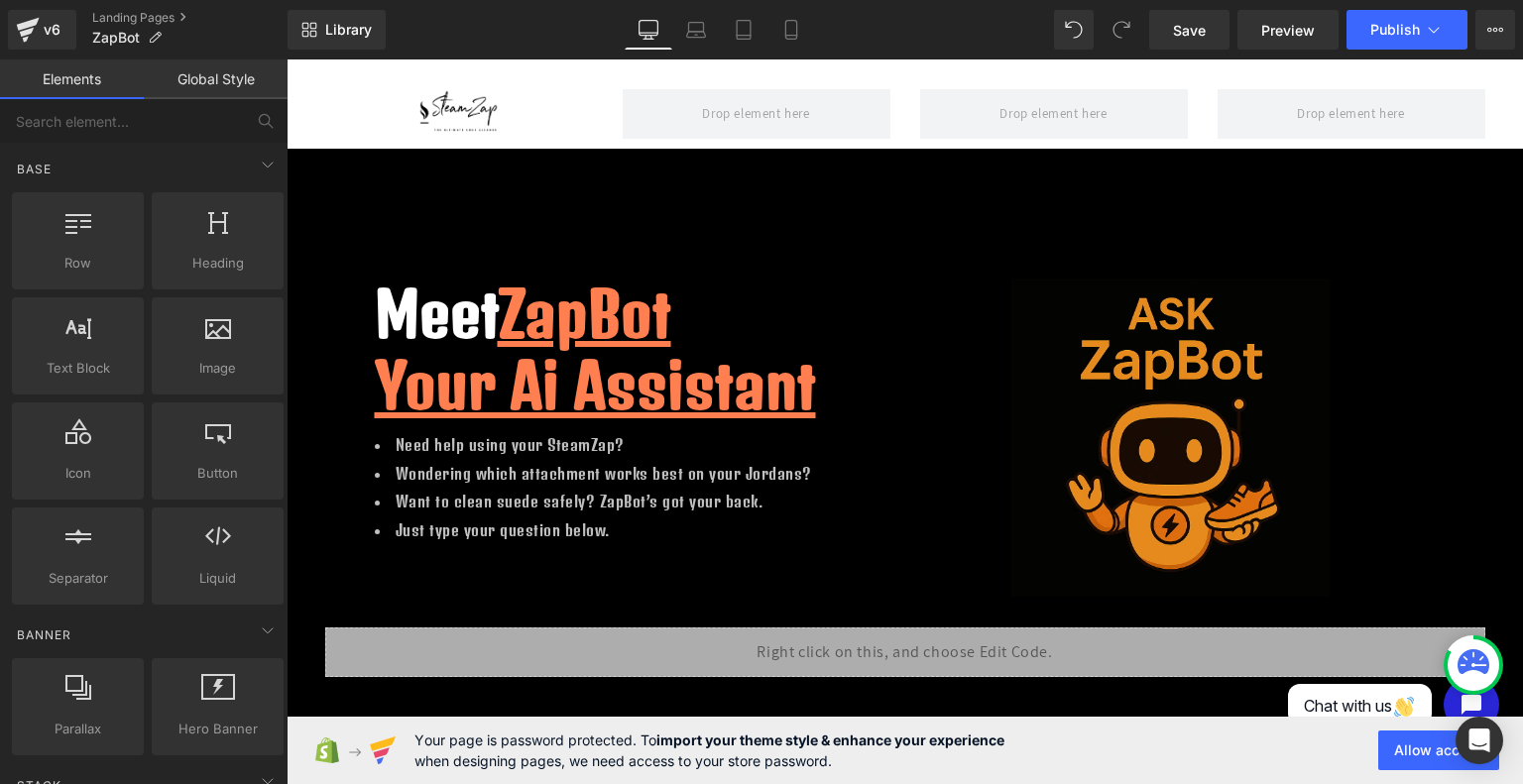 click on "Image
Row
Hero Banner         Row         Meet  ZapBot  Your Ai Assistant Heading         Need help using your SteamZap?  Wondering which attachment works best on your Jordans? Want to clean suede safely? ZapBot’s got your back. Just type your question below.  Text Block         Image         Row         Row         Liquid         Row         Row         Contact: Backers@SteamZap.com  Phone: 2403807880  Address: 4596 12th Ave N. St. Petersburg Fl 33713 Text Block         Row         Row
Select your layout" at bounding box center [904, 616] 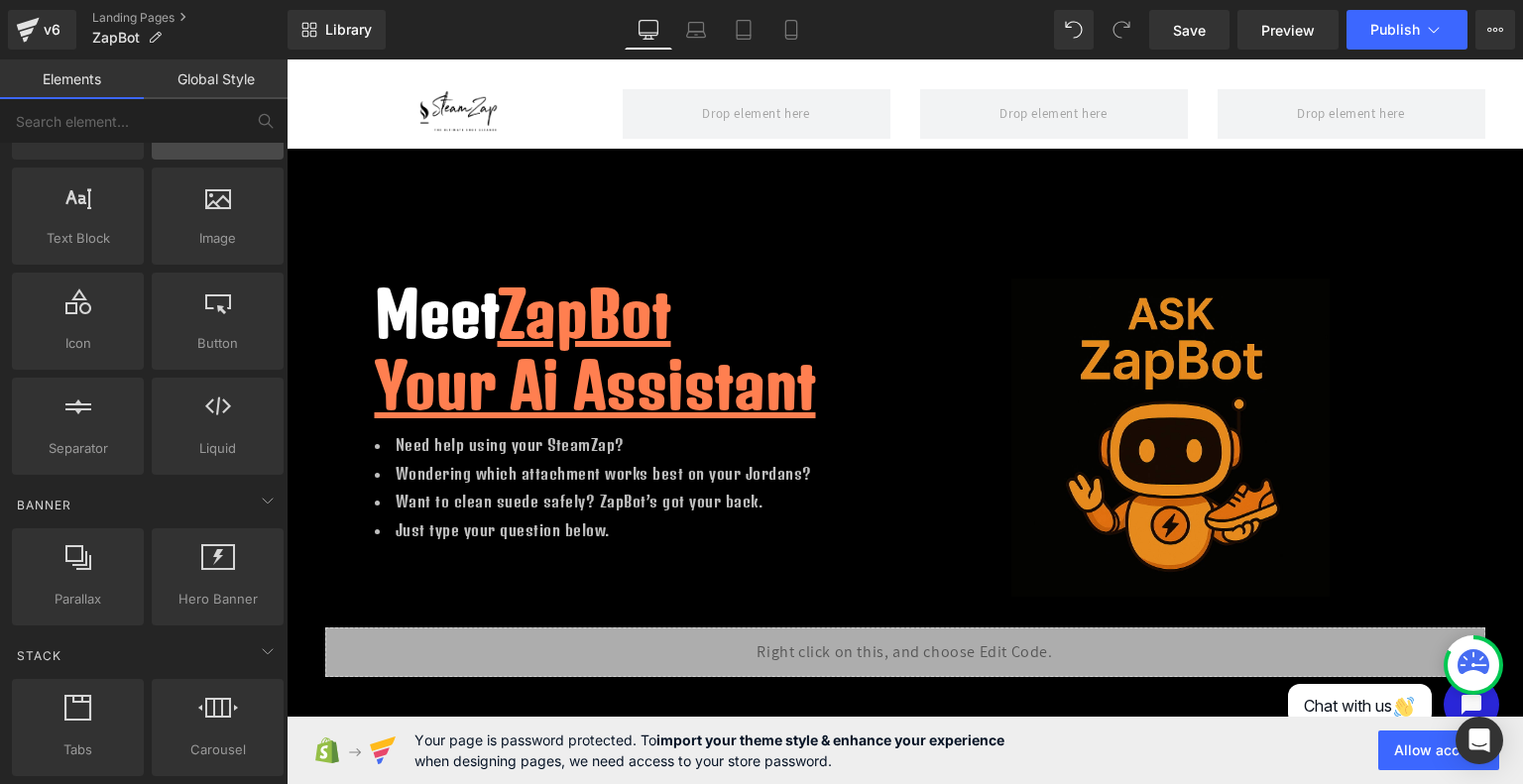 scroll, scrollTop: 0, scrollLeft: 0, axis: both 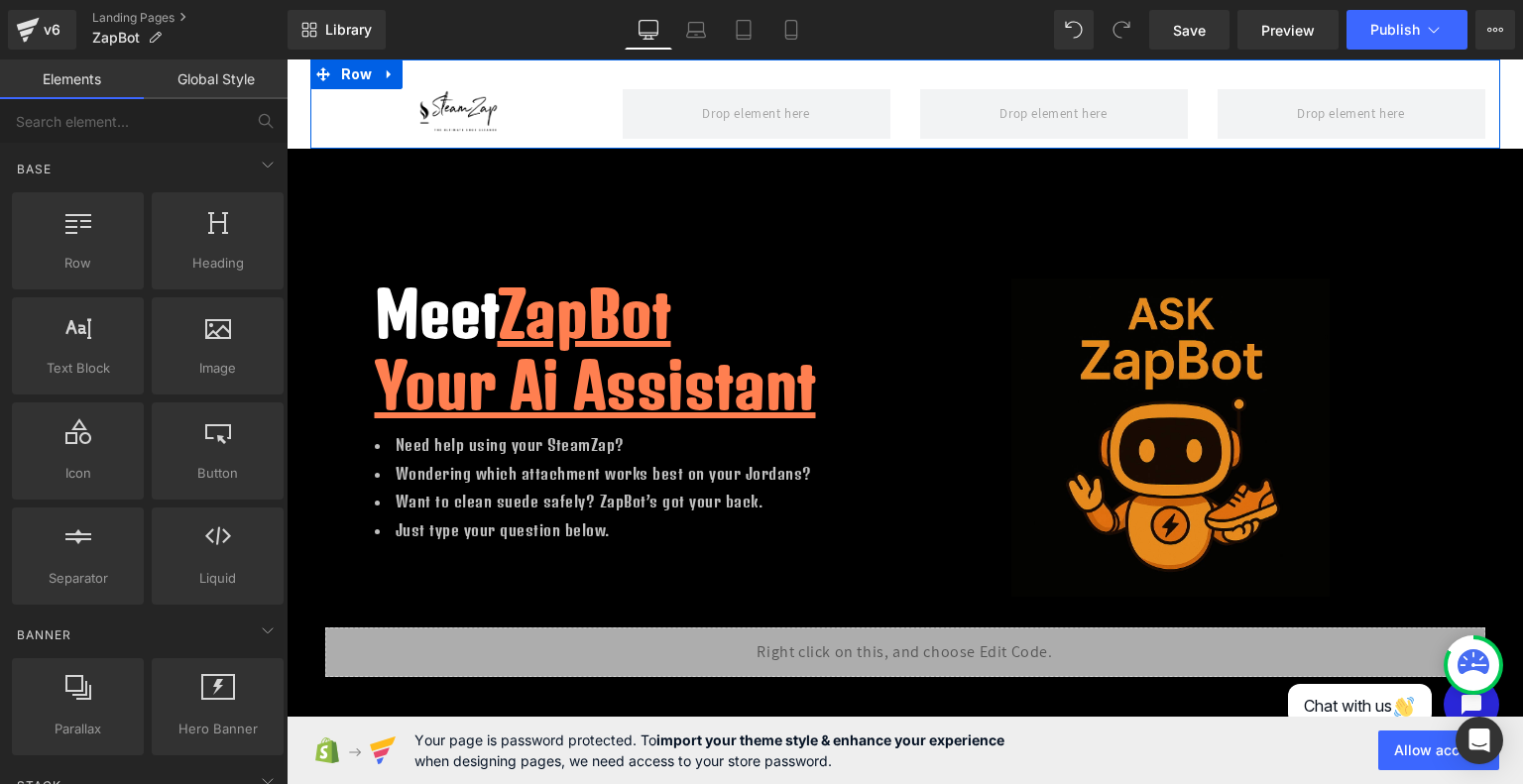 click on "Image" at bounding box center (459, 111) 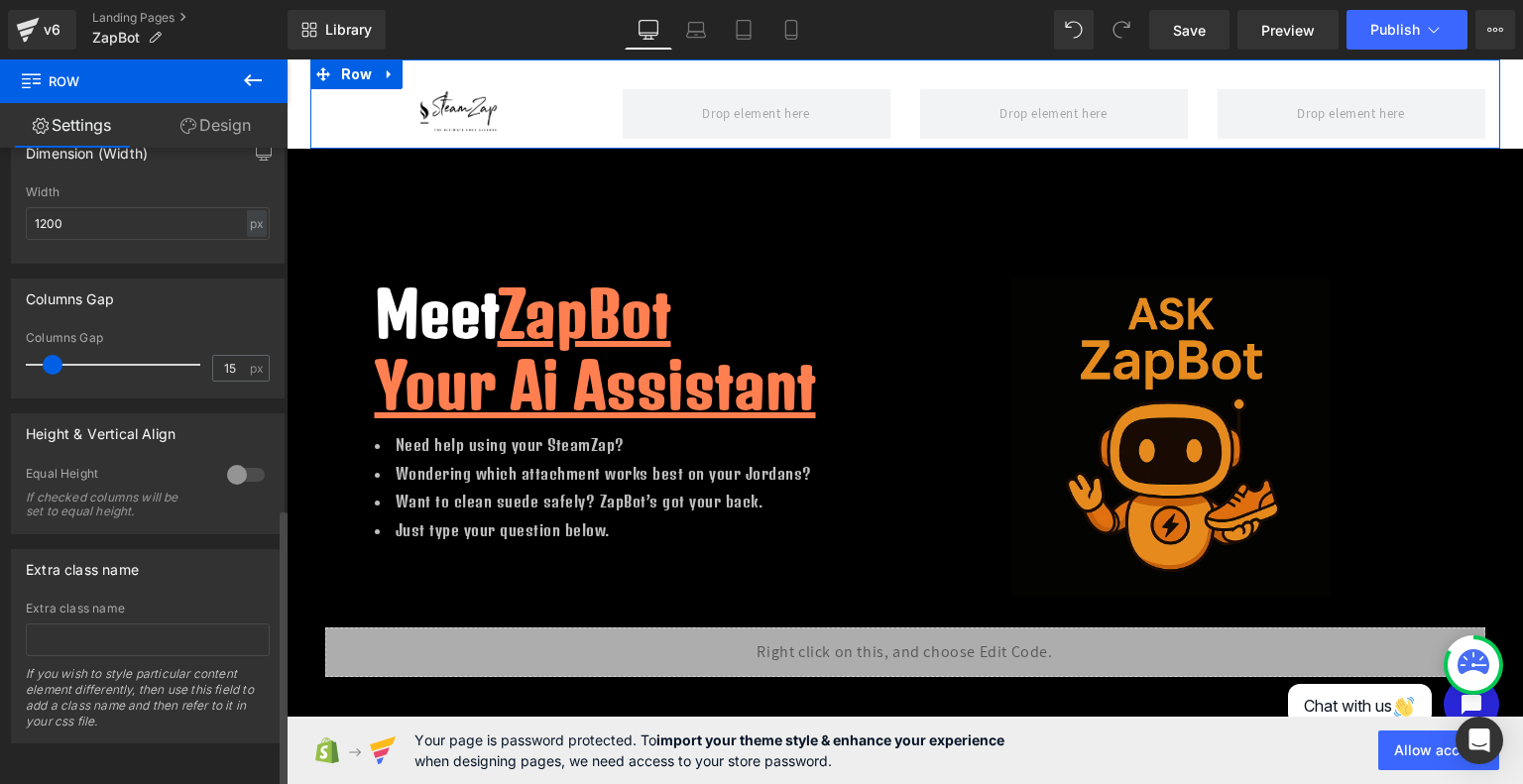 scroll, scrollTop: 825, scrollLeft: 0, axis: vertical 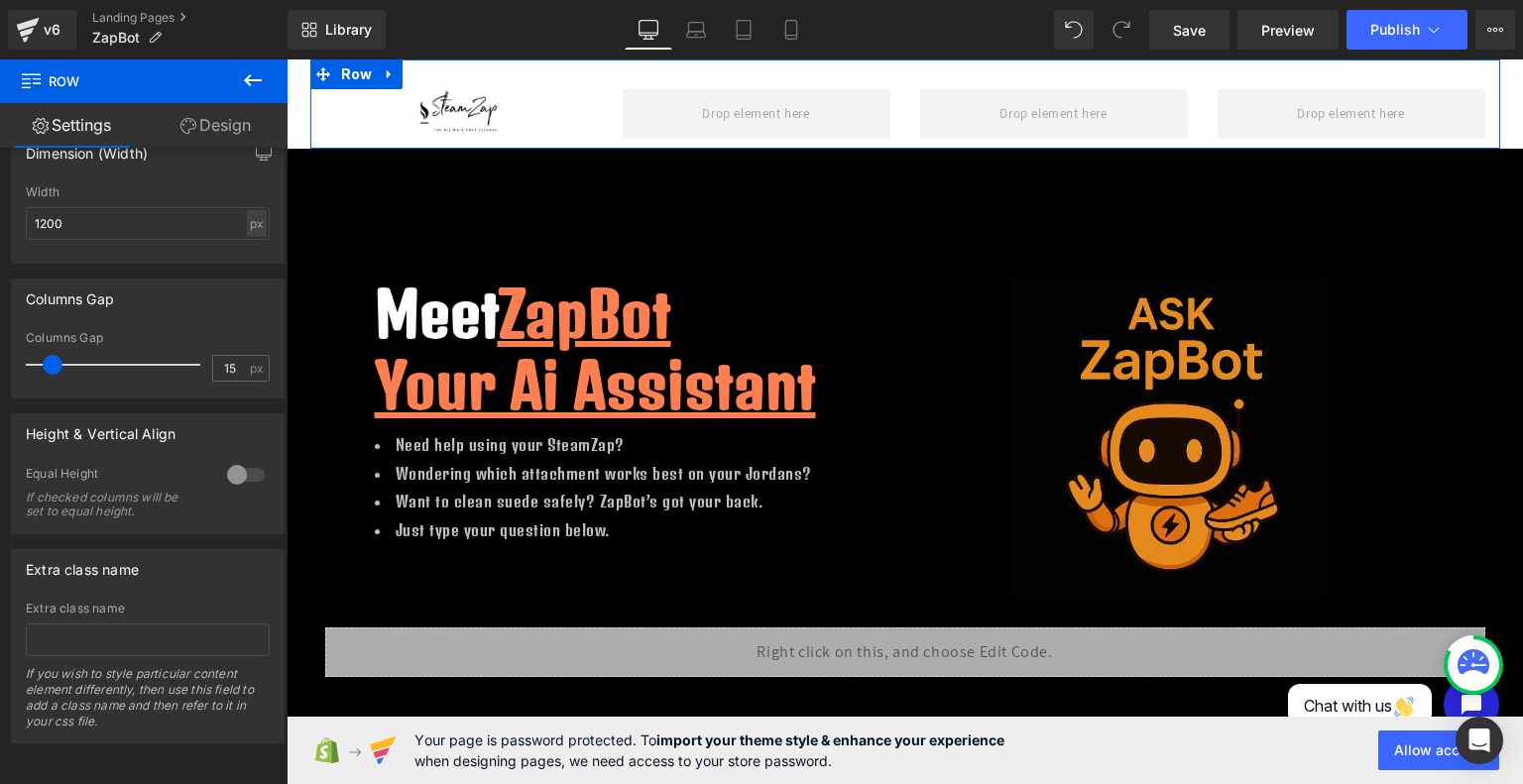 click on "Design" at bounding box center (215, 125) 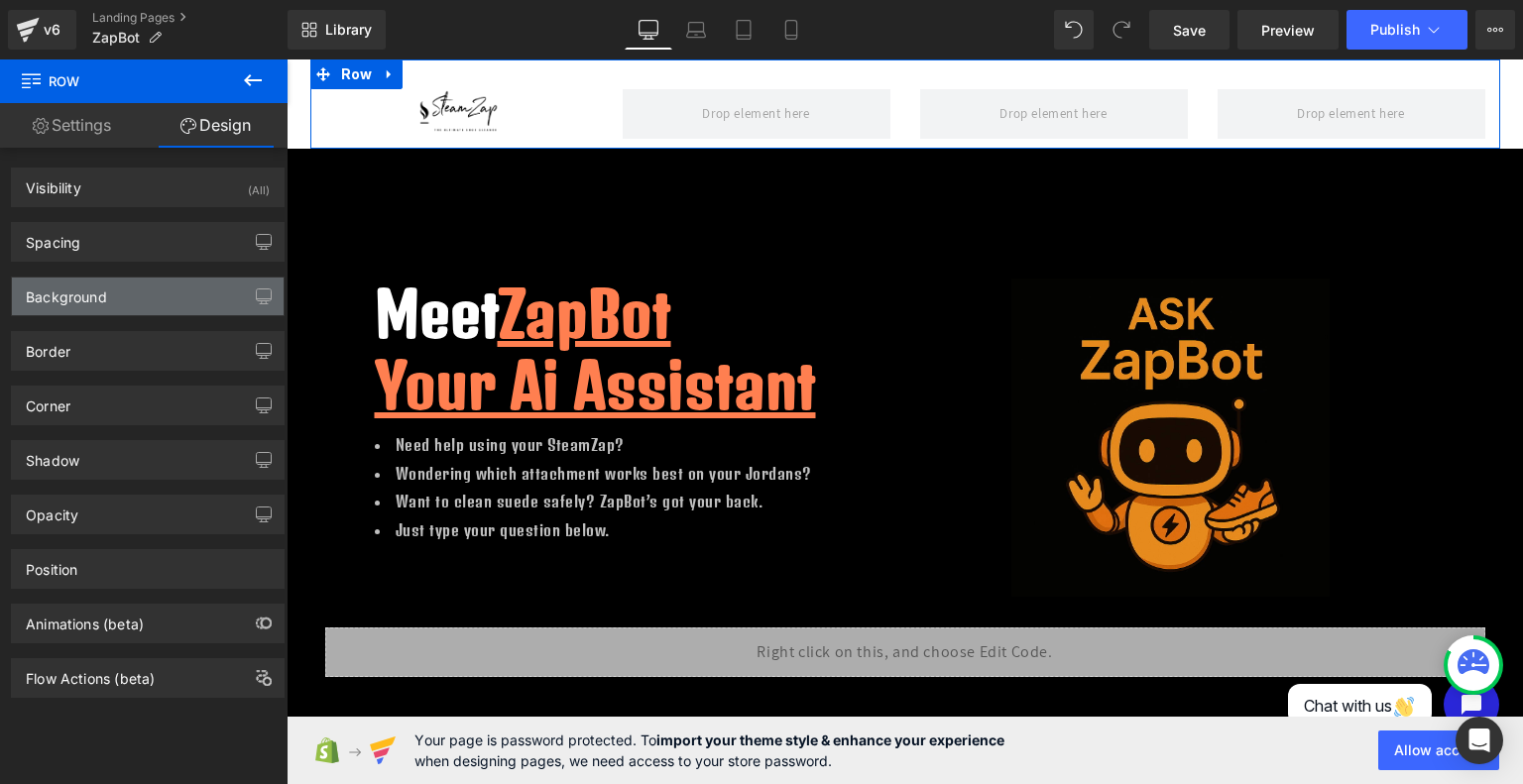 click on "Background" at bounding box center (66, 291) 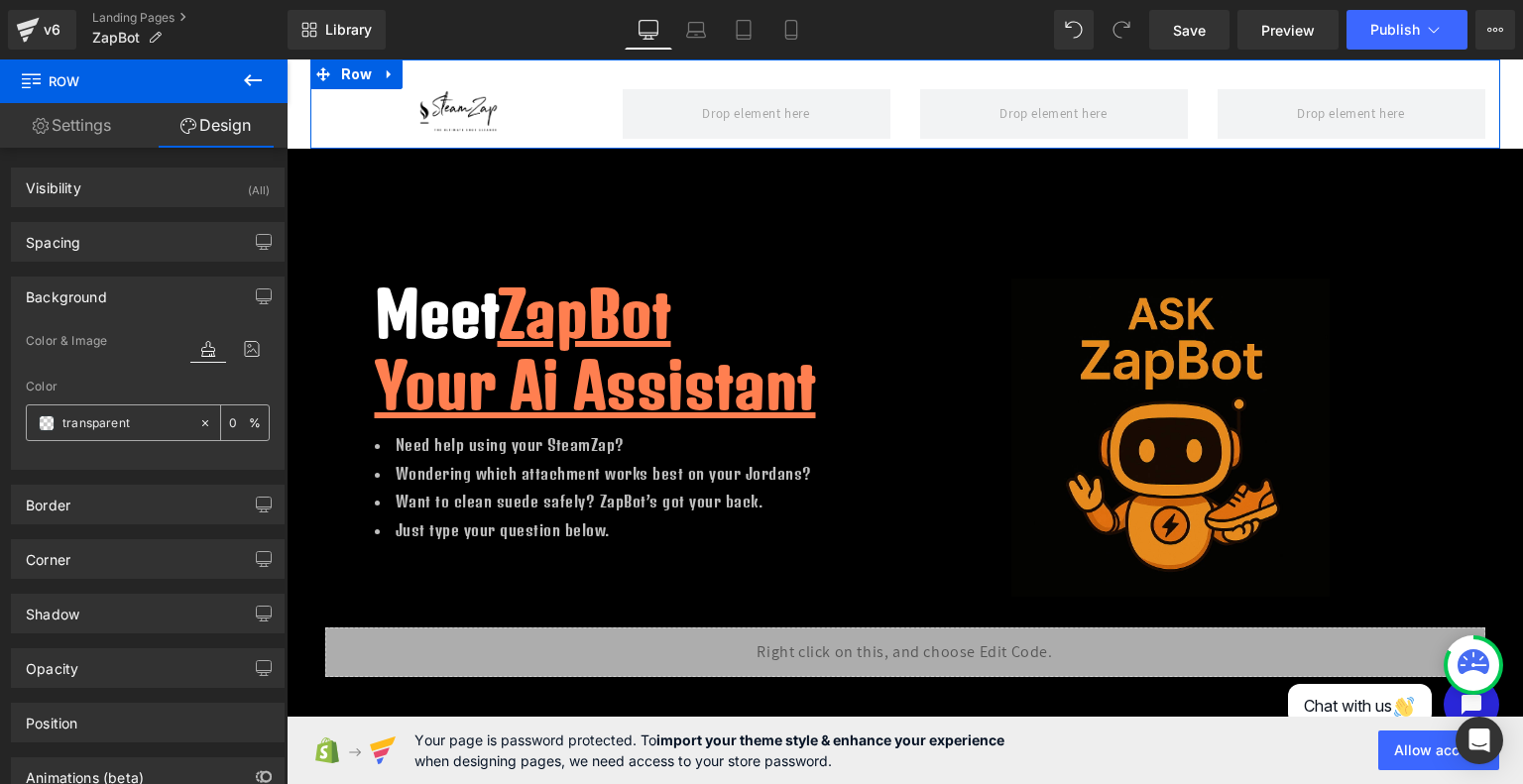 click at bounding box center (47, 423) 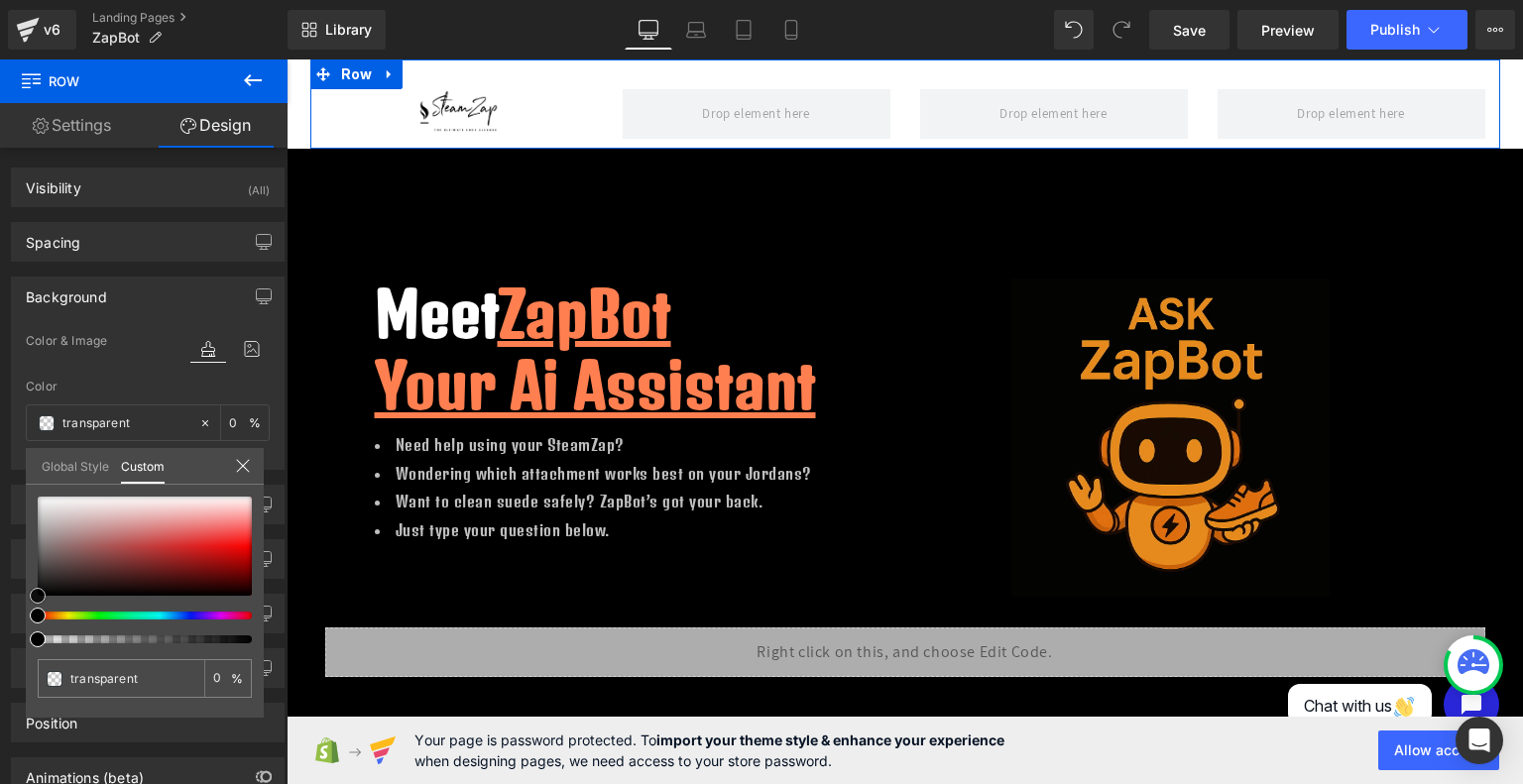 type on "#201d1d" 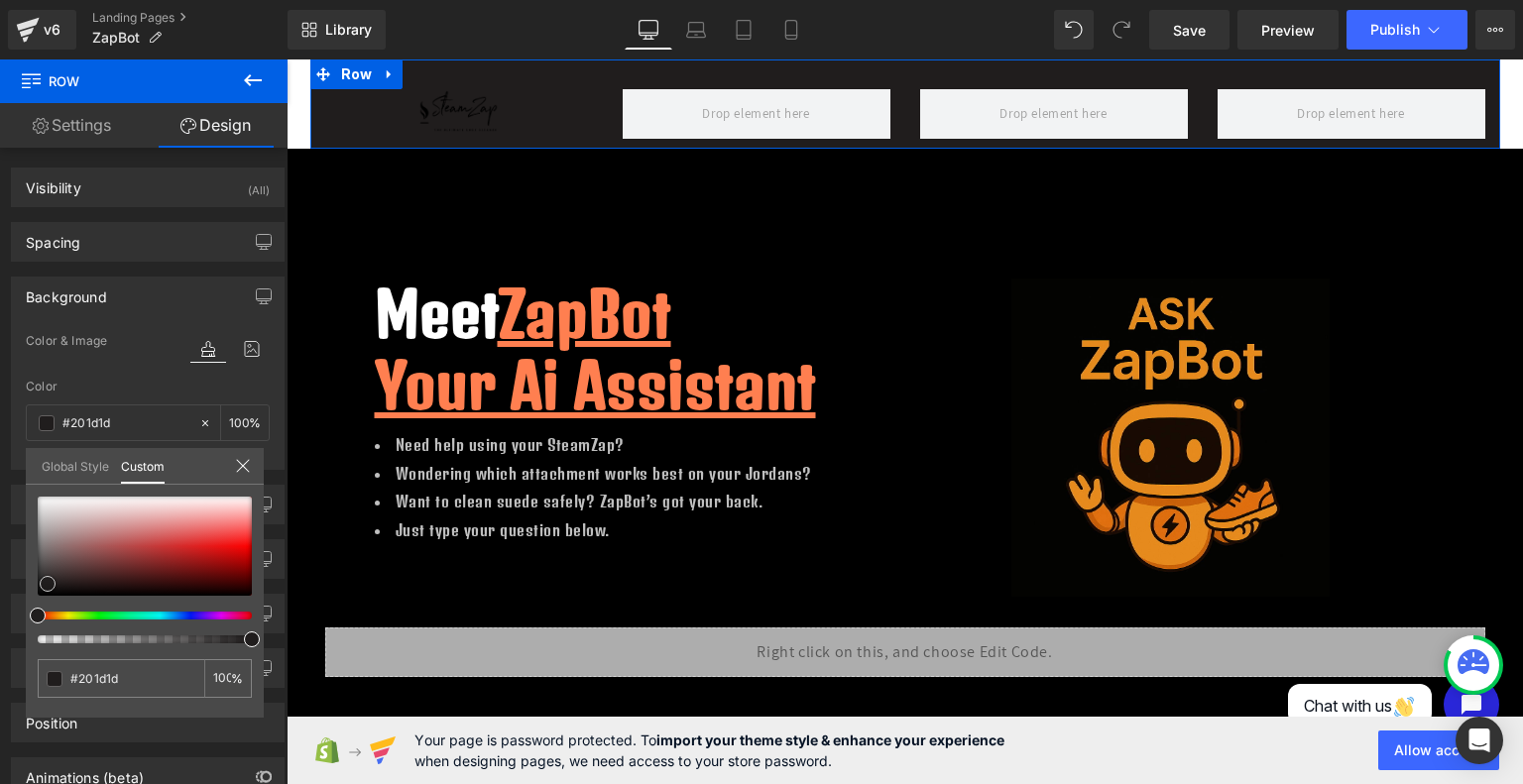 type on "#1c1b1b" 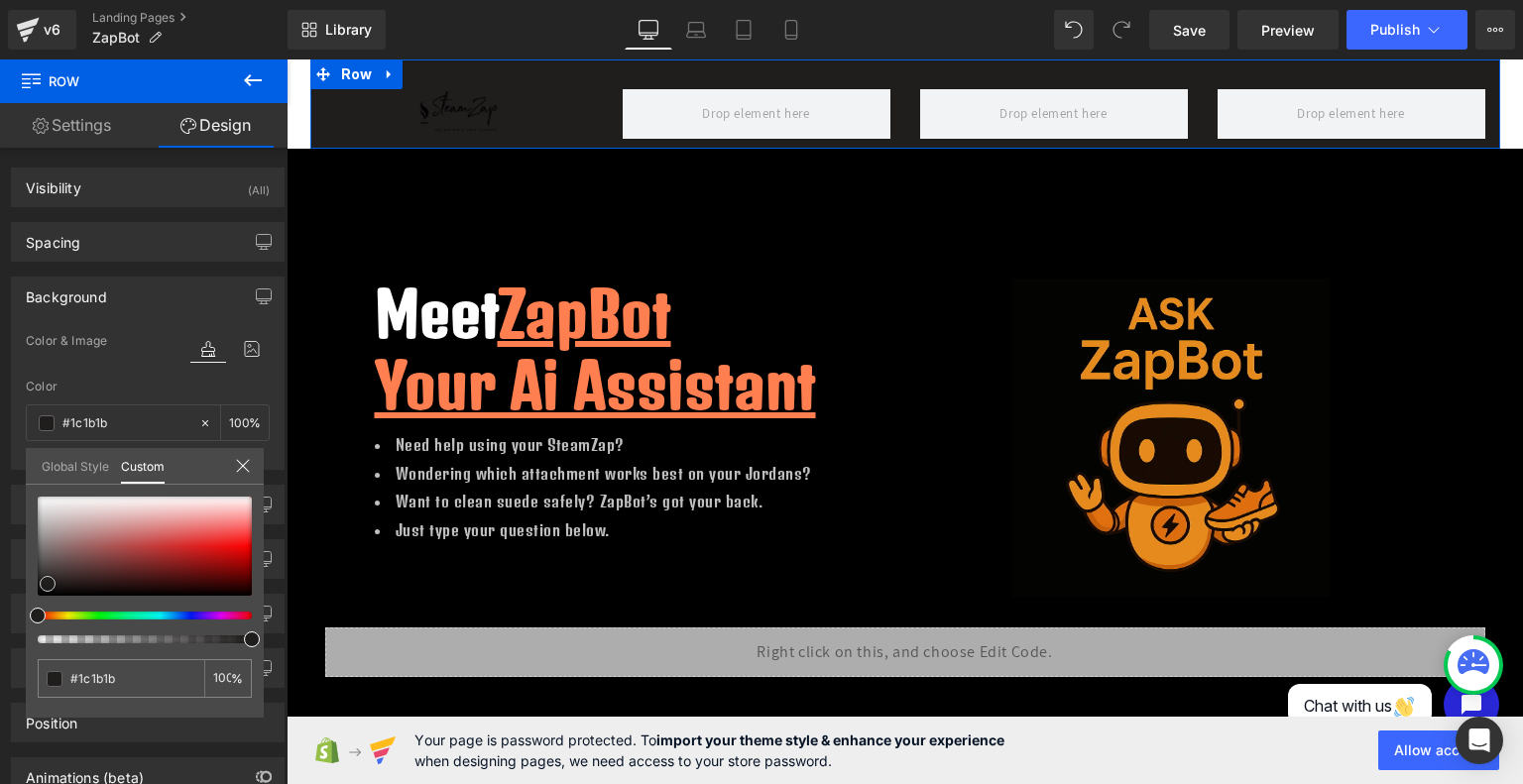 type on "#171616" 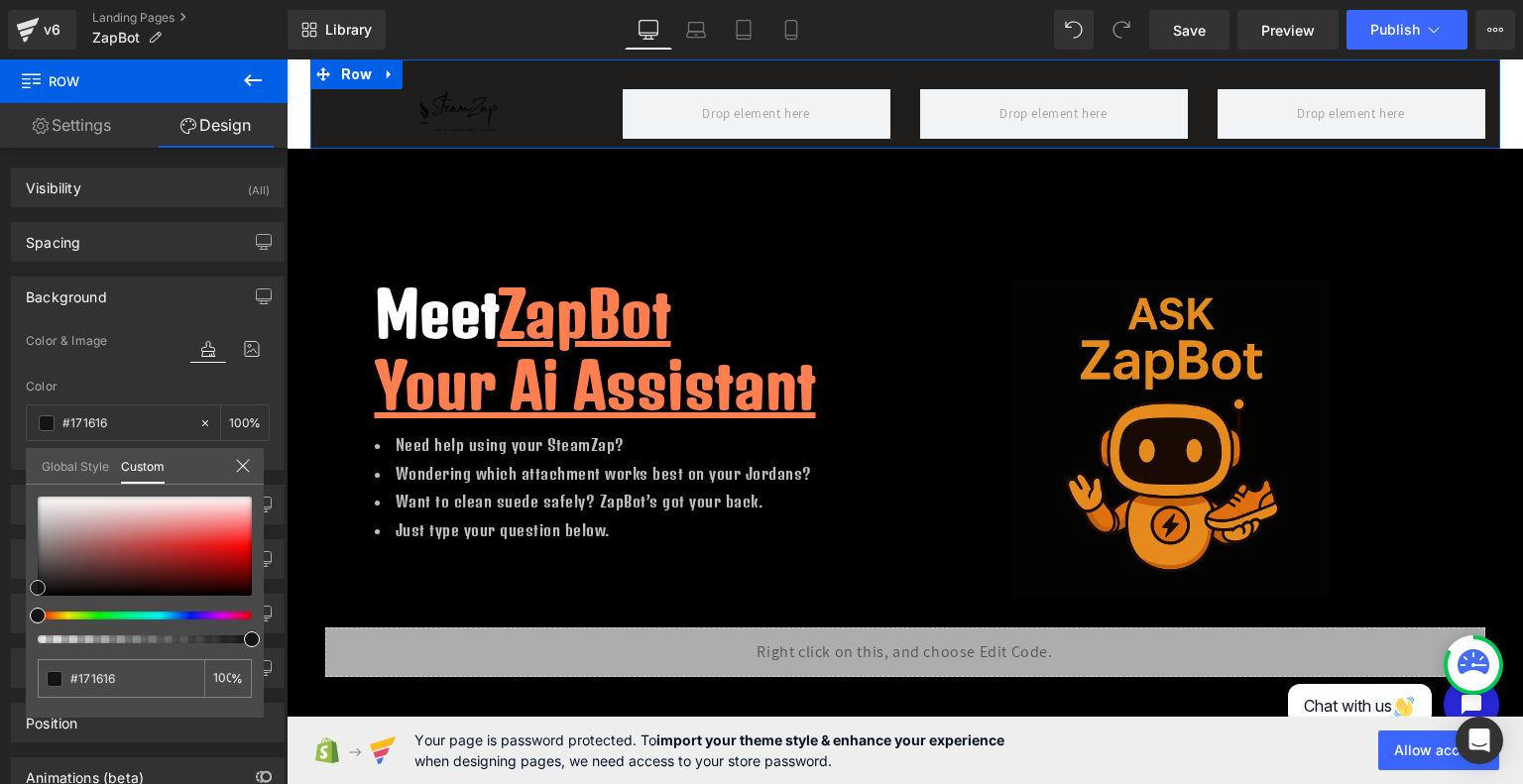 type on "#141414" 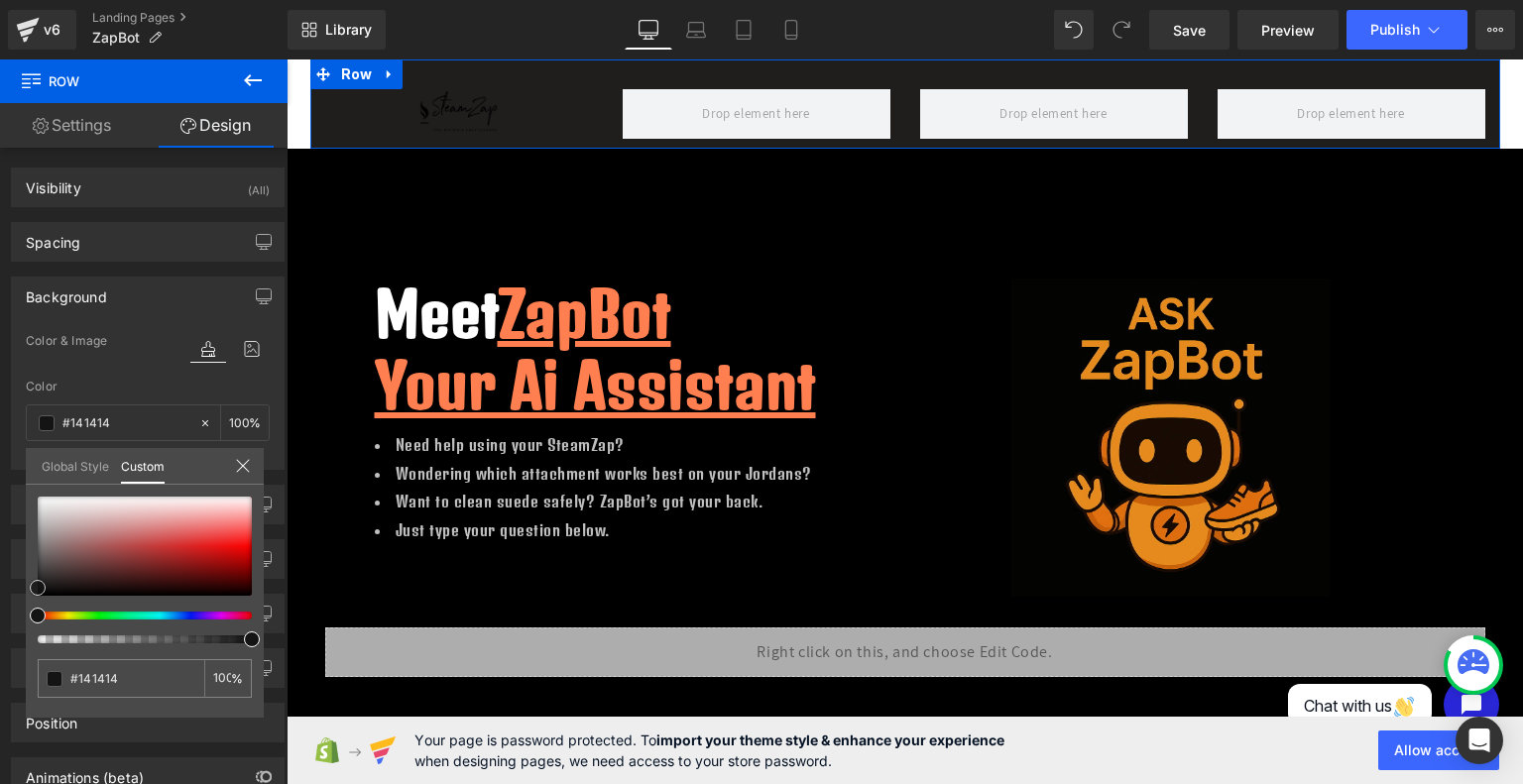 type on "#020202" 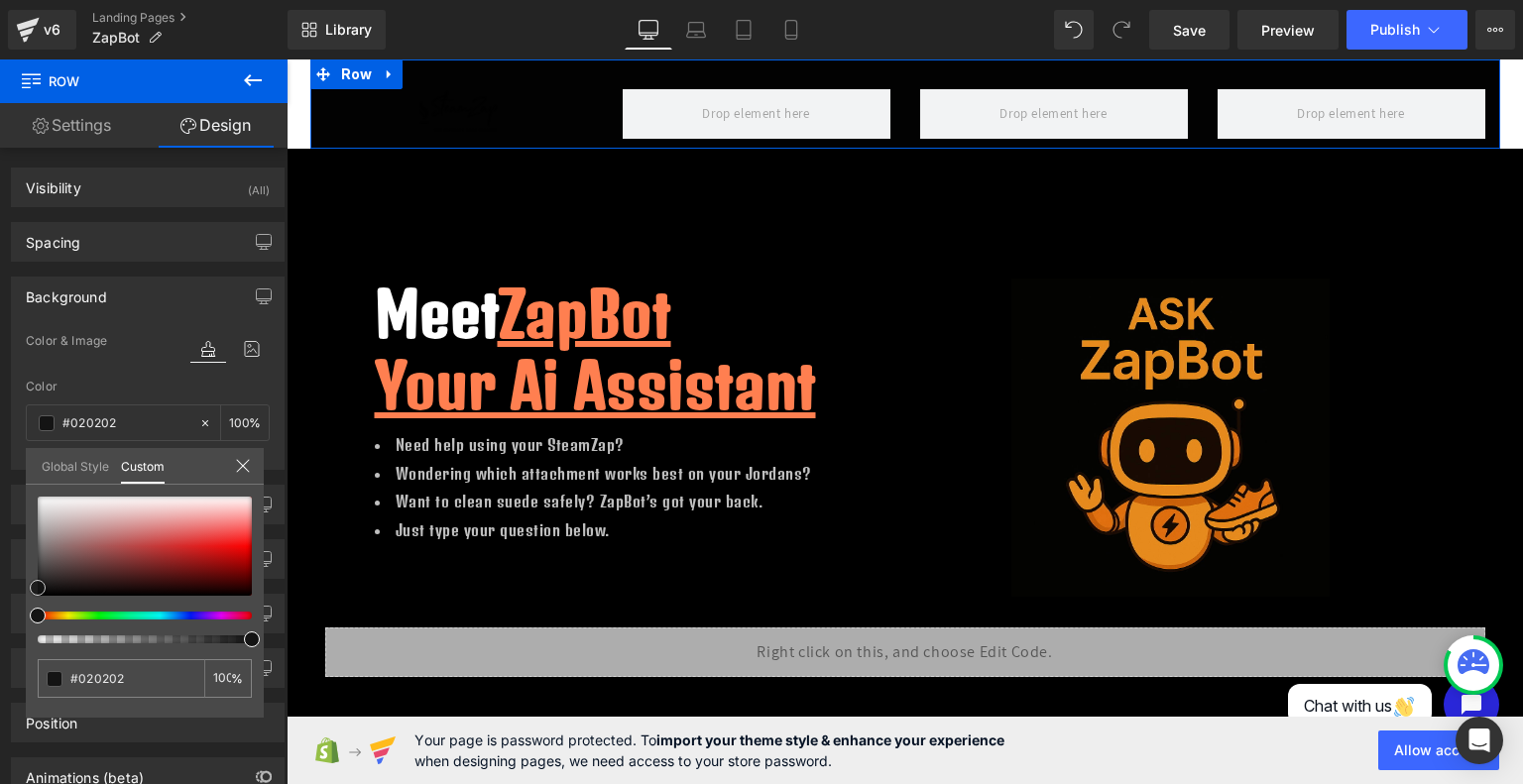 type on "#000000" 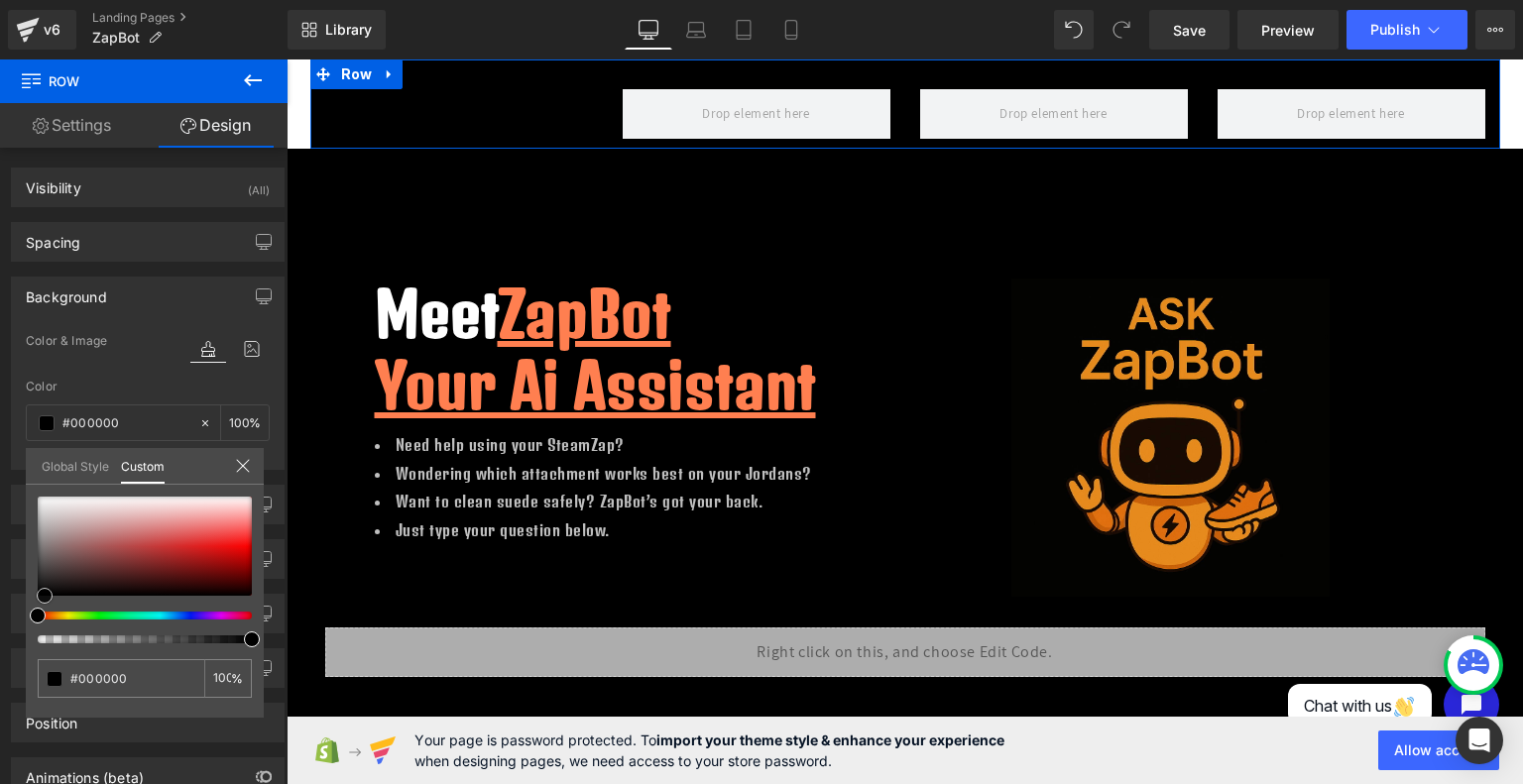 drag, startPoint x: 48, startPoint y: 583, endPoint x: 45, endPoint y: 621, distance: 38.118237 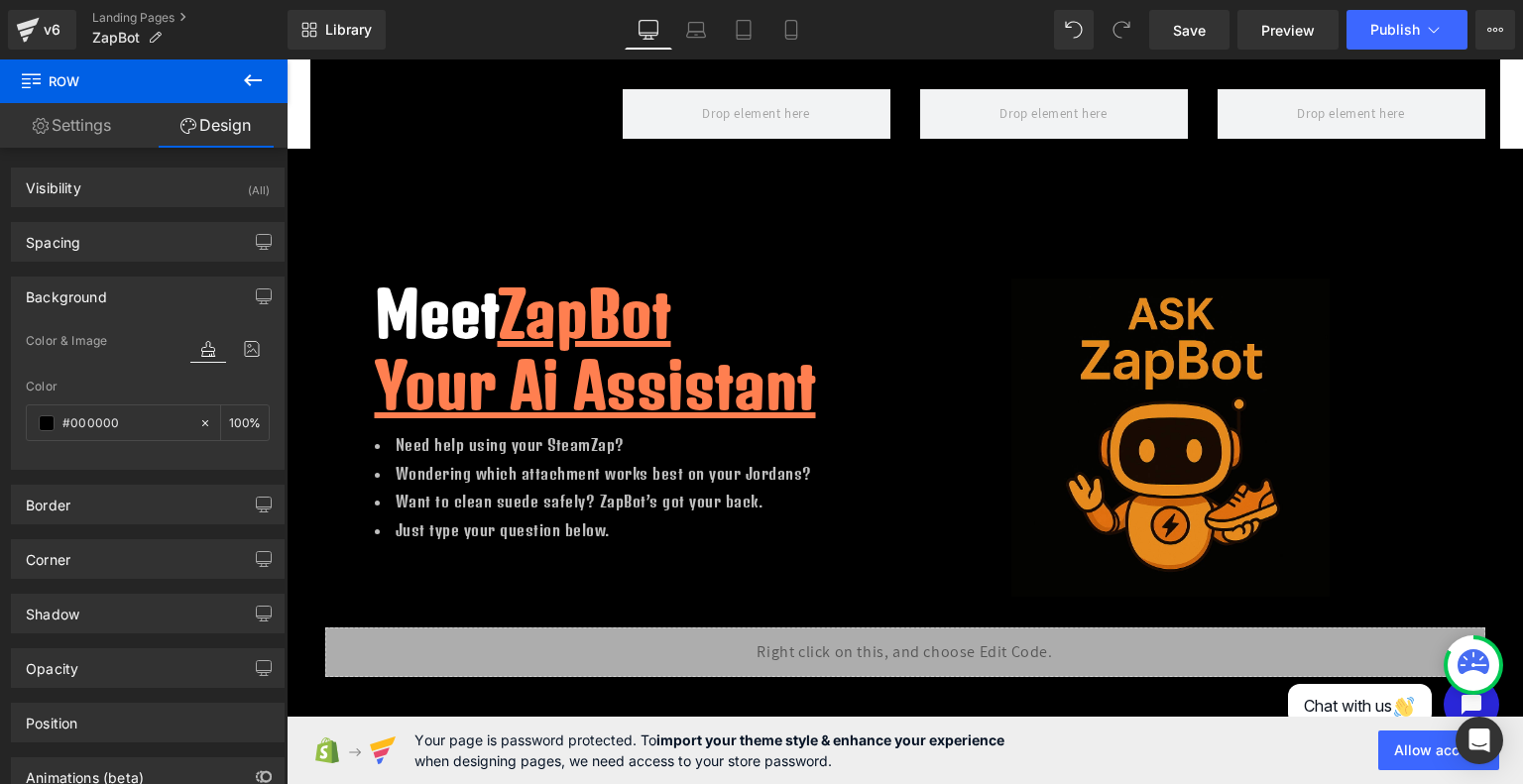 click on "Image
Row
Hero Banner         Row         Meet  ZapBot  Your Ai Assistant Heading         Need help using your SteamZap?  Wondering which attachment works best on your Jordans? Want to clean suede safely? ZapBot’s got your back. Just type your question below.  Text Block         Image         Row         Row         Liquid         Row         Row         Contact: Backers@SteamZap.com  Phone: 2403807880  Address: 4596 12th Ave N. St. Petersburg Fl 33713 Text Block         Row         Row
Select your layout" at bounding box center [904, 630] 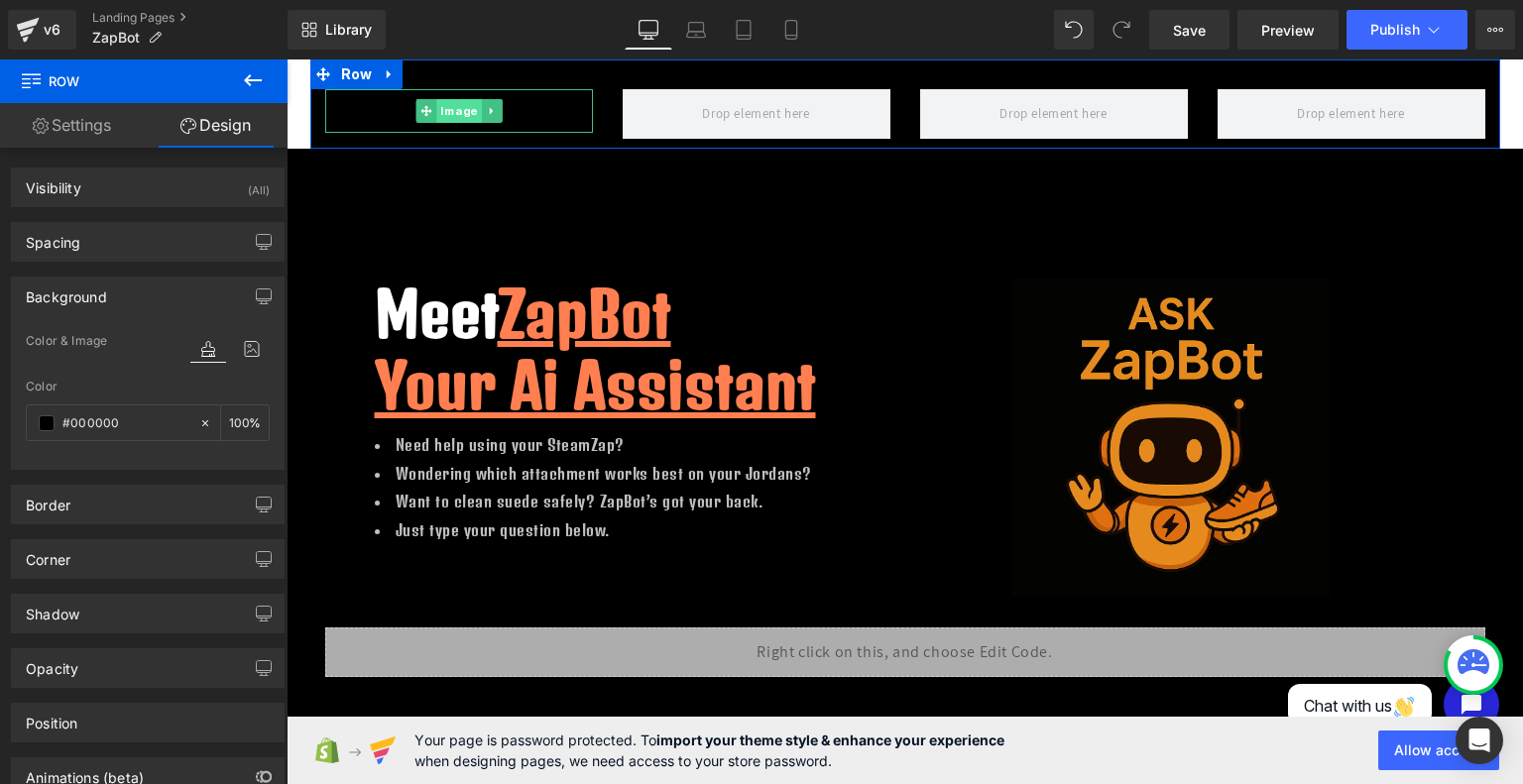 click on "Image" at bounding box center [458, 111] 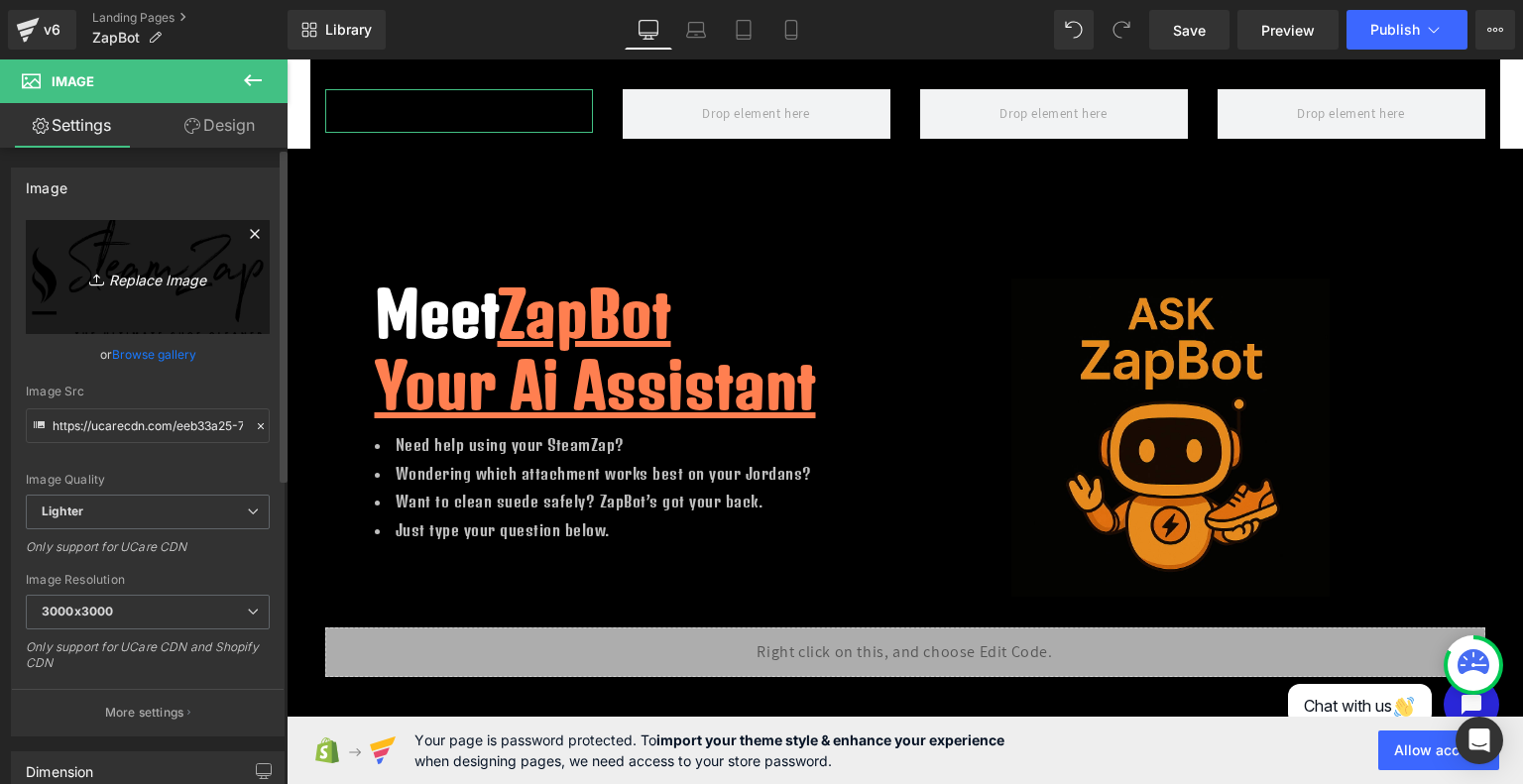 click on "Replace Image" at bounding box center [148, 277] 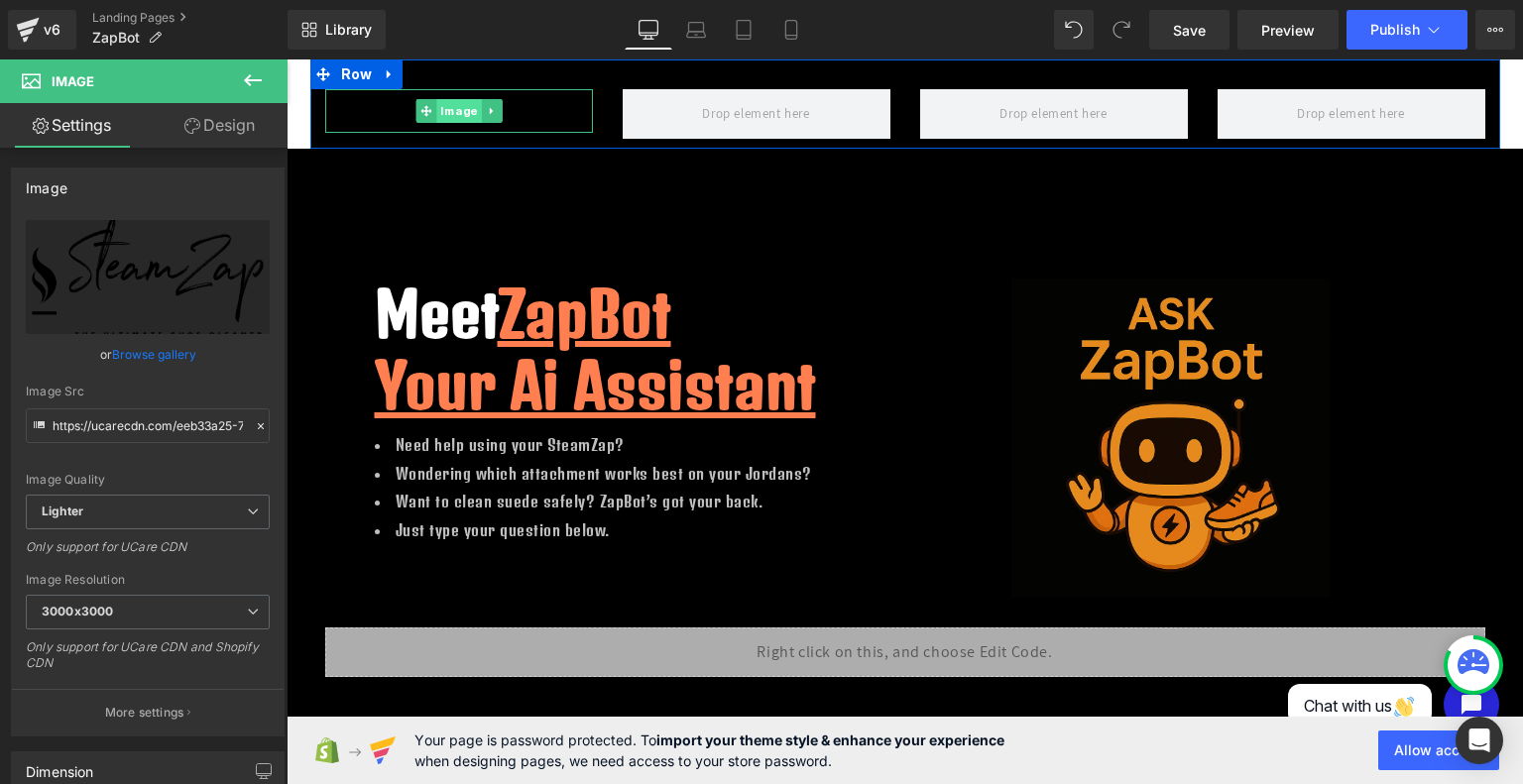 click on "Image" at bounding box center [458, 111] 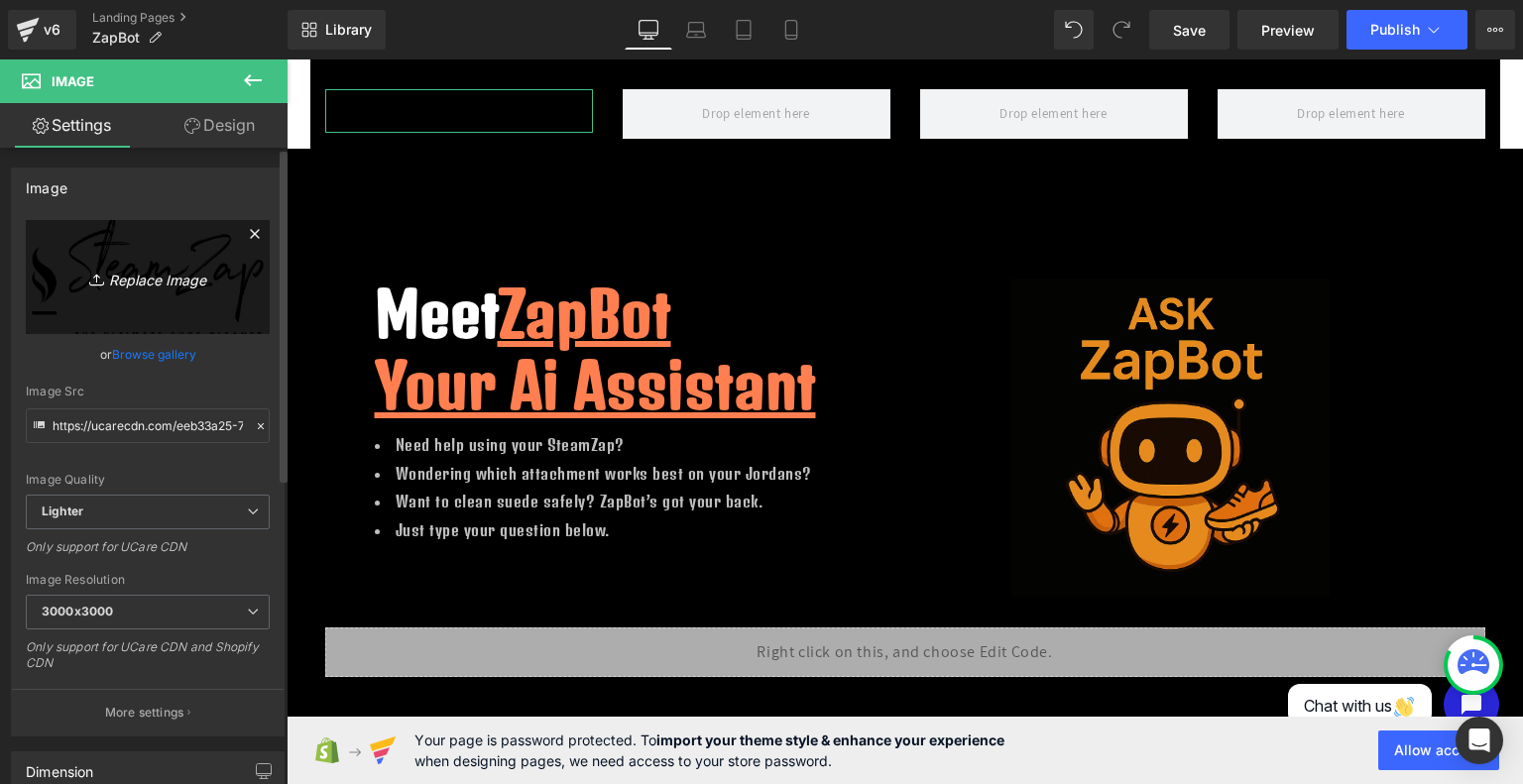 click on "Replace Image" at bounding box center [148, 277] 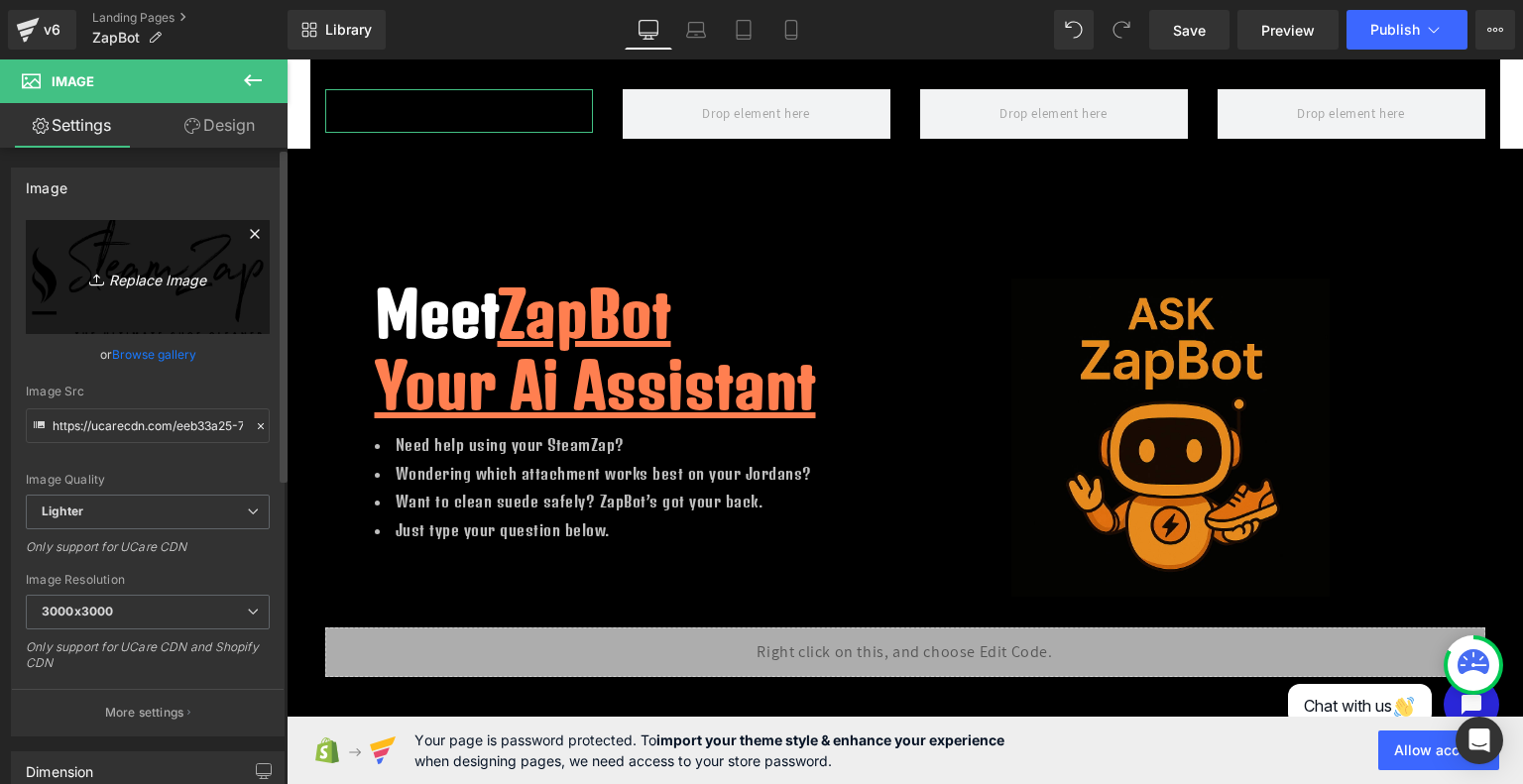 type on "C:\fakepath\Color logo - no background.png" 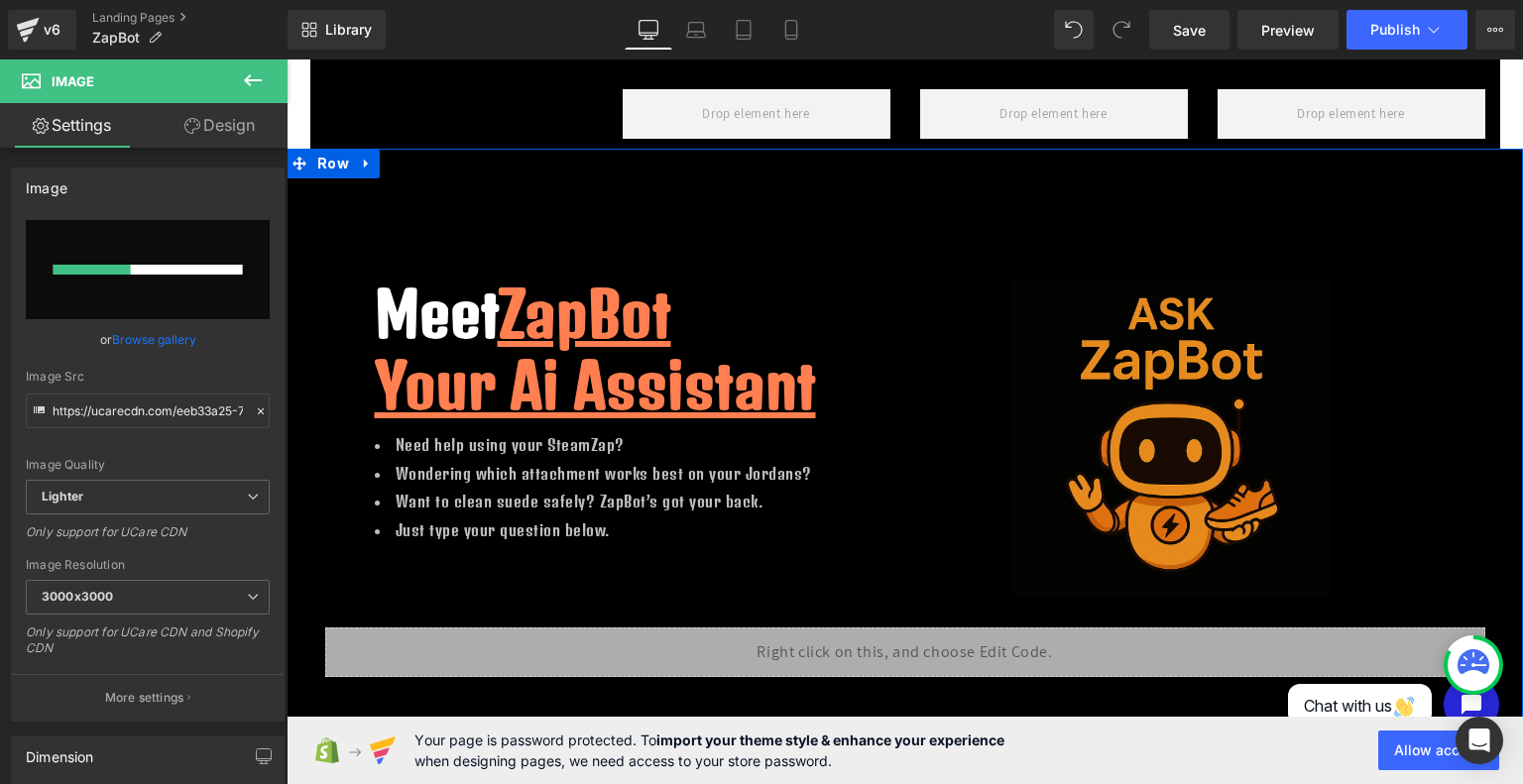 type 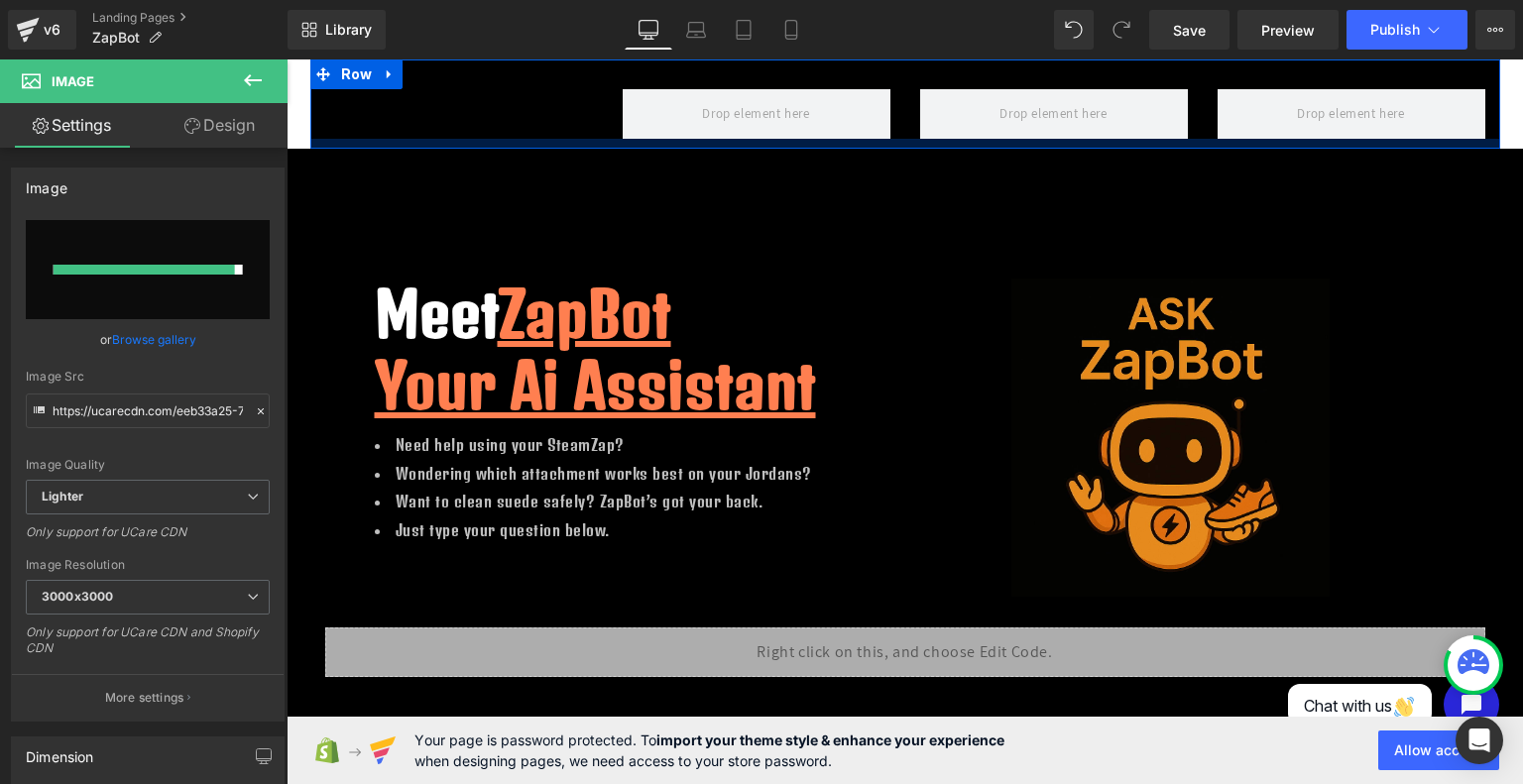 type on "https://ucarecdn.com/143b24ed-ac8a-4e83-a273-d229d56bab59/-/format/auto/-/preview/3000x3000/-/quality/lighter/Color%20logo%20-%20no%20background.png" 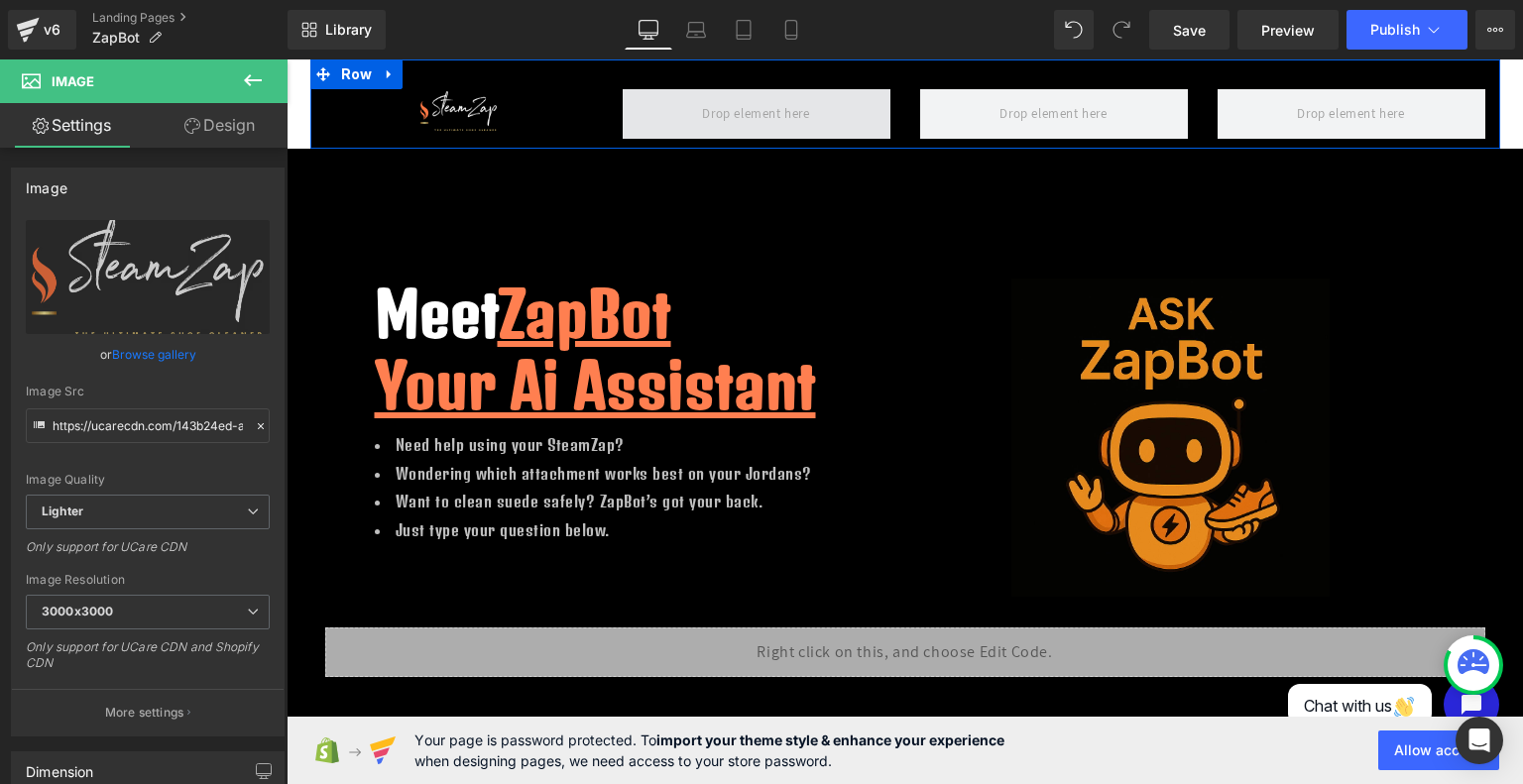 click at bounding box center [756, 113] 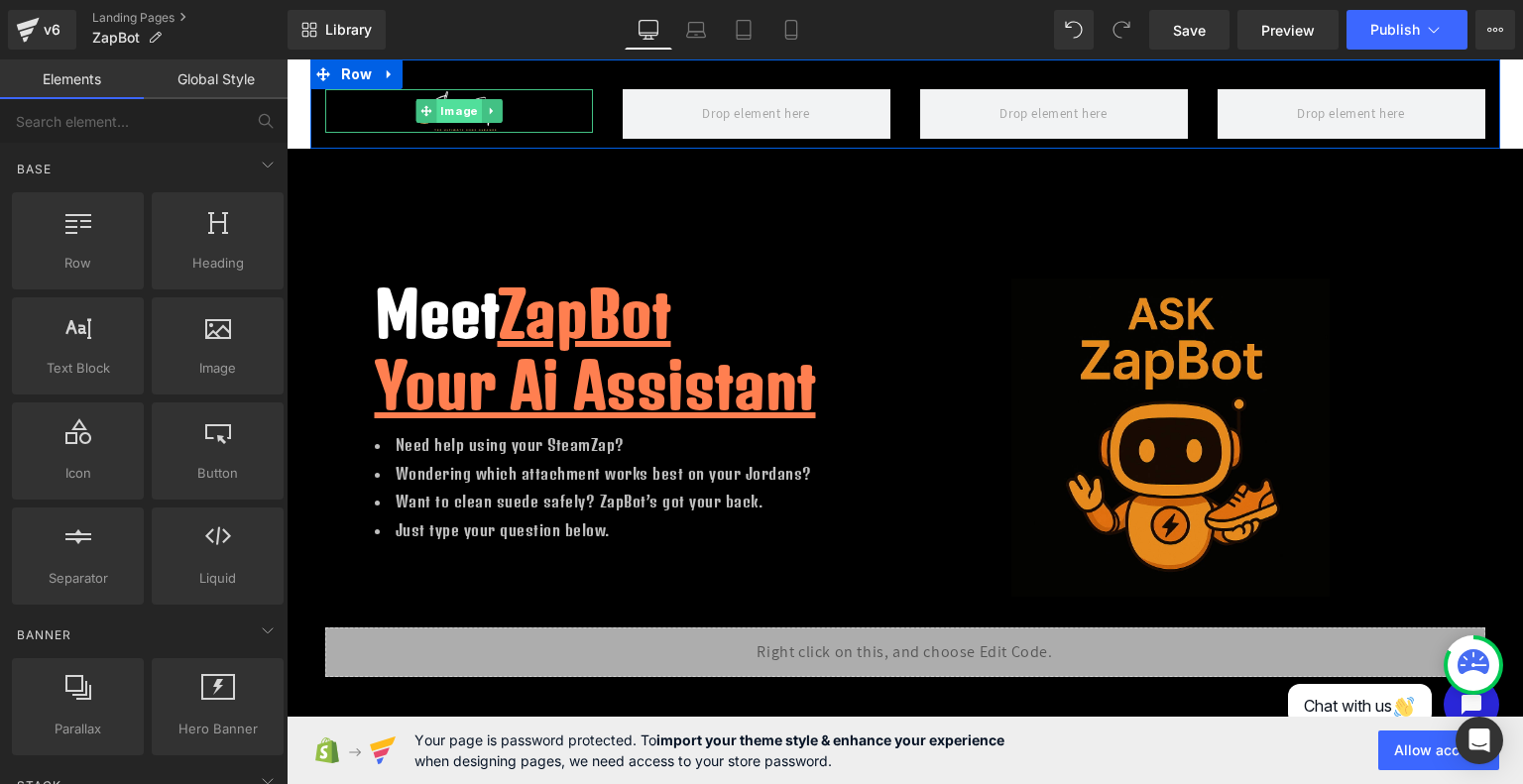 click on "Image" at bounding box center [458, 111] 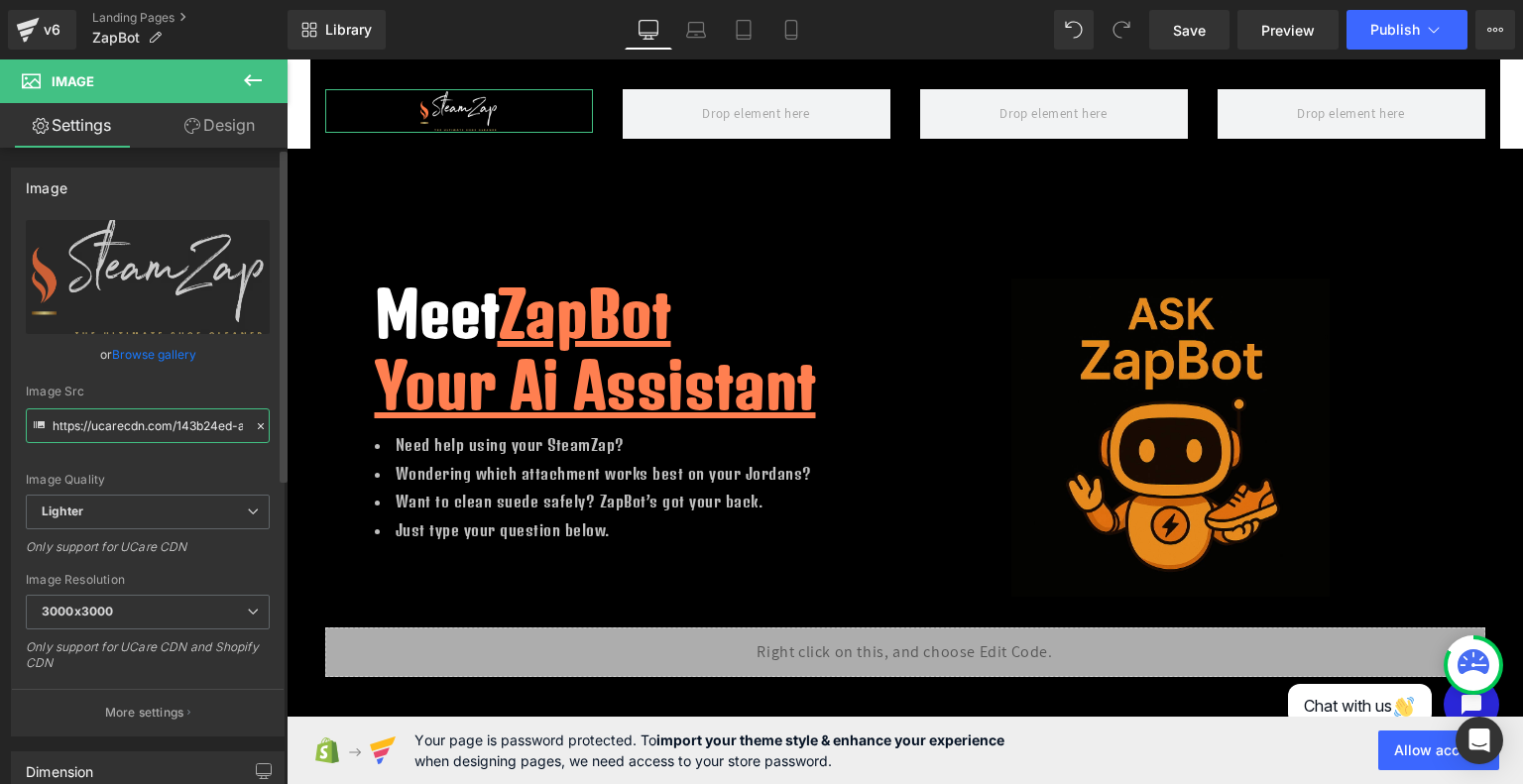 click on "https://ucarecdn.com/143b24ed-ac8a-4e83-a273-d229d56bab59/-/format/auto/-/preview/3000x3000/-/quality/lighter/Color%20logo%20-%20no%20background.png" at bounding box center (148, 425) 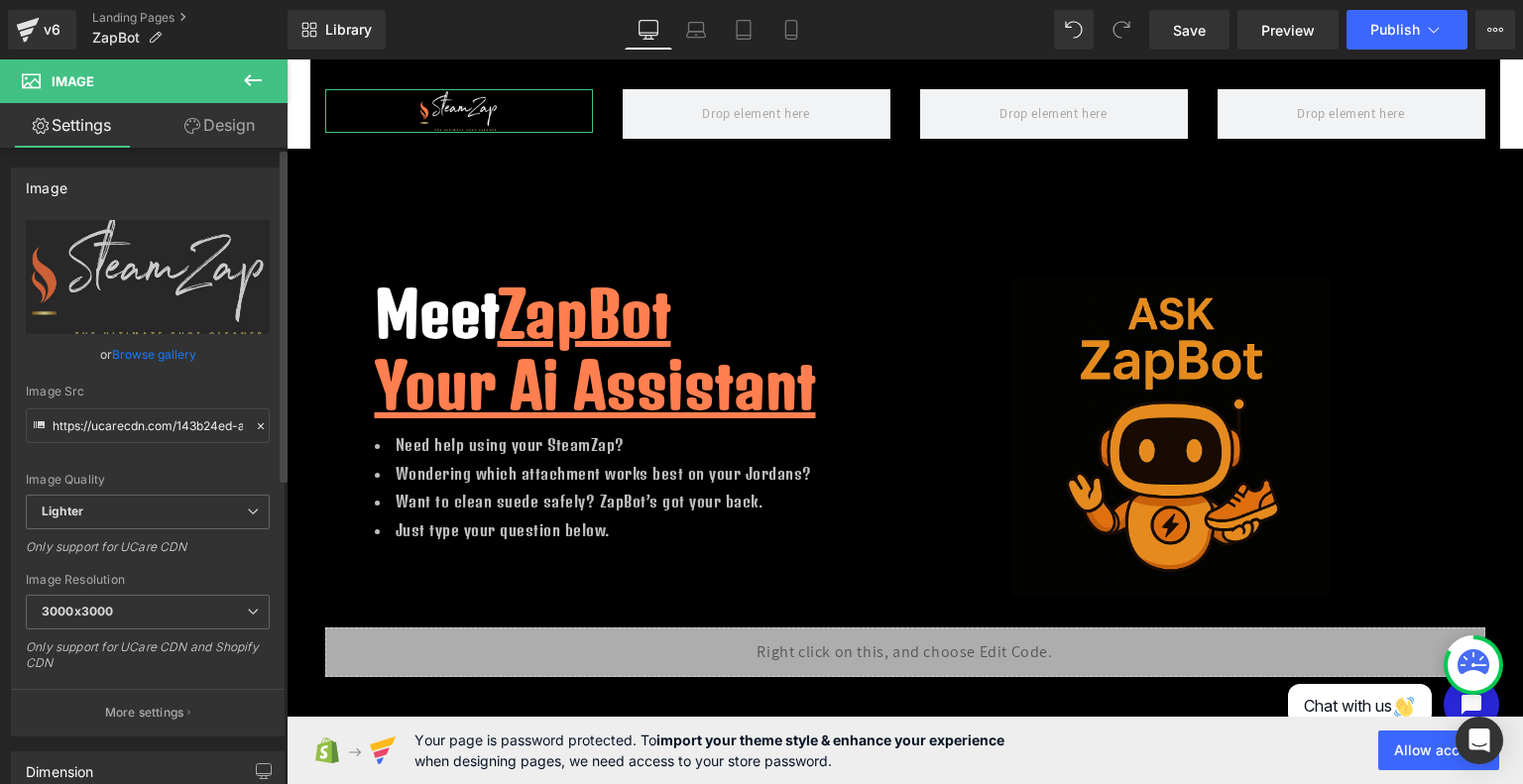 click 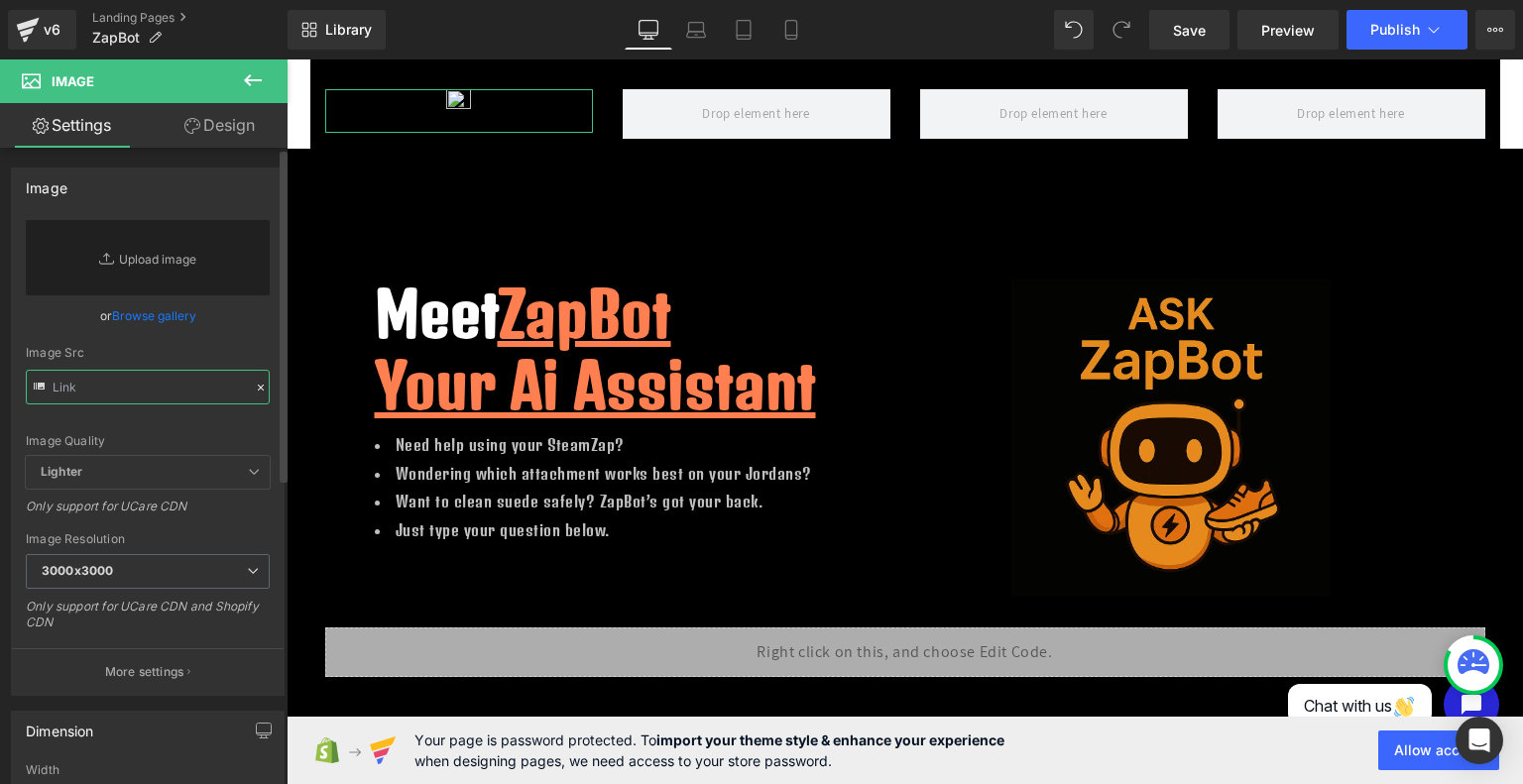 click at bounding box center [148, 387] 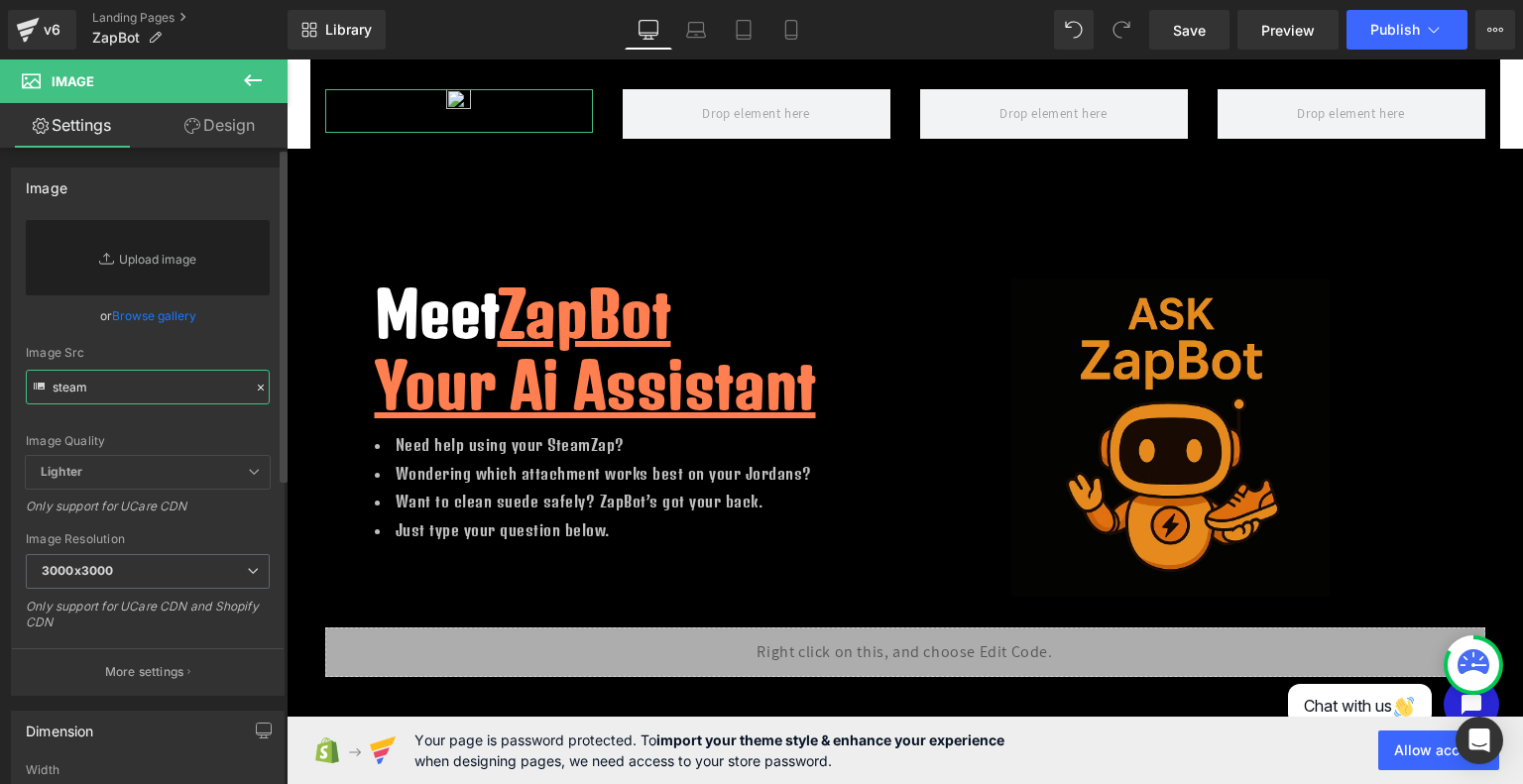 type on "steamz" 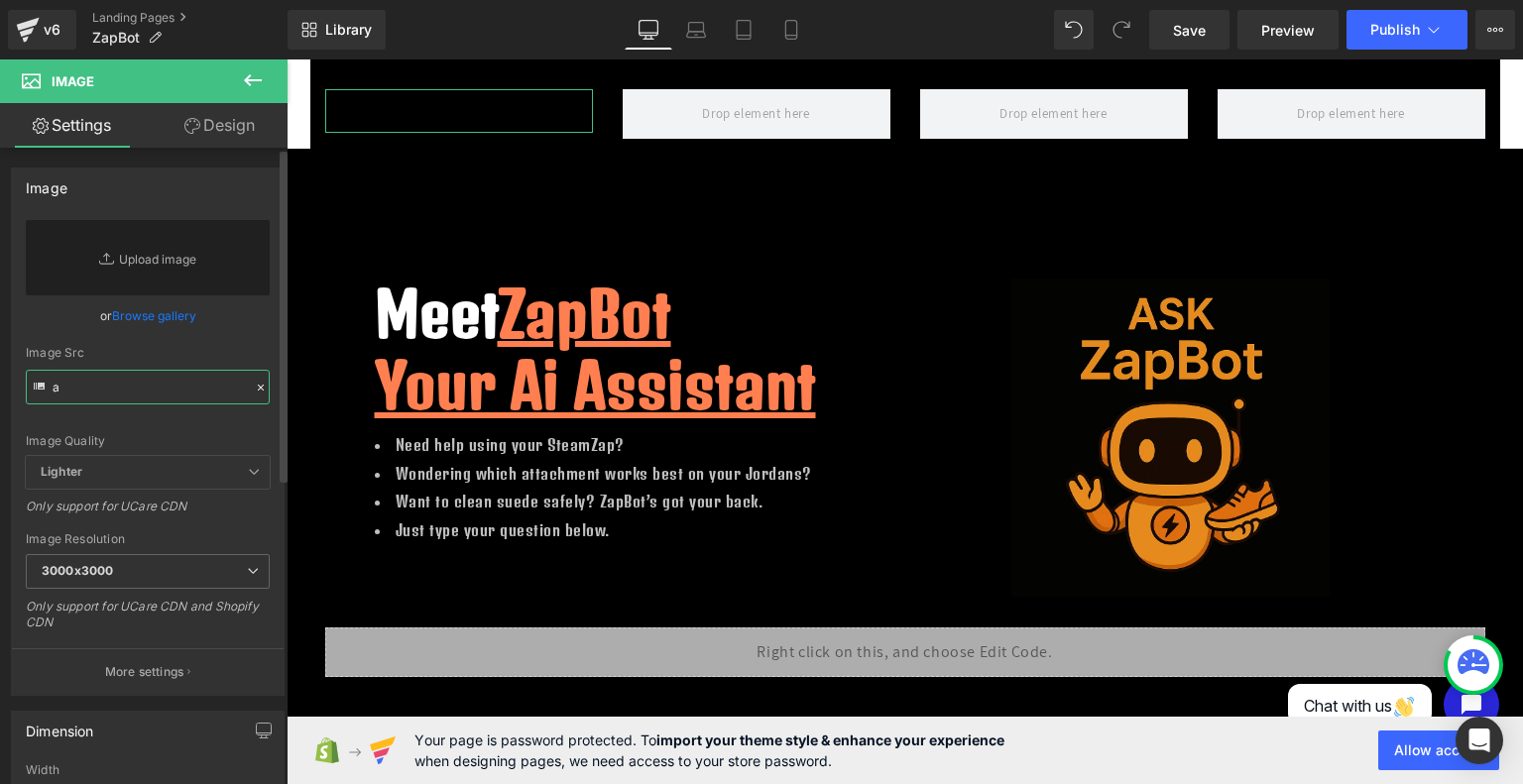 type on "ap" 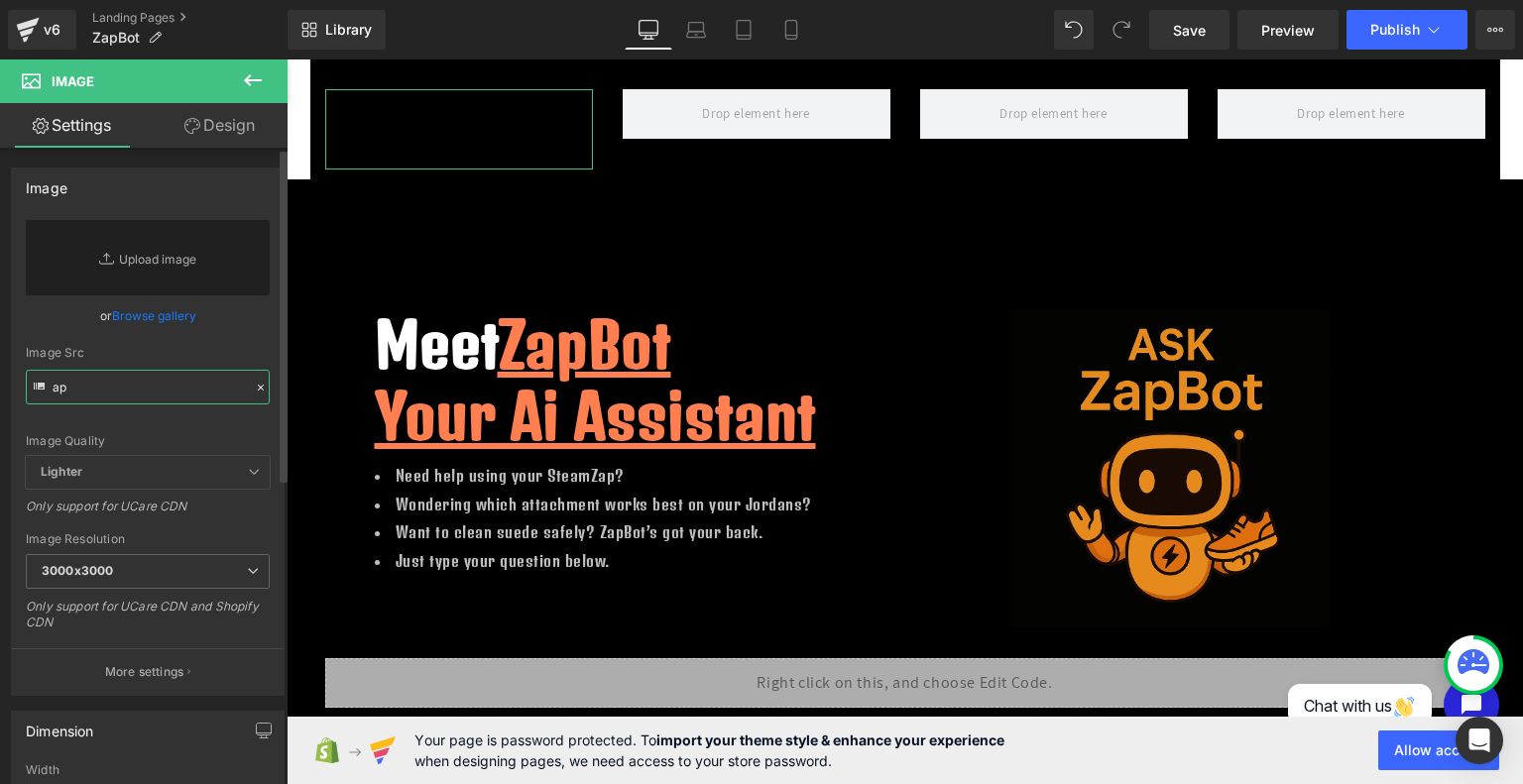 type 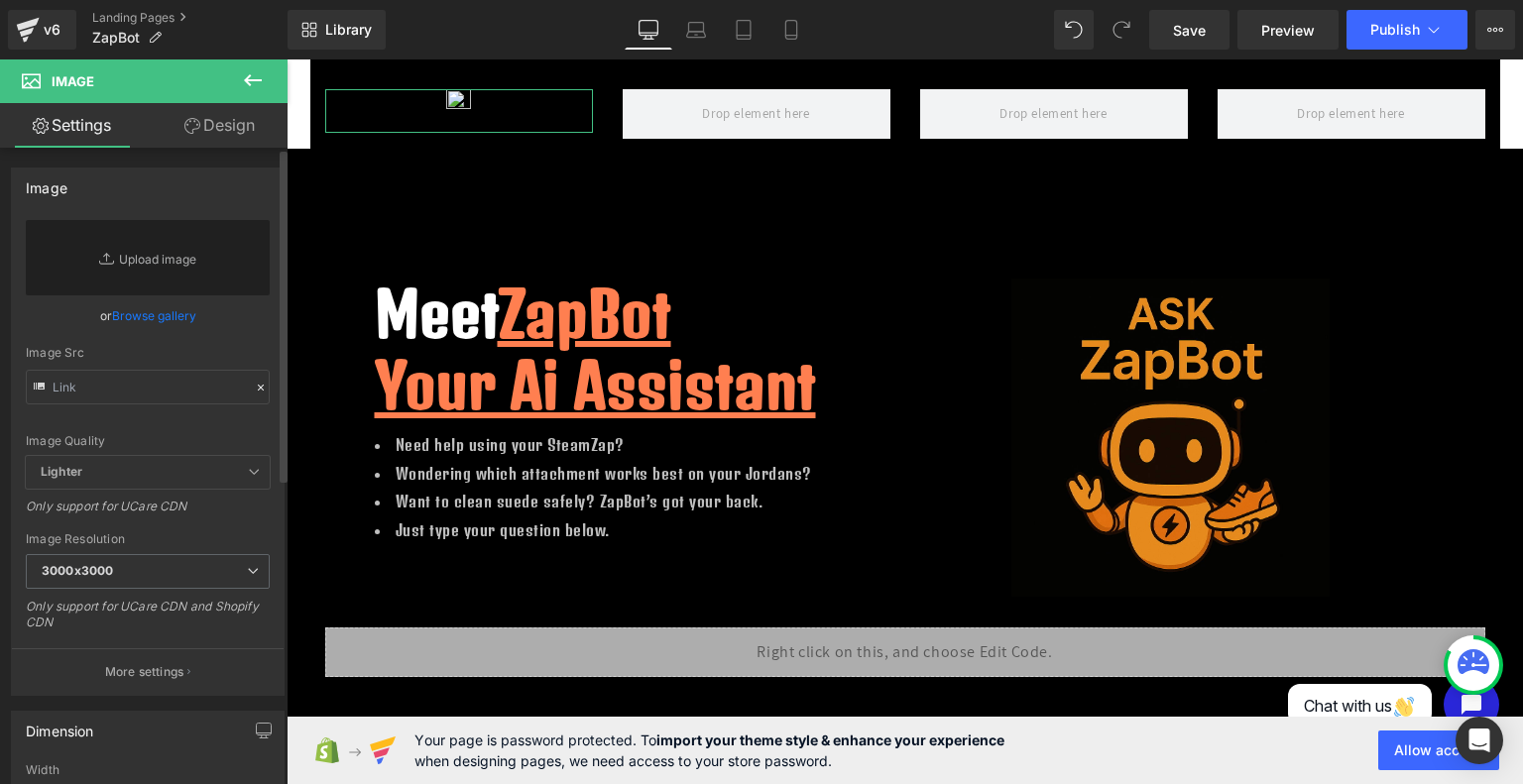 click 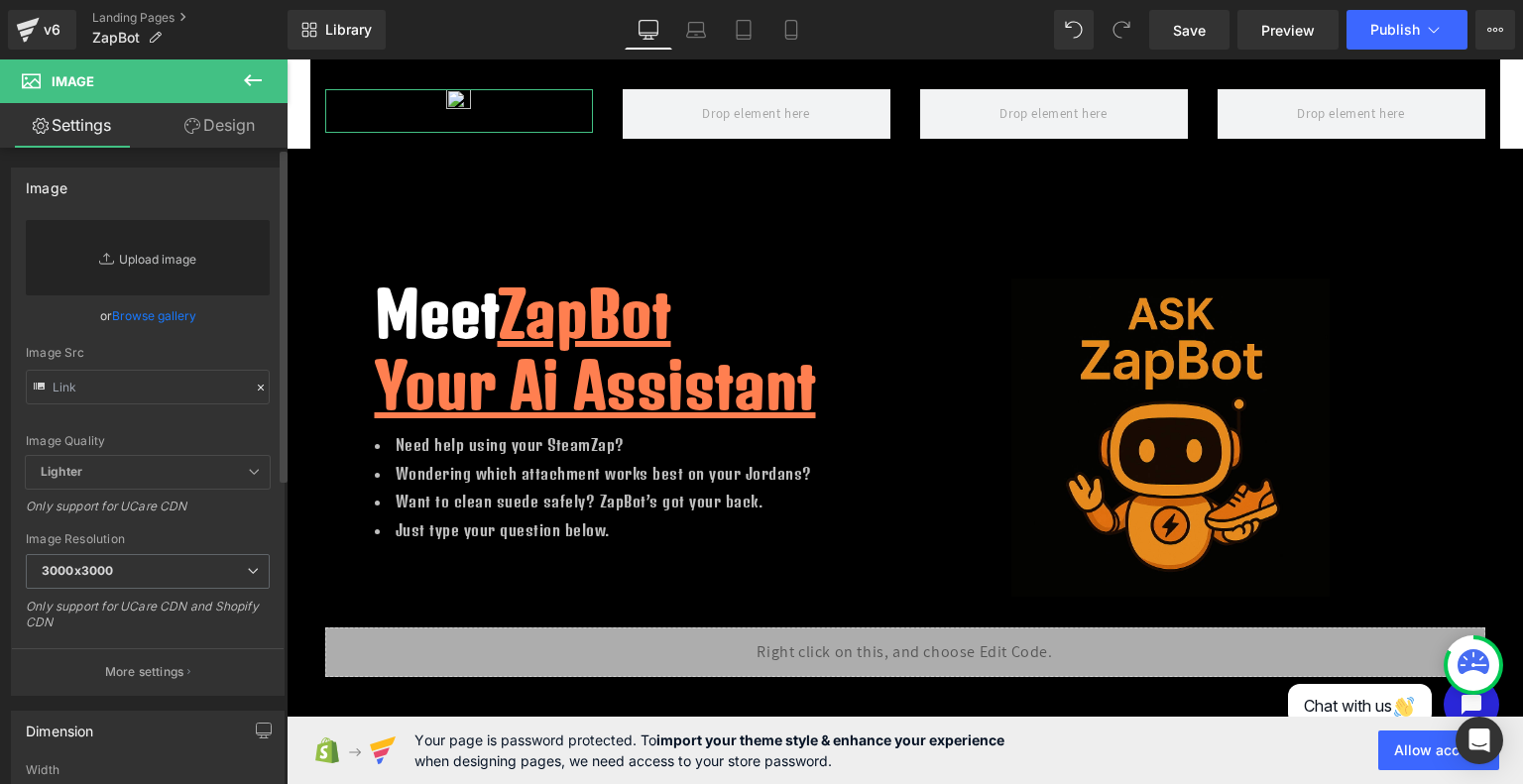 click on "Replace Image" at bounding box center (148, 258) 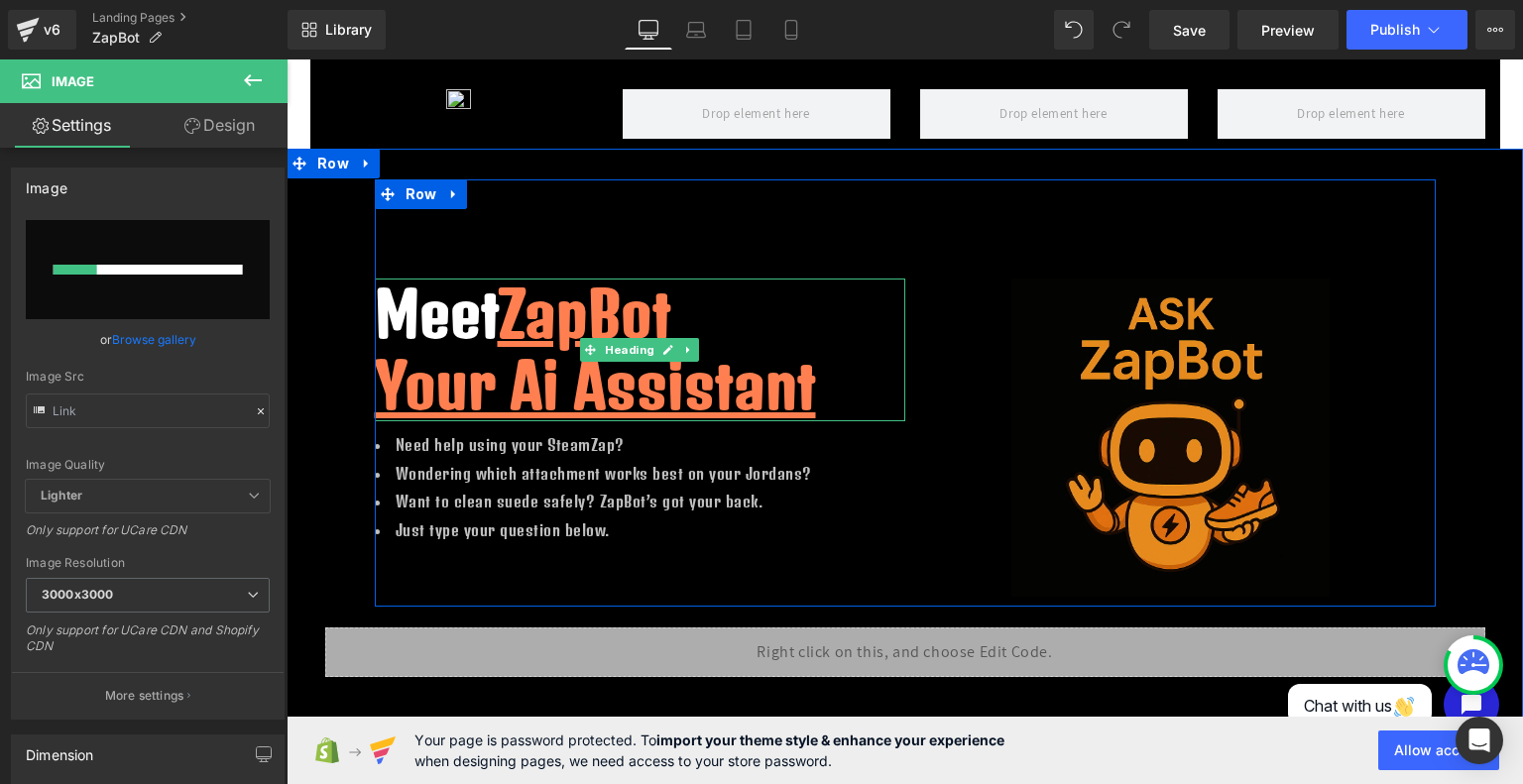 type 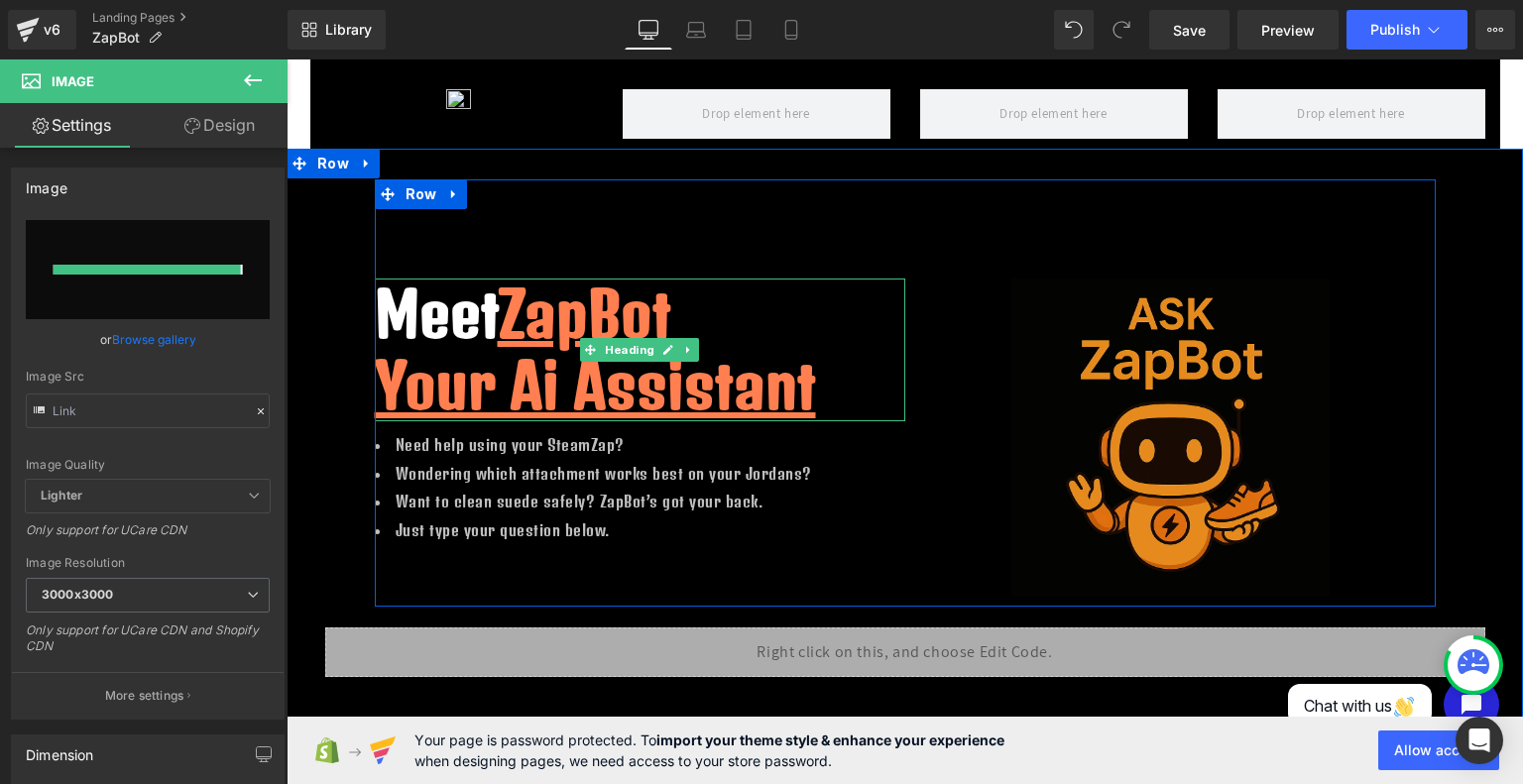 type on "https://ucarecdn.com/3a6f11f5-45f3-407e-b821-daab7822fc45/-/format/auto/-/preview/3000x3000/-/quality/lighter/Color%20logo%20-%20no%20background.png" 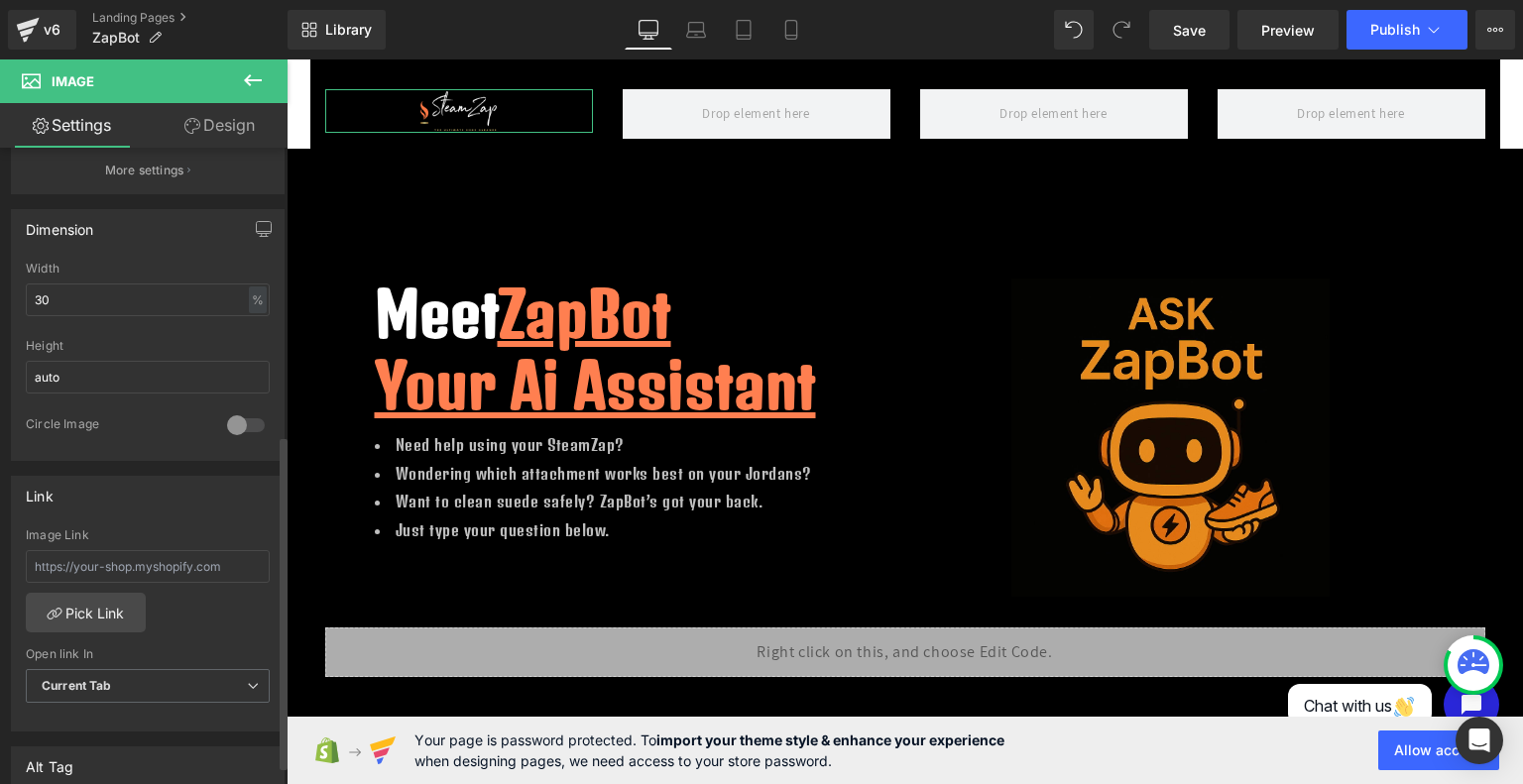 scroll, scrollTop: 547, scrollLeft: 0, axis: vertical 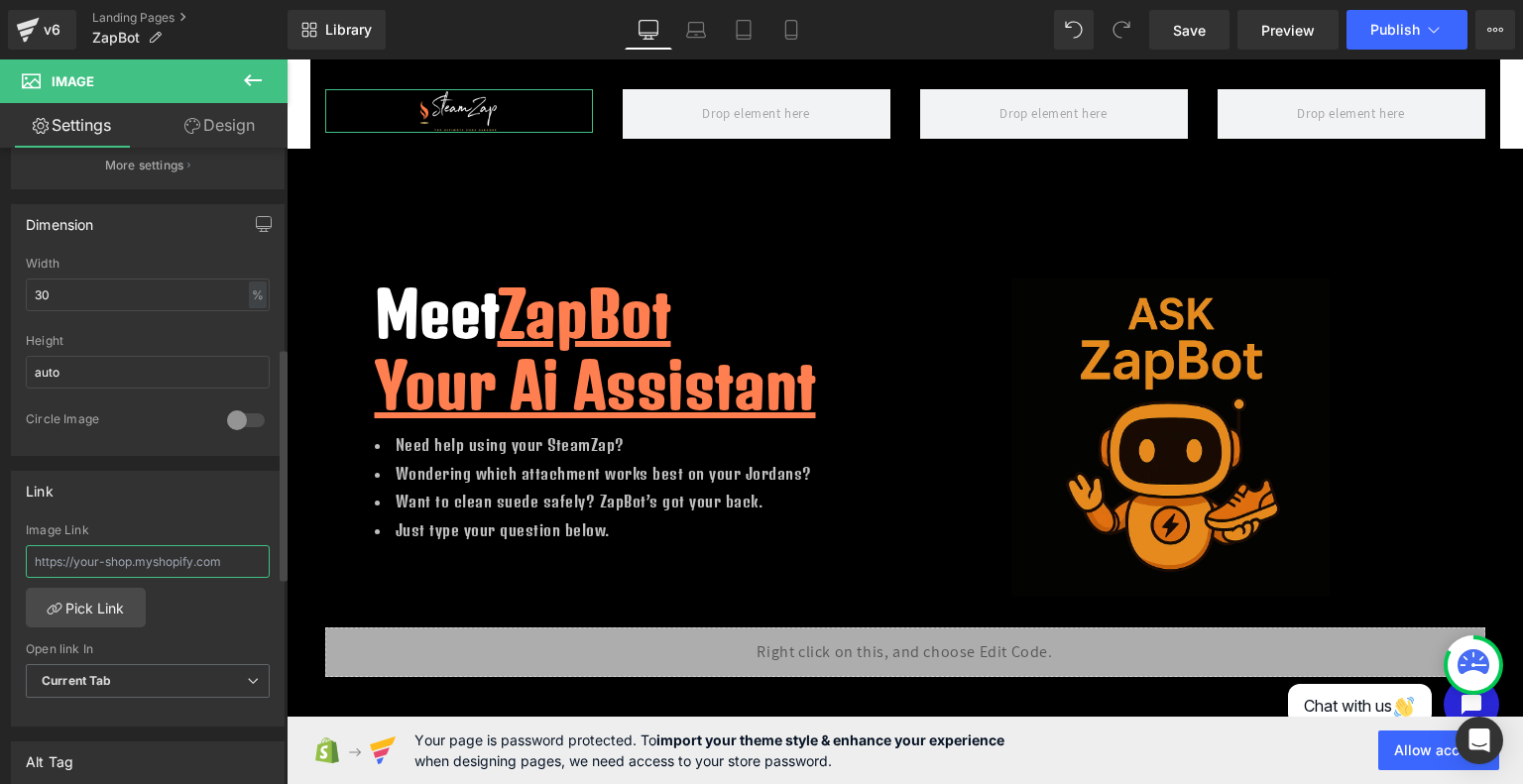click at bounding box center (148, 561) 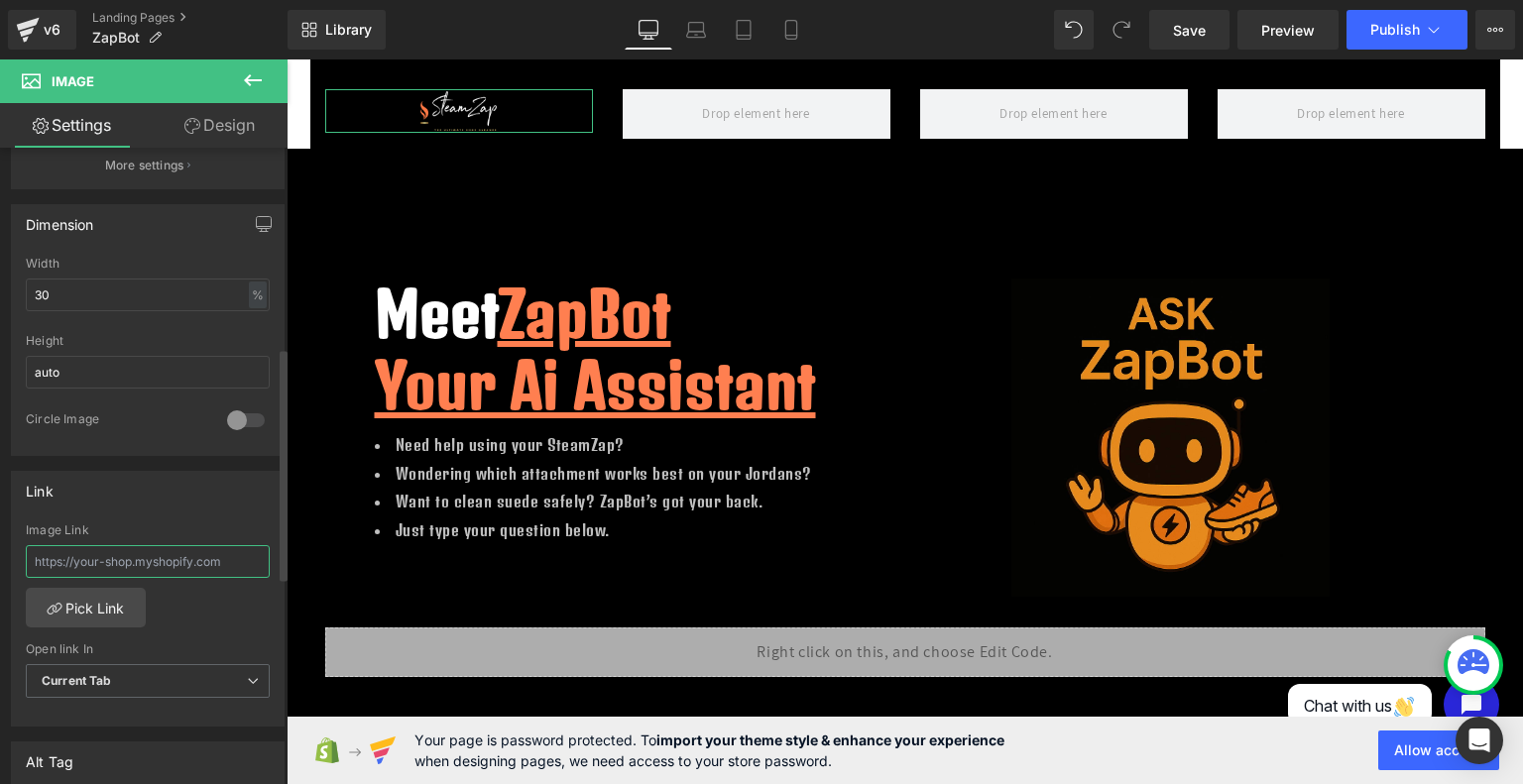drag, startPoint x: 233, startPoint y: 556, endPoint x: 0, endPoint y: 538, distance: 233.69424 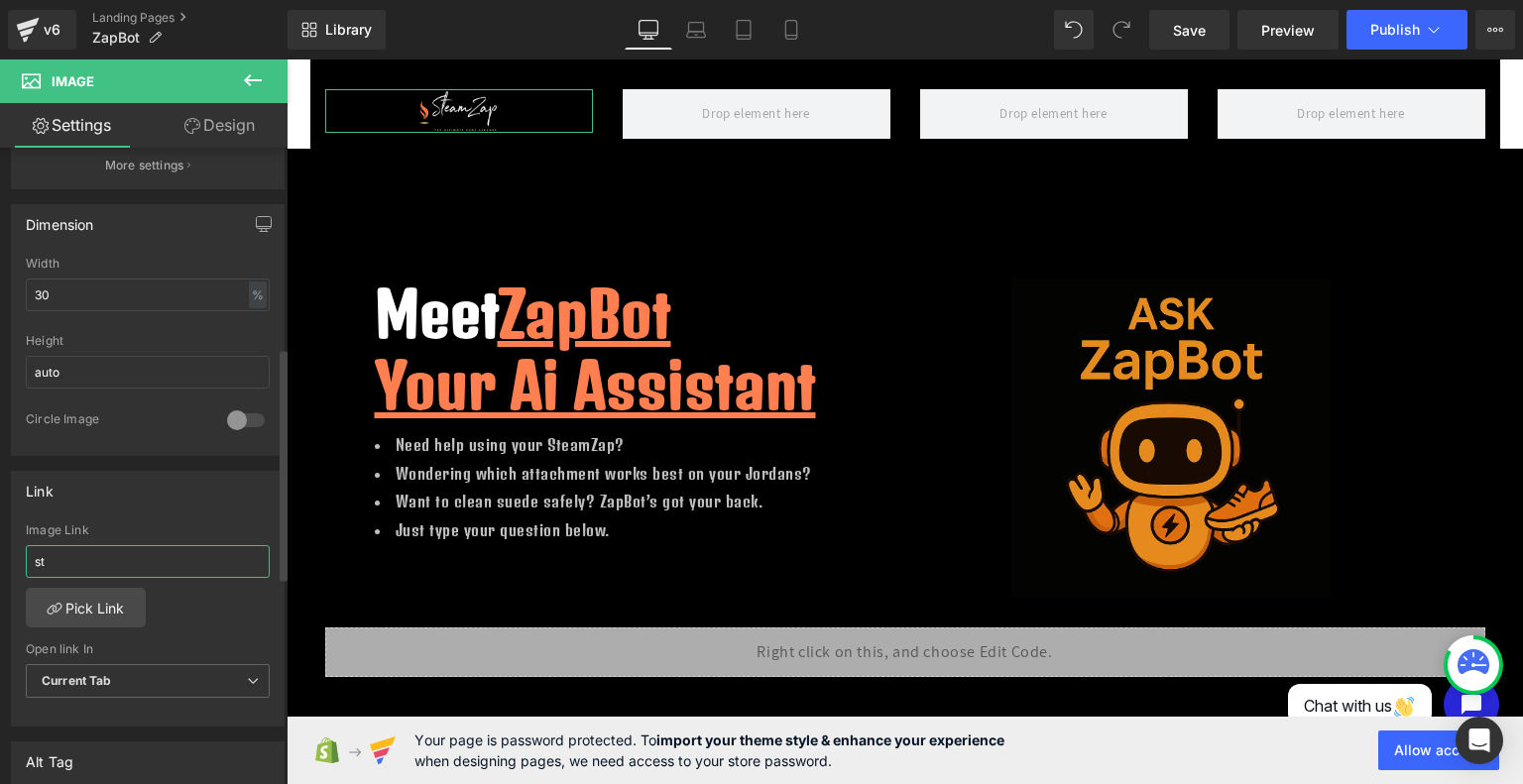 type on "s" 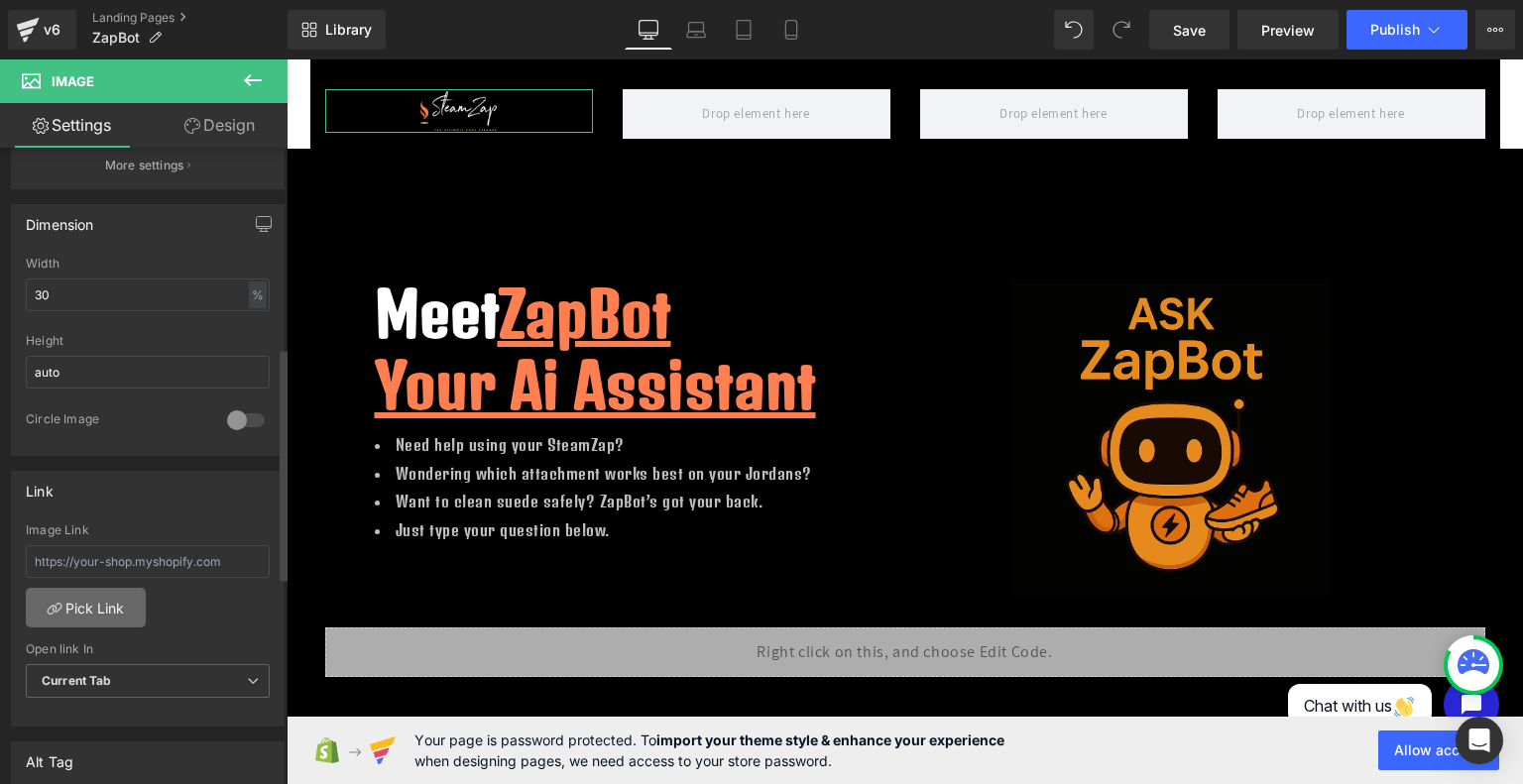 click on "Pick Link" at bounding box center (85, 608) 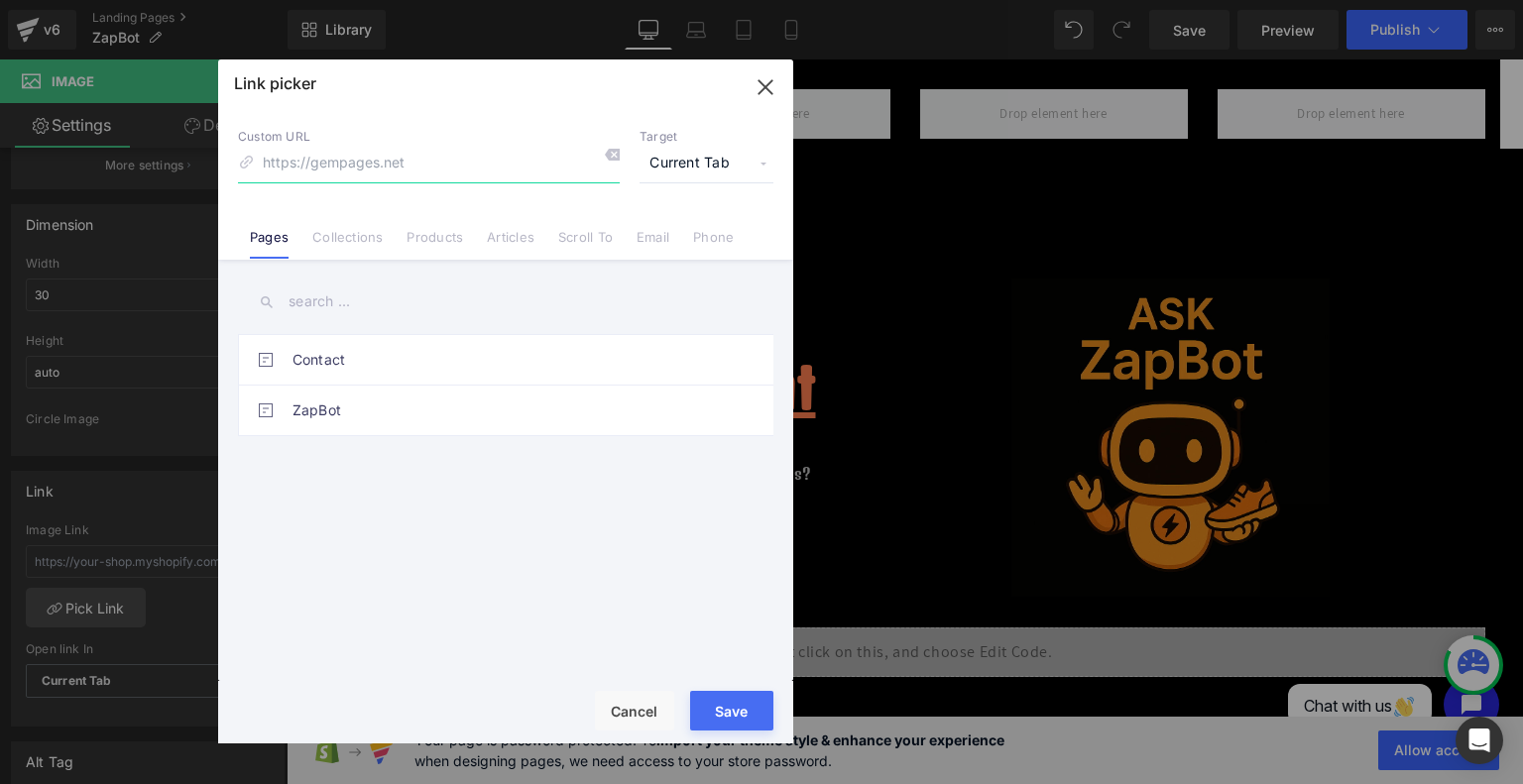 click 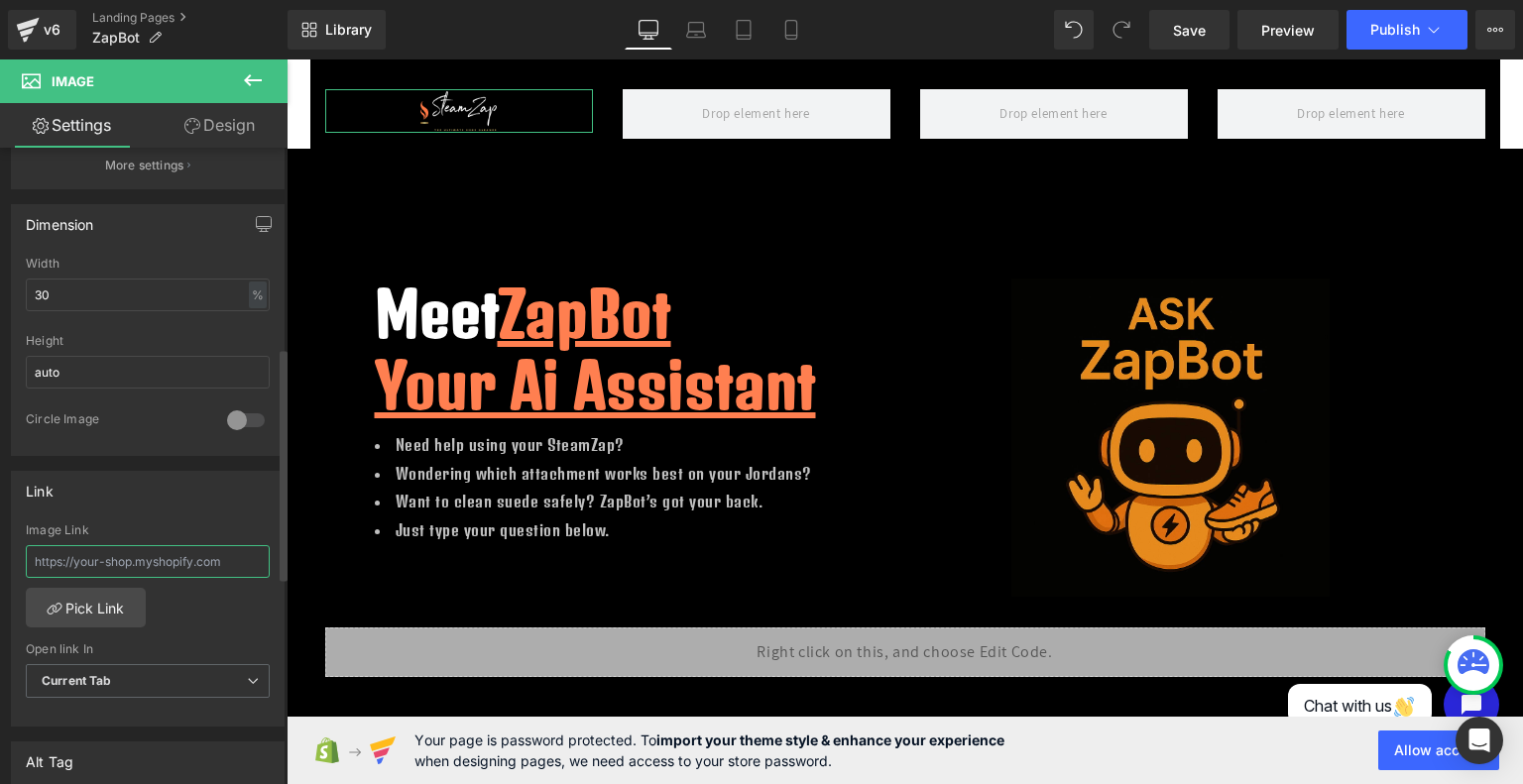 click at bounding box center [148, 561] 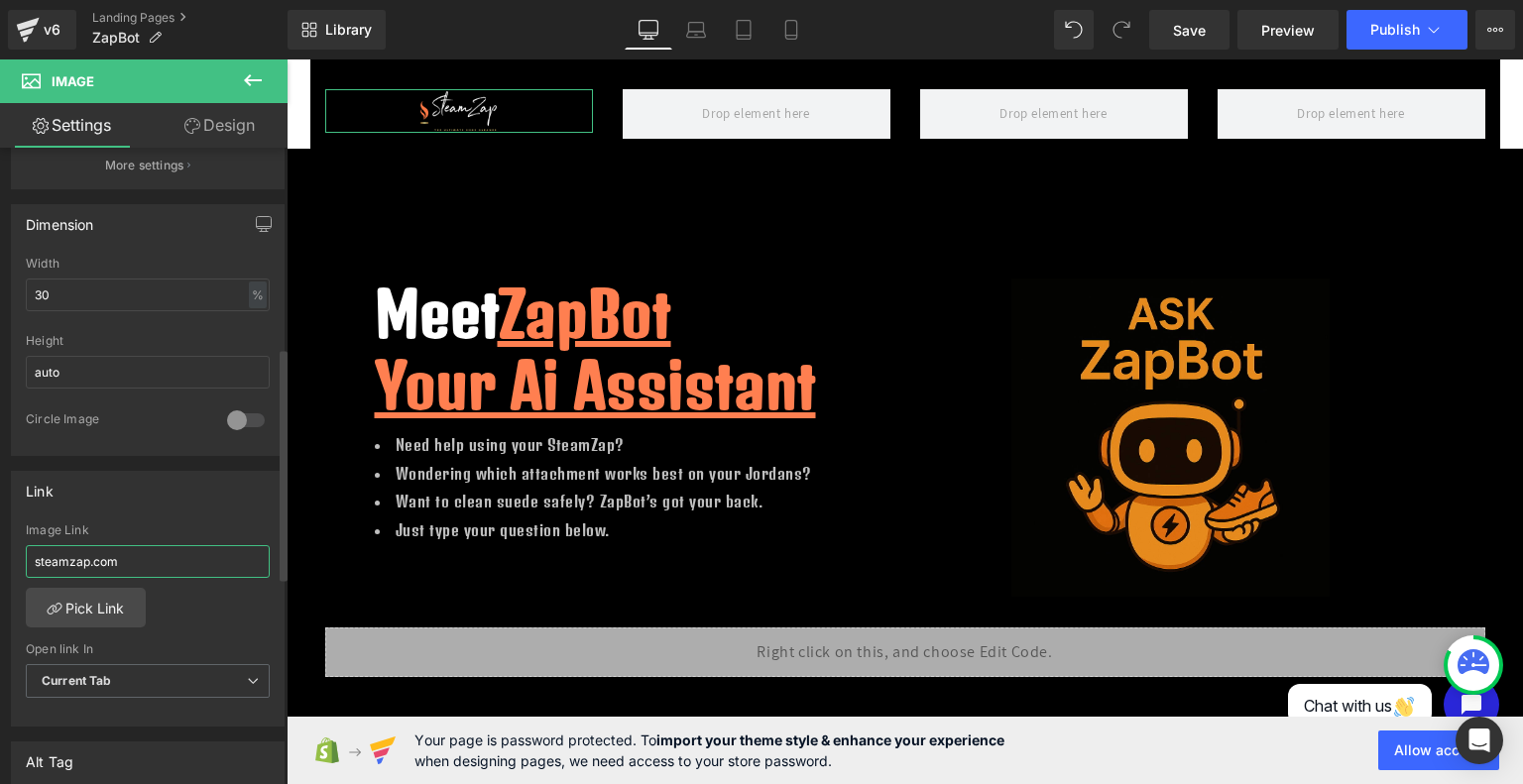 type on "steamzap.com" 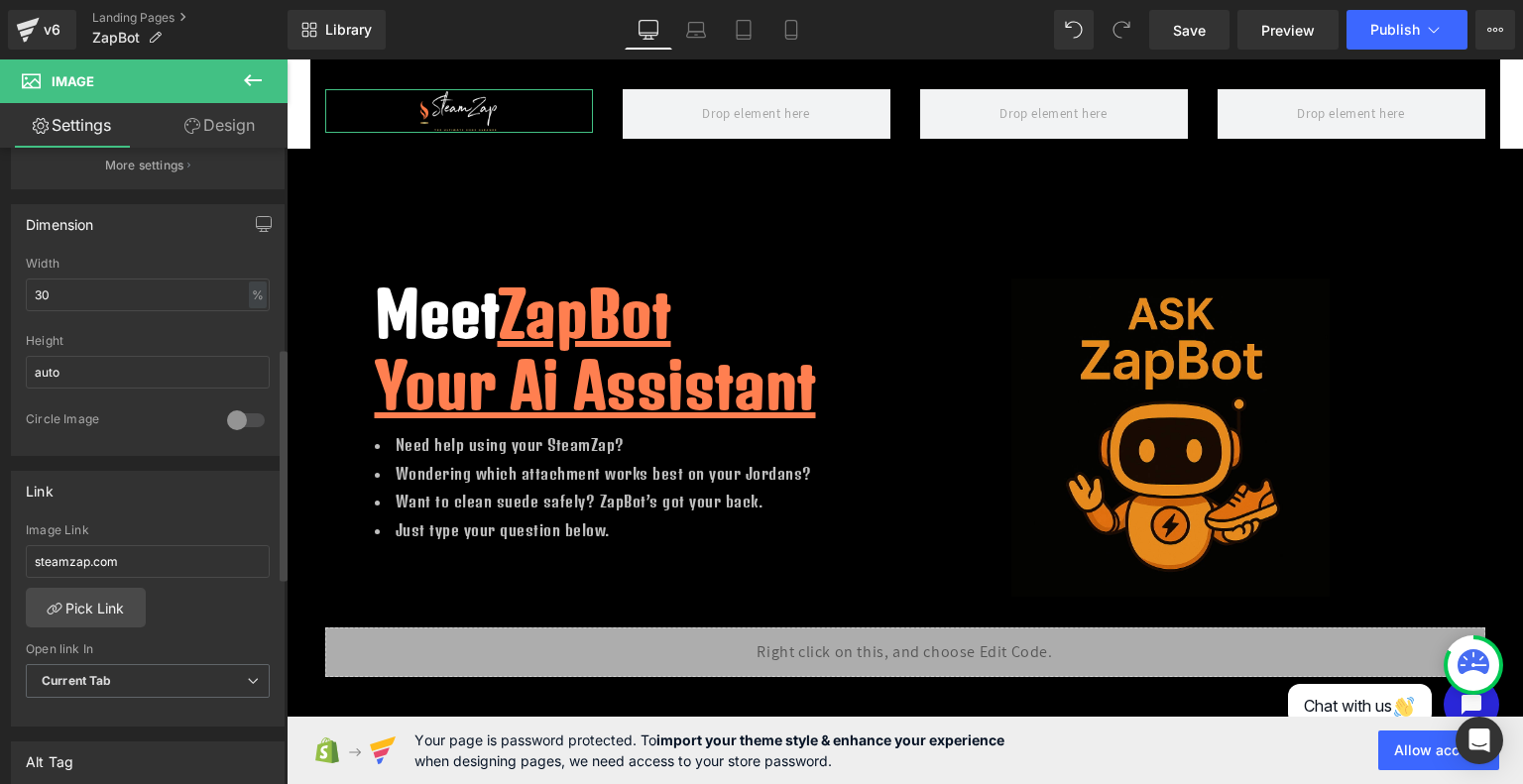 click on "steamzap.com Image Link steamzap.com  Pick Link Current Tab New Tab Open link In
Current Tab
Current Tab New Tab" at bounding box center (148, 624) 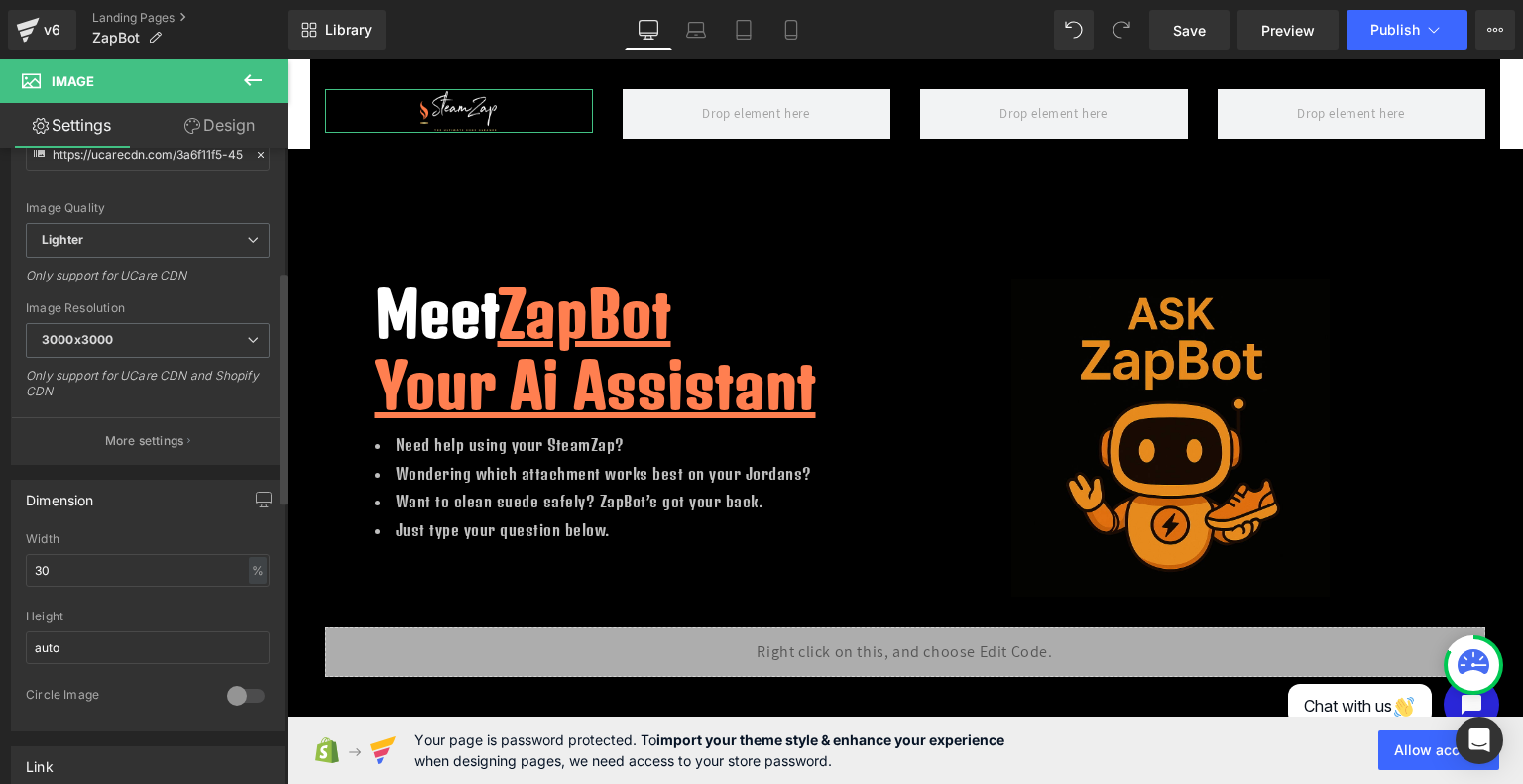 scroll, scrollTop: 0, scrollLeft: 0, axis: both 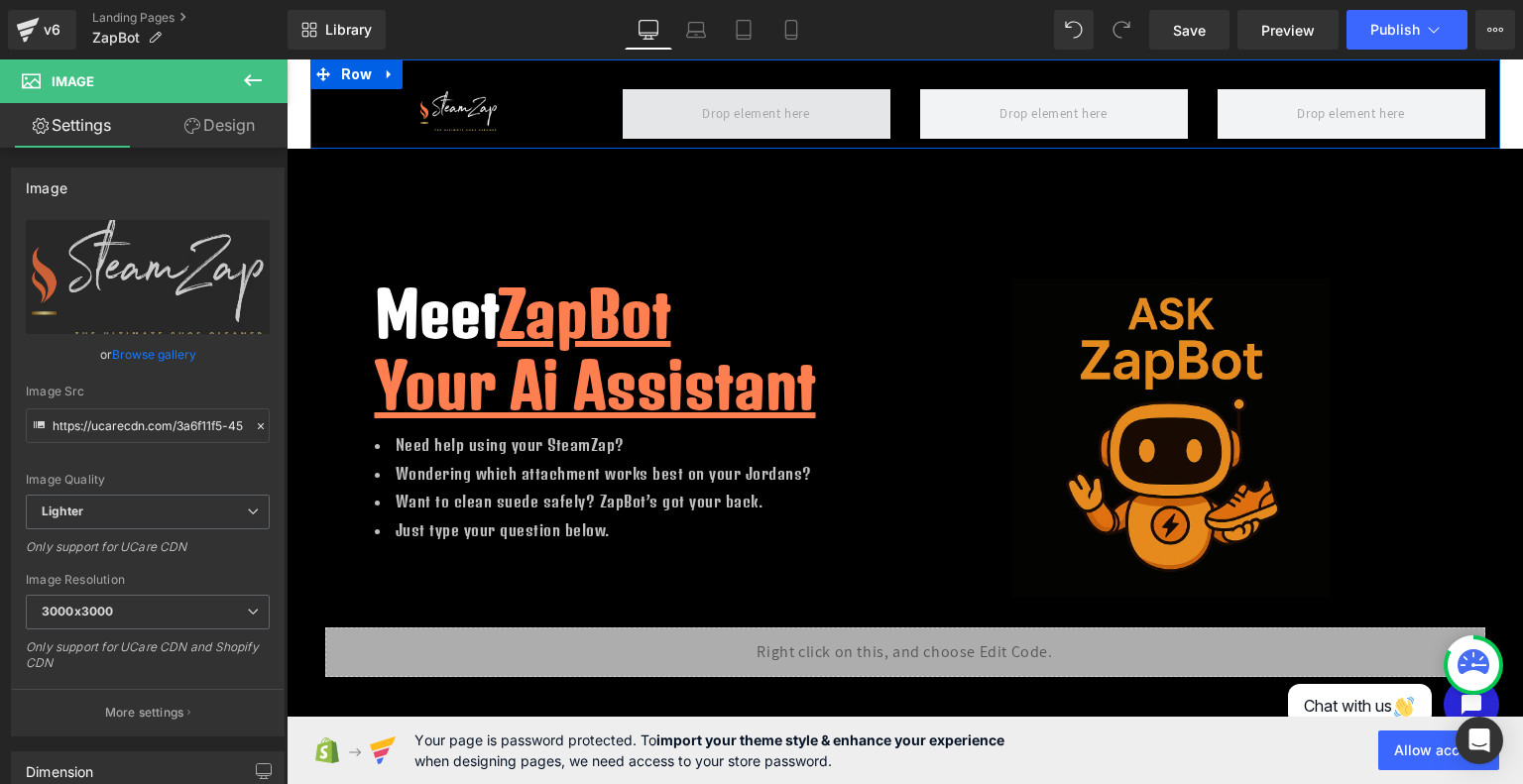 click at bounding box center (756, 113) 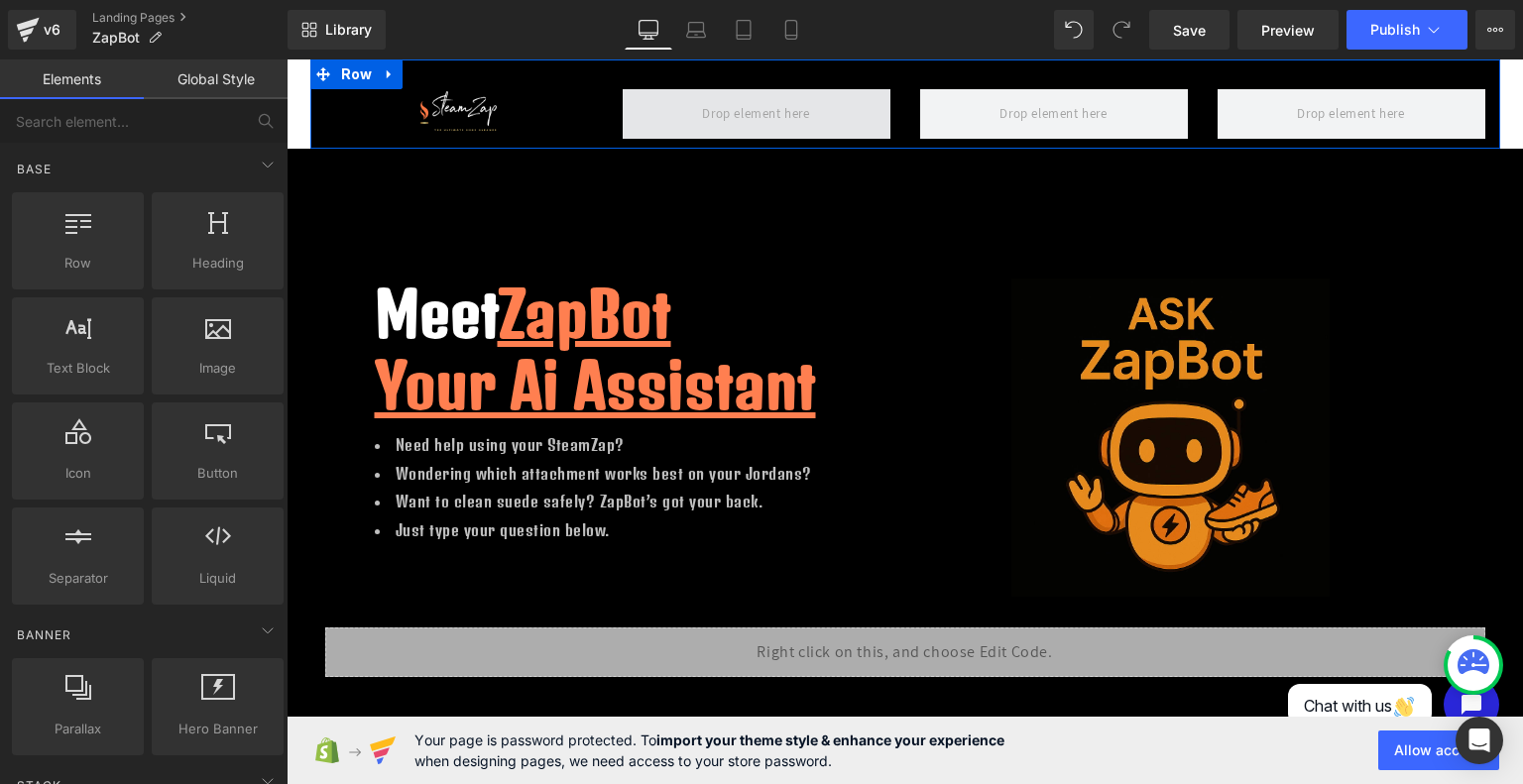click at bounding box center [756, 113] 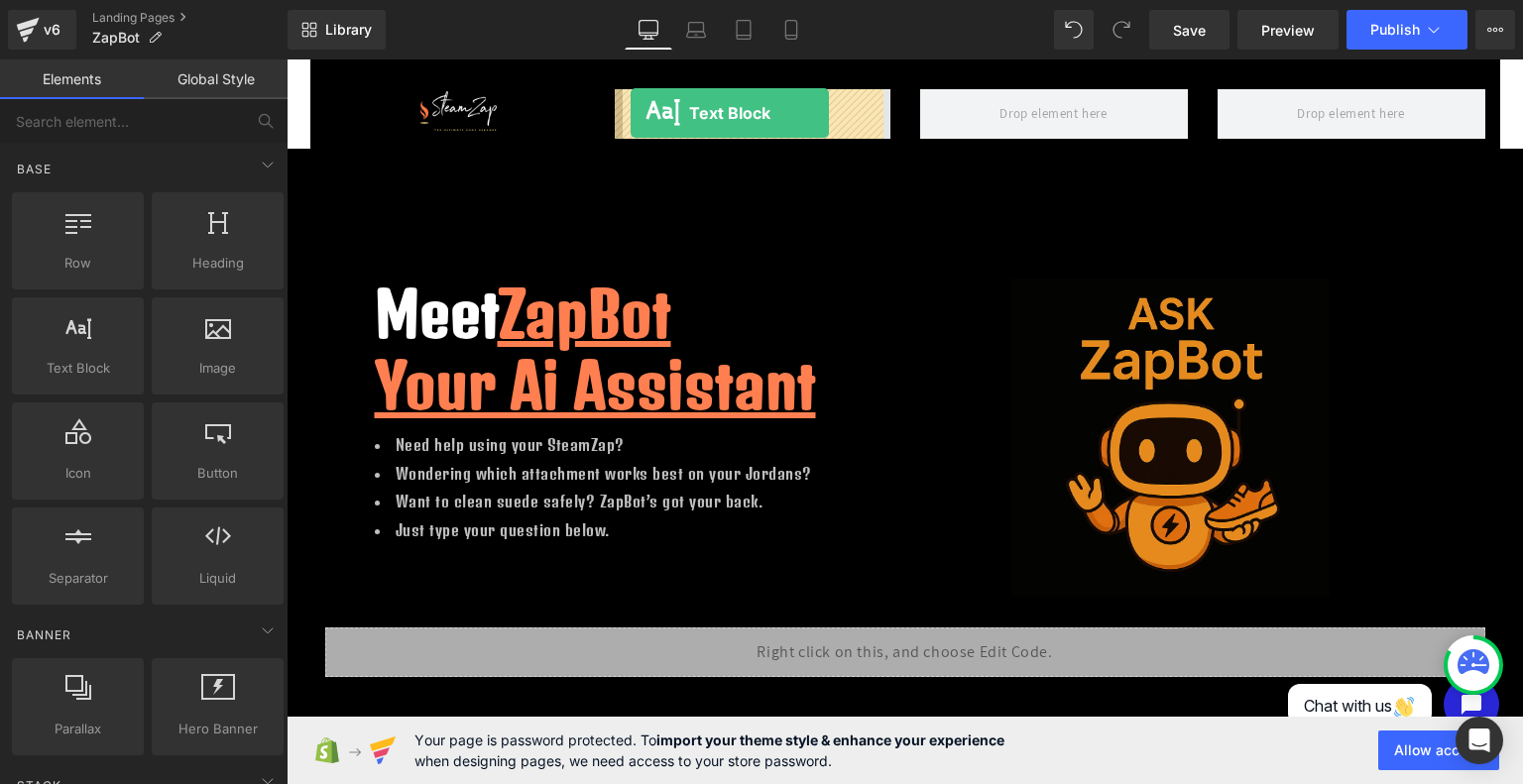 drag, startPoint x: 346, startPoint y: 419, endPoint x: 631, endPoint y: 113, distance: 418.16384 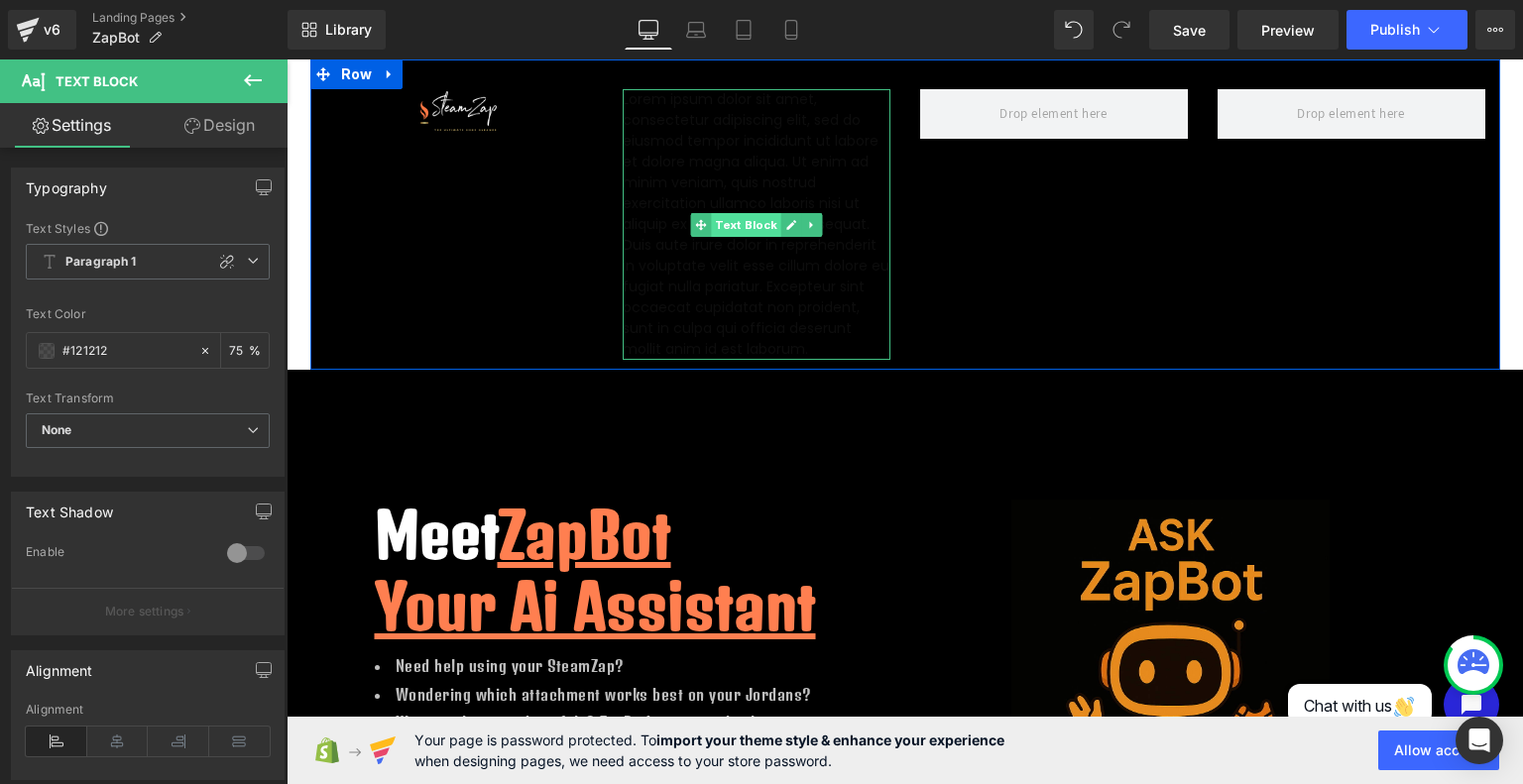 click on "Text Block" at bounding box center [746, 225] 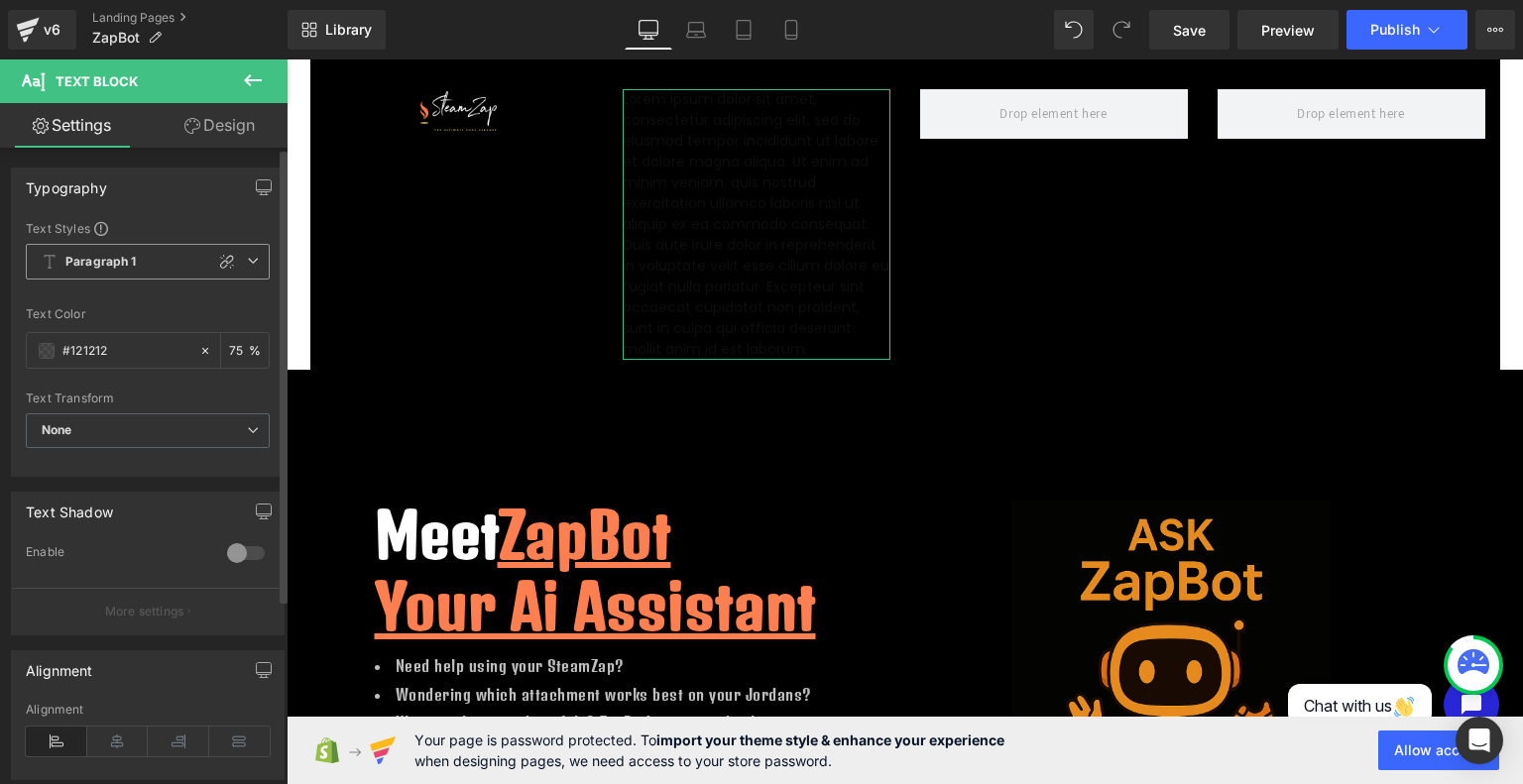 click on "Paragraph 1" at bounding box center (148, 262) 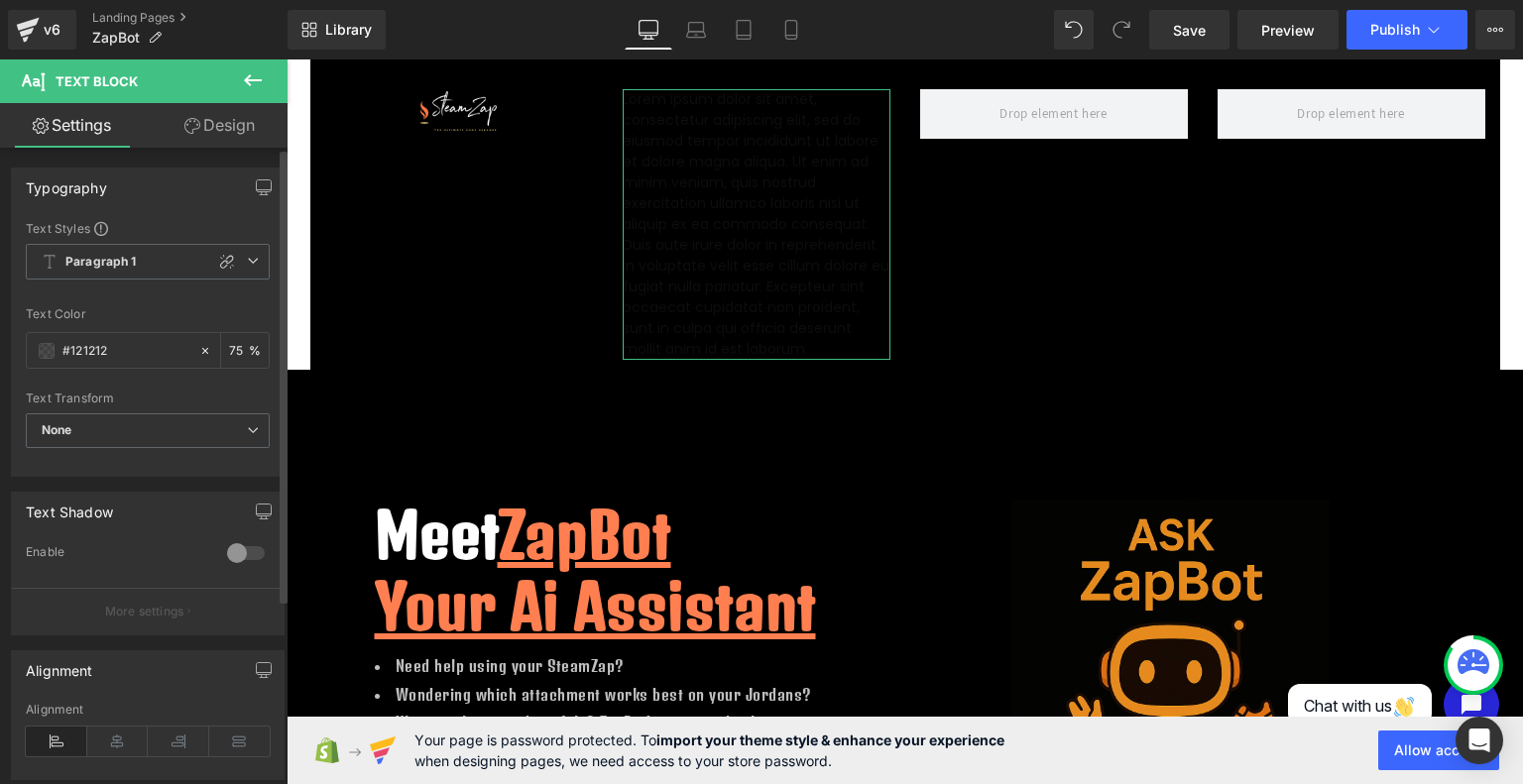 click on "Typography Text Styles Custom Paragraph 1 Paragraph 2 Paragraph 3 Paragraph 4
Paragraph 1
Custom
Paragraph 1
Paragraph 2
Paragraph 3
Paragraph 4 Thin 100 Semi Thin 200 Light 300 Regular 400 Medium 500 Semi Bold 600 Super Bold 800 Boldest 900 Bold 700 Lighter Bolder Font Weight
Regular 400
Thin 100 Semi Thin 200 Light 300 Regular 400 Medium 500 Semi Bold 600 Super Bold 800 Boldest 900 Bold 700 Lighter Bolder 14px Font Size 14 px 1.5em Line Height 1.5 em 0px Letter Spacing 0 px rgba(18, 18, 18, 0.75) Text Color #121212 75 % inherit
Font
Default
Denk One" at bounding box center [148, 322] 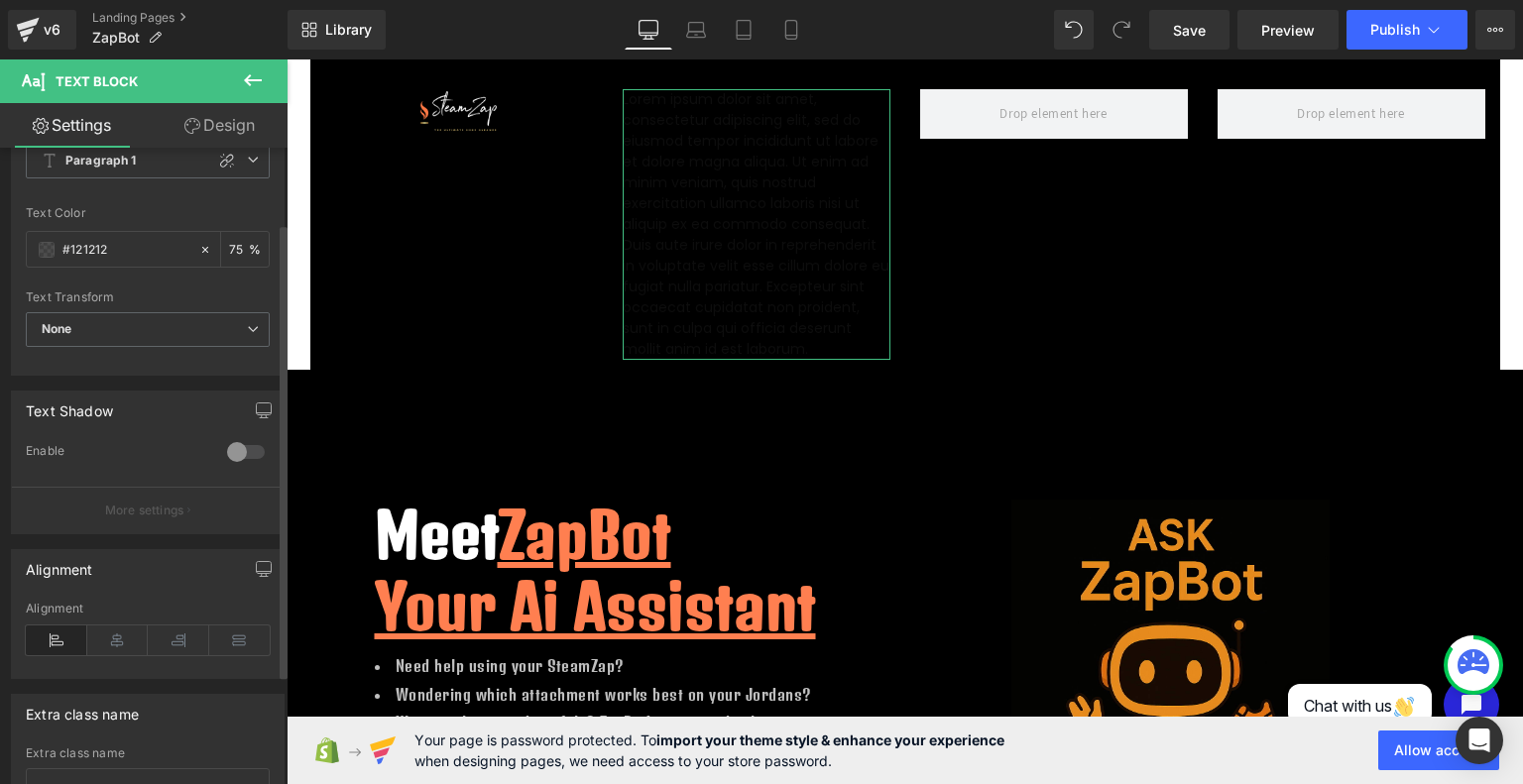 scroll, scrollTop: 105, scrollLeft: 0, axis: vertical 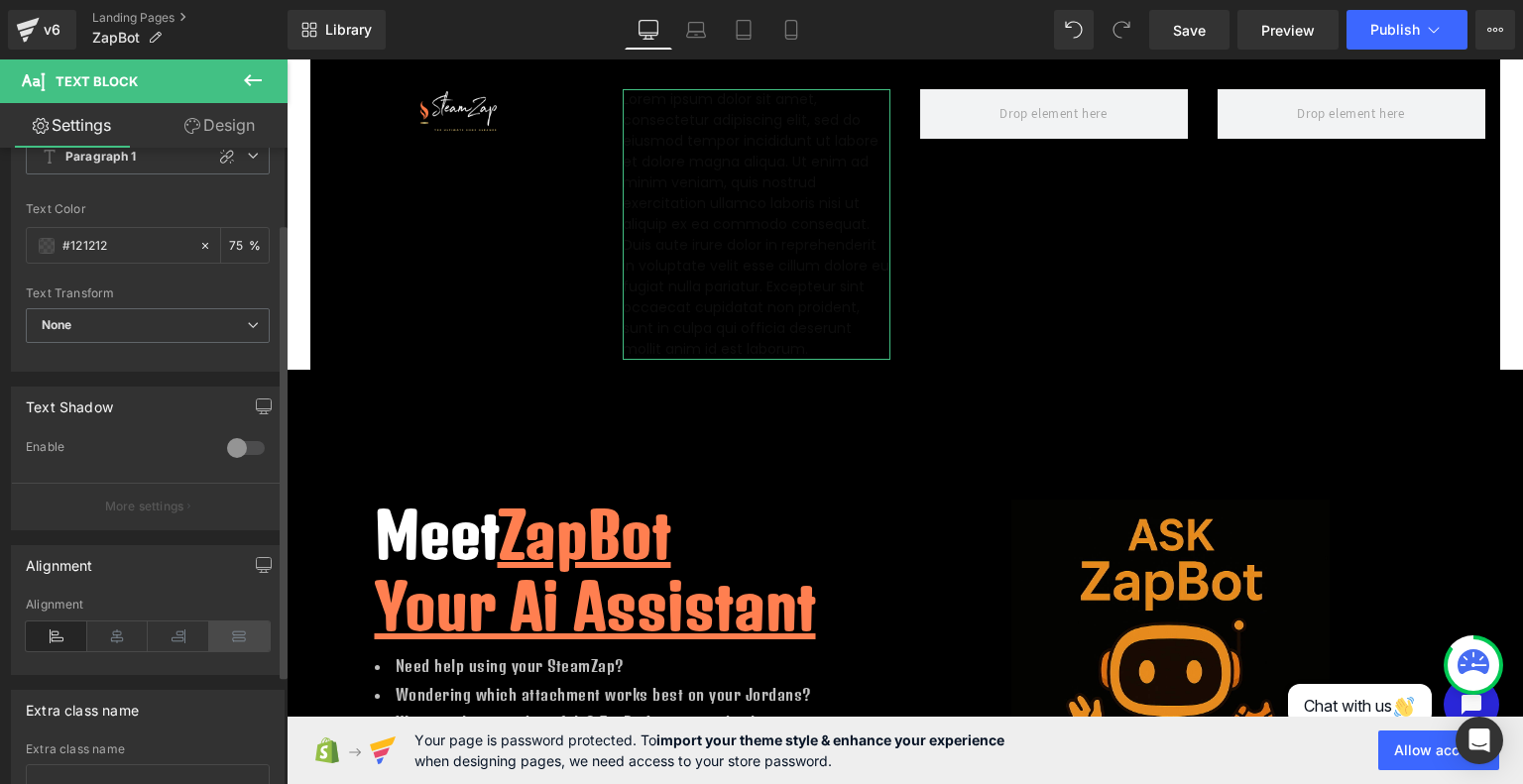 click at bounding box center [240, 636] 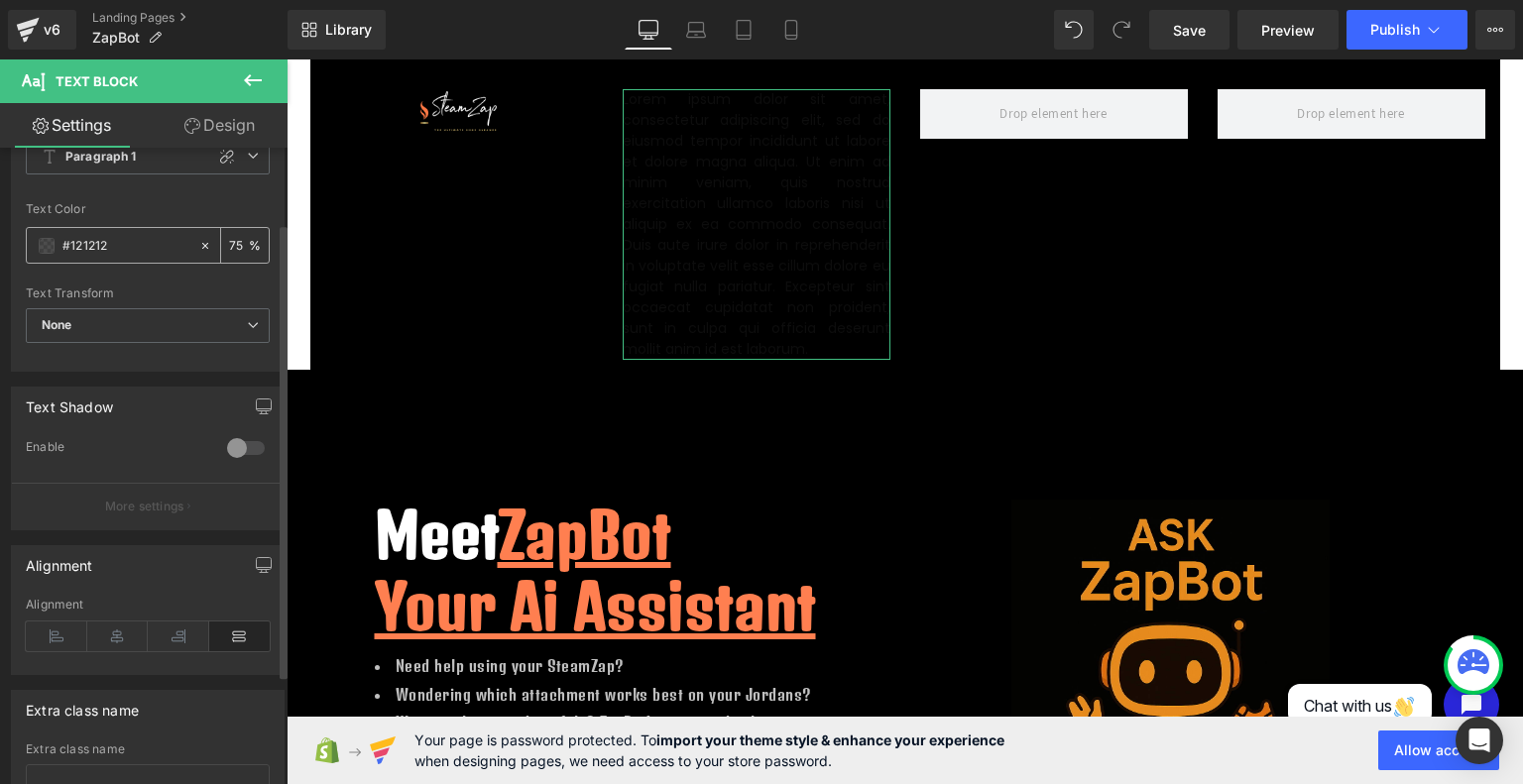 scroll, scrollTop: 0, scrollLeft: 0, axis: both 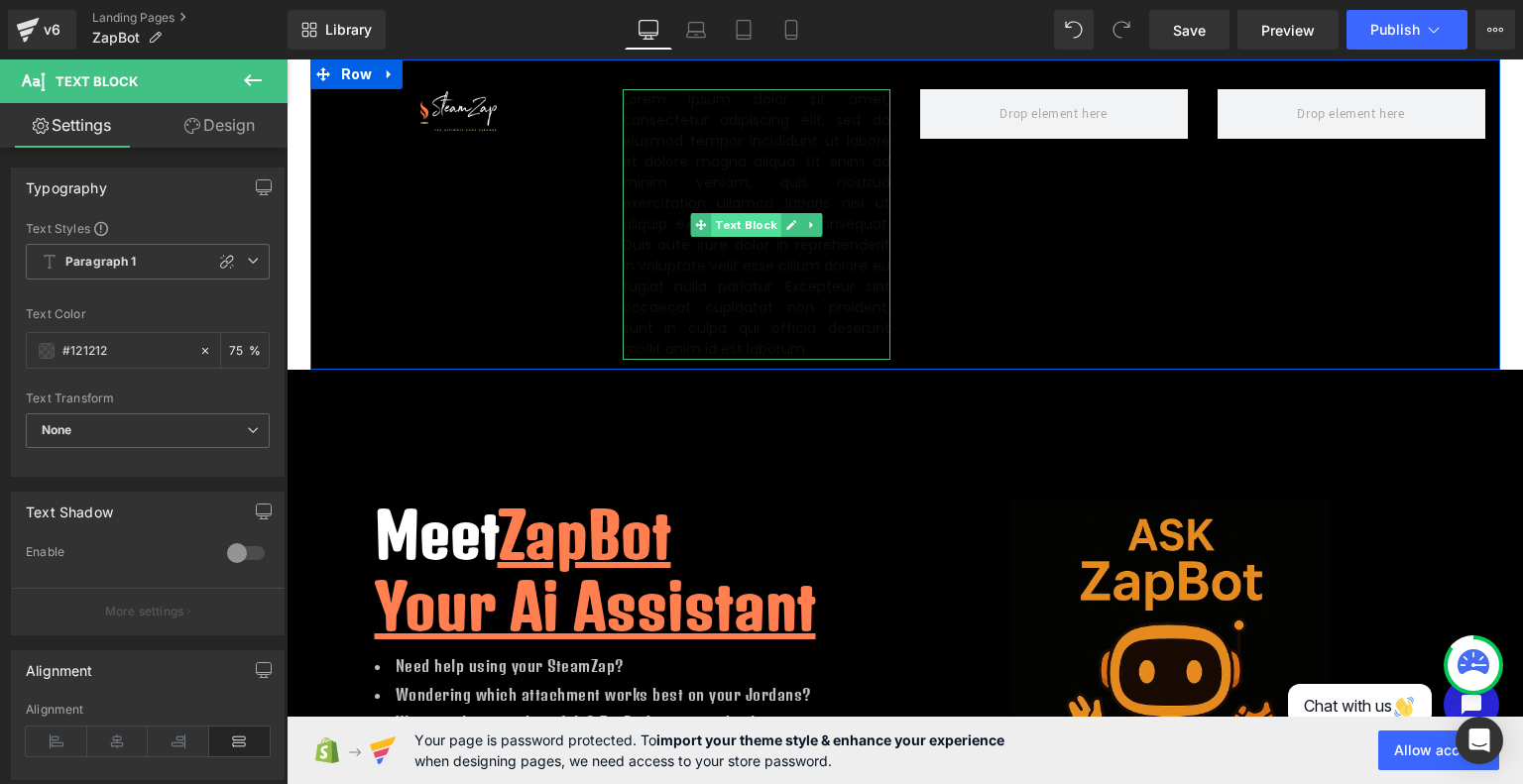 click on "Text Block" at bounding box center [746, 225] 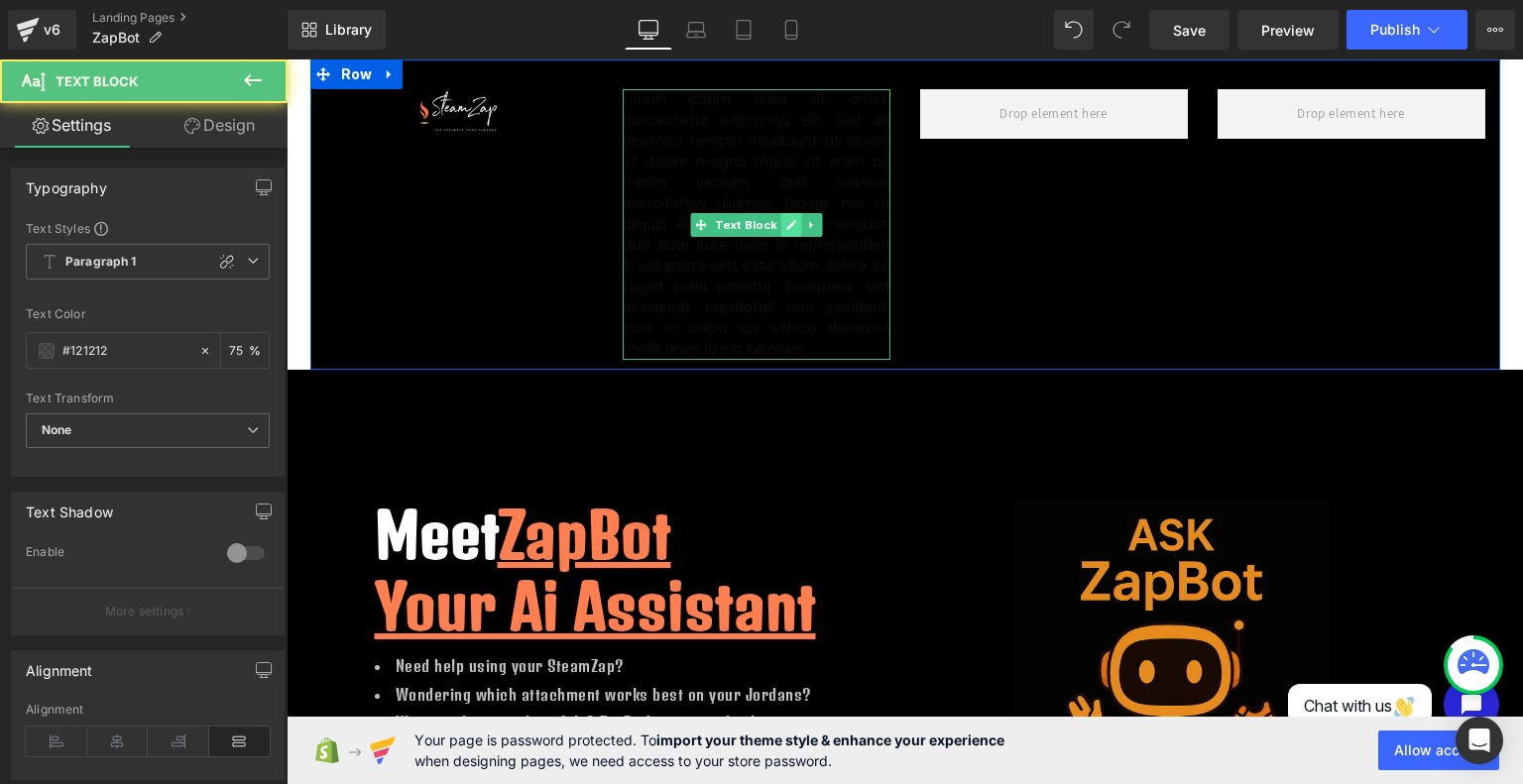 click 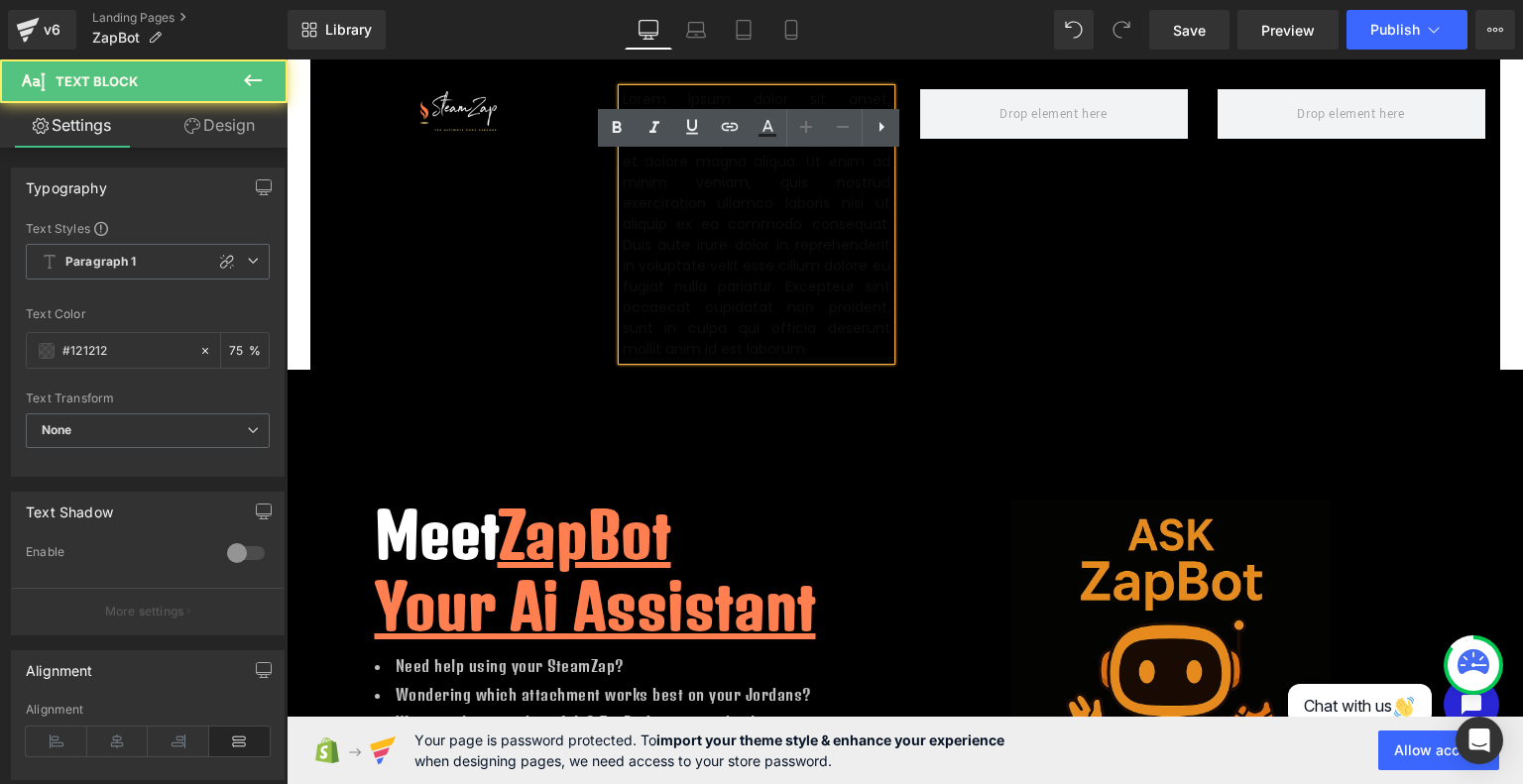 click on "Lorem ipsum dolor sit amet, consectetur adipiscing elit, sed do eiusmod tempor incididunt ut labore et dolore magna aliqua. Ut enim ad minim veniam, quis nostrud exercitation ullamco laboris nisi ut aliquip ex ea commodo consequat. Duis aute irure dolor in reprehenderit in voluptate velit esse cillum dolore eu fugiat nulla pariatur. Excepteur sint occaecat cupidatat non proident, sunt in culpa qui officia deserunt mollit anim id est laborum." at bounding box center (757, 224) 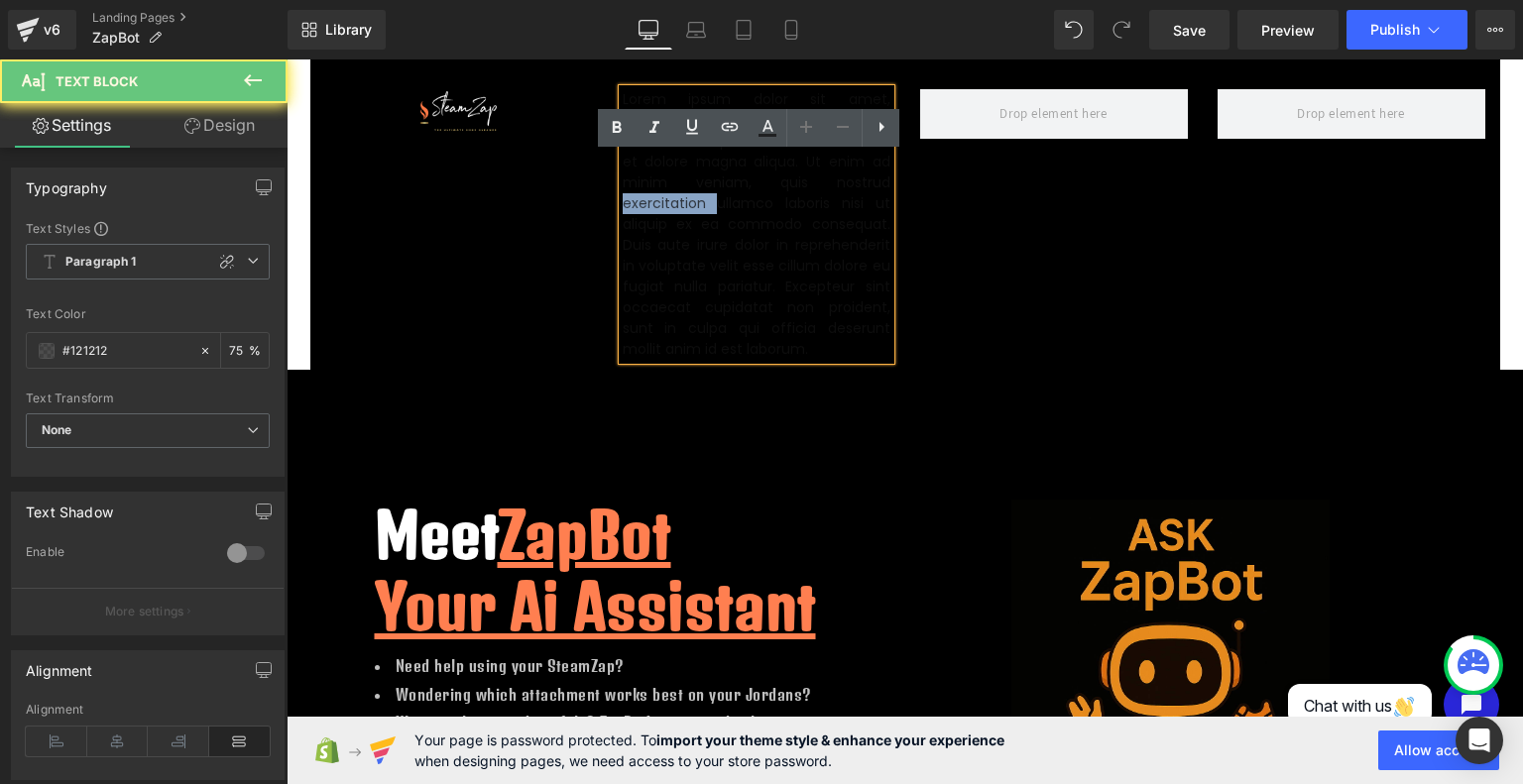 click on "Lorem ipsum dolor sit amet, consectetur adipiscing elit, sed do eiusmod tempor incididunt ut labore et dolore magna aliqua. Ut enim ad minim veniam, quis nostrud exercitation ullamco laboris nisi ut aliquip ex ea commodo consequat. Duis aute irure dolor in reprehenderit in voluptate velit esse cillum dolore eu fugiat nulla pariatur. Excepteur sint occaecat cupidatat non proident, sunt in culpa qui officia deserunt mollit anim id est laborum." at bounding box center [757, 224] 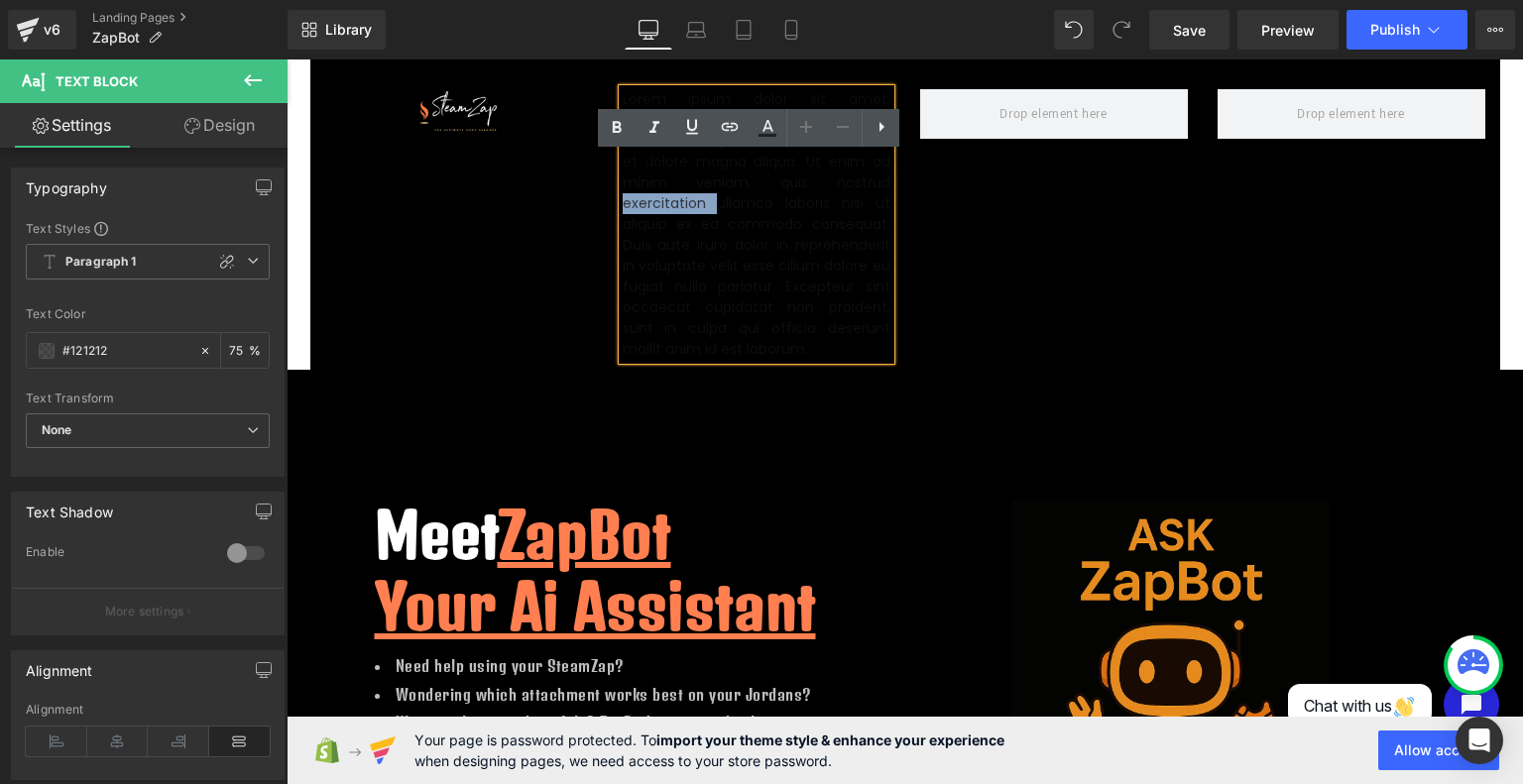 type 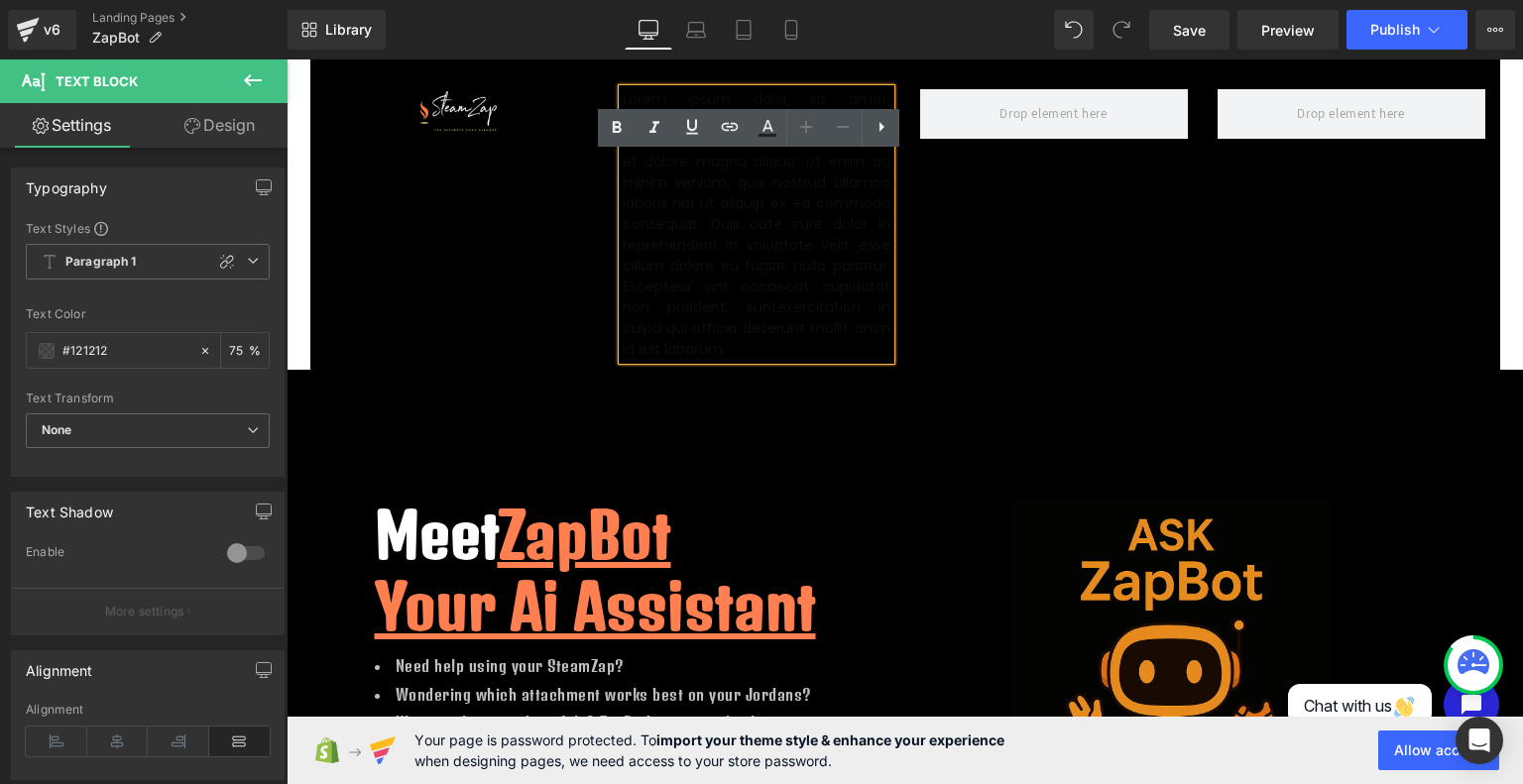 drag, startPoint x: 643, startPoint y: 207, endPoint x: 677, endPoint y: 302, distance: 100.90094 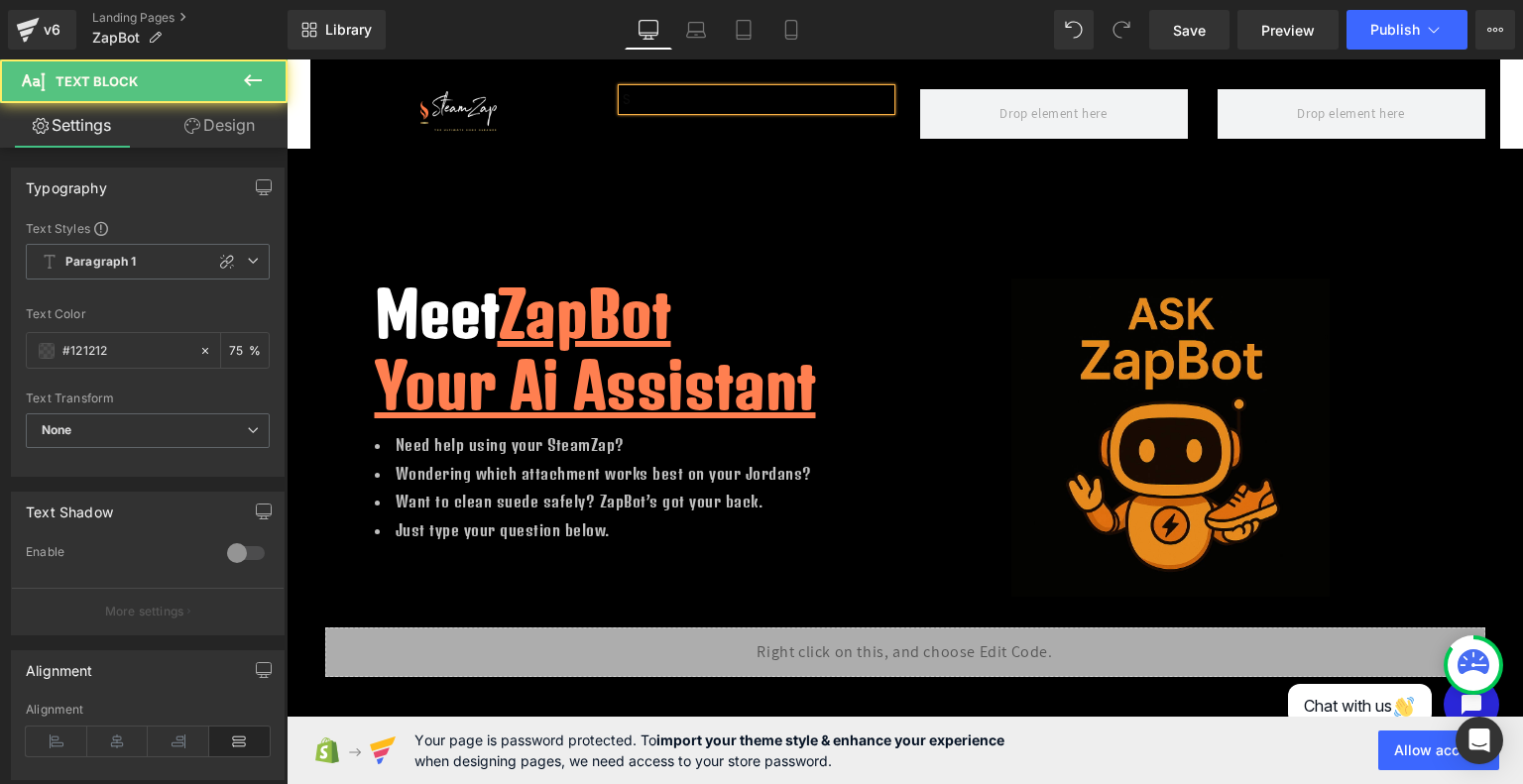 click on "S" at bounding box center (757, 99) 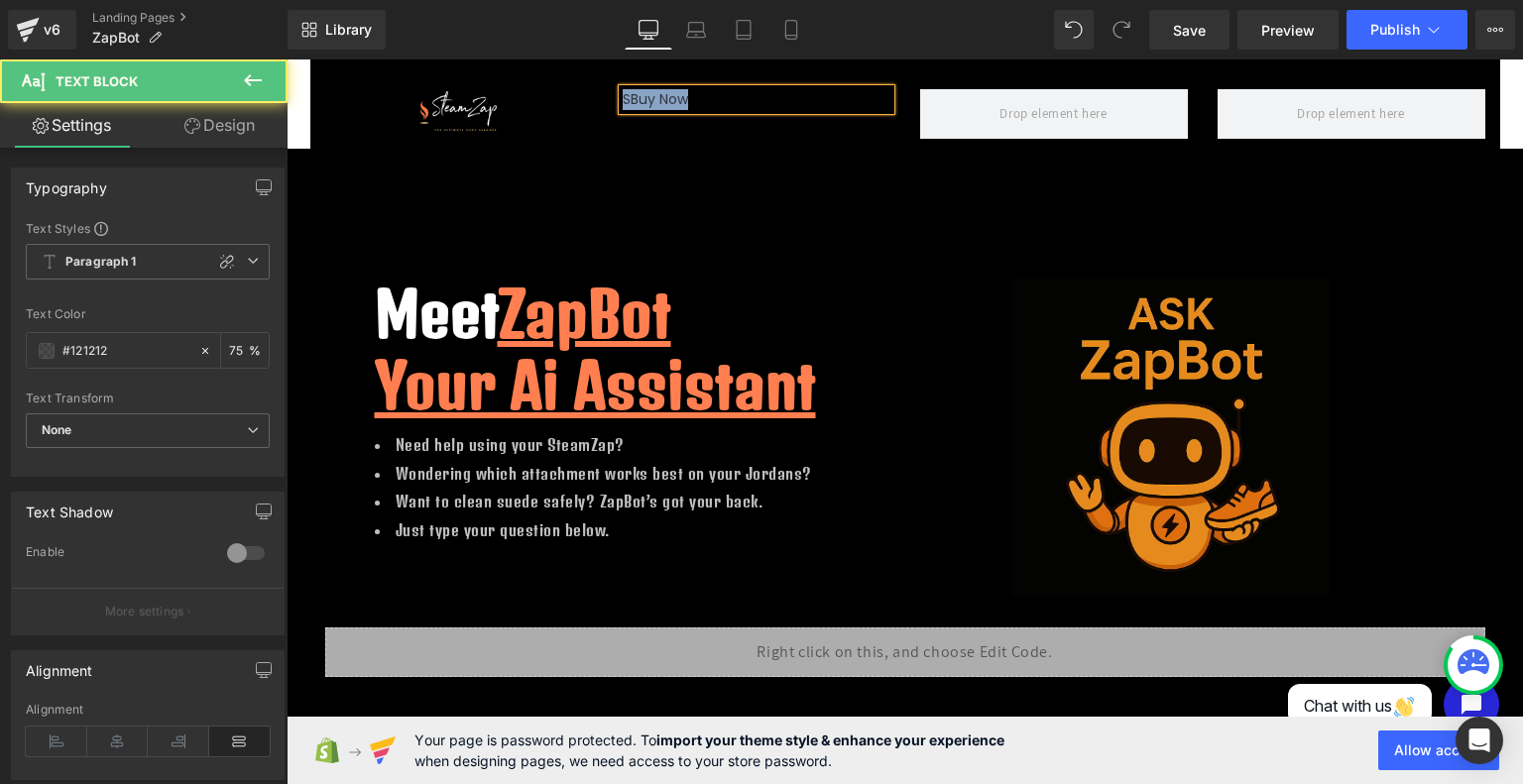 drag, startPoint x: 711, startPoint y: 98, endPoint x: 594, endPoint y: 99, distance: 117.004273 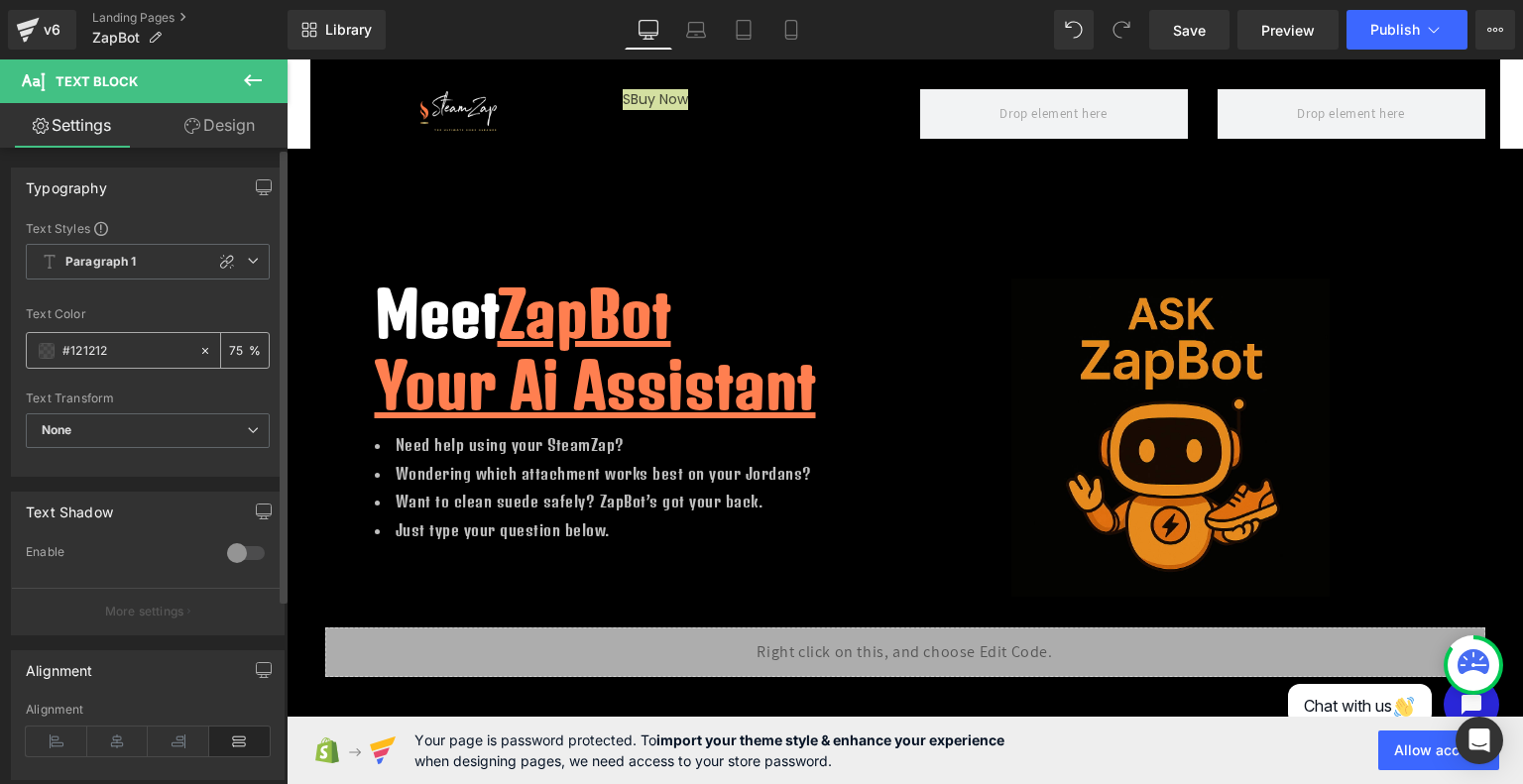 click at bounding box center [47, 351] 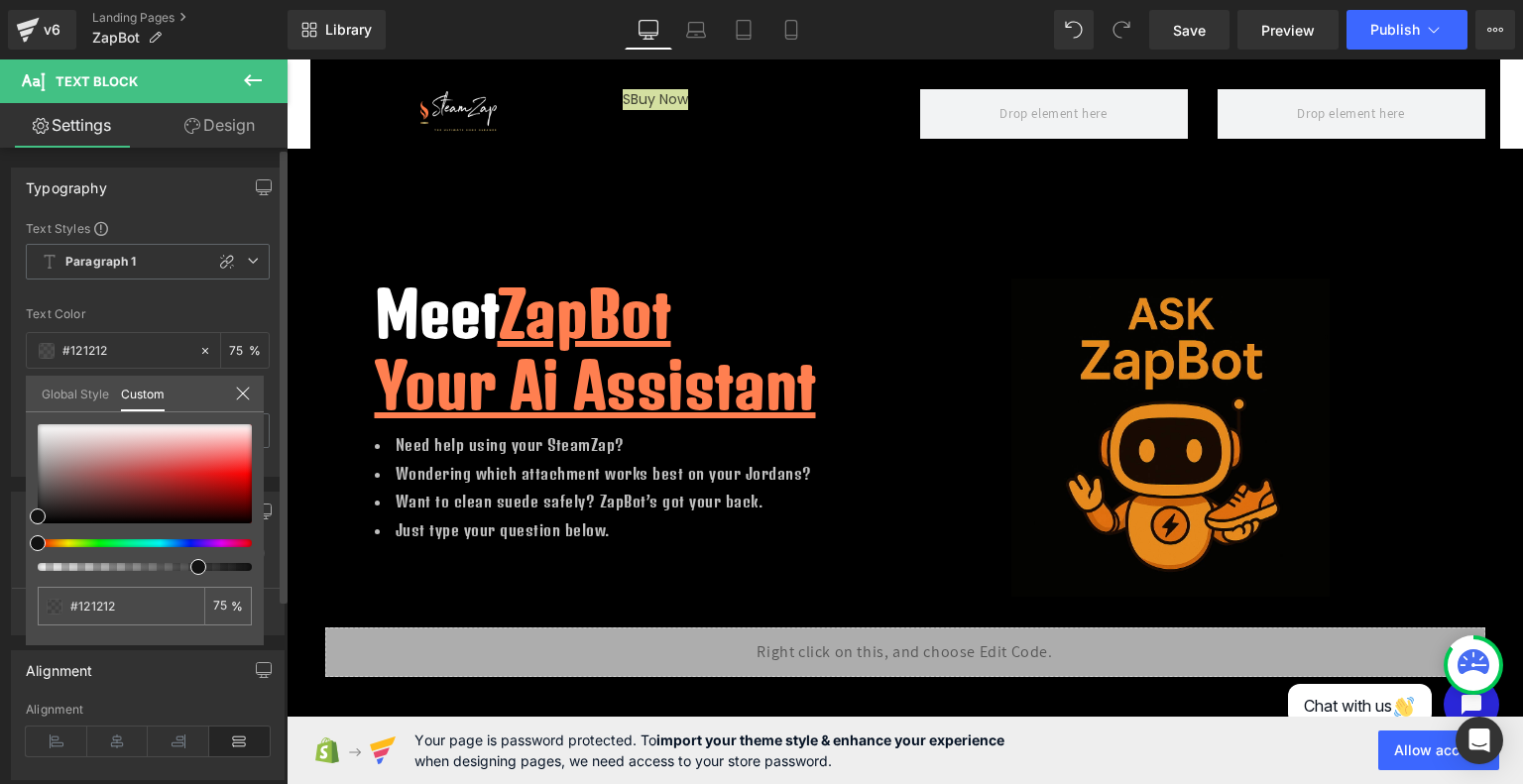 type on "#111111" 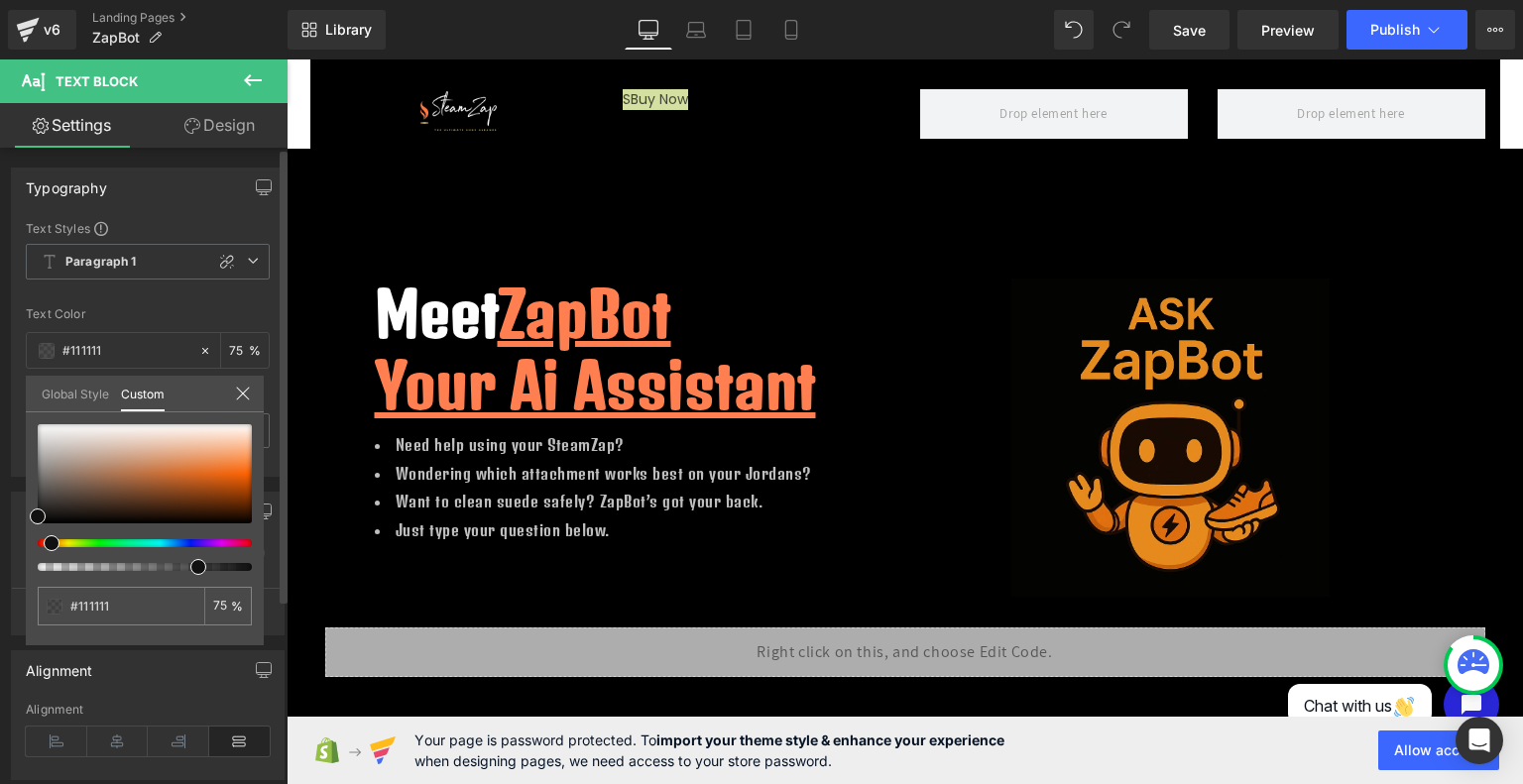 drag, startPoint x: 53, startPoint y: 540, endPoint x: 44, endPoint y: 545, distance: 10.29563 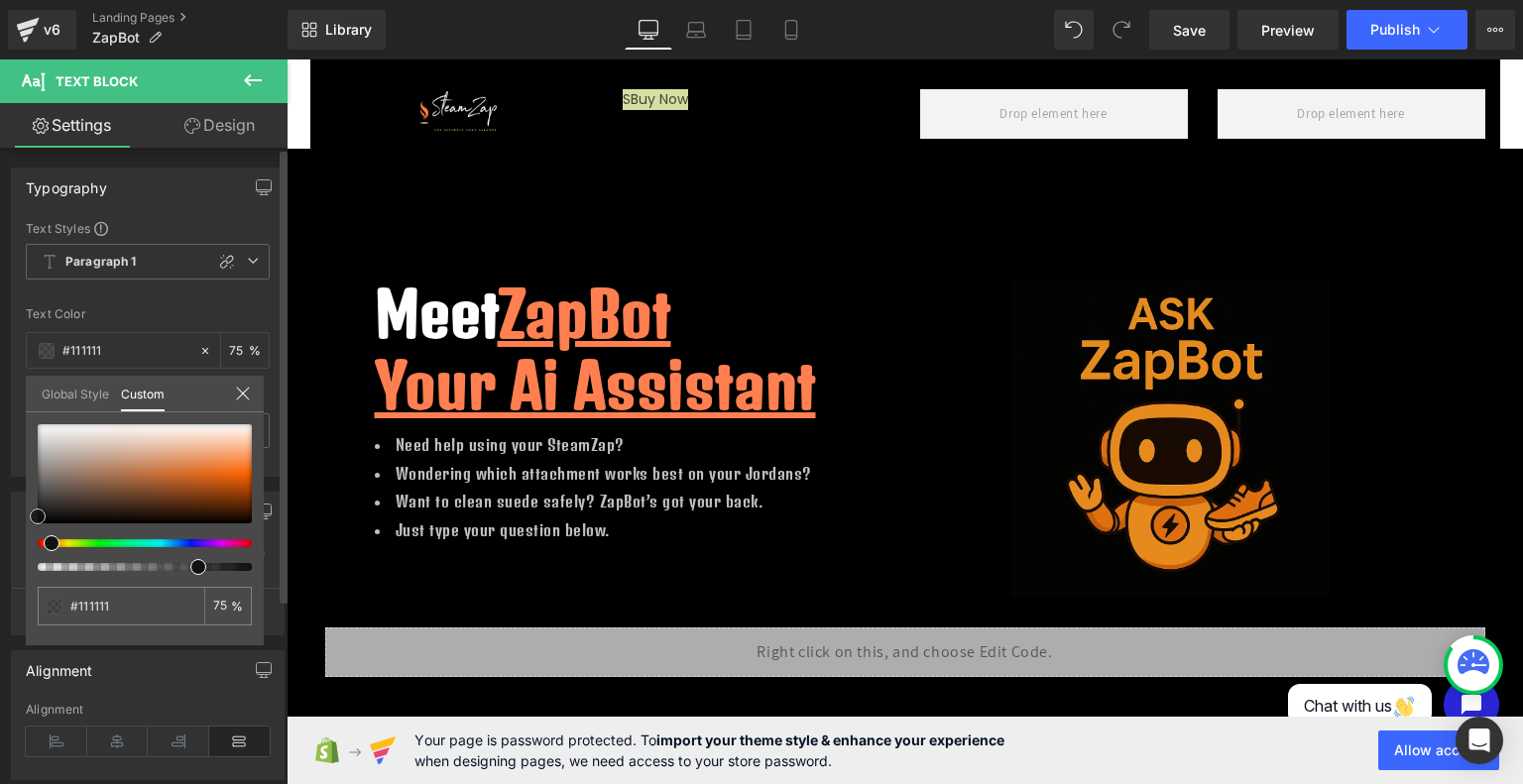 type on "#f66a12" 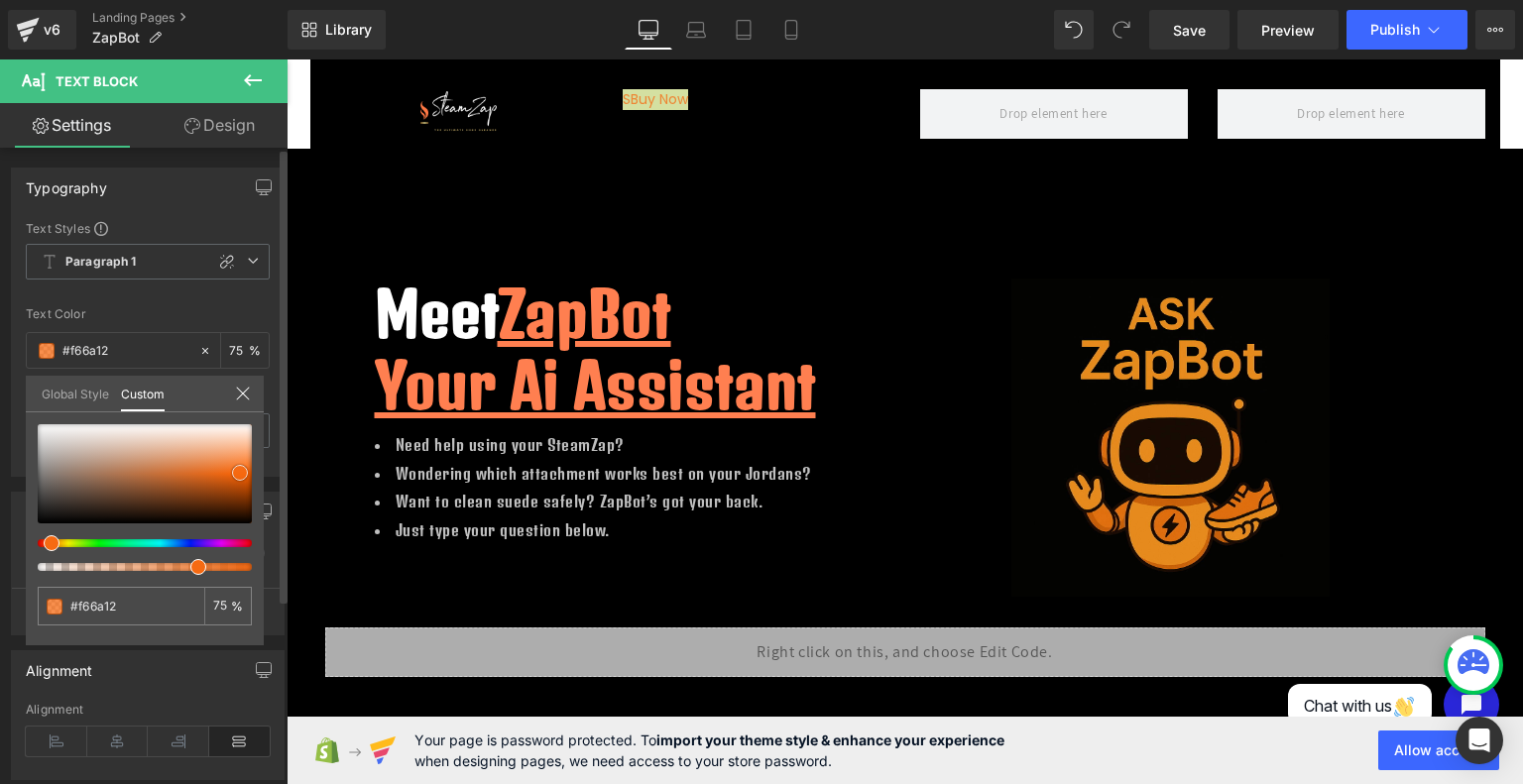 type on "#fa690f" 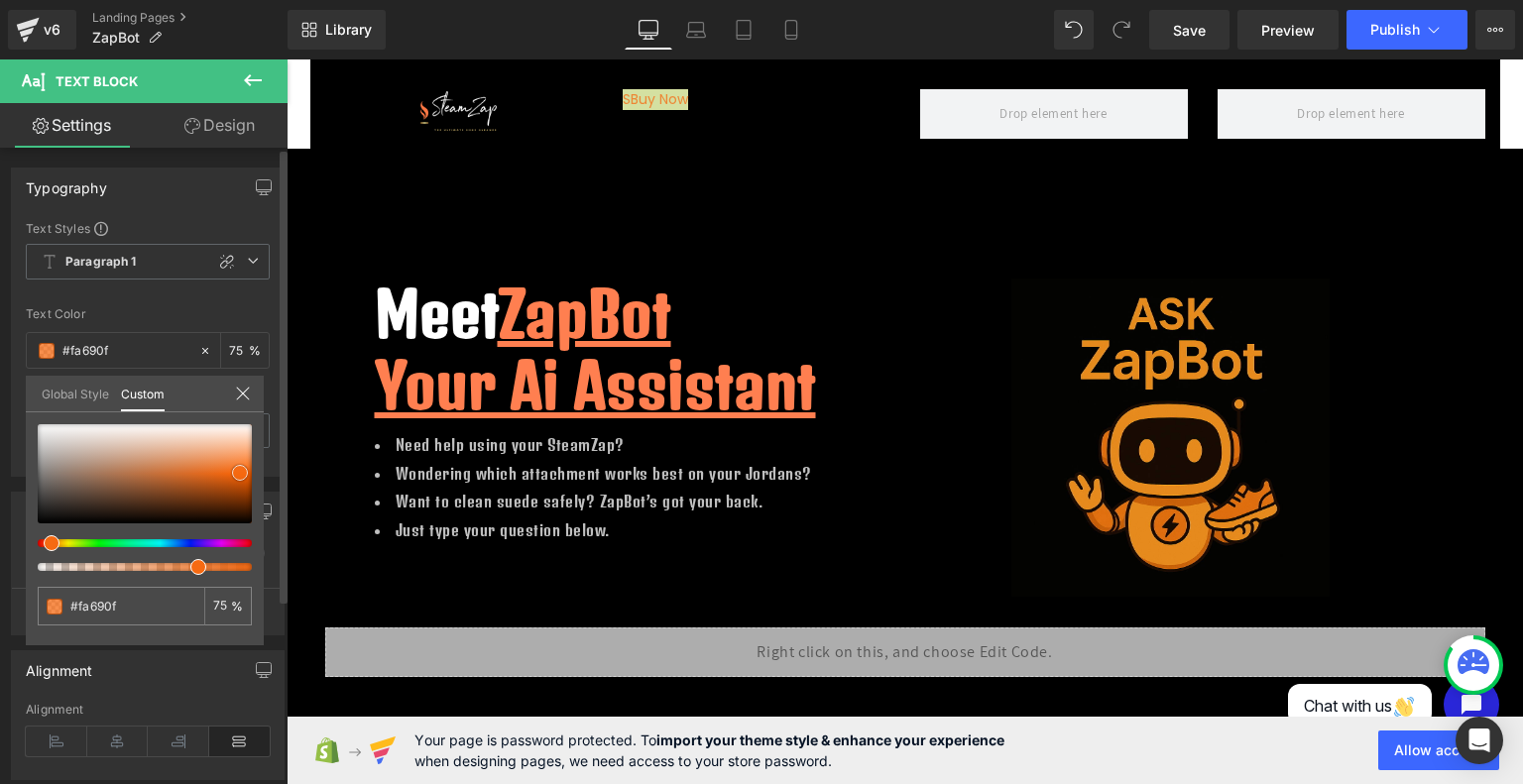 type on "#fb680d" 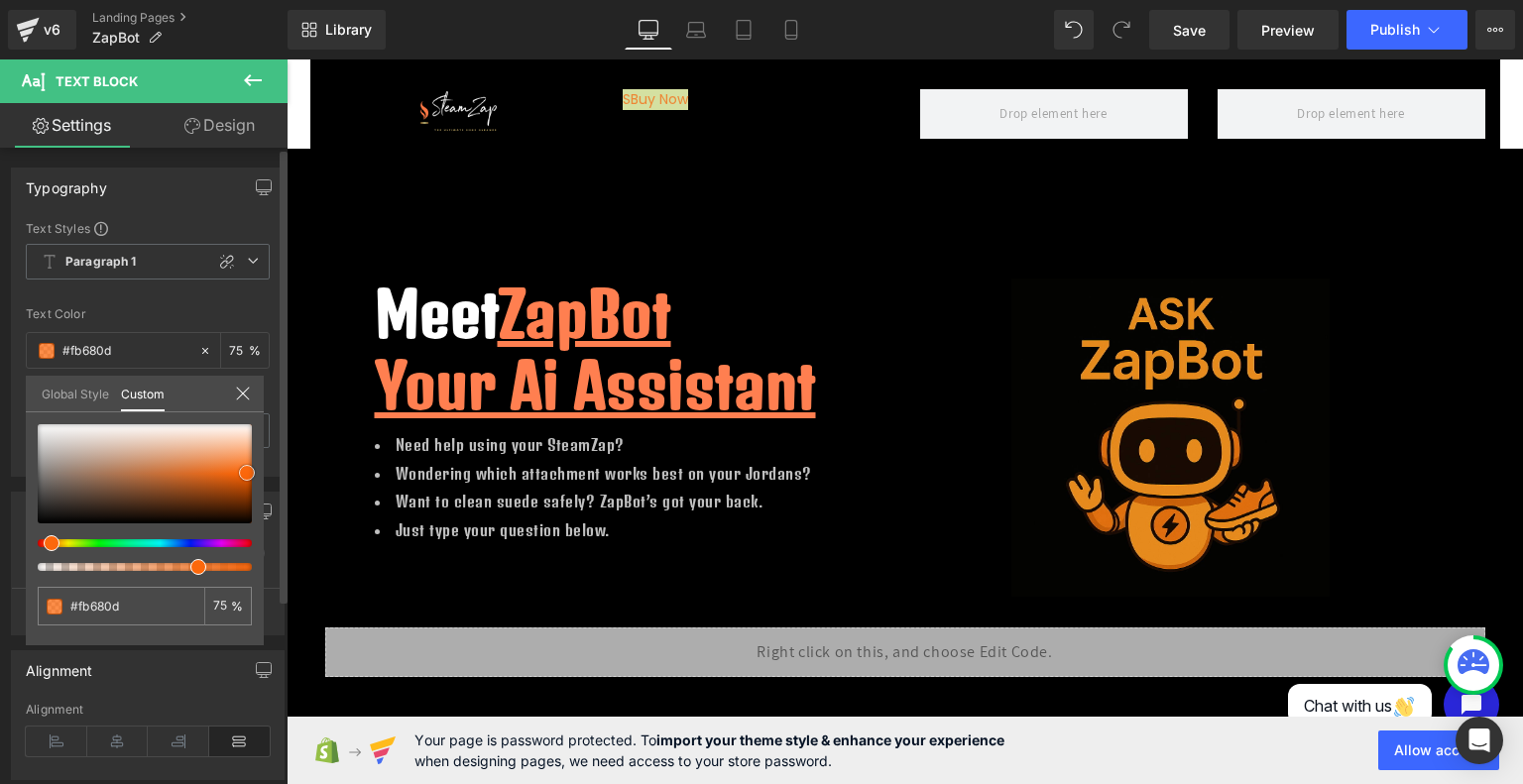 type on "#fc680c" 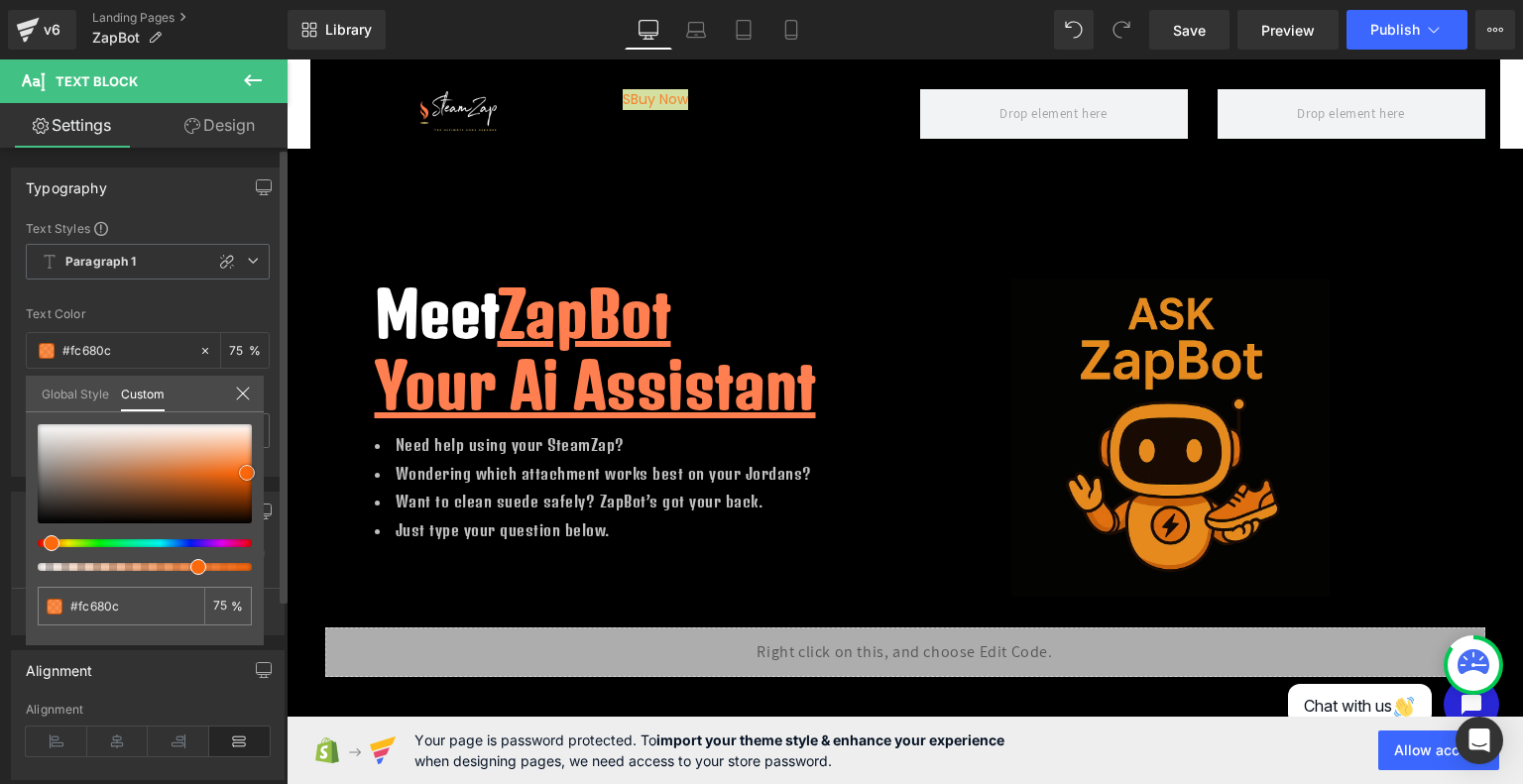click at bounding box center (145, 474) 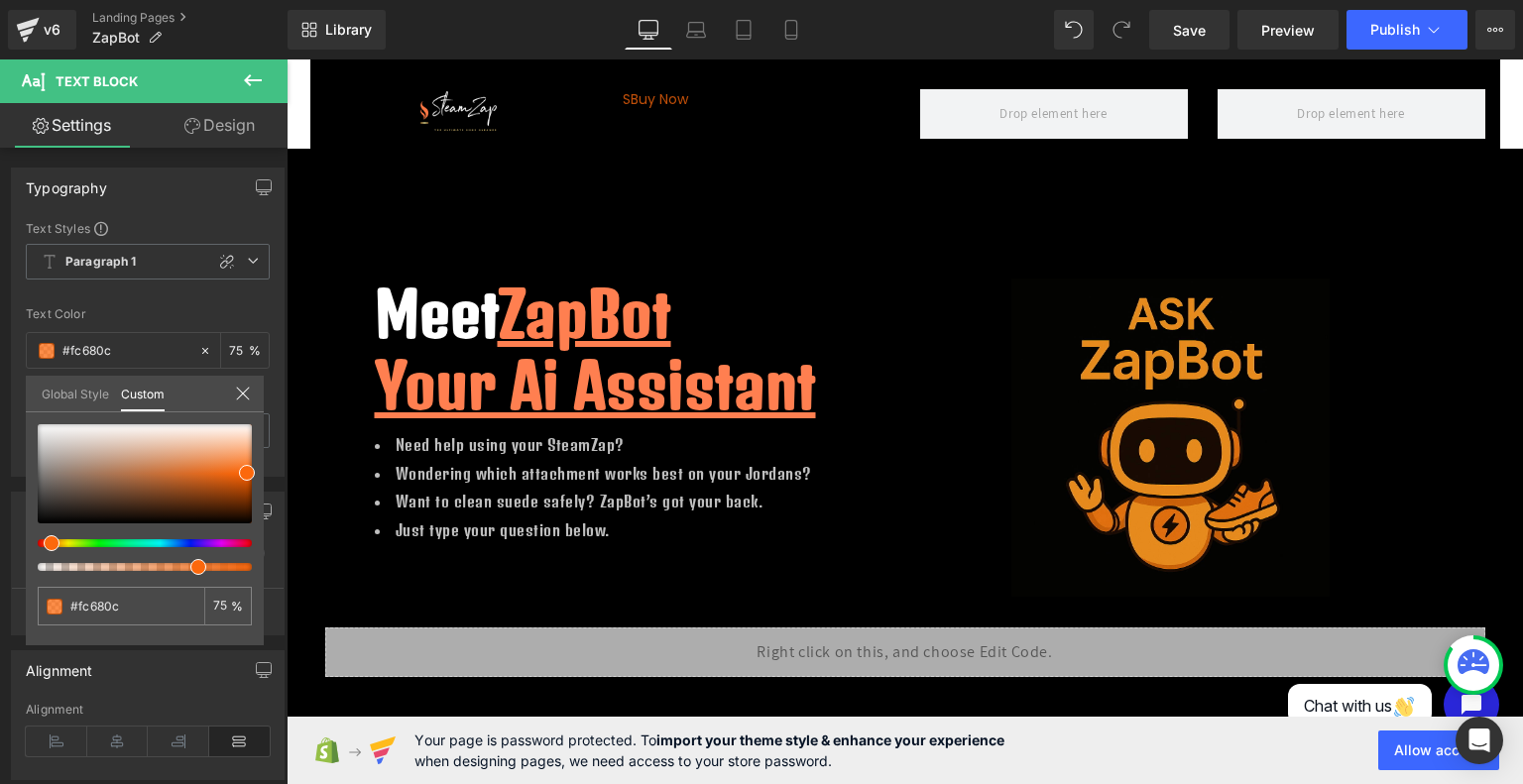click on "Image
SBuy Now
Text Block
Row
Hero Banner         Row         Meet  ZapBot  Your Ai Assistant Heading         Need help using your SteamZap?  Wondering which attachment works best on your Jordans? Want to clean suede safely? ZapBot’s got your back. Just type your question below.  Text Block         Image         Row         Row         Liquid         Row         Row         Contact: Backers@SteamZap.com  Phone: 2403807880  Address: 4596 12th Ave N. St. Petersburg Fl 33713 Text Block         Row         Row
Select your layout" at bounding box center [904, 630] 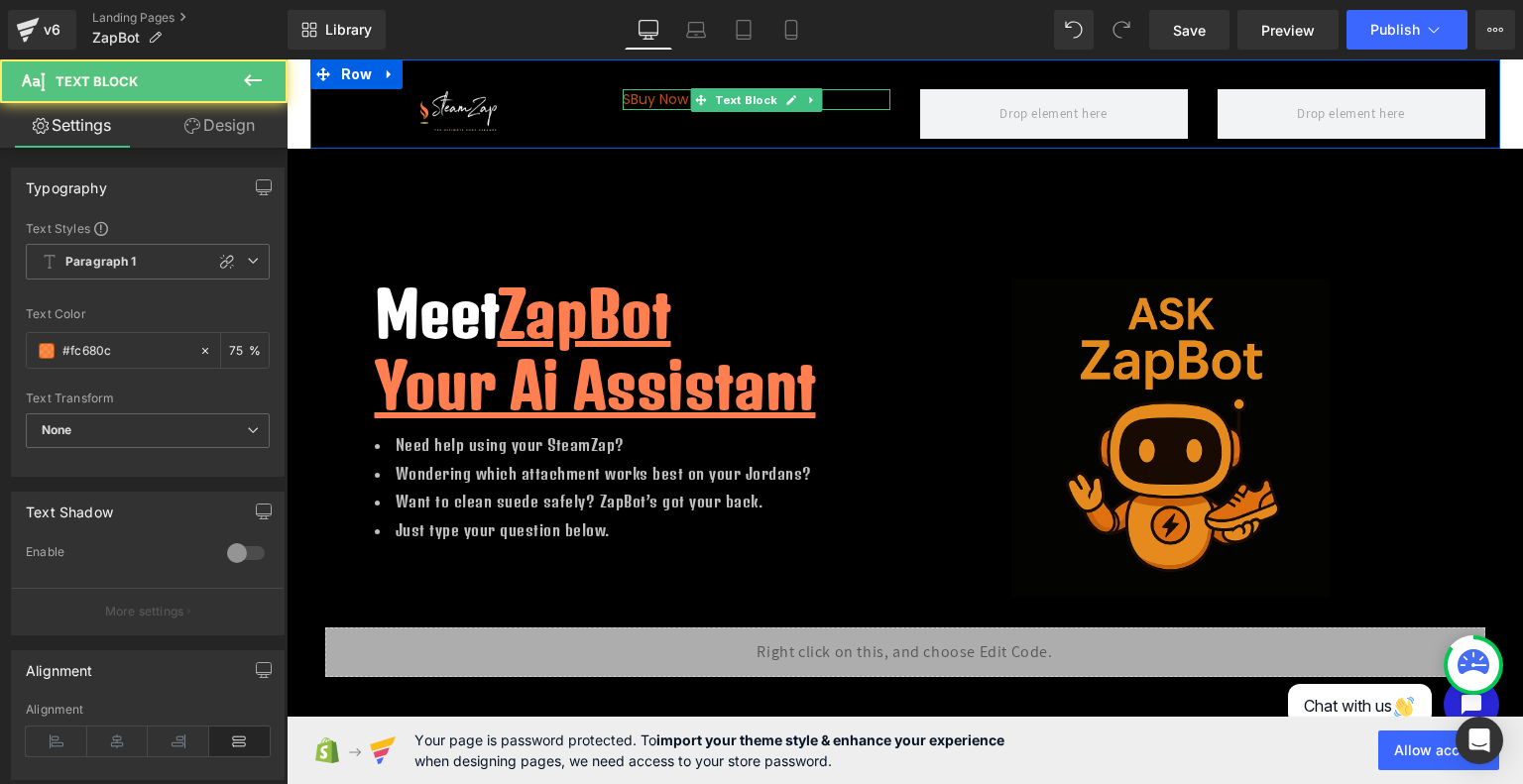 click on "SBuy Now" at bounding box center (757, 99) 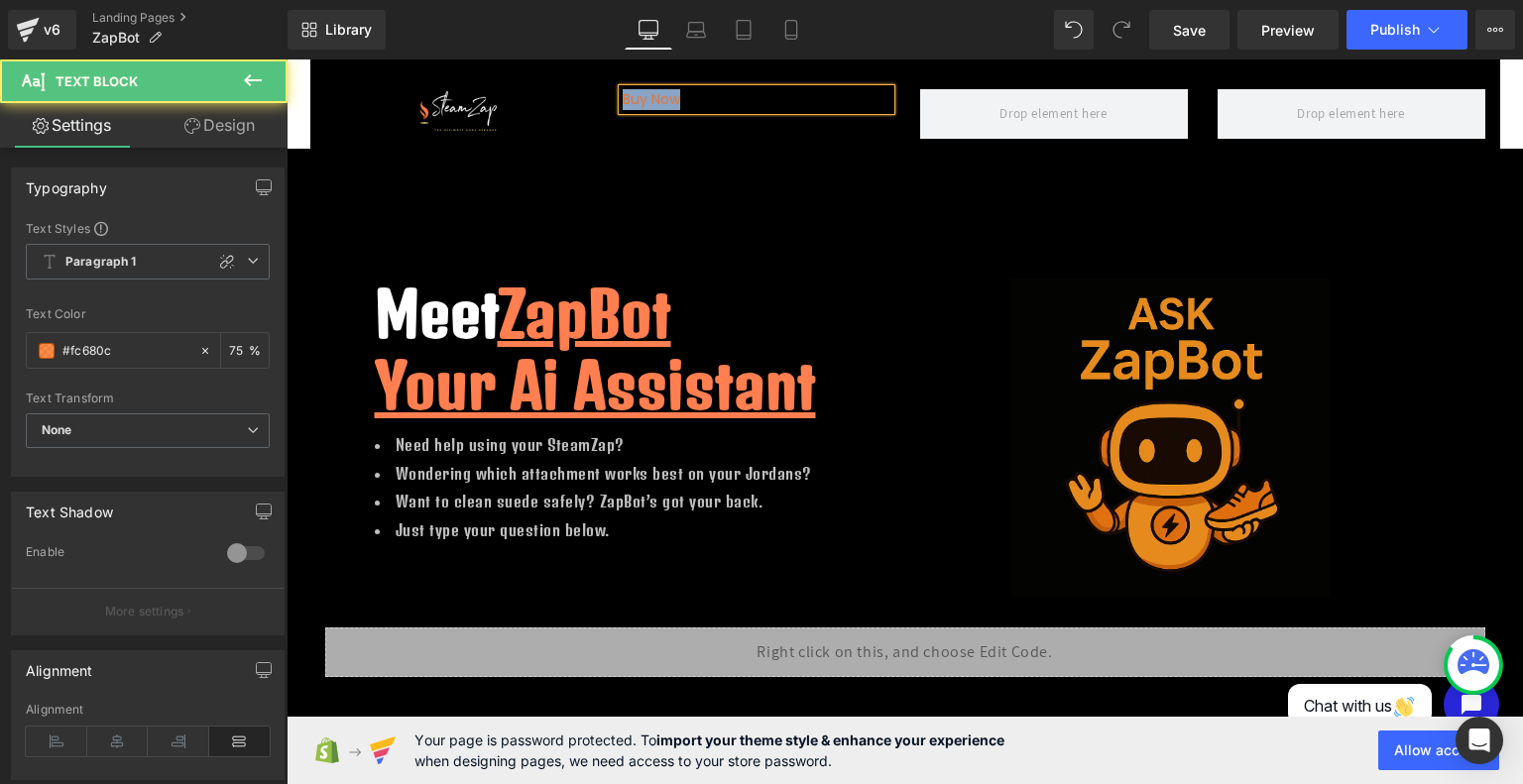 drag, startPoint x: 697, startPoint y: 98, endPoint x: 559, endPoint y: 111, distance: 138.61097 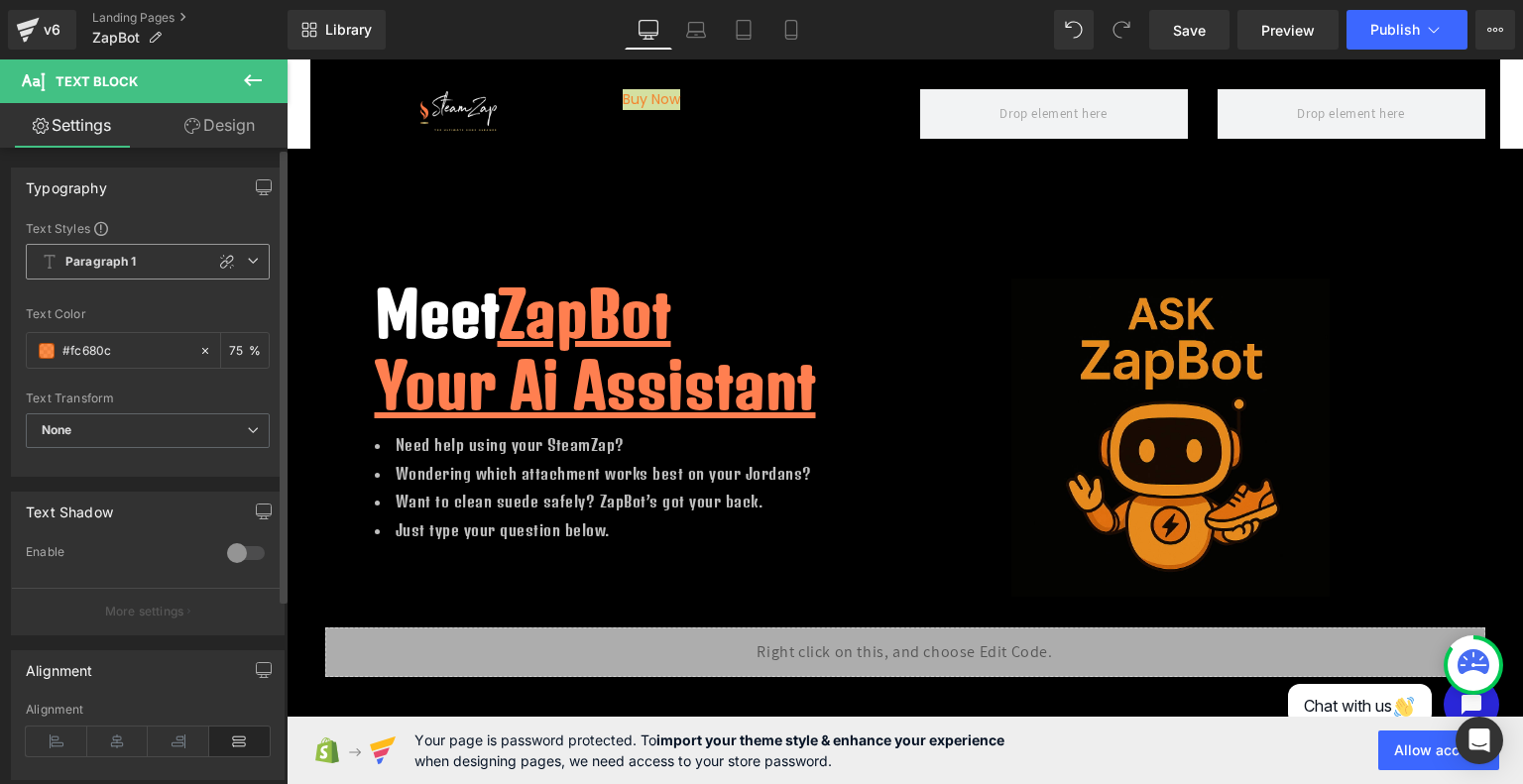 click at bounding box center [253, 261] 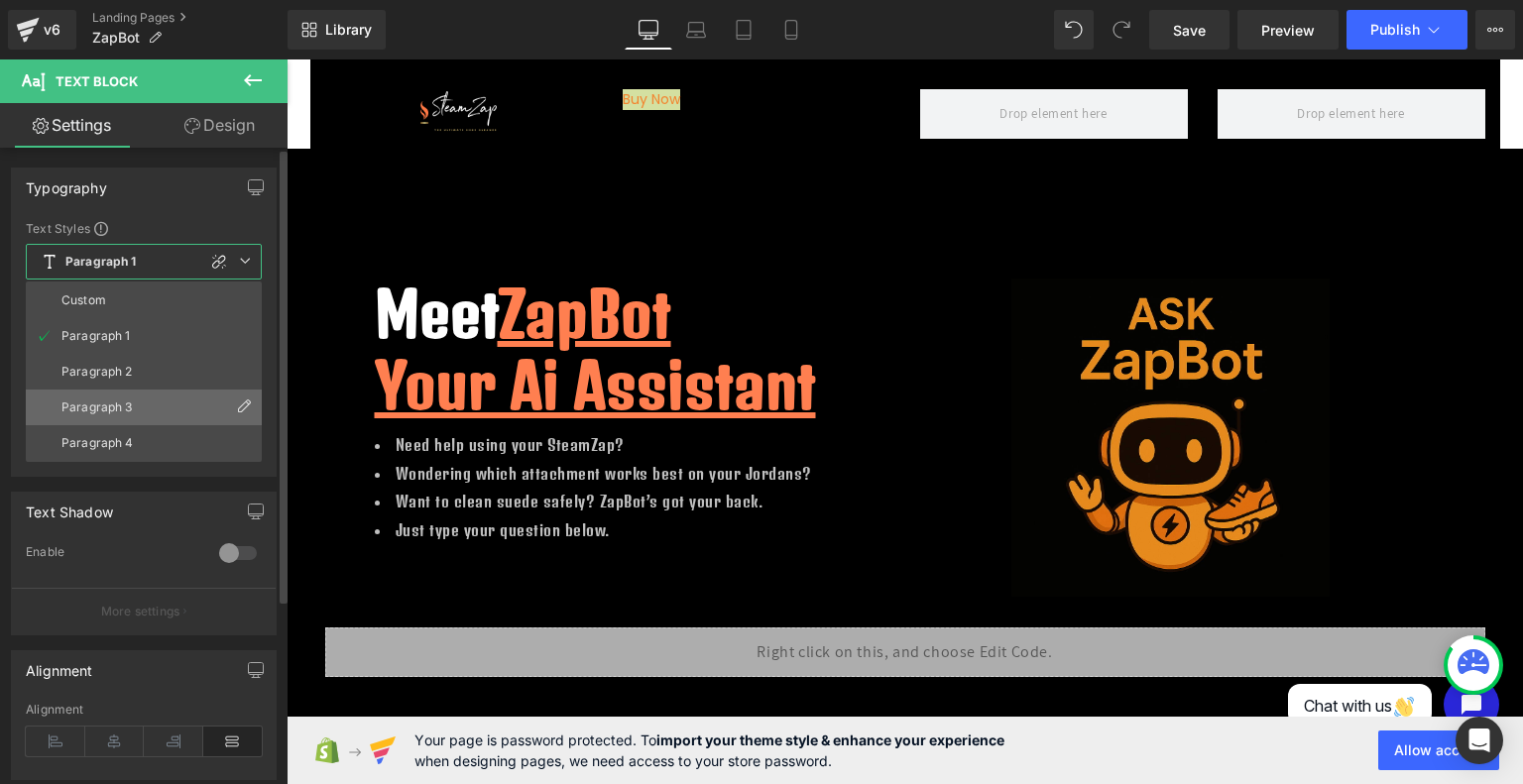 click on "Paragraph 3" at bounding box center (97, 407) 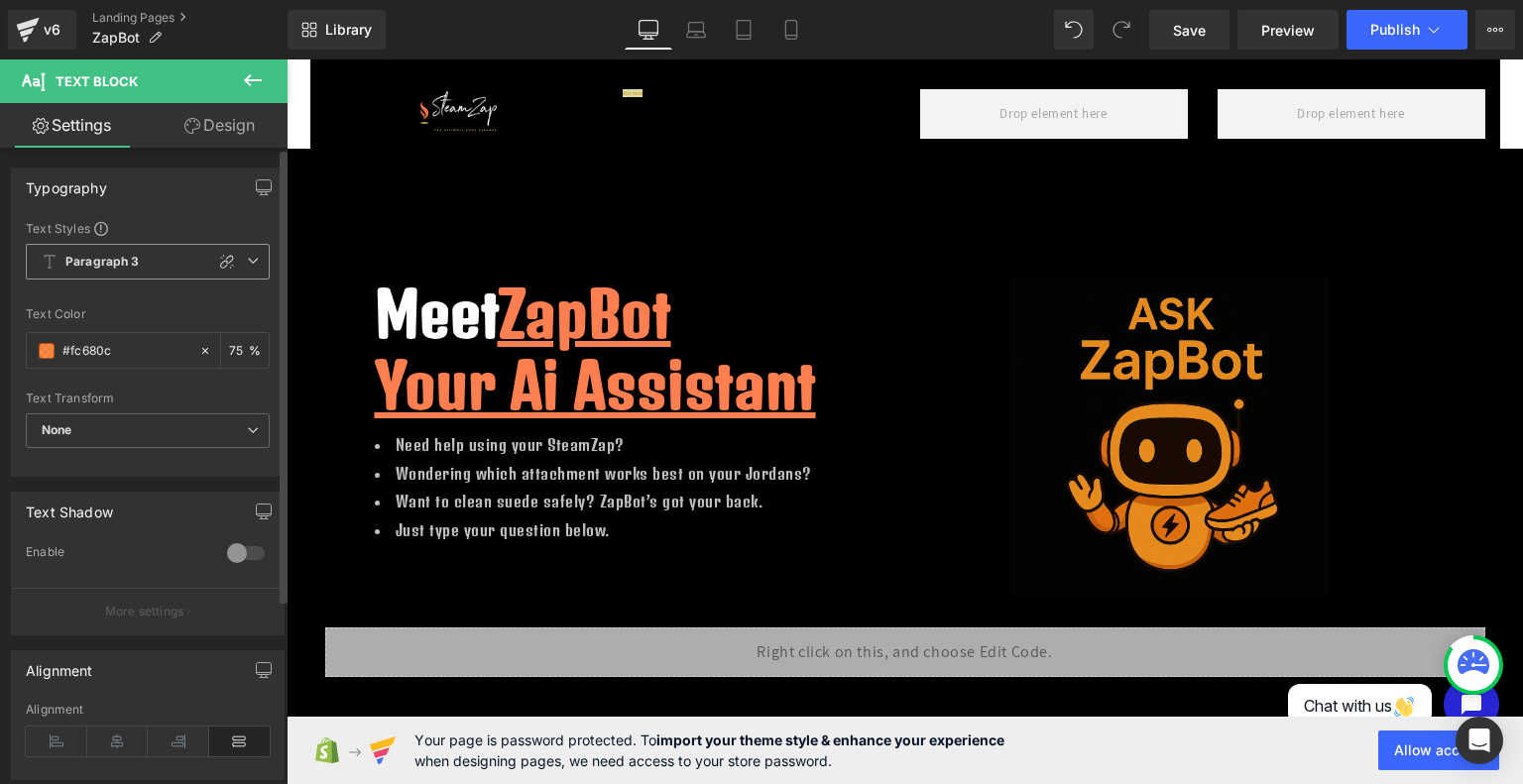click at bounding box center (253, 261) 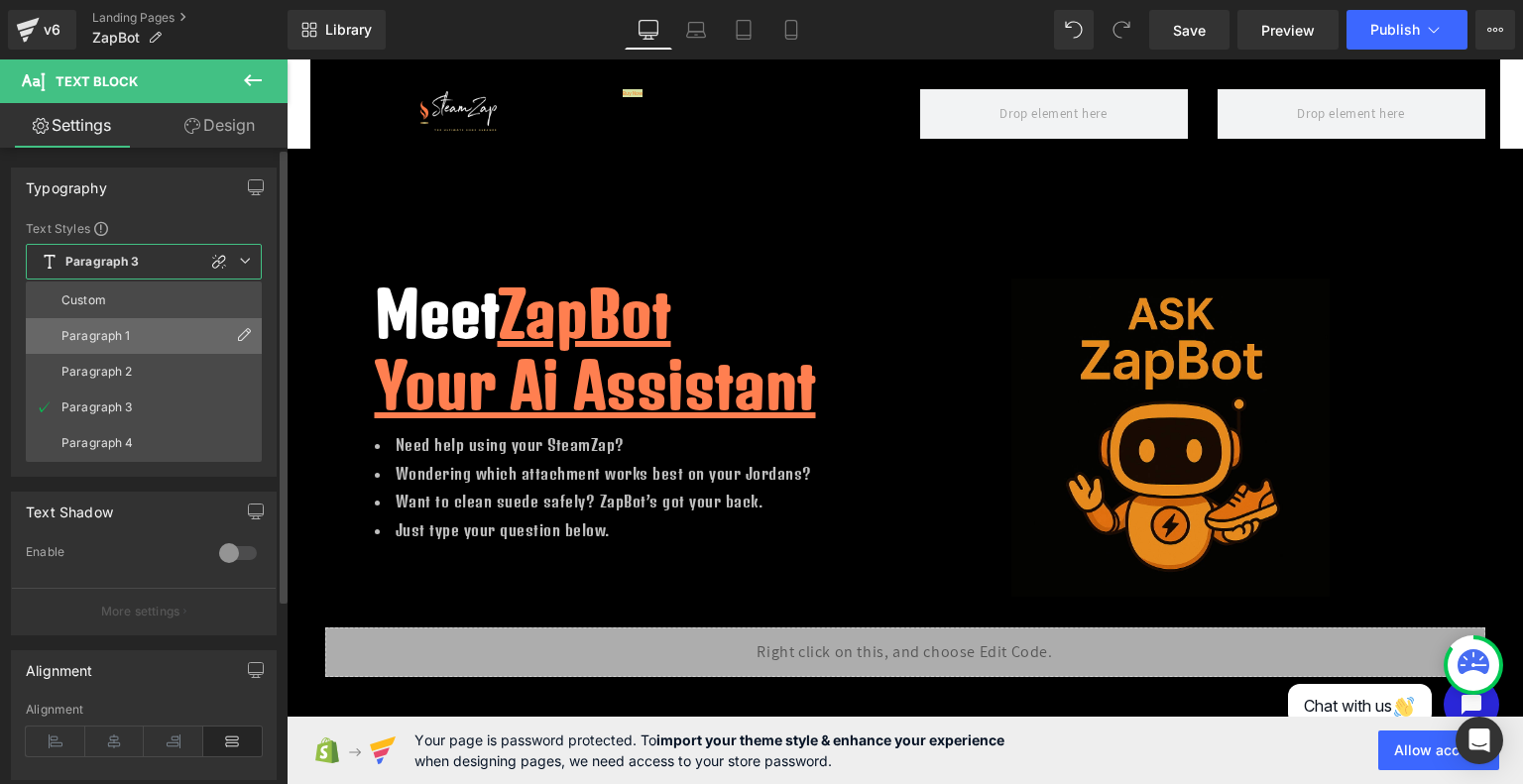 click on "Paragraph 1" at bounding box center (96, 336) 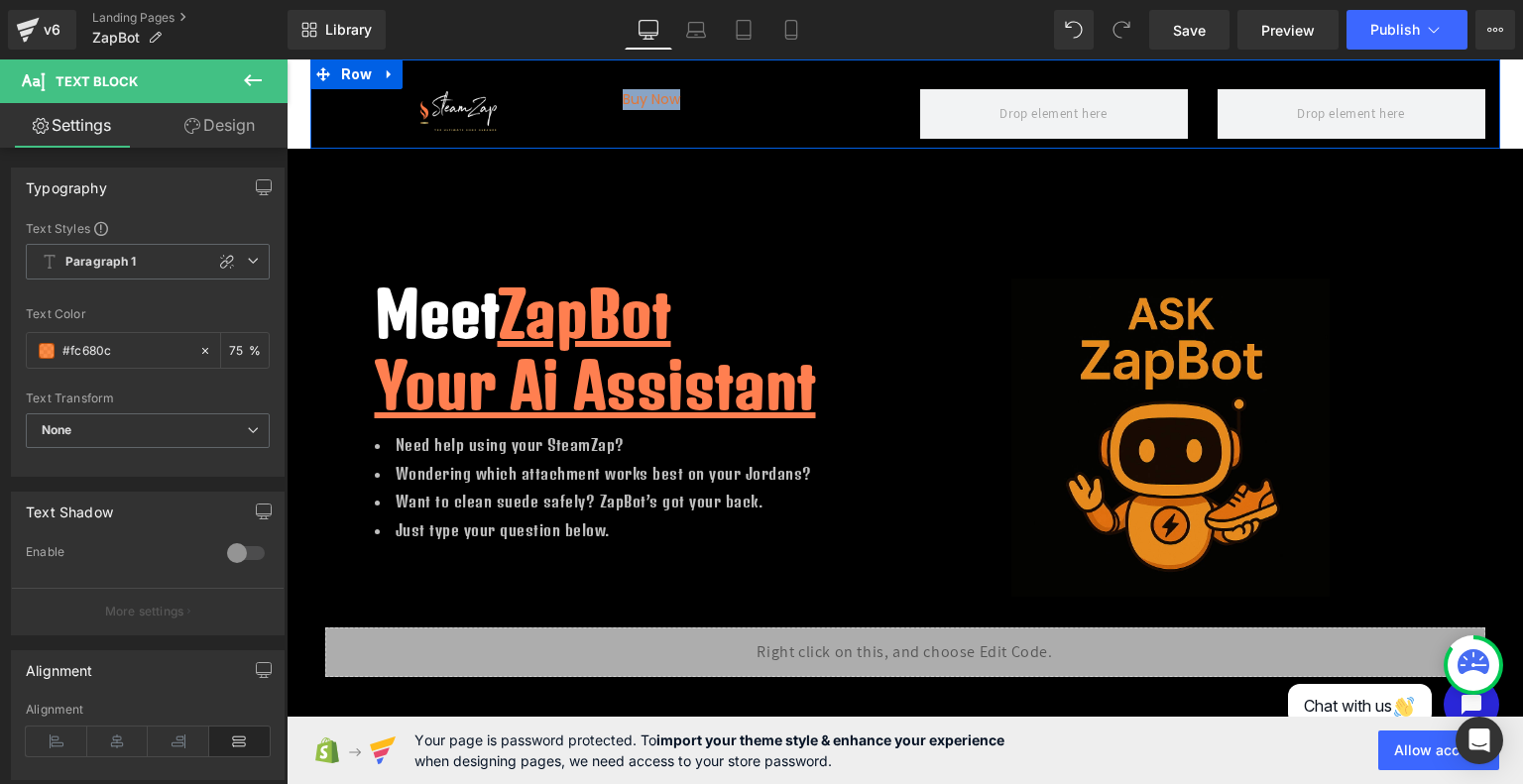 click on "Image
Buy Now
Text Block
Row" at bounding box center [905, 104] 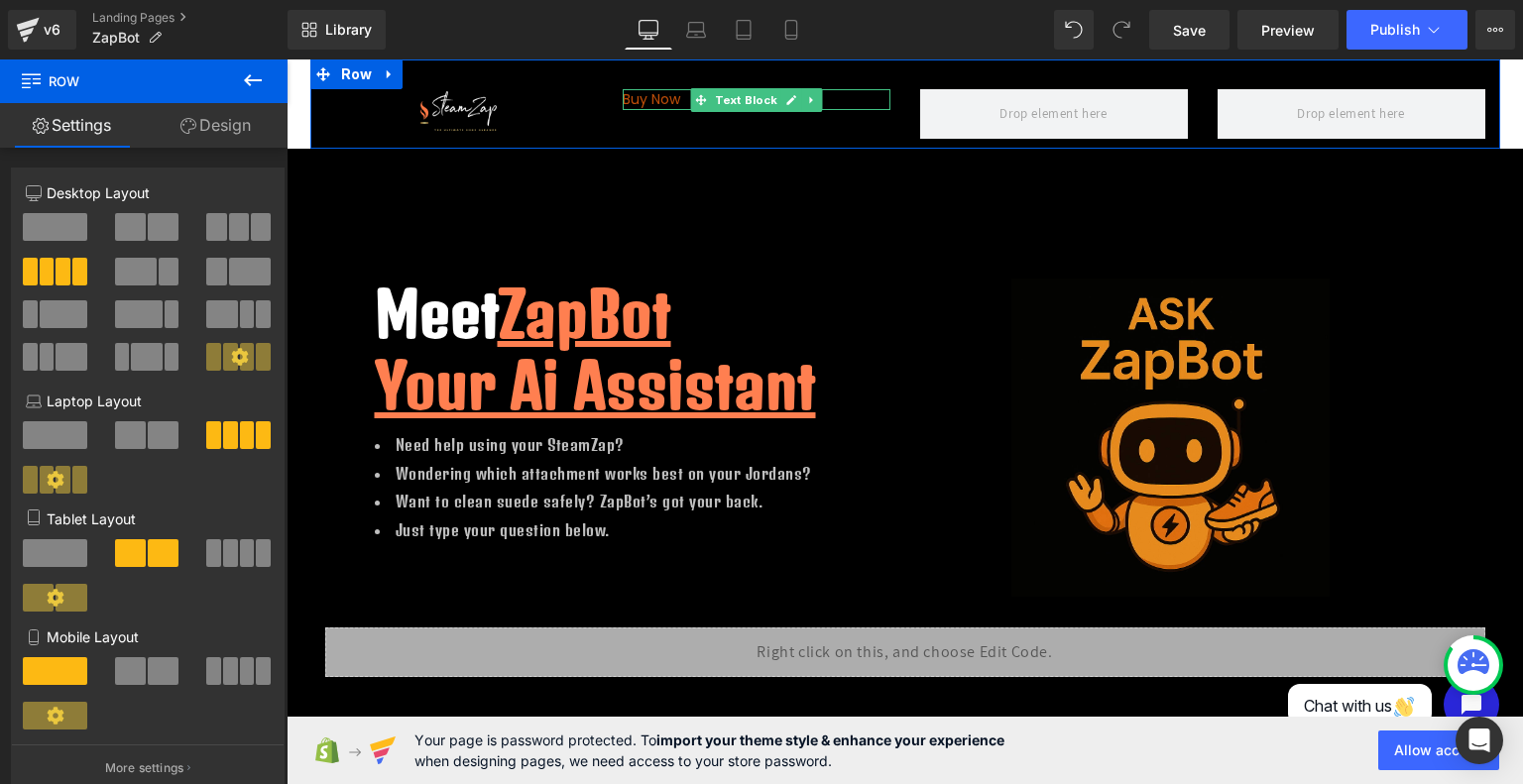 click on "Buy Now" at bounding box center (757, 99) 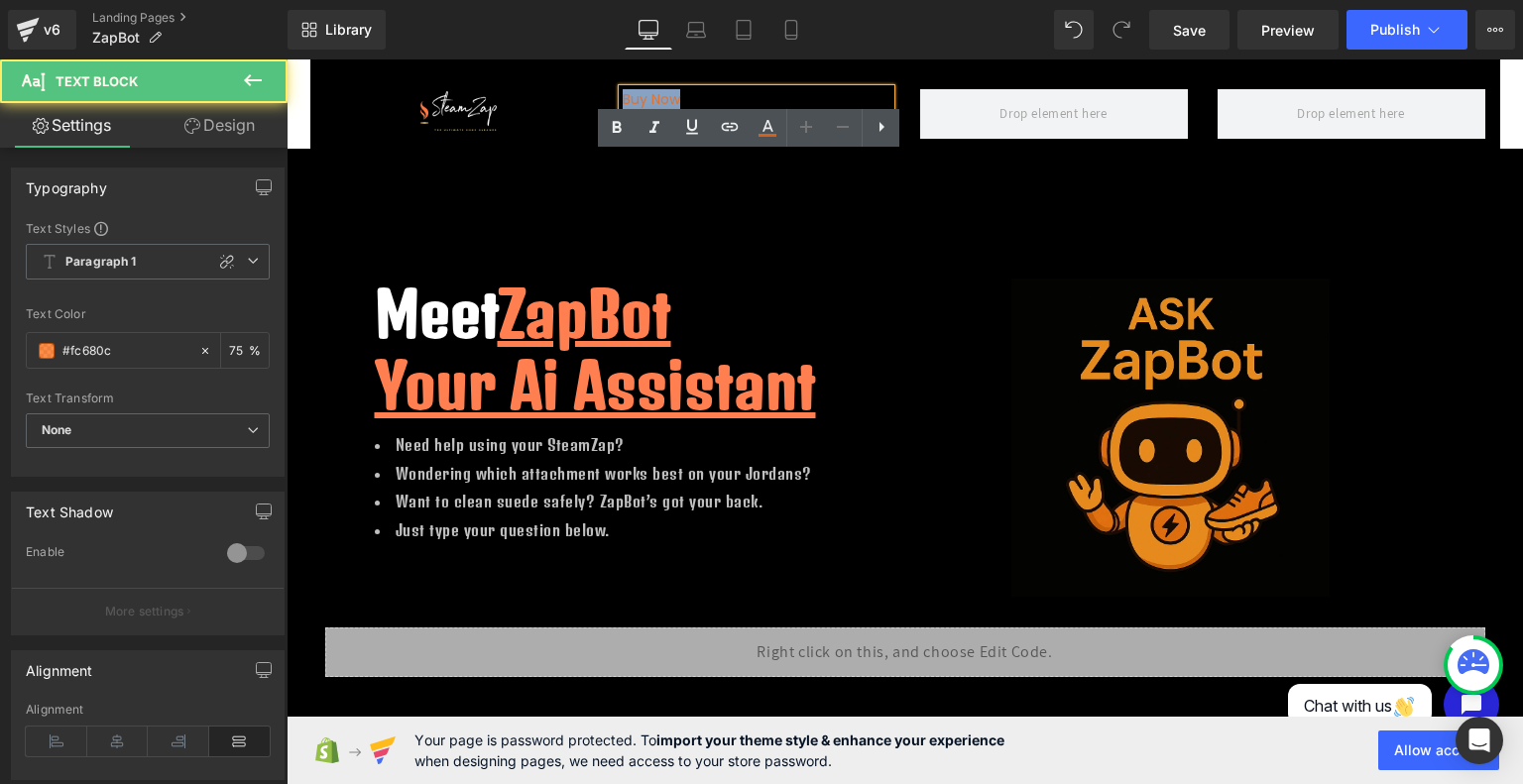 drag, startPoint x: 700, startPoint y: 91, endPoint x: 600, endPoint y: 92, distance: 100.005 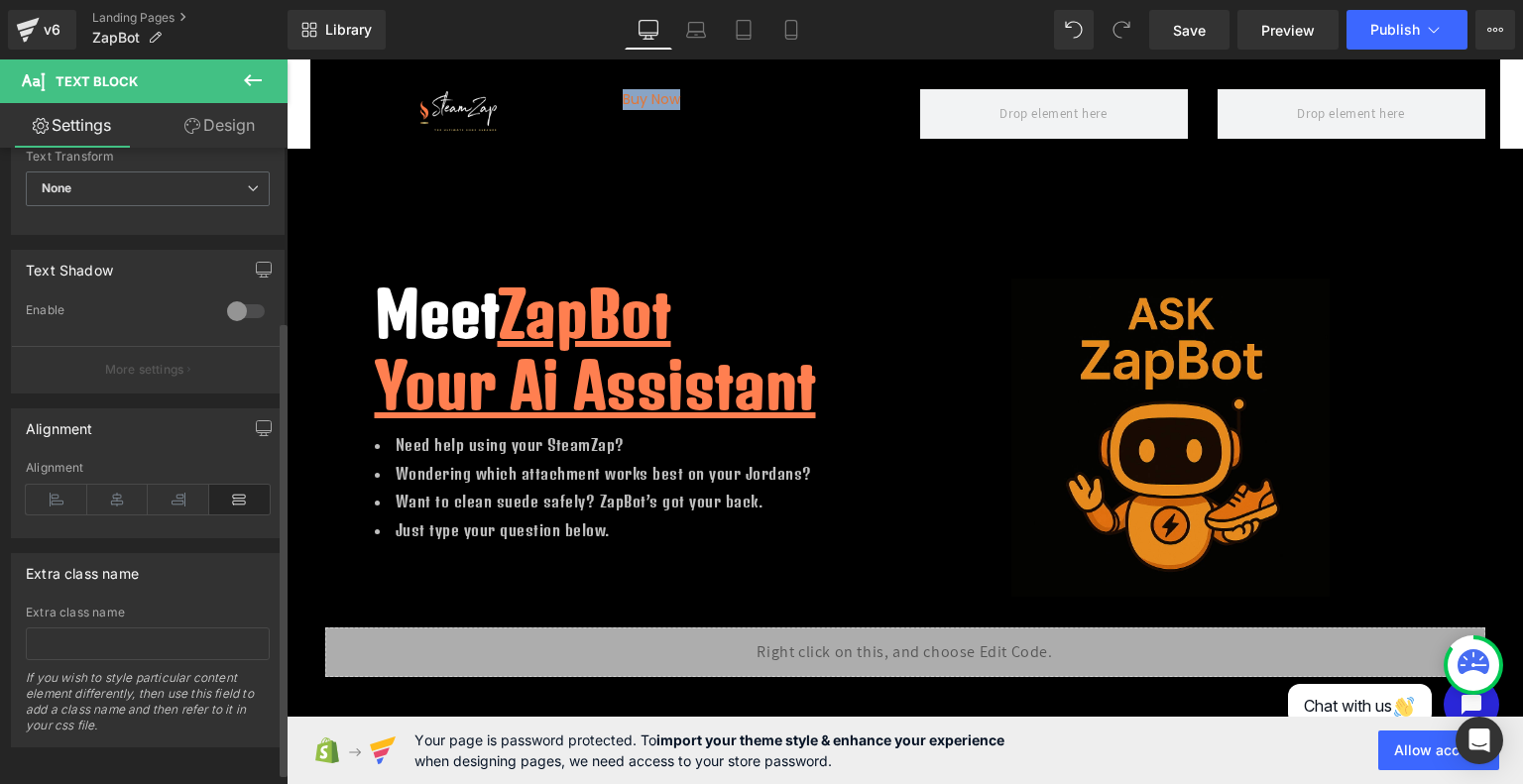 scroll, scrollTop: 242, scrollLeft: 0, axis: vertical 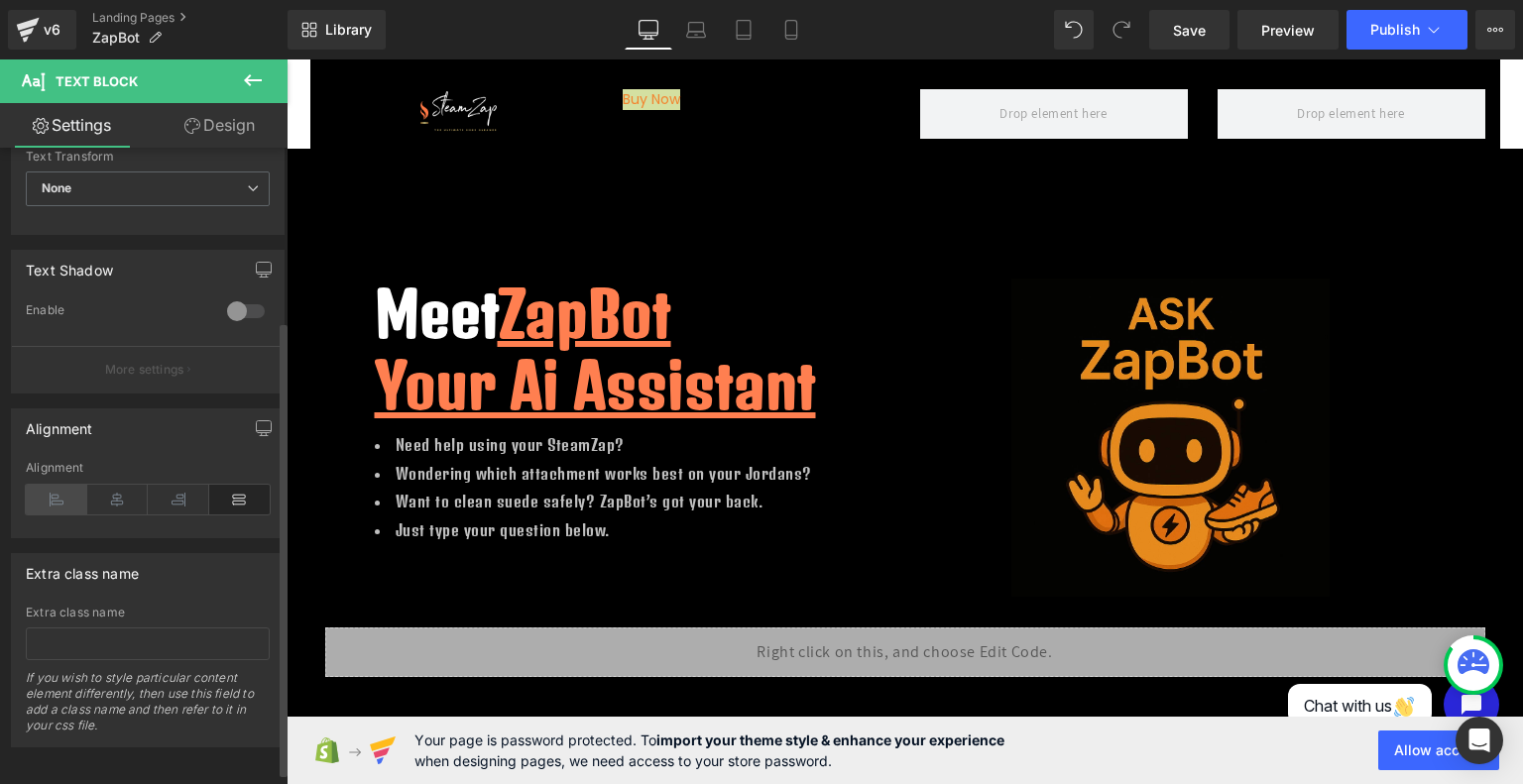 click at bounding box center (57, 500) 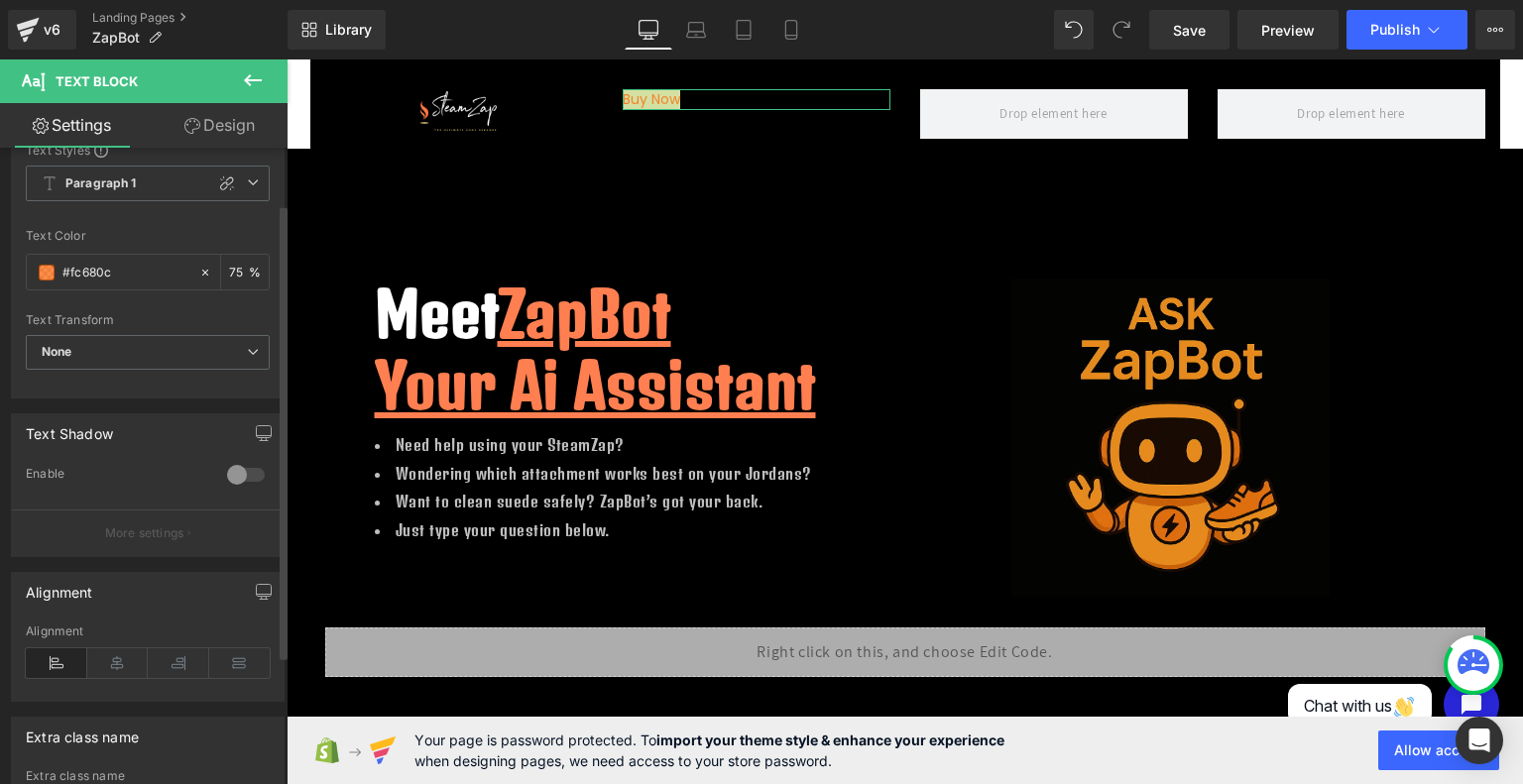 scroll, scrollTop: 0, scrollLeft: 0, axis: both 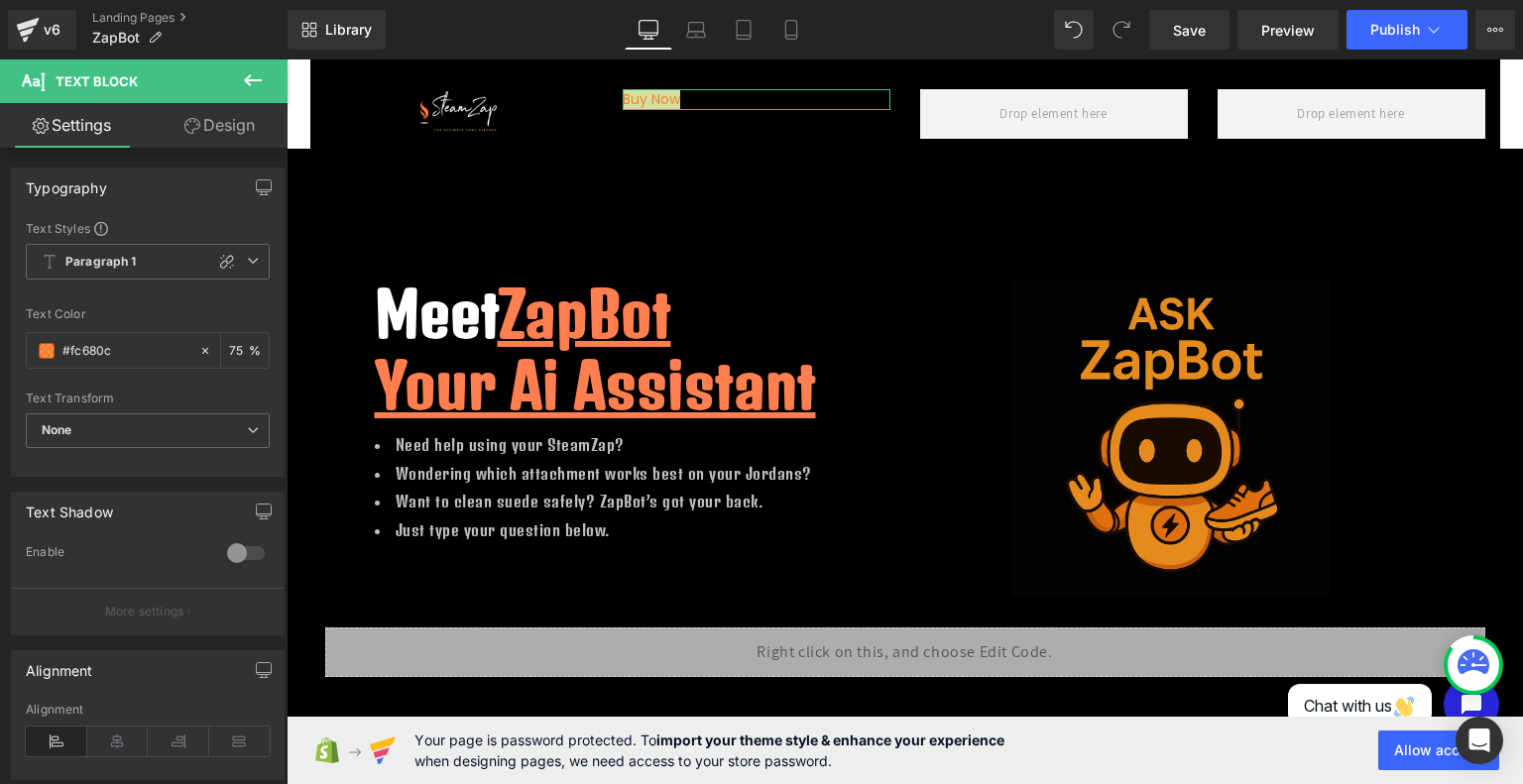 click on "Design" at bounding box center [219, 125] 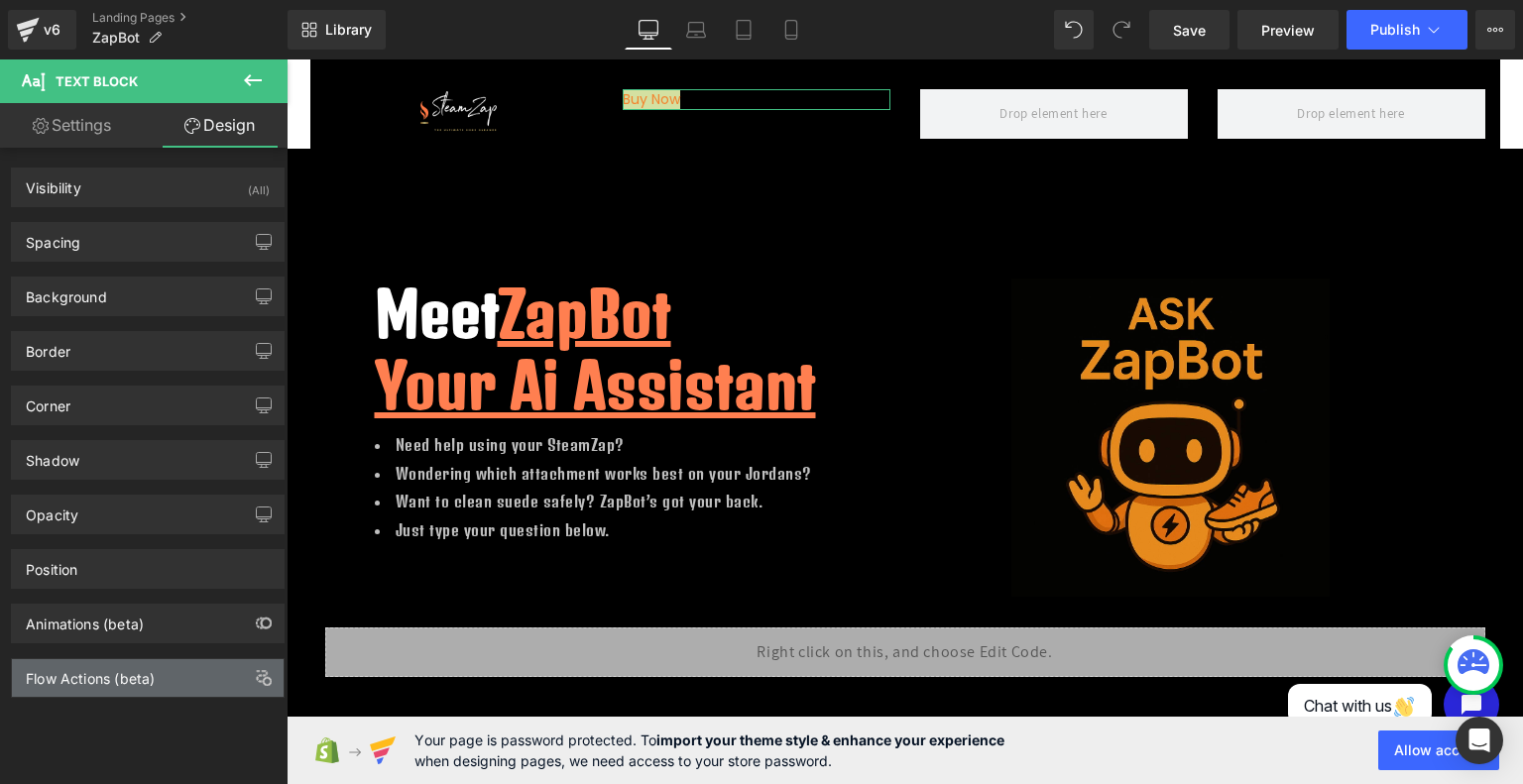 click on "Flow Actions (beta)" at bounding box center (90, 673) 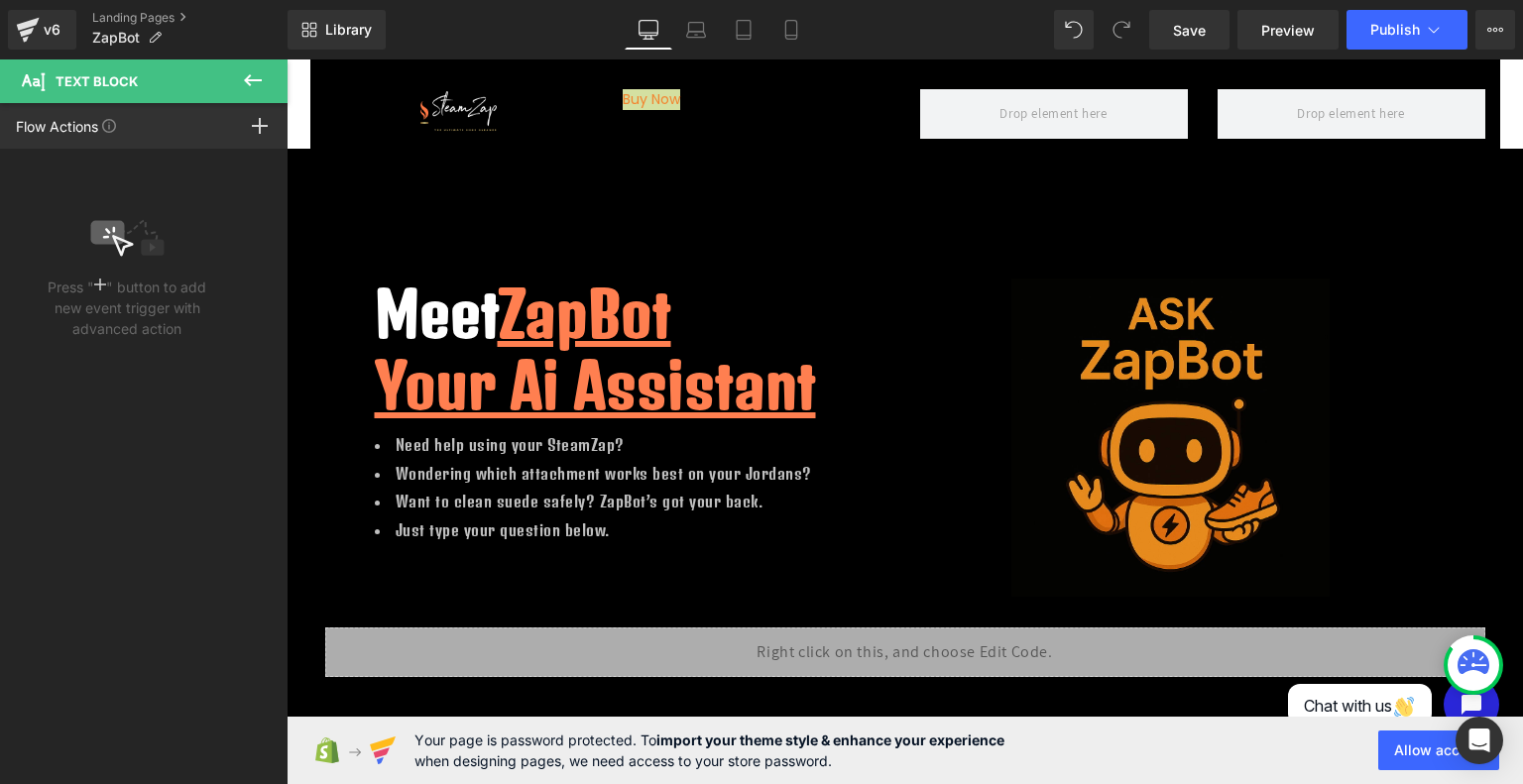 click 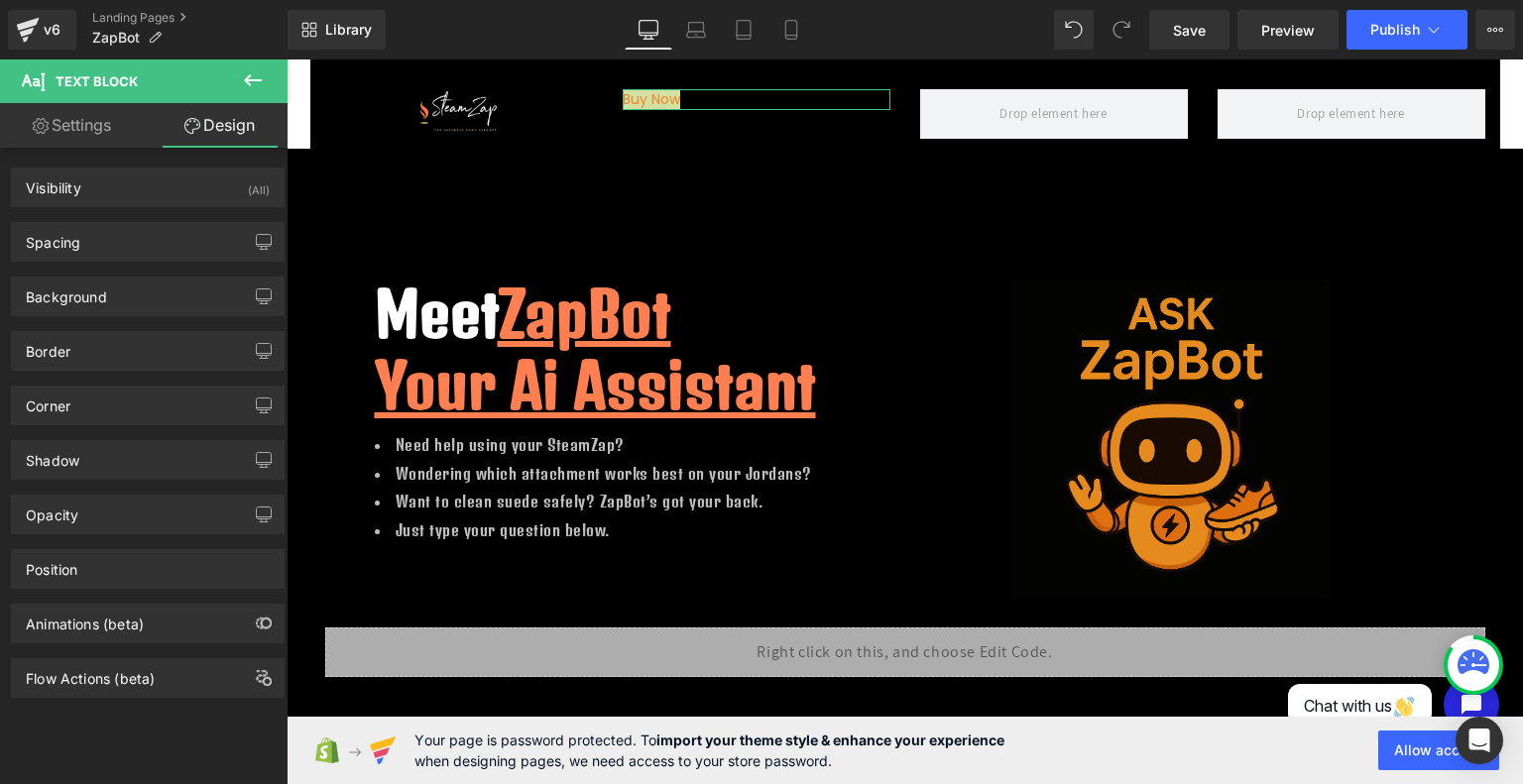 click on "Settings" at bounding box center [71, 125] 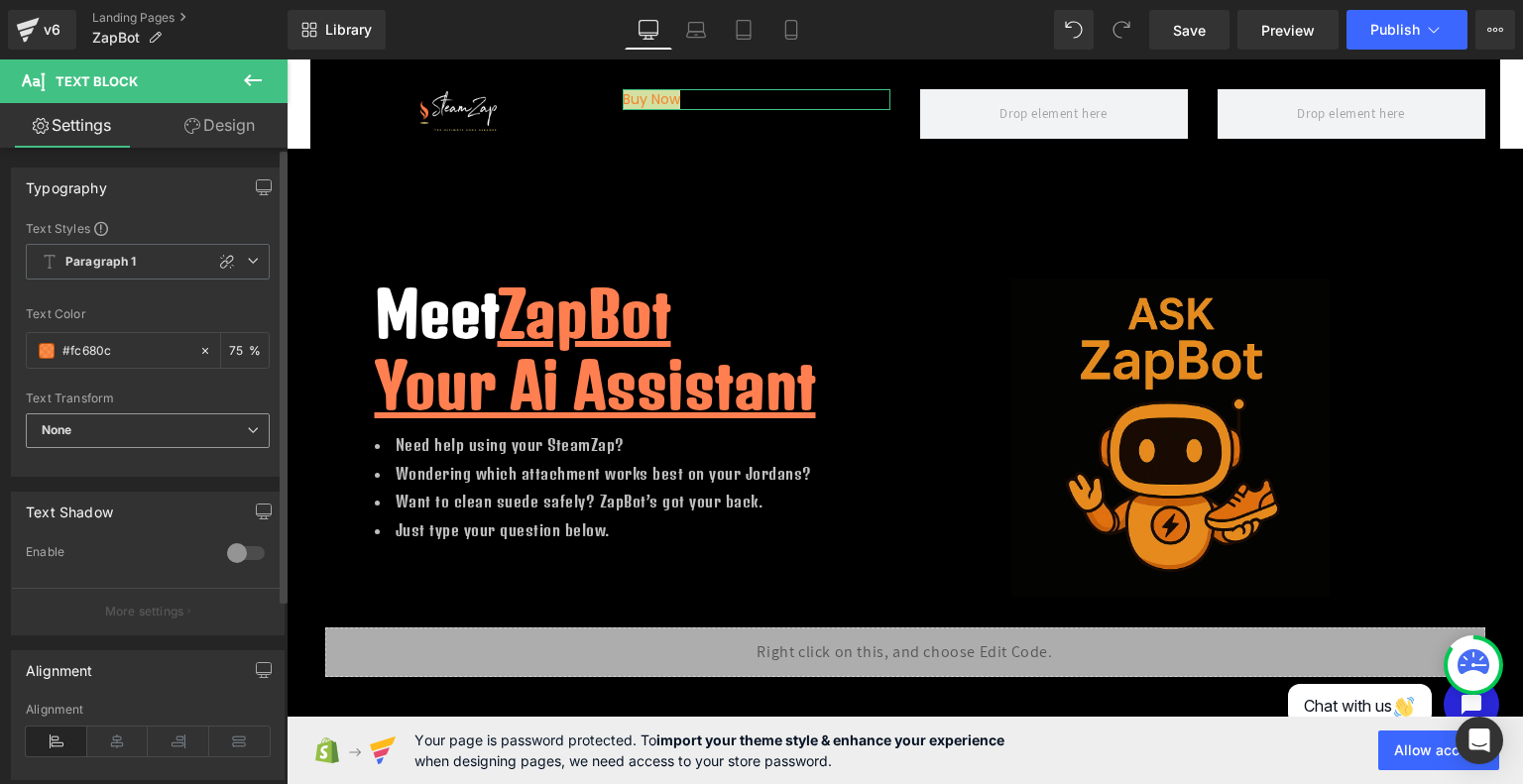 click on "None" at bounding box center (148, 430) 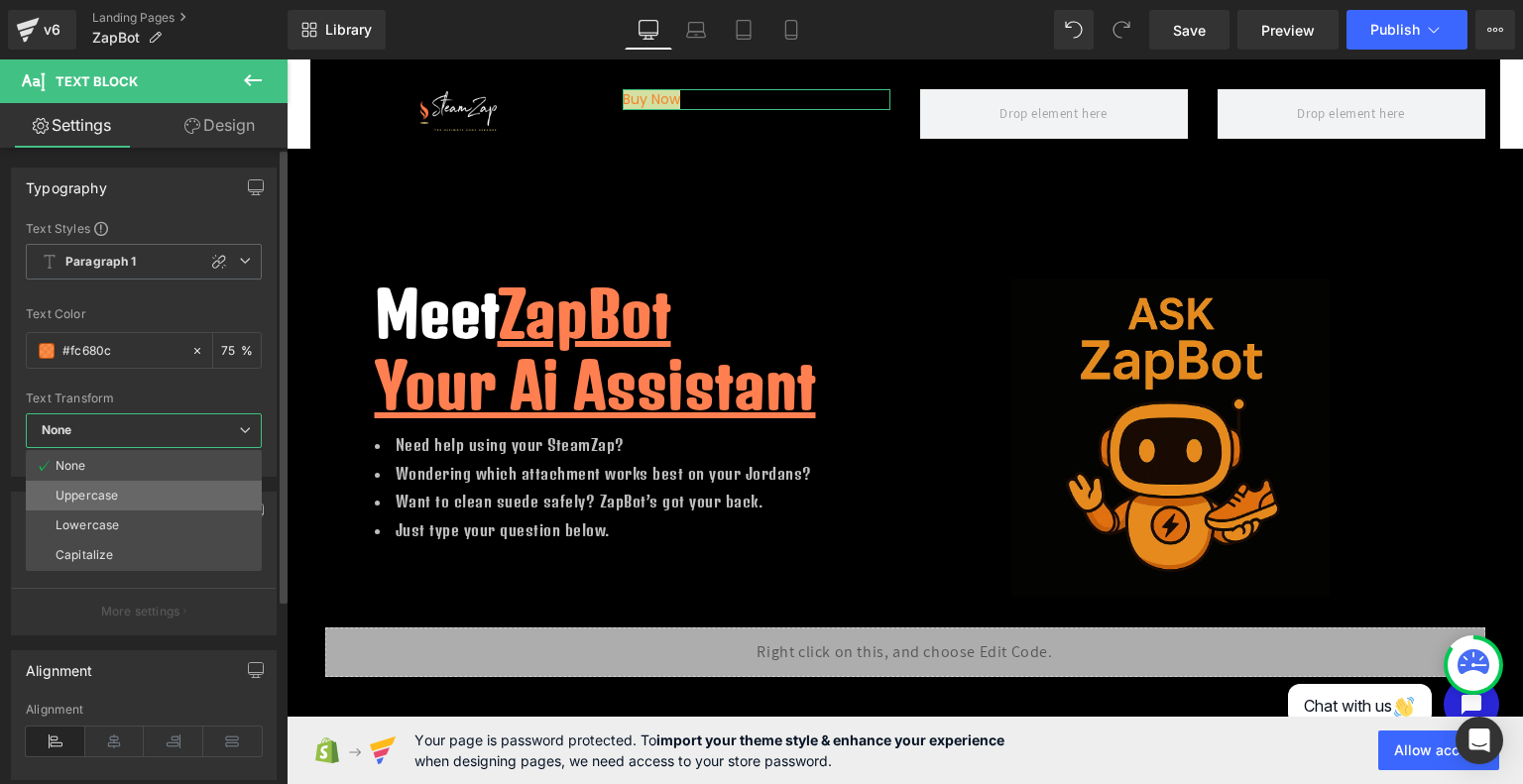 click on "Uppercase" at bounding box center (86, 496) 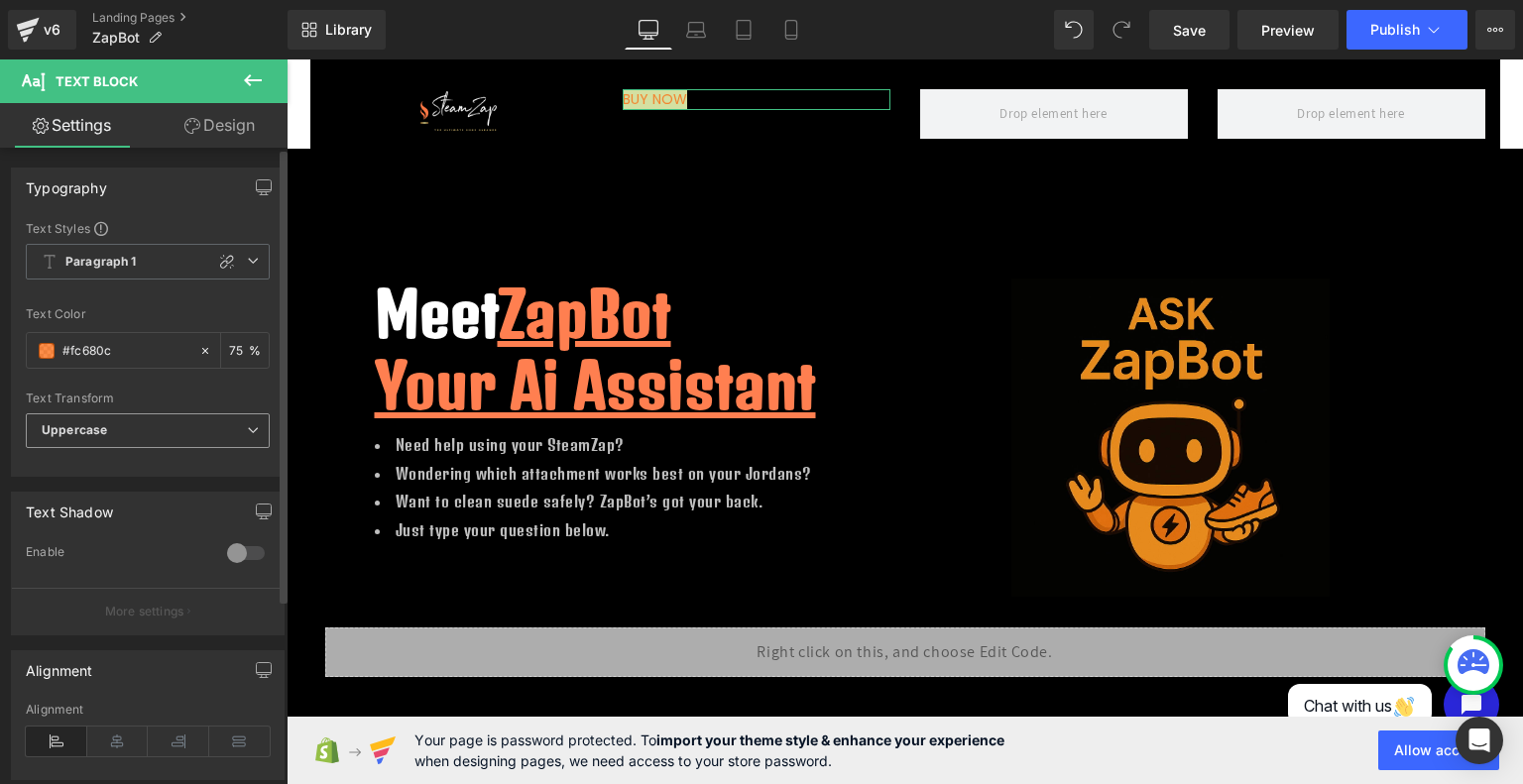 scroll, scrollTop: 7, scrollLeft: 0, axis: vertical 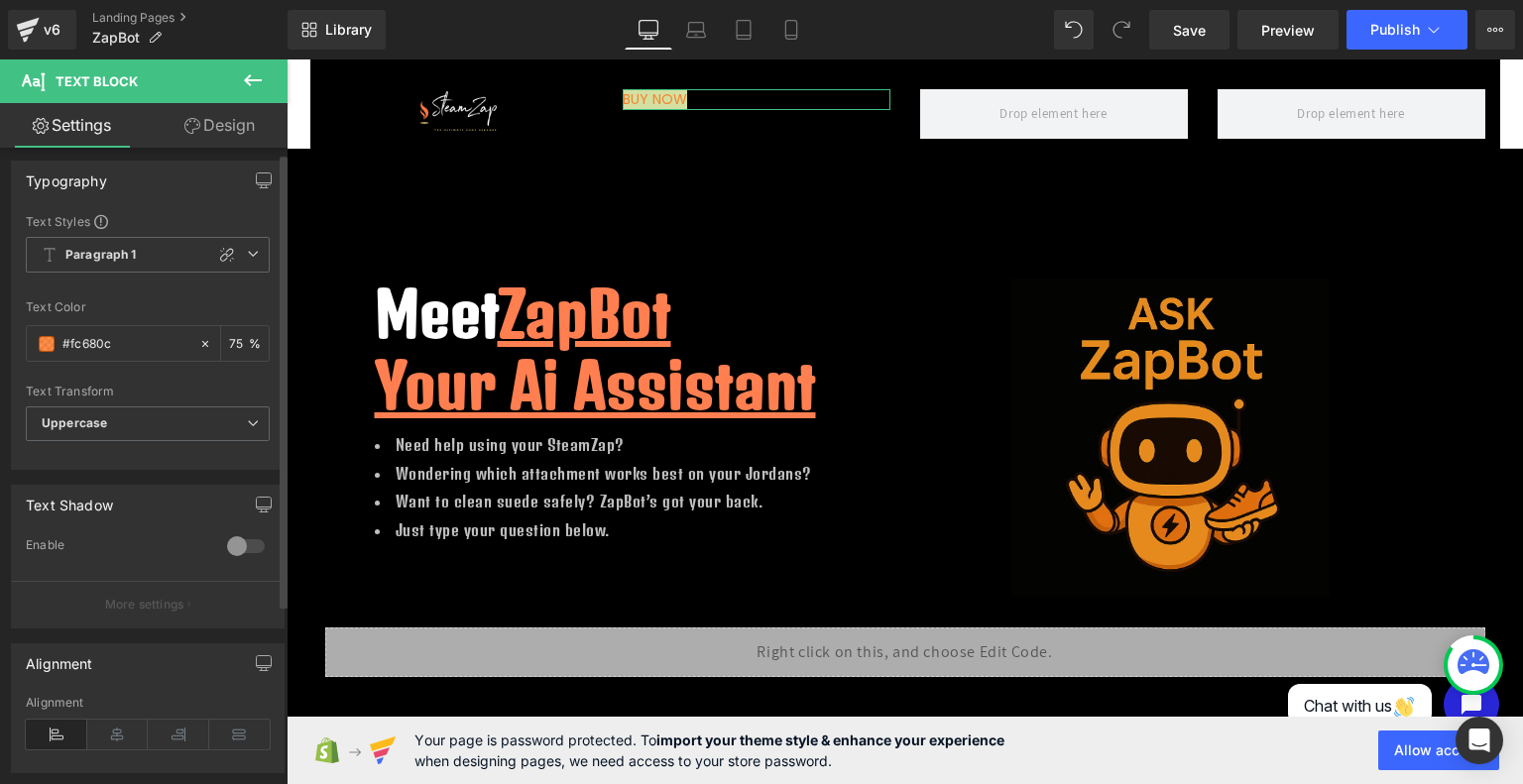 click at bounding box center (246, 546) 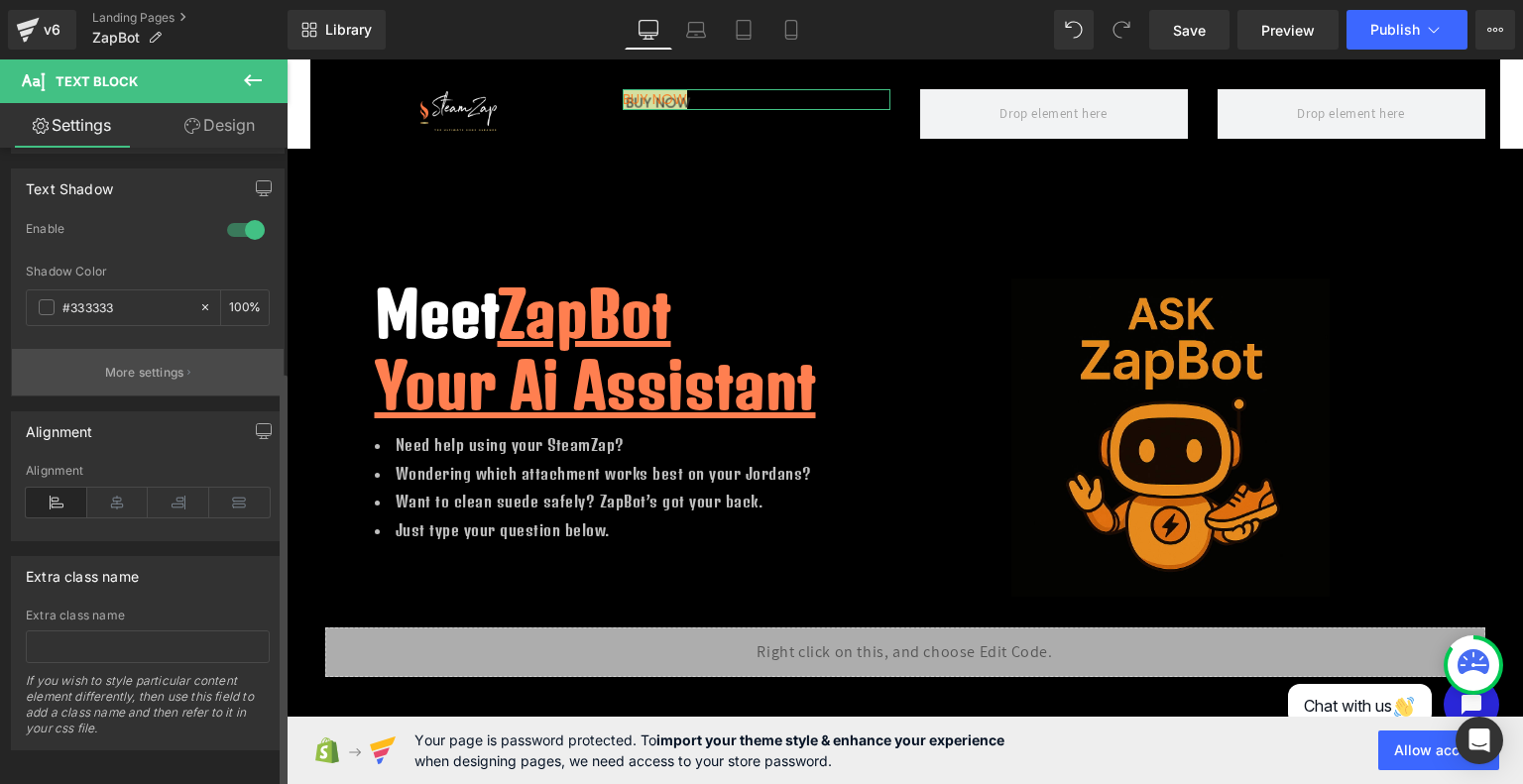 scroll, scrollTop: 341, scrollLeft: 0, axis: vertical 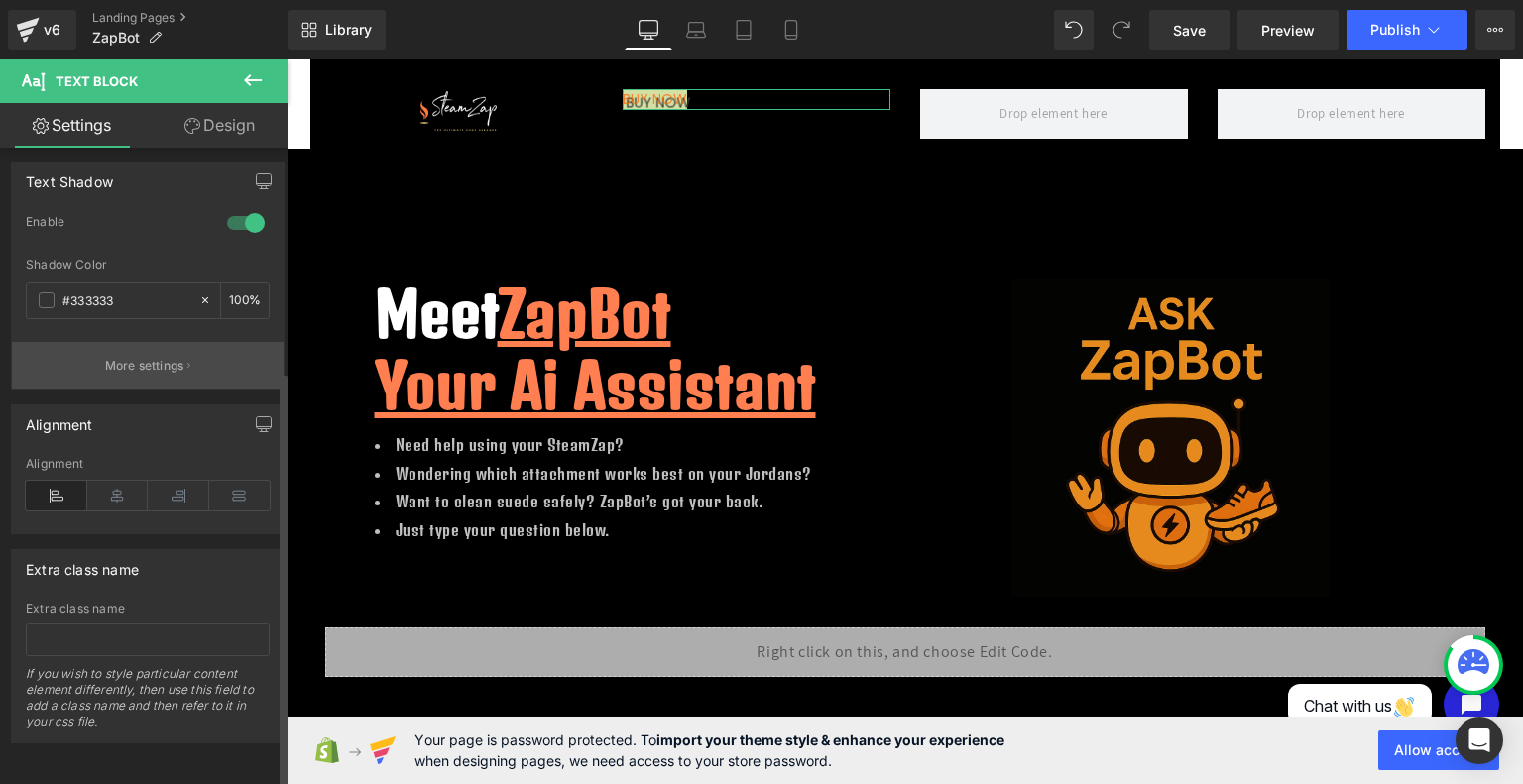 click on "More settings" at bounding box center [148, 365] 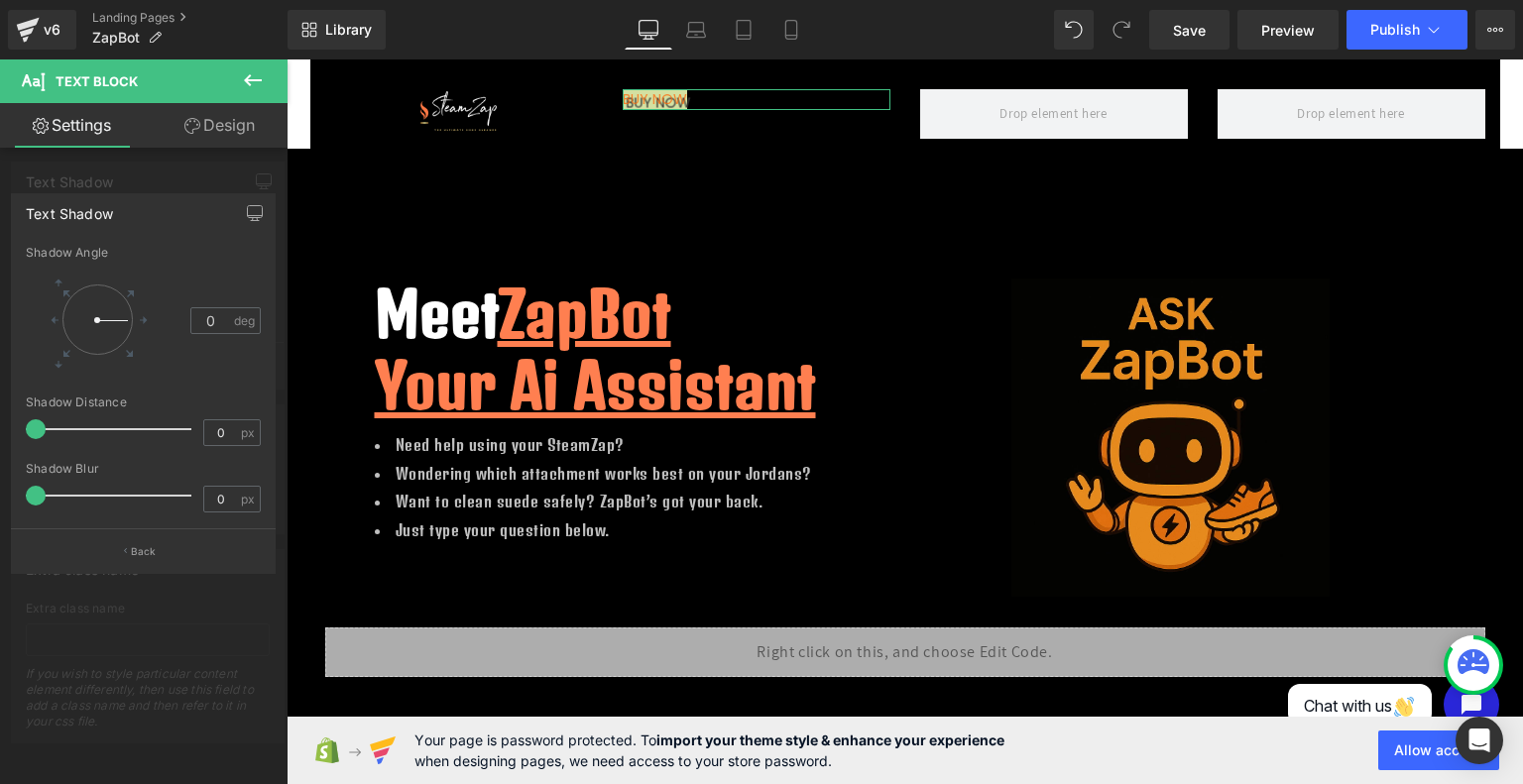 click at bounding box center [144, 426] 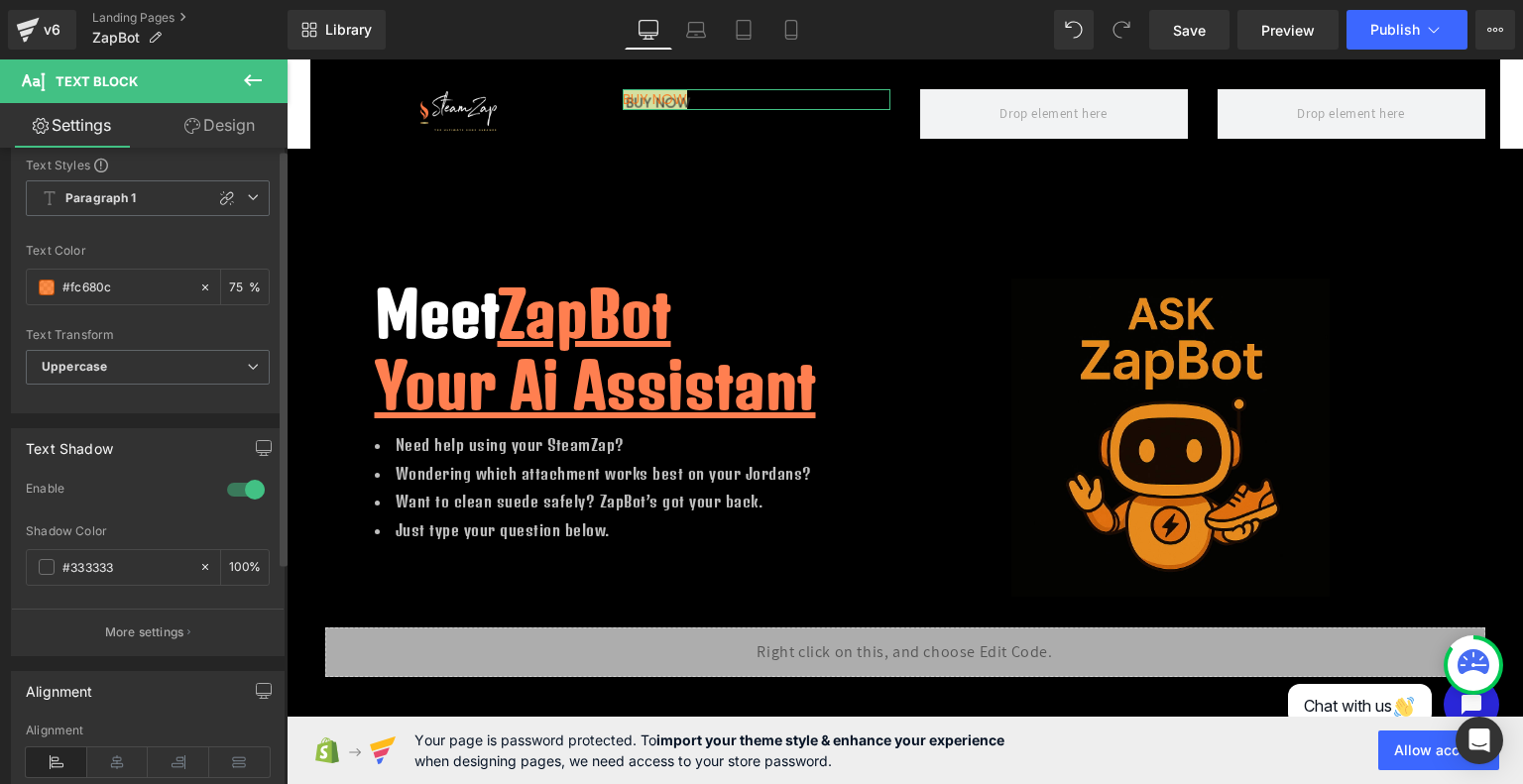 scroll, scrollTop: 0, scrollLeft: 0, axis: both 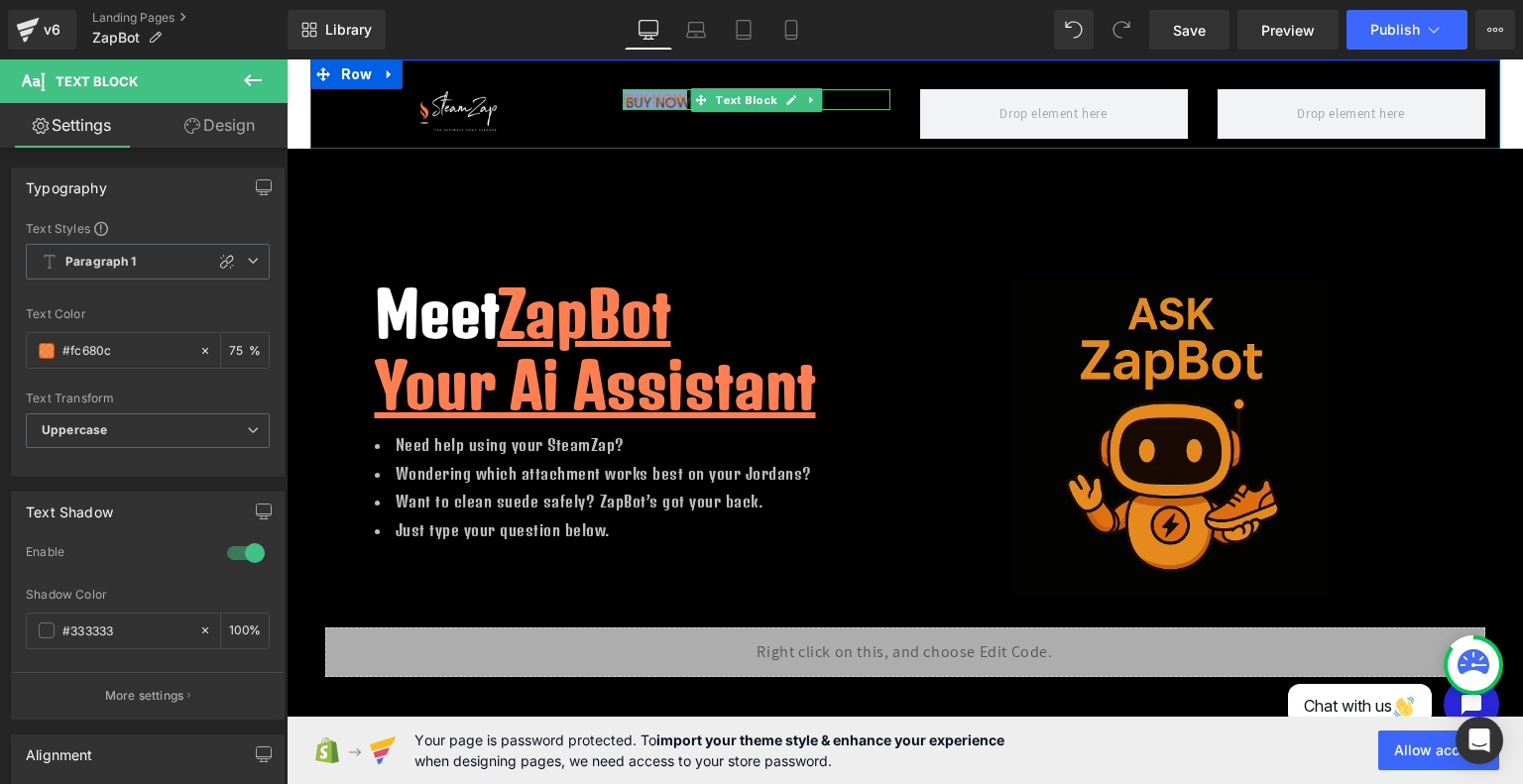 click on "Buy Now" at bounding box center (757, 99) 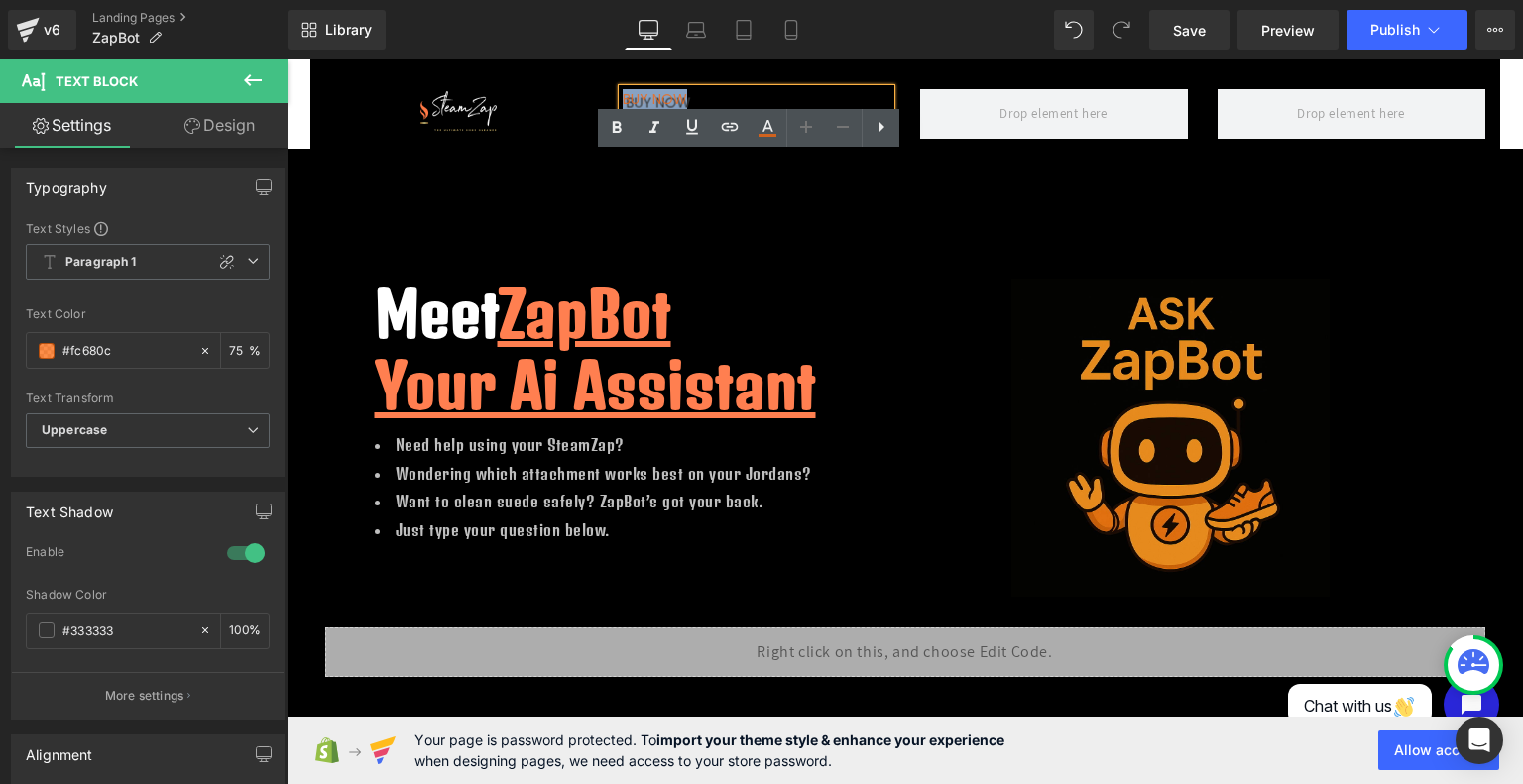 drag, startPoint x: 696, startPoint y: 98, endPoint x: 597, endPoint y: 102, distance: 99.08078 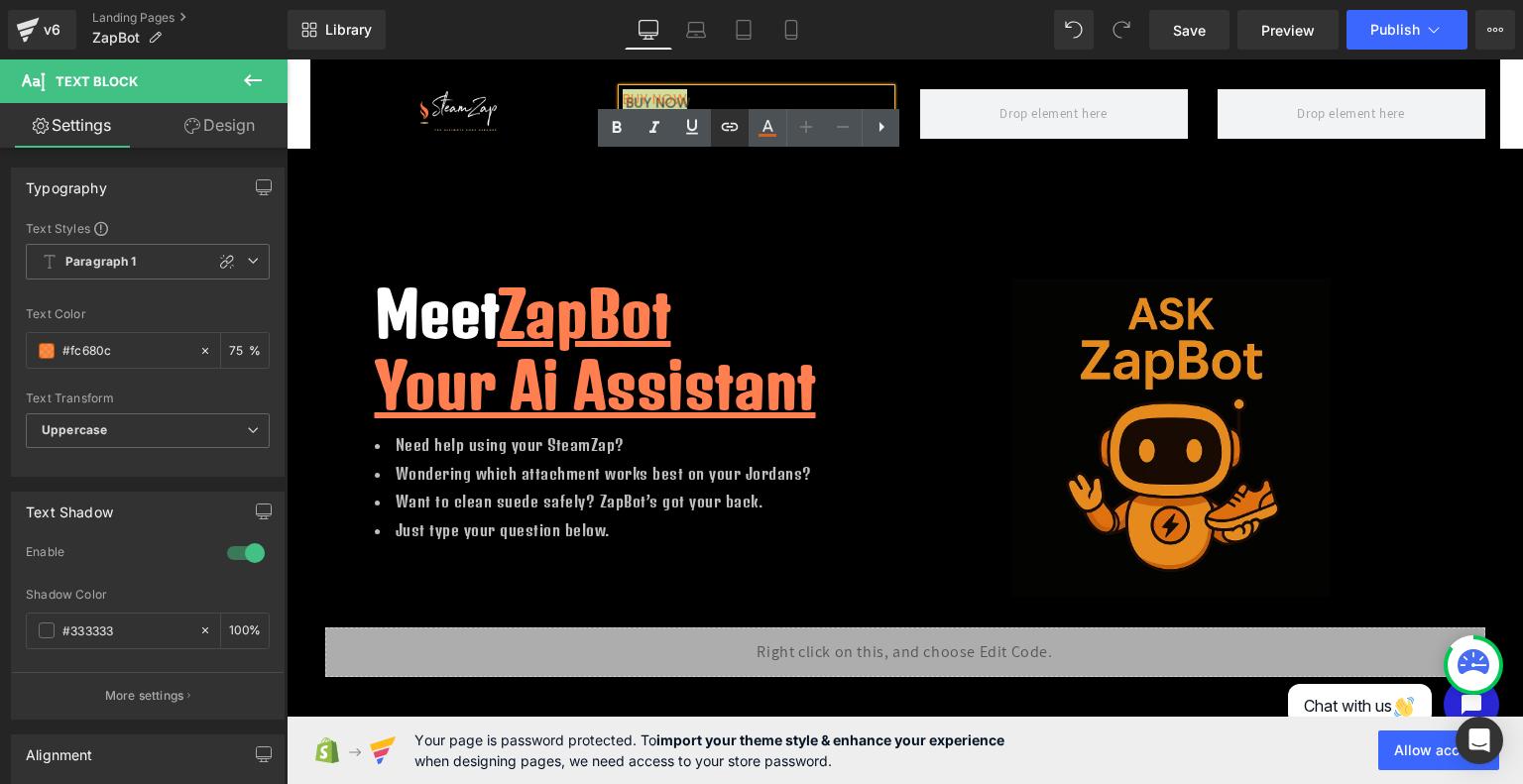 click 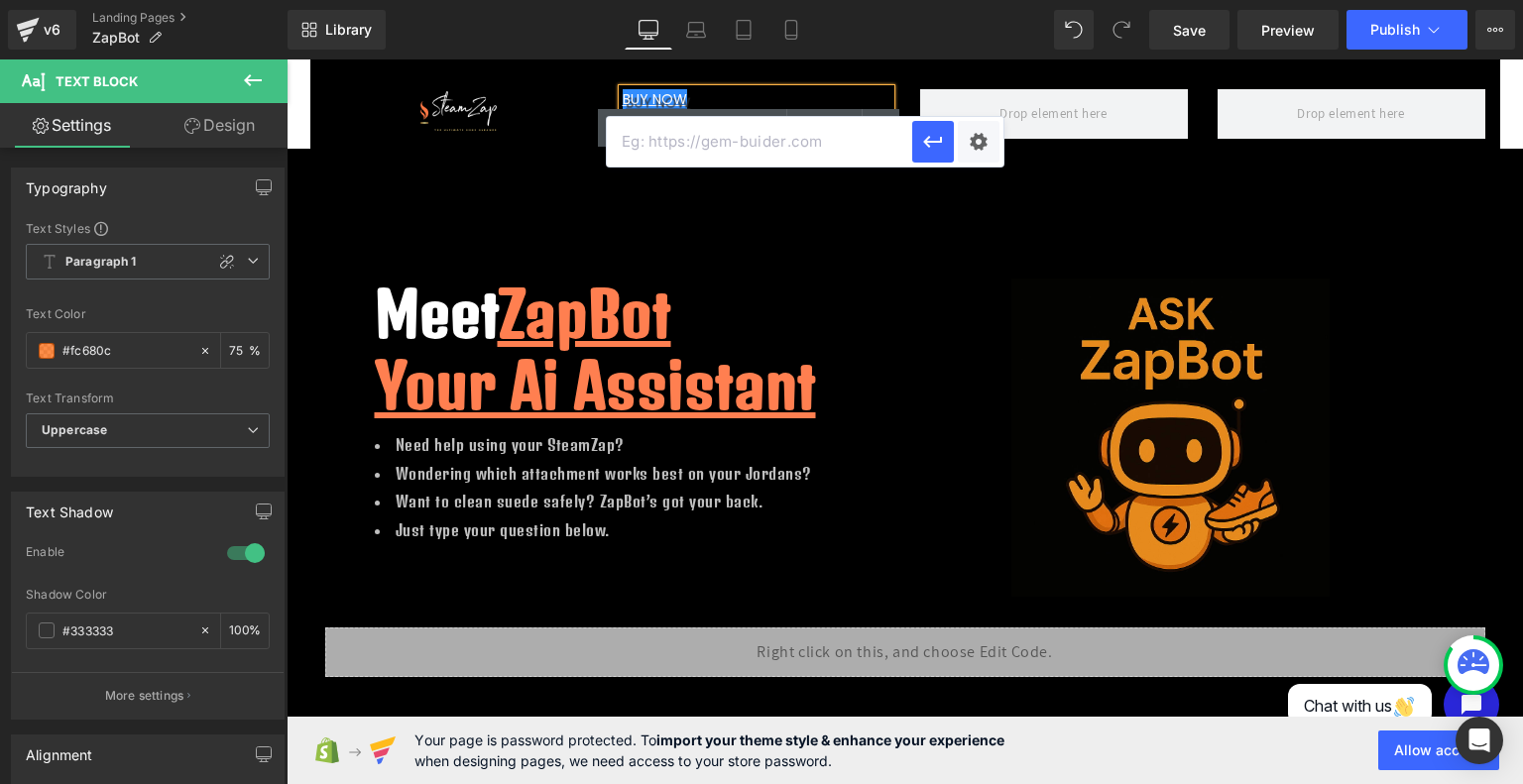 click at bounding box center [760, 142] 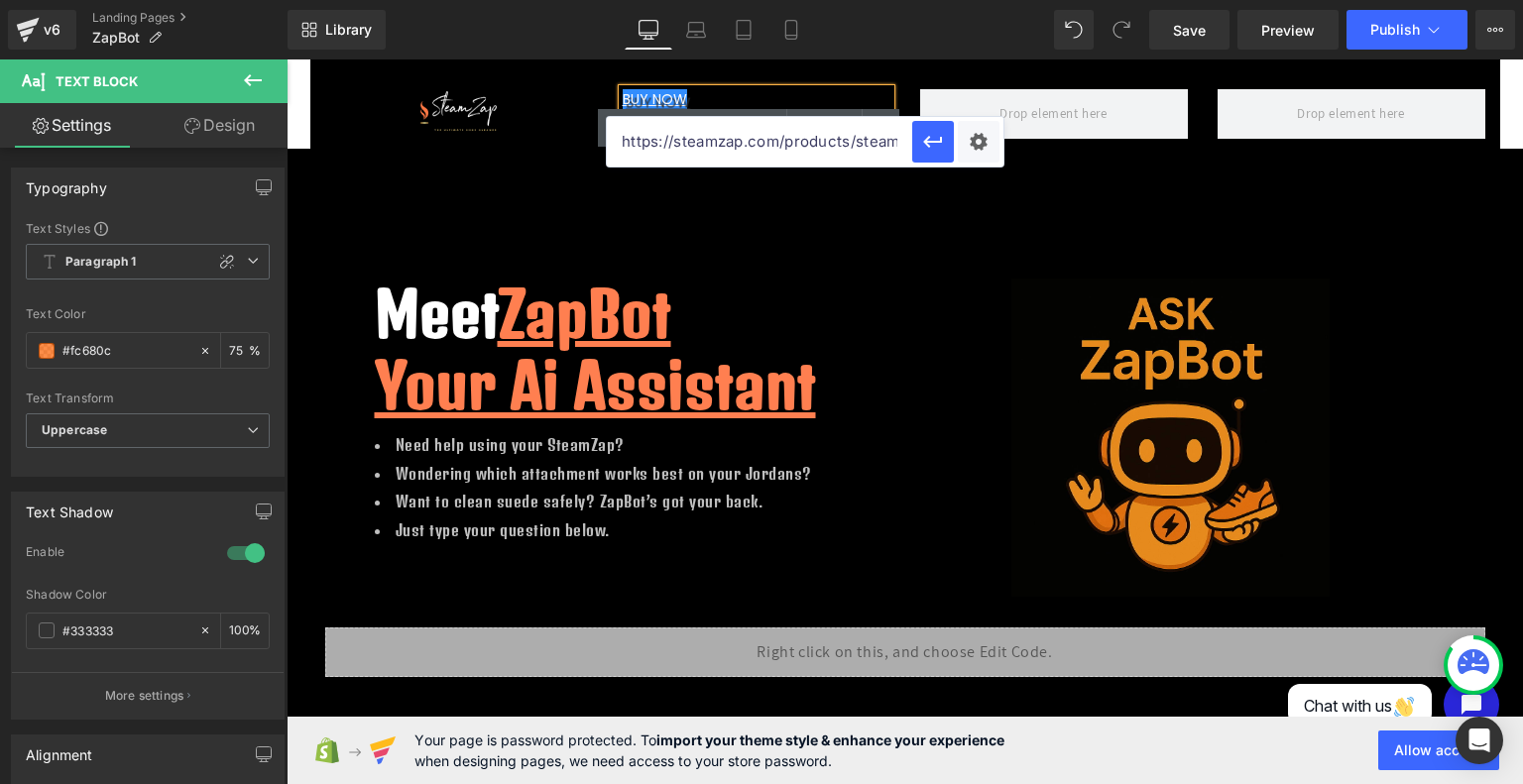 scroll, scrollTop: 0, scrollLeft: 143, axis: horizontal 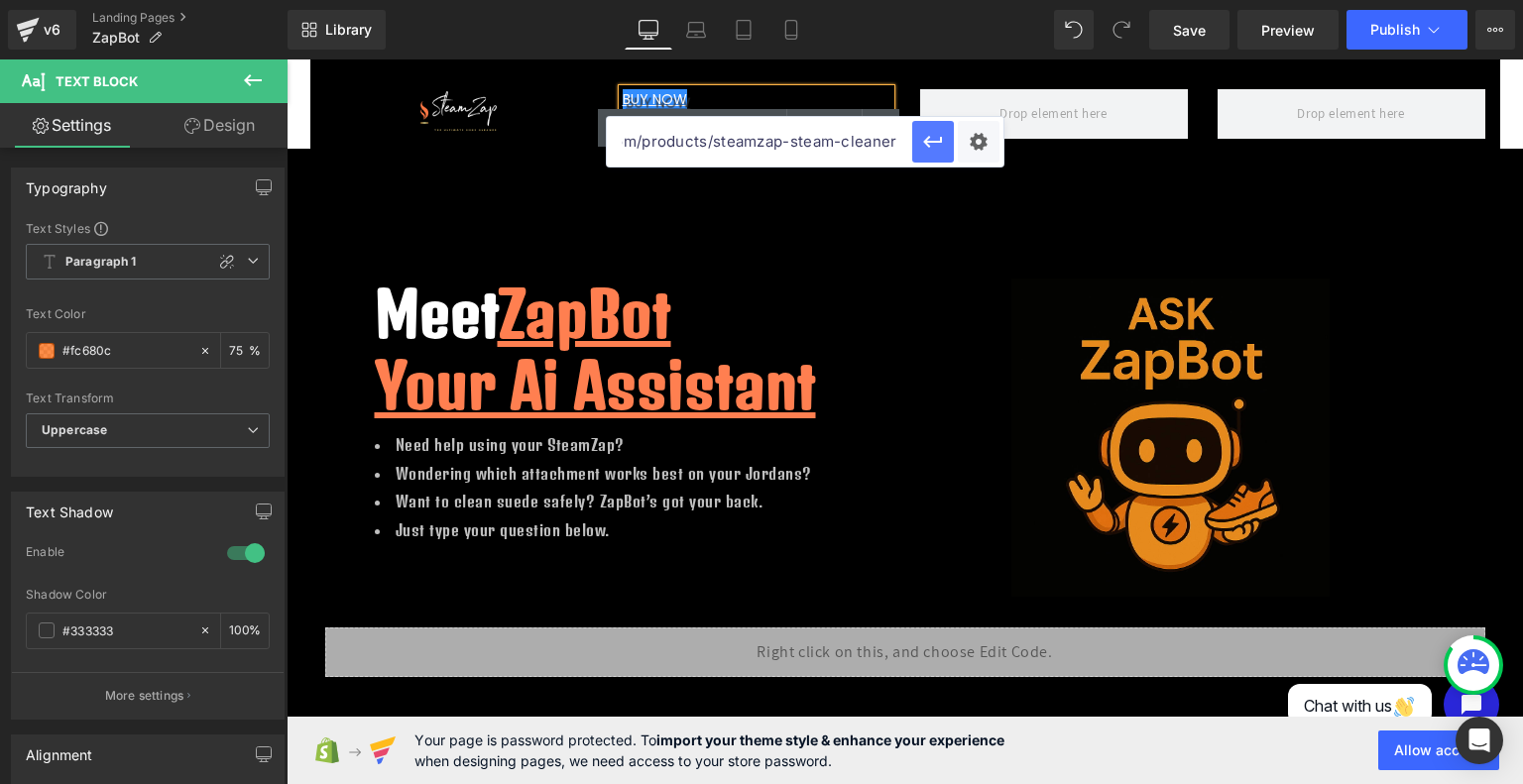 type on "https://steamzap.com/products/steamzap-steam-cleaner" 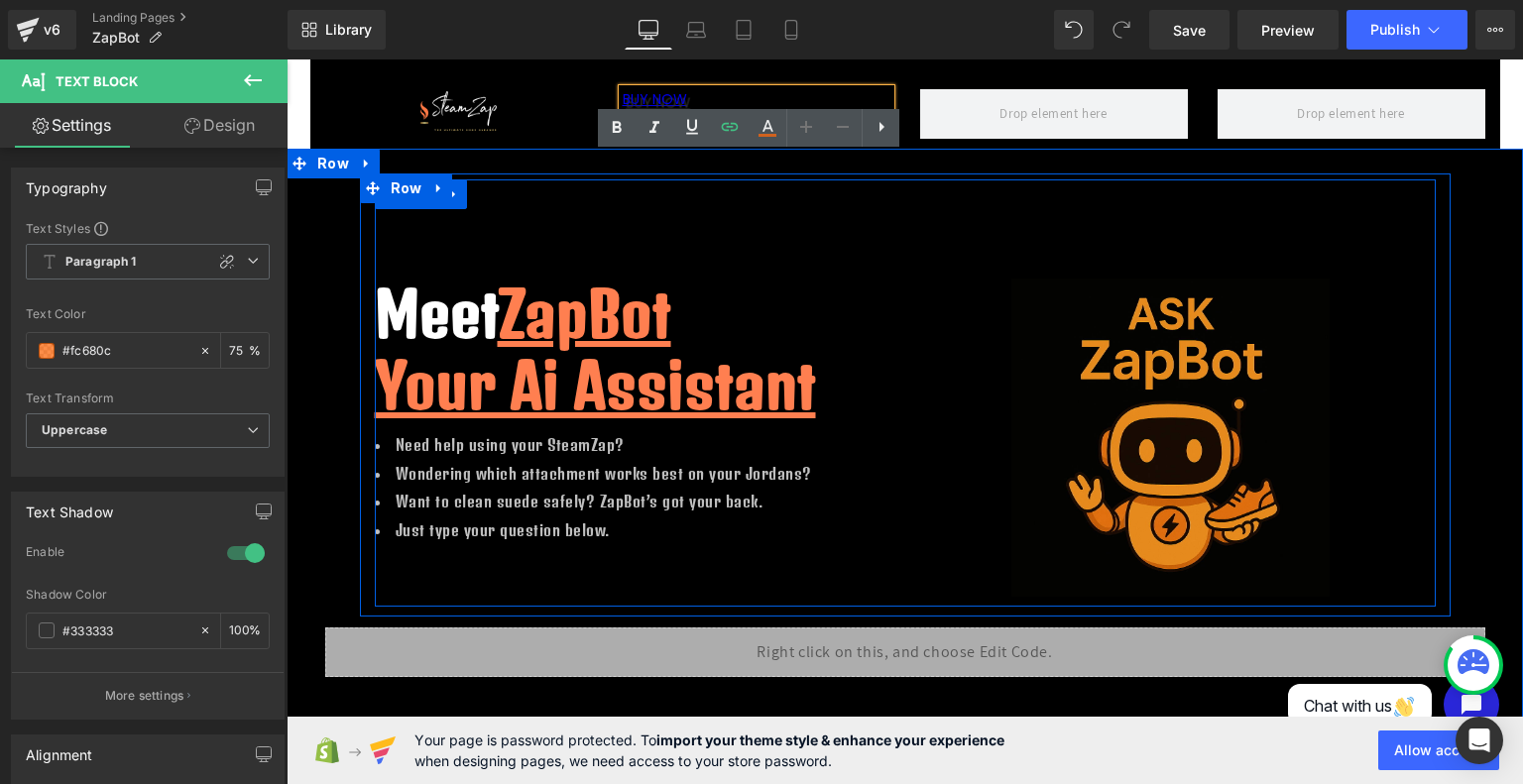 click on "Meet  ZapBot  Your Ai Assistant Heading         Need help using your SteamZap?  Wondering which attachment works best on your Jordans? Want to clean suede safely? ZapBot’s got your back. Just type your question below.  Text Block         Image         Row" at bounding box center (905, 392) 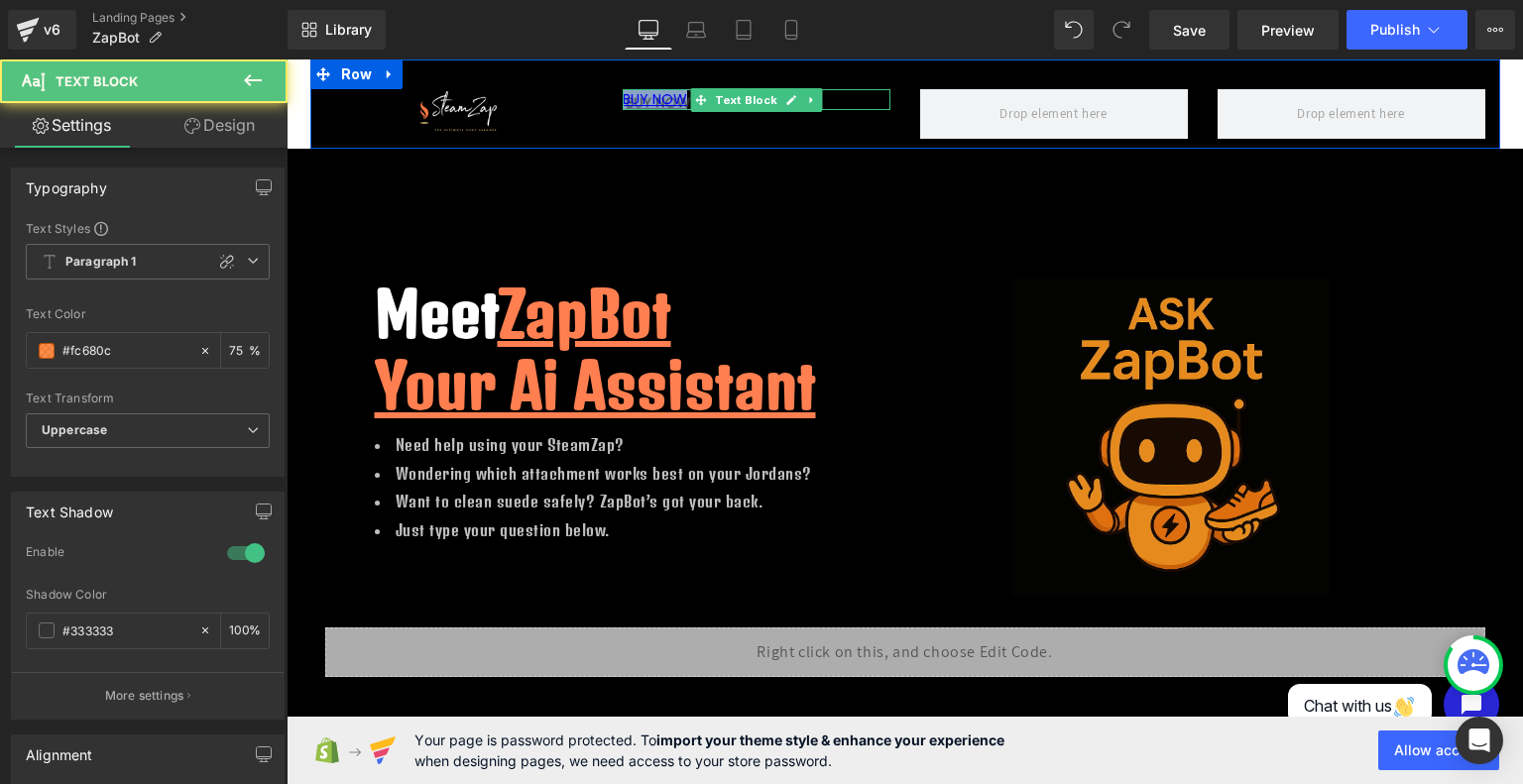 drag, startPoint x: 680, startPoint y: 98, endPoint x: 604, endPoint y: 100, distance: 76.02631 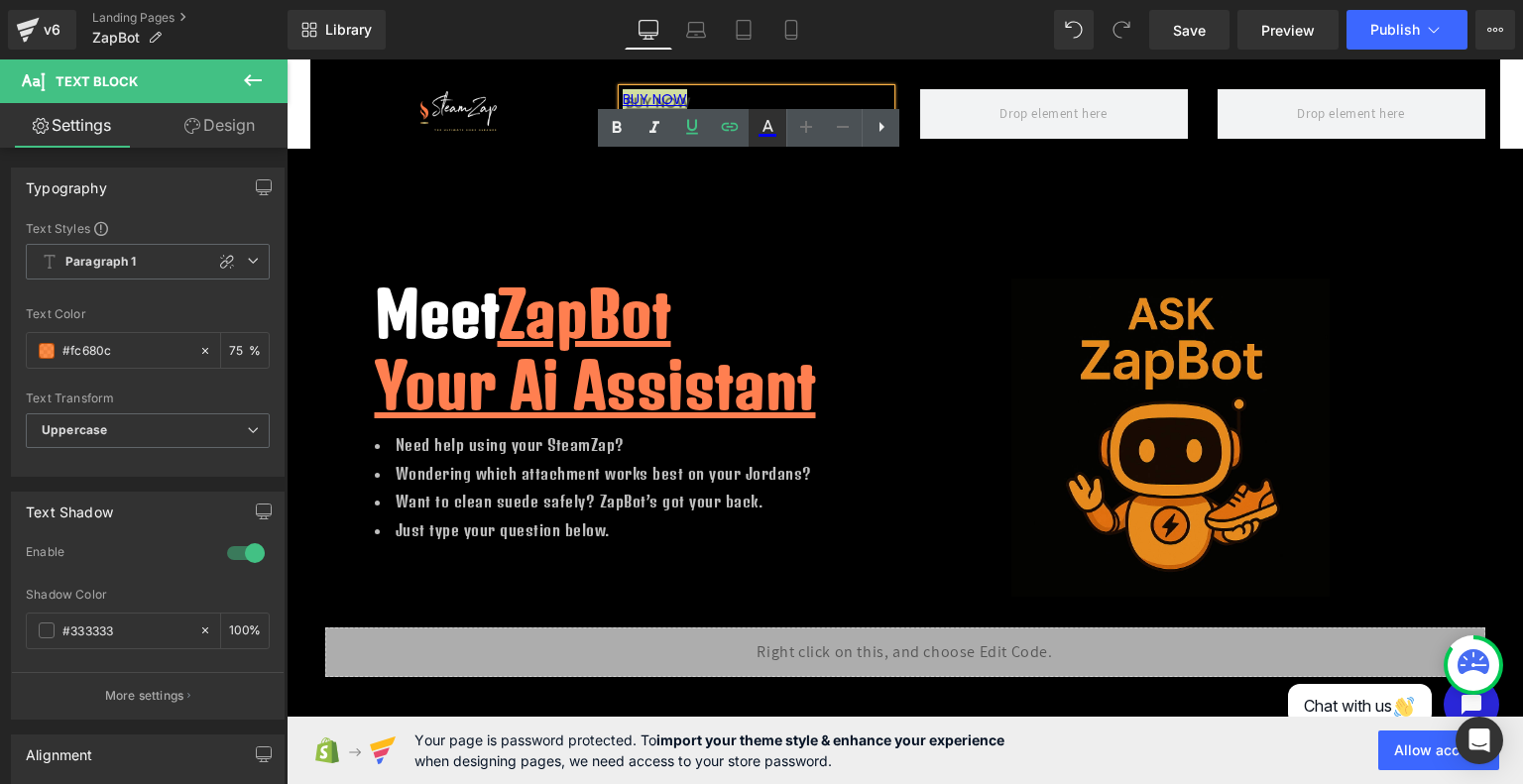 click 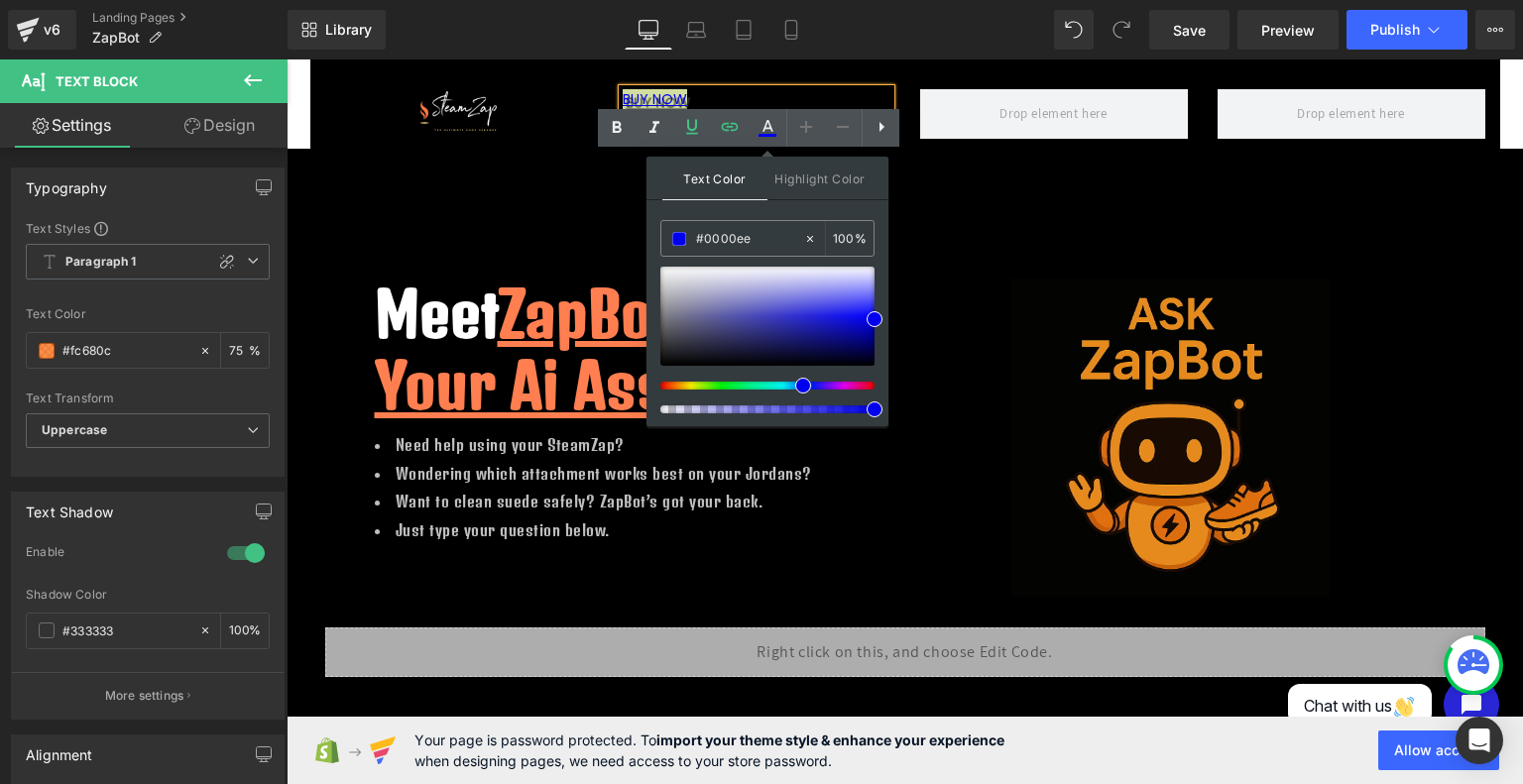 type on "#efab00" 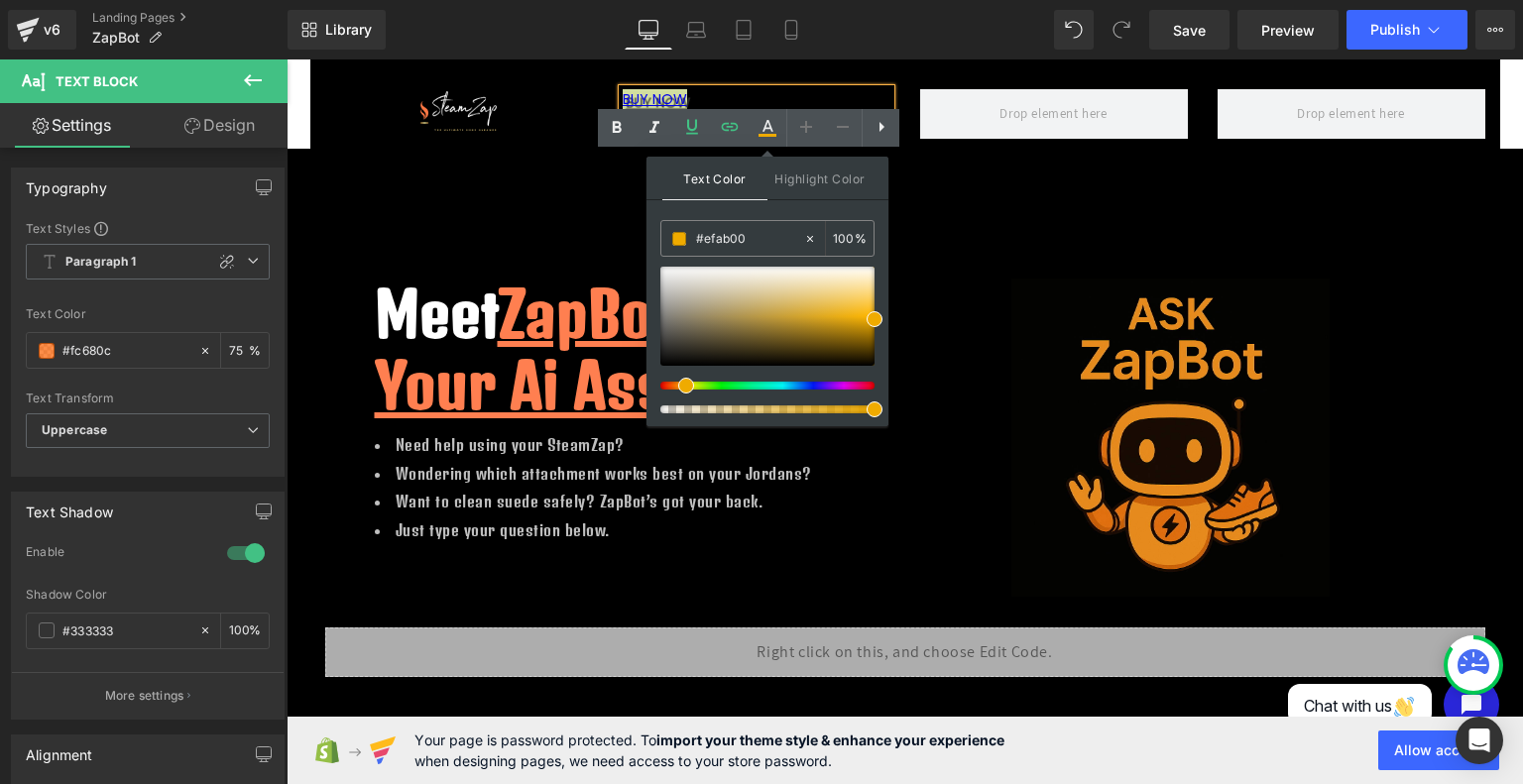 click at bounding box center [760, 386] 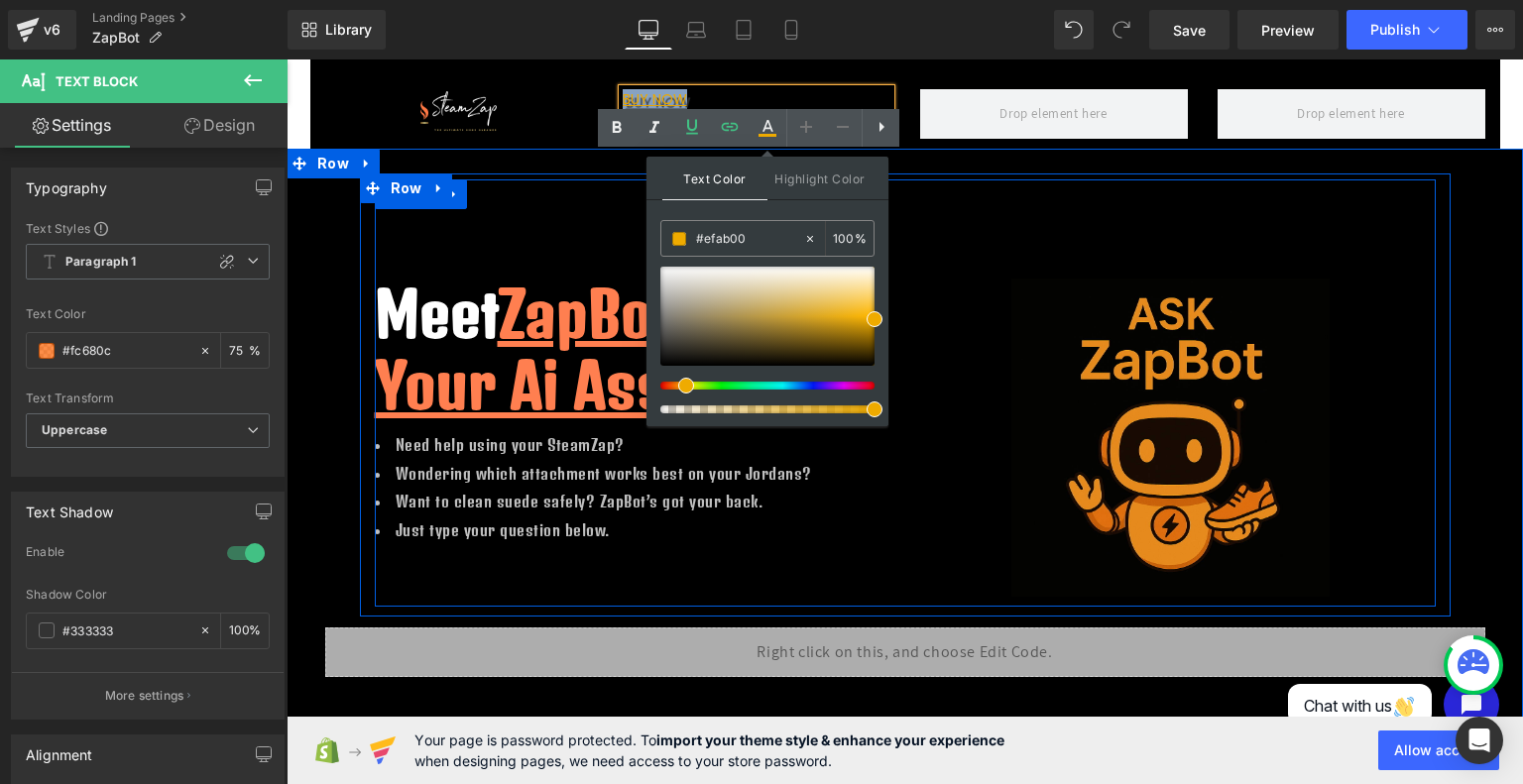 click on "Meet  ZapBot  Your Ai Assistant Heading         Need help using your SteamZap?  Wondering which attachment works best on your Jordans? Want to clean suede safely? ZapBot’s got your back. Just type your question below.  Text Block         Image         Row" at bounding box center [905, 392] 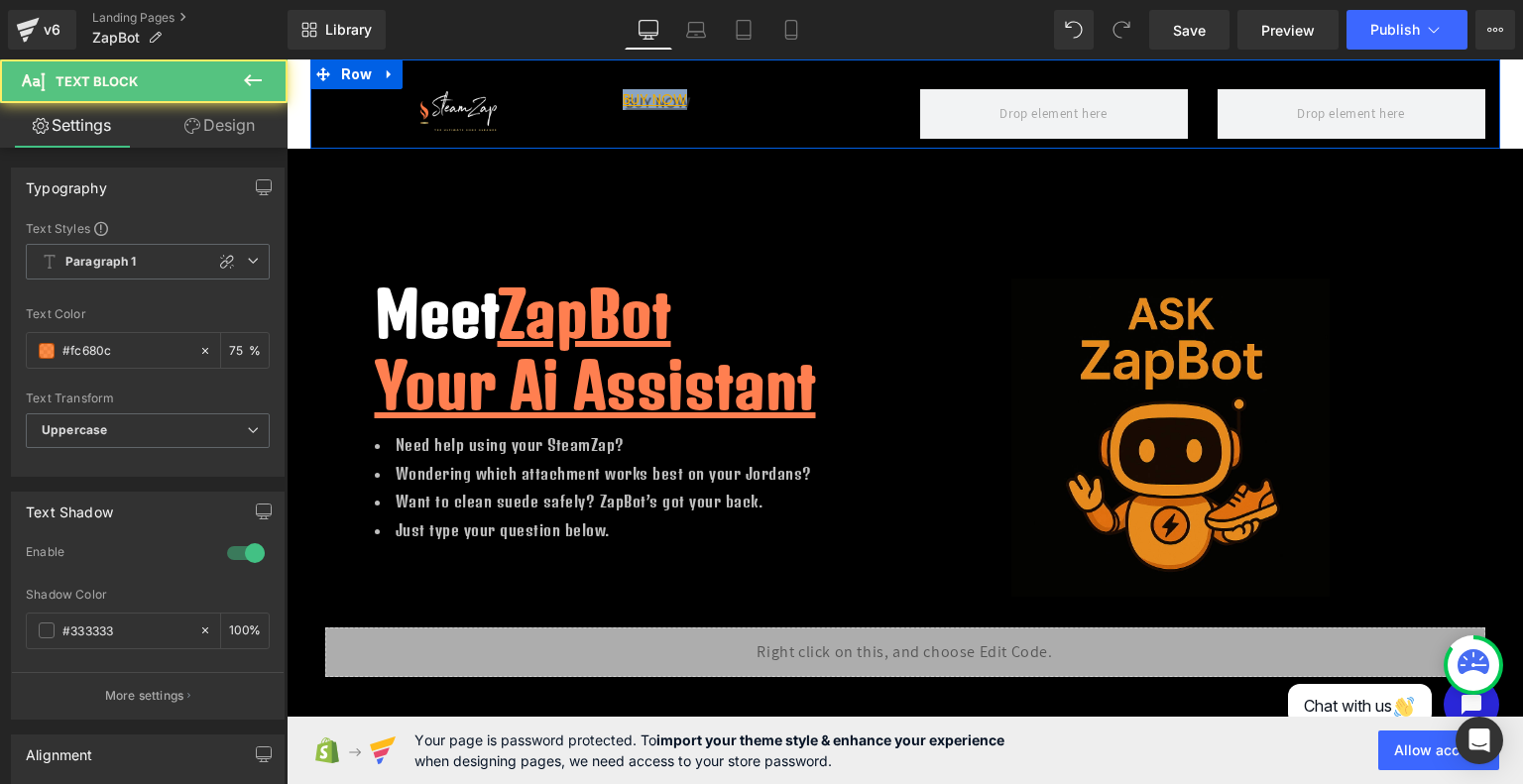 drag, startPoint x: 676, startPoint y: 99, endPoint x: 546, endPoint y: 106, distance: 130.18833 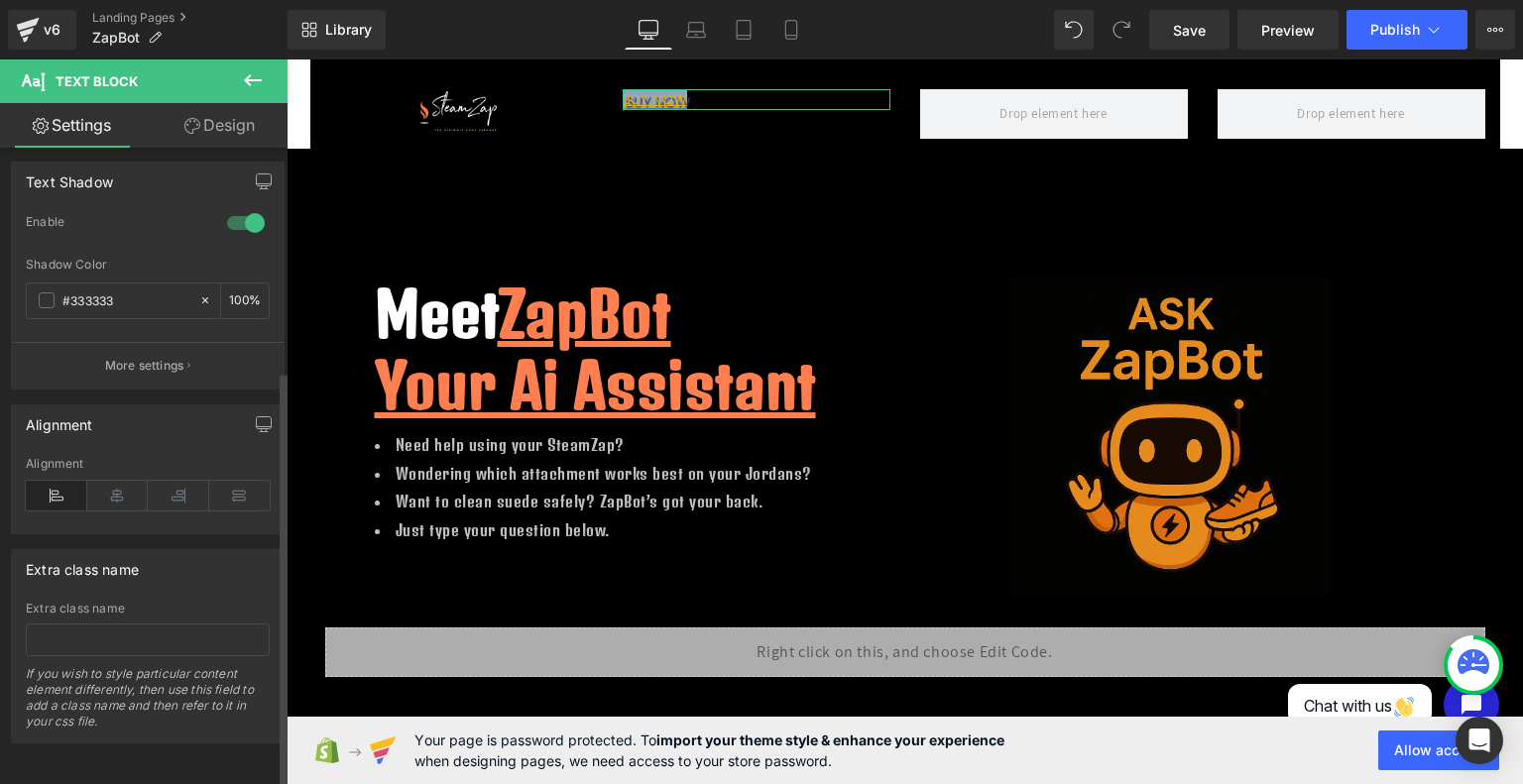 scroll, scrollTop: 98, scrollLeft: 0, axis: vertical 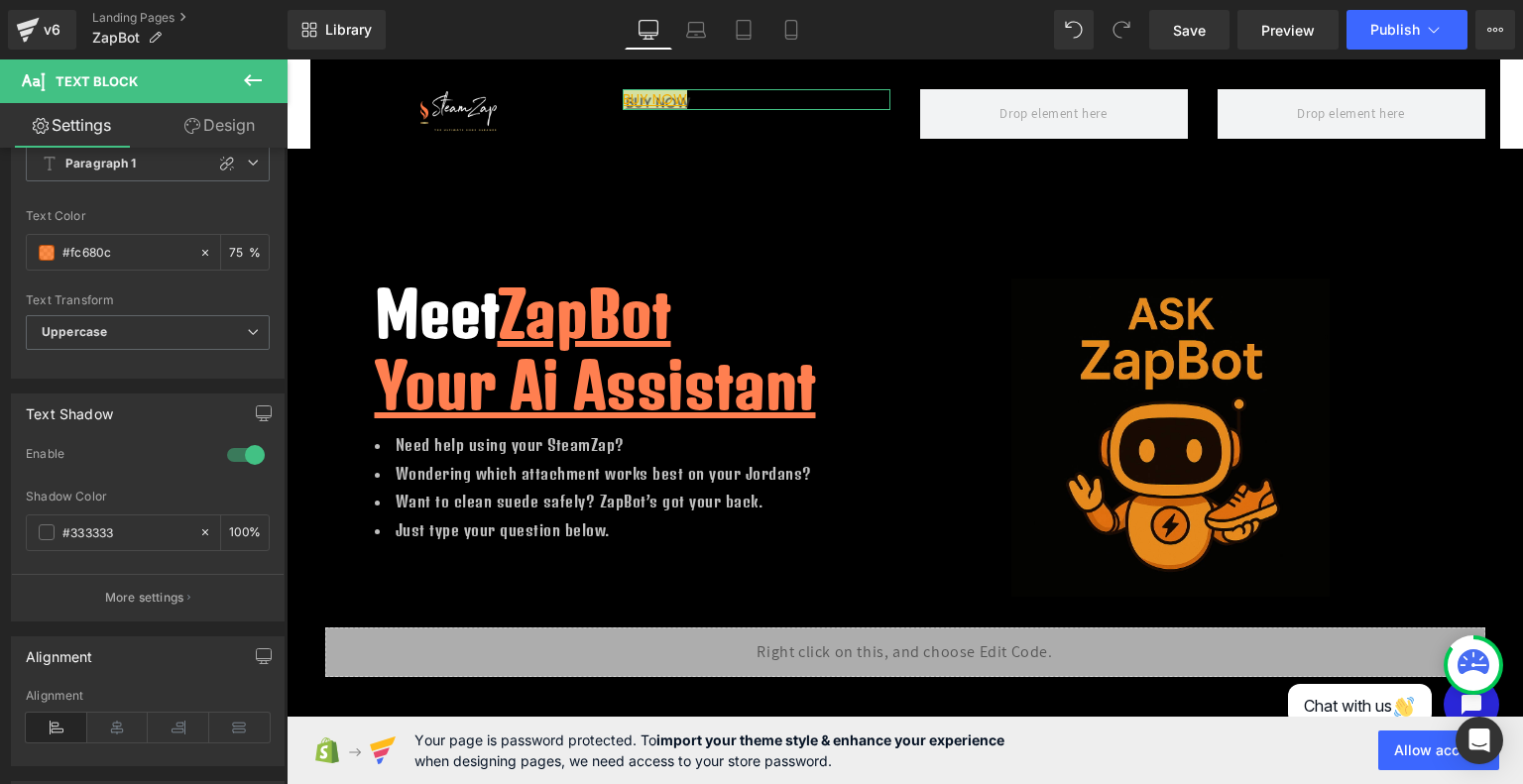click on "Design" at bounding box center (219, 125) 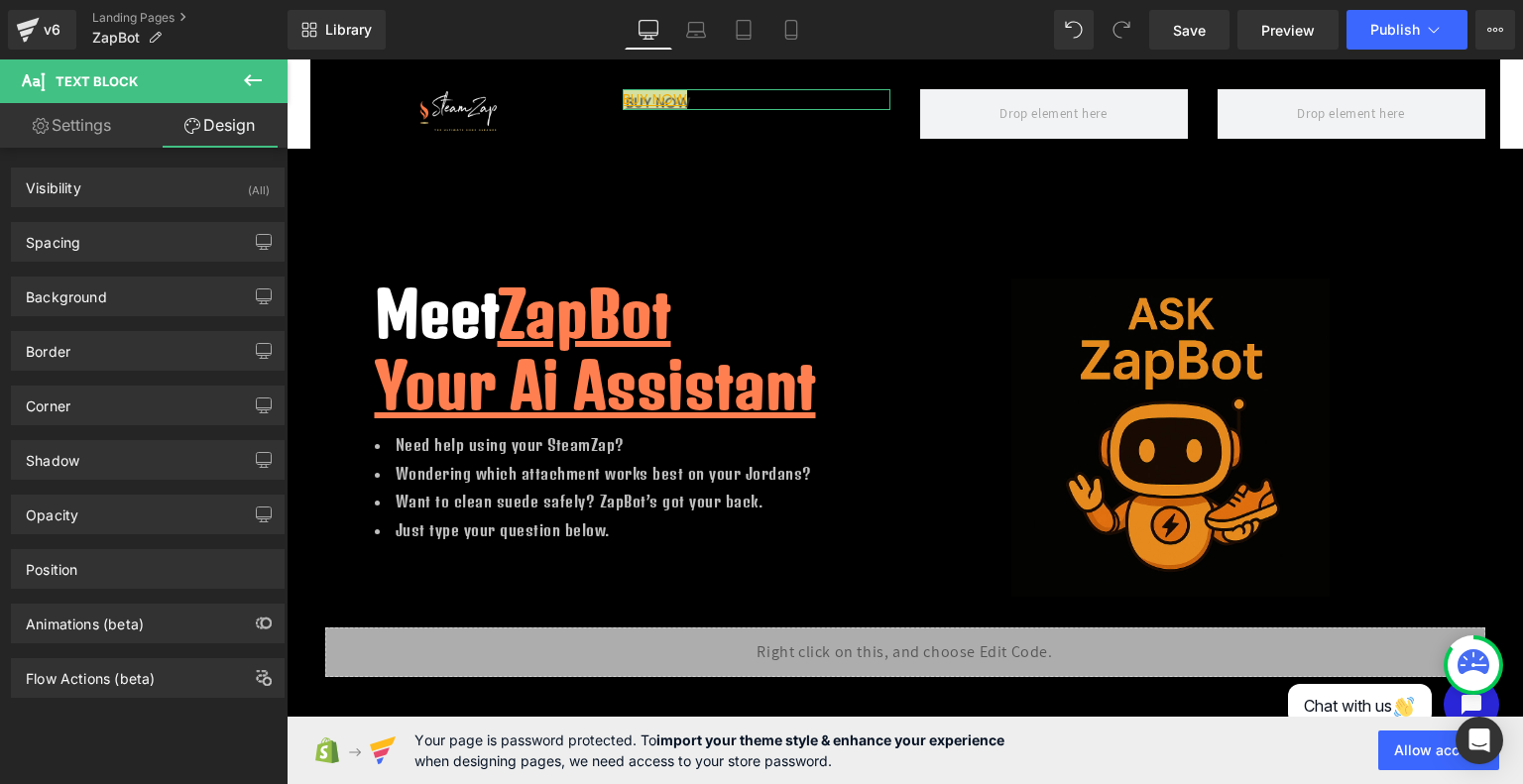 click on "Settings" at bounding box center [71, 125] 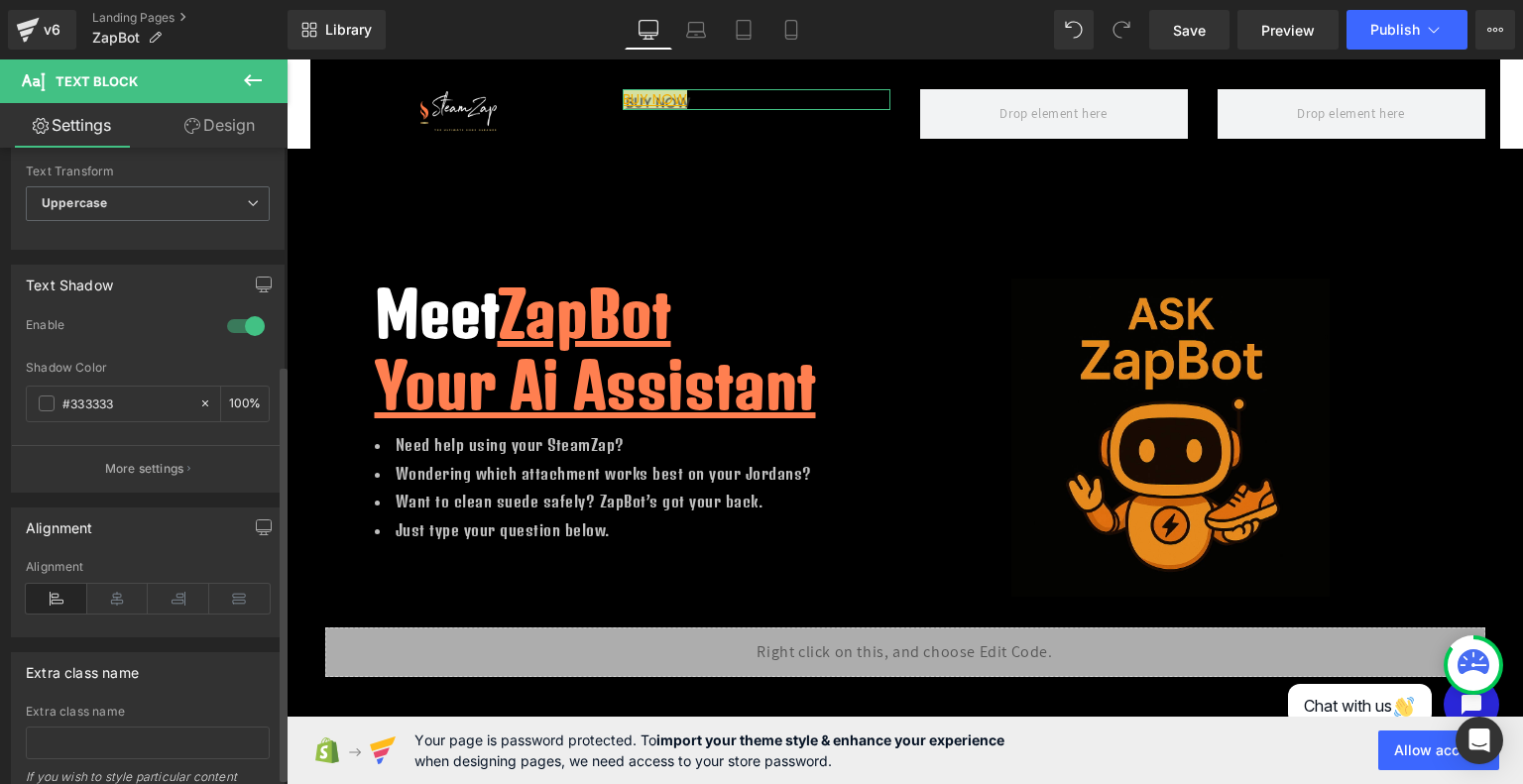scroll, scrollTop: 341, scrollLeft: 0, axis: vertical 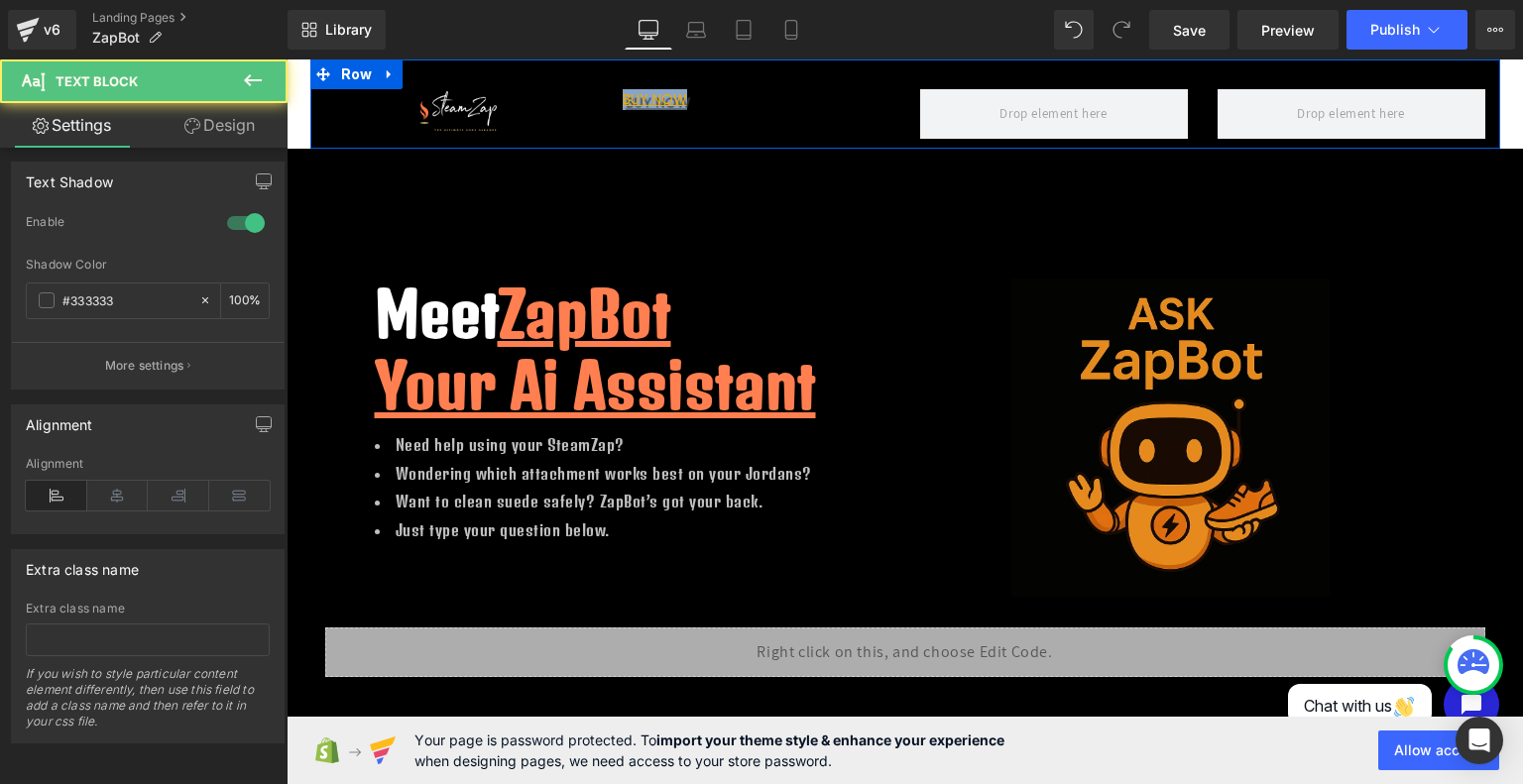 drag, startPoint x: 678, startPoint y: 94, endPoint x: 590, endPoint y: 98, distance: 88.09086 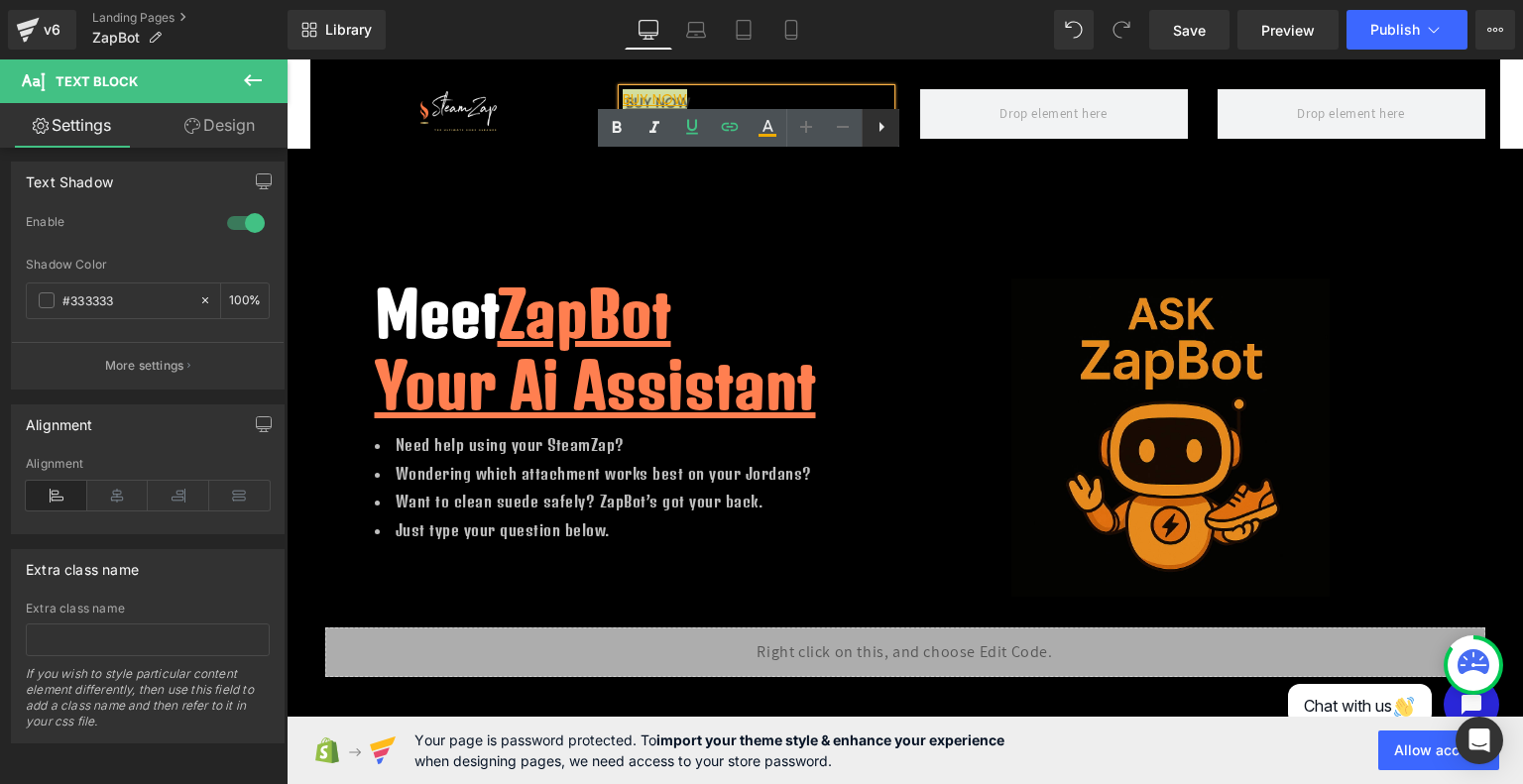 click 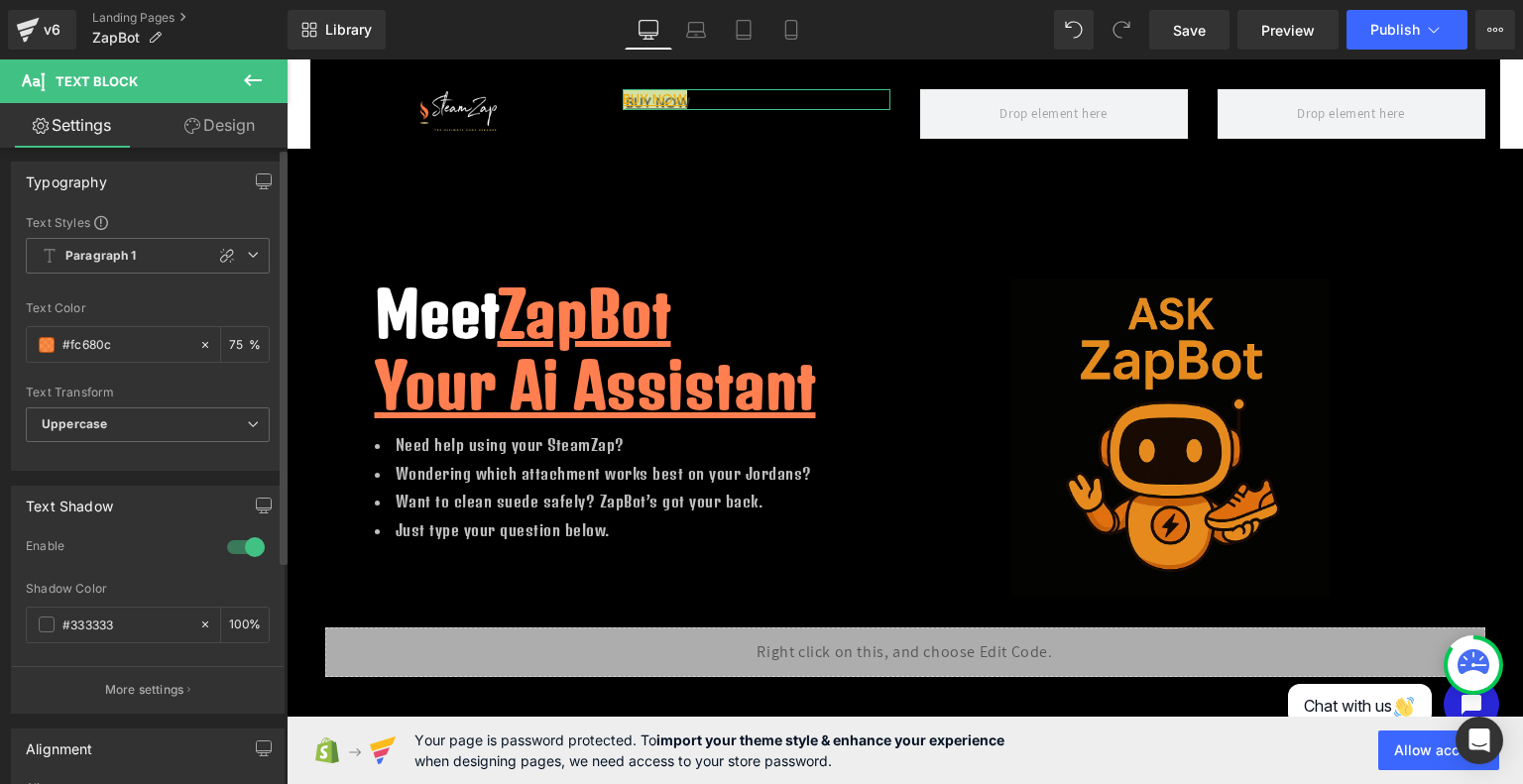 scroll, scrollTop: 0, scrollLeft: 0, axis: both 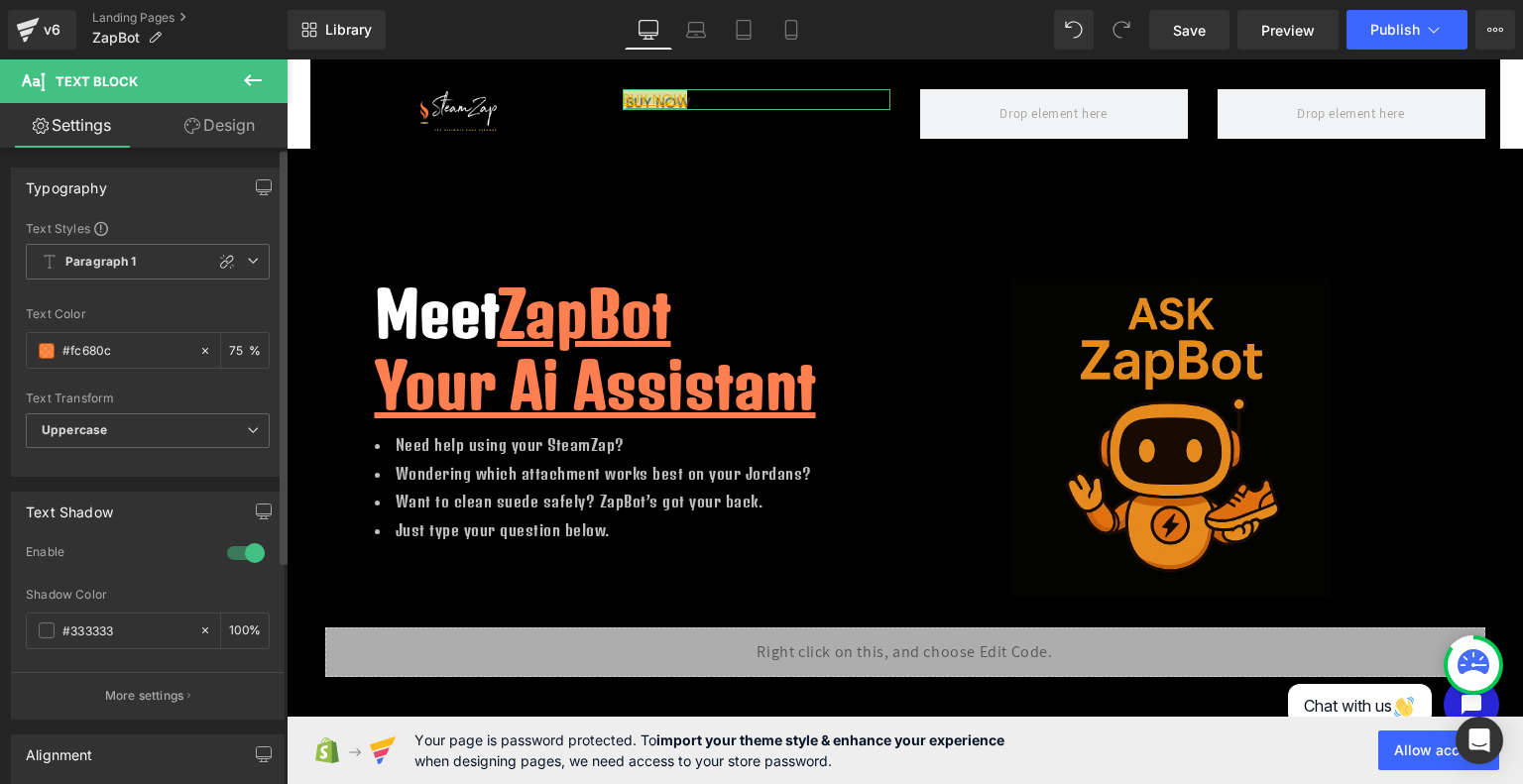 click at bounding box center (101, 229) 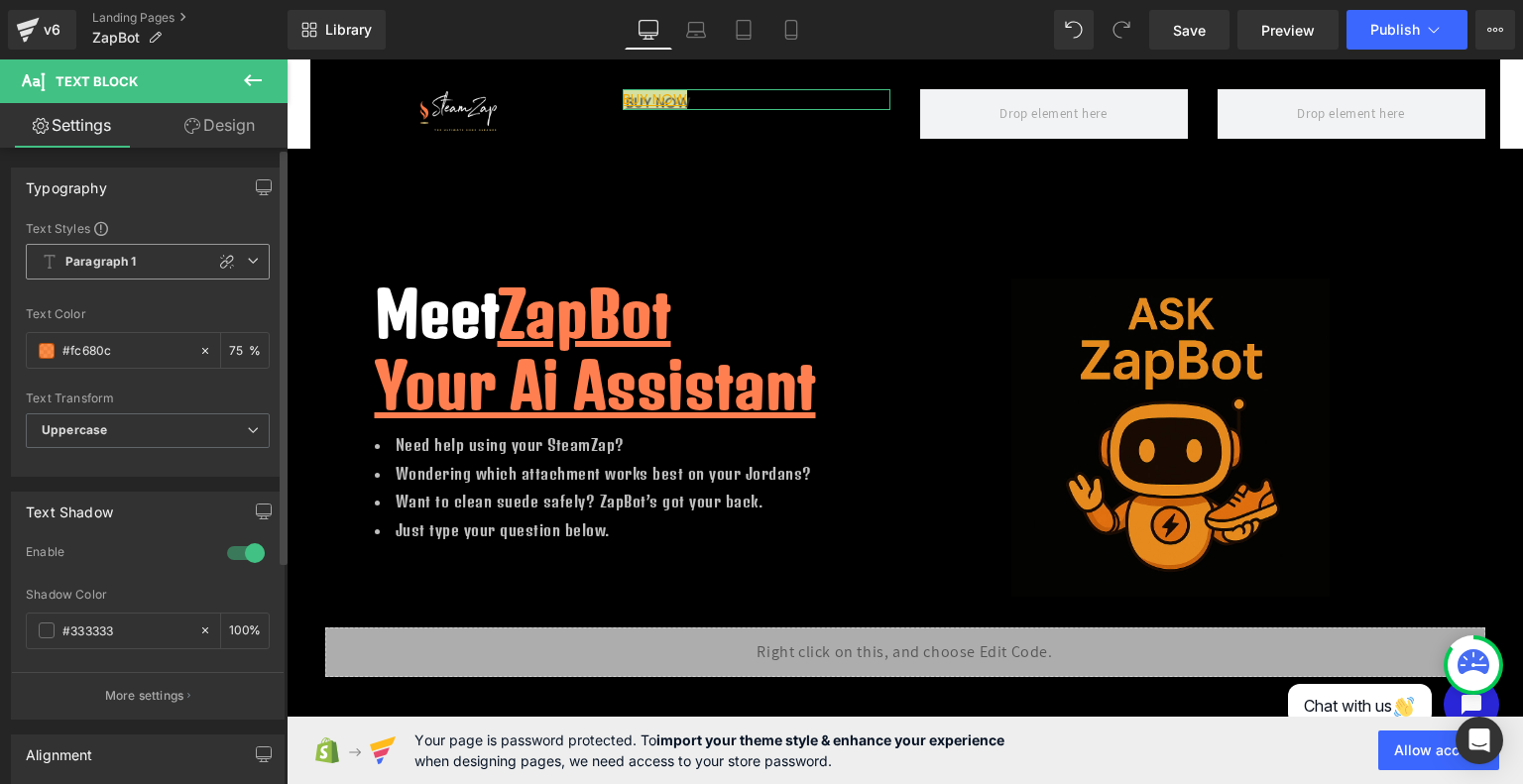 click at bounding box center [253, 261] 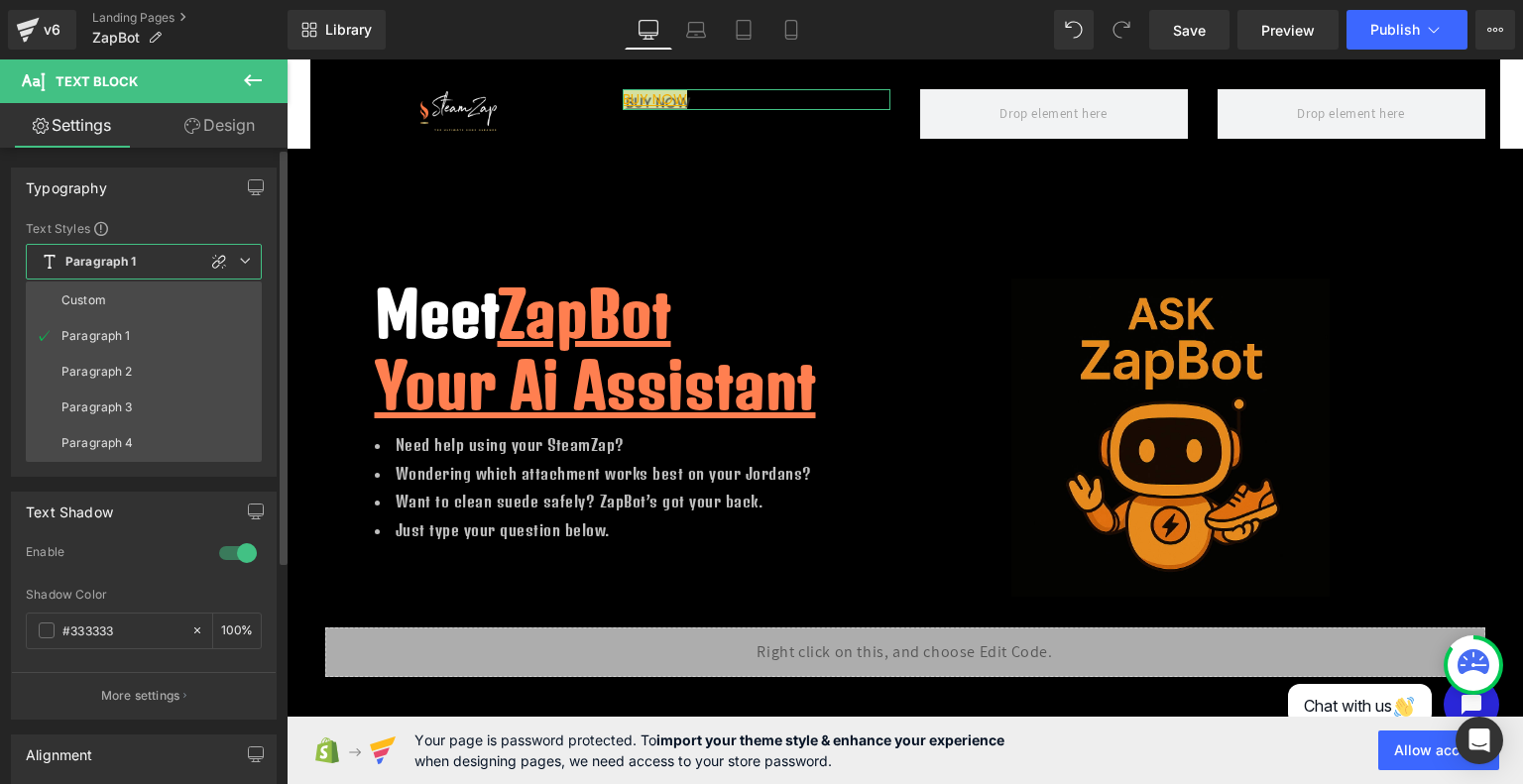 click on "Typography Text Styles Custom Paragraph 1 Paragraph 2 Paragraph 3 Paragraph 4
Paragraph 1
Custom
Paragraph 1
Paragraph 2
Paragraph 3
Paragraph 4 Thin 100 Semi Thin 200 Light 300 Regular 400 Medium 500 Semi Bold 600 Super Bold 800 Boldest 900 Bold 700 Lighter Bolder Font Weight
Regular 400
Thin 100 Semi Thin 200 Light 300 Regular 400 Medium 500 Semi Bold 600 Super Bold 800 Boldest 900 Bold 700 Lighter Bolder 14px Font Size 14 px 1.5em Line Height 1.5 em 0px Letter Spacing 0 px rgba(252, 104, 12, 0.75) Text Color #fc680c 75 % inherit
Font
Default
Denk One
Aboreto" at bounding box center [144, 322] 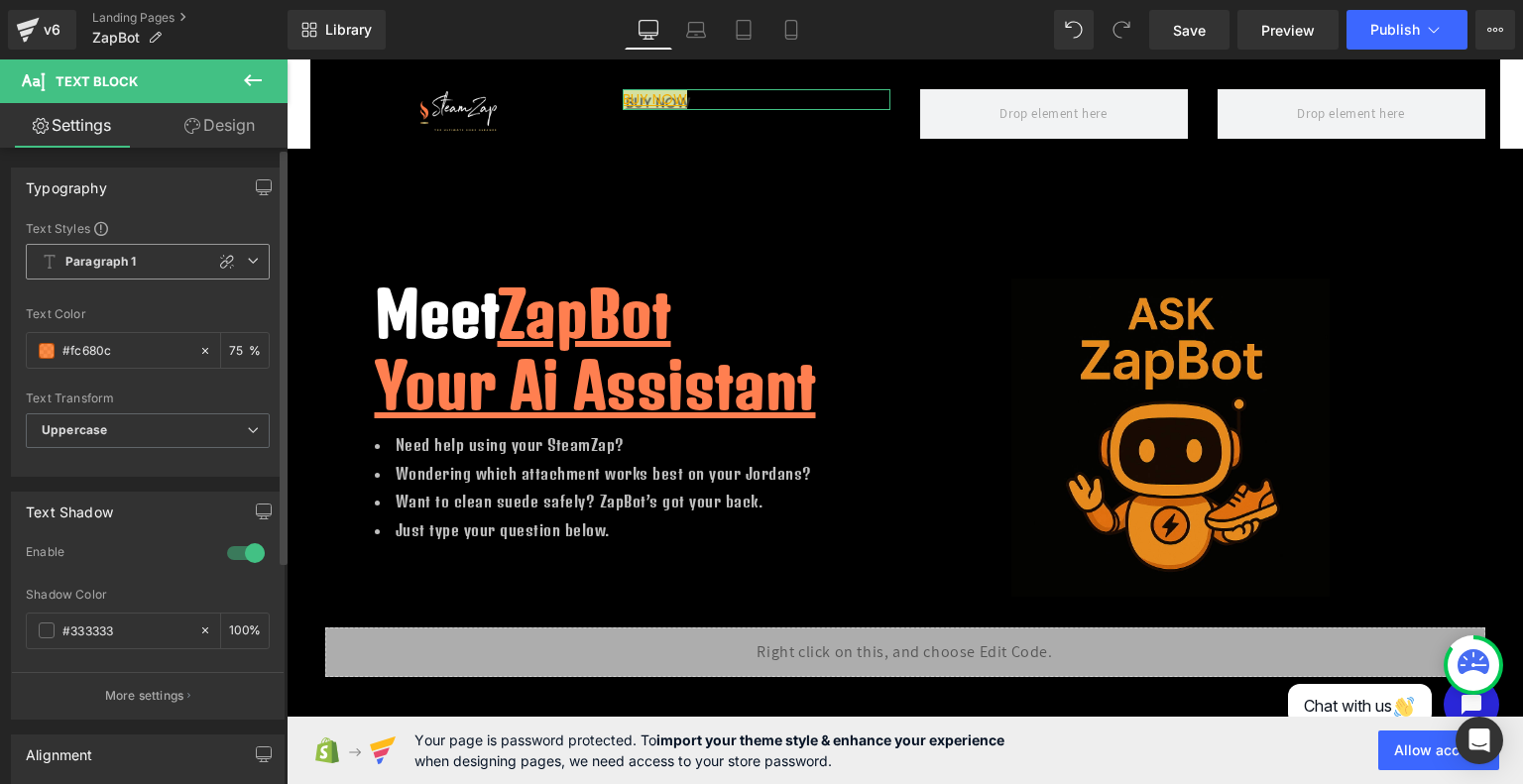 click on "Paragraph 1" at bounding box center [148, 262] 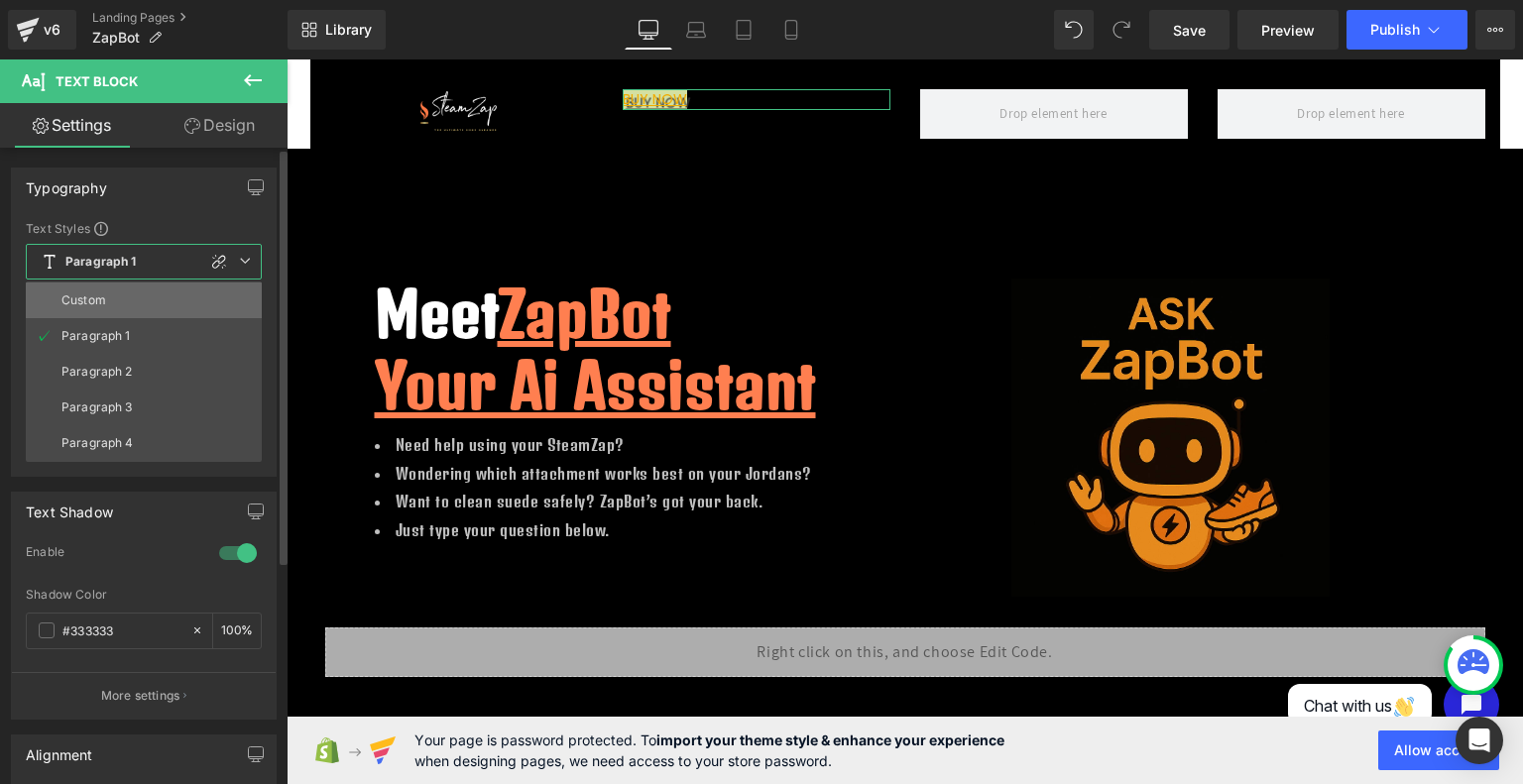 click on "Custom" at bounding box center (144, 300) 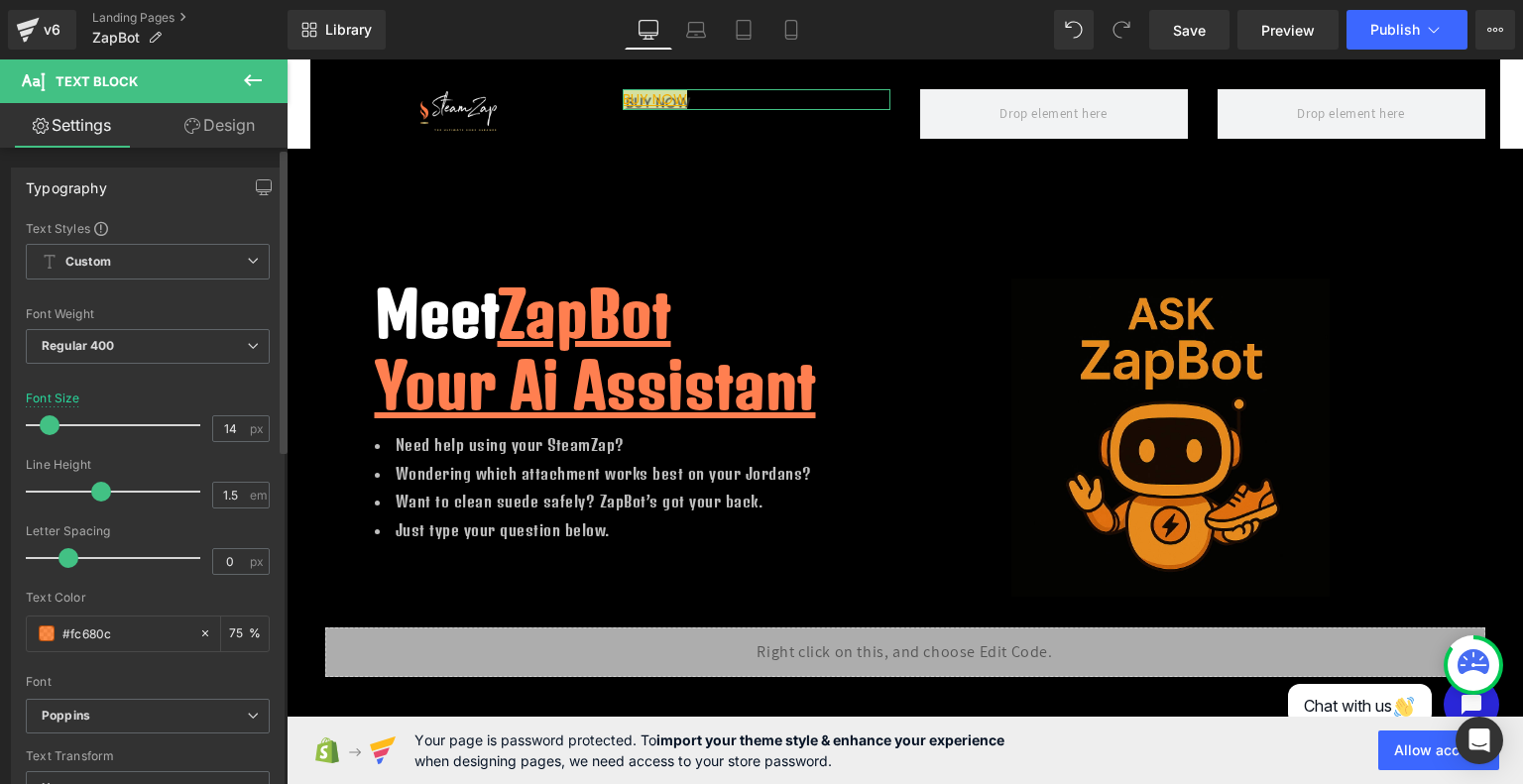 type on "24" 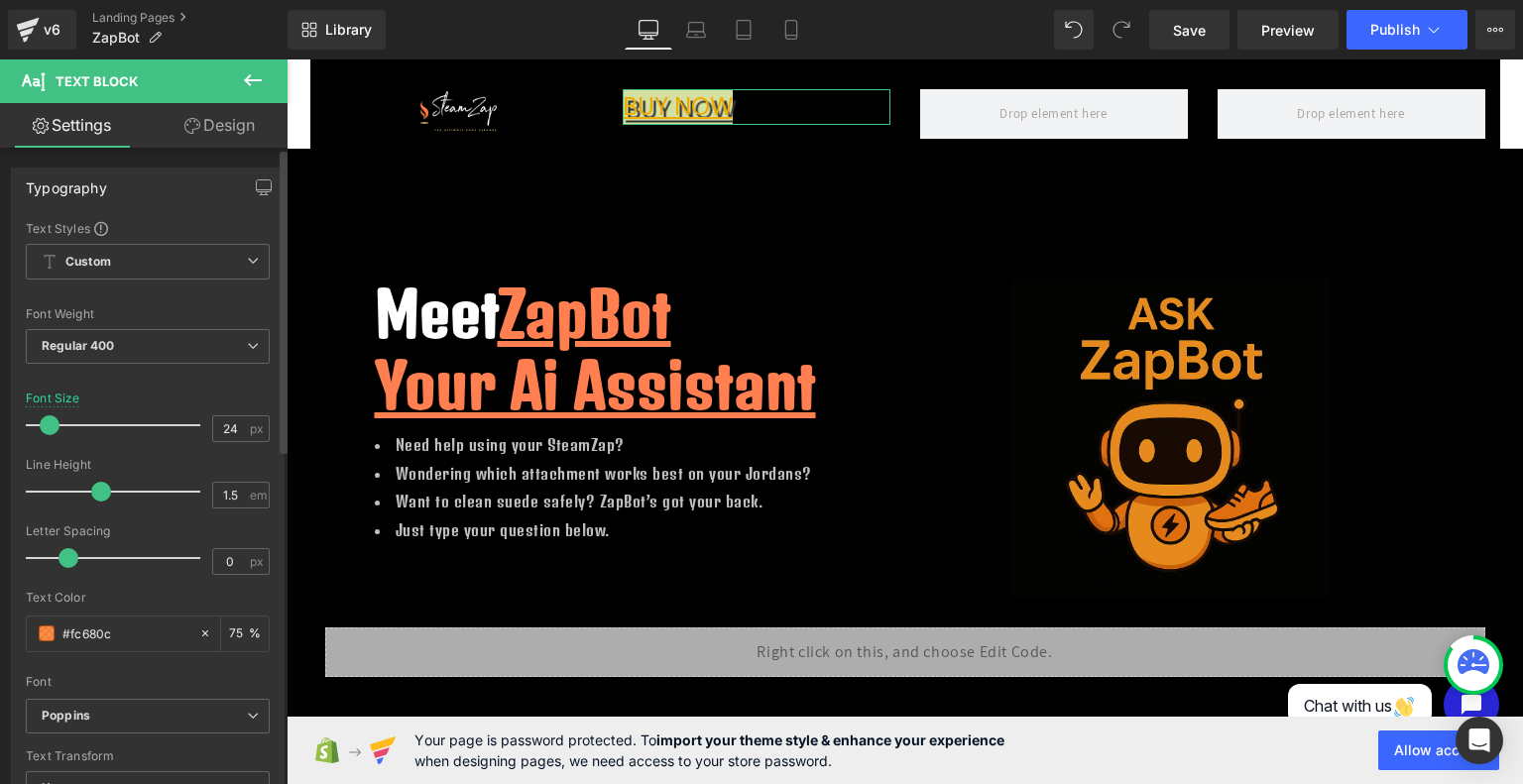 click at bounding box center (118, 425) 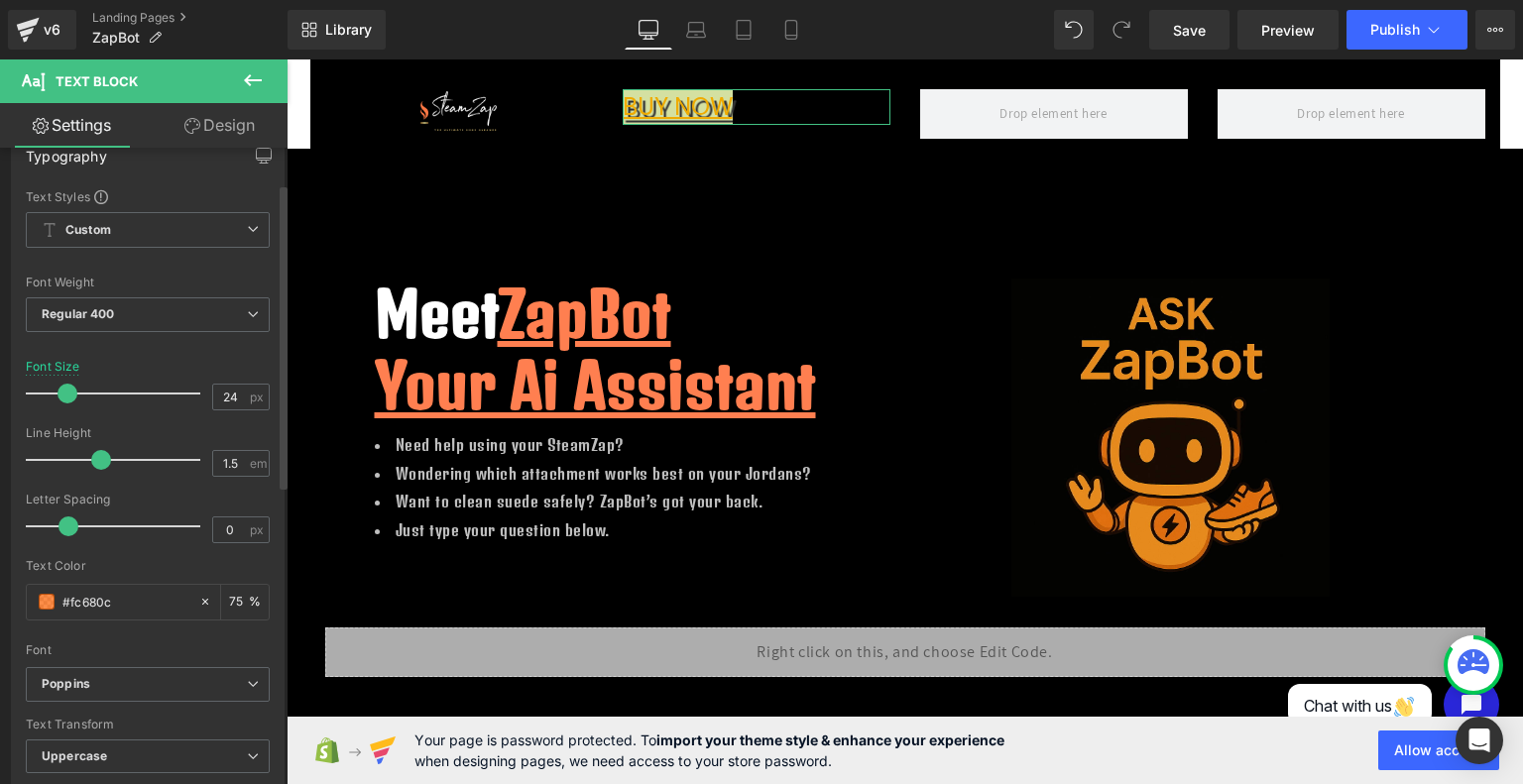 scroll, scrollTop: 91, scrollLeft: 0, axis: vertical 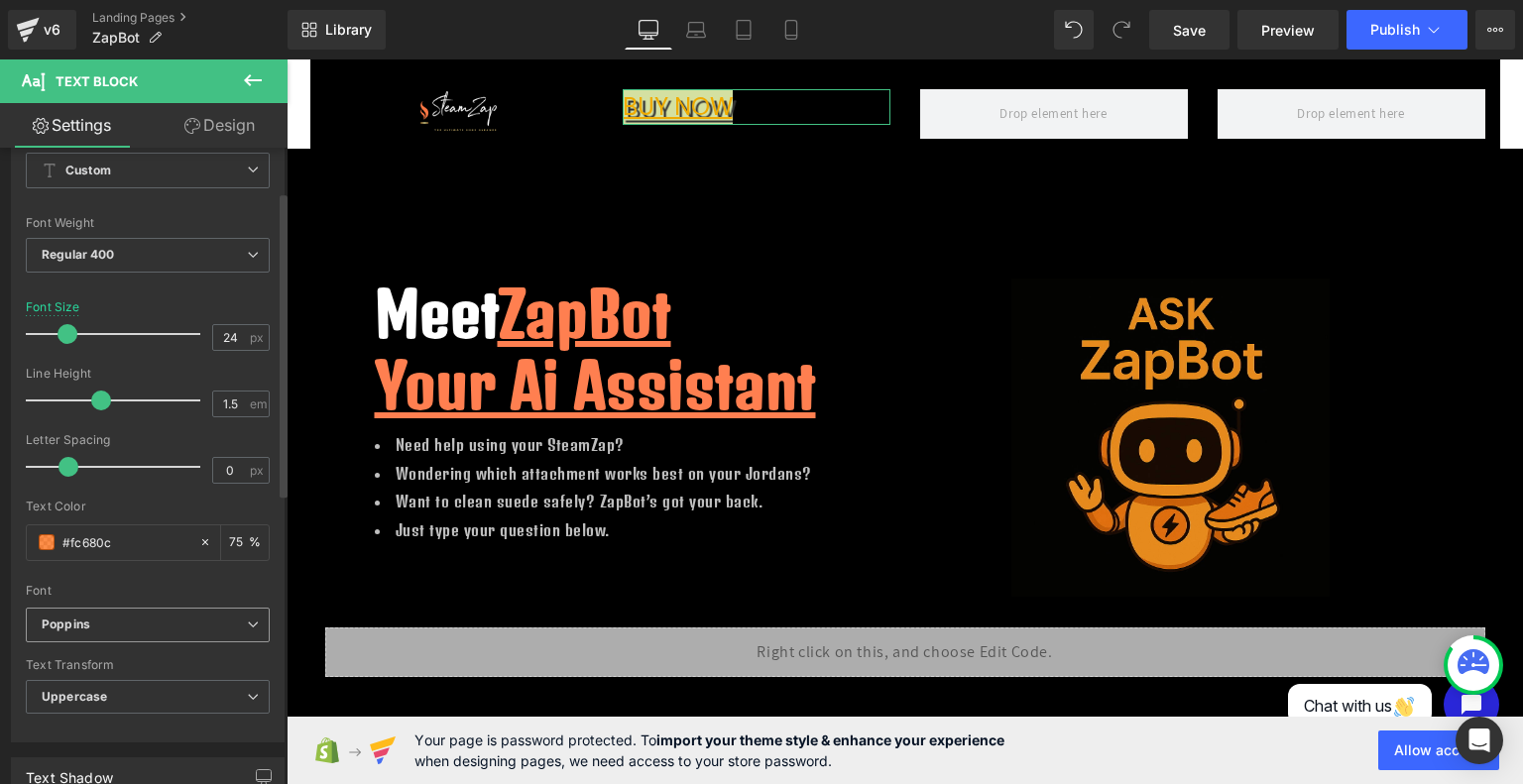 click at bounding box center [253, 624] 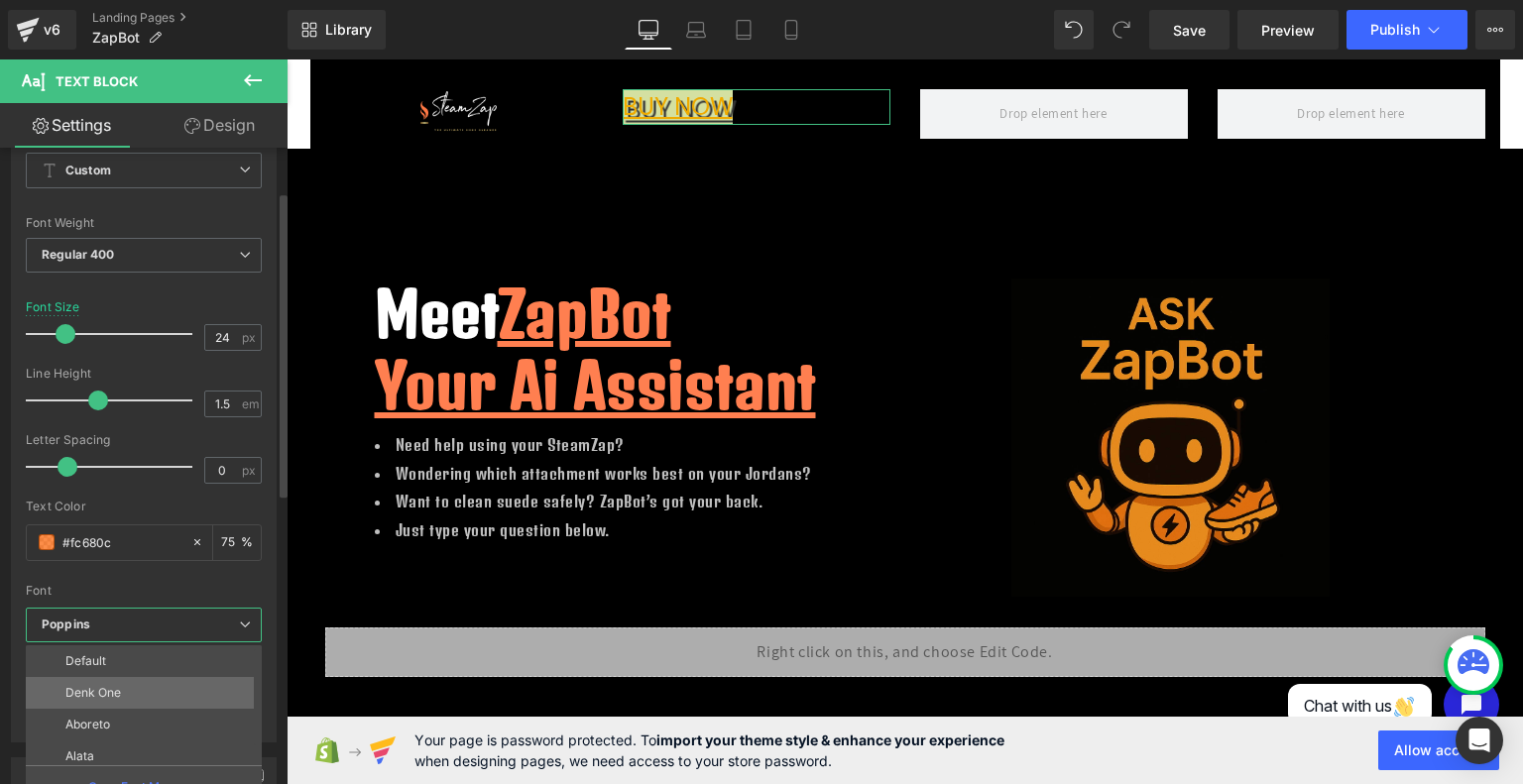 click on "Denk One" at bounding box center [148, 693] 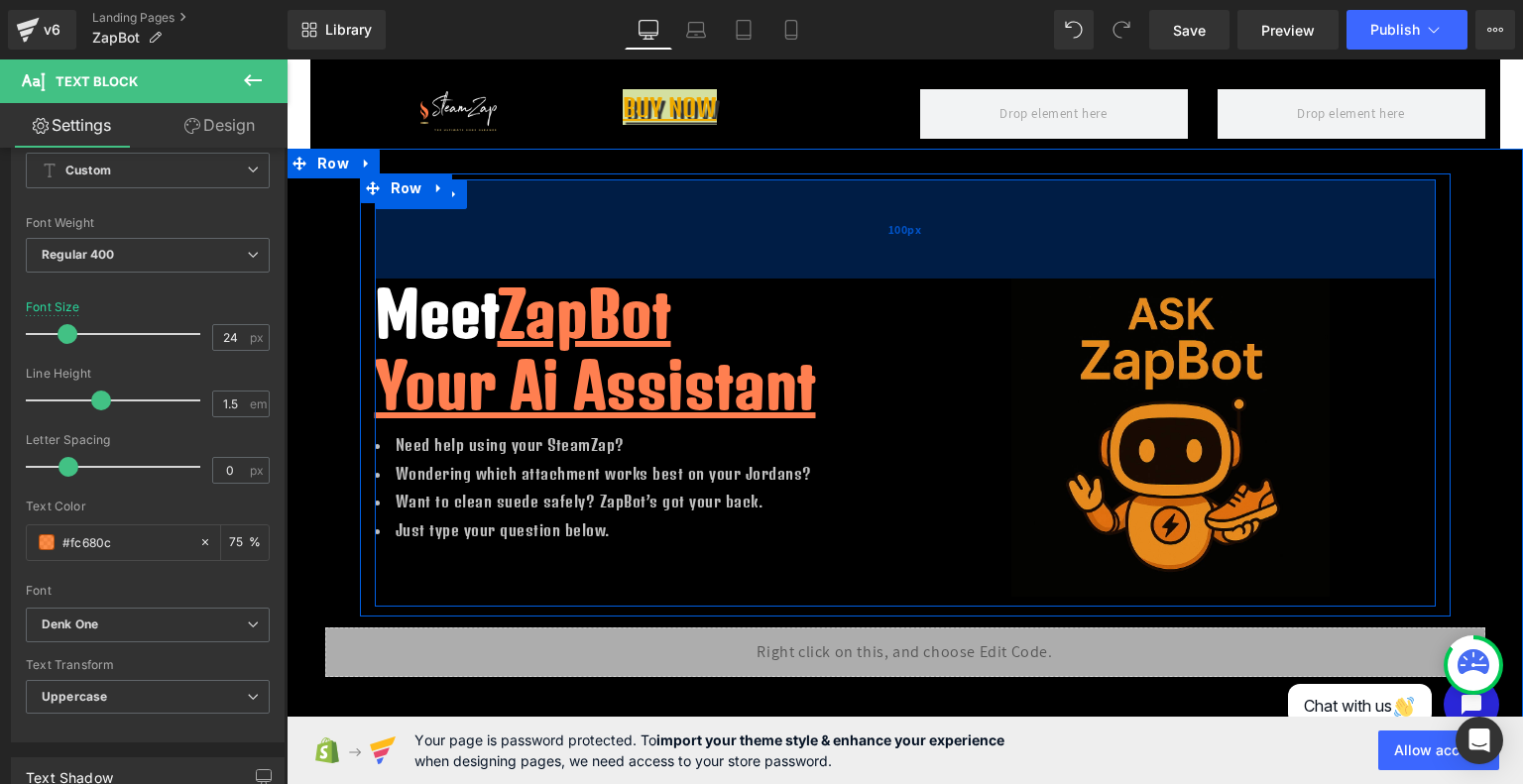 click on "100px" at bounding box center (905, 229) 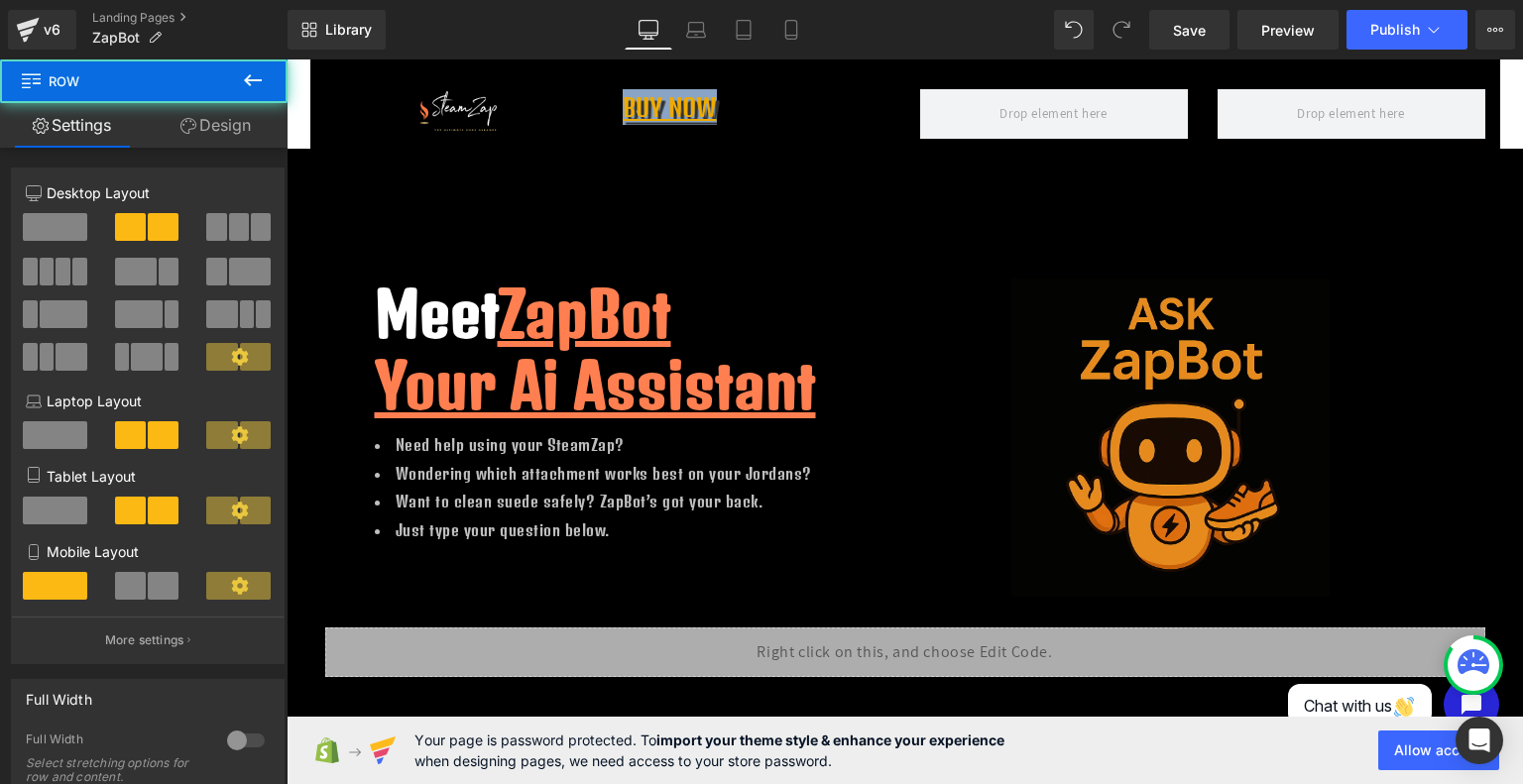 click on "Buy Now" at bounding box center [757, 107] 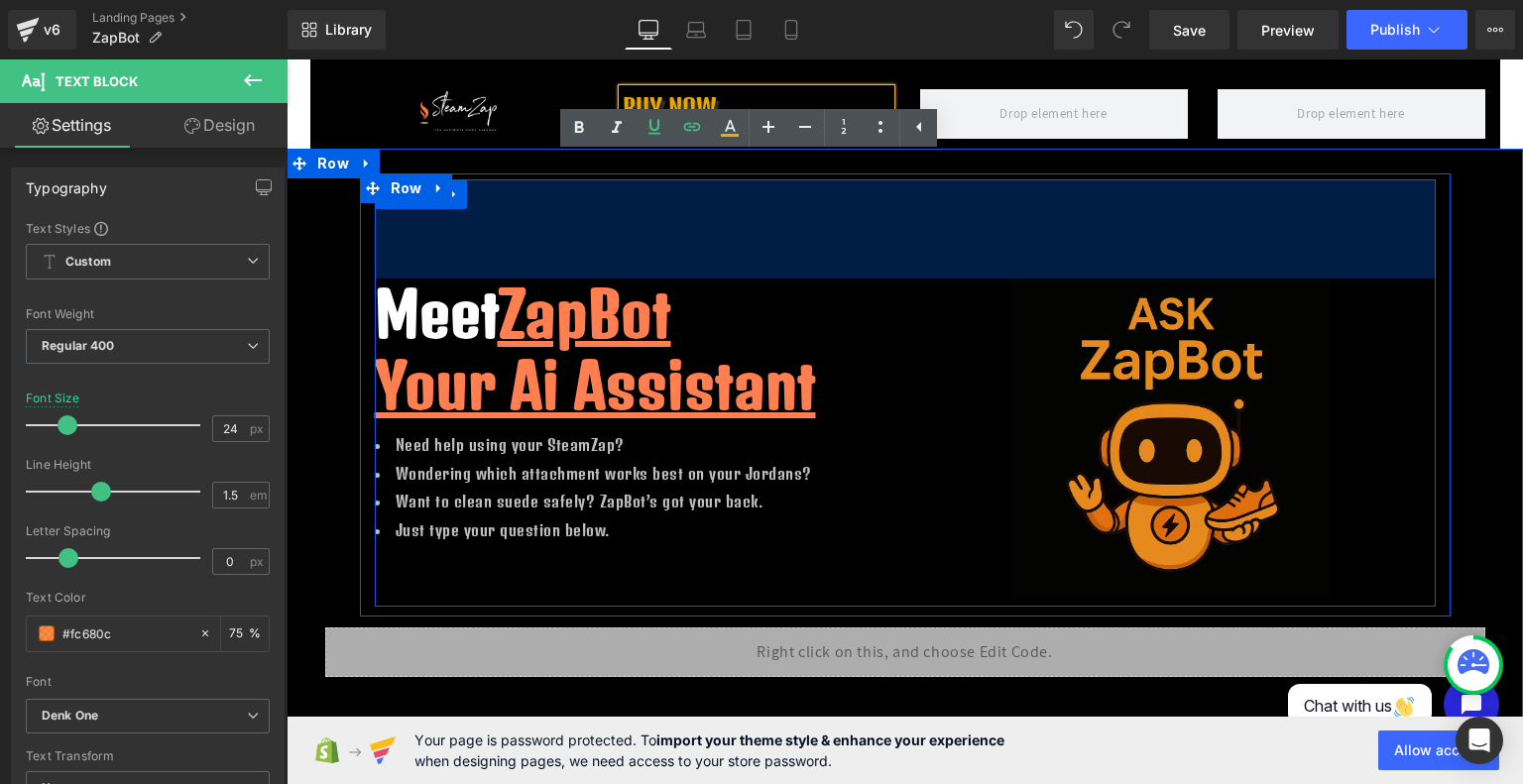 click on "100px" at bounding box center [905, 229] 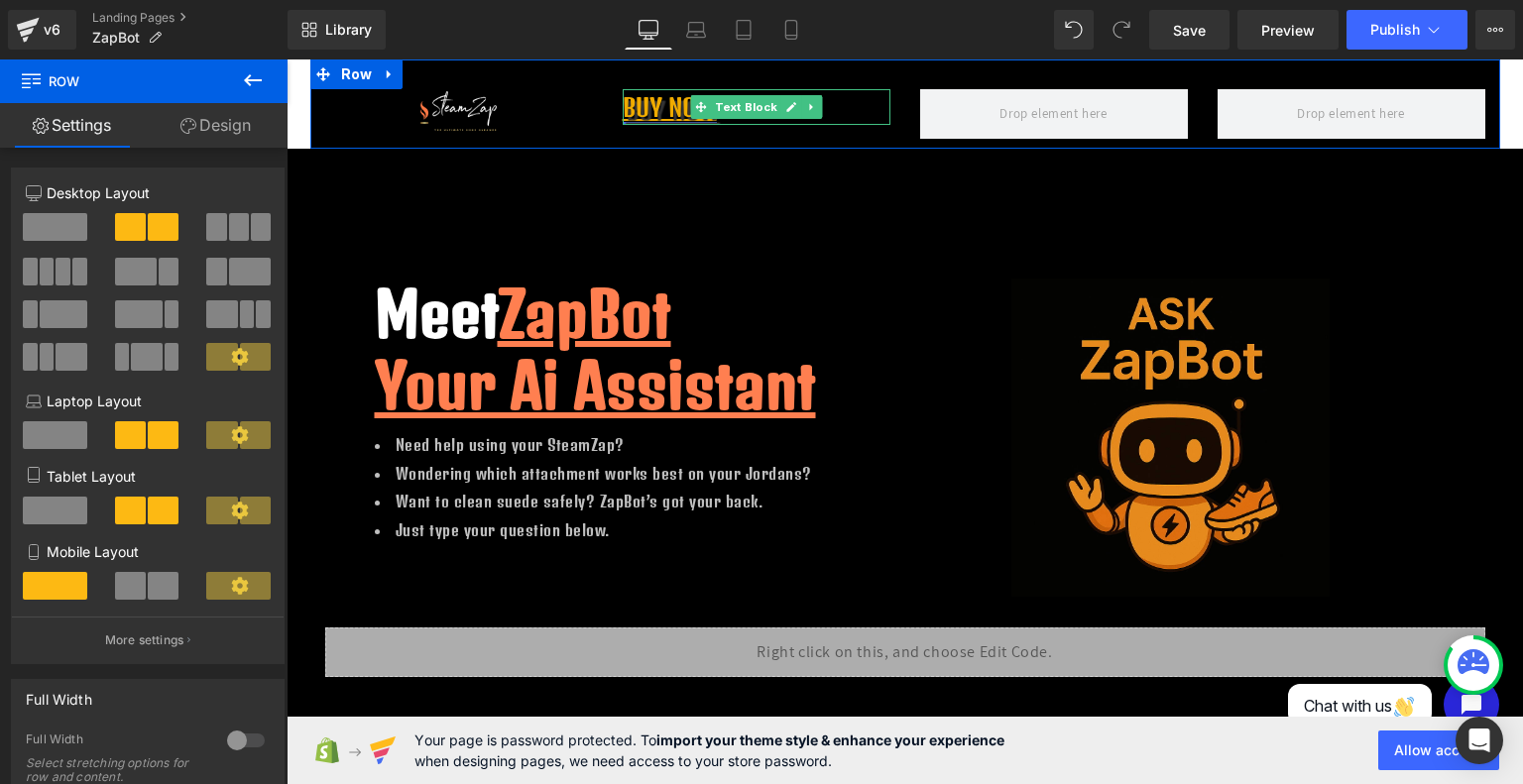 click on "Buy Now" at bounding box center [669, 107] 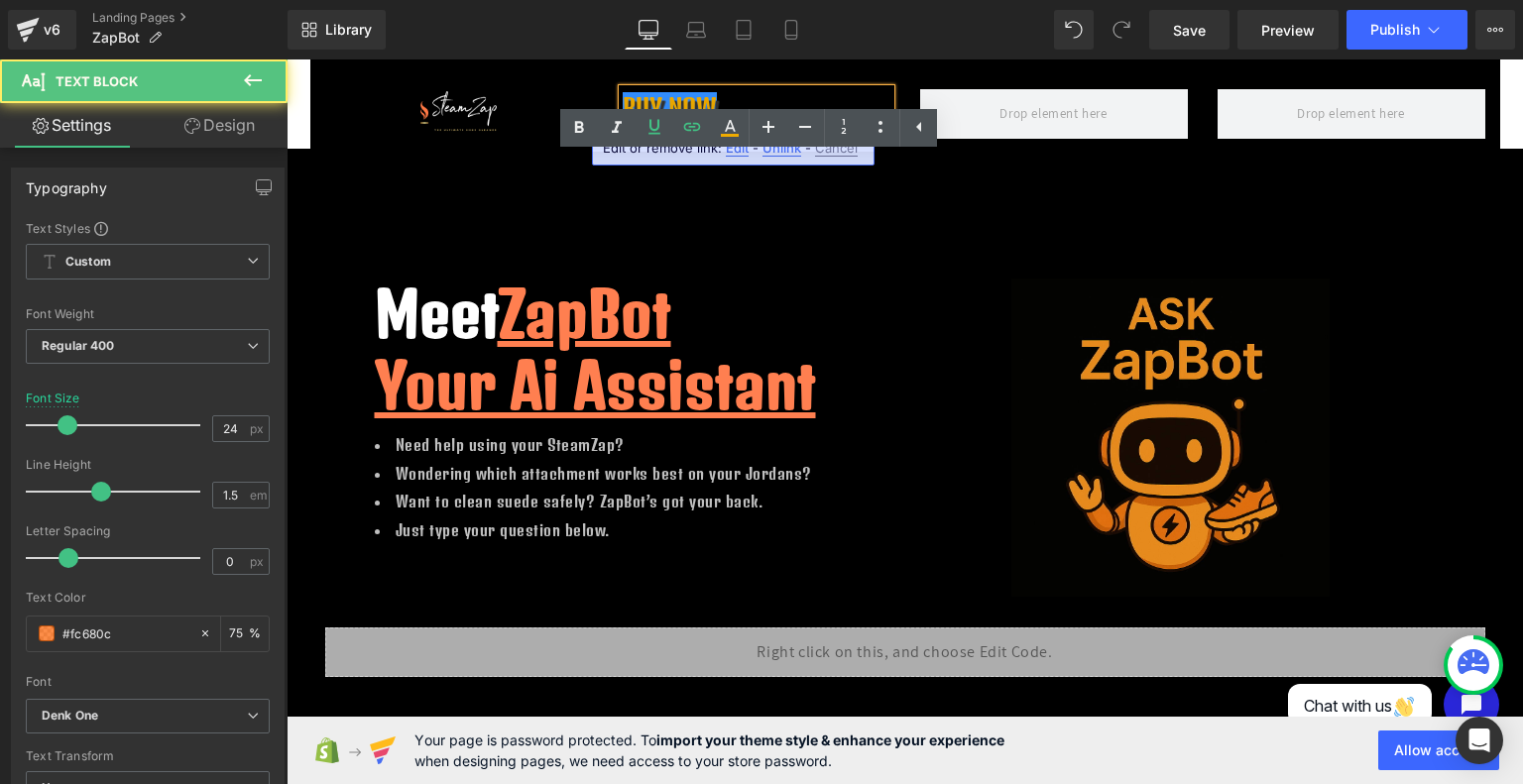 click on "Buy Now" at bounding box center (757, 107) 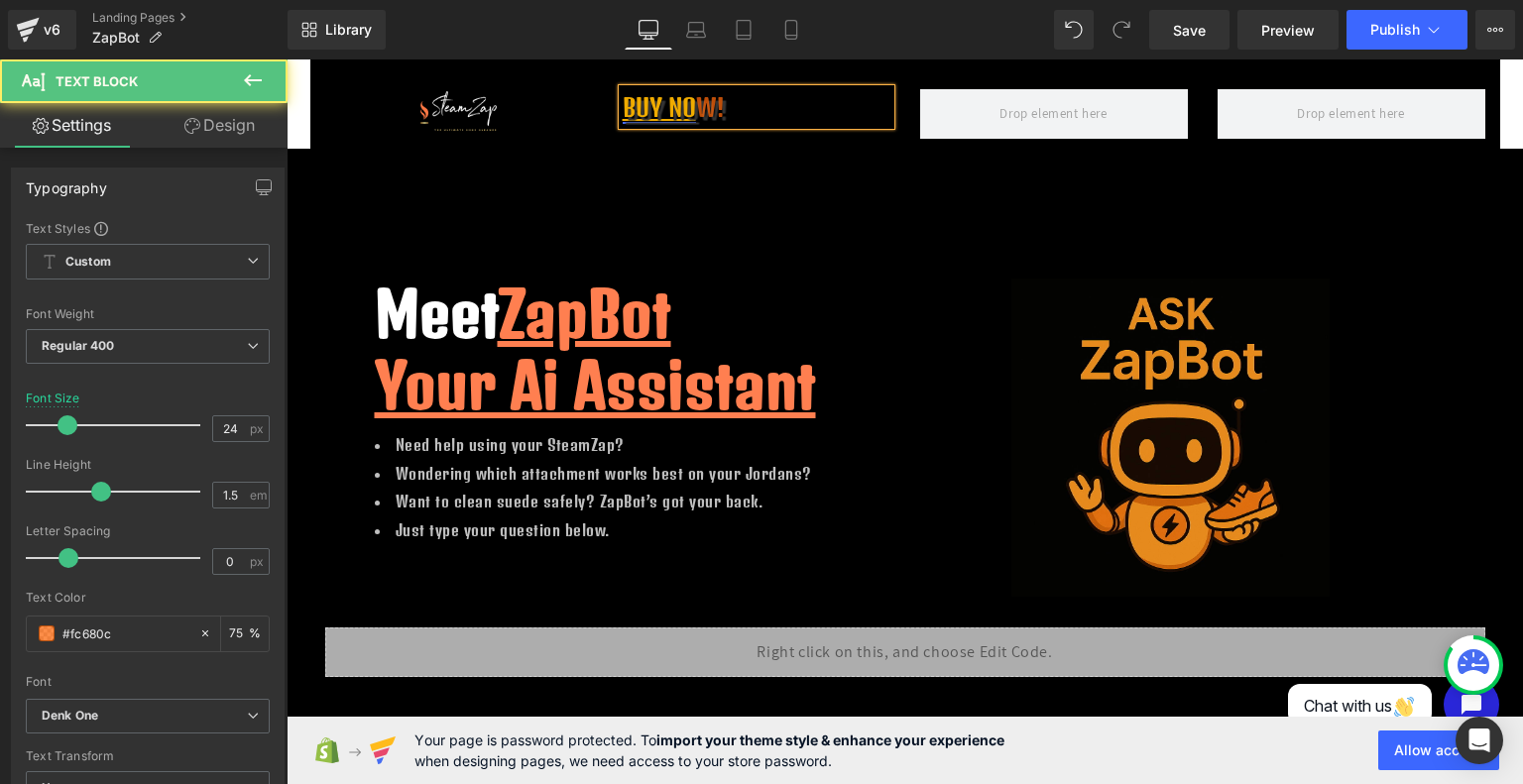 click on "Buy No" at bounding box center [659, 107] 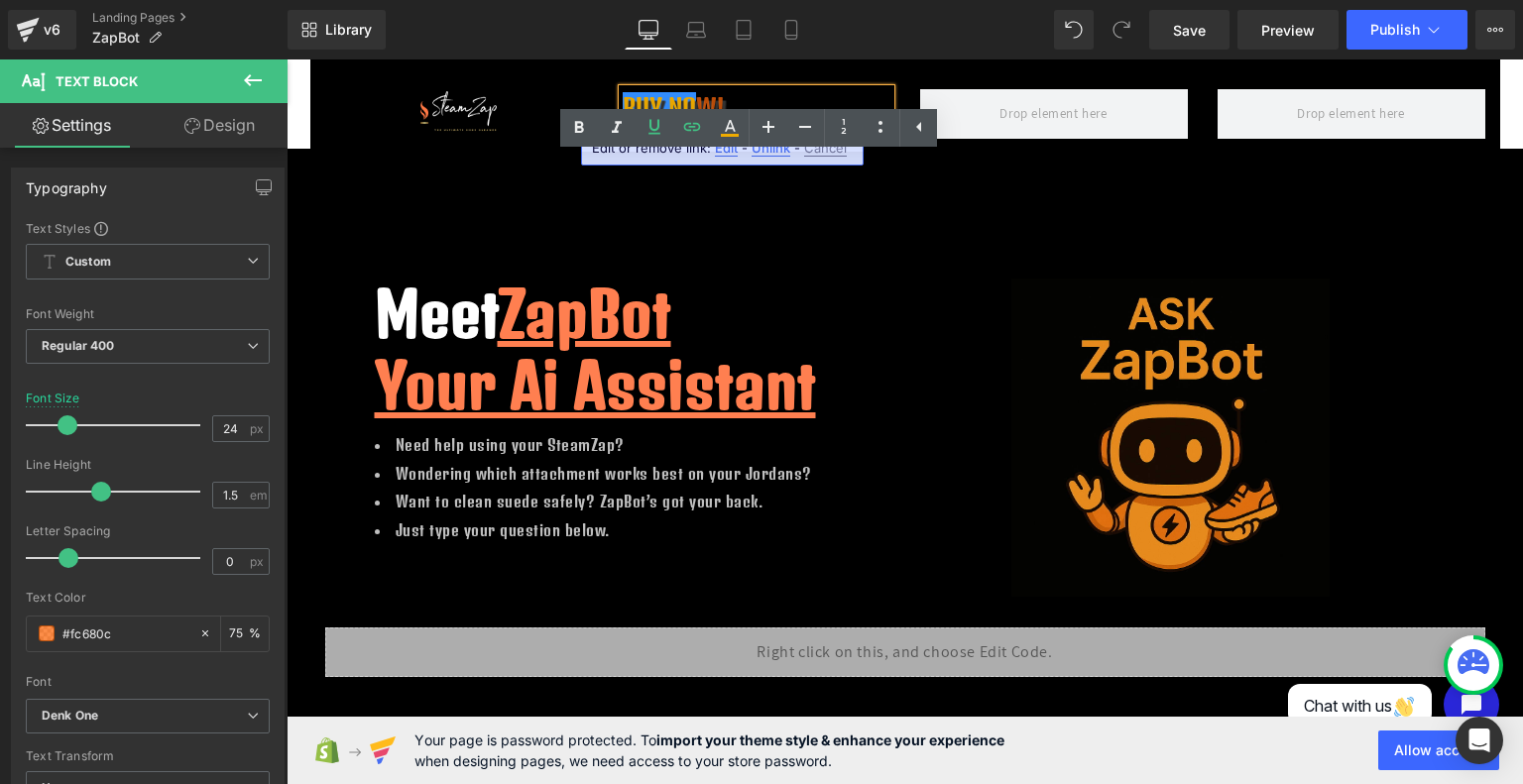 click on "Buy No" at bounding box center (659, 107) 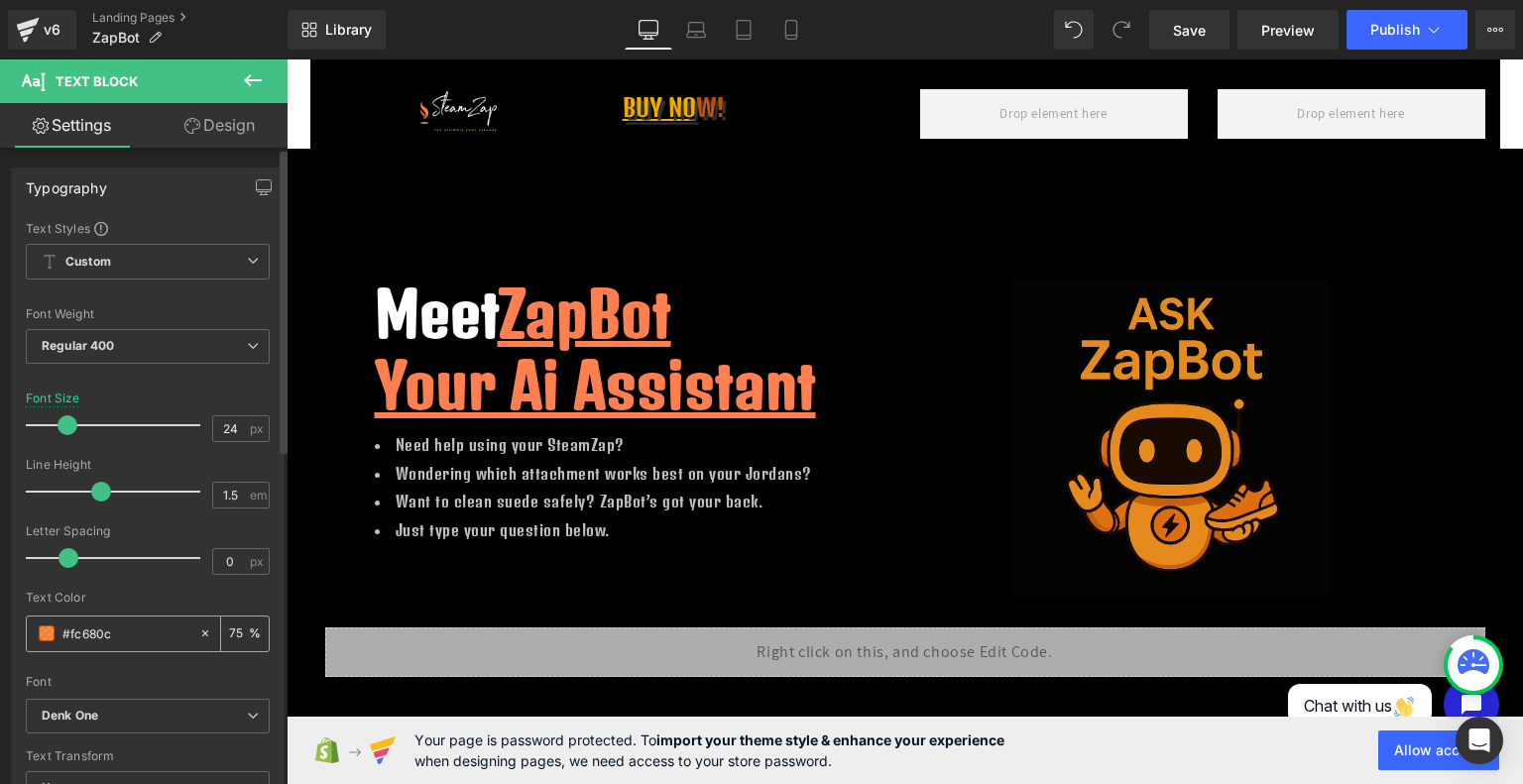 drag, startPoint x: 134, startPoint y: 632, endPoint x: 45, endPoint y: 622, distance: 89.56004 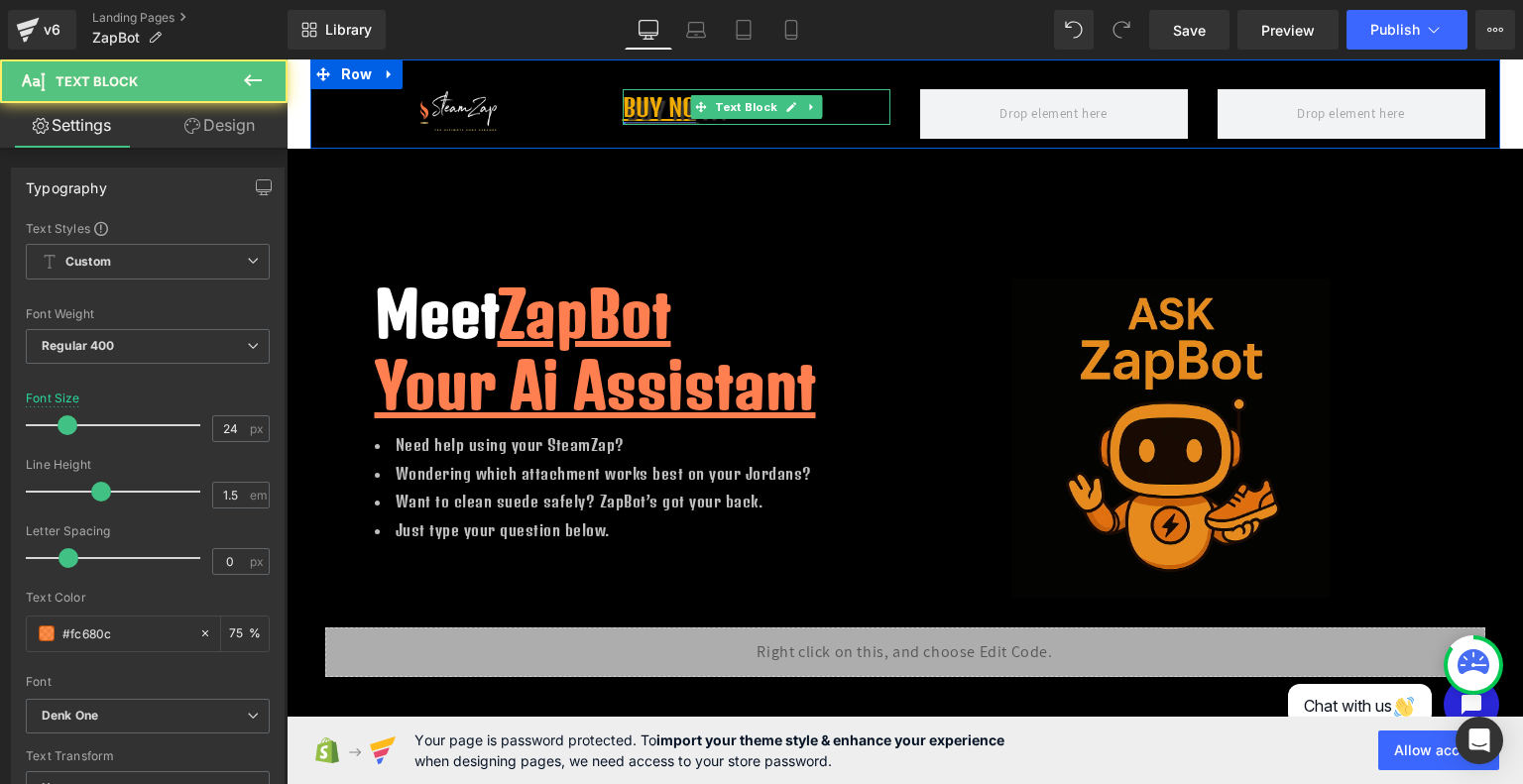 click on "Buy No" at bounding box center (659, 107) 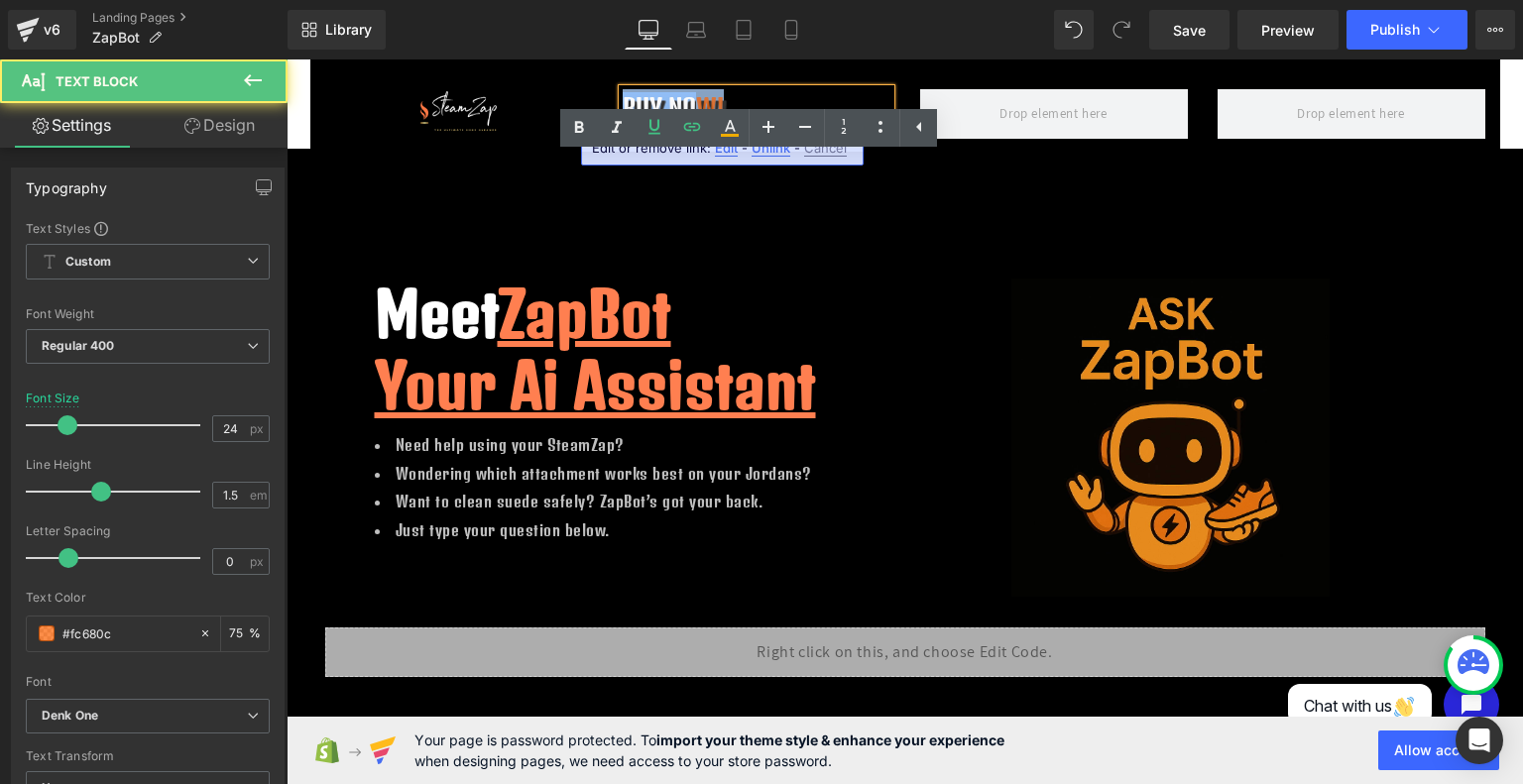 drag, startPoint x: 739, startPoint y: 94, endPoint x: 558, endPoint y: 99, distance: 181.06905 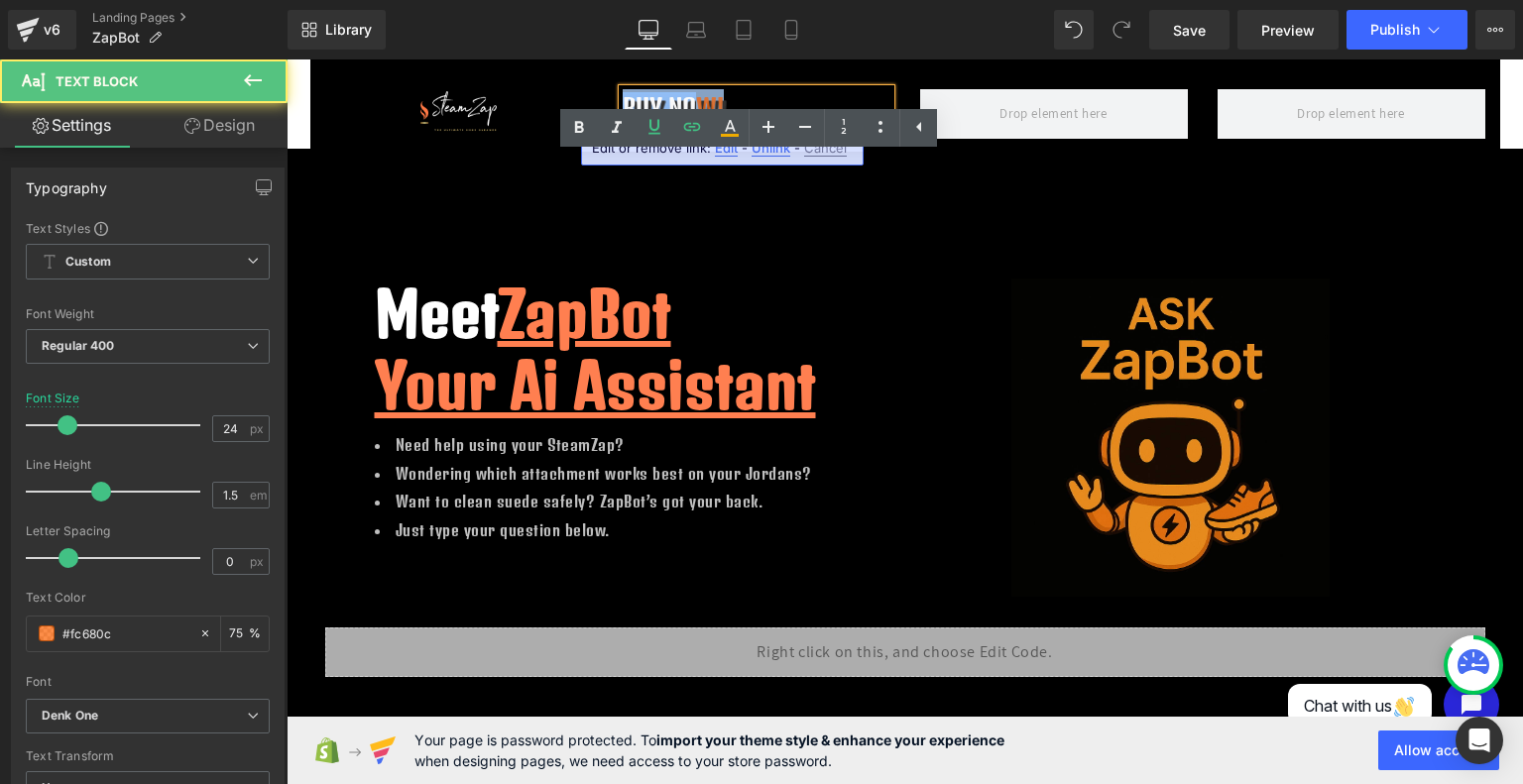 click on "Image
Buy No W!
Text Block
Row" at bounding box center [905, 104] 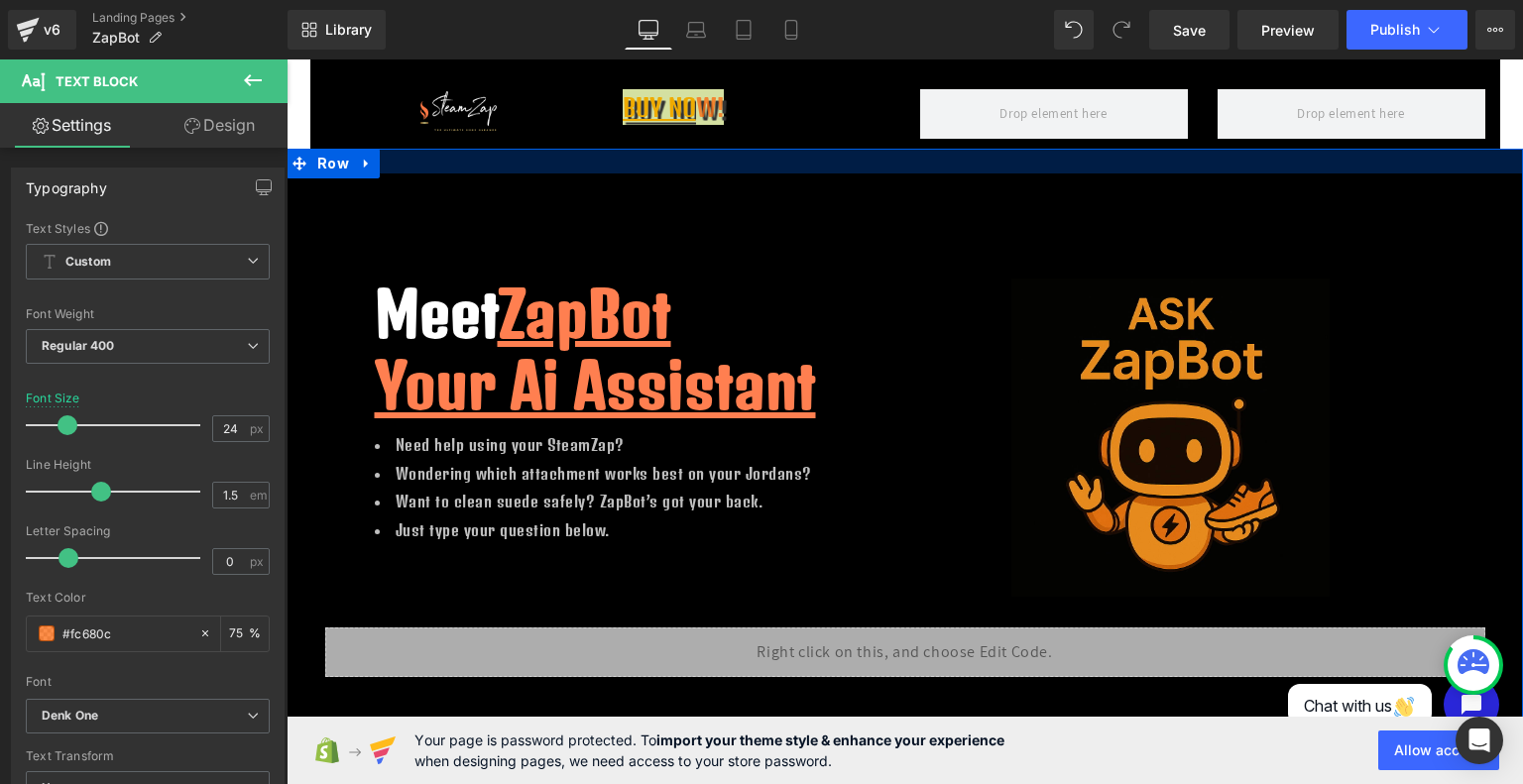 click at bounding box center [904, 161] 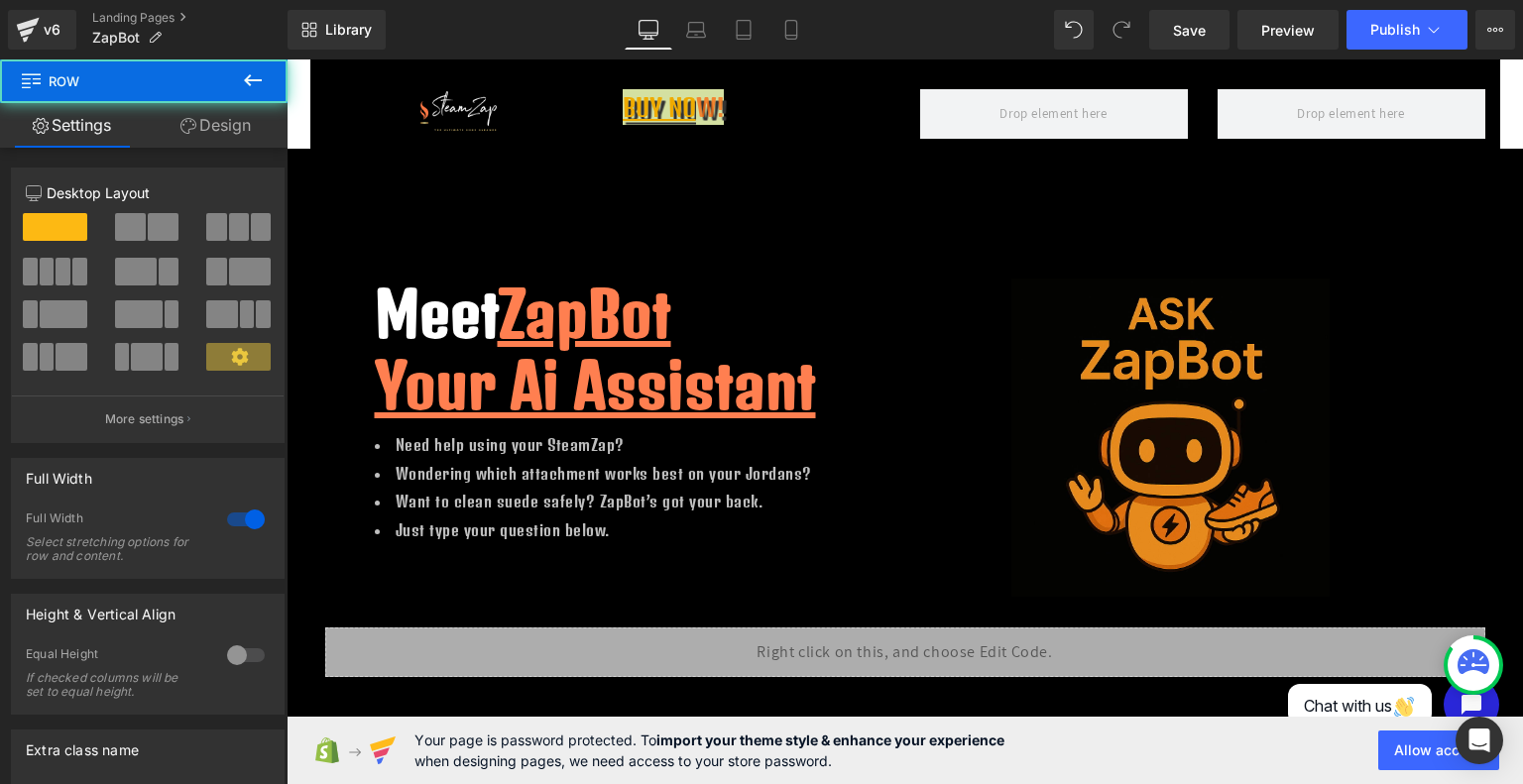 click on "Text Block" at bounding box center [746, 107] 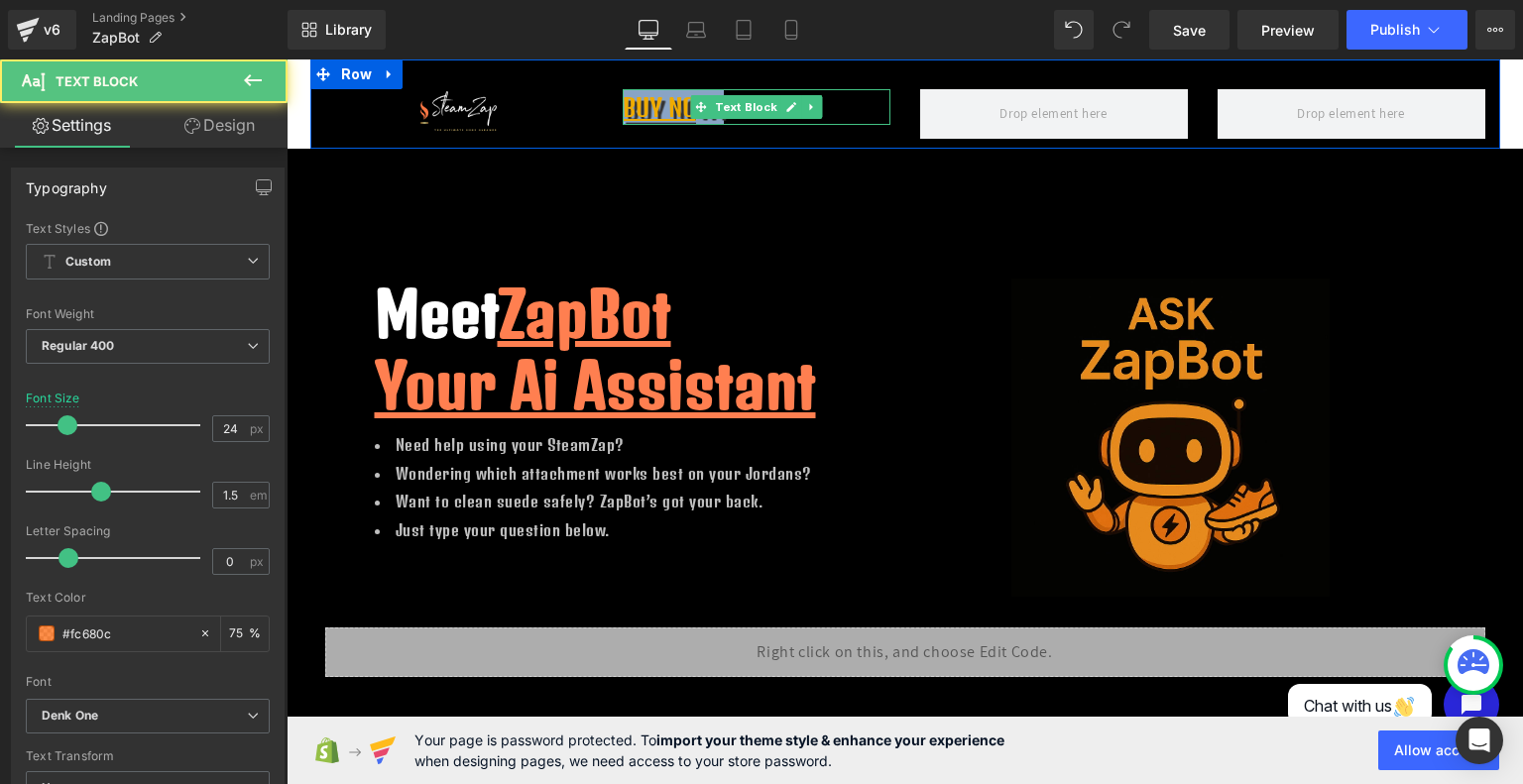 click on "Buy No" at bounding box center [659, 107] 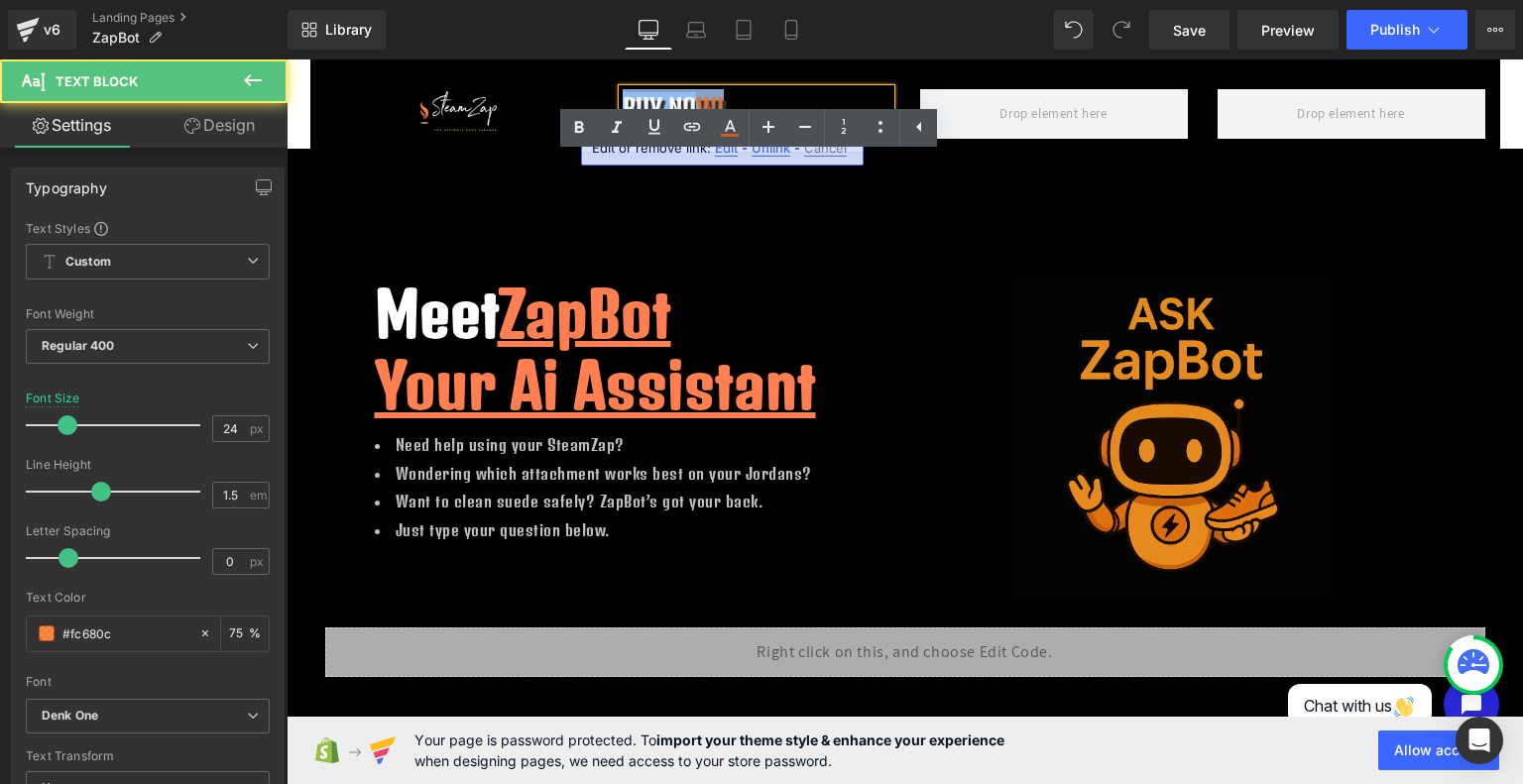 drag, startPoint x: 726, startPoint y: 94, endPoint x: 590, endPoint y: 98, distance: 136.05881 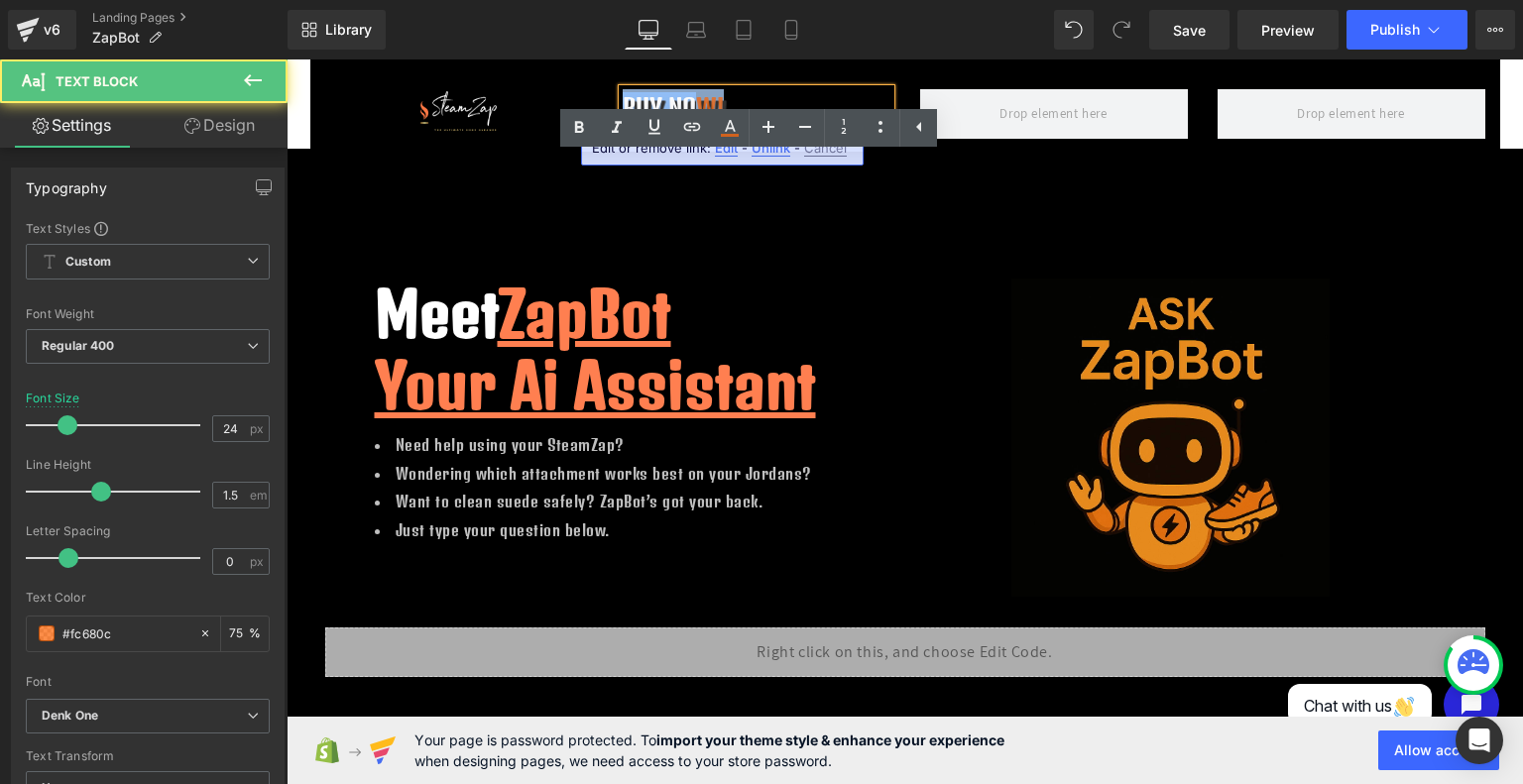 click on "Image
Buy No W!
Text Block
Row" at bounding box center [905, 104] 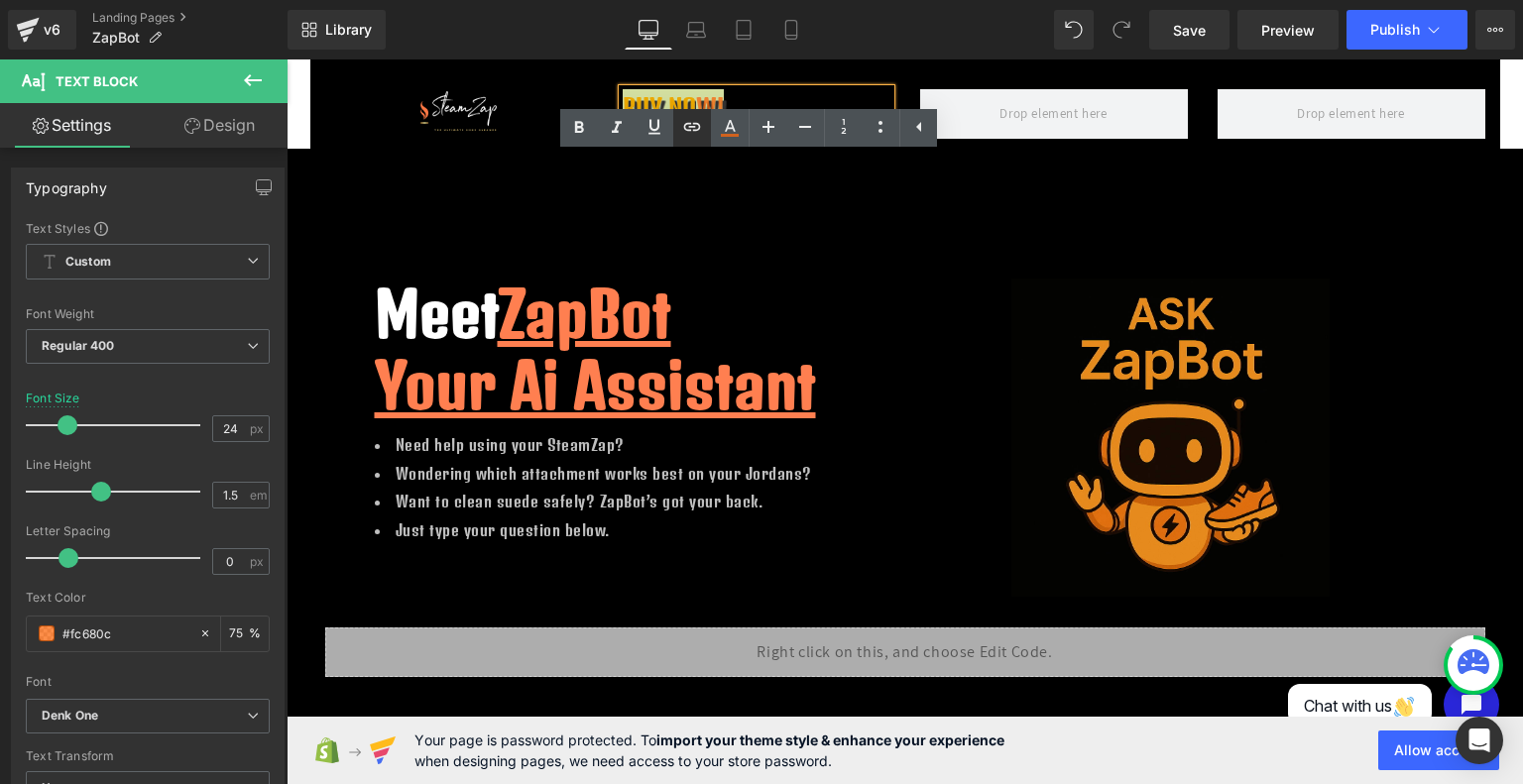 click 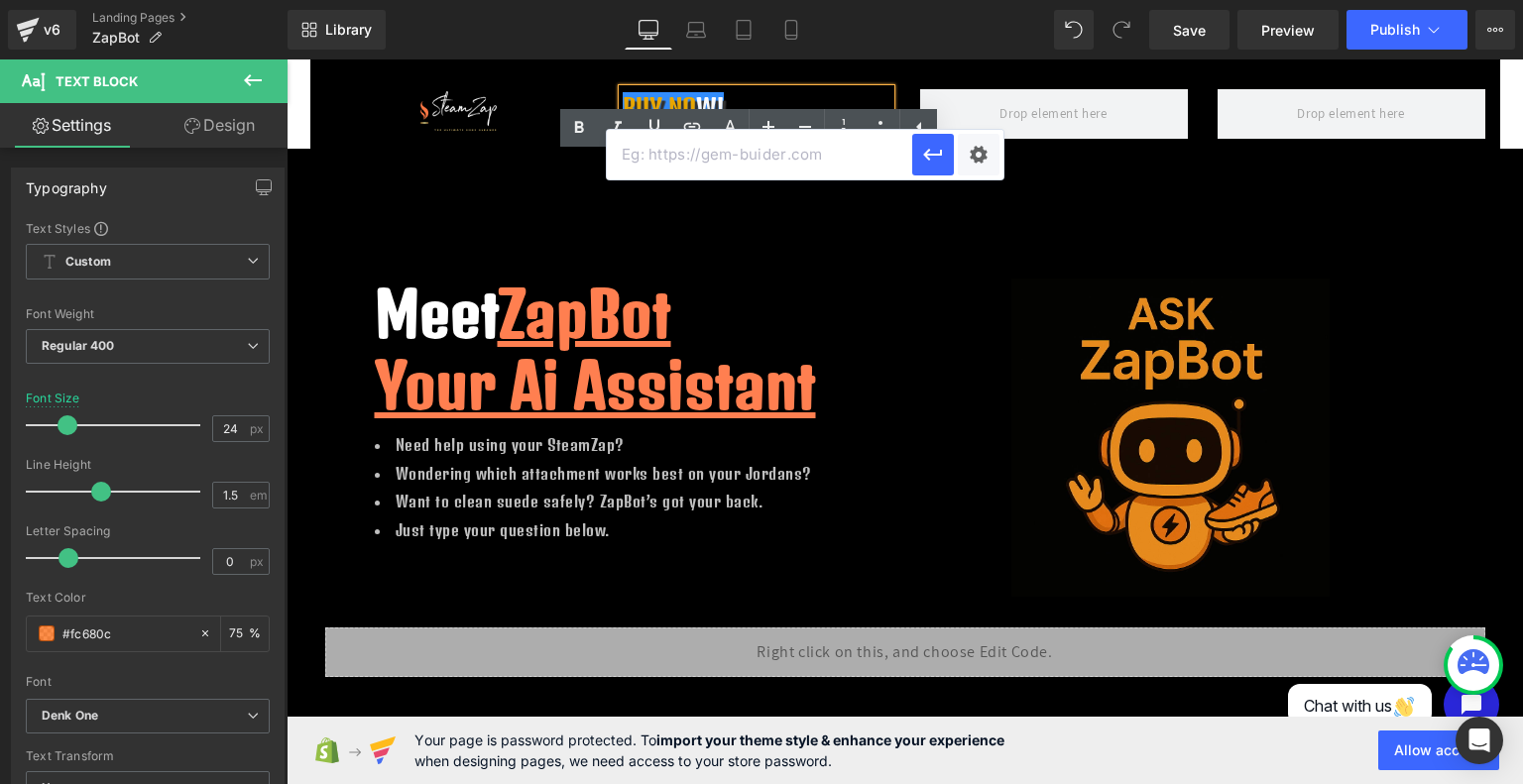 click at bounding box center (760, 155) 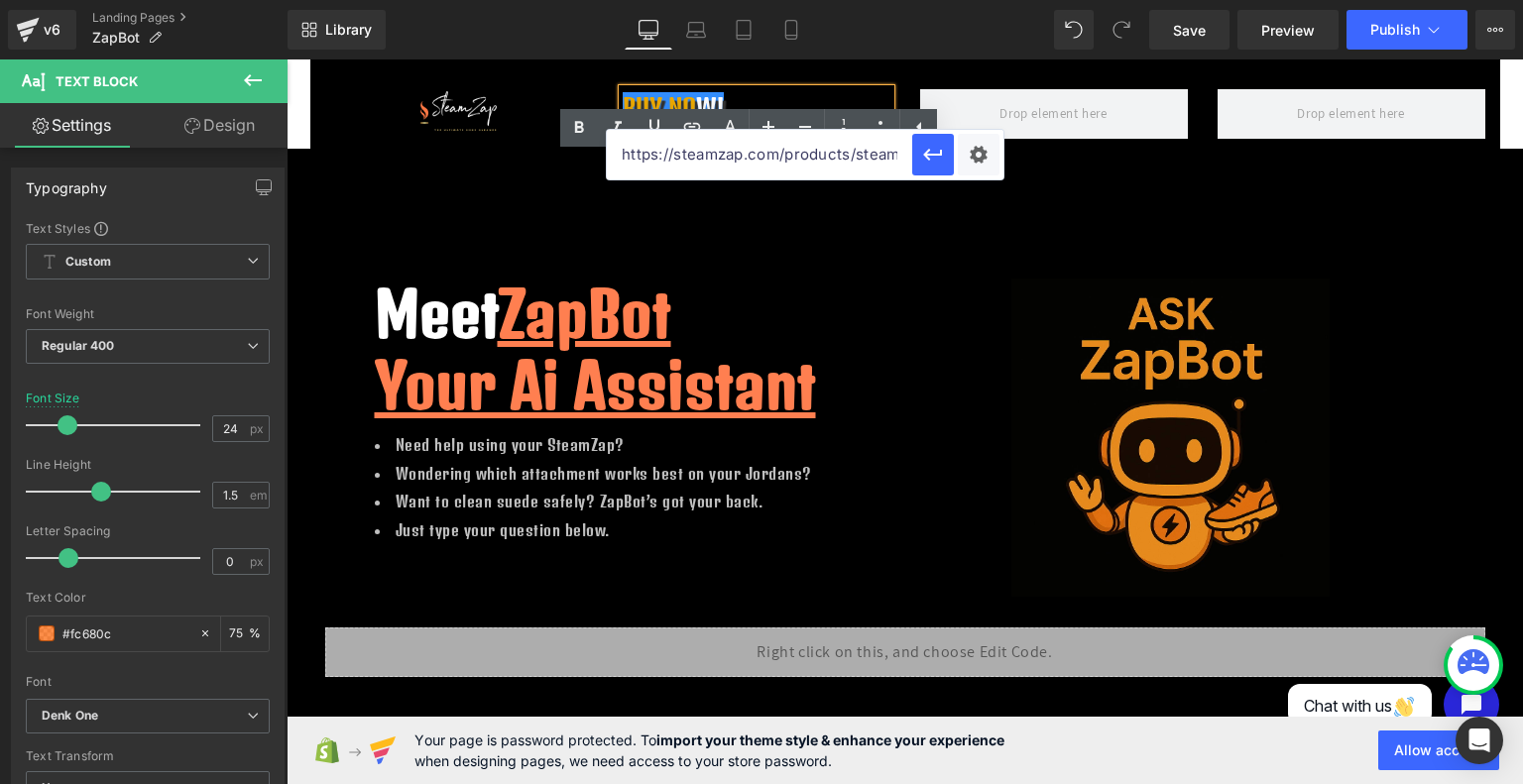 scroll, scrollTop: 0, scrollLeft: 143, axis: horizontal 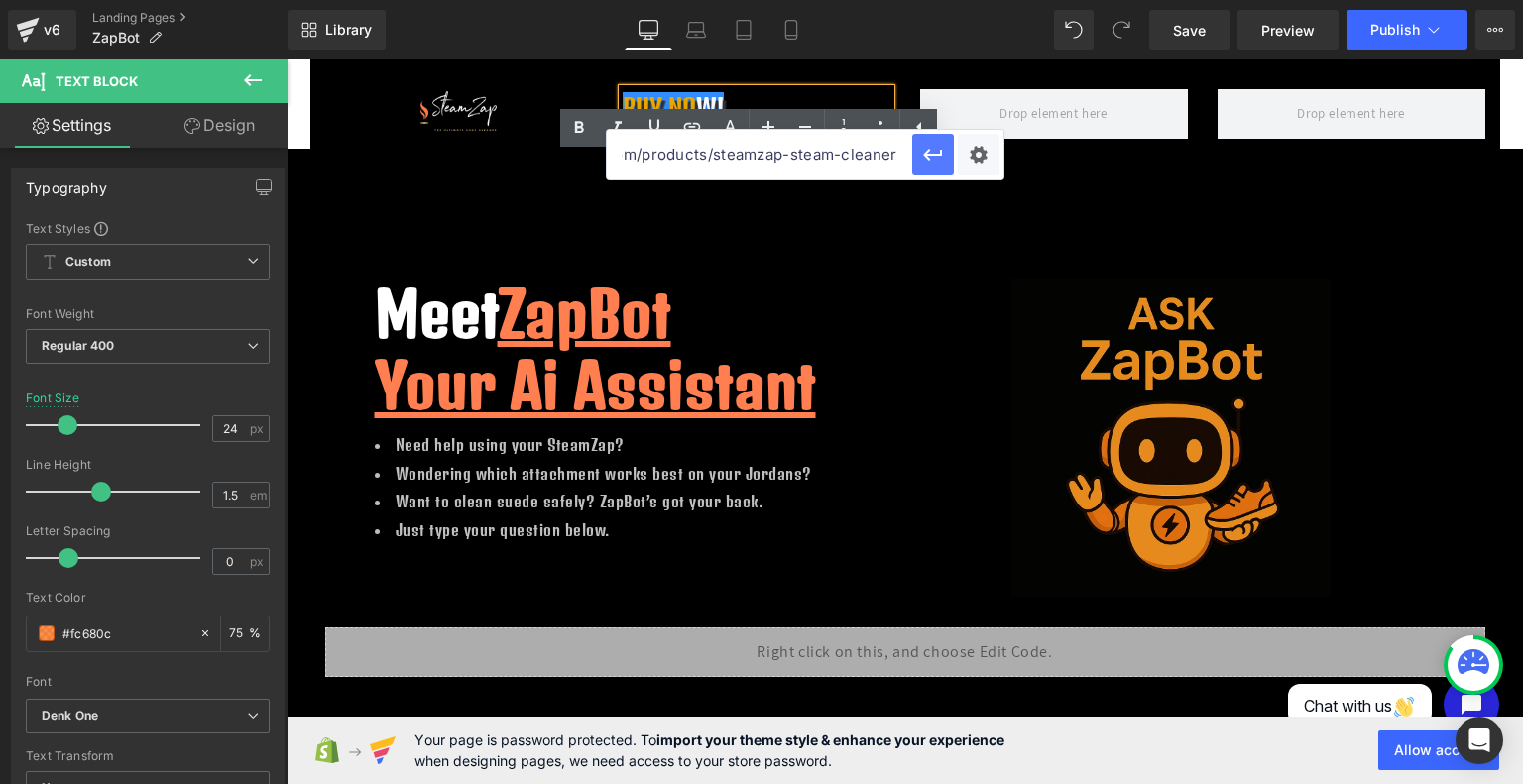 type on "https://steamzap.com/products/steamzap-steam-cleaner" 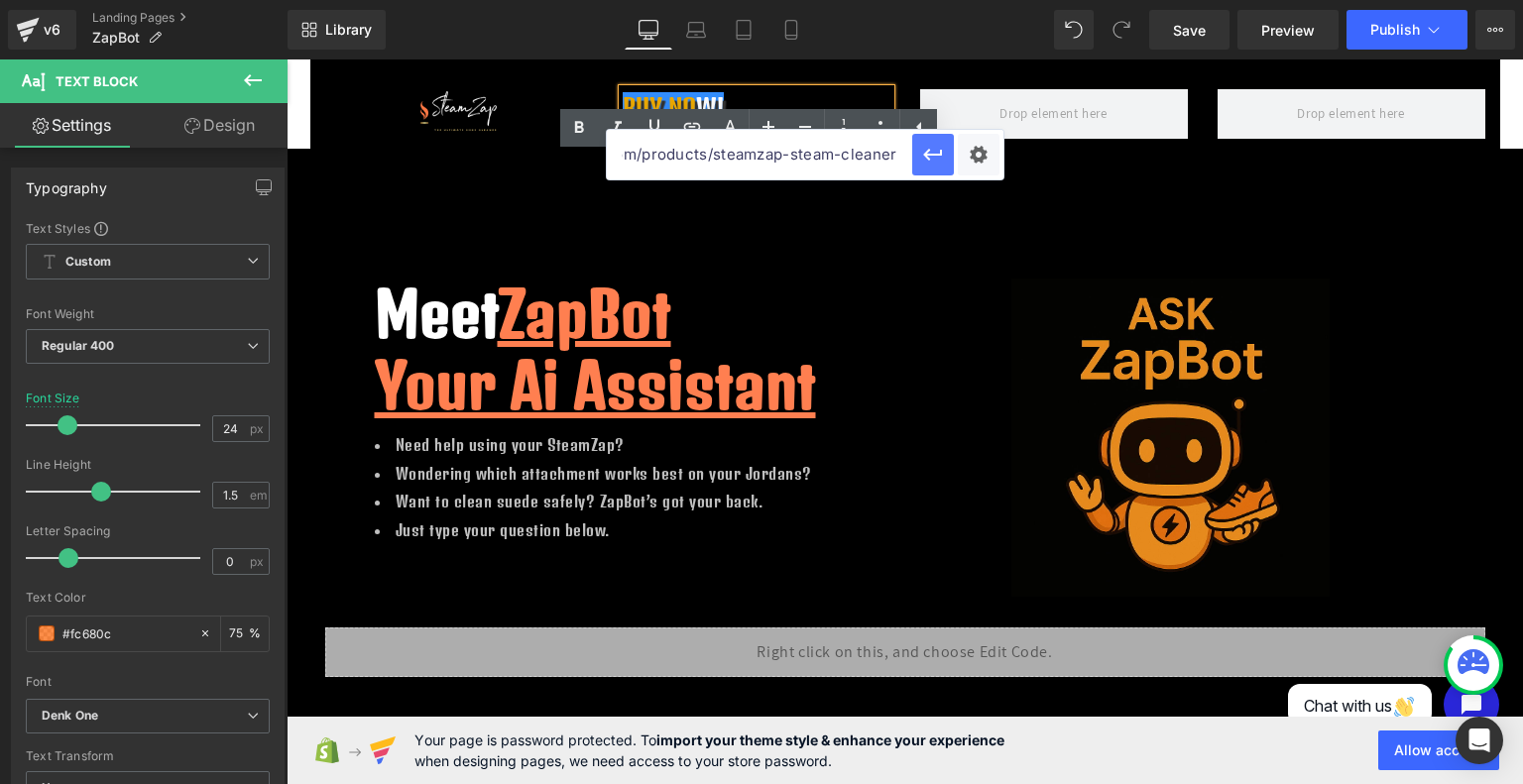 scroll, scrollTop: 0, scrollLeft: 0, axis: both 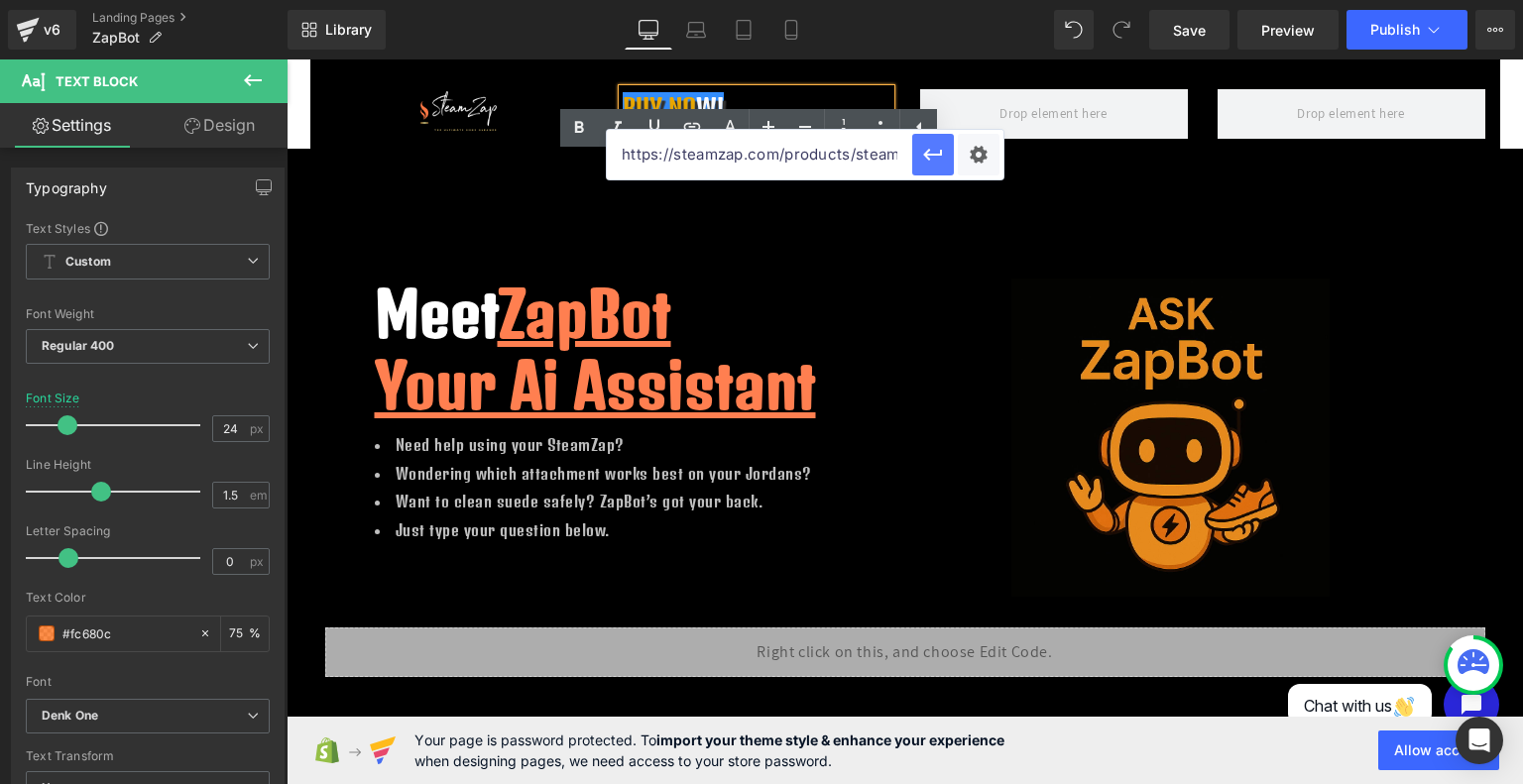 click 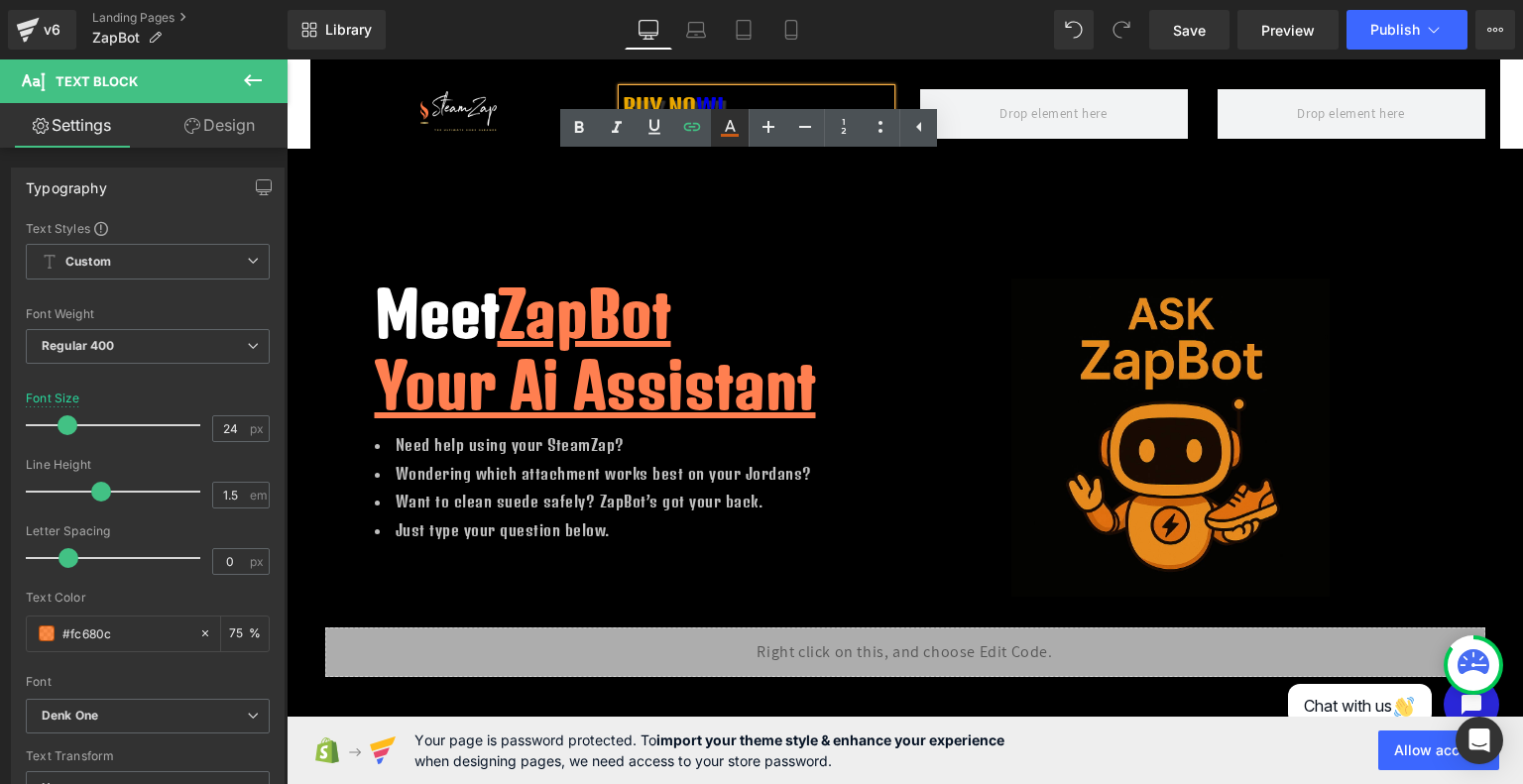 click 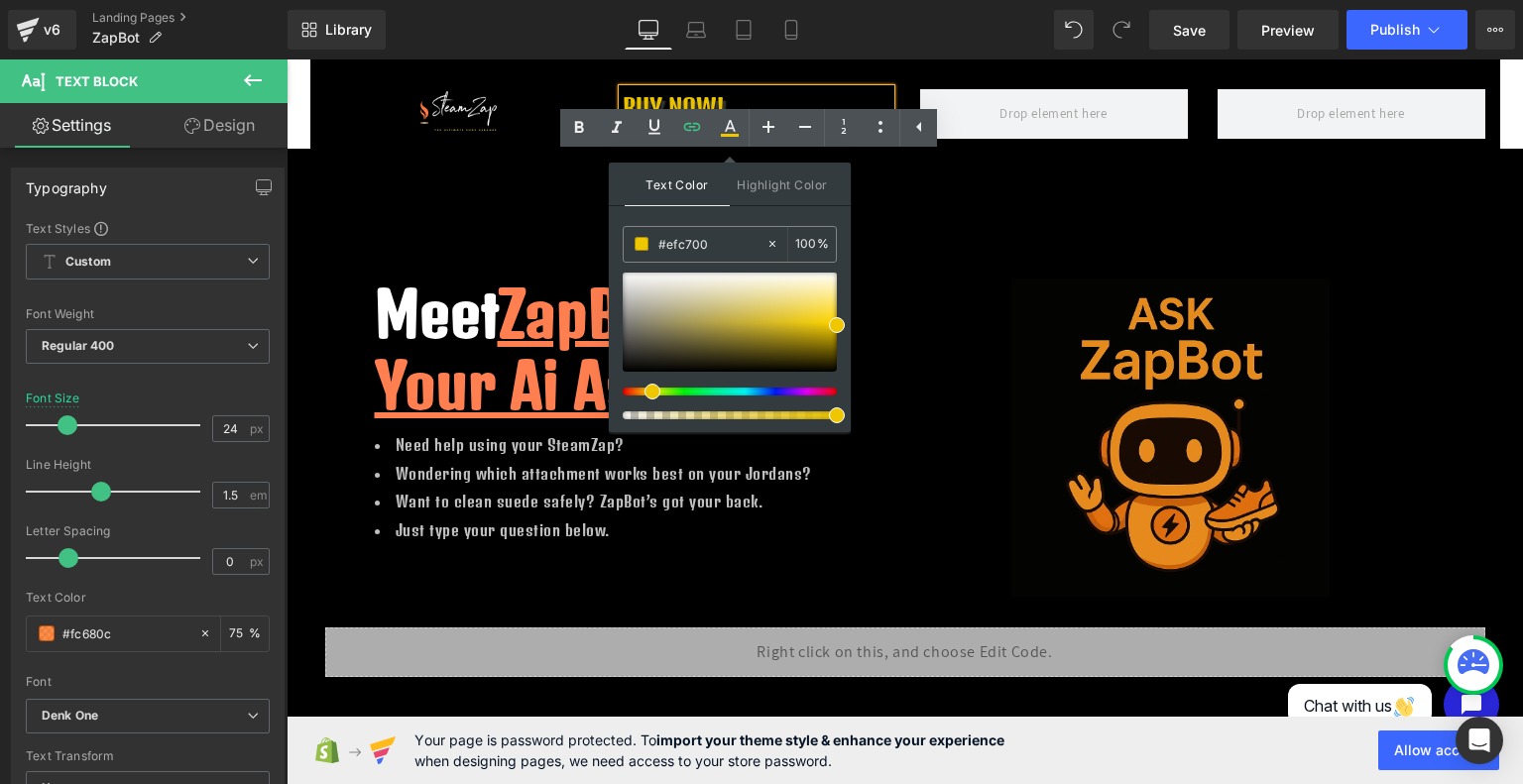 click at bounding box center [722, 392] 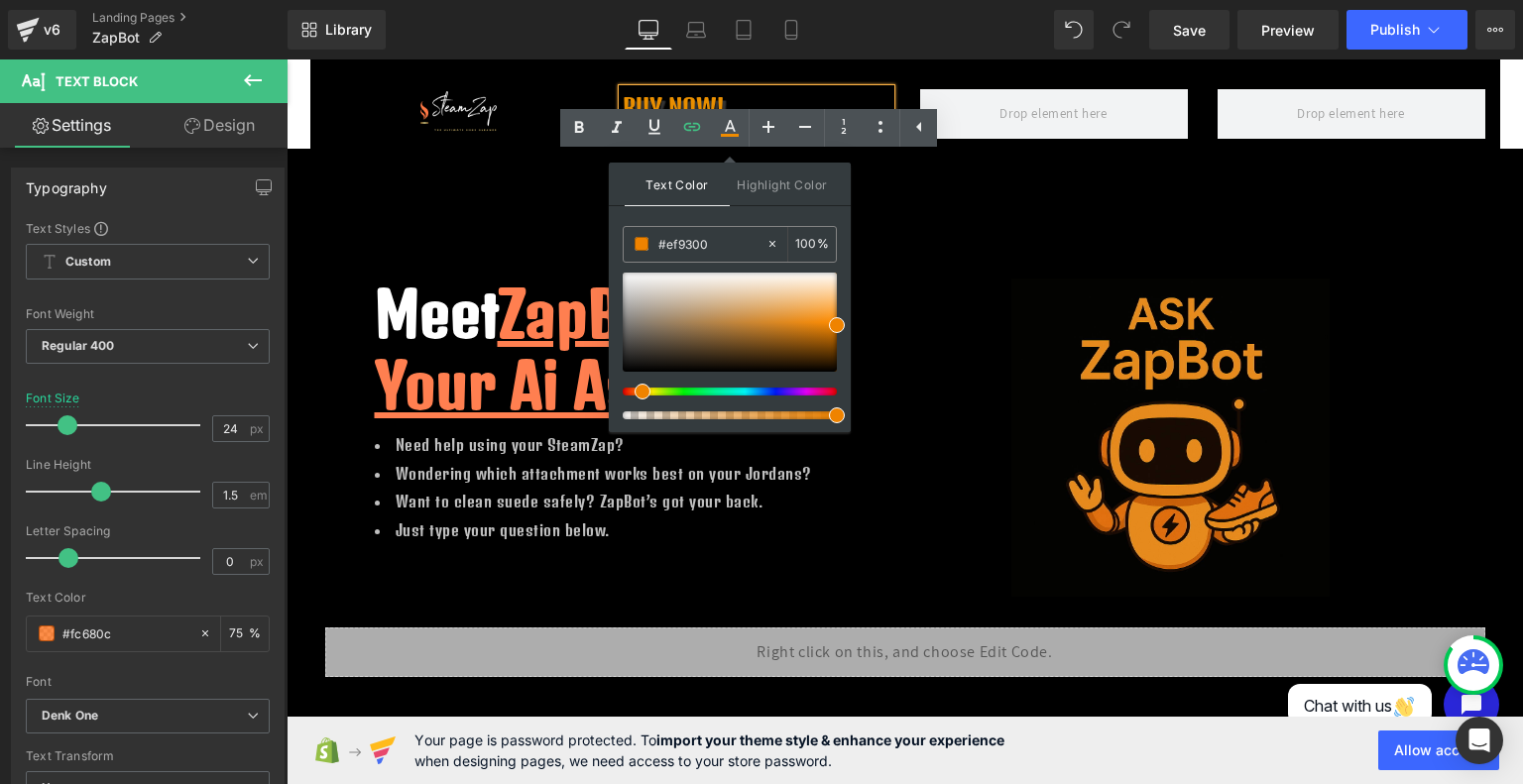 type on "#ef9700" 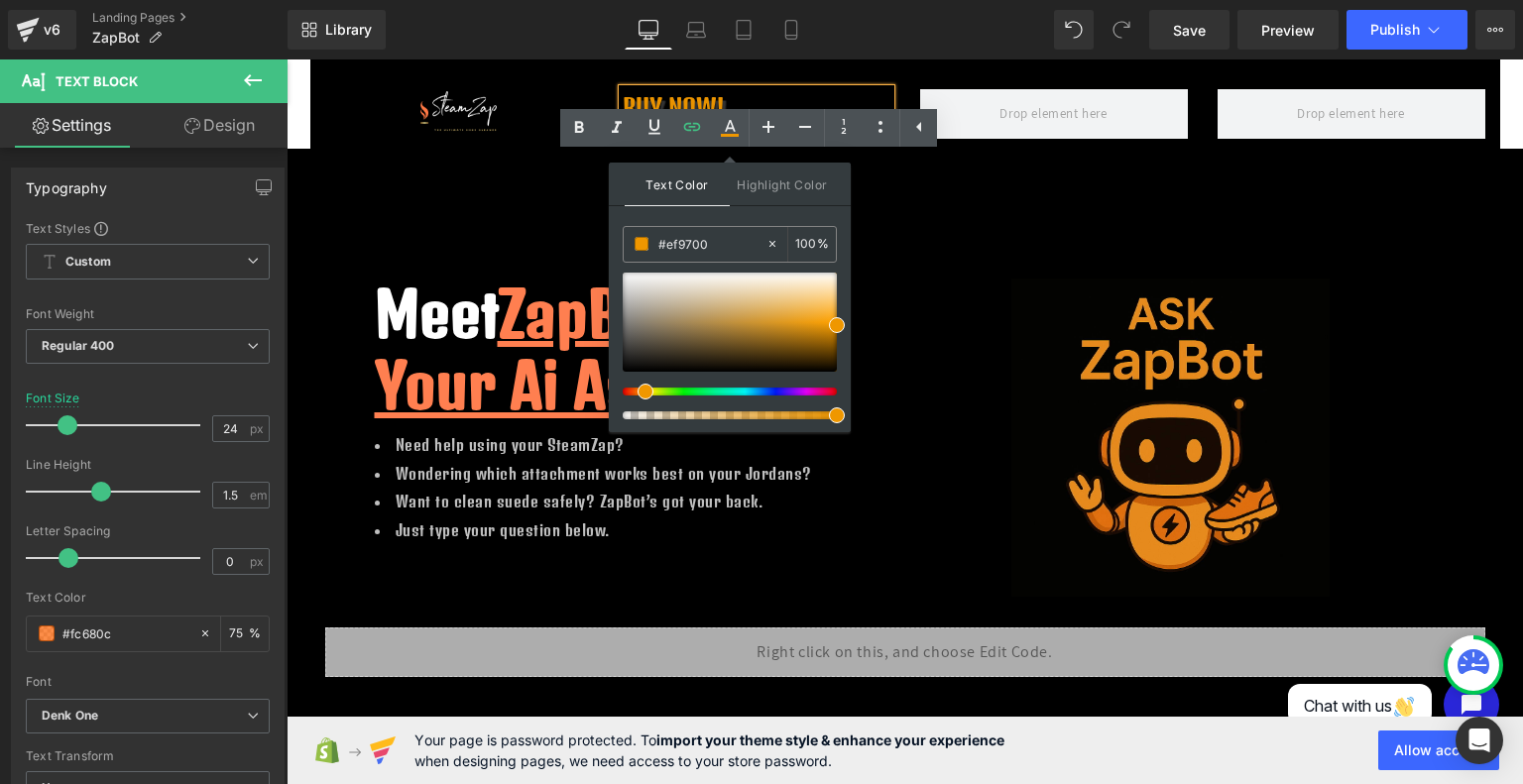 drag, startPoint x: 644, startPoint y: 392, endPoint x: 631, endPoint y: 388, distance: 13.60147 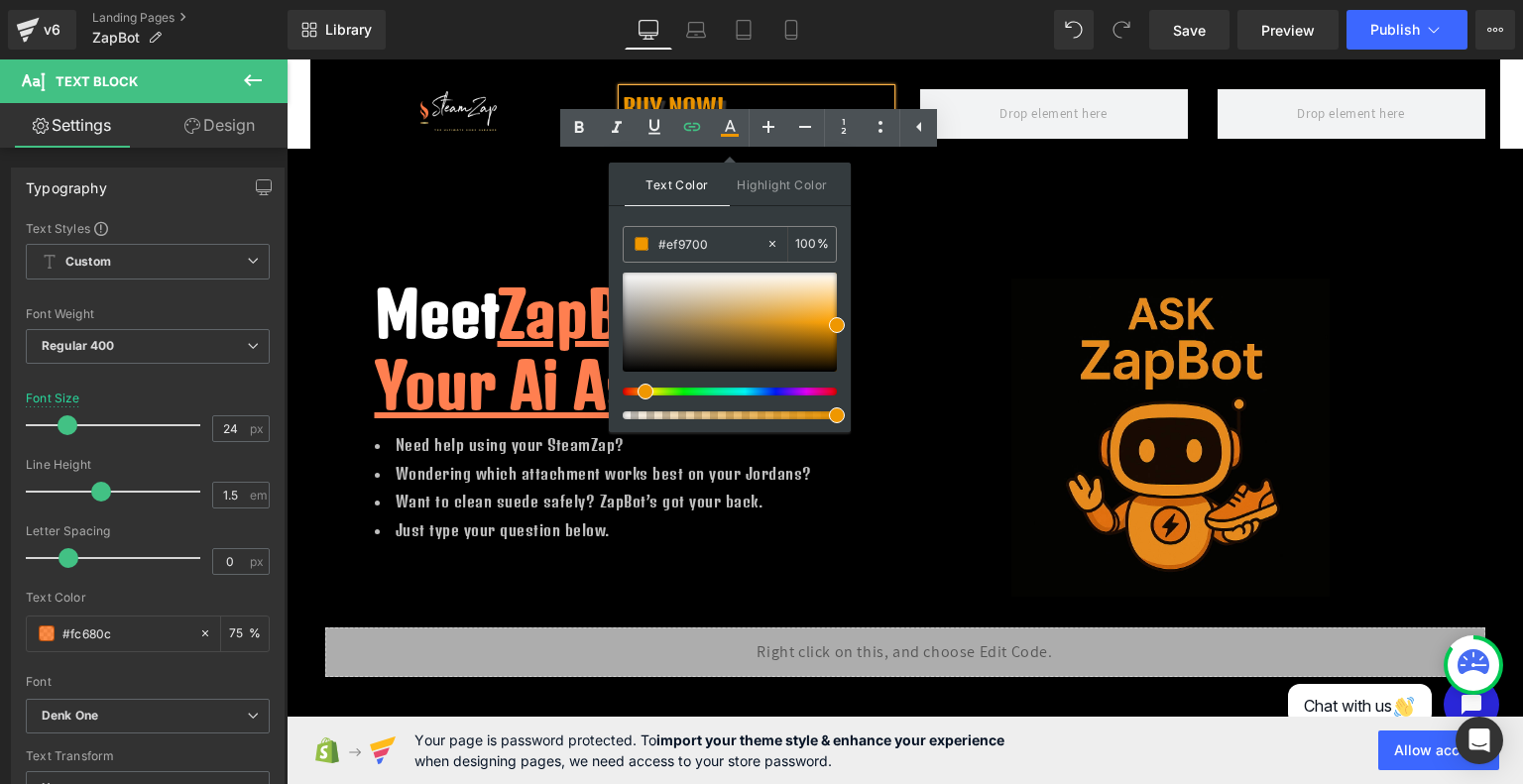 click at bounding box center (722, 392) 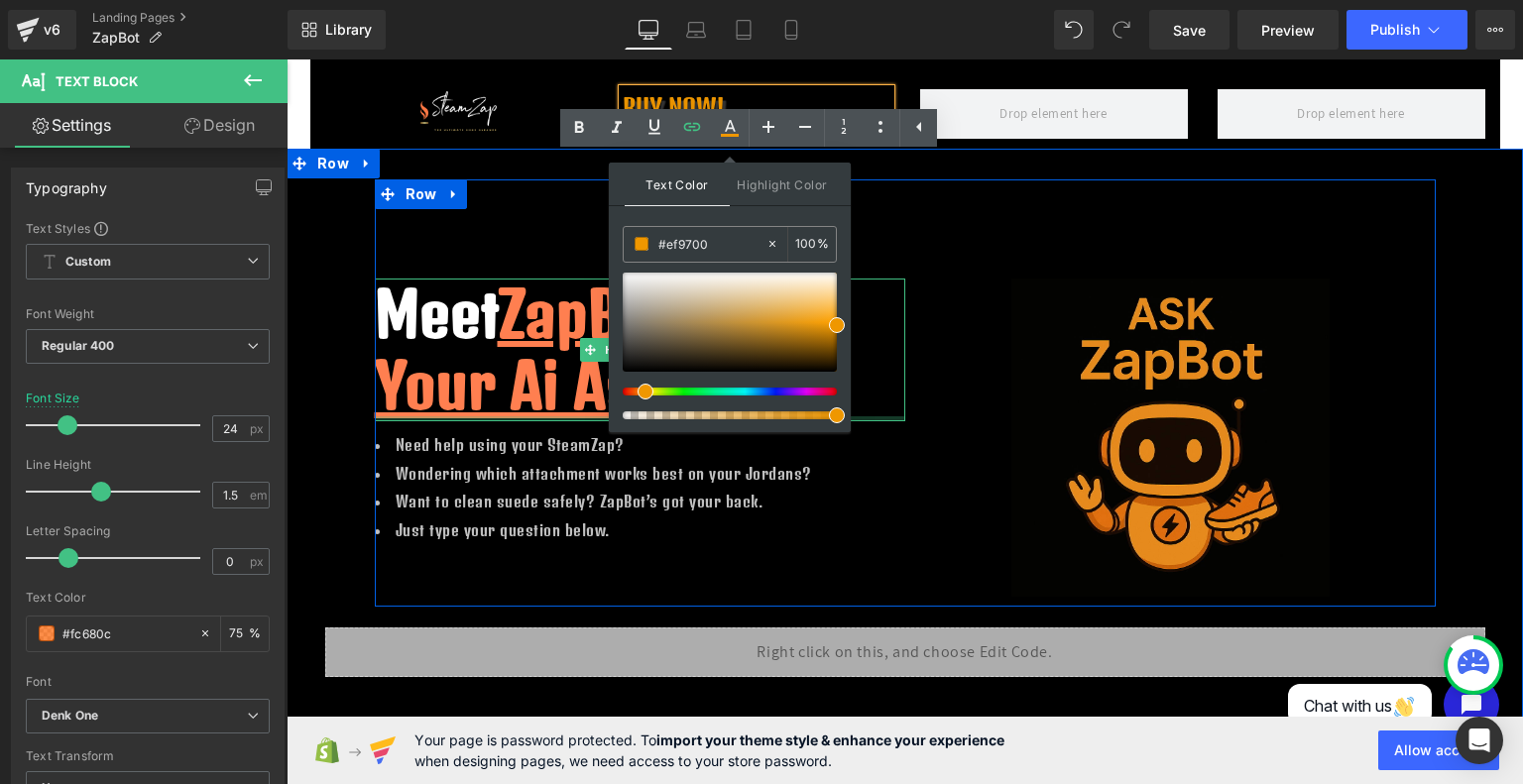 click at bounding box center [640, 418] 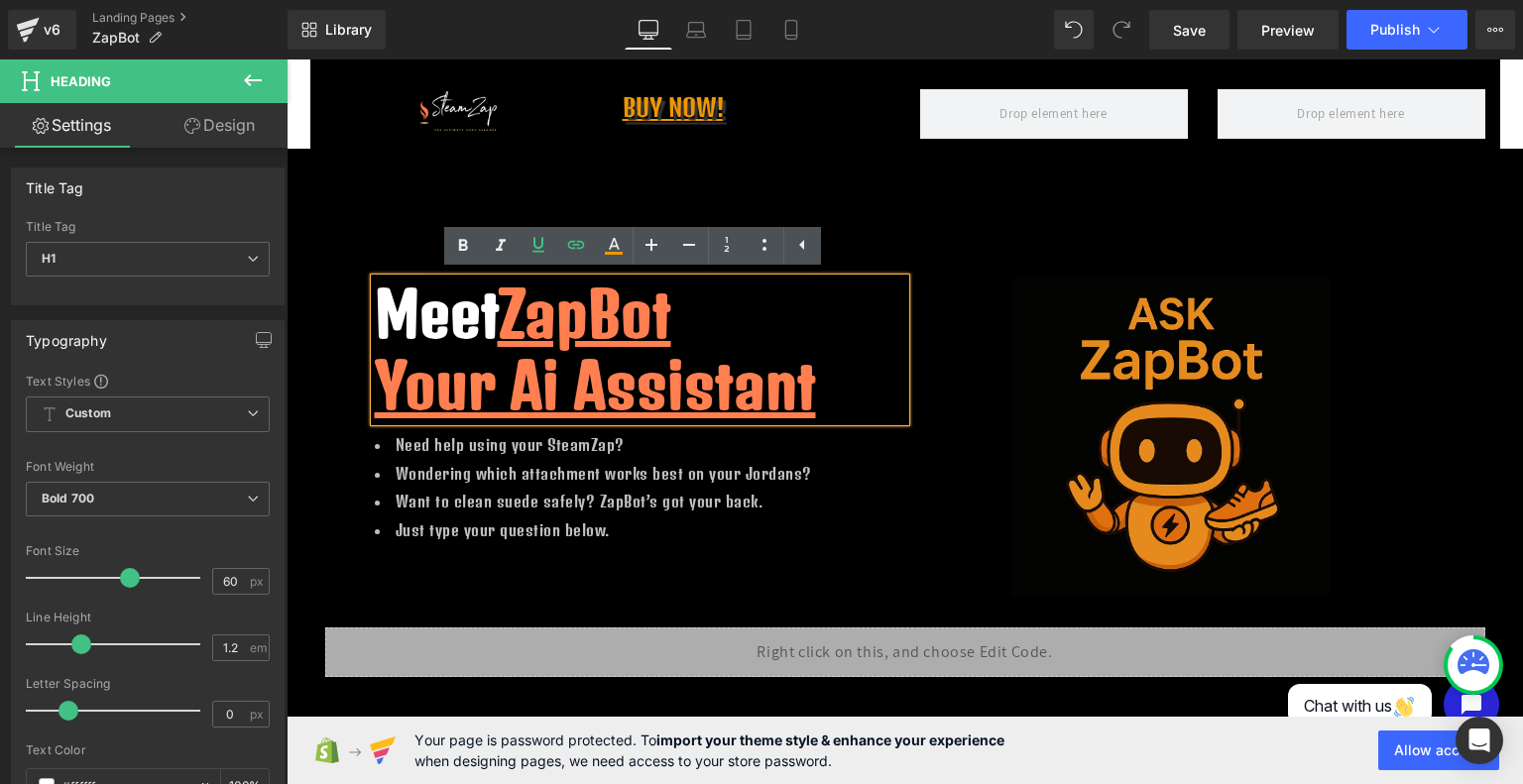click on "Meet  ZapBot  Your Ai Assistant Heading         Need help using your SteamZap?  Wondering which attachment works best on your Jordans? Want to clean suede safely? ZapBot’s got your back. Just type your question below.  Text Block         Image         Row   100px       Row         Liquid         Row         Row" at bounding box center (904, 434) 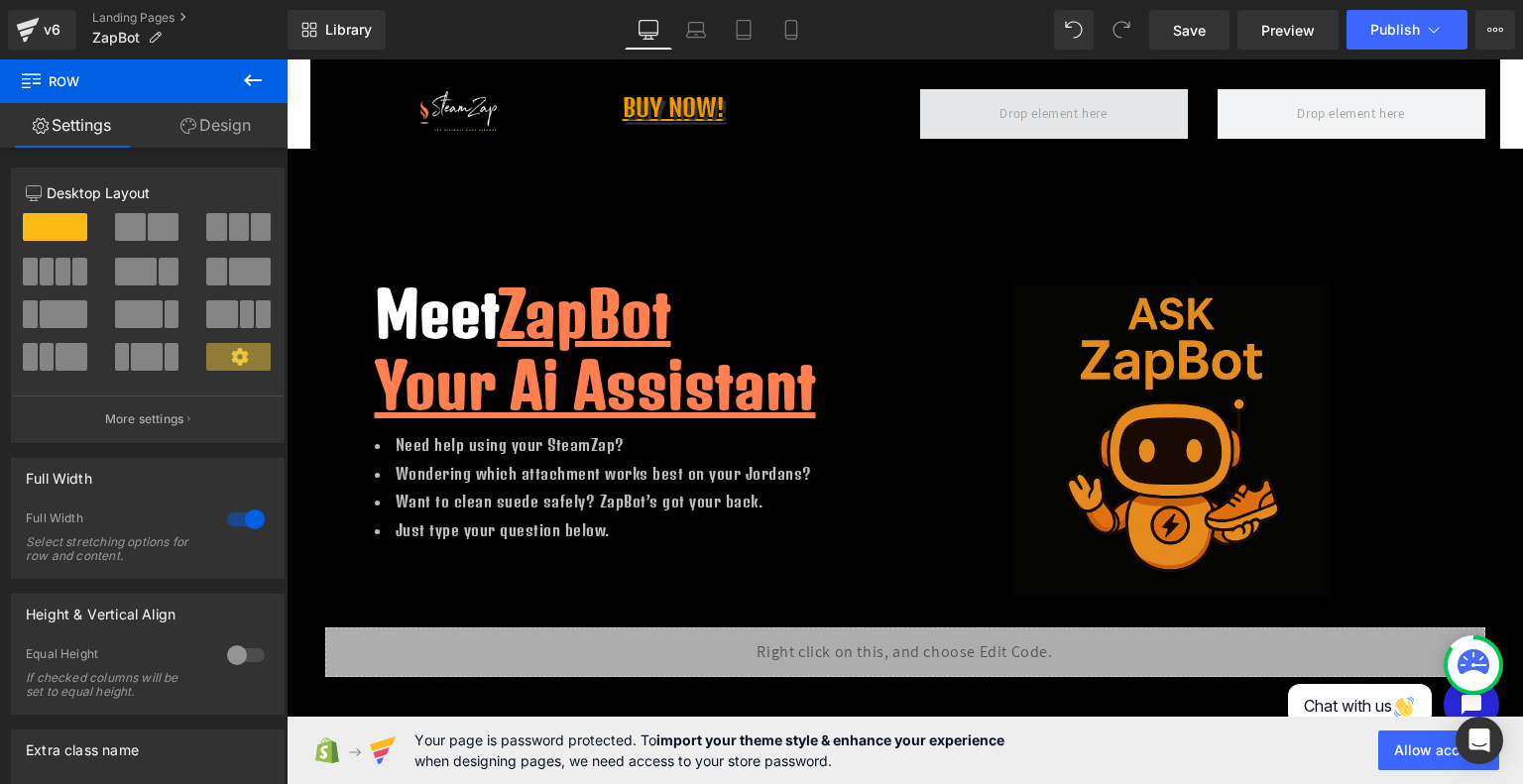 click at bounding box center [1054, 114] 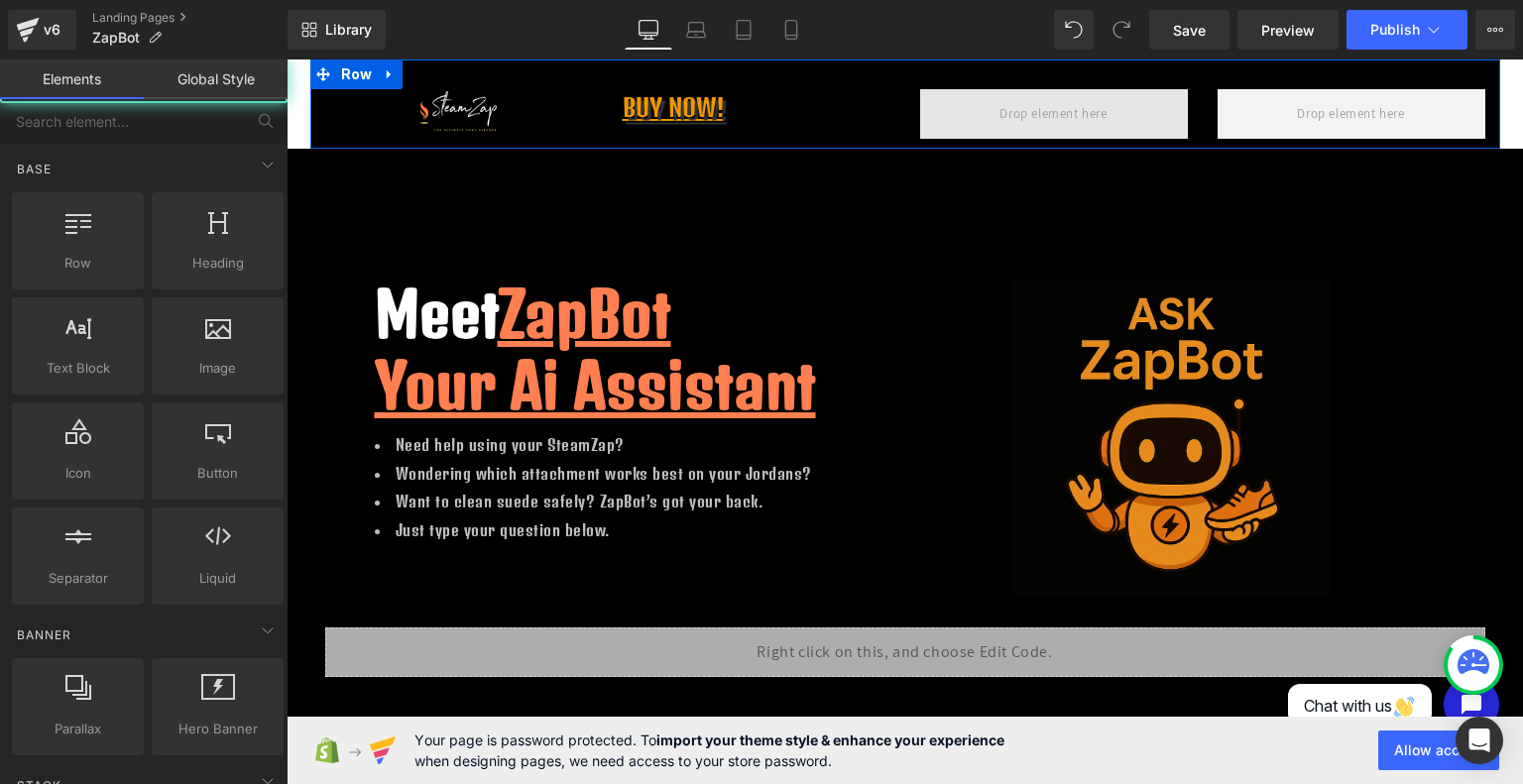 click at bounding box center (1053, 113) 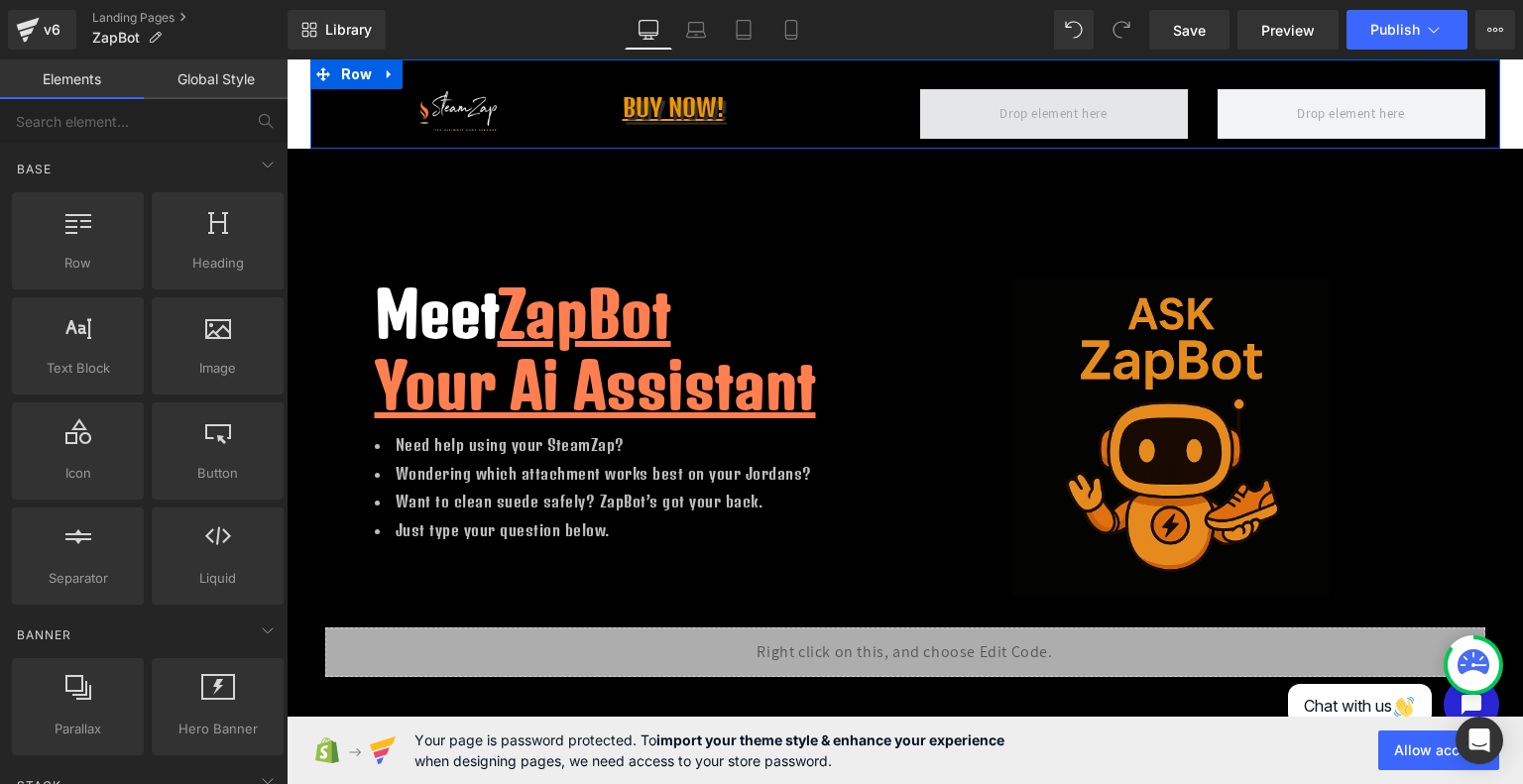 click at bounding box center [1053, 113] 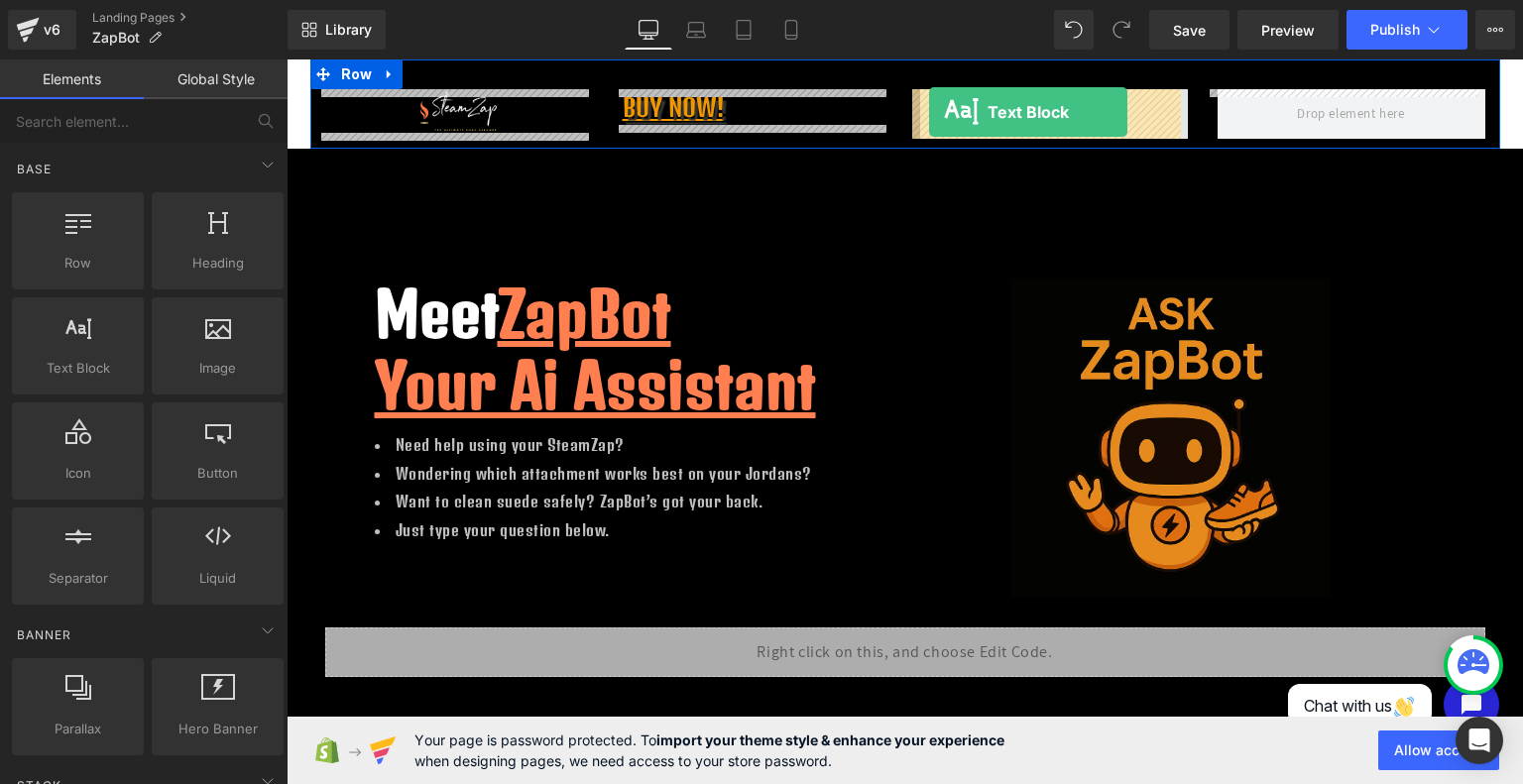 drag, startPoint x: 353, startPoint y: 414, endPoint x: 930, endPoint y: 112, distance: 651.2549 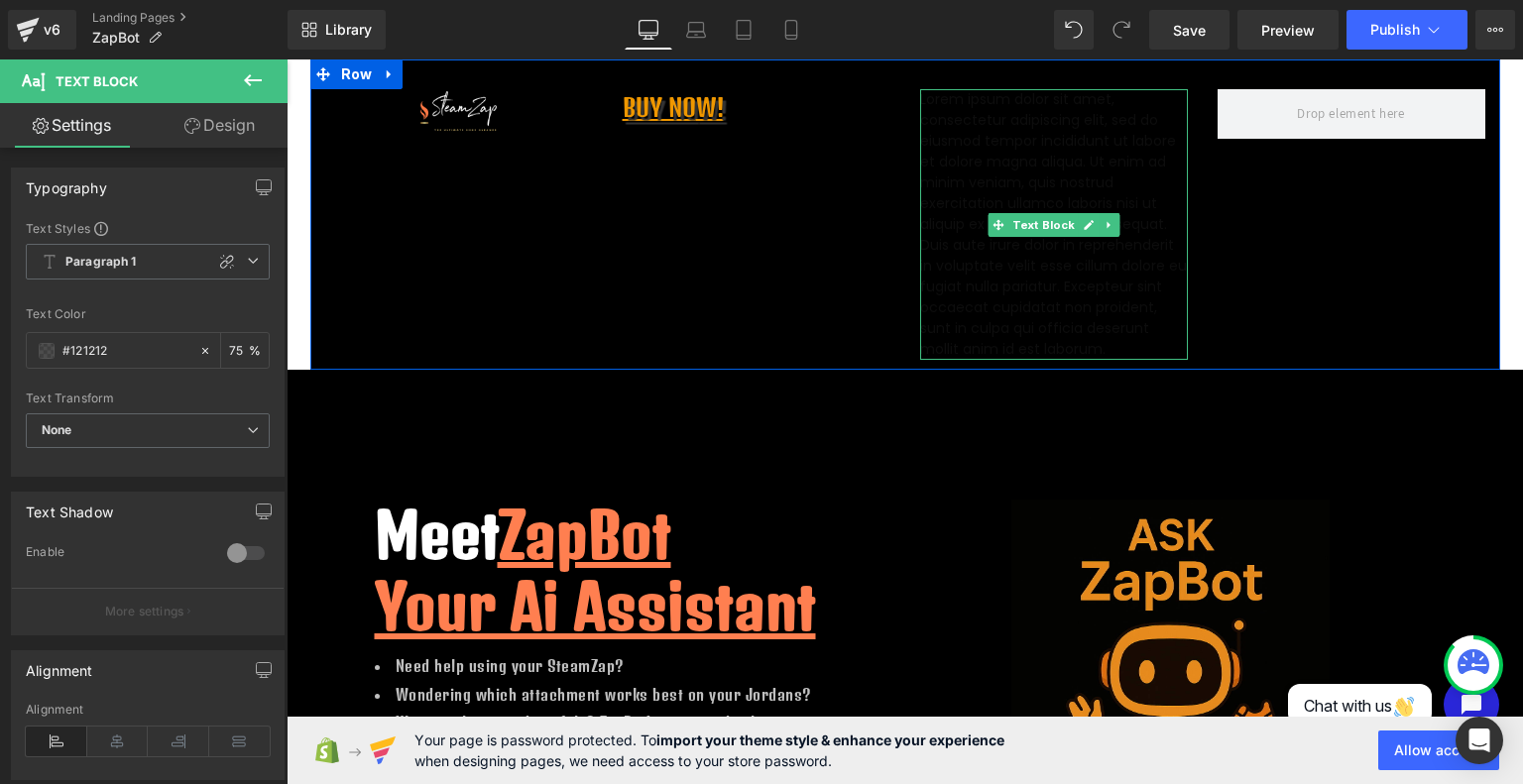 click on "Lorem ipsum dolor sit amet, consectetur adipiscing elit, sed do eiusmod tempor incididunt ut labore et dolore magna aliqua. Ut enim ad minim veniam, quis nostrud exercitation ullamco laboris nisi ut aliquip ex ea commodo consequat. Duis aute irure dolor in reprehenderit in voluptate velit esse cillum dolore eu fugiat nulla pariatur. Excepteur sint occaecat cupidatat non proident, sunt in culpa qui officia deserunt mollit anim id est laborum." at bounding box center [1054, 224] 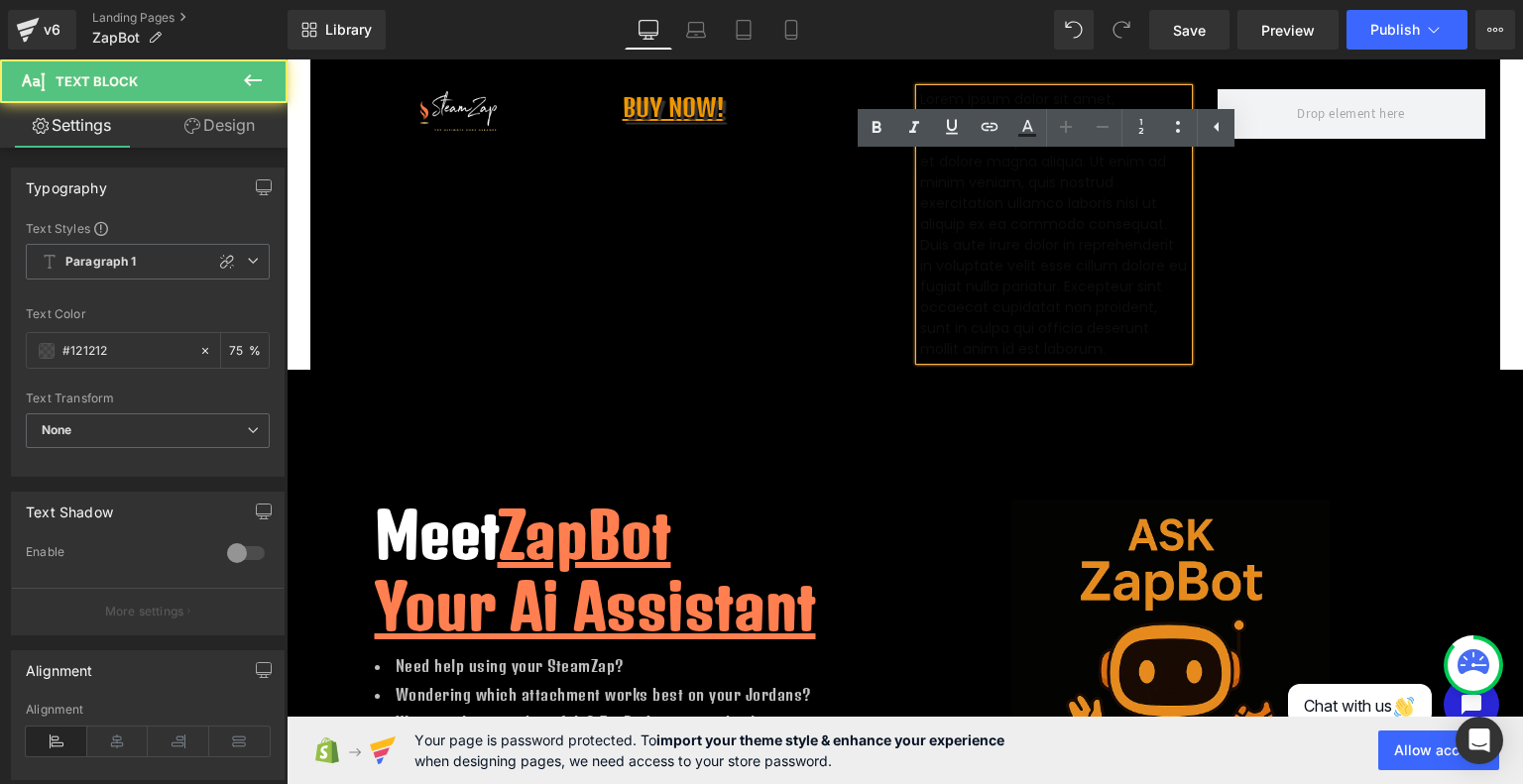 click on "Lorem ipsum dolor sit amet, consectetur adipiscing elit, sed do eiusmod tempor incididunt ut labore et dolore magna aliqua. Ut enim ad minim veniam, quis nostrud exercitation ullamco laboris nisi ut aliquip ex ea commodo consequat. Duis aute irure dolor in reprehenderit in voluptate velit esse cillum dolore eu fugiat nulla pariatur. Excepteur sint occaecat cupidatat non proident, sunt in culpa qui officia deserunt mollit anim id est laborum." at bounding box center [1054, 224] 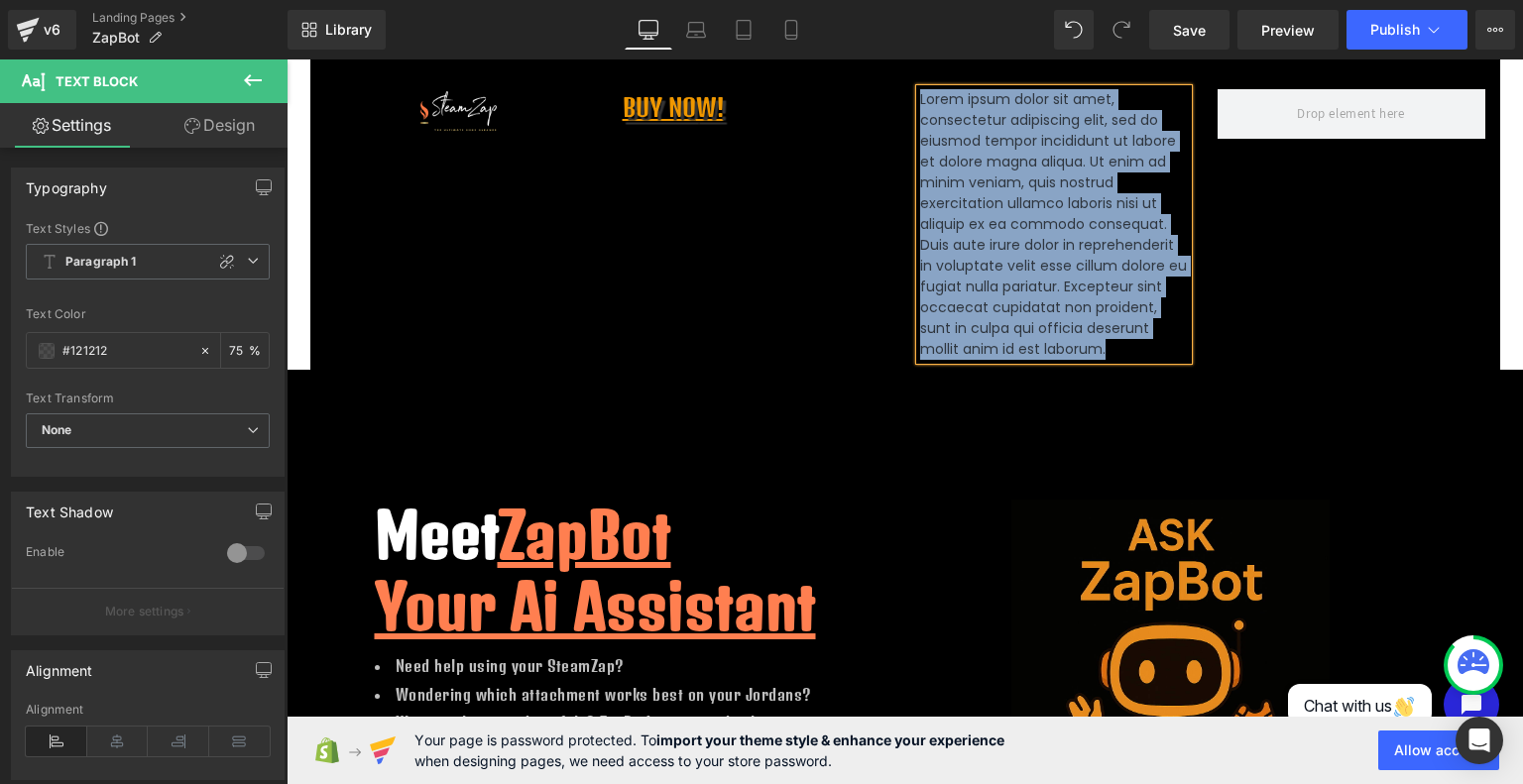 type 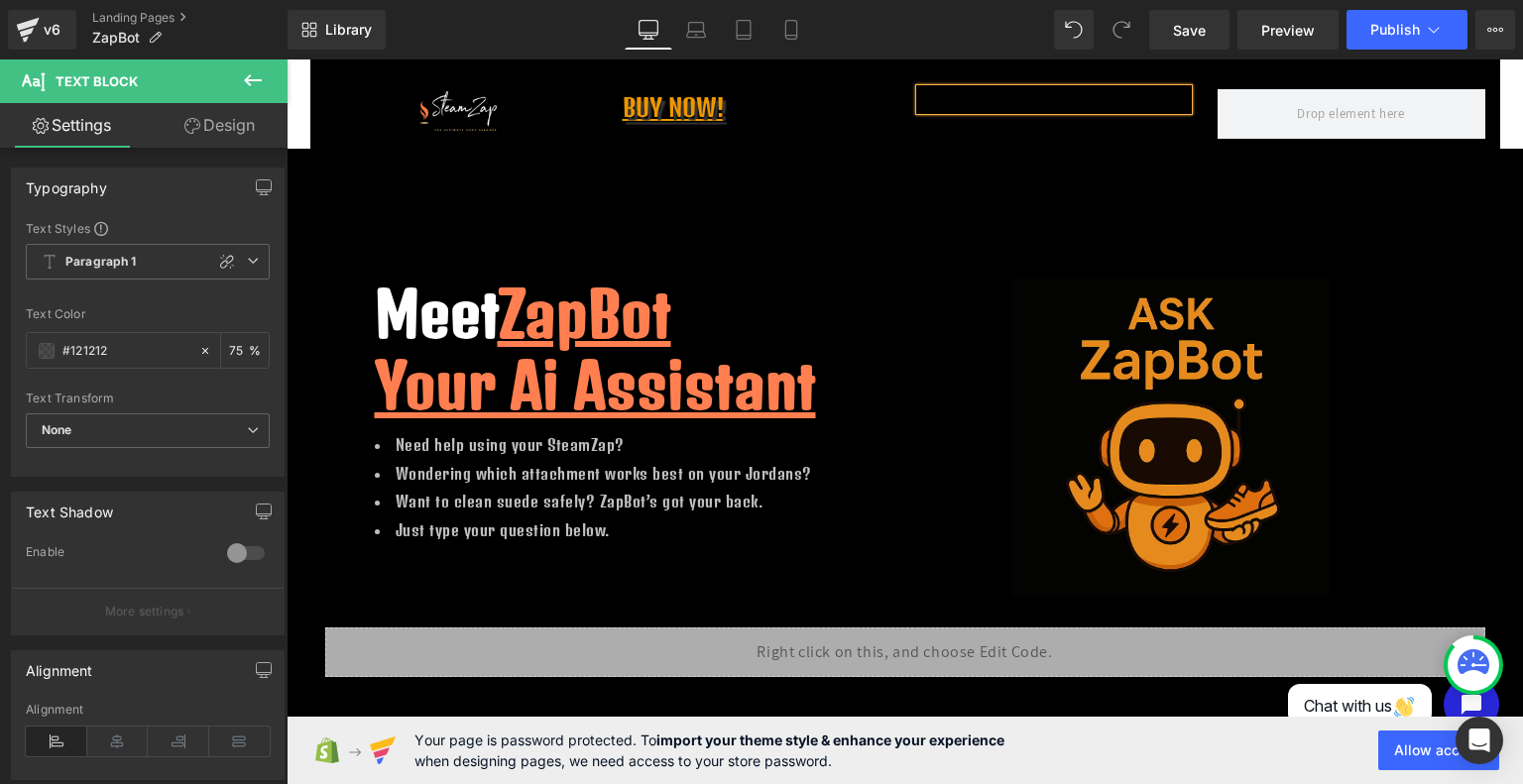 click at bounding box center [1054, 99] 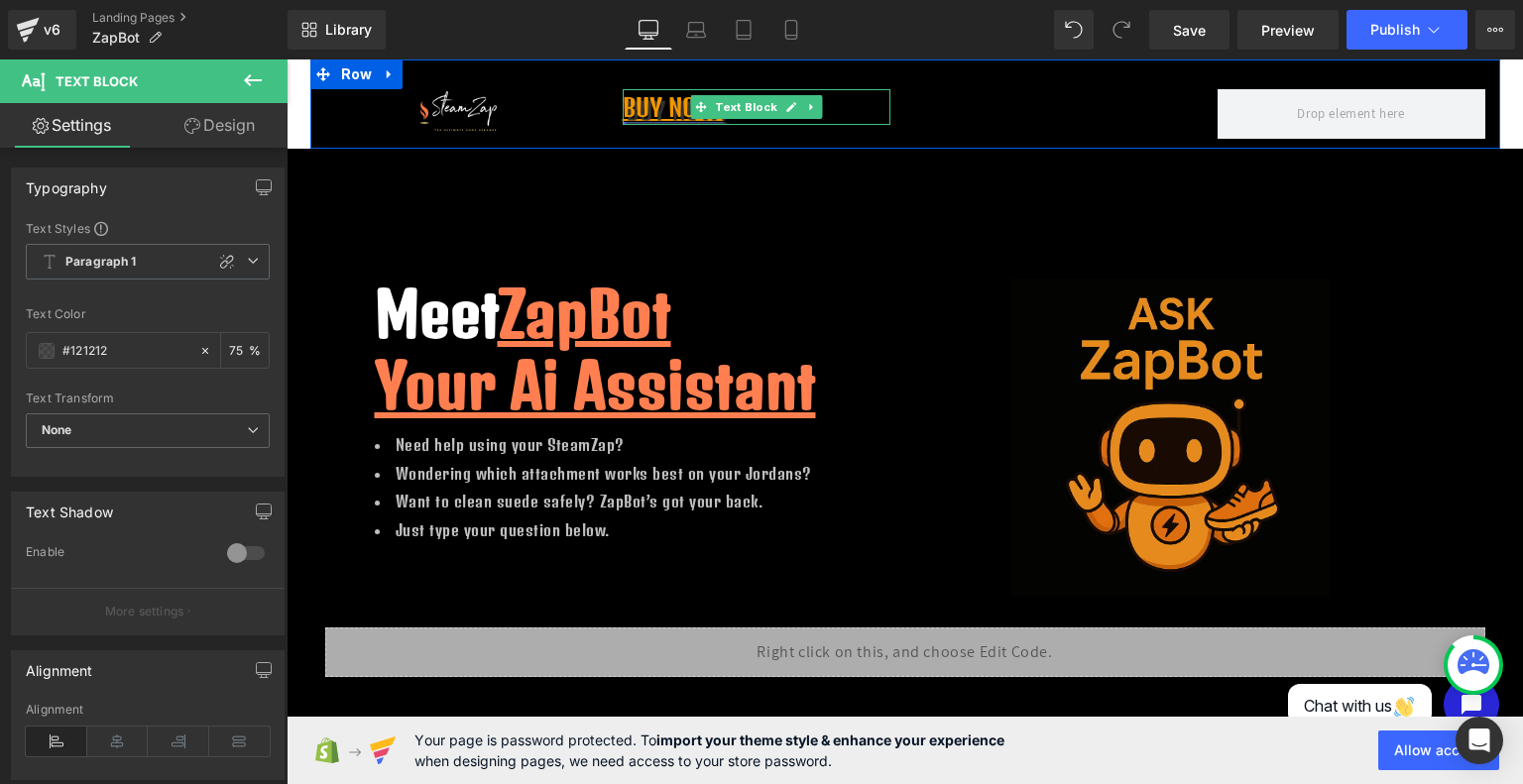 click on "Buy No W!" at bounding box center [673, 107] 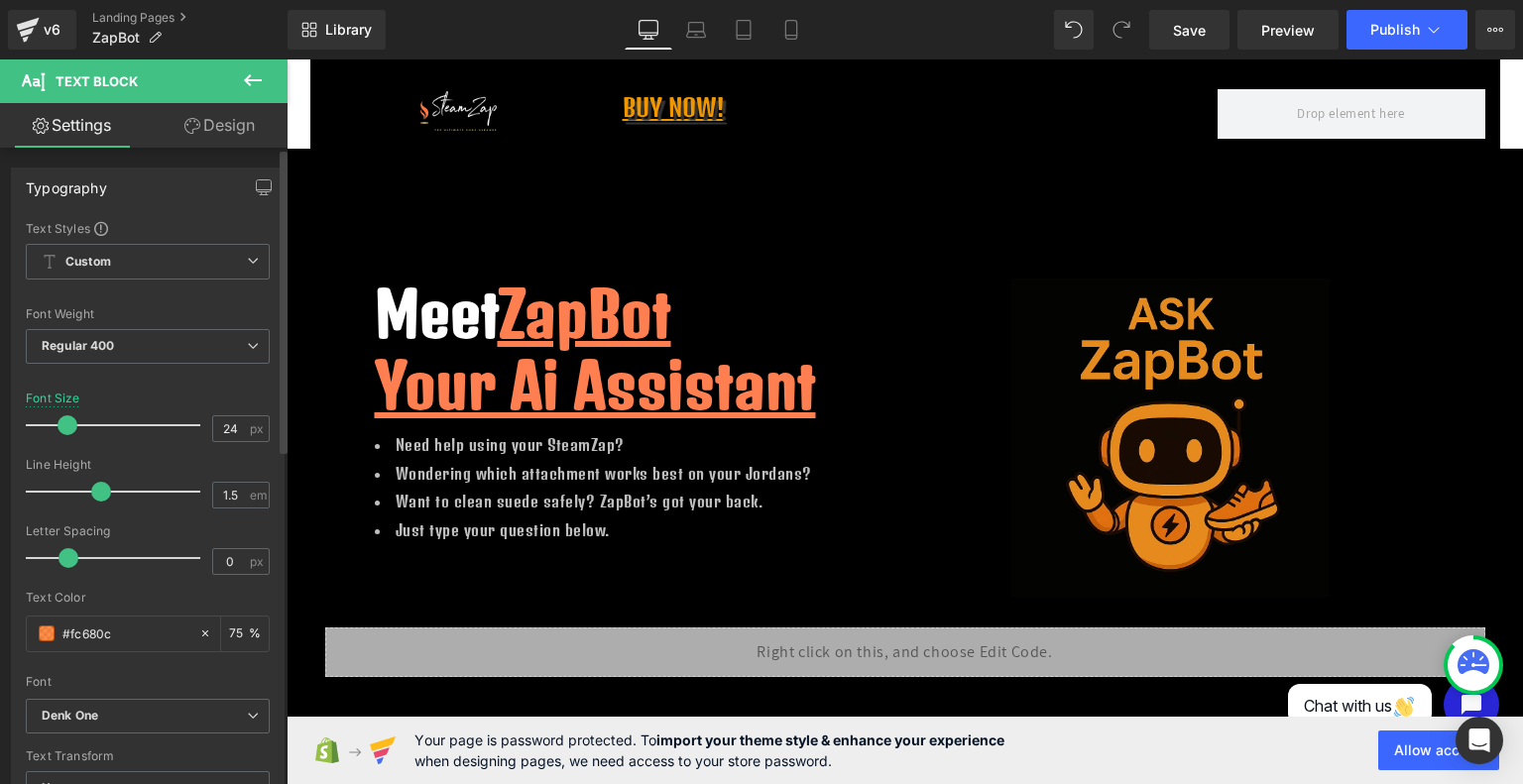 drag, startPoint x: 125, startPoint y: 629, endPoint x: 12, endPoint y: 632, distance: 113.03982 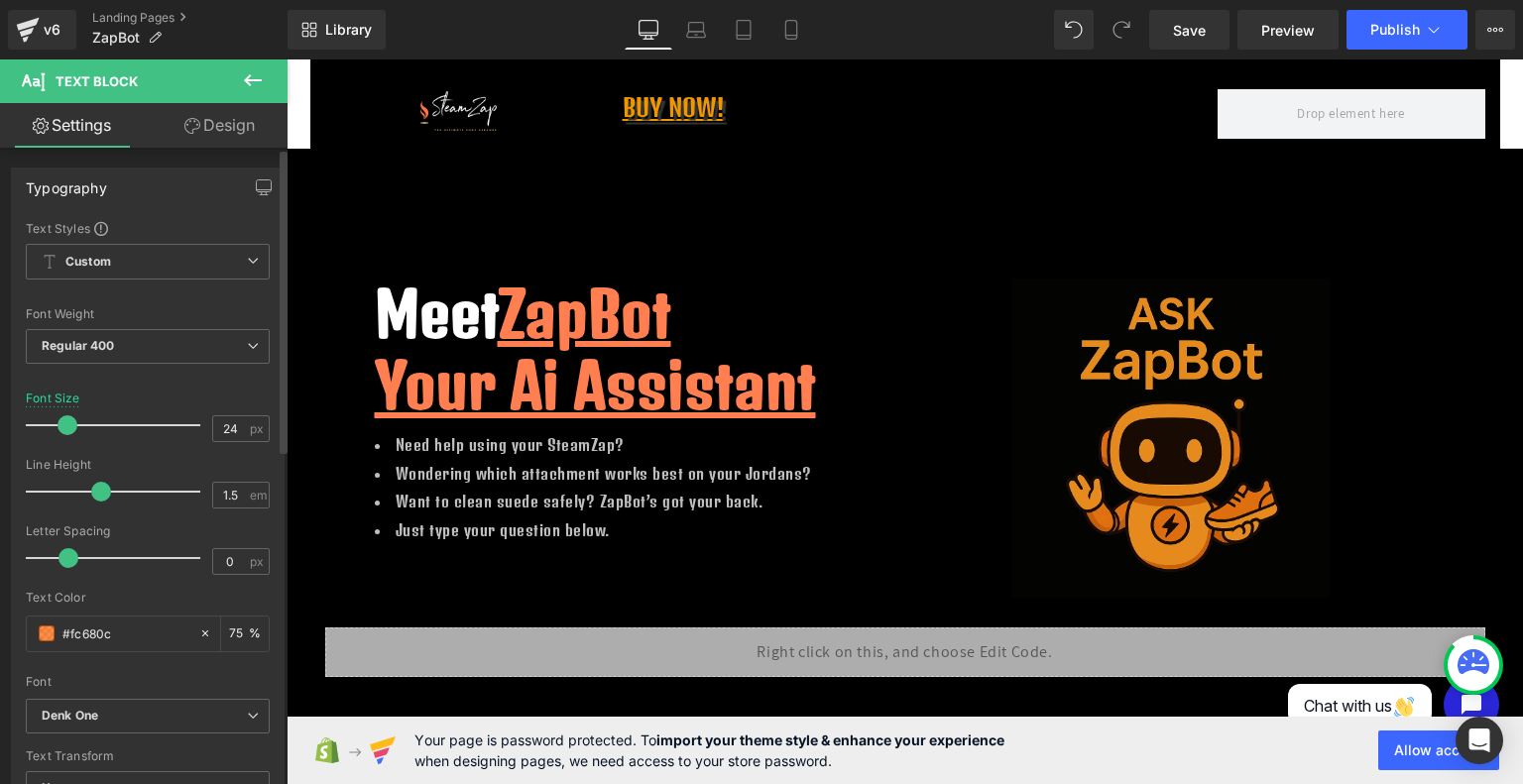 click on "Text Styles Custom Paragraph 1 Paragraph 2 Paragraph 3 Paragraph 4
Custom
Custom
Paragraph 1
Paragraph 2
Paragraph 3
Paragraph 4 Thin 100 Semi Thin 200 Light 300 Regular 400 Medium 500 Semi Bold 600 Super Bold 800 Boldest 900 Bold 700 Lighter Bolder Font Weight
Regular 400
Thin 100 Semi Thin 200 Light 300 Regular 400 Medium 500 Semi Bold 600 Super Bold 800 Boldest 900 Bold 700 Lighter Bolder 24px Font Size 24 px 1.5em Line Height 1.5 em 0px Letter Spacing 0 px rgba(252, 104, 12, 0.75) Text Color #fc680c 75 % Denk One
Font
Default
Denk One
Aboreto" at bounding box center (148, 526) 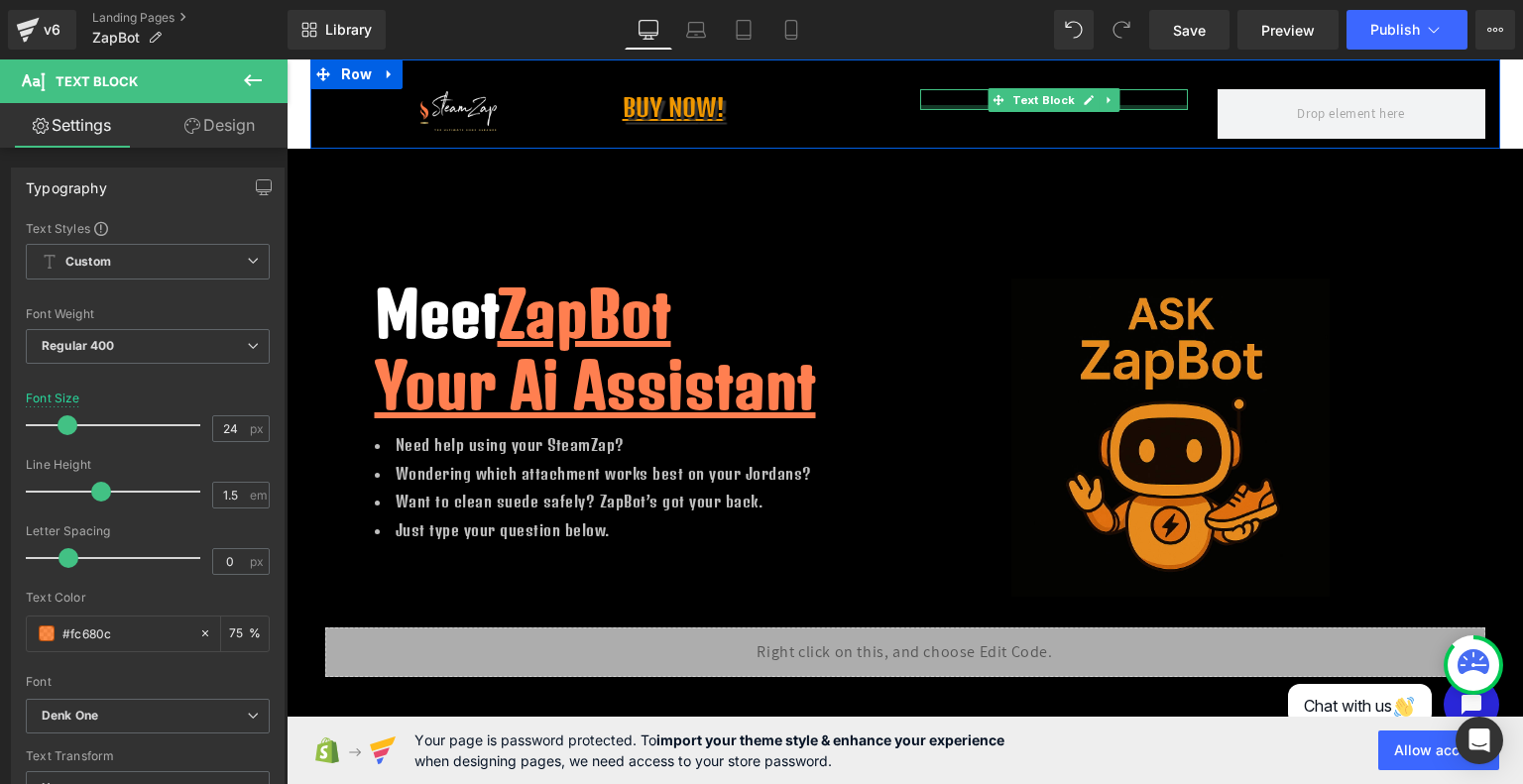 click at bounding box center (1054, 107) 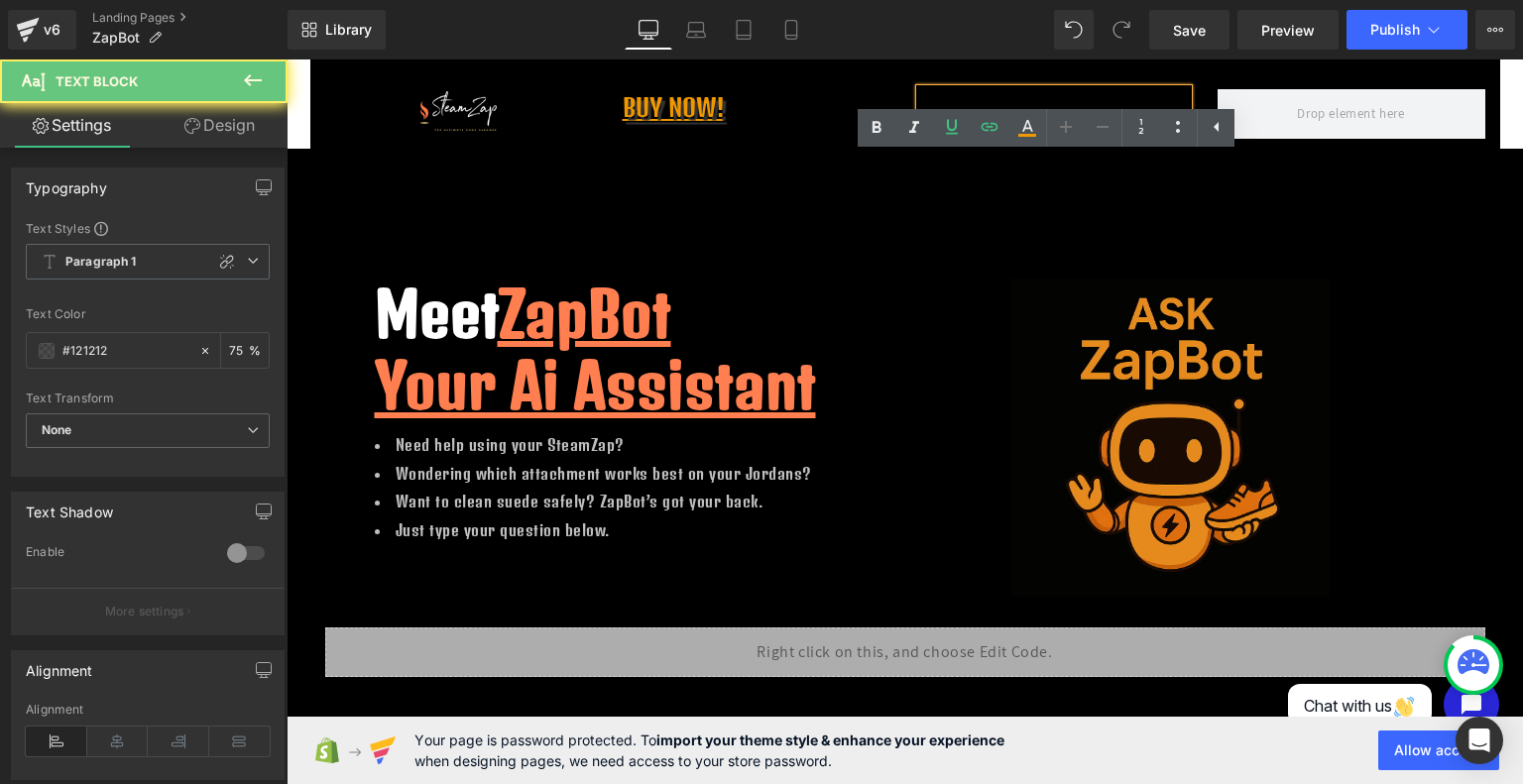 click at bounding box center (1054, 99) 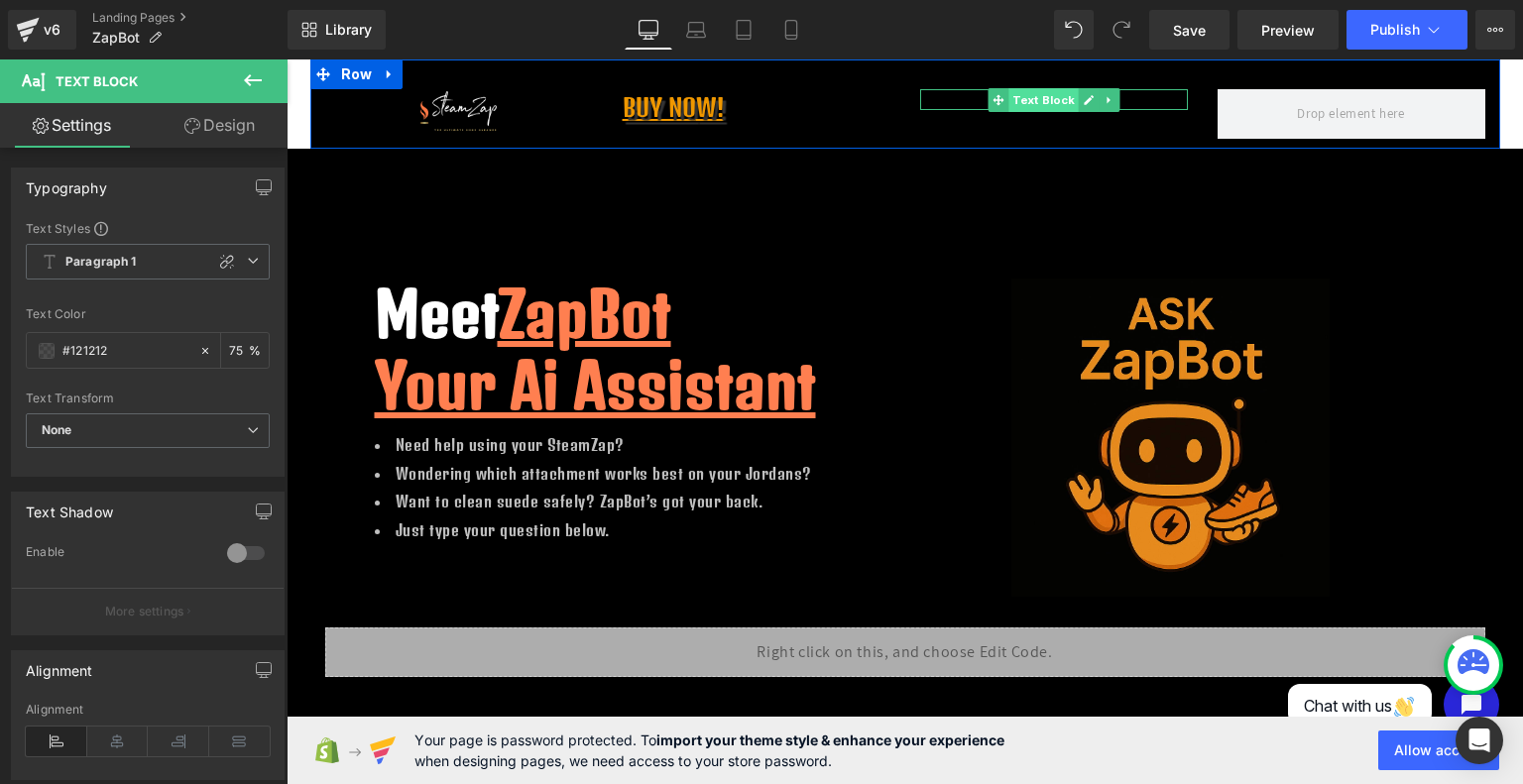 click on "Text Block" at bounding box center (1043, 100) 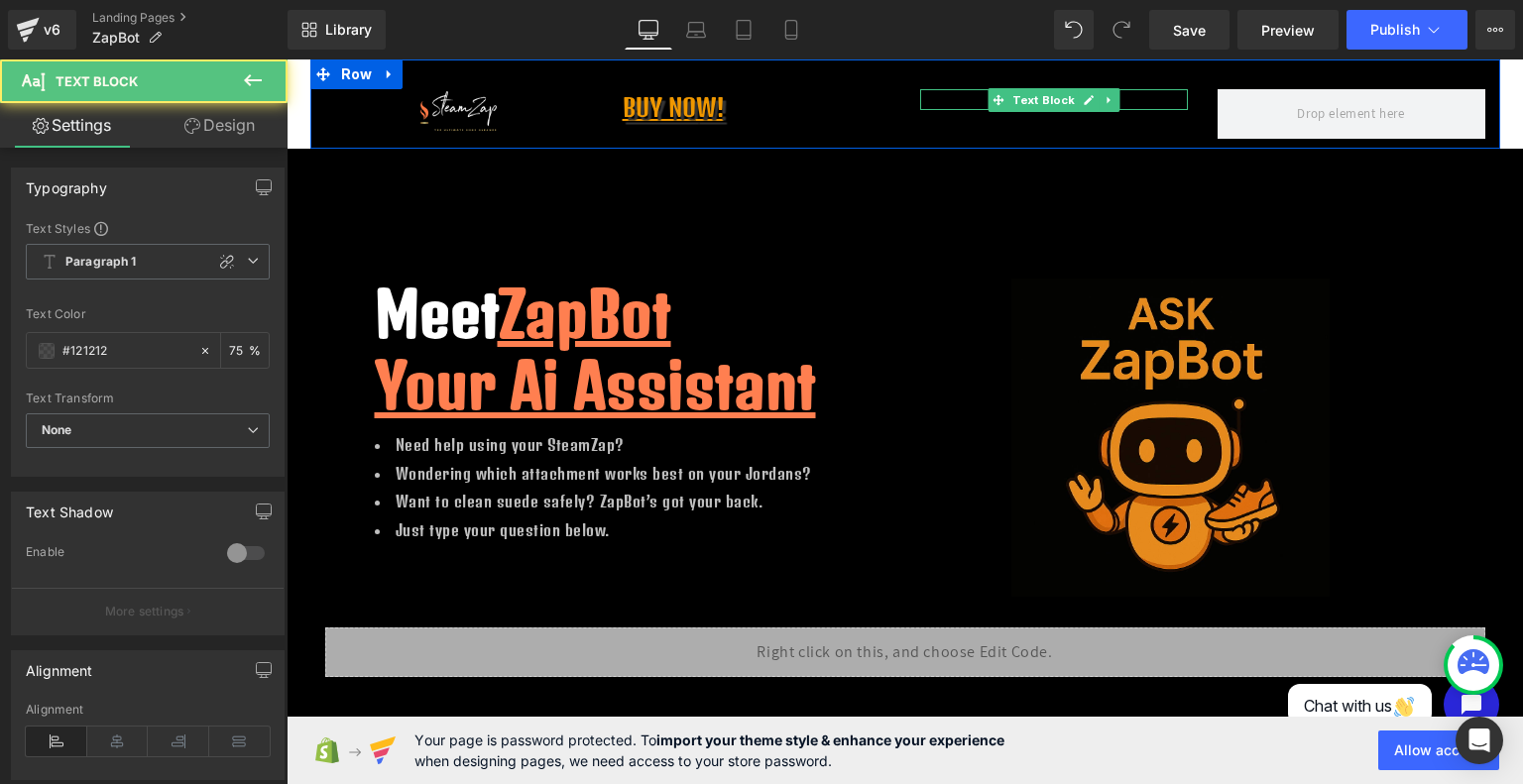 click at bounding box center (1054, 99) 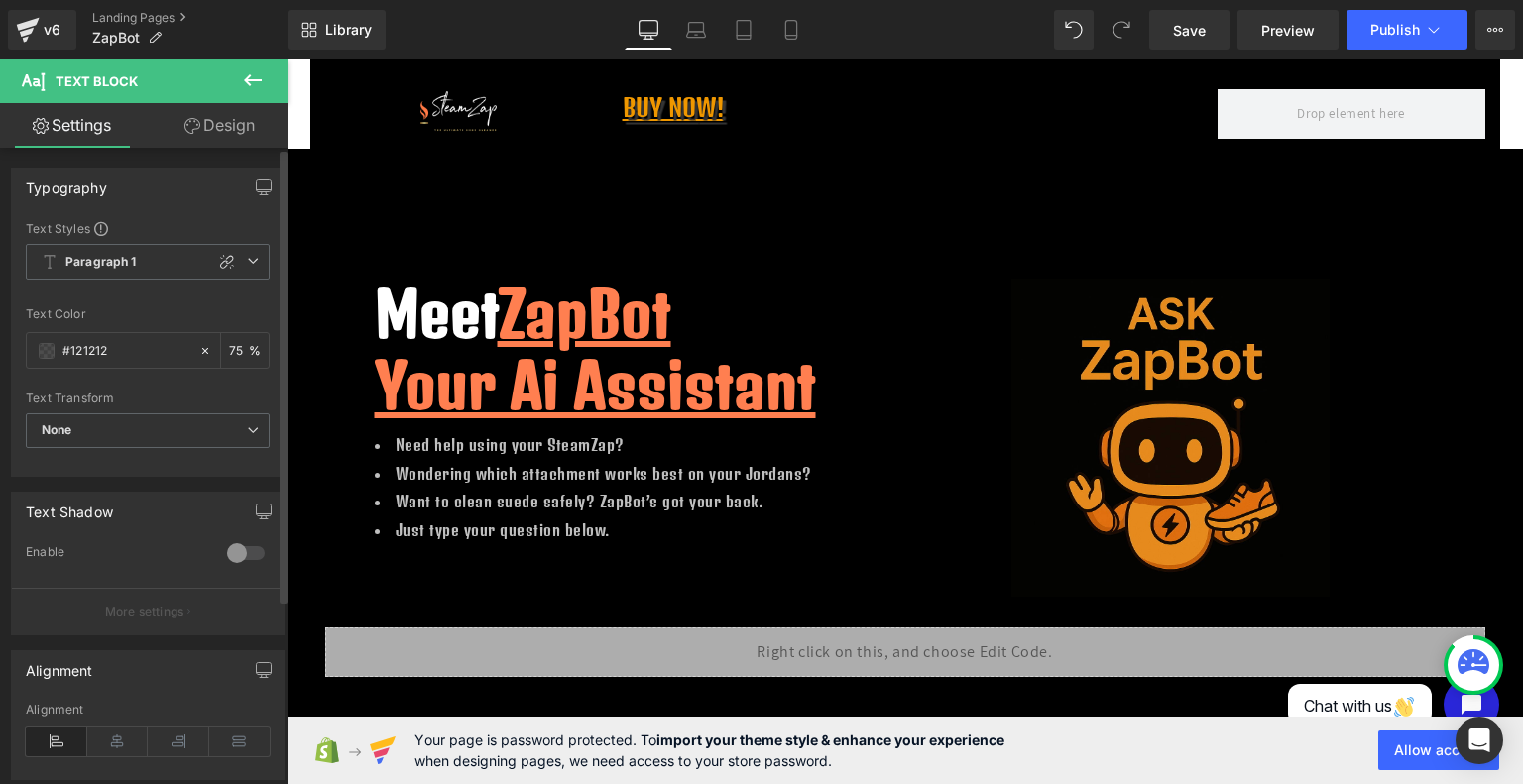 drag, startPoint x: 130, startPoint y: 347, endPoint x: 11, endPoint y: 348, distance: 119.004202 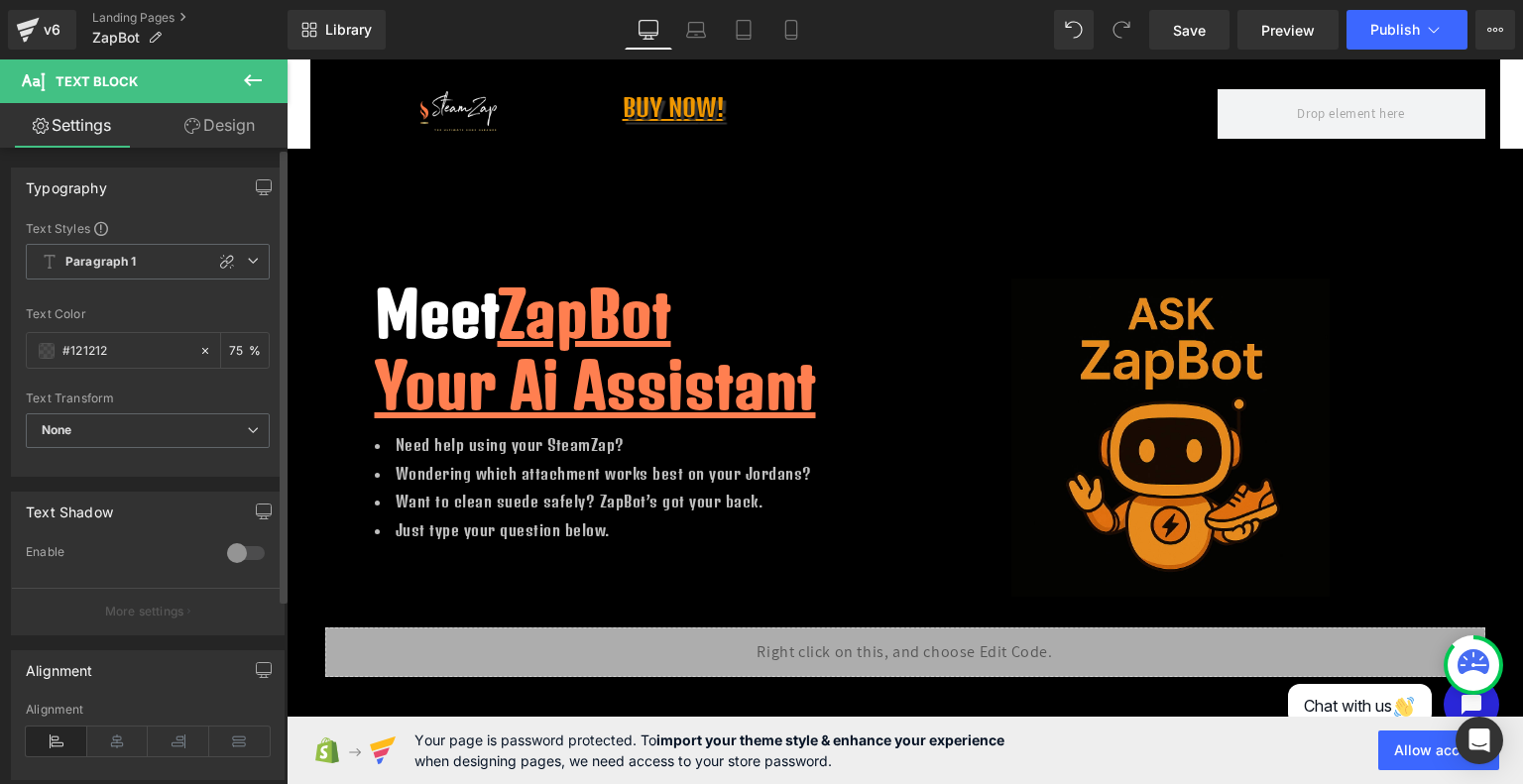 paste on "fc680c" 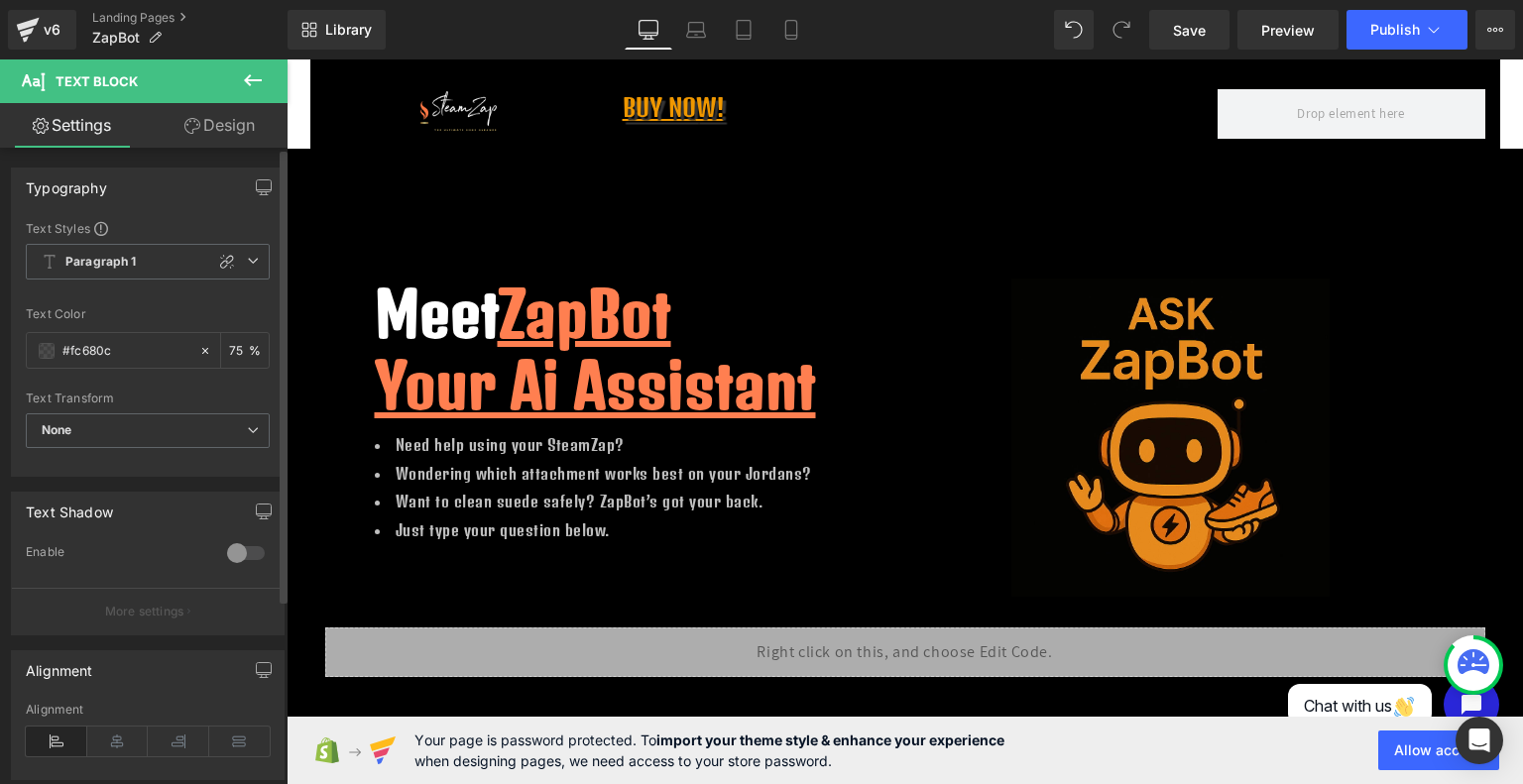type on "100" 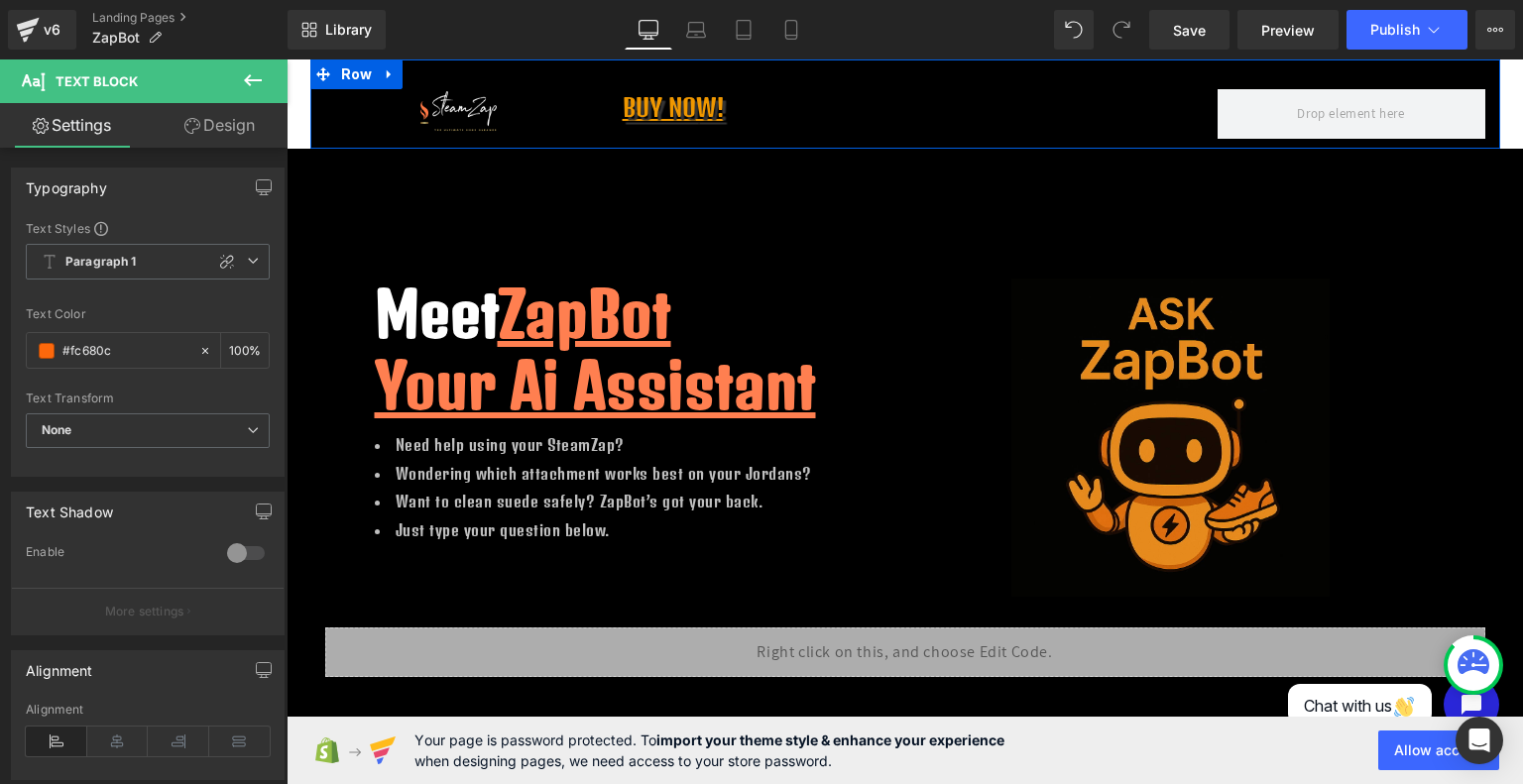 type on "#fc680c" 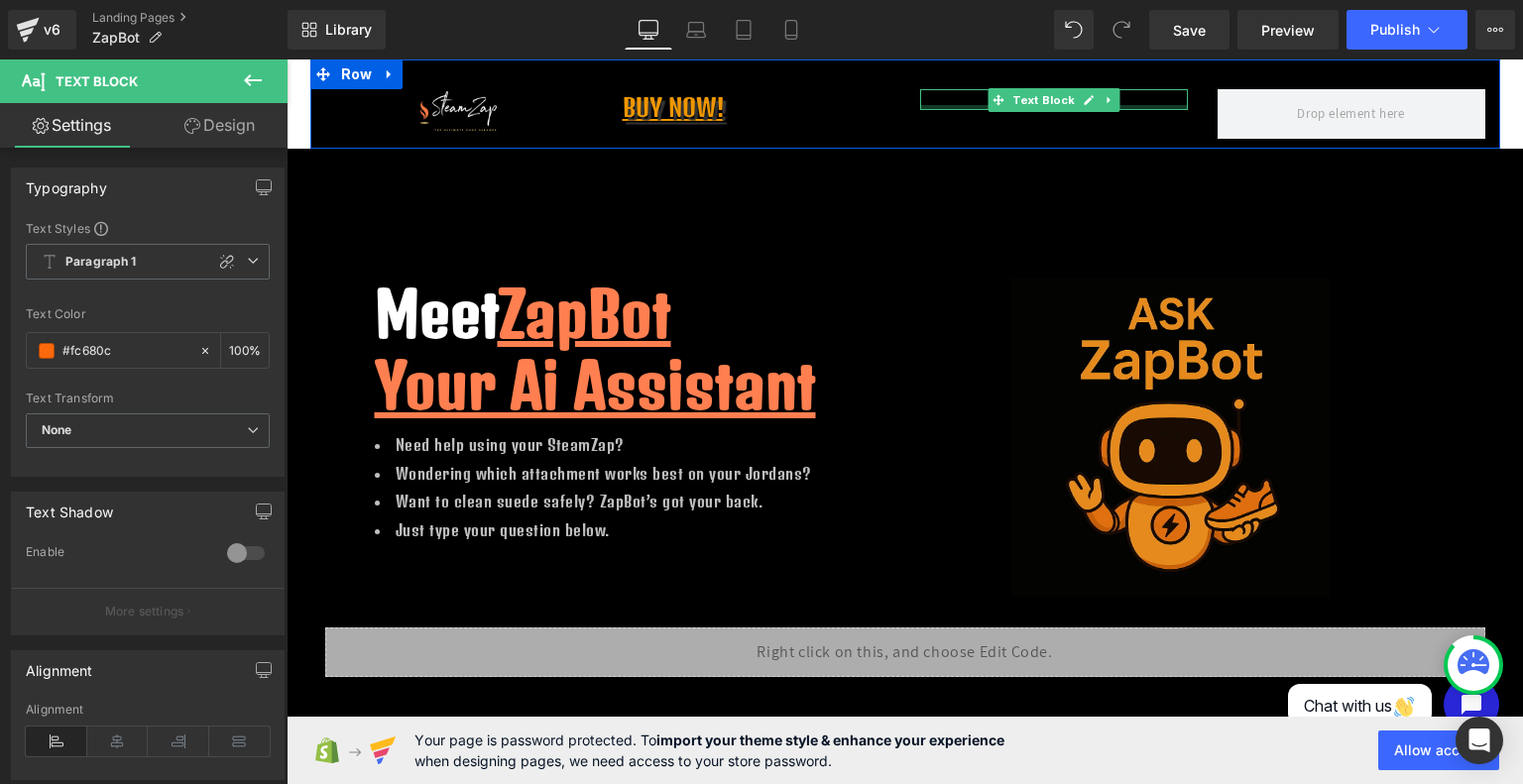 click on "Text Block" at bounding box center [1054, 99] 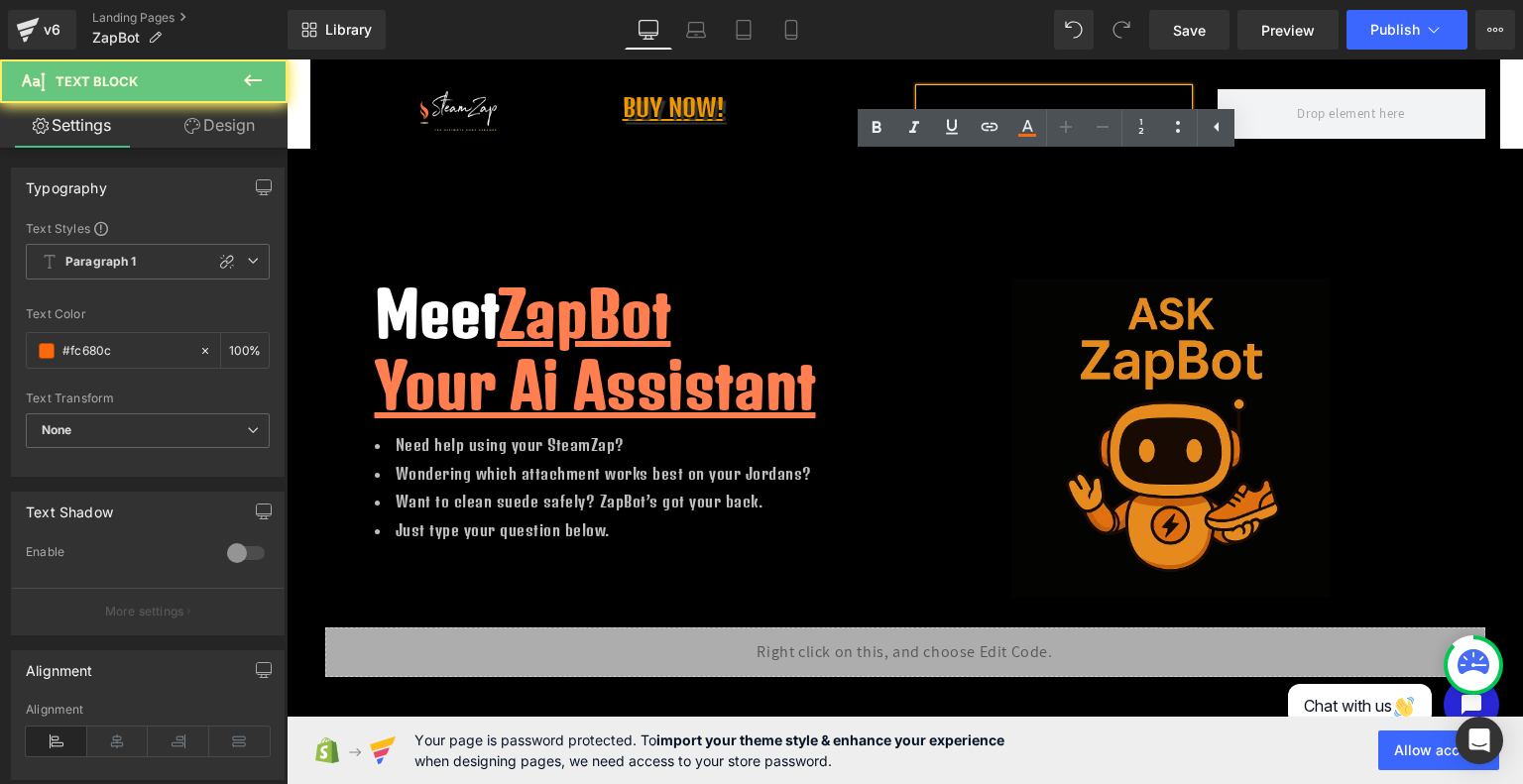 click at bounding box center [1054, 99] 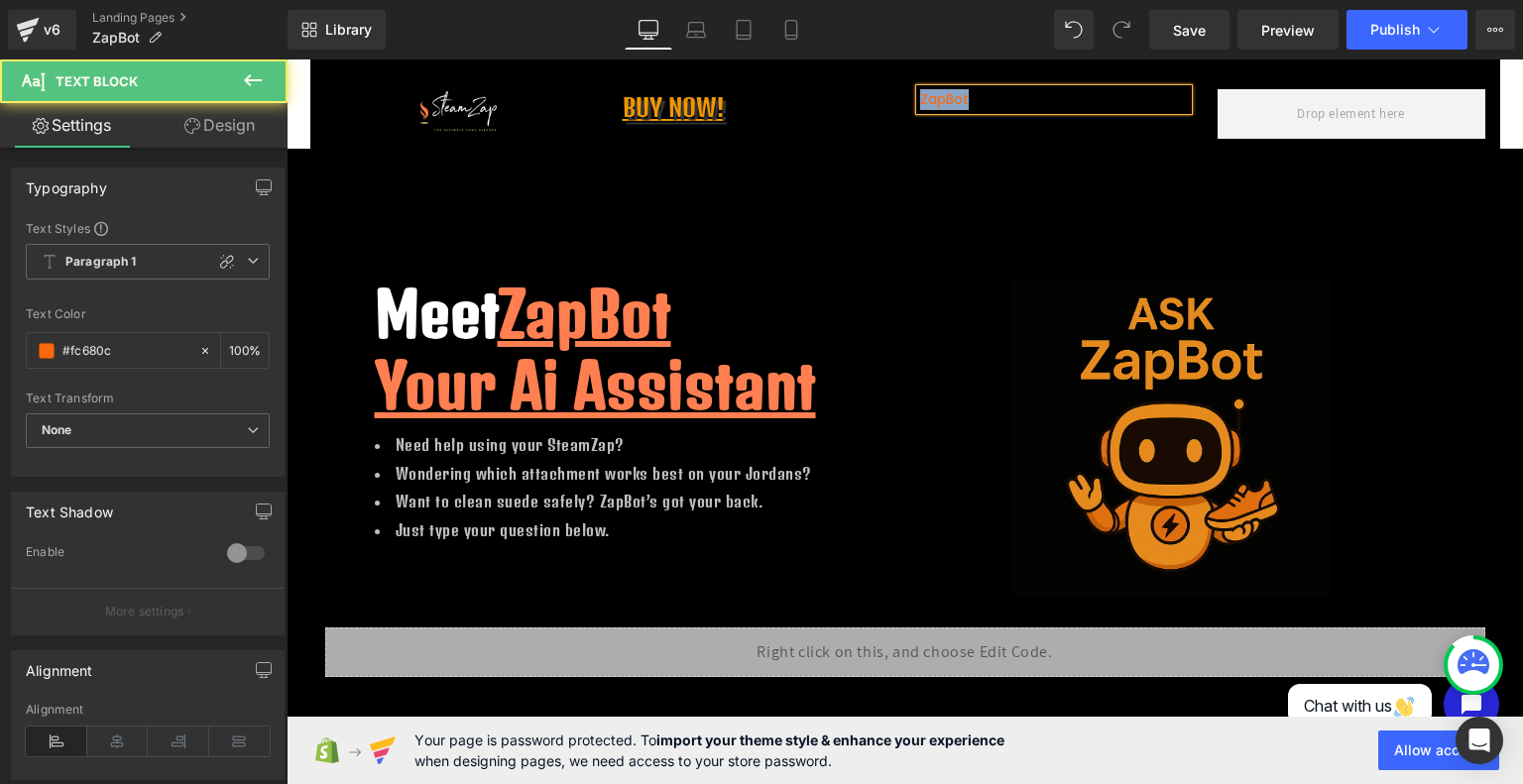 drag, startPoint x: 969, startPoint y: 97, endPoint x: 894, endPoint y: 94, distance: 75.059976 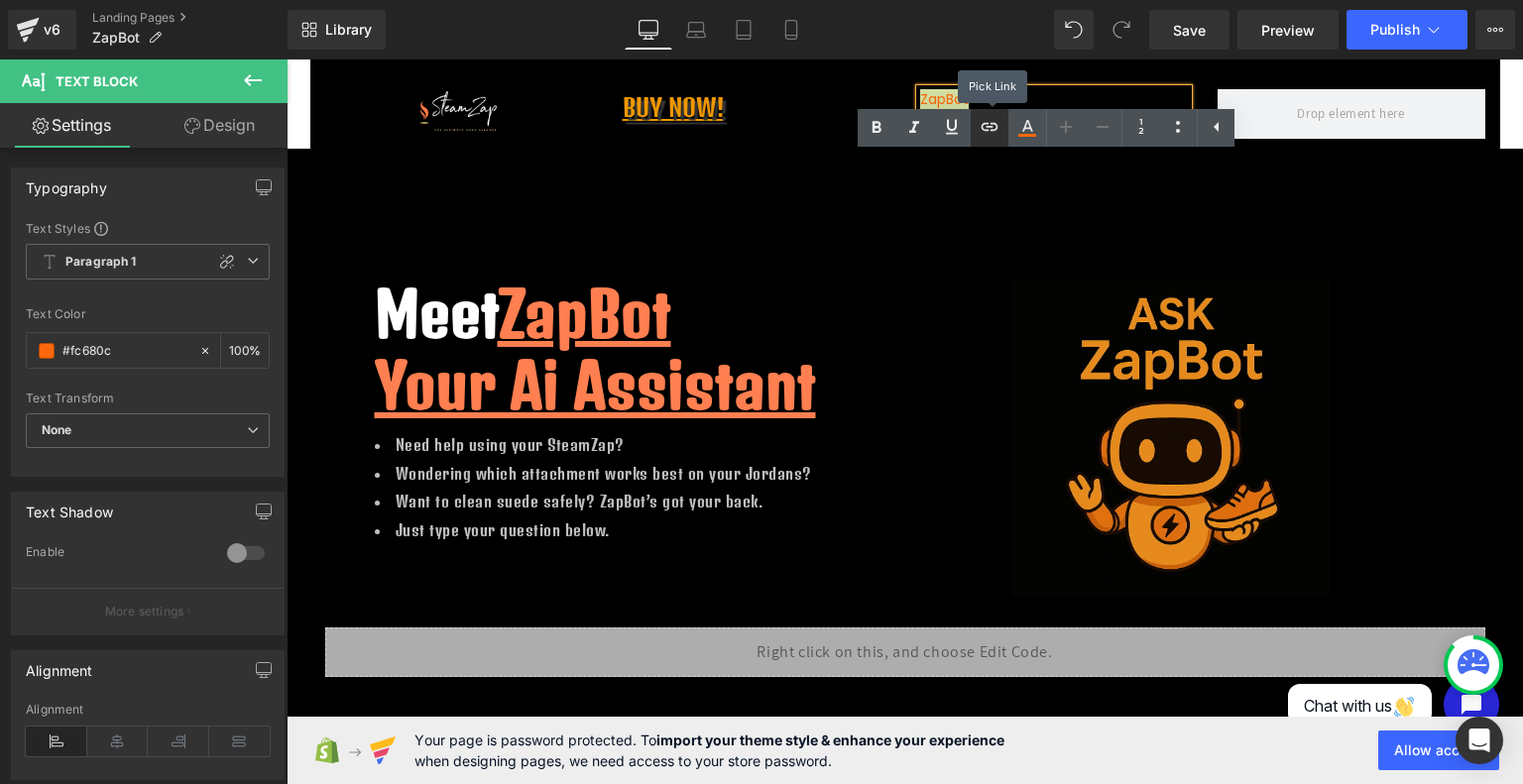 click 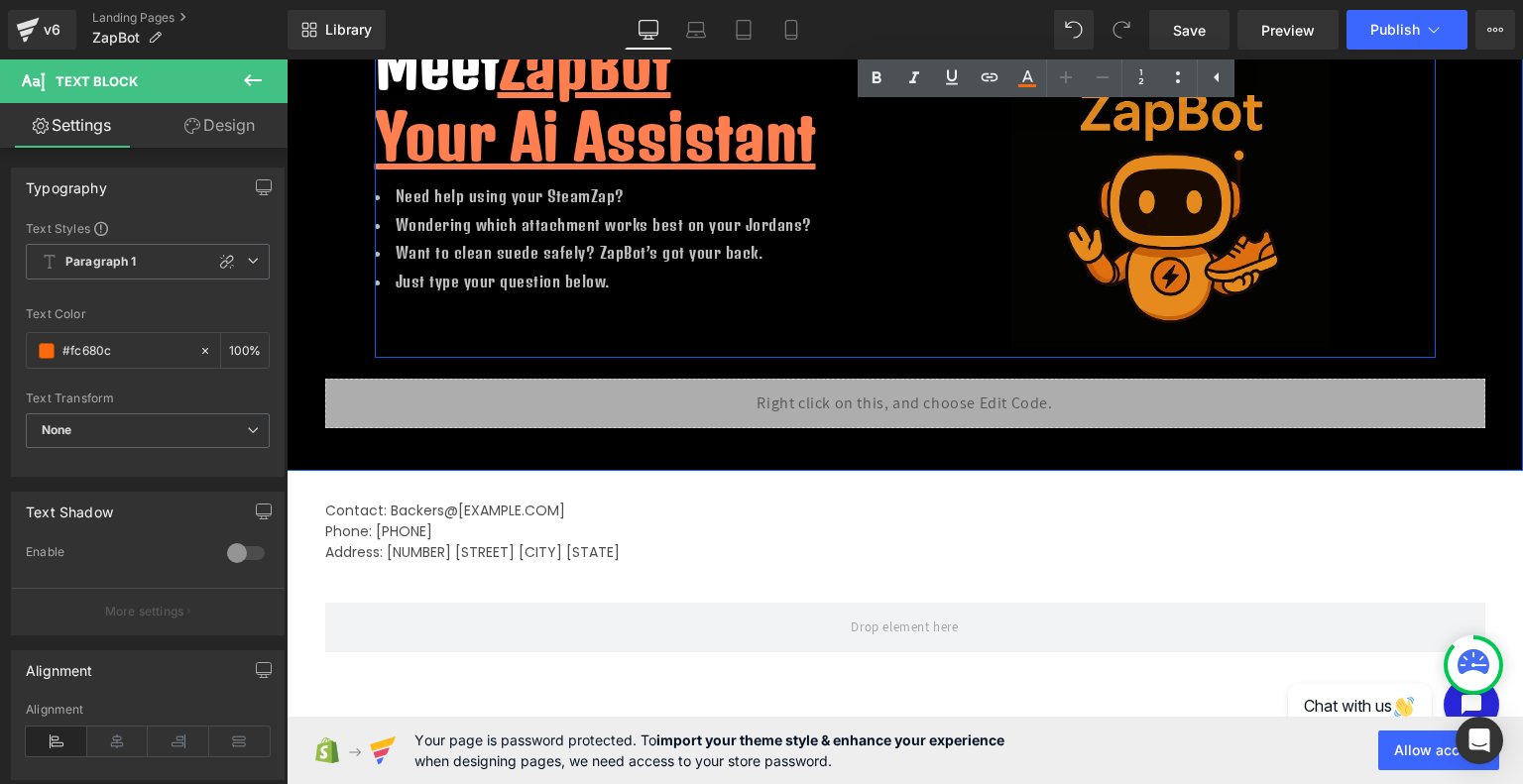 scroll, scrollTop: 0, scrollLeft: 0, axis: both 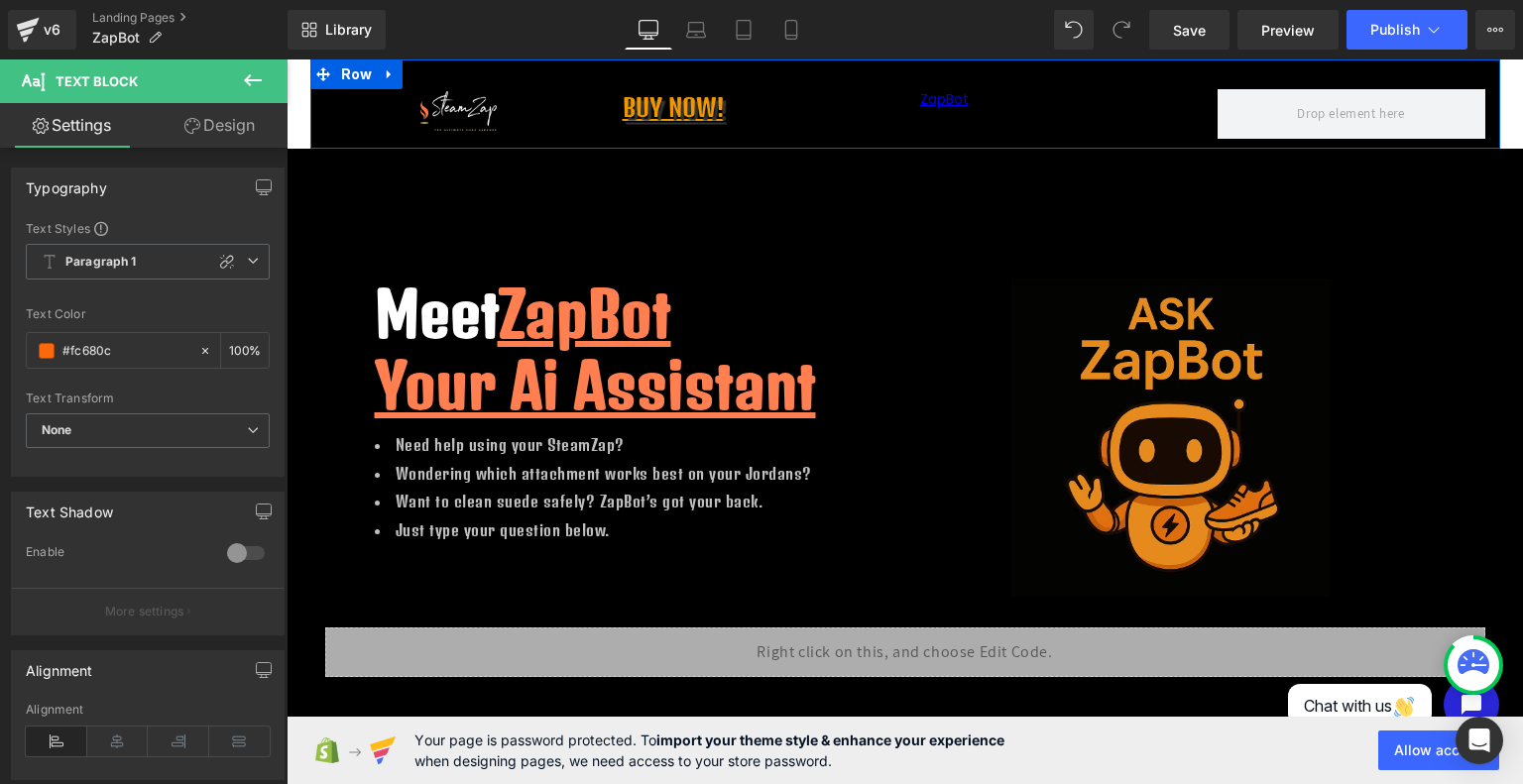 click at bounding box center (287, 59) 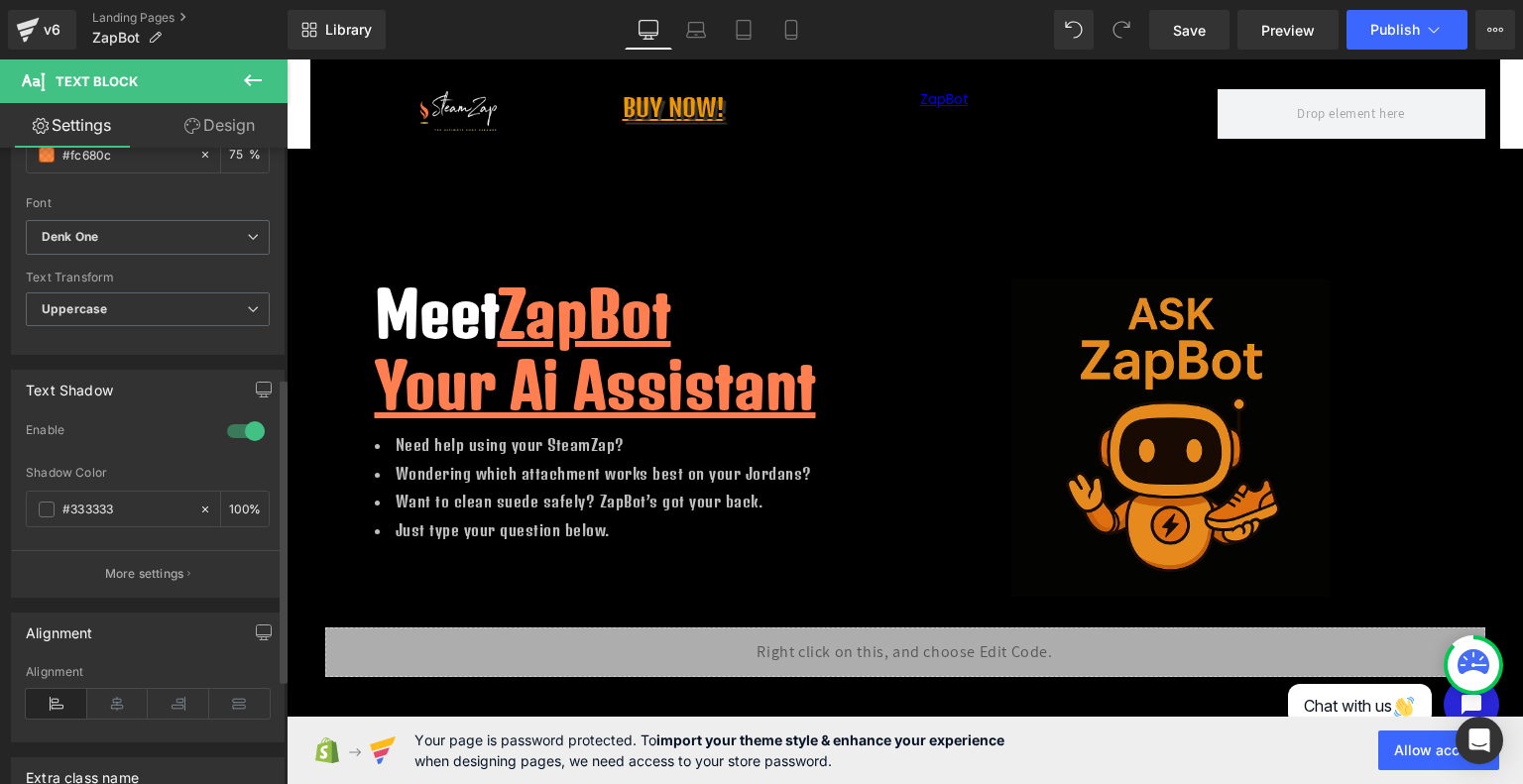 scroll, scrollTop: 698, scrollLeft: 0, axis: vertical 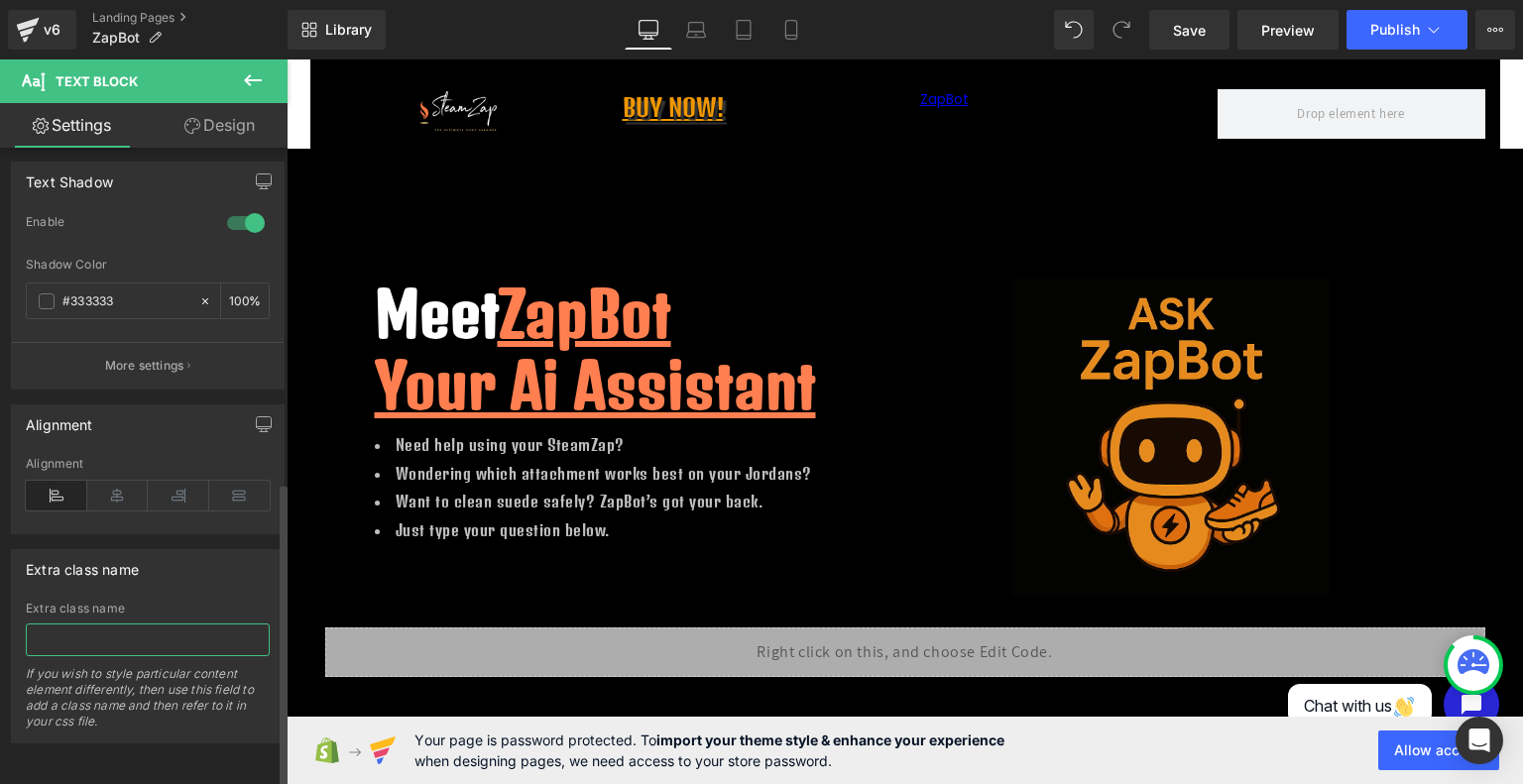 click at bounding box center (148, 639) 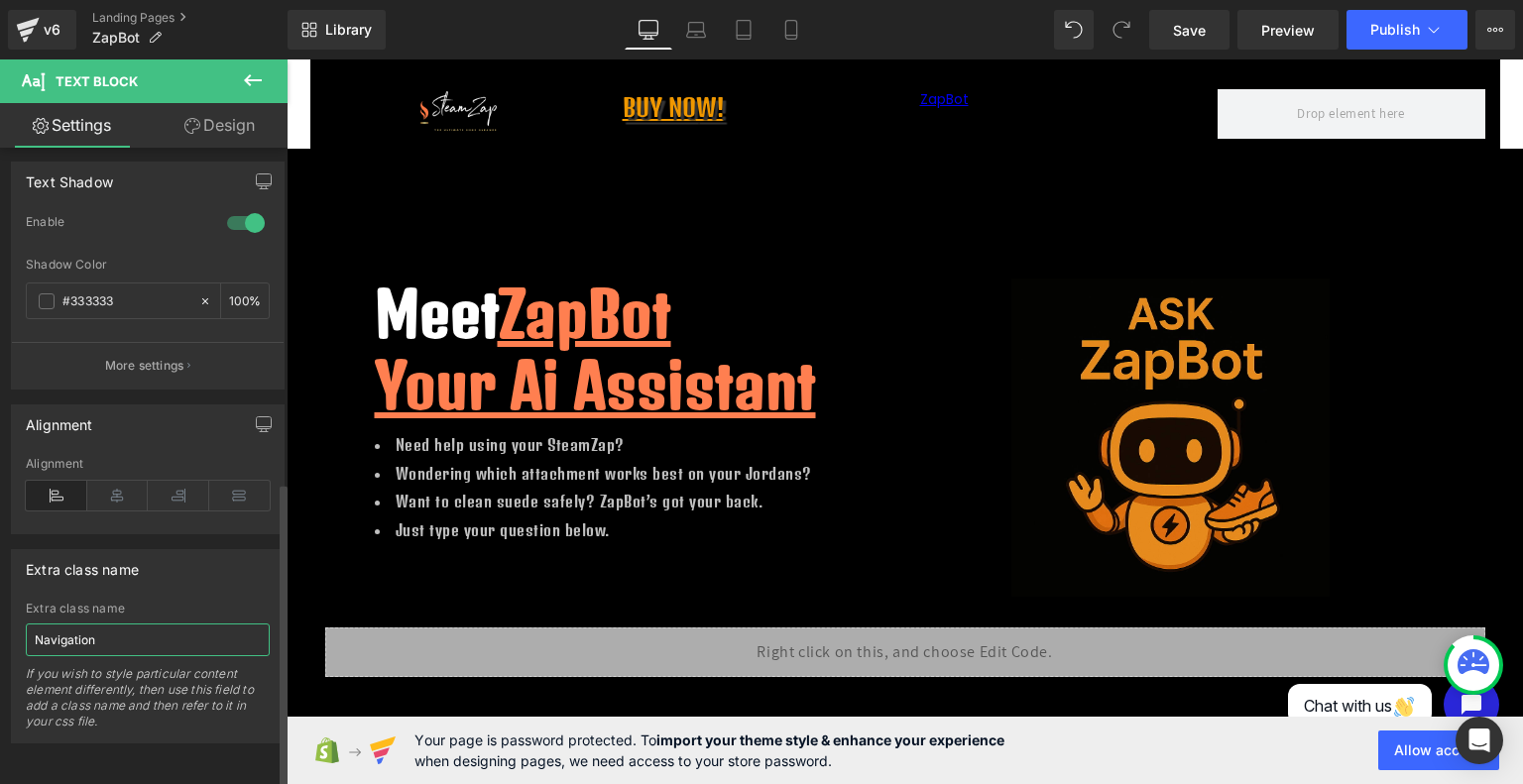 type on "Navigation" 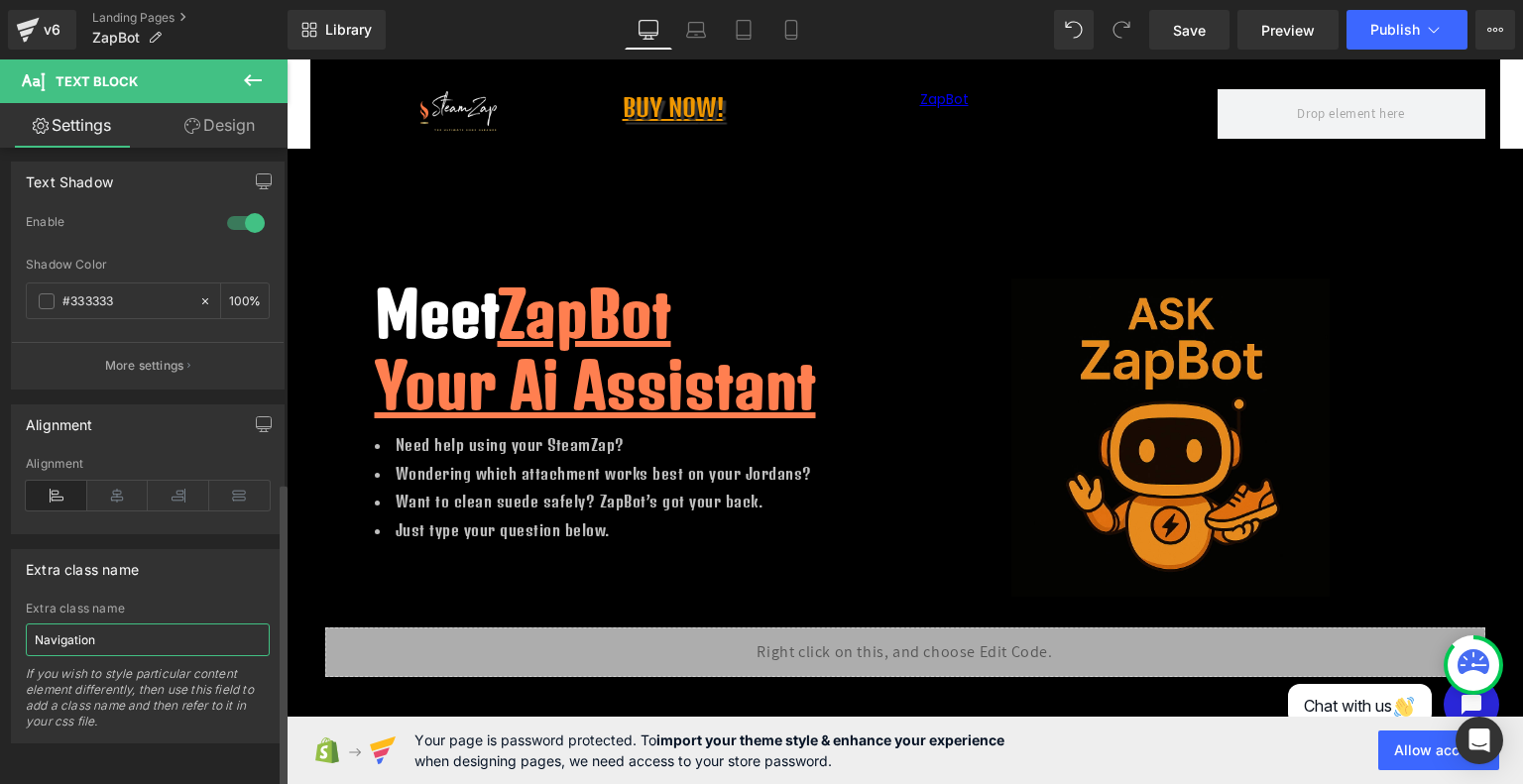click on "Navigation" at bounding box center (148, 639) 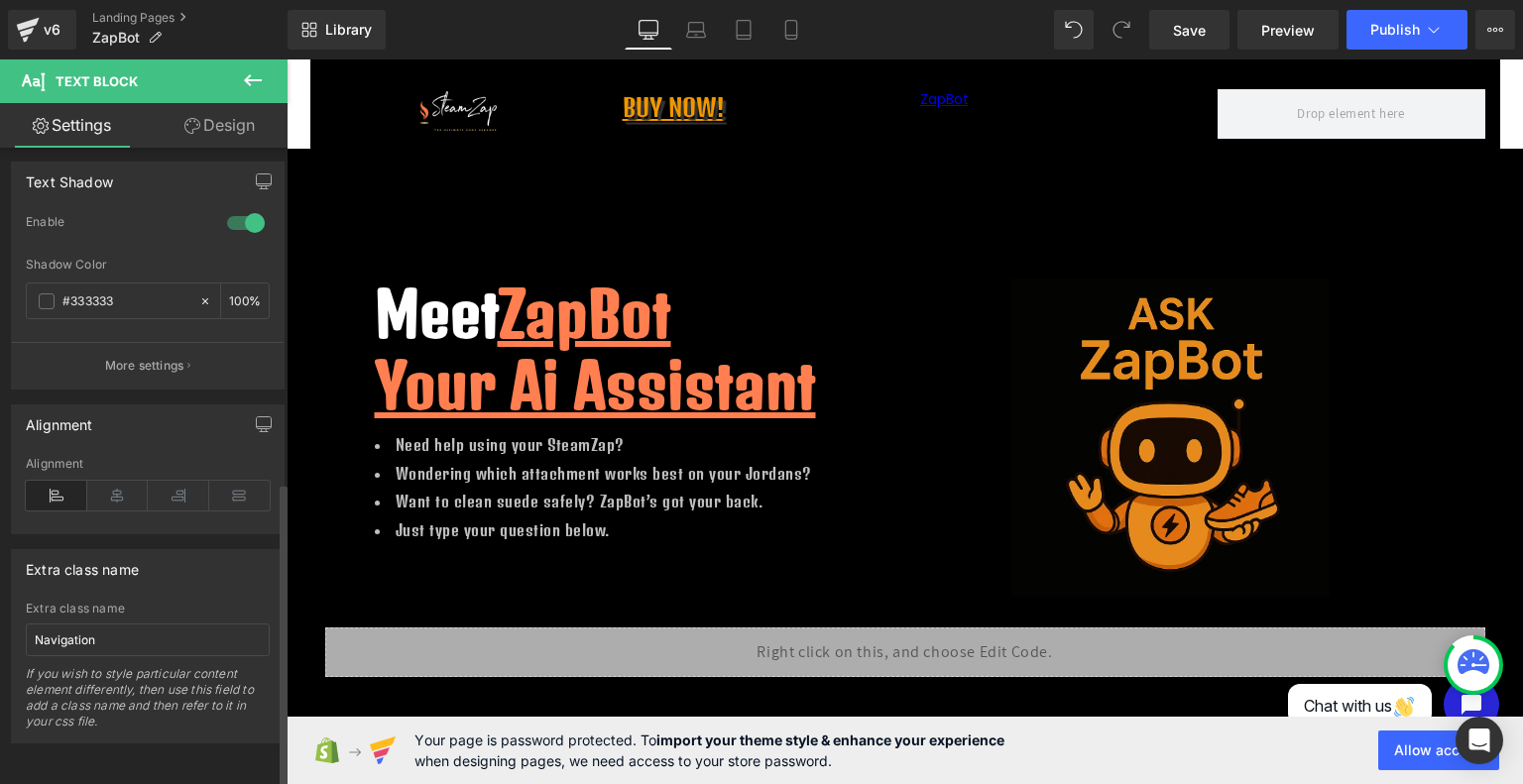 click on "If you wish to style particular content element differently, then use this field to add a class name and then refer to it in your css file." at bounding box center [148, 704] 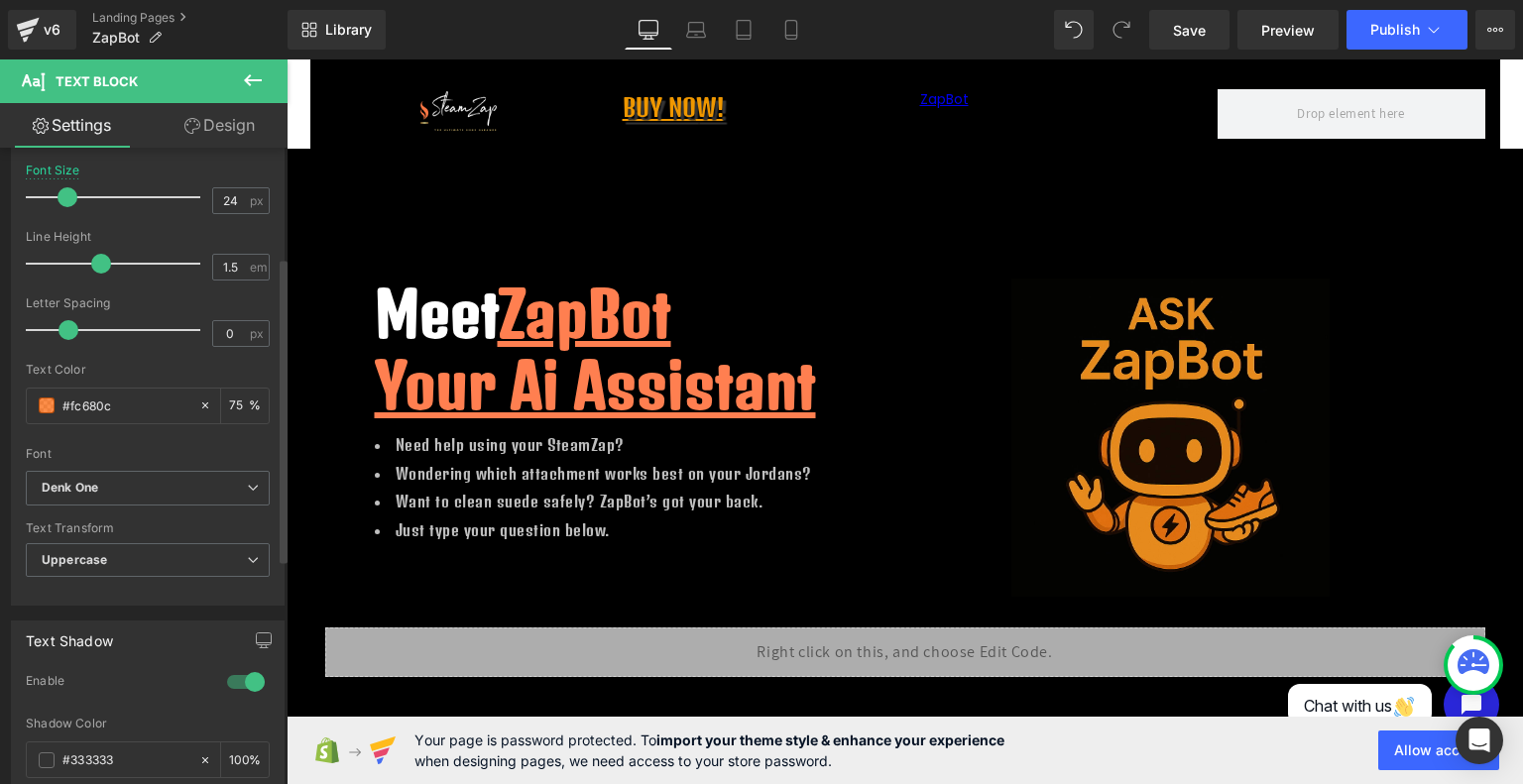 scroll, scrollTop: 0, scrollLeft: 0, axis: both 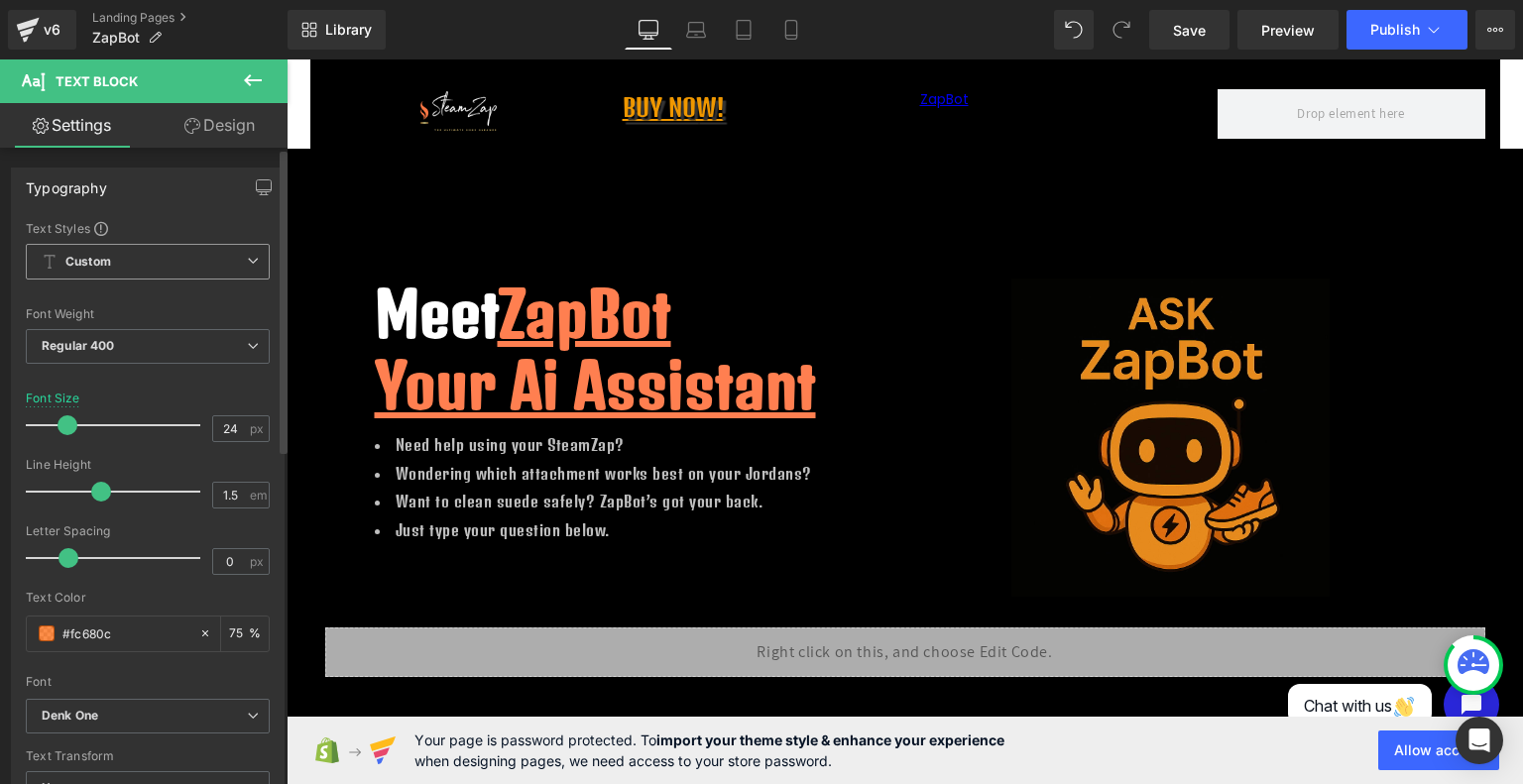 click at bounding box center [253, 261] 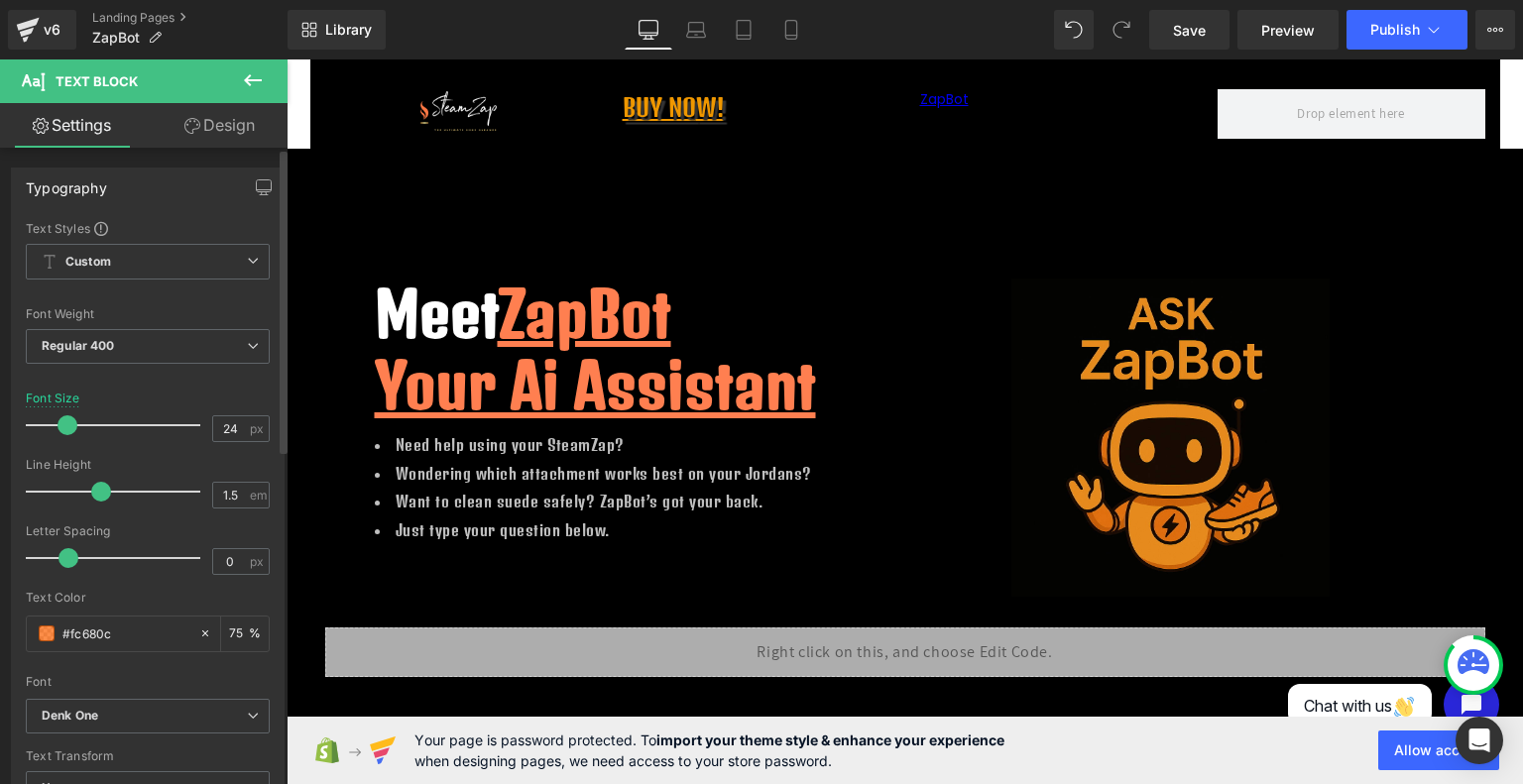 click on "Typography" at bounding box center (148, 187) 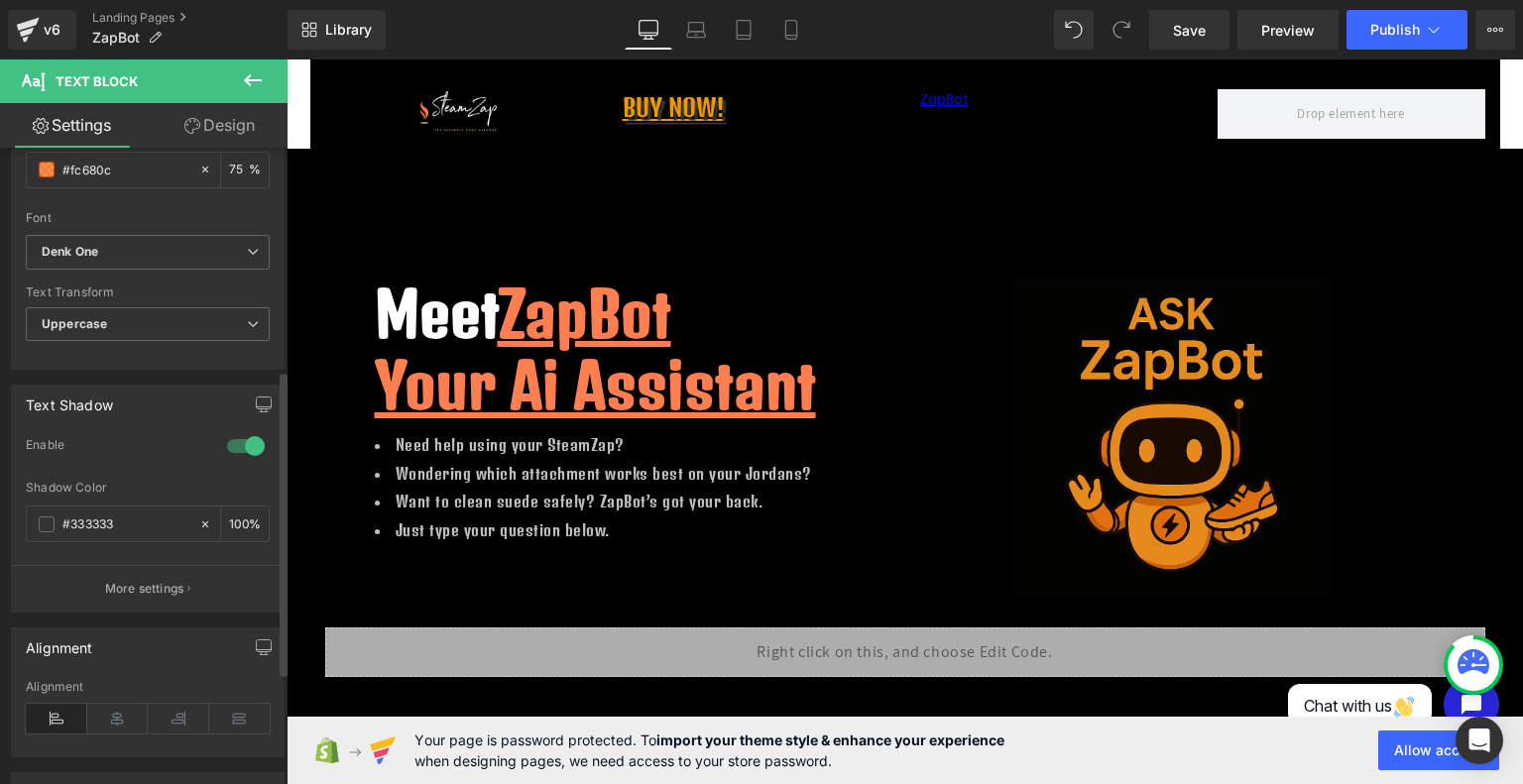 scroll, scrollTop: 698, scrollLeft: 0, axis: vertical 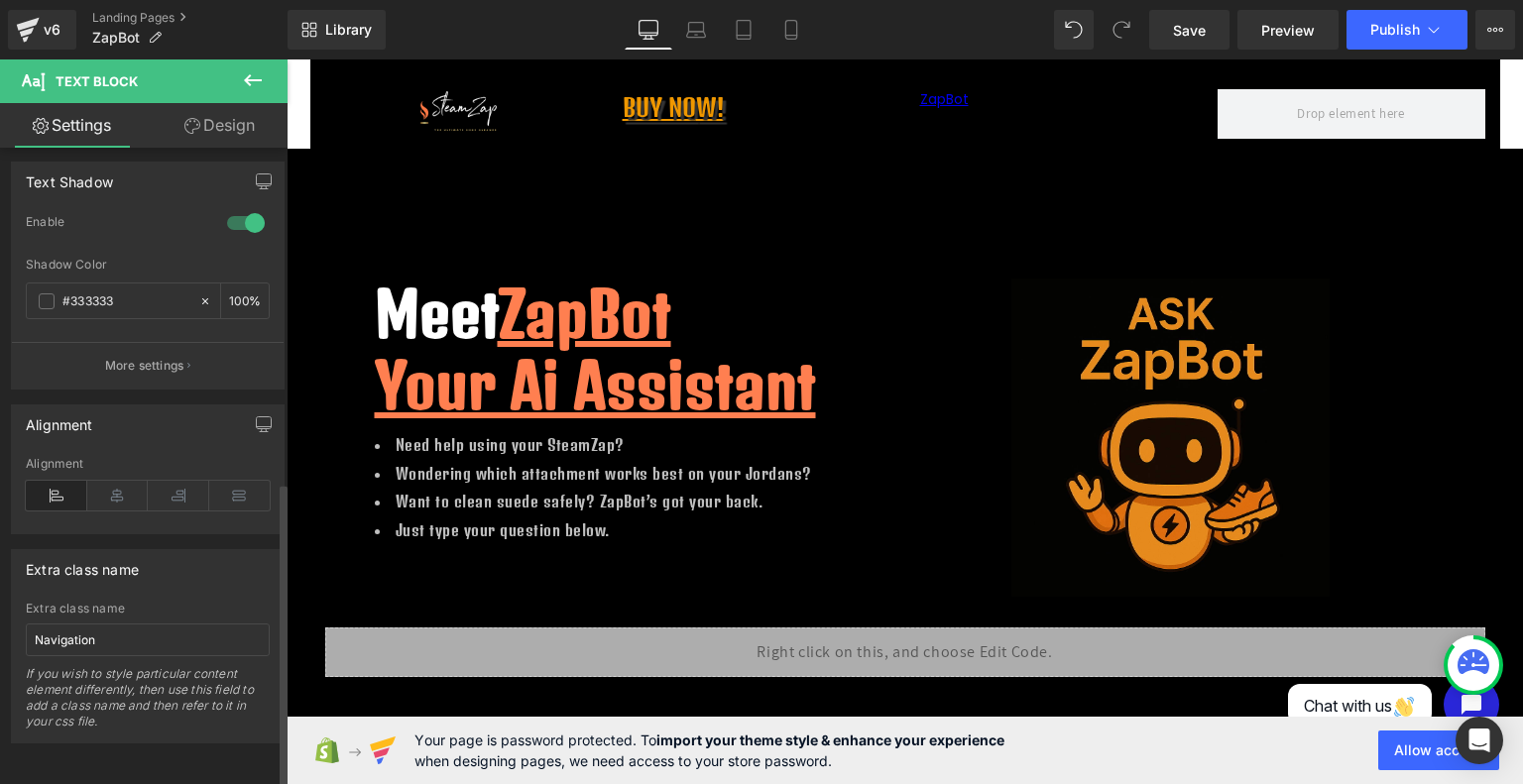 click on "If you wish to style particular content element differently, then use this field to add a class name and then refer to it in your css file." at bounding box center (148, 704) 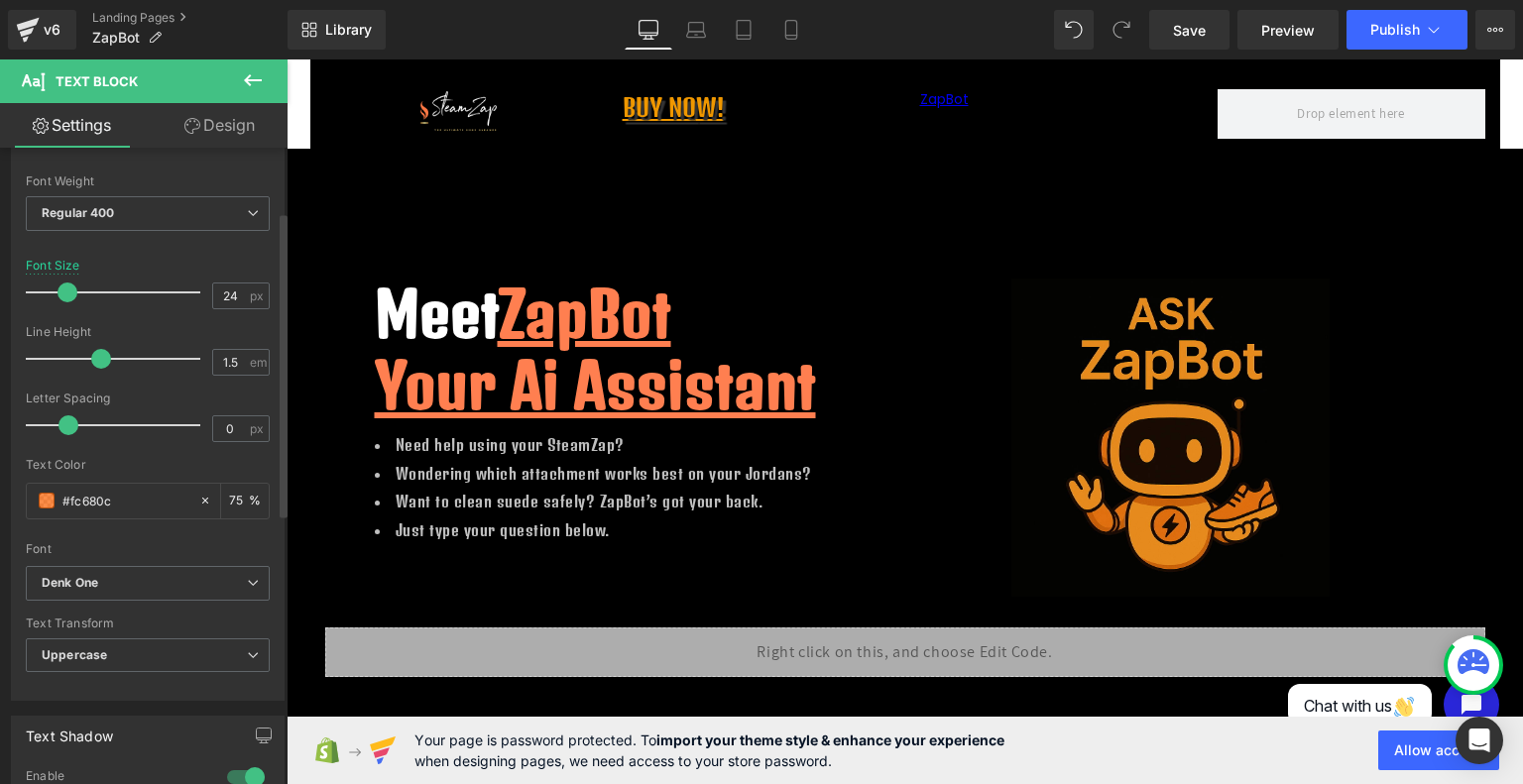 scroll, scrollTop: 131, scrollLeft: 0, axis: vertical 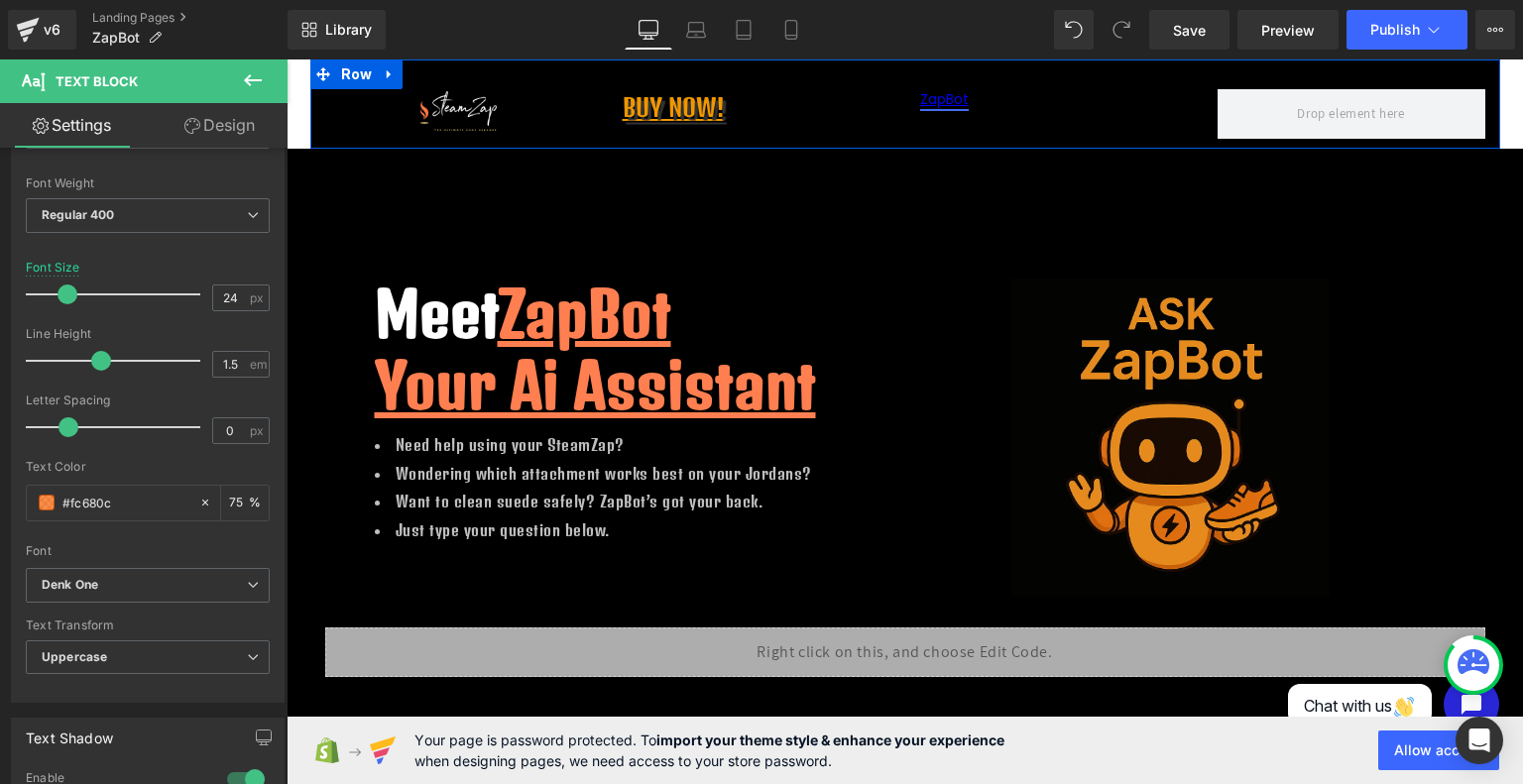click on "ZapBot" at bounding box center [944, 99] 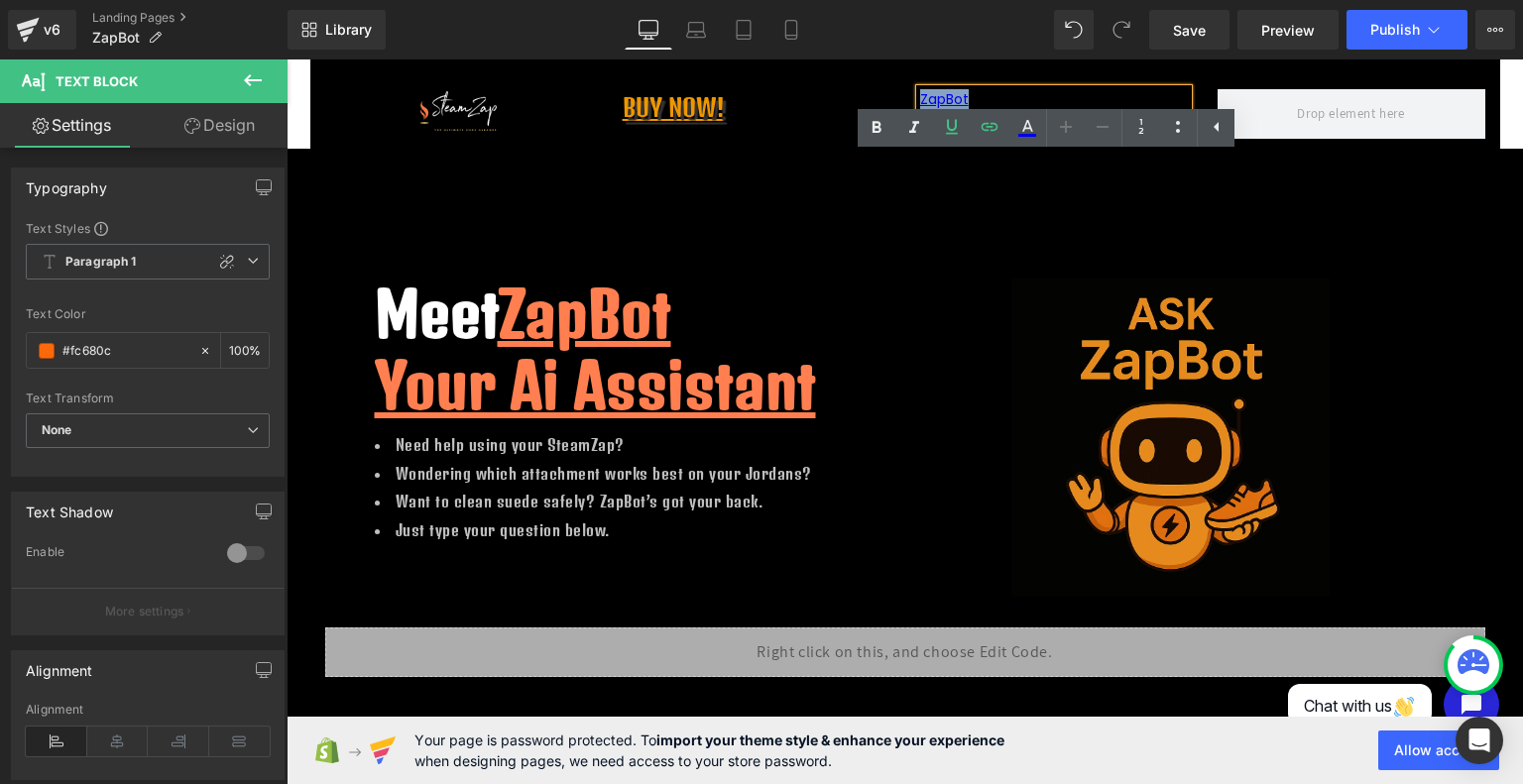 drag, startPoint x: 983, startPoint y: 95, endPoint x: 892, endPoint y: 92, distance: 91.04944 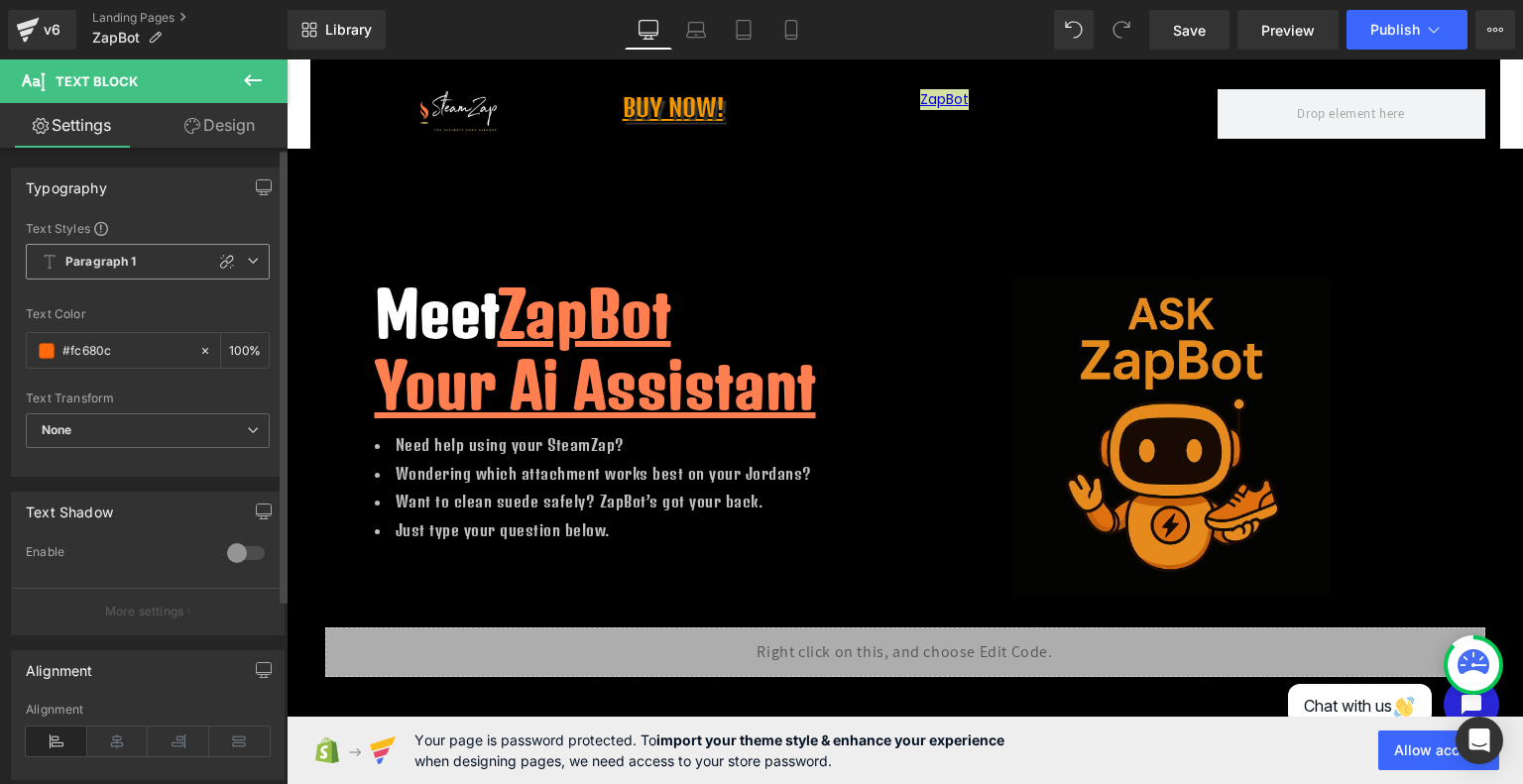 click on "Paragraph 1" at bounding box center (148, 262) 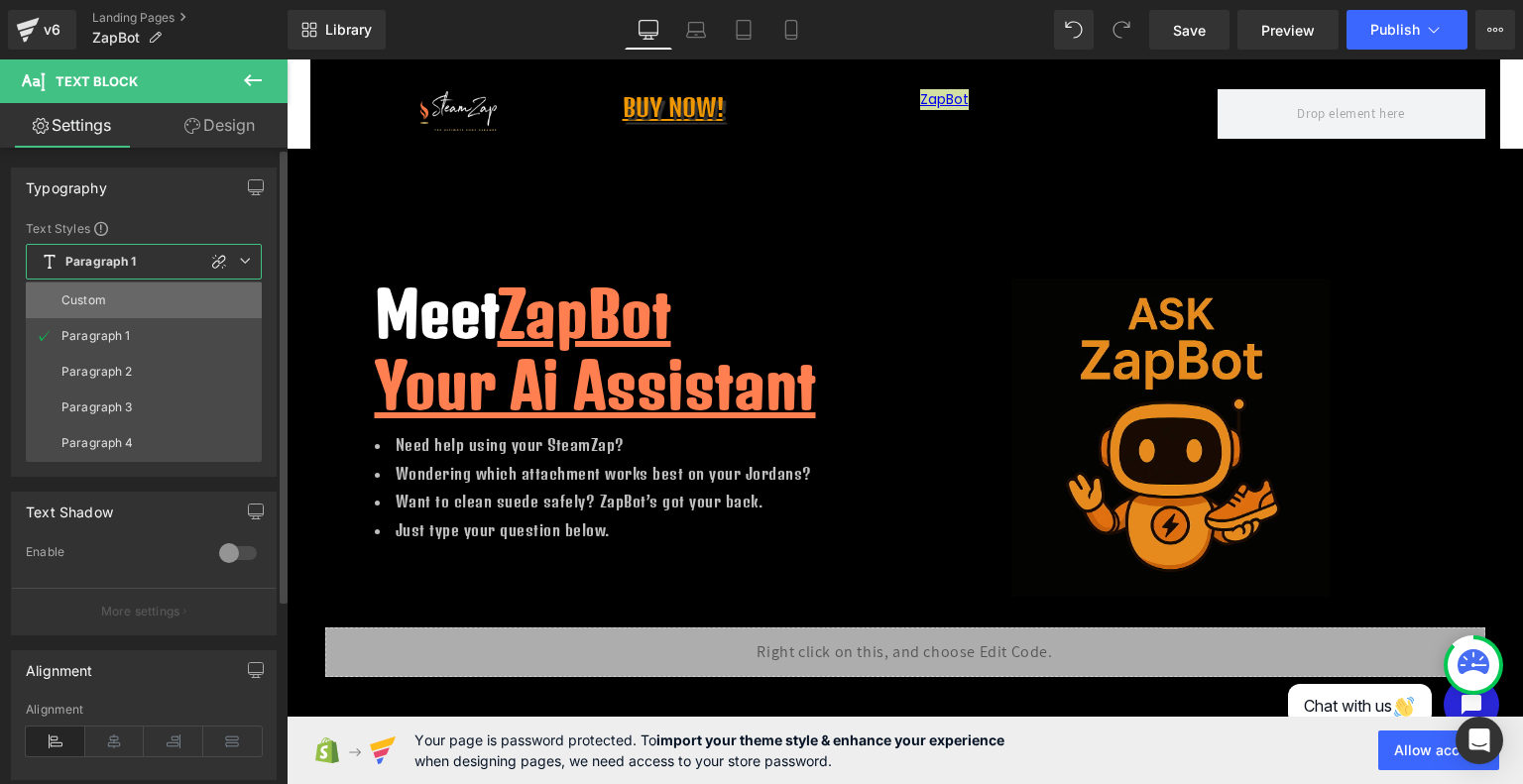 click on "Custom" at bounding box center (144, 300) 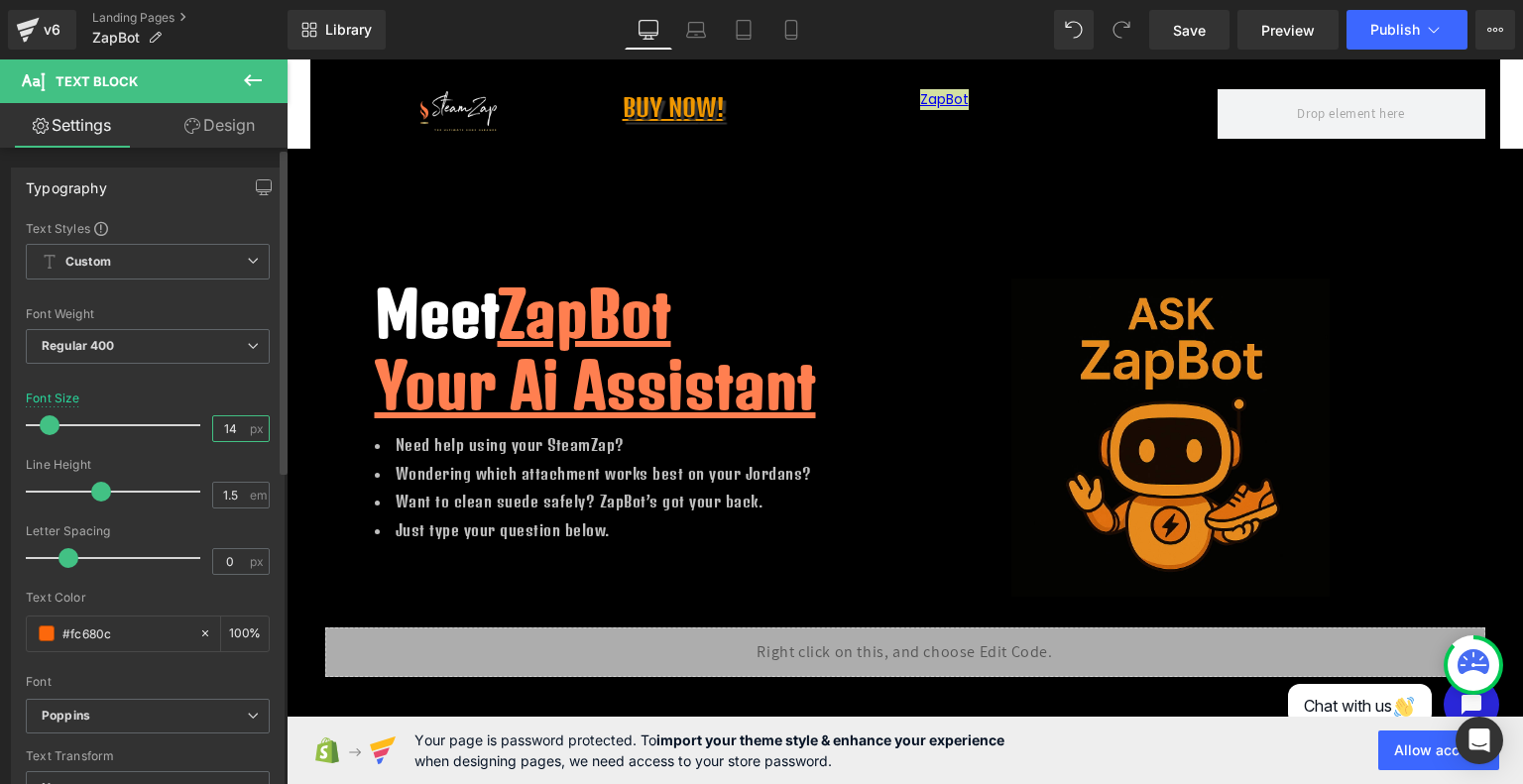 scroll, scrollTop: 0, scrollLeft: 0, axis: both 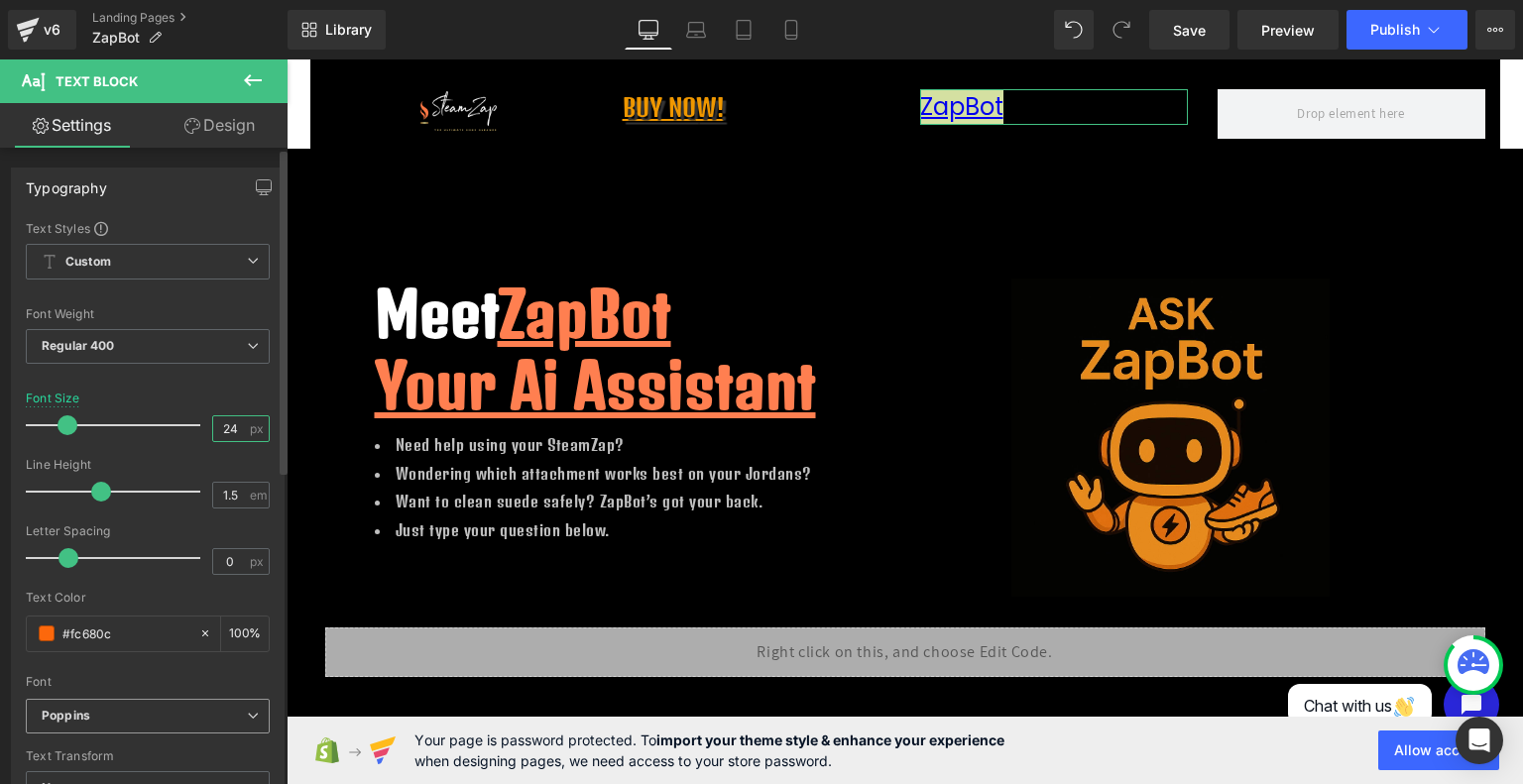 type on "24" 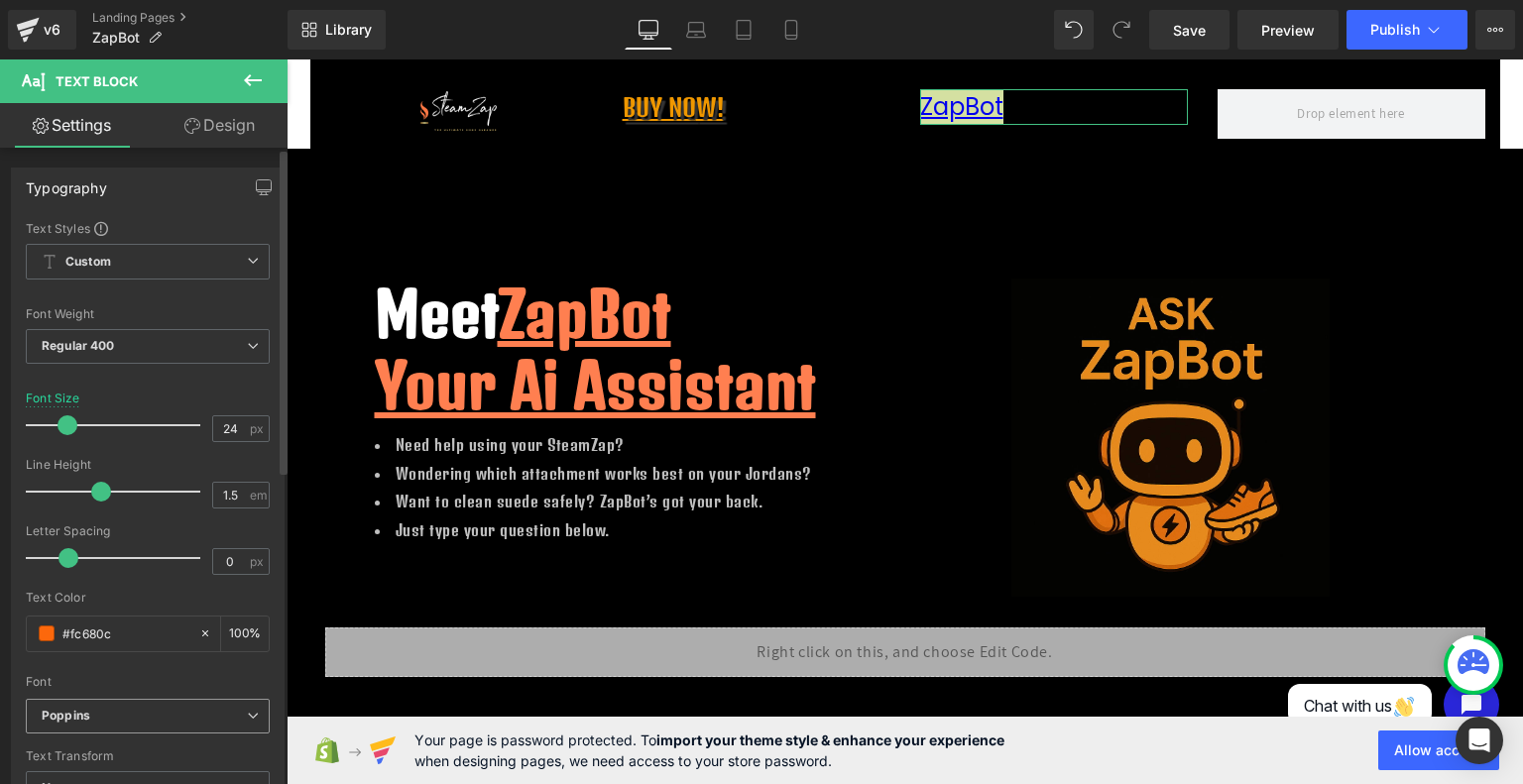 click at bounding box center [253, 716] 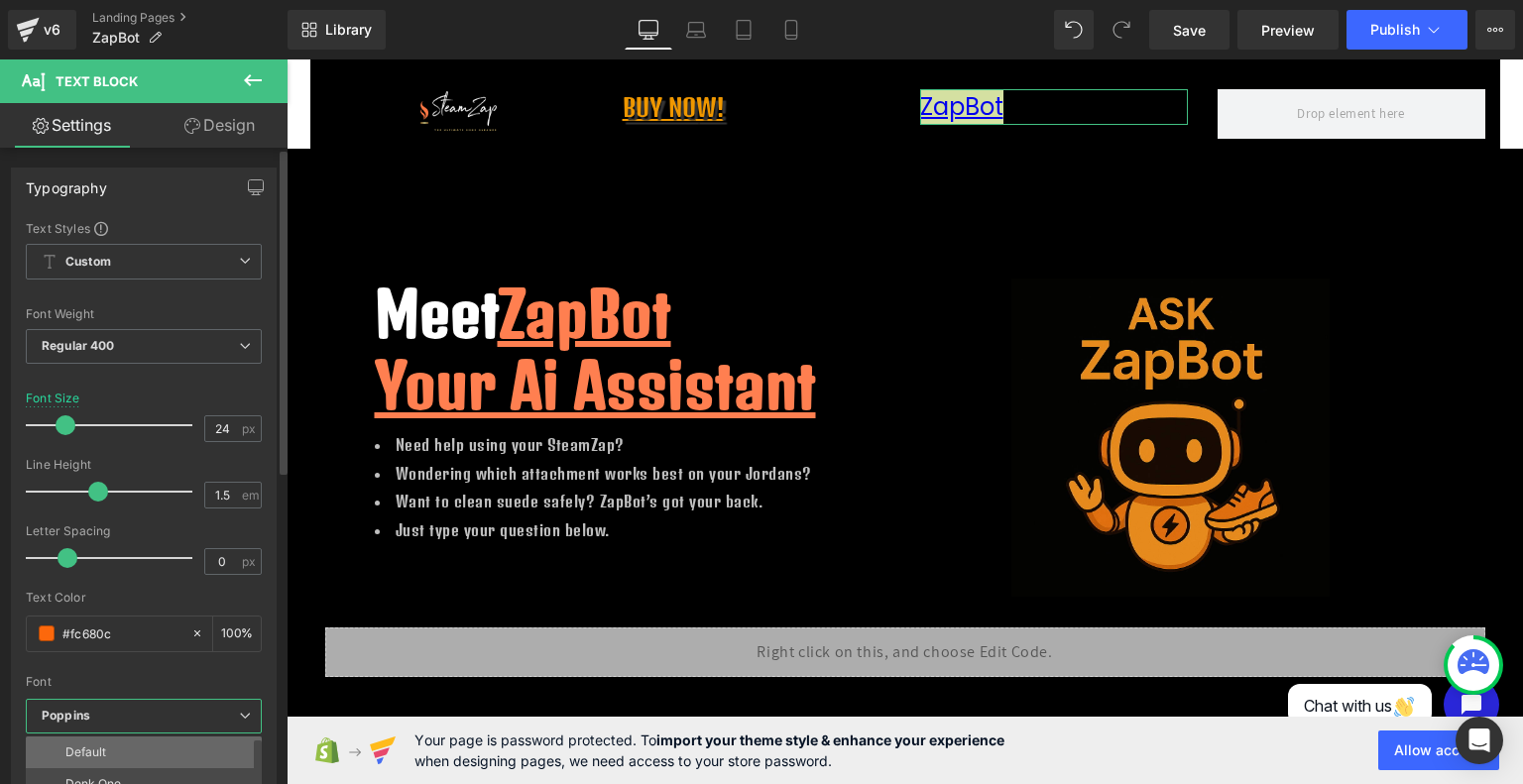 scroll, scrollTop: 16, scrollLeft: 0, axis: vertical 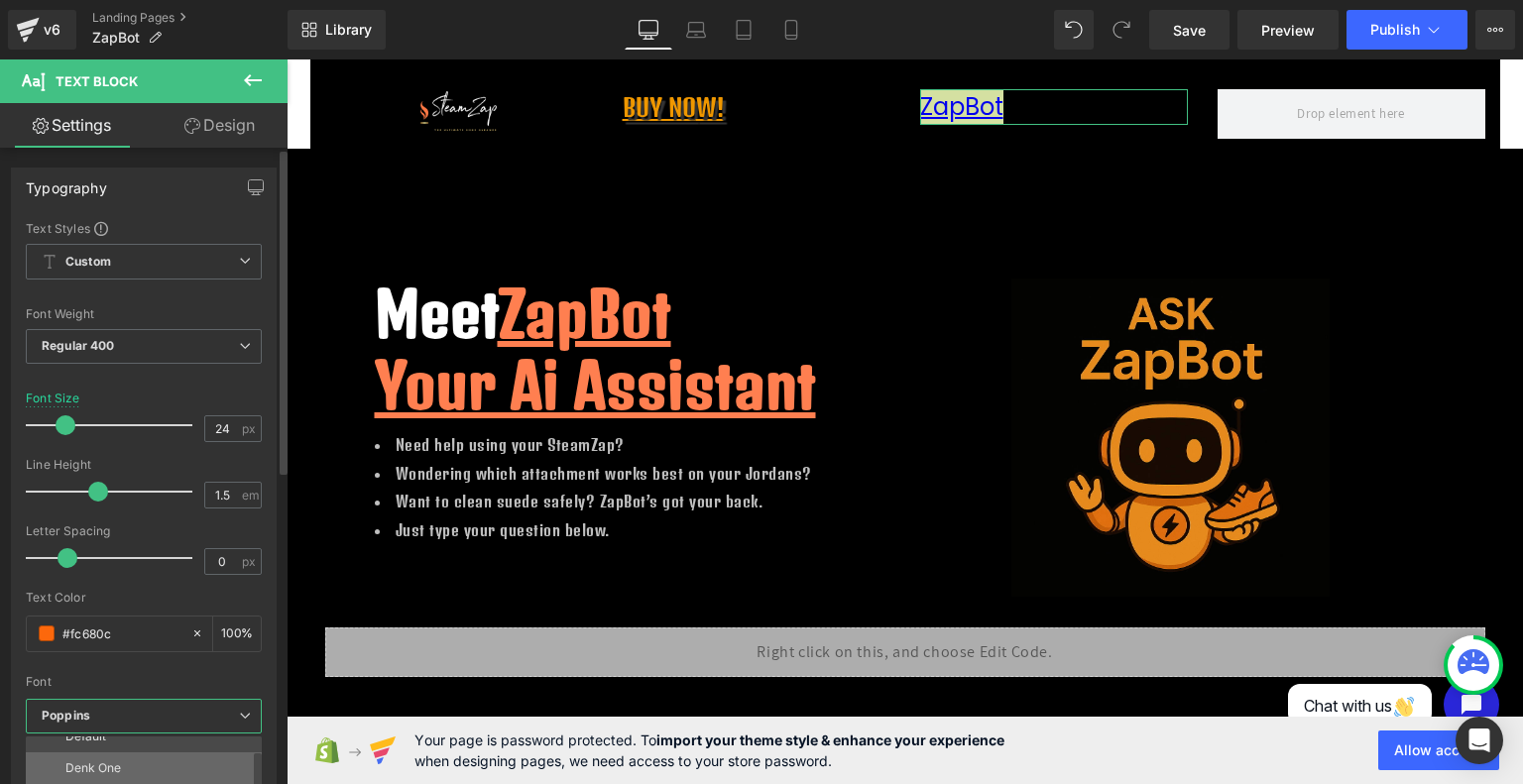 click on "Denk One" at bounding box center [148, 768] 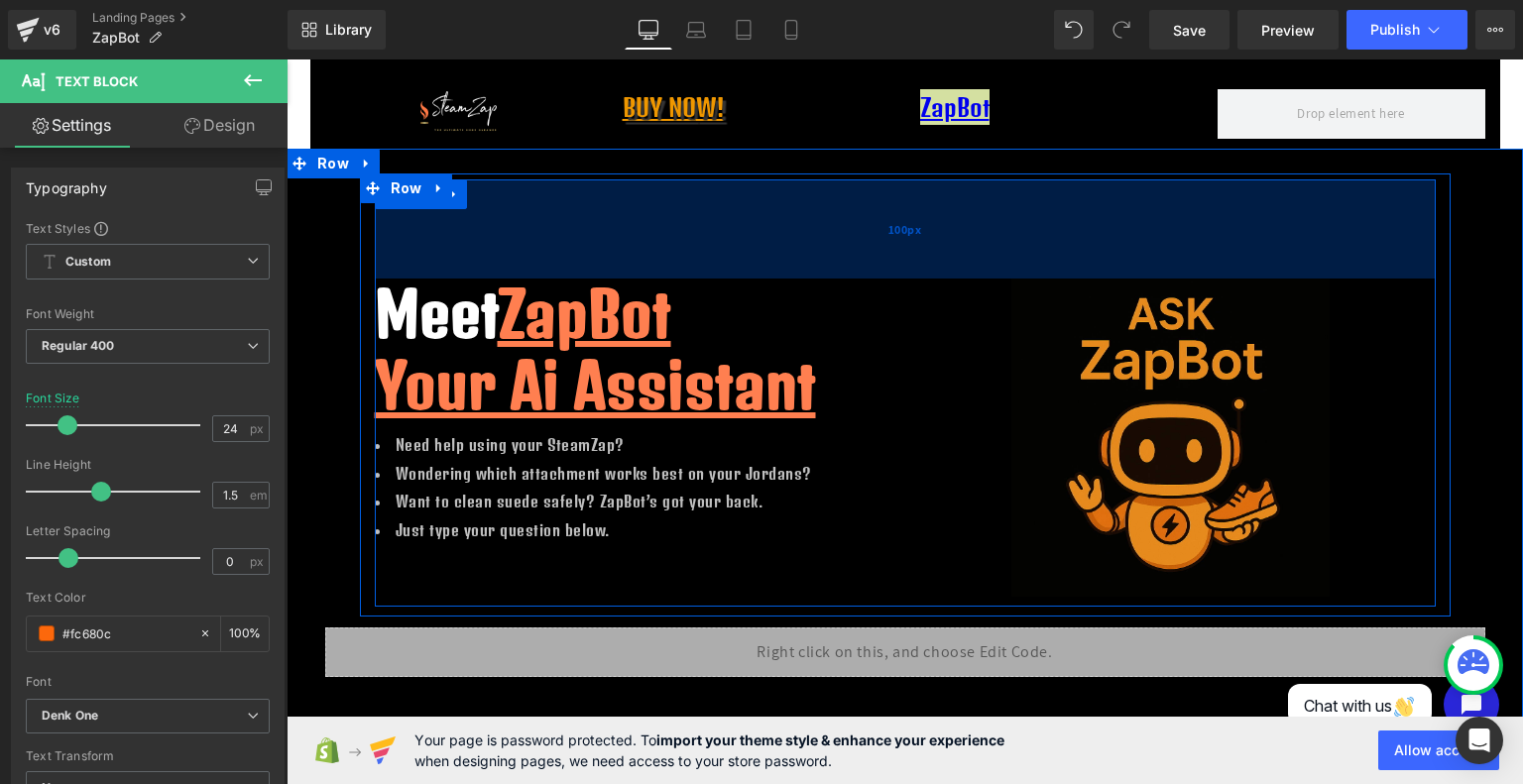 click on "100px" at bounding box center (905, 229) 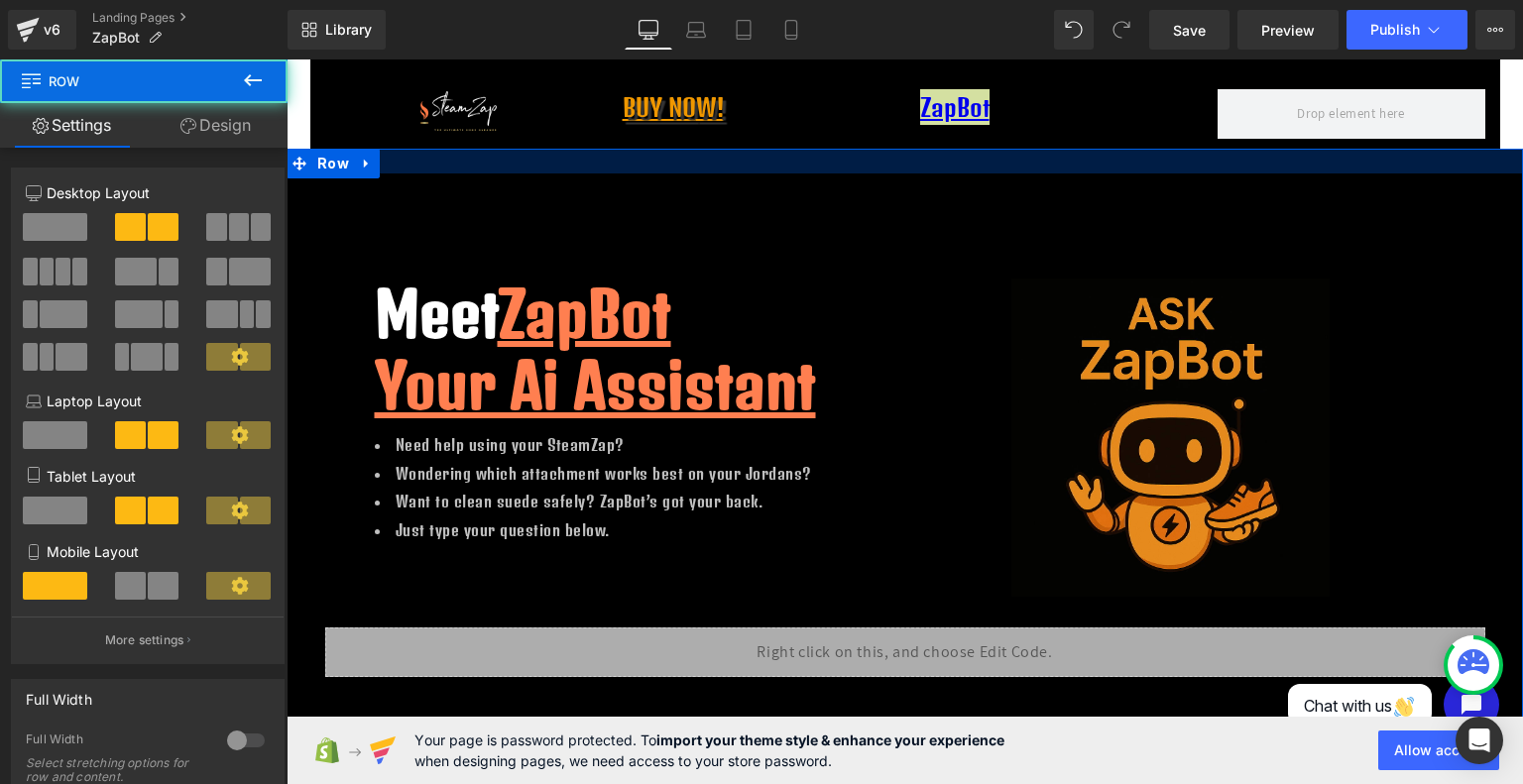 click at bounding box center [287, 59] 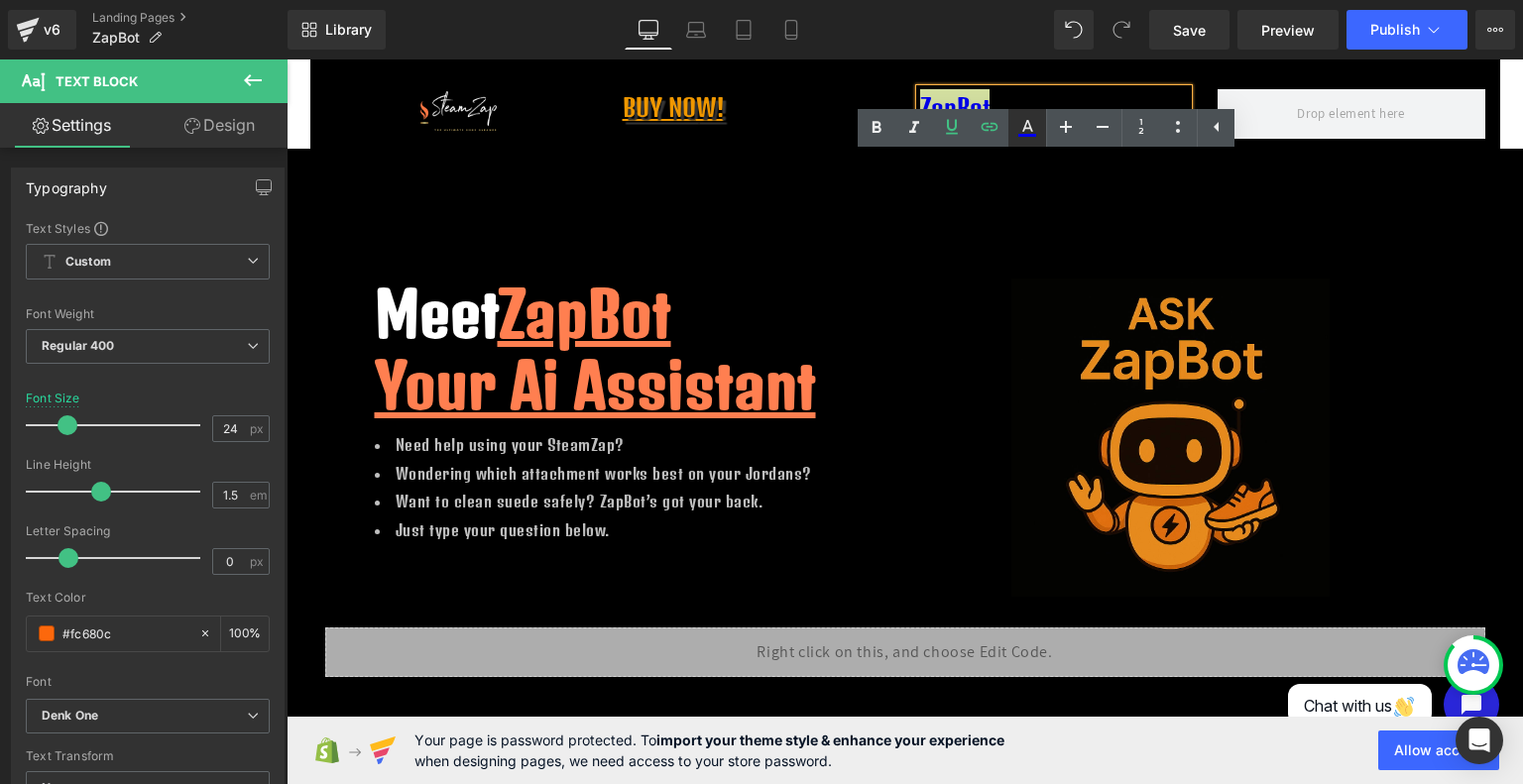 click 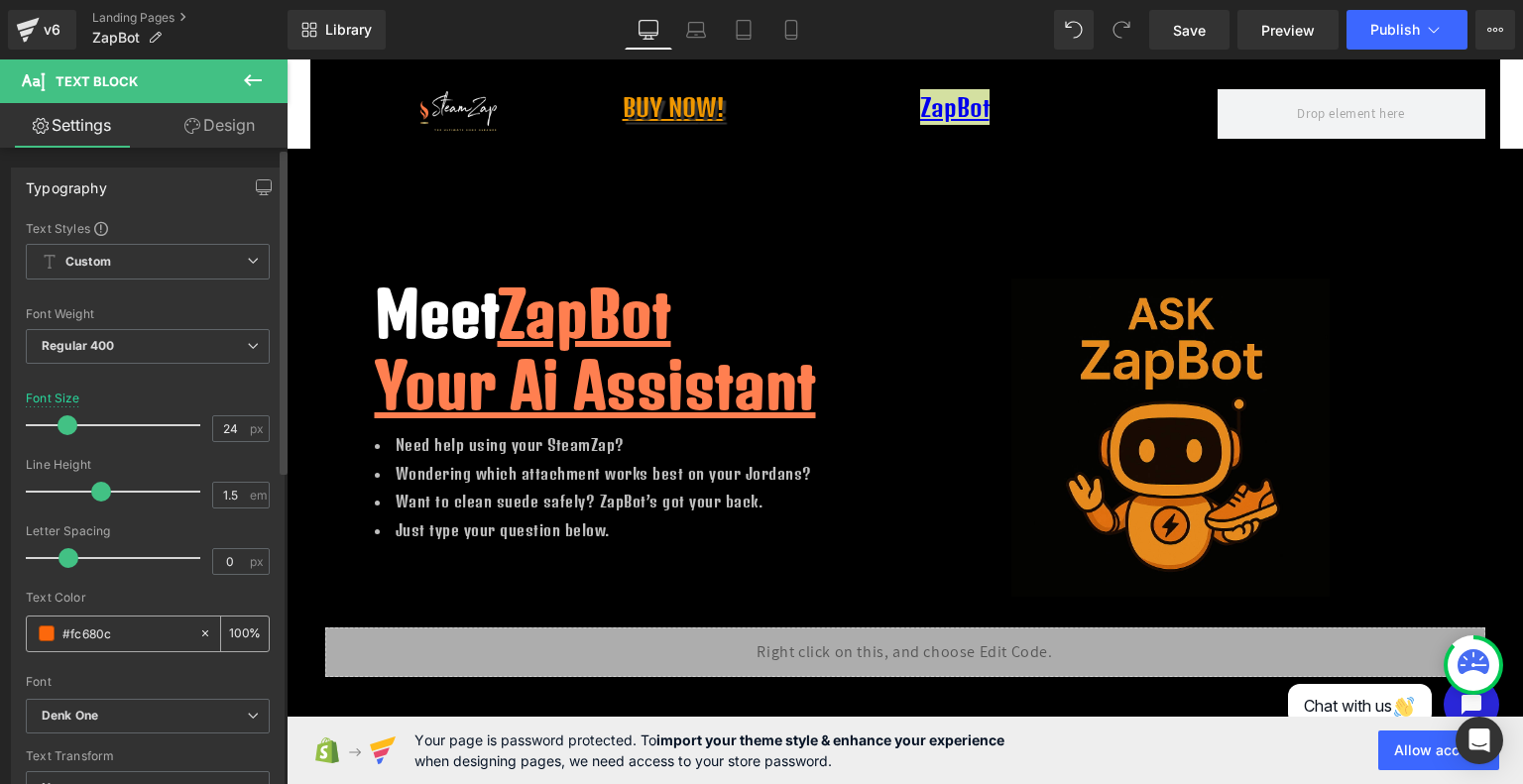 drag, startPoint x: 94, startPoint y: 631, endPoint x: 33, endPoint y: 629, distance: 61.03278 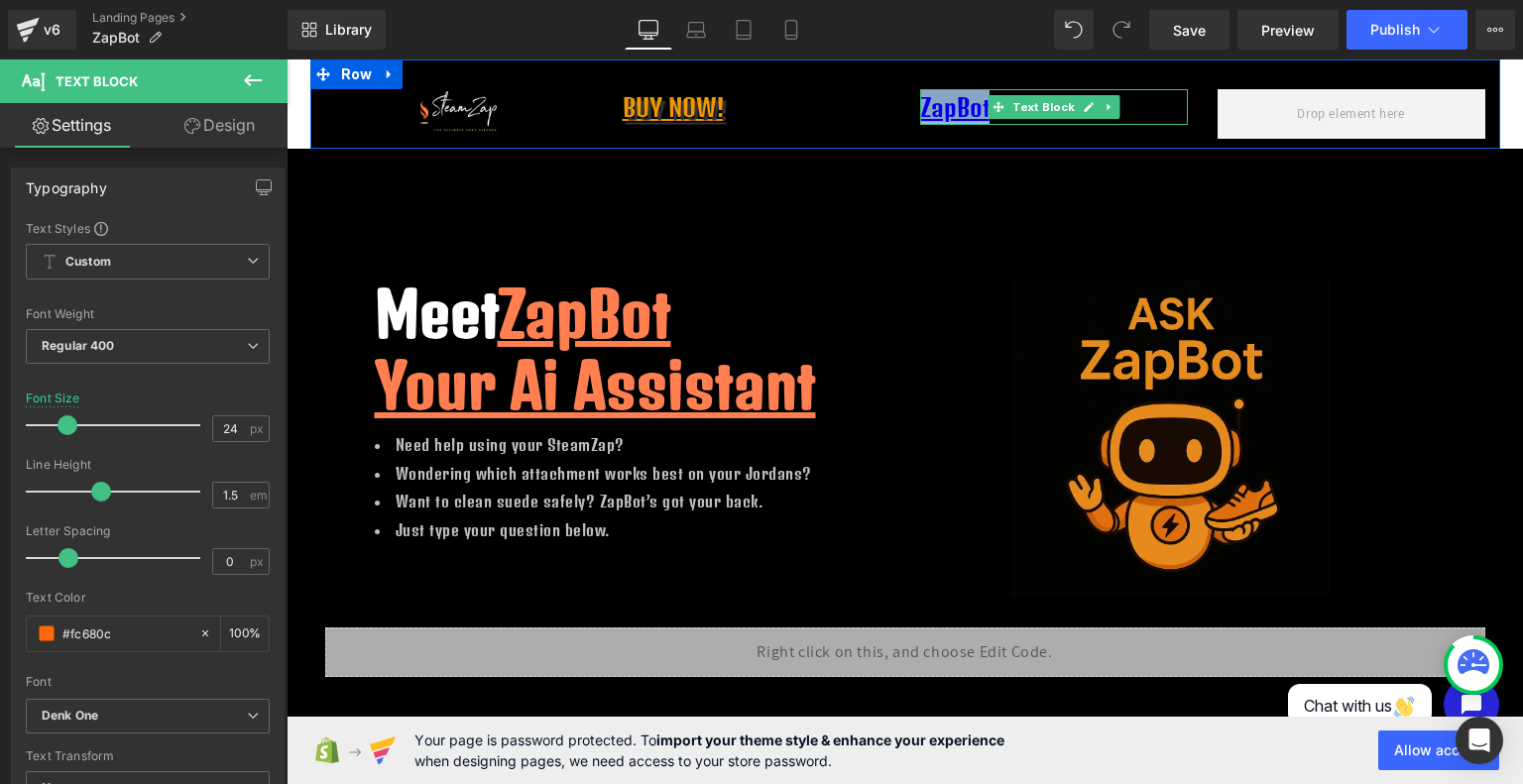 click on "ZapBot" at bounding box center (955, 107) 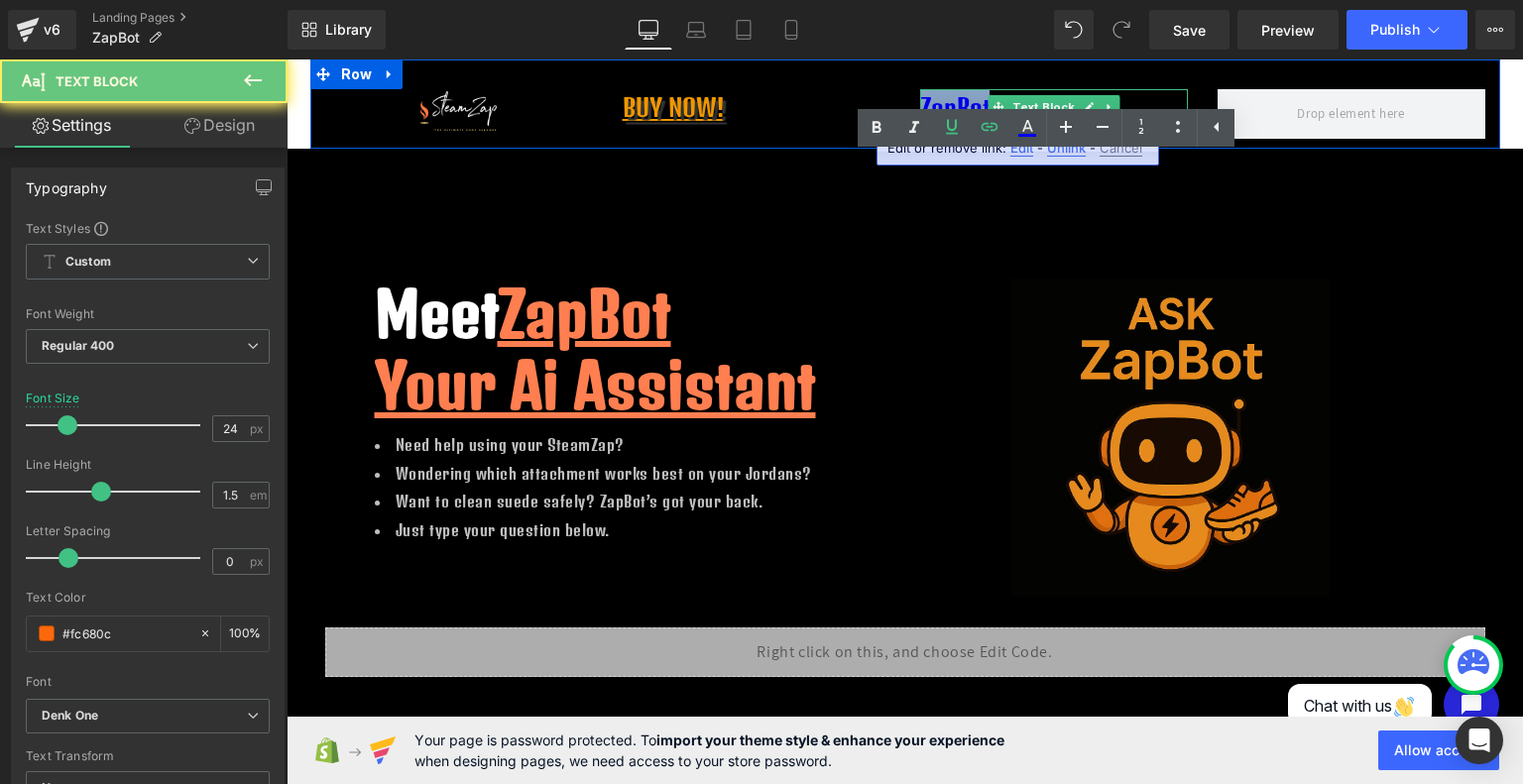 click on "ZapBot" at bounding box center [955, 107] 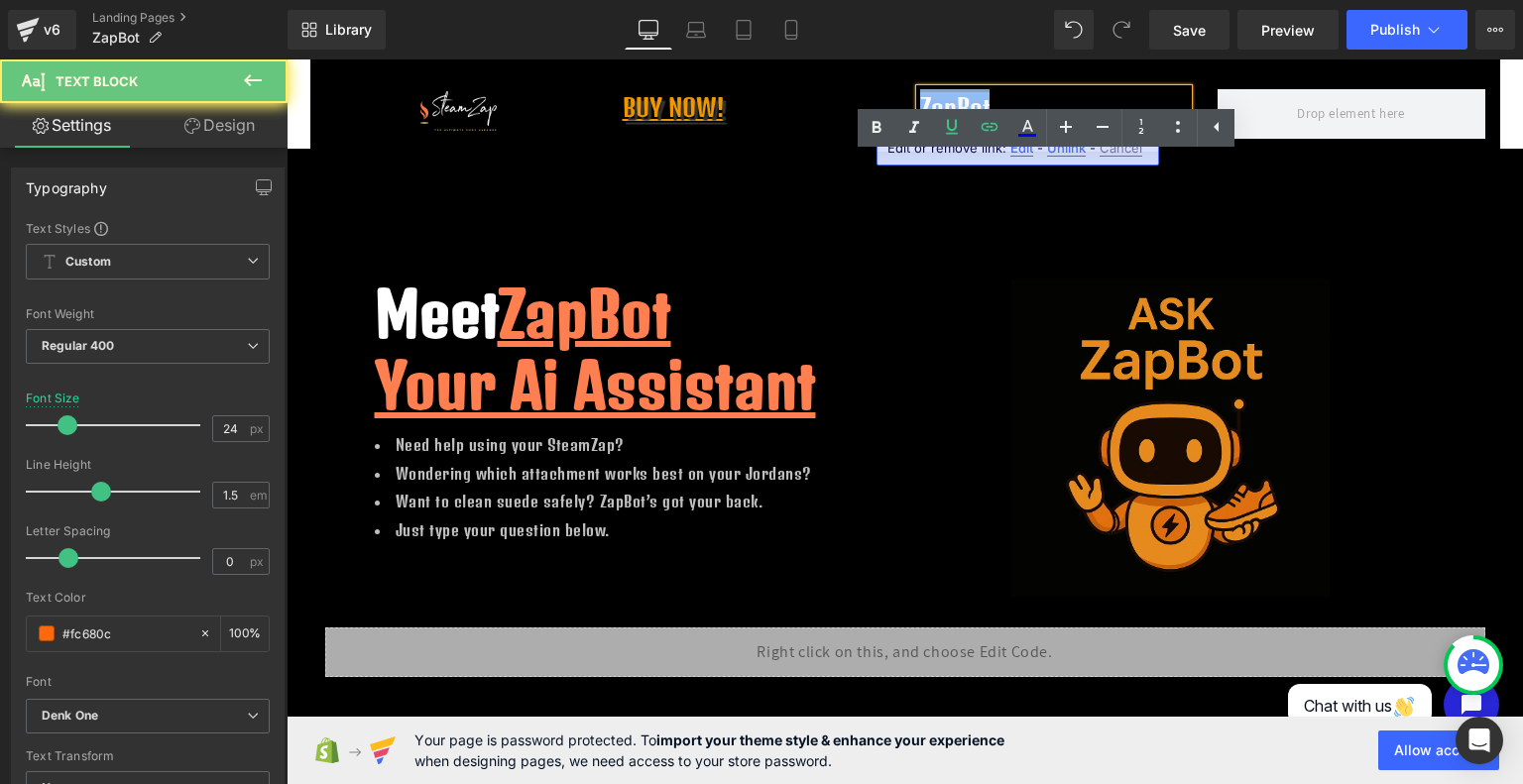 click on "ZapBot" at bounding box center (955, 107) 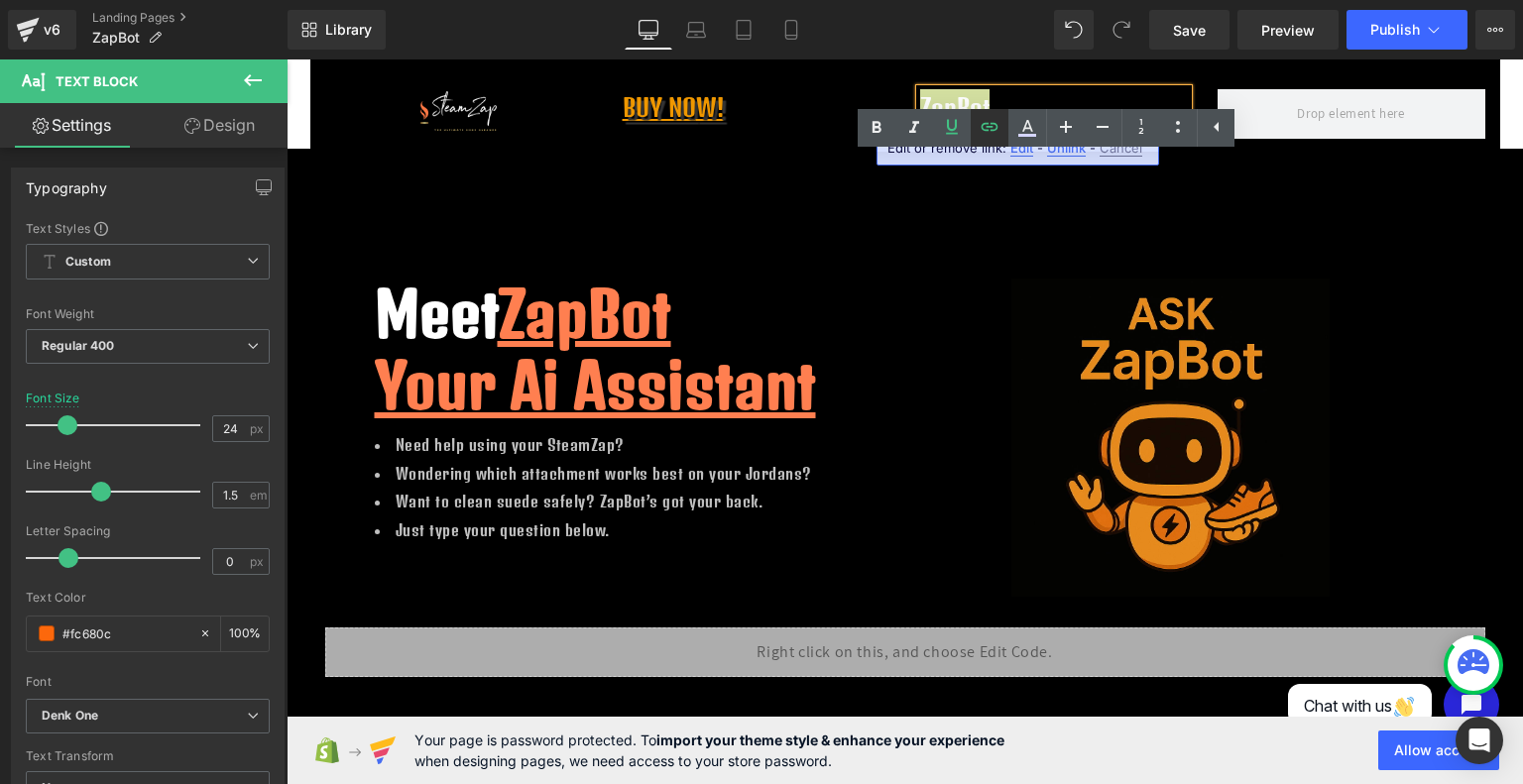 click 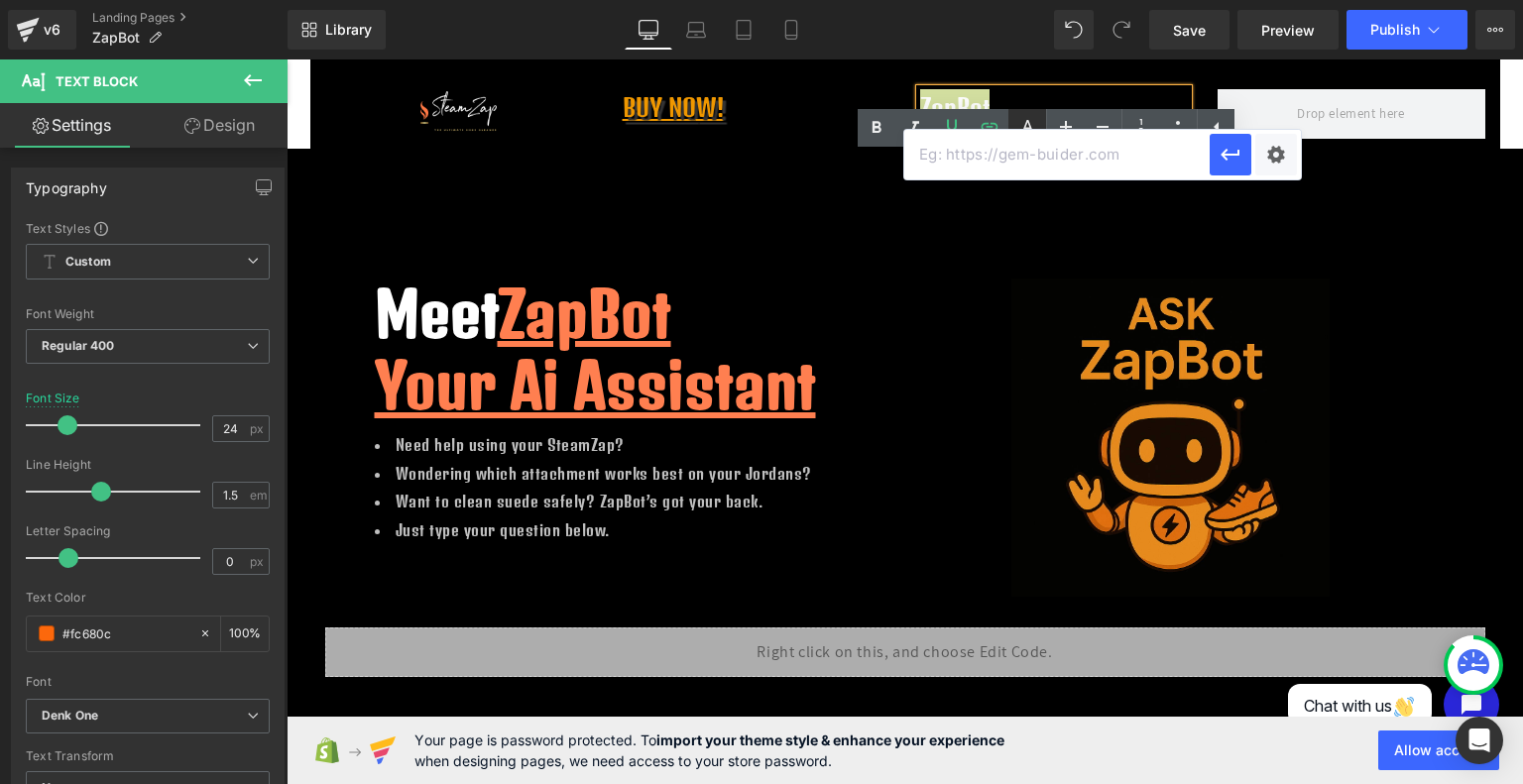 click 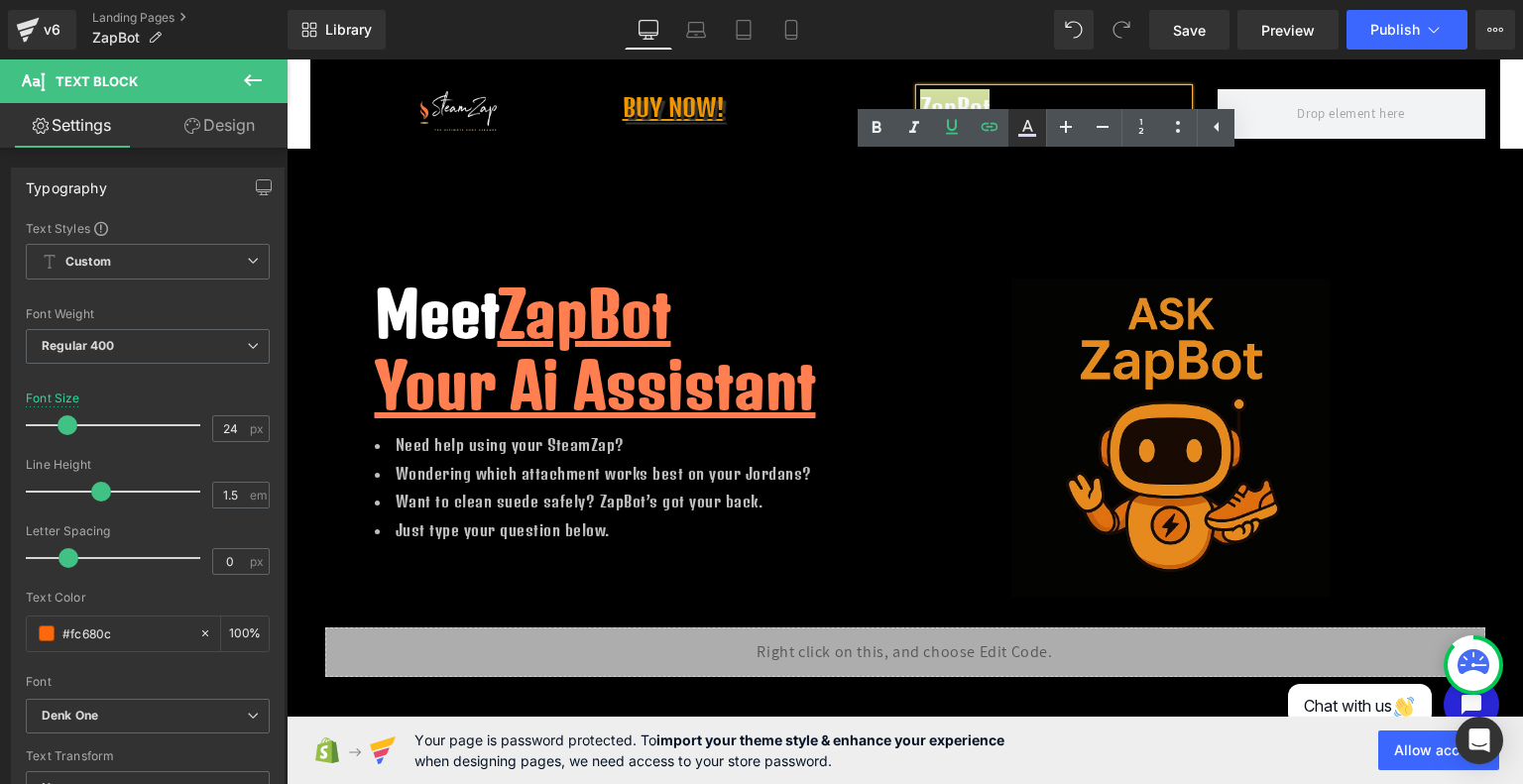 click 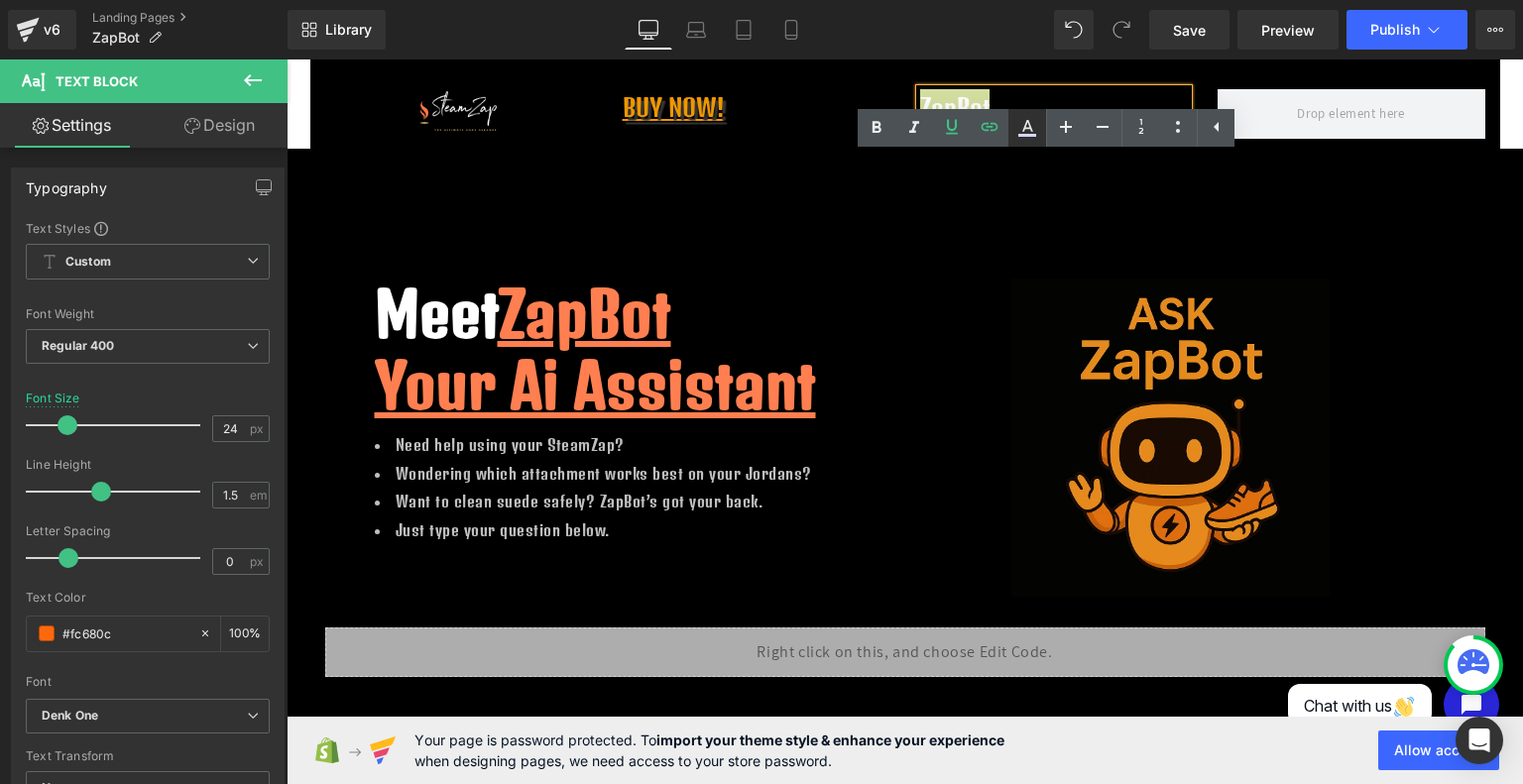 type on "#fc680c" 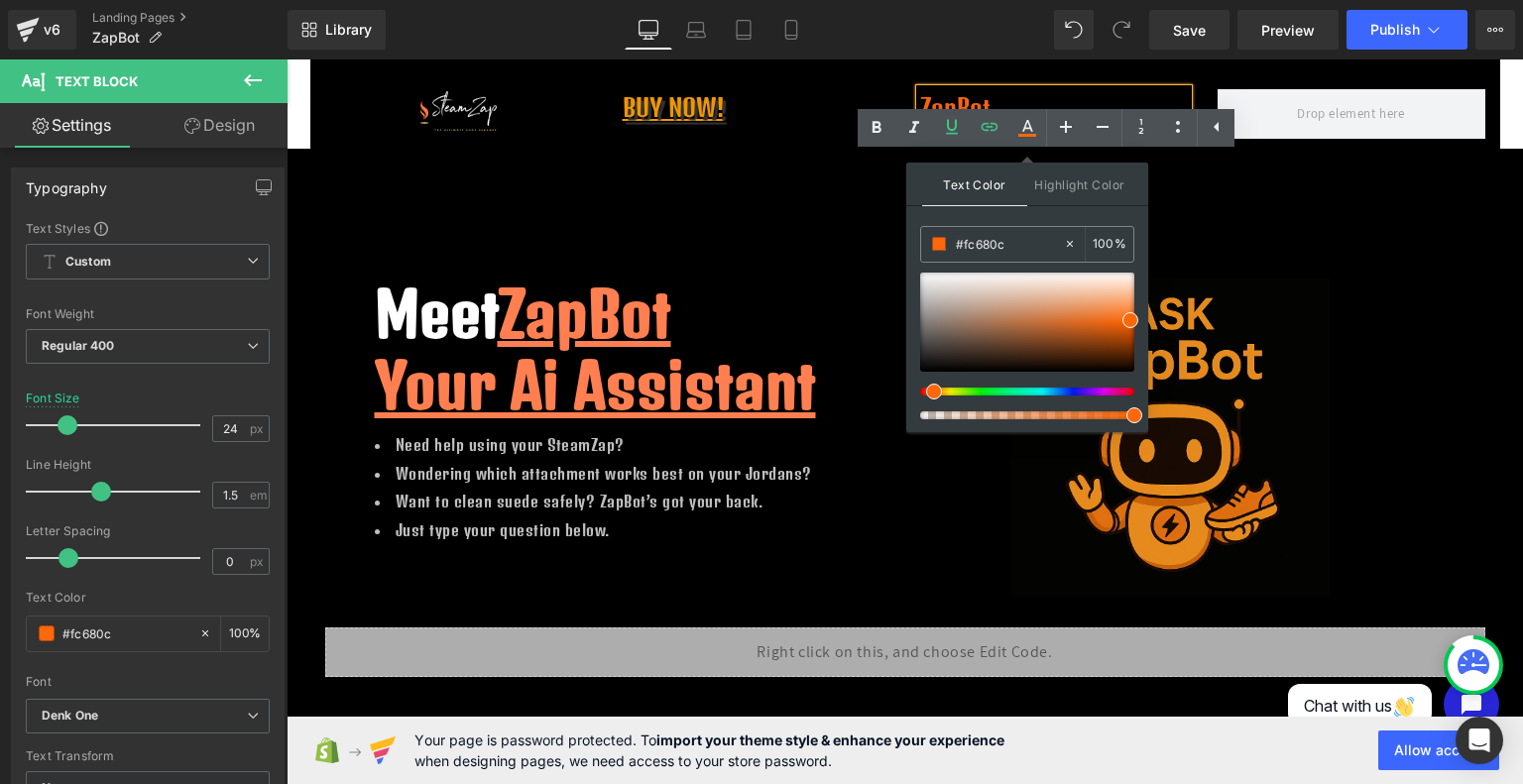 drag, startPoint x: 1306, startPoint y: 296, endPoint x: 889, endPoint y: 233, distance: 421.7321 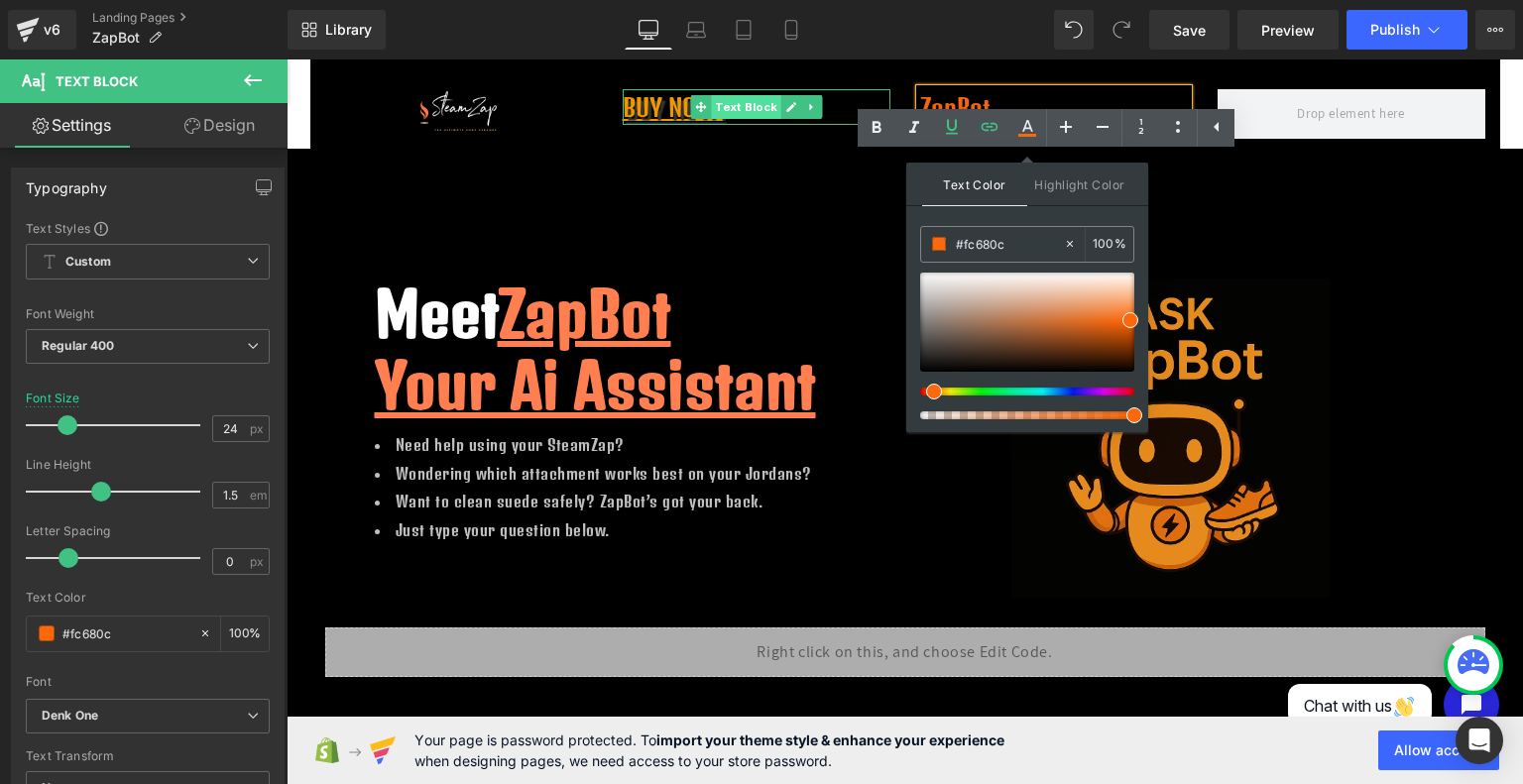 click on "Text Block" at bounding box center [746, 107] 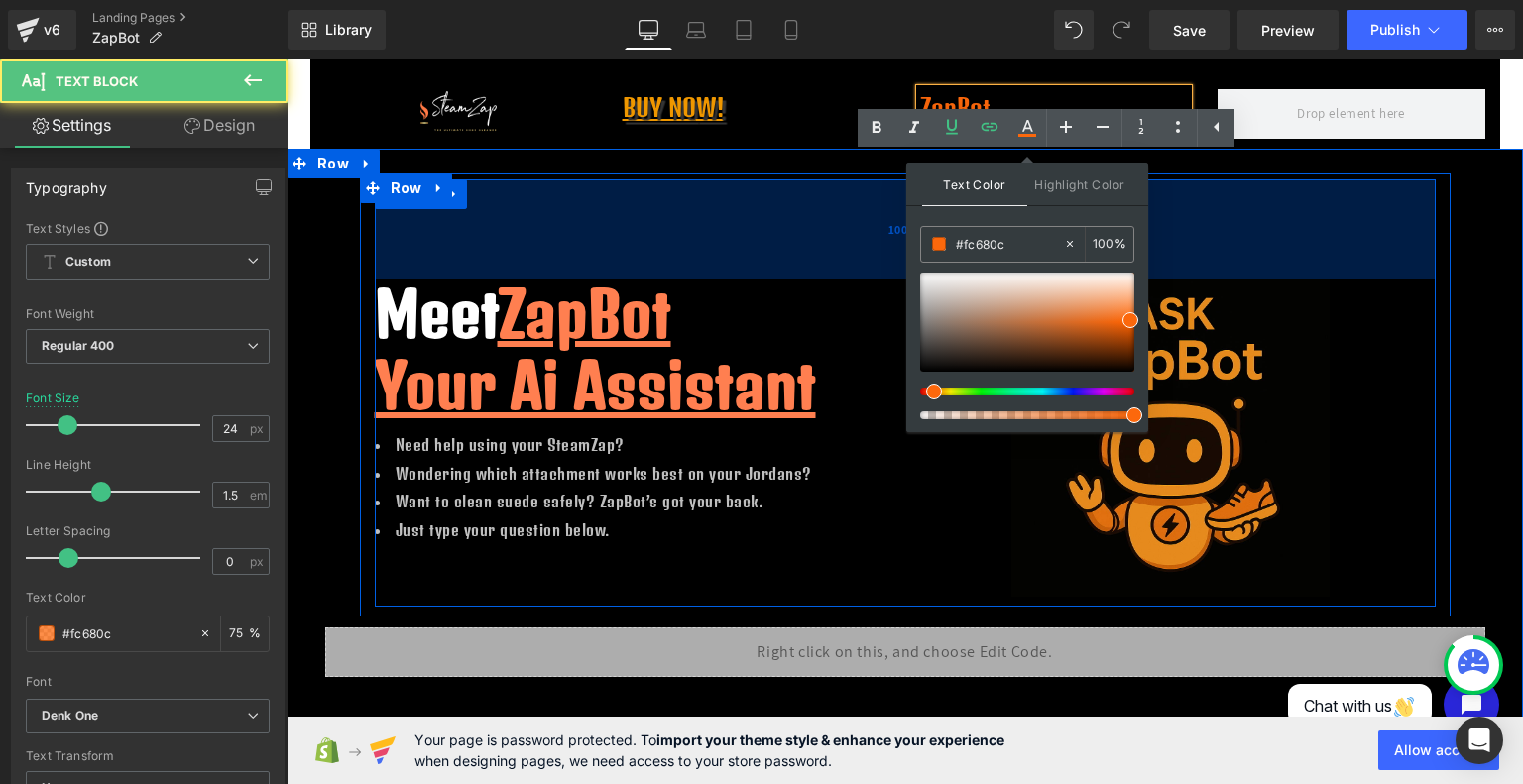 click on "100px" at bounding box center [905, 229] 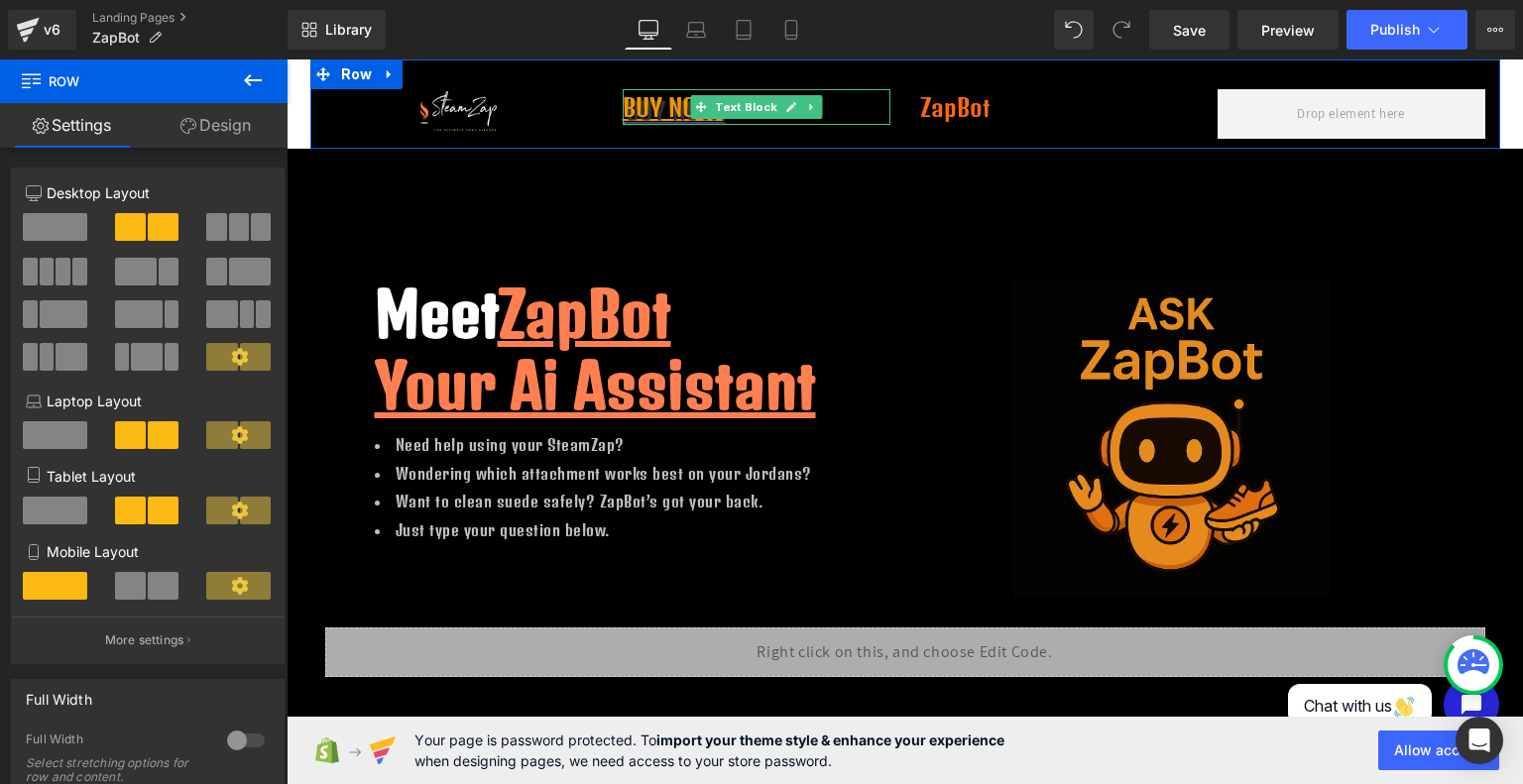 click on "Buy No W!" at bounding box center (673, 107) 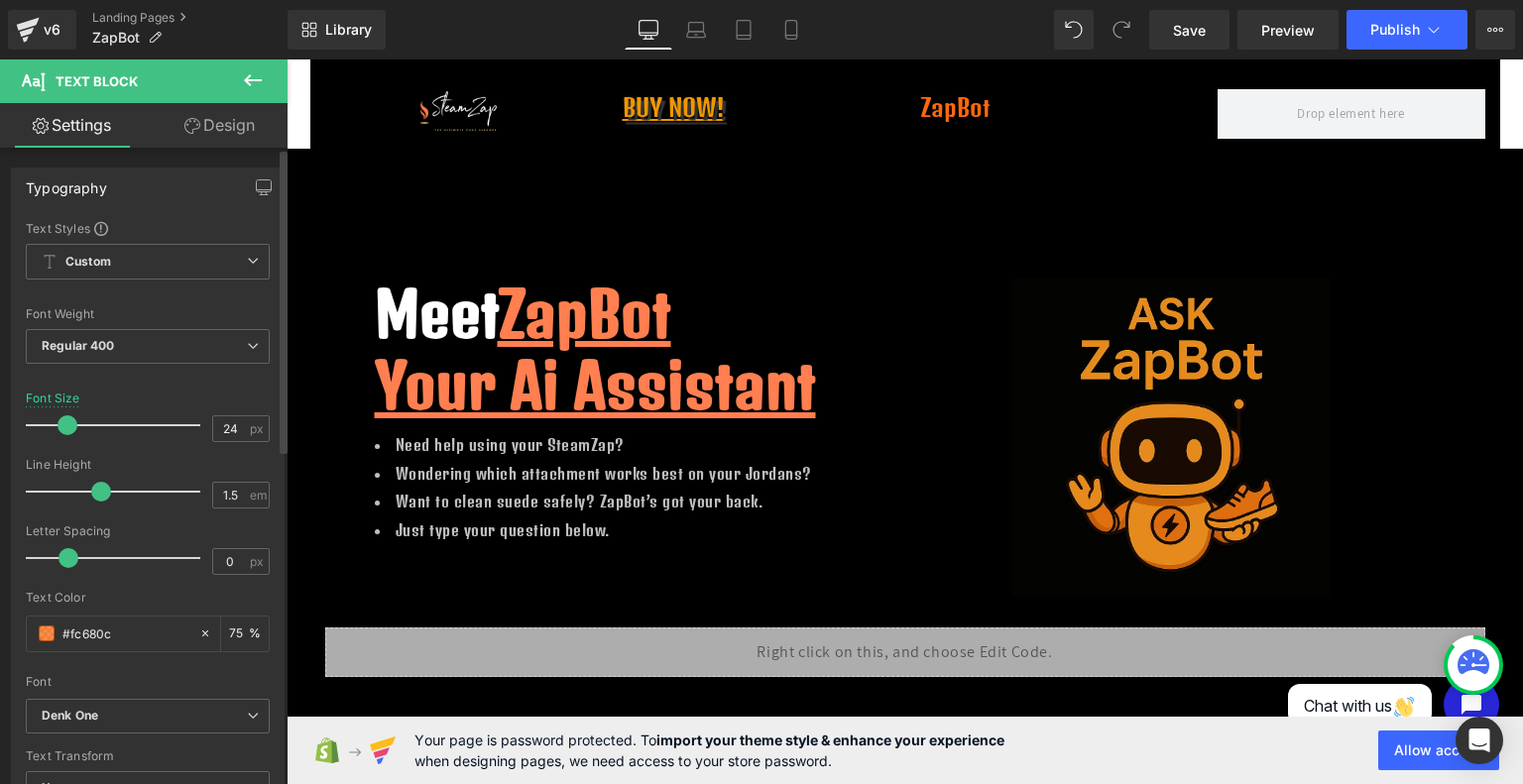 drag, startPoint x: 127, startPoint y: 633, endPoint x: 12, endPoint y: 627, distance: 115.15642 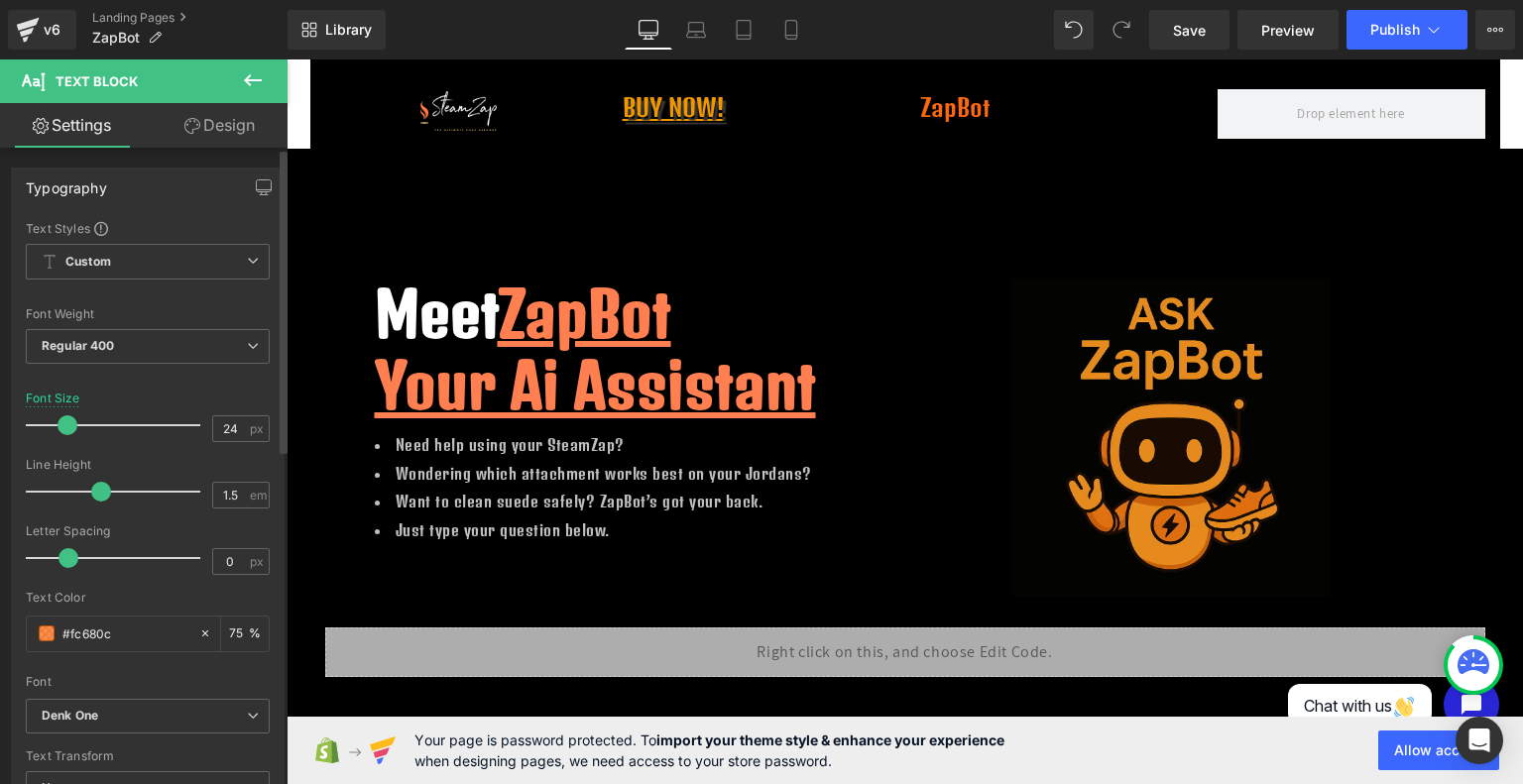 click on "Text Styles Custom Paragraph 1 Paragraph 2 Paragraph 3 Paragraph 4
Custom
Custom
Paragraph 1
Paragraph 2
Paragraph 3
Paragraph 4 Thin 100 Semi Thin 200 Light 300 Regular 400 Medium 500 Semi Bold 600 Super Bold 800 Boldest 900 Bold 700 Lighter Bolder Font Weight
Regular 400
Thin 100 Semi Thin 200 Light 300 Regular 400 Medium 500 Semi Bold 600 Super Bold 800 Boldest 900 Bold 700 Lighter Bolder 24px Font Size 24 px 1.5em Line Height 1.5 em 0px Letter Spacing 0 px rgba(252, 104, 12, 0.75) Text Color #fc680c 75 % Denk One
Font
Default
Denk One
Aboreto" at bounding box center [148, 526] 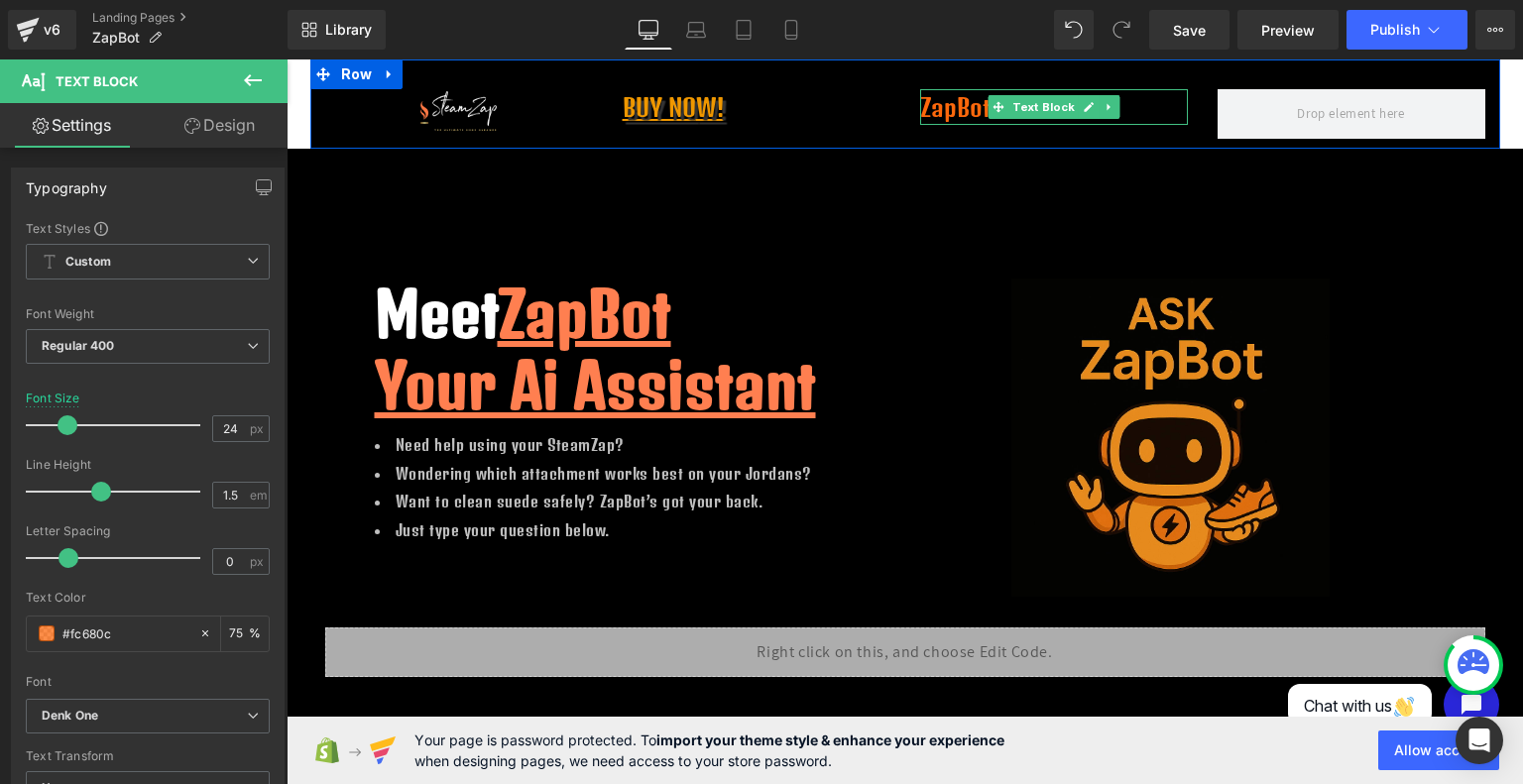 click on "ZapBot" at bounding box center (1054, 107) 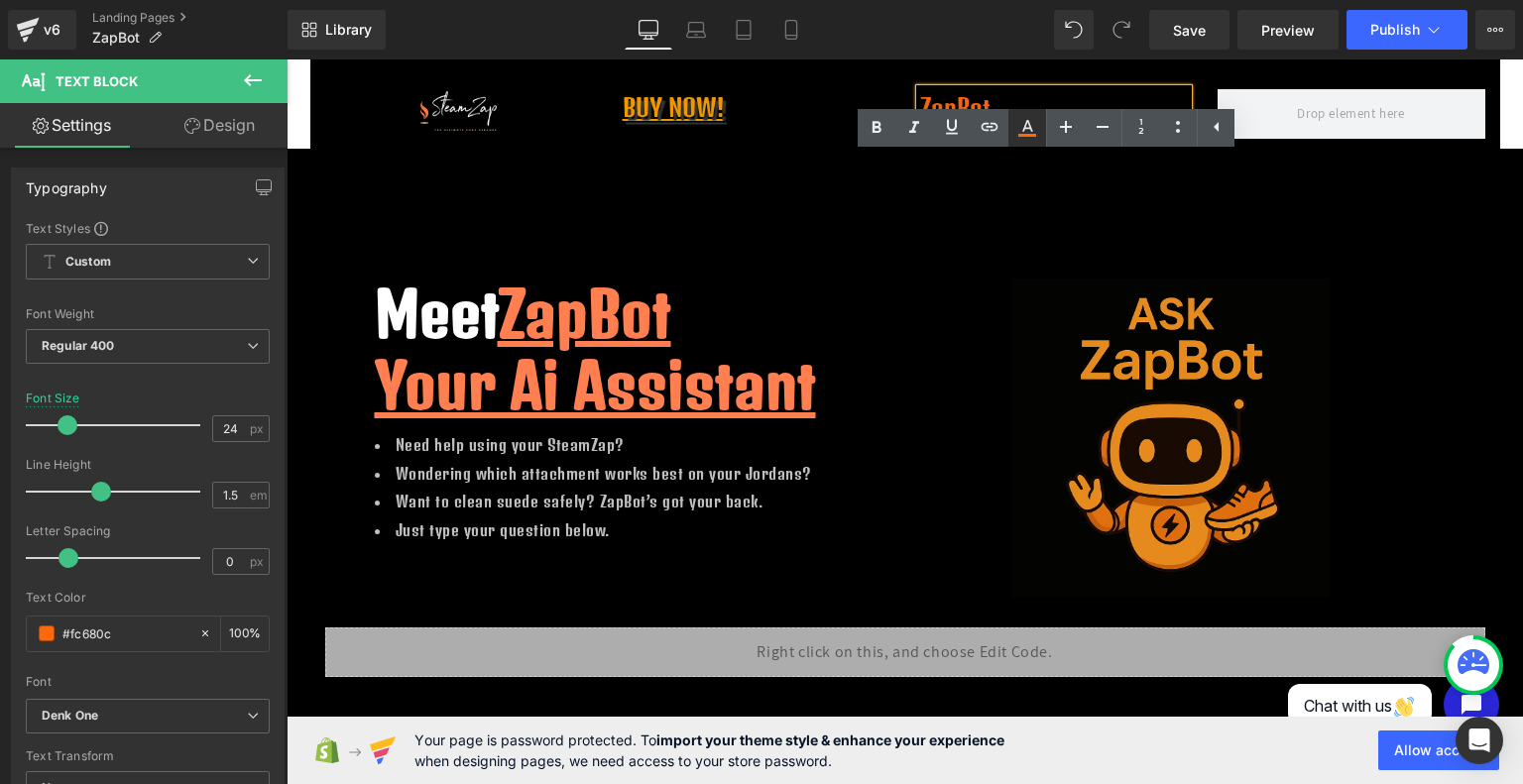 click 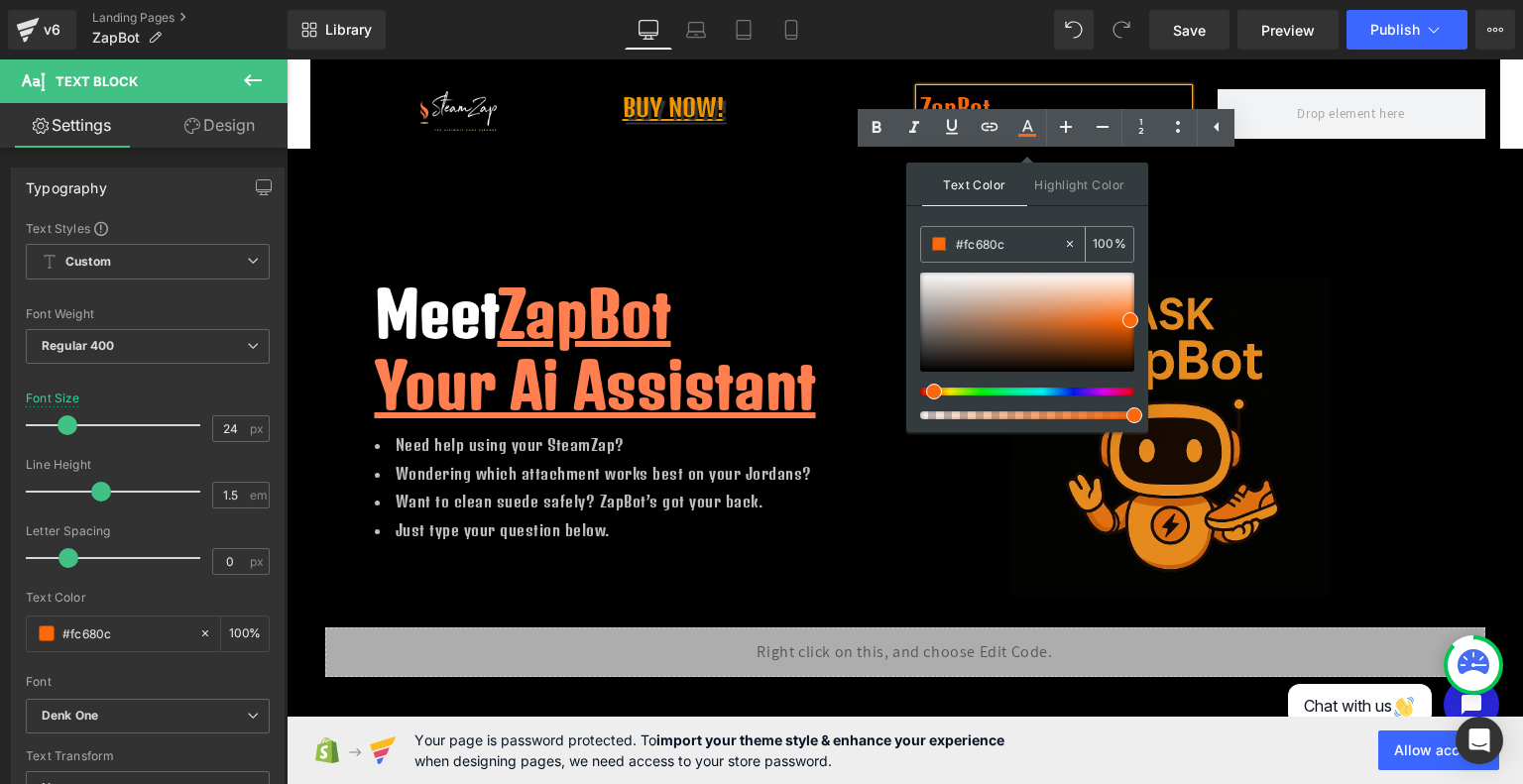 drag, startPoint x: 1007, startPoint y: 243, endPoint x: 923, endPoint y: 257, distance: 85.158675 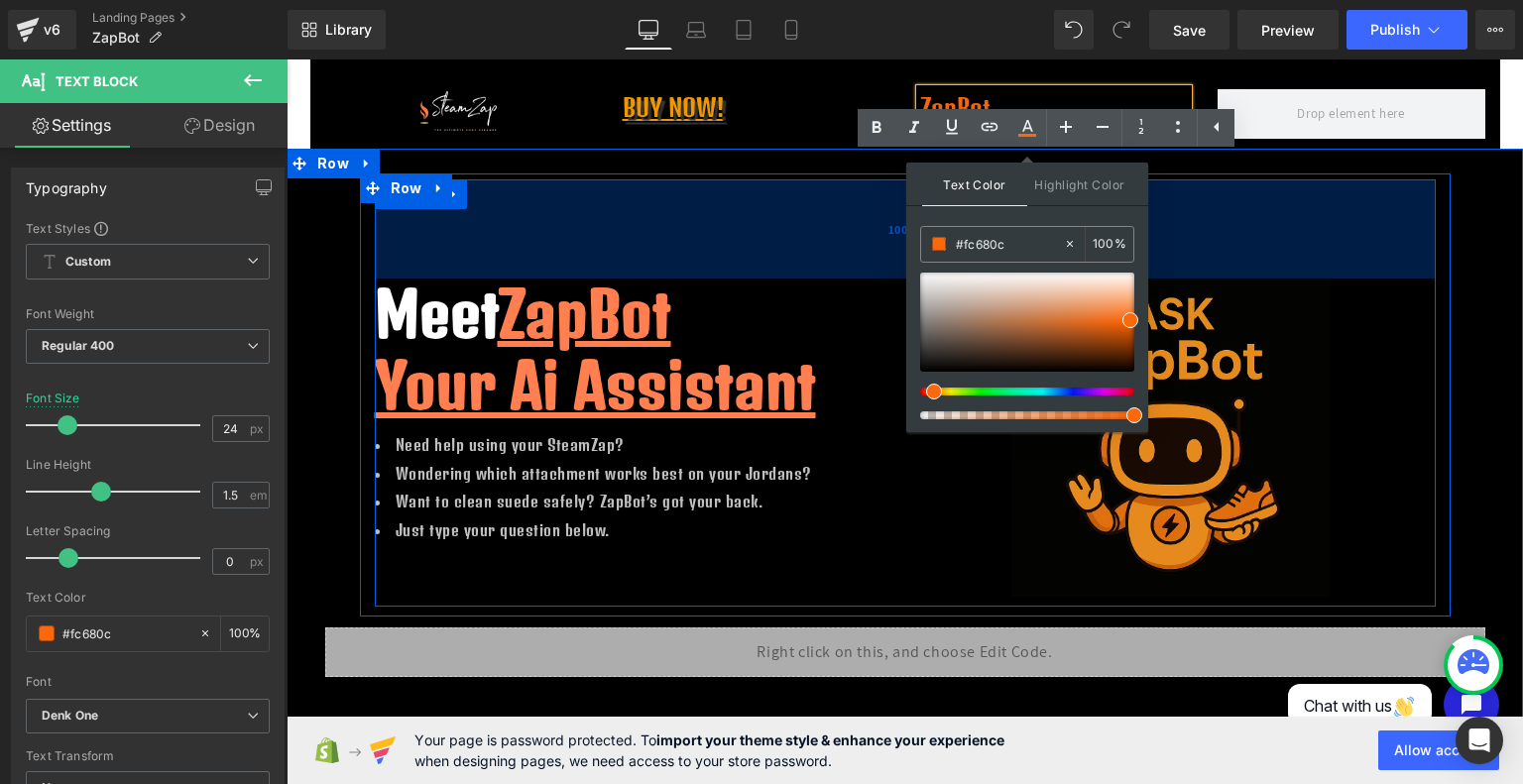 click on "100px" at bounding box center (905, 229) 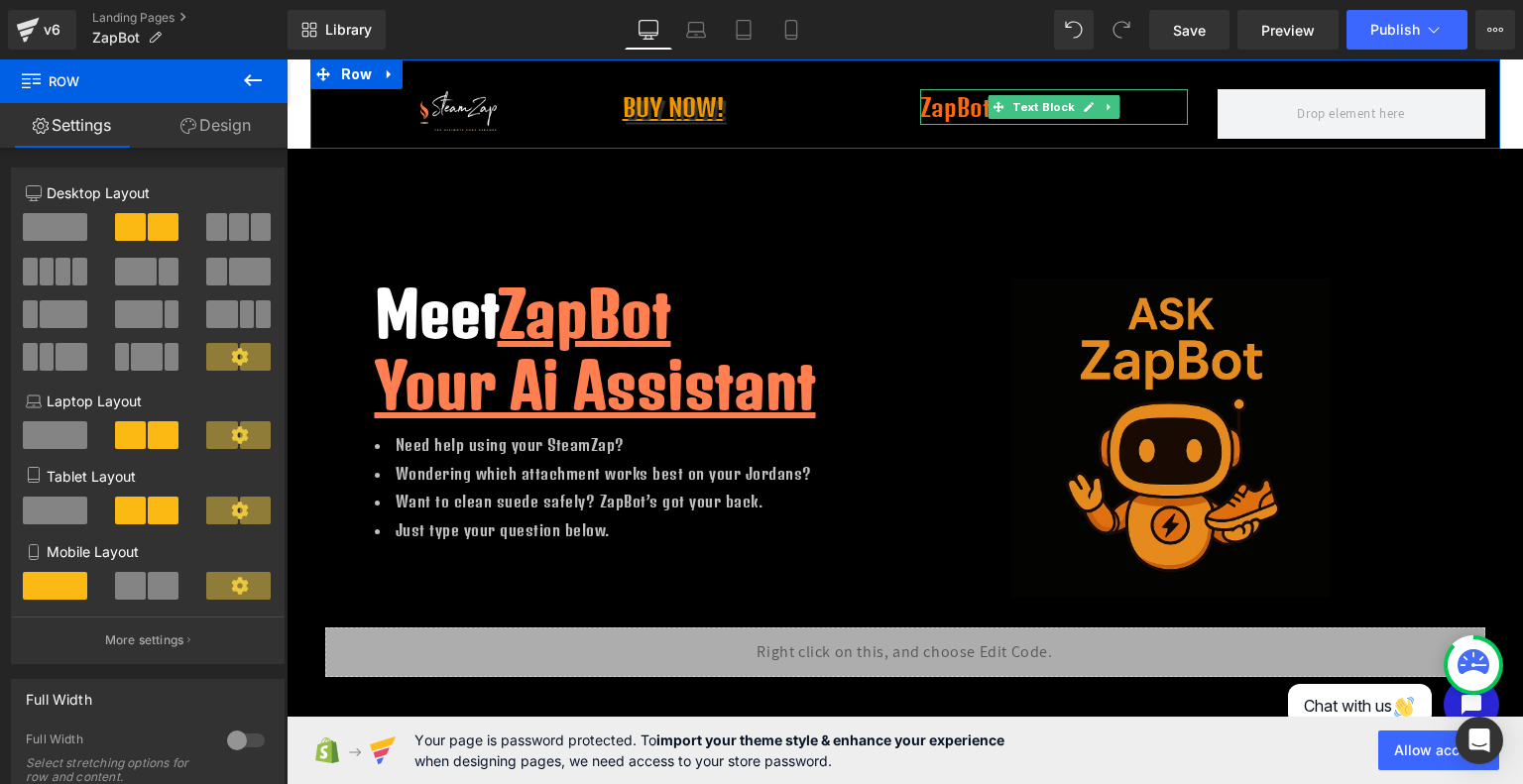 click on "ZapBot" at bounding box center (1054, 107) 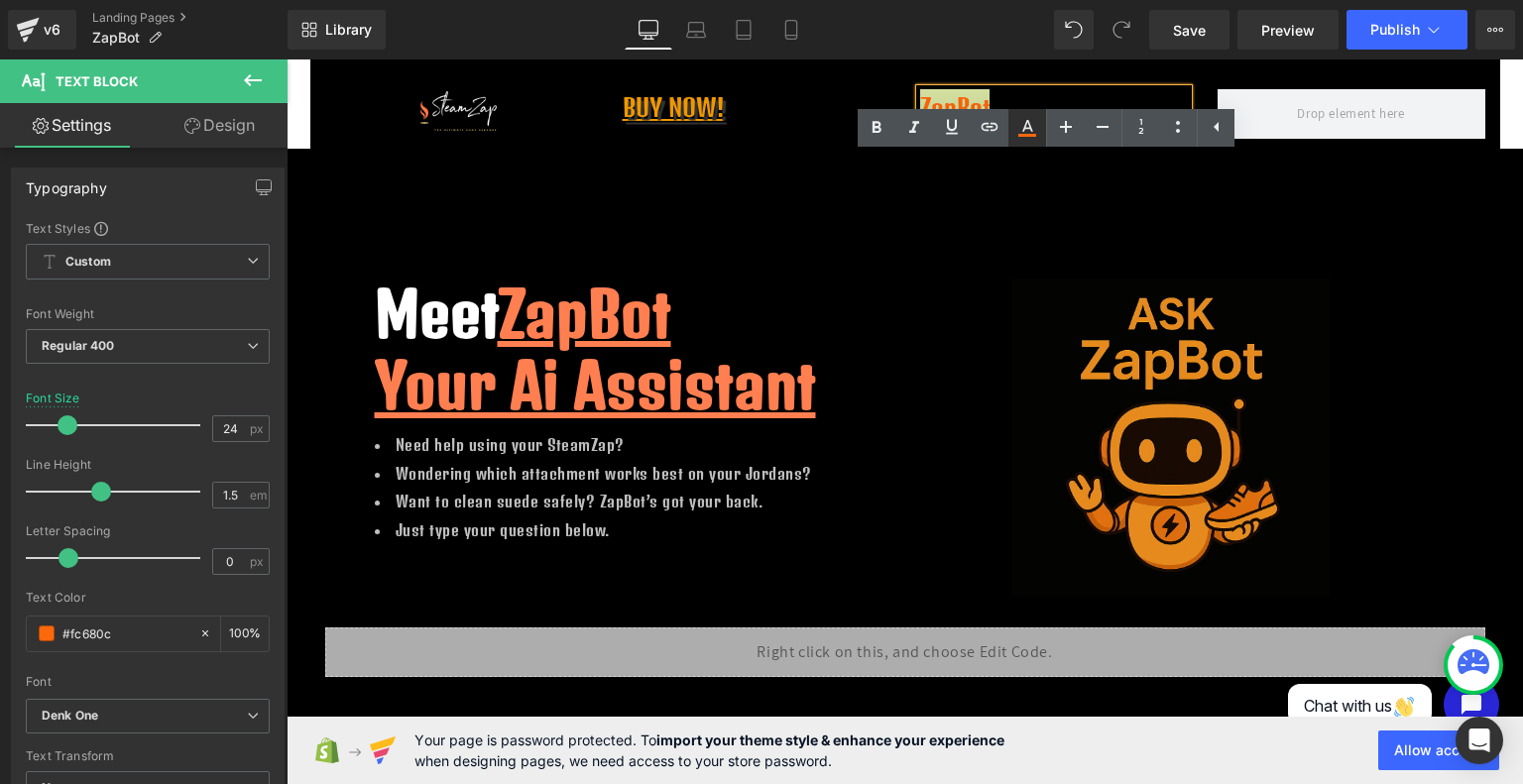 click 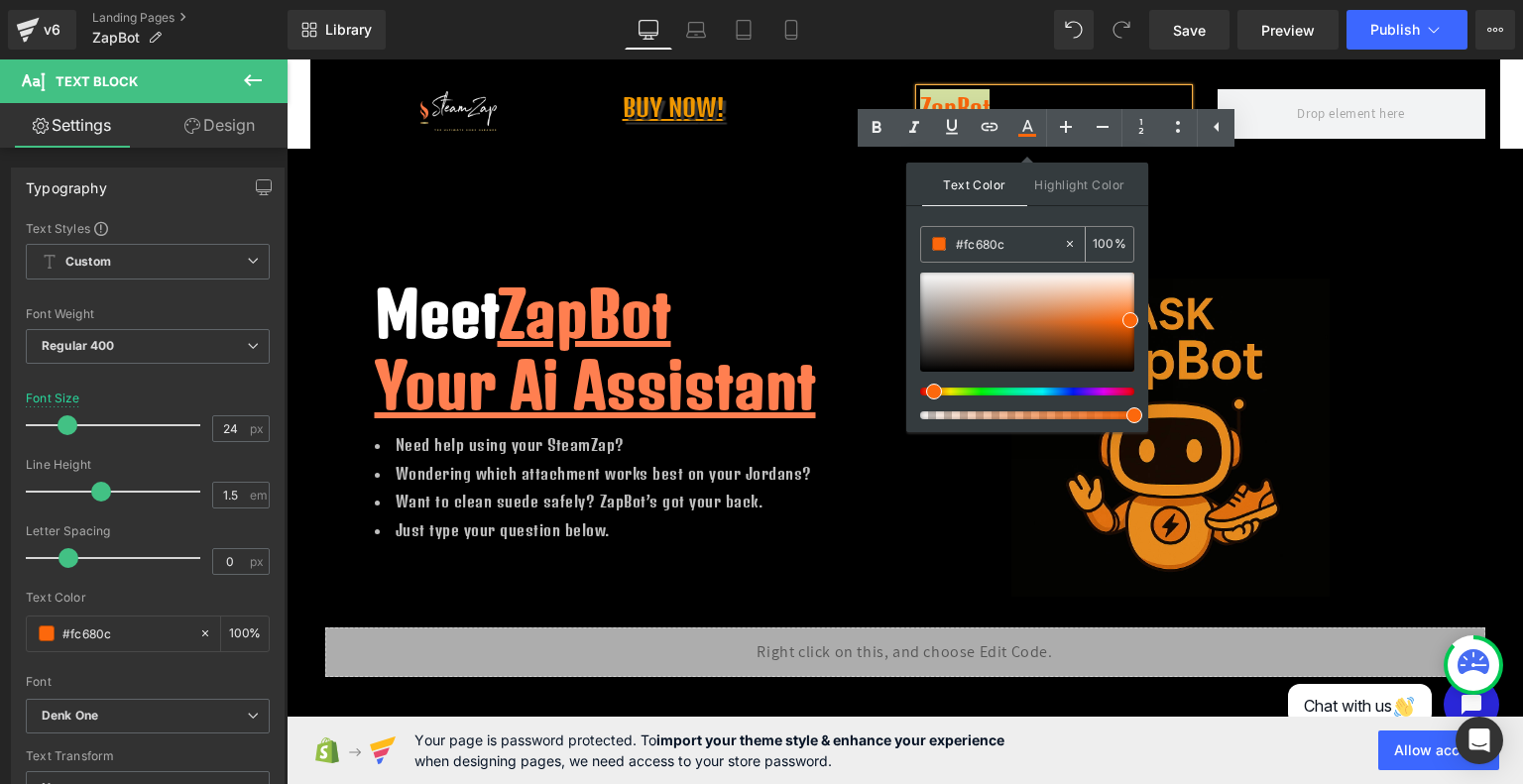 drag, startPoint x: 1014, startPoint y: 244, endPoint x: 940, endPoint y: 247, distance: 74.060786 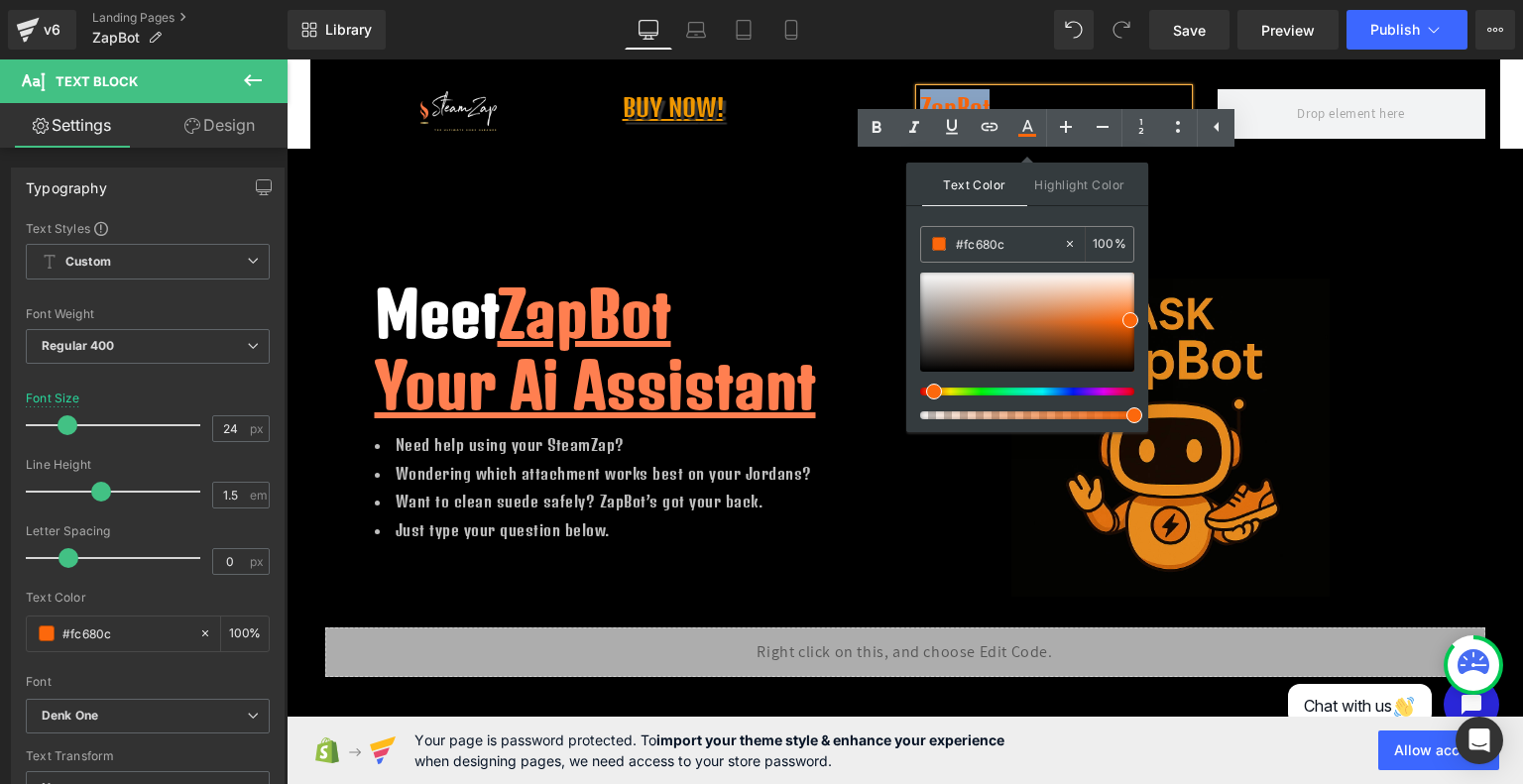 click 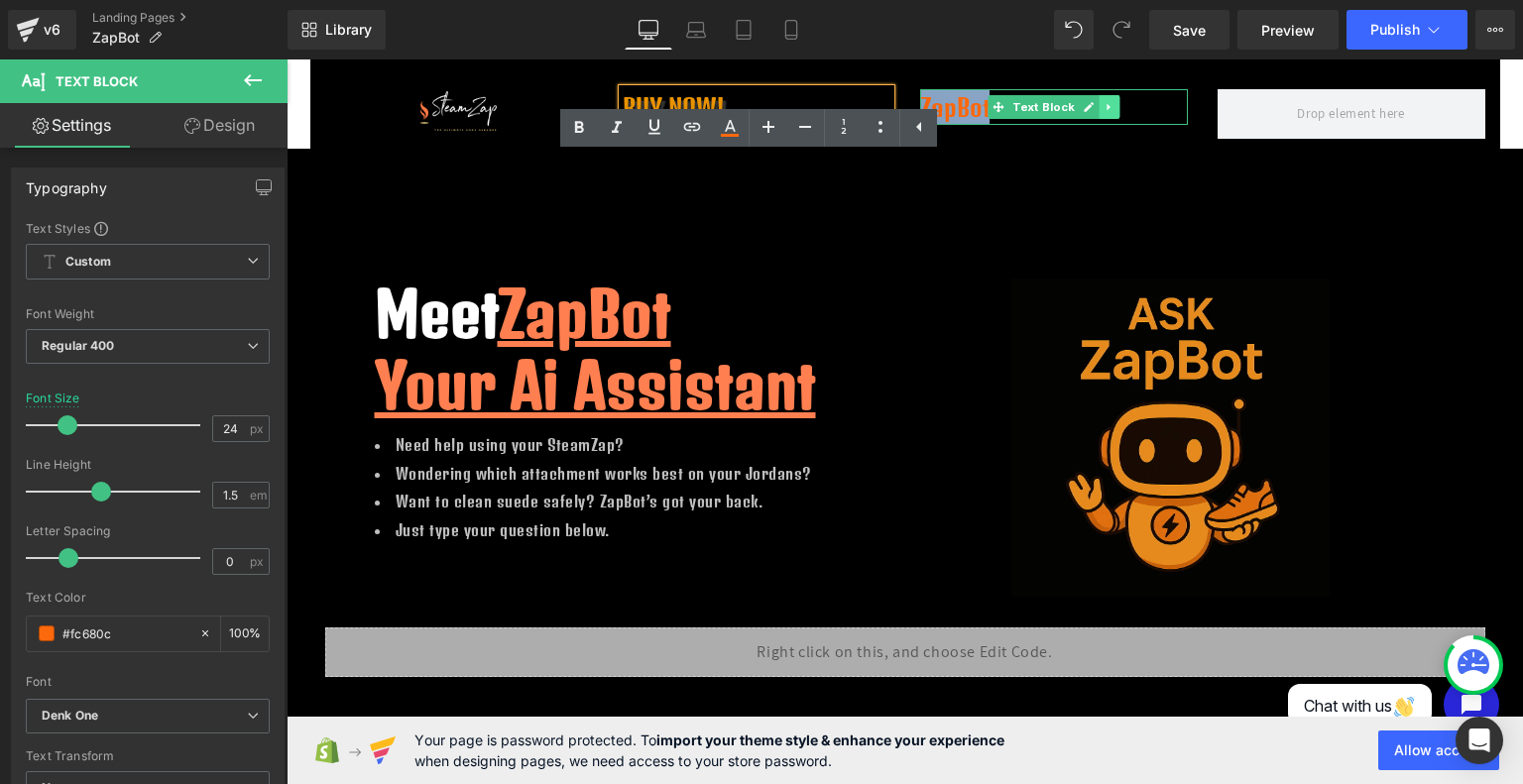 click at bounding box center [1109, 107] 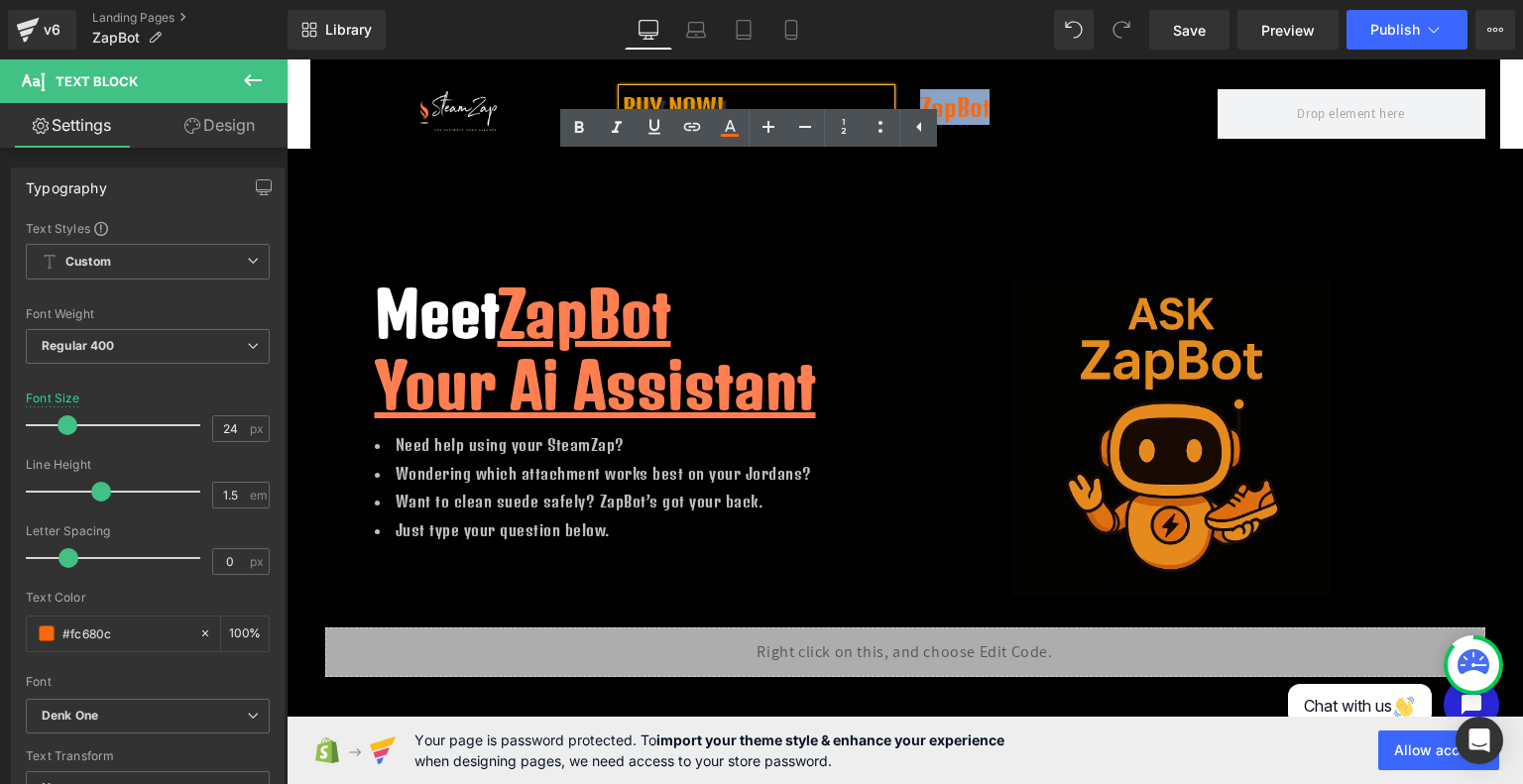 click on "100px" at bounding box center (287, 59) 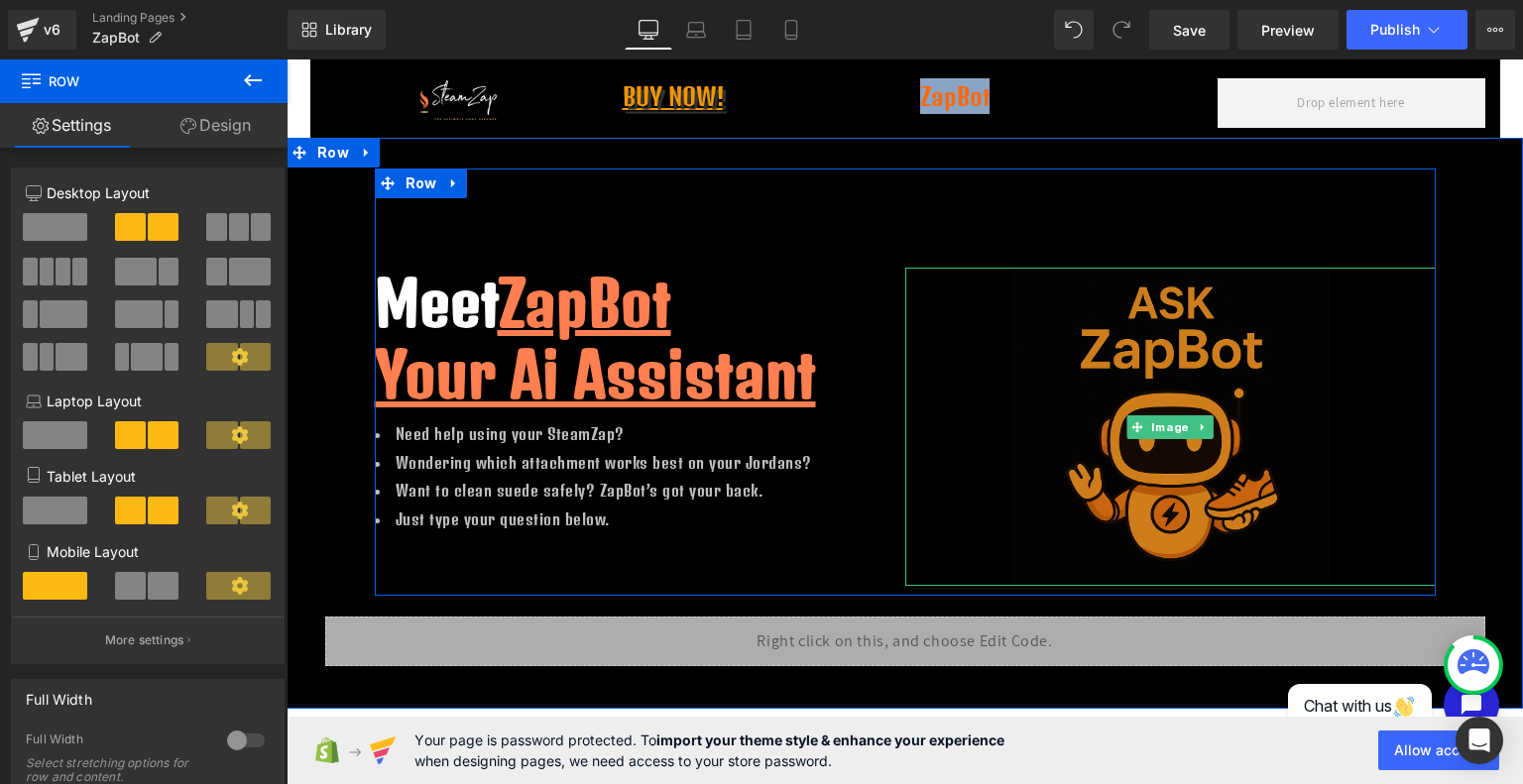scroll, scrollTop: 0, scrollLeft: 0, axis: both 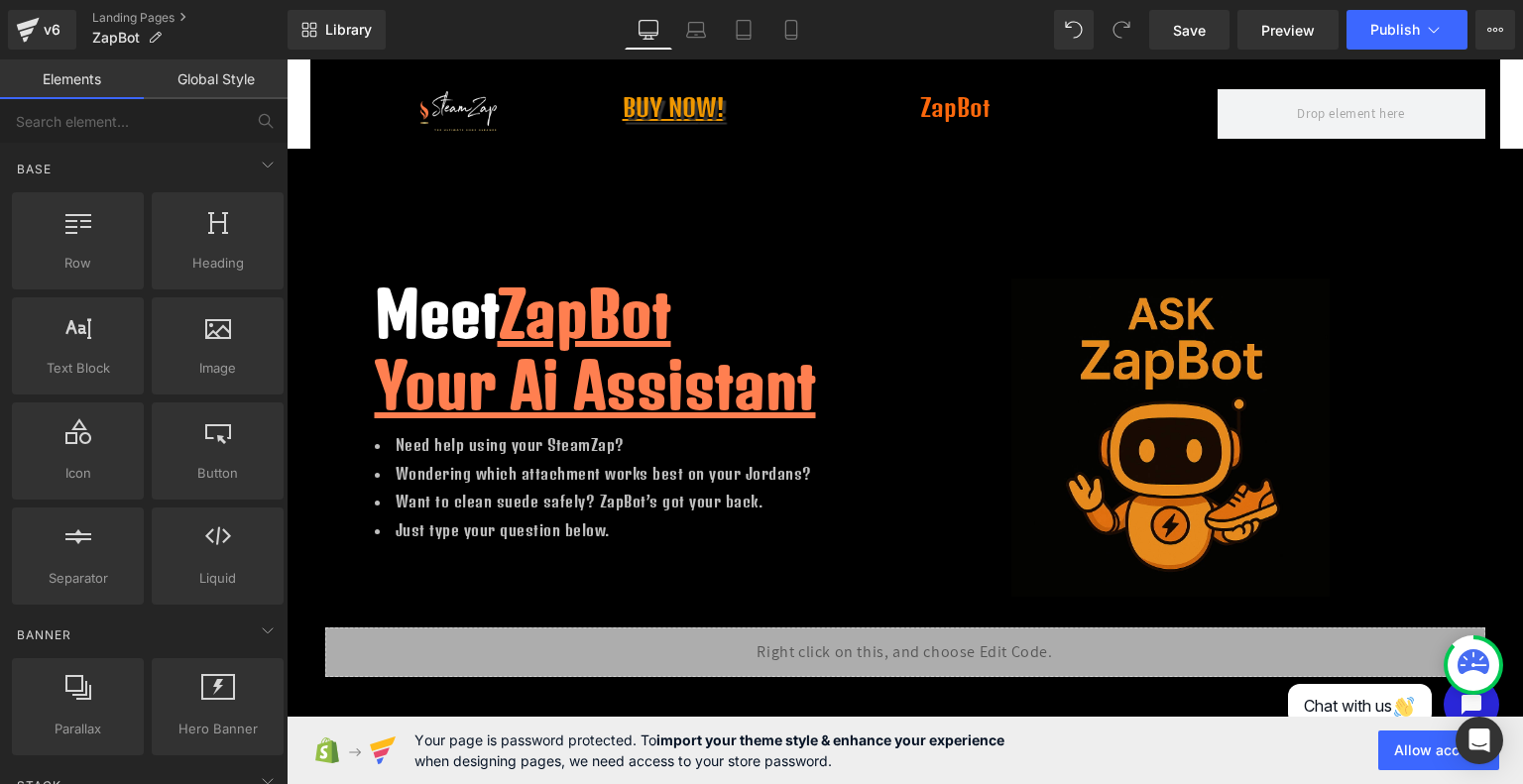 click on "Image
Buy No W!
Text Block
ZapBot
Text Block
Row
Hero Banner         Row         Meet  ZapBot  Your Ai Assistant Heading         Need help using your SteamZap?  Wondering which attachment works best on your Jordans? Want to clean suede safely? ZapBot’s got your back. Just type your question below.  Text Block         Image         Row   100px       Row         Liquid         Row         Row         Contact: Backers@SteamZap.com  Phone: 2403807880  Address: 4596 12th Ave N. St. Petersburg Fl 33713 Text Block         Row         Row
Select your layout" at bounding box center [904, 616] 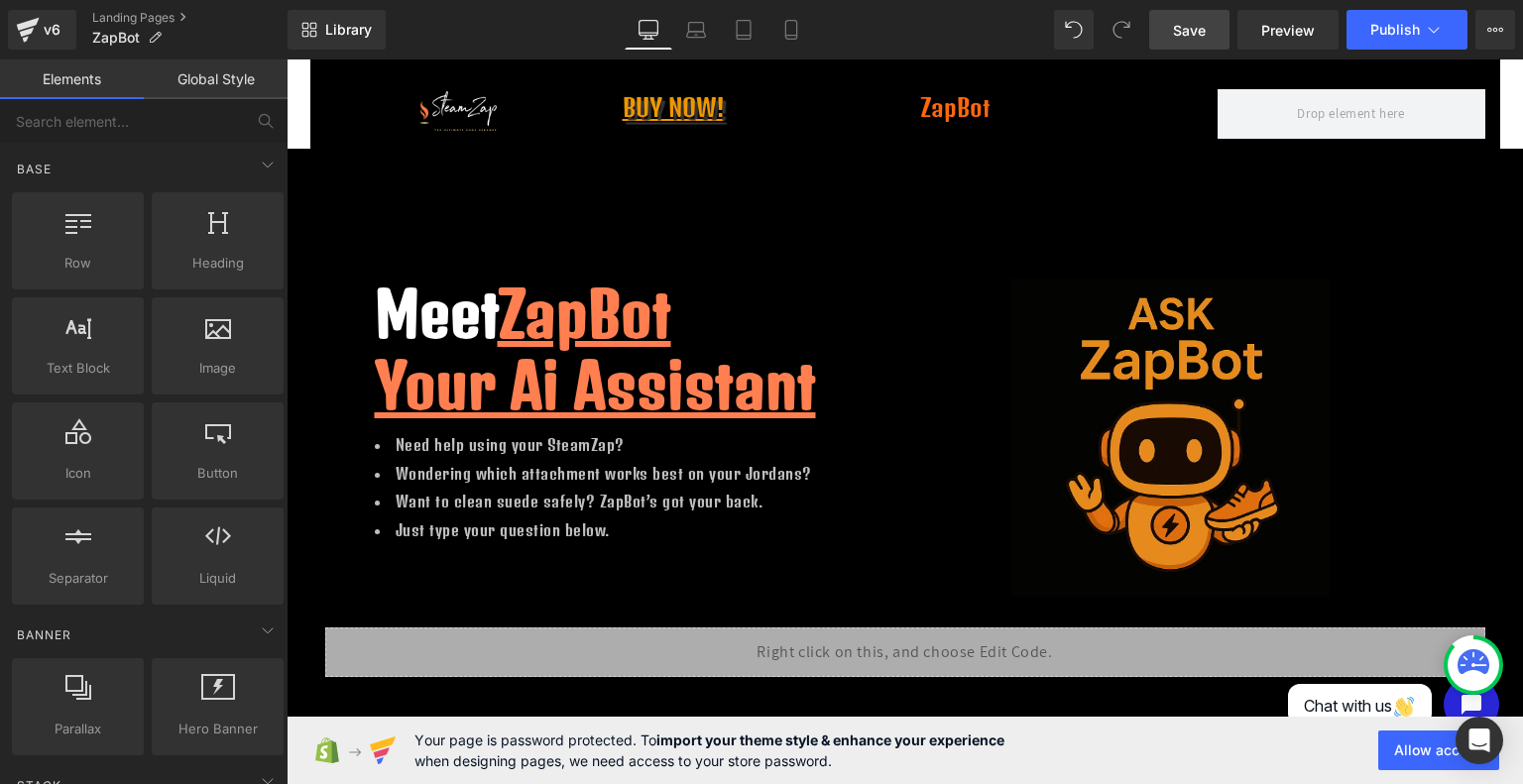 click on "Save" at bounding box center [1189, 30] 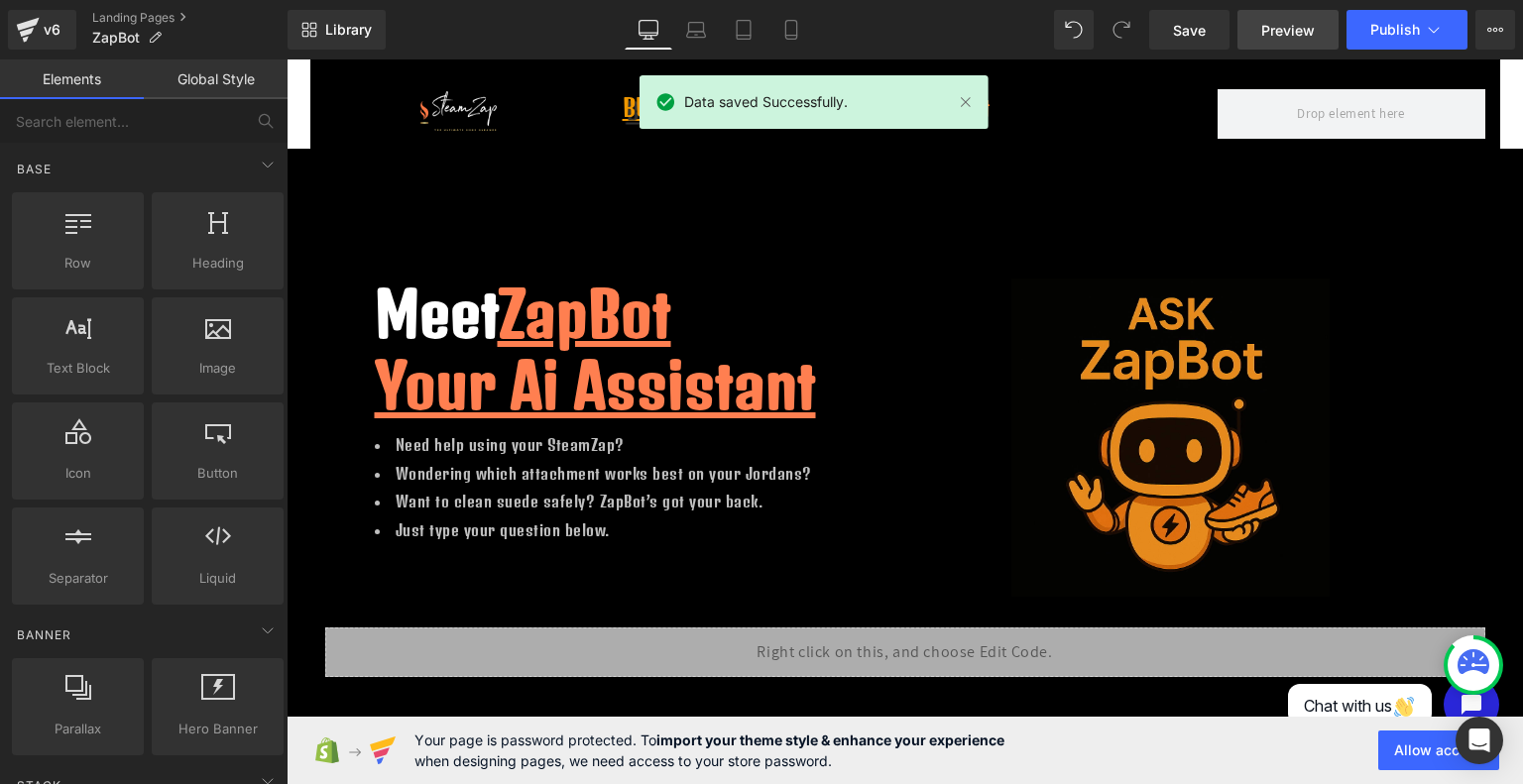 click on "Preview" at bounding box center [1288, 30] 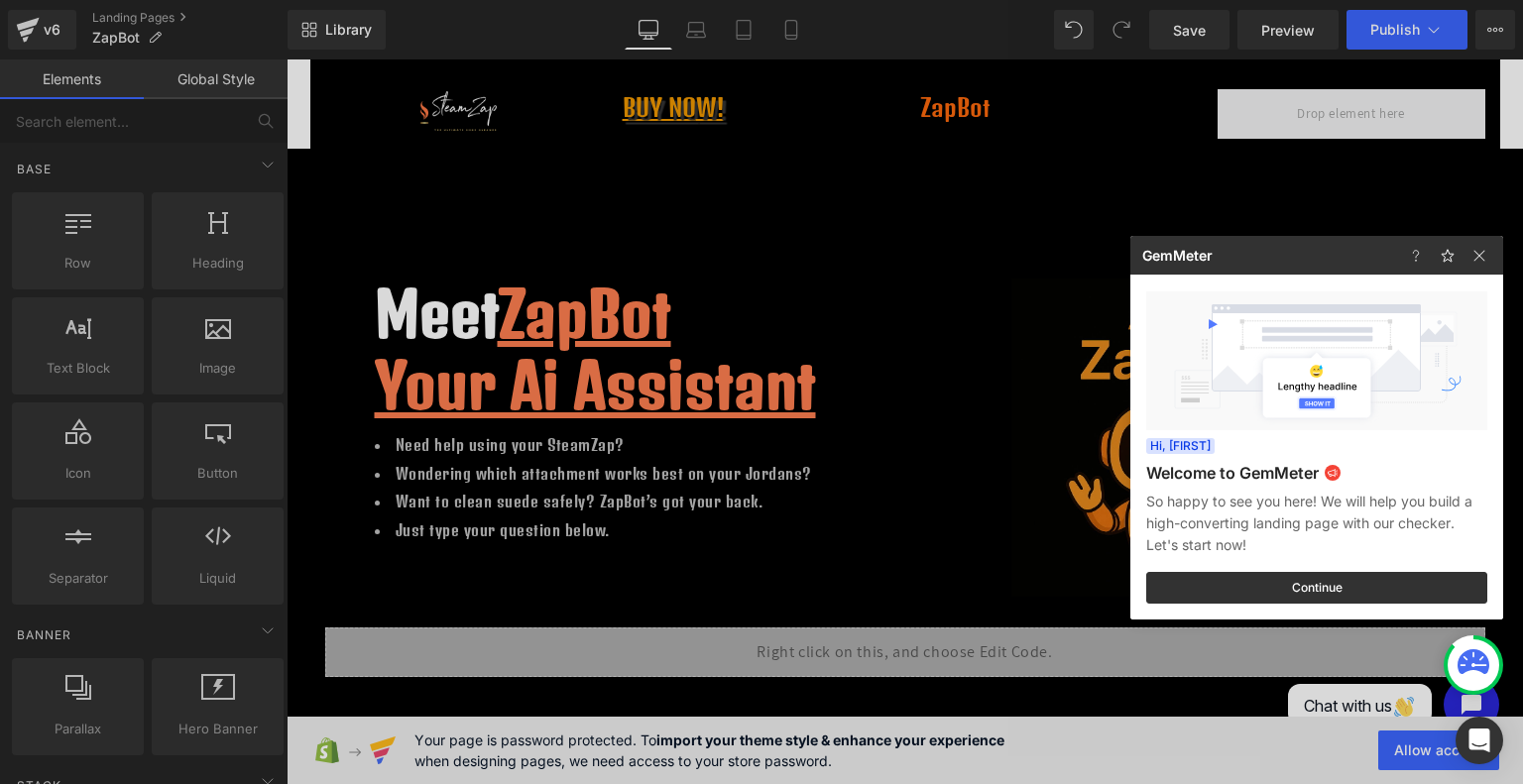 click at bounding box center [762, 392] 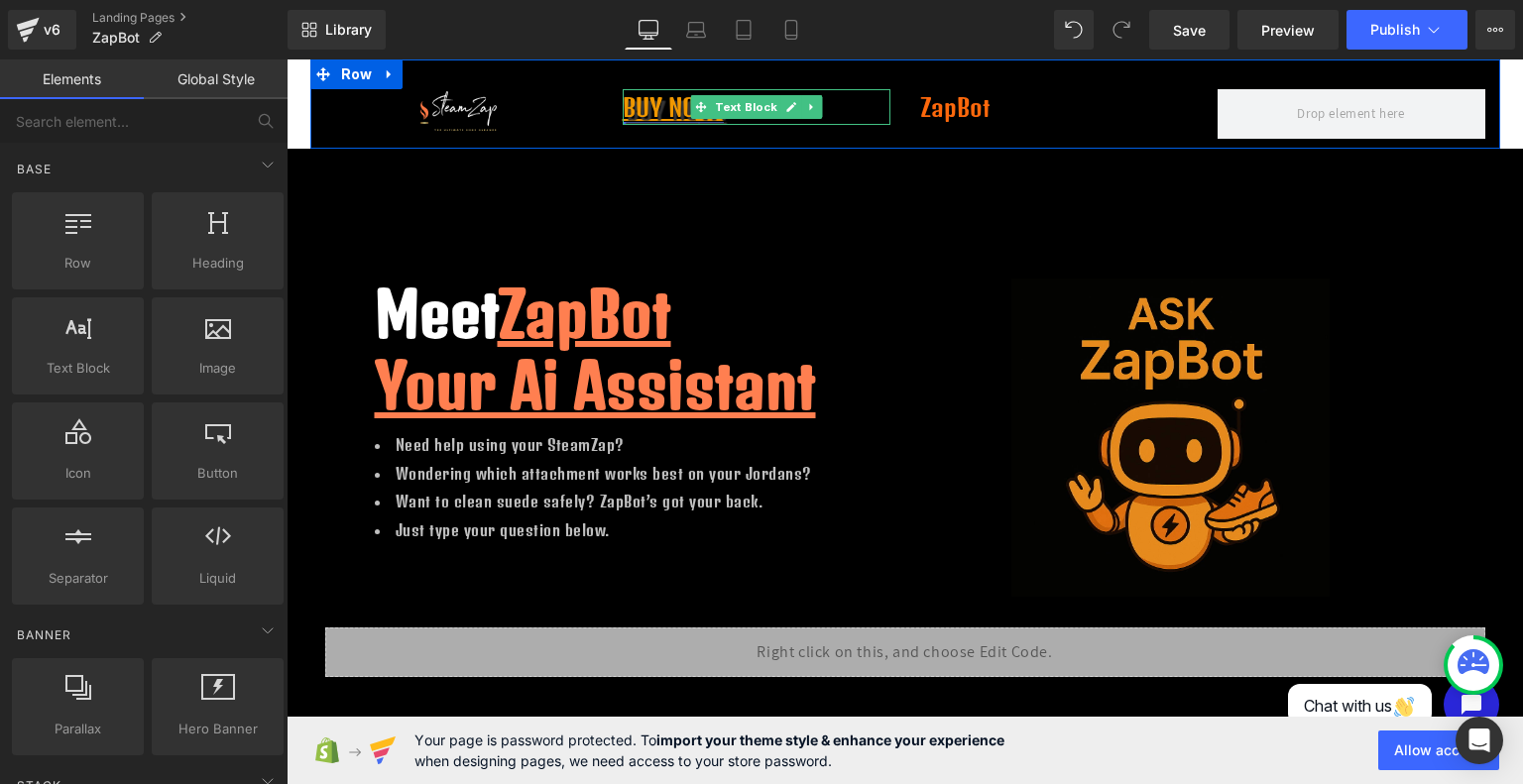 click on "Buy No W!" at bounding box center (673, 107) 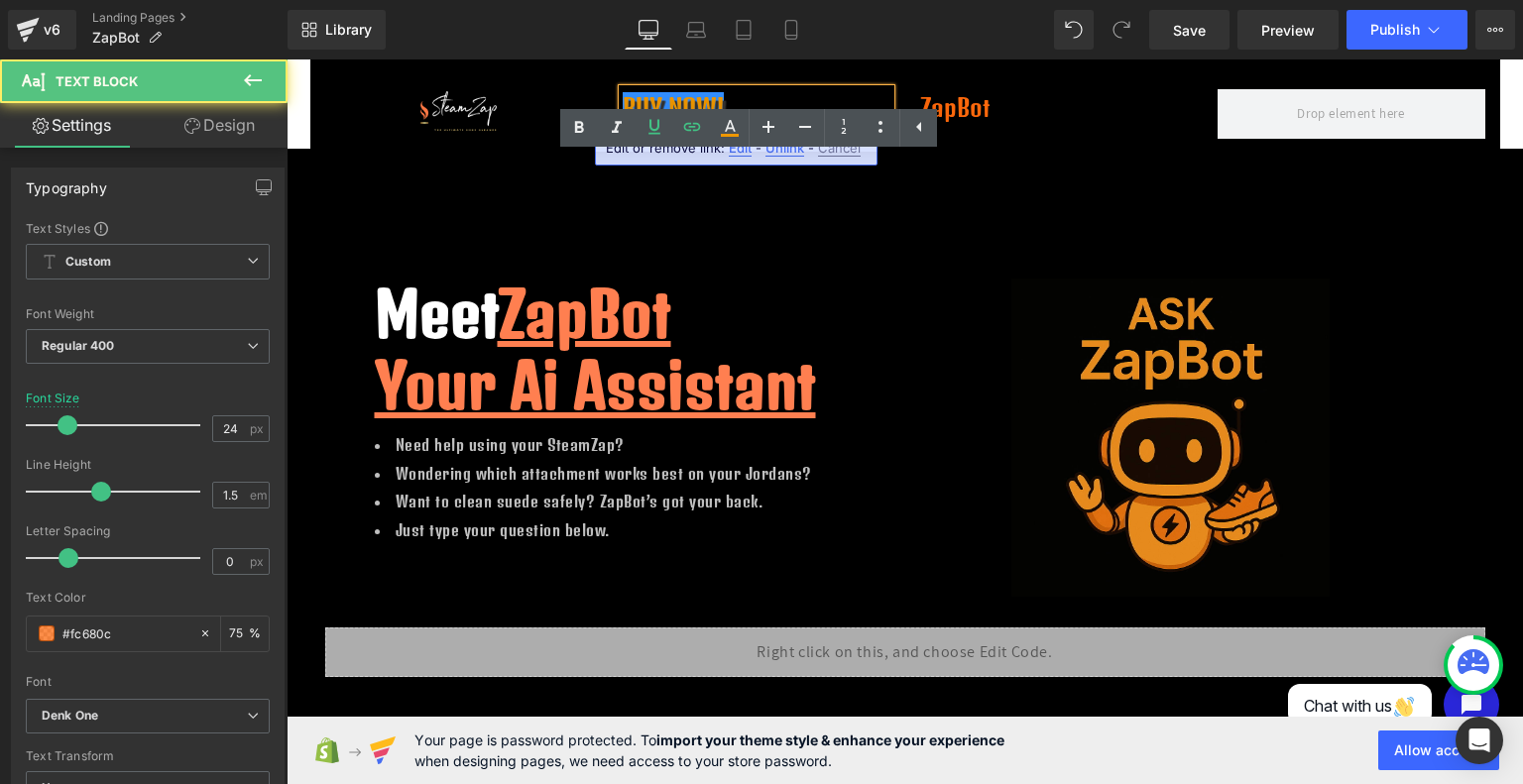 click on "Buy No W!" at bounding box center [757, 107] 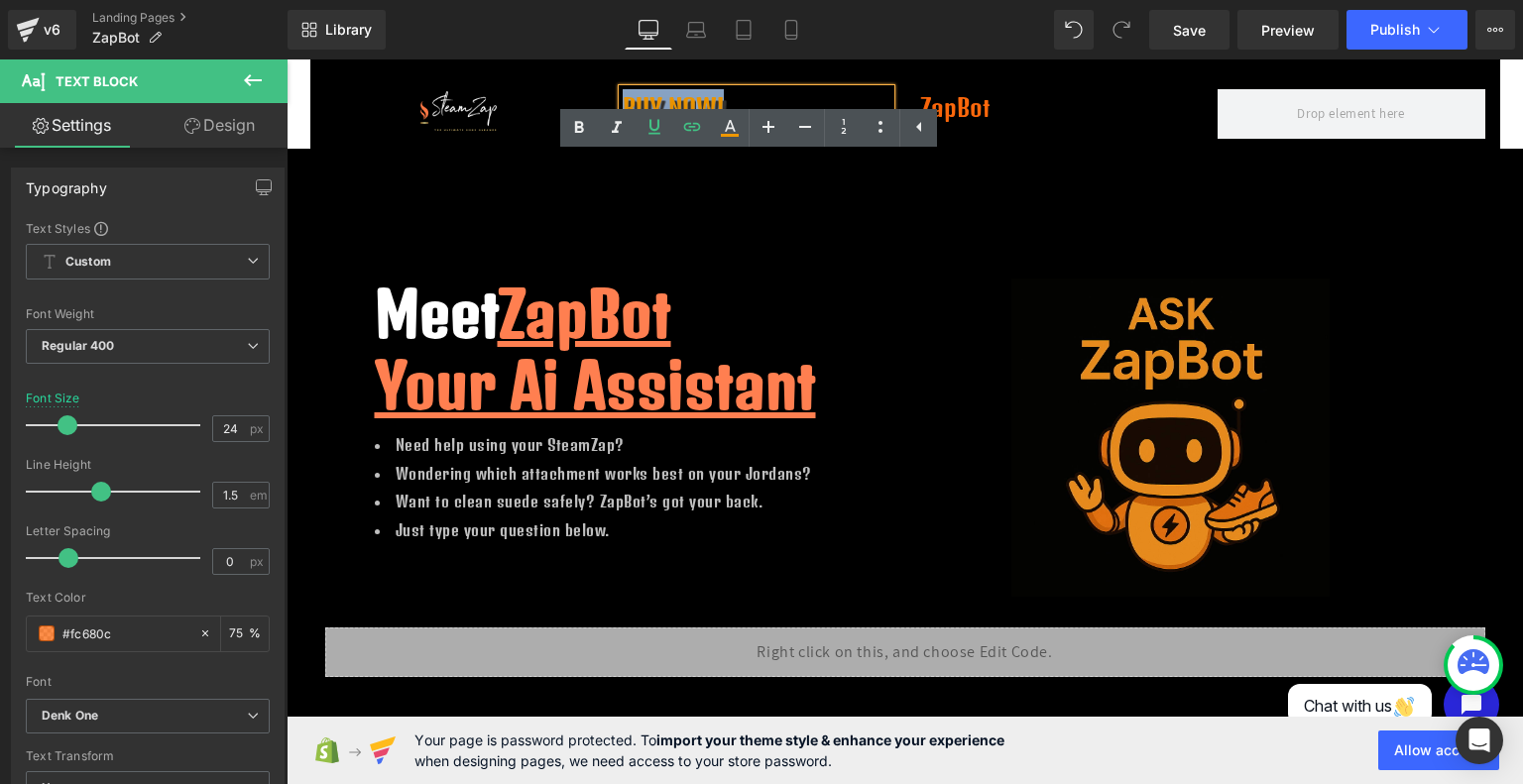 drag, startPoint x: 732, startPoint y: 93, endPoint x: 616, endPoint y: 102, distance: 116.34861 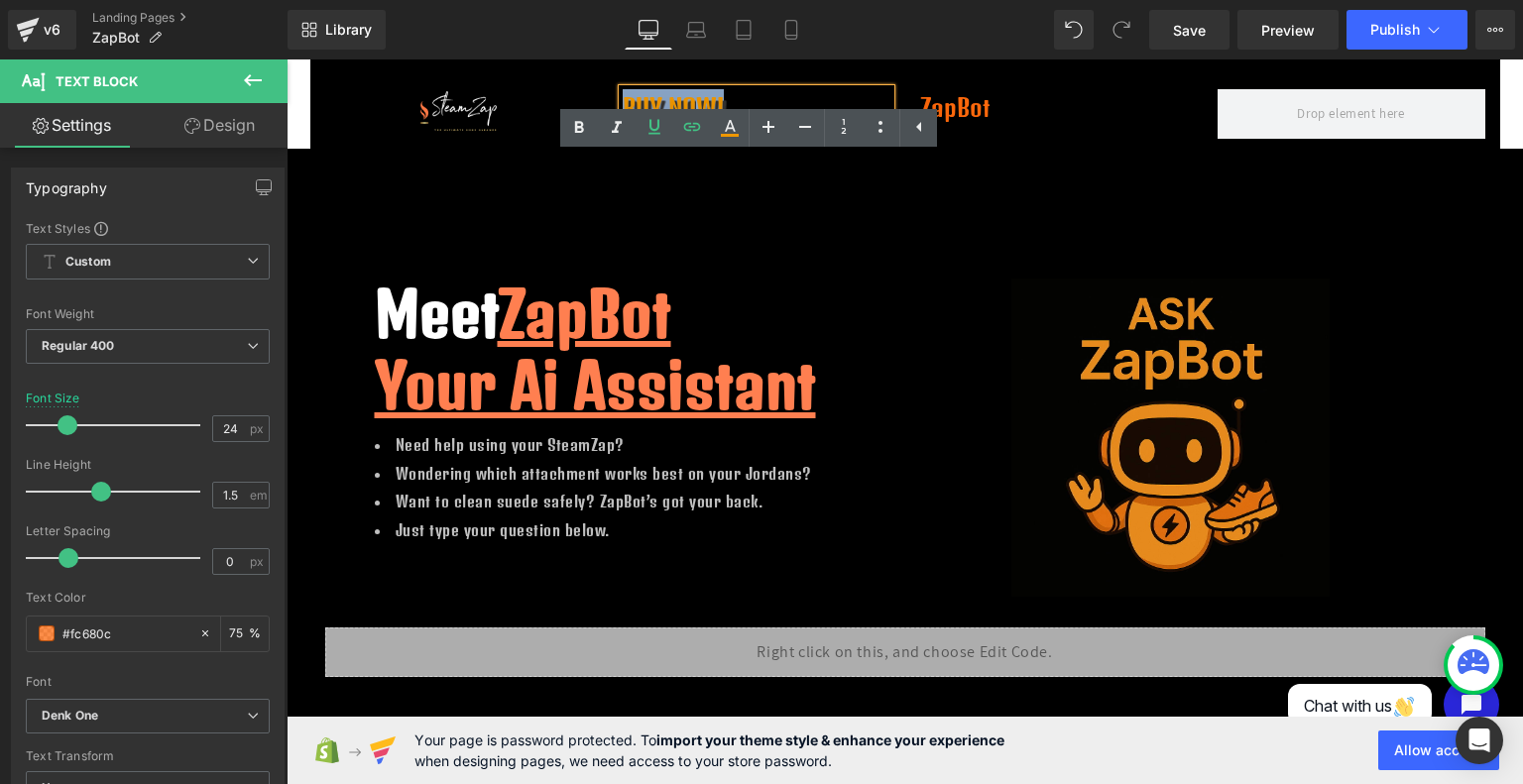 click on "Buy No W!" at bounding box center [757, 107] 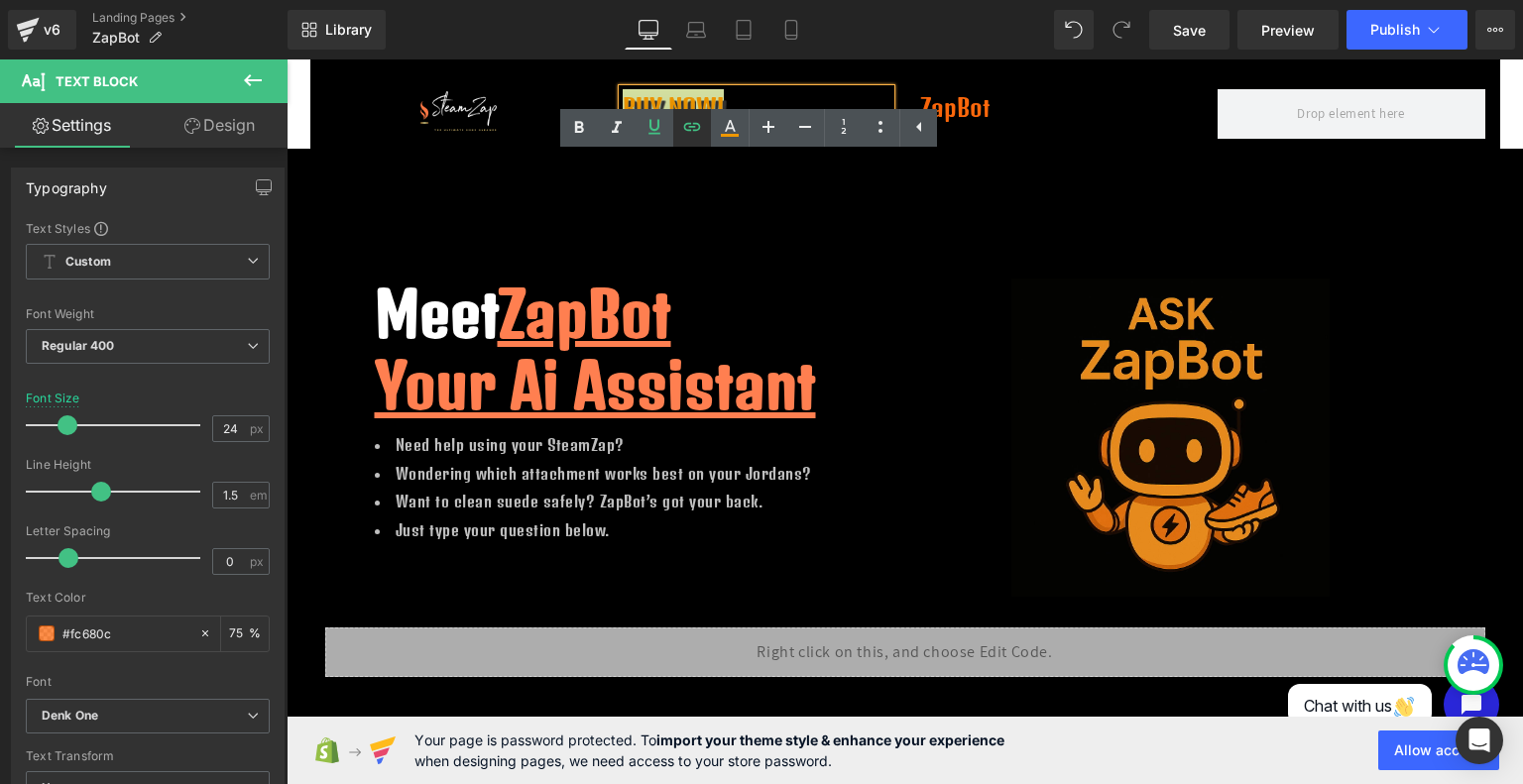 click 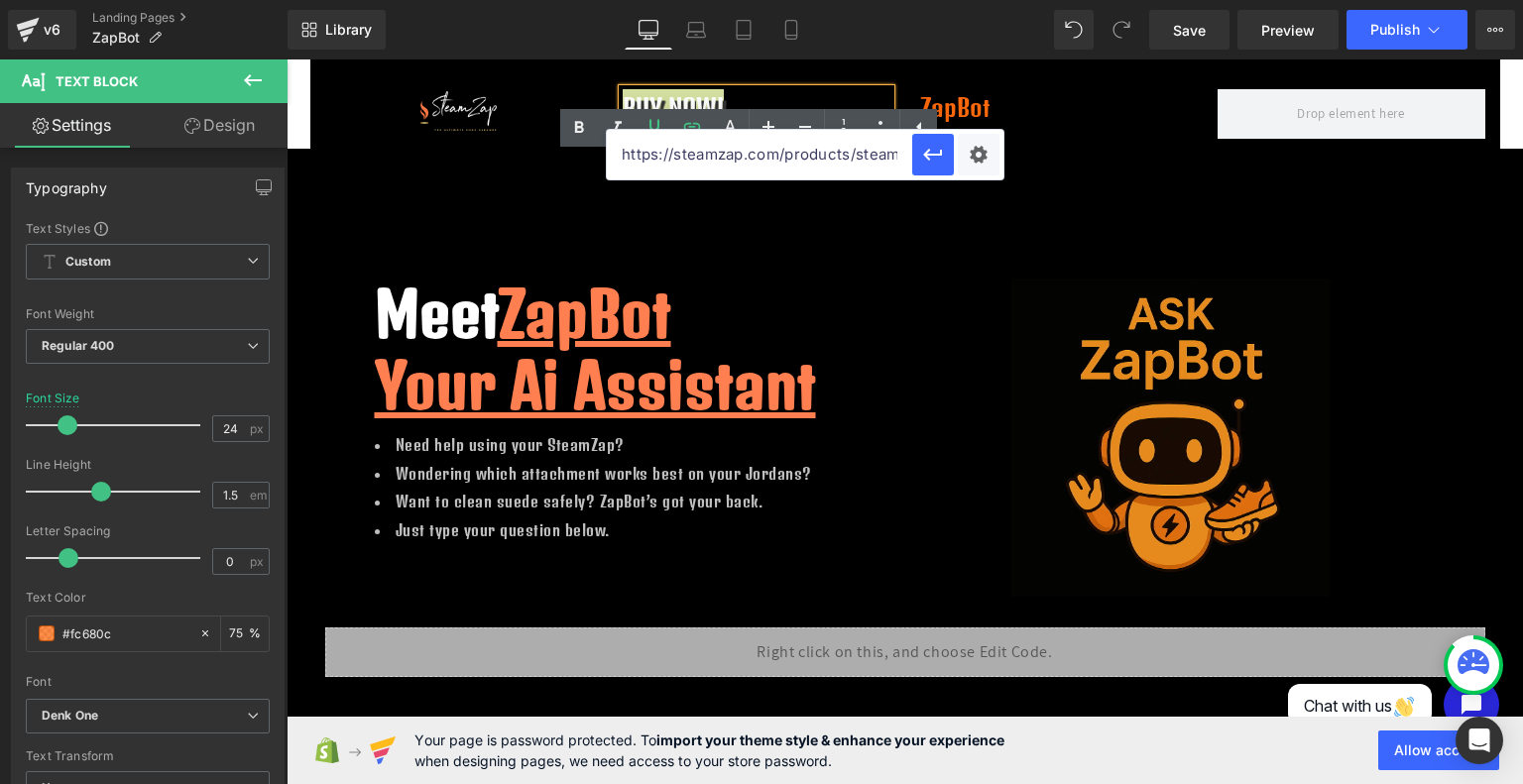 click on "https://steamzap.com/products/steamzap-steam-cleaner" at bounding box center (760, 155) 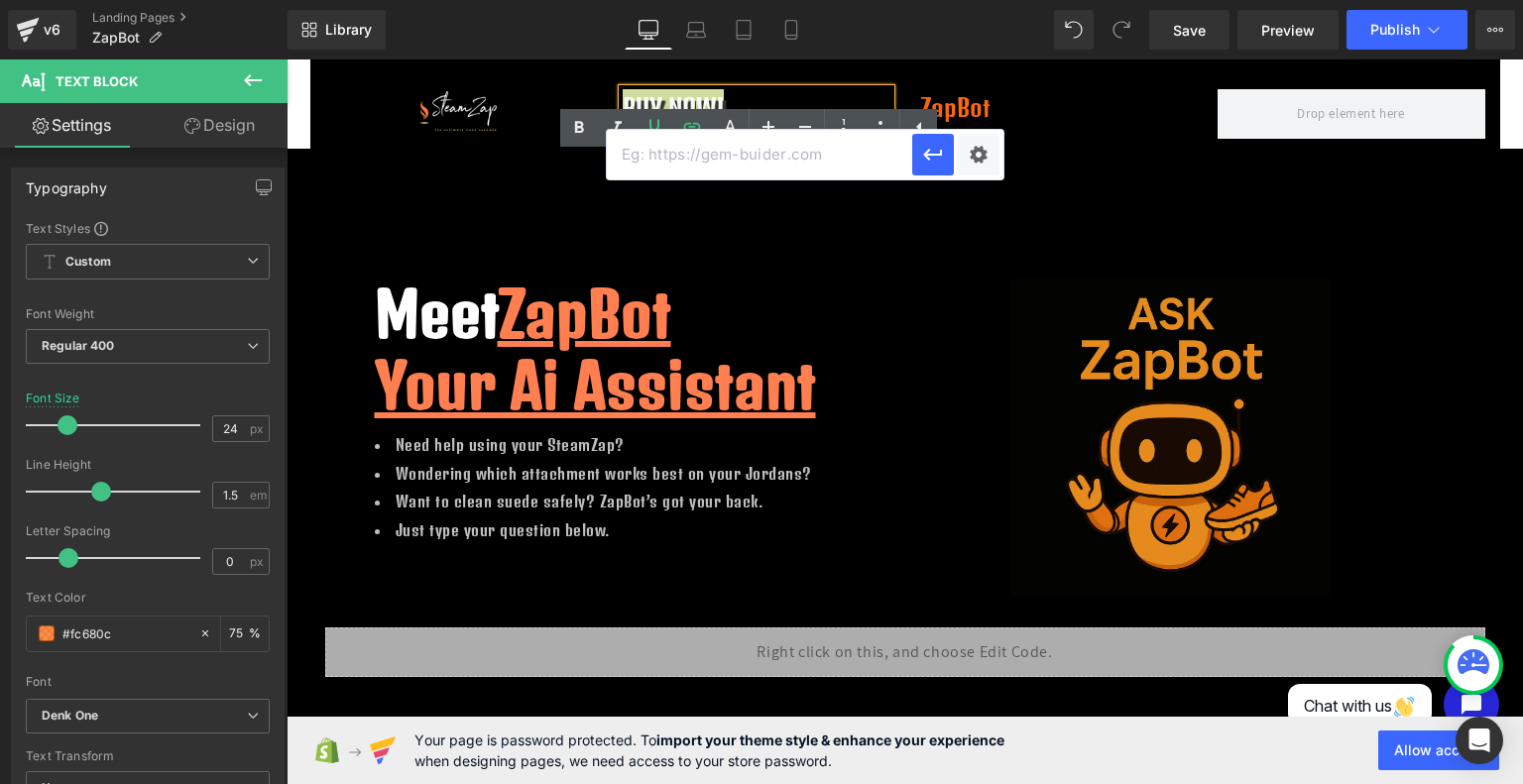 type on "?" 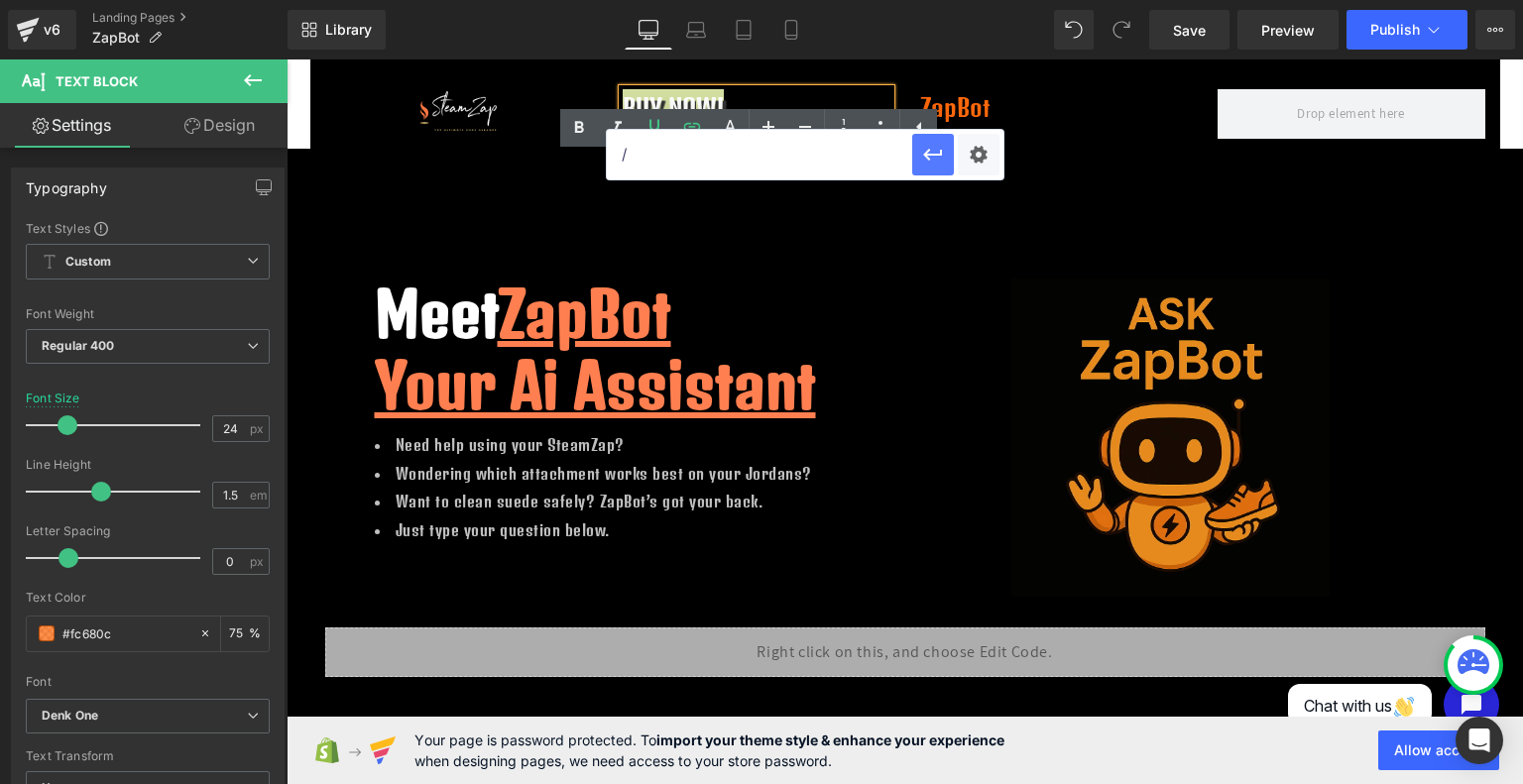 type on "/" 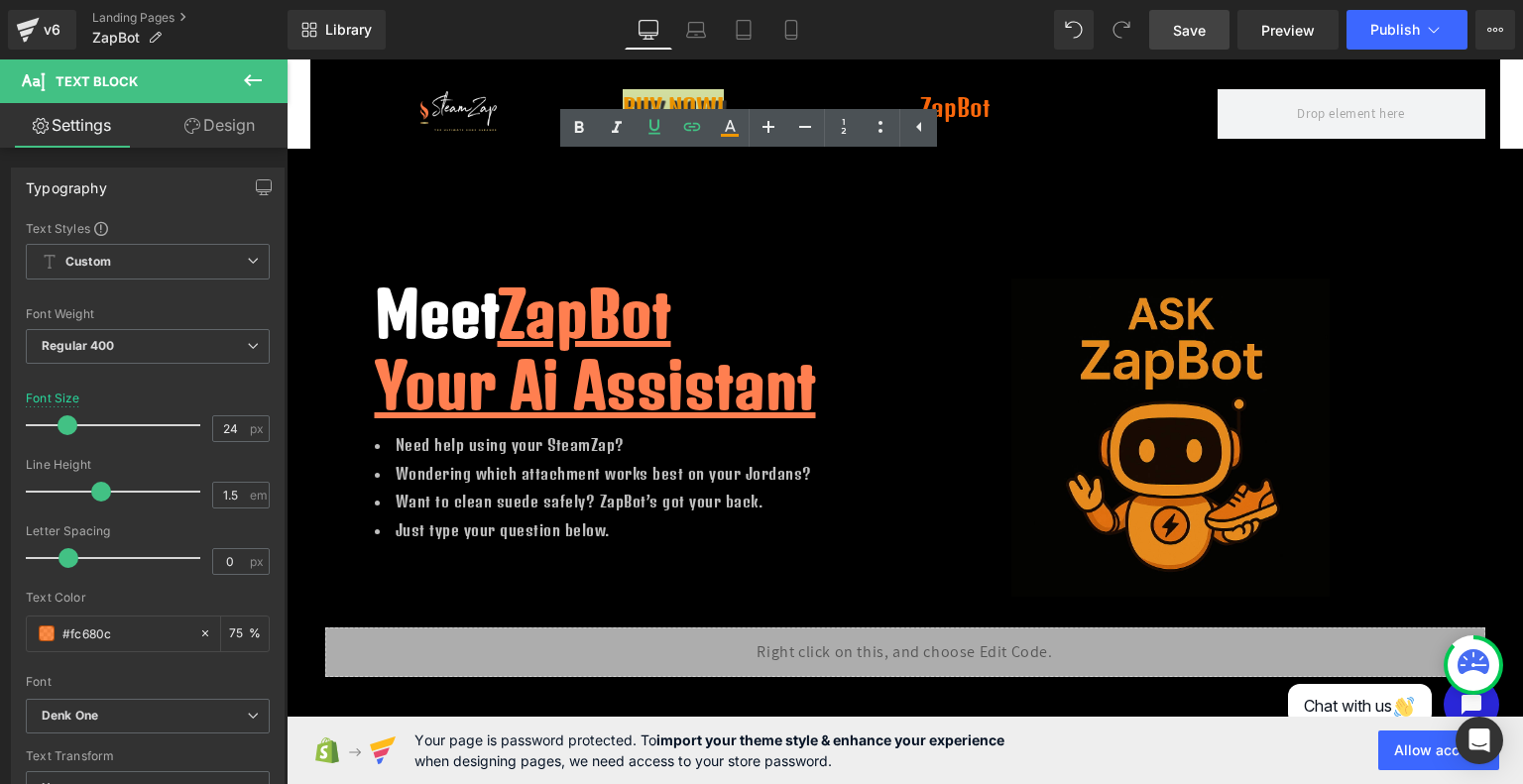 click on "Save" at bounding box center [1189, 30] 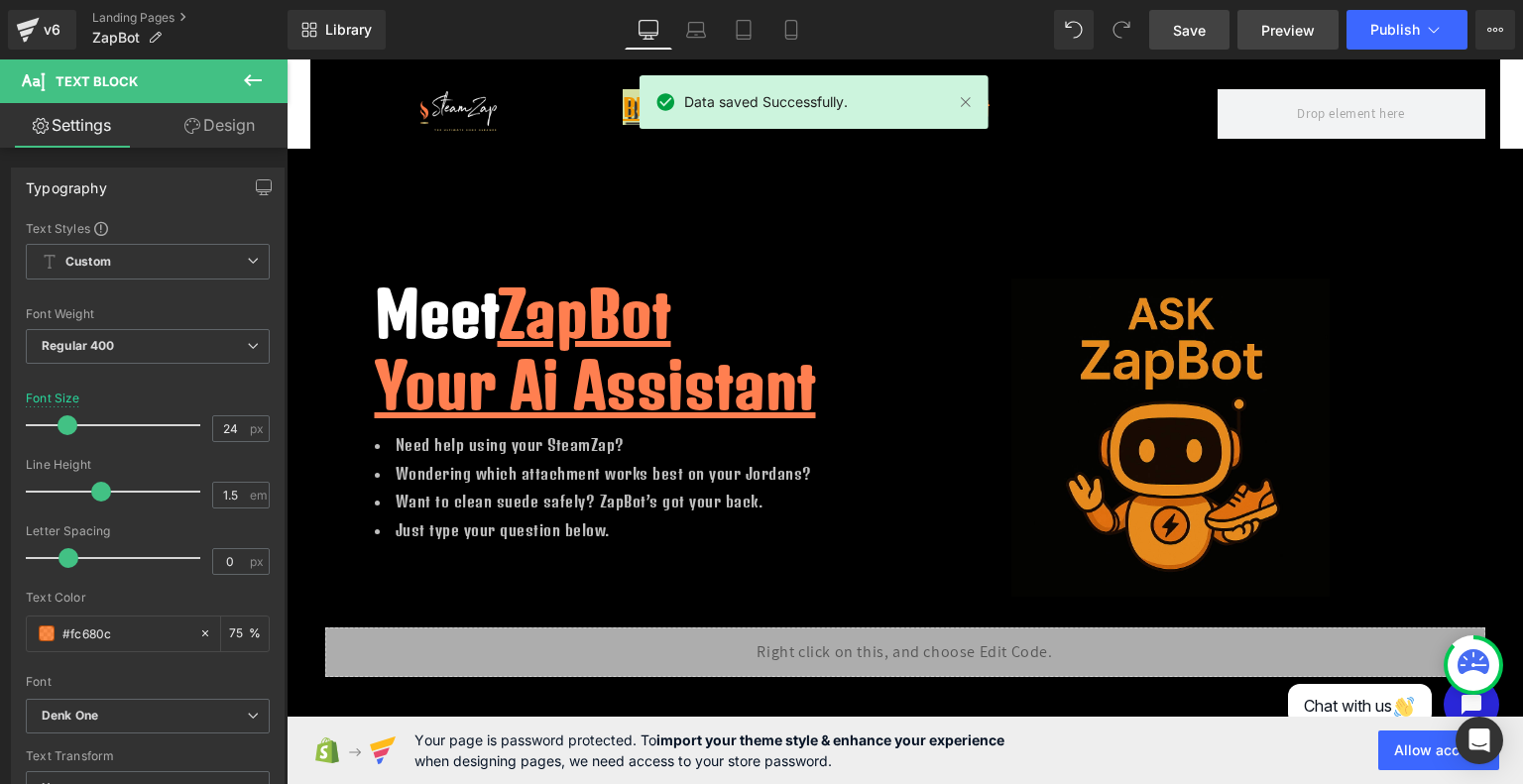 click on "Preview" at bounding box center [1288, 30] 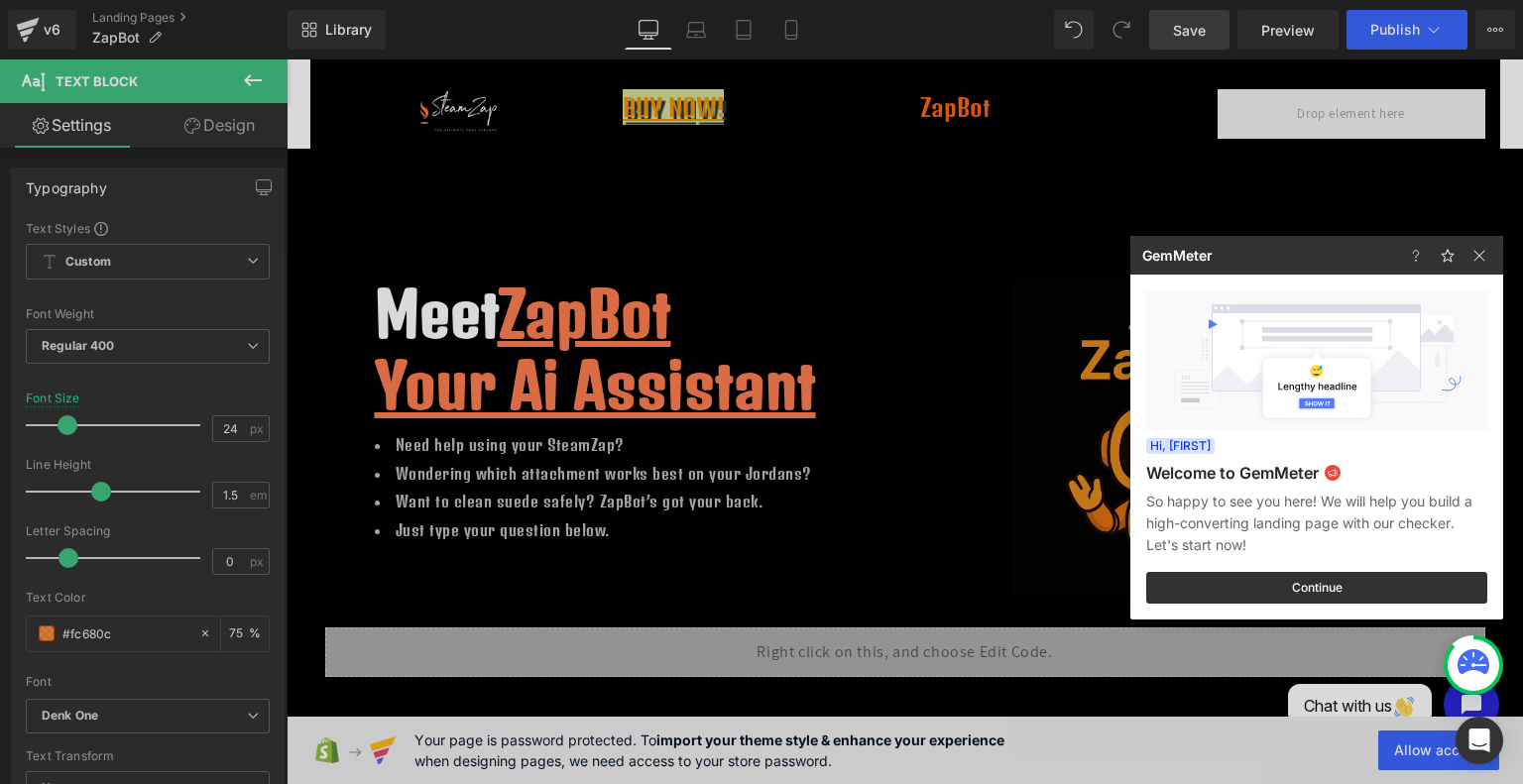 click at bounding box center (762, 392) 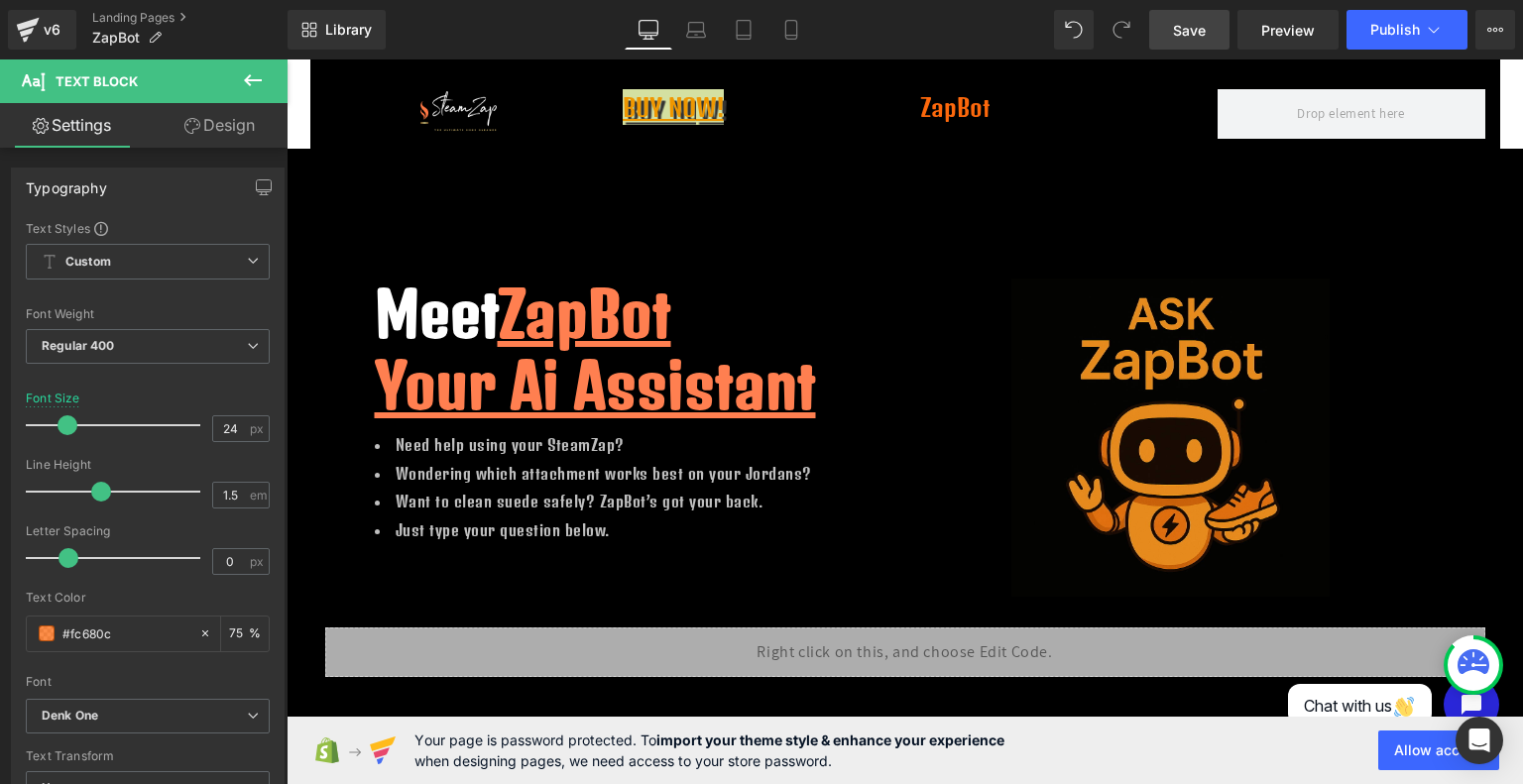 click on "v6" at bounding box center [52, 30] 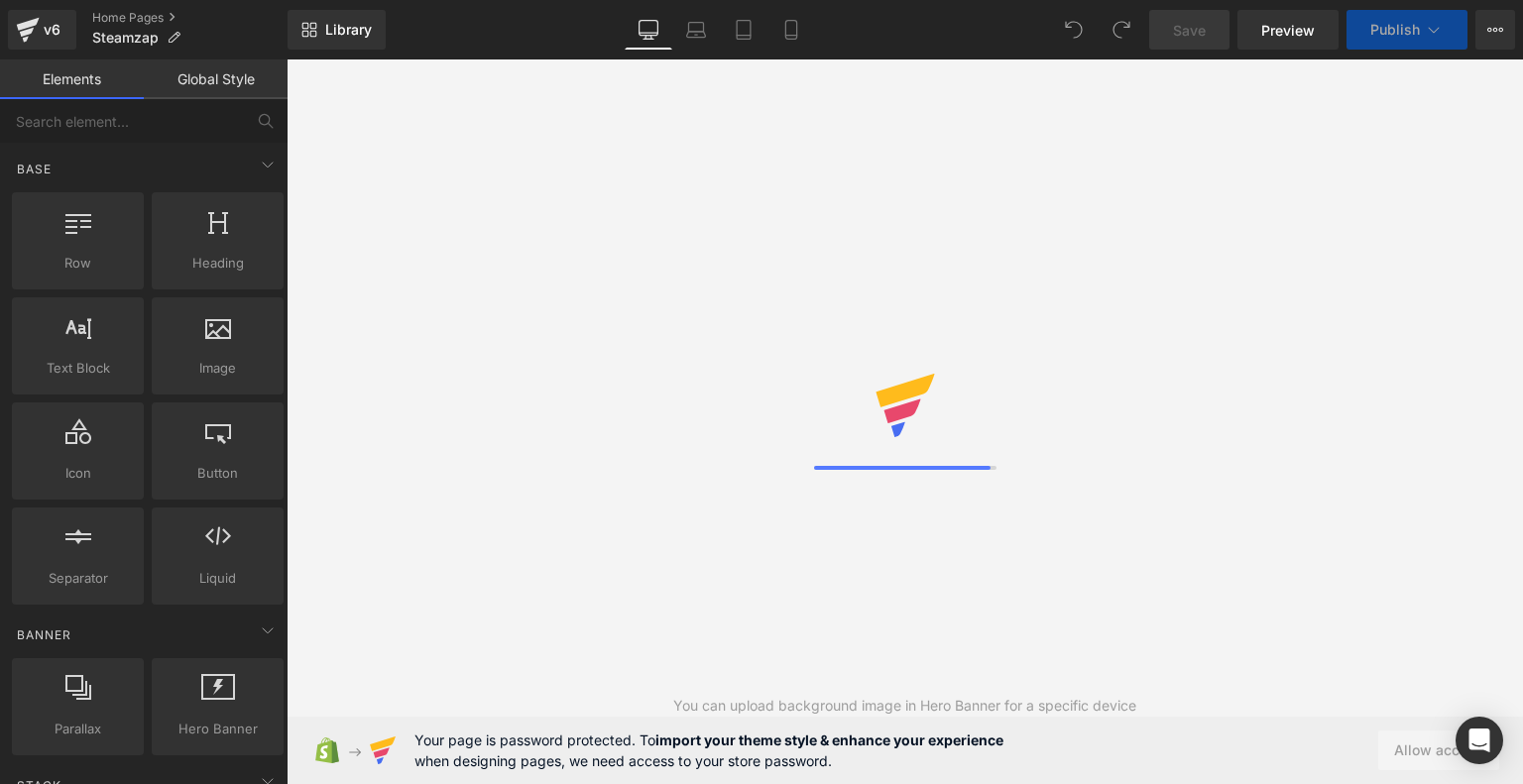 scroll, scrollTop: 0, scrollLeft: 0, axis: both 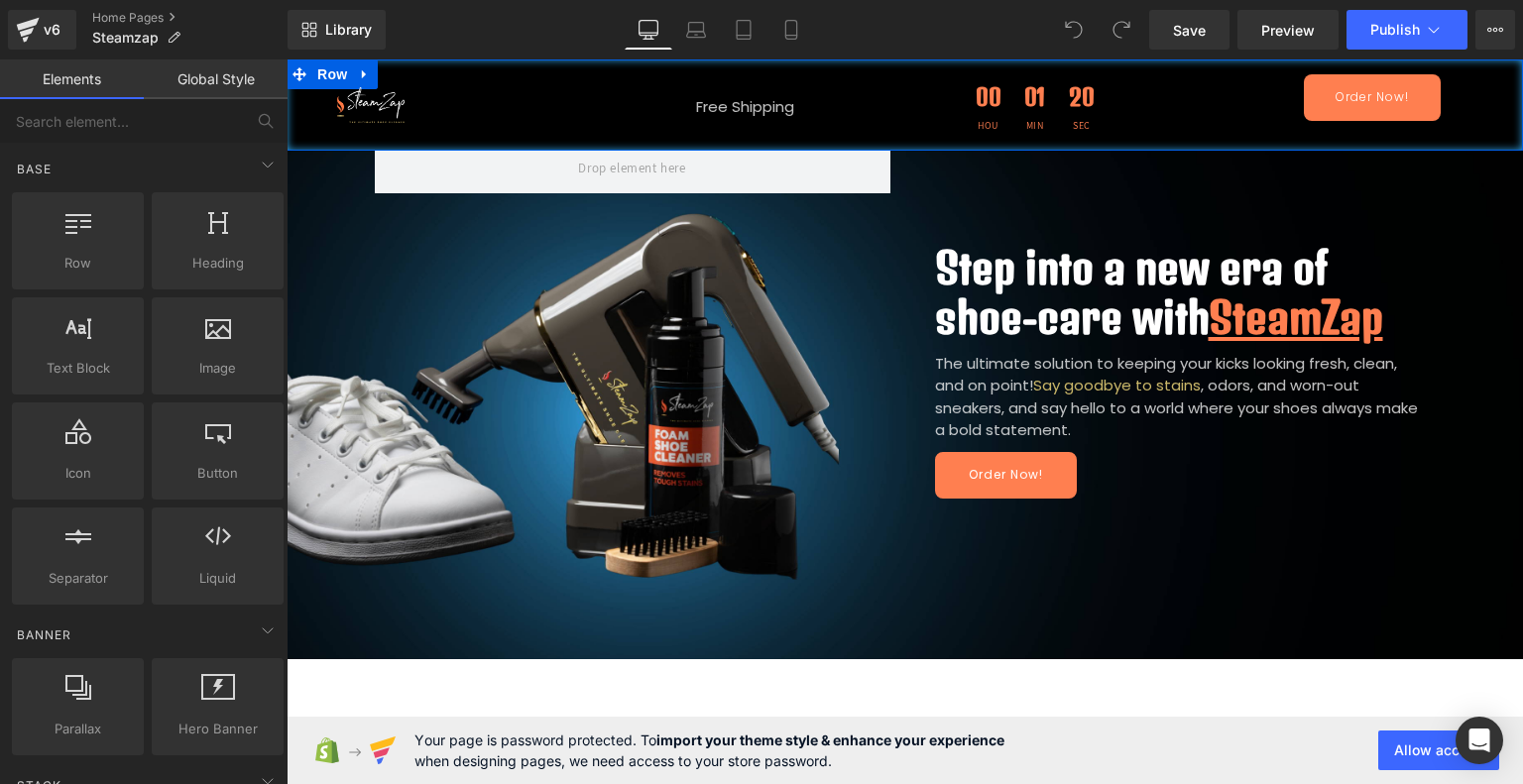 click at bounding box center (455, 105) 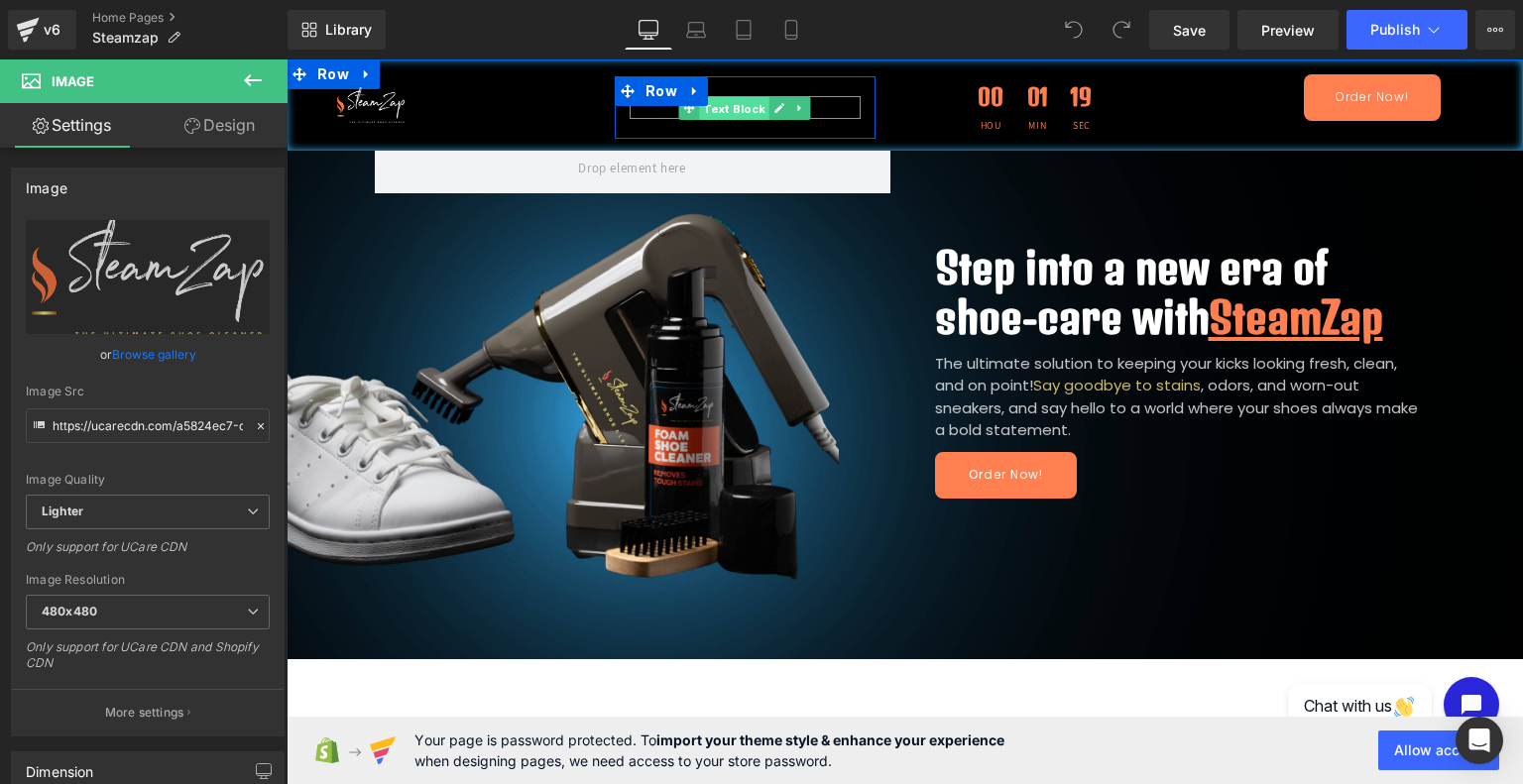 click on "Text Block" at bounding box center [735, 108] 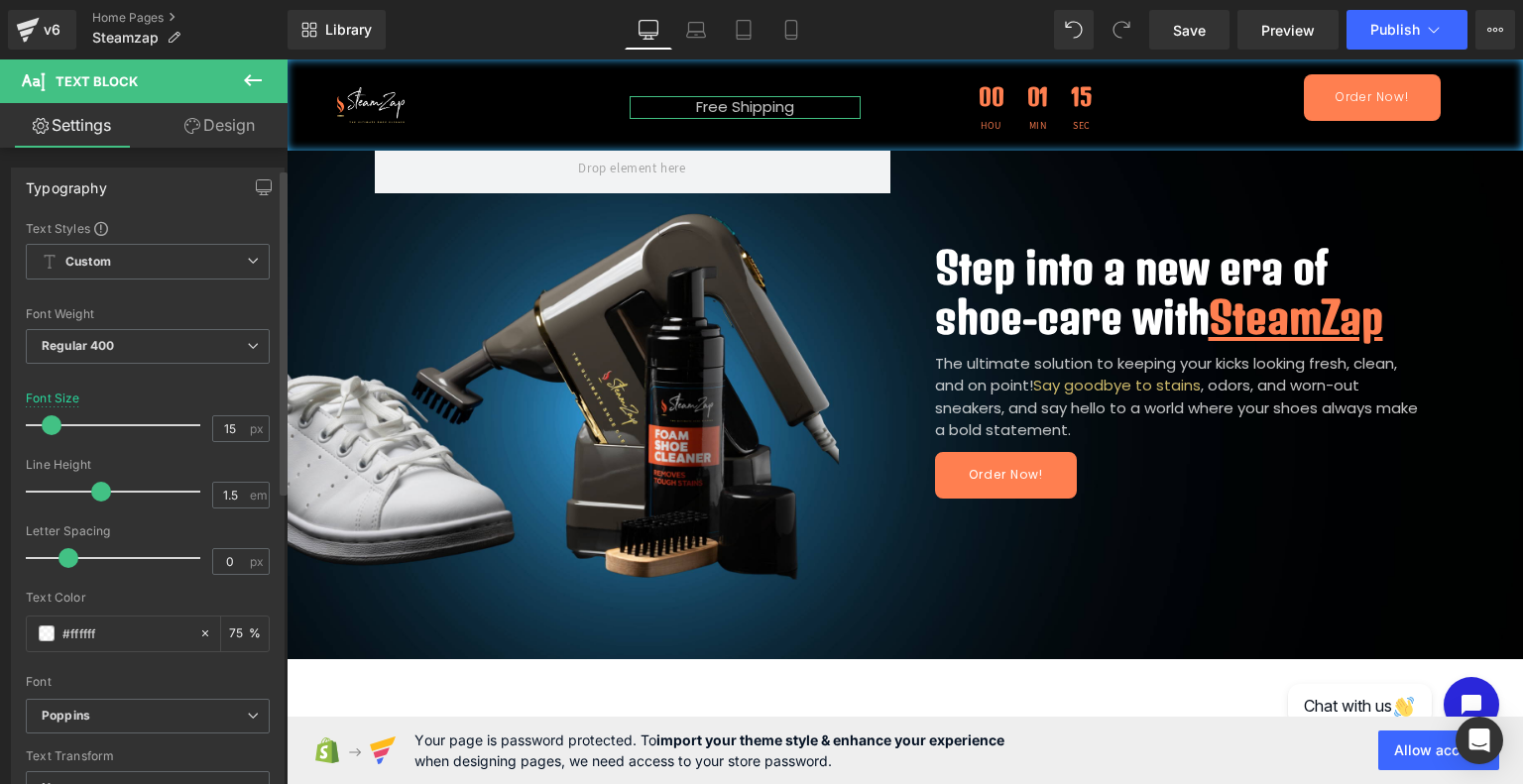 scroll, scrollTop: 91, scrollLeft: 0, axis: vertical 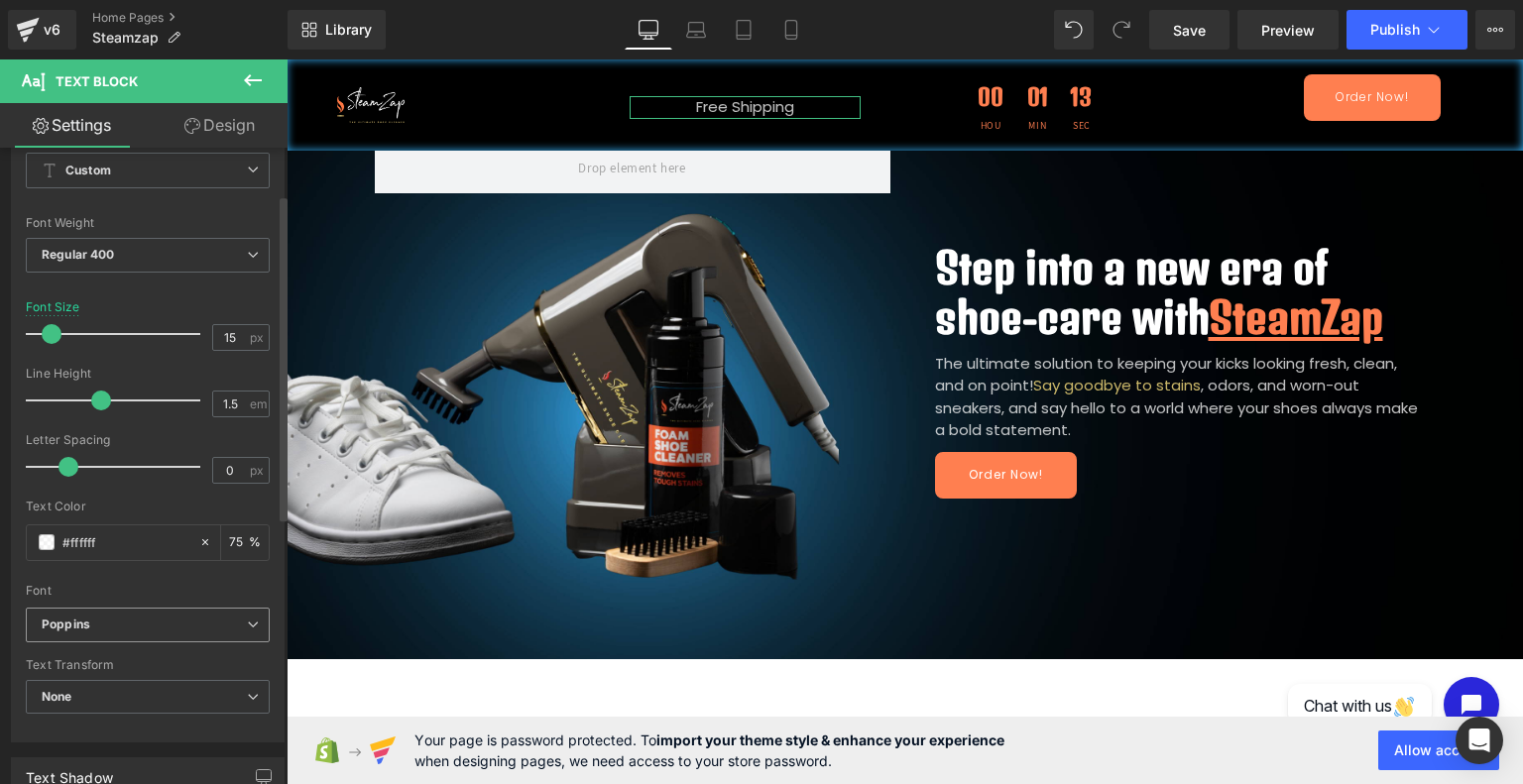 click at bounding box center (253, 624) 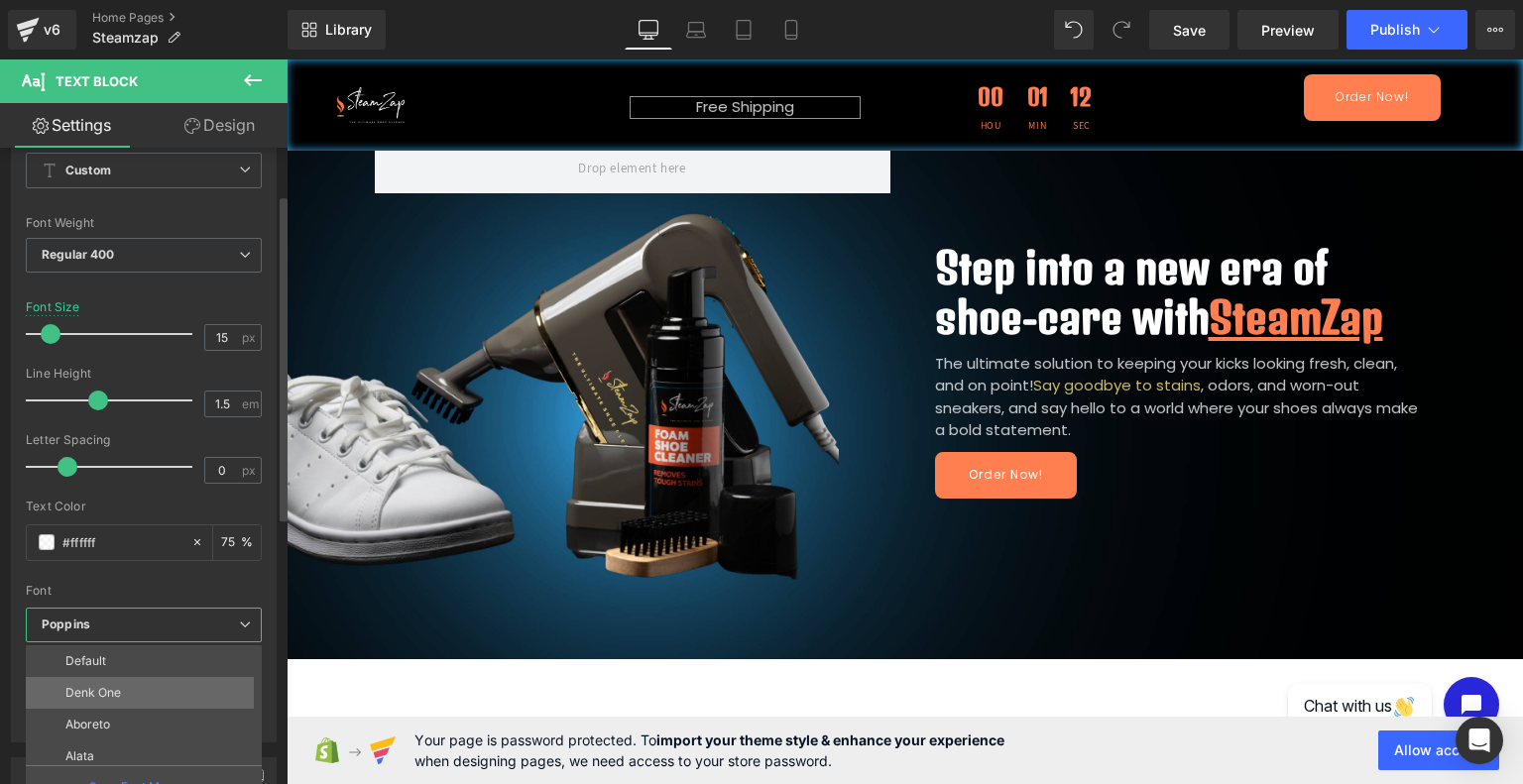 click on "Denk One" at bounding box center [148, 693] 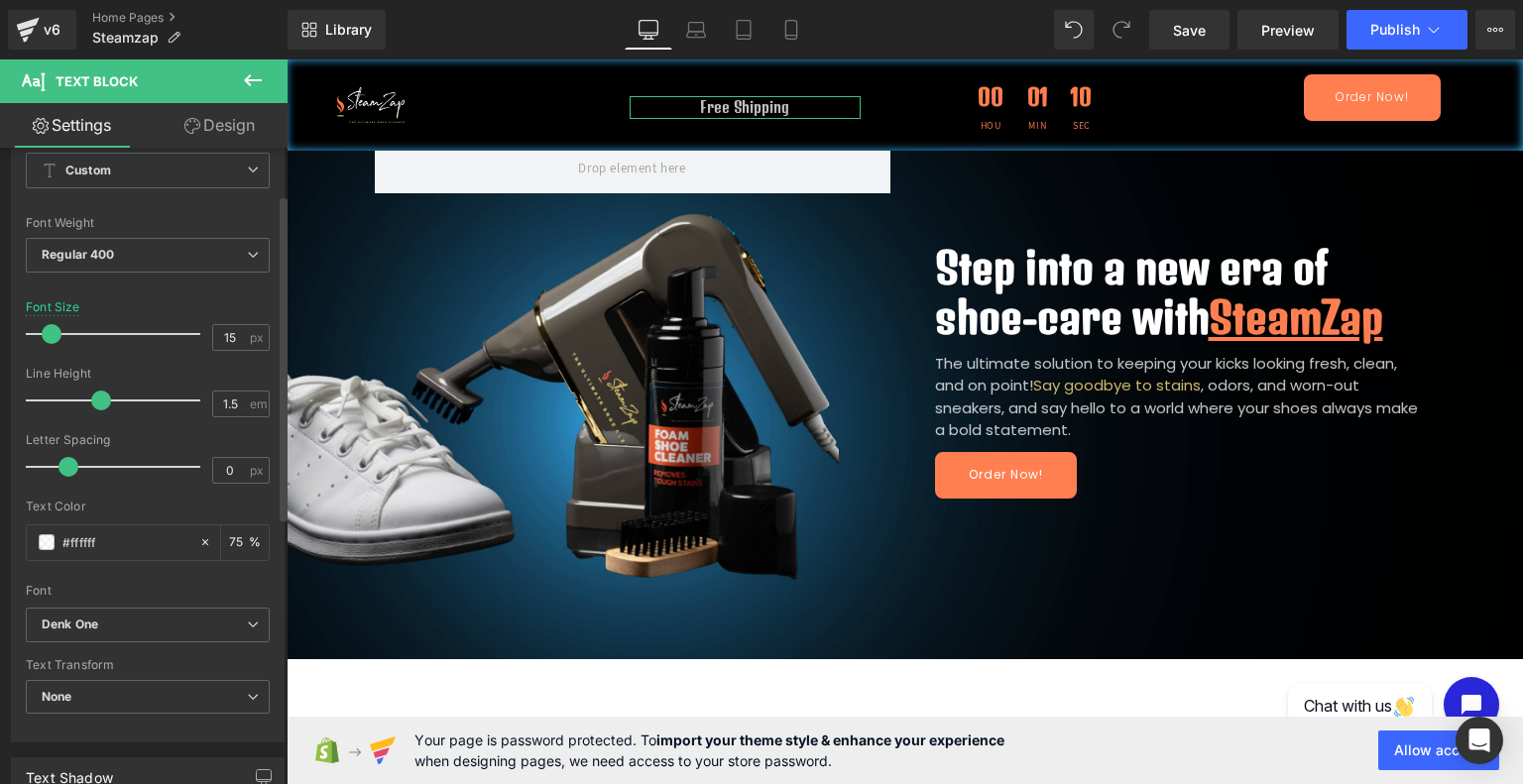 scroll, scrollTop: 0, scrollLeft: 0, axis: both 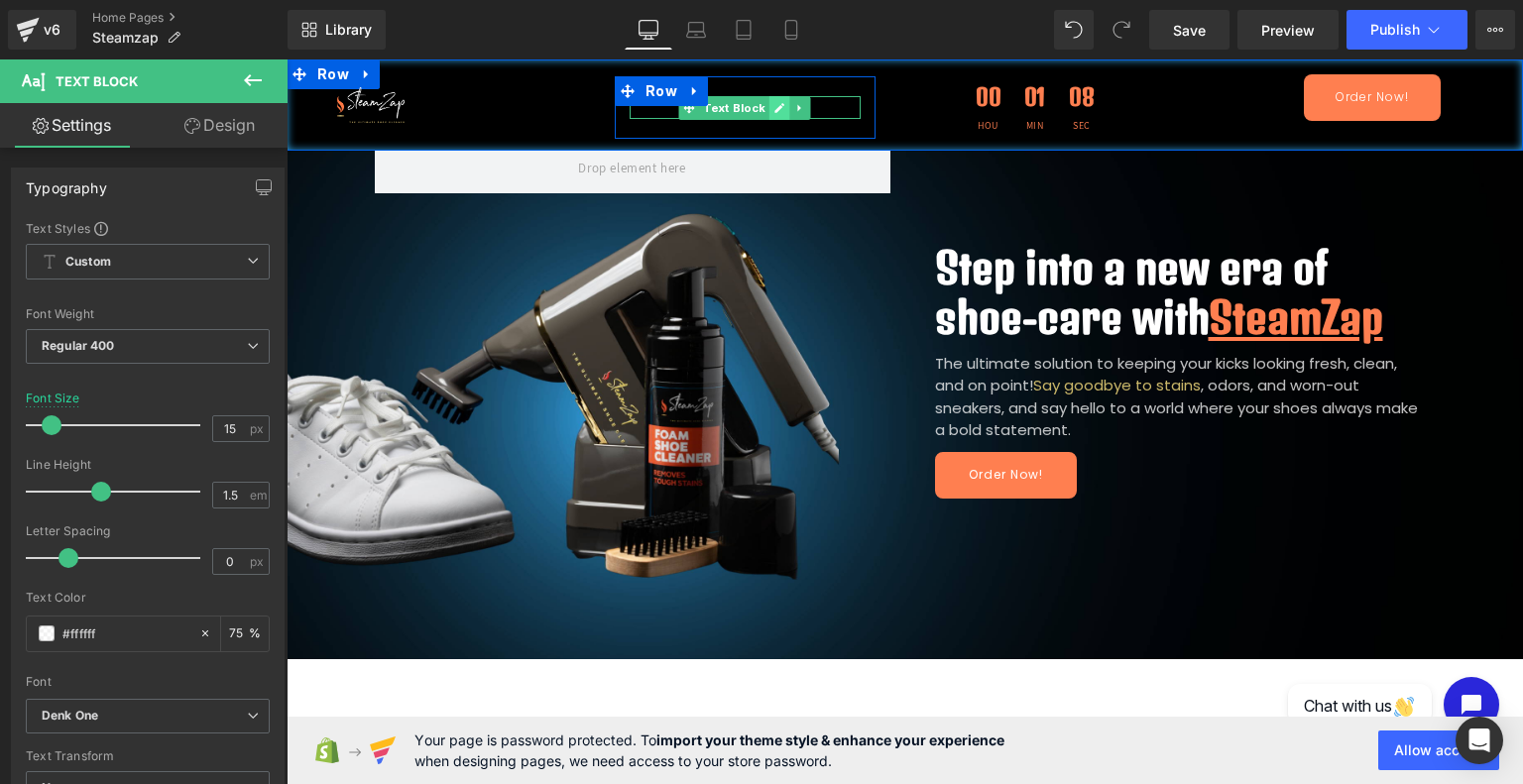 click at bounding box center (779, 108) 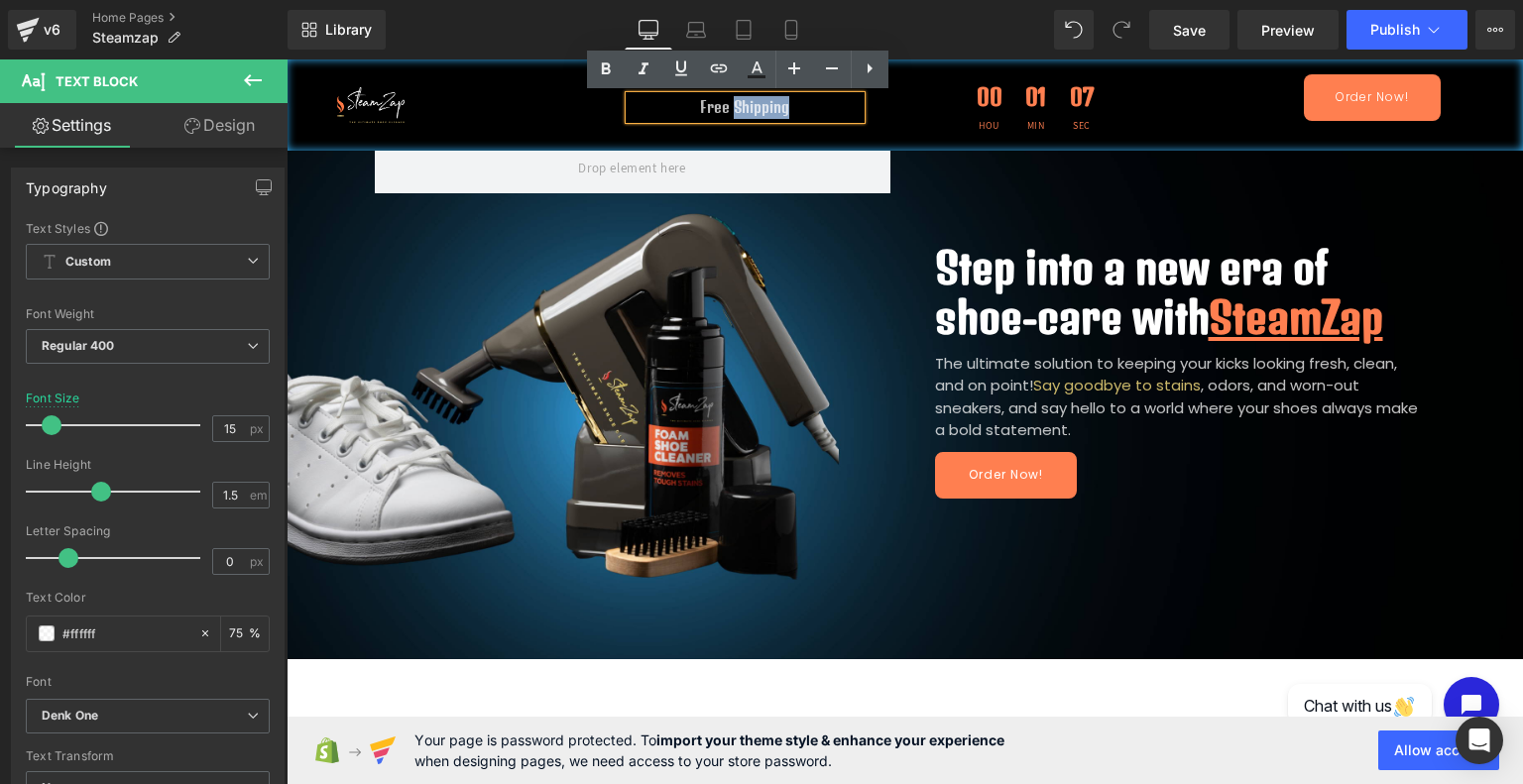 click on "Free Shipping" at bounding box center [745, 107] 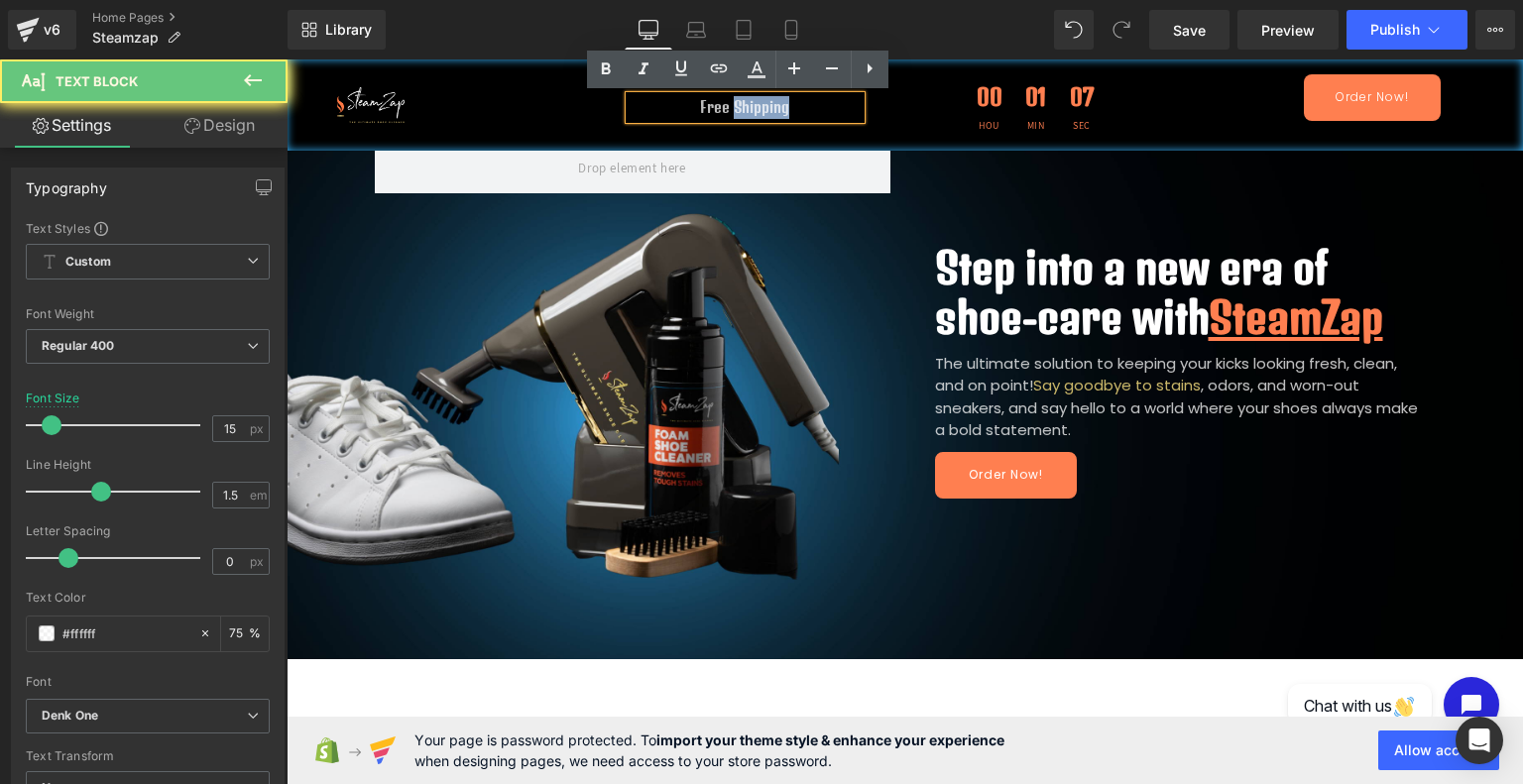 click on "Free Shipping" at bounding box center (745, 107) 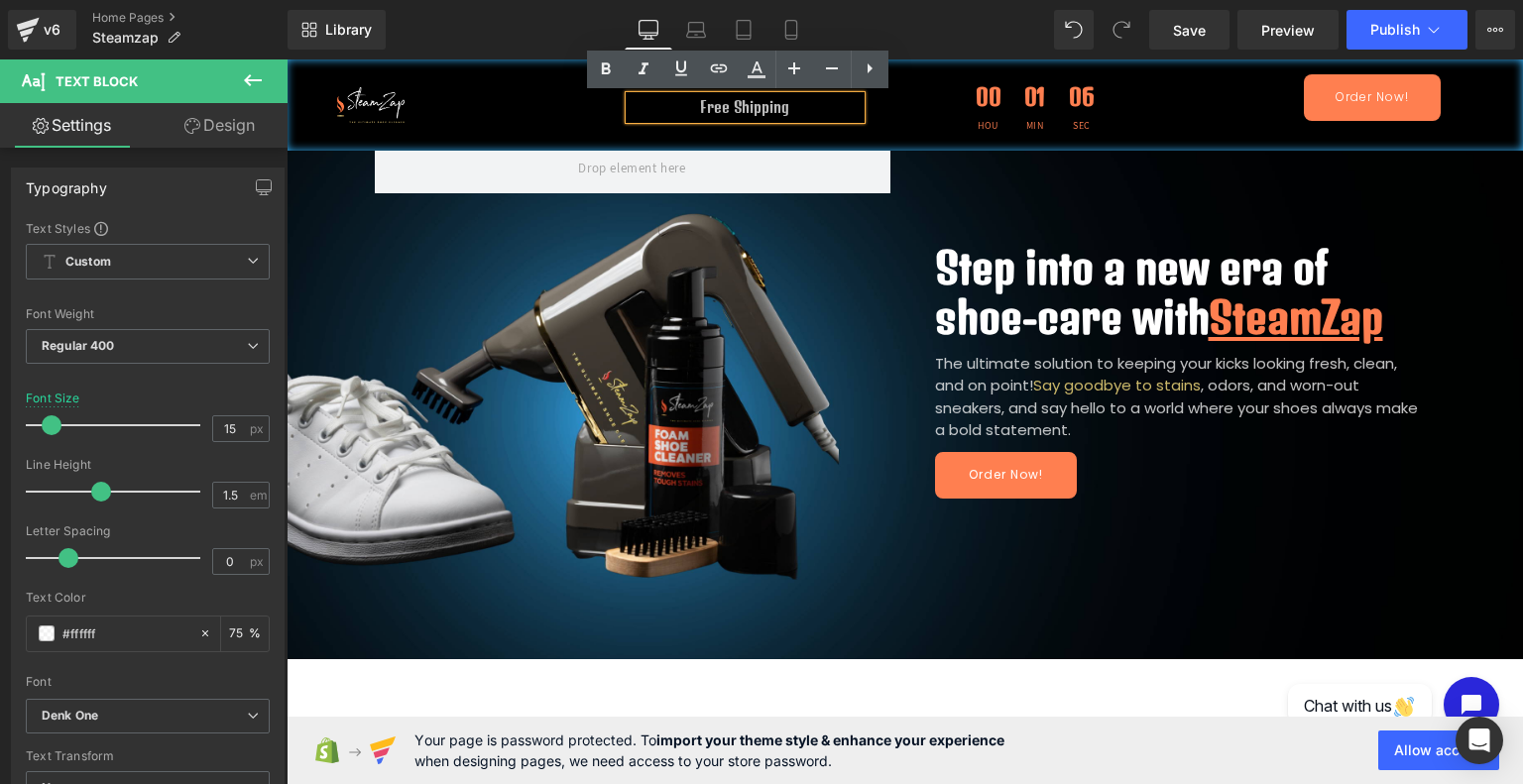 type 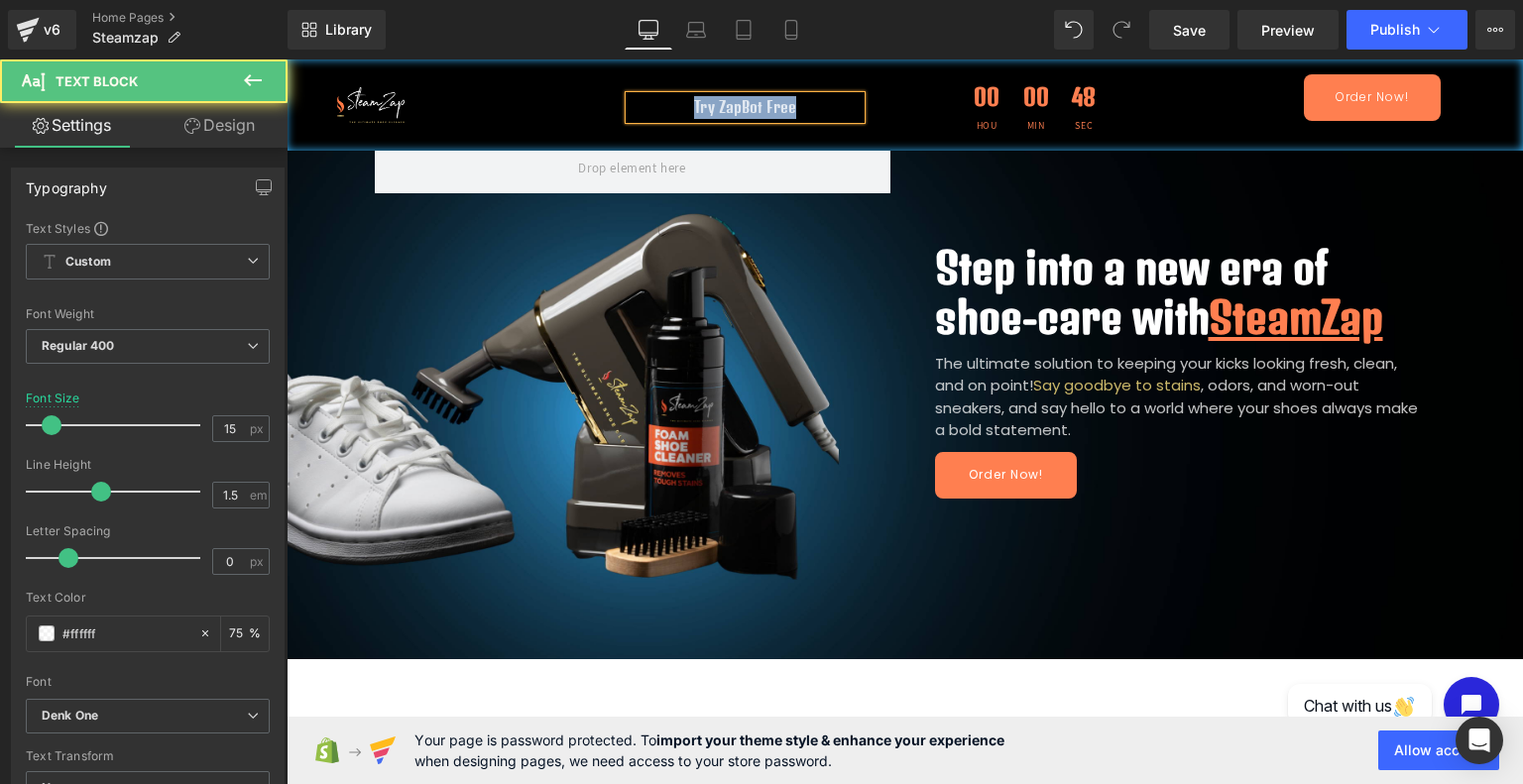 drag, startPoint x: 799, startPoint y: 101, endPoint x: 670, endPoint y: 102, distance: 129.00388 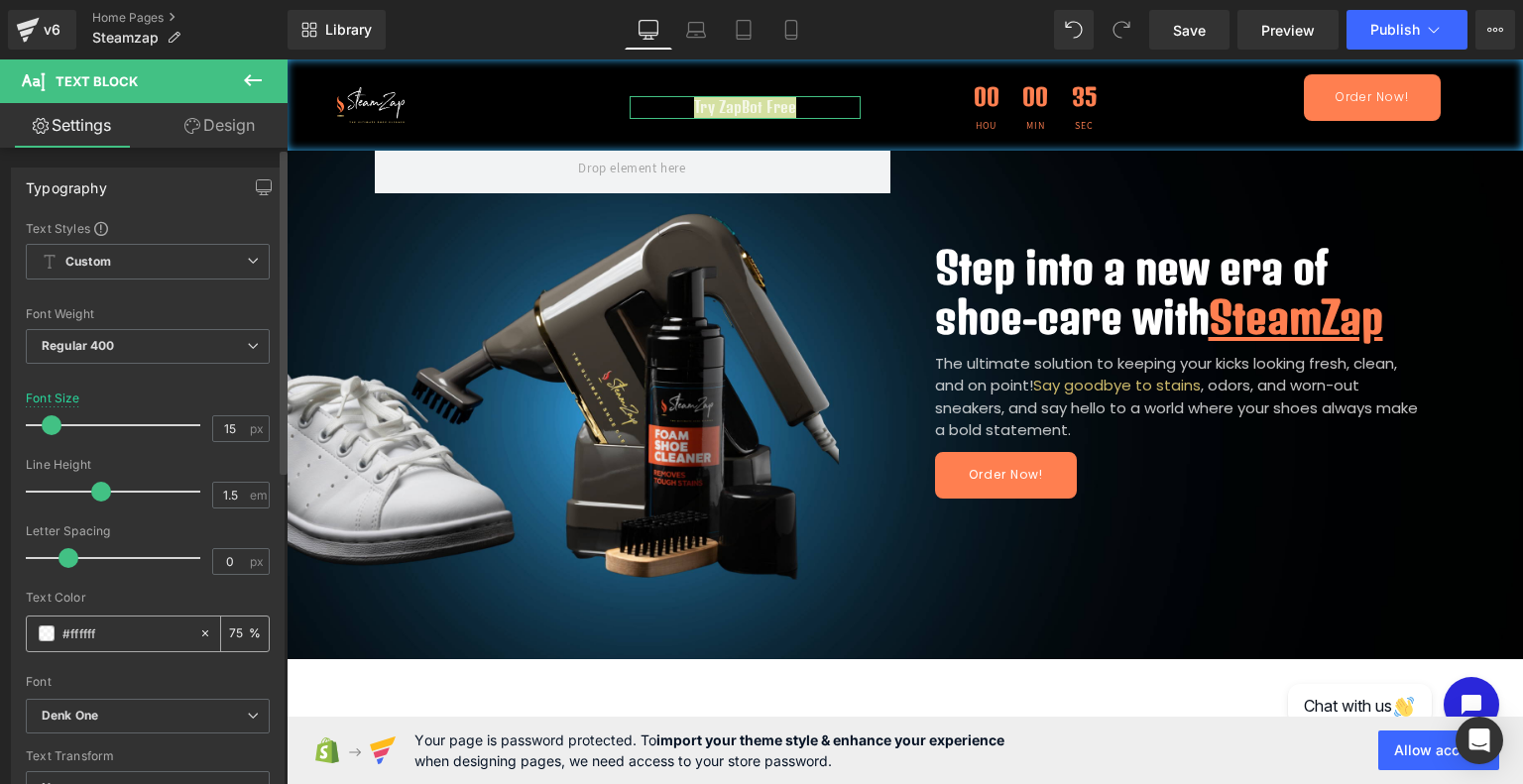 click on "#ffffff" at bounding box center [126, 633] 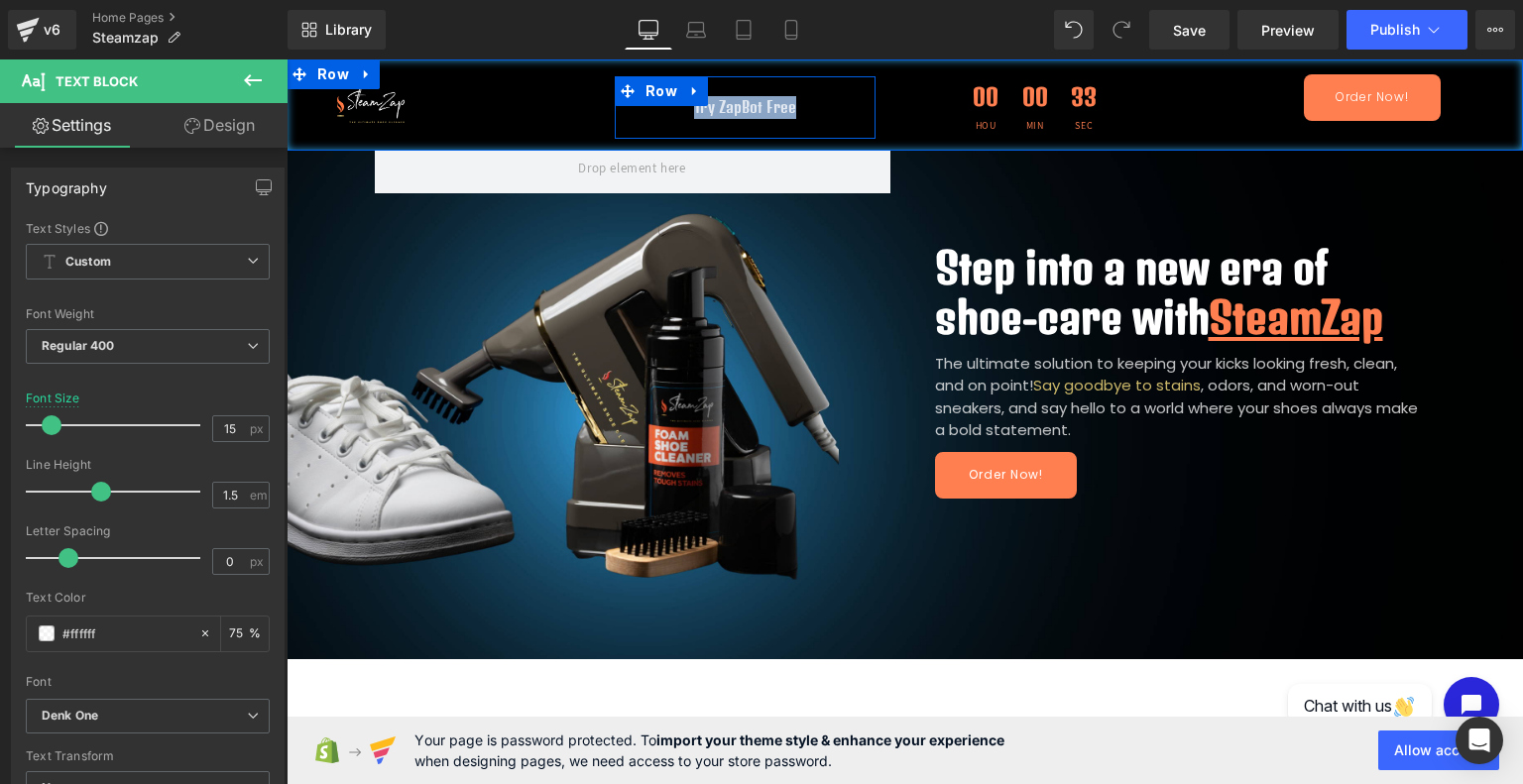 click on "Try ZapBot Free Text Block" at bounding box center [745, 107] 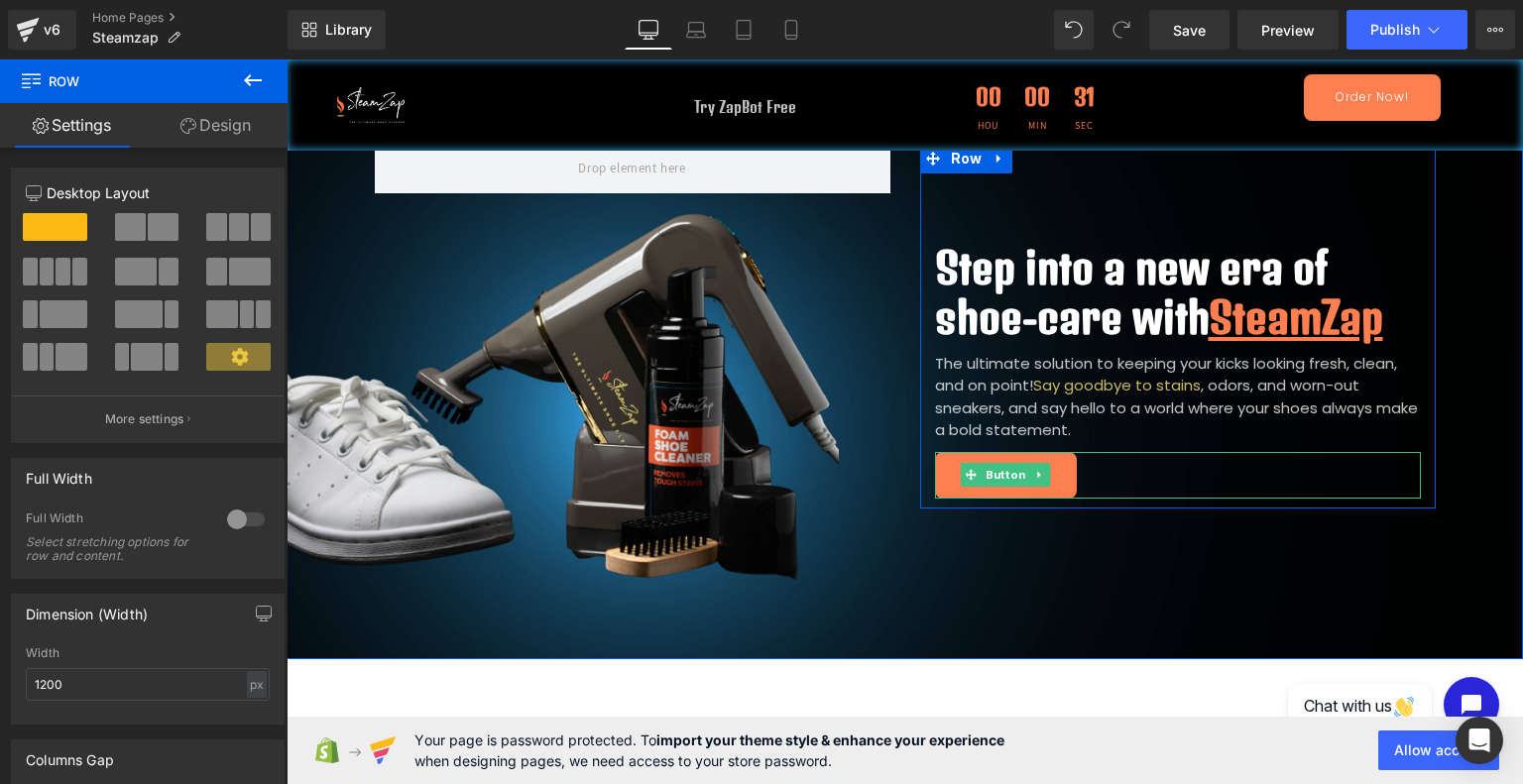 click on "Order Now!" at bounding box center [1005, 475] 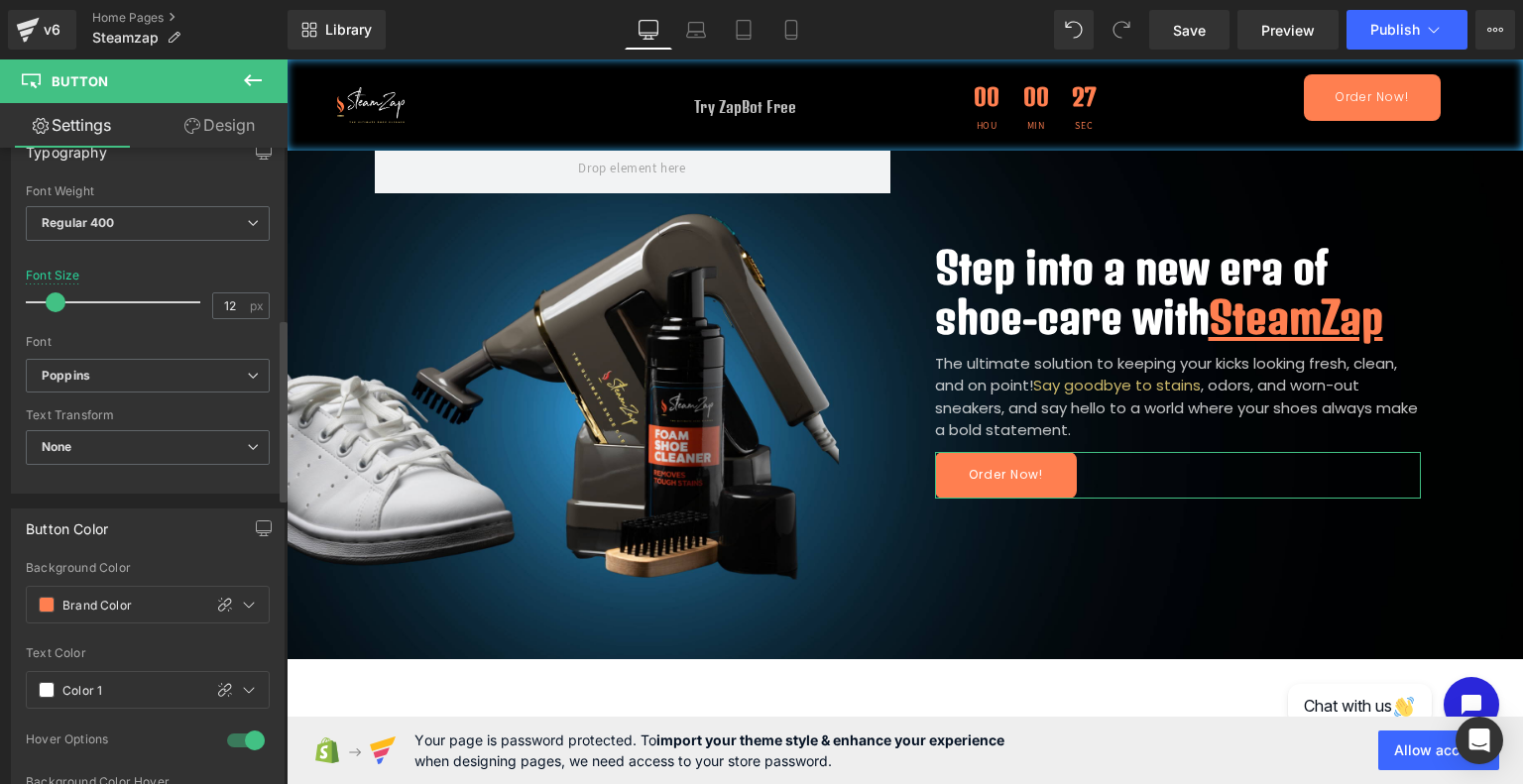 scroll, scrollTop: 615, scrollLeft: 0, axis: vertical 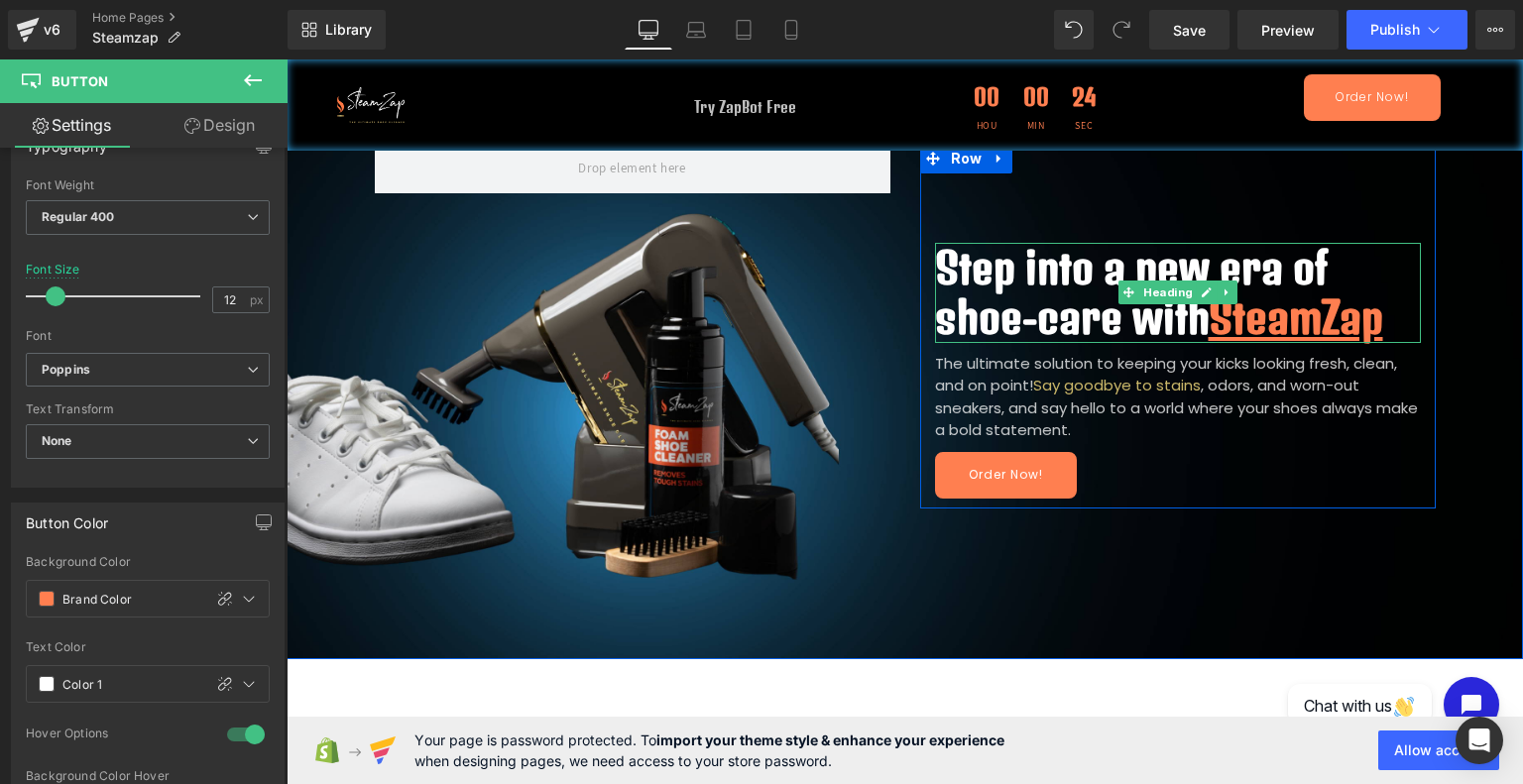 click on "SteamZap" at bounding box center [1296, 317] 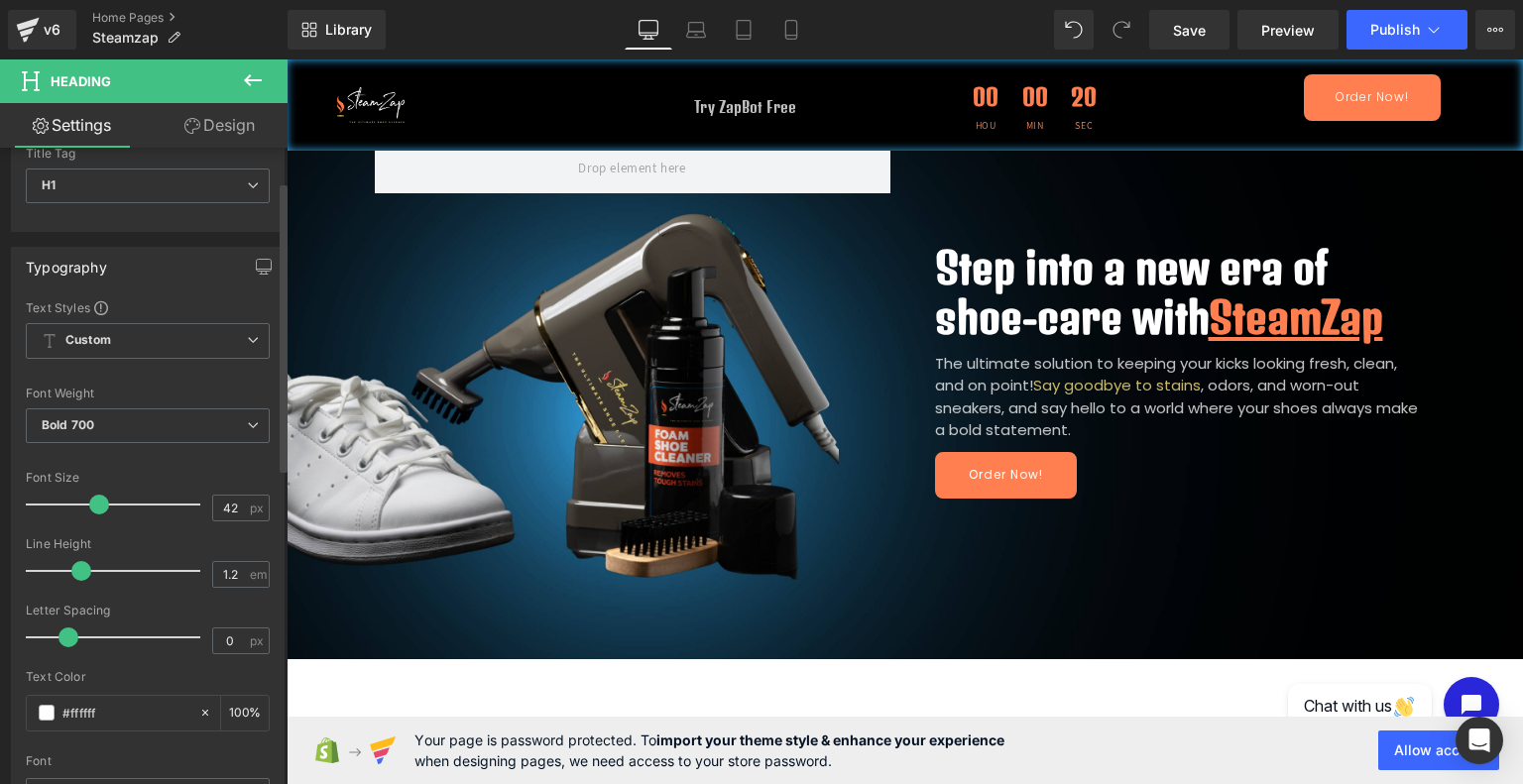 scroll, scrollTop: 0, scrollLeft: 0, axis: both 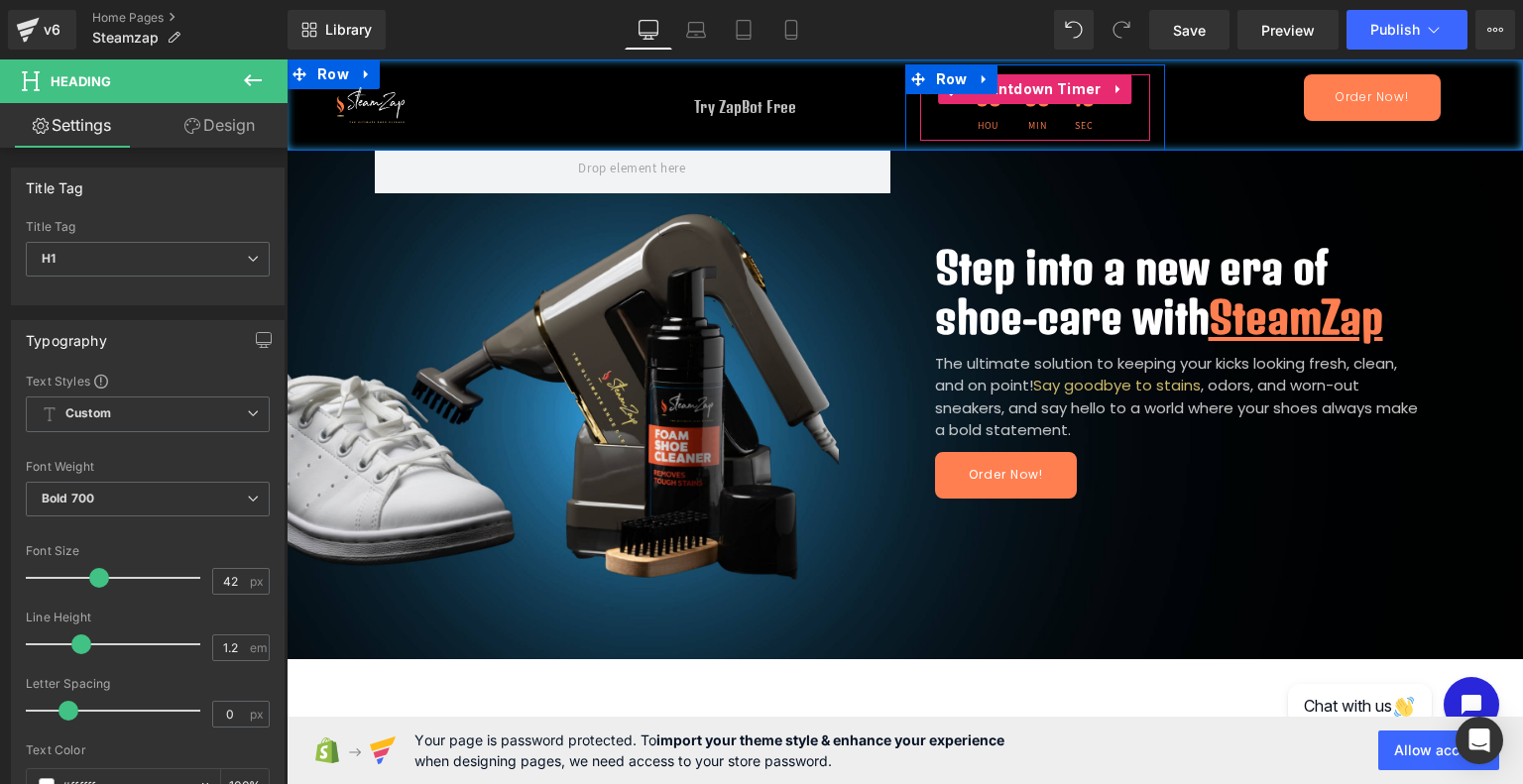 click on "00" at bounding box center [989, 102] 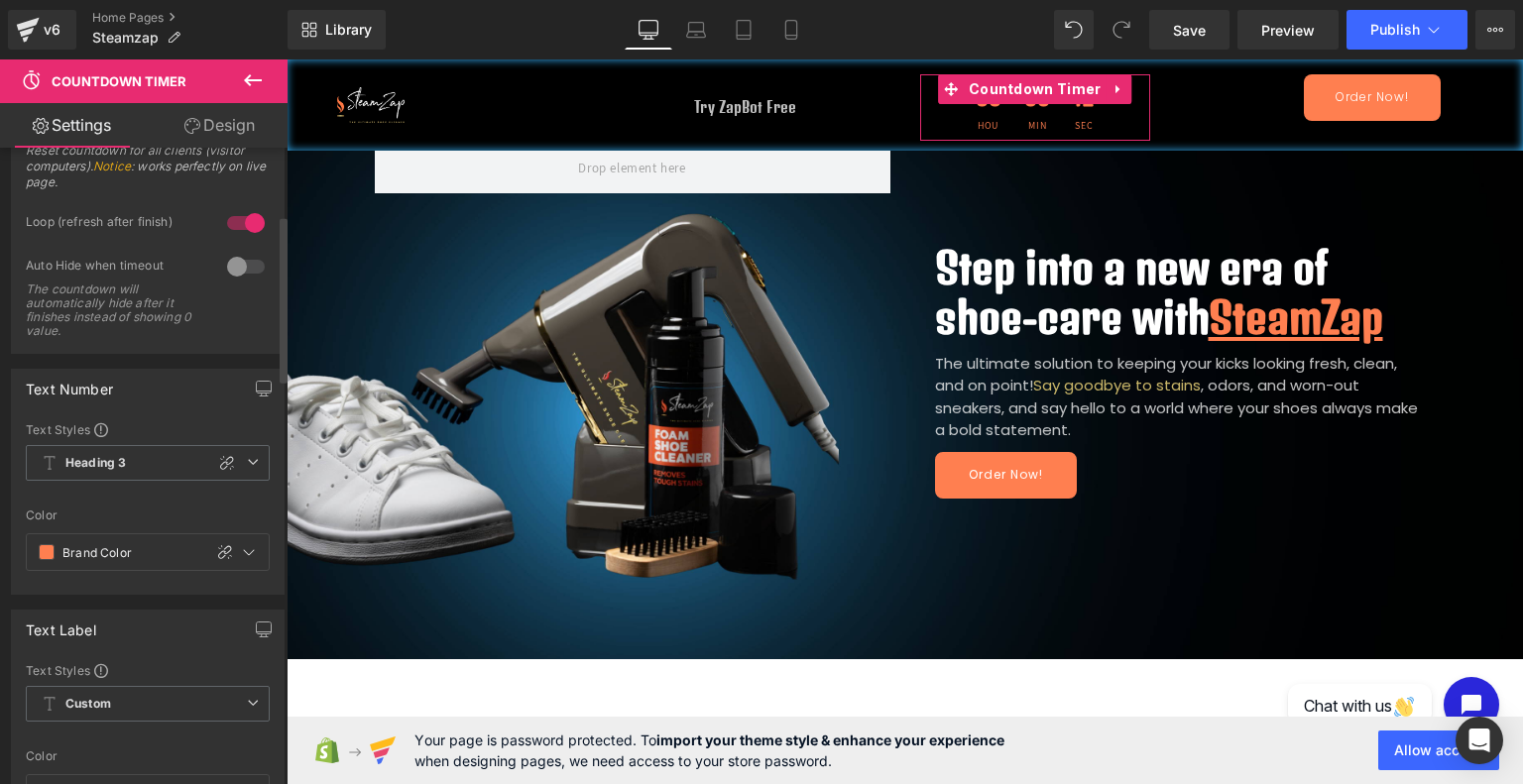 scroll, scrollTop: 0, scrollLeft: 0, axis: both 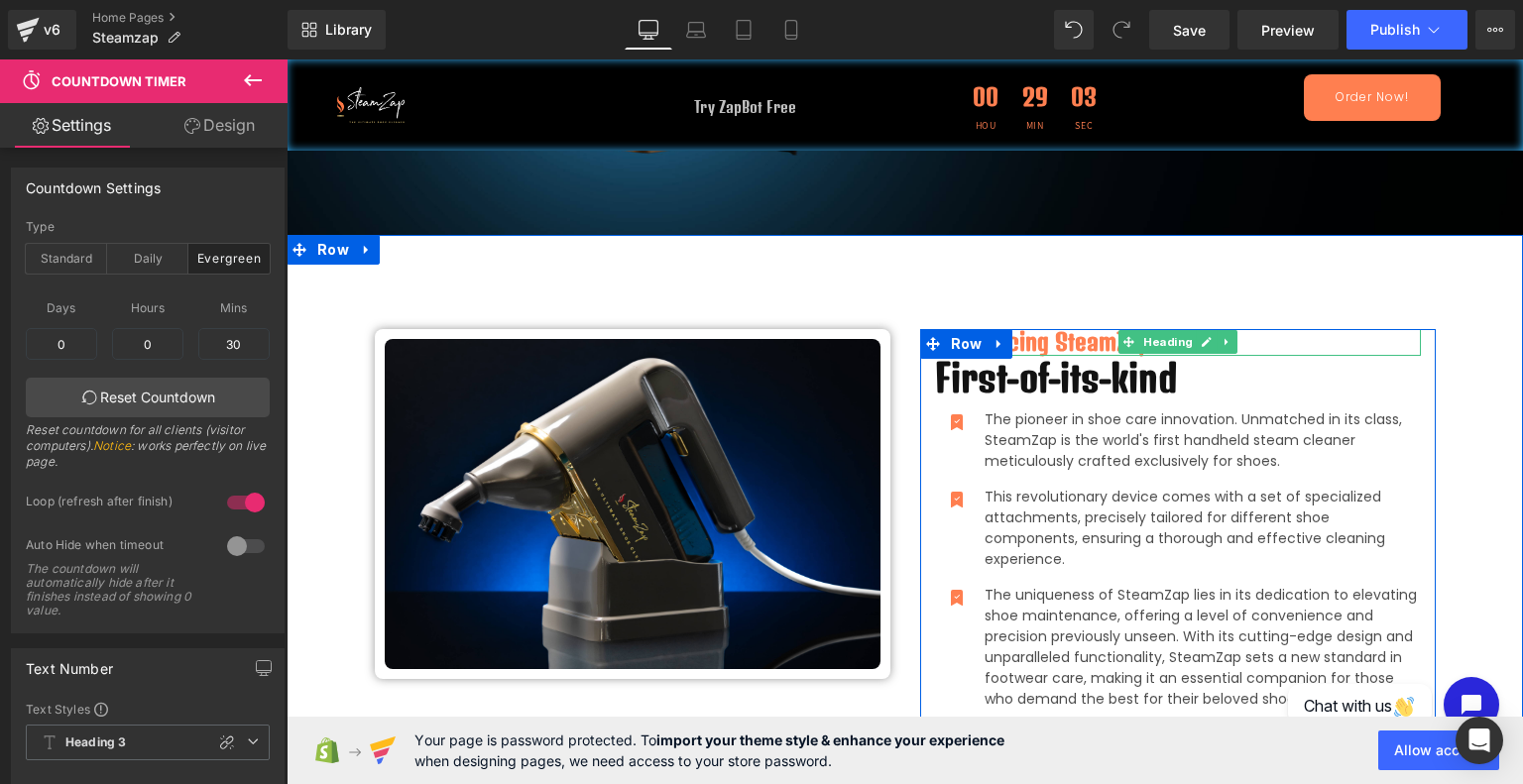click on "Introducing SteamZap" at bounding box center (1178, 342) 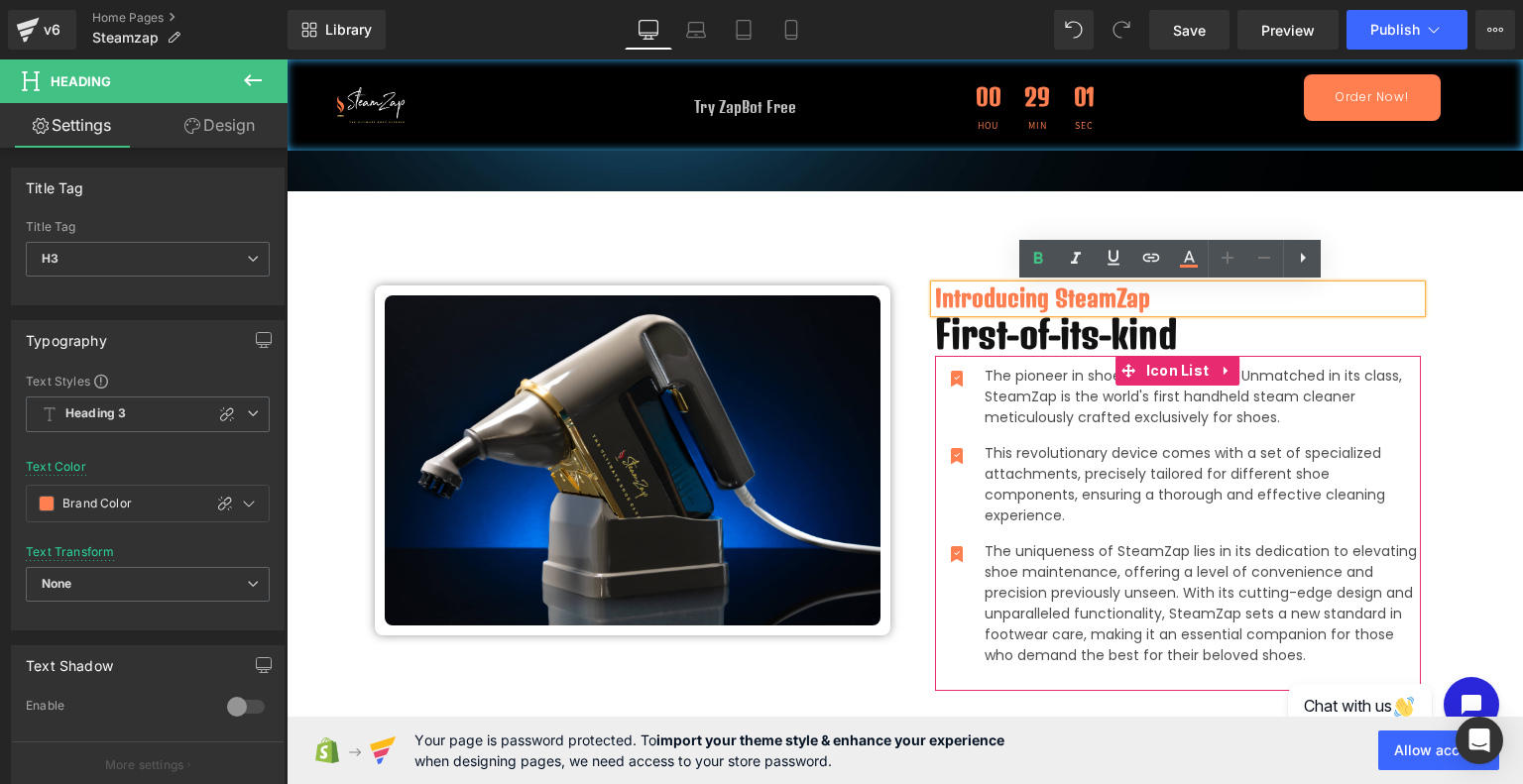 scroll, scrollTop: 567, scrollLeft: 0, axis: vertical 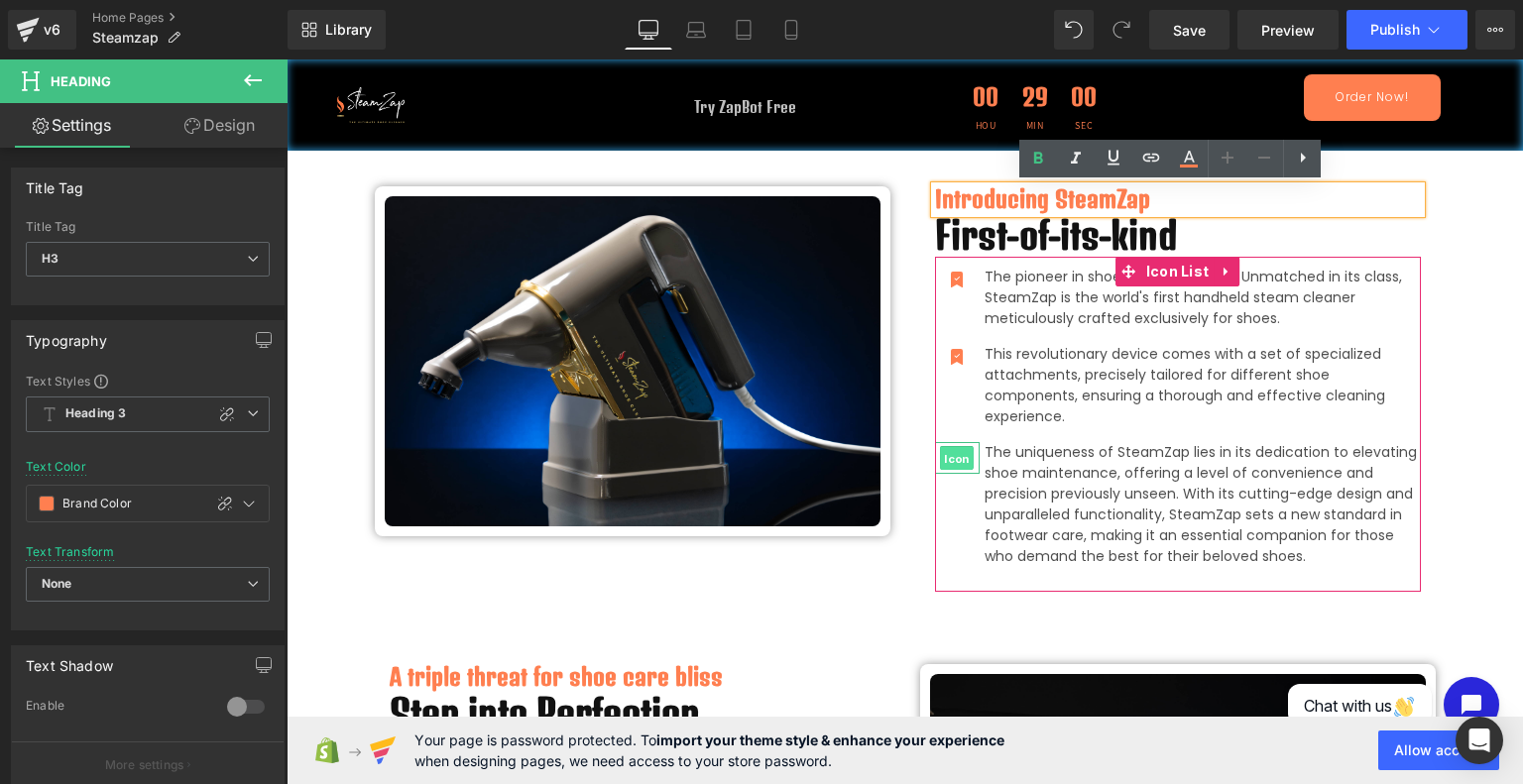 click on "Icon" at bounding box center (957, 459) 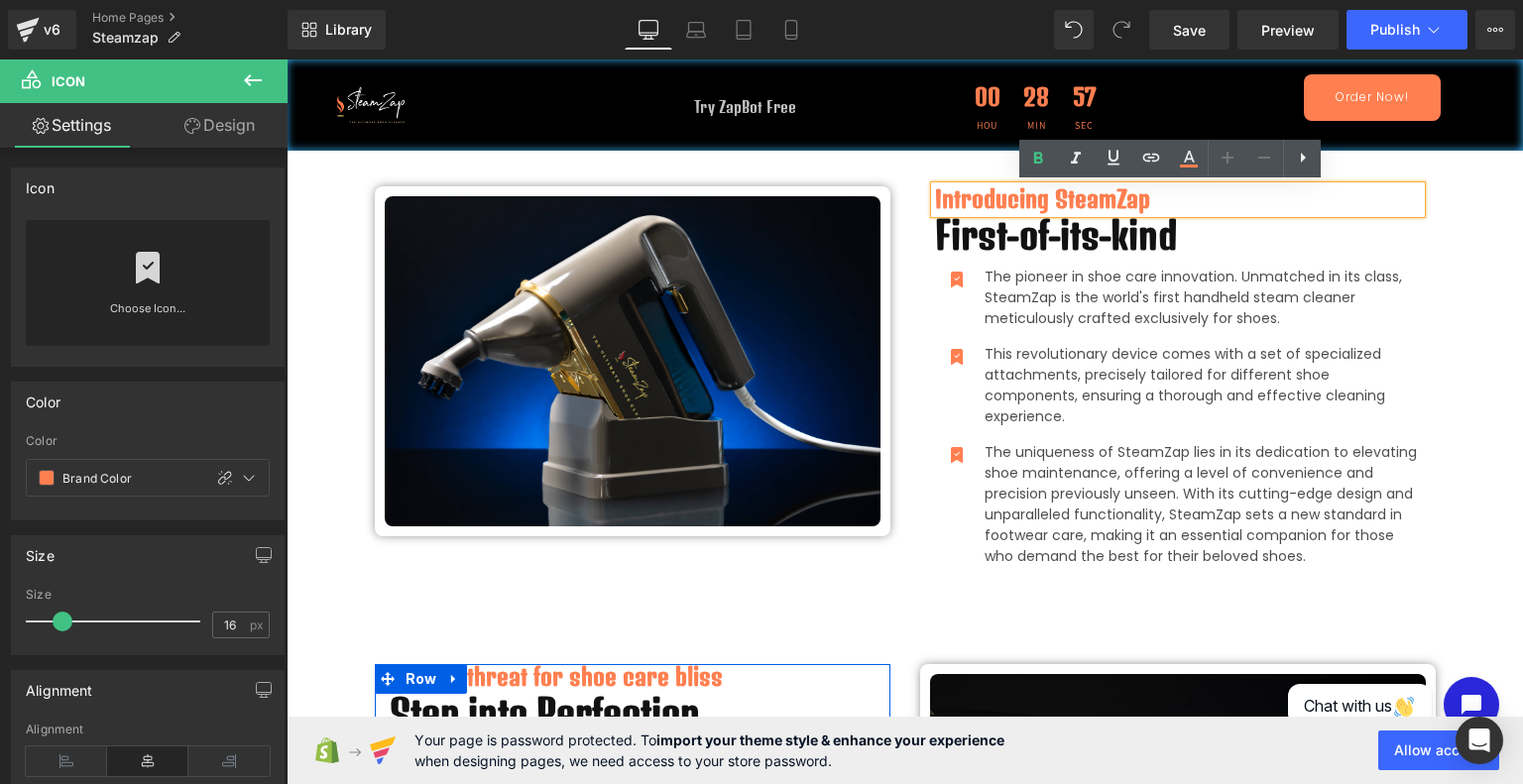 click at bounding box center (287, 59) 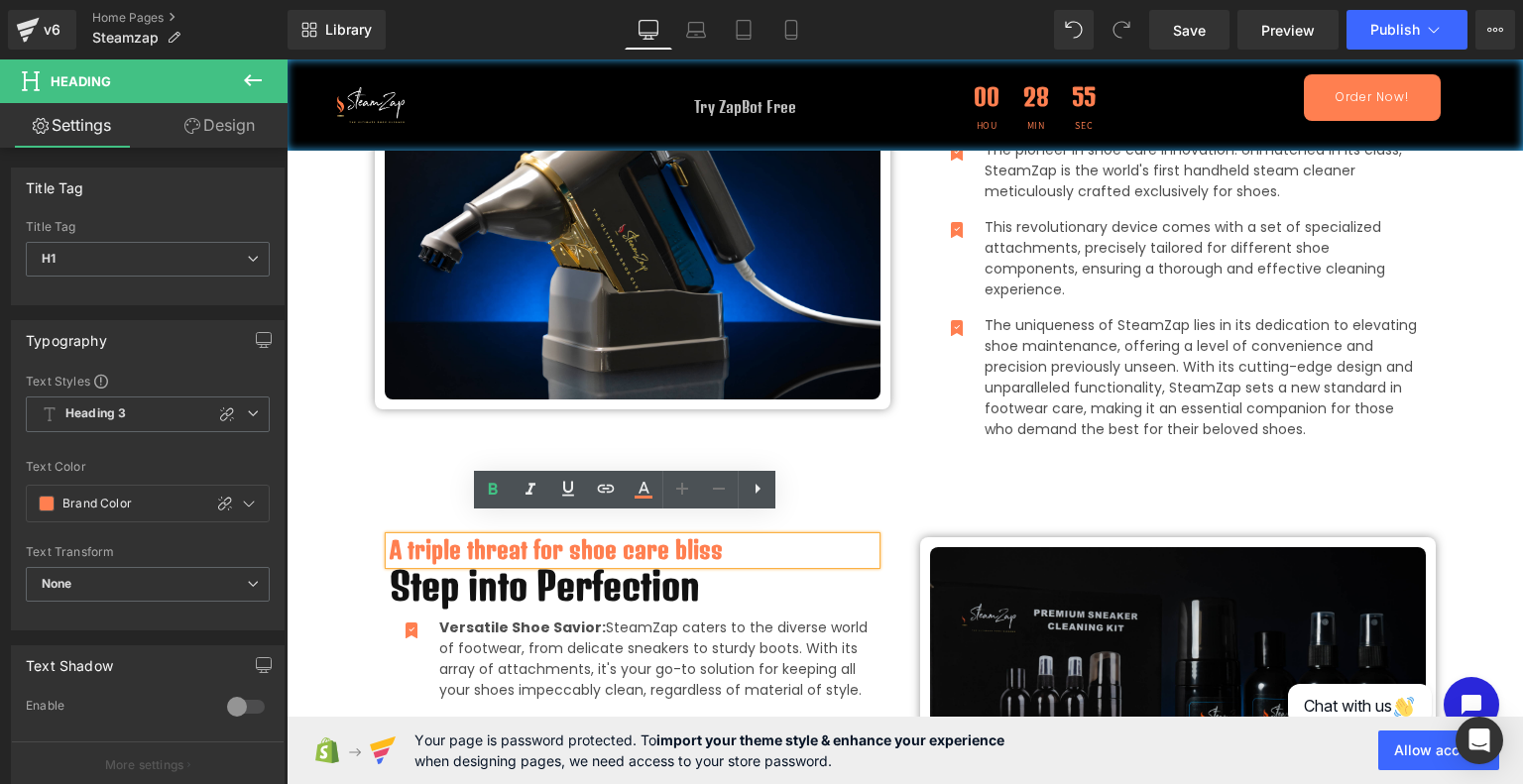 scroll, scrollTop: 694, scrollLeft: 0, axis: vertical 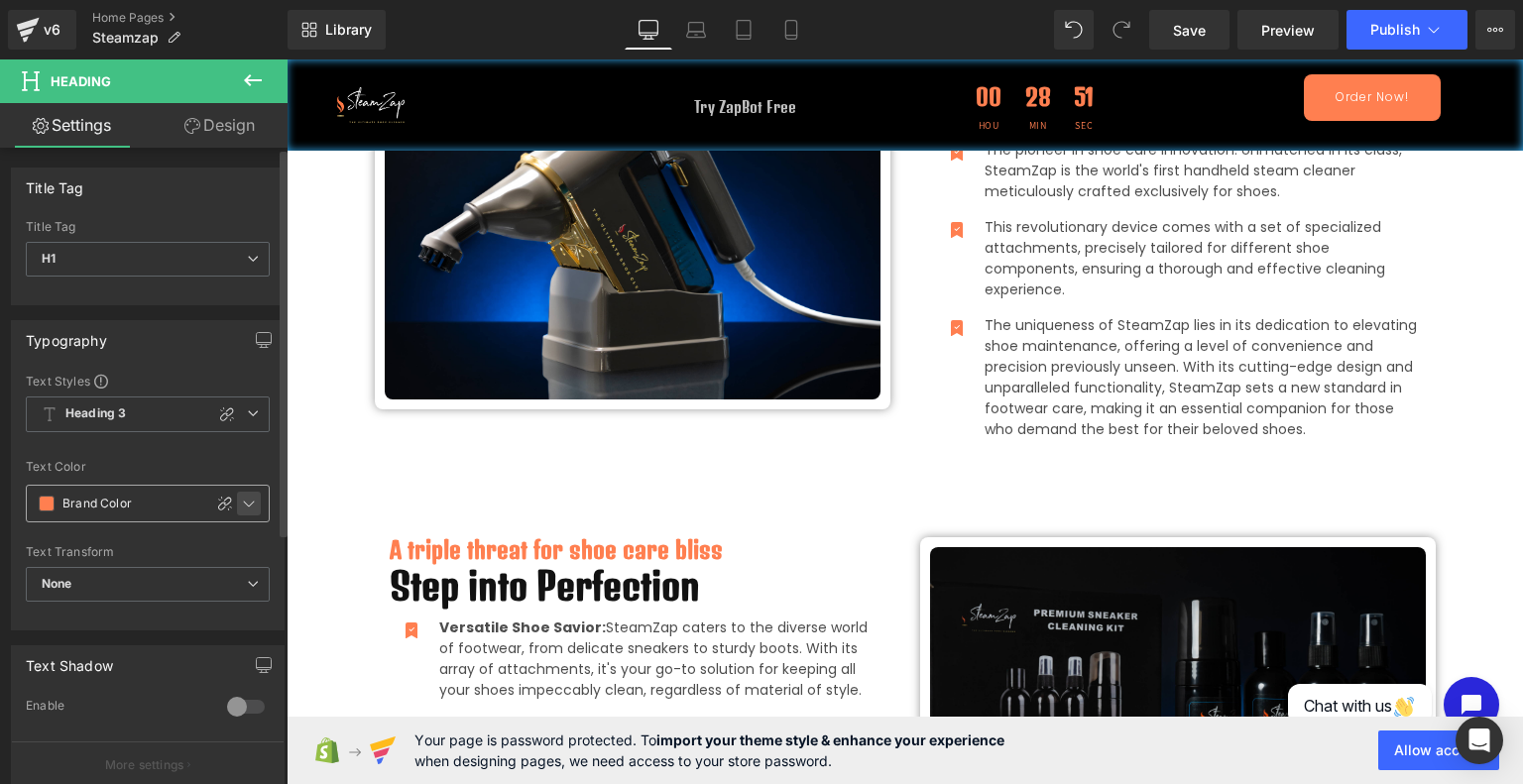 click 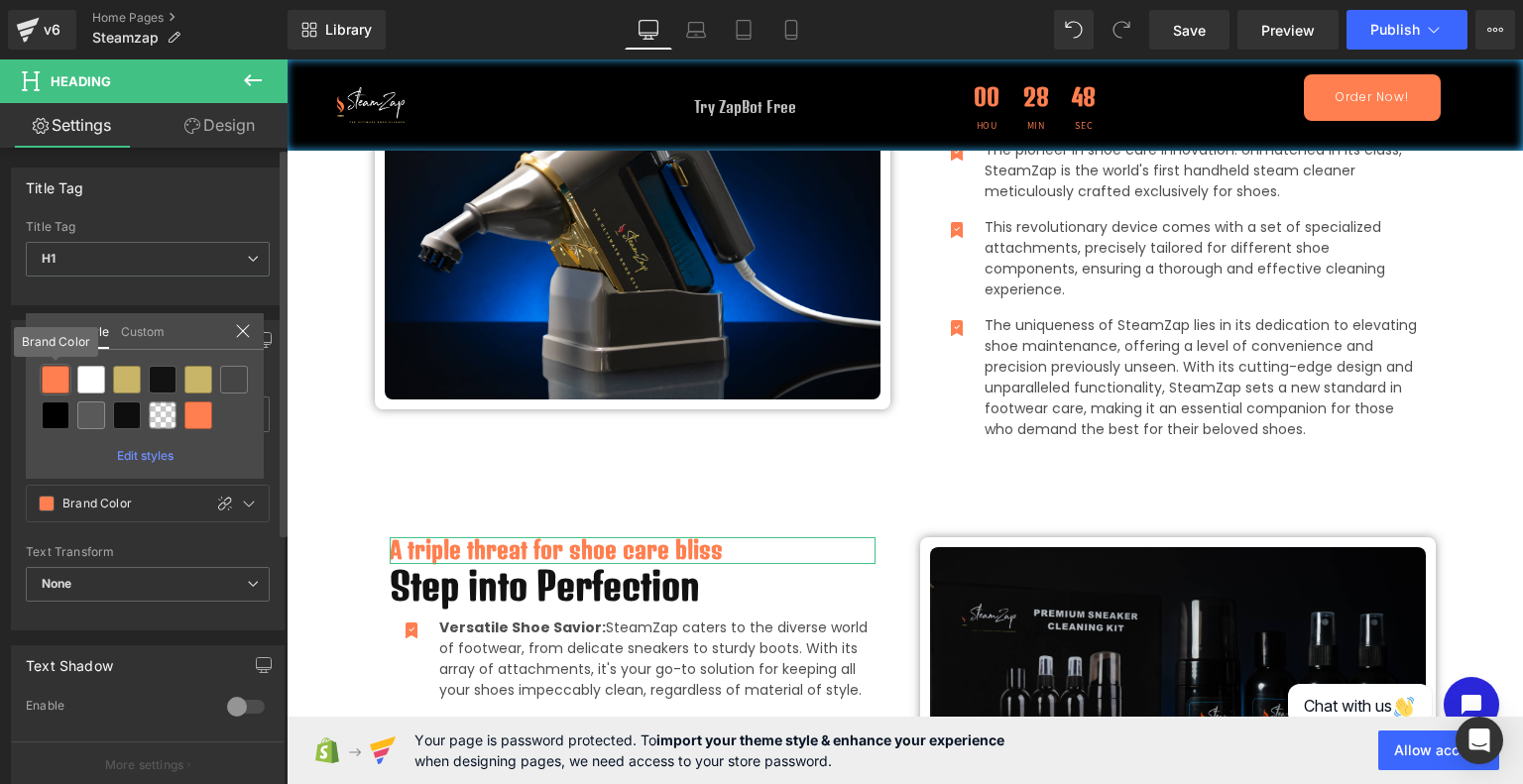 click at bounding box center [56, 380] 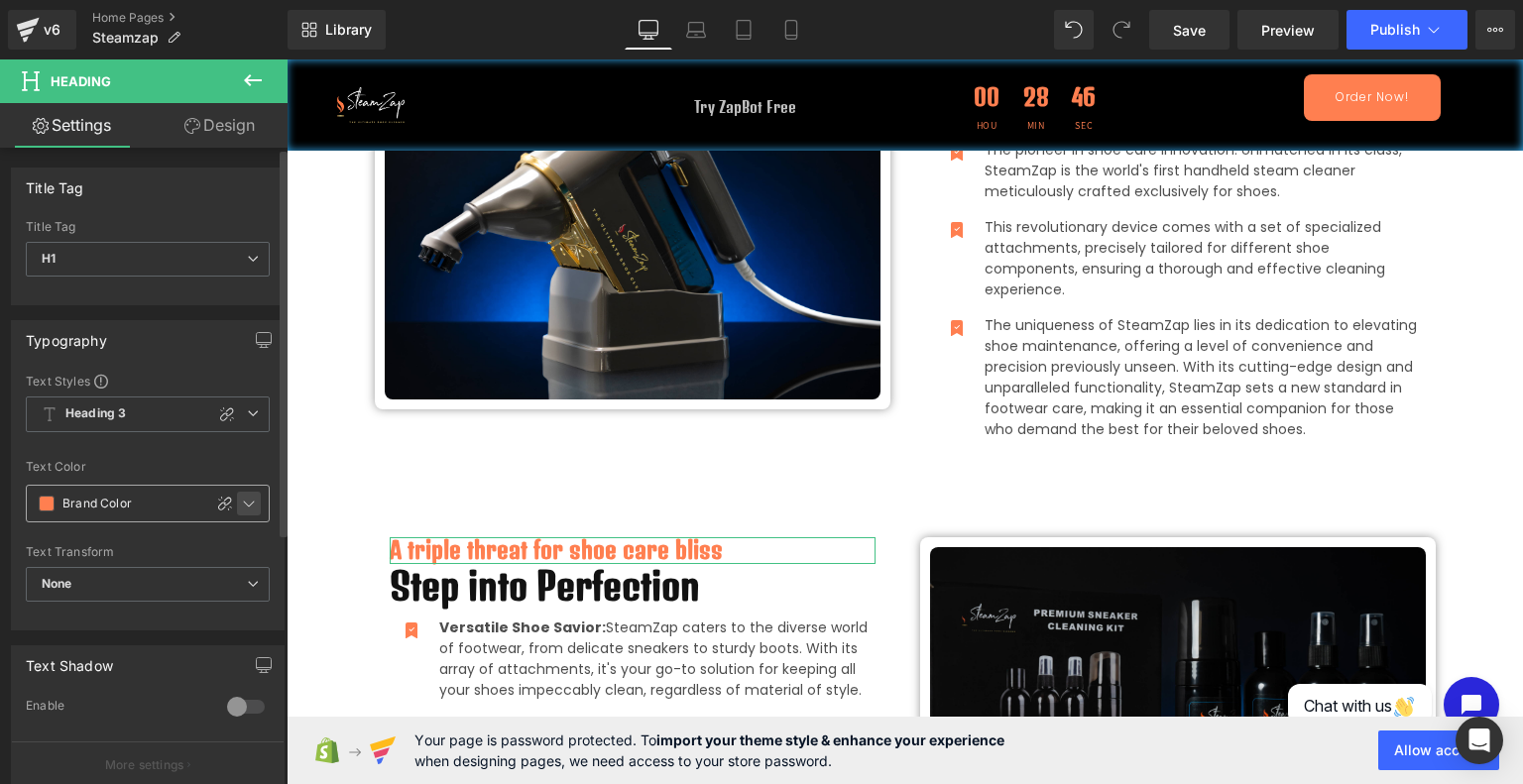 click 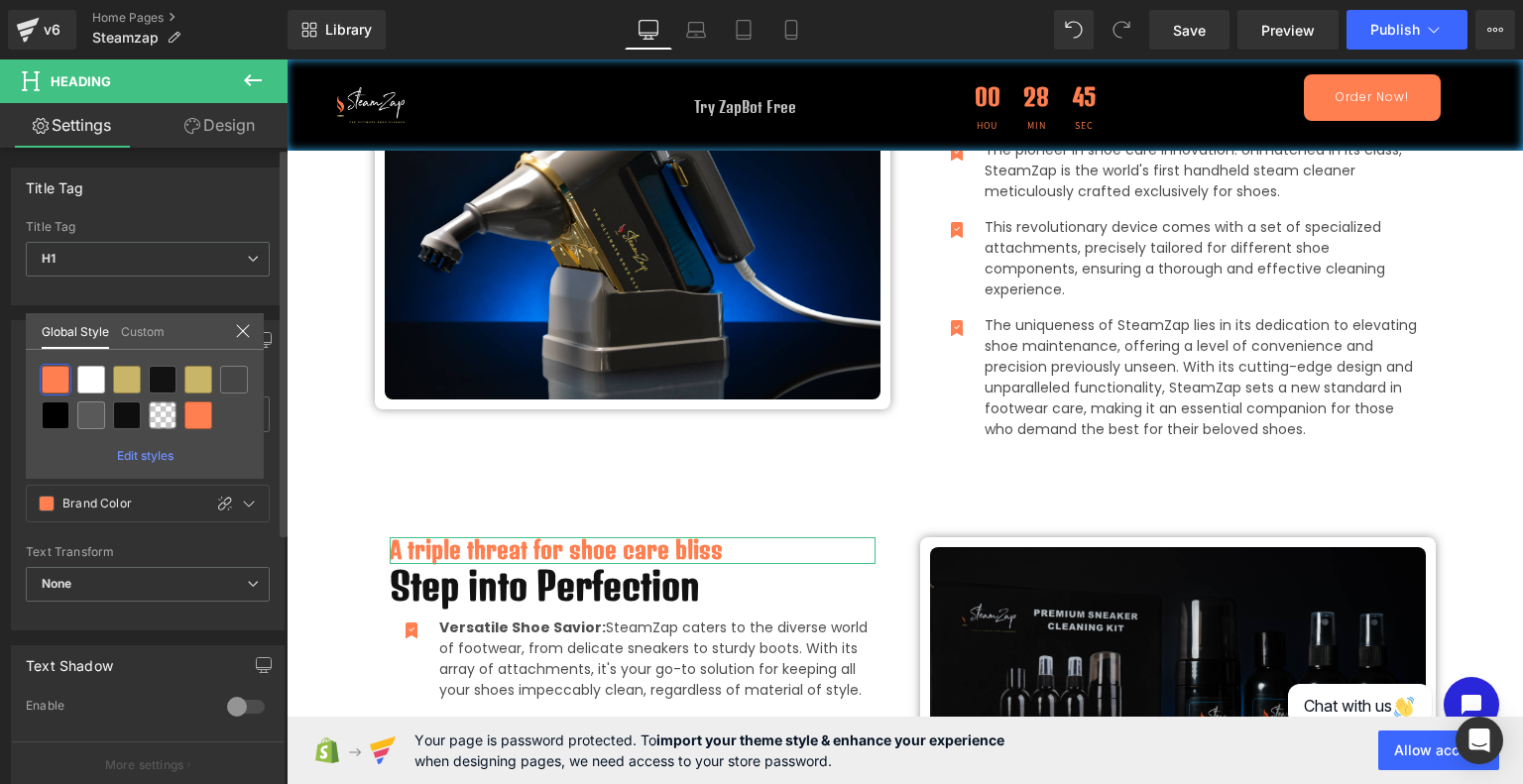 click on "Edit styles" at bounding box center [145, 455] 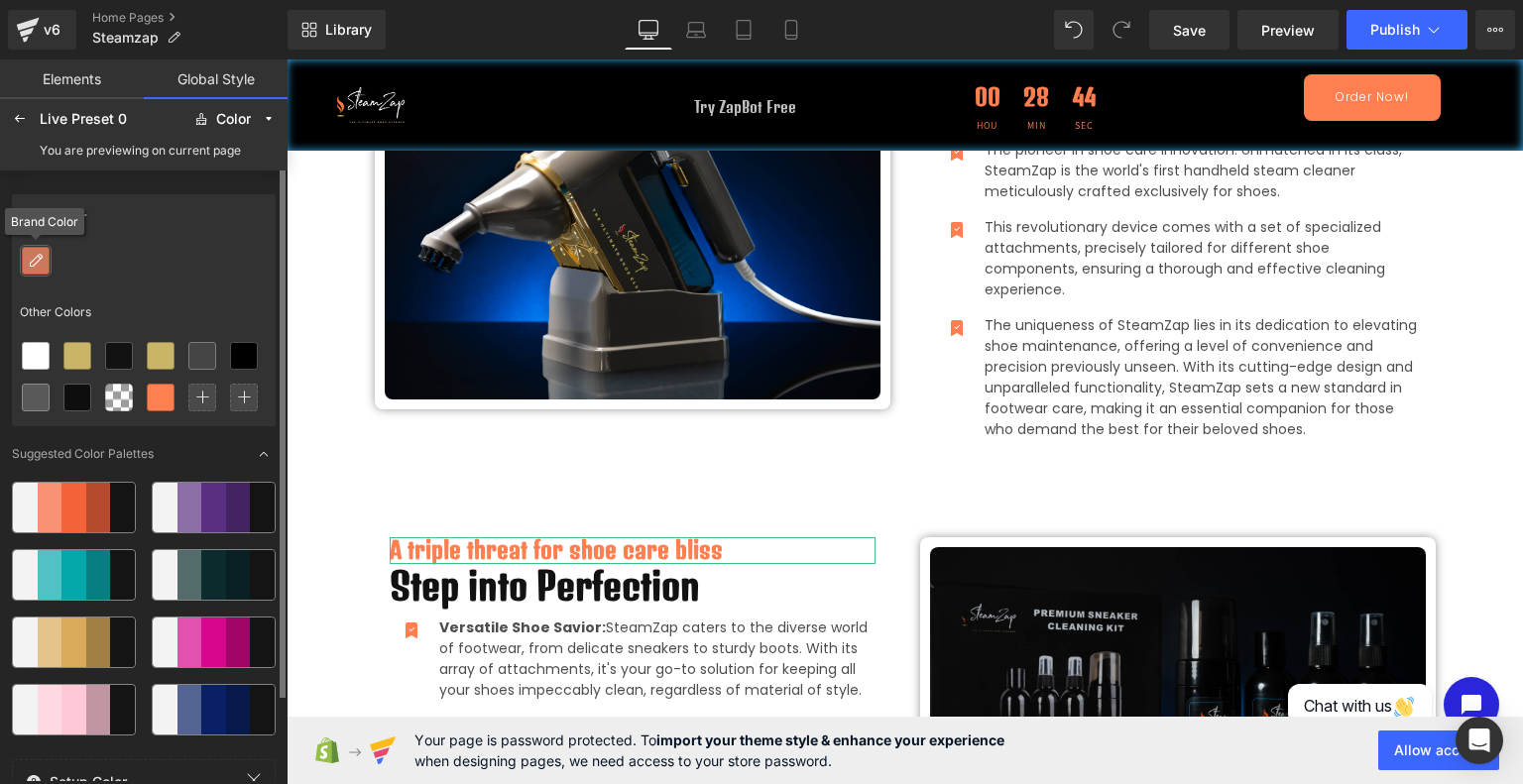 click at bounding box center [36, 261] 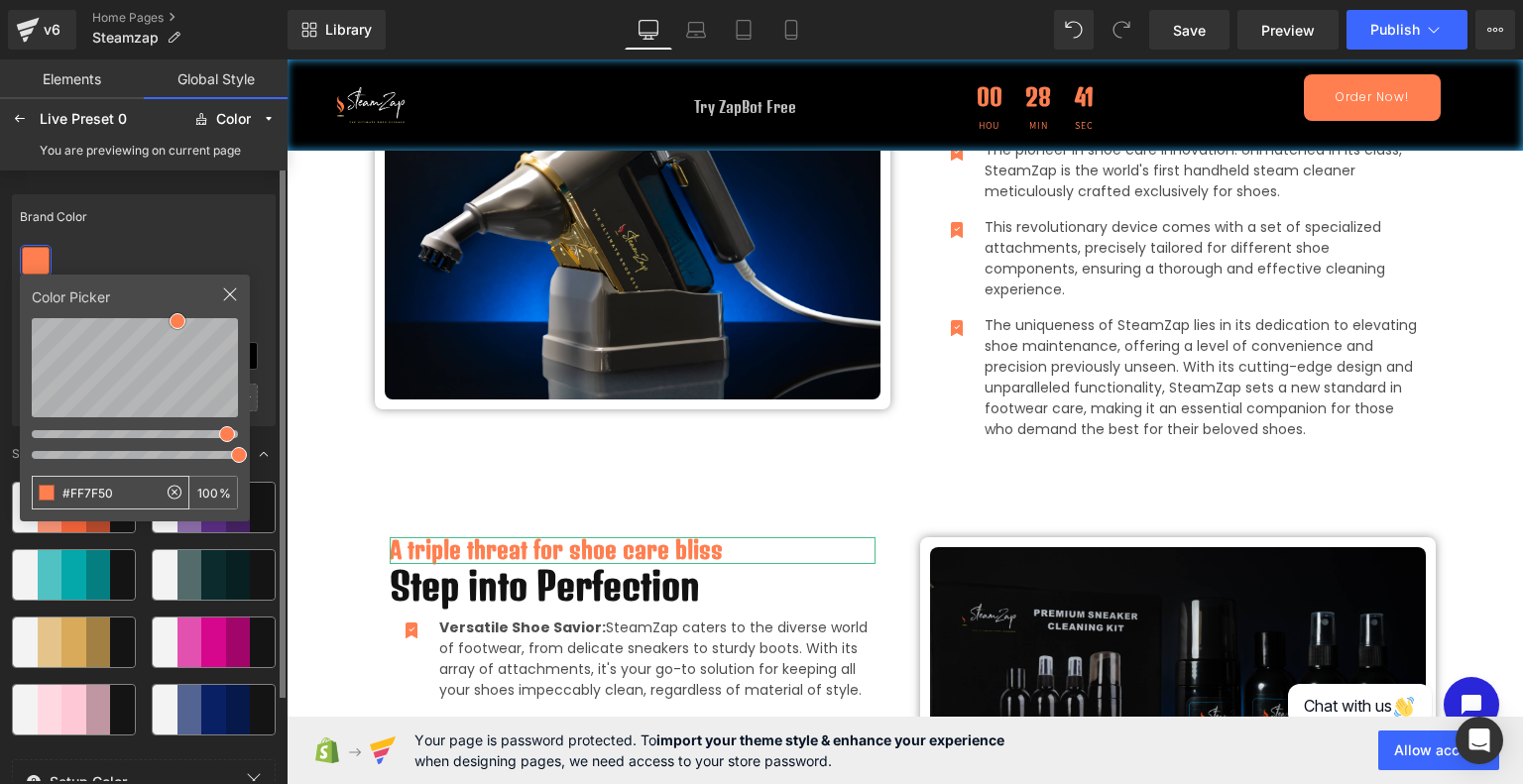 drag, startPoint x: 117, startPoint y: 494, endPoint x: 57, endPoint y: 493, distance: 60.008333 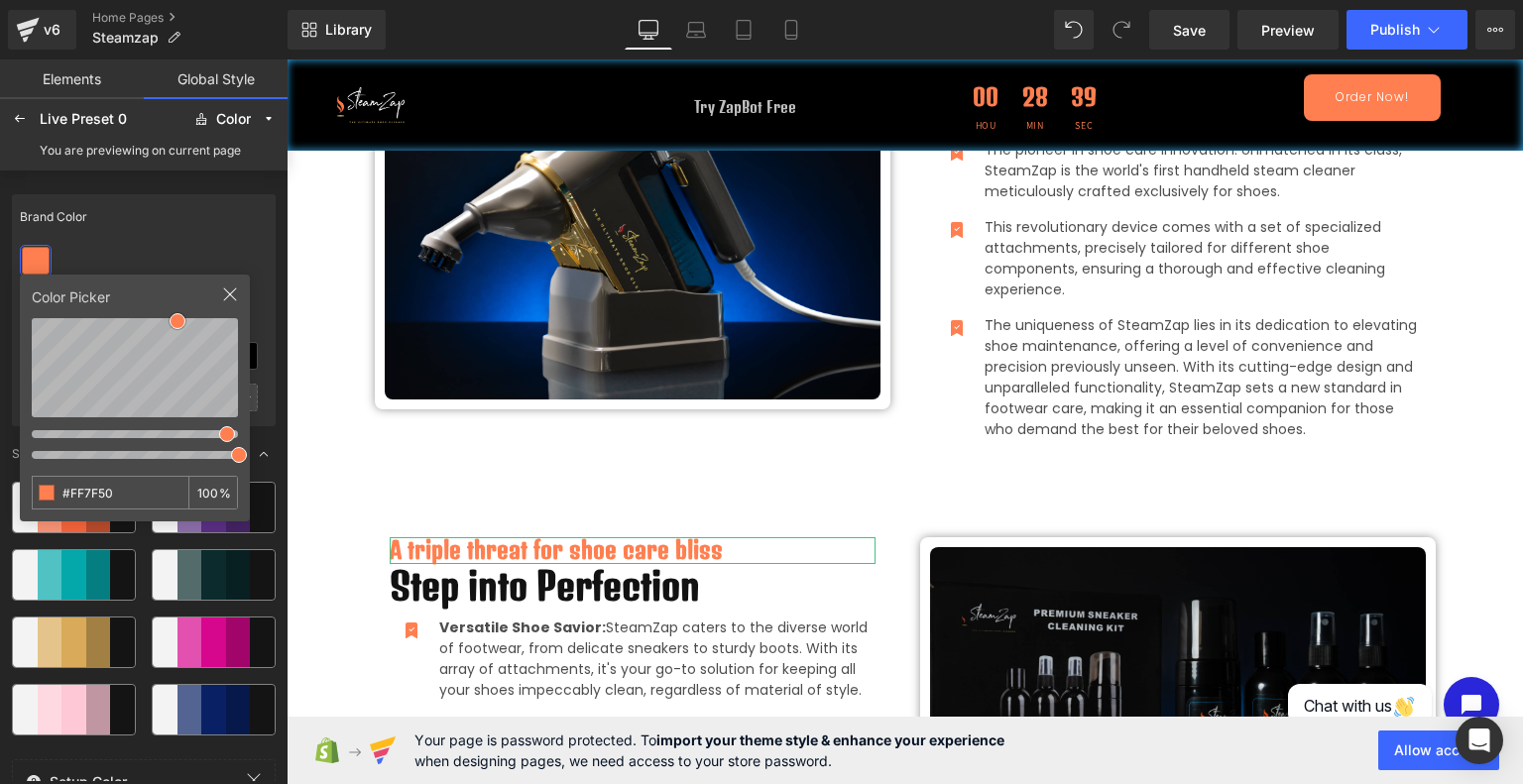 click on "Image         Row         Introducing SteamZap Heading         First-of-its-kind Heading
Icon
The pioneer in shoe care innovation. Unmatched in its class, SteamZap is the world's first handheld steam cleaner meticulously crafted exclusively for shoes.
Text Block
Icon
This revolutionary device comes with a set of specialized attachments, precisely tailored for different shoe components, ensuring a thorough and effective cleaning experience.
Text Block" at bounding box center [904, 509] 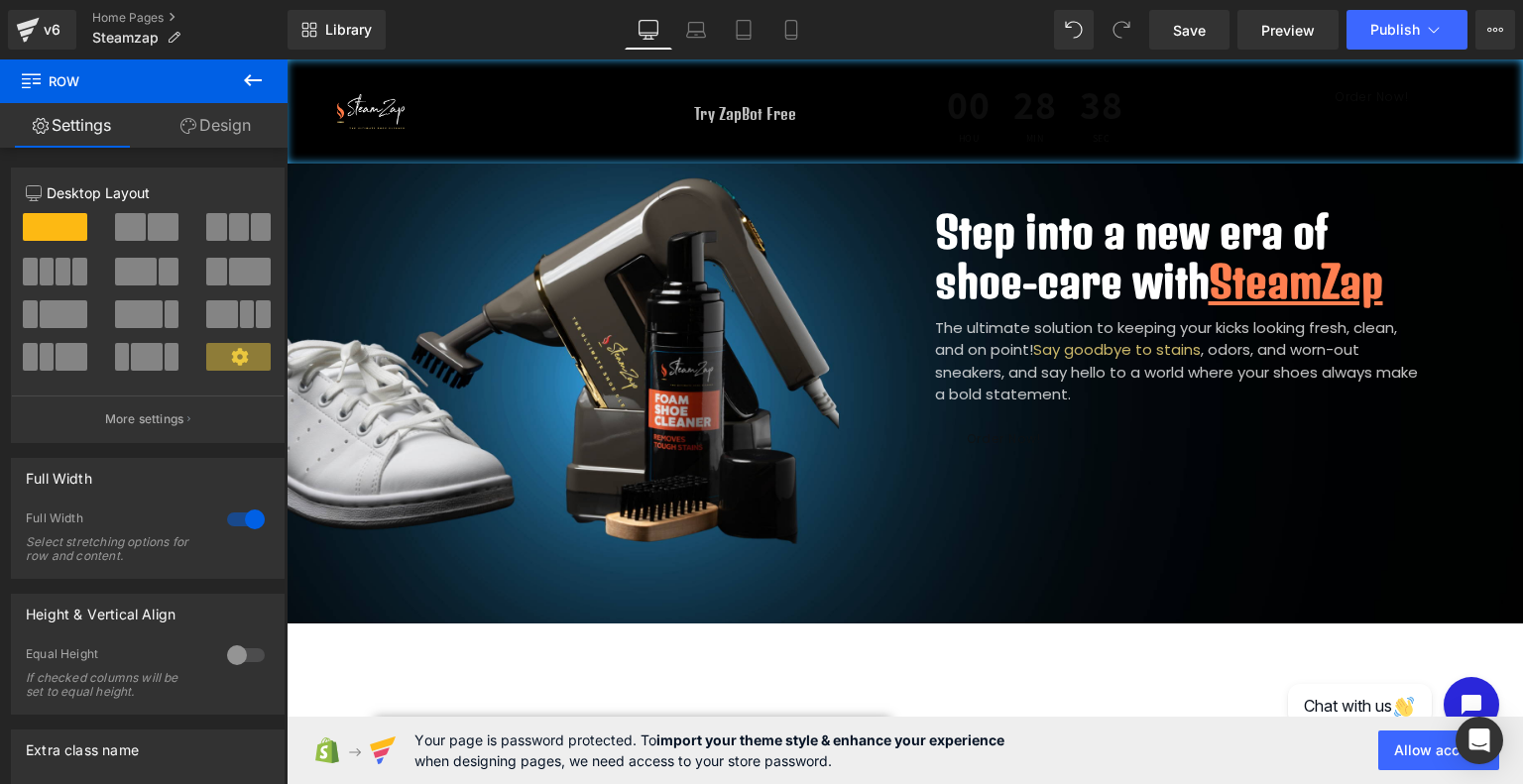 scroll, scrollTop: 0, scrollLeft: 0, axis: both 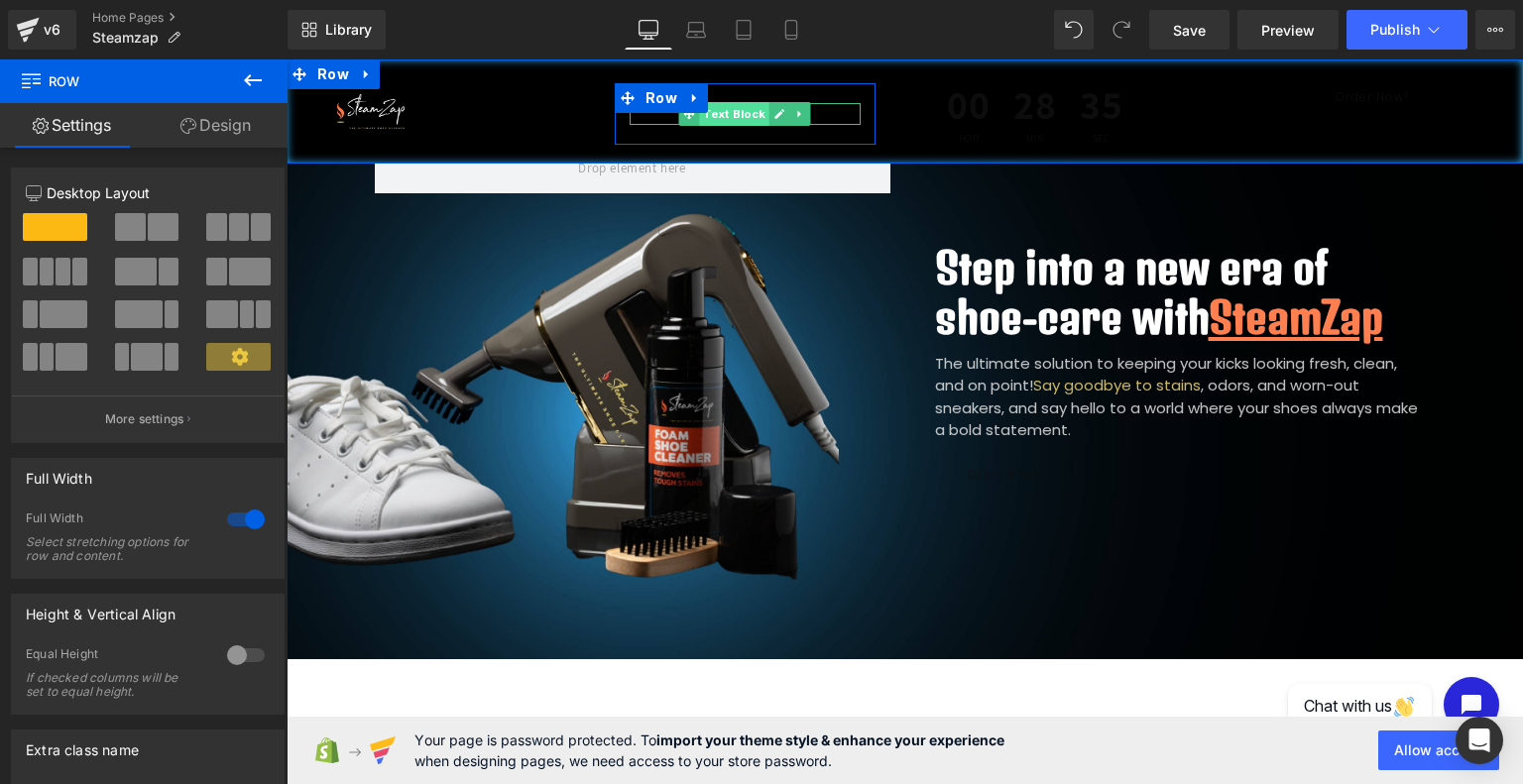 click on "Text Block" at bounding box center (735, 114) 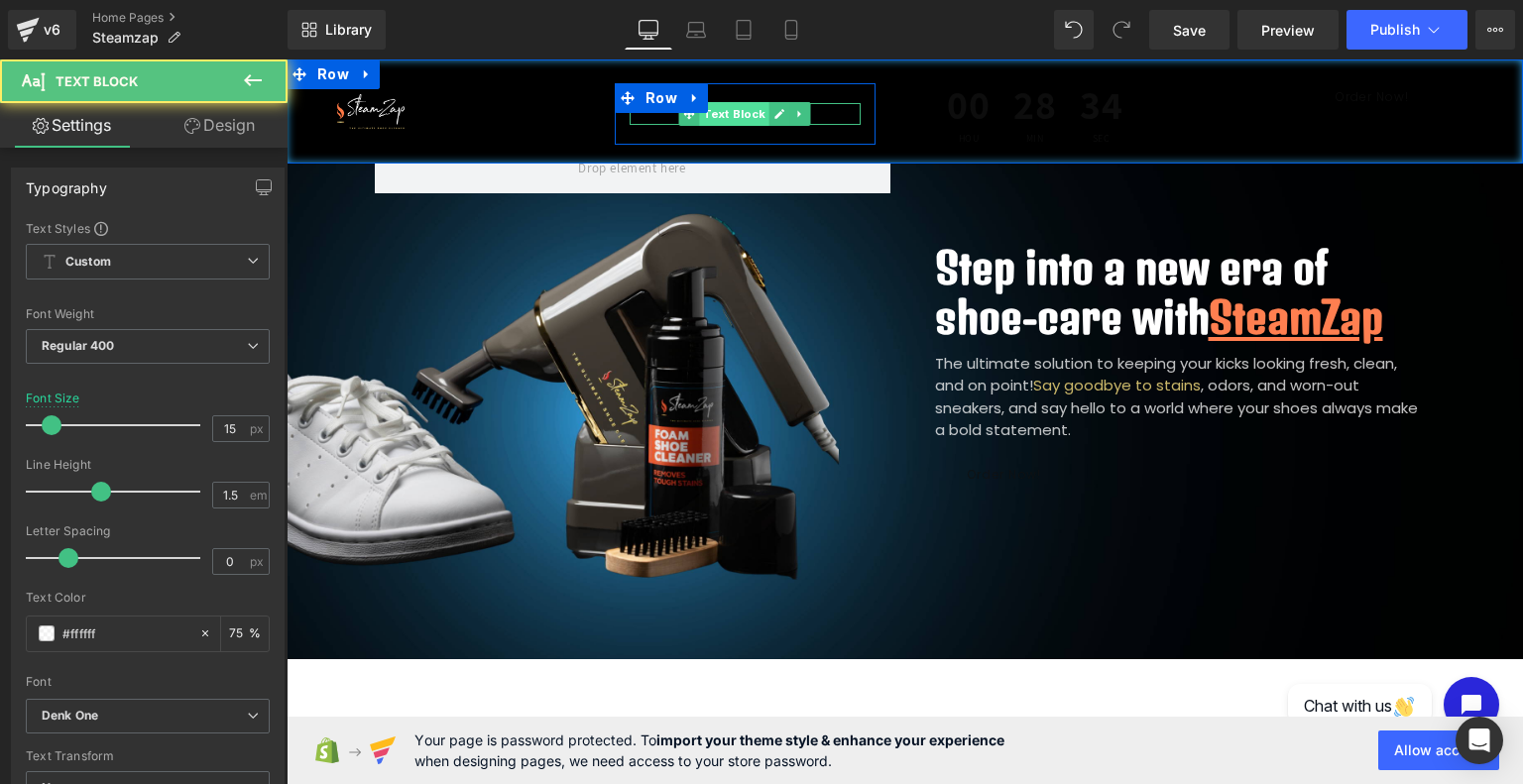 click on "Text Block" at bounding box center [735, 114] 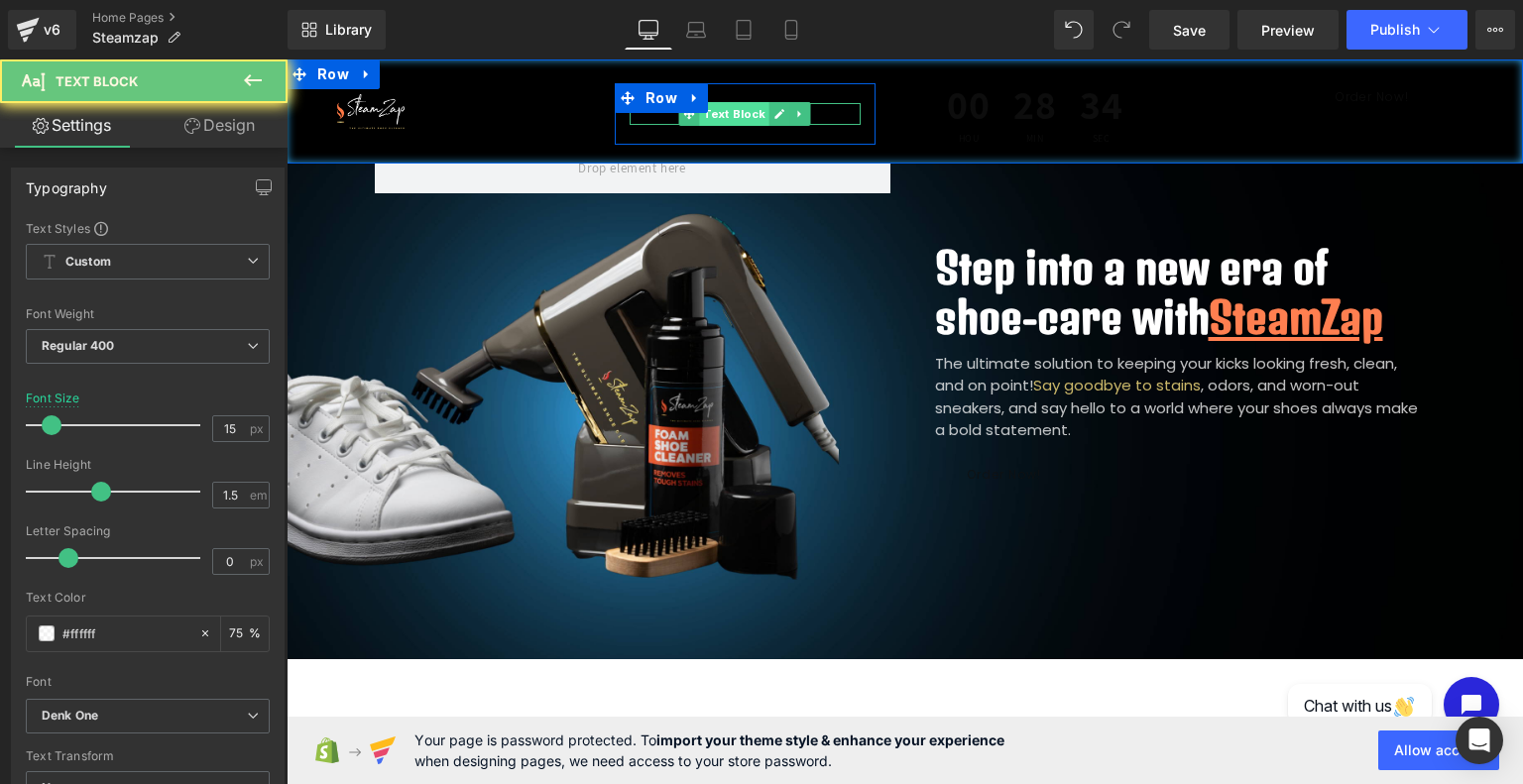 click on "Text Block" at bounding box center (735, 114) 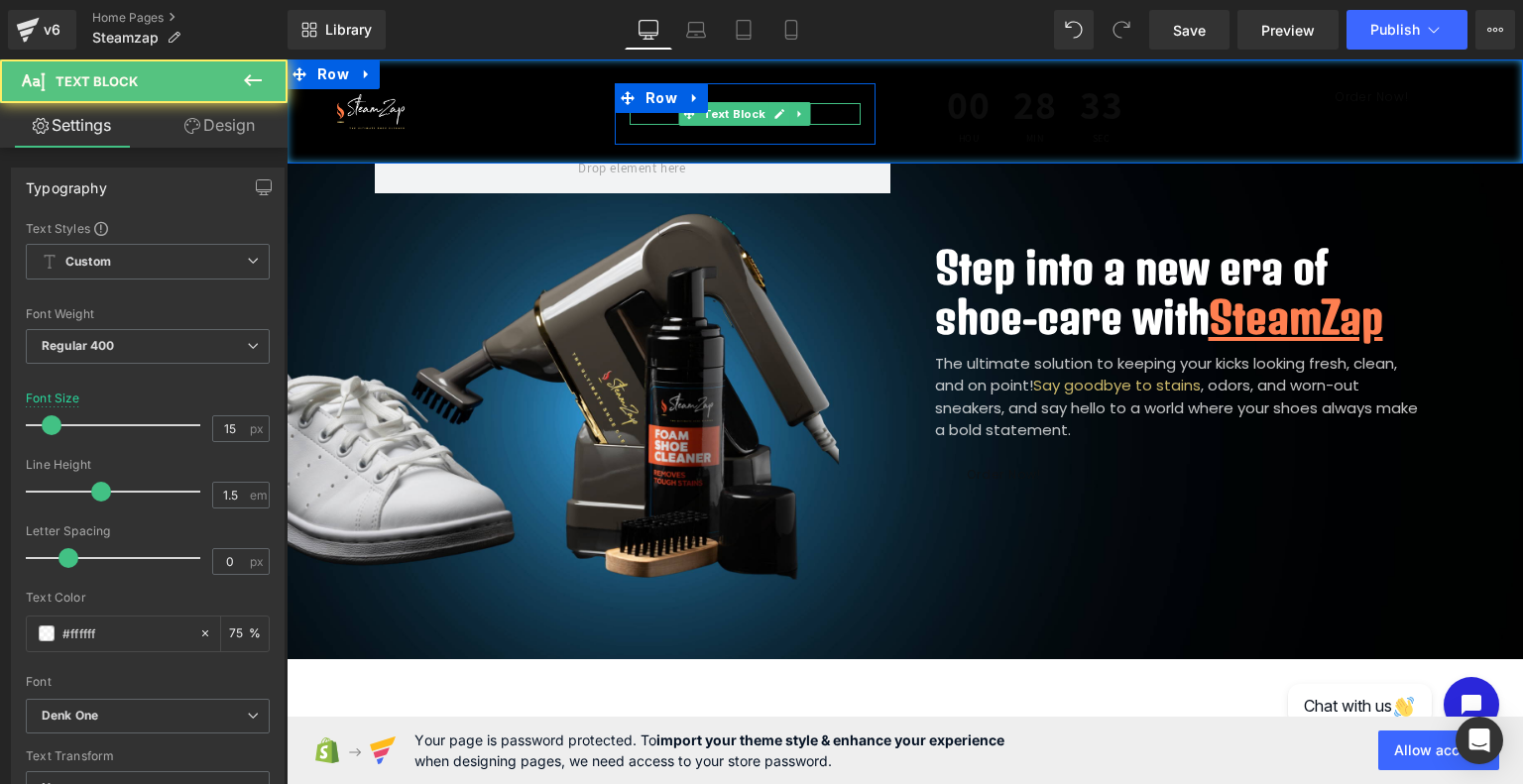 click on "Try ZapBot Free" at bounding box center (745, 114) 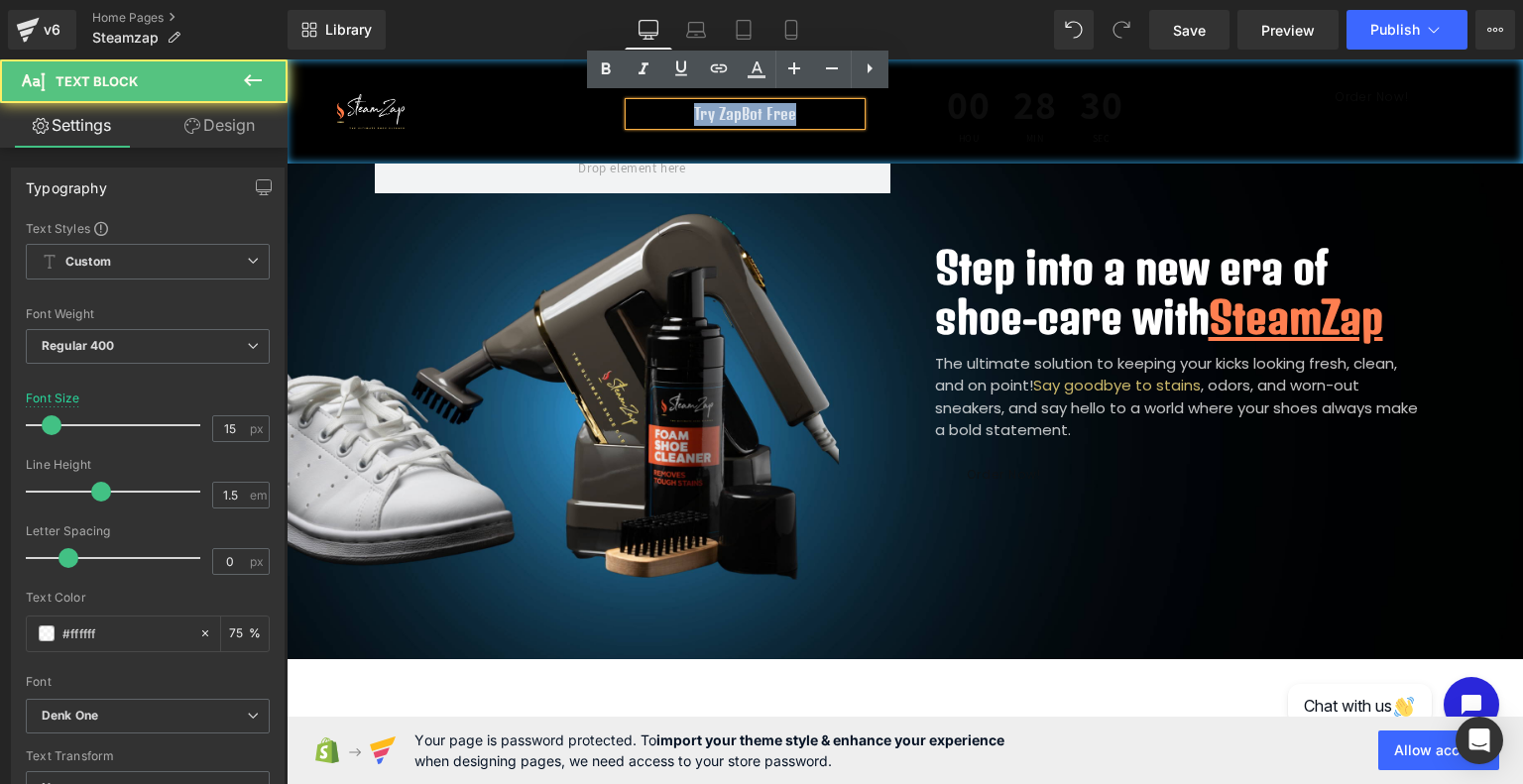 drag, startPoint x: 811, startPoint y: 100, endPoint x: 682, endPoint y: 107, distance: 129.18978 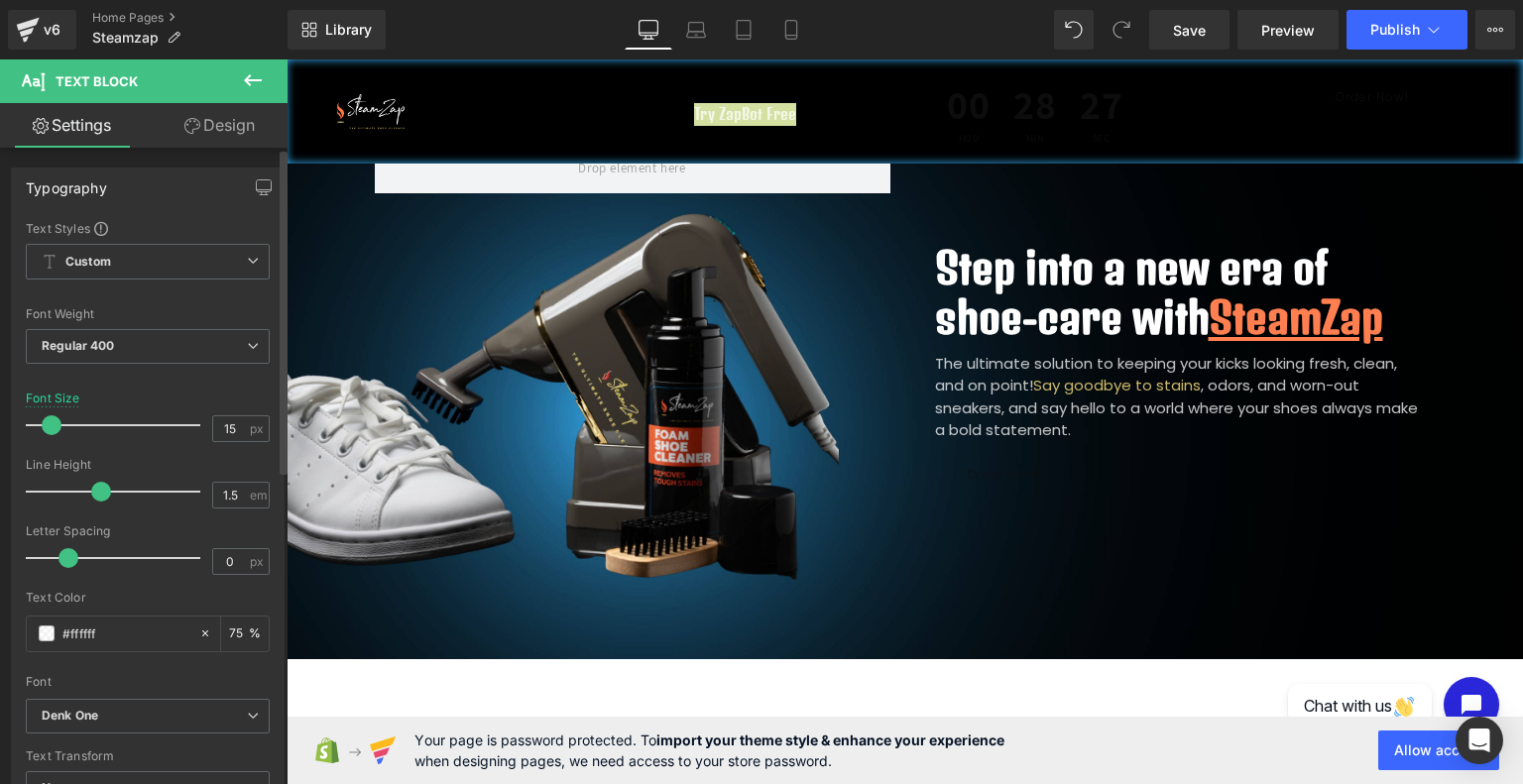 drag, startPoint x: 130, startPoint y: 629, endPoint x: 22, endPoint y: 625, distance: 108.07405 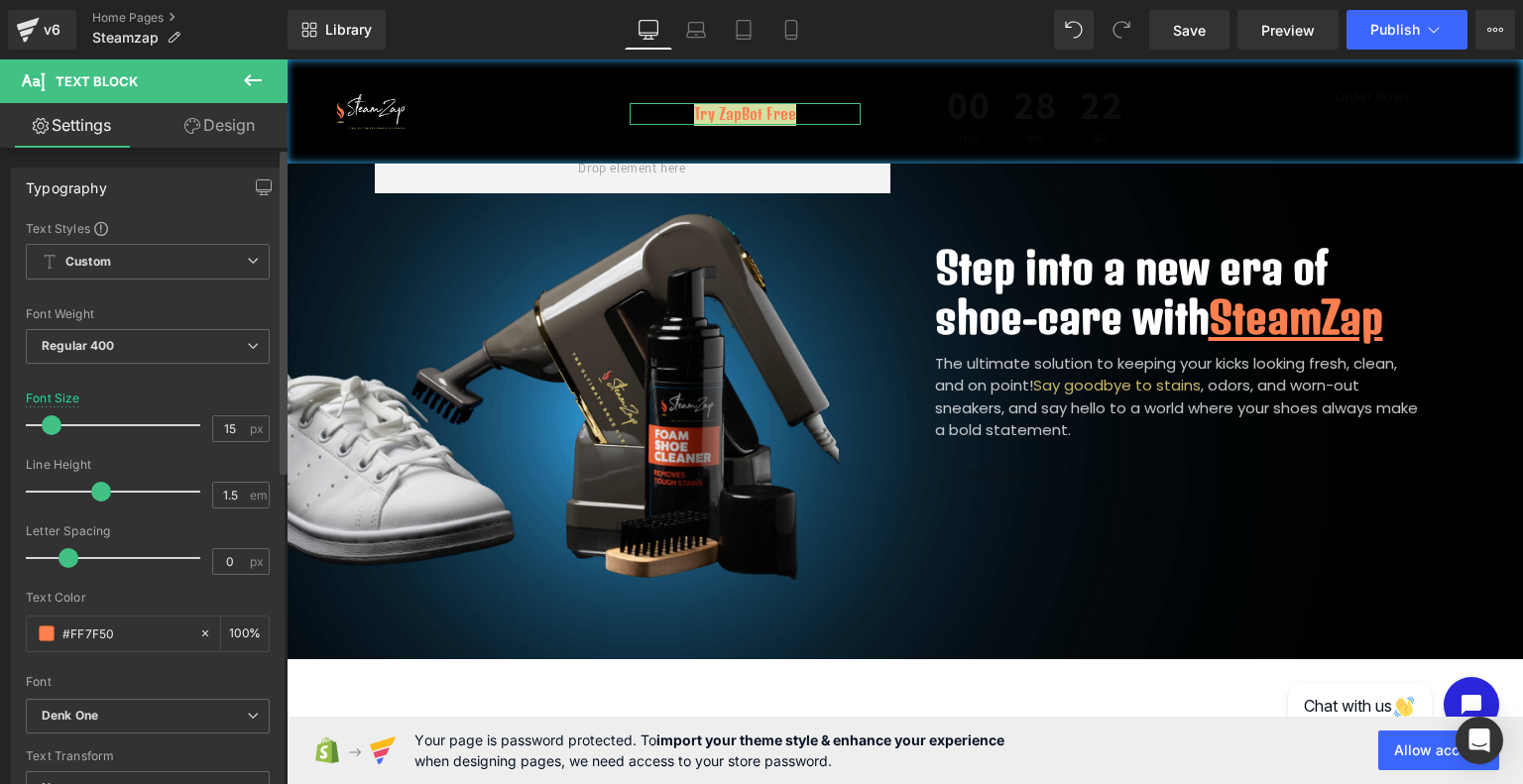 type on "#FF7F50" 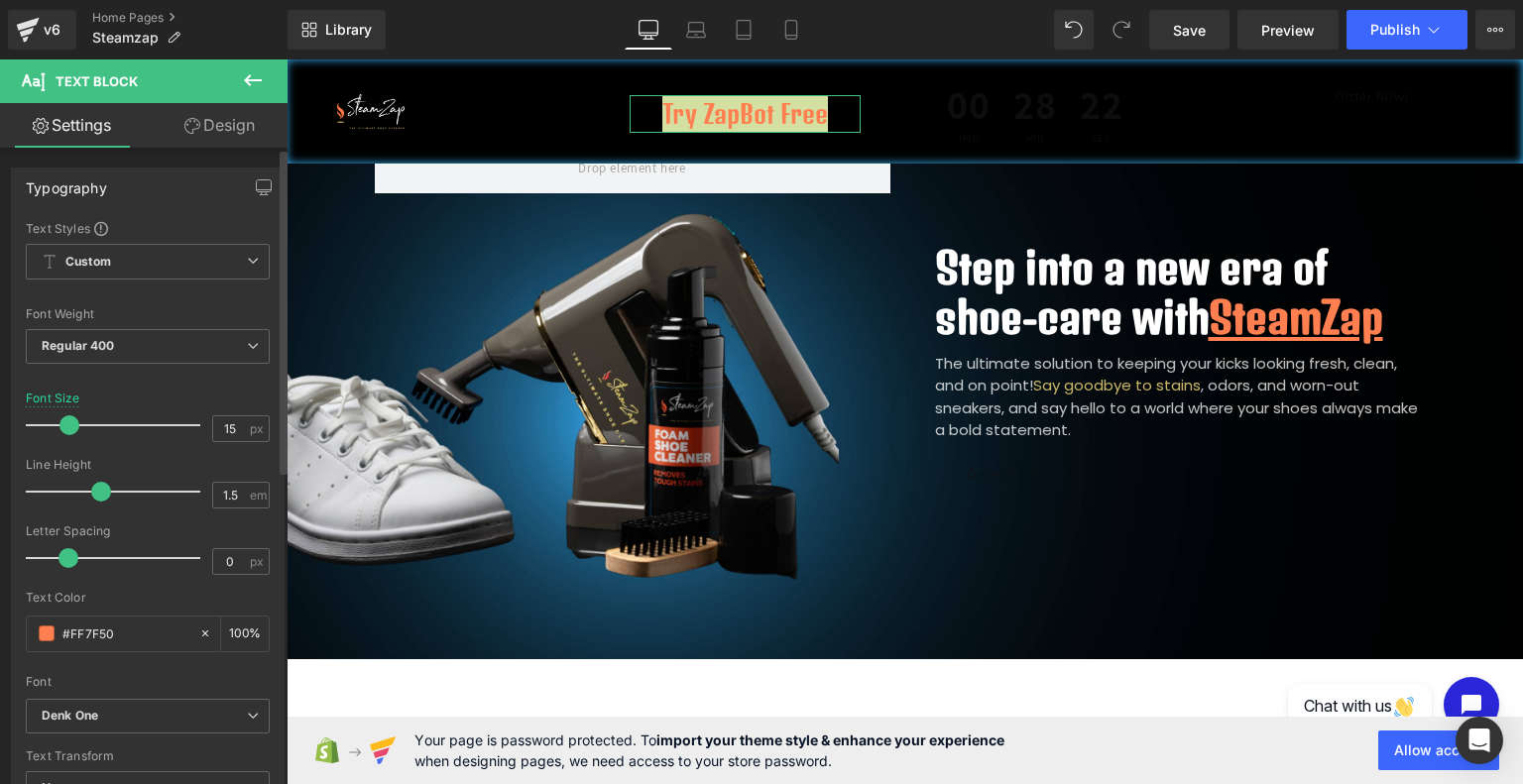 click at bounding box center [118, 425] 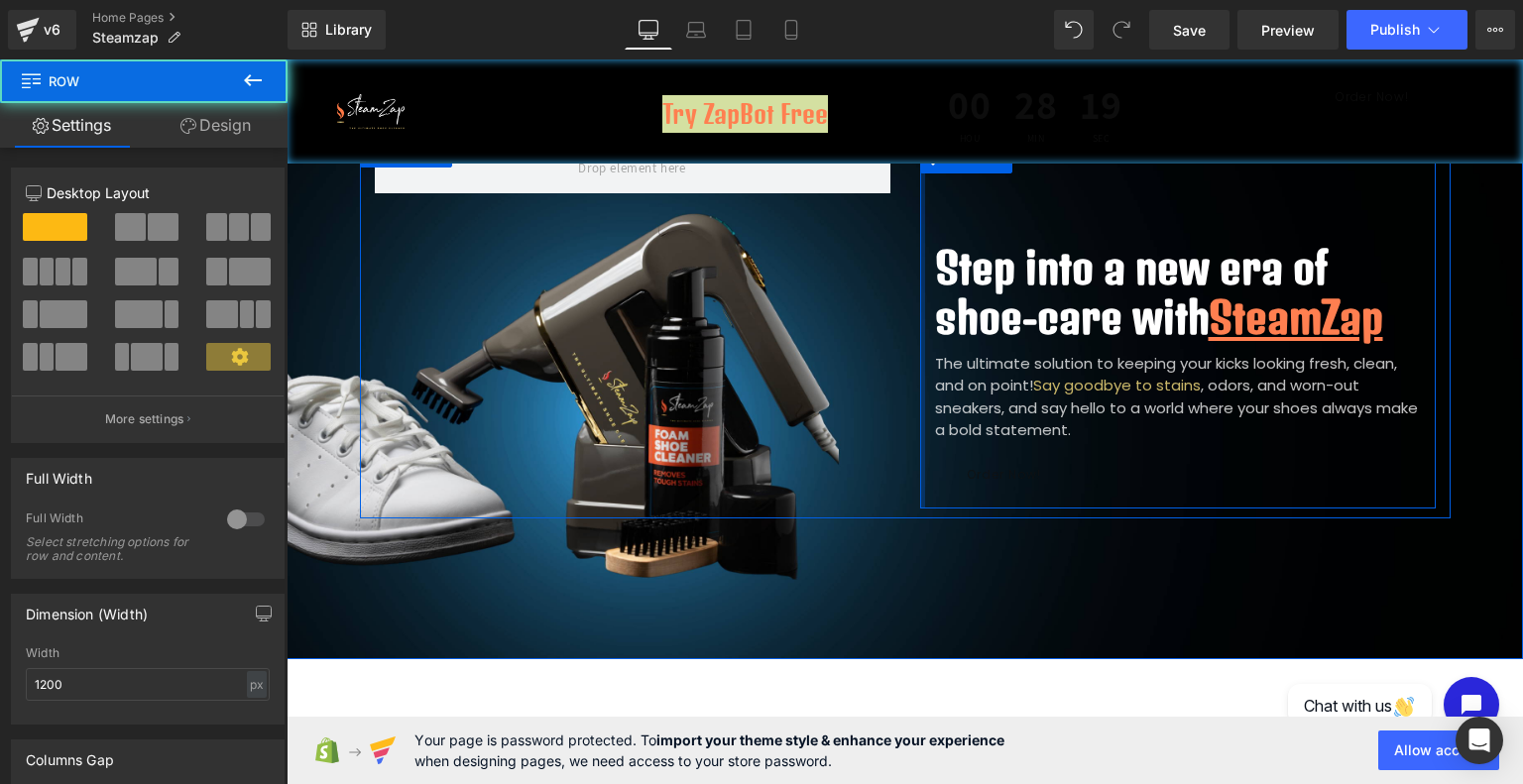 click at bounding box center (922, 326) 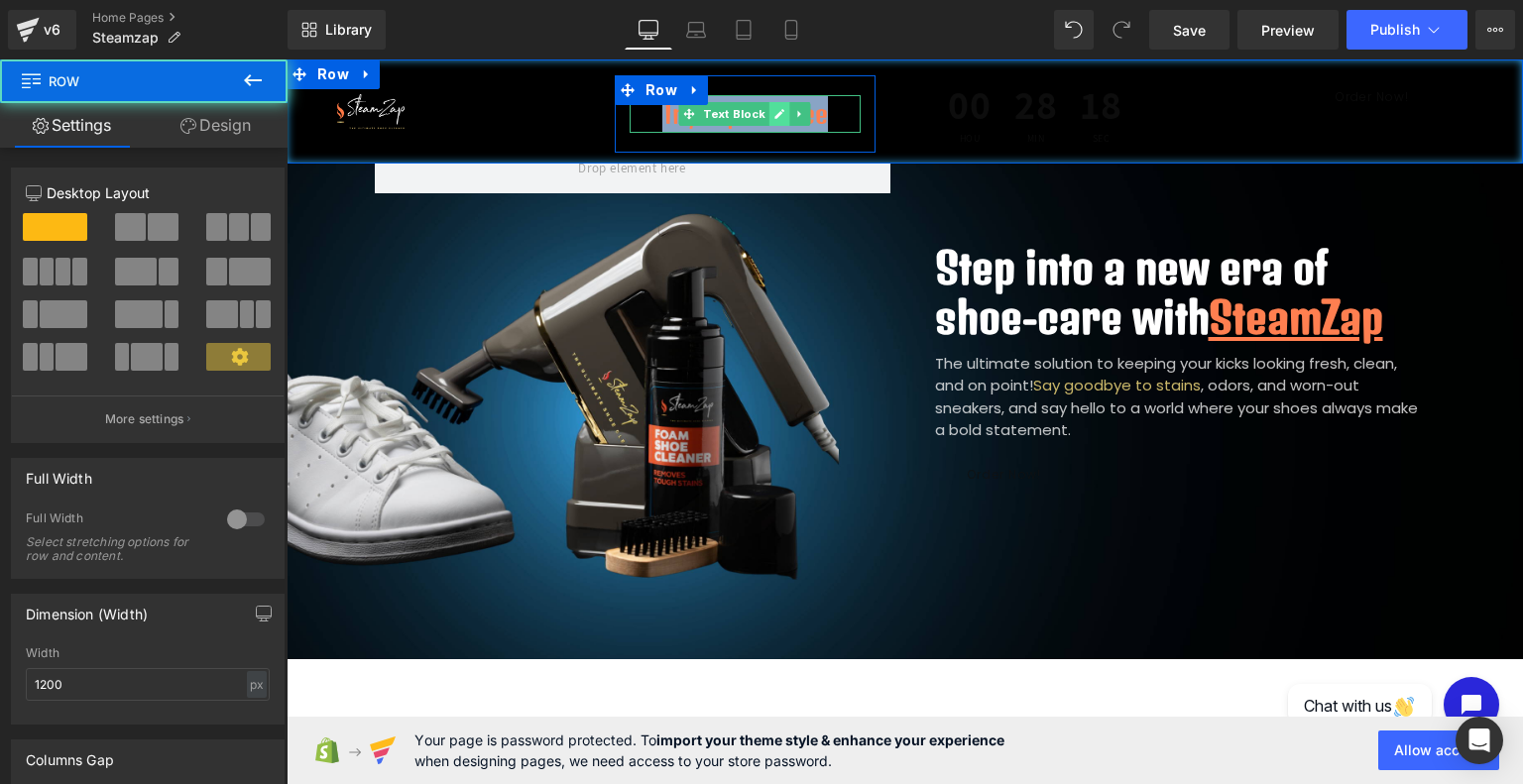 click at bounding box center [779, 114] 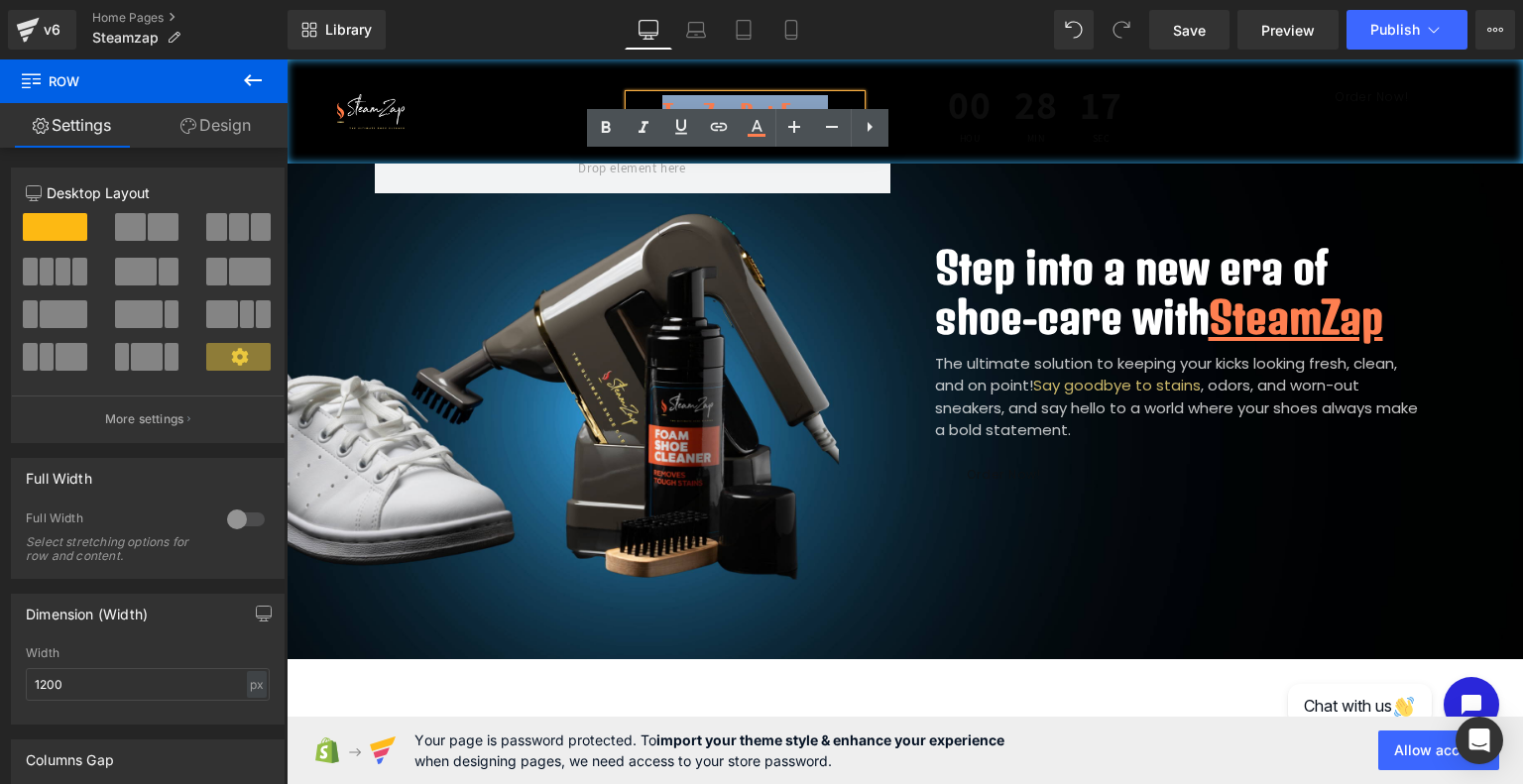 click on "Try ZapBot Free" at bounding box center [745, 114] 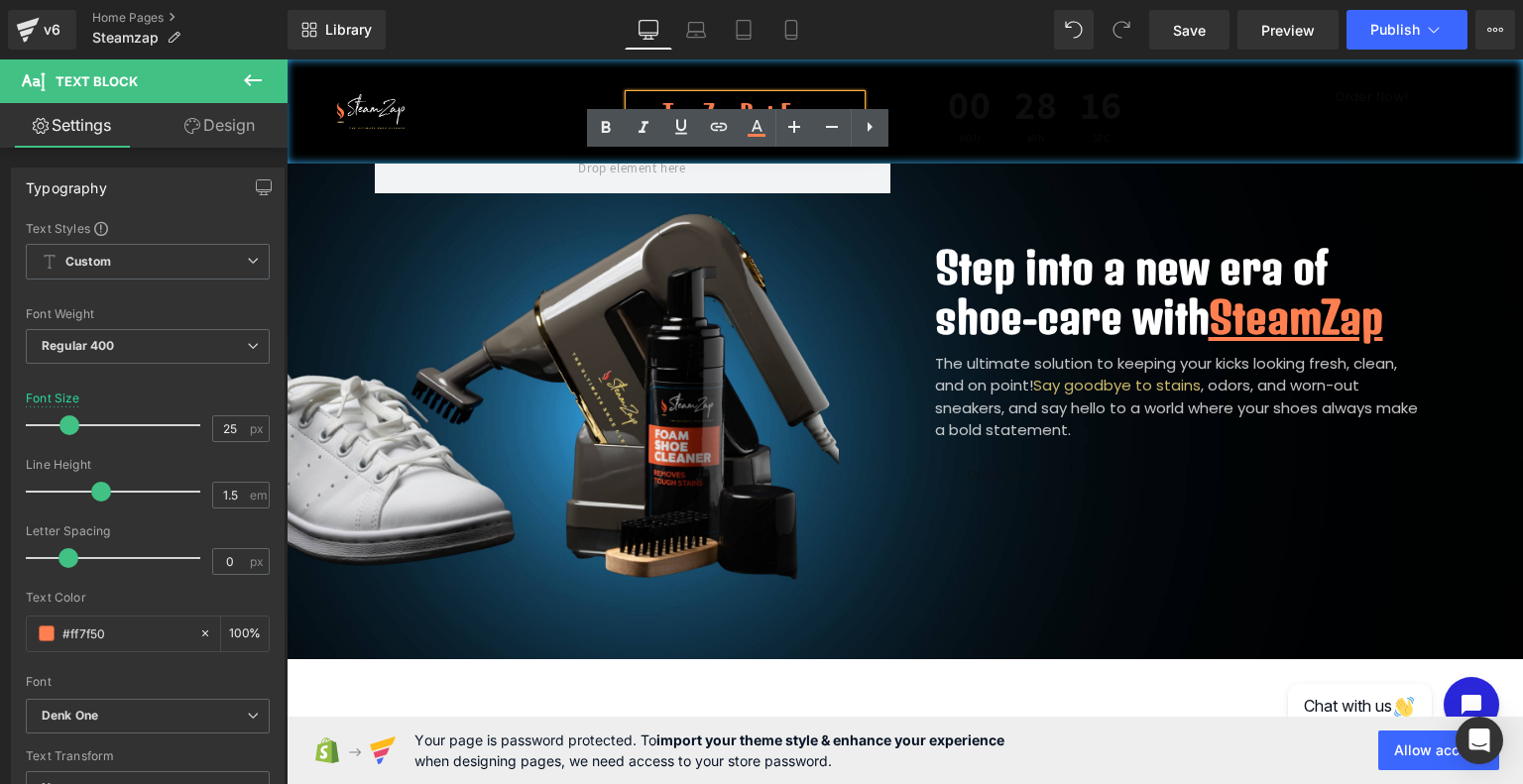 click on "Try ZapBot Free" at bounding box center (745, 114) 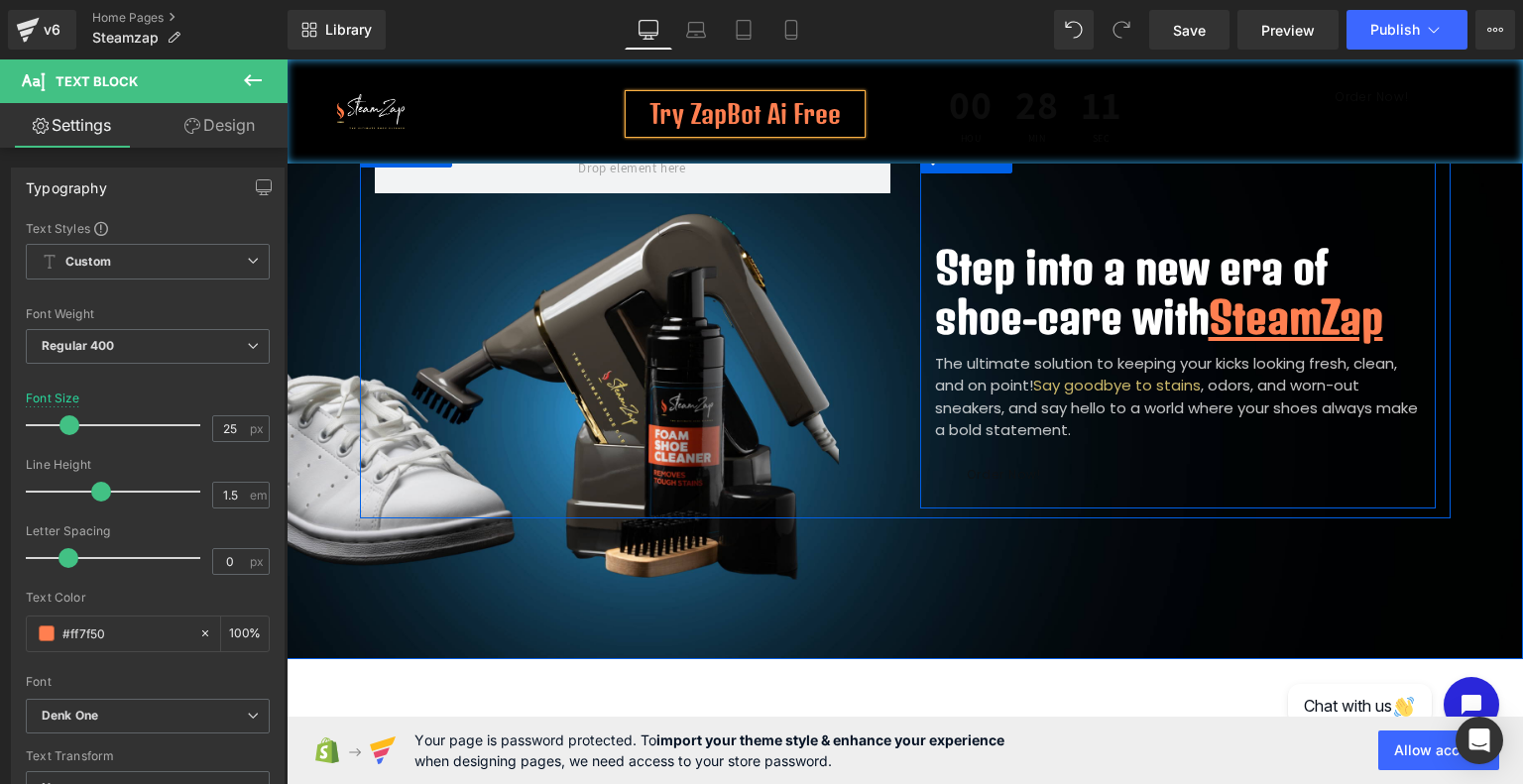 click on "Step into a new era of shoe-care with  SteamZap Heading         The ultimate solution to keeping your kicks looking fresh, clean, and on point!  Say goodbye to stains , odors, and worn-out sneakers, and say hello to a world where your shoes always make a bold statement.  Text Block         Order Now! Button         Row" at bounding box center [1178, 326] 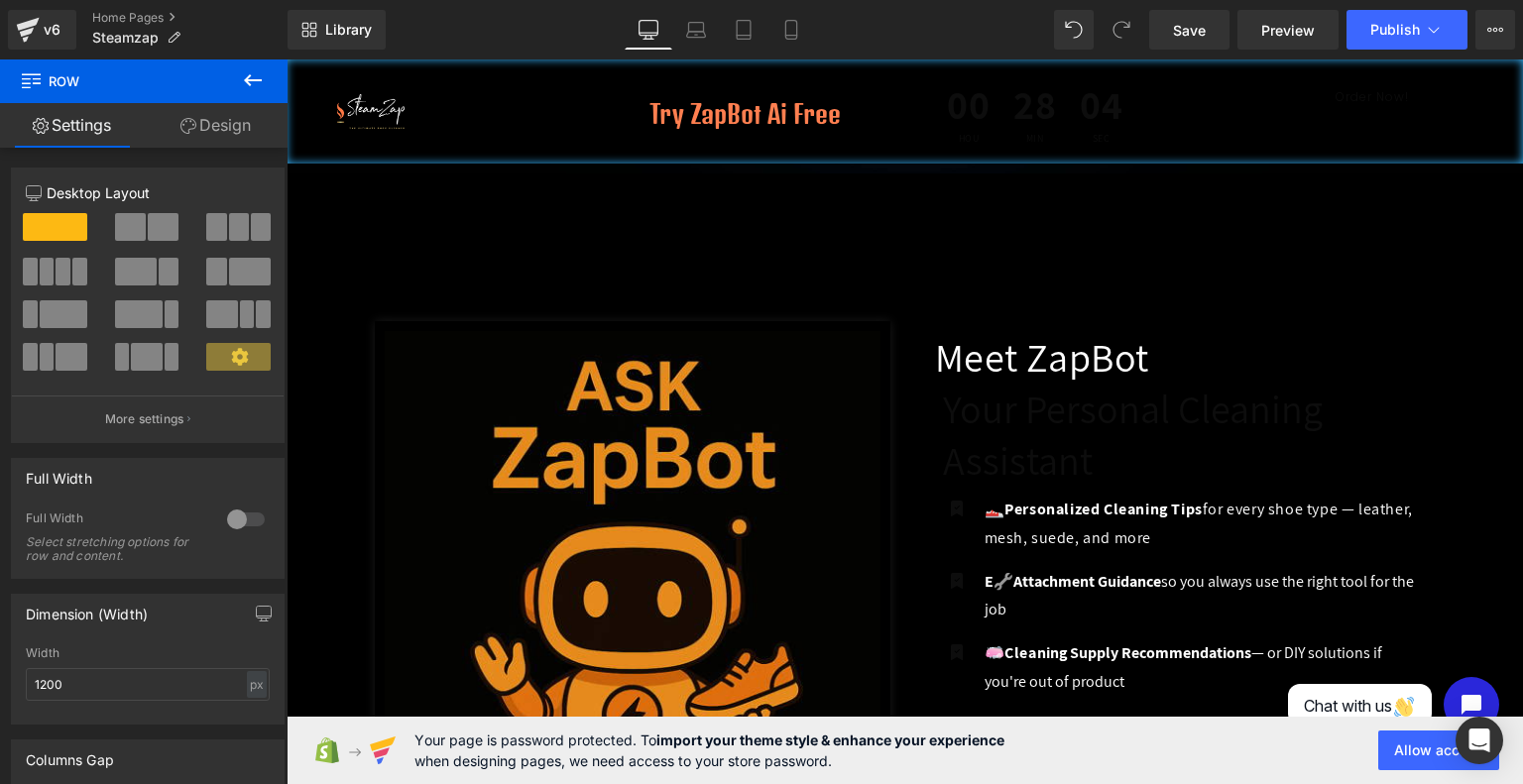 scroll, scrollTop: 2569, scrollLeft: 0, axis: vertical 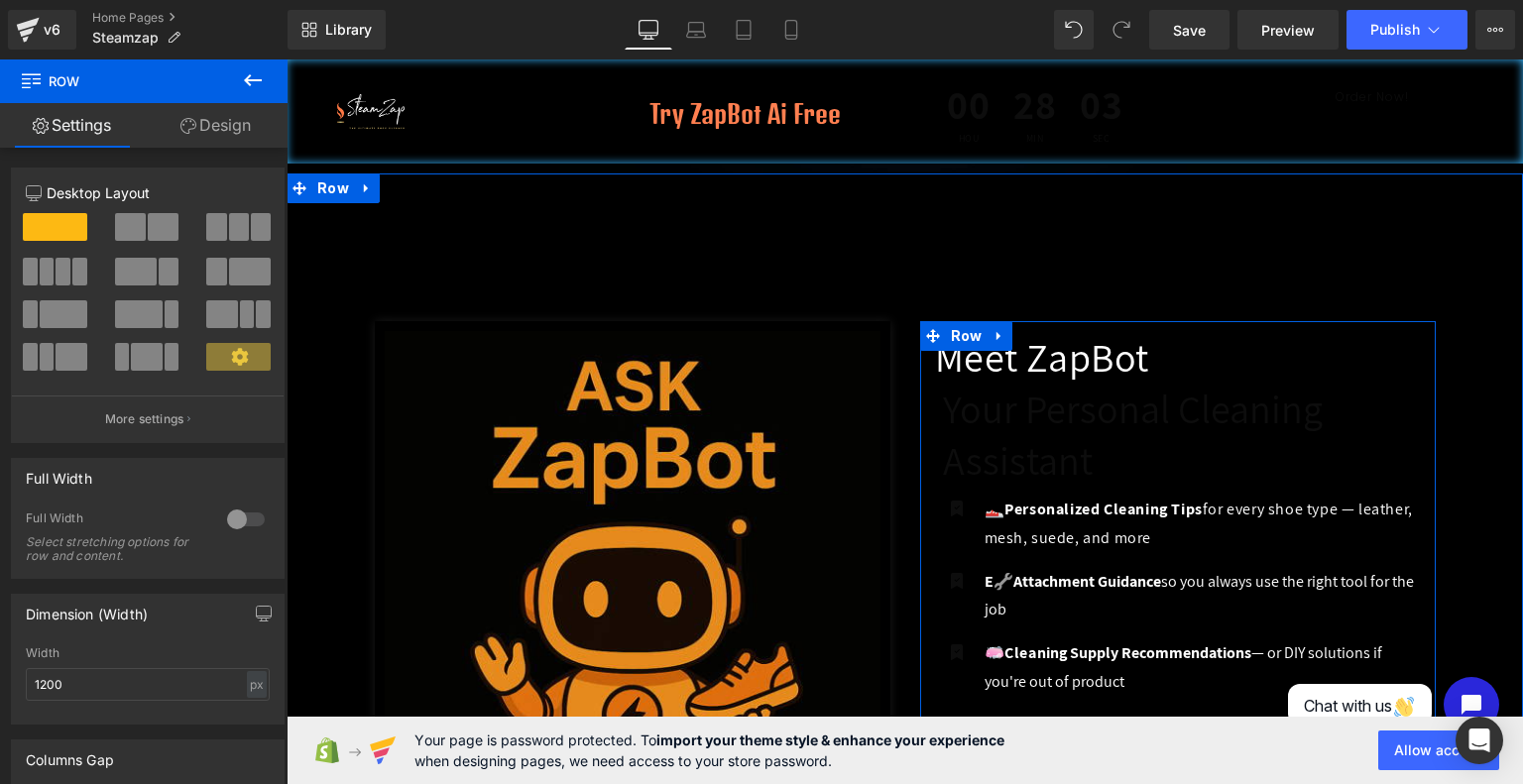 click on "Try Zapbot Now!" at bounding box center (1200, 927) 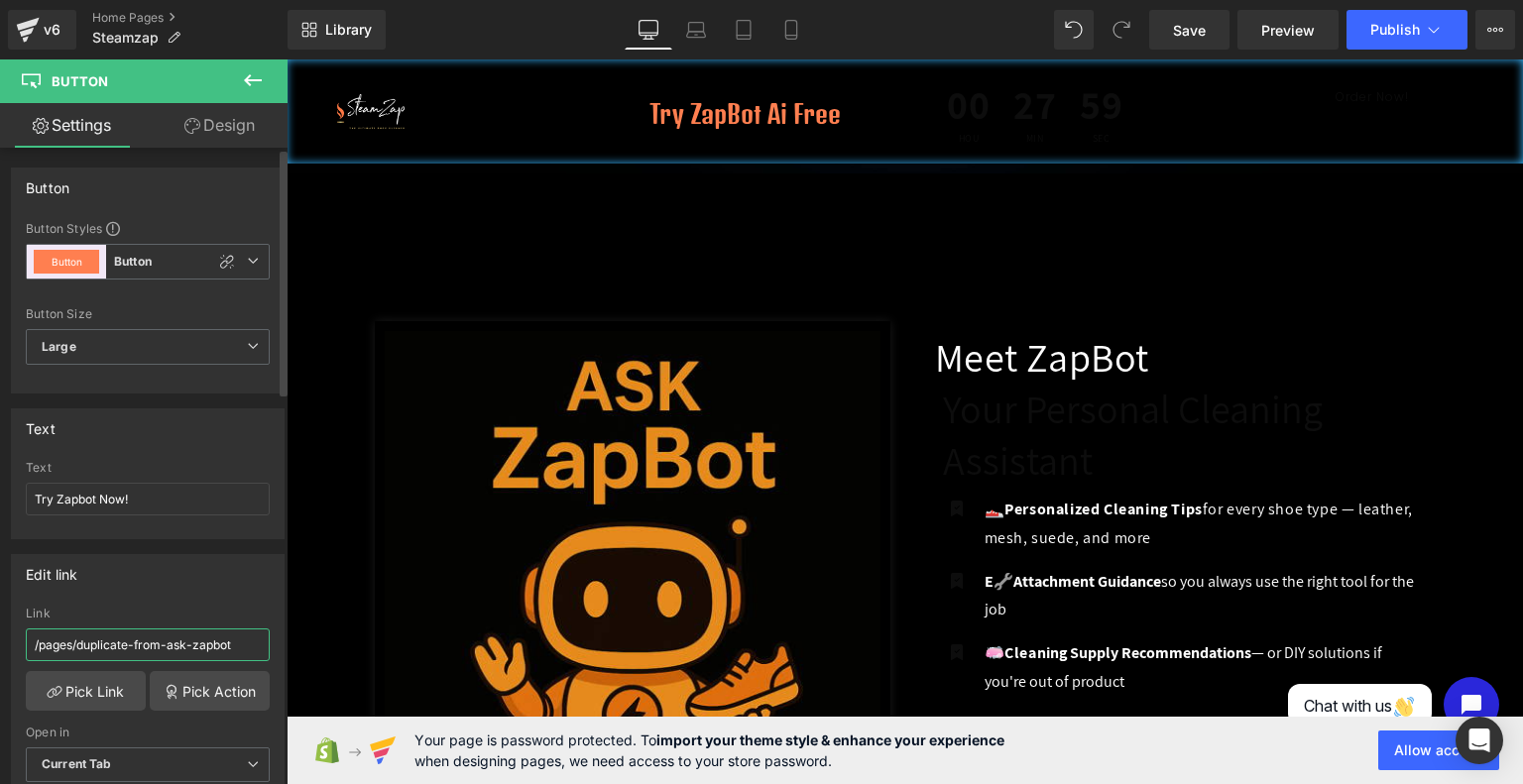 click on "/pages/duplicate-from-ask-zapbot" at bounding box center [148, 644] 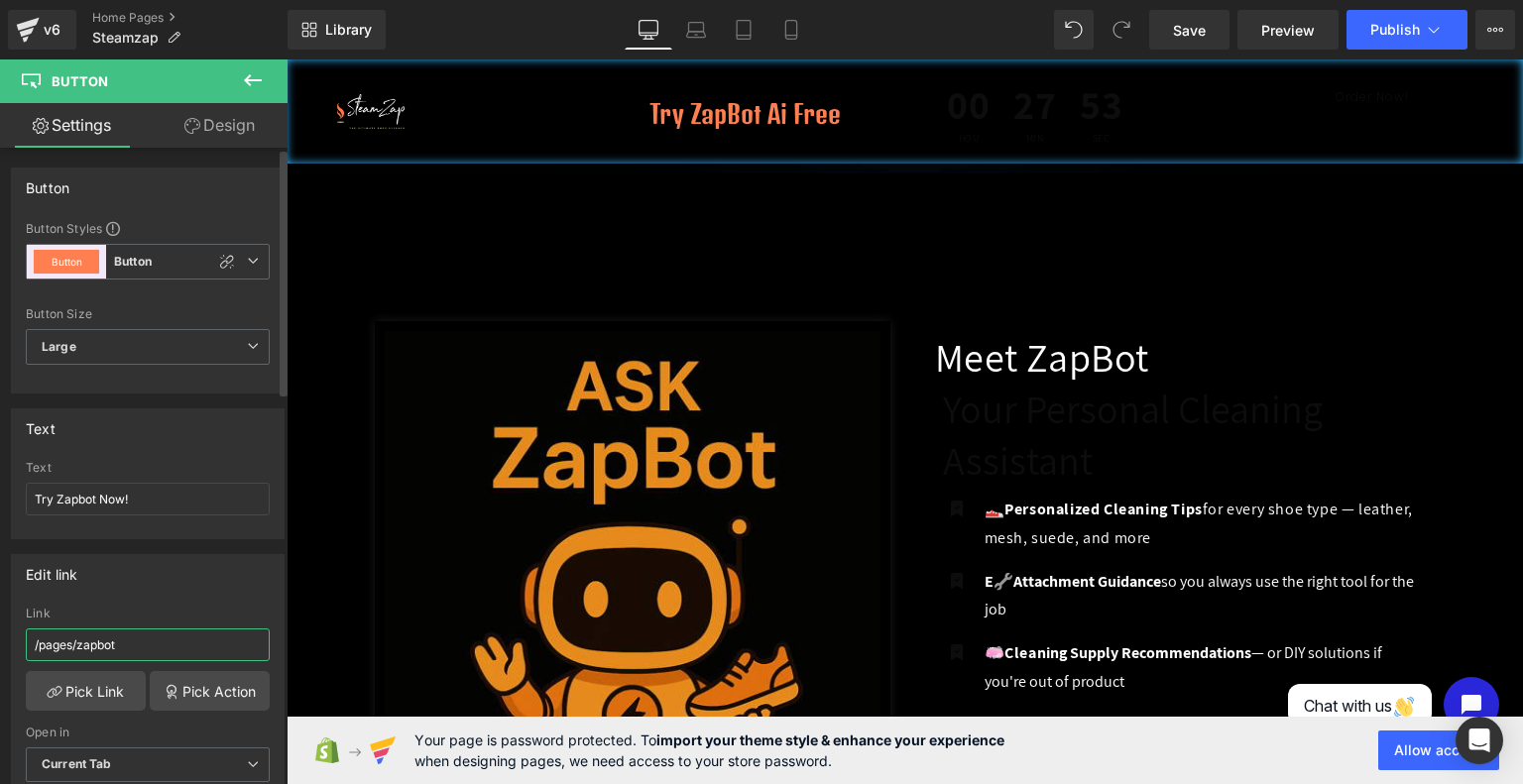 drag, startPoint x: 145, startPoint y: 637, endPoint x: 0, endPoint y: 625, distance: 145.4957 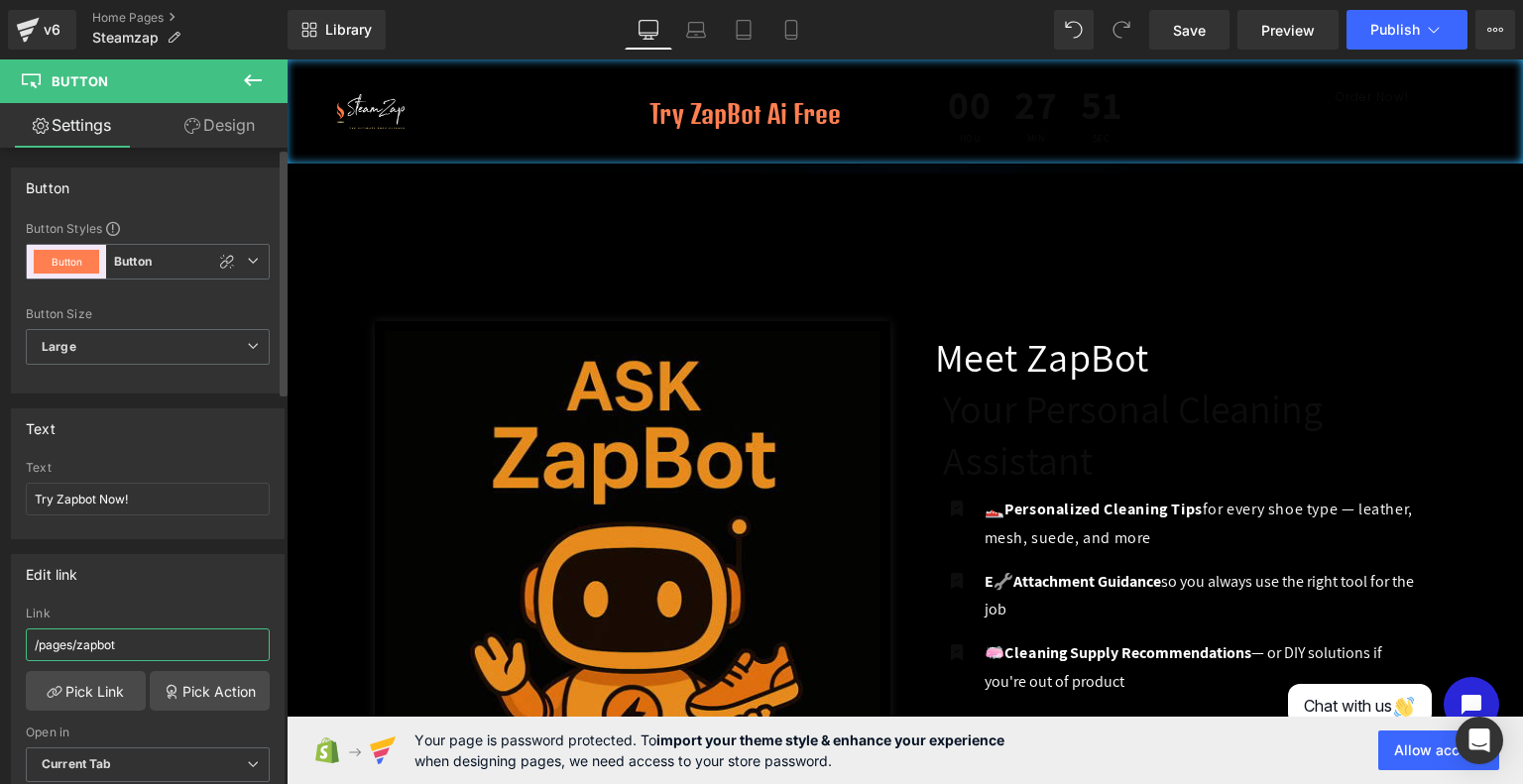 type on "/pages/zapbot" 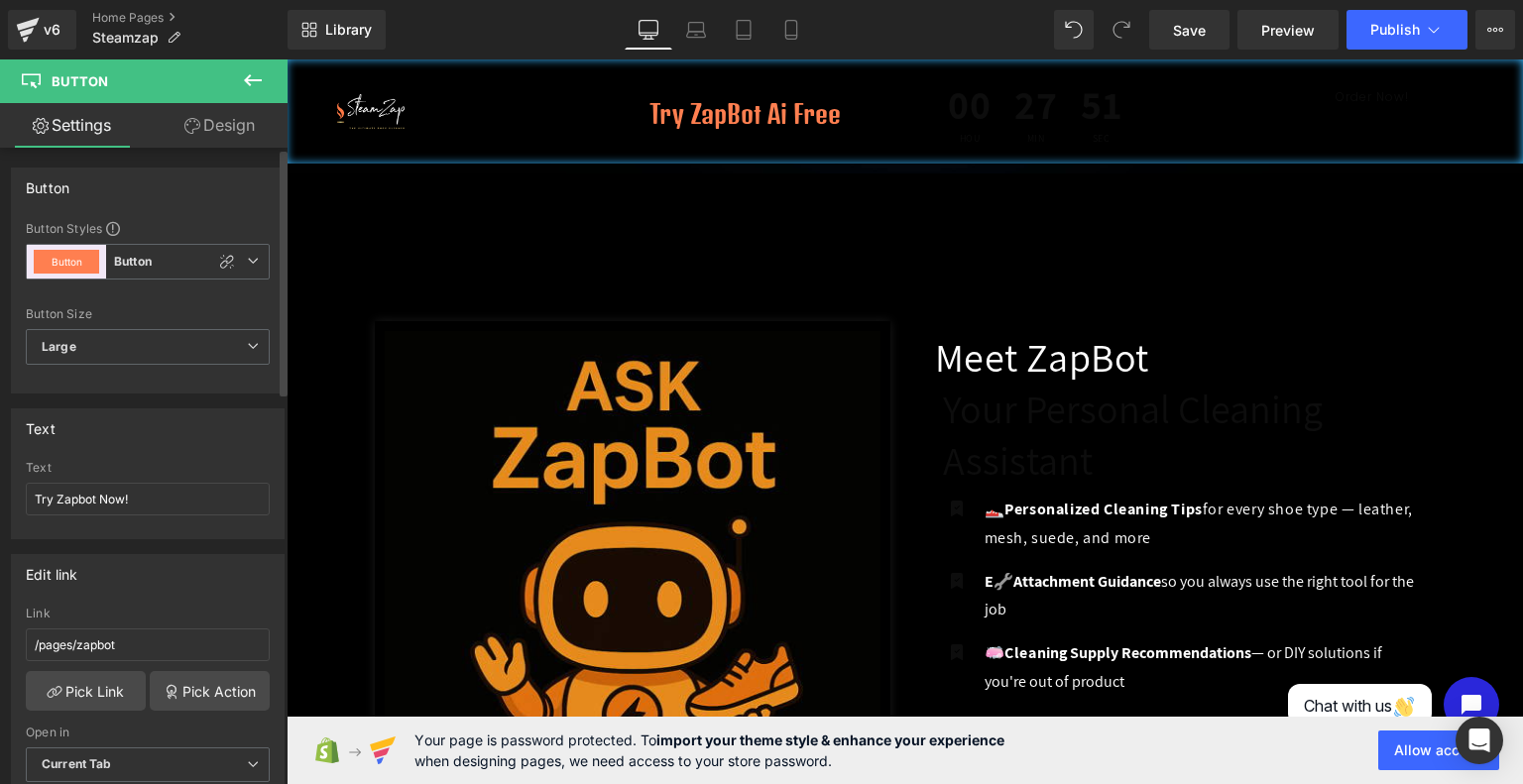 click on "Edit link" at bounding box center (148, 574) 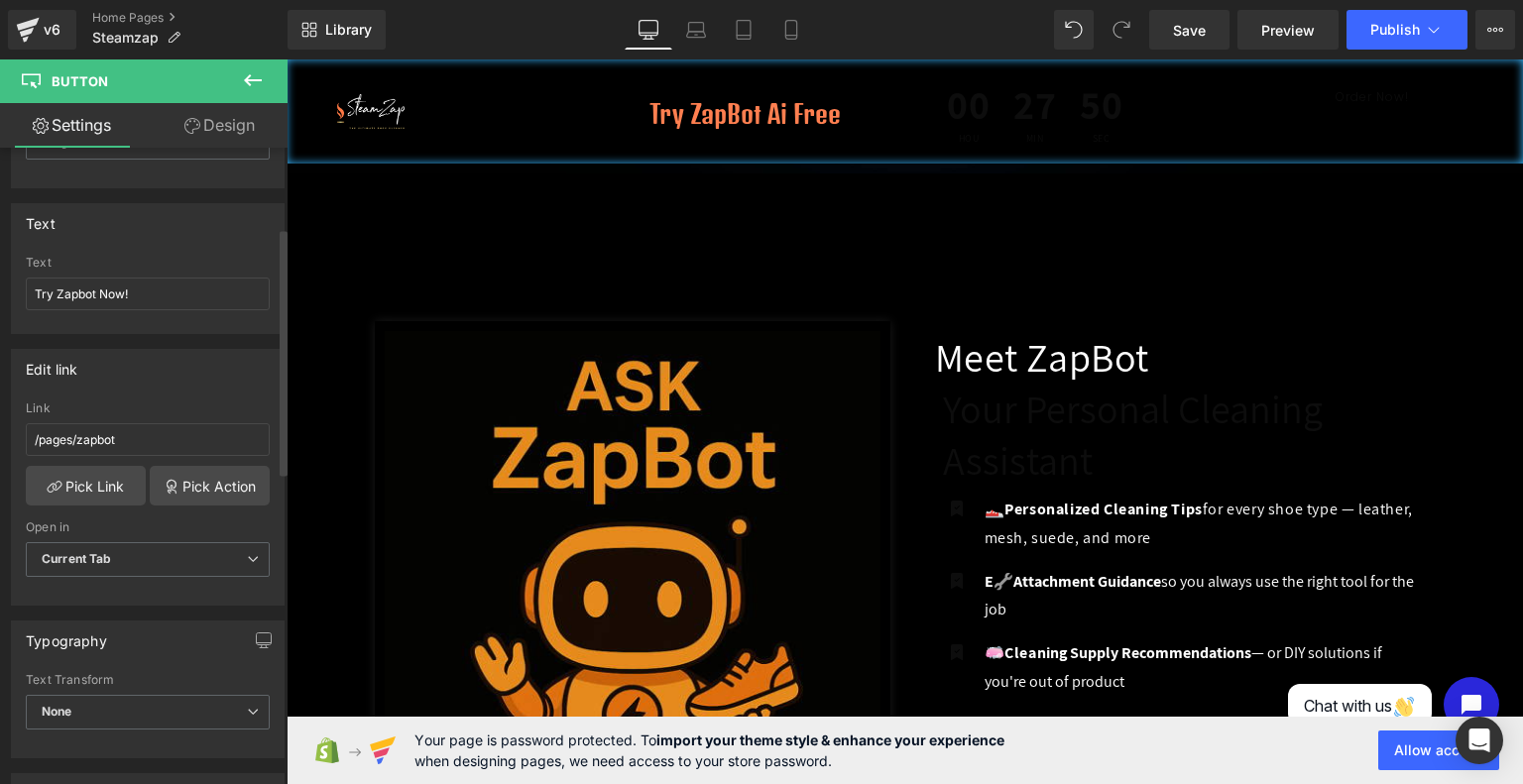 scroll, scrollTop: 0, scrollLeft: 0, axis: both 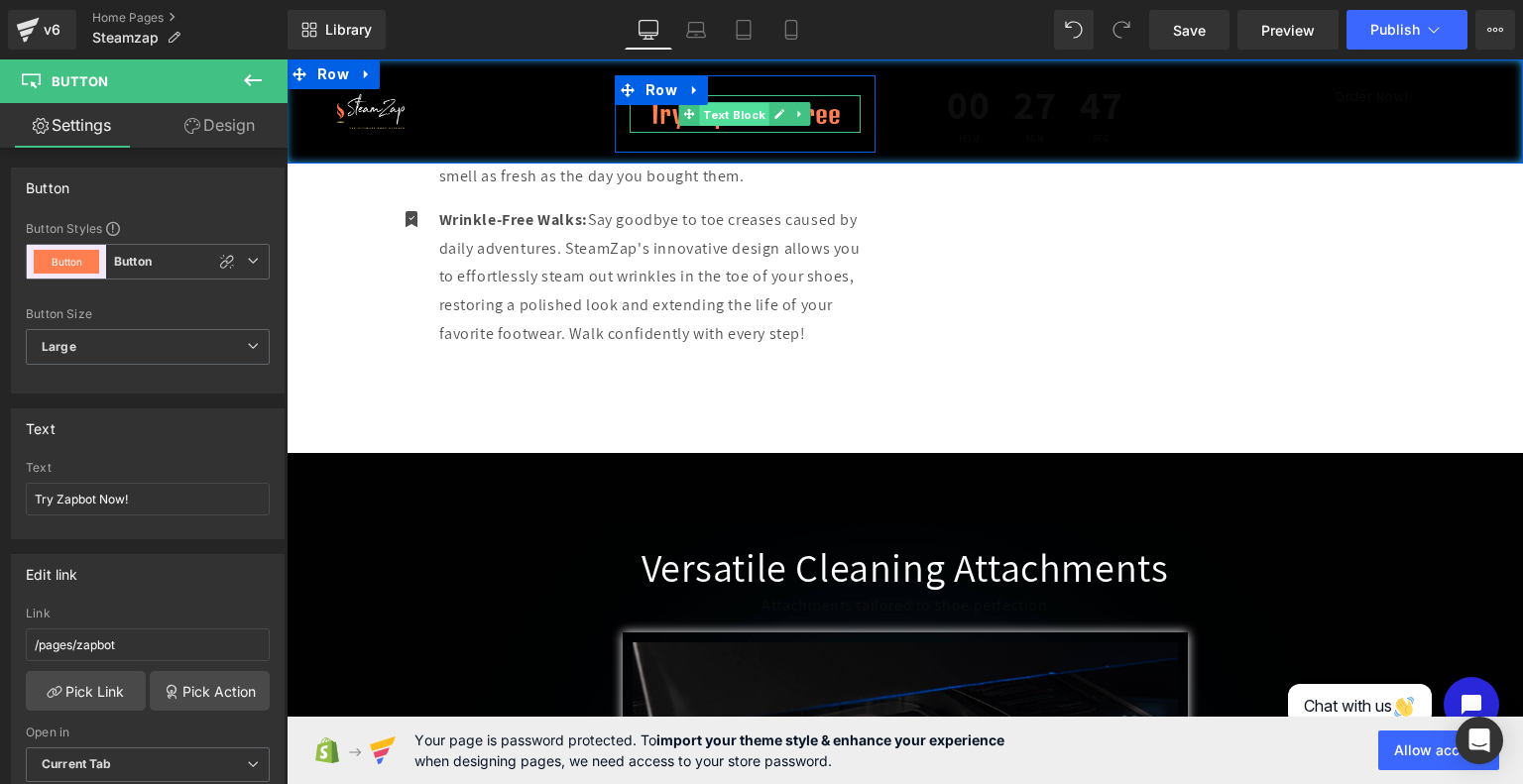 click on "Text Block" at bounding box center [735, 115] 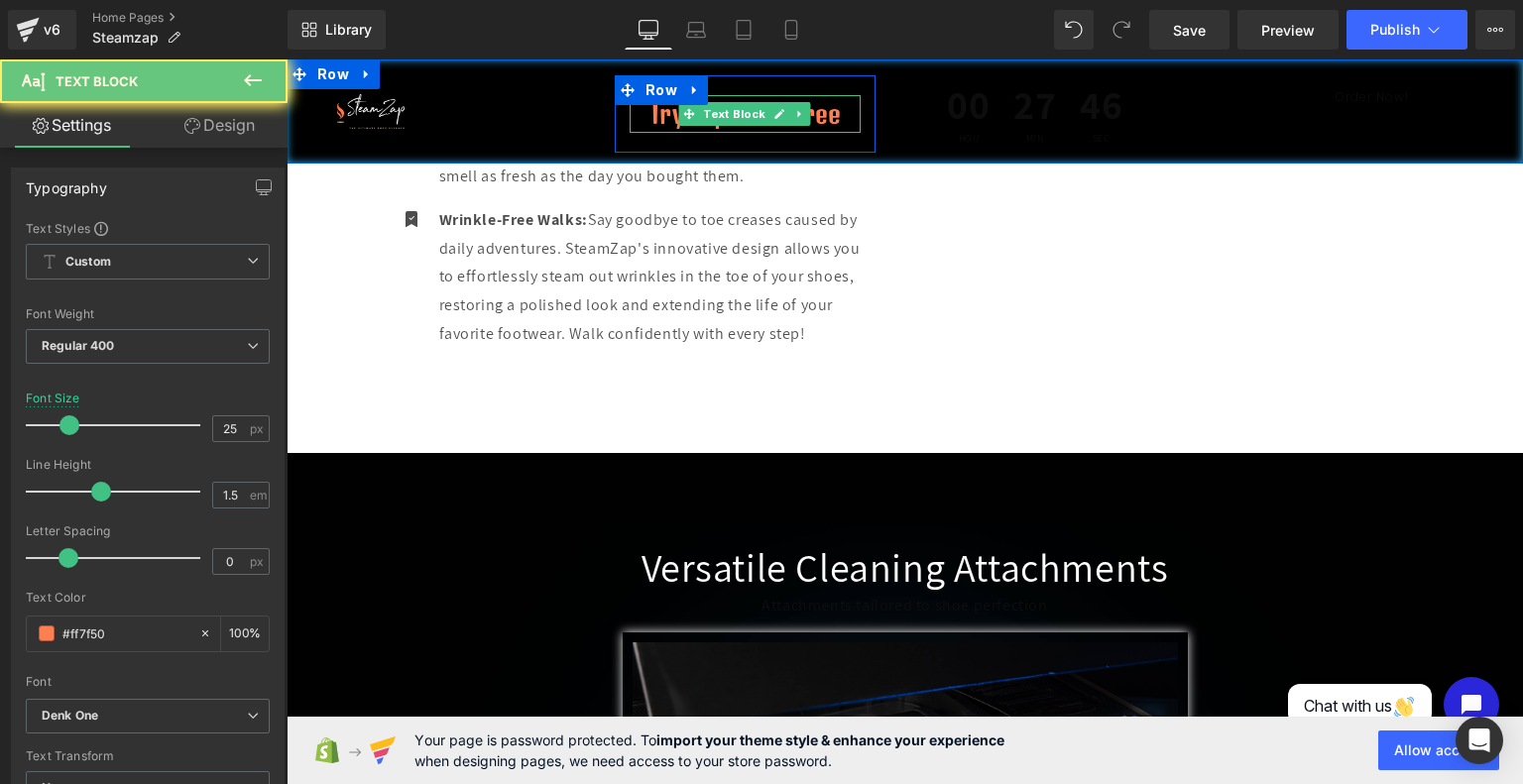 click on "Try ZapBot Ai Free" at bounding box center (745, 114) 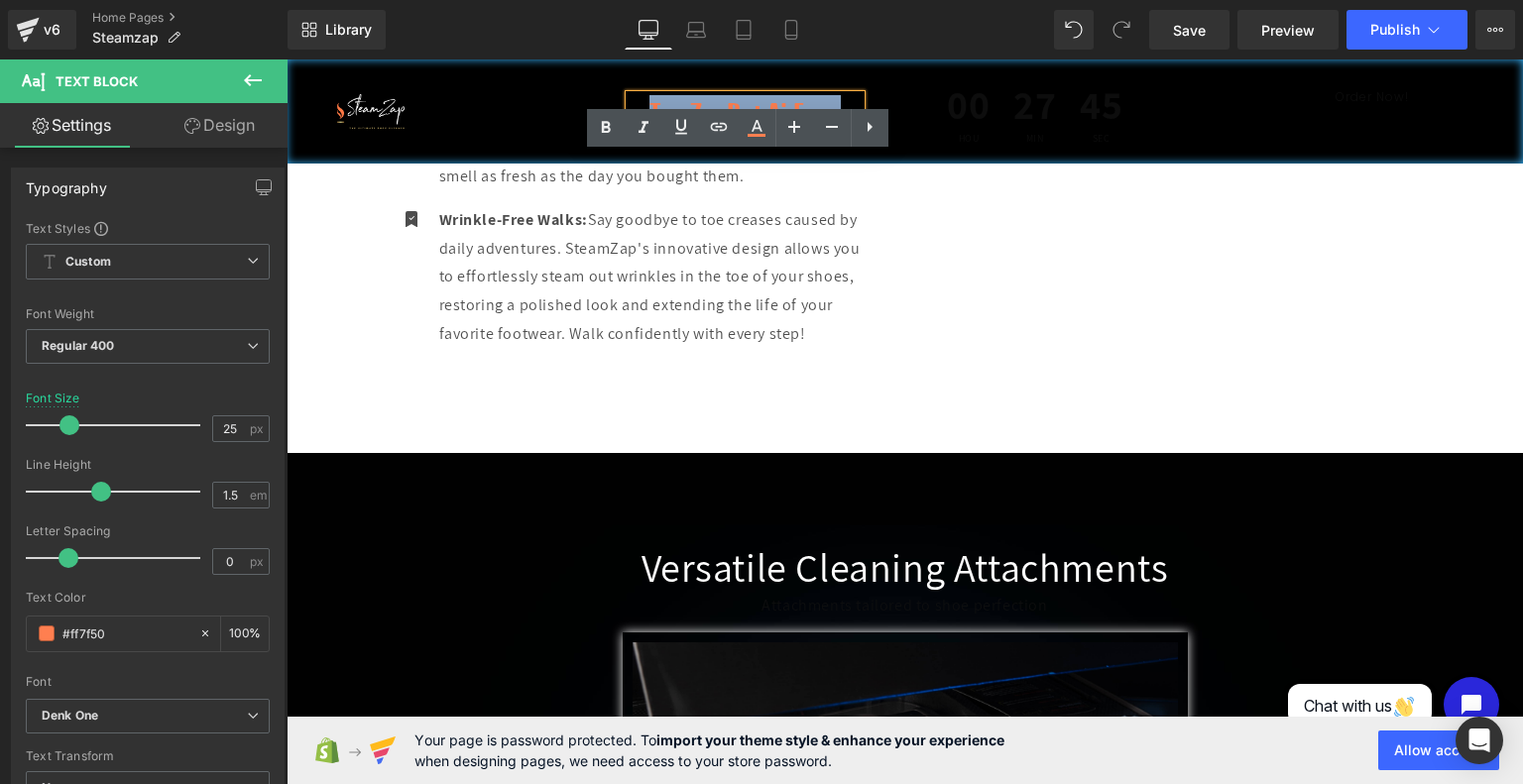 drag, startPoint x: 839, startPoint y: 103, endPoint x: 644, endPoint y: 102, distance: 195.00256 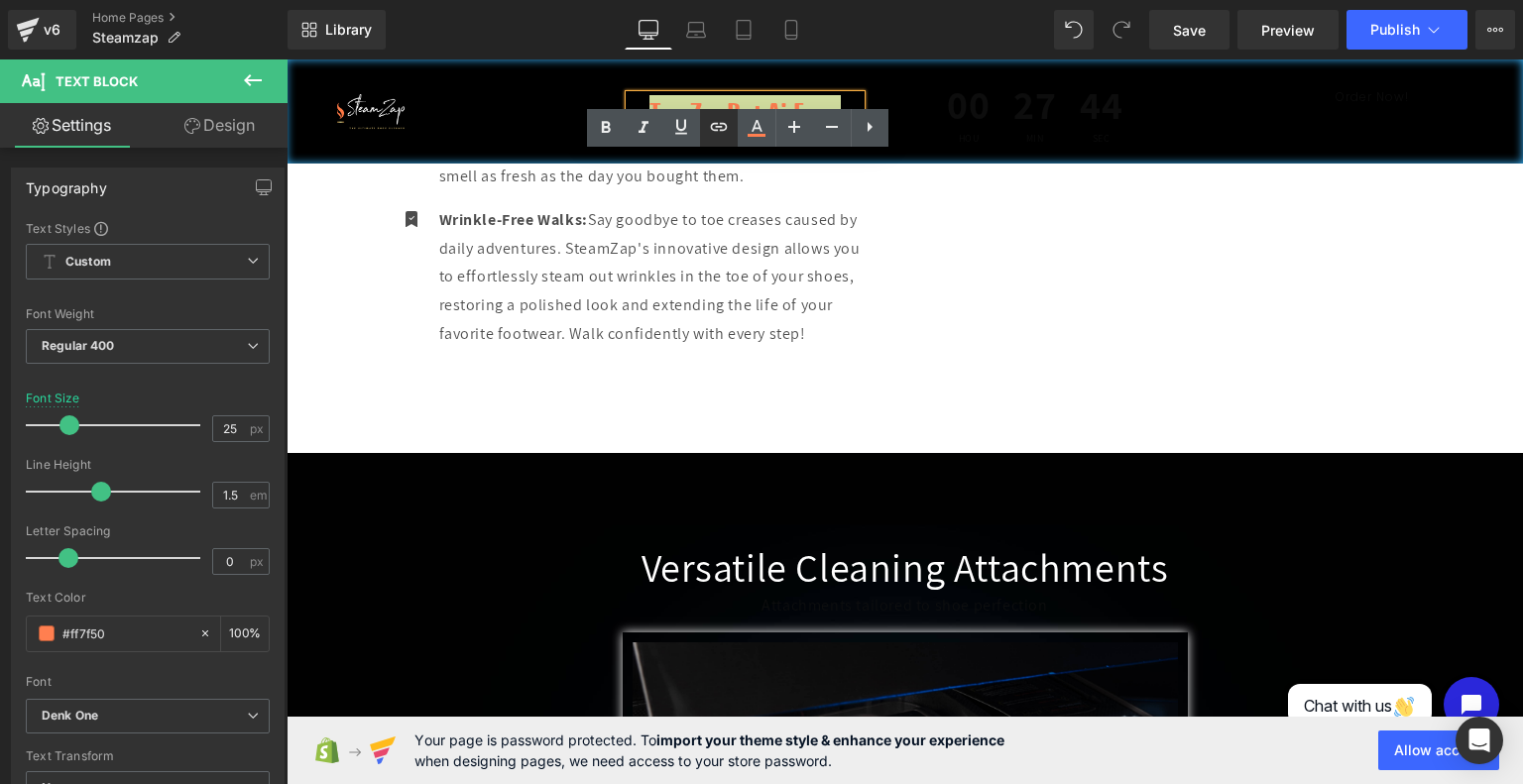 click 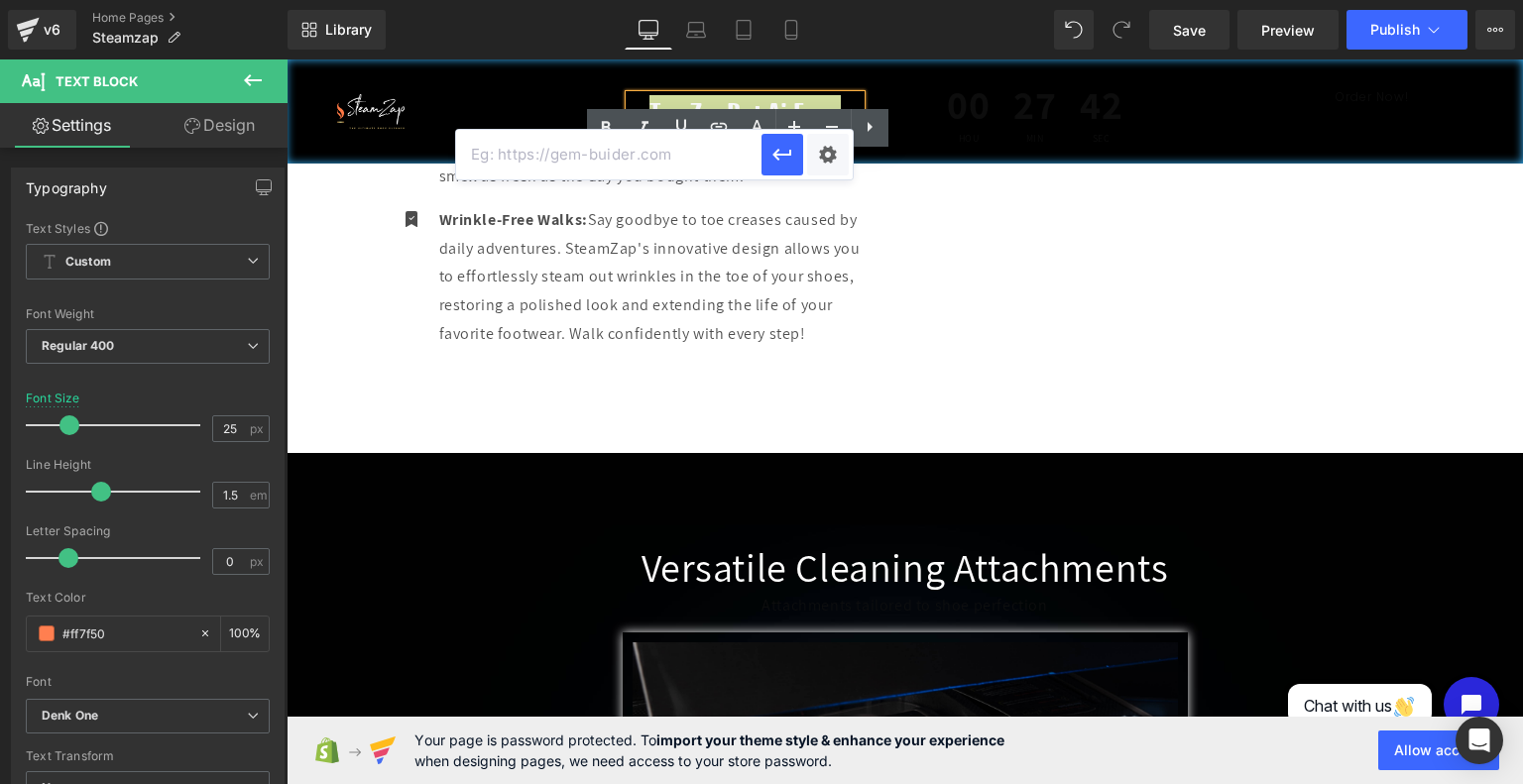 click at bounding box center [609, 155] 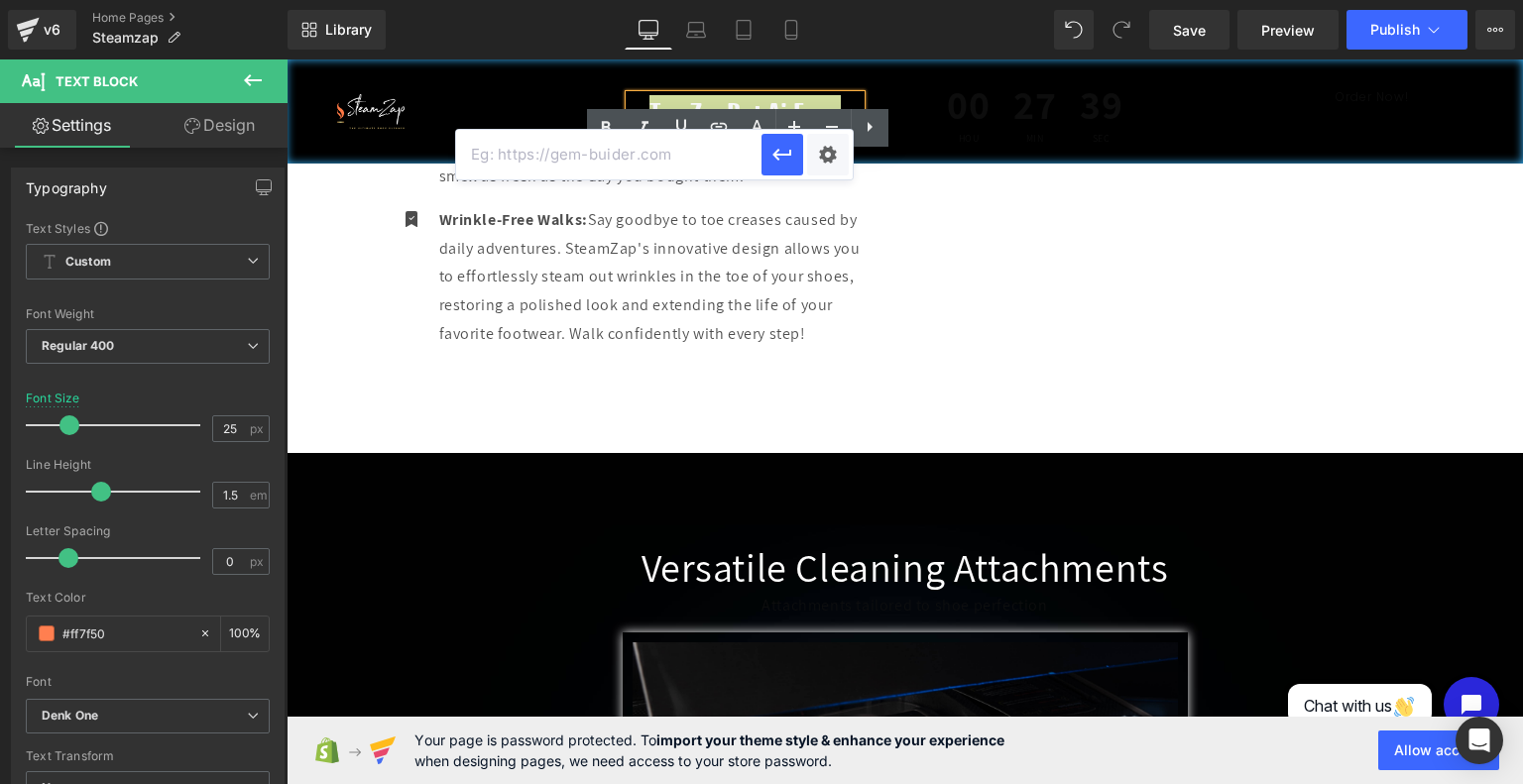 paste on "/pages/zapbot" 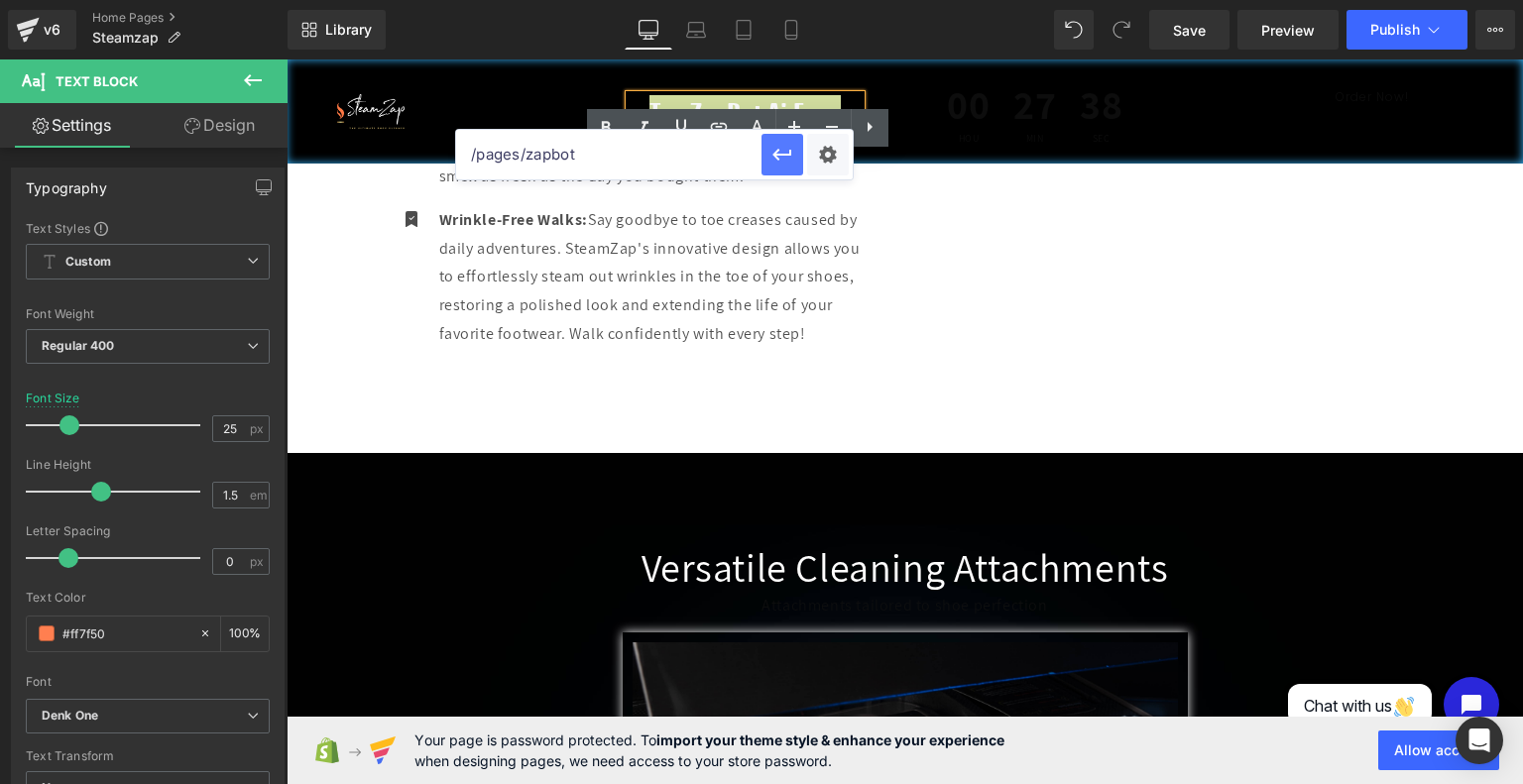 type on "/pages/zapbot" 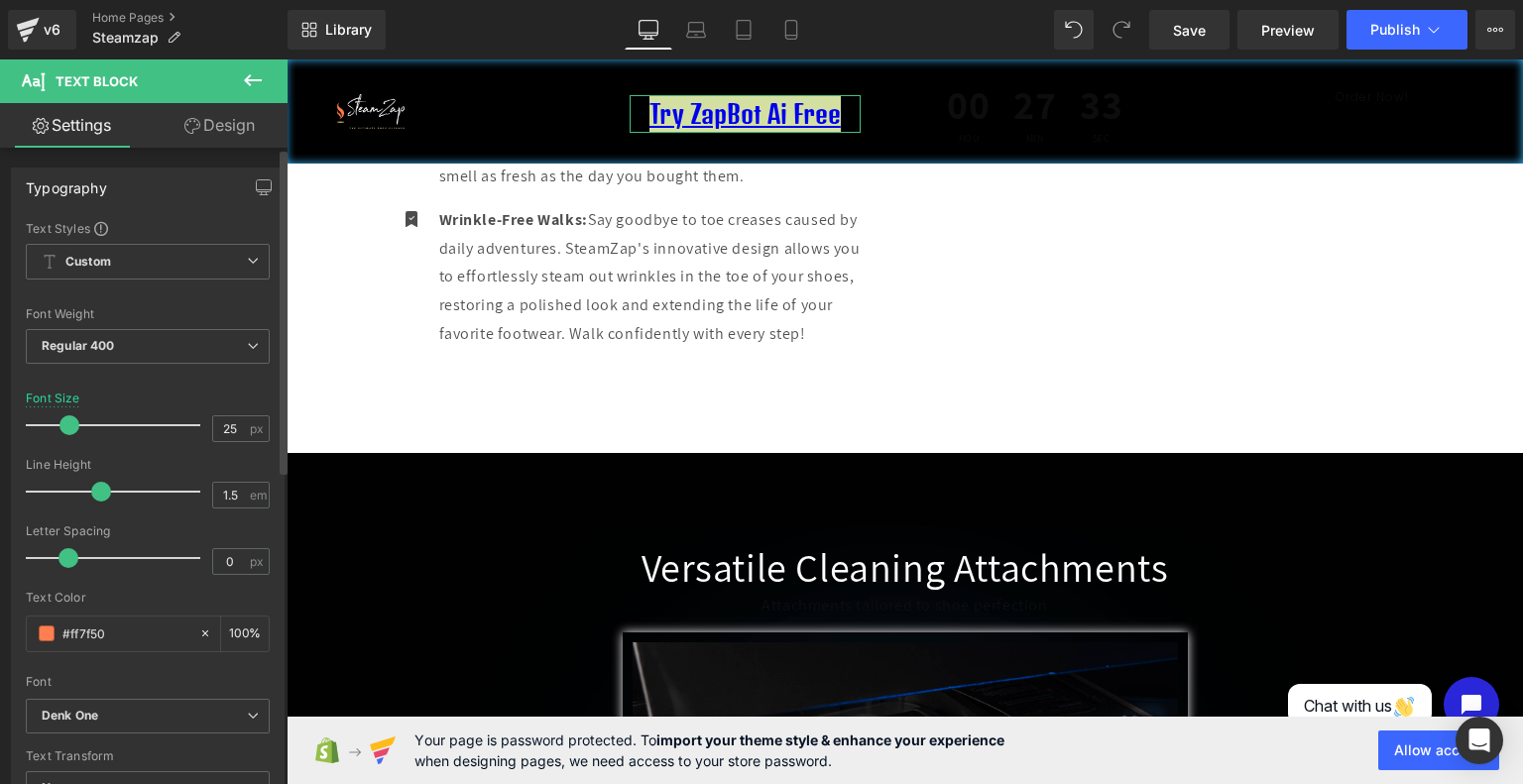 drag, startPoint x: 120, startPoint y: 625, endPoint x: 1, endPoint y: 637, distance: 119.60351 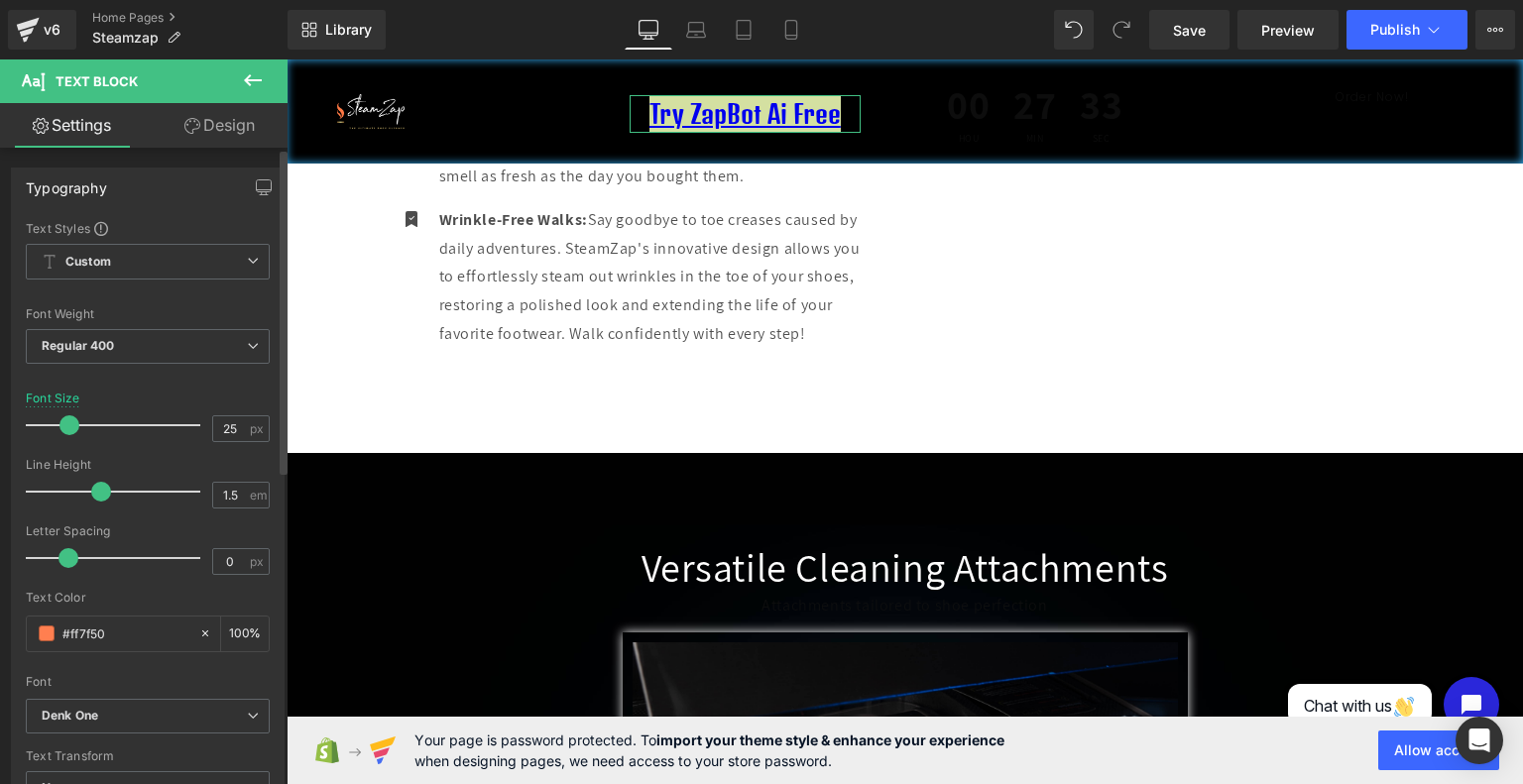 click on "Typography Text Styles Custom Paragraph 1 Paragraph 2 Paragraph 3 Paragraph 4
Custom
Custom
Paragraph 1
Paragraph 2
Paragraph 3
Paragraph 4 Thin 100 Semi Thin 200 Light 300 Regular 400 Medium 500 Semi Bold 600 Super Bold 800 Boldest 900 Bold 700 Lighter Bolder Font Weight
Regular 400
Thin 100 Semi Thin 200 Light 300 Regular 400 Medium 500 Semi Bold 600 Super Bold 800 Boldest 900 Bold 700 Lighter Bolder 25px Font Size 25 px 1.5em Line Height 1.5 em 0px Letter Spacing 0 px rgba(255, 127, 80, 1) Text Color #ff7f50 100 % Denk One
Font
Default
Denk One
Aboreto" at bounding box center (148, 493) 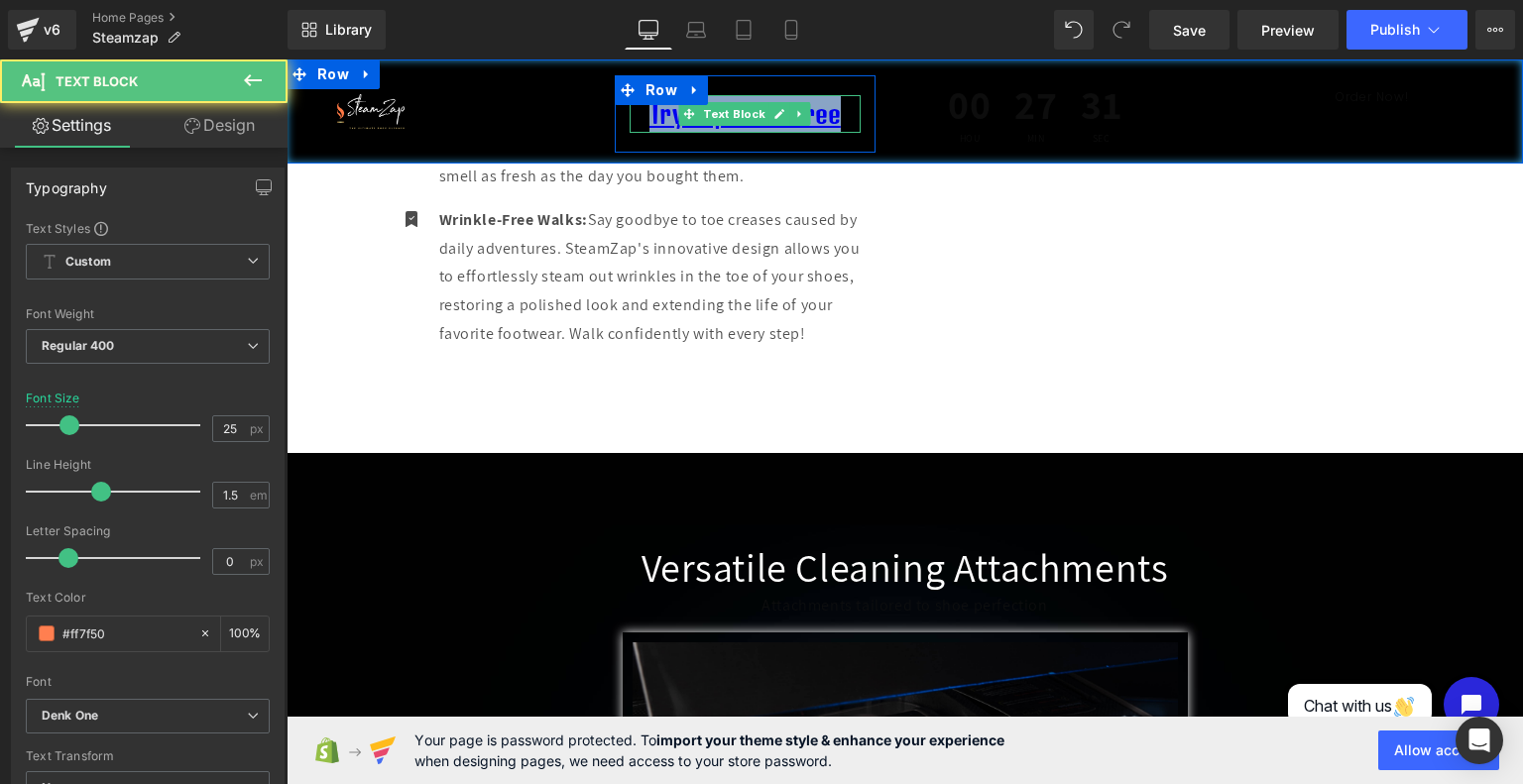 click on "Try ZapBot Ai Free" at bounding box center [745, 114] 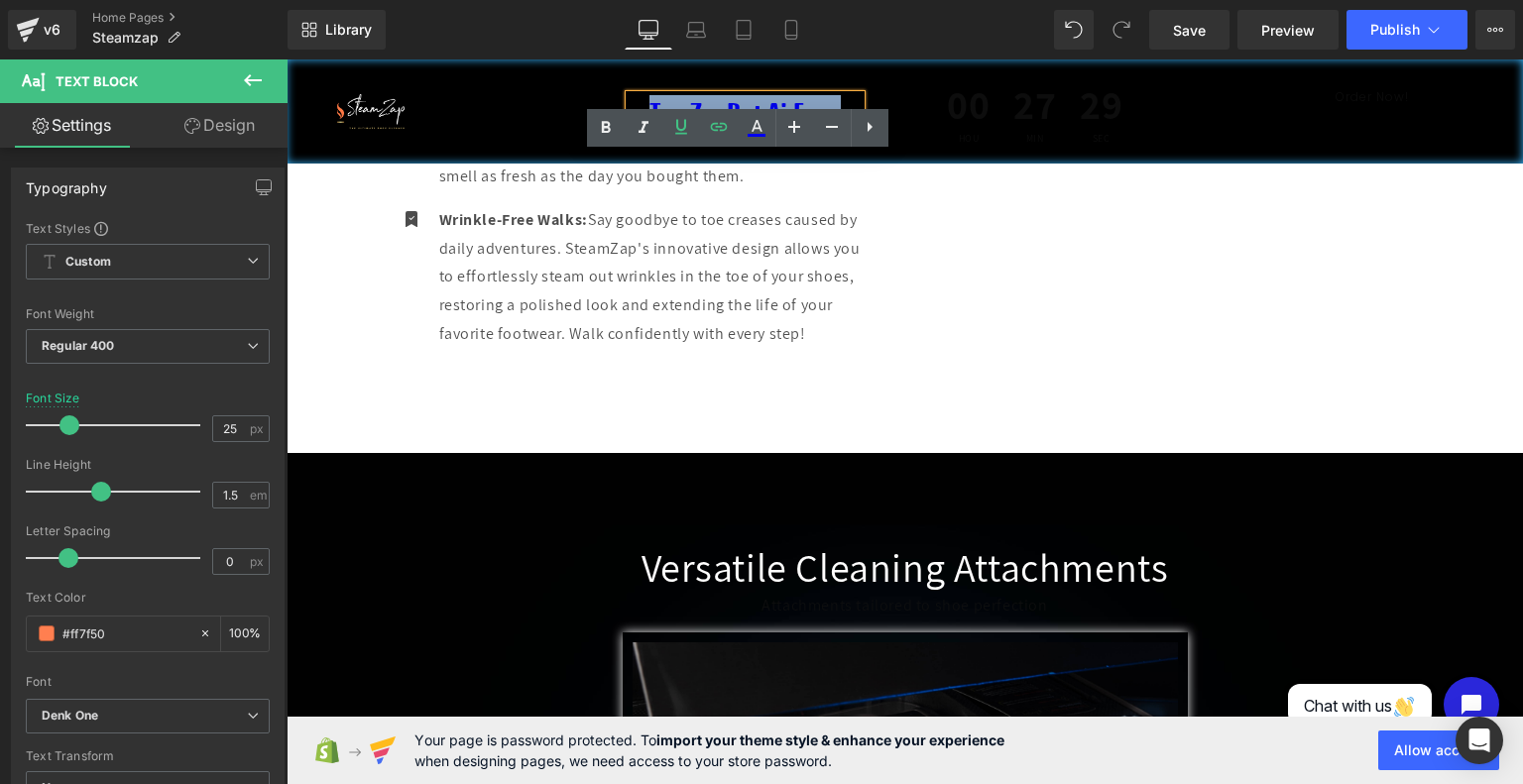 drag, startPoint x: 840, startPoint y: 104, endPoint x: 615, endPoint y: 98, distance: 225.07999 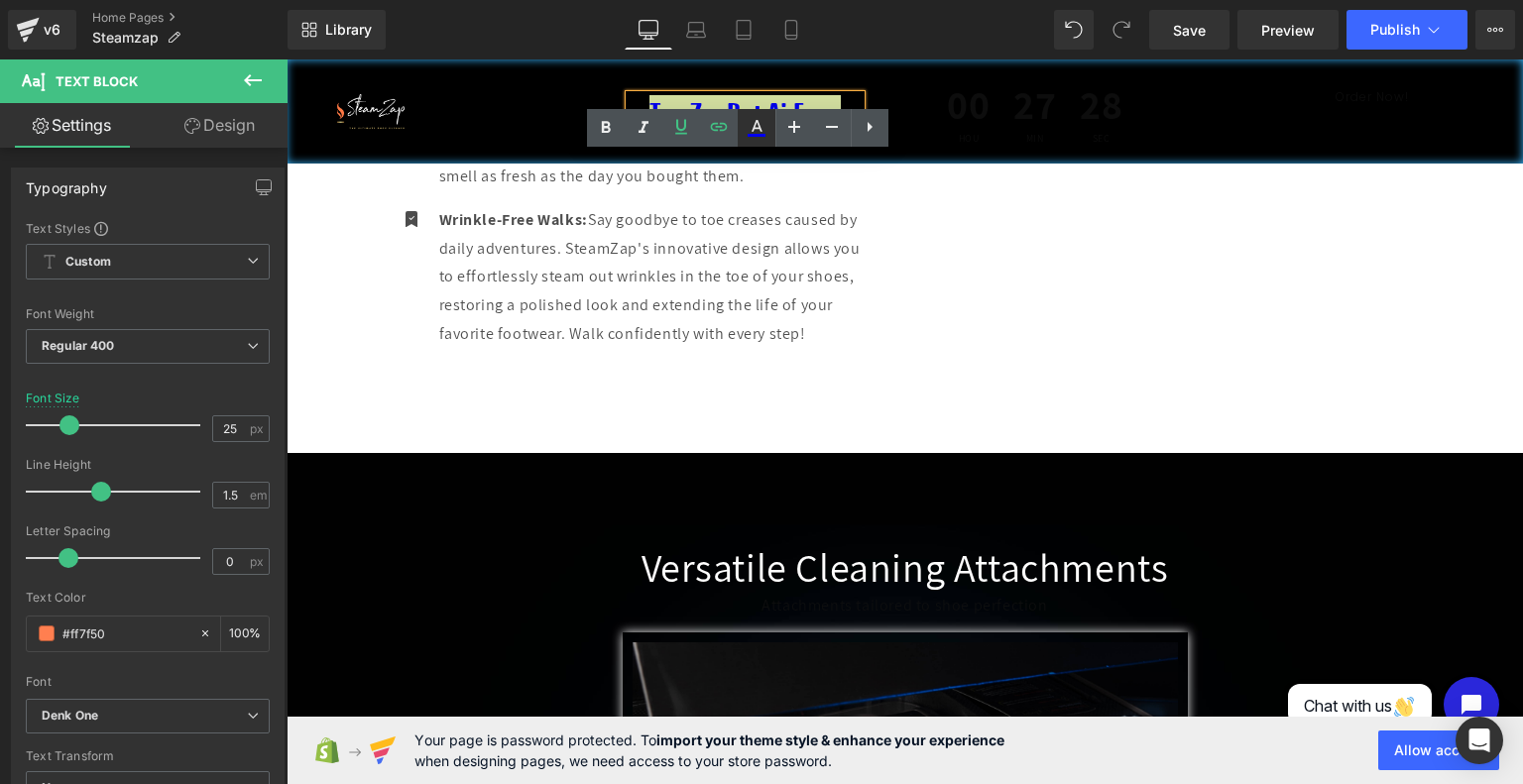 click 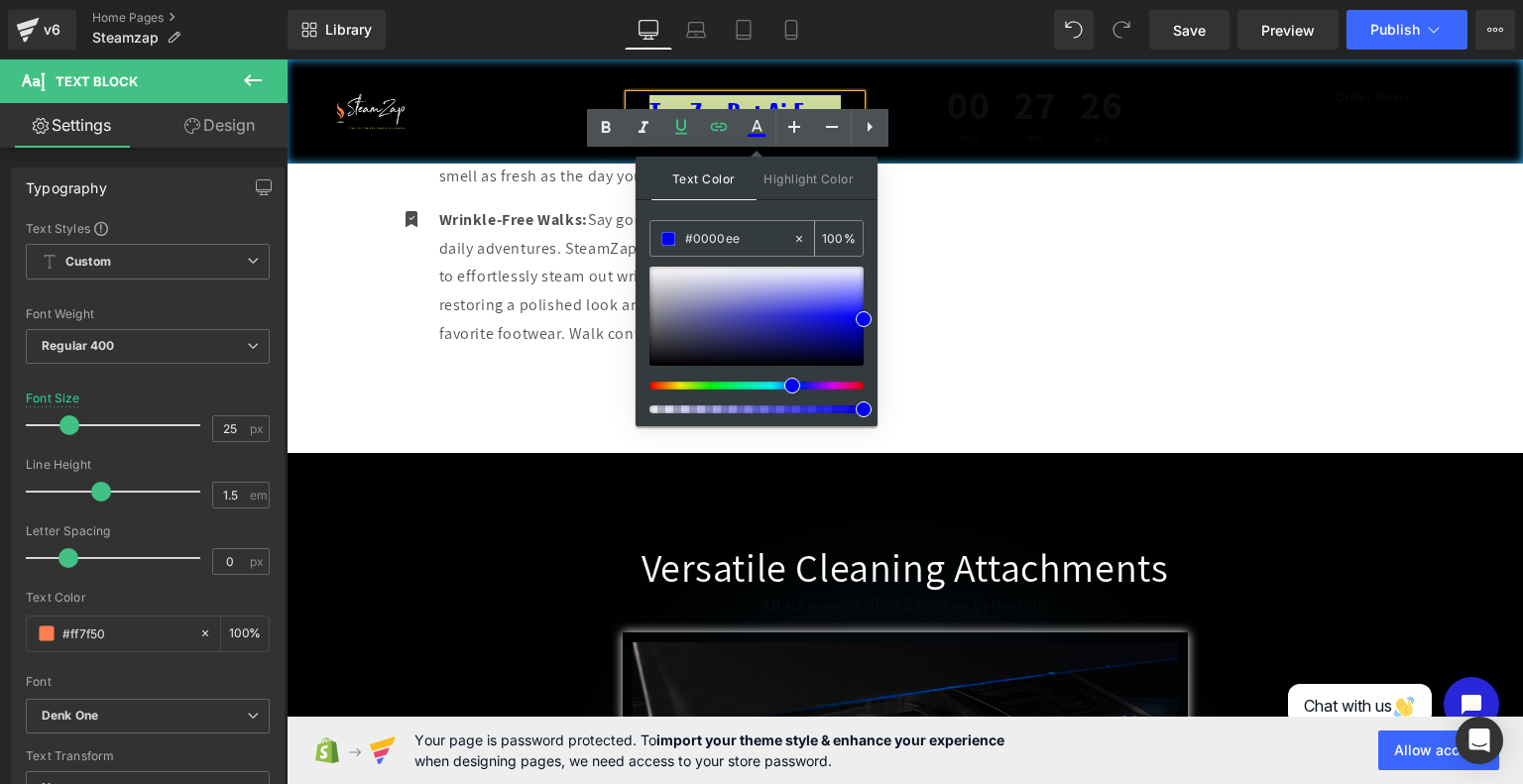 drag, startPoint x: 746, startPoint y: 240, endPoint x: 658, endPoint y: 249, distance: 88.45903 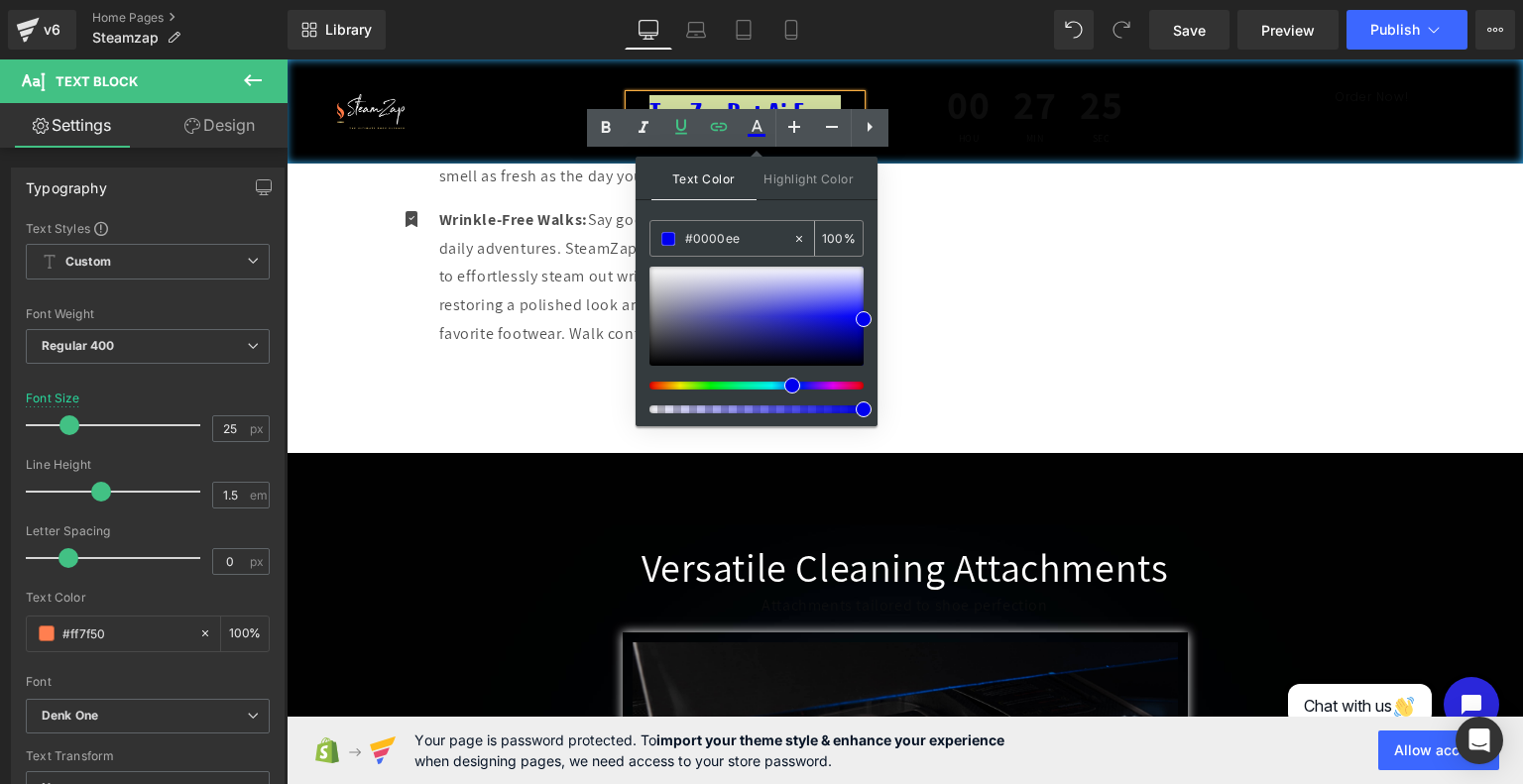 paste on "ff7f50" 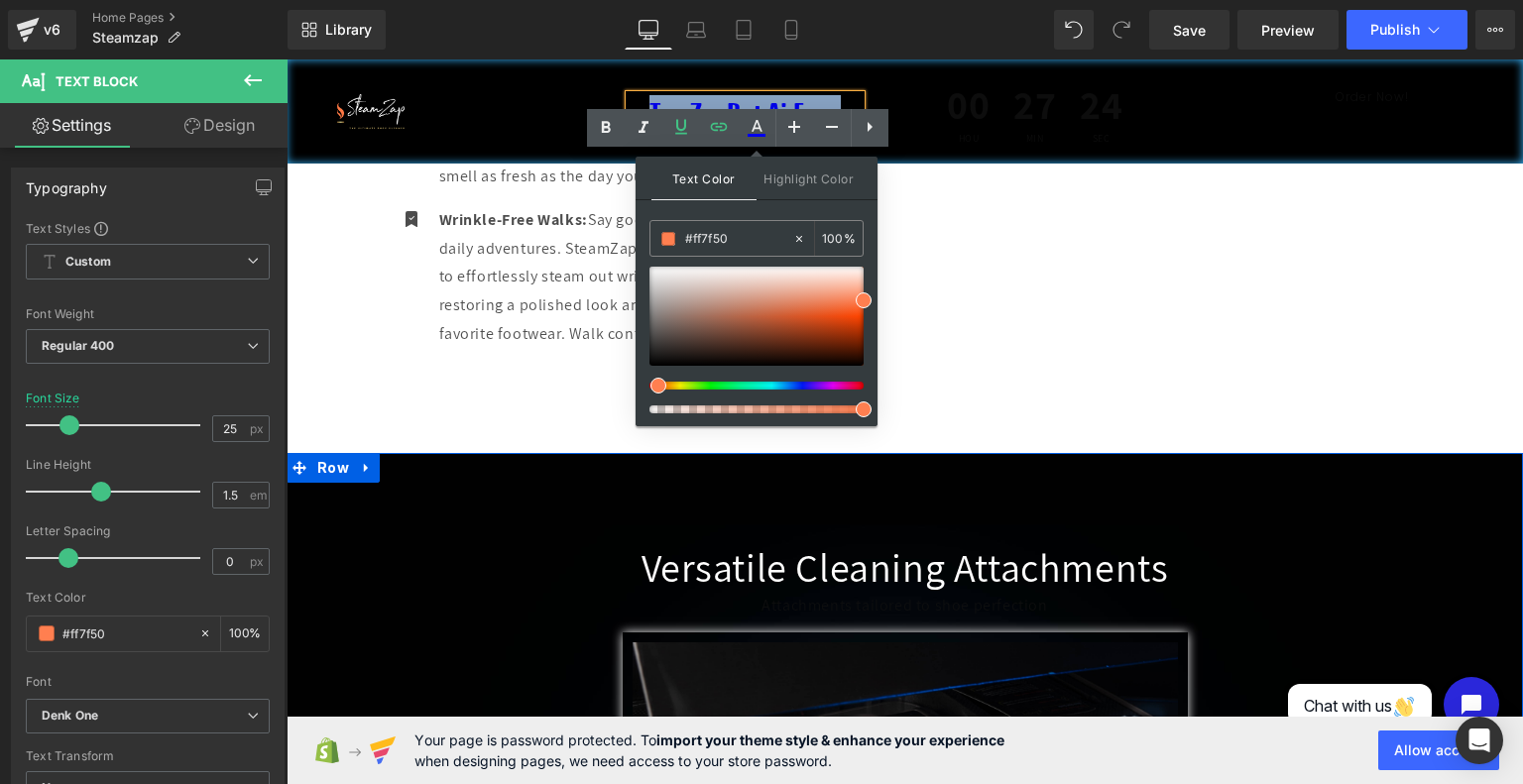 click on "Versatile Cleaning Attachments Heading         Attachments tailored to shoe perfection Text Block         Row         Small brush Heading         Tackle intricate details and hard-to-reach spots for a thorough shoe makeover Text Block         Image         Row          Large brush Heading         Designed to handle more extensive cleaning, ensuring your shoes look brand new with every use Text Block         Image         Row         Image         Row         Order Now! Button         Image         High-pressure  Nozzle Heading         High-pressure cleaning to effortlessly blast away dirt and grime Text Block         Row         Image         Flat steamer Heading         Transform your footwear and insoles into a wrinkle and odor free haven  Text Block         Row         Row         Row" at bounding box center (904, 807) 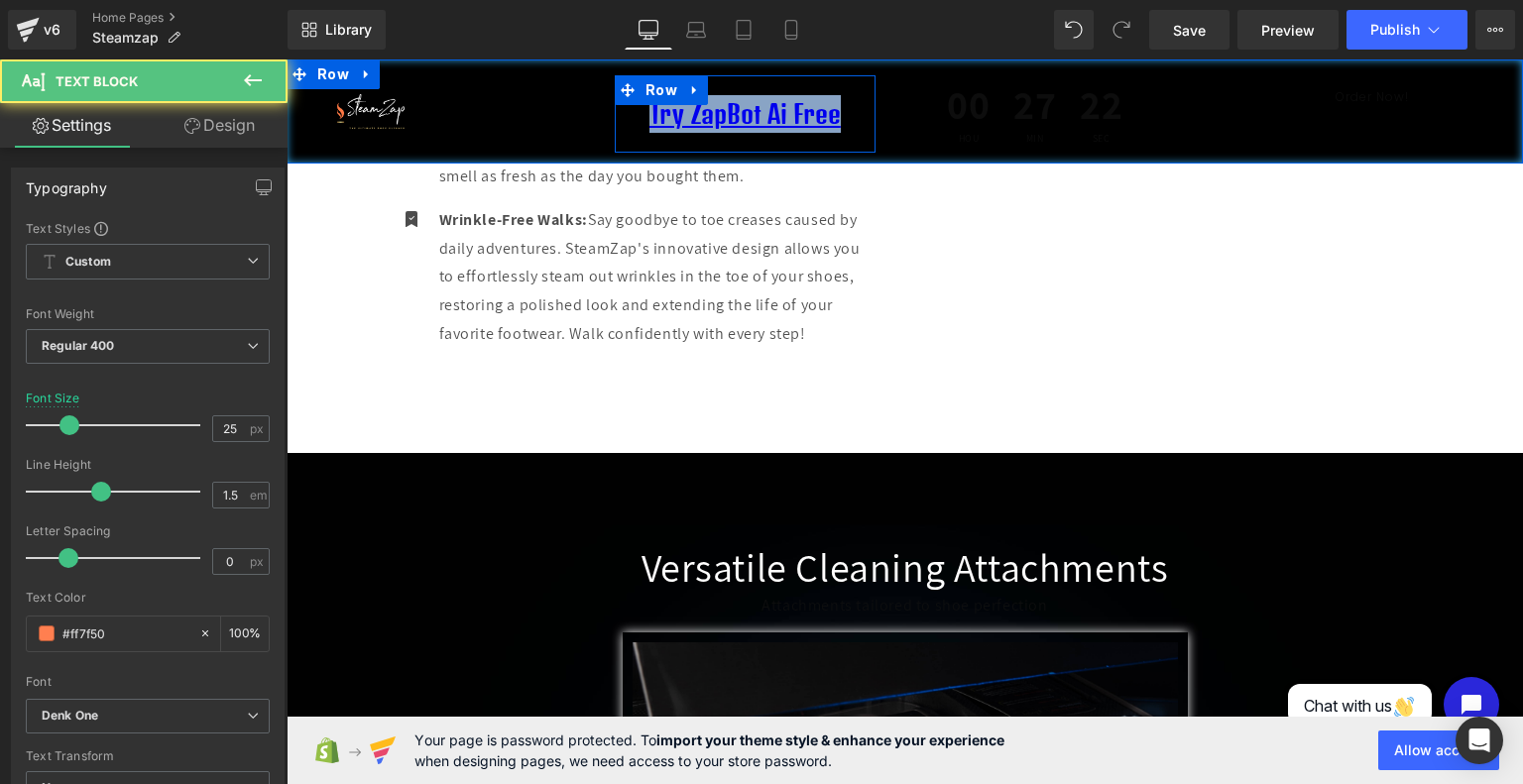 drag, startPoint x: 843, startPoint y: 110, endPoint x: 612, endPoint y: 111, distance: 231.00216 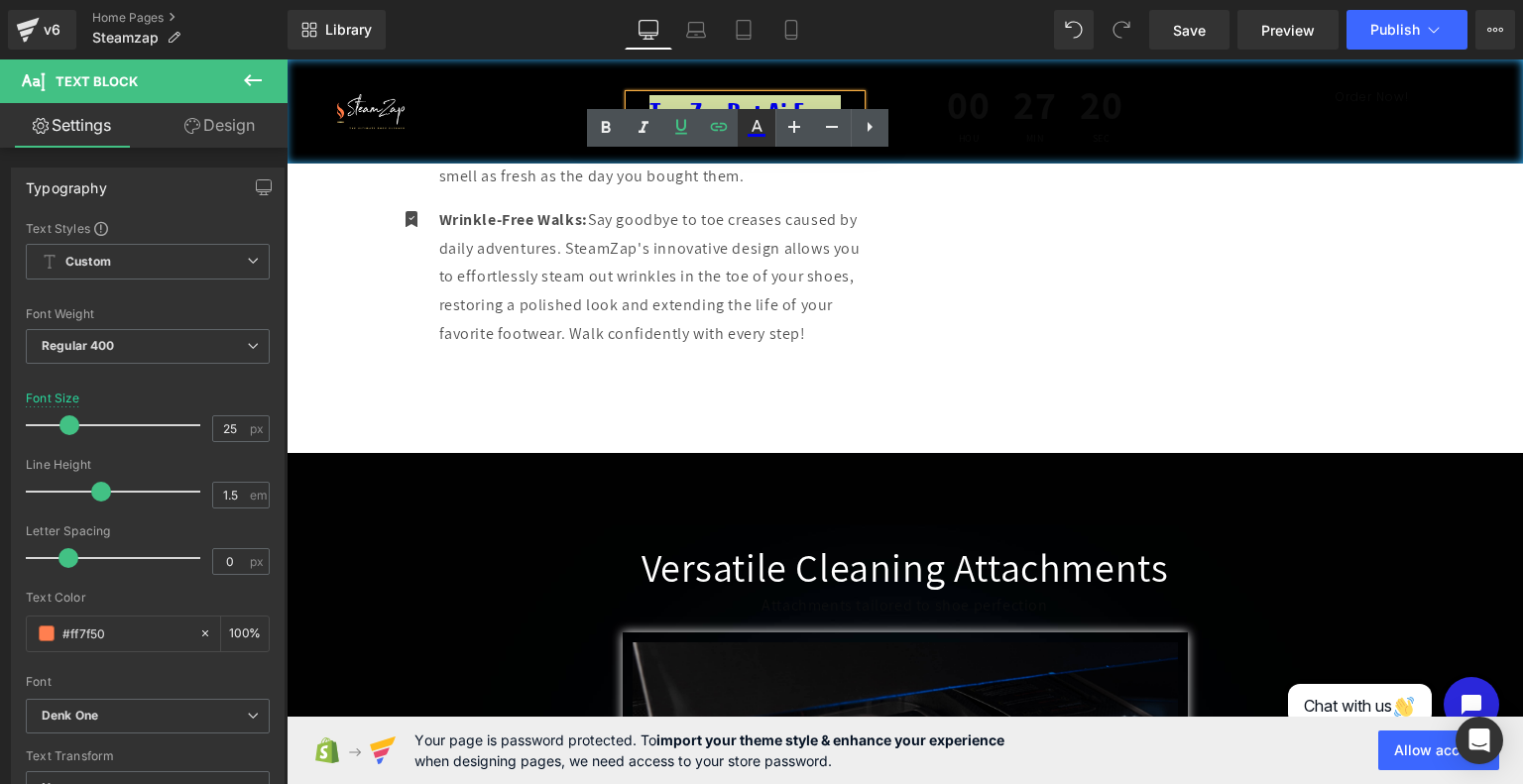 click 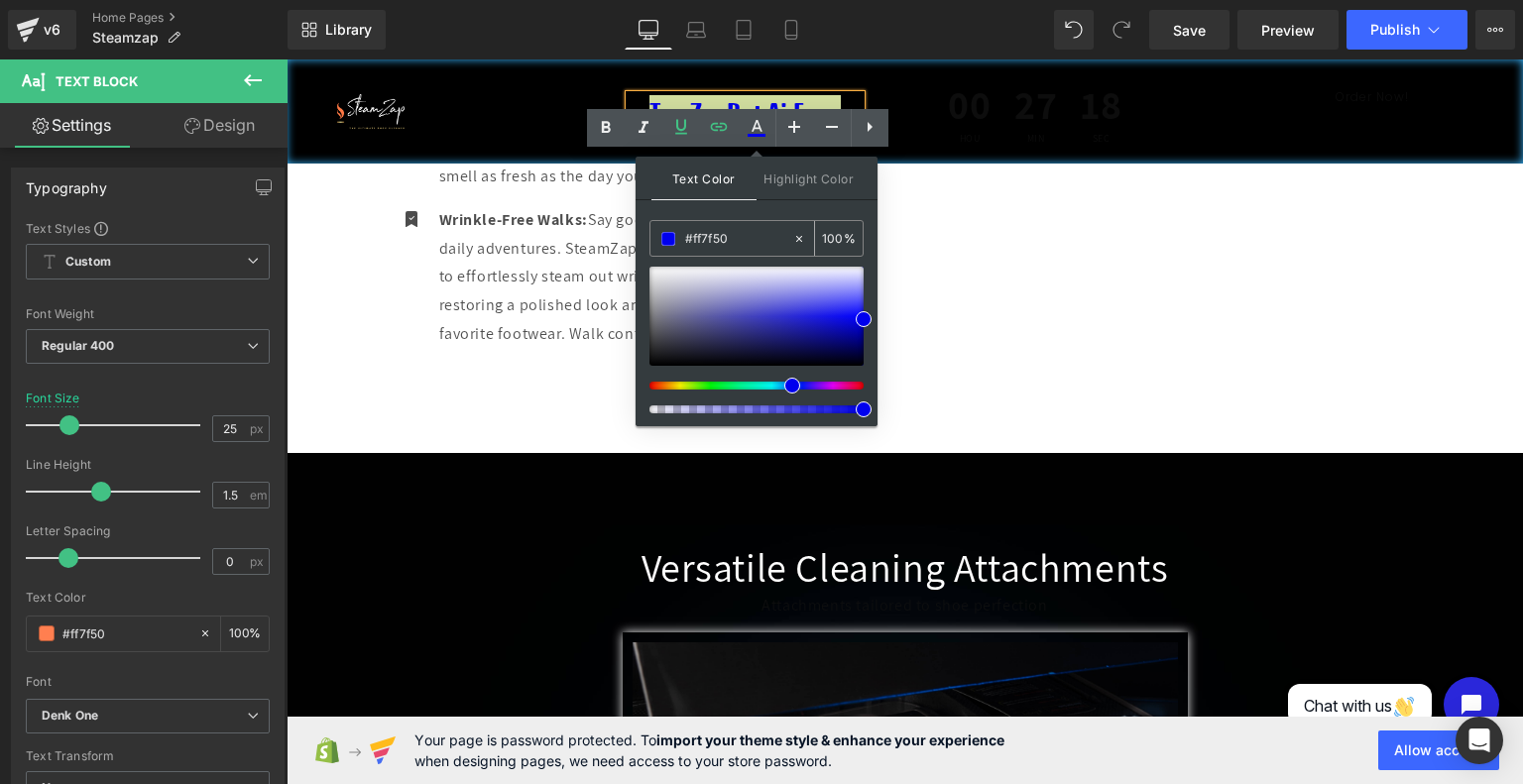 drag, startPoint x: 763, startPoint y: 240, endPoint x: 676, endPoint y: 233, distance: 87.28115 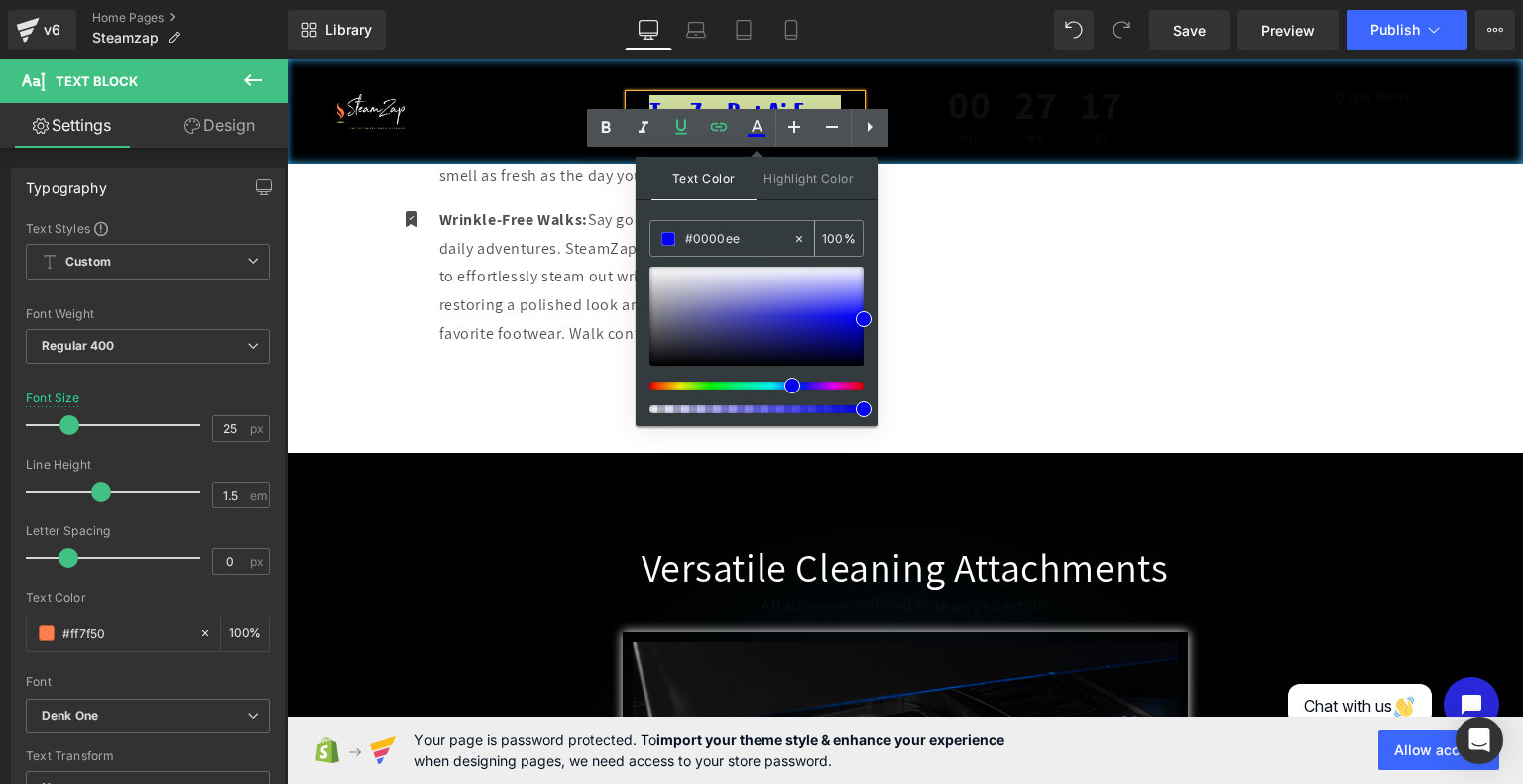 paste on "ff7f50" 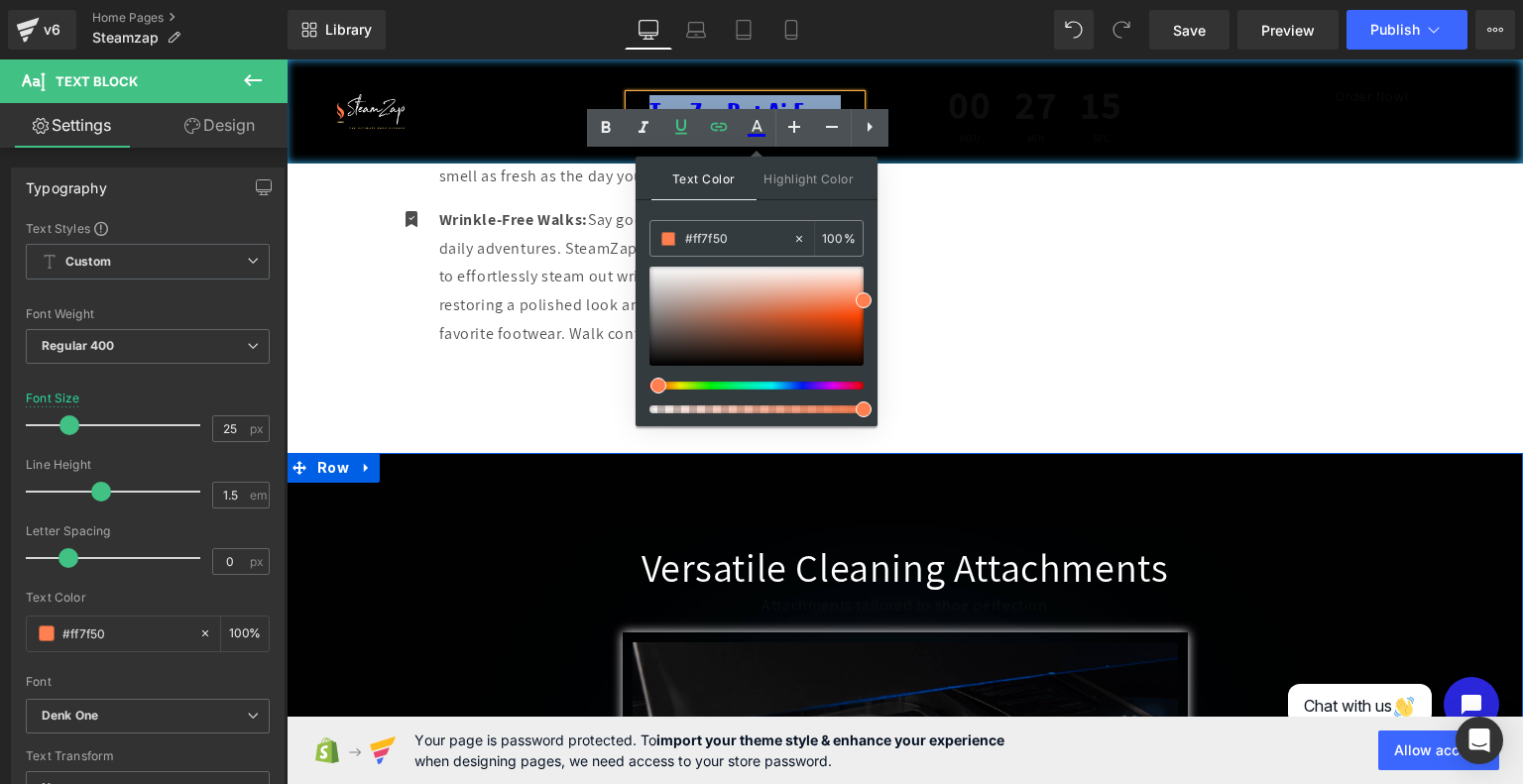 click on "Versatile Cleaning Attachments Heading         Attachments tailored to shoe perfection Text Block         Row         Small brush Heading         Tackle intricate details and hard-to-reach spots for a thorough shoe makeover Text Block         Image         Row          Large brush Heading         Designed to handle more extensive cleaning, ensuring your shoes look brand new with every use Text Block         Image         Row         Image         Row         Order Now! Button         Image         High-pressure  Nozzle Heading         High-pressure cleaning to effortlessly blast away dirt and grime Text Block         Row         Image         Flat steamer Heading         Transform your footwear and insoles into a wrinkle and odor free haven  Text Block         Row         Row         Row" at bounding box center [904, 807] 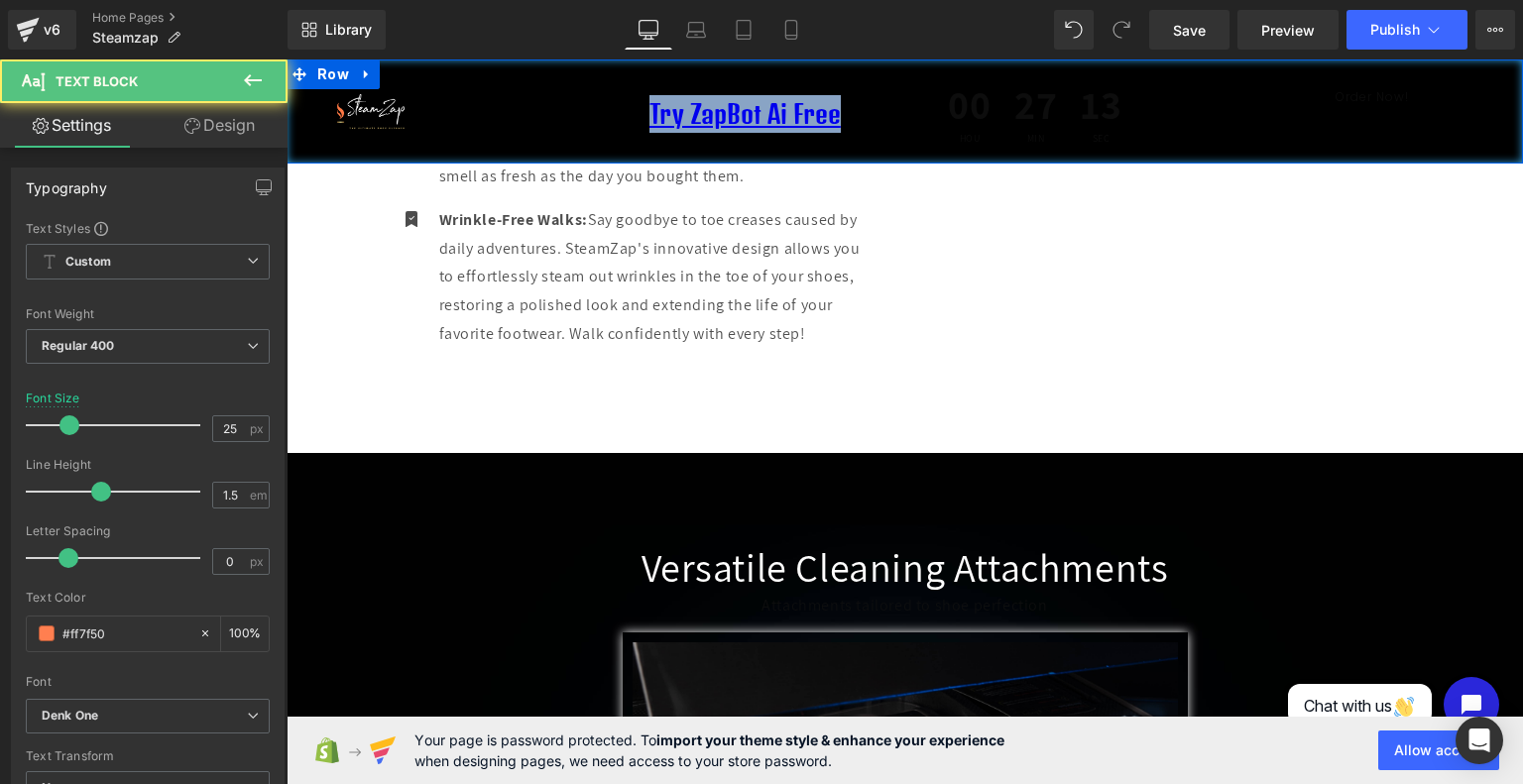 drag, startPoint x: 534, startPoint y: 77, endPoint x: 506, endPoint y: 86, distance: 29.410882 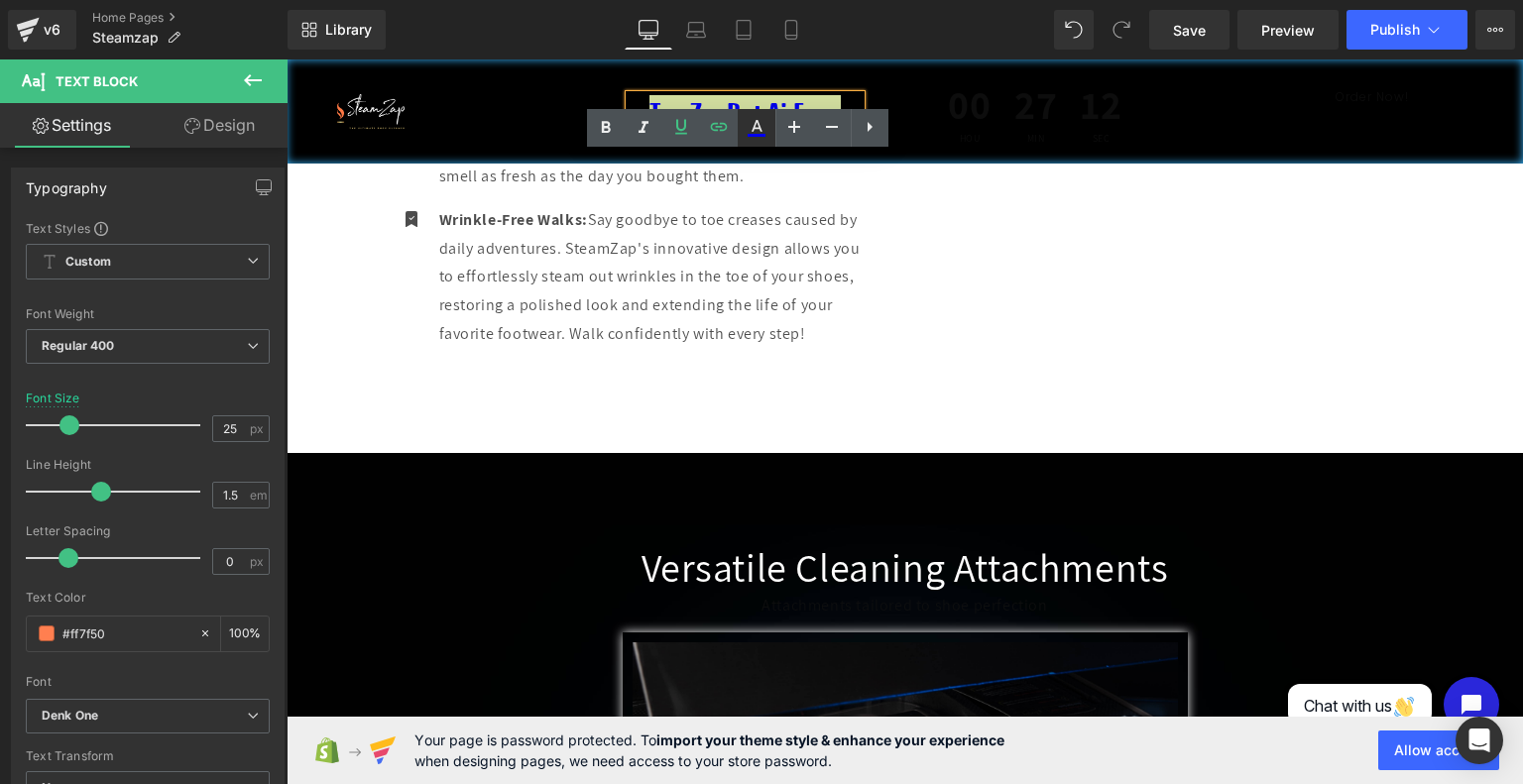 click 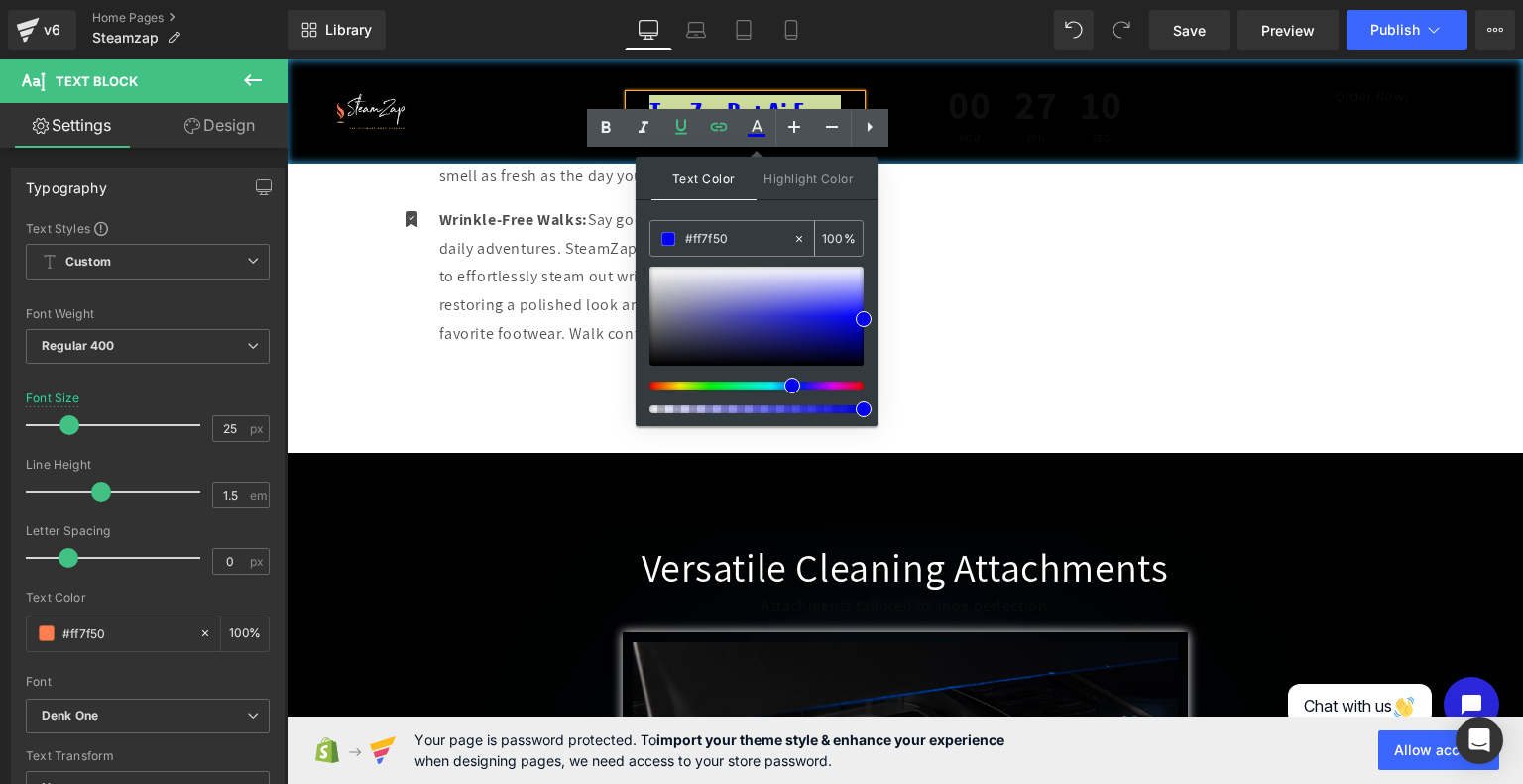 drag, startPoint x: 760, startPoint y: 248, endPoint x: 655, endPoint y: 245, distance: 105.04285 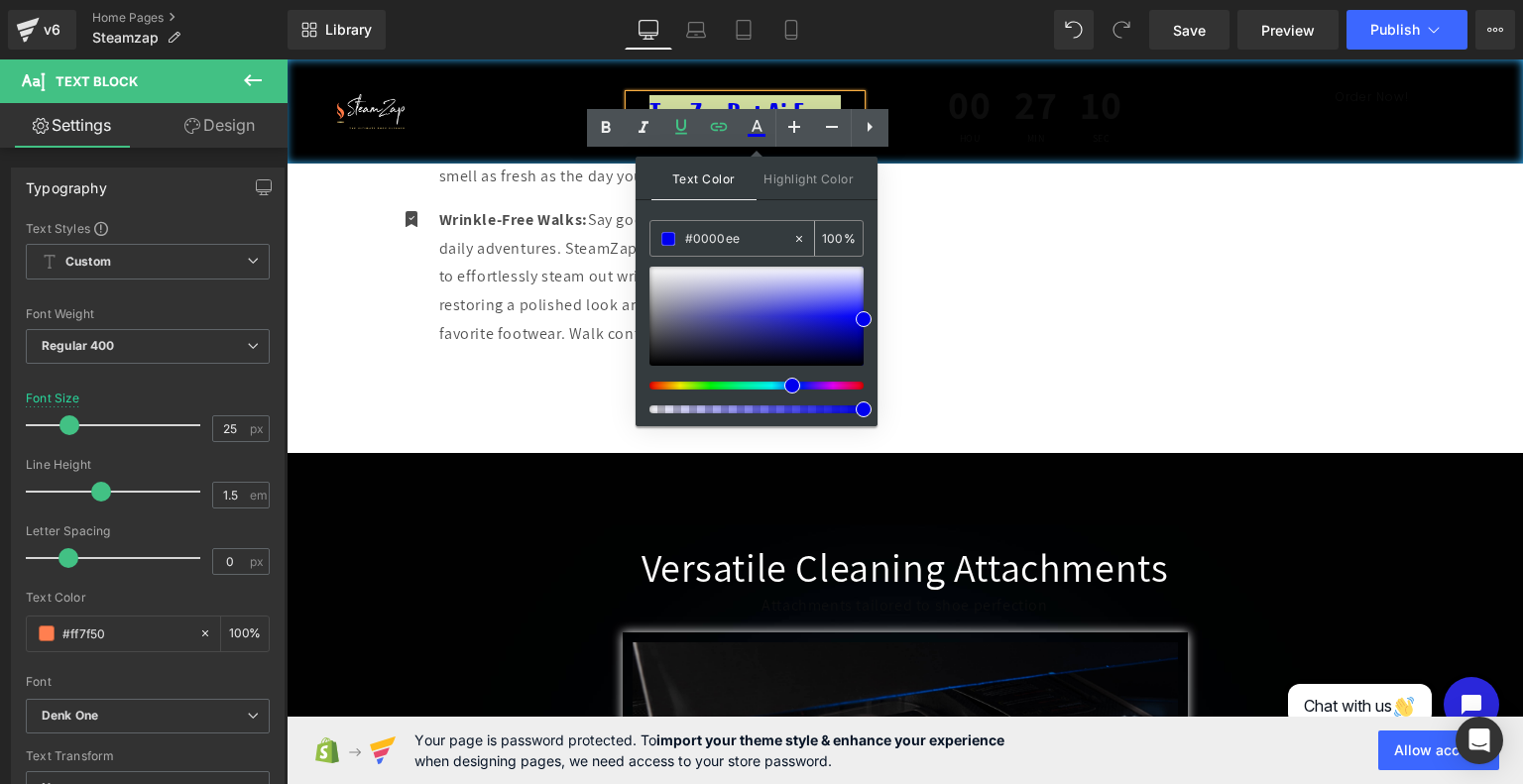 paste on "ff7f50" 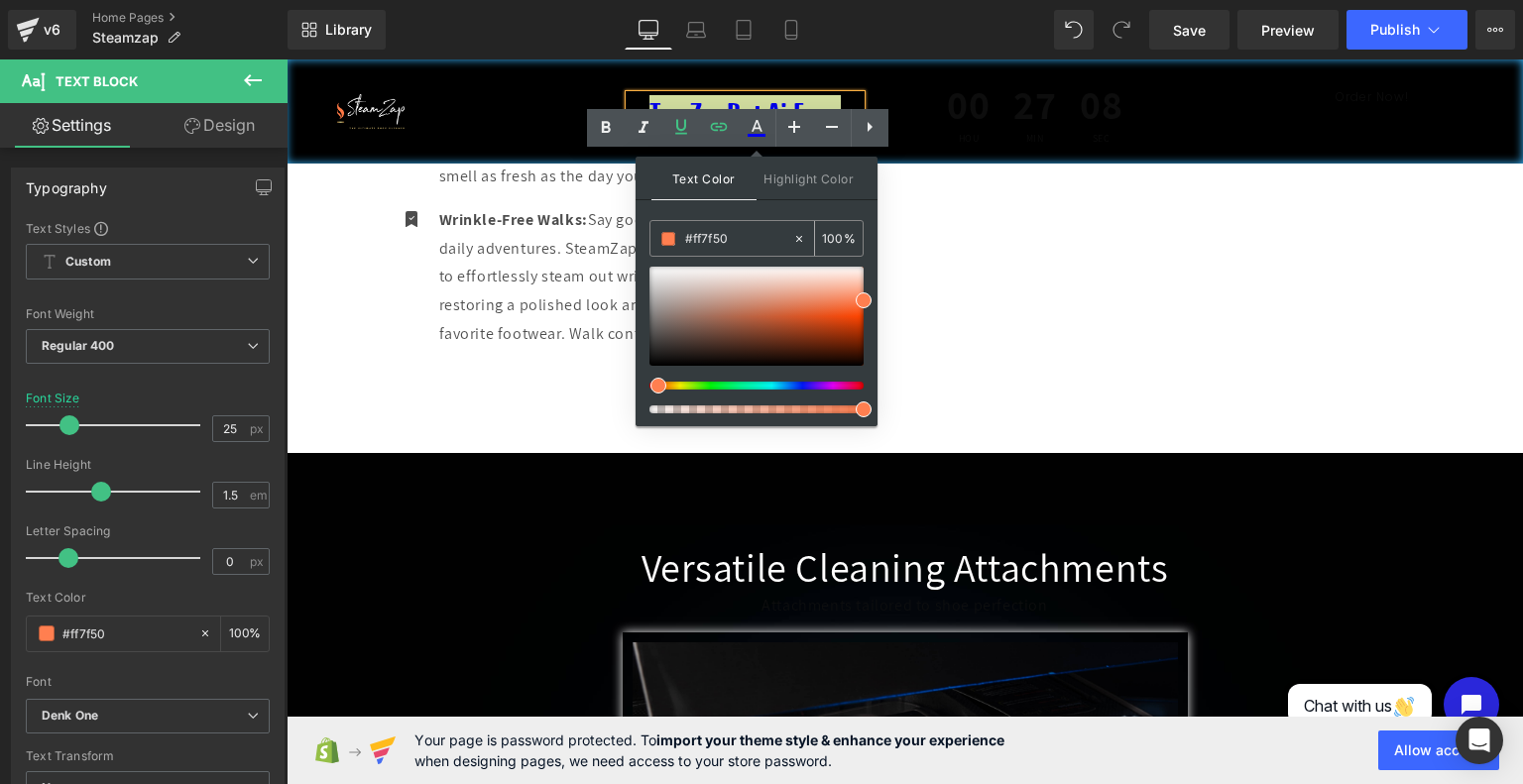 click on "#ff7f50" at bounding box center [739, 239] 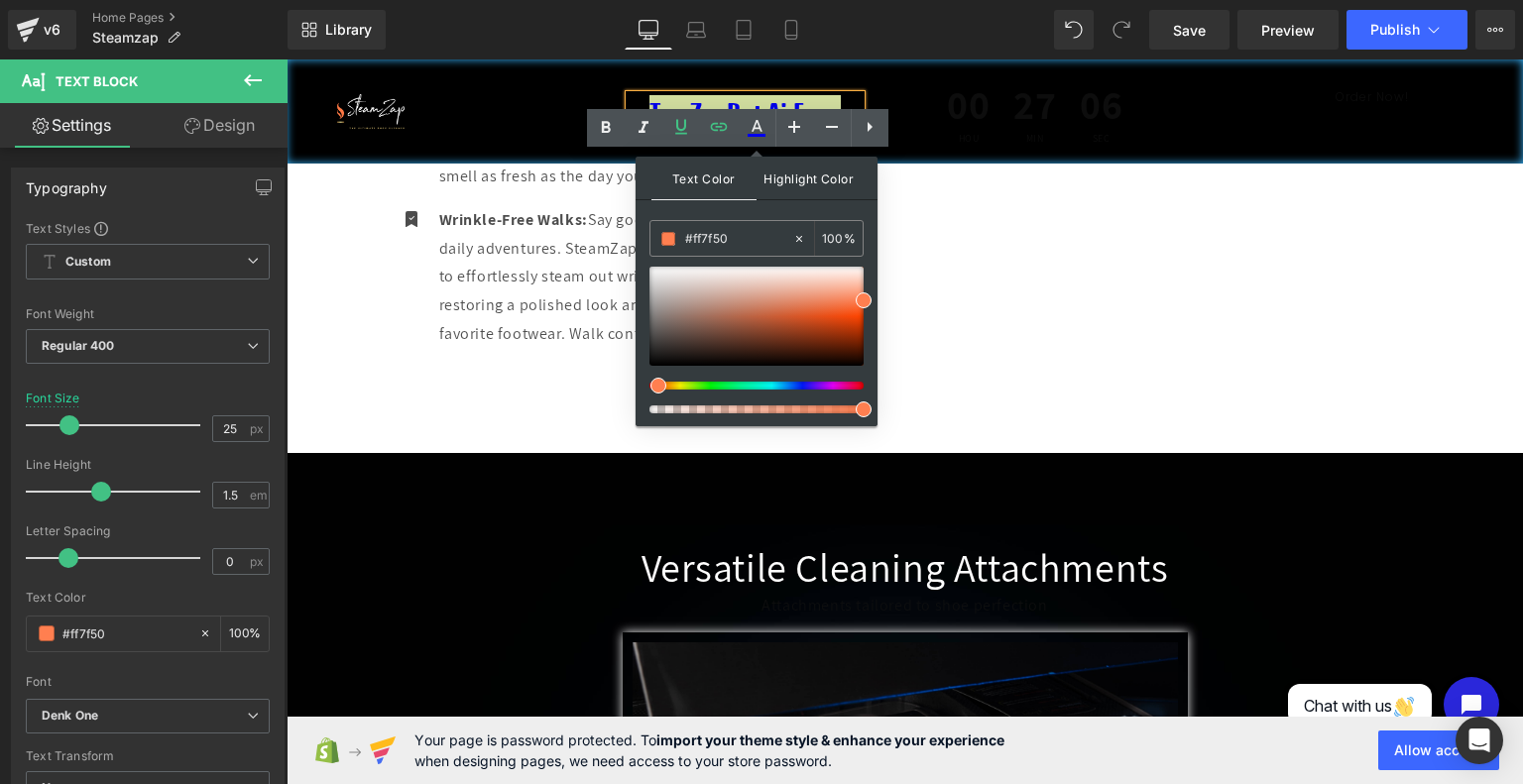 type on "#ff7f50" 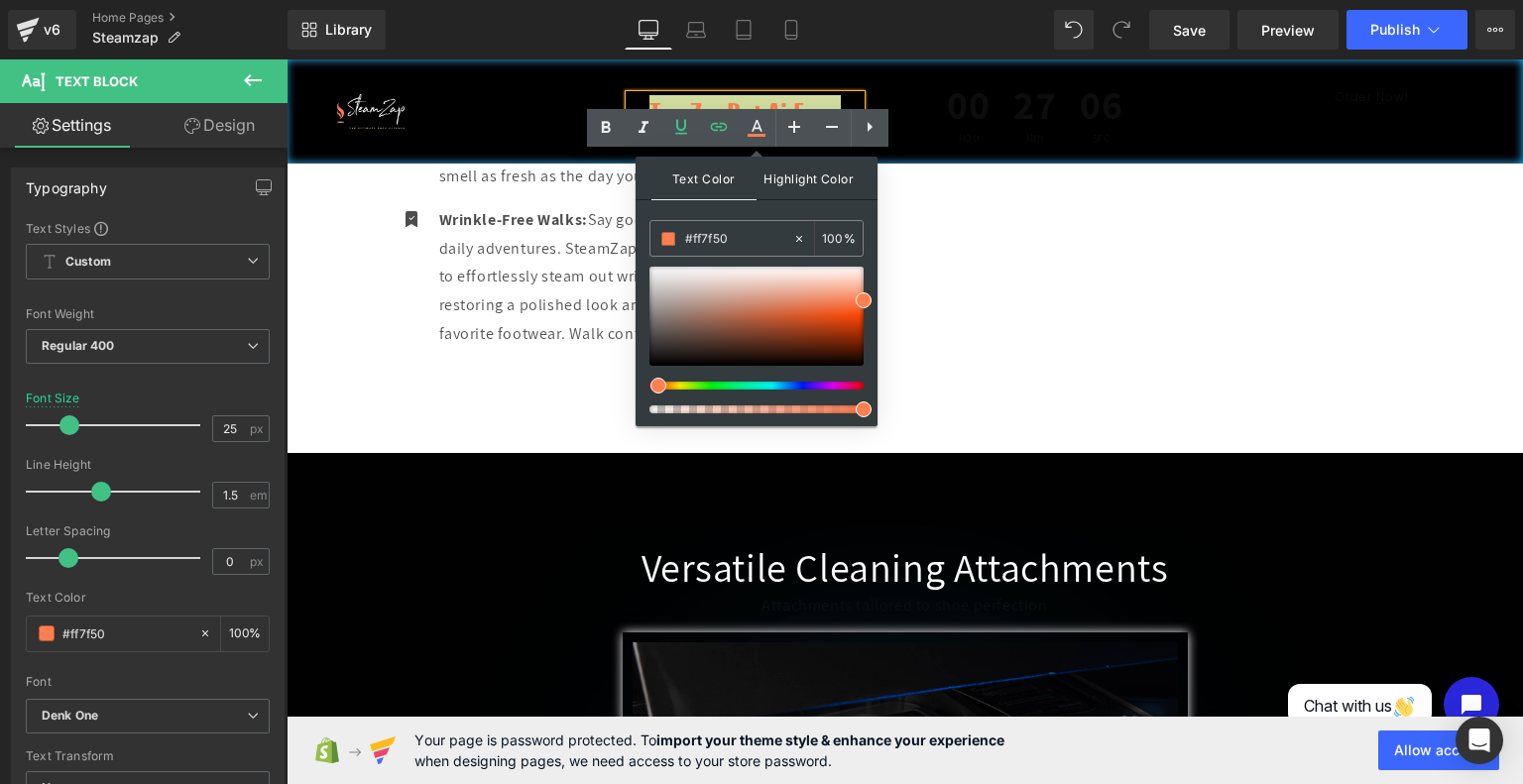 click on "Highlight Color" at bounding box center (809, 177) 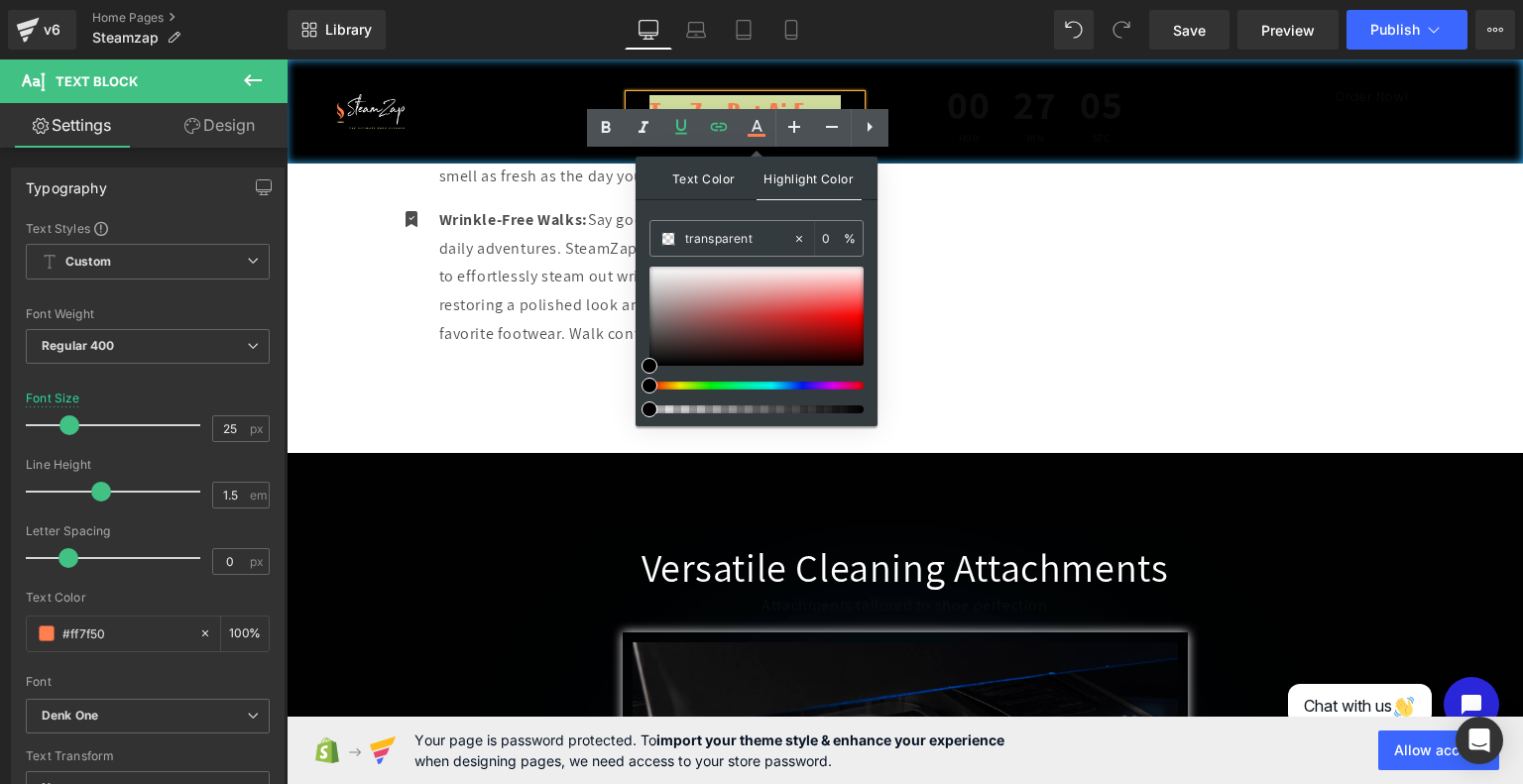 click on "Text Color" at bounding box center (704, 177) 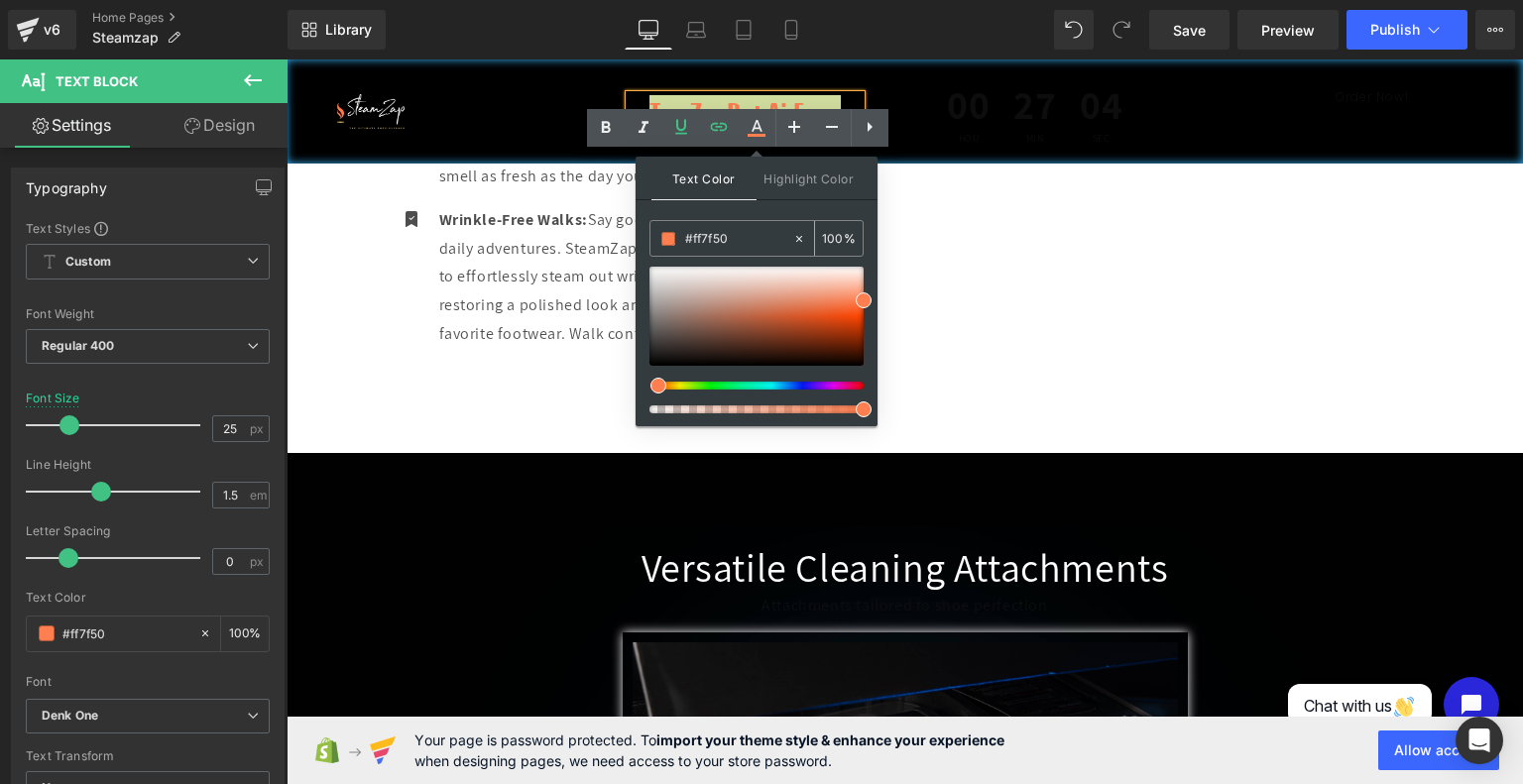 click on "#ff7f50" at bounding box center (739, 239) 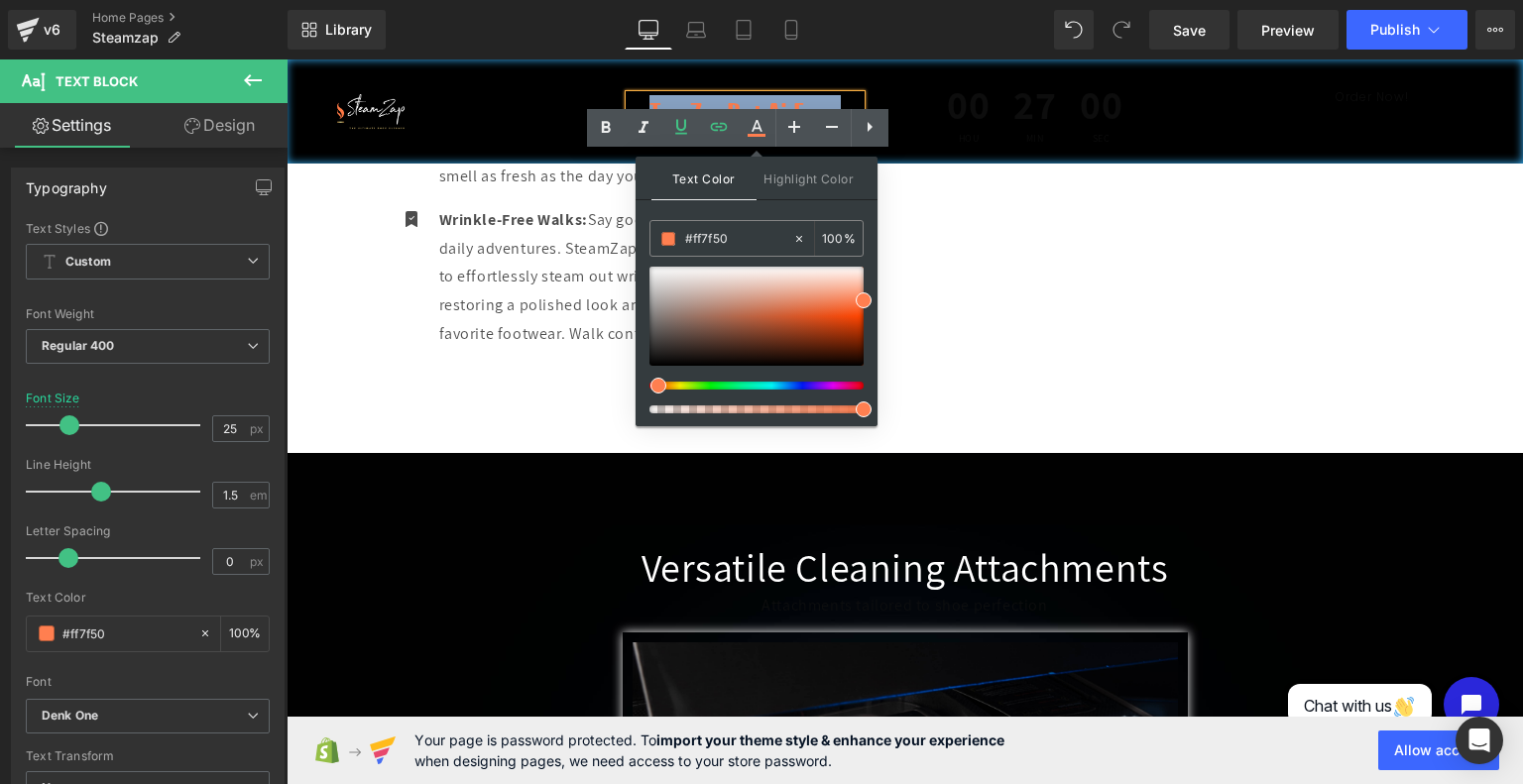 click on "Try ZapBot Ai Free" at bounding box center [745, 113] 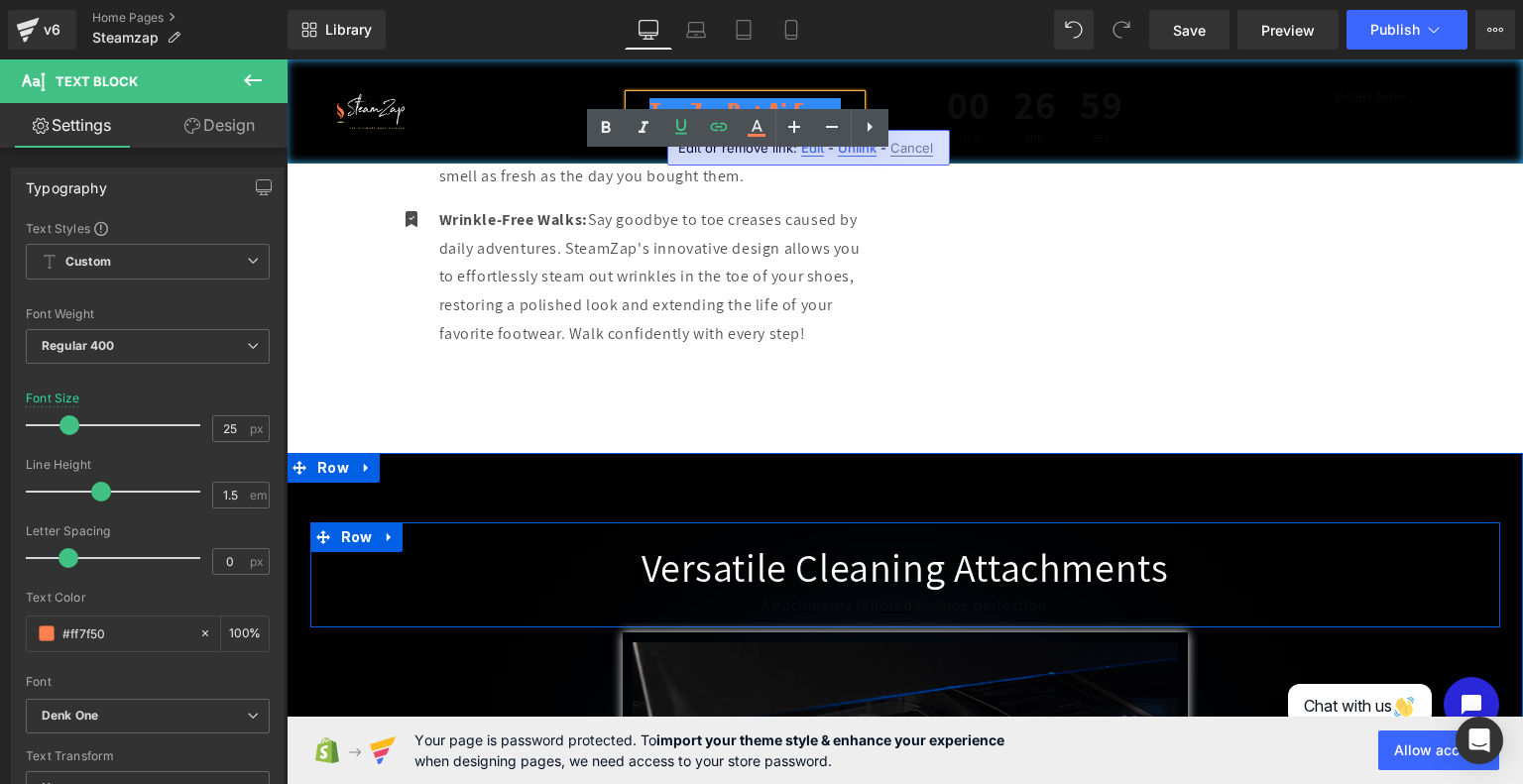 click on "Versatile Cleaning Attachments Heading         Attachments tailored to shoe perfection Text Block         Row" at bounding box center (905, 575) 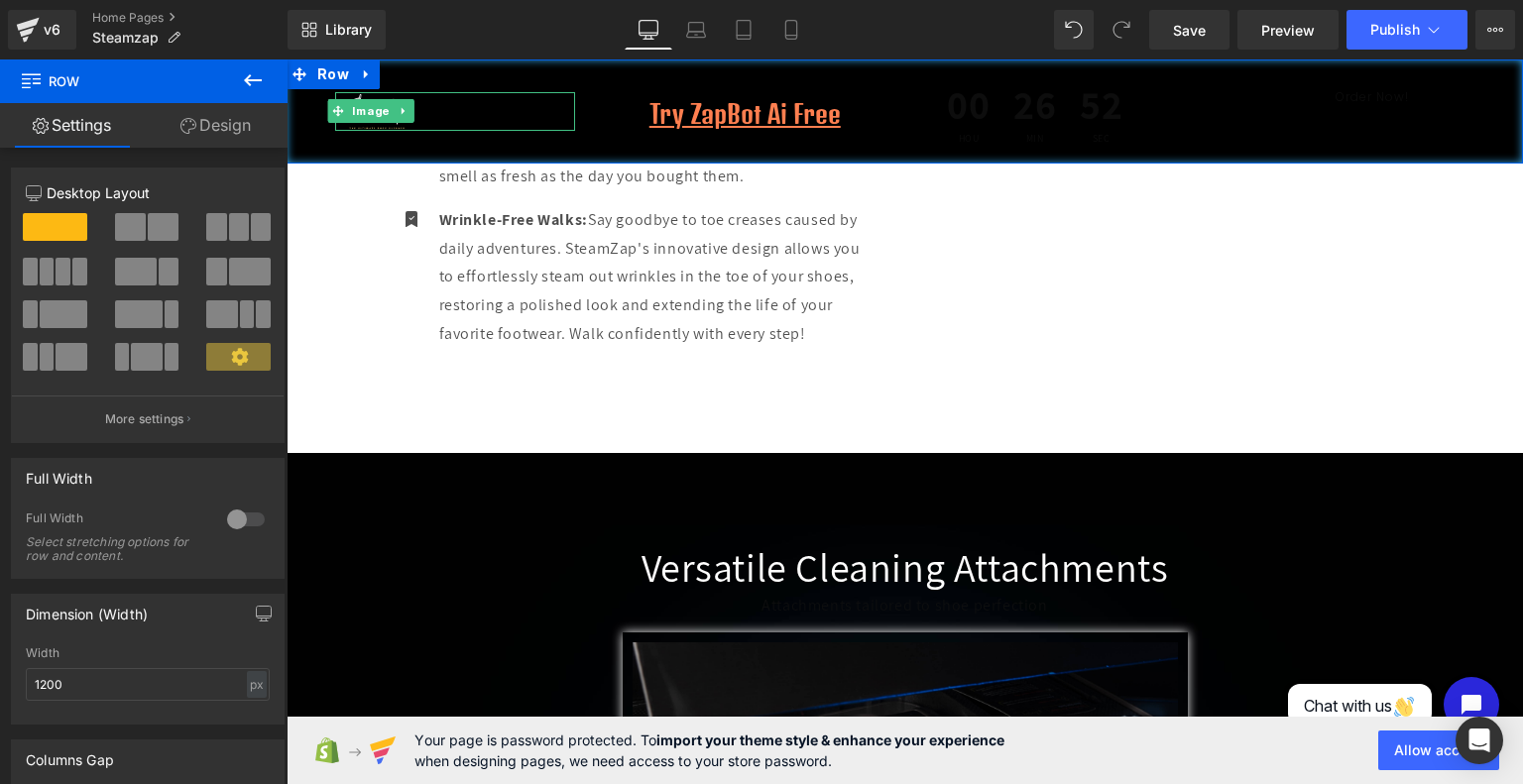 click at bounding box center [455, 112] 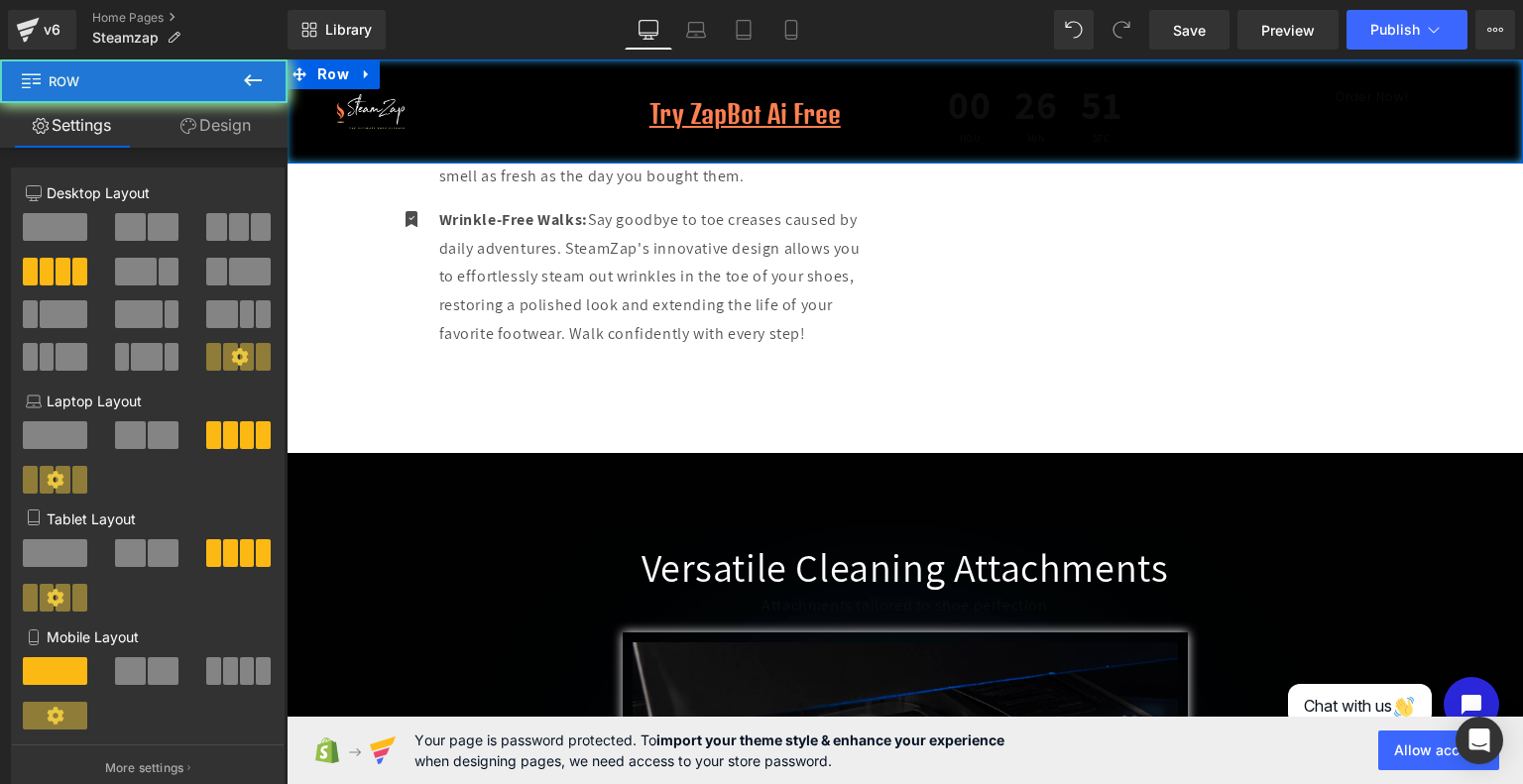 click on "Image" at bounding box center (455, 111) 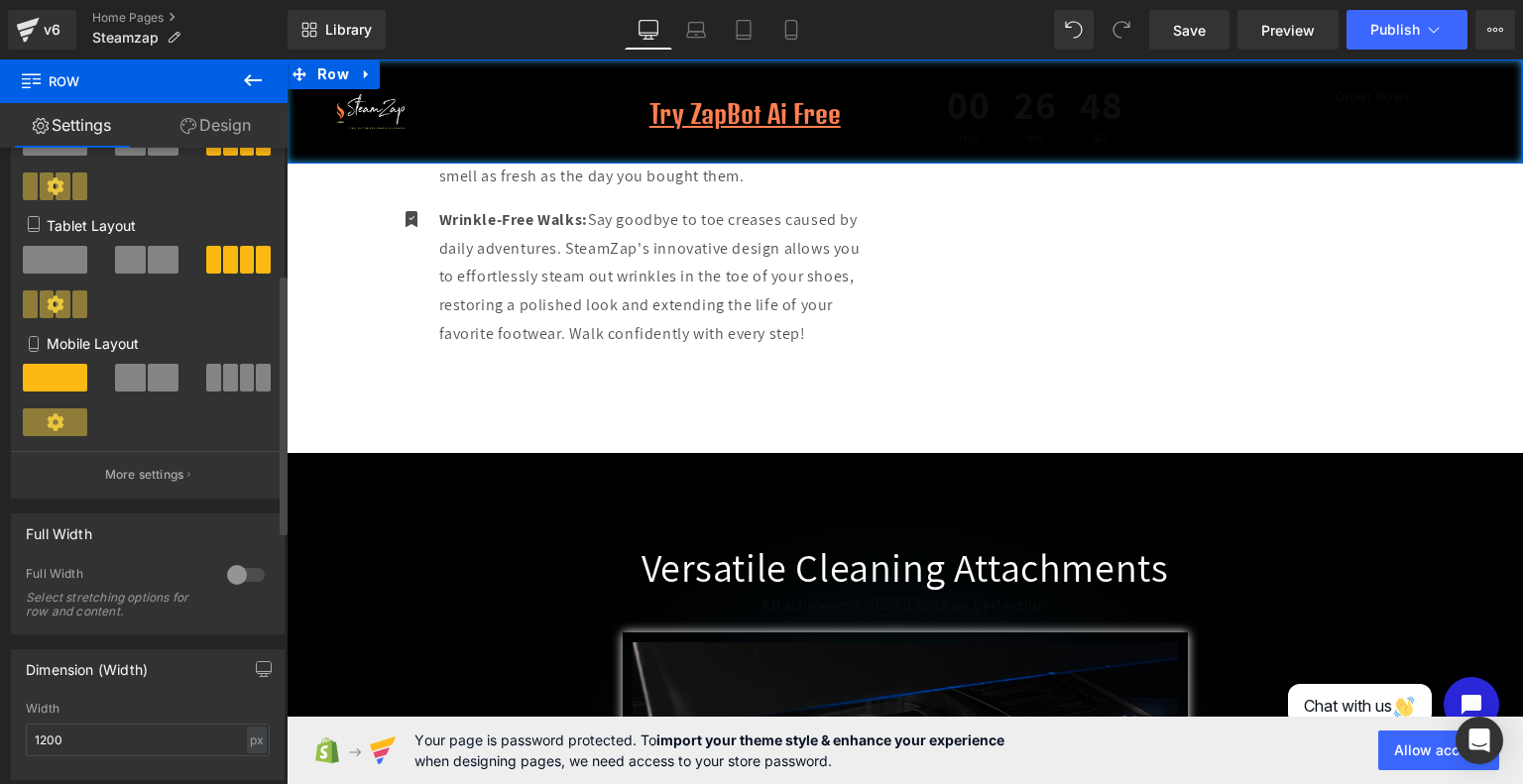 scroll, scrollTop: 307, scrollLeft: 0, axis: vertical 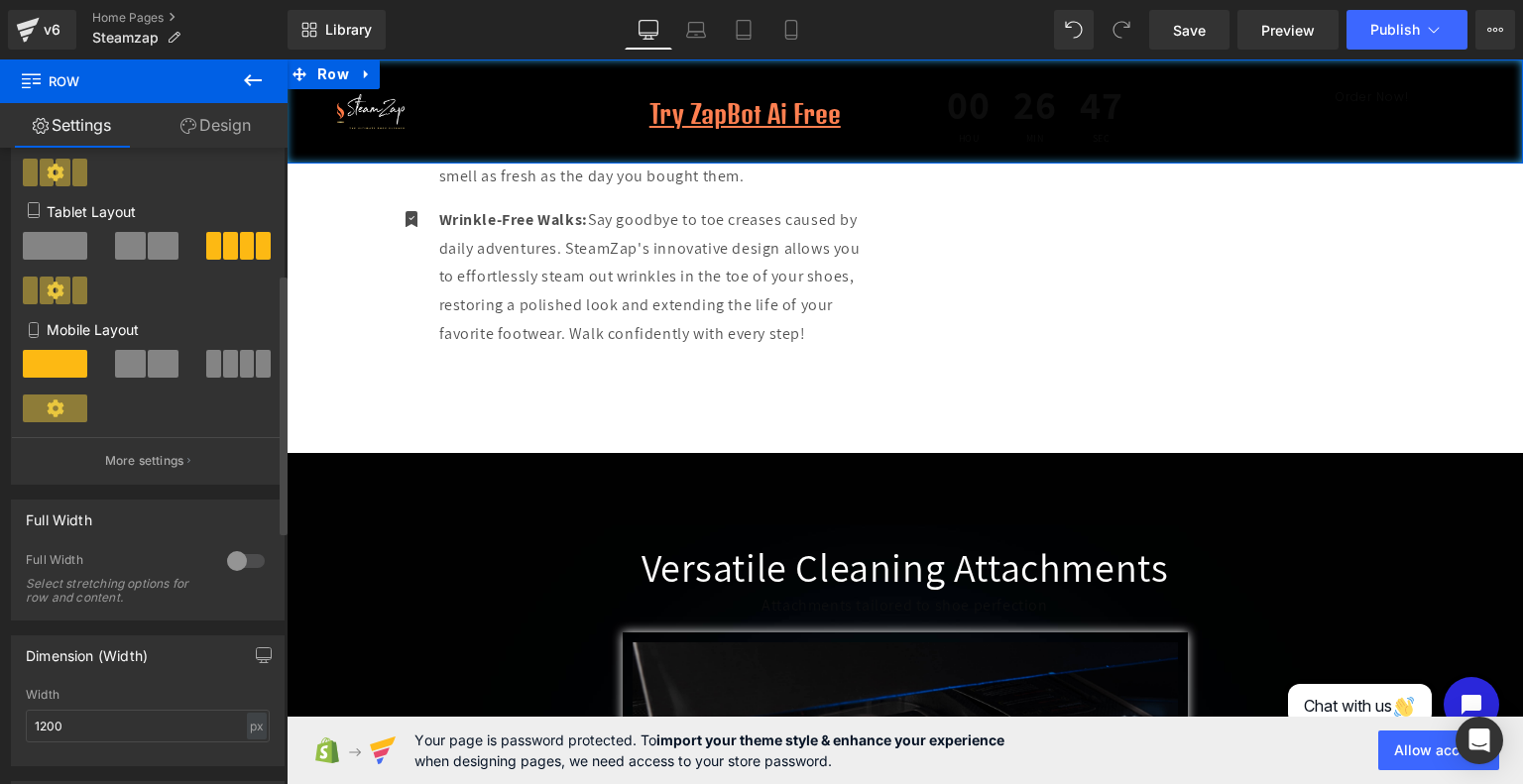 click 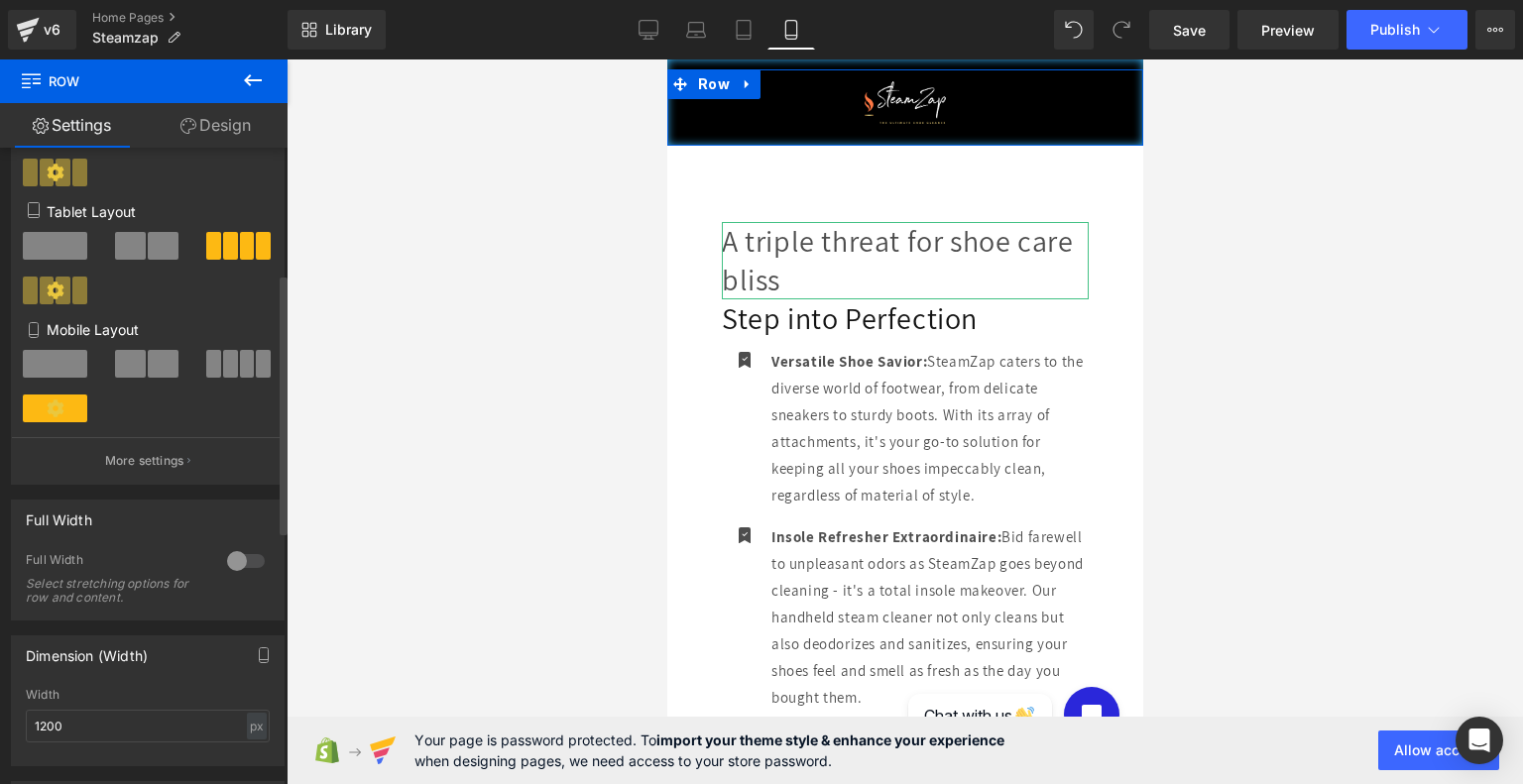 scroll, scrollTop: 1346, scrollLeft: 0, axis: vertical 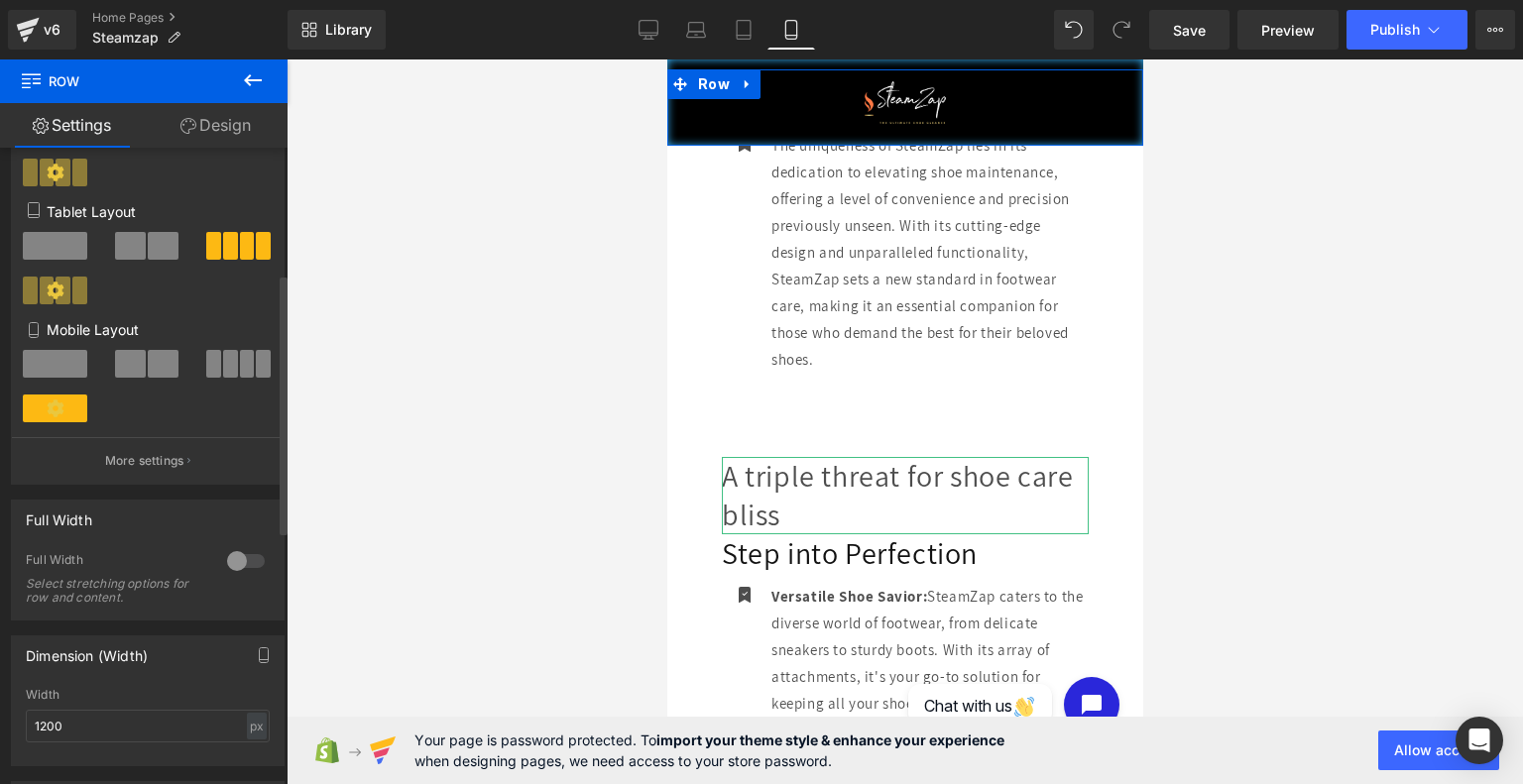 click 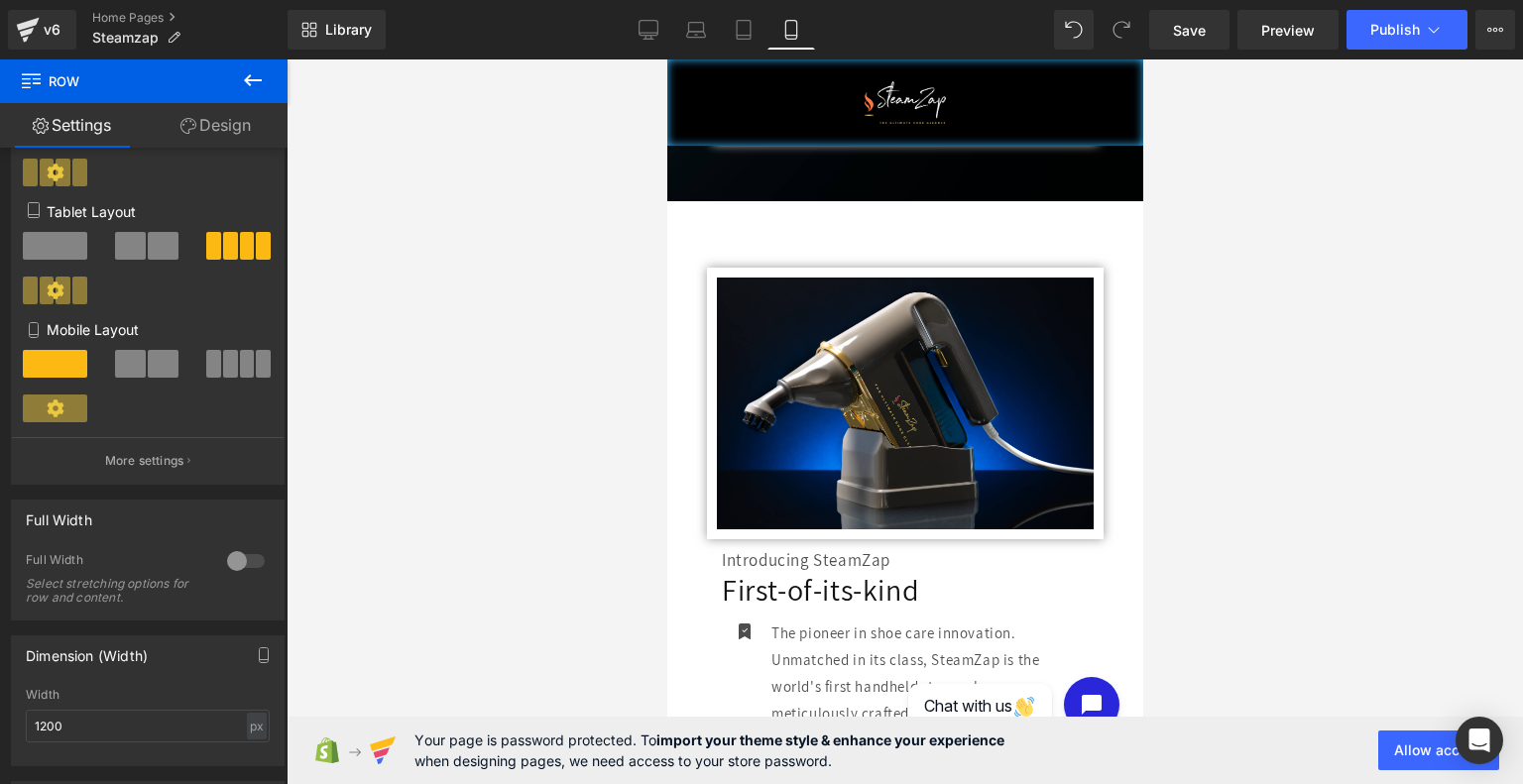 scroll, scrollTop: 0, scrollLeft: 0, axis: both 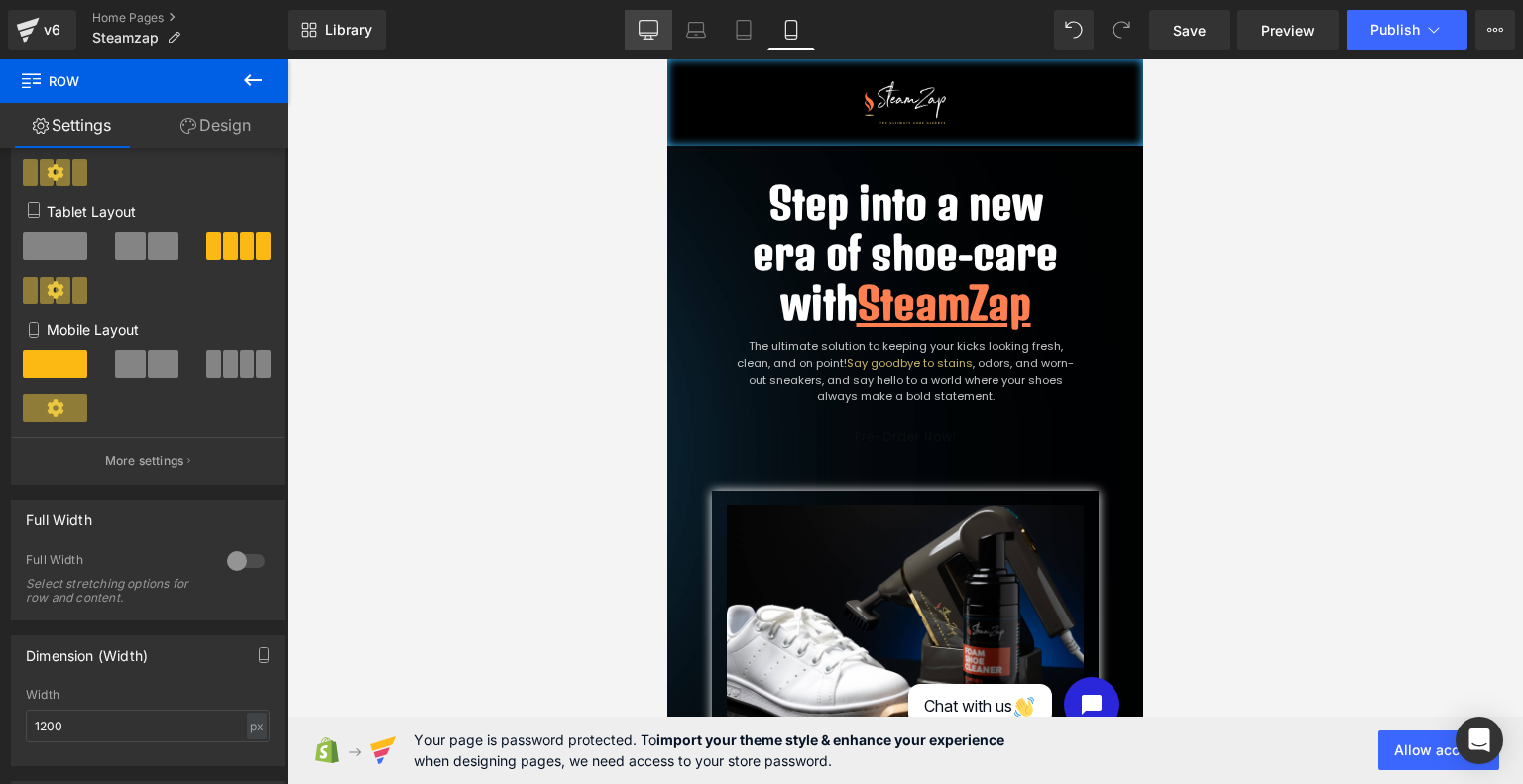 click 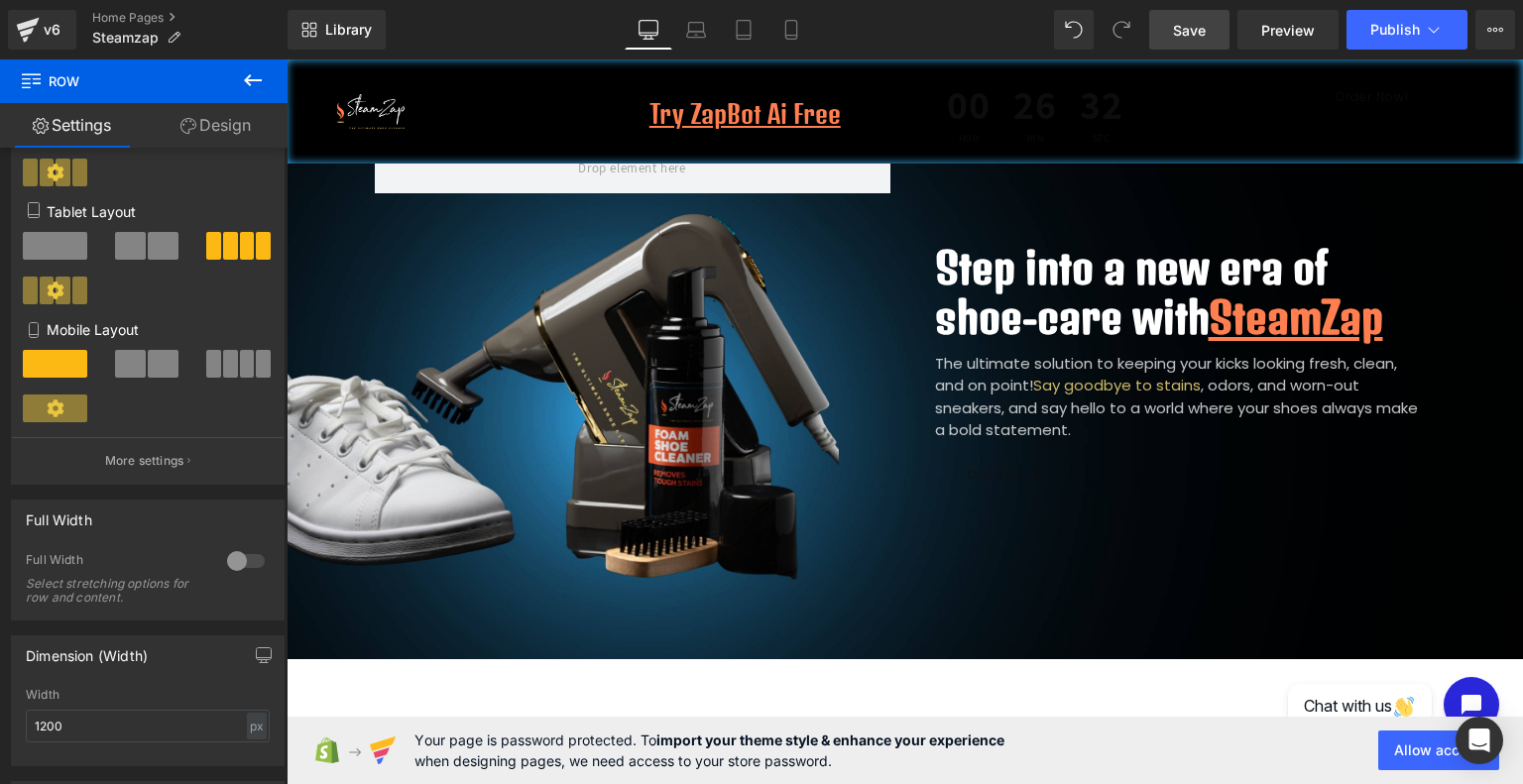 click on "Save" at bounding box center [1189, 30] 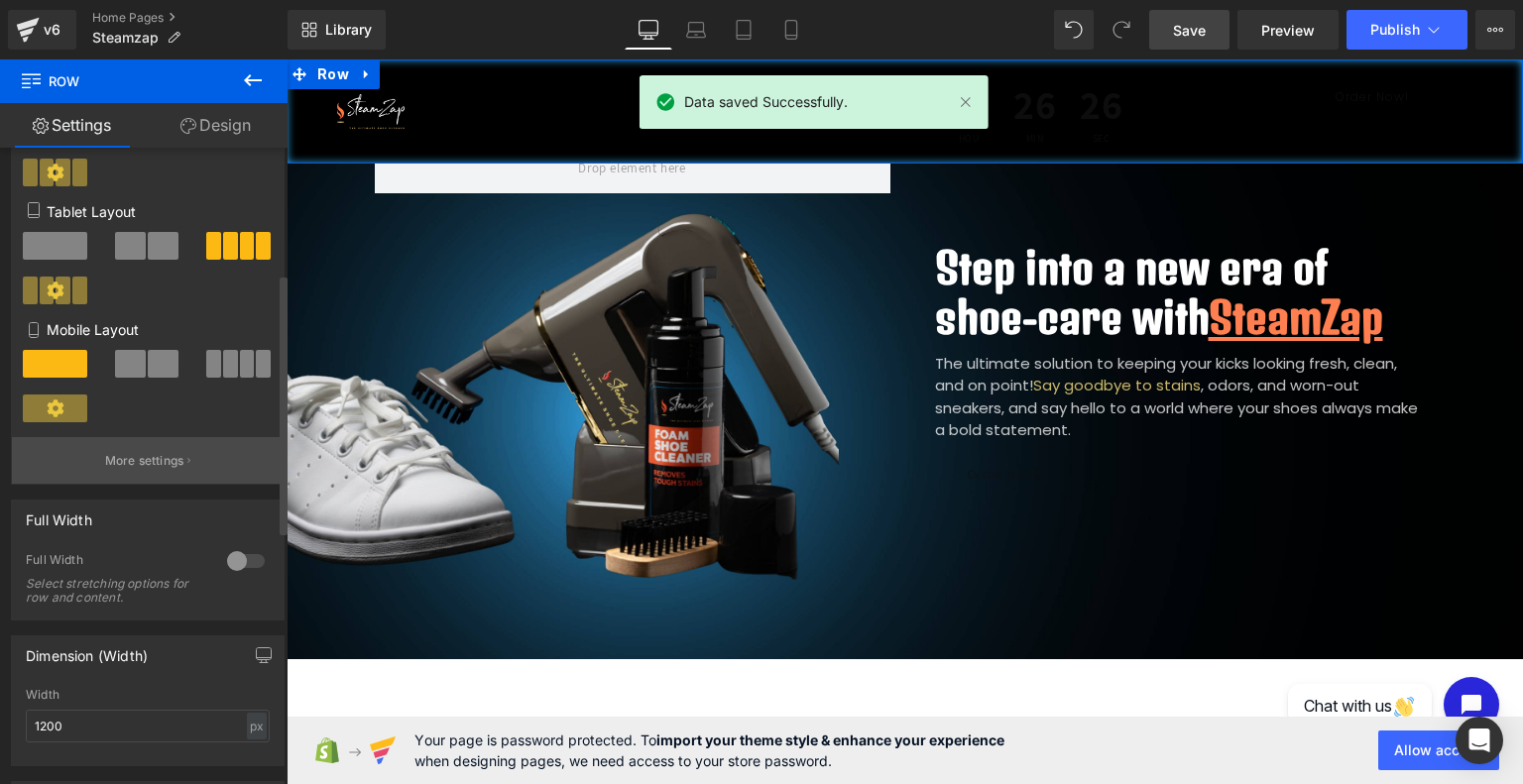 click on "More settings" at bounding box center (145, 461) 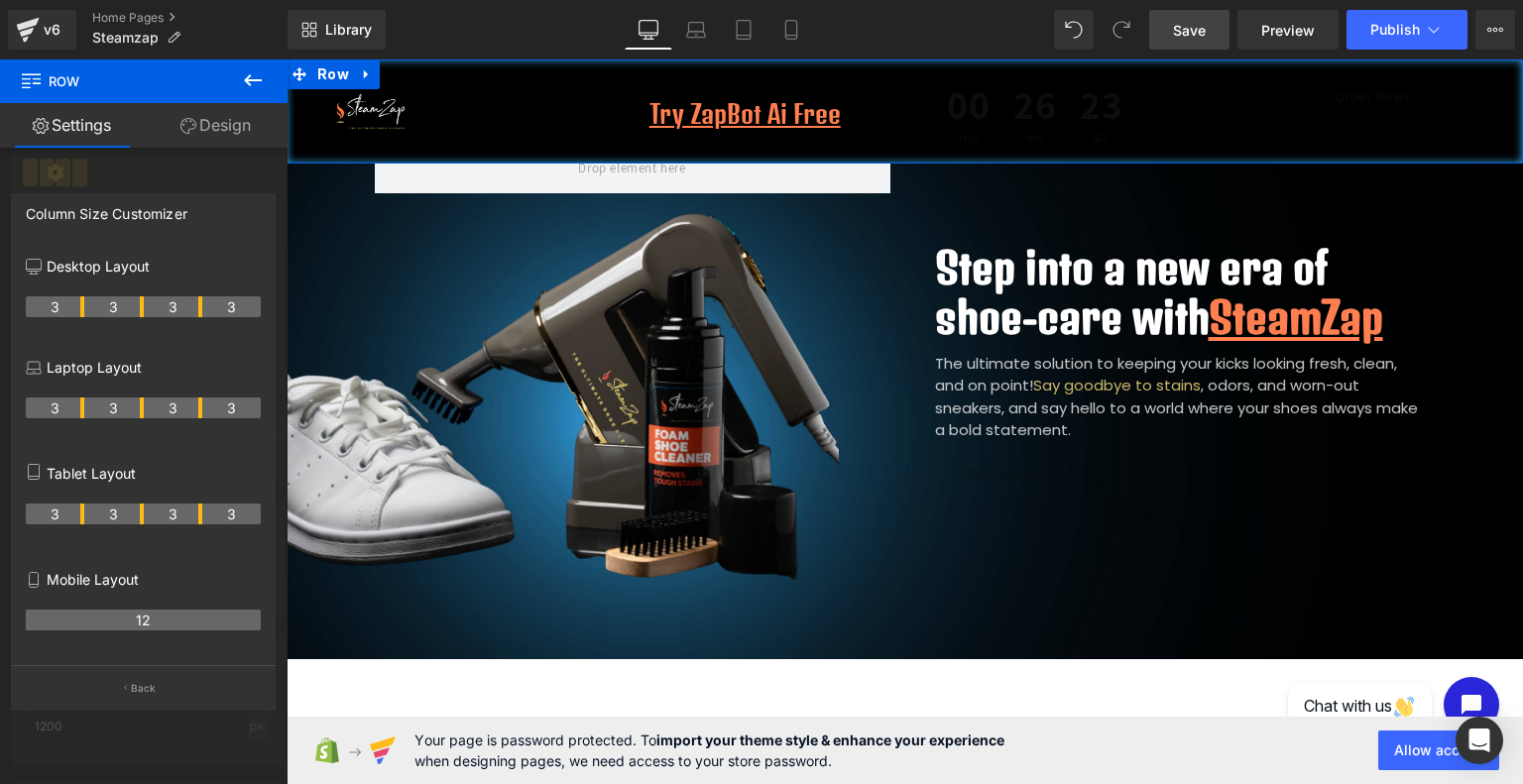 click on "Settings" at bounding box center (71, 125) 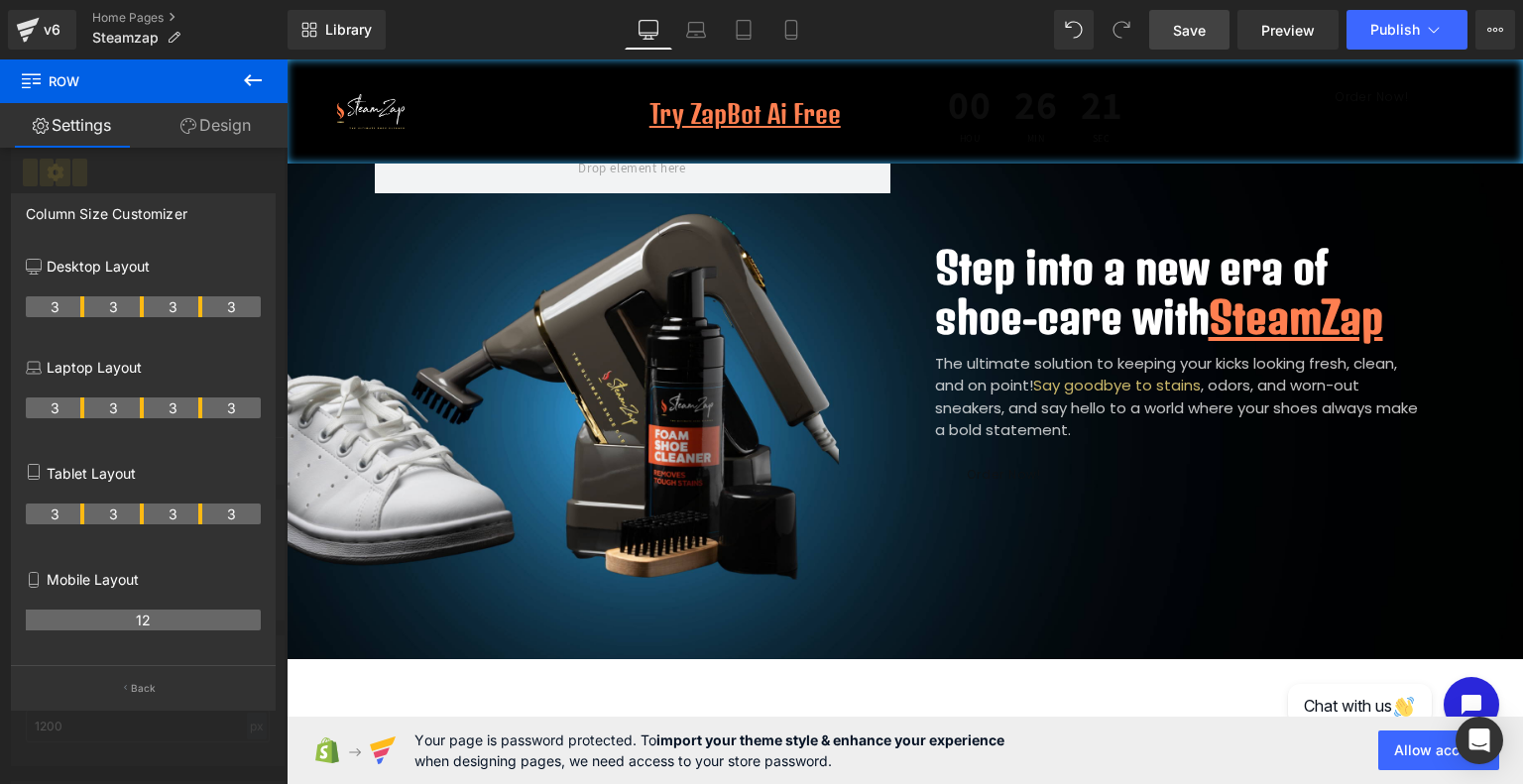 click 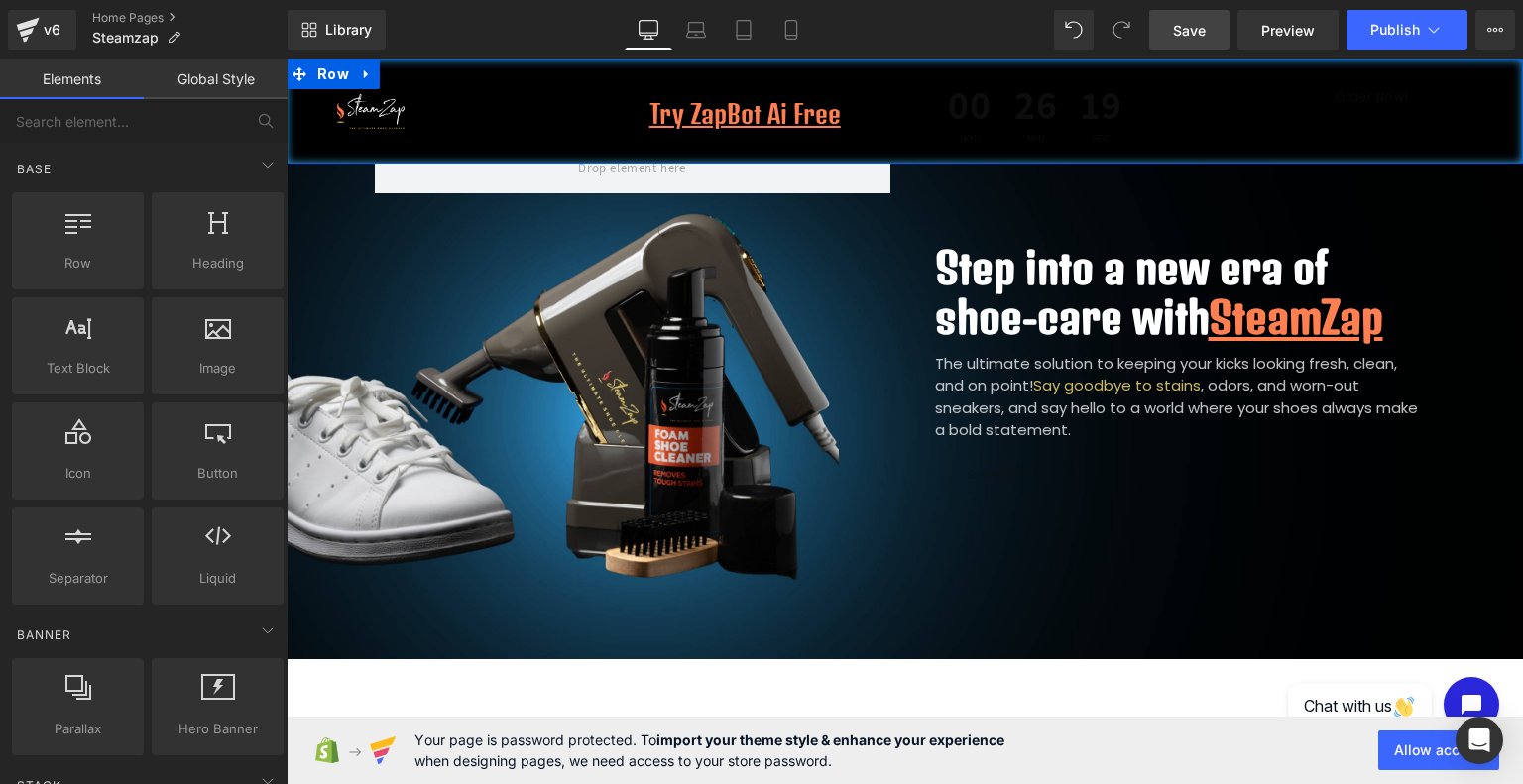 click on "Image" at bounding box center [455, 111] 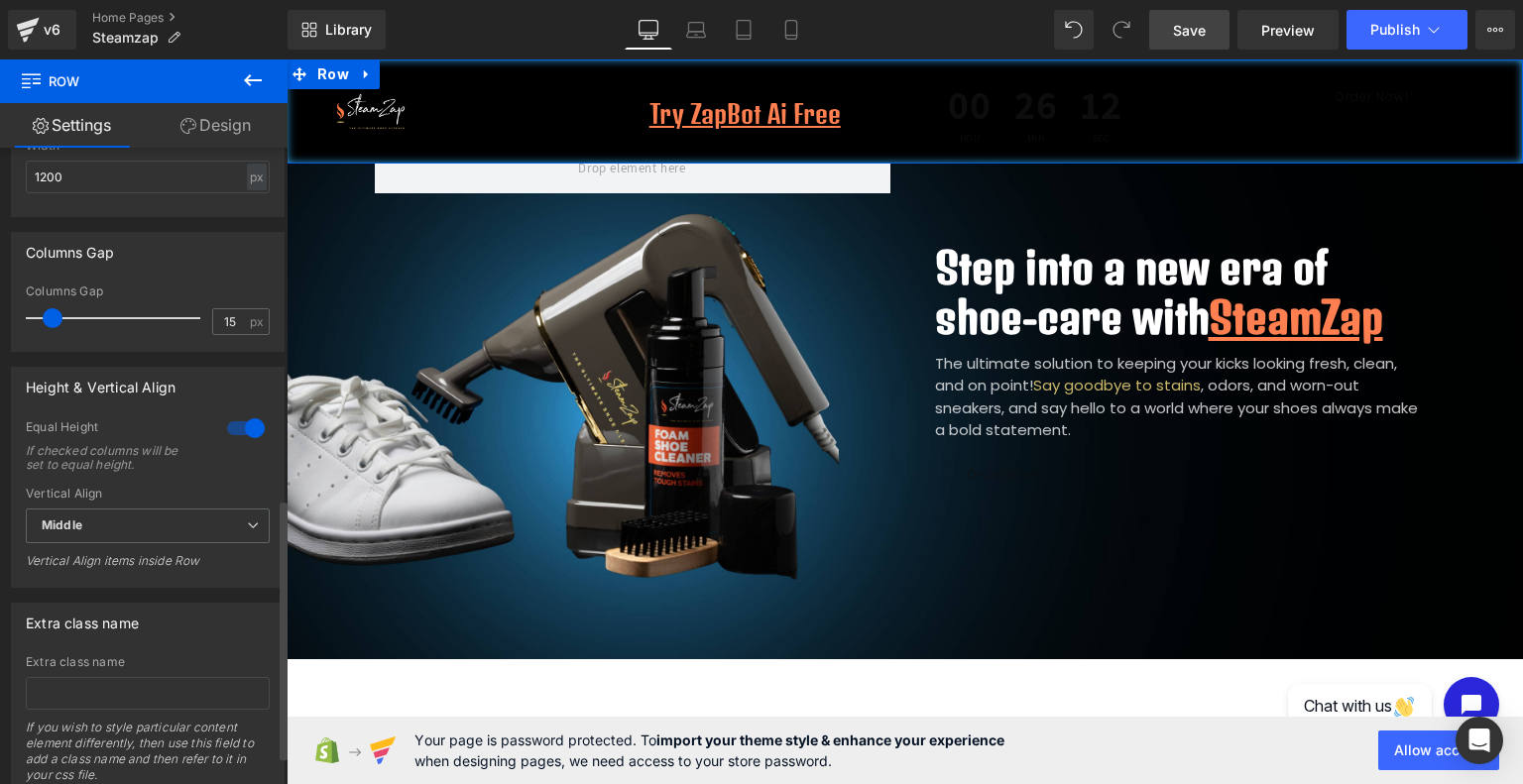 scroll, scrollTop: 926, scrollLeft: 0, axis: vertical 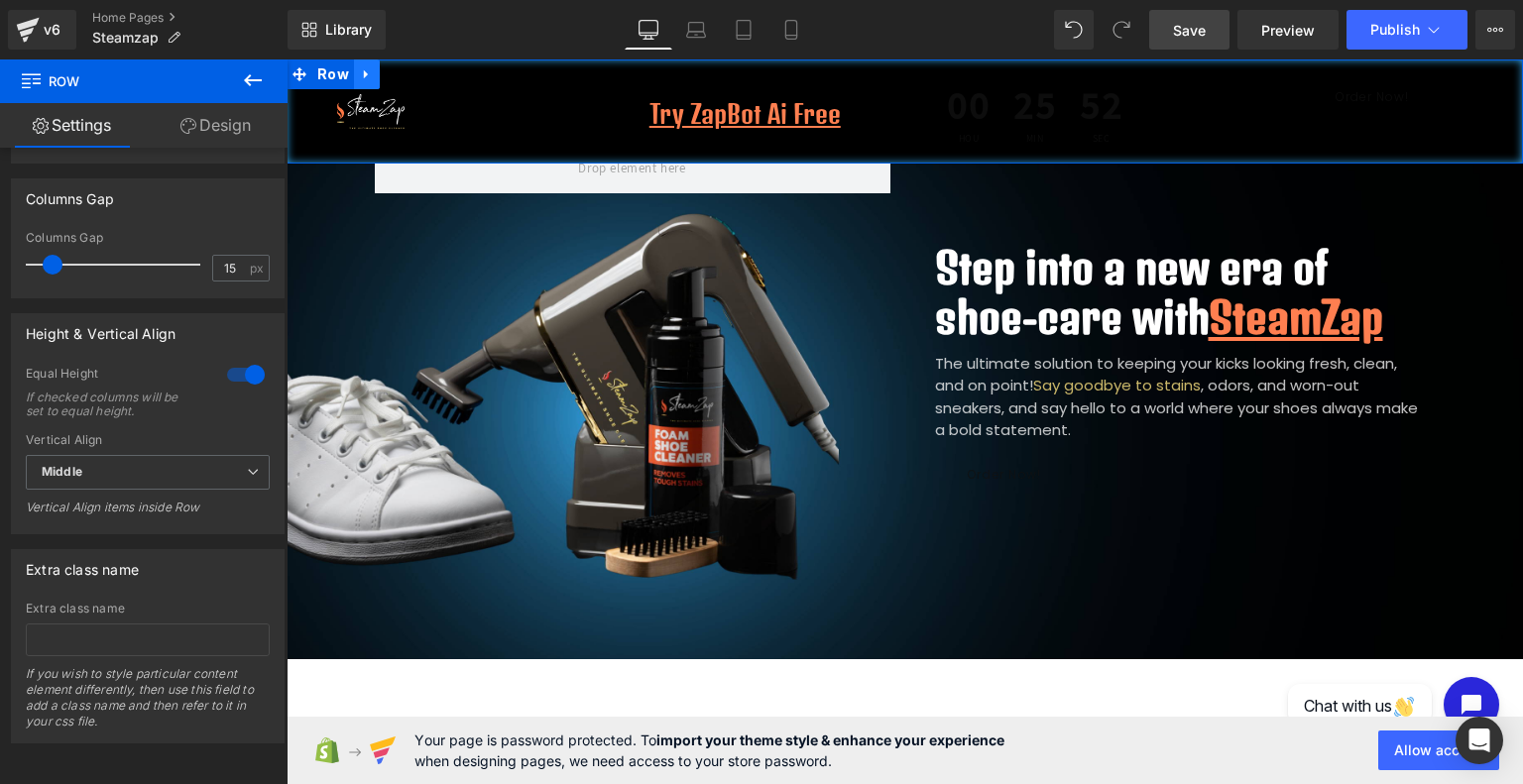 click 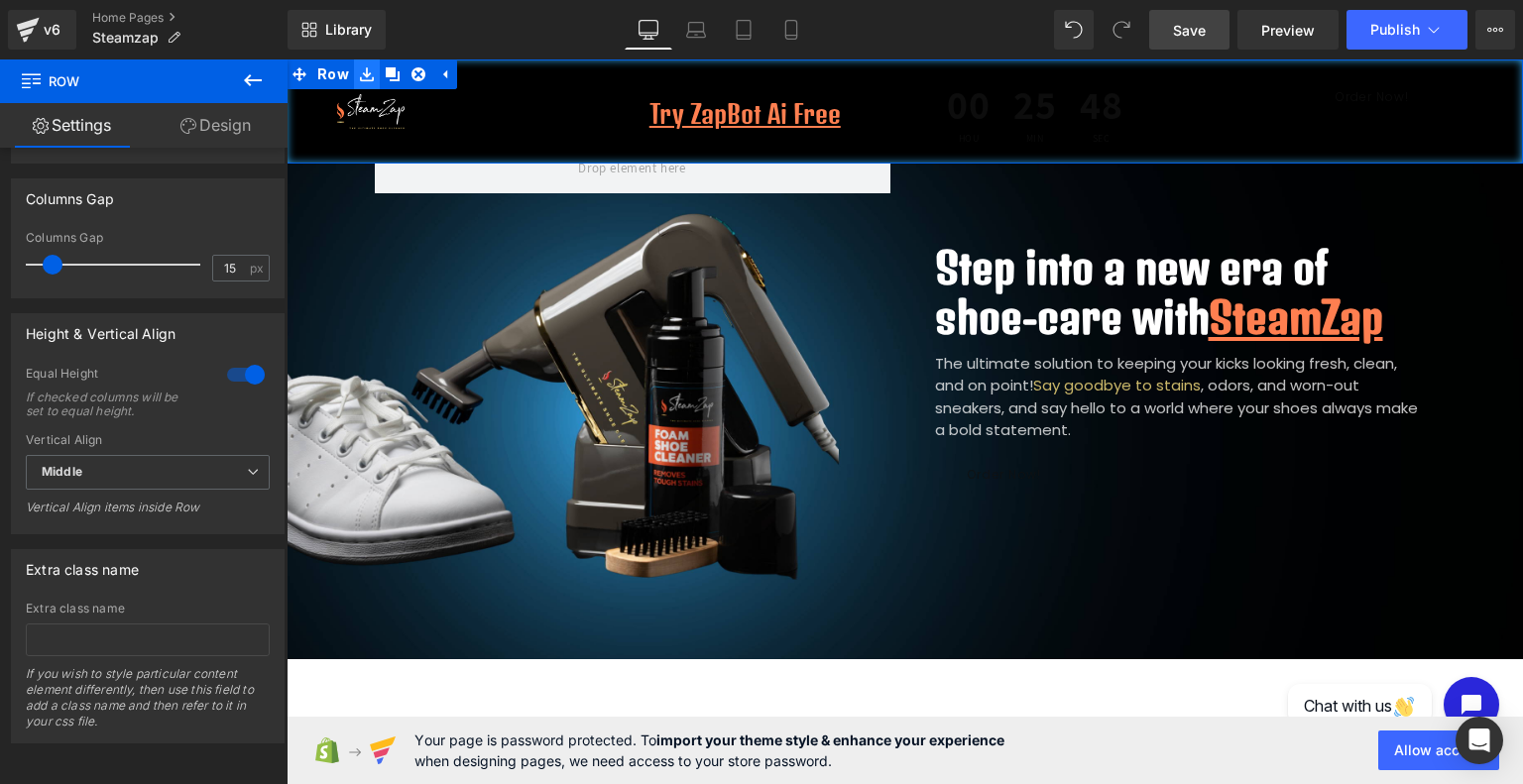 click 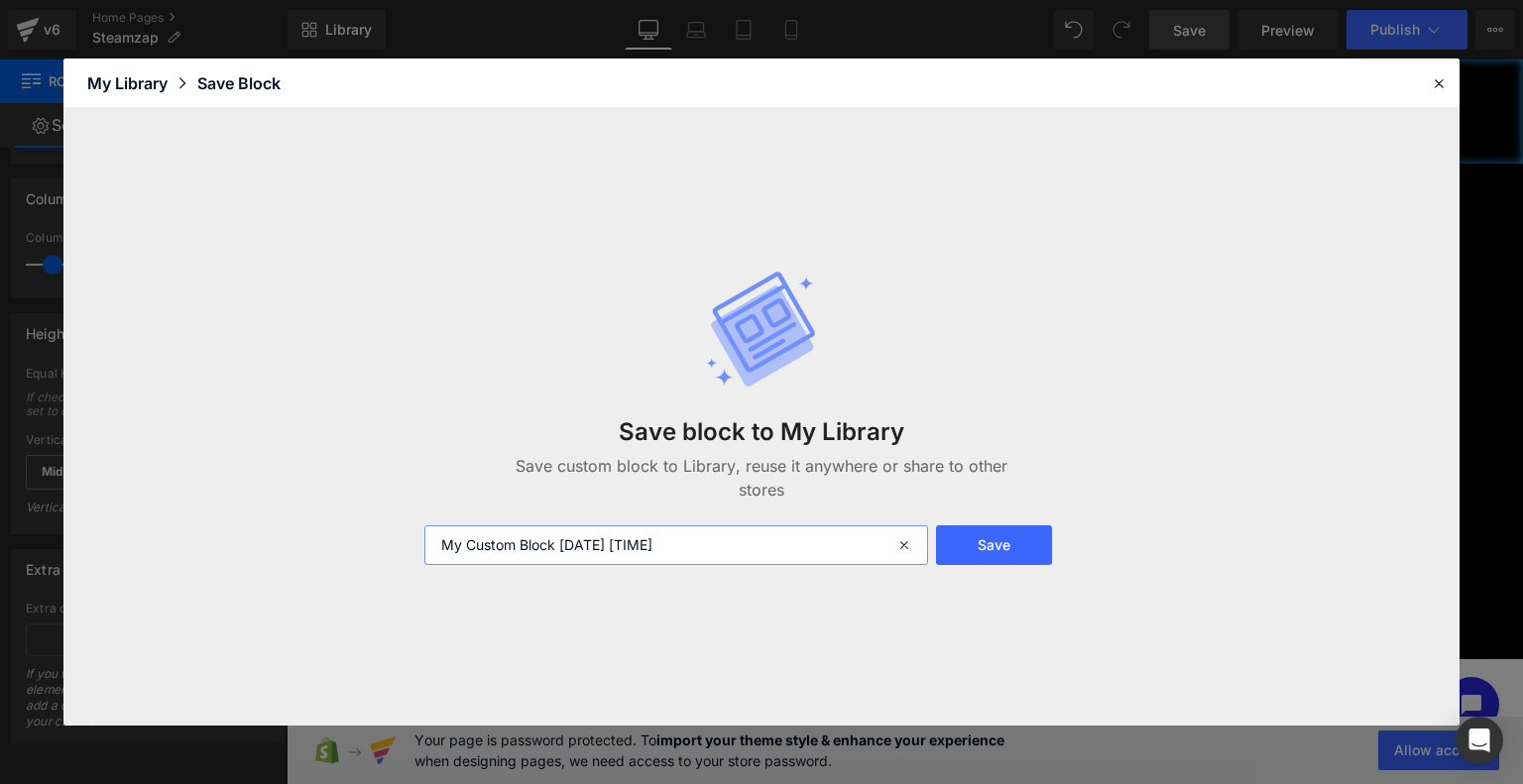 drag, startPoint x: 740, startPoint y: 546, endPoint x: 294, endPoint y: 539, distance: 446.05493 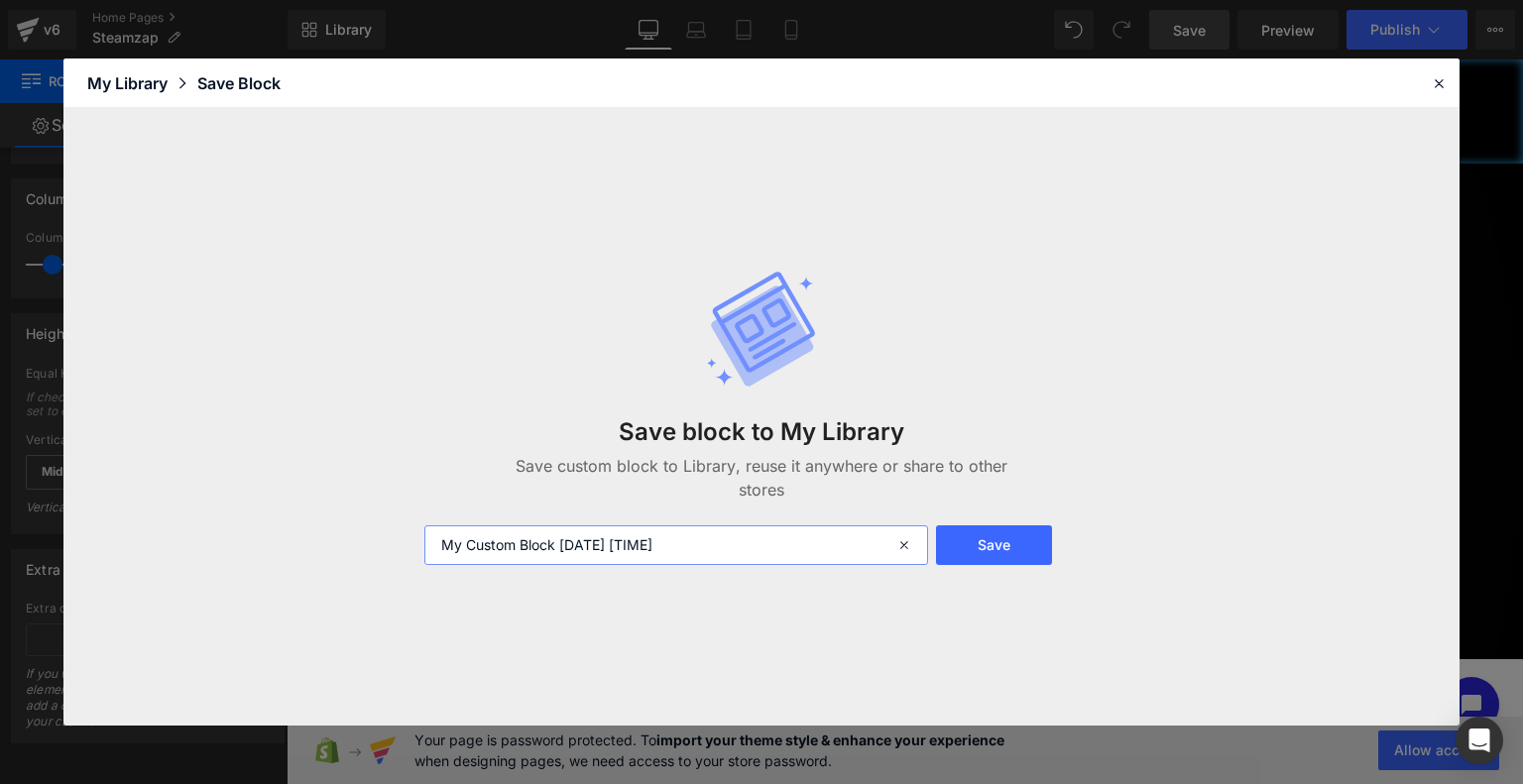 click on "Save block to My Library  Save custom block to Library, reuse it anywhere or share to other stores  My Custom Block 2025-07-12 21:58:50 Save" at bounding box center [762, 416] 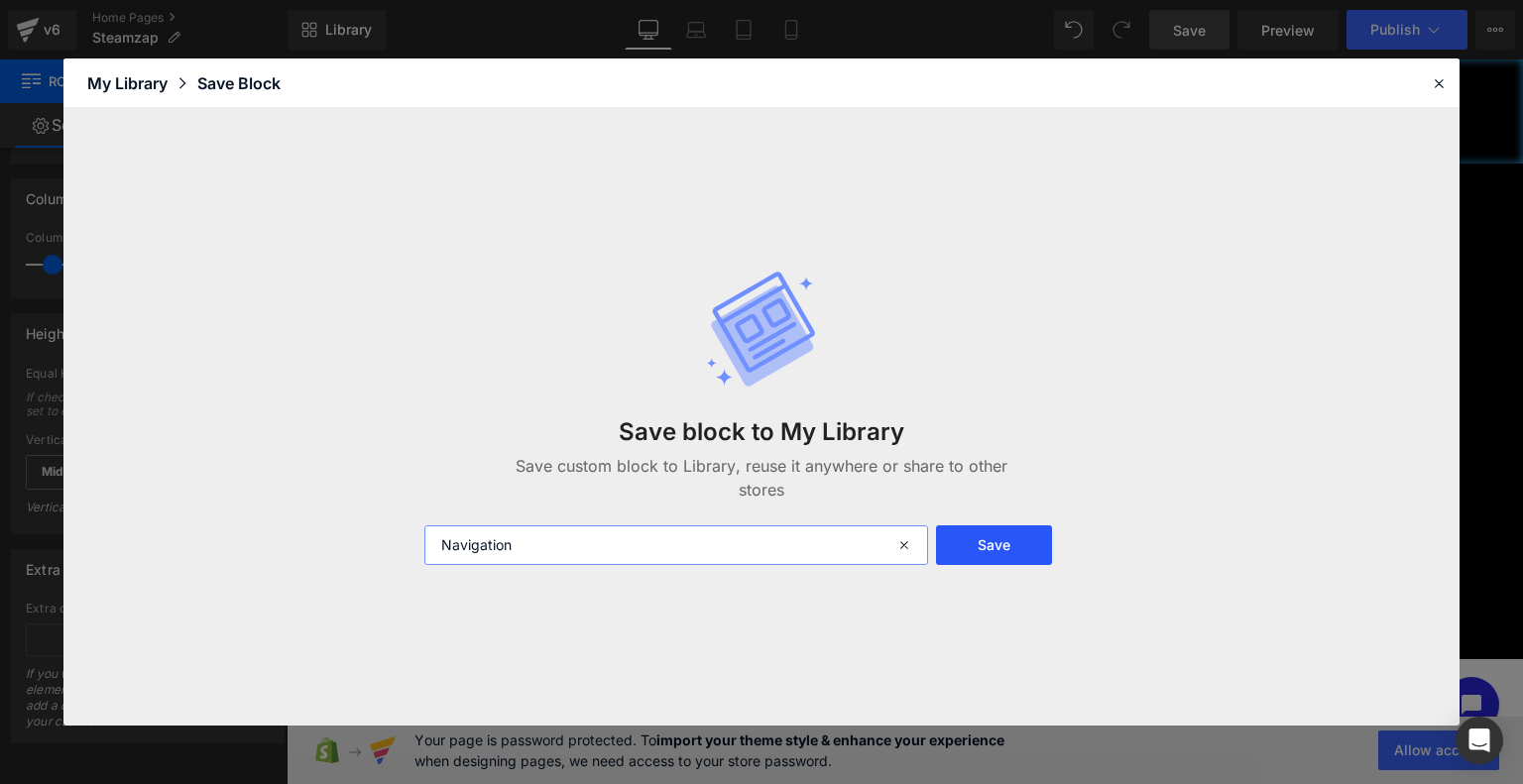 type on "Navigation" 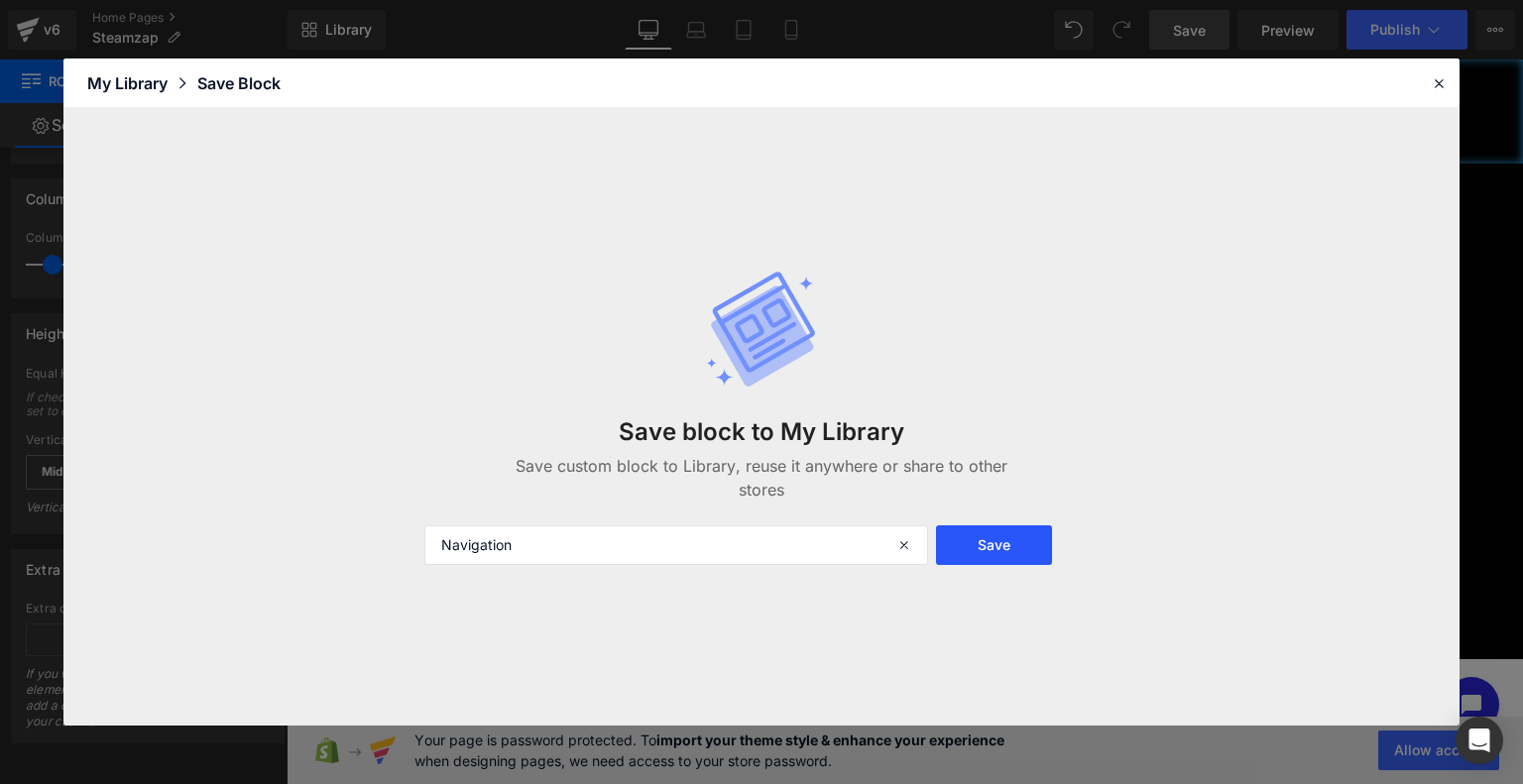 click on "Save" at bounding box center (994, 545) 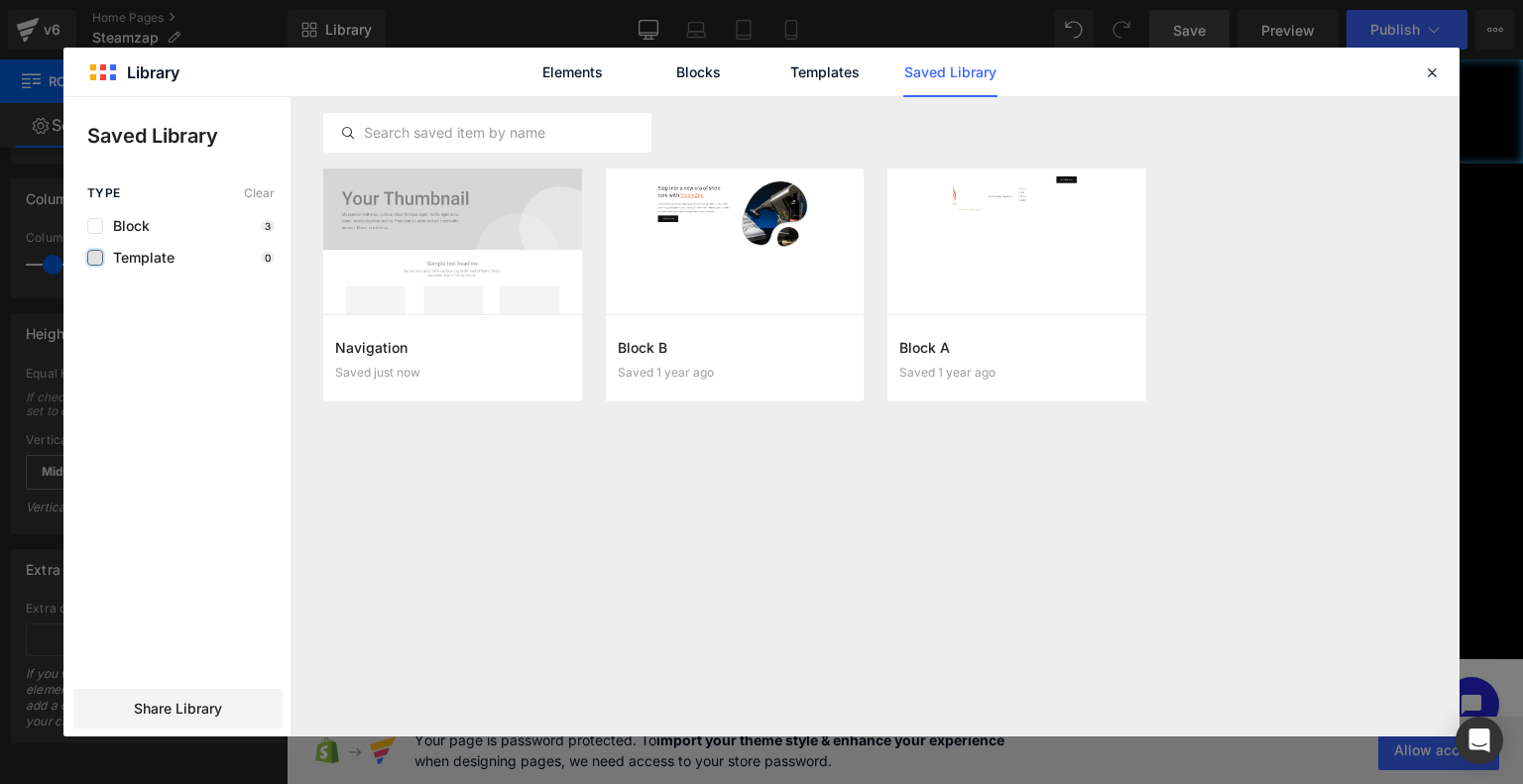 click at bounding box center [95, 258] 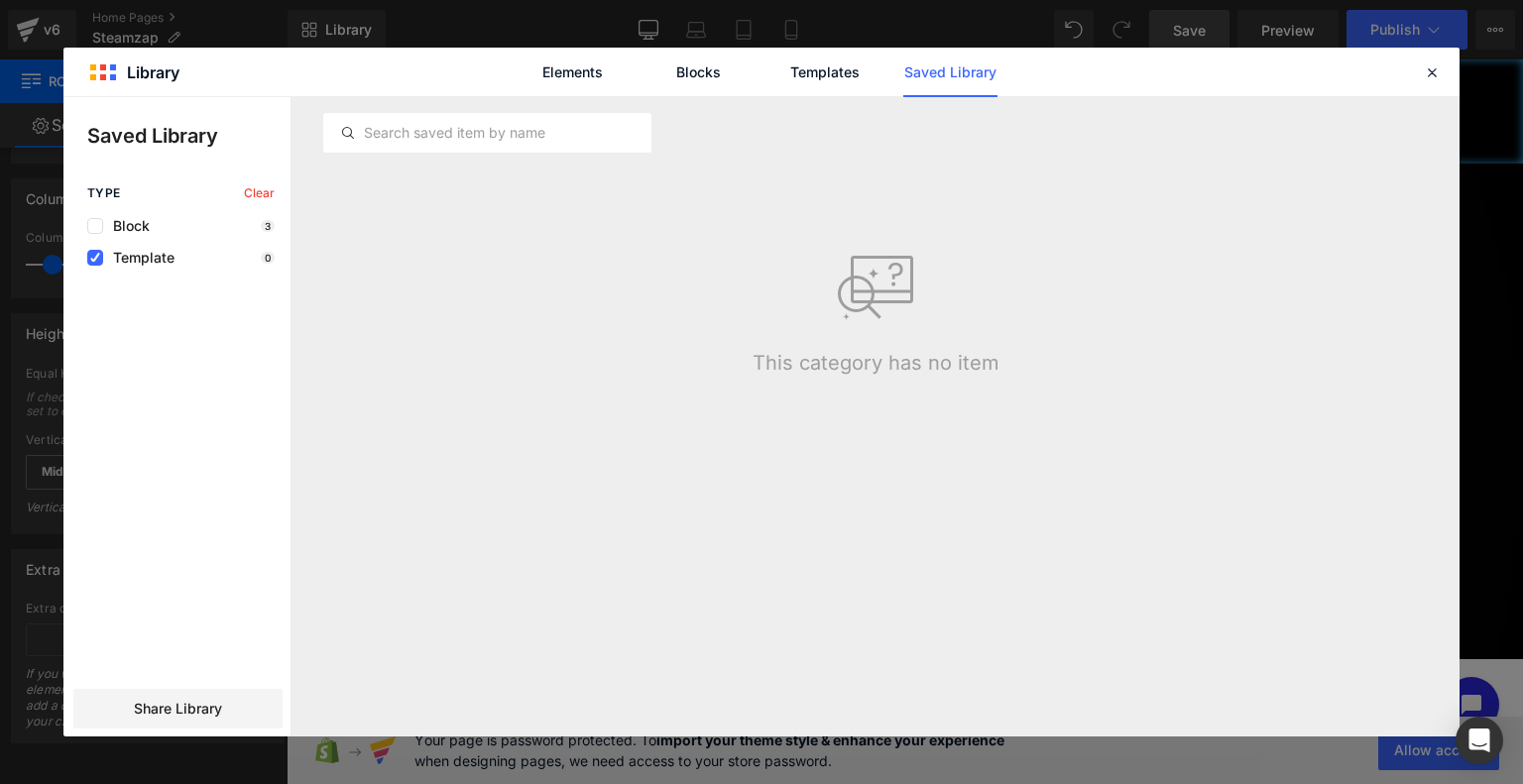 click on "Type  Clear  Block 3 Template 0" 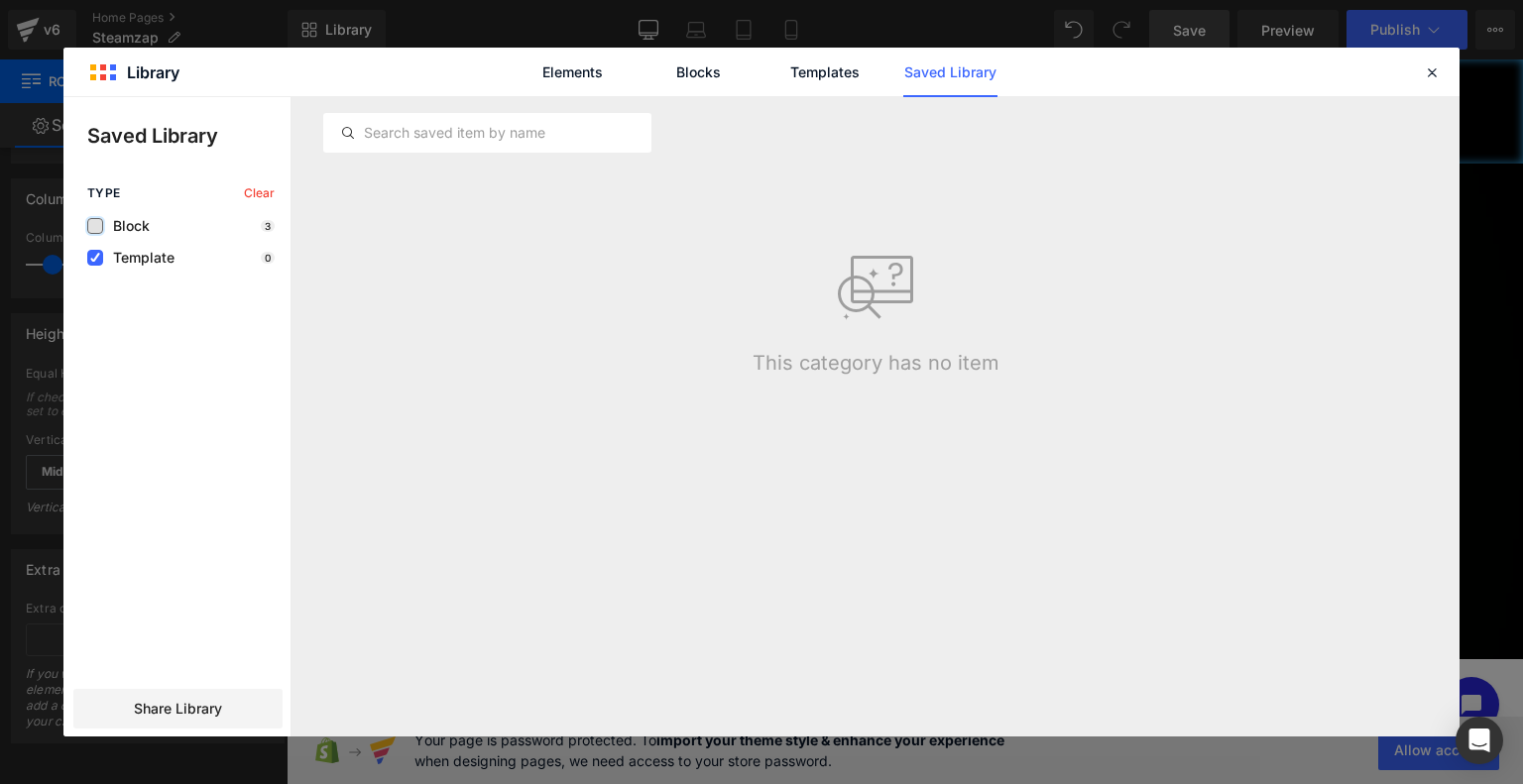 click at bounding box center [95, 226] 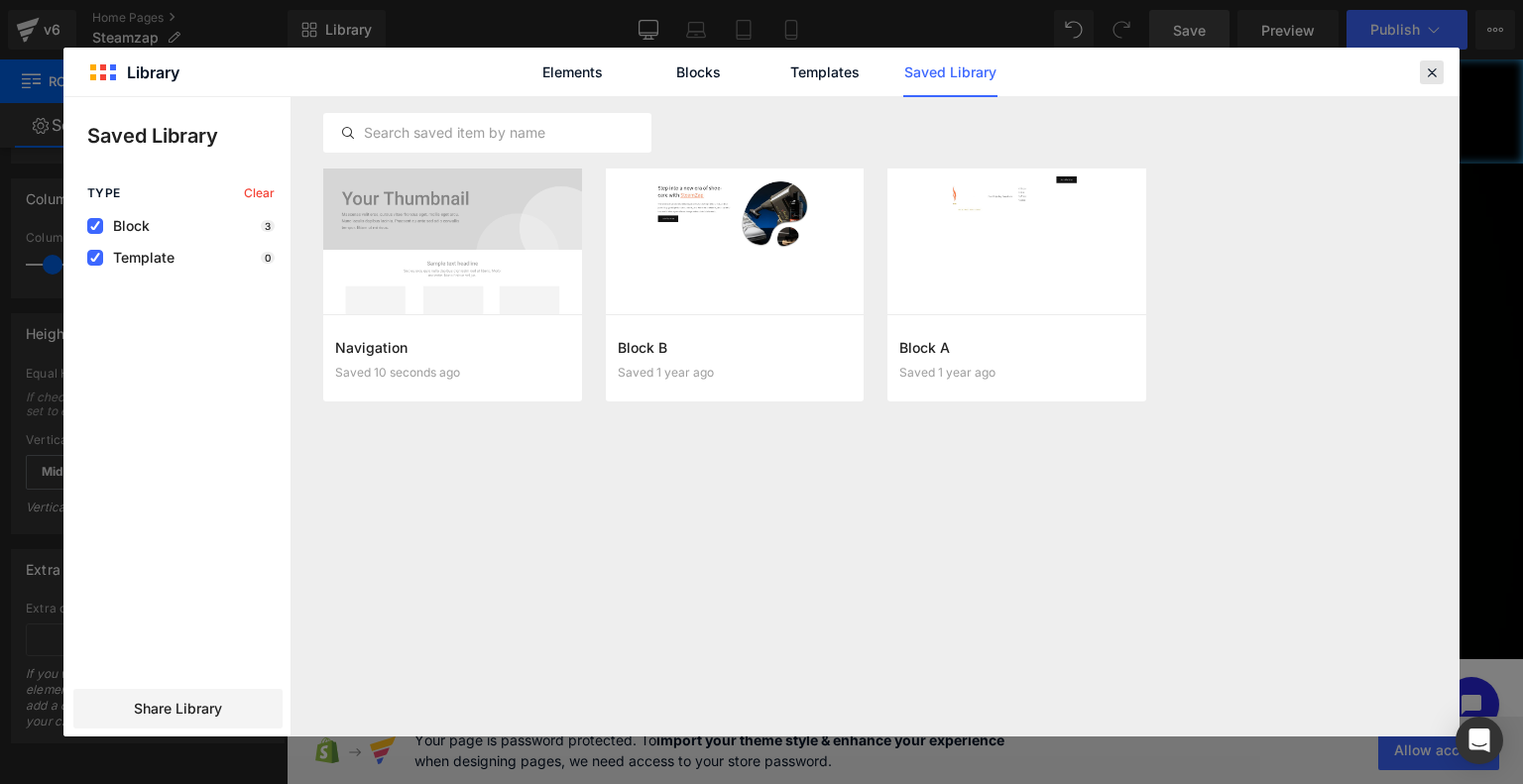 click 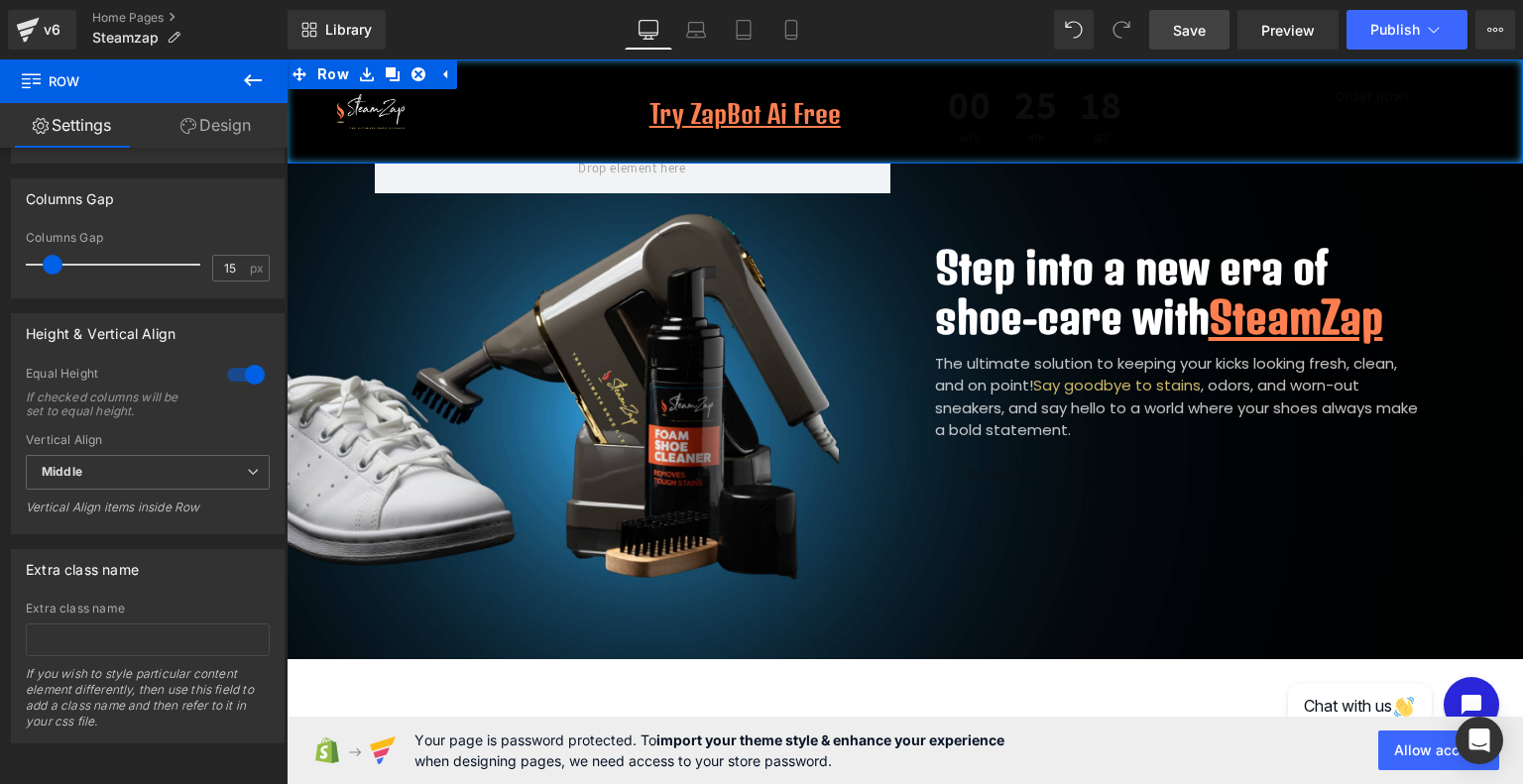 click on "Image" 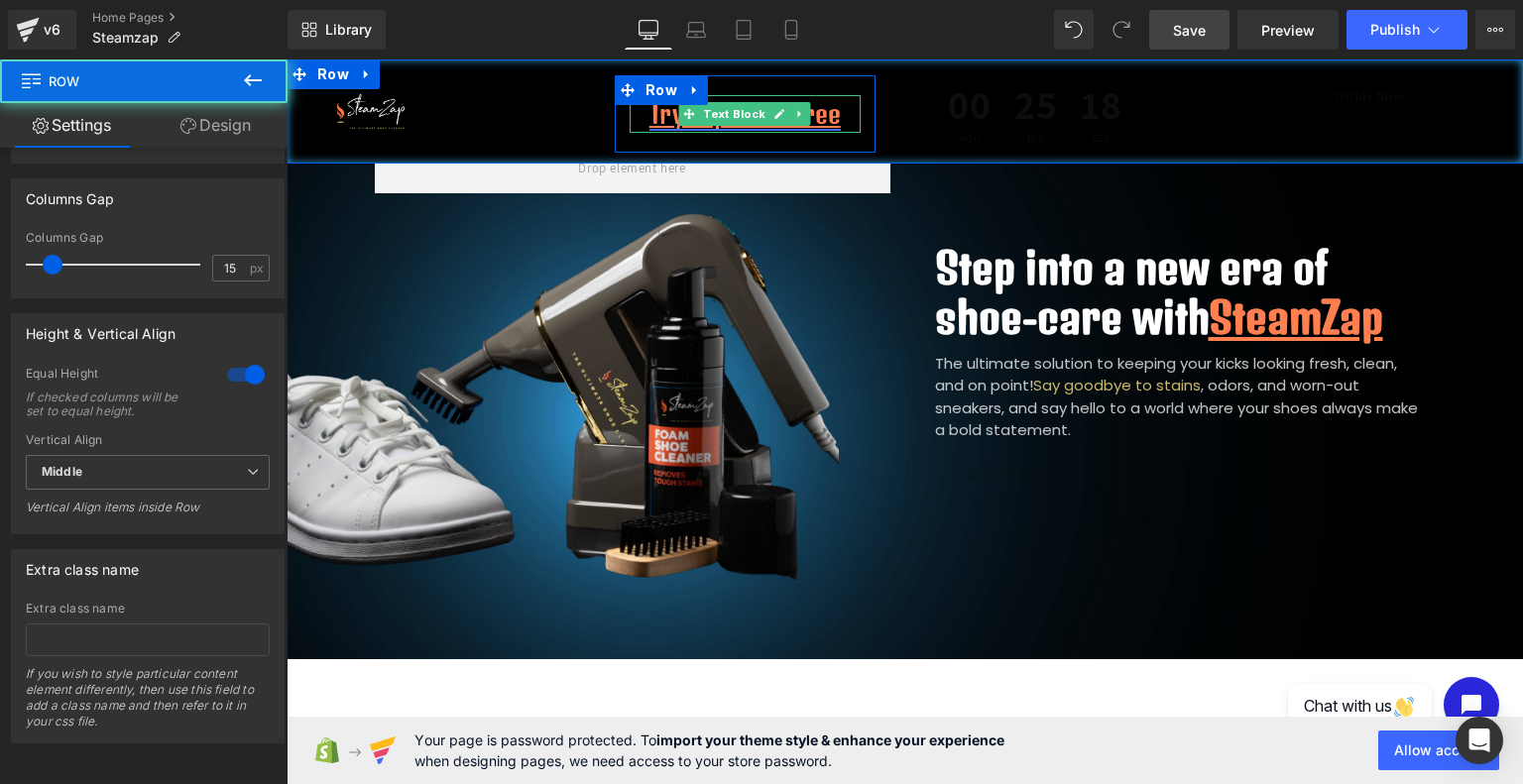 click on "Try ZapBot Ai Free" 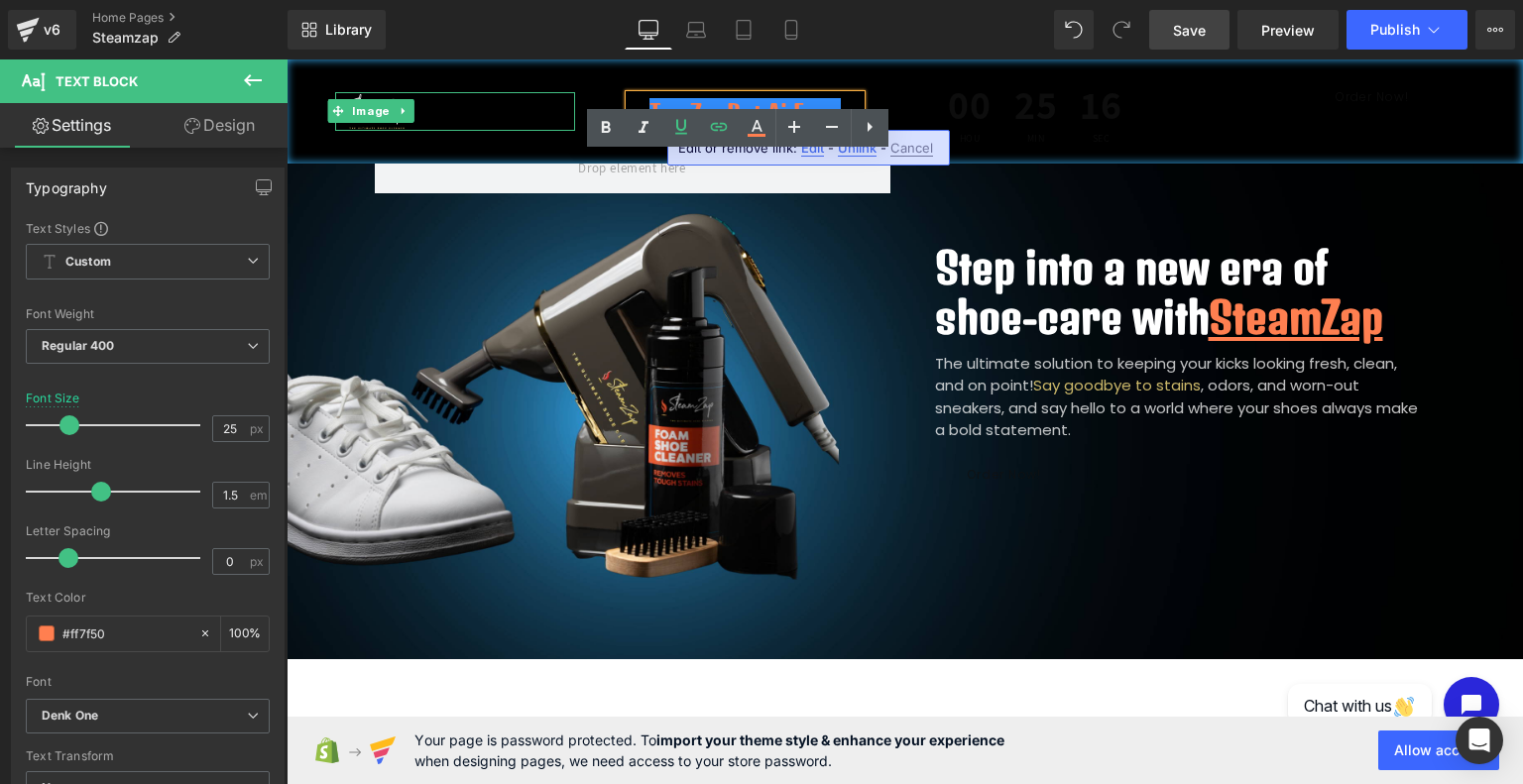 click 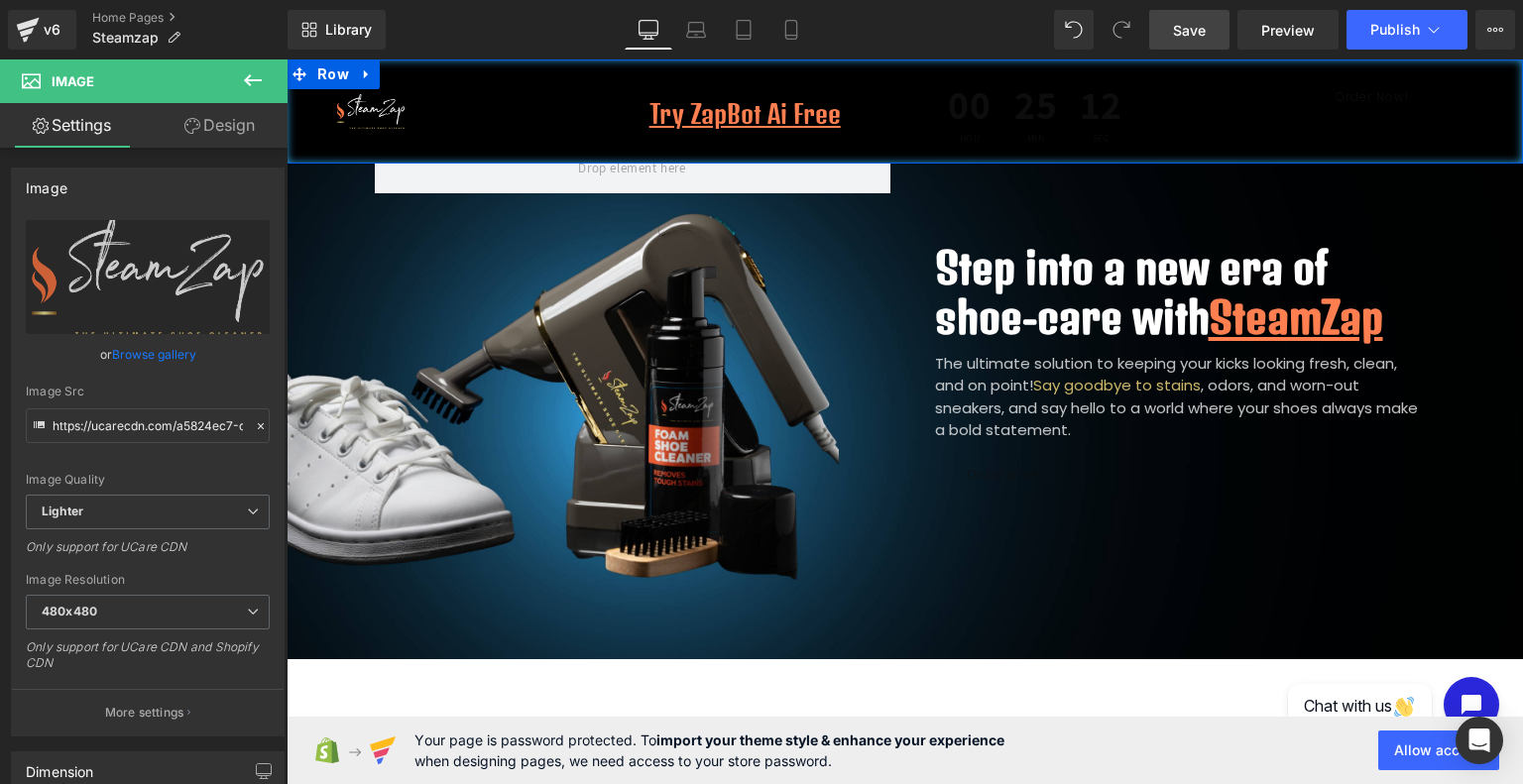 click on "Image         Try ZapBot Ai Free Text Block         Row
00 Hou
25 Min
12 Sec
Countdown Timer         Row         Order Now! Button         Row         Row" 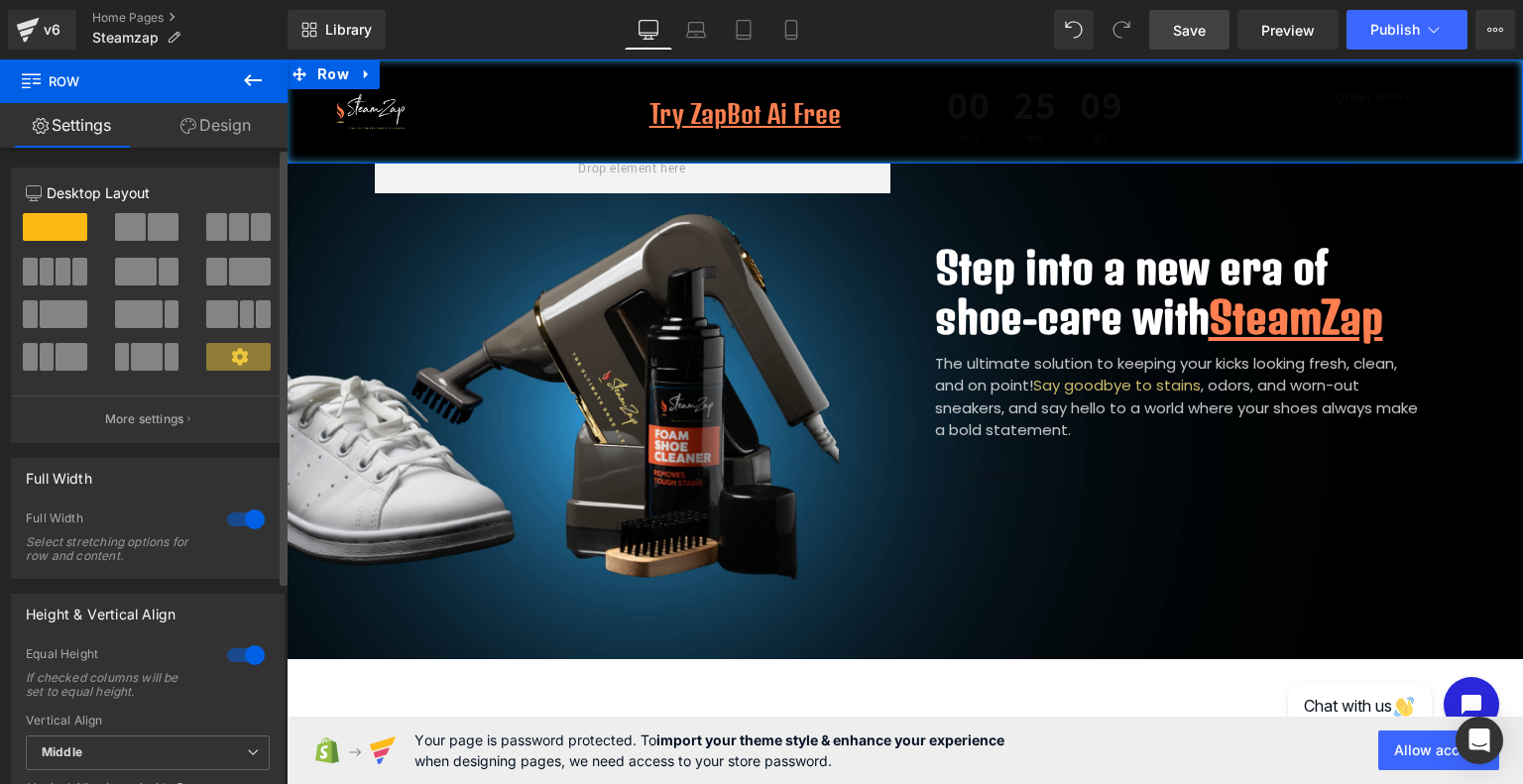 click 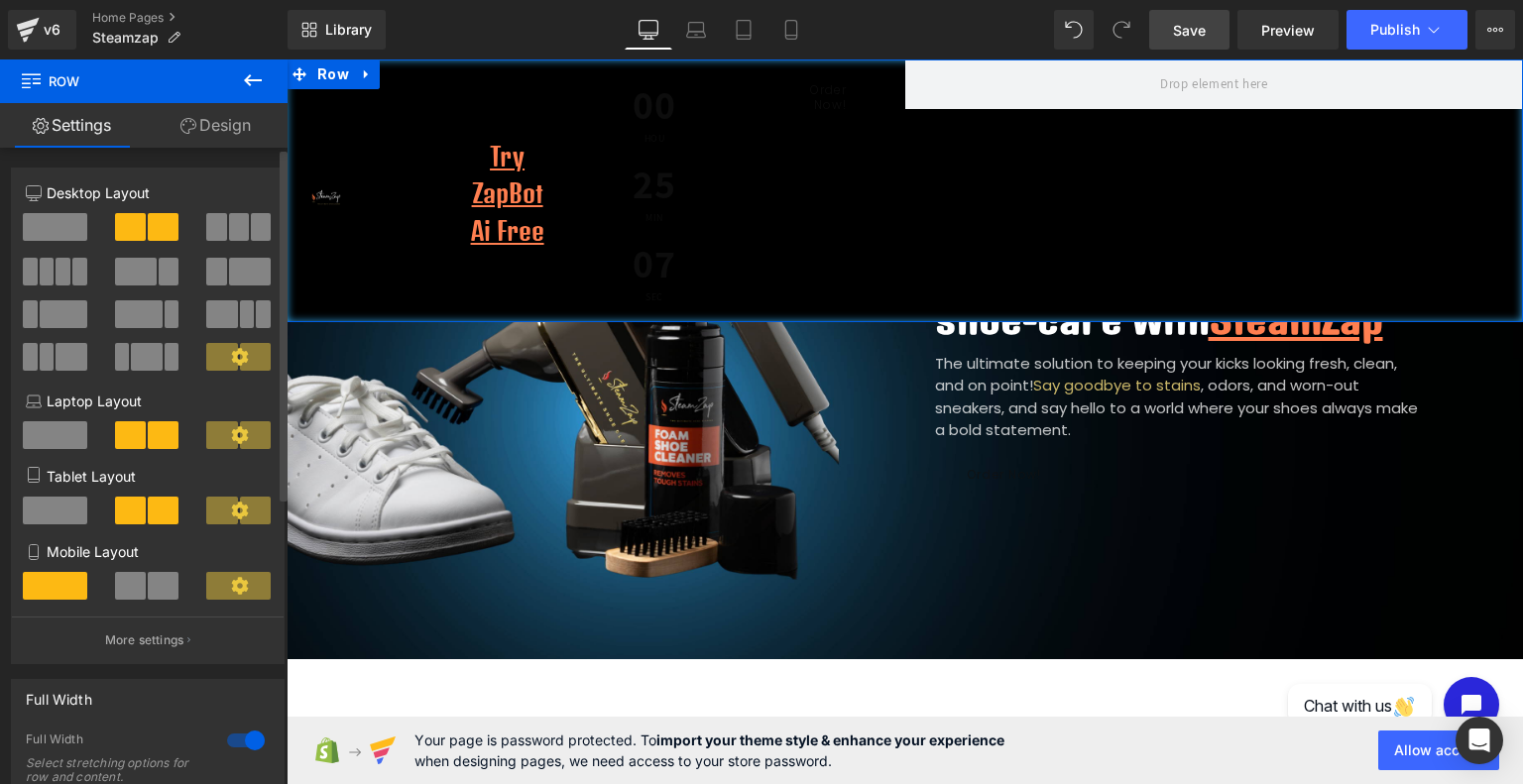 click 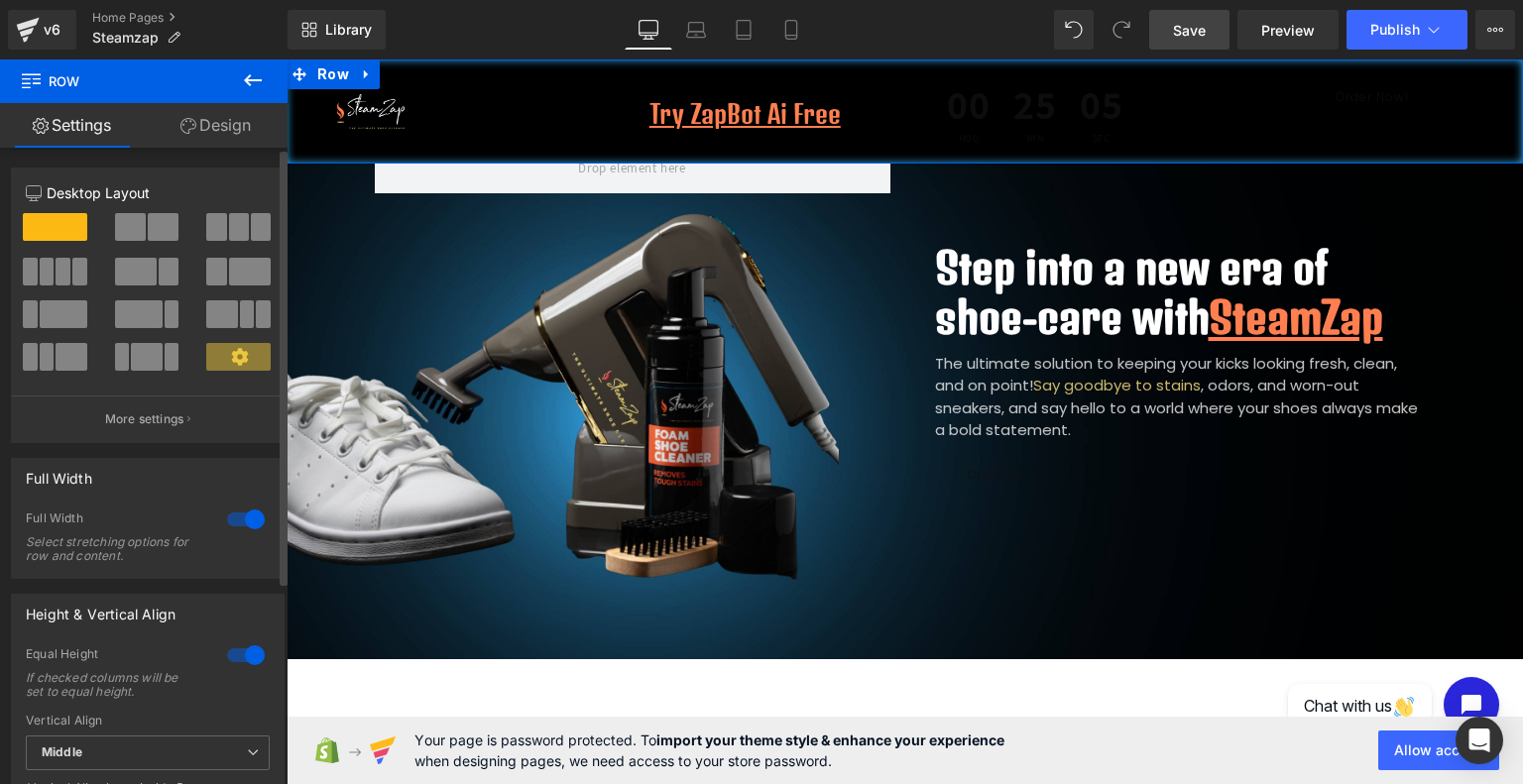 click 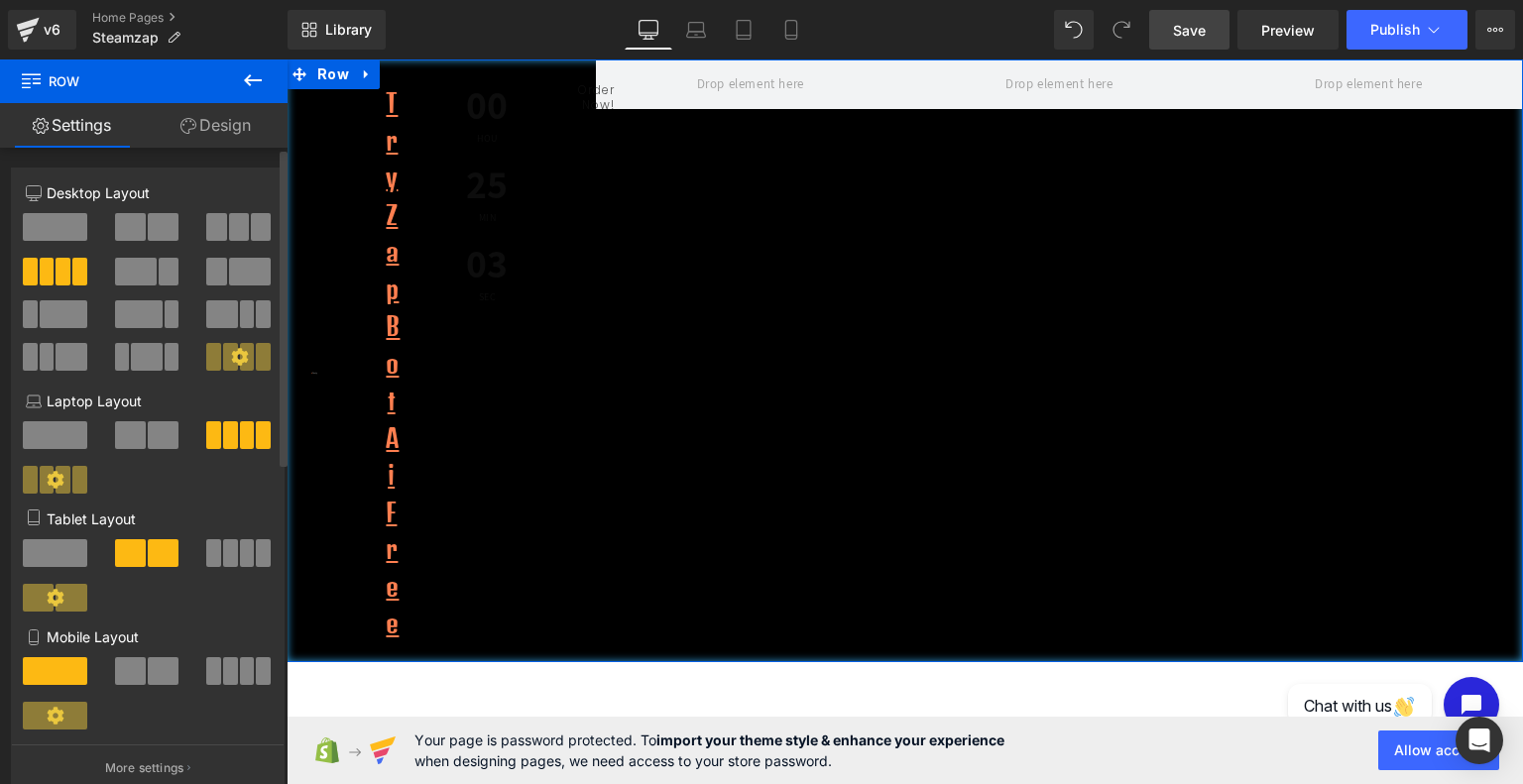 click 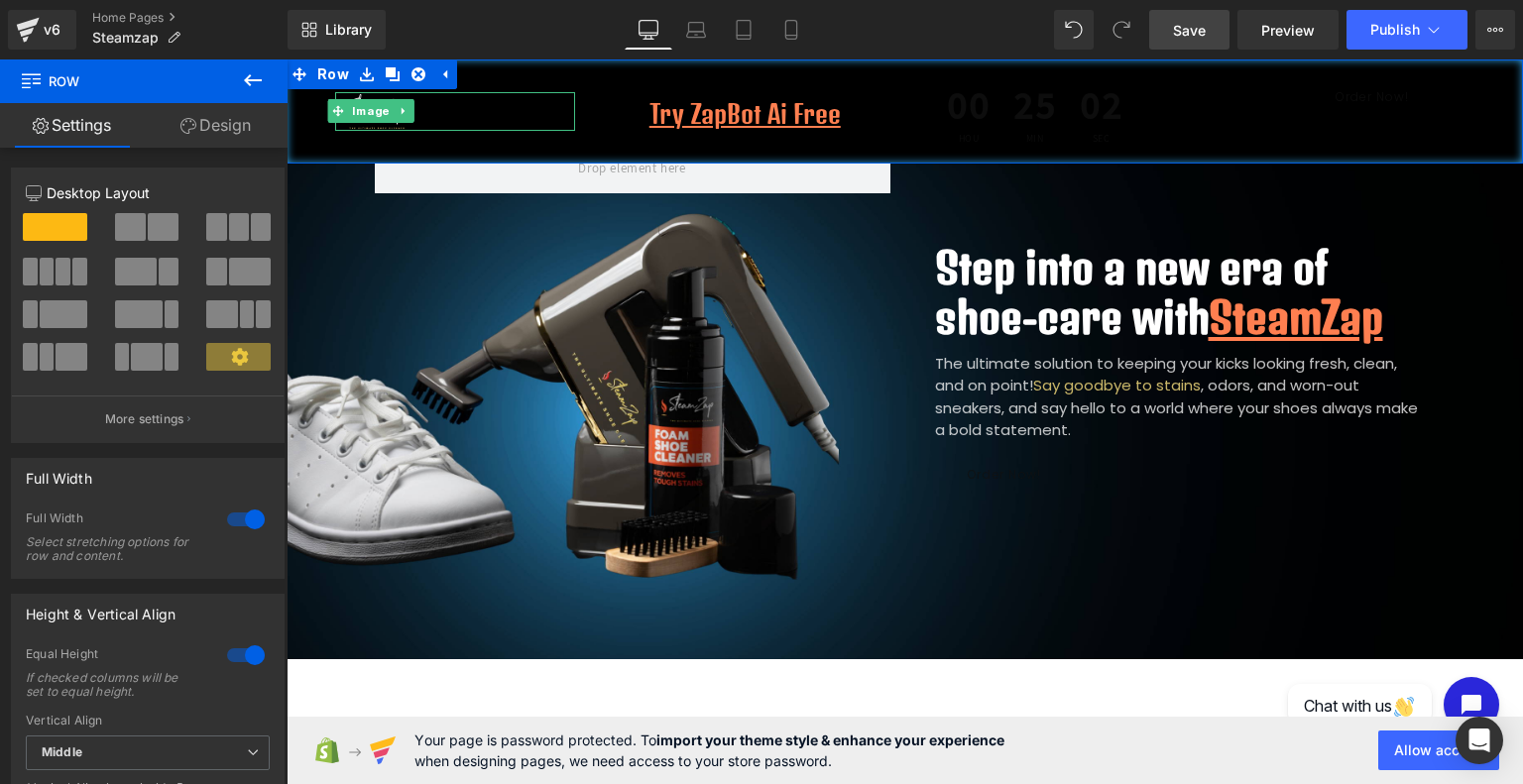 click 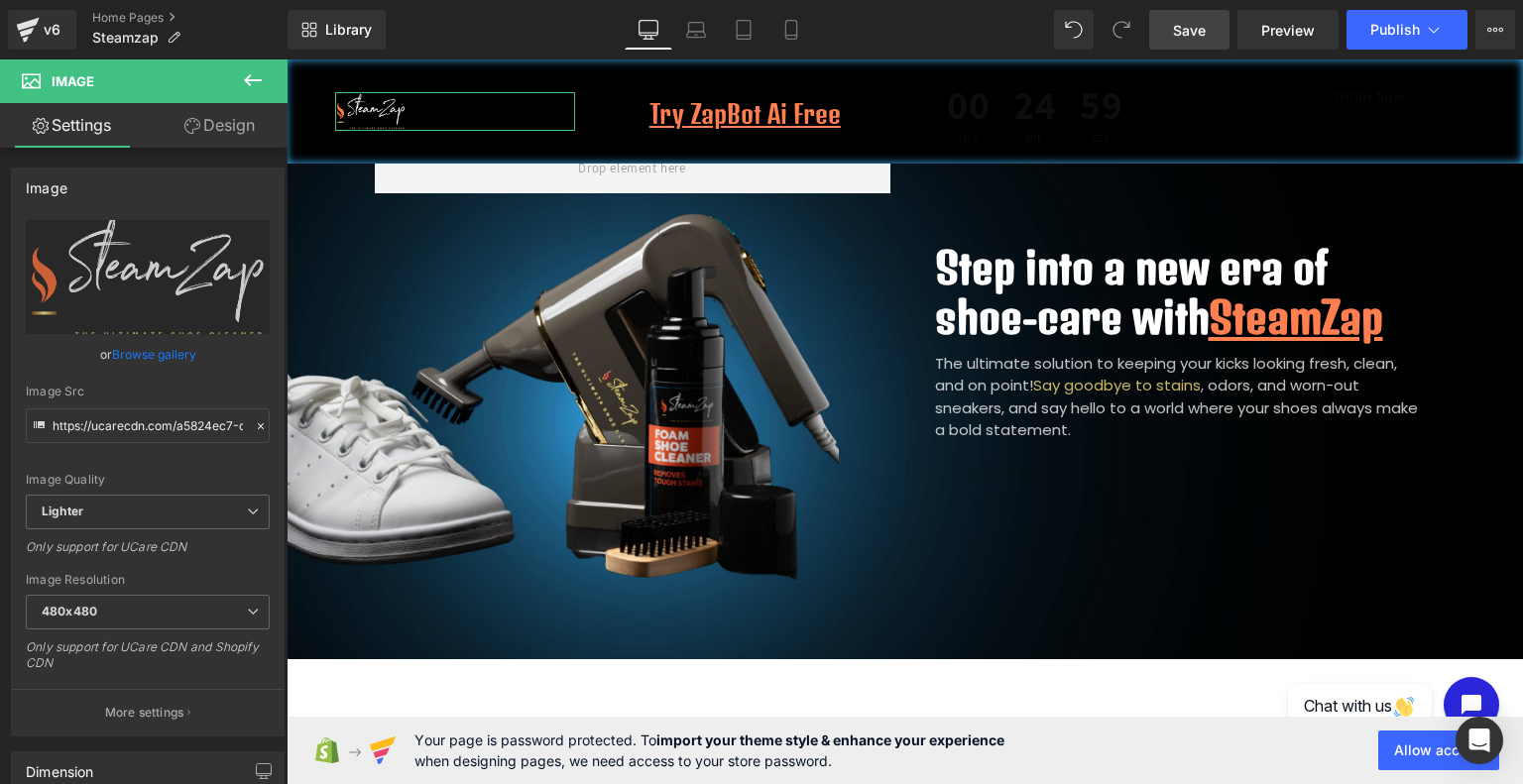 click on "Design" 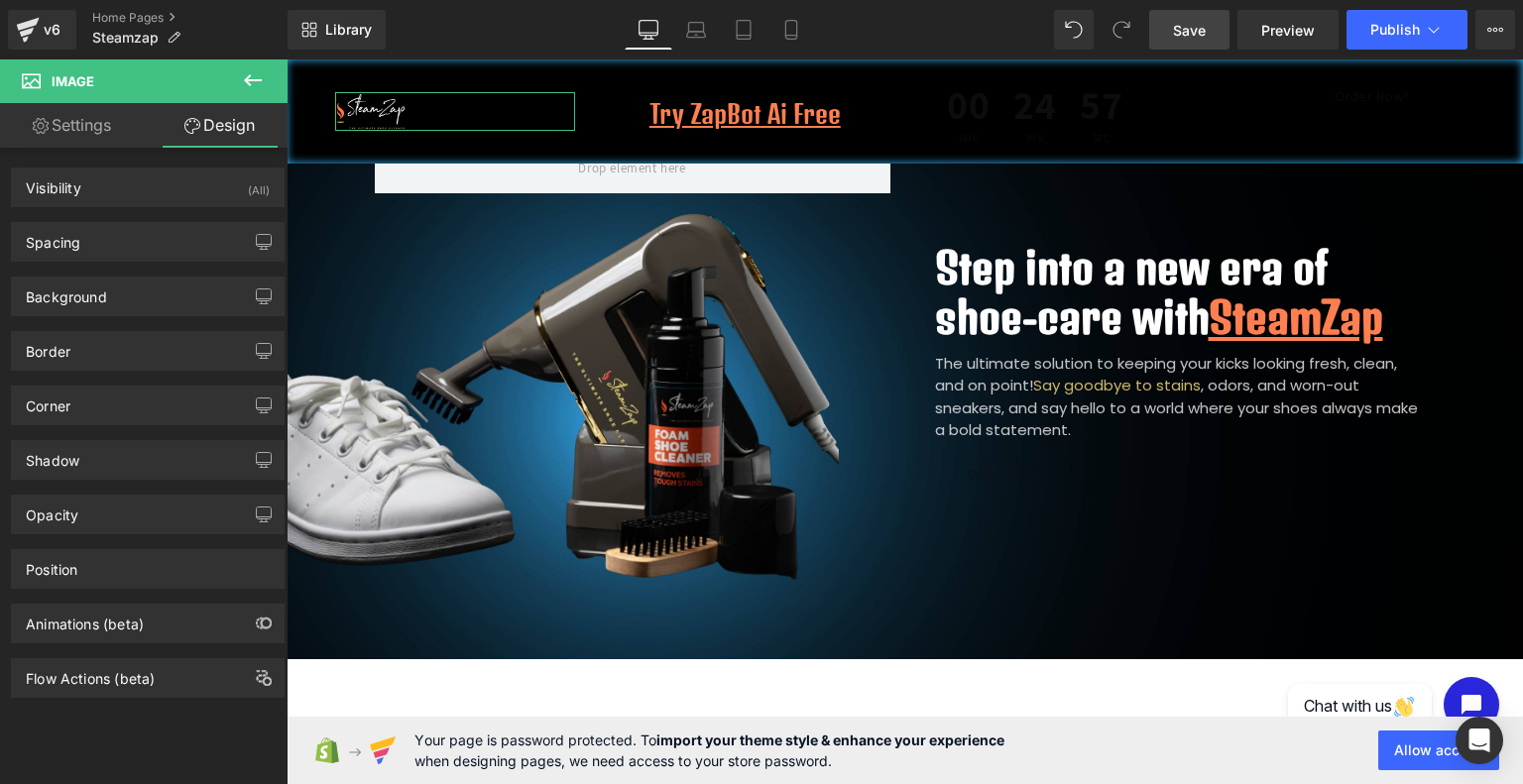 click on "Settings" 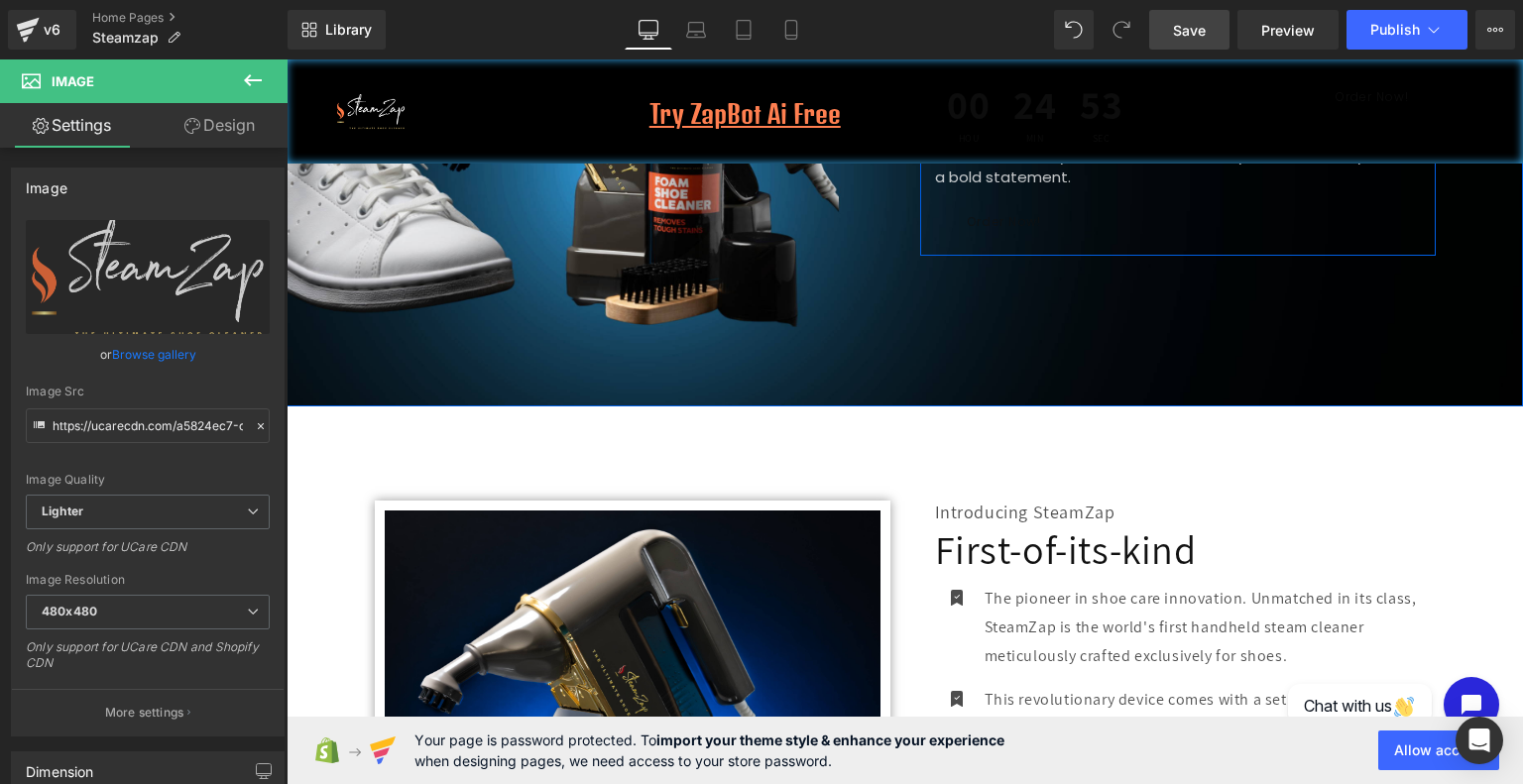 scroll, scrollTop: 0, scrollLeft: 0, axis: both 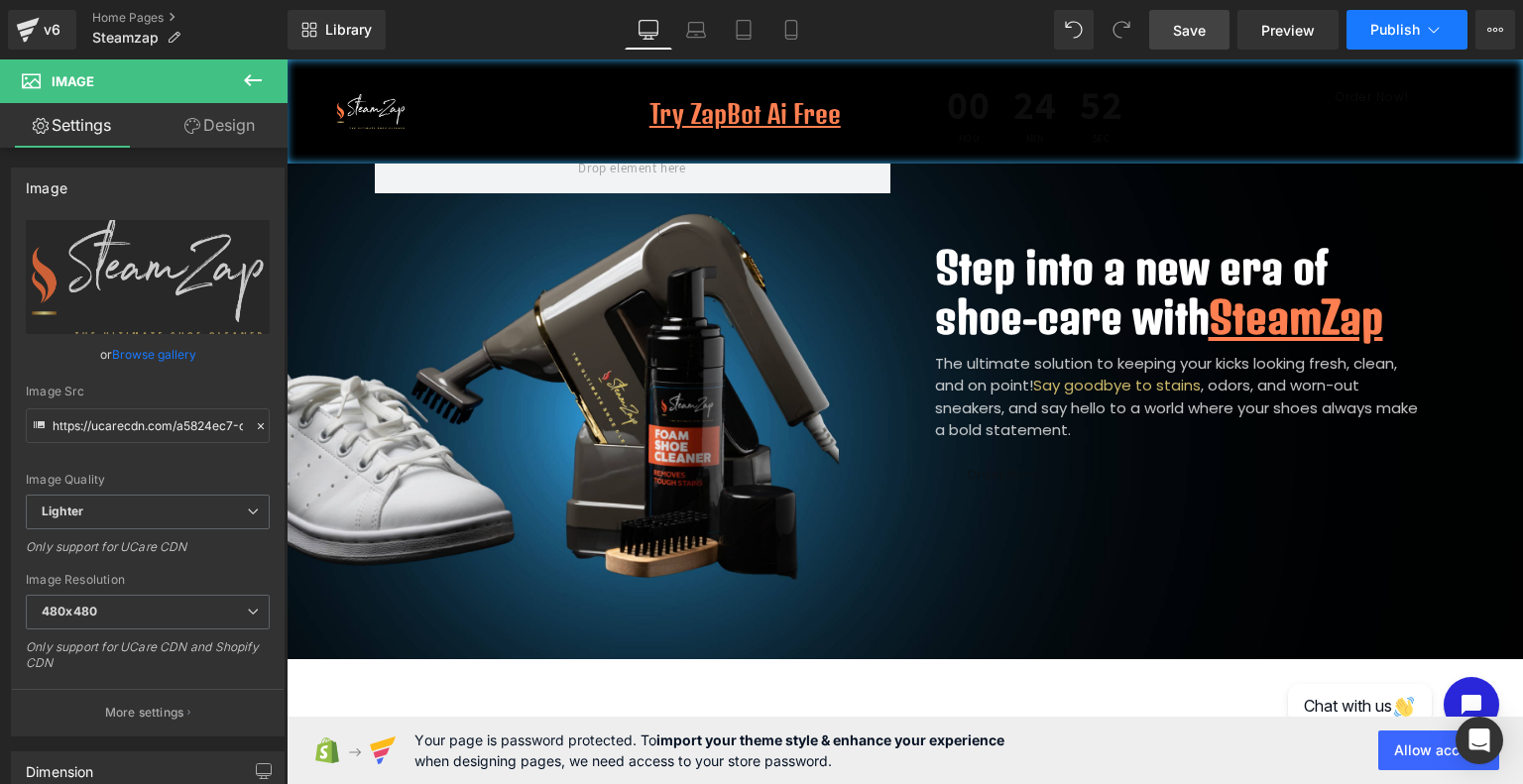 click on "Publish" 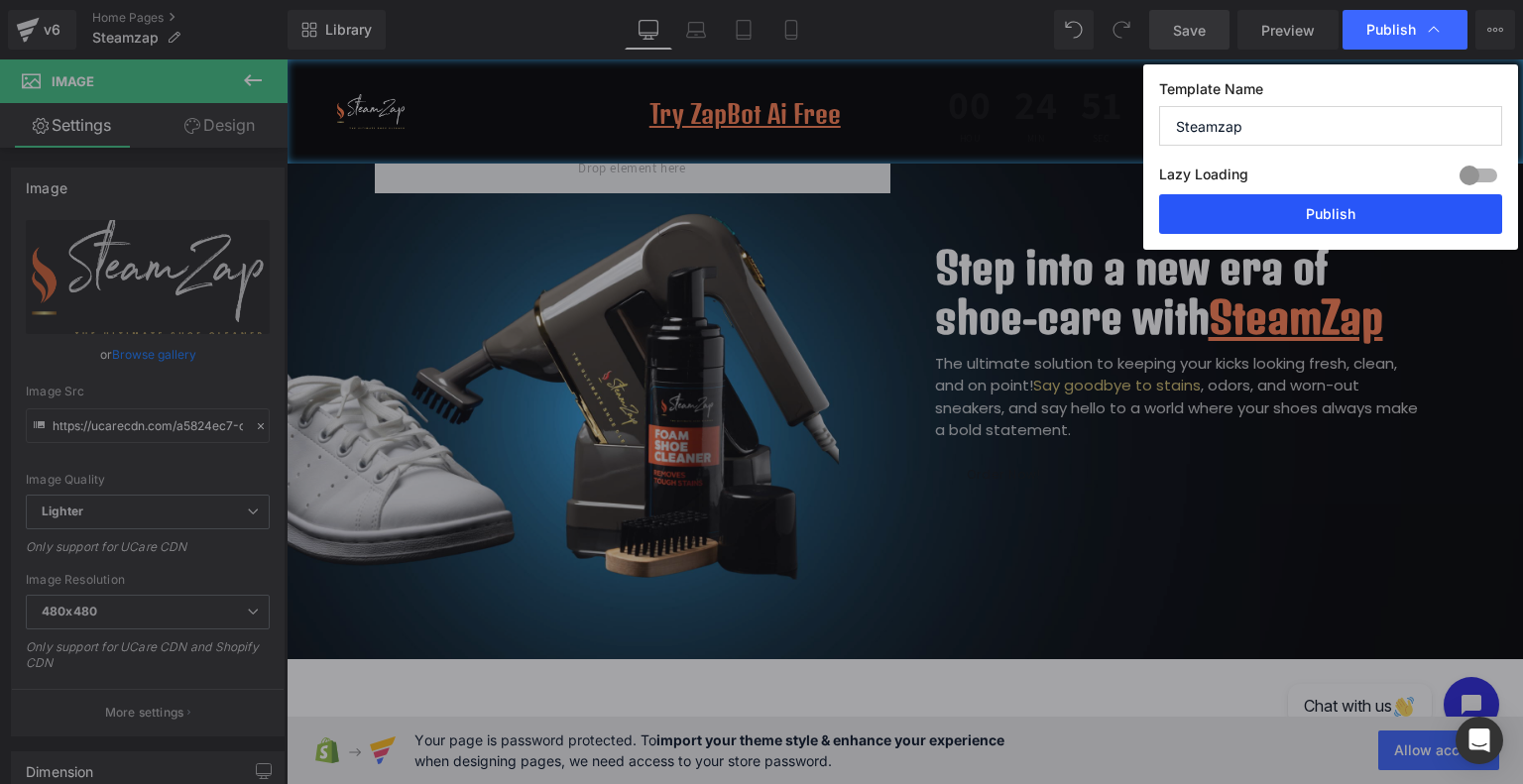 click on "Publish" 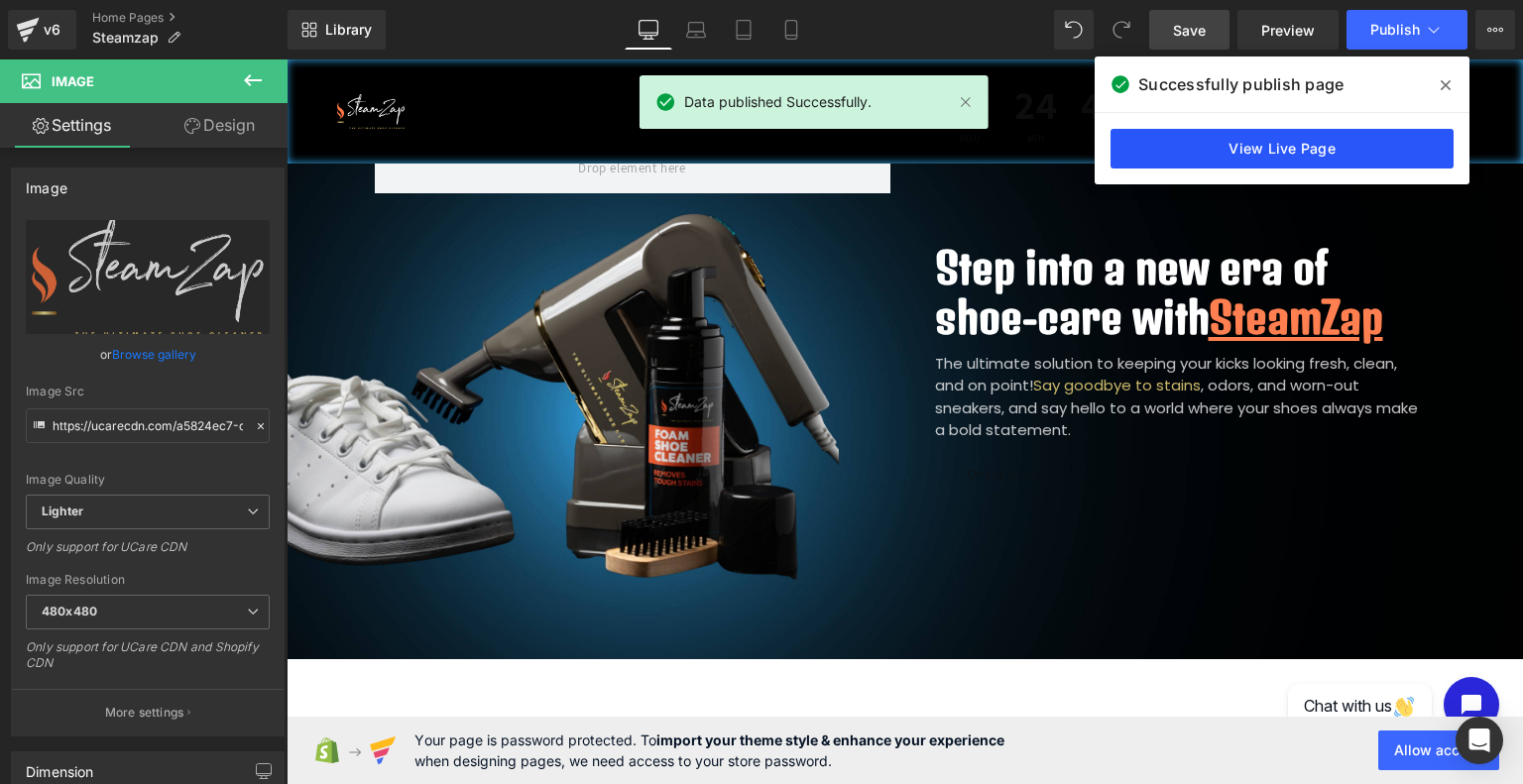 click on "View Live Page" 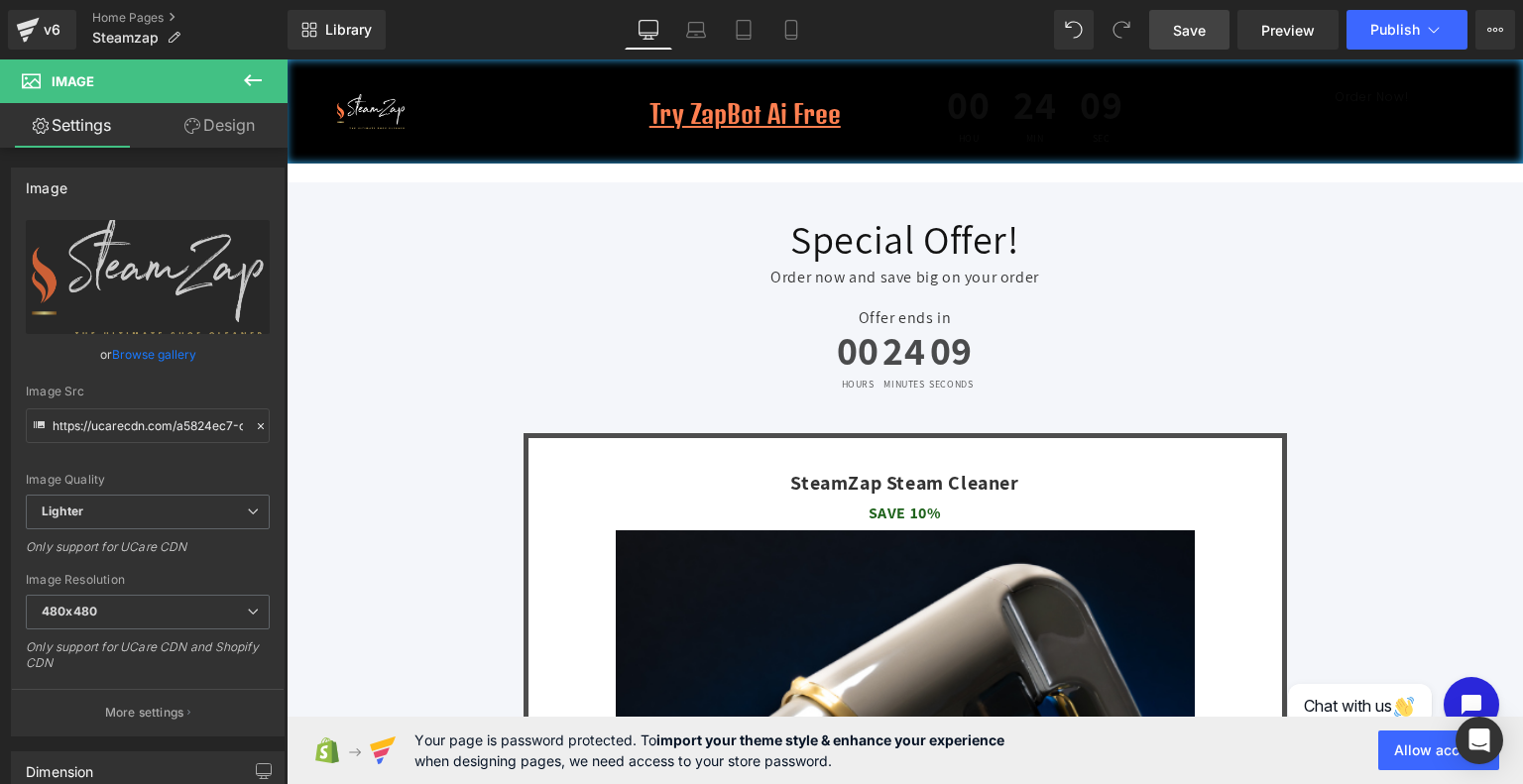 scroll, scrollTop: 6223, scrollLeft: 0, axis: vertical 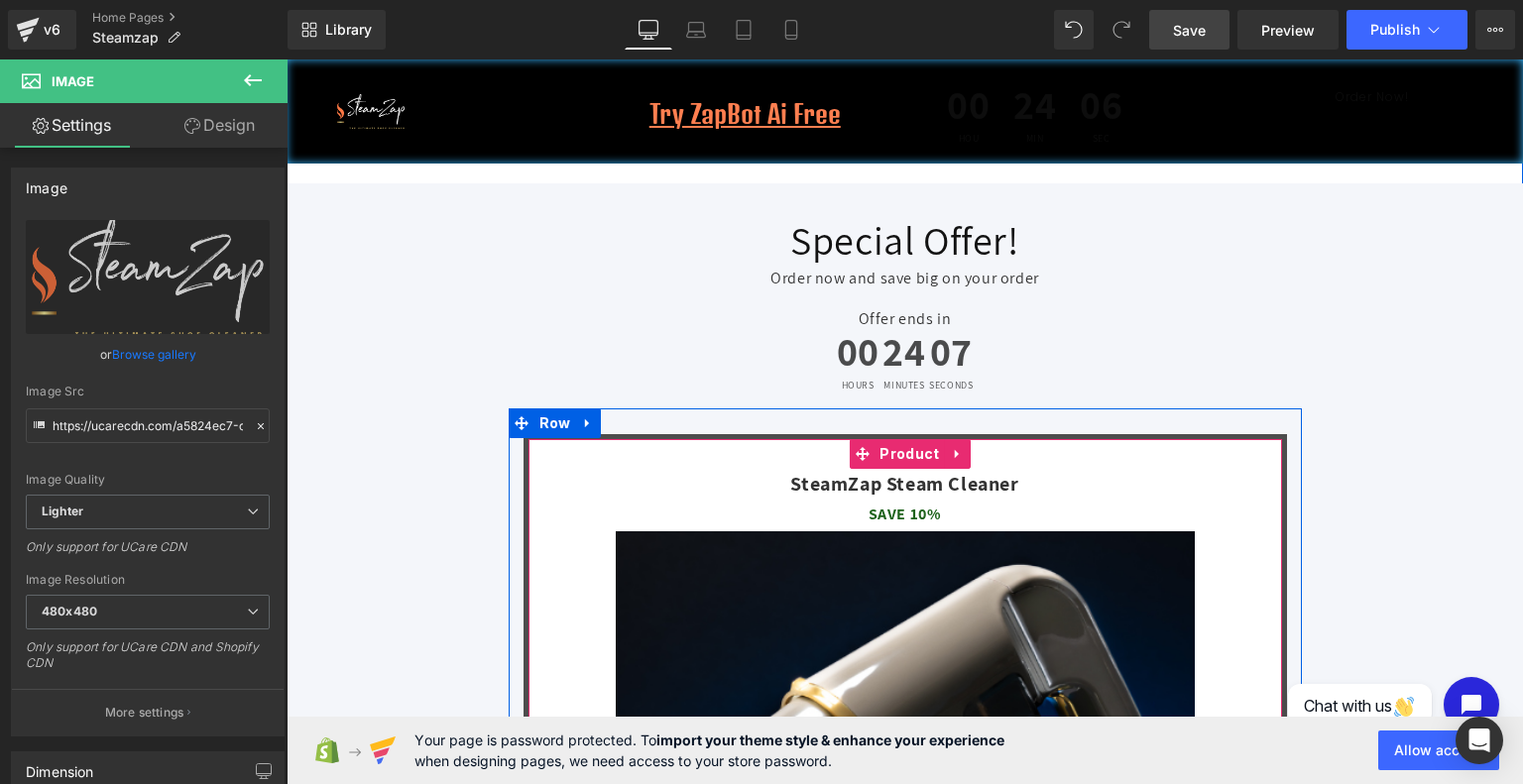 click on "(P) Cart Button" 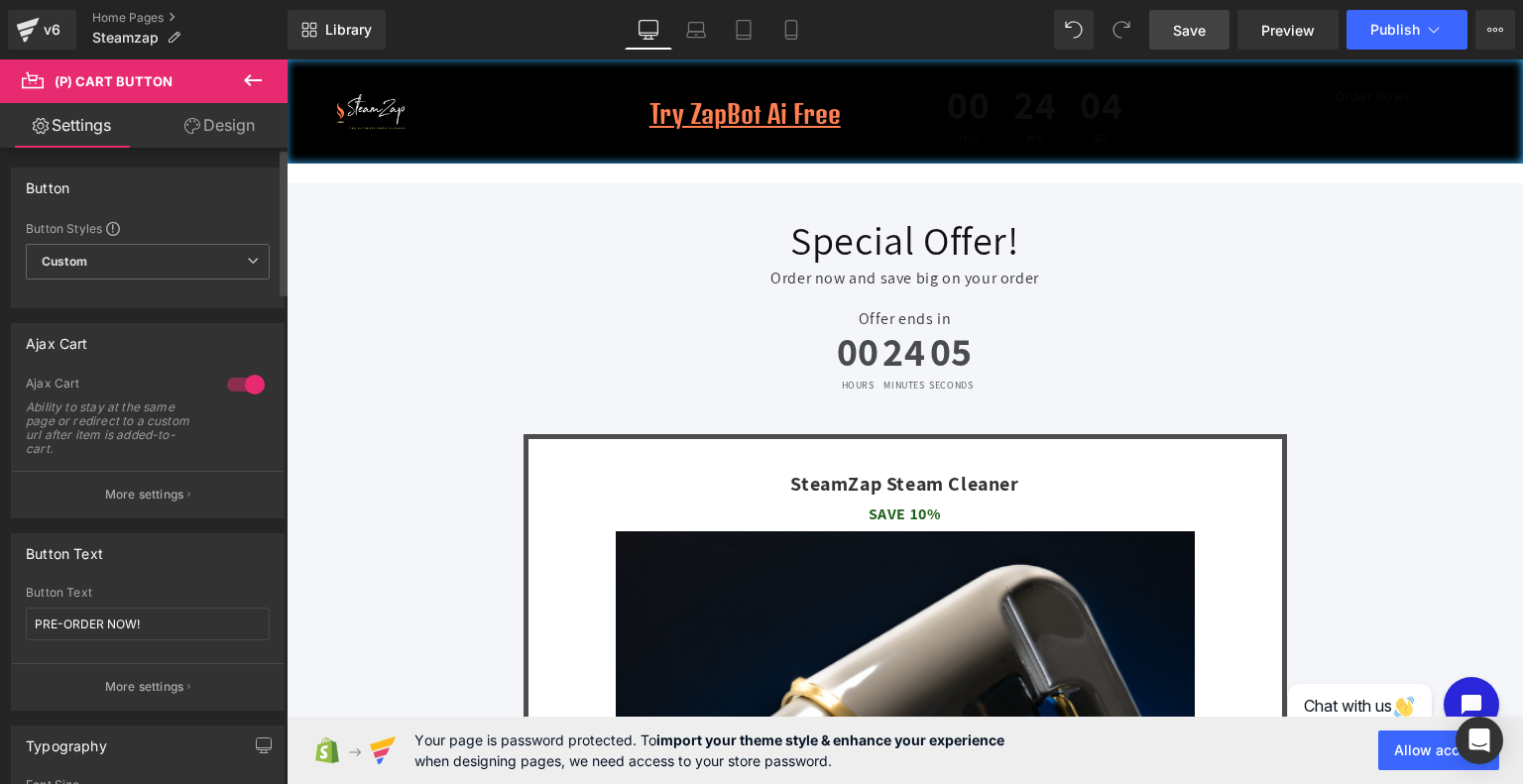 scroll, scrollTop: 48, scrollLeft: 0, axis: vertical 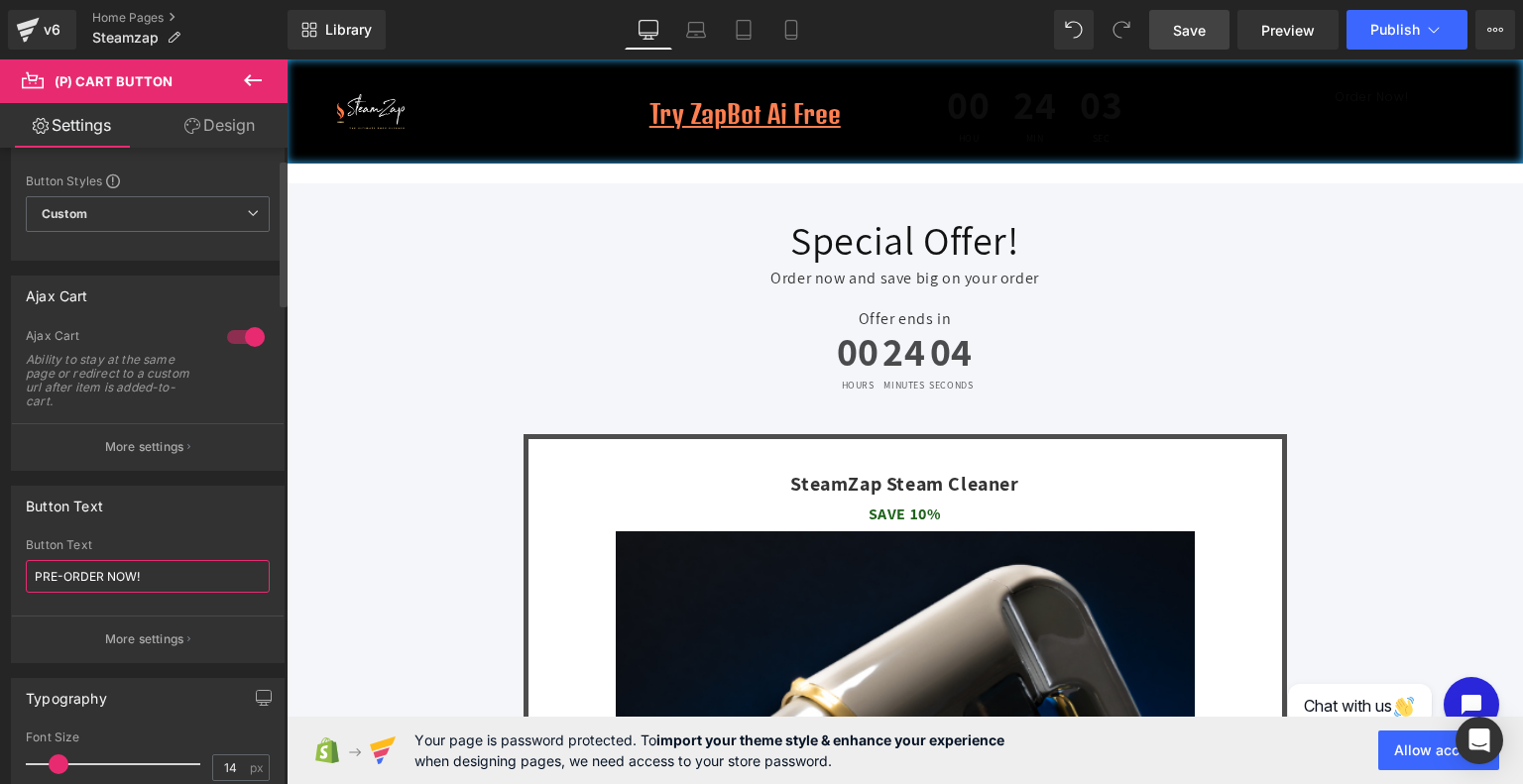 click on "PRE-ORDER NOW!" 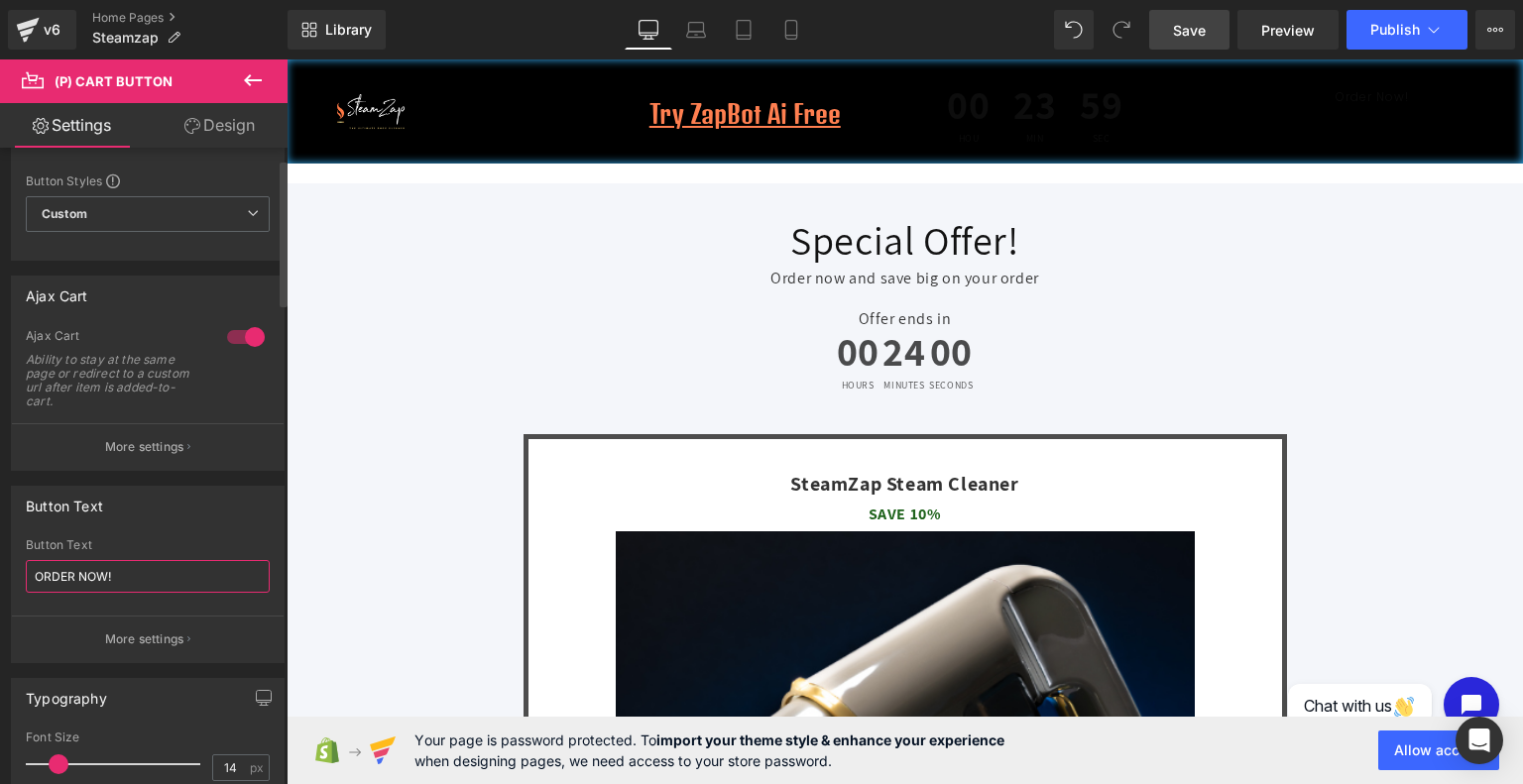 type on "ORDER NOW!" 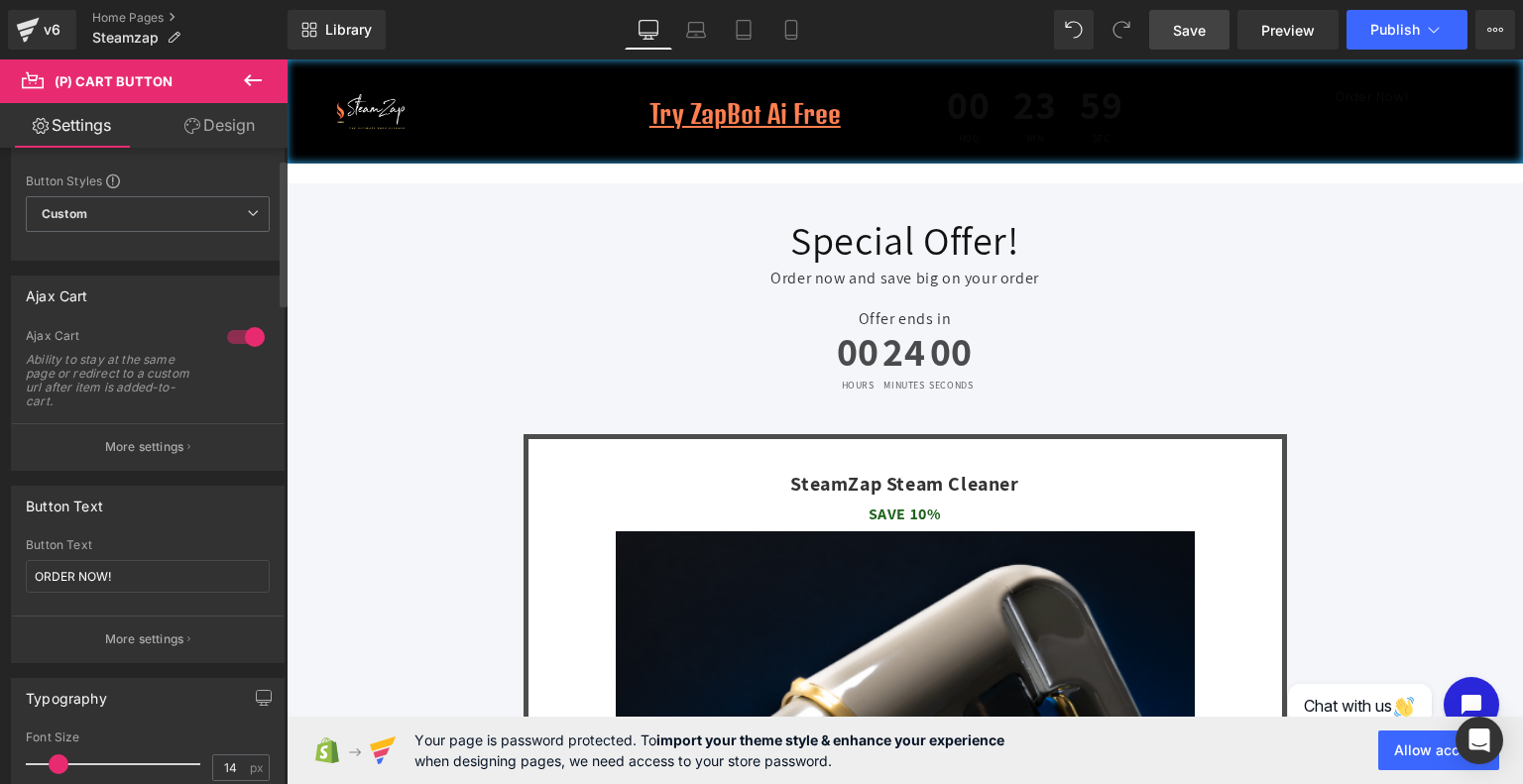 click on "Button Text PRE-ORDER NOW! Button Text ORDER NOW! More settings" 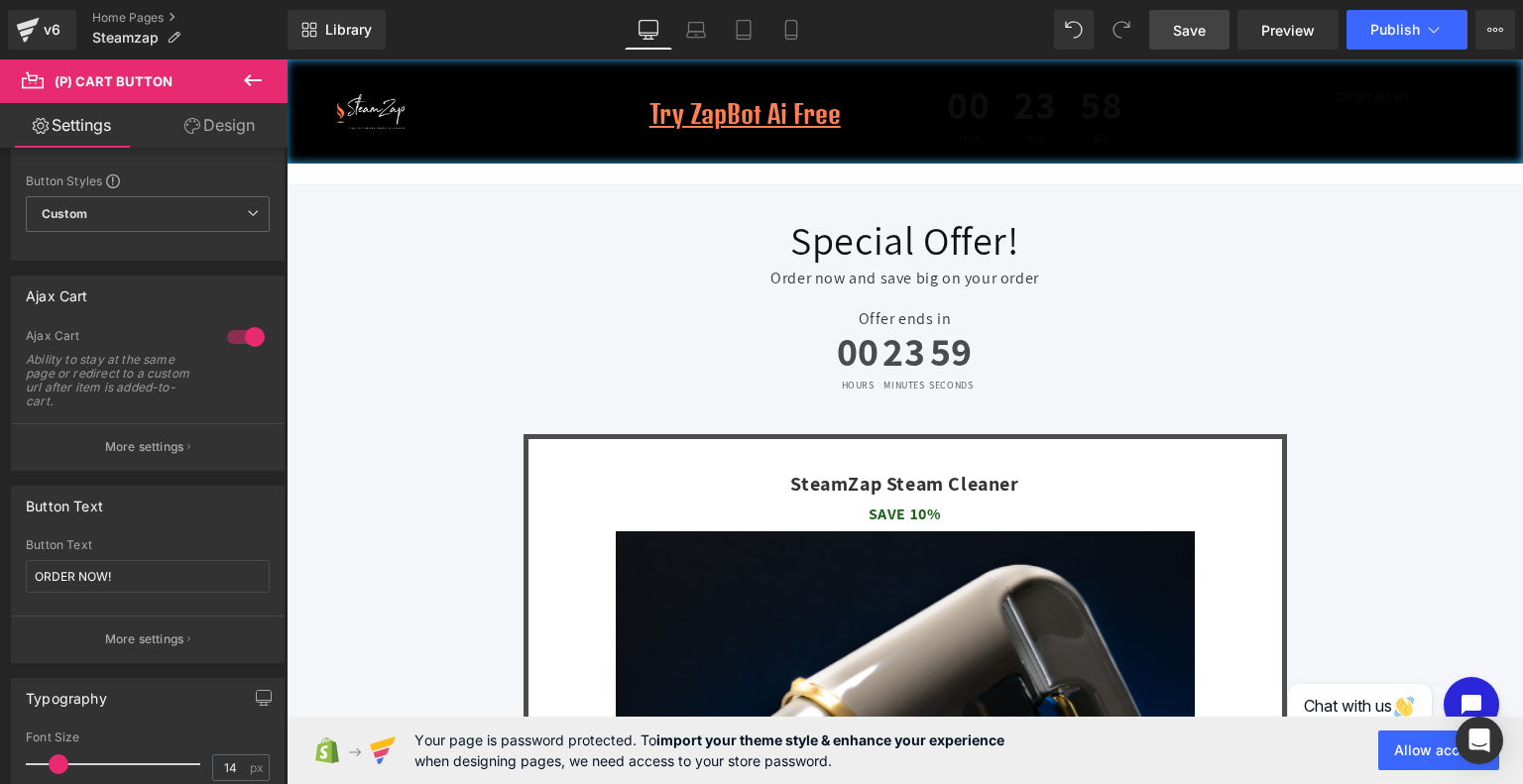drag, startPoint x: 1195, startPoint y: 35, endPoint x: 1023, endPoint y: 349, distance: 358.02235 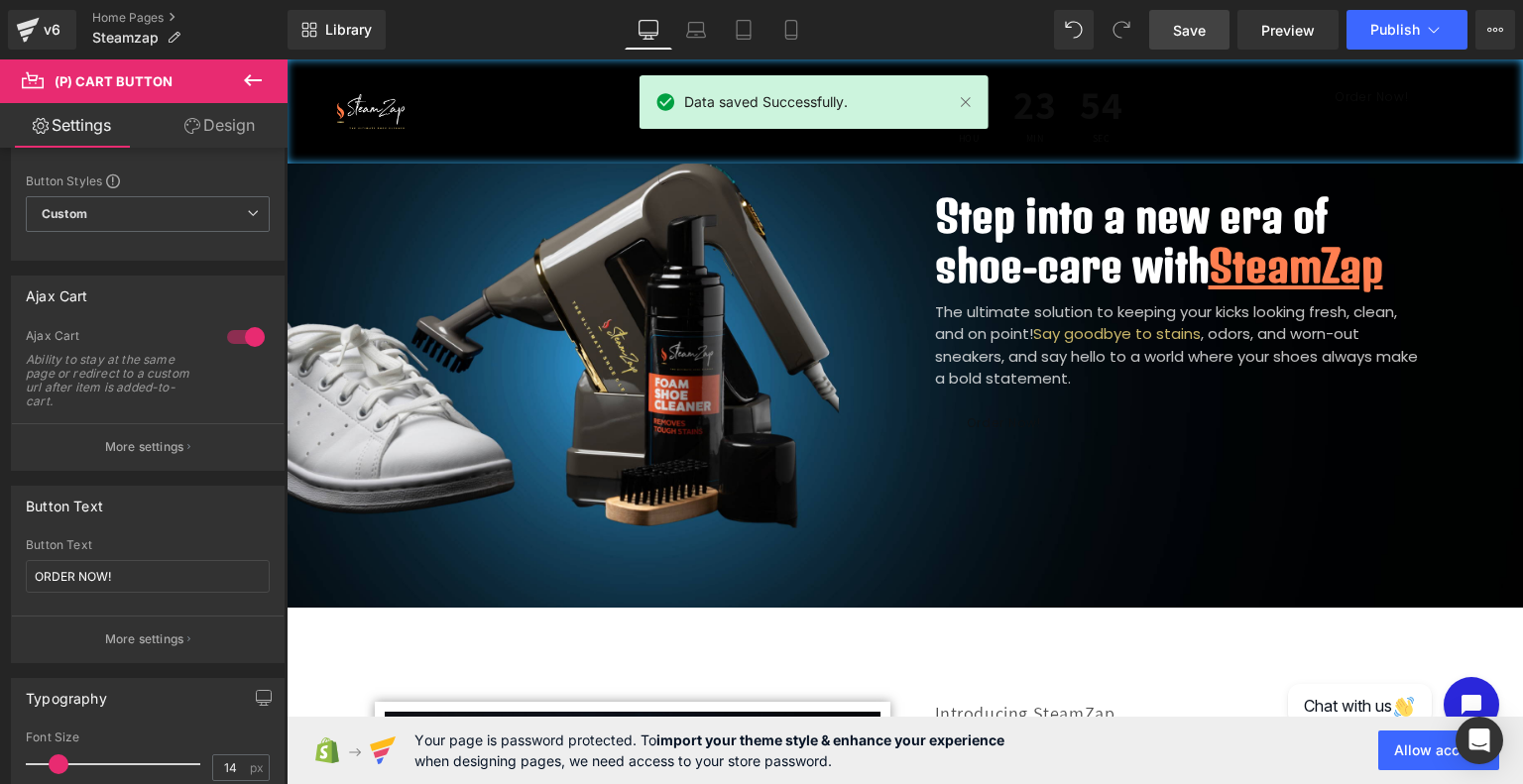 scroll, scrollTop: 0, scrollLeft: 0, axis: both 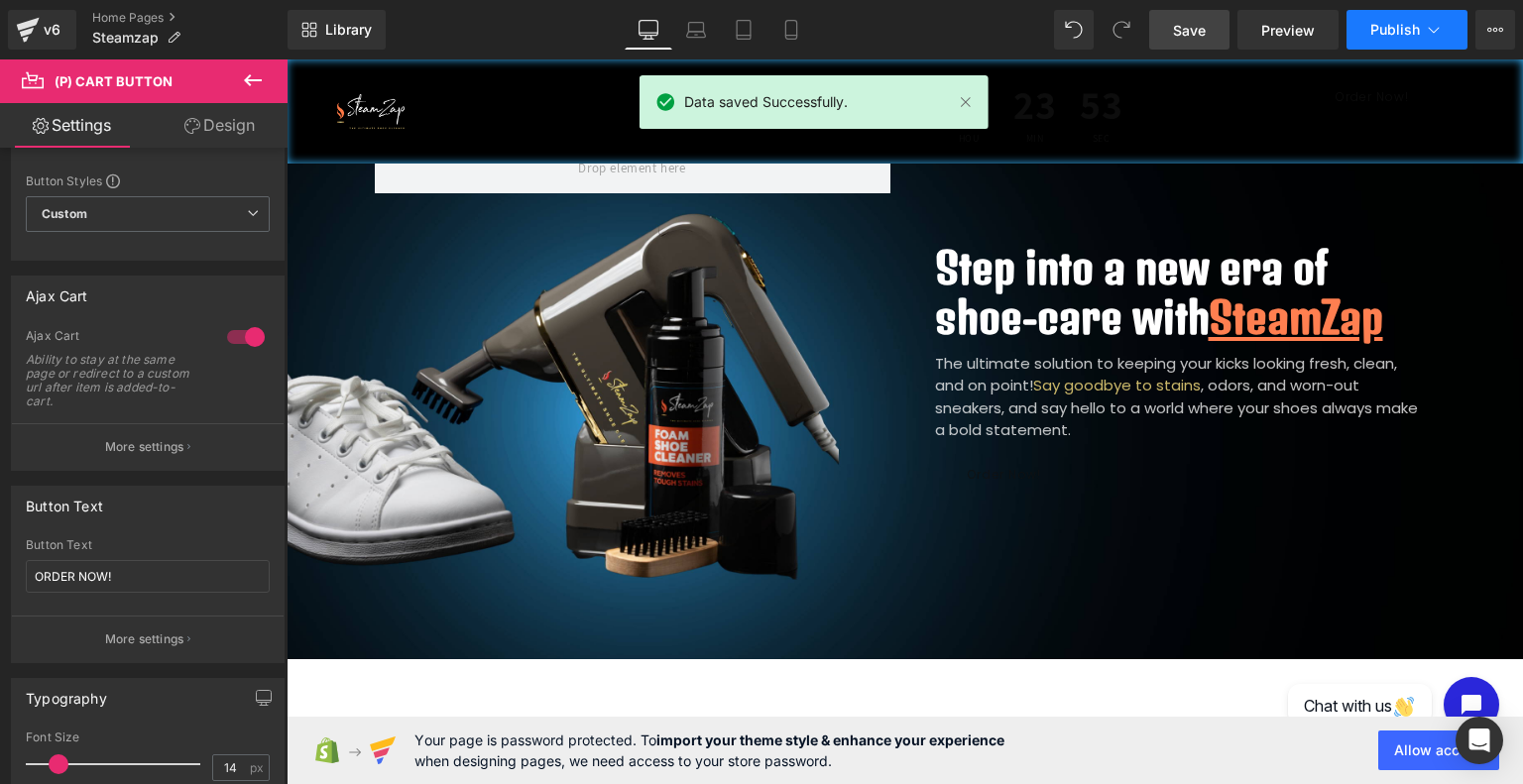 click on "Publish" 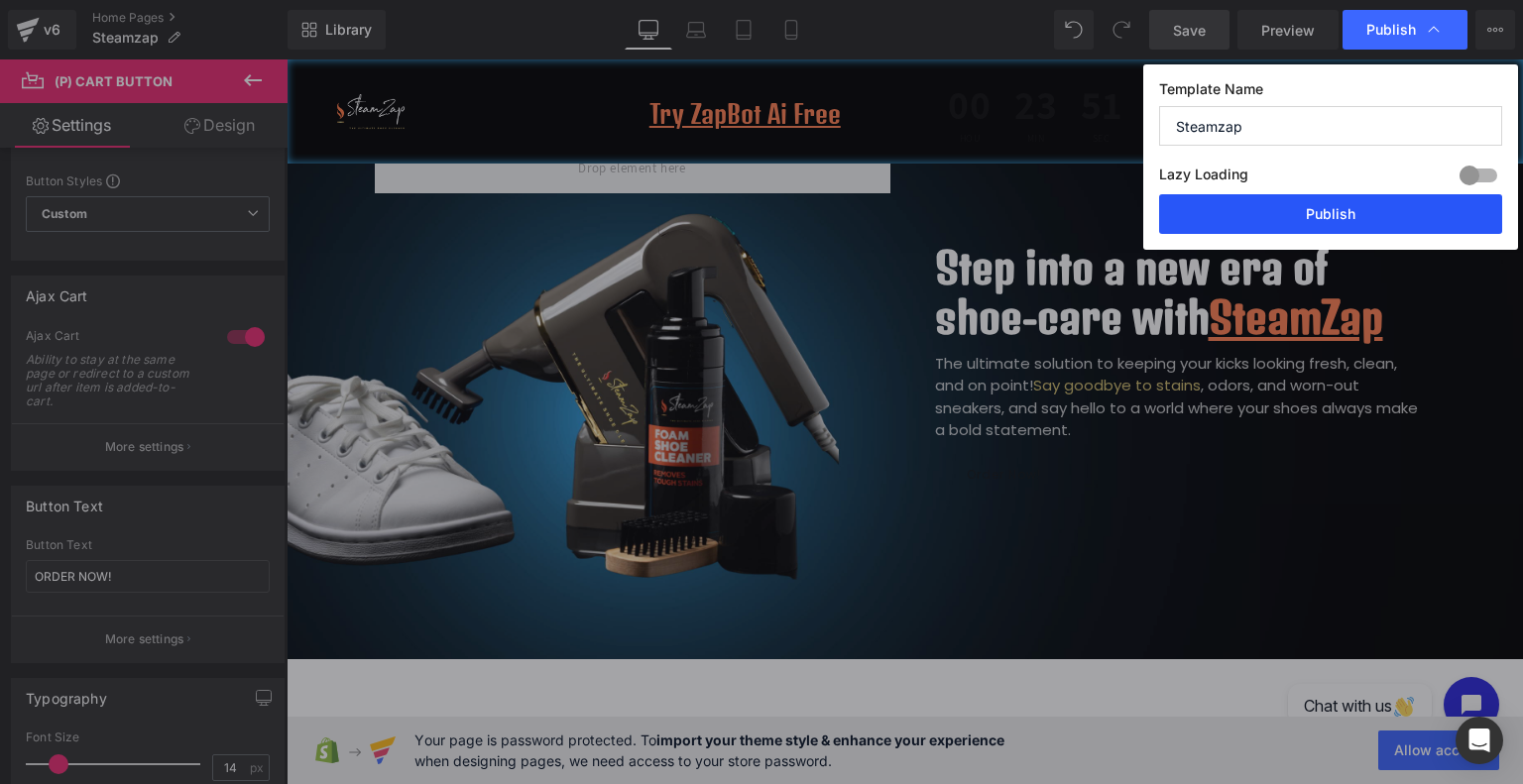 click on "Publish" 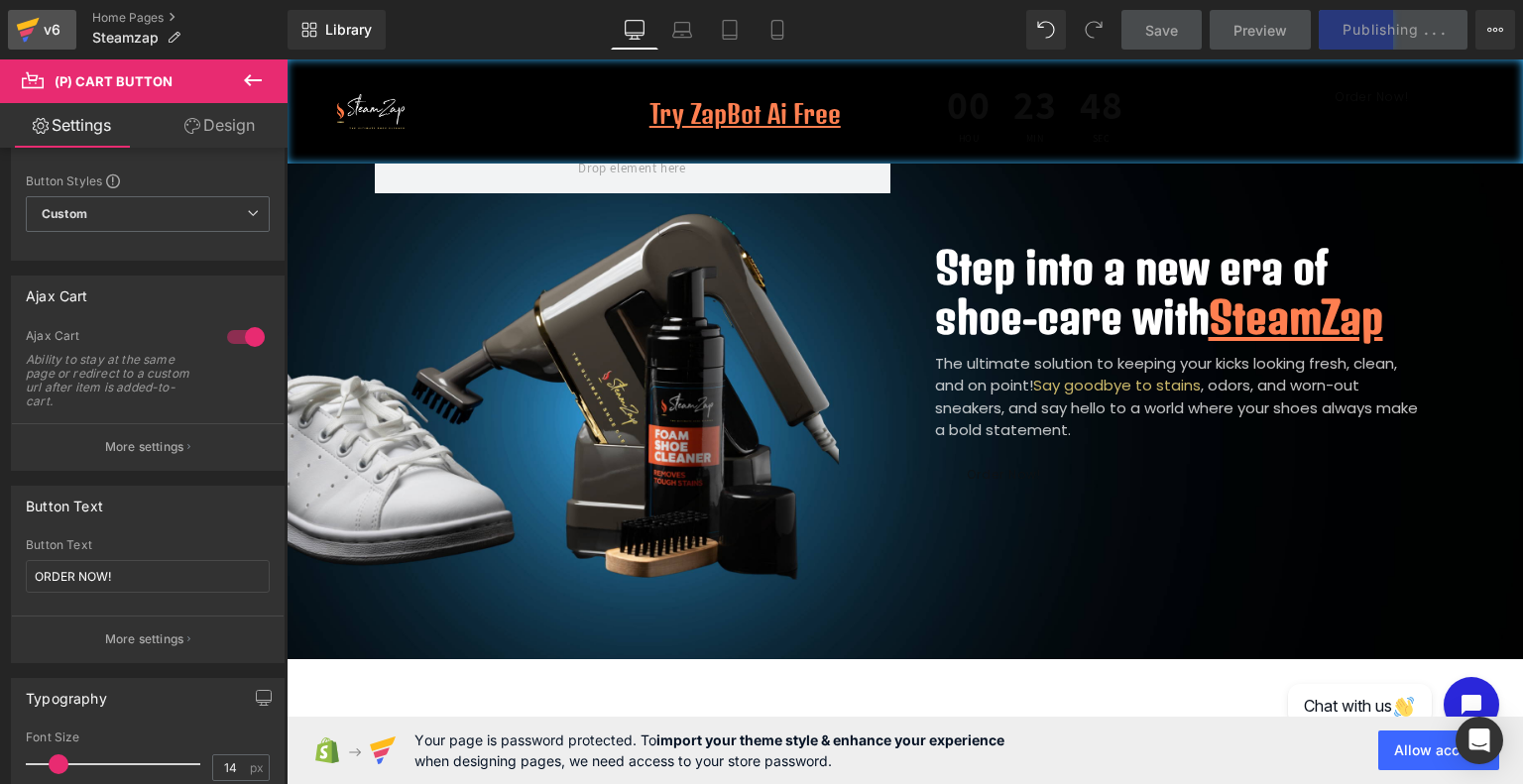 click 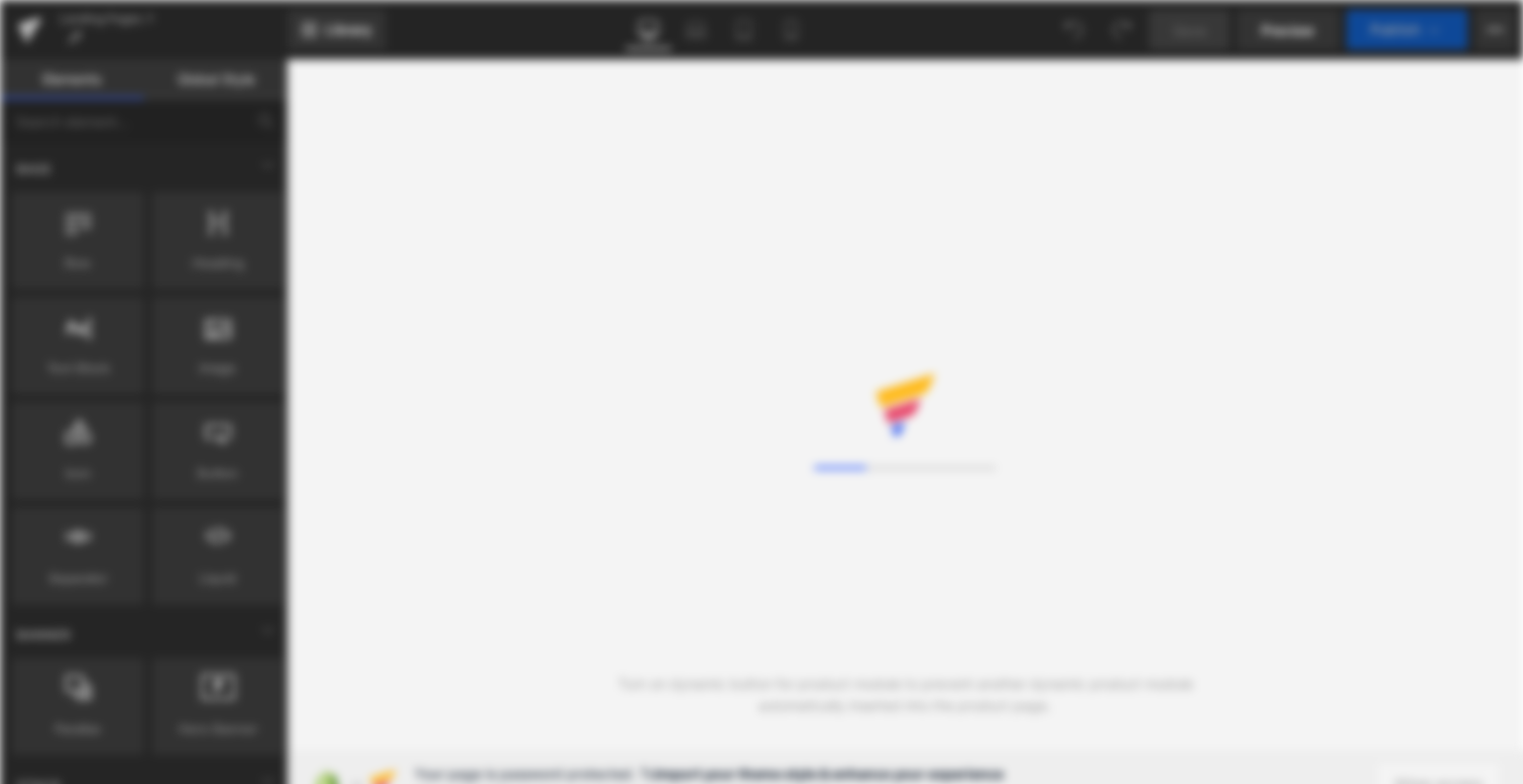 scroll, scrollTop: 0, scrollLeft: 0, axis: both 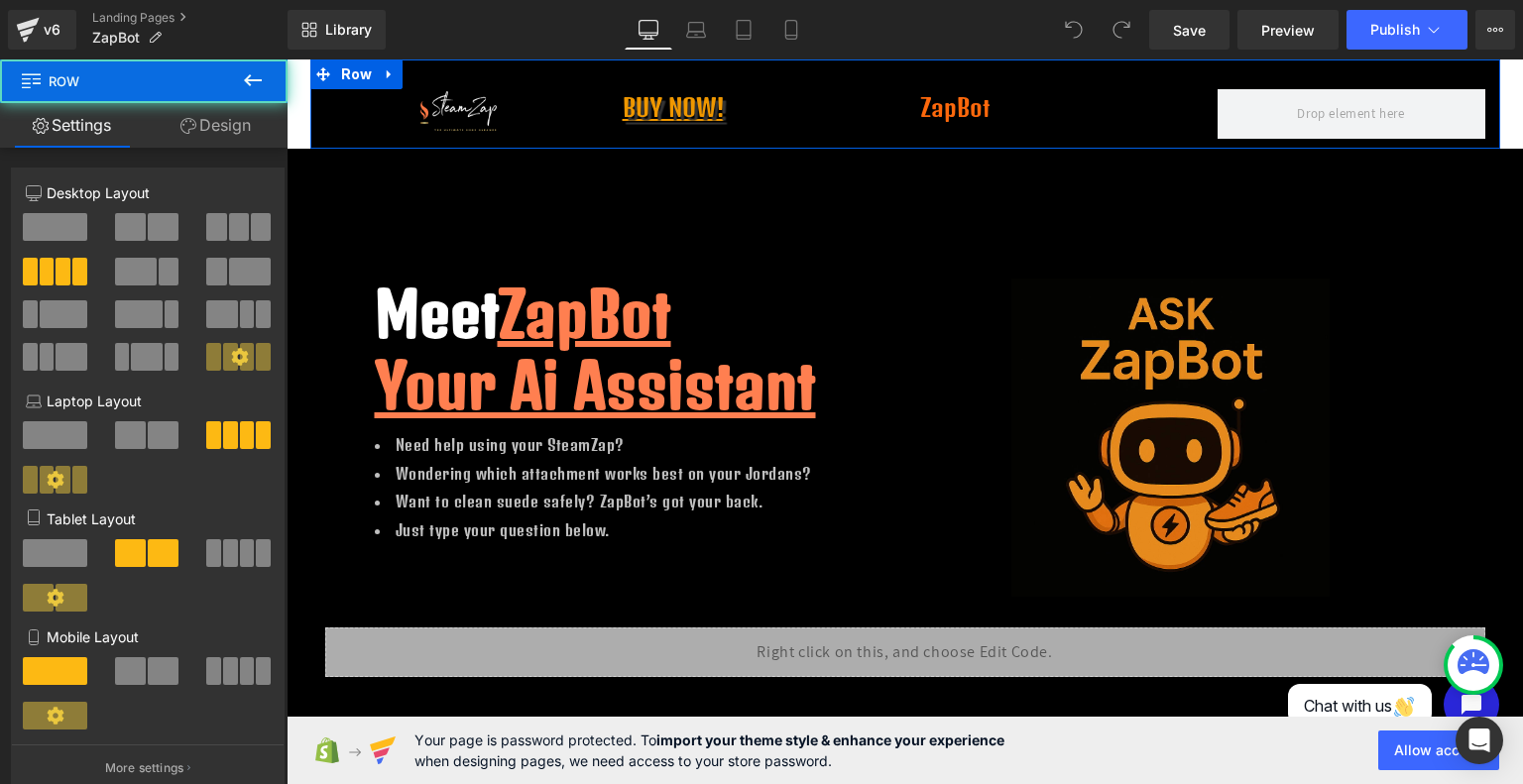 click on "Image" at bounding box center [459, 111] 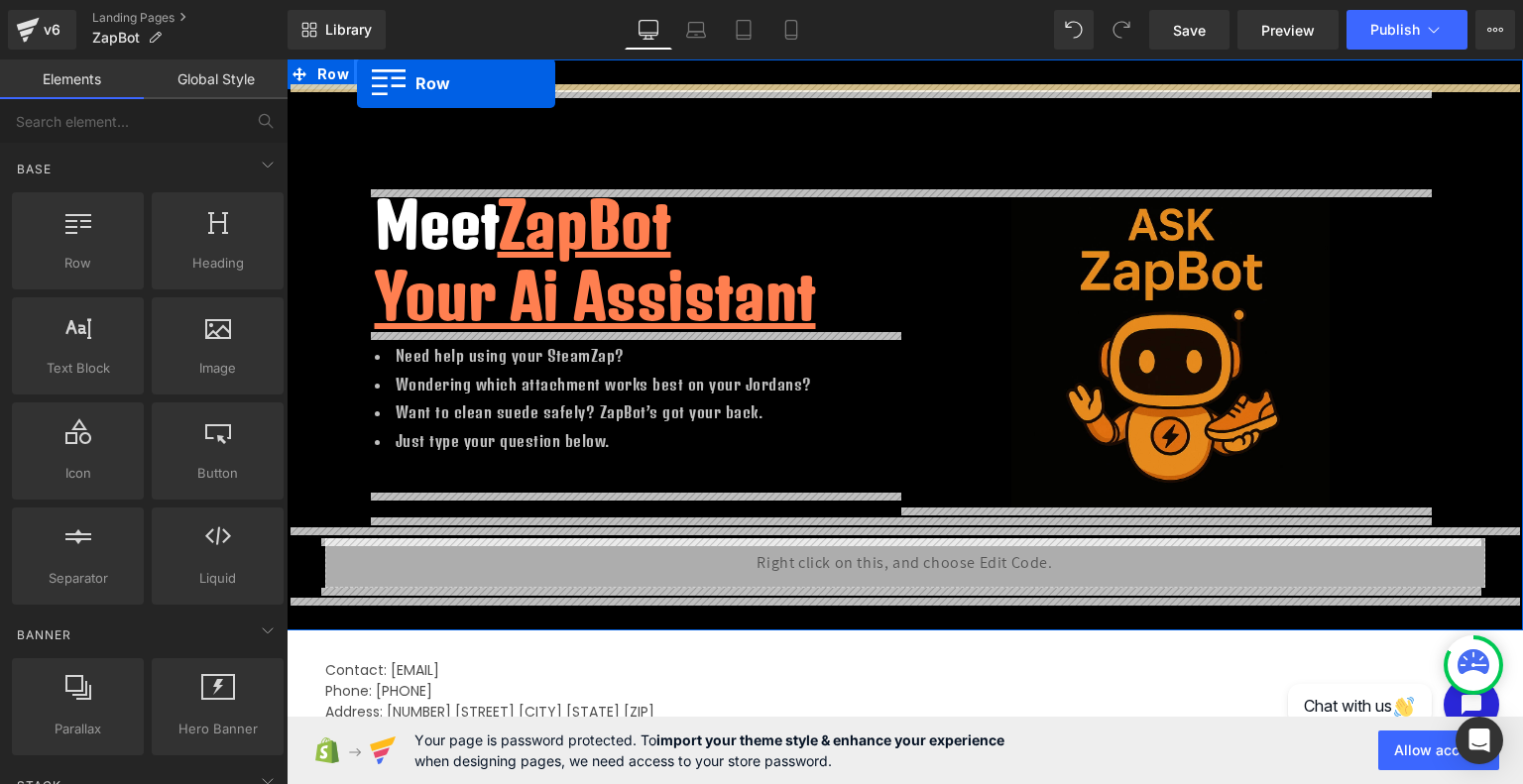 drag, startPoint x: 373, startPoint y: 309, endPoint x: 357, endPoint y: 84, distance: 225.56817 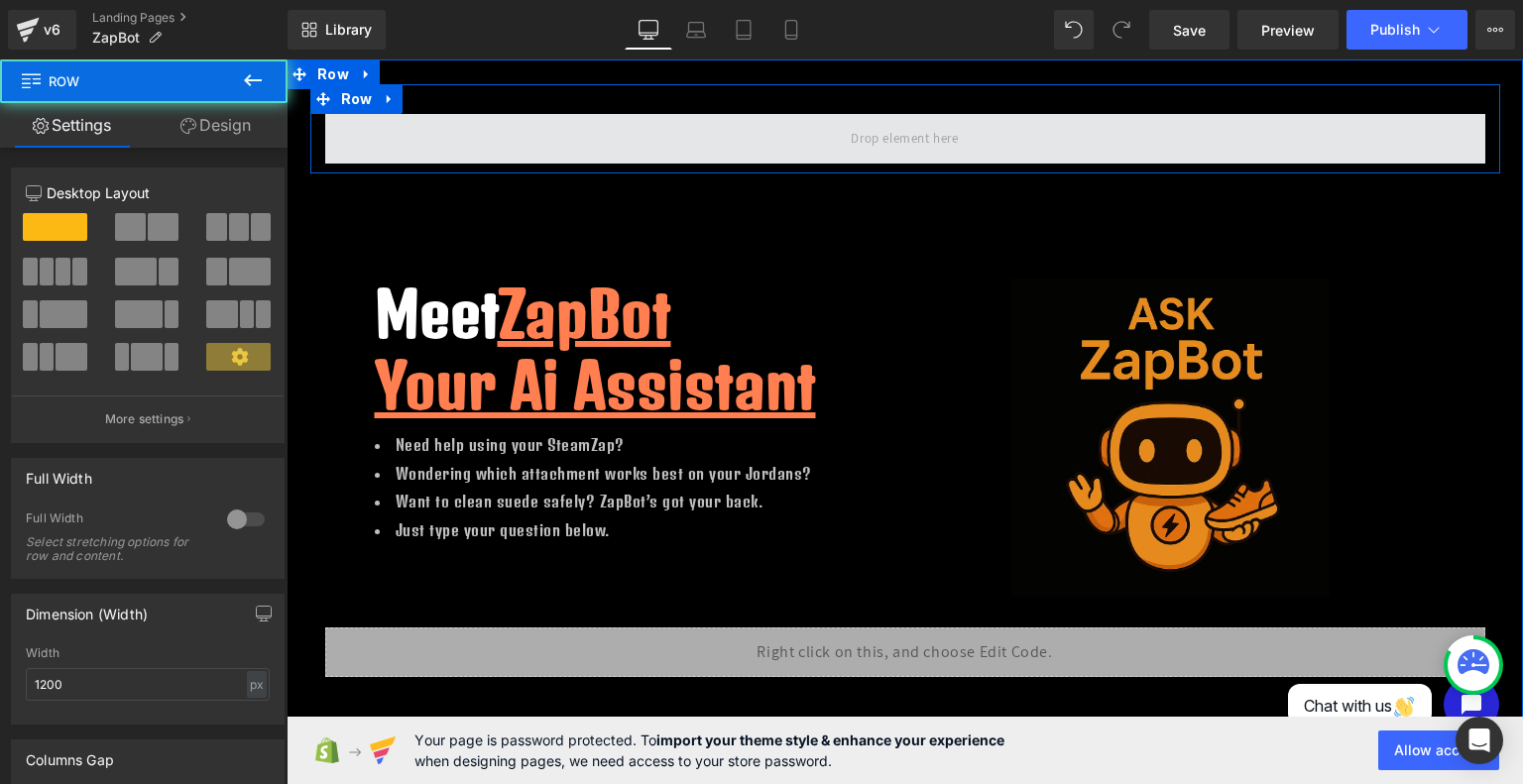 click at bounding box center (905, 139) 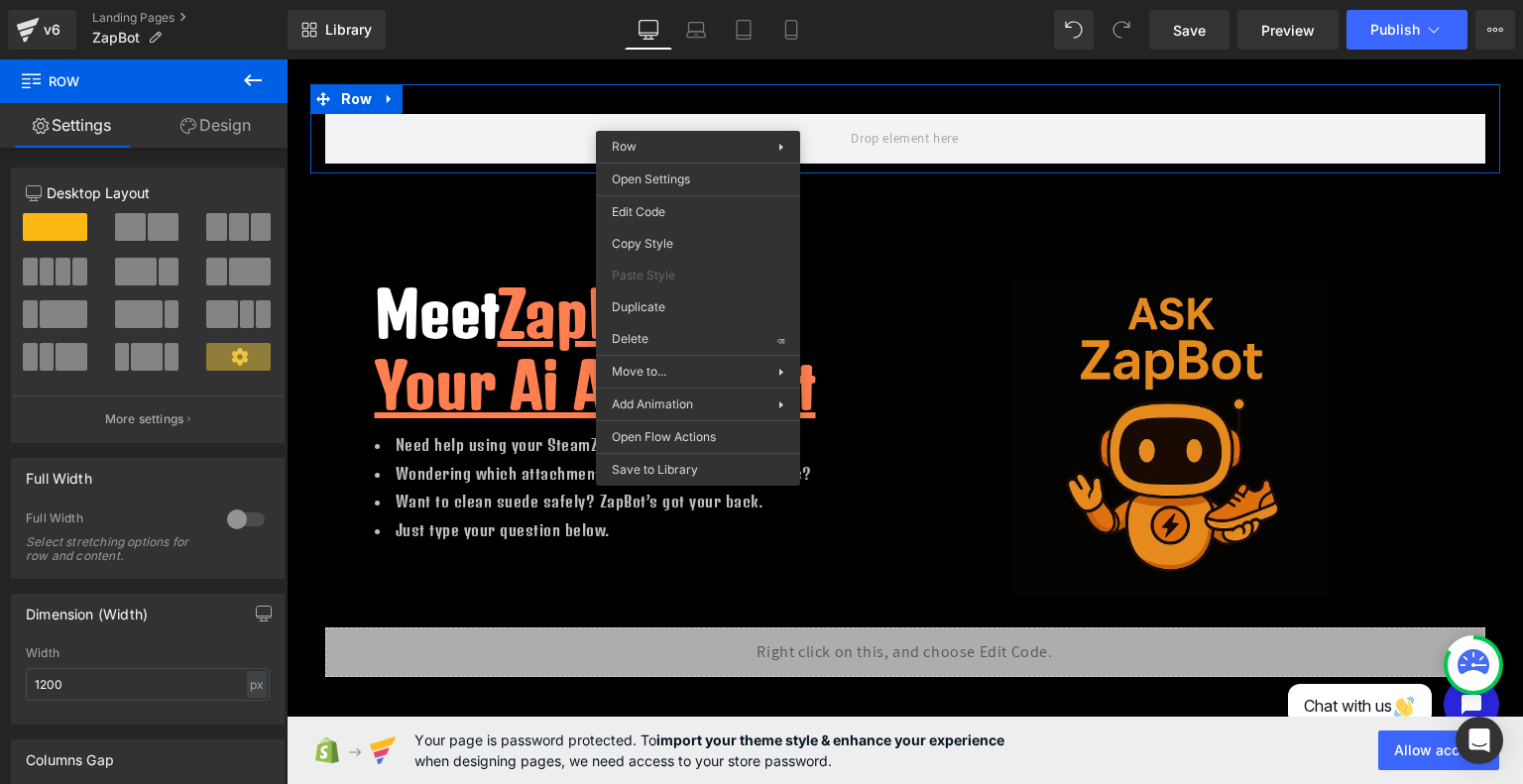 click 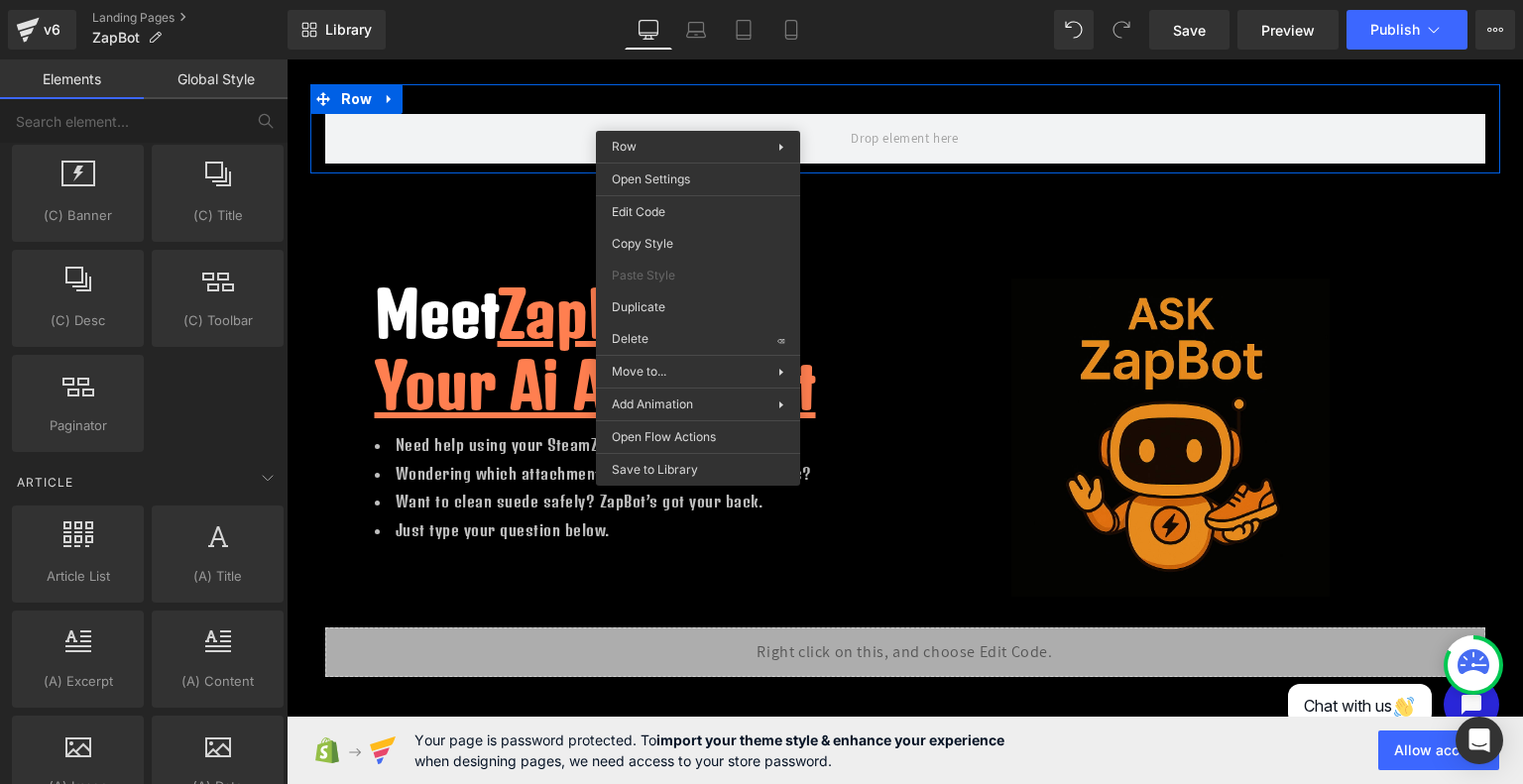 scroll, scrollTop: 3440, scrollLeft: 0, axis: vertical 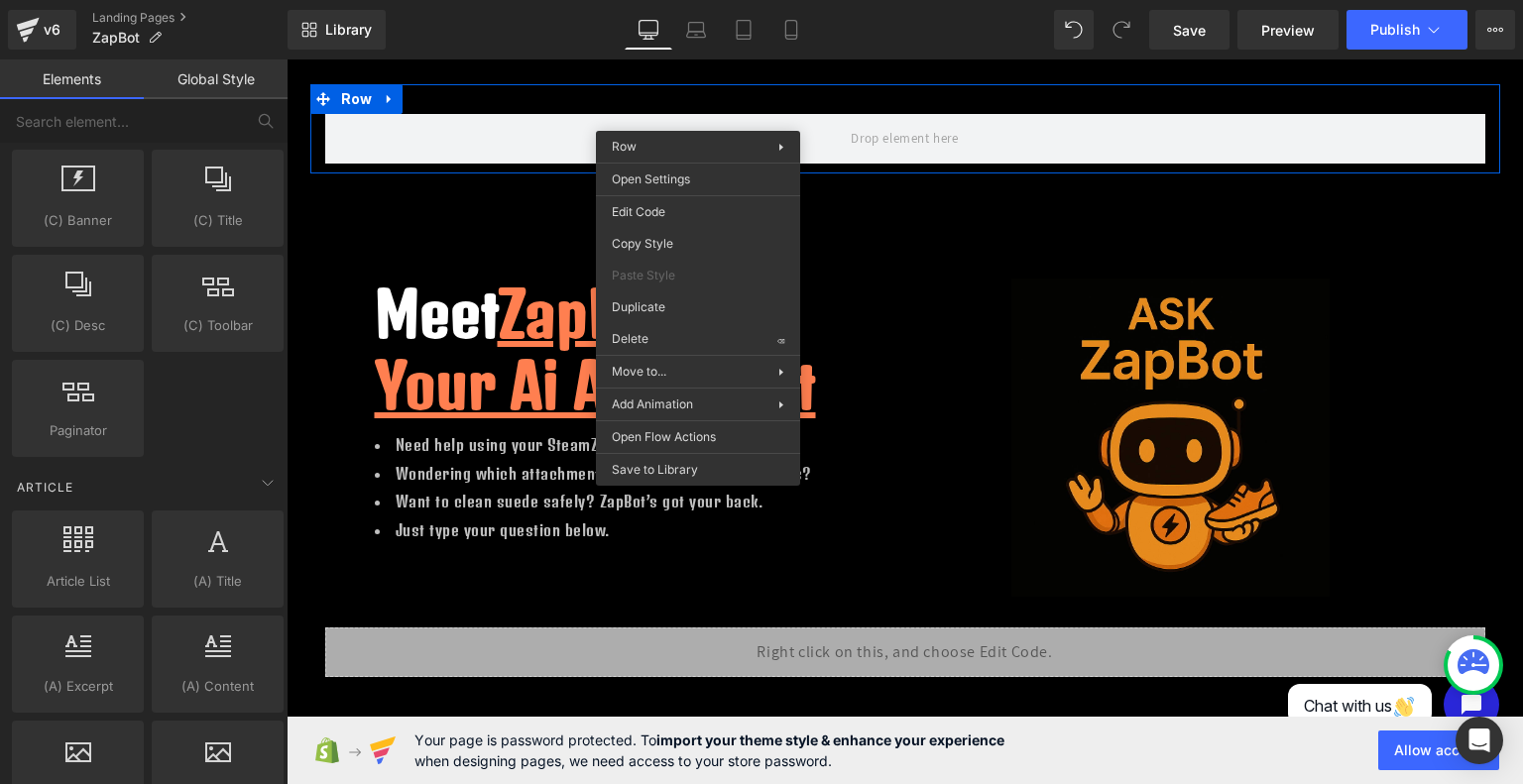 click on "Global Style" at bounding box center [215, 79] 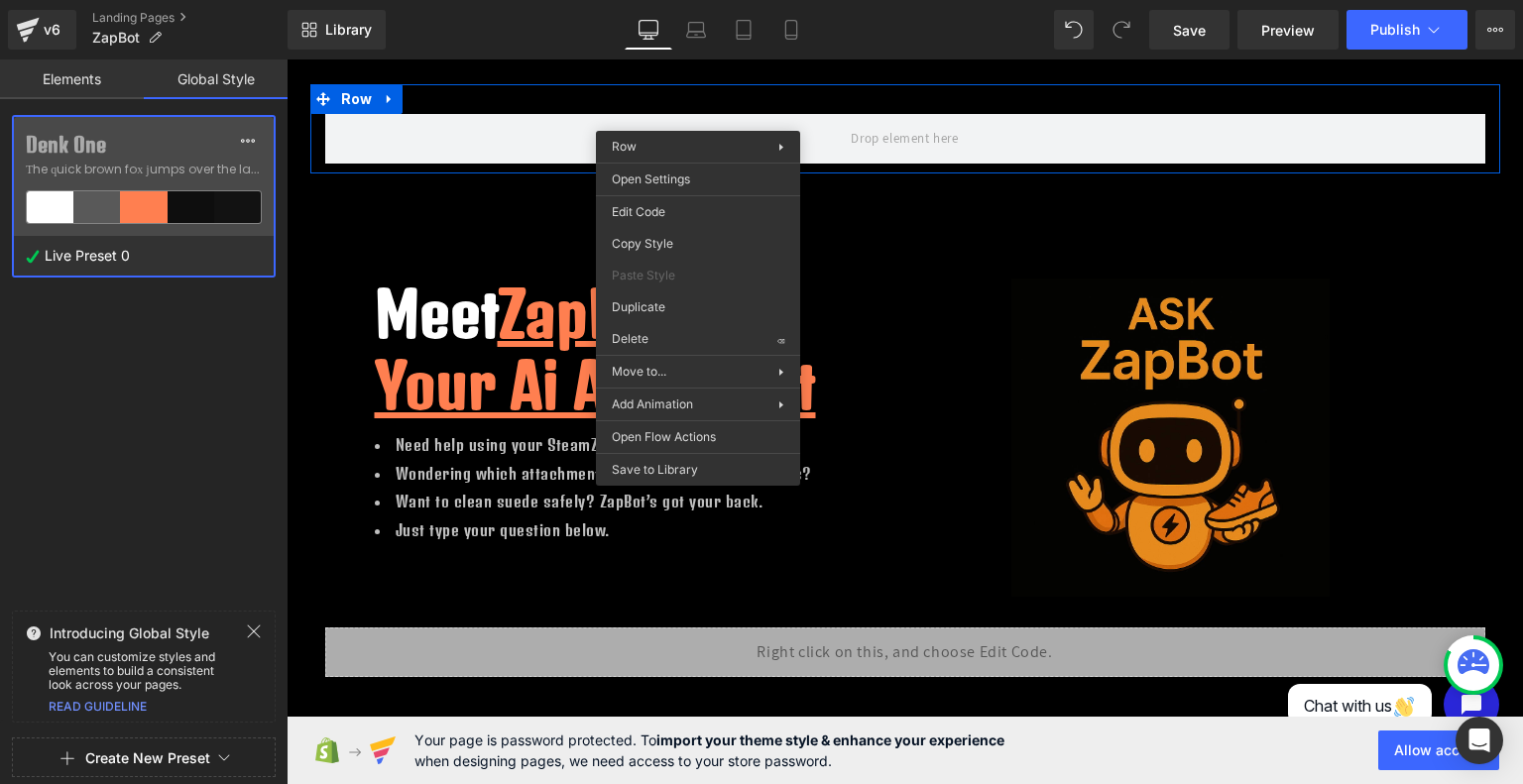 click on "Elements" at bounding box center [71, 79] 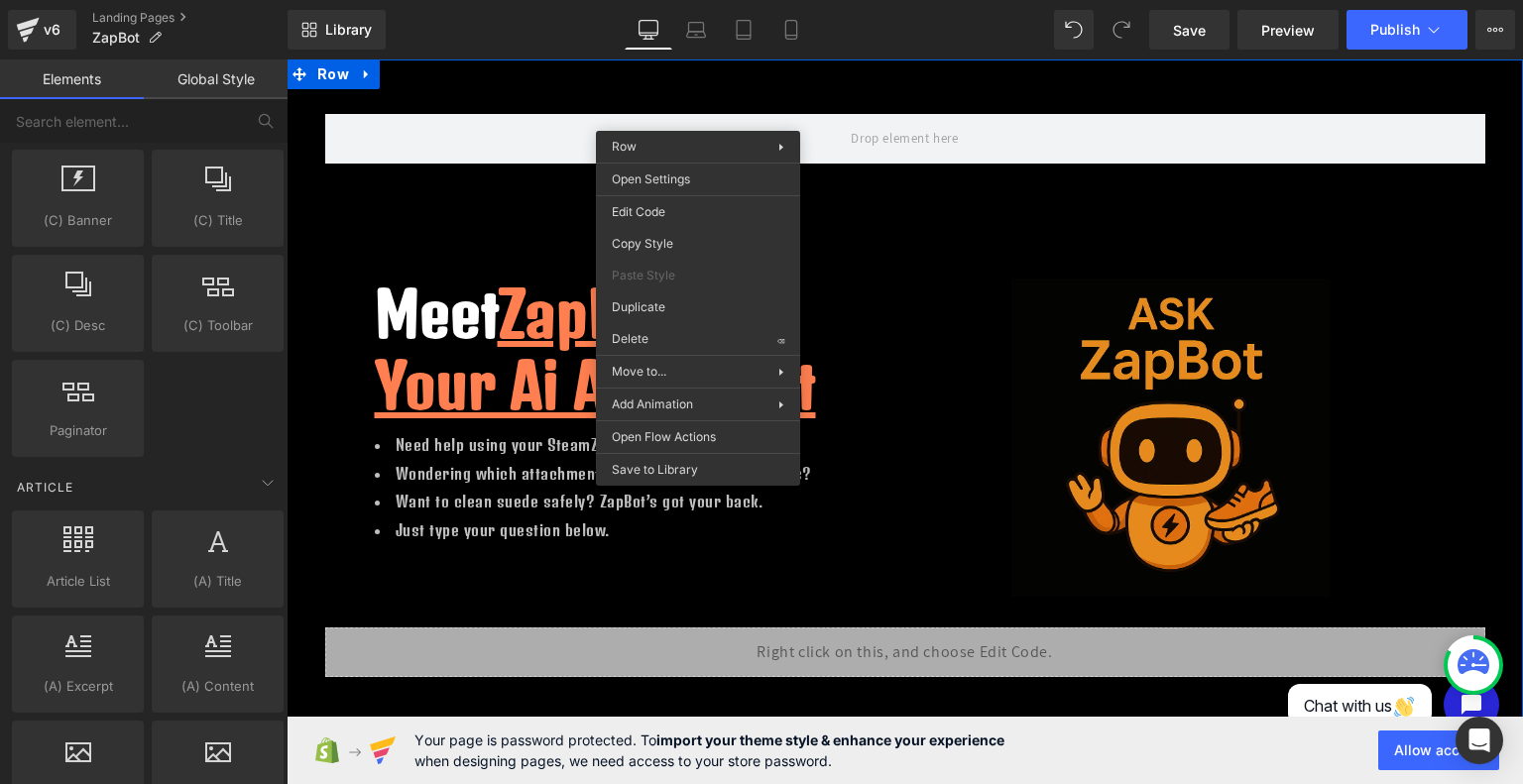 click 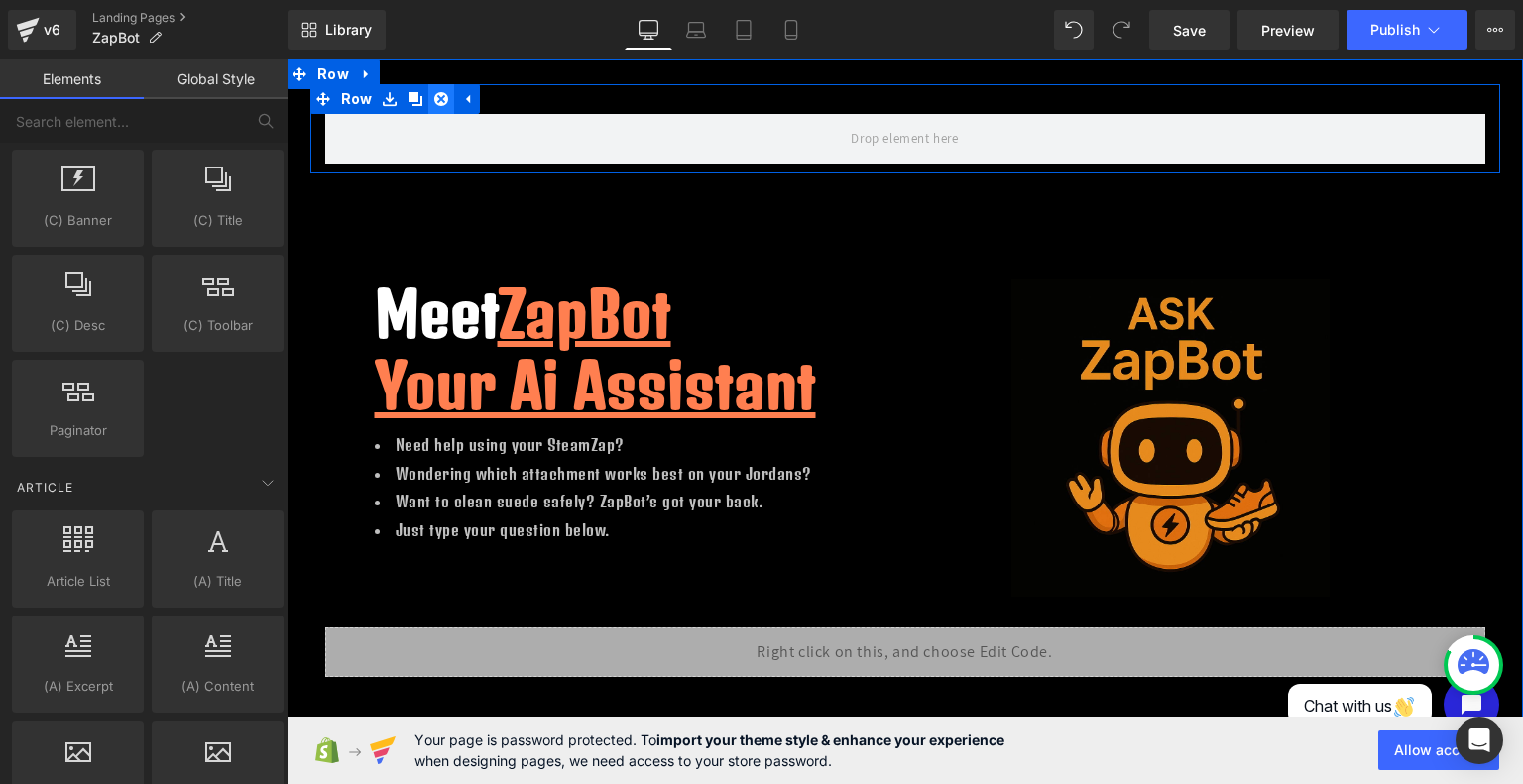 click 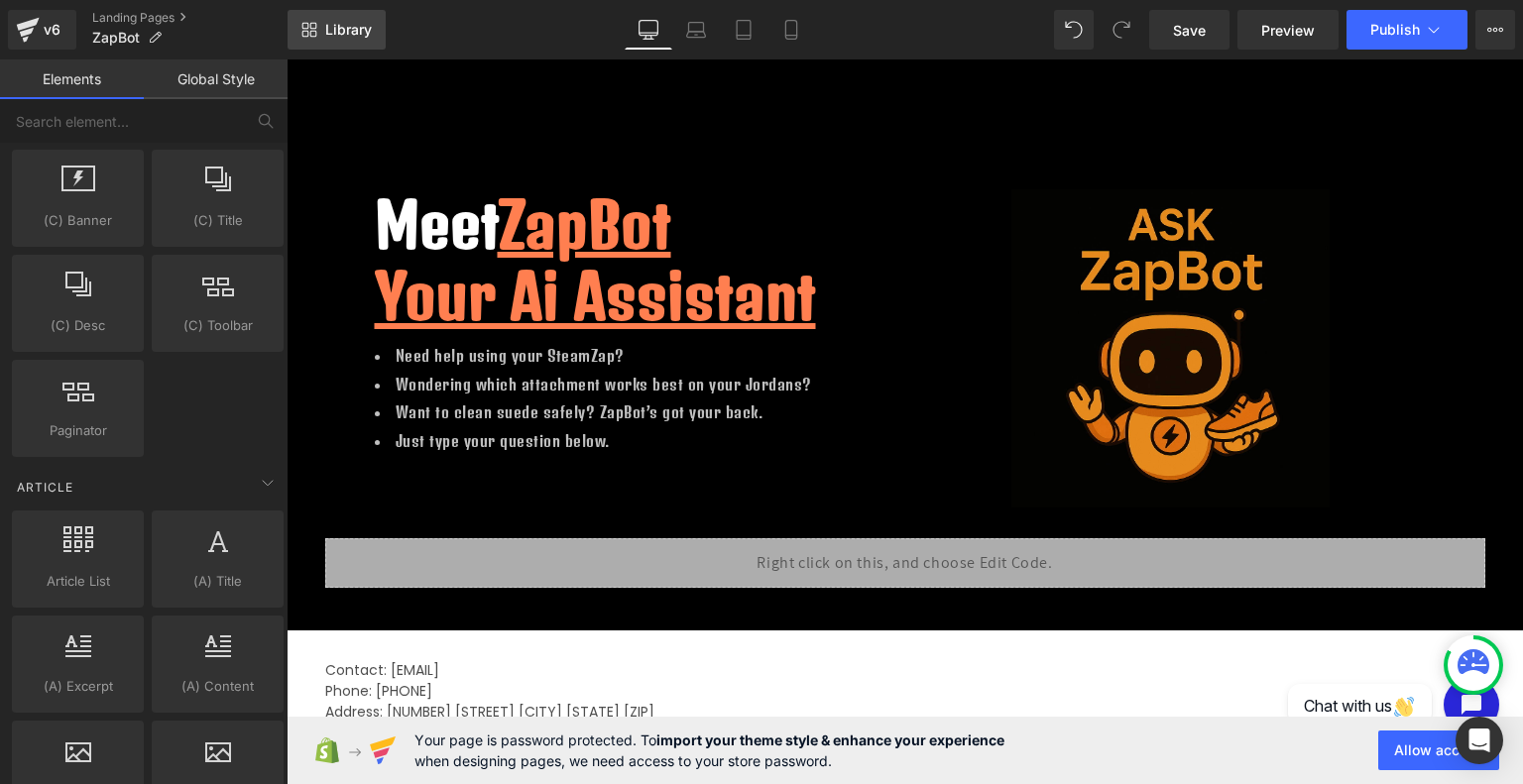 click 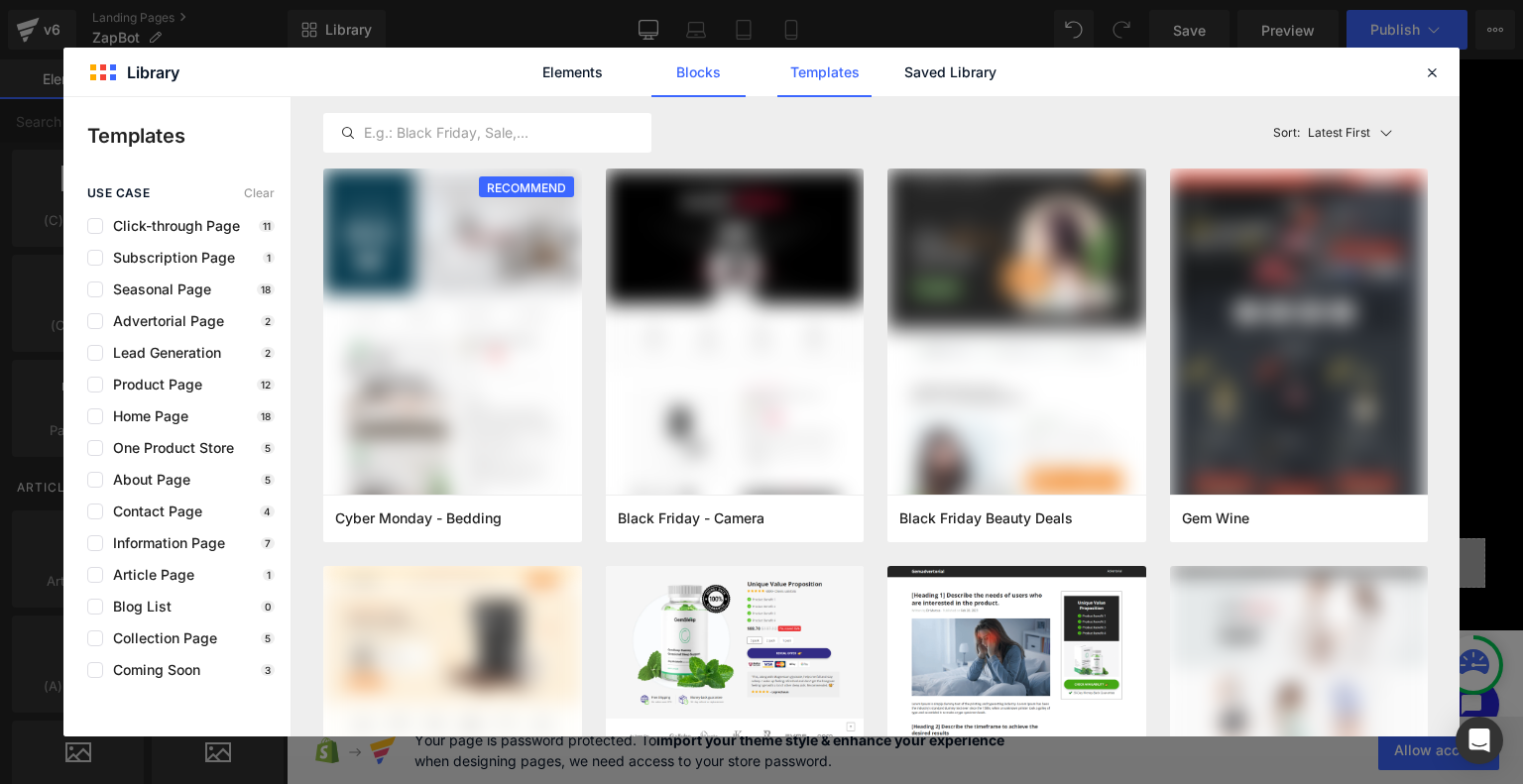click on "Blocks" 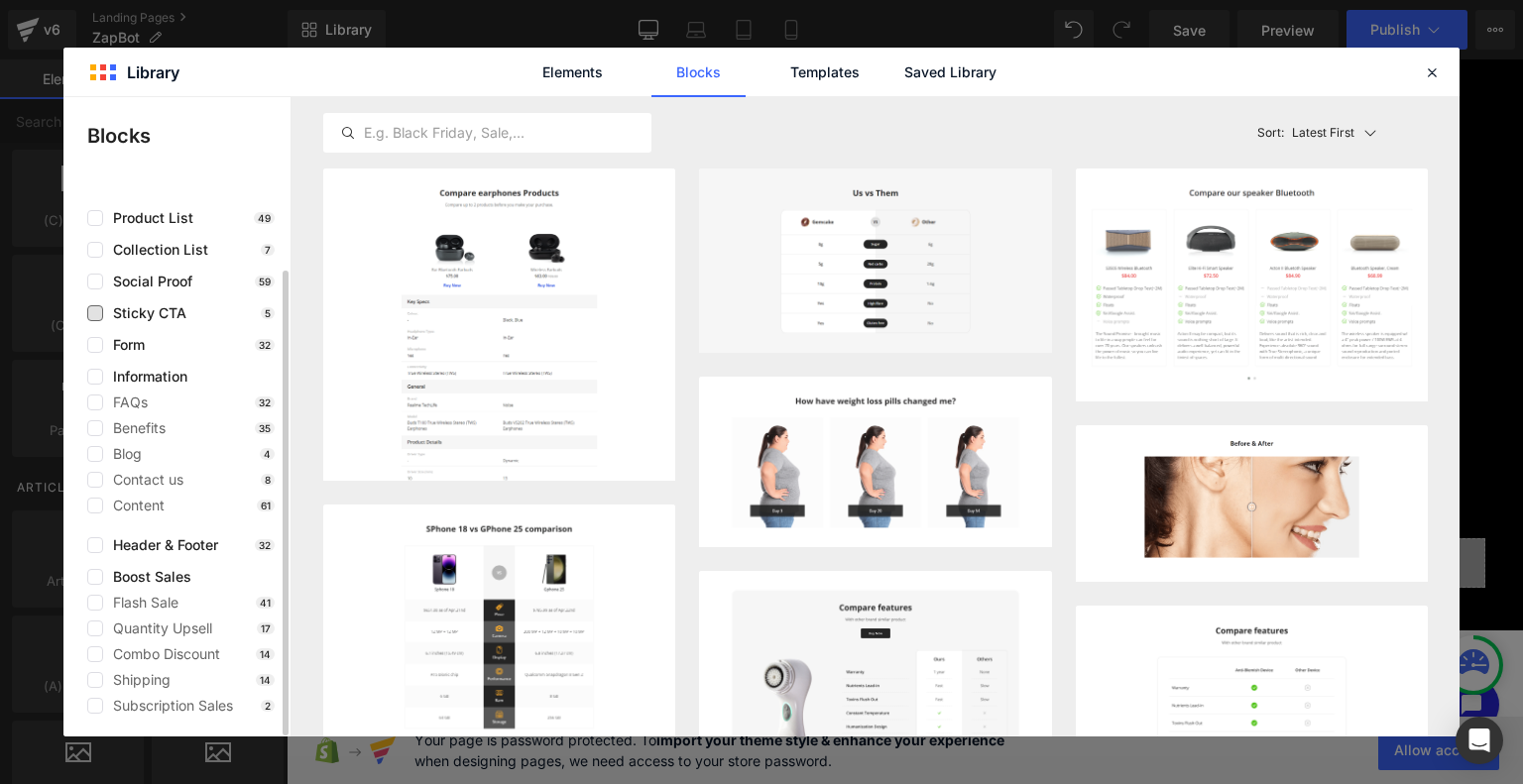scroll, scrollTop: 0, scrollLeft: 0, axis: both 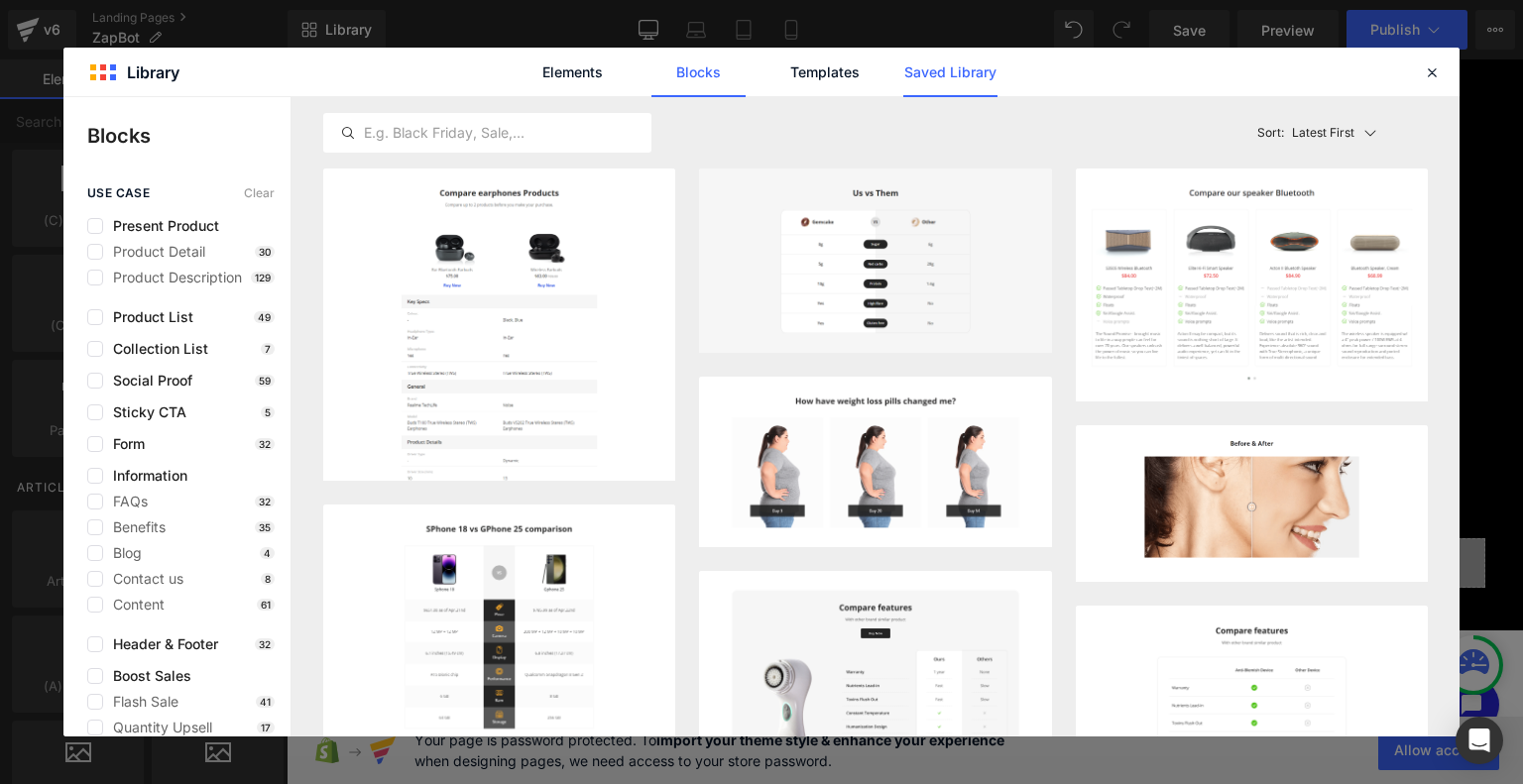 click on "Saved Library" 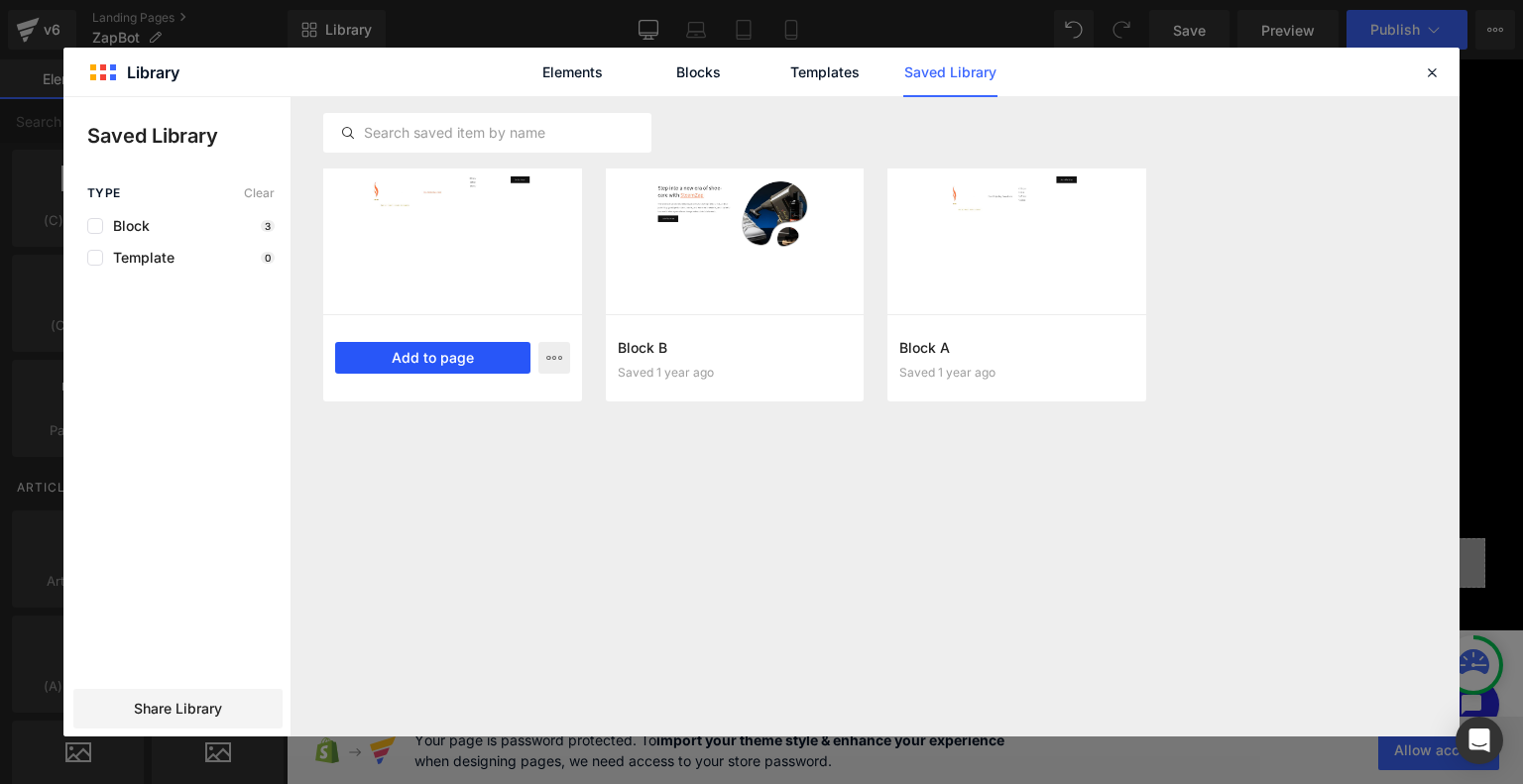 click on "Add to page" at bounding box center (432, 358) 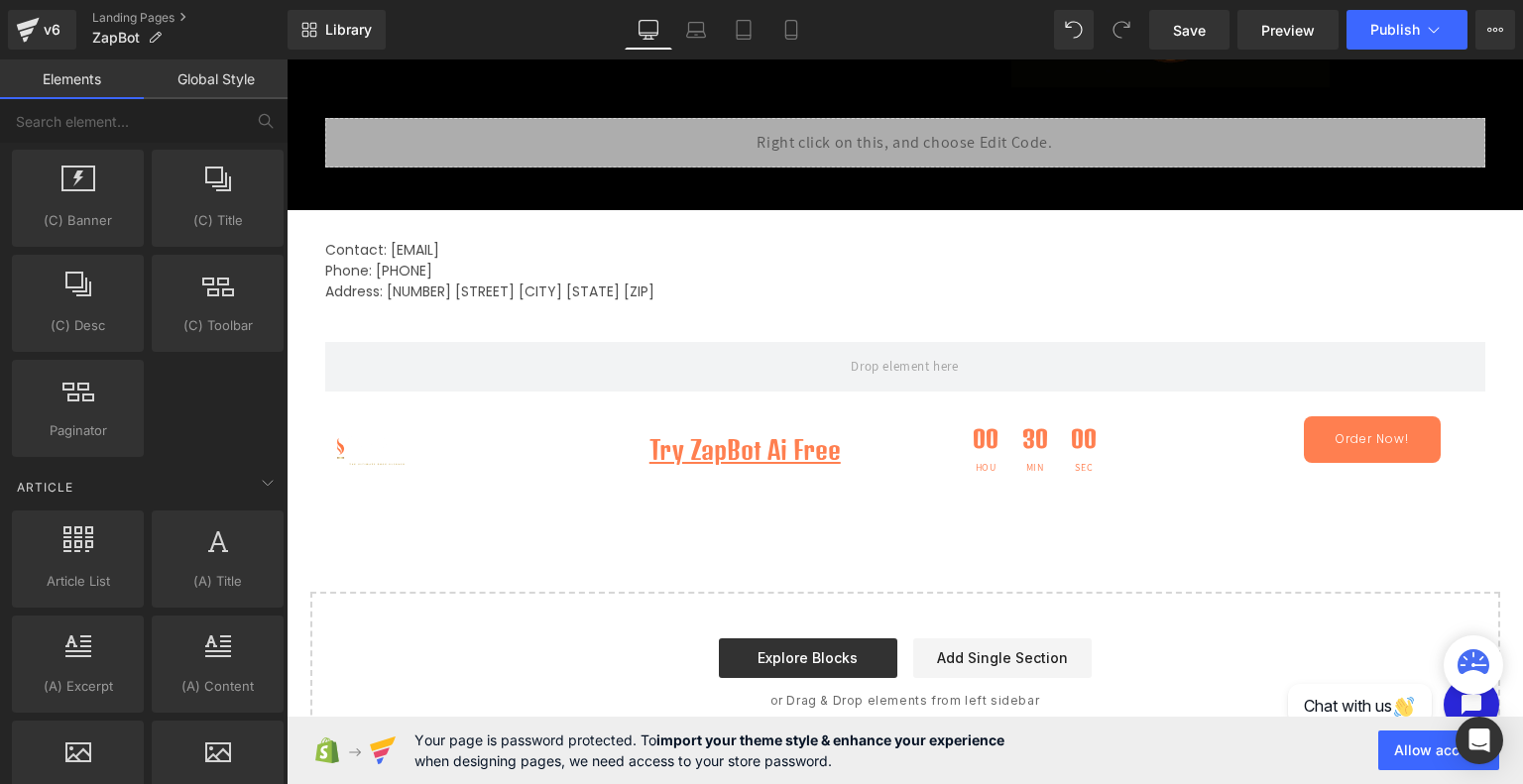scroll, scrollTop: 419, scrollLeft: 0, axis: vertical 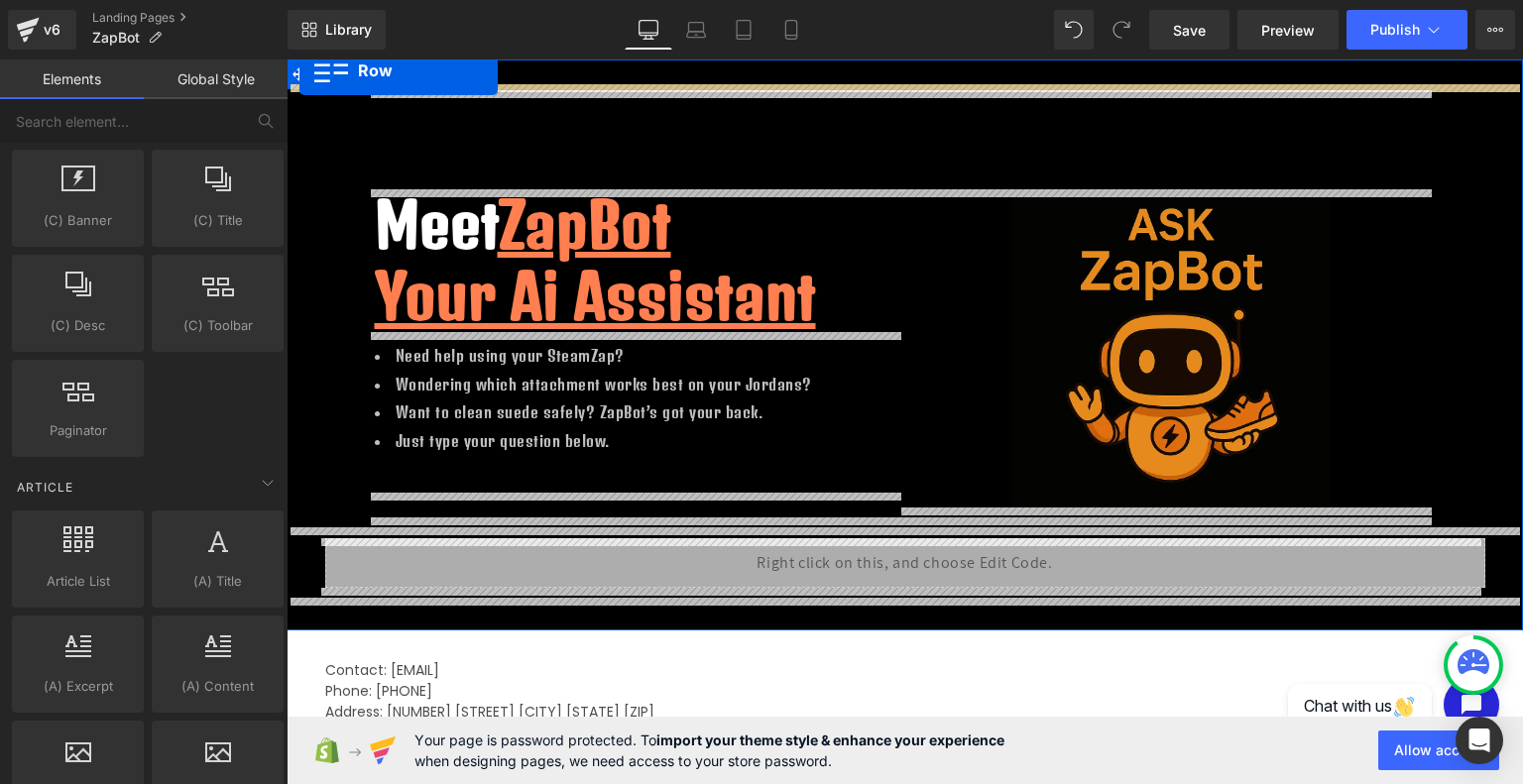drag, startPoint x: 317, startPoint y: 328, endPoint x: 271, endPoint y: 42, distance: 289.67568 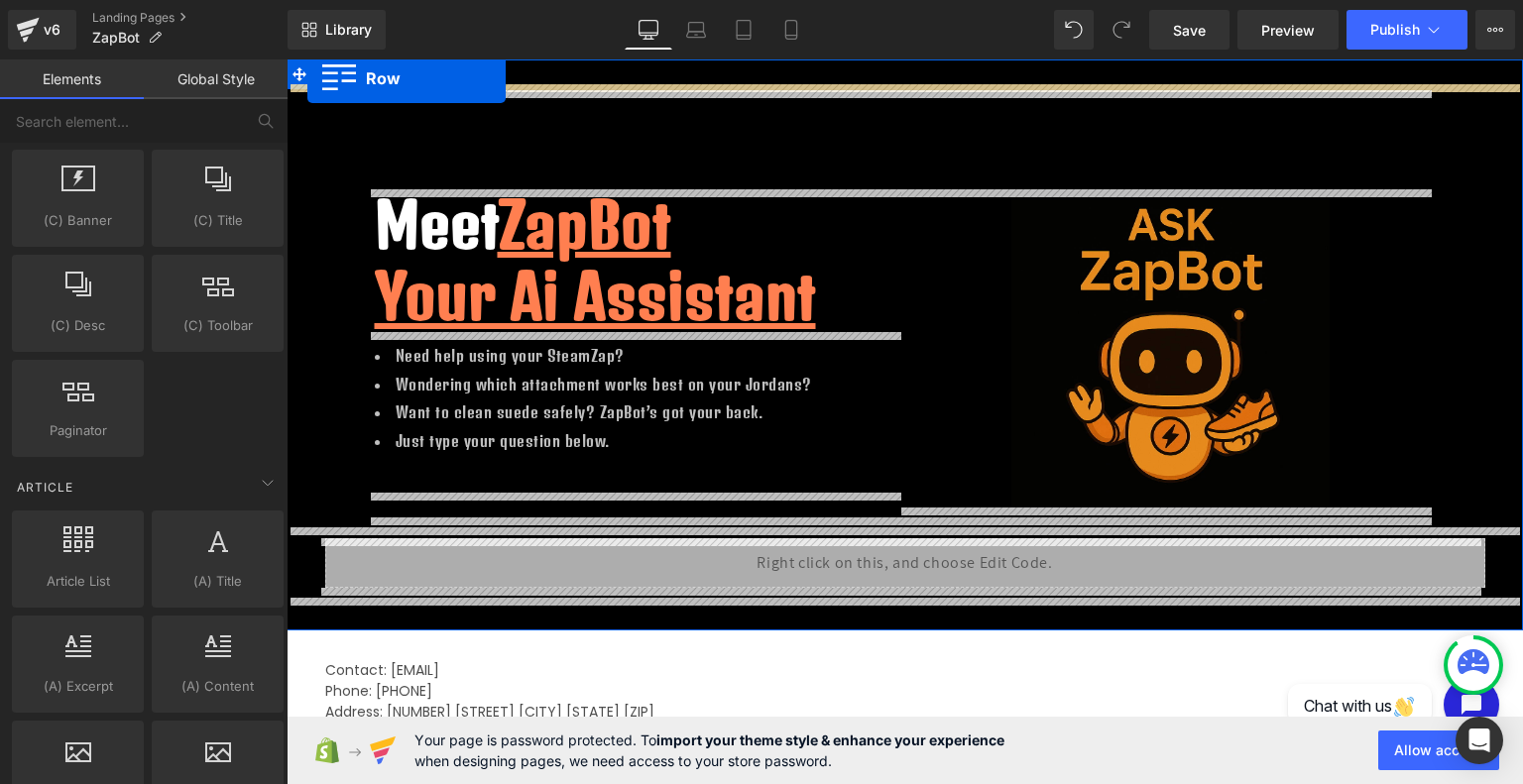 click 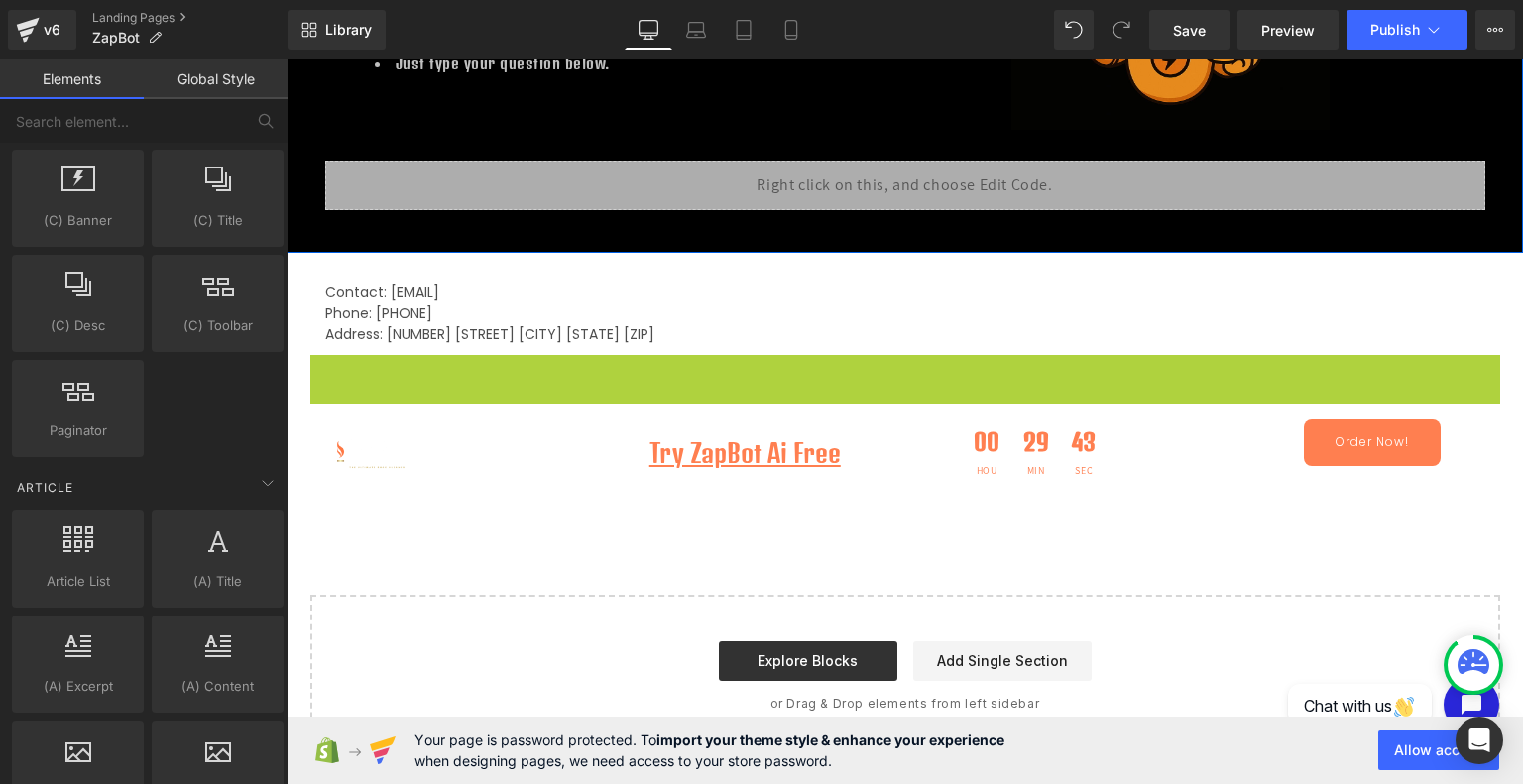 scroll, scrollTop: 379, scrollLeft: 0, axis: vertical 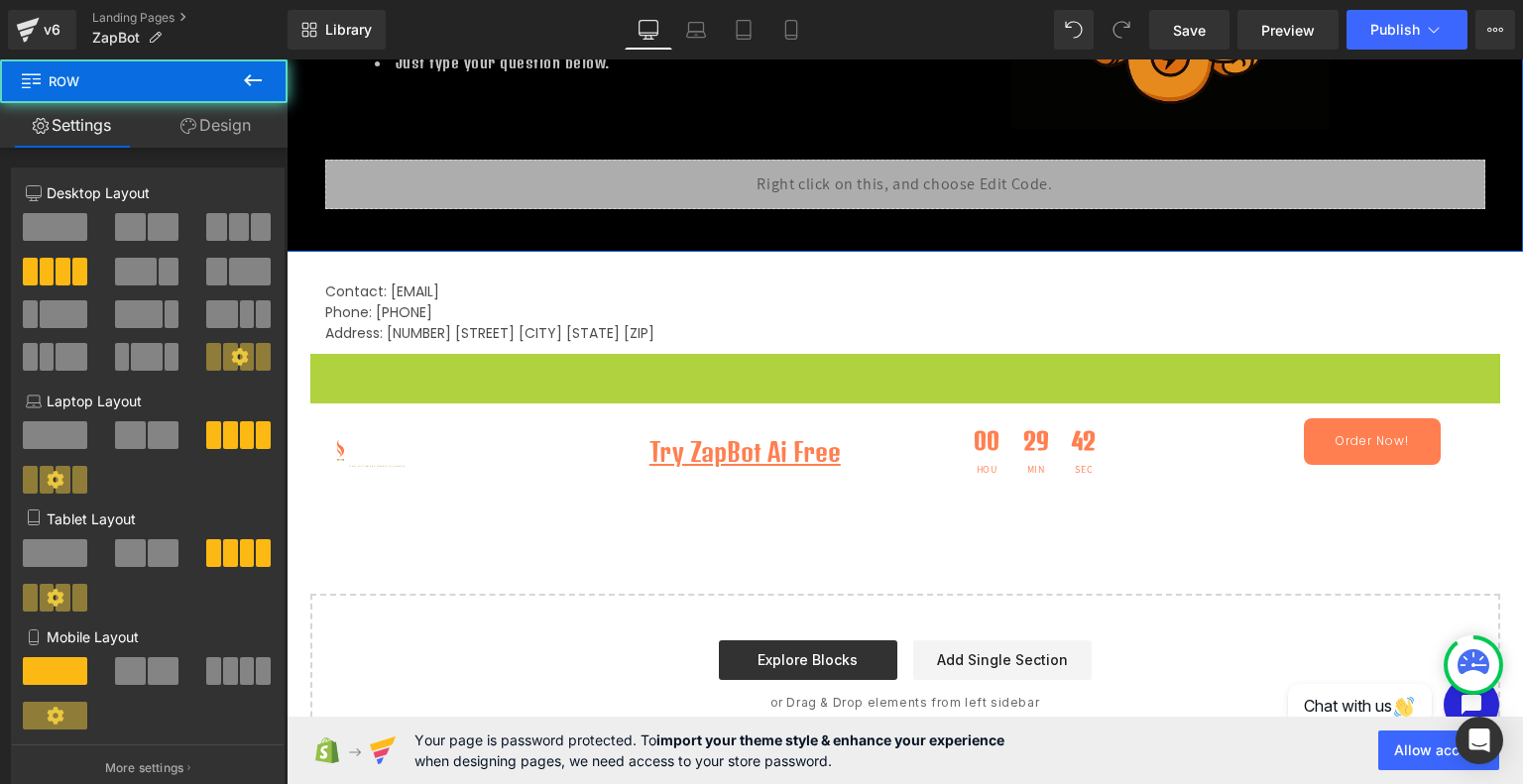 click on "Image" at bounding box center (455, 449) 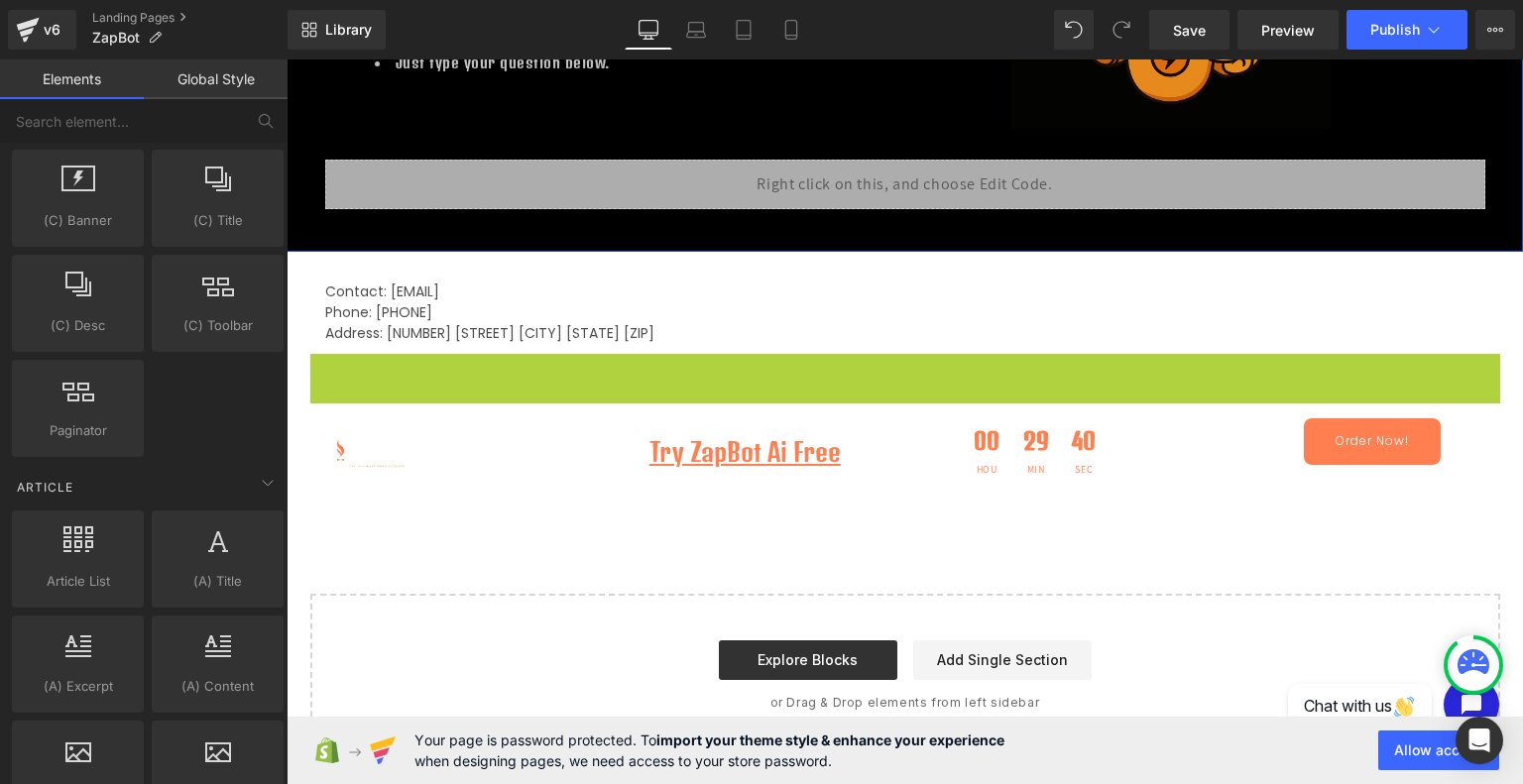 click at bounding box center (905, 379) 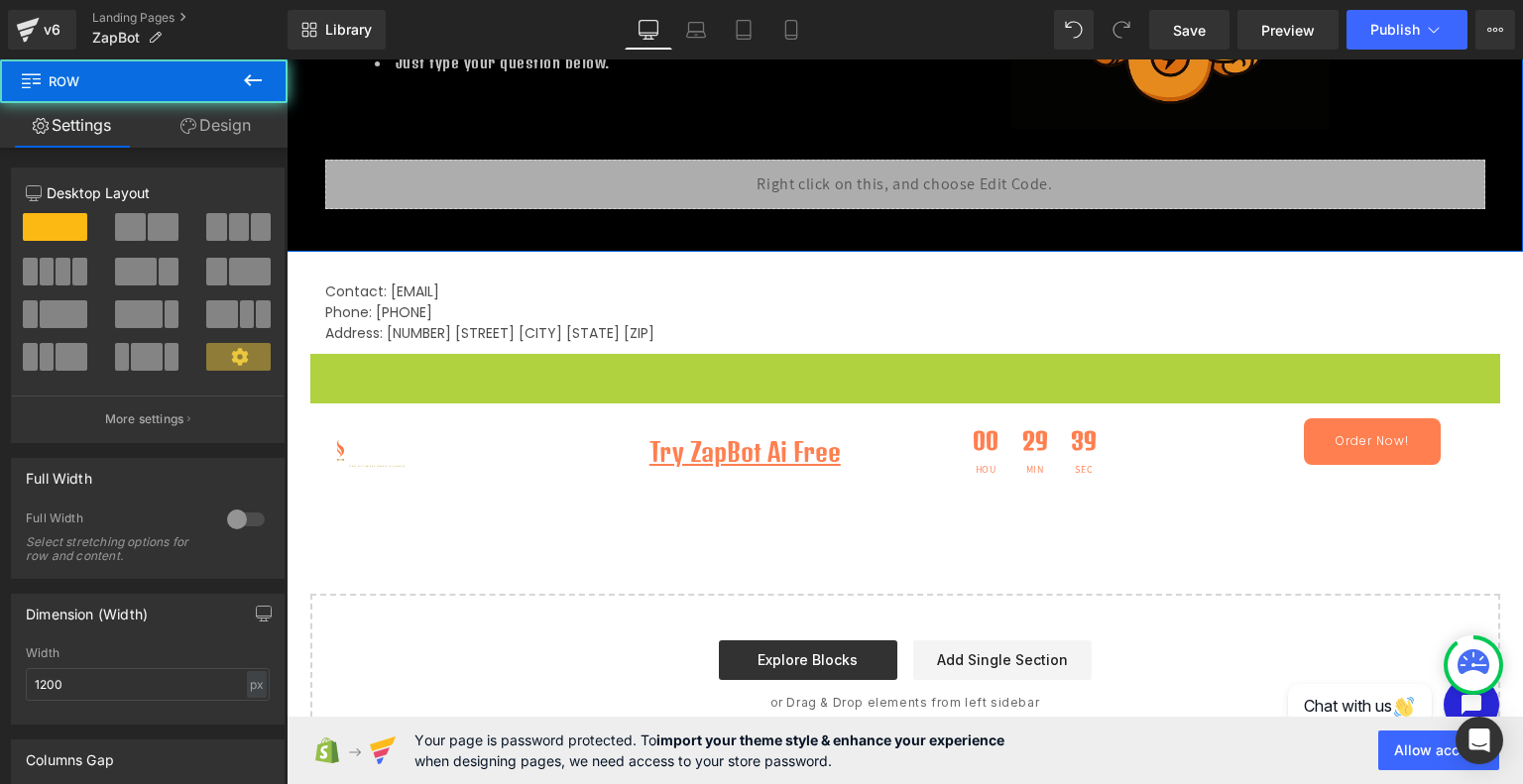 click on "00 Hou
29 Min
39 Sec
Countdown Timer         Row" at bounding box center (1035, 451) 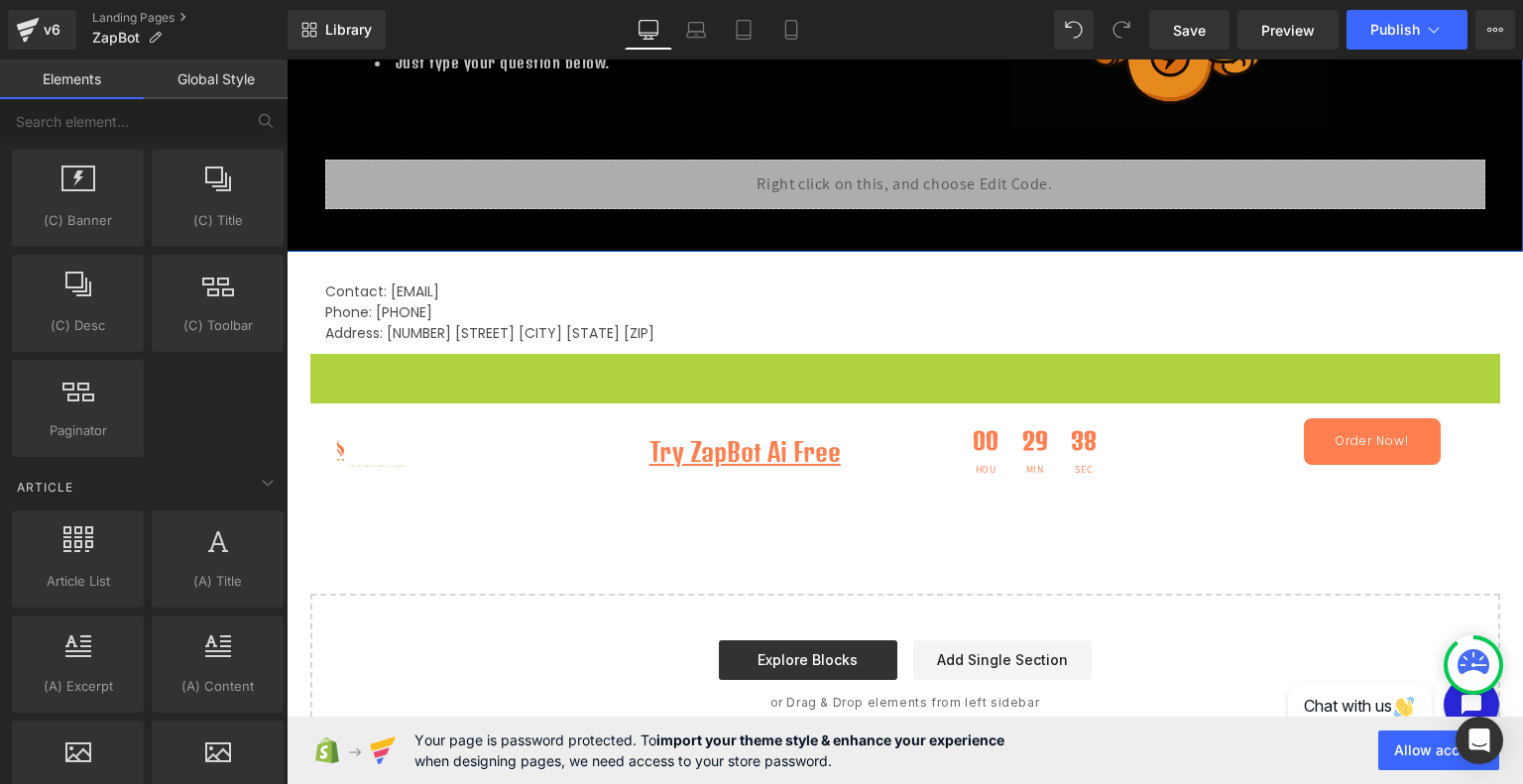 click at bounding box center (905, 379) 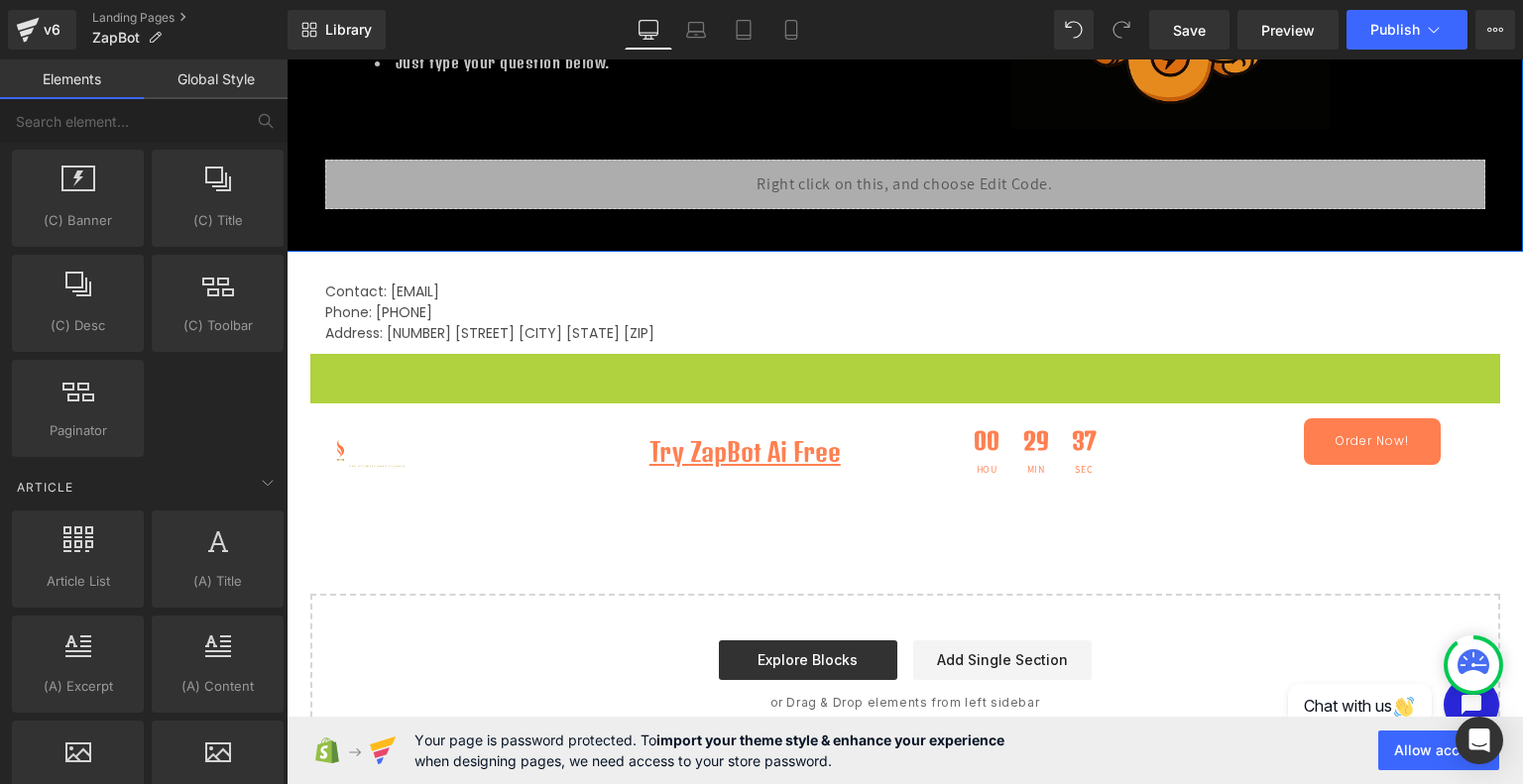 click at bounding box center (905, 379) 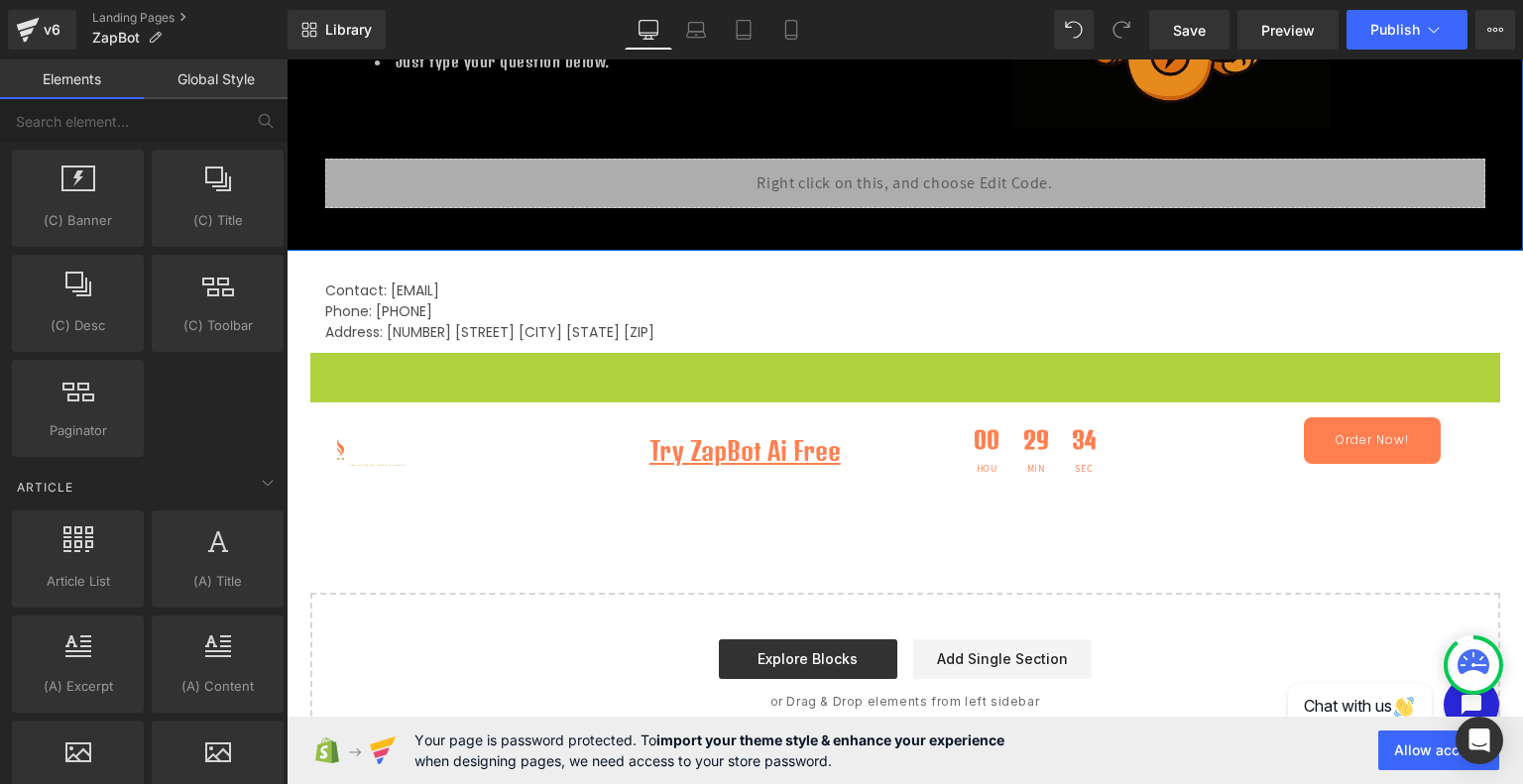 scroll, scrollTop: 379, scrollLeft: 0, axis: vertical 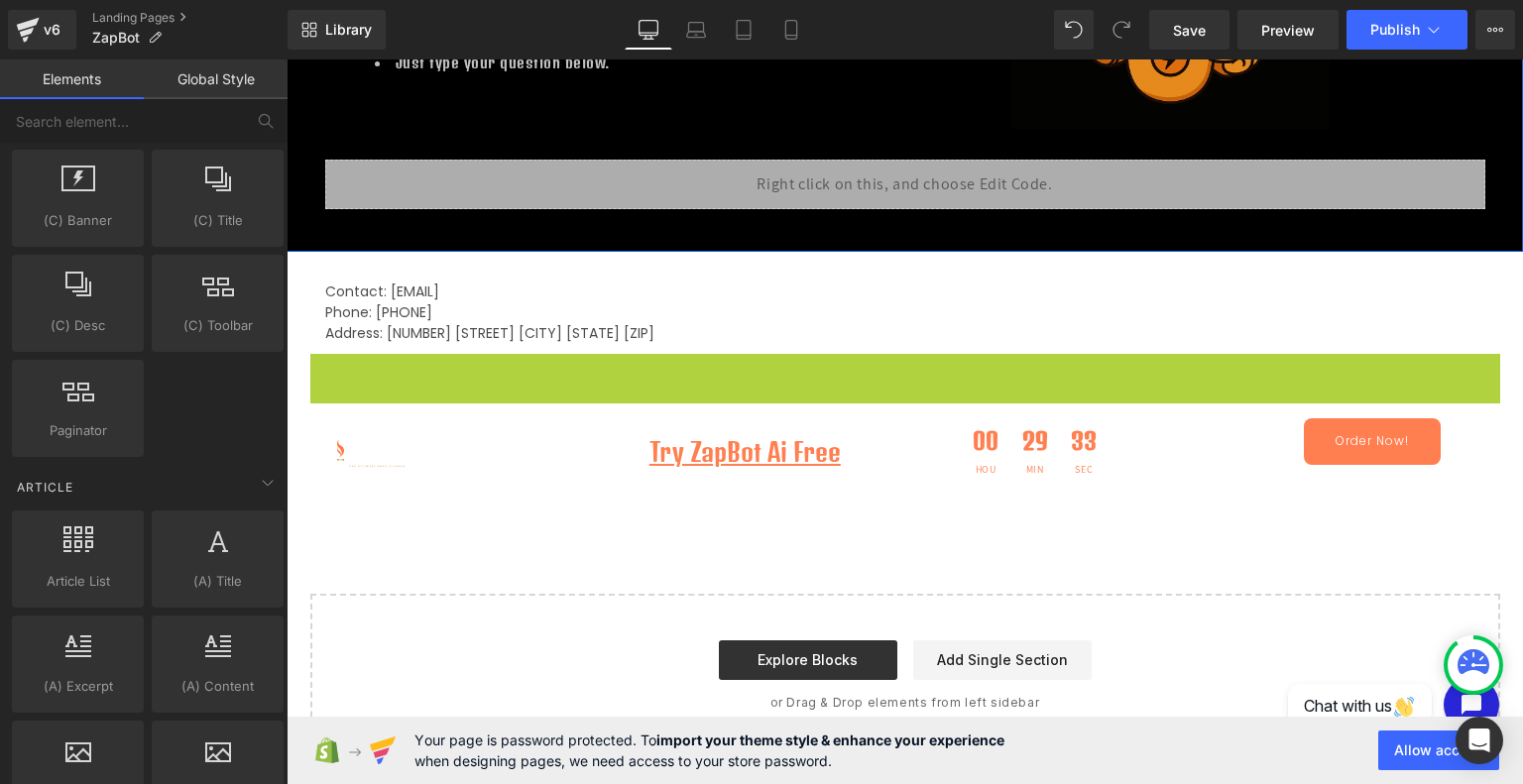click at bounding box center [905, 379] 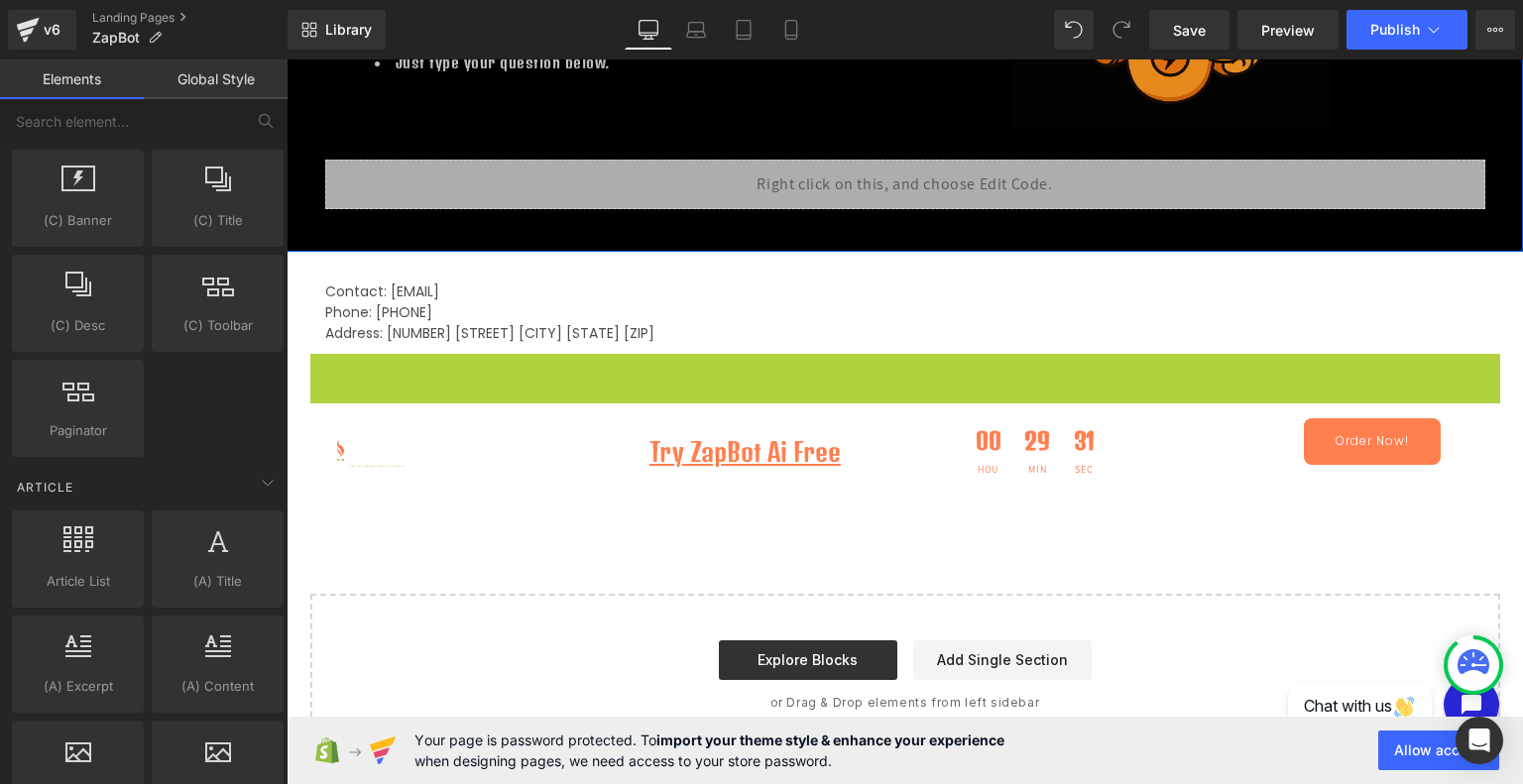 click on "Phone: [PHONE]" at bounding box center [905, 312] 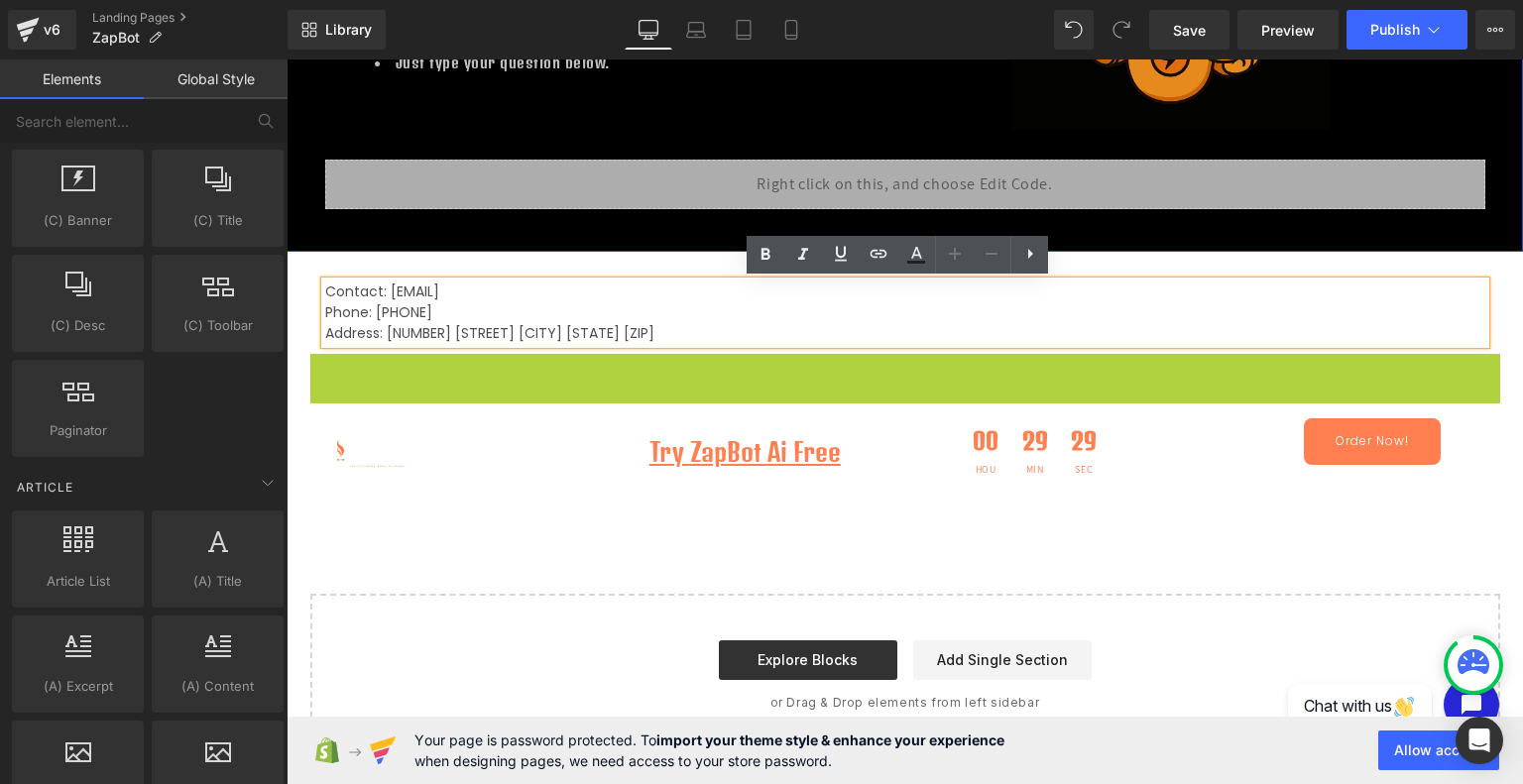 click at bounding box center [905, 379] 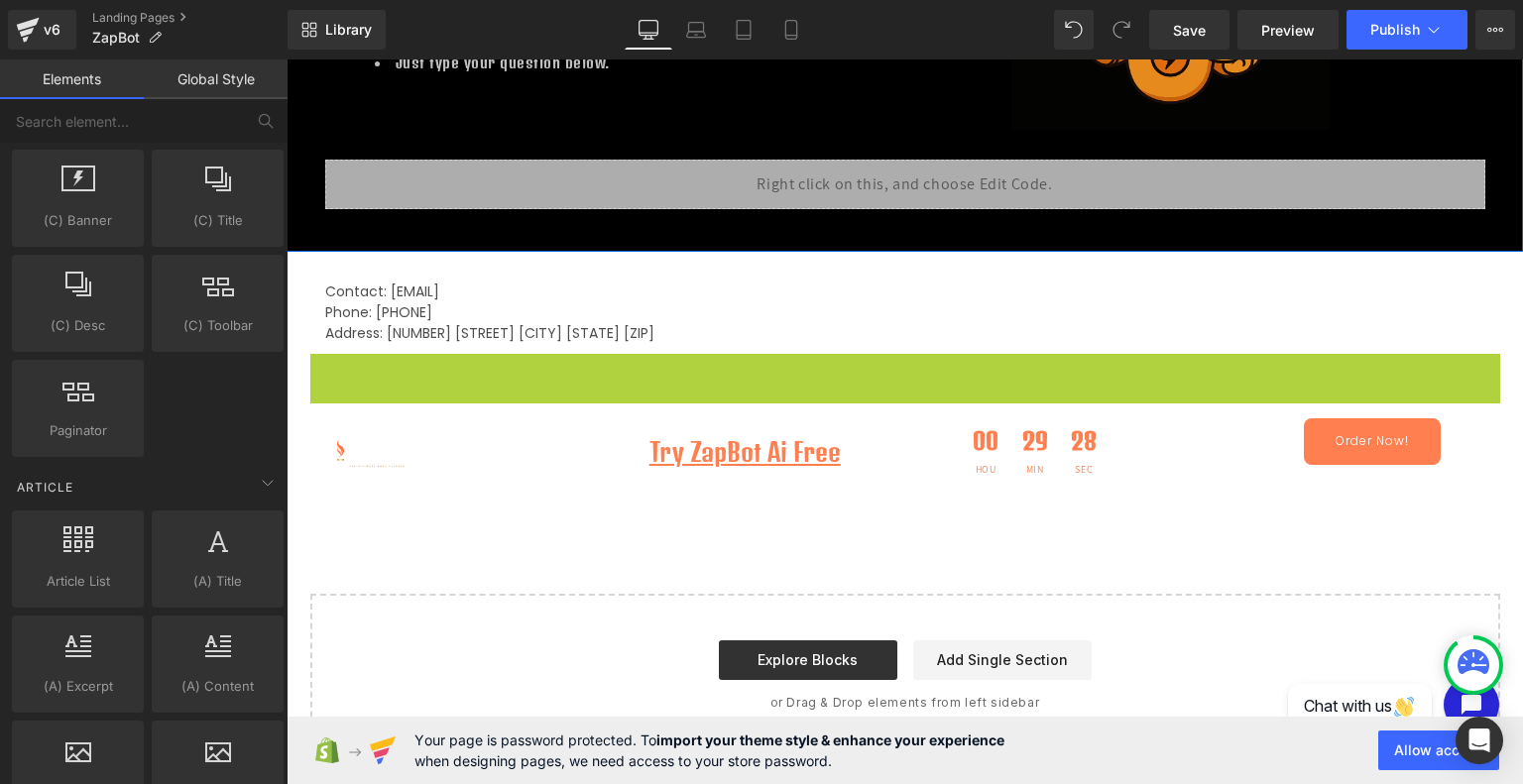 click on "Hero Banner         Row         Meet  ZapBot  Your Ai Assistant Heading         Need help using your SteamZap?  Wondering which attachment works best on your Jordans? Want to clean suede safely? ZapBot’s got your back. Just type your question below.  Text Block         Image         Row   100px       Row         Liquid         Row         Row     33px     Contact: Backers@SteamZap.com  Phone: 2403807880  Address: 4596 12th Ave N. St. Petersburg Fl 33713 Text Block         Row
Image         Try ZapBot Ai Free Text Block         Row
00 Hou
29 Min
28 Sec
Countdown Timer         Row         Order Now! Button         Row         Row" at bounding box center (904, 218) 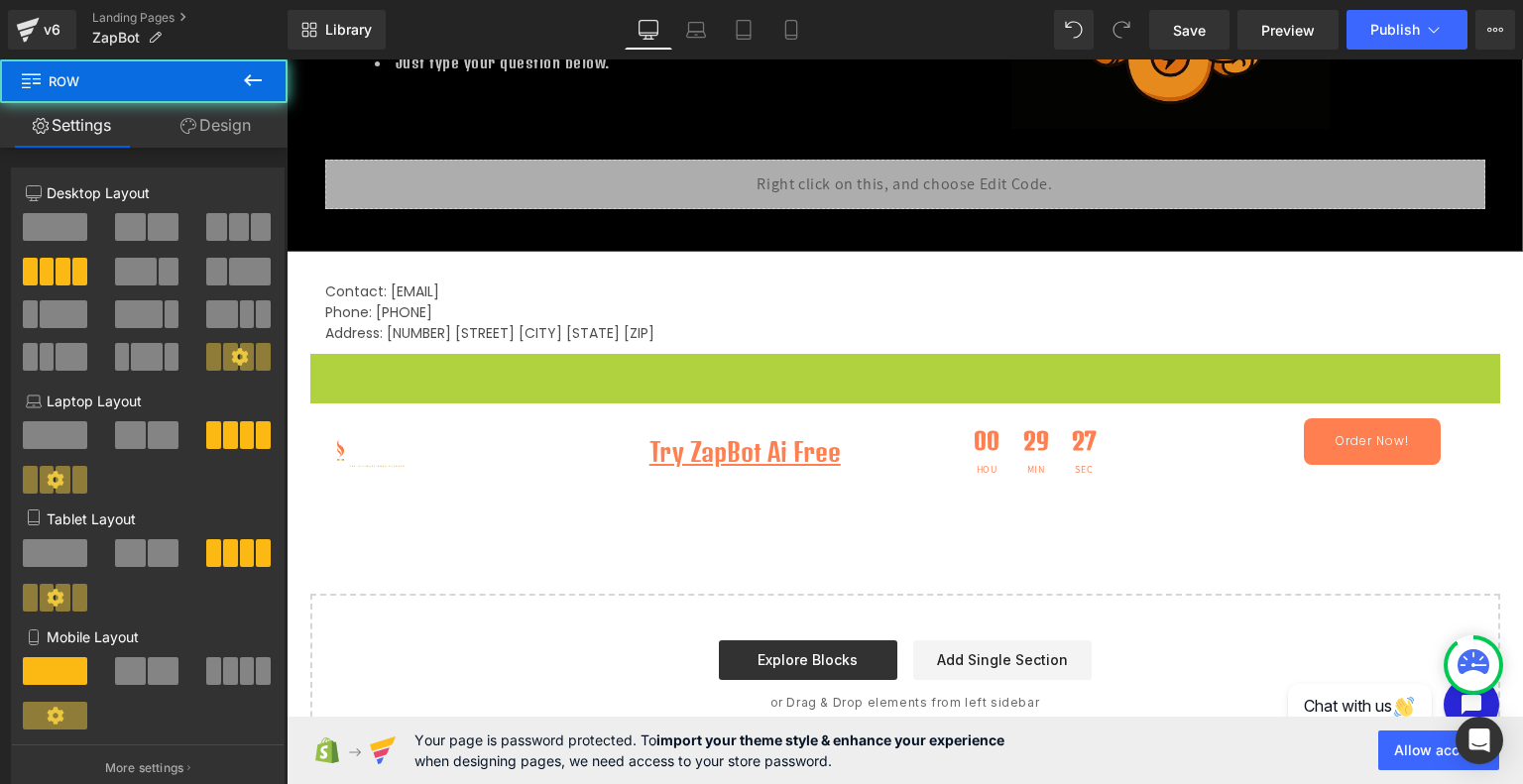 click on "Image" at bounding box center [455, 449] 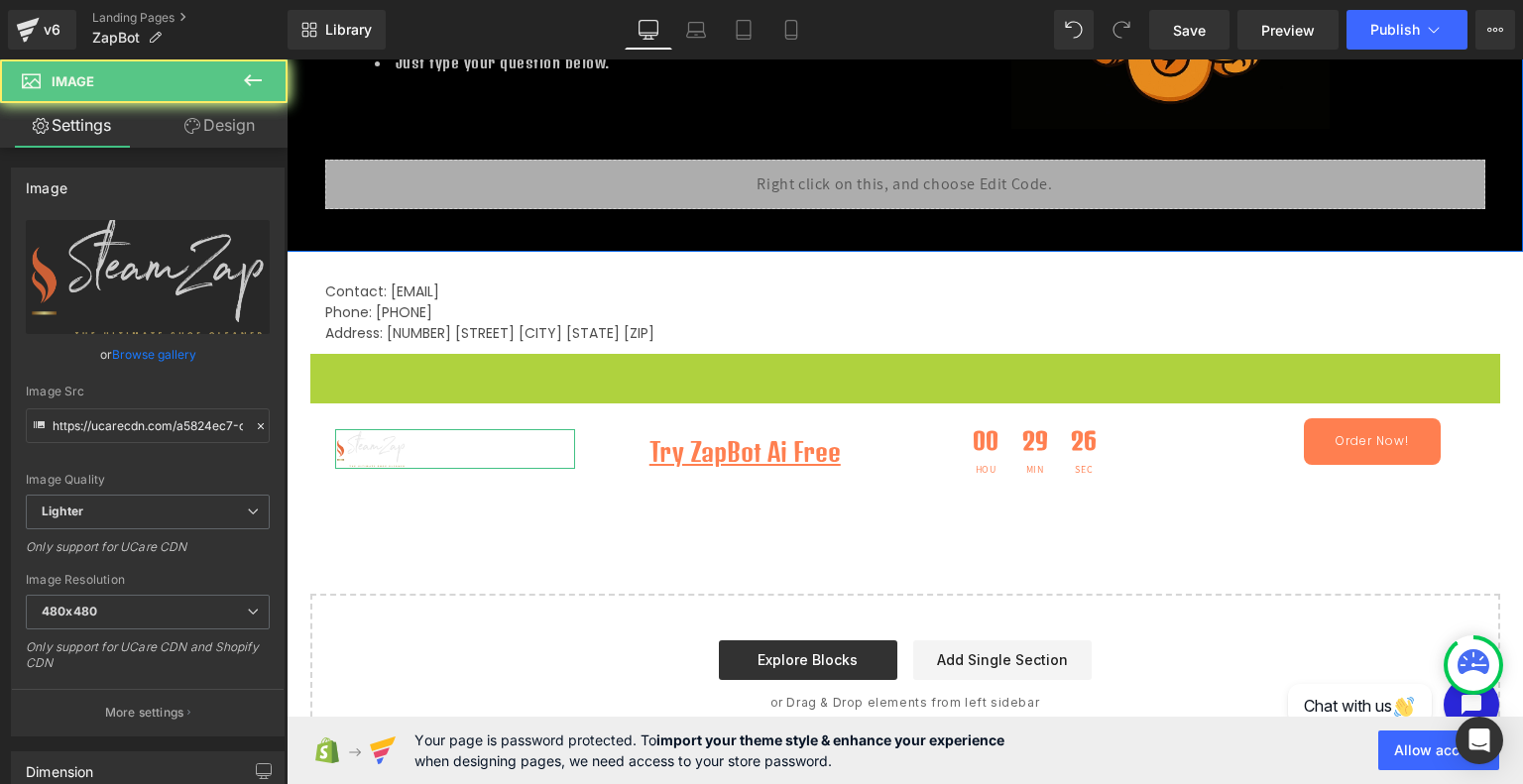 click at bounding box center (371, 449) 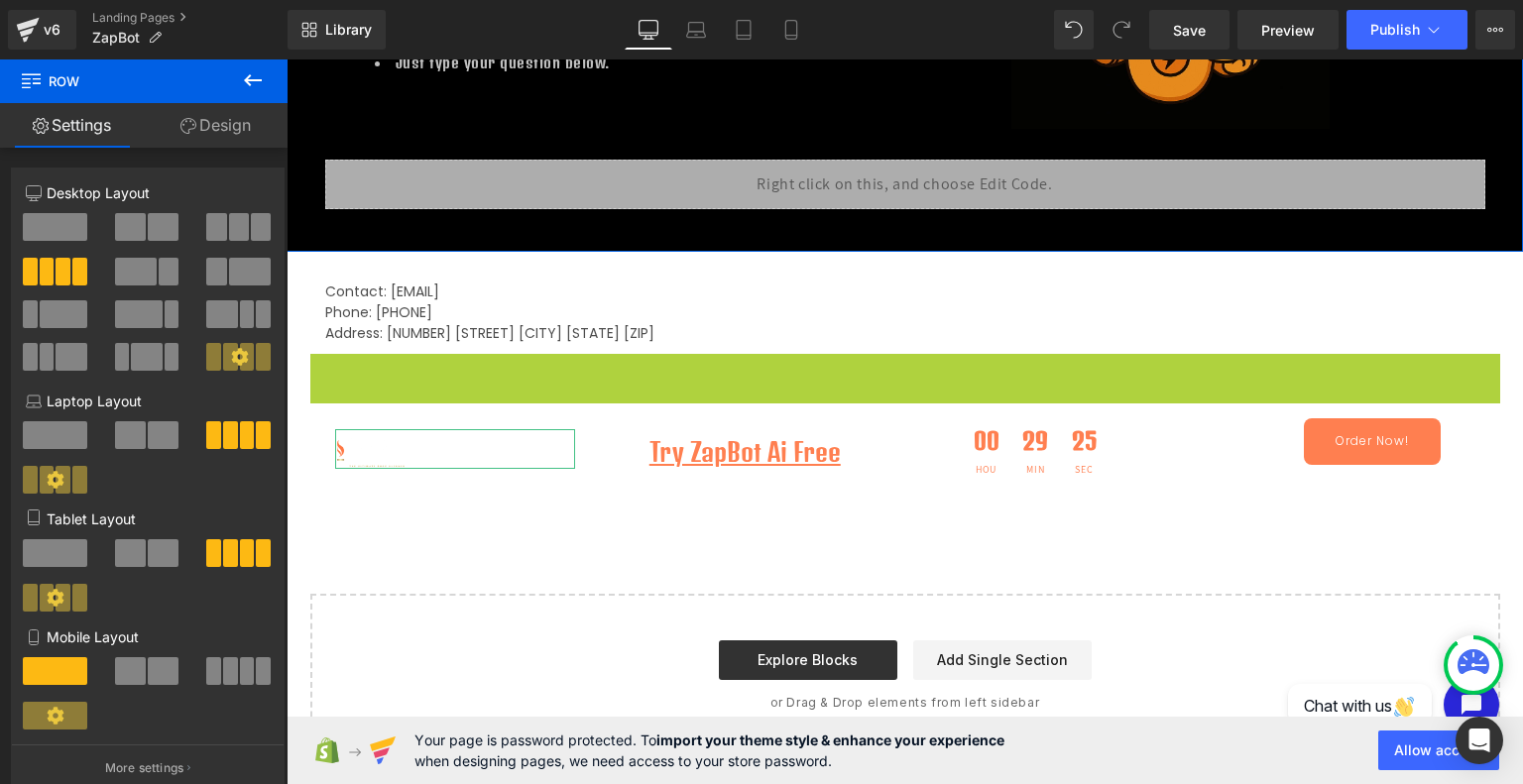 click on "Image" at bounding box center (455, 449) 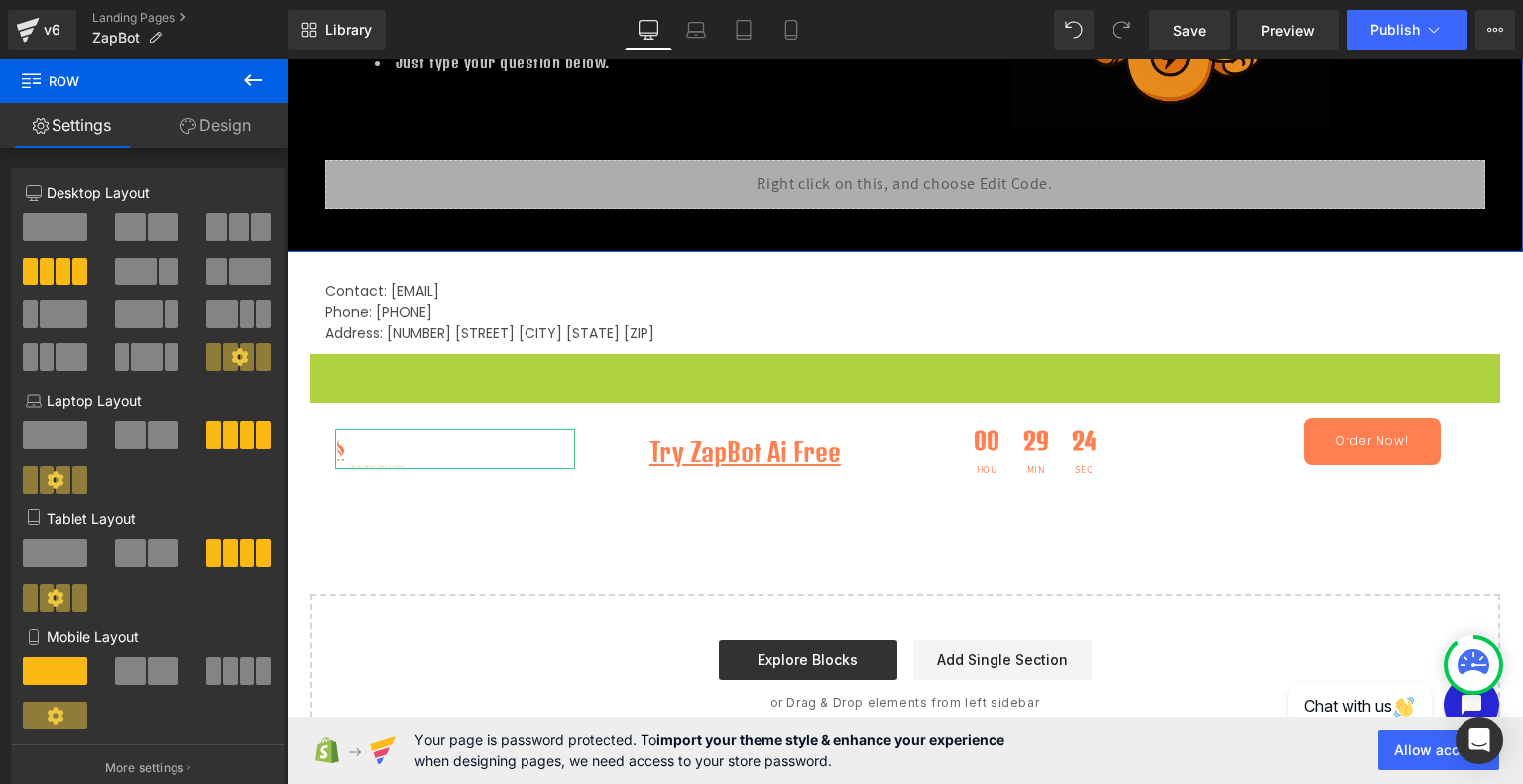 click on "Start building your page
Explore Blocks
Add Single Section
or Drag & Drop elements from left sidebar" at bounding box center [905, 675] 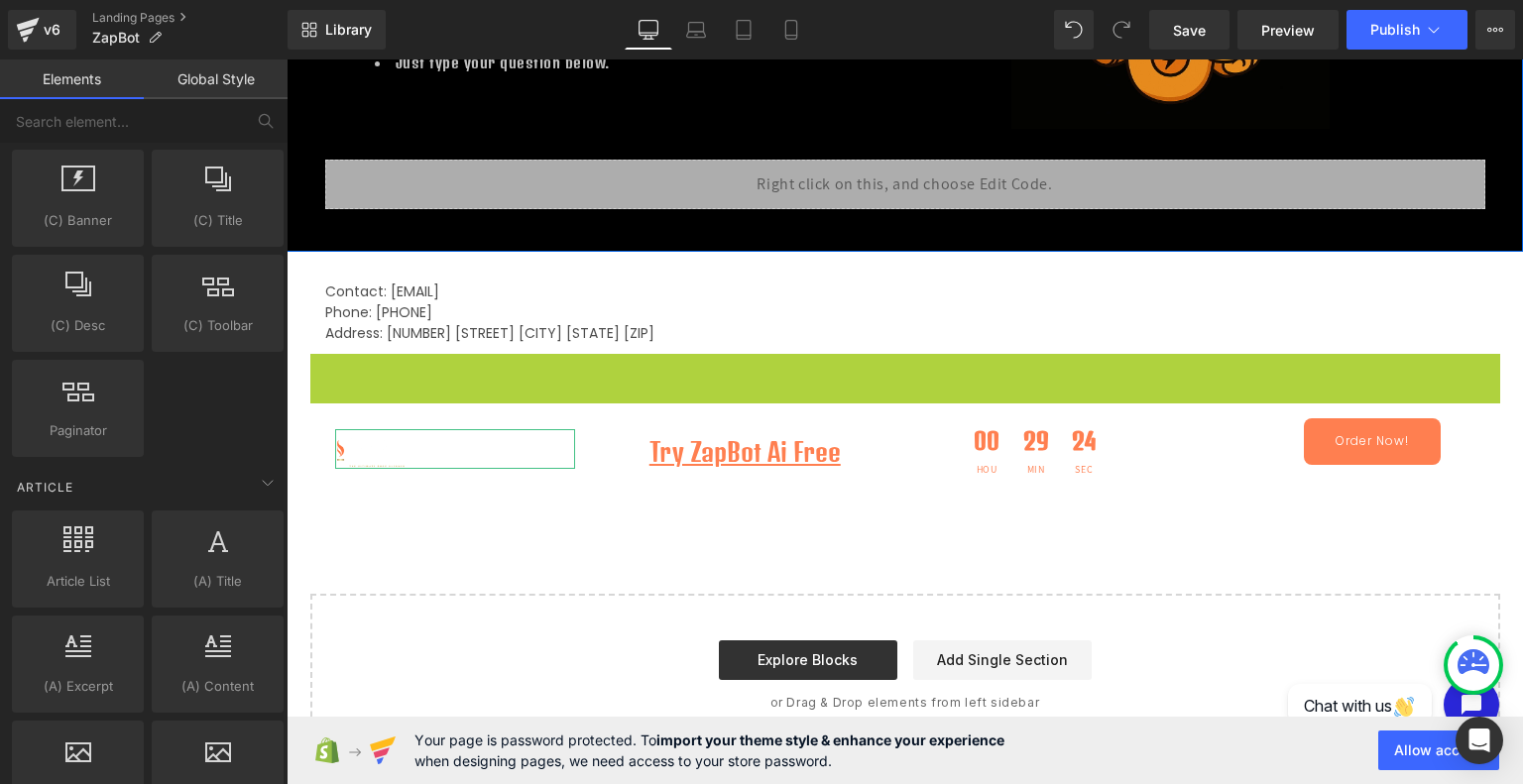 click on "Hero Banner         Row         Meet  ZapBot  Your Ai Assistant Heading         Need help using your SteamZap?  Wondering which attachment works best on your Jordans? Want to clean suede safely? ZapBot’s got your back. Just type your question below.  Text Block         Image         Row   100px       Row         Liquid         Row         Row     33px     Contact: Backers@SteamZap.com  Phone: 2403807880  Address: 4596 12th Ave N. St. Petersburg Fl 33713 Text Block         Row
Image         Try ZapBot Ai Free Text Block         Row
00 Hou
29 Min
24 Sec
Countdown Timer         Row         Order Now! Button         Row         Row" at bounding box center (904, 218) 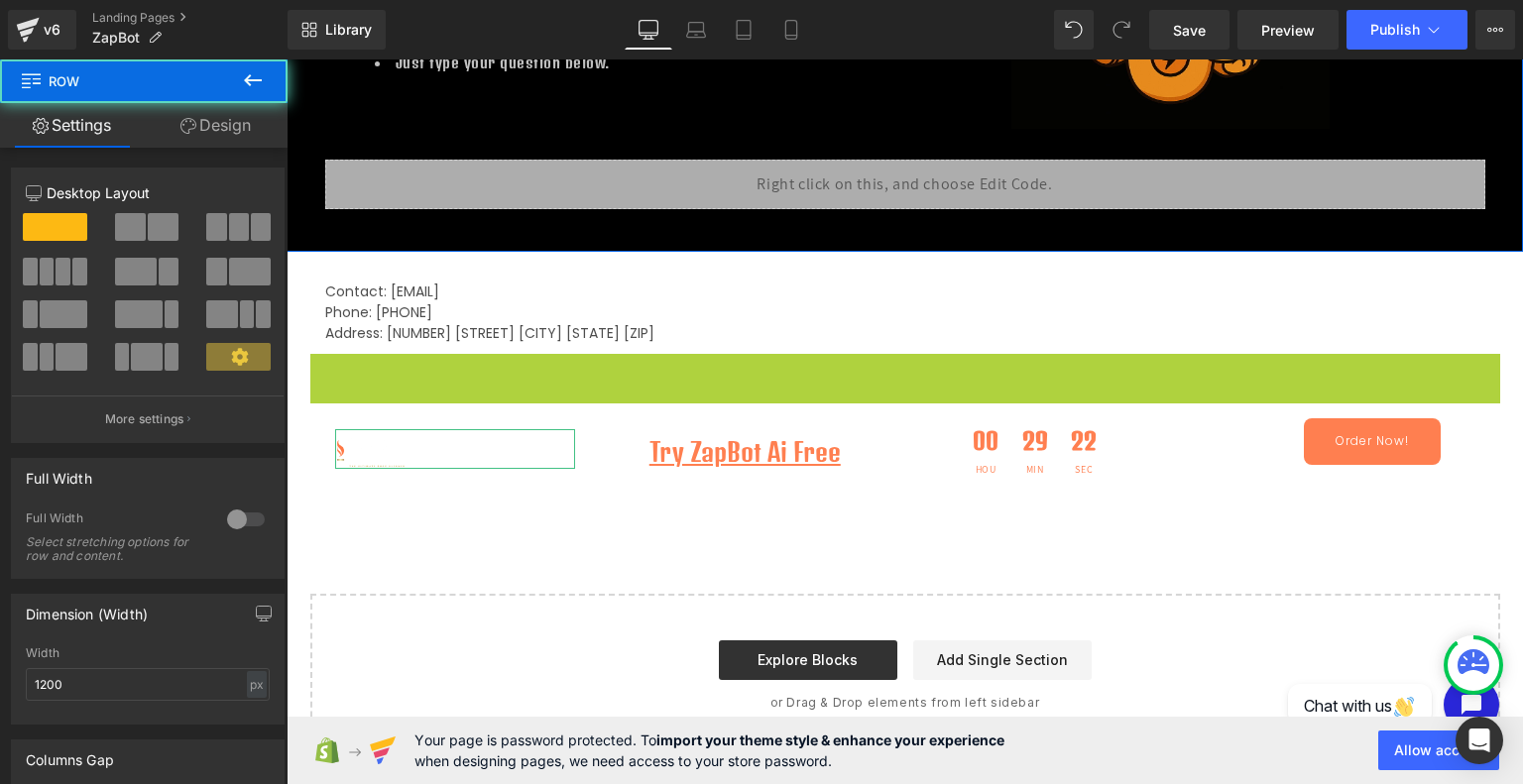 click on "Order Now! Button         Row" at bounding box center (1325, 441) 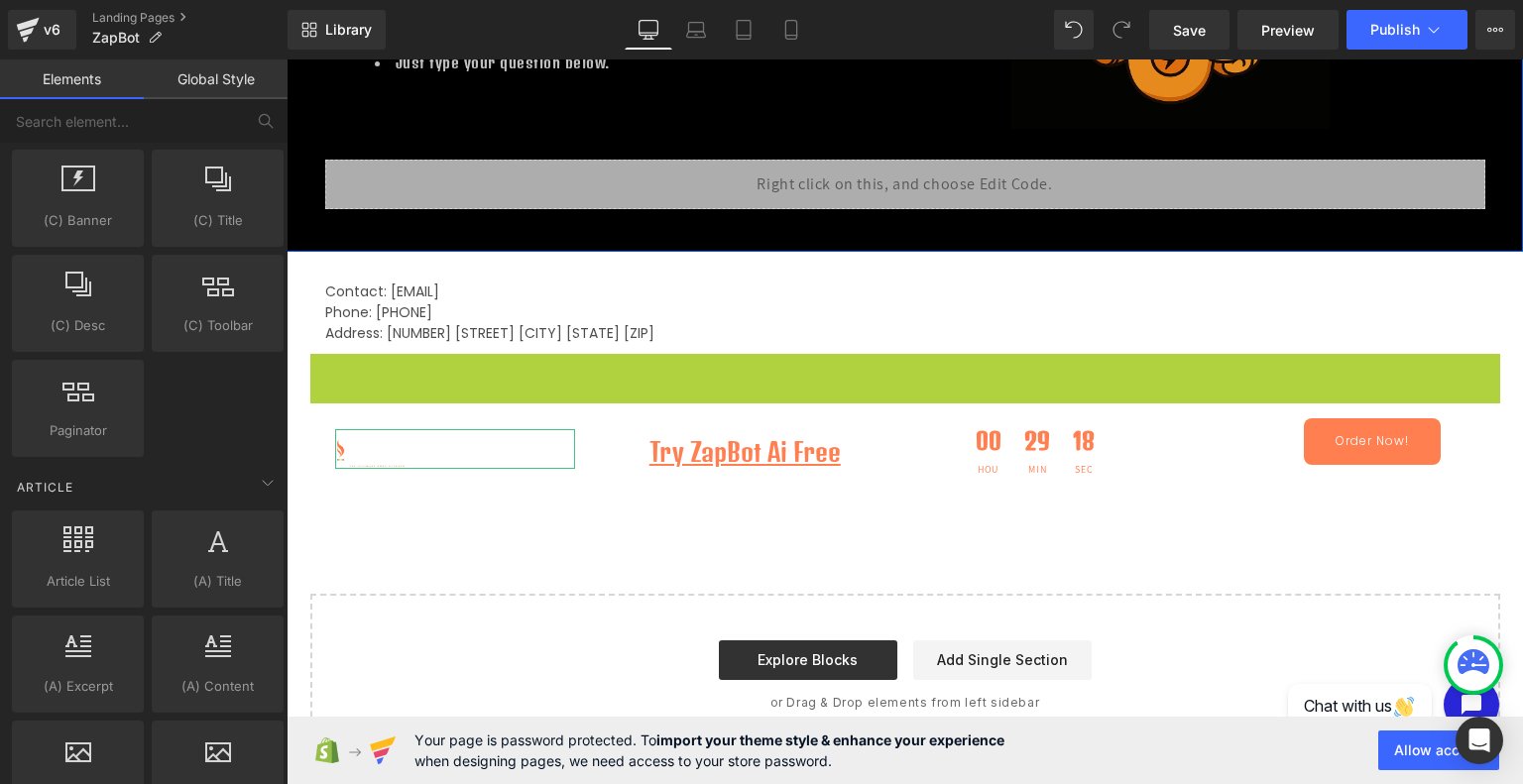 click on "Hero Banner         Row         Meet  ZapBot  Your Ai Assistant Heading         Need help using your SteamZap?  Wondering which attachment works best on your Jordans? Want to clean suede safely? ZapBot’s got your back. Just type your question below.  Text Block         Image         Row   100px       Row         Liquid         Row         Row     33px     Contact: Backers@SteamZap.com  Phone: 2403807880  Address: 4596 12th Ave N. St. Petersburg Fl 33713 Text Block         Row
Image         Try ZapBot Ai Free Text Block         Row
00 Hou
29 Min
18 Sec
Countdown Timer         Row         Order Now! Button         Row         Row" at bounding box center (904, 218) 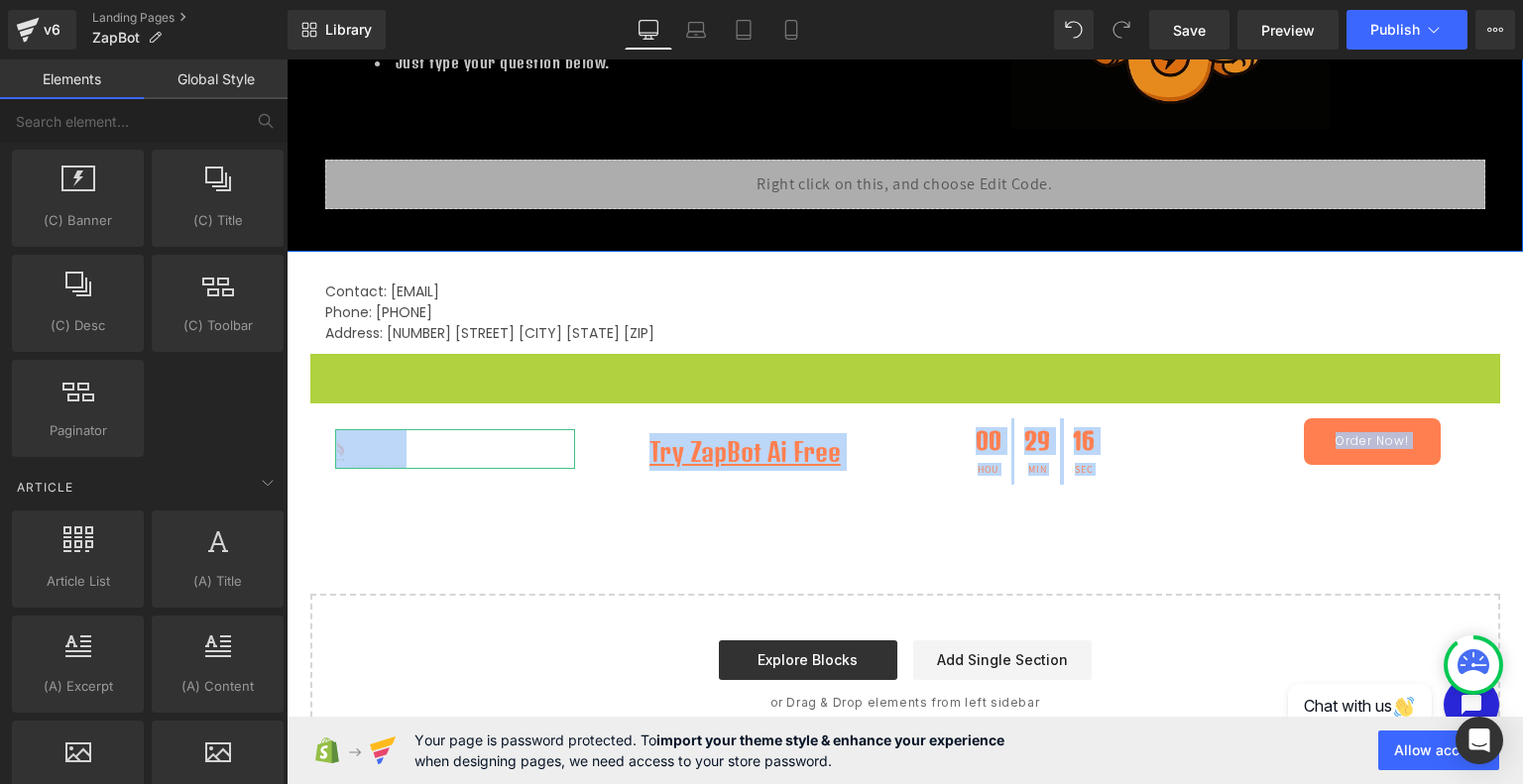 drag, startPoint x: 324, startPoint y: 524, endPoint x: 377, endPoint y: 381, distance: 152.50574 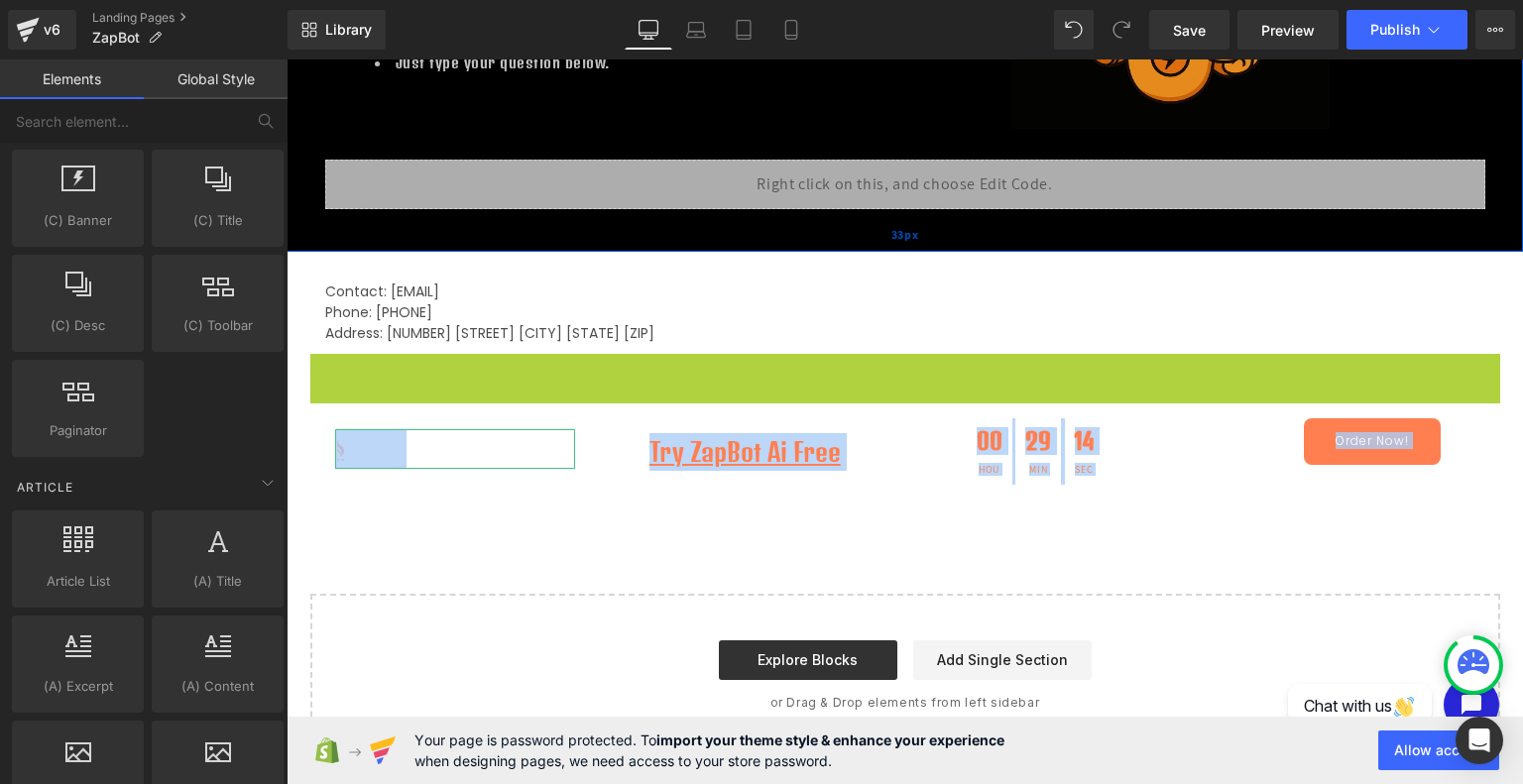 click on "33px" at bounding box center (904, 235) 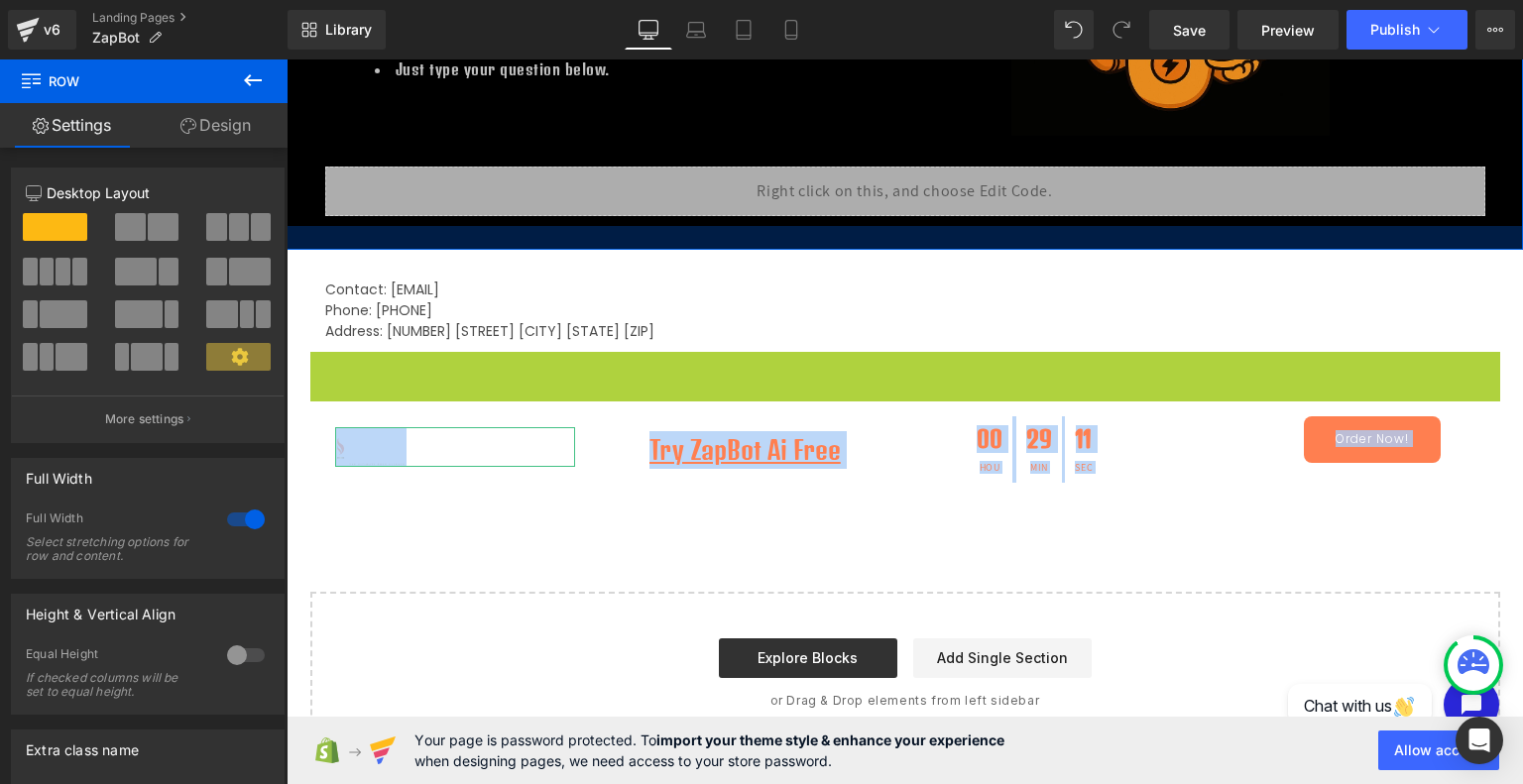 scroll, scrollTop: 347, scrollLeft: 0, axis: vertical 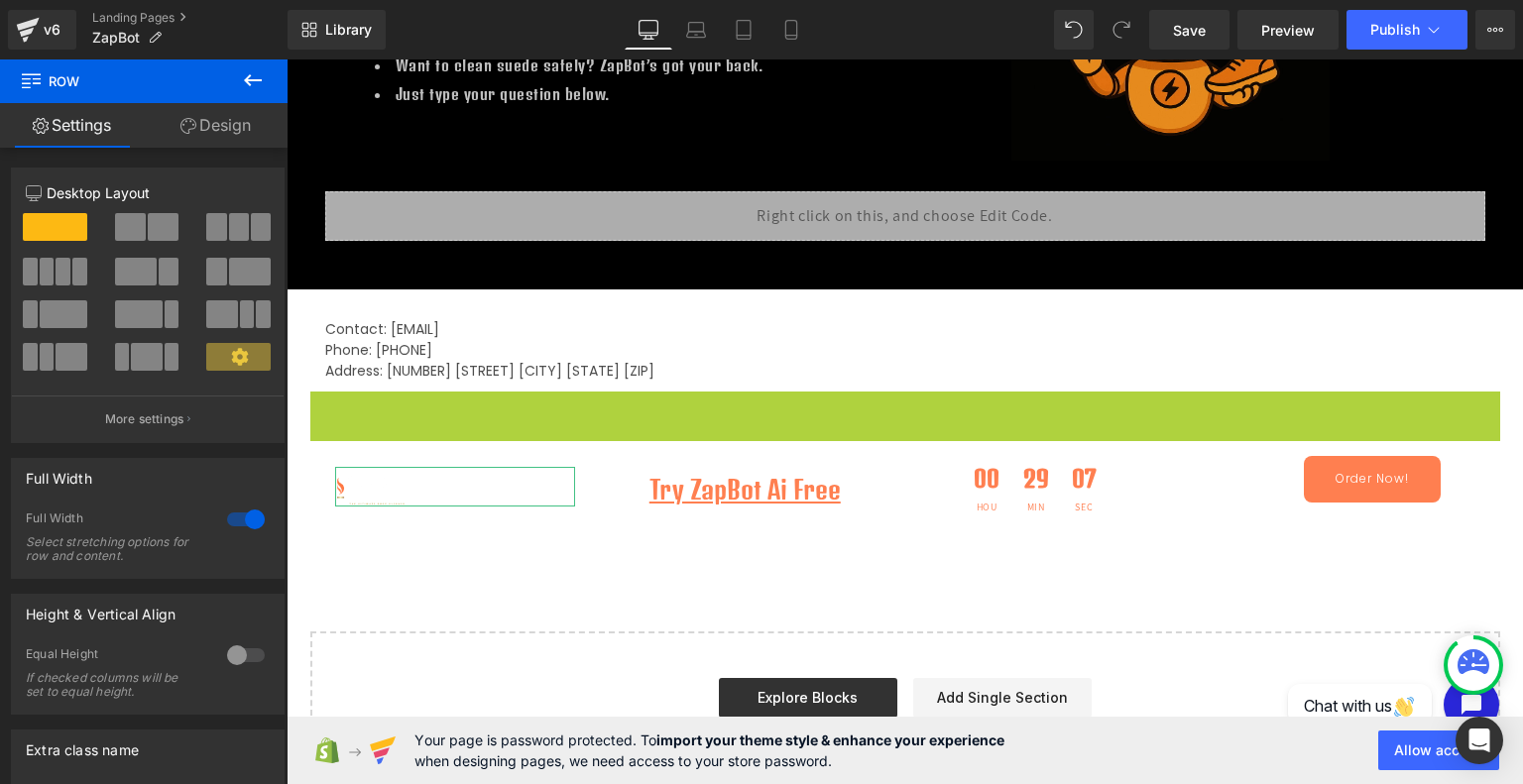 click on "Meet  ZapBot  Your Ai Assistant Heading         Need help using your SteamZap?  Wondering which attachment works best on your Jordans? Want to clean suede safely? ZapBot’s got your back. Just type your question below.  Text Block         Image         Row   100px       Row         Liquid         Row         Row     39px" at bounding box center [904, 1] 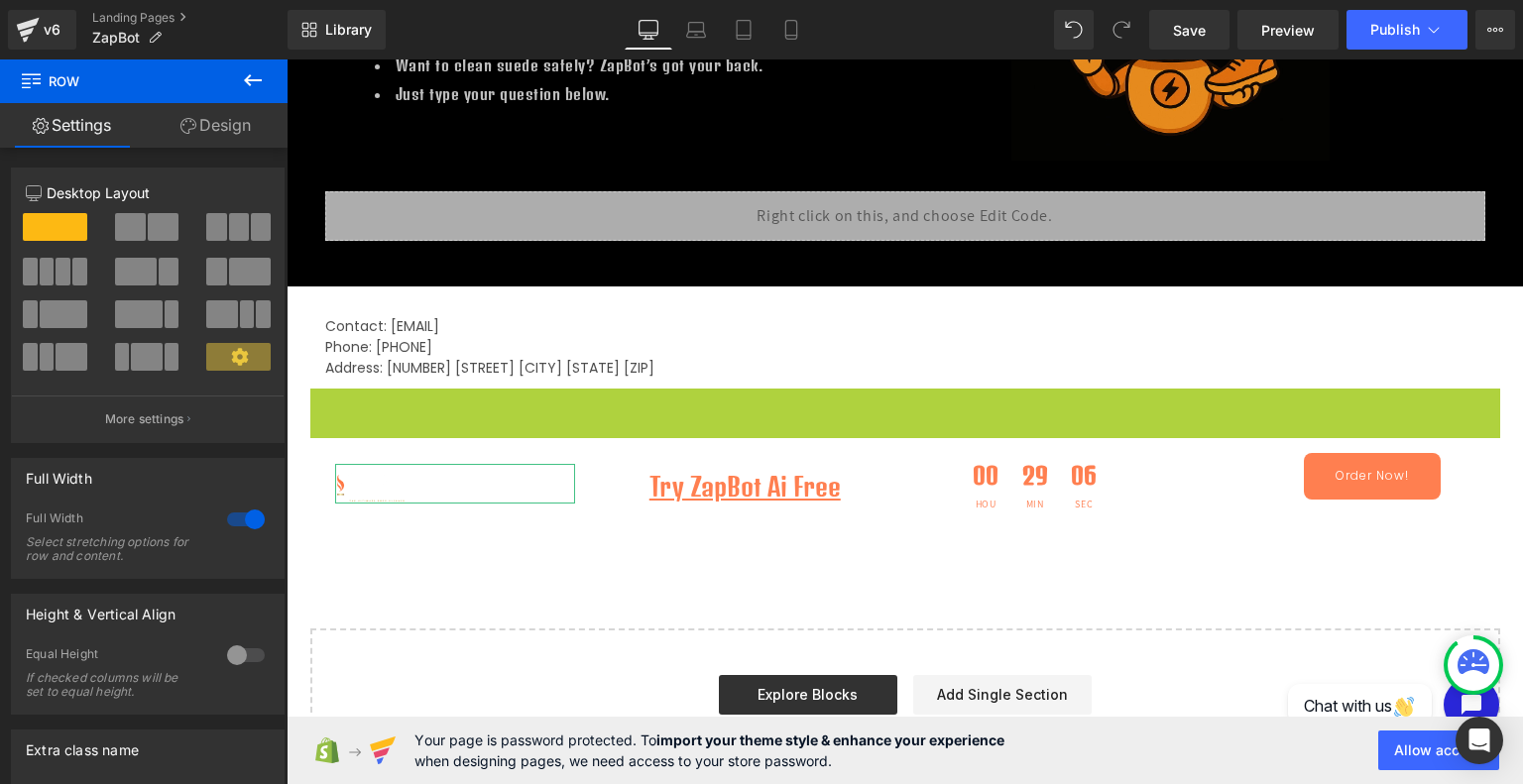 click on "Meet  ZapBot  Your Ai Assistant Heading         Need help using your SteamZap?  Wondering which attachment works best on your Jordans? Want to clean suede safely? ZapBot’s got your back. Just type your question below.  Text Block         Image         Row   100px       Row         Liquid         Row         Row     36px" at bounding box center (904, -1) 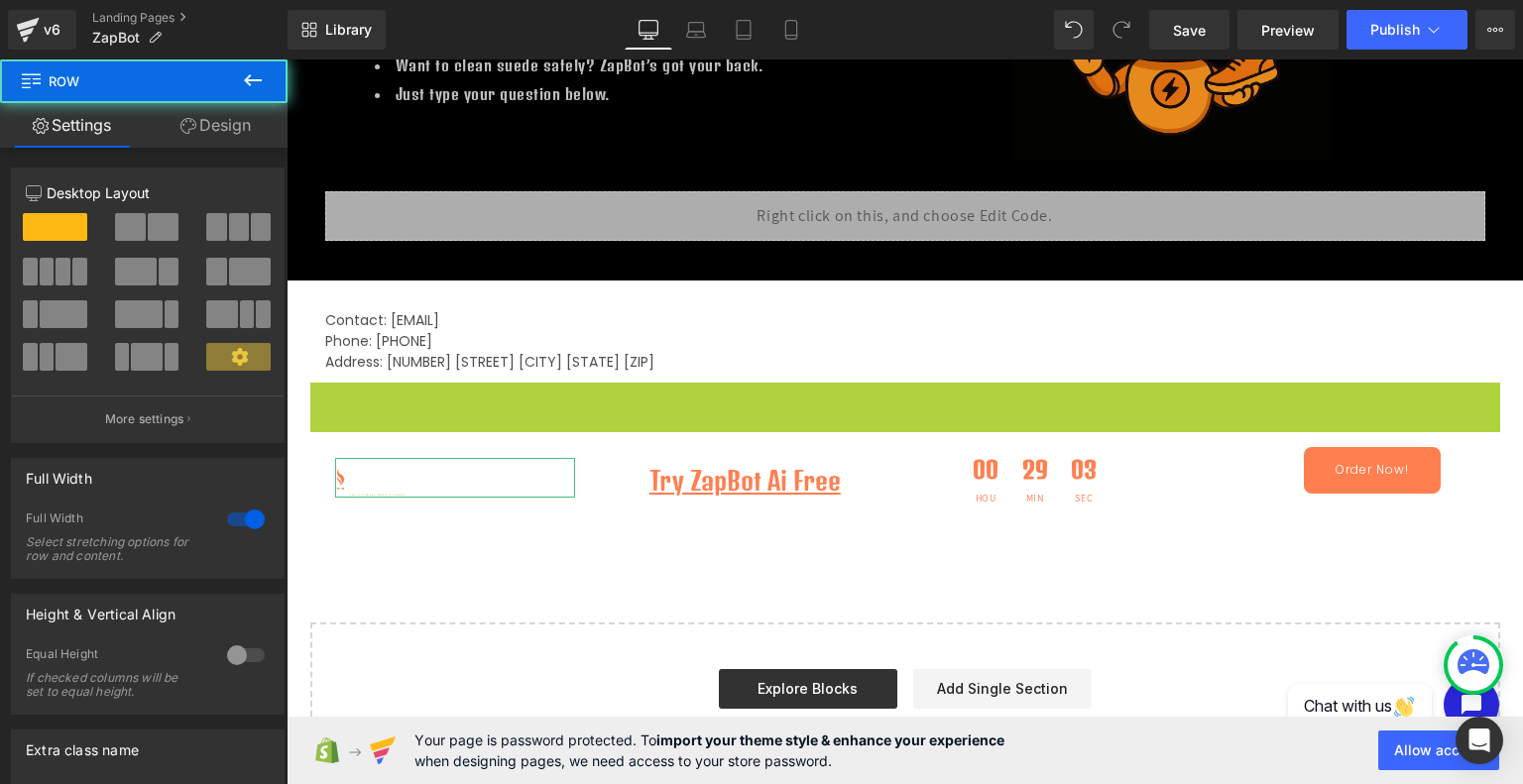 click on "Meet  ZapBot  Your Ai Assistant Heading         Need help using your SteamZap?  Wondering which attachment works best on your Jordans? Want to clean suede safely? ZapBot’s got your back. Just type your question below.  Text Block         Image         Row   100px       Row         Liquid         Row         Row" at bounding box center (904, -4) 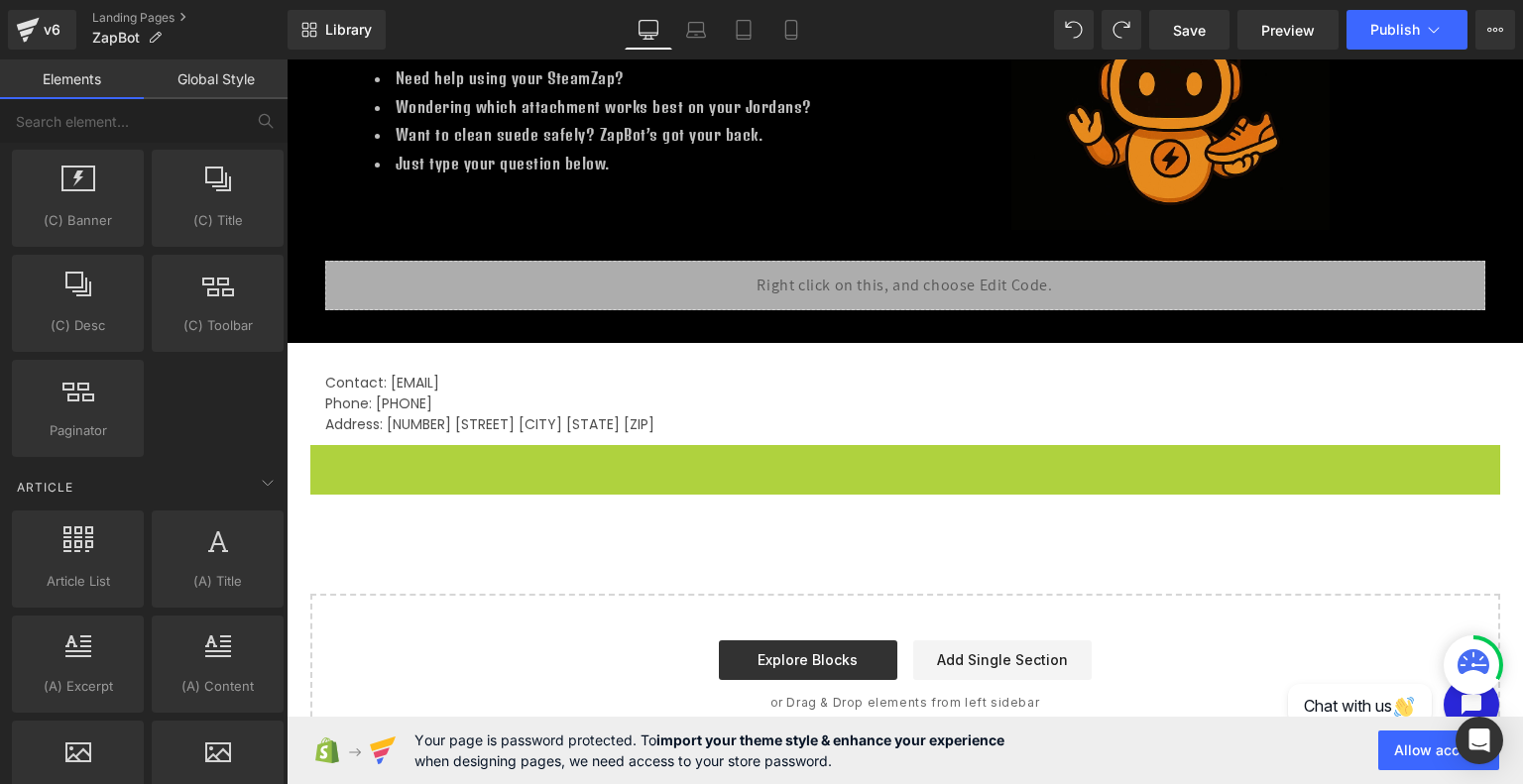 scroll, scrollTop: 216, scrollLeft: 0, axis: vertical 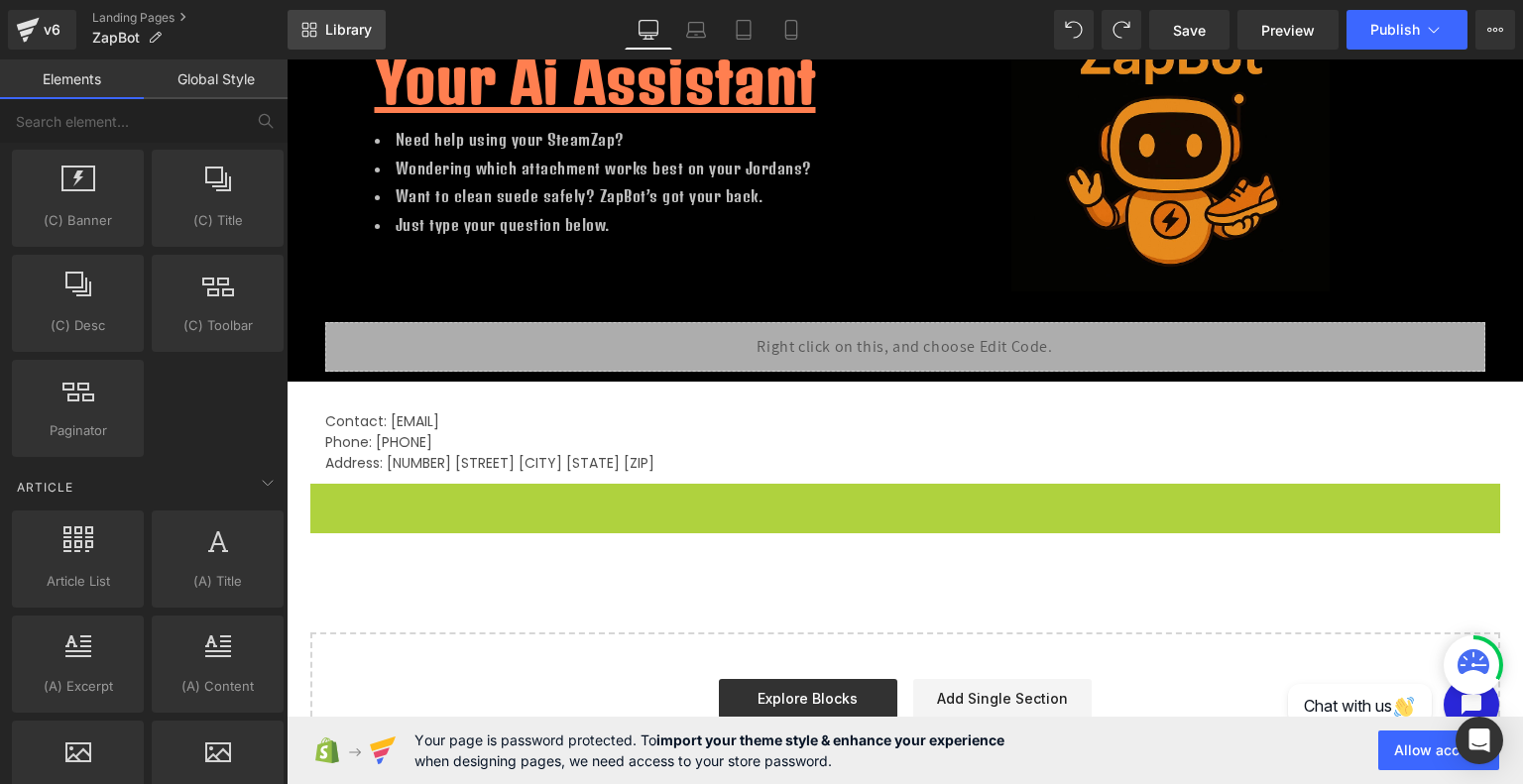 click on "Library" at bounding box center (336, 30) 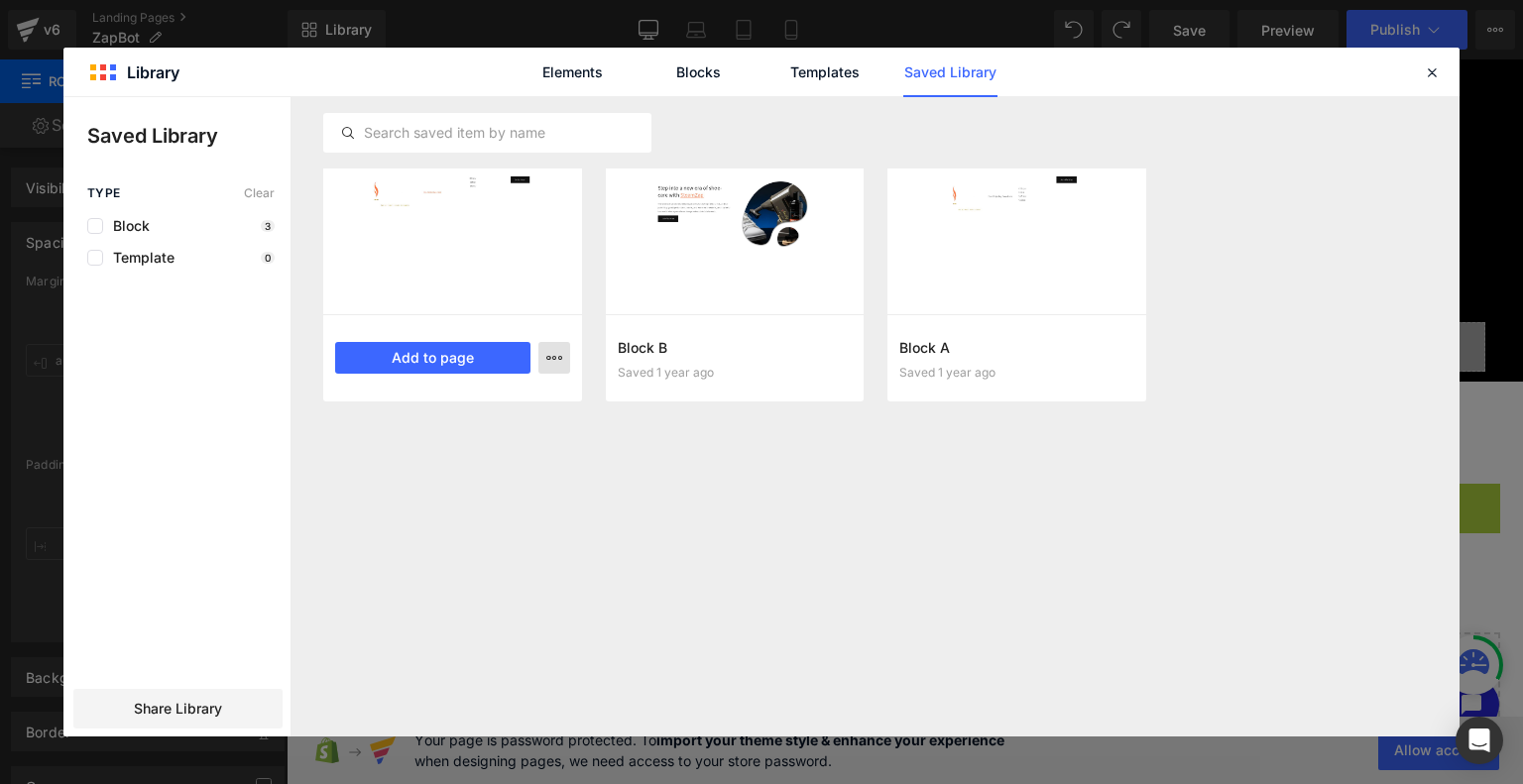 click 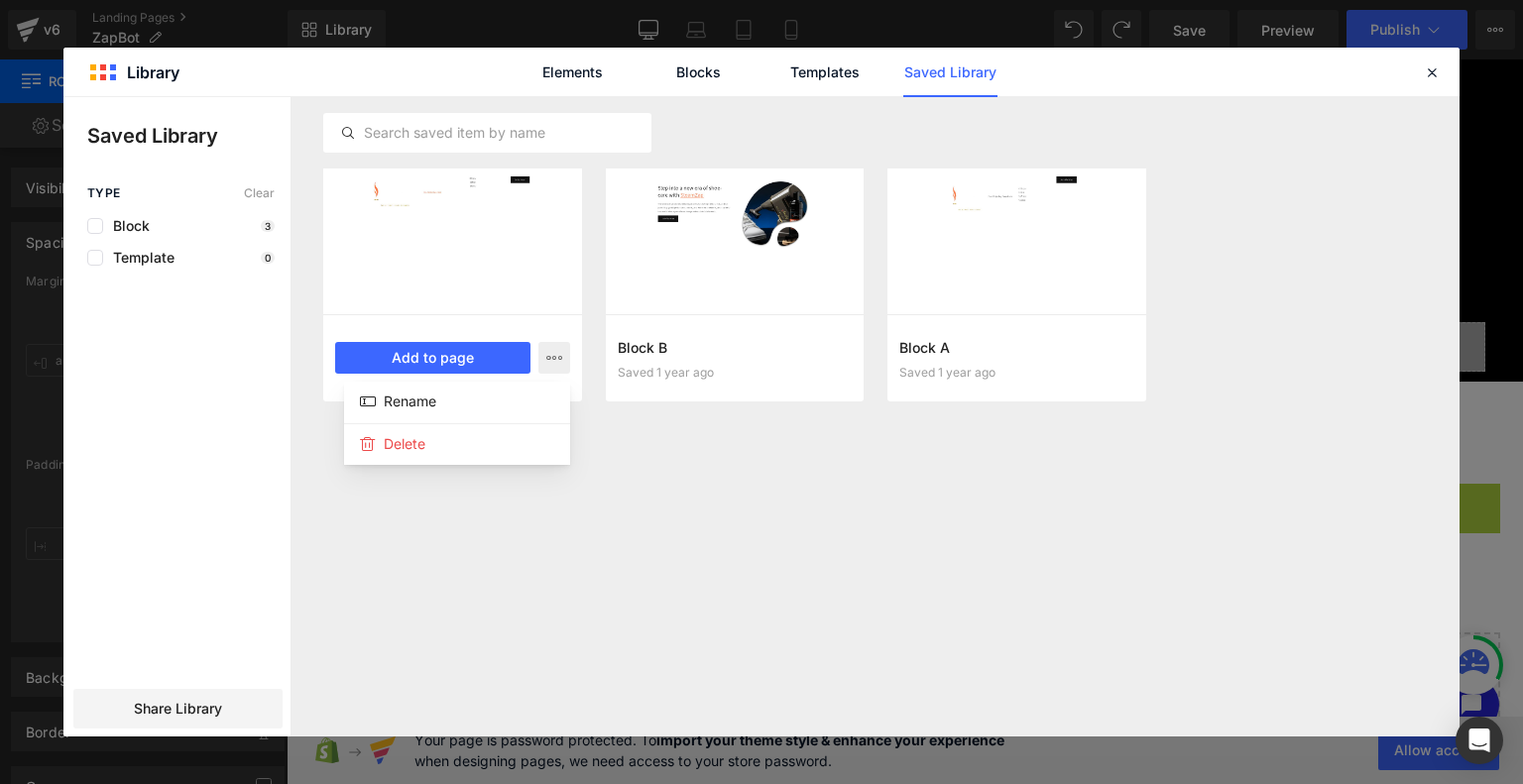 click at bounding box center (762, 416) 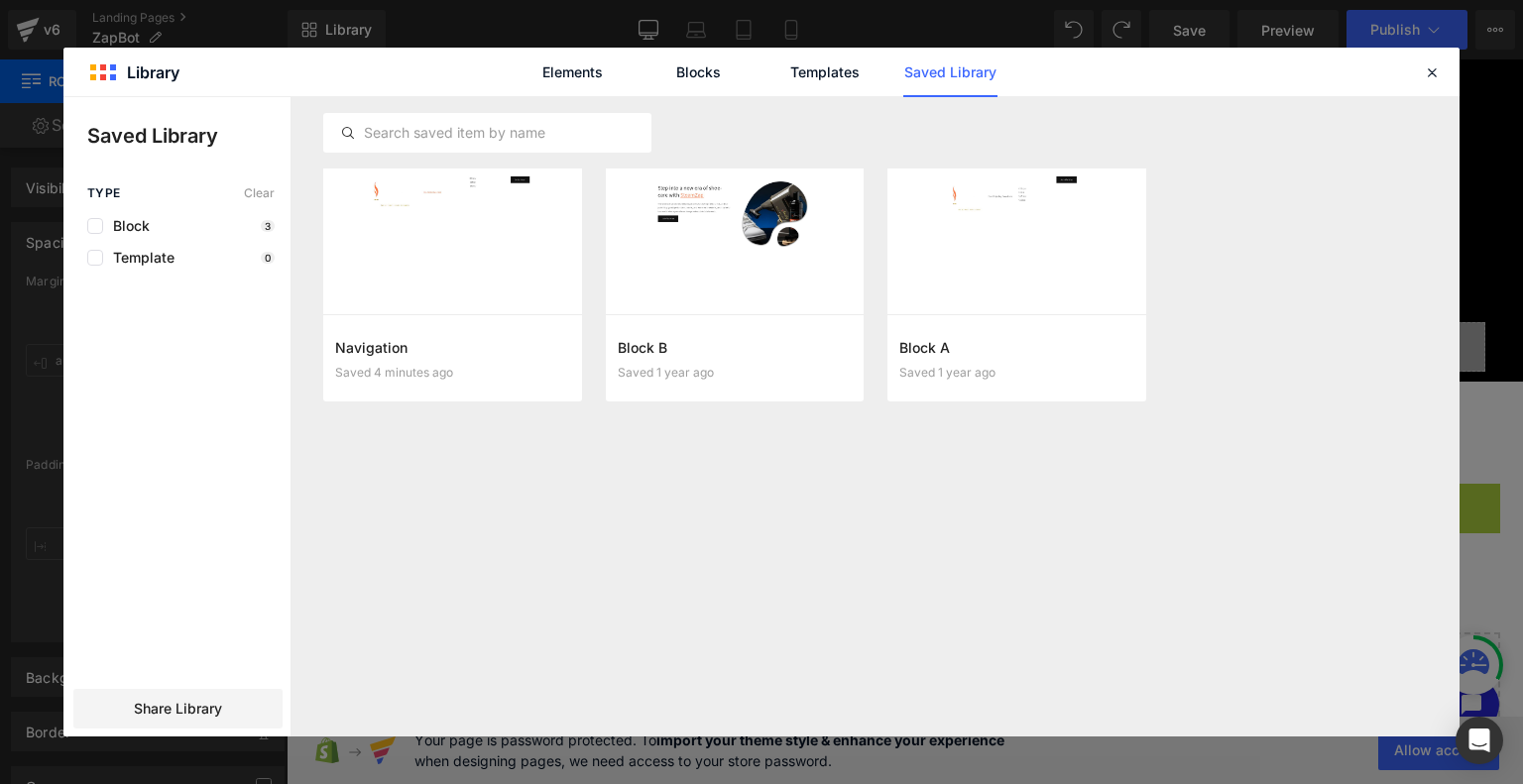 click on "Add to page" at bounding box center (0, 0) 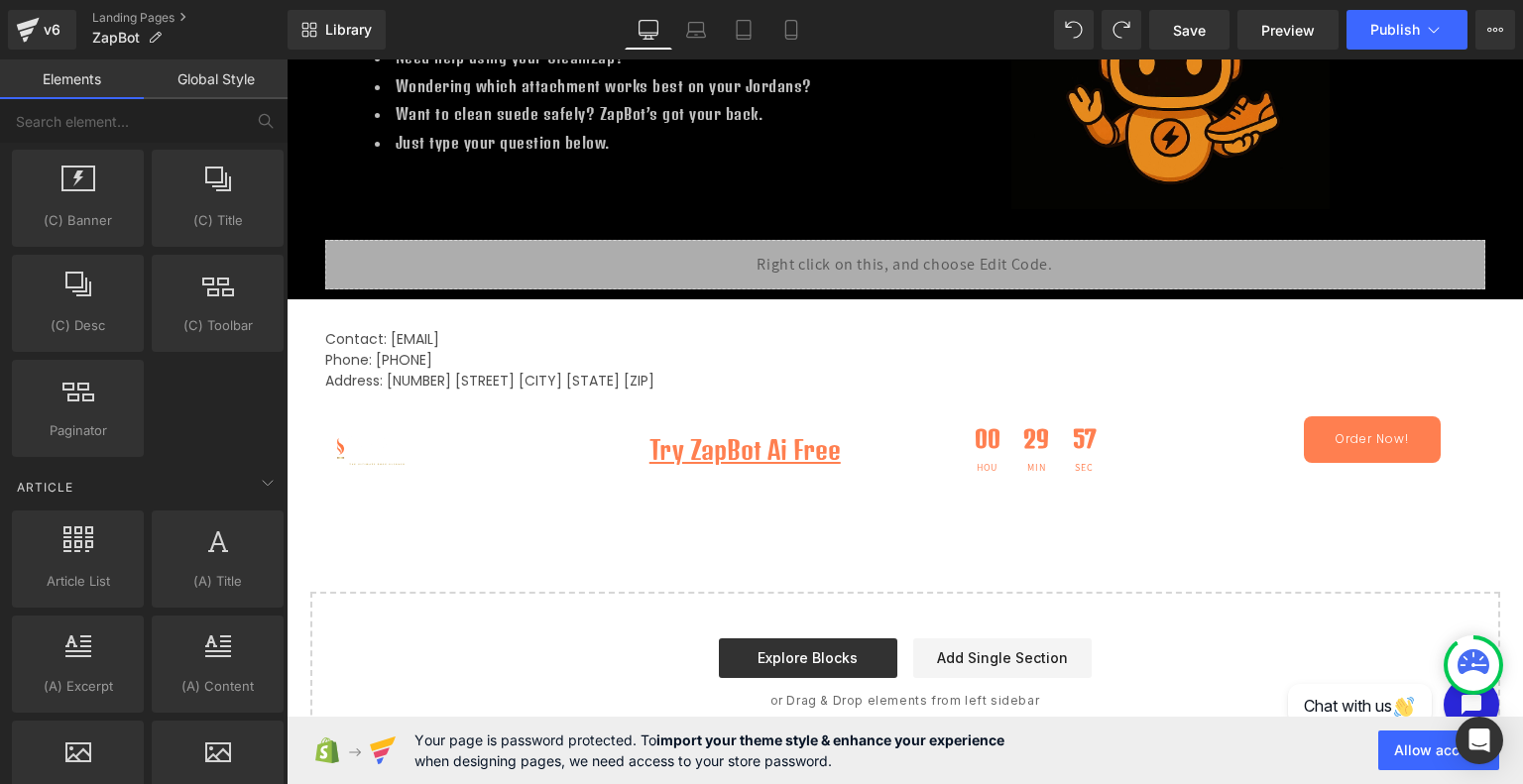 scroll, scrollTop: 297, scrollLeft: 0, axis: vertical 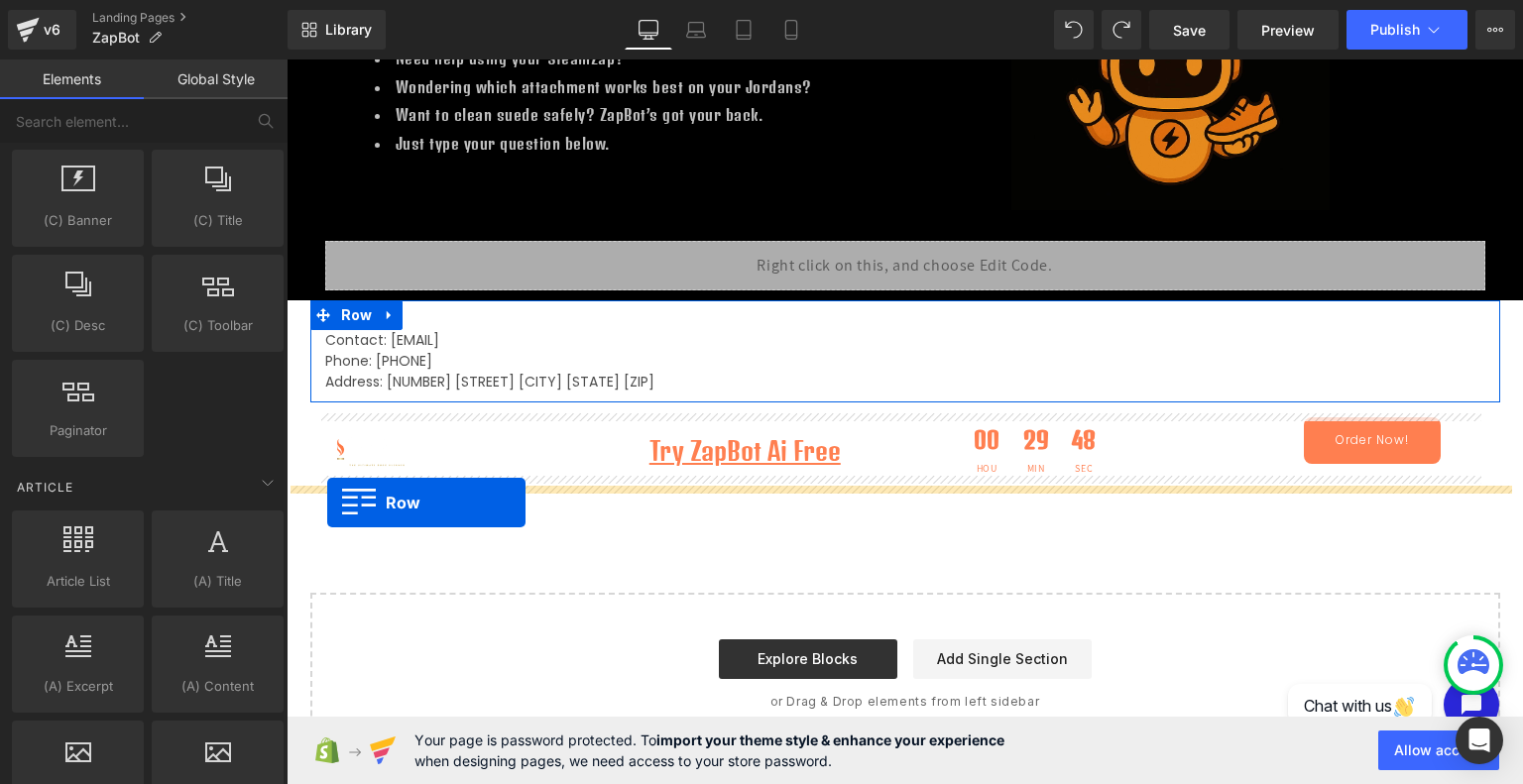drag, startPoint x: 315, startPoint y: 313, endPoint x: 327, endPoint y: 504, distance: 191.3766 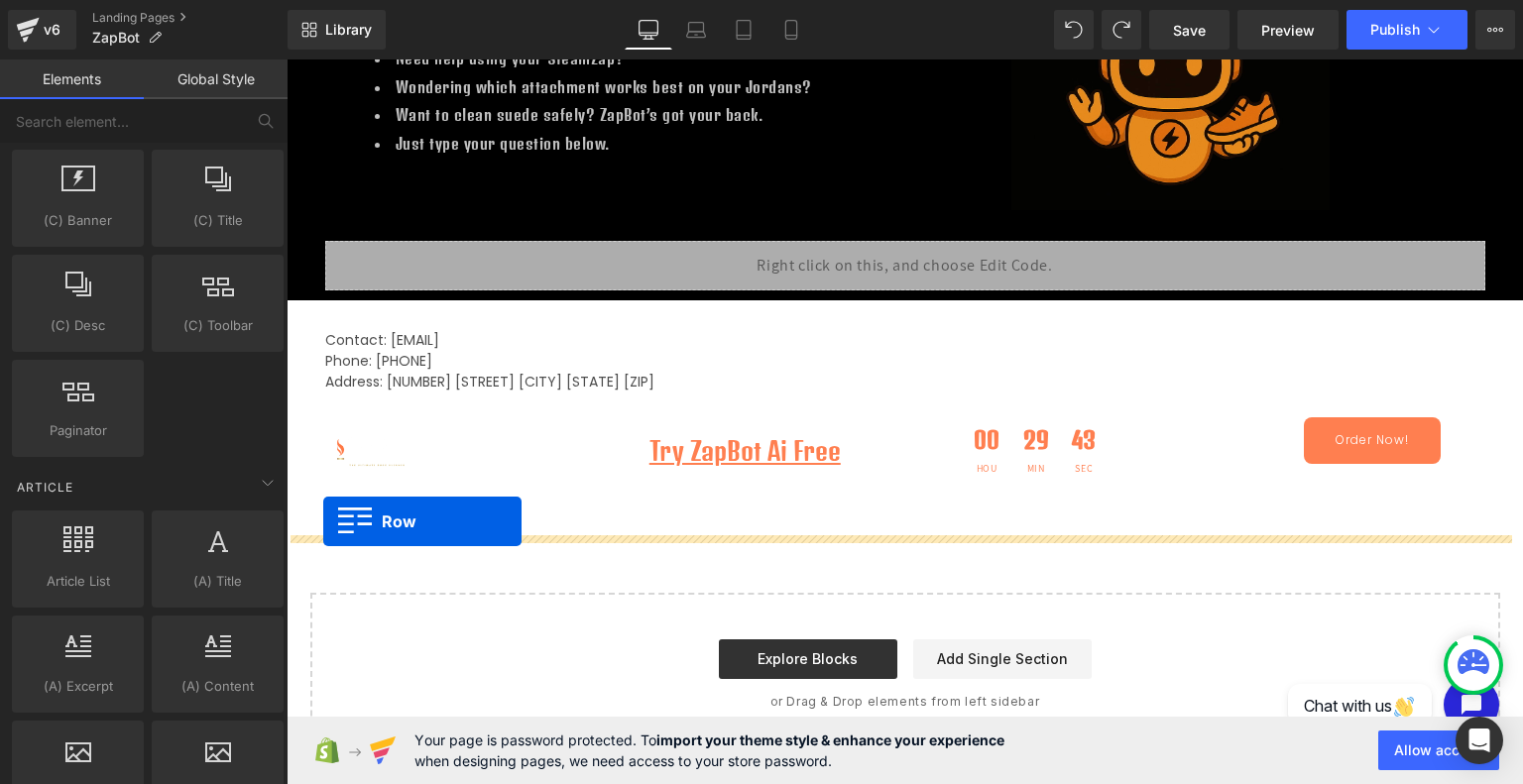 drag, startPoint x: 314, startPoint y: 317, endPoint x: 322, endPoint y: 521, distance: 204.1568 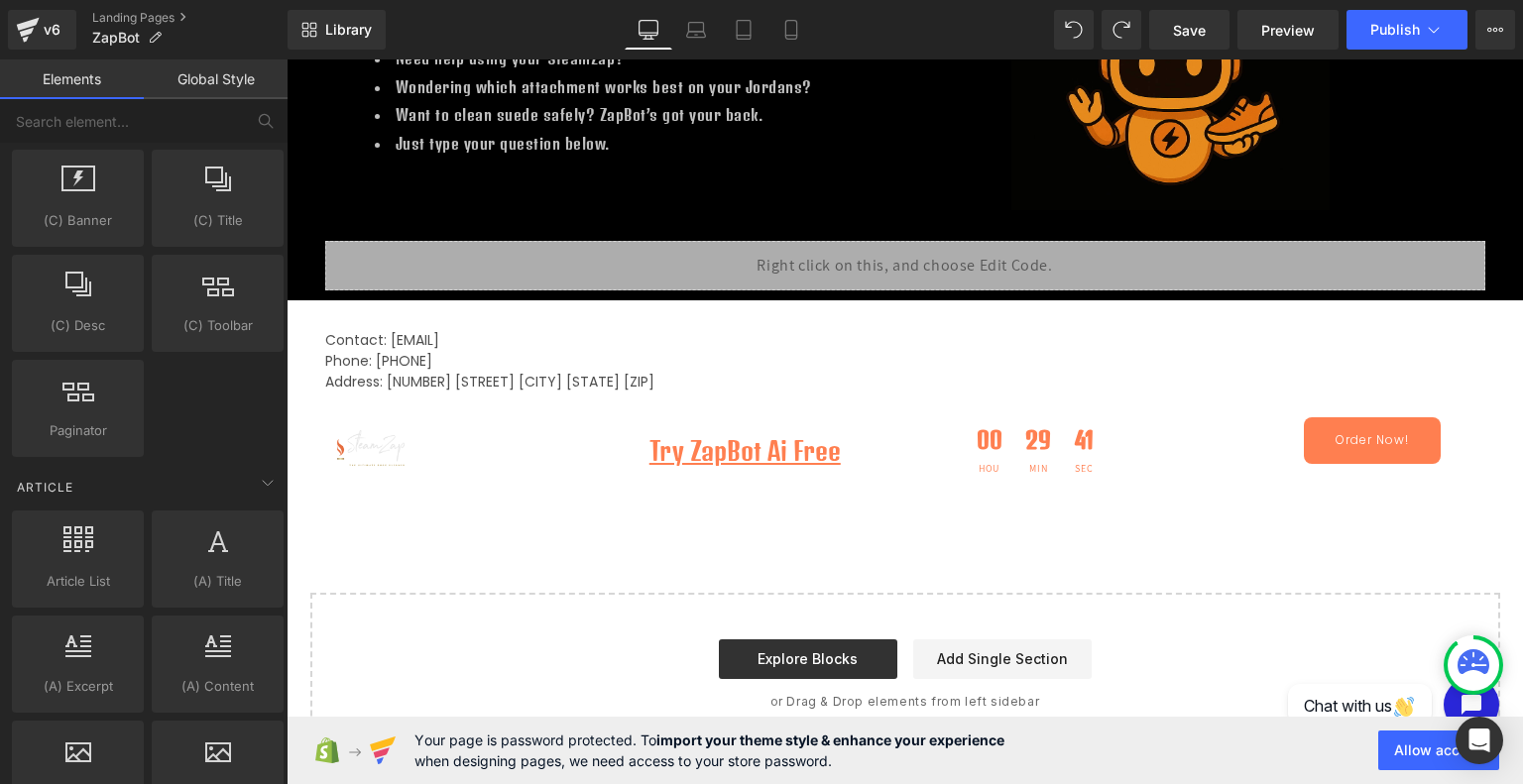 click at bounding box center (371, 448) 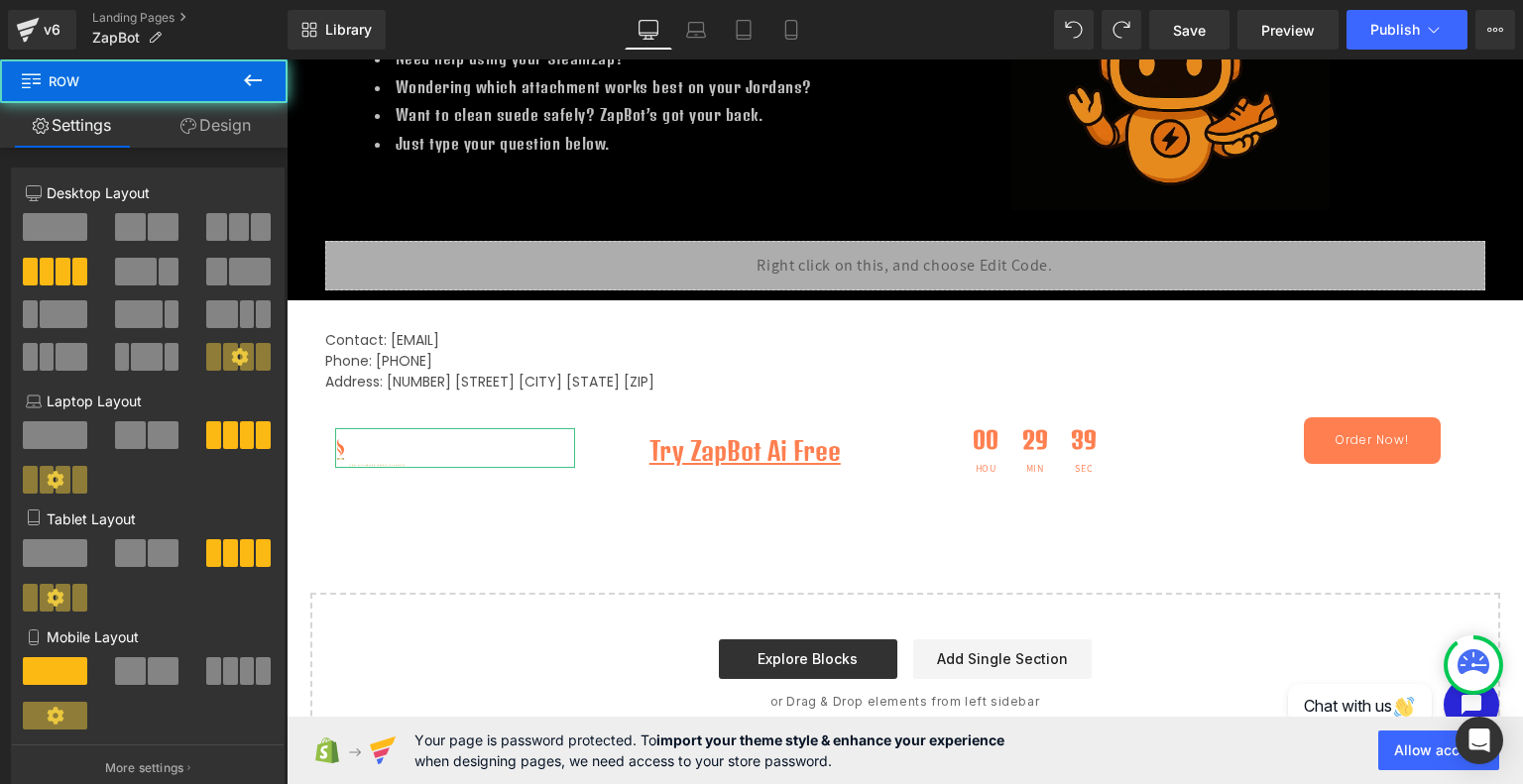 click on "Image" at bounding box center (455, 448) 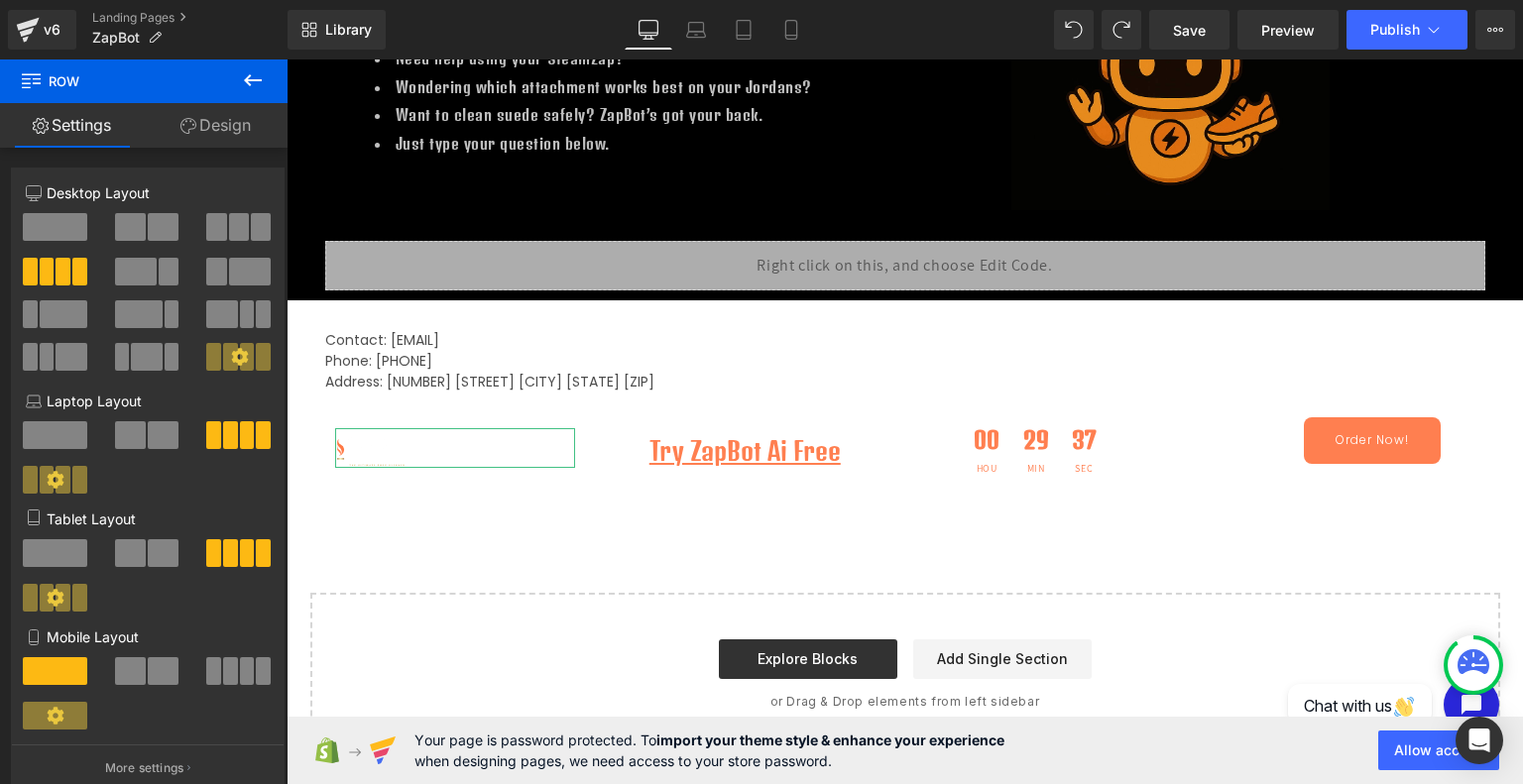 click on "Try ZapBot Ai Free Text Block         Row" at bounding box center (745, 451) 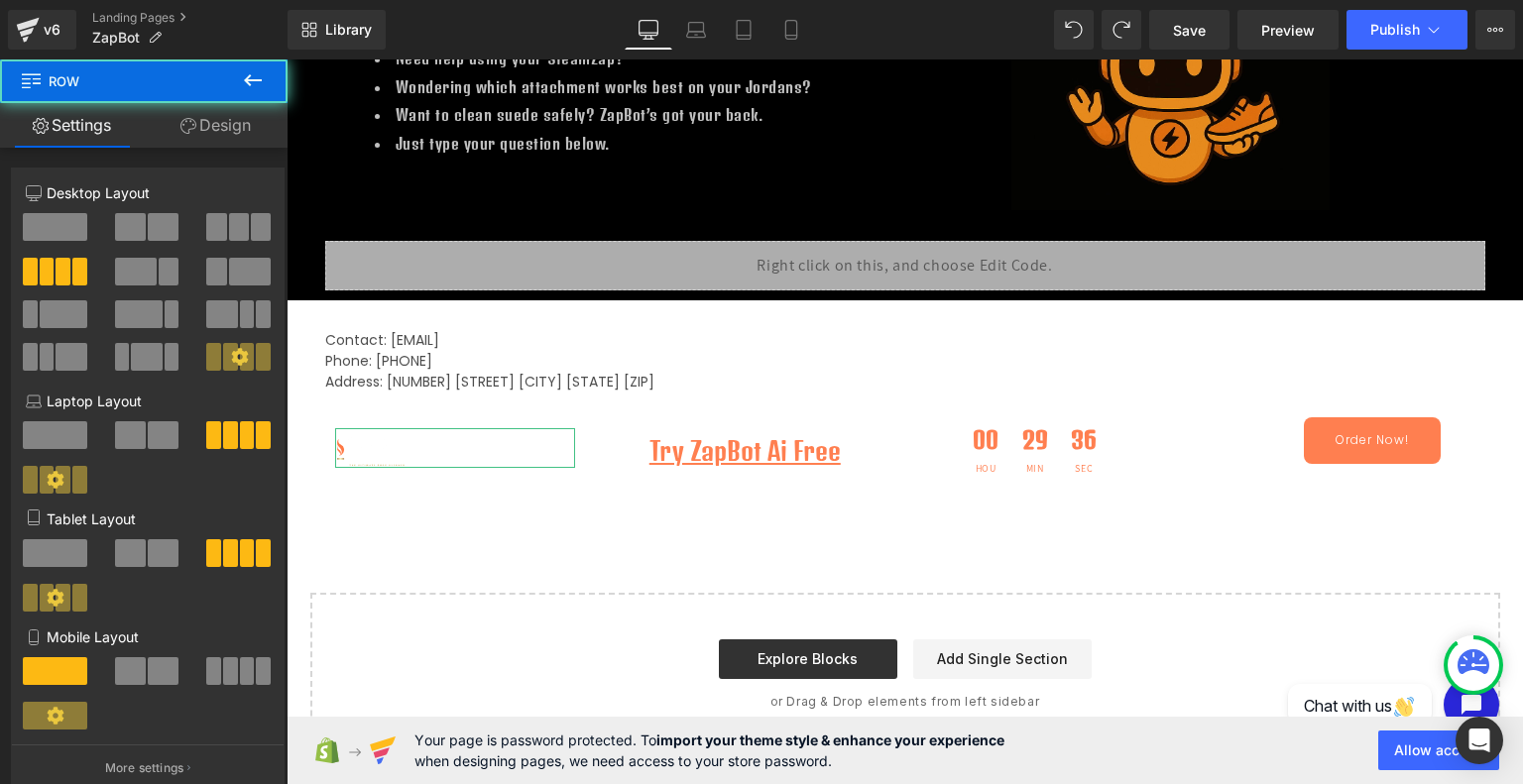 click on "Try ZapBot Ai Free Text Block         Row" at bounding box center [745, 448] 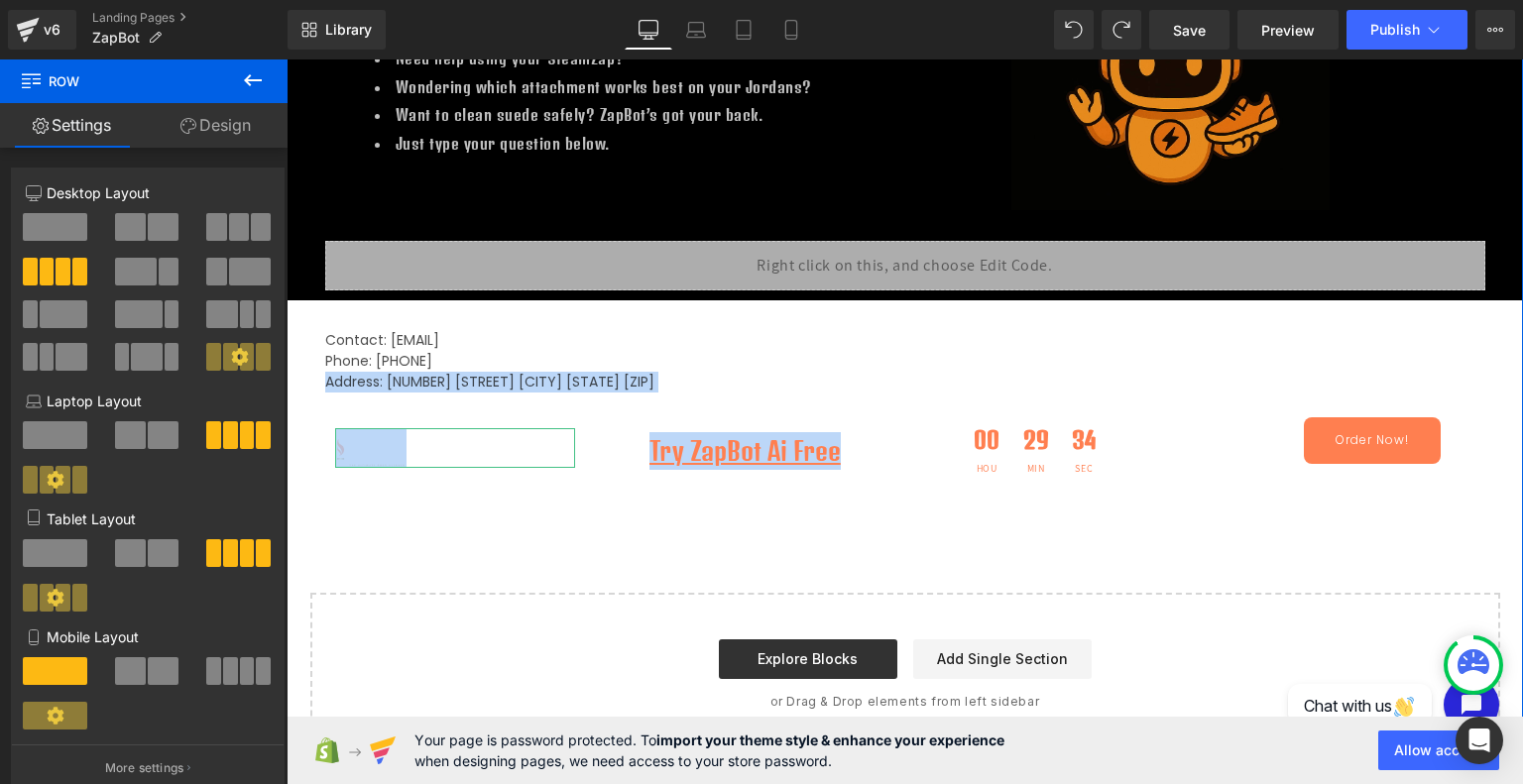 drag, startPoint x: 879, startPoint y: 421, endPoint x: 869, endPoint y: 459, distance: 39.29377 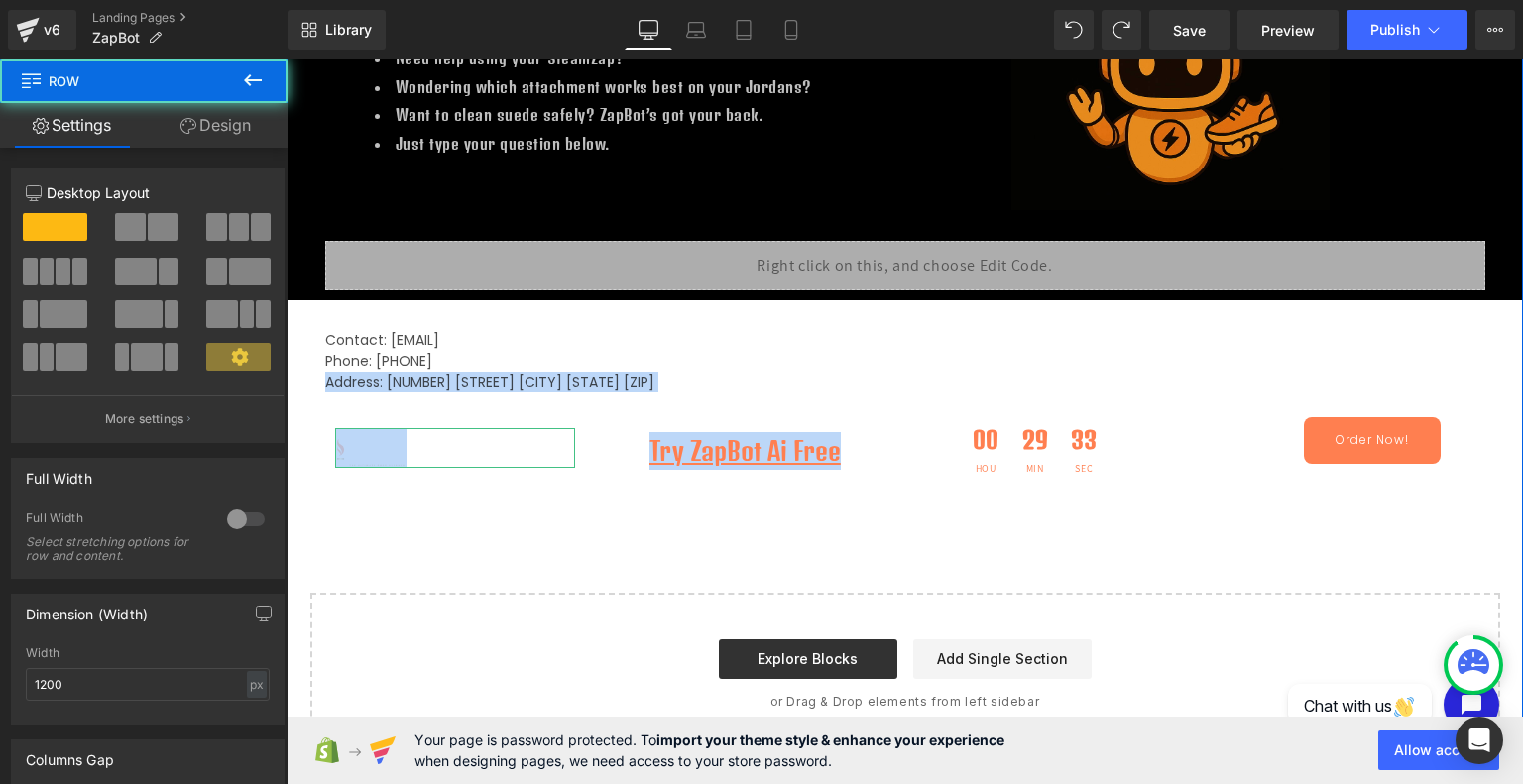 click on "00 Hou
29 Min
33 Sec
Countdown Timer" at bounding box center [1035, 450] 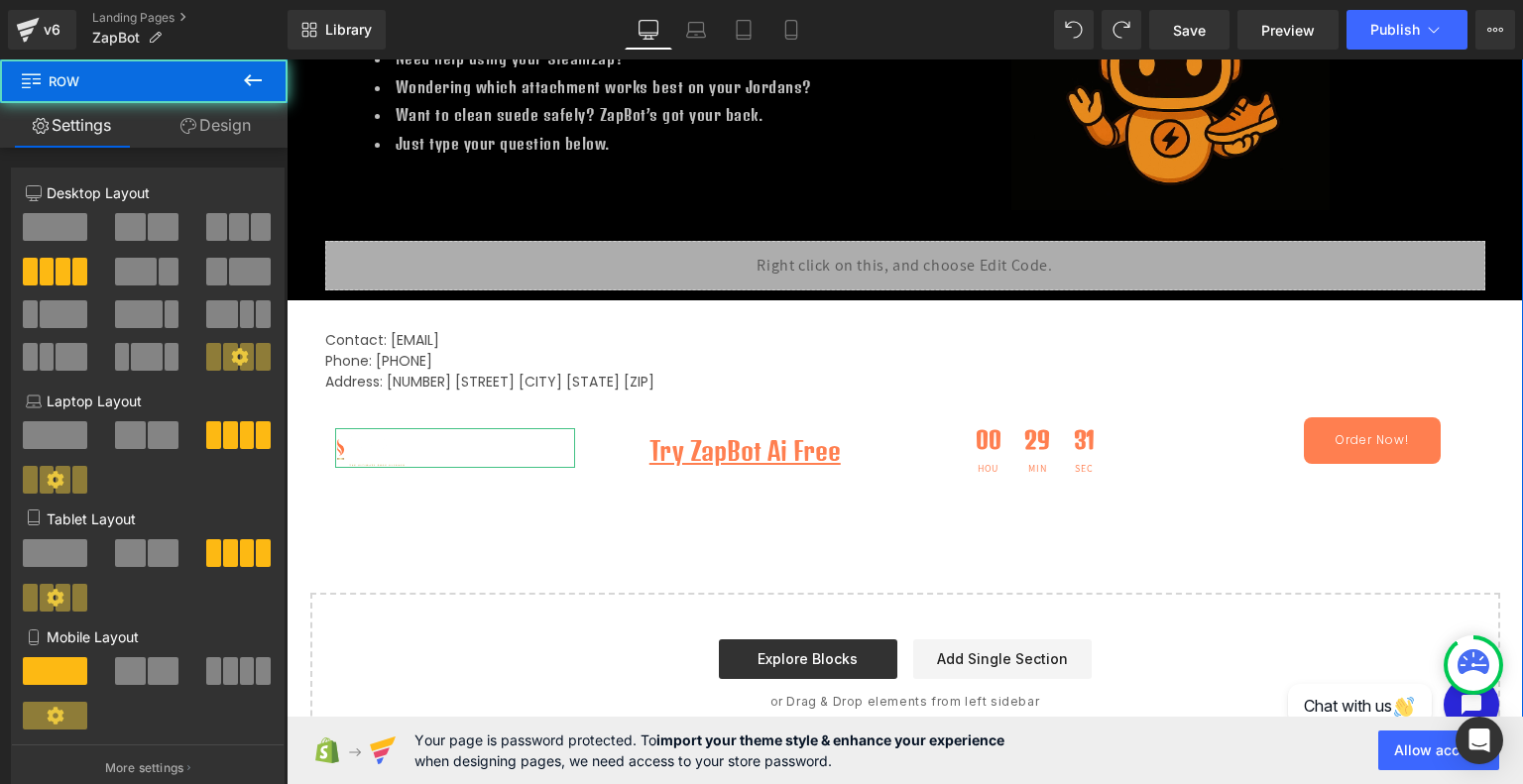 click on "Image         Try ZapBot Ai Free Text Block         Row
00 Hou
29 Min
31 Sec
Countdown Timer         Row         Order Now! Button         Row         Row" at bounding box center (905, 448) 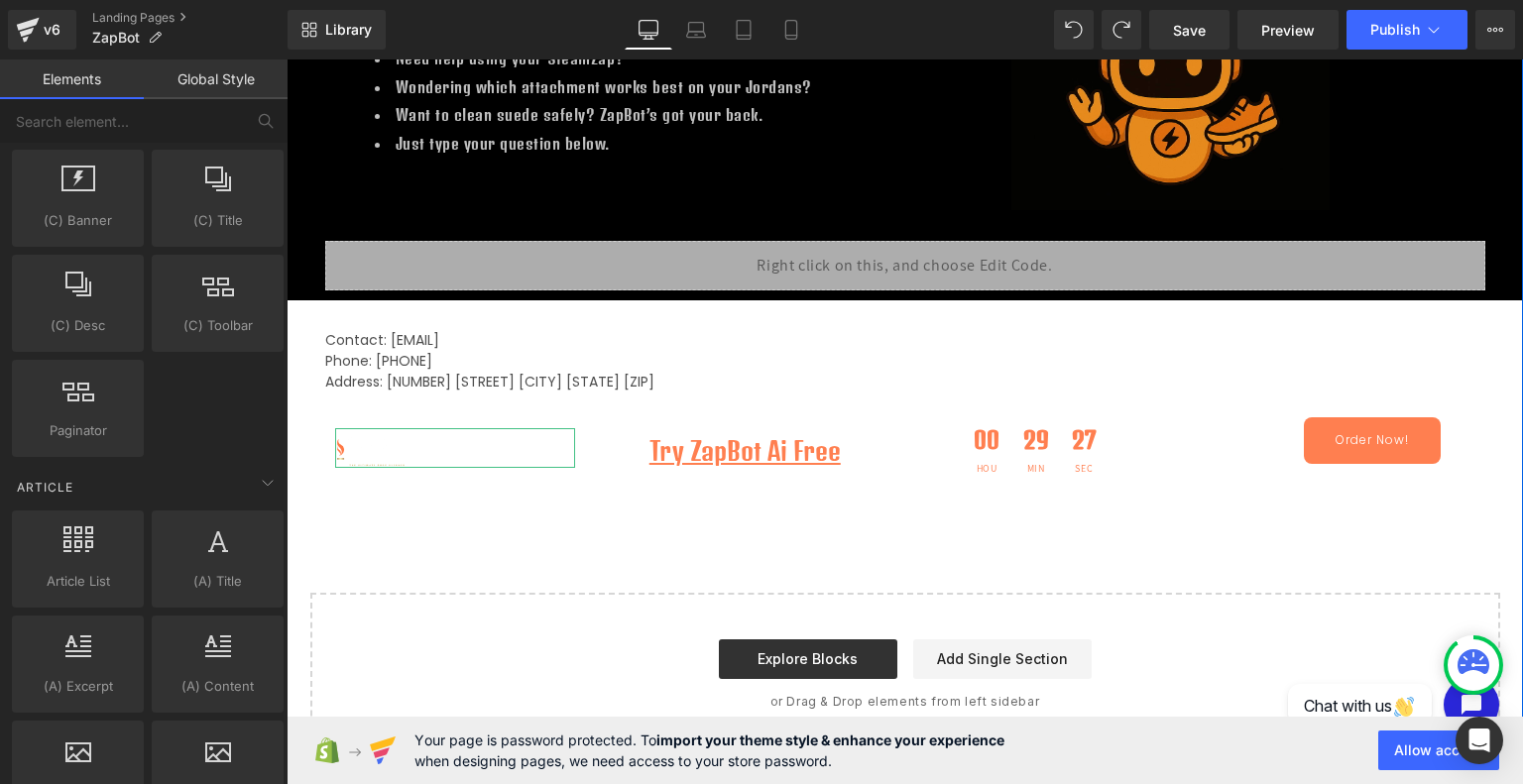 click on "Hero Banner         Row         Meet  ZapBot  Your Ai Assistant Heading         Need help using your SteamZap?  Wondering which attachment works best on your Jordans? Want to clean suede safely? ZapBot’s got your back. Just type your question below.  Text Block         Image         Row   100px       Row         Liquid         Row         Row         Contact: Backers@SteamZap.com  Phone: 2403807880  Address: 4596 12th Ave N. St. Petersburg Fl 33713 Text Block         Row
Image         Try ZapBot Ai Free Text Block         Row
00 Hou
29 Min
27 Sec
Countdown Timer         Row         Order Now! Button         Row         Row" at bounding box center [904, 259] 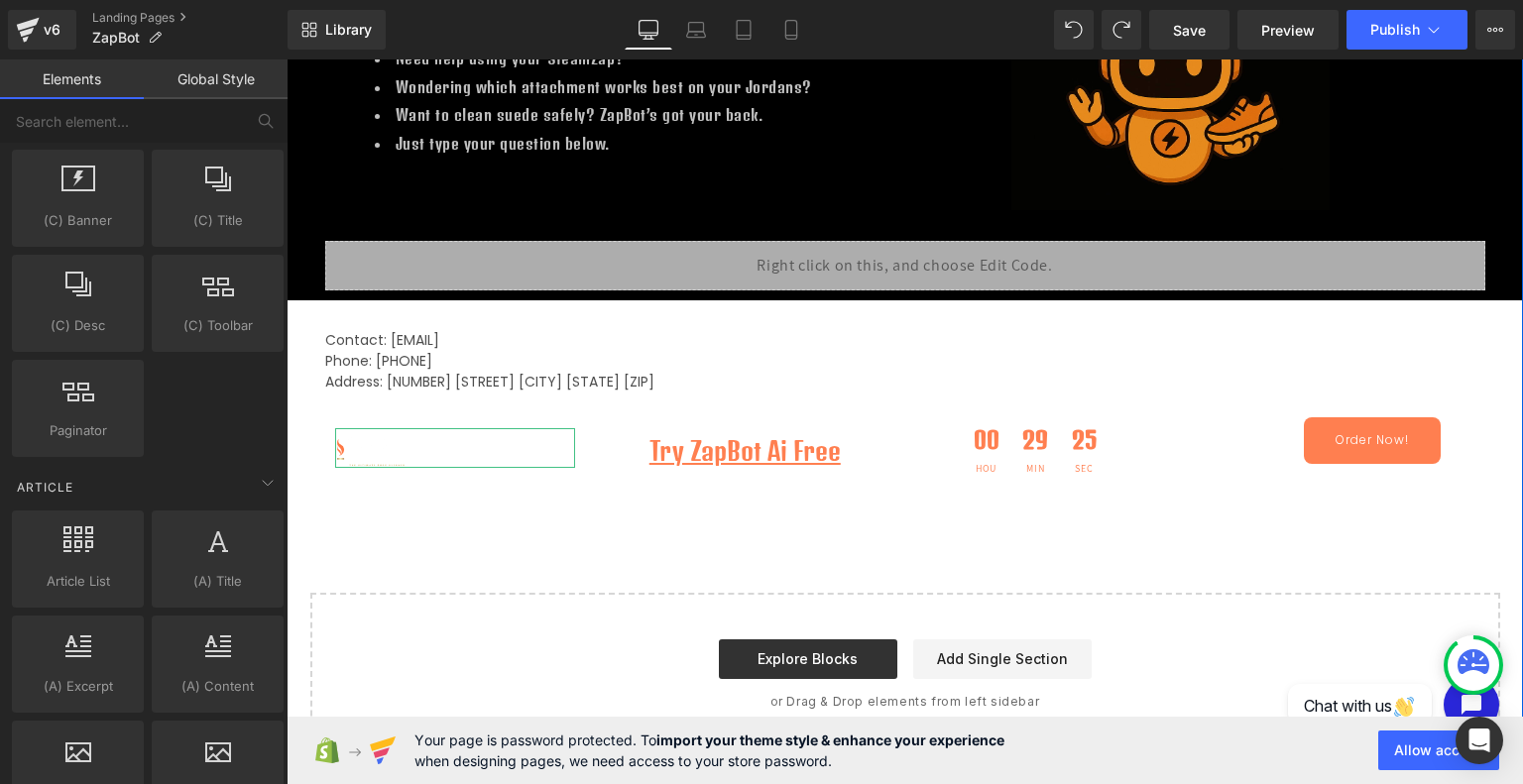 click on "Hero Banner         Row         Meet  ZapBot  Your Ai Assistant Heading         Need help using your SteamZap?  Wondering which attachment works best on your Jordans? Want to clean suede safely? ZapBot’s got your back. Just type your question below.  Text Block         Image         Row   100px       Row         Liquid         Row         Row         Contact: Backers@SteamZap.com  Phone: 2403807880  Address: 4596 12th Ave N. St. Petersburg Fl 33713 Text Block         Row
Image         Try ZapBot Ai Free Text Block         Row
00 Hou
29 Min
25 Sec
Countdown Timer         Row         Order Now! Button         Row         Row" at bounding box center [904, 259] 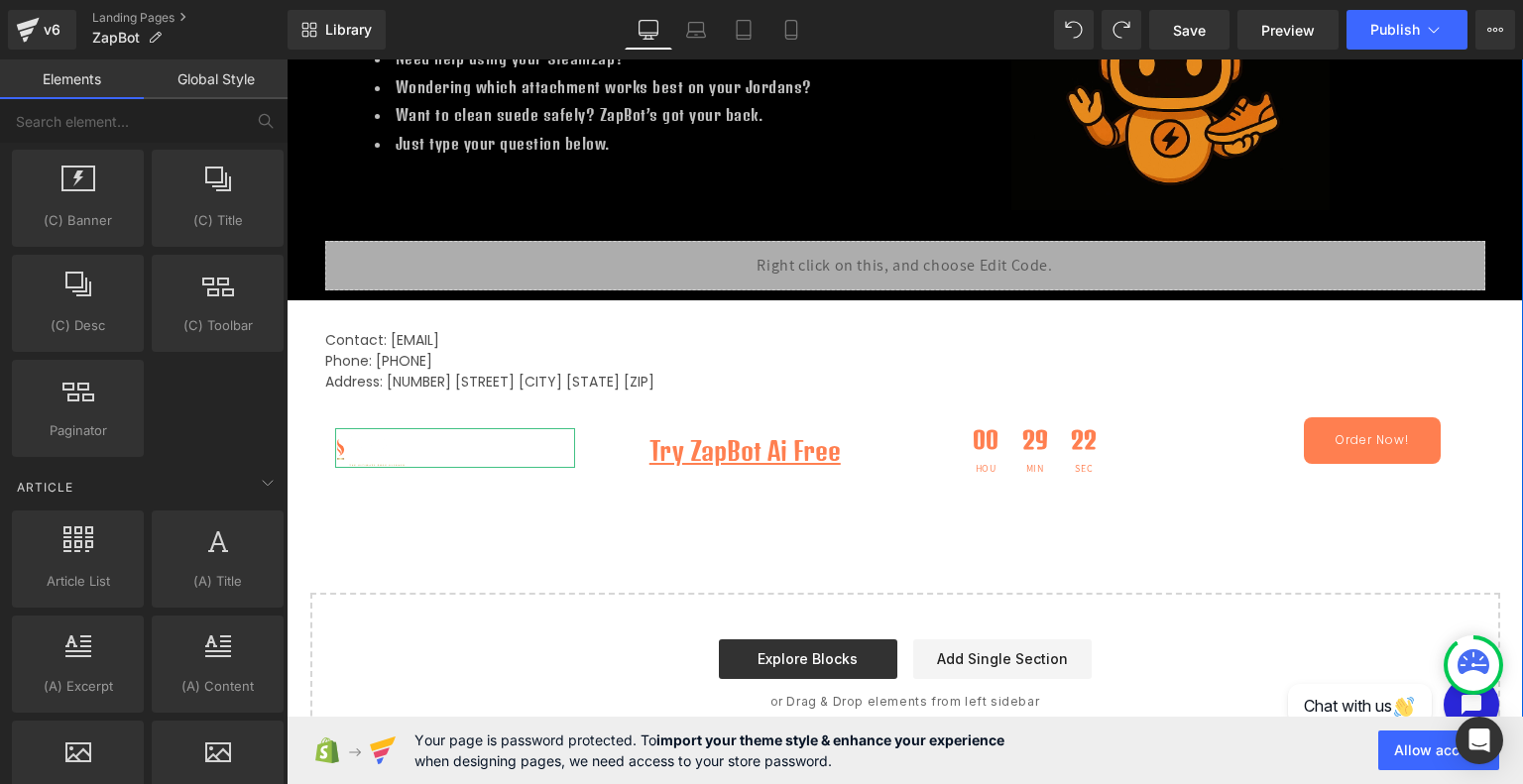 click on "Address: [NUMBER] [STREET] [CITY] [STATE] [ZIP]" at bounding box center [905, 382] 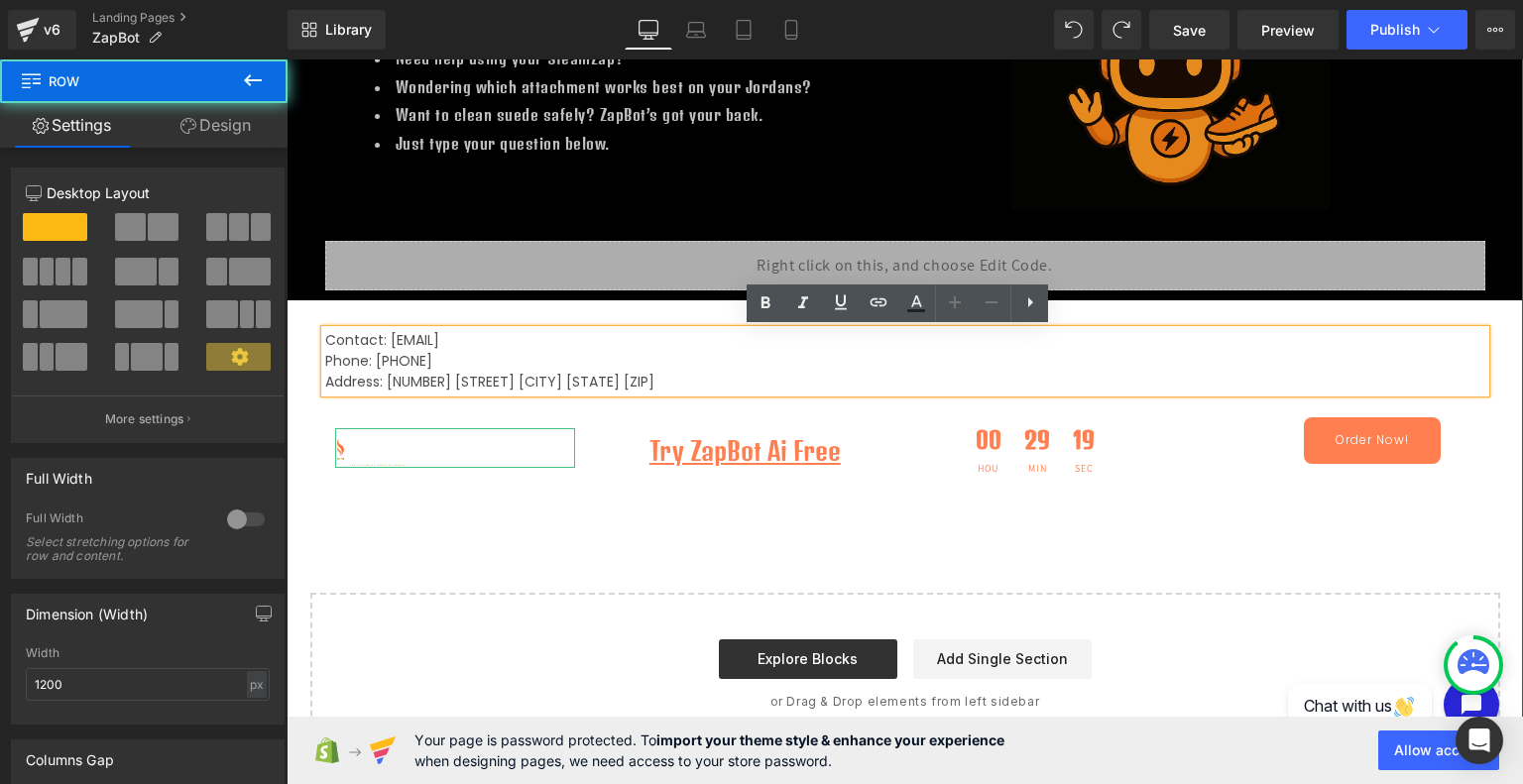 click on "Try ZapBot Ai Free Text Block         Row" at bounding box center (745, 451) 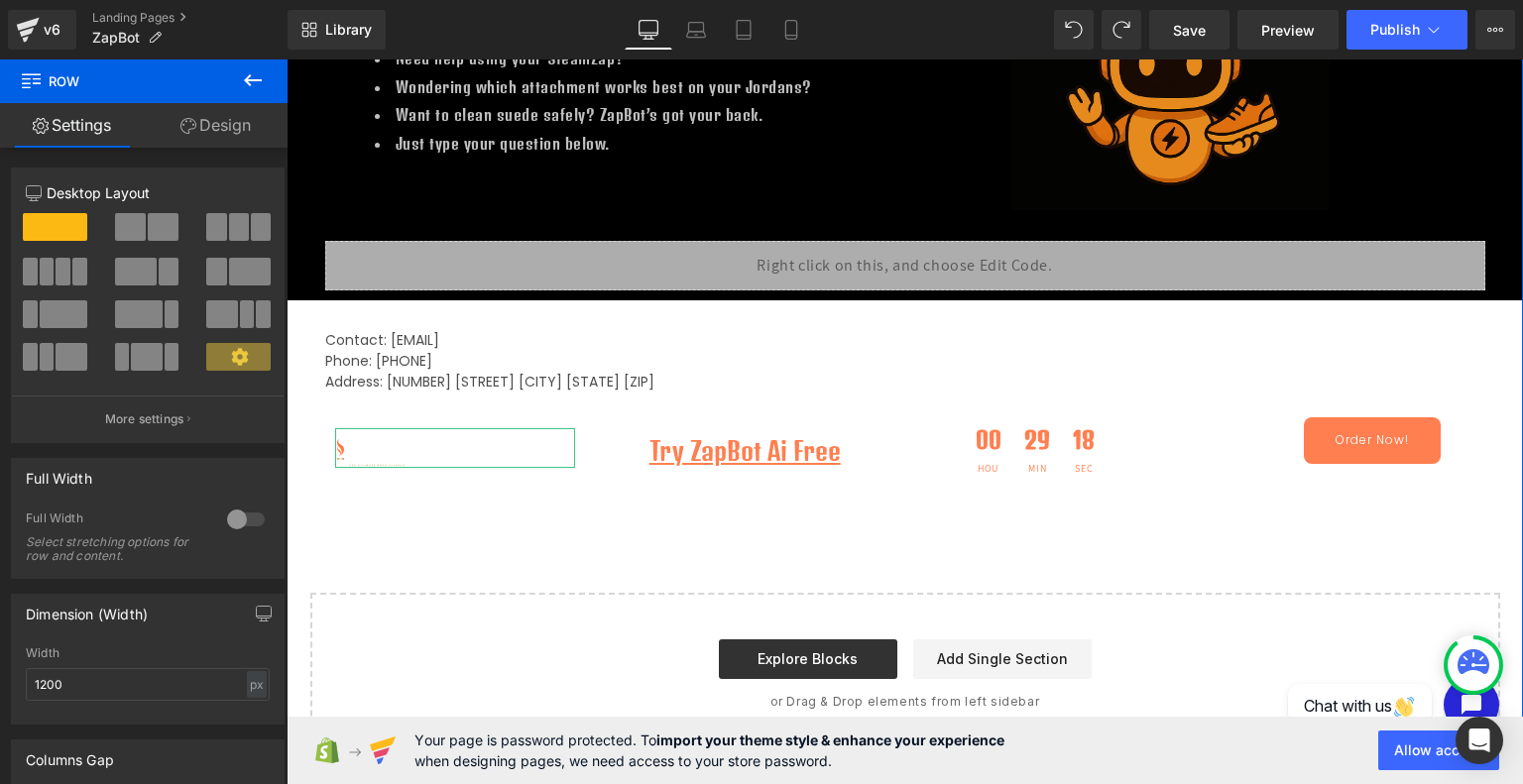click on "Try ZapBot Ai Free Text Block" at bounding box center (745, 451) 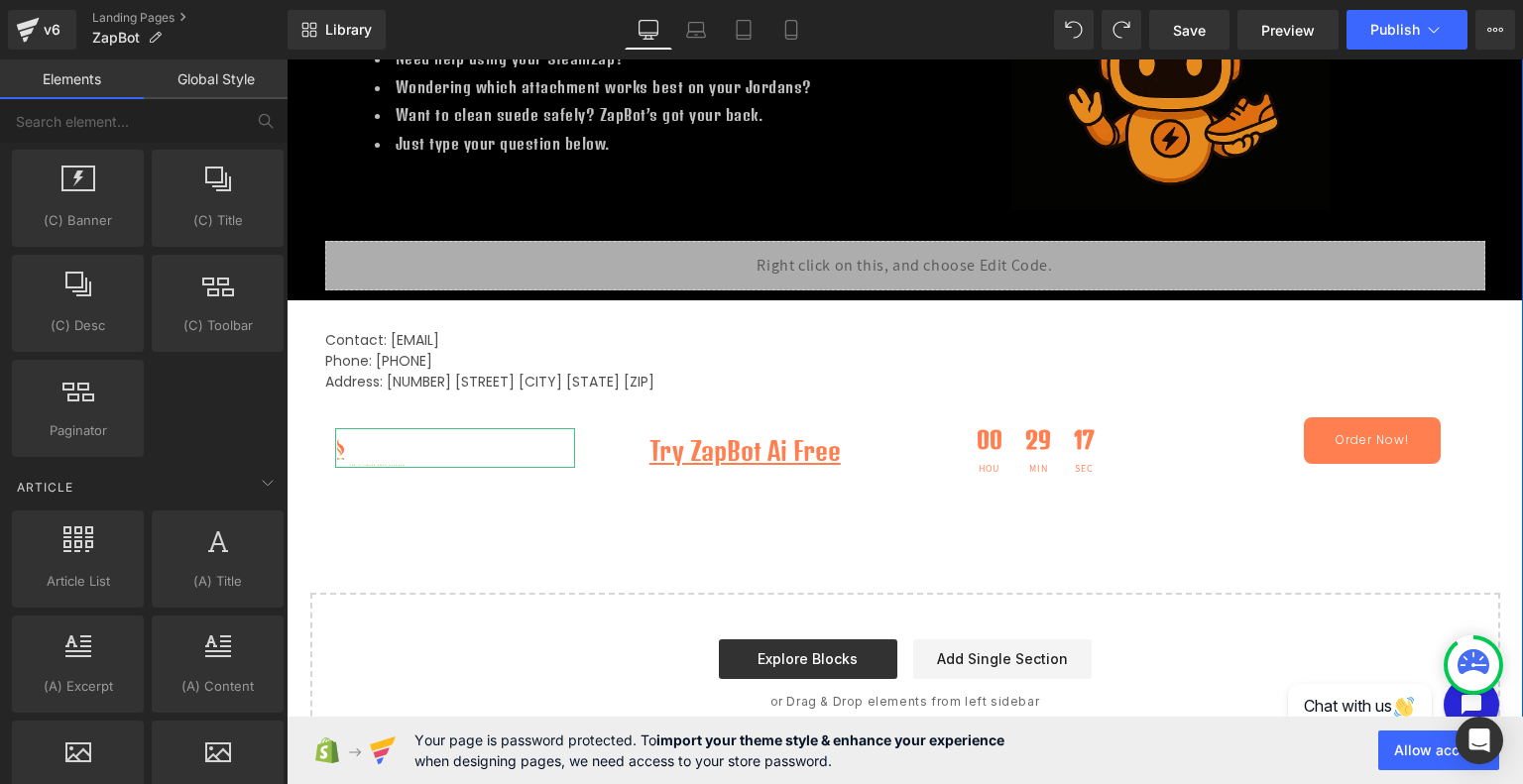 click on "Hero Banner         Row         Meet  ZapBot  Your Ai Assistant Heading         Need help using your SteamZap?  Wondering which attachment works best on your Jordans? Want to clean suede safely? ZapBot’s got your back. Just type your question below.  Text Block         Image         Row   100px       Row         Liquid         Row         Row         Contact: Backers@SteamZap.com  Phone: 2403807880  Address: 4596 12th Ave N. St. Petersburg Fl 33713 Text Block         Row
Image         Try ZapBot Ai Free Text Block         Row
00 Hou
29 Min
17 Sec
Countdown Timer         Row         Order Now! Button         Row         Row" at bounding box center (904, 259) 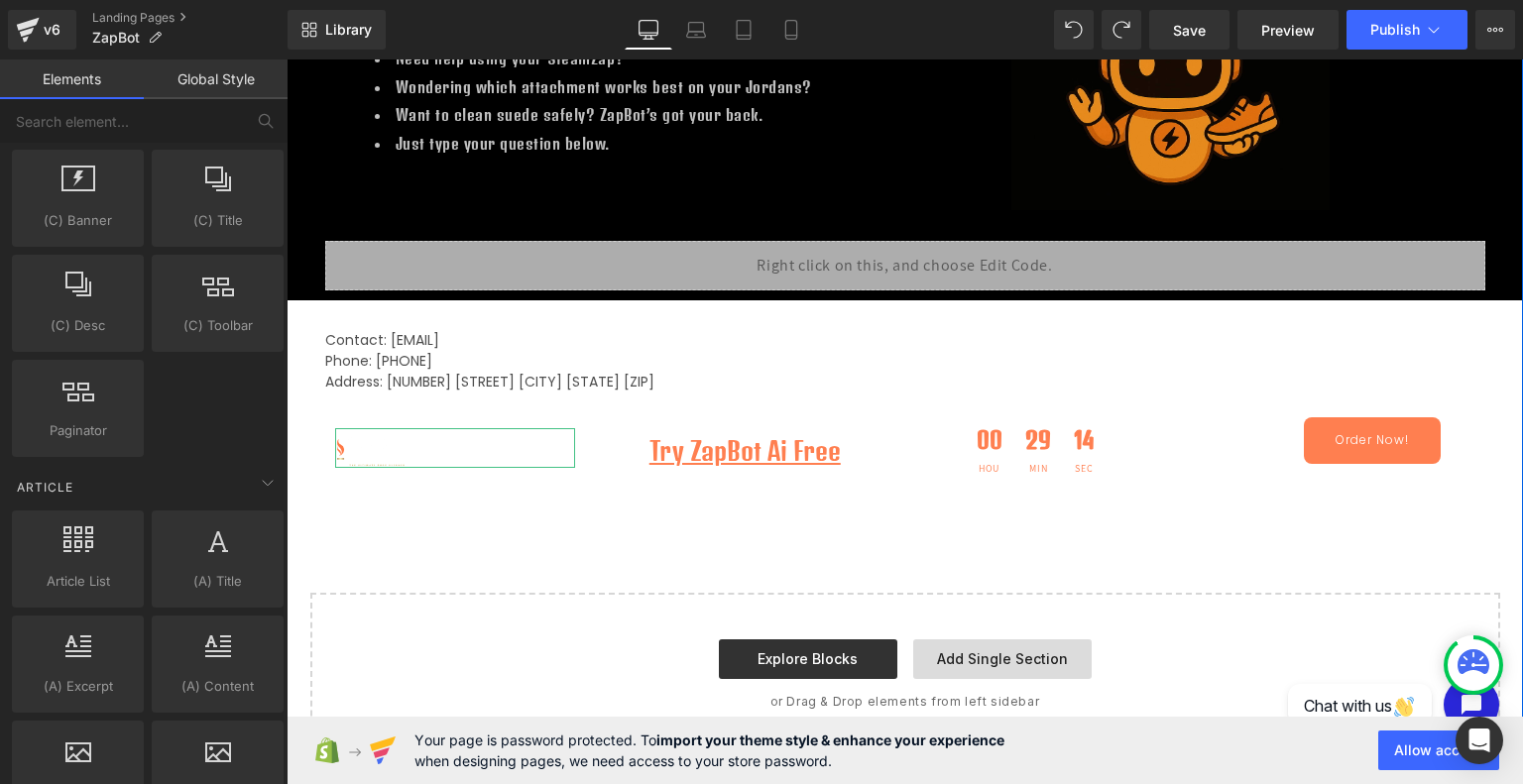 click on "Add Single Section" at bounding box center (1002, 659) 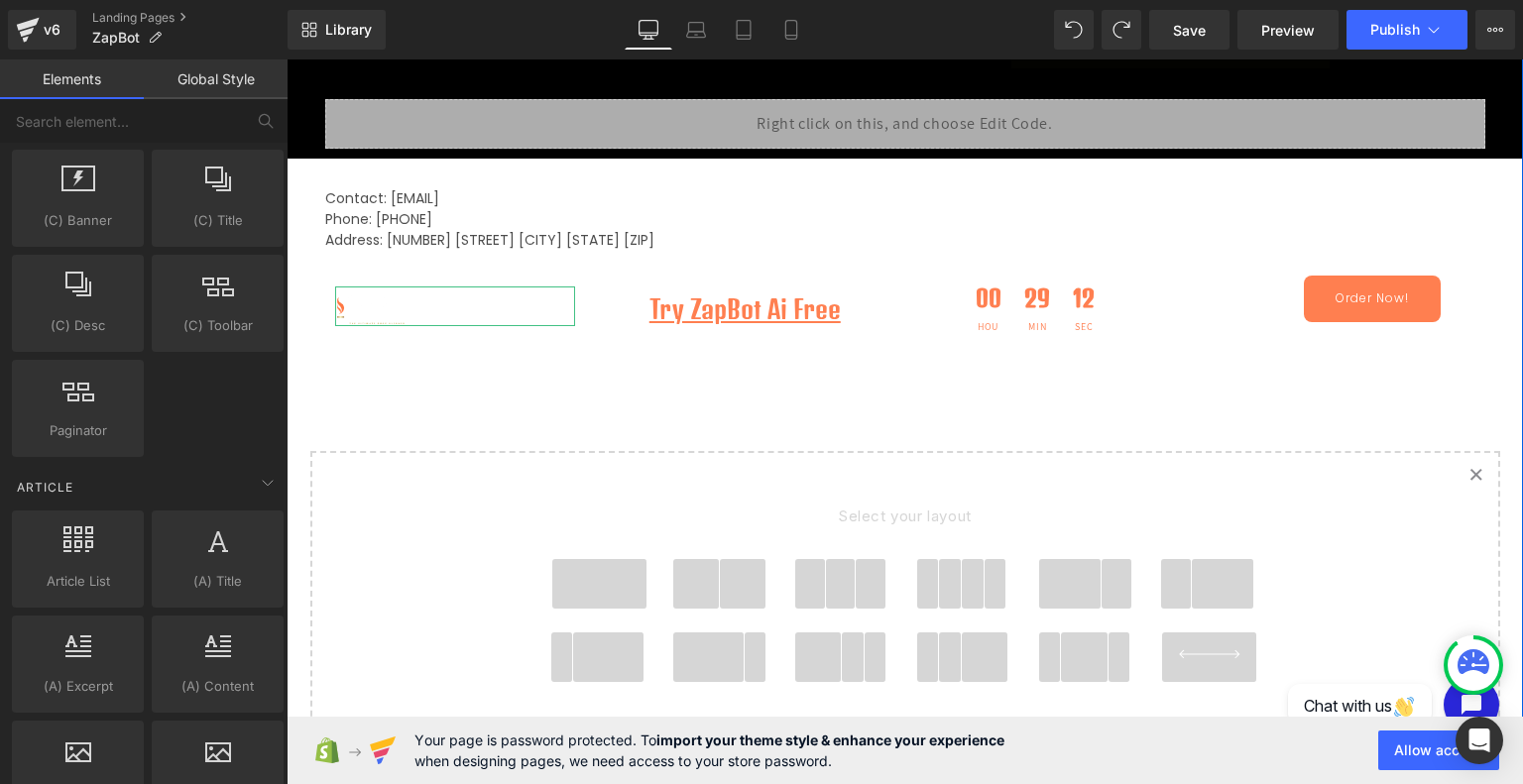 scroll, scrollTop: 199, scrollLeft: 0, axis: vertical 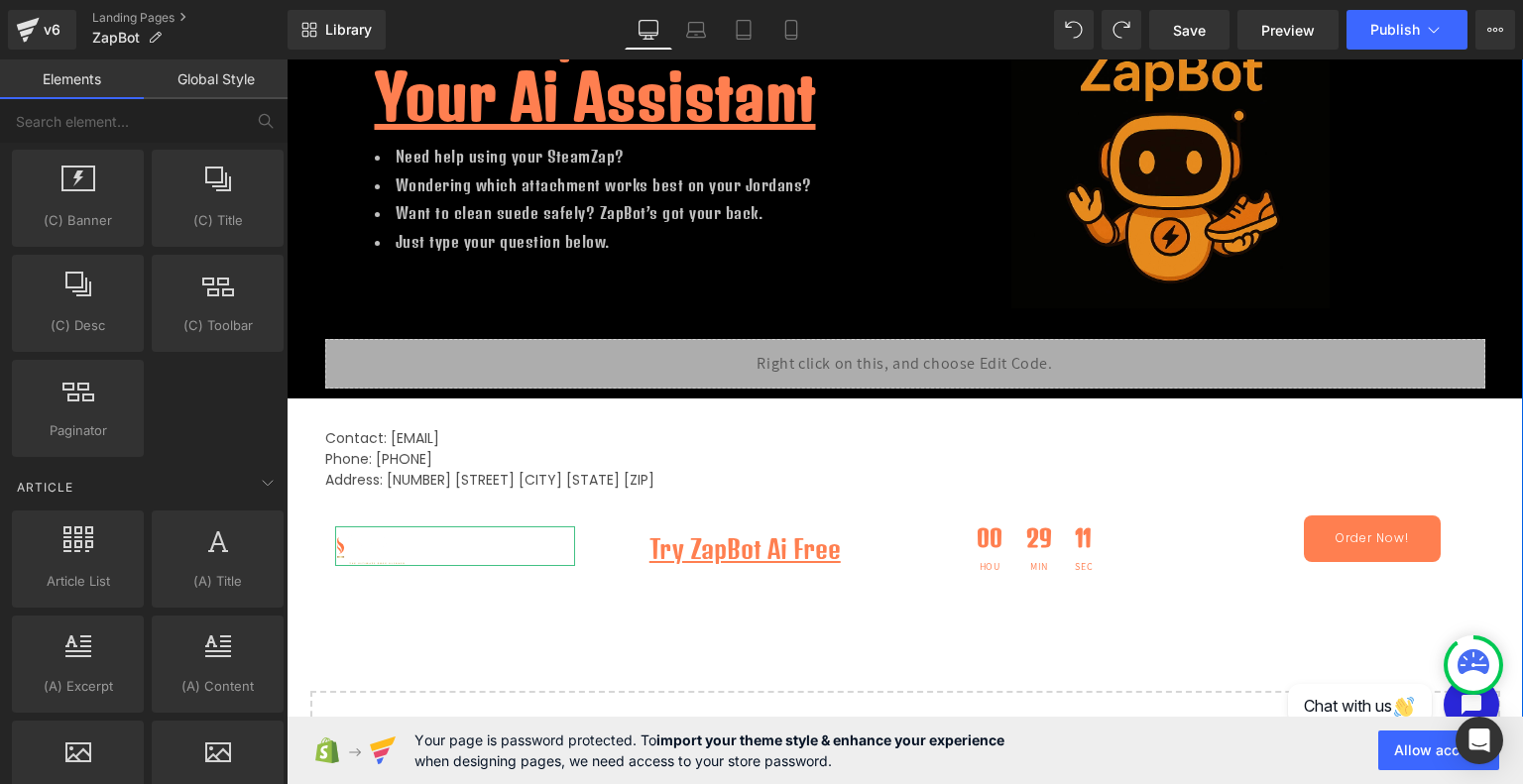 click on "Hero Banner         Row         Meet  ZapBot  Your Ai Assistant Heading         Need help using your SteamZap?  Wondering which attachment works best on your Jordans? Want to clean suede safely? ZapBot’s got your back. Just type your question below.  Text Block         Image         Row   100px       Row         Liquid         Row         Row         Contact: Backers@SteamZap.com  Phone: 2403807880  Address: 4596 12th Ave N. St. Petersburg Fl 33713 Text Block         Row
Image         Try ZapBot Ai Free Text Block         Row
00 Hou
29 Min
11 Sec
Countdown Timer         Row         Order Now! Button         Row         Row" at bounding box center (904, 507) 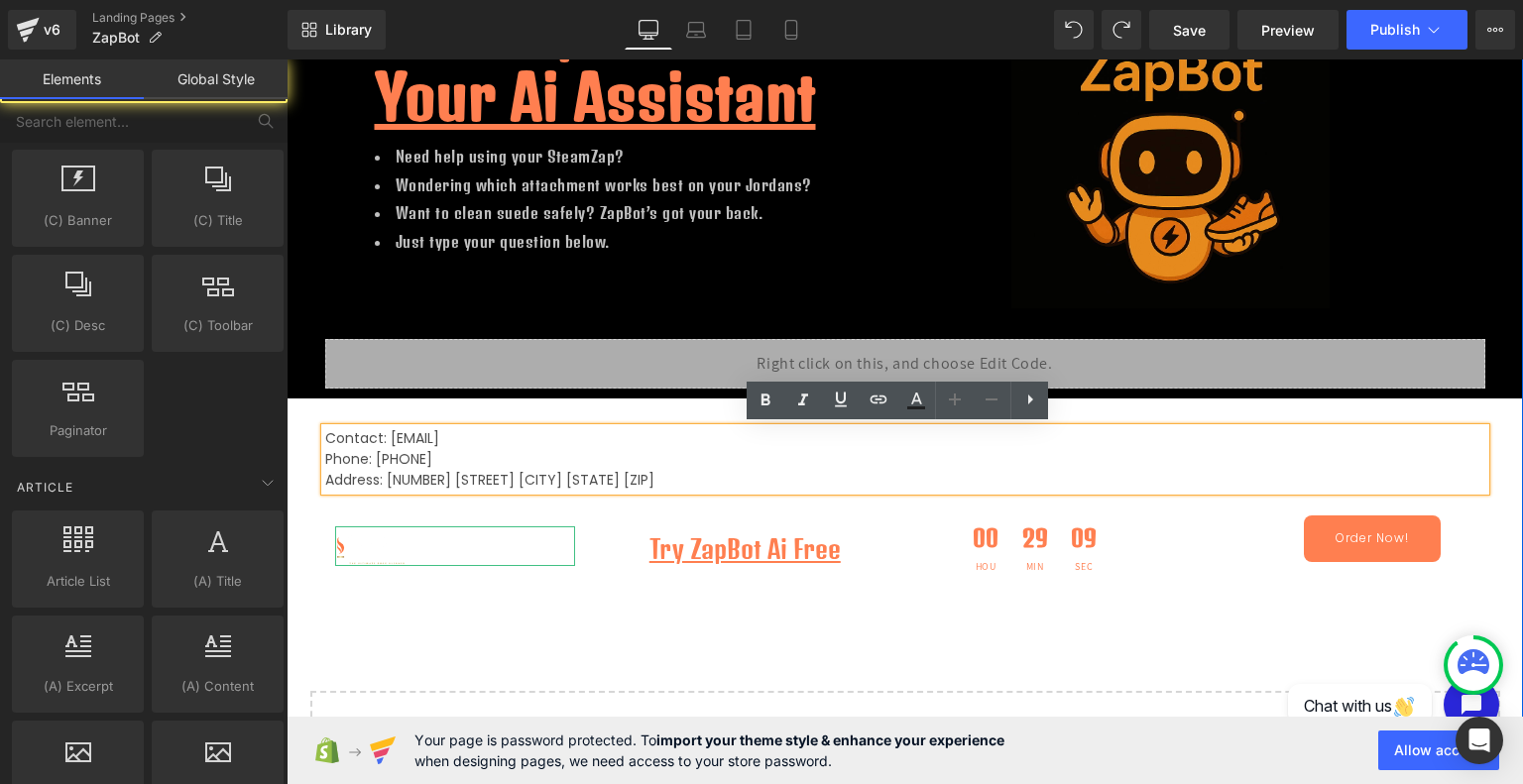 click on "Hero Banner         Row         Meet  ZapBot  Your Ai Assistant Heading         Need help using your SteamZap?  Wondering which attachment works best on your Jordans? Want to clean suede safely? ZapBot’s got your back. Just type your question below.  Text Block         Image         Row   100px       Row         Liquid         Row         Row         Contact: Backers@SteamZap.com  Phone: 2403807880  Address: 4596 12th Ave N. St. Petersburg Fl 33713 Text Block         Row
Image         Try ZapBot Ai Free Text Block         Row
00 Hou
29 Min
09 Sec
Countdown Timer         Row         Order Now! Button         Row         Row" at bounding box center (904, 507) 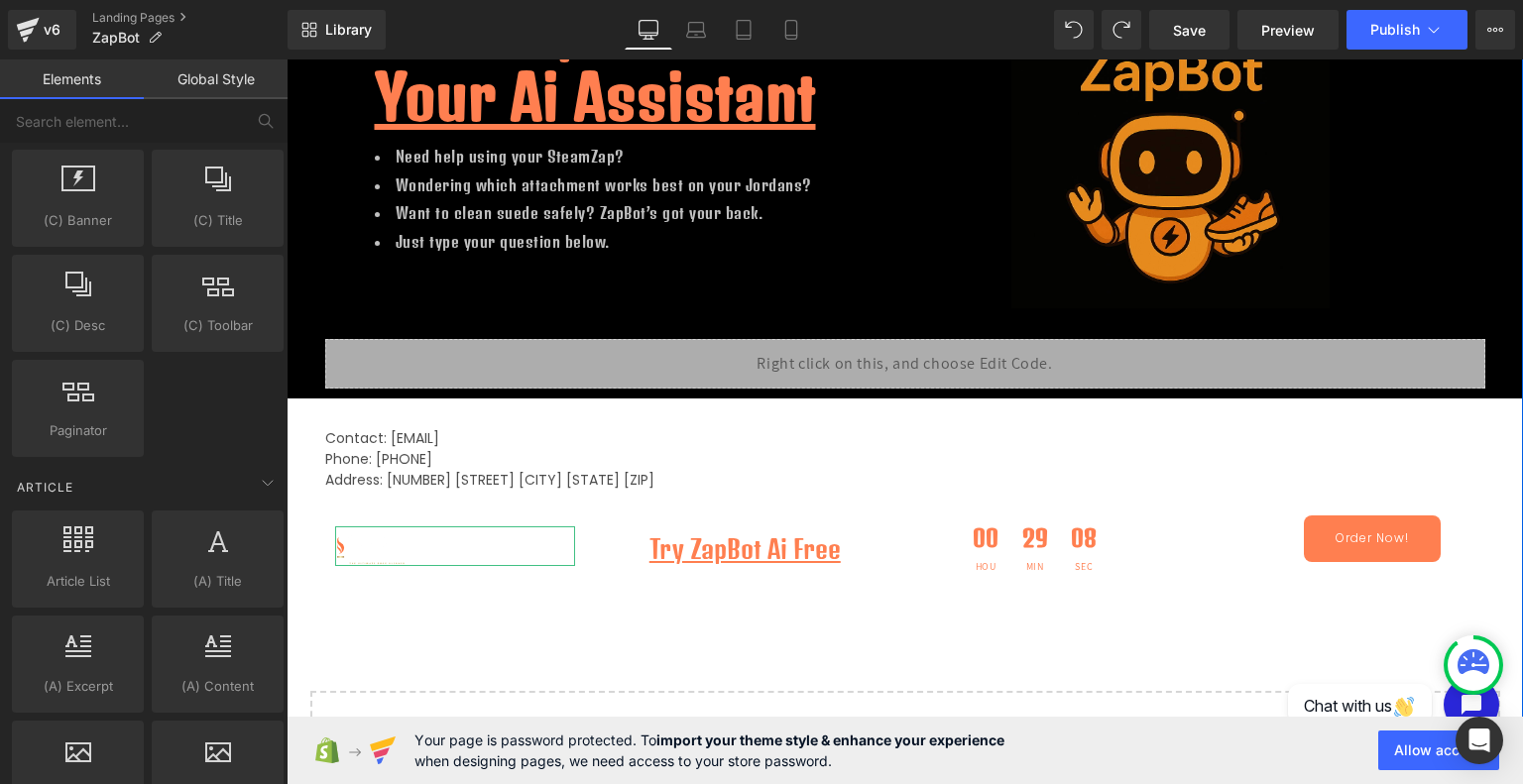 click on "Contact: Backers@SteamZap.com  Phone: 2403807880  Address: 4596 12th Ave N. St. Petersburg Fl 33713 Text Block         Row" at bounding box center (905, 449) 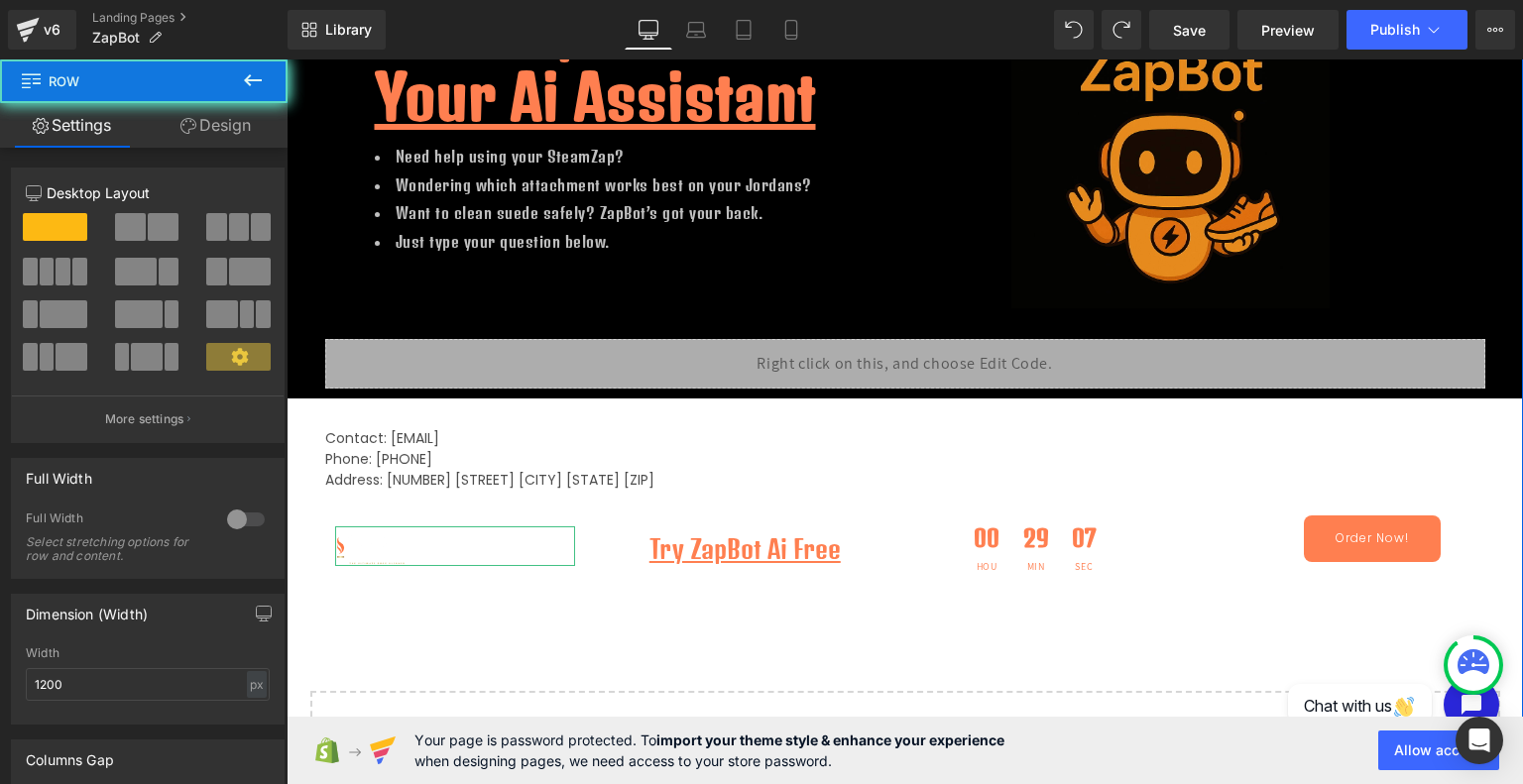 click on "Liquid" at bounding box center (905, 364) 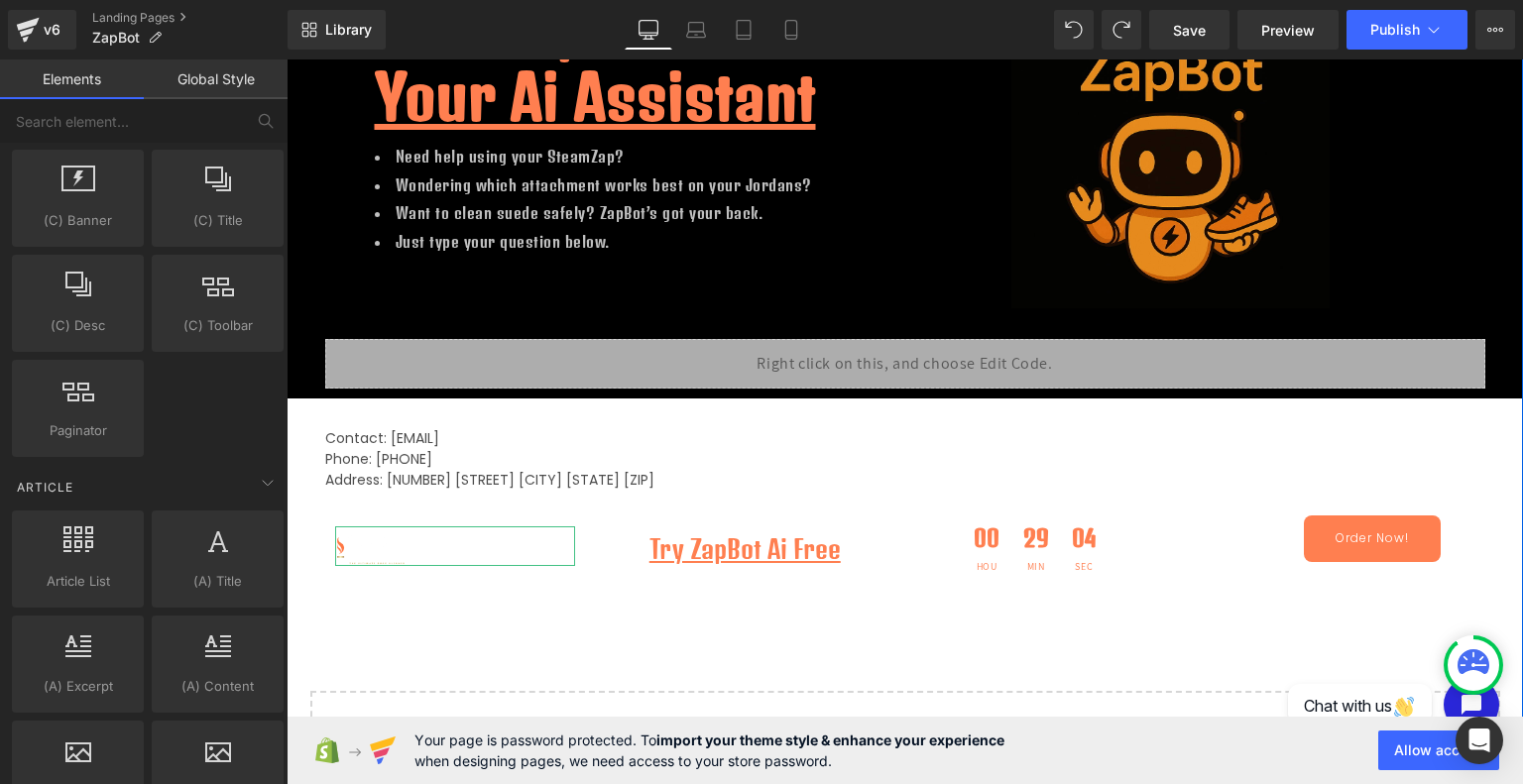 click on "Hero Banner         Row         Meet  ZapBot  Your Ai Assistant Heading         Need help using your SteamZap?  Wondering which attachment works best on your Jordans? Want to clean suede safely? ZapBot’s got your back. Just type your question below.  Text Block         Image         Row   100px       Row         Liquid         Row         Row         Contact: Backers@SteamZap.com  Phone: 2403807880  Address: 4596 12th Ave N. St. Petersburg Fl 33713 Text Block         Row
Image         Try ZapBot Ai Free Text Block         Row
00 Hou
29 Min
04 Sec
Countdown Timer         Row         Order Now! Button         Row         Row" at bounding box center (904, 507) 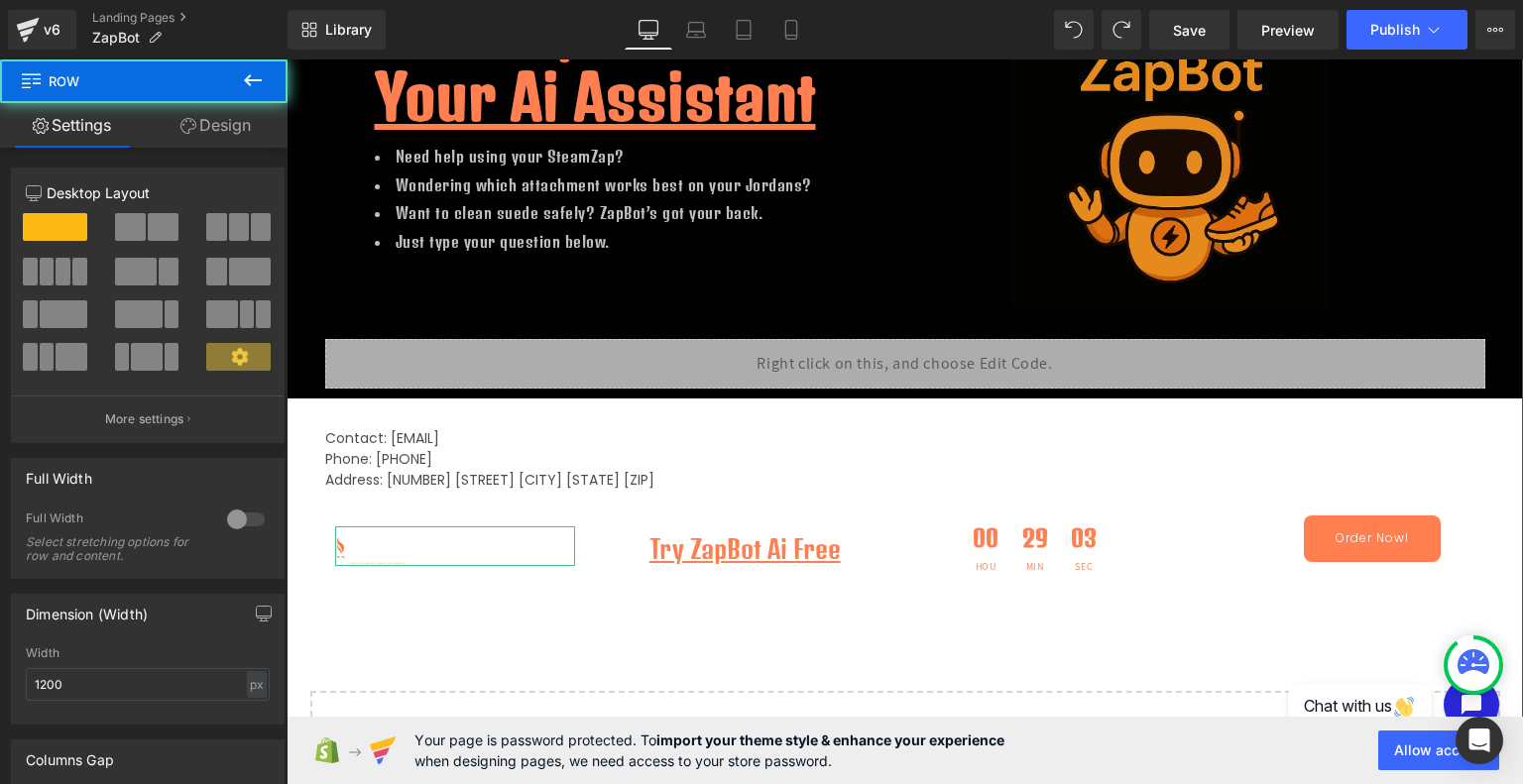 click on "Contact: Backers@SteamZap.com  Phone: 2403807880  Address: 4596 12th Ave N. St. Petersburg Fl 33713 Text Block         Row" at bounding box center [905, 449] 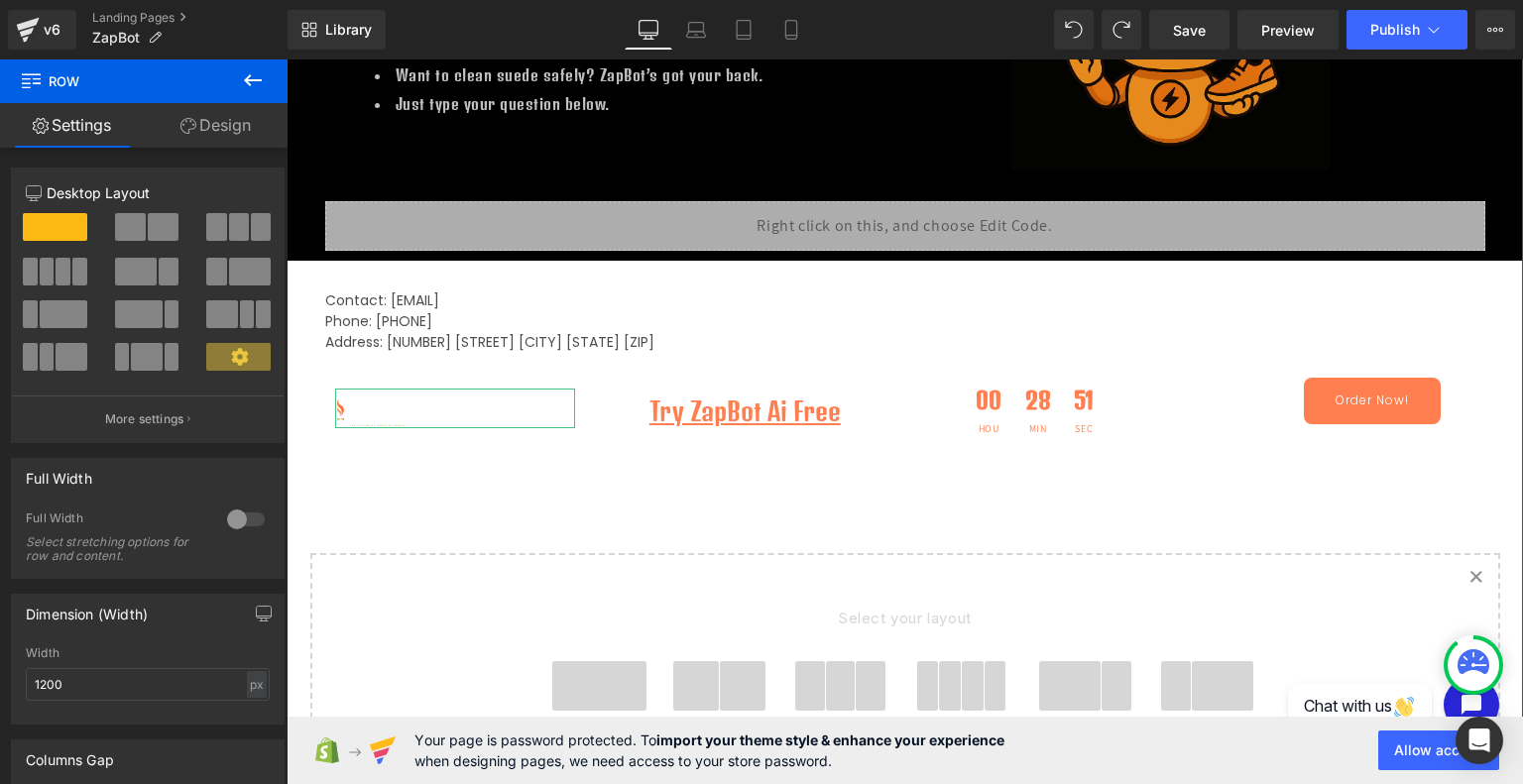scroll, scrollTop: 339, scrollLeft: 0, axis: vertical 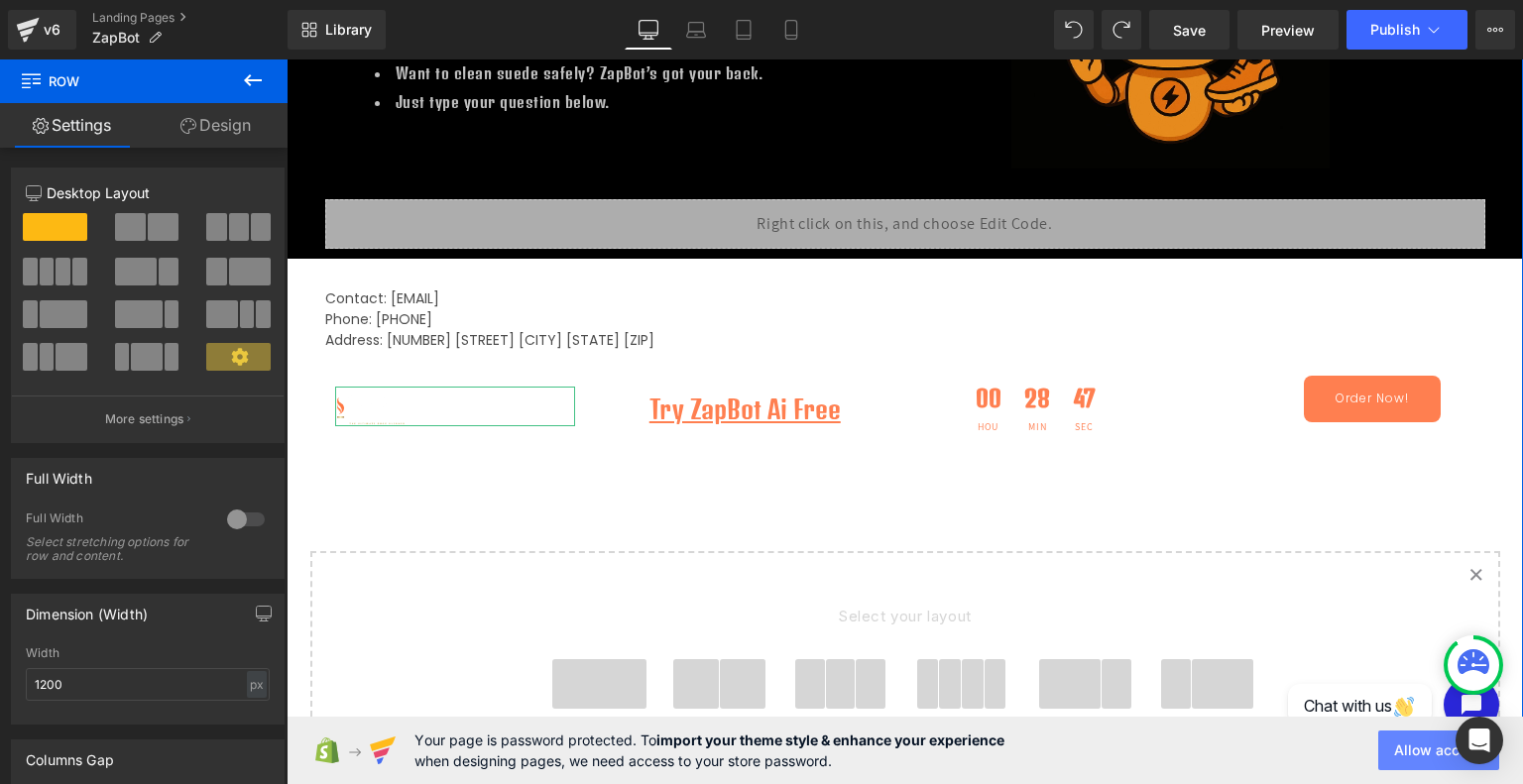 click on "Allow access" at bounding box center [1439, 750] 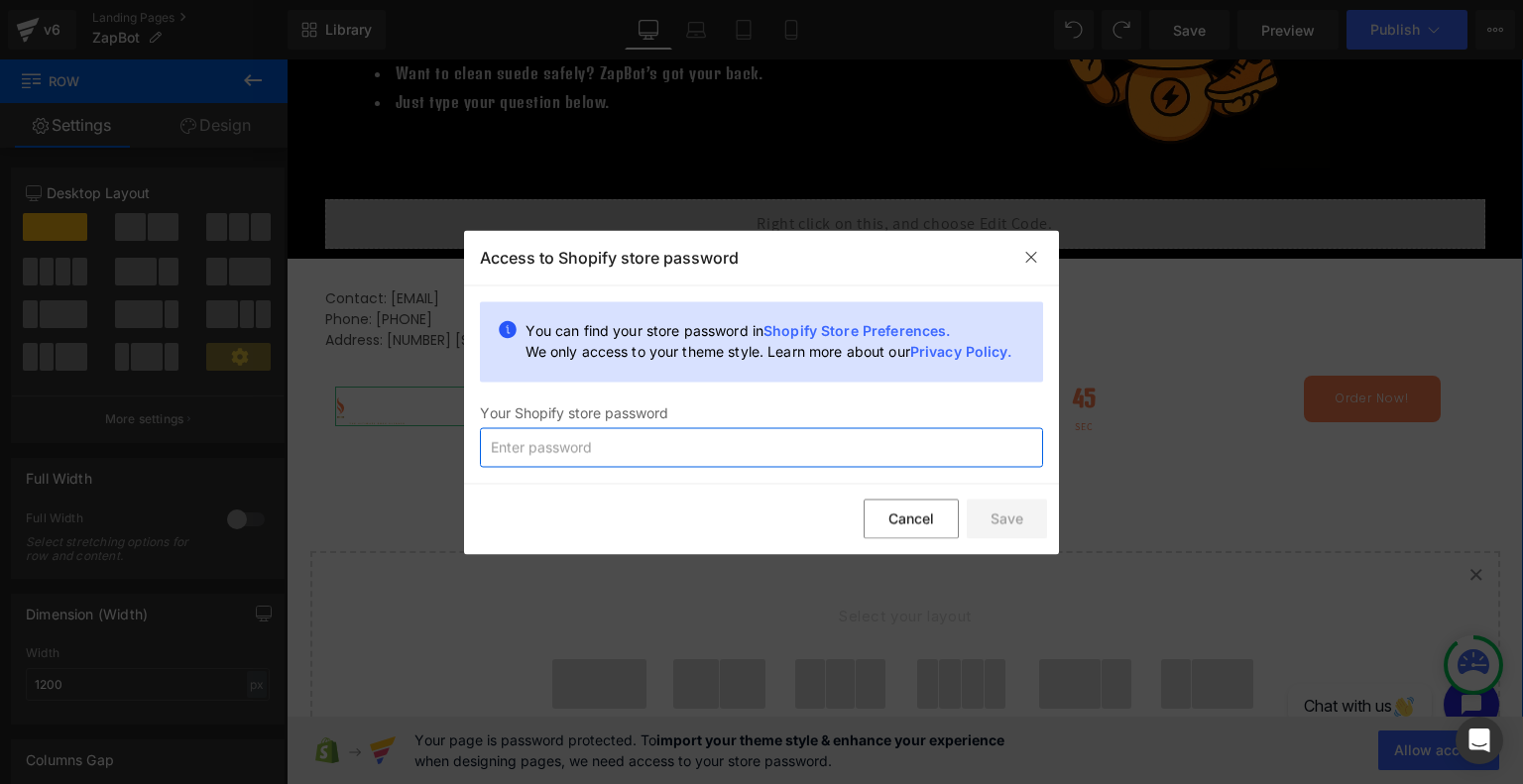 click at bounding box center [762, 447] 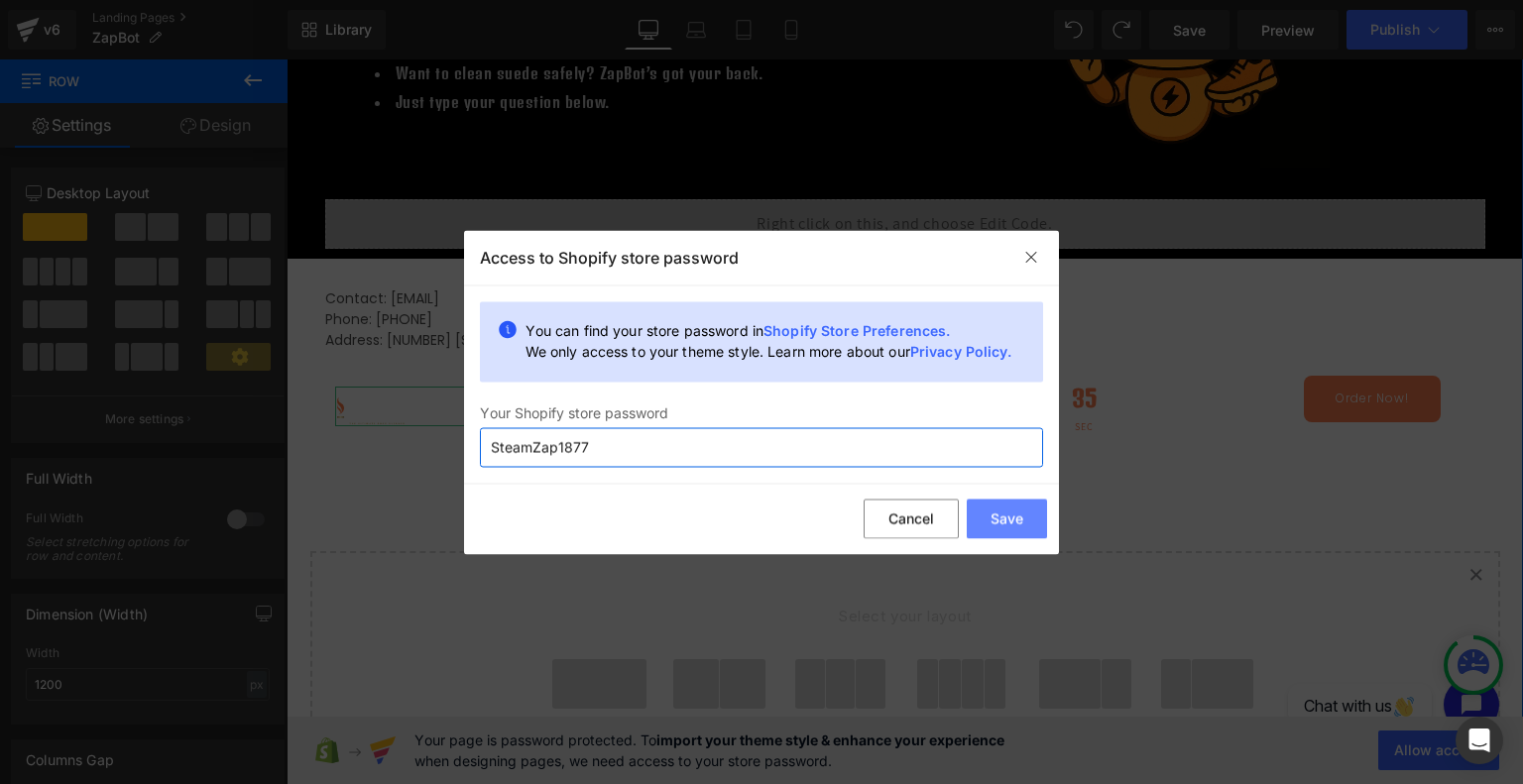 type on "SteamZap1877" 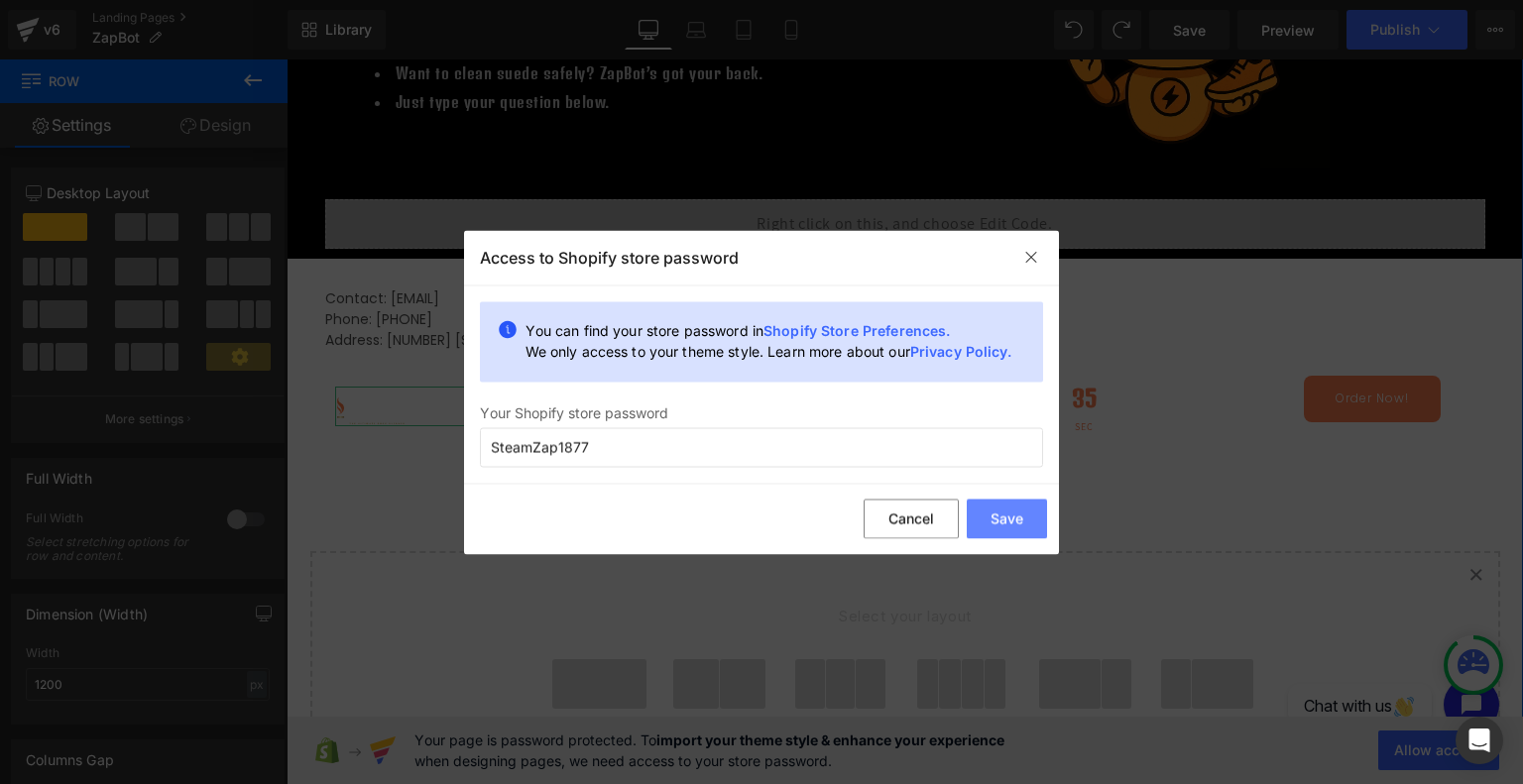 click on "Save" at bounding box center (1006, 519) 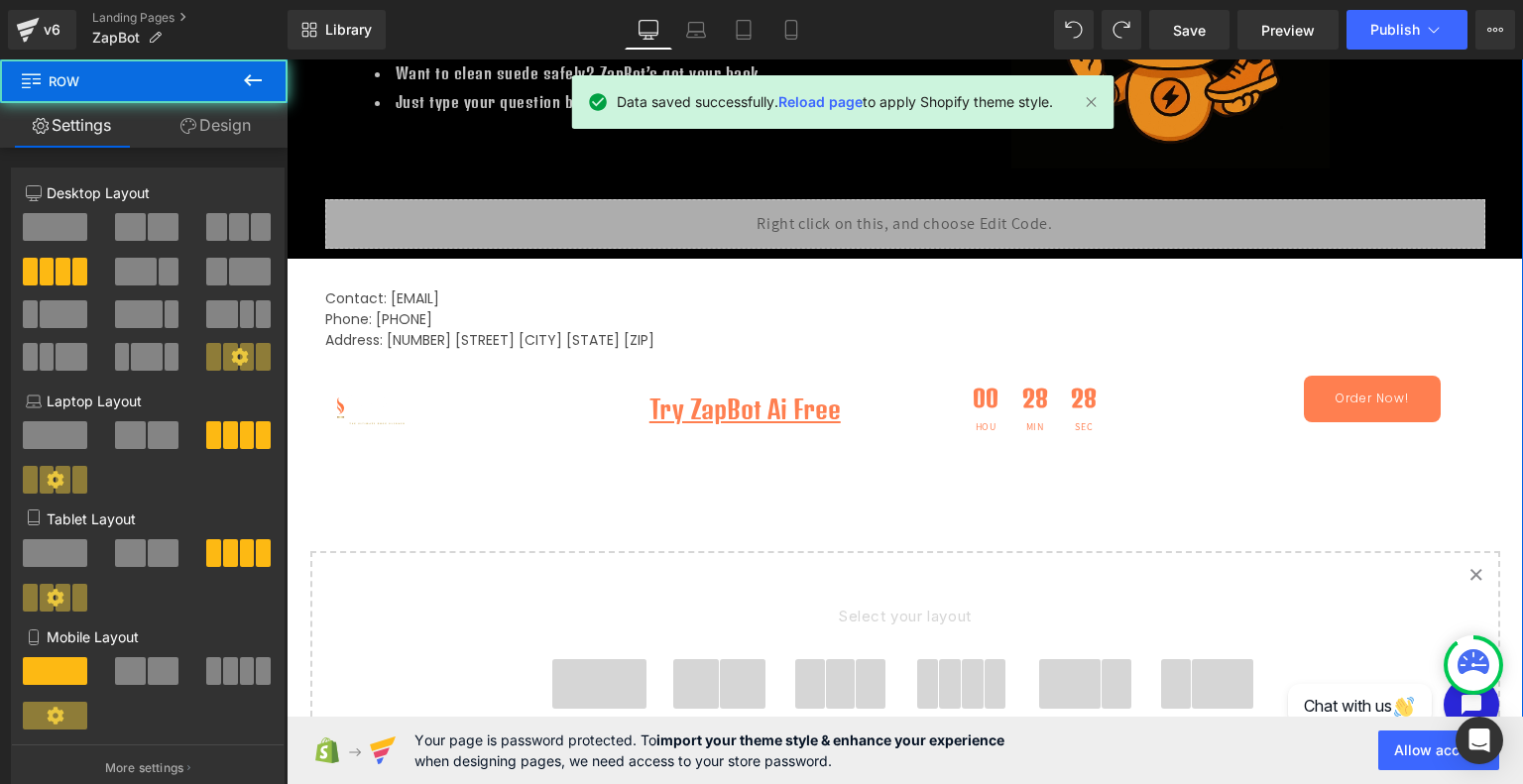 drag, startPoint x: 310, startPoint y: 367, endPoint x: 405, endPoint y: 411, distance: 104.69479 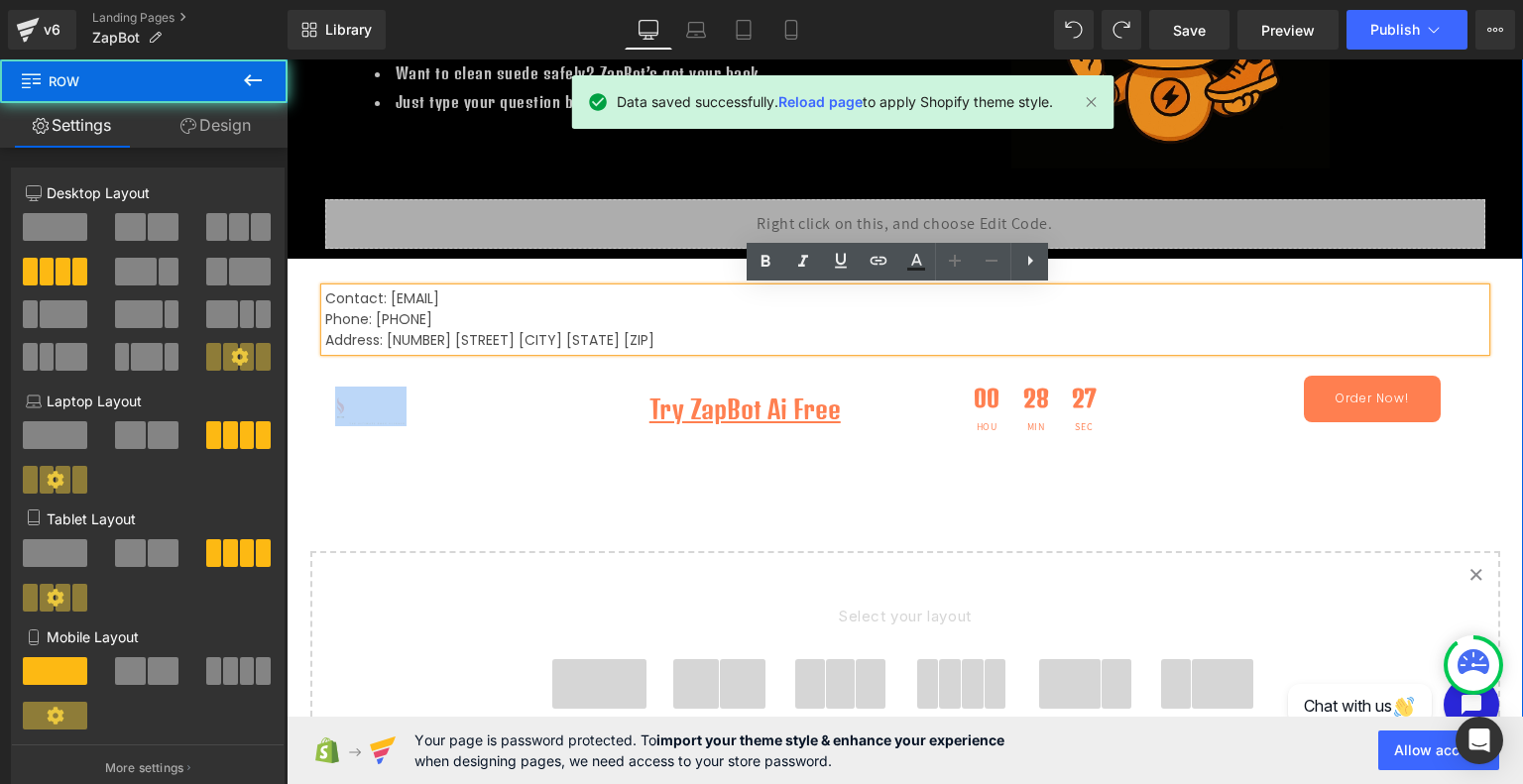 click on "Image" at bounding box center (455, 406) 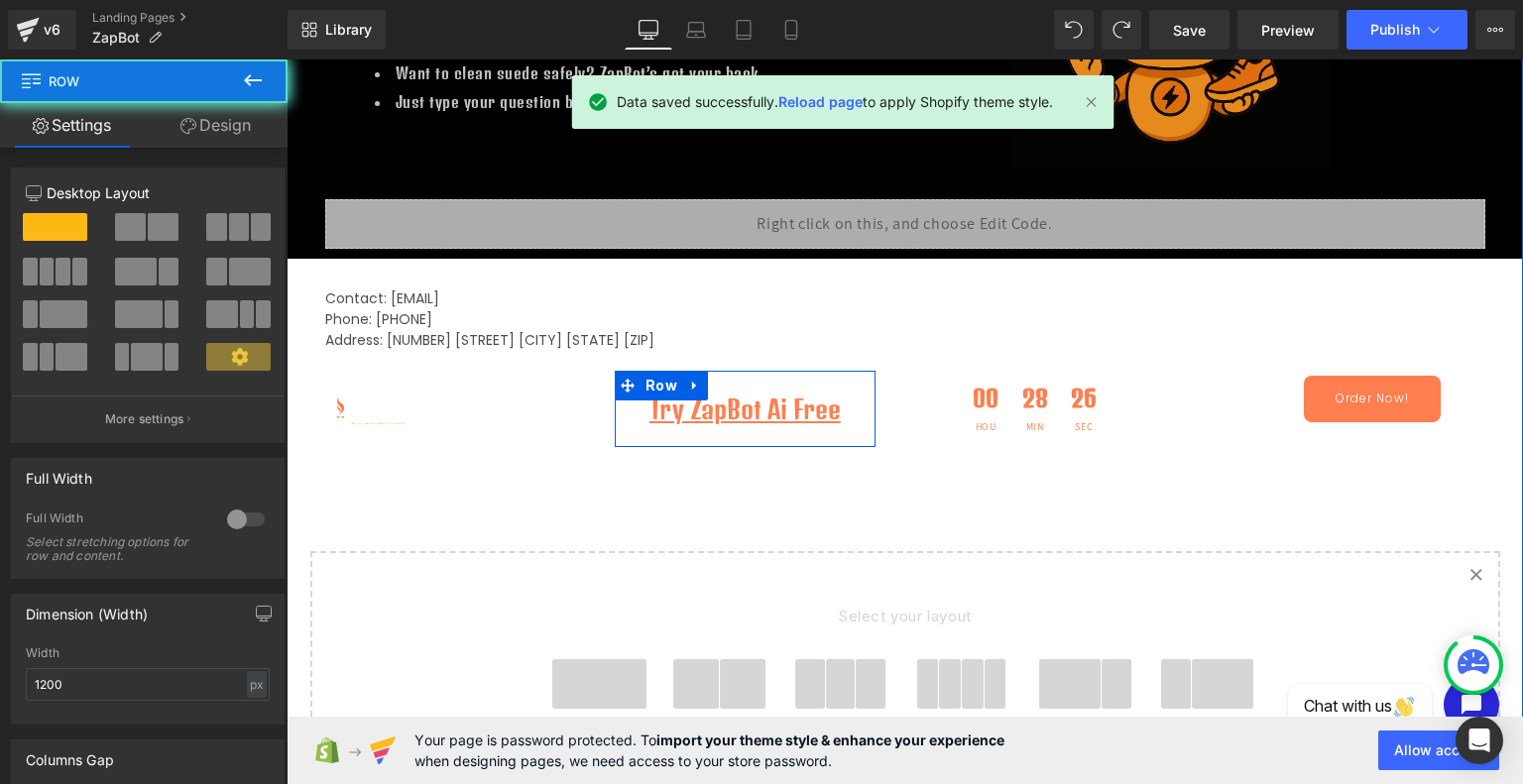 click on "Try ZapBot Ai Free Text Block" at bounding box center (745, 409) 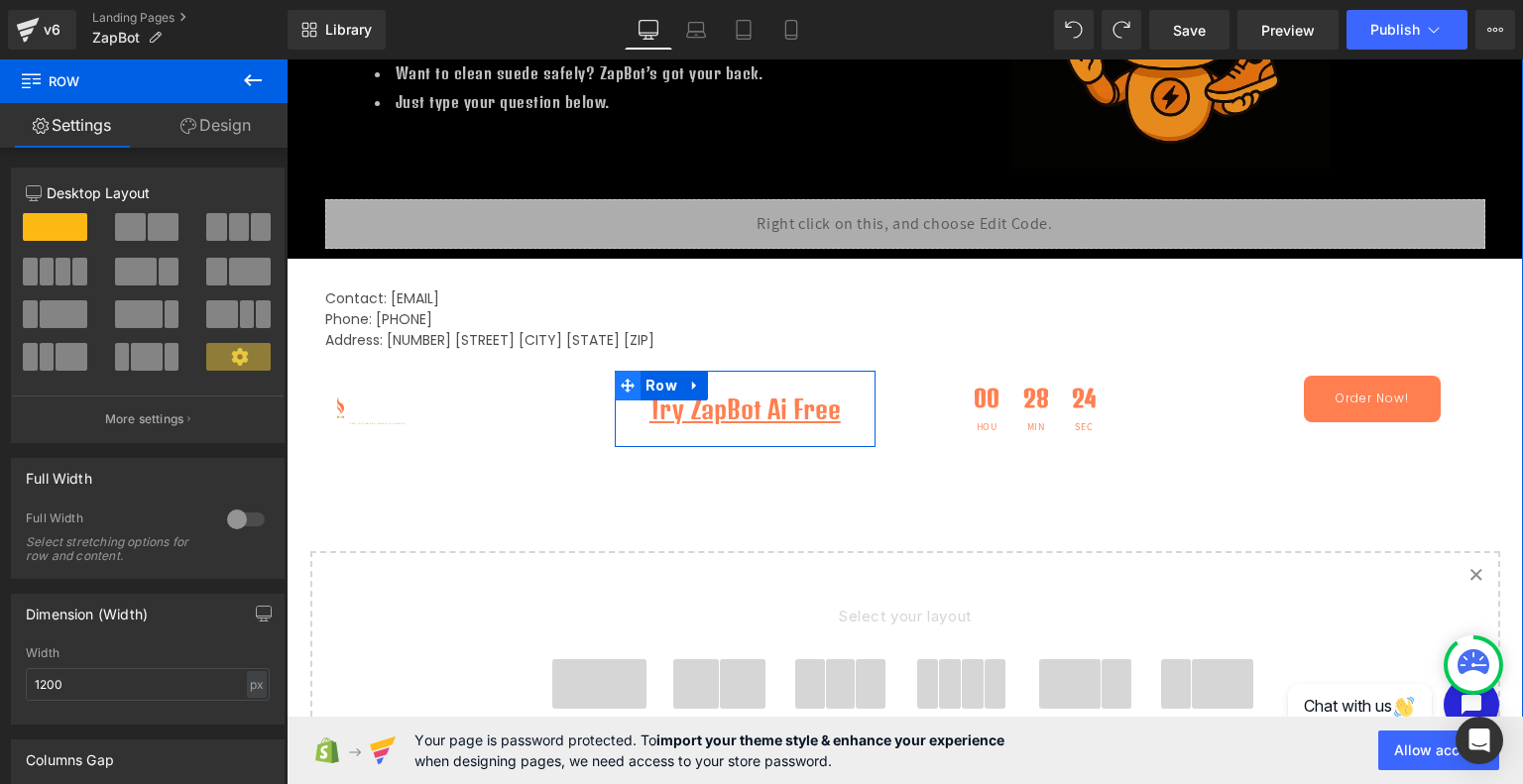 click 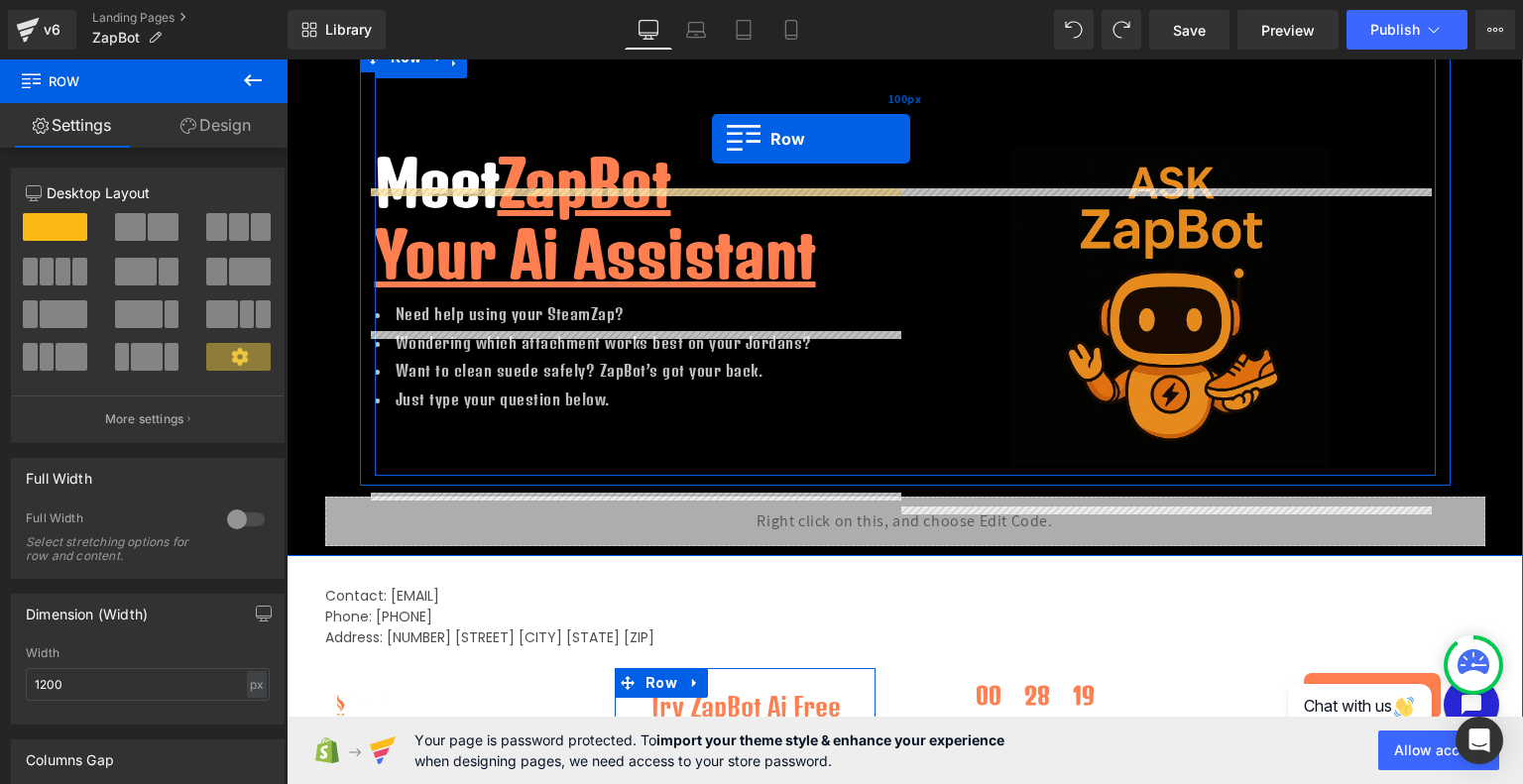 scroll, scrollTop: 0, scrollLeft: 0, axis: both 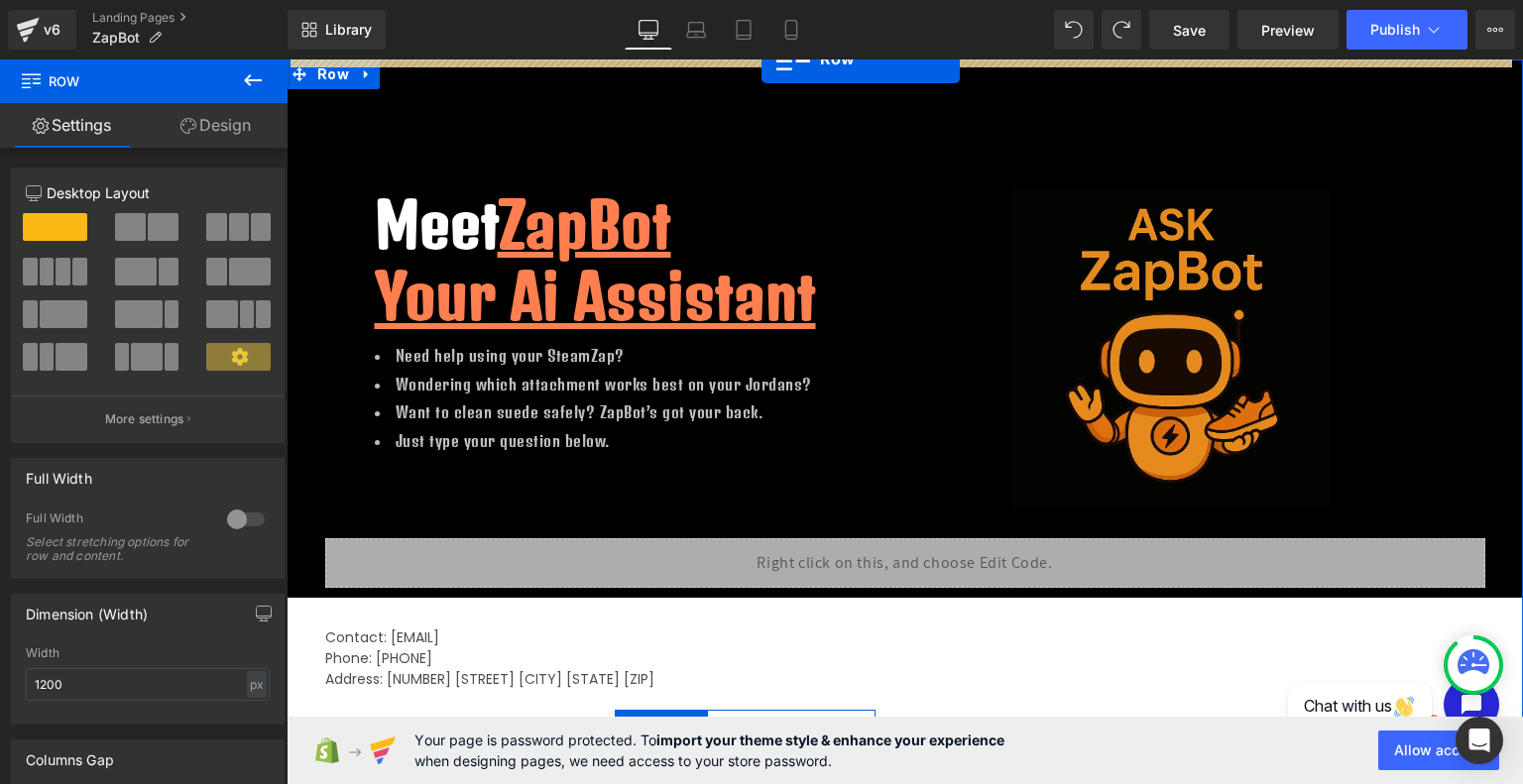 drag, startPoint x: 618, startPoint y: 380, endPoint x: 762, endPoint y: 58, distance: 352.73219 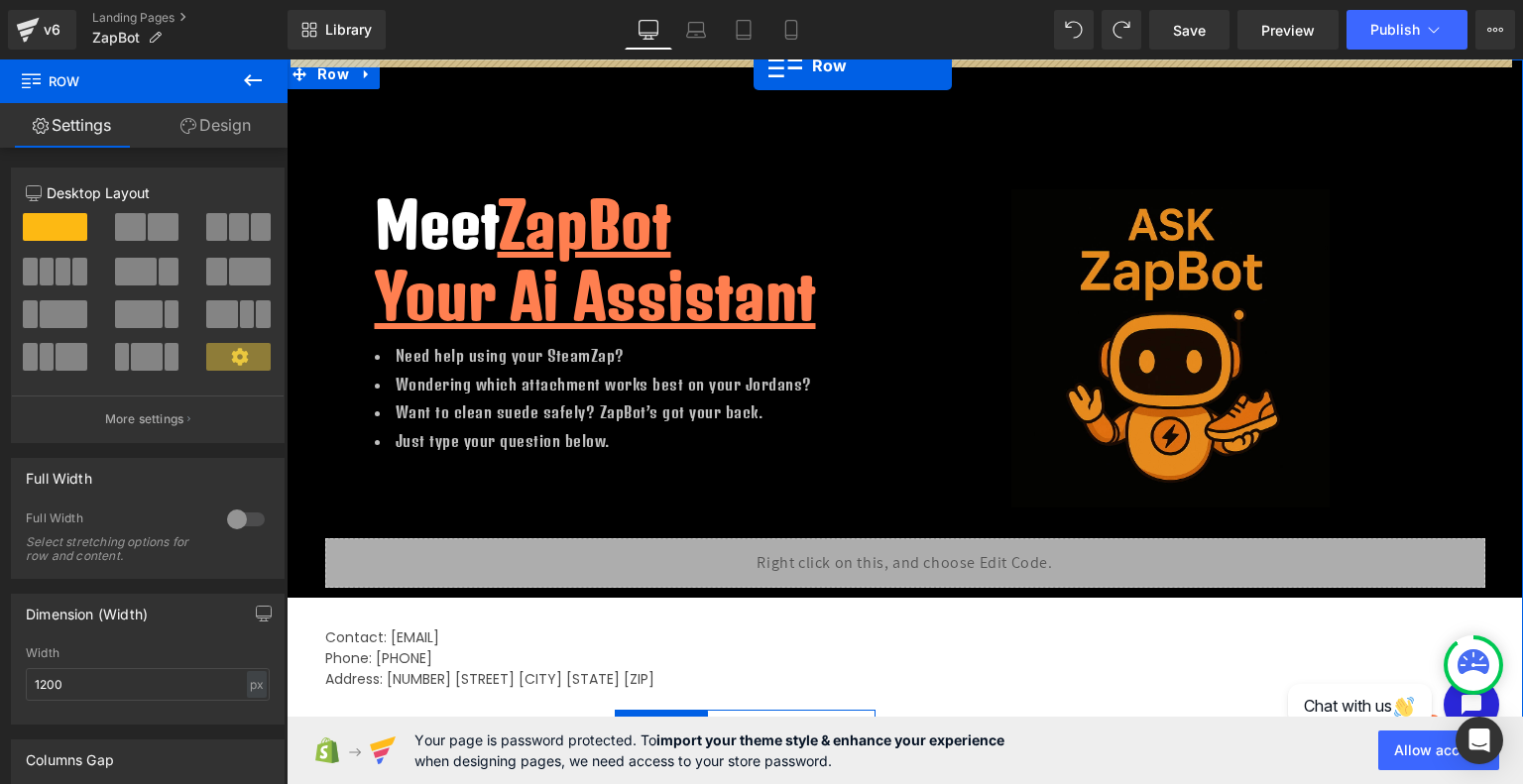 click on "Meet  ZapBot  Your Ai Assistant Heading         Need help using your SteamZap?  Wondering which attachment works best on your Jordans? Want to clean suede safely? ZapBot’s got your back. Just type your question below.  Text Block         Image         Row   100px       Row         Liquid         Row         Row" at bounding box center (904, 328) 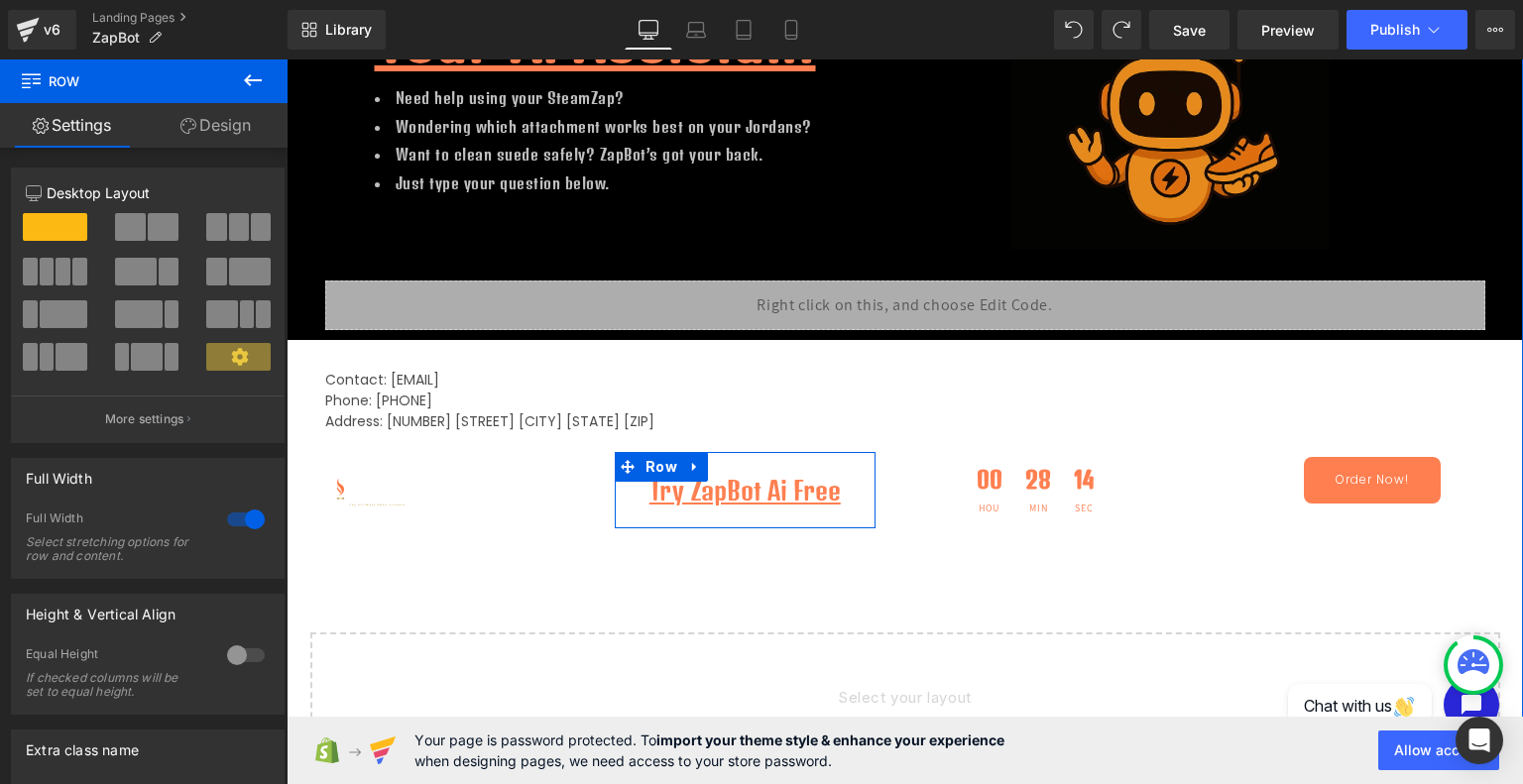 scroll, scrollTop: 258, scrollLeft: 0, axis: vertical 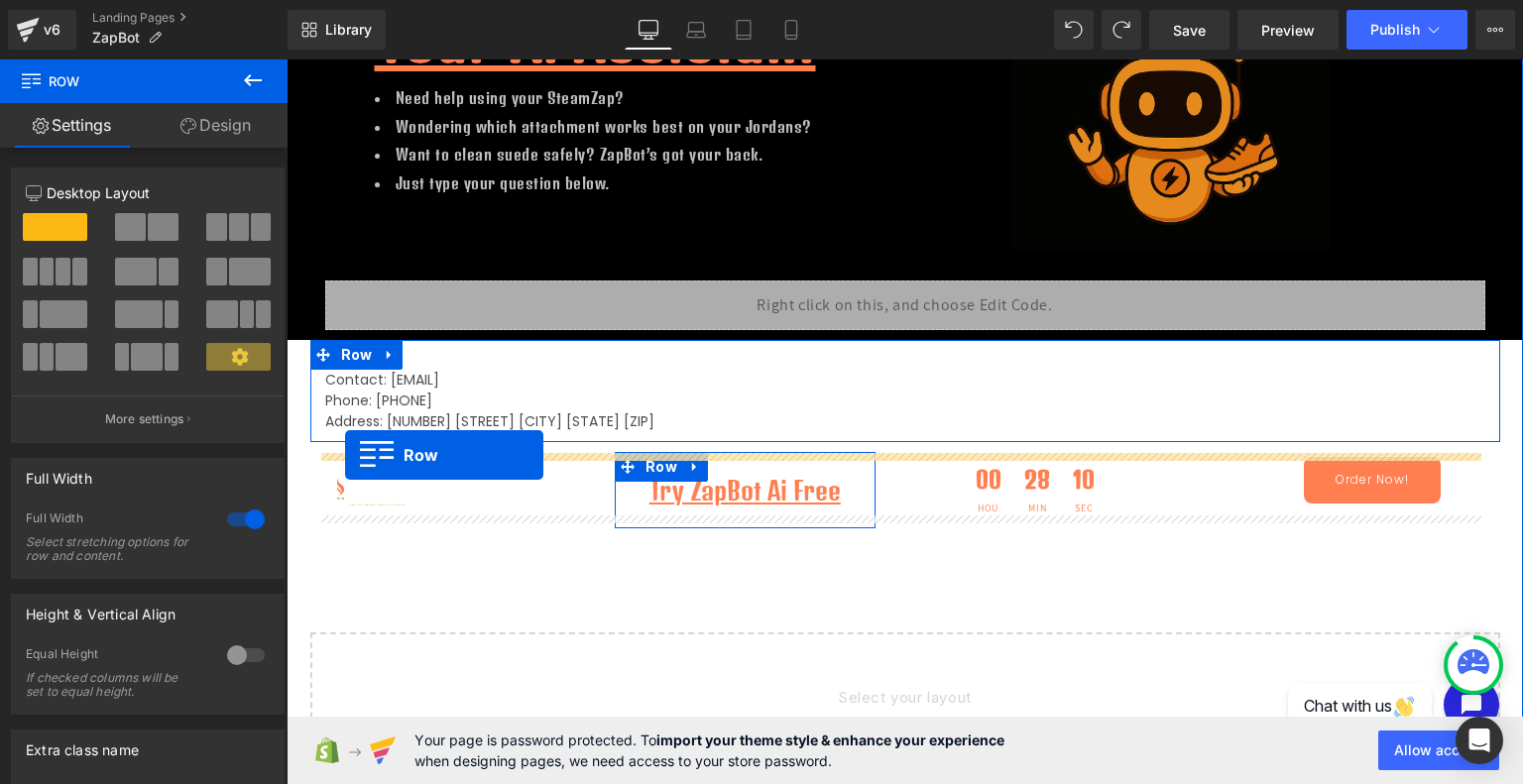 drag, startPoint x: 621, startPoint y: 467, endPoint x: 345, endPoint y: 455, distance: 276.26075 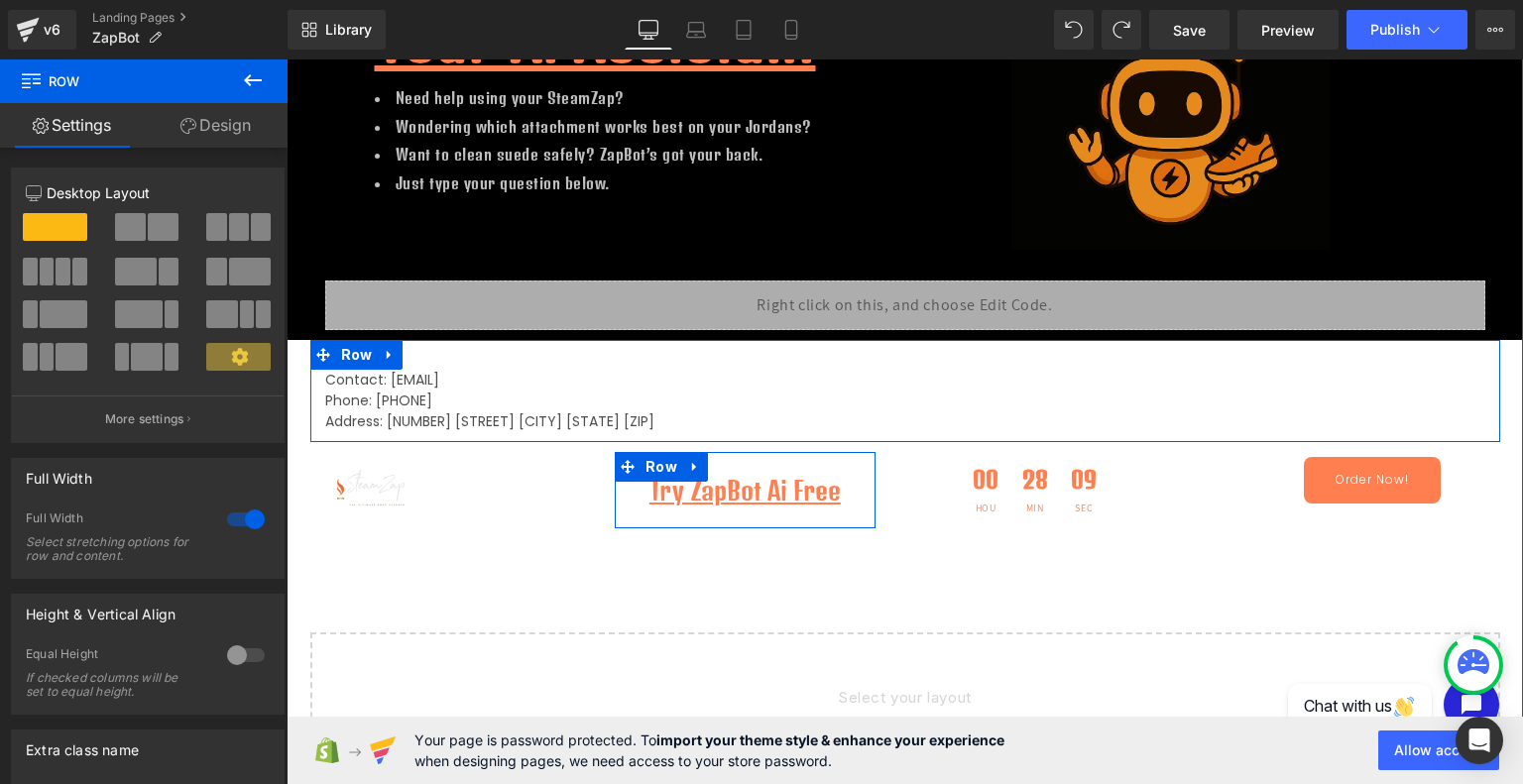 click at bounding box center (371, 488) 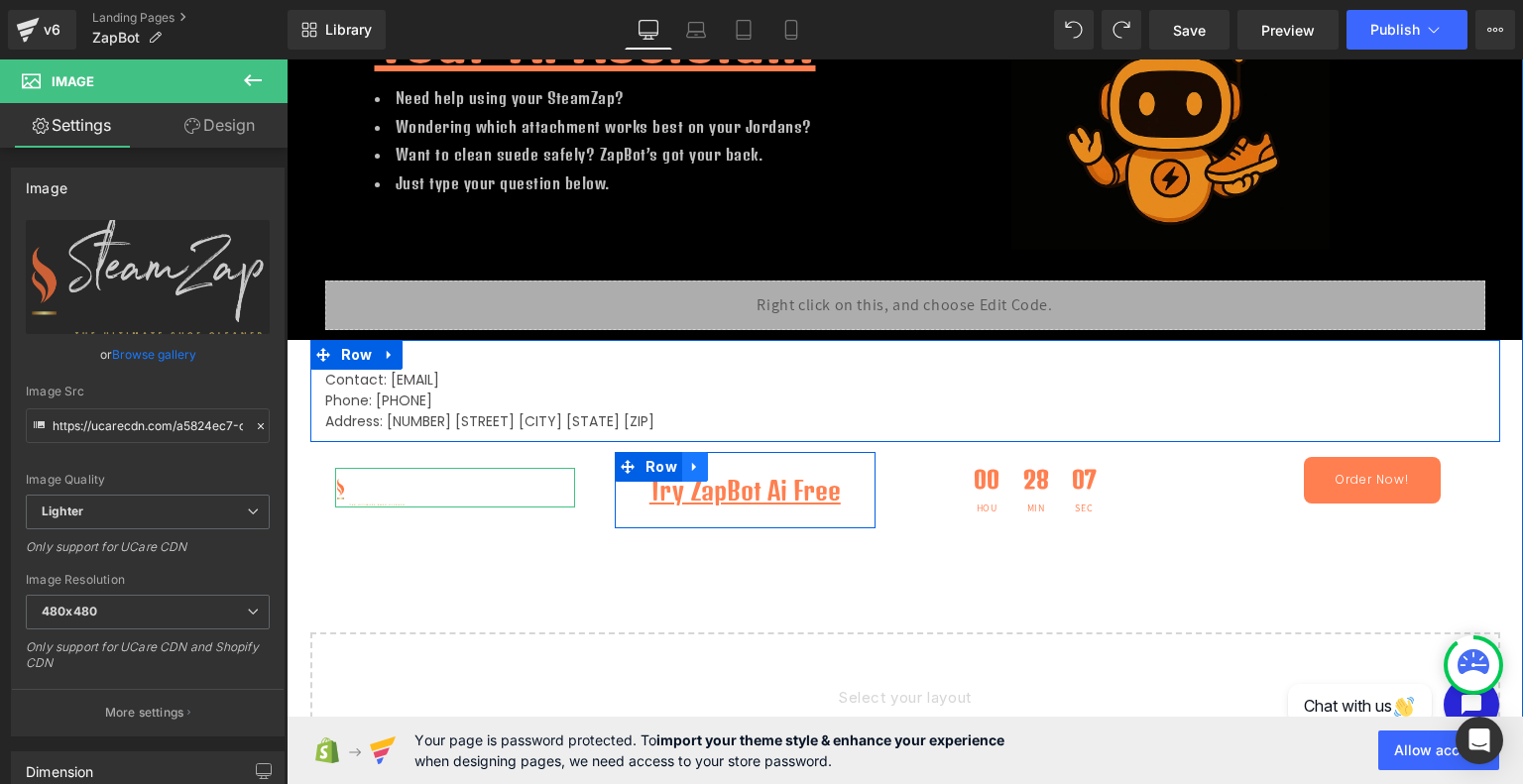 click at bounding box center [695, 467] 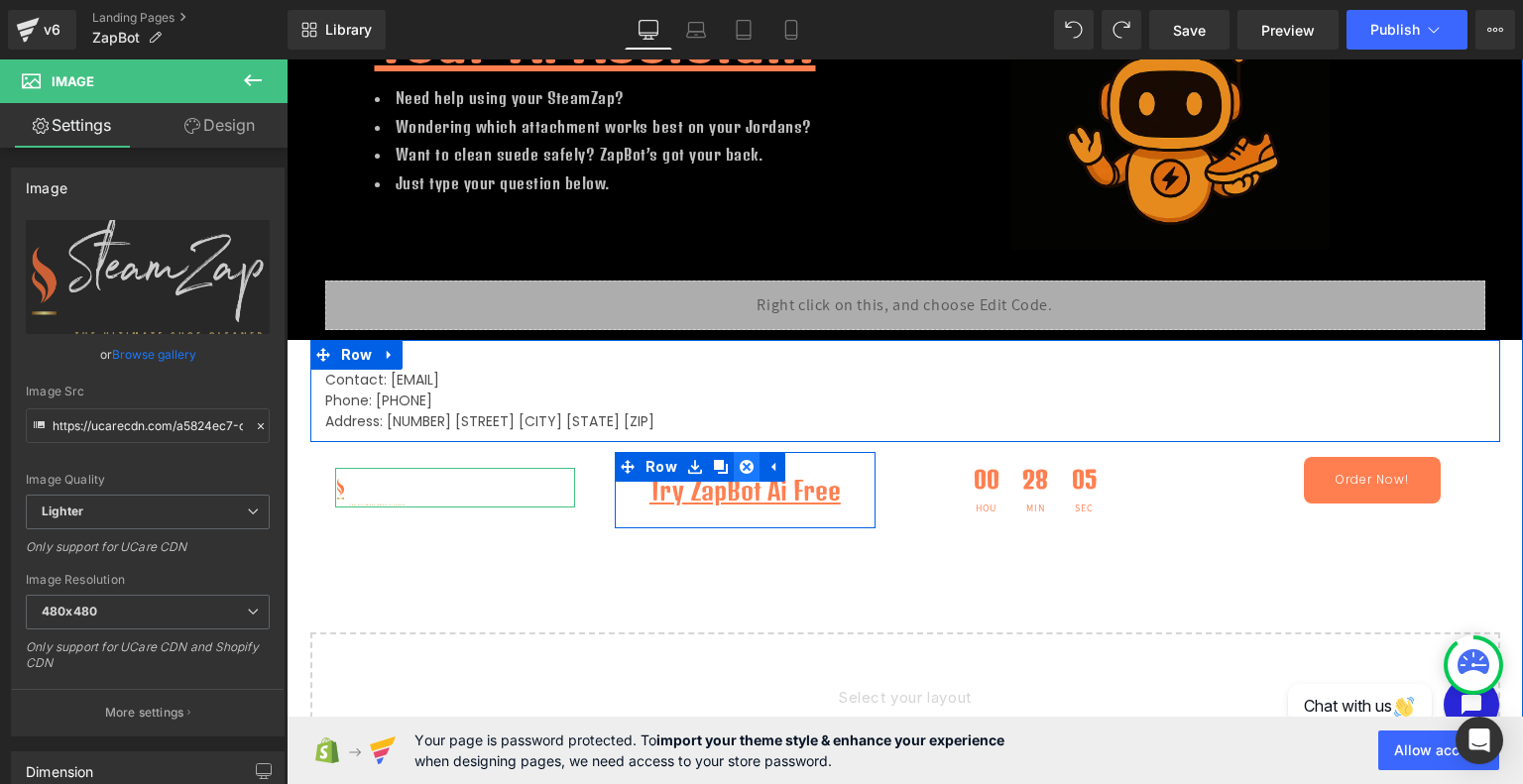 click 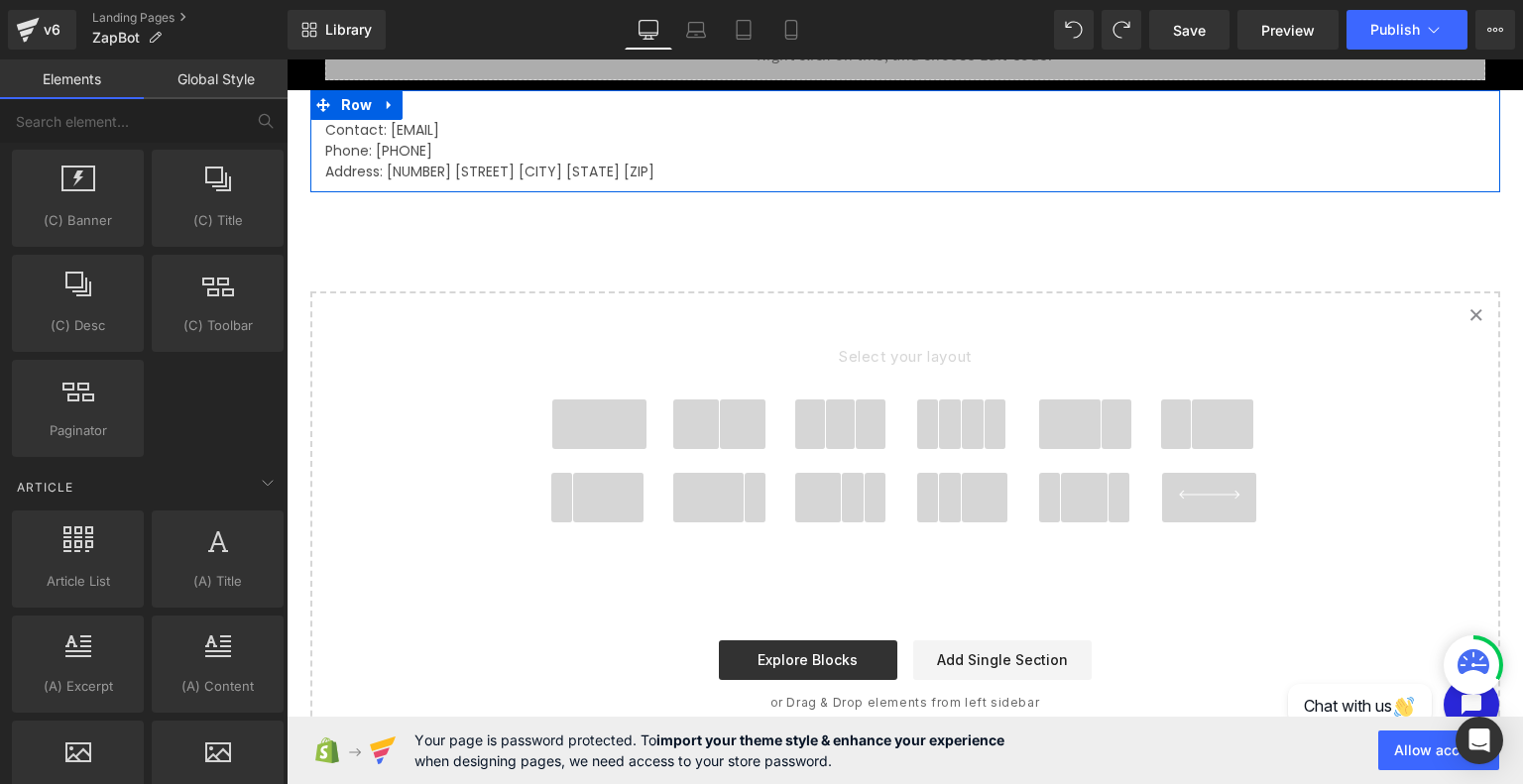 scroll, scrollTop: 0, scrollLeft: 0, axis: both 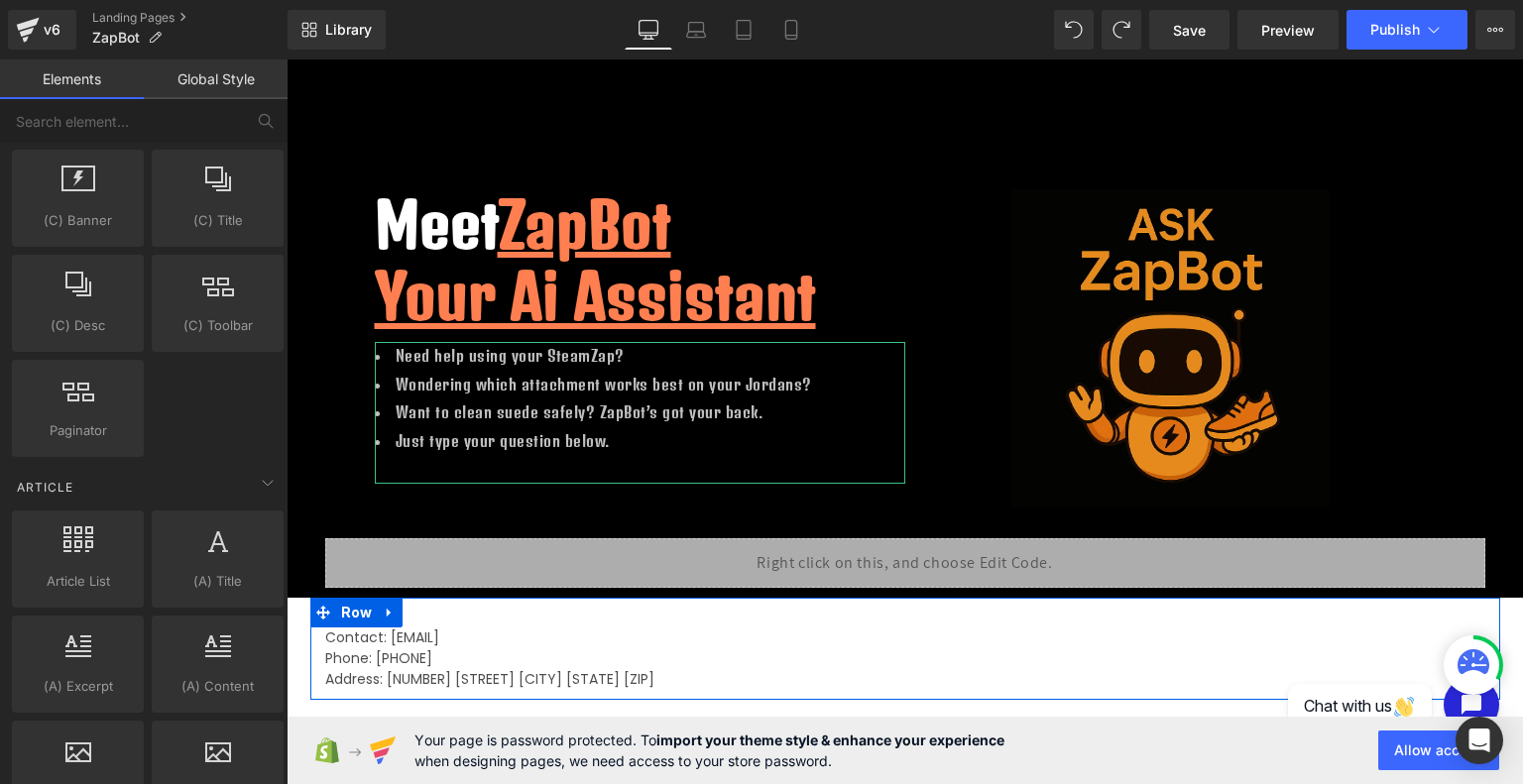 click on "Meet  ZapBot  Your Ai Assistant Heading         Need help using your SteamZap?  Wondering which attachment works best on your Jordans? Want to clean suede safely? ZapBot’s got your back. Just type your question below.  Text Block         Image         Row   100px       Row         Liquid         Row         Row" at bounding box center [904, 328] 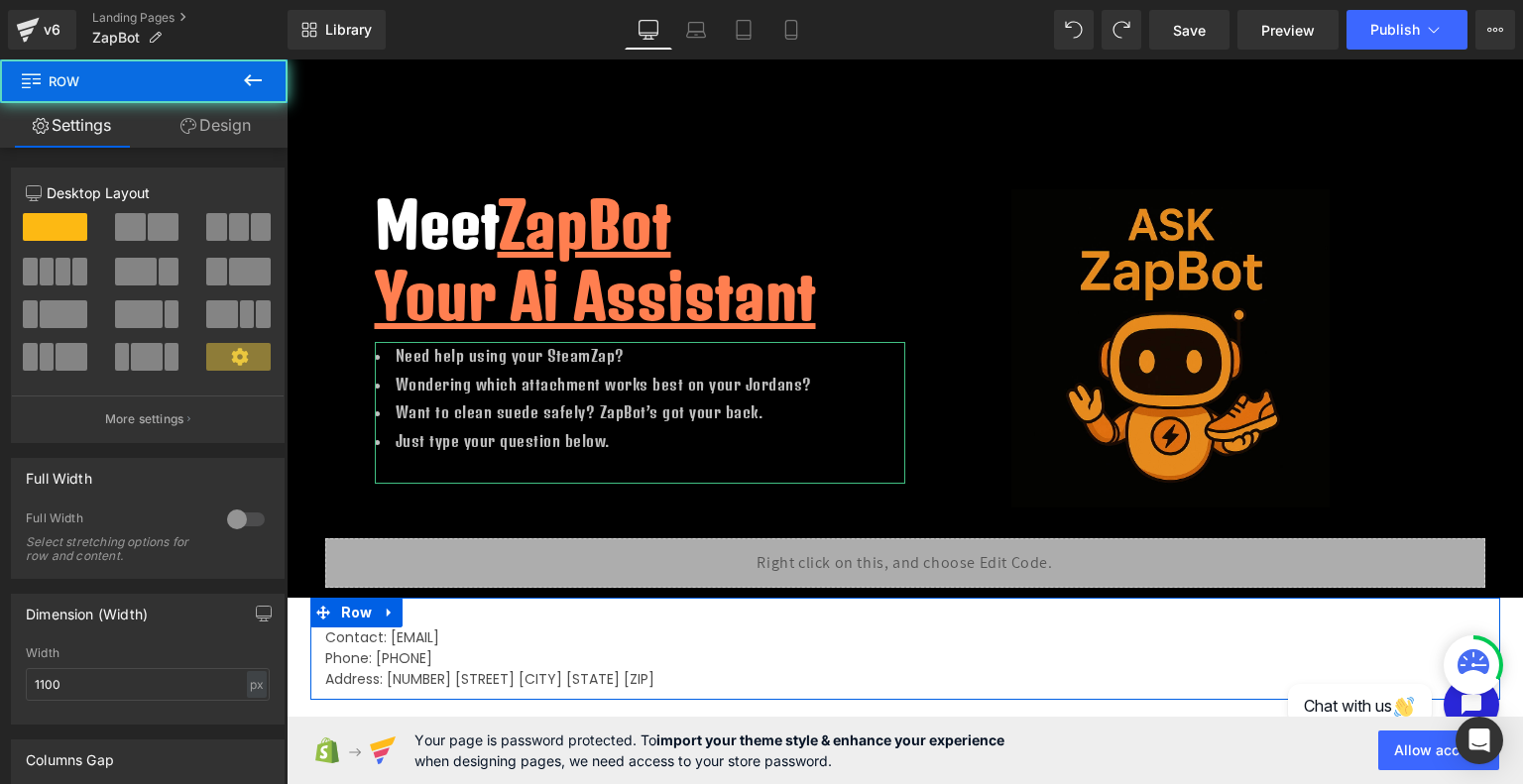 click on "Meet  ZapBot  Your Ai Assistant Heading         Need help using your SteamZap?  Wondering which attachment works best on your Jordans? Want to clean suede safely? ZapBot’s got your back. Just type your question below.  Text Block         Image         Row   100px" at bounding box center (905, 303) 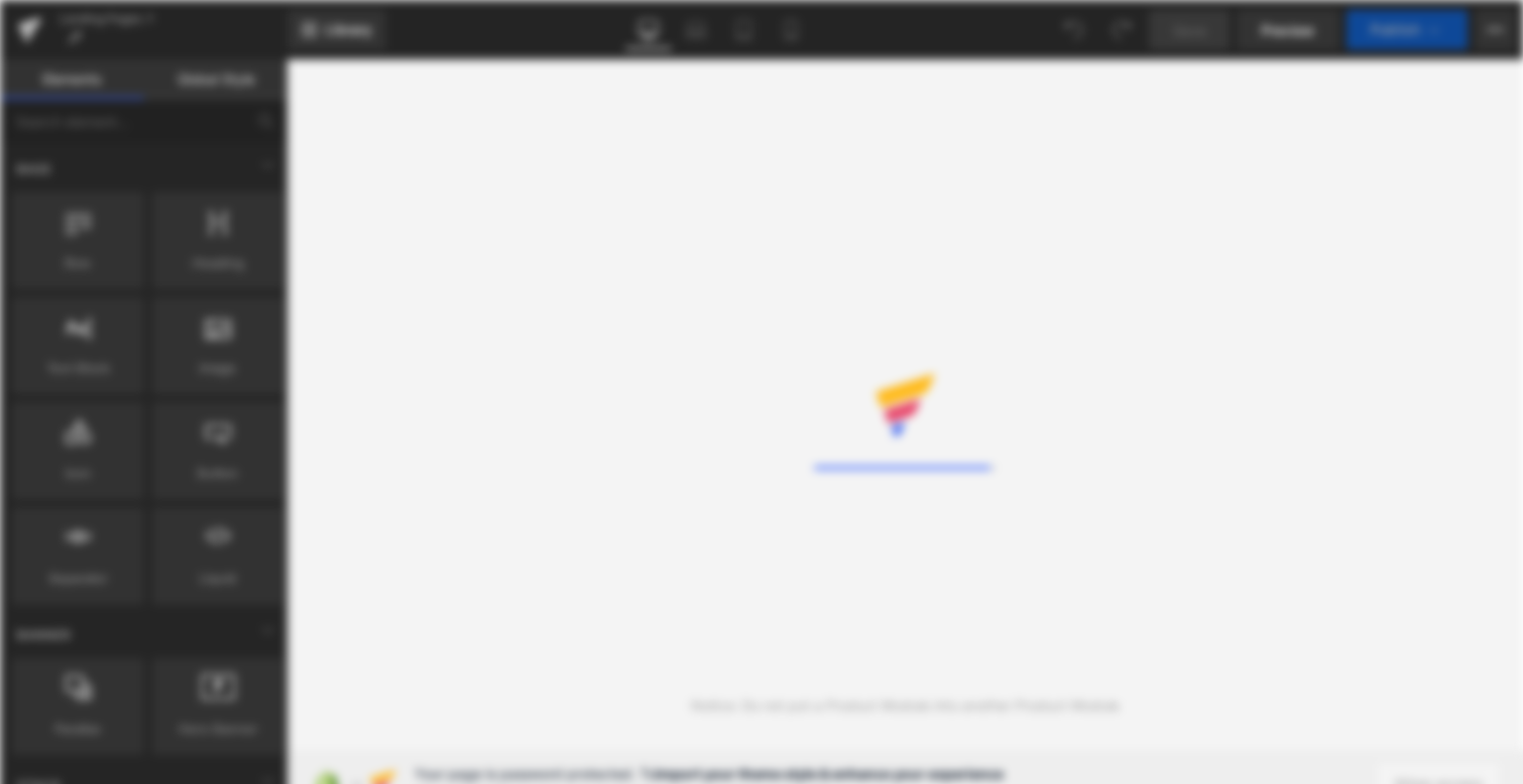 scroll, scrollTop: 0, scrollLeft: 0, axis: both 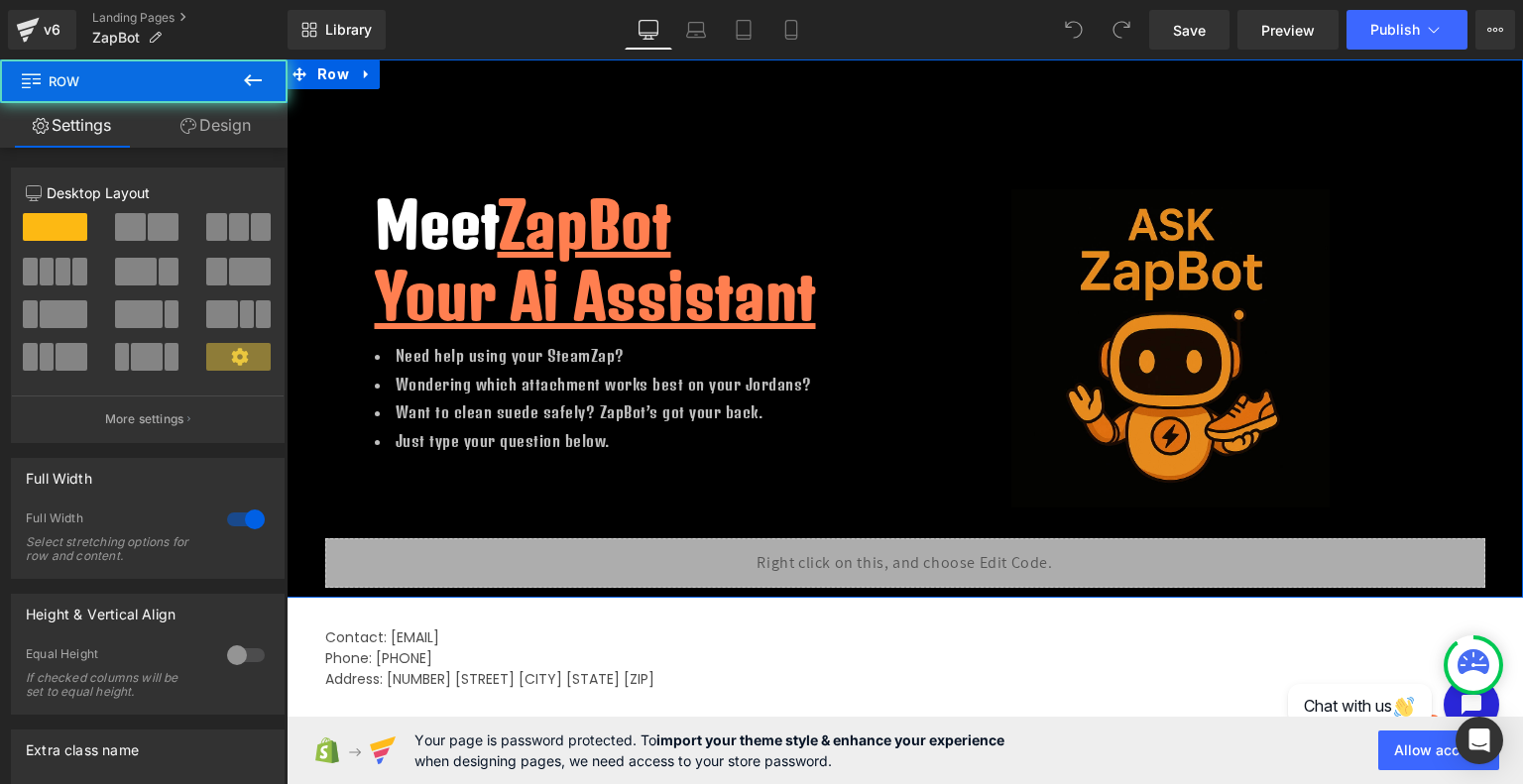 click on "Meet  ZapBot  Your Ai Assistant Heading         Need help using your SteamZap?  Wondering which attachment works best on your Jordans? Want to clean suede safely? ZapBot’s got your back. Just type your question below.  Text Block         Image         Row   100px       Row         Liquid         Row         Row" at bounding box center [904, 328] 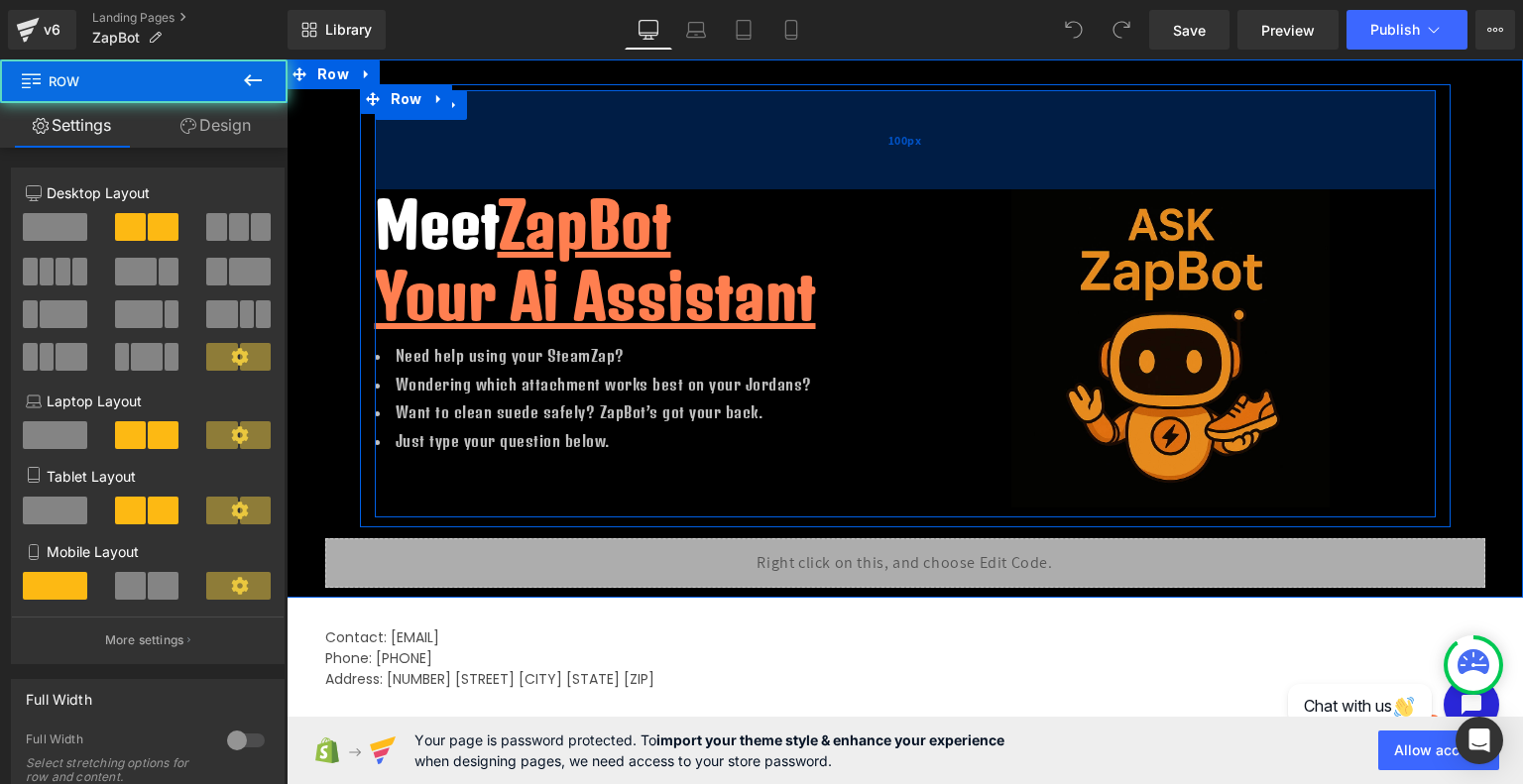 click on "100px" at bounding box center [905, 140] 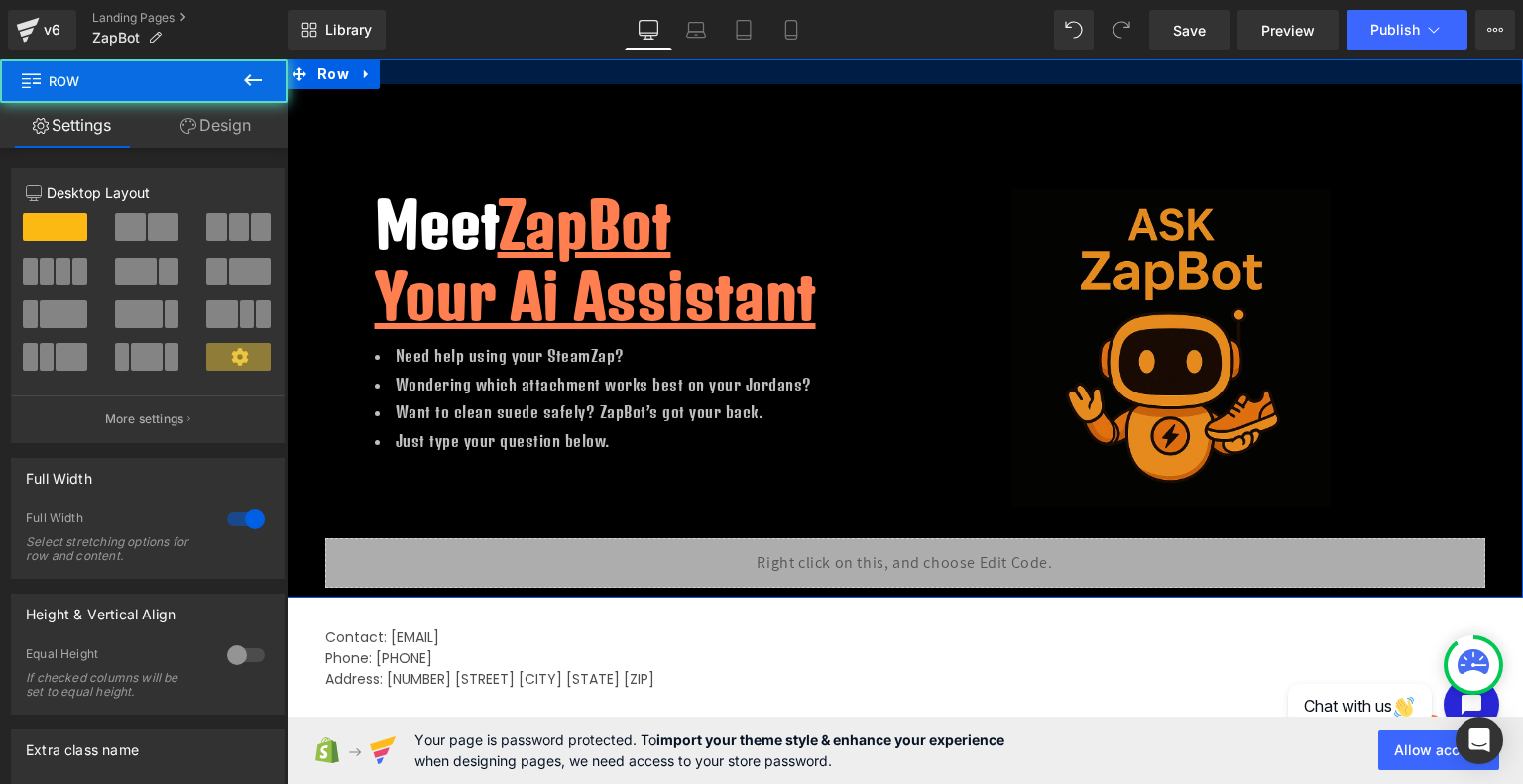 click at bounding box center (904, 71) 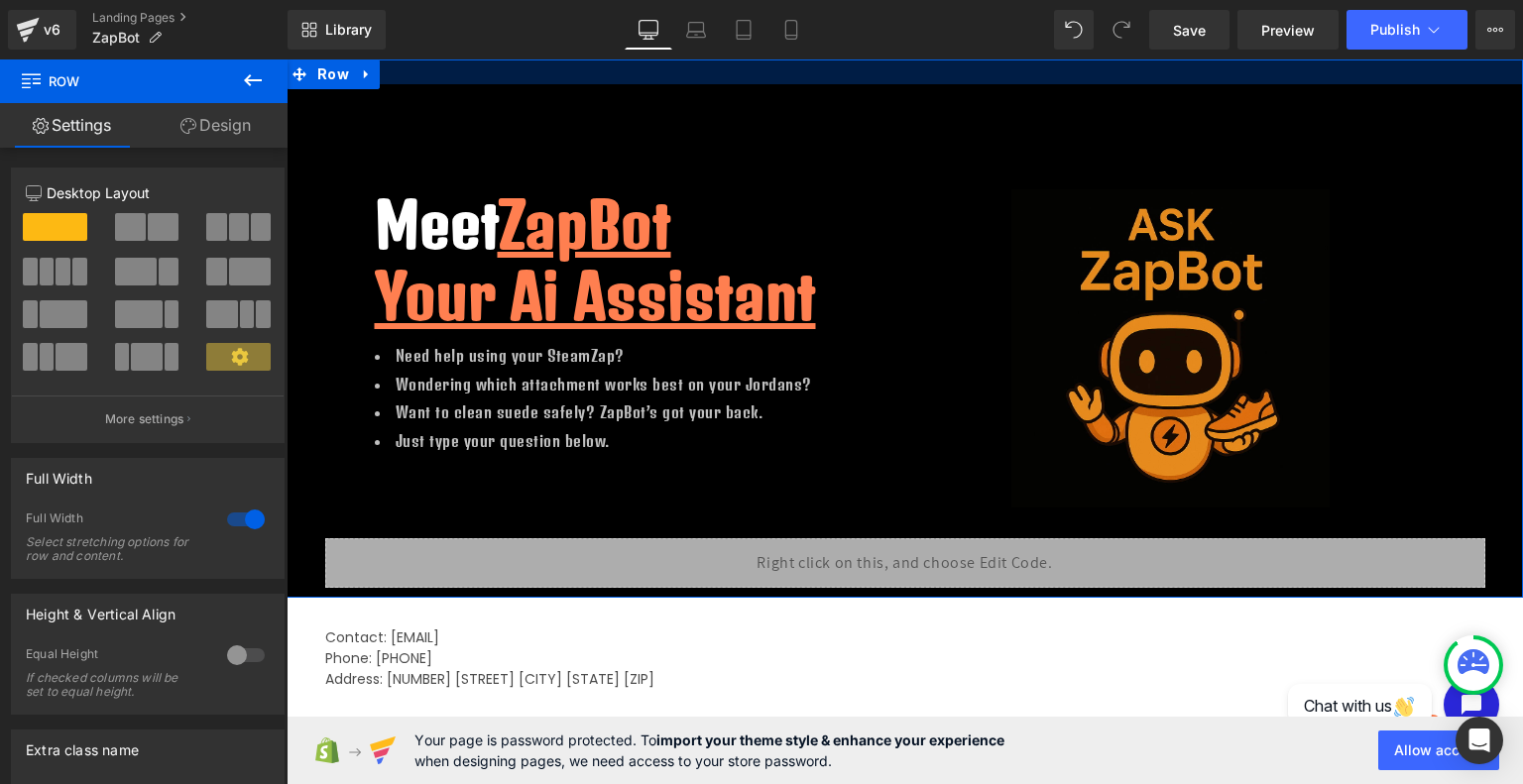click at bounding box center (904, 71) 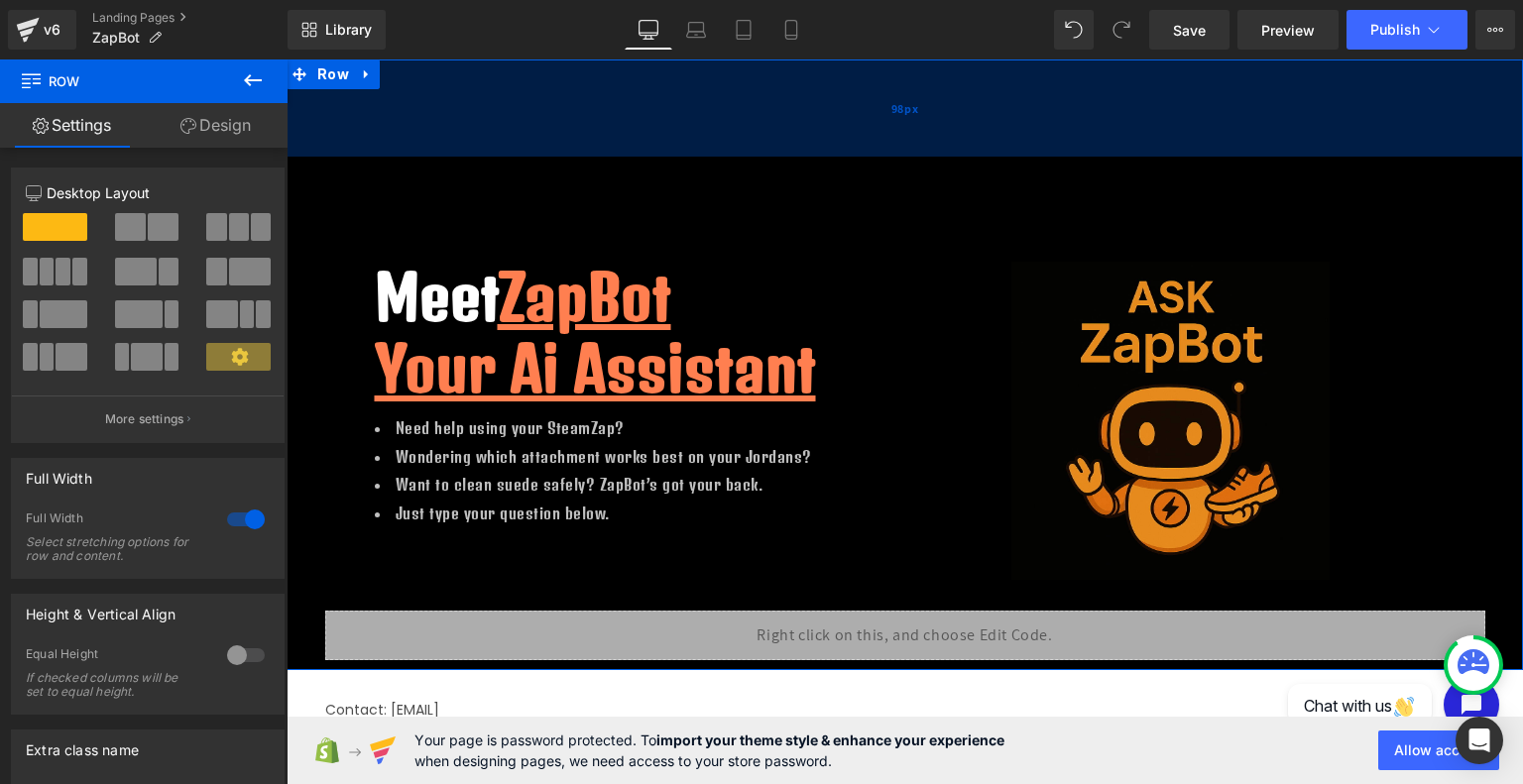 drag, startPoint x: 450, startPoint y: 61, endPoint x: 482, endPoint y: 134, distance: 79.70571 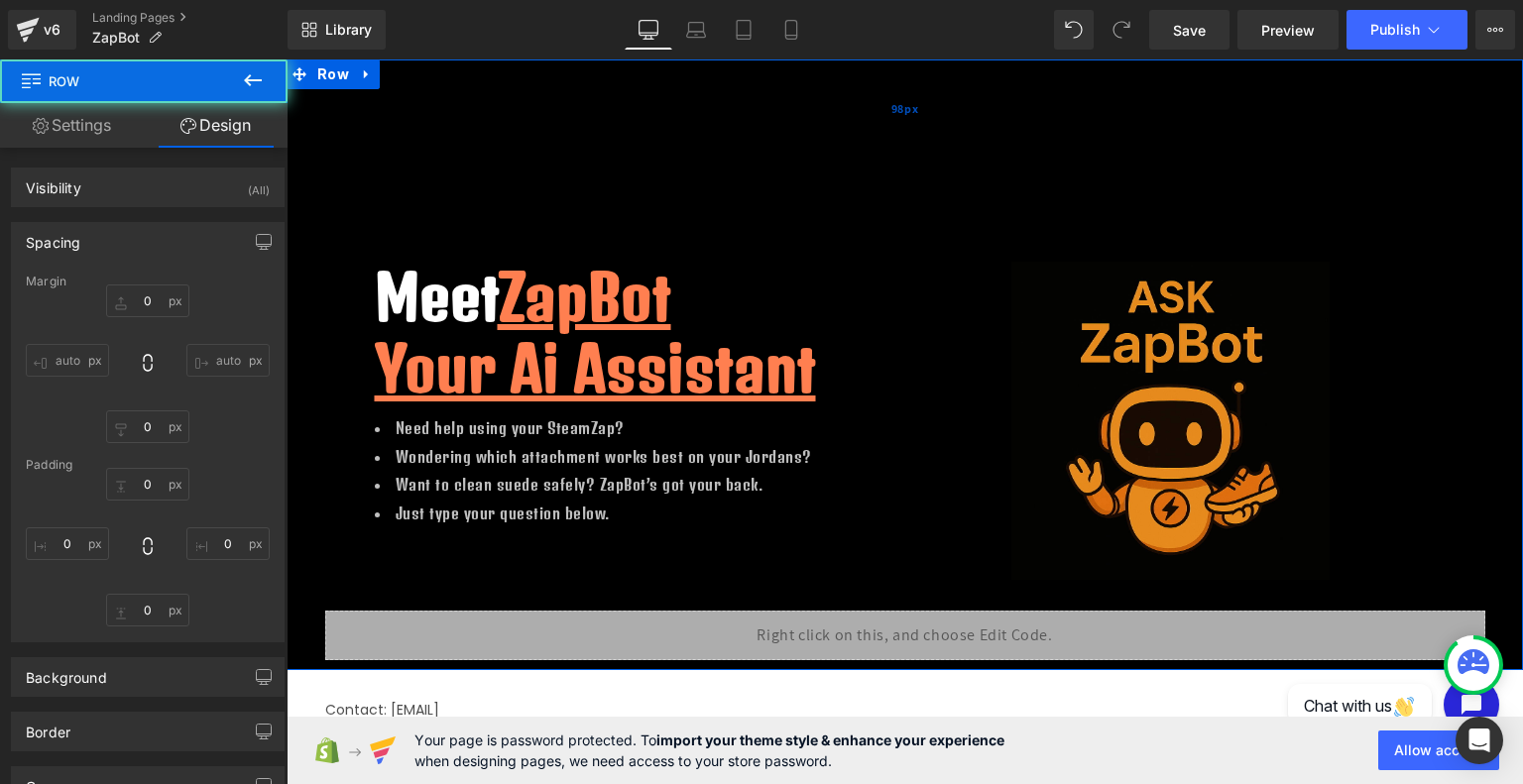 type on "0" 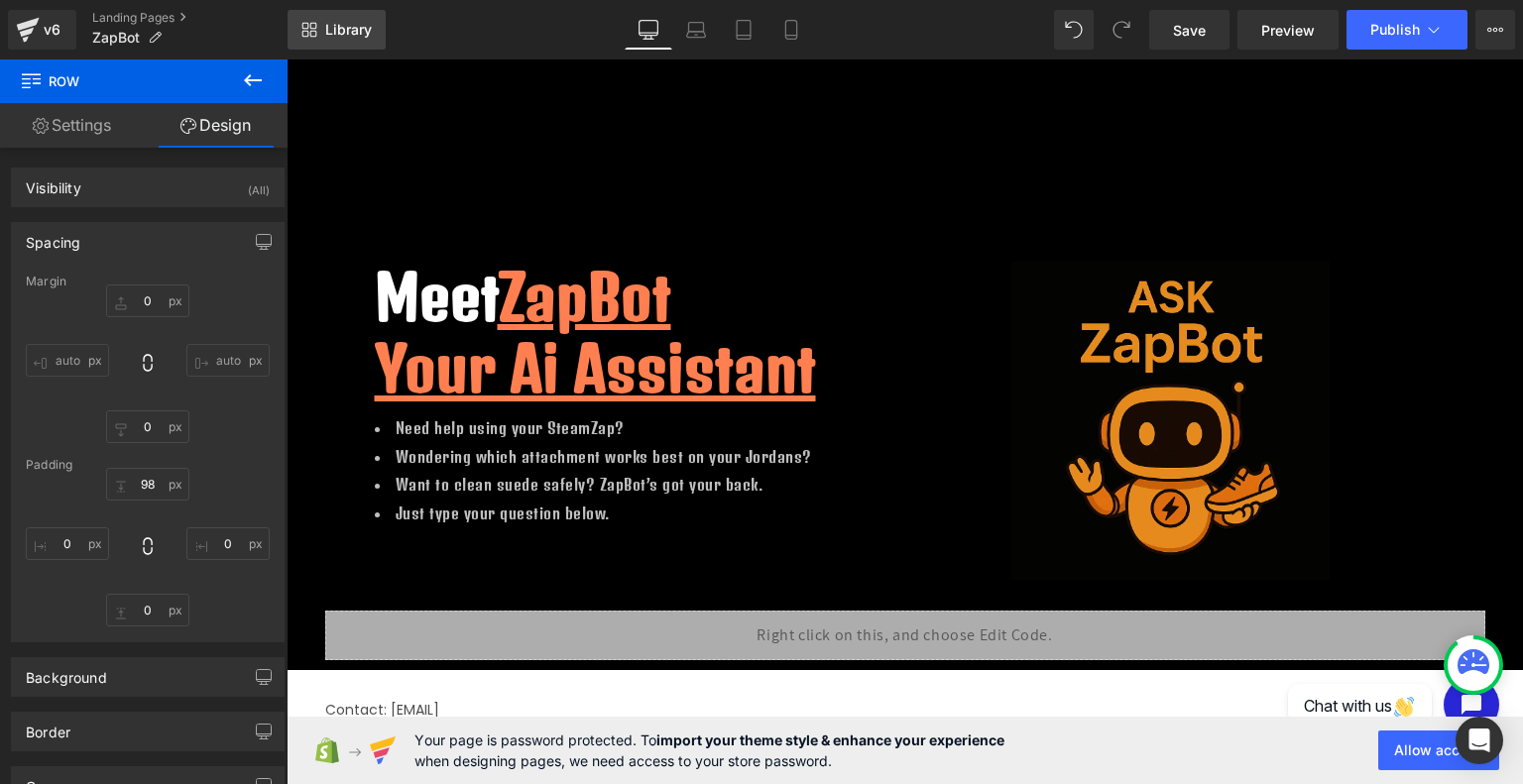 click on "Library" at bounding box center [348, 30] 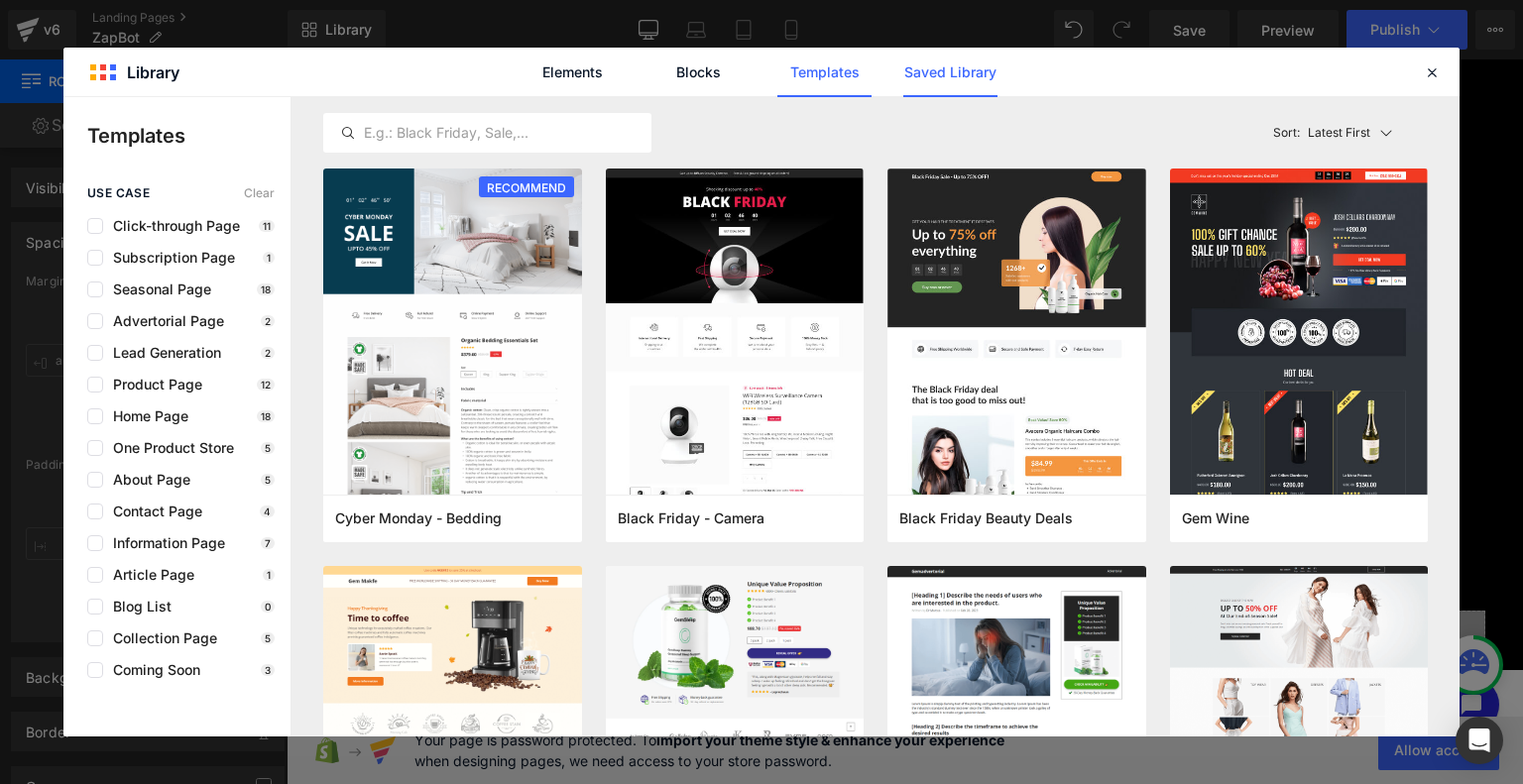 click on "Saved Library" 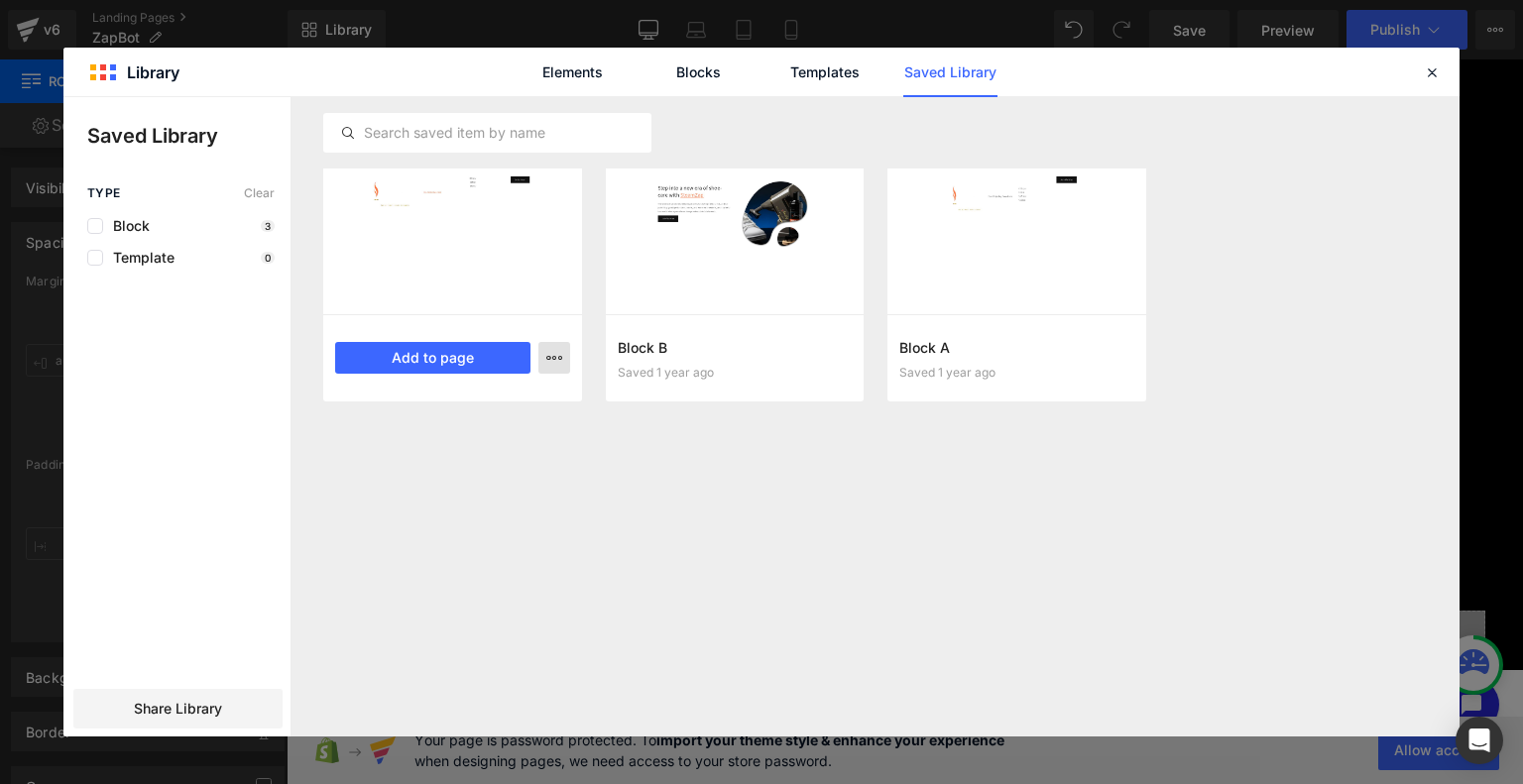 click 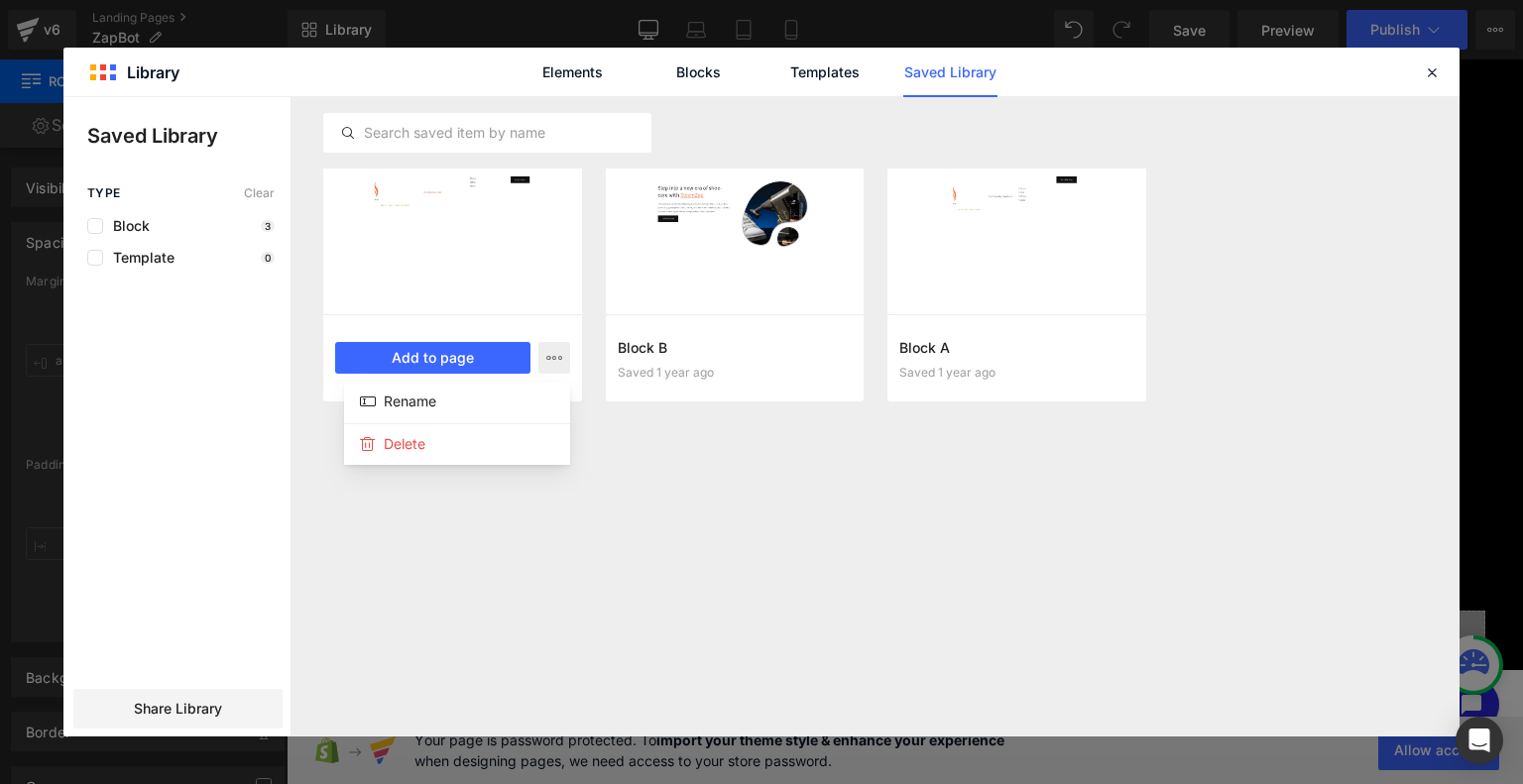 click at bounding box center [762, 416] 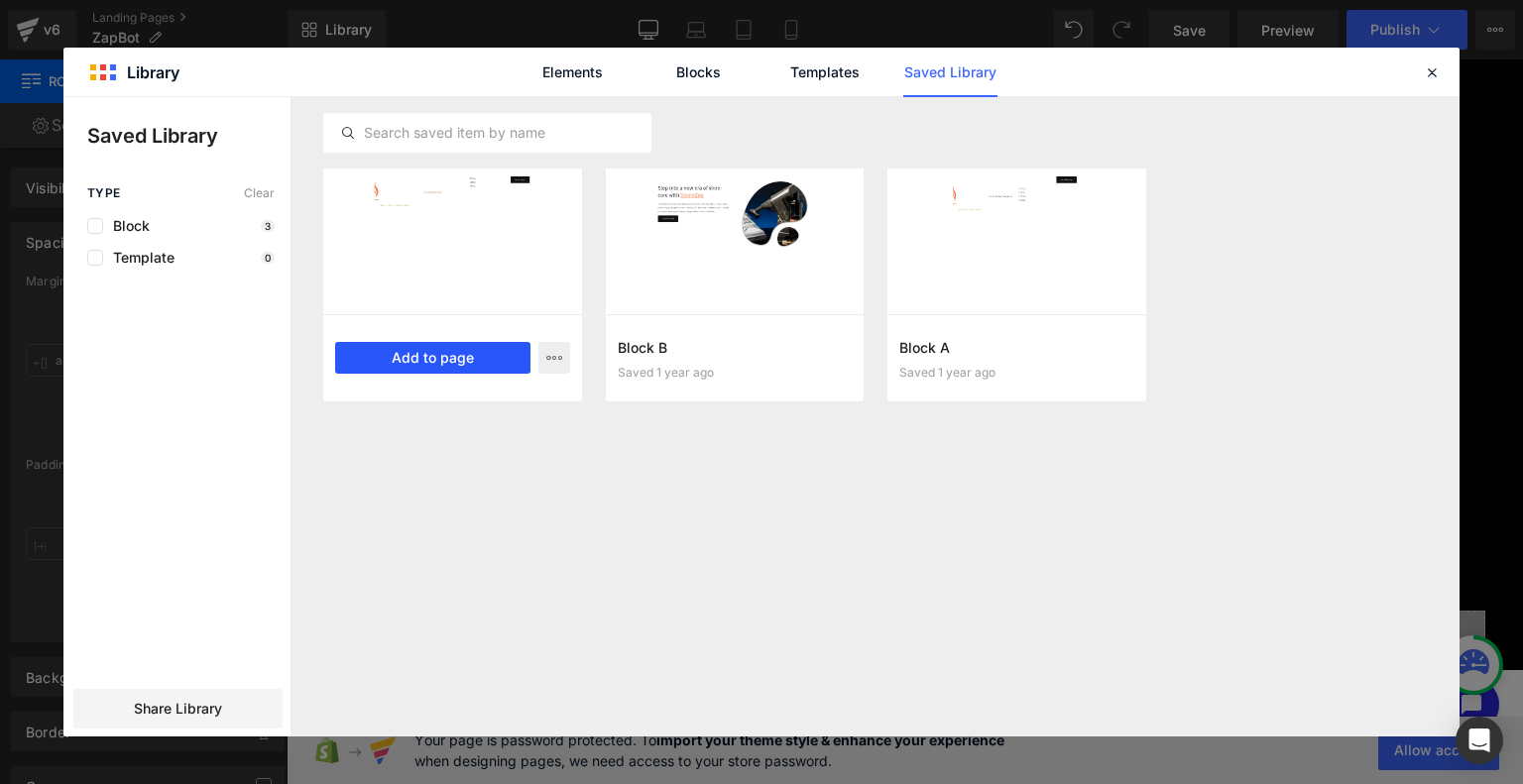 click on "Add to page" at bounding box center [432, 358] 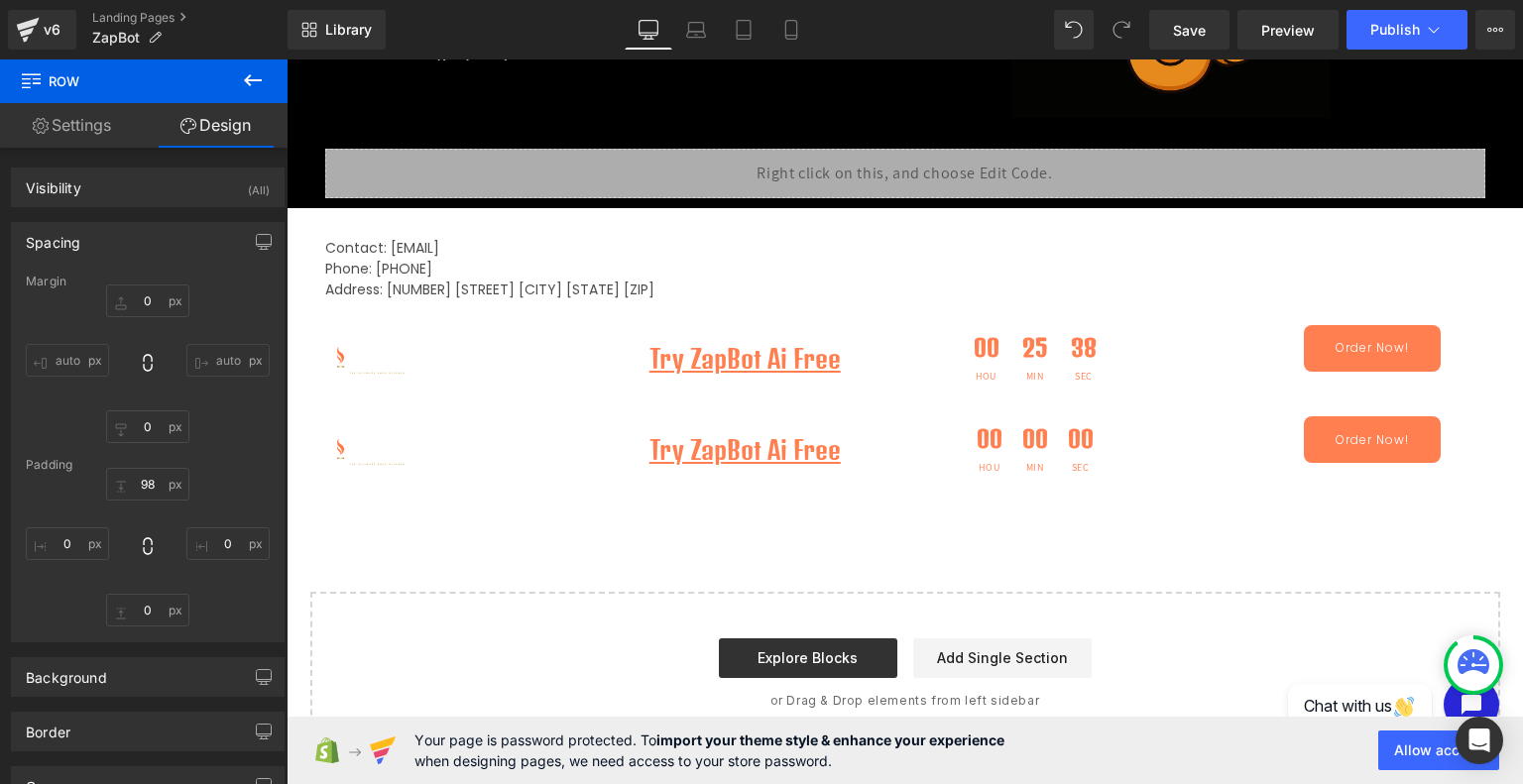 scroll, scrollTop: 461, scrollLeft: 0, axis: vertical 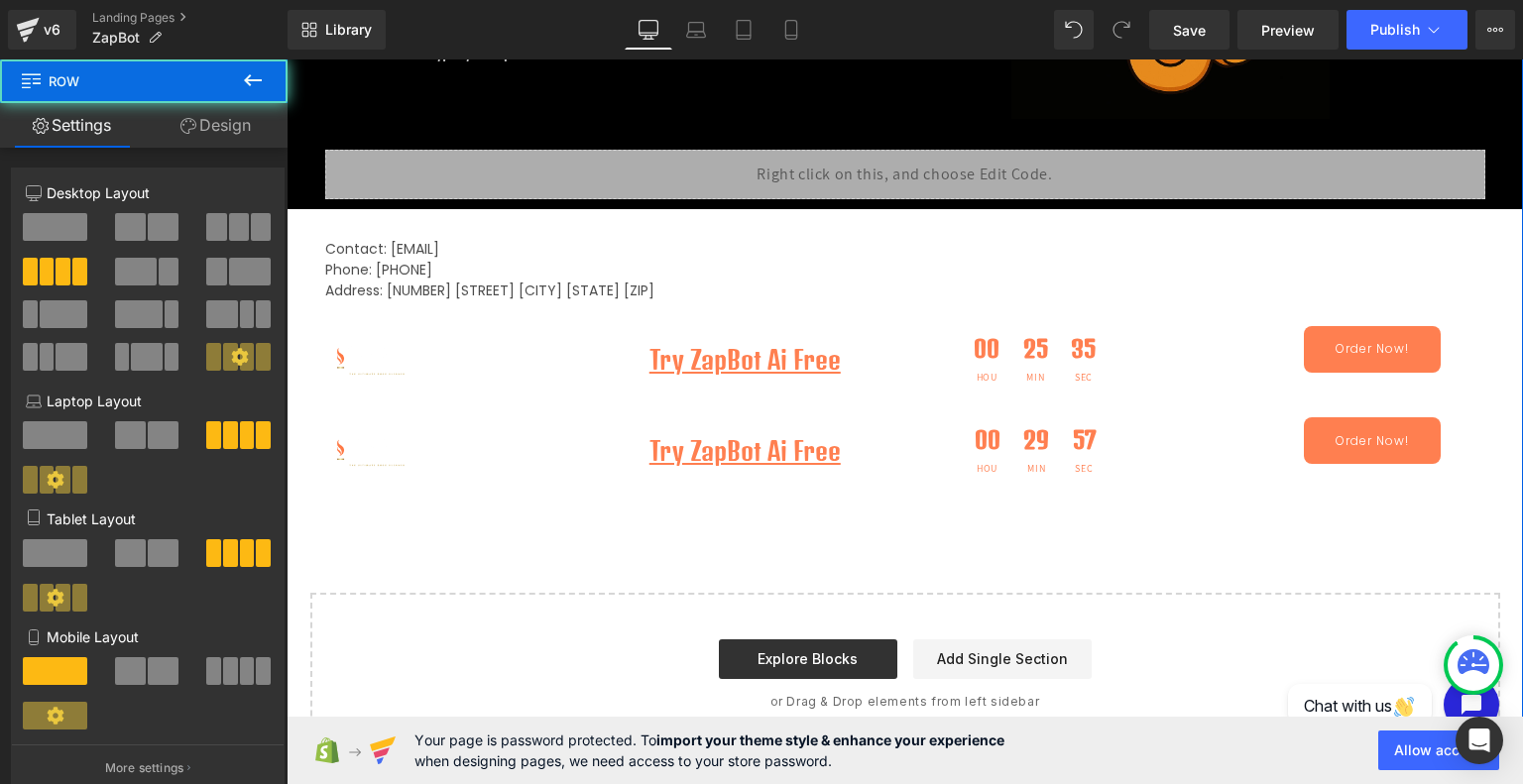 click on "Image" at bounding box center [455, 448] 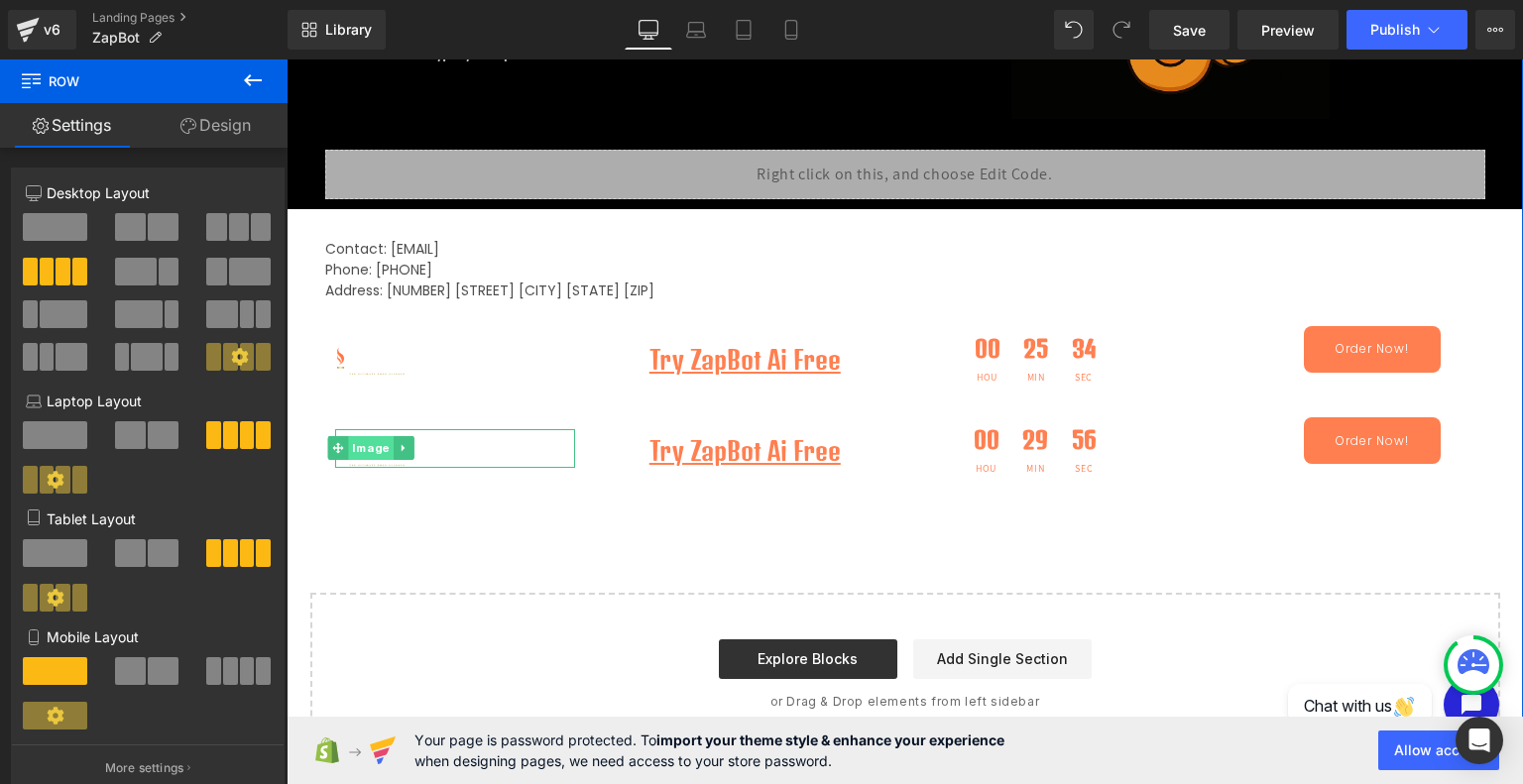 click on "Image" at bounding box center [370, 448] 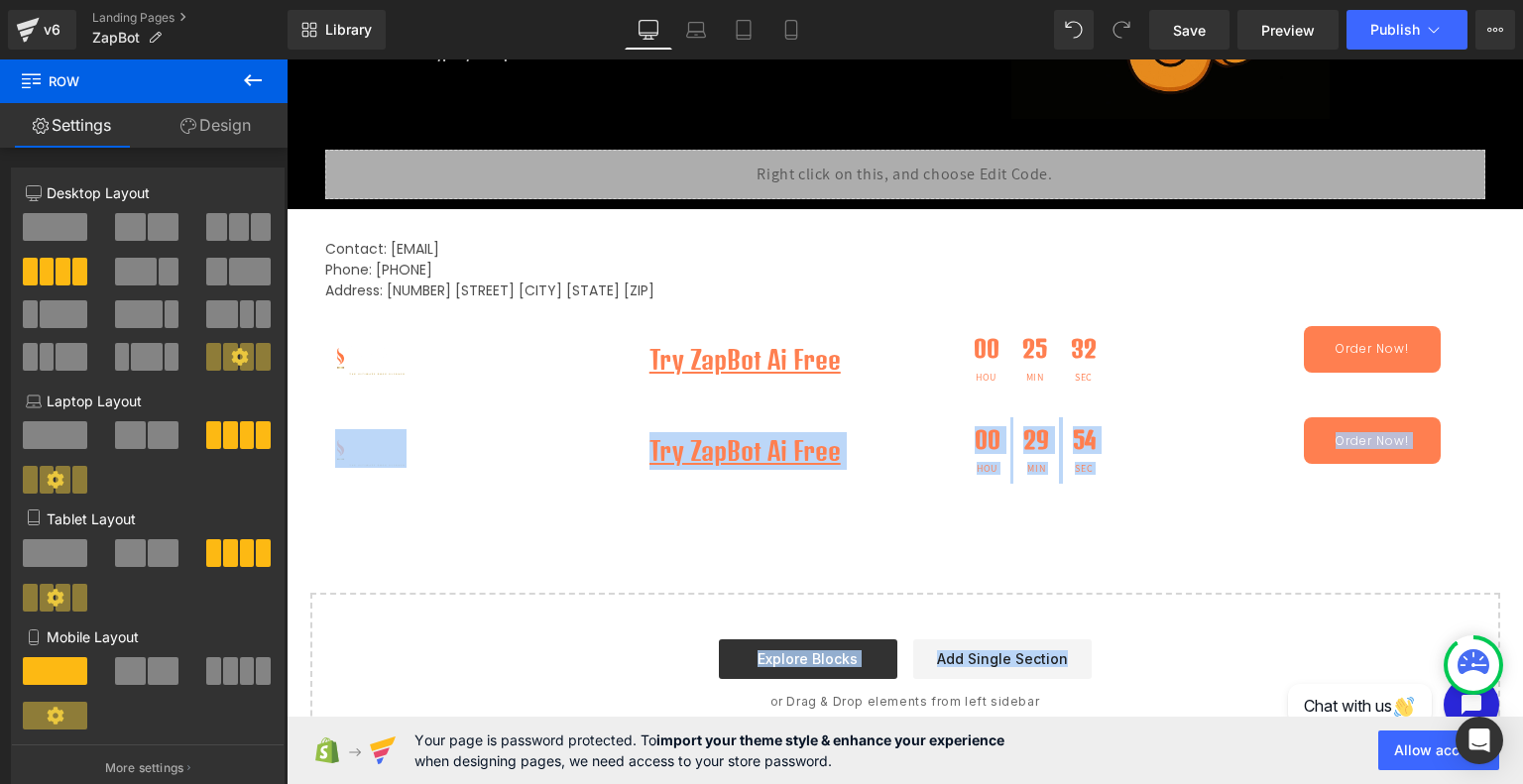 drag, startPoint x: 453, startPoint y: 422, endPoint x: 1479, endPoint y: 525, distance: 1031.157 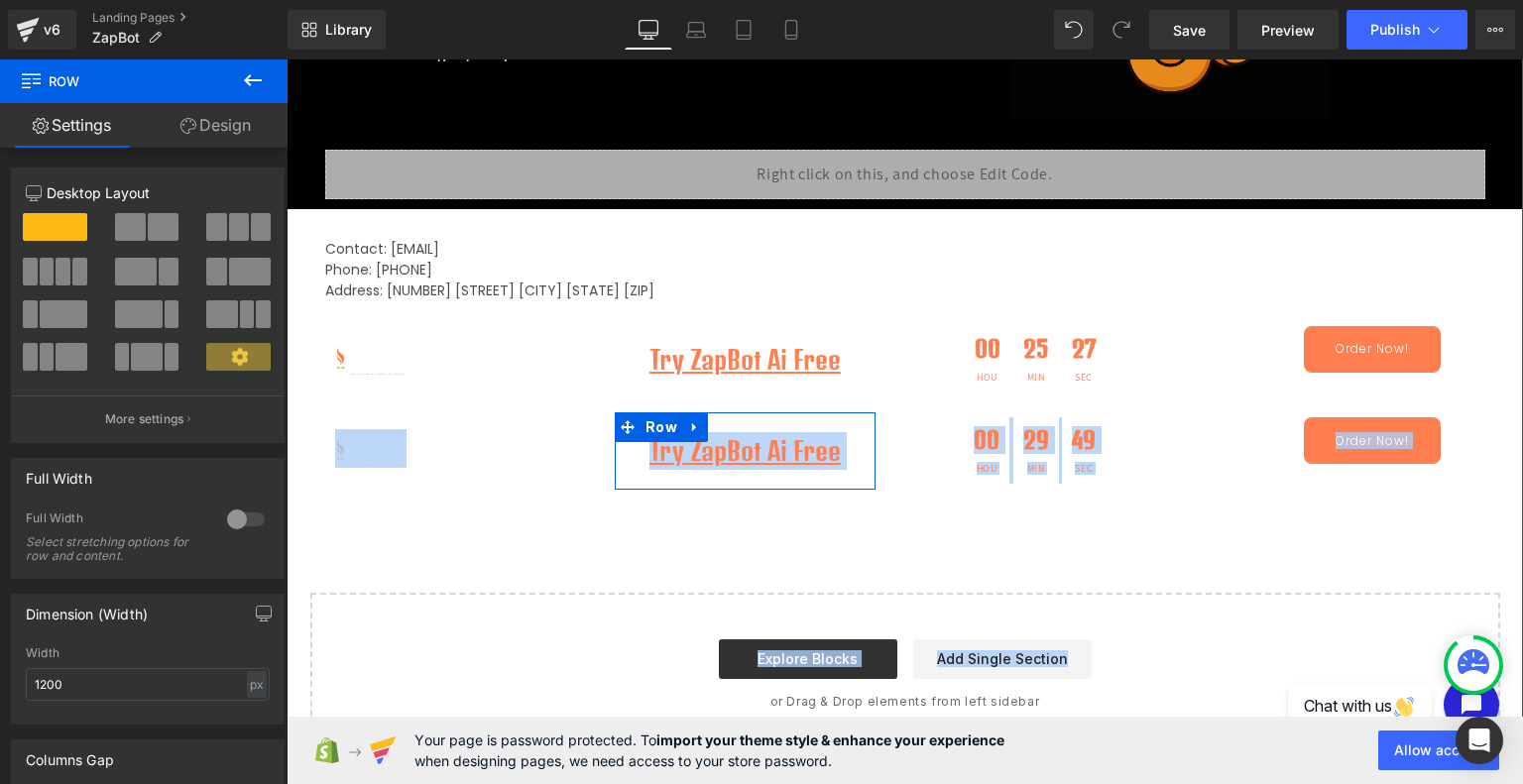 click on "Try ZapBot Ai Free Text Block         Row" at bounding box center [745, 451] 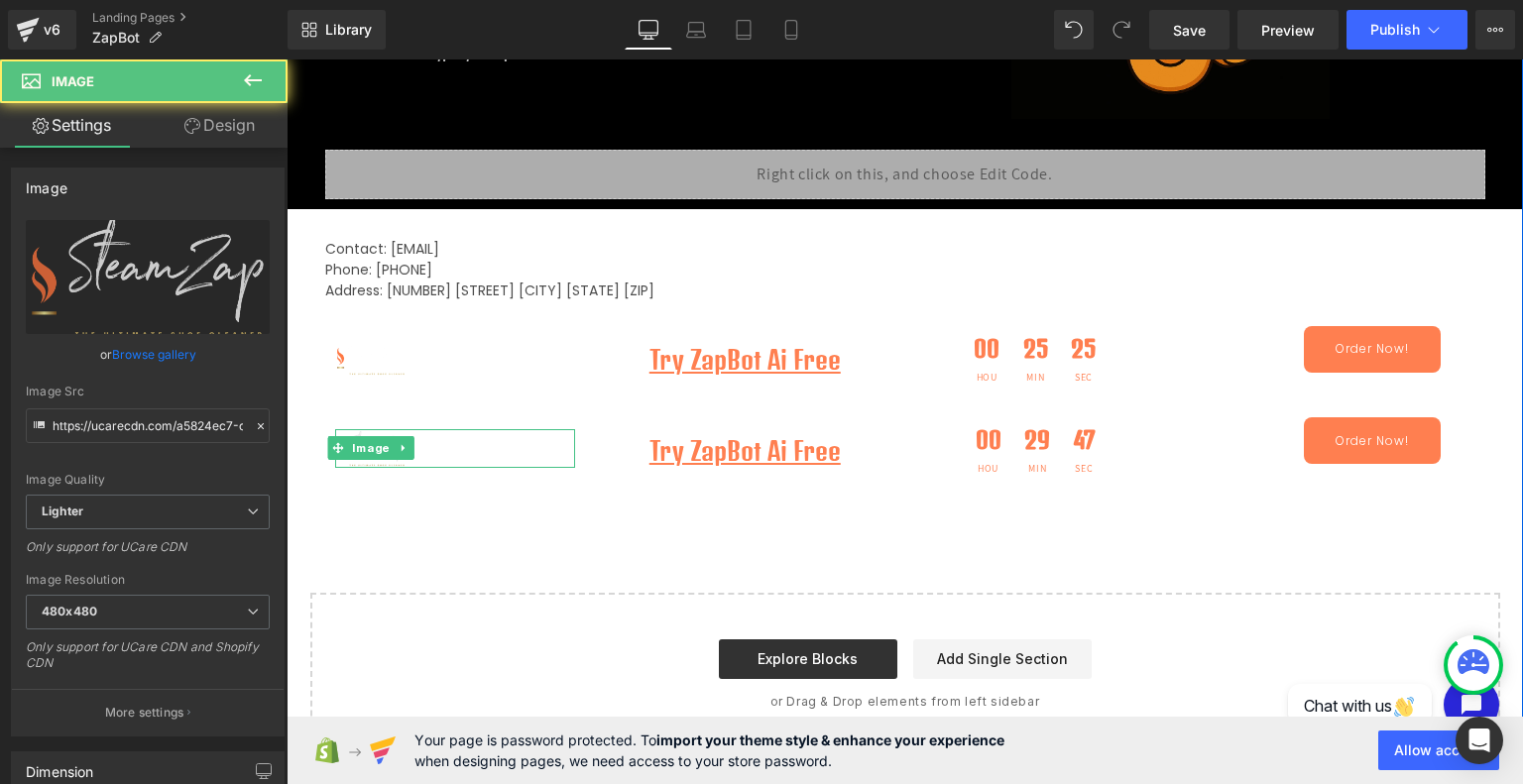 click on "Image" at bounding box center [455, 449] 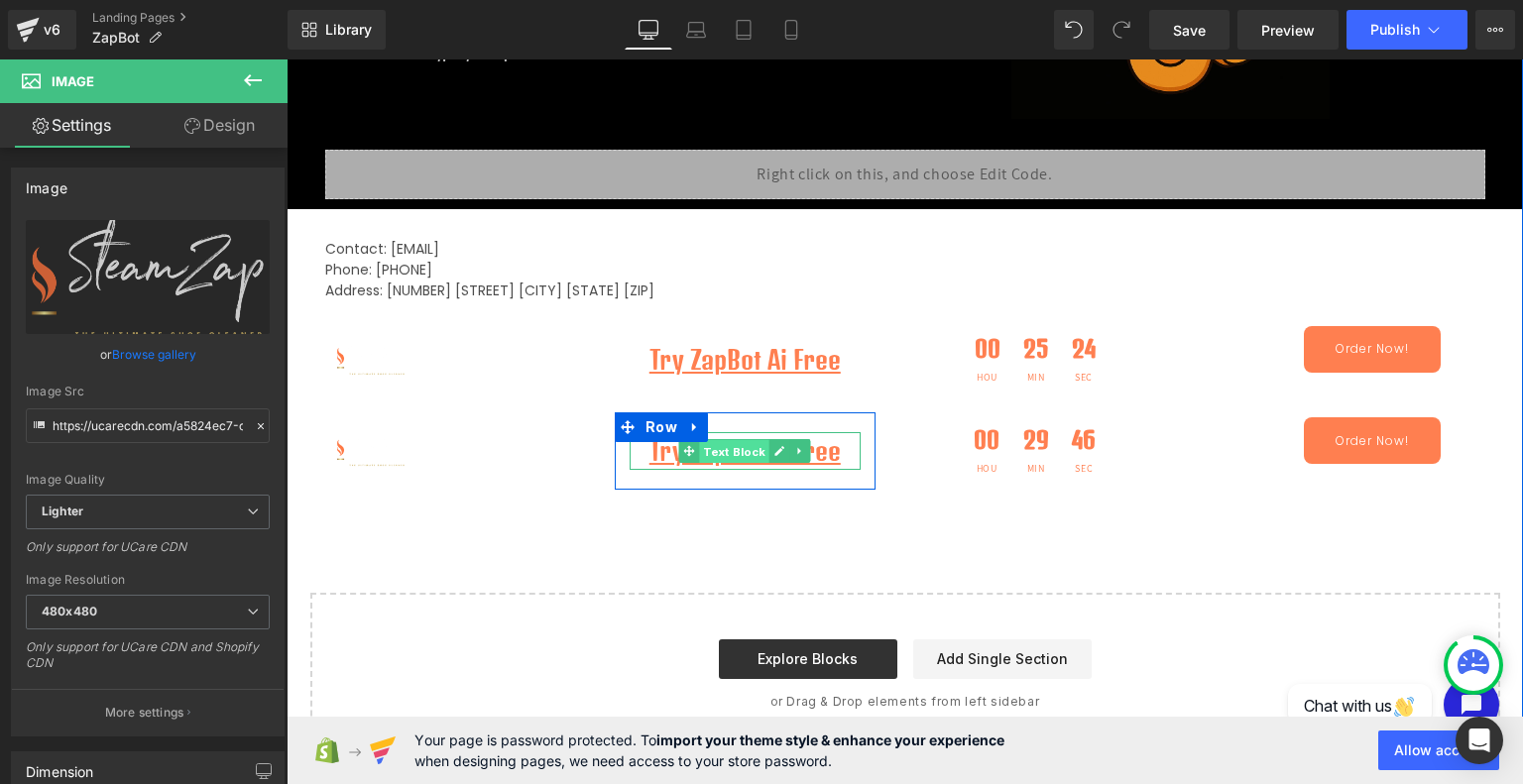 click on "Text Block" at bounding box center (735, 452) 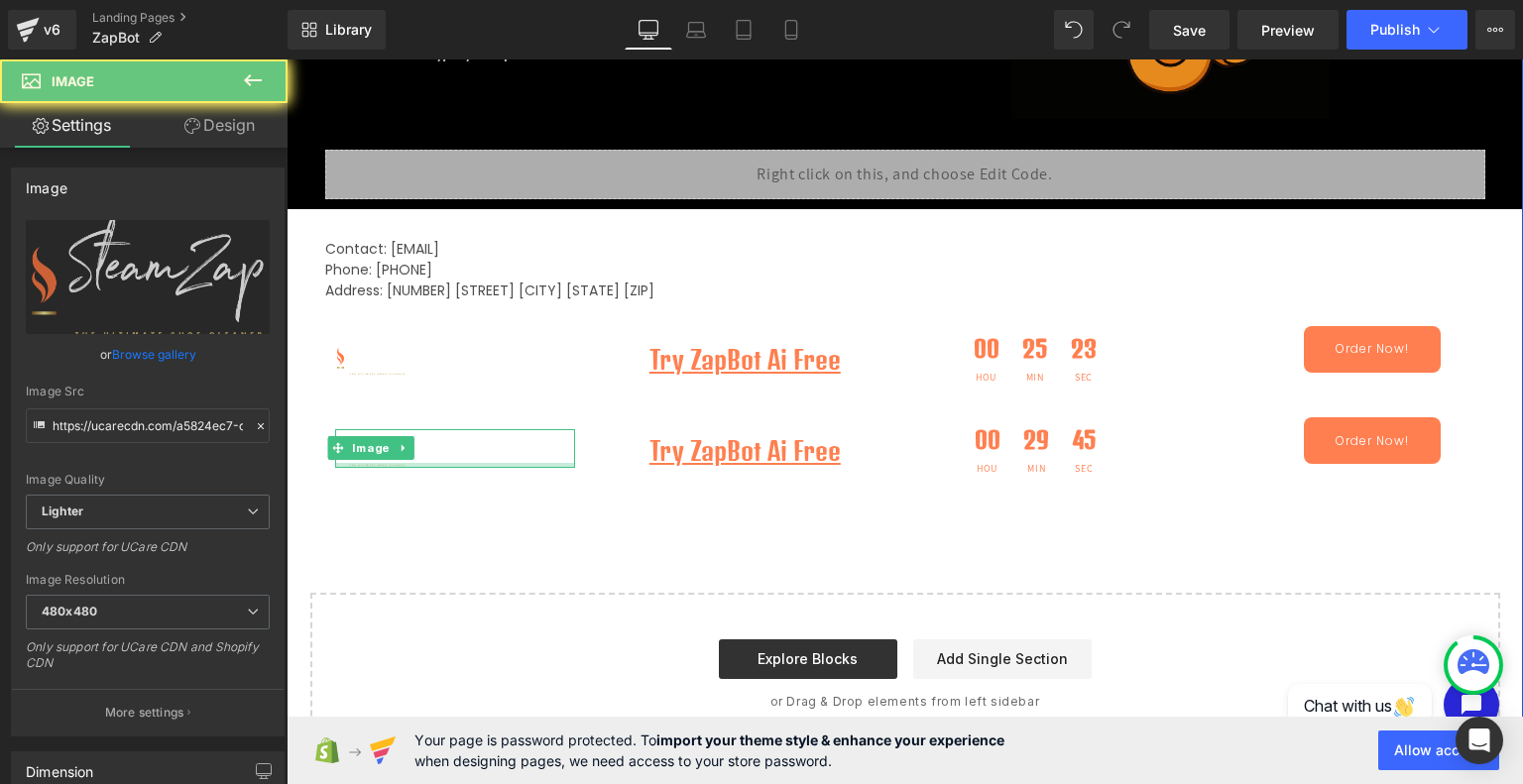 click on "Image" at bounding box center [455, 449] 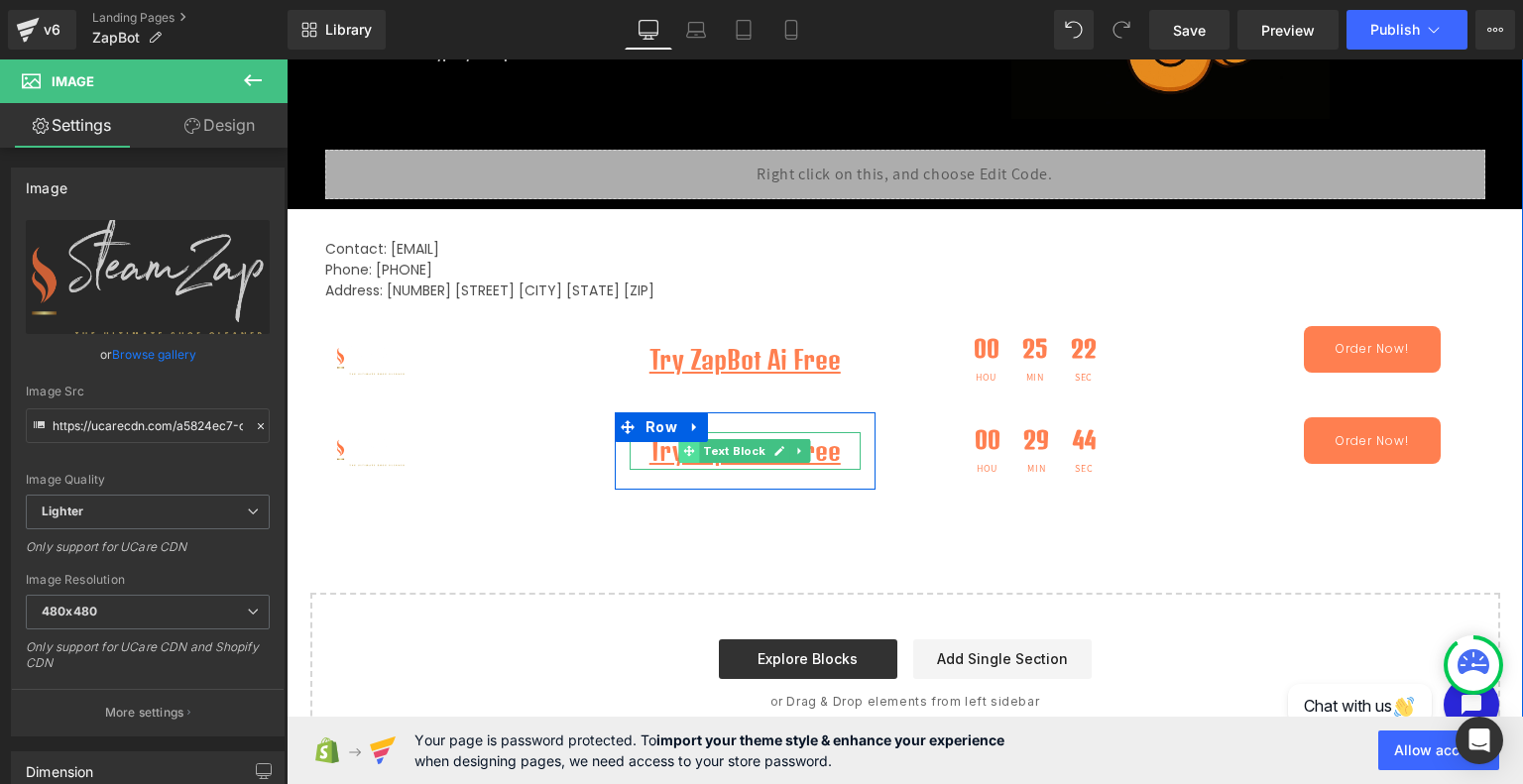 click at bounding box center (689, 451) 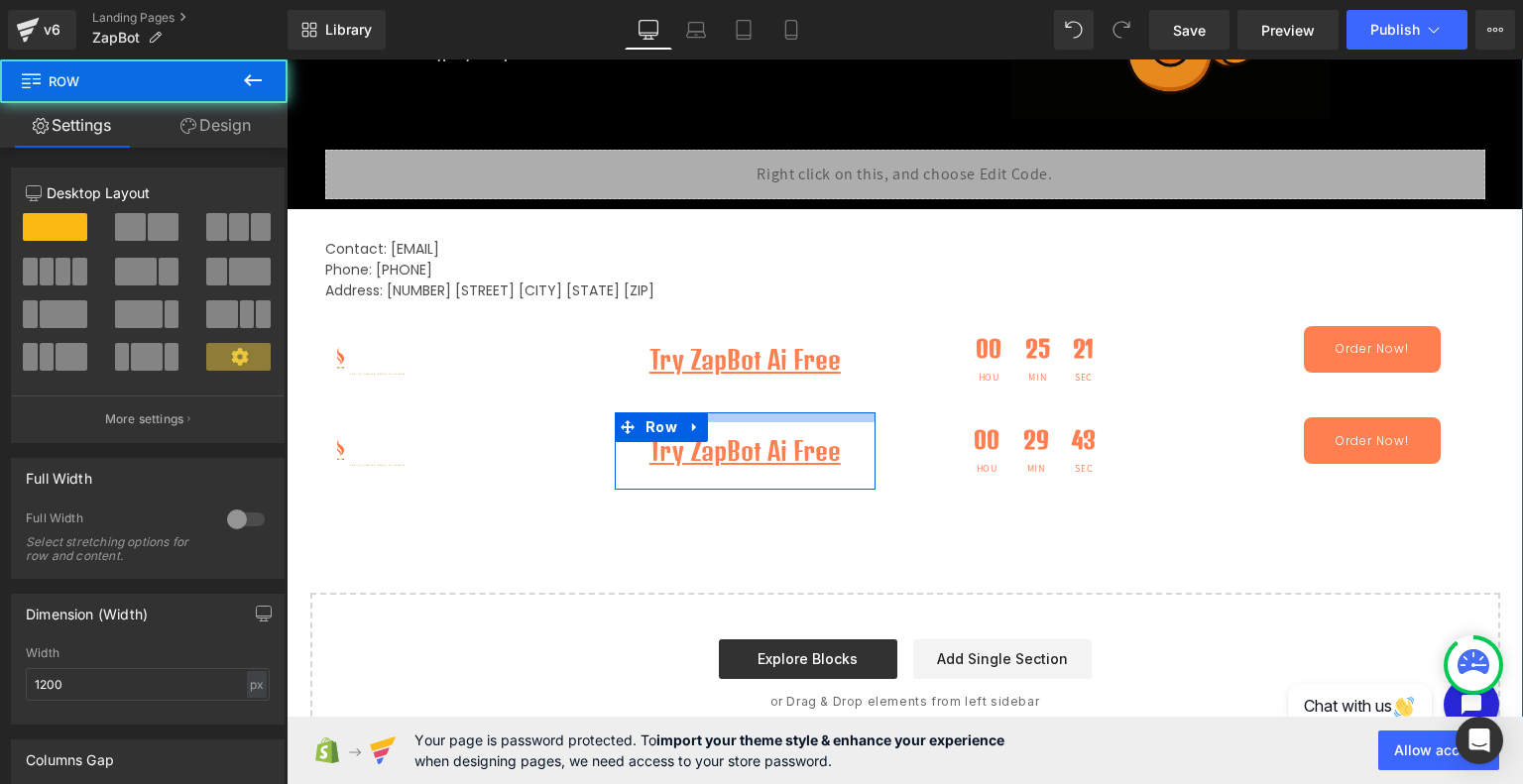 click at bounding box center (745, 417) 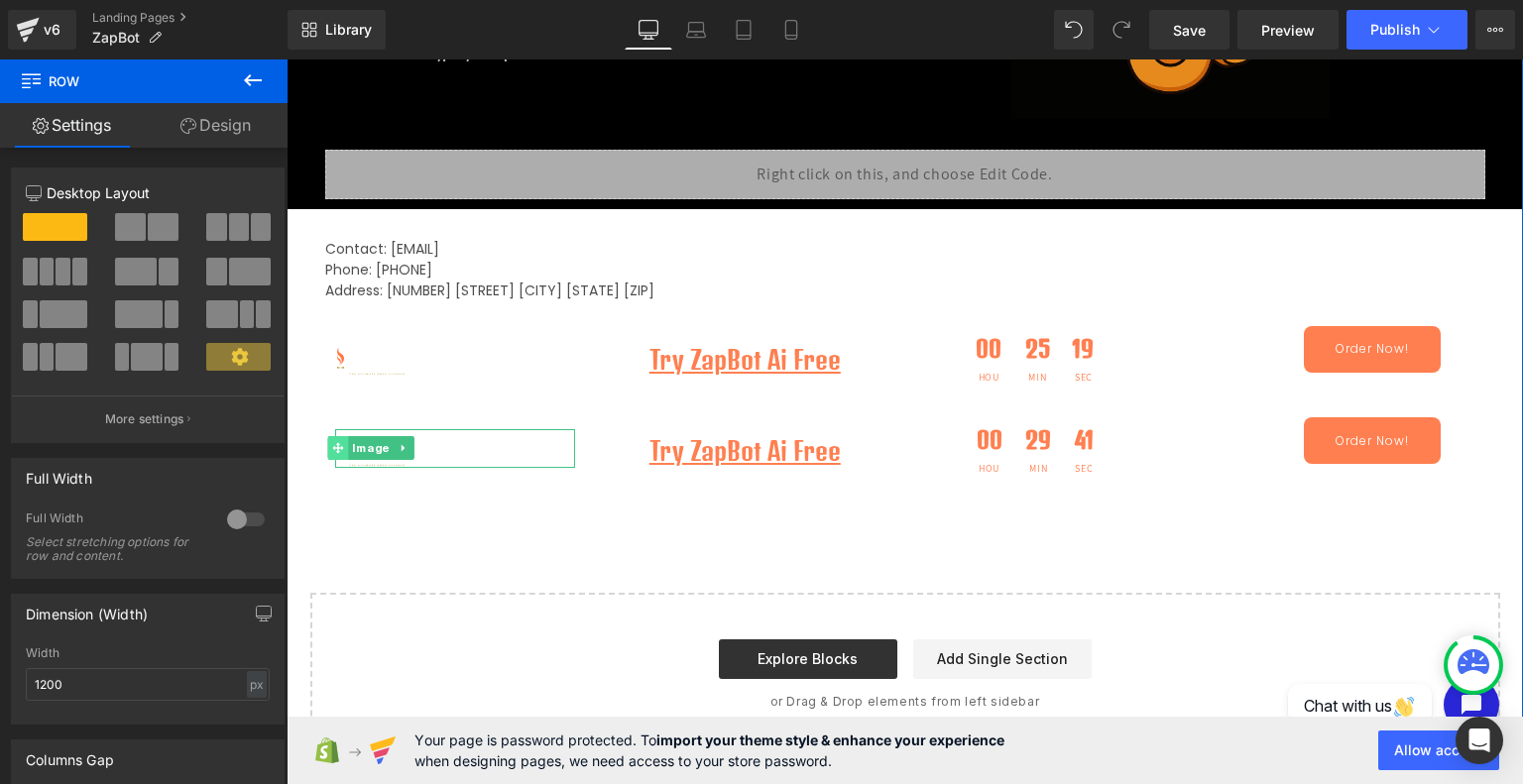 click at bounding box center [337, 448] 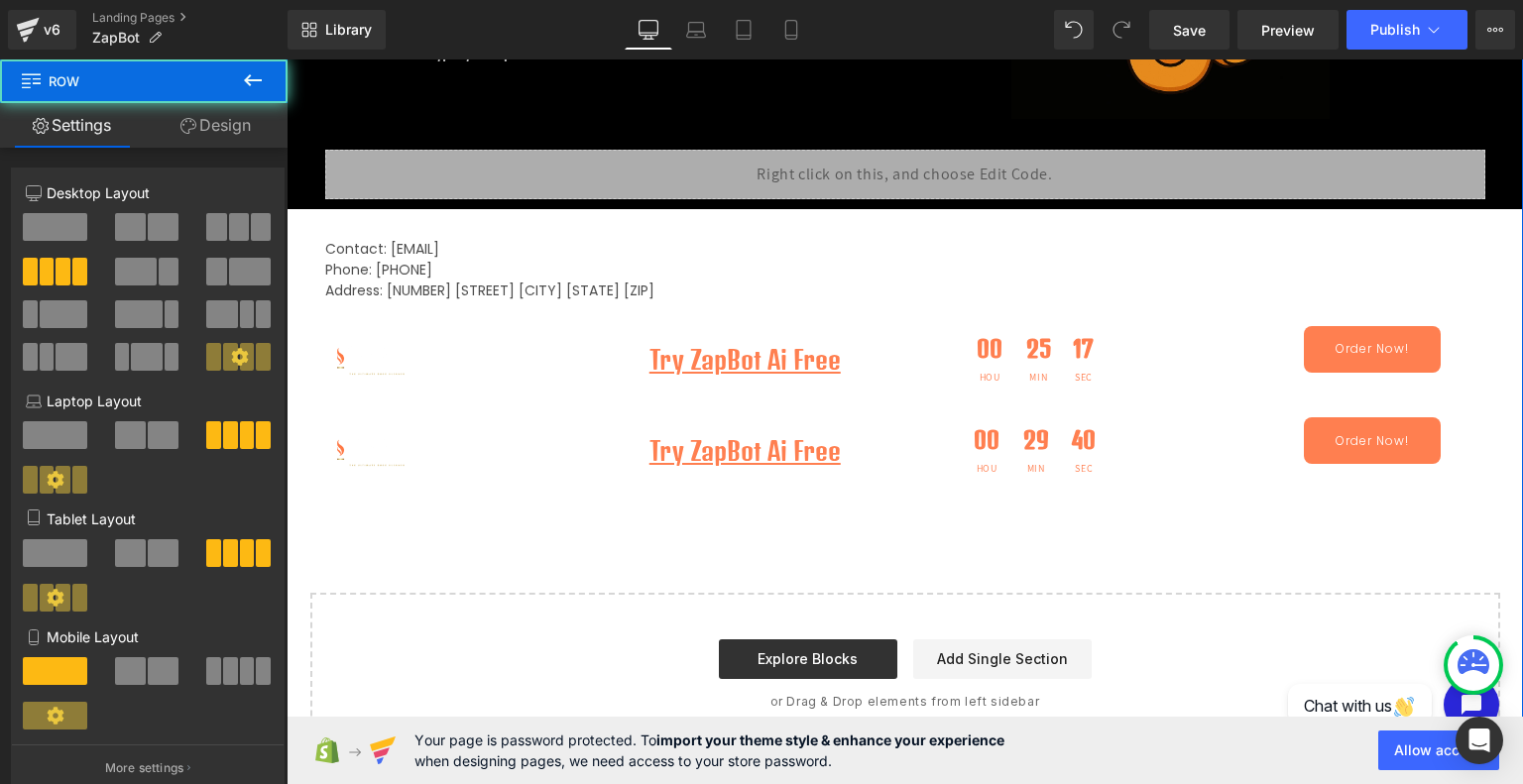 click on "Image" at bounding box center (455, 448) 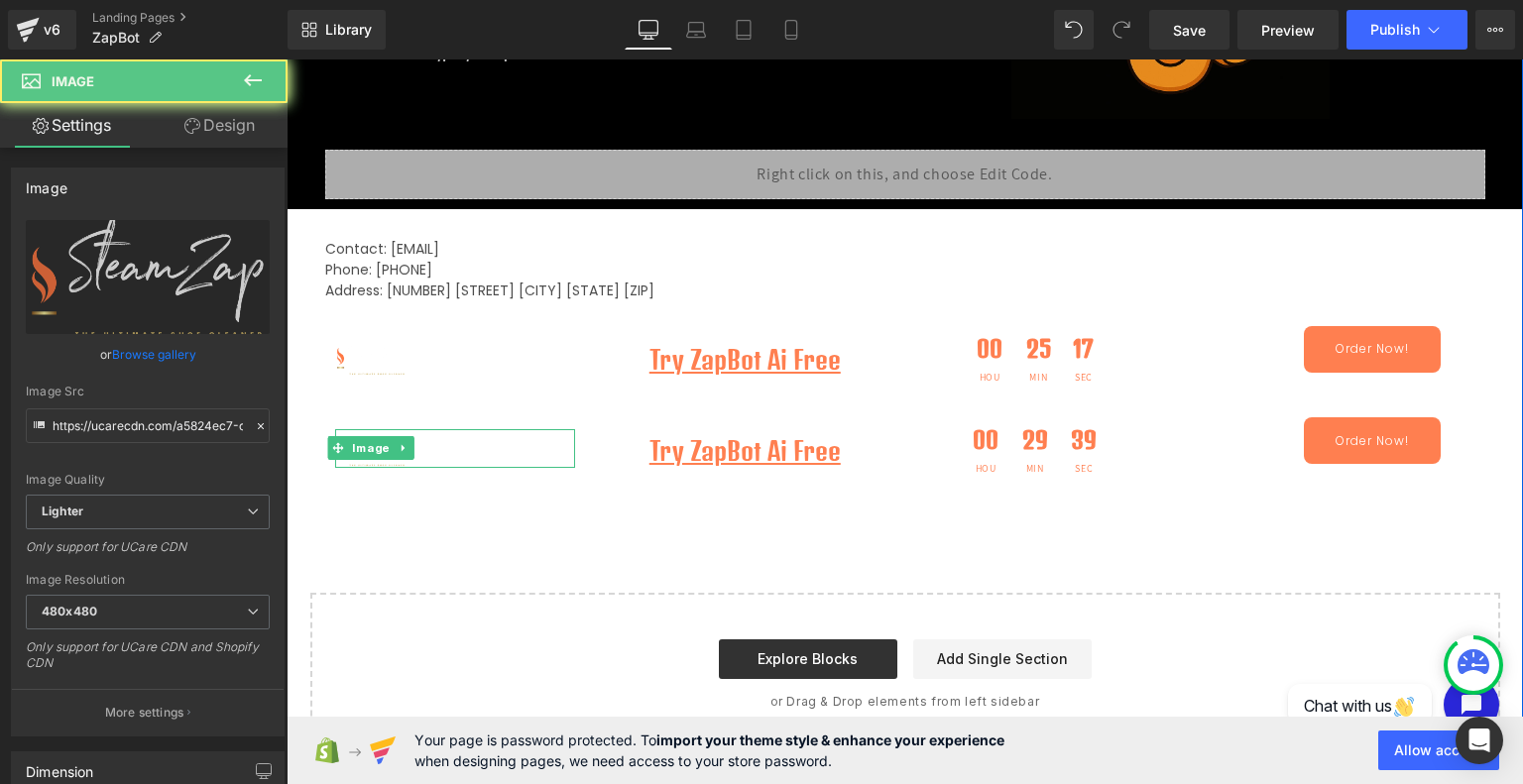 click at bounding box center [455, 449] 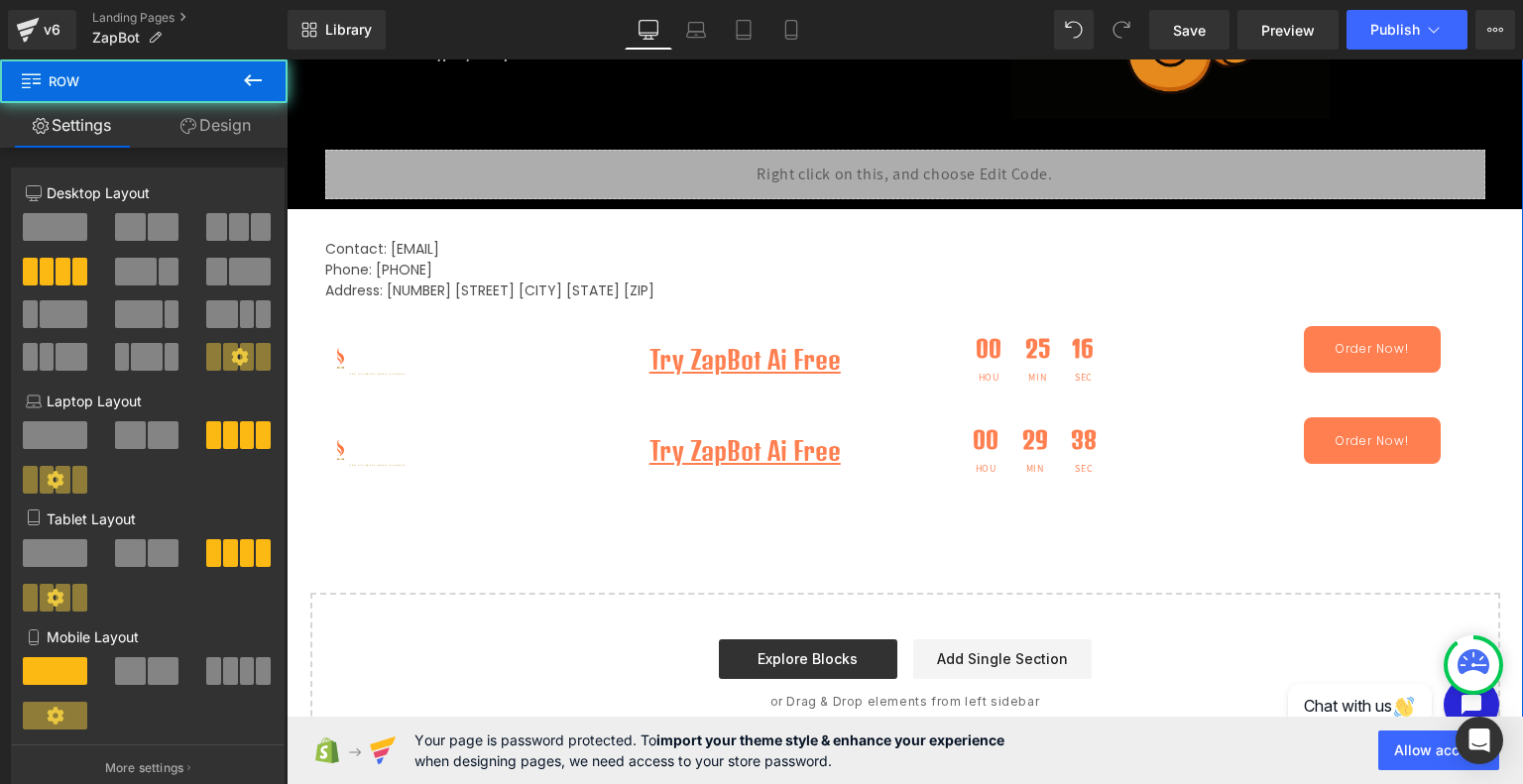 click on "Image" at bounding box center [455, 448] 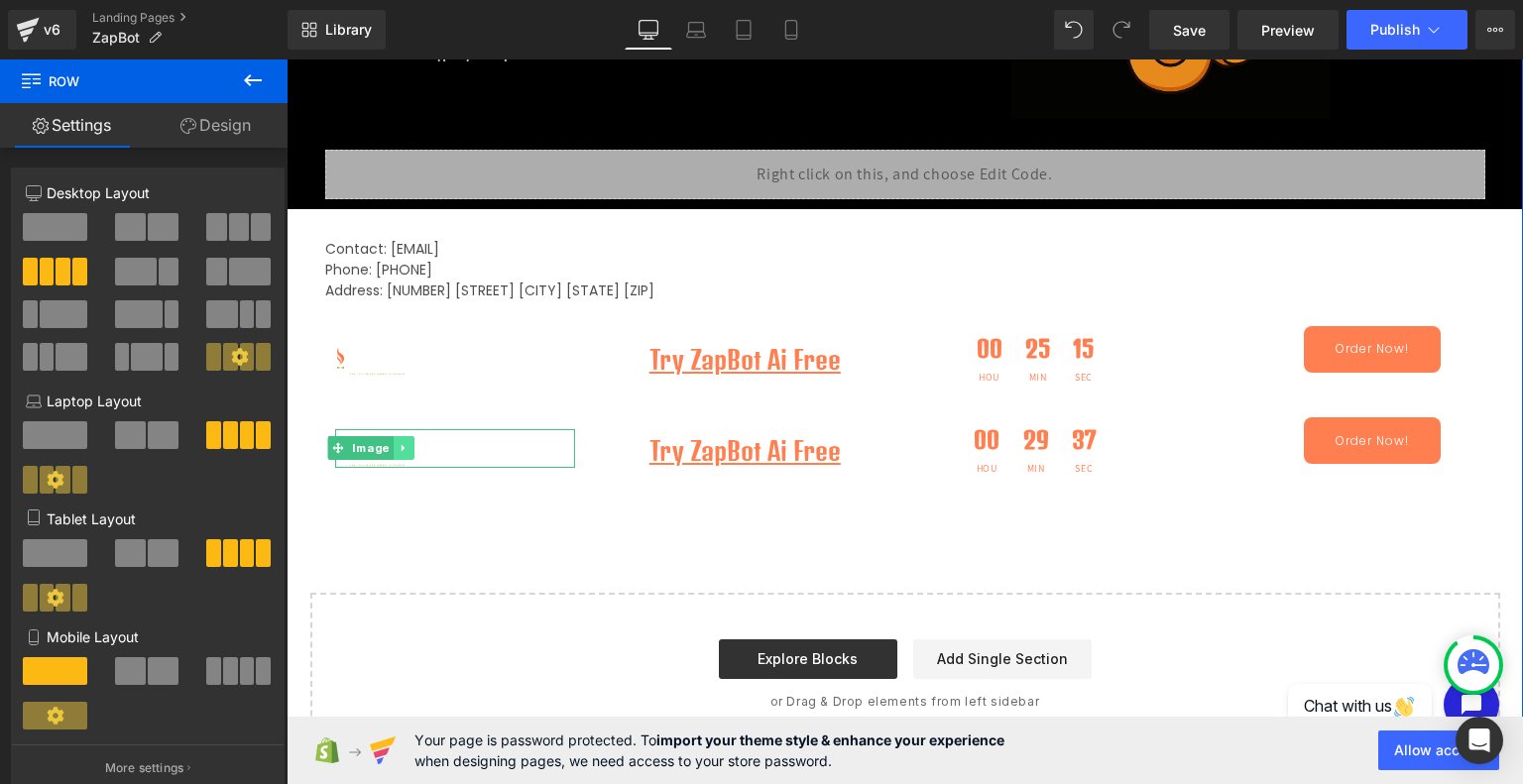 click at bounding box center [403, 448] 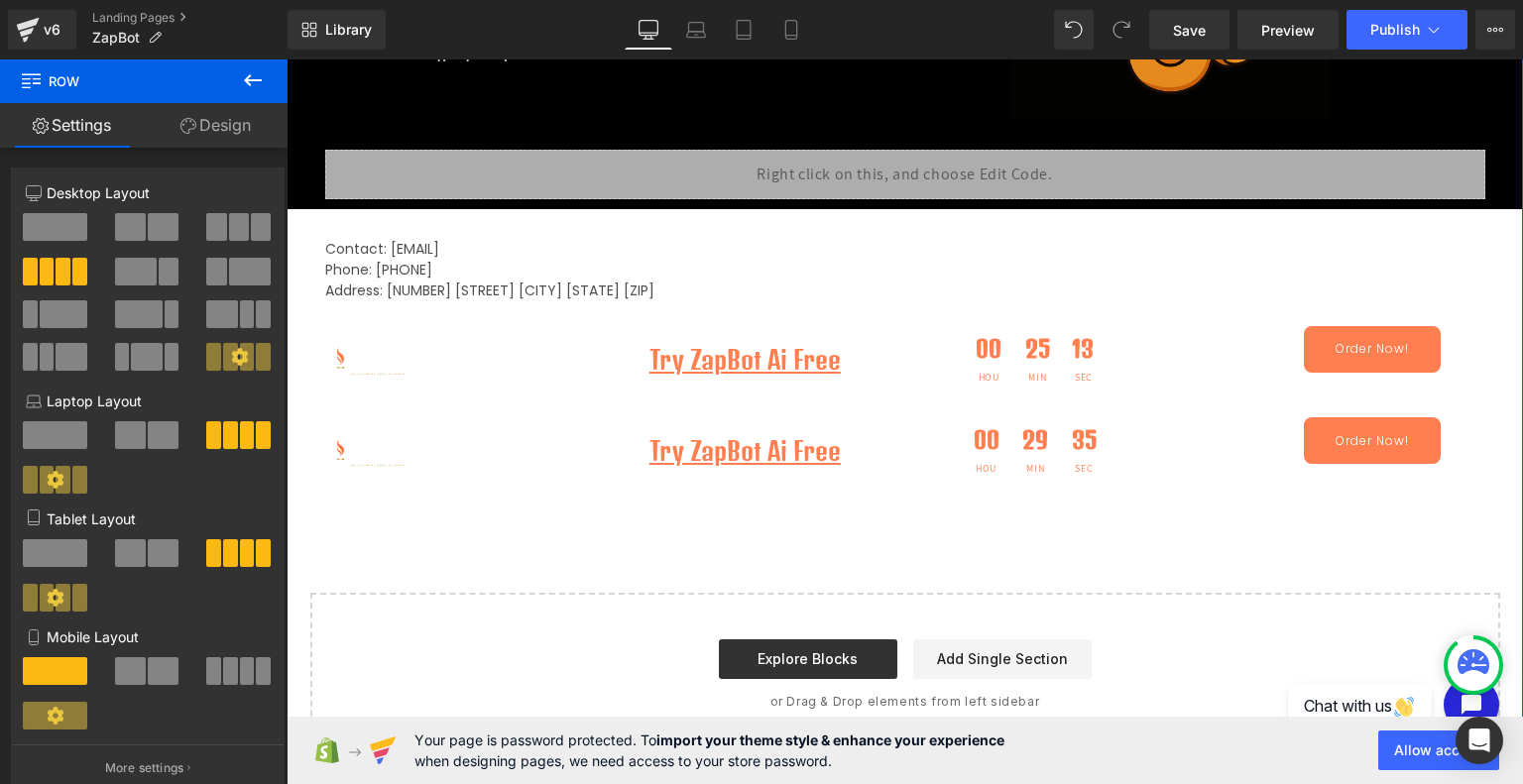 click on "Image" at bounding box center [455, 448] 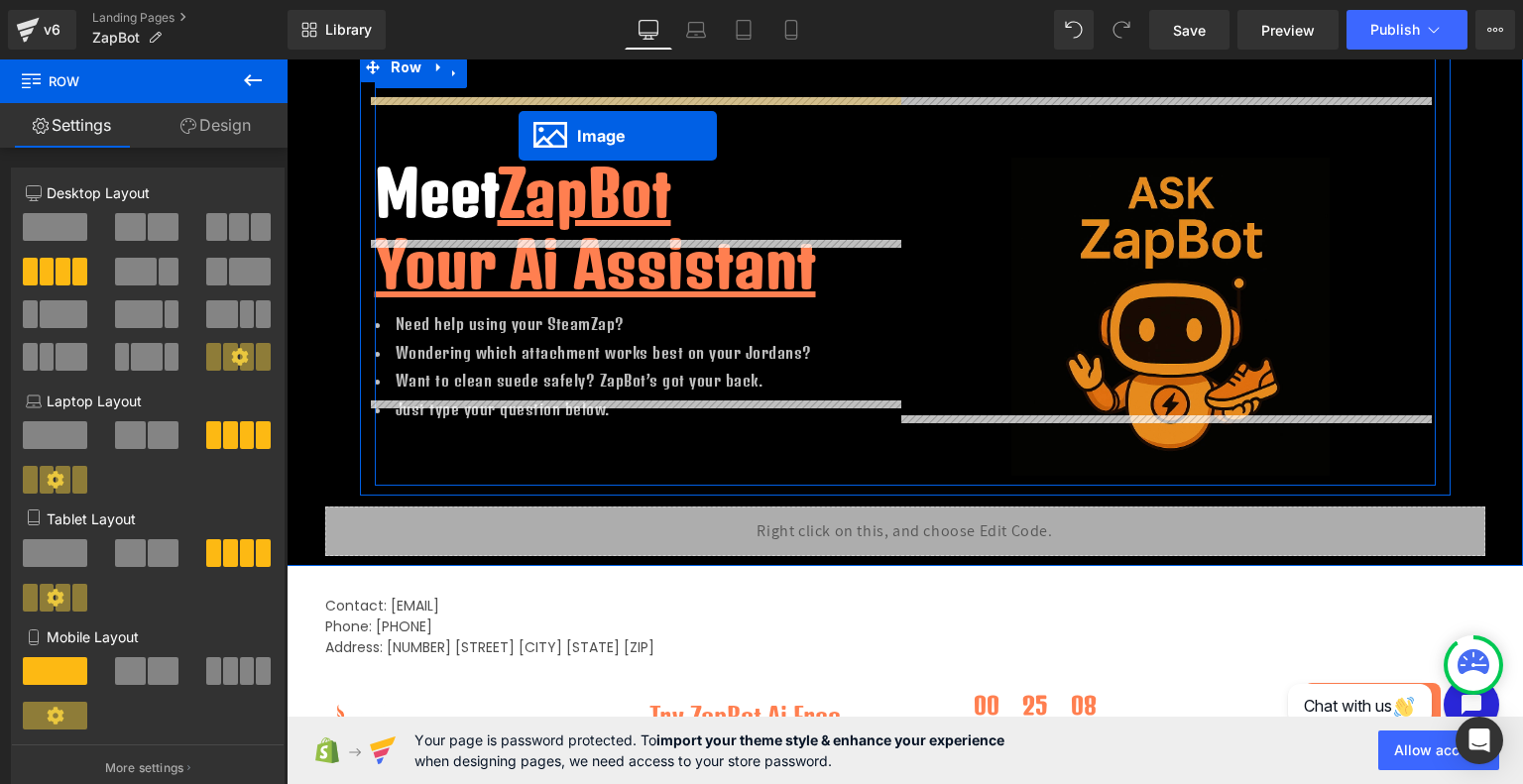 scroll, scrollTop: 0, scrollLeft: 0, axis: both 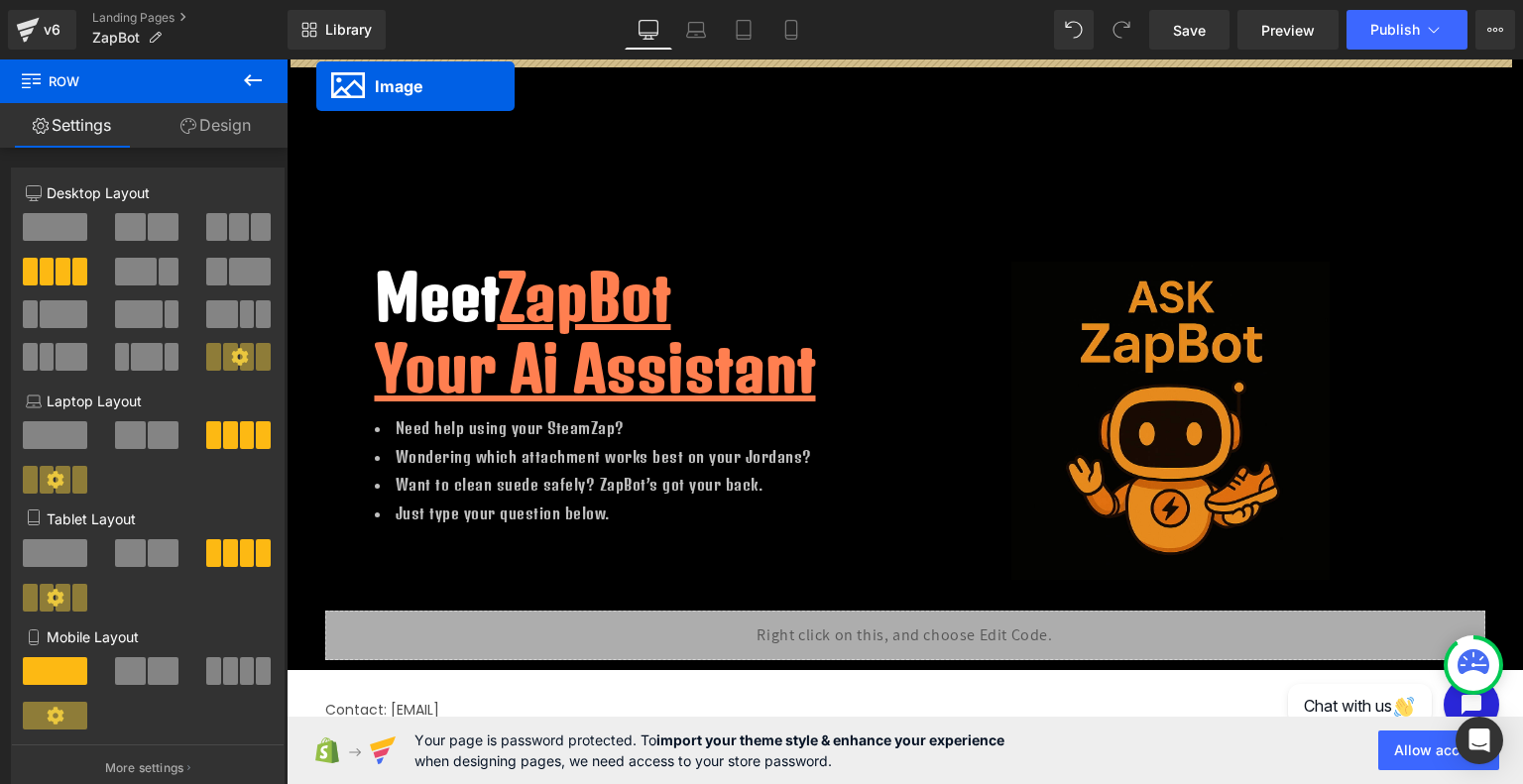 drag, startPoint x: 300, startPoint y: 445, endPoint x: 316, endPoint y: 86, distance: 359.35637 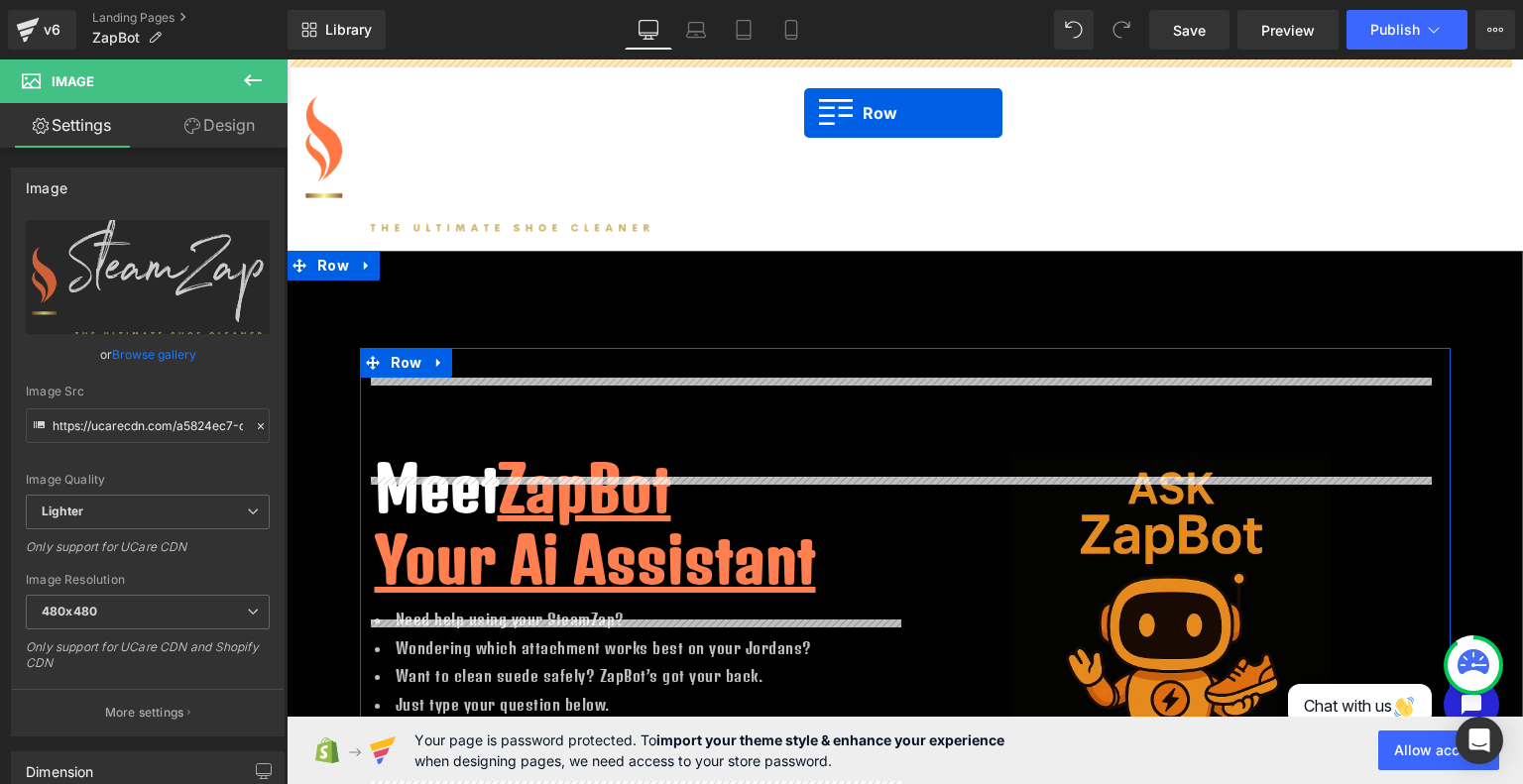 scroll, scrollTop: 0, scrollLeft: 0, axis: both 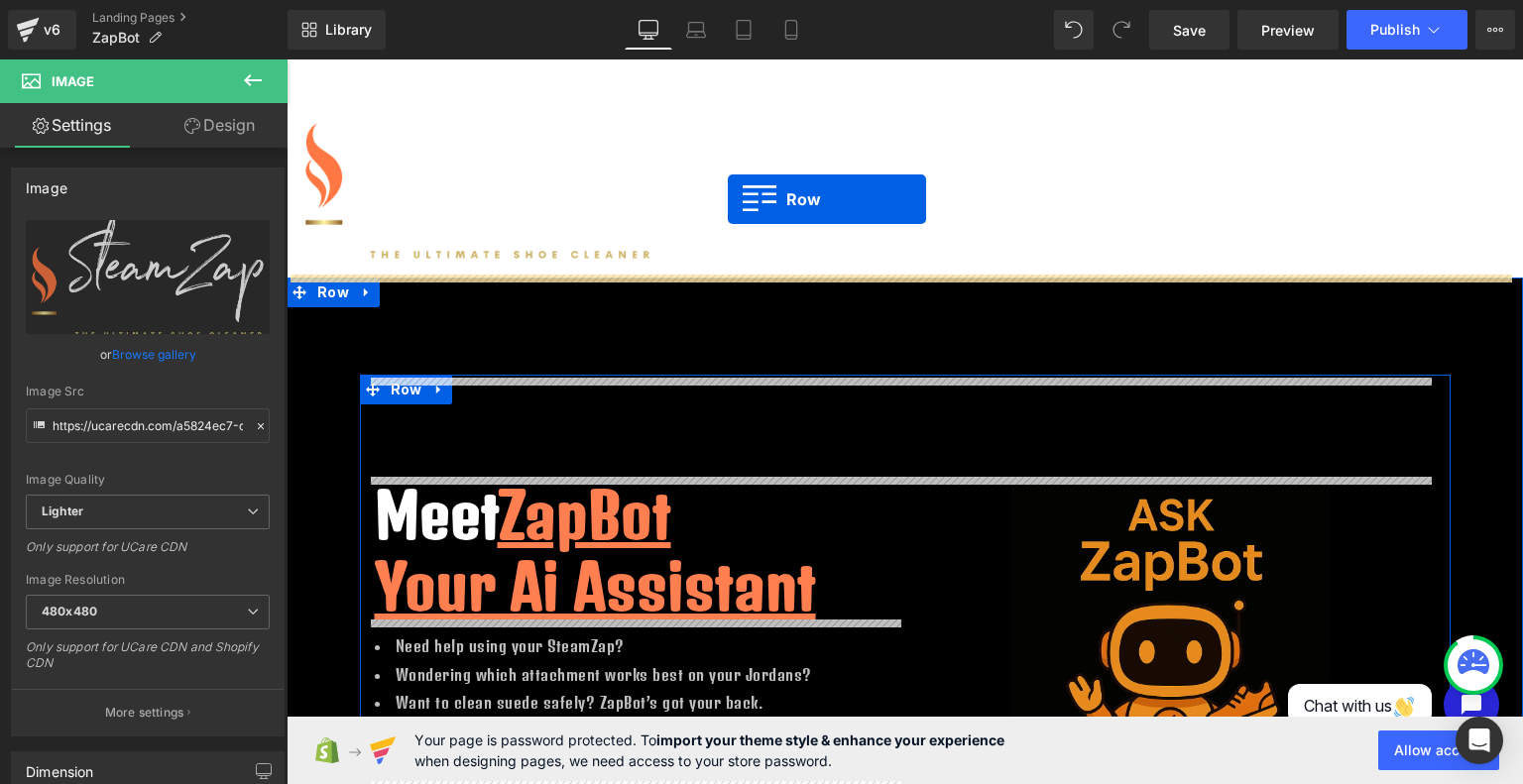 drag, startPoint x: 621, startPoint y: 560, endPoint x: 728, endPoint y: 199, distance: 376.52357 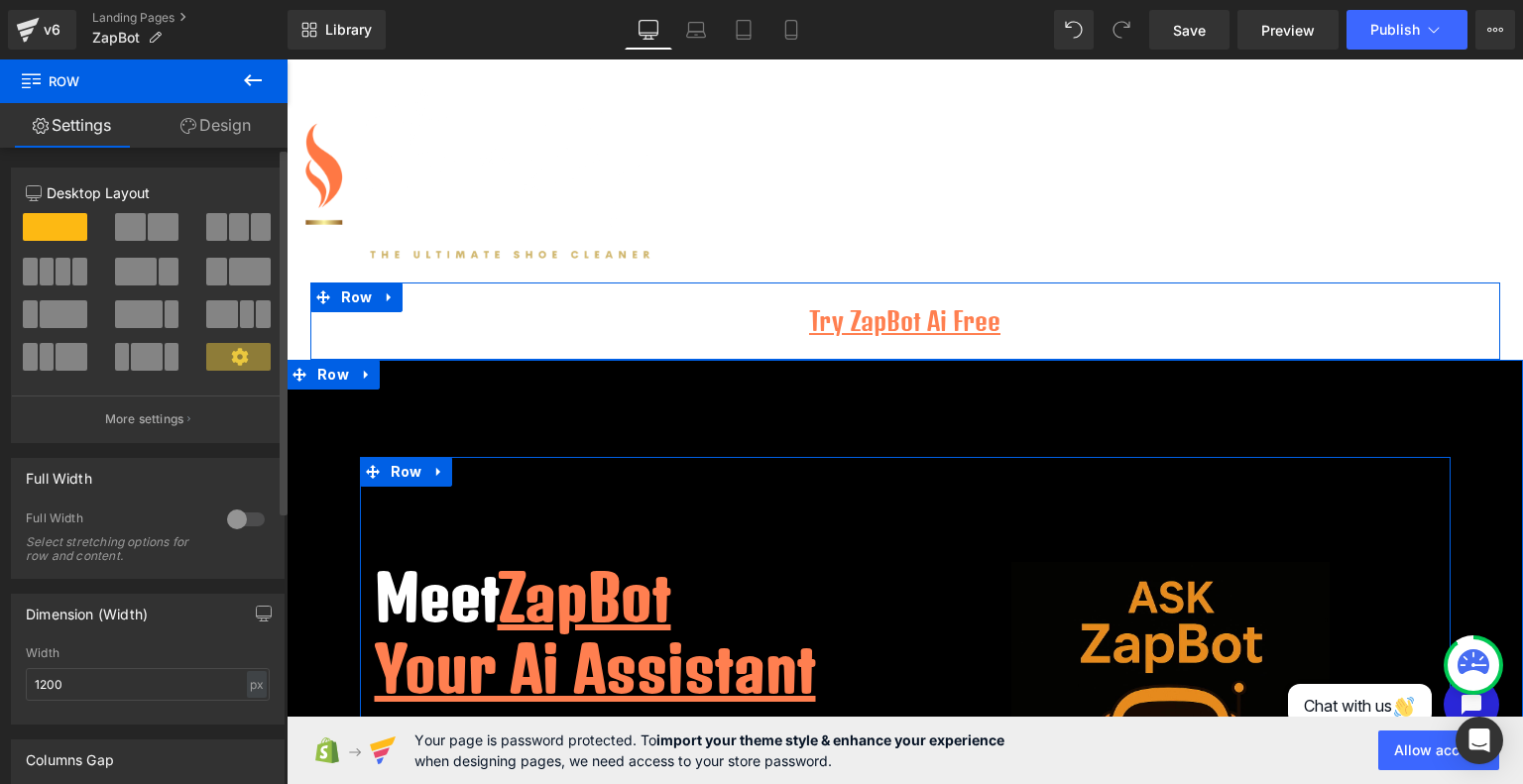 click at bounding box center (56, 272) 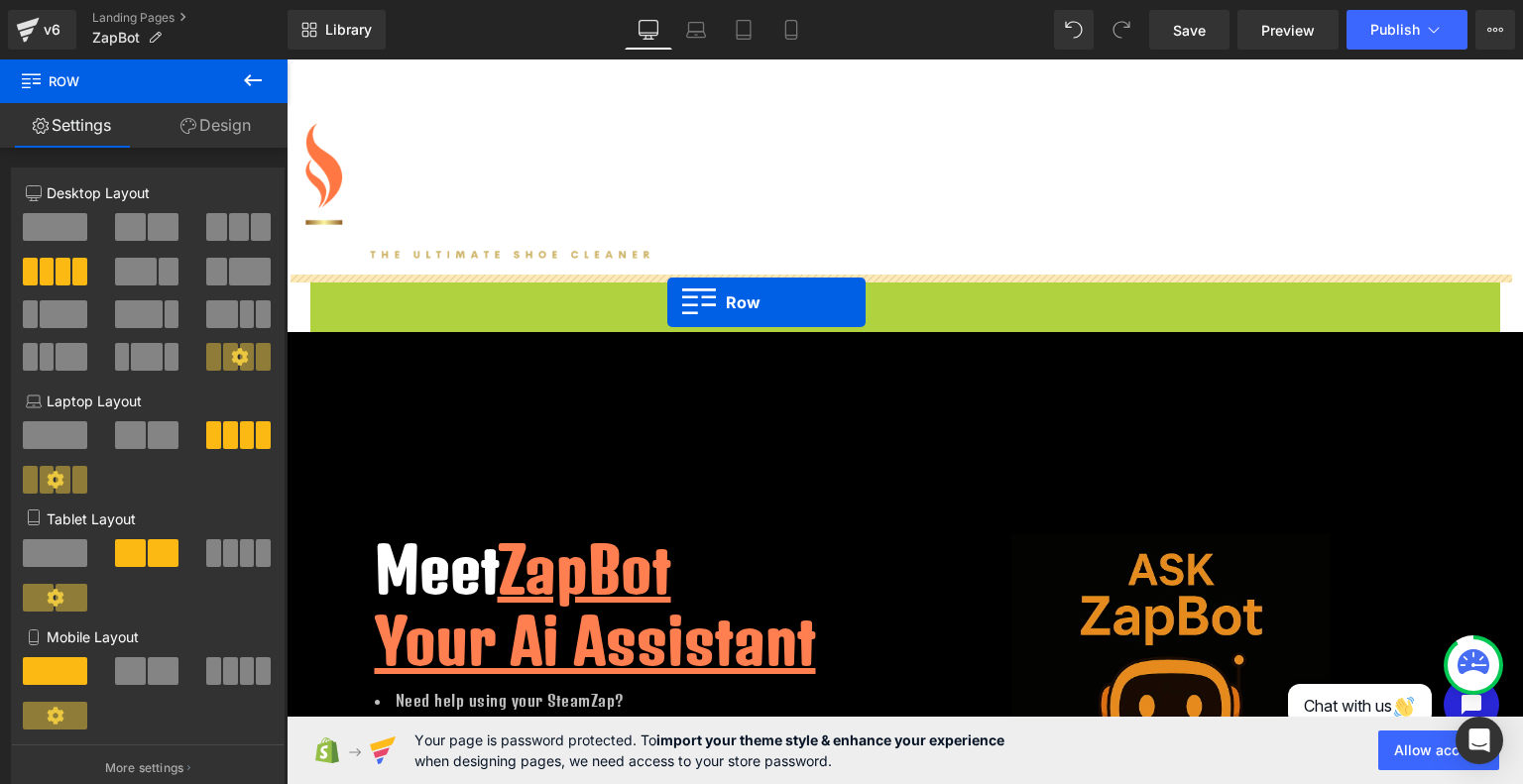 drag, startPoint x: 313, startPoint y: 290, endPoint x: 667, endPoint y: 306, distance: 354.3614 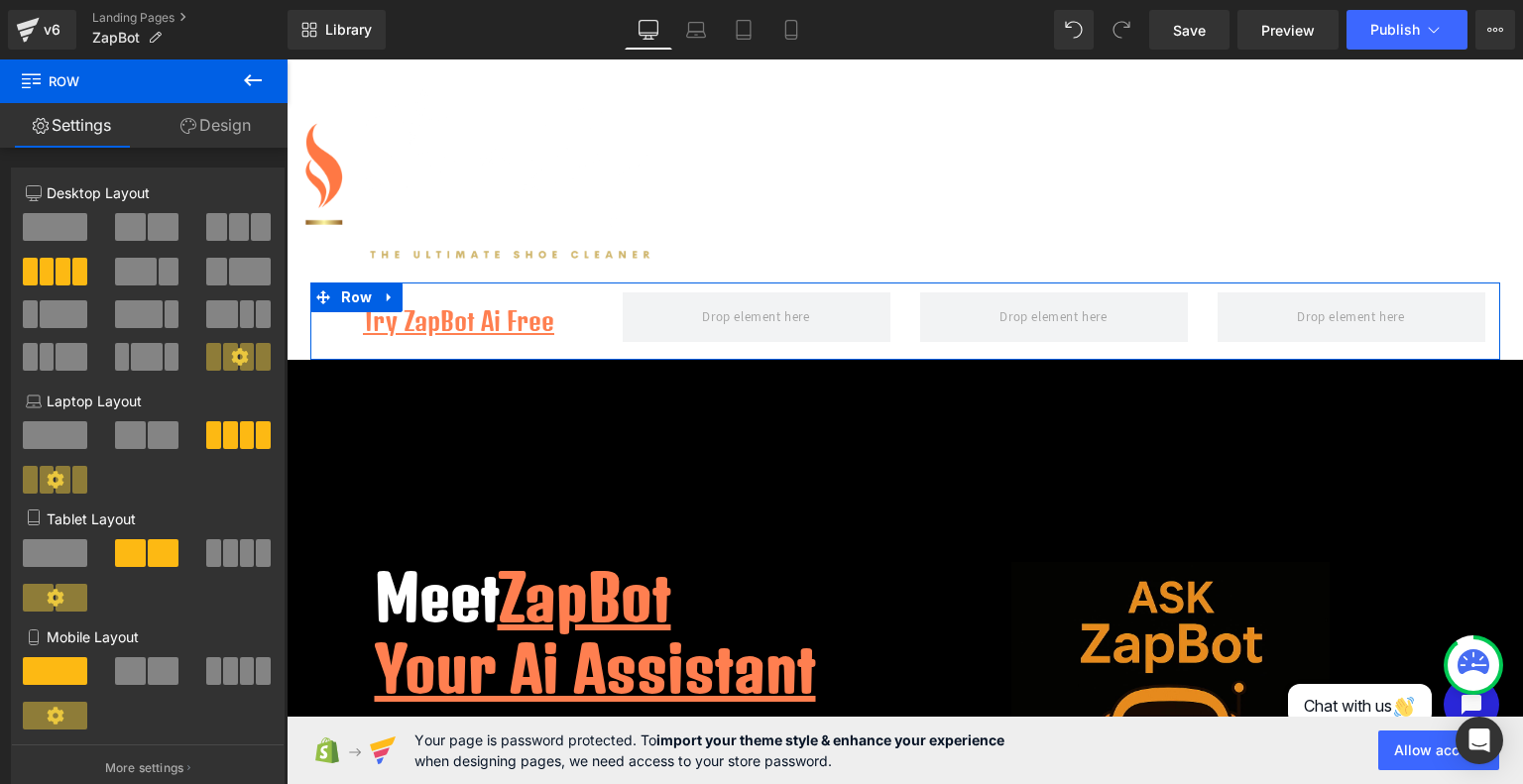 click at bounding box center [390, 297] 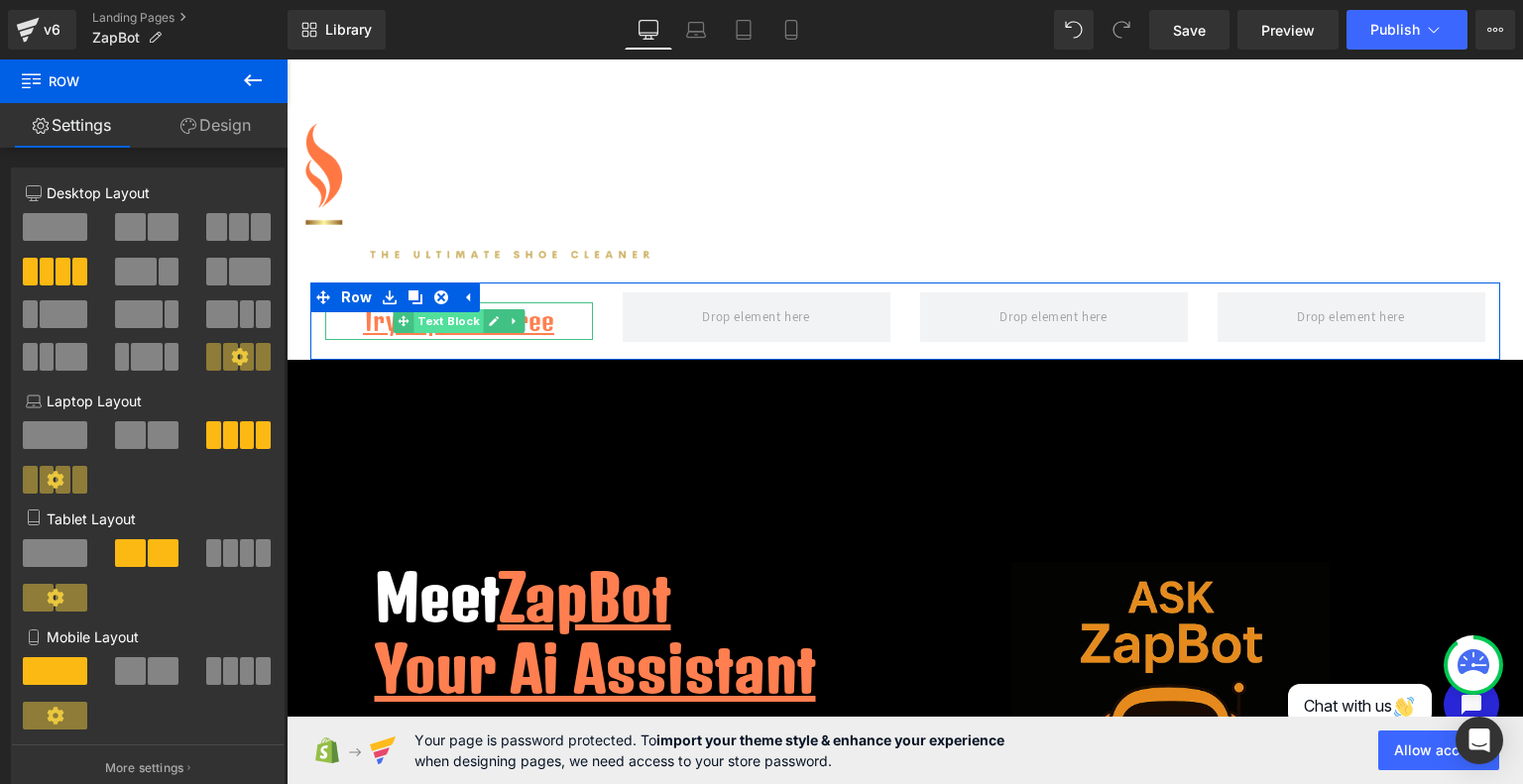 click on "Text Block" at bounding box center (448, 321) 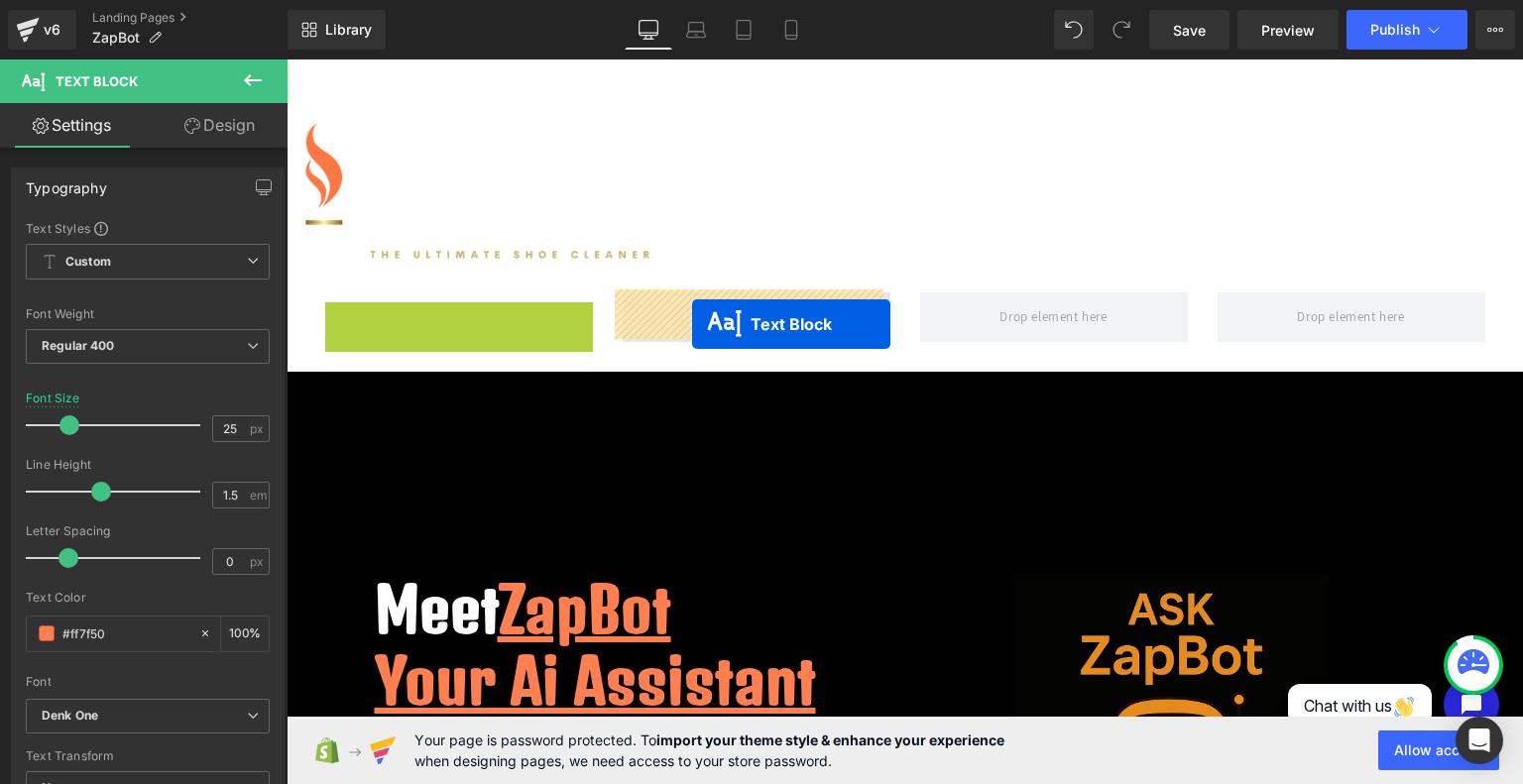 drag, startPoint x: 401, startPoint y: 320, endPoint x: 692, endPoint y: 324, distance: 291.02749 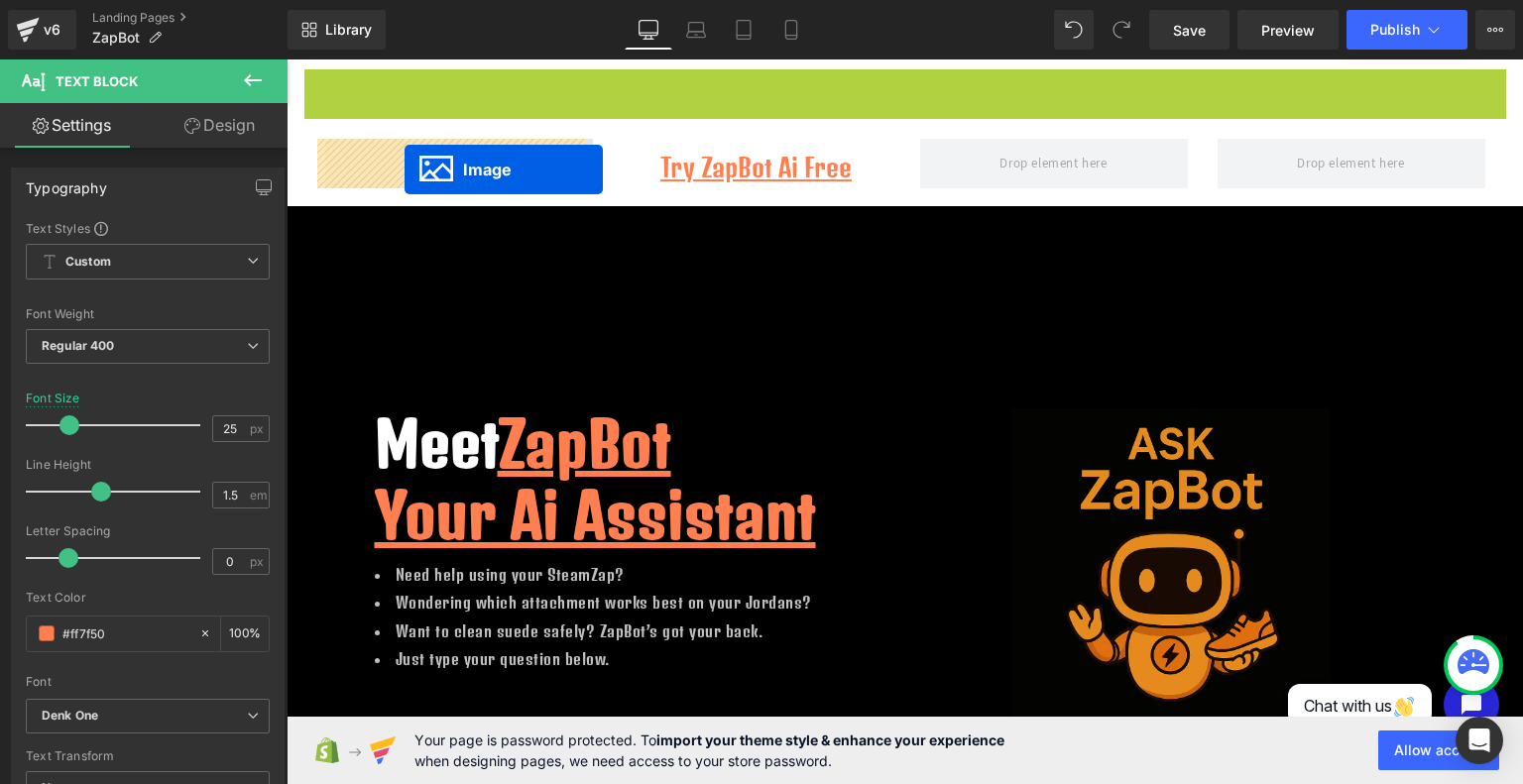 drag, startPoint x: 441, startPoint y: 169, endPoint x: 405, endPoint y: 169, distance: 36 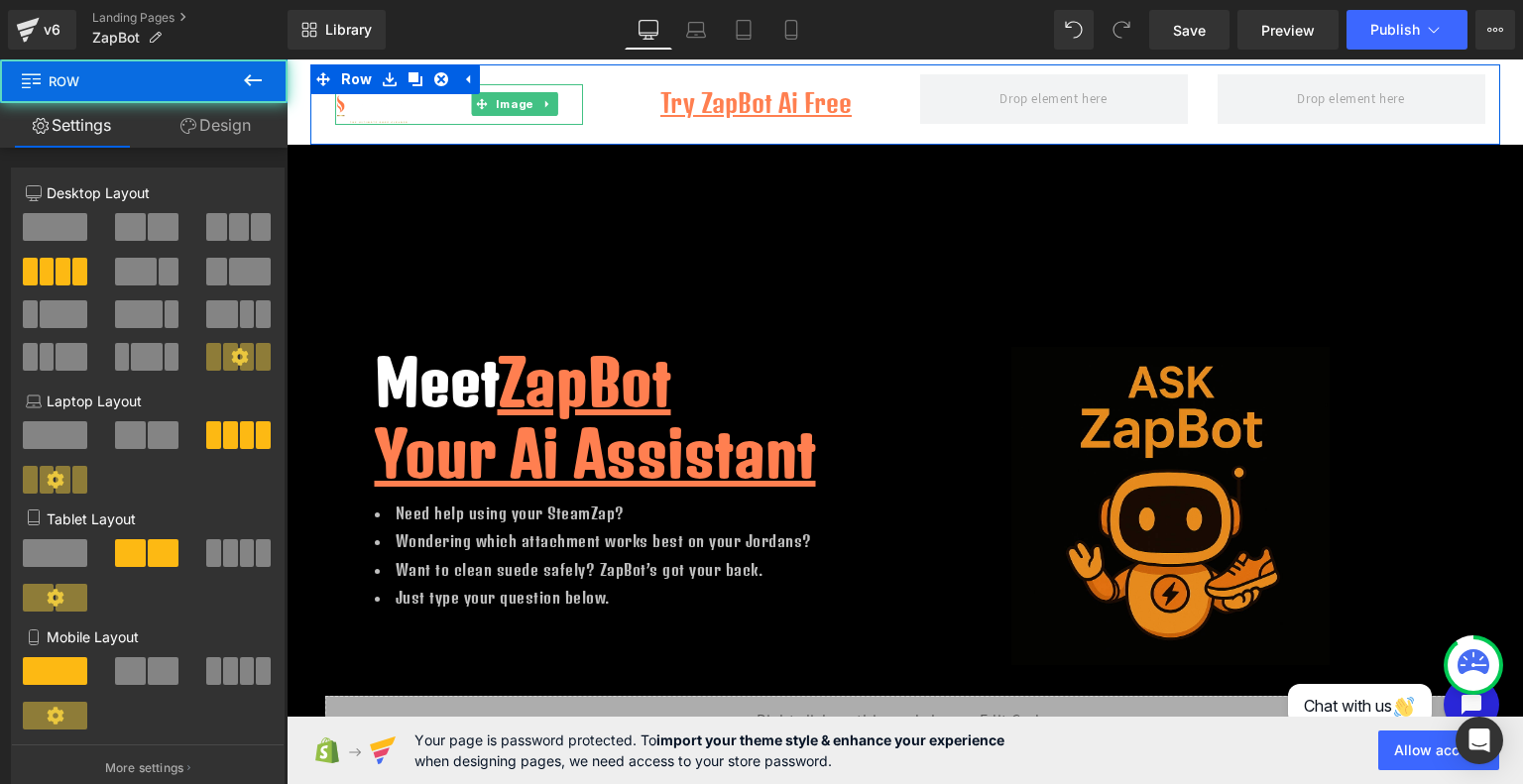 click on "Try ZapBot Ai Free Text Block" at bounding box center [757, 103] 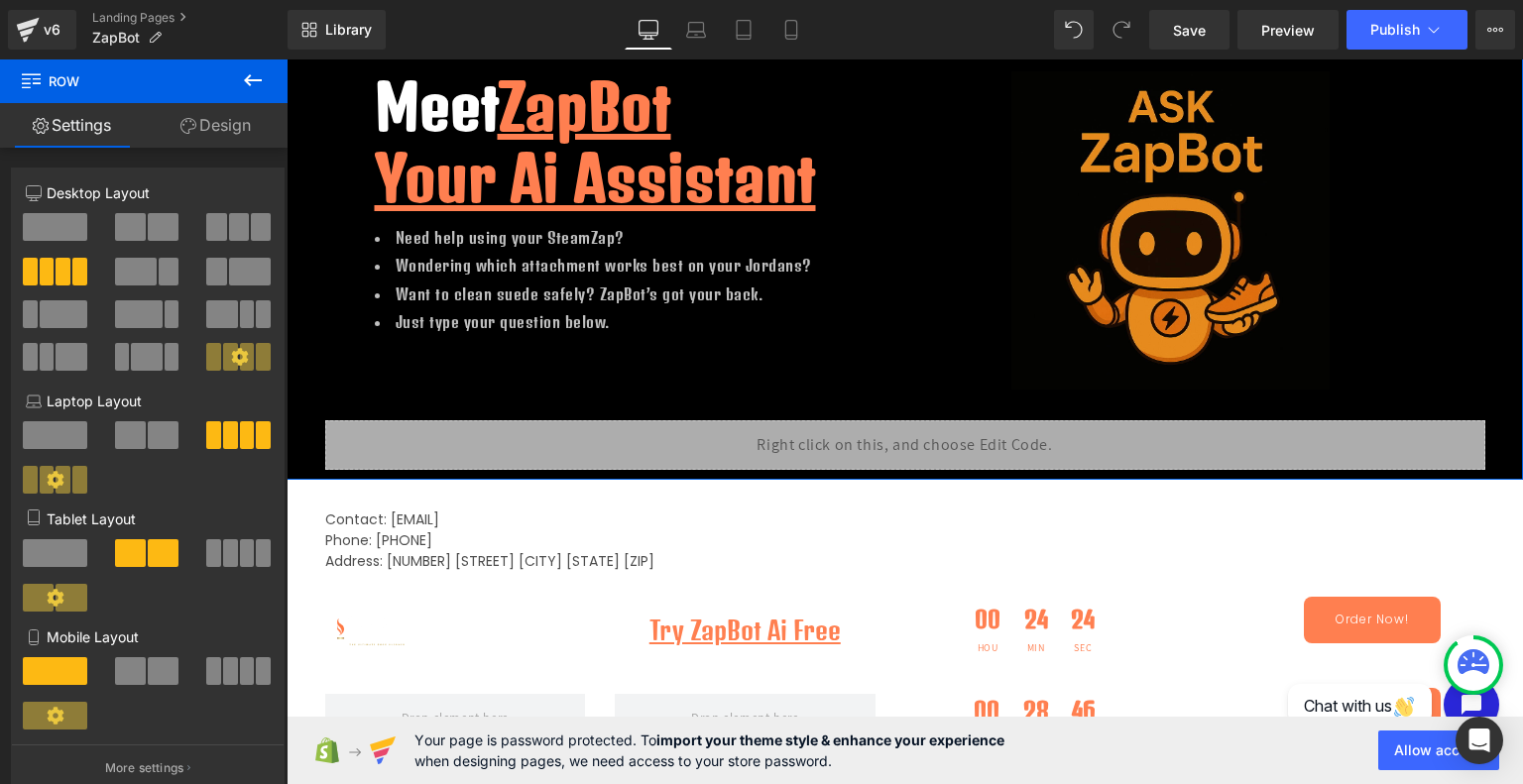 scroll, scrollTop: 274, scrollLeft: 0, axis: vertical 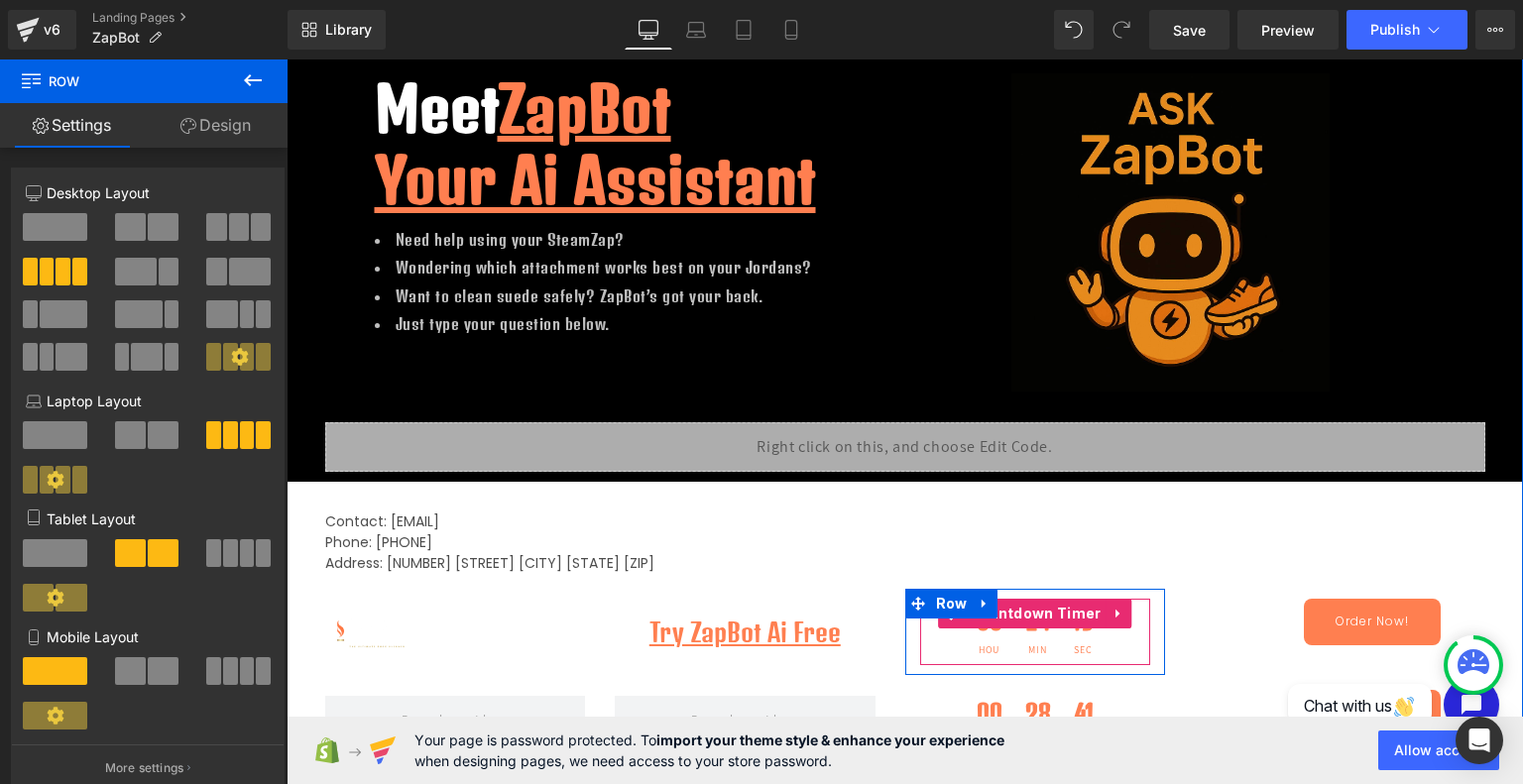 click on "00 Hou
24 Min
19 Sec" at bounding box center (1035, 631) 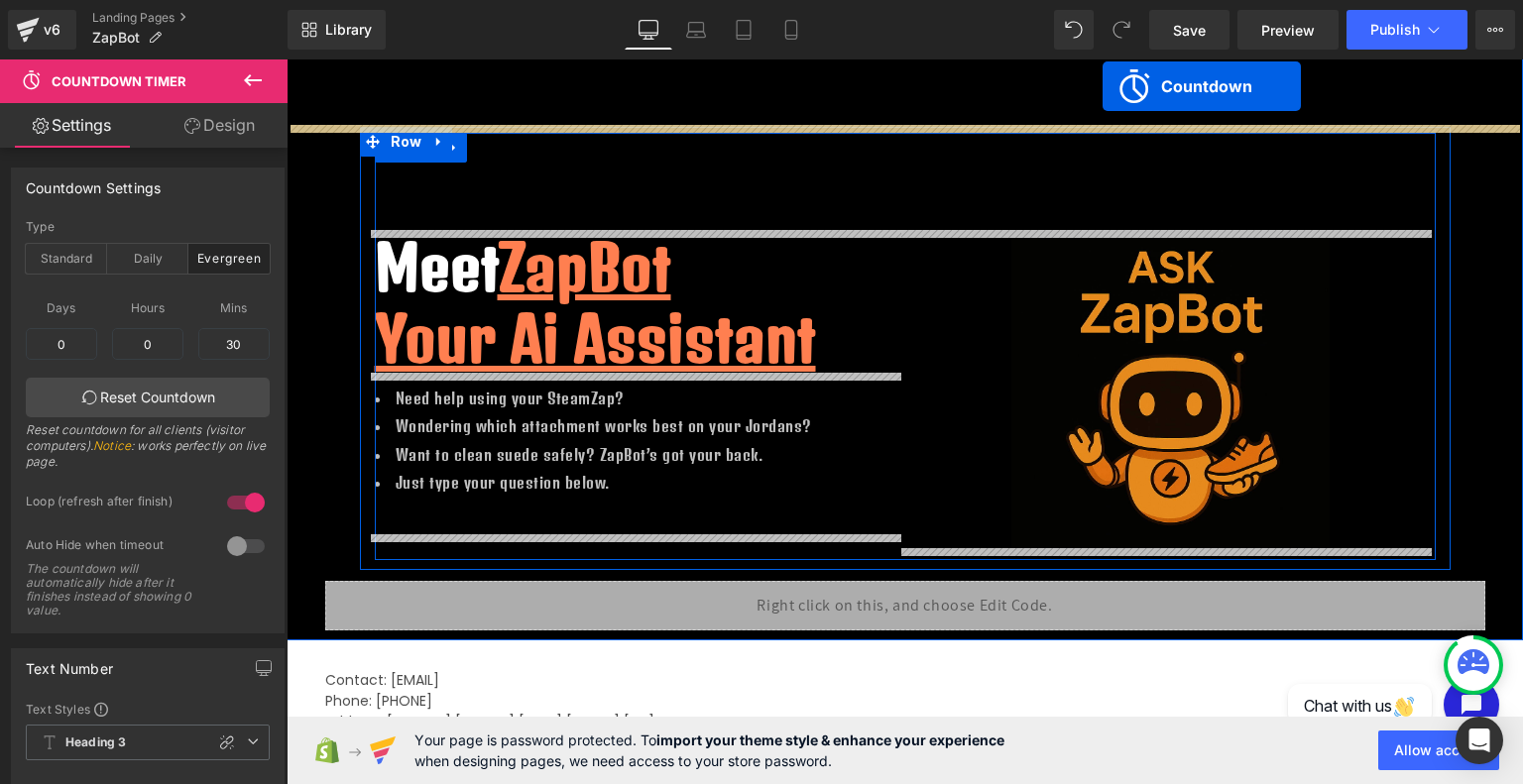 scroll, scrollTop: 0, scrollLeft: 0, axis: both 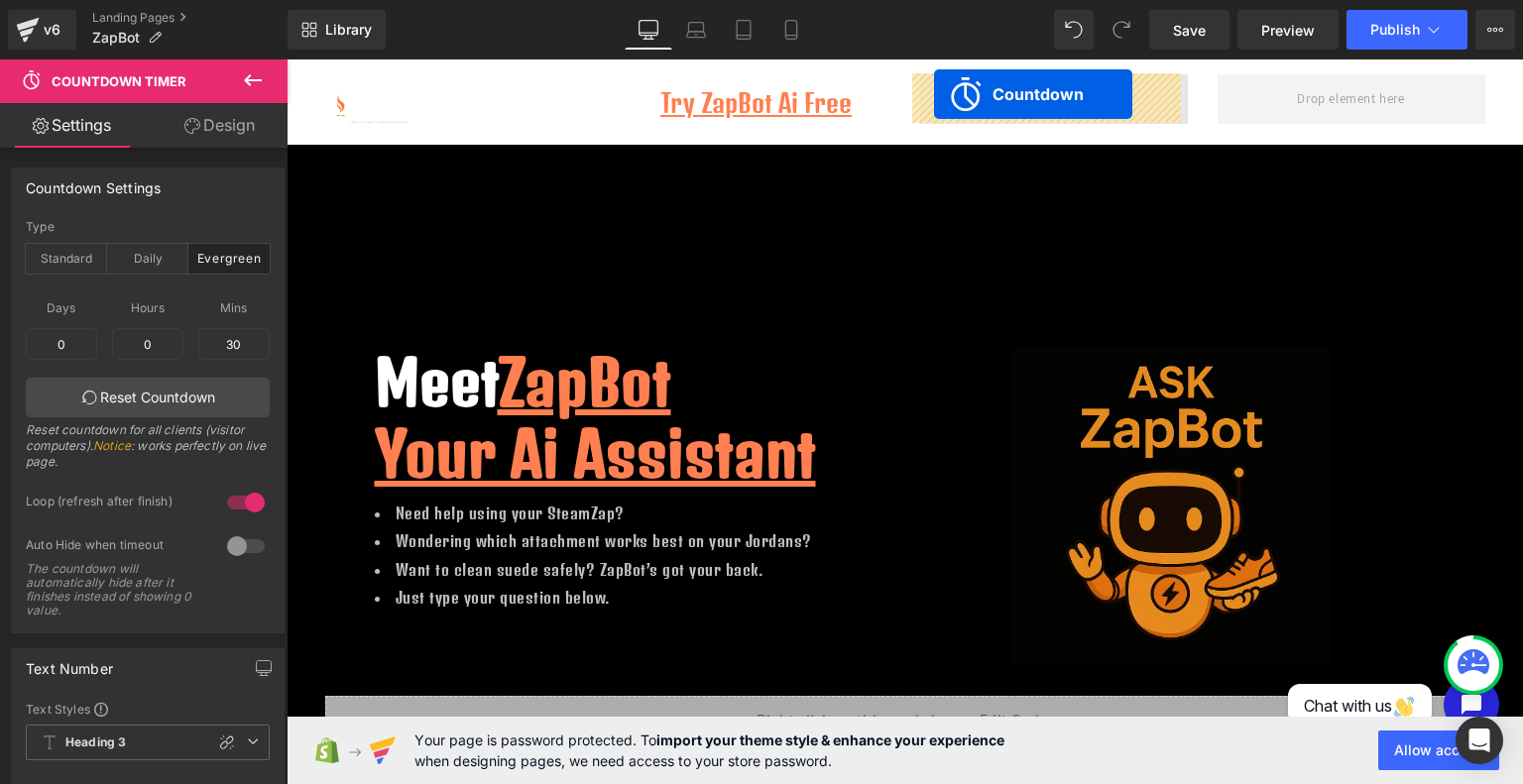 drag, startPoint x: 947, startPoint y: 621, endPoint x: 935, endPoint y: 93, distance: 528.1363 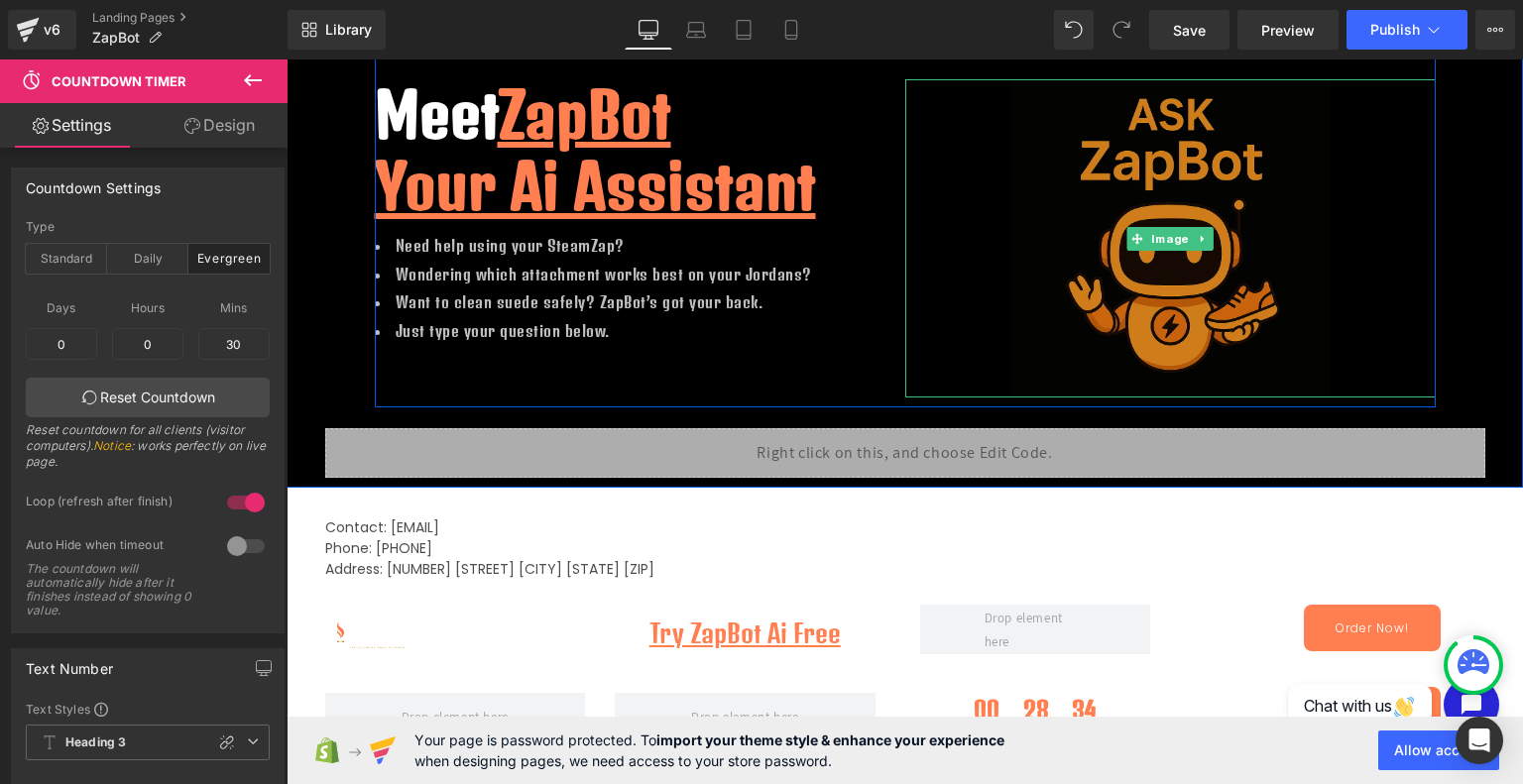 scroll, scrollTop: 339, scrollLeft: 0, axis: vertical 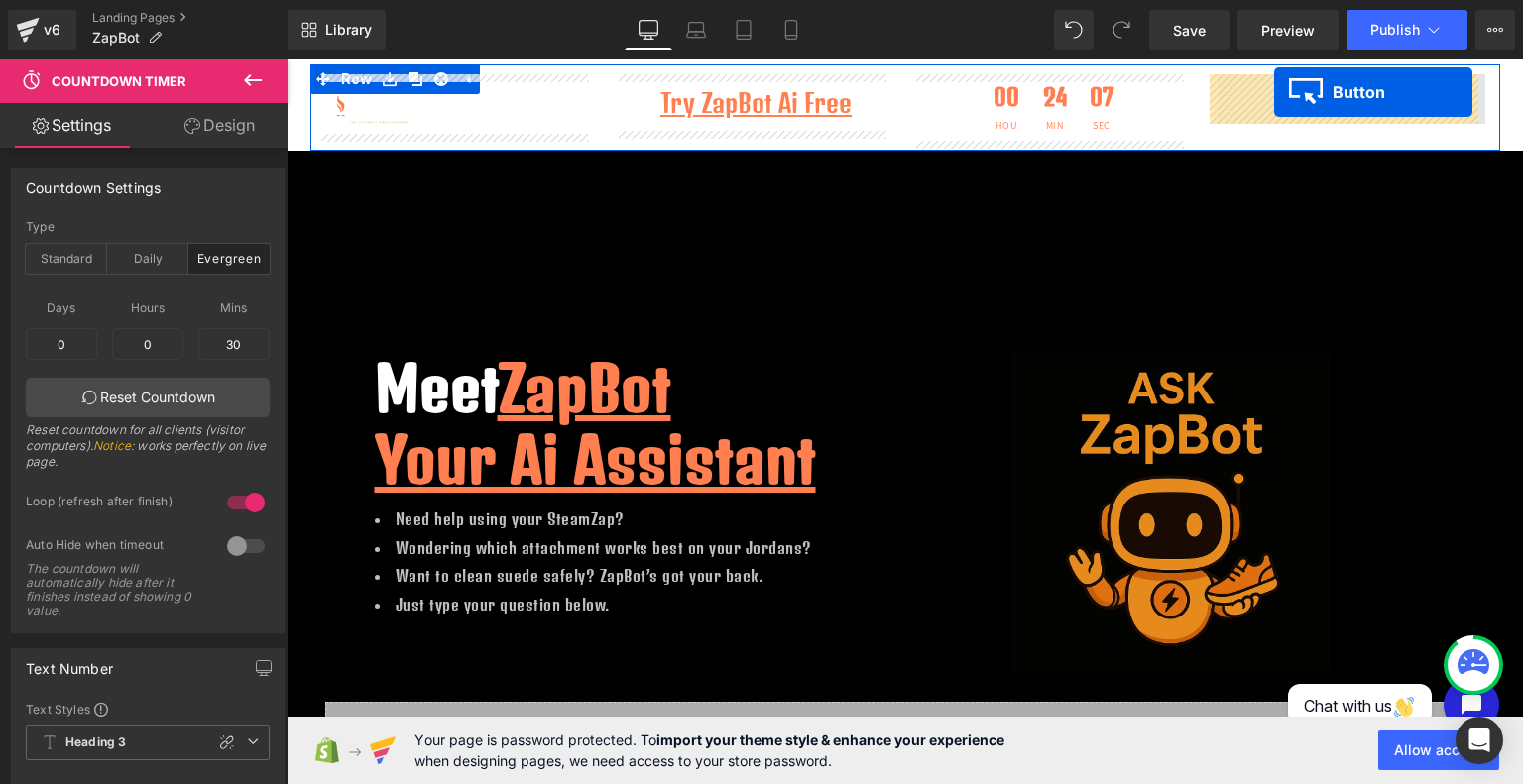 drag, startPoint x: 1331, startPoint y: 565, endPoint x: 1274, endPoint y: 94, distance: 474.43651 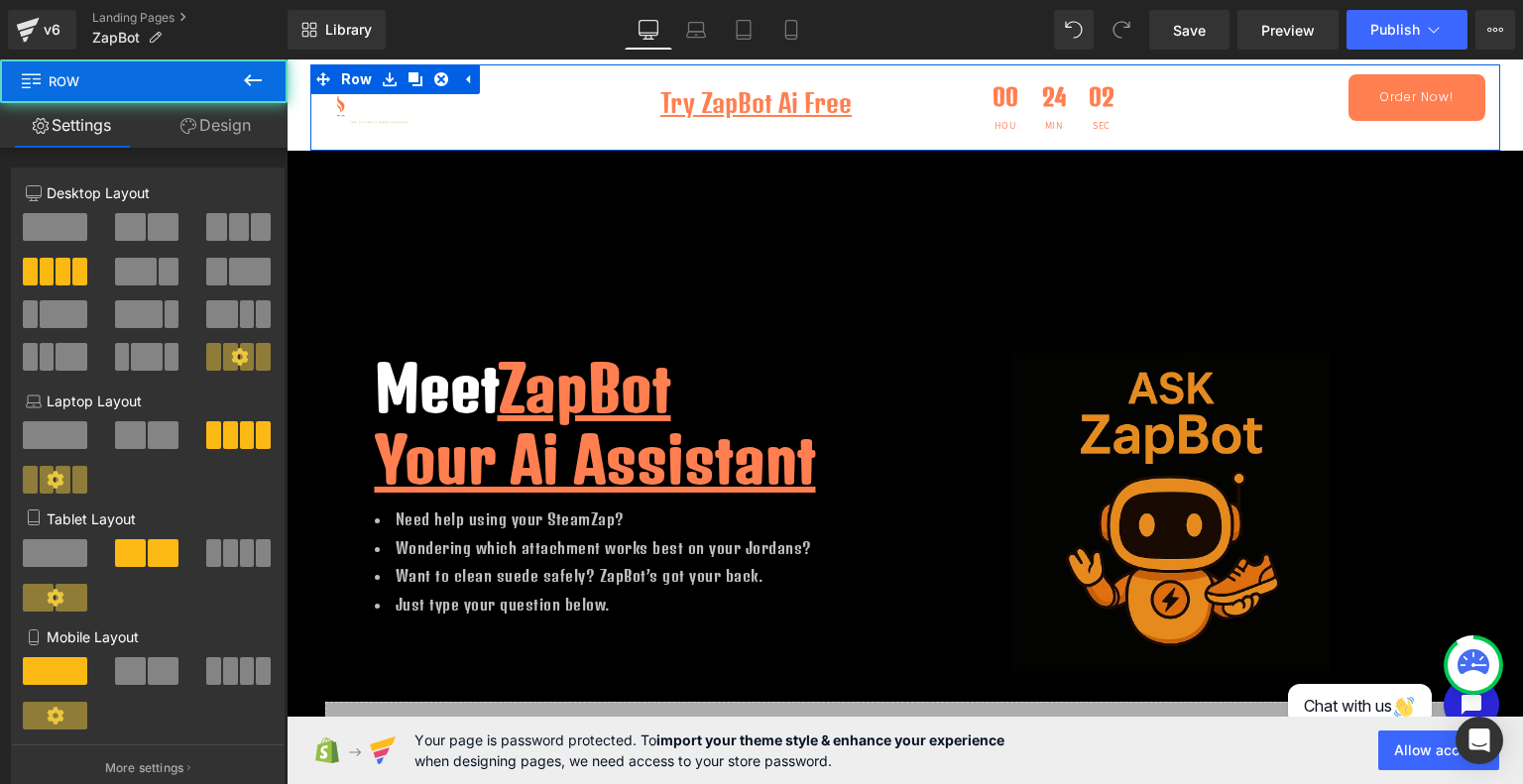 click on "Image         Try ZapBot Ai Free Text Block
00 Hou
24 Min
02 Sec
Countdown Timer         Order Now! Button         Row" at bounding box center (905, 107) 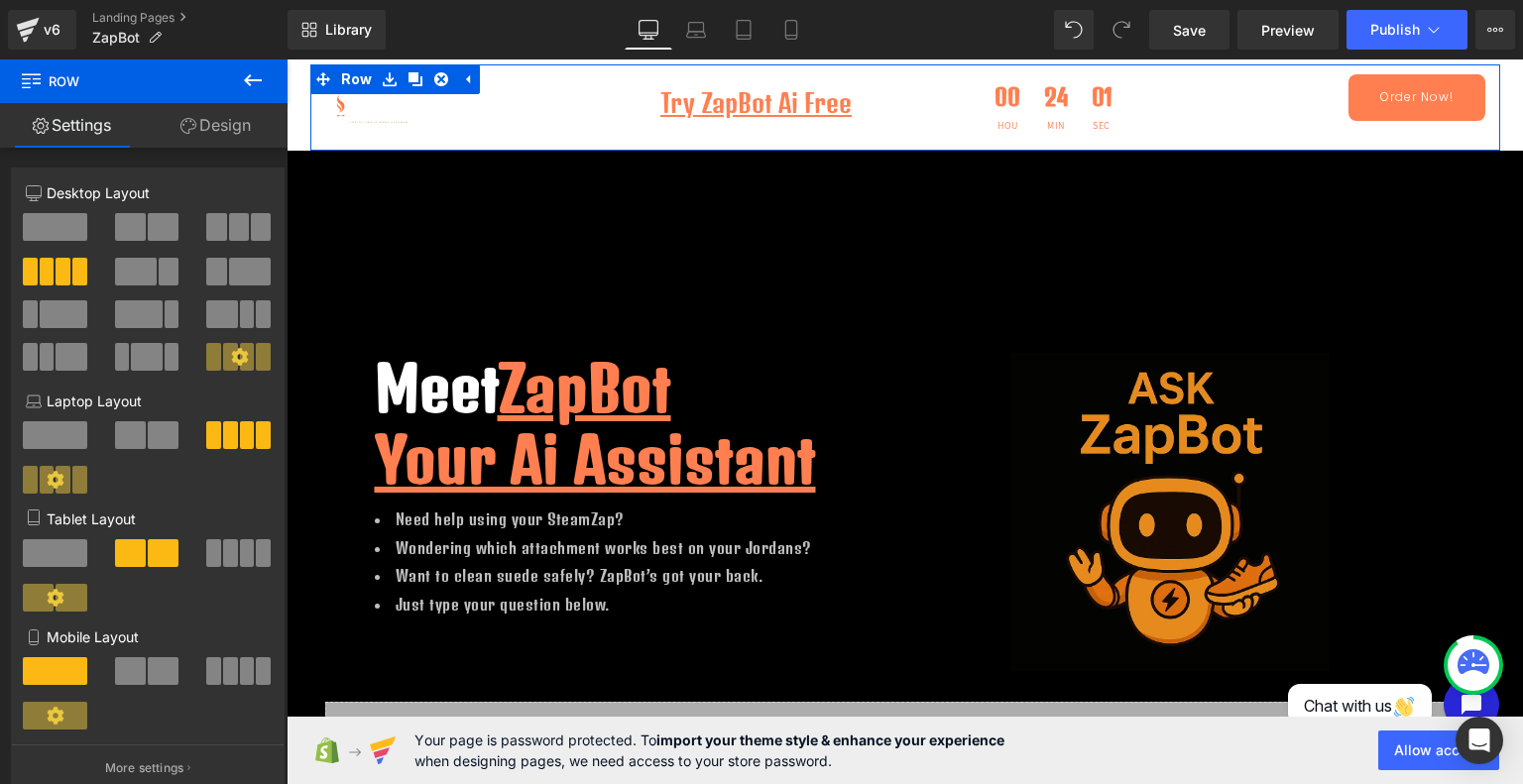 click on "Design" at bounding box center (215, 125) 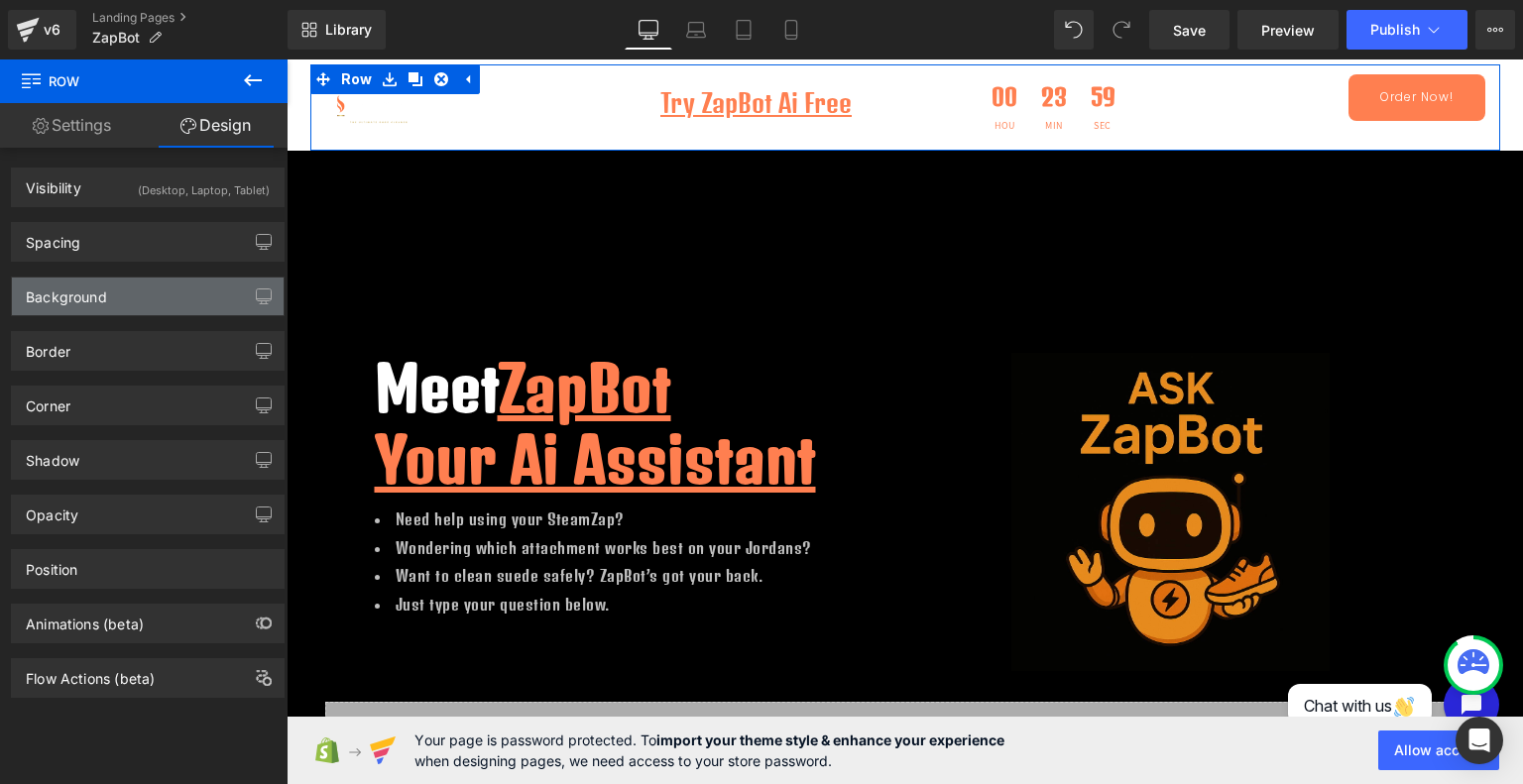click on "Background" at bounding box center [148, 296] 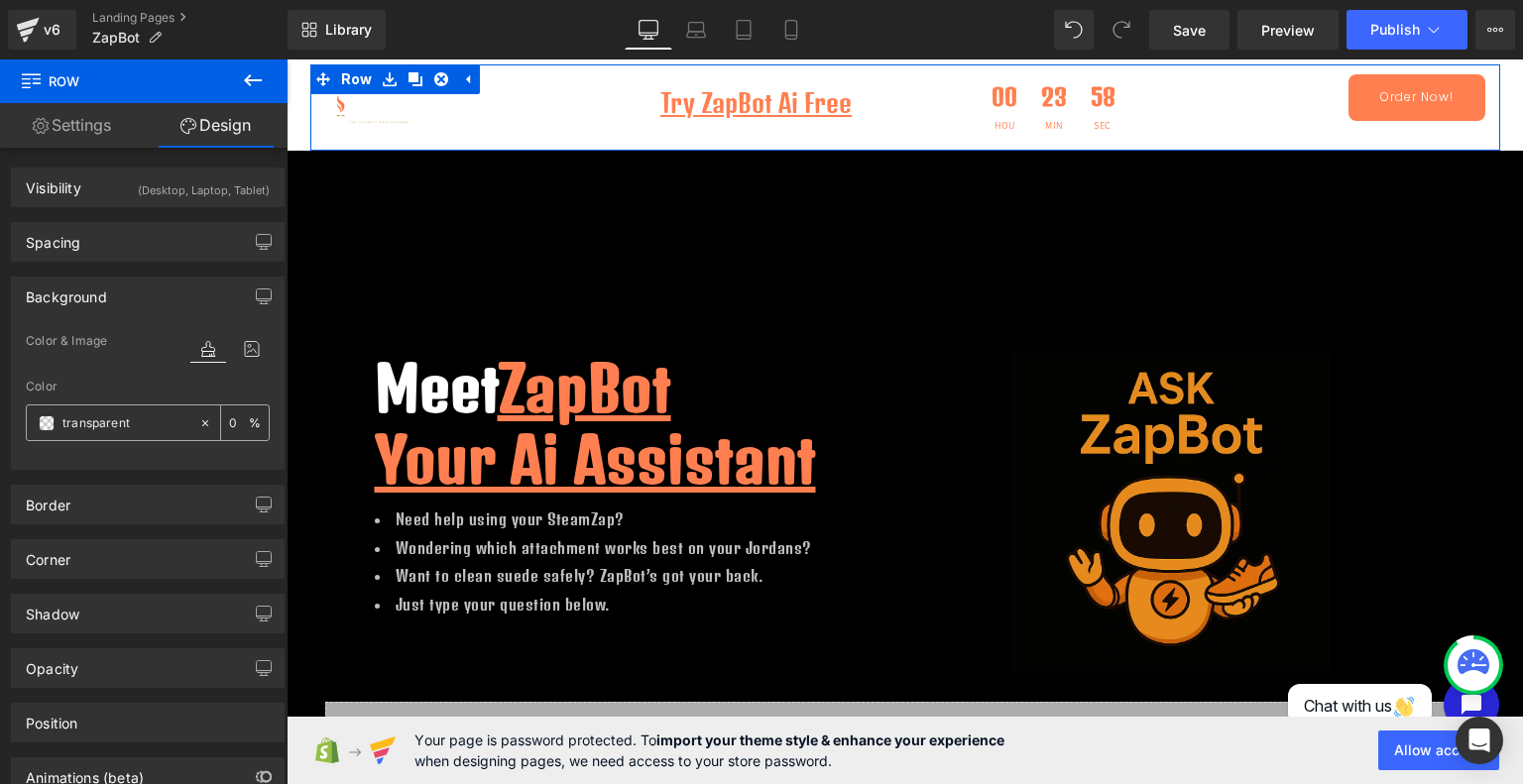 click on "transparent" at bounding box center [112, 422] 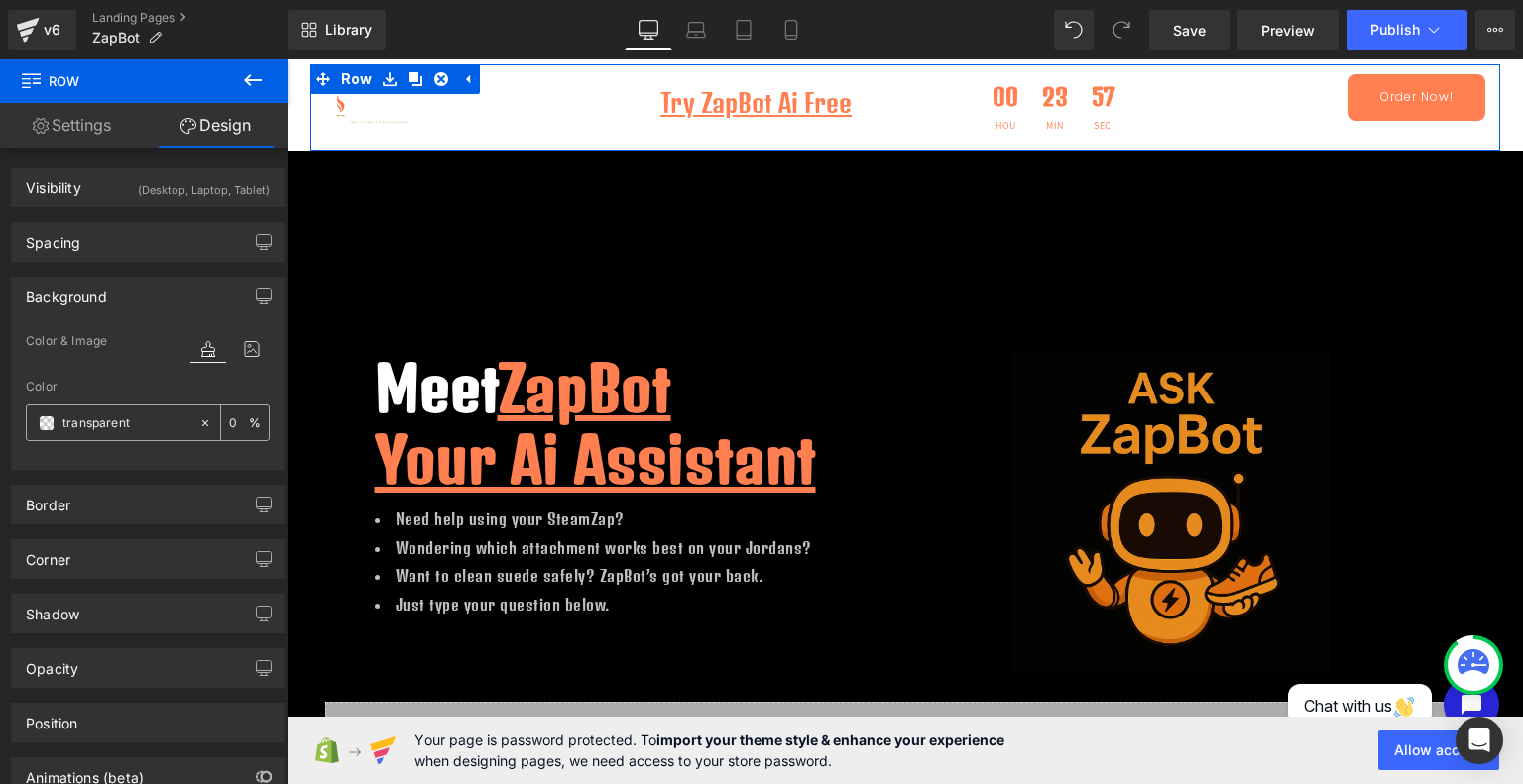 click at bounding box center (47, 423) 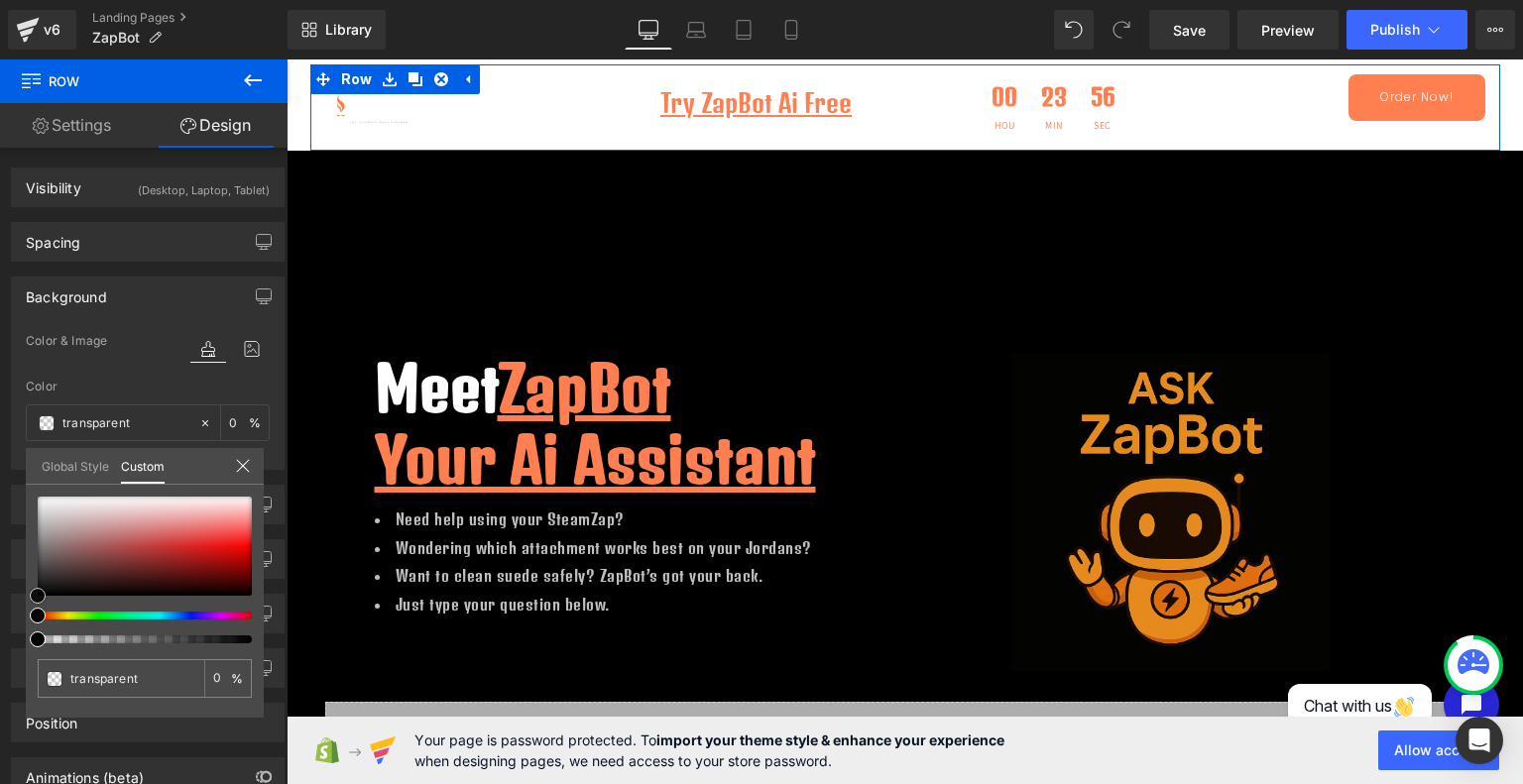 type on "#544444" 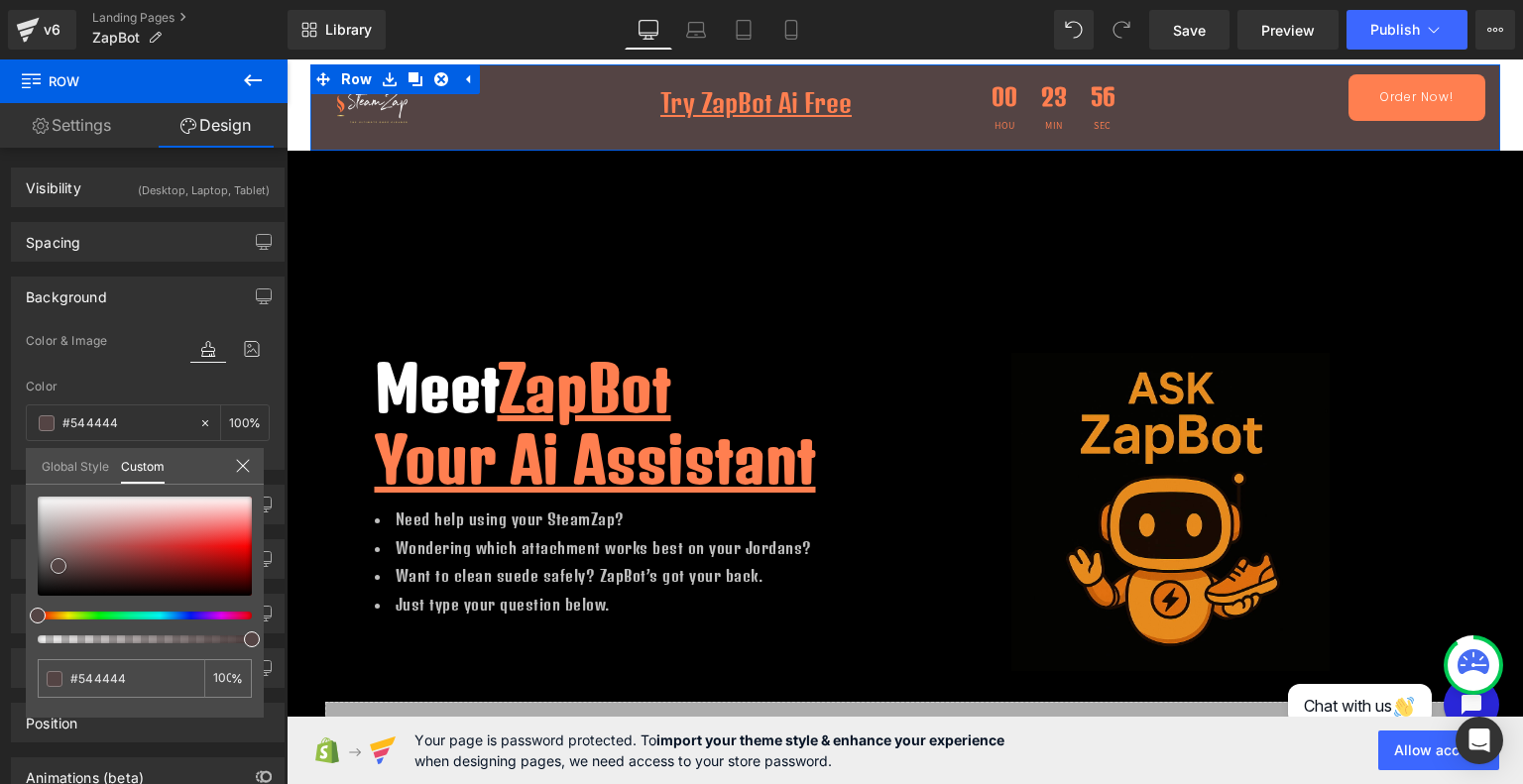 type on "#473c3c" 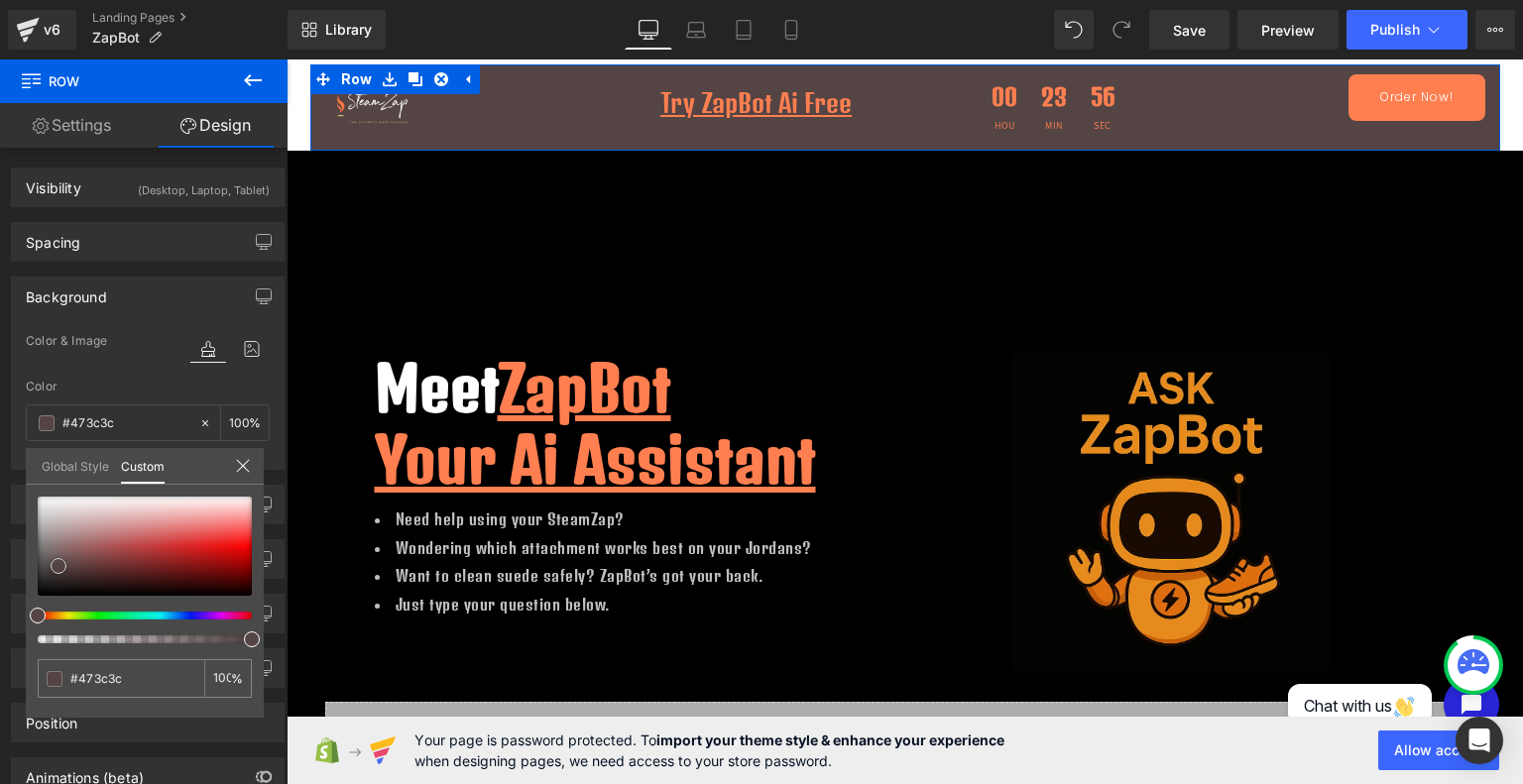 type on "#201d1d" 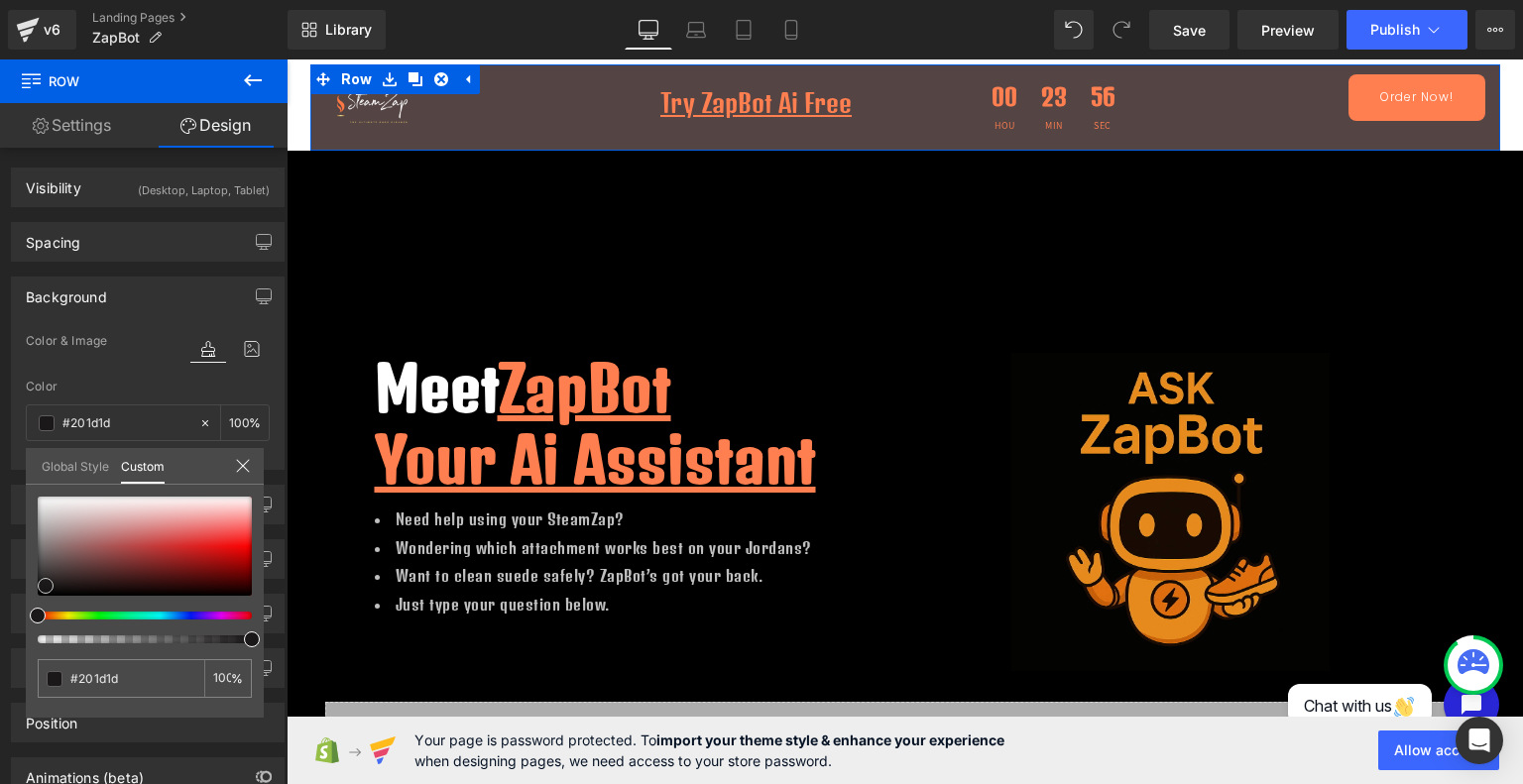 type on "#1a1818" 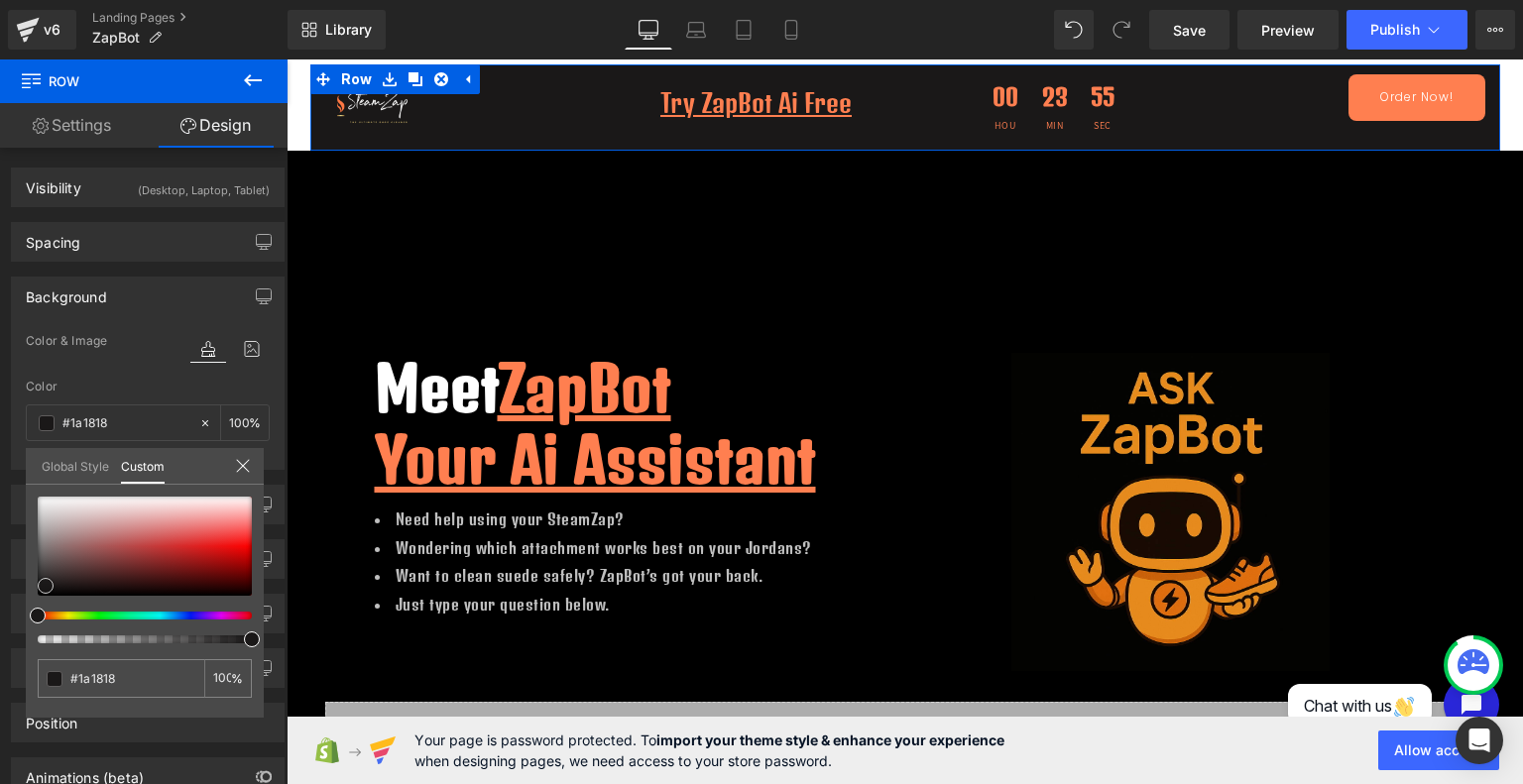 type on "#0d0c0c" 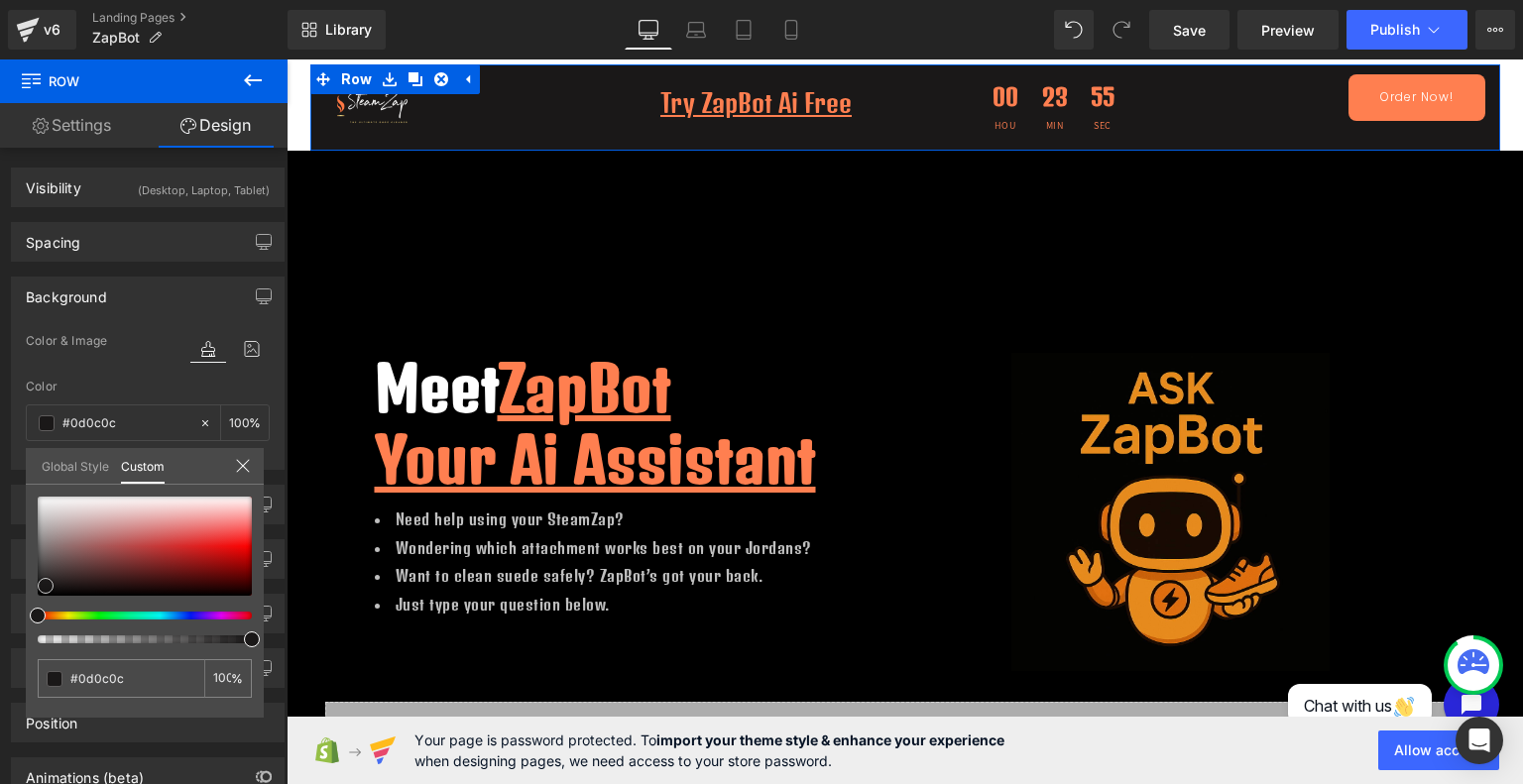 type on "#000000" 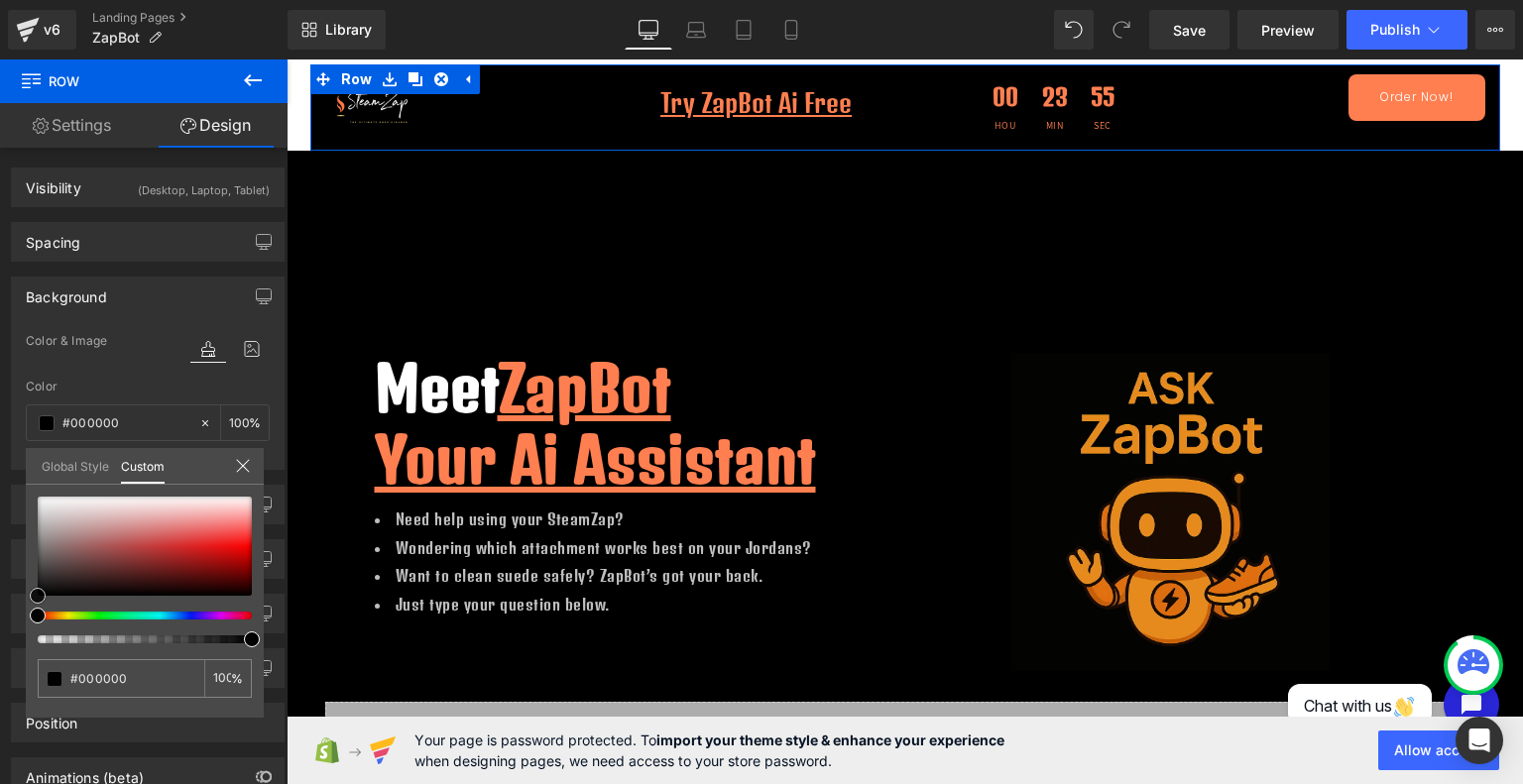 drag, startPoint x: 59, startPoint y: 565, endPoint x: 34, endPoint y: 605, distance: 47.169906 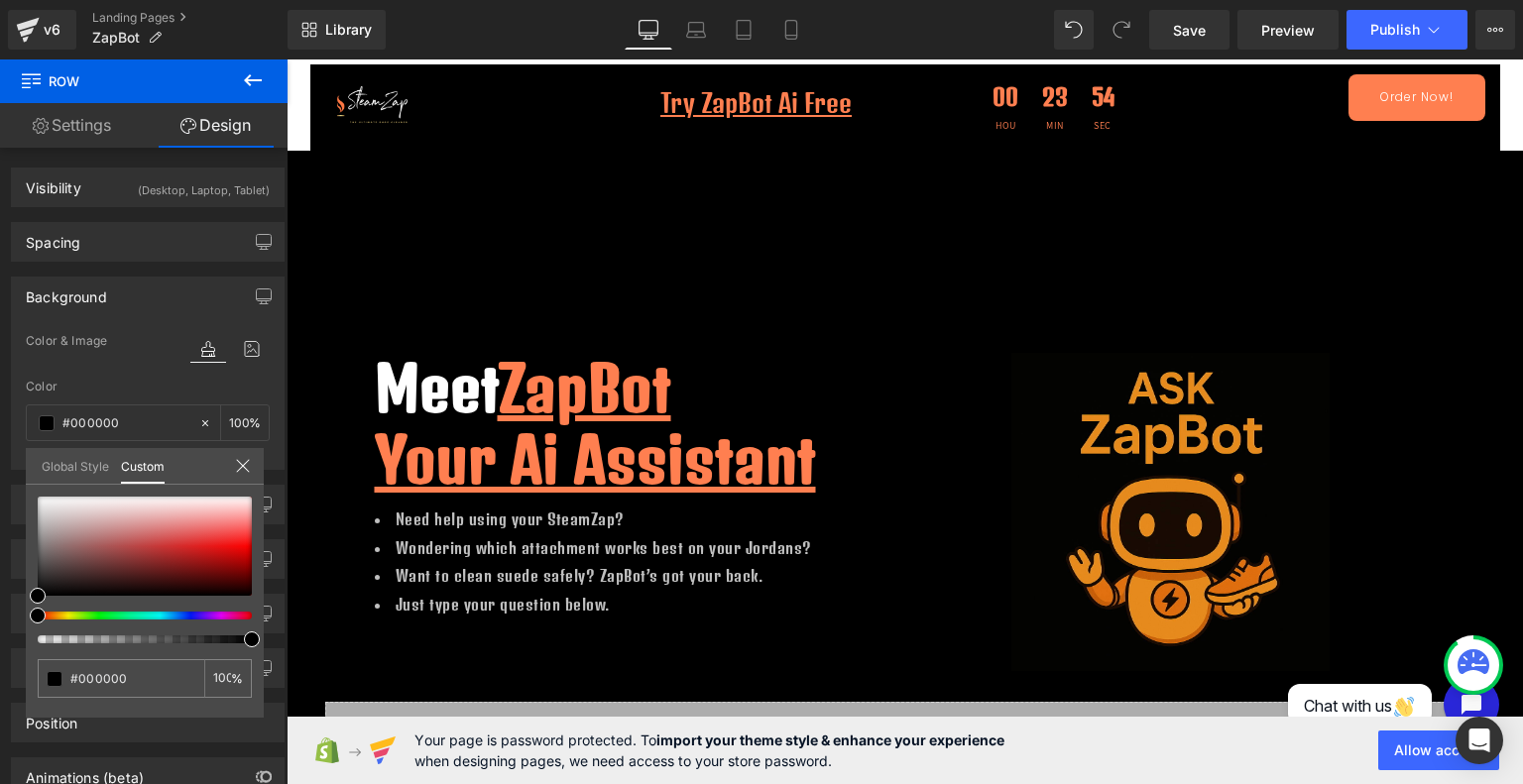 click on "Hero Banner         Row         Image         Try ZapBot Ai Free Text Block
00 Hou
23 Min
54 Sec
Countdown Timer         Order Now! Button         Row         Meet  ZapBot  Your Ai Assistant Heading         Need help using your SteamZap?  Wondering which attachment works best on your Jordans? Want to clean suede safely? ZapBot’s got your back. Just type your question below.  Text Block         Image         Row   100px       Row         Liquid         Row         Row   98px       Contact: Backers@SteamZap.com  Phone: 2403807880  Address: 4596 12th Ave N. St. Petersburg Fl 33713 Text Block         Row         Image         Try ZapBot Ai Free" at bounding box center [904, 694] 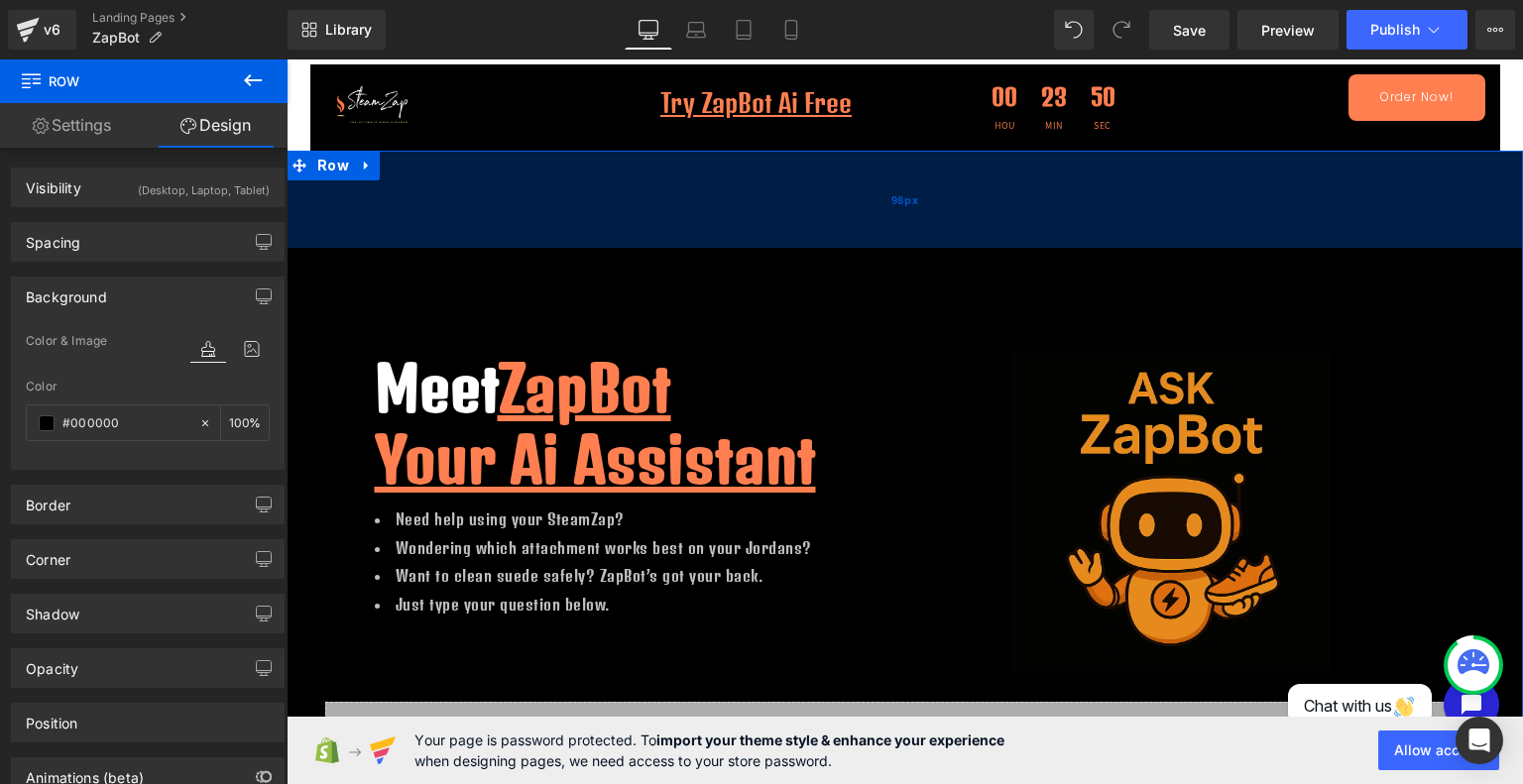 click on "98px" at bounding box center (904, 199) 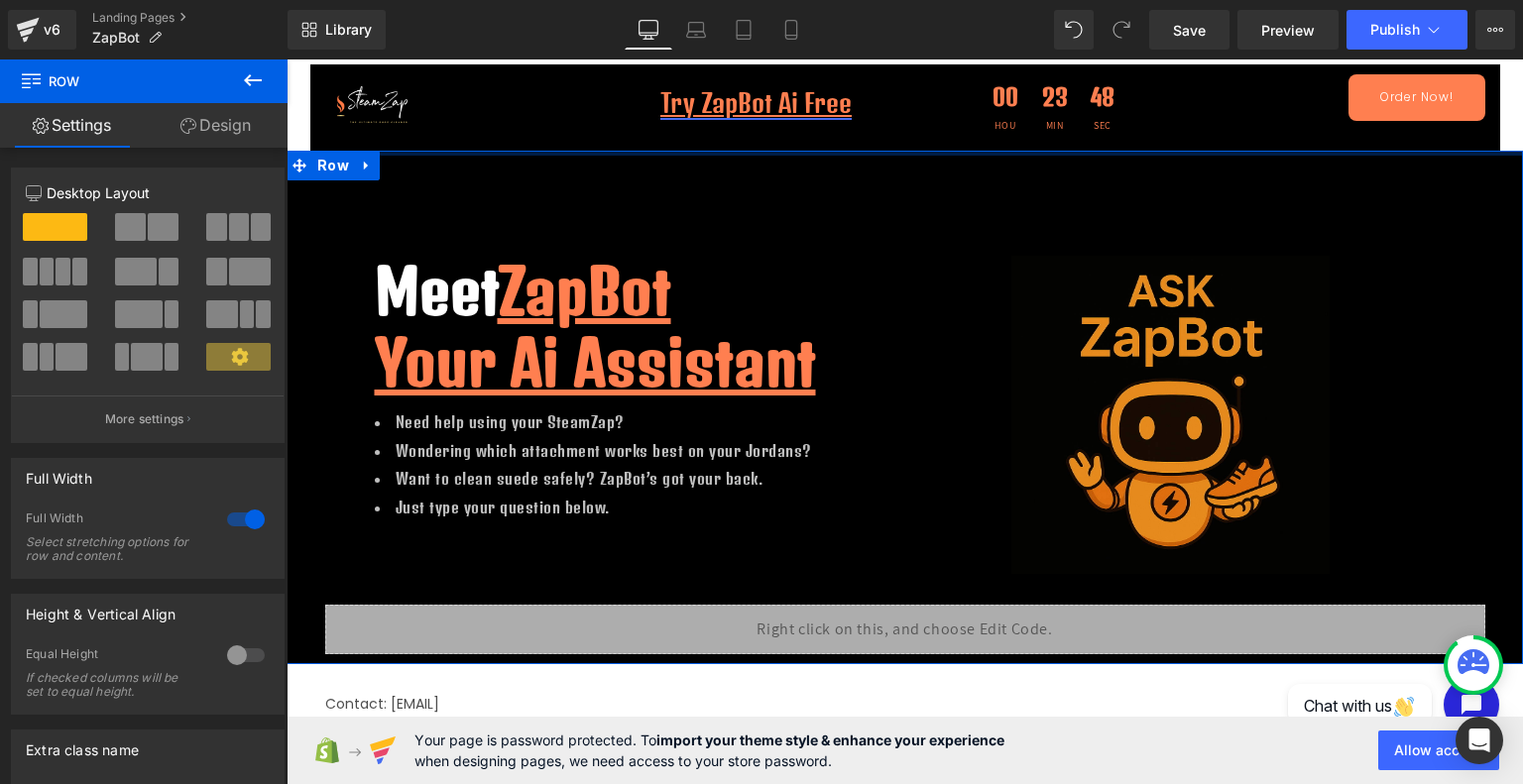 drag, startPoint x: 845, startPoint y: 205, endPoint x: 814, endPoint y: 99, distance: 110.44003 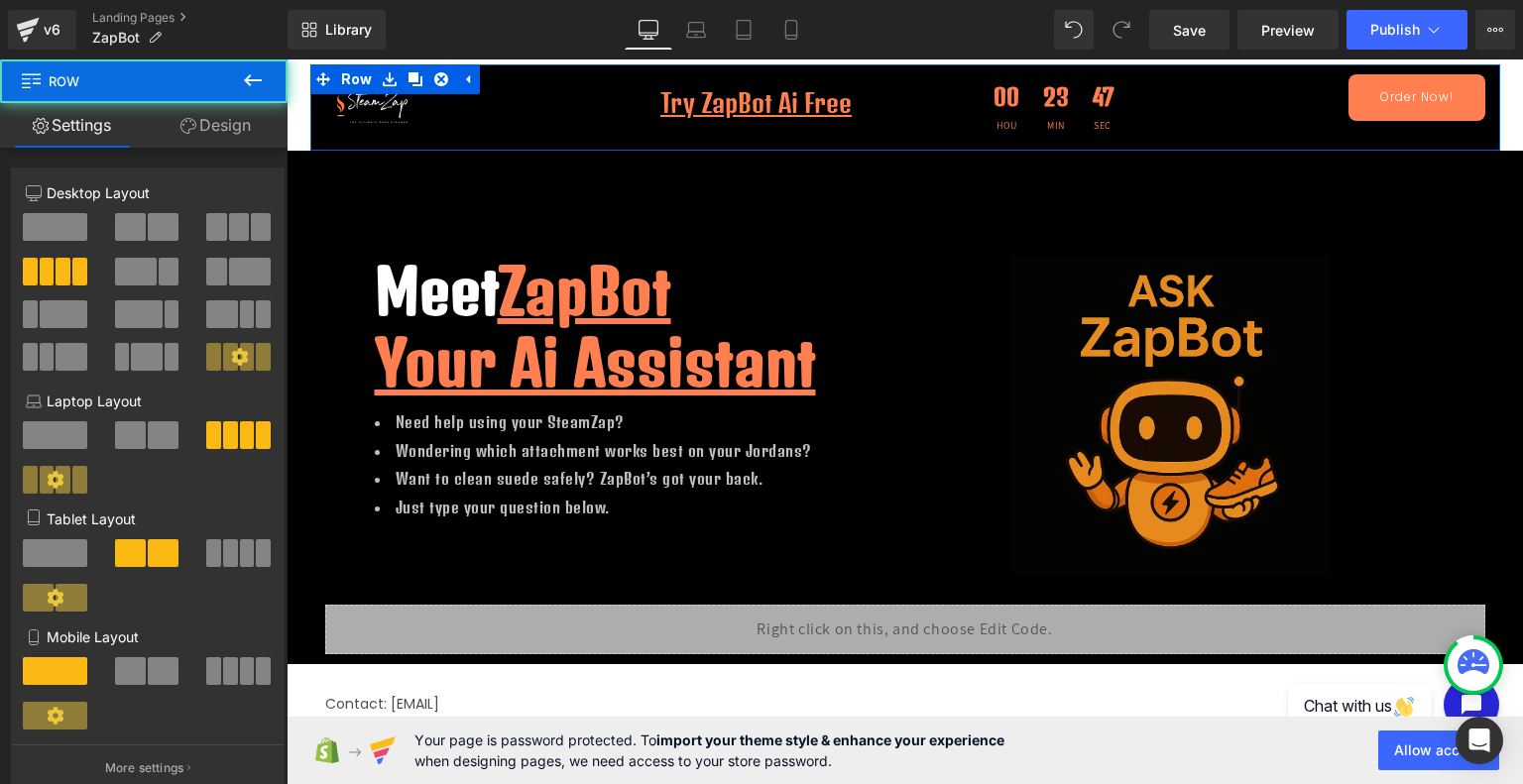 click on "Image" at bounding box center (459, 104) 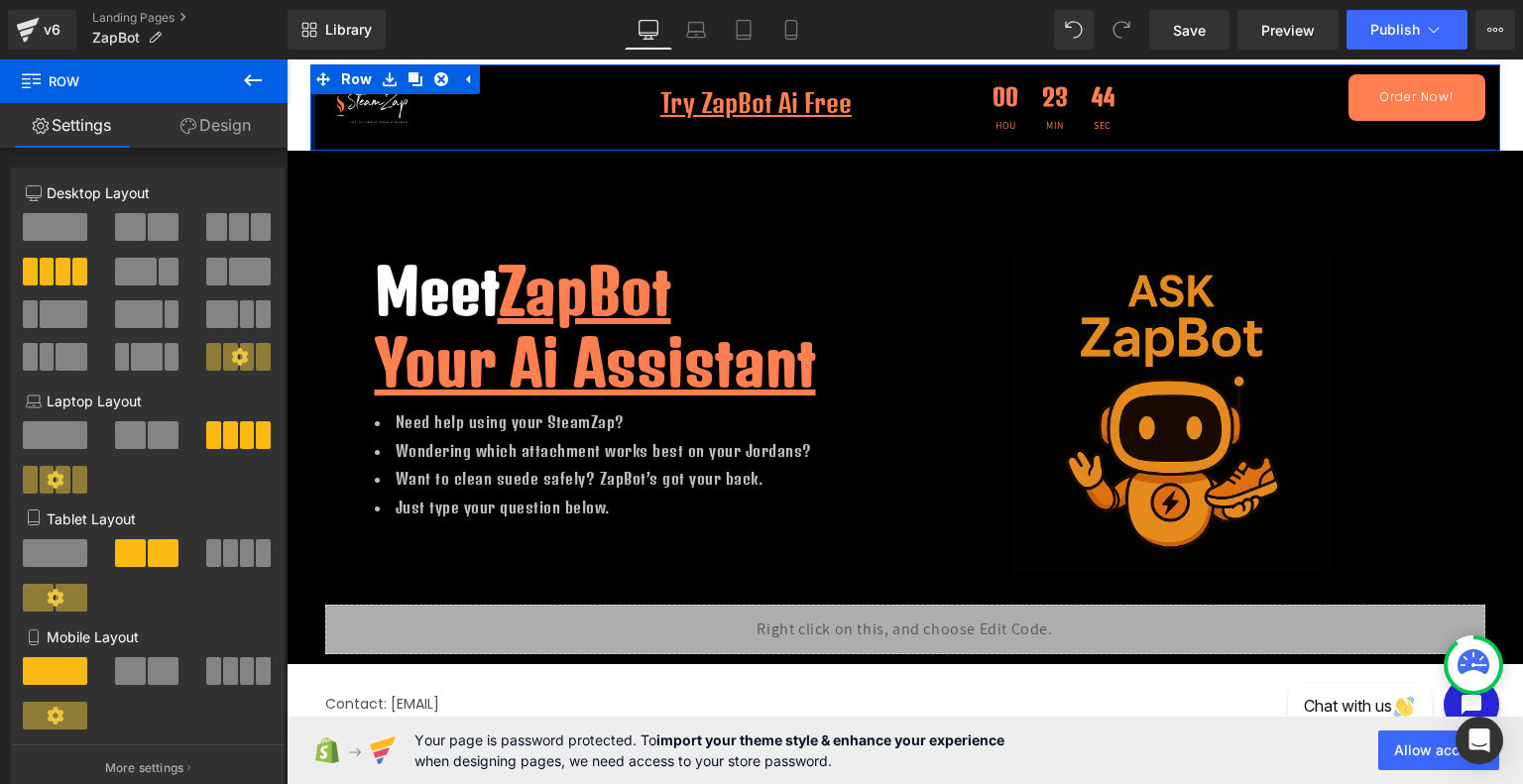 drag, startPoint x: 303, startPoint y: 118, endPoint x: 255, endPoint y: 112, distance: 48.373546 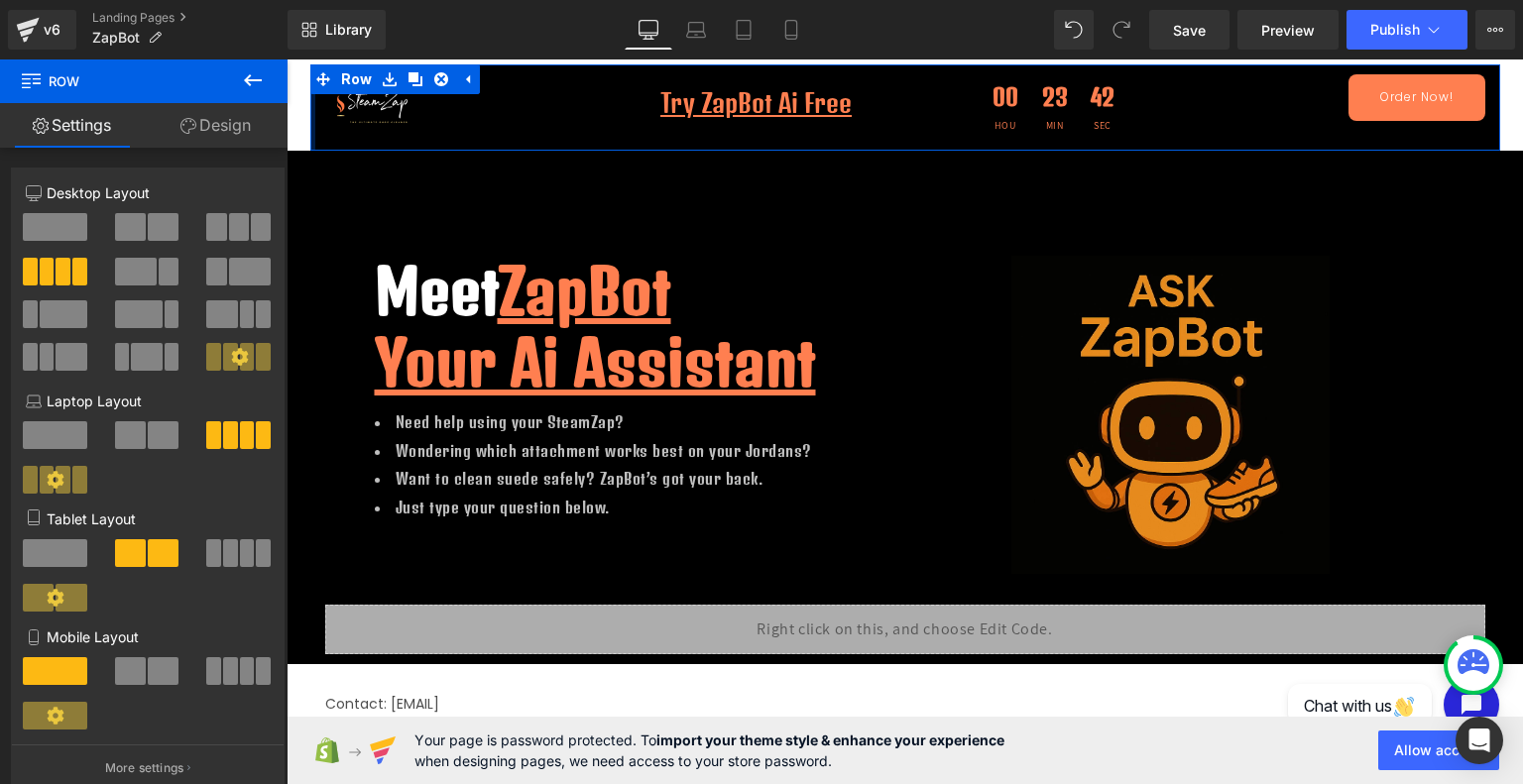 click on "Design" at bounding box center [215, 125] 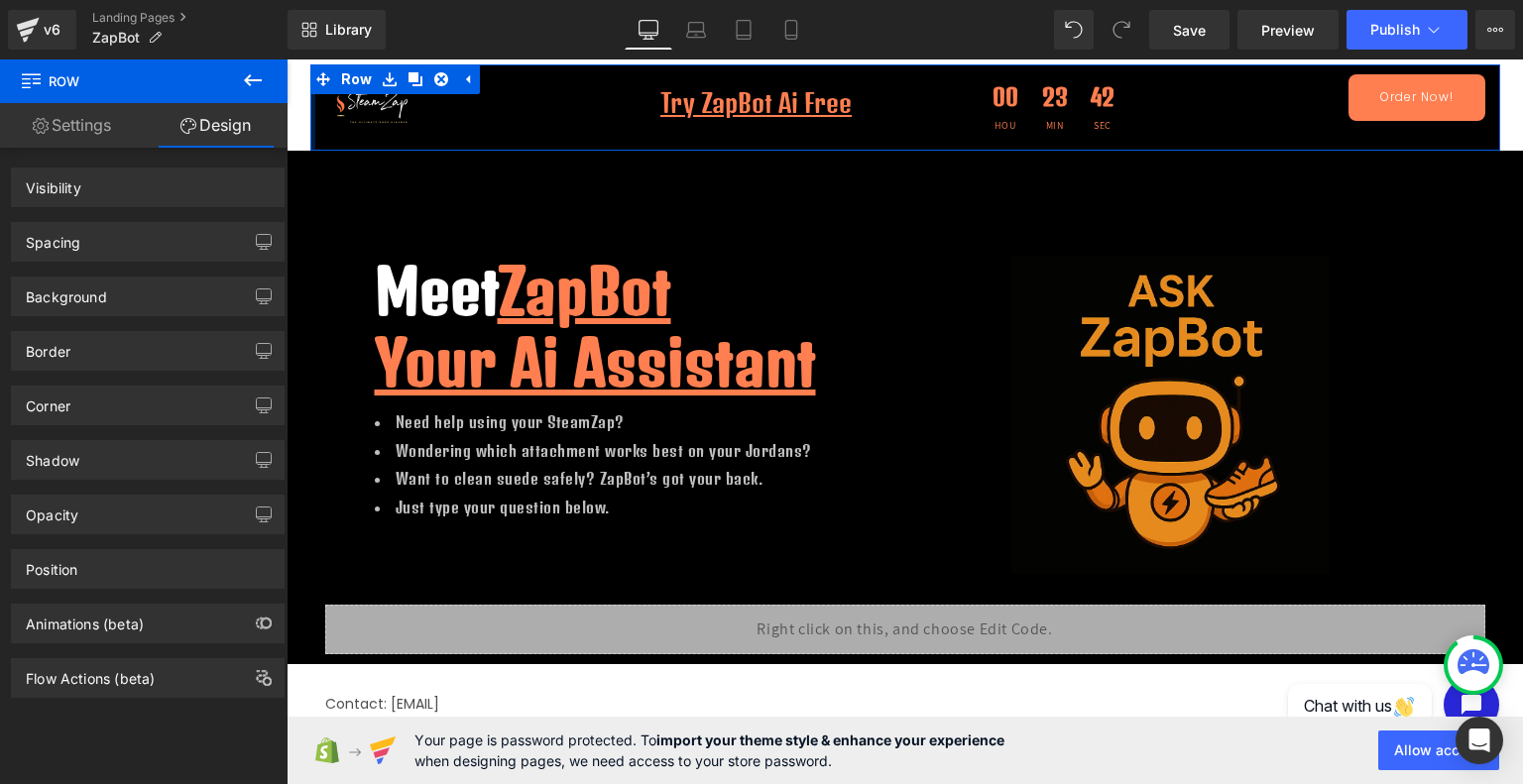 click on "Design" at bounding box center [215, 125] 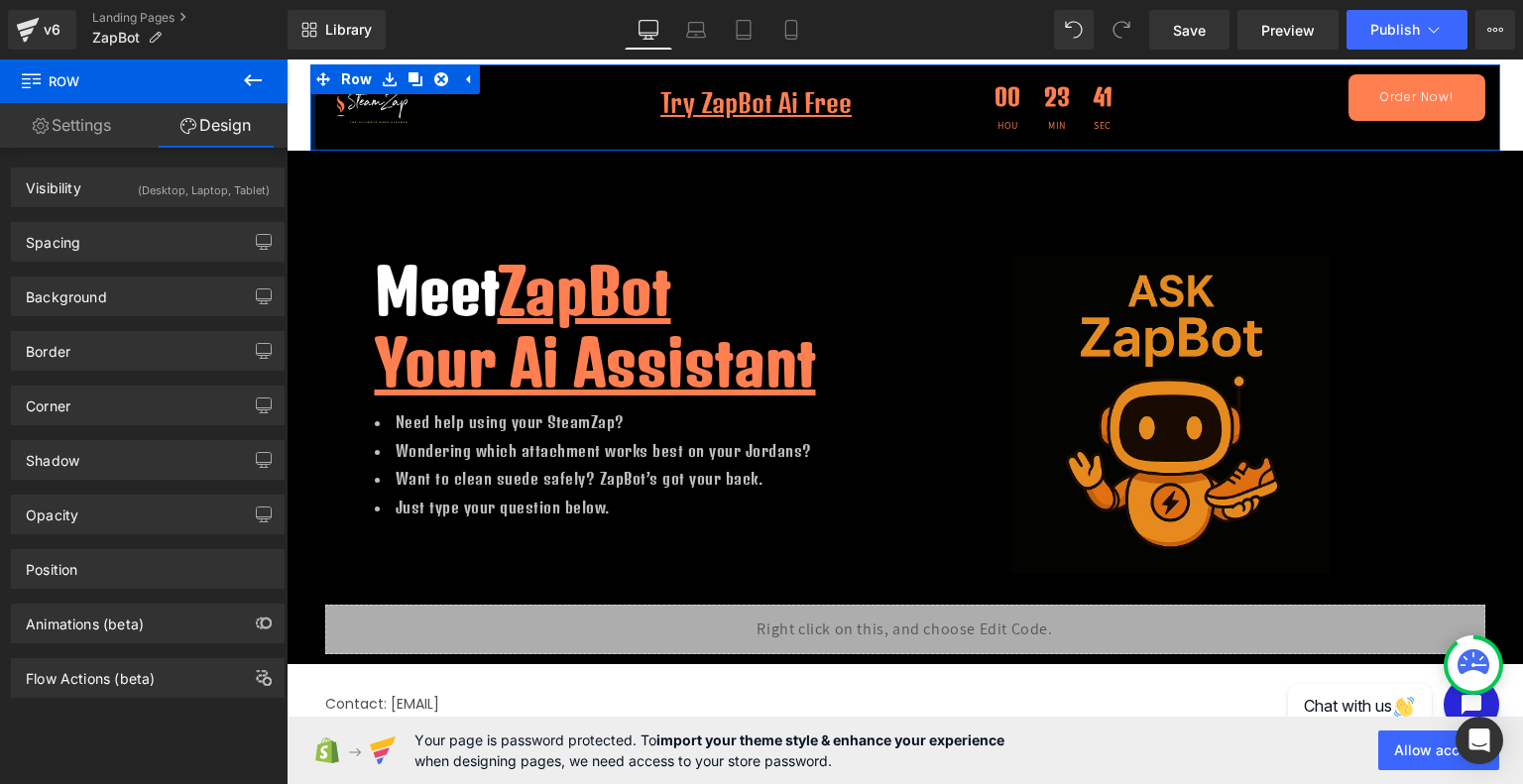 click on "Design" at bounding box center (215, 125) 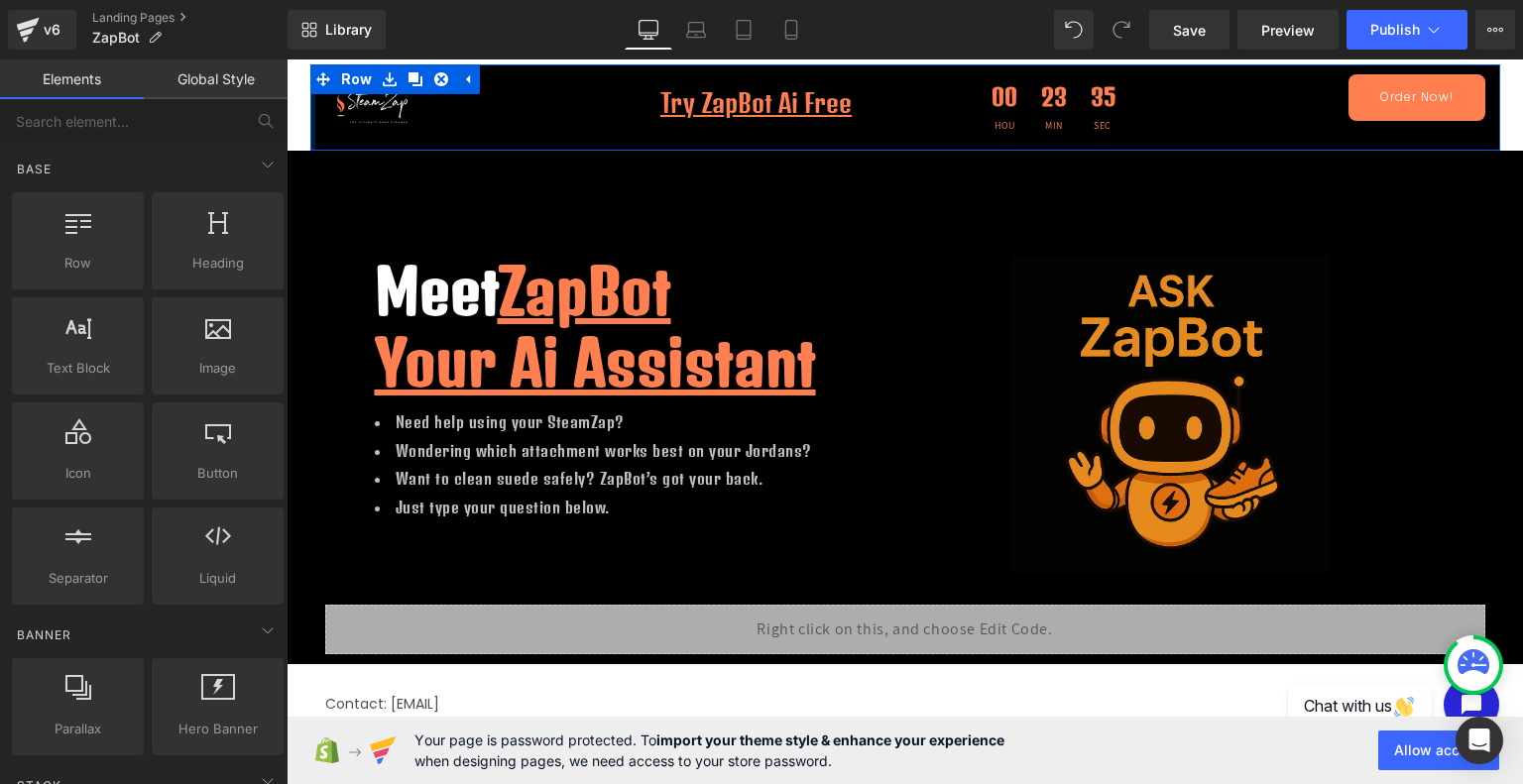 click on "Hero Banner         Row         Image         Try ZapBot Ai Free Text Block
00 Hou
23 Min
35 Sec
Countdown Timer         Order Now! Button         Row         Meet  ZapBot  Your Ai Assistant Heading         Need help using your SteamZap?  Wondering which attachment works best on your Jordans? Want to clean suede safely? ZapBot’s got your back. Just type your question below.  Text Block         Image         Row   100px       Row         Liquid         Row         Row         Contact: Backers@SteamZap.com  Phone: 2403807880  Address: 4596 12th Ave N. St. Petersburg Fl 33713 Text Block         Row         Image         Try ZapBot Ai Free Text Block" at bounding box center (904, 630) 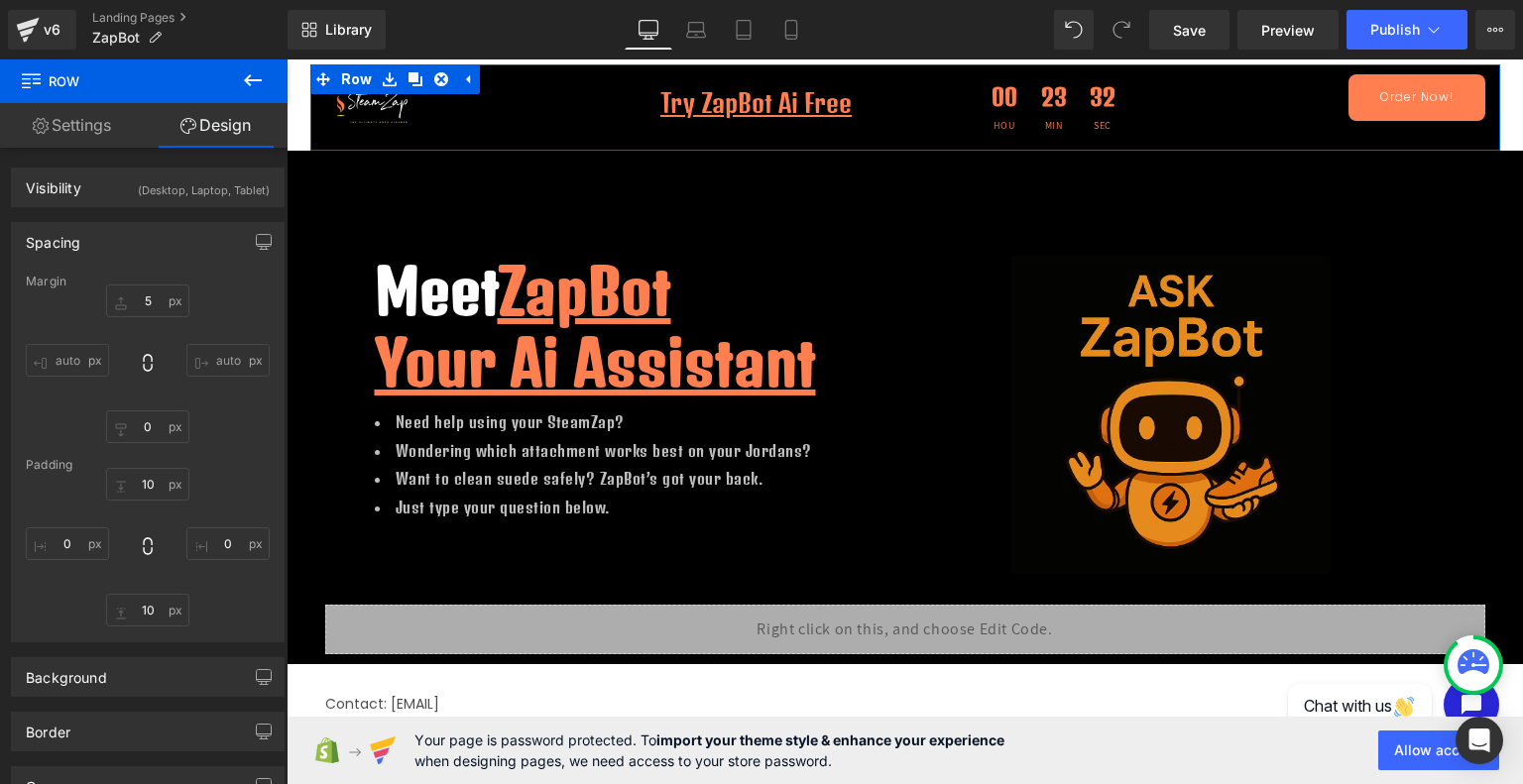 click on "Image" at bounding box center (459, 104) 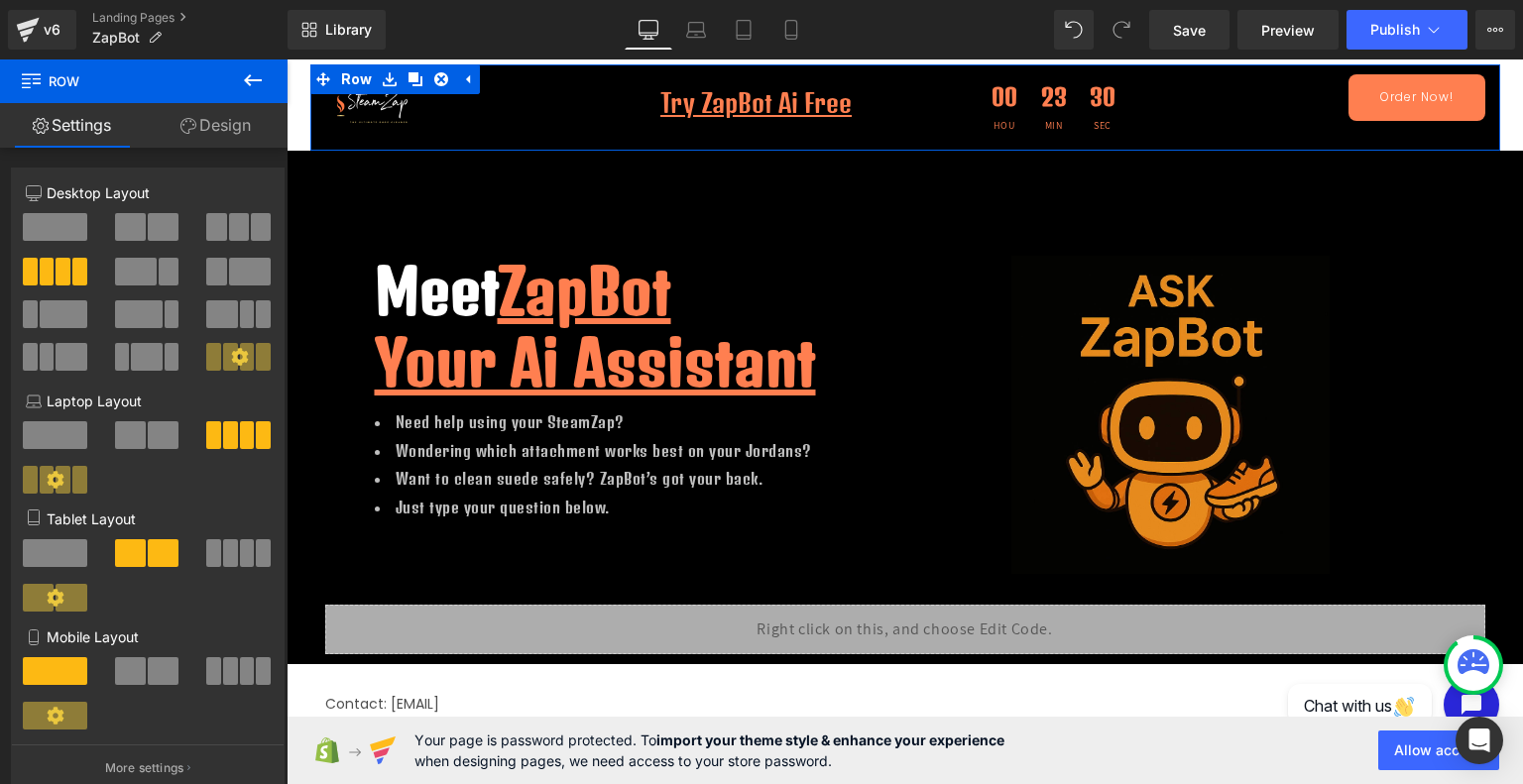 click on "Design" at bounding box center (215, 125) 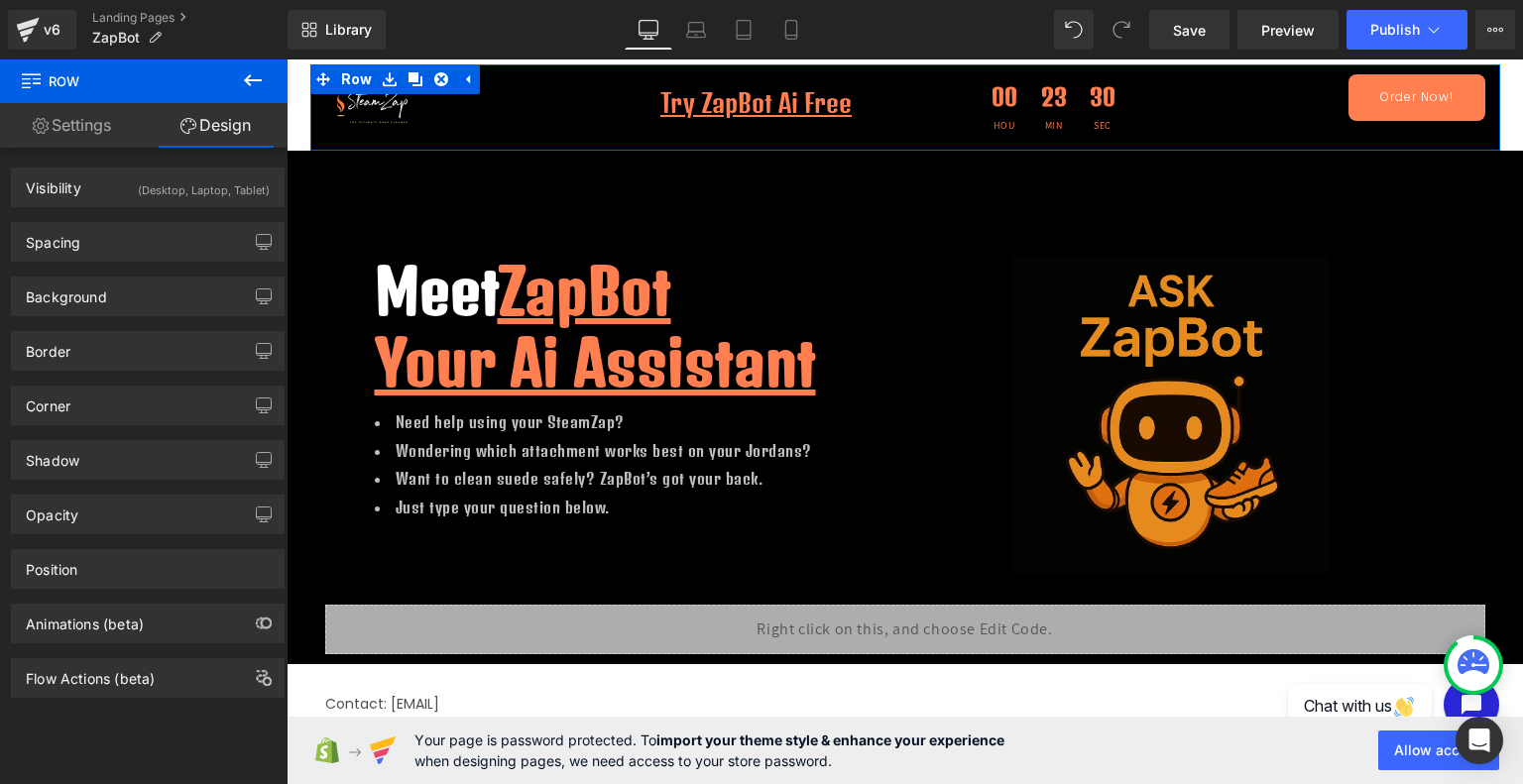 type on "5" 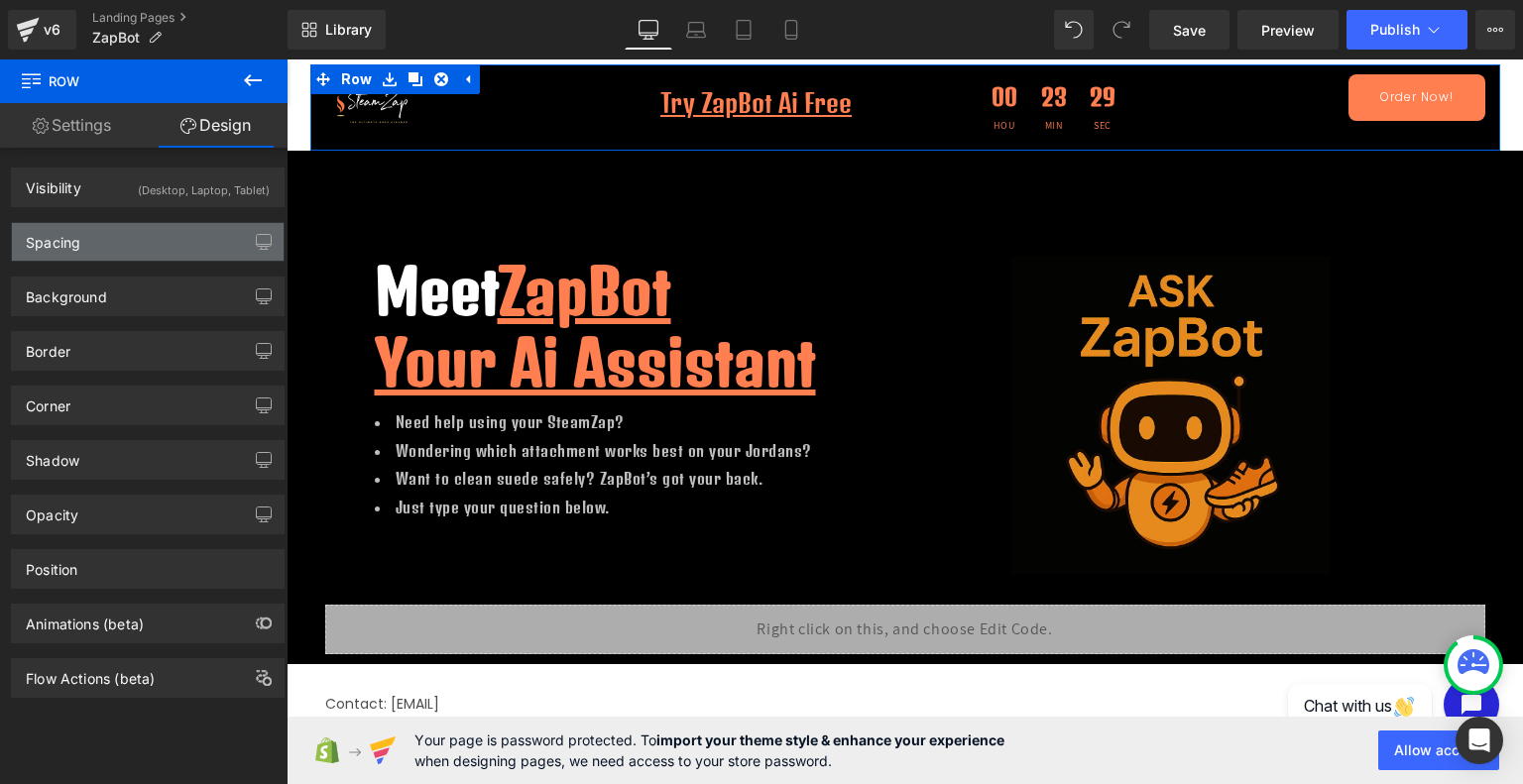 click on "Spacing" at bounding box center (148, 242) 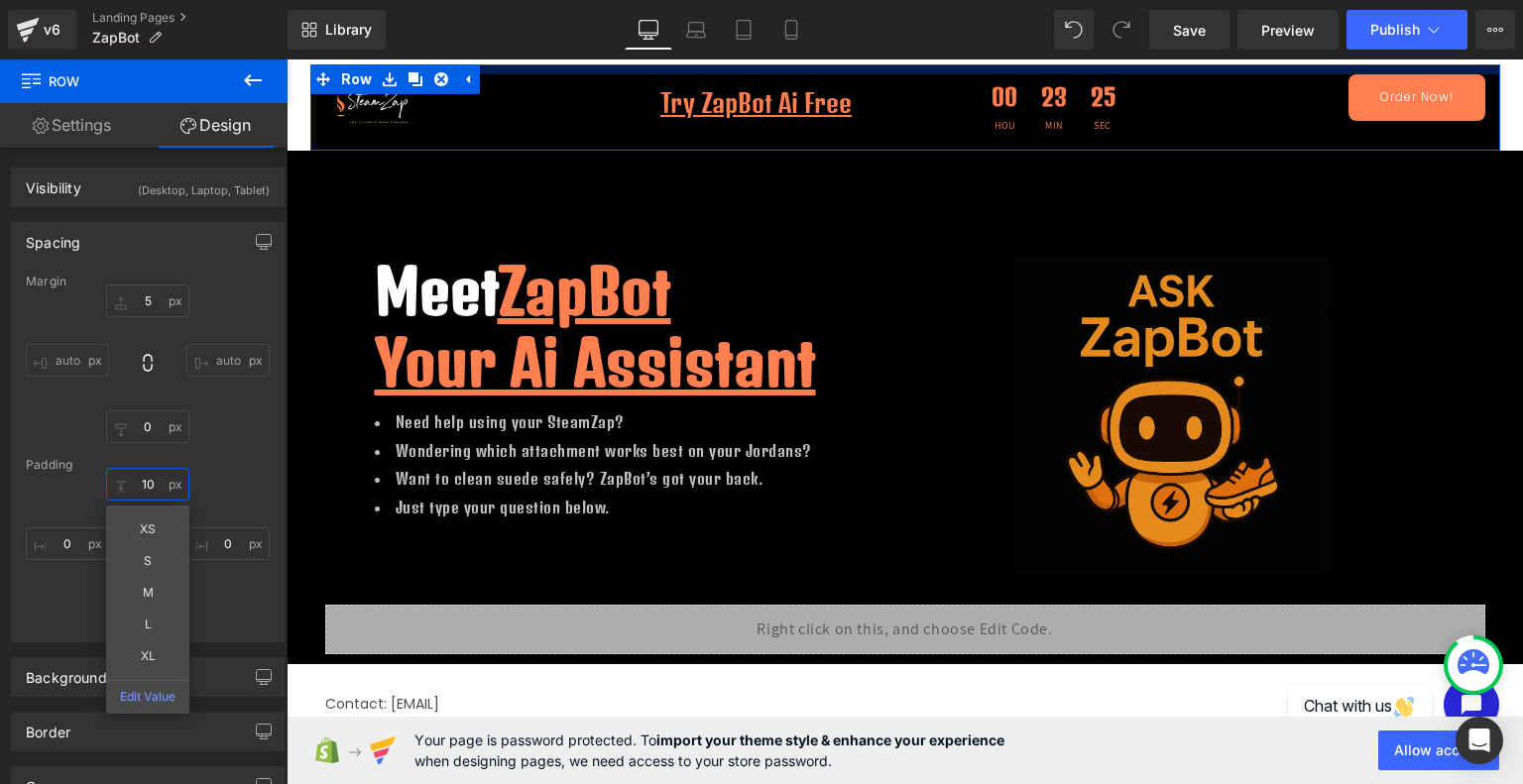 click on "10" at bounding box center [148, 484] 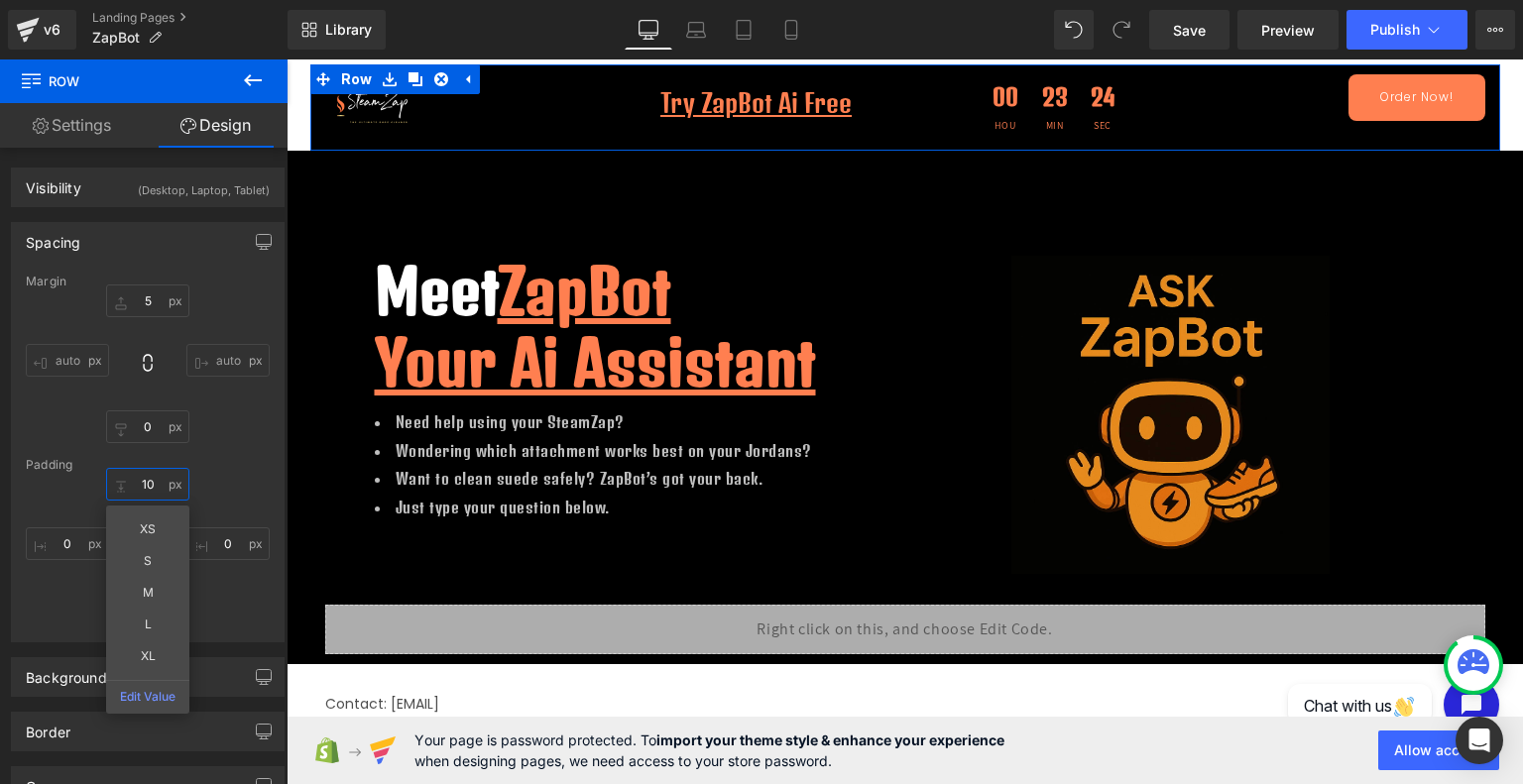 type on "1" 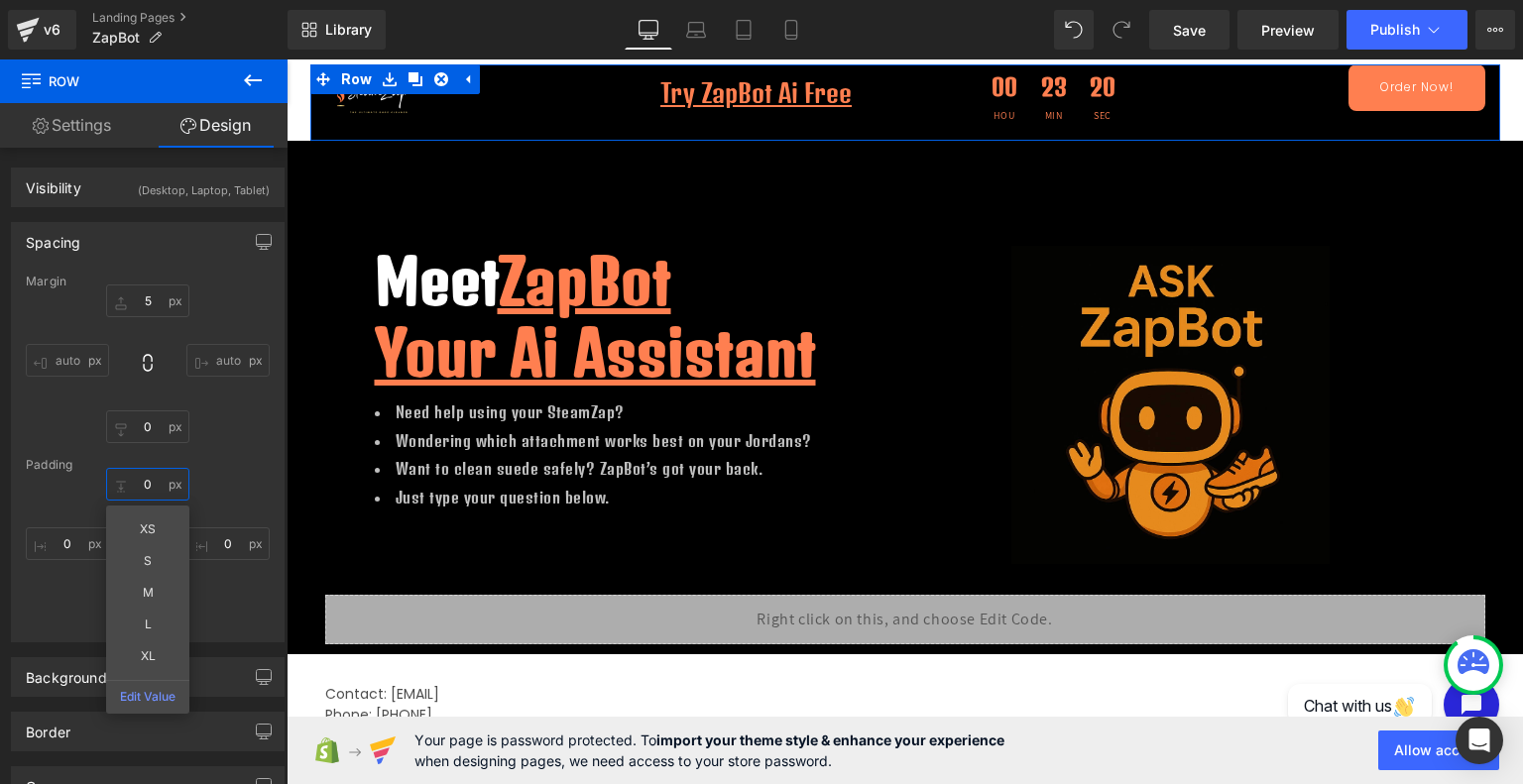 type on "0" 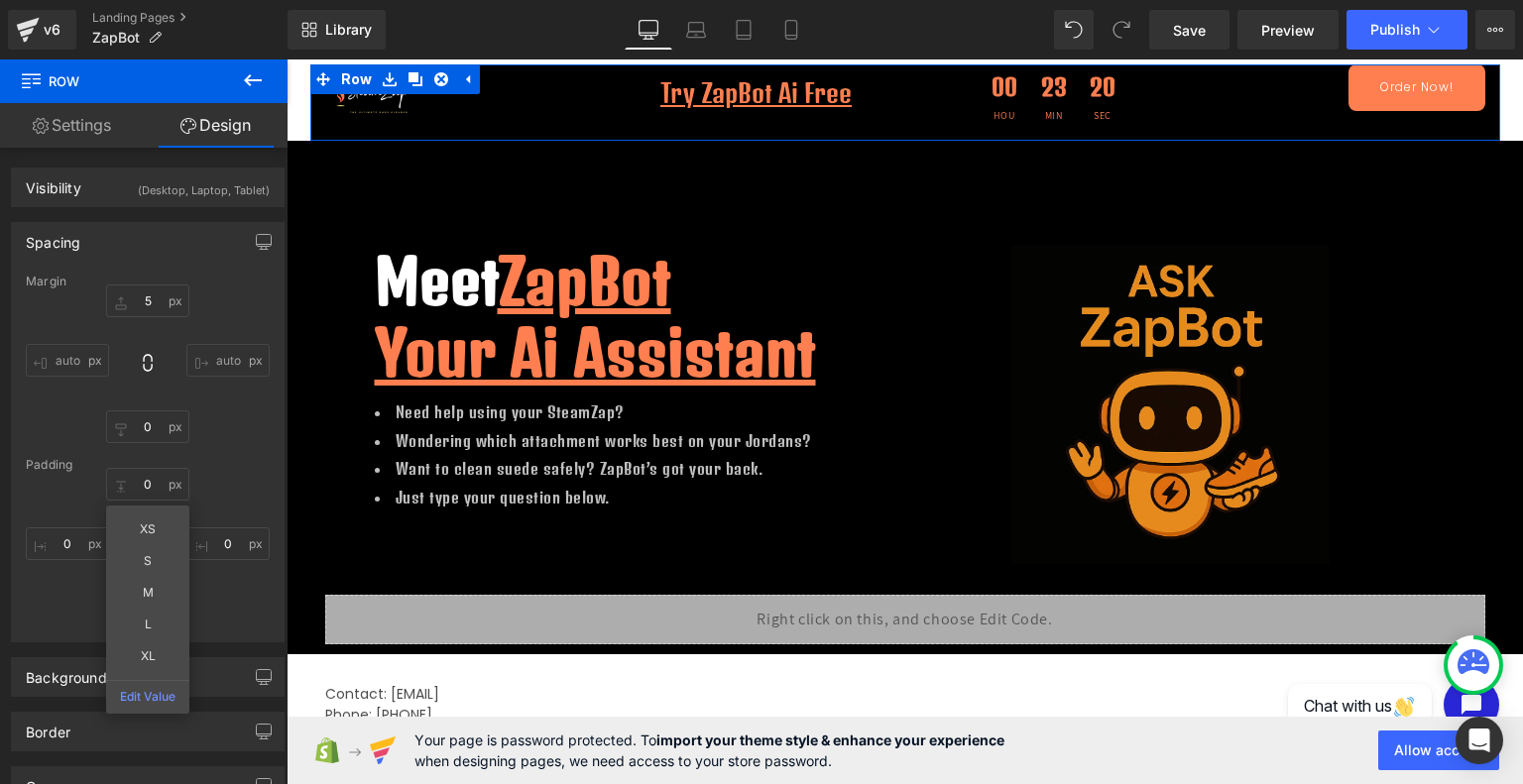 click on "0 0 XS S M L XL Edit Value
0px 0
10px 10
0px 0" at bounding box center [148, 547] 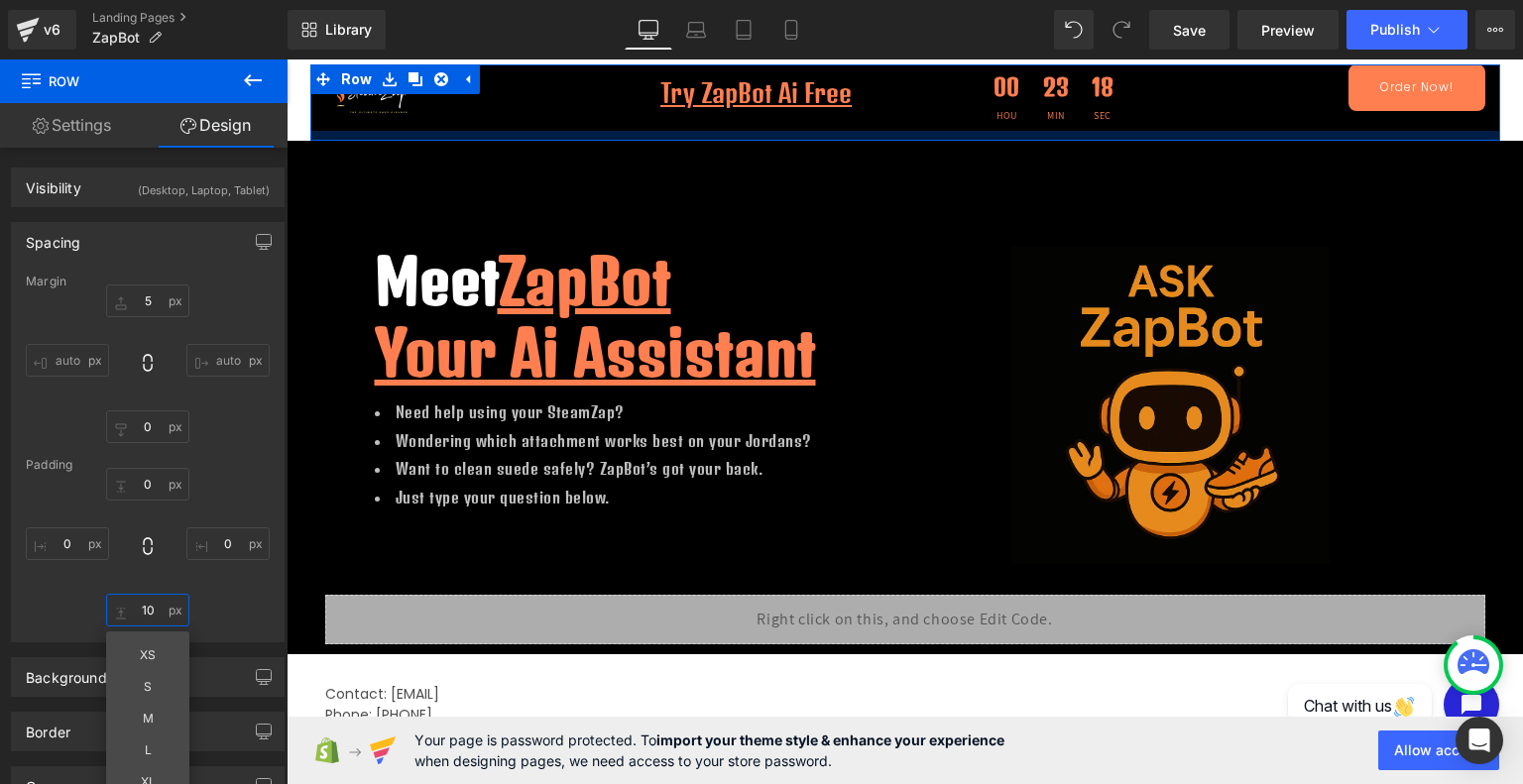 click on "10" at bounding box center [148, 610] 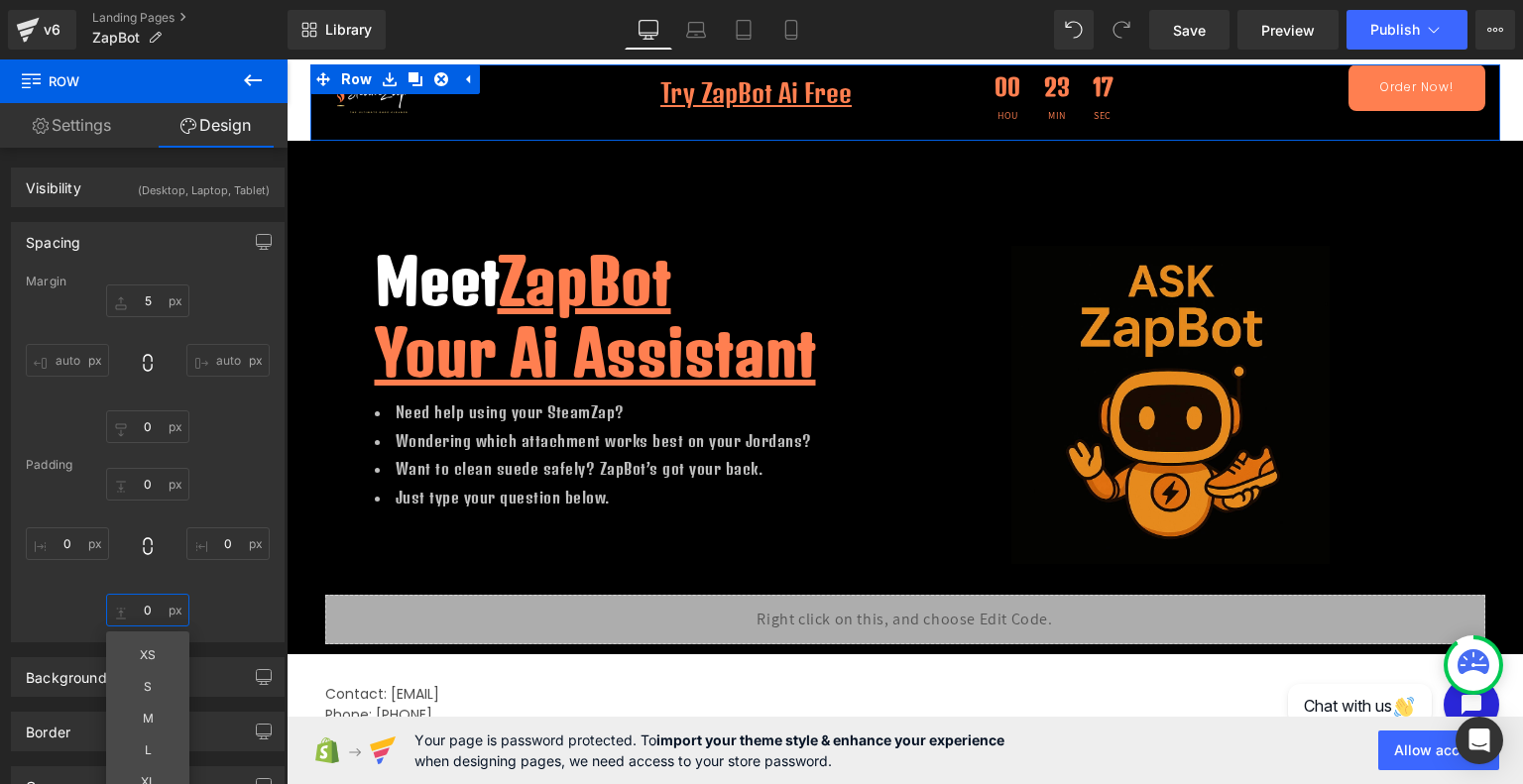 type on "0" 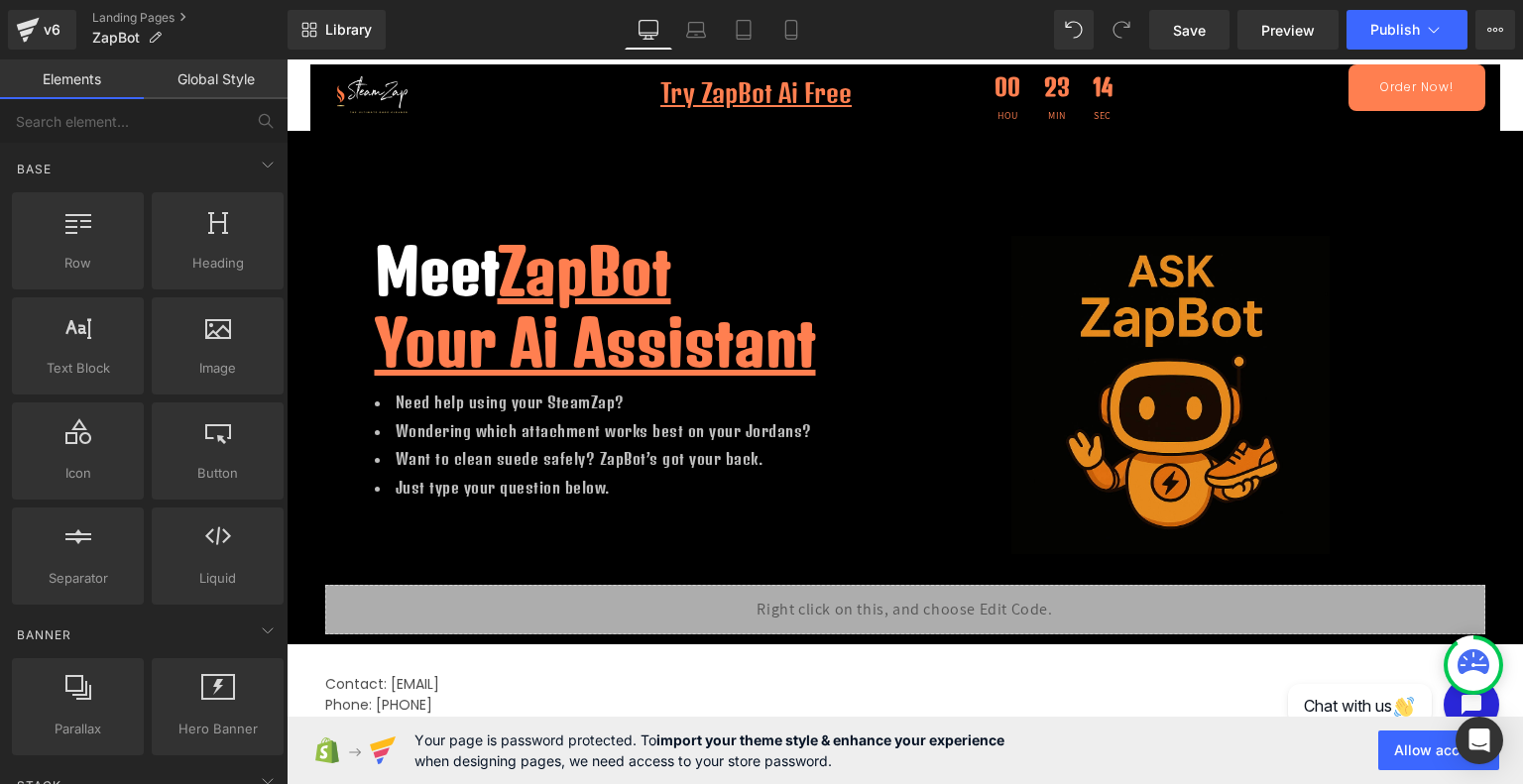 click on "Hero Banner         Row         Image         Try ZapBot Ai Free Text Block
00 Hou
23 Min
14 Sec
Countdown Timer         Order Now! Button         Row         Meet  ZapBot  Your Ai Assistant Heading         Need help using your SteamZap?  Wondering which attachment works best on your Jordans? Want to clean suede safely? ZapBot’s got your back. Just type your question below.  Text Block         Image         Row   100px       Row         Liquid         Row         Row         Contact: Backers@SteamZap.com  Phone: 2403807880  Address: 4596 12th Ave N. St. Petersburg Fl 33713 Text Block         Row         Image         Try ZapBot Ai Free Text Block" at bounding box center (904, 620) 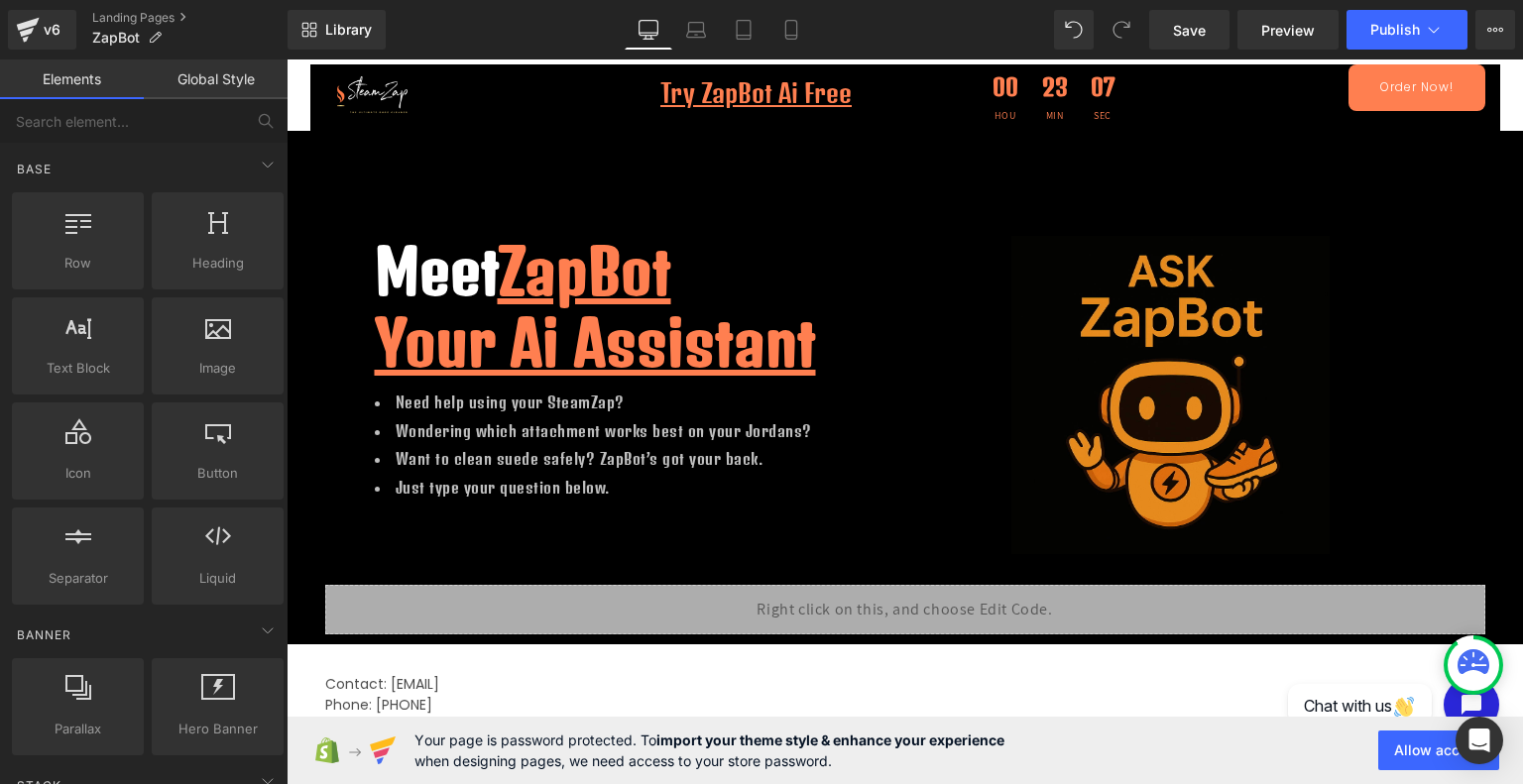click on "Hero Banner         Row         Image         Try ZapBot Ai Free Text Block
00 Hou
23 Min
07 Sec
Countdown Timer         Order Now! Button         Row         Meet  ZapBot  Your Ai Assistant Heading         Need help using your SteamZap?  Wondering which attachment works best on your Jordans? Want to clean suede safely? ZapBot’s got your back. Just type your question below.  Text Block         Image         Row   100px       Row         Liquid         Row         Row         Contact: Backers@SteamZap.com  Phone: 2403807880  Address: 4596 12th Ave N. St. Petersburg Fl 33713 Text Block         Row         Image         Try ZapBot Ai Free Text Block" at bounding box center (904, 620) 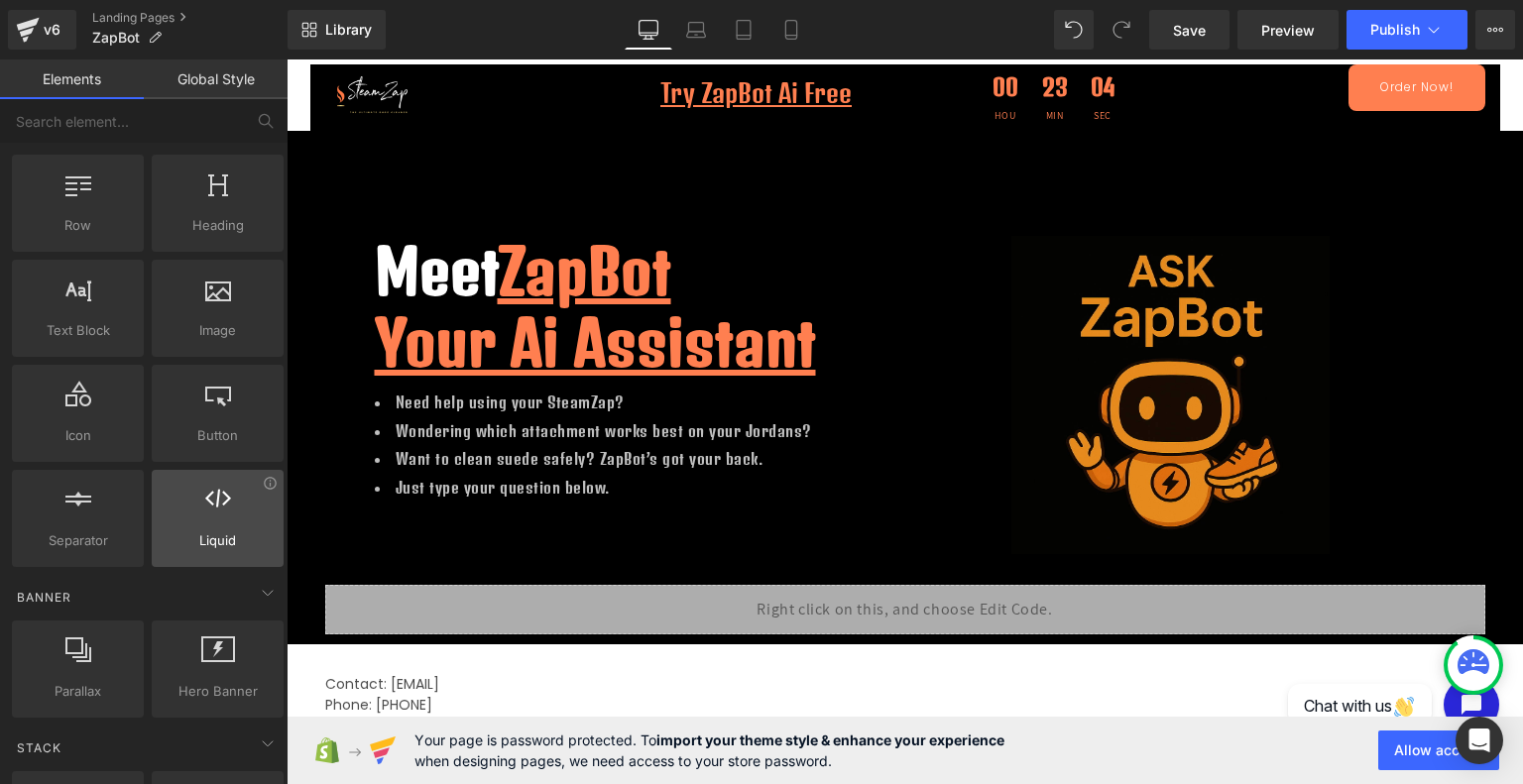 scroll, scrollTop: 0, scrollLeft: 0, axis: both 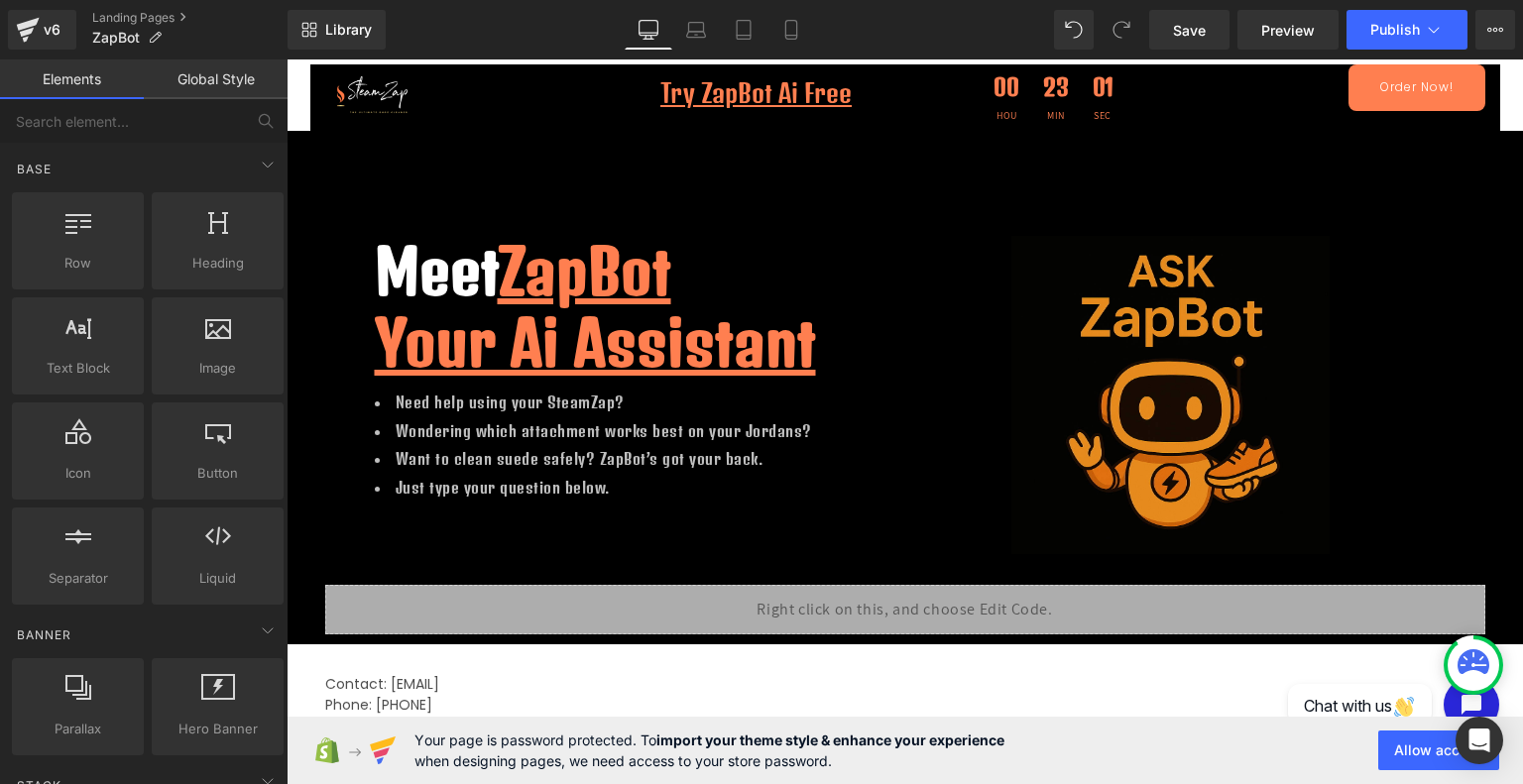 click on "Library Desktop Desktop Laptop Tablet Mobile Save Preview Publish Scheduled View Live Page View with current Template Save Template to Library Schedule Publish  Optimize  Publish Settings Shortcuts  Your page can’t be published   You've reached the maximum number of published pages on your plan  (0/0).  You need to upgrade your plan or unpublish all your pages to get 1 publish slot.   Unpublish pages   Upgrade plan" at bounding box center (905, 30) 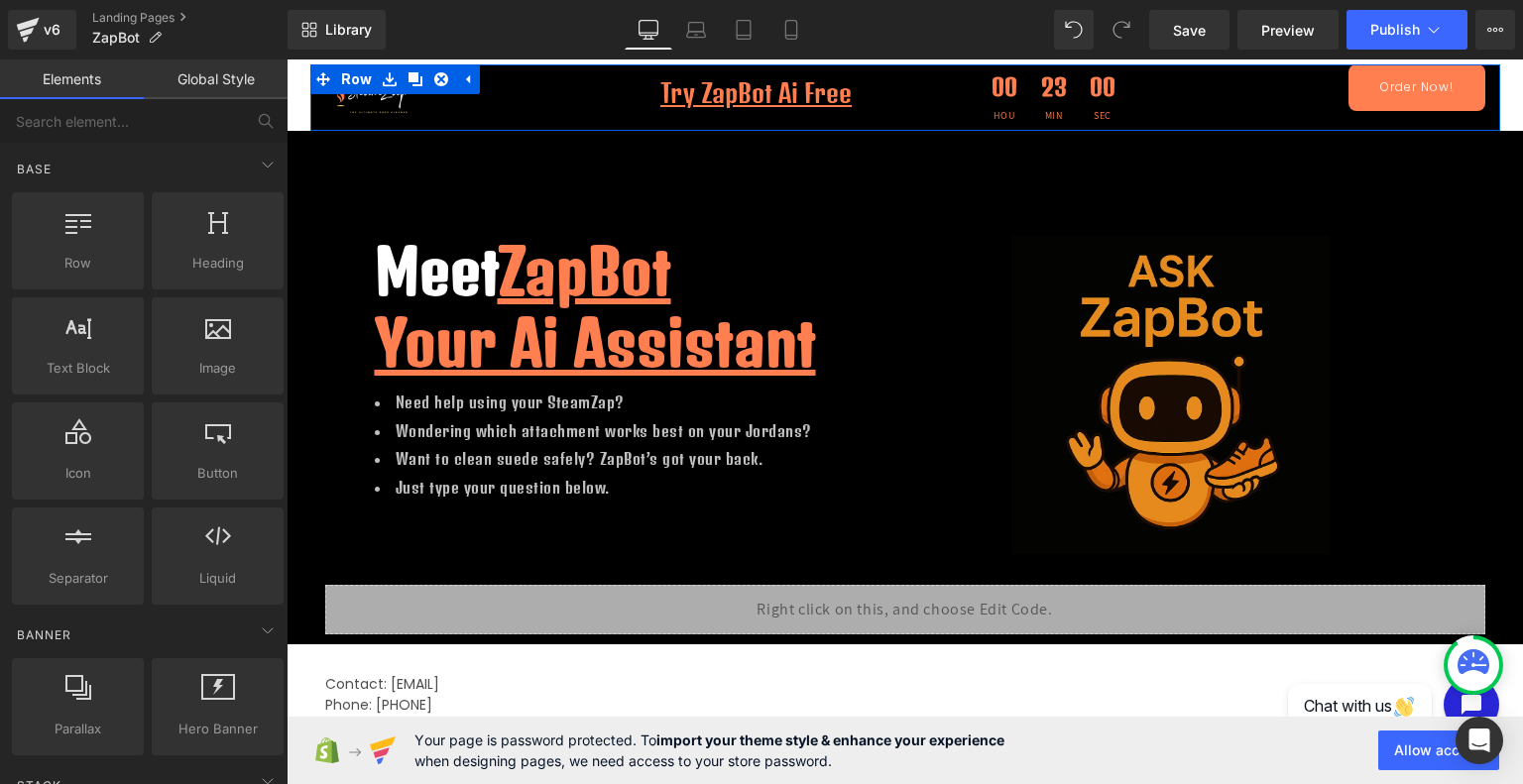 click on "Try ZapBot Ai Free Text Block" at bounding box center (757, 93) 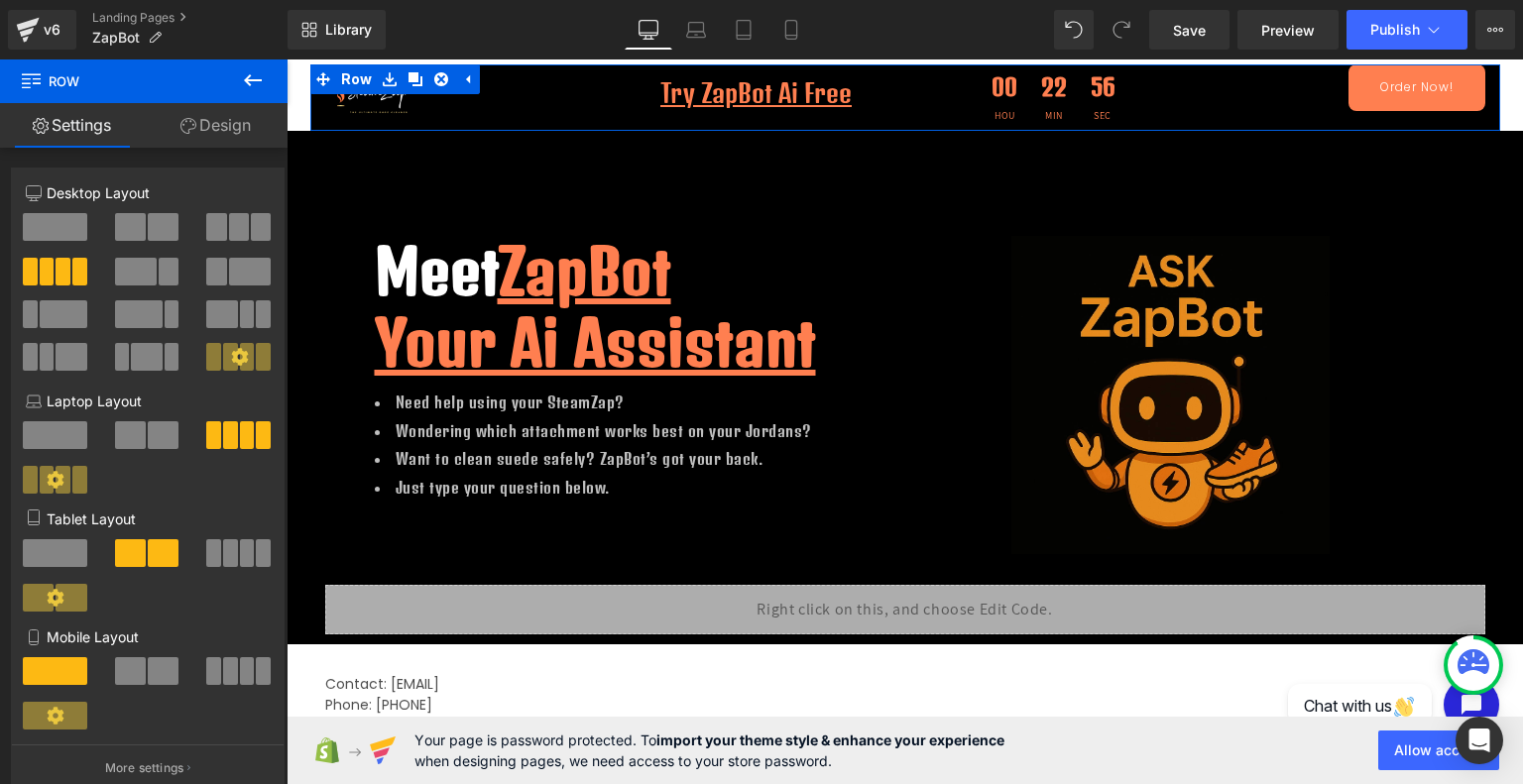 click at bounding box center [55, 227] 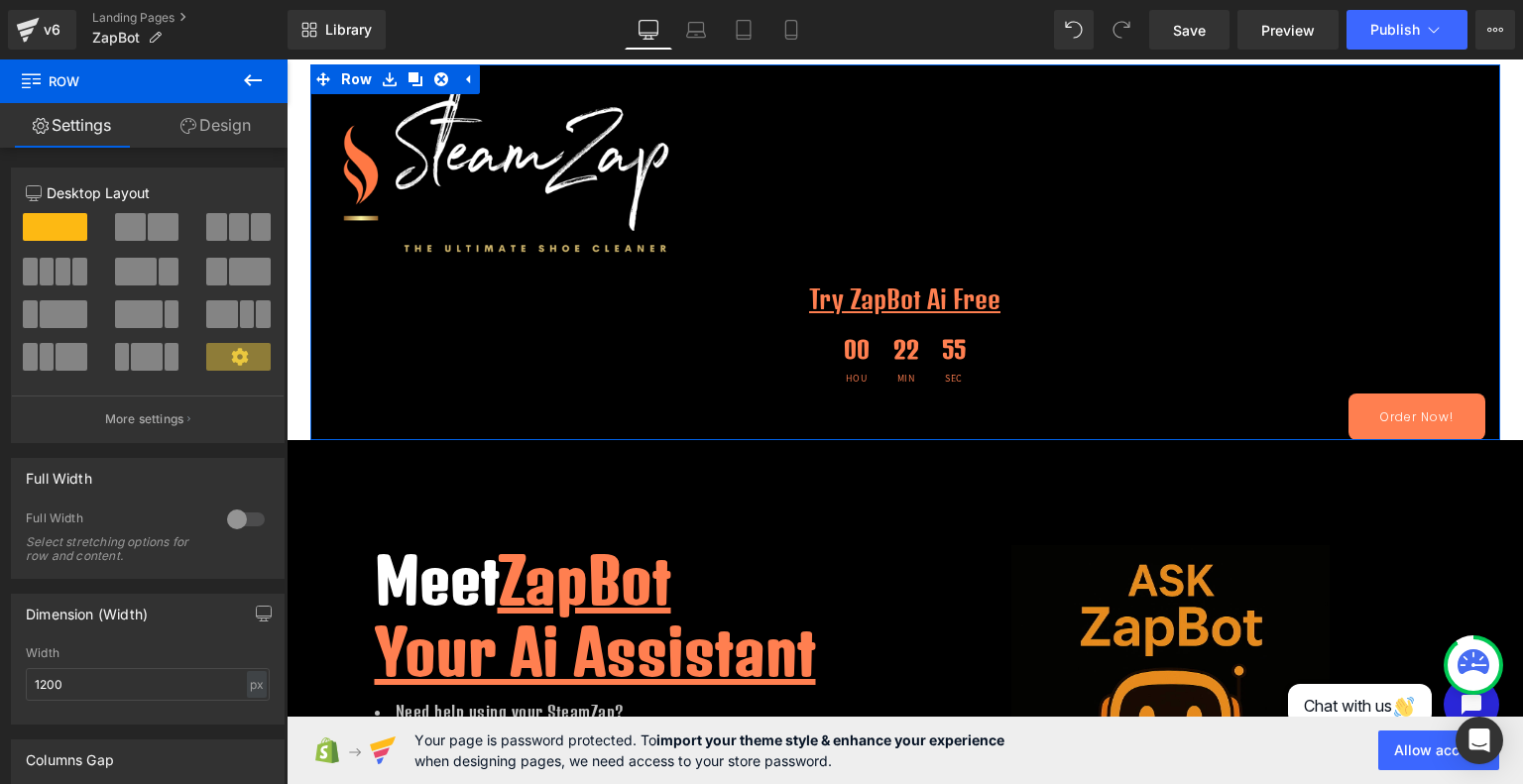 click at bounding box center (79, 272) 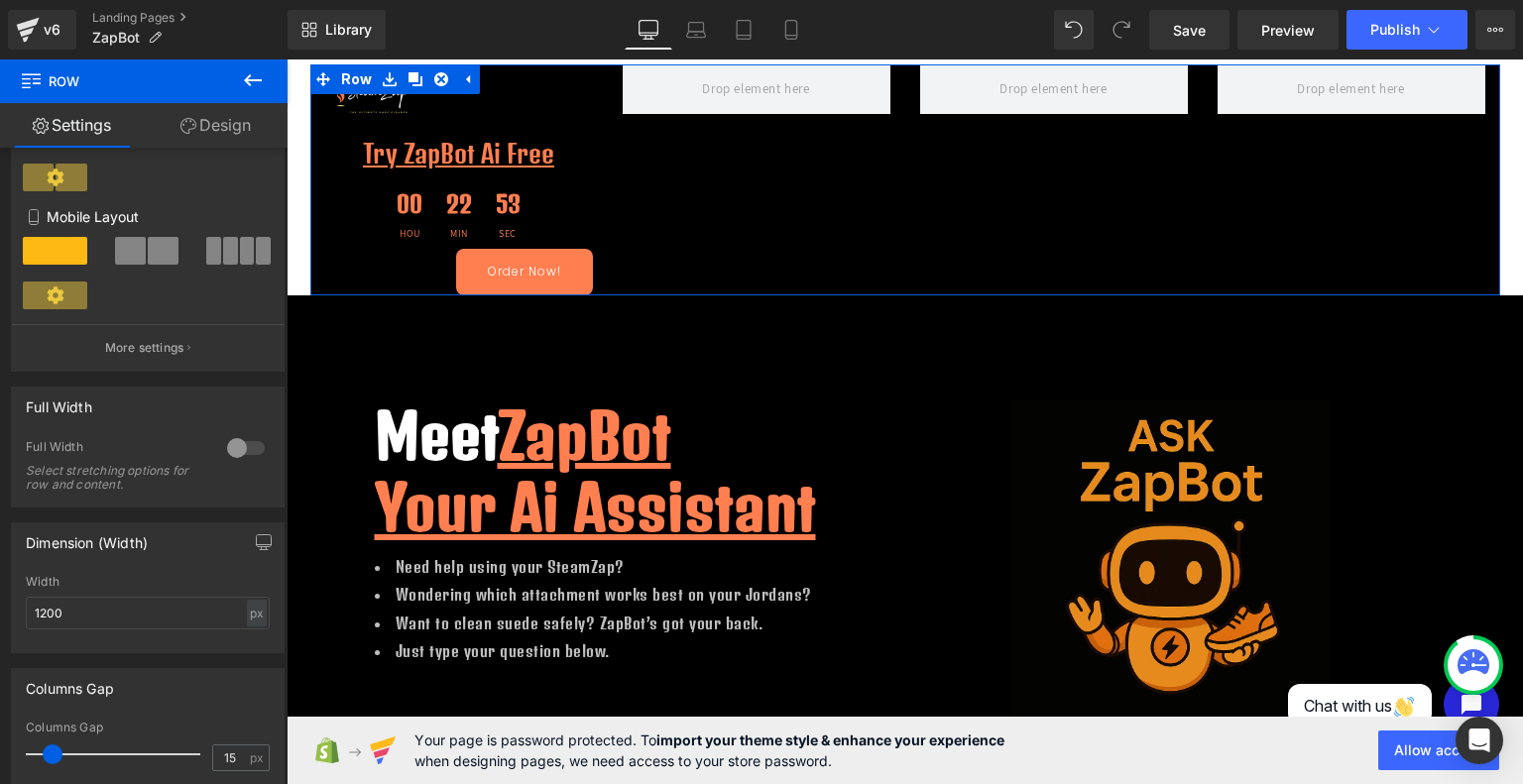 scroll, scrollTop: 420, scrollLeft: 0, axis: vertical 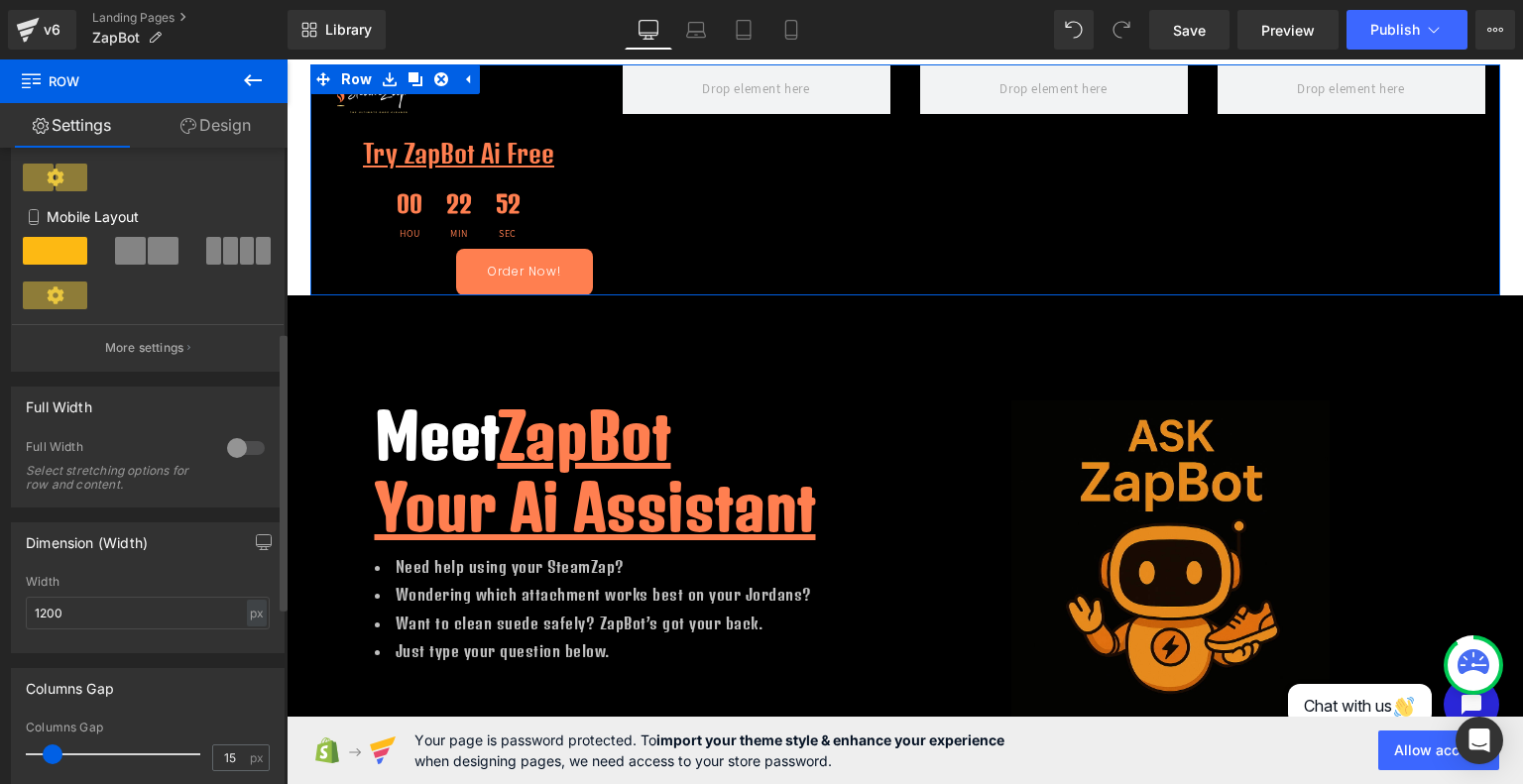 click at bounding box center (246, 448) 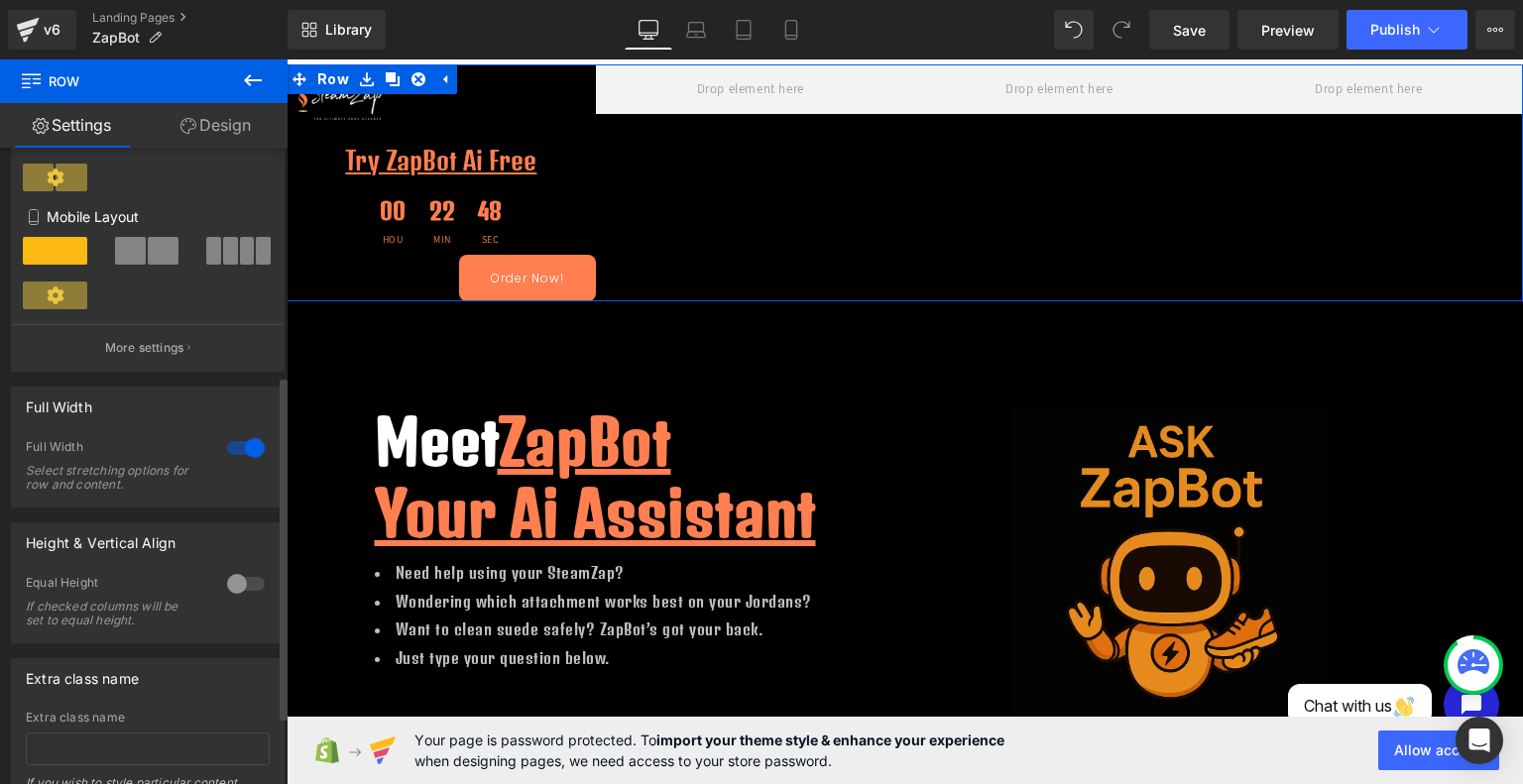 click at bounding box center (246, 584) 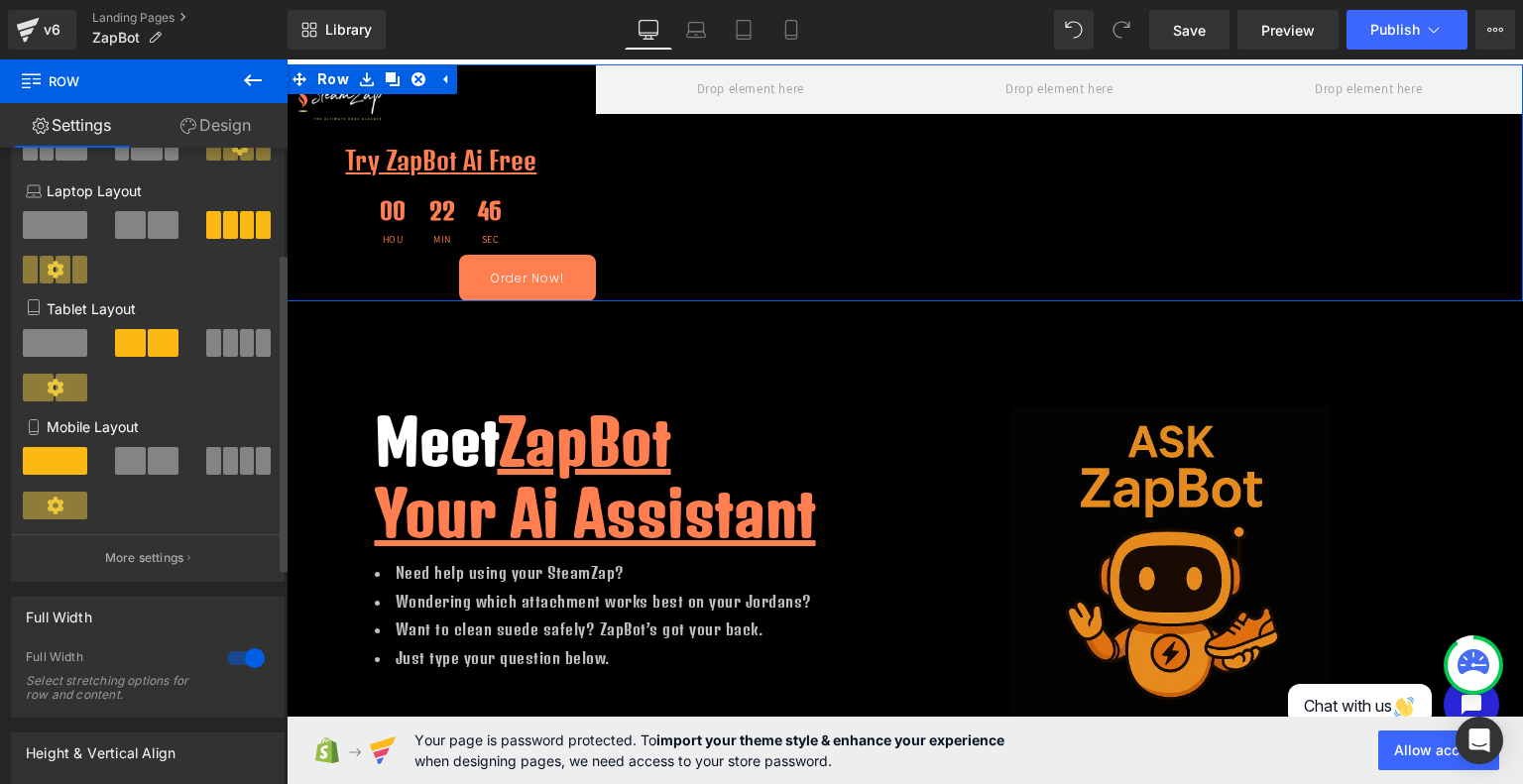 scroll, scrollTop: 210, scrollLeft: 0, axis: vertical 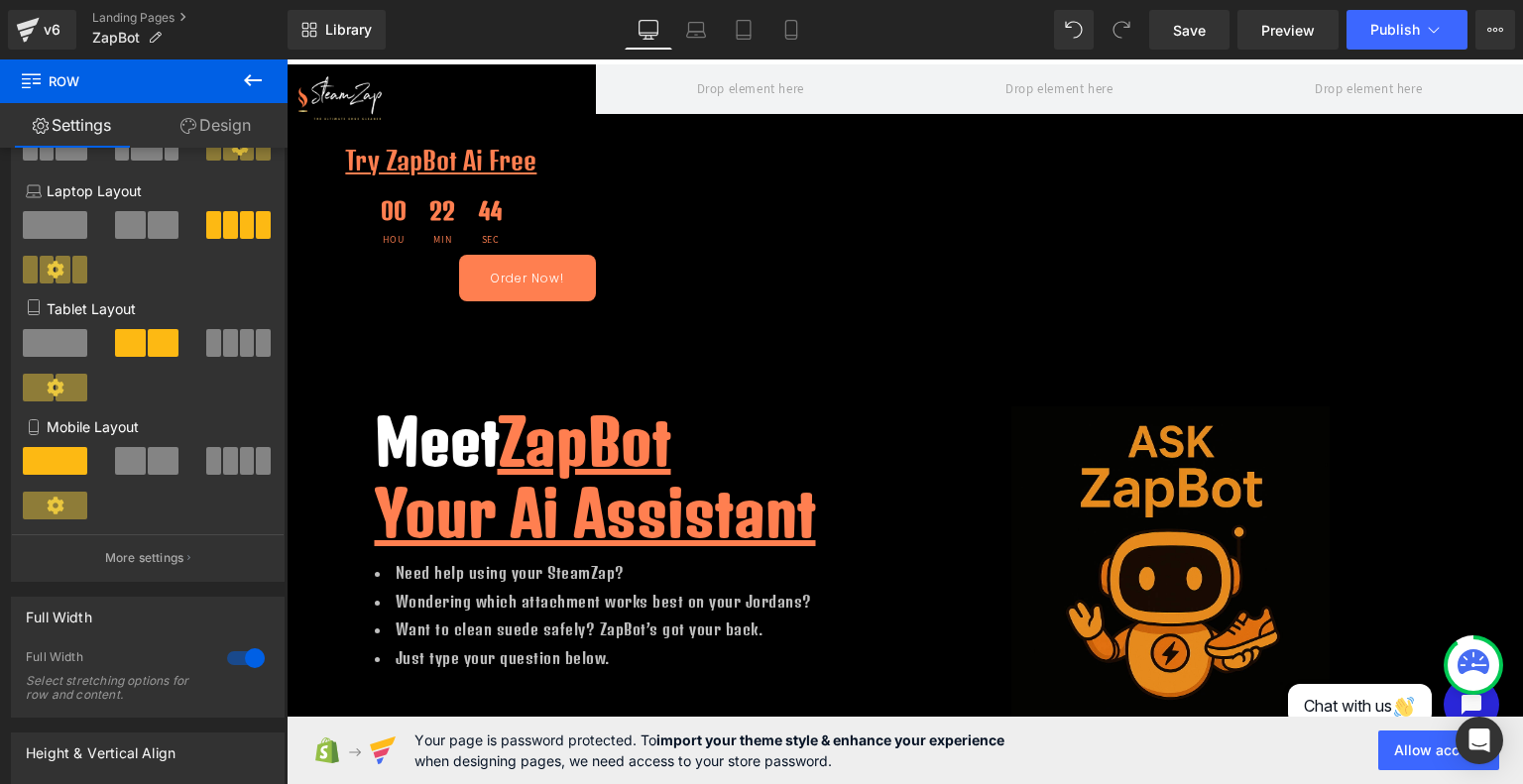 click on "Library Desktop Desktop Laptop Tablet Mobile Save Preview Publish Scheduled View Live Page View with current Template Save Template to Library Schedule Publish  Optimize  Publish Settings Shortcuts  Your page can’t be published   You've reached the maximum number of published pages on your plan  (0/0).  You need to upgrade your plan or unpublish all your pages to get 1 publish slot.   Unpublish pages   Upgrade plan" at bounding box center [905, 30] 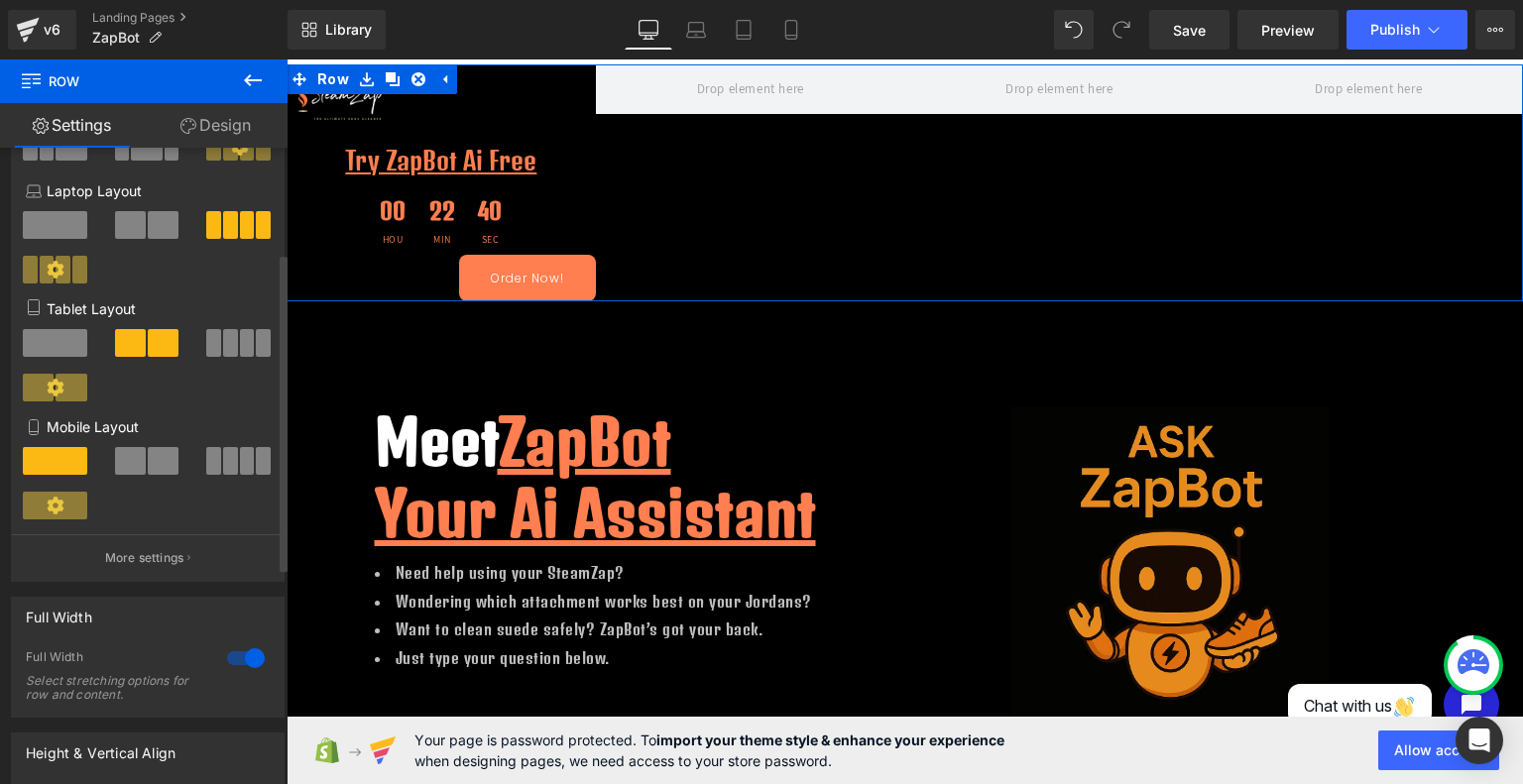 scroll, scrollTop: 42, scrollLeft: 0, axis: vertical 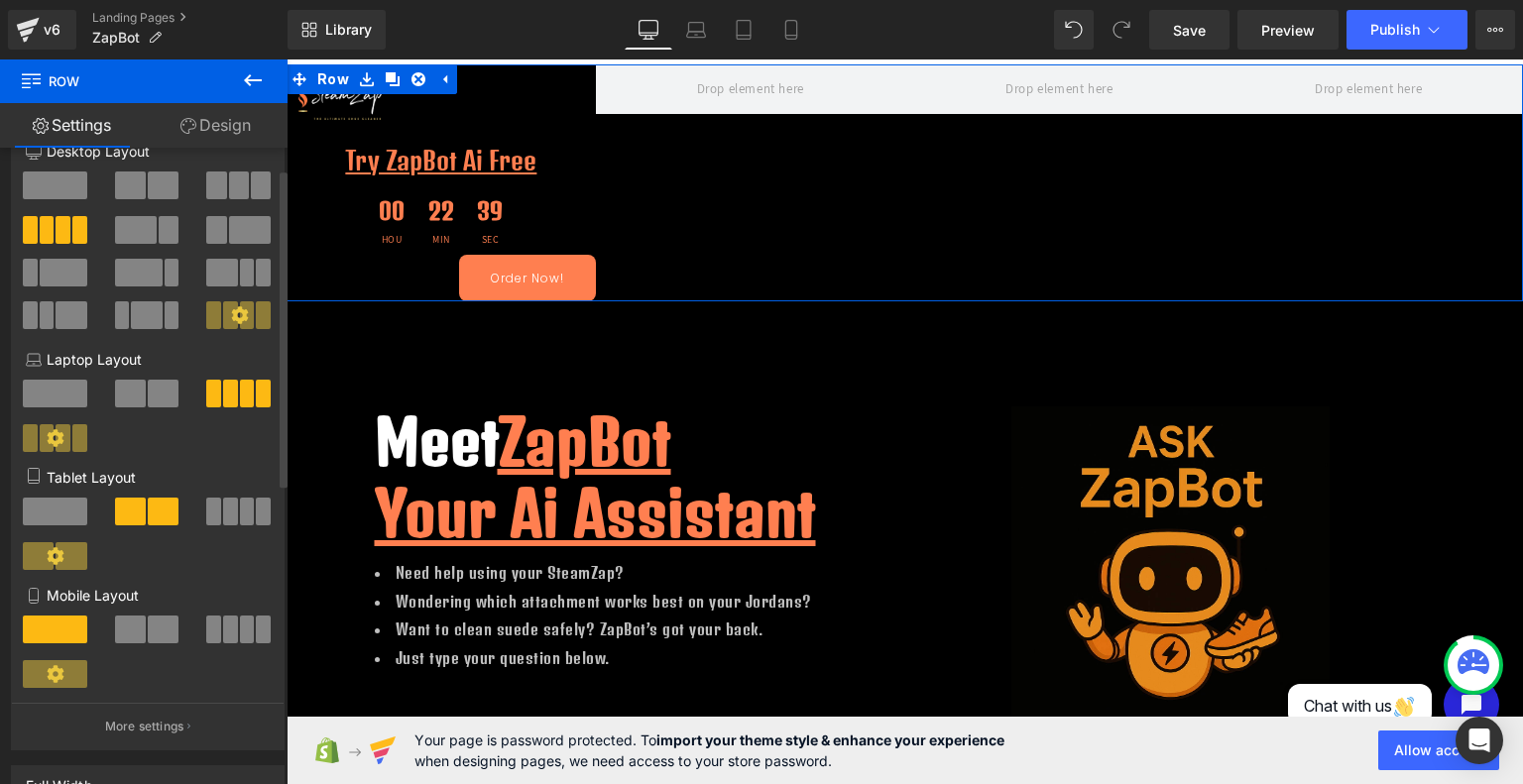 click at bounding box center [47, 230] 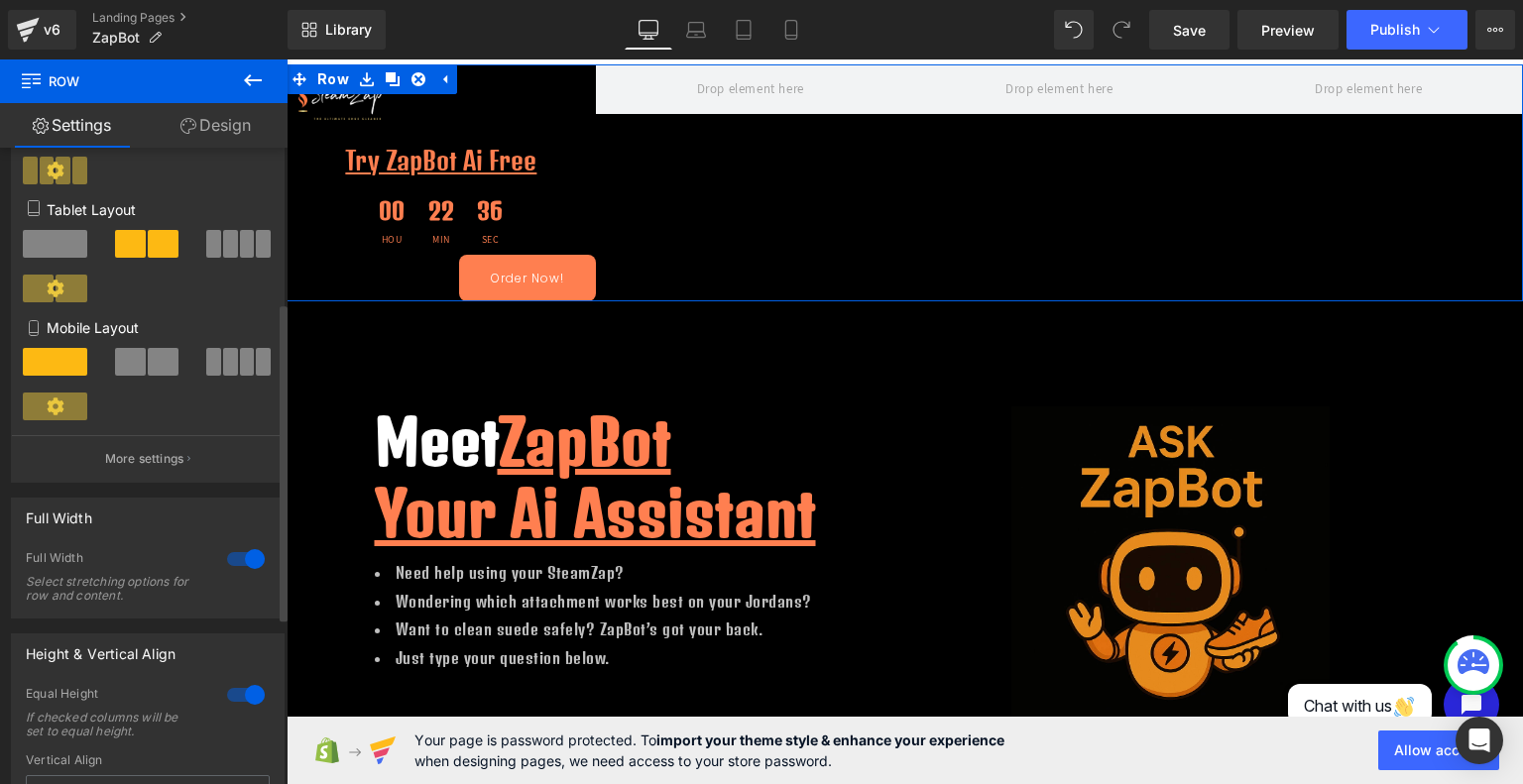 scroll, scrollTop: 369, scrollLeft: 0, axis: vertical 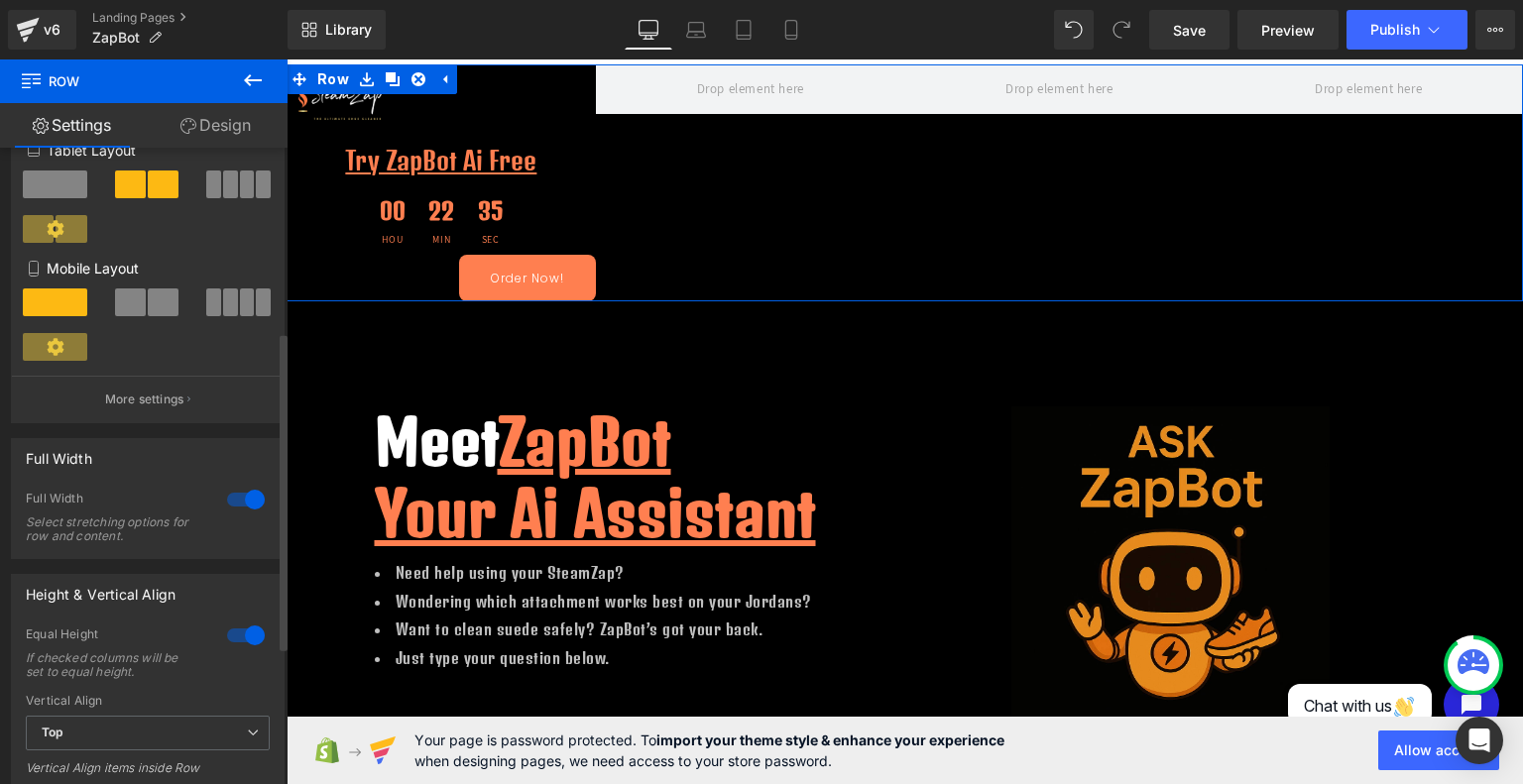 click at bounding box center [246, 635] 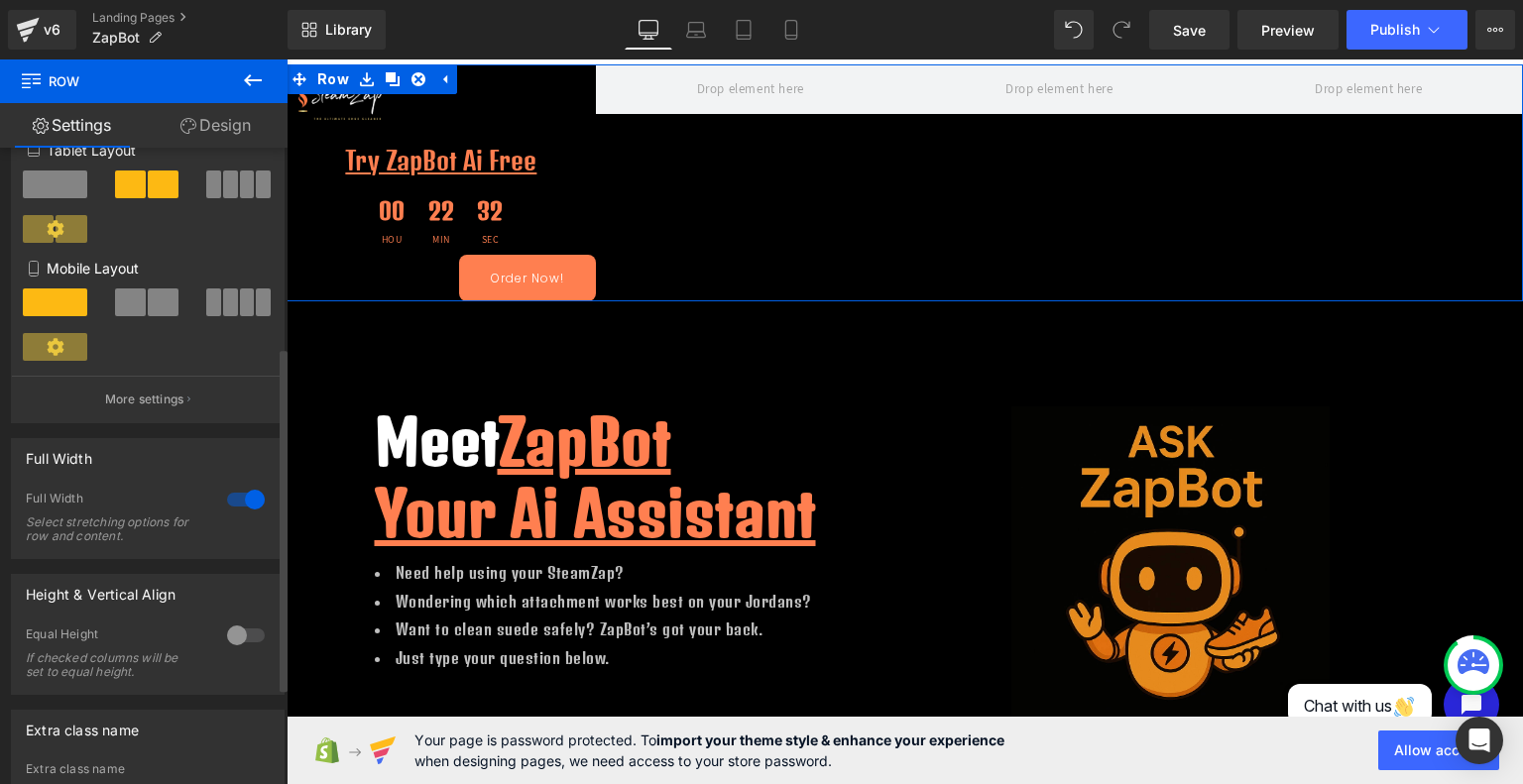 click at bounding box center [246, 500] 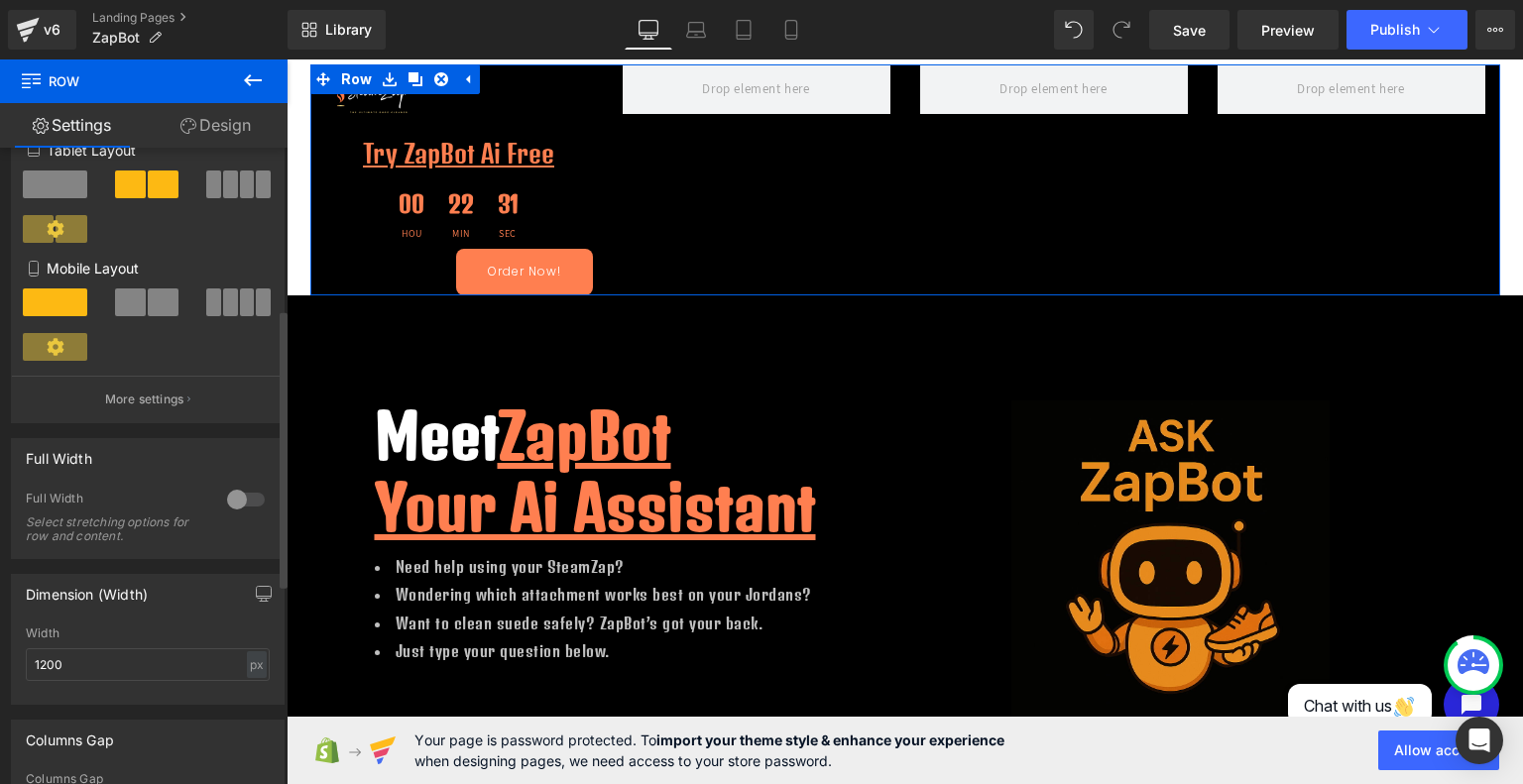 click at bounding box center [246, 500] 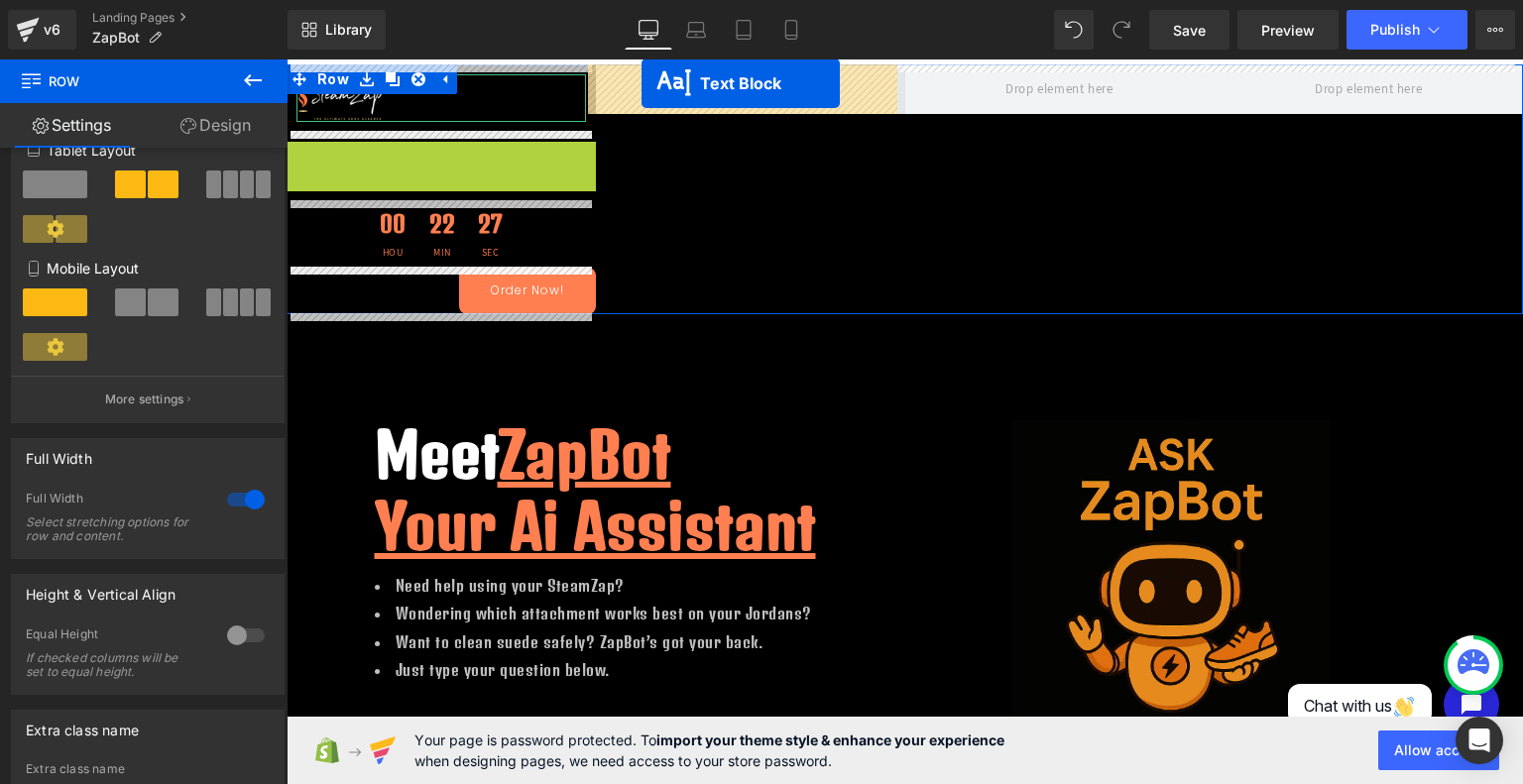 drag, startPoint x: 381, startPoint y: 158, endPoint x: 644, endPoint y: 86, distance: 272.67747 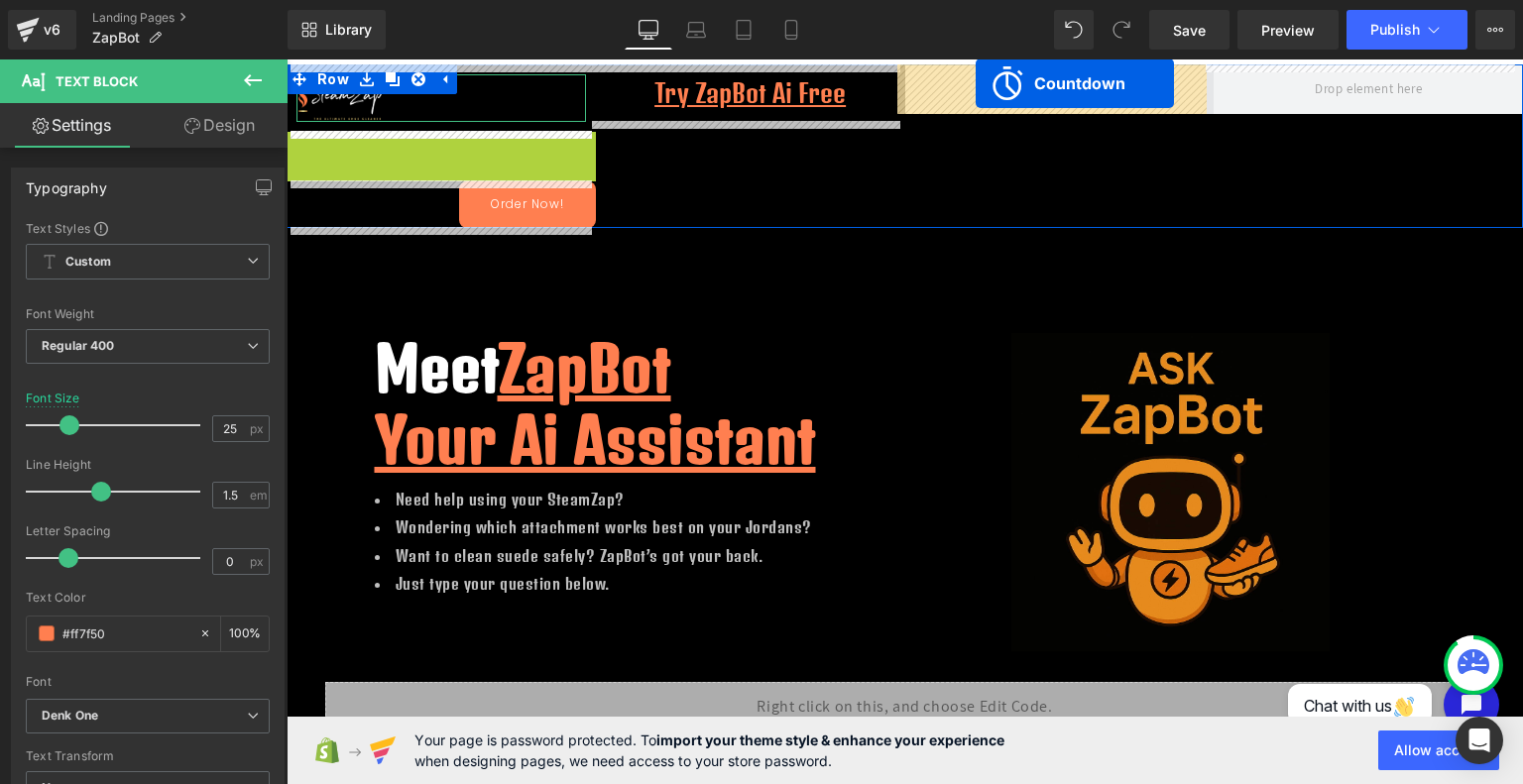 drag, startPoint x: 353, startPoint y: 145, endPoint x: 976, endPoint y: 83, distance: 626.0775 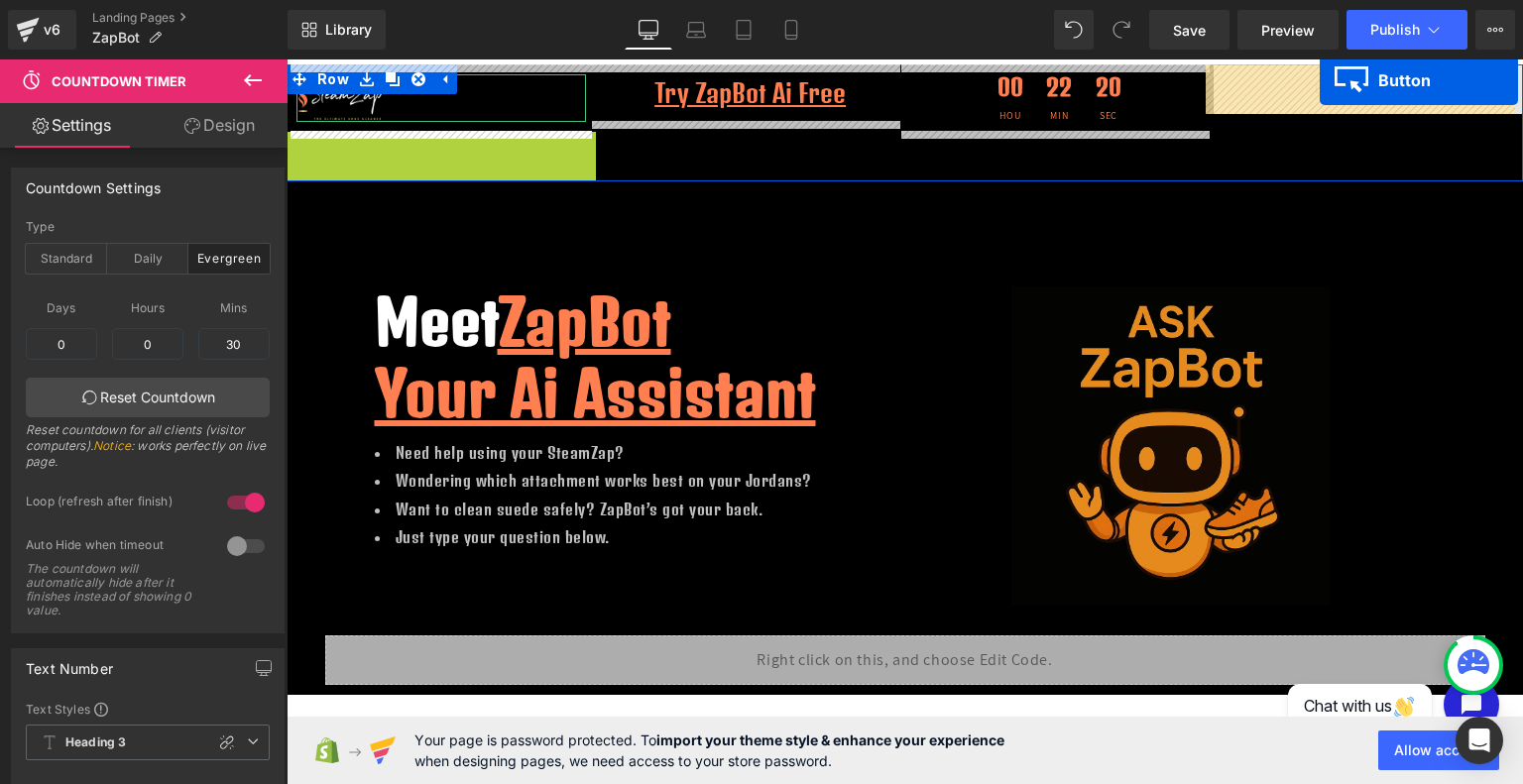 drag, startPoint x: 480, startPoint y: 157, endPoint x: 1320, endPoint y: 85, distance: 843.0801 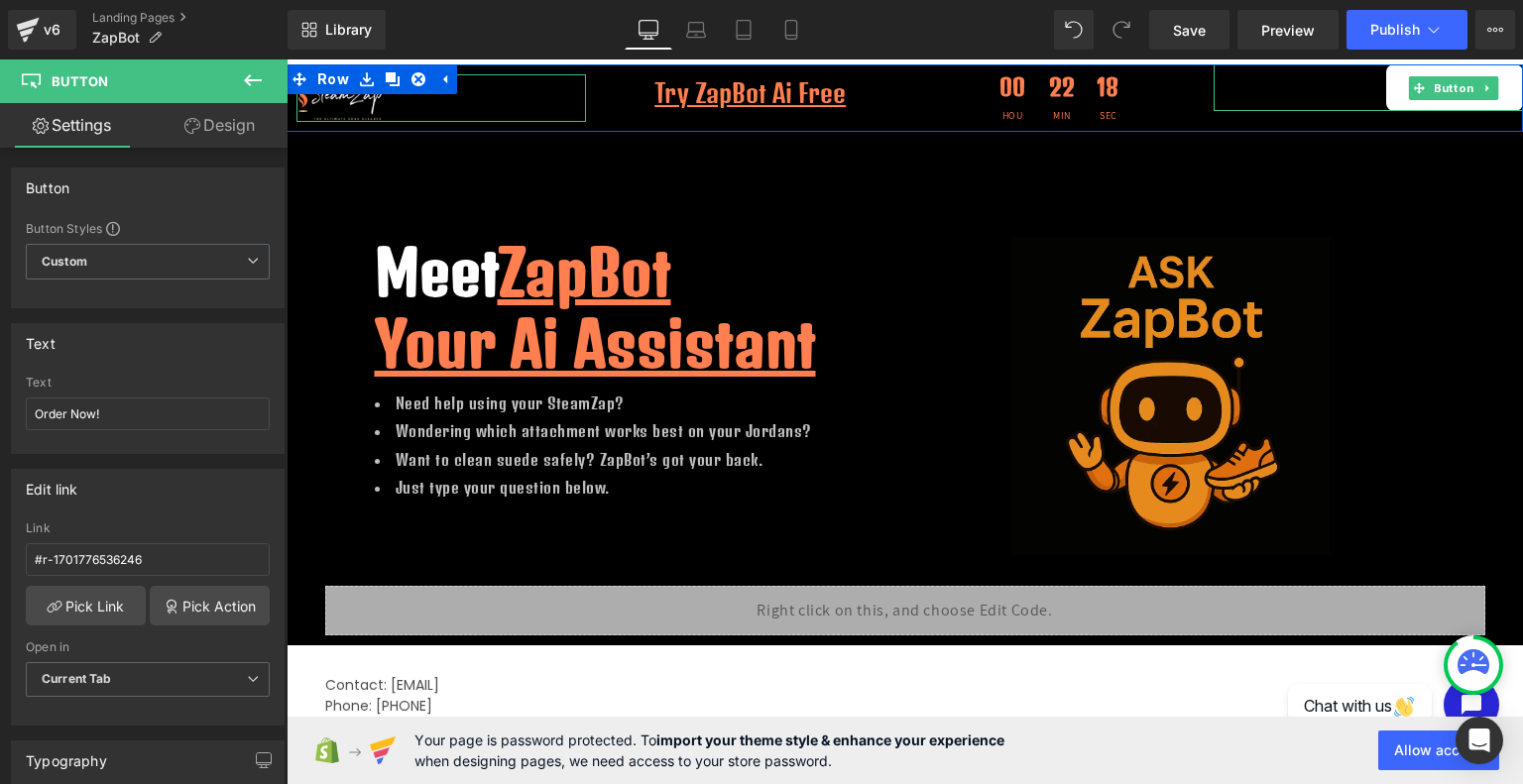 click on "Order Now!" at bounding box center [1455, 87] 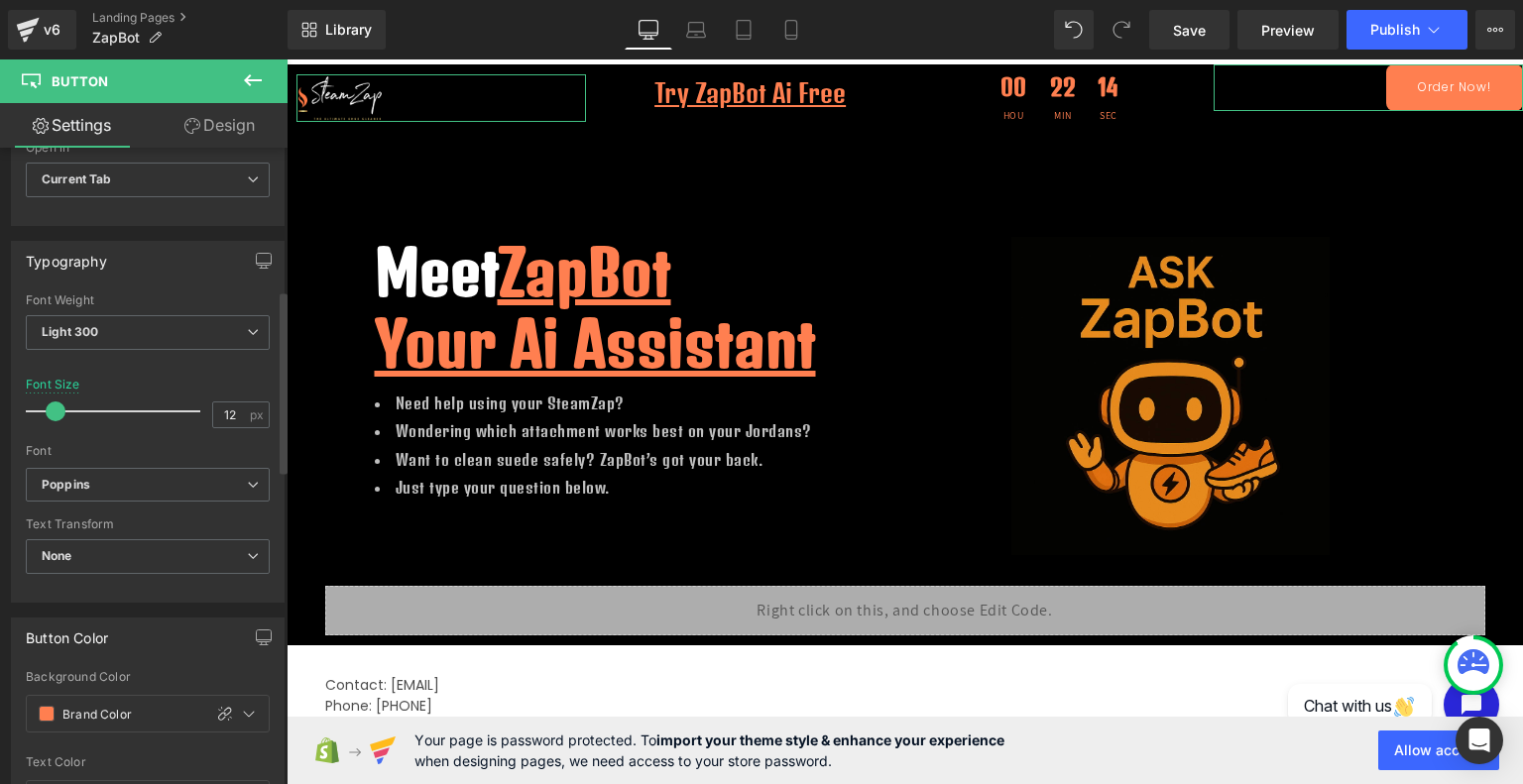 scroll, scrollTop: 503, scrollLeft: 0, axis: vertical 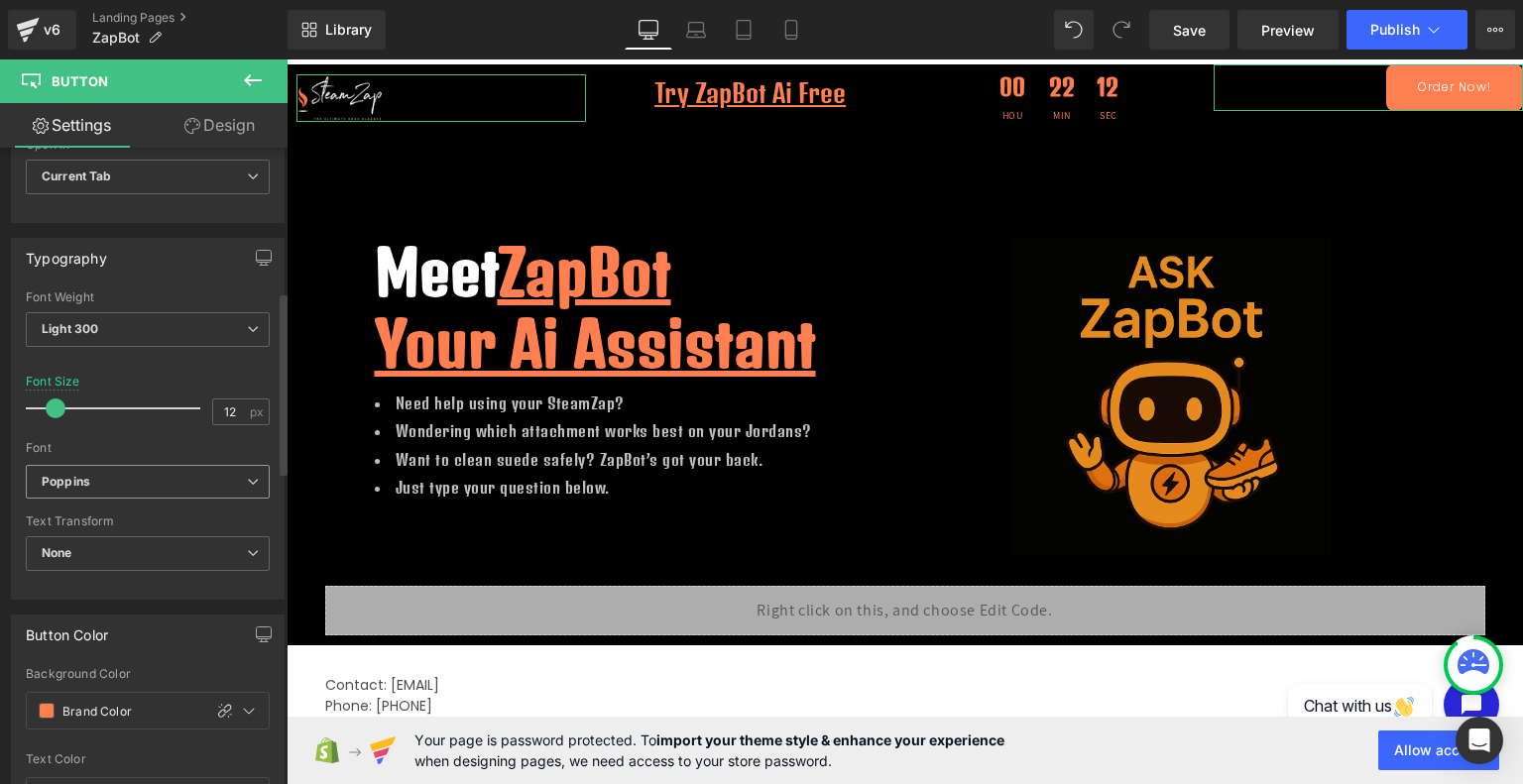 click at bounding box center [253, 482] 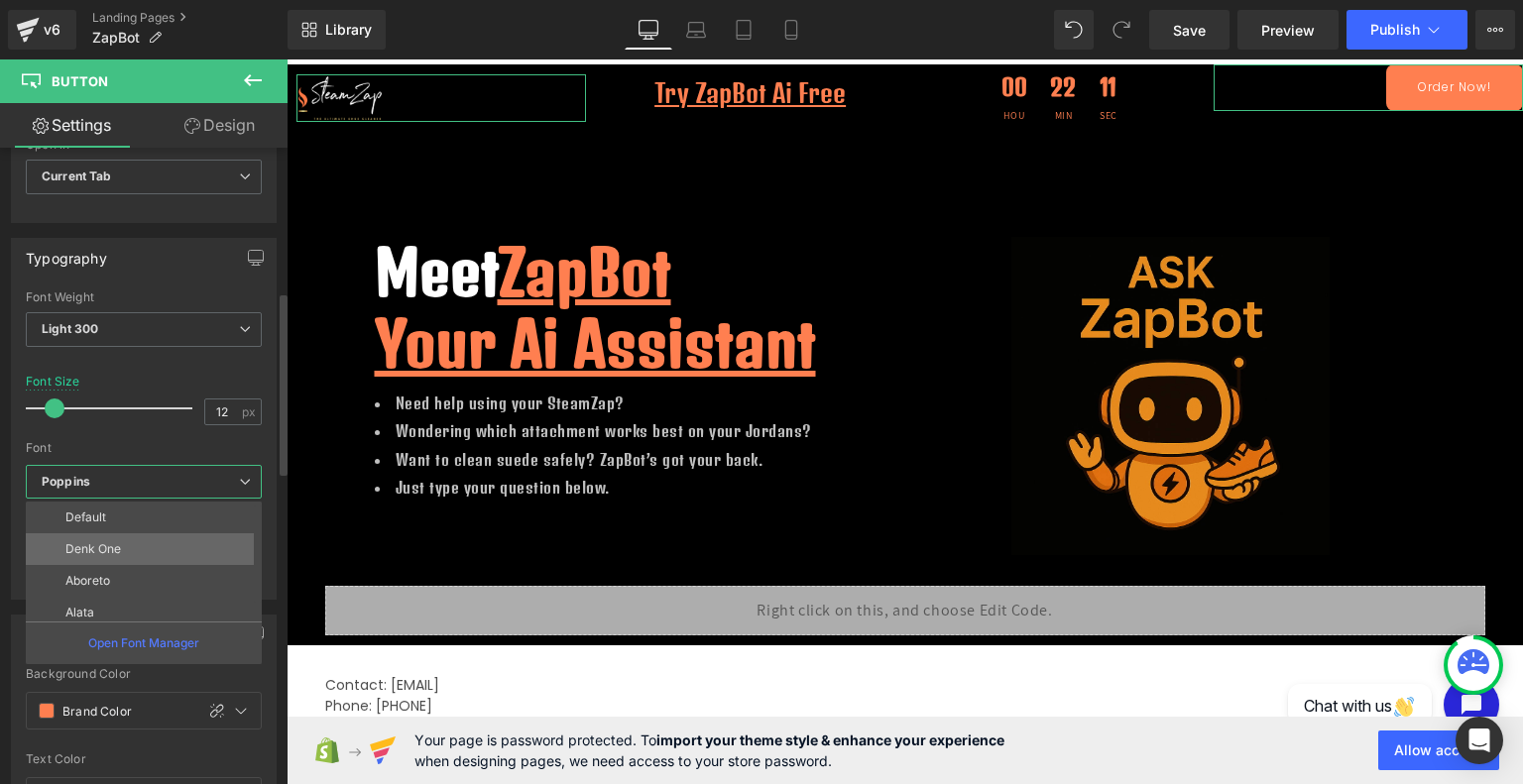 click on "Denk One" at bounding box center [148, 549] 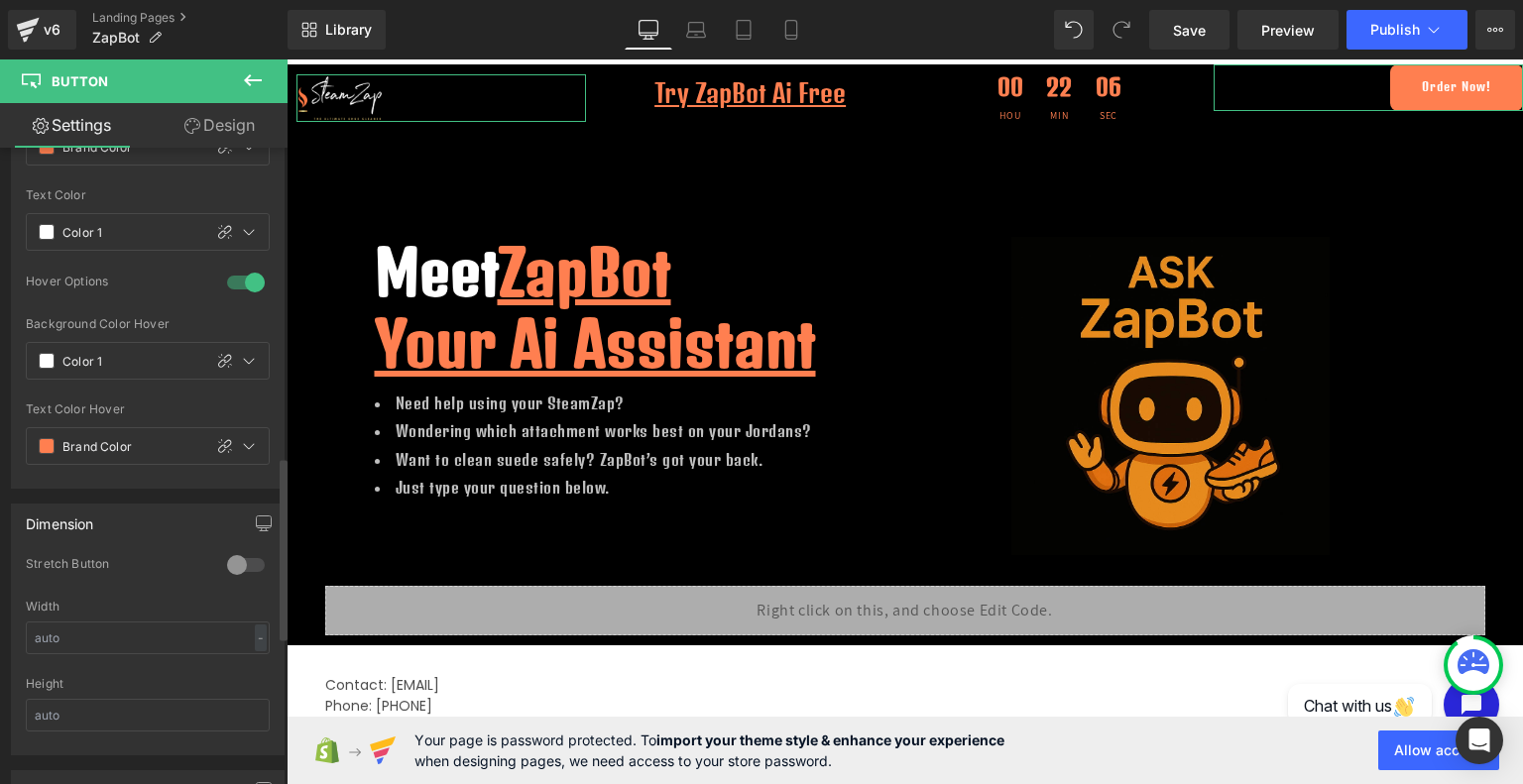 scroll, scrollTop: 1081, scrollLeft: 0, axis: vertical 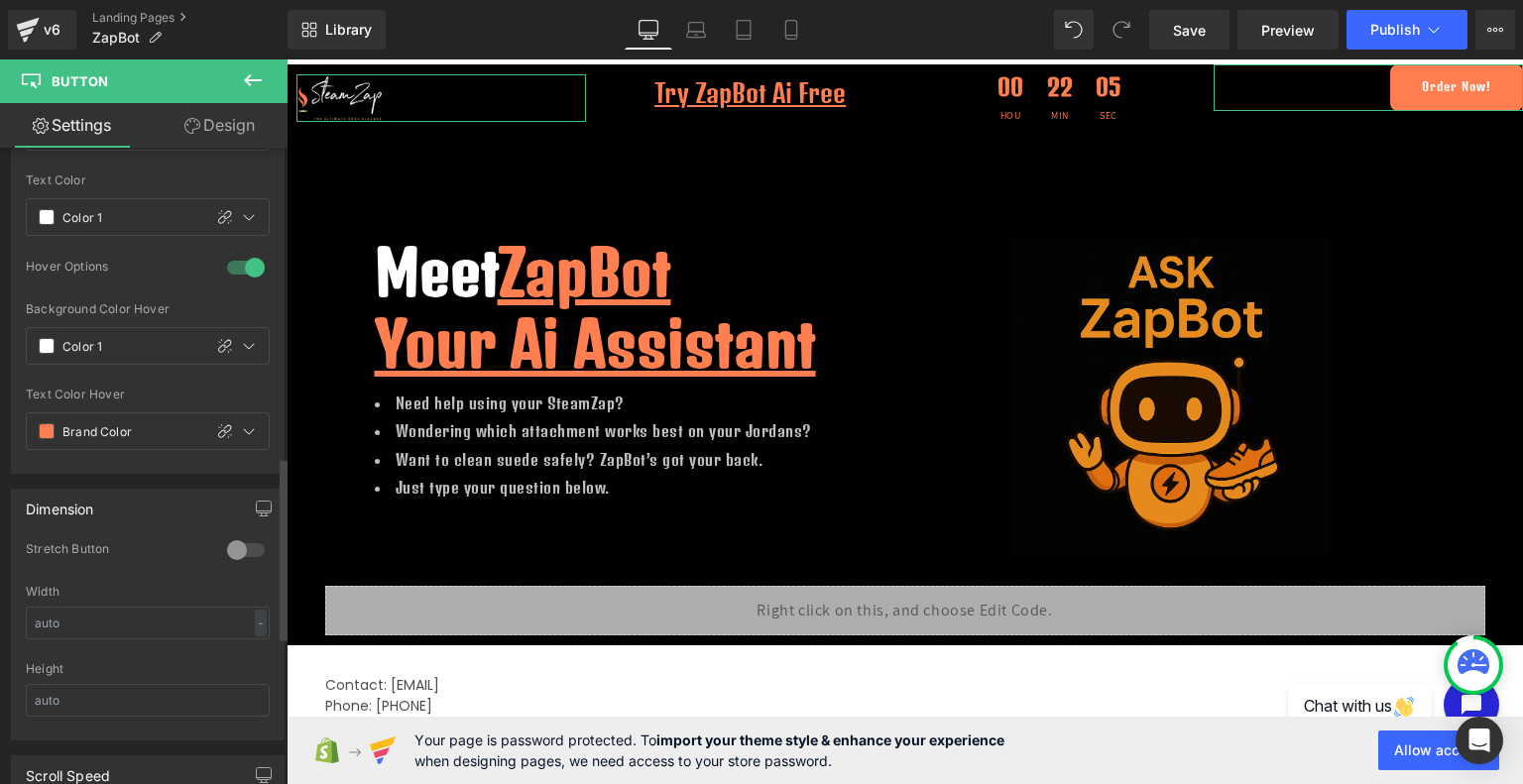 click at bounding box center (246, 550) 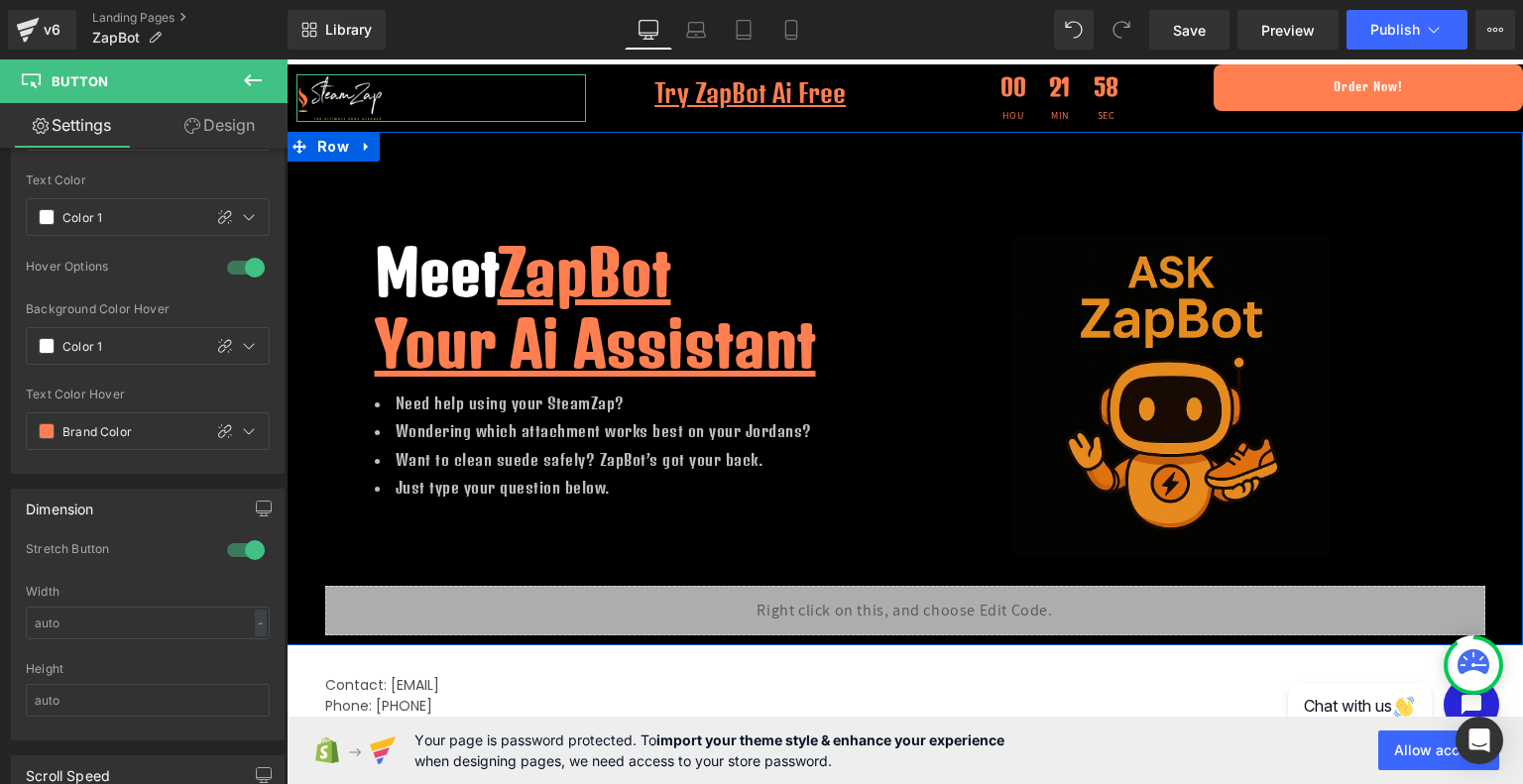click on "Meet  ZapBot  Your Ai Assistant Heading         Need help using your SteamZap?  Wondering which attachment works best on your Jordans? Want to clean suede safely? ZapBot’s got your back. Just type your question below.  Text Block         Image         Row   100px       Row         Liquid         Row" at bounding box center [904, 389] 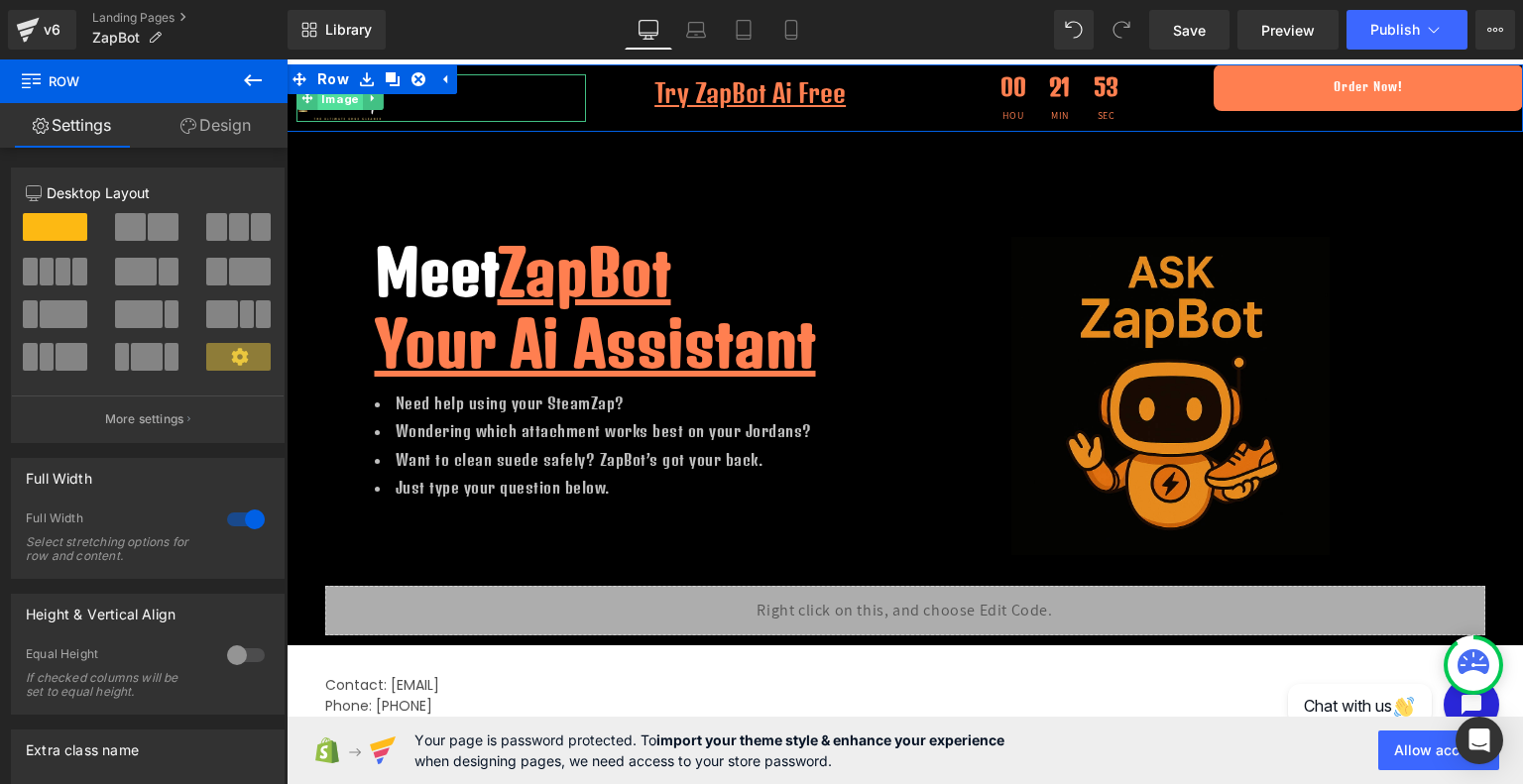 click on "Image" at bounding box center [339, 99] 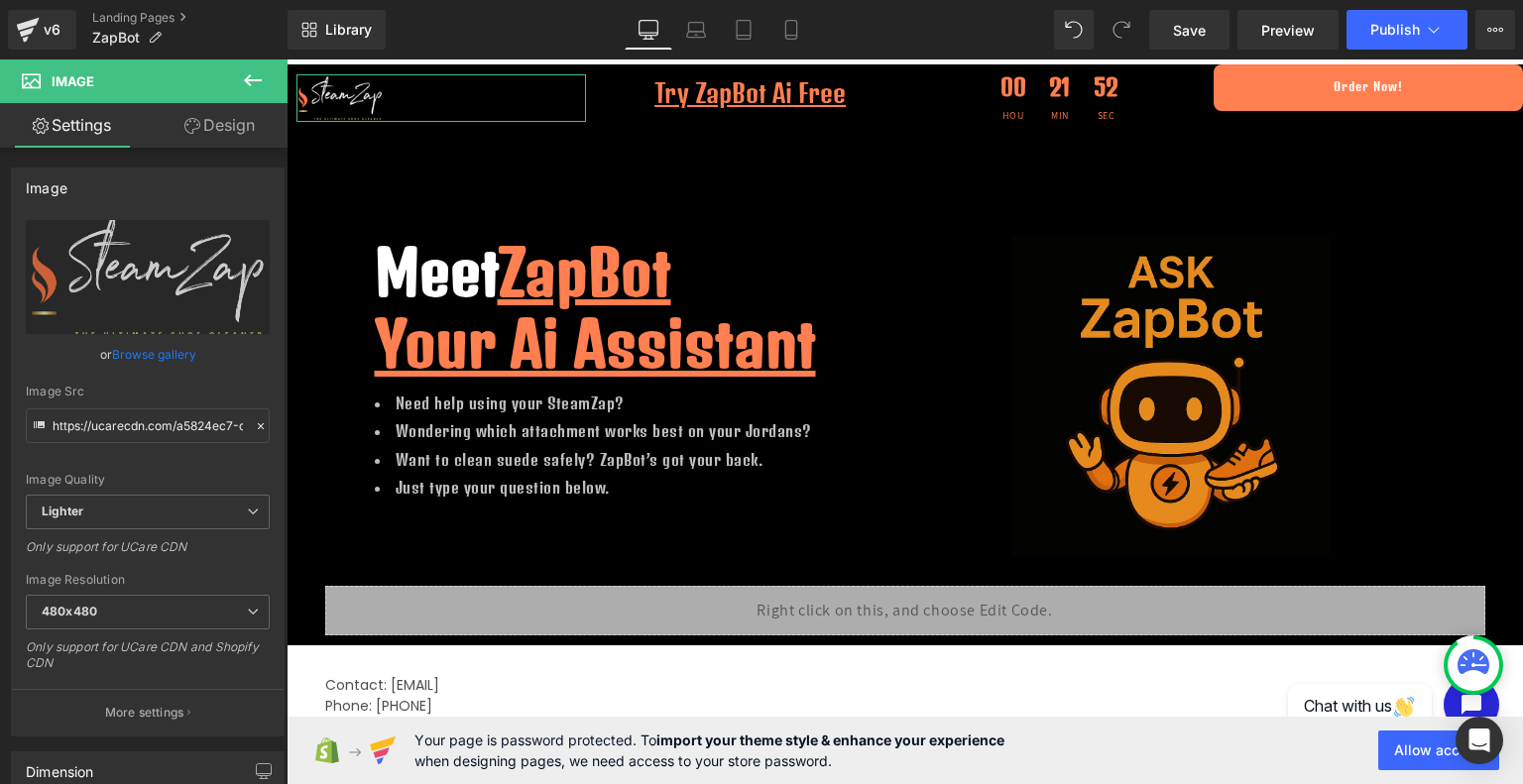 click on "Design" at bounding box center [219, 125] 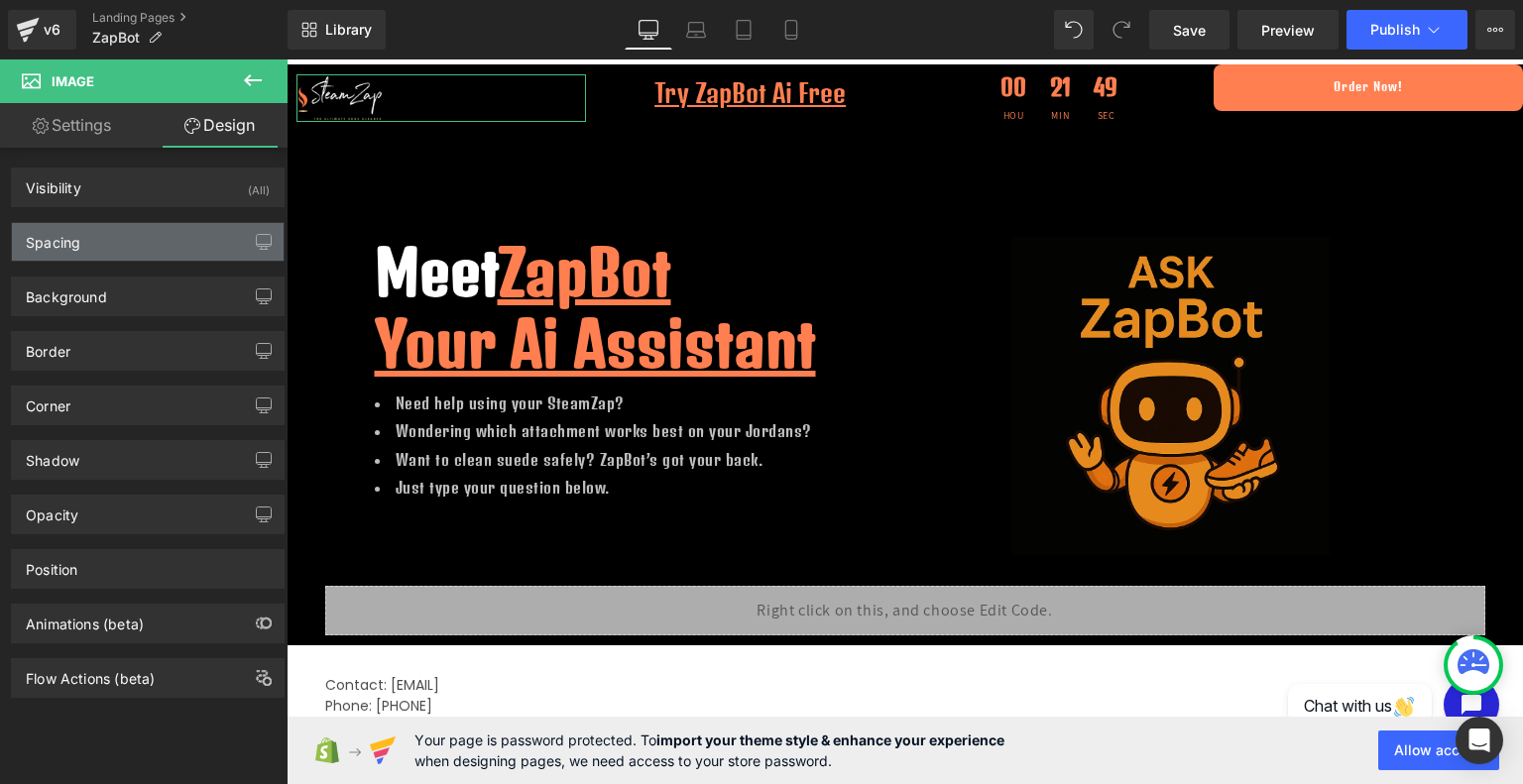 click on "Spacing" at bounding box center [148, 242] 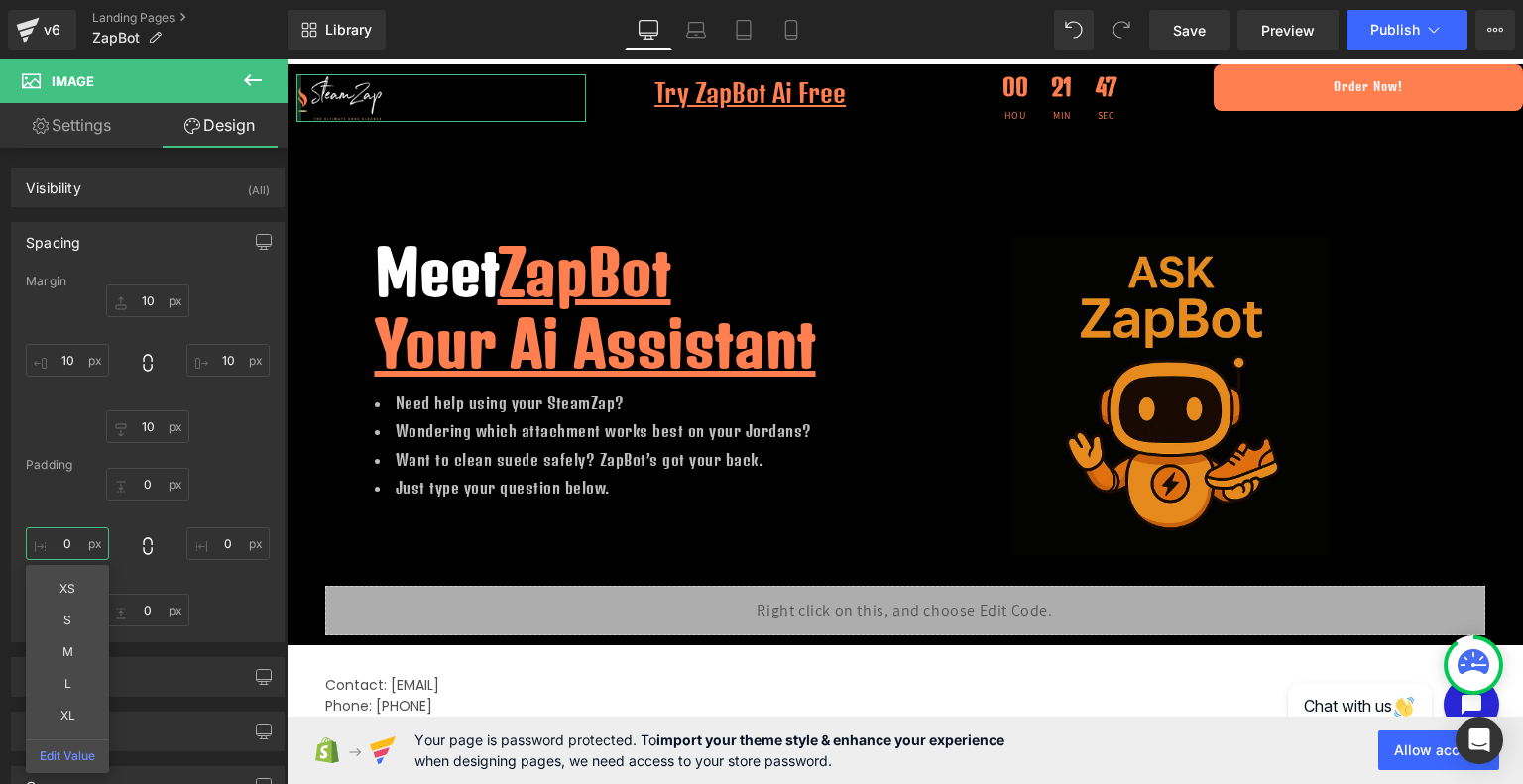click on "0" at bounding box center [67, 543] 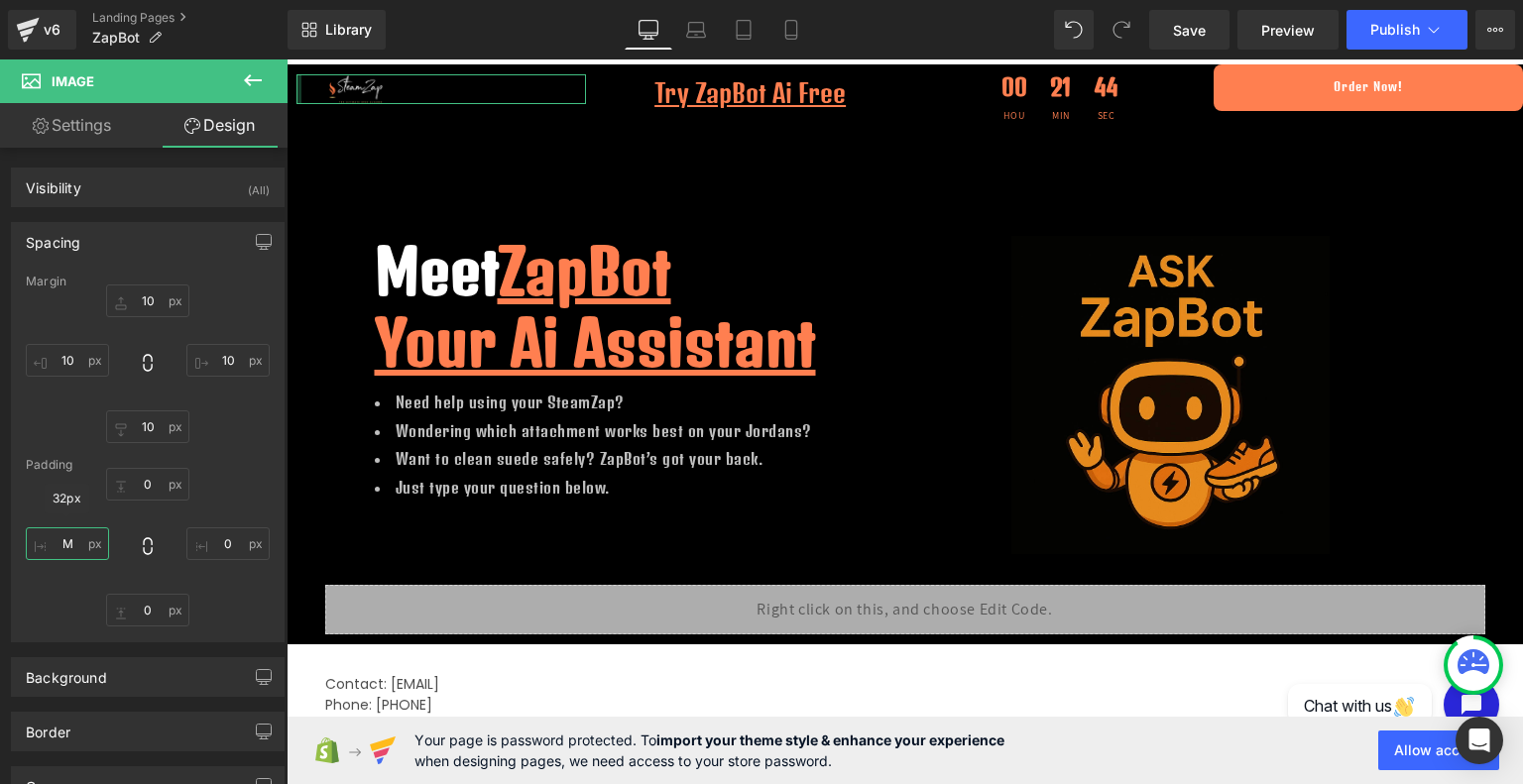 click on "M" at bounding box center [67, 543] 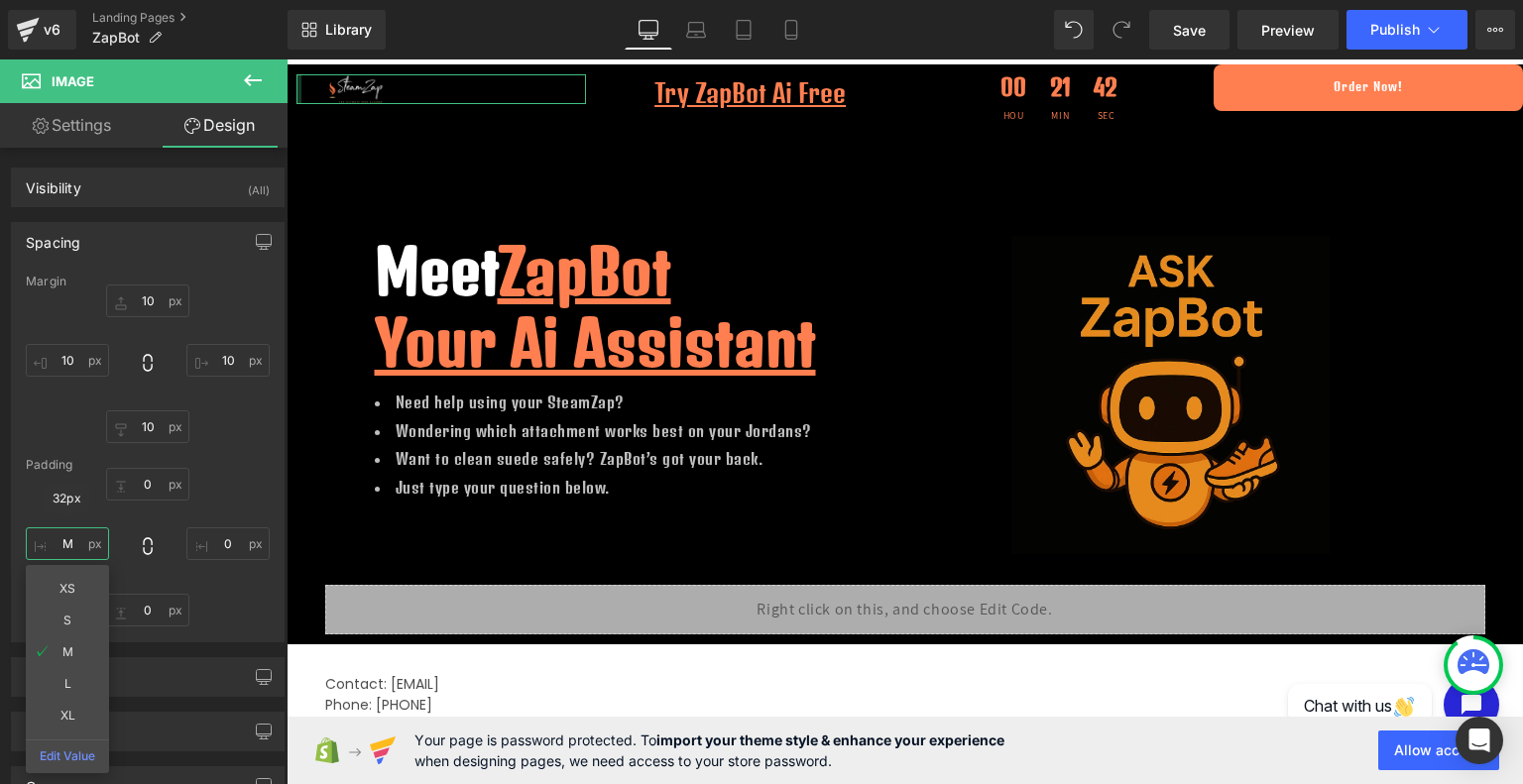 type on "o" 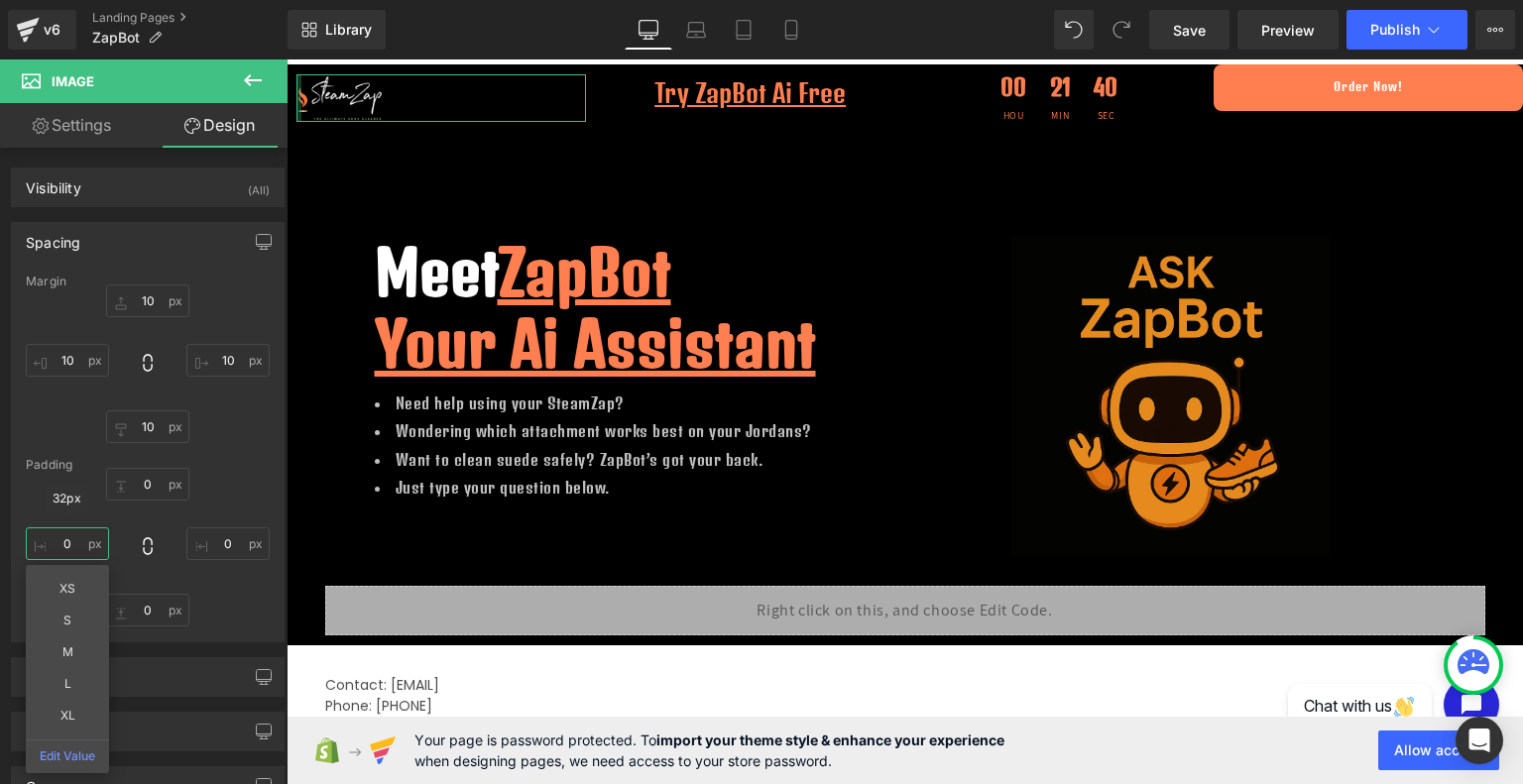 type 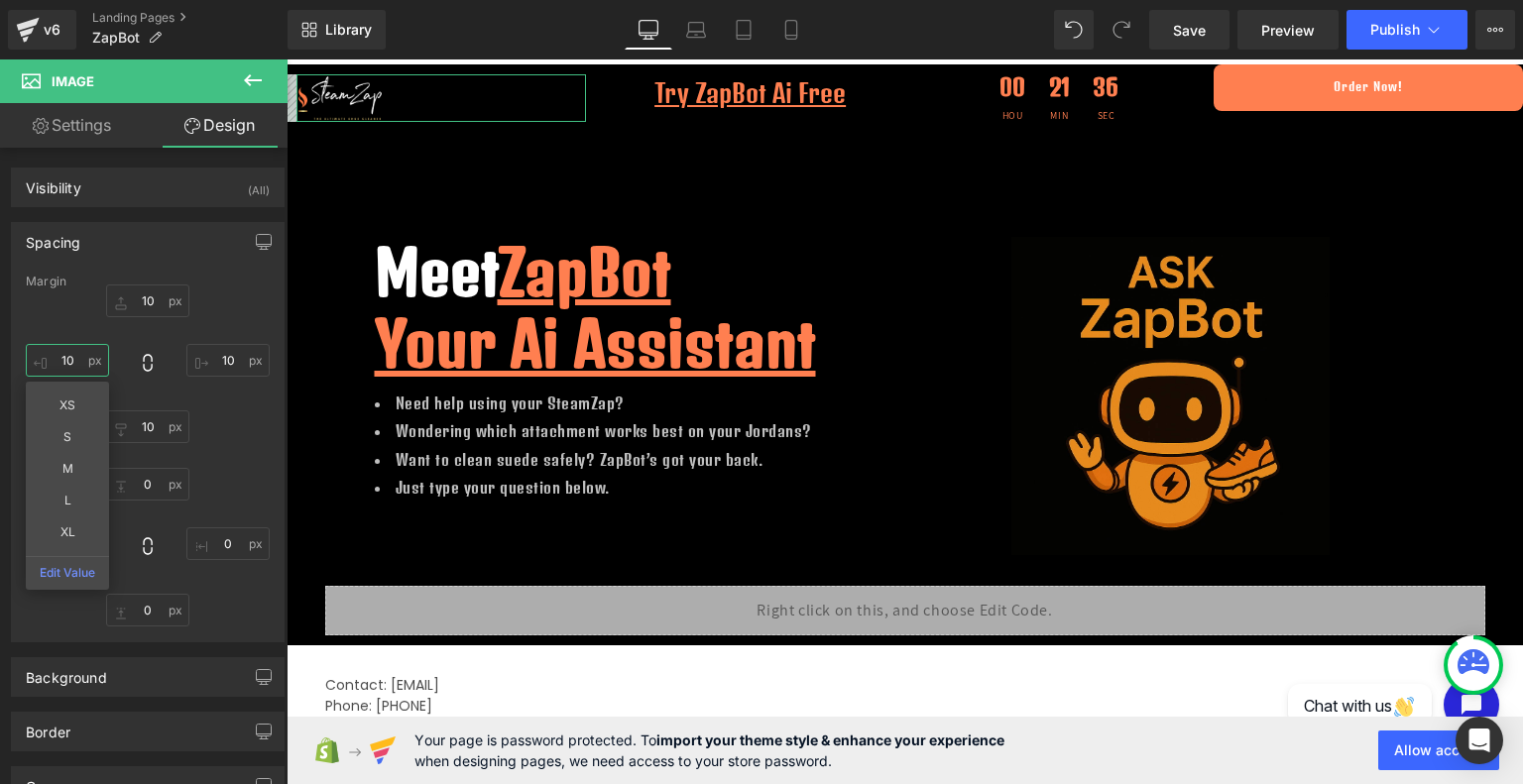 click on "10" at bounding box center [67, 360] 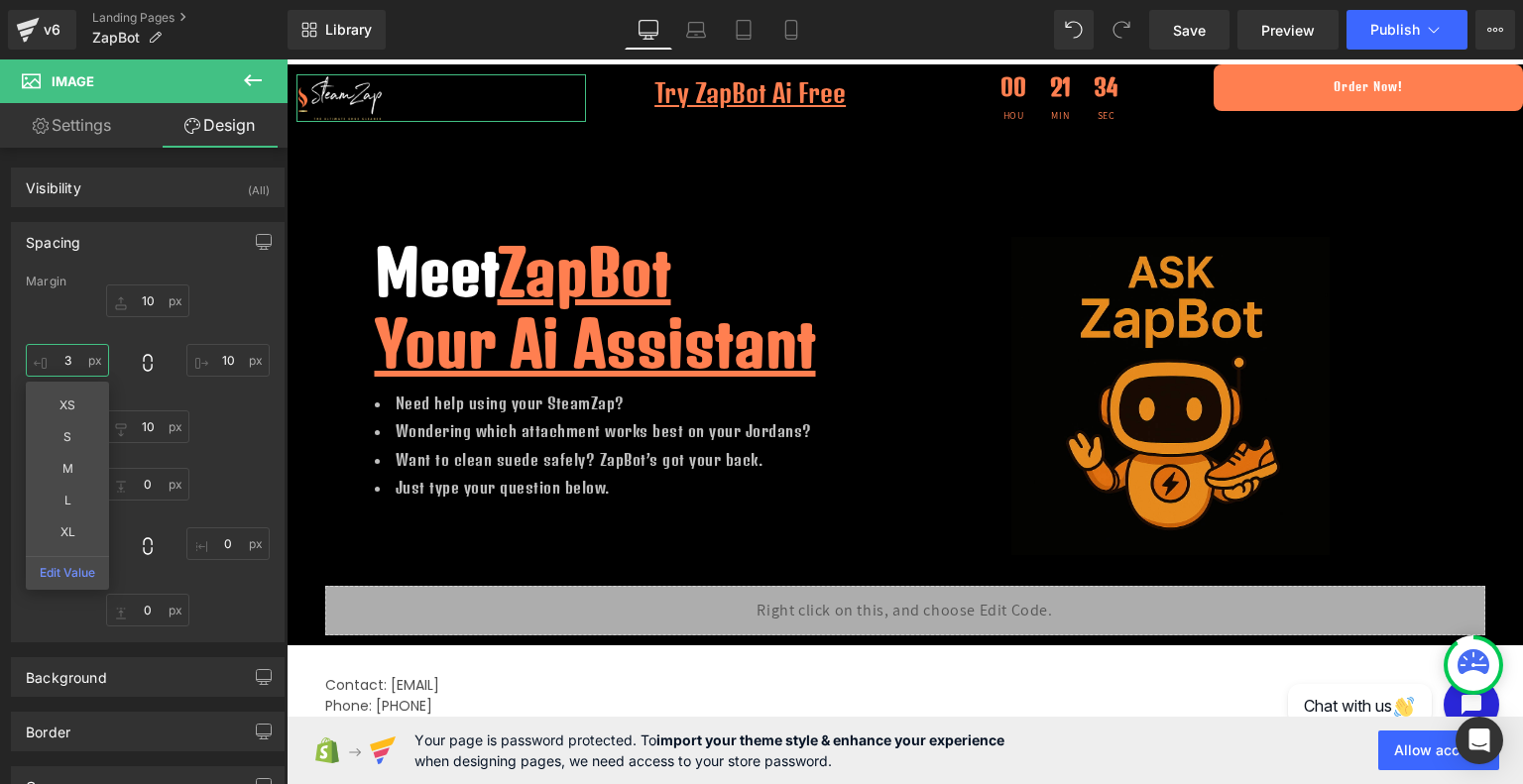 type on "30" 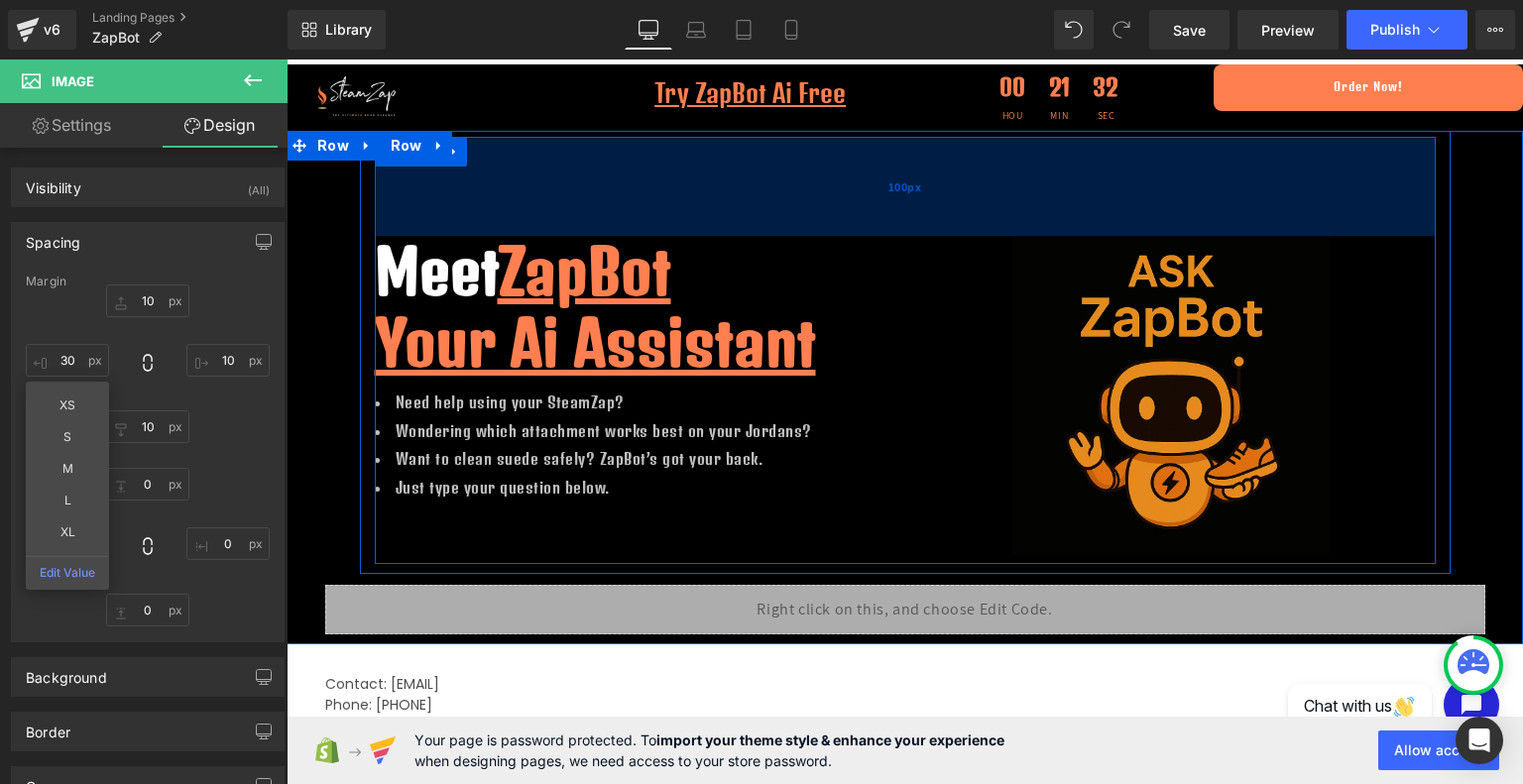 click on "100px" at bounding box center (905, 186) 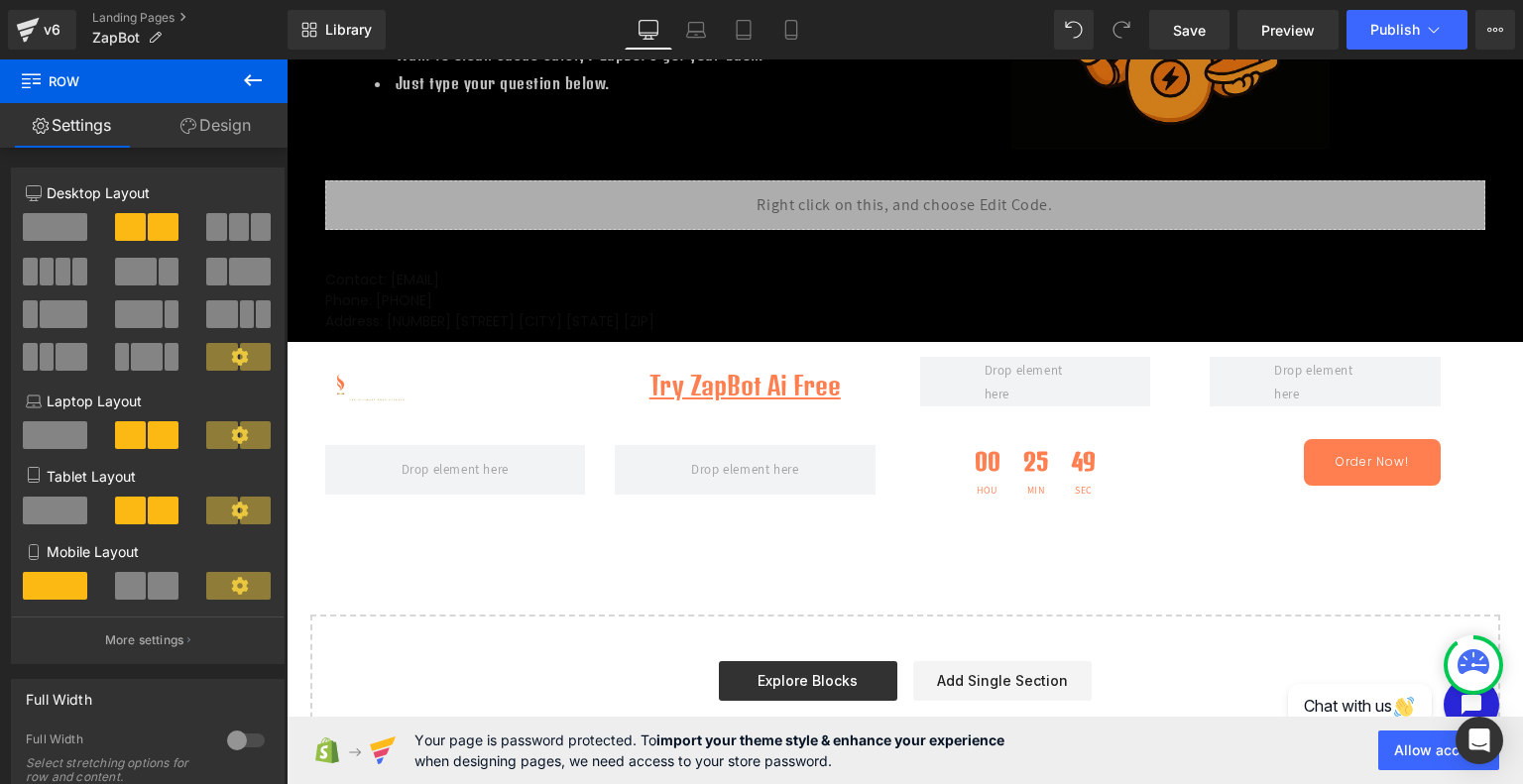 scroll, scrollTop: 425, scrollLeft: 0, axis: vertical 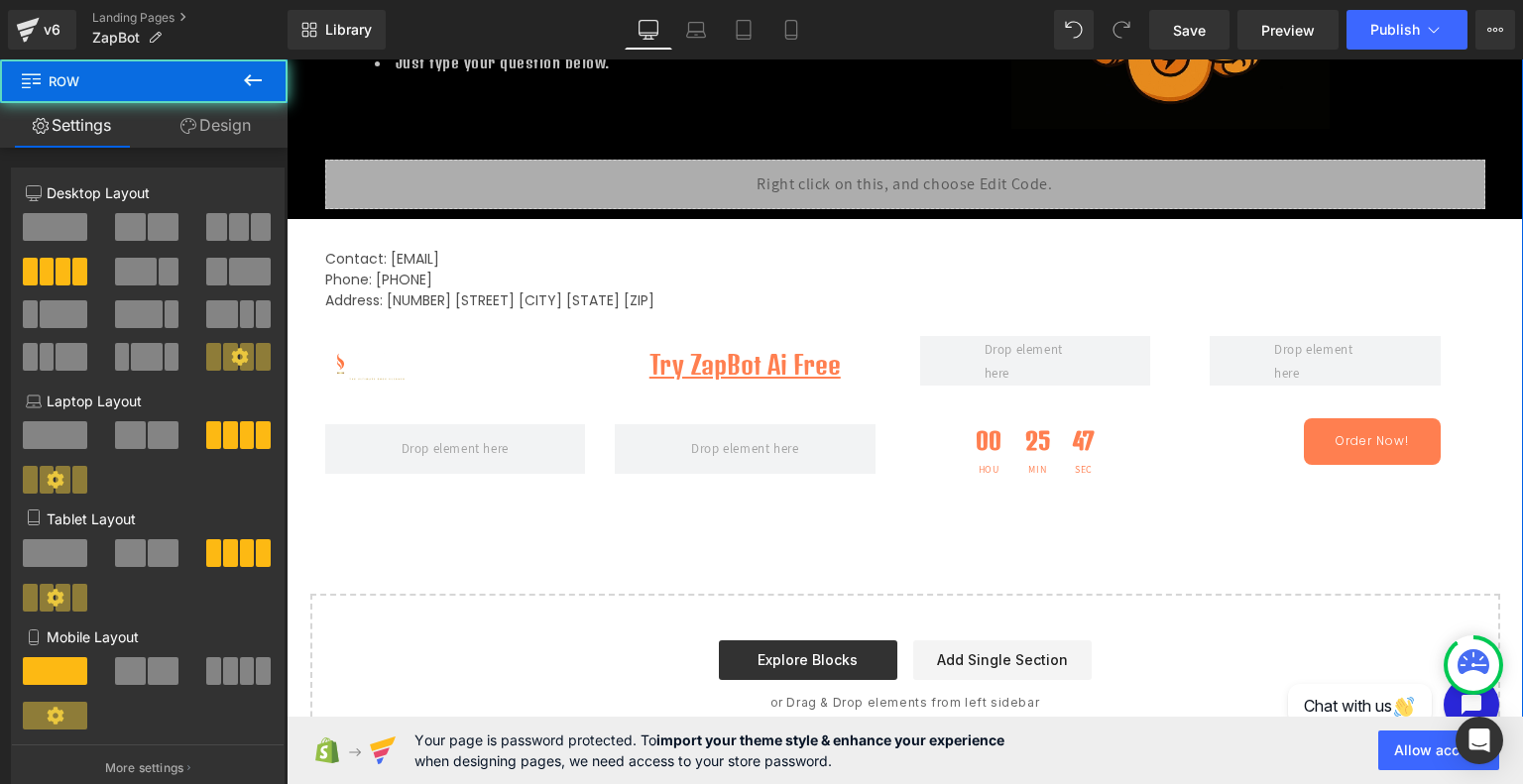 click on "Image" at bounding box center (455, 362) 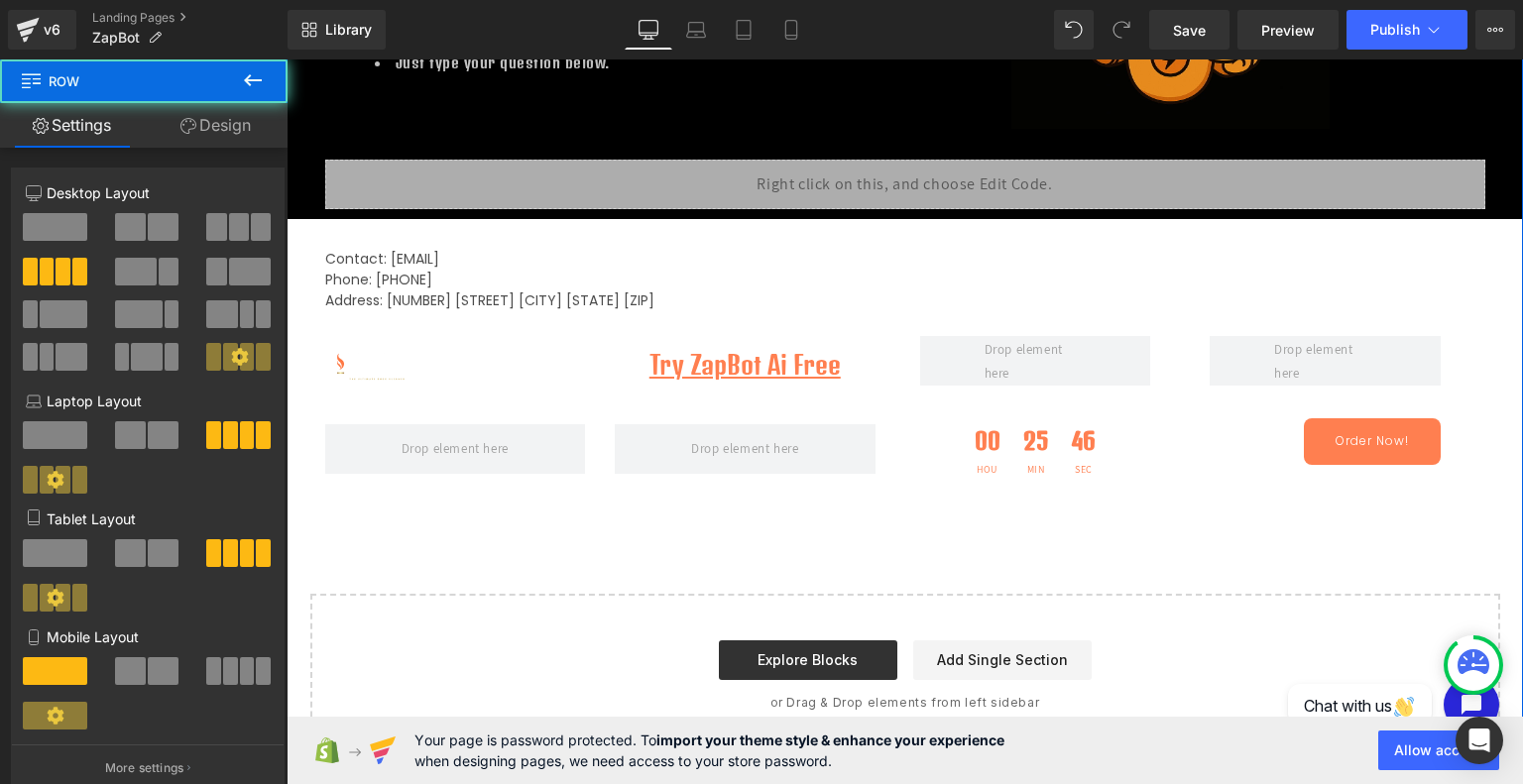 click on "Image" at bounding box center (455, 362) 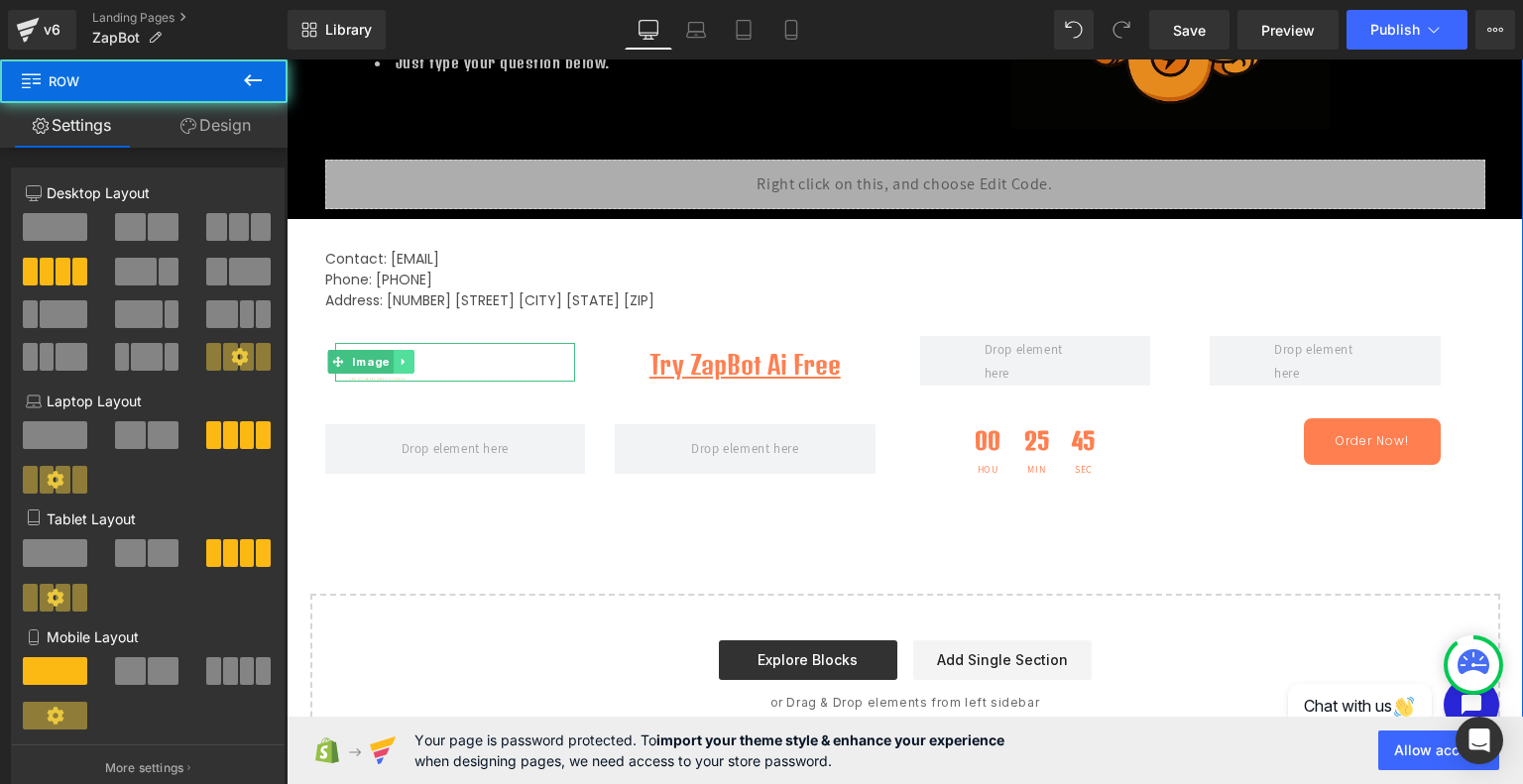 click 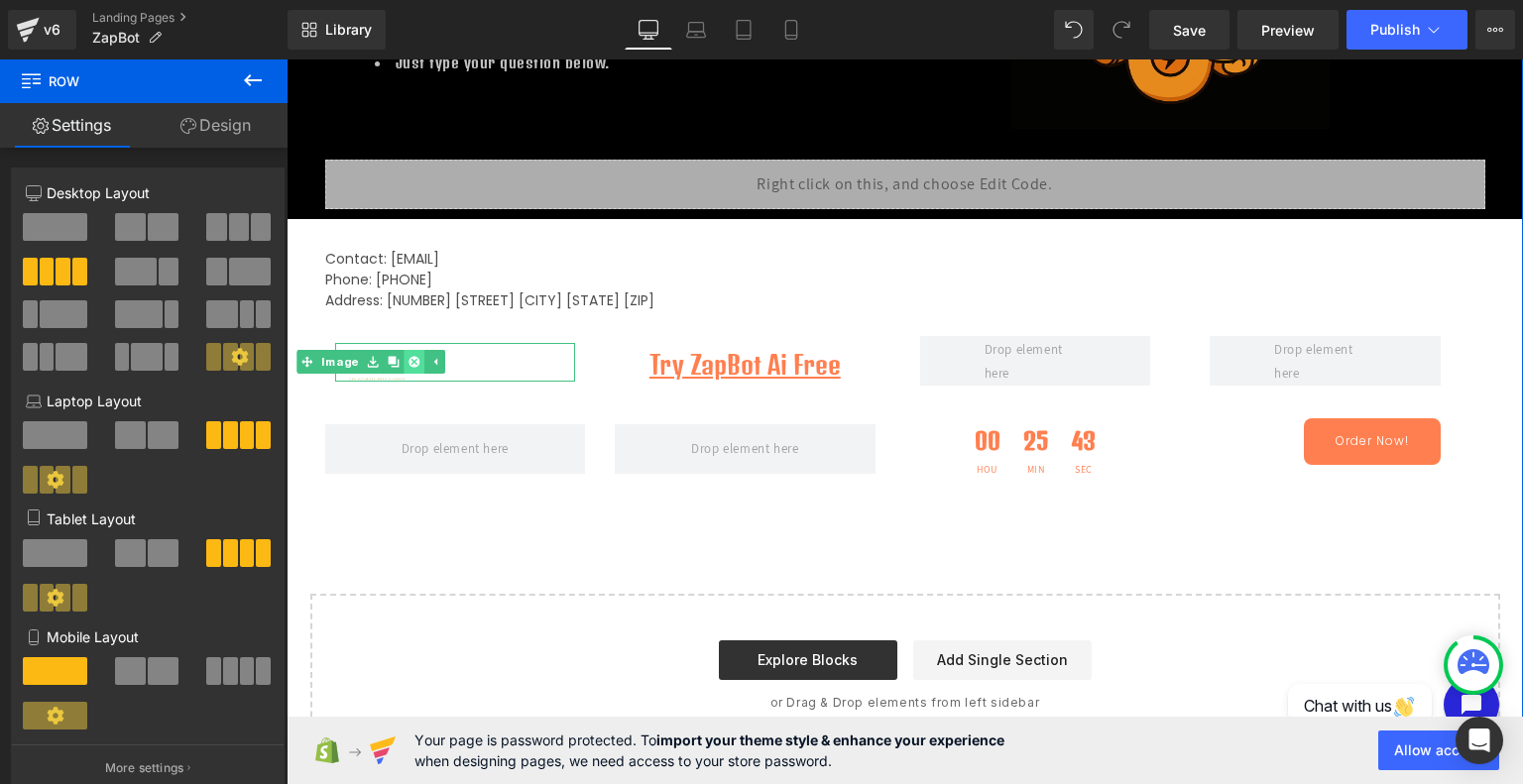 click 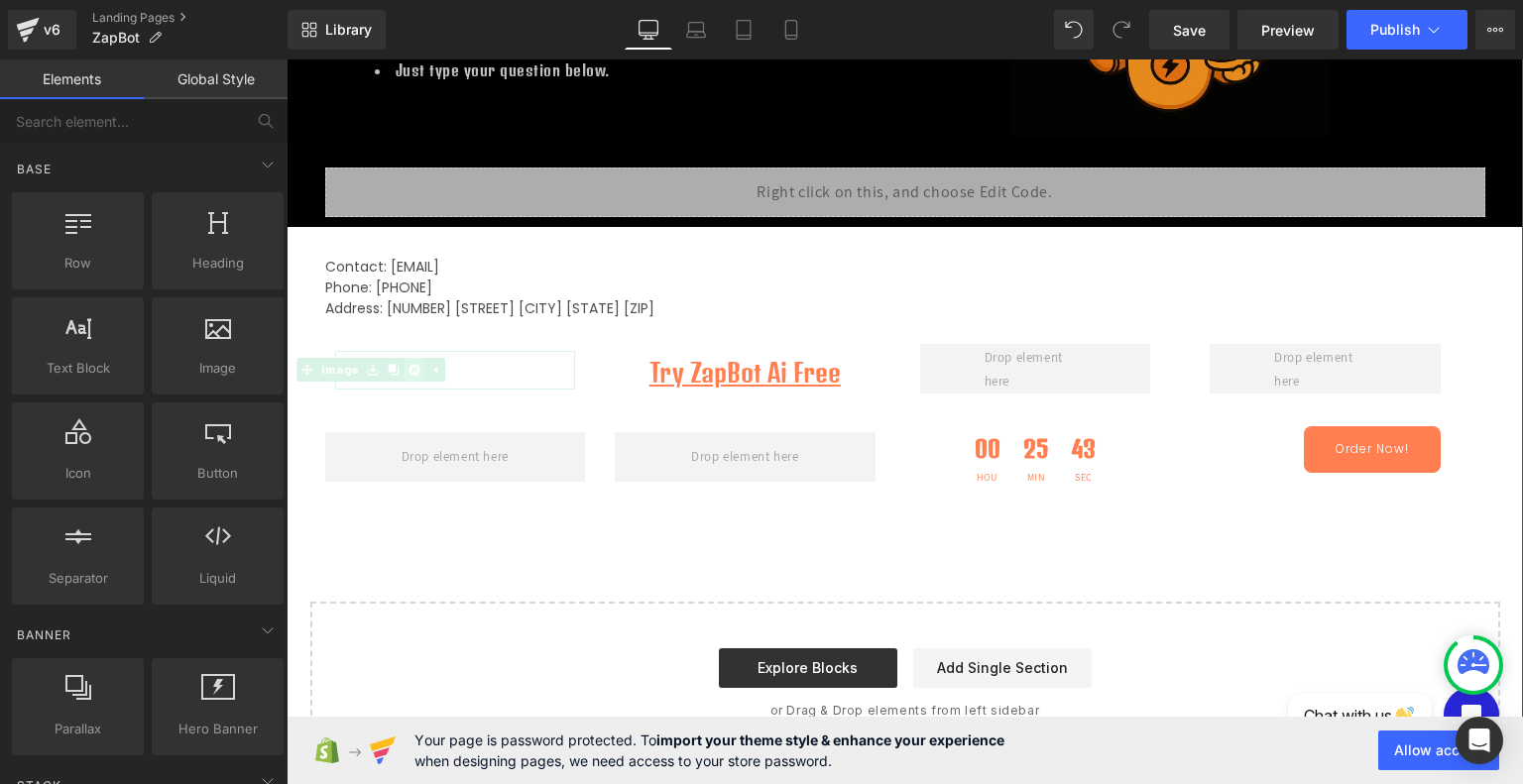 scroll, scrollTop: 415, scrollLeft: 0, axis: vertical 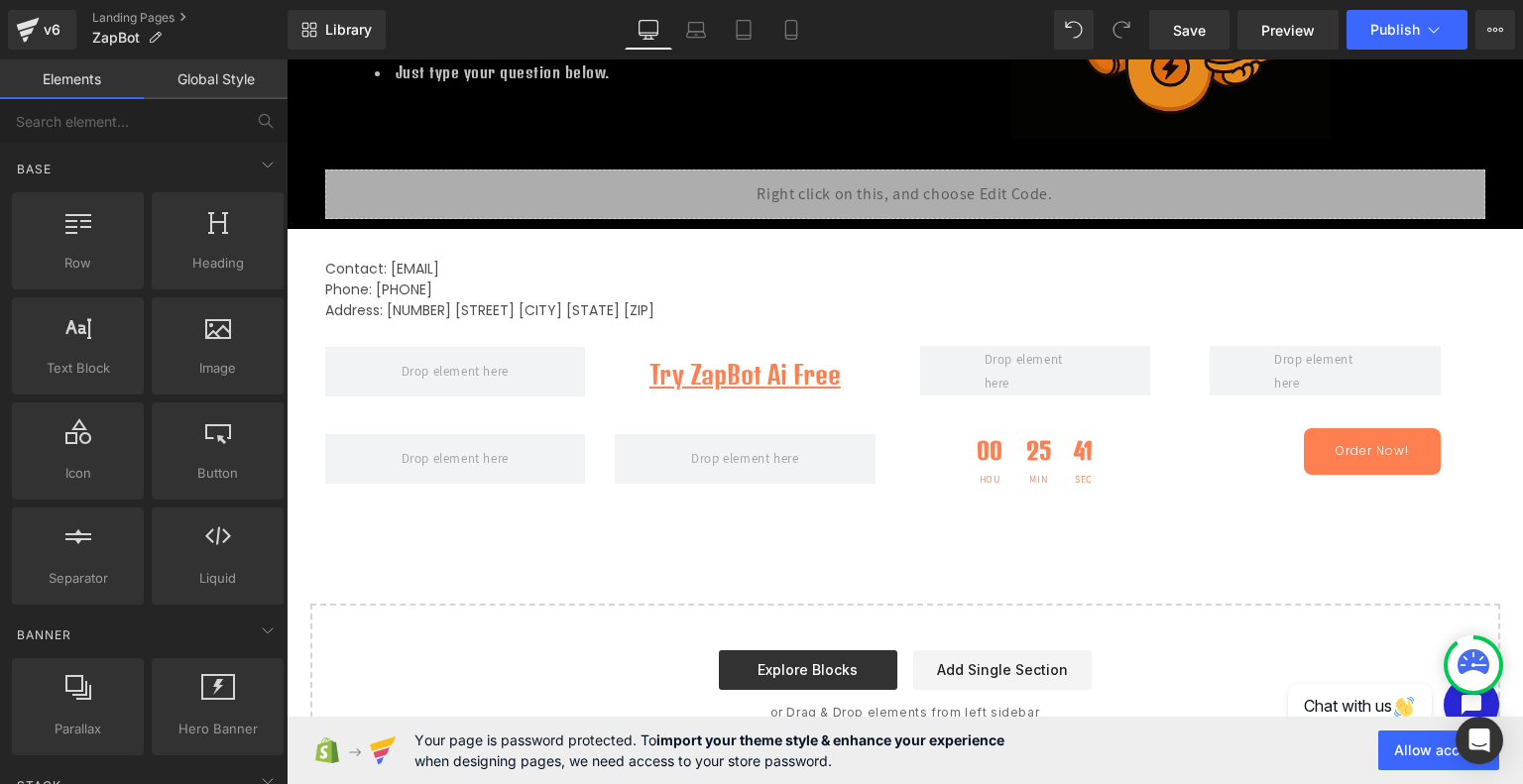 click on "Address: [NUMBER] [STREET] [CITY] [STATE] [ZIP]" at bounding box center (905, 310) 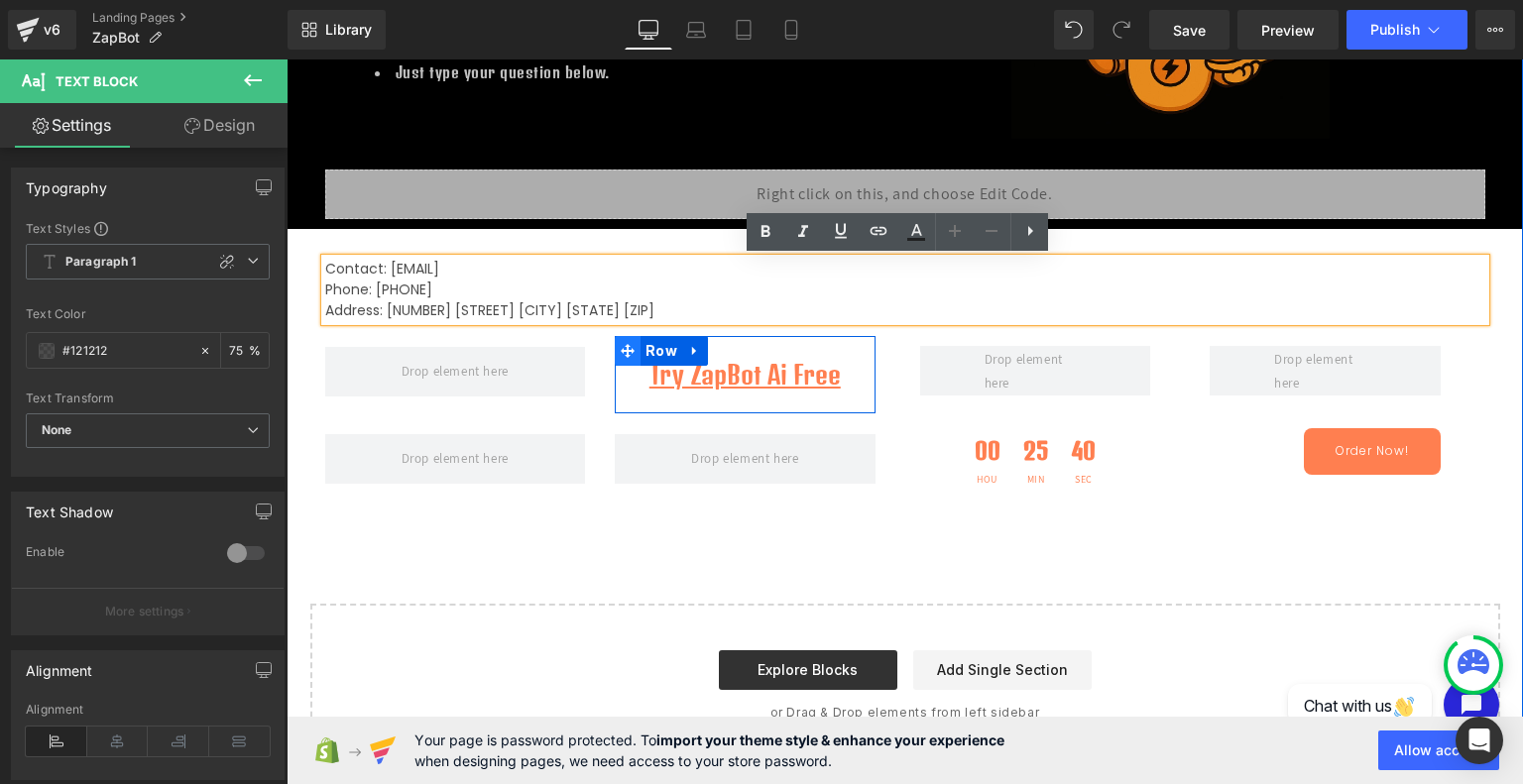 click at bounding box center [628, 351] 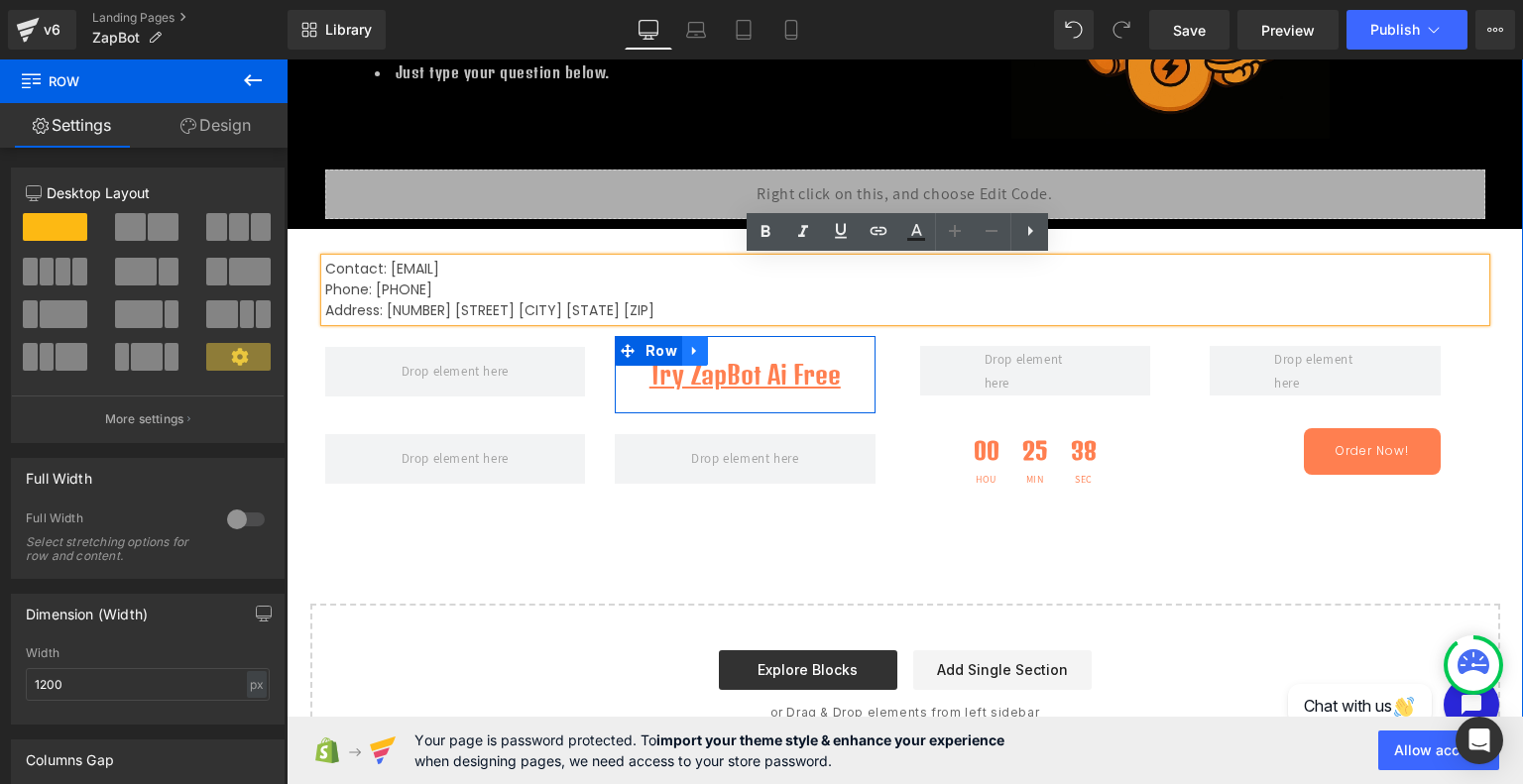 click 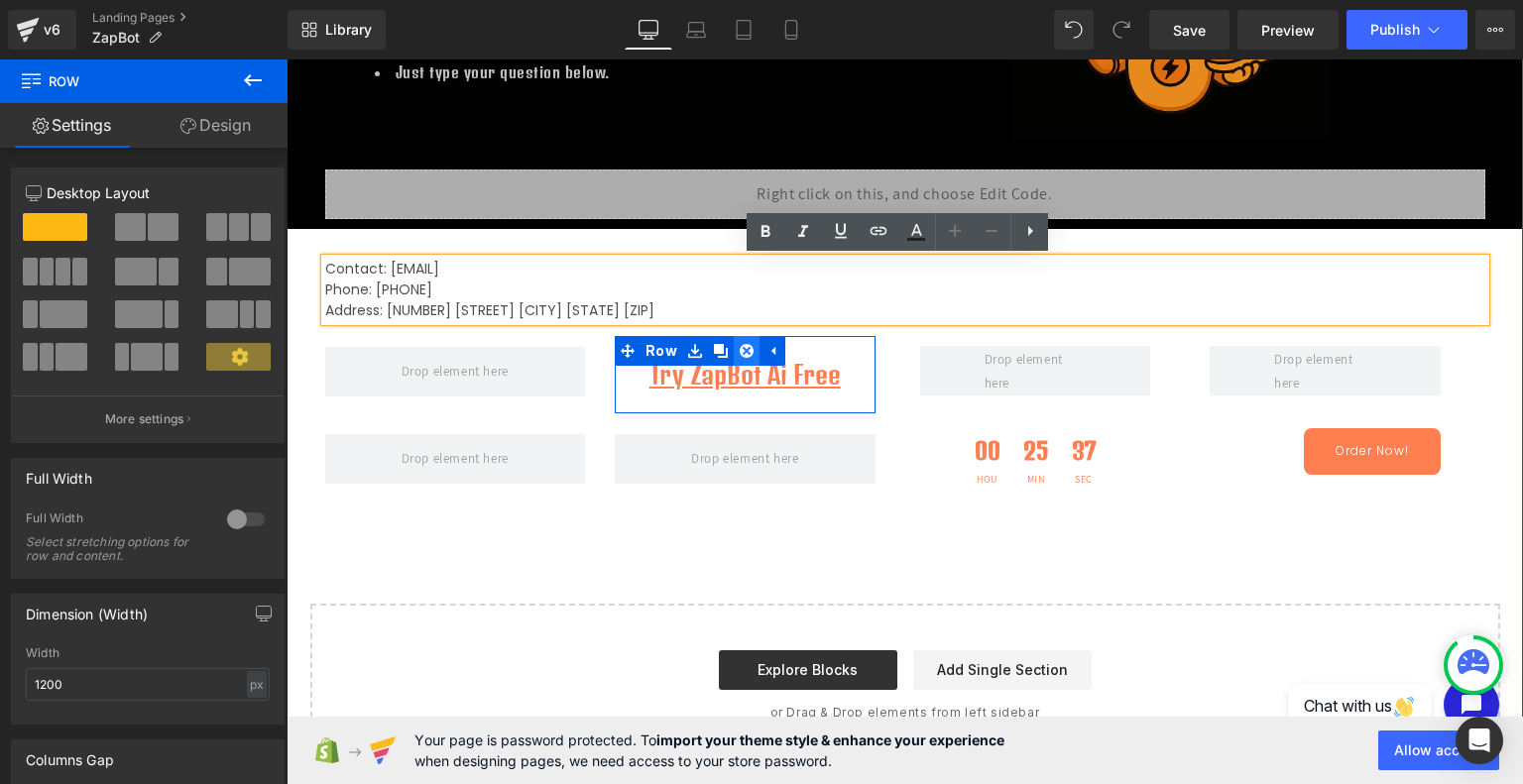 click 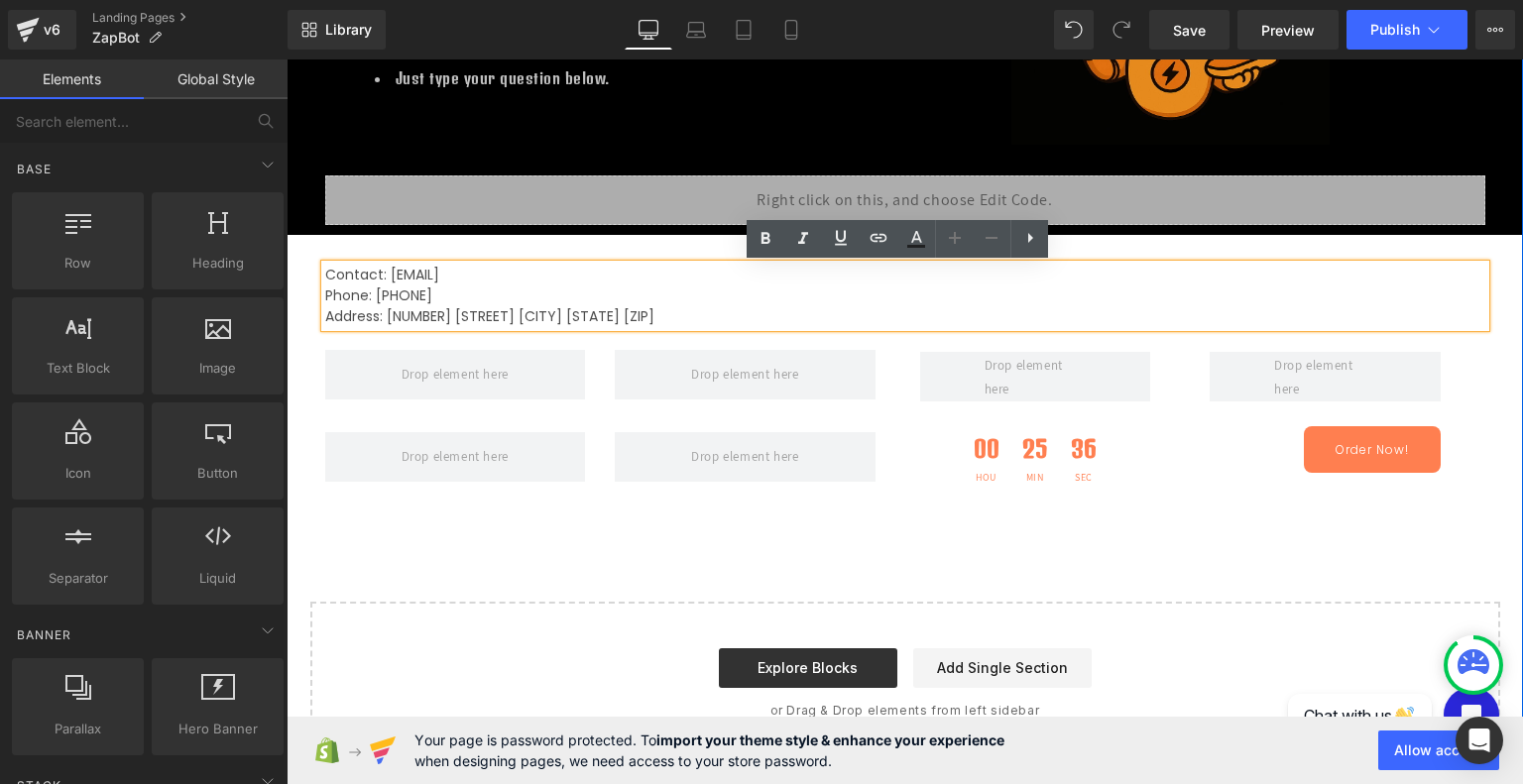 scroll, scrollTop: 408, scrollLeft: 0, axis: vertical 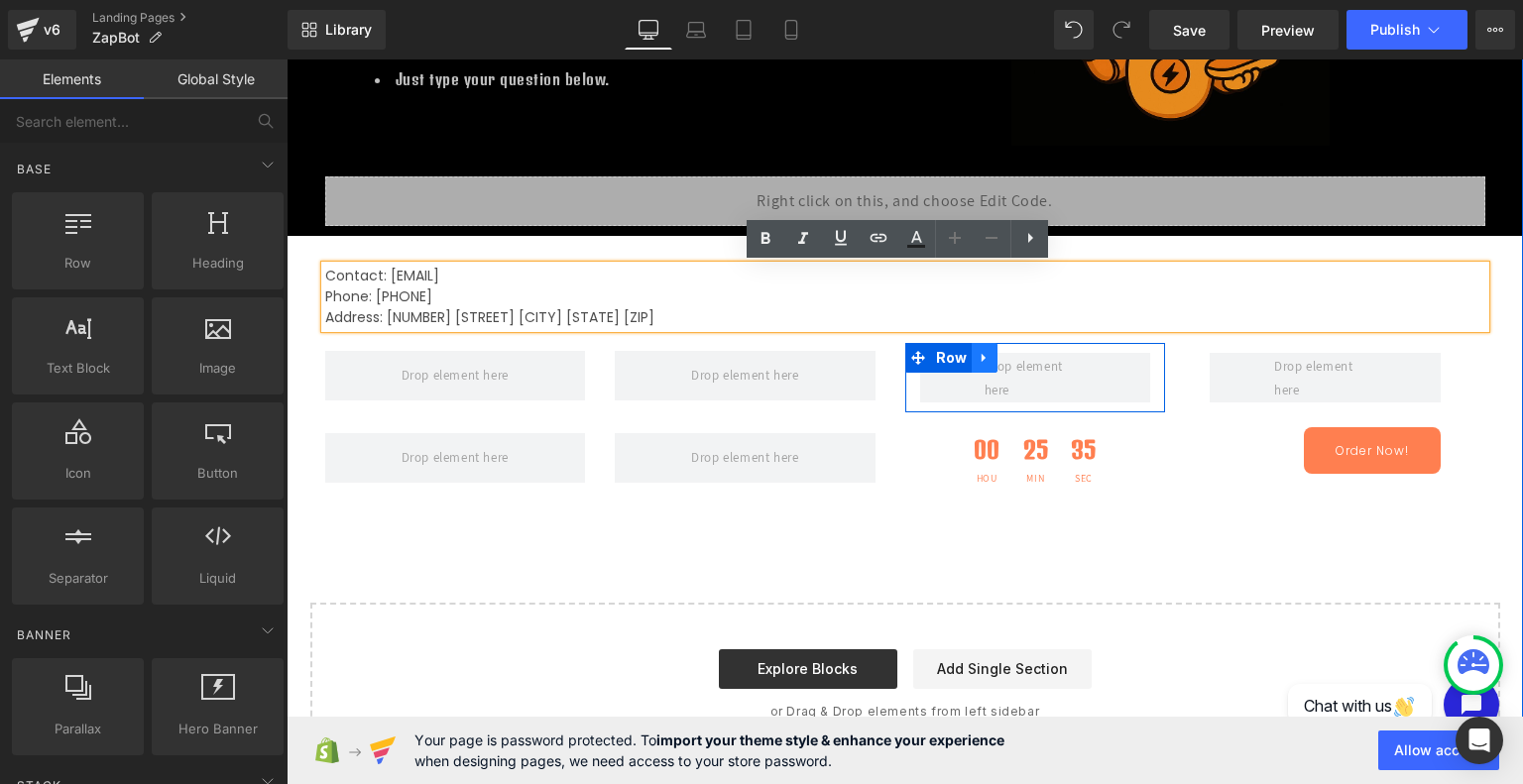 click 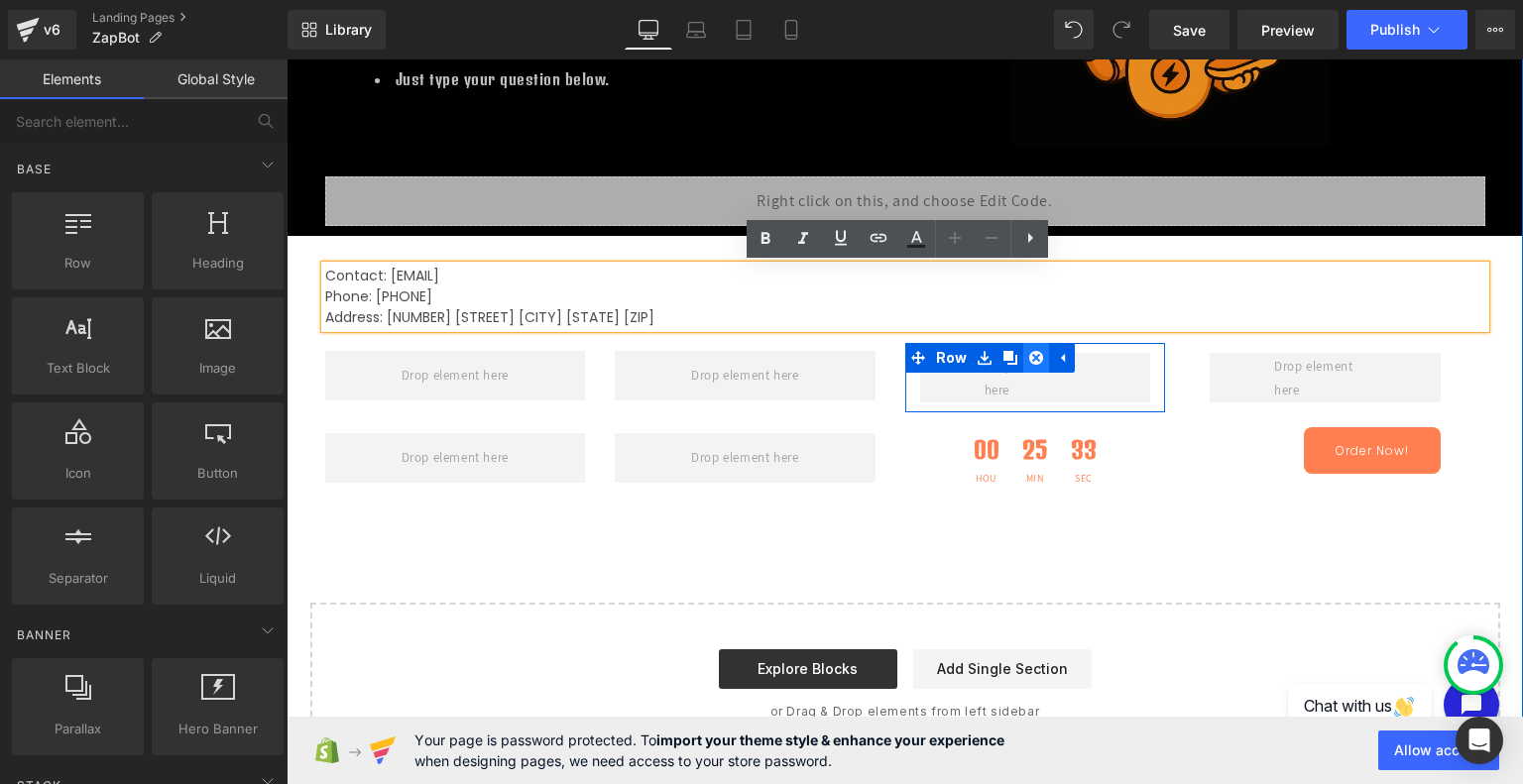 click 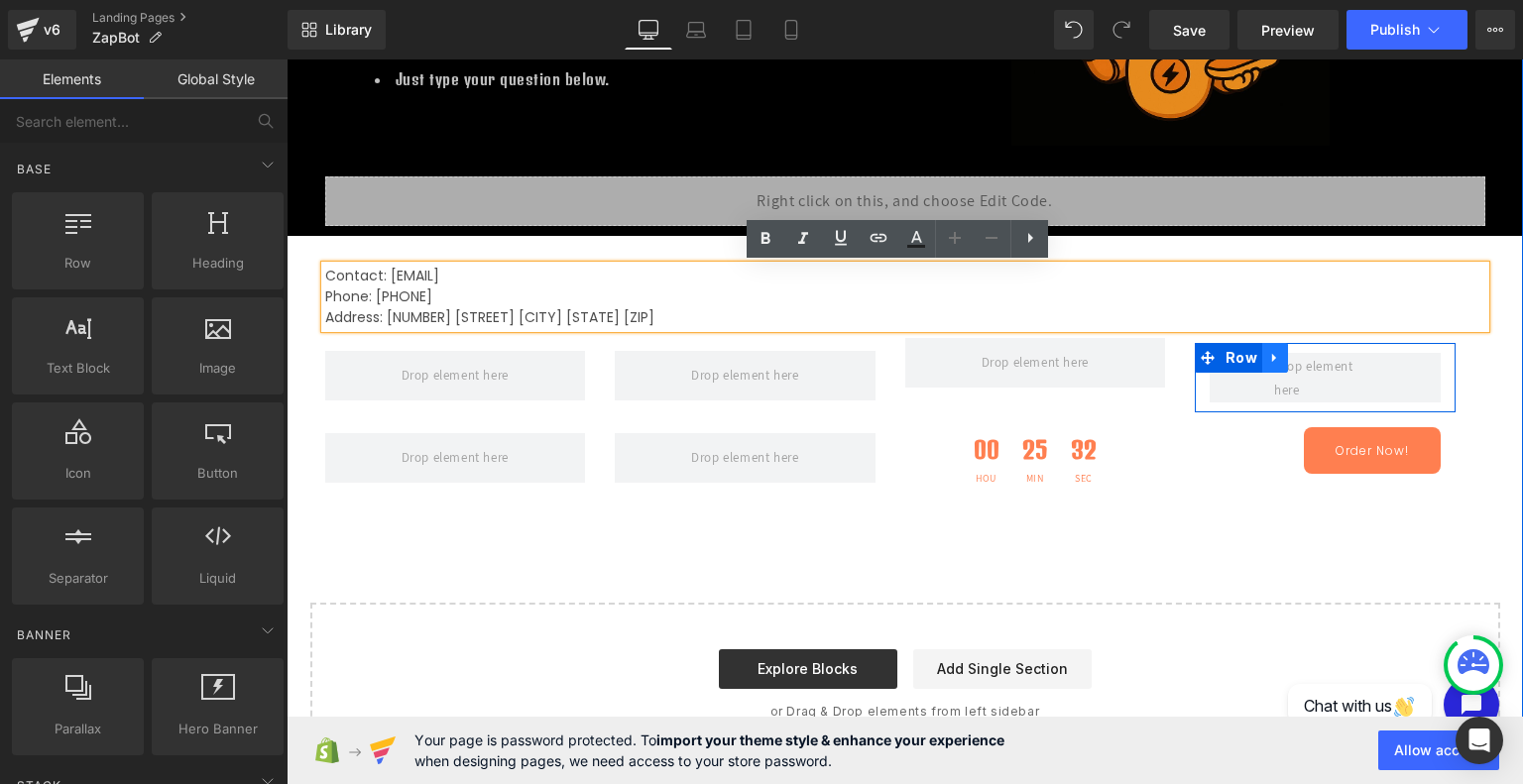 click at bounding box center [1275, 358] 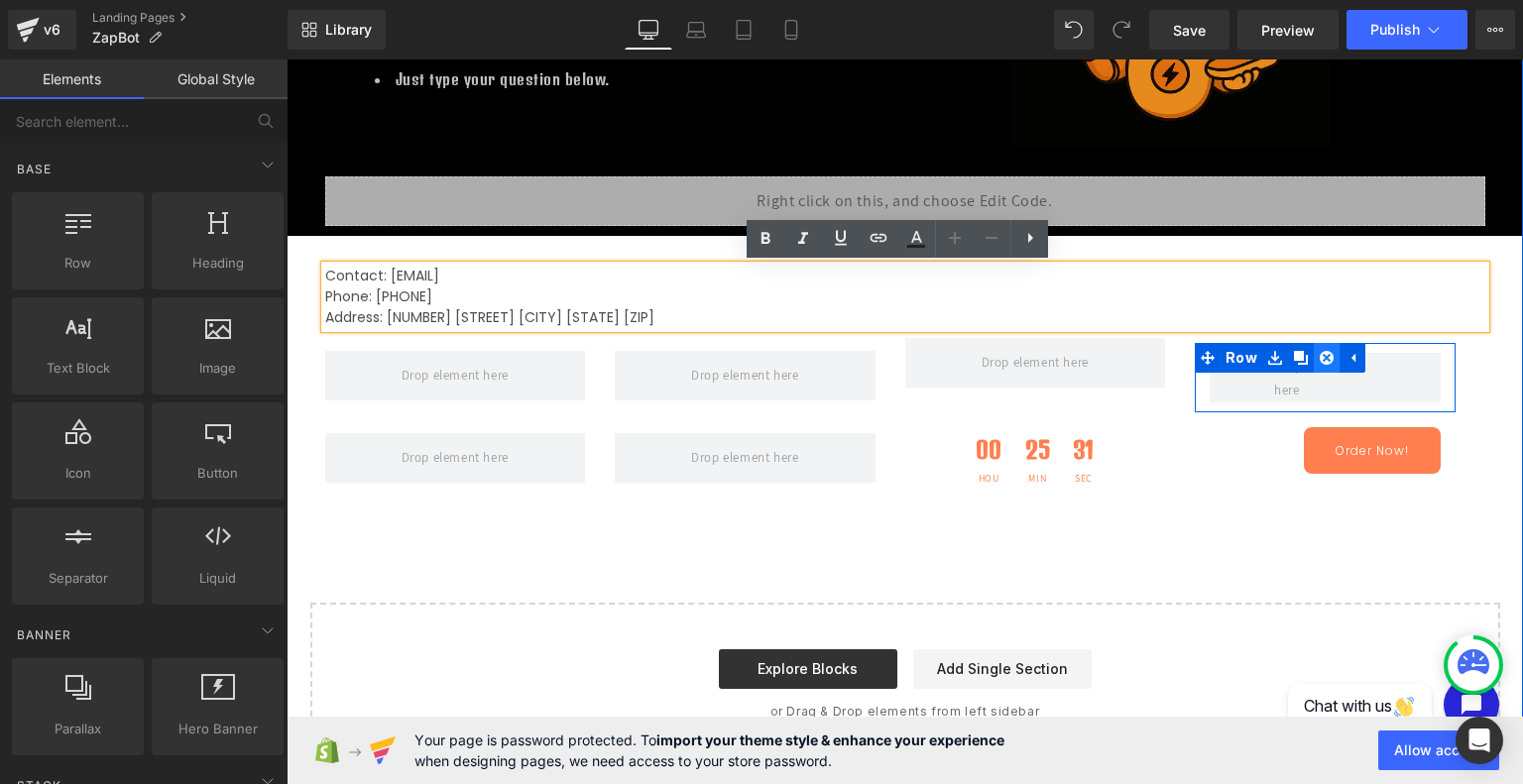 click 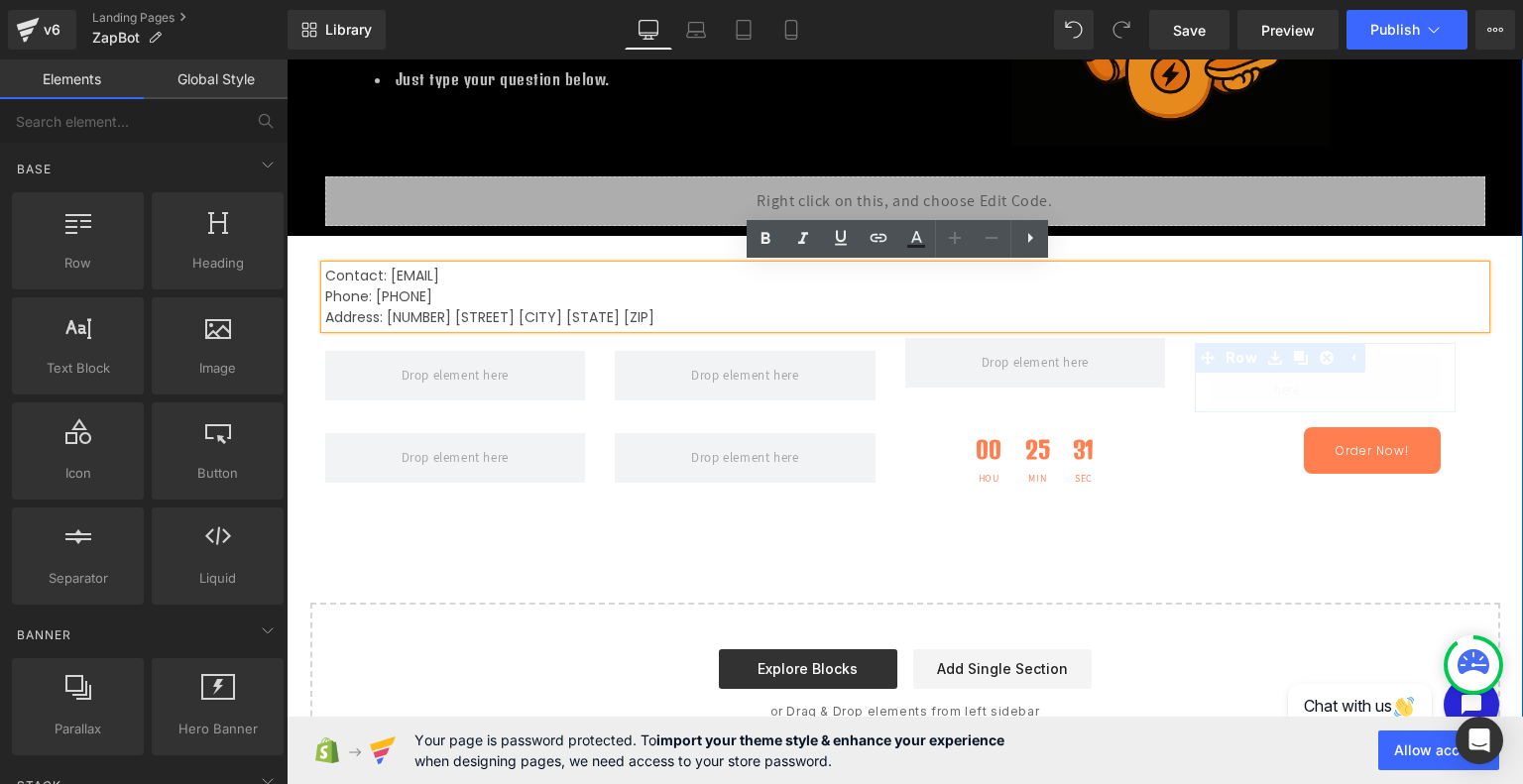 scroll, scrollTop: 384, scrollLeft: 0, axis: vertical 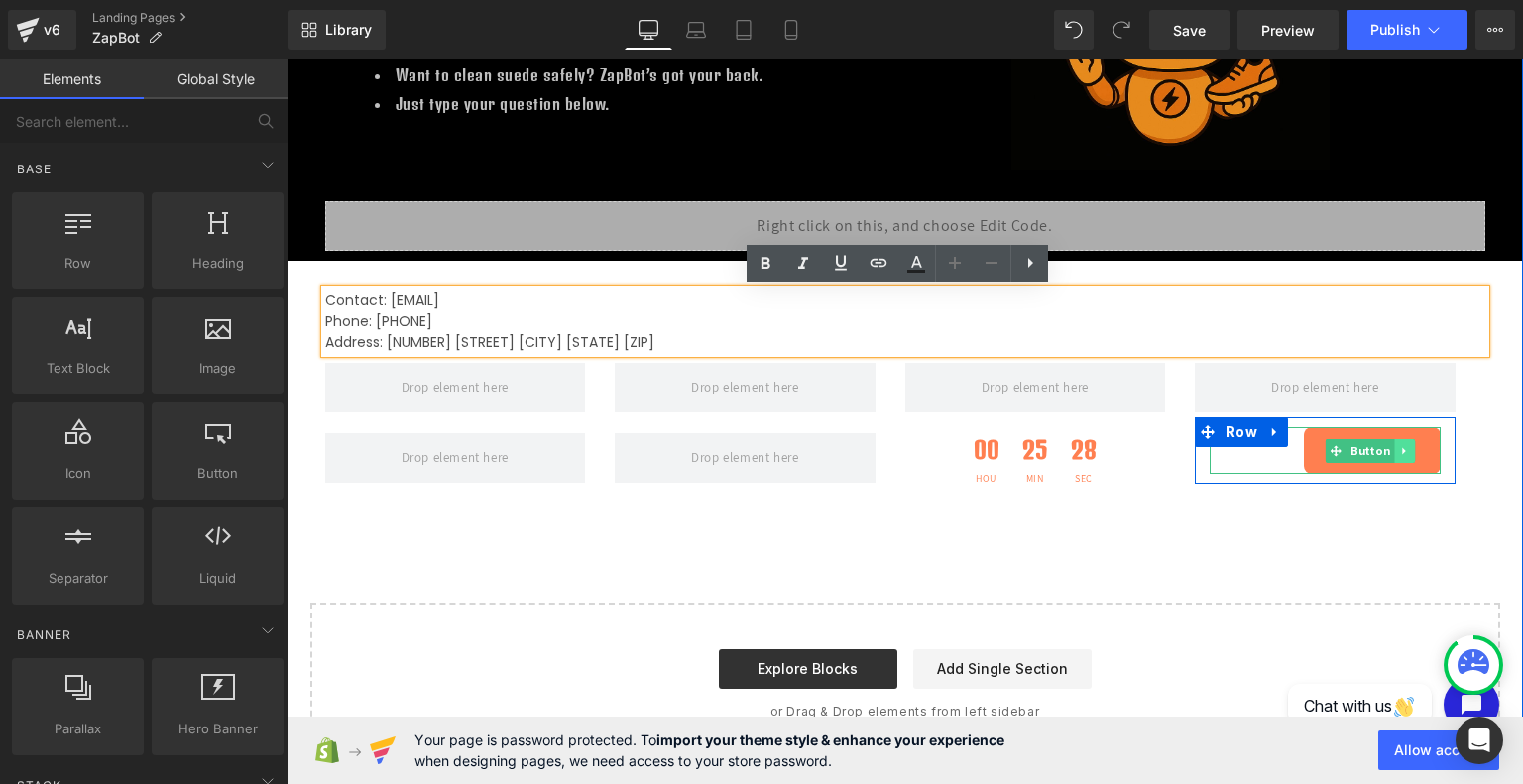 click 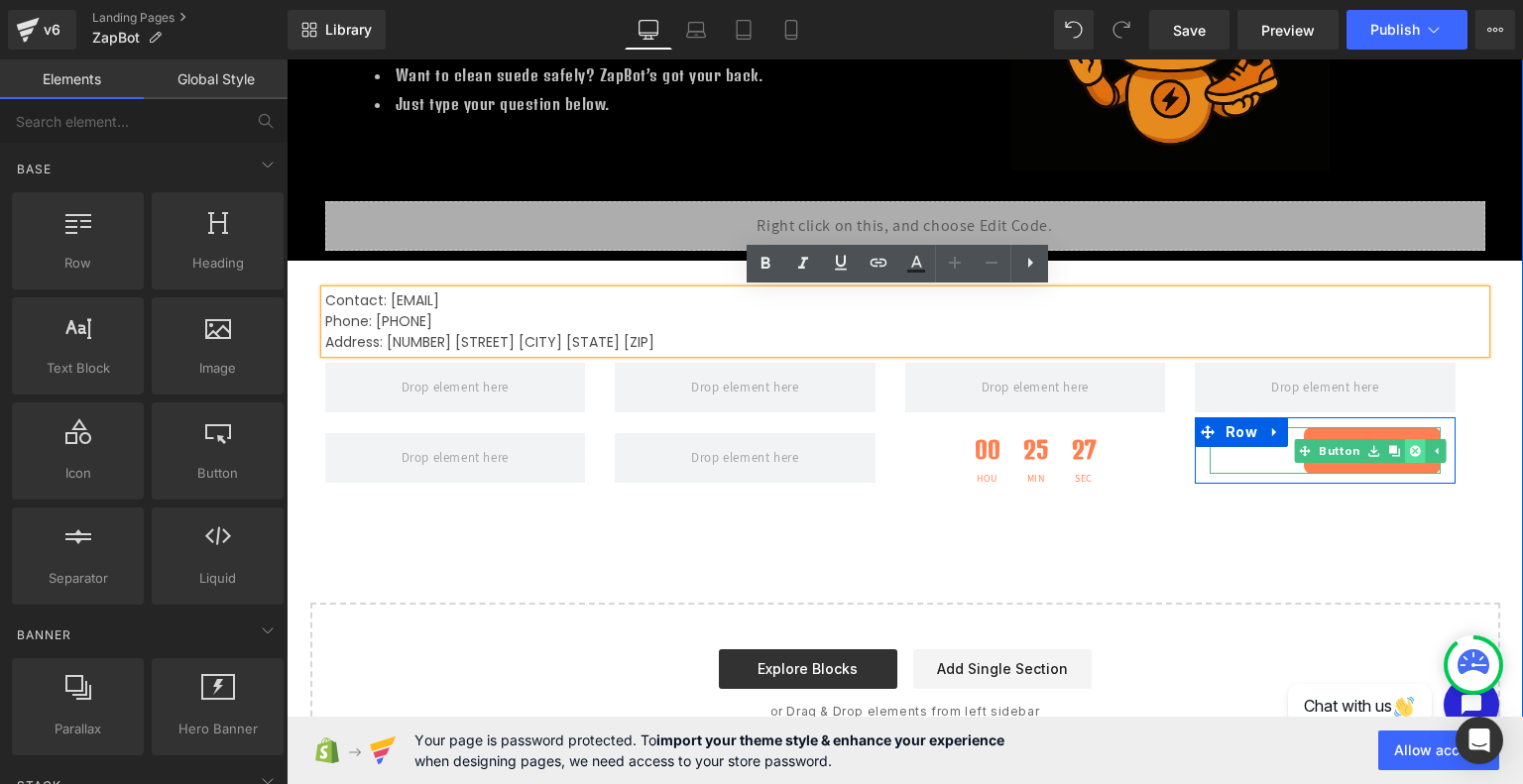click 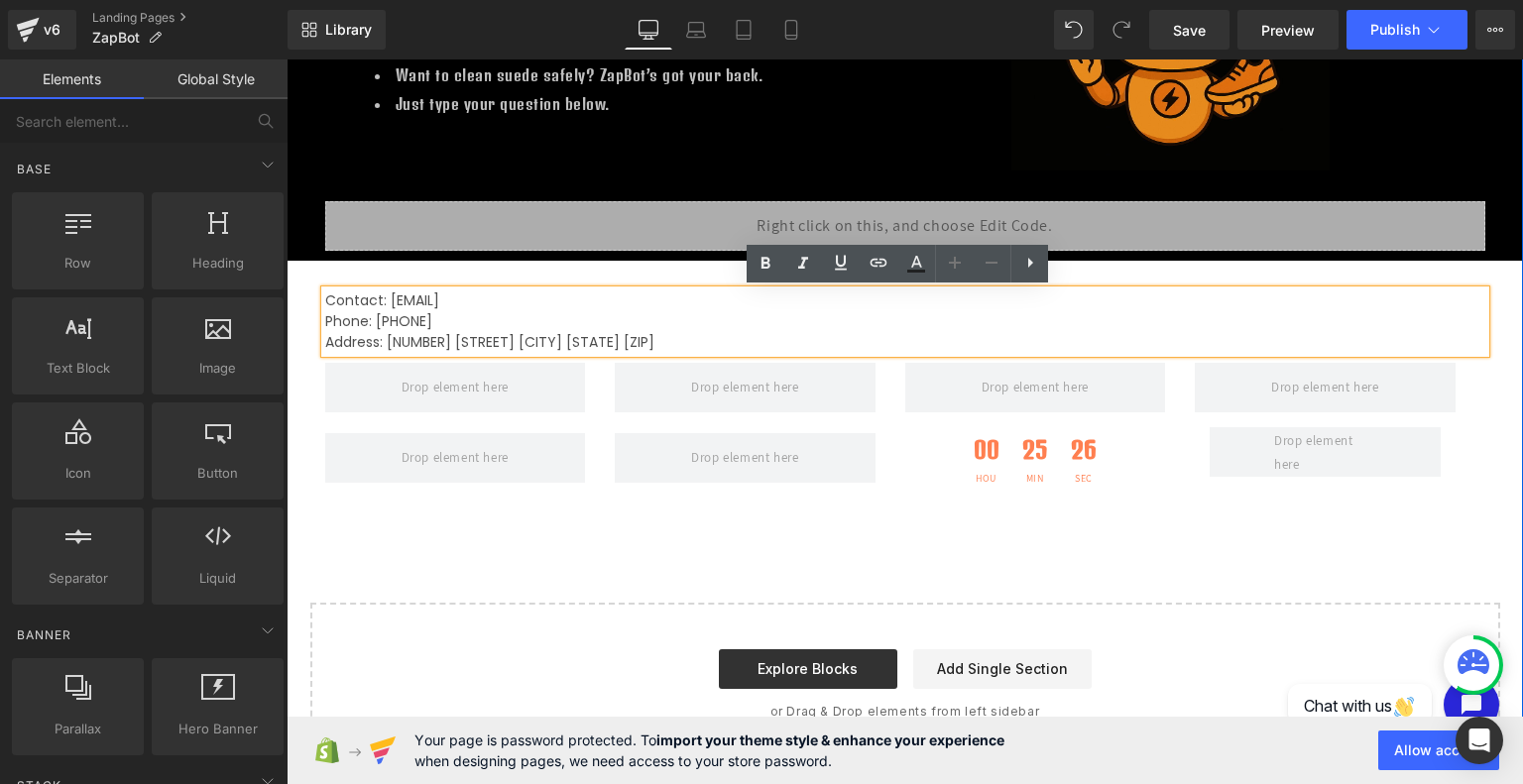 click on "00 Hou
25 Min
26 Sec
Countdown Timer         Row         Row         Row" at bounding box center [905, 458] 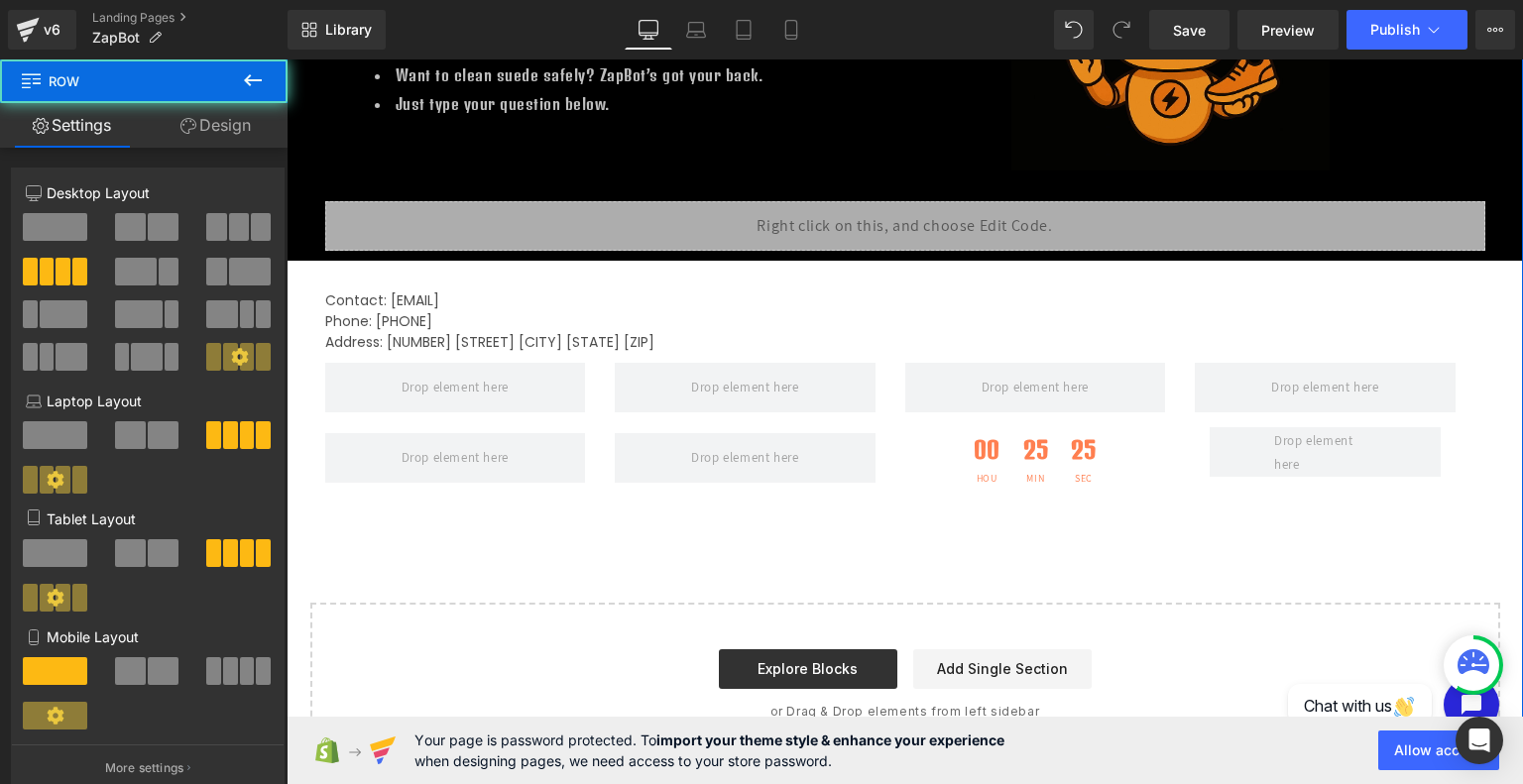 click on "Row" at bounding box center [1325, 452] 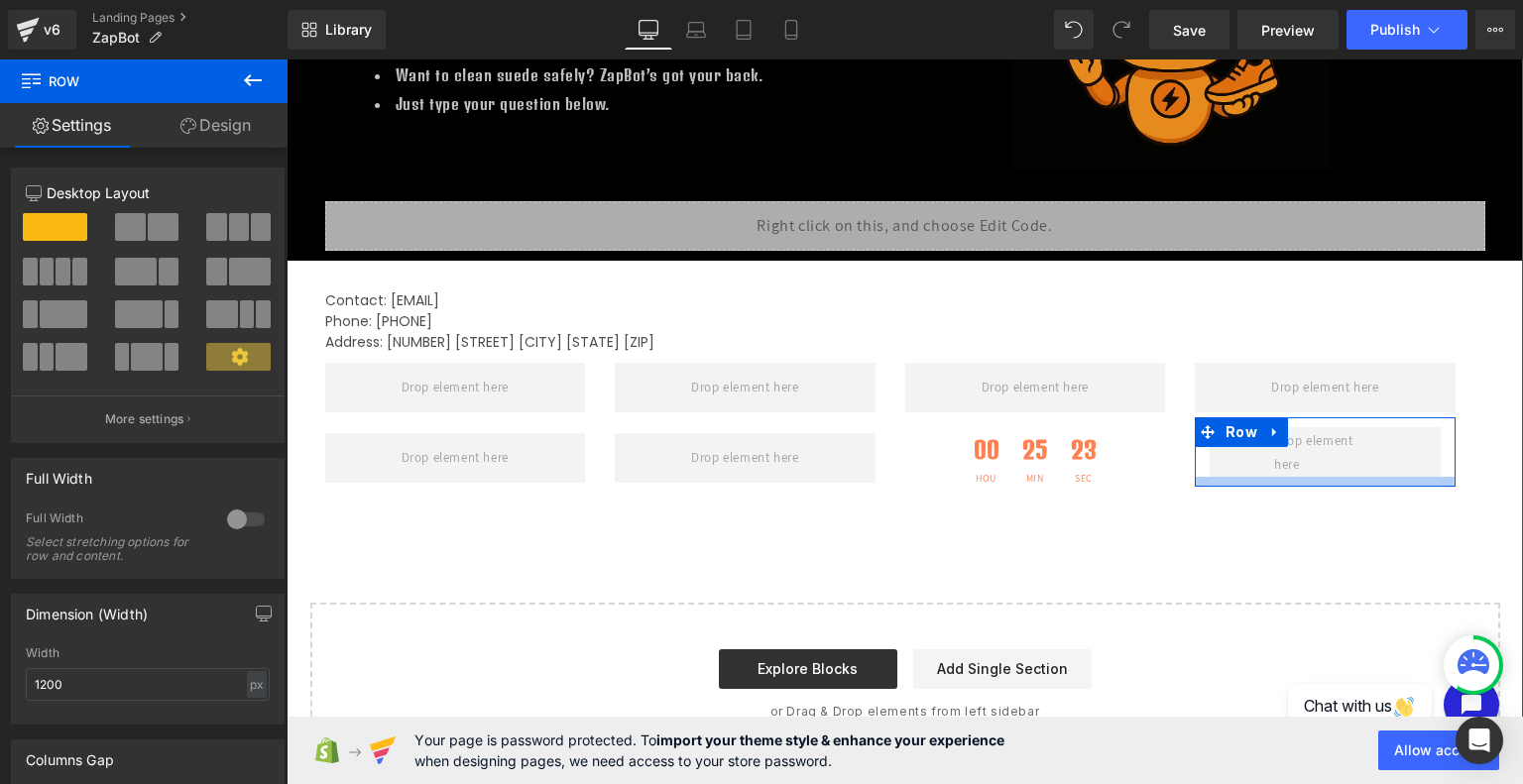 click at bounding box center (1325, 482) 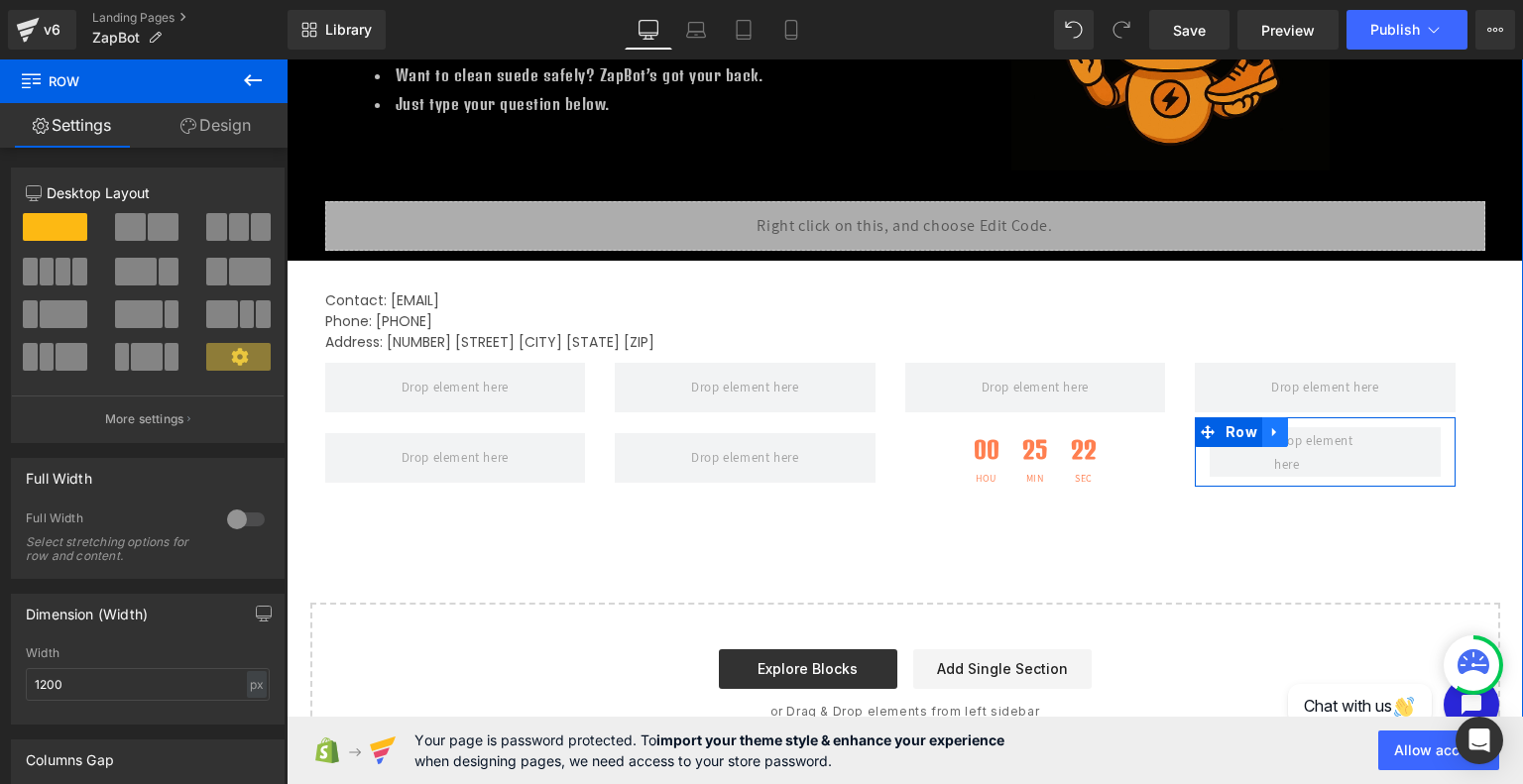 click at bounding box center (1275, 432) 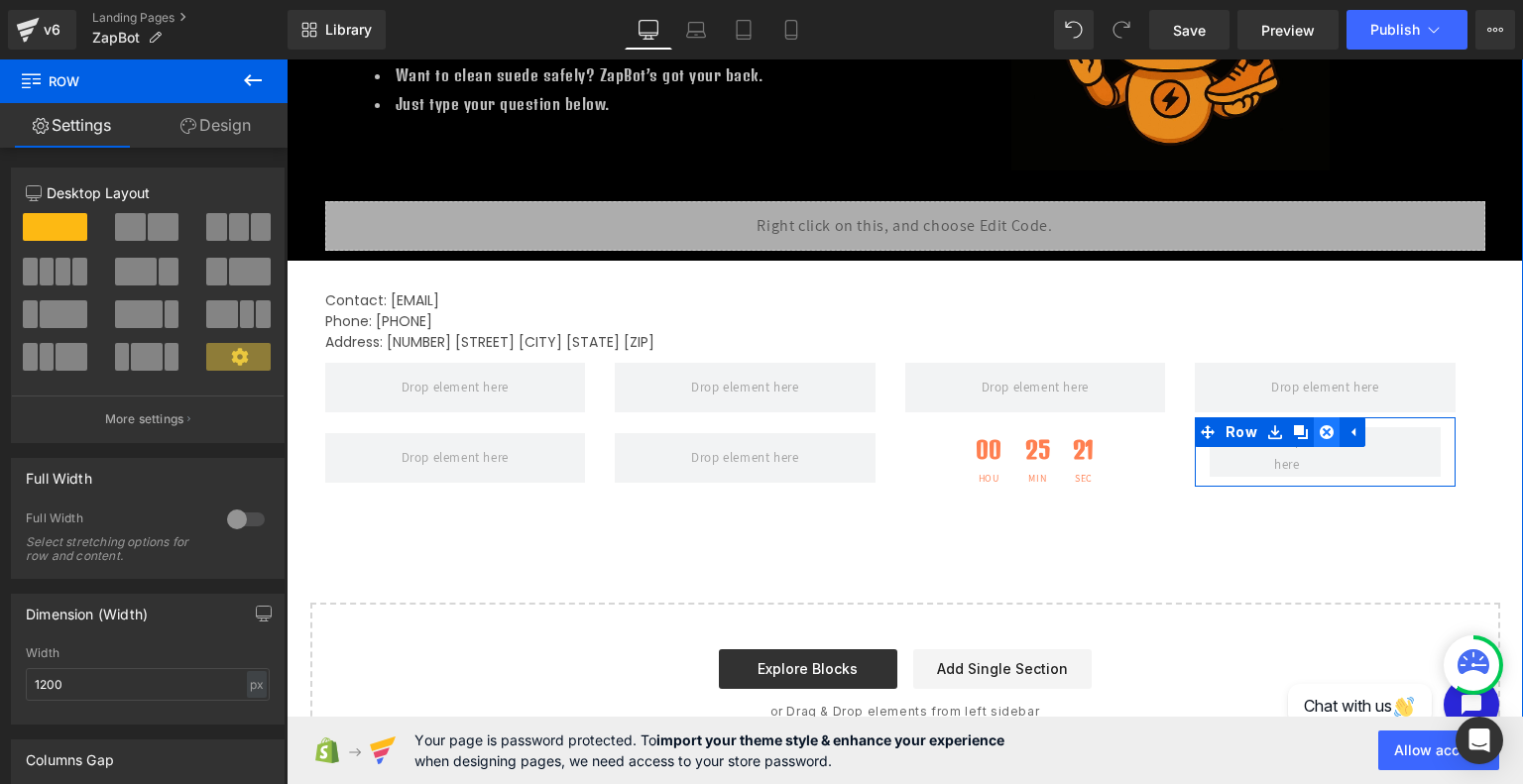 click 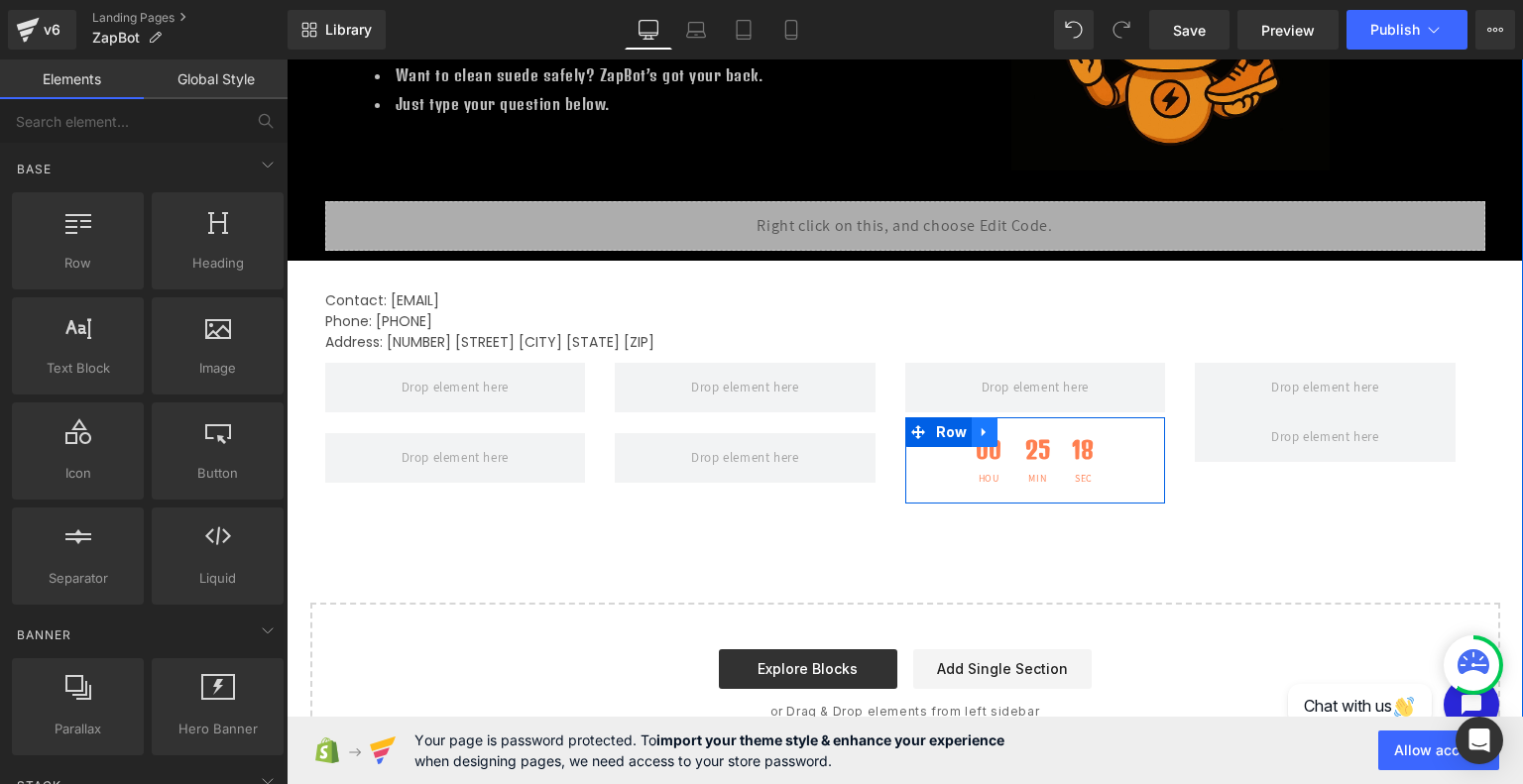 click 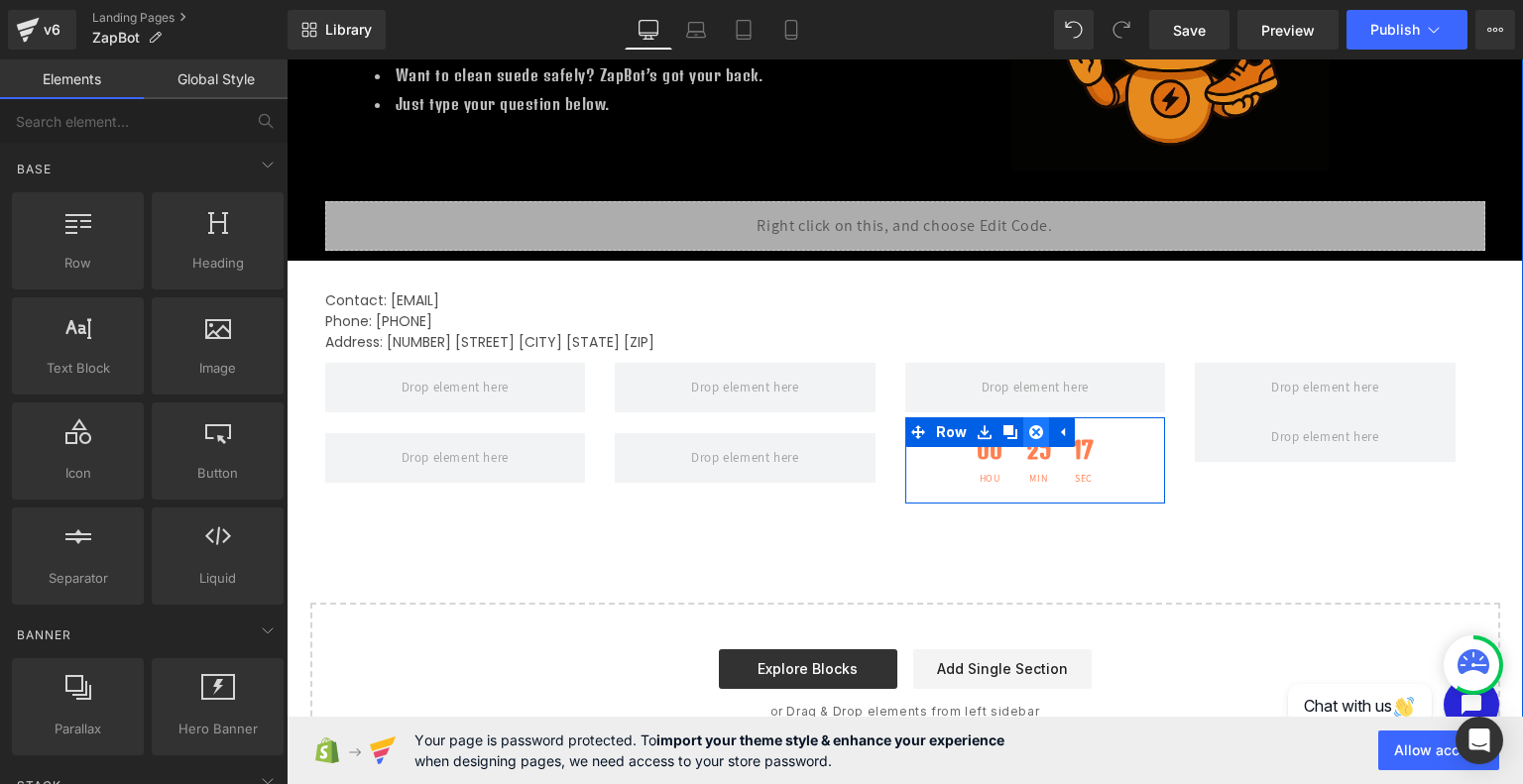 click 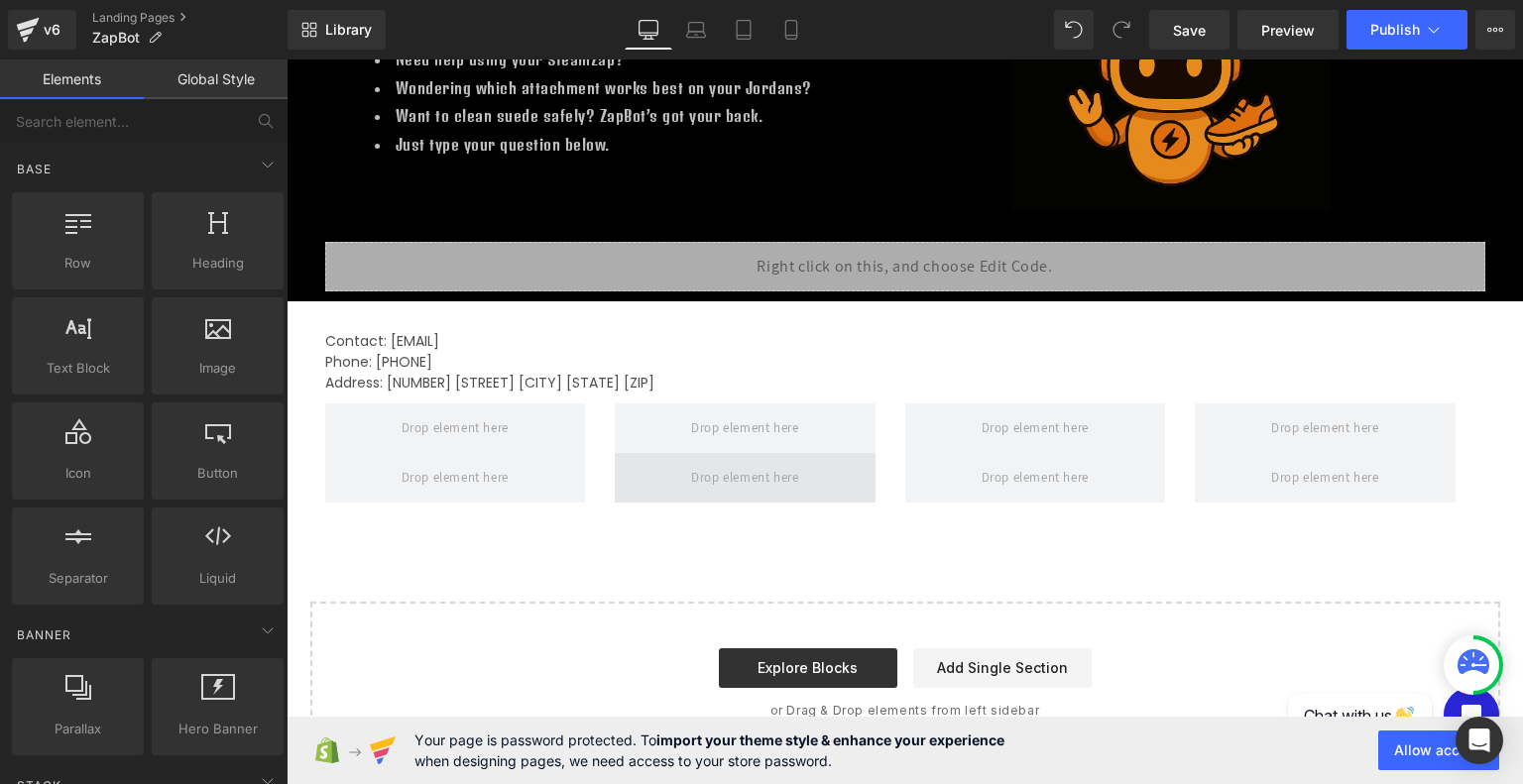 scroll, scrollTop: 341, scrollLeft: 0, axis: vertical 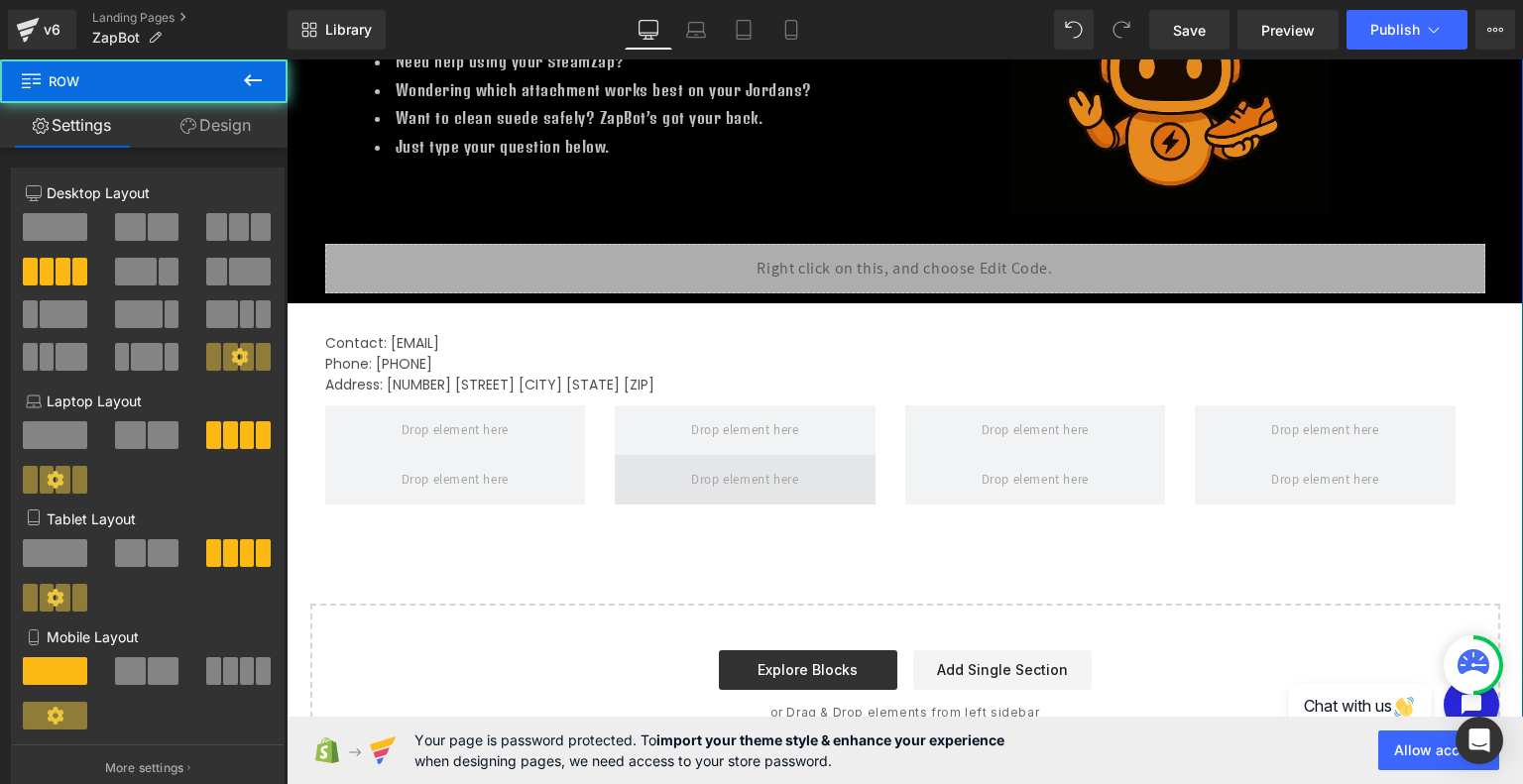 click at bounding box center (745, 480) 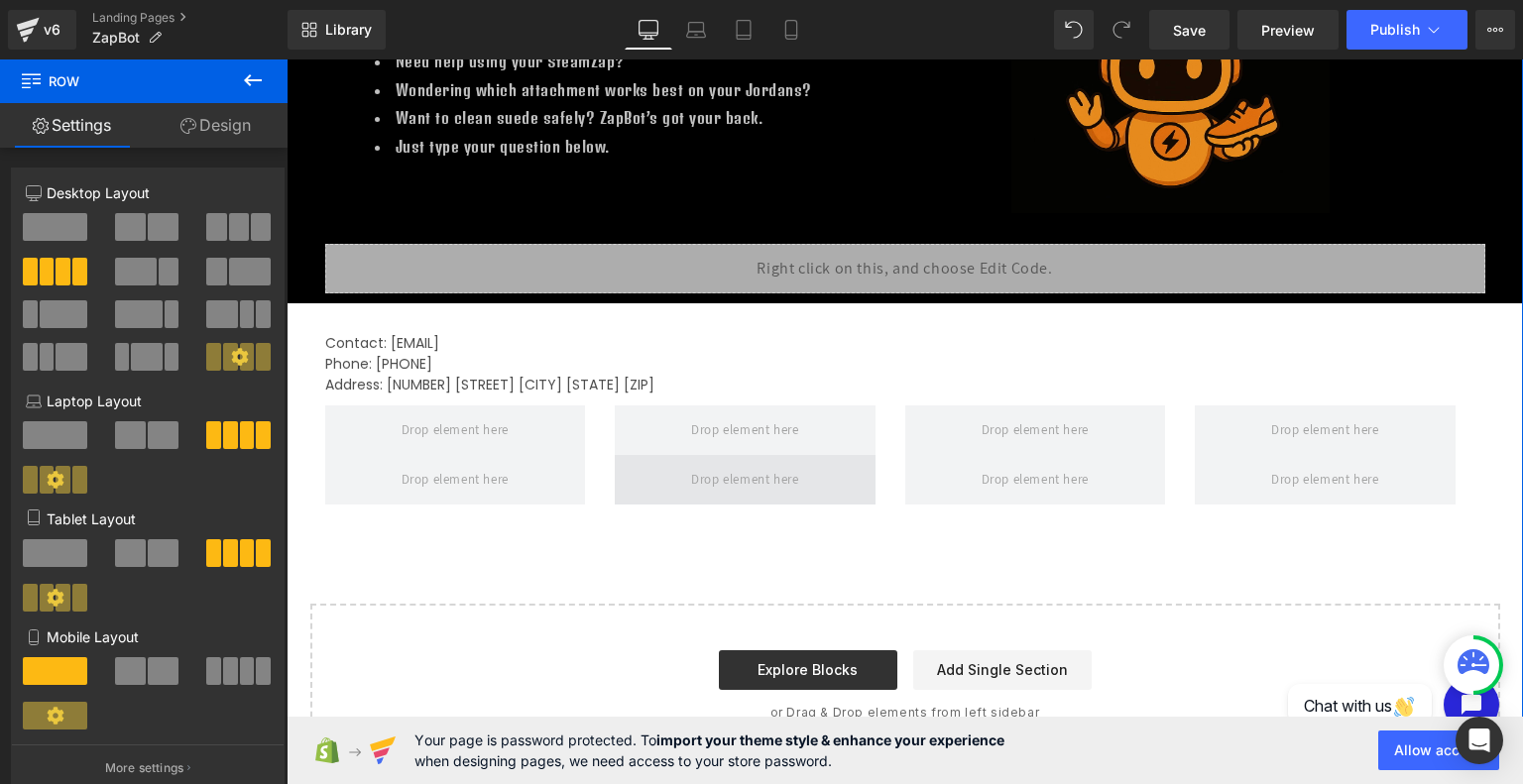 drag, startPoint x: 809, startPoint y: 501, endPoint x: 801, endPoint y: 478, distance: 24.351591 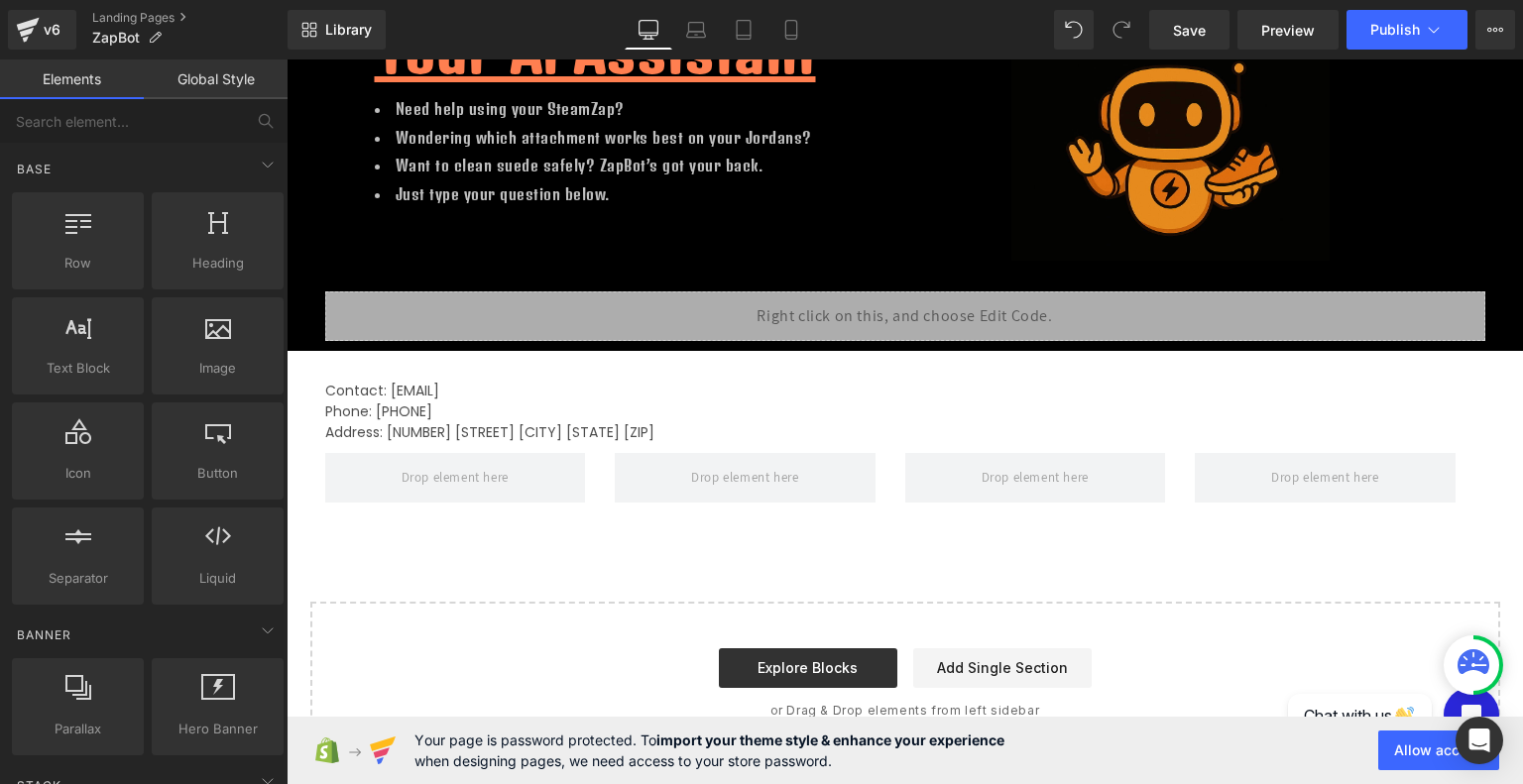 scroll, scrollTop: 292, scrollLeft: 0, axis: vertical 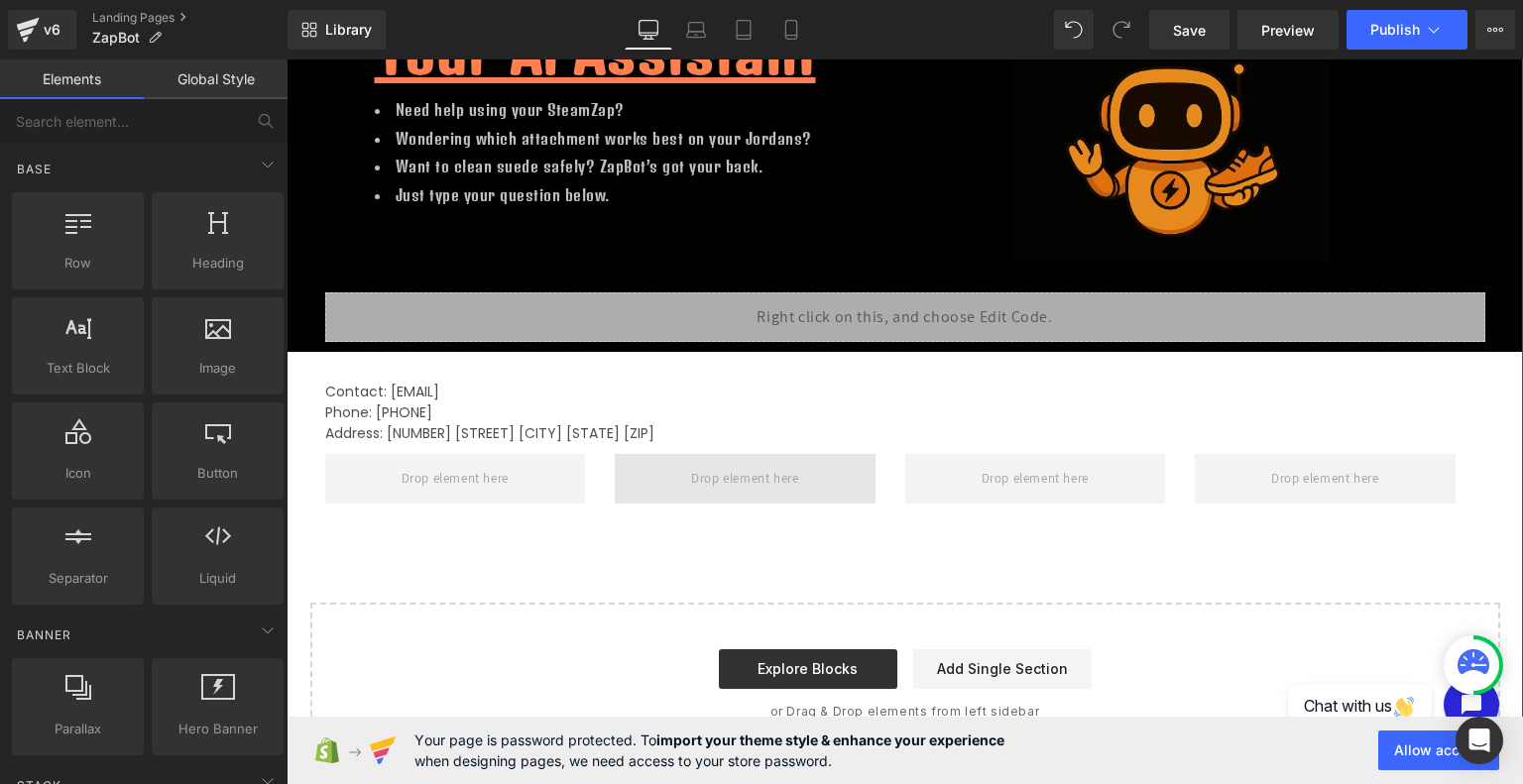 click at bounding box center (745, 479) 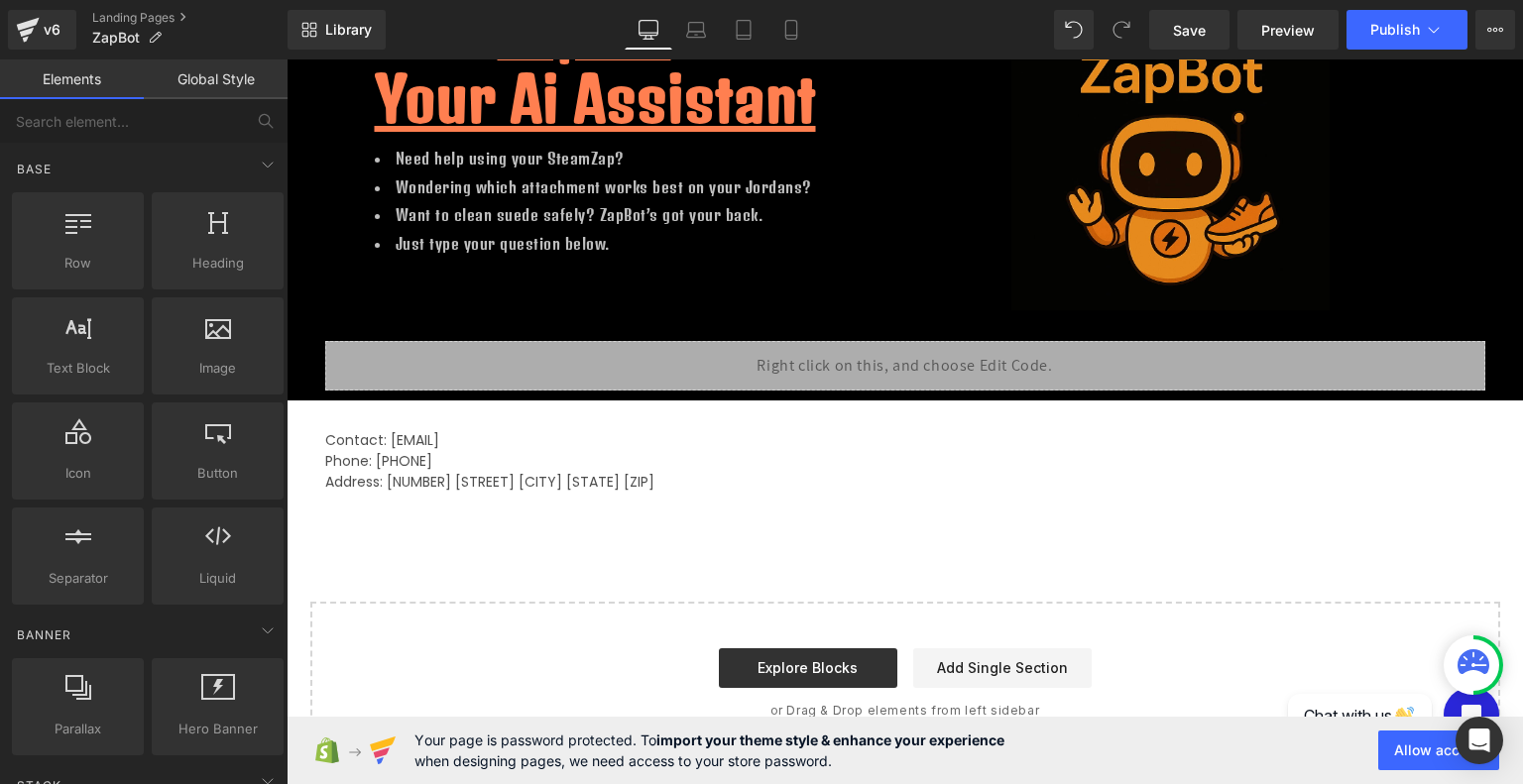 scroll, scrollTop: 242, scrollLeft: 0, axis: vertical 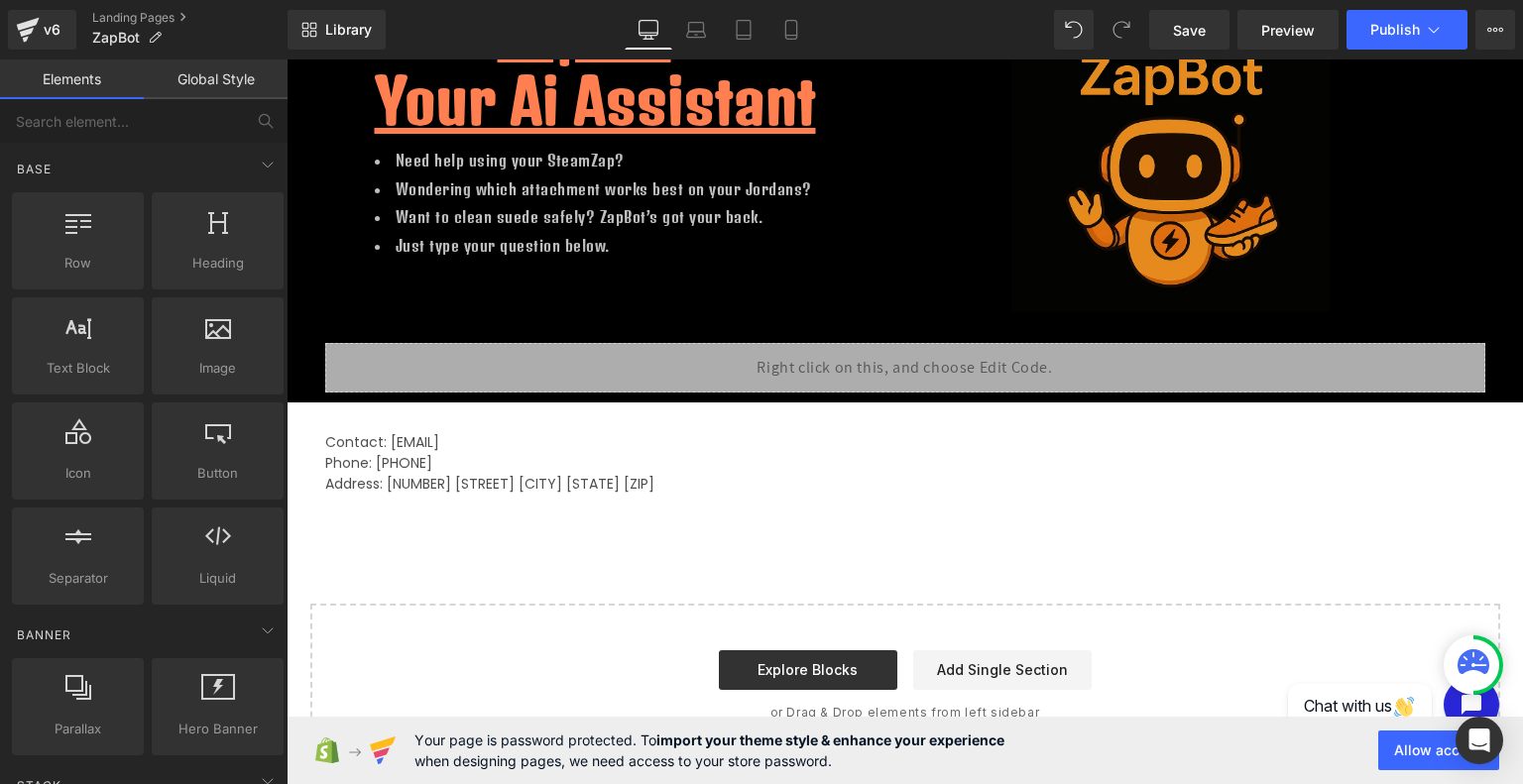 click on "Hero Banner         Row         Image       NaNpx   Try ZapBot Ai Free Text Block
00 Hou
20 Min
47 Sec
Countdown Timer         Order Now! Button         Row         Meet  ZapBot  Your Ai Assistant Heading         Need help using your SteamZap?  Wondering which attachment works best on your Jordans? Want to clean suede safely? ZapBot’s got your back. Just type your question below.  Text Block         Image         Row   100px       Row         Liquid         Row         Row         Contact: Backers@SteamZap.com  Phone: 2403807880  Address: 4596 12th Ave N. St. Petersburg Fl 33713 Text Block         Row
Select your layout" at bounding box center (904, 291) 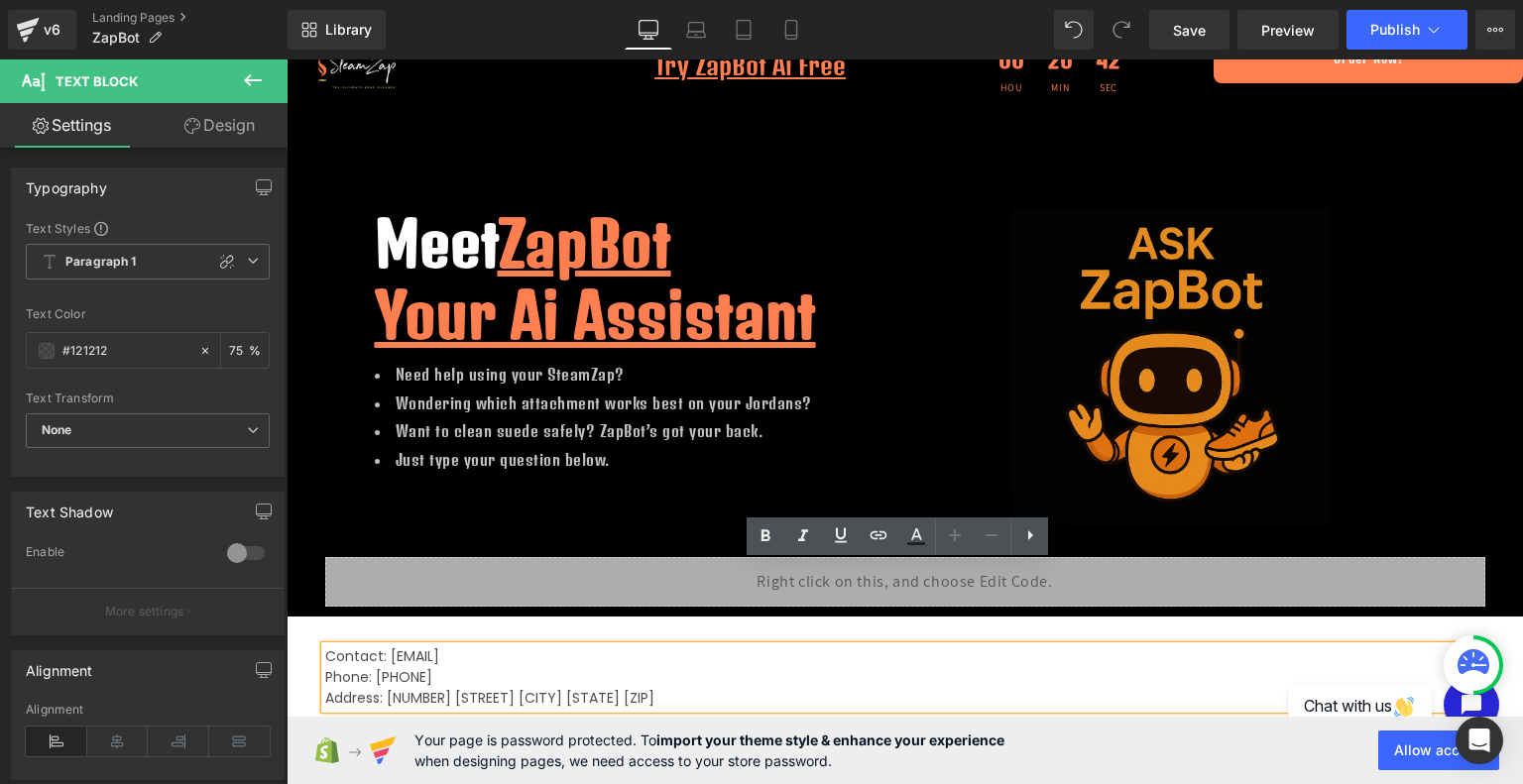 scroll, scrollTop: 0, scrollLeft: 0, axis: both 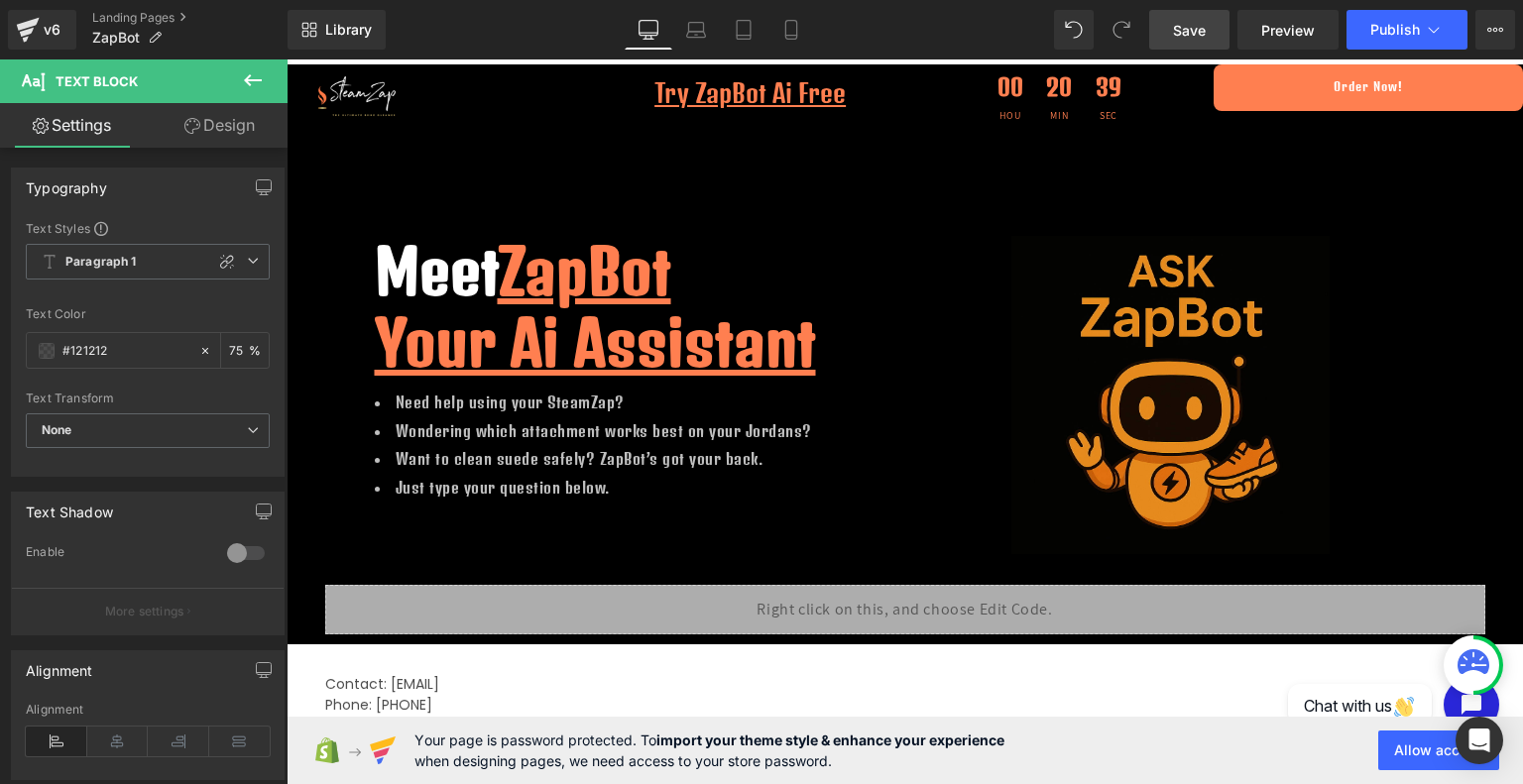 click on "Save" at bounding box center [1189, 30] 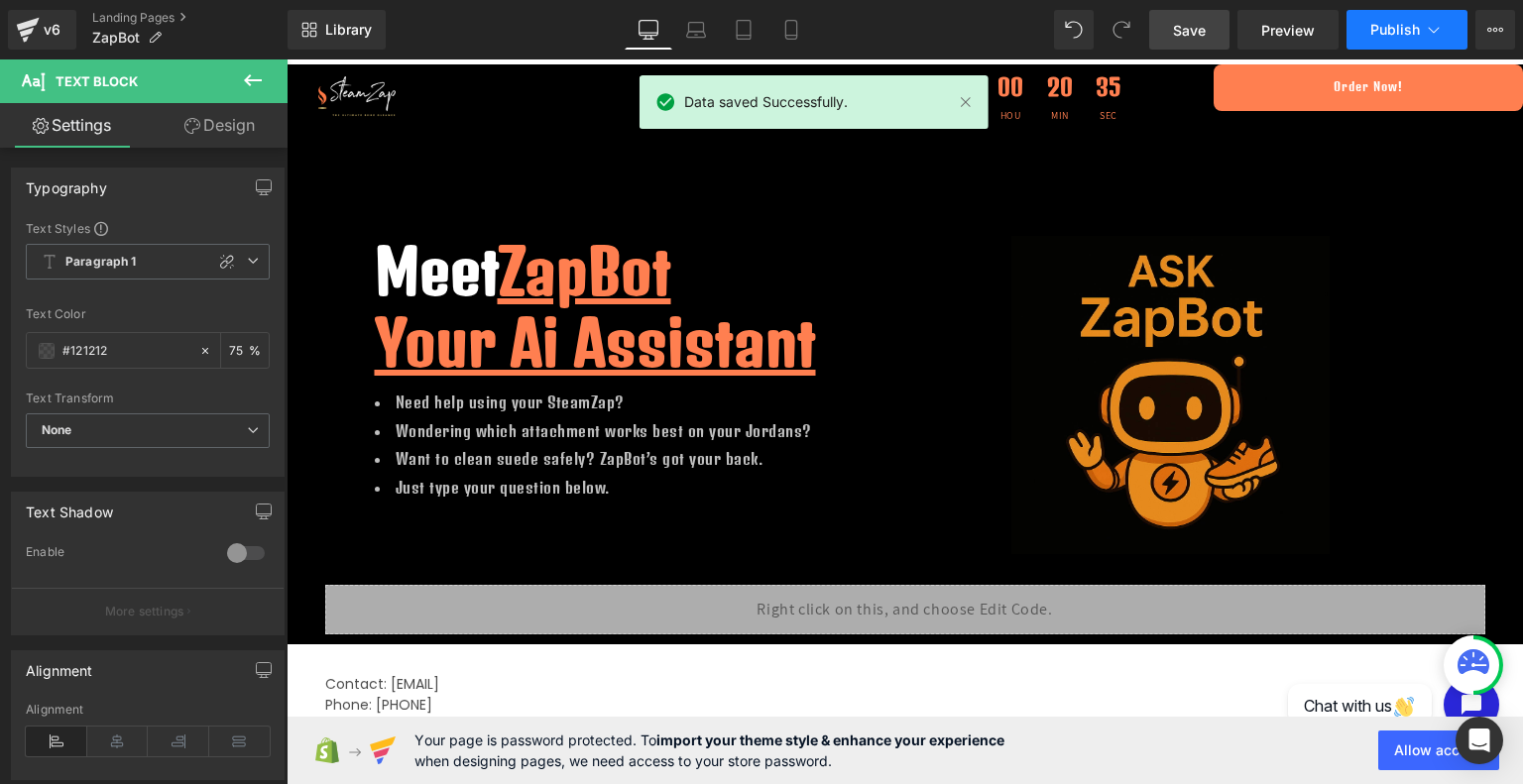 click on "Publish" at bounding box center (1395, 30) 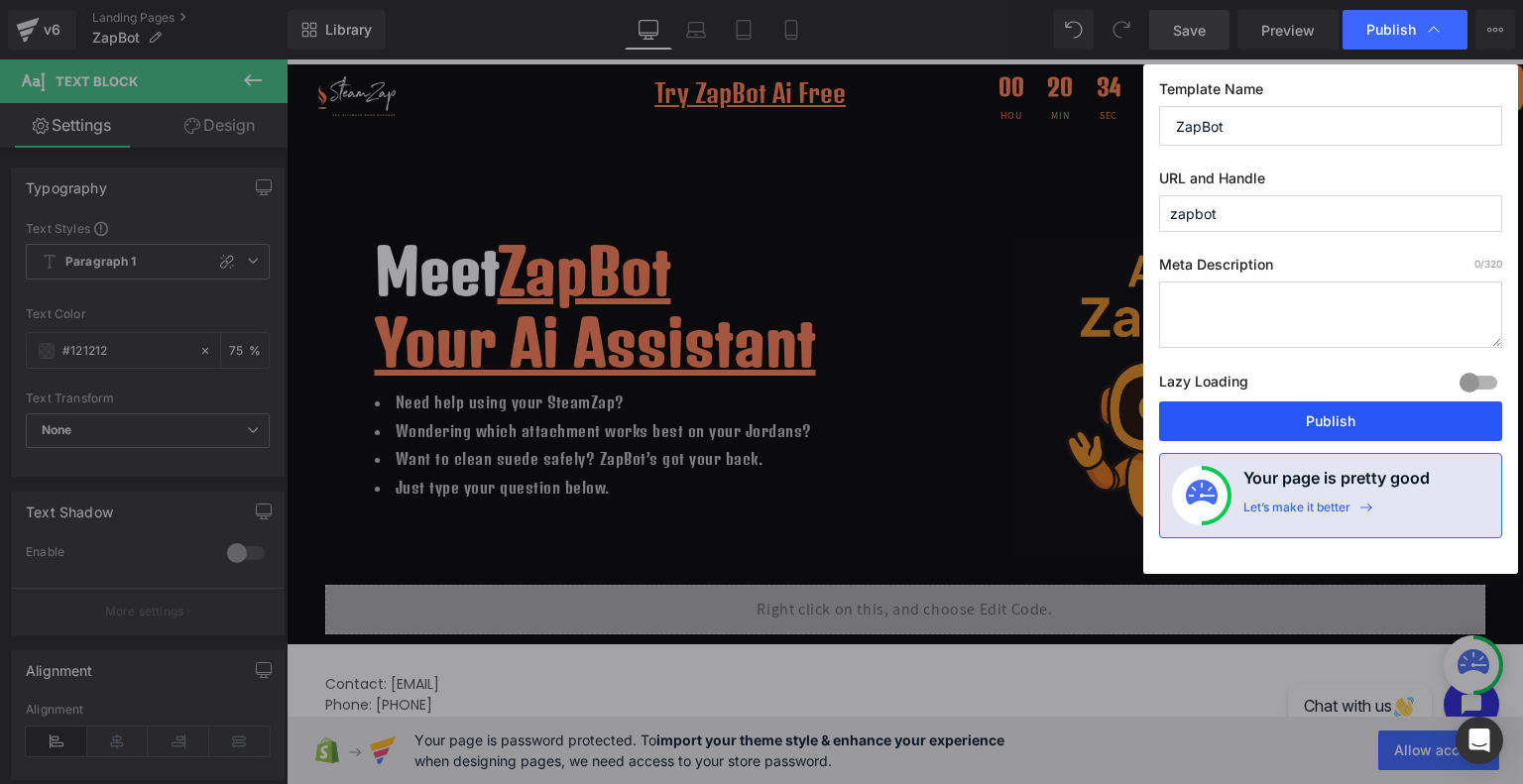 click on "Publish" at bounding box center [1331, 421] 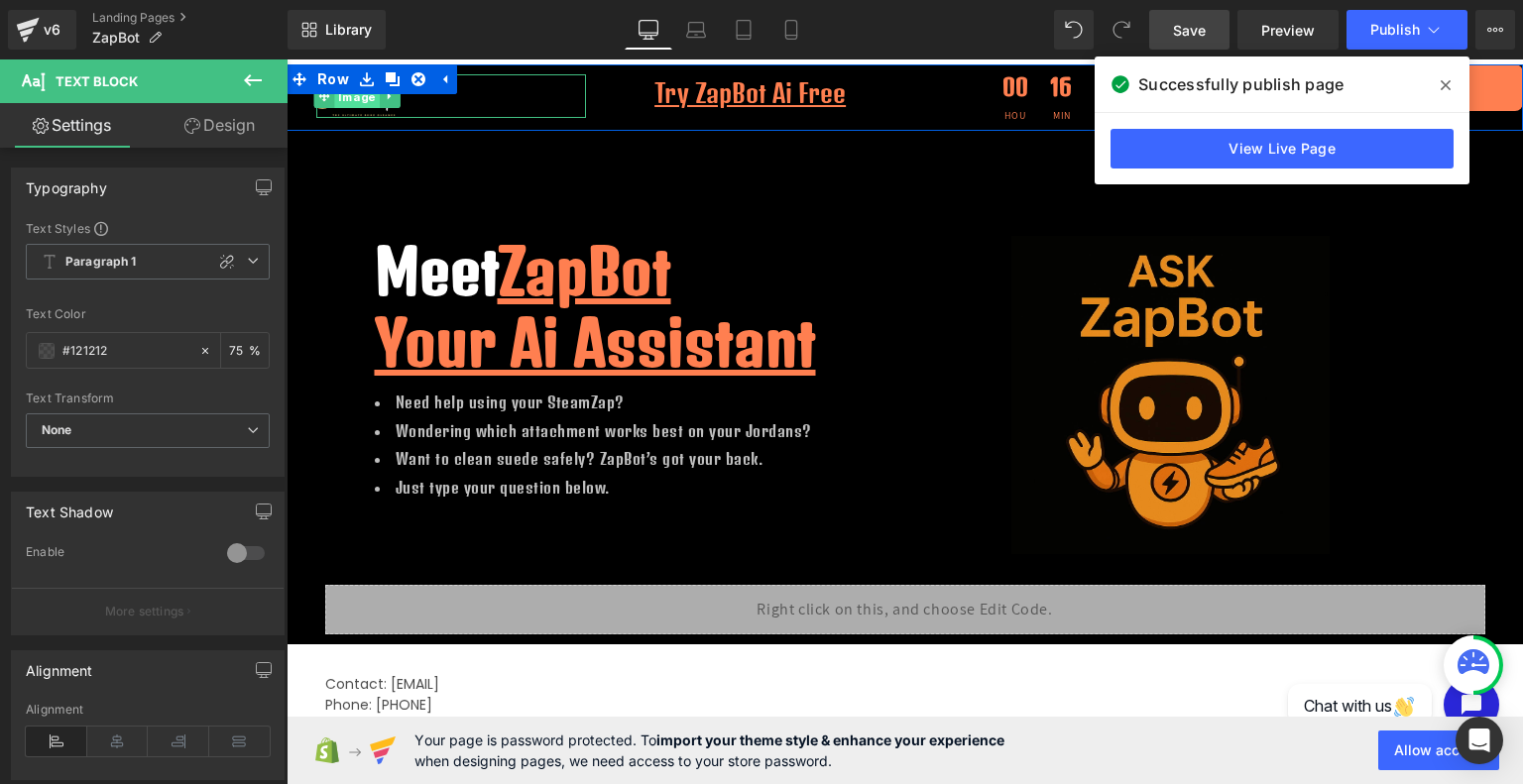 click on "Image" at bounding box center [356, 97] 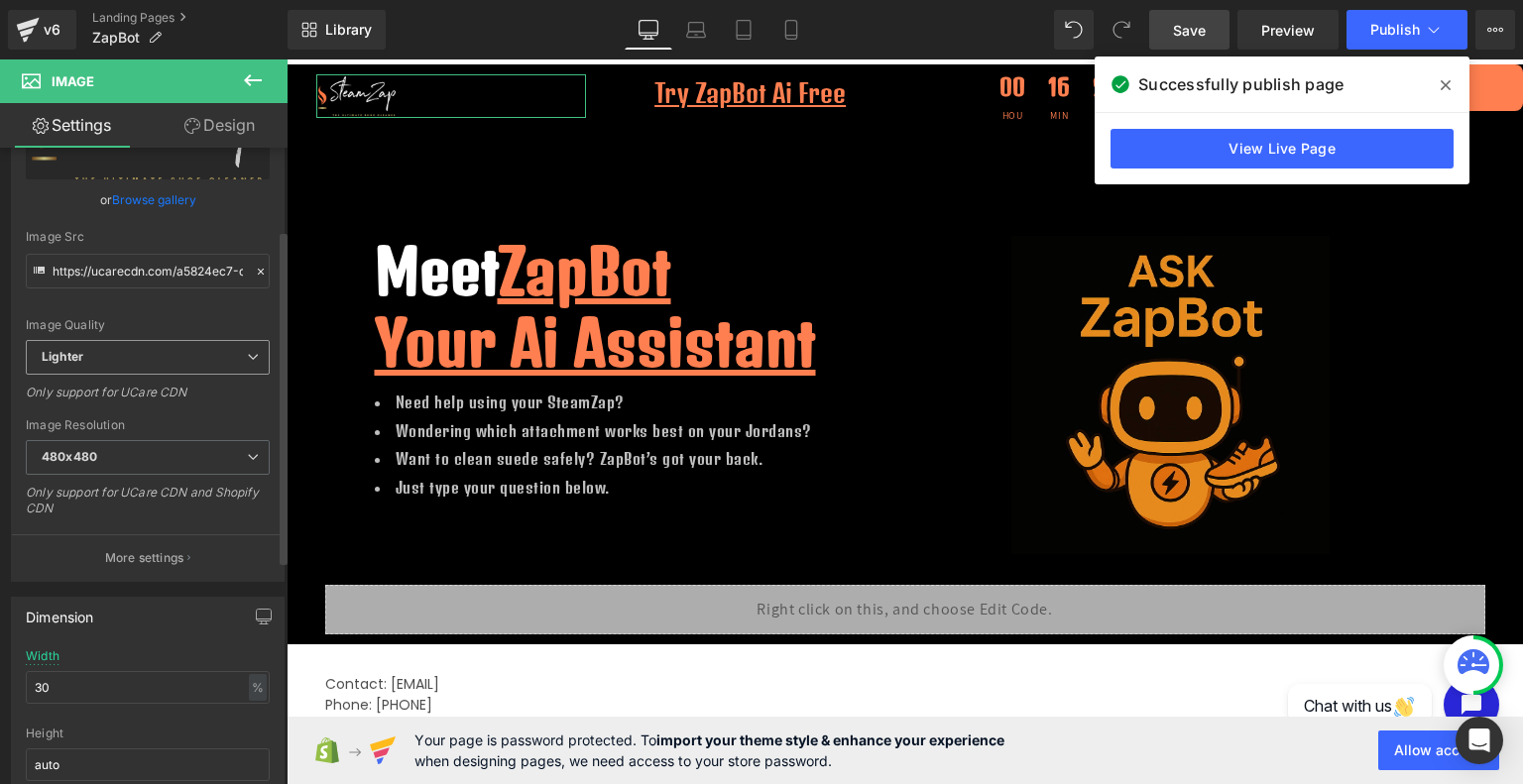 scroll, scrollTop: 157, scrollLeft: 0, axis: vertical 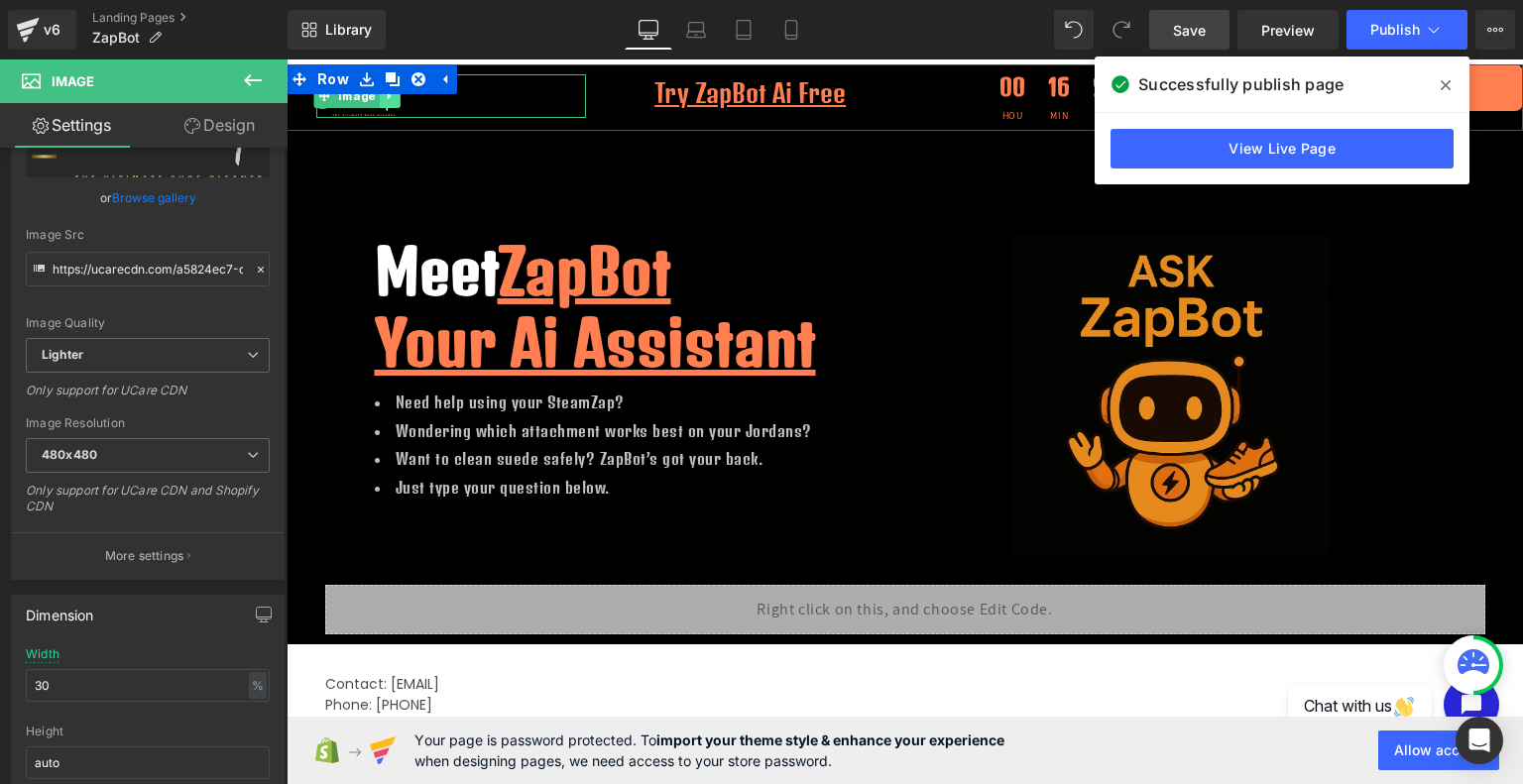 click at bounding box center [389, 96] 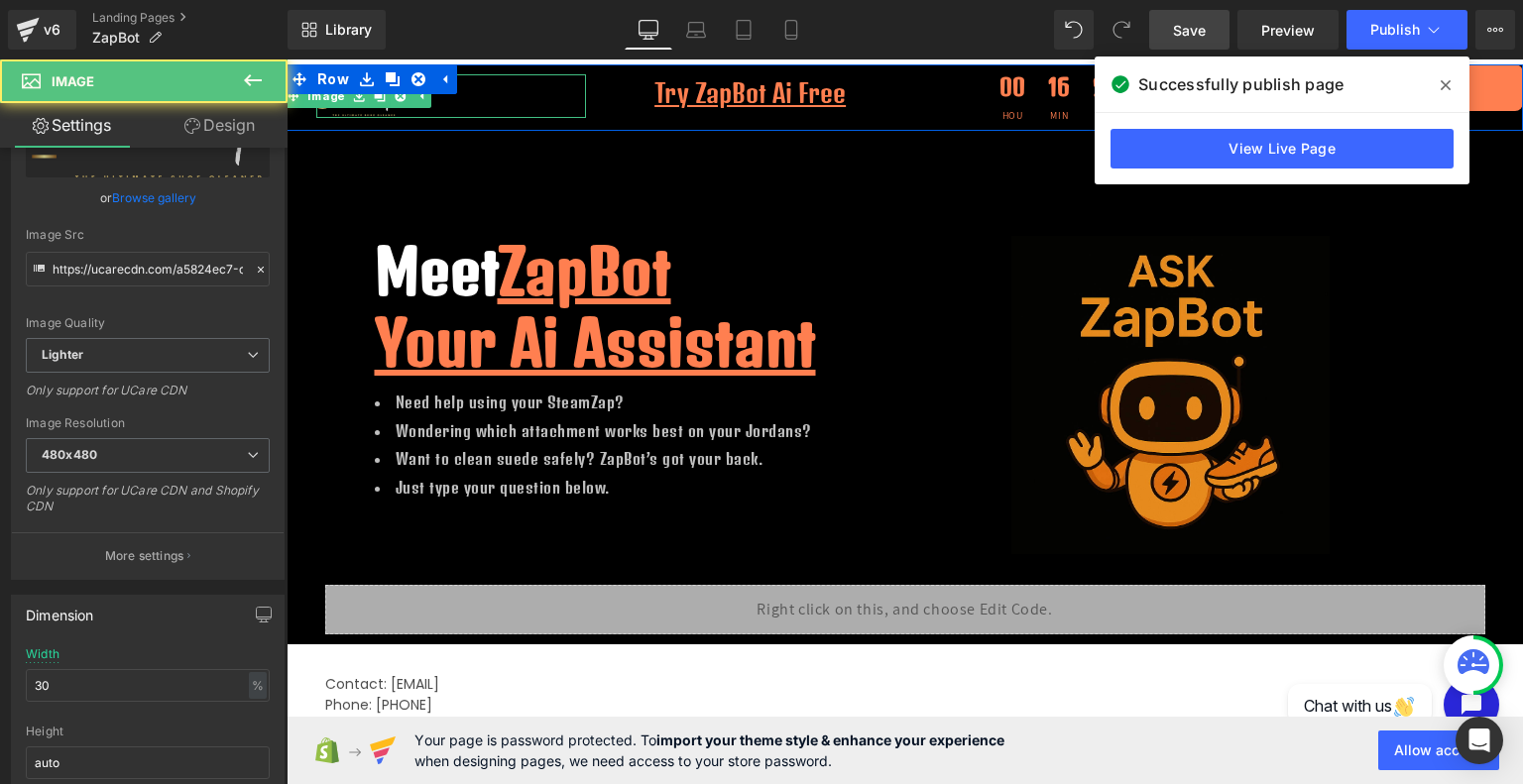 click at bounding box center [451, 96] 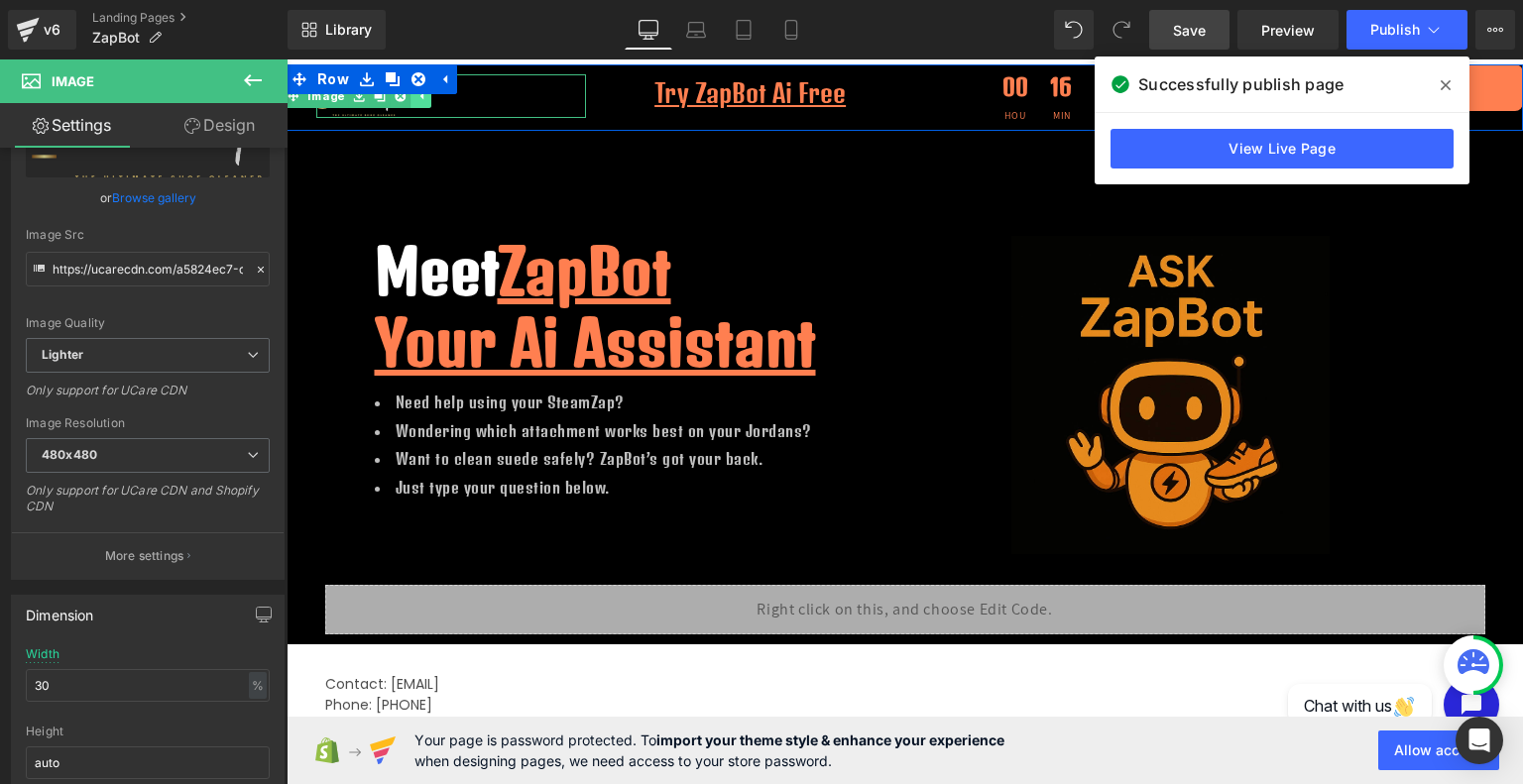 click 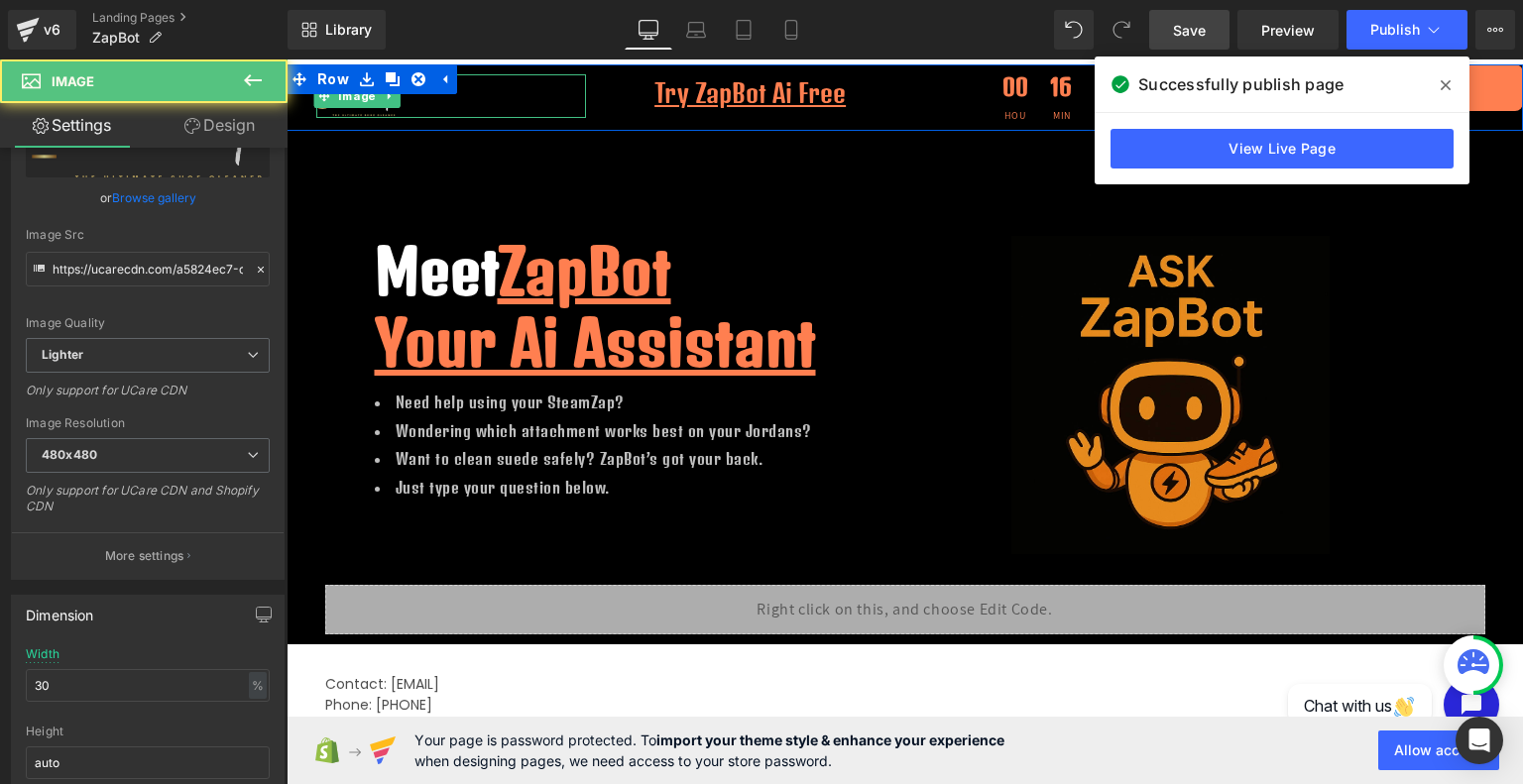 click at bounding box center (451, 96) 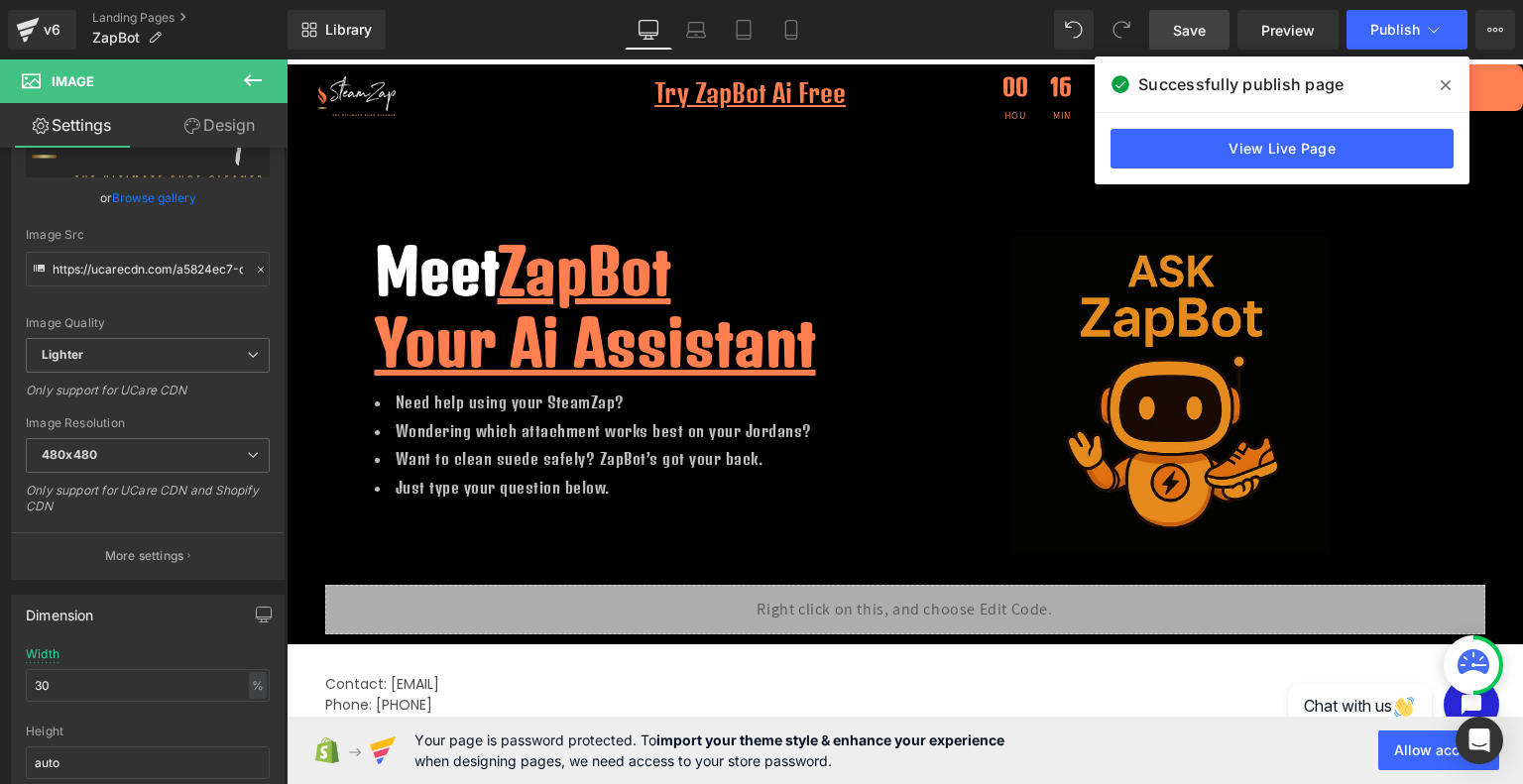 click on "Image       NaNpx   Try ZapBot Ai Free Text Block
00 Hou
16 Min
18 Sec
Countdown Timer         Order Now! Button         Row" at bounding box center [904, 97] 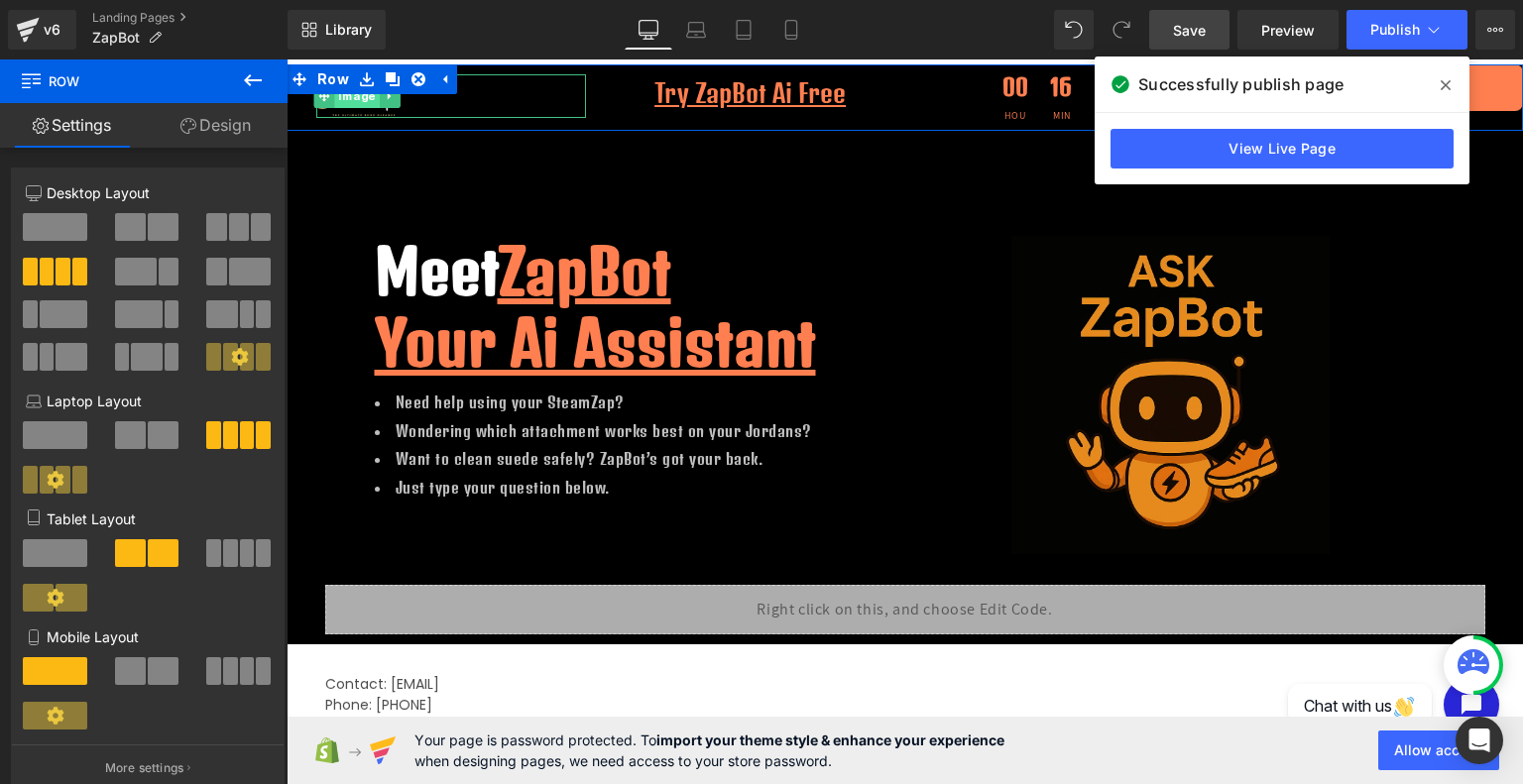click on "Image" at bounding box center [356, 96] 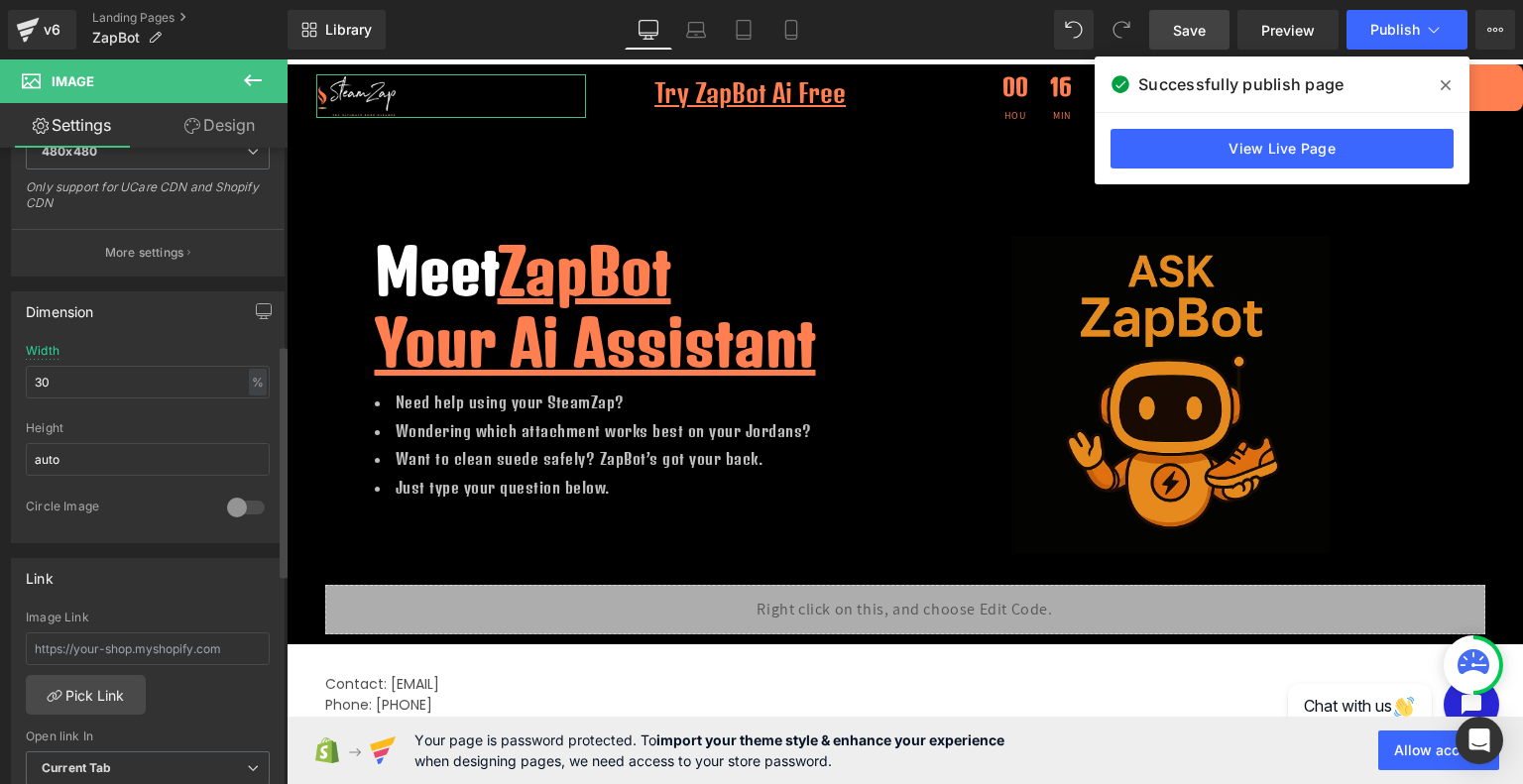 scroll, scrollTop: 555, scrollLeft: 0, axis: vertical 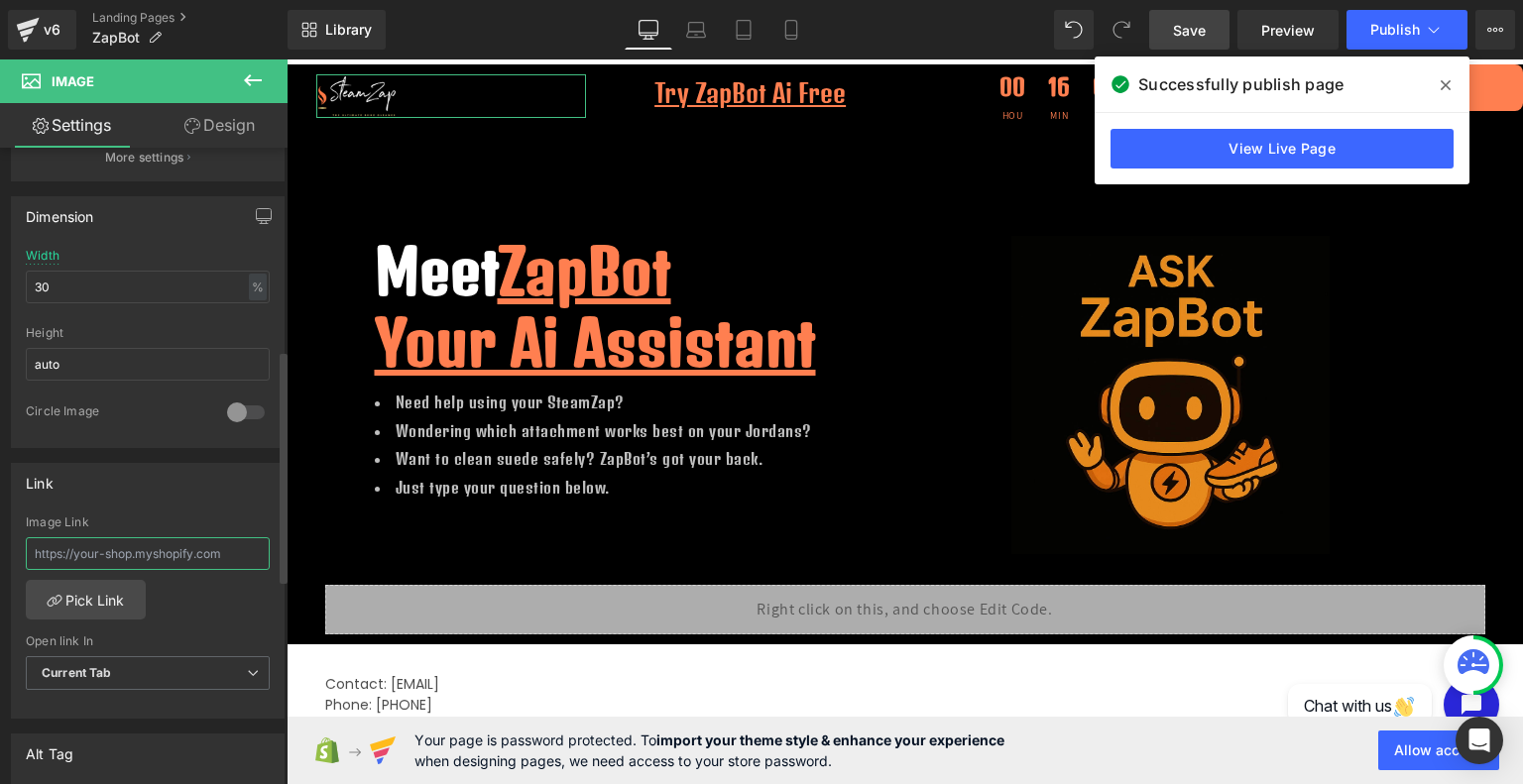 click at bounding box center (148, 553) 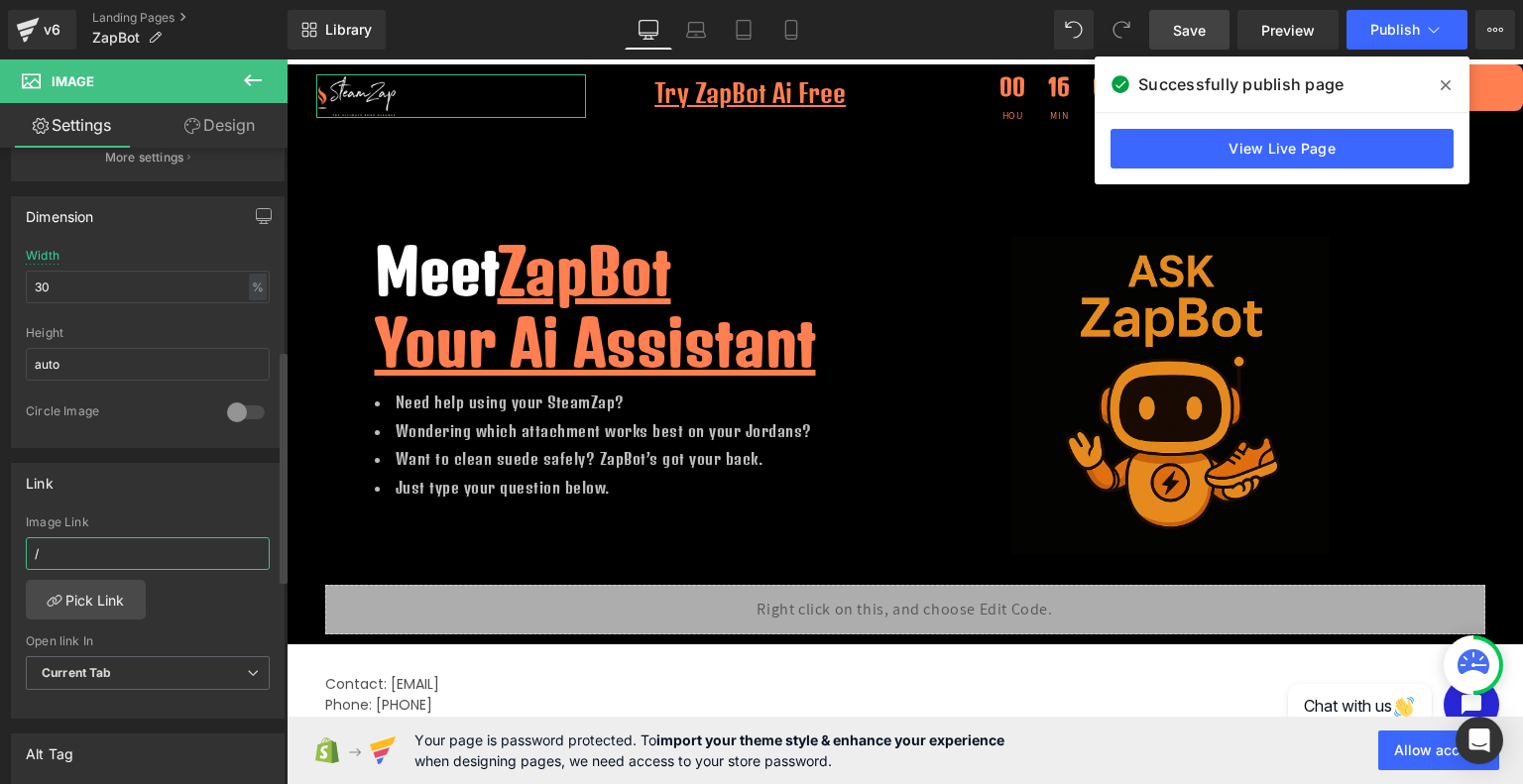 type on "/" 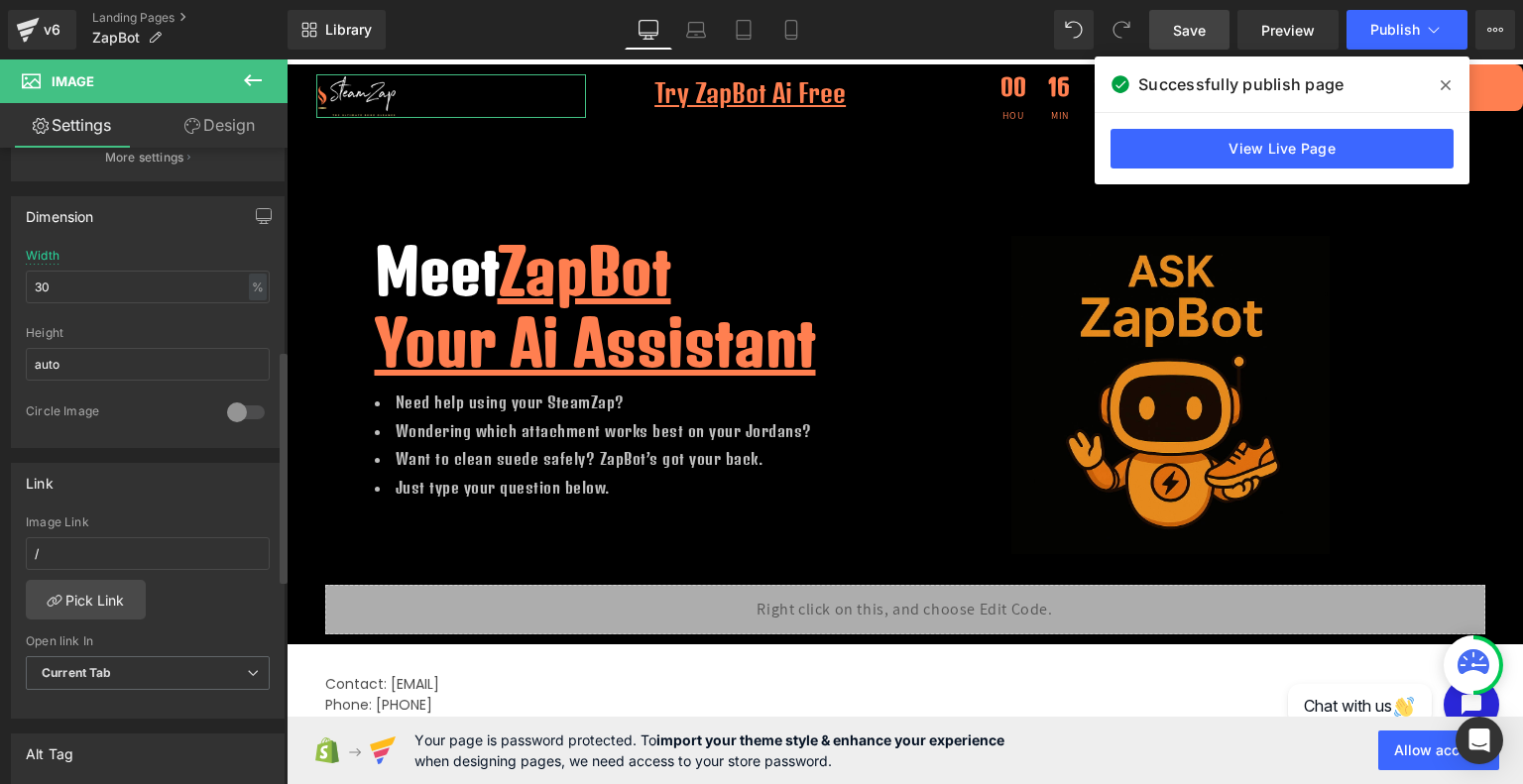 drag, startPoint x: 200, startPoint y: 584, endPoint x: 208, endPoint y: 459, distance: 125.255738 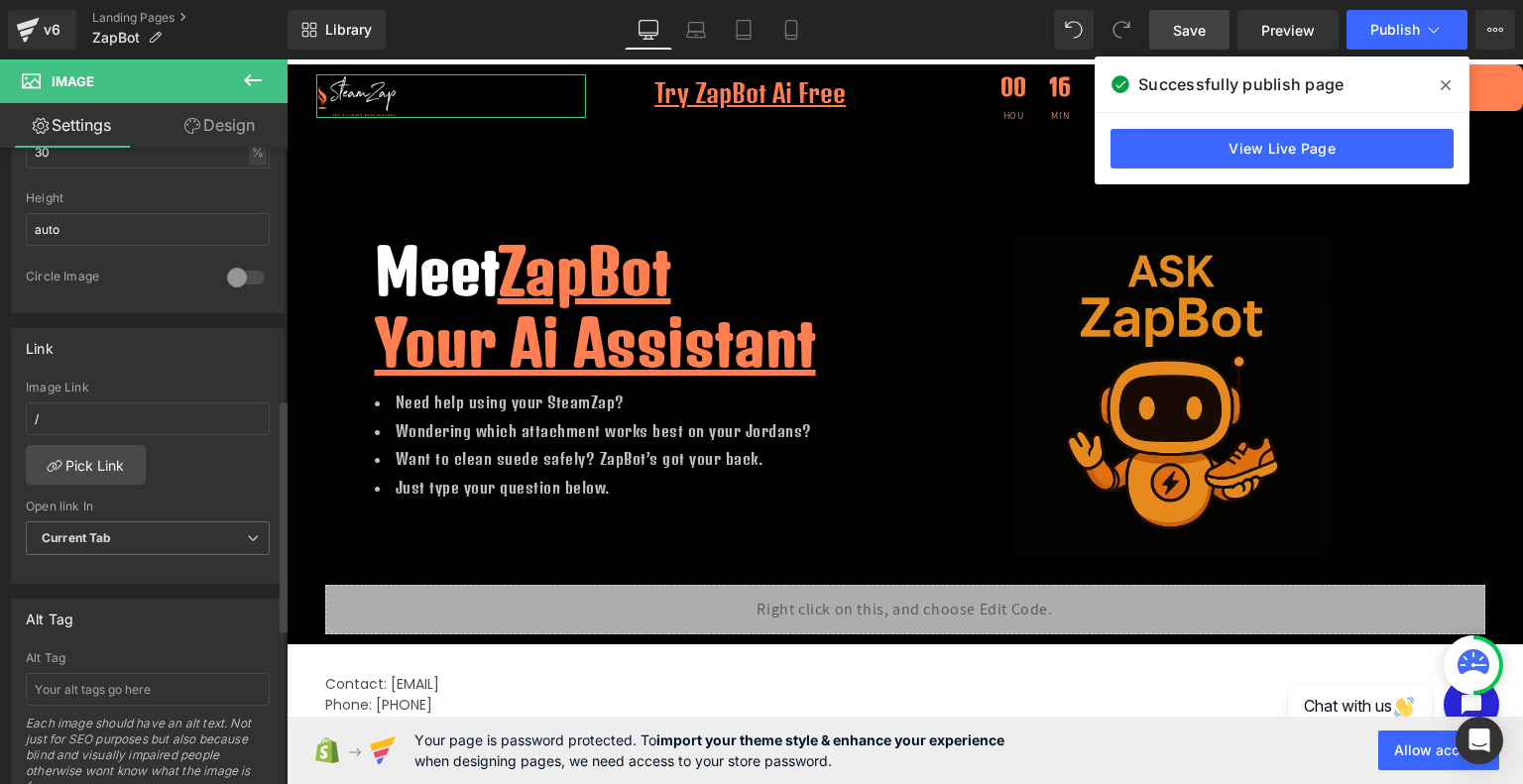 scroll, scrollTop: 690, scrollLeft: 0, axis: vertical 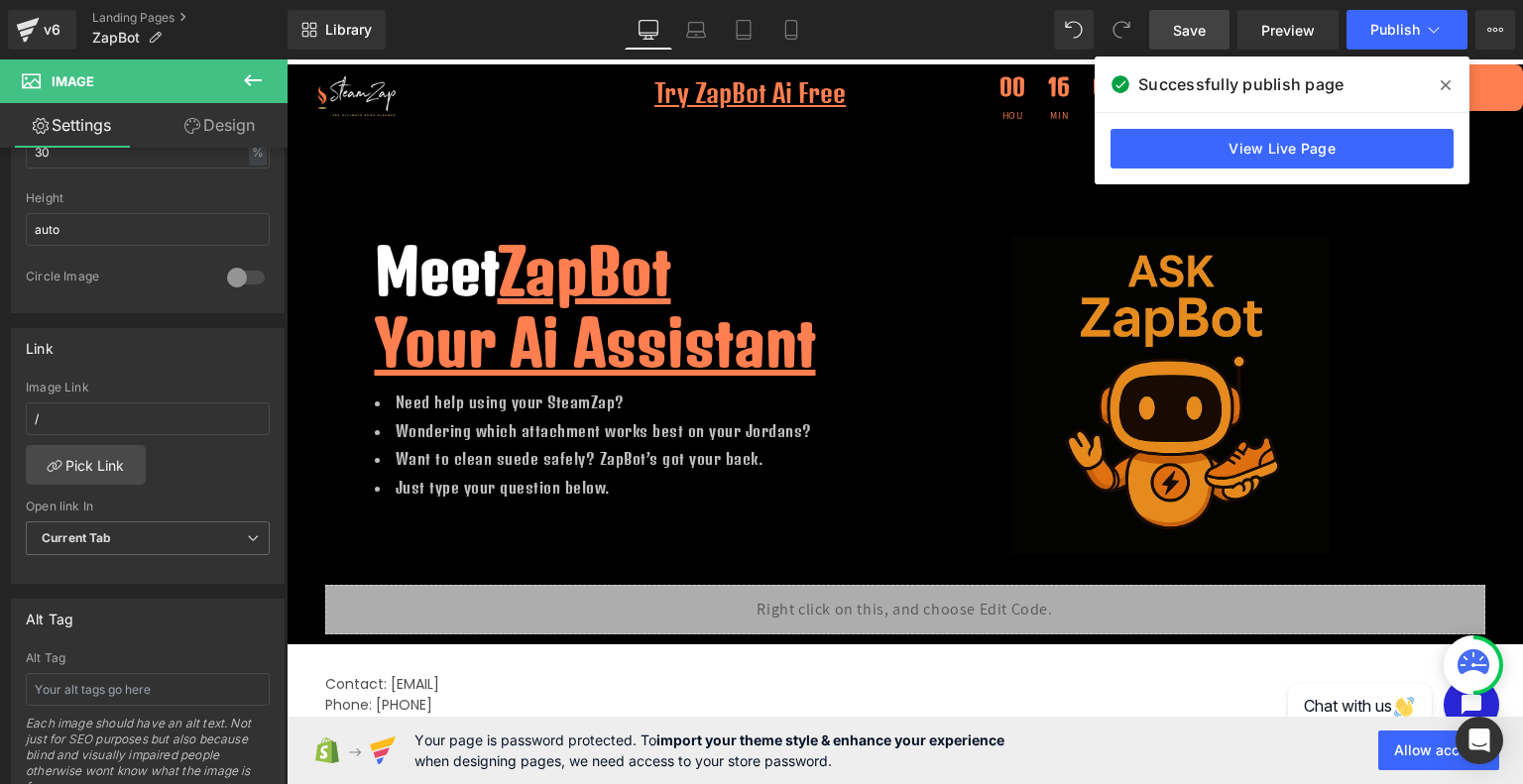 click on "Save" at bounding box center [1189, 30] 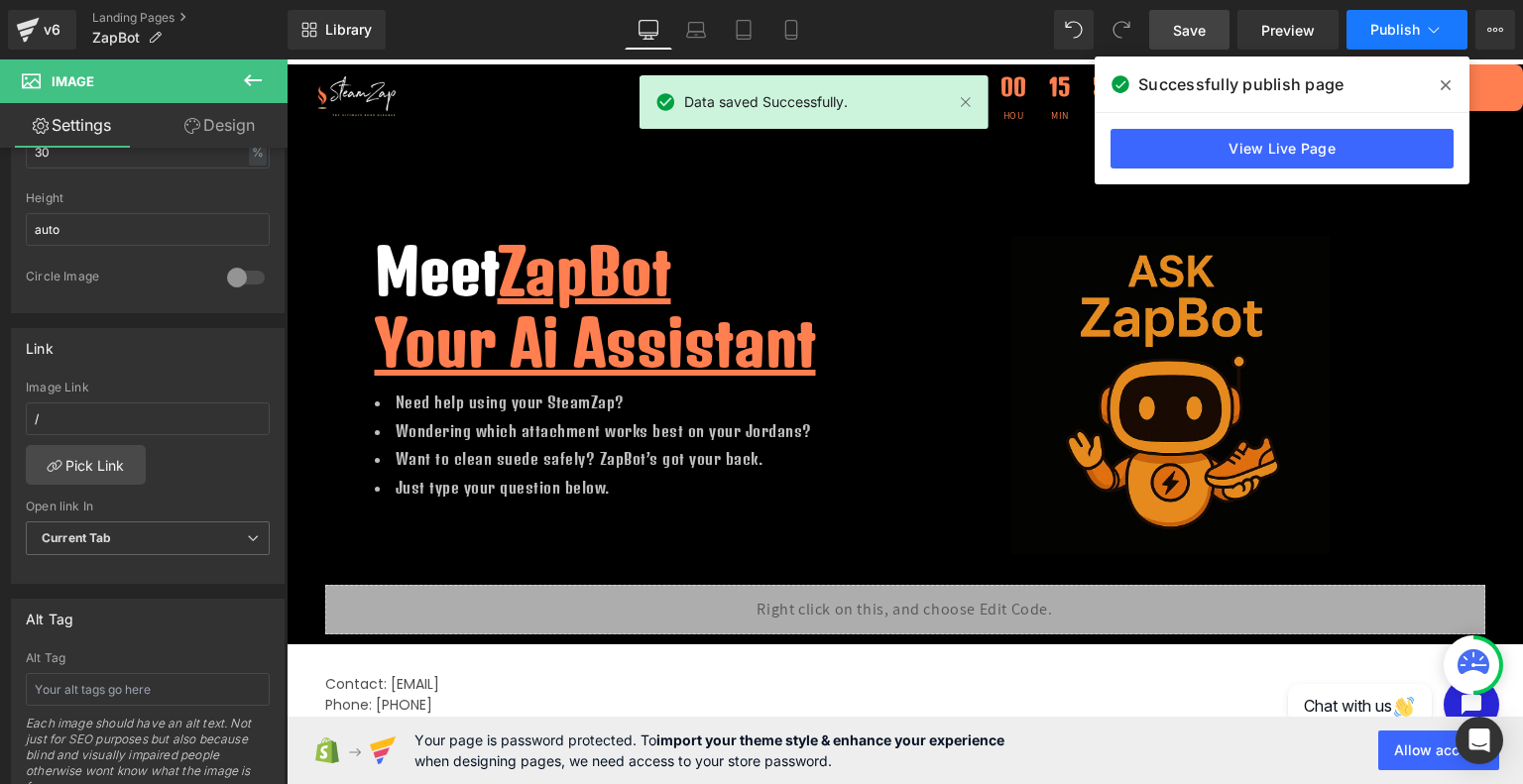 click on "Publish" at bounding box center [1395, 30] 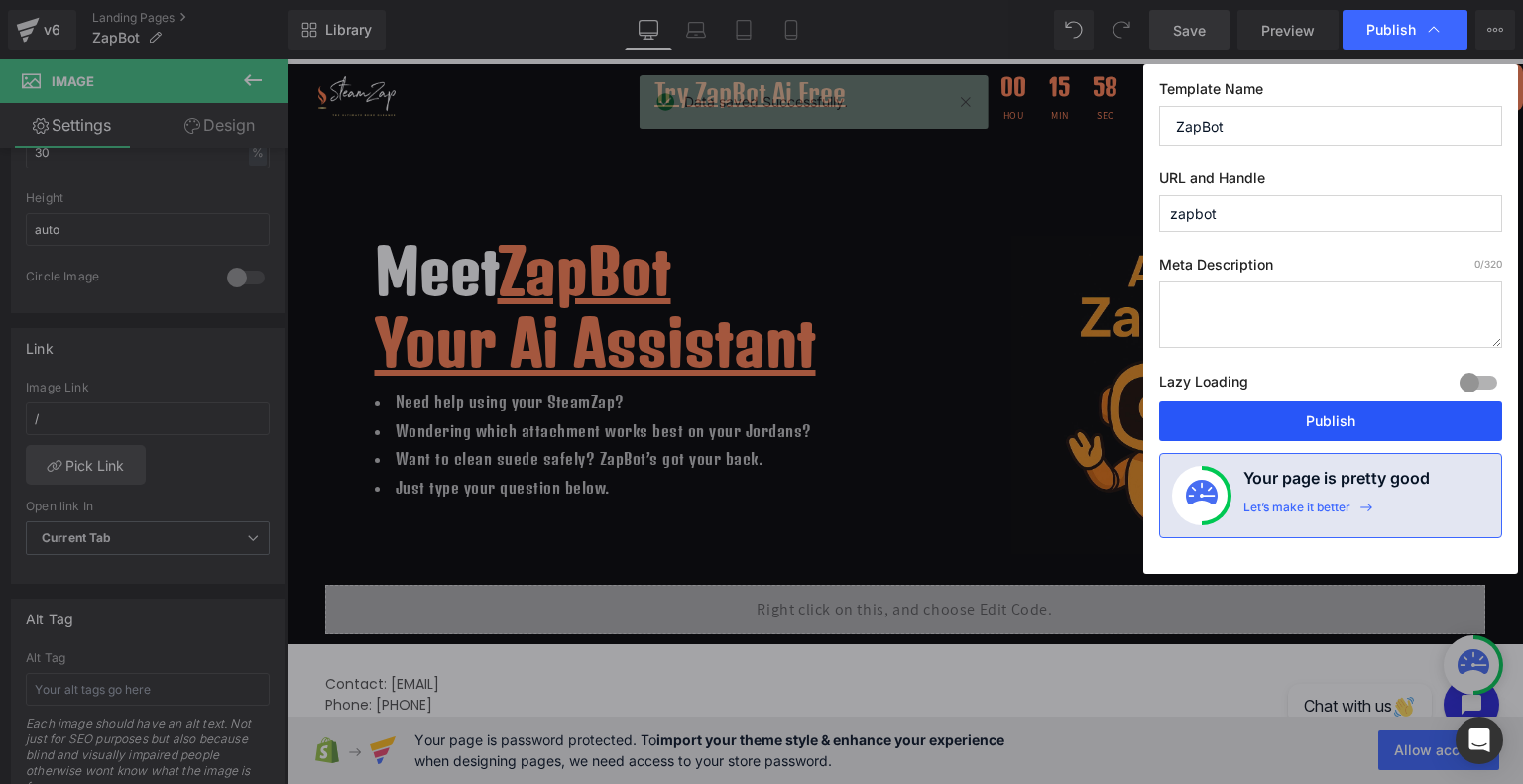 click on "Publish" at bounding box center [1331, 421] 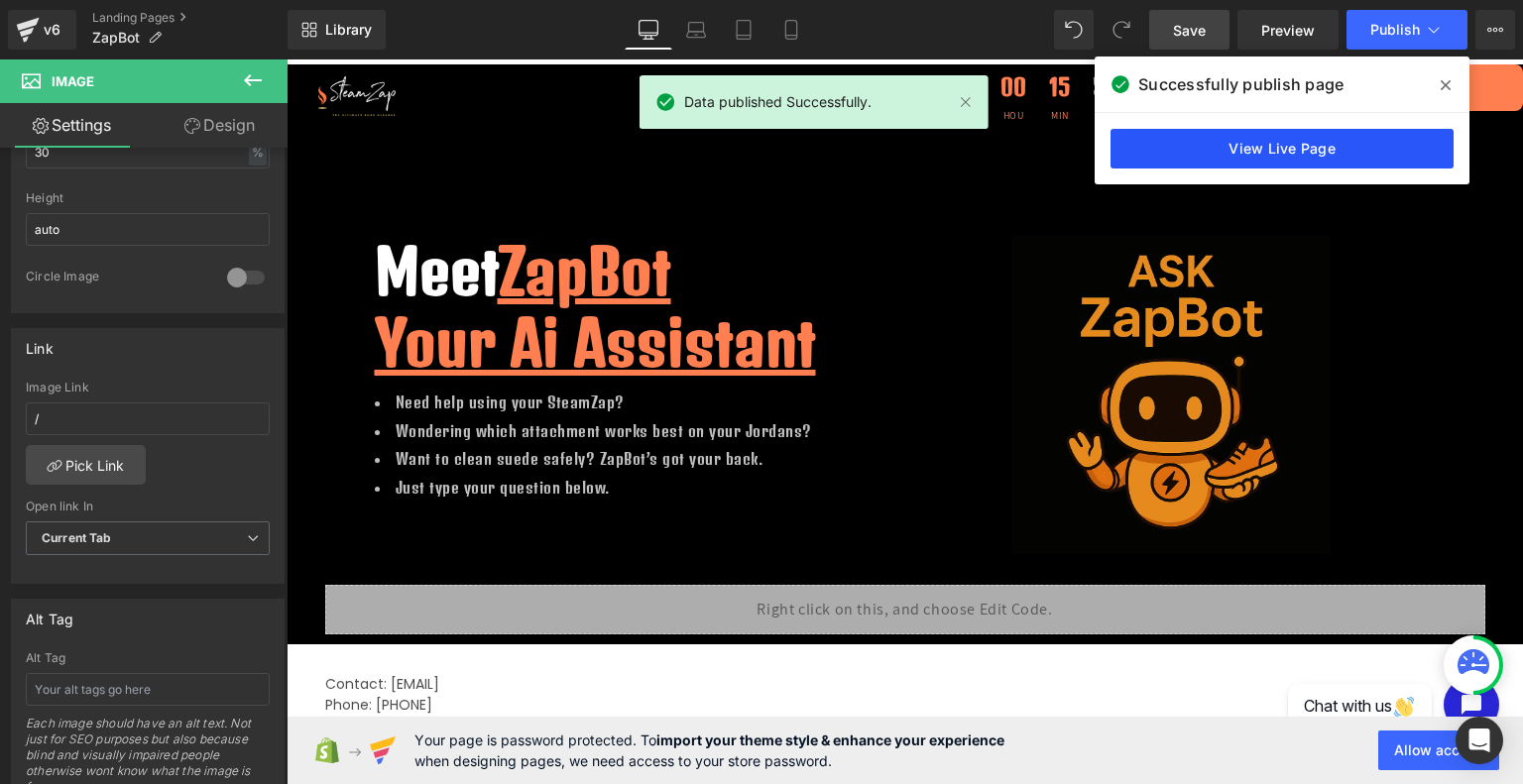click on "View Live Page" at bounding box center (1282, 149) 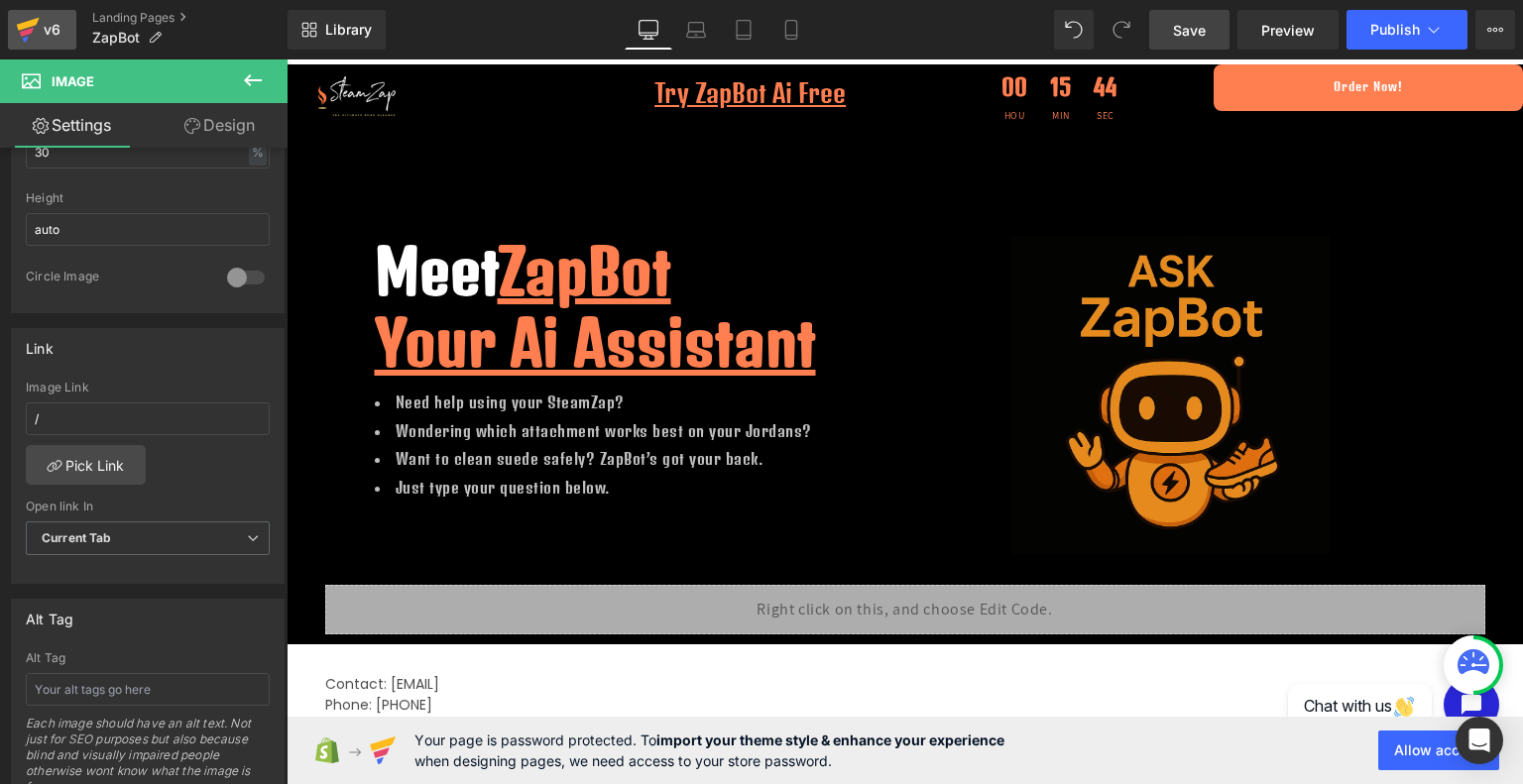 click on "v6" at bounding box center [52, 30] 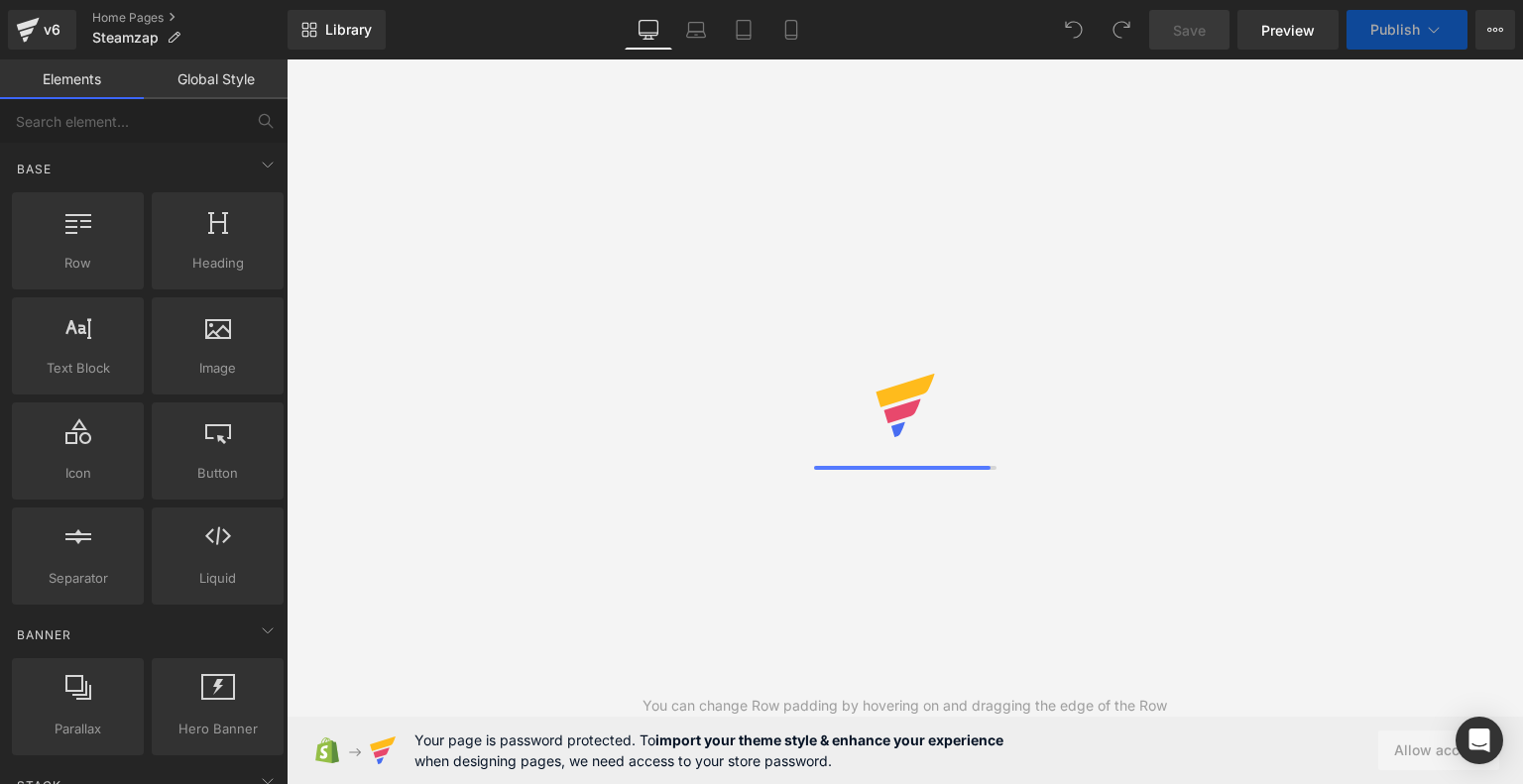 scroll, scrollTop: 0, scrollLeft: 0, axis: both 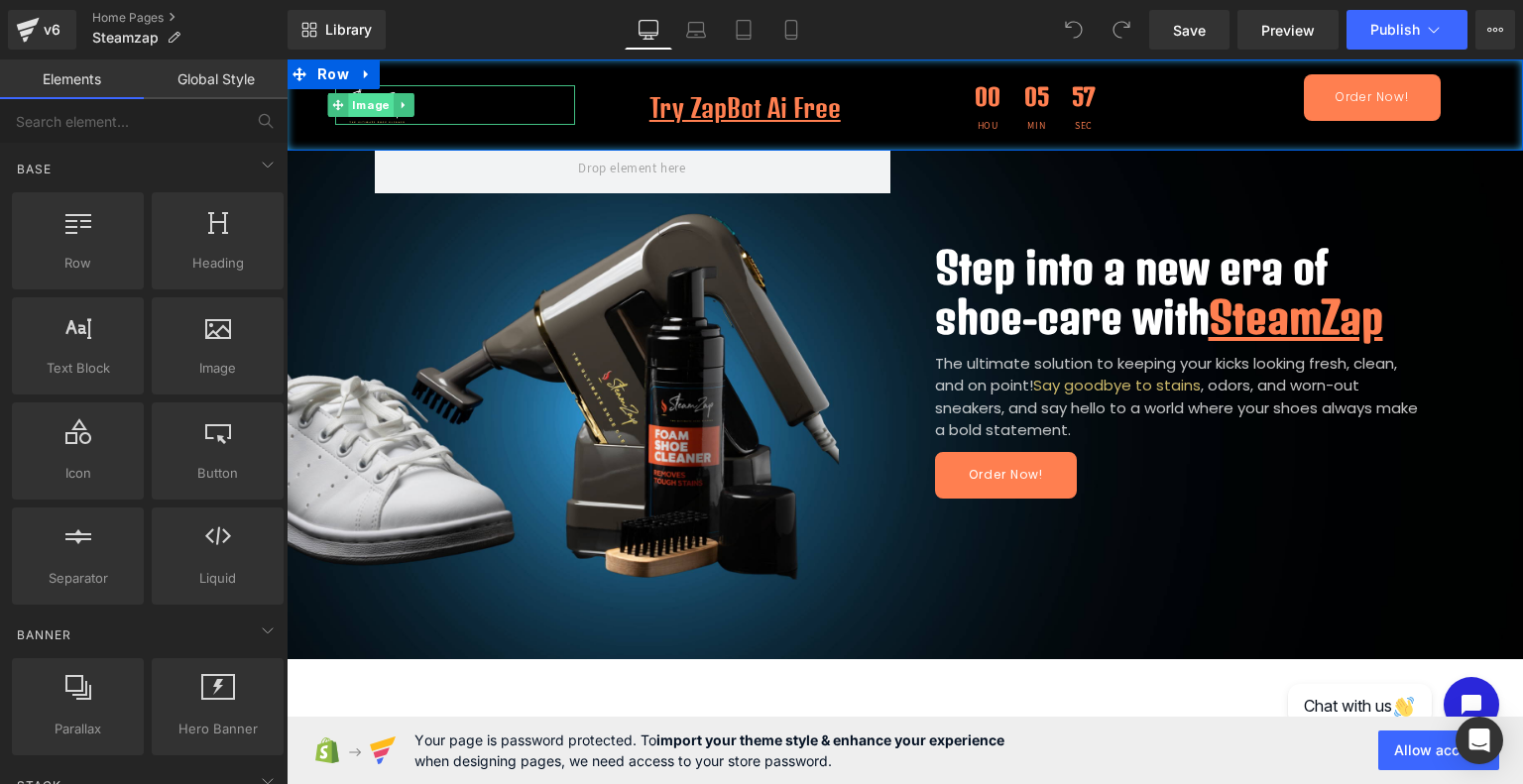 click on "Image" at bounding box center [370, 105] 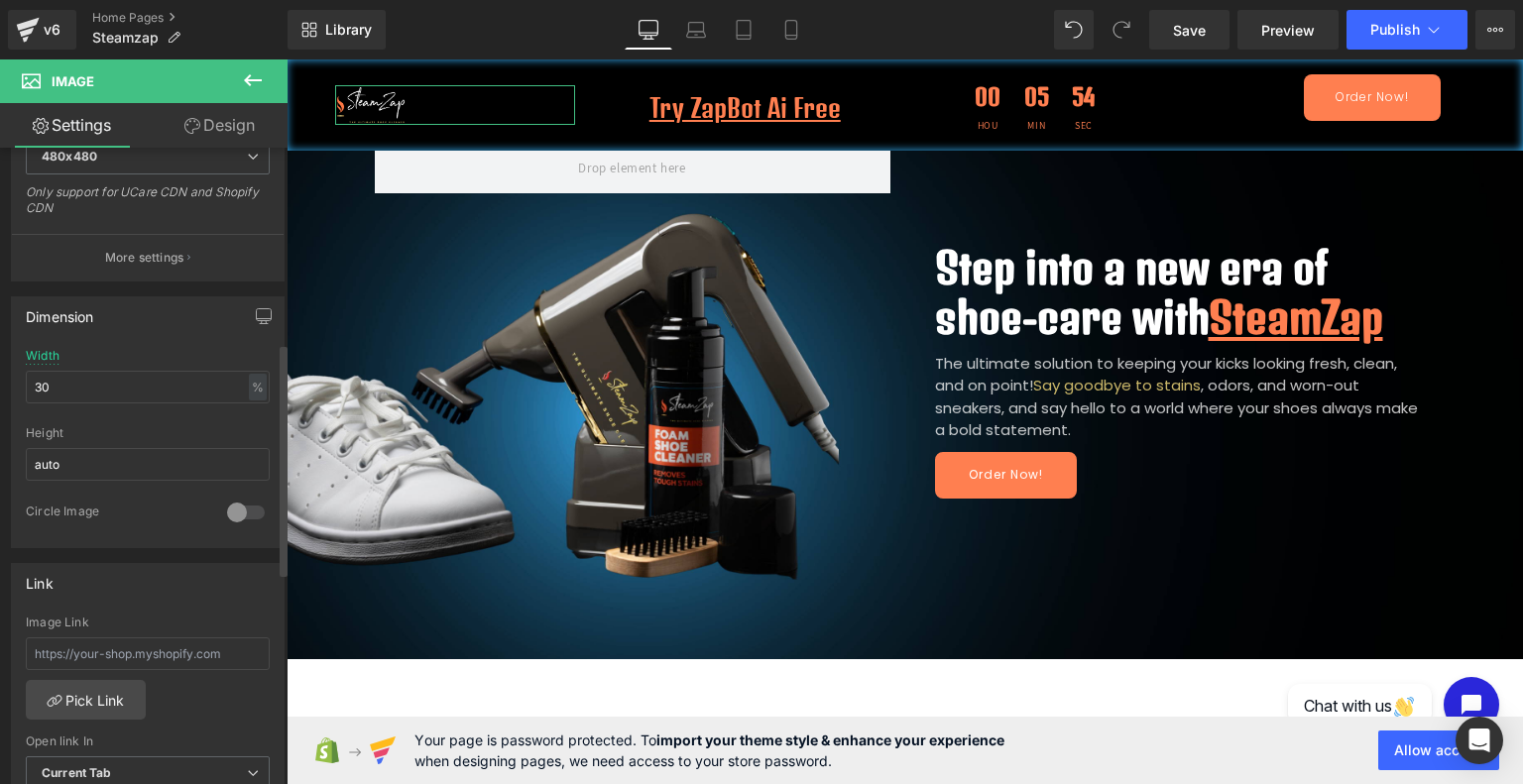 scroll, scrollTop: 539, scrollLeft: 0, axis: vertical 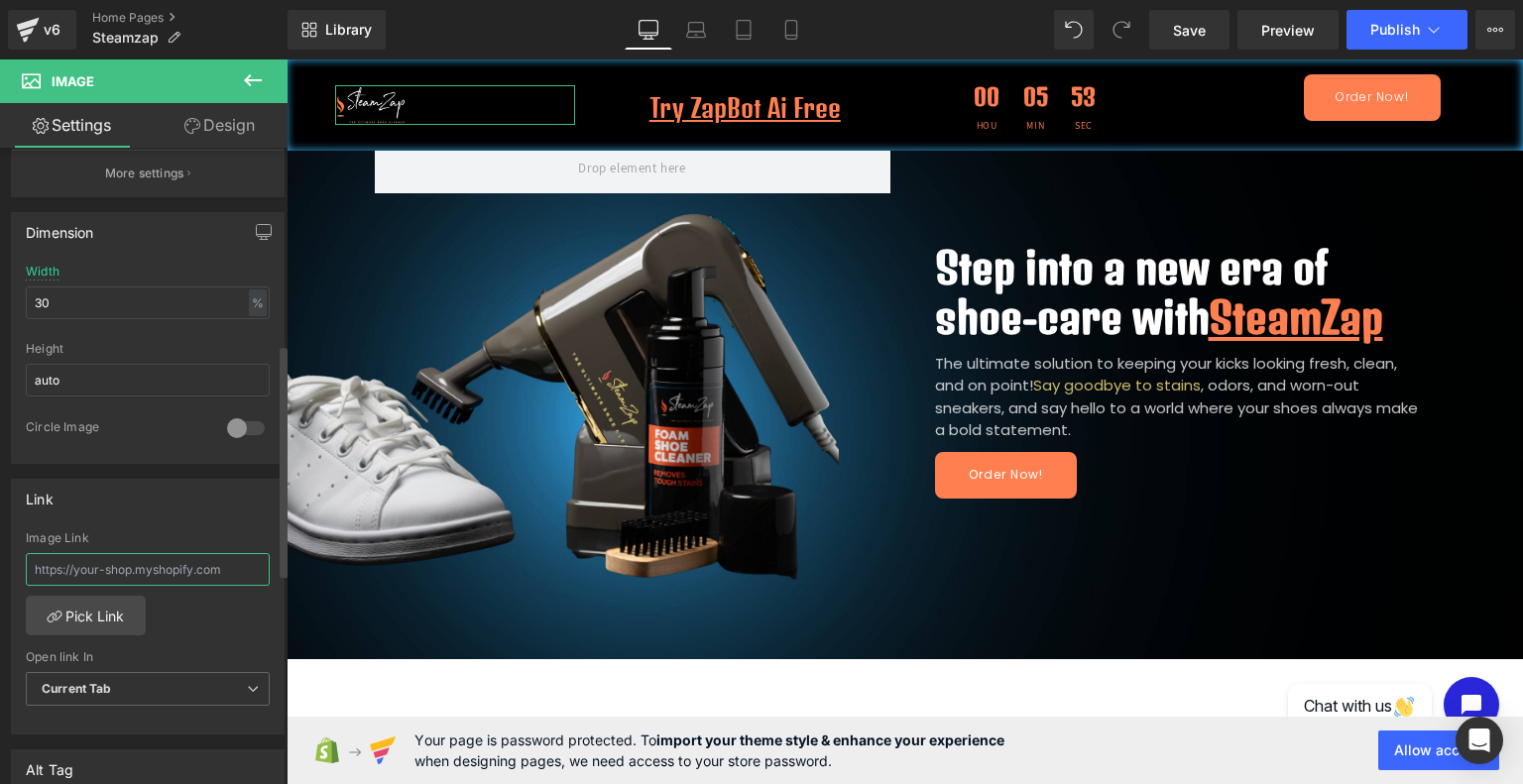 click at bounding box center (148, 569) 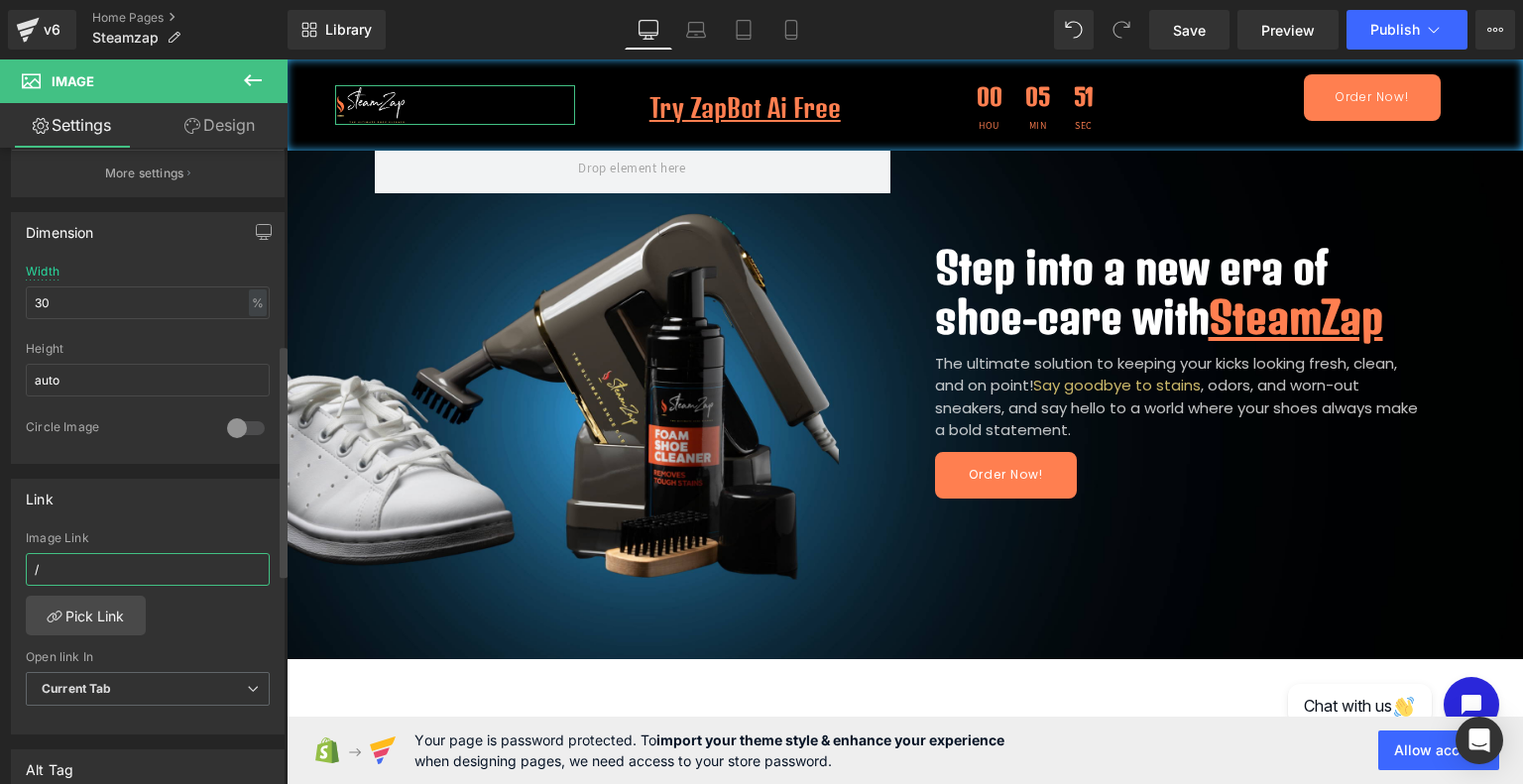 type on "/" 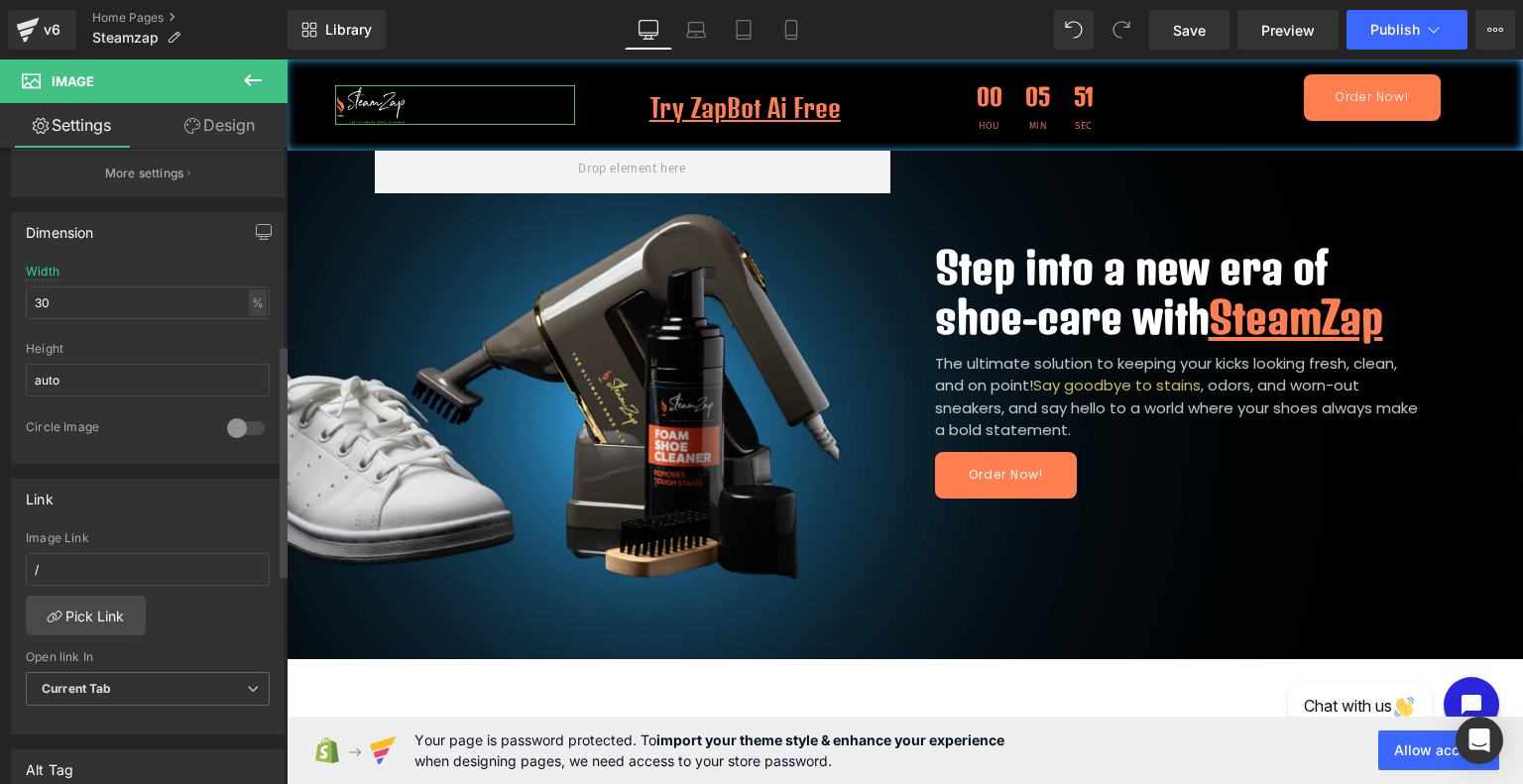 click on "Image Link /  Pick Link Current Tab New Tab Open link In
Current Tab
Current Tab New Tab" at bounding box center (148, 632) 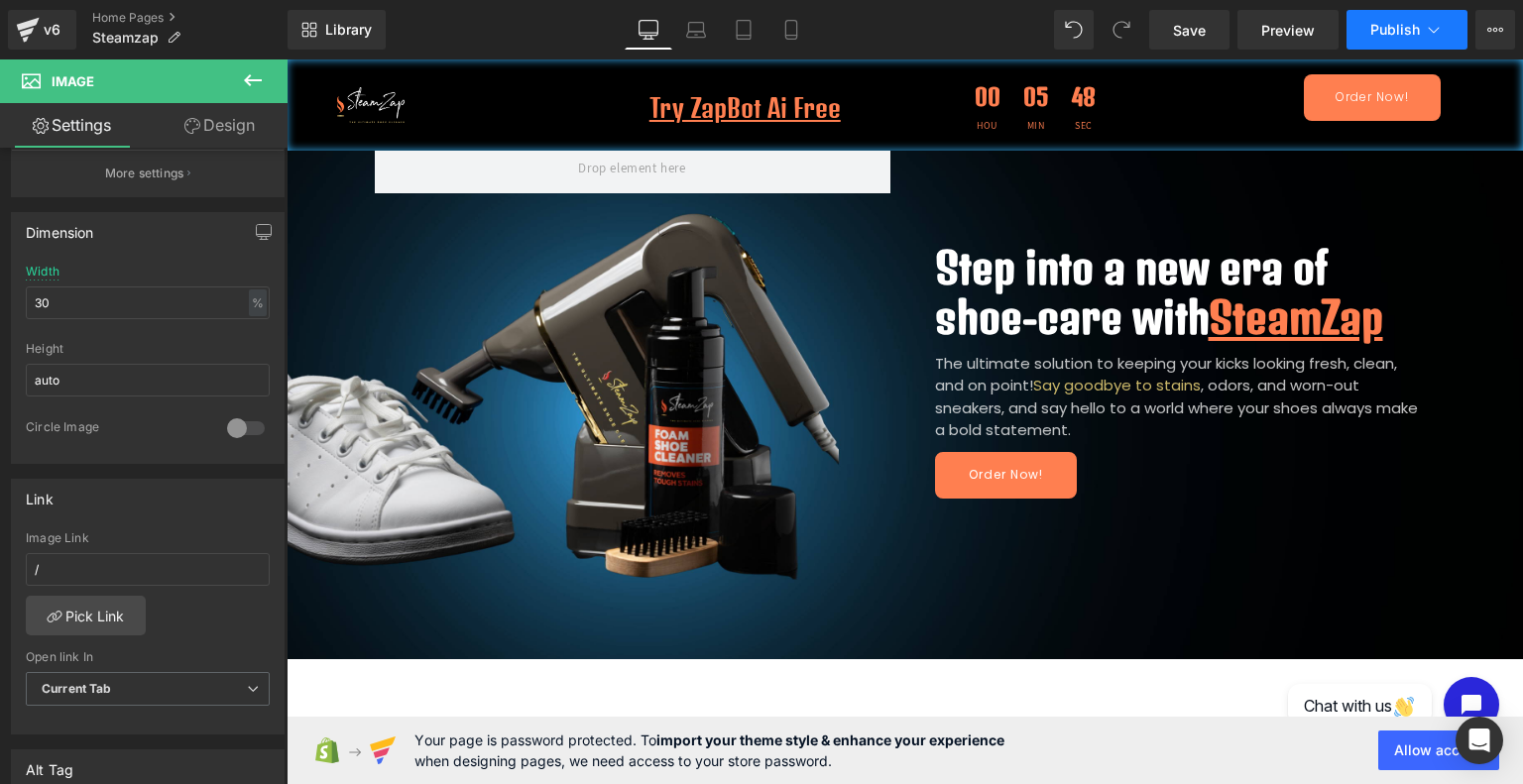 click on "Publish" at bounding box center [1395, 30] 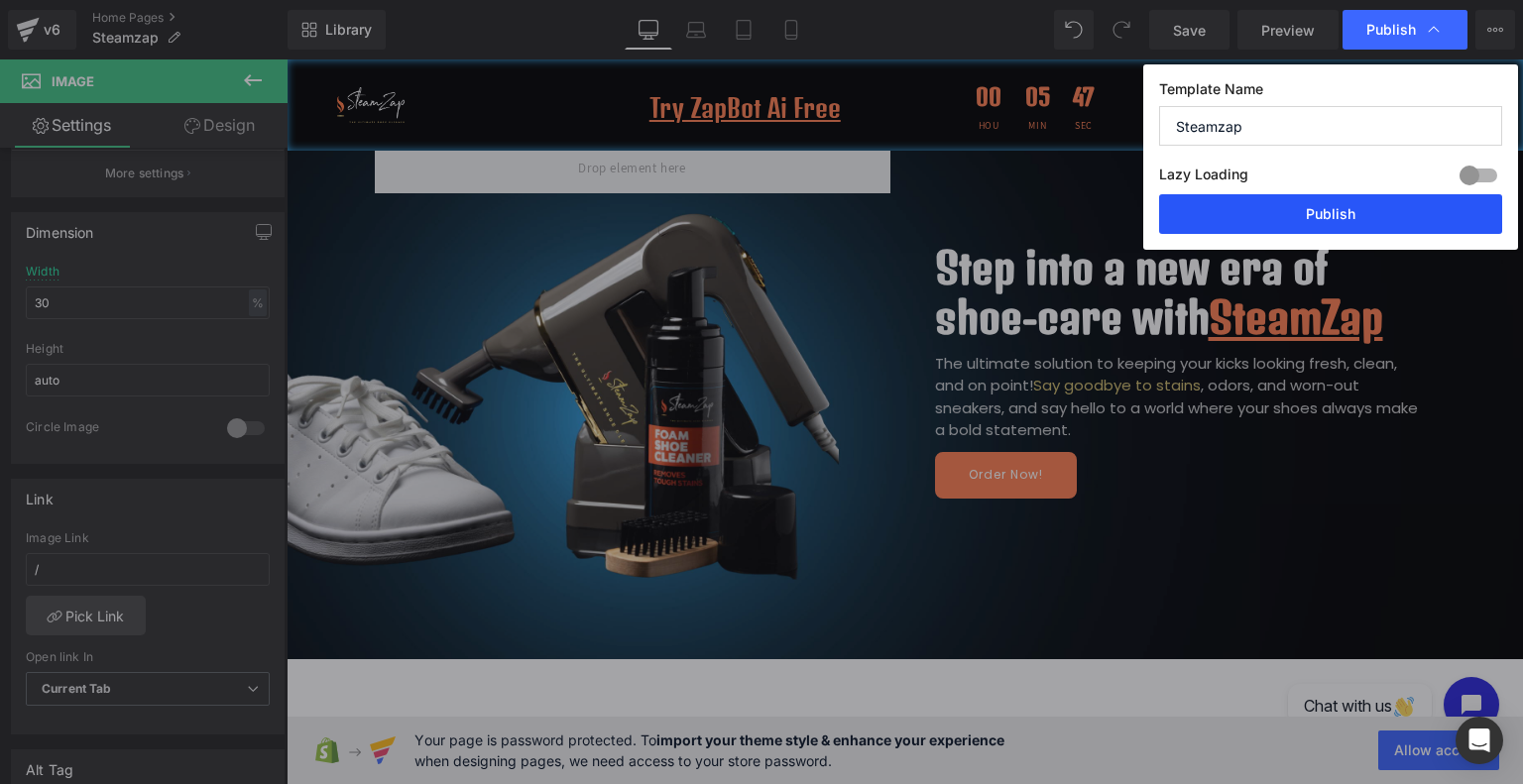 click on "Publish" at bounding box center [1331, 214] 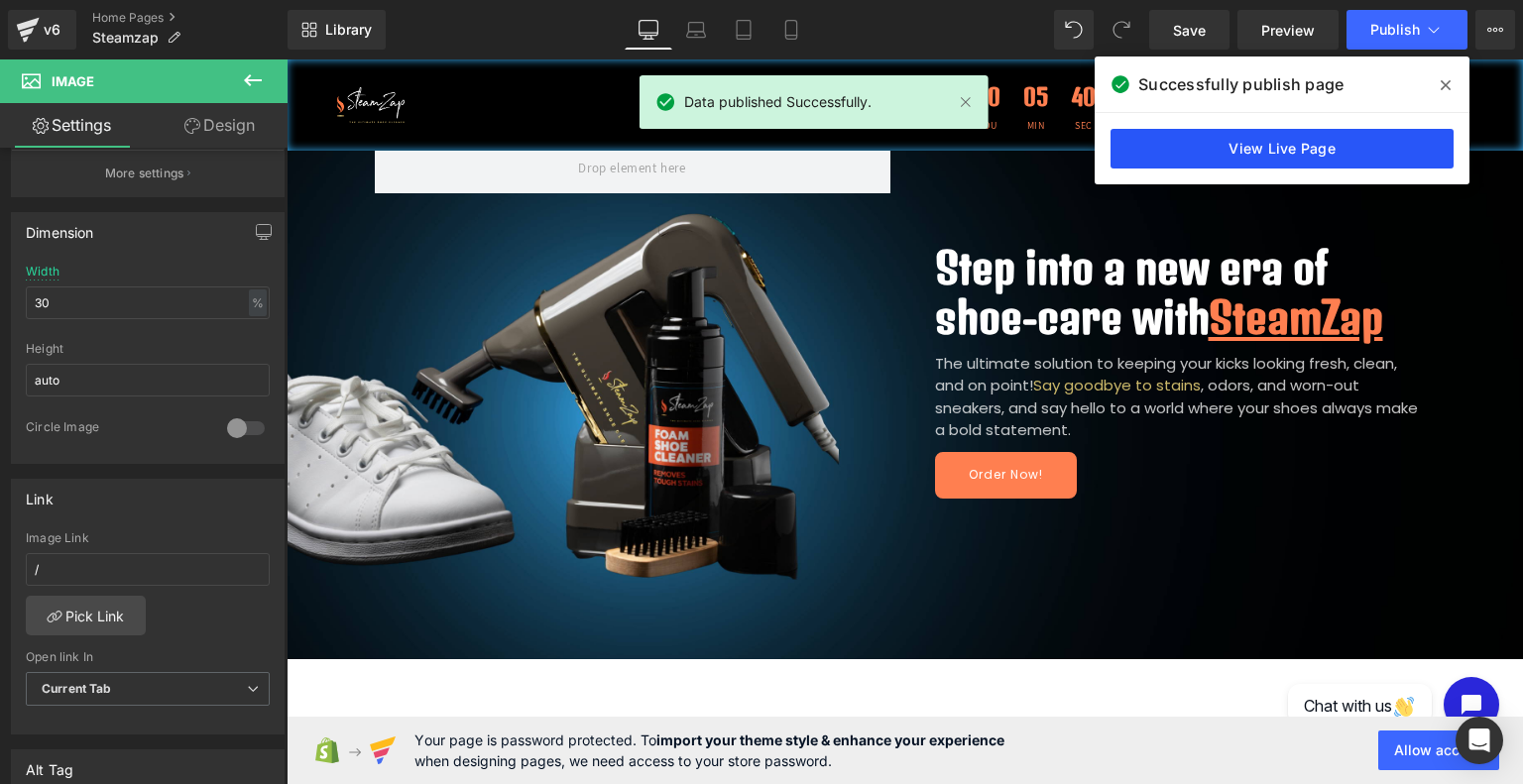 click on "View Live Page" at bounding box center (1282, 149) 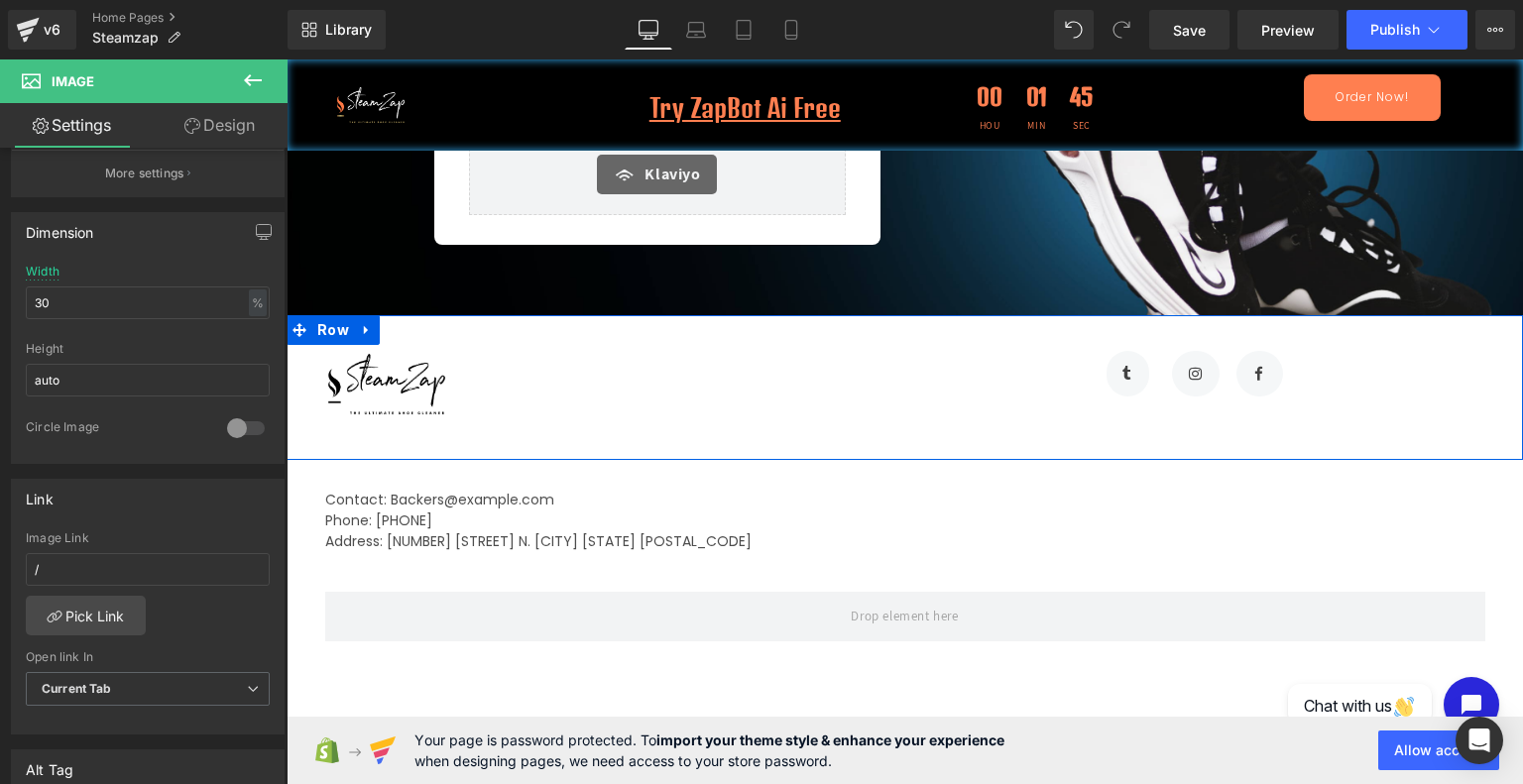 scroll, scrollTop: 6952, scrollLeft: 0, axis: vertical 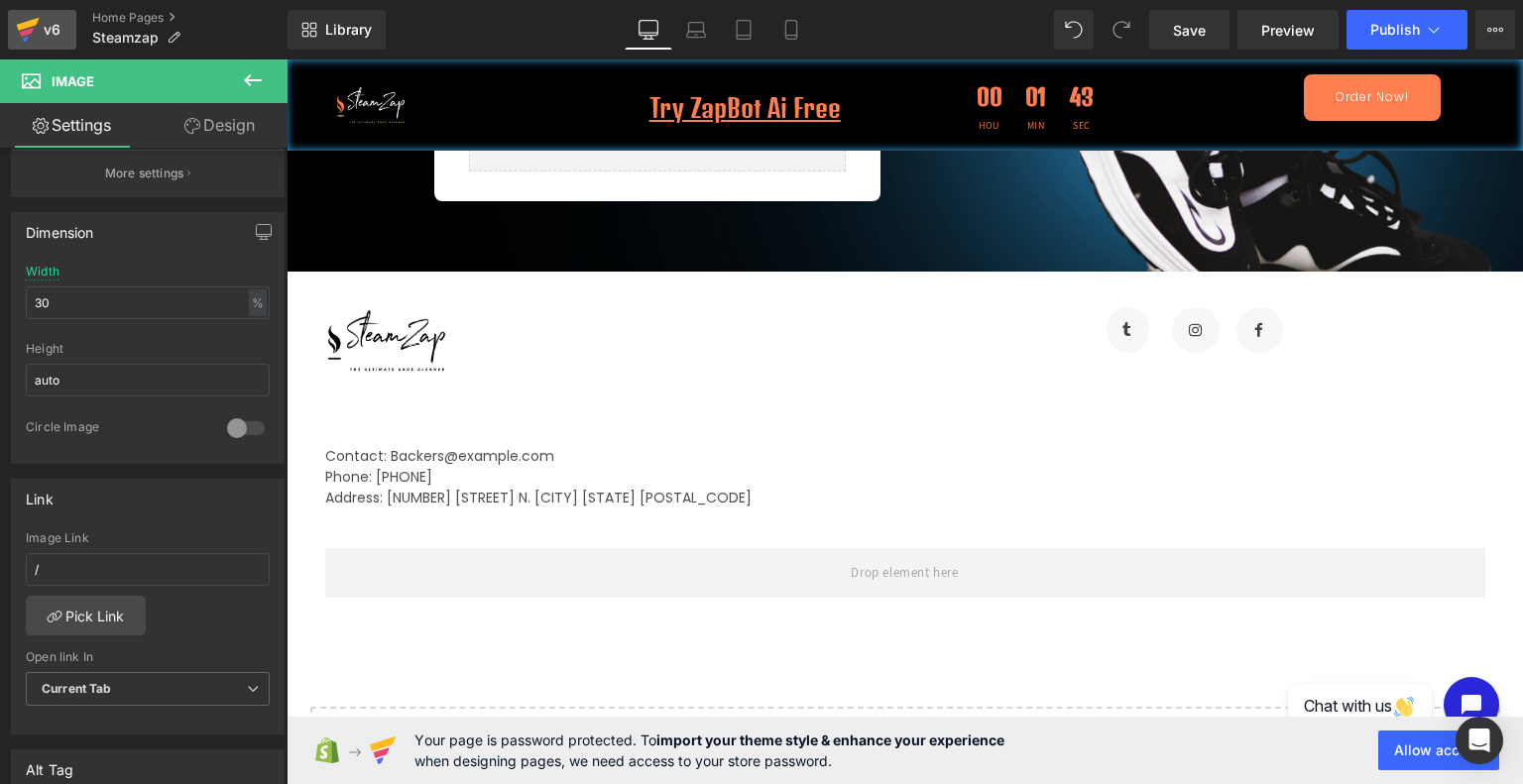 click on "v6" at bounding box center [52, 30] 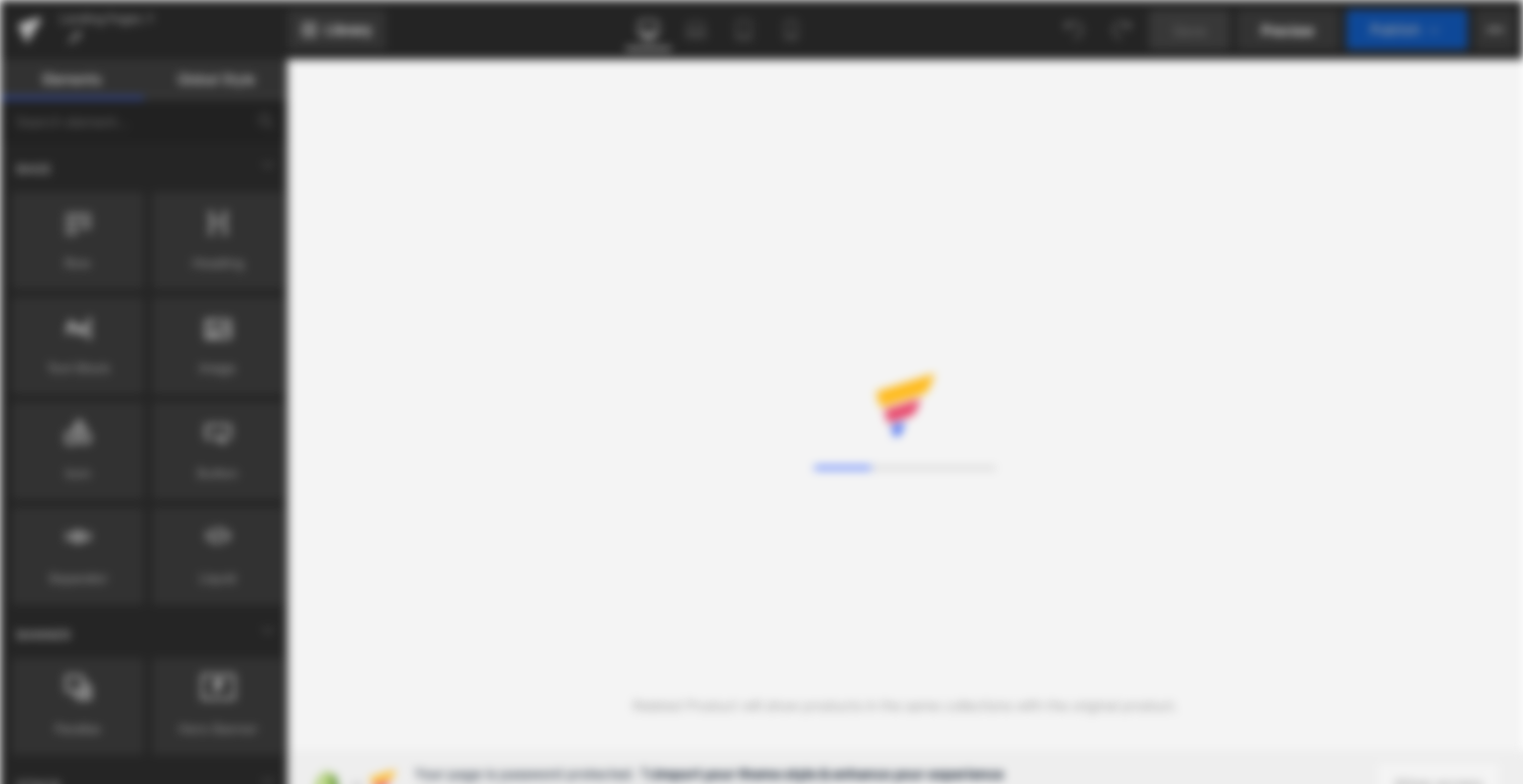 scroll, scrollTop: 0, scrollLeft: 0, axis: both 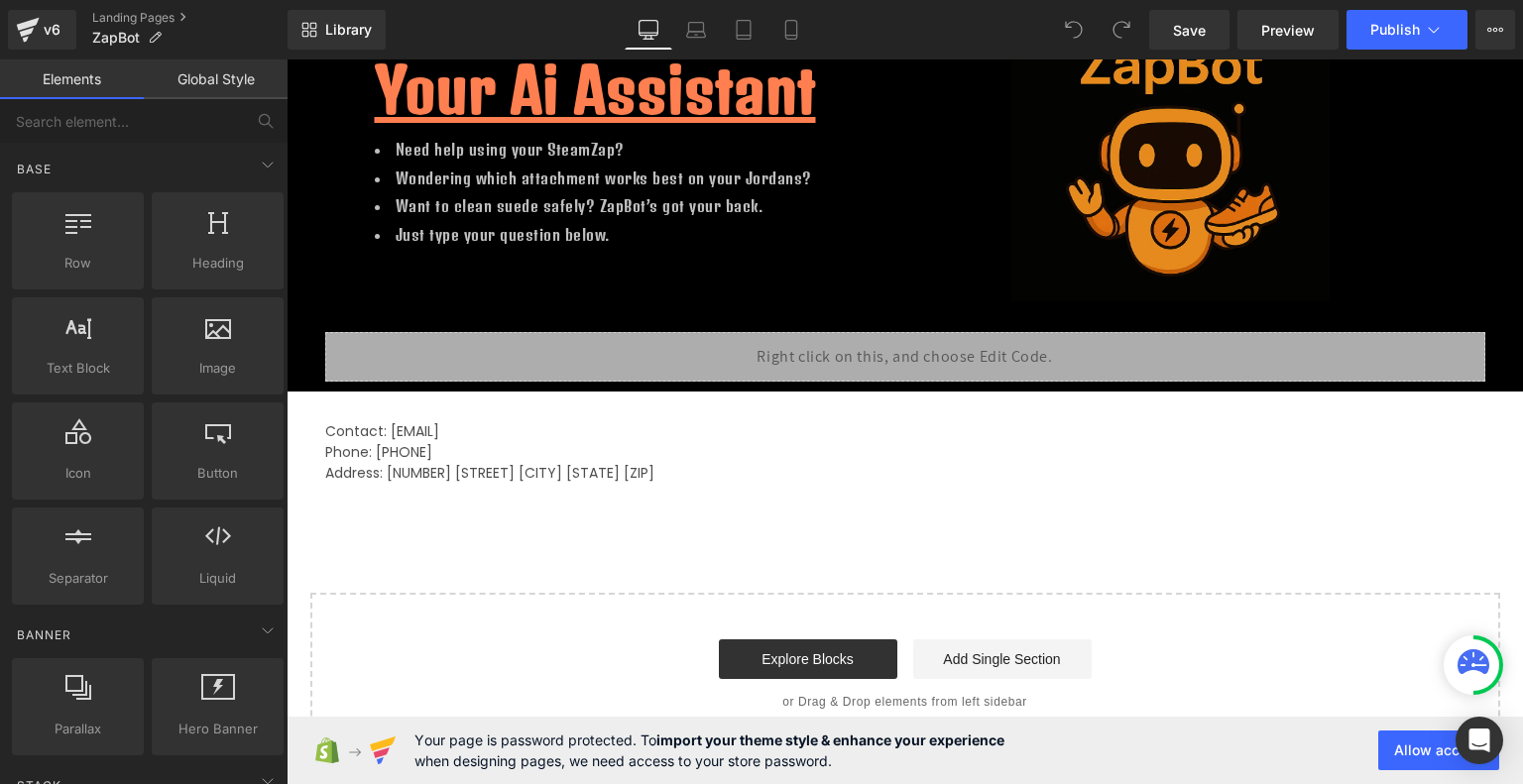 click on "Hero Banner         Row         Image         Try ZapBot Ai Free Text Block
00 Hou
10 Min
52 Sec
Countdown Timer         Order Now! Button         Row         Meet  ZapBot  Your Ai Assistant Heading         Need help using your SteamZap?  Wondering which attachment works best on your Jordans? Want to clean suede safely? ZapBot’s got your back. Just type your question below.  Text Block         Image         Row         Row         Liquid         Row         Row         Contact: [EMAIL]  Phone: [PHONE]  Address: [NUMBER] [STREET] [CITY] [STATE] [ZIP] Text Block         Row
Select your layout" at bounding box center (904, 280) 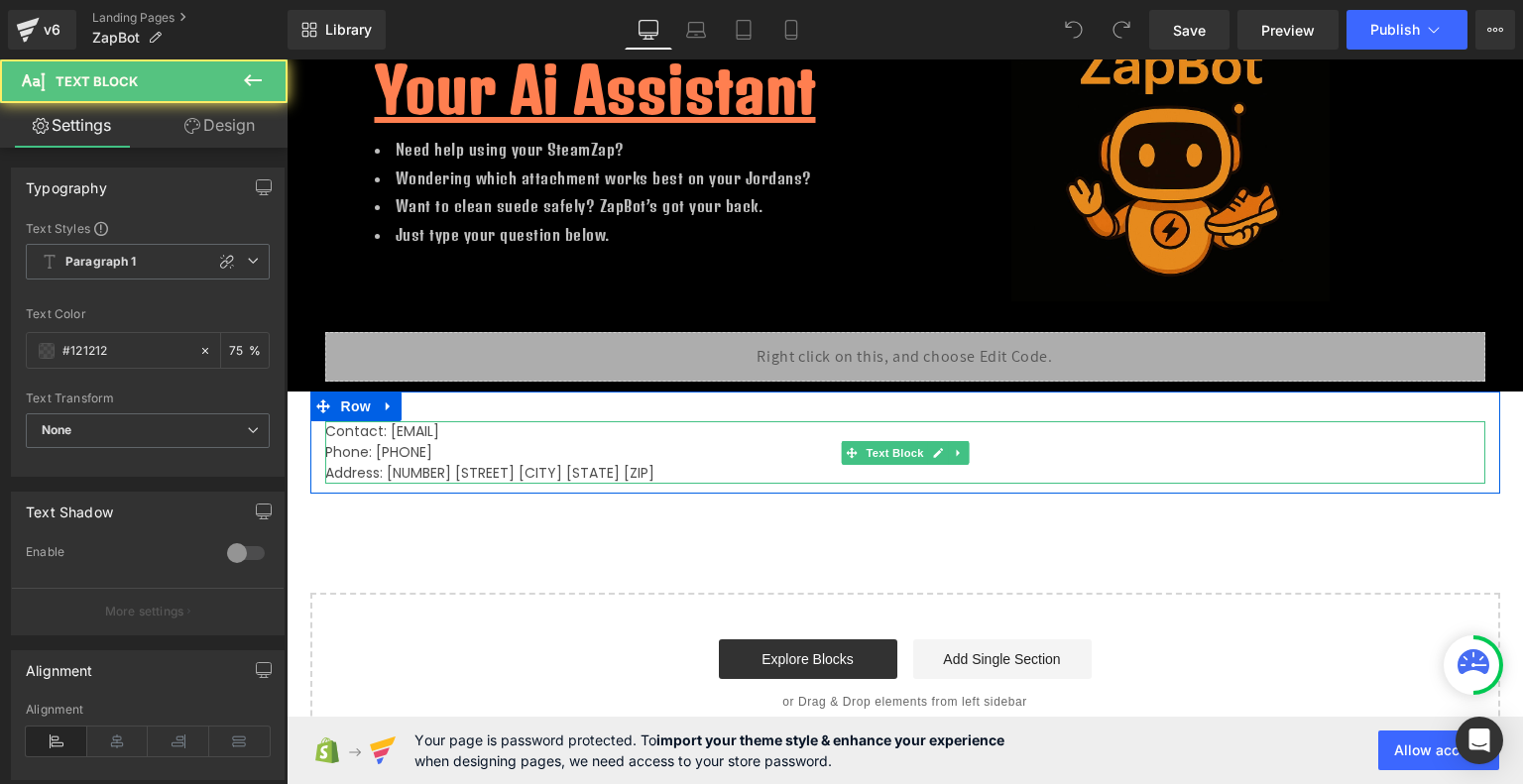 click on "Contact: [EMAIL]" at bounding box center [905, 431] 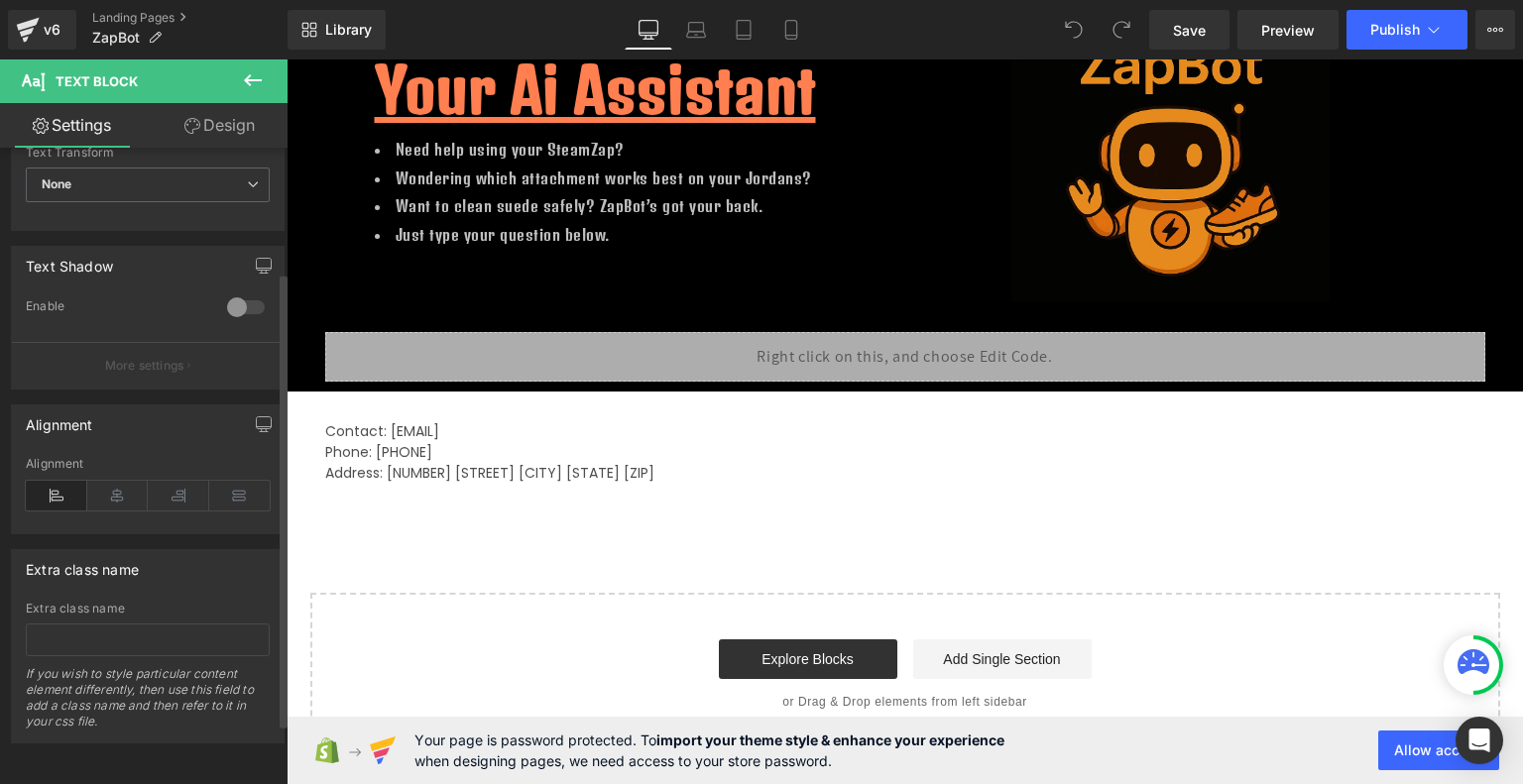 scroll, scrollTop: 0, scrollLeft: 0, axis: both 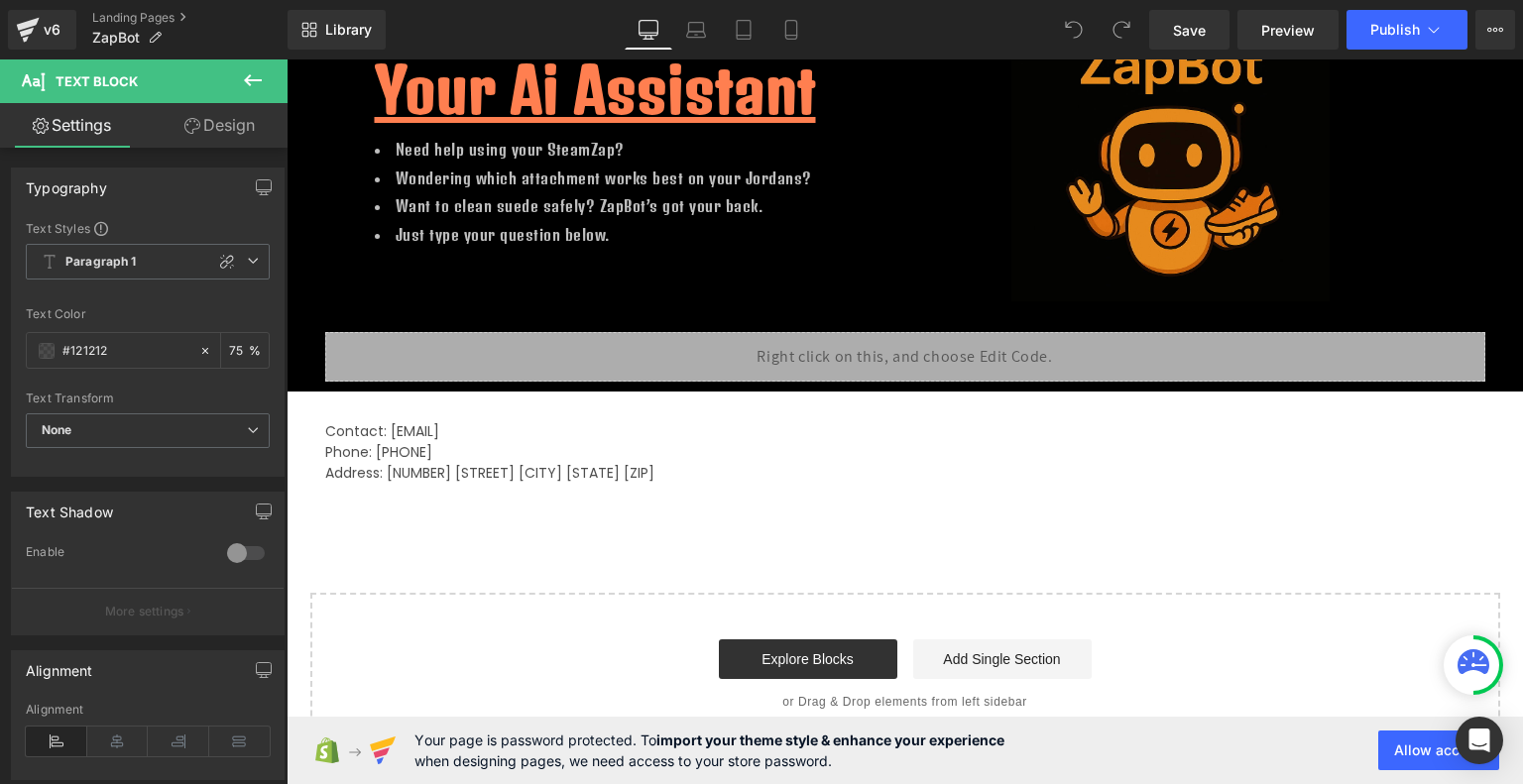 click on "Design" at bounding box center [219, 125] 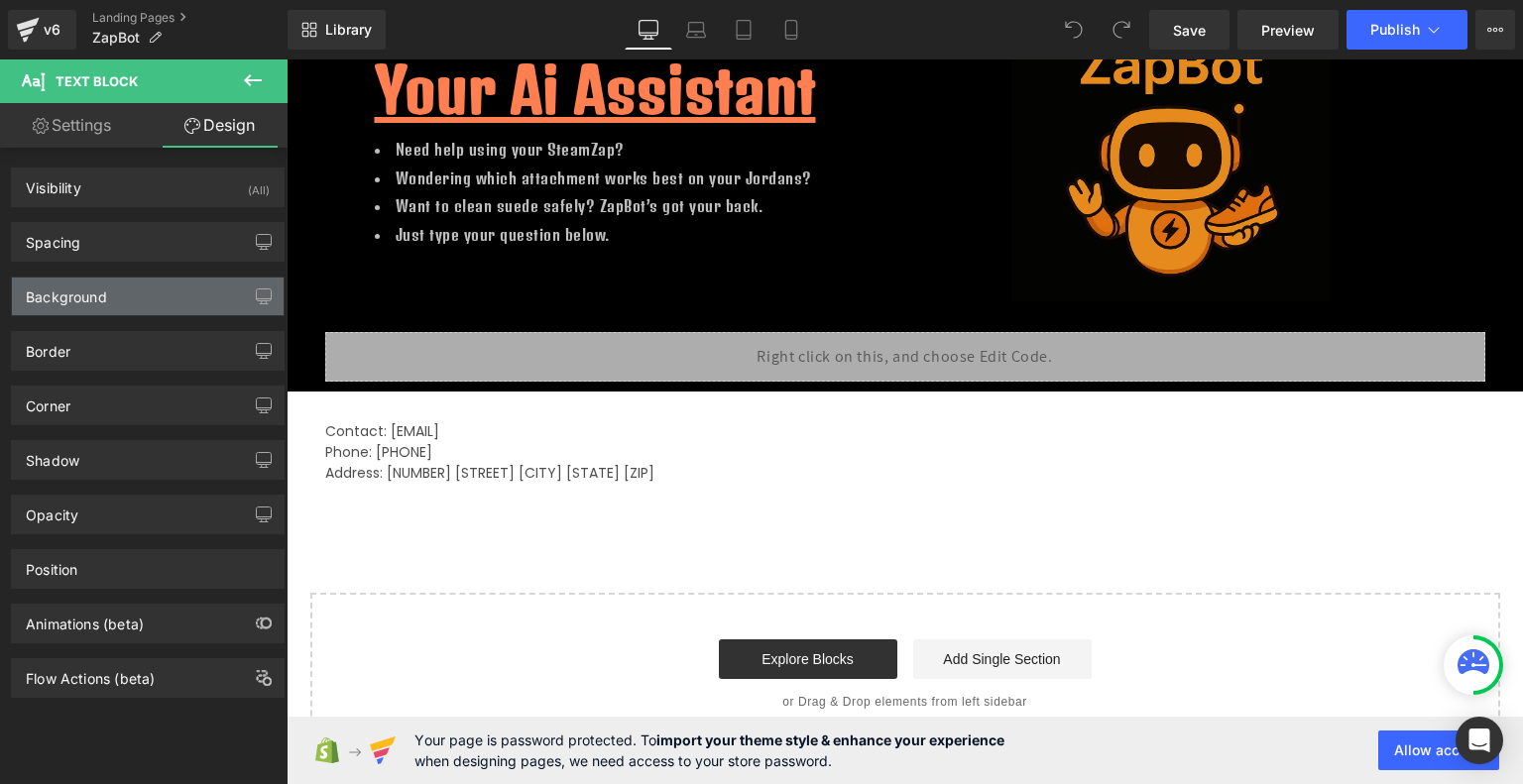 click on "Background" at bounding box center [66, 291] 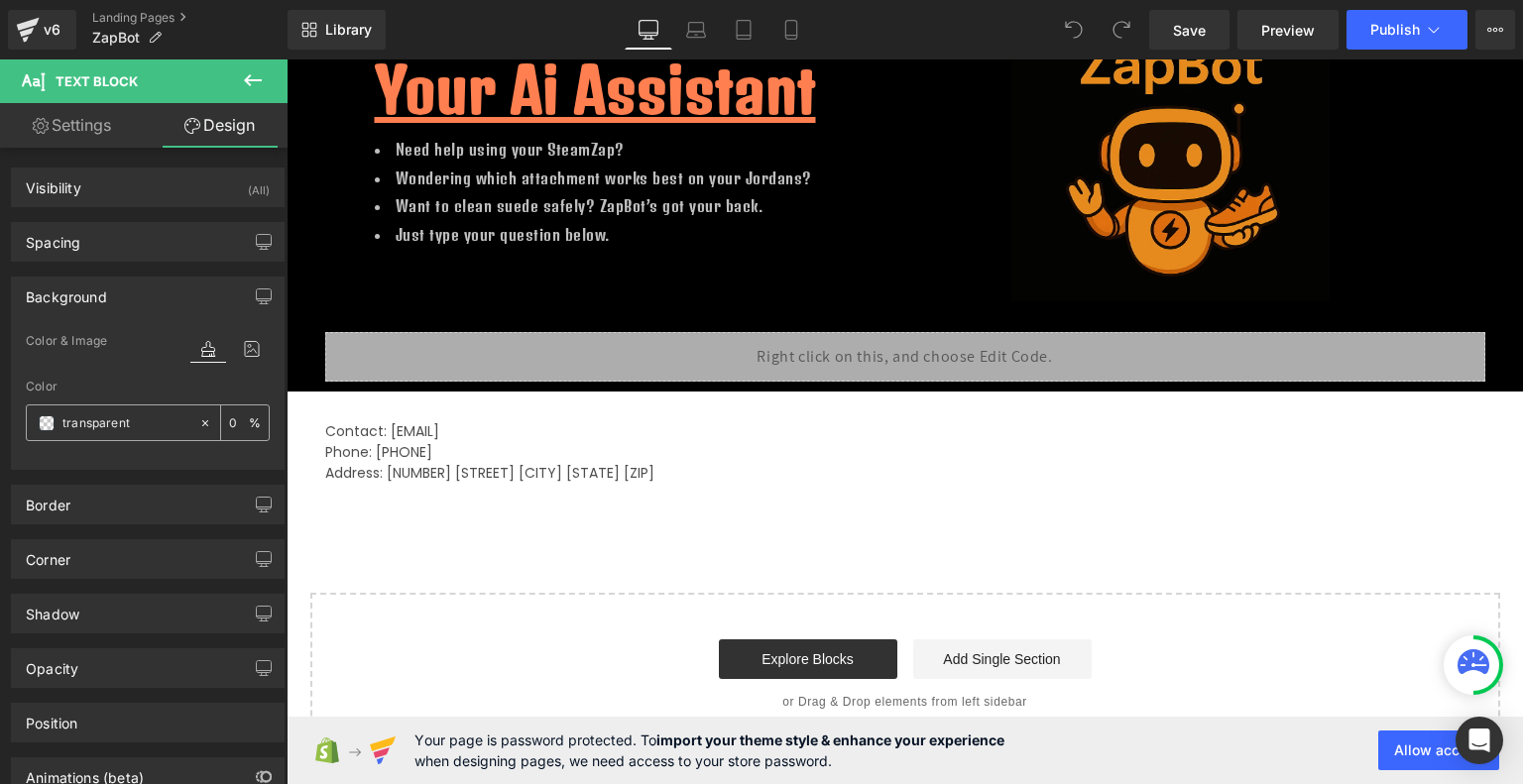 click at bounding box center [47, 423] 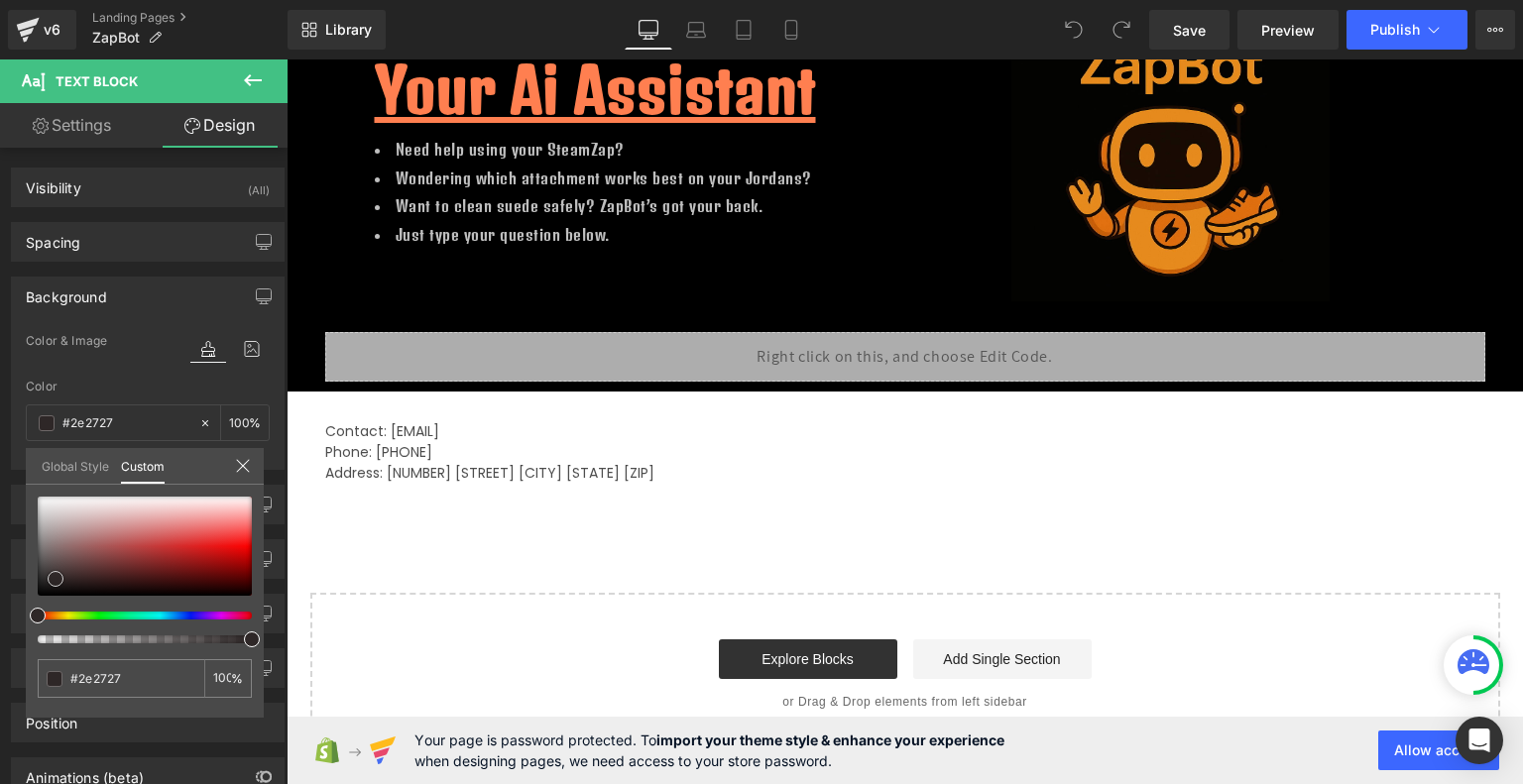 type on "#2e2727" 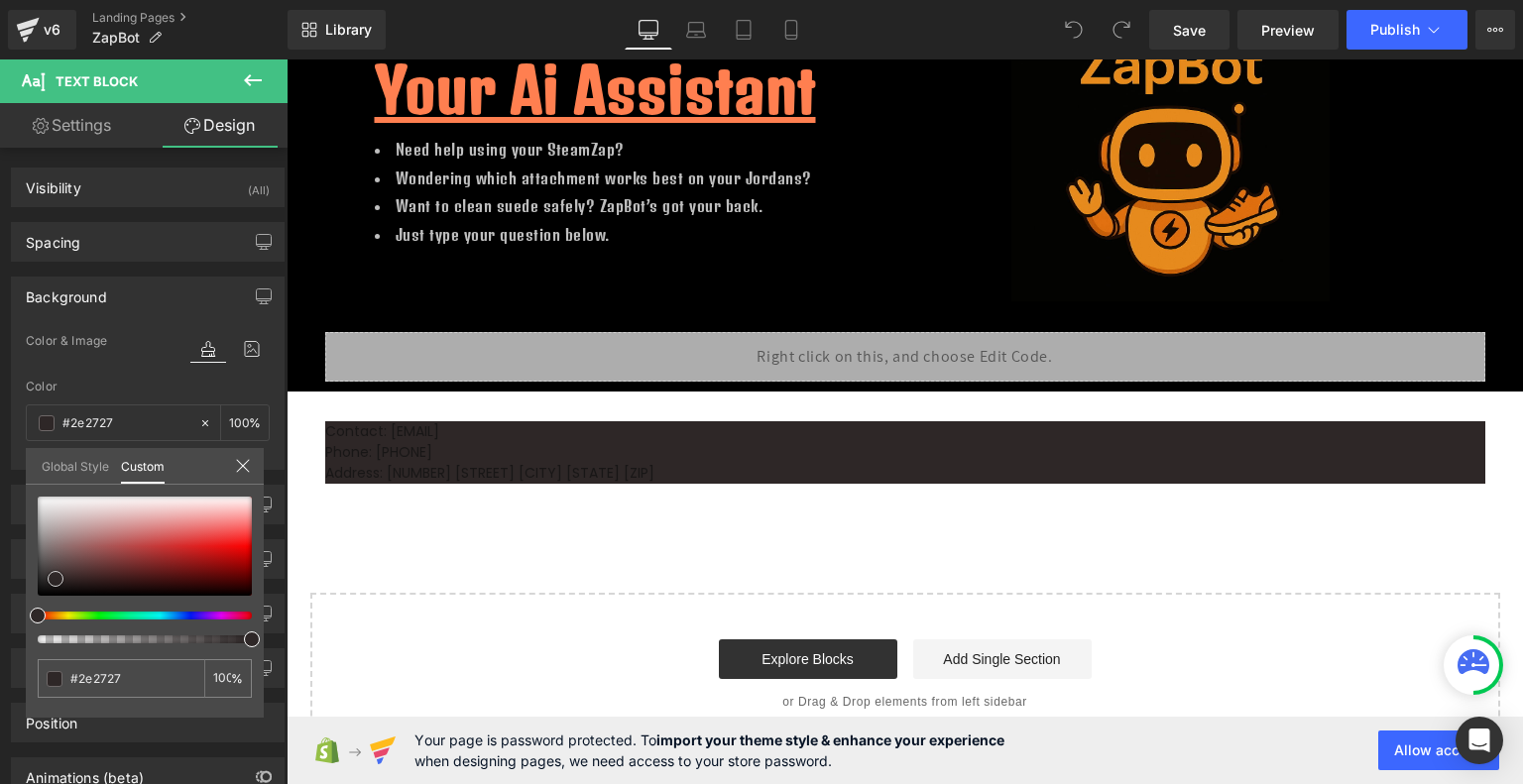 type on "#2b2525" 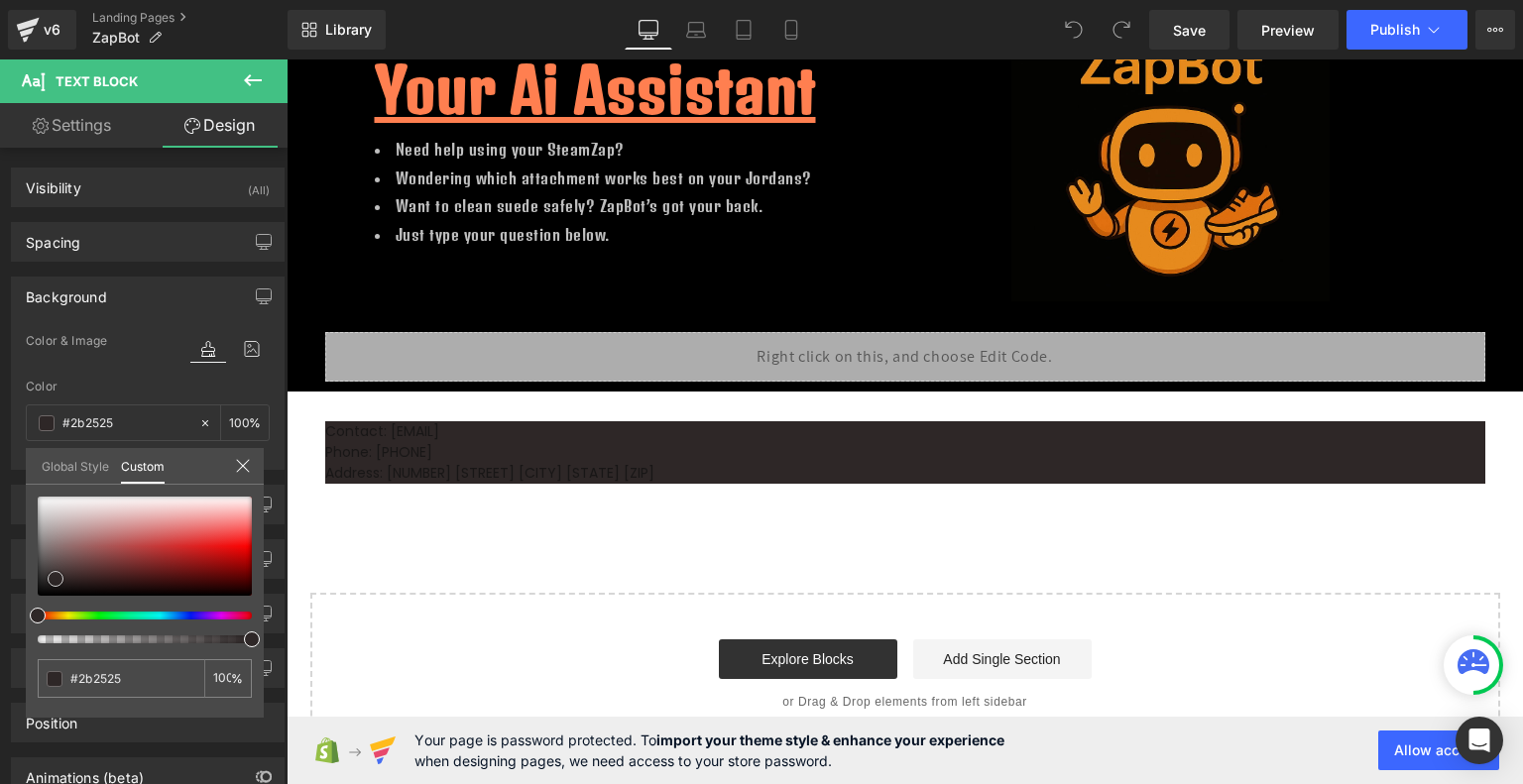 type on "#222020" 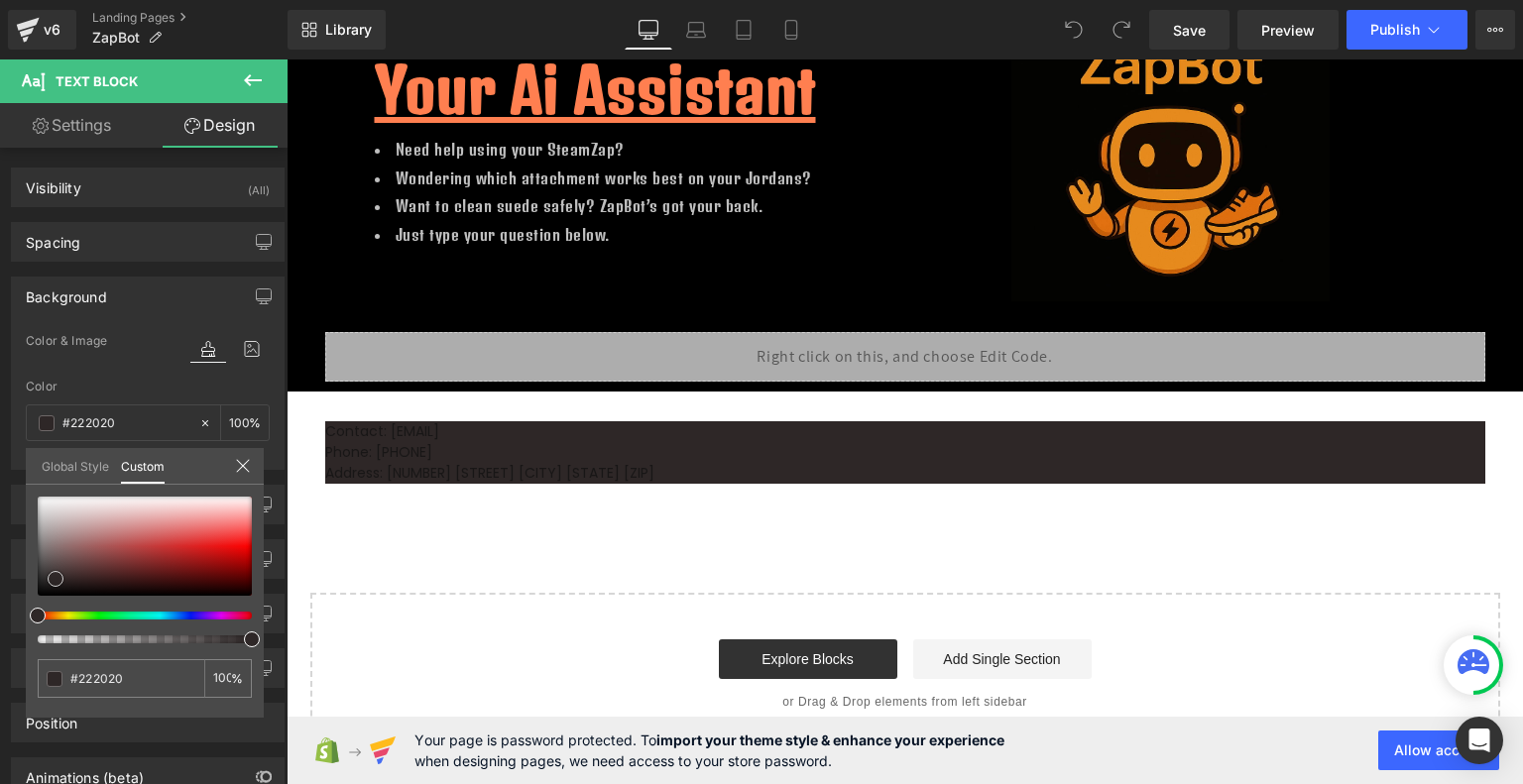 type on "#0c0c0c" 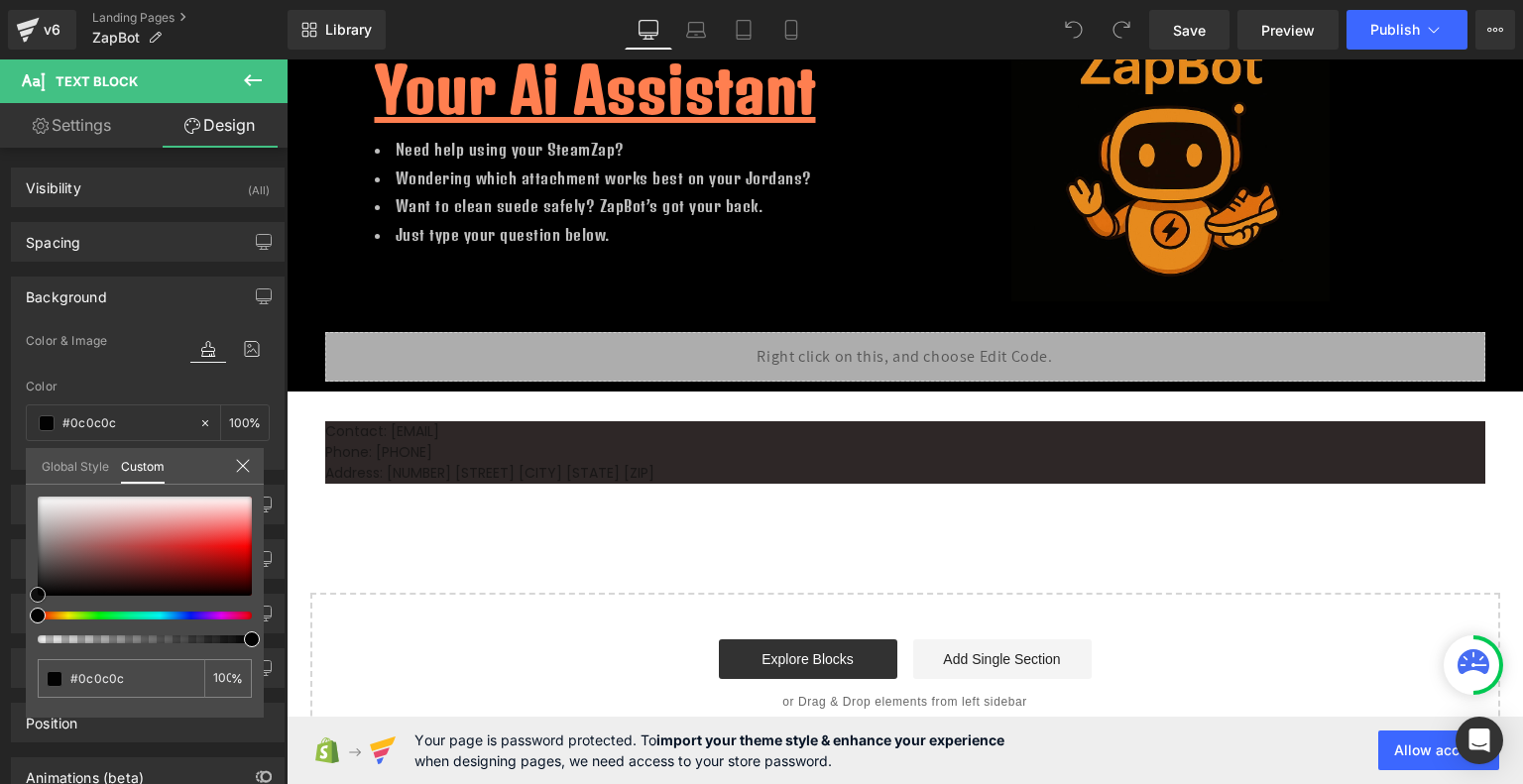 type on "#020202" 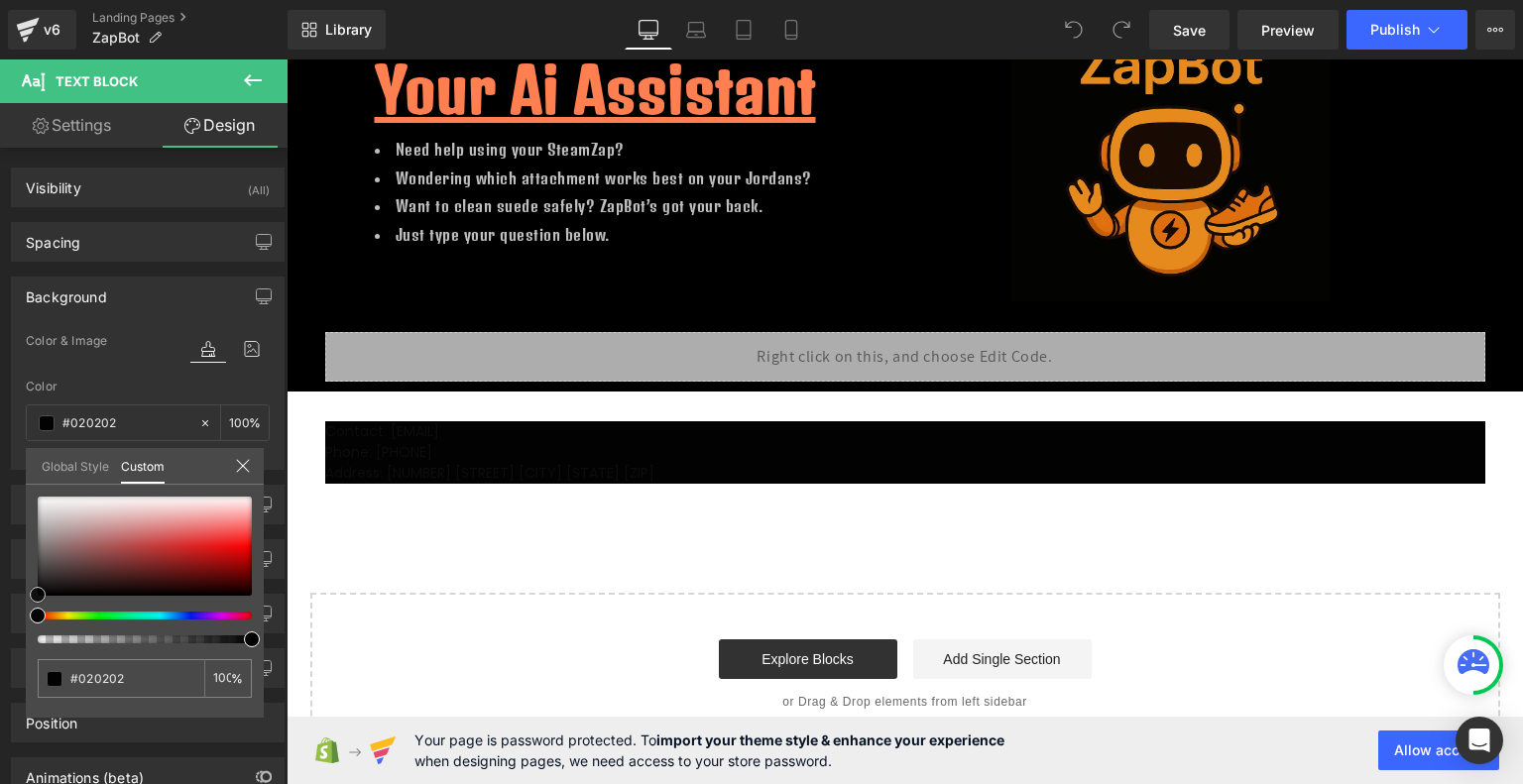 type on "#000000" 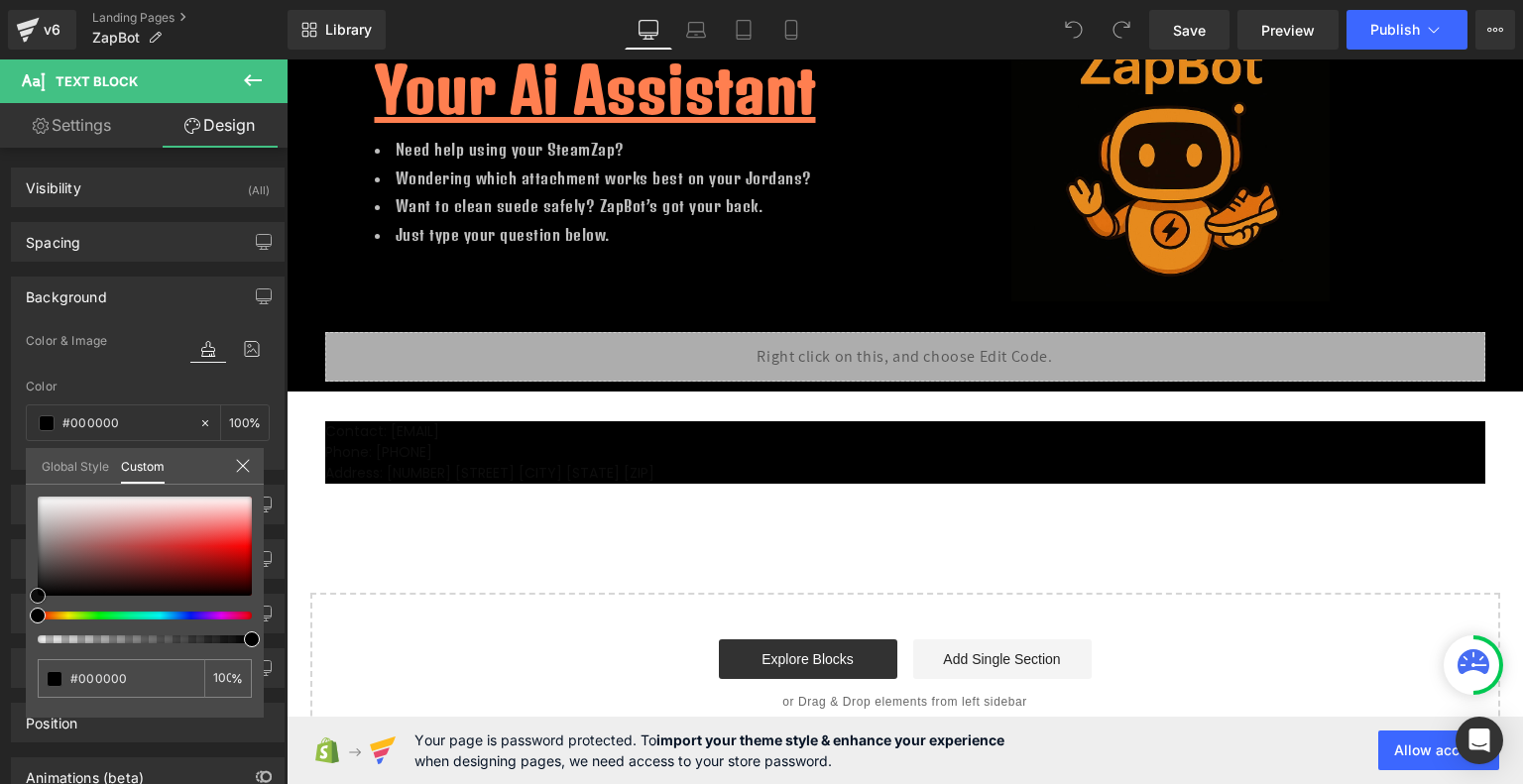 drag, startPoint x: 56, startPoint y: 578, endPoint x: 25, endPoint y: 609, distance: 43.84062 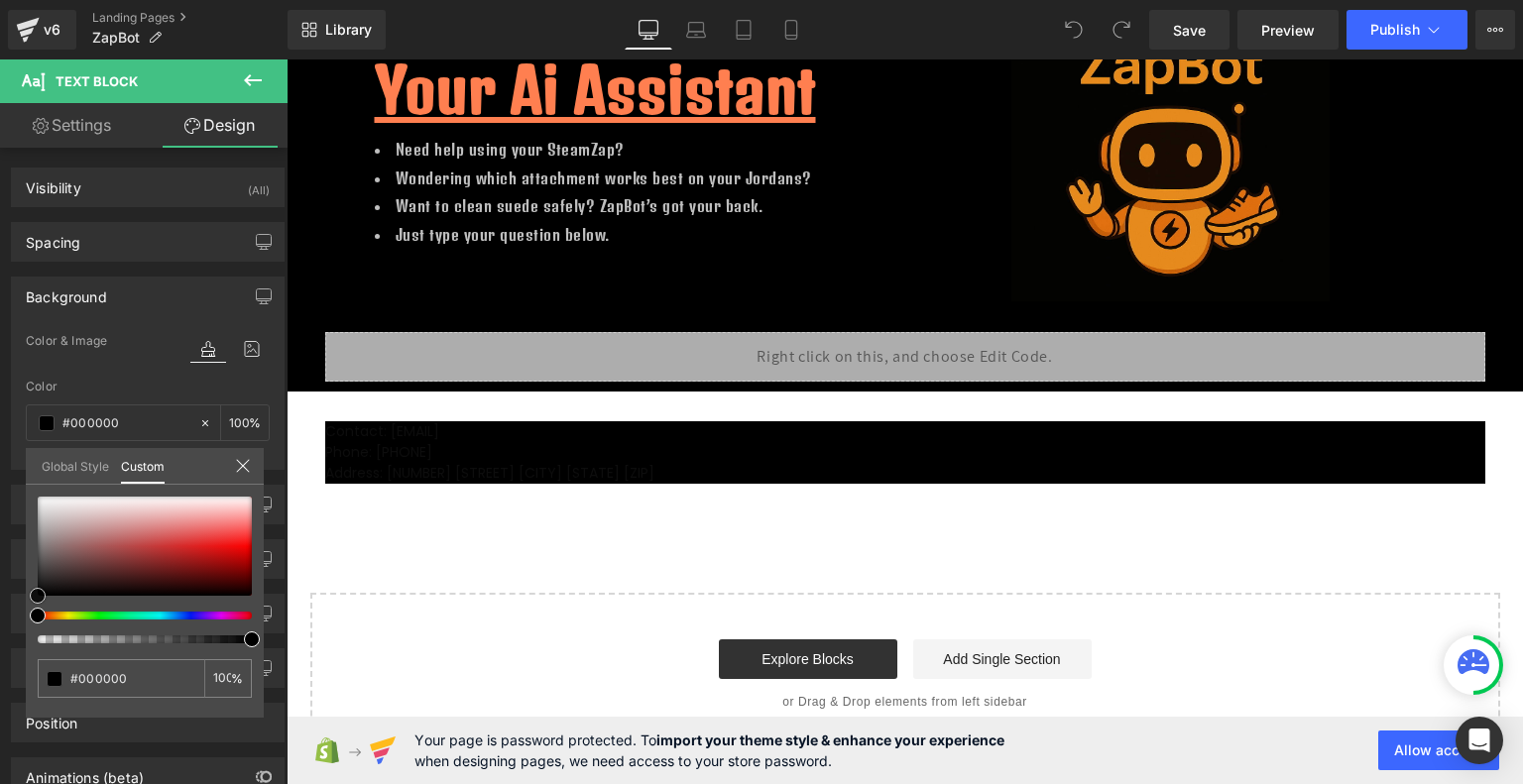 click on "#000000 100 %" at bounding box center [145, 607] 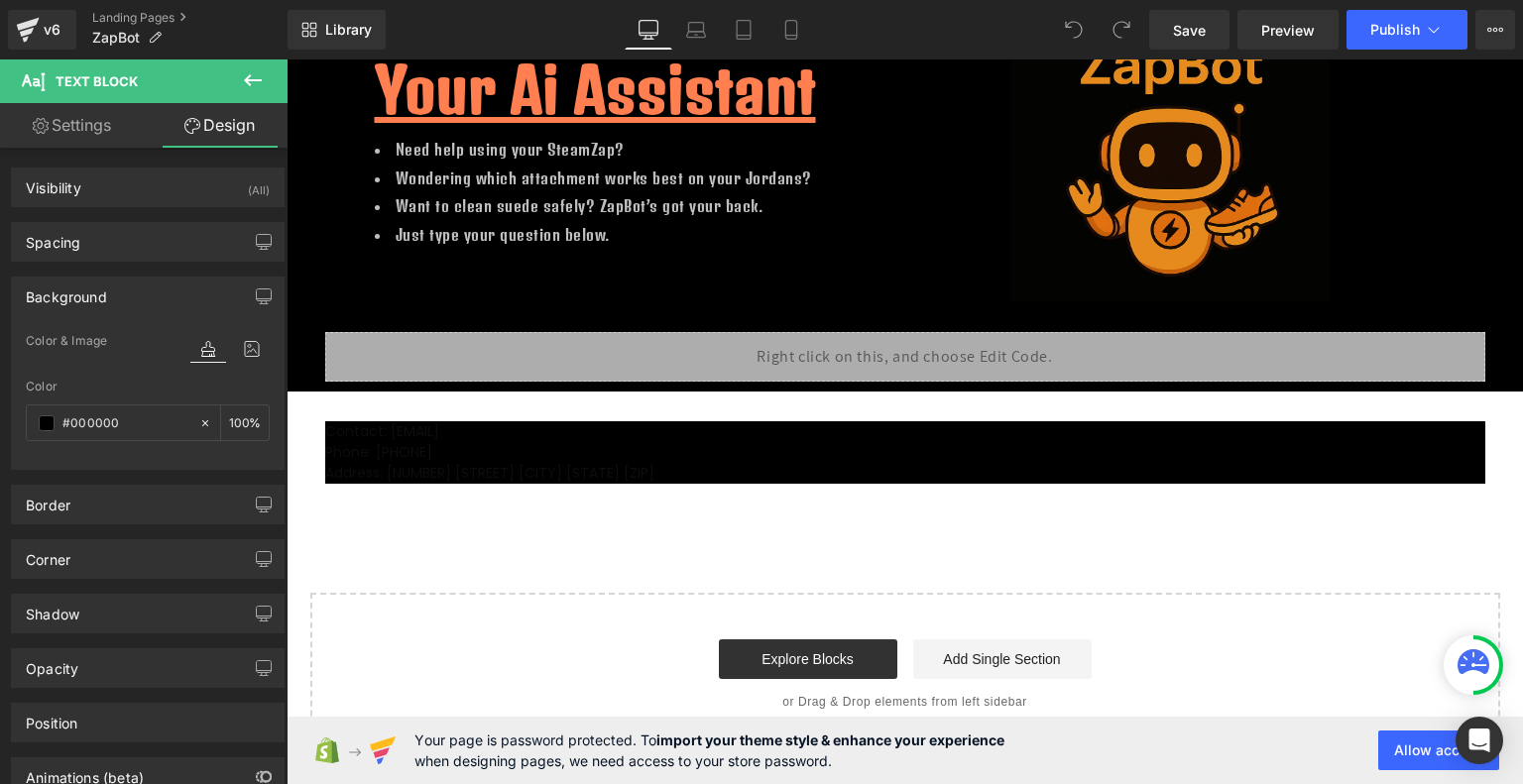 click on "Hero Banner         Row         Image         Try ZapBot Ai Free Text Block
00 Hou
10 Min
32 Sec
Countdown Timer         Order Now! Button         Row         Meet  ZapBot  Your Ai Assistant Heading         Need help using your SteamZap?  Wondering which attachment works best on your Jordans? Want to clean suede safely? ZapBot’s got your back. Just type your question below.  Text Block         Image         Row         Row         Liquid         Row         Row         Contact: [EMAIL]  Phone: [PHONE]  Address: [NUMBER] [STREET] [CITY] [STATE] [ZIP] Text Block         Row
Select your layout" at bounding box center [904, 295] 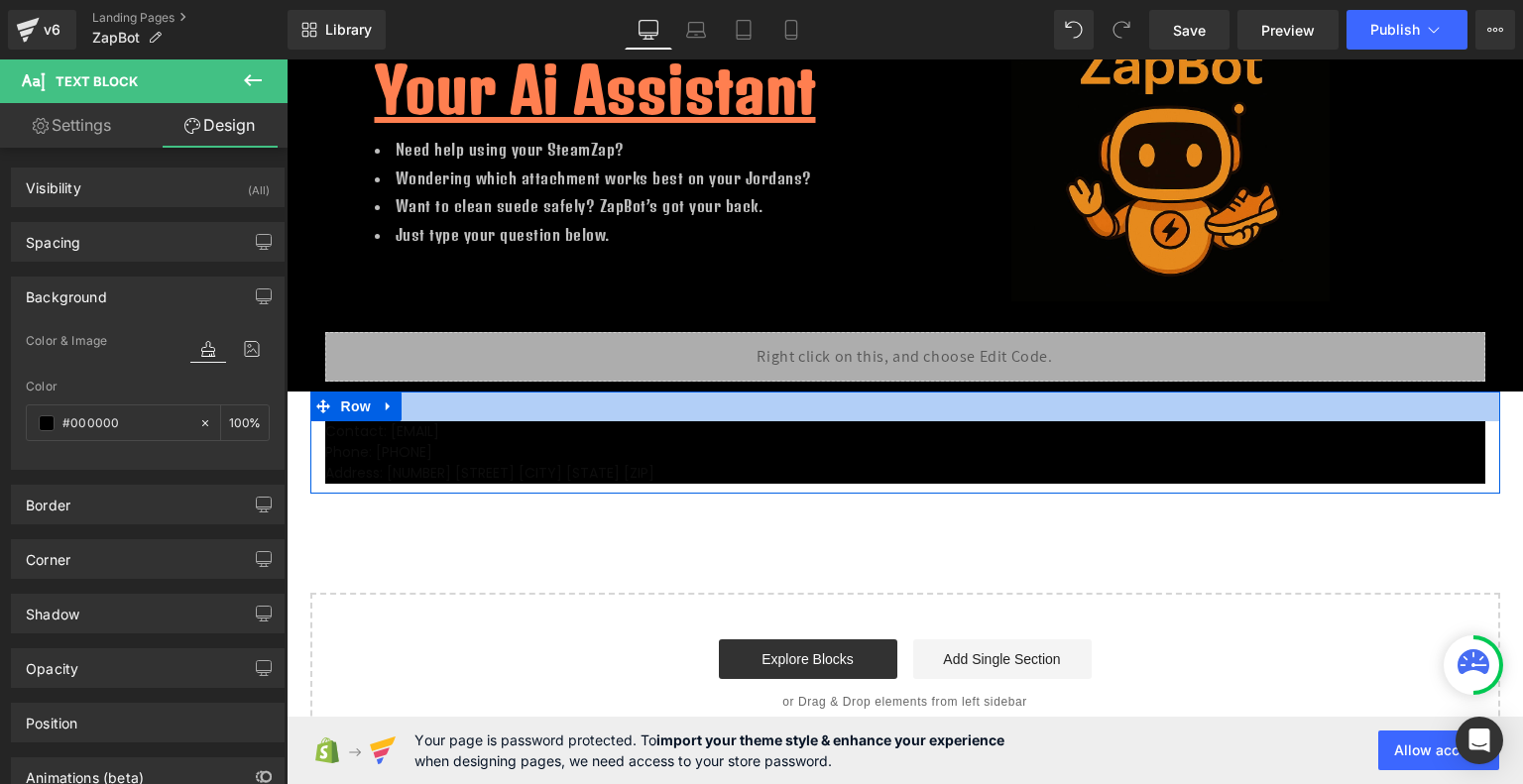 click at bounding box center [905, 406] 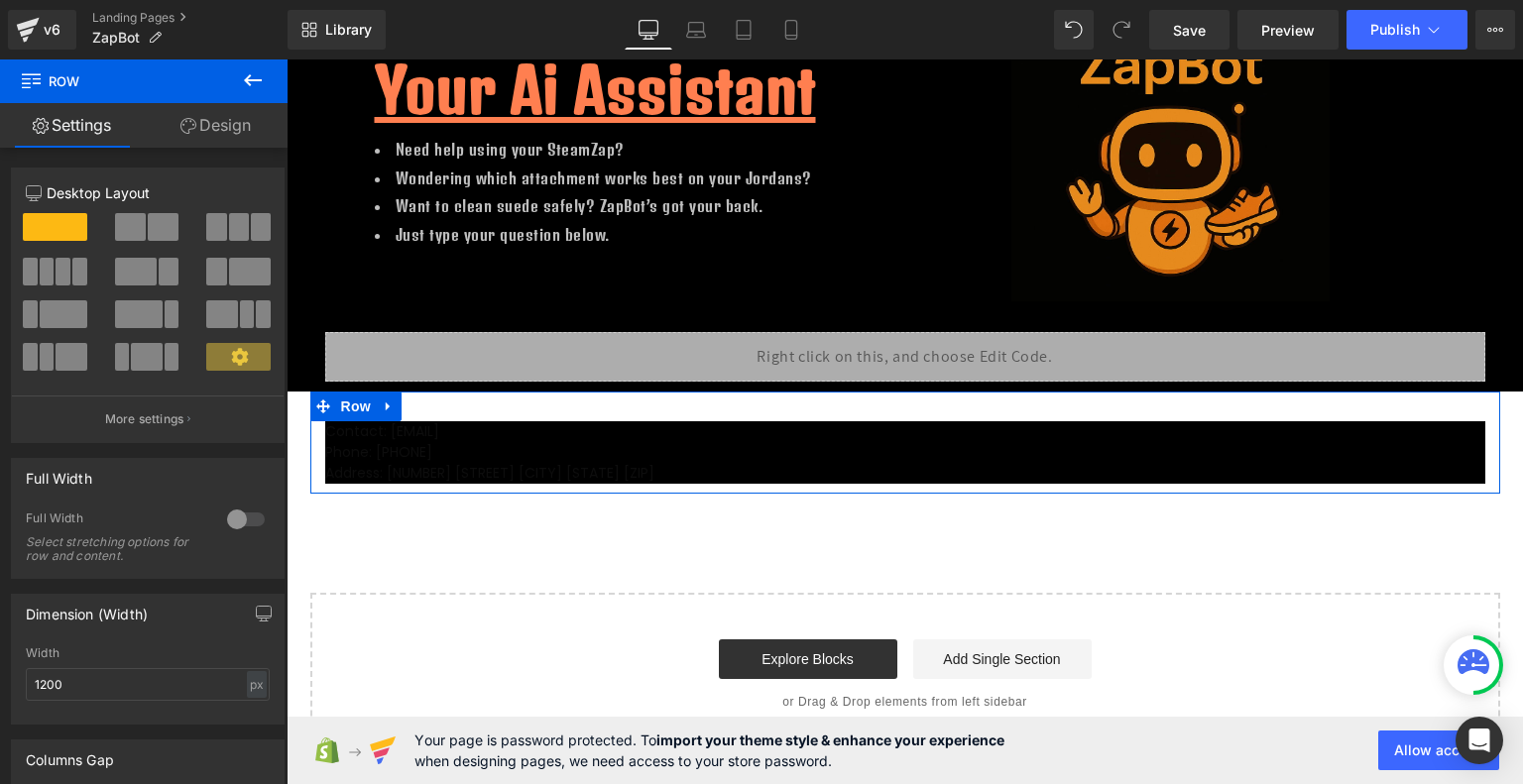 click on "Design" at bounding box center (215, 125) 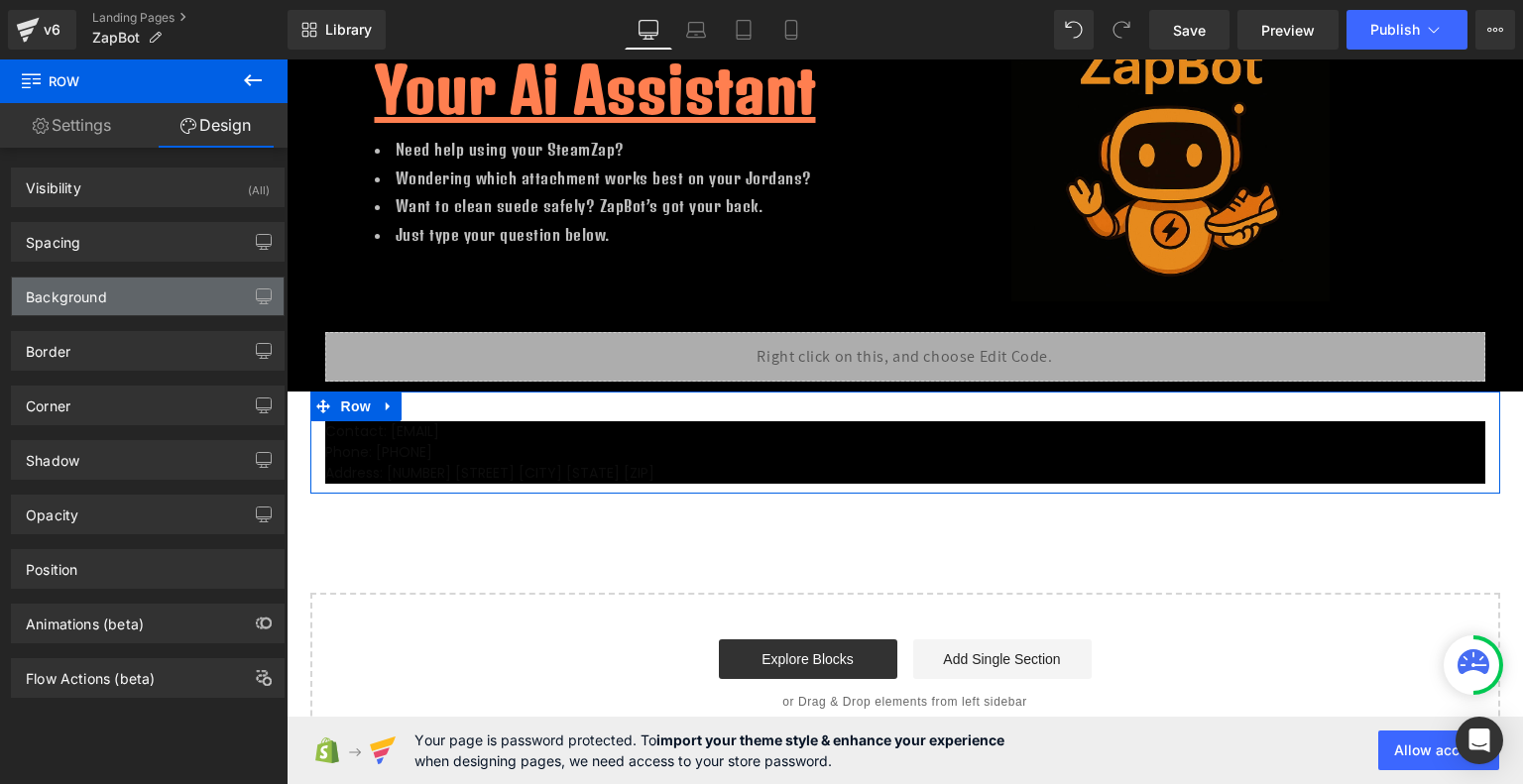click on "Background" at bounding box center (66, 291) 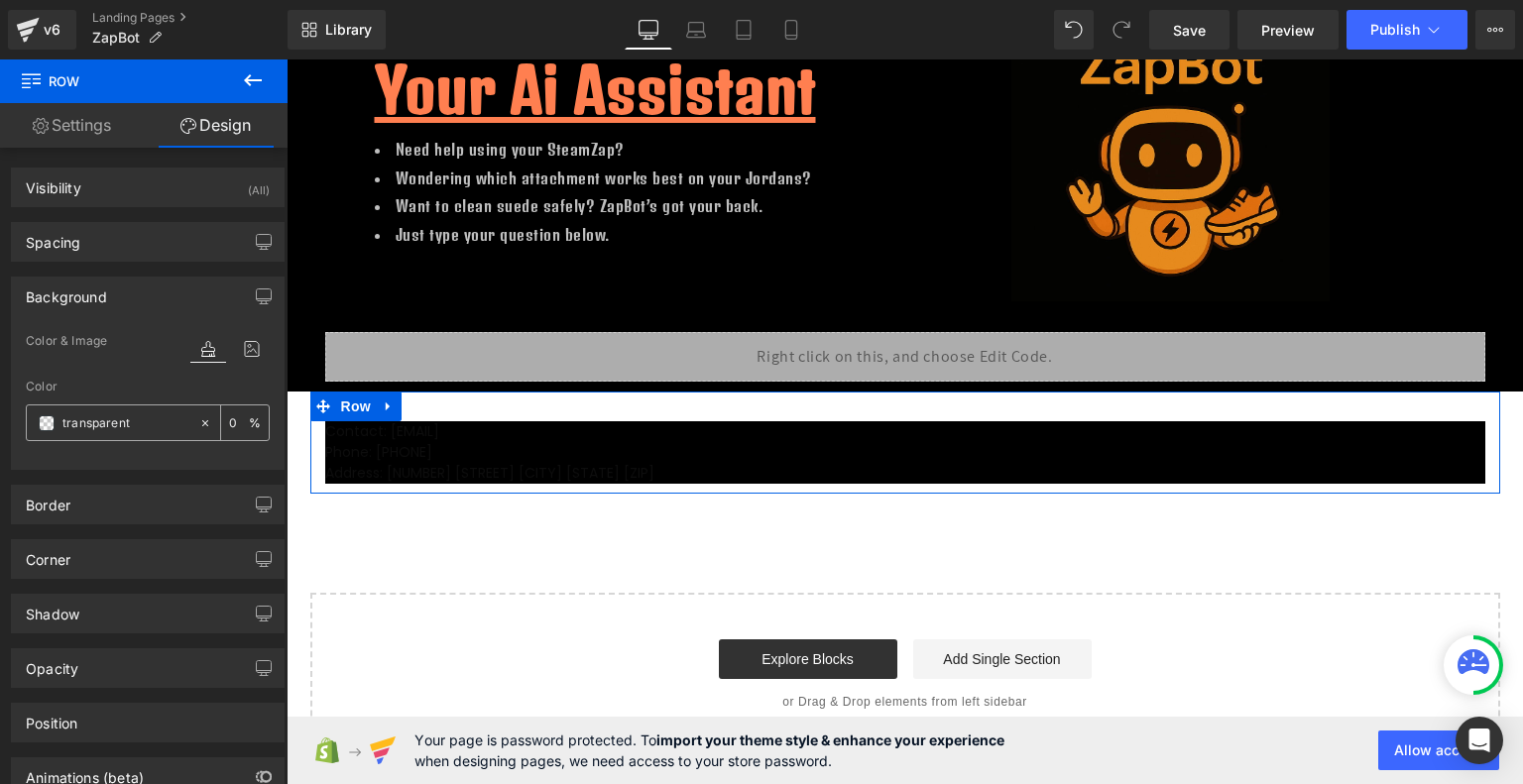 click on "transparent" at bounding box center (126, 423) 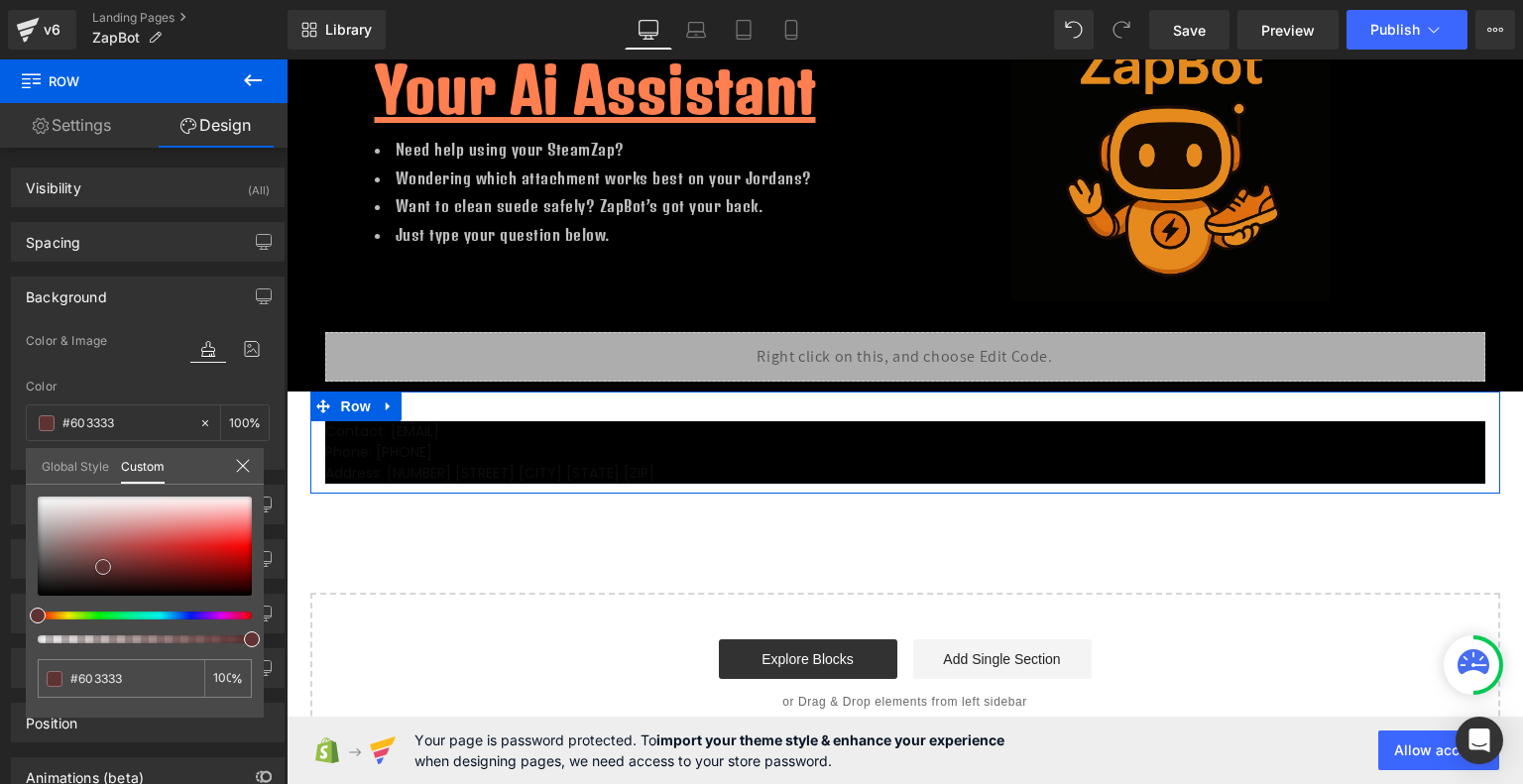 type on "#603333" 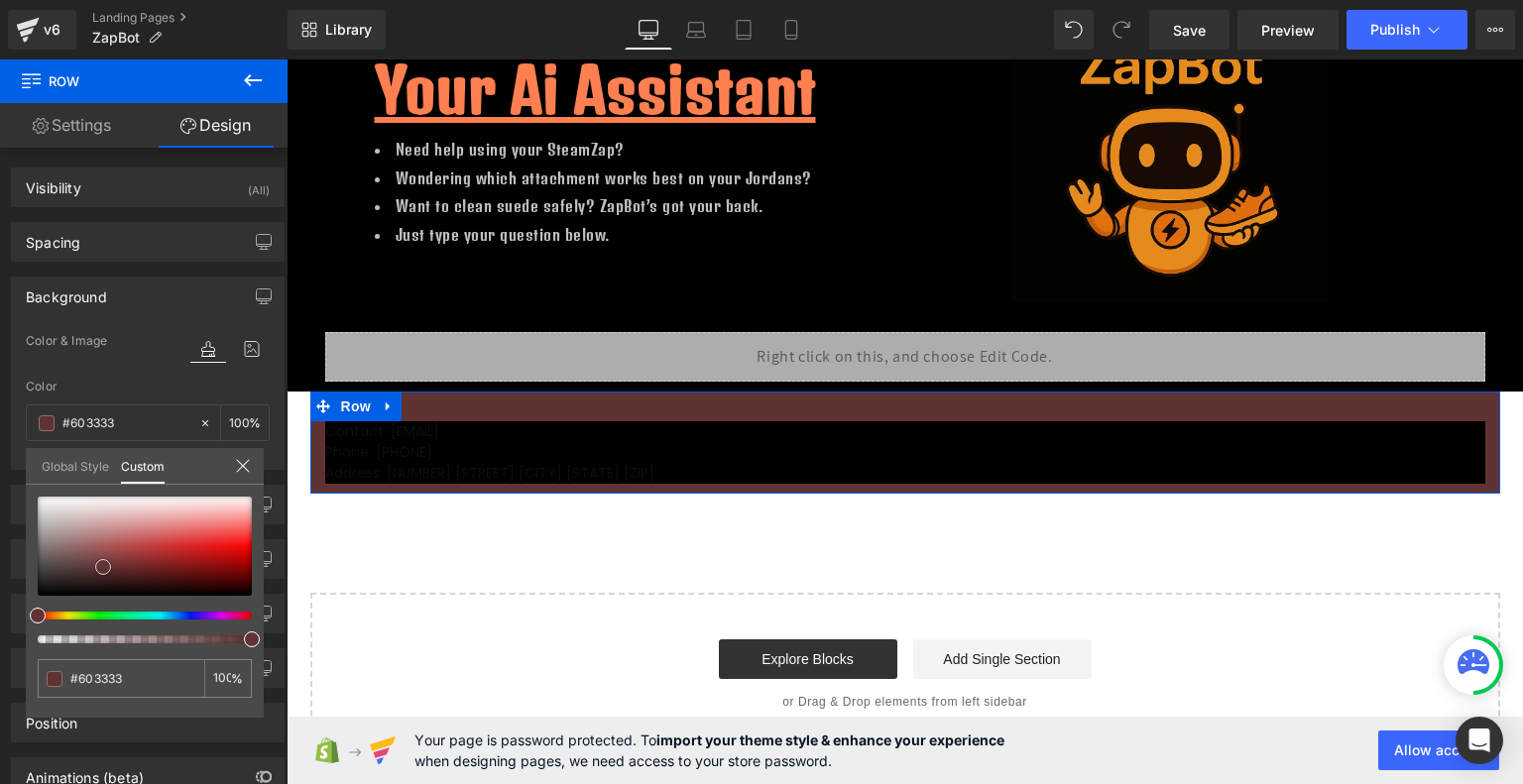 type on "#302020" 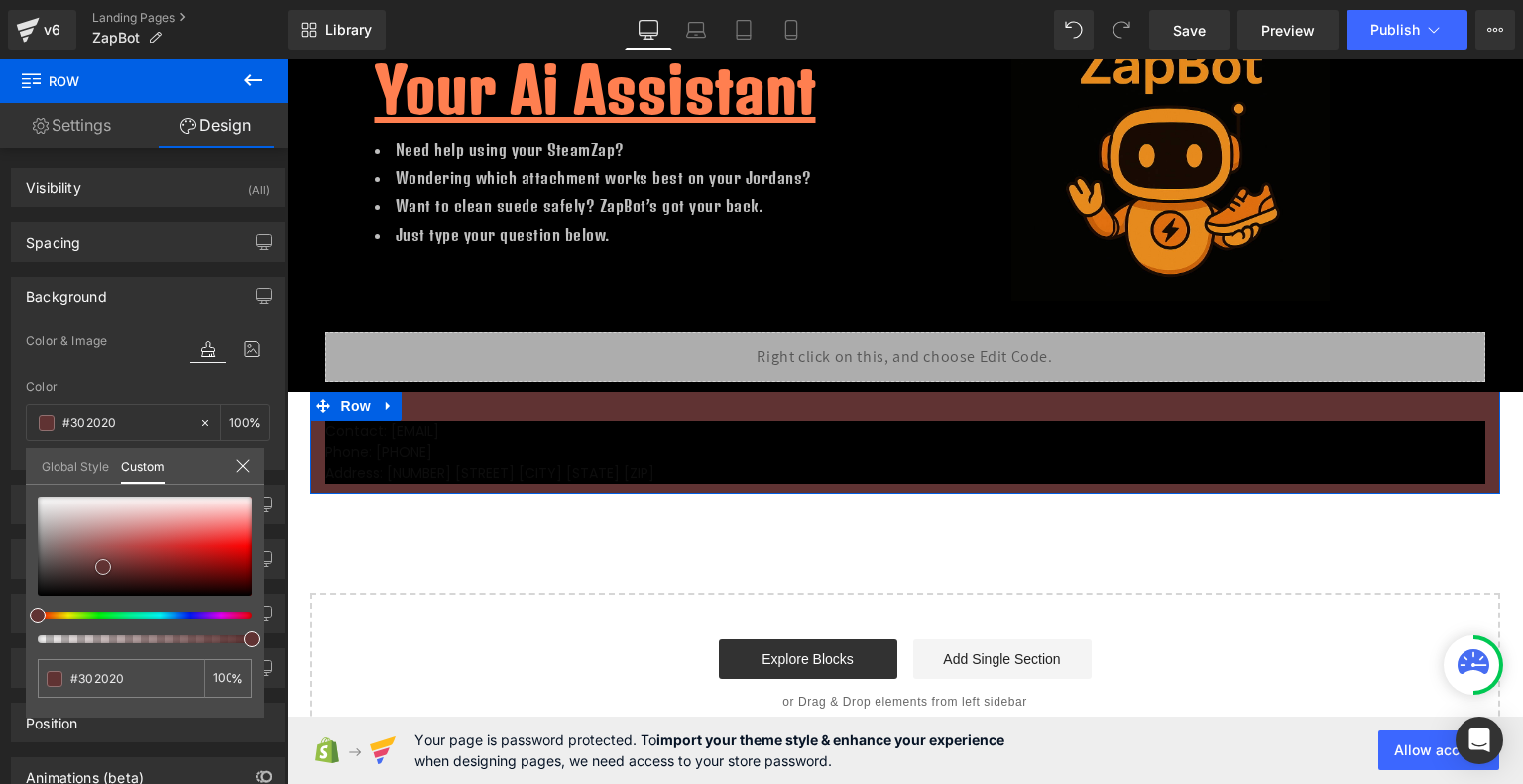 type on "#000000" 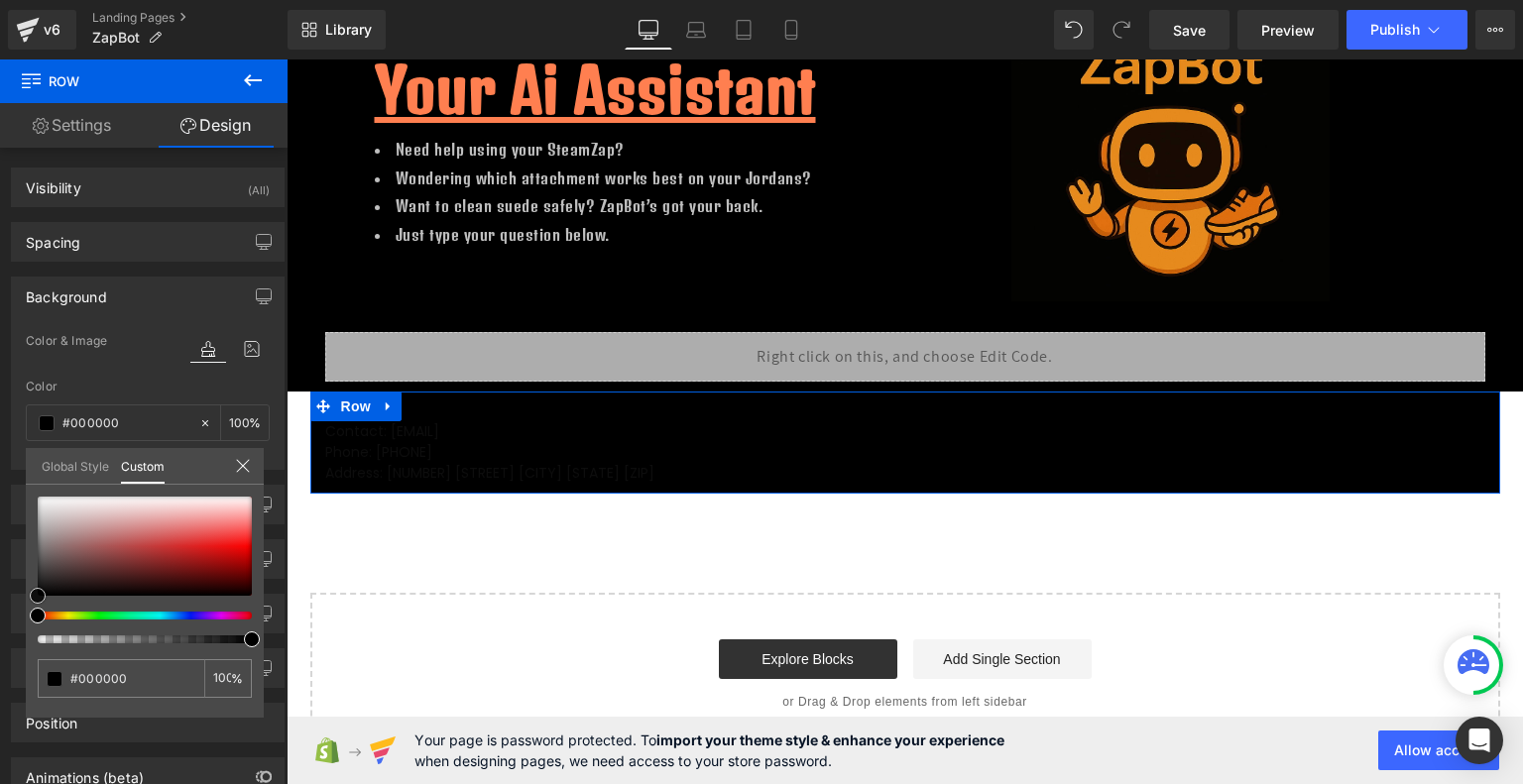 drag, startPoint x: 103, startPoint y: 566, endPoint x: 6, endPoint y: 610, distance: 106.51291 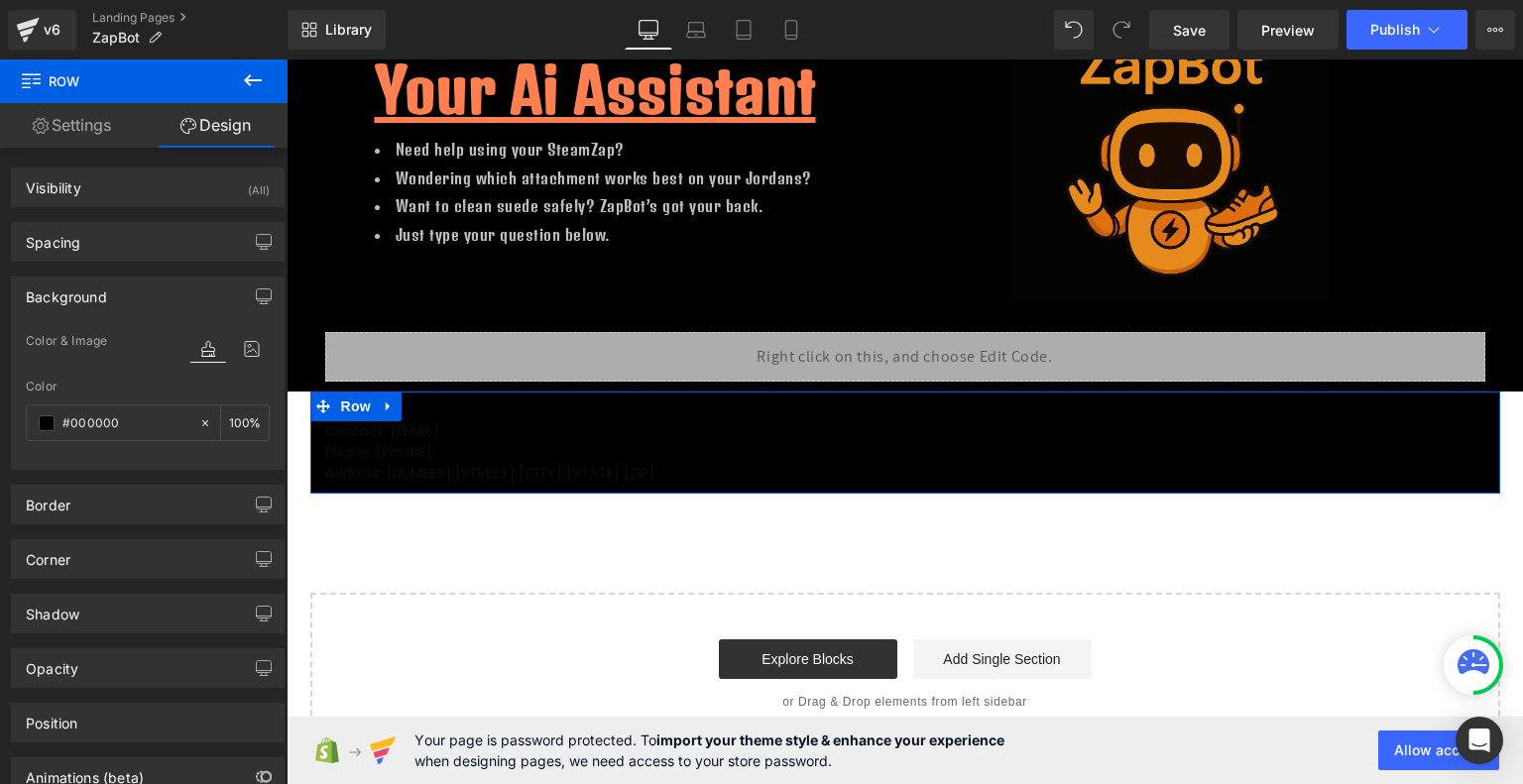 click on "Spacing" at bounding box center (148, 242) 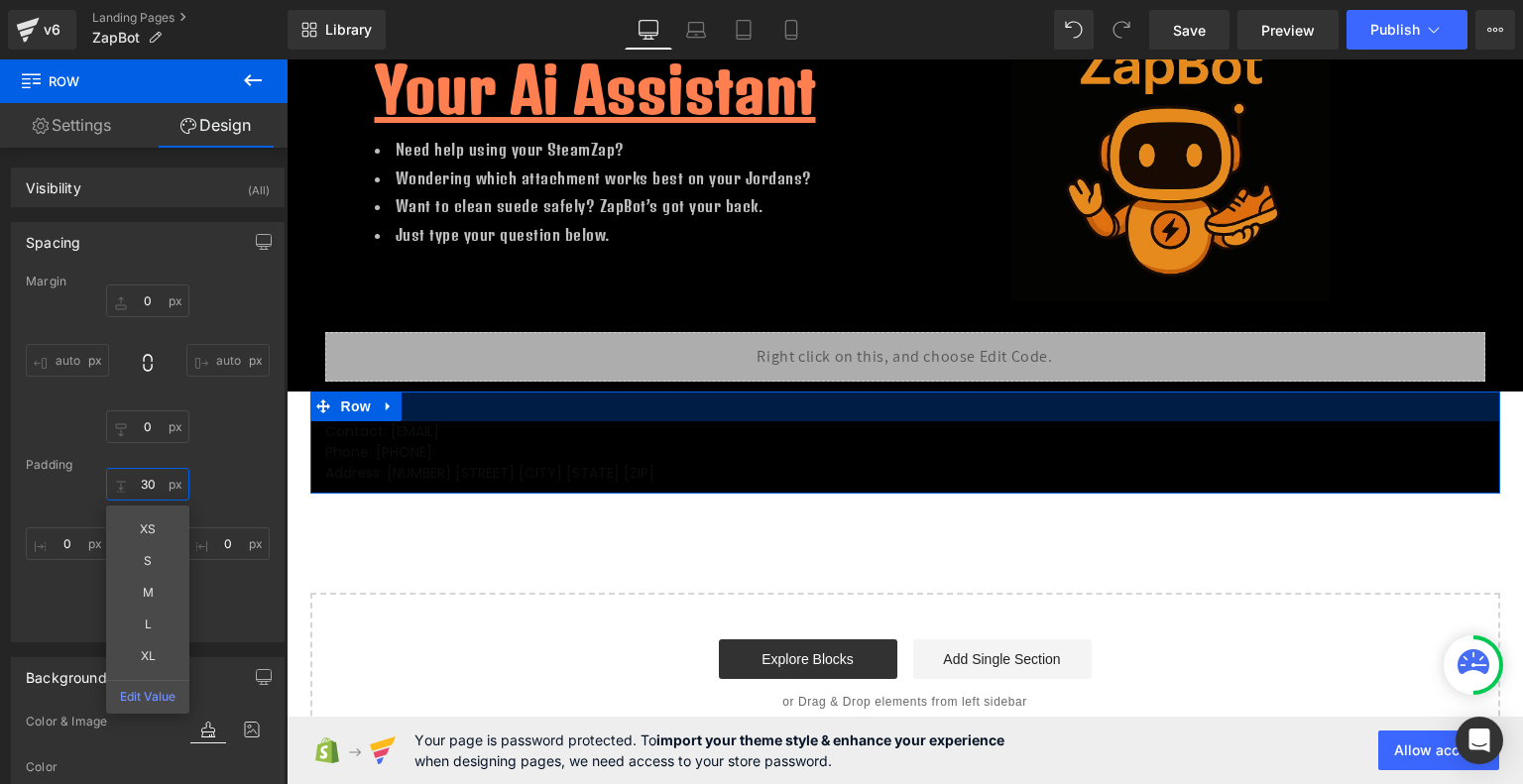 click on "30" at bounding box center (148, 484) 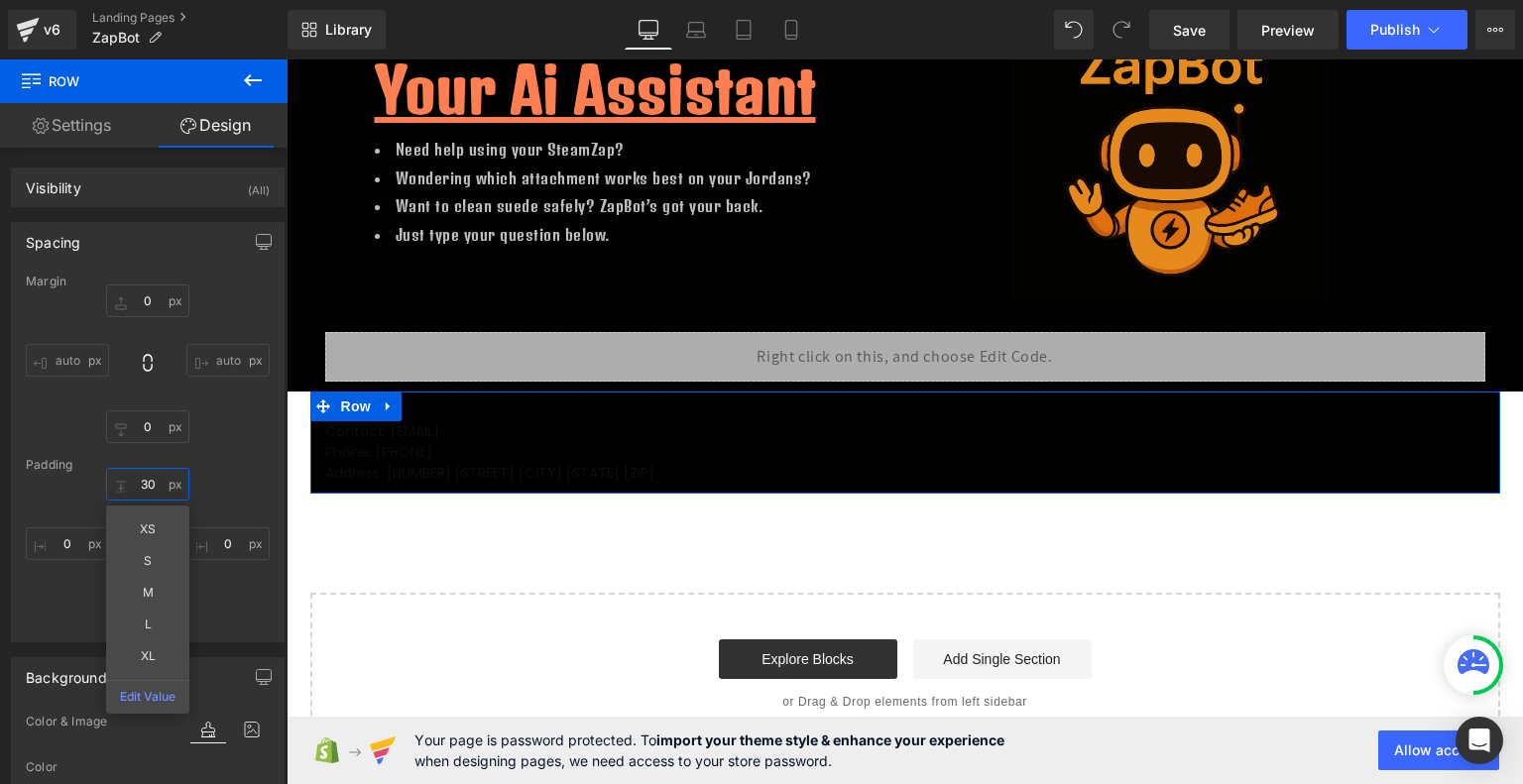type on "3" 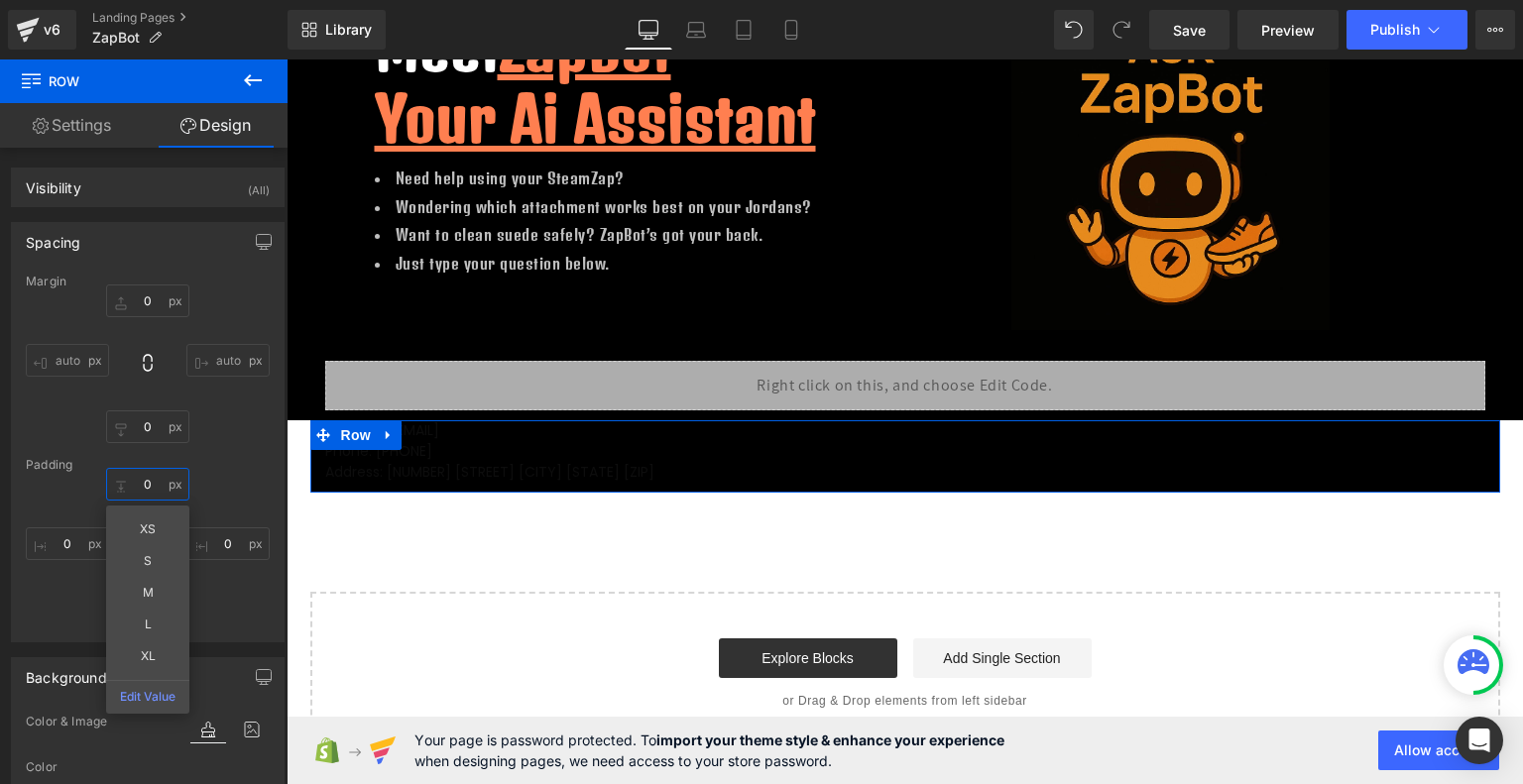 scroll, scrollTop: 223, scrollLeft: 0, axis: vertical 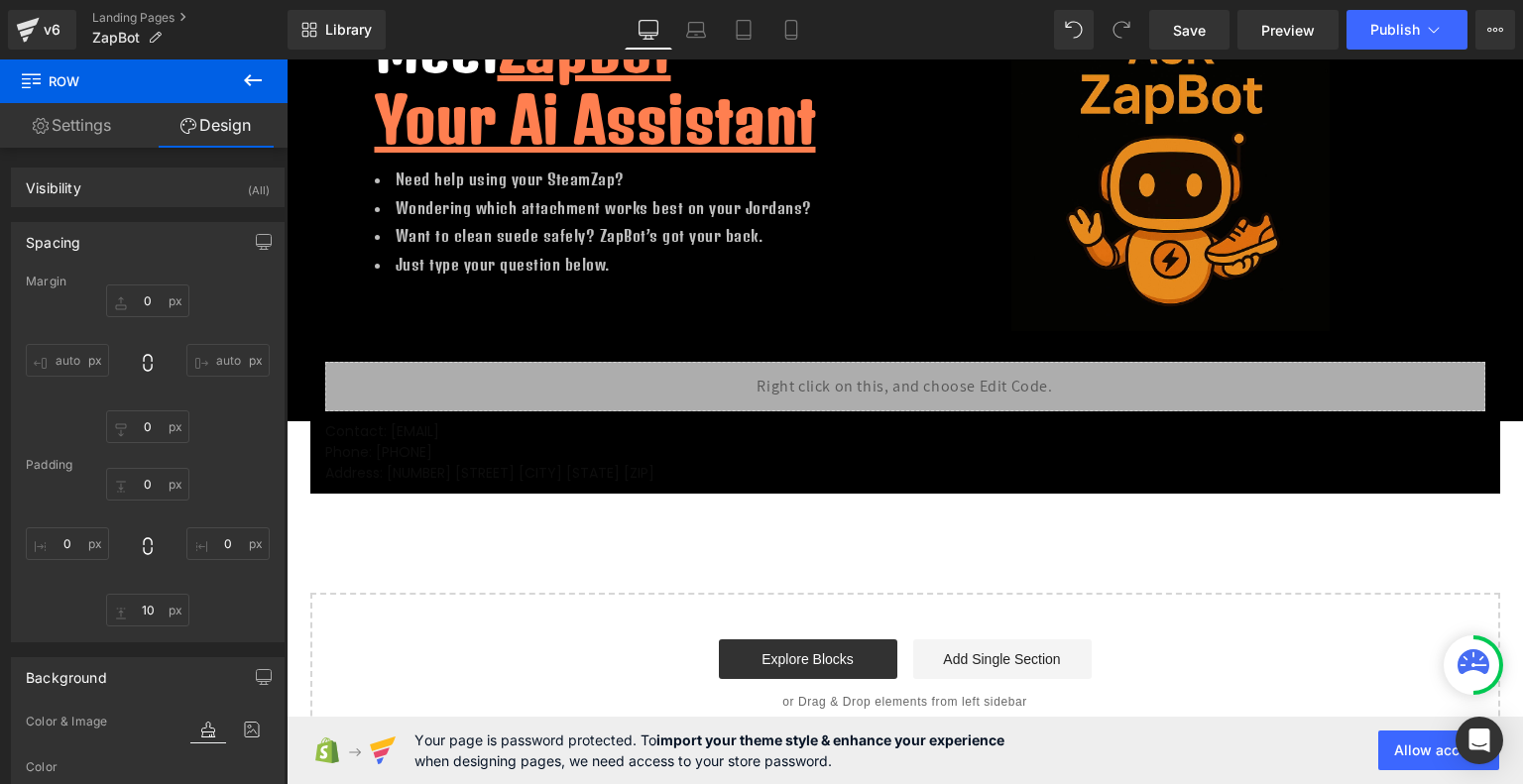 drag, startPoint x: 302, startPoint y: 453, endPoint x: 285, endPoint y: 454, distance: 17.029386 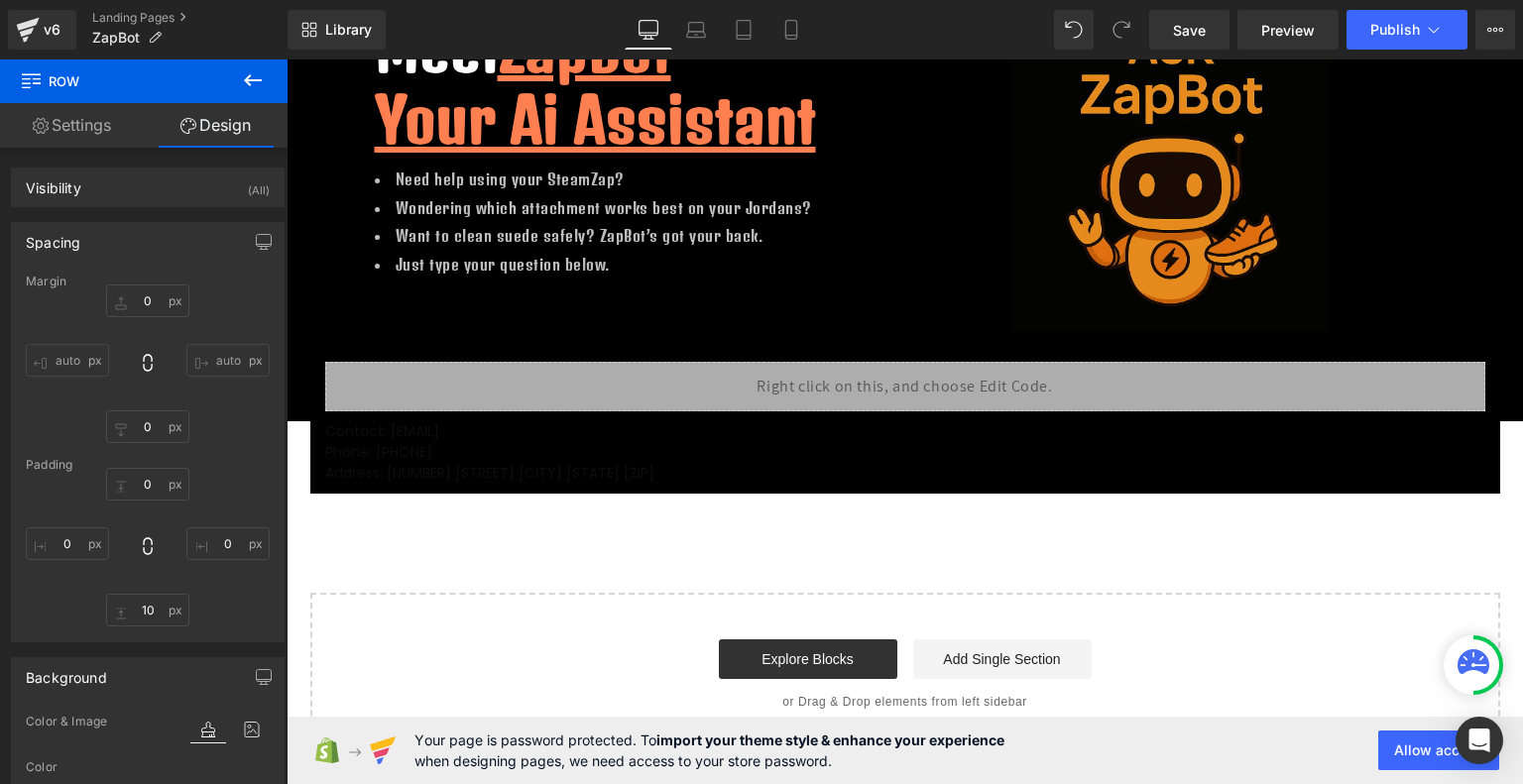 click on "Hero Banner         Row         Image         Try ZapBot Ai Free Text Block
00 Hou
10 Min
09 Sec
Countdown Timer         Order Now! Button         Row         Meet  ZapBot  Your Ai Assistant Heading         Need help using your SteamZap?  Wondering which attachment works best on your Jordans? Want to clean suede safely? ZapBot’s got your back. Just type your question below.  Text Block         Image         Row         Row         Liquid         Row         Row         Contact: [EMAIL]  Phone: [PHONE]  Address: [NUMBER] [STREET] [CITY] [STATE] [ZIP] Text Block         Row
Select your layout" at bounding box center (904, 198) 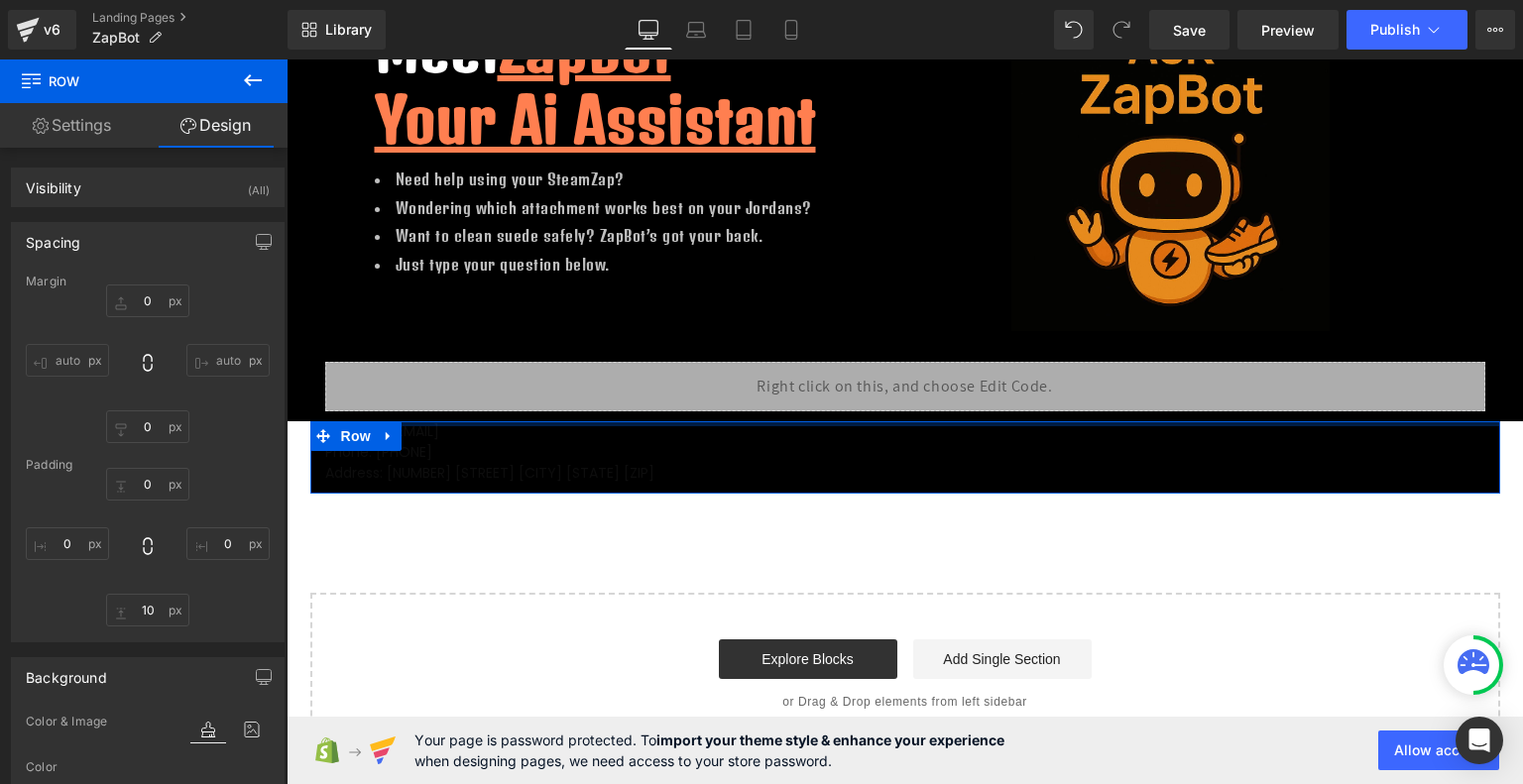 type on "0px" 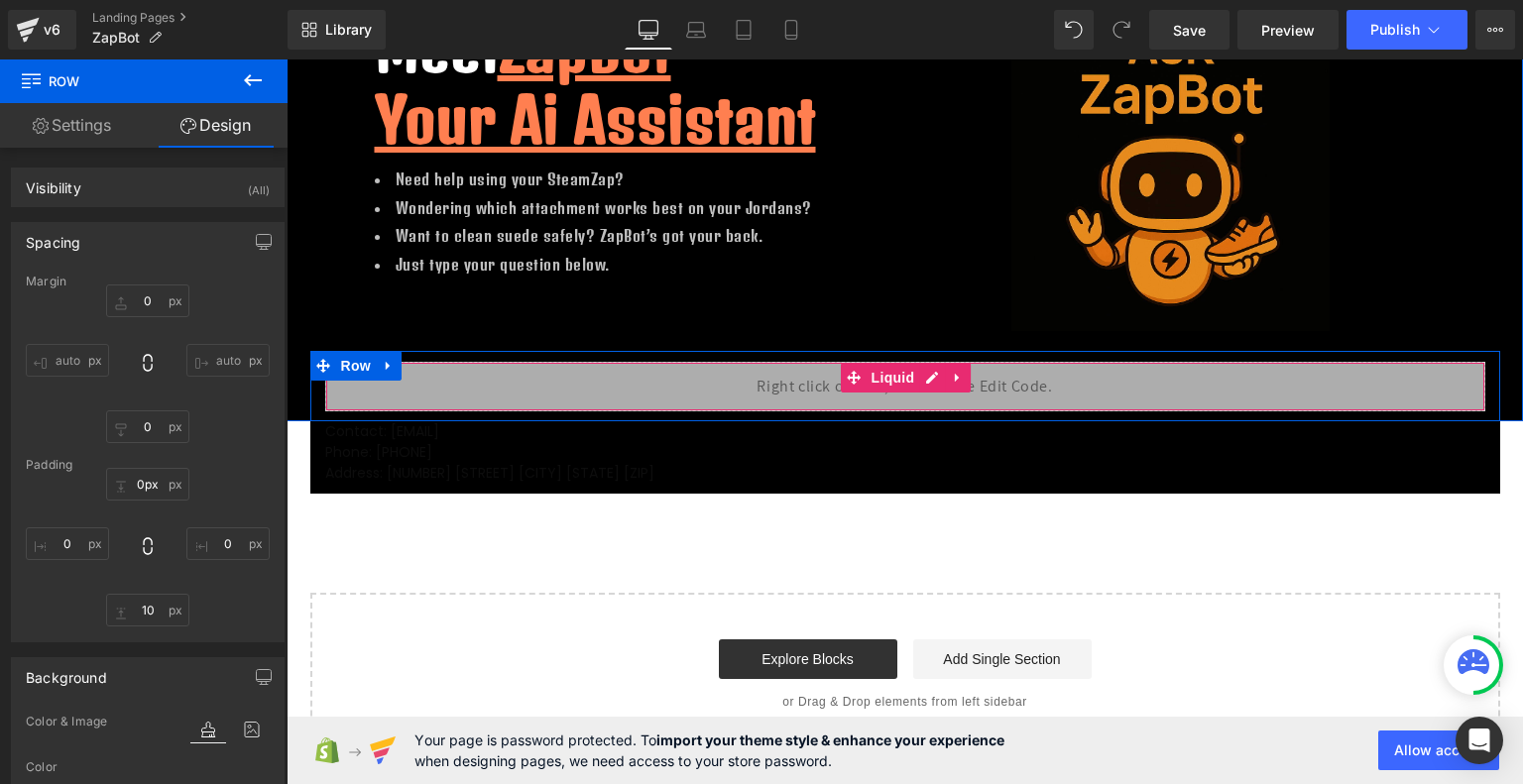 drag, startPoint x: 605, startPoint y: 423, endPoint x: 603, endPoint y: 413, distance: 10.198039 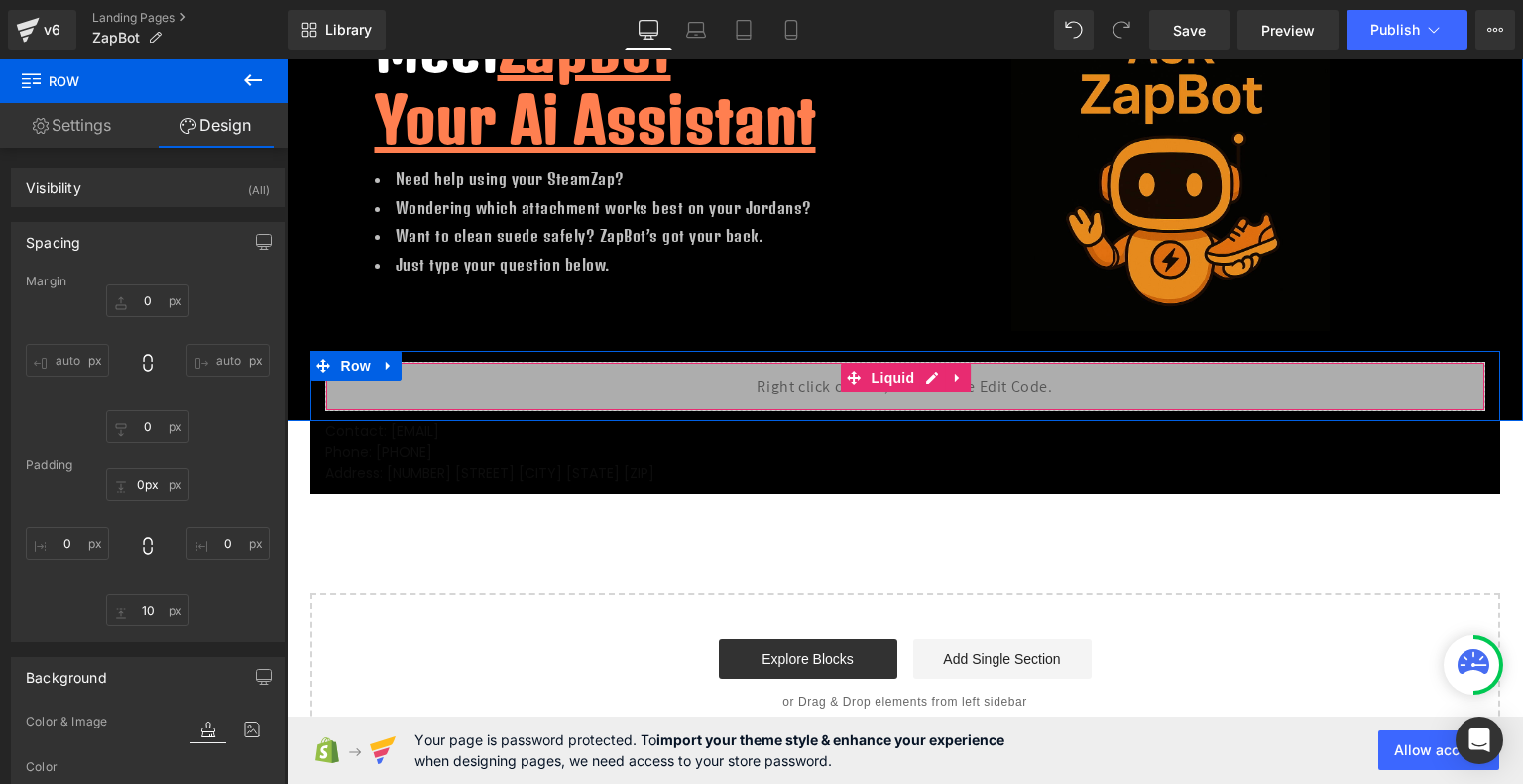 click on "Hero Banner         Row         Image         Try ZapBot Ai Free Text Block
00 Hou
10 Min
05 Sec
Countdown Timer         Order Now! Button         Row         Meet  ZapBot  Your Ai Assistant Heading         Need help using your SteamZap?  Wondering which attachment works best on your Jordans? Want to clean suede safely? ZapBot’s got your back. Just type your question below.  Text Block         Image         Row         Row         Liquid         Row         Row         Contact: [EMAIL]  Phone: [PHONE]  Address: [NUMBER] [STREET] [CITY] [STATE] [ZIP] Text Block         Row
Select your layout" at bounding box center (904, 295) 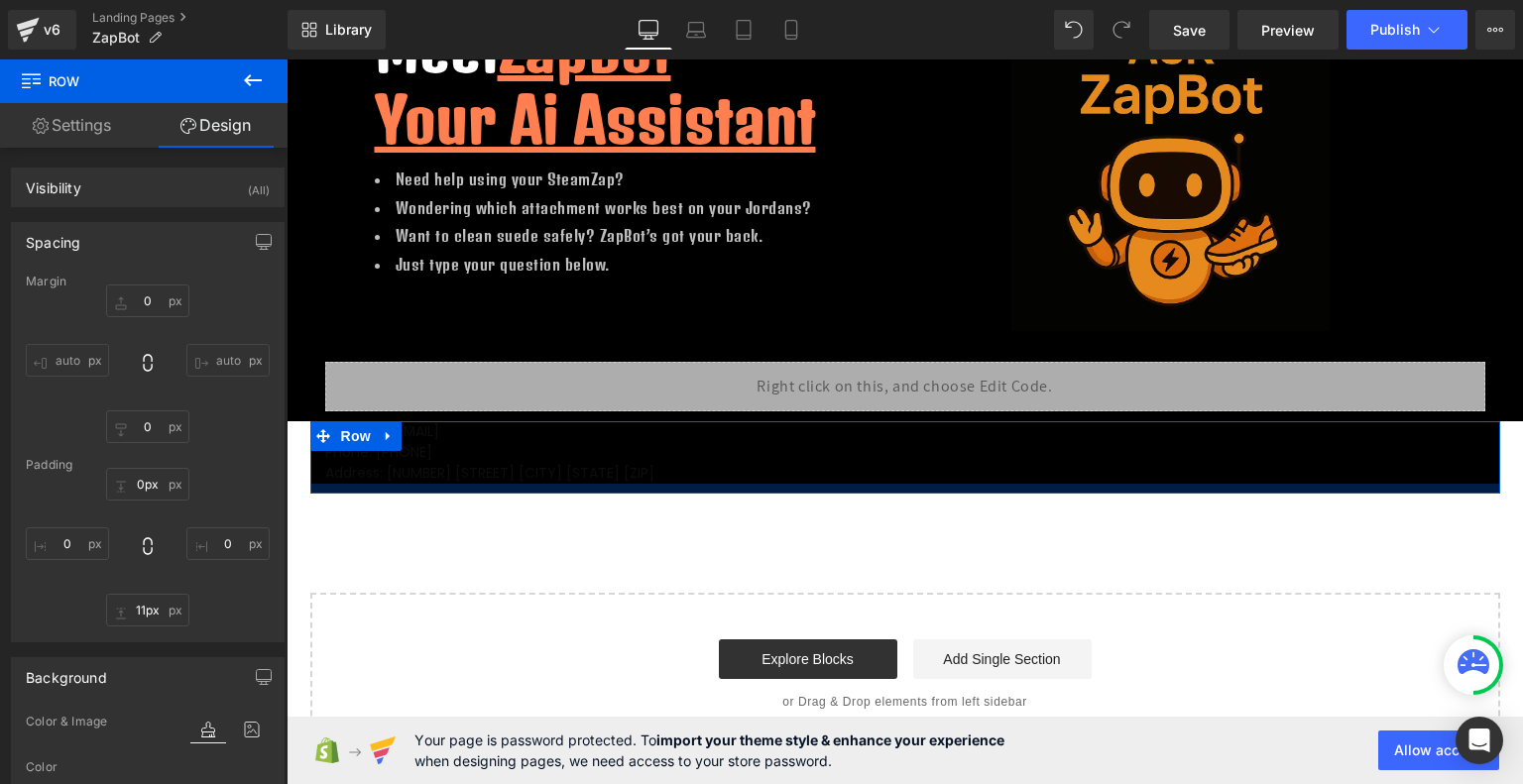 scroll, scrollTop: 253, scrollLeft: 0, axis: vertical 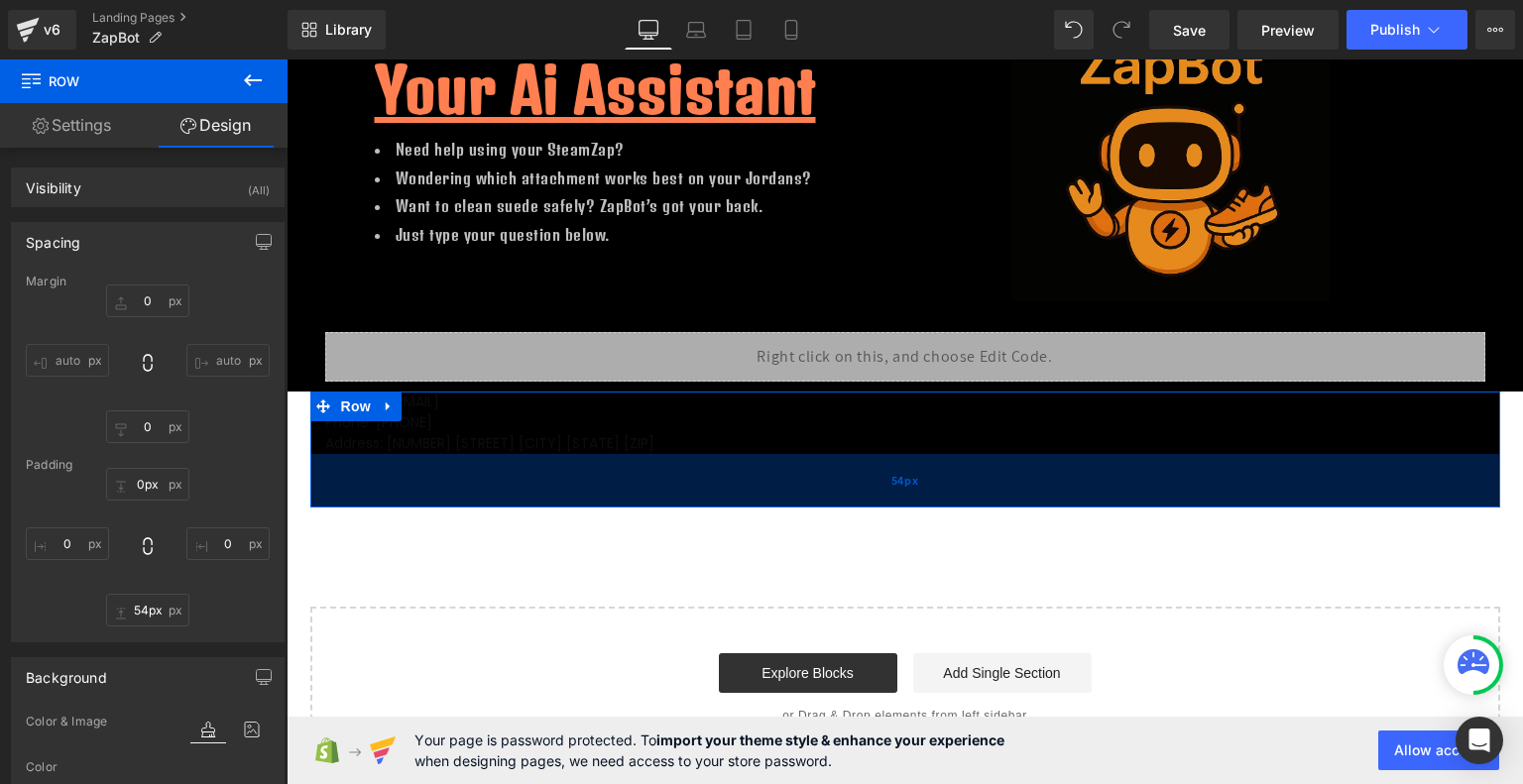 drag, startPoint x: 633, startPoint y: 483, endPoint x: 643, endPoint y: 498, distance: 18.027756 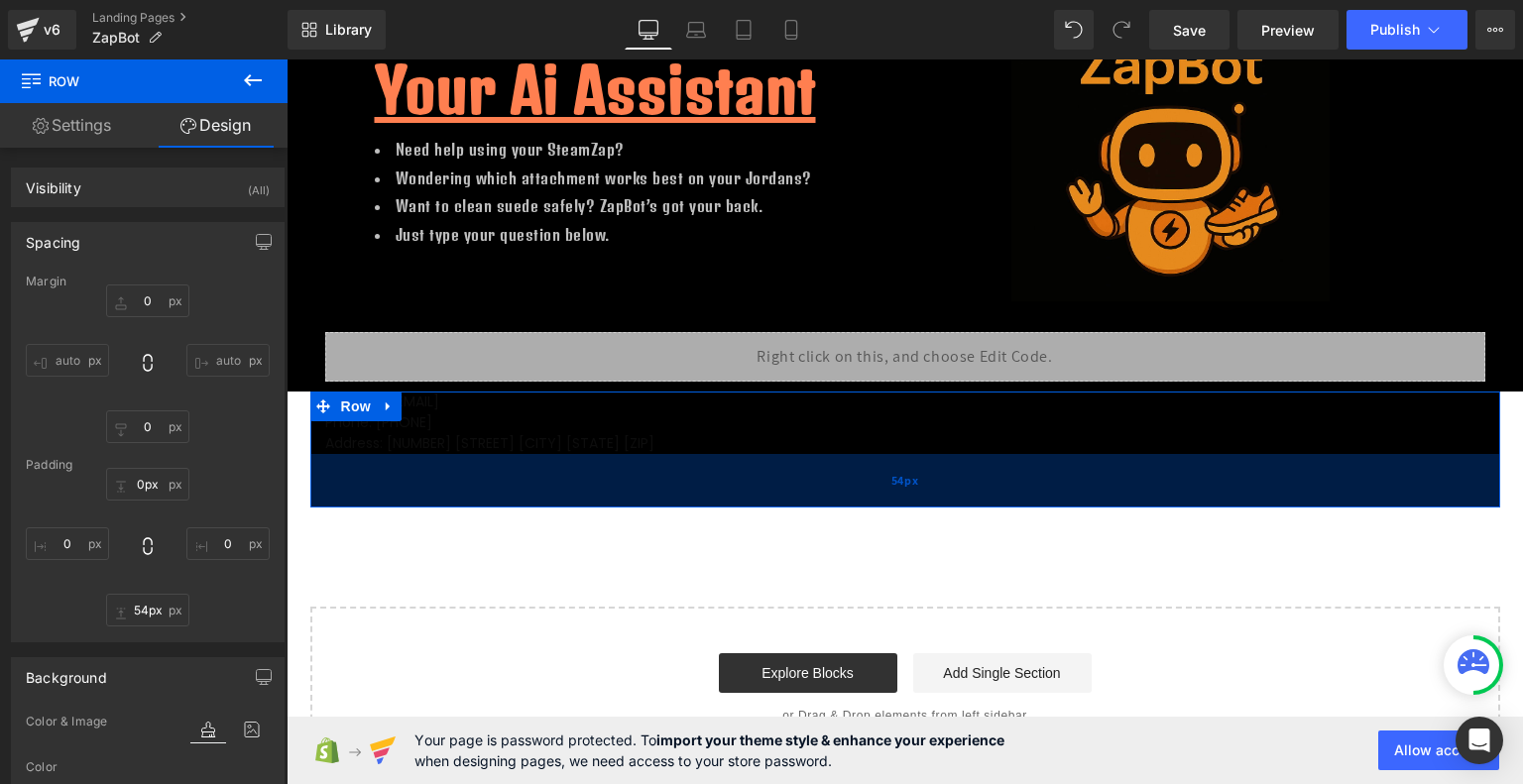 click on "54px" at bounding box center [905, 481] 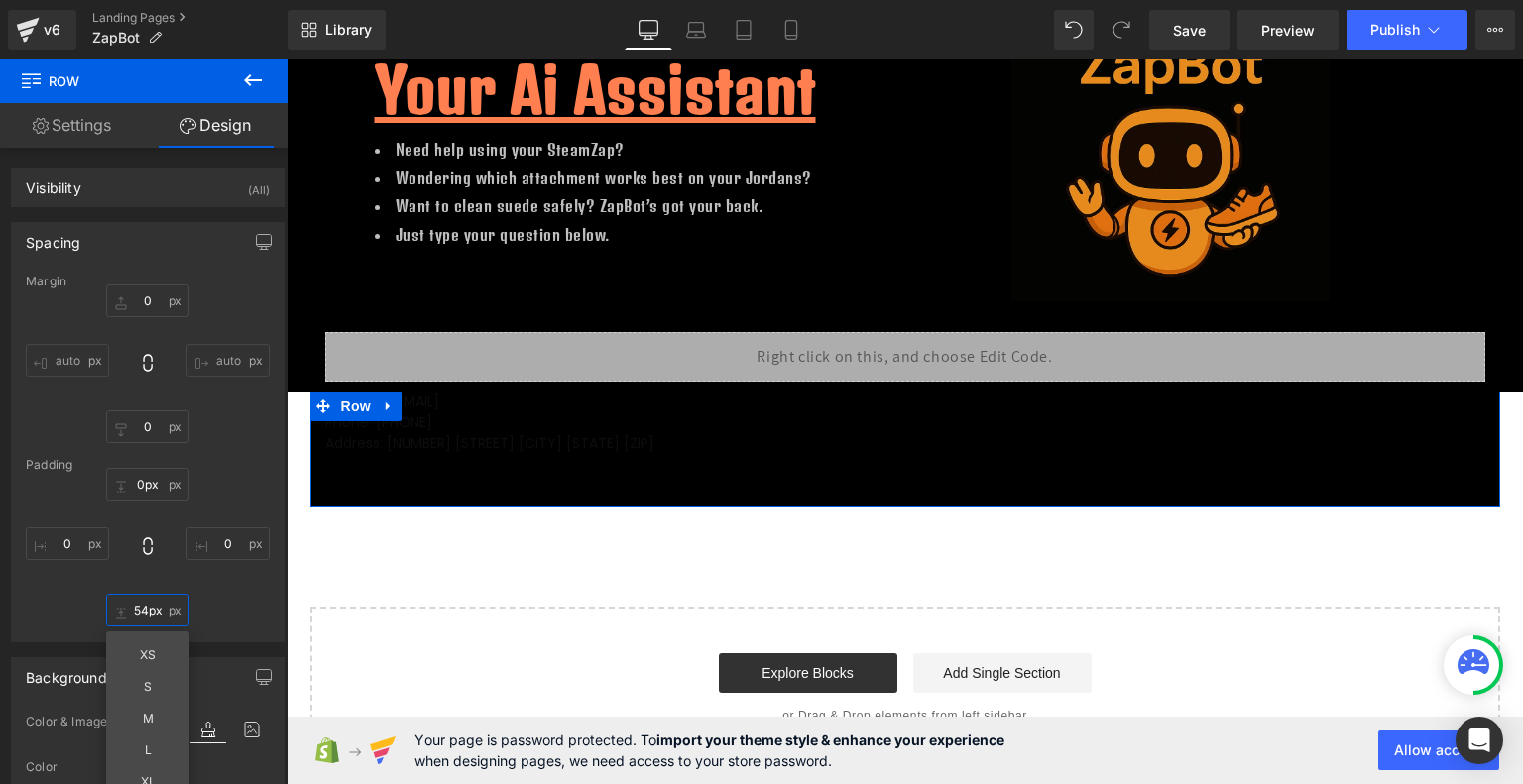 click on "54px" at bounding box center (148, 610) 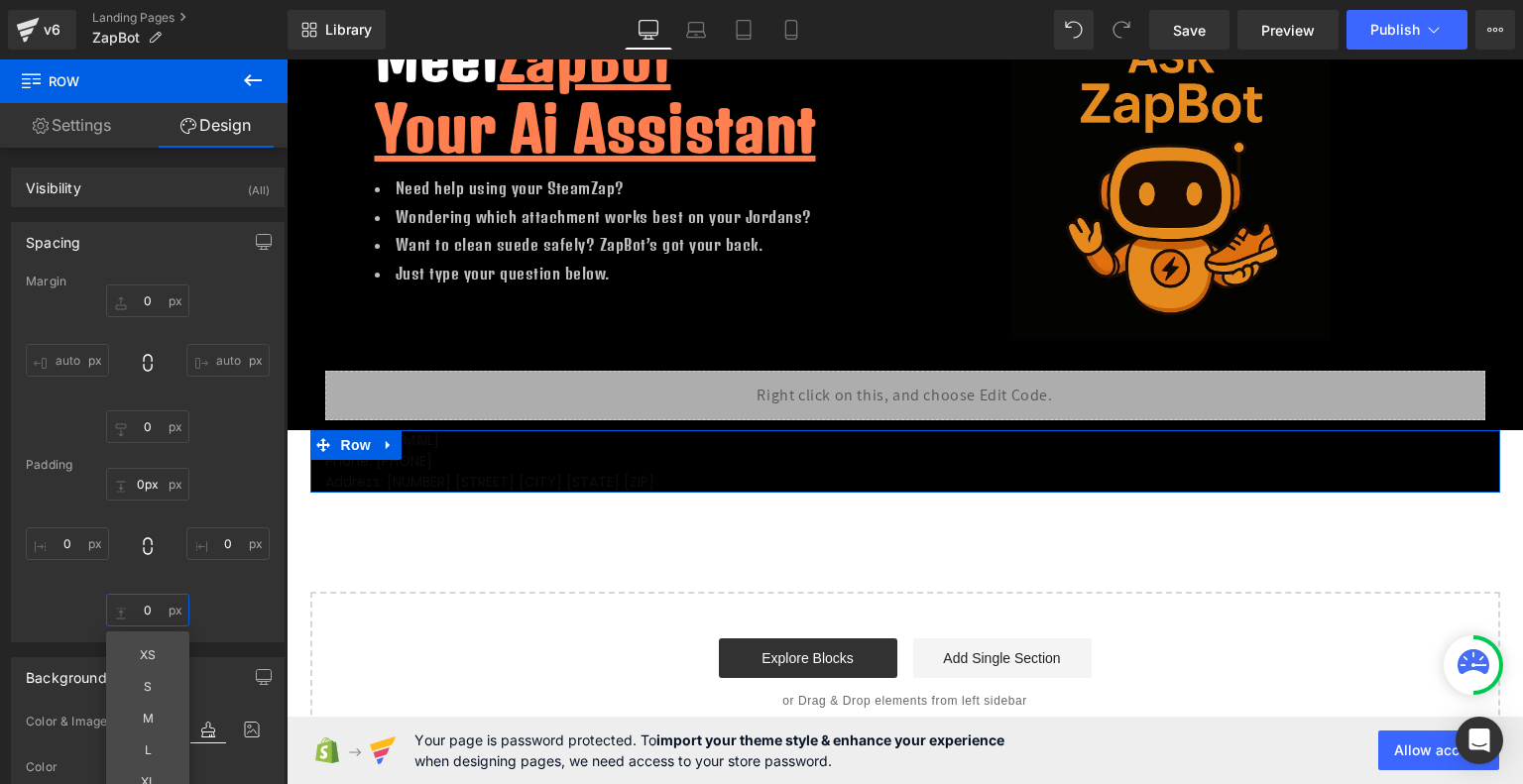 scroll, scrollTop: 213, scrollLeft: 0, axis: vertical 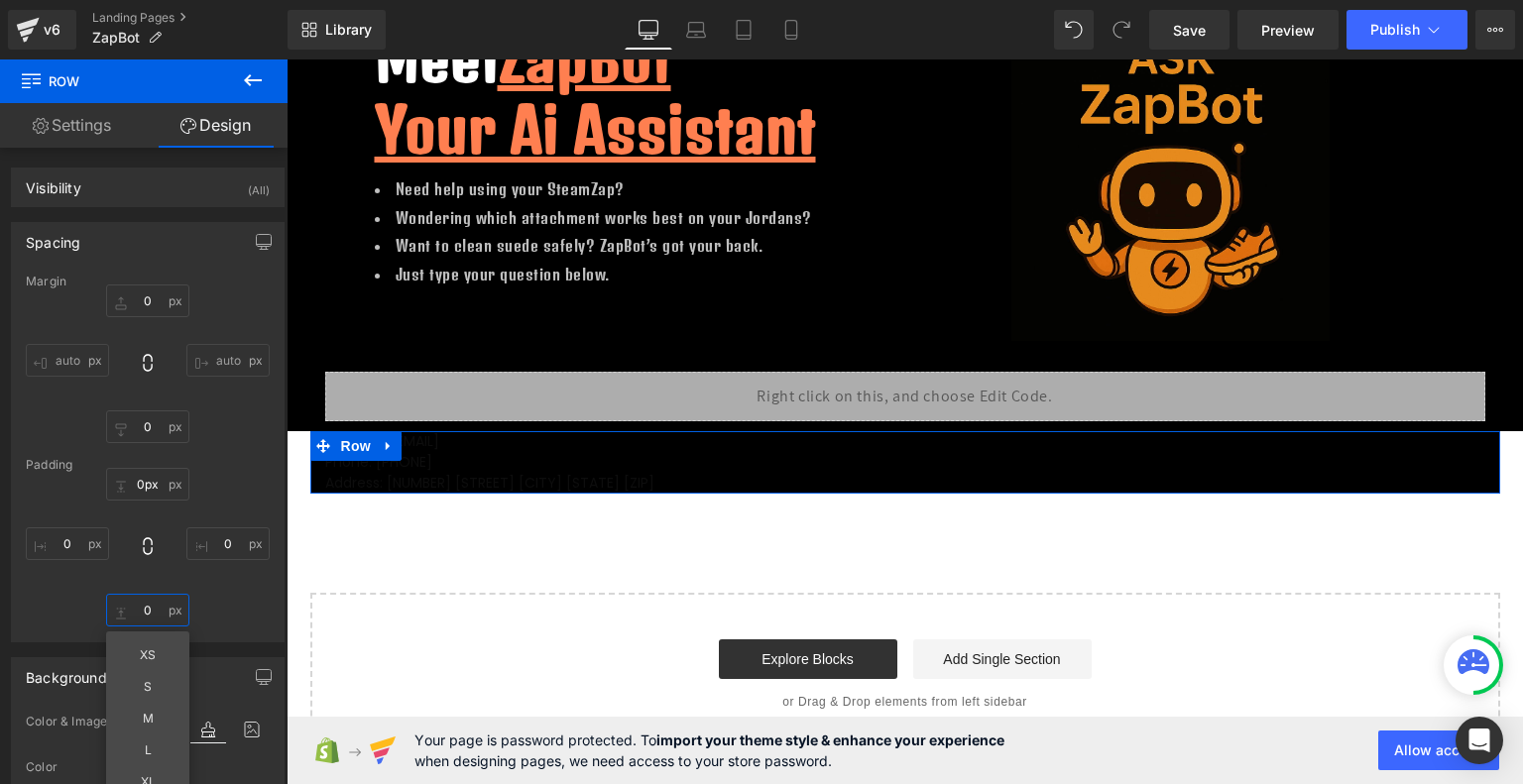 type on "0" 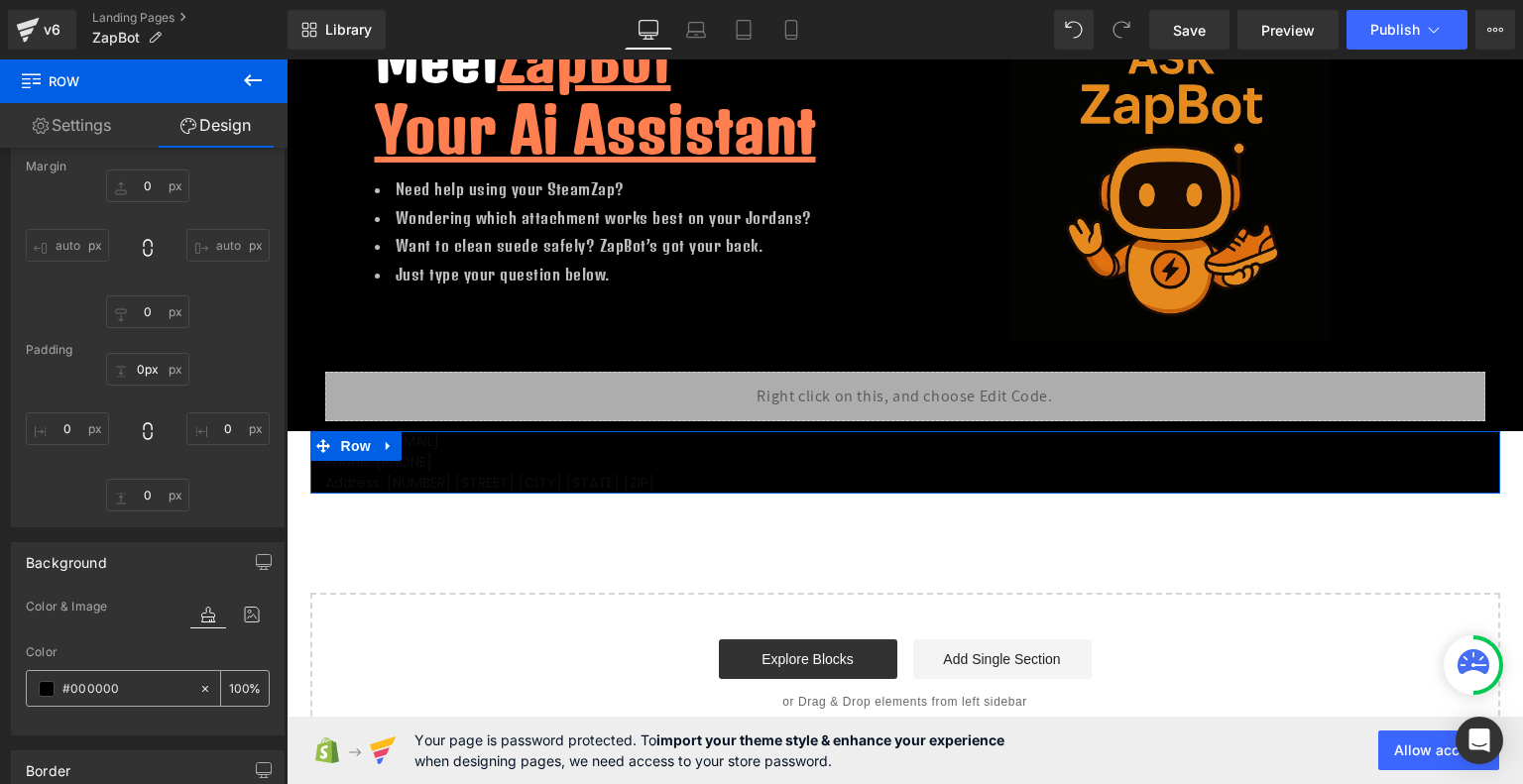 scroll, scrollTop: 111, scrollLeft: 0, axis: vertical 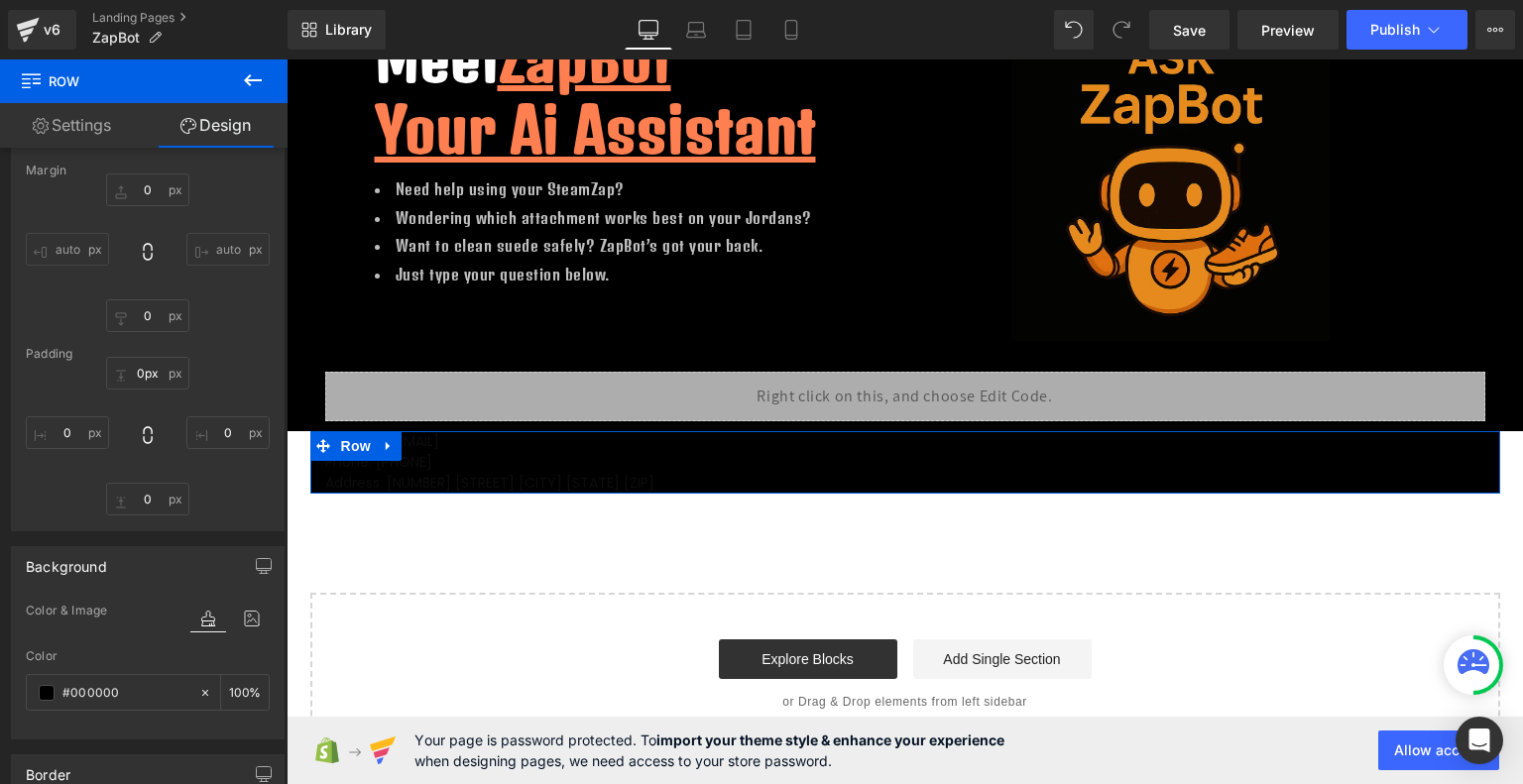 click on "Settings" at bounding box center (71, 125) 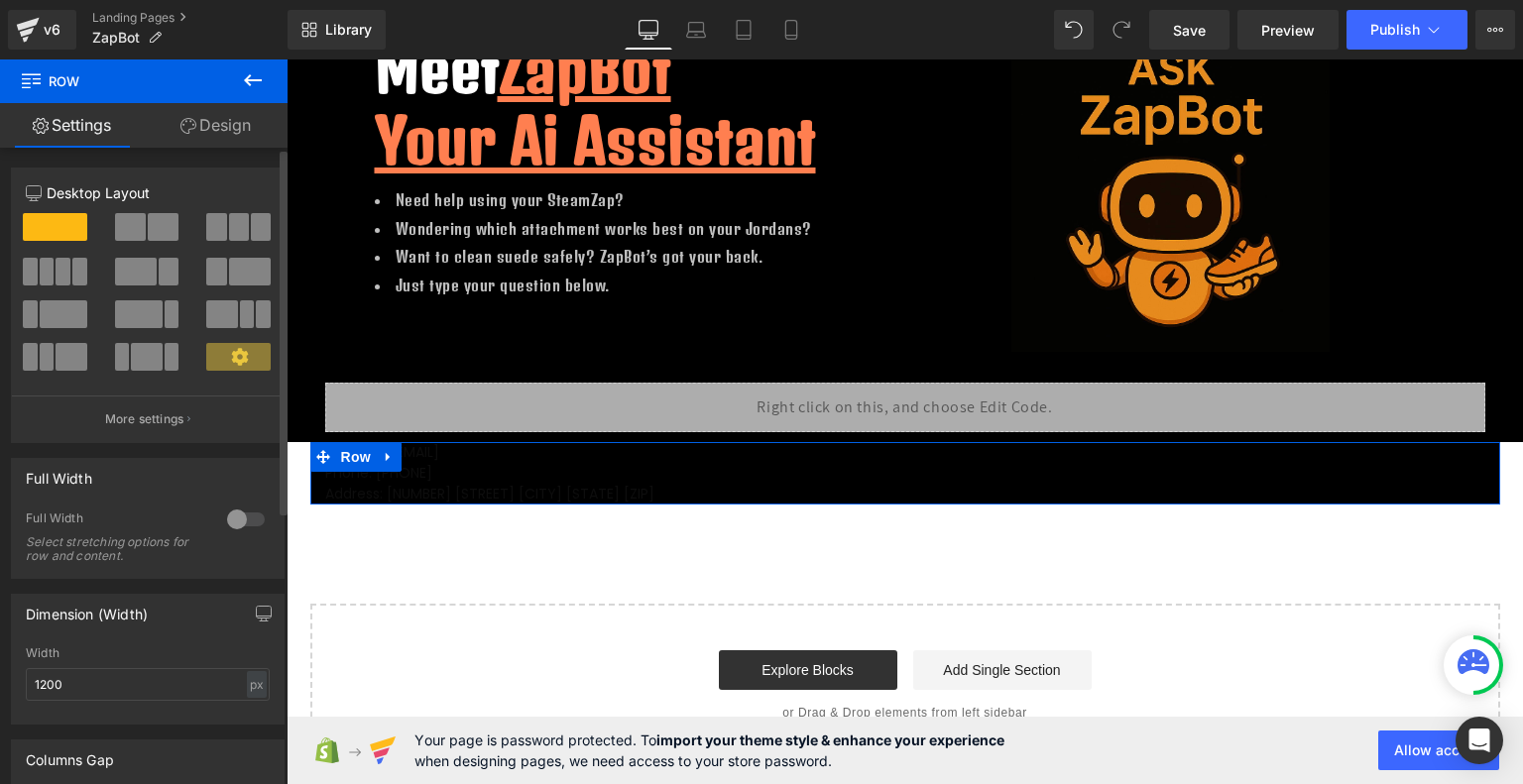click at bounding box center [246, 519] 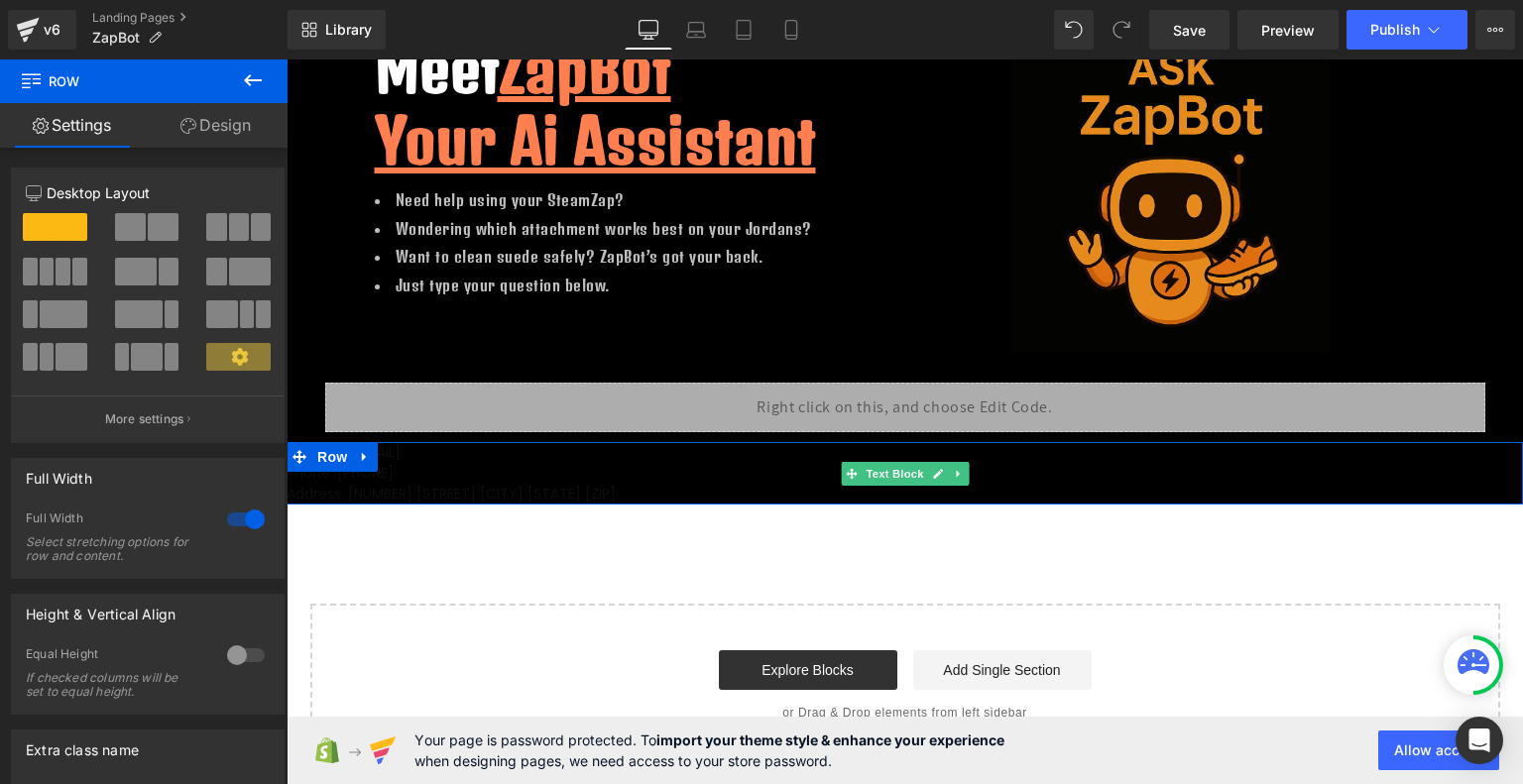 click on "Phone: [PHONE]" at bounding box center [904, 473] 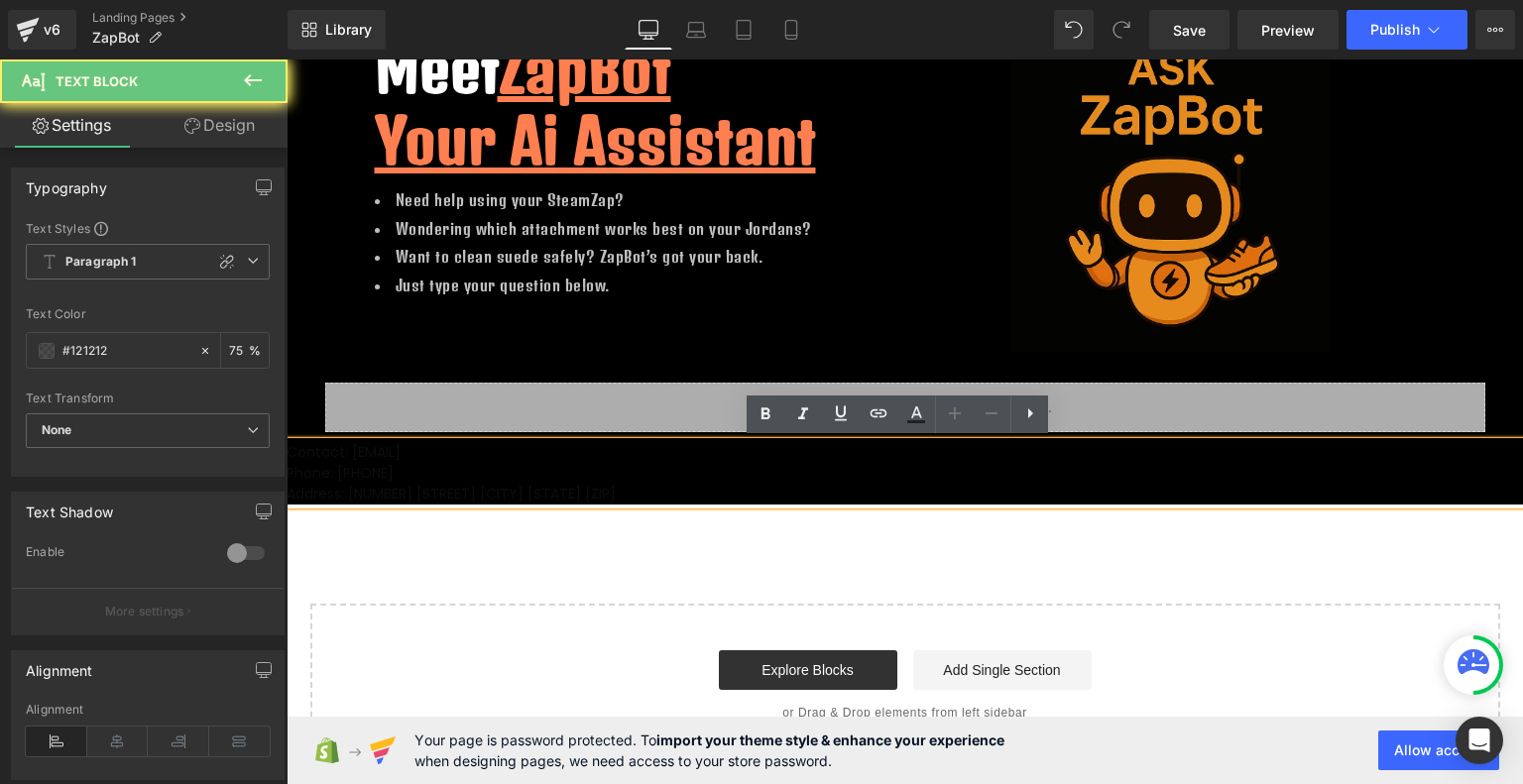 click on "Phone: [PHONE]" at bounding box center [904, 473] 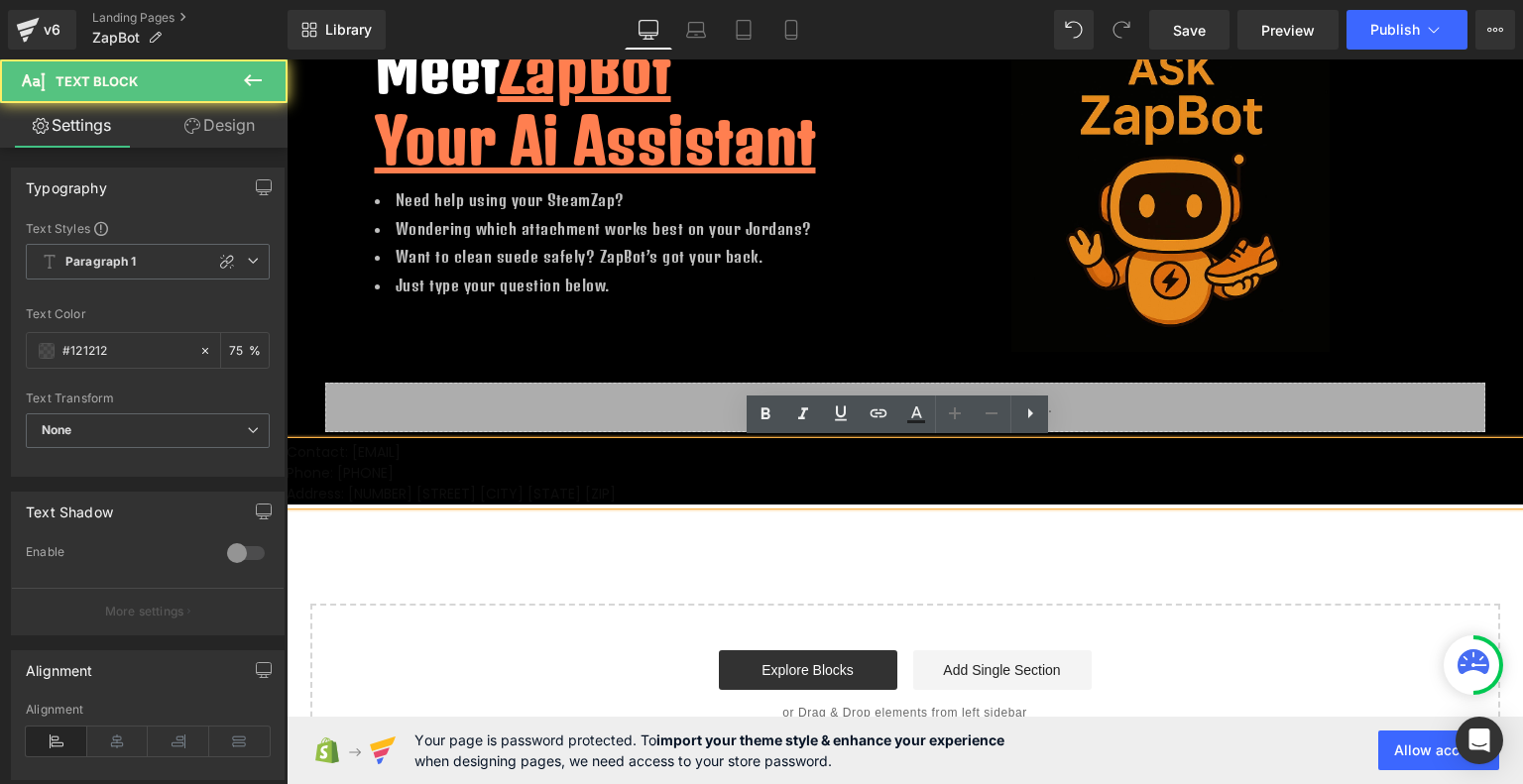 click on "Phone: [PHONE]" at bounding box center [904, 473] 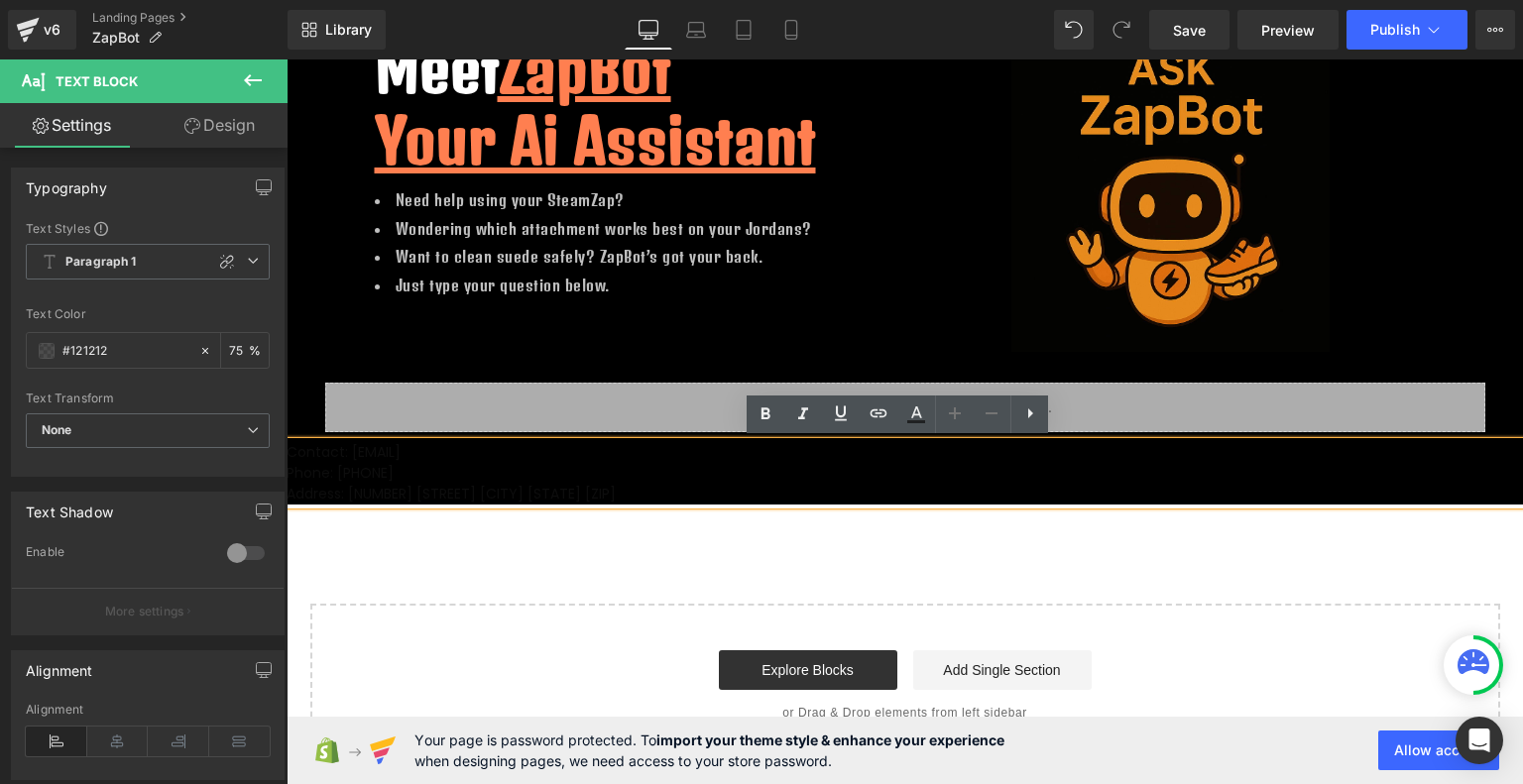 drag, startPoint x: 341, startPoint y: 459, endPoint x: 632, endPoint y: 501, distance: 294.01531 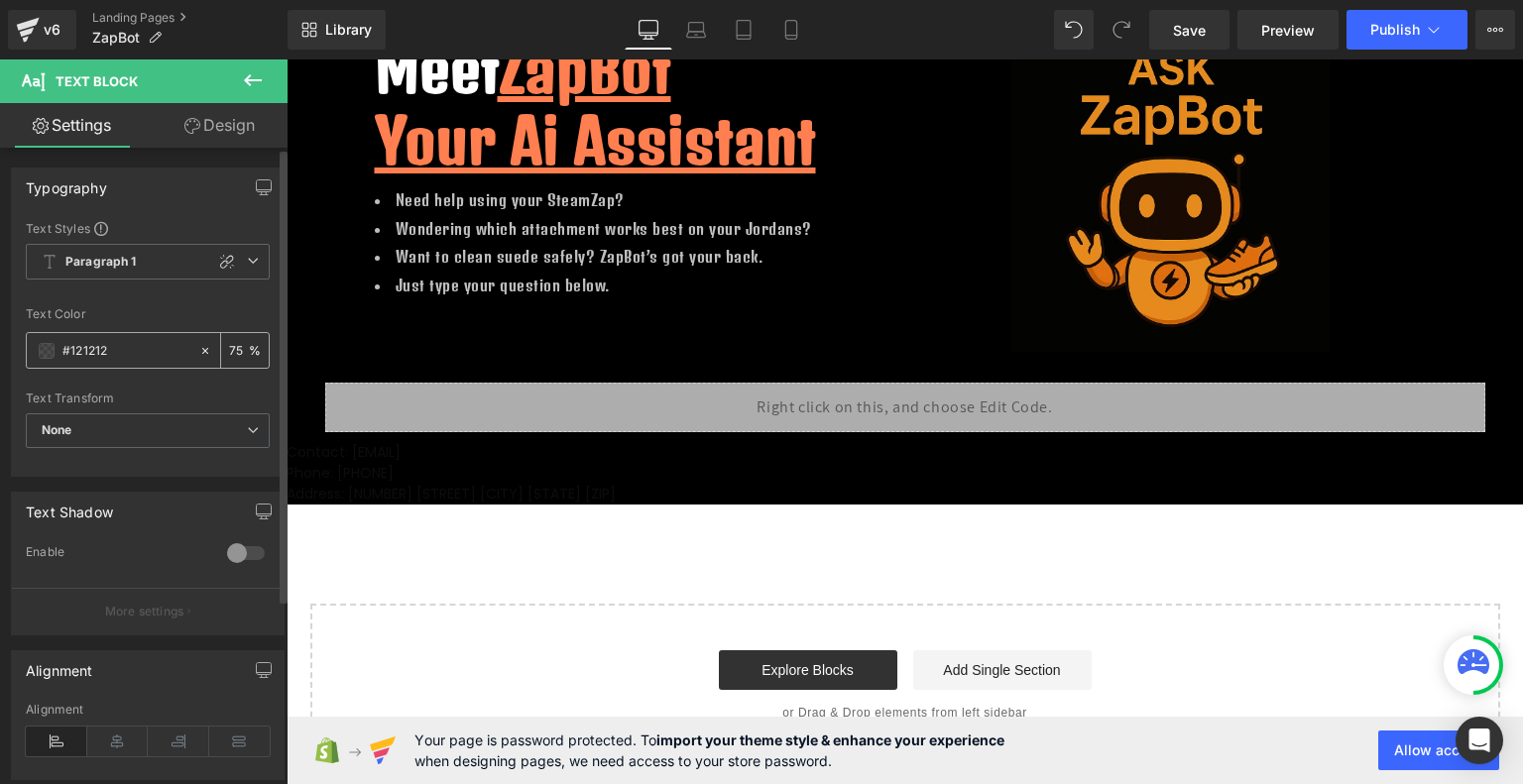 click at bounding box center (47, 351) 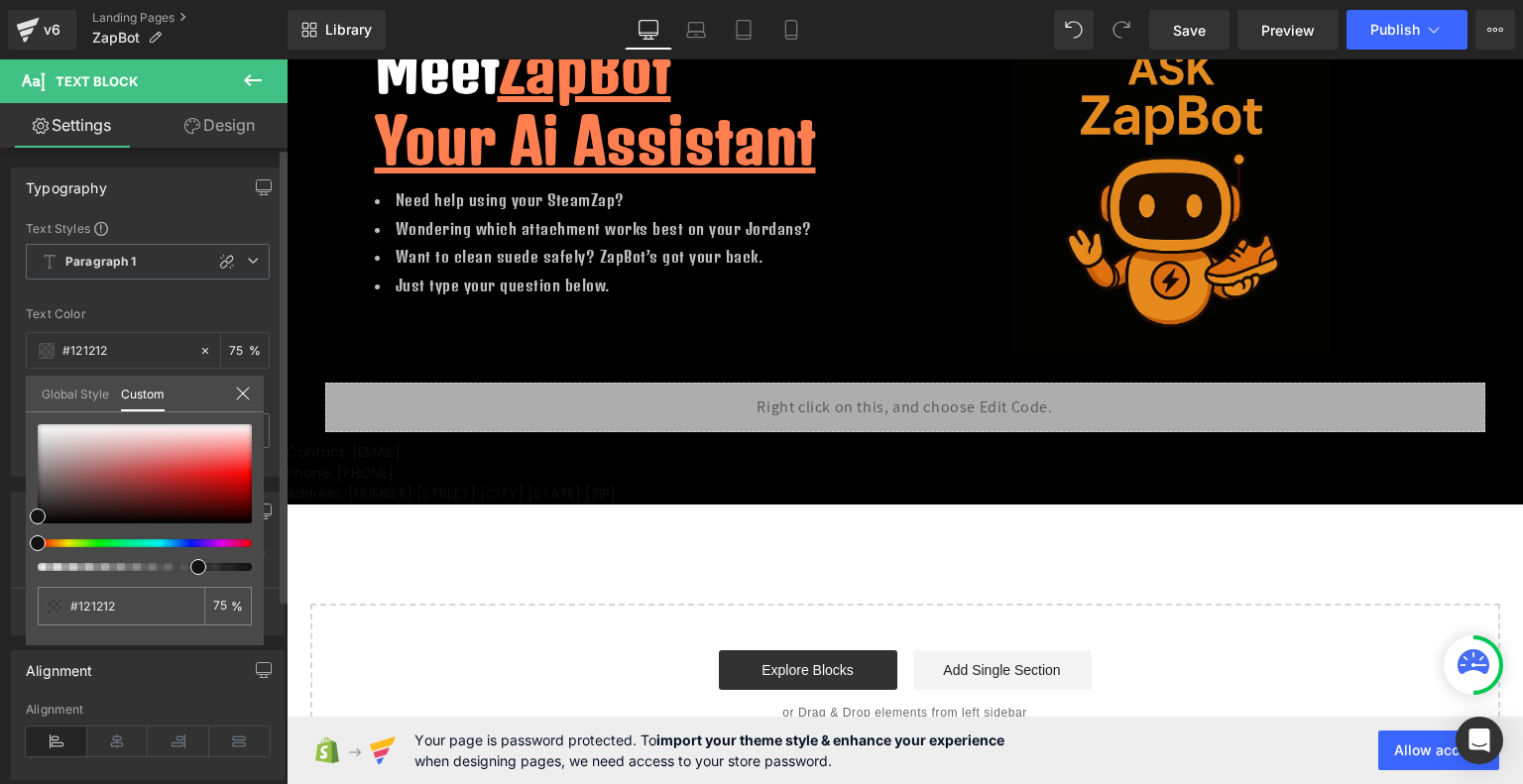 type on "#111111" 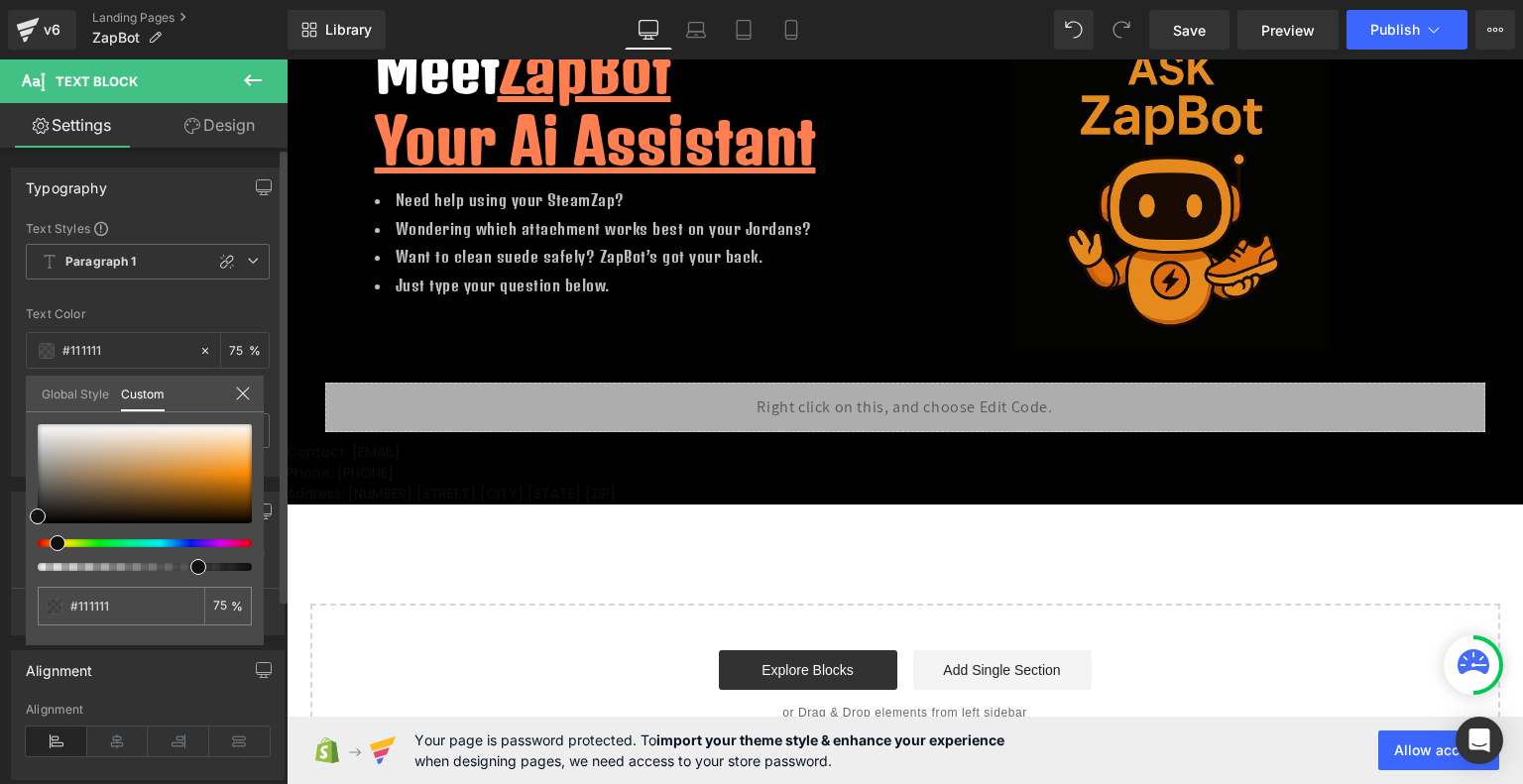 click at bounding box center (137, 543) 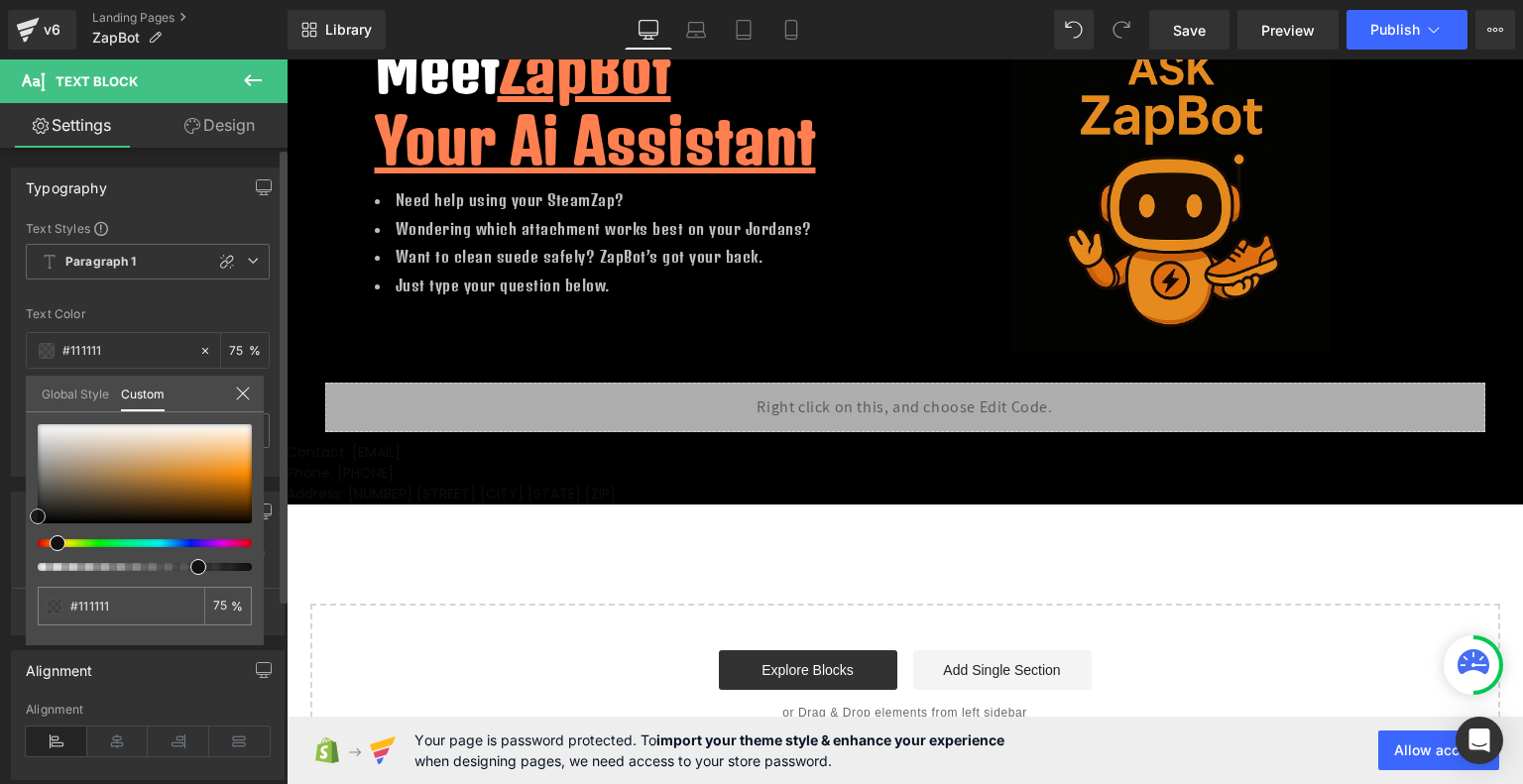 type on "#ff8c00" 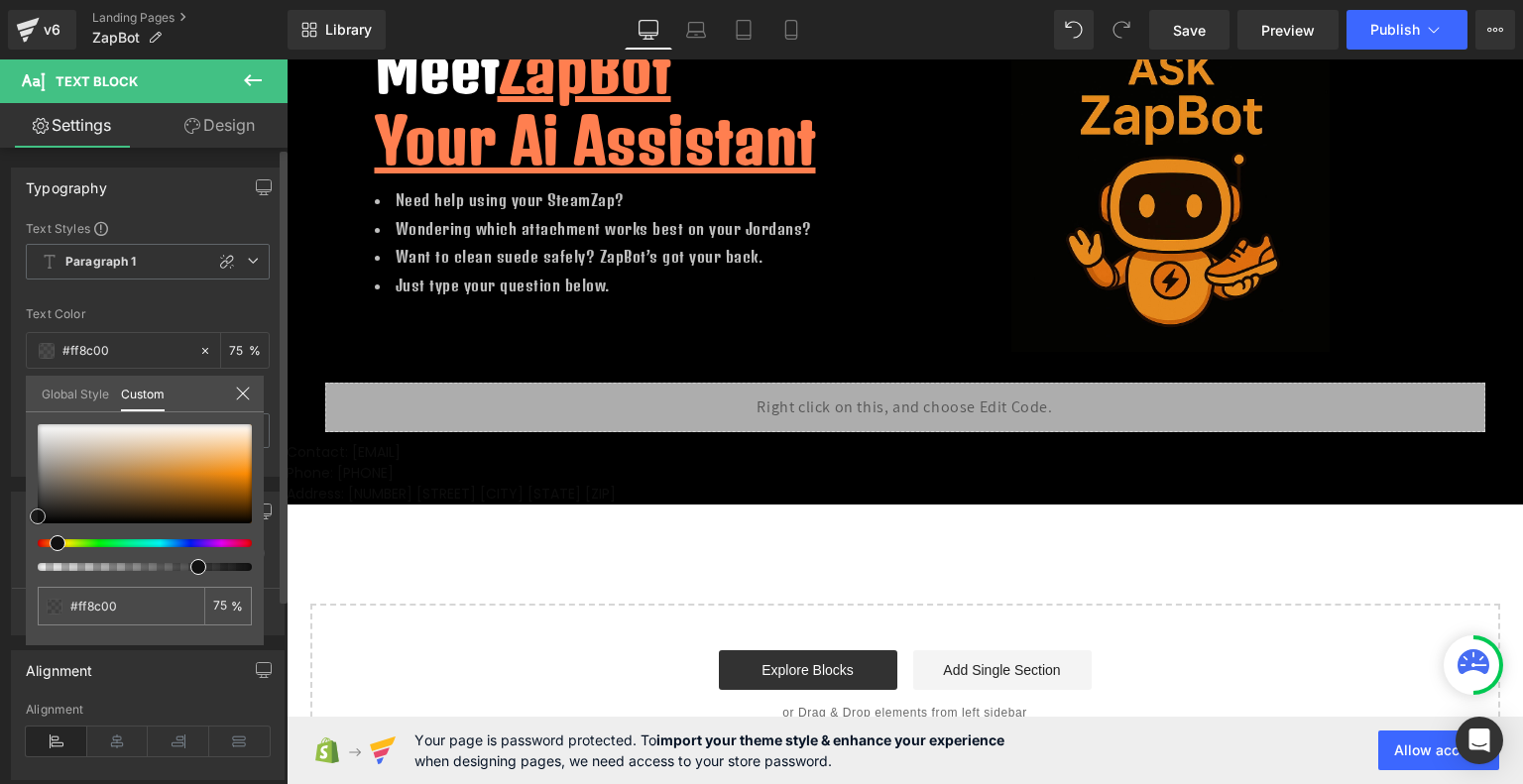 click at bounding box center (145, 474) 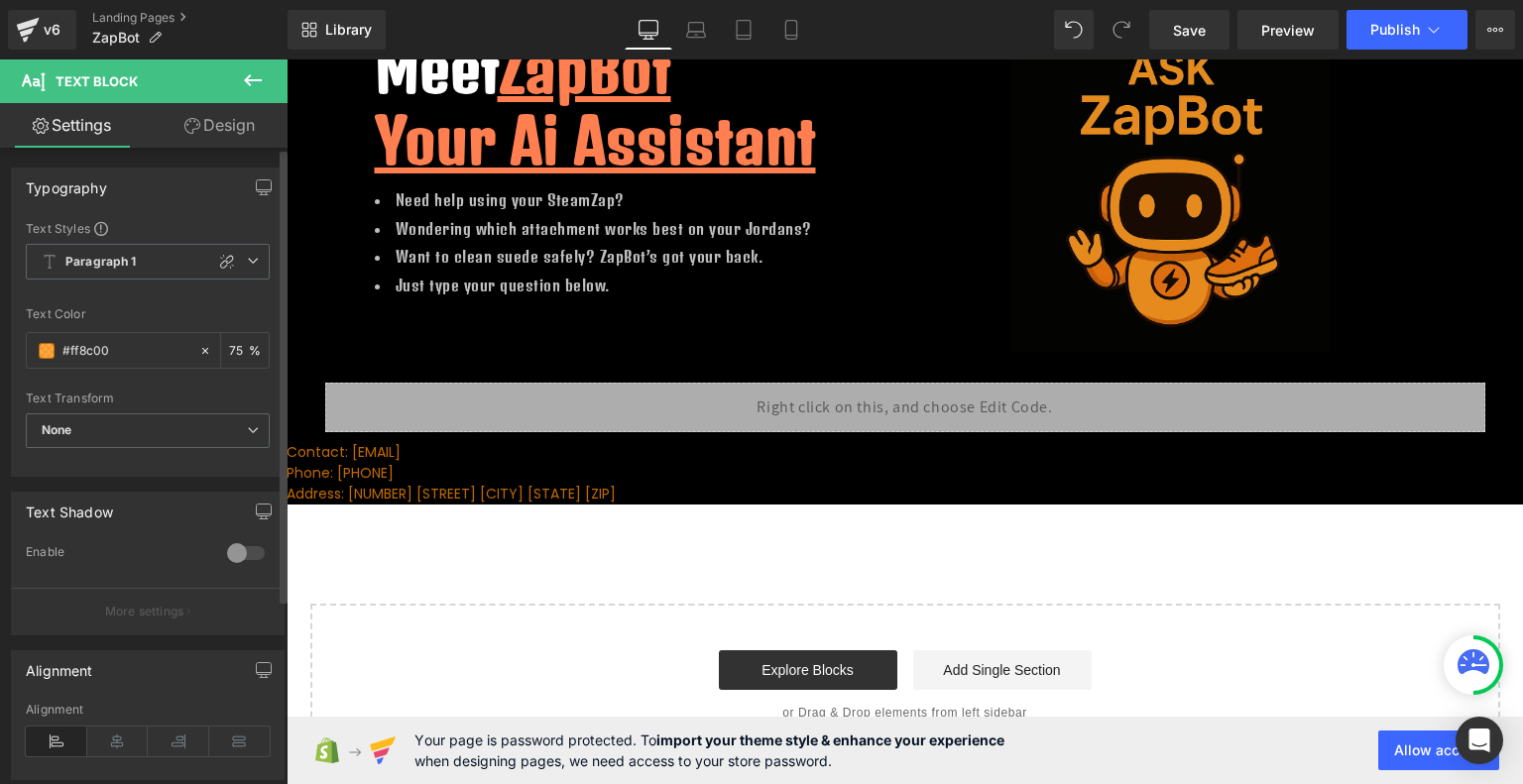 click on "Hero Banner         Row         Image         Try ZapBot Ai Free Text Block
00 Hou
09 Min
33 Sec
Countdown Timer         Order Now! Button         Row         Meet  ZapBot  Your Ai Assistant Heading         Need help using your SteamZap?  Wondering which attachment works best on your Jordans? Want to clean suede safely? ZapBot’s got your back. Just type your question below.  Text Block         Image         Row         Row         Liquid         Row         Row         Contact: [EMAIL]  Phone: [PHONE]  Address: [NUMBER] [STREET] [CITY] [STATE] [ZIP] Text Block         Row
Select your layout" at bounding box center (904, 326) 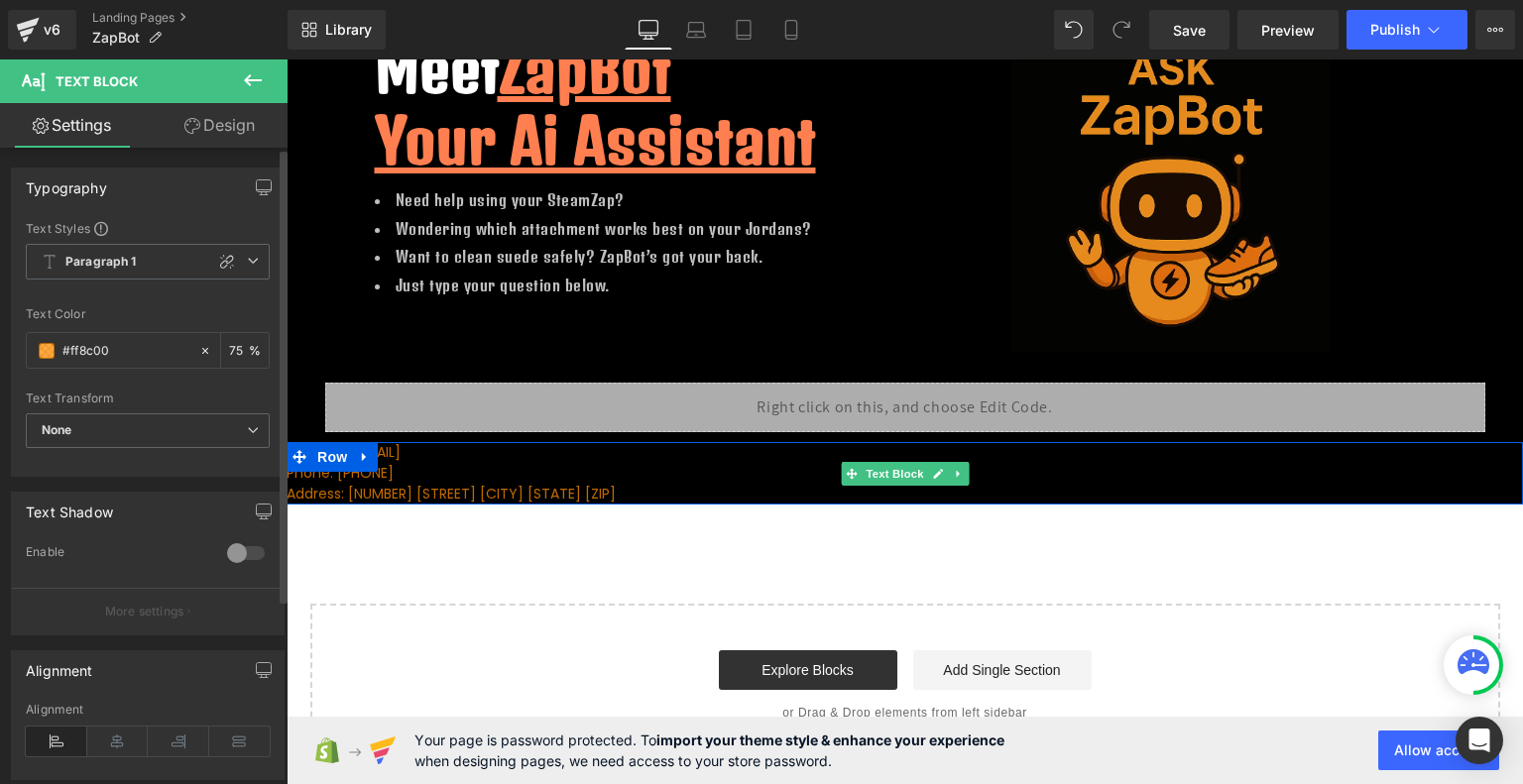 click on "Phone: [PHONE]" at bounding box center [904, 473] 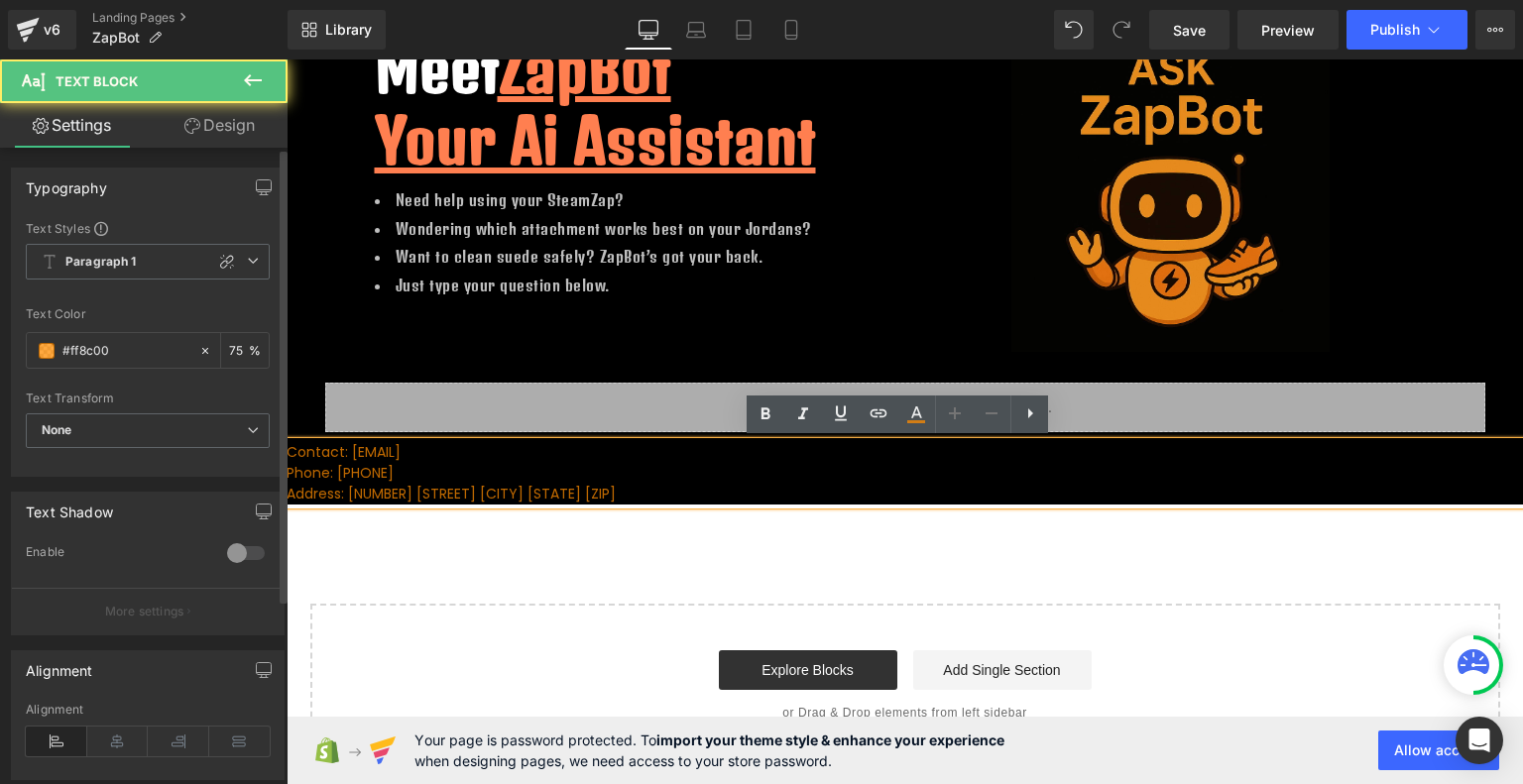 drag, startPoint x: 829, startPoint y: 462, endPoint x: 1498, endPoint y: 489, distance: 669.5446 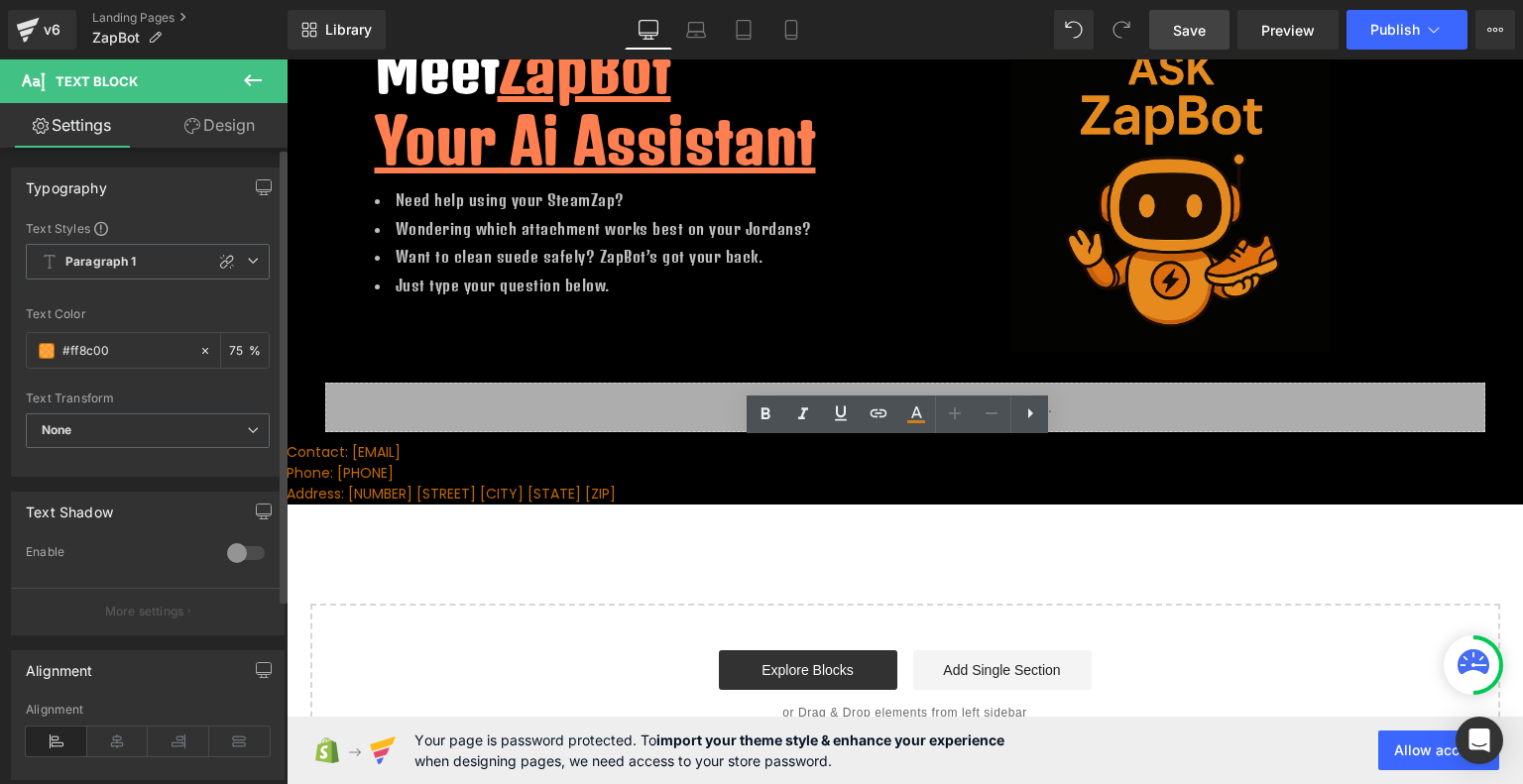 click on "Save" at bounding box center (1189, 30) 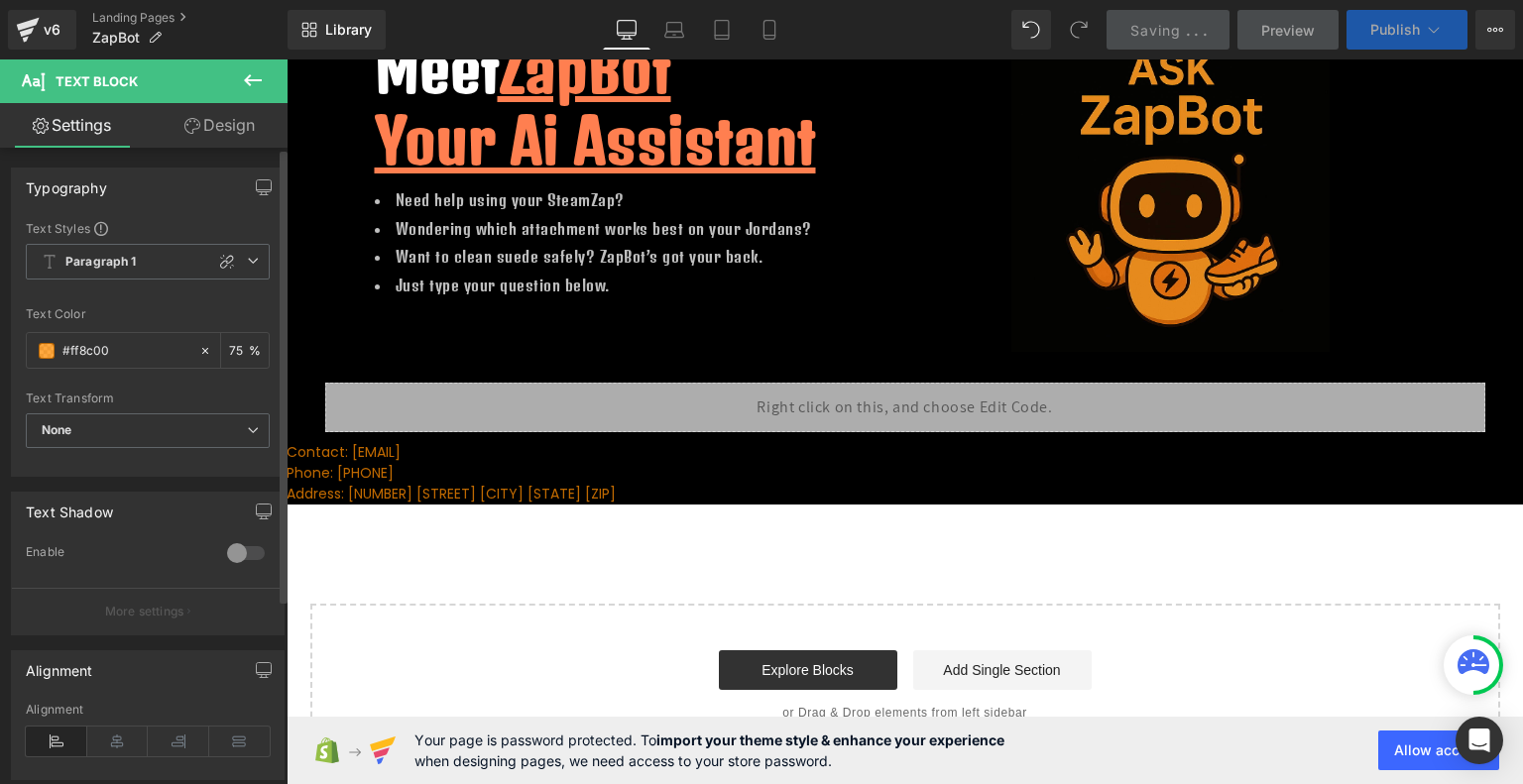 click on "Publish" at bounding box center (1395, 30) 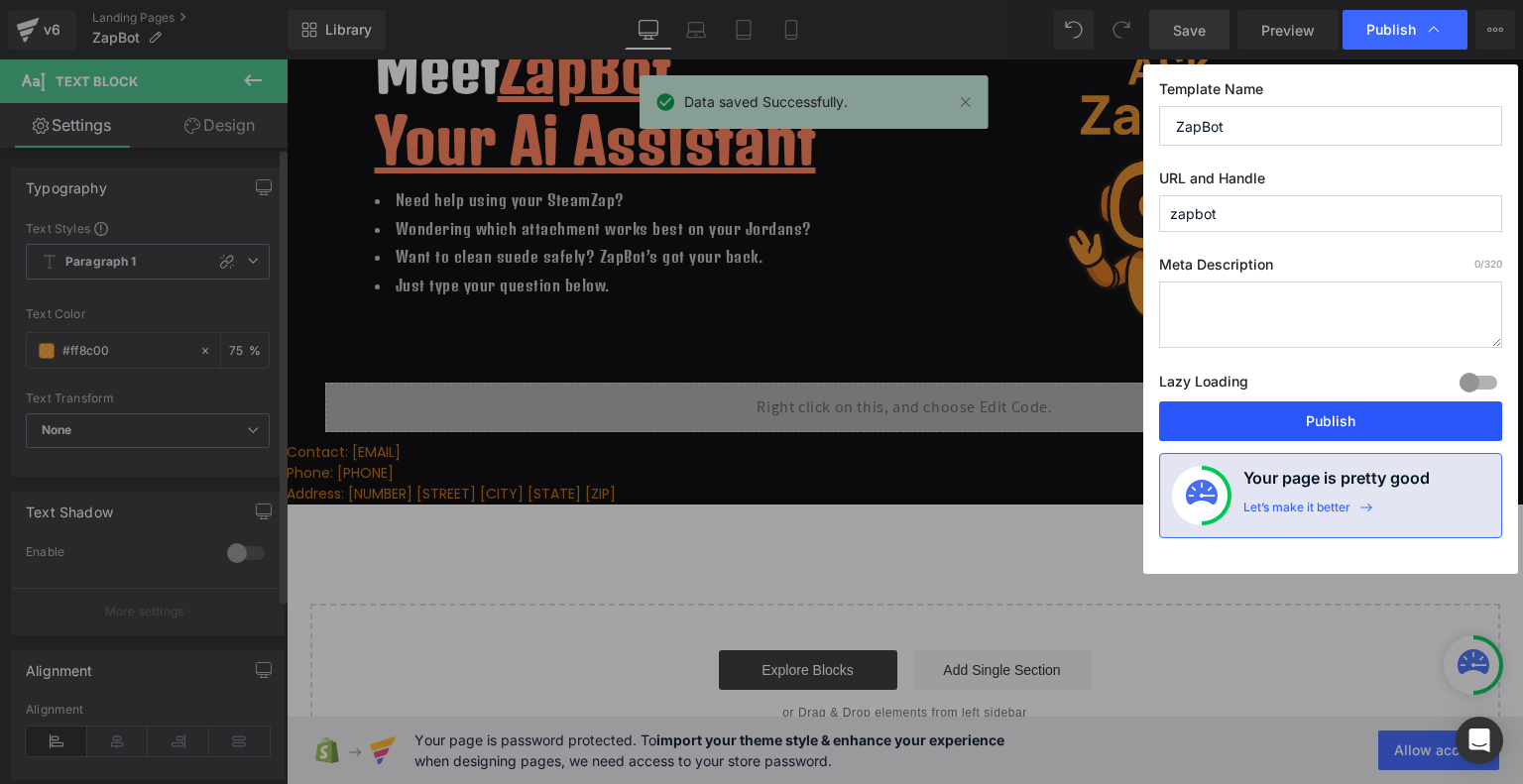 click on "Publish" at bounding box center (1331, 421) 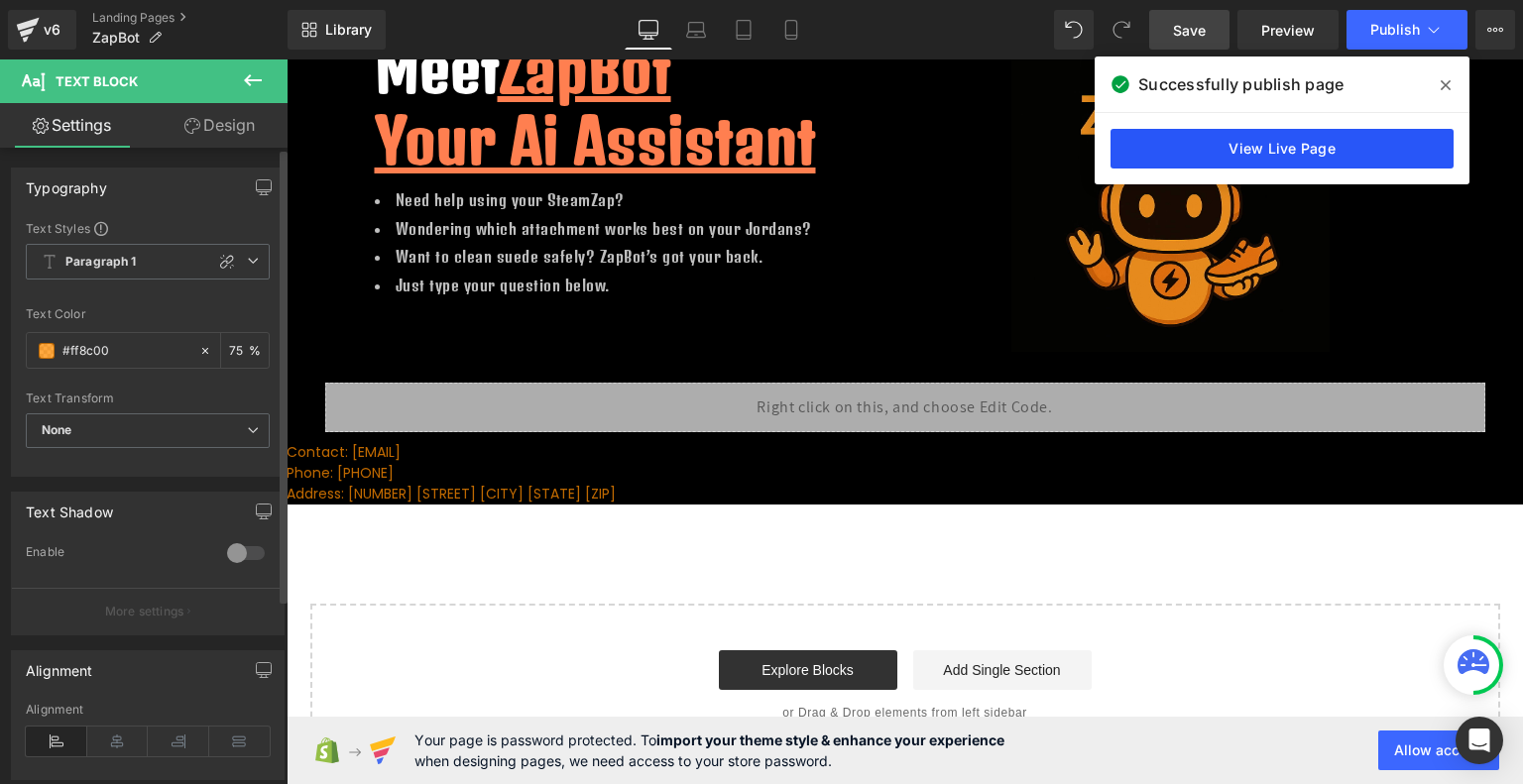 click on "View Live Page" at bounding box center [1282, 149] 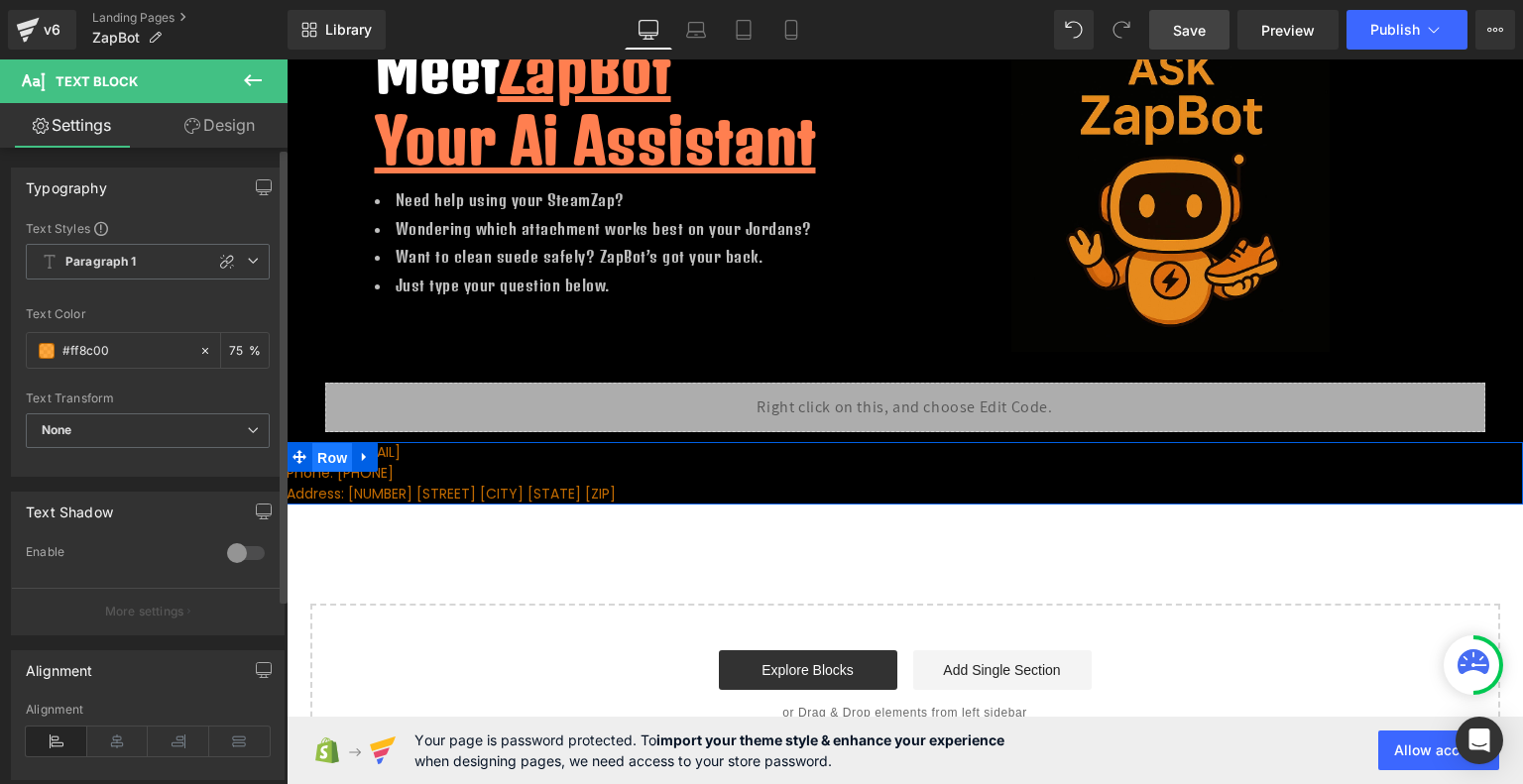 click on "Row" at bounding box center [332, 458] 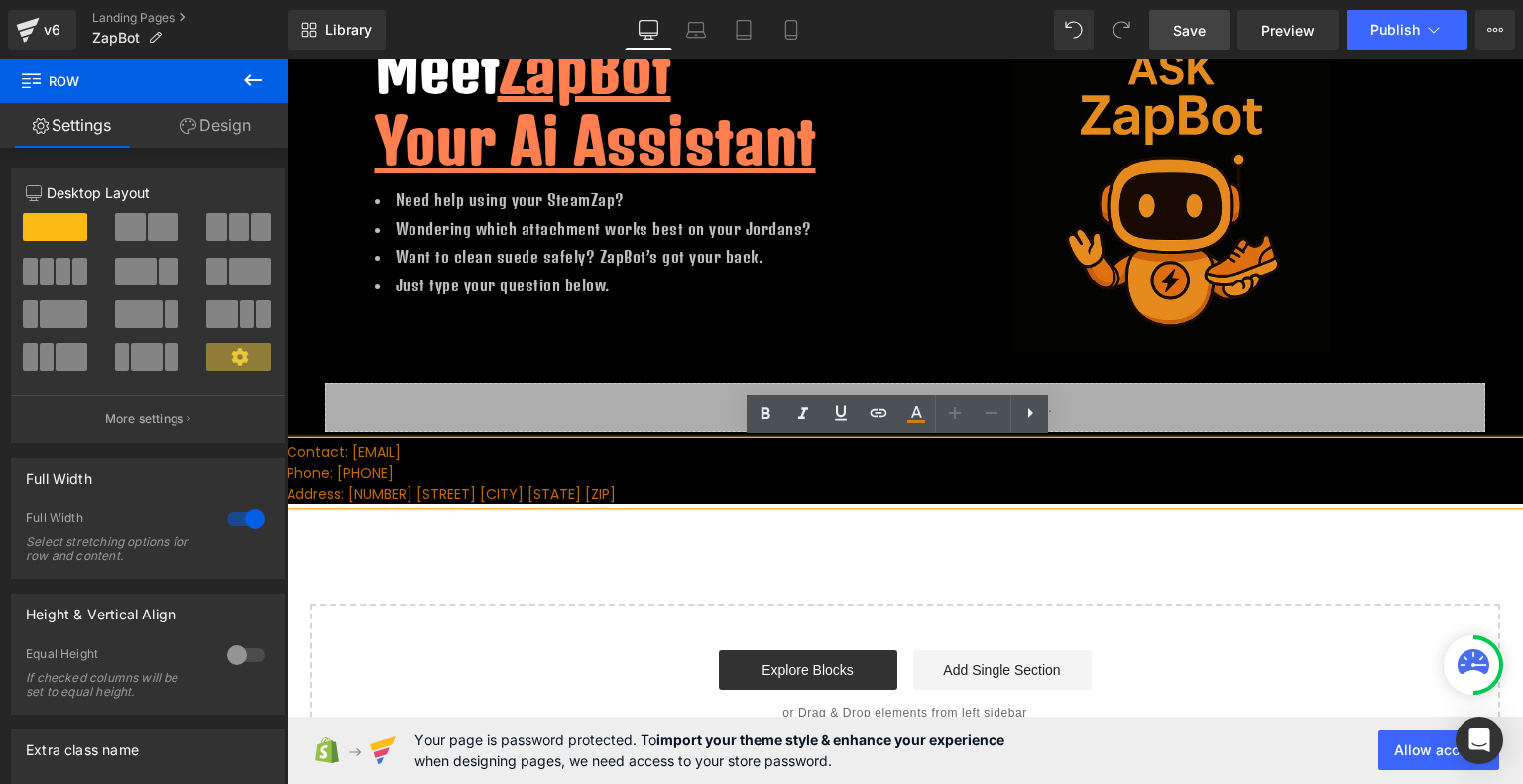 click on "Contact: [EMAIL]" at bounding box center (904, 452) 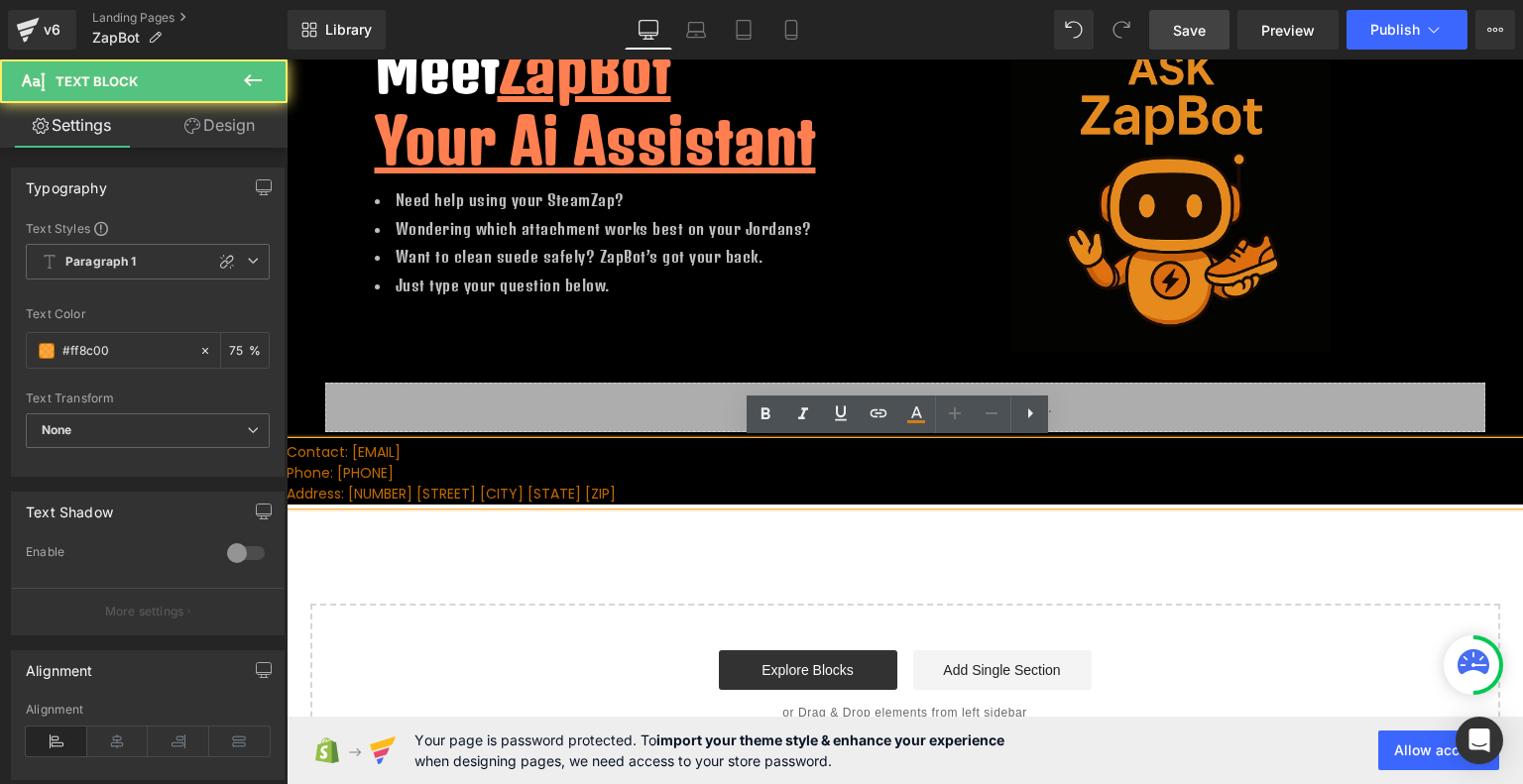 click on "Contact: [EMAIL]" at bounding box center [904, 452] 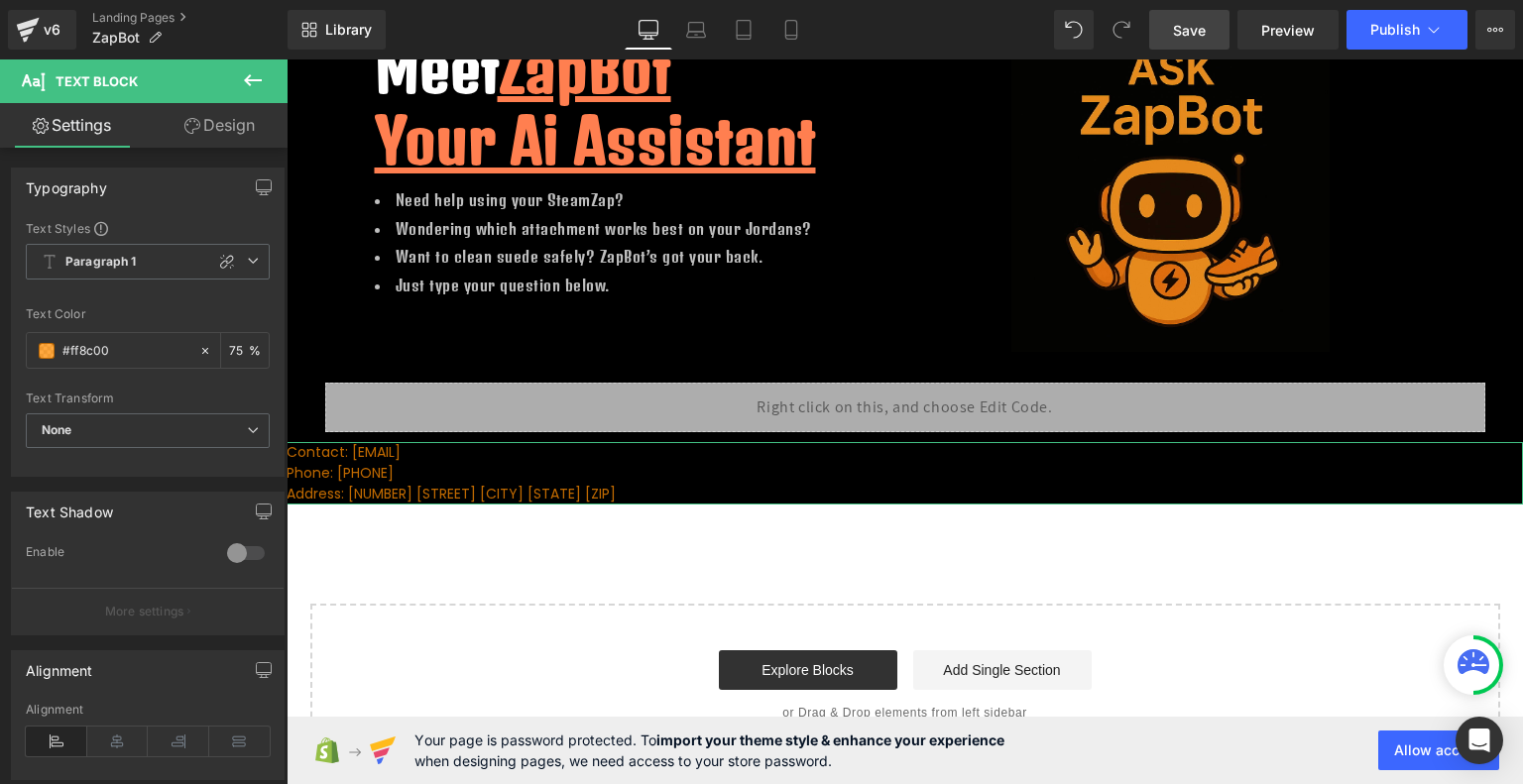 click on "Design" at bounding box center (219, 125) 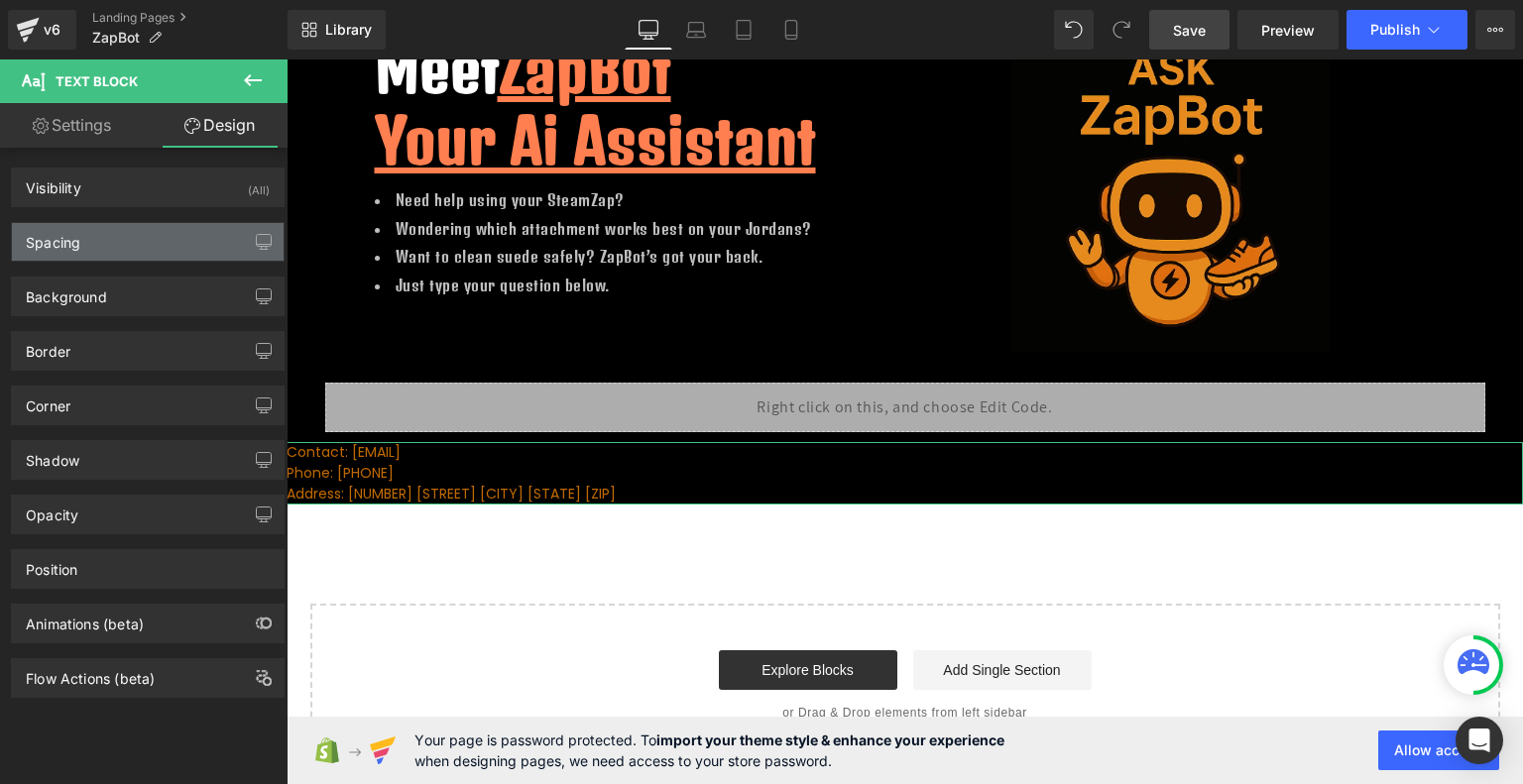 click on "Spacing" at bounding box center (148, 242) 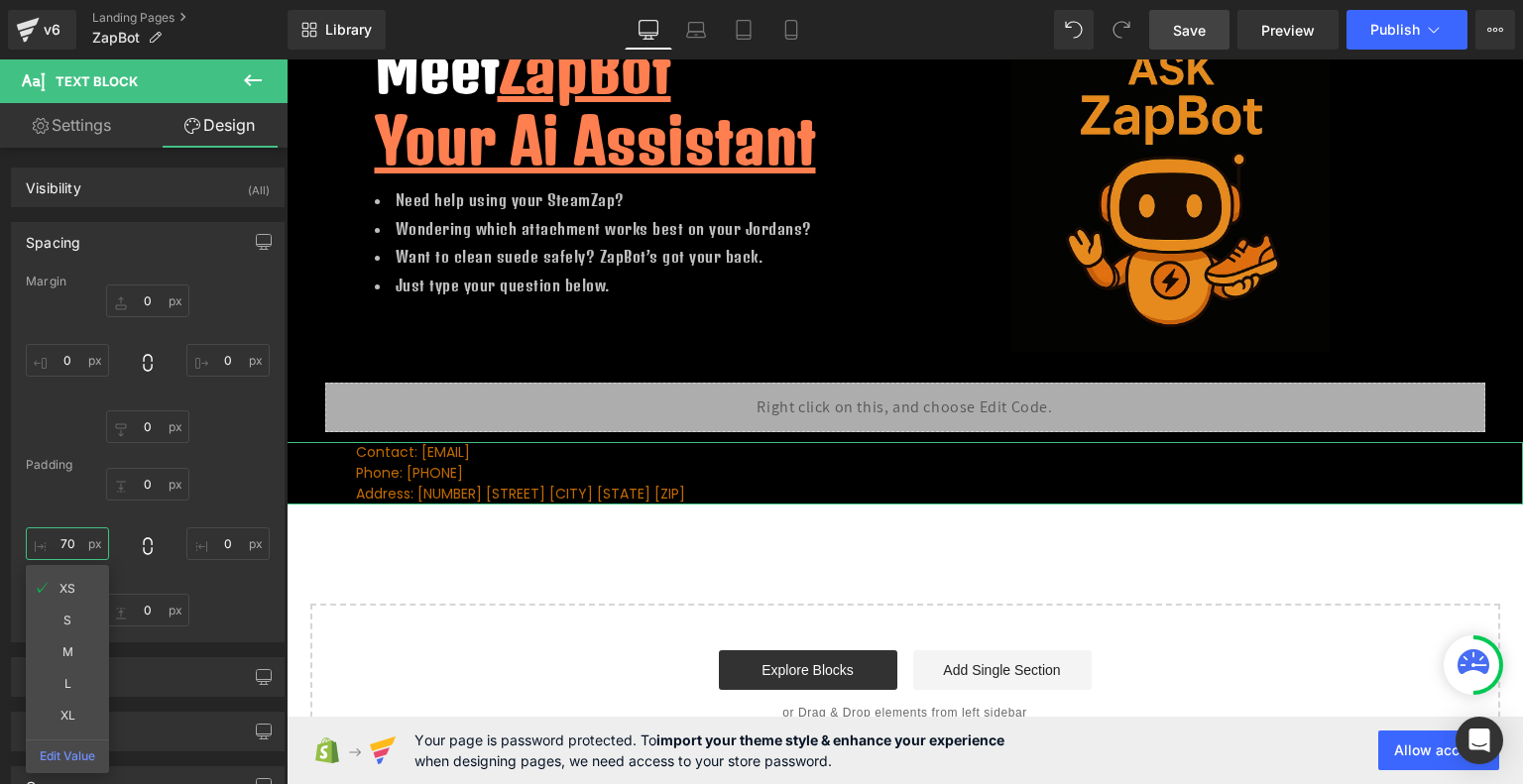 type on "70" 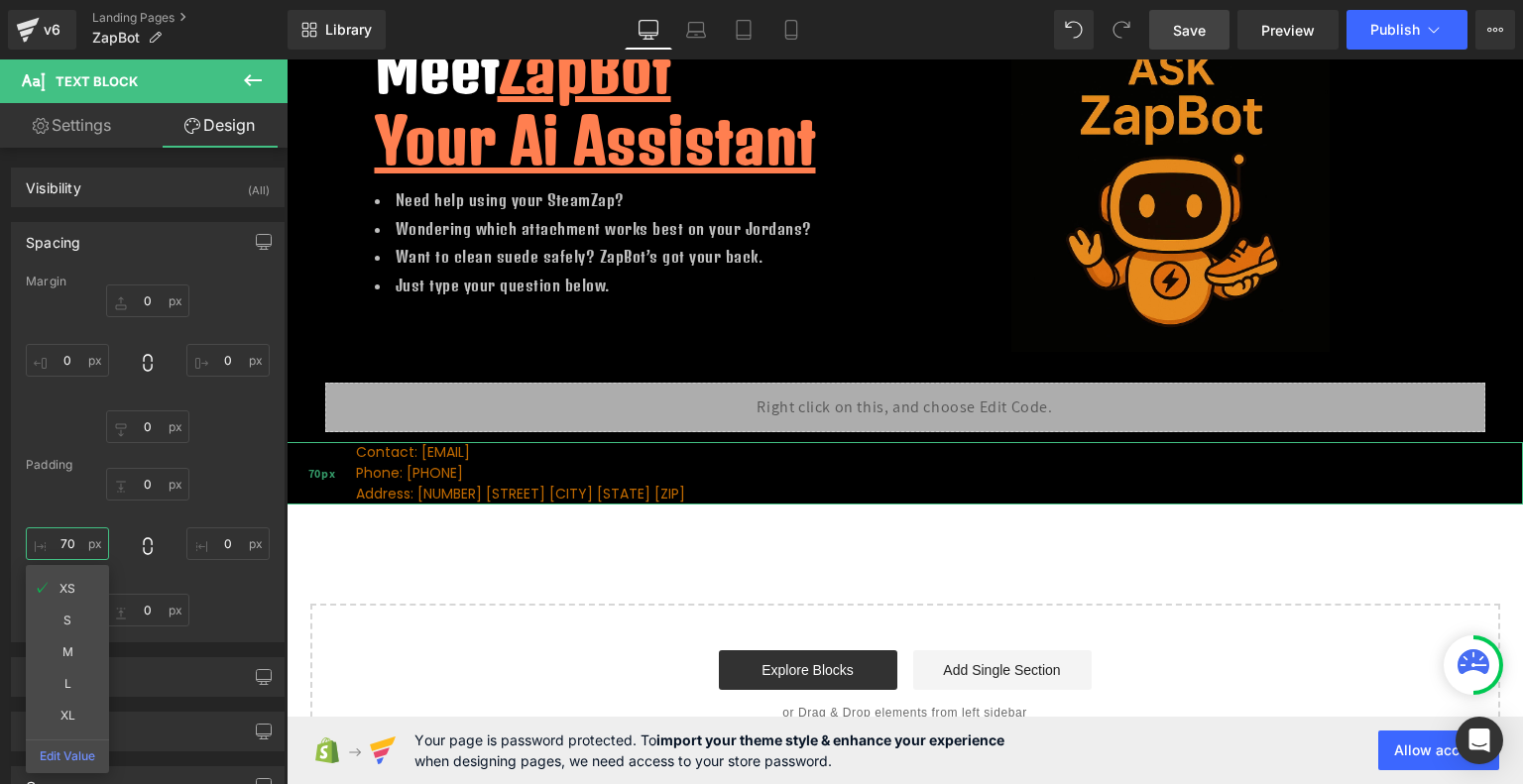 click on "70px" at bounding box center (321, 473) 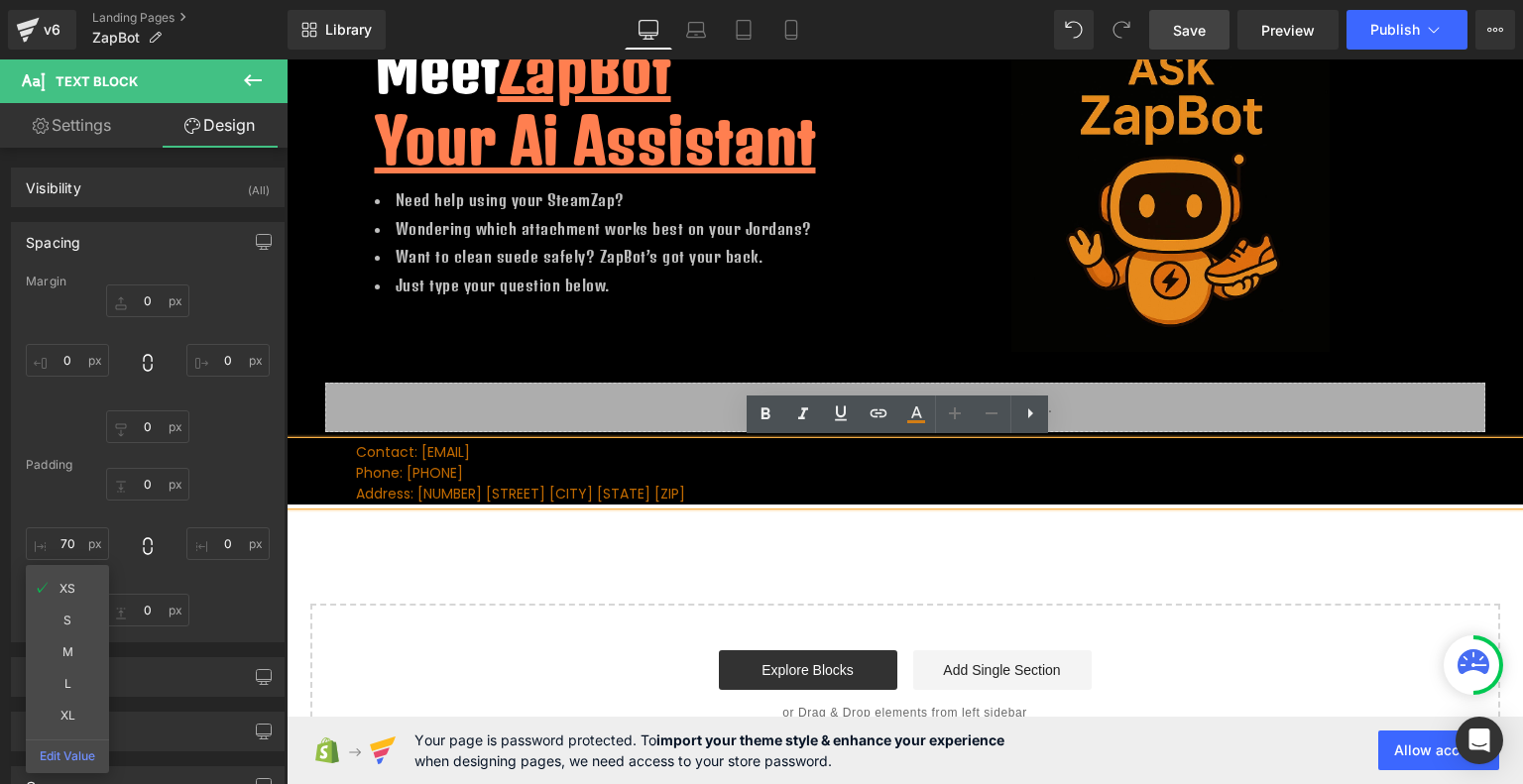 click on "Contact: [EMAIL]  Phone: [PHONE]  Address: [NUMBER] [STREET] [CITY] [STATE] [ZIP]" at bounding box center [904, 473] 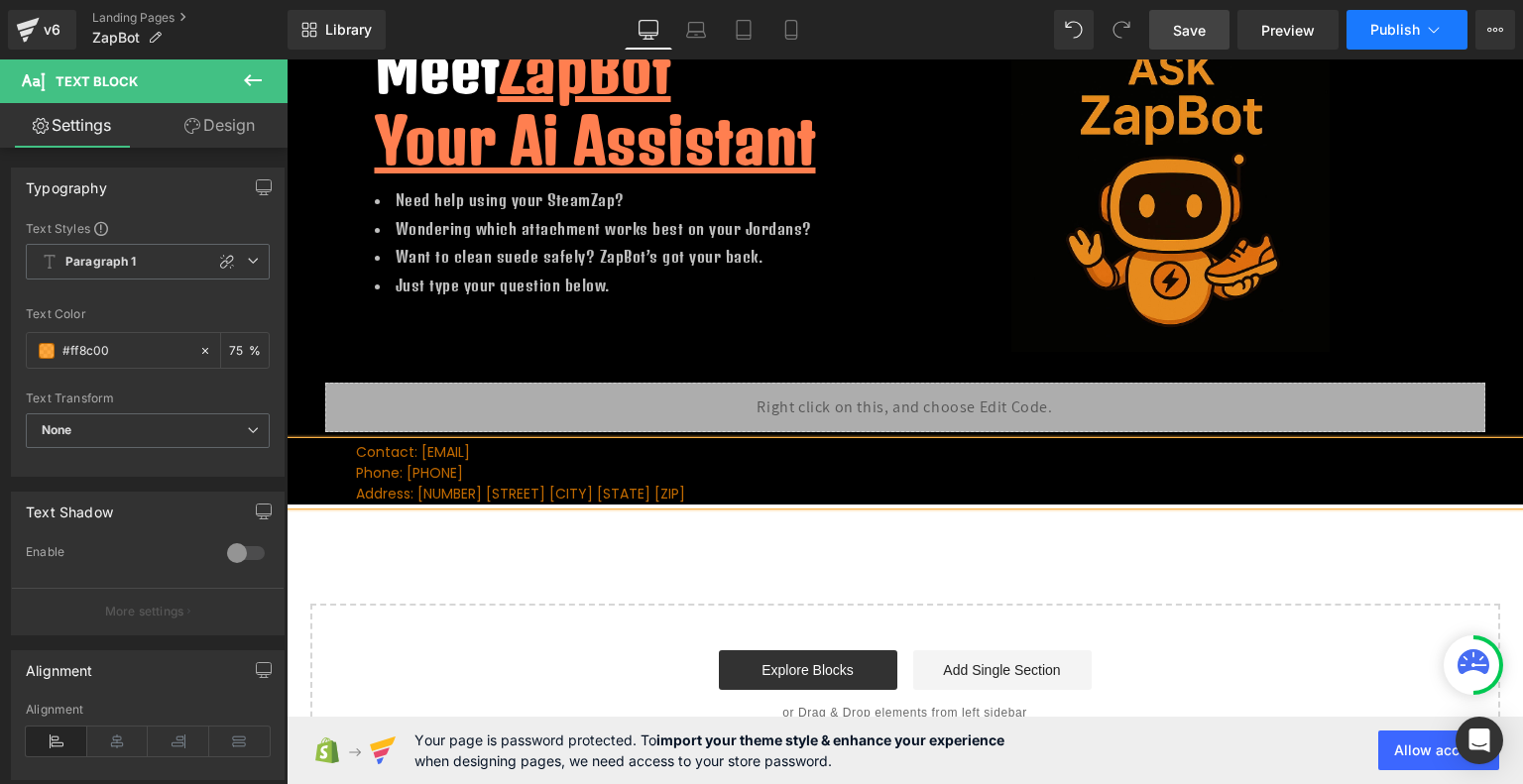 click on "Publish" at bounding box center (1395, 30) 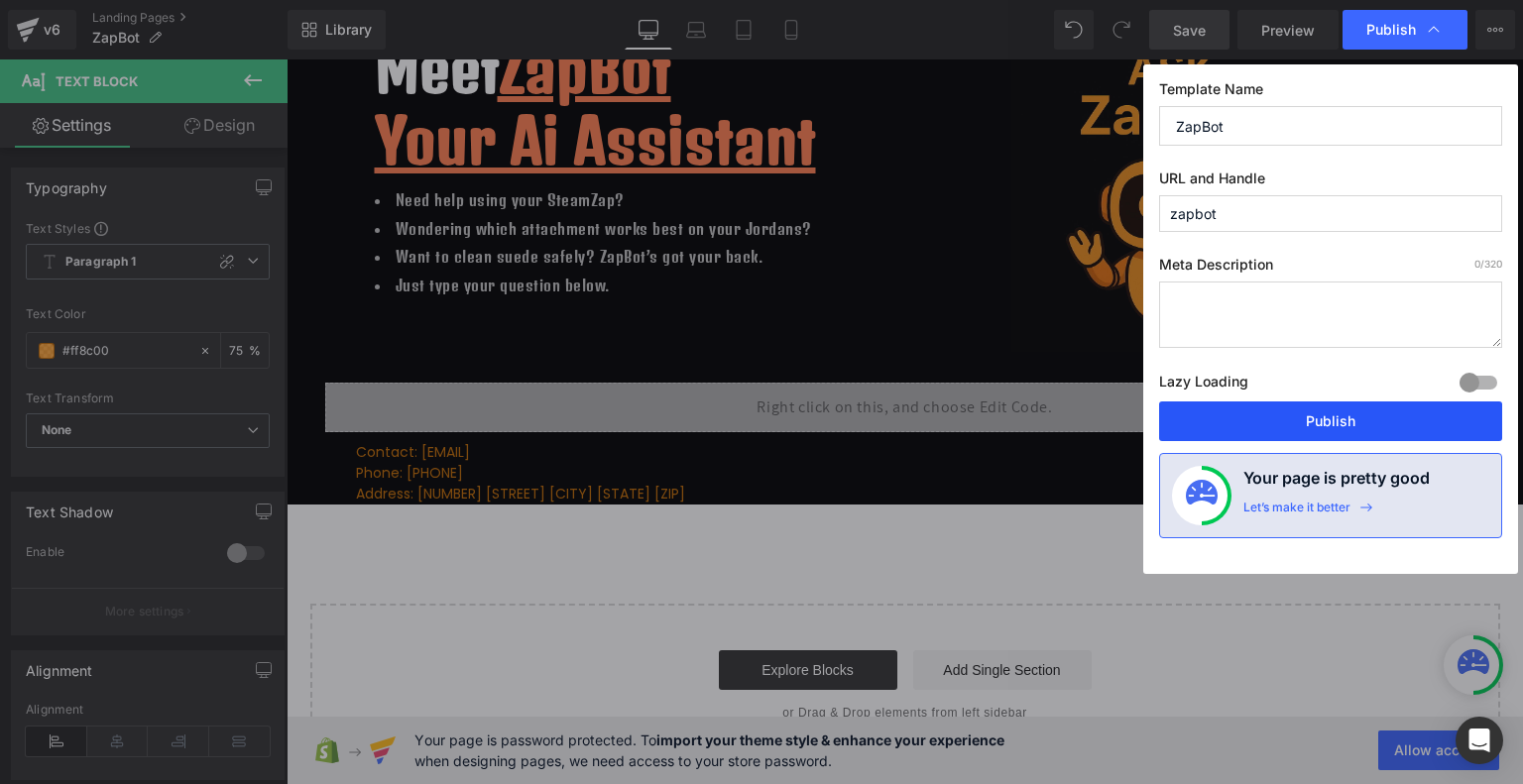 click on "Publish" at bounding box center [1331, 421] 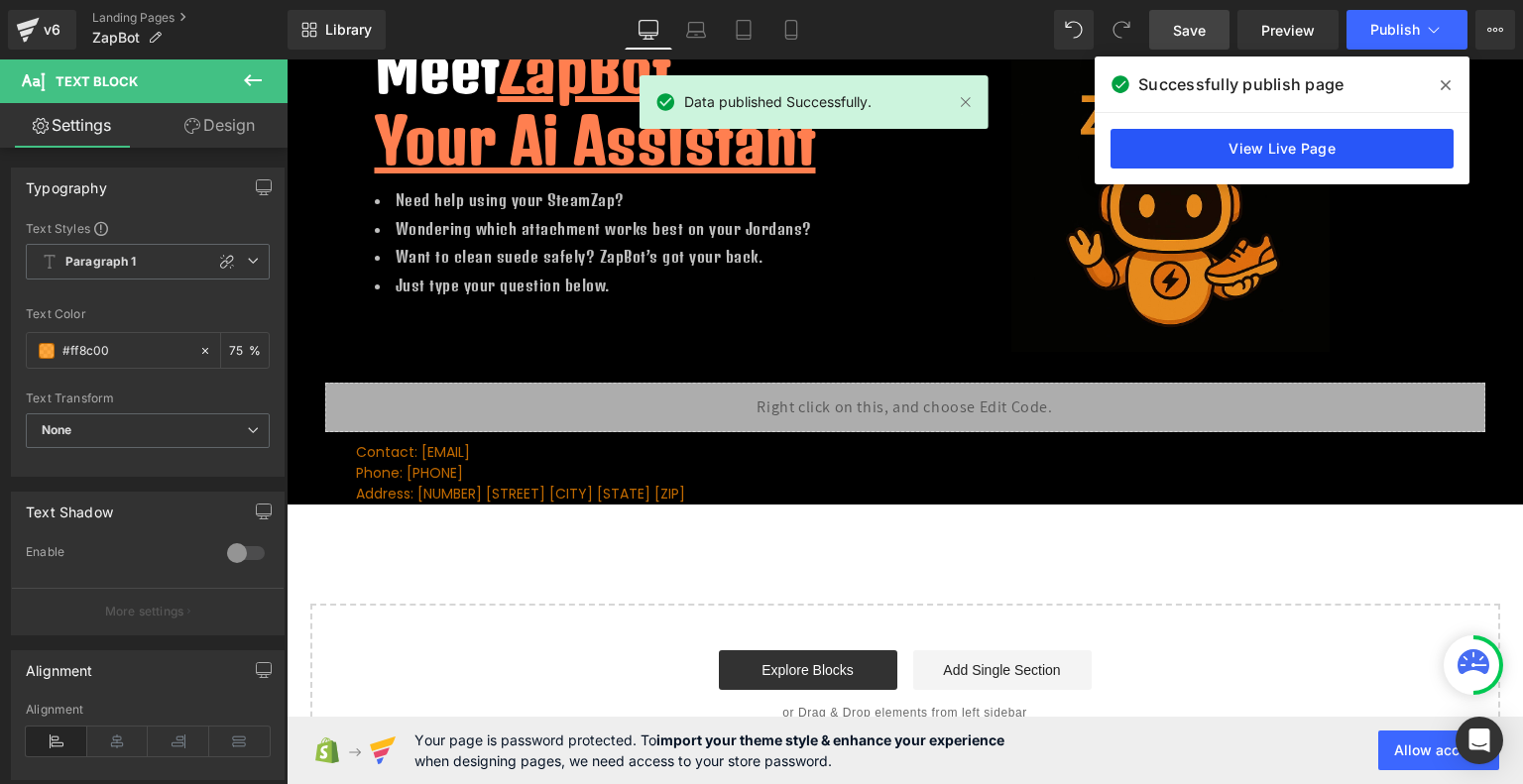 click on "View Live Page" at bounding box center (1282, 149) 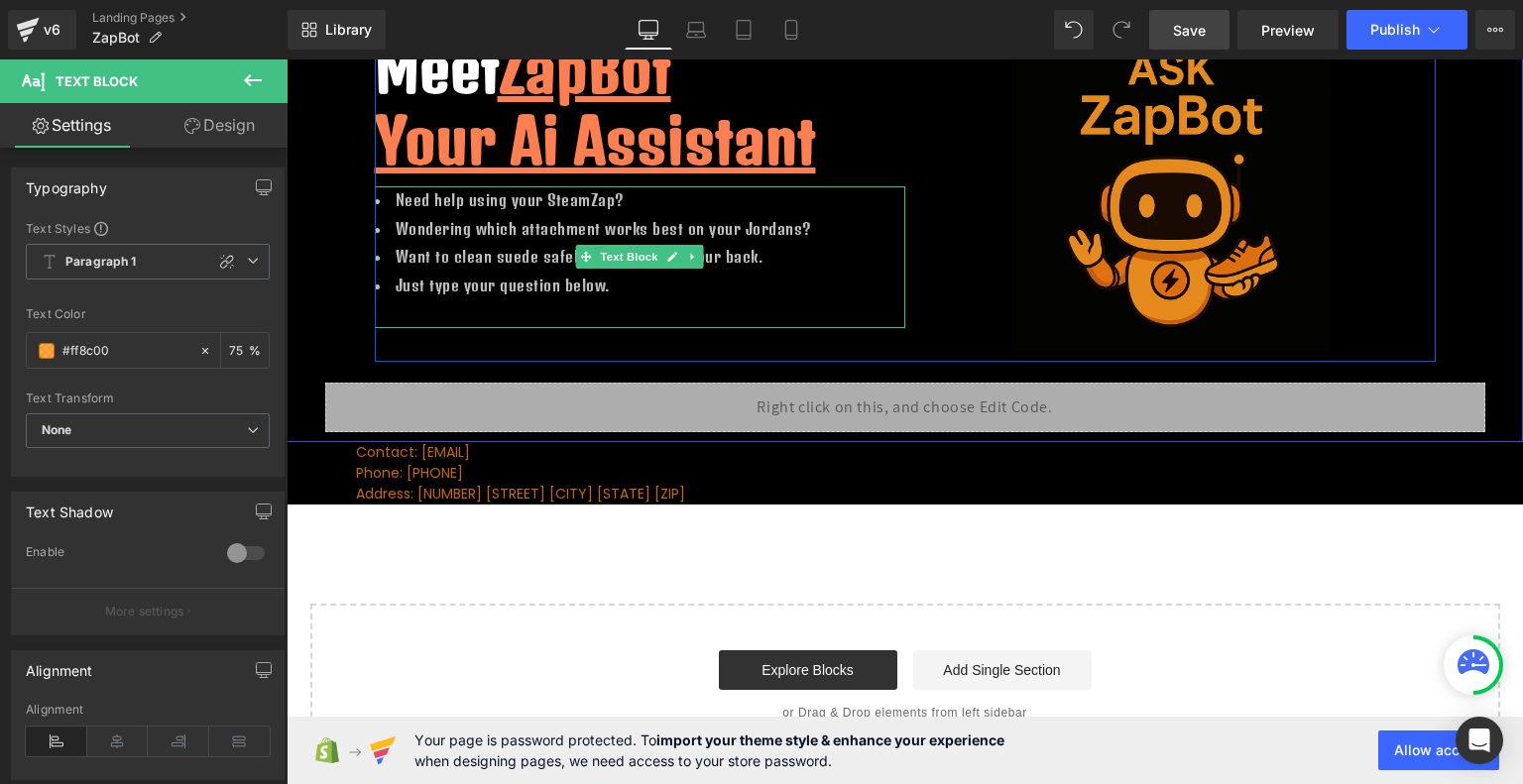 scroll, scrollTop: 0, scrollLeft: 0, axis: both 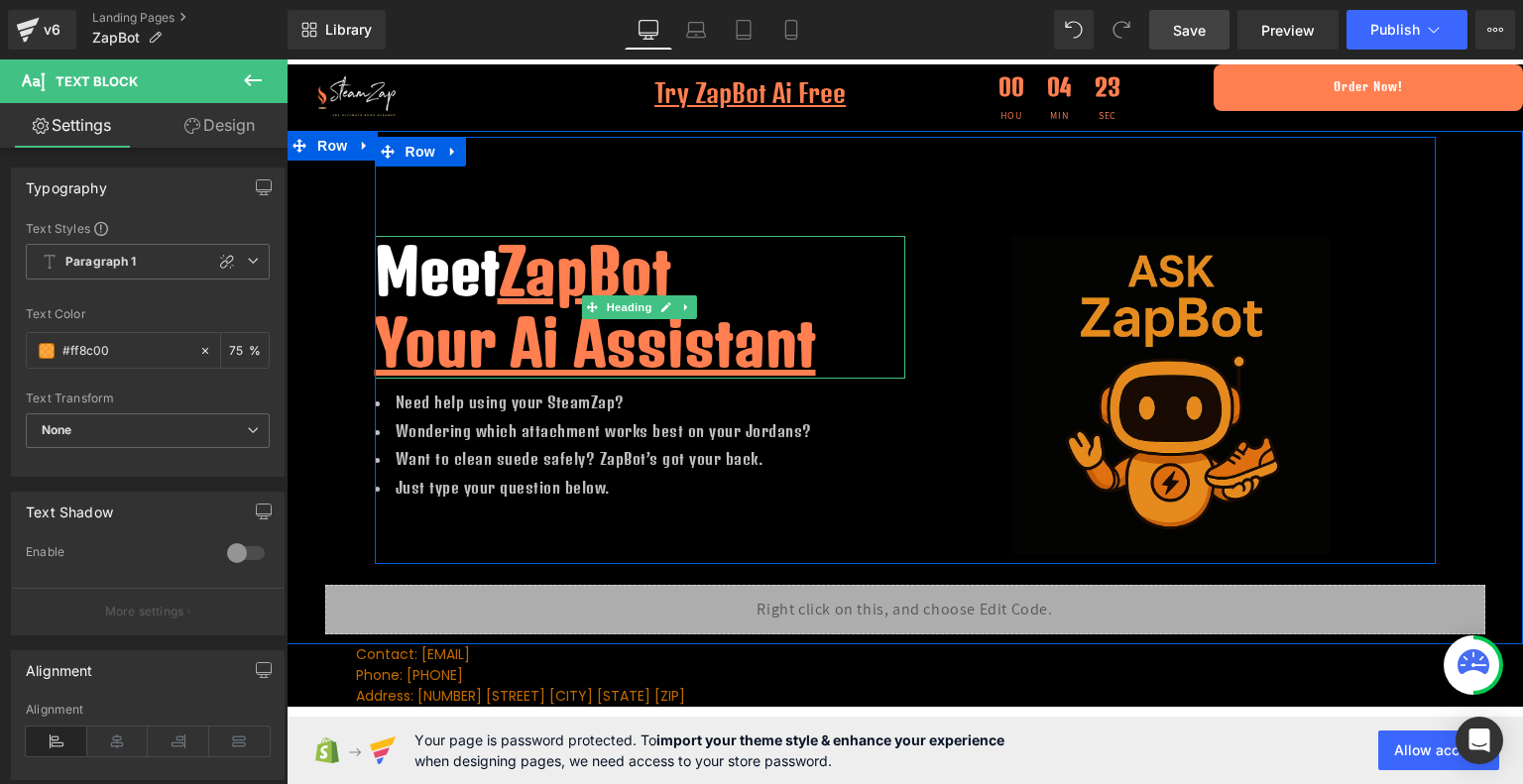 click on "Meet  ZapBot" at bounding box center [640, 272] 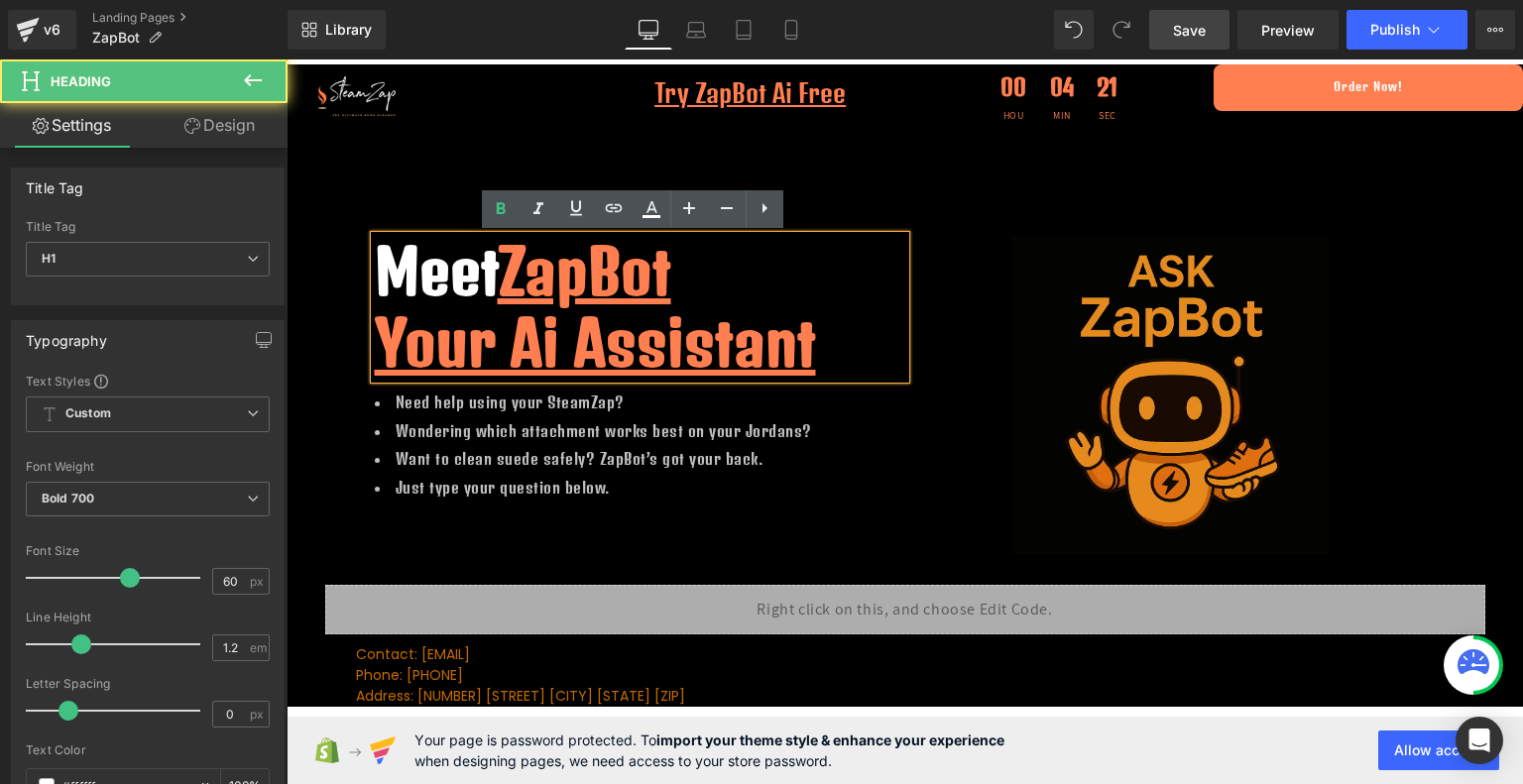 click on "ZapBot" at bounding box center (584, 271) 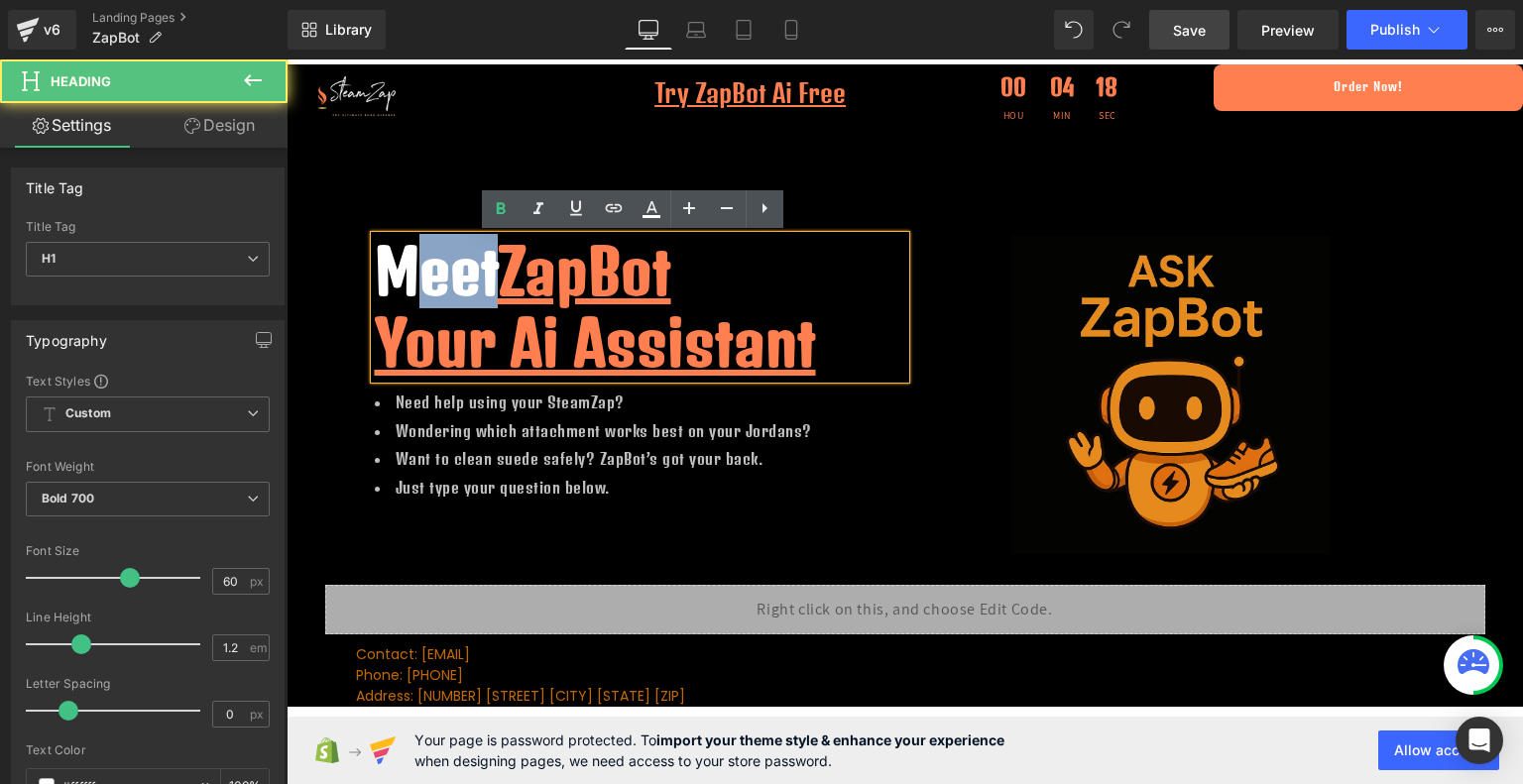 drag, startPoint x: 492, startPoint y: 280, endPoint x: 405, endPoint y: 279, distance: 87.00575 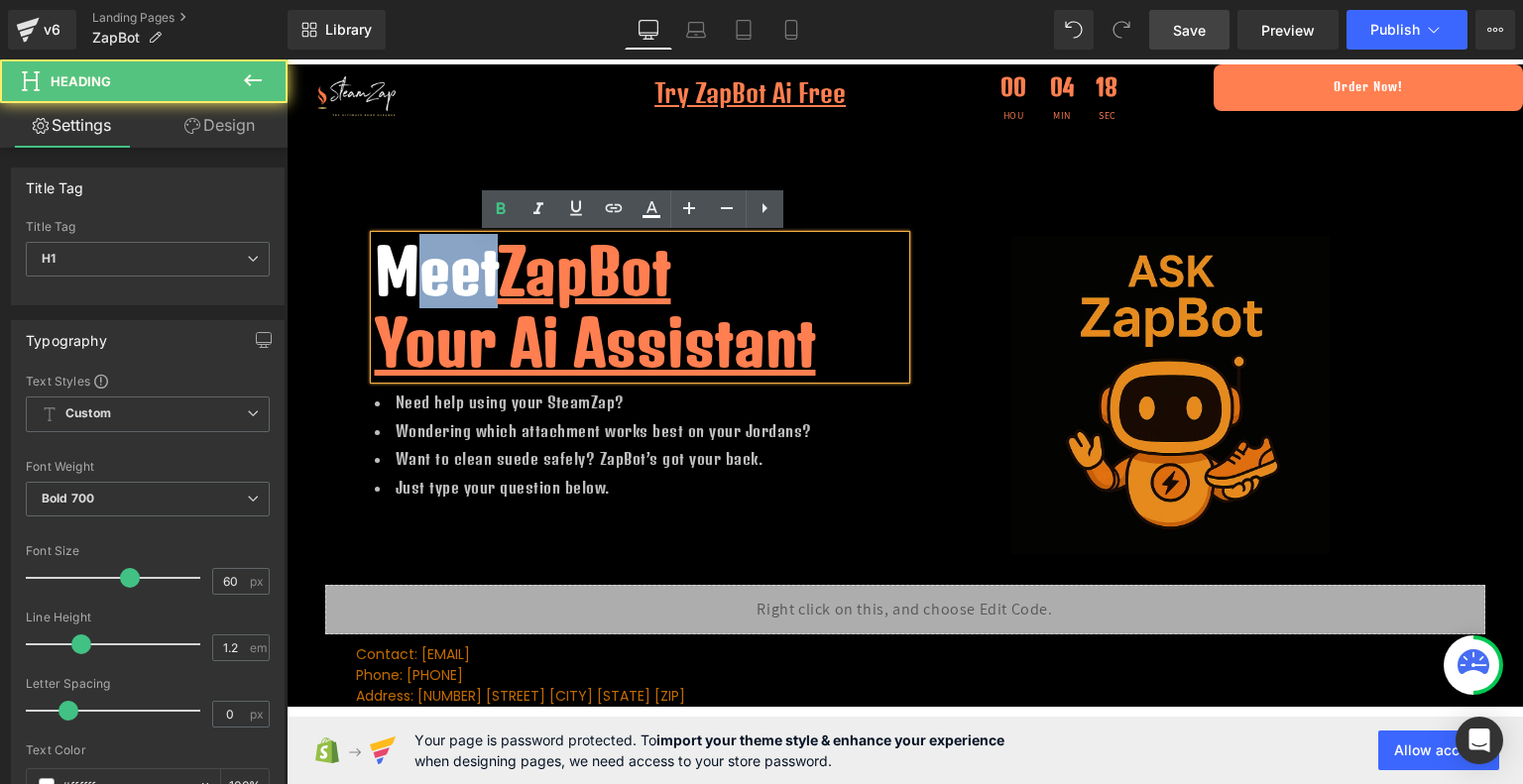 click on "Meet  ZapBot" at bounding box center [640, 272] 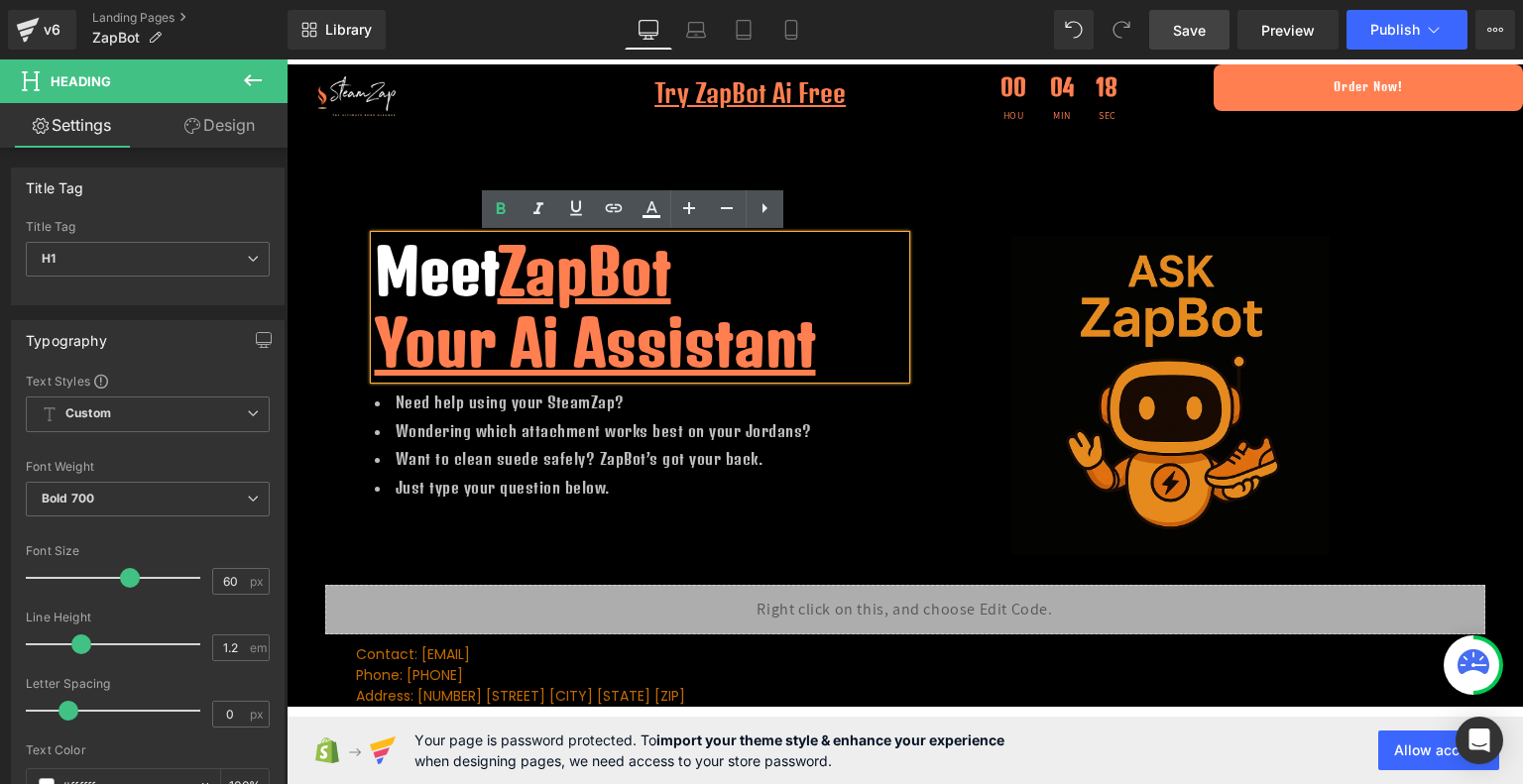 click on "ZapBot" at bounding box center [584, 271] 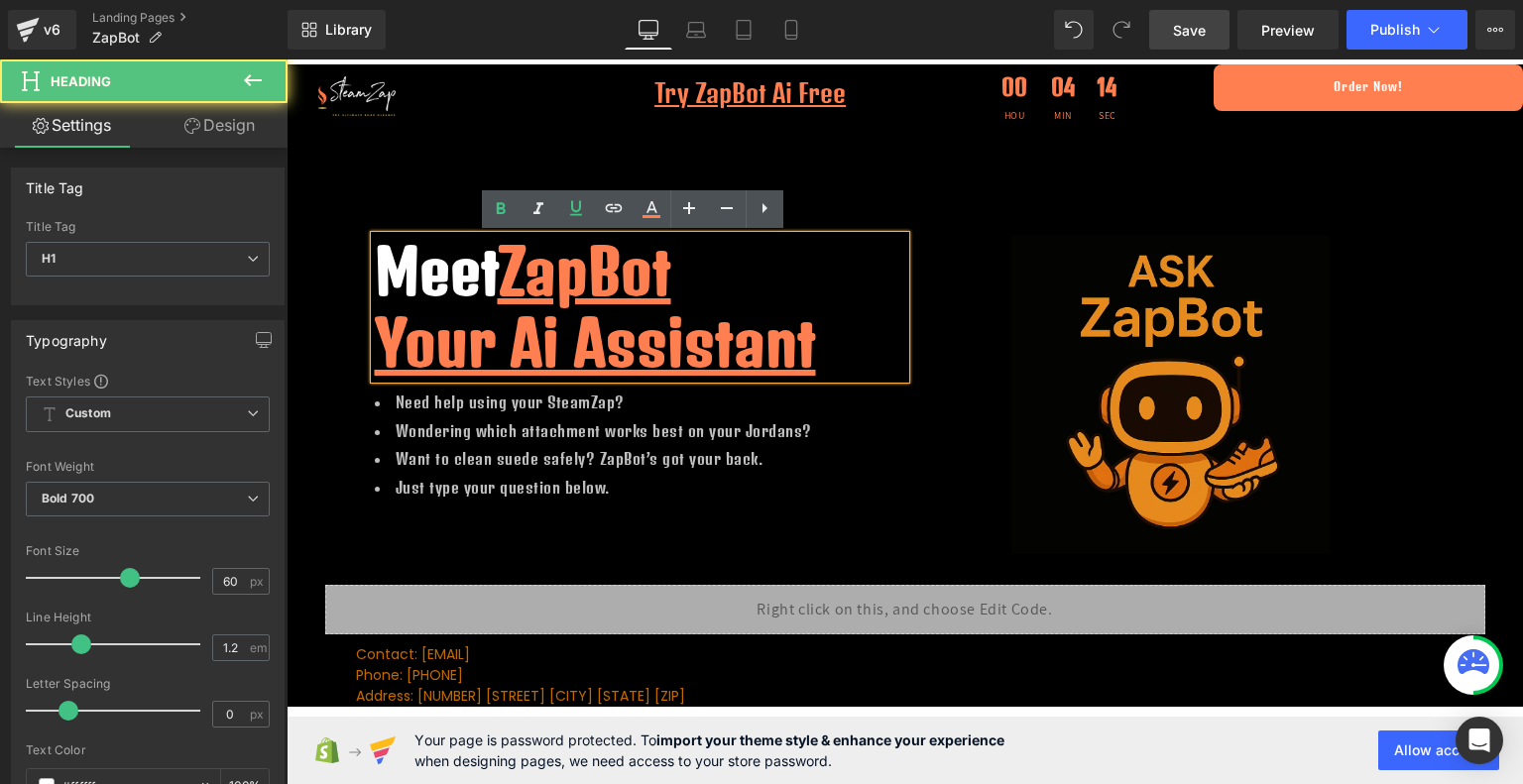 drag, startPoint x: 699, startPoint y: 284, endPoint x: 504, endPoint y: 280, distance: 195.041 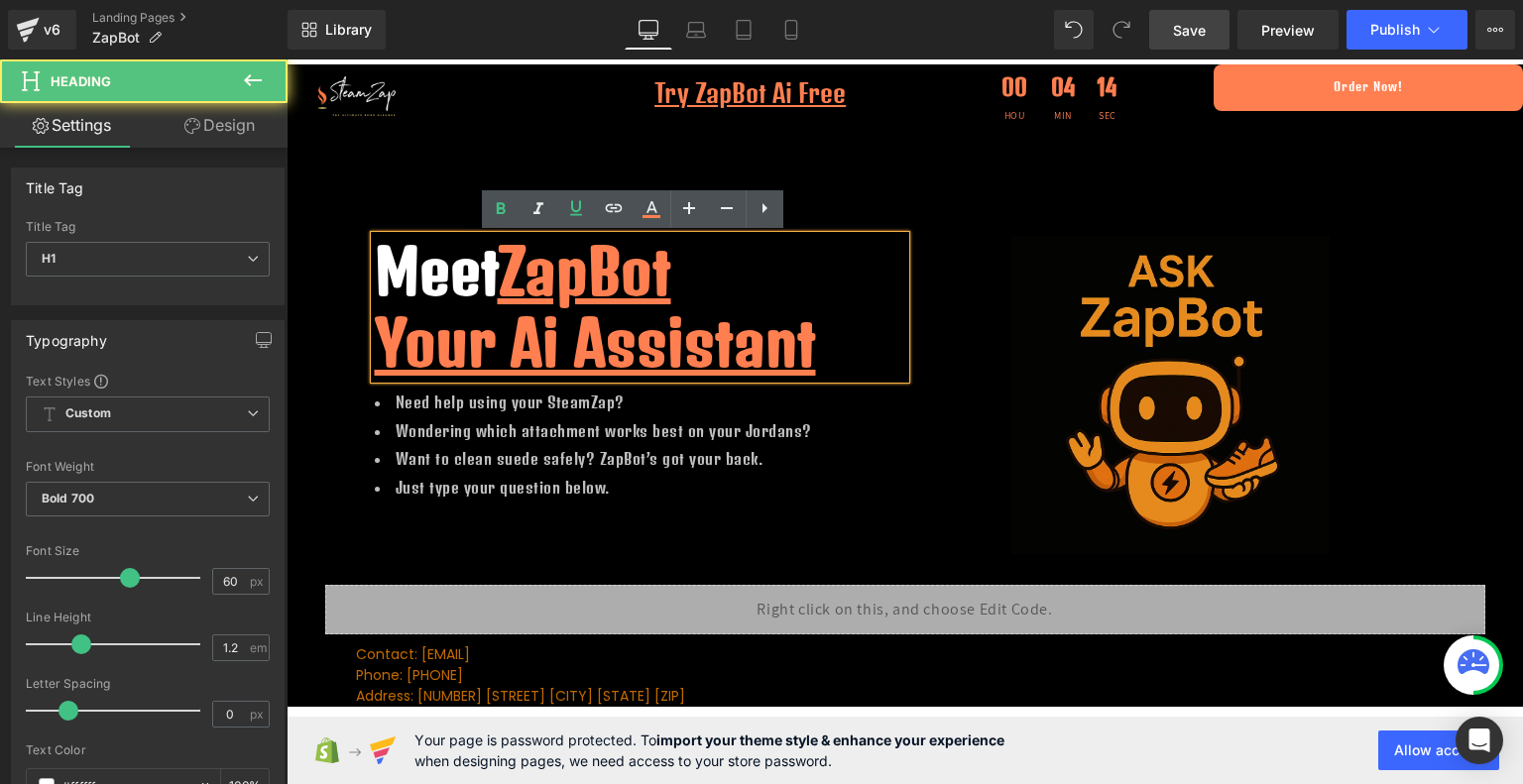 click on "Meet  ZapBot" at bounding box center [640, 272] 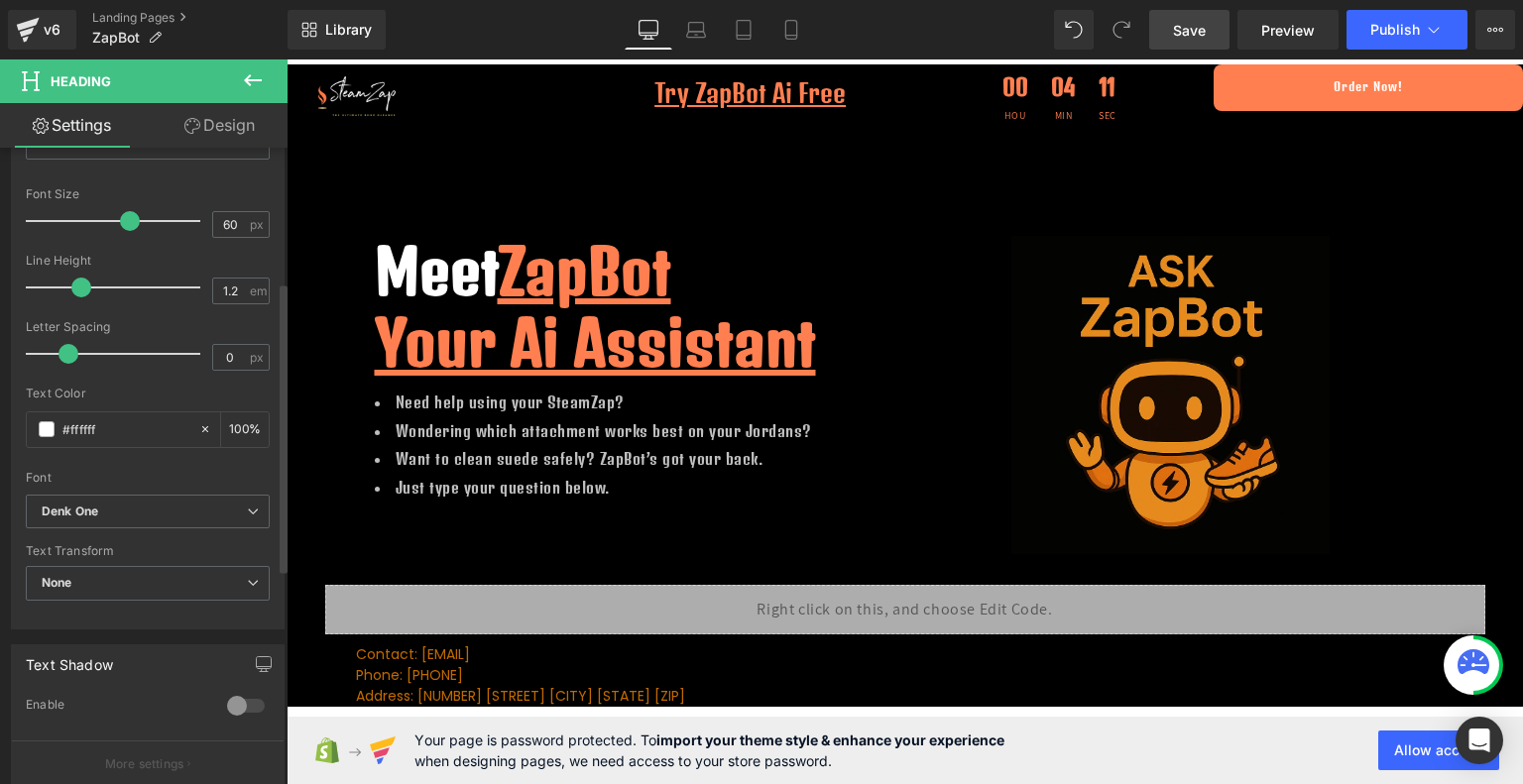 scroll, scrollTop: 356, scrollLeft: 0, axis: vertical 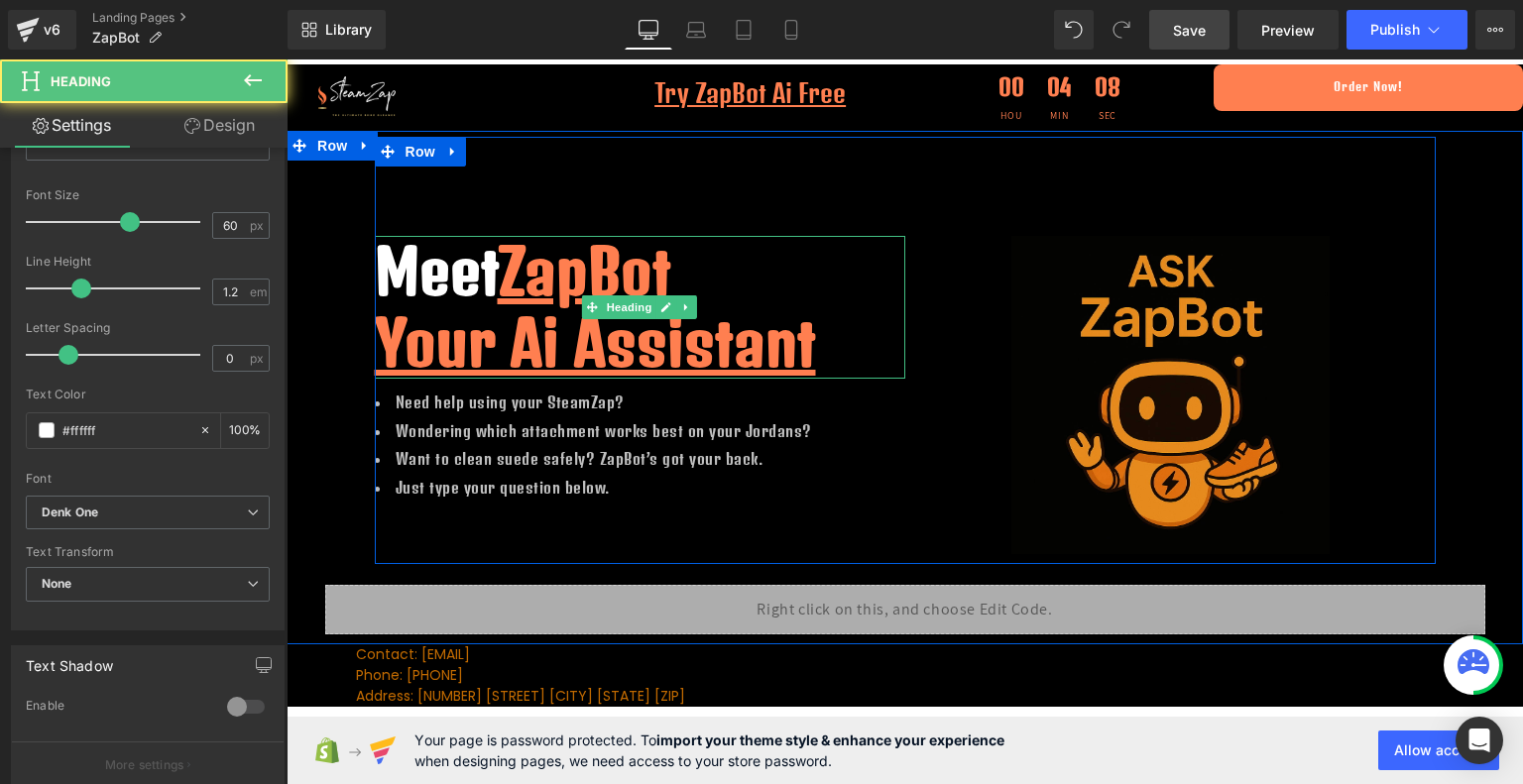 click on "ZapBot" at bounding box center [584, 271] 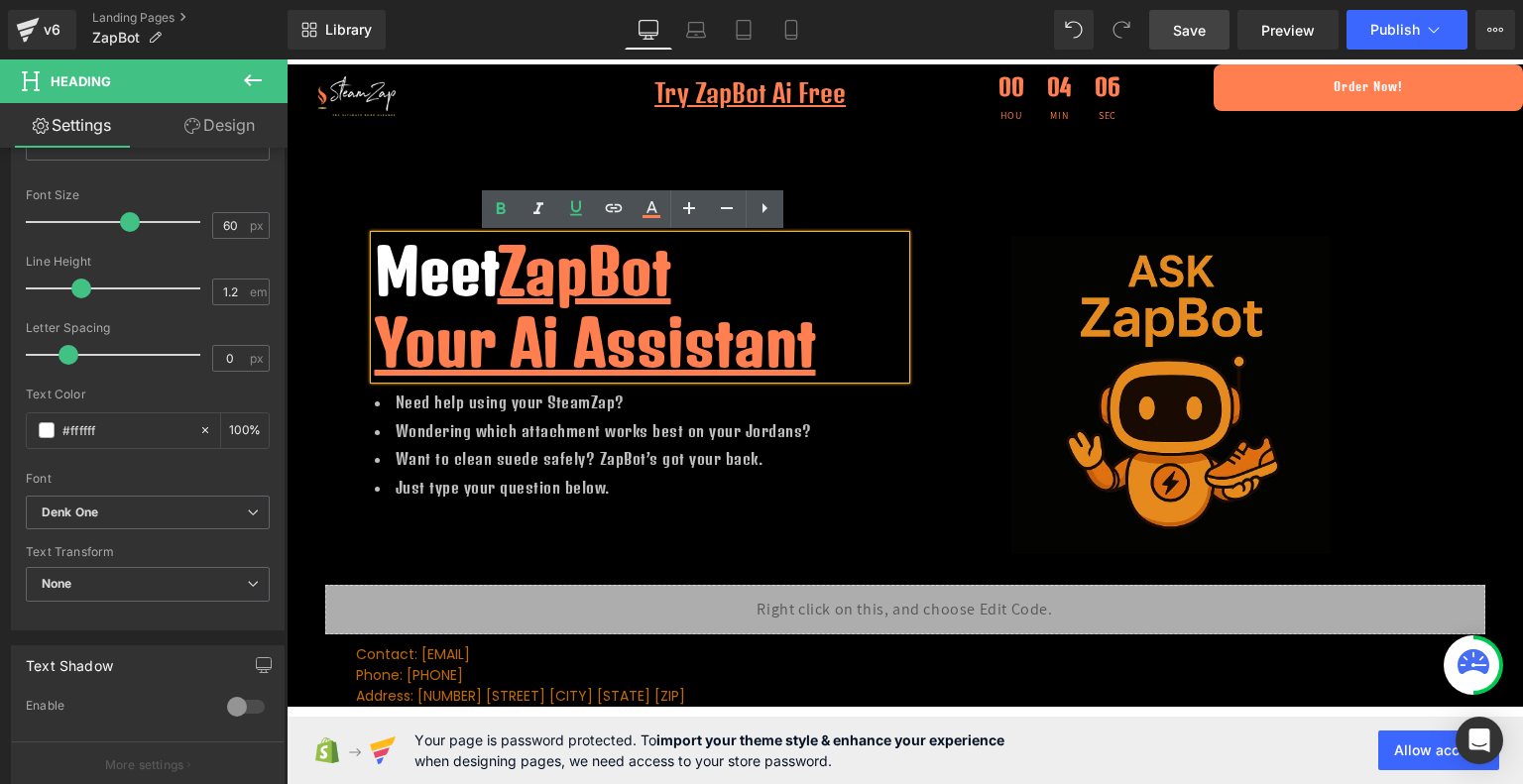 drag, startPoint x: 698, startPoint y: 280, endPoint x: 516, endPoint y: 272, distance: 182.17574 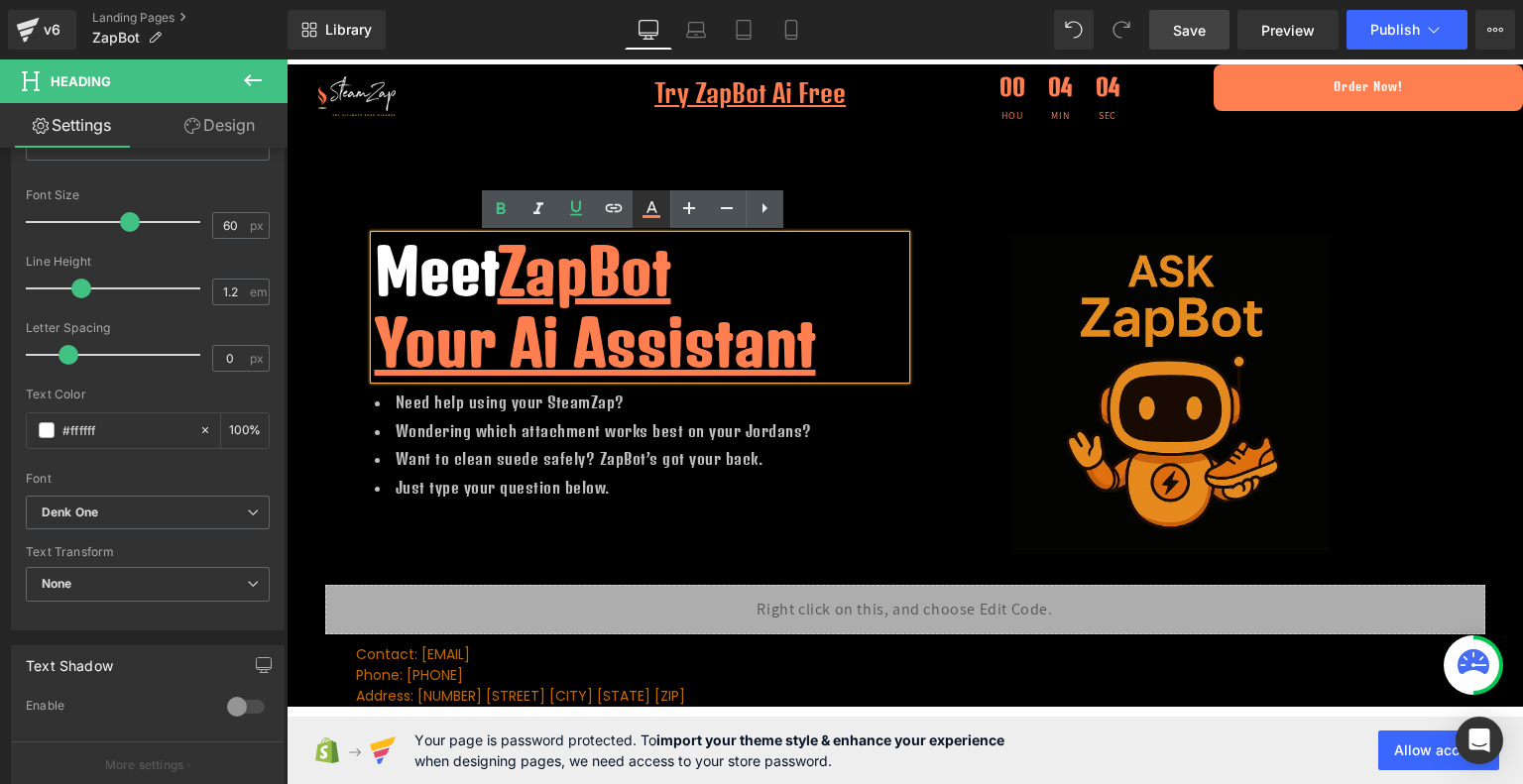 click 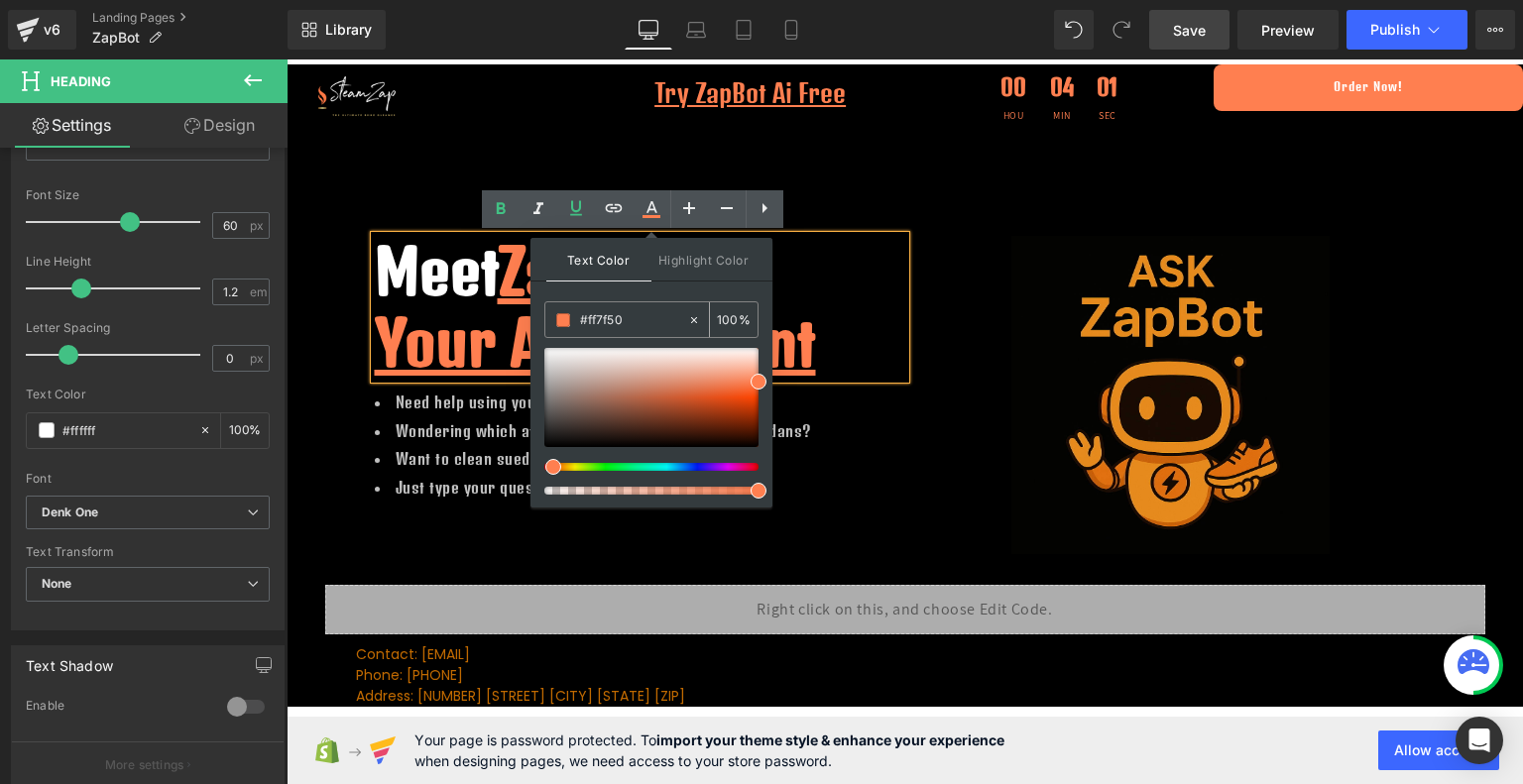 drag, startPoint x: 634, startPoint y: 320, endPoint x: 575, endPoint y: 318, distance: 59.03389 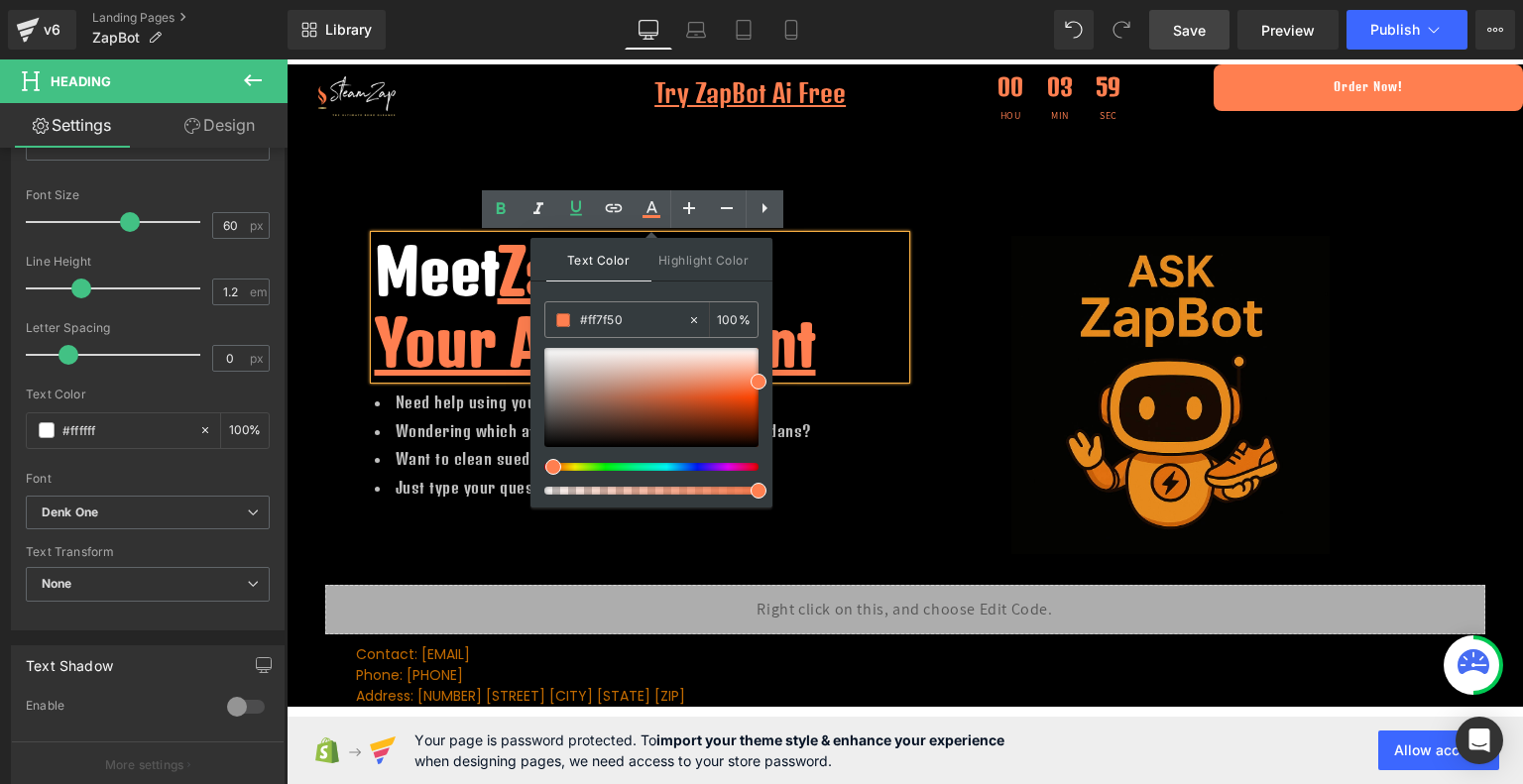 click on "Meet  ZapBot" at bounding box center [640, 272] 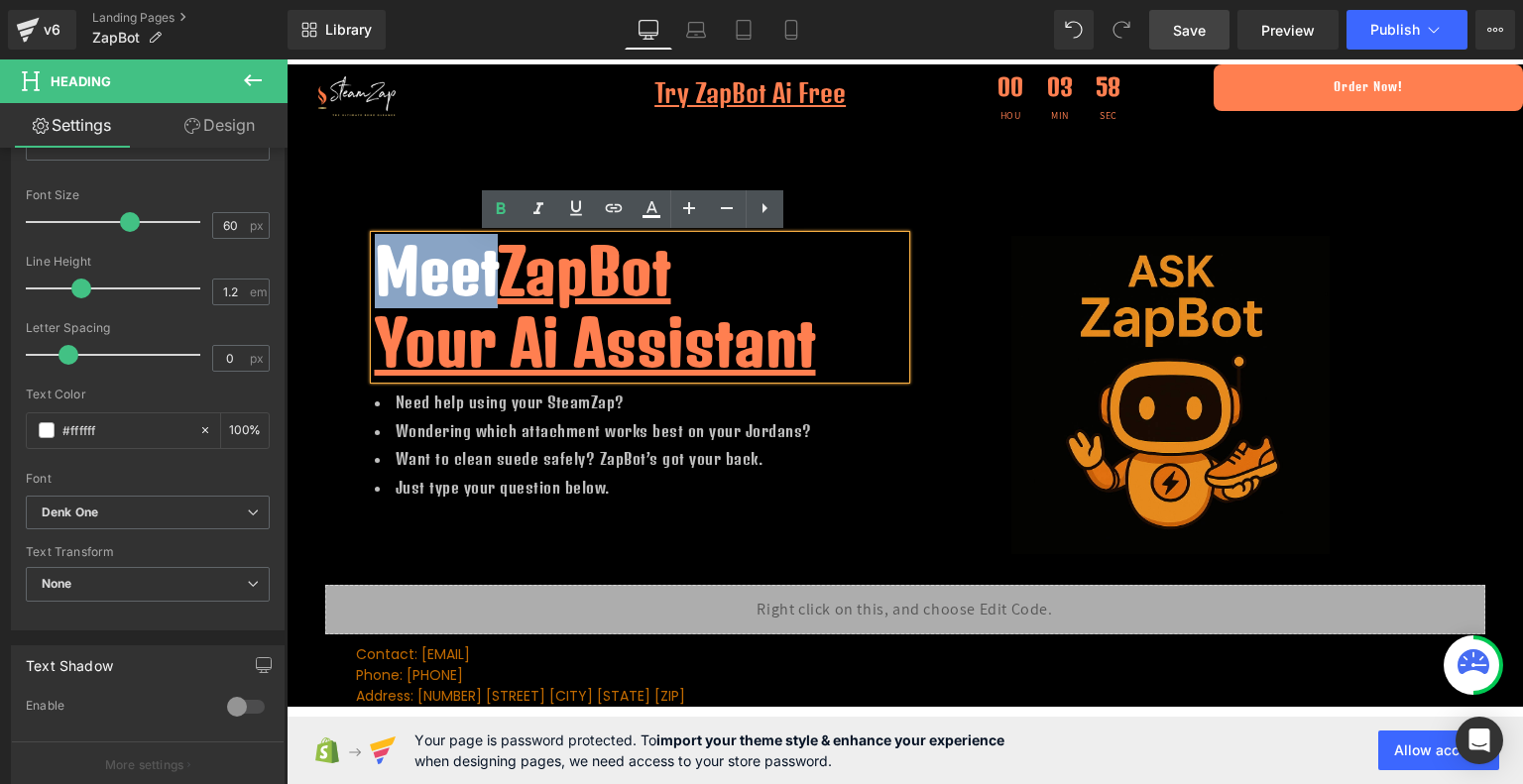 drag, startPoint x: 489, startPoint y: 283, endPoint x: 379, endPoint y: 279, distance: 110.0727 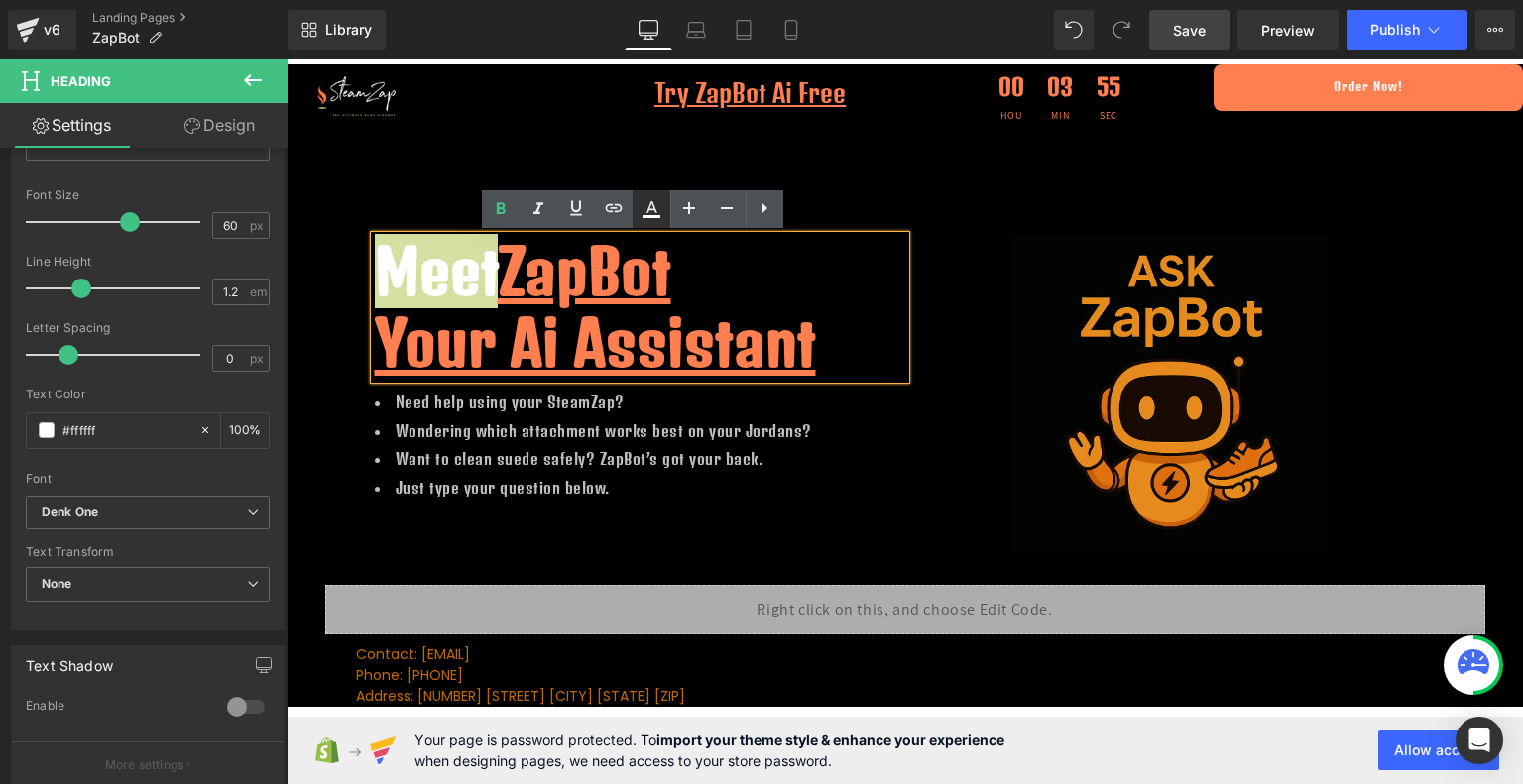 click 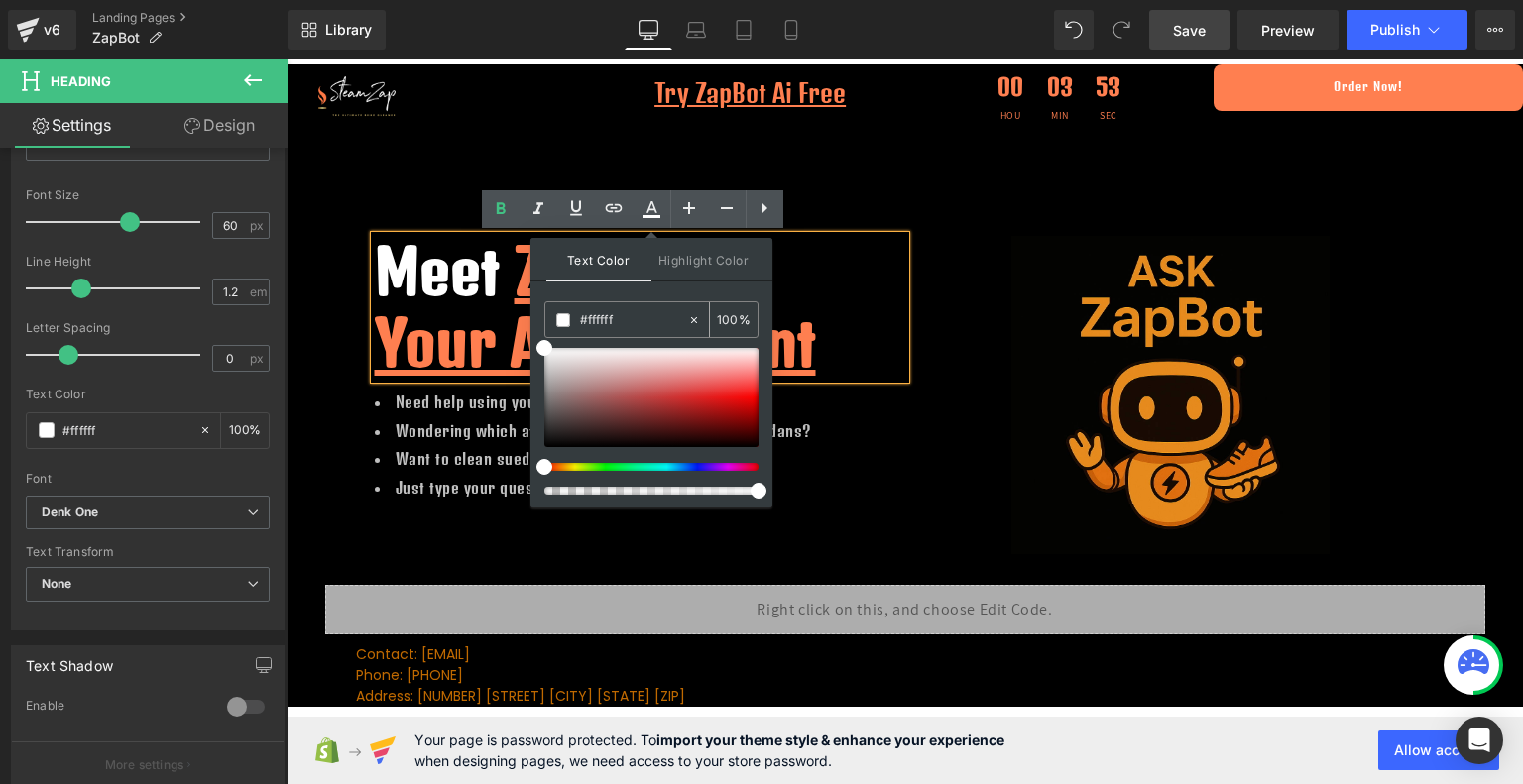 drag, startPoint x: 628, startPoint y: 314, endPoint x: 564, endPoint y: 324, distance: 64.77654 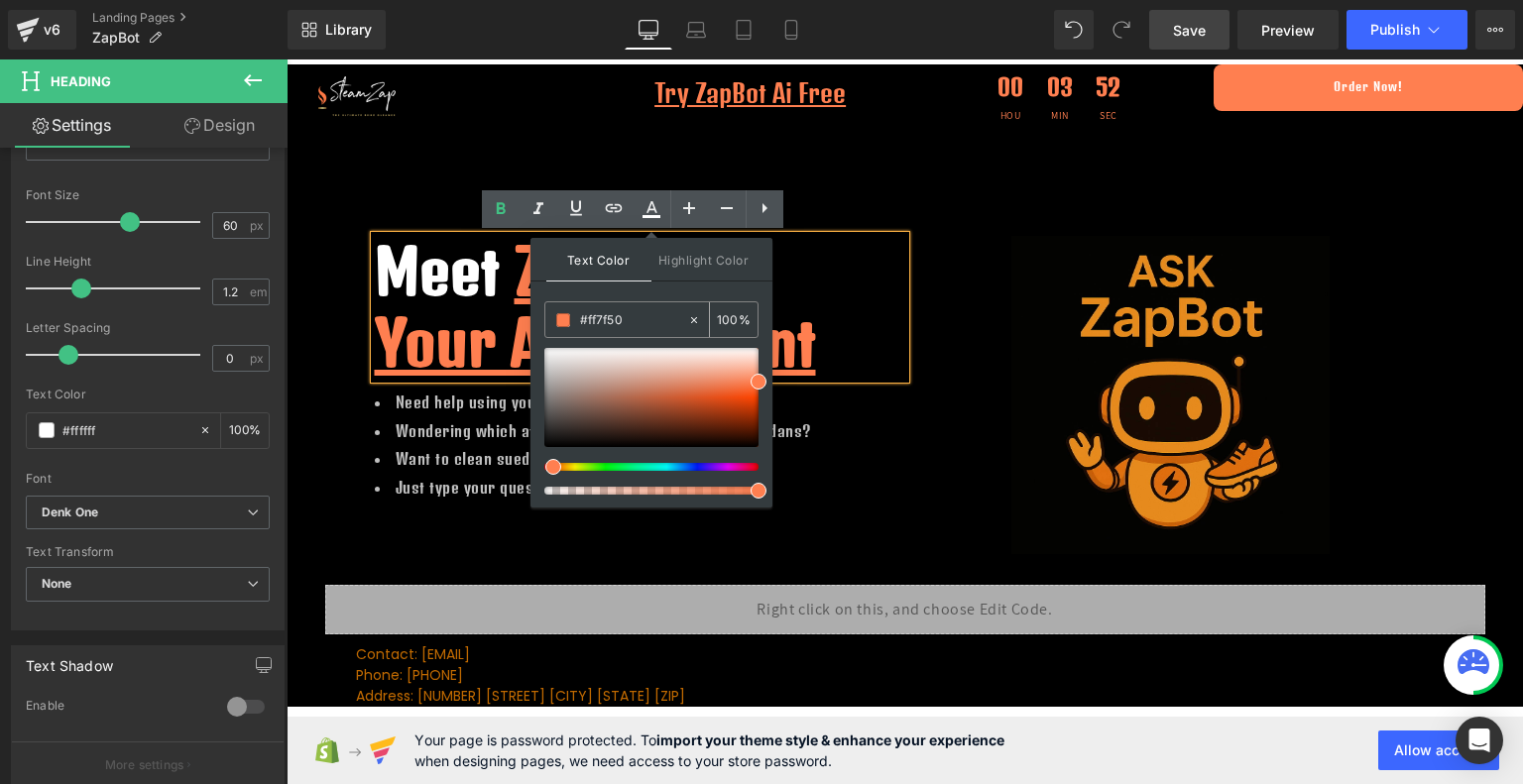 type on "#ff7f50" 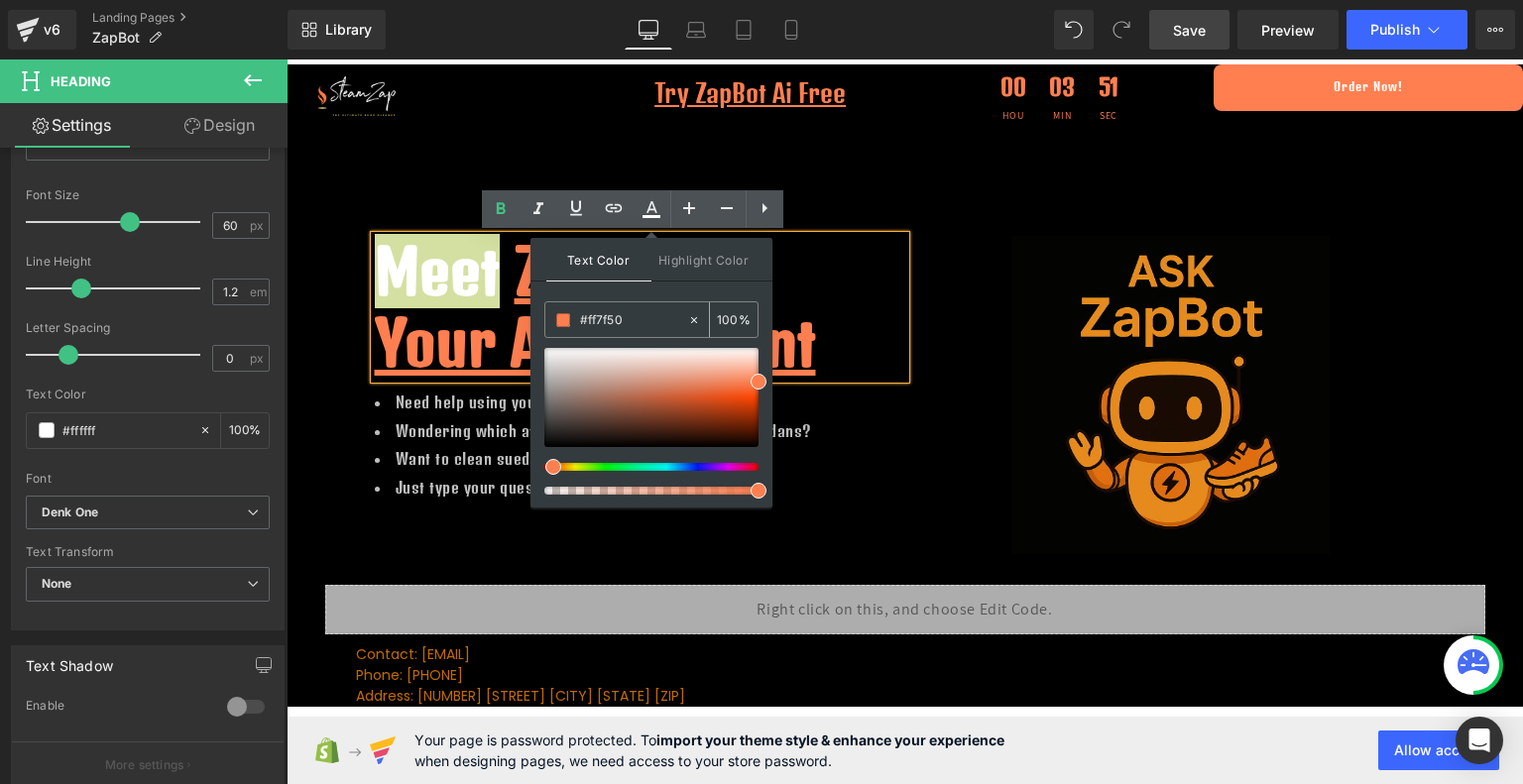click at bounding box center [563, 320] 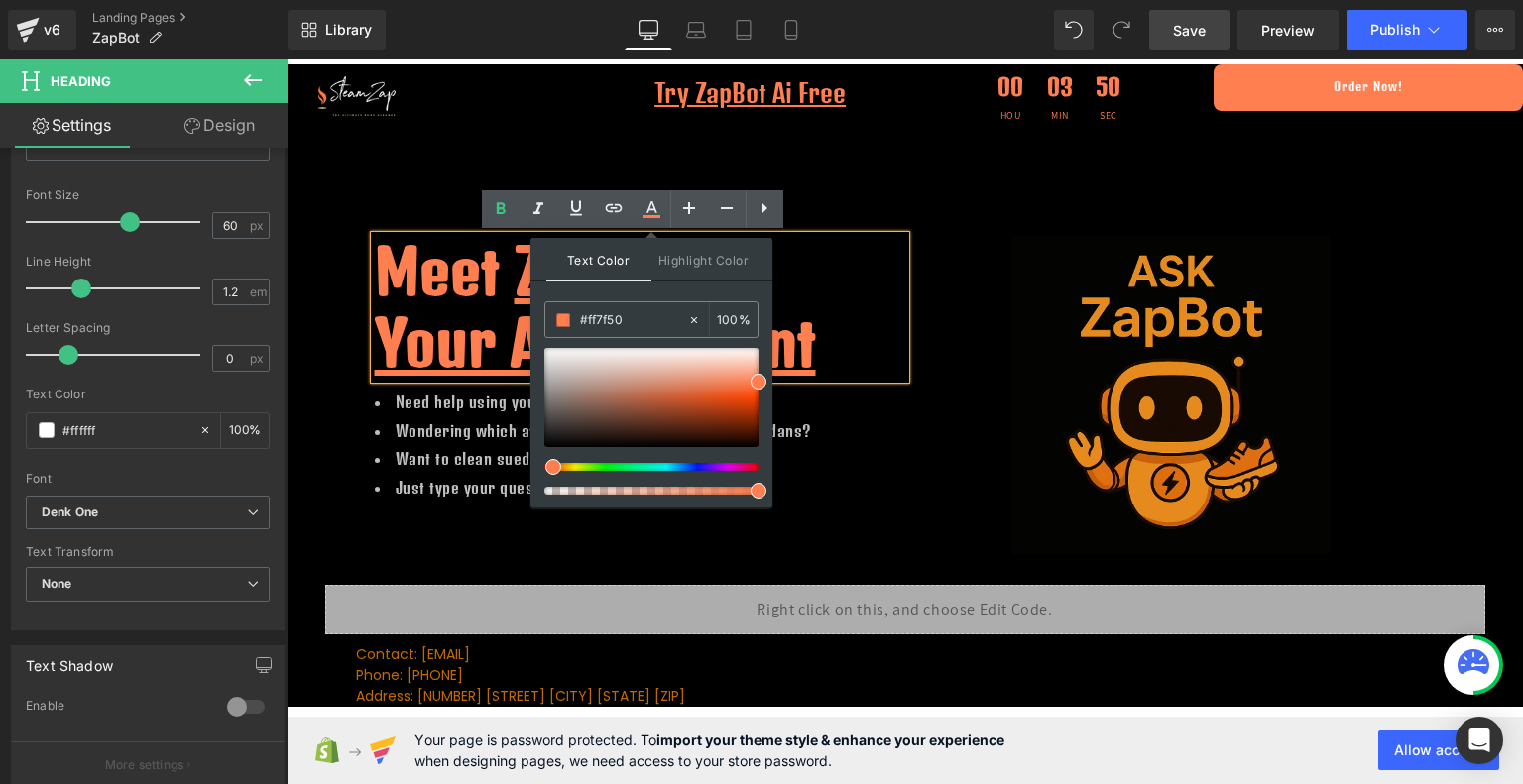 click on "Your Ai Assistant" at bounding box center (595, 342) 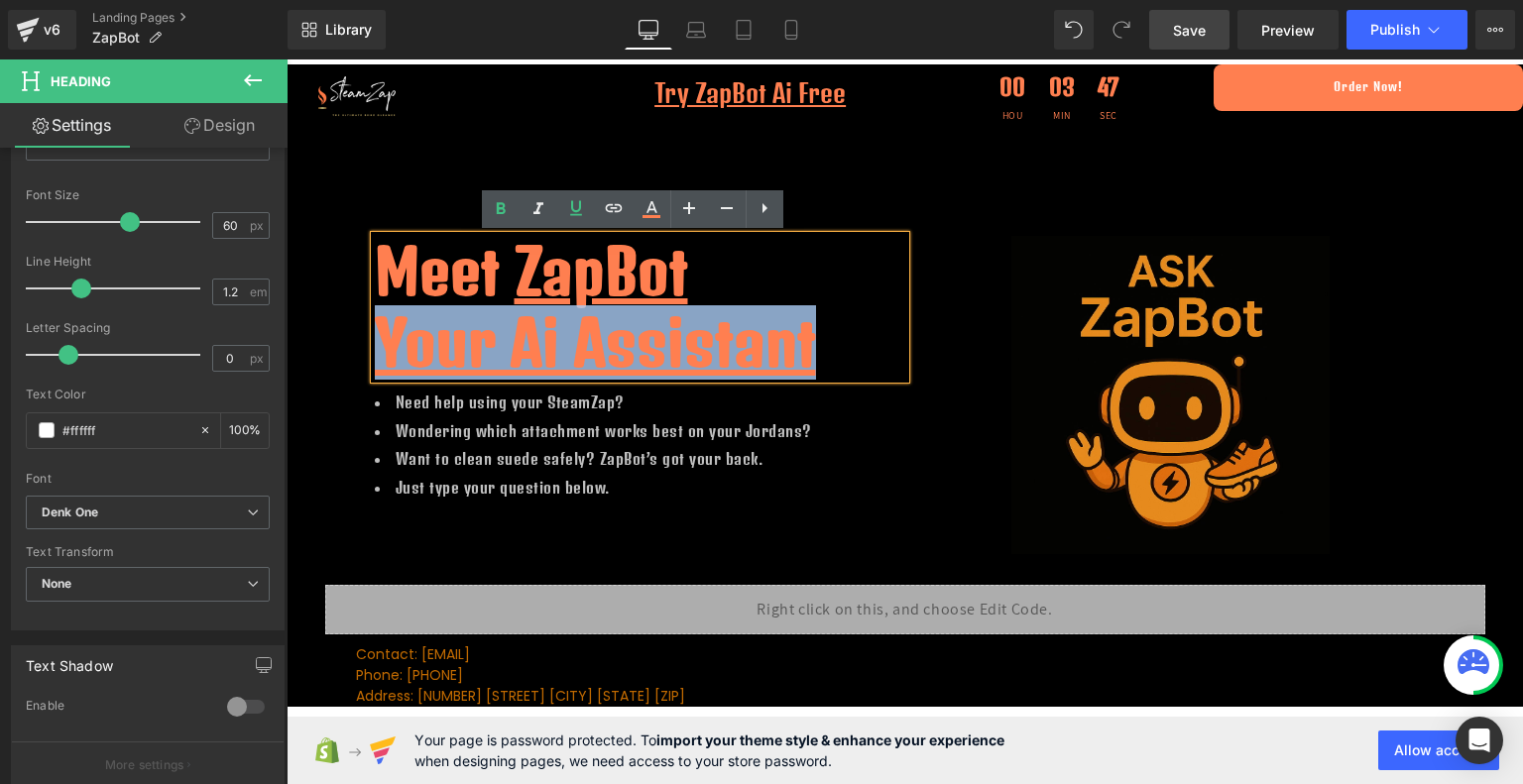 drag, startPoint x: 807, startPoint y: 356, endPoint x: 372, endPoint y: 342, distance: 435.22523 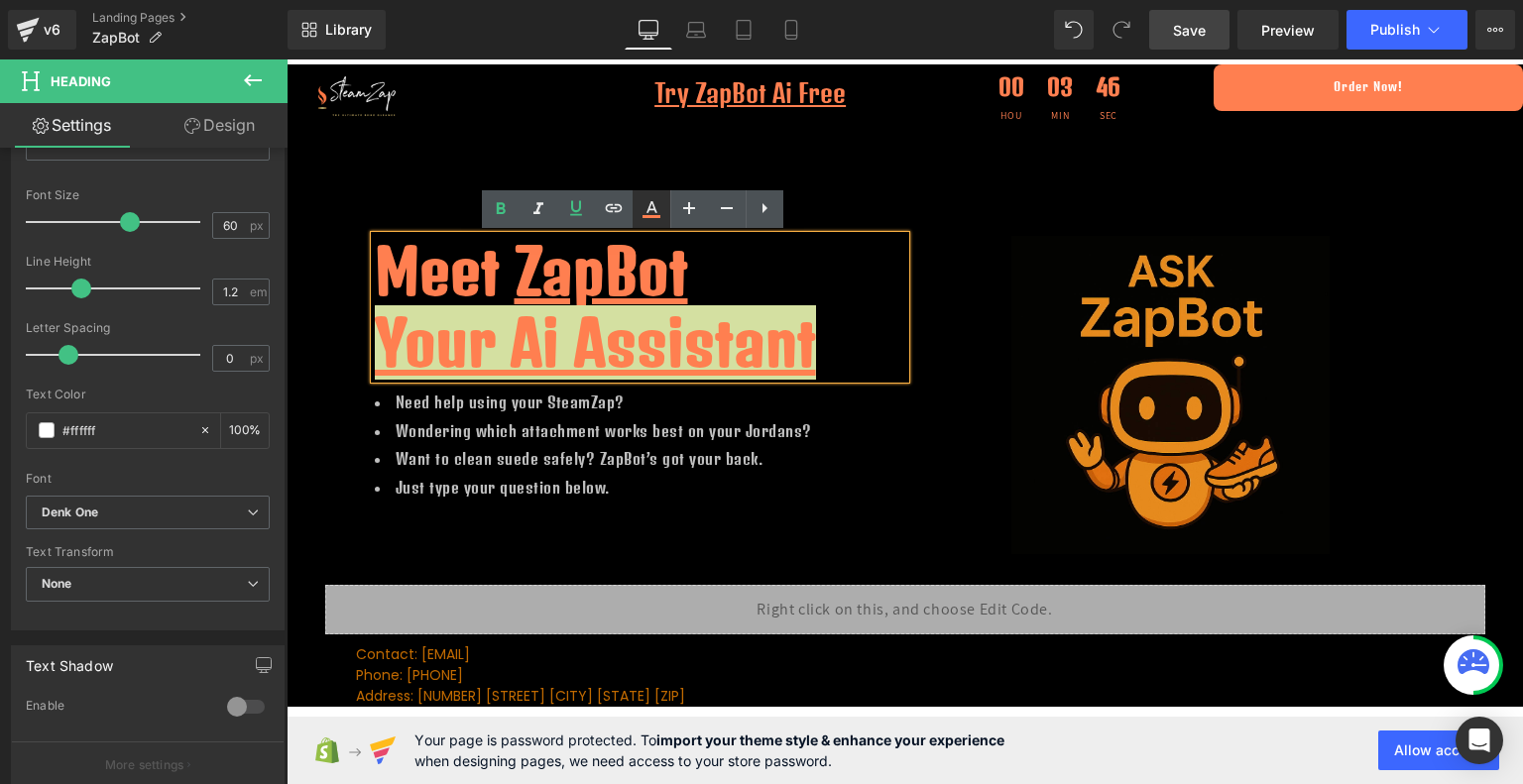 click 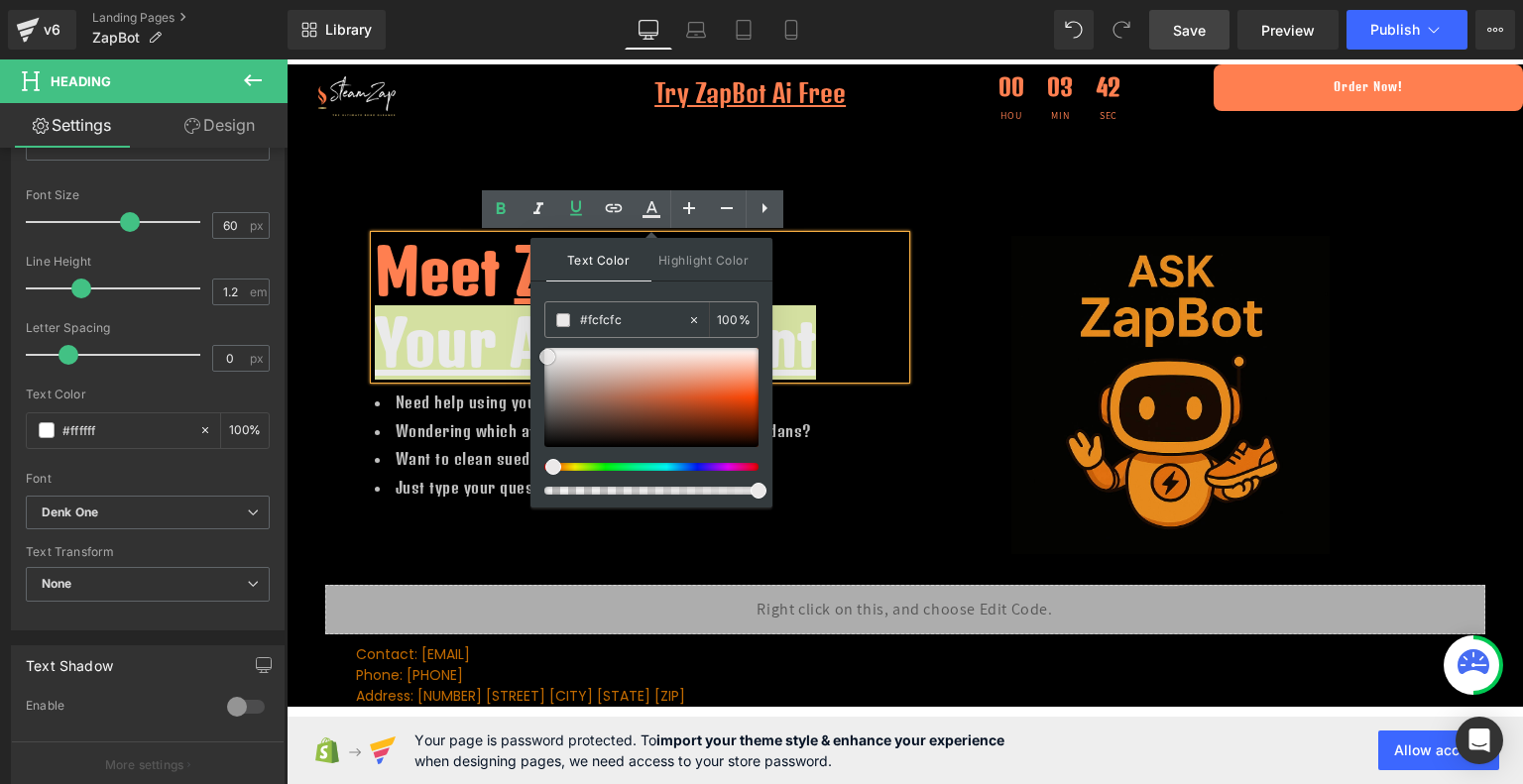 type on "#ffffff" 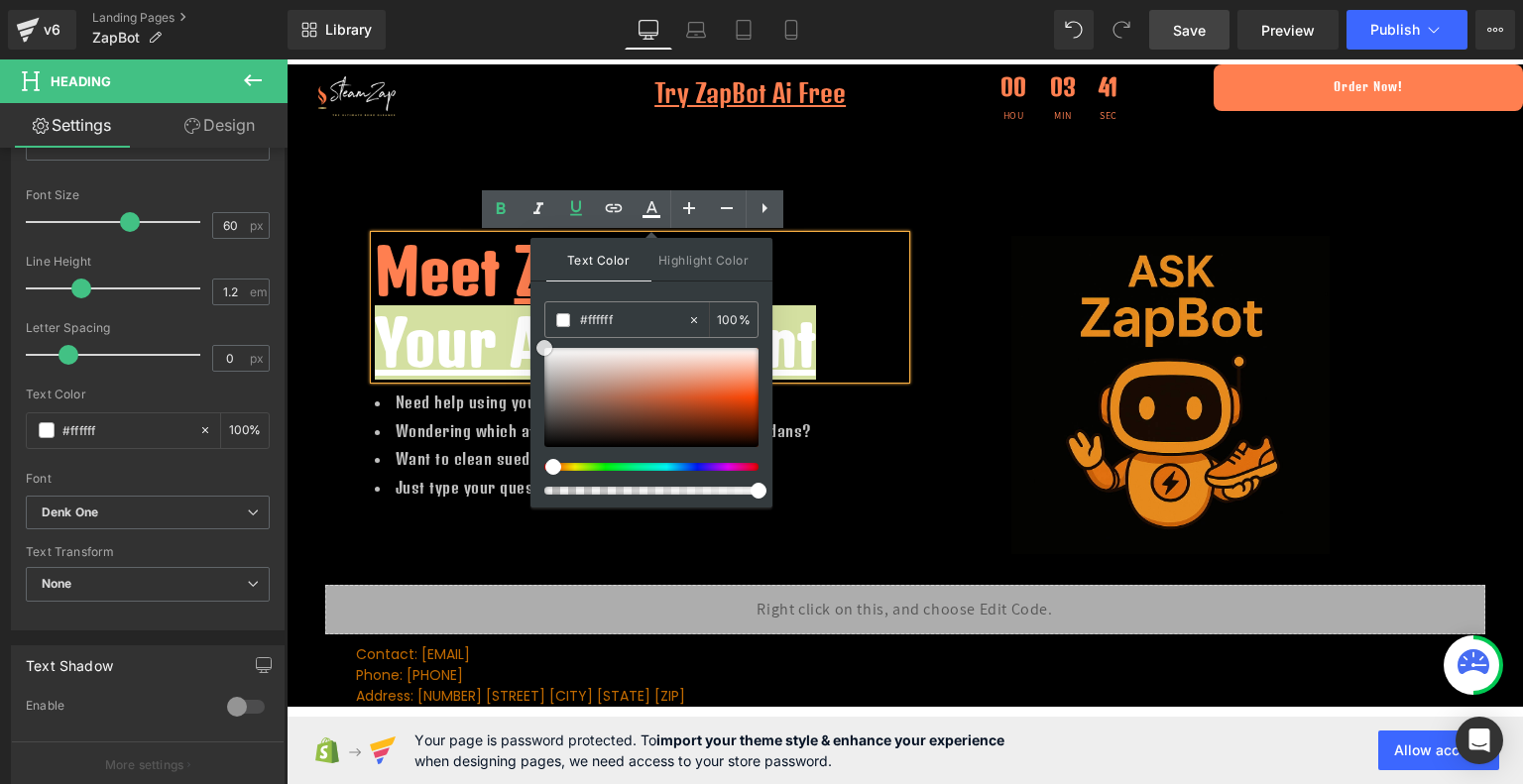 drag, startPoint x: 583, startPoint y: 373, endPoint x: 532, endPoint y: 339, distance: 61.294372 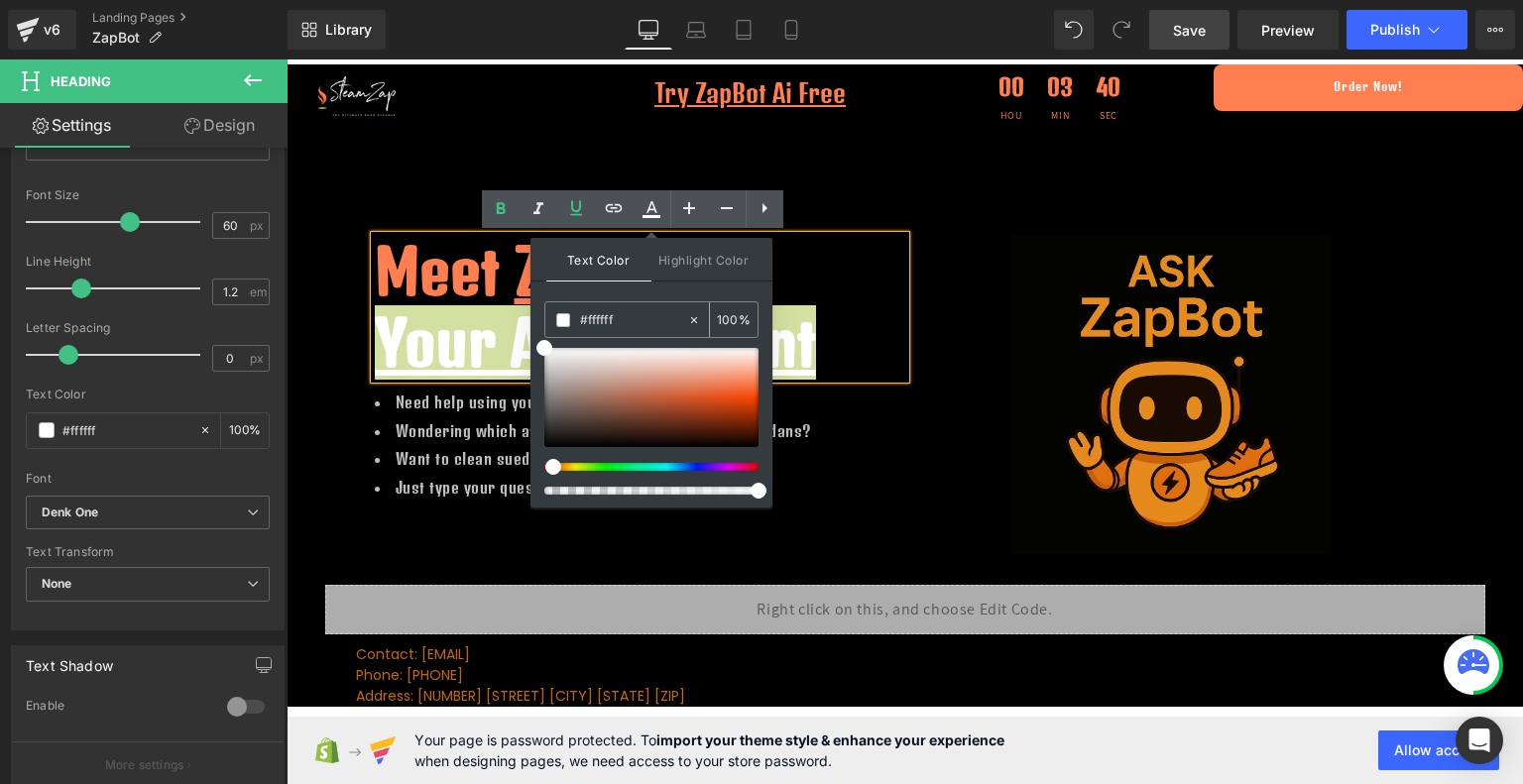 click on "#ffffff" at bounding box center (634, 320) 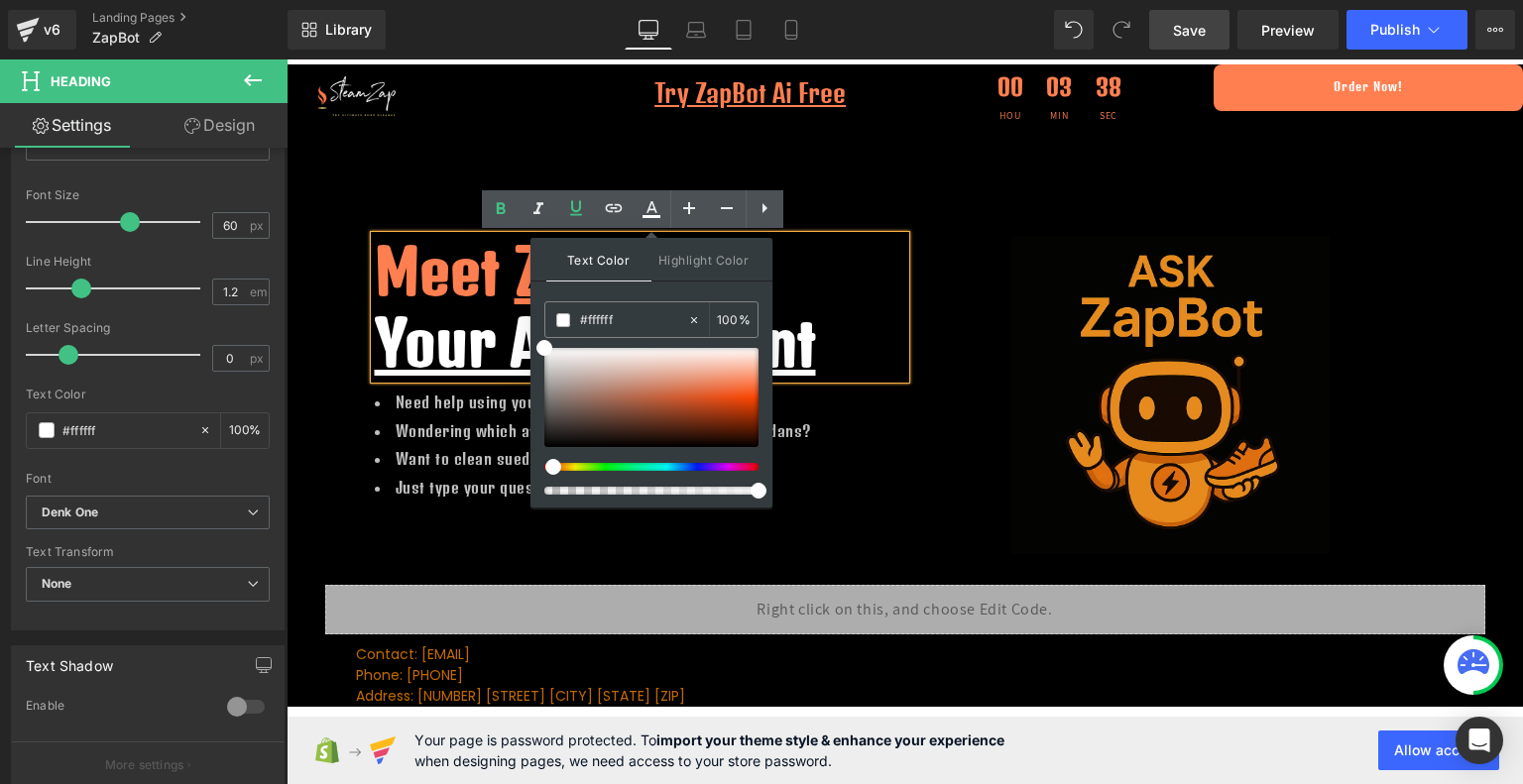 click on "Meet   ZapBot" at bounding box center (640, 272) 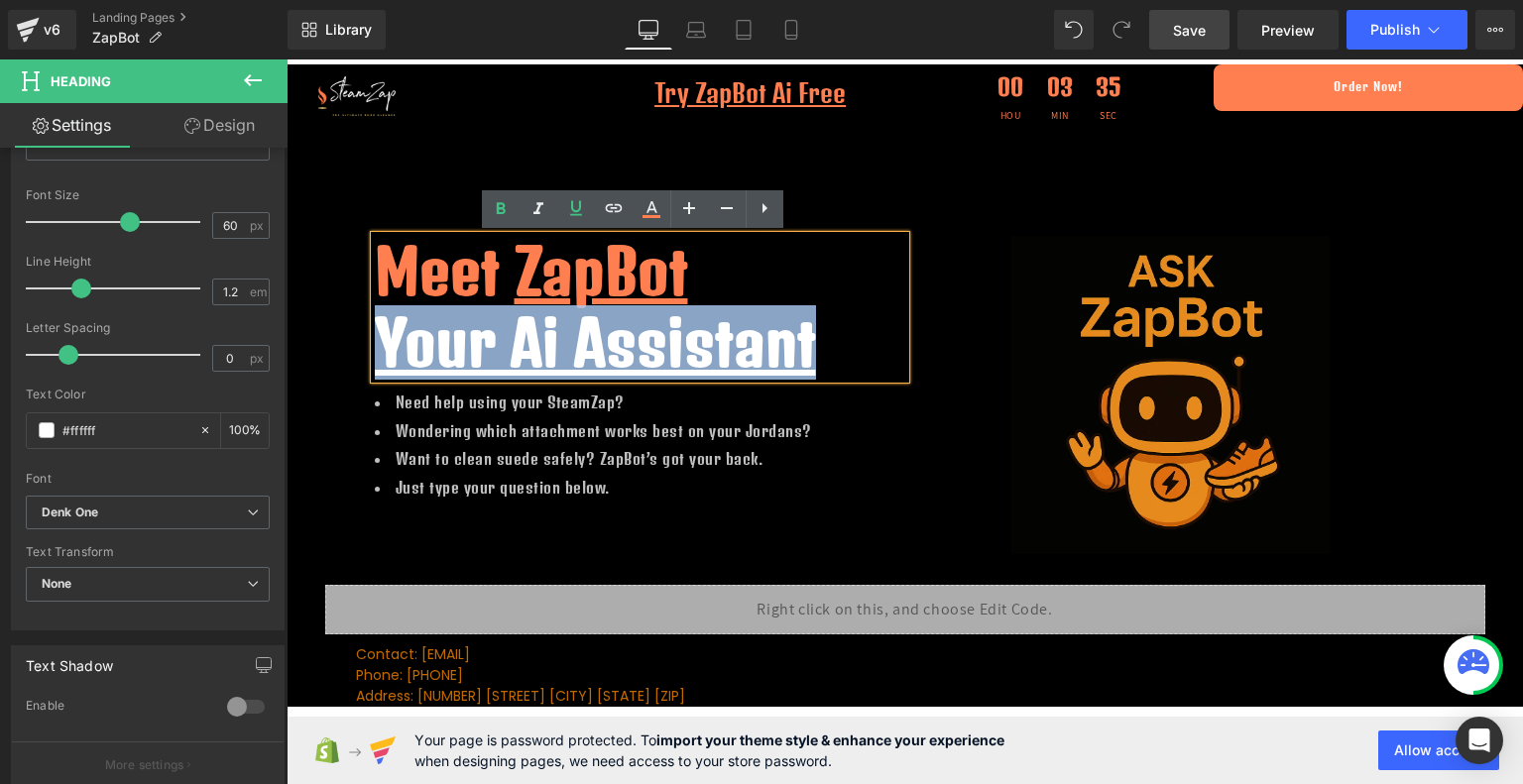 drag, startPoint x: 820, startPoint y: 352, endPoint x: 373, endPoint y: 331, distance: 447.49302 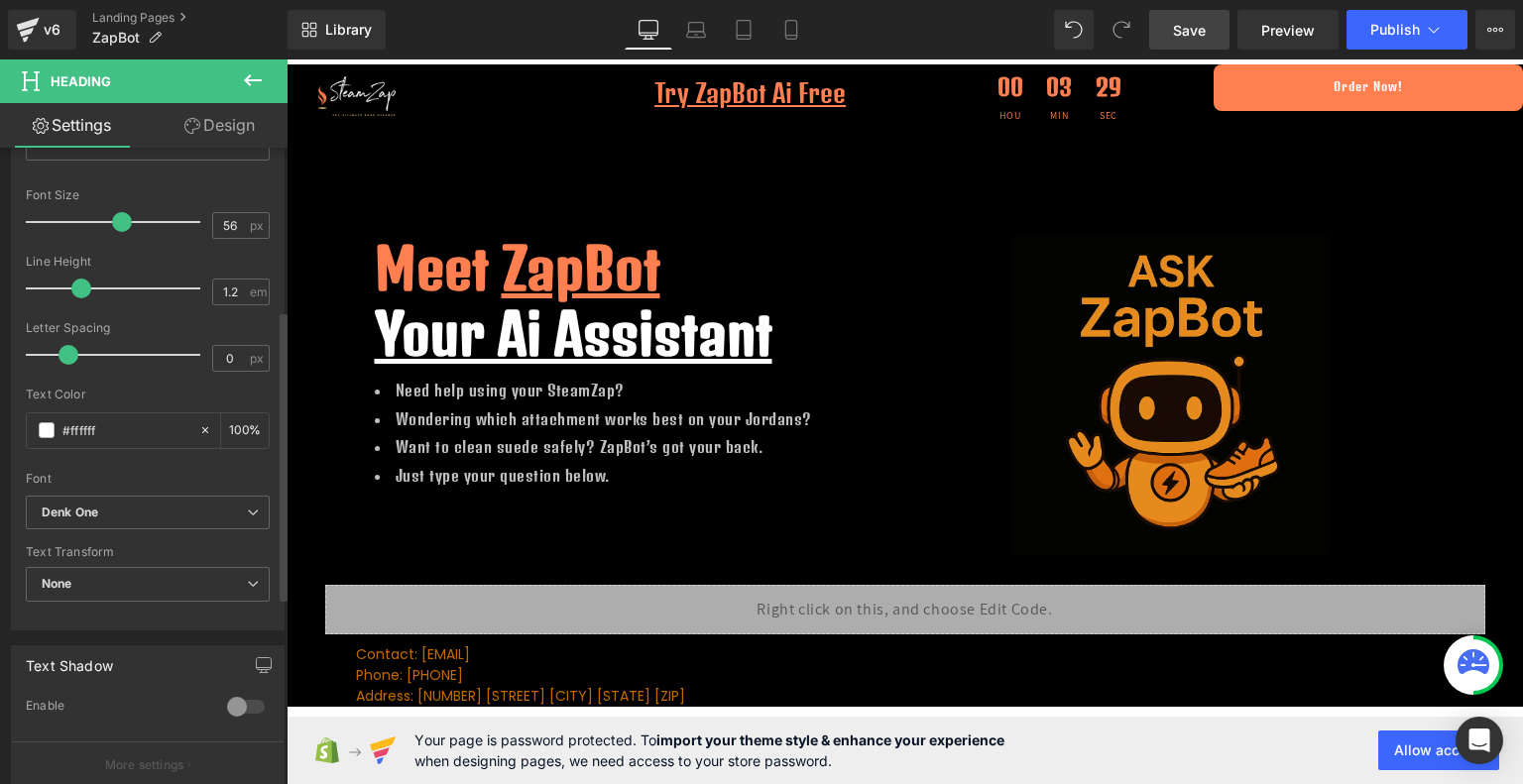 type on "57" 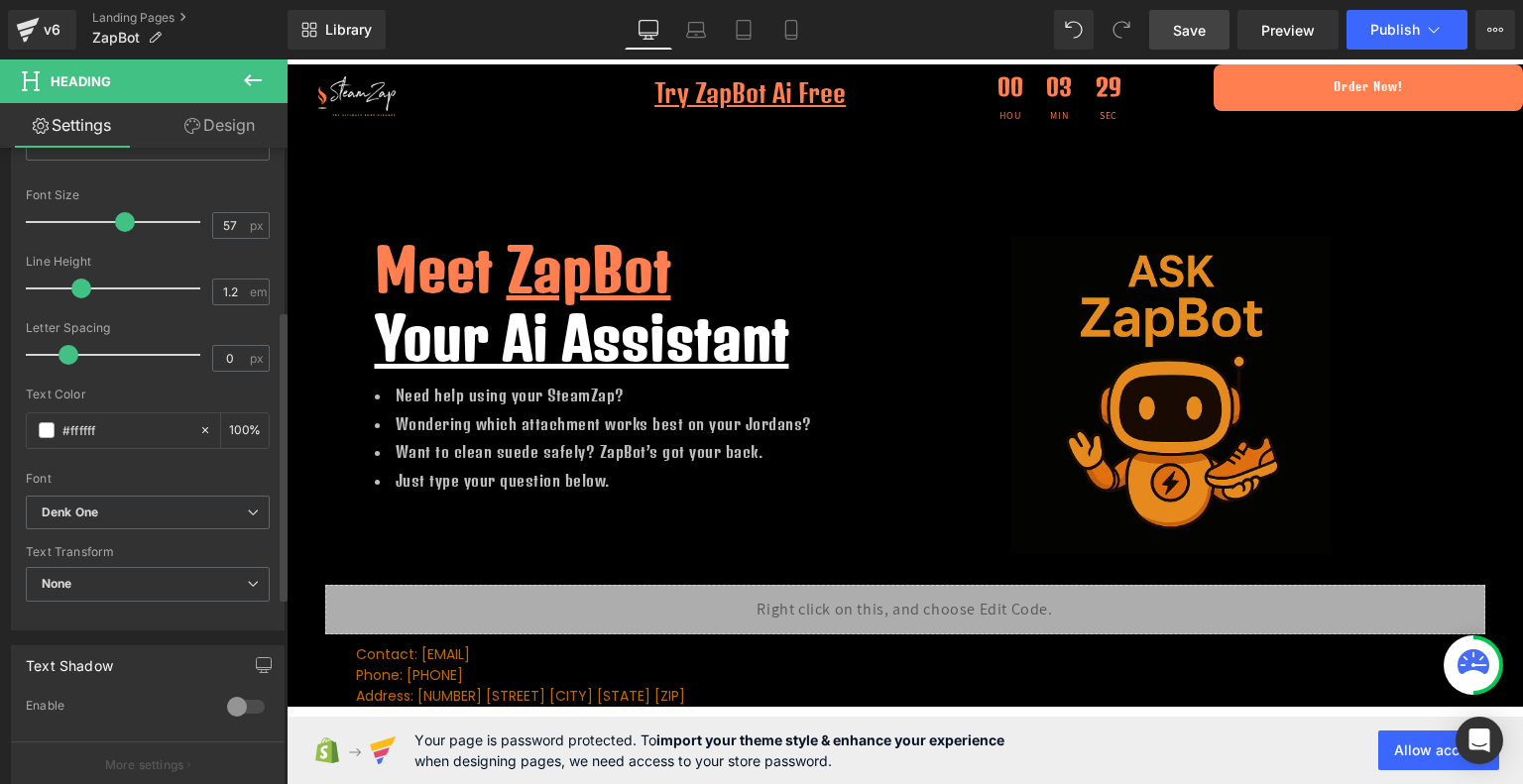click at bounding box center (125, 222) 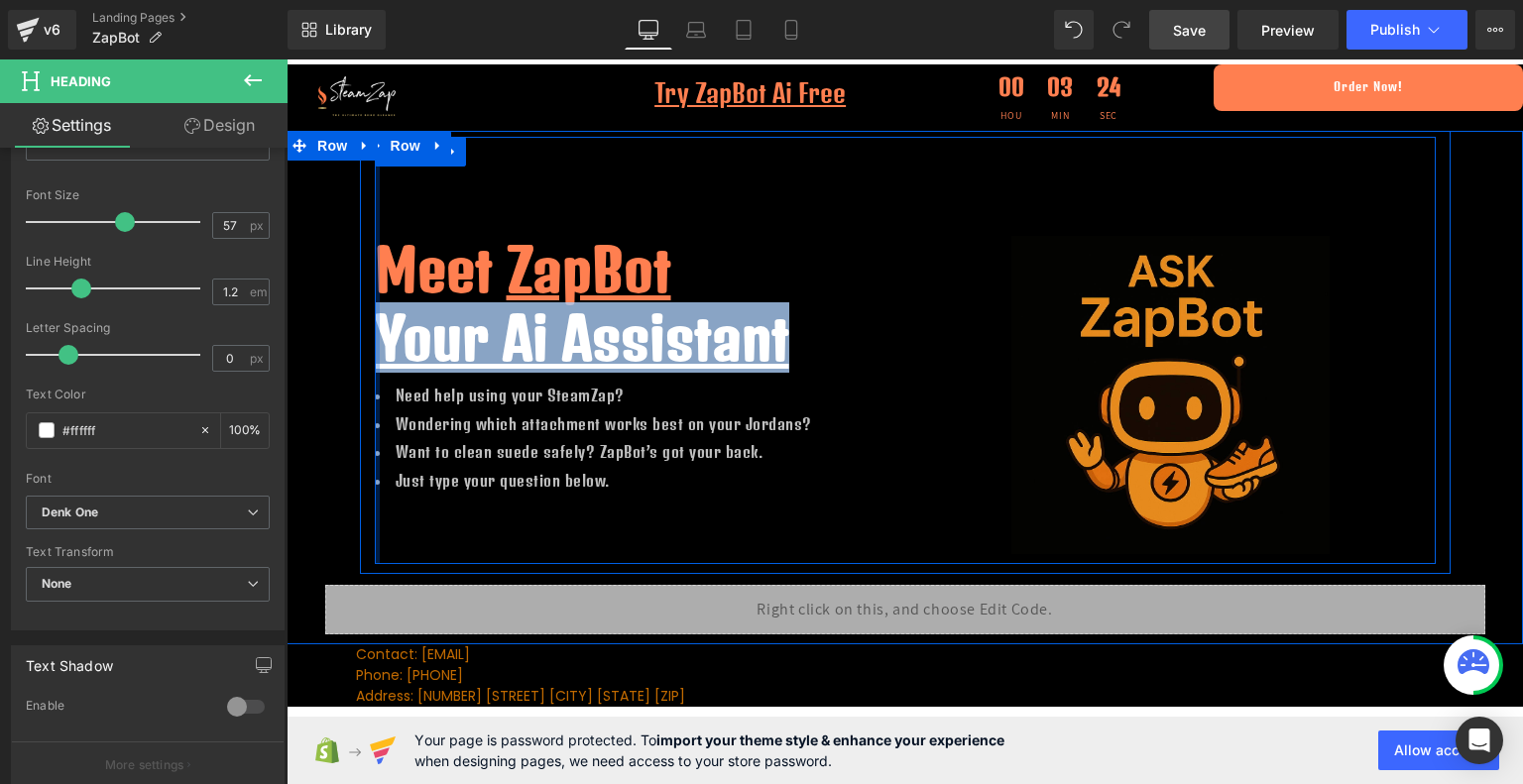 drag, startPoint x: 797, startPoint y: 335, endPoint x: 371, endPoint y: 350, distance: 426.264 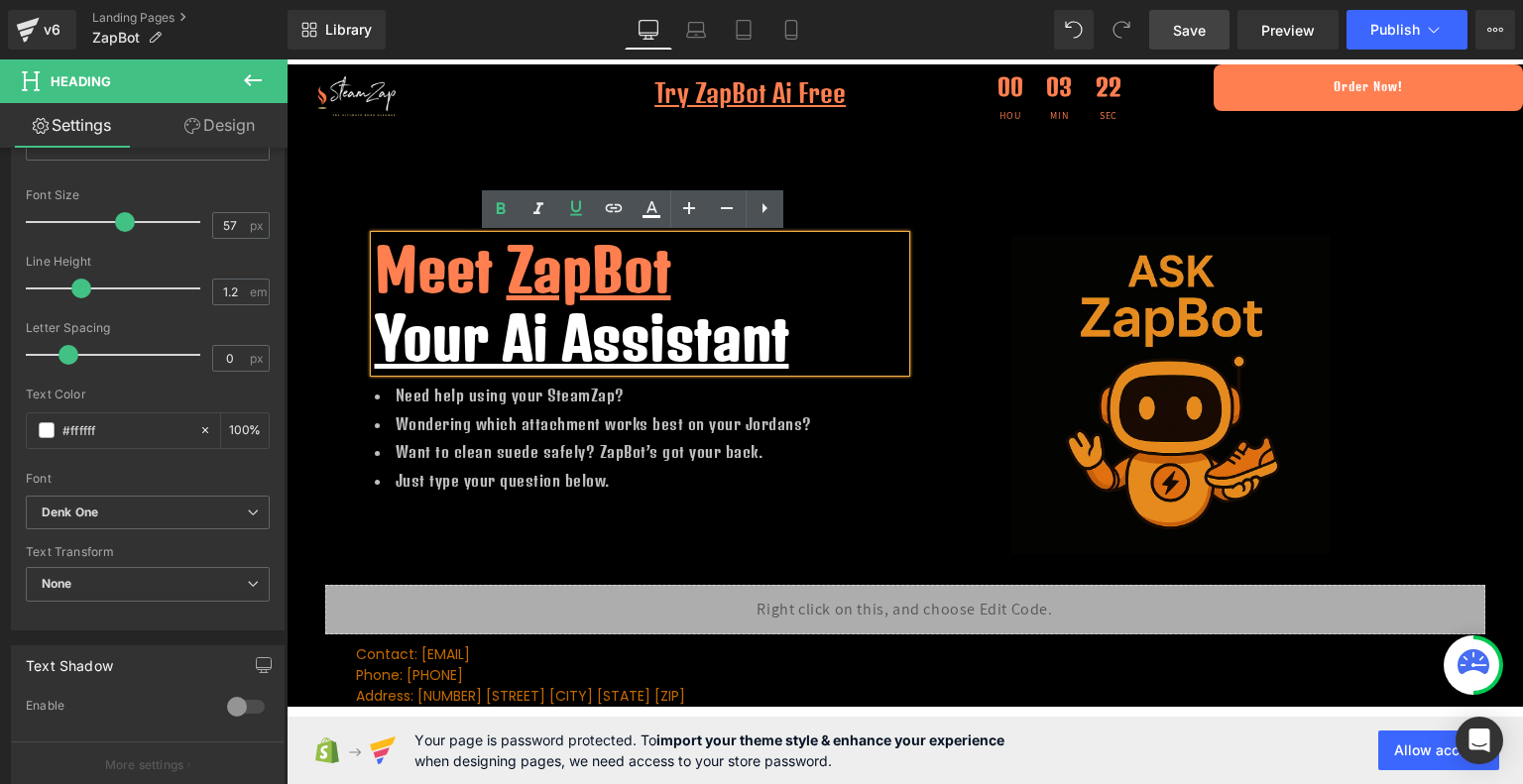 click on "Meet   ZapBot" at bounding box center [640, 270] 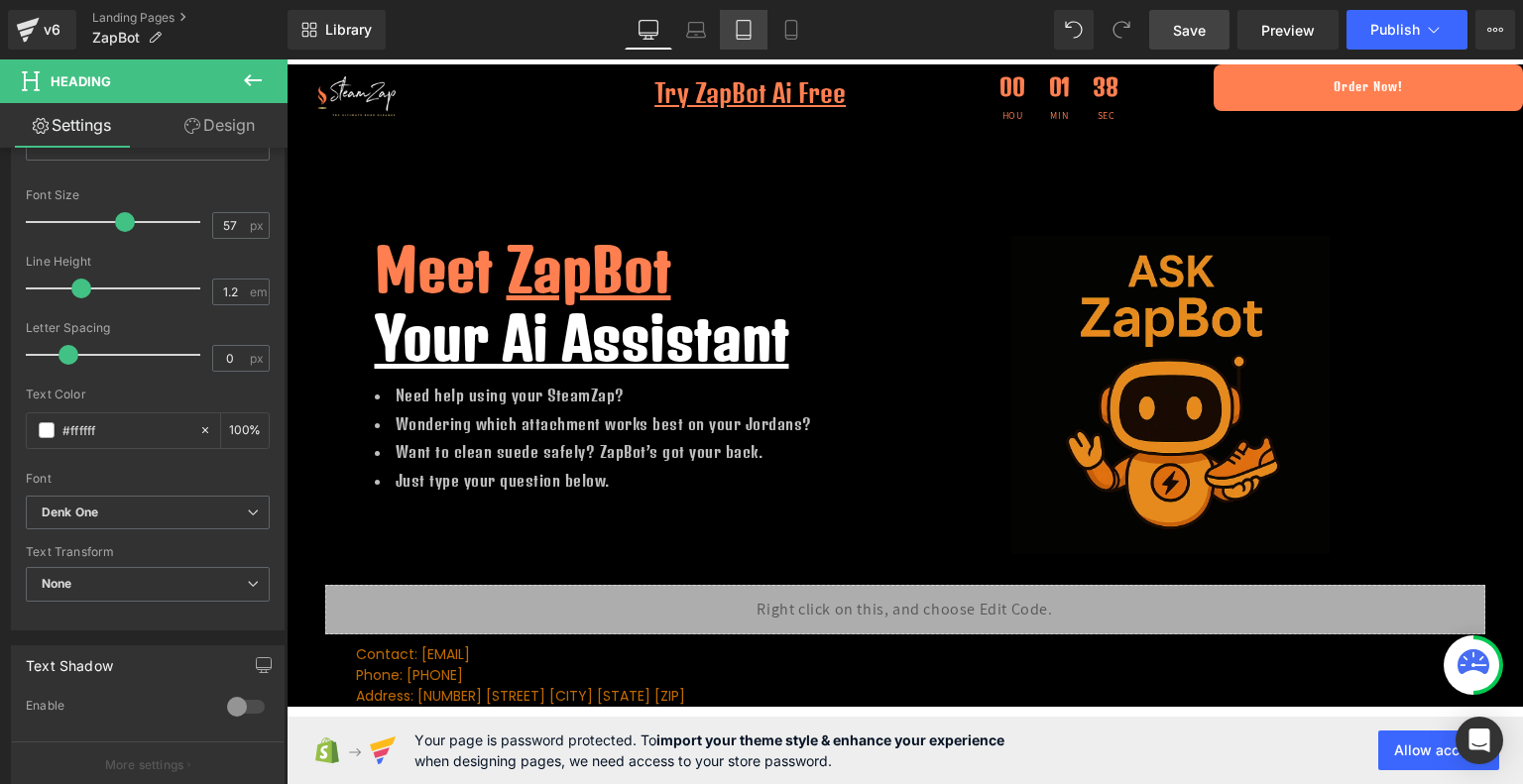 click 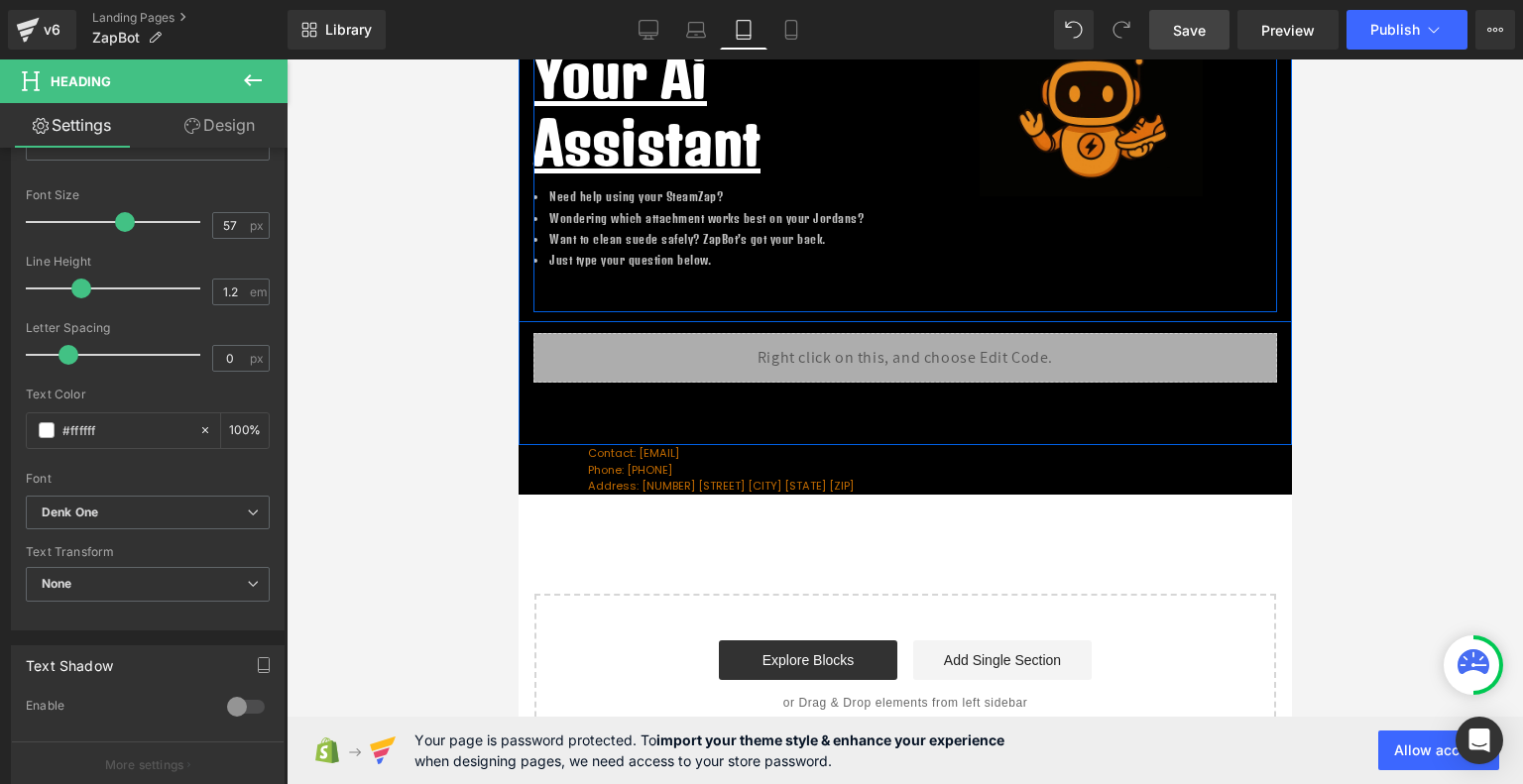 scroll, scrollTop: 0, scrollLeft: 0, axis: both 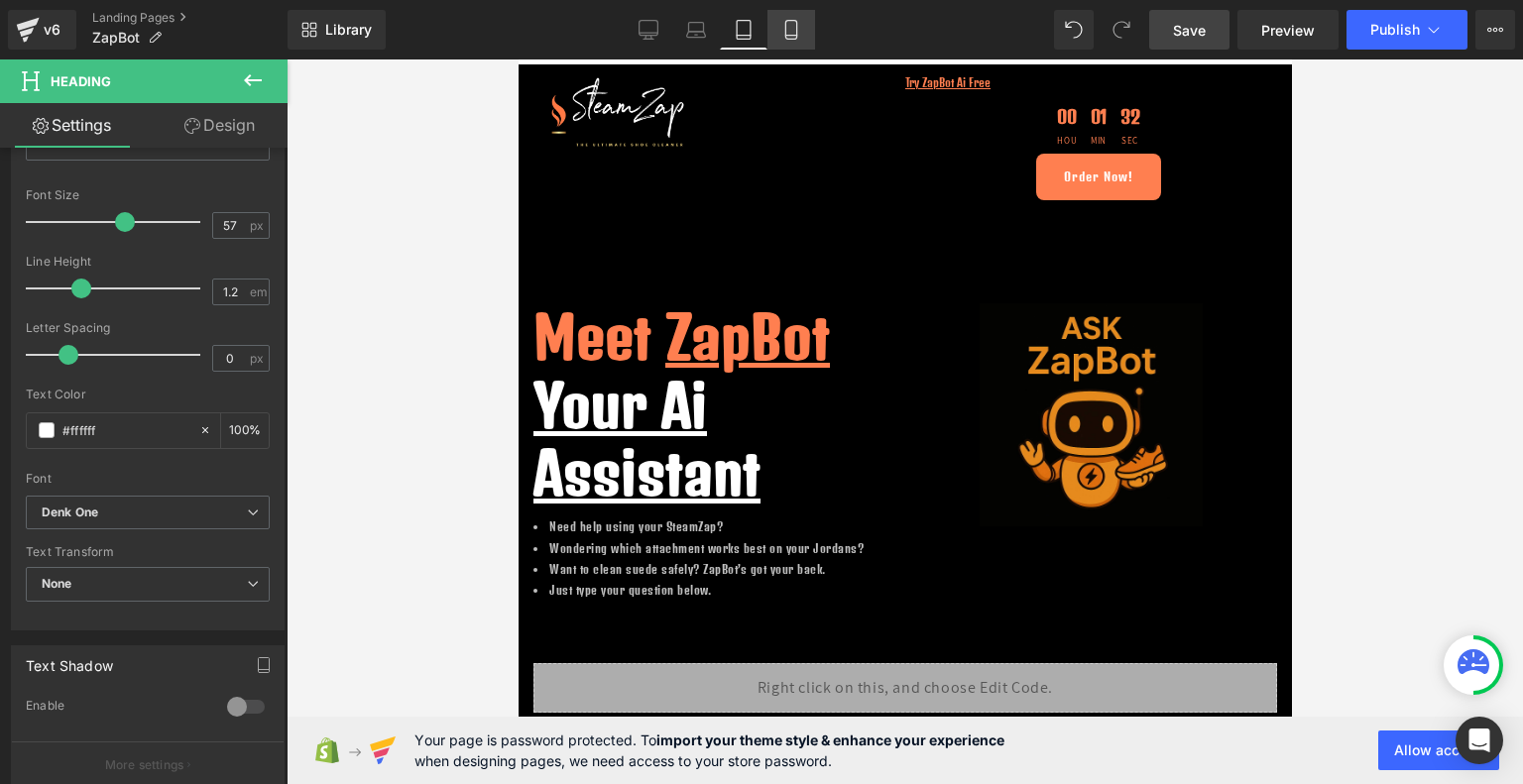 click 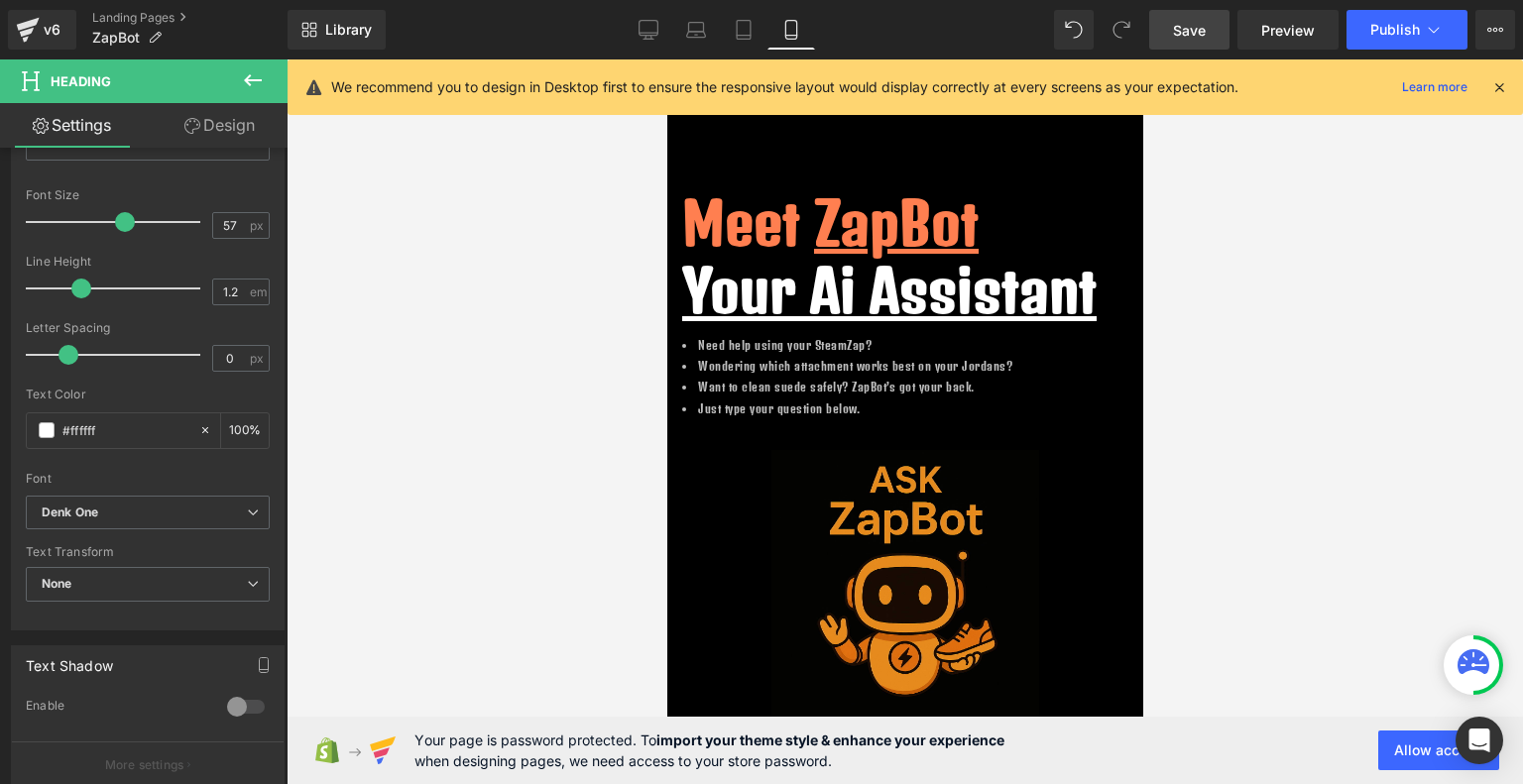 scroll, scrollTop: 0, scrollLeft: 0, axis: both 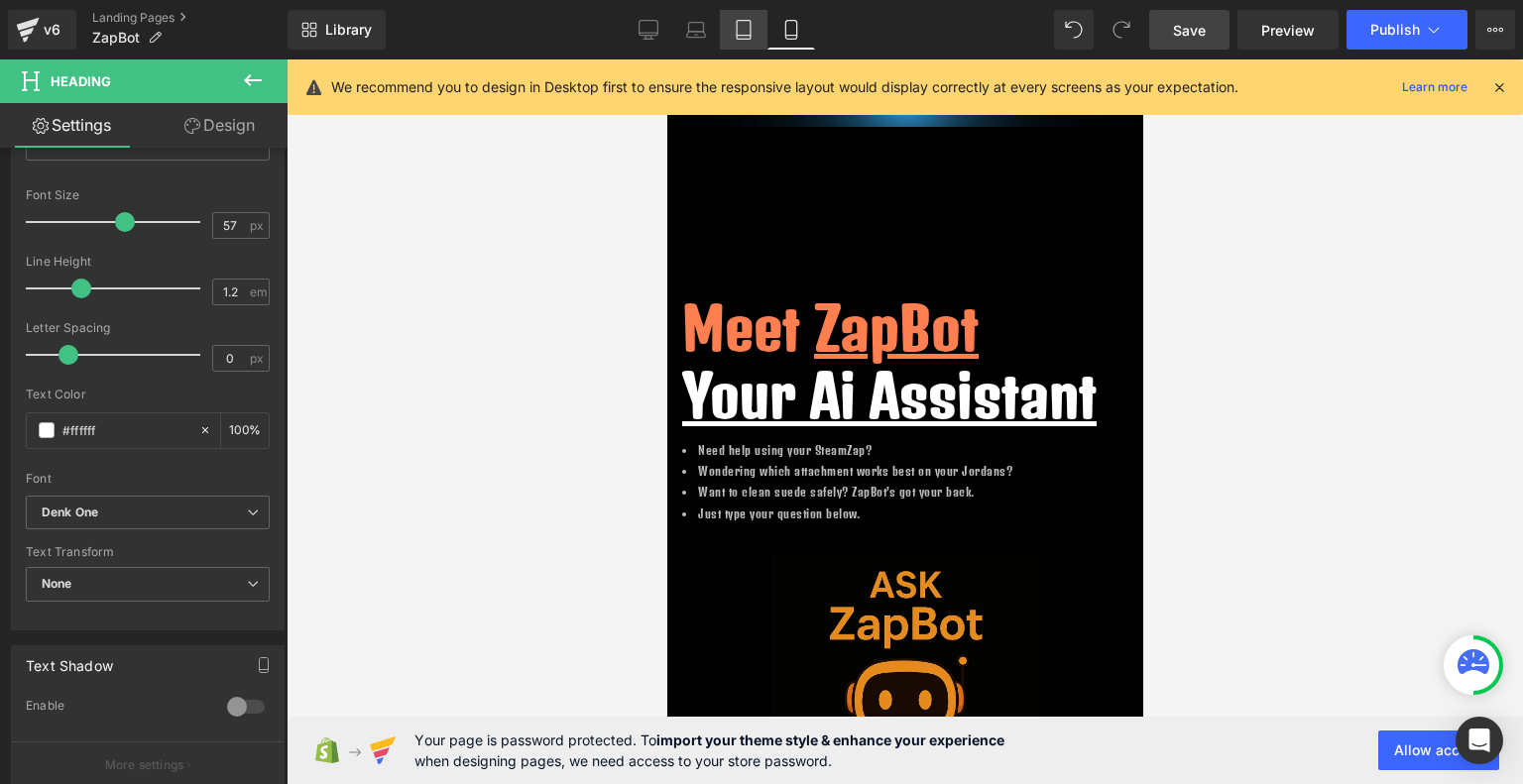 click 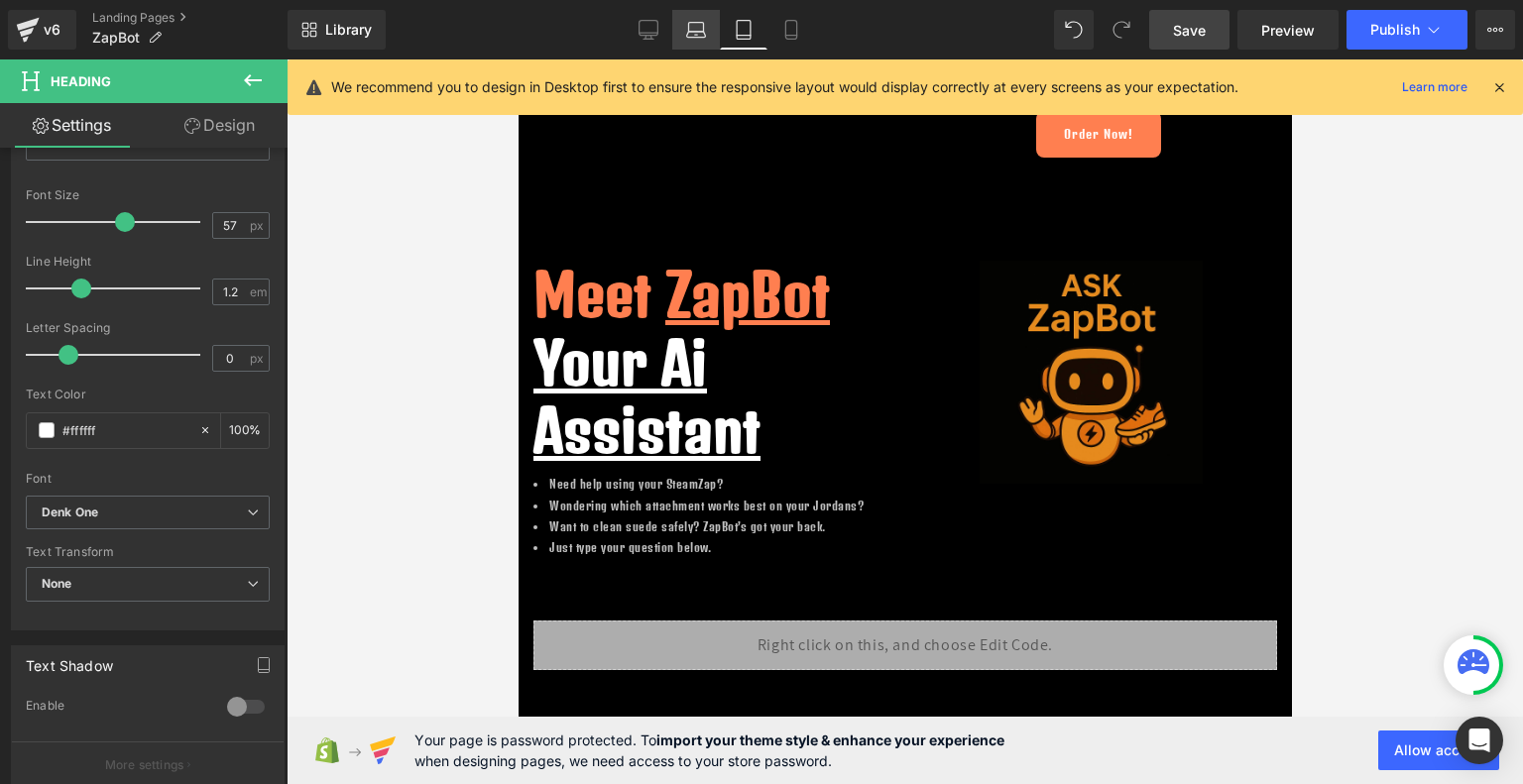 click 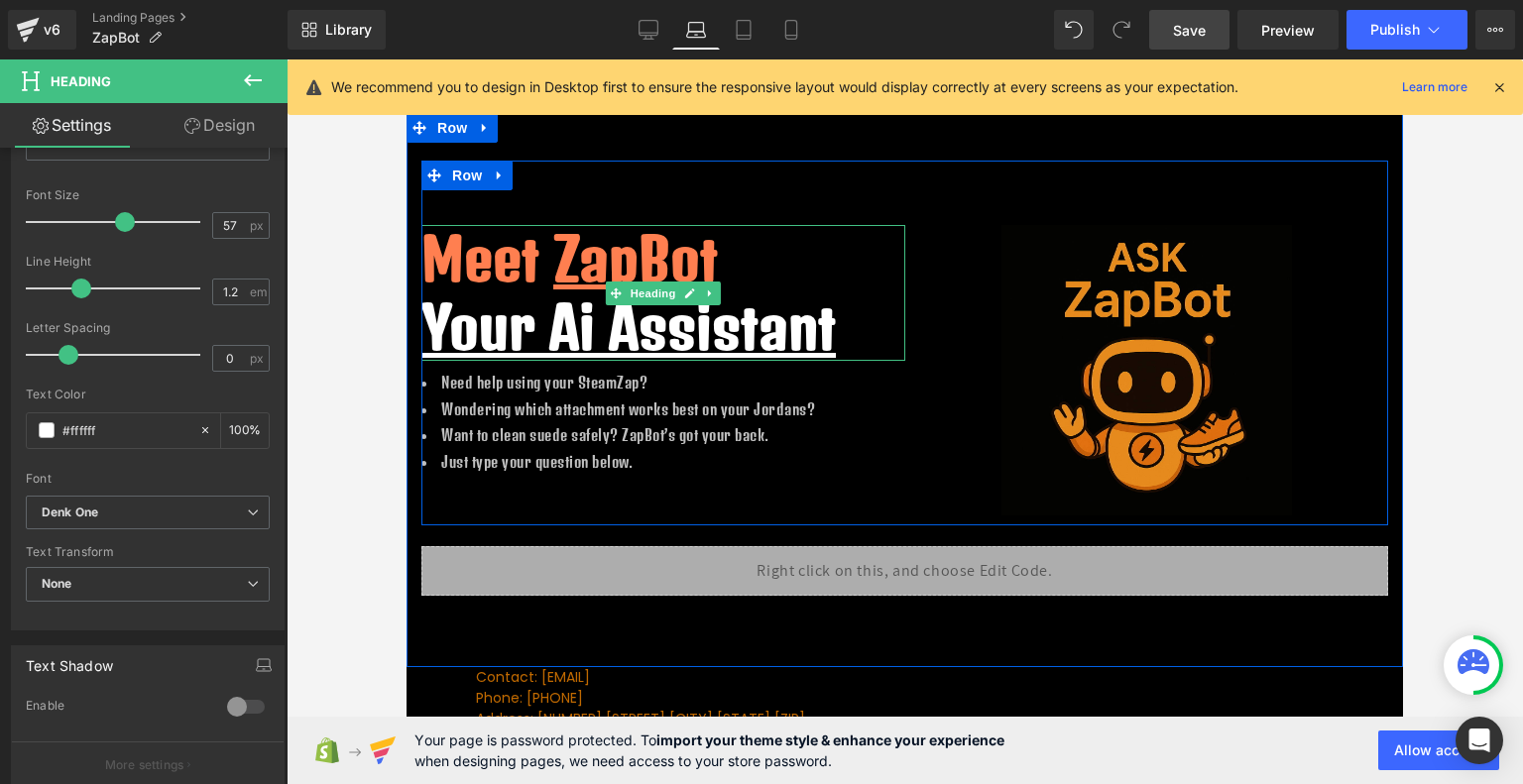 scroll, scrollTop: 0, scrollLeft: 0, axis: both 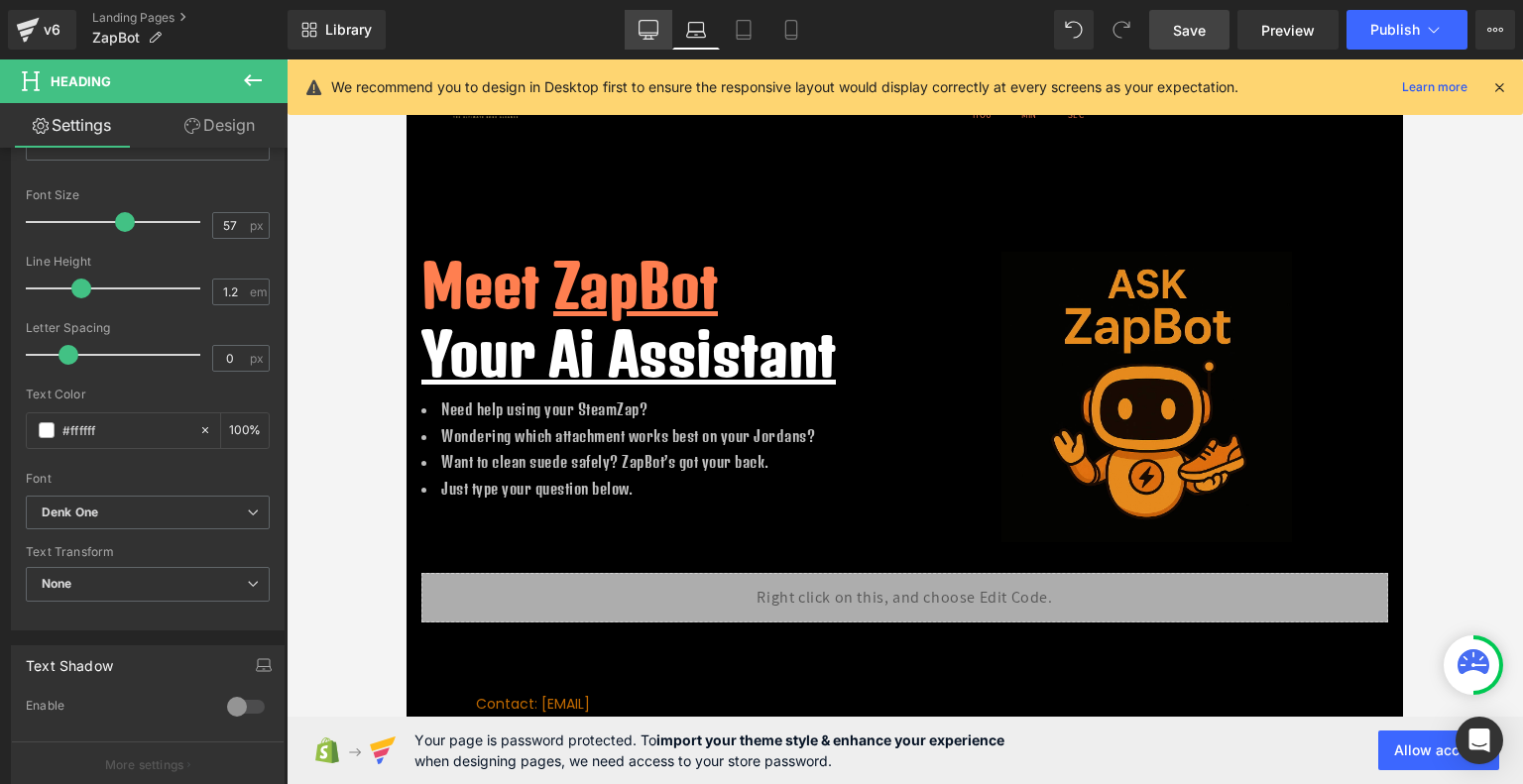 click on "Desktop" at bounding box center [648, 30] 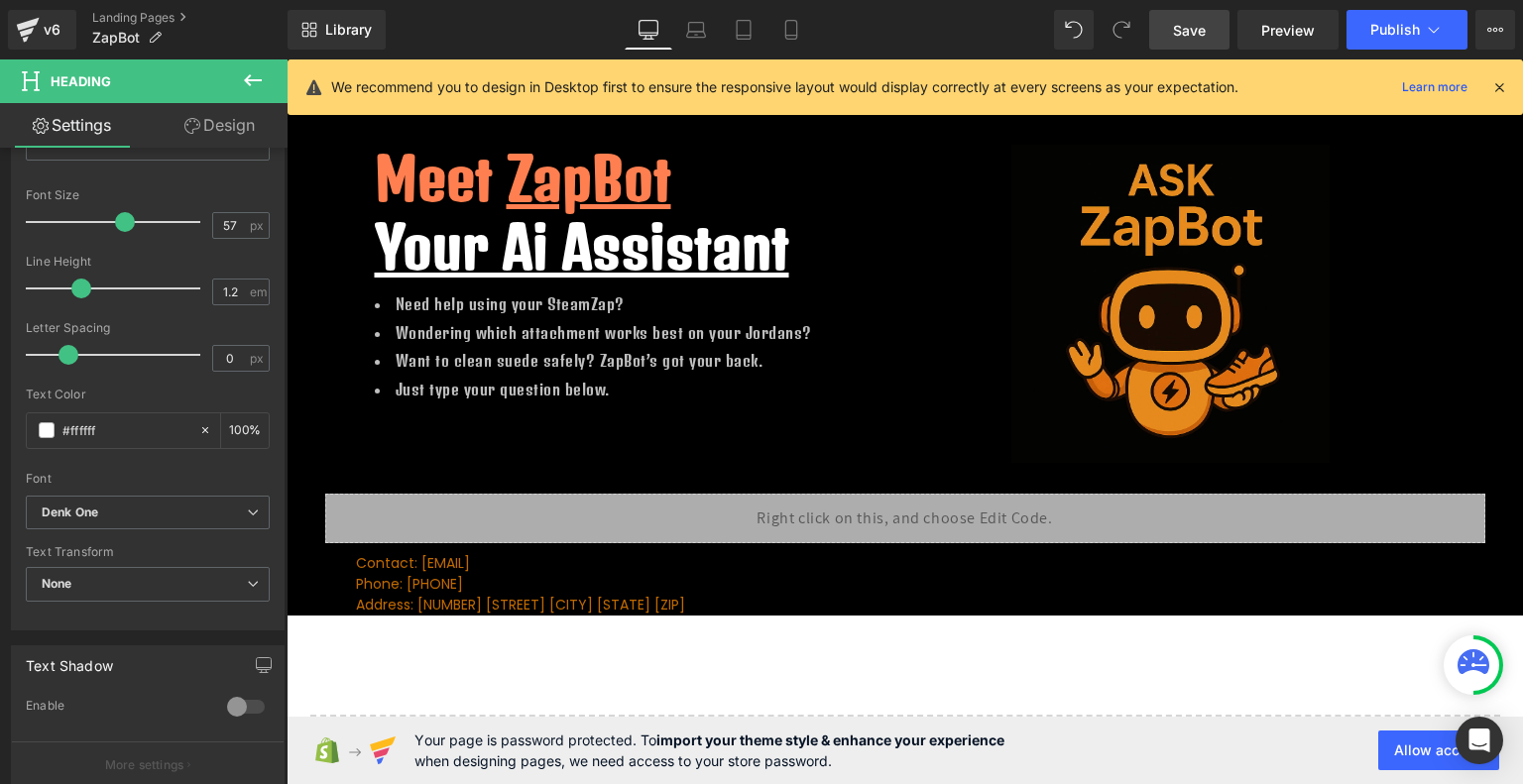 scroll, scrollTop: 0, scrollLeft: 0, axis: both 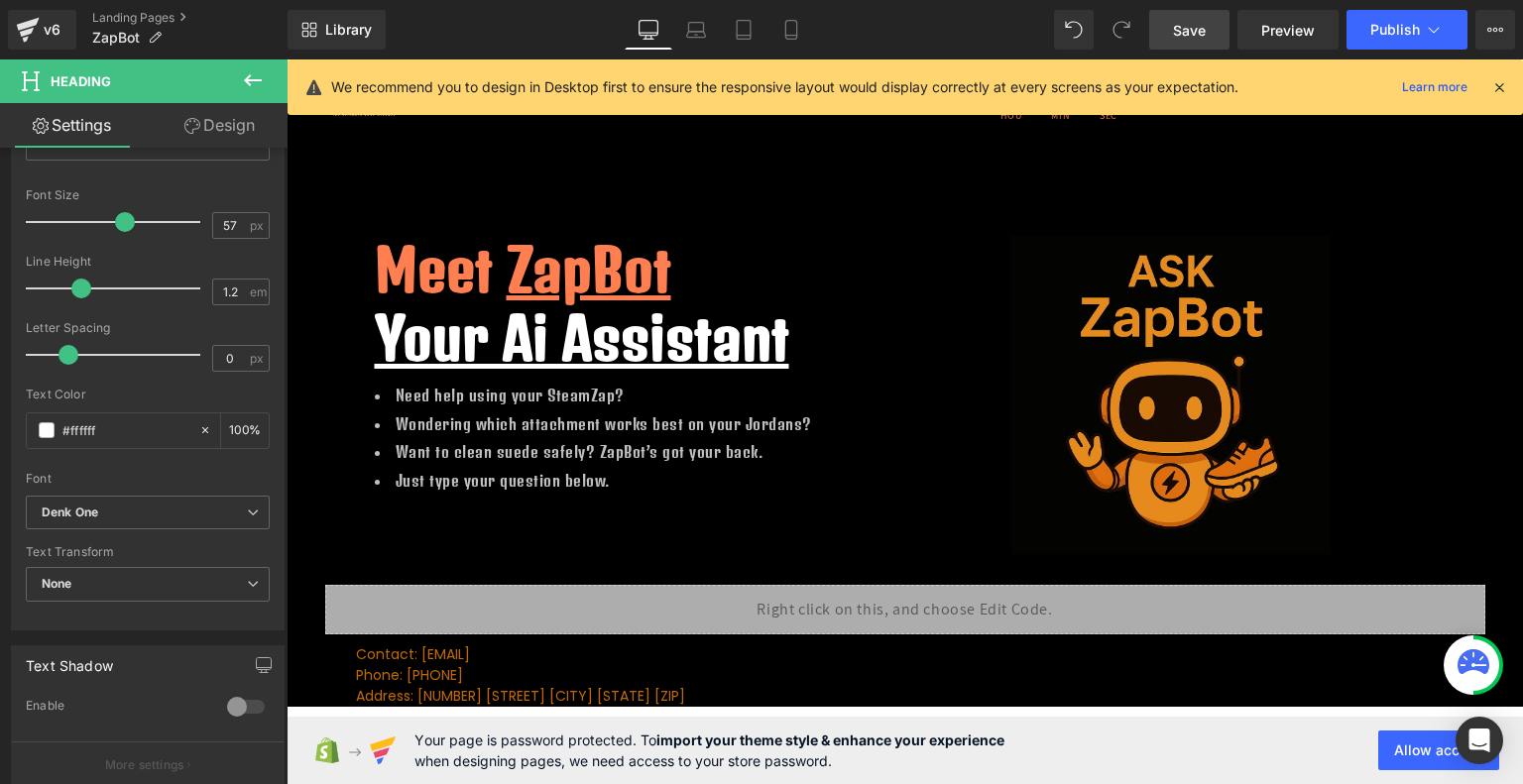 click 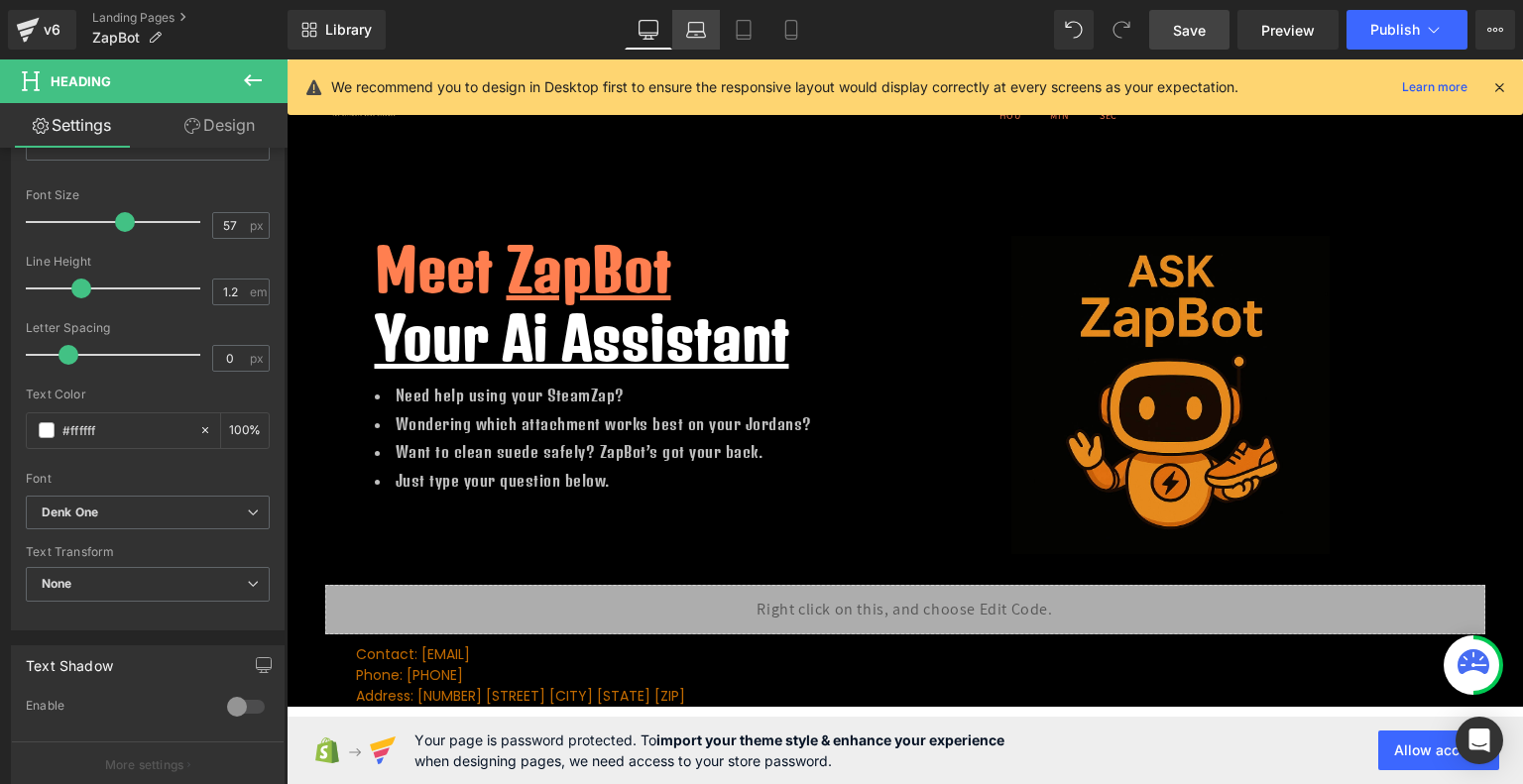 click 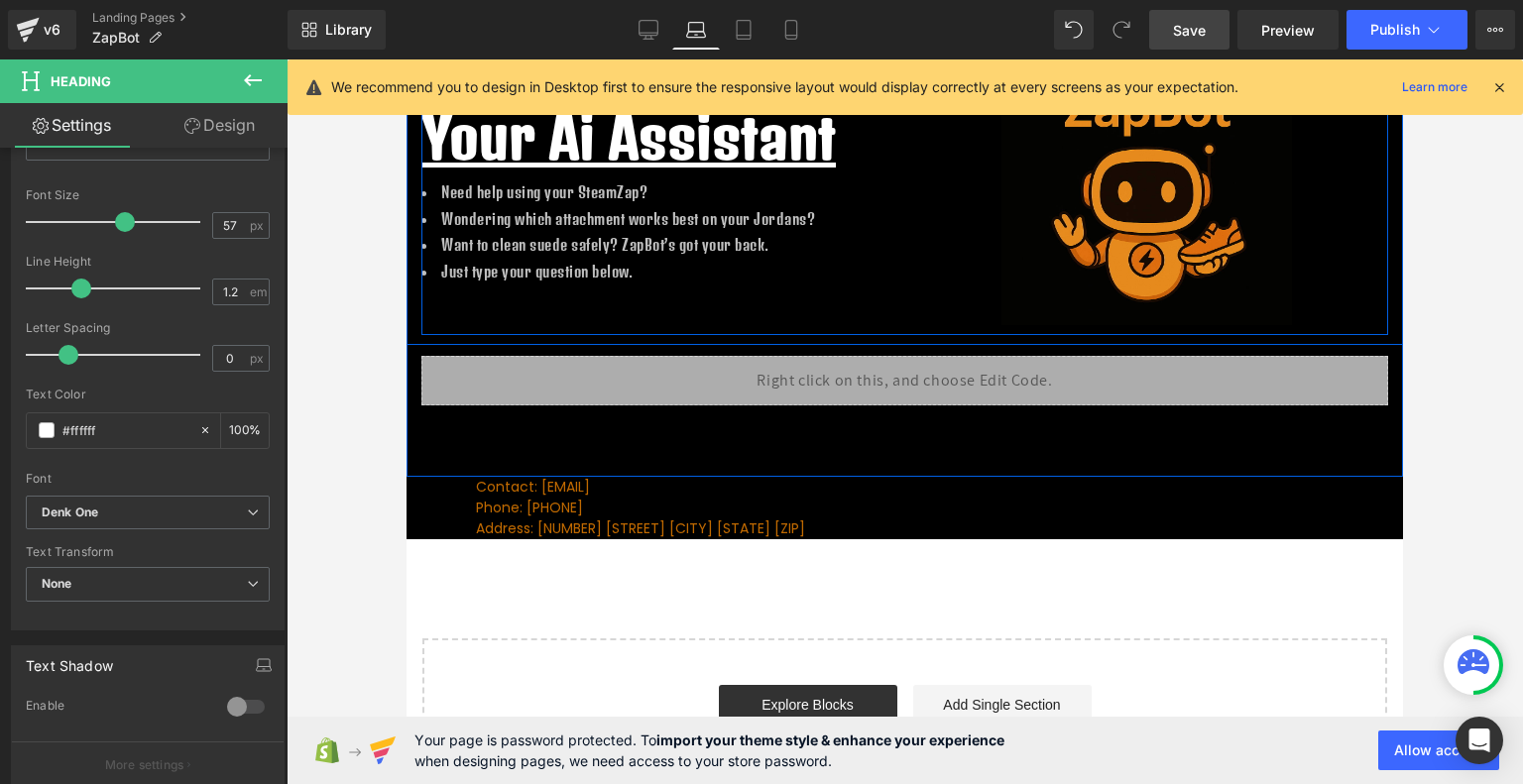 scroll, scrollTop: 0, scrollLeft: 0, axis: both 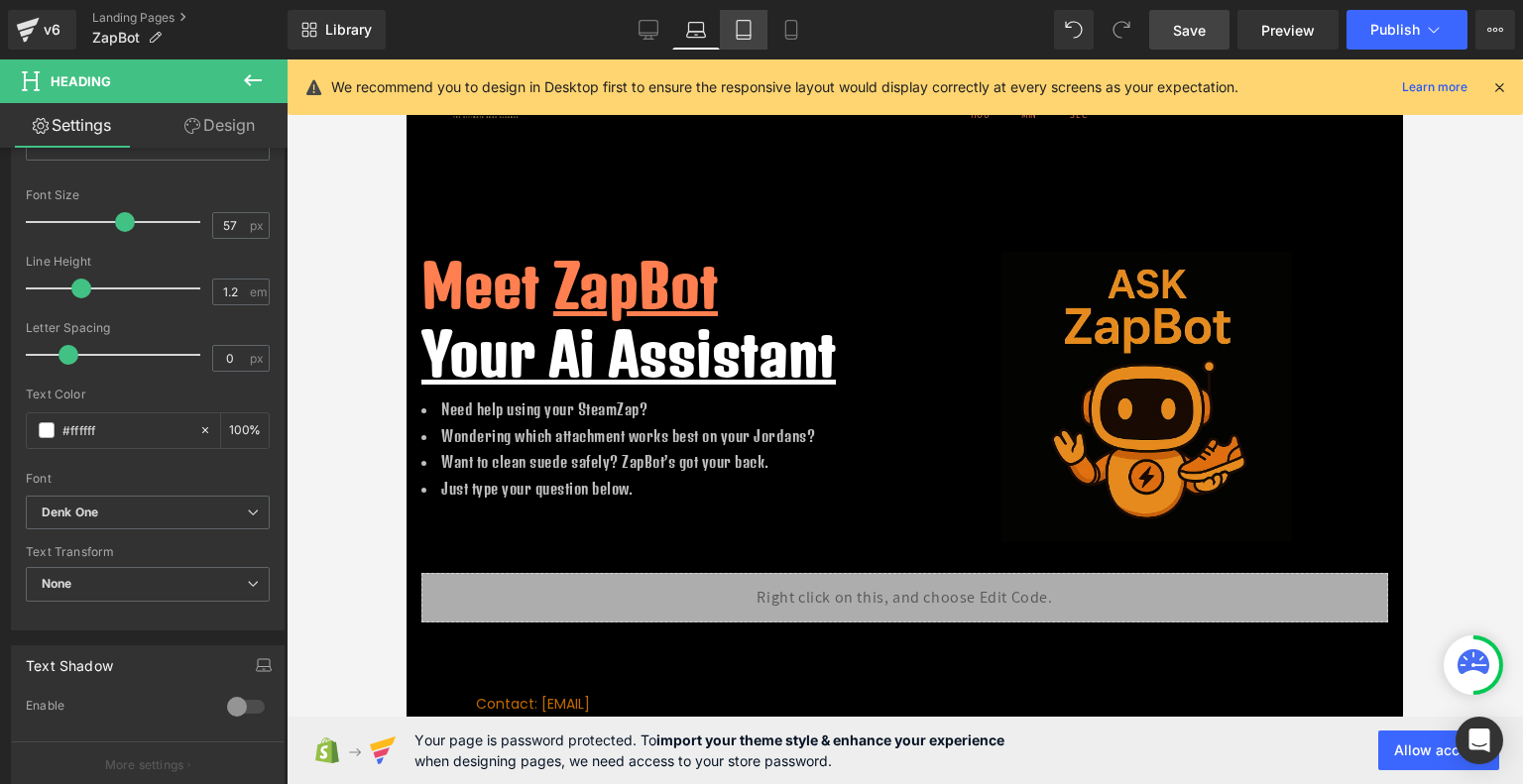 click on "Tablet" at bounding box center (744, 30) 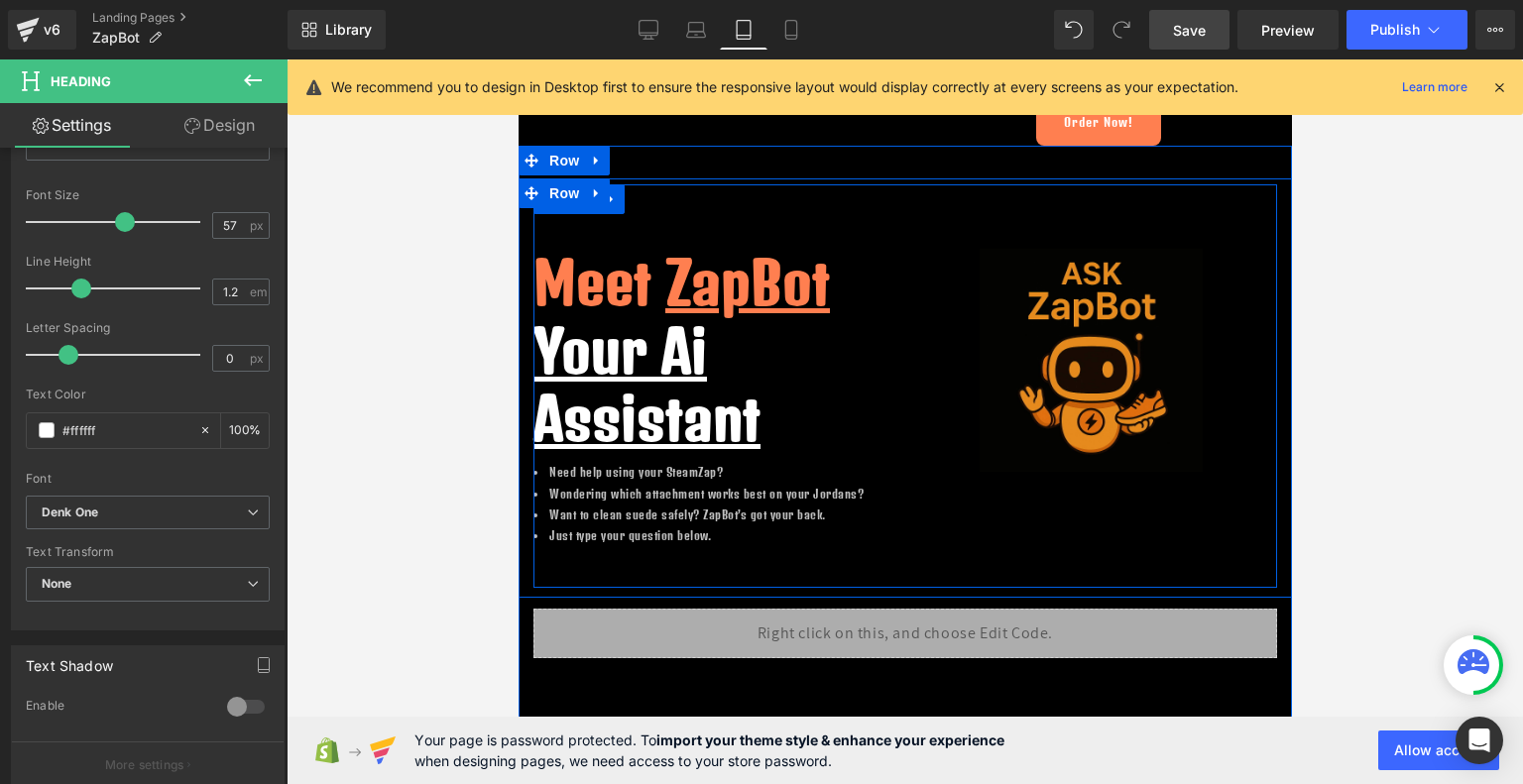 scroll, scrollTop: 0, scrollLeft: 0, axis: both 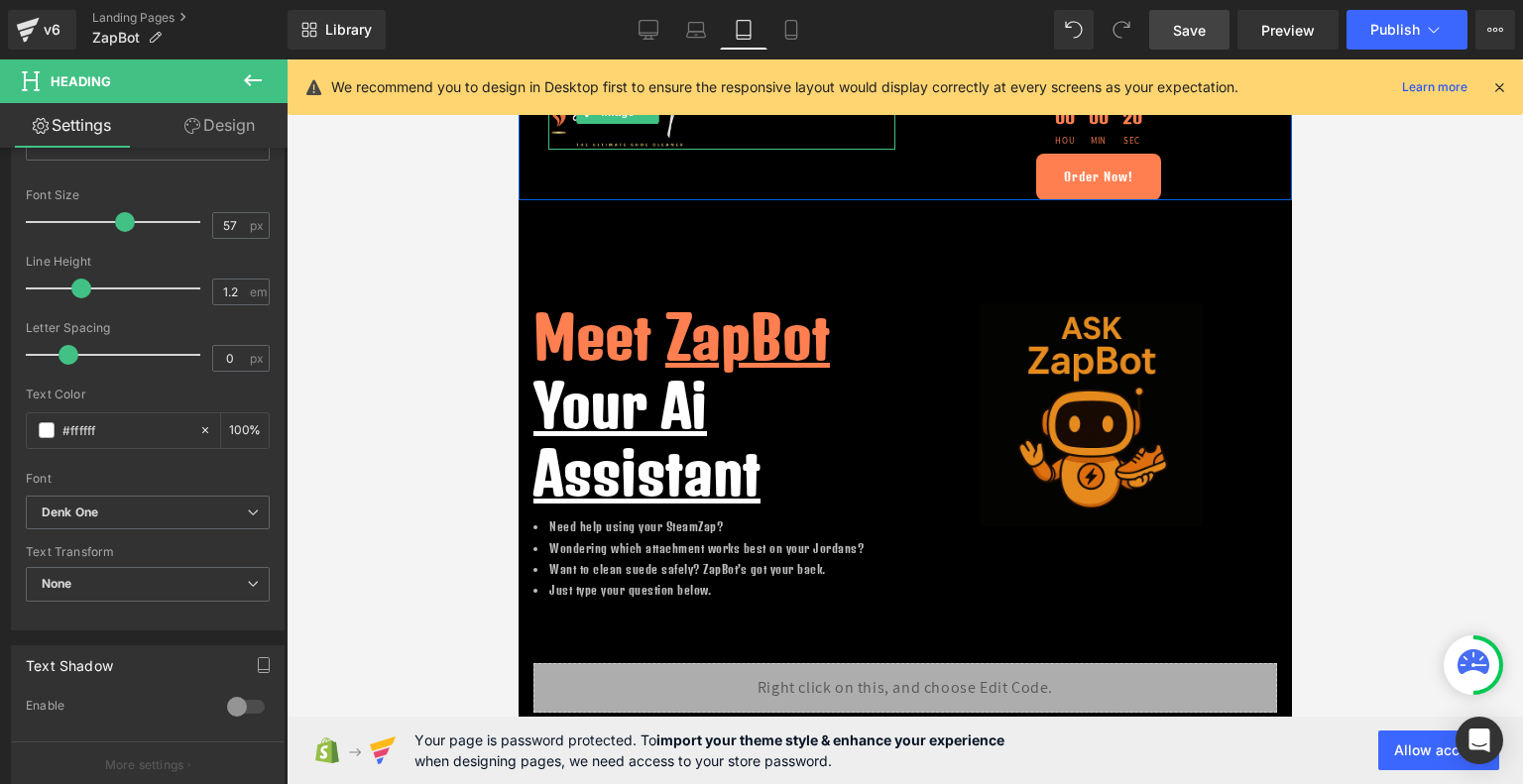 click at bounding box center (617, 112) 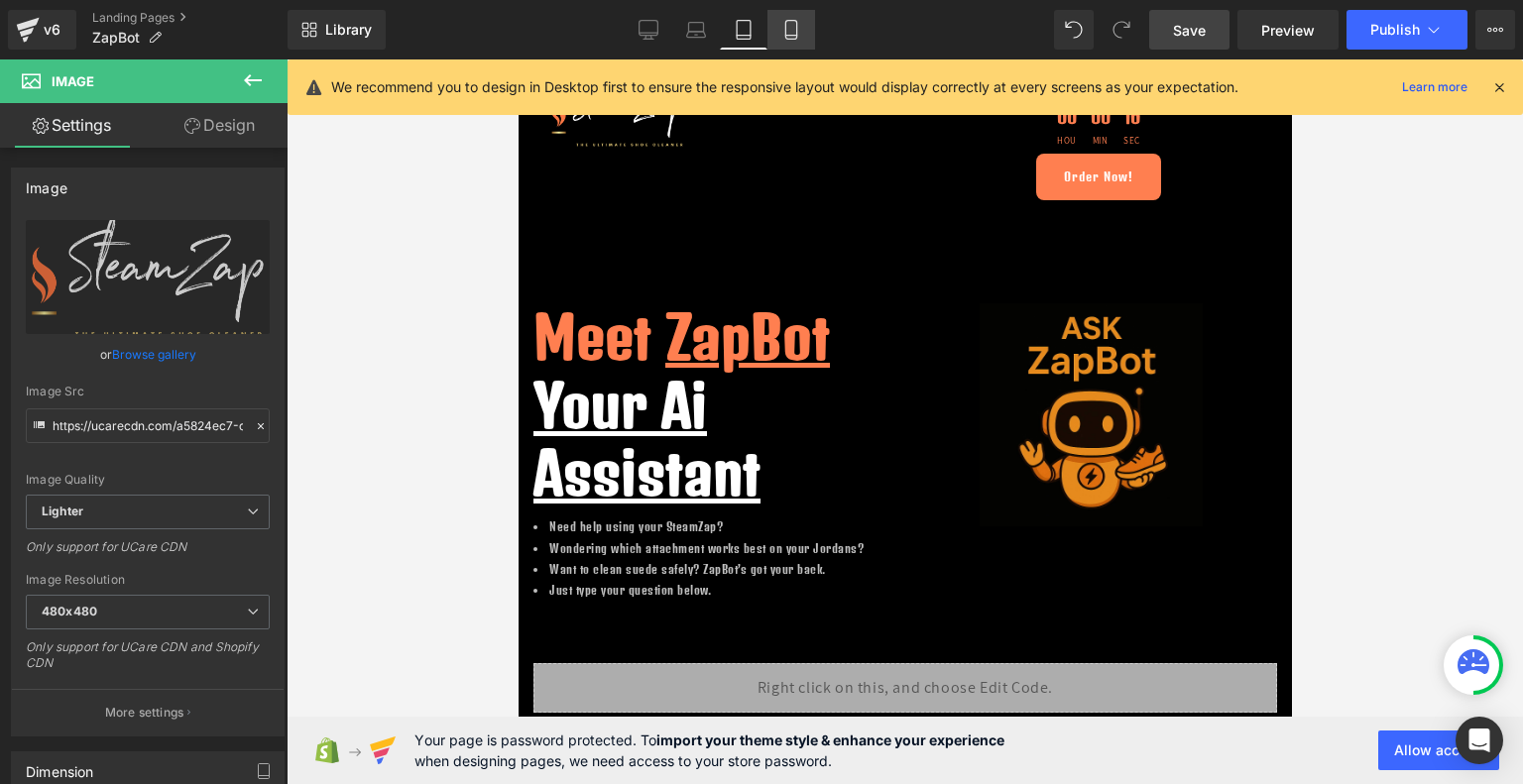 click 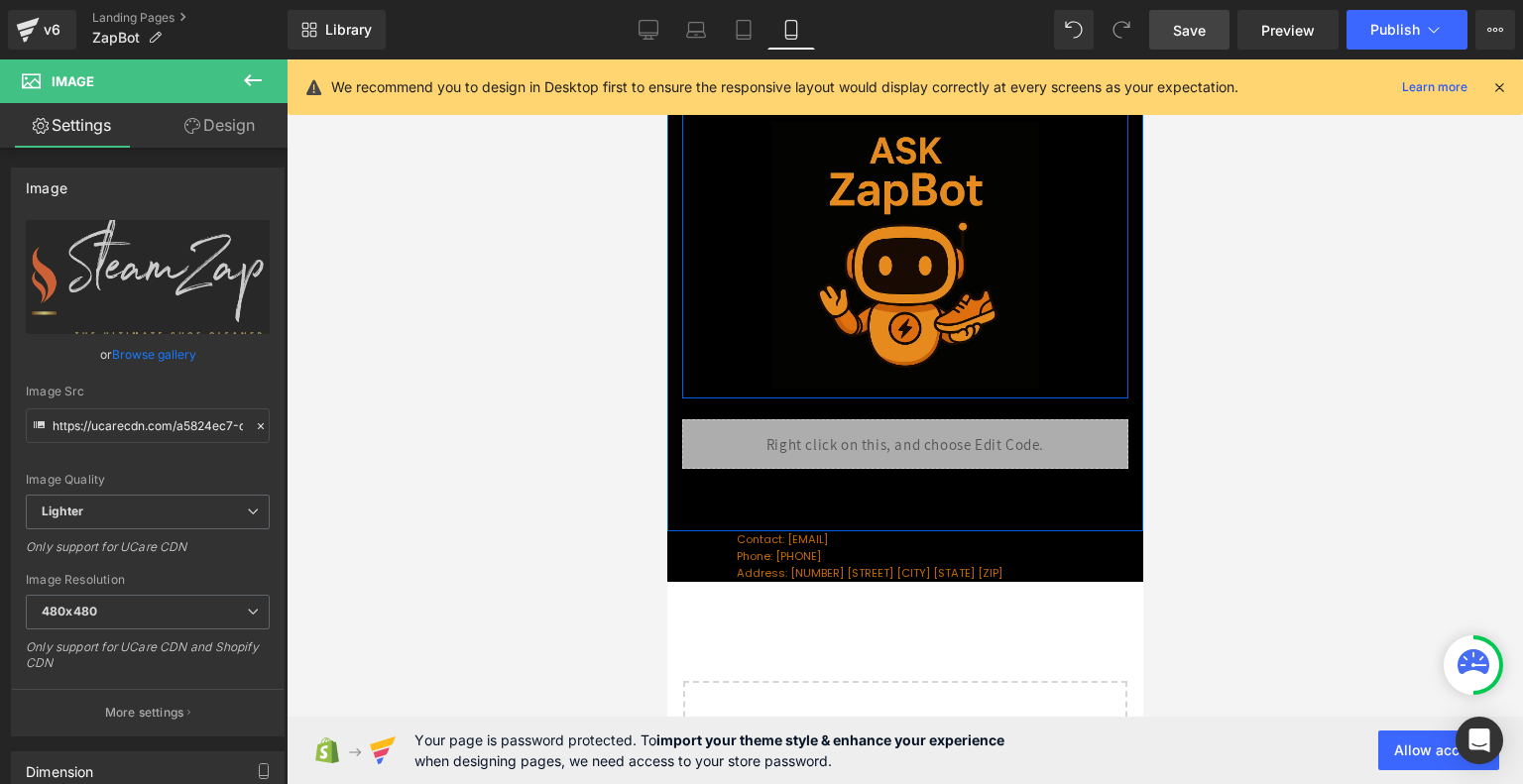 scroll, scrollTop: 0, scrollLeft: 0, axis: both 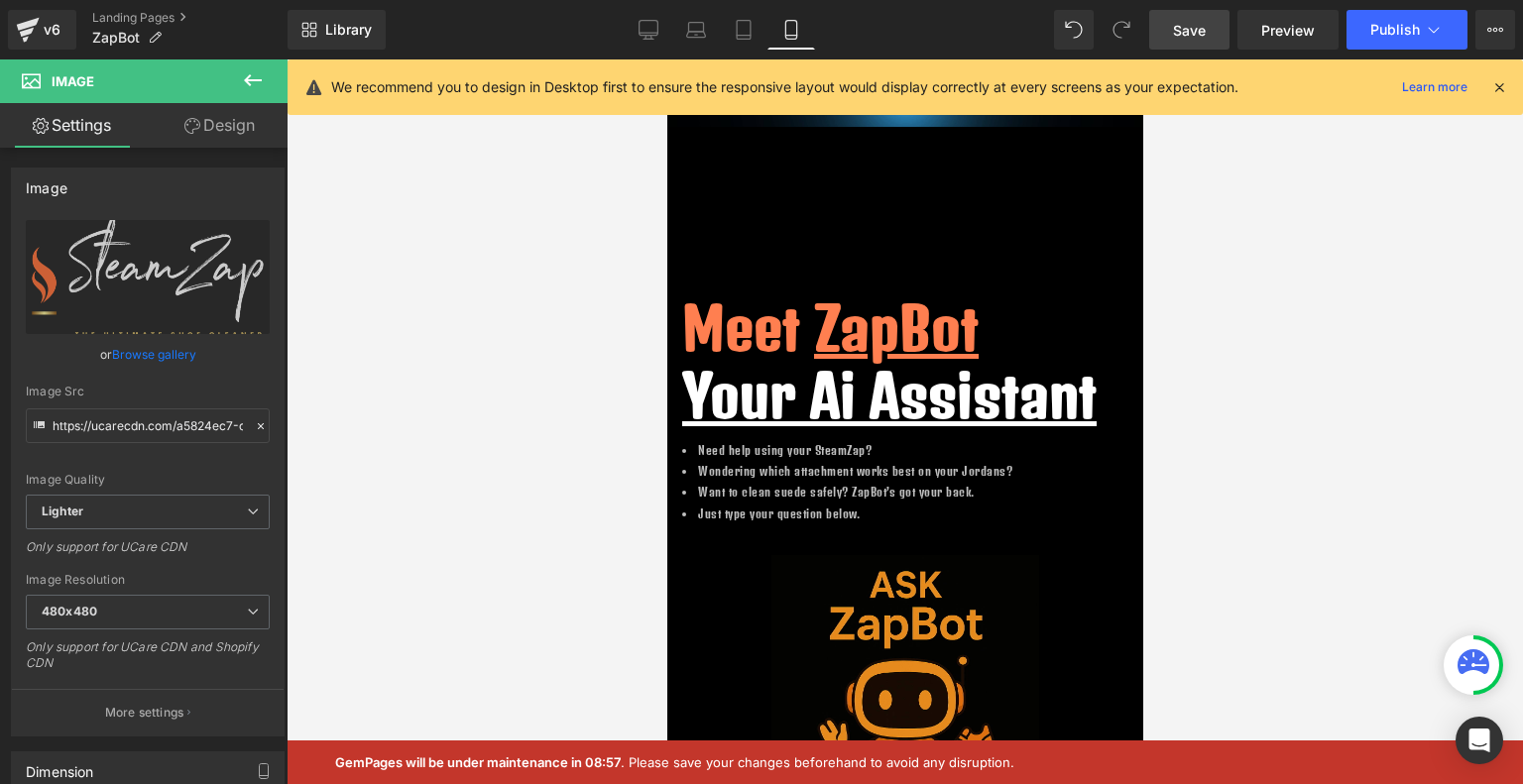 click at bounding box center (1499, 87) 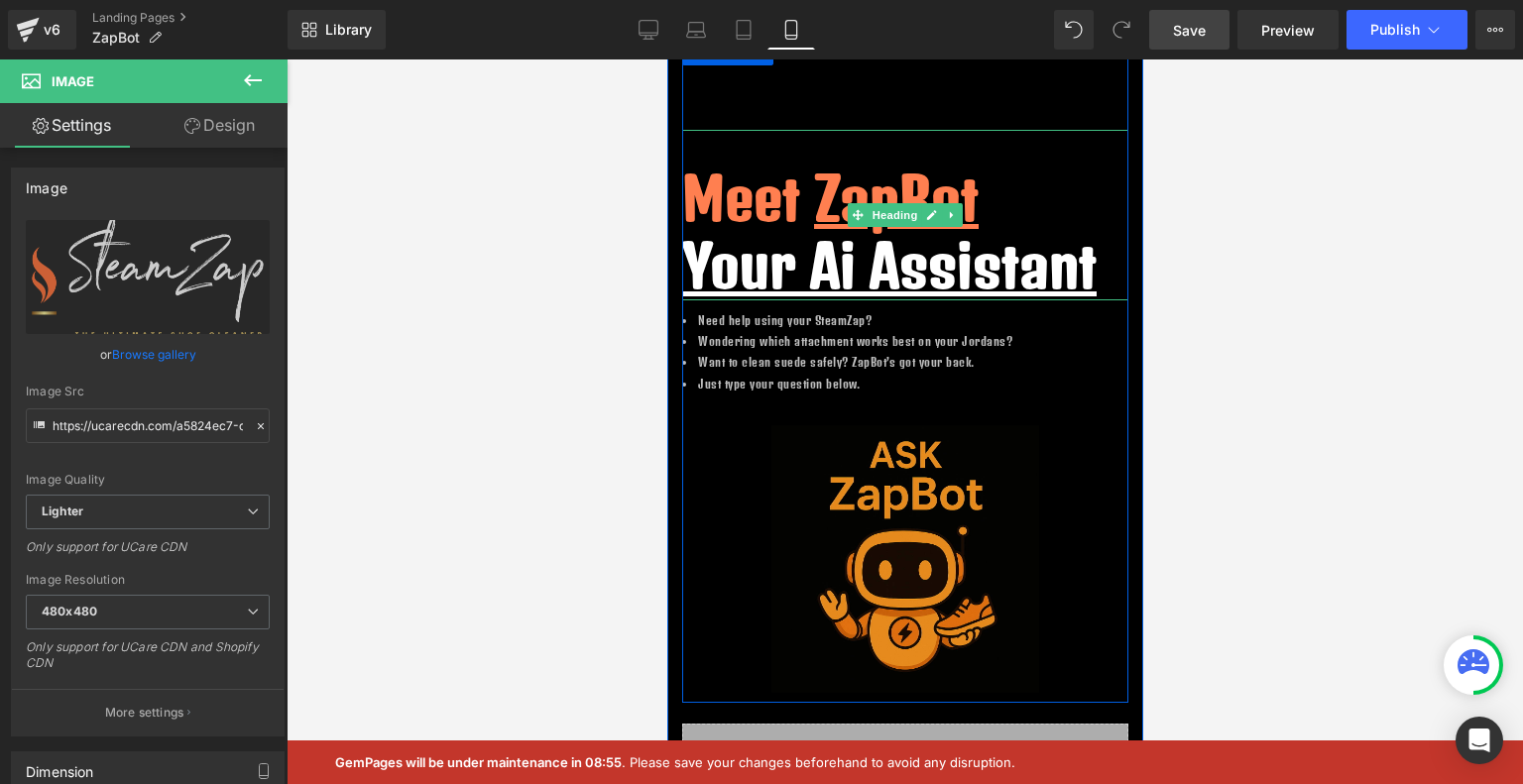 scroll, scrollTop: 0, scrollLeft: 0, axis: both 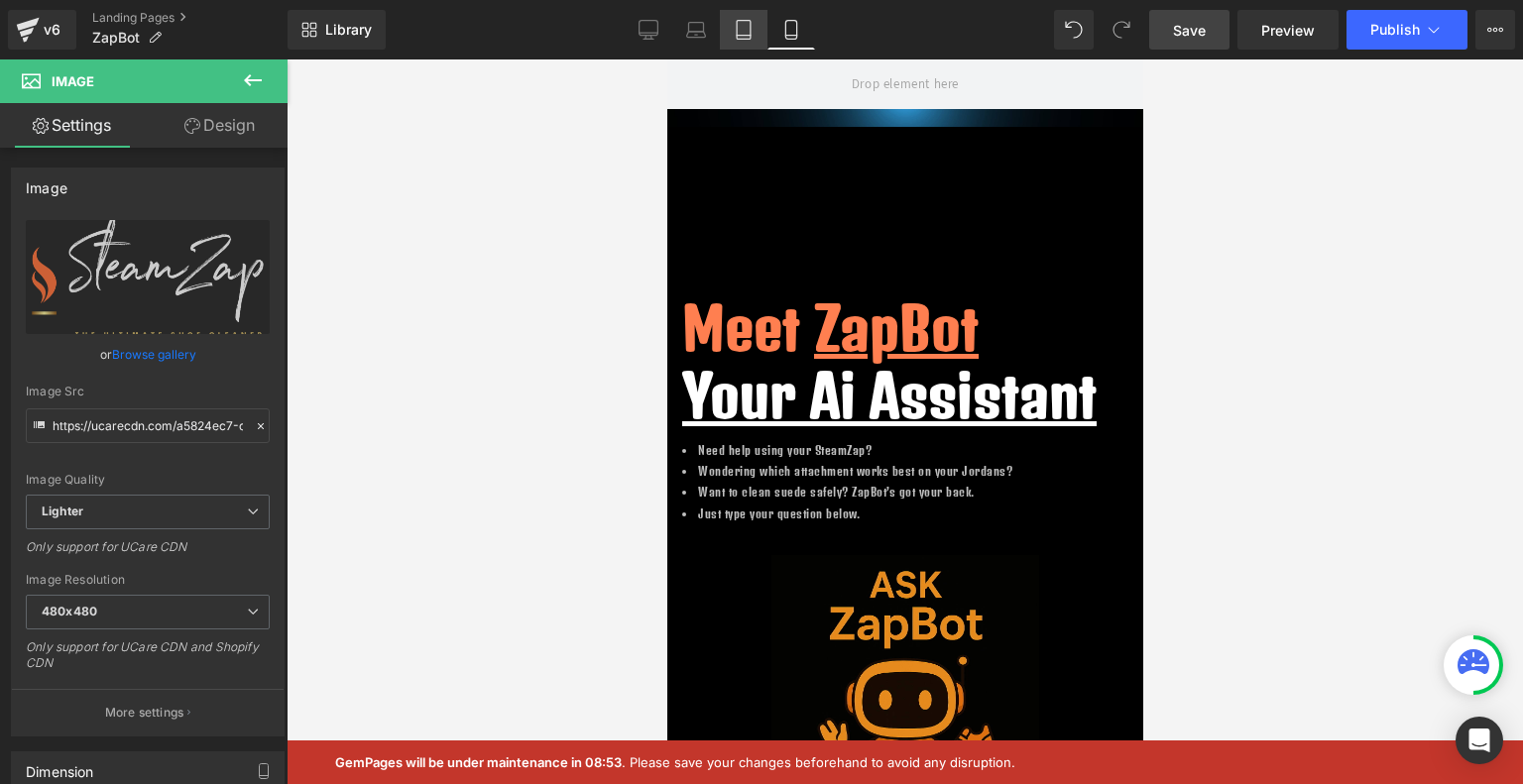 click 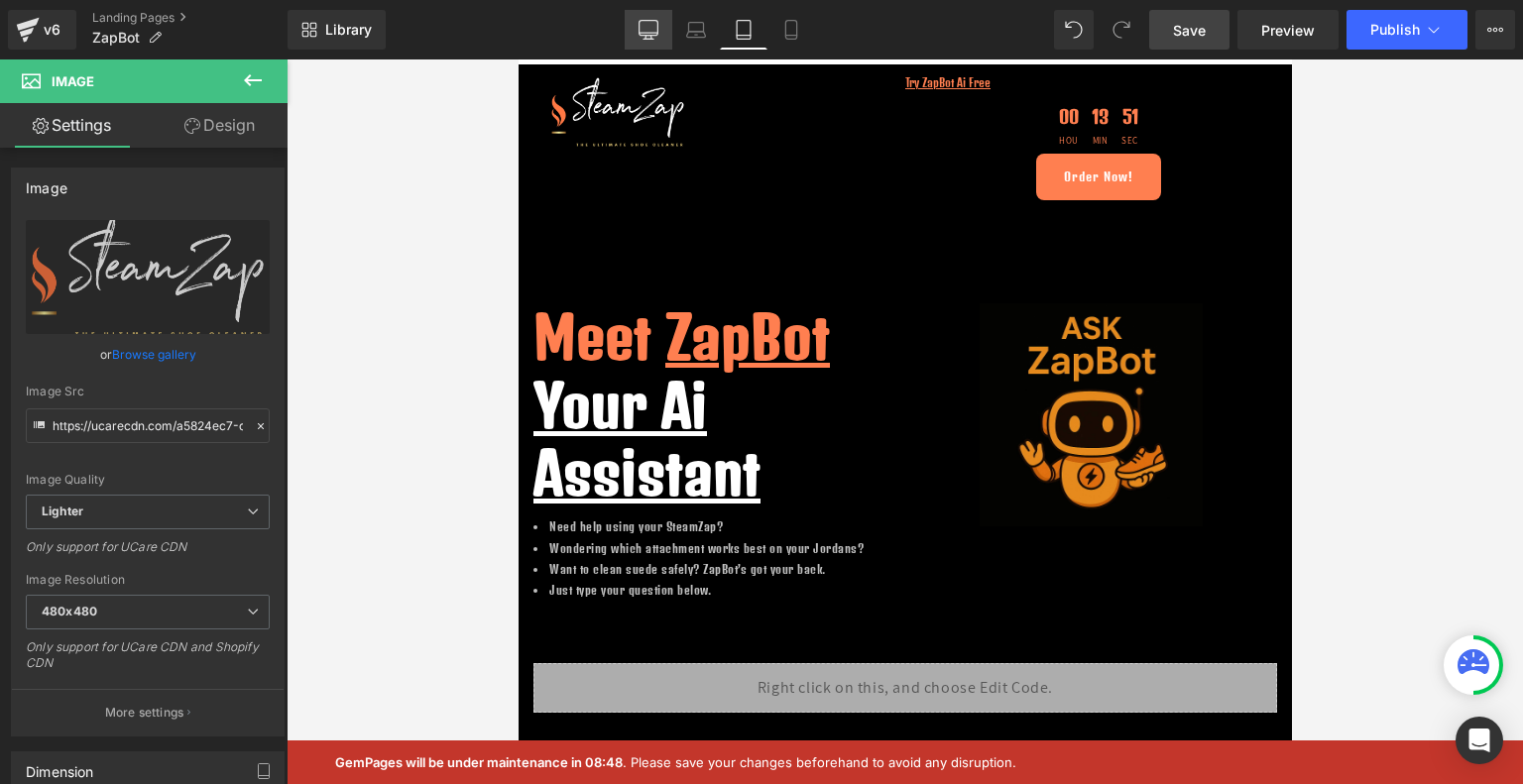 click 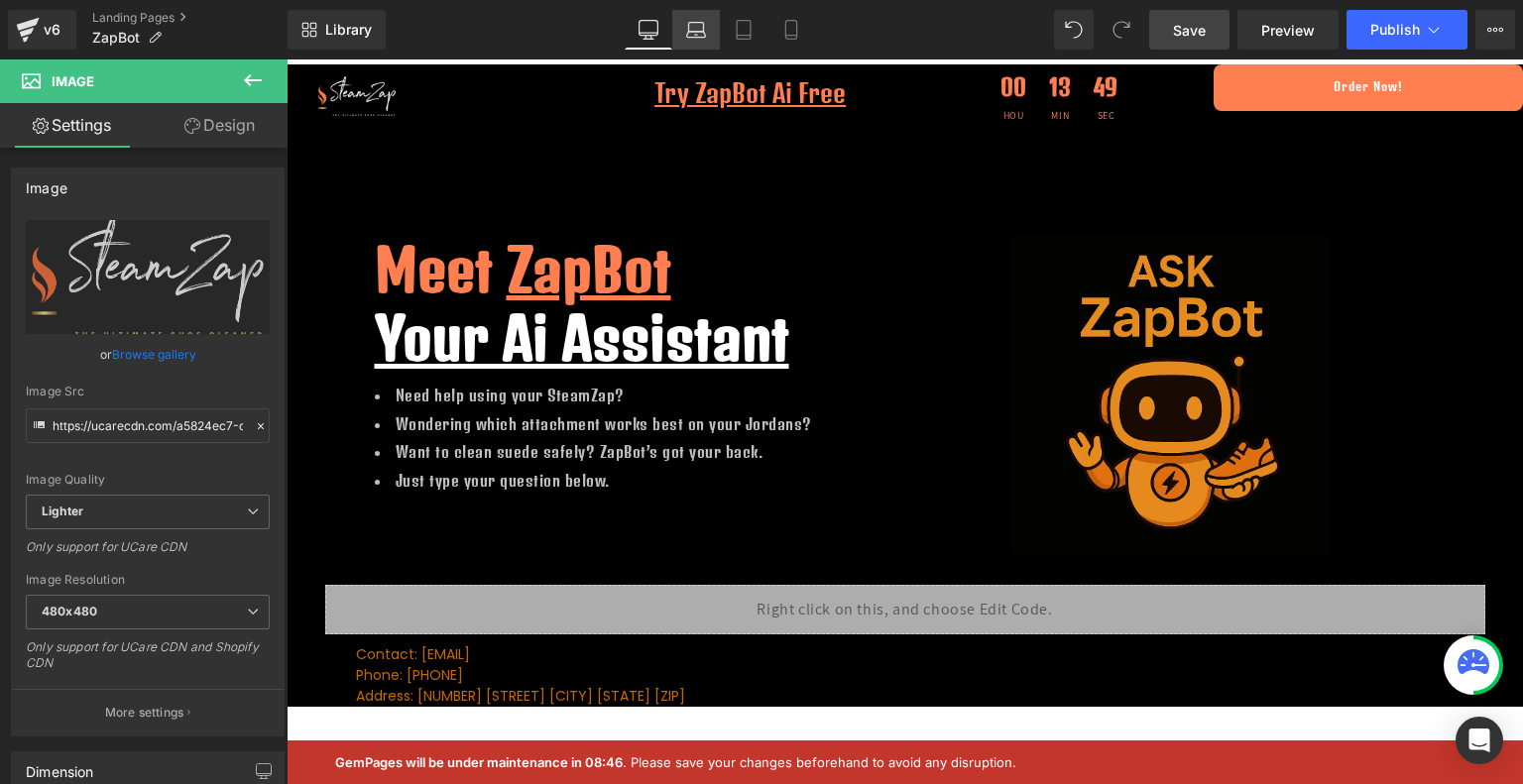 click 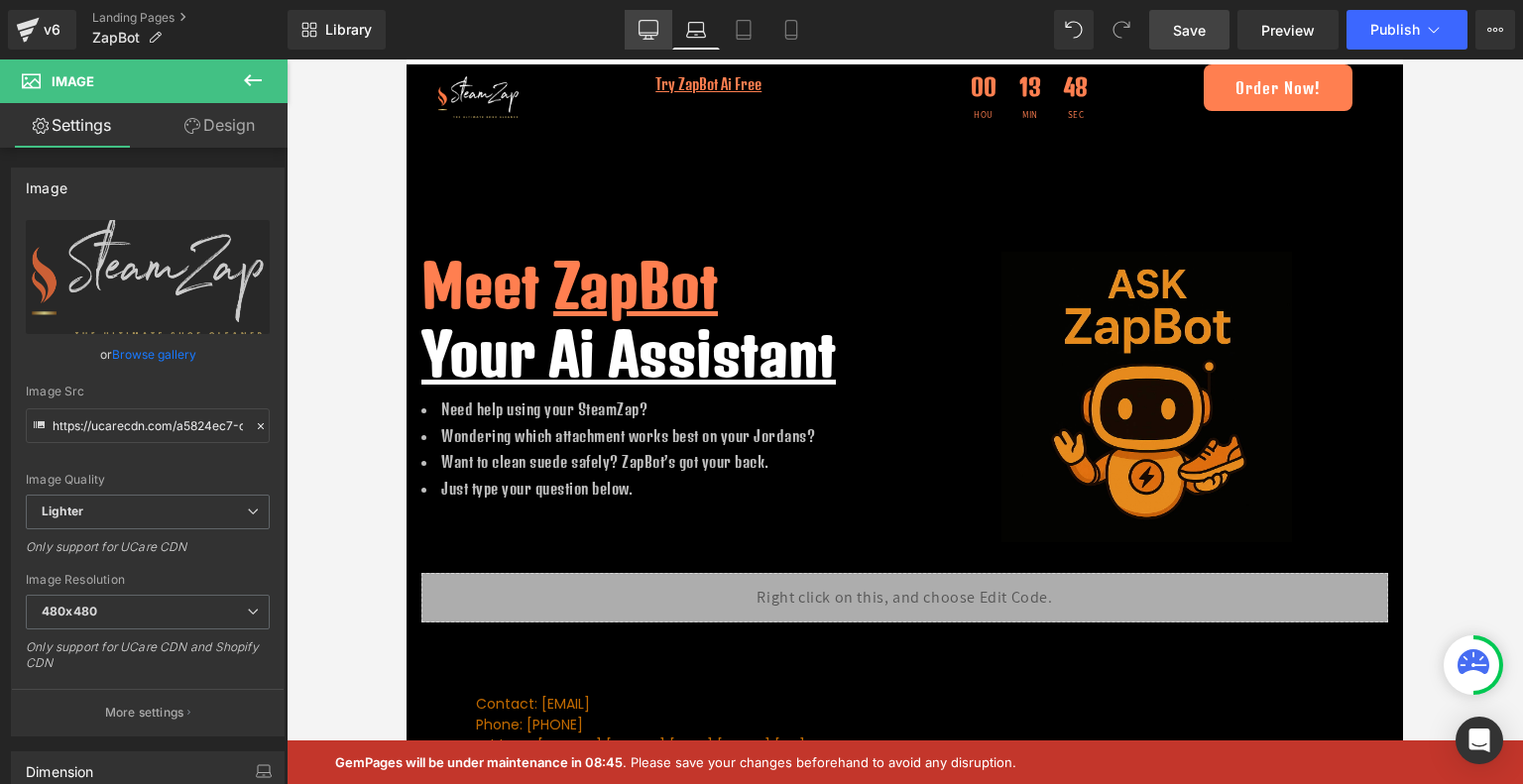 click 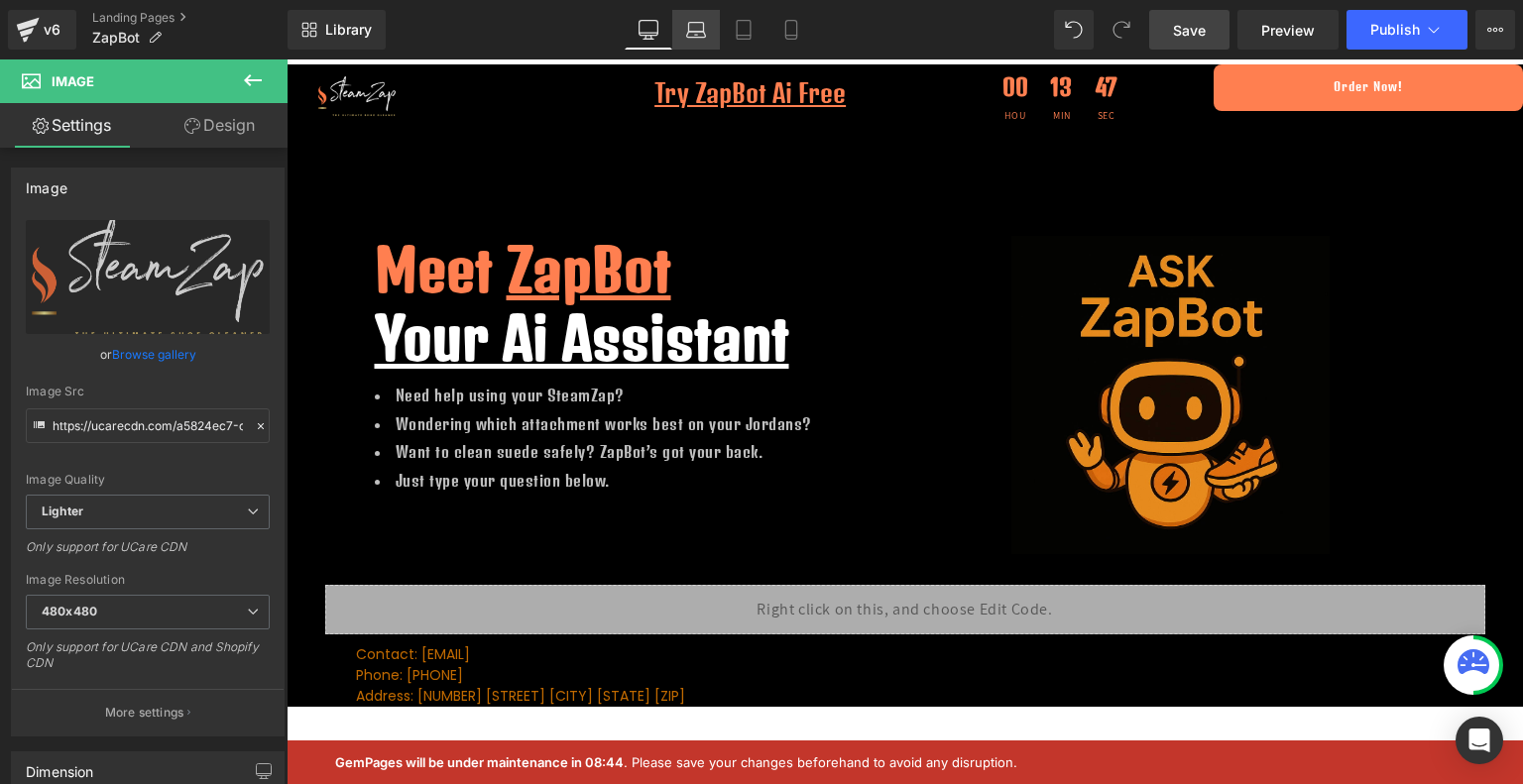 click 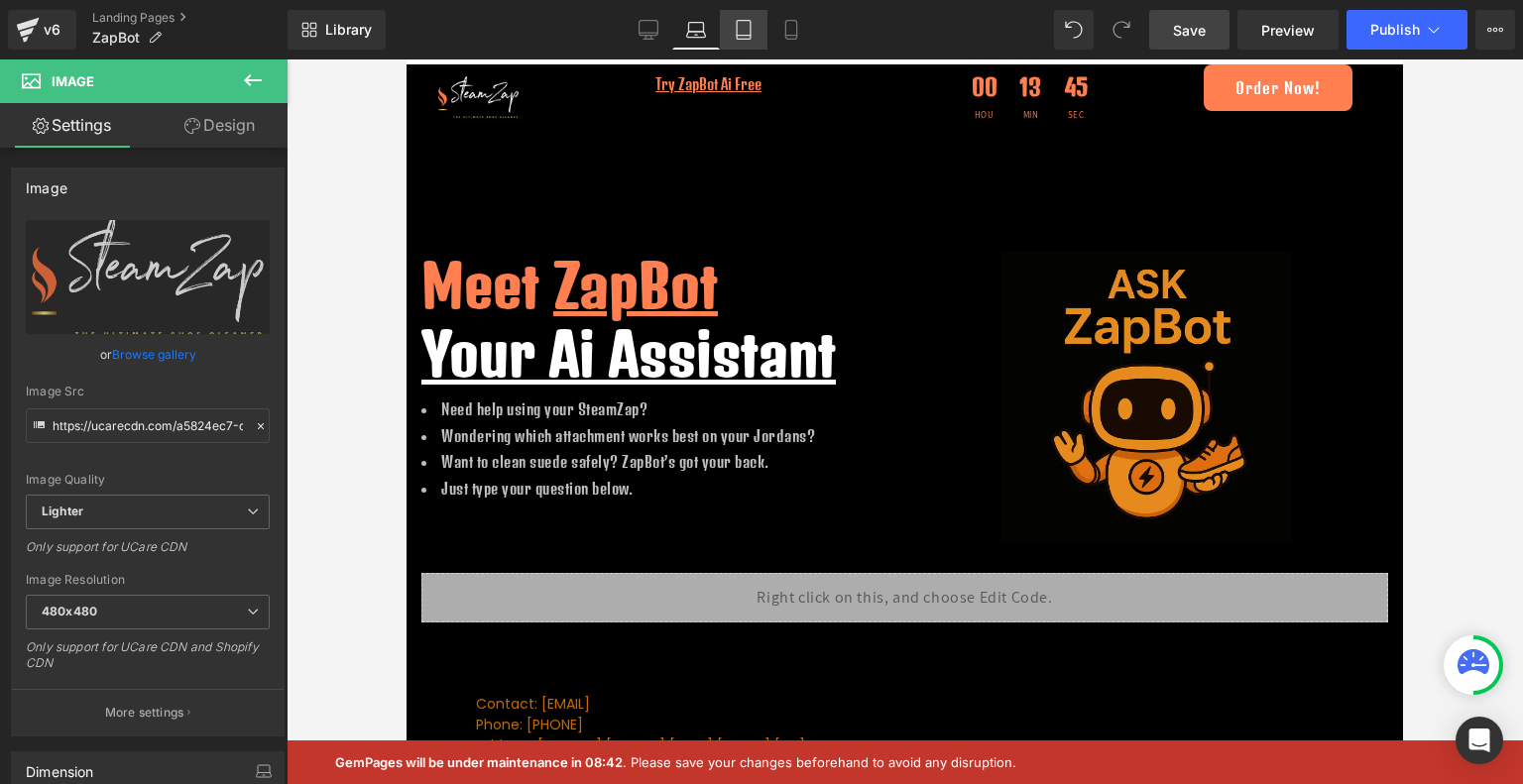 click 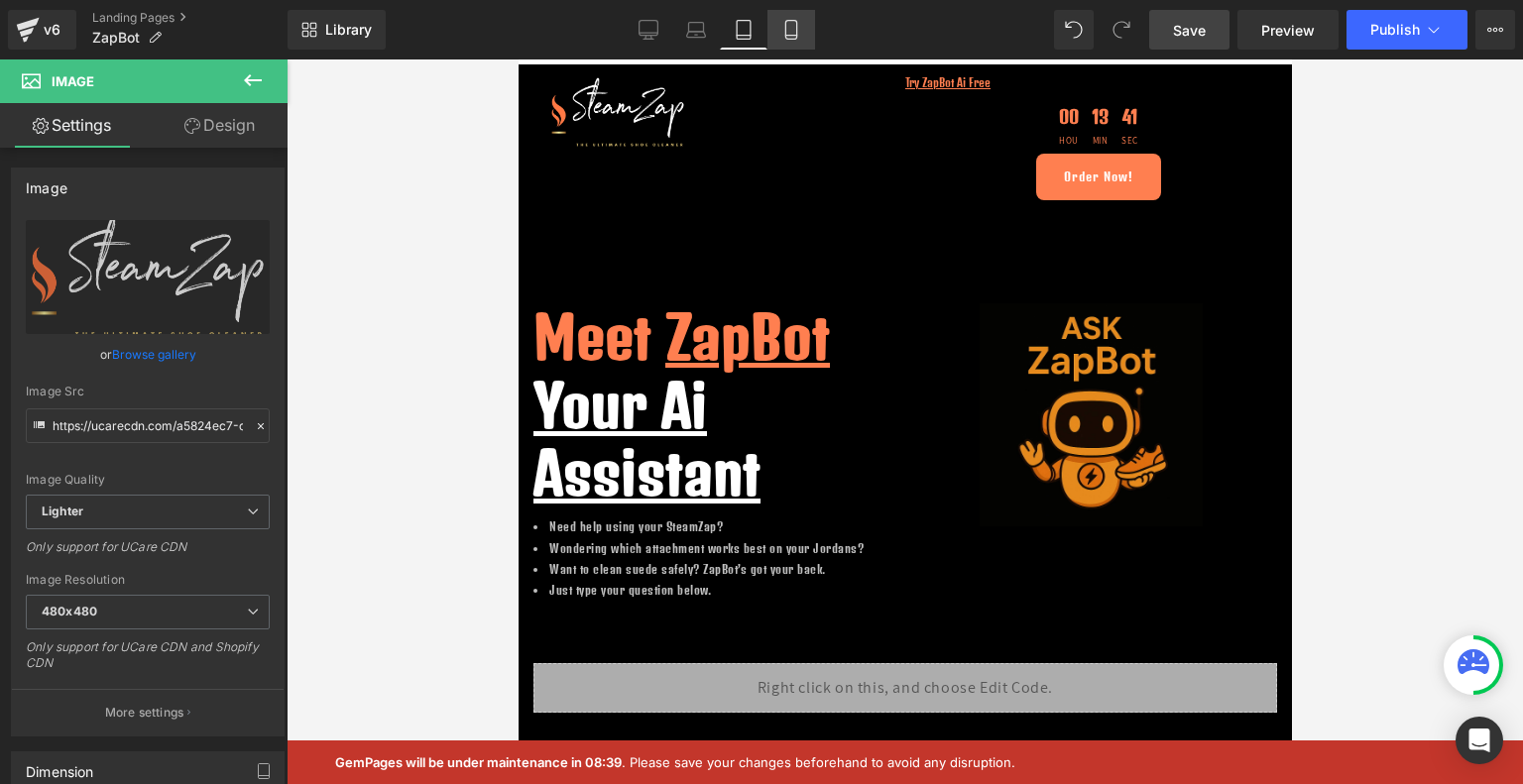 click 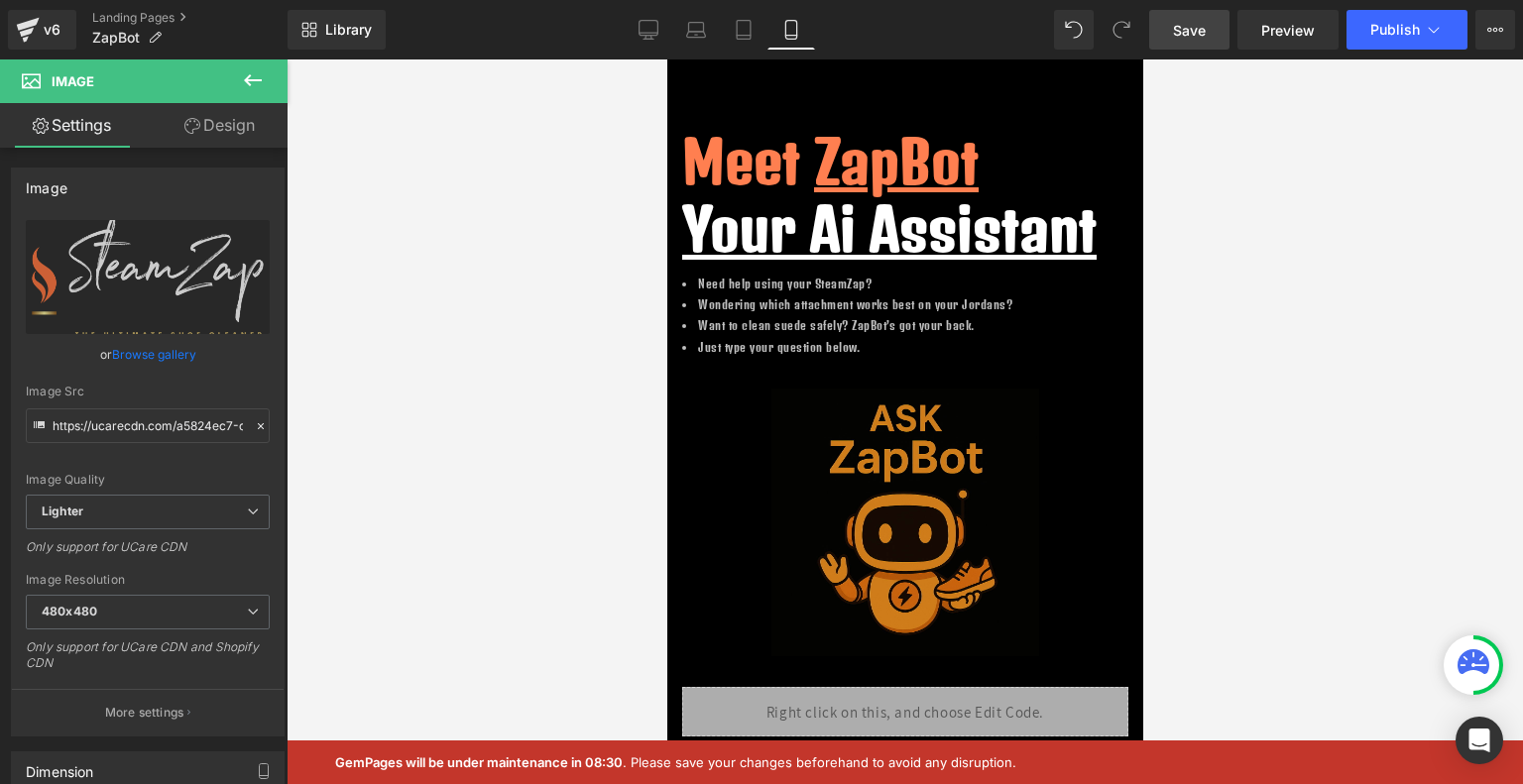 scroll, scrollTop: 0, scrollLeft: 0, axis: both 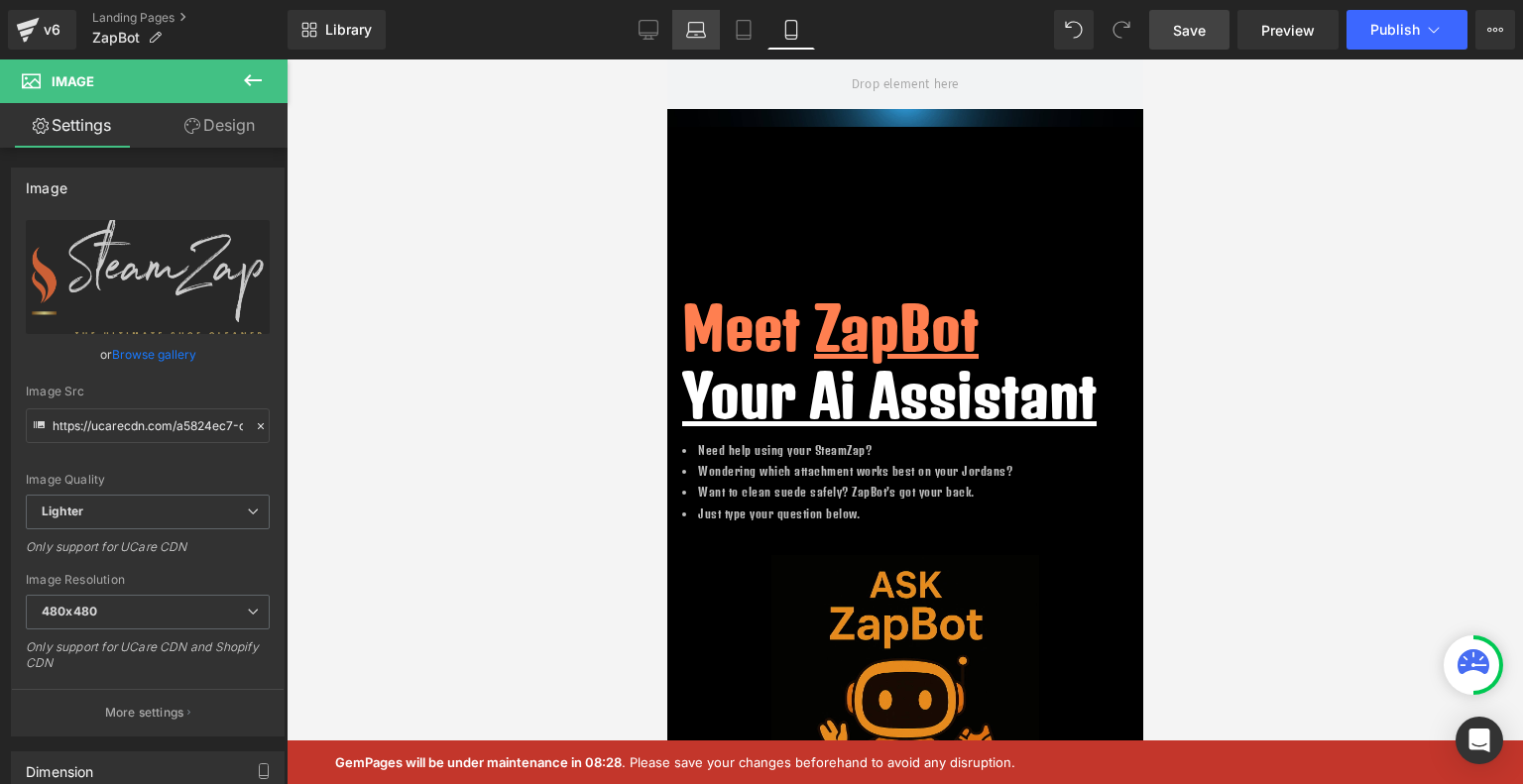 click 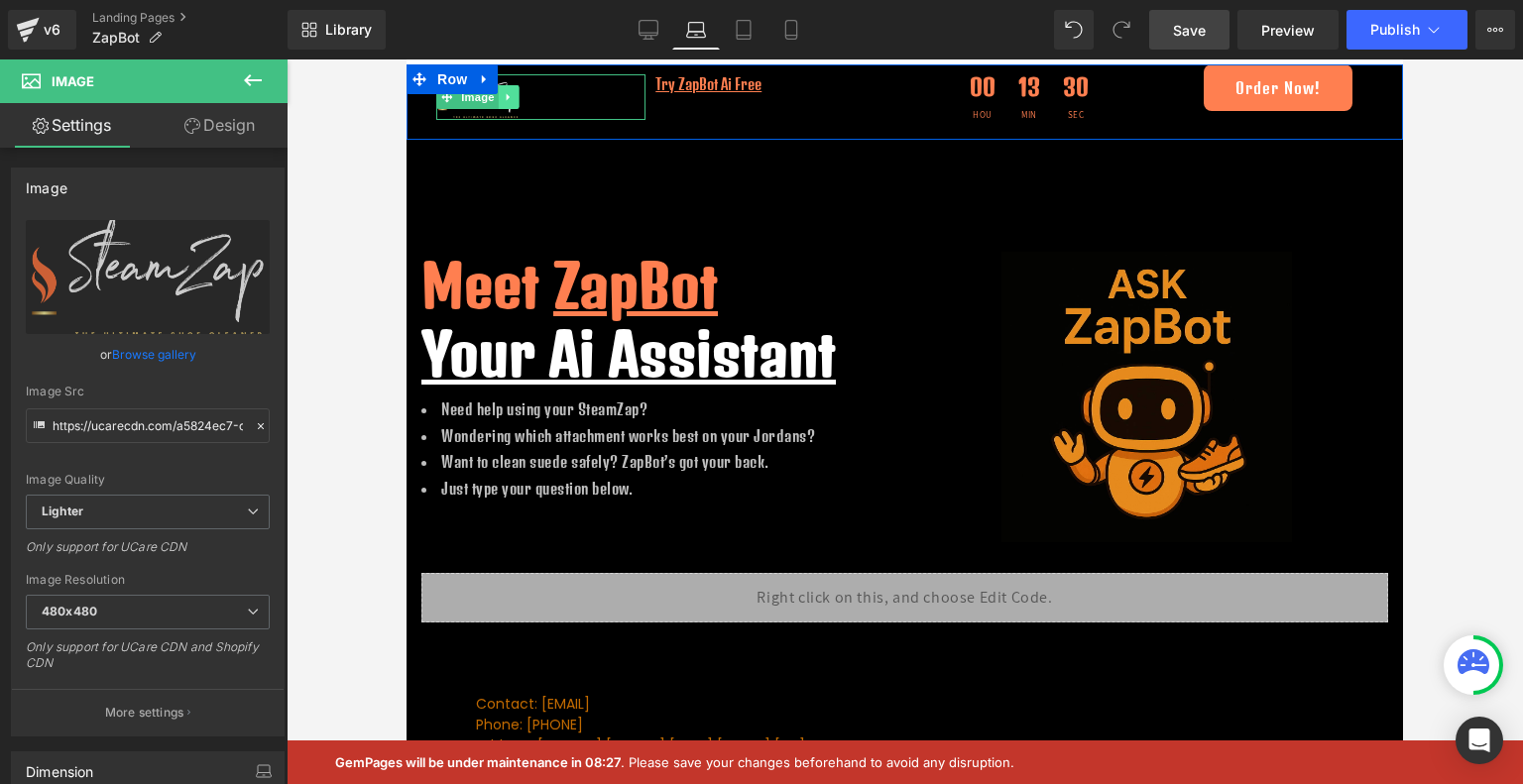 click 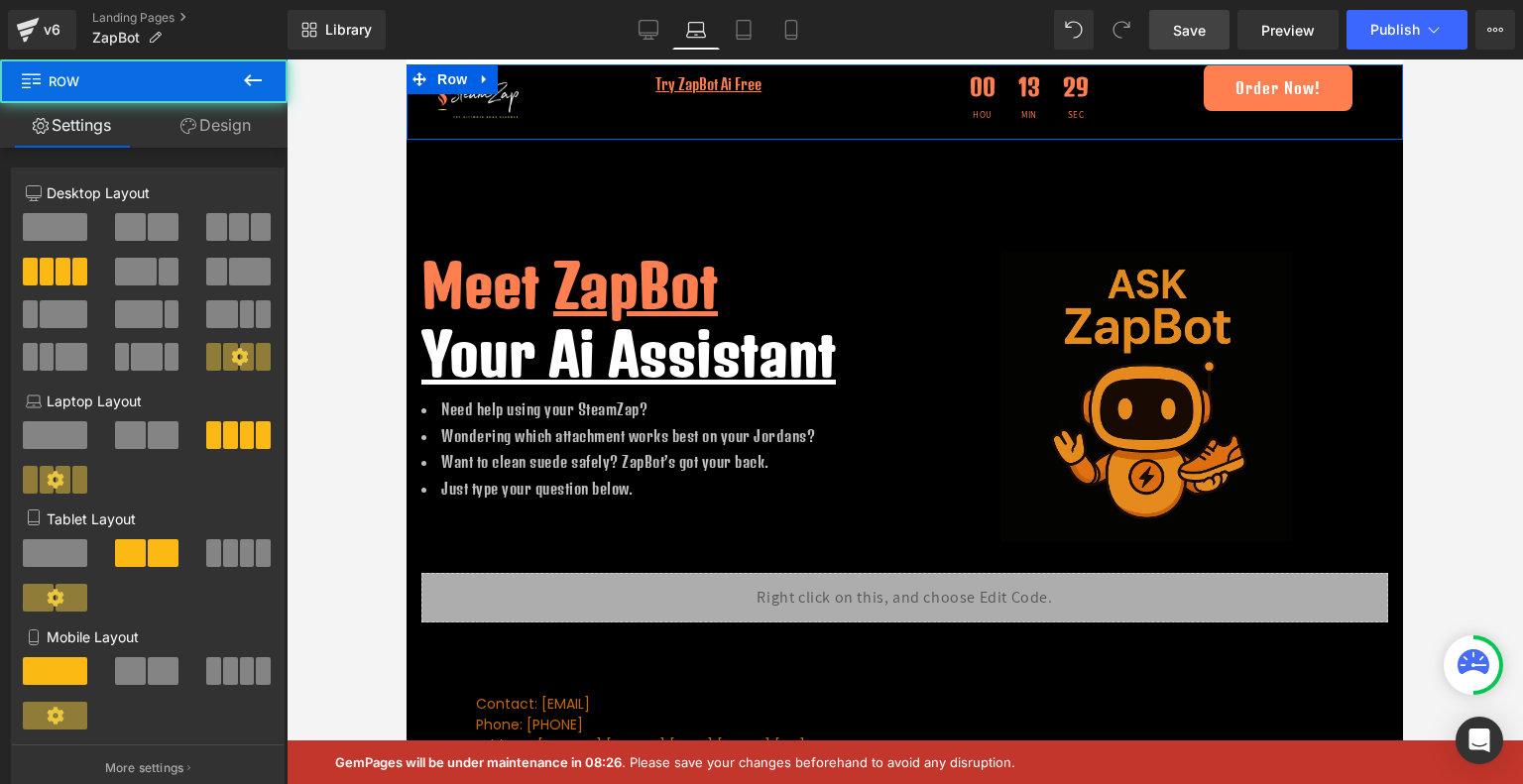 click on "Image         Try ZapBot Ai Free Text Block
00 Hou
13 Min
29 Sec
Countdown Timer         Order Now! Button         Row" at bounding box center [904, 102] 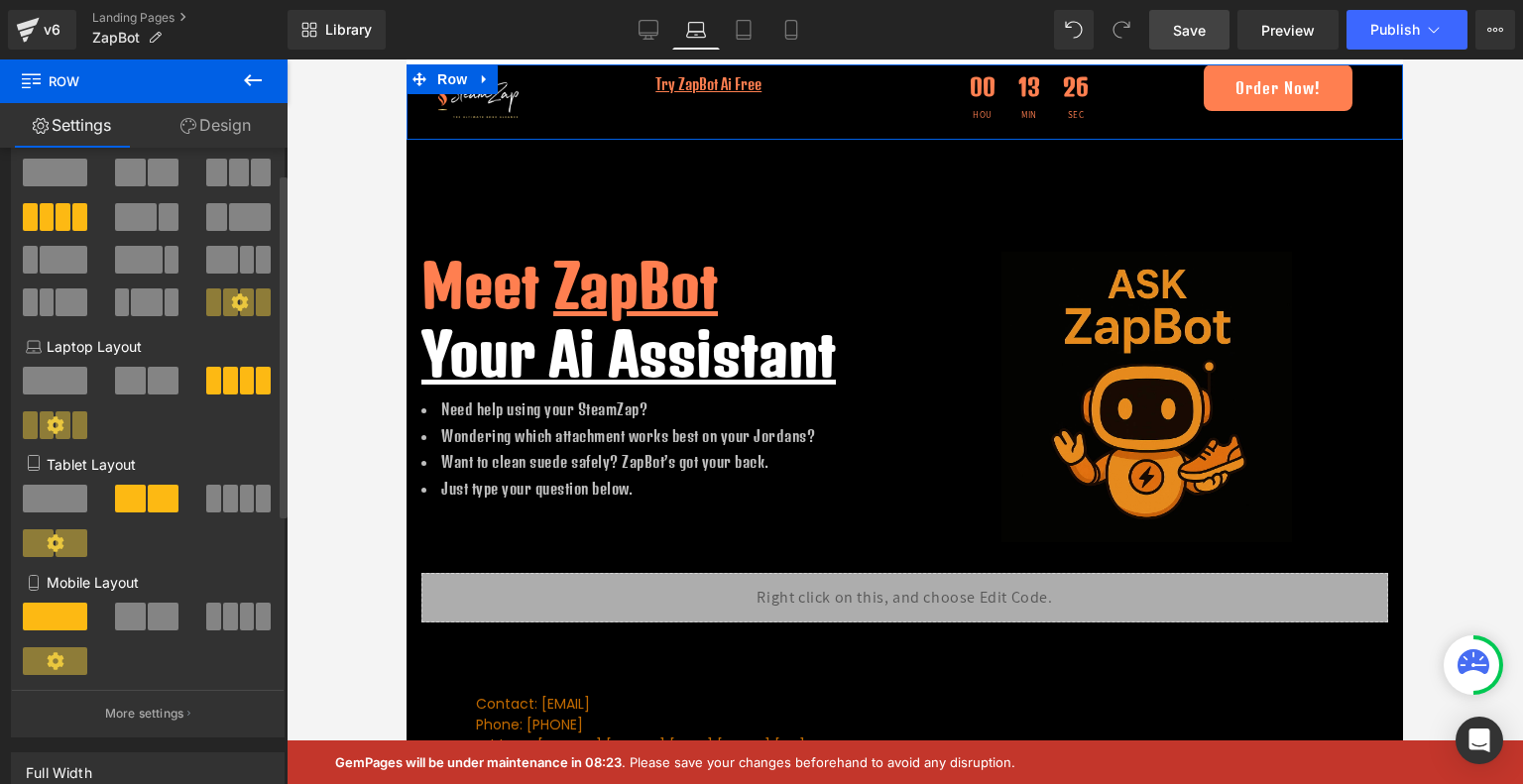 scroll, scrollTop: 83, scrollLeft: 0, axis: vertical 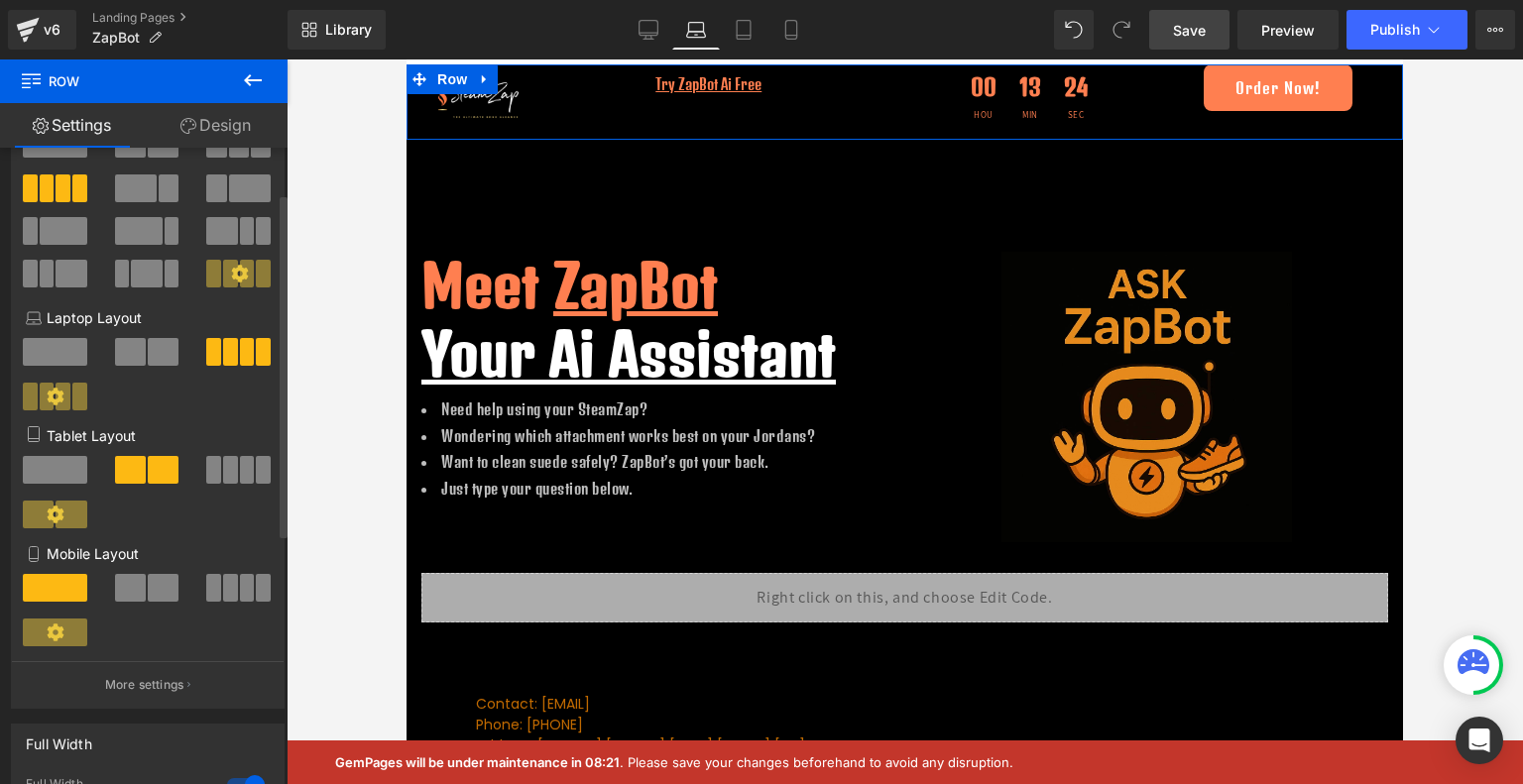 click at bounding box center (247, 588) 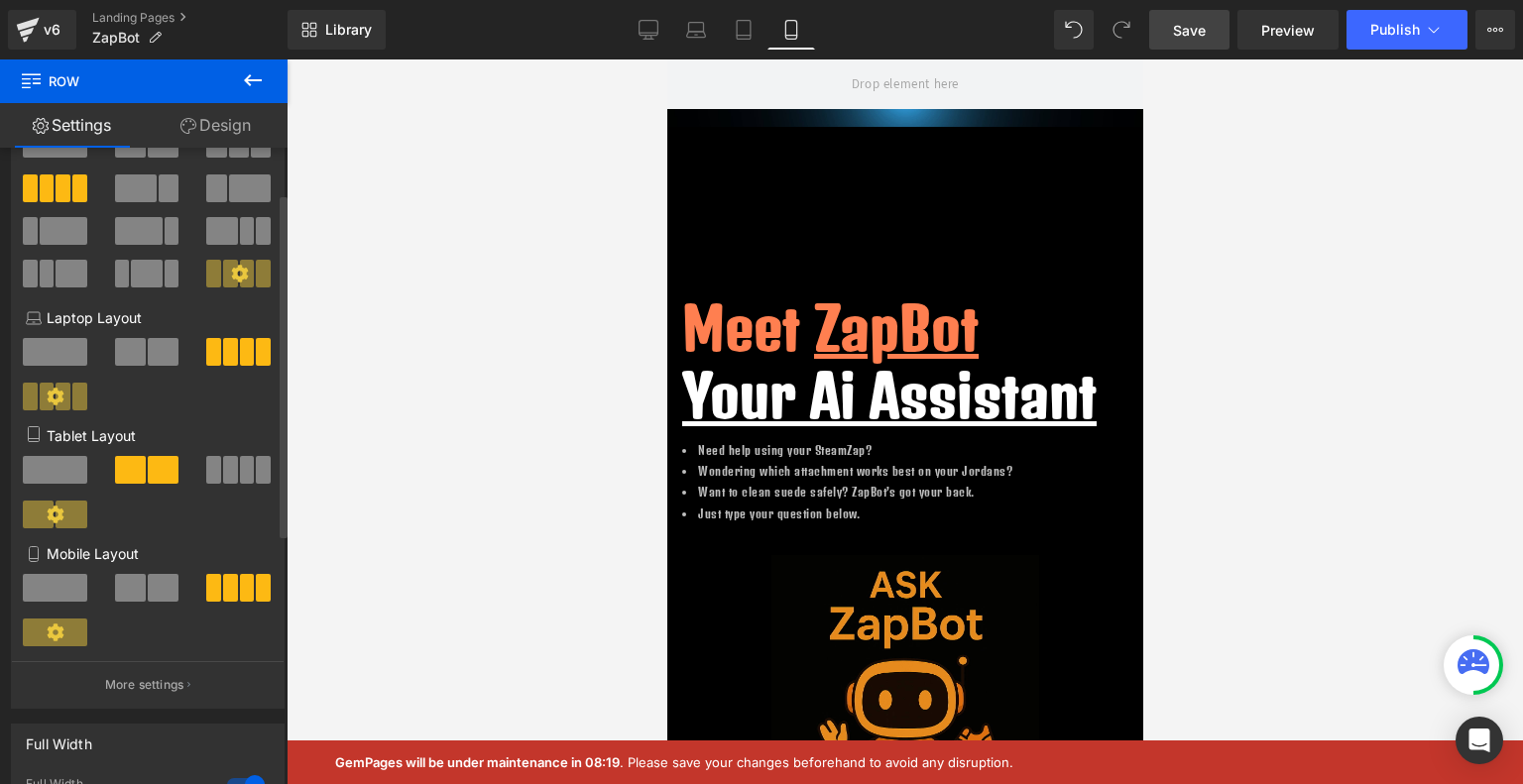 click at bounding box center [247, 588] 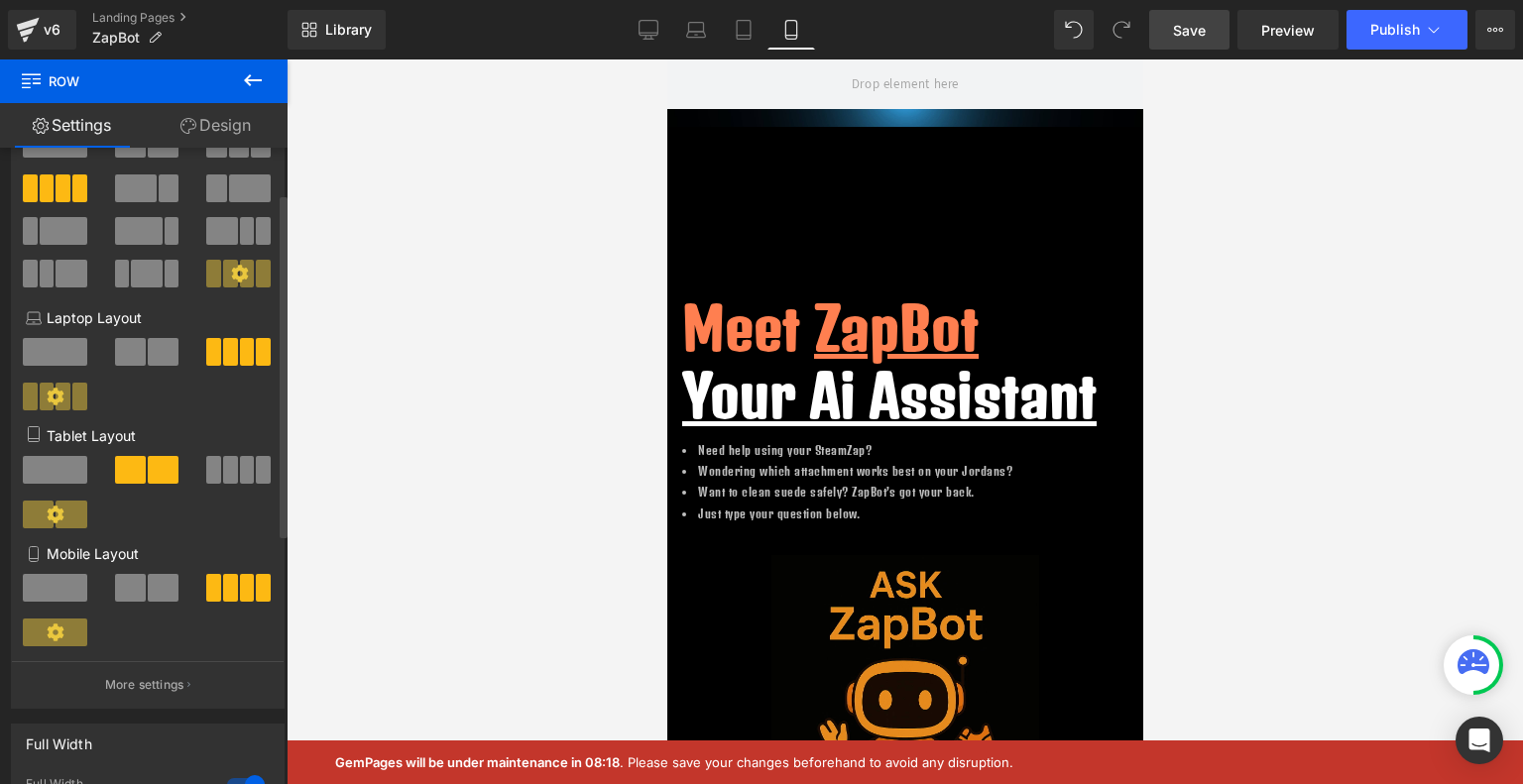 click at bounding box center (55, 588) 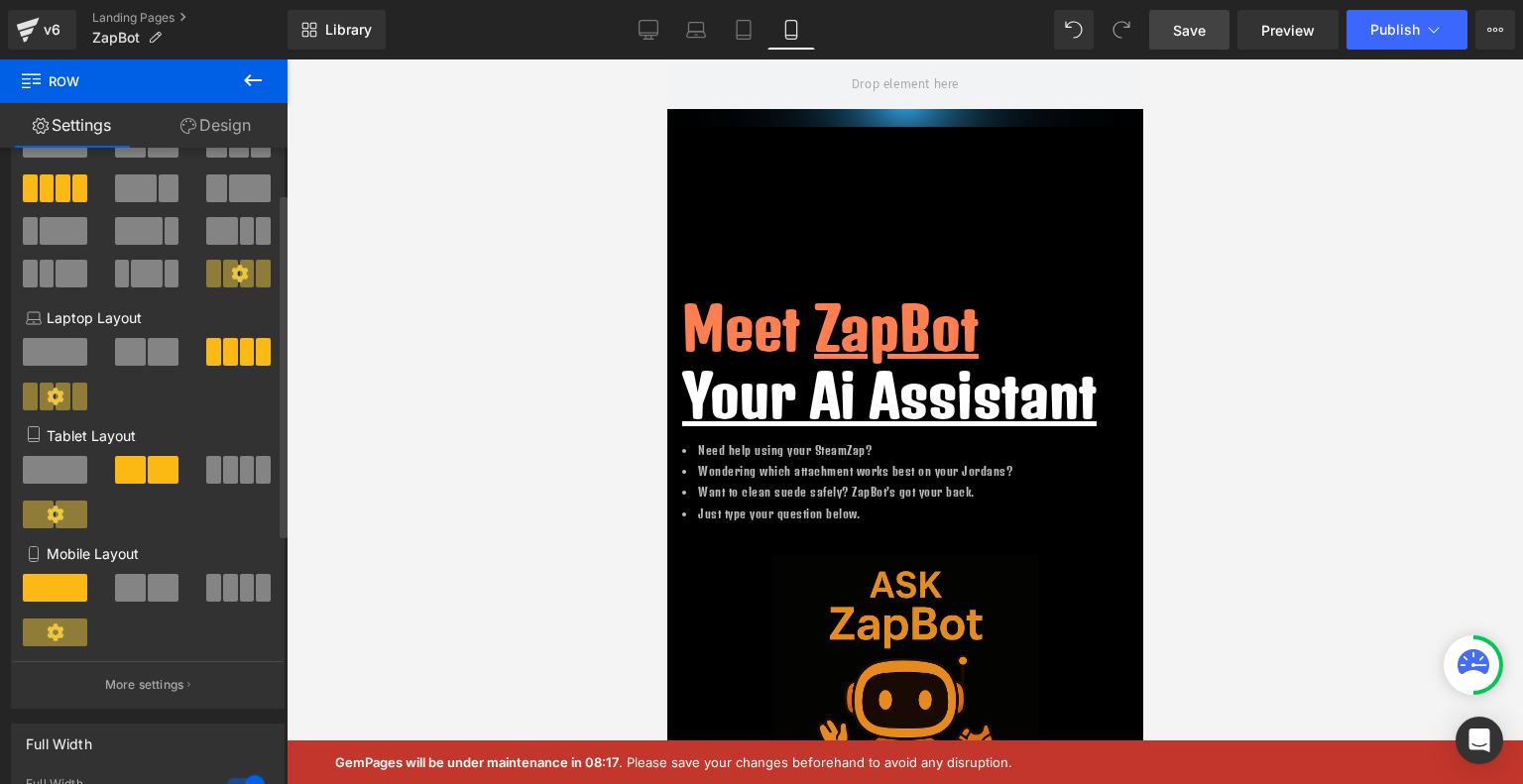 click at bounding box center (130, 588) 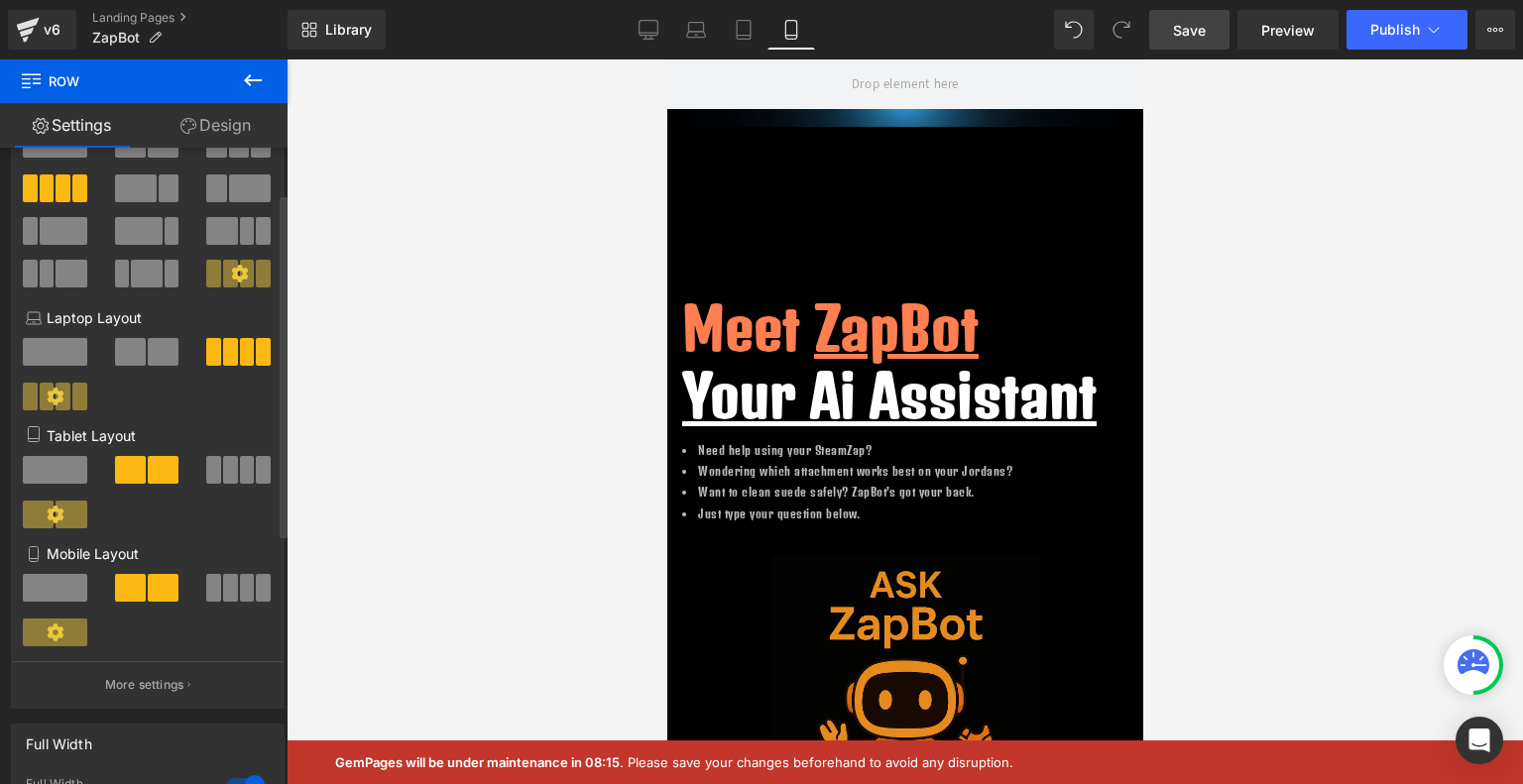 click at bounding box center [230, 588] 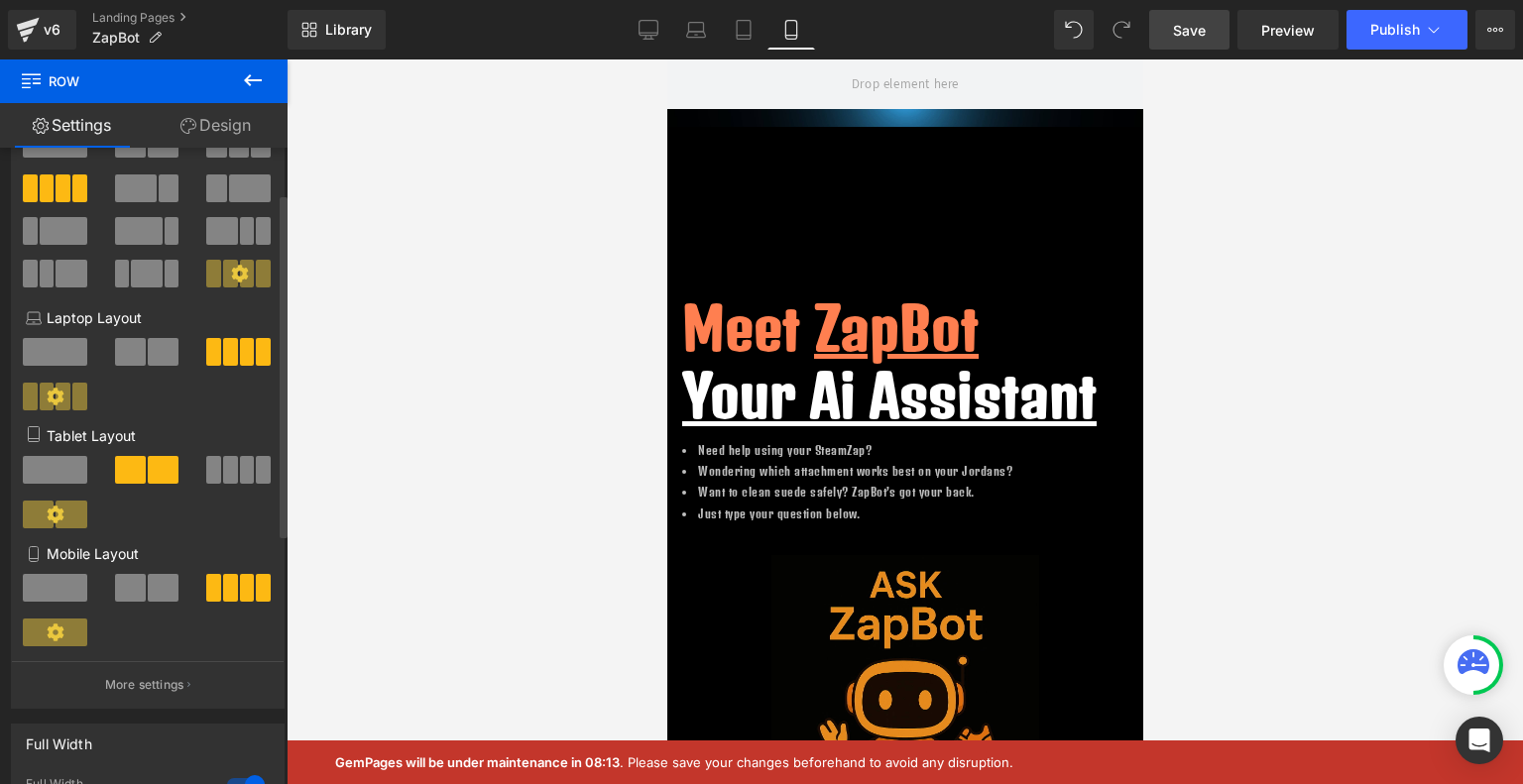 click 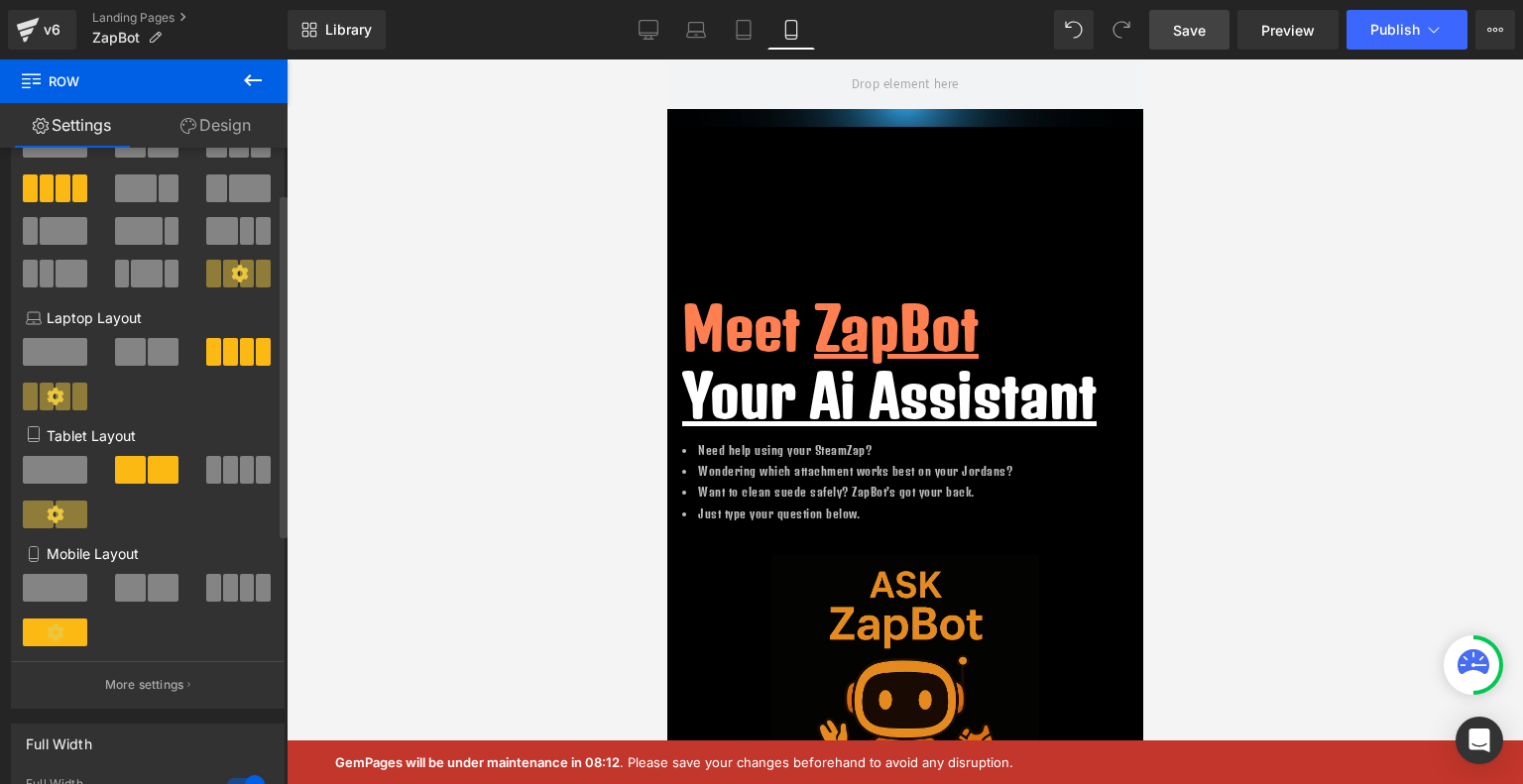 click 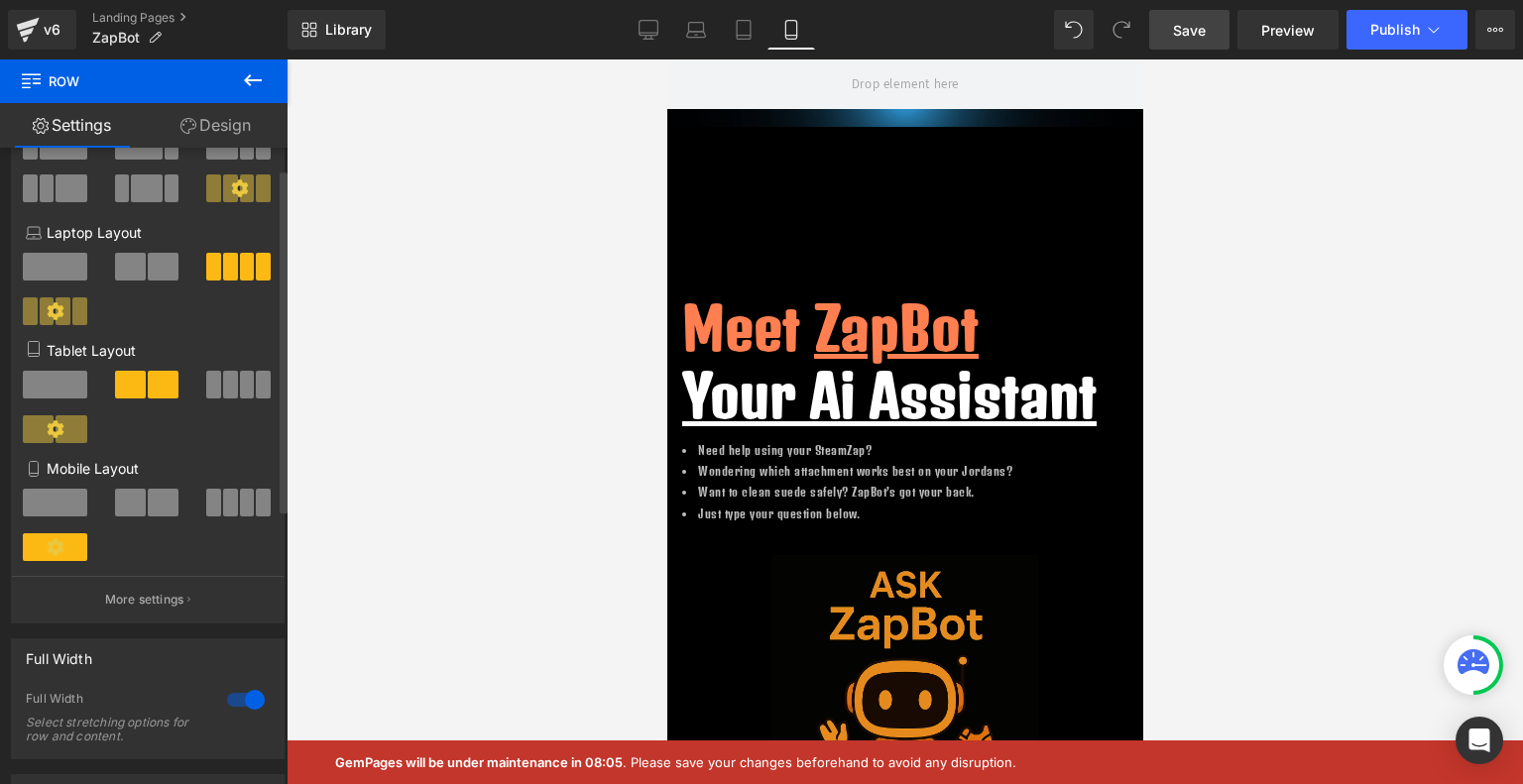 scroll, scrollTop: 0, scrollLeft: 0, axis: both 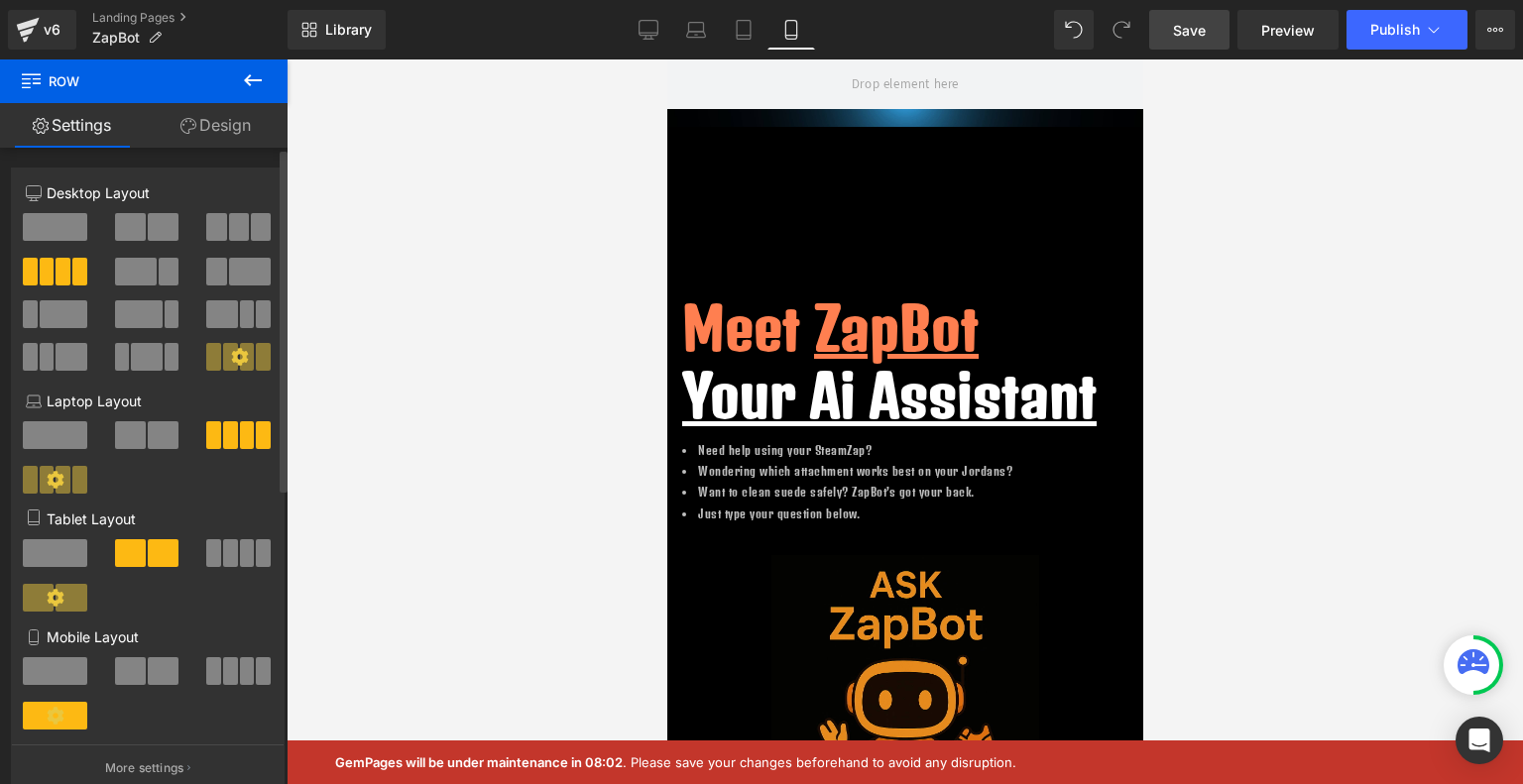 click at bounding box center (55, 553) 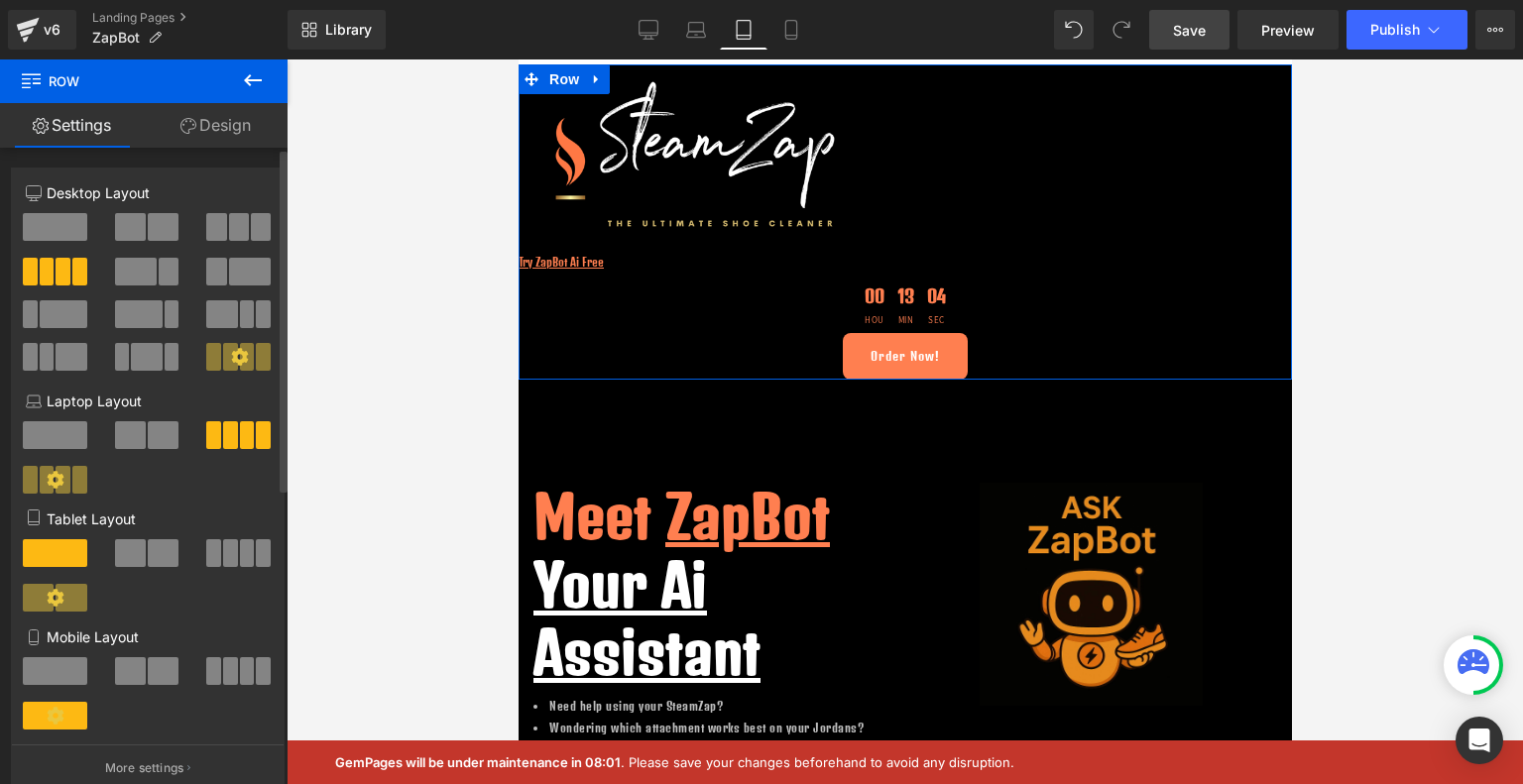 click at bounding box center (148, 560) 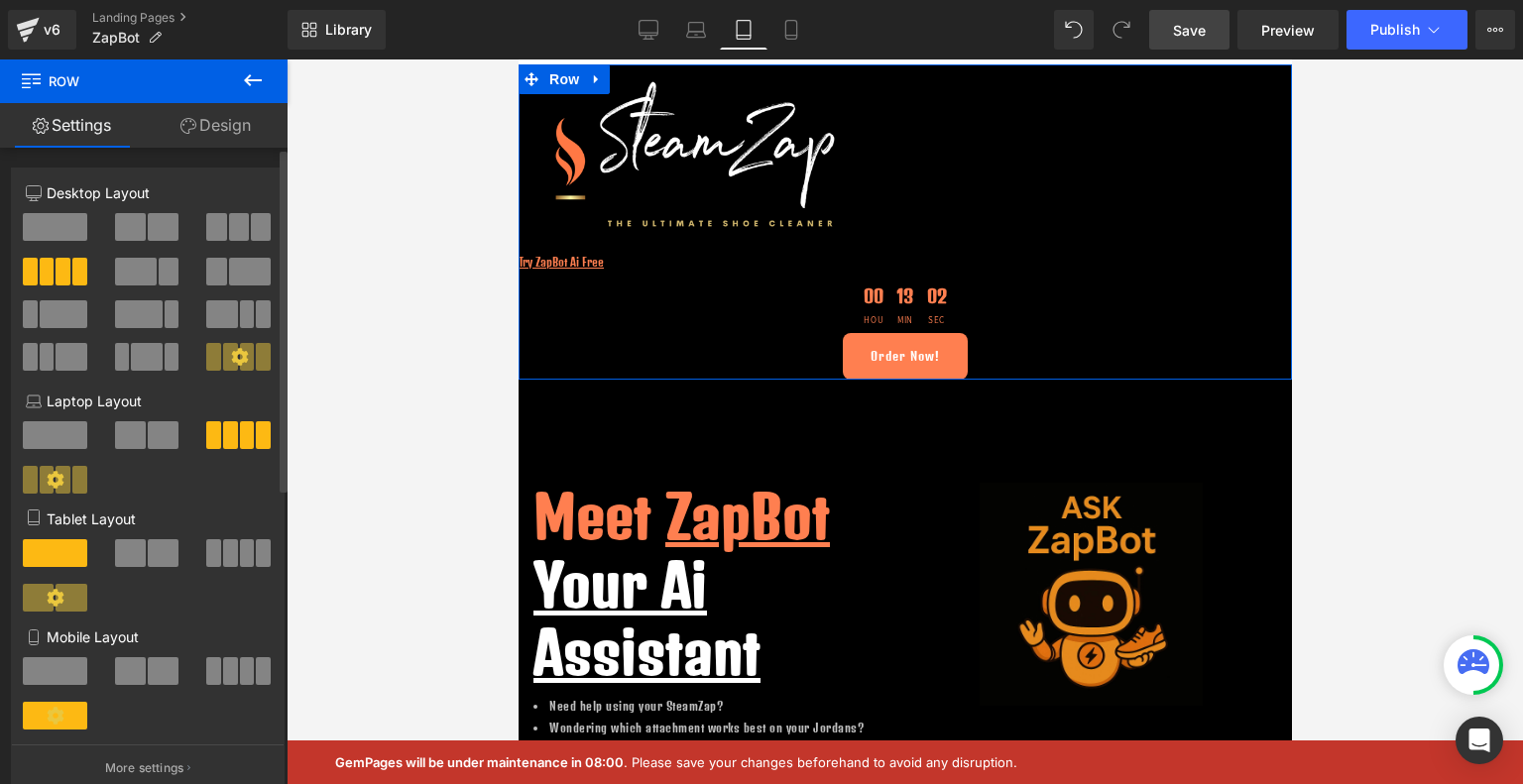 click at bounding box center (247, 553) 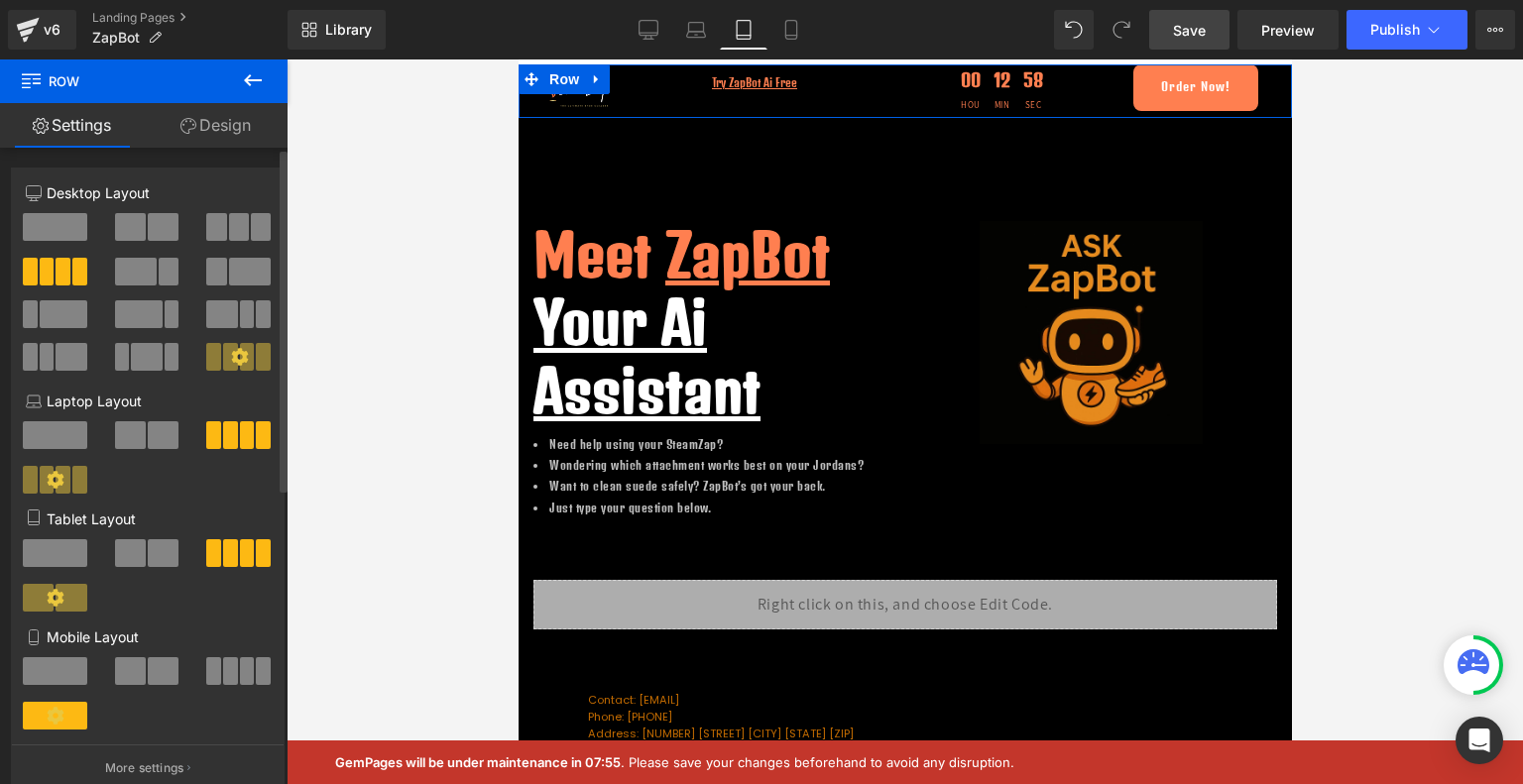 click at bounding box center (221, 314) 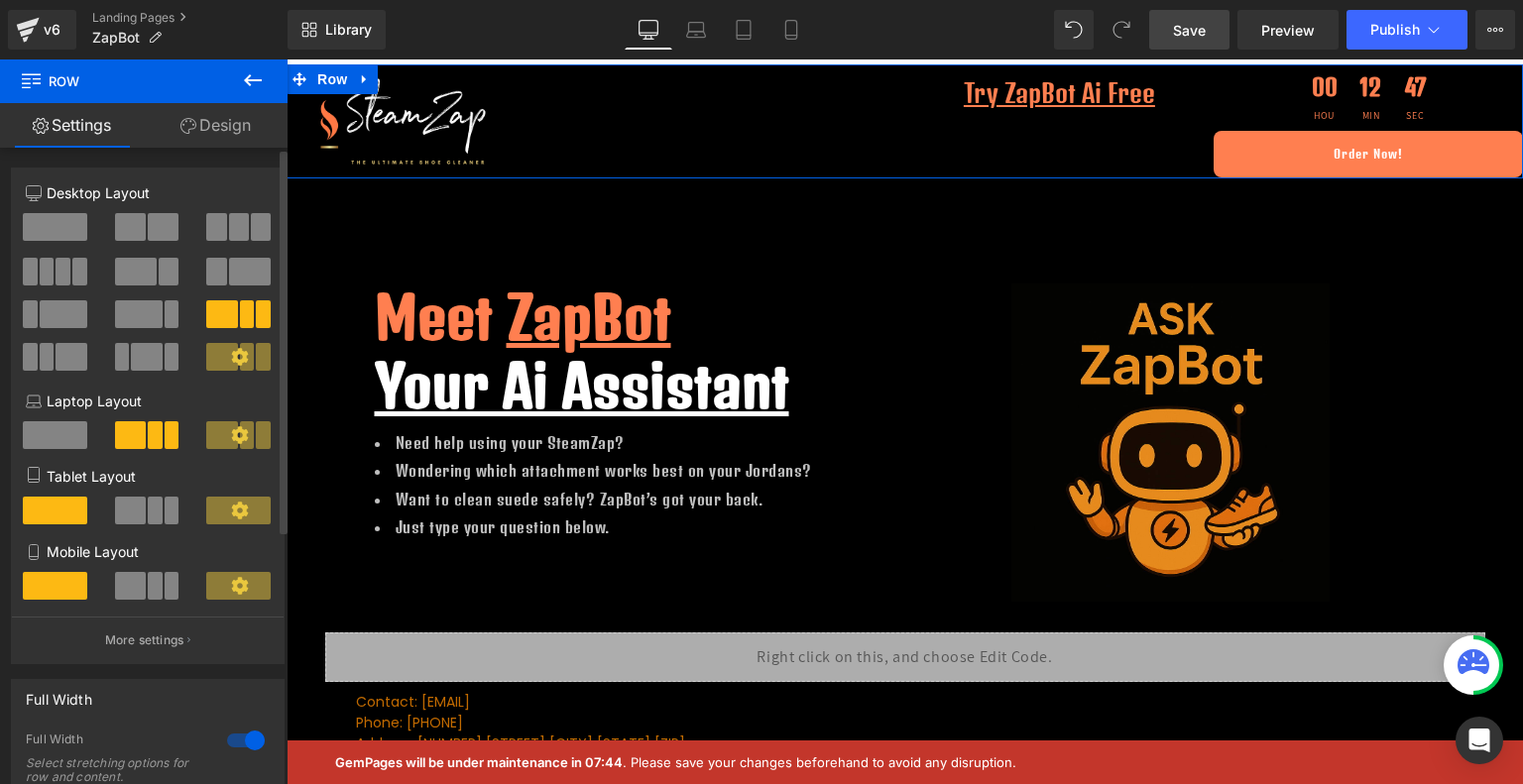 click at bounding box center (130, 435) 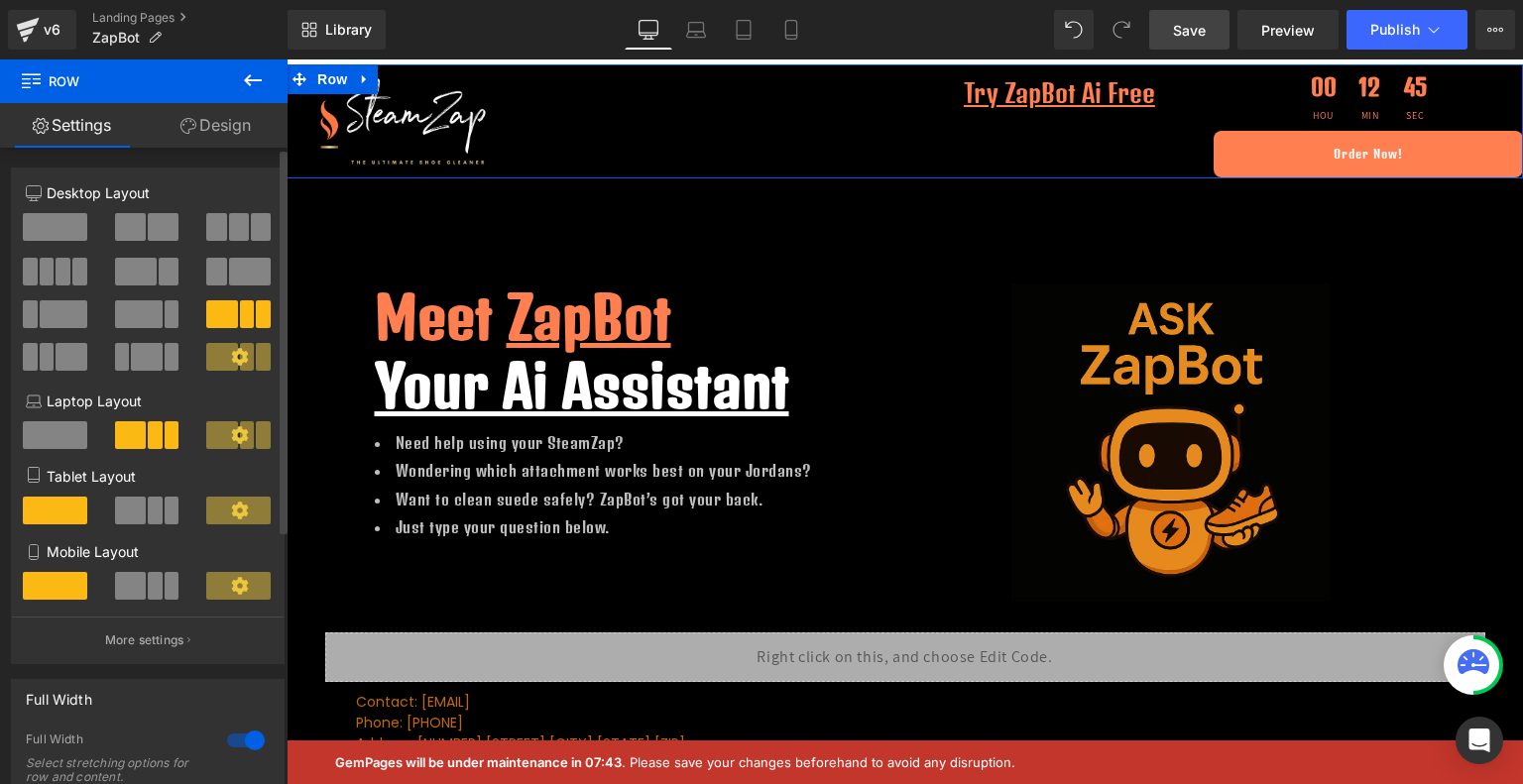 click at bounding box center [55, 435] 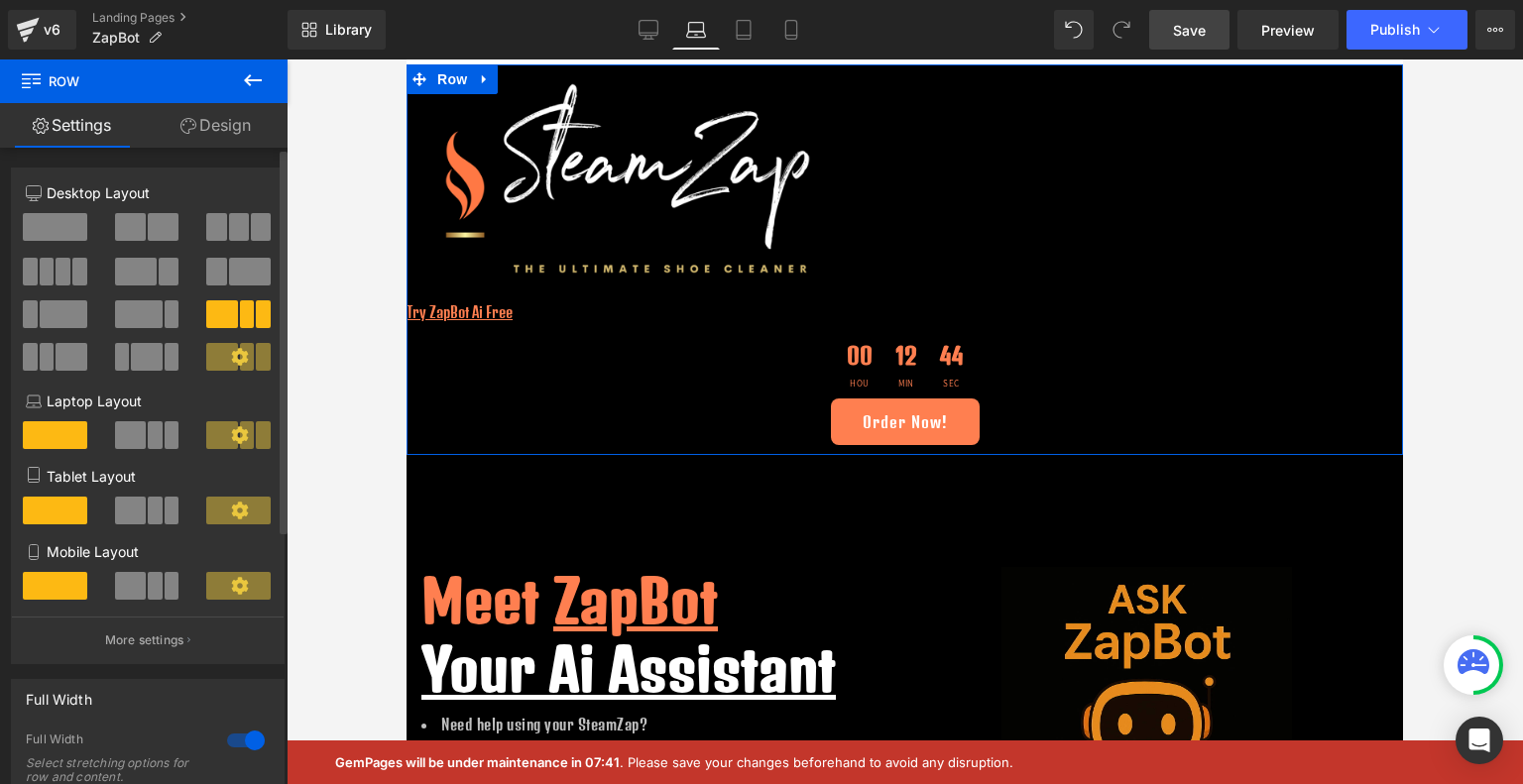 click at bounding box center [130, 435] 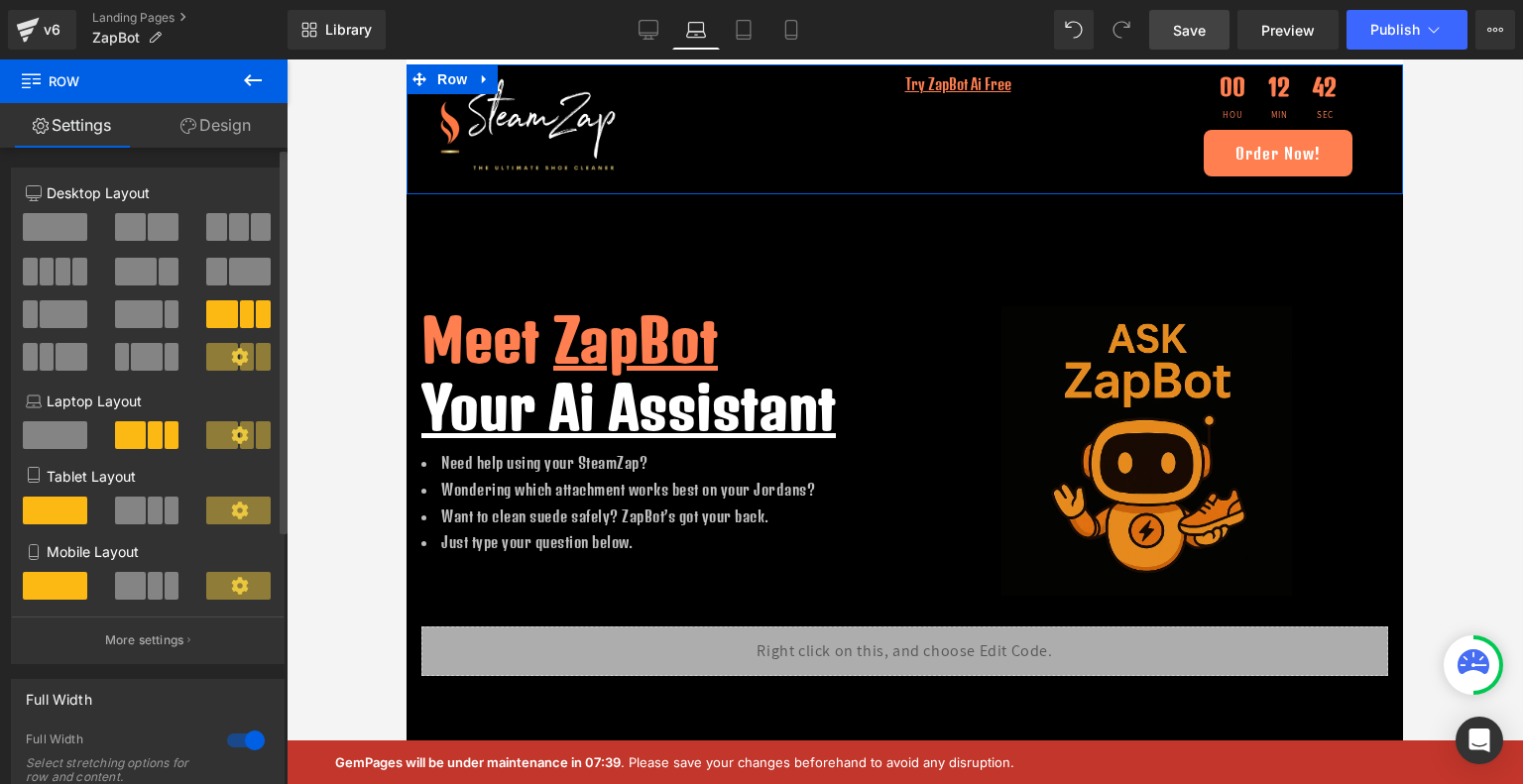 click at bounding box center (62, 272) 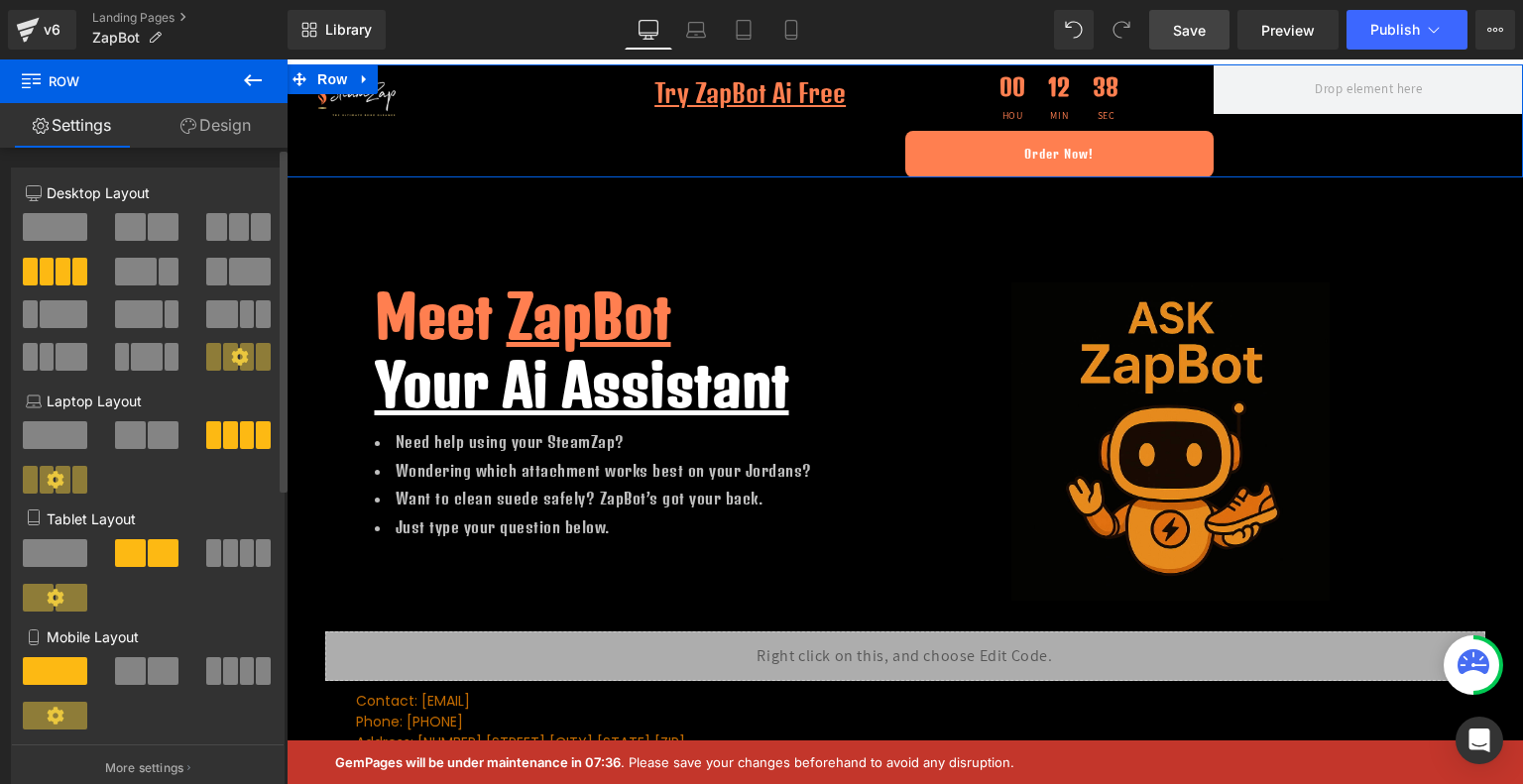 click at bounding box center [261, 227] 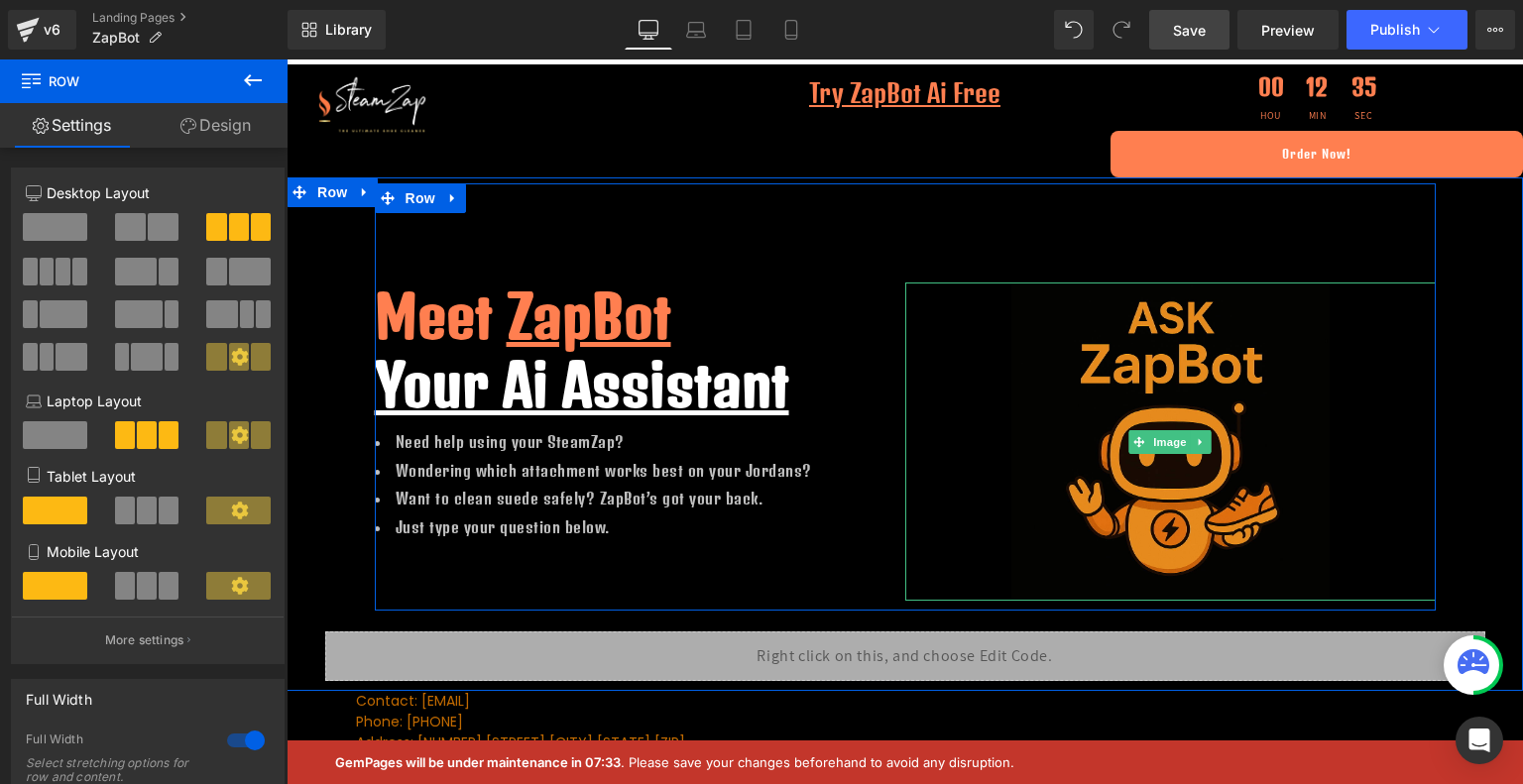 scroll, scrollTop: 12, scrollLeft: 0, axis: vertical 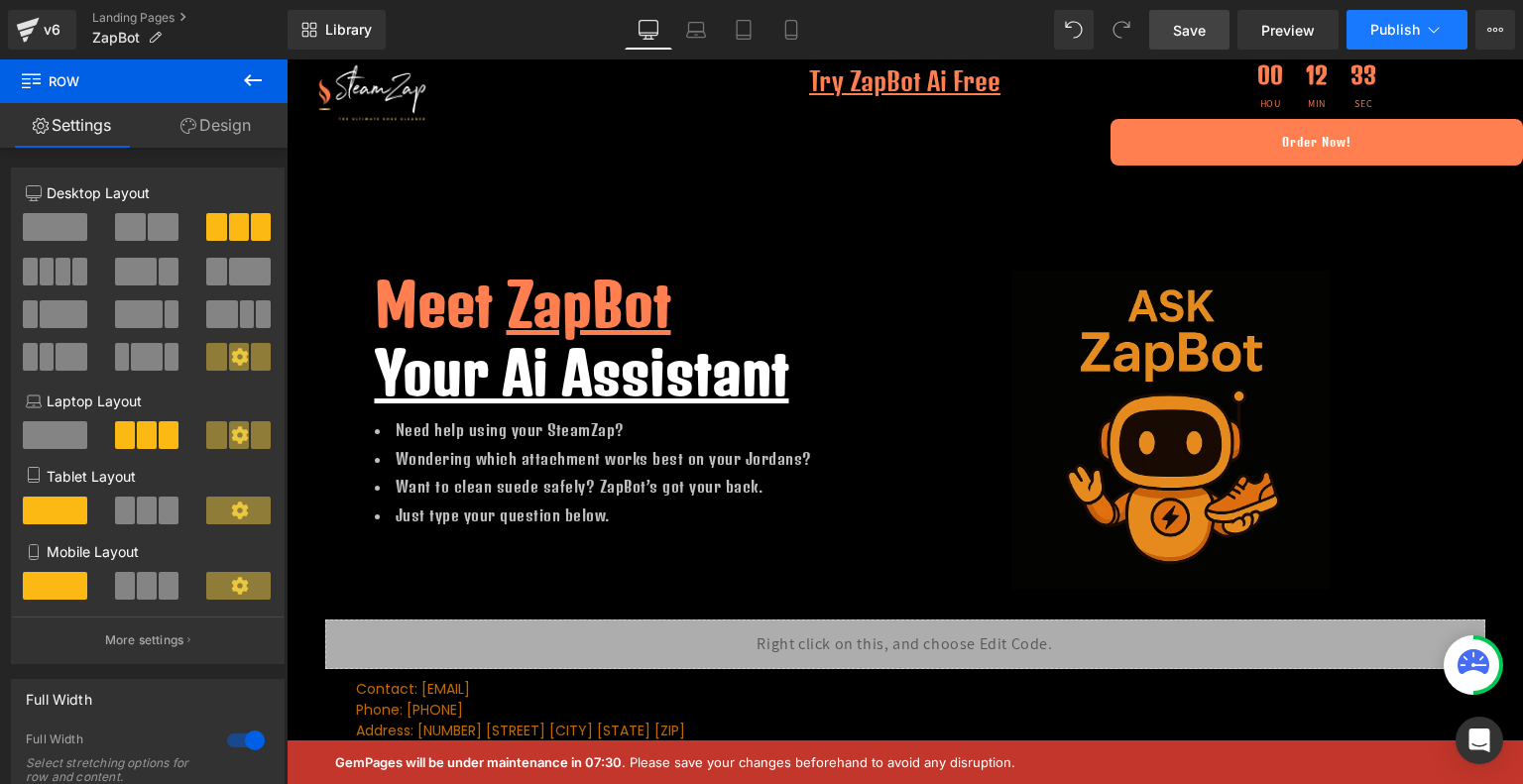 click on "Publish" at bounding box center (1395, 30) 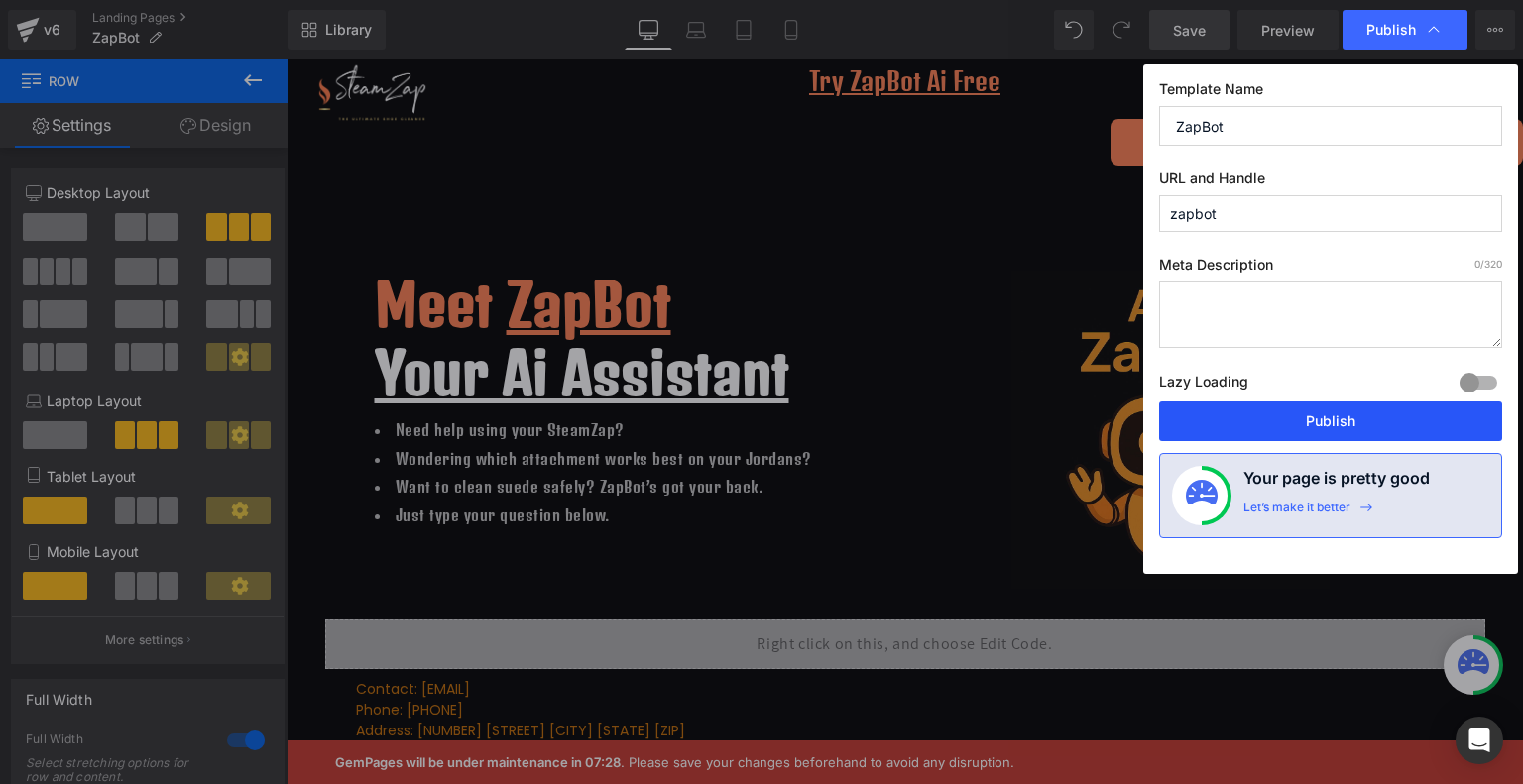 click on "Publish" at bounding box center (1331, 421) 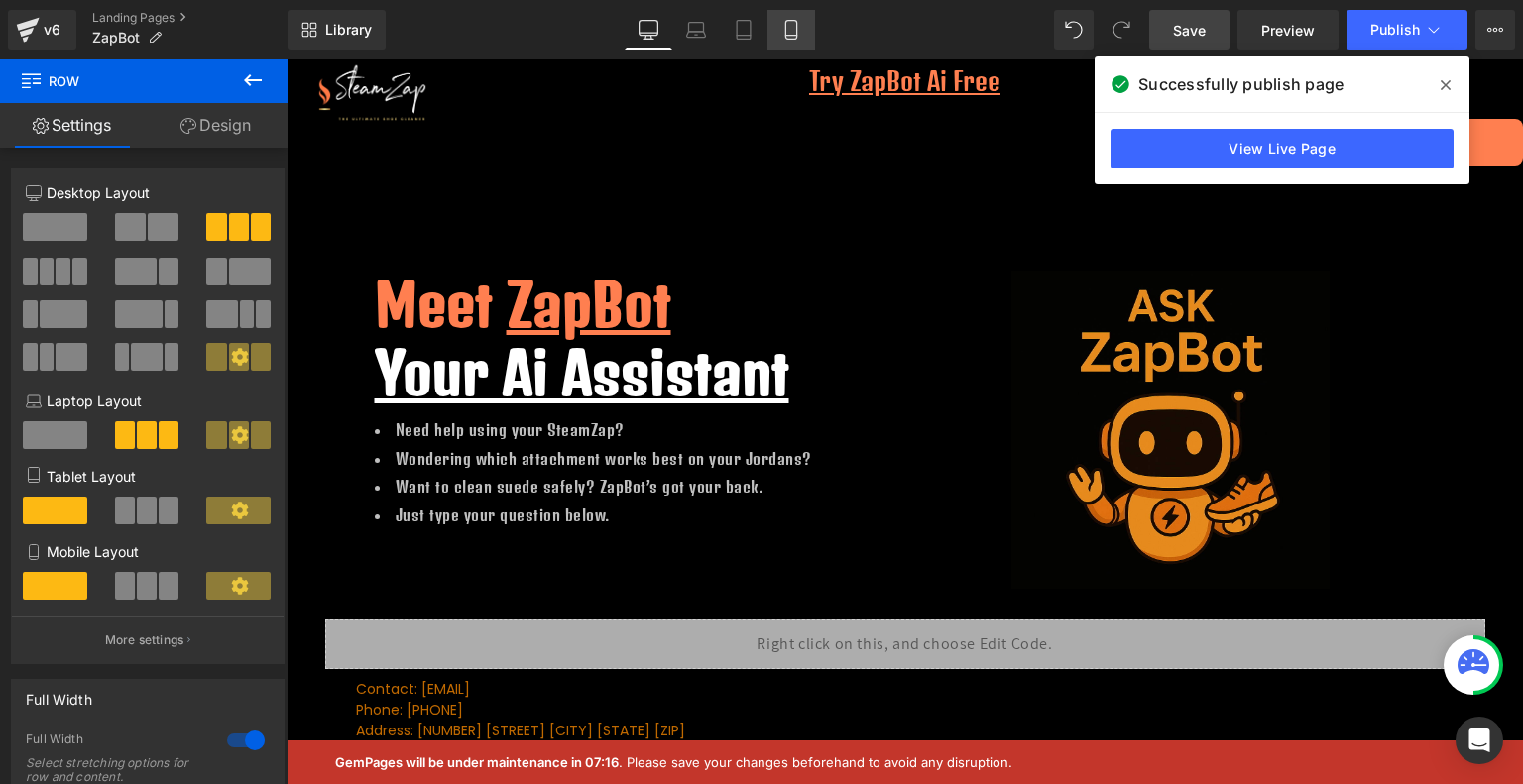 click 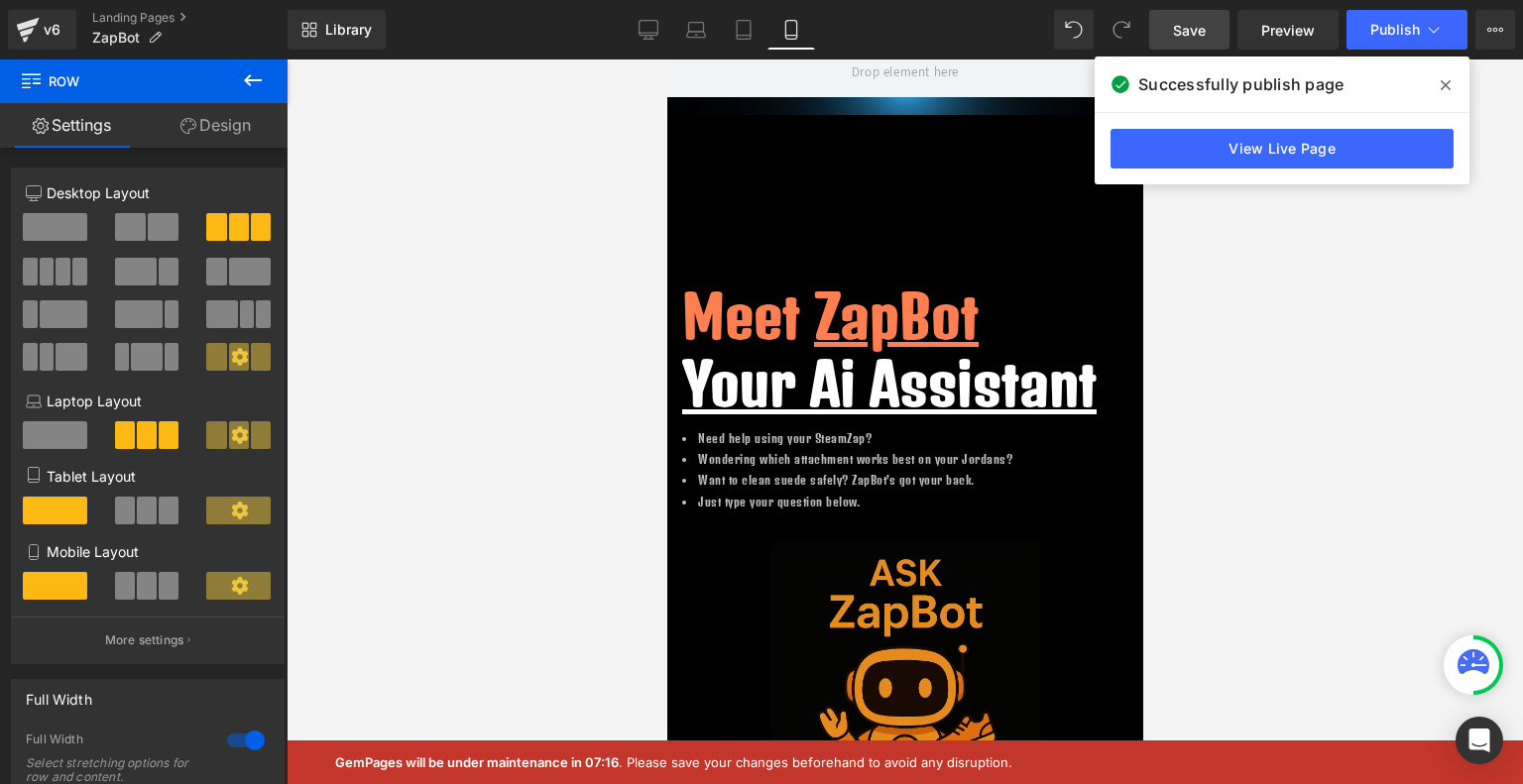 scroll, scrollTop: 0, scrollLeft: 0, axis: both 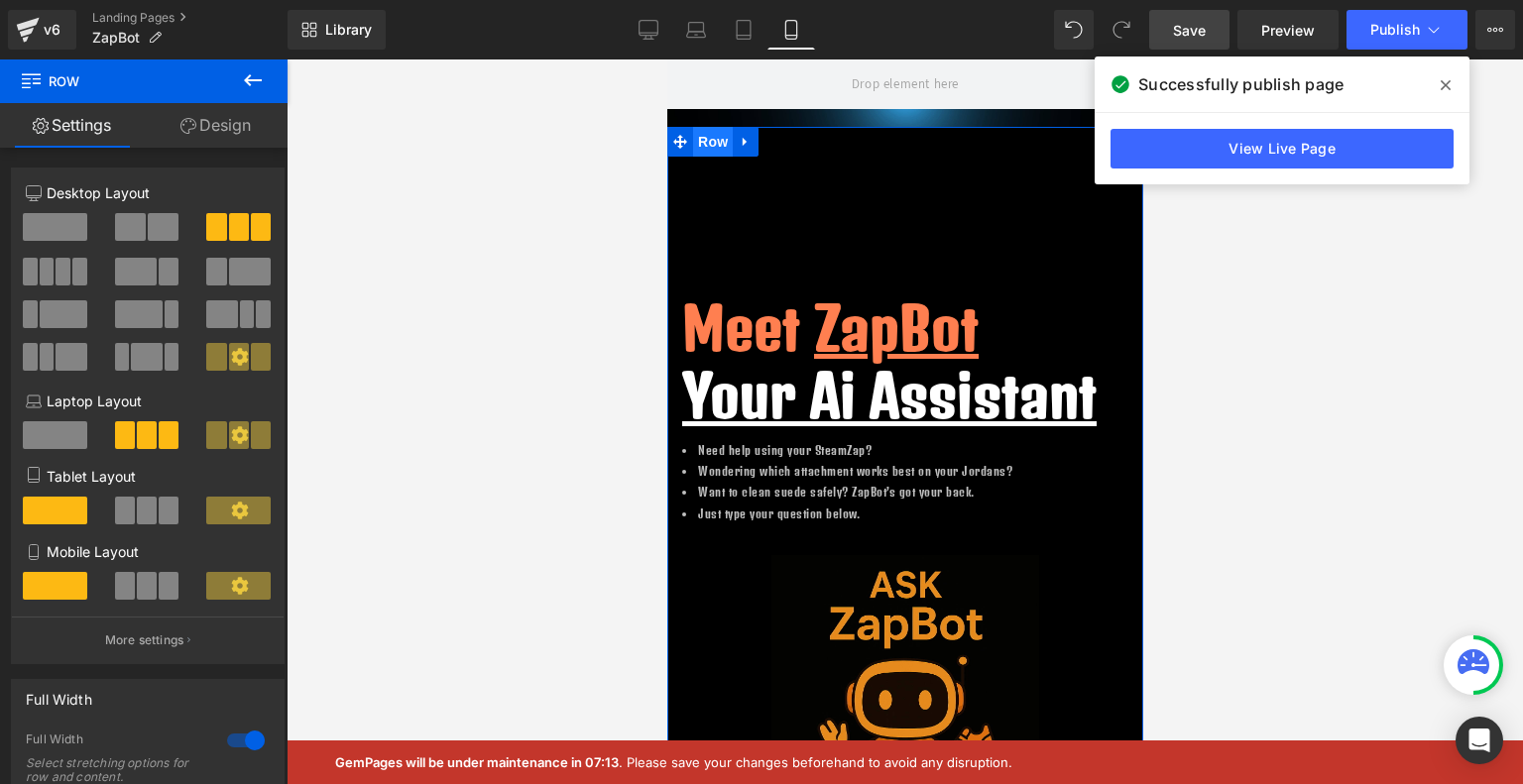 click on "Row" at bounding box center (712, 142) 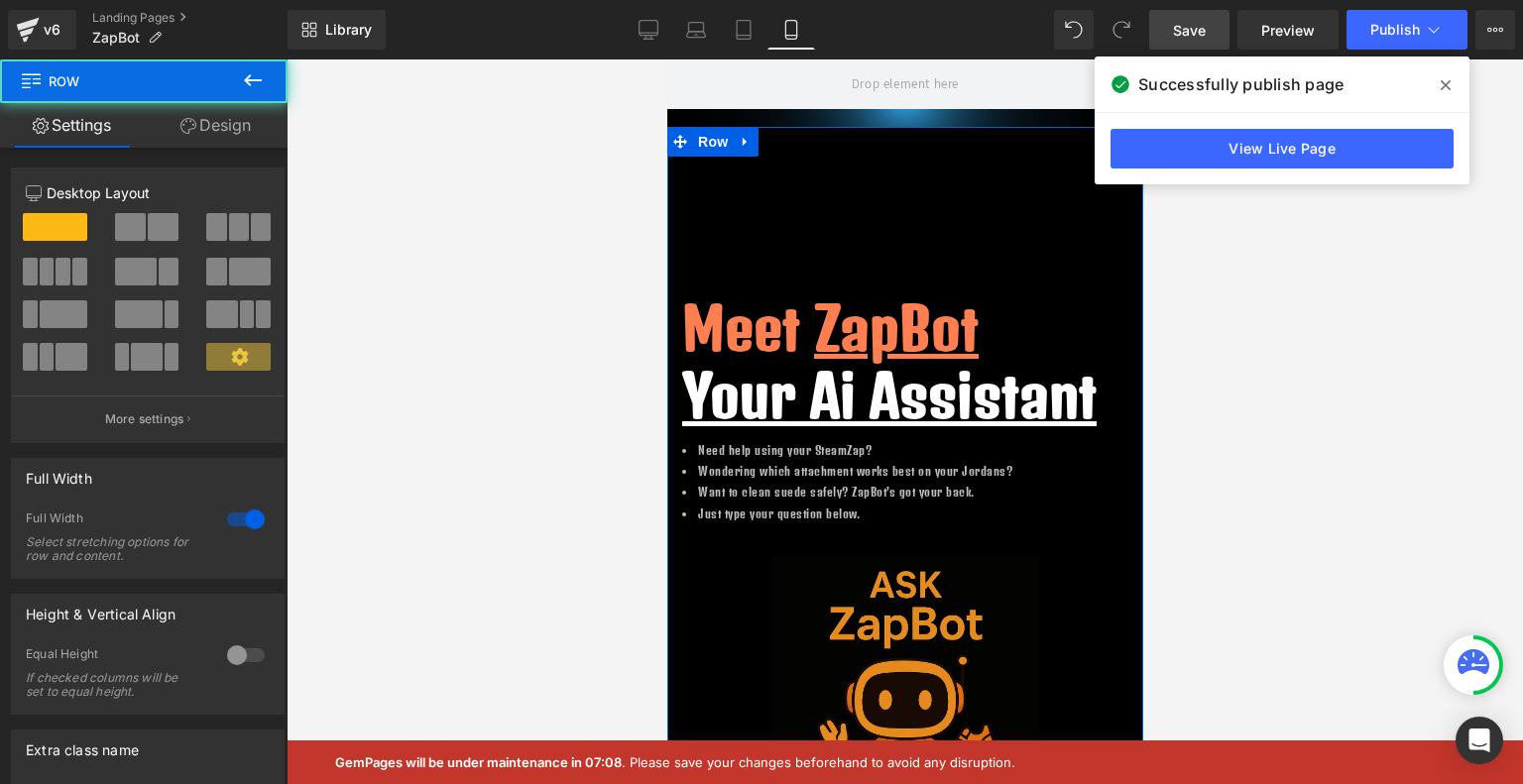 click on "Meet   ZapBot  Your Ai Assistant Heading         Need help using your SteamZap?  Wondering which attachment works best on your Jordans? Want to clean suede safely? ZapBot’s got your back. Just type your question below.  Text Block         Image         Row   100px       Row         Liquid         Row         Row" at bounding box center (904, 546) 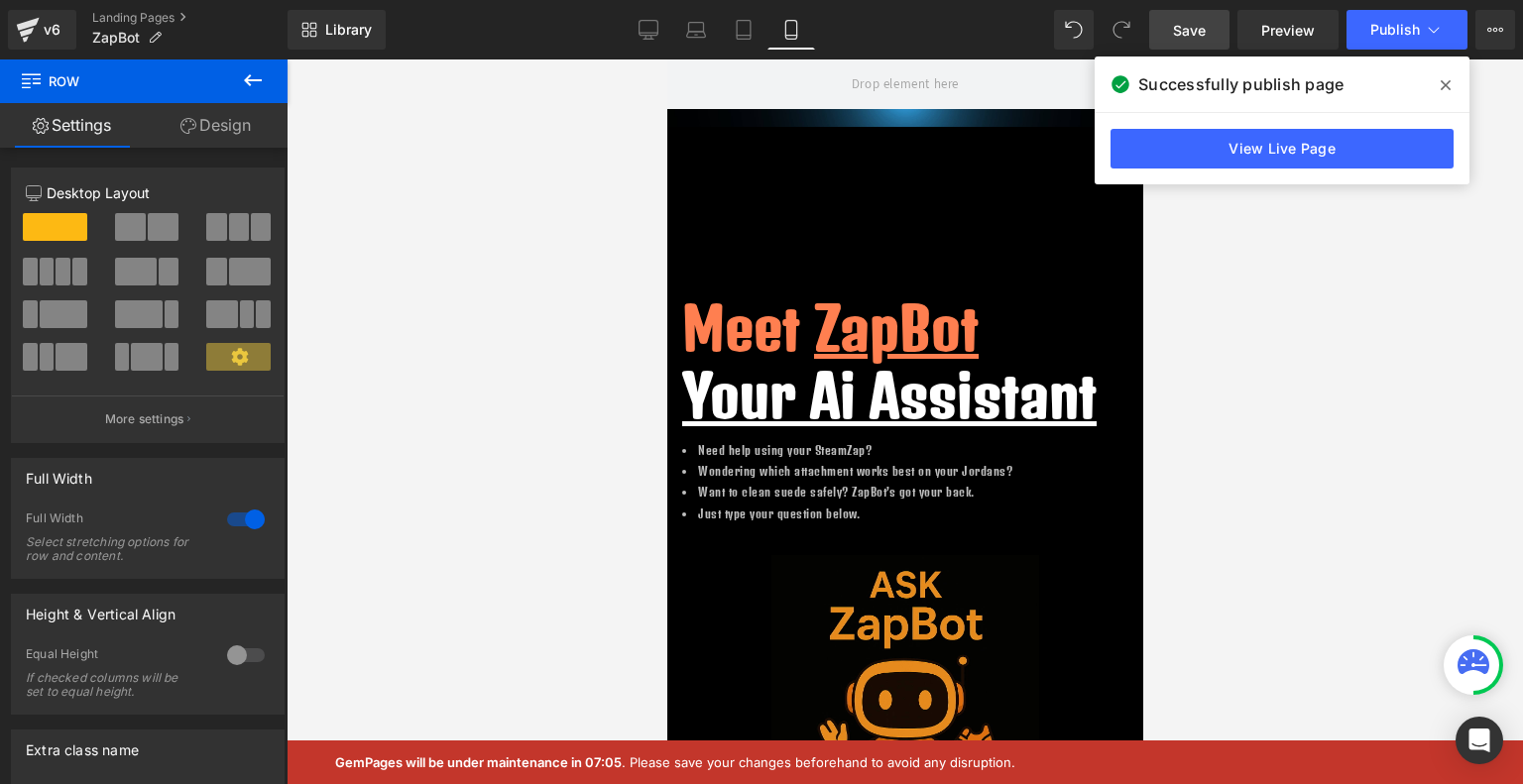 click 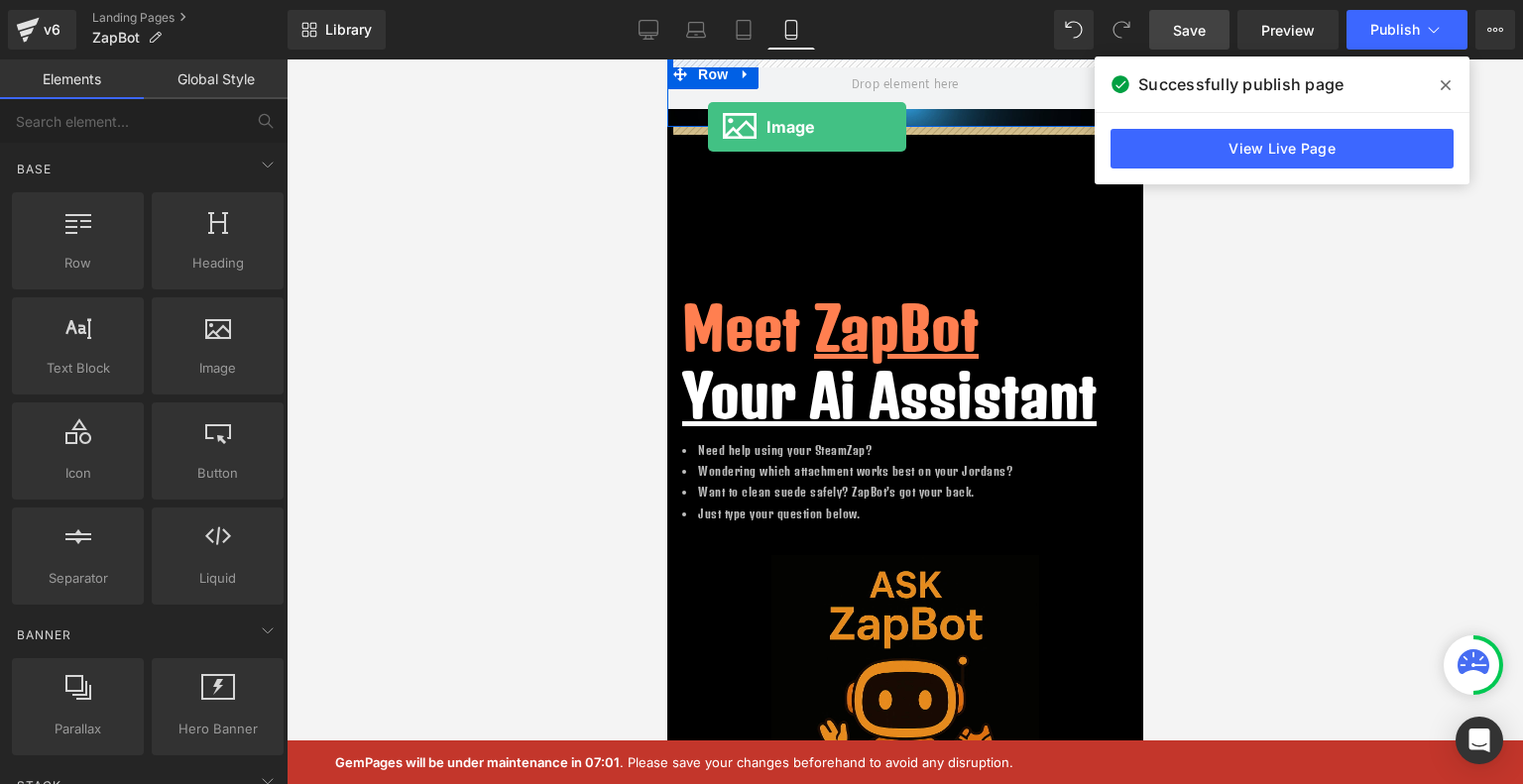 drag, startPoint x: 877, startPoint y: 427, endPoint x: 707, endPoint y: 127, distance: 344.8188 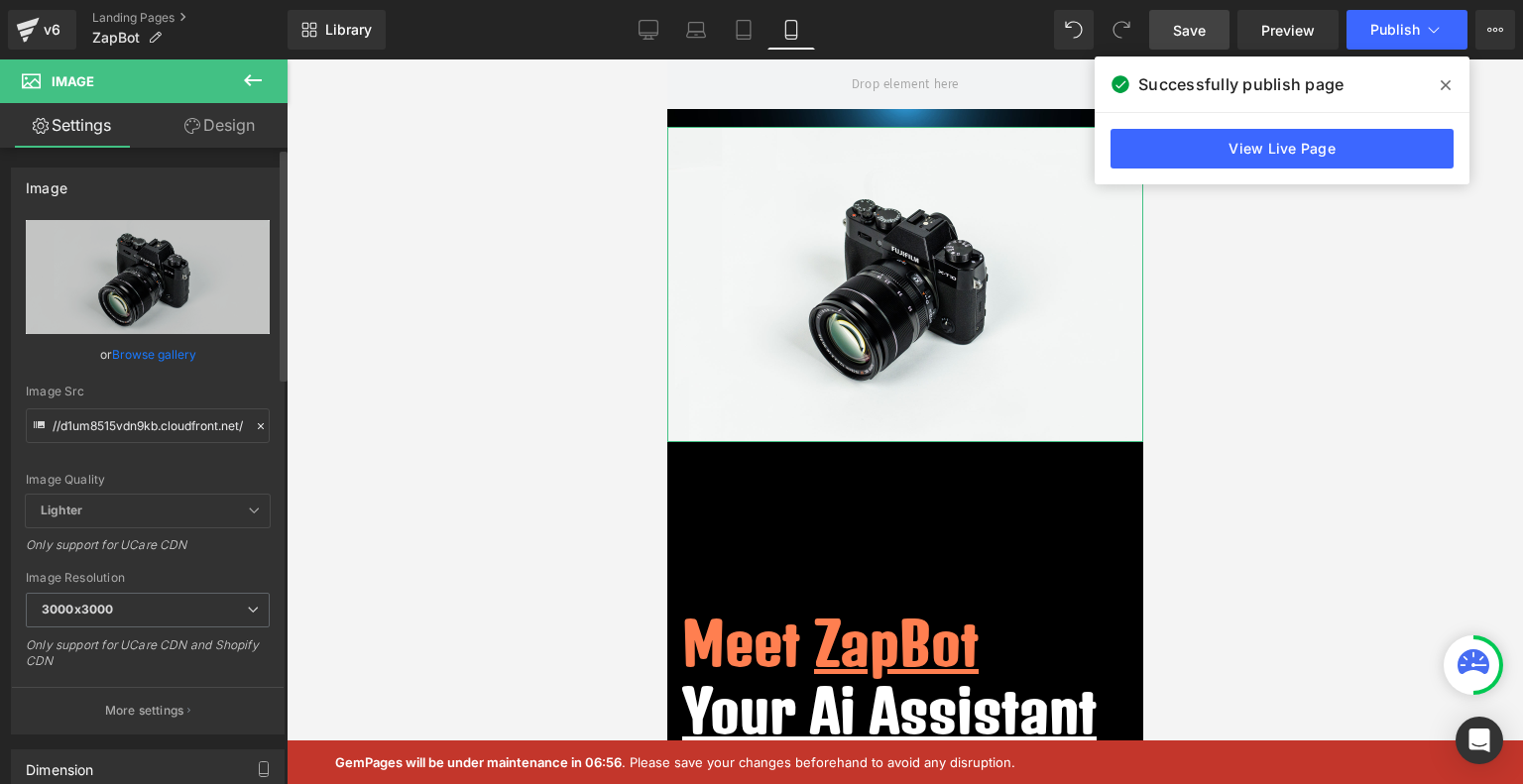 click on "Browse gallery" at bounding box center [154, 354] 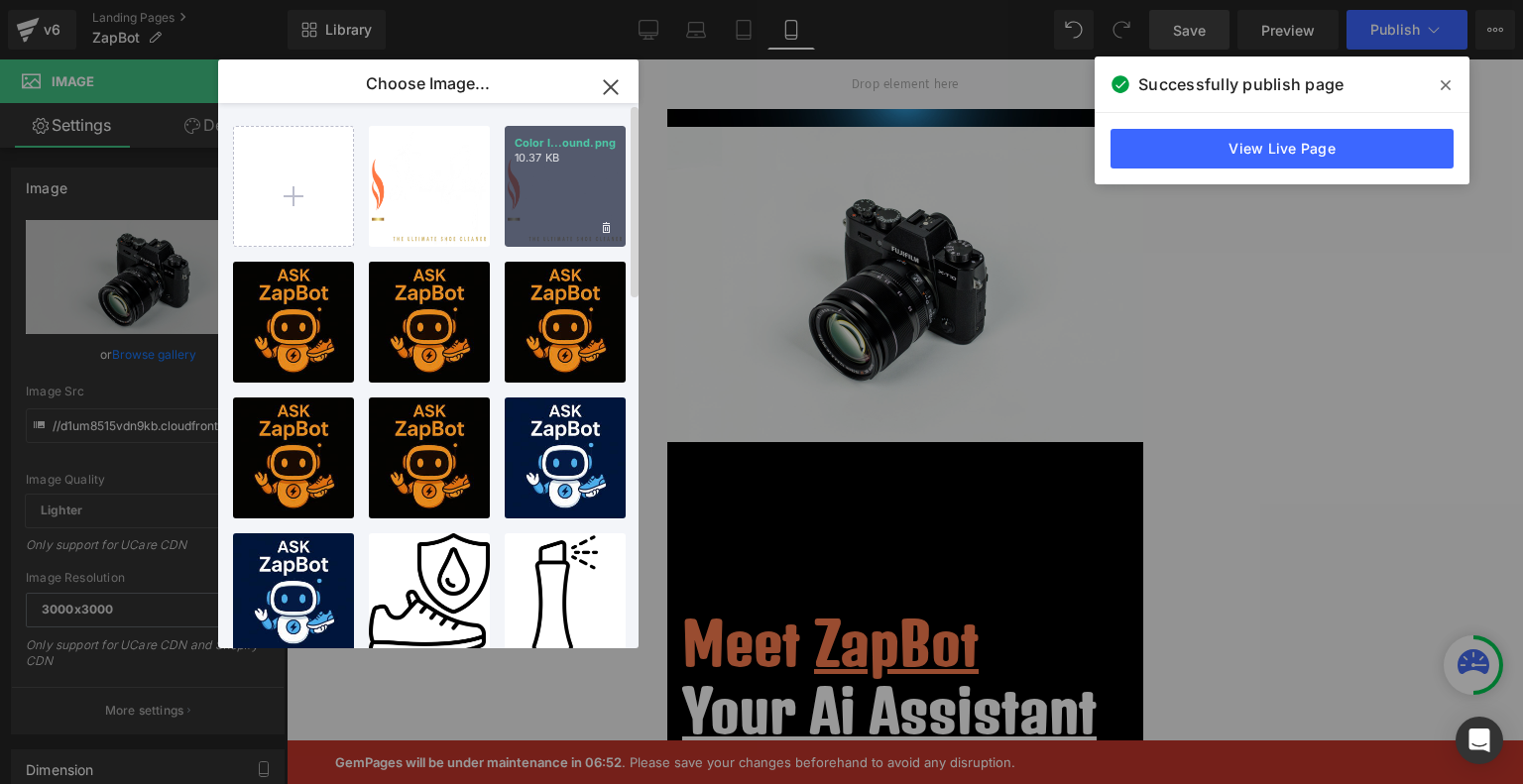 click on "Color l...ound.png 10.37 KB" at bounding box center (565, 186) 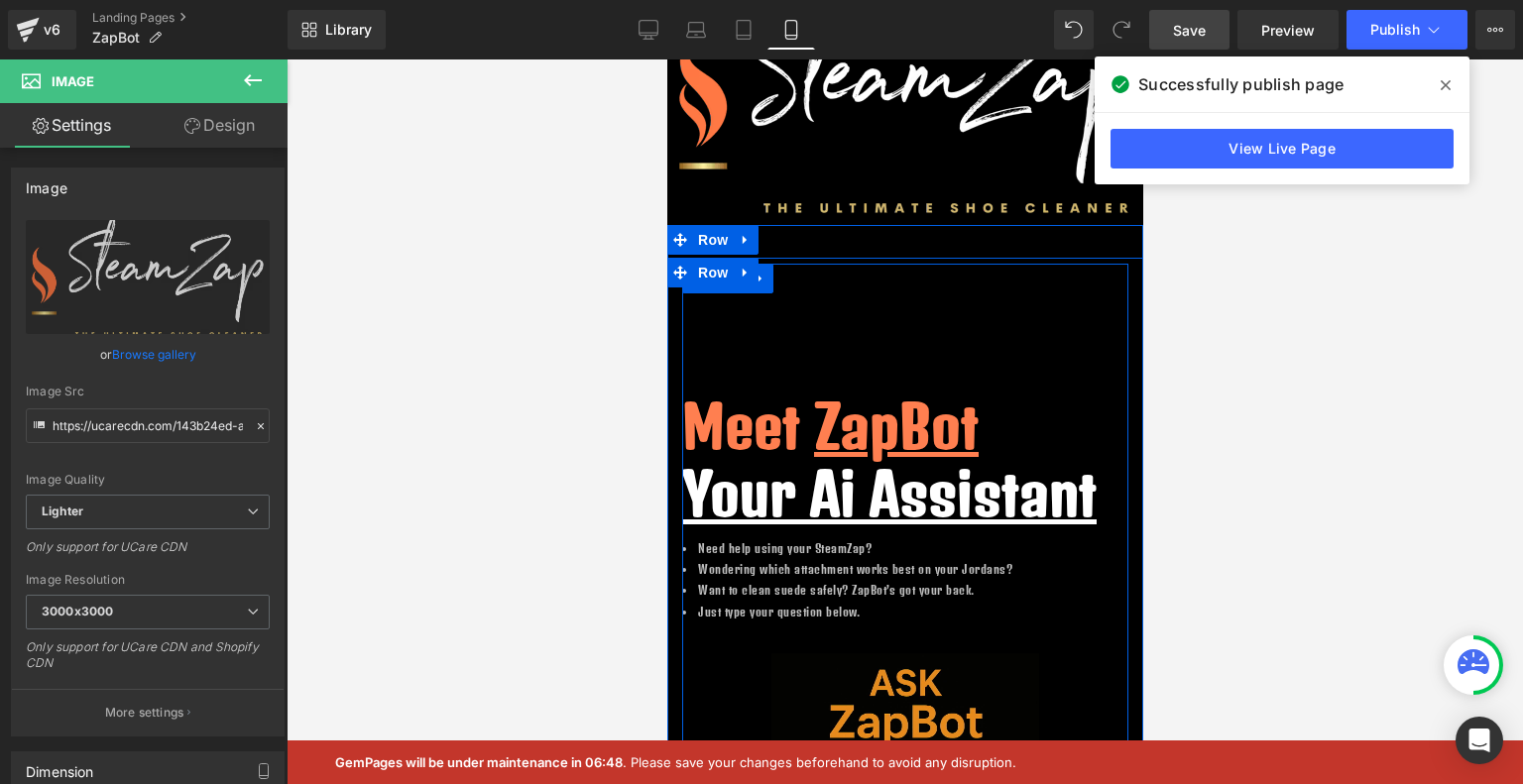 scroll, scrollTop: 0, scrollLeft: 0, axis: both 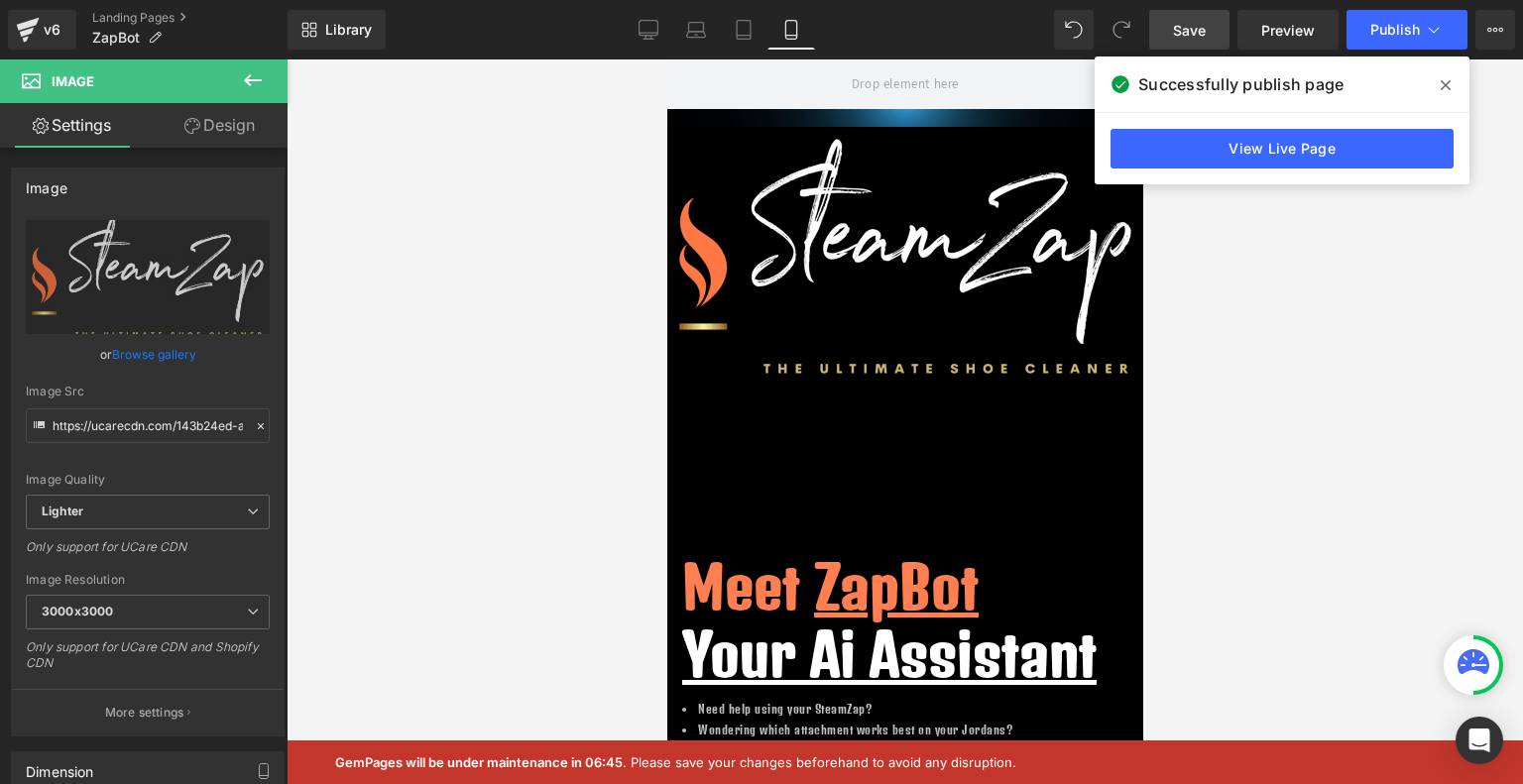 click on "Save" at bounding box center (1189, 30) 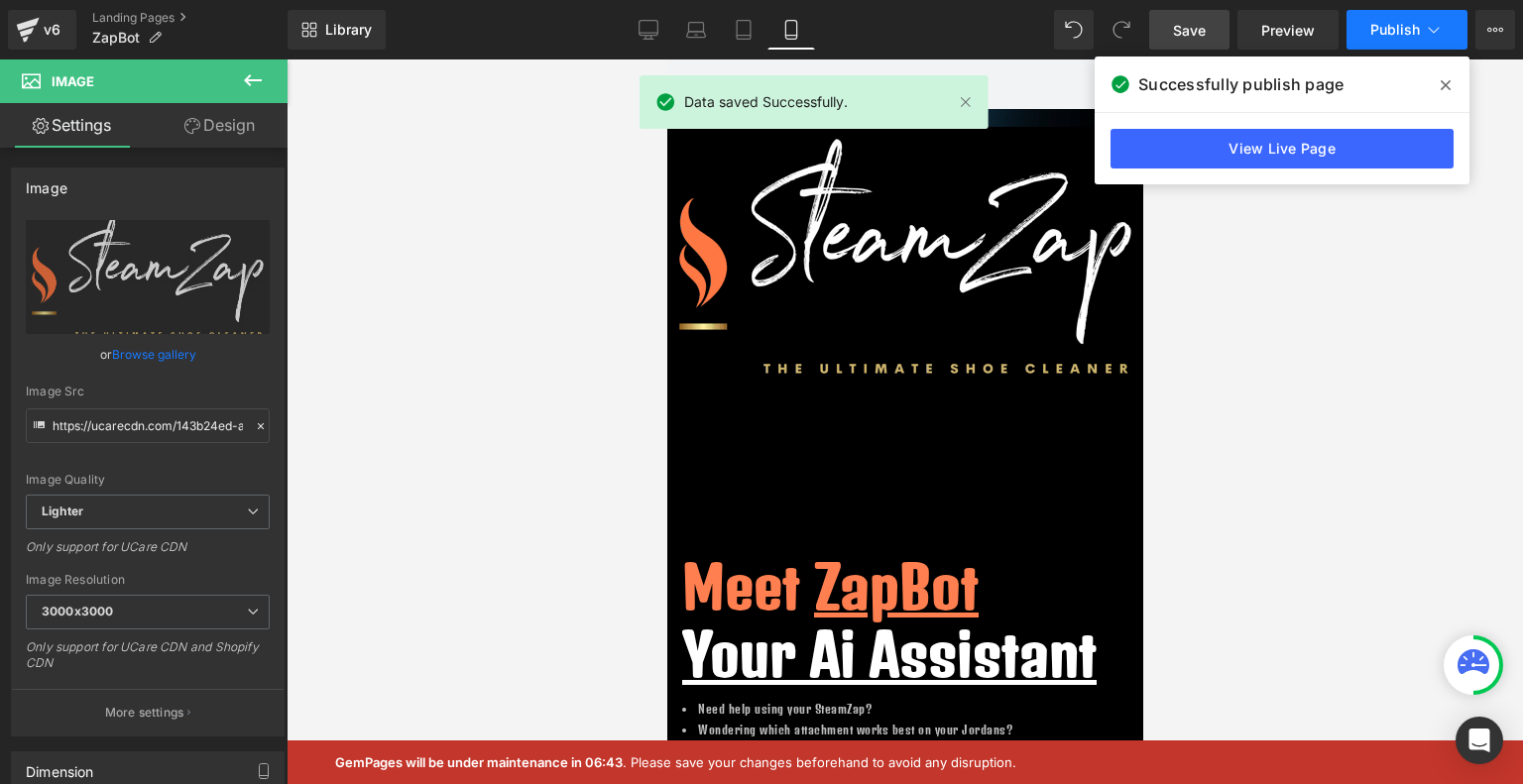 click on "Publish" at bounding box center (1395, 30) 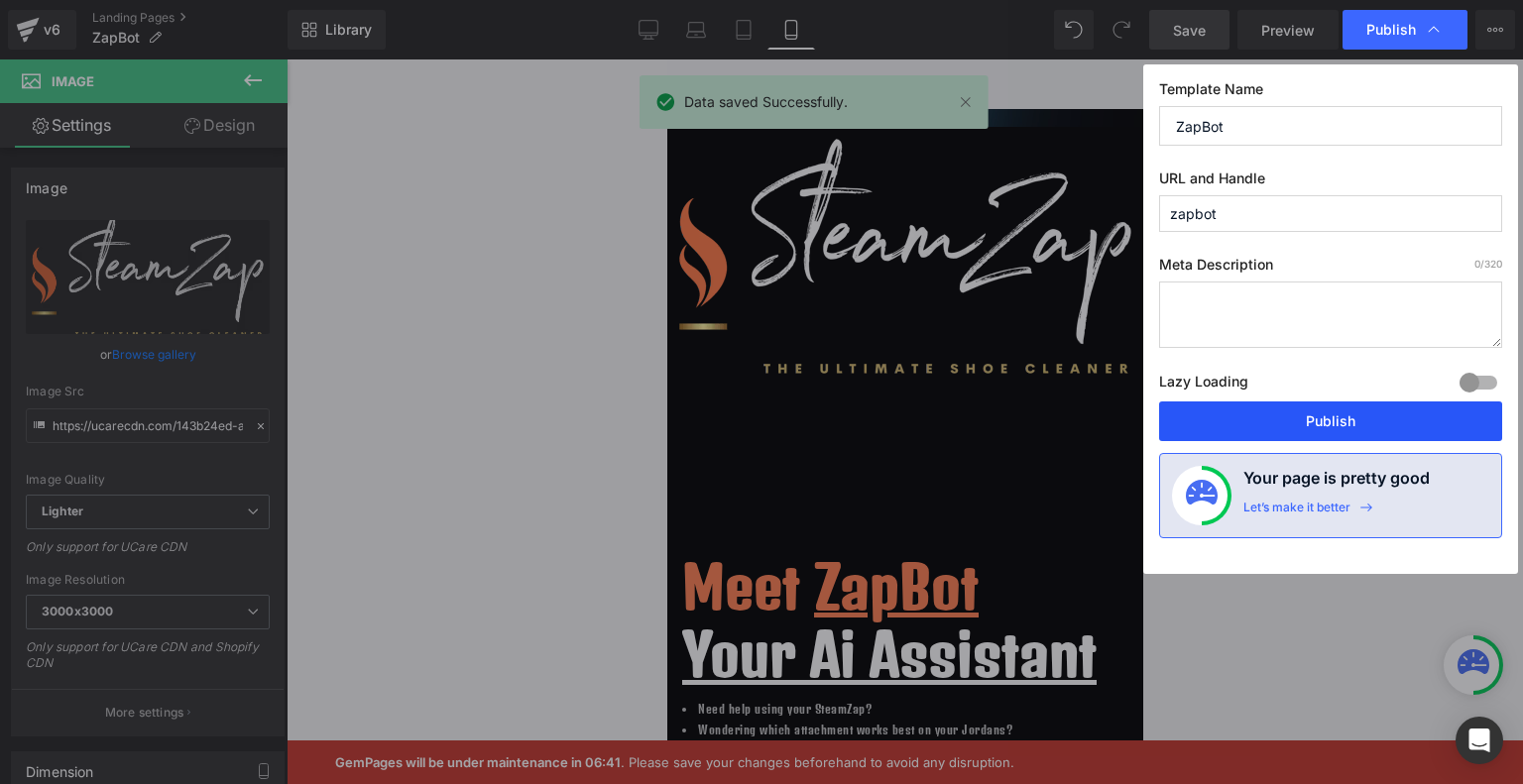 click on "Publish" at bounding box center [1331, 421] 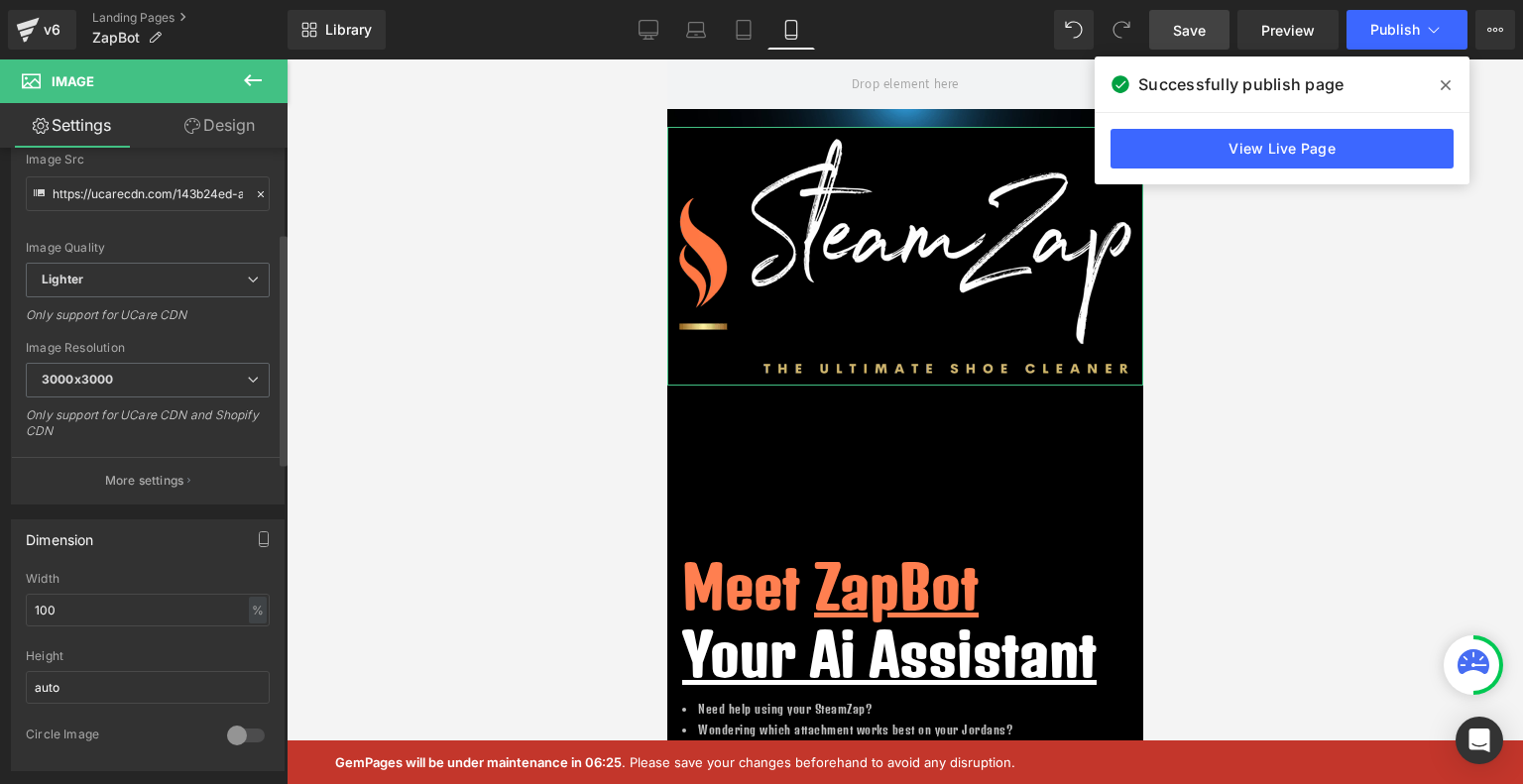 scroll, scrollTop: 276, scrollLeft: 0, axis: vertical 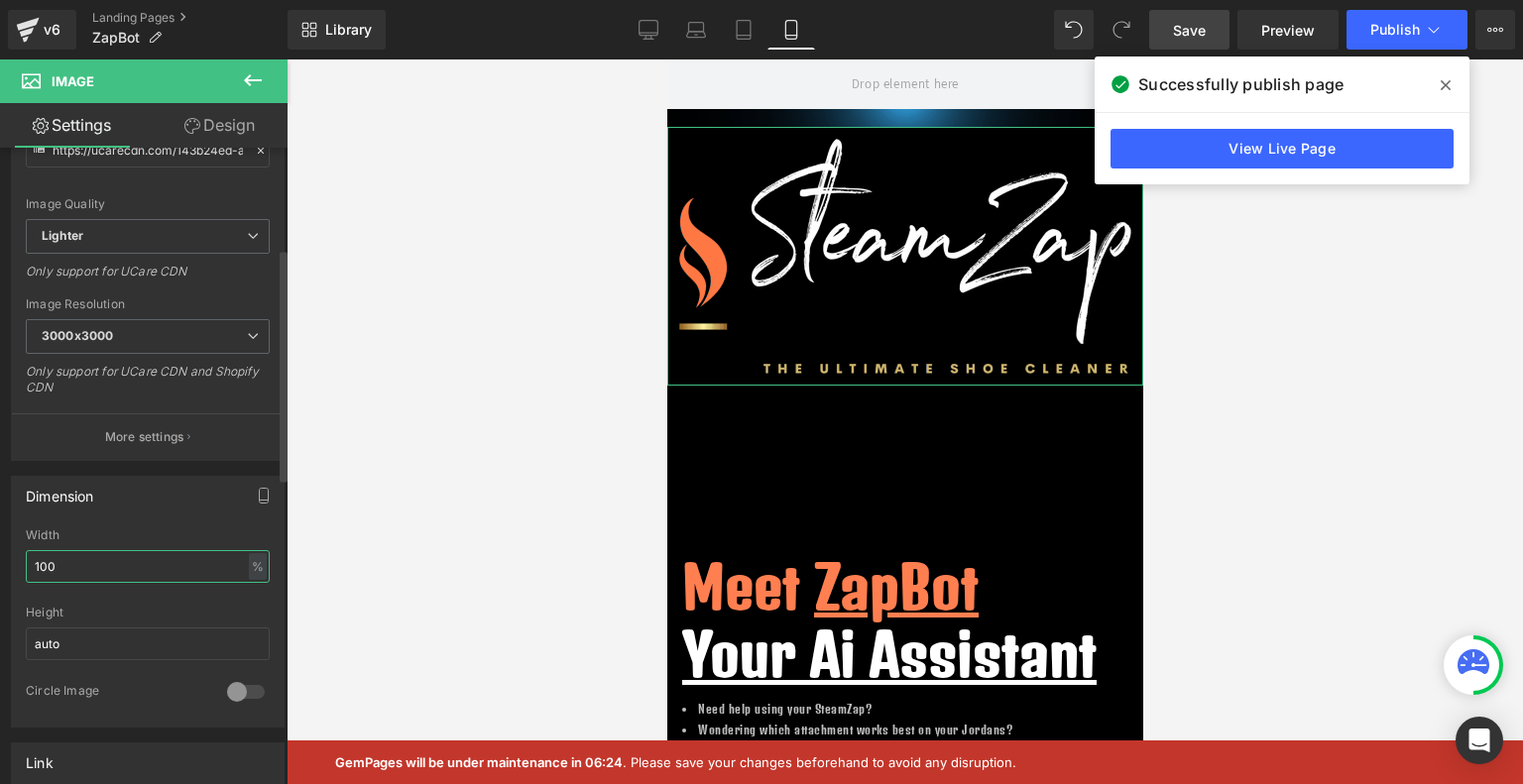 click on "100" at bounding box center (148, 566) 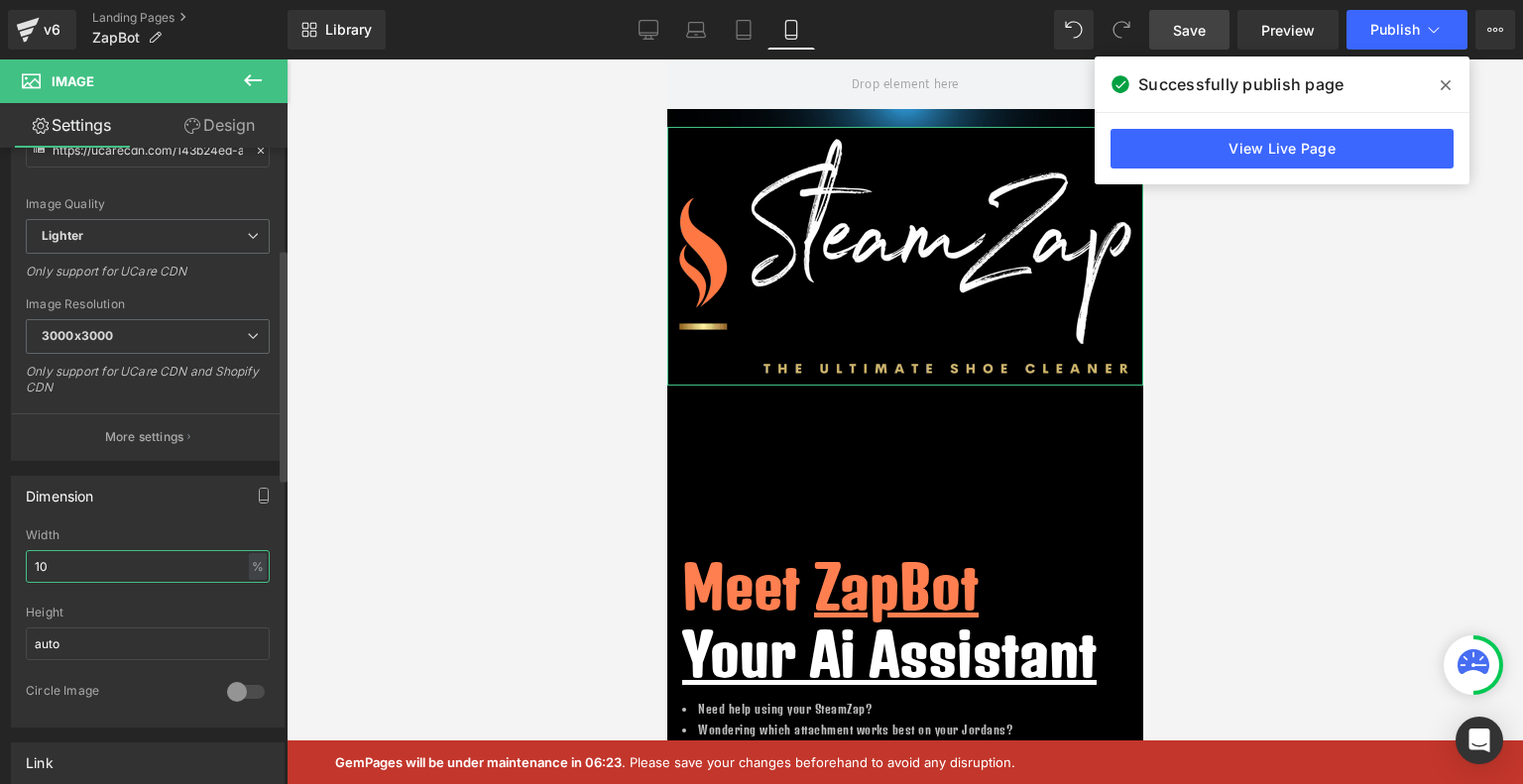 type on "1" 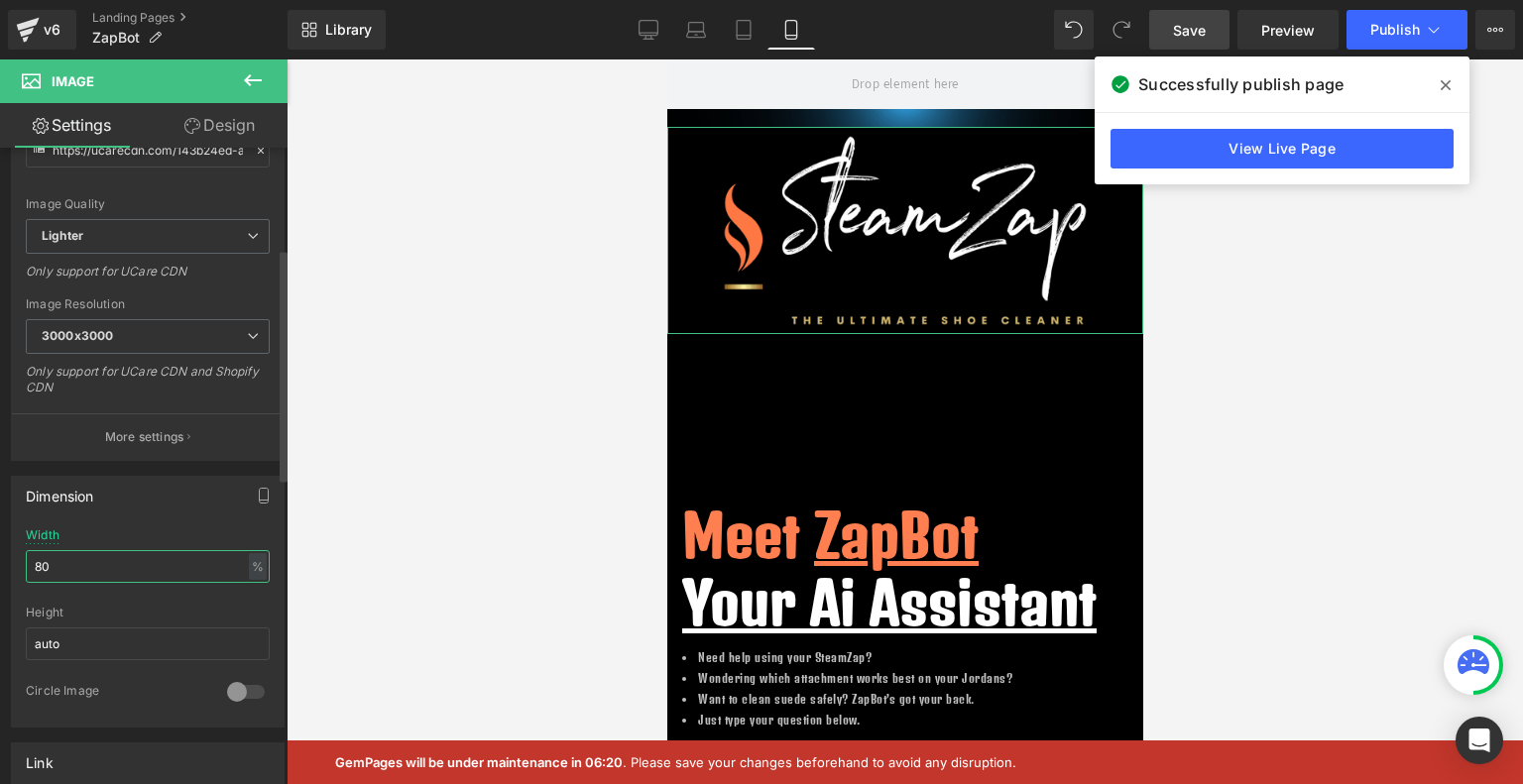 type on "8" 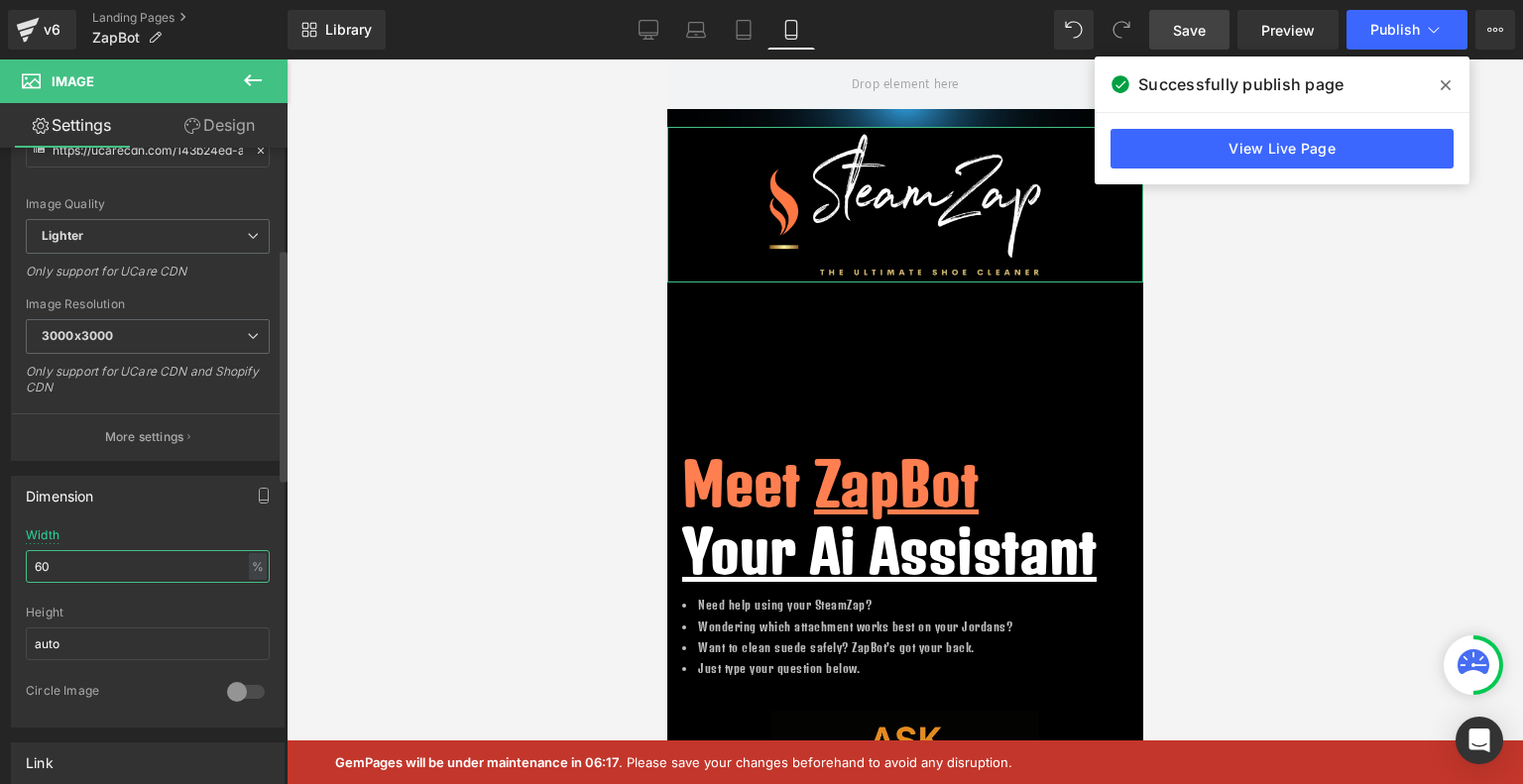 type on "60" 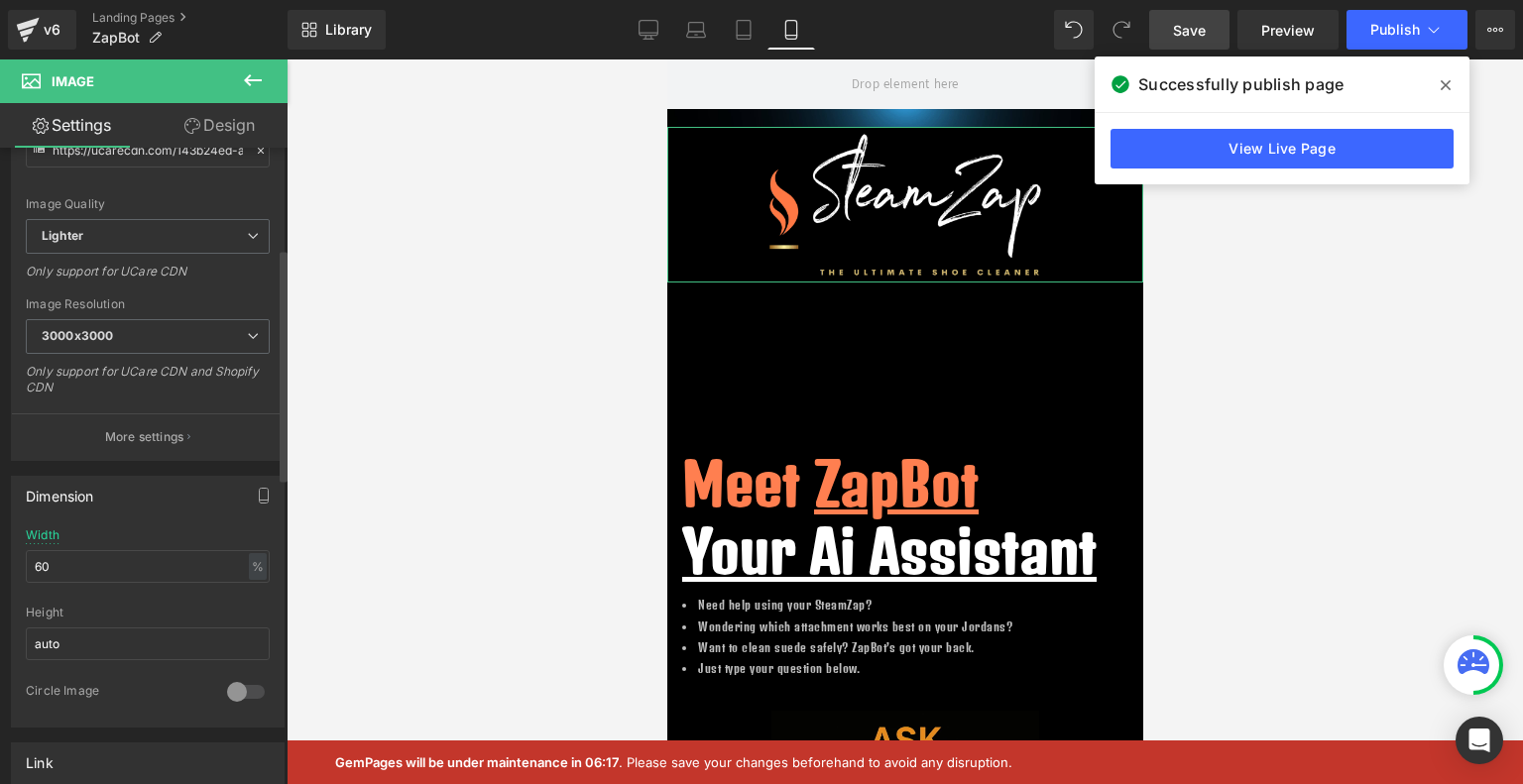 click on "Dimension 60% Width 60 % % px auto Height auto 0 Circle Image" at bounding box center [148, 602] 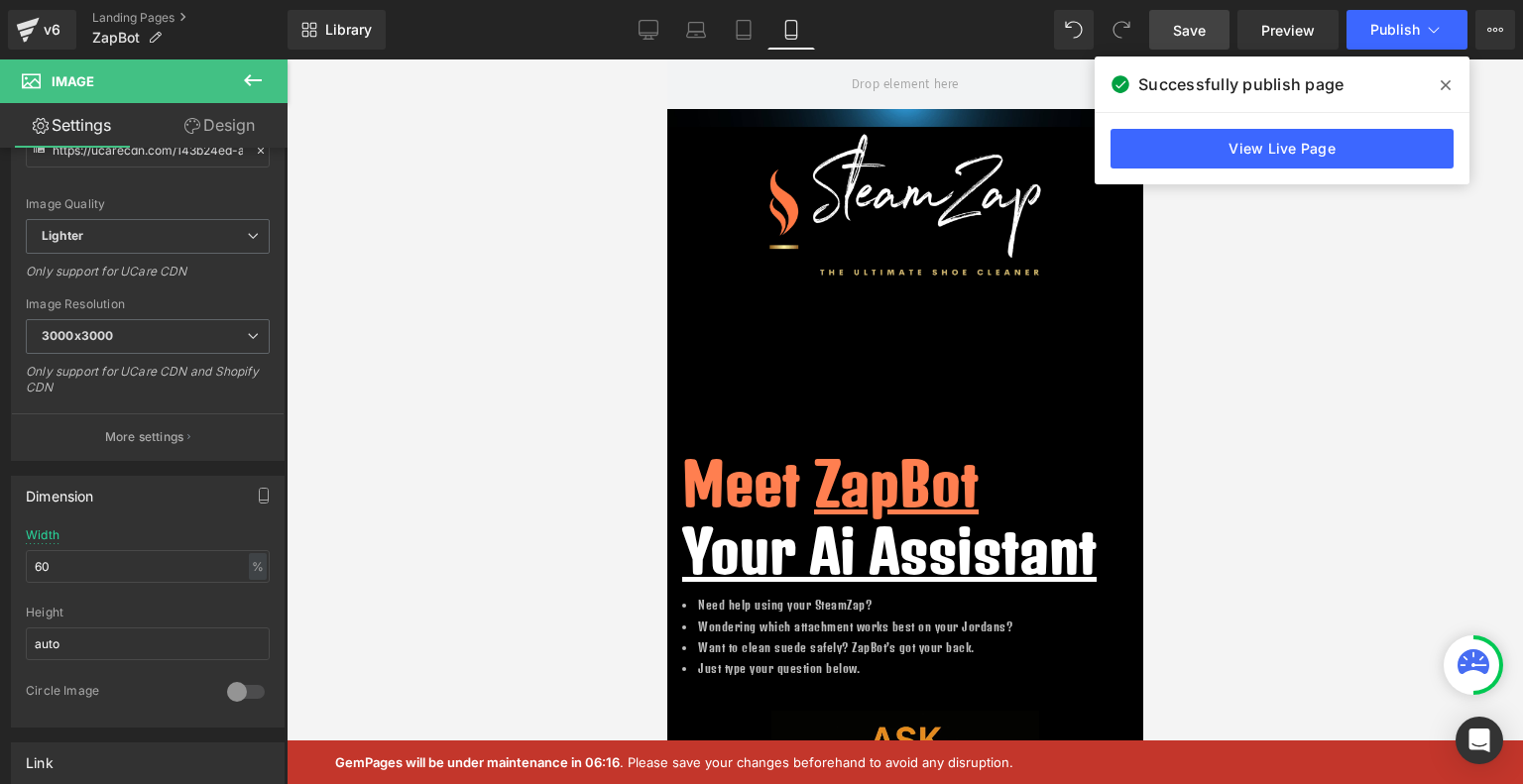 click on "Save" at bounding box center [1189, 30] 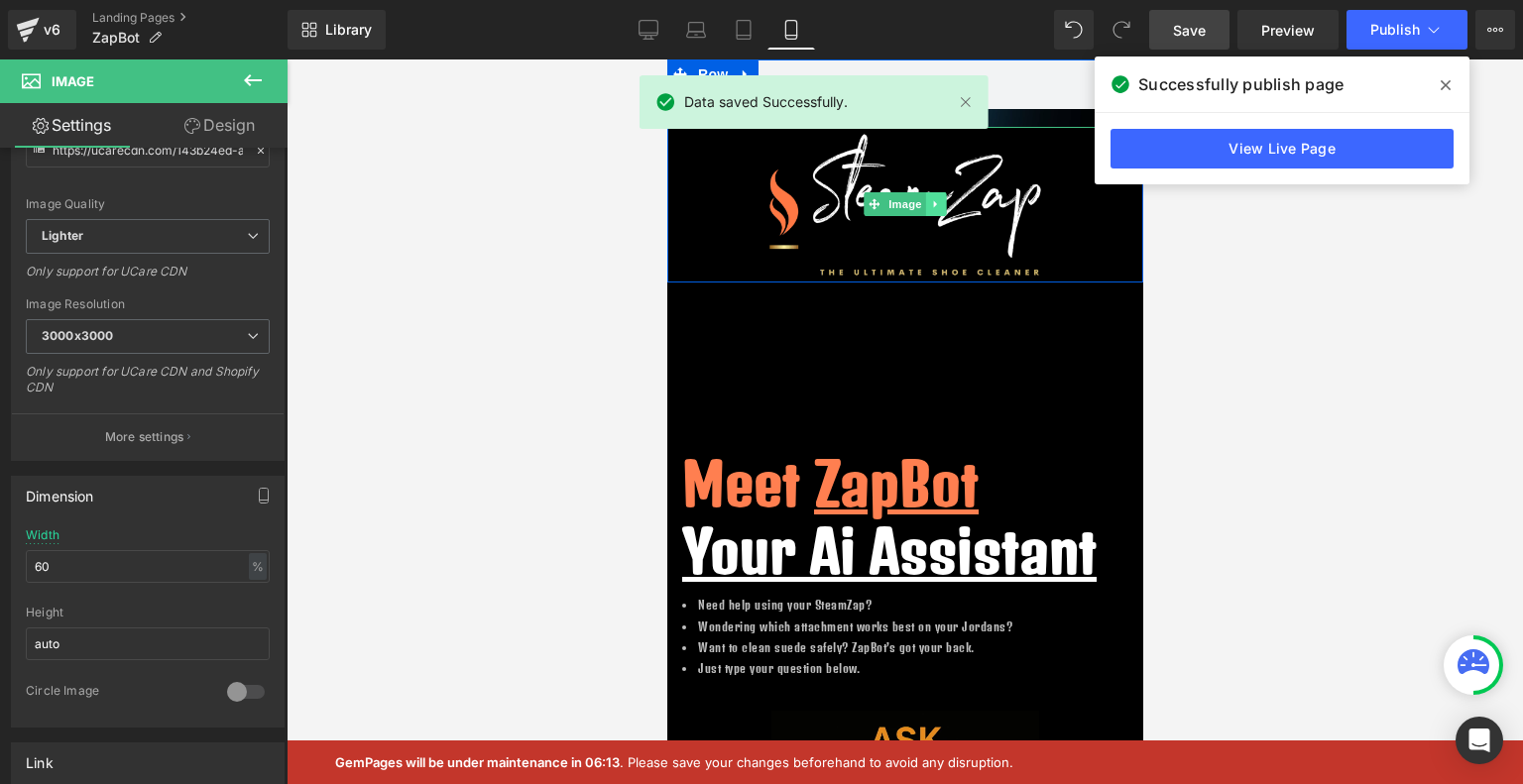 click at bounding box center (935, 204) 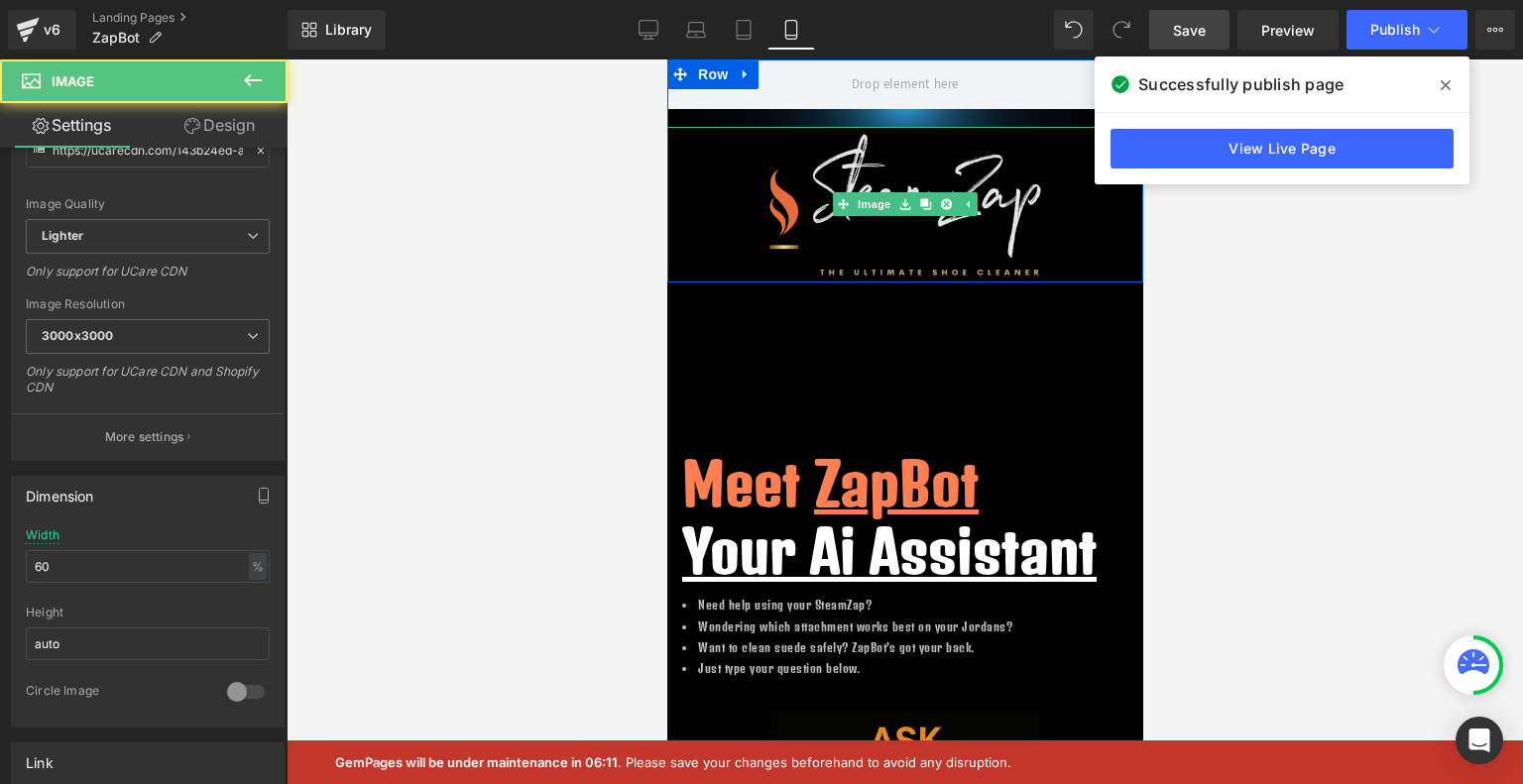 click at bounding box center (904, 204) 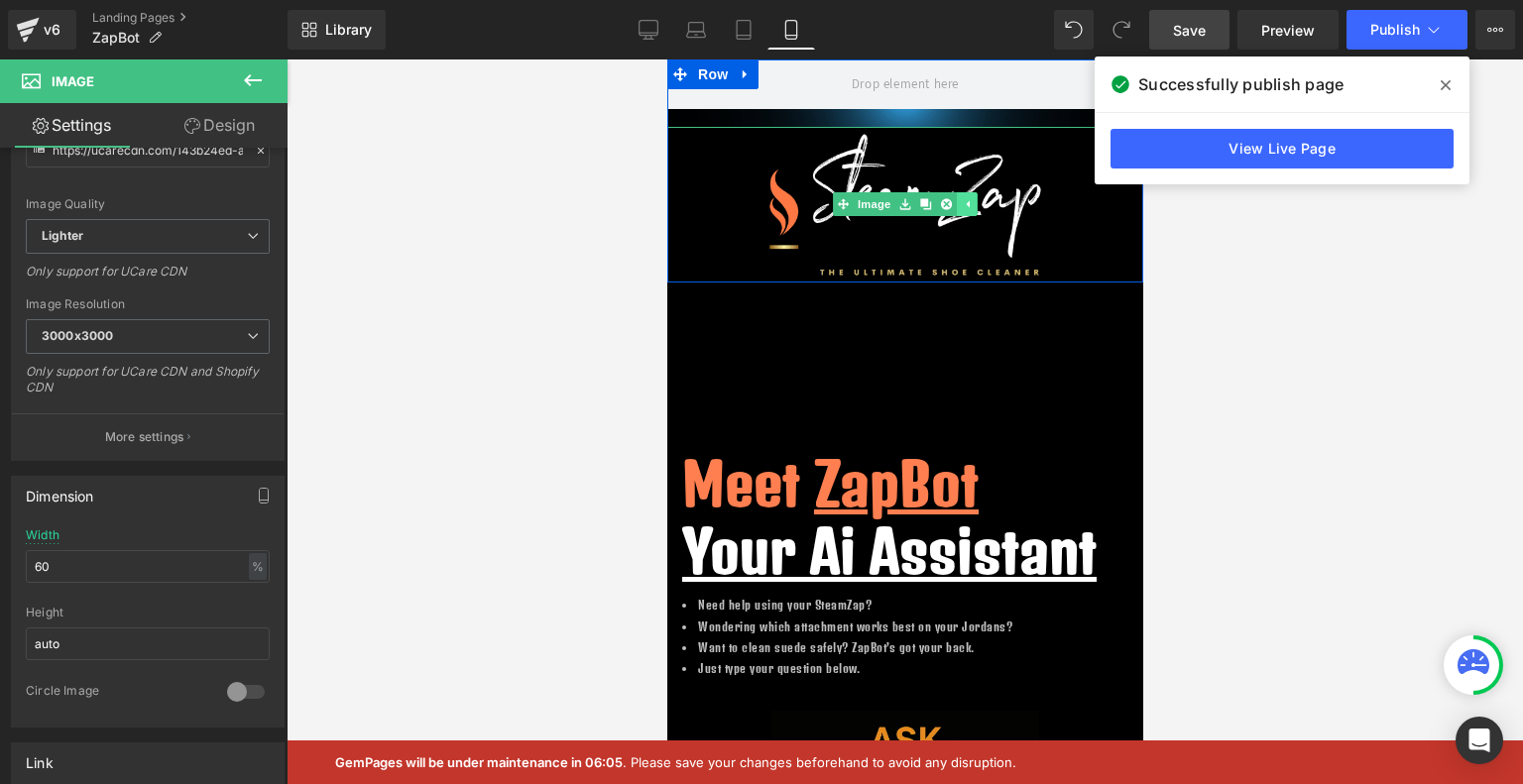 click at bounding box center (966, 204) 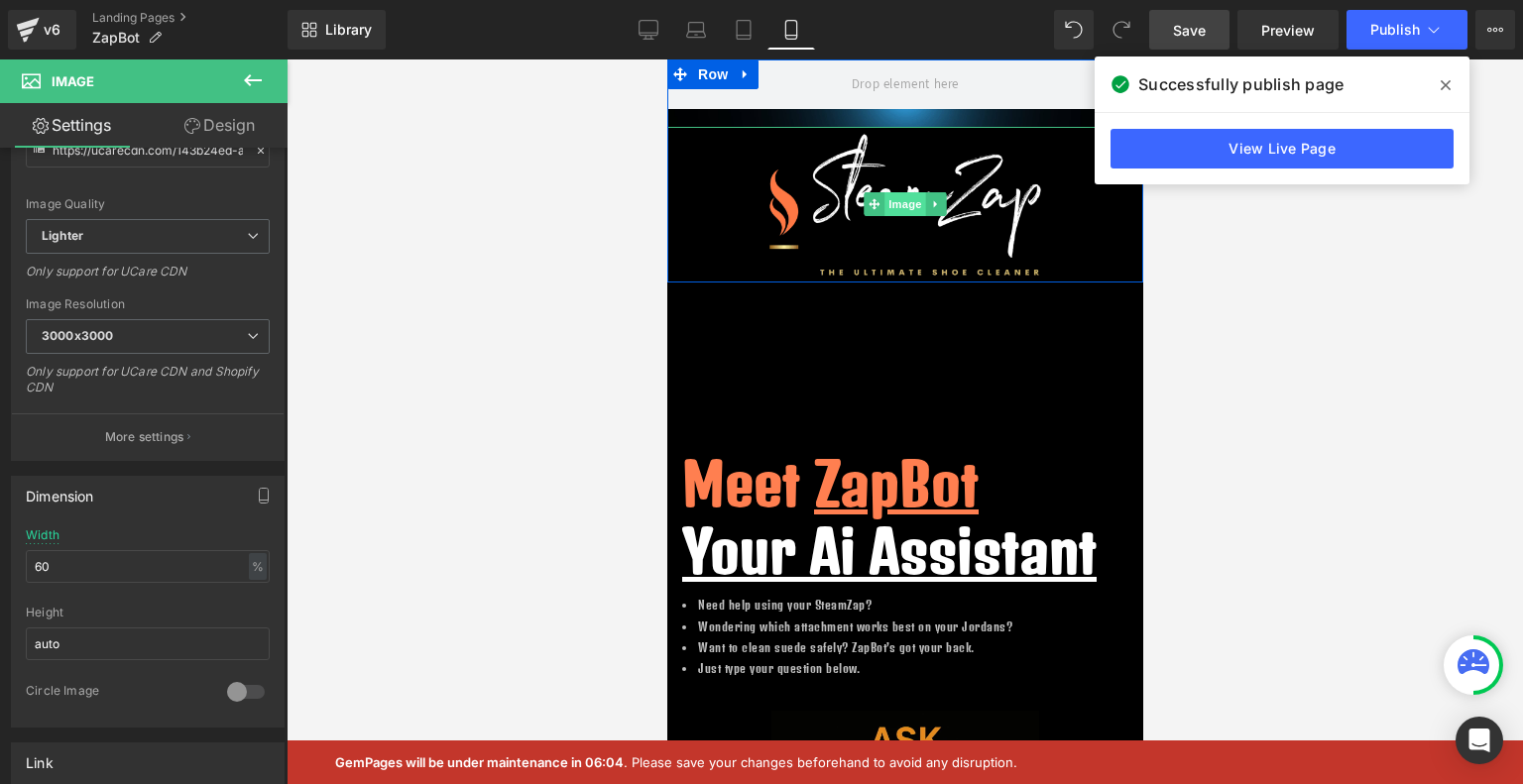 click on "Image" at bounding box center (904, 204) 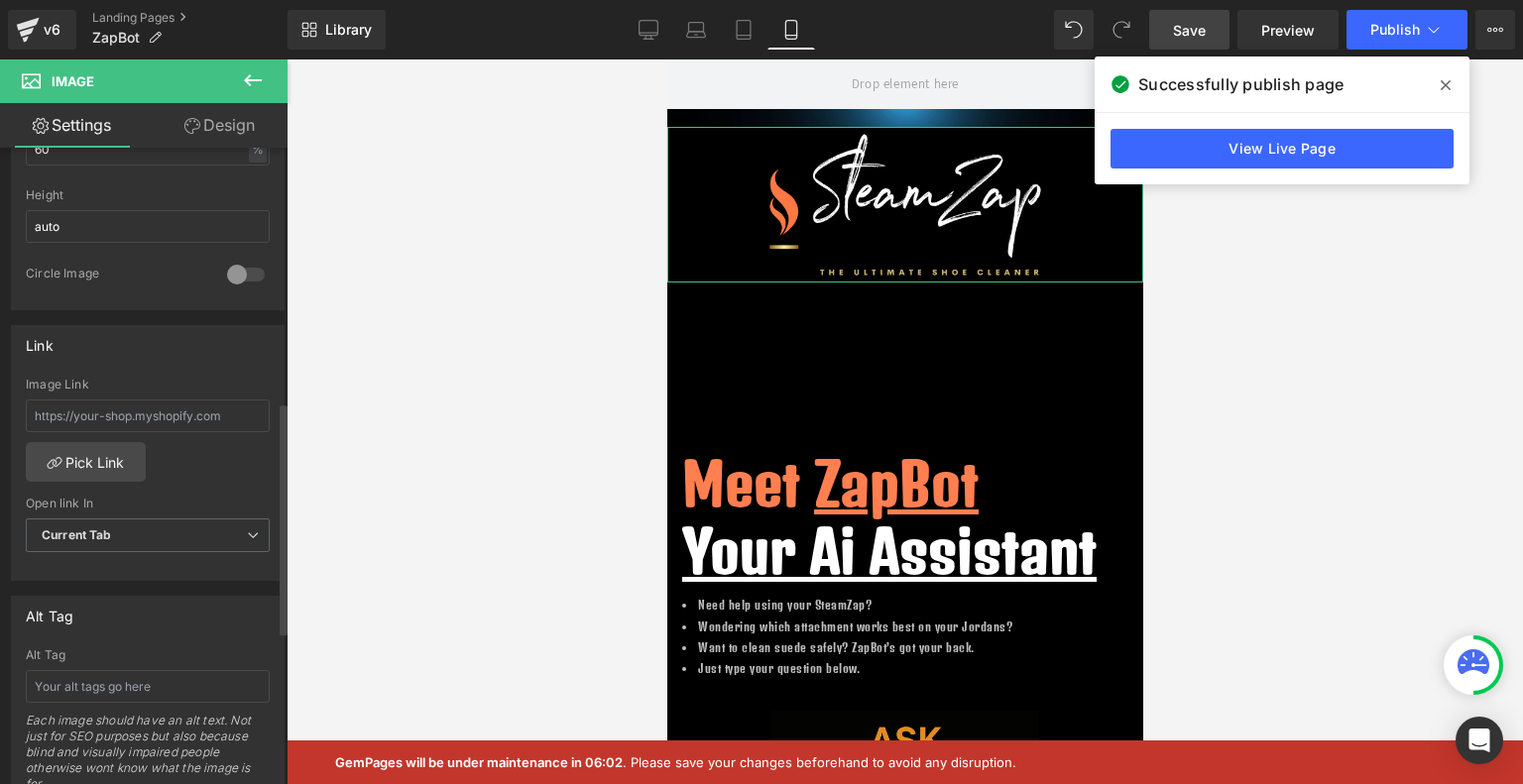 scroll, scrollTop: 697, scrollLeft: 0, axis: vertical 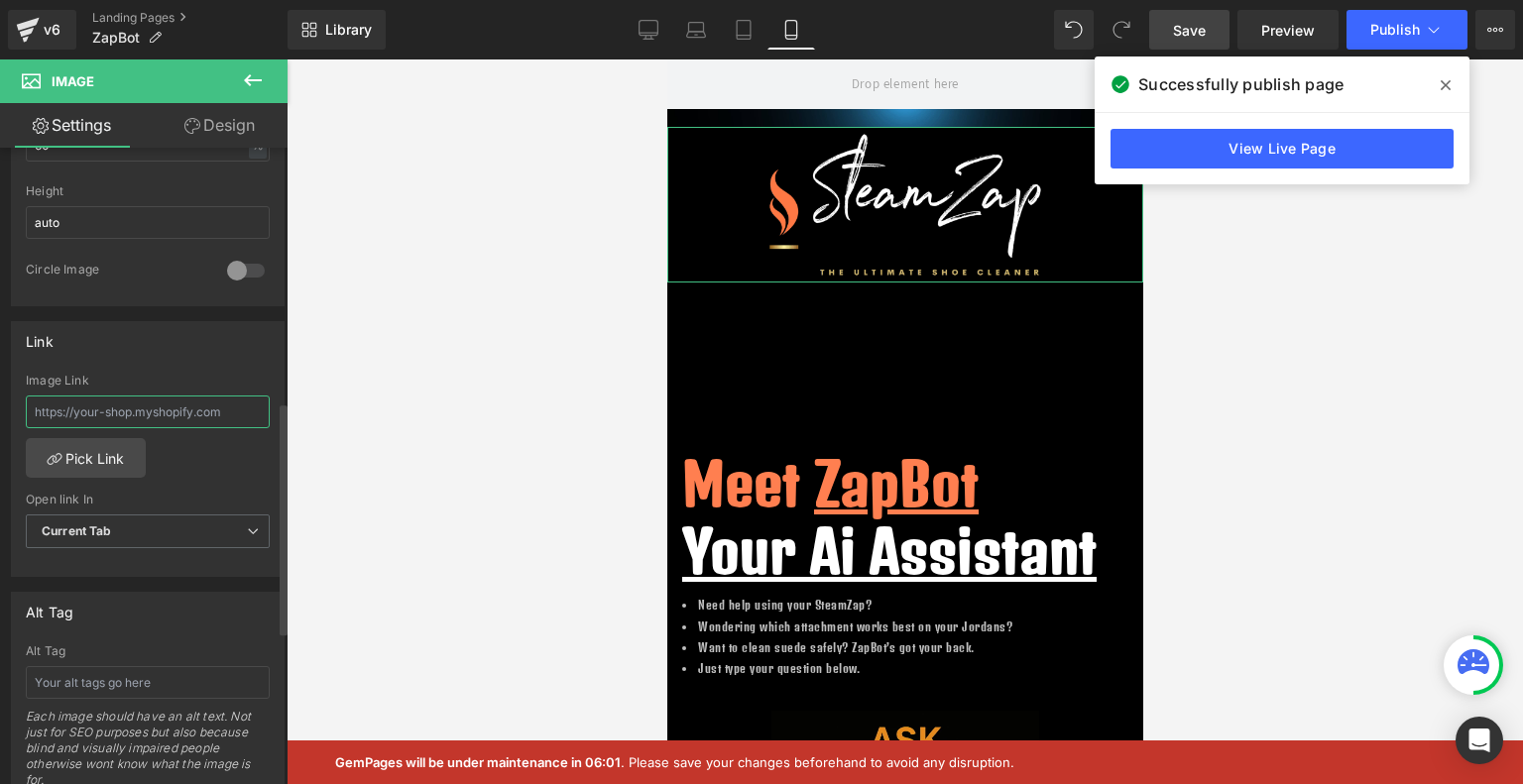 click at bounding box center [148, 411] 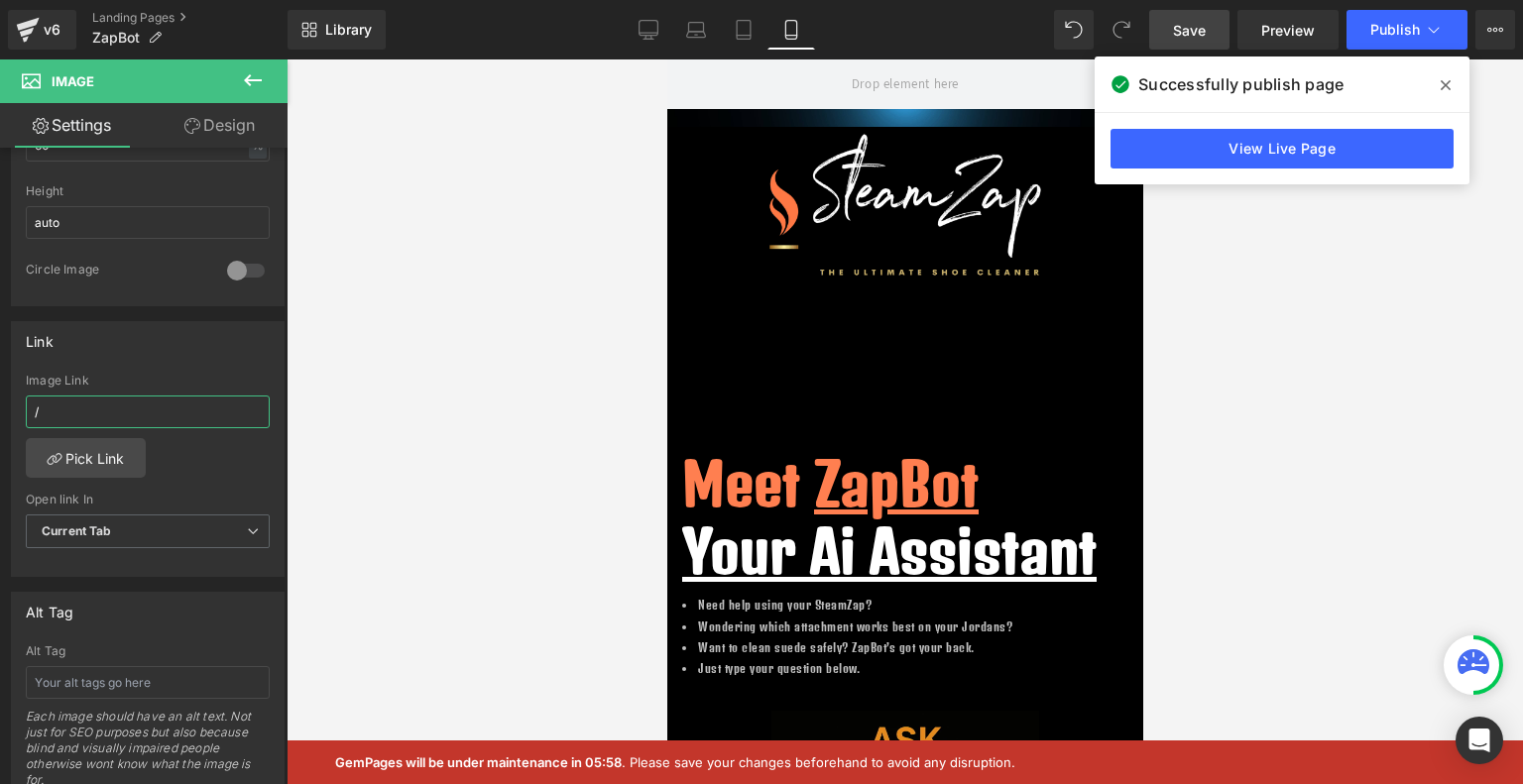 type on "/" 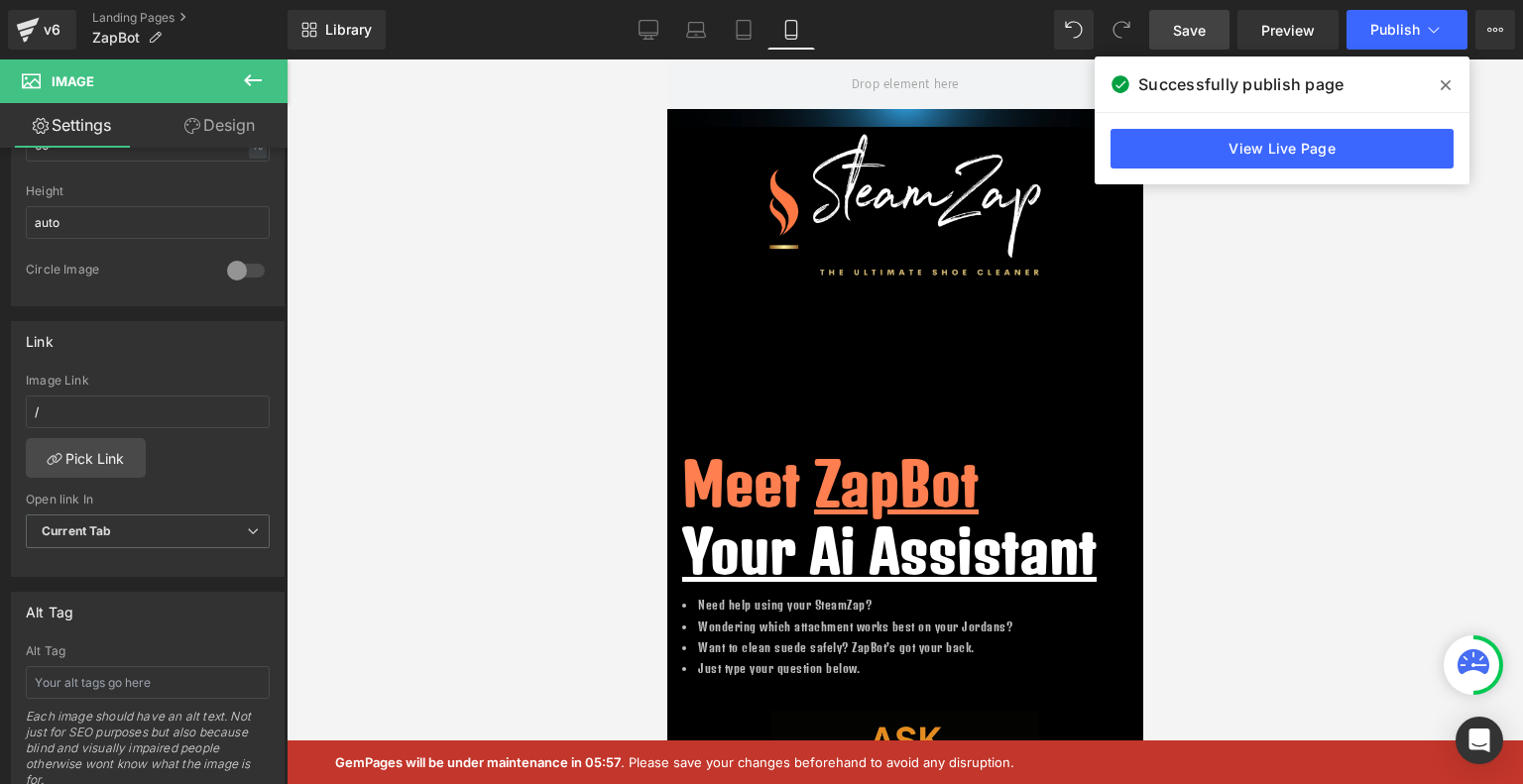 click on "Save" at bounding box center [1189, 30] 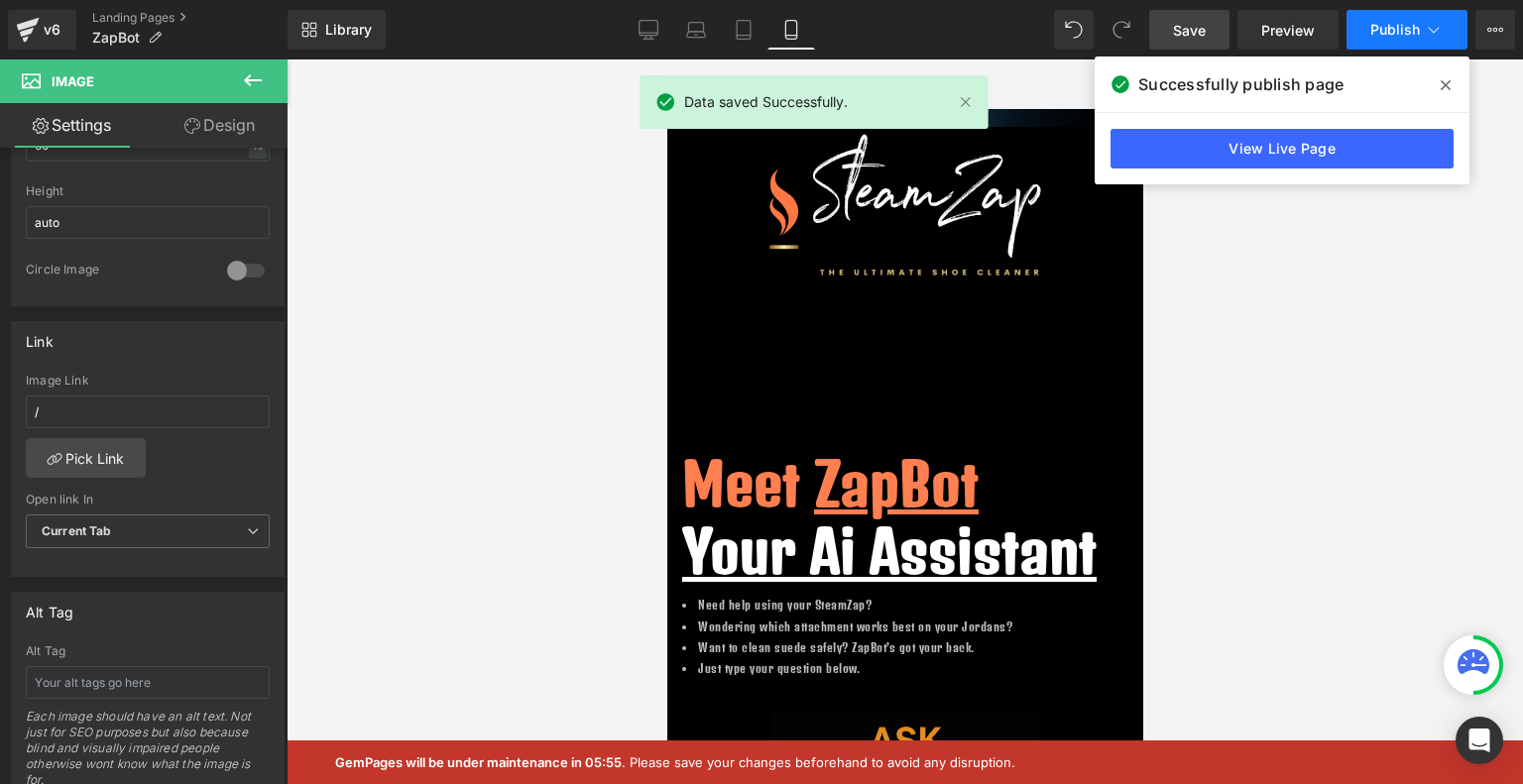 click on "Publish" at bounding box center [1395, 30] 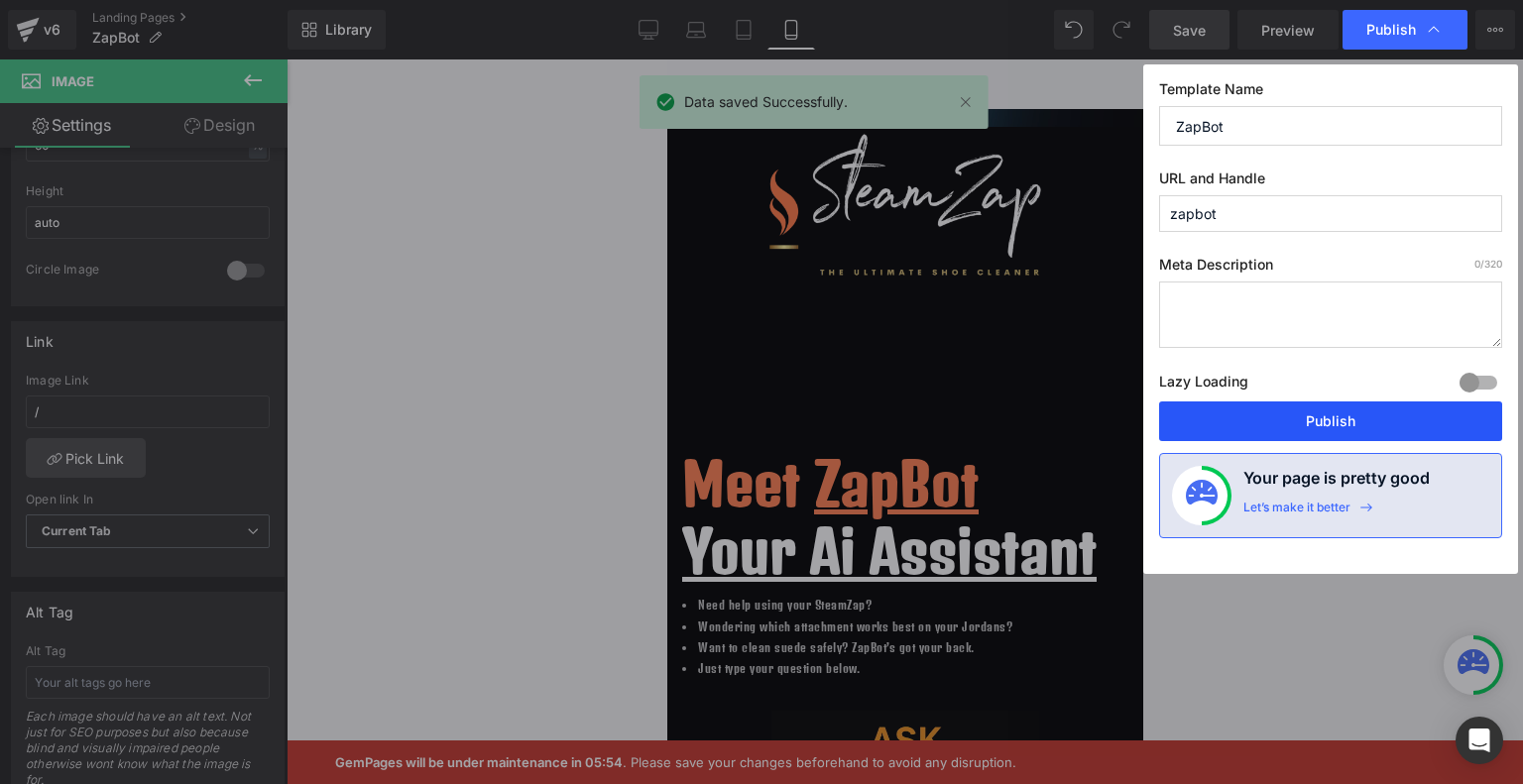 click on "Publish" at bounding box center [1331, 421] 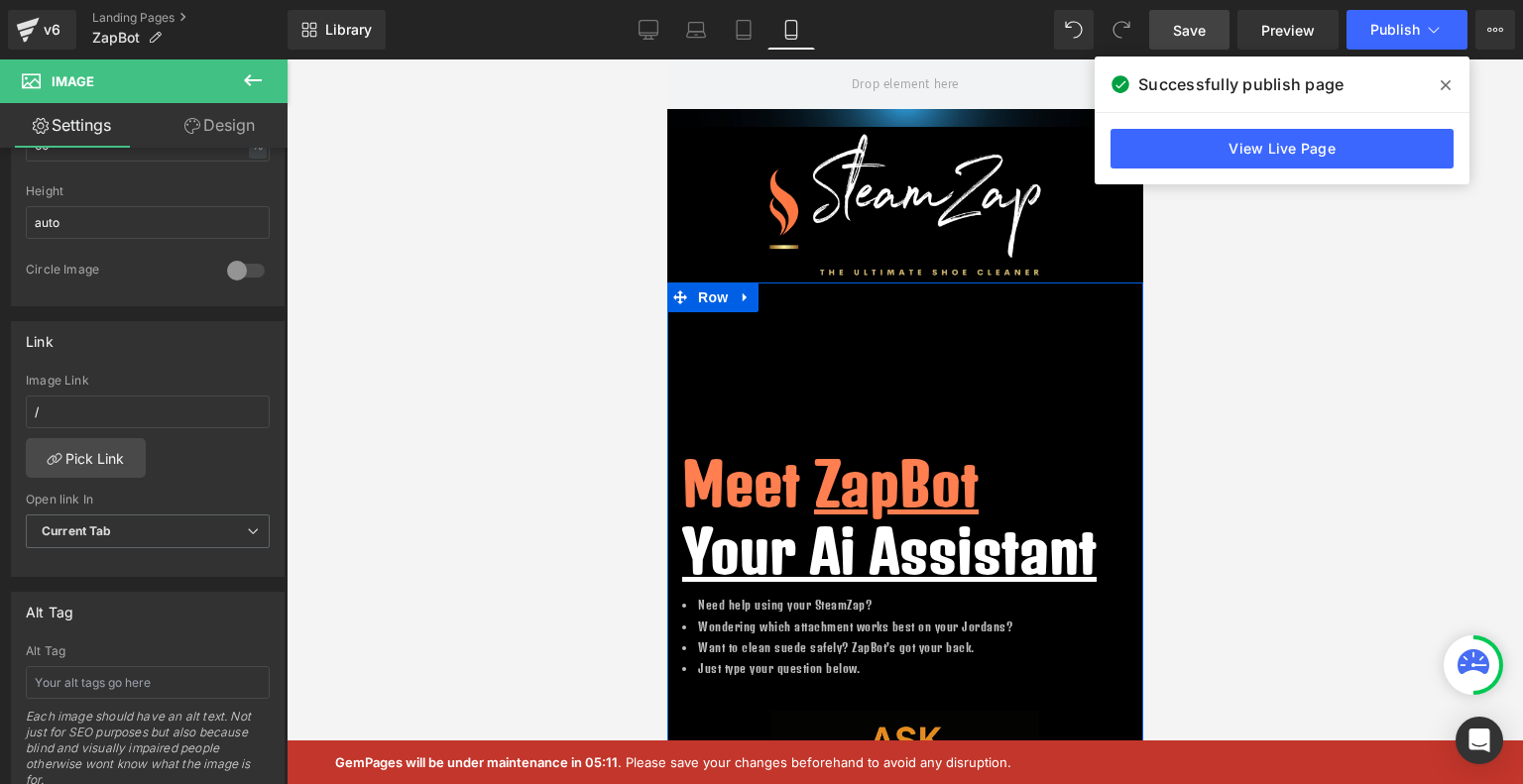 click on "Meet   ZapBot  Your Ai Assistant Heading         Need help using your SteamZap?  Wondering which attachment works best on your Jordans? Want to clean suede safely? ZapBot’s got your back. Just type your question below.  Text Block         Image         Row   95px       Row         Liquid         Row         Row" at bounding box center [904, 702] 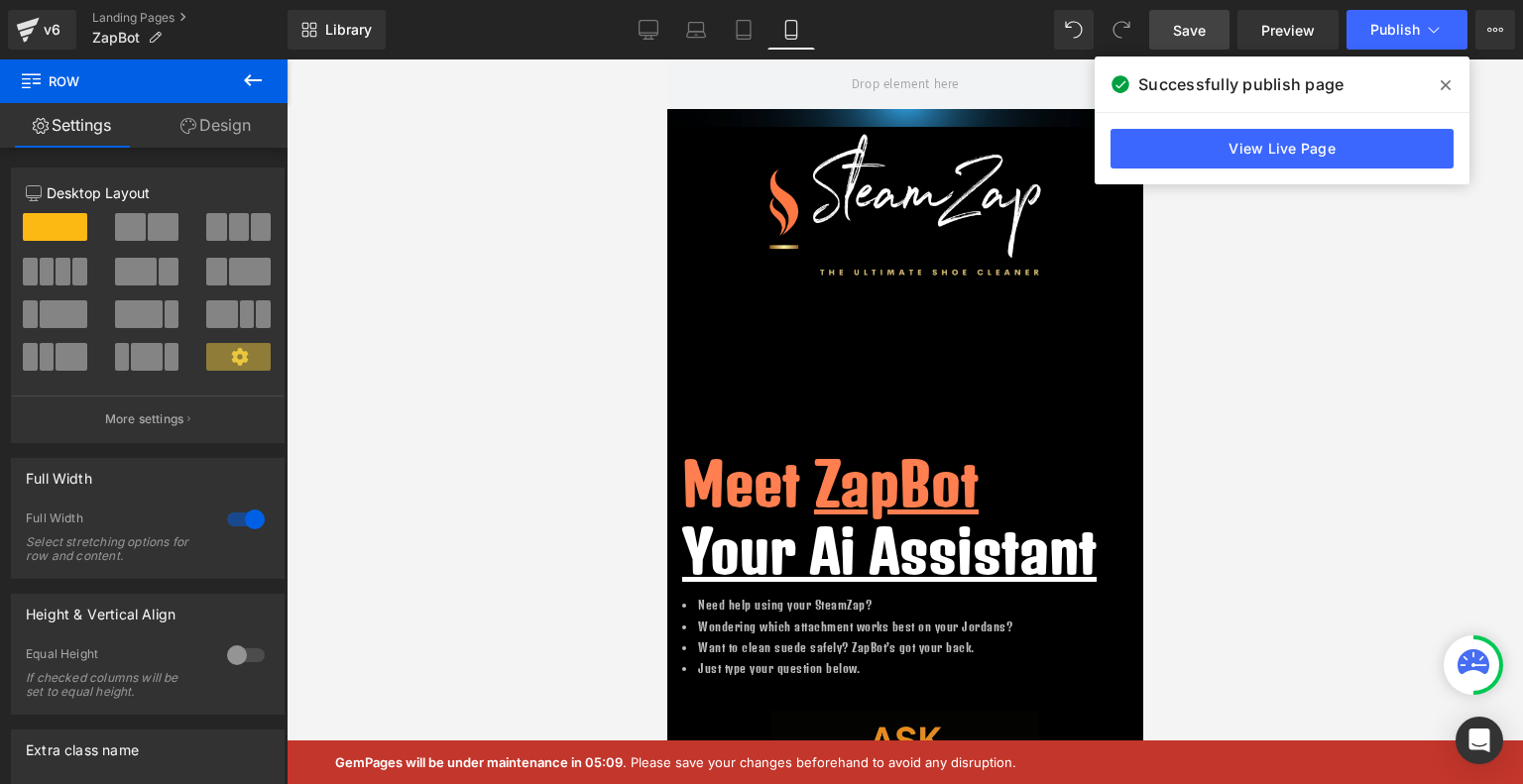 click 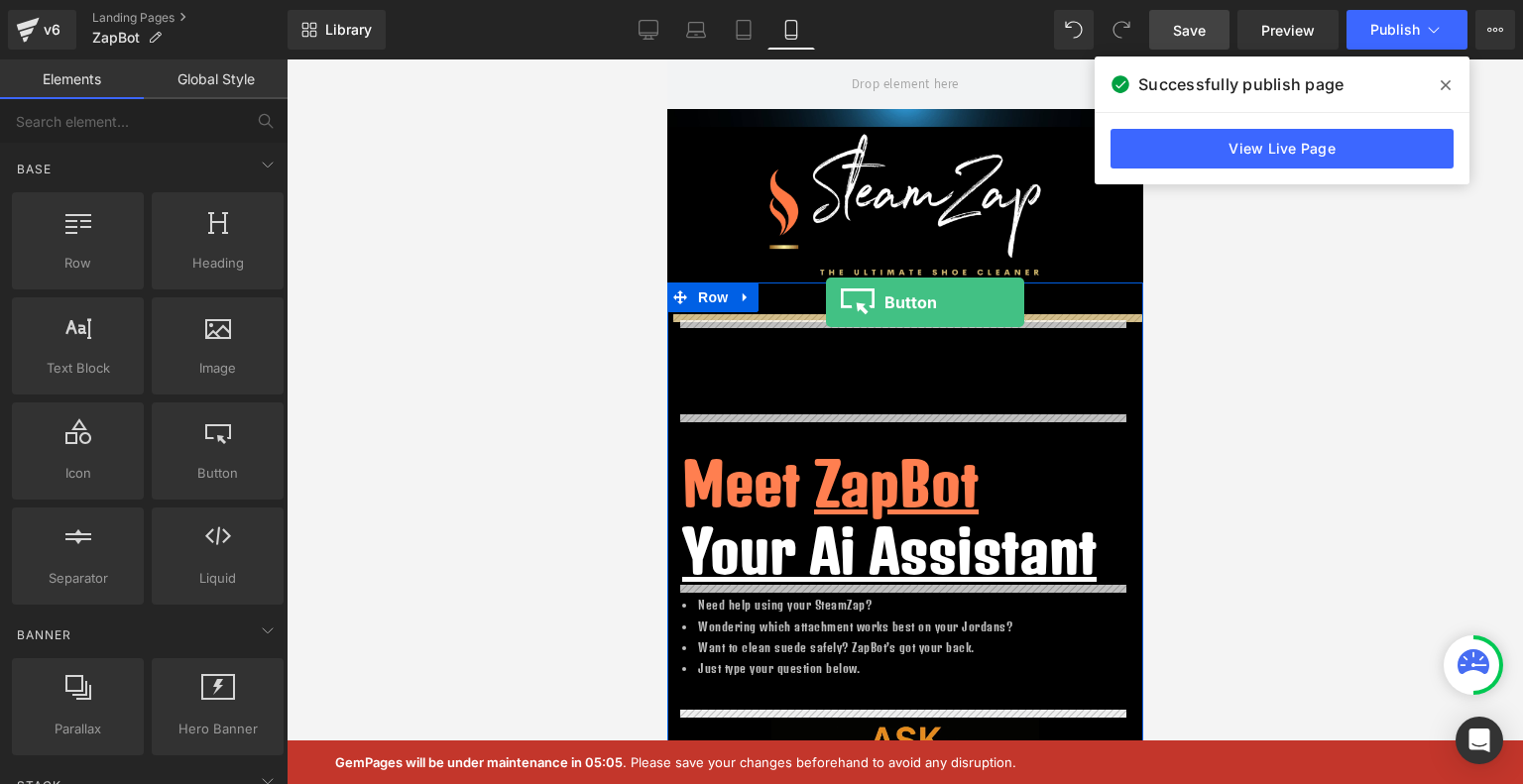 drag, startPoint x: 866, startPoint y: 518, endPoint x: 825, endPoint y: 302, distance: 219.857 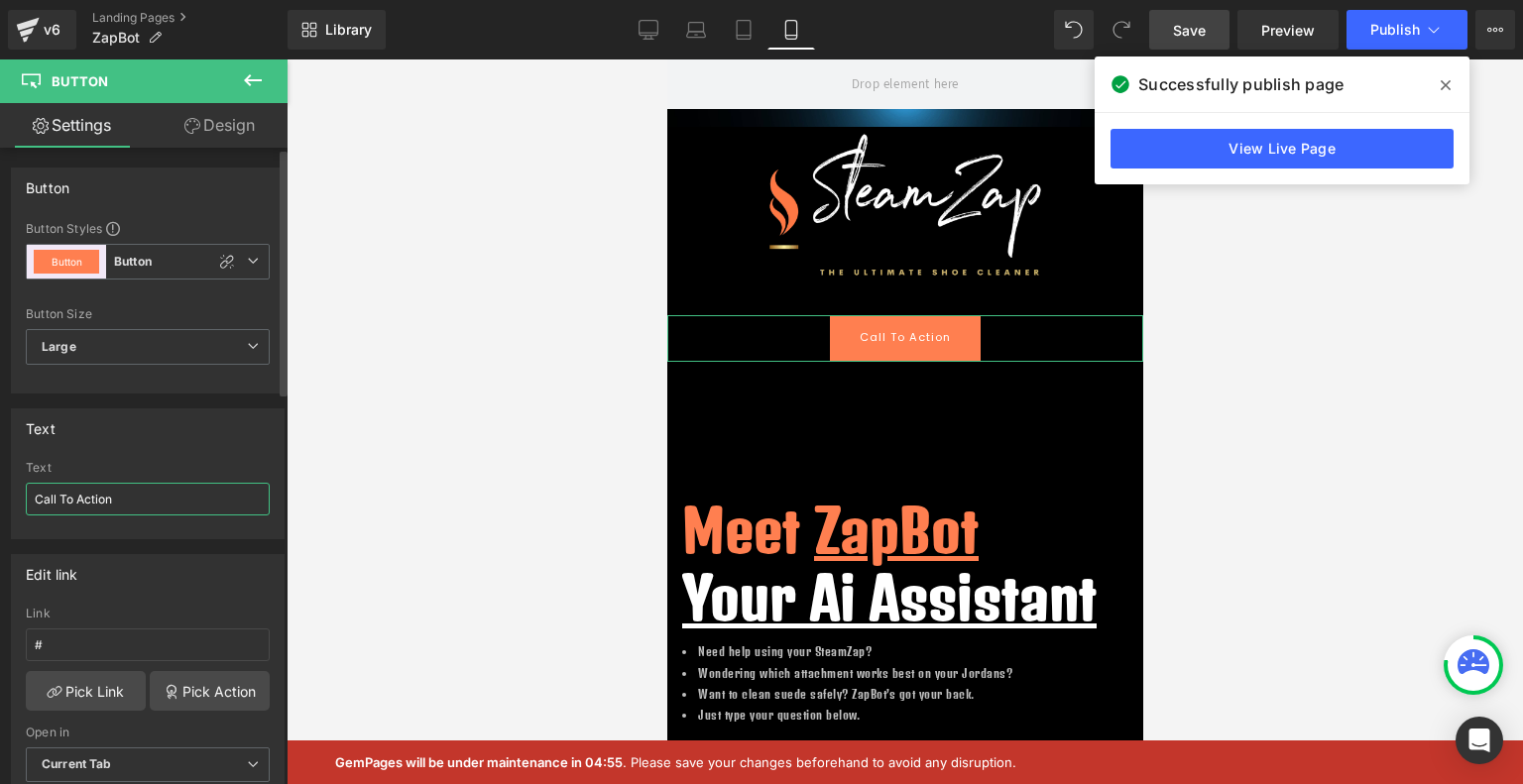 click on "Call To Action" at bounding box center (148, 499) 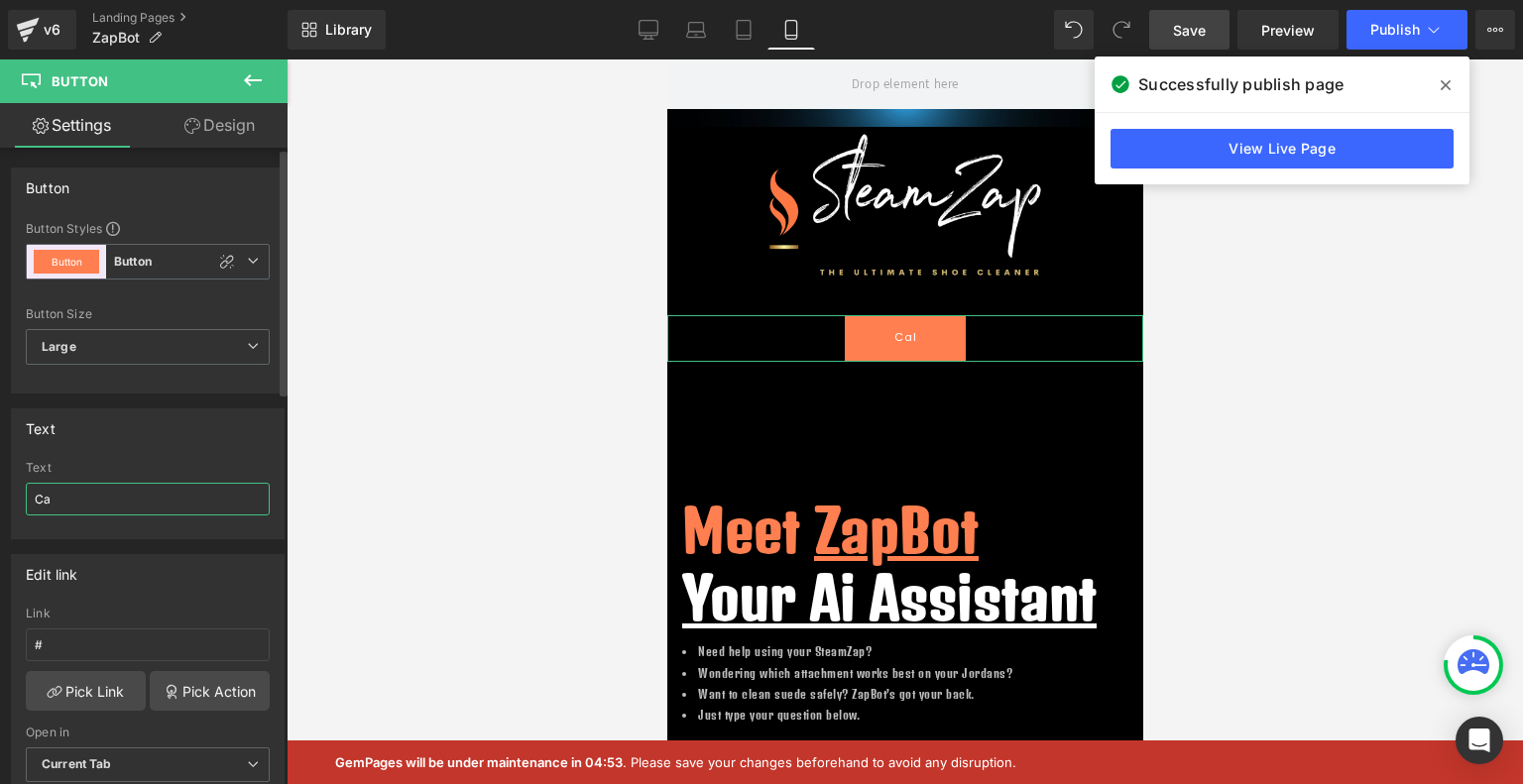 type on "C" 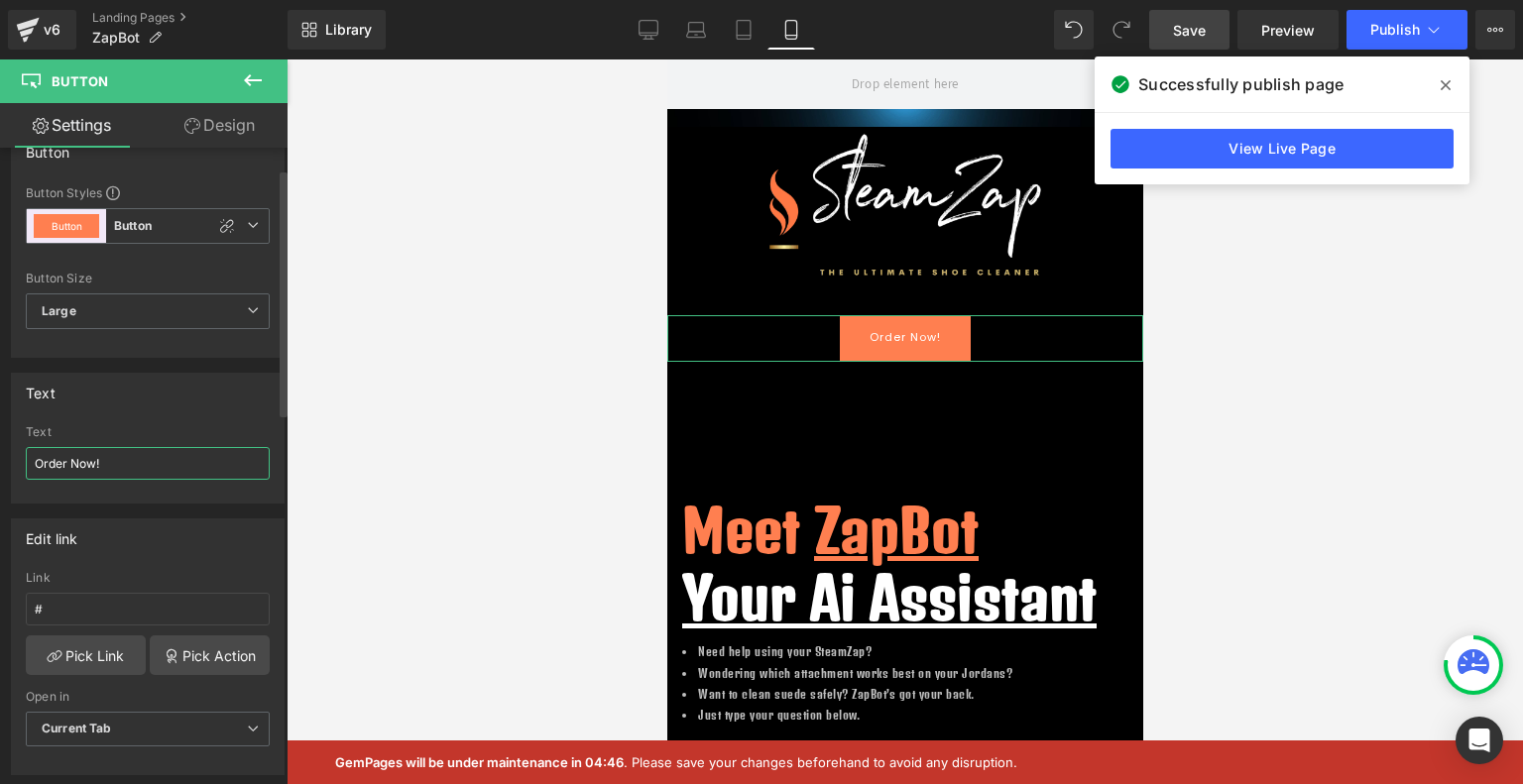 scroll, scrollTop: 55, scrollLeft: 0, axis: vertical 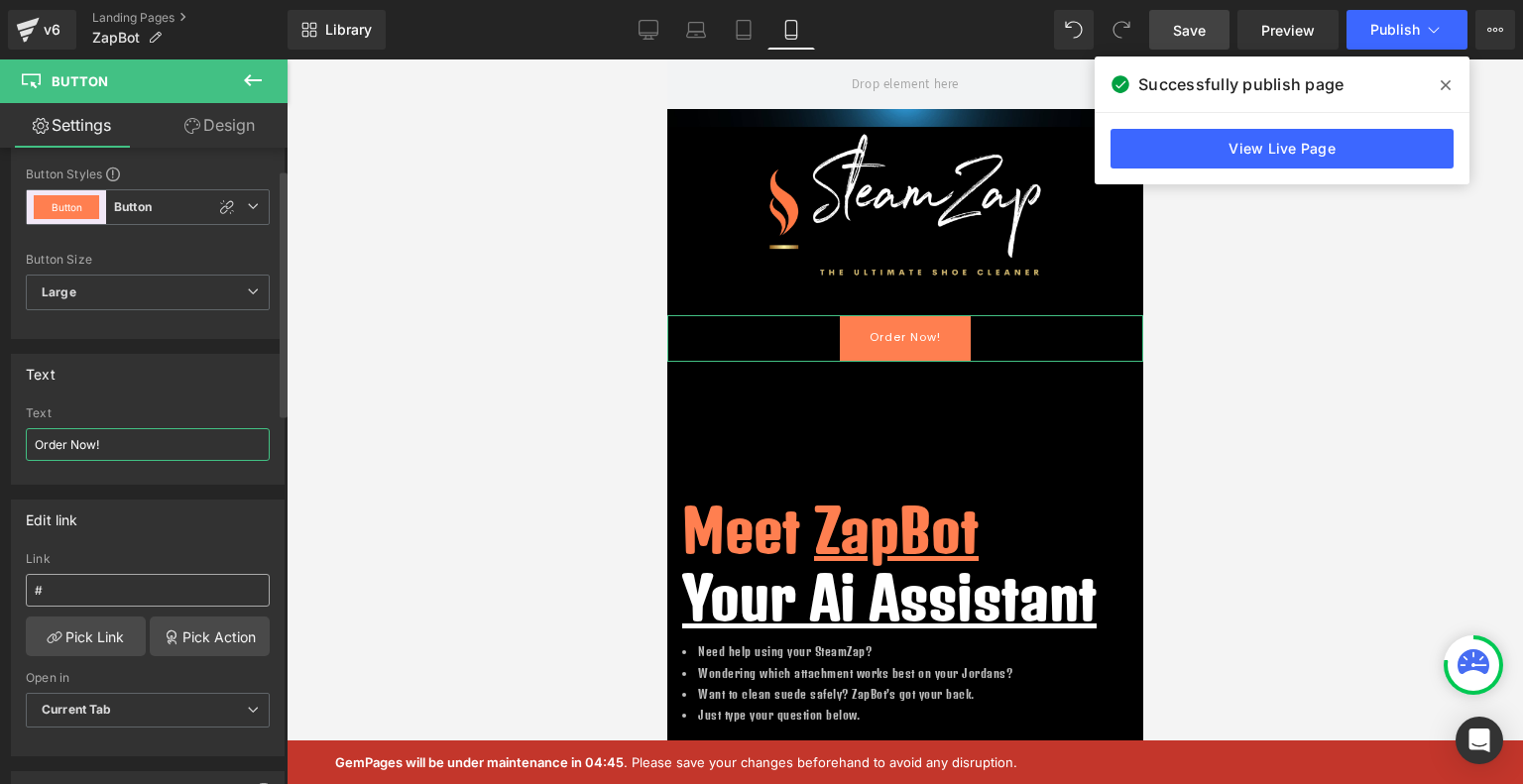 type on "Order Now!" 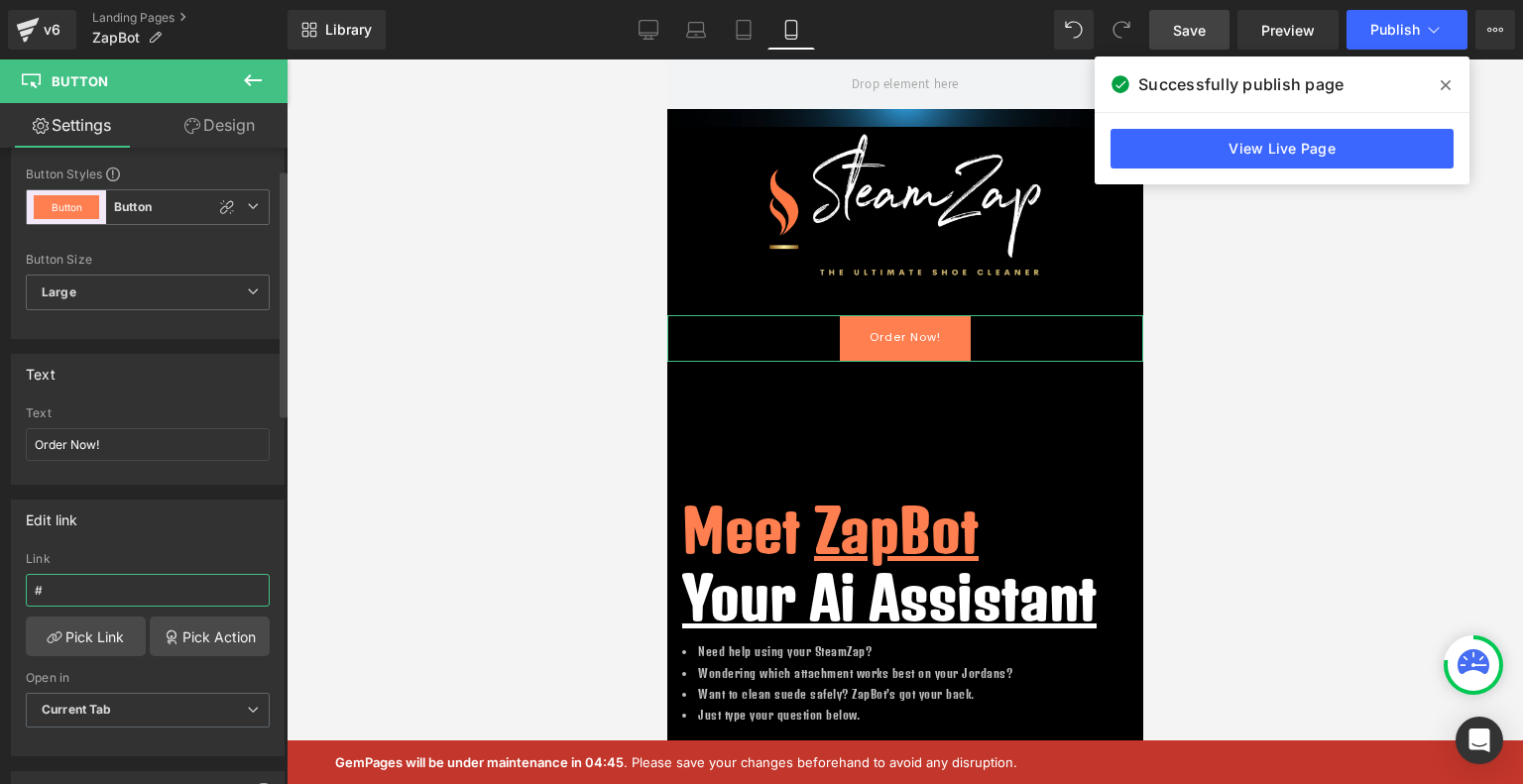 click on "#" at bounding box center [148, 590] 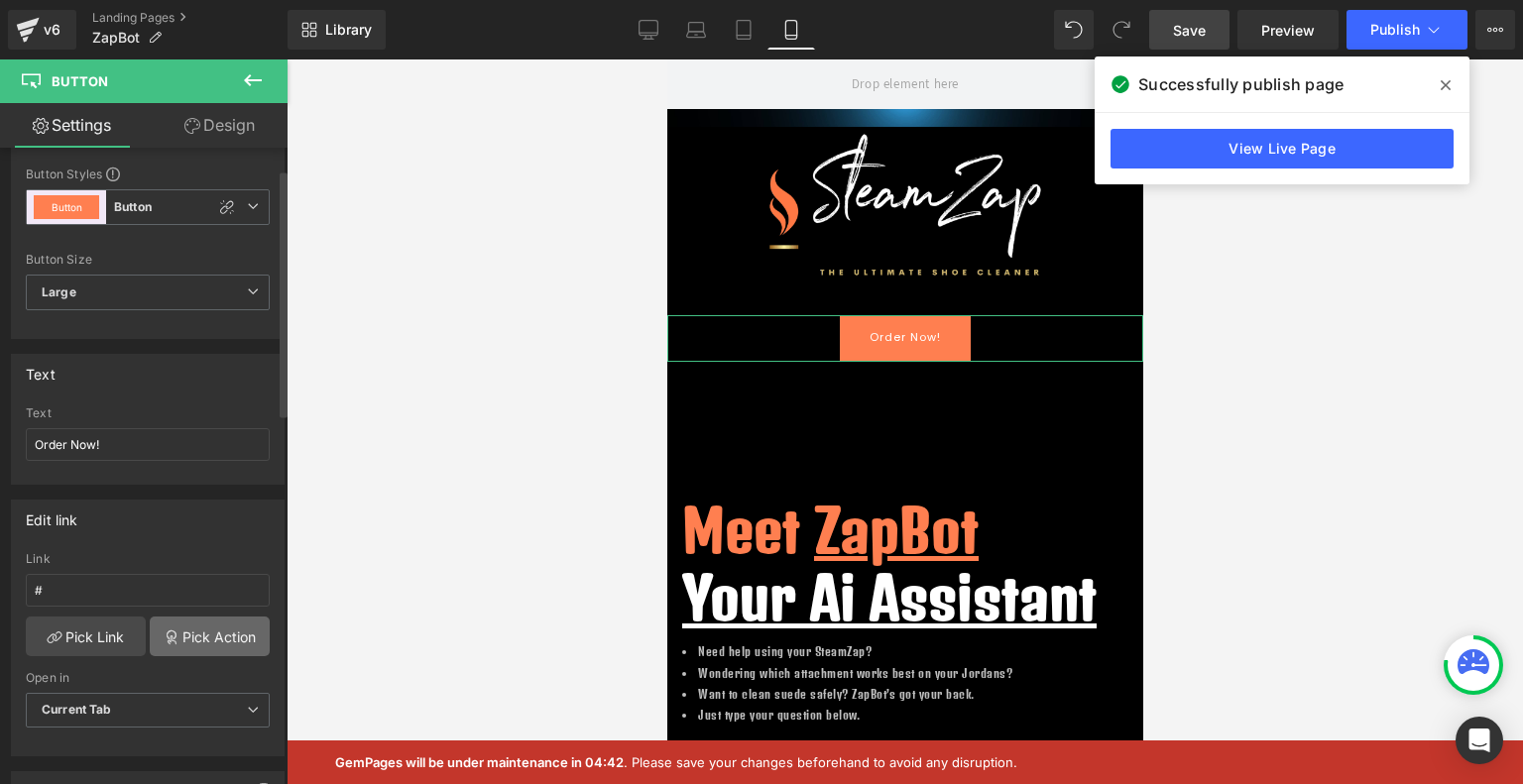 click on "Pick Action" at bounding box center [209, 636] 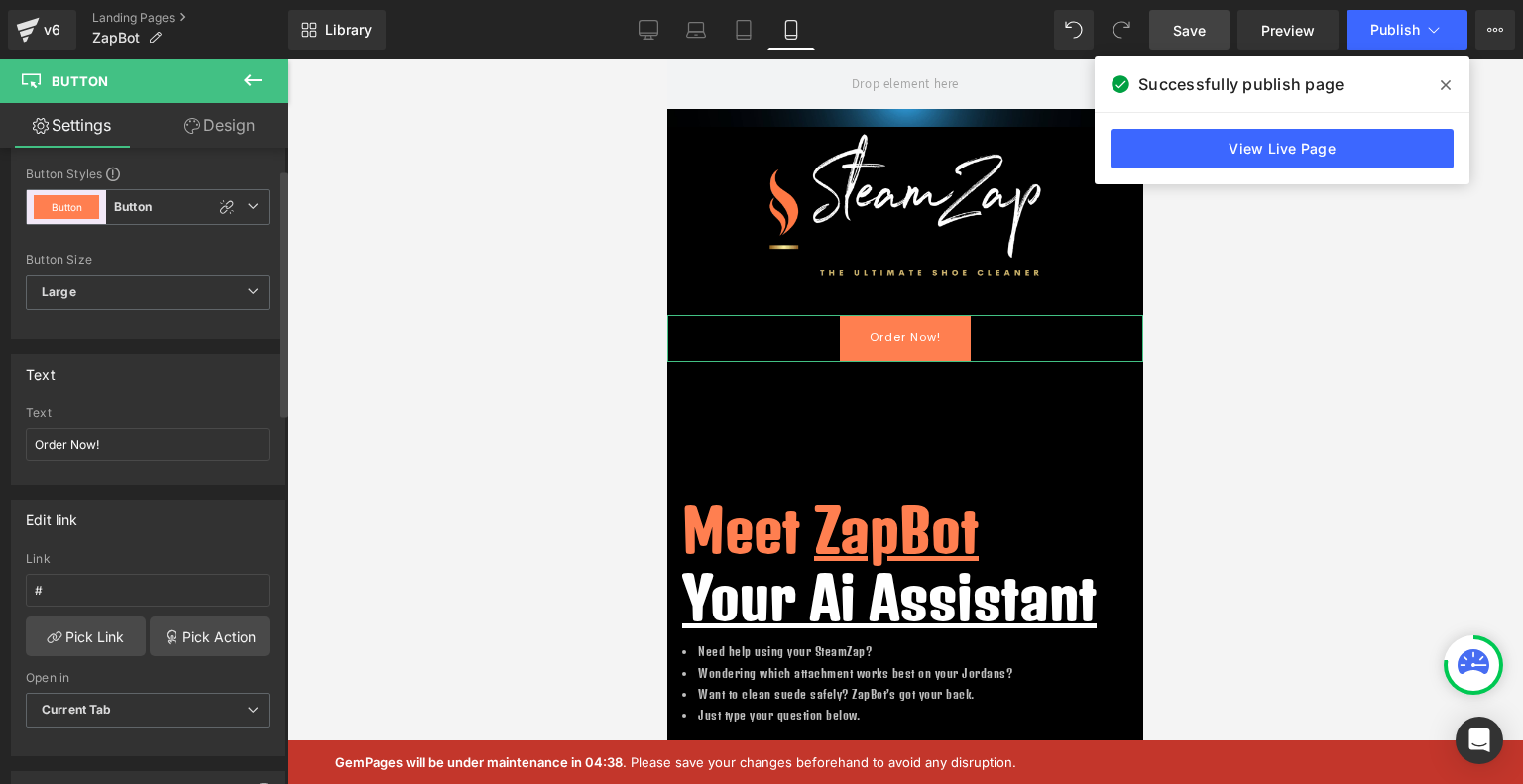 click on "Edit link # Link #  Pick Link  Pick Action Current Tab New Tab Open in
Current Tab
Current Tab New Tab" at bounding box center (148, 620) 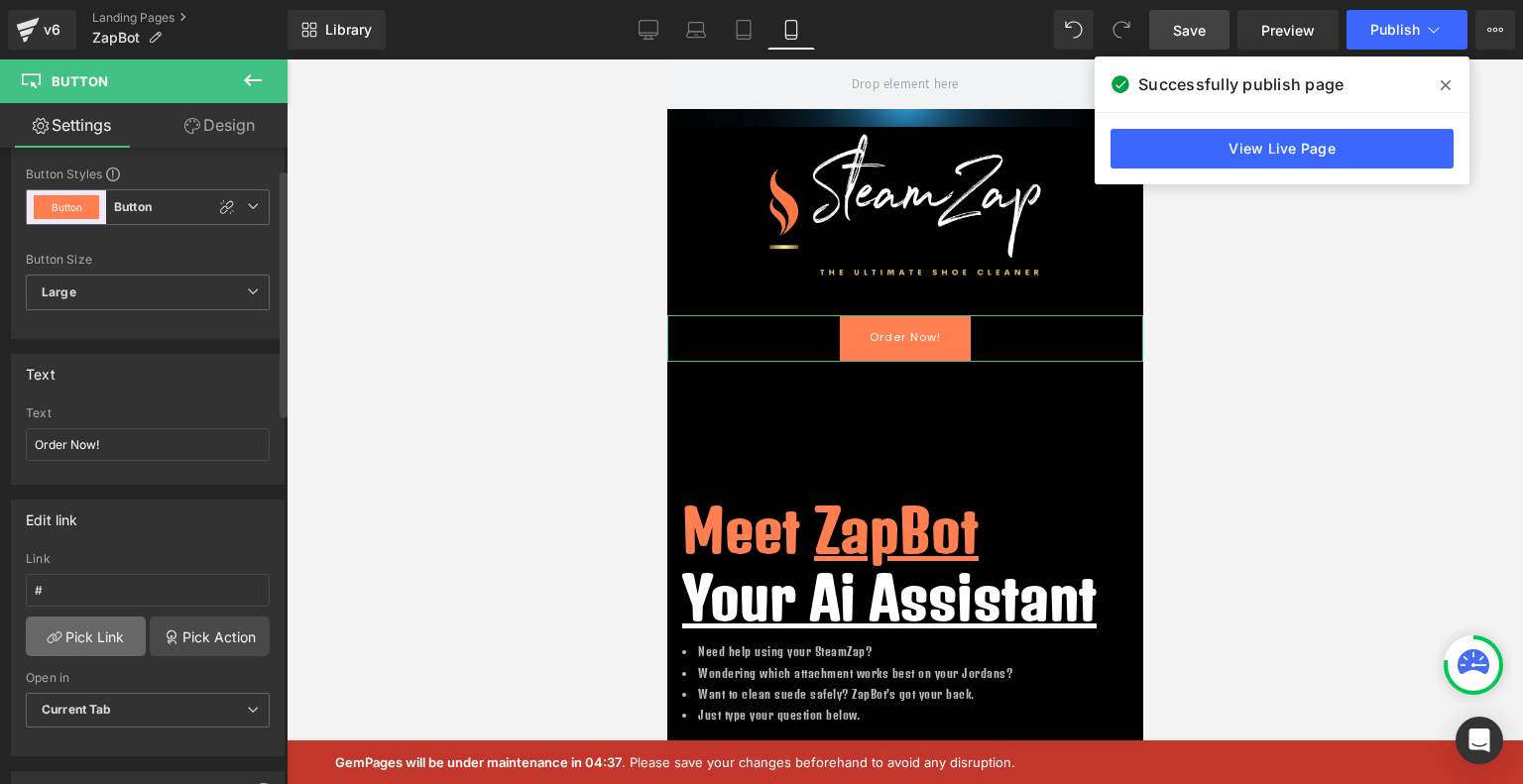 click on "Pick Link" at bounding box center [85, 636] 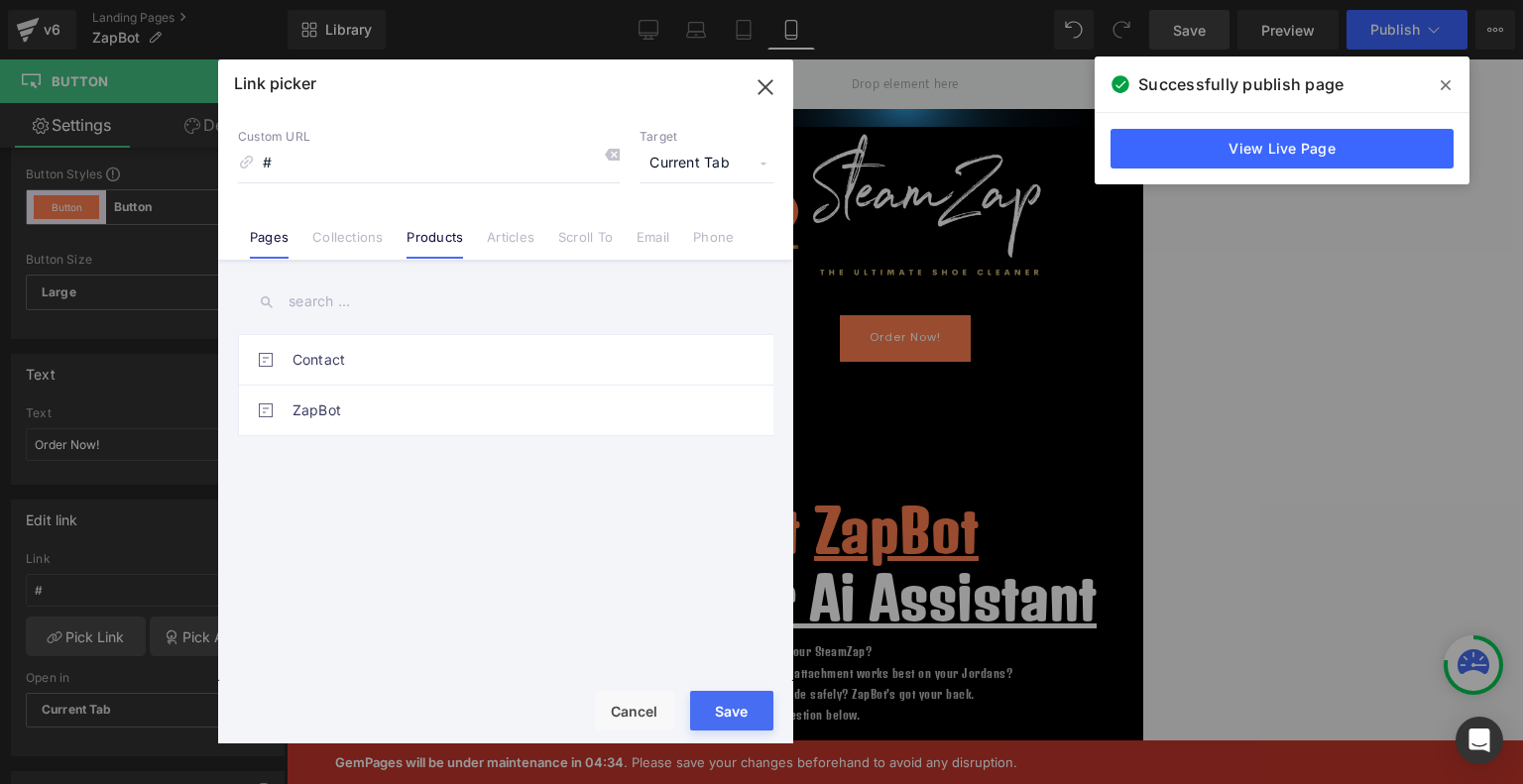 click on "Products" at bounding box center (434, 244) 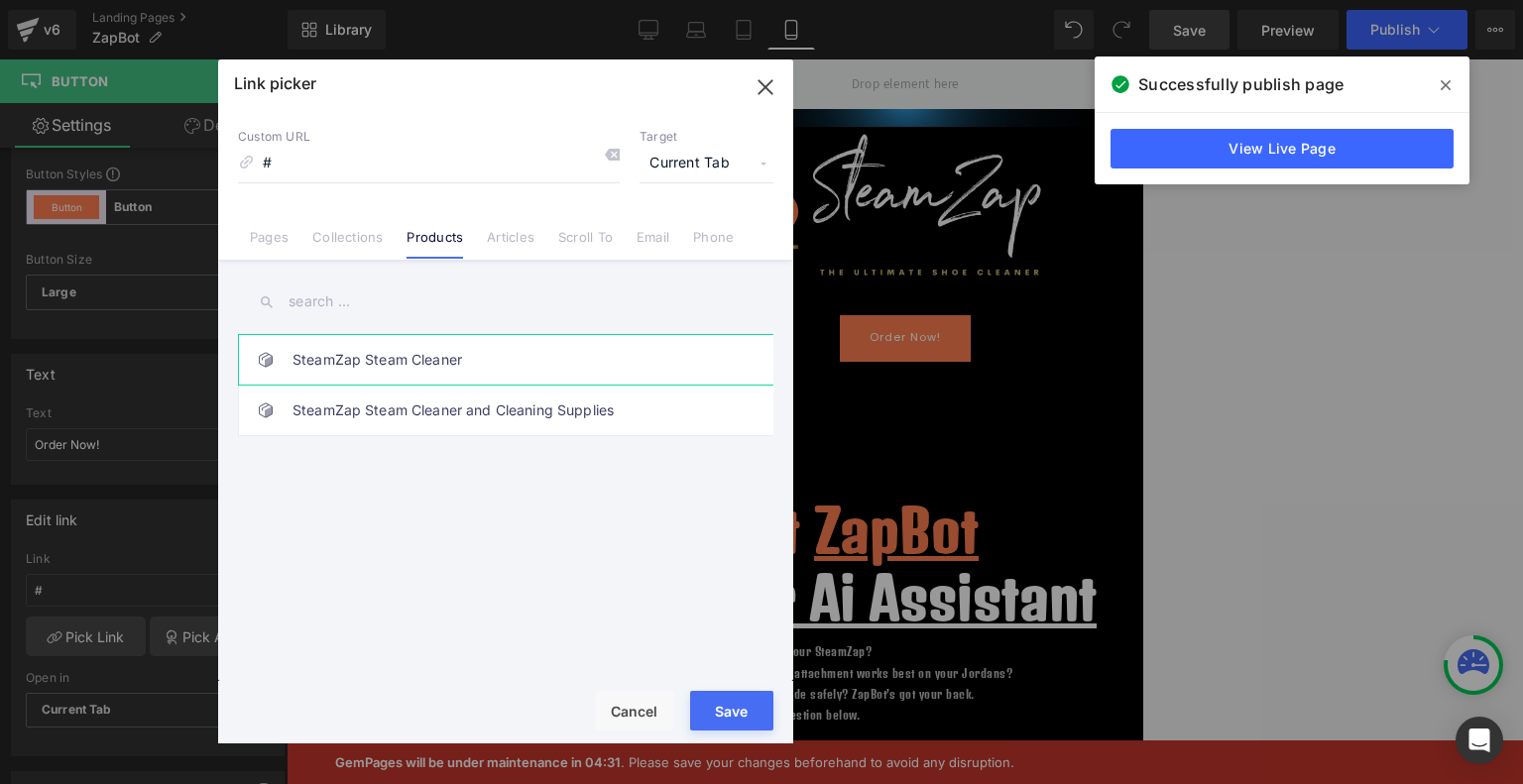 click on "SteamZap Steam Cleaner" at bounding box center [511, 360] 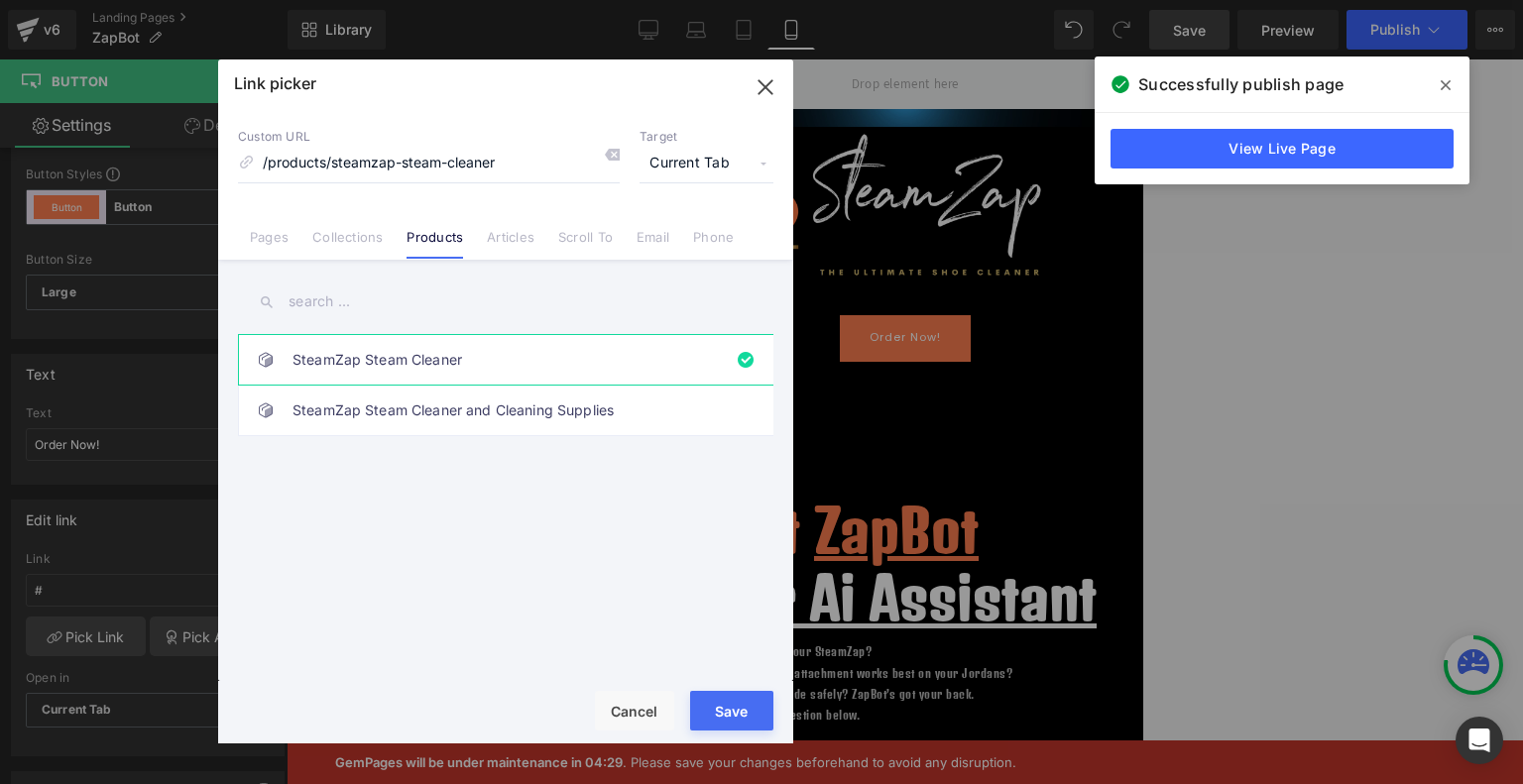 click on "Save" at bounding box center [732, 711] 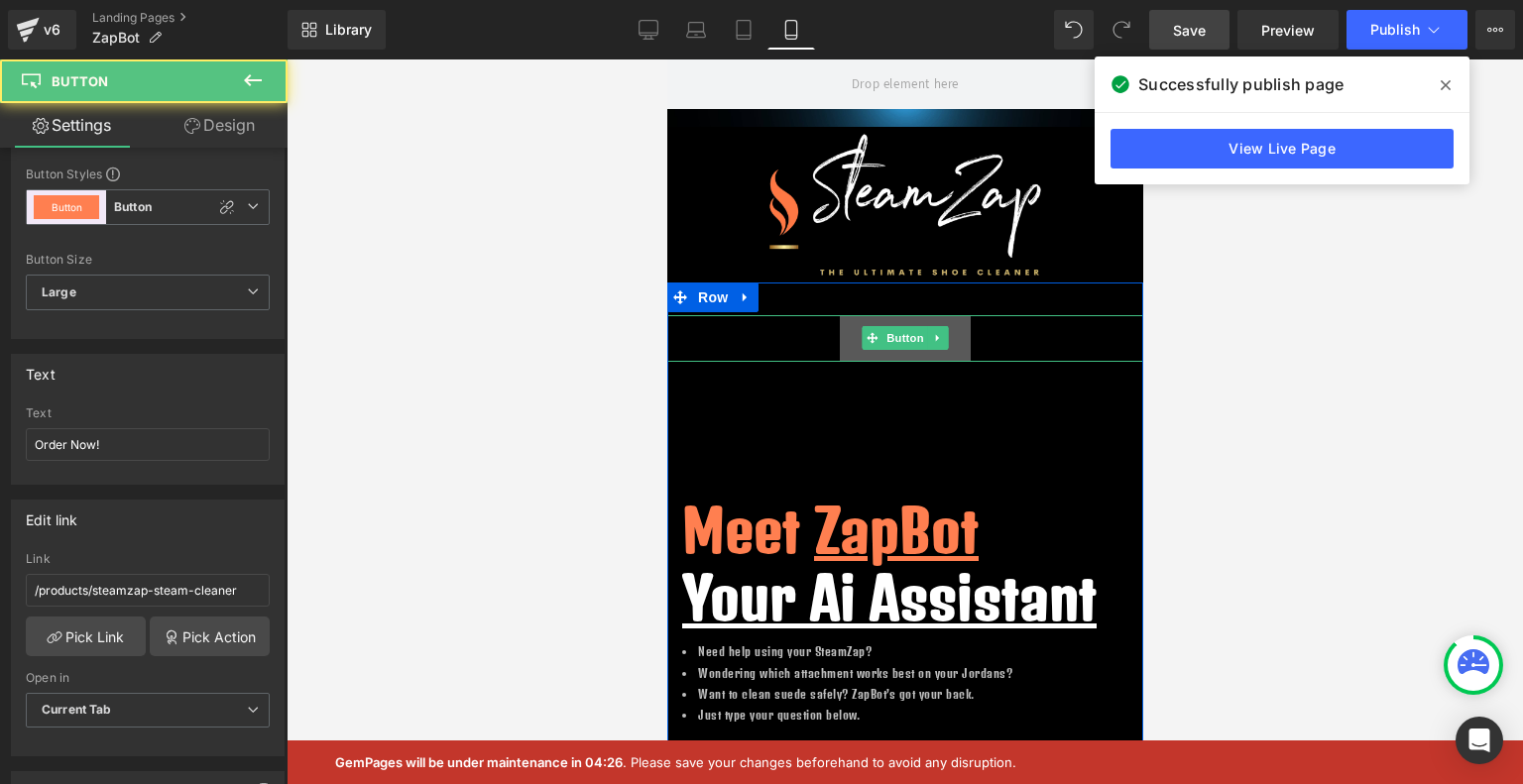 click on "Order Now!" at bounding box center (904, 338) 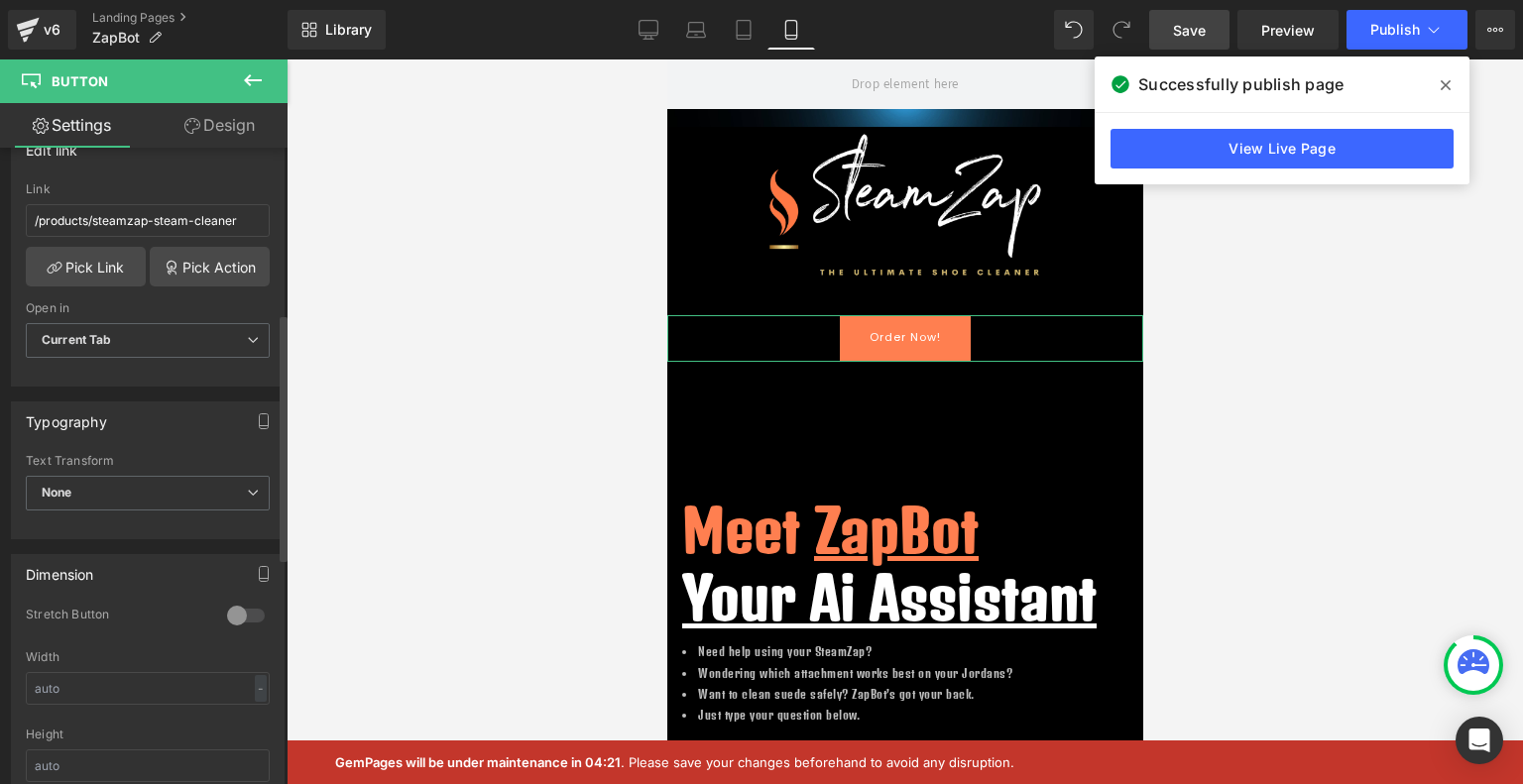 scroll, scrollTop: 426, scrollLeft: 0, axis: vertical 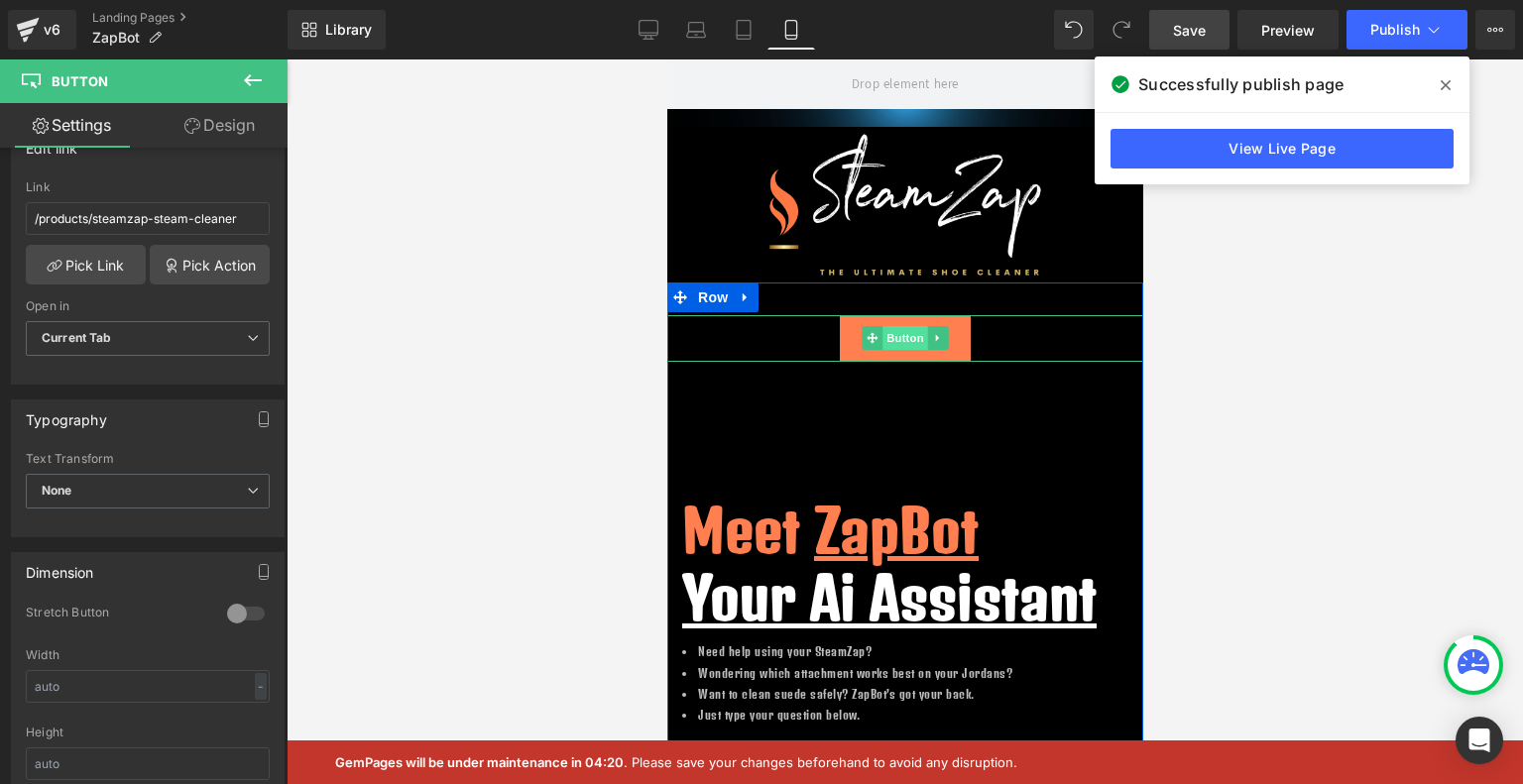 click on "Button" at bounding box center [904, 338] 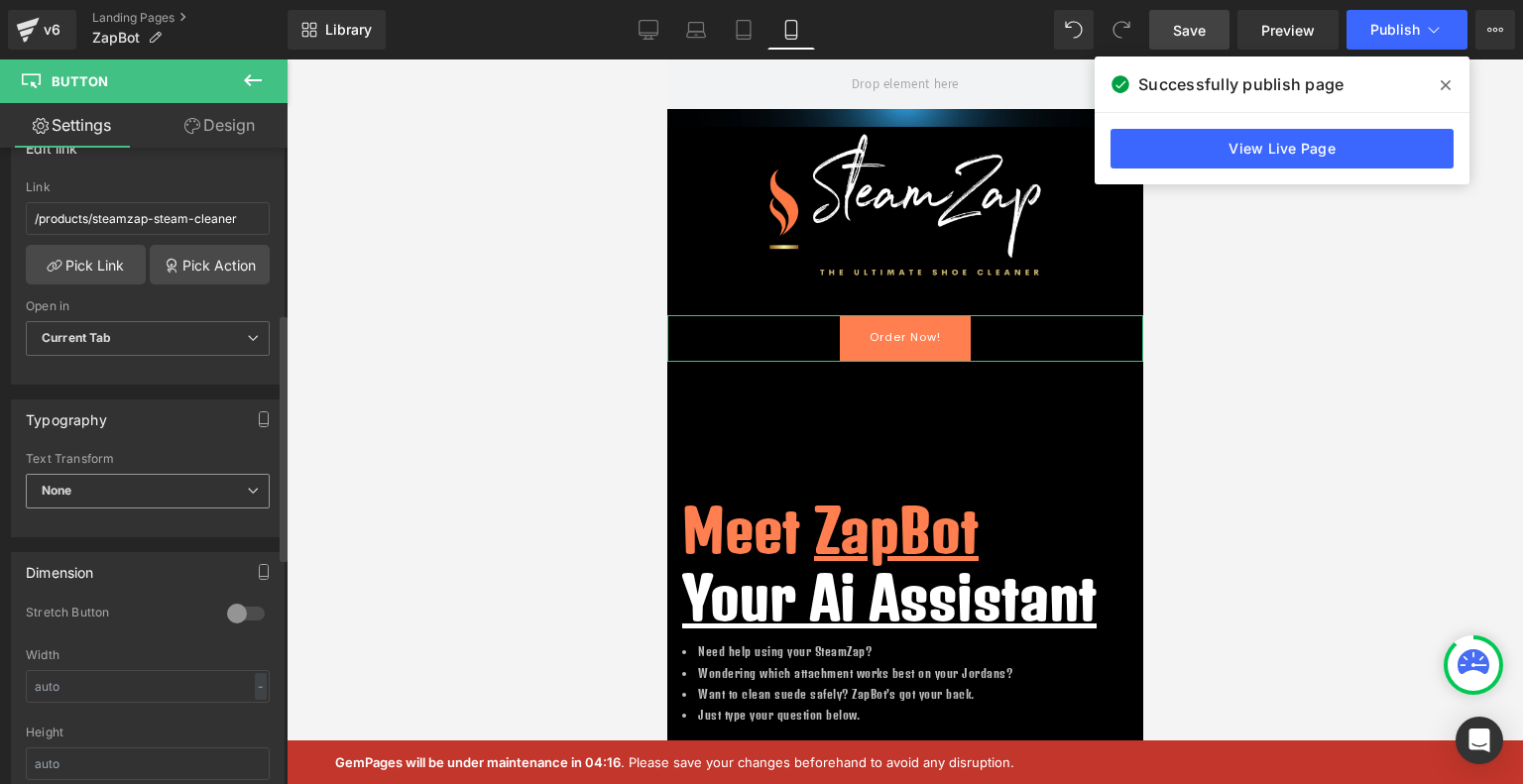 click on "None" at bounding box center (148, 491) 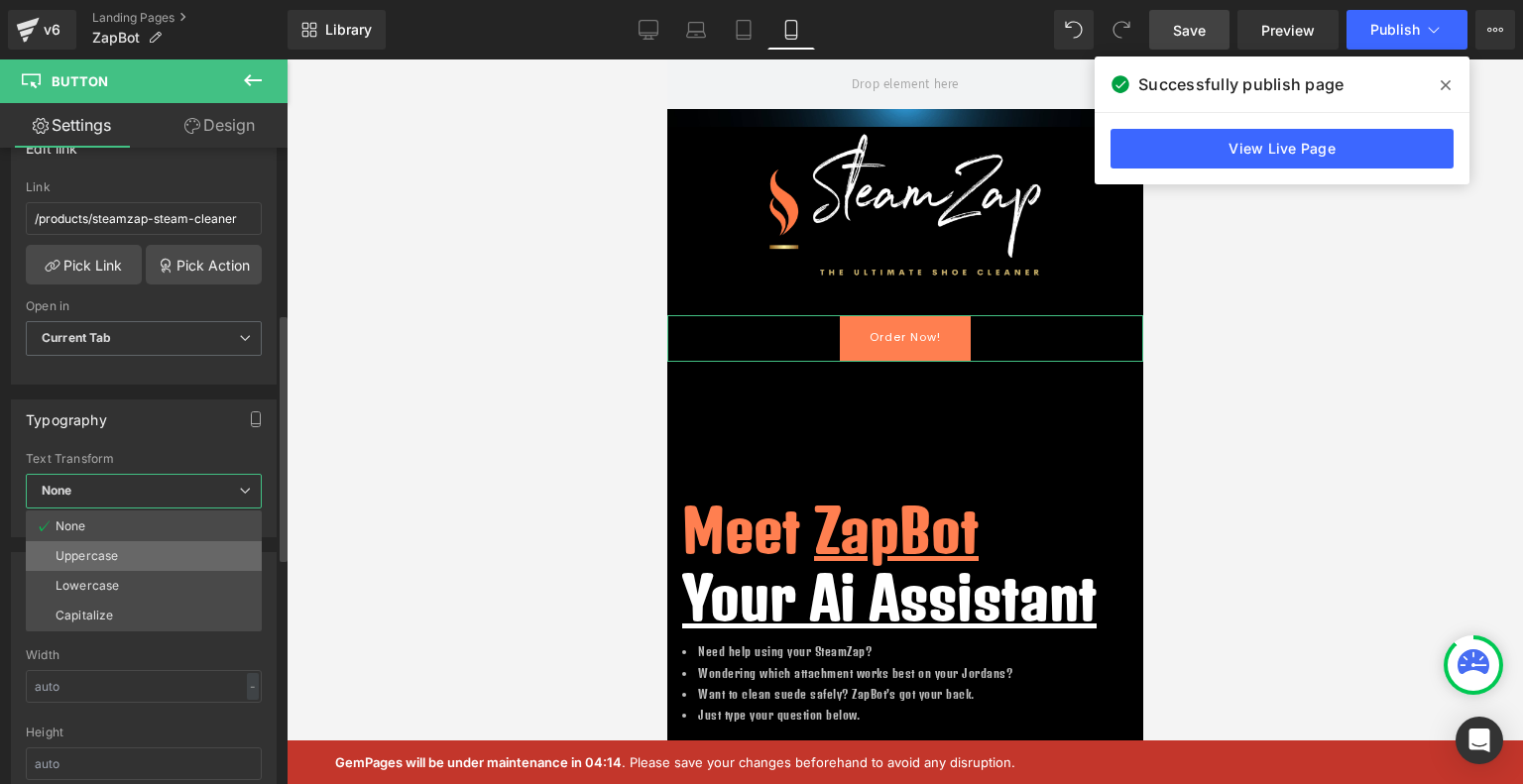 click on "Uppercase" at bounding box center (86, 556) 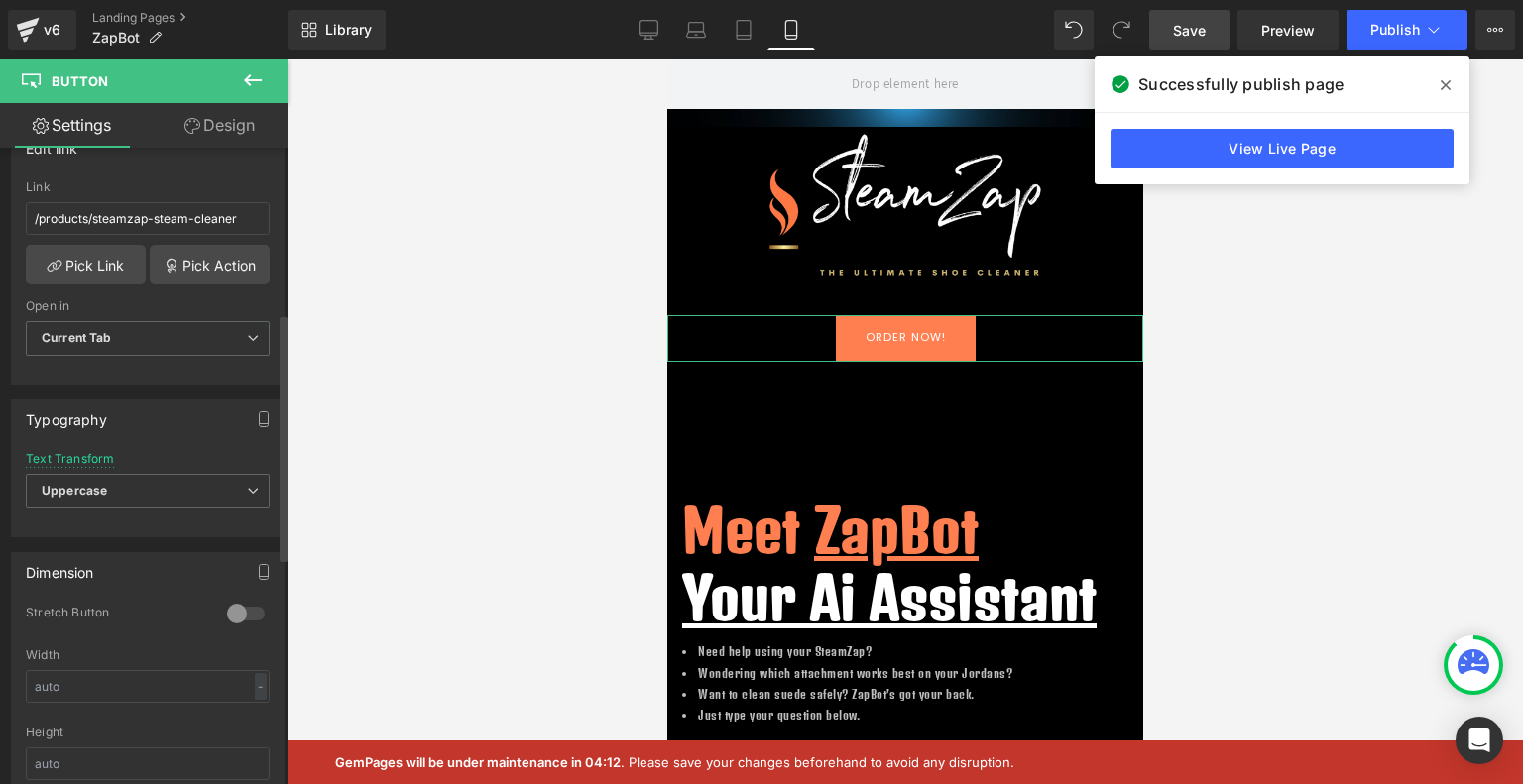 click on "Typography" at bounding box center (148, 419) 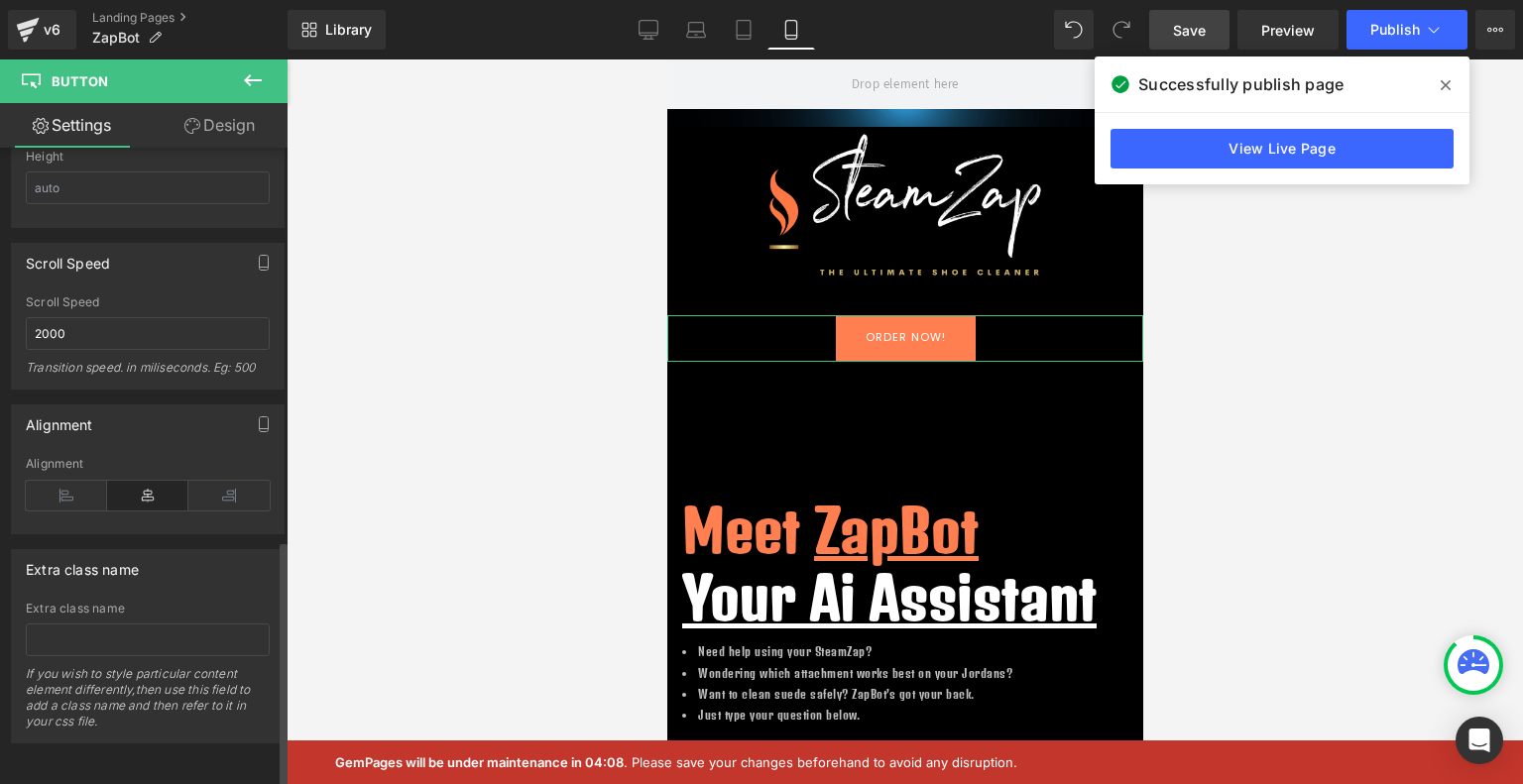 scroll, scrollTop: 1010, scrollLeft: 0, axis: vertical 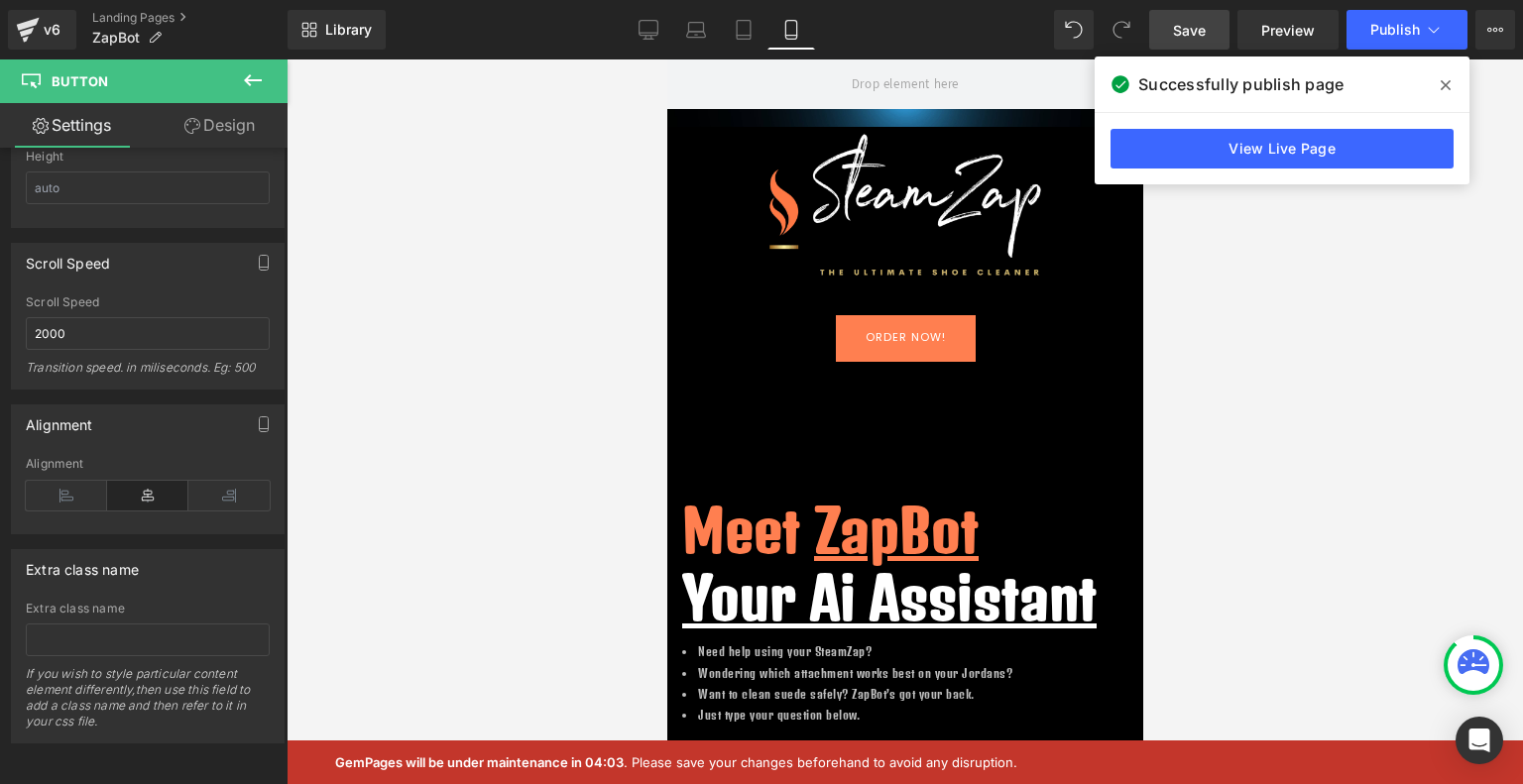 click on "Save" at bounding box center (1189, 30) 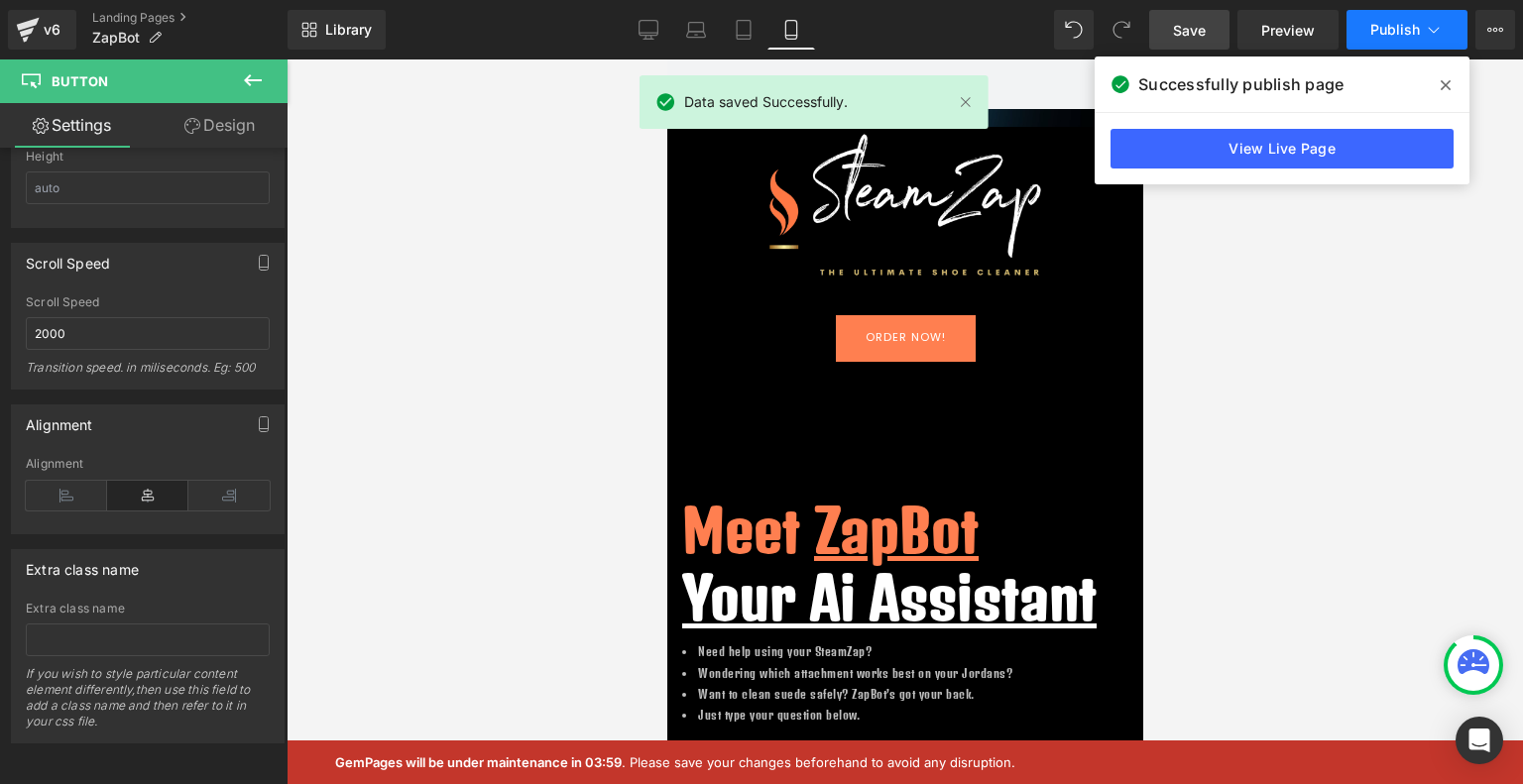 click on "Publish" at bounding box center [1395, 30] 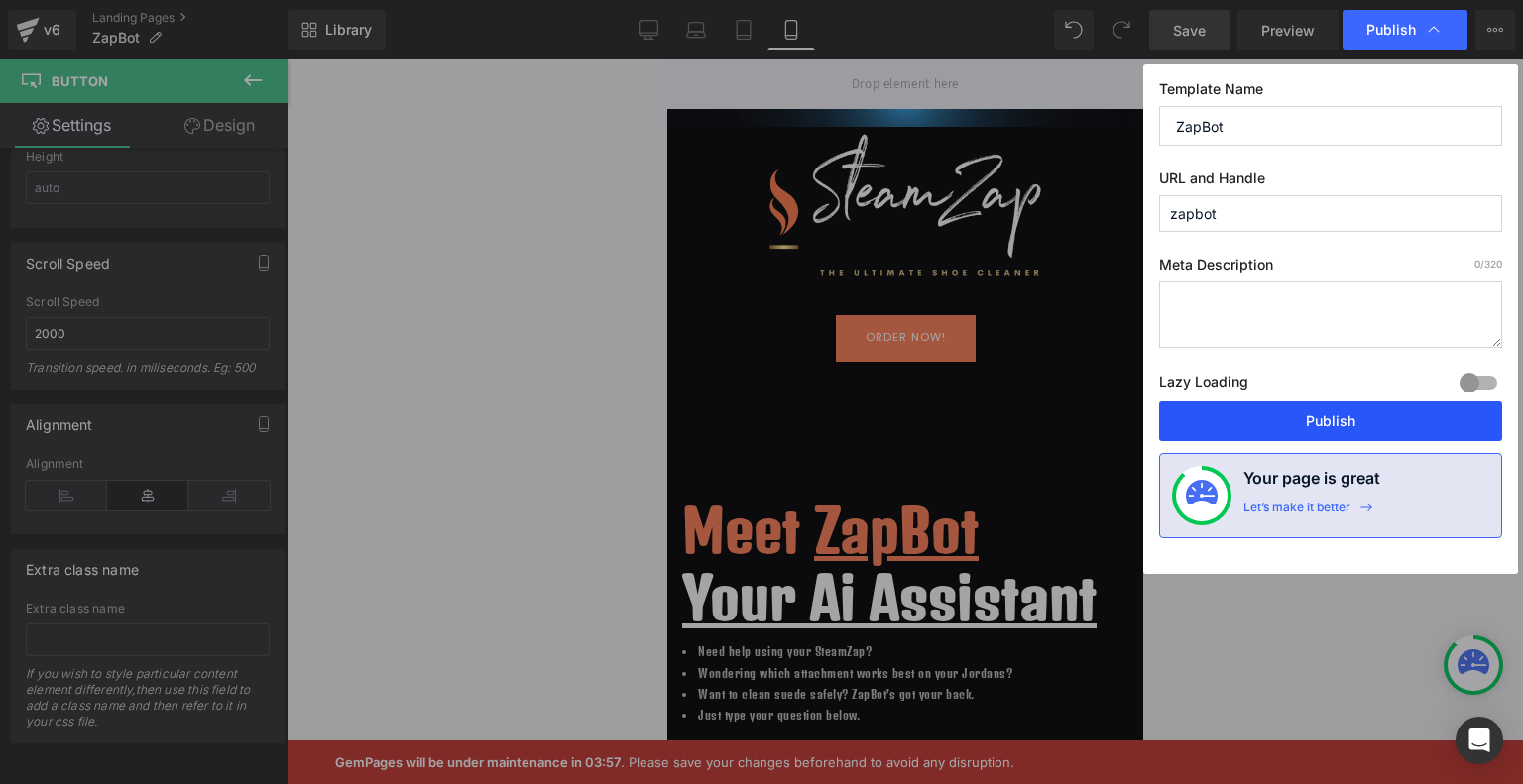 click on "Publish" at bounding box center [1331, 421] 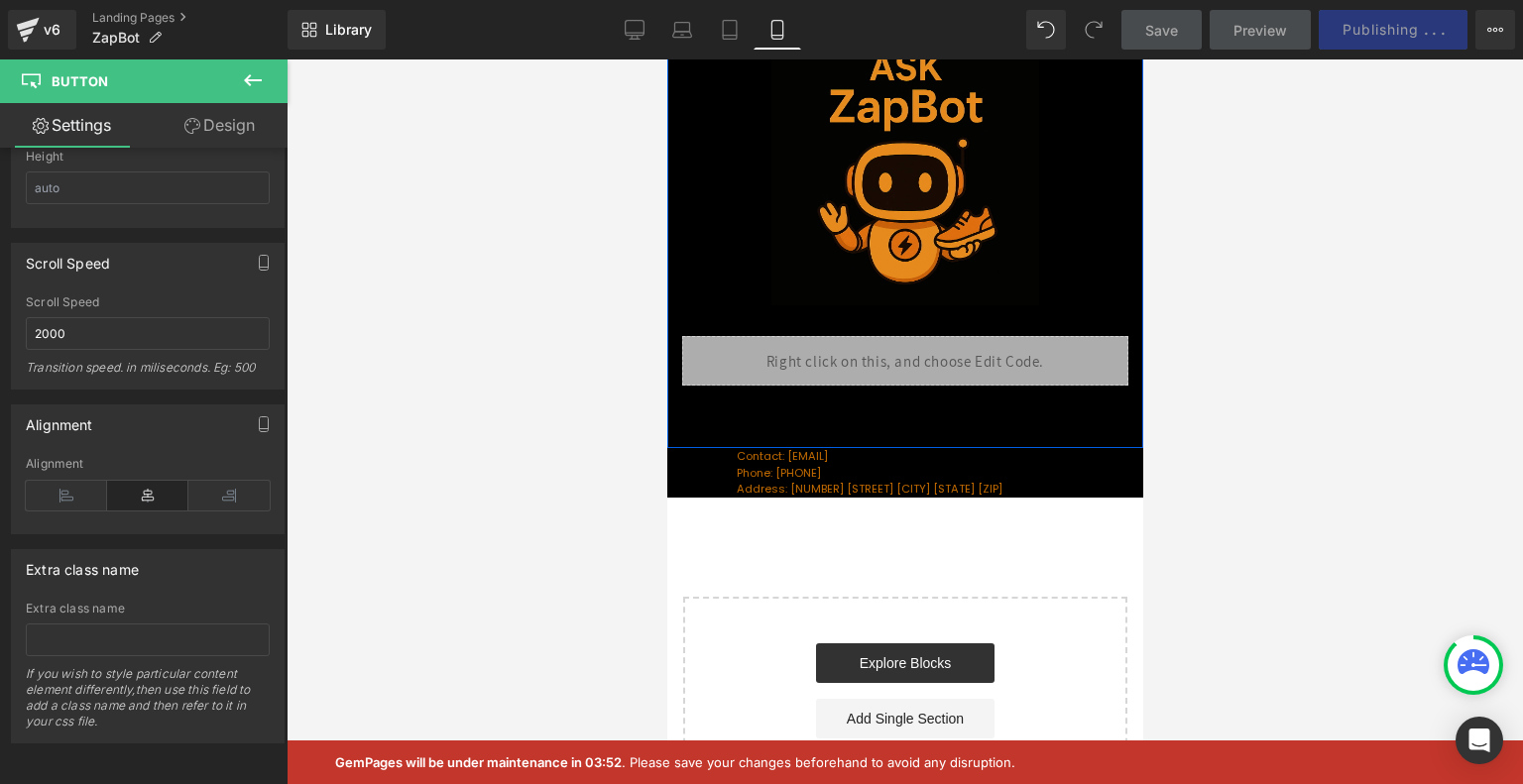 scroll, scrollTop: 779, scrollLeft: 0, axis: vertical 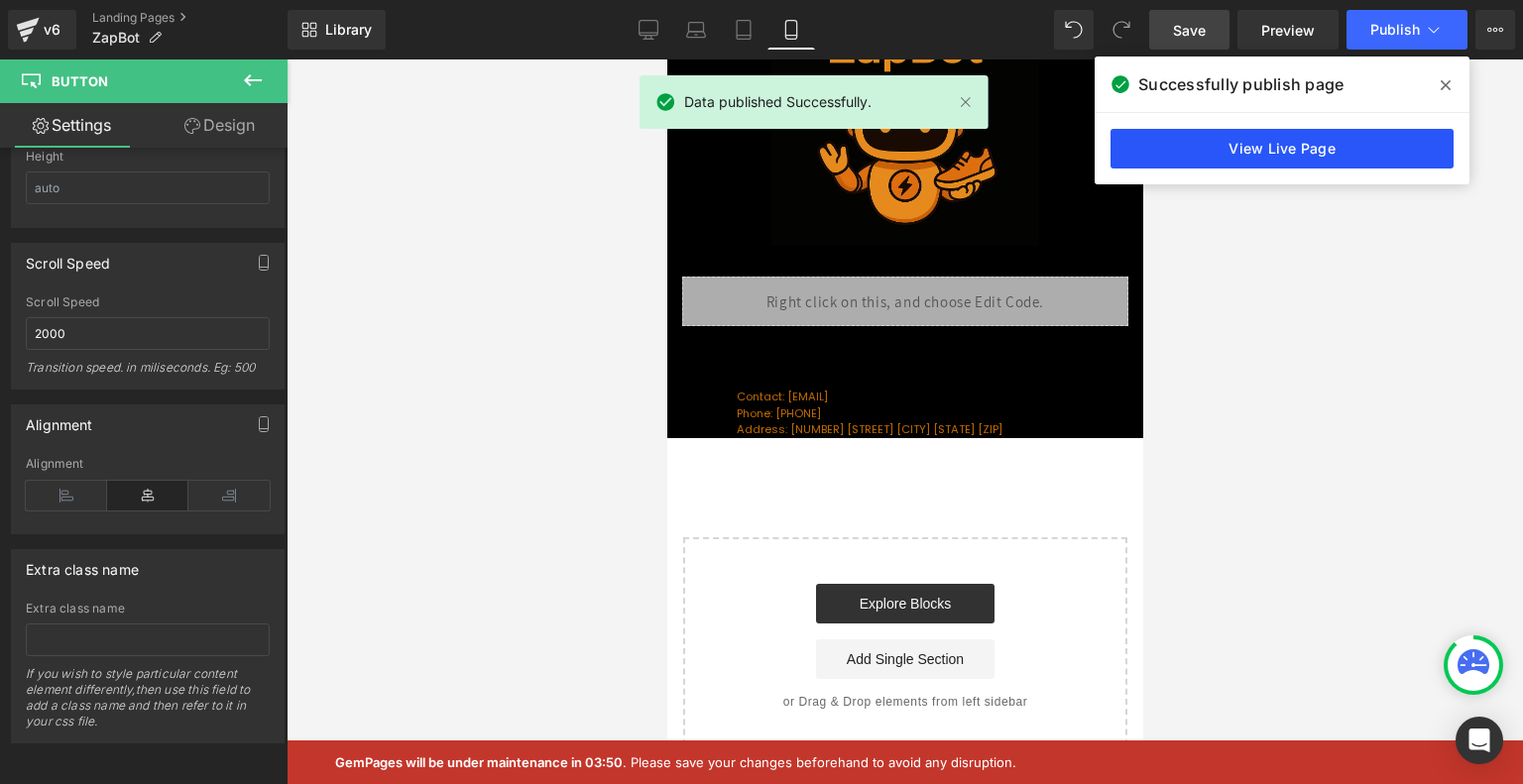 click on "View Live Page" at bounding box center [1282, 149] 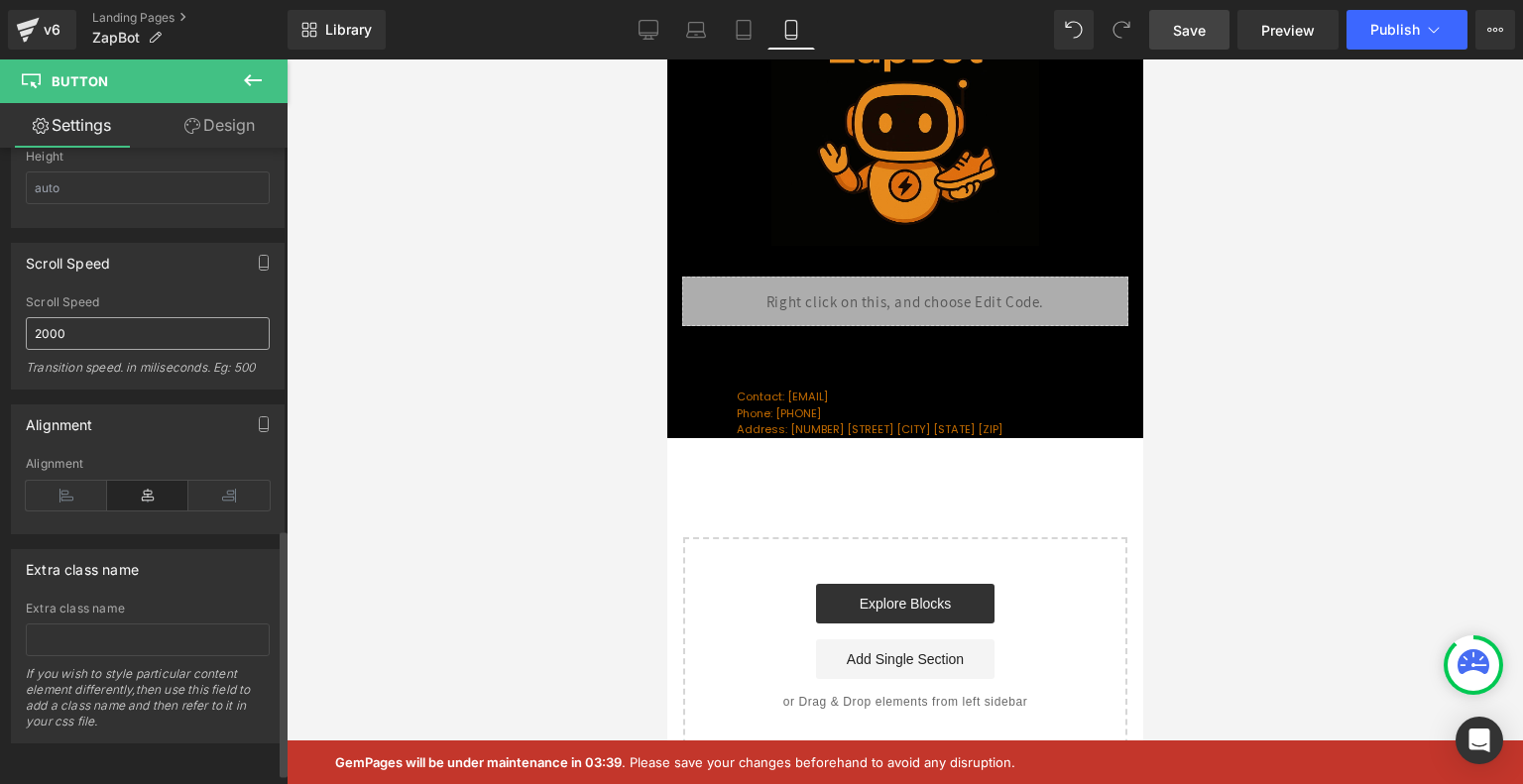 scroll, scrollTop: 981, scrollLeft: 0, axis: vertical 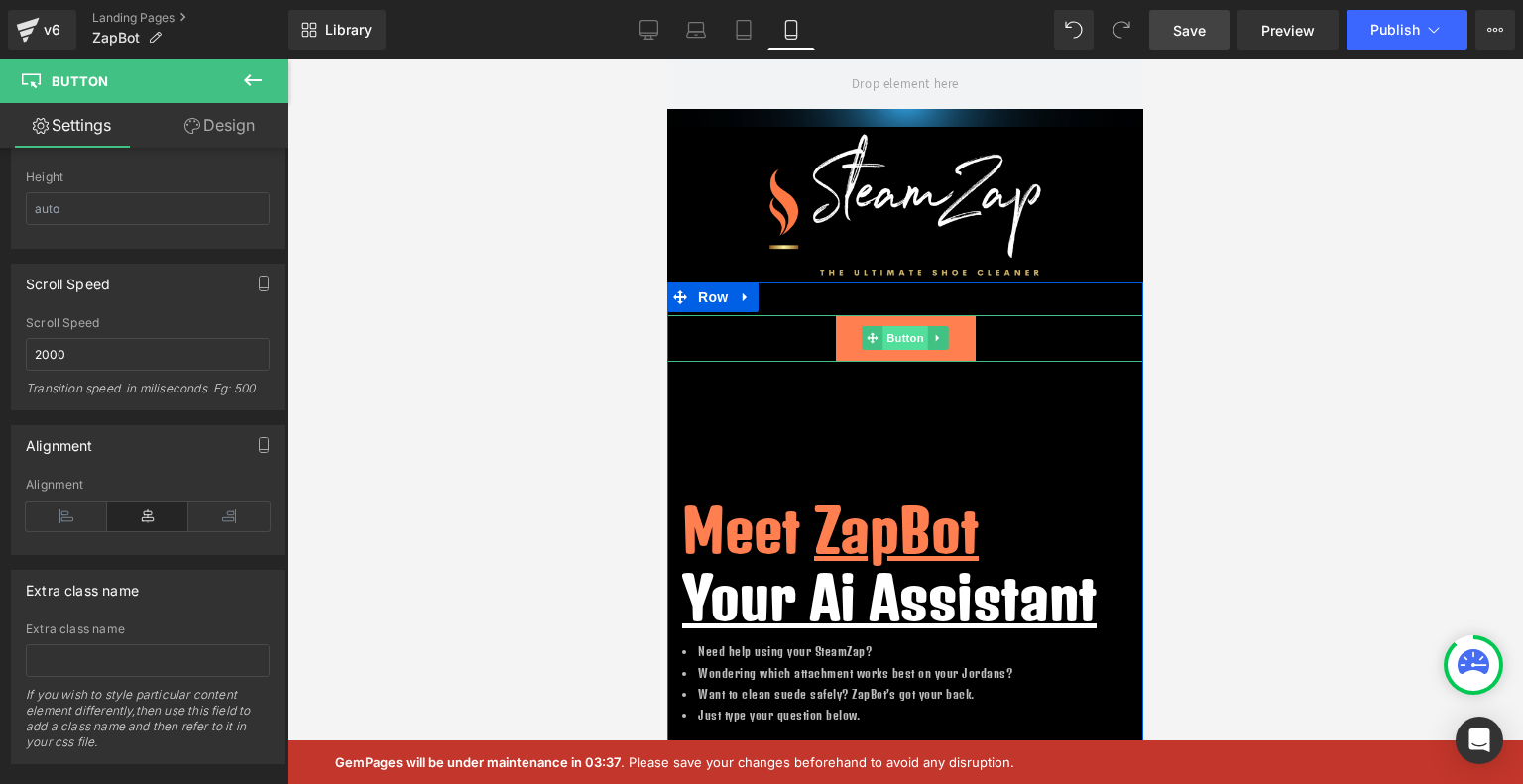 click on "Button" at bounding box center (904, 338) 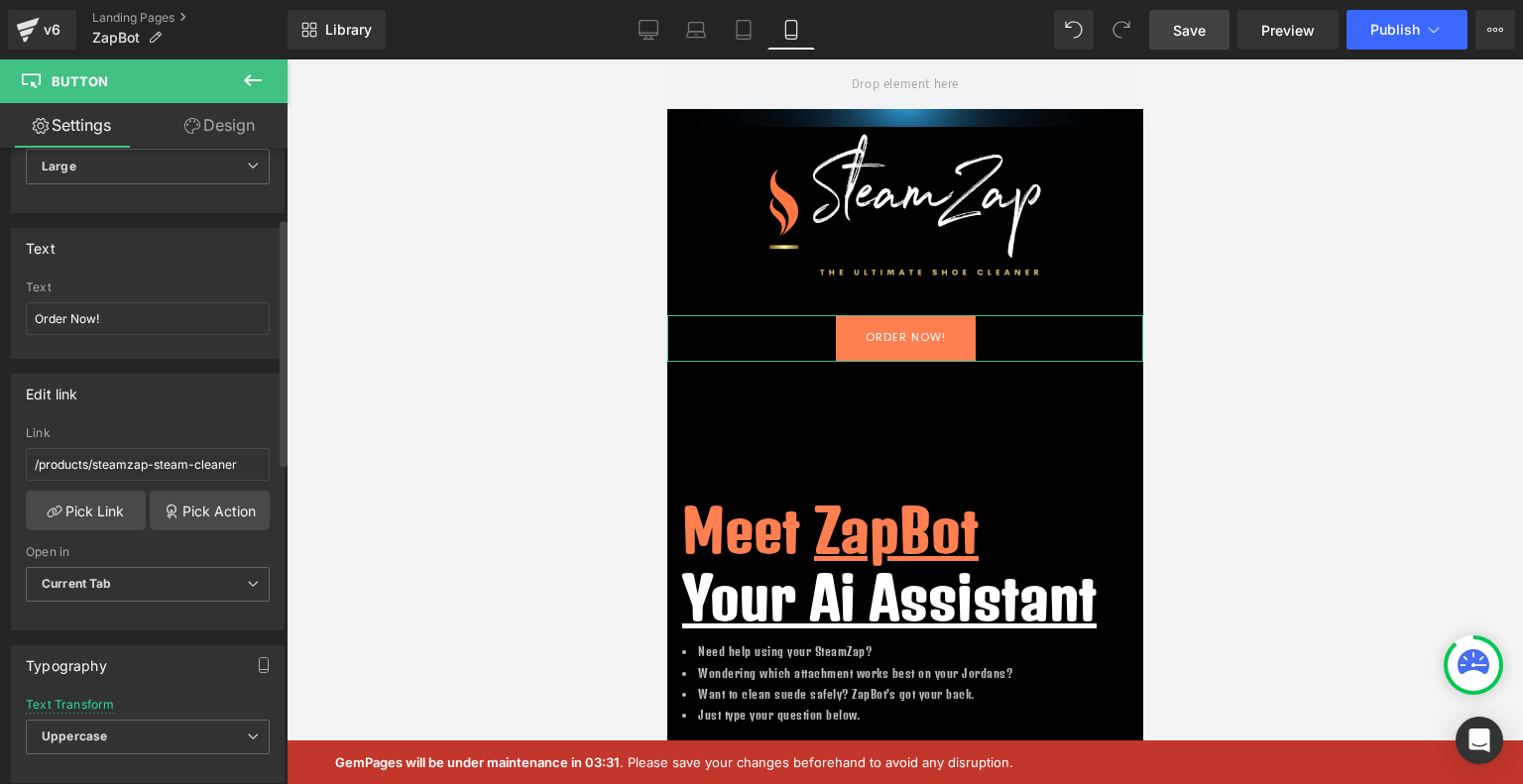 scroll, scrollTop: 0, scrollLeft: 0, axis: both 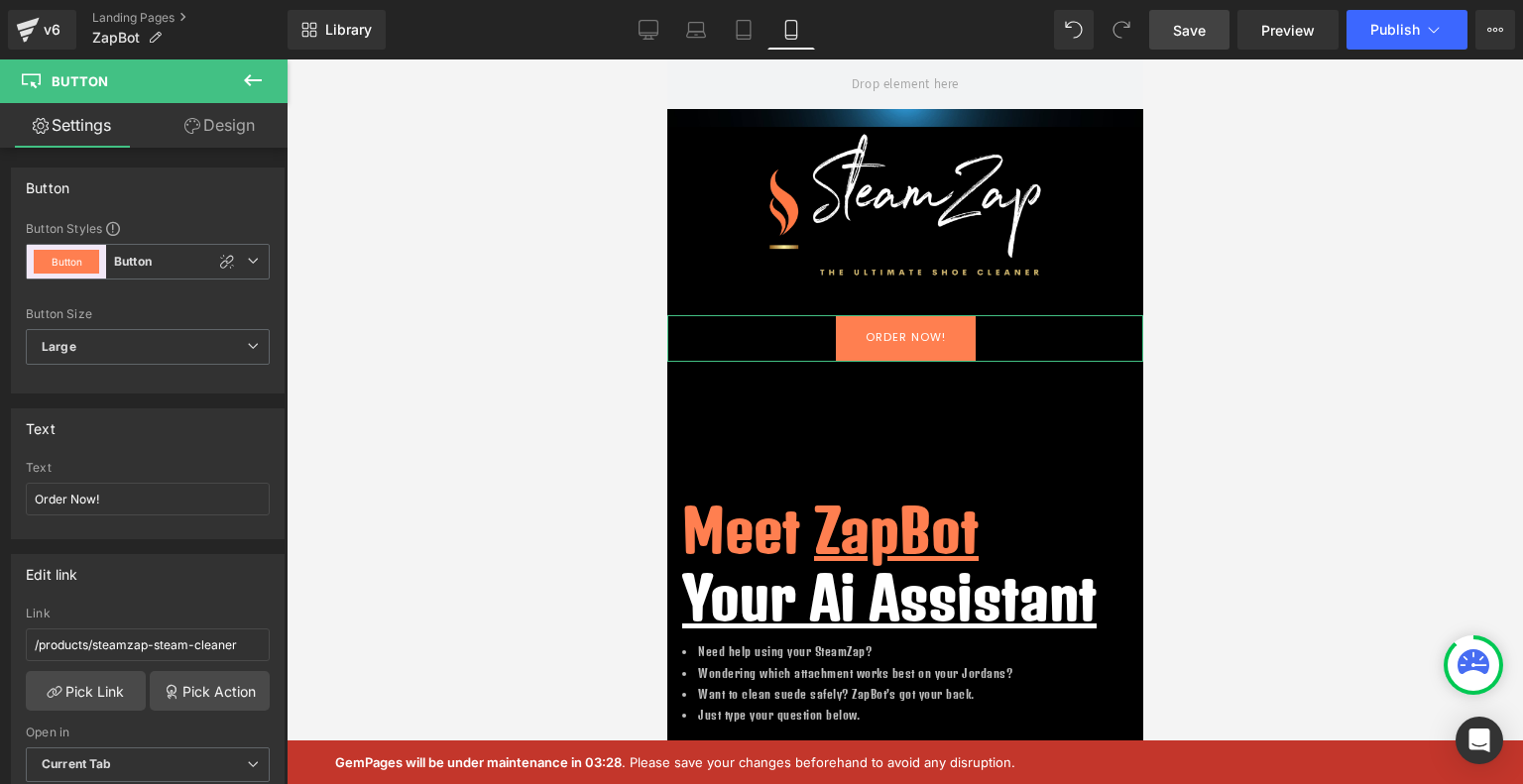 click on "Design" at bounding box center [219, 125] 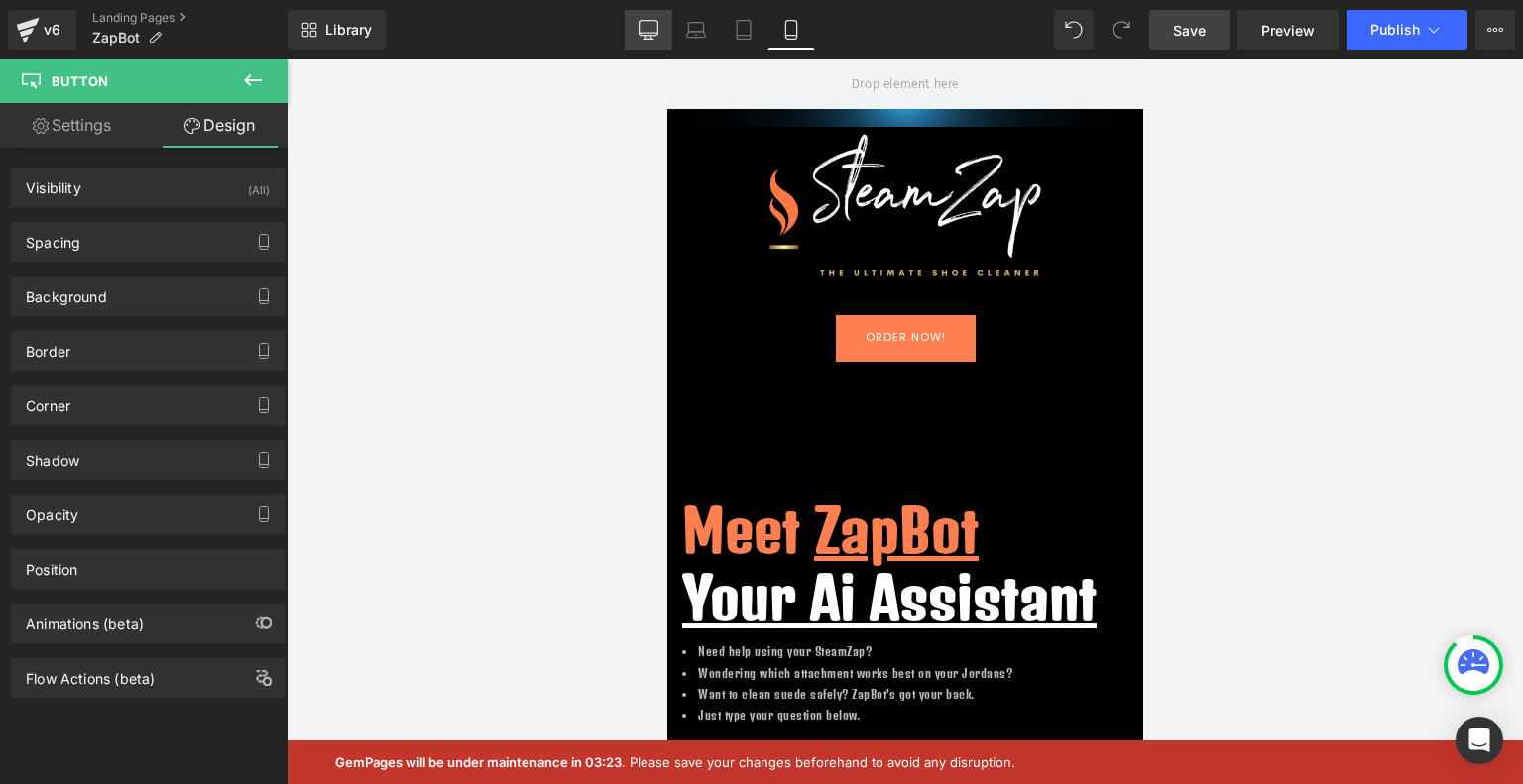 click 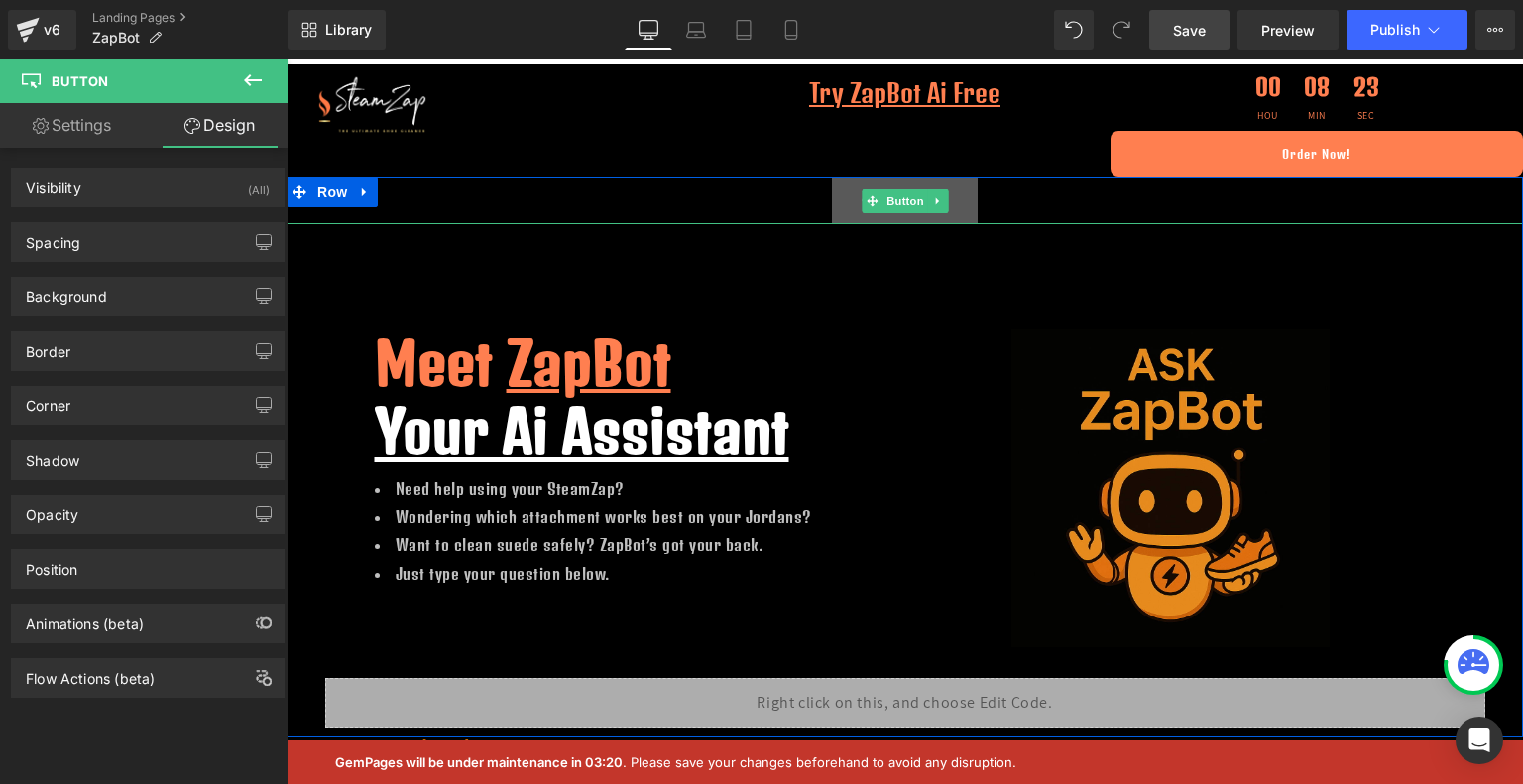 click on "Order Now!" at bounding box center (904, 200) 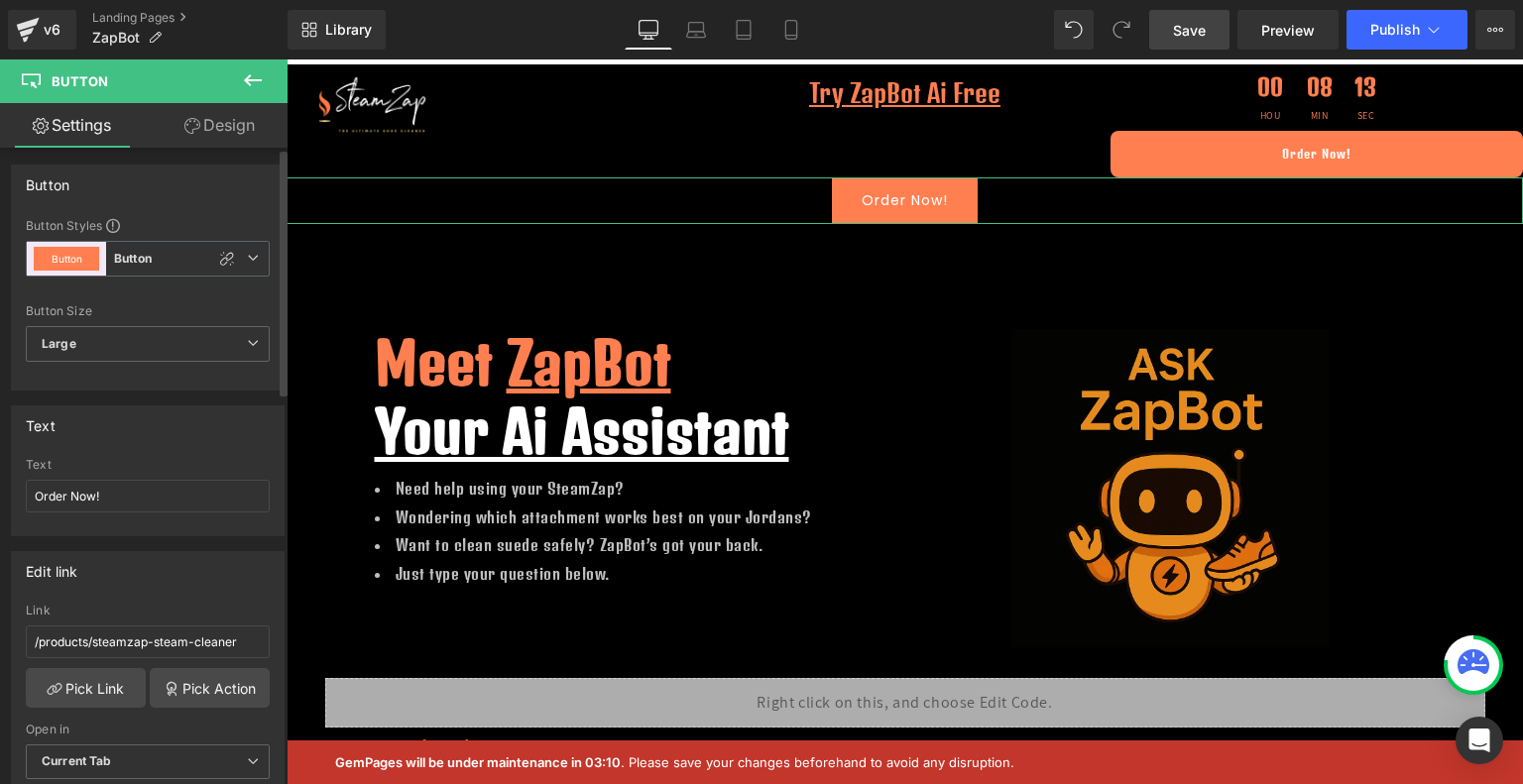 scroll, scrollTop: 0, scrollLeft: 0, axis: both 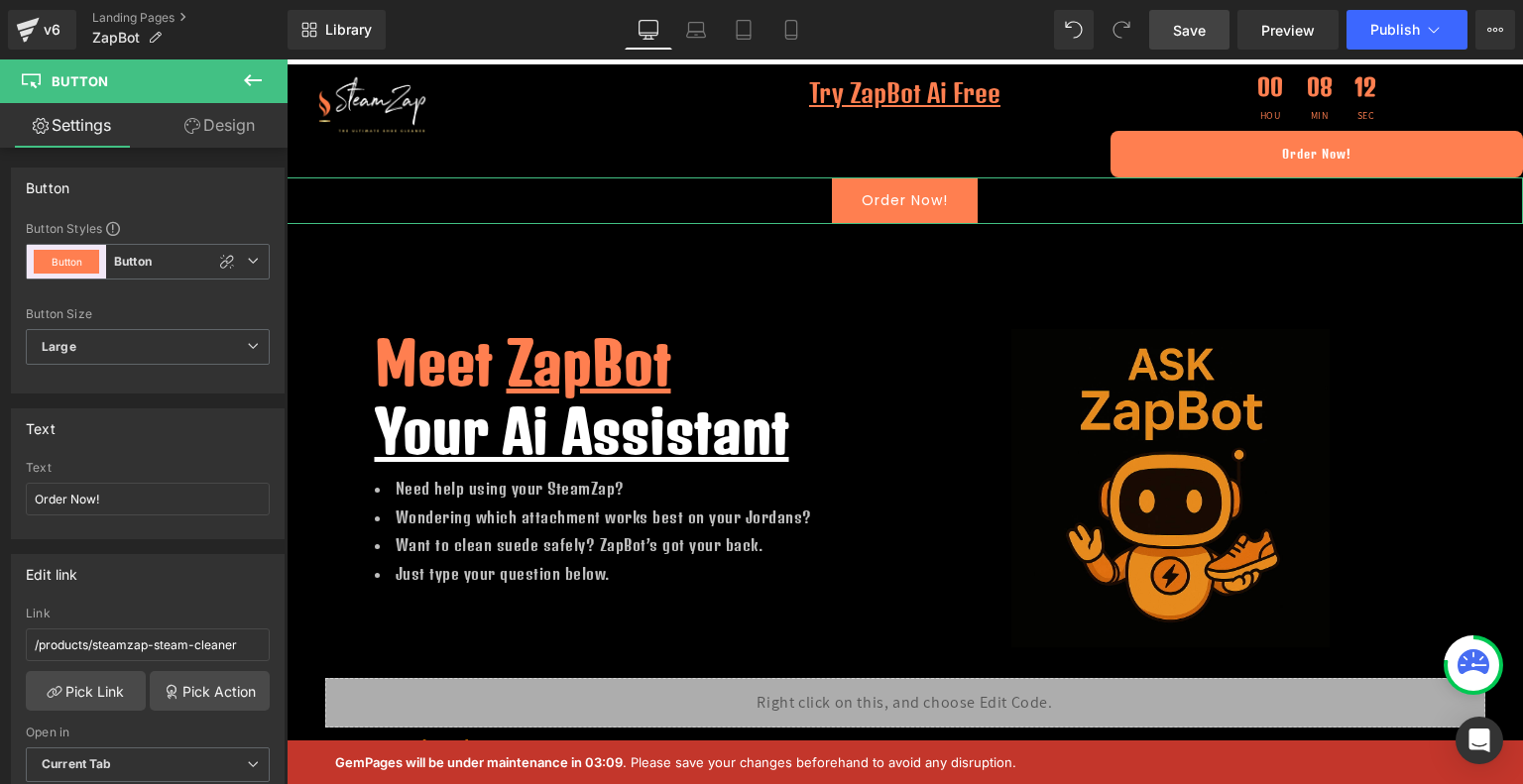 click on "Design" at bounding box center [219, 125] 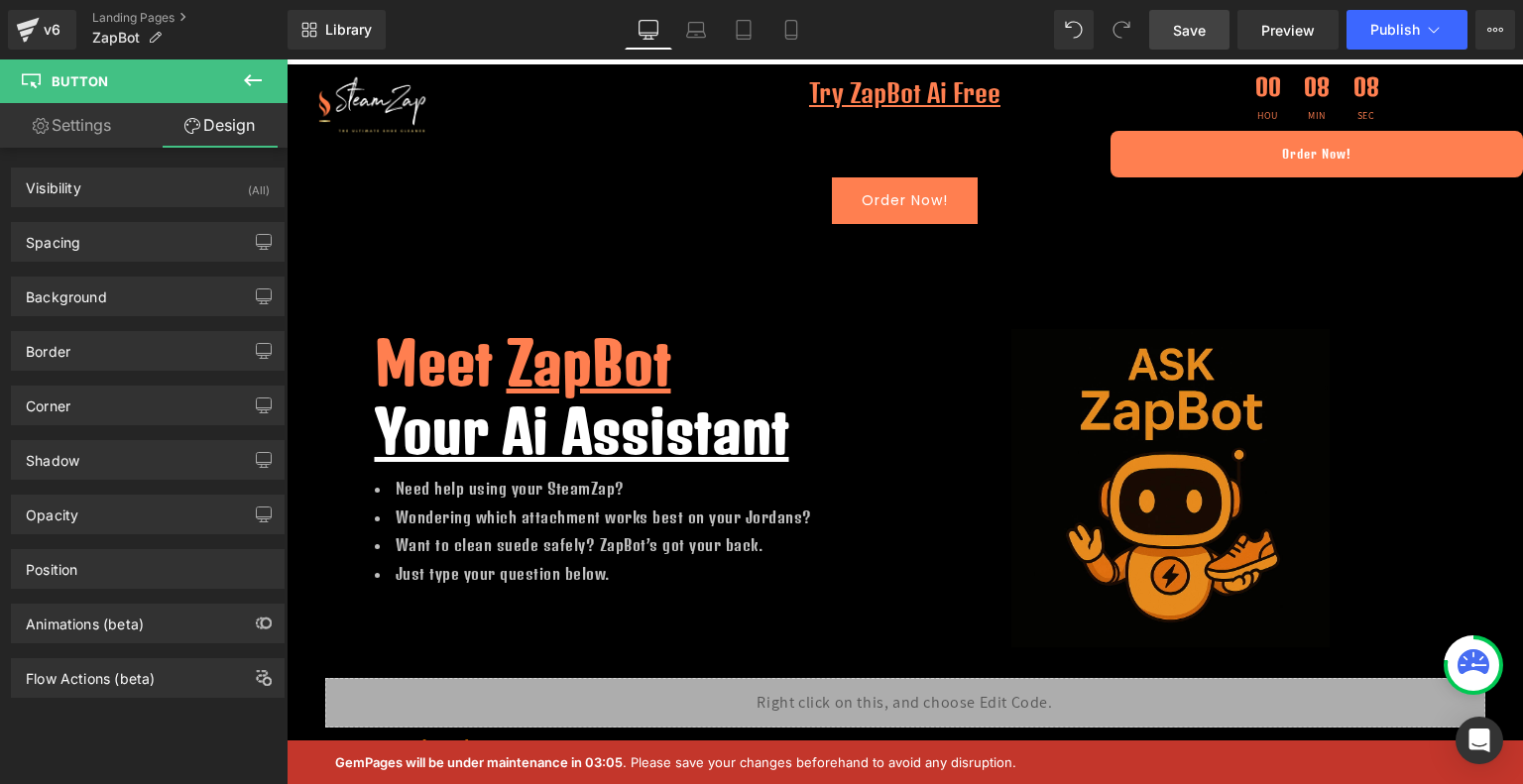click 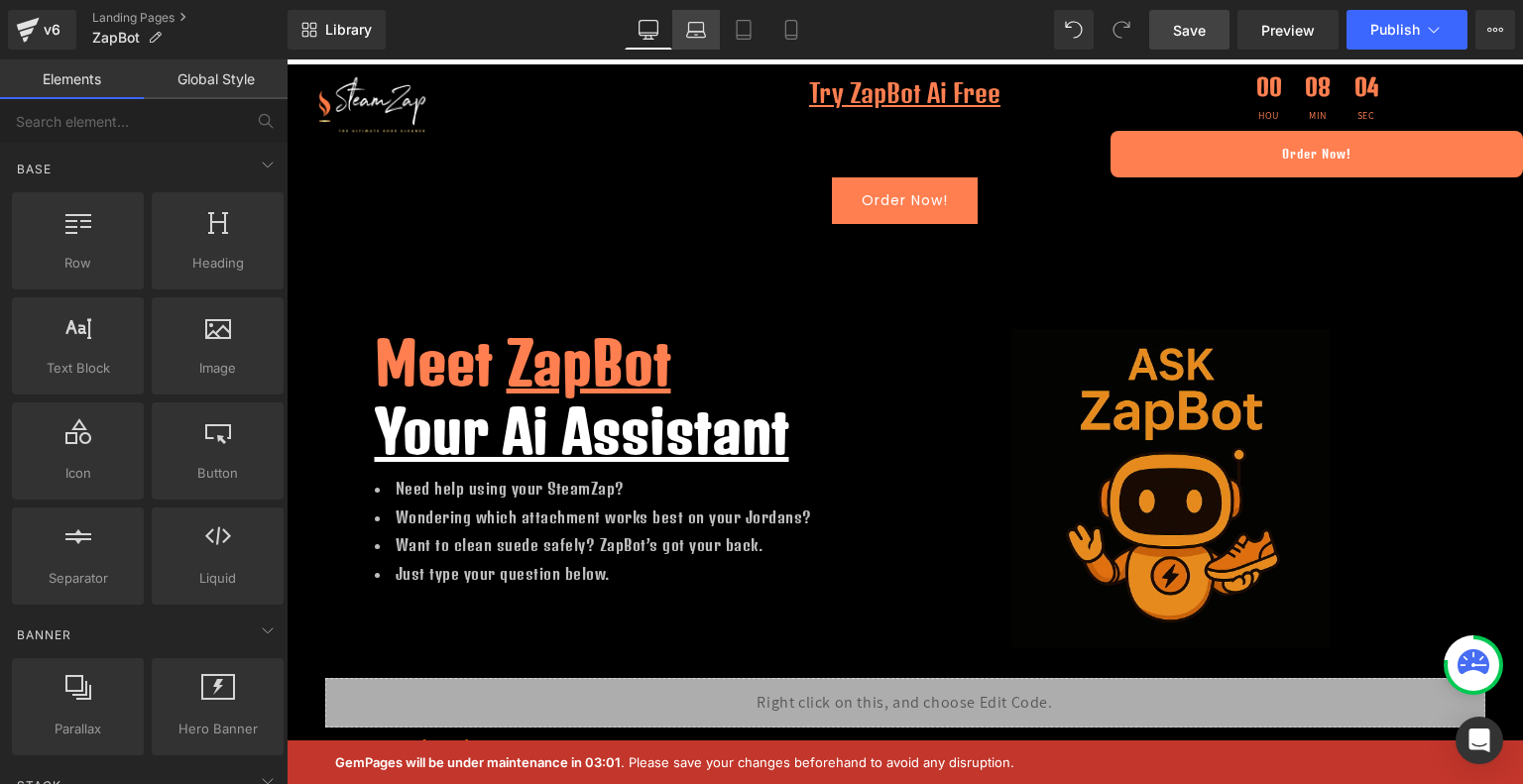 click 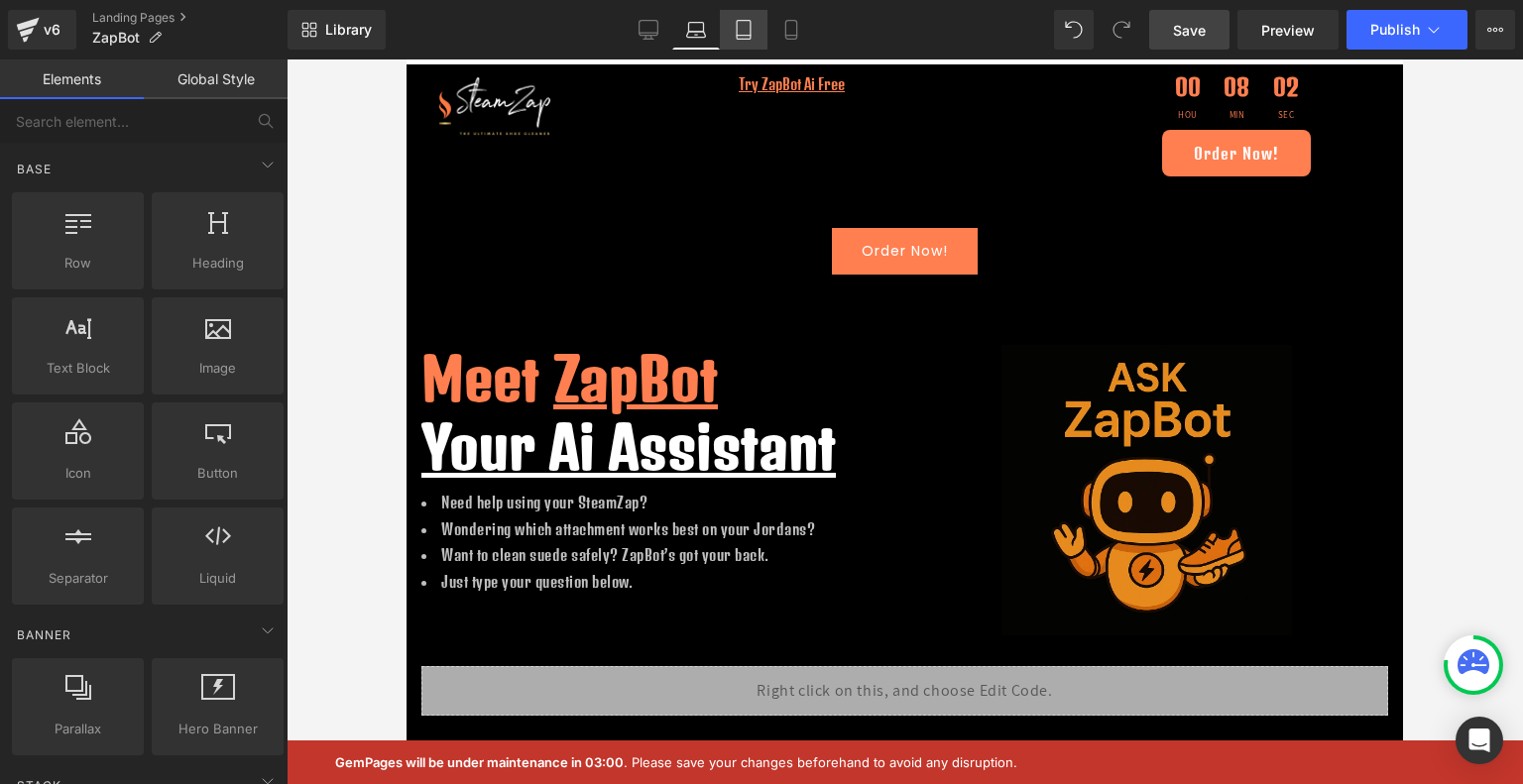 click 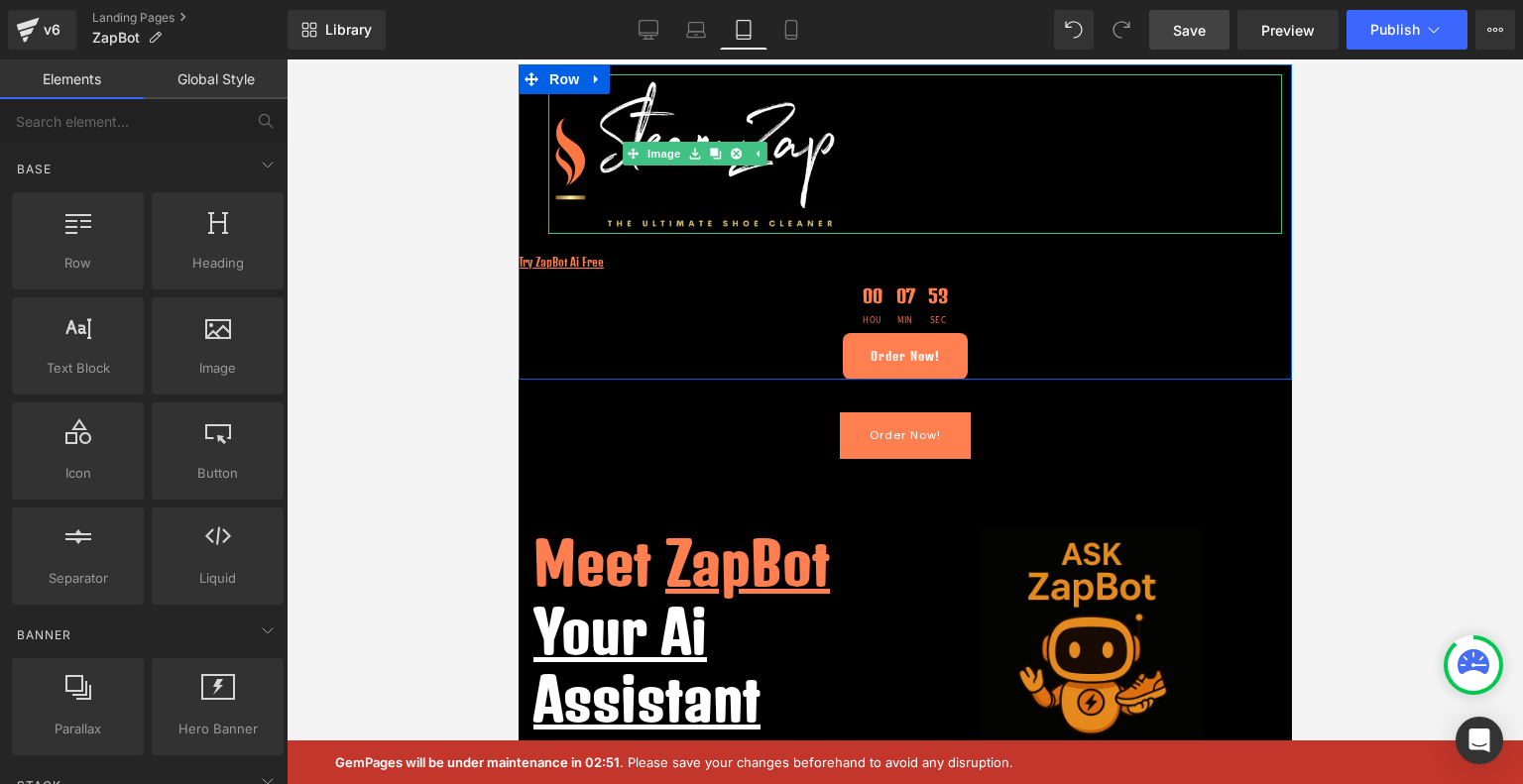 click at bounding box center [914, 154] 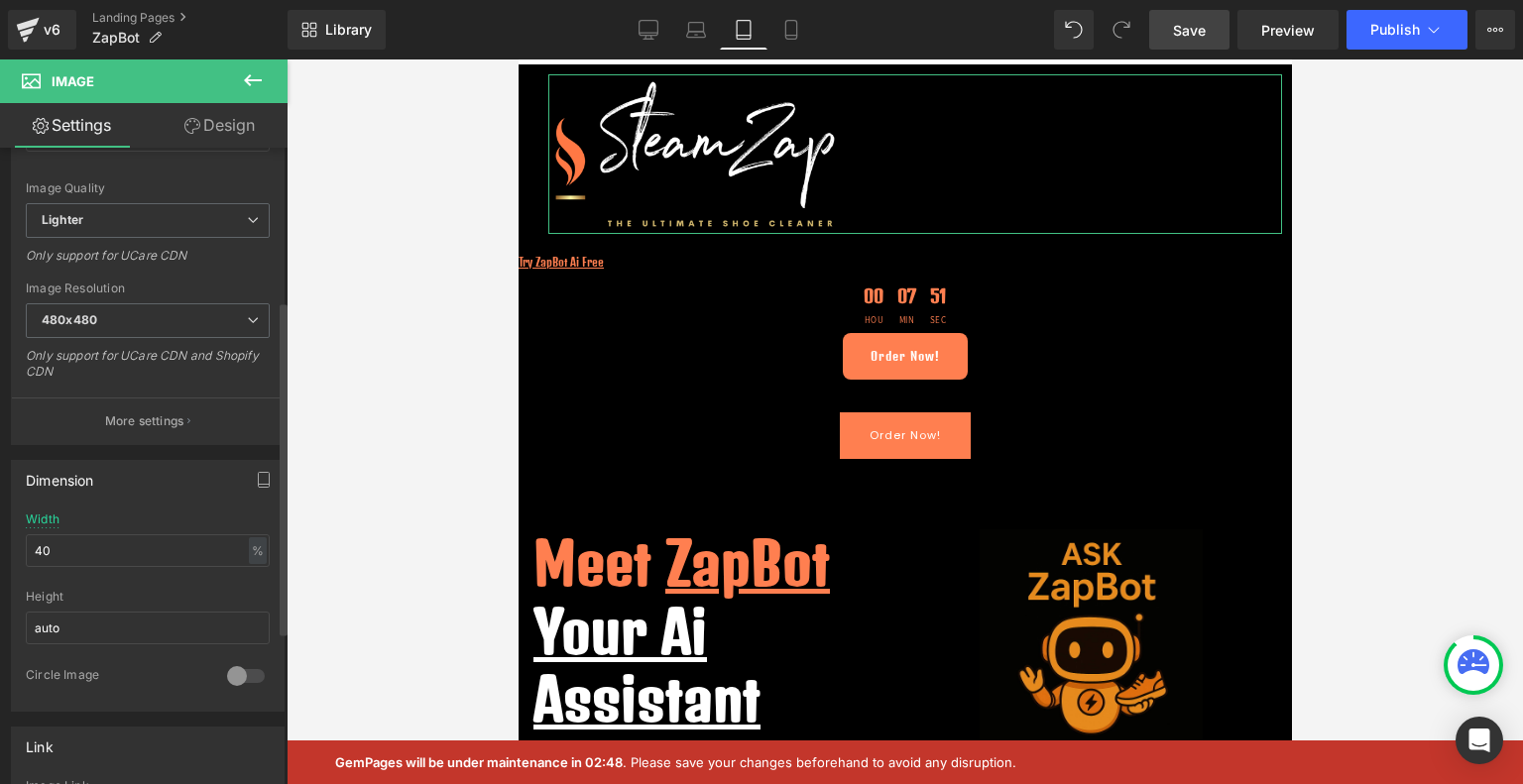 scroll, scrollTop: 289, scrollLeft: 0, axis: vertical 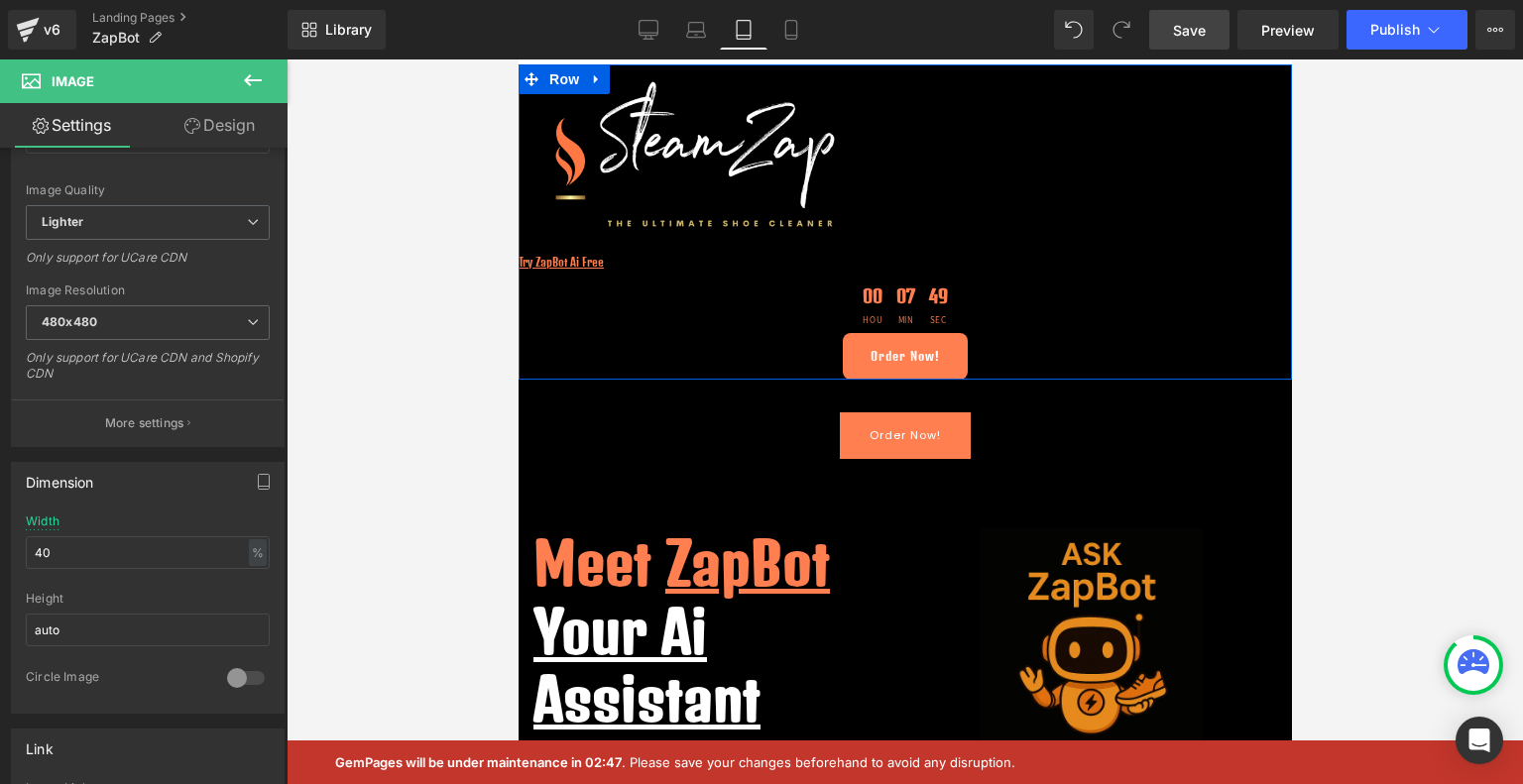 click on "Image" at bounding box center (904, 154) 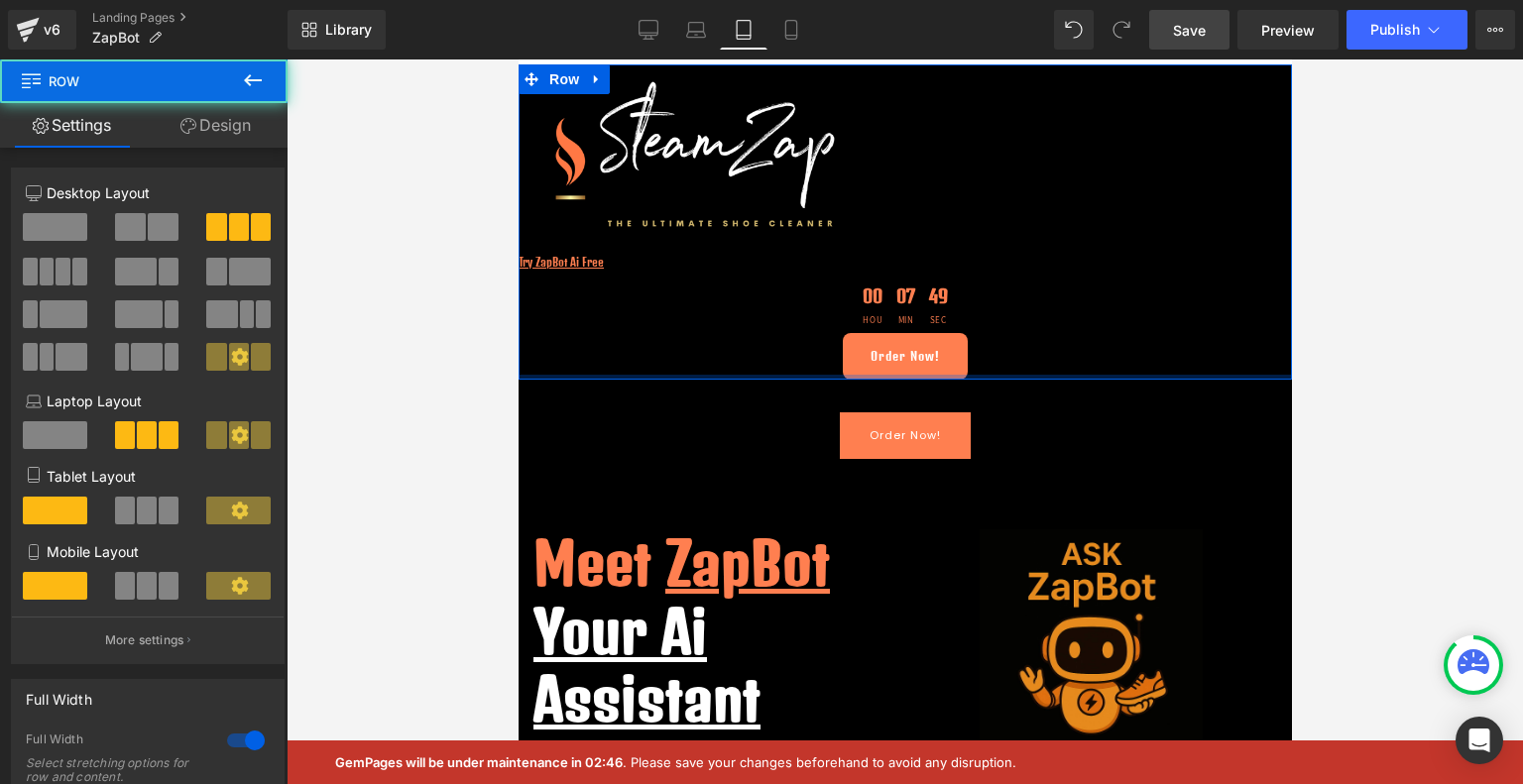 click on "Order Now!" at bounding box center [904, 356] 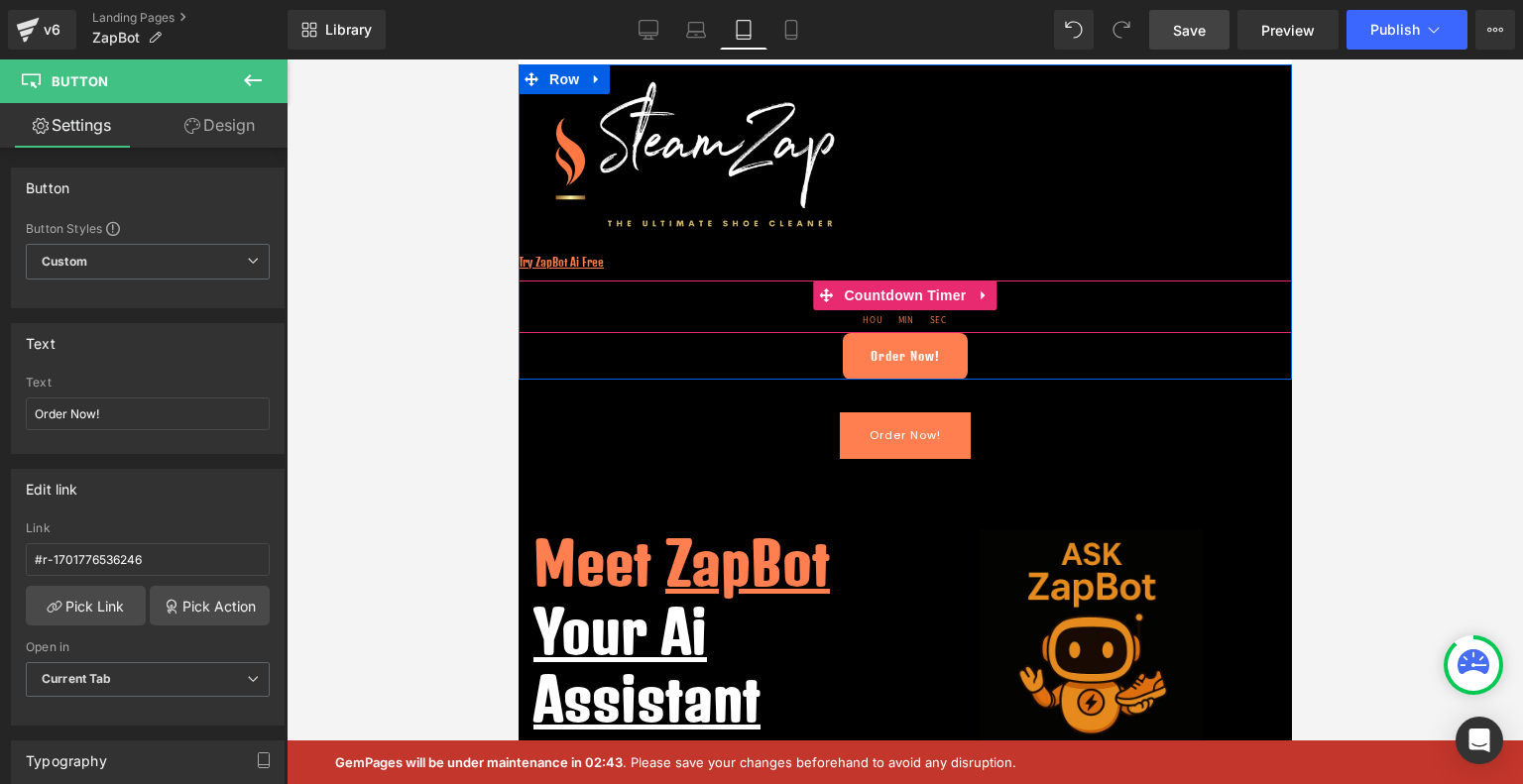 click on "00 Hou
07 Min
45 Sec" at bounding box center (904, 306) 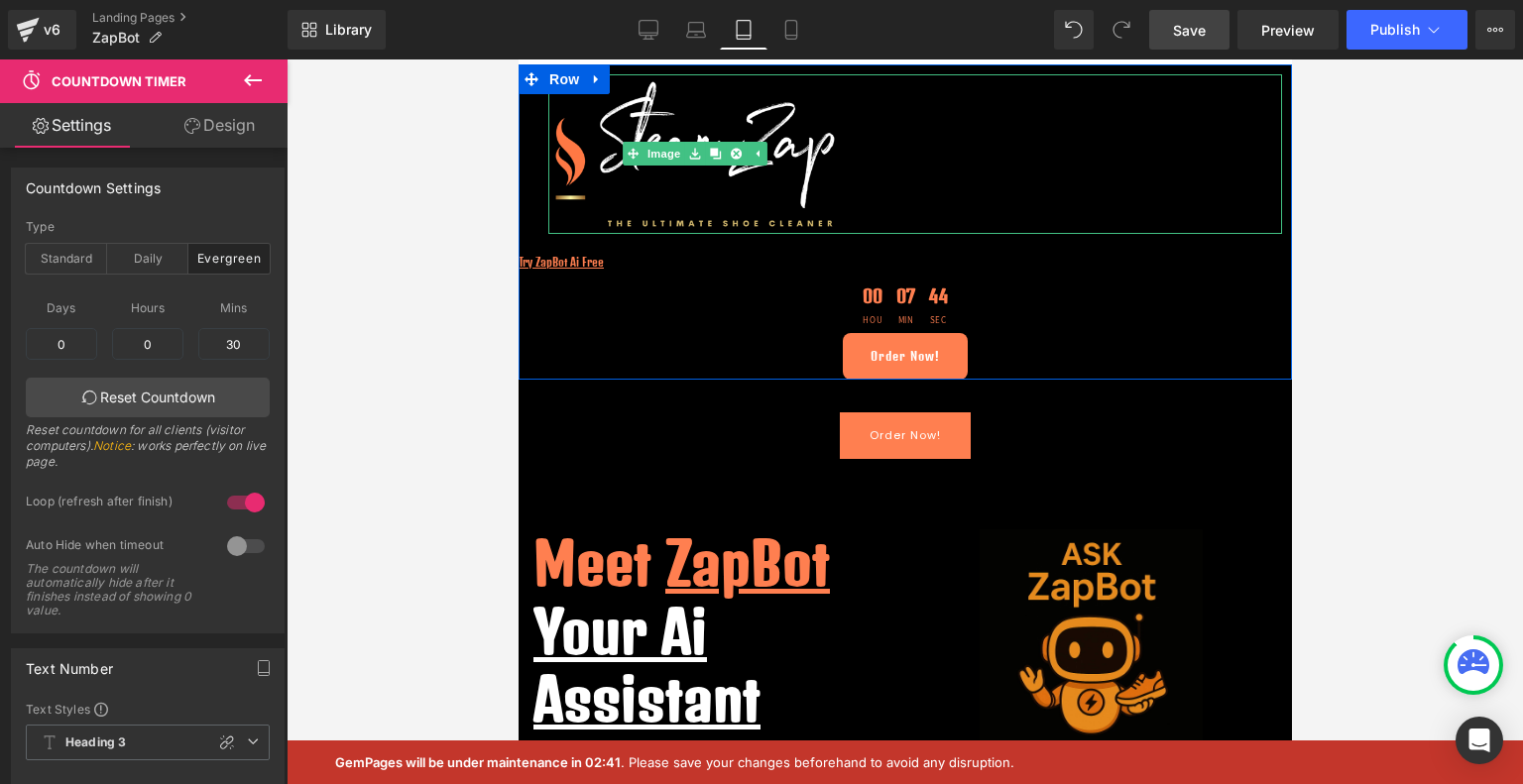 click at bounding box center [914, 154] 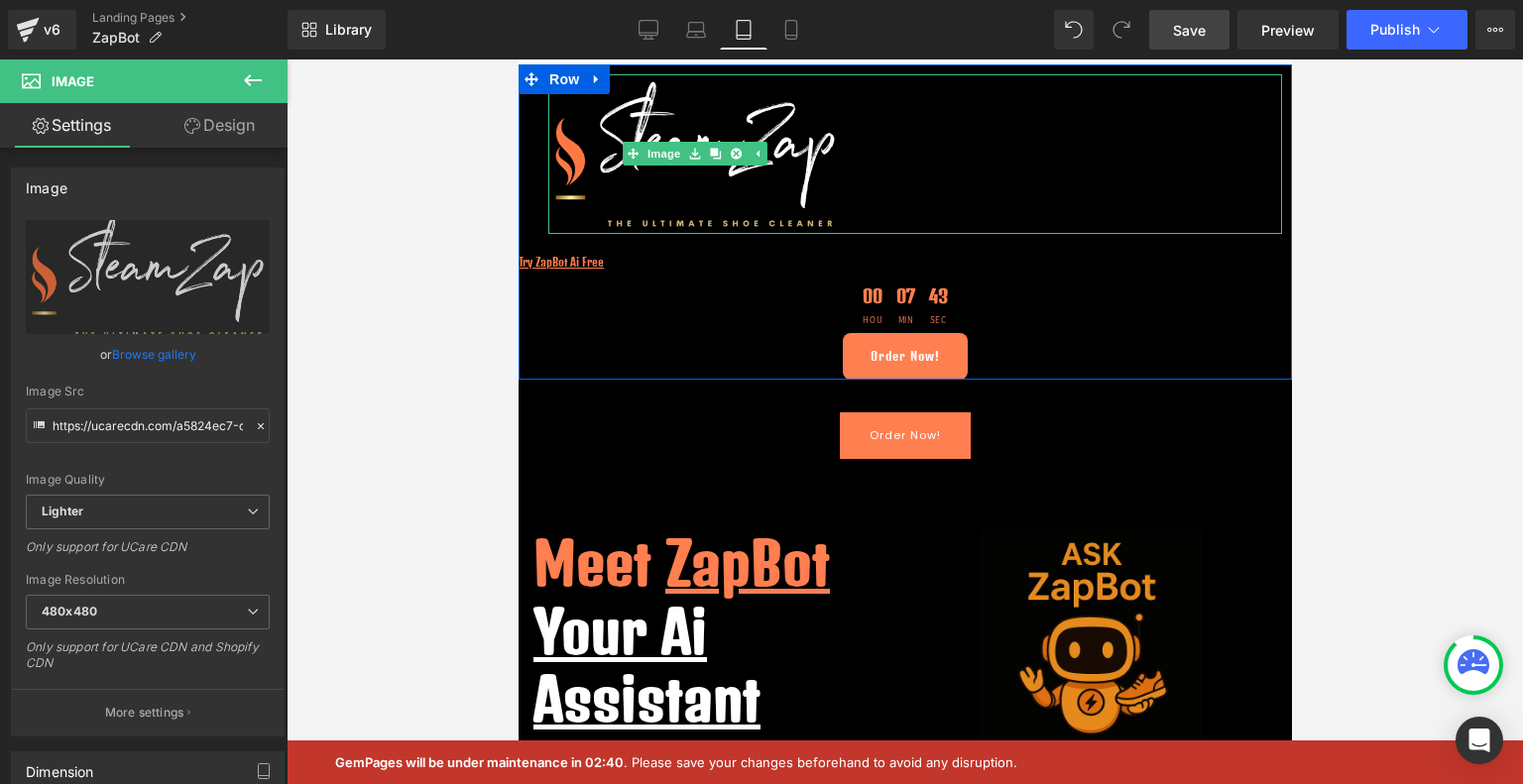 click at bounding box center (914, 154) 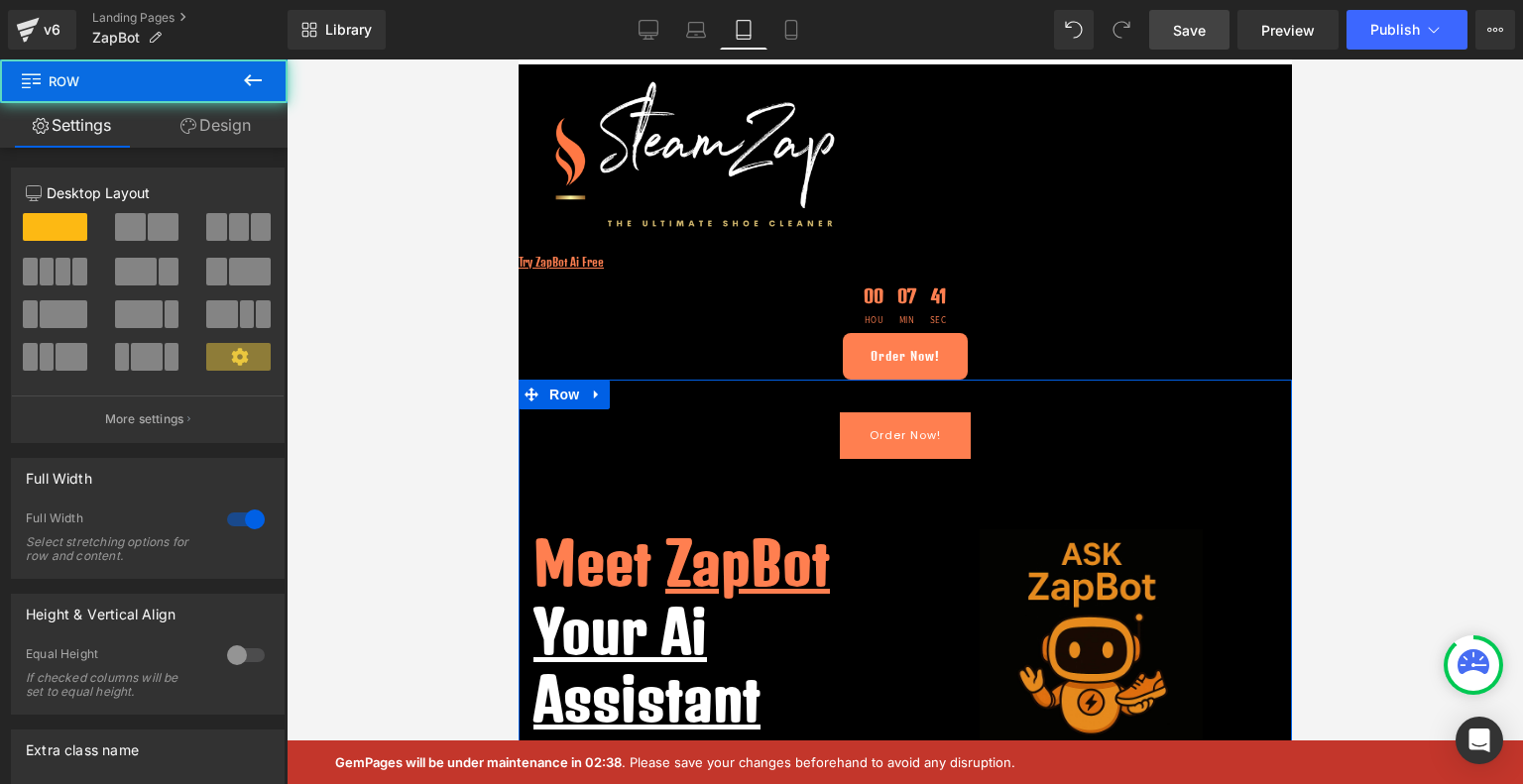click on "Order Now!
Button         Meet   ZapBot  Your Ai Assistant Heading         Need help using your SteamZap?  Wondering which attachment works best on your Jordans? Want to clean suede safely? ZapBot’s got your back. Just type your question below.  Text Block         Image         Row   100px       Row         Liquid         Row         Row" at bounding box center (904, 690) 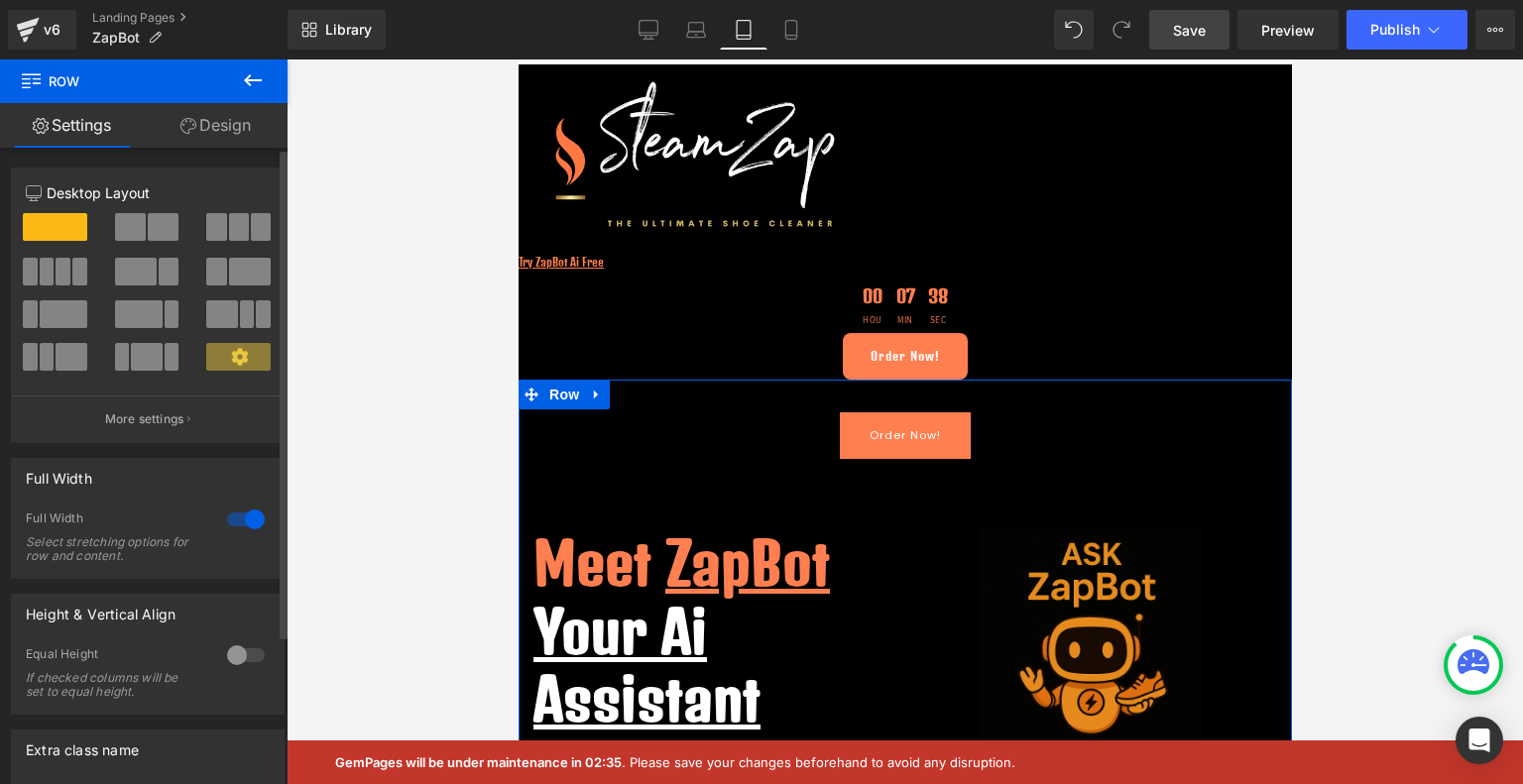 click at bounding box center (62, 272) 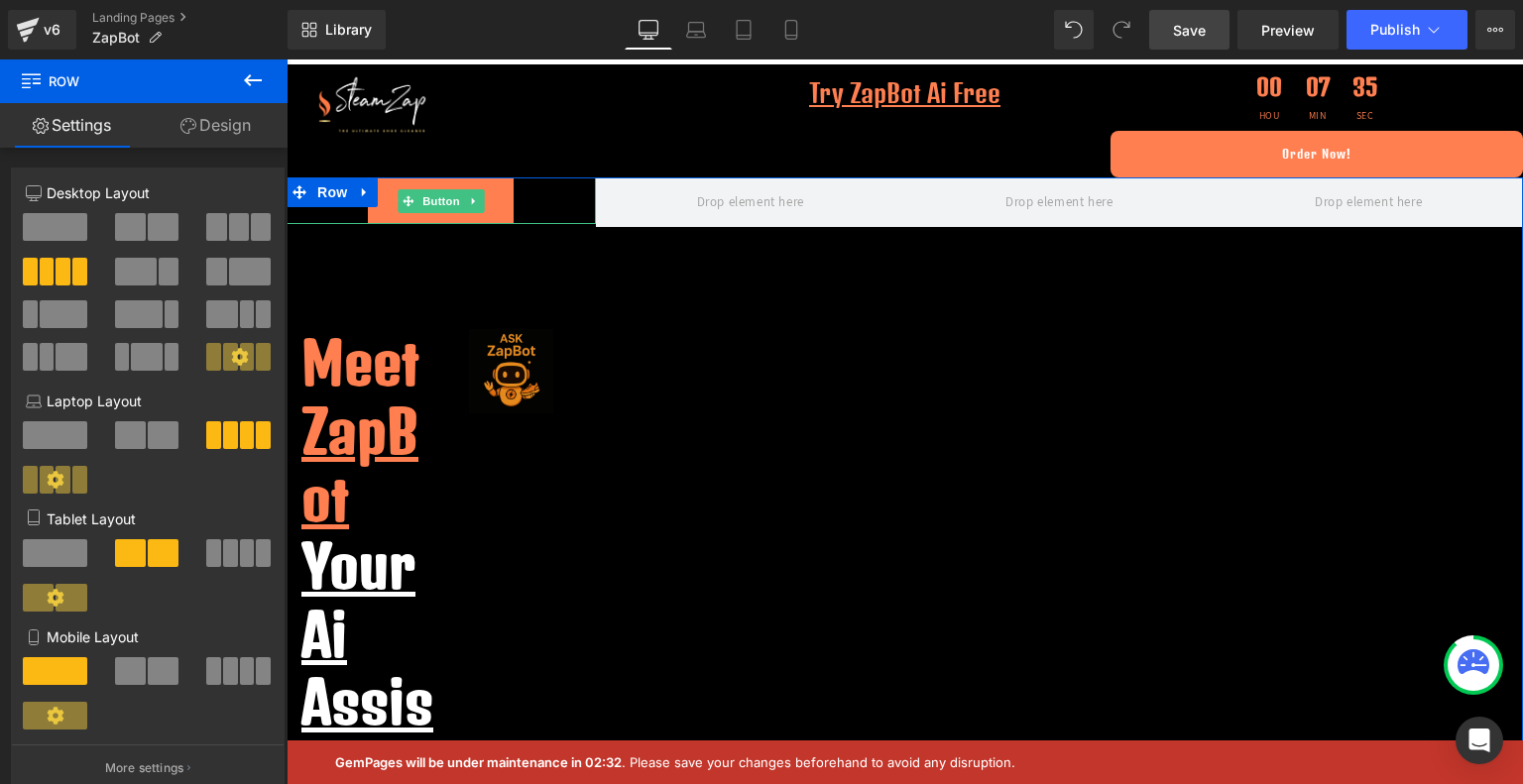 click on "Order Now!" at bounding box center (441, 200) 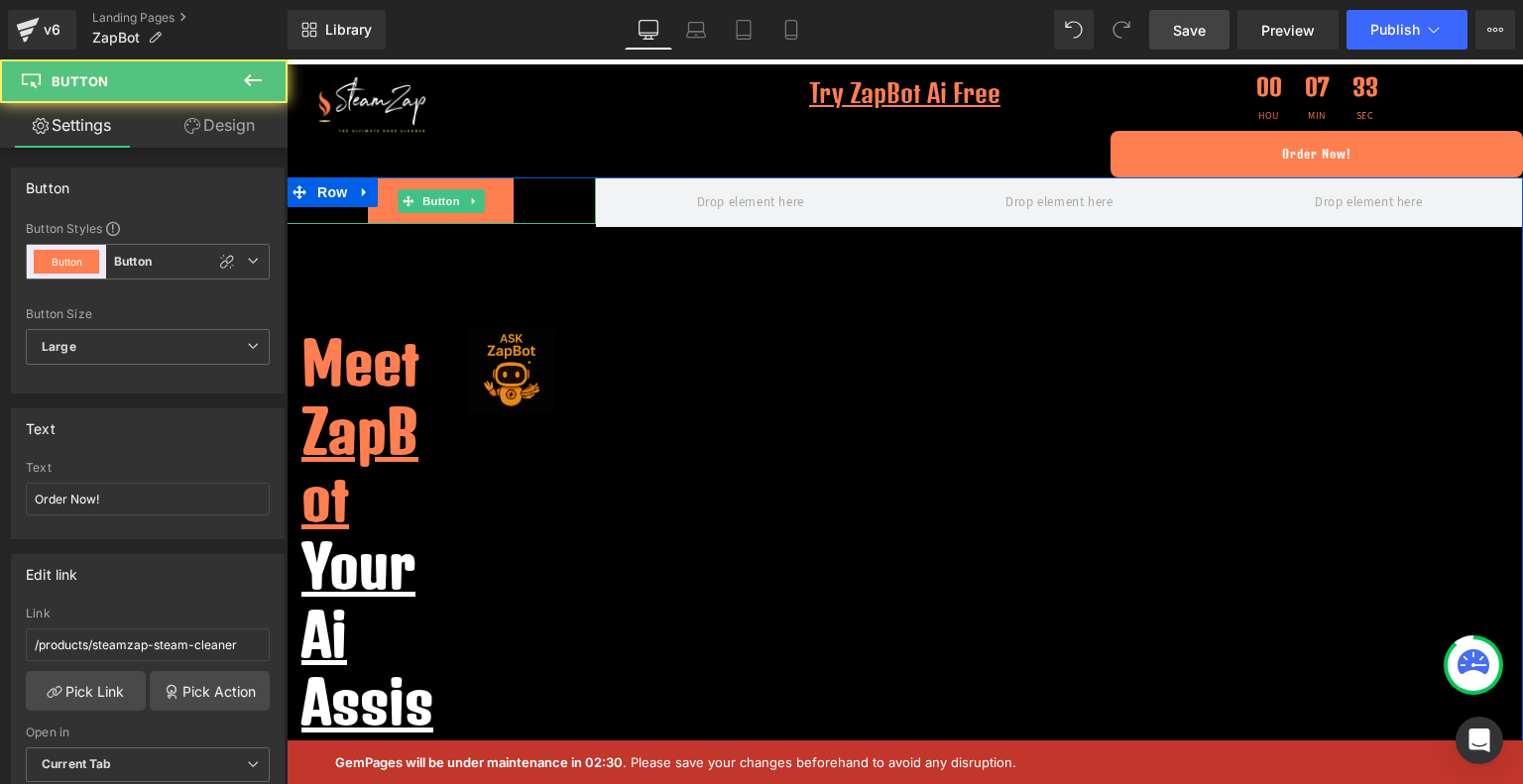 click on "Order Now!" at bounding box center [441, 200] 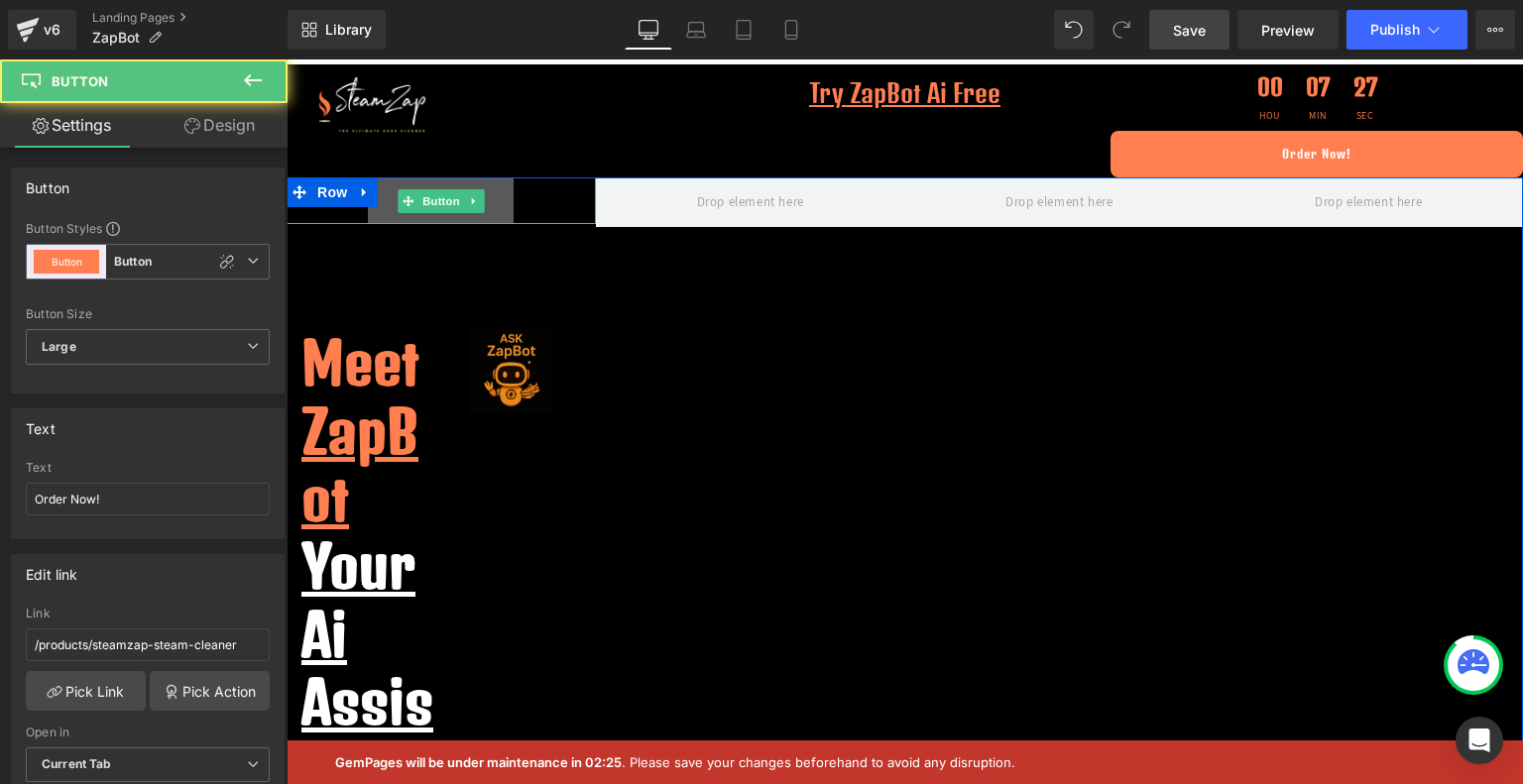 click on "Order Now!" at bounding box center [440, 200] 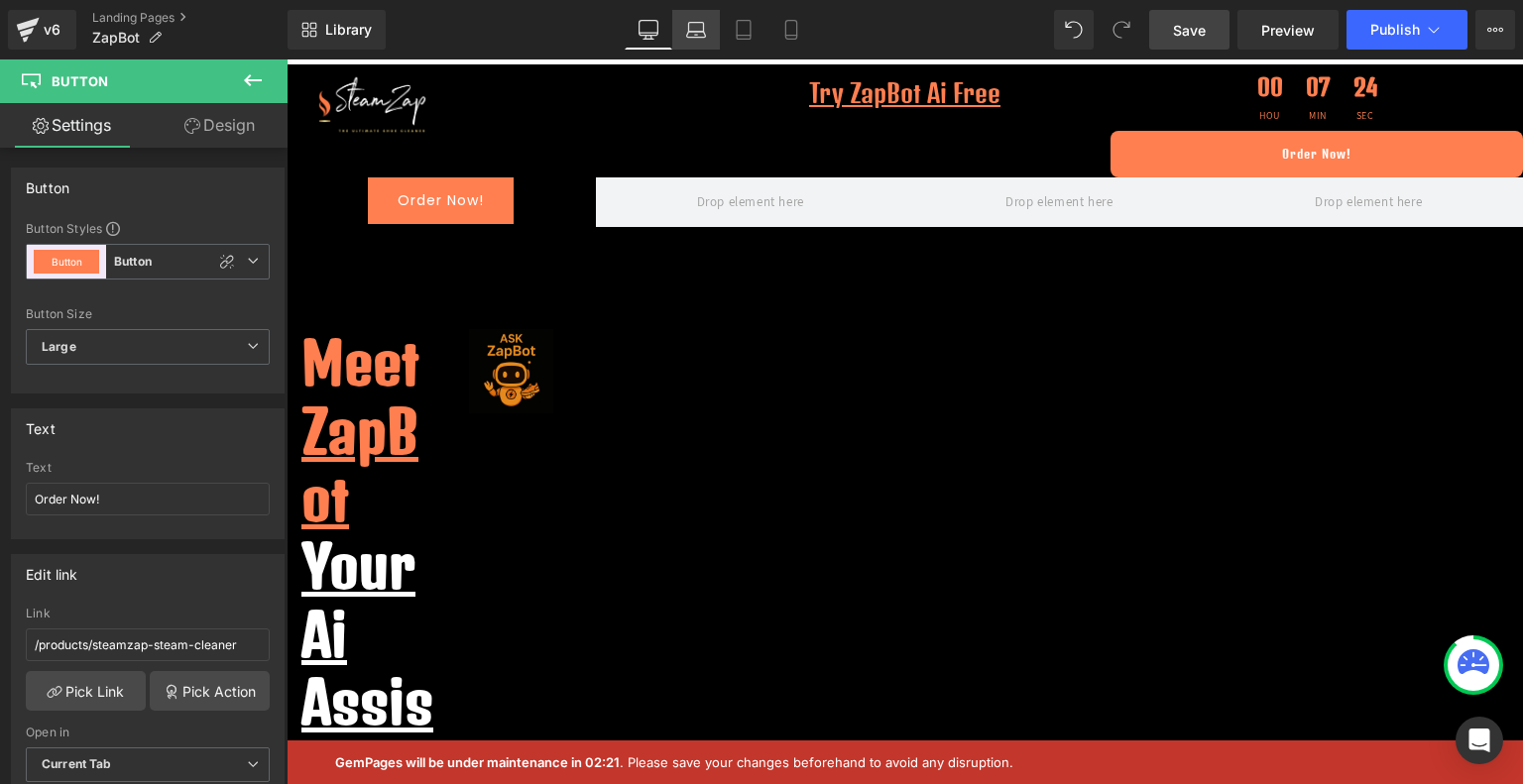 click 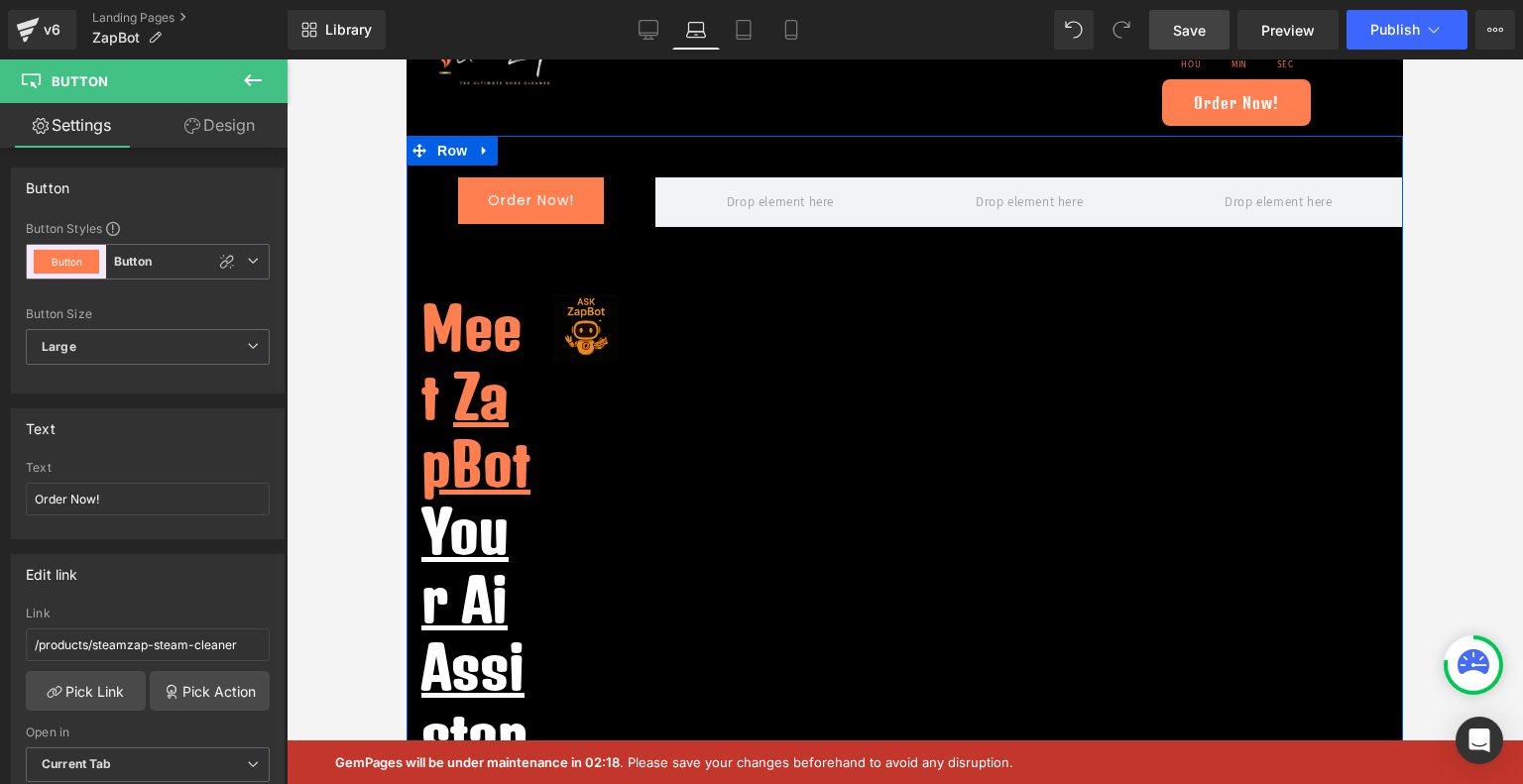 scroll, scrollTop: 0, scrollLeft: 0, axis: both 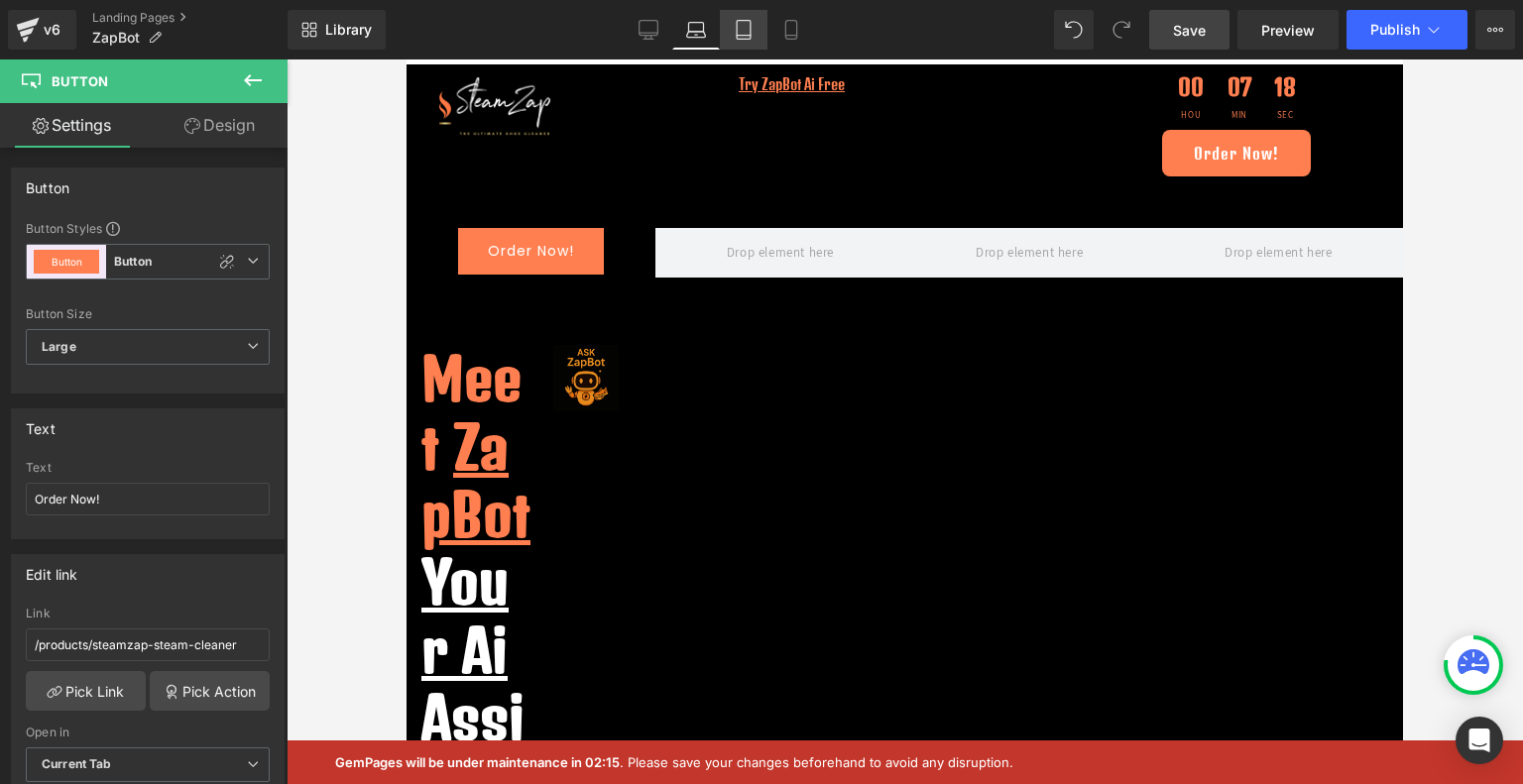 click on "Tablet" at bounding box center (744, 30) 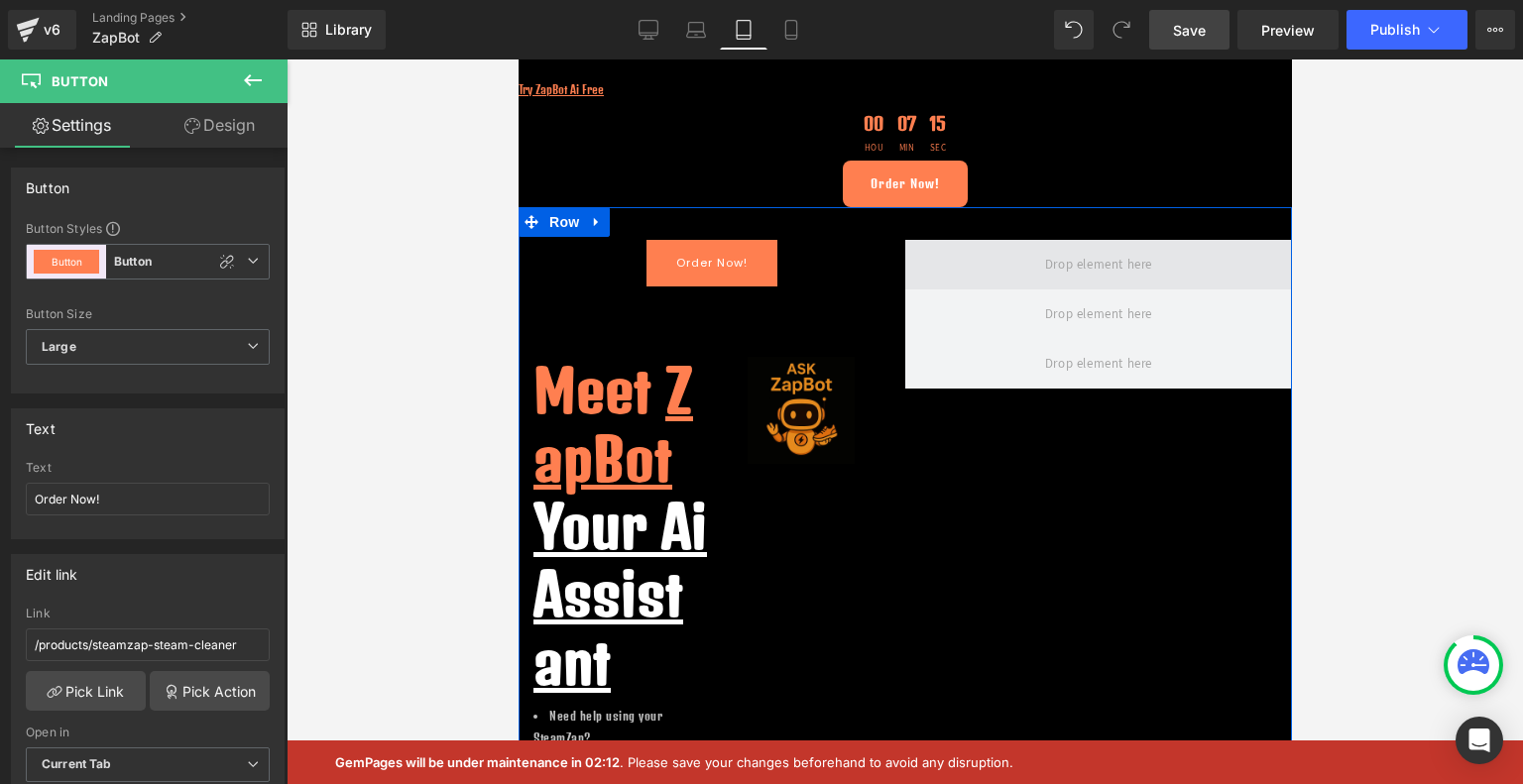 scroll, scrollTop: 190, scrollLeft: 0, axis: vertical 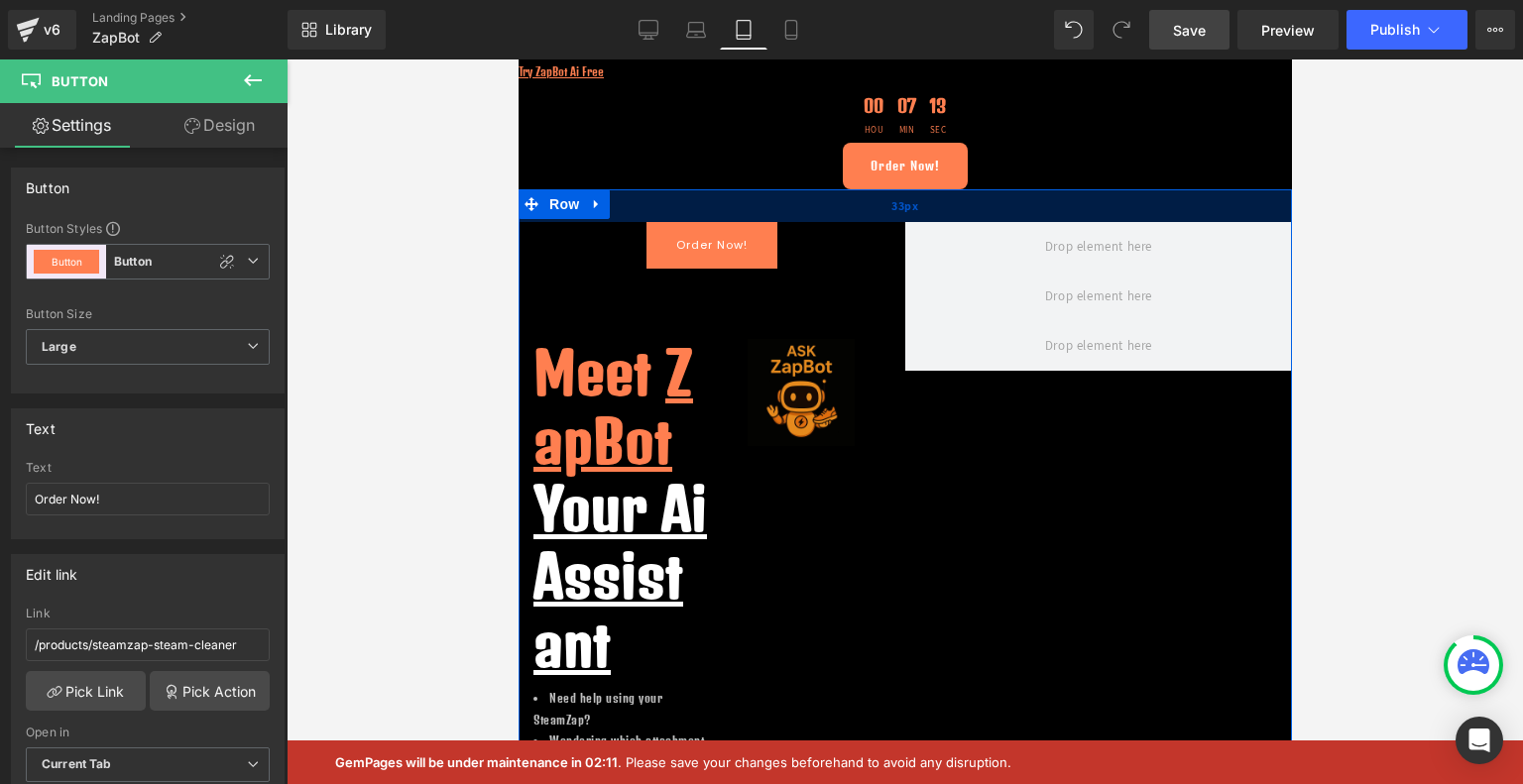 click on "33px" at bounding box center [904, 205] 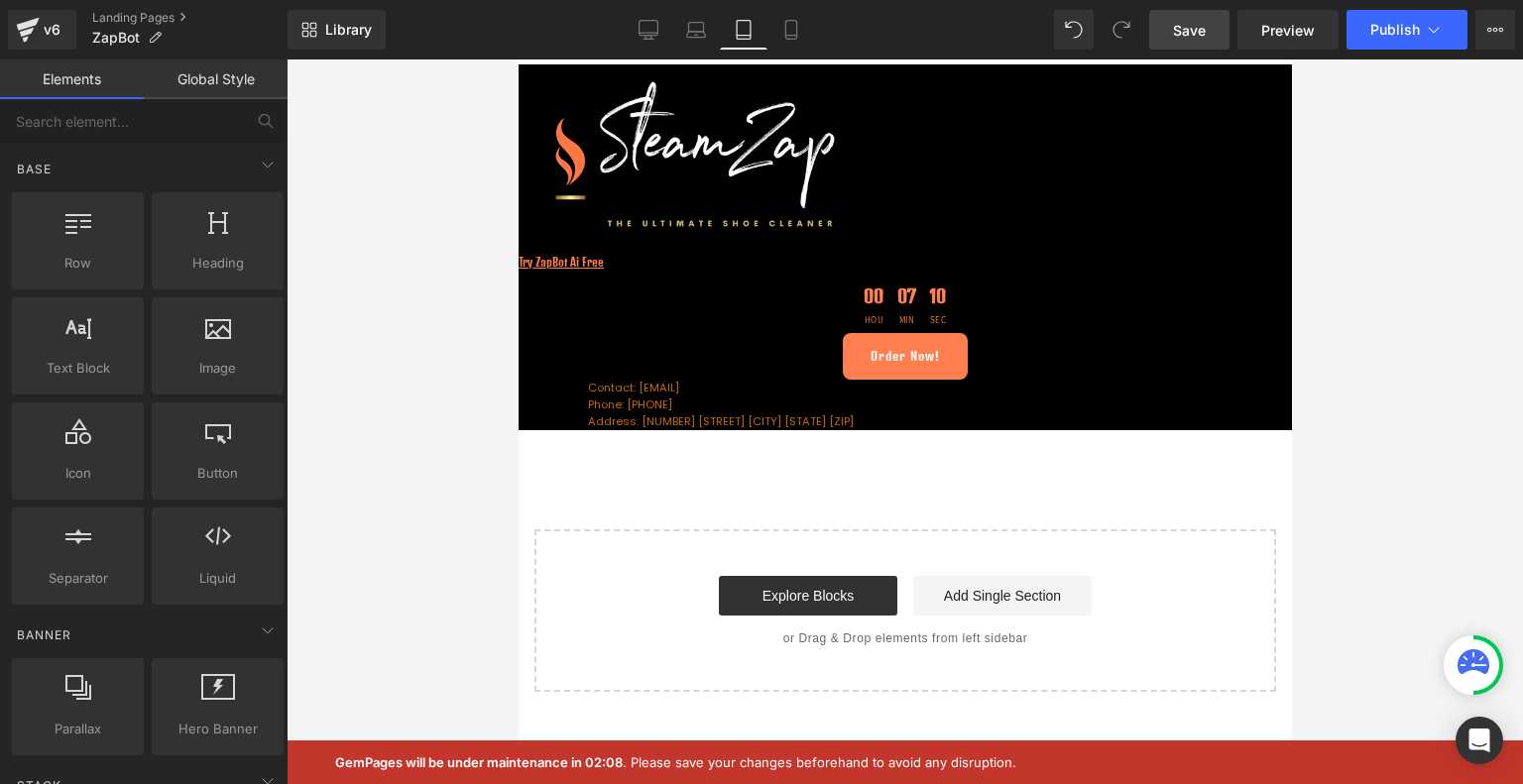 scroll, scrollTop: 0, scrollLeft: 0, axis: both 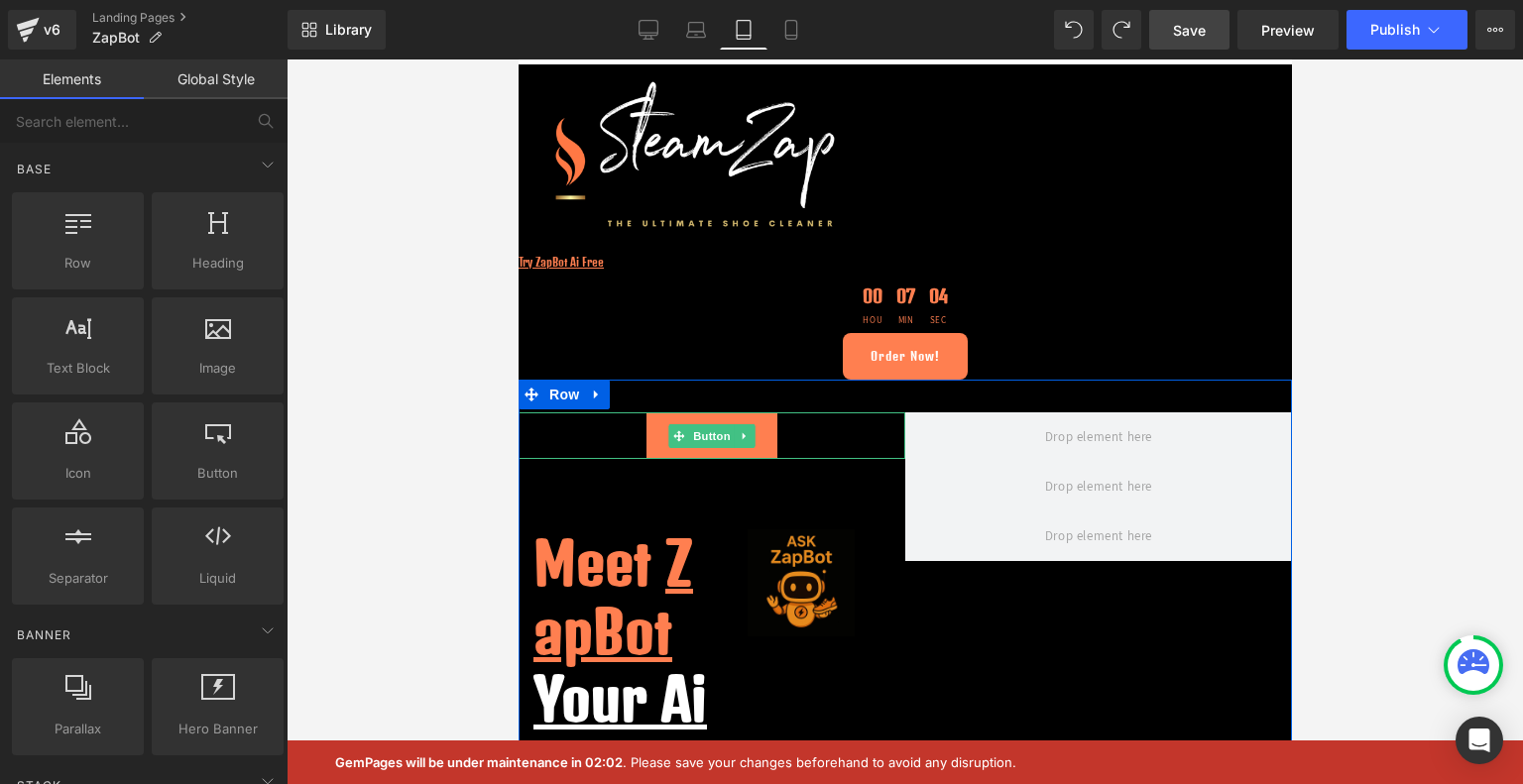 click on "Order Now!" at bounding box center [711, 435] 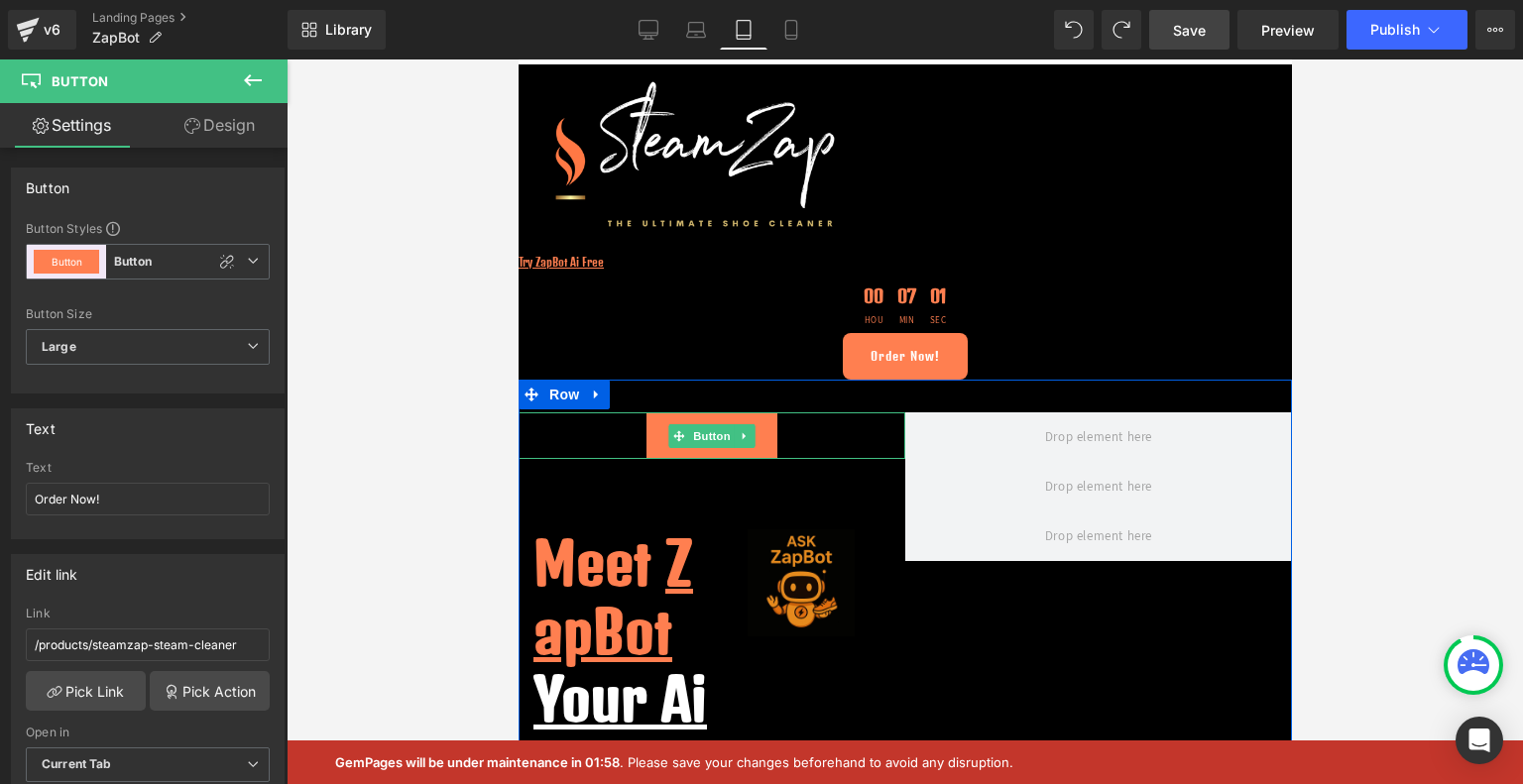 click on "Order Now!" at bounding box center (711, 435) 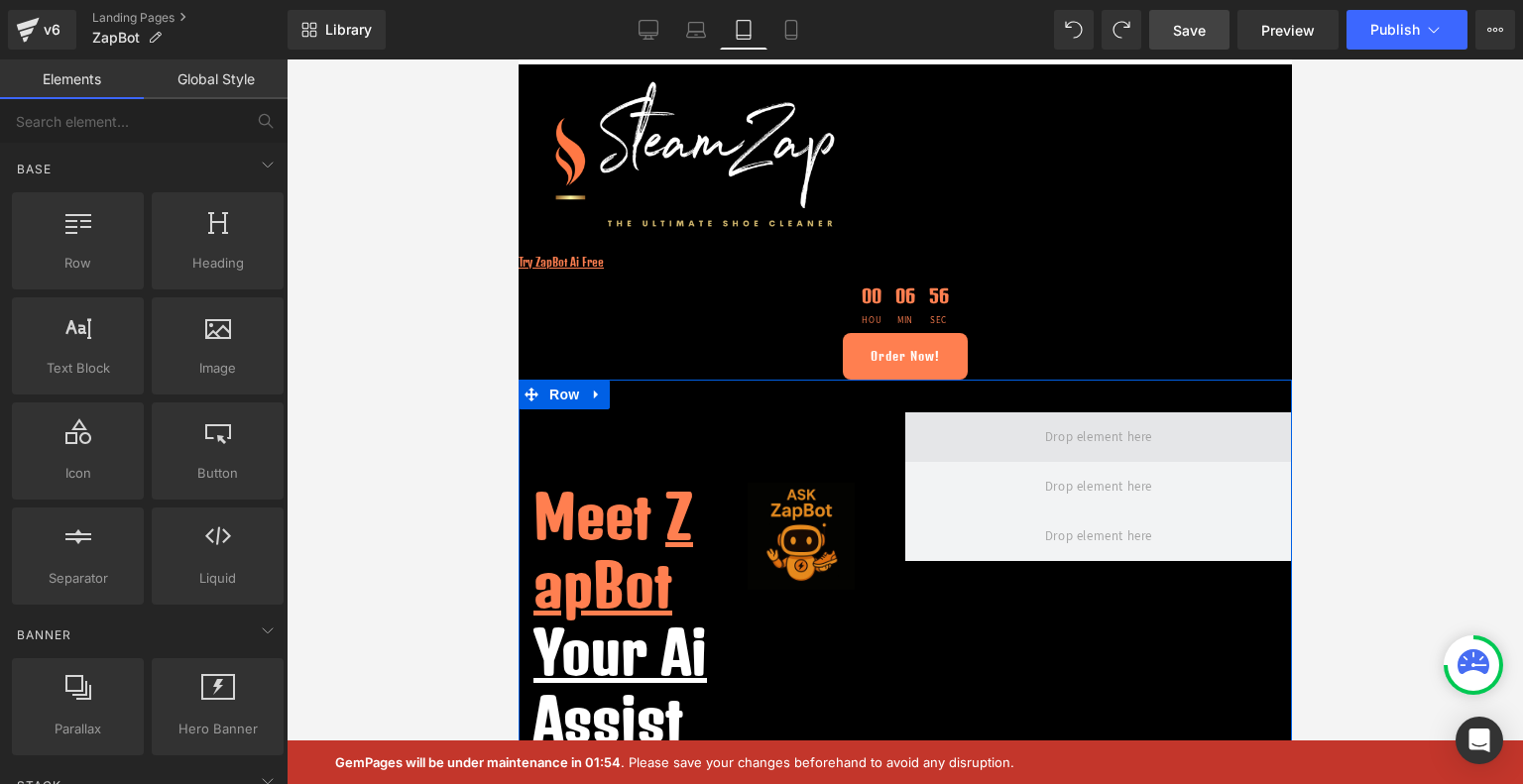 click at bounding box center (1098, 437) 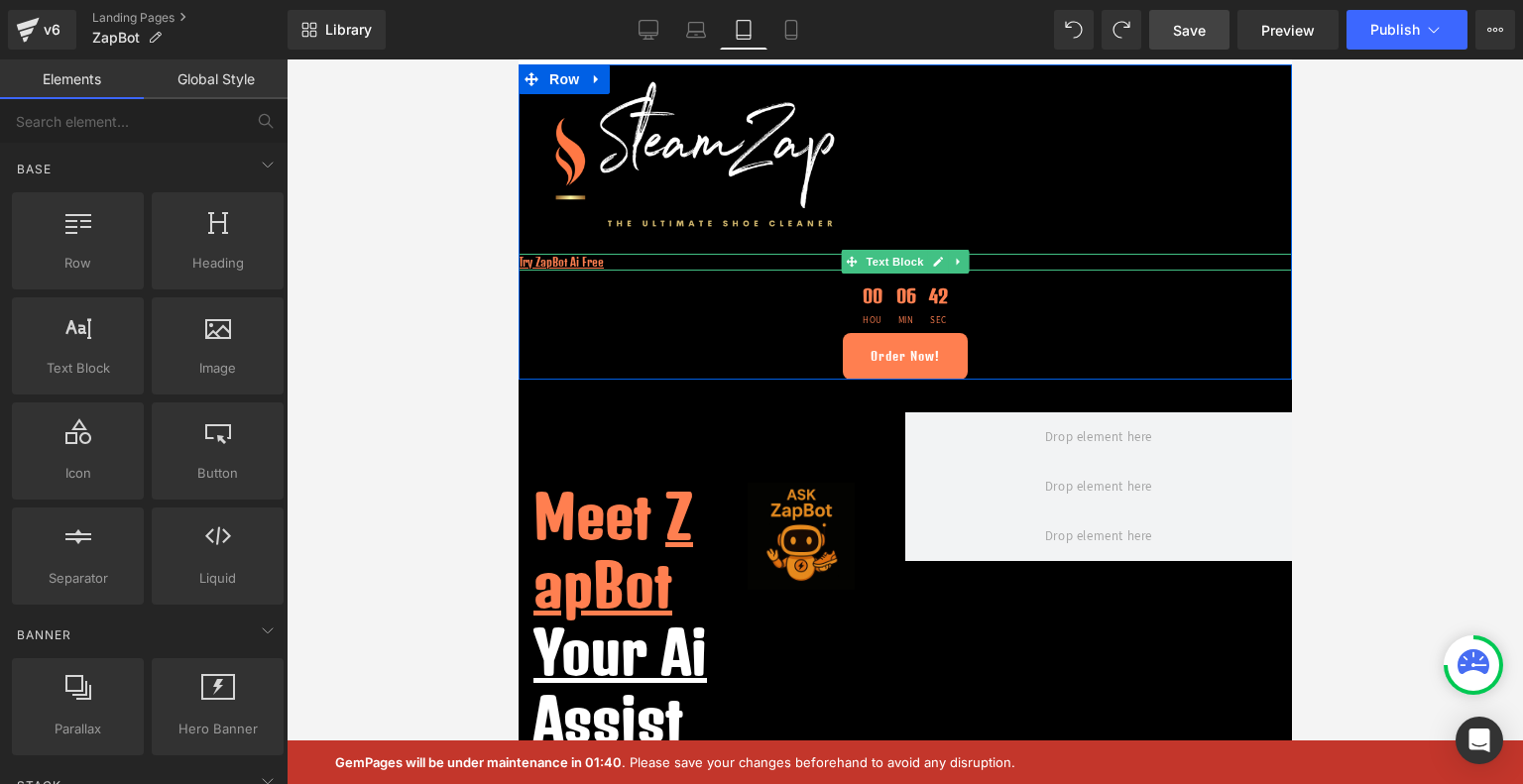 click on "Try ZapBot Ai Free" at bounding box center [904, 262] 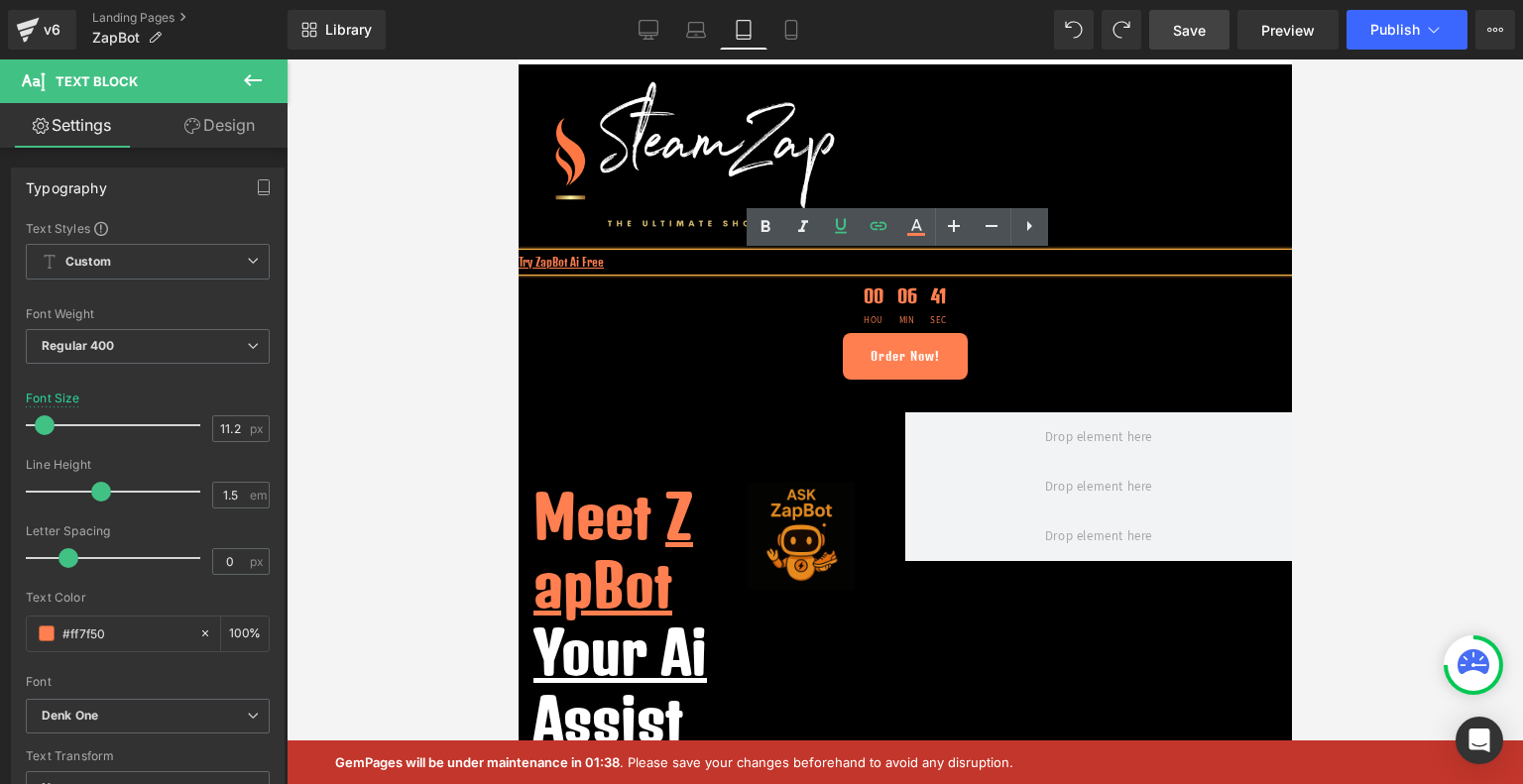 click on "Image" at bounding box center [904, 154] 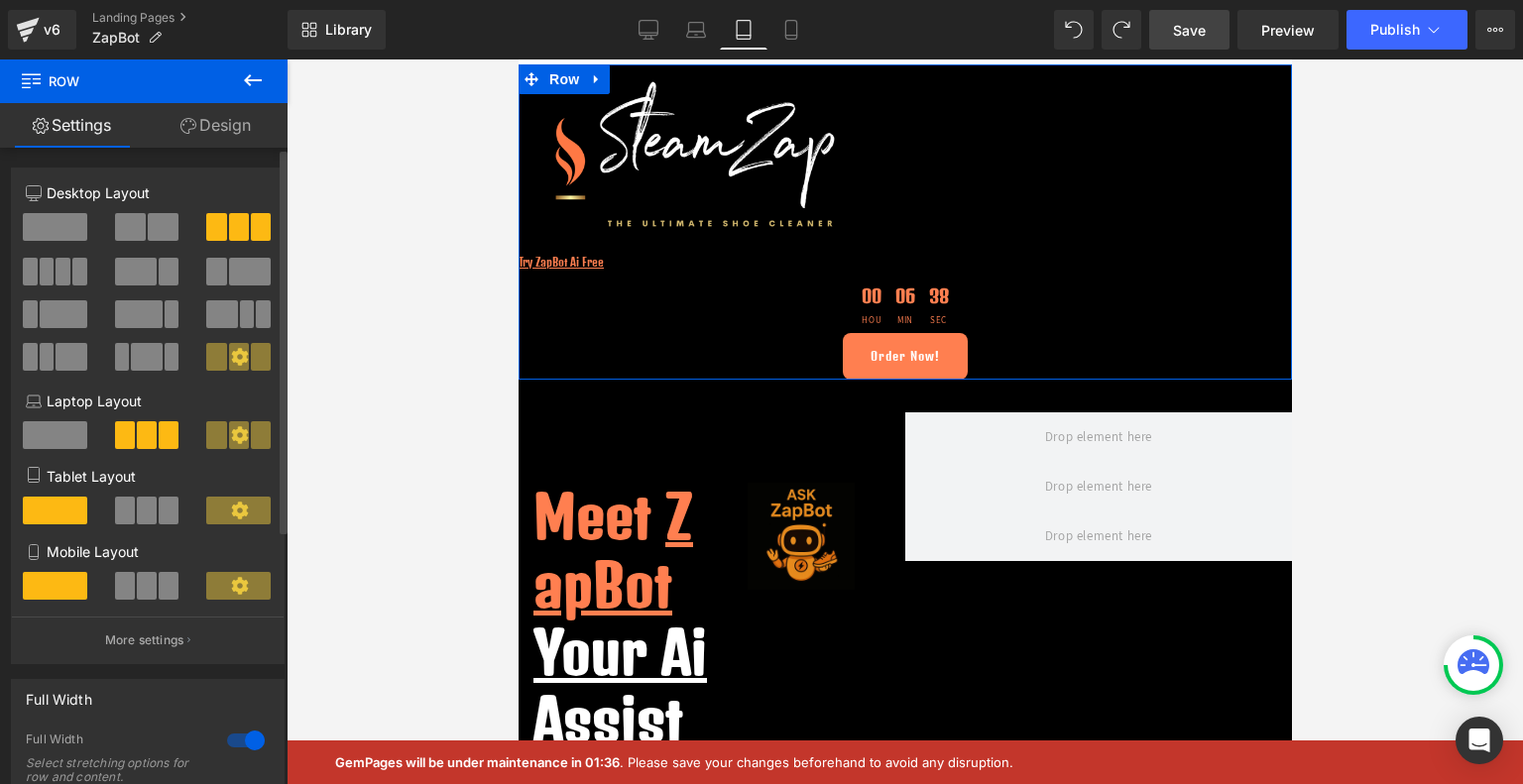 click at bounding box center (147, 510) 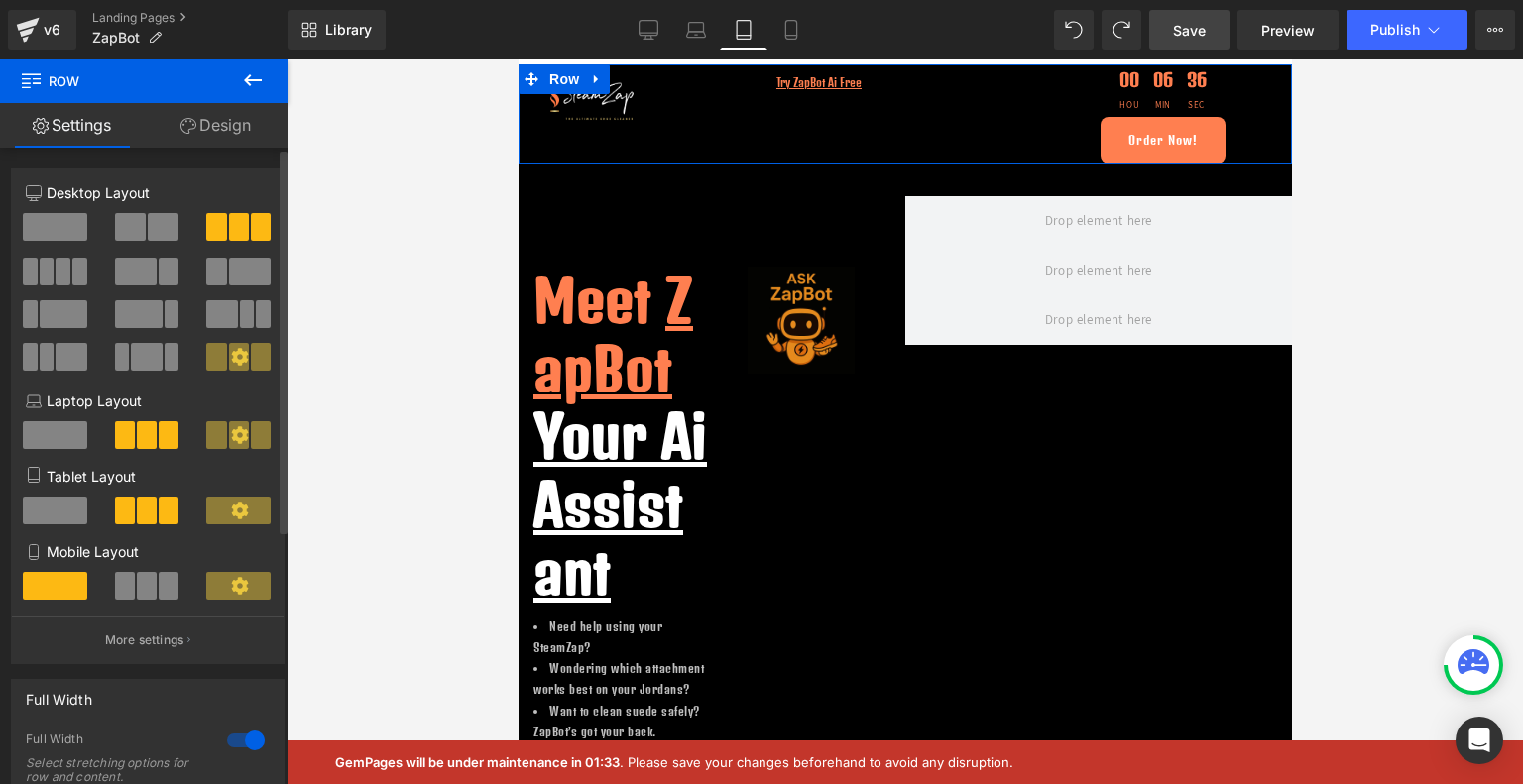 click at bounding box center (147, 586) 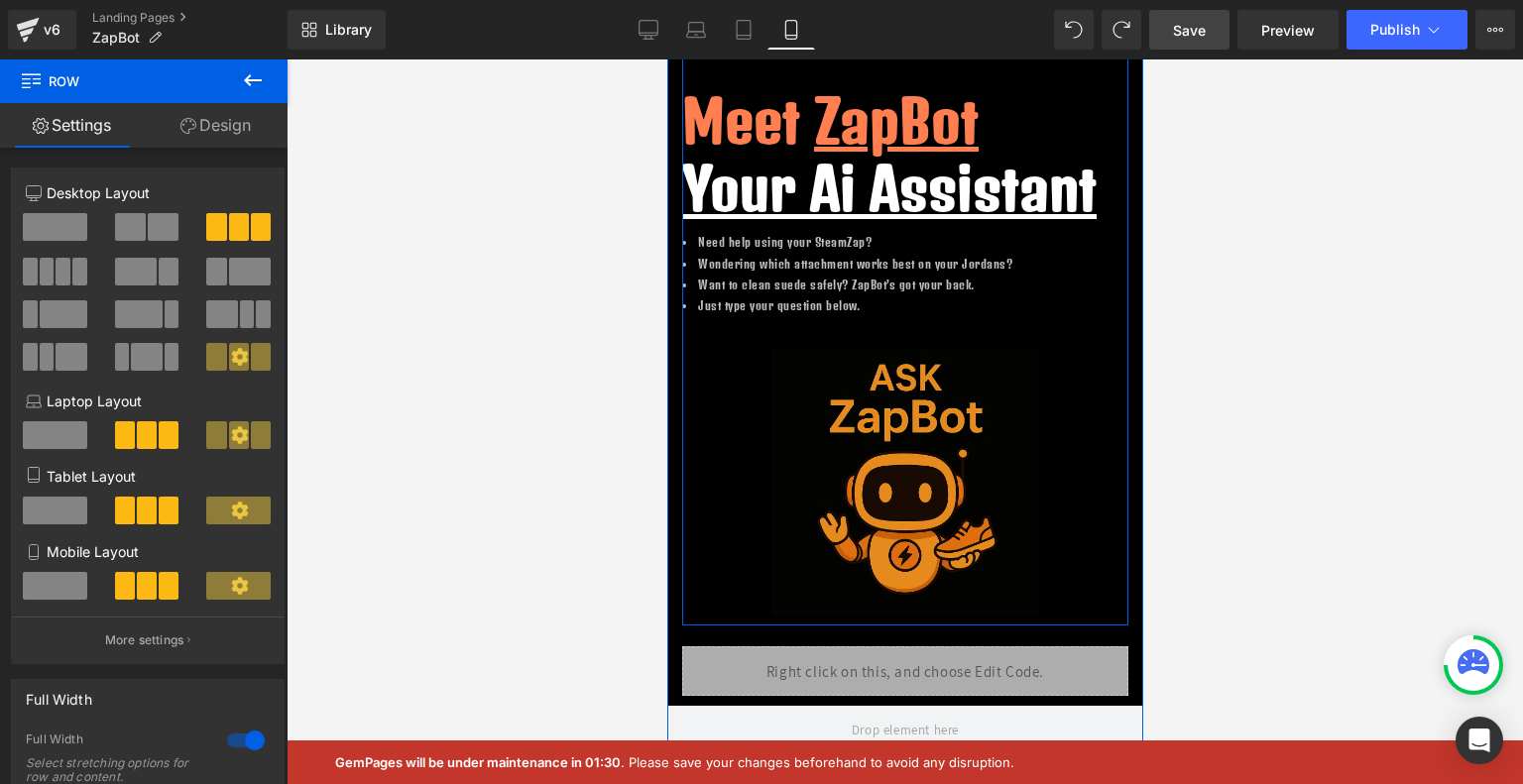 scroll, scrollTop: 0, scrollLeft: 0, axis: both 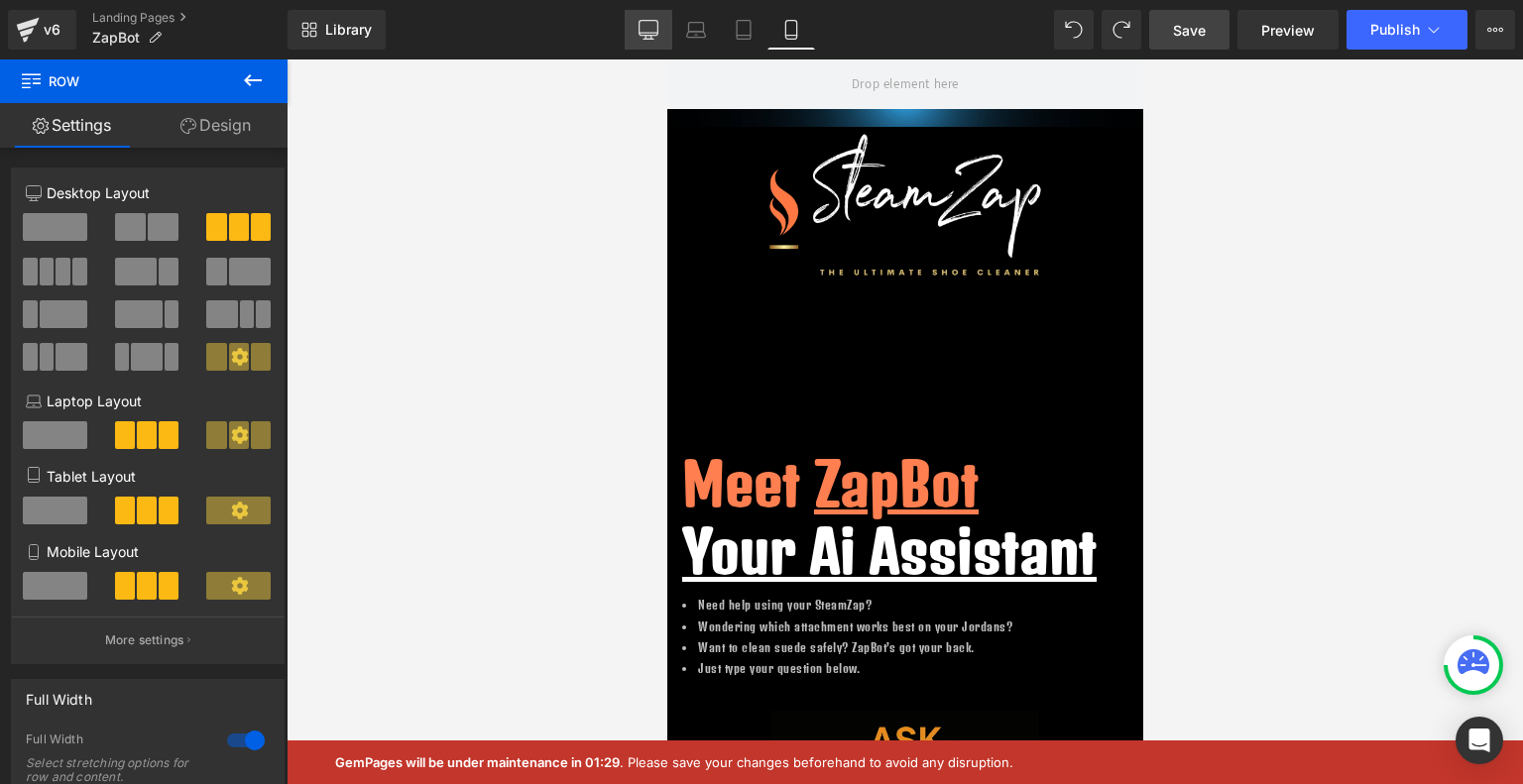 click on "Desktop" at bounding box center (648, 30) 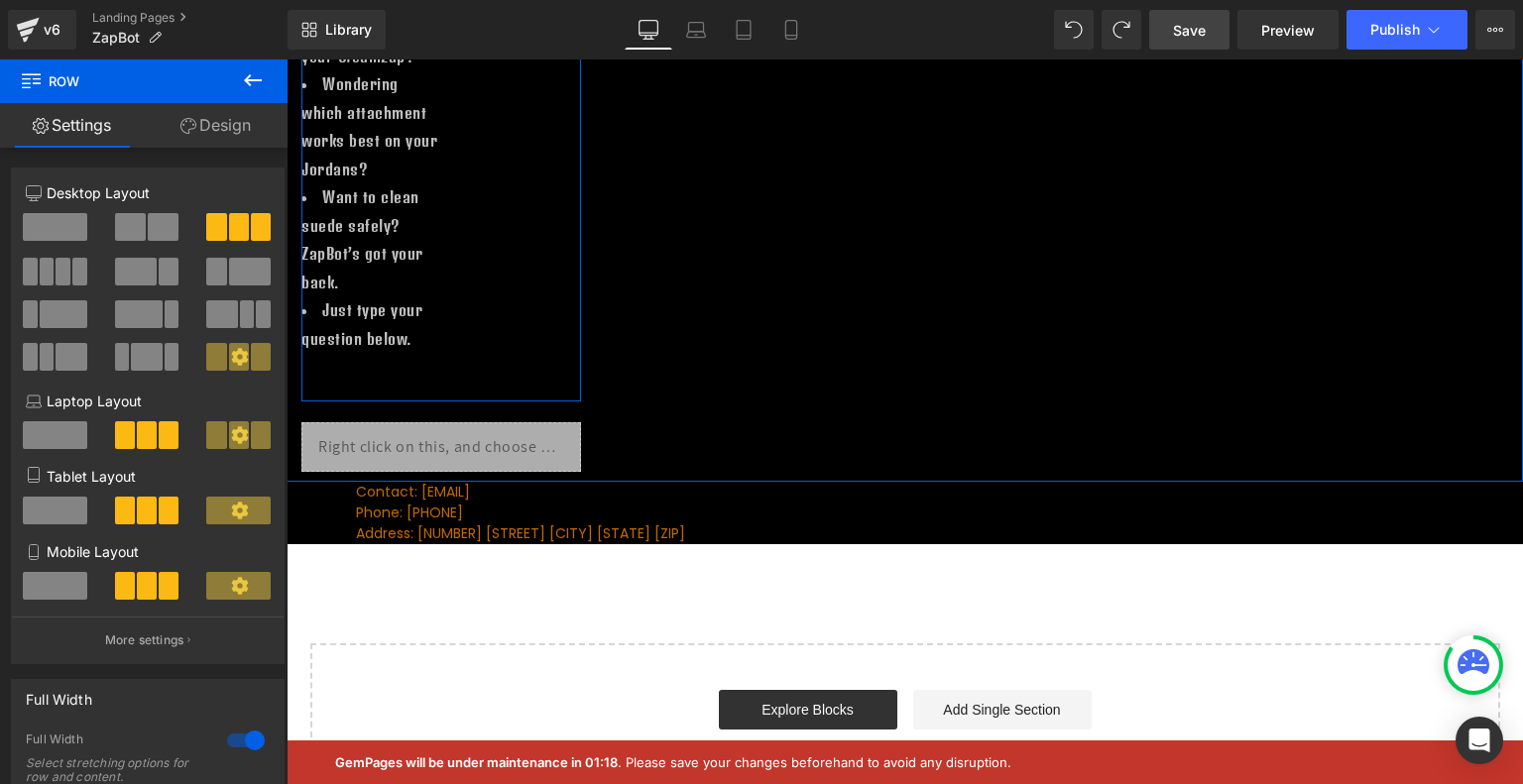 scroll, scrollTop: 753, scrollLeft: 0, axis: vertical 